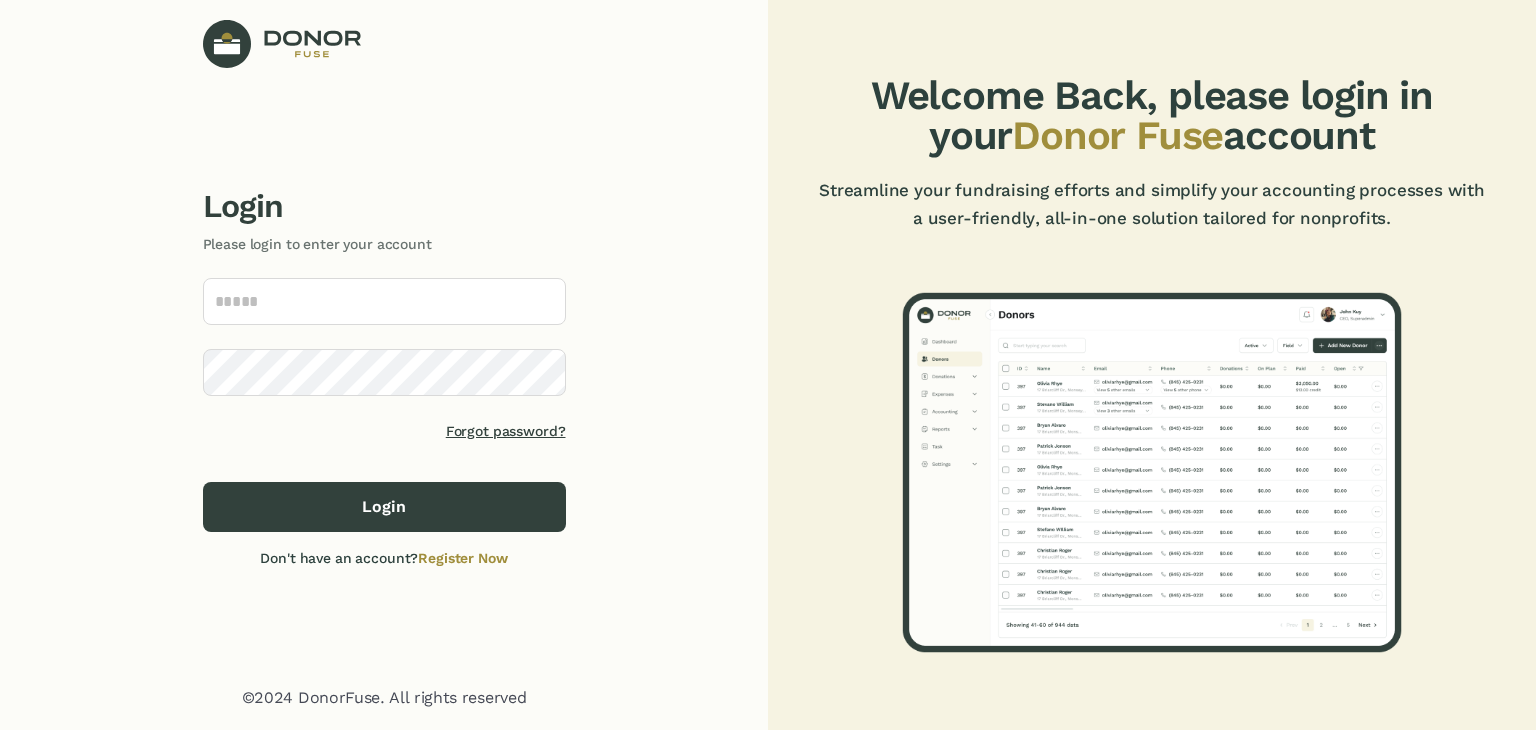scroll, scrollTop: 0, scrollLeft: 0, axis: both 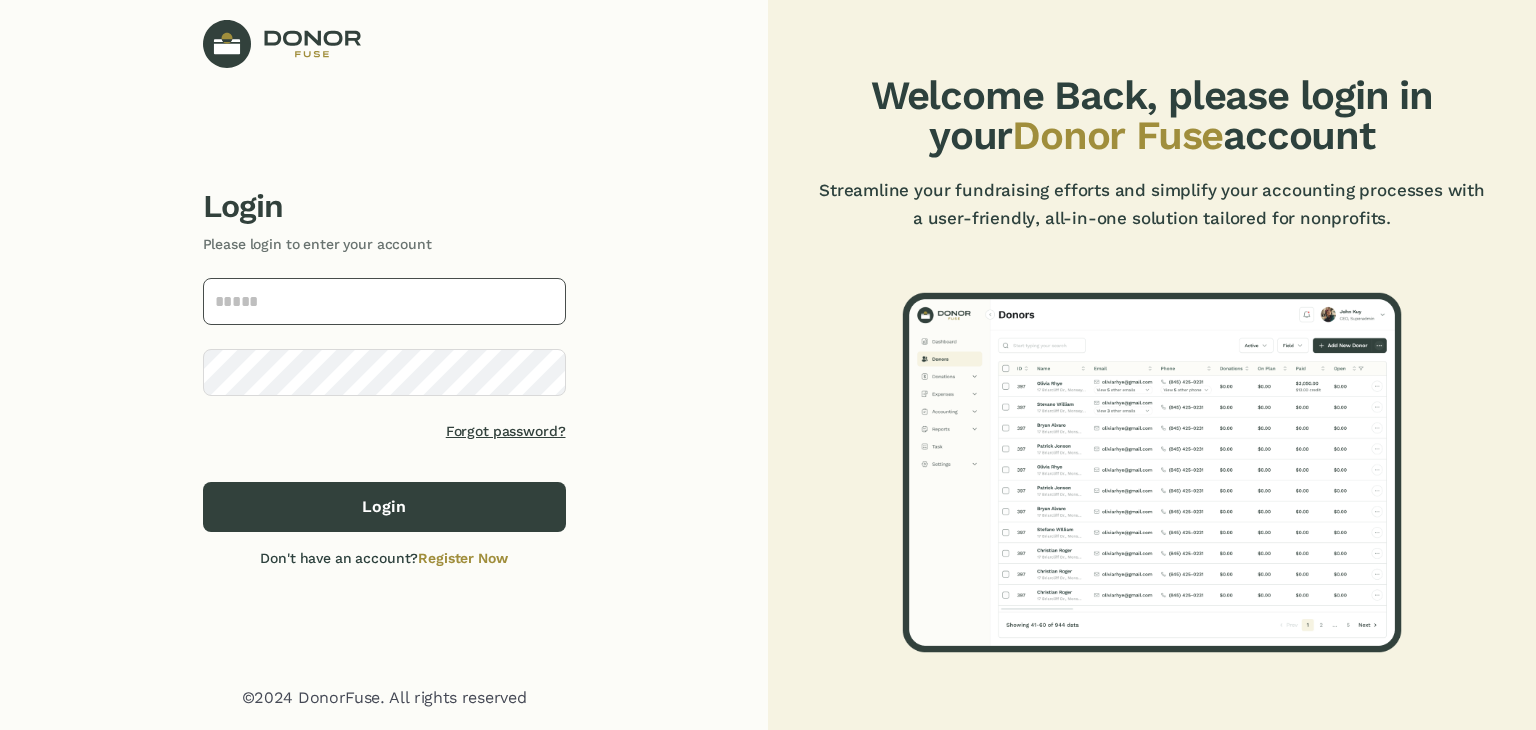 click 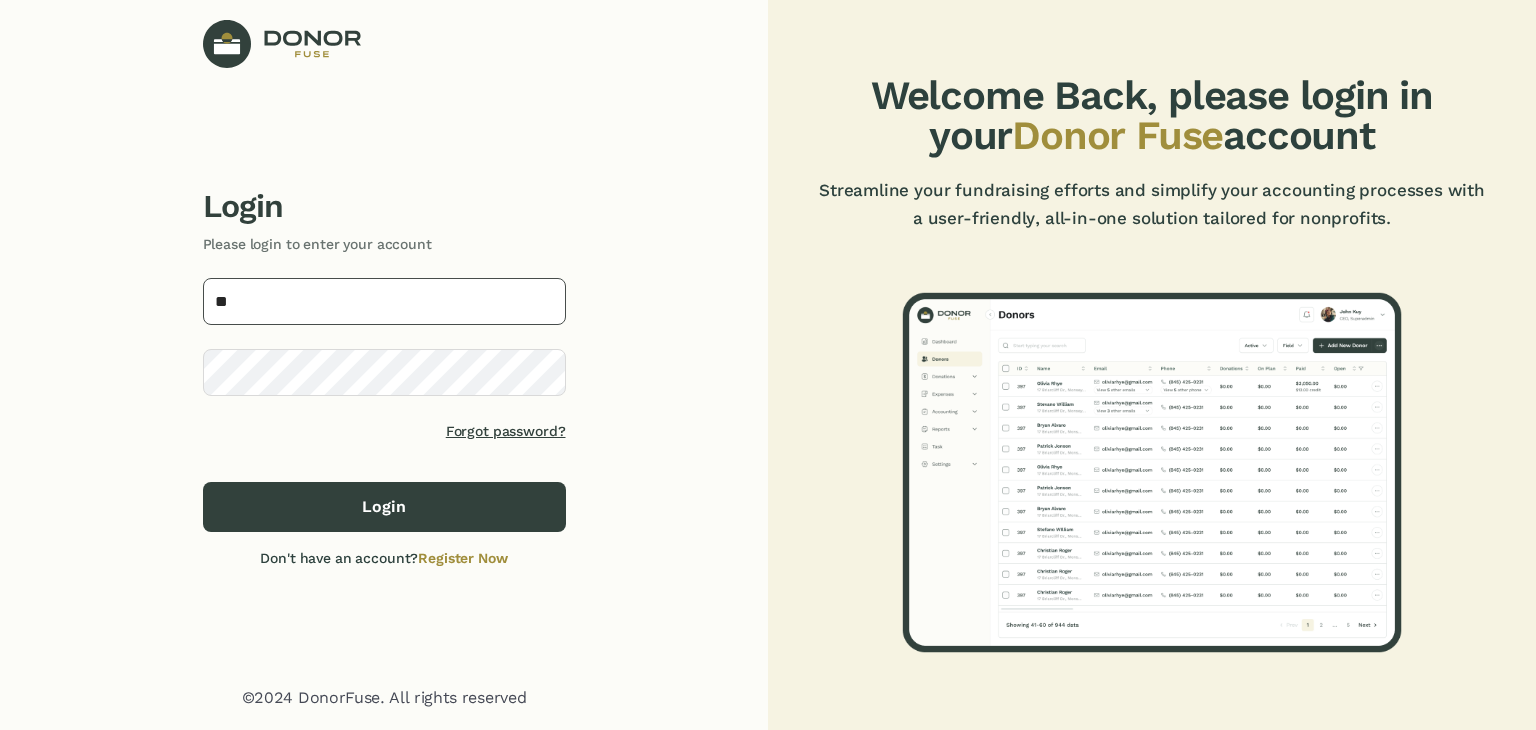 type on "*" 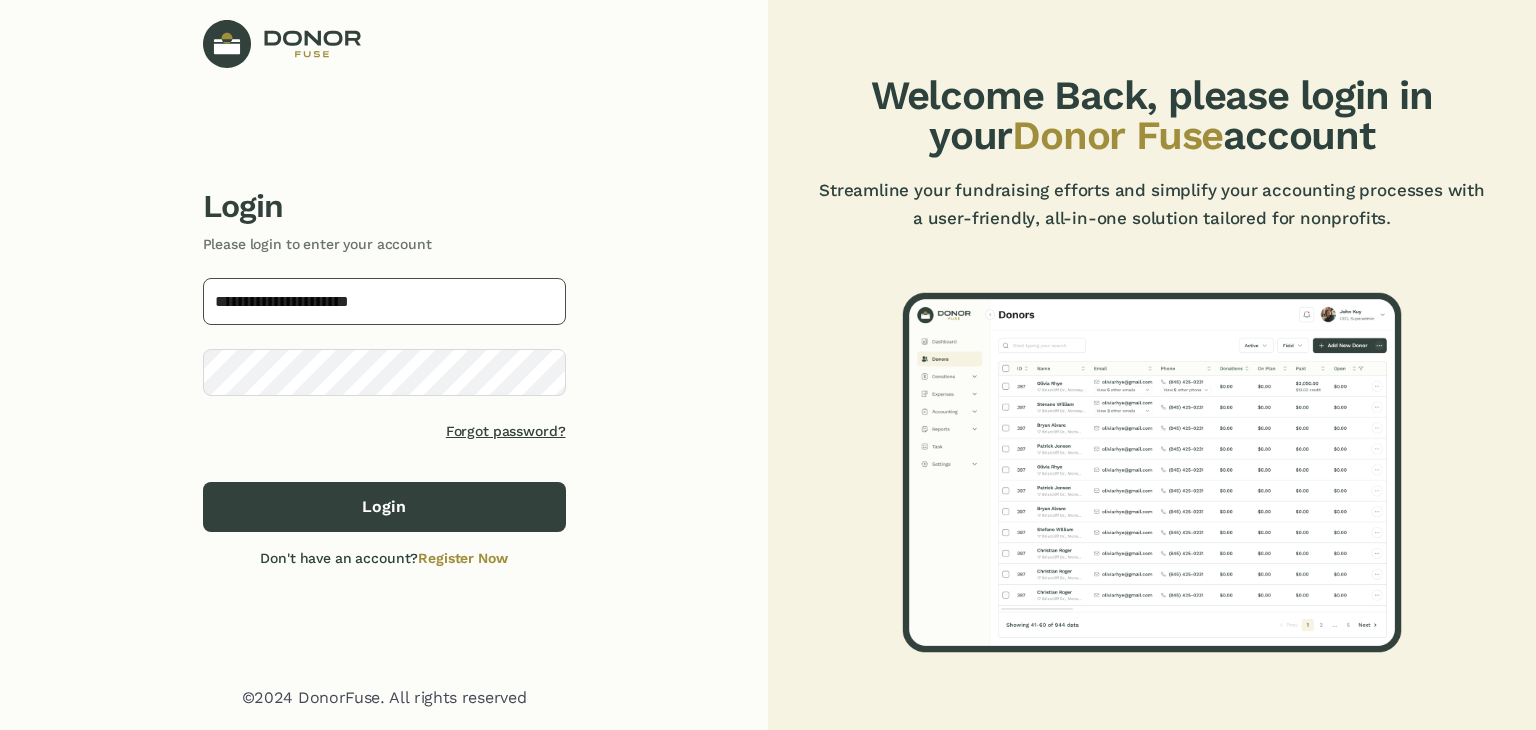 type on "**********" 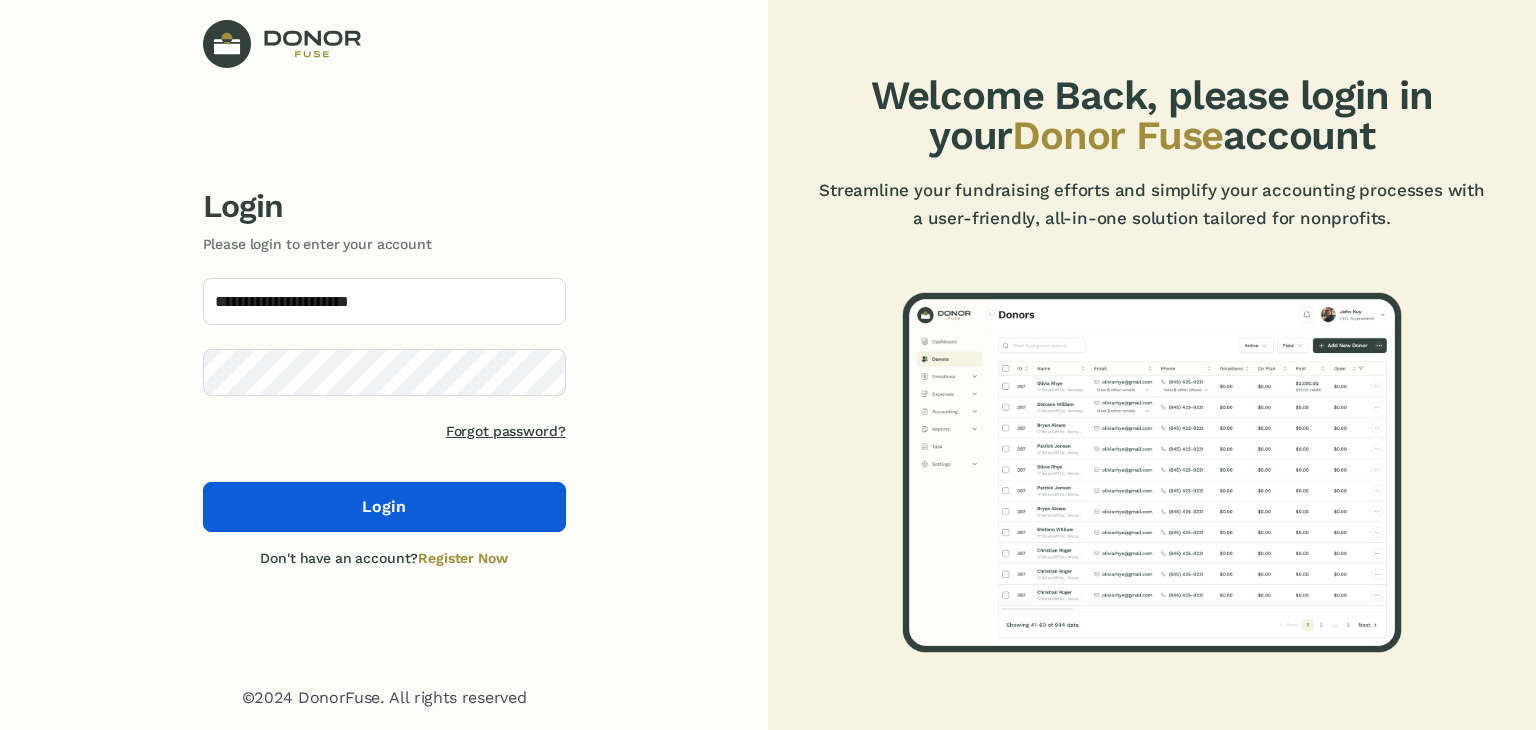 click on "Login" 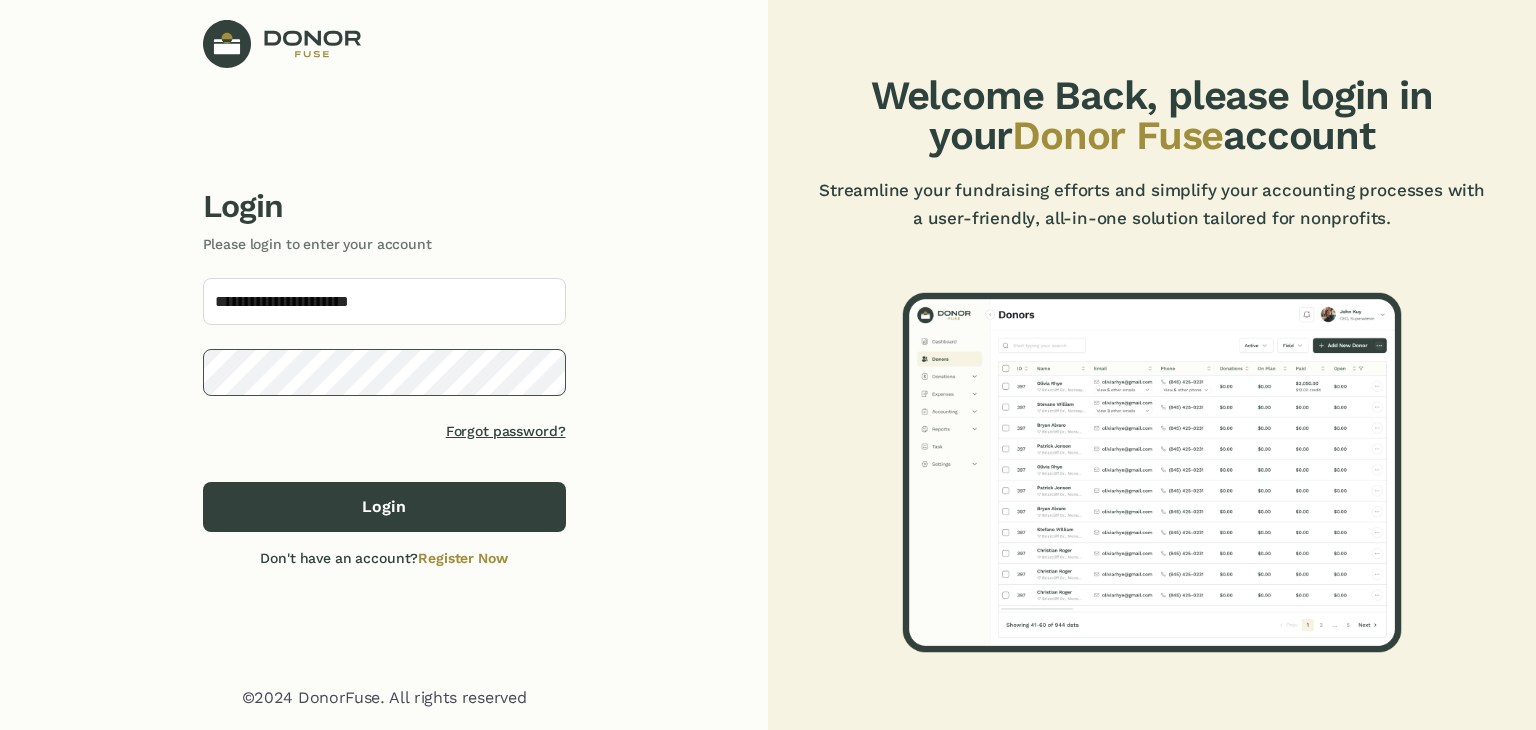 click on "**********" 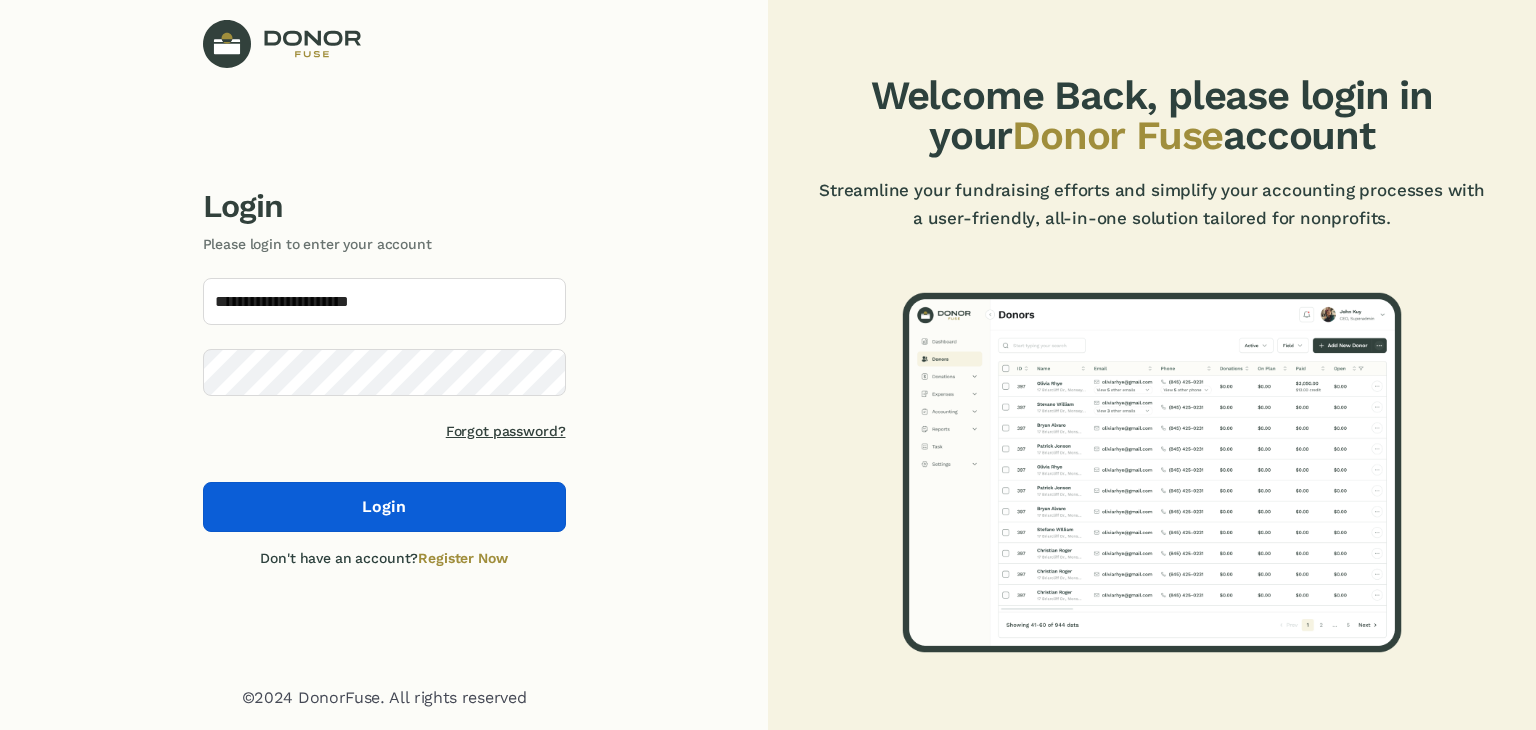 click on "Login" 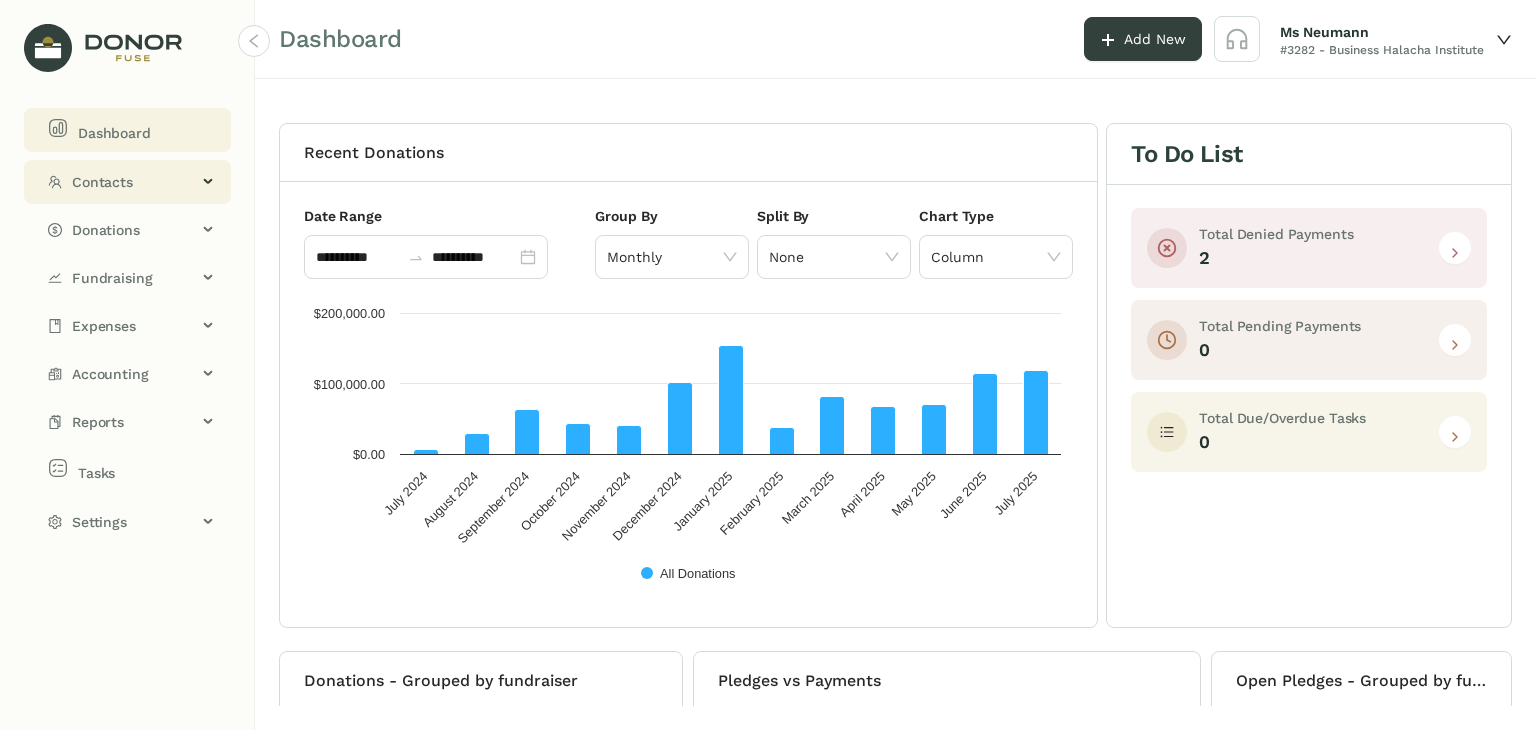 click on "Contacts" 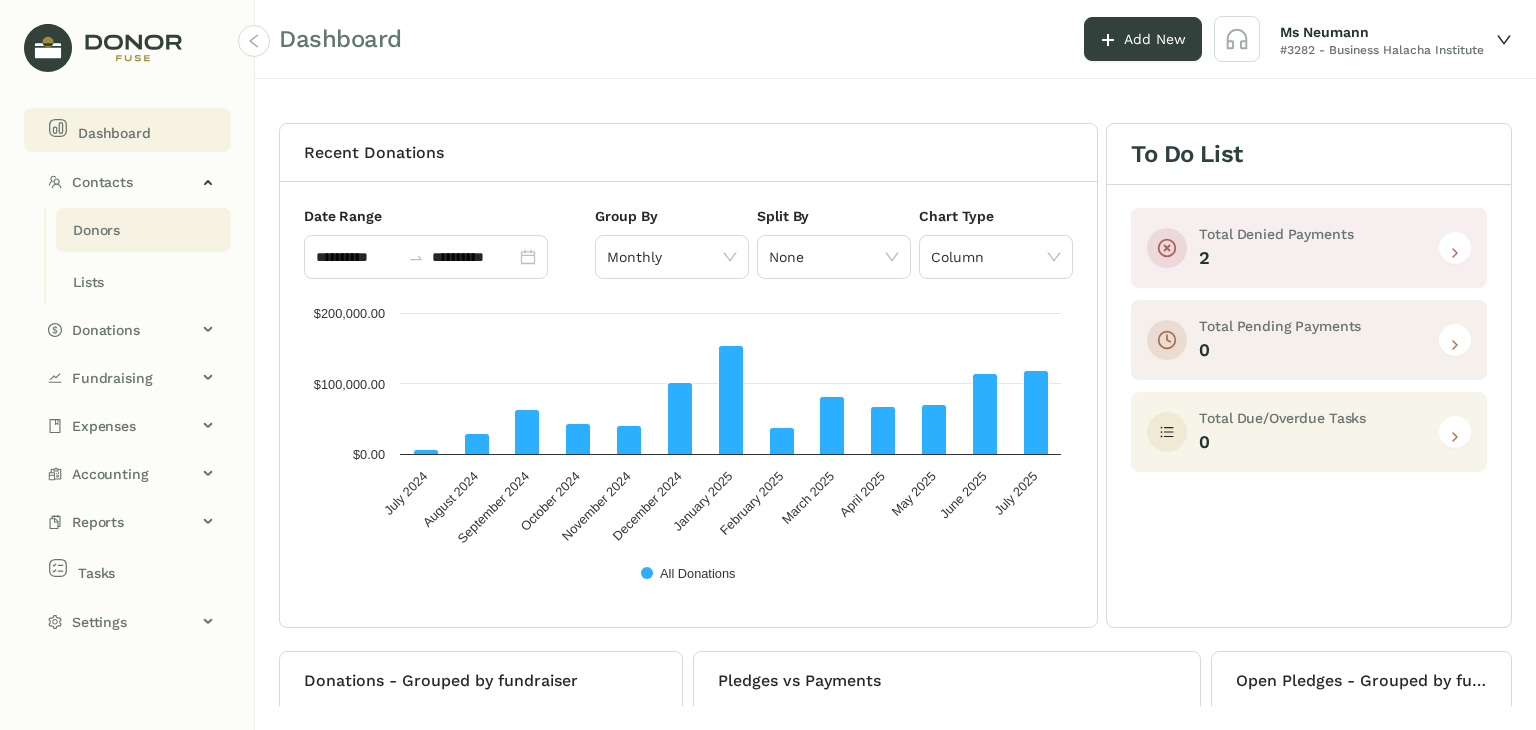click on "Donors" 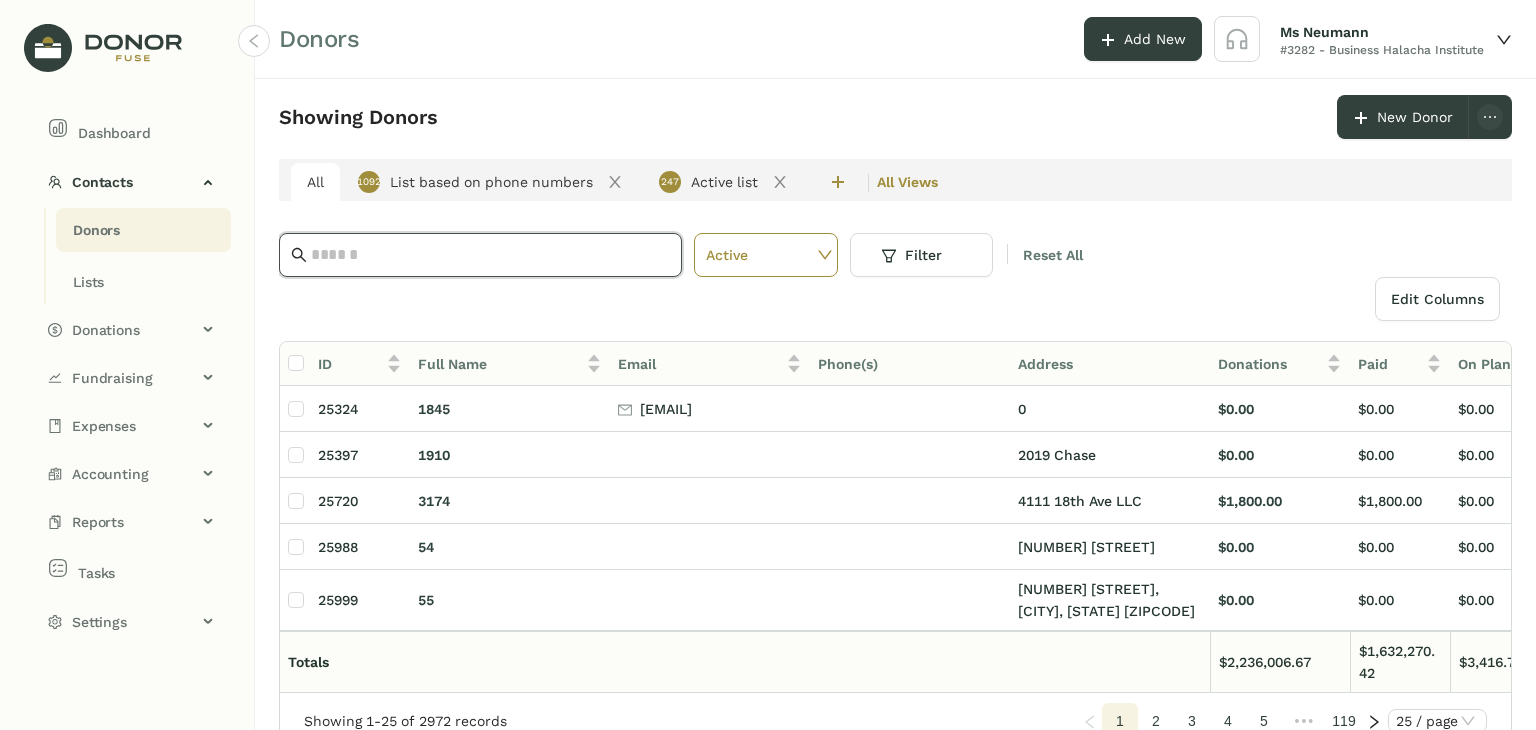 click 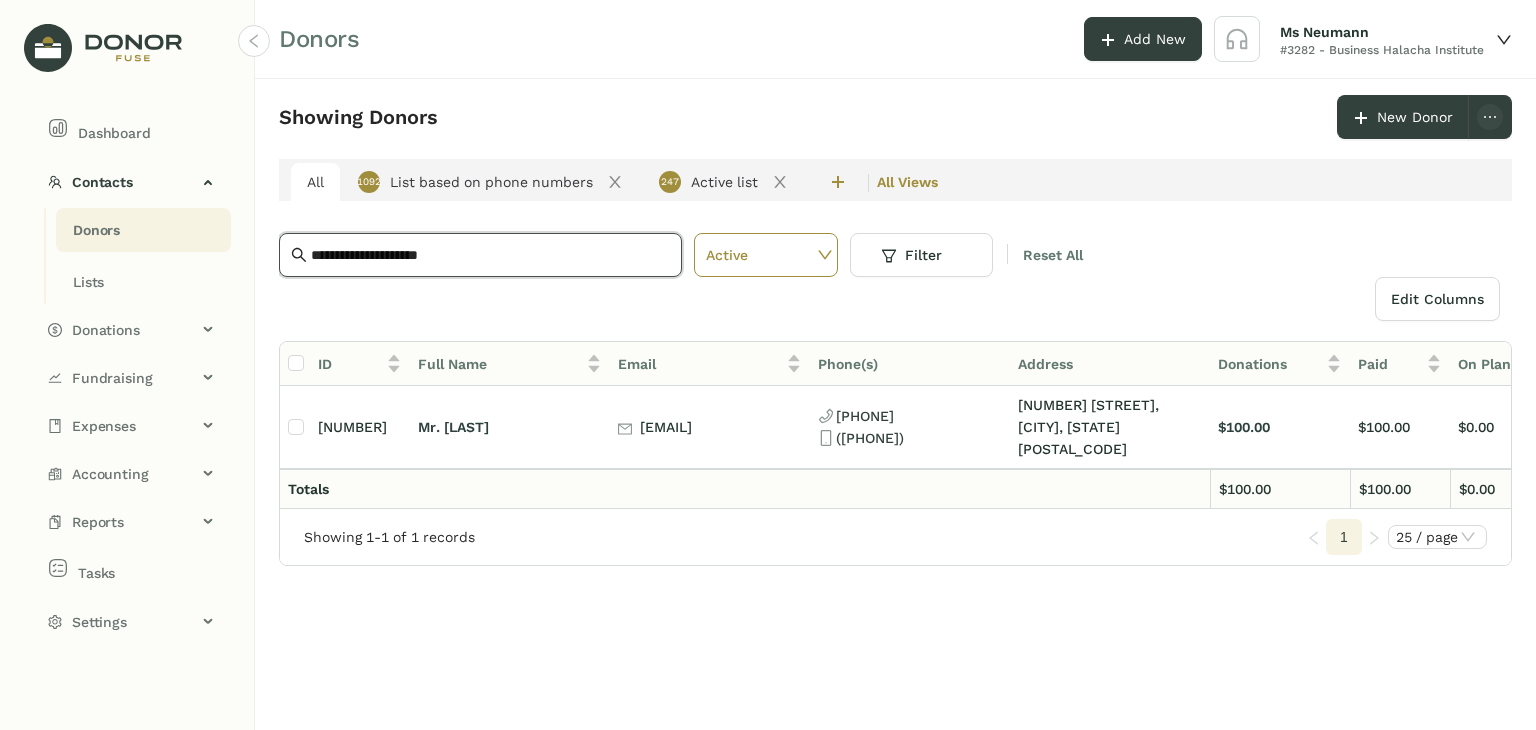type on "**********" 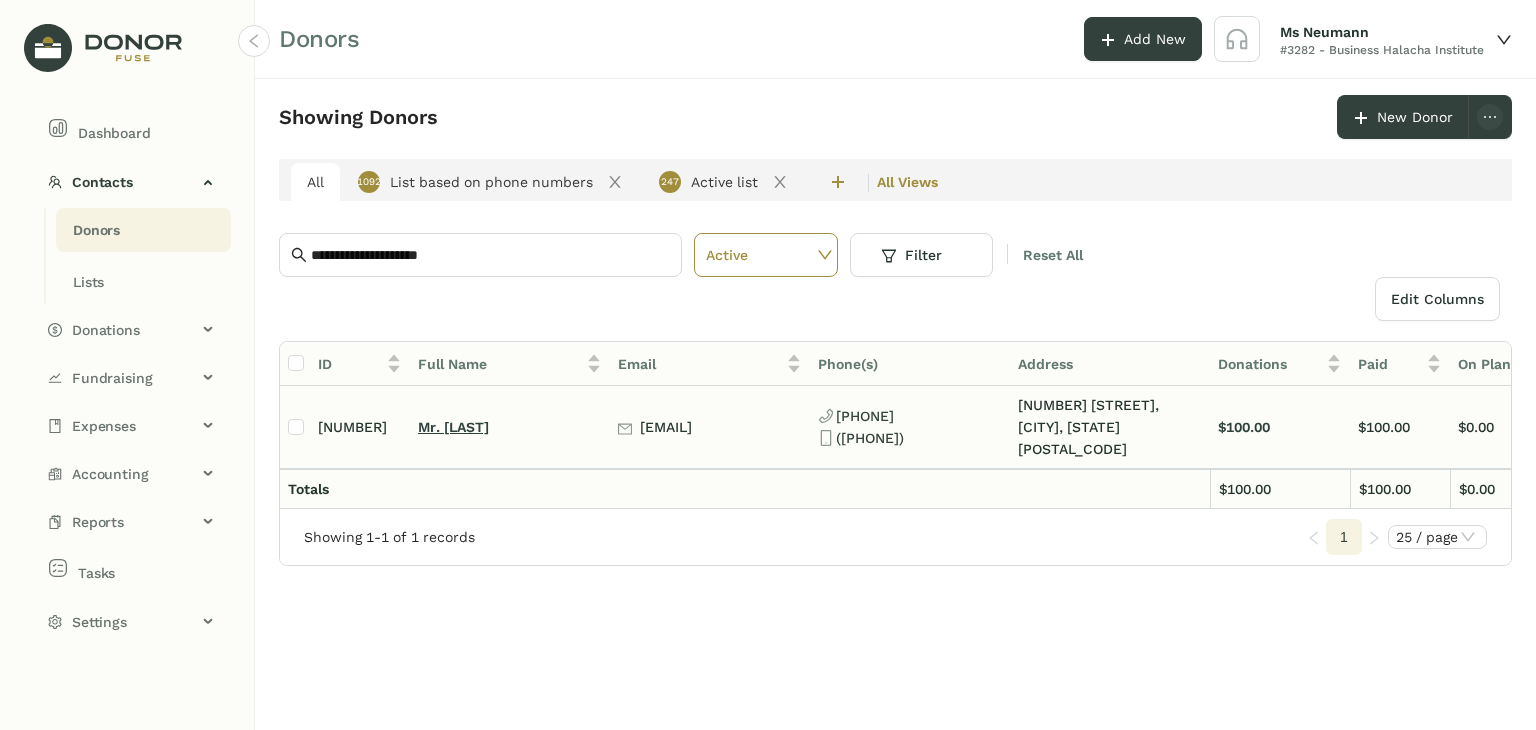 click on "Mr. [LAST]" 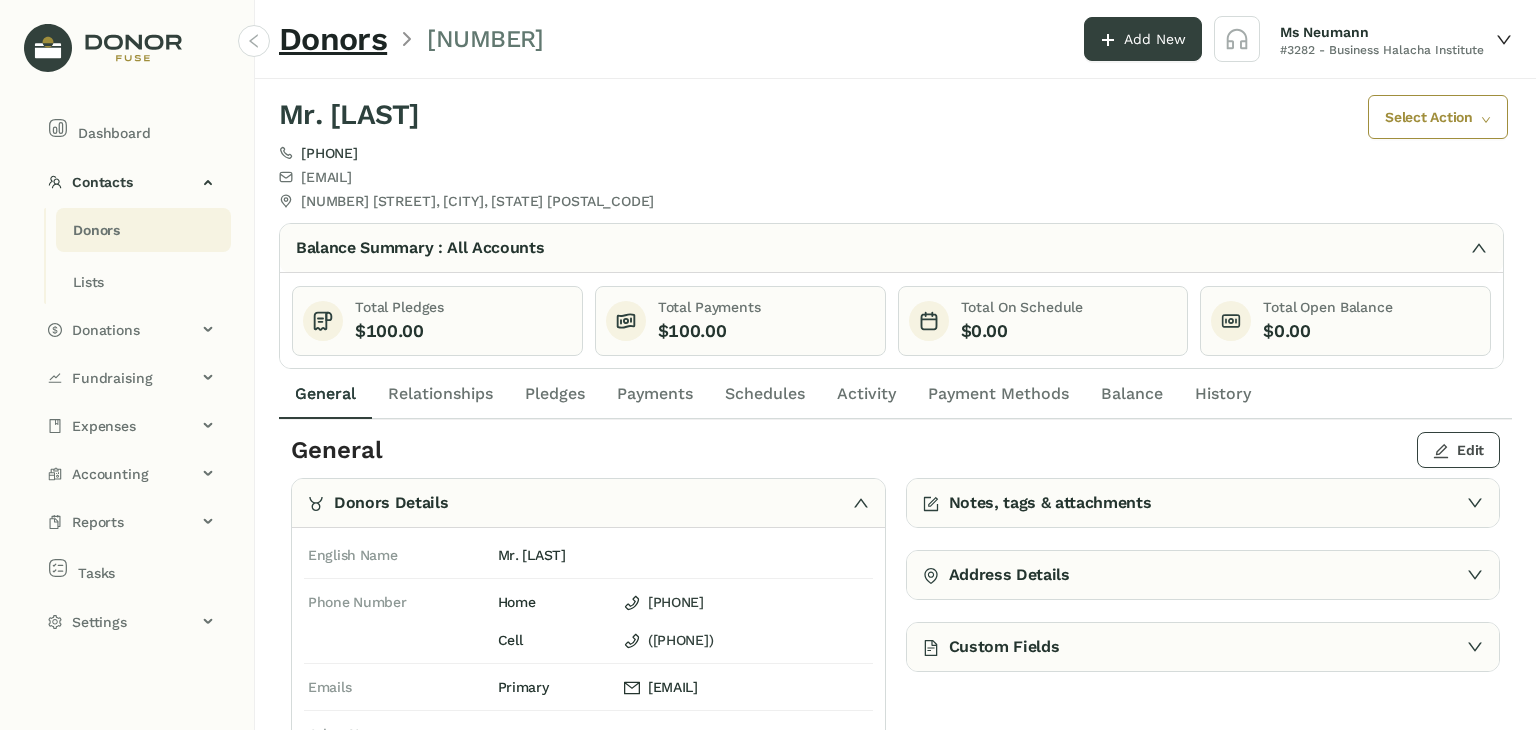 click on "Edit" 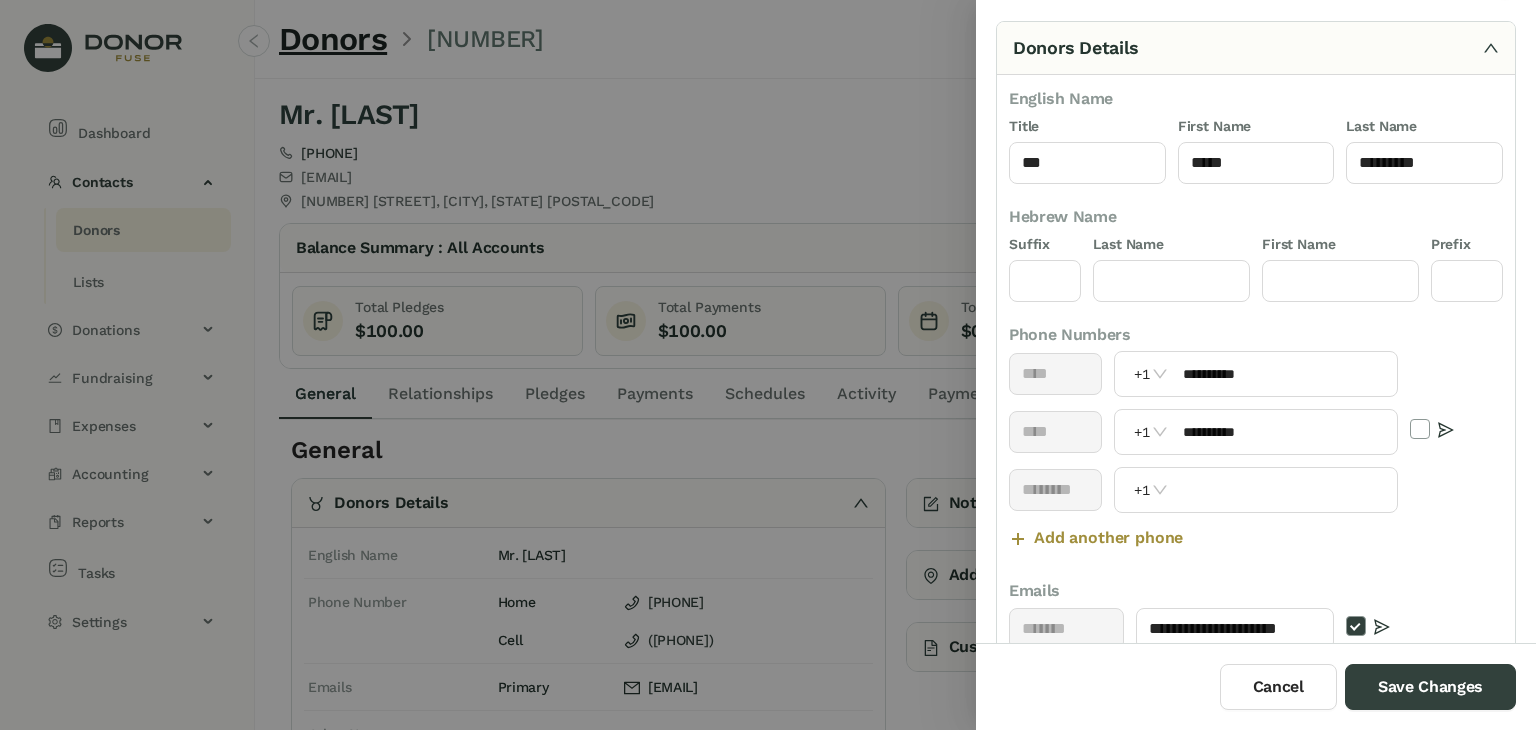 scroll, scrollTop: 73, scrollLeft: 0, axis: vertical 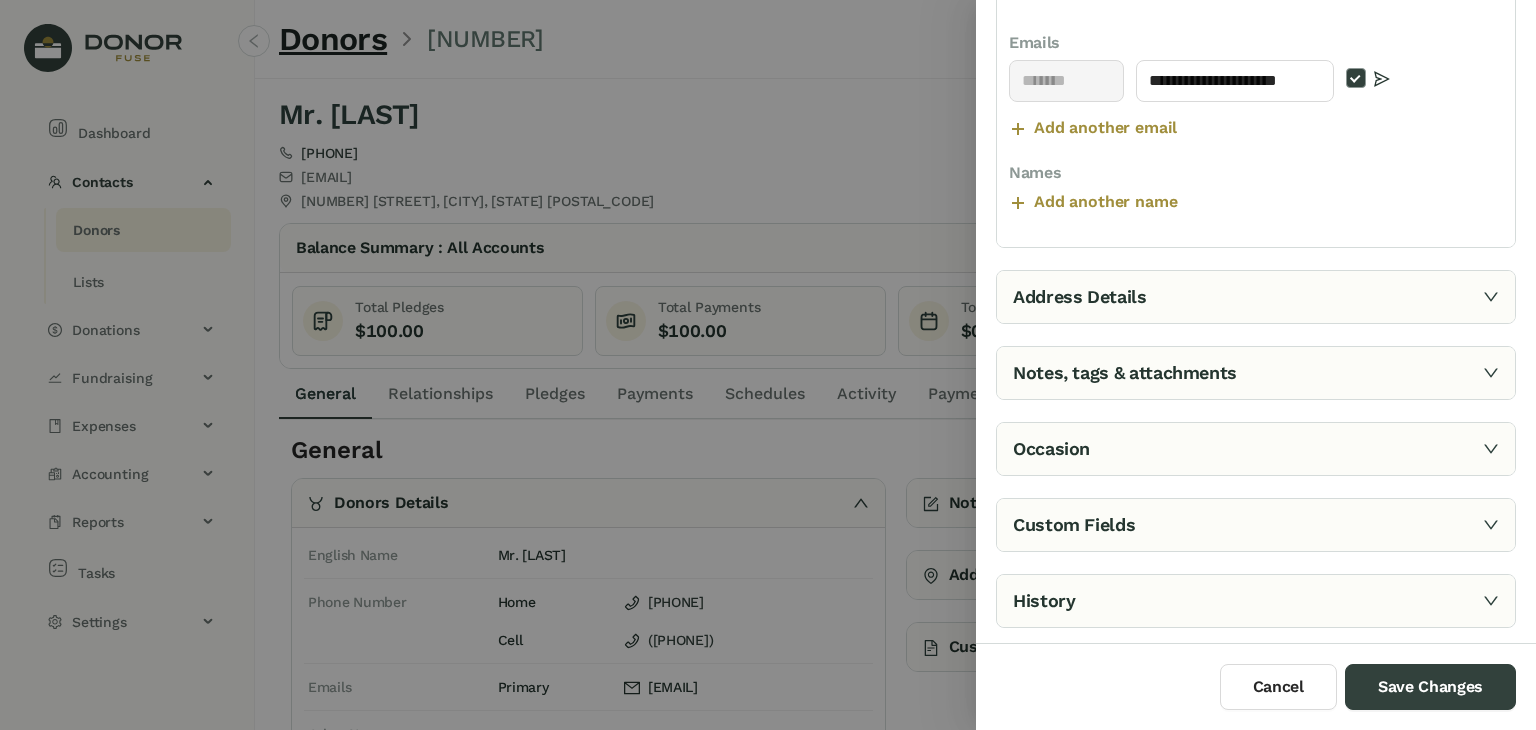 click on "Address Details" at bounding box center (1256, 297) 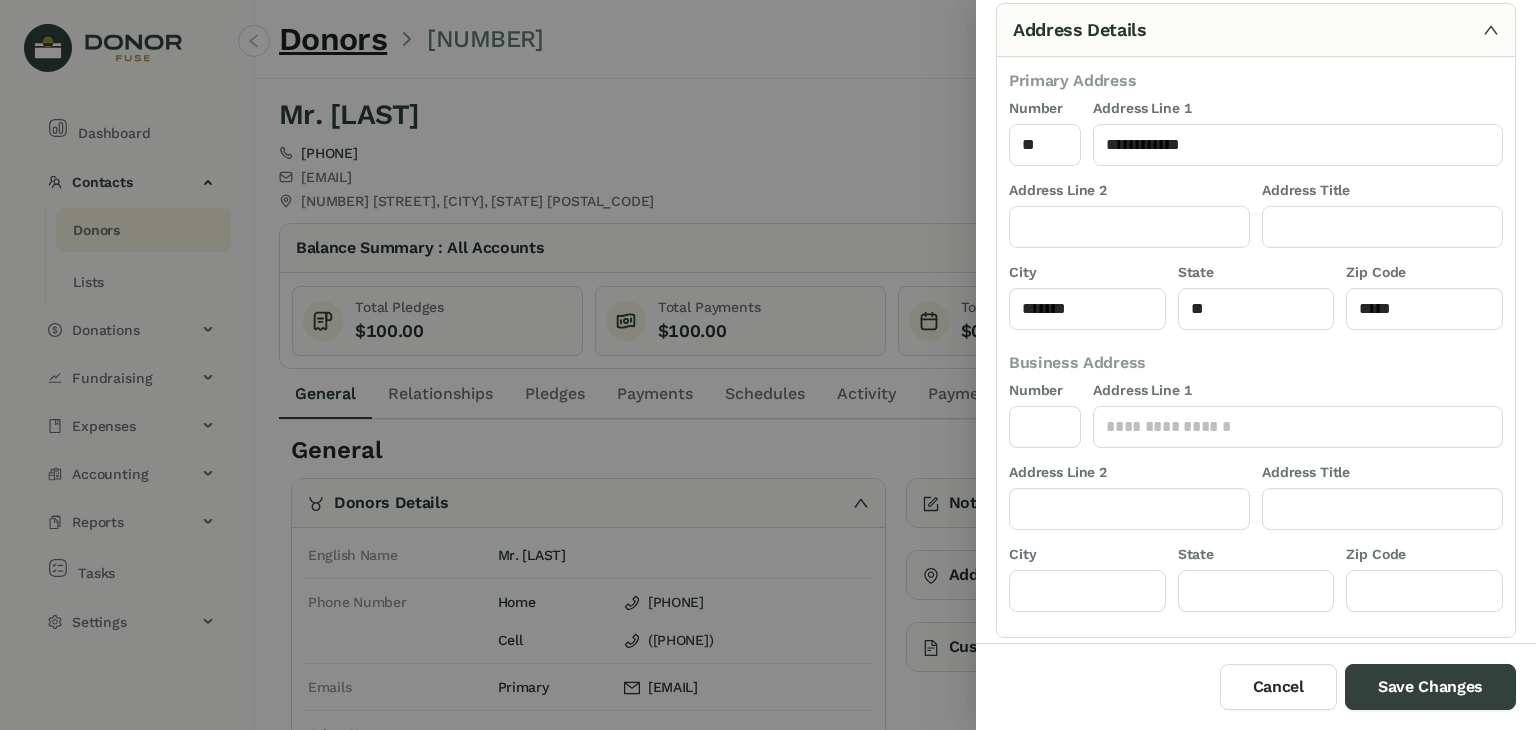 scroll, scrollTop: 143, scrollLeft: 0, axis: vertical 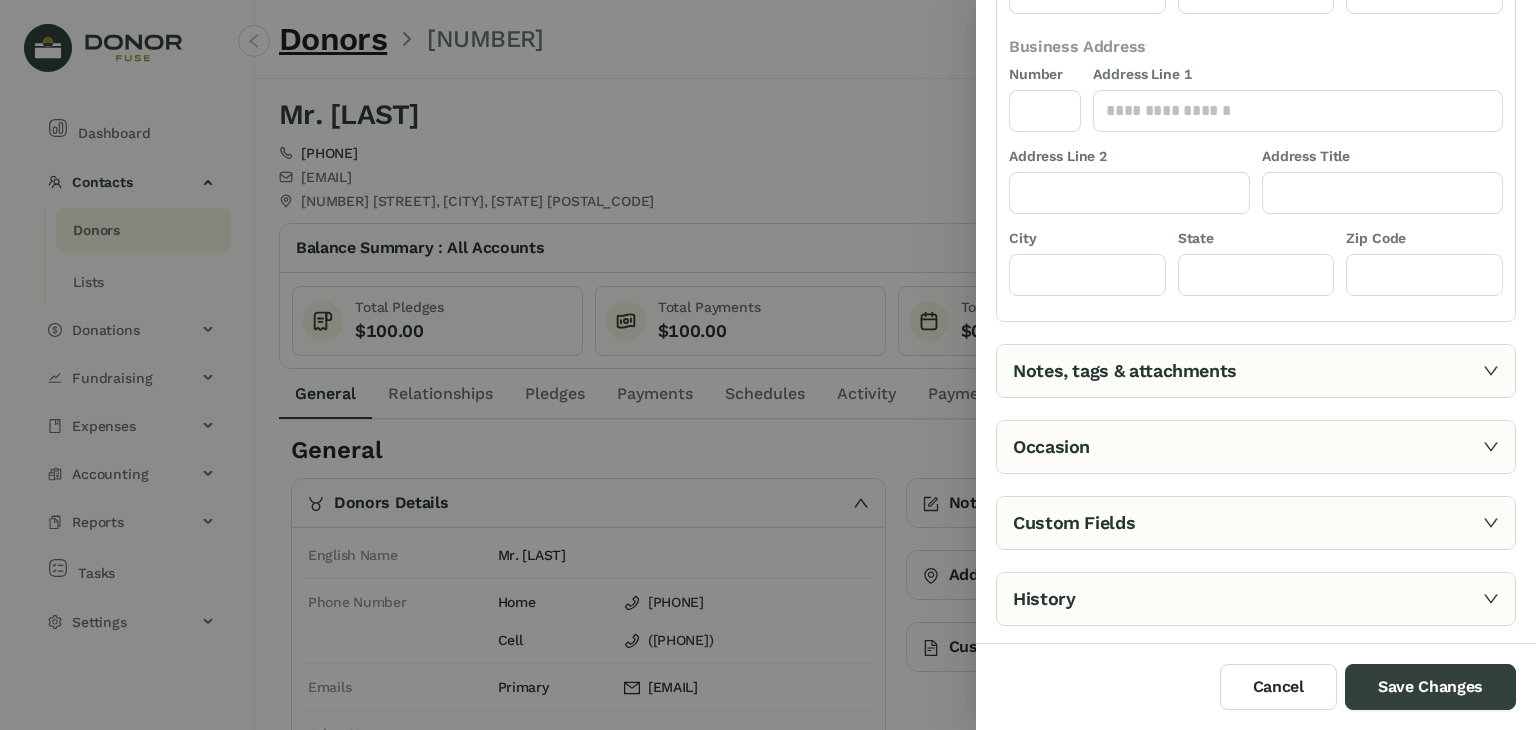 click on "Notes, tags & attachments" at bounding box center (1256, 371) 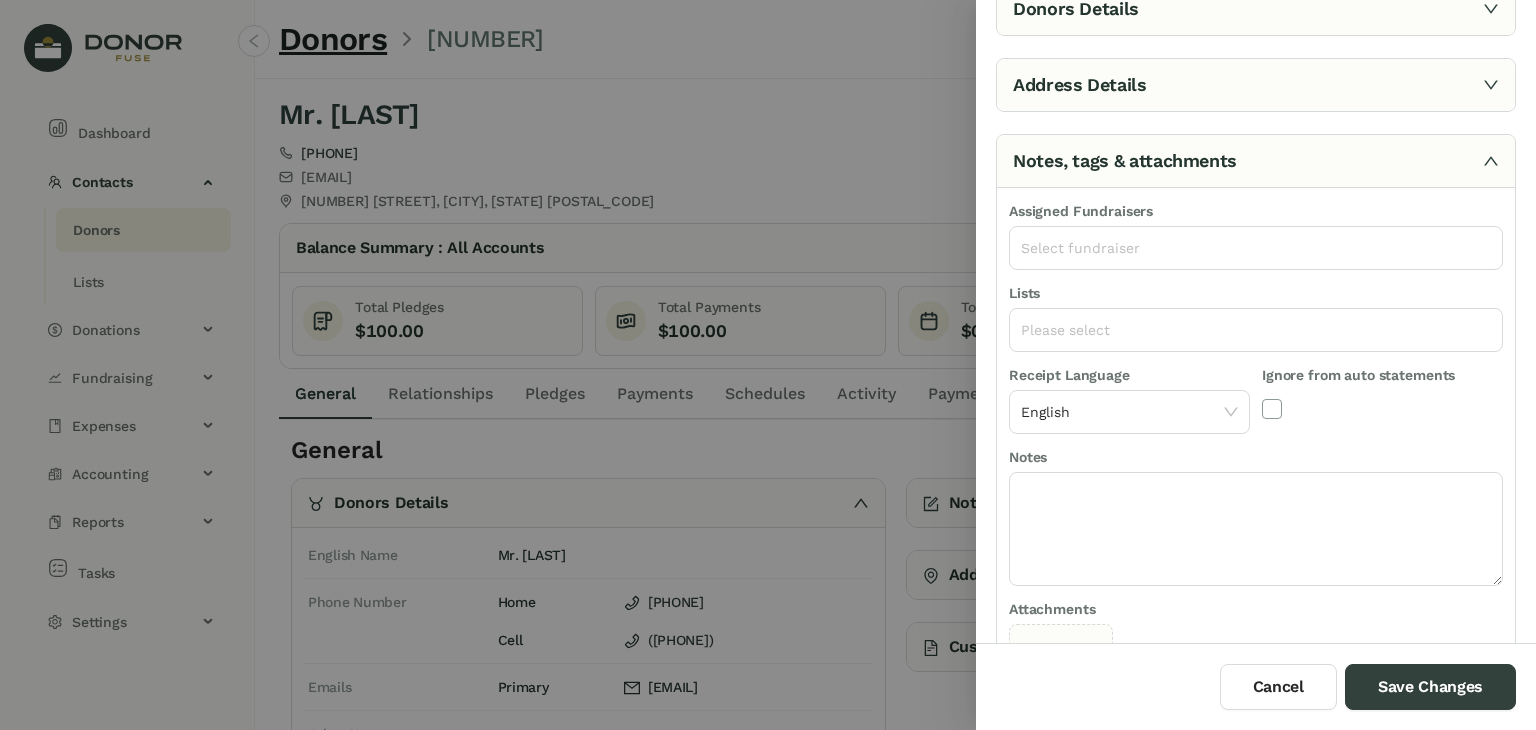 scroll, scrollTop: 20, scrollLeft: 0, axis: vertical 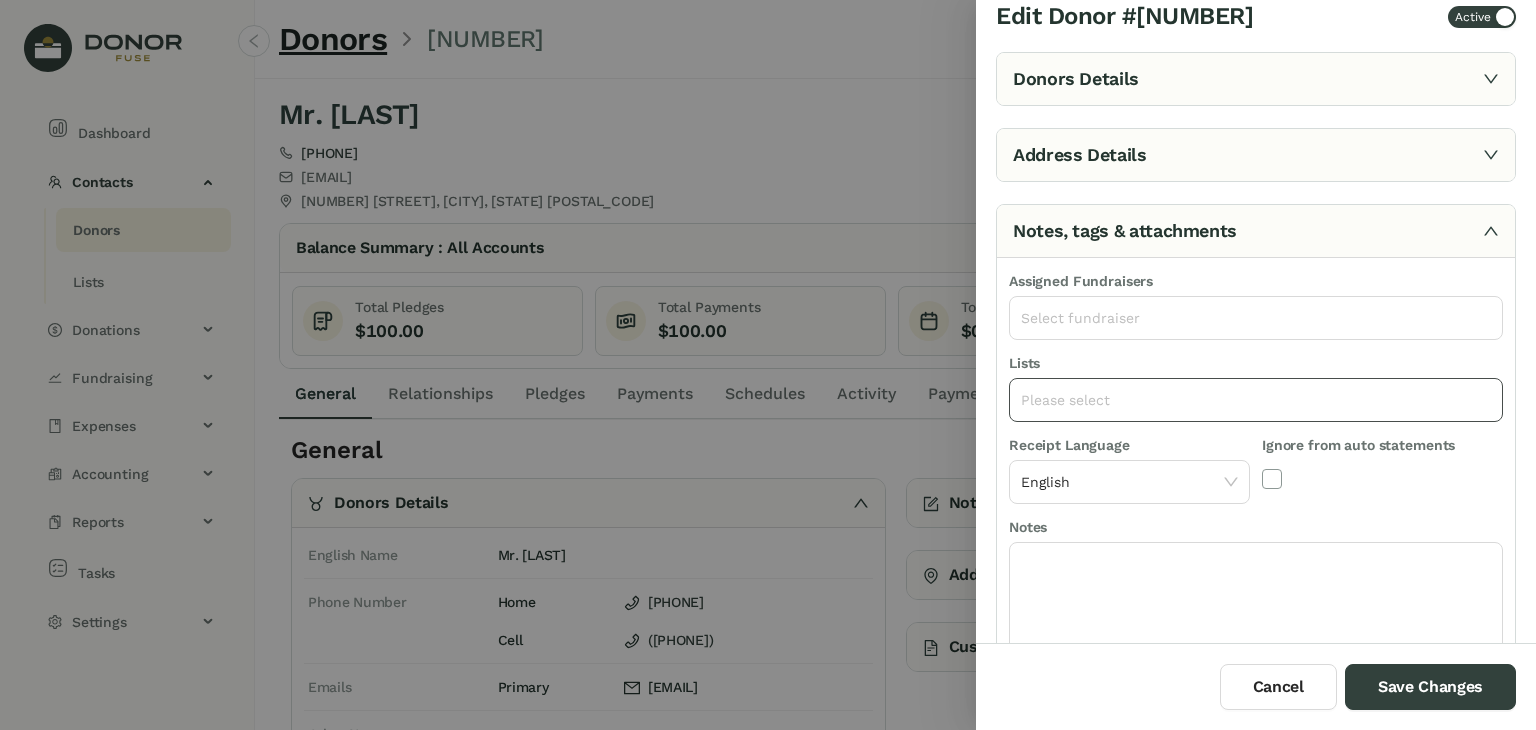 click on "Please select" 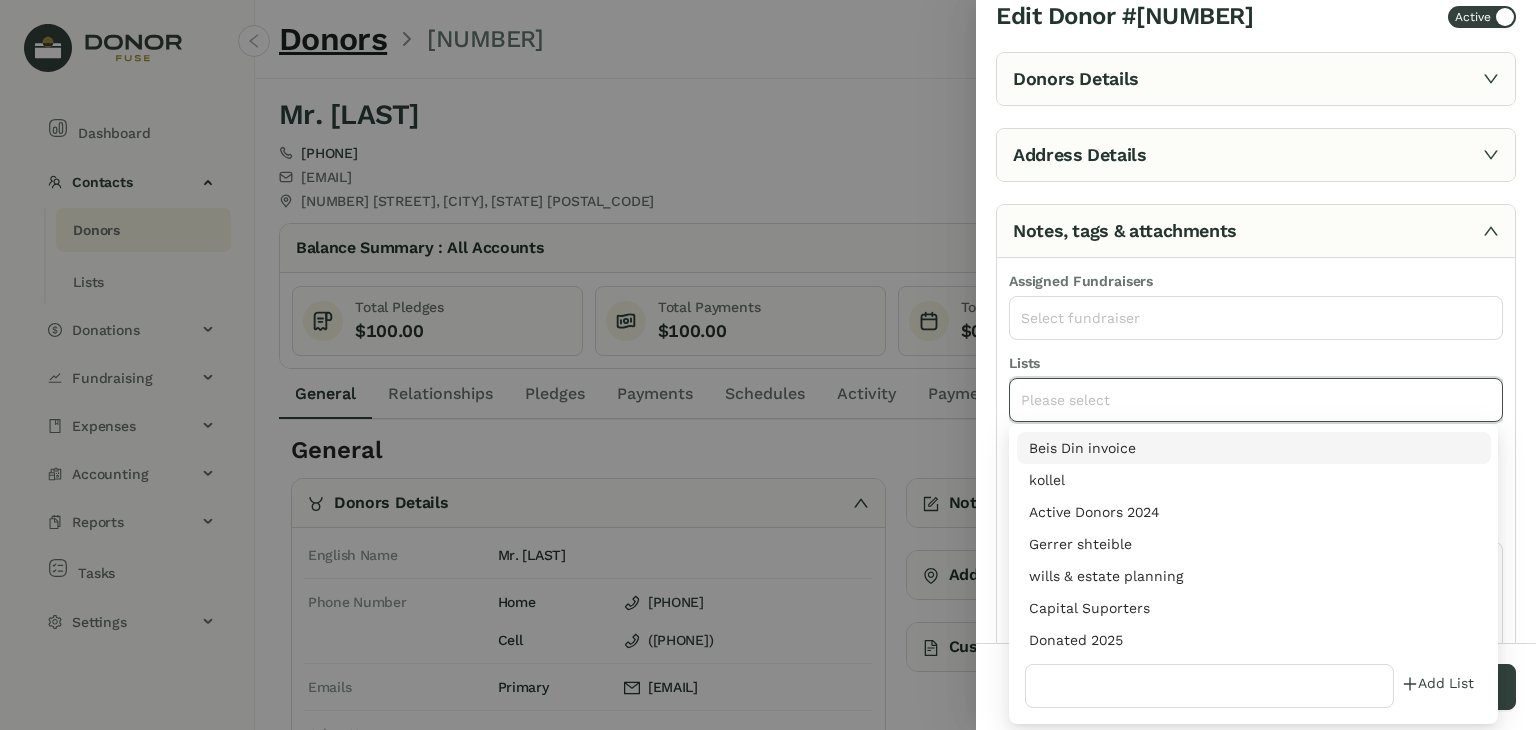 click on "Donated 2025" at bounding box center (1254, 640) 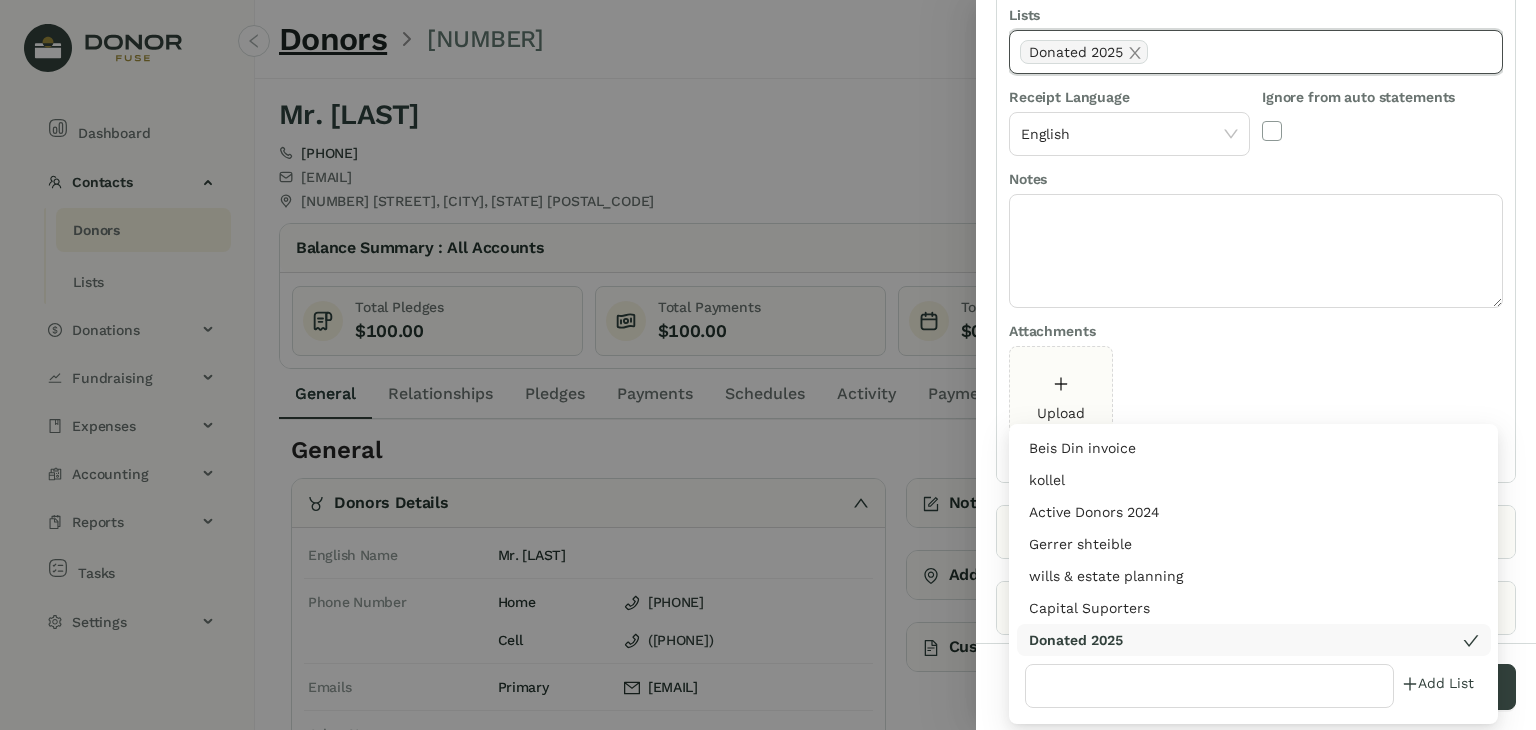 scroll, scrollTop: 452, scrollLeft: 0, axis: vertical 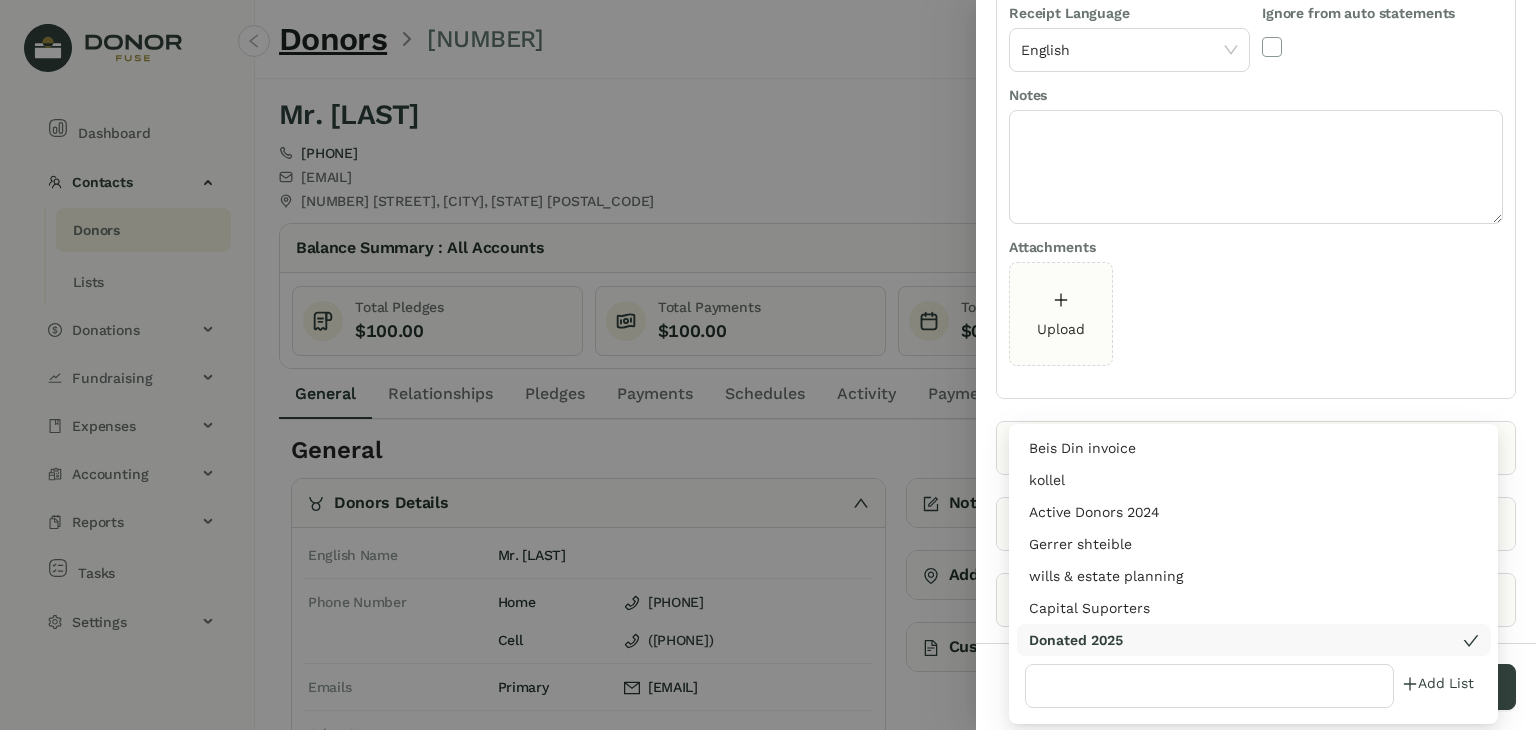 click on "Upload" 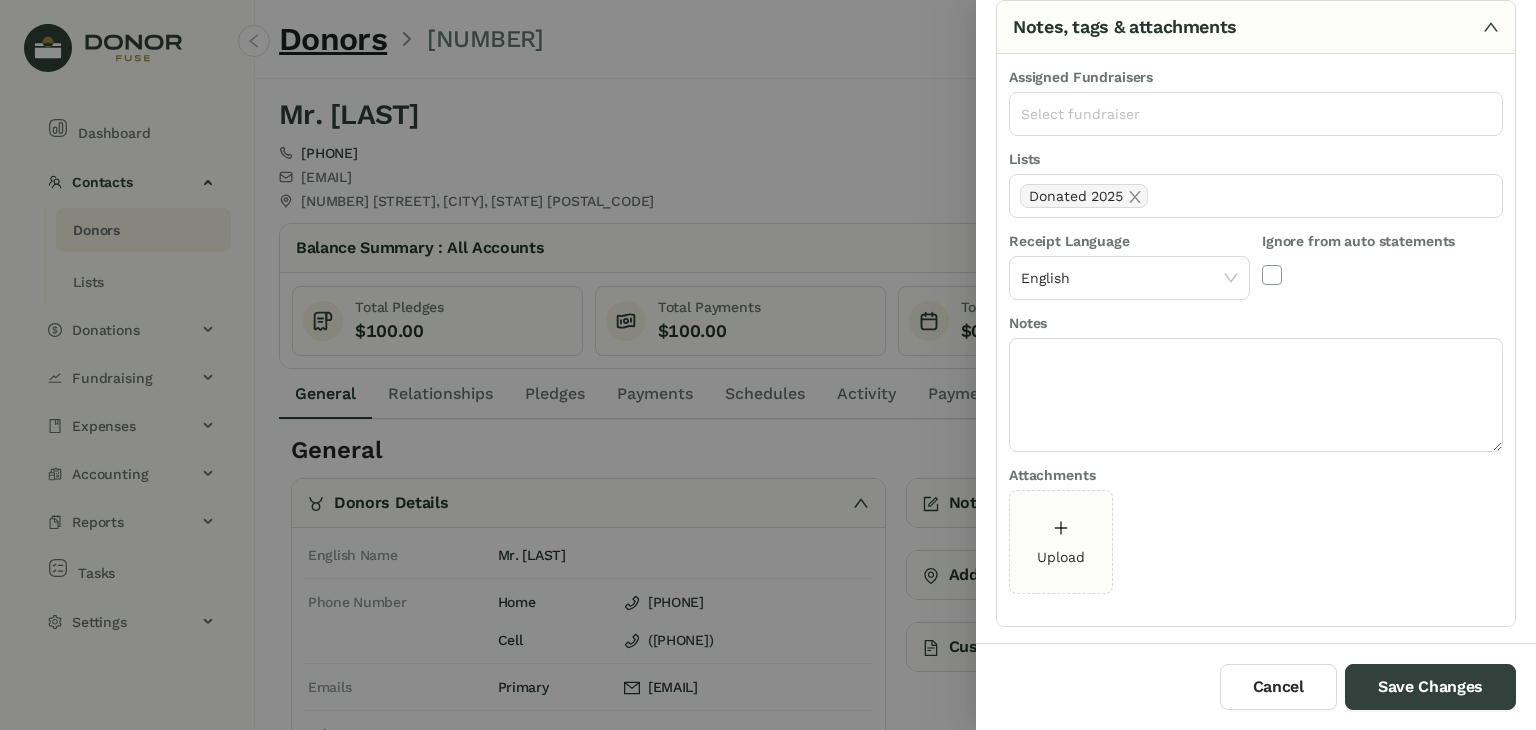 scroll, scrollTop: 222, scrollLeft: 0, axis: vertical 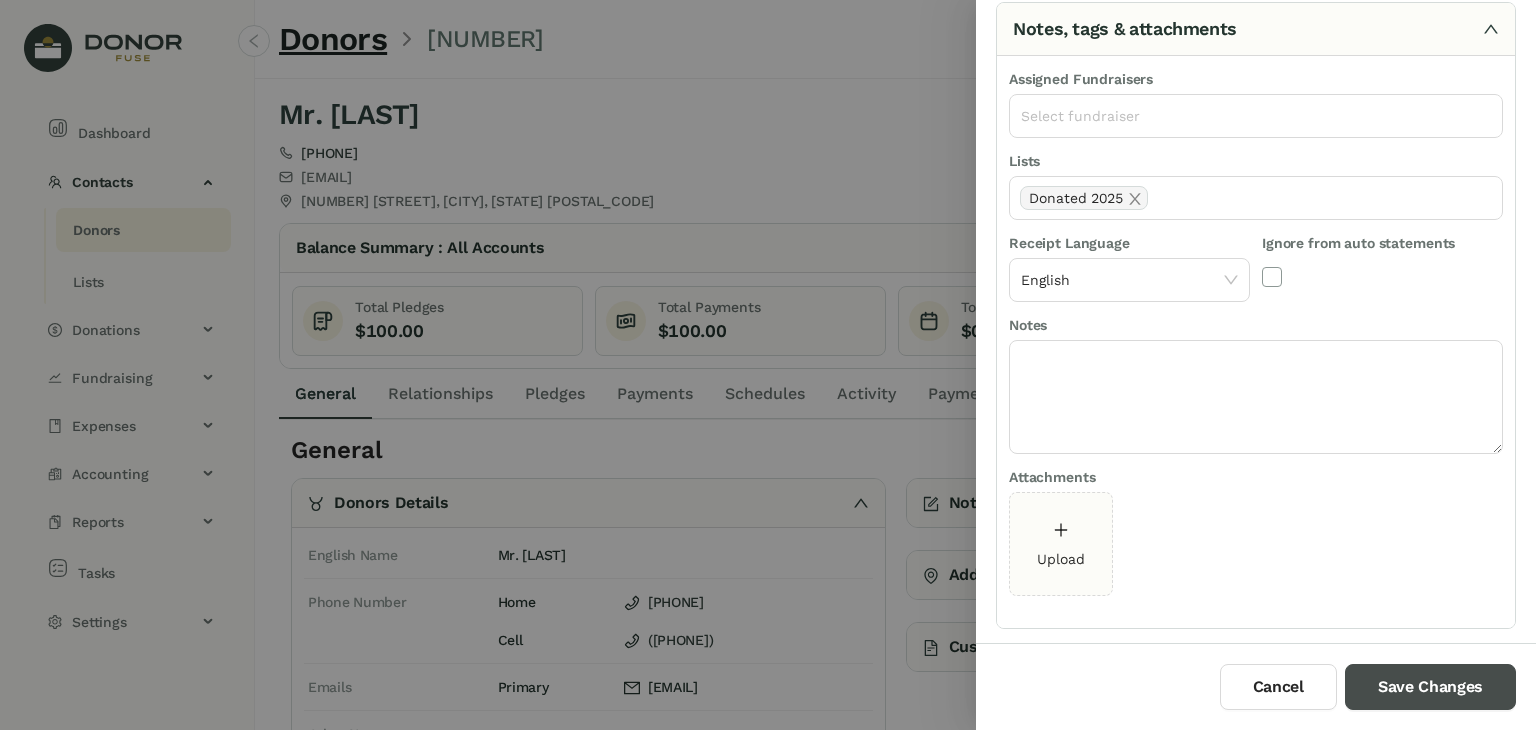 click on "Save Changes" at bounding box center [1430, 687] 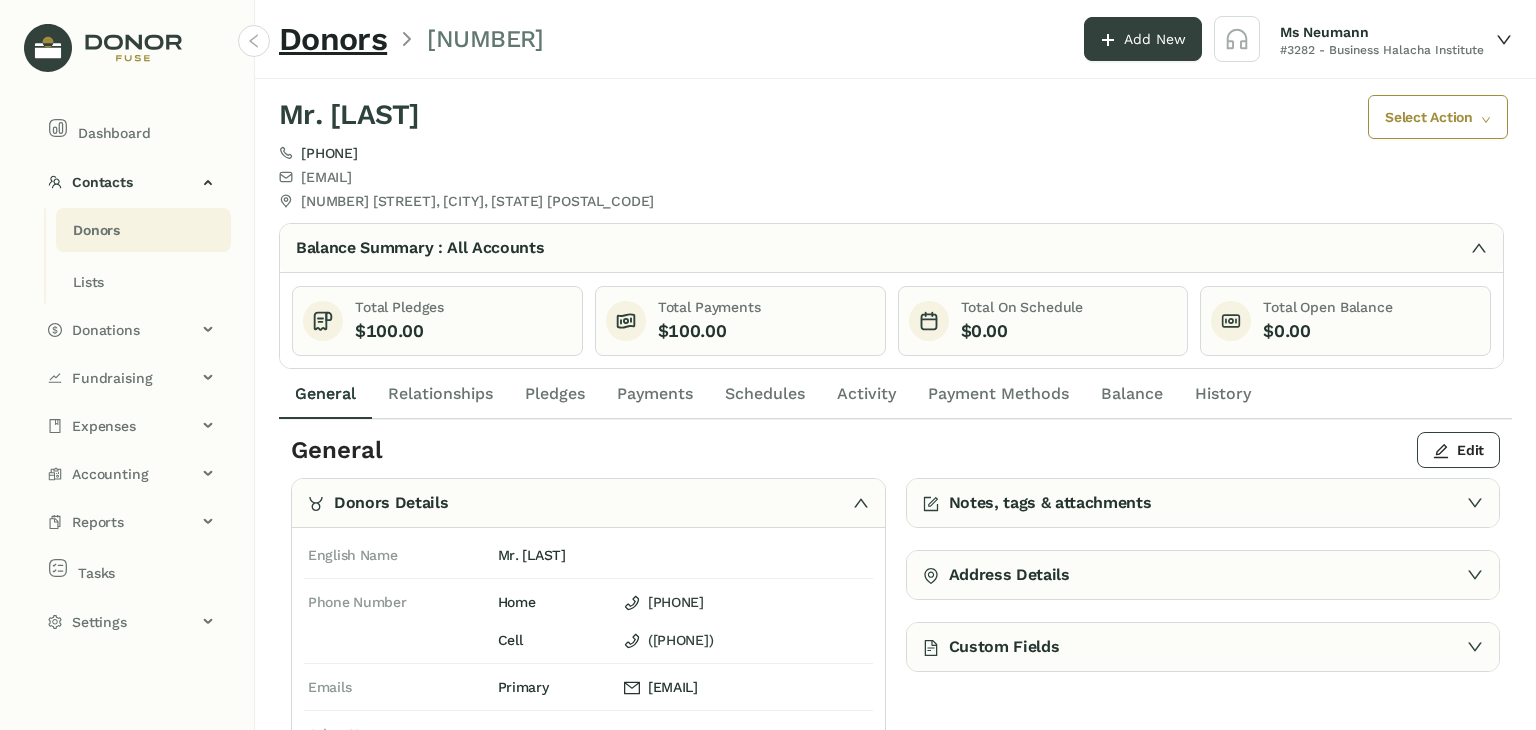 click on "Payments" 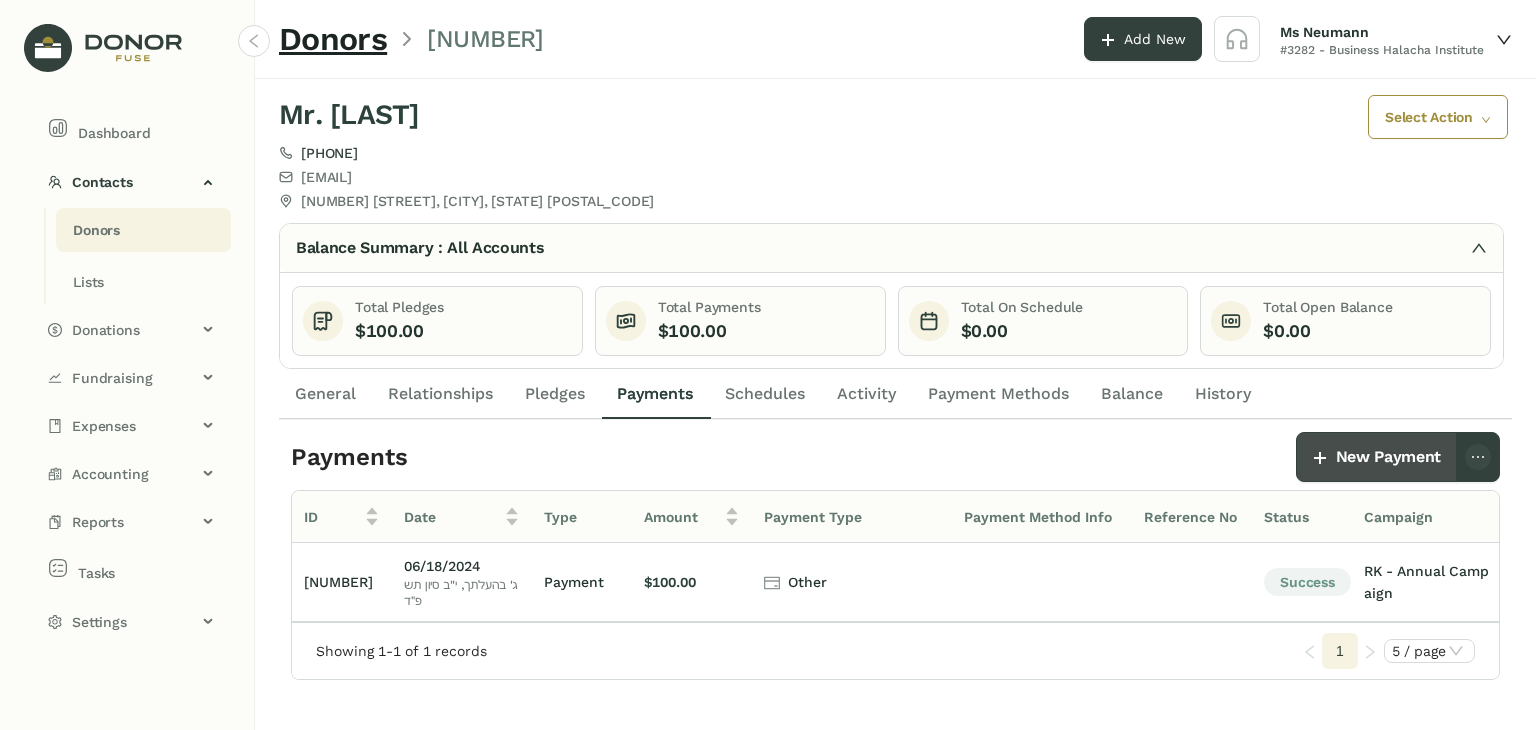 click on "New Payment" 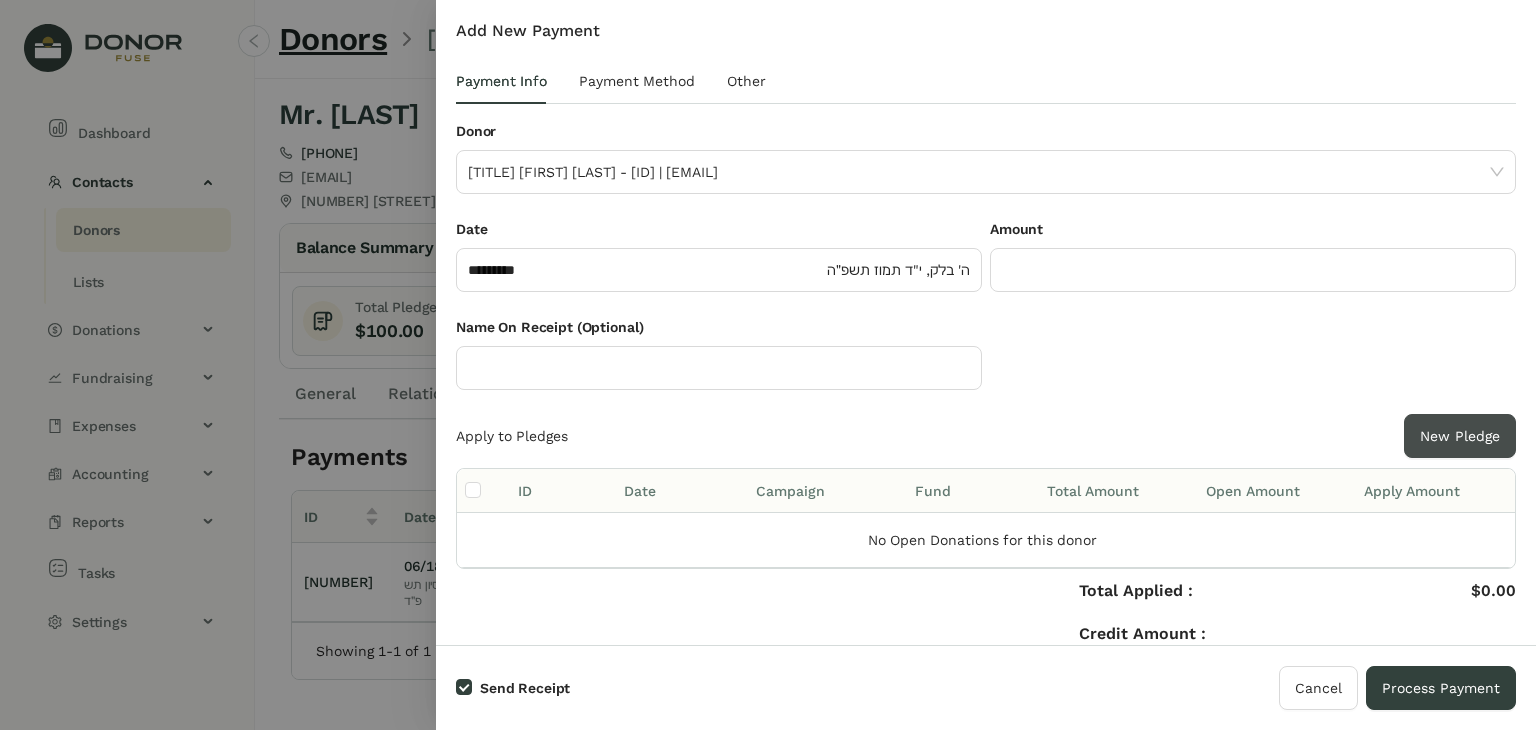 click on "New Pledge" at bounding box center [1460, 436] 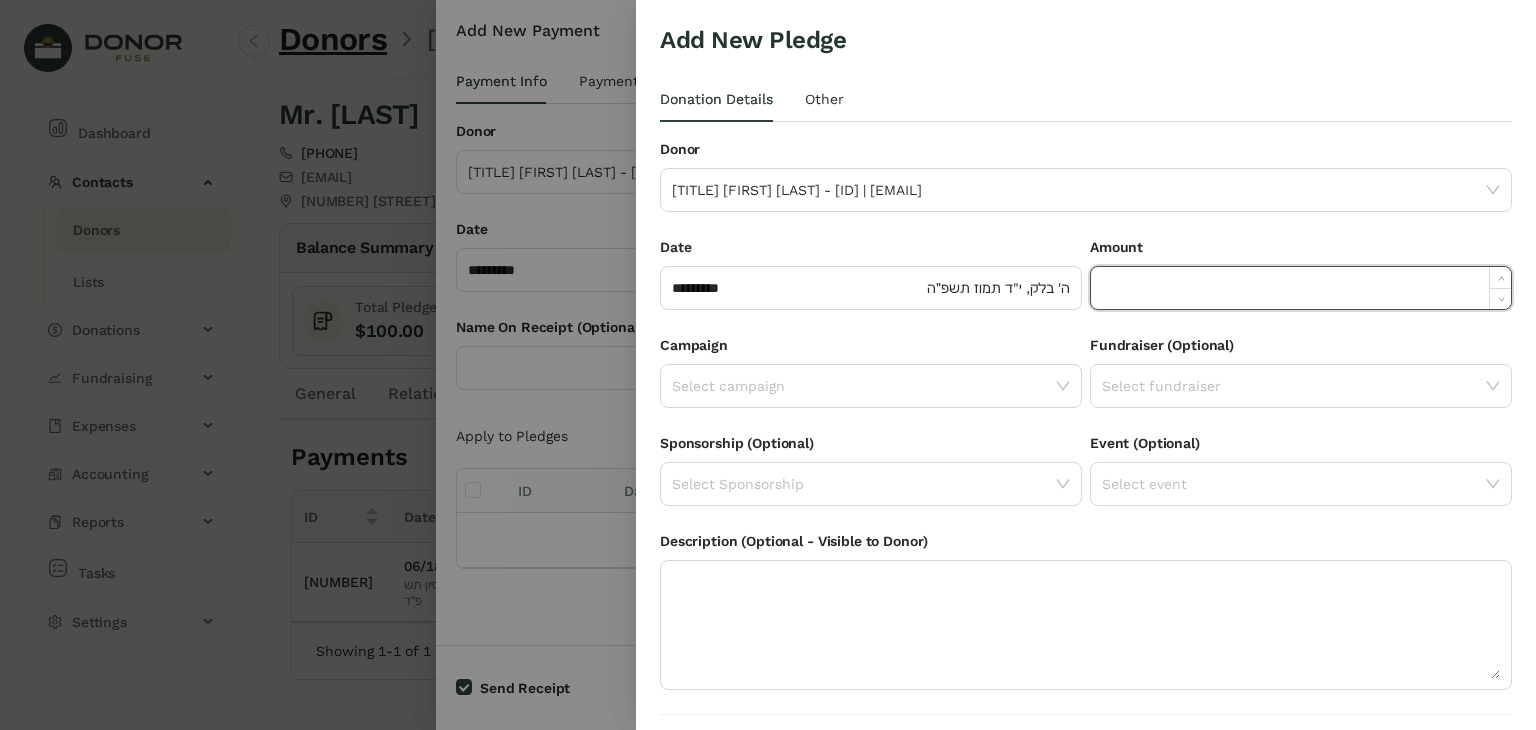 click 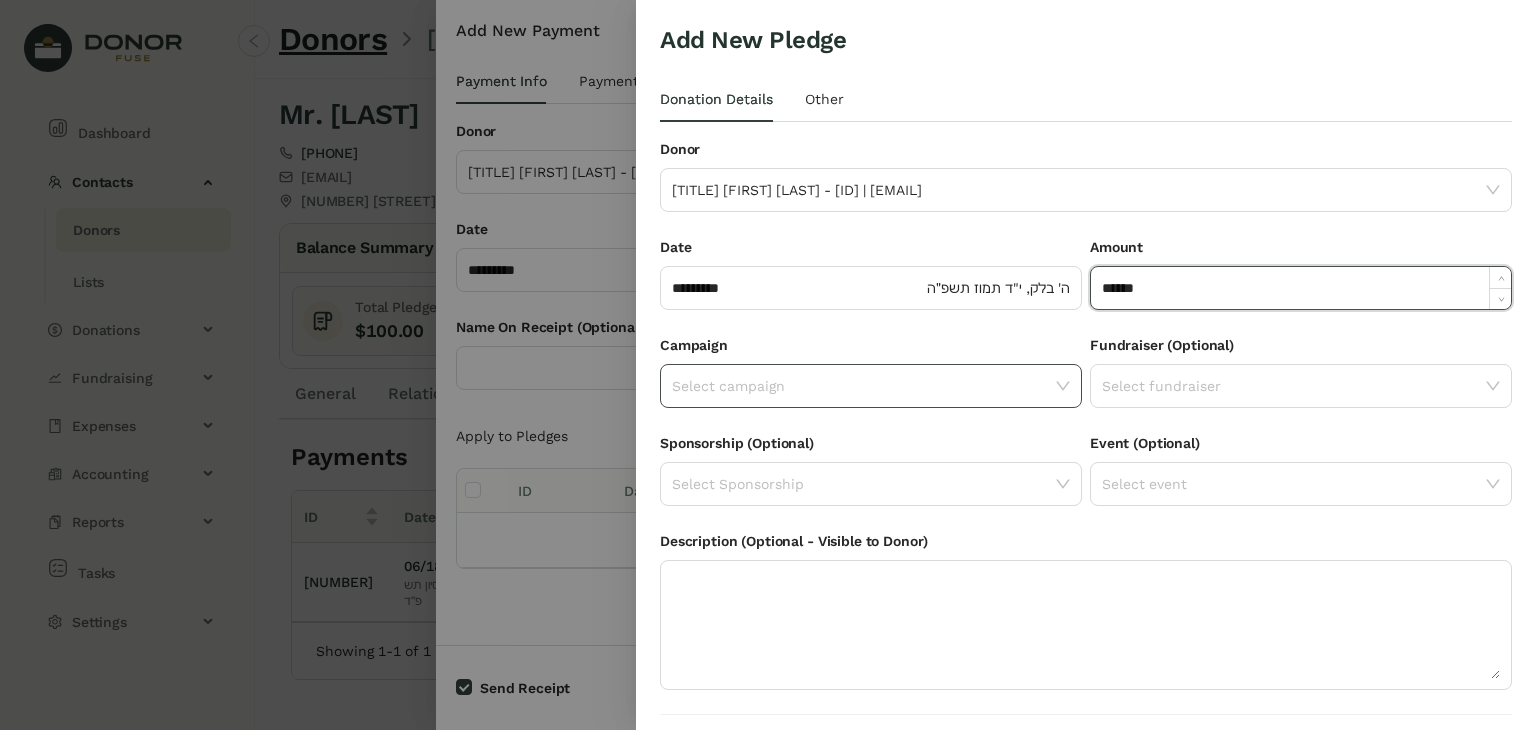 type on "*******" 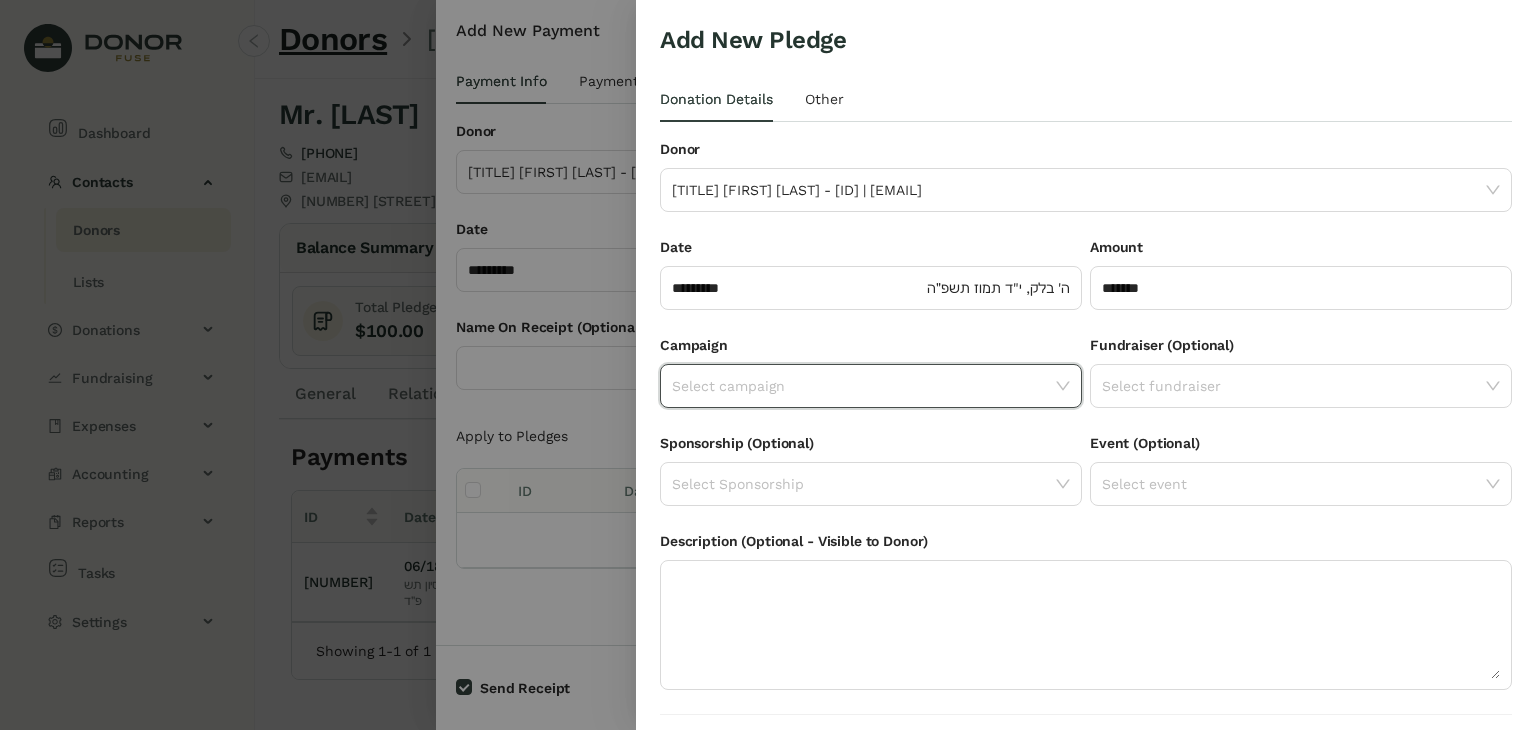 click 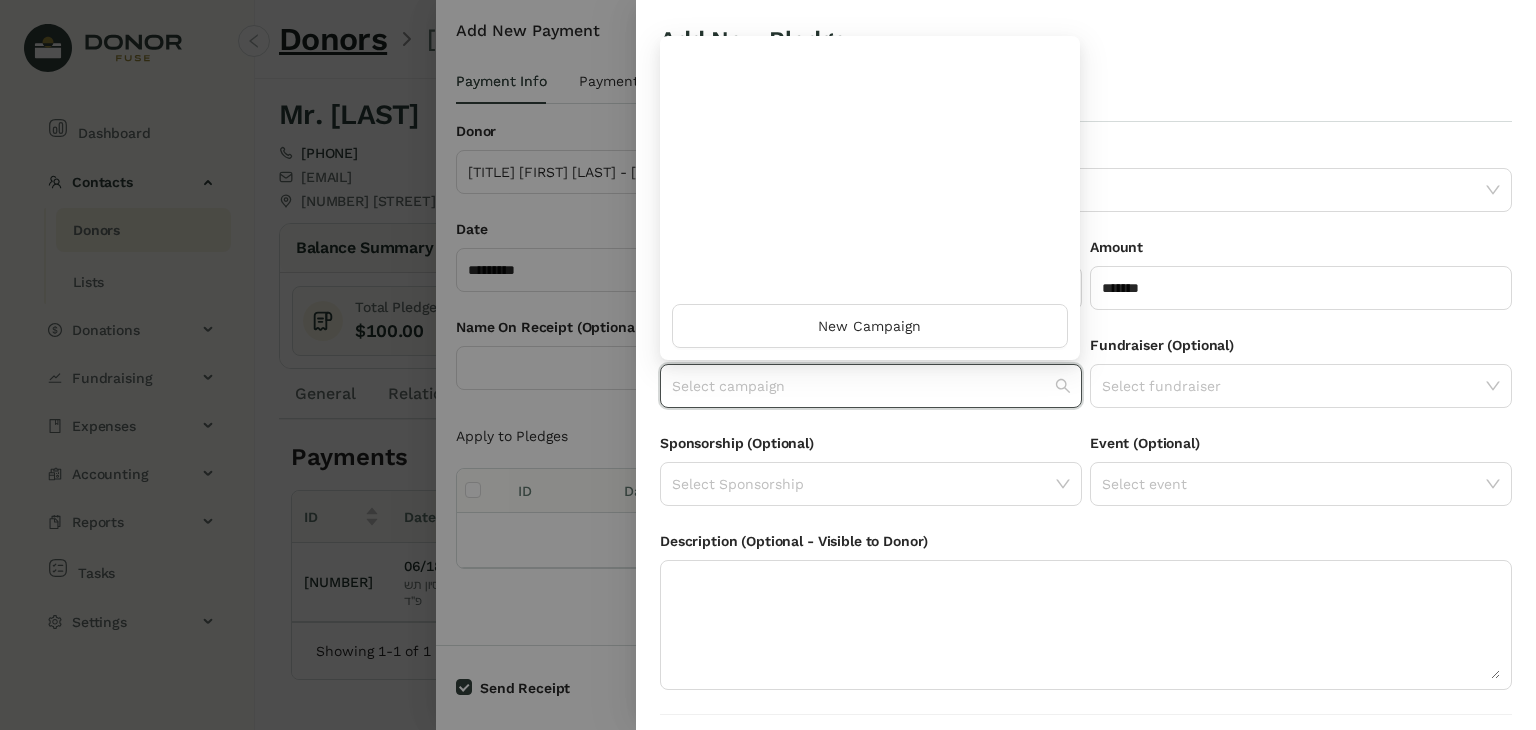 scroll, scrollTop: 960, scrollLeft: 0, axis: vertical 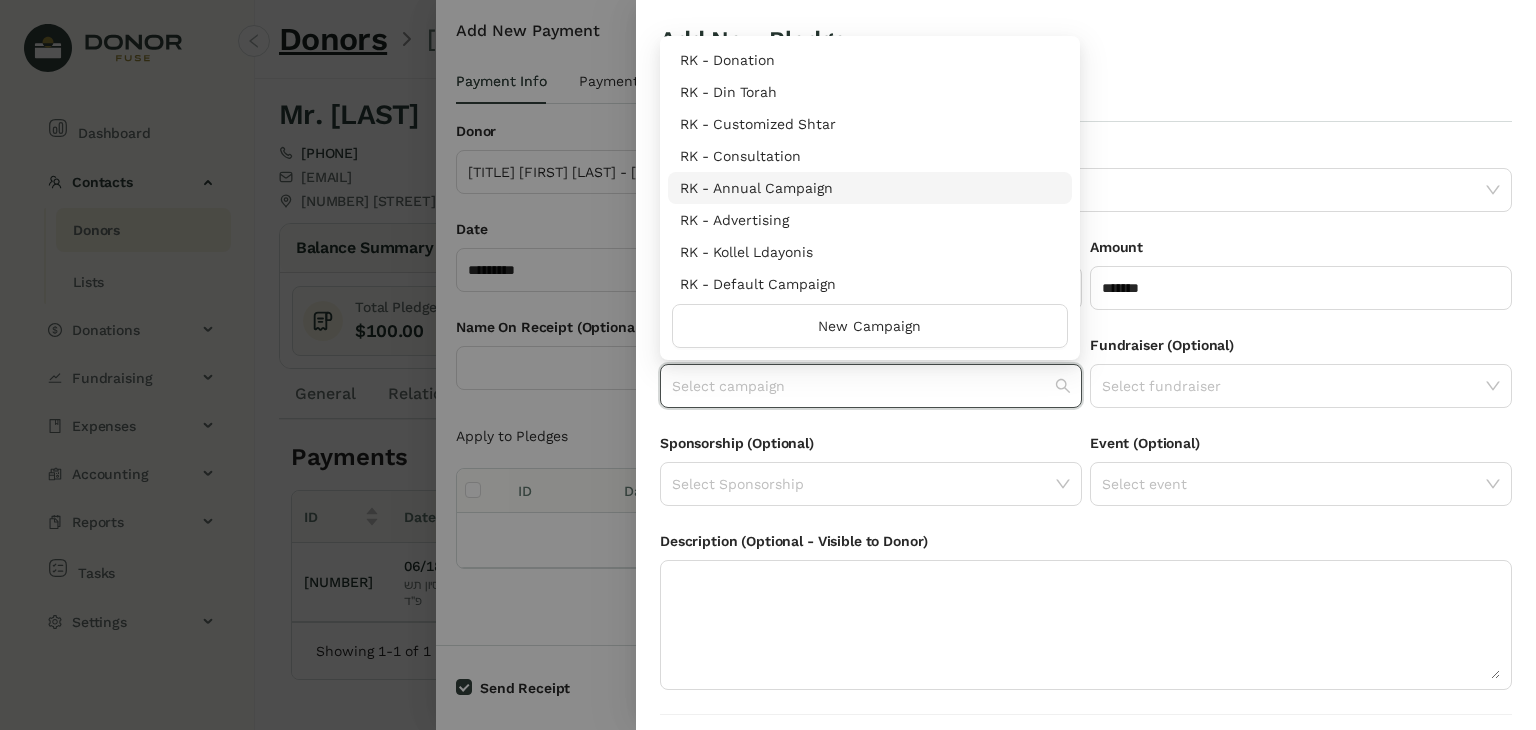 click on "RK - Annual Campaign" at bounding box center (870, 188) 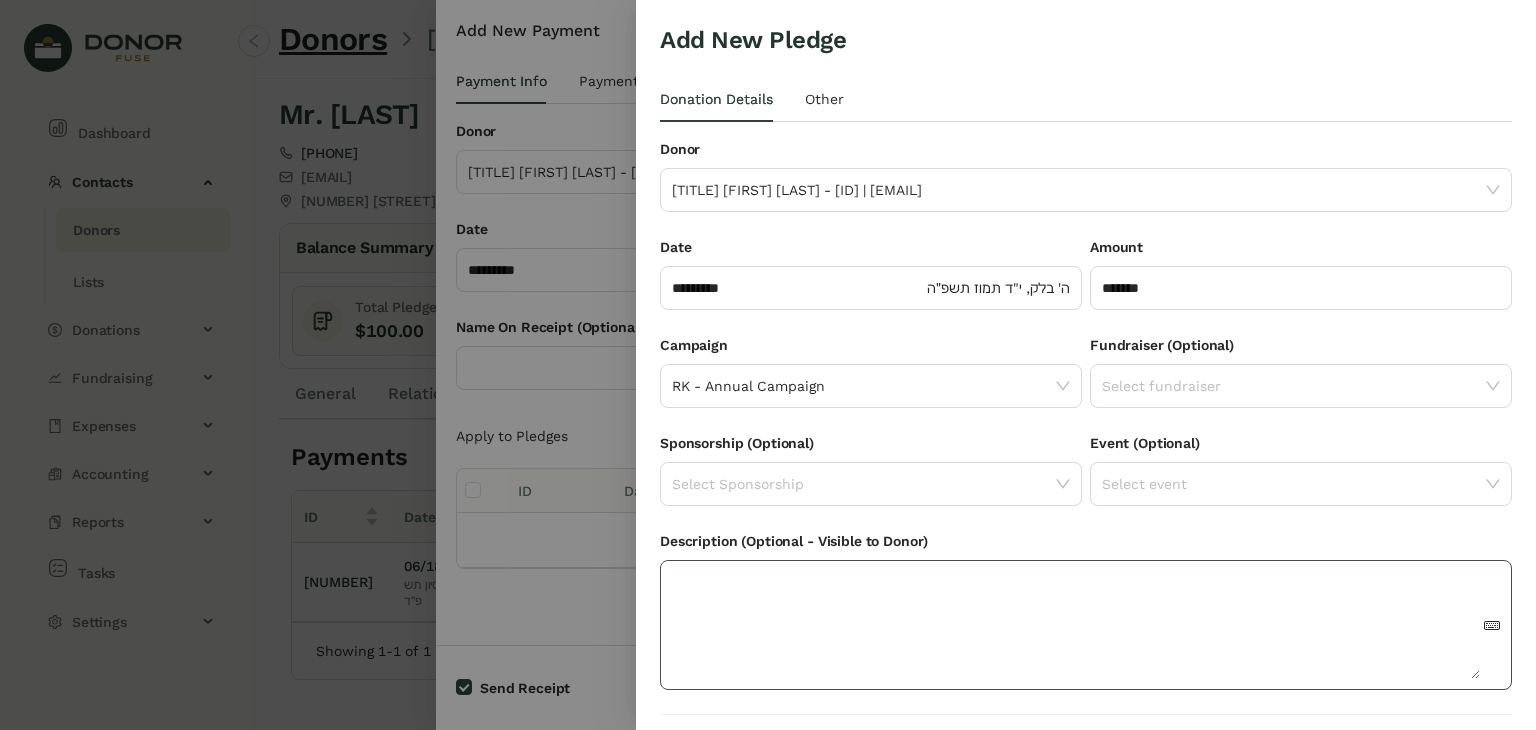 scroll, scrollTop: 54, scrollLeft: 0, axis: vertical 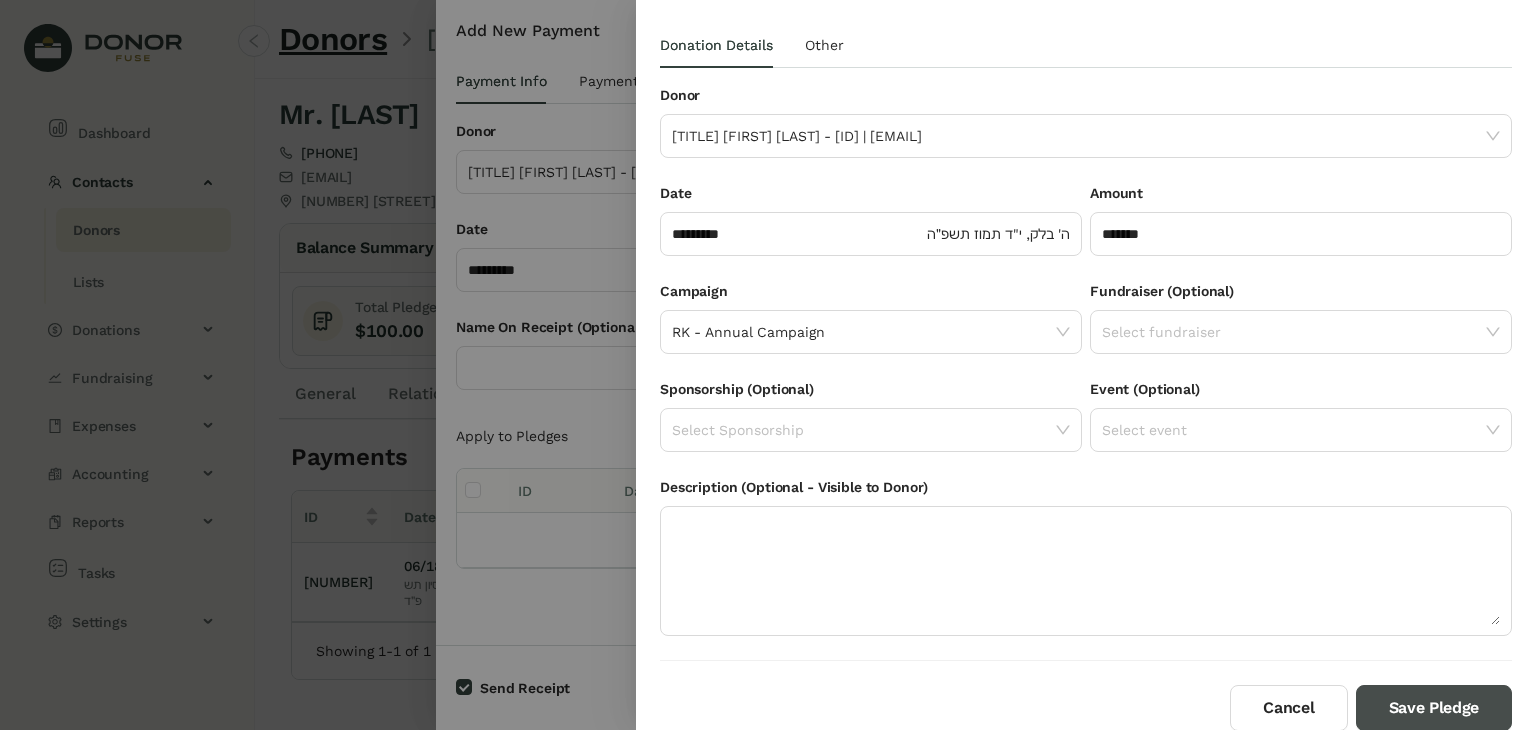 click on "Save Pledge" at bounding box center [1434, 708] 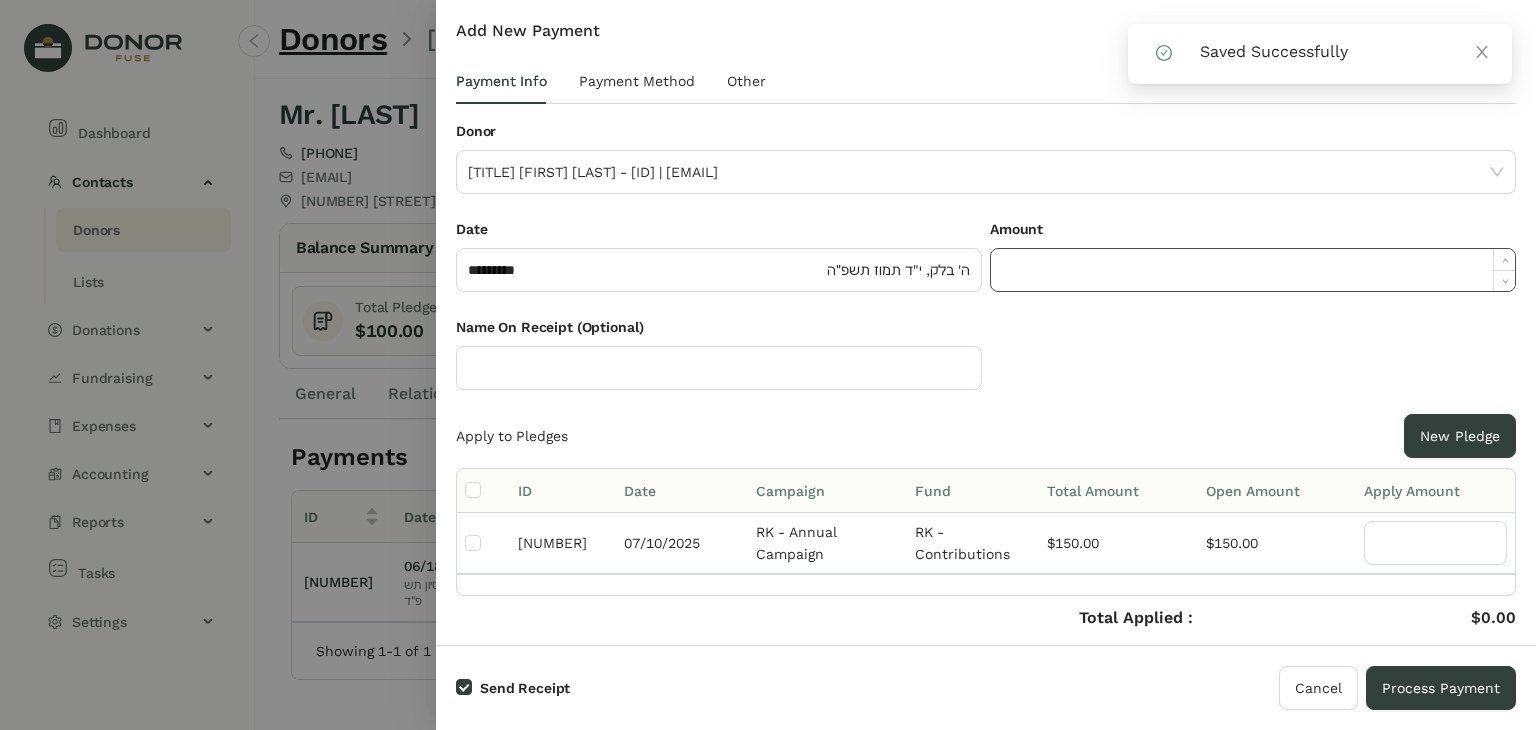 click 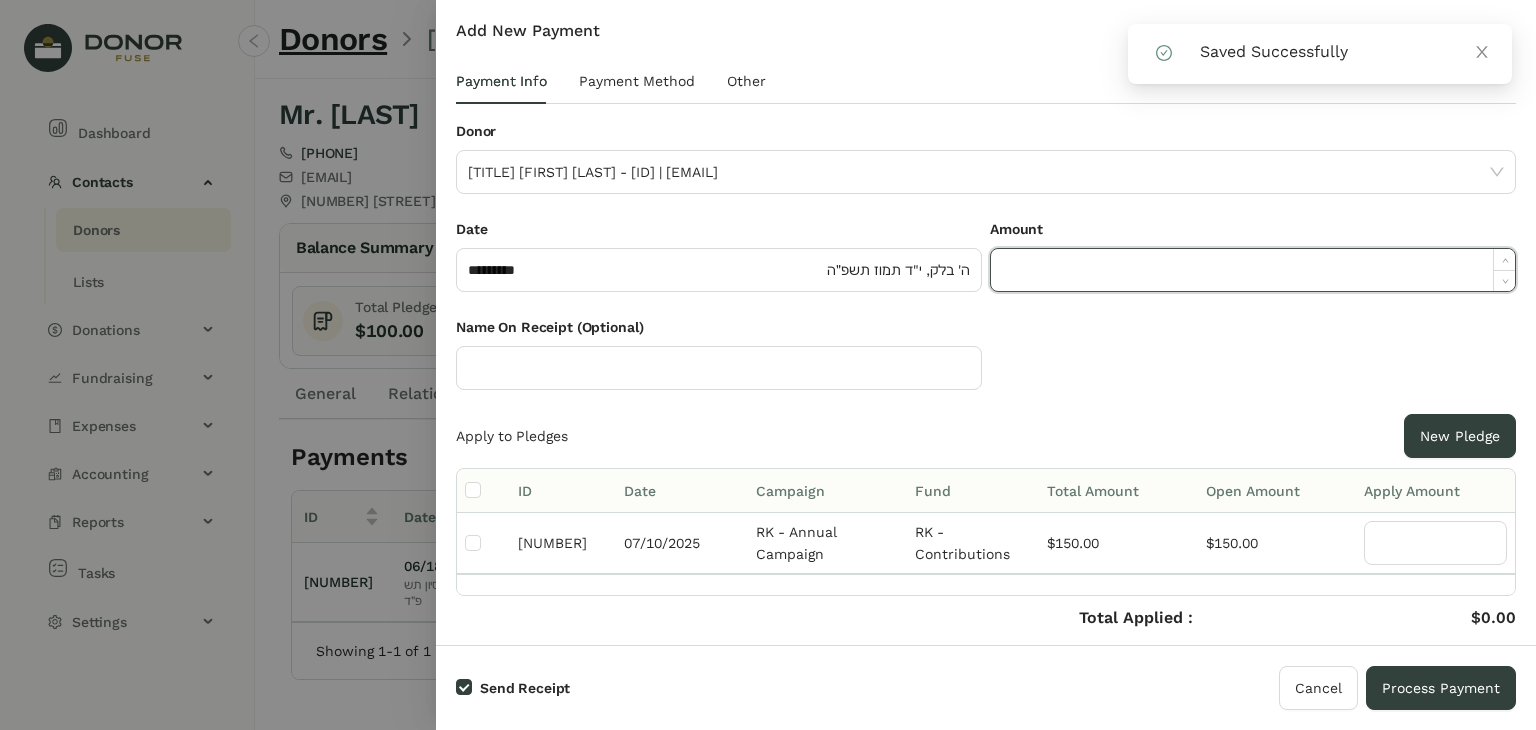 paste on "******" 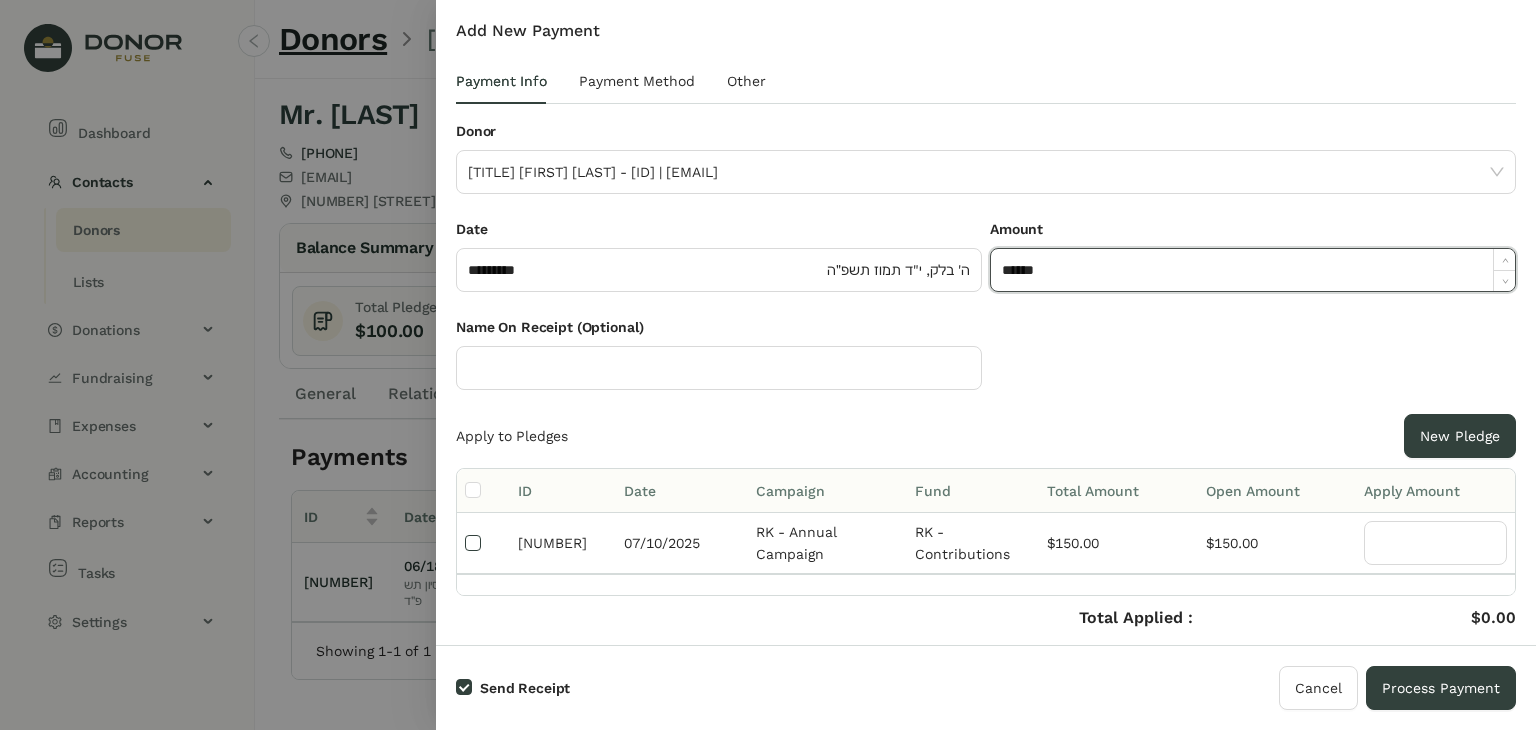 type on "*******" 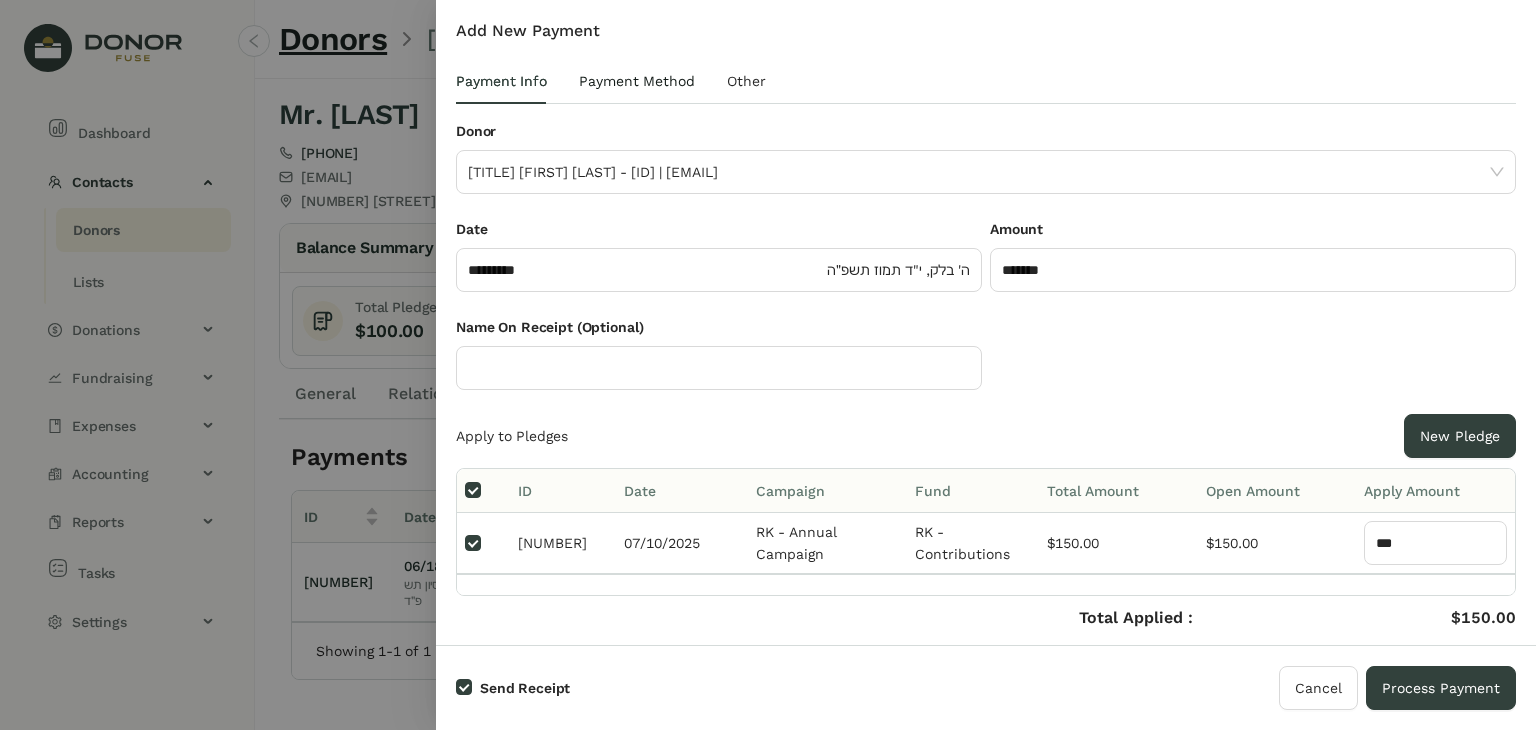 click on "Payment Method" at bounding box center (637, 81) 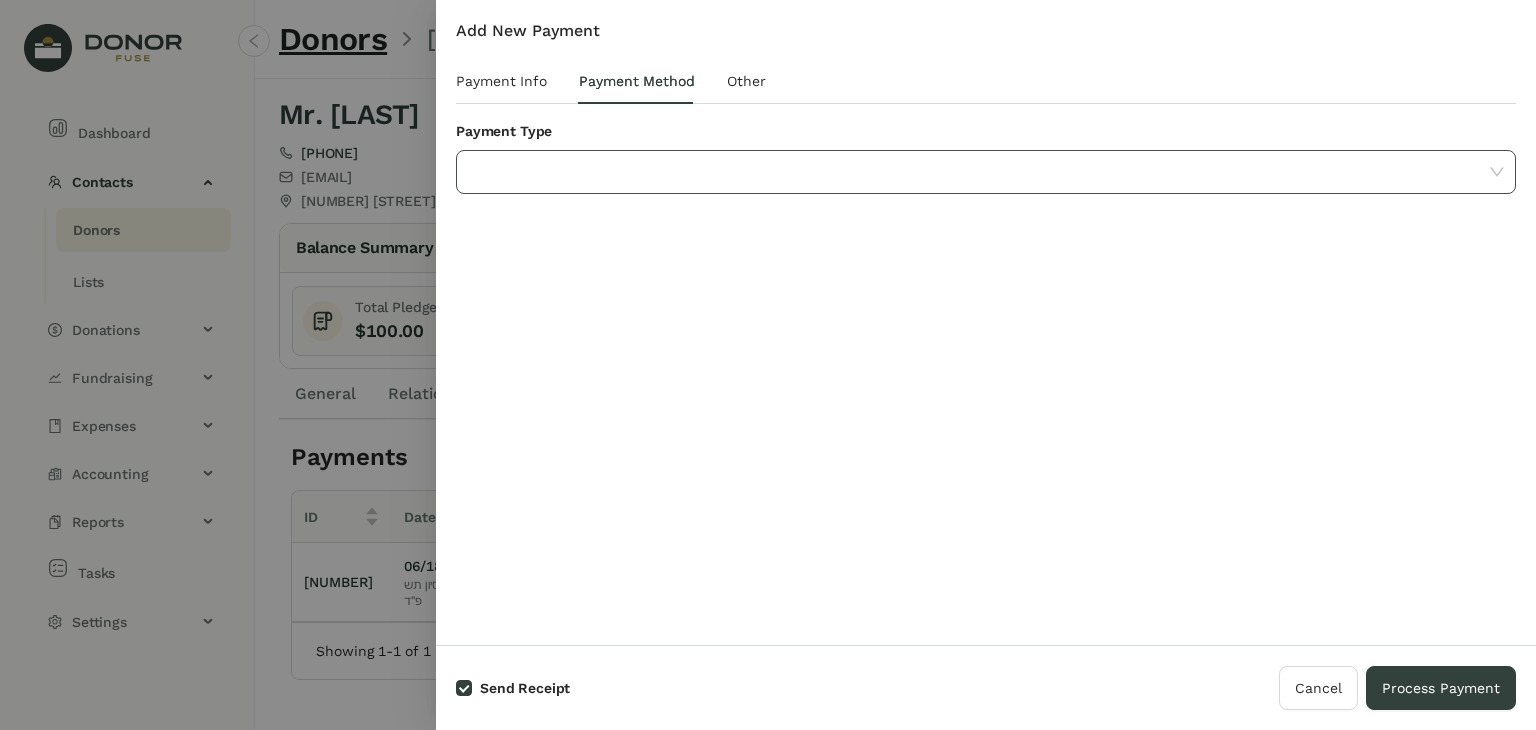 click 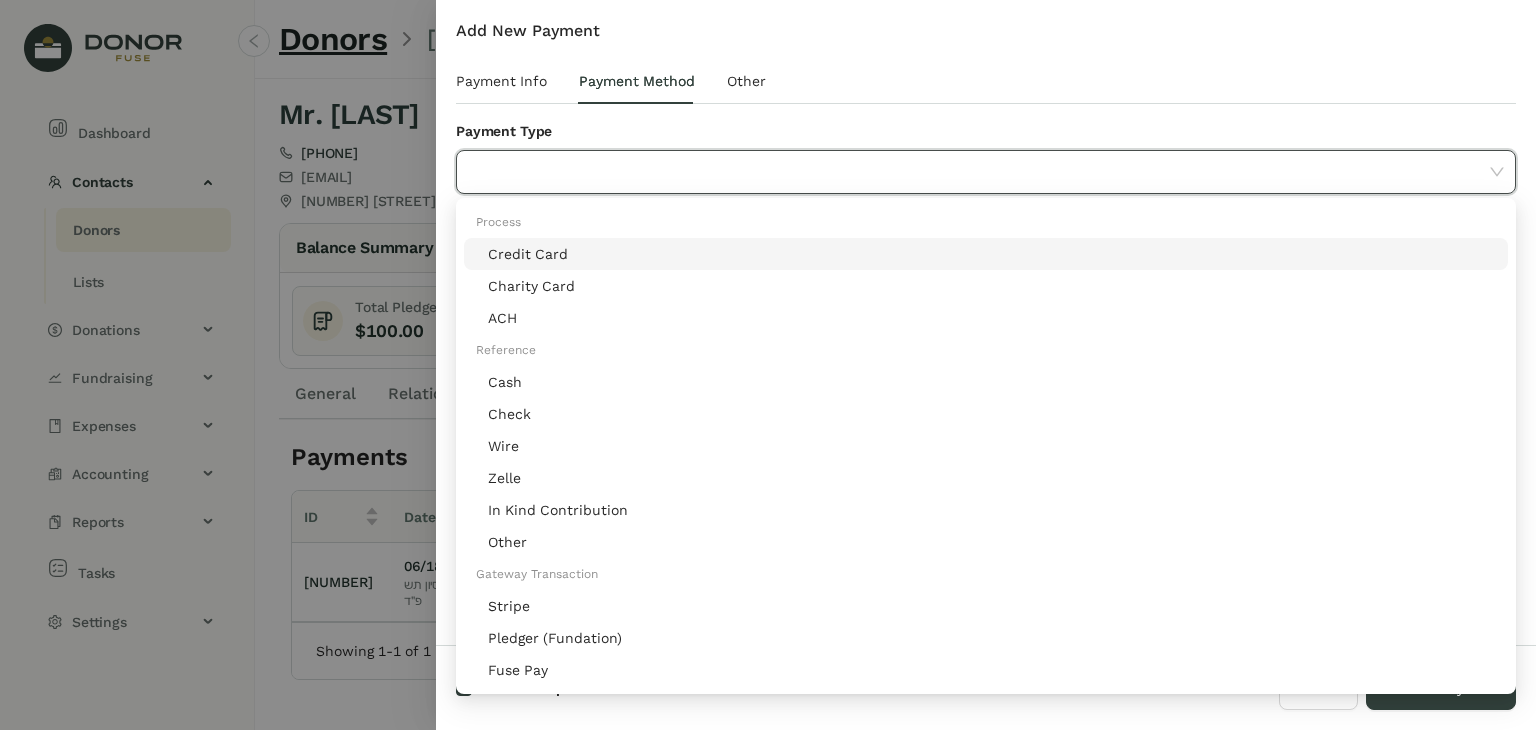 click on "Stripe" 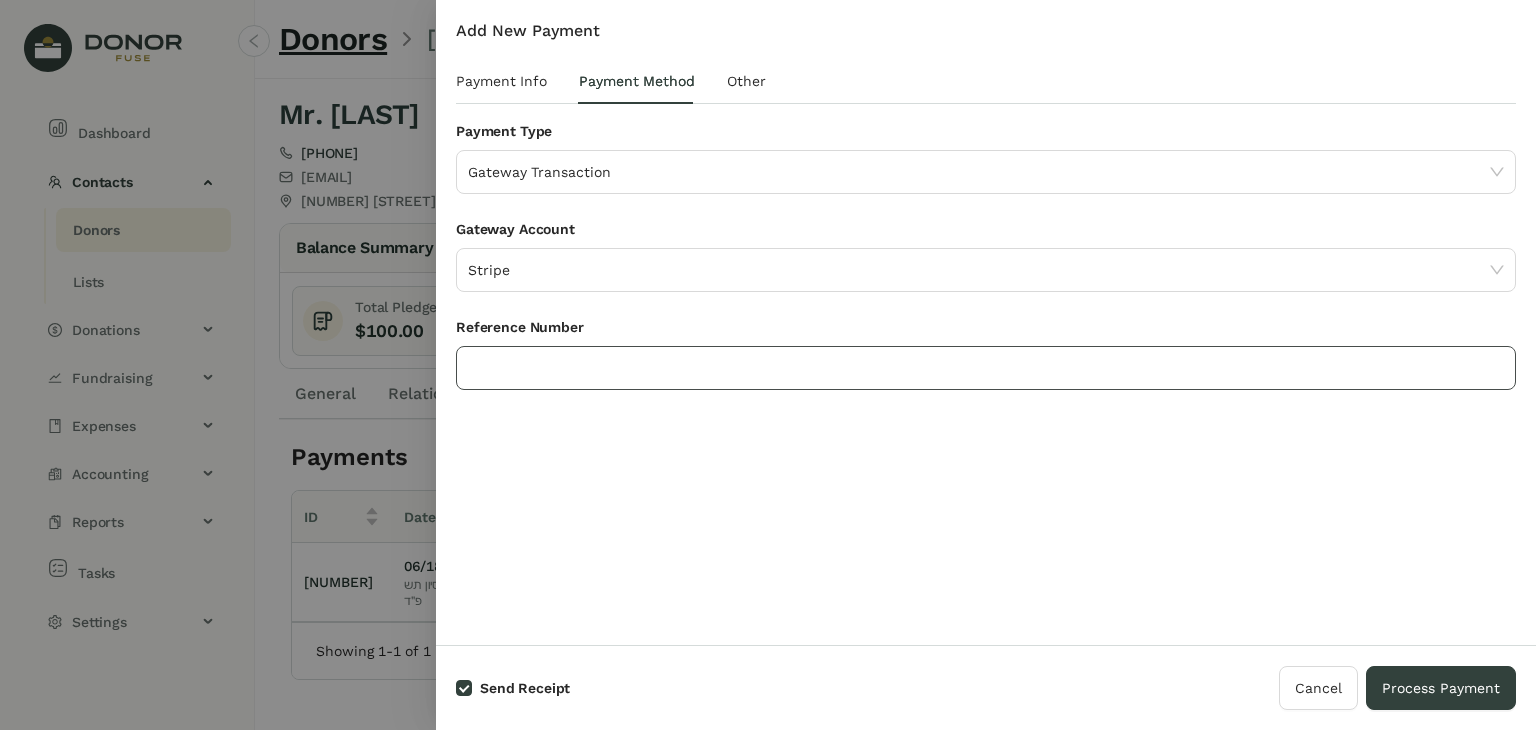 click 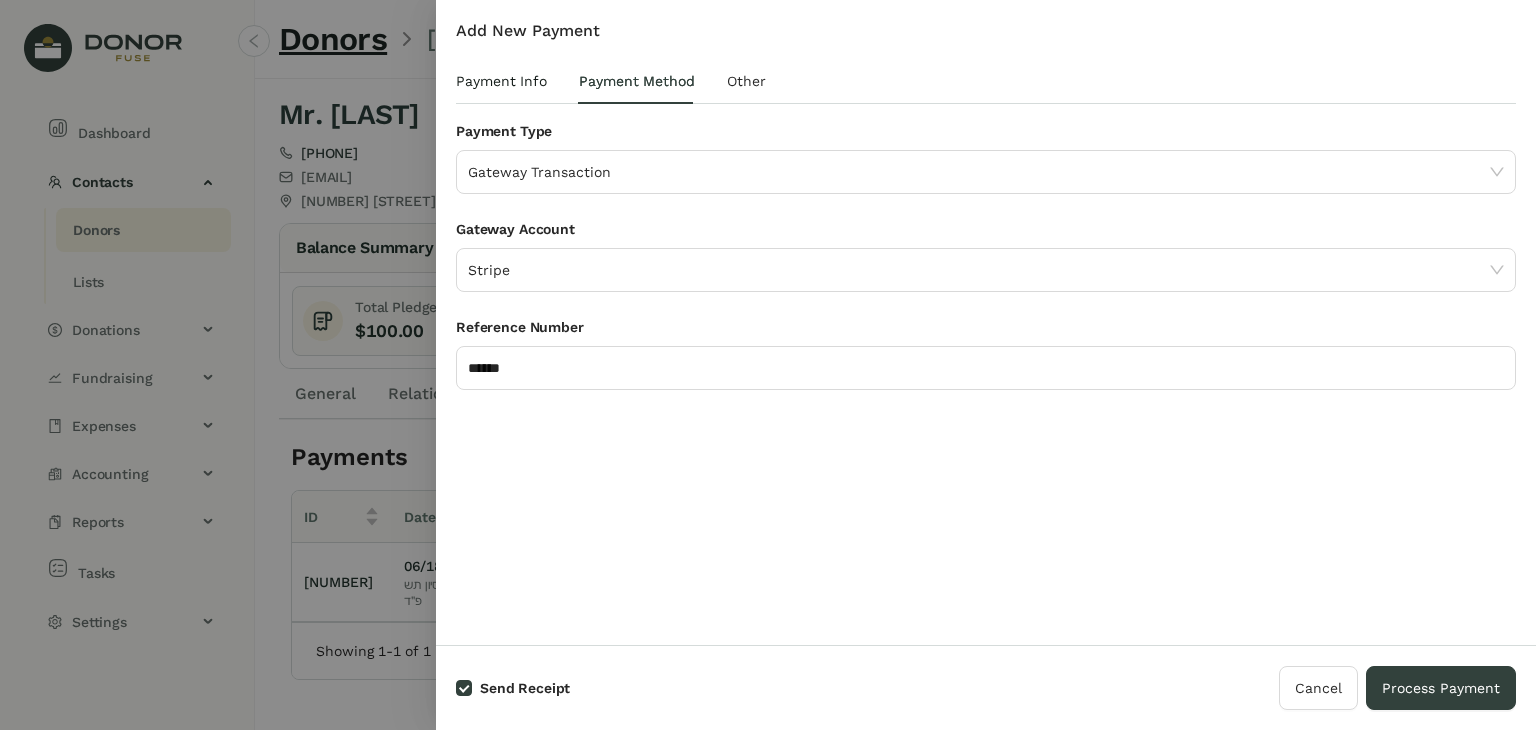 click on "Payment Info" at bounding box center [501, 81] 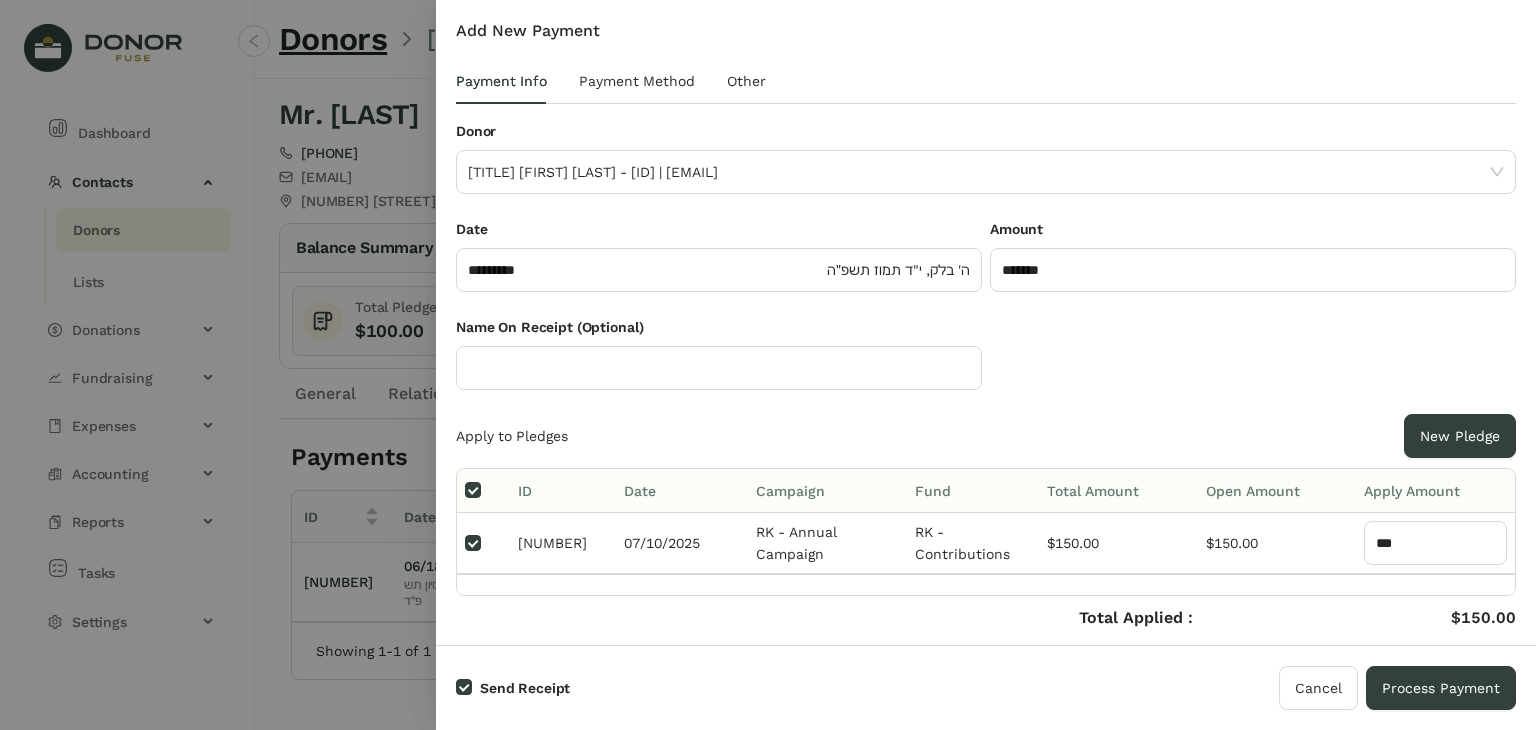 scroll, scrollTop: 78, scrollLeft: 0, axis: vertical 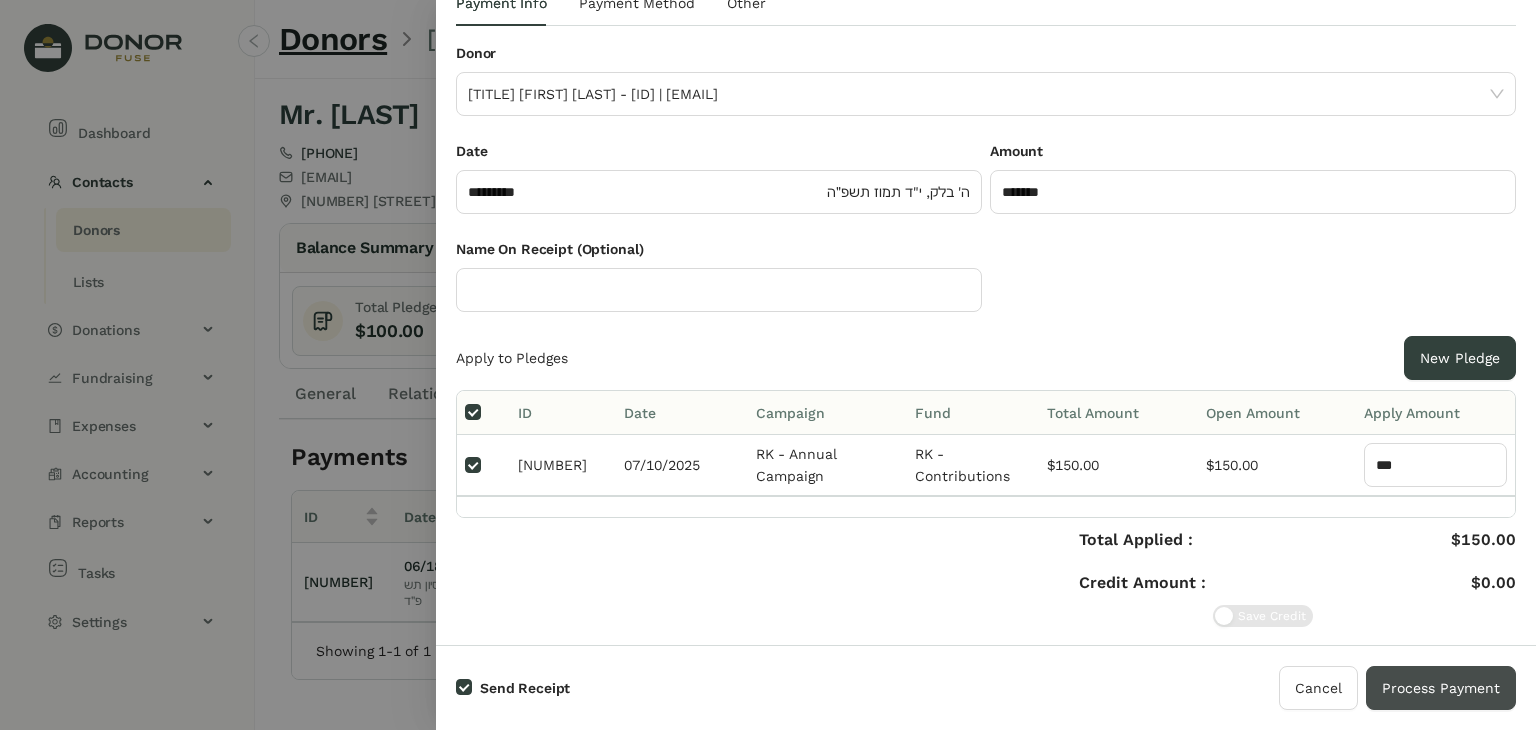 click on "Process Payment" at bounding box center (1441, 688) 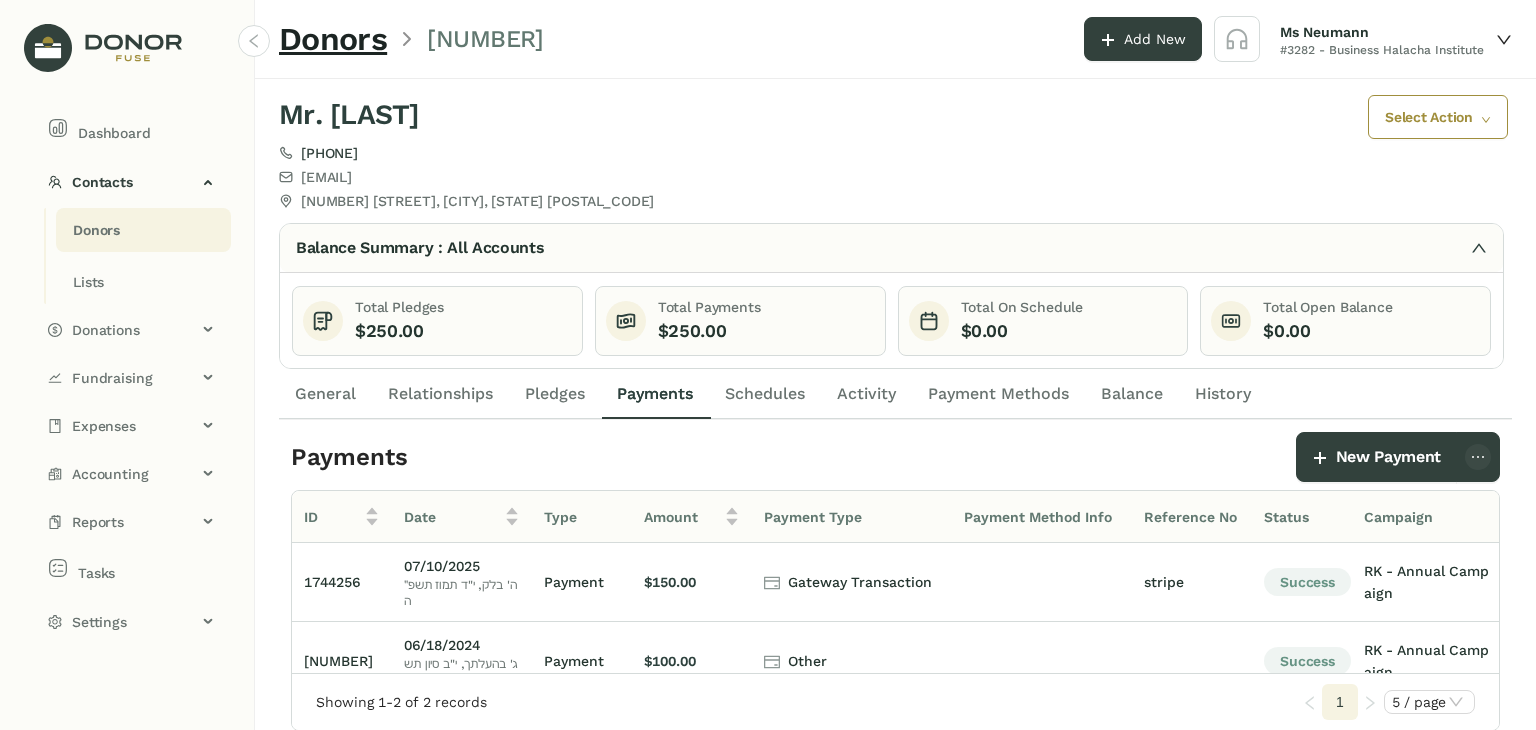 click on "Donors" 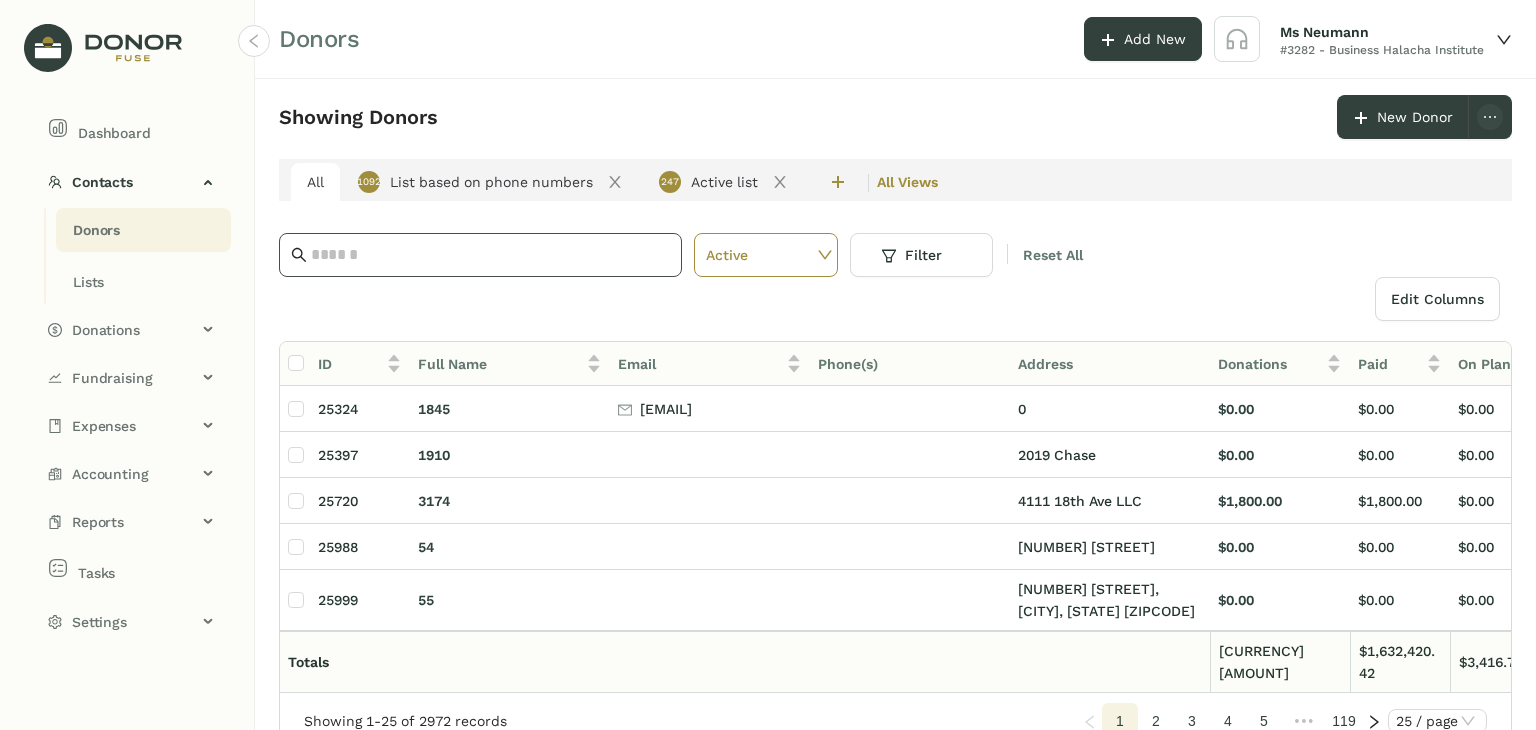 click 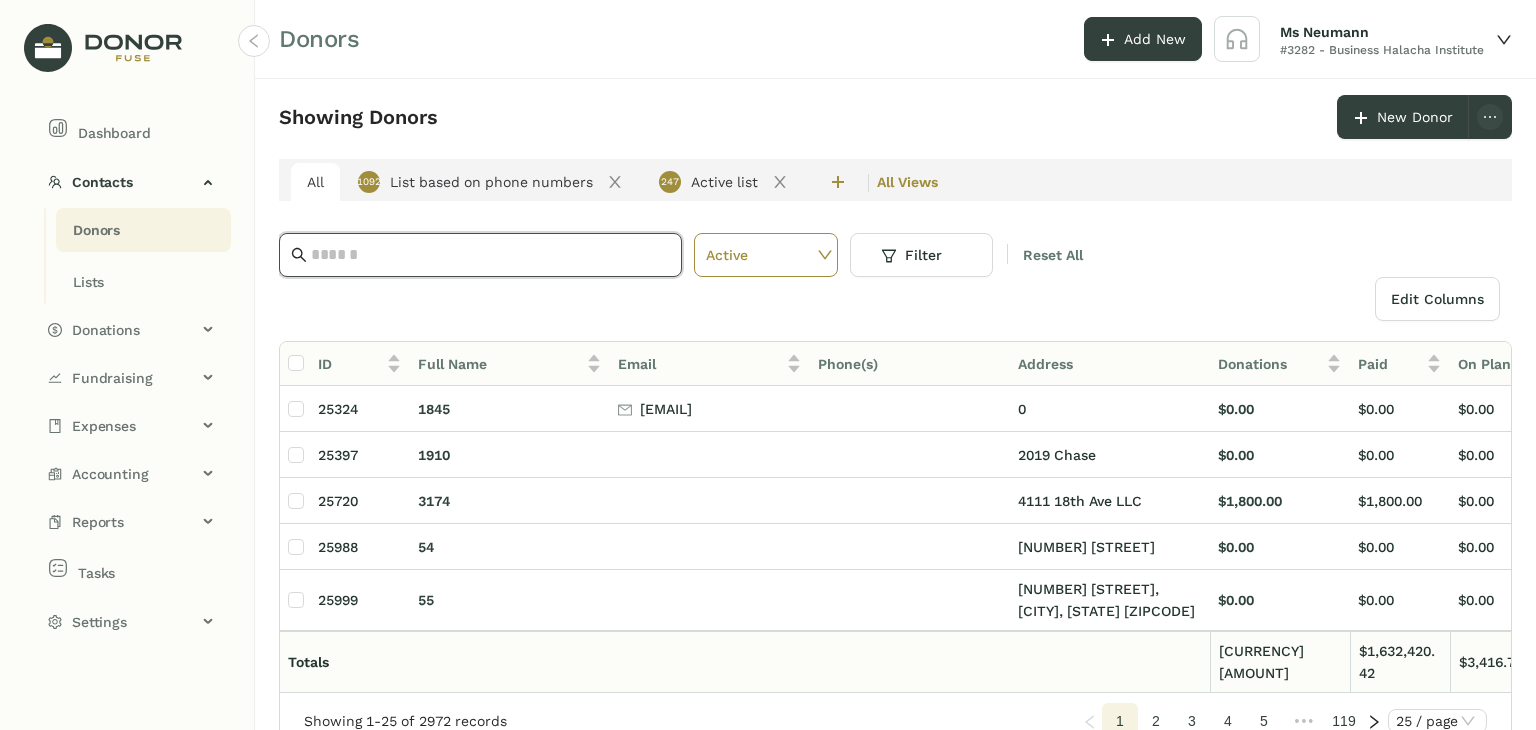 paste on "**********" 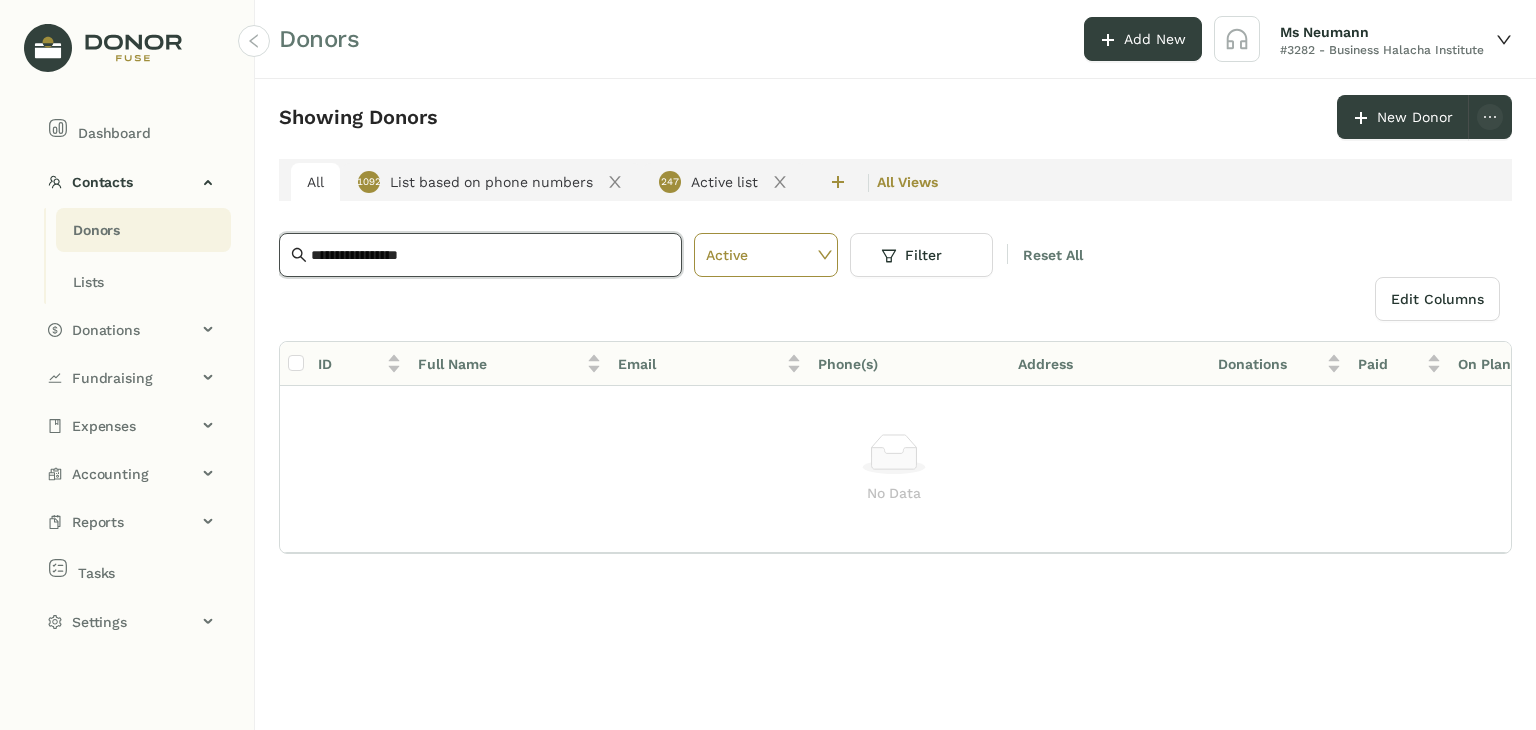 drag, startPoint x: 469, startPoint y: 249, endPoint x: 0, endPoint y: 213, distance: 470.37964 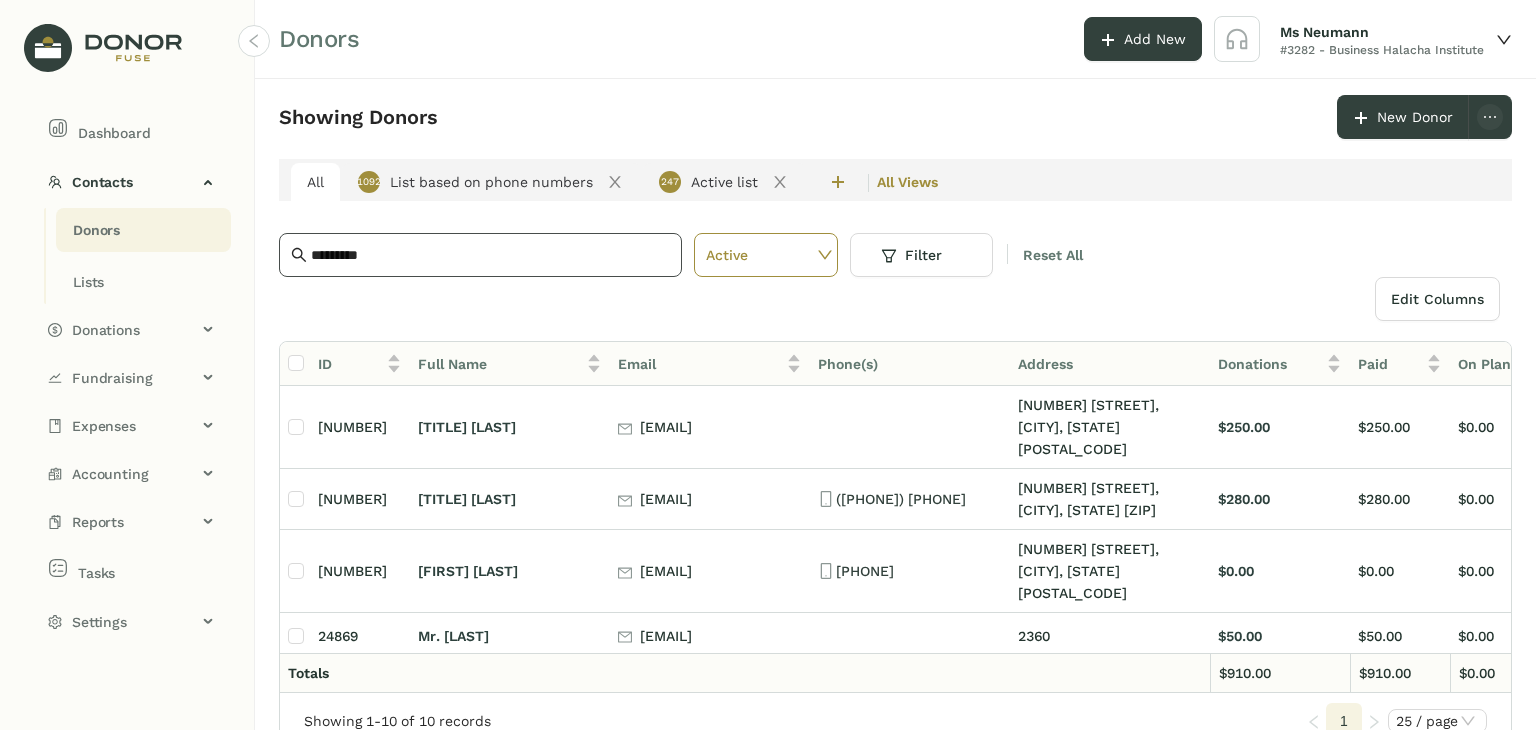 click on "*********" 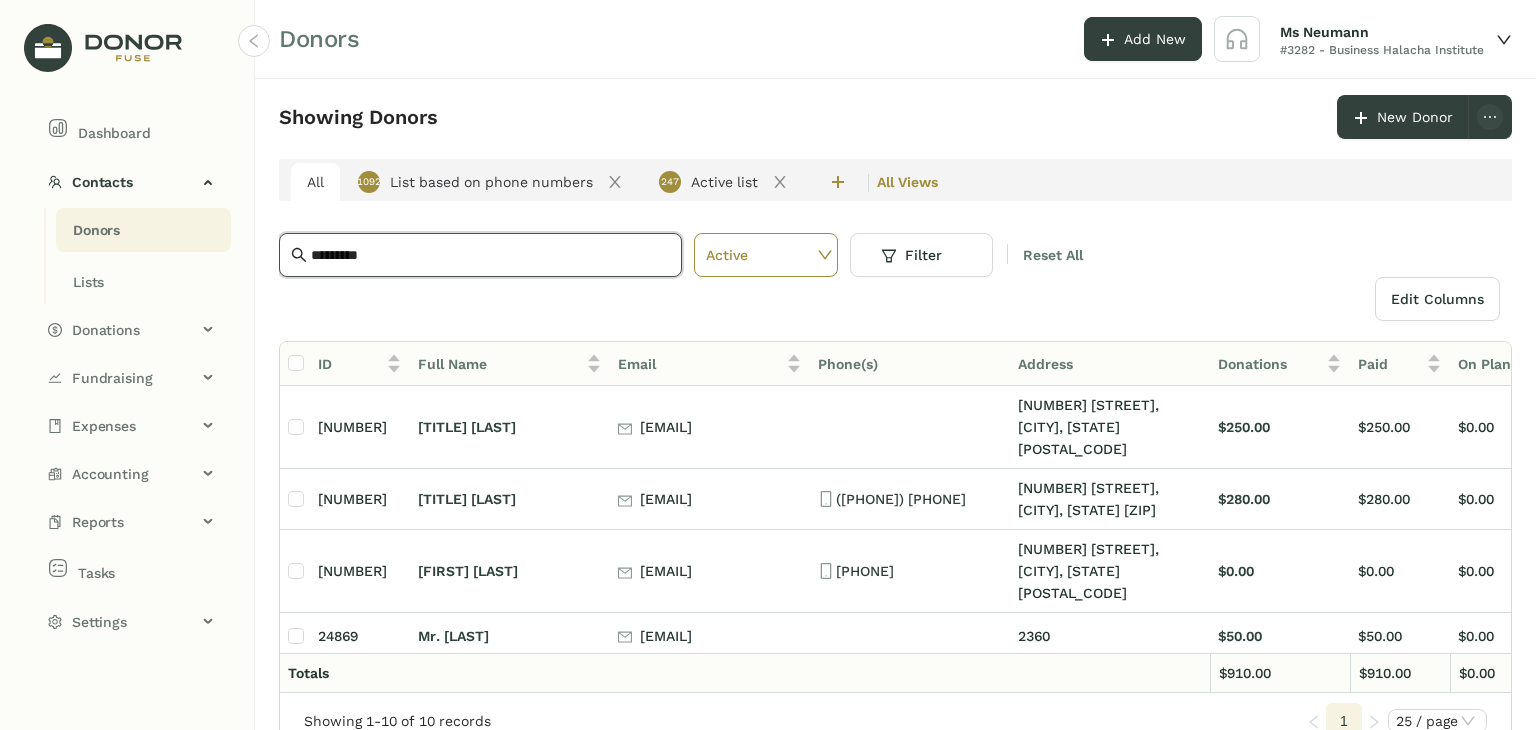 click on "*********" 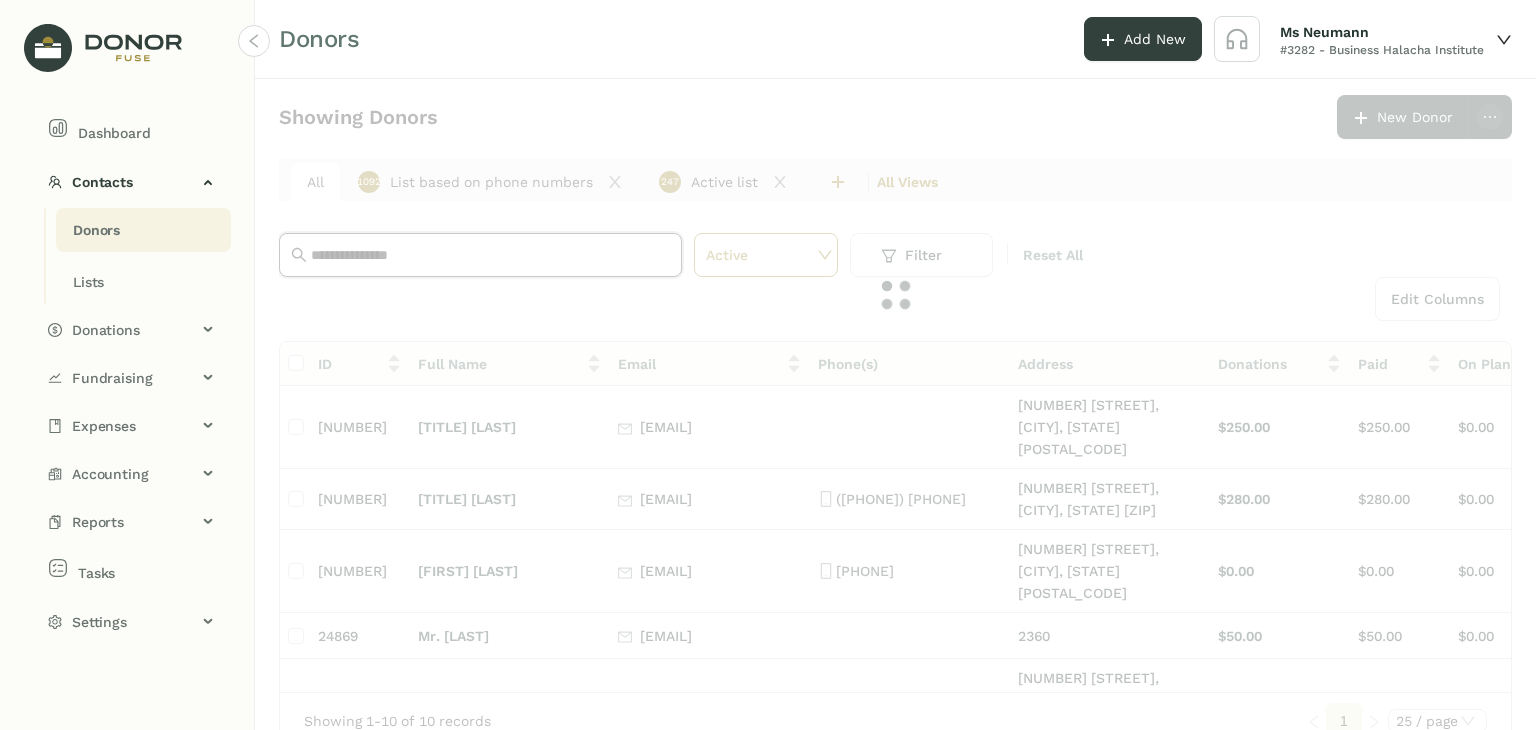 type on "**********" 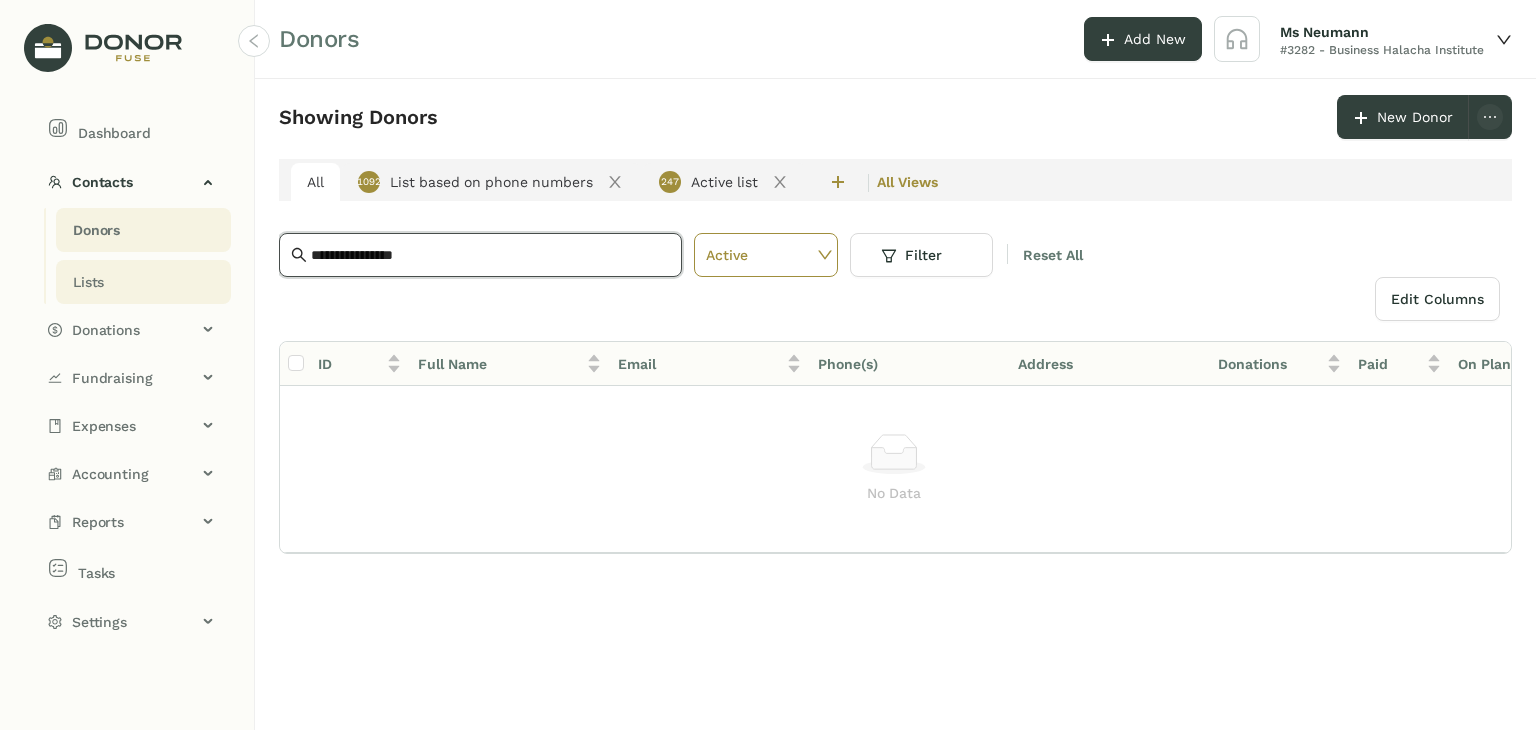 drag, startPoint x: 421, startPoint y: 258, endPoint x: 129, endPoint y: 263, distance: 292.04282 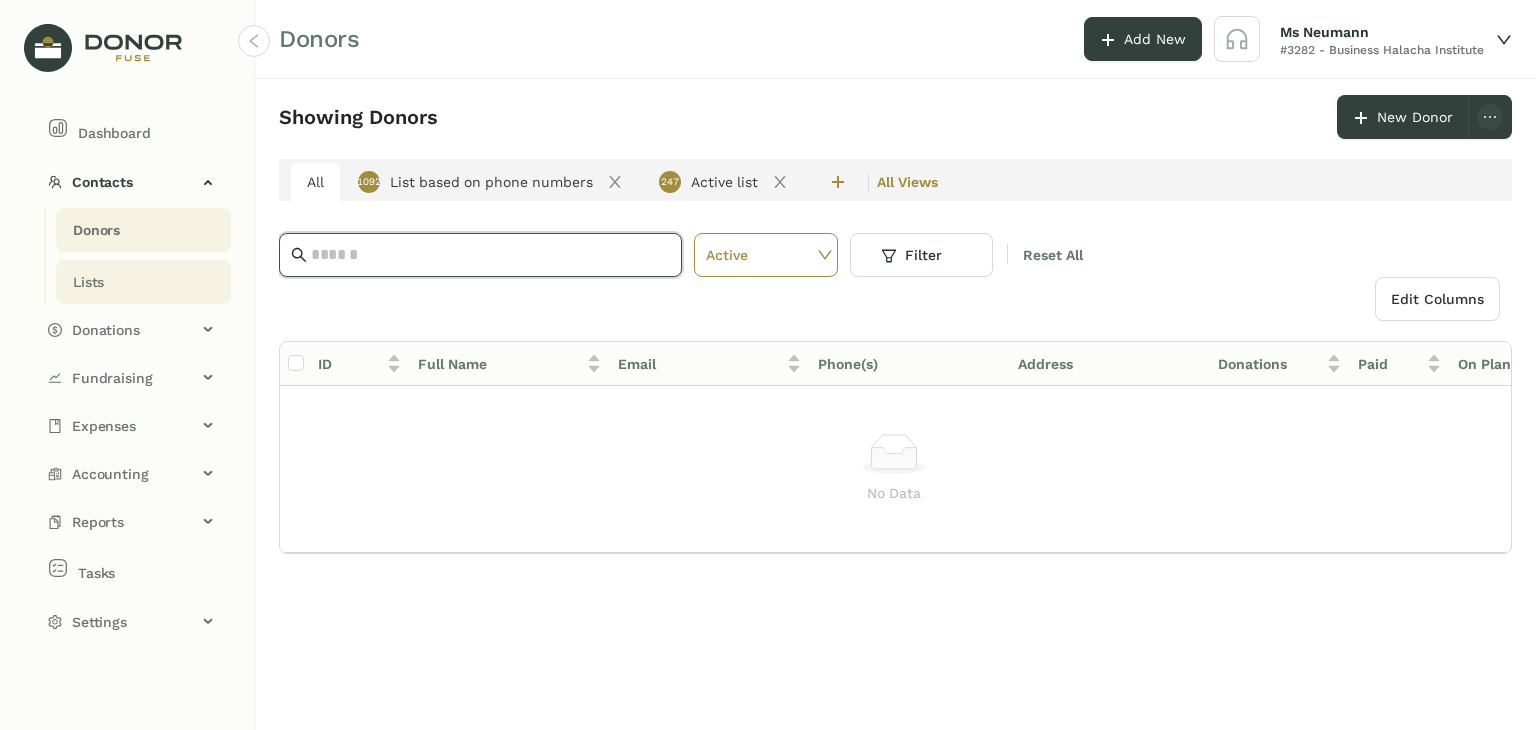 paste on "**********" 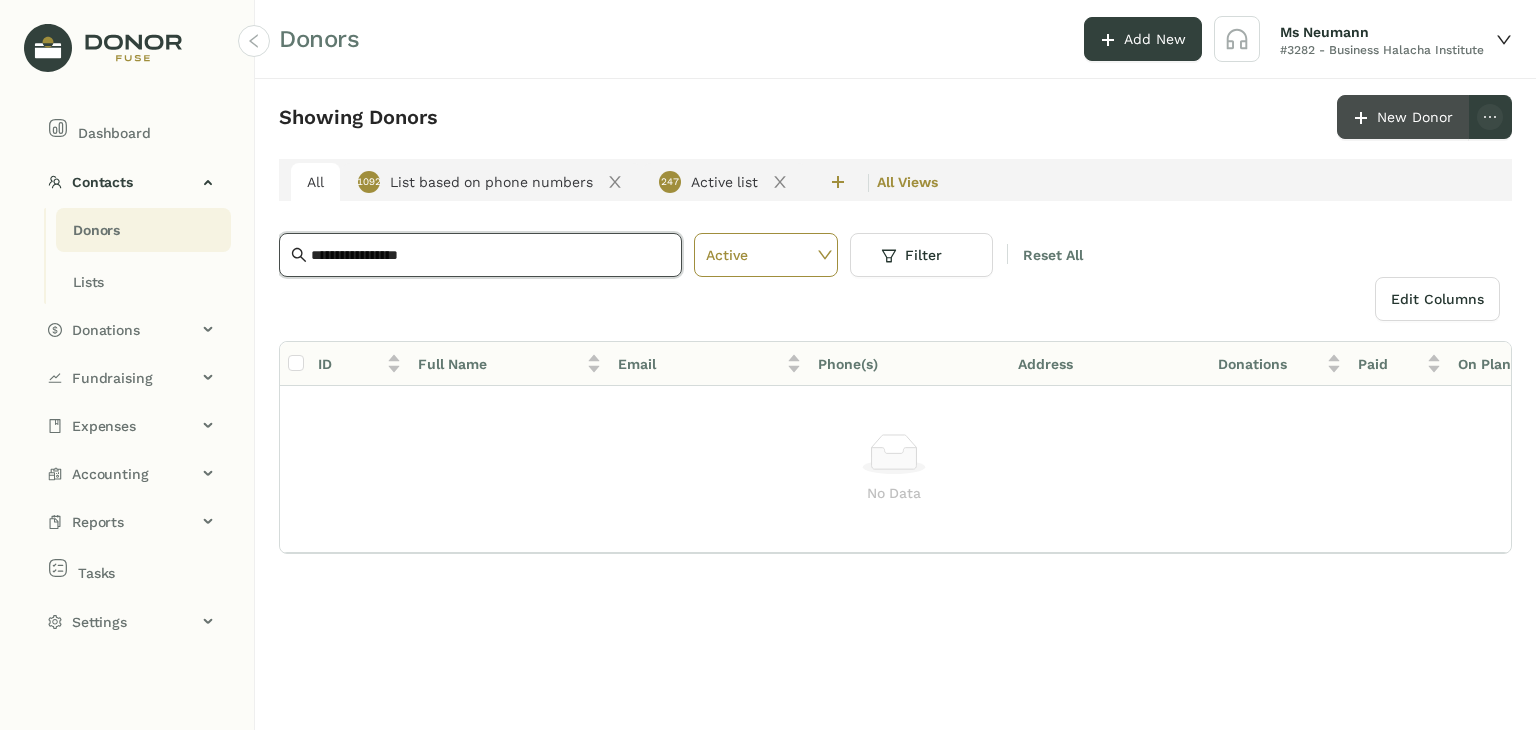 type on "**********" 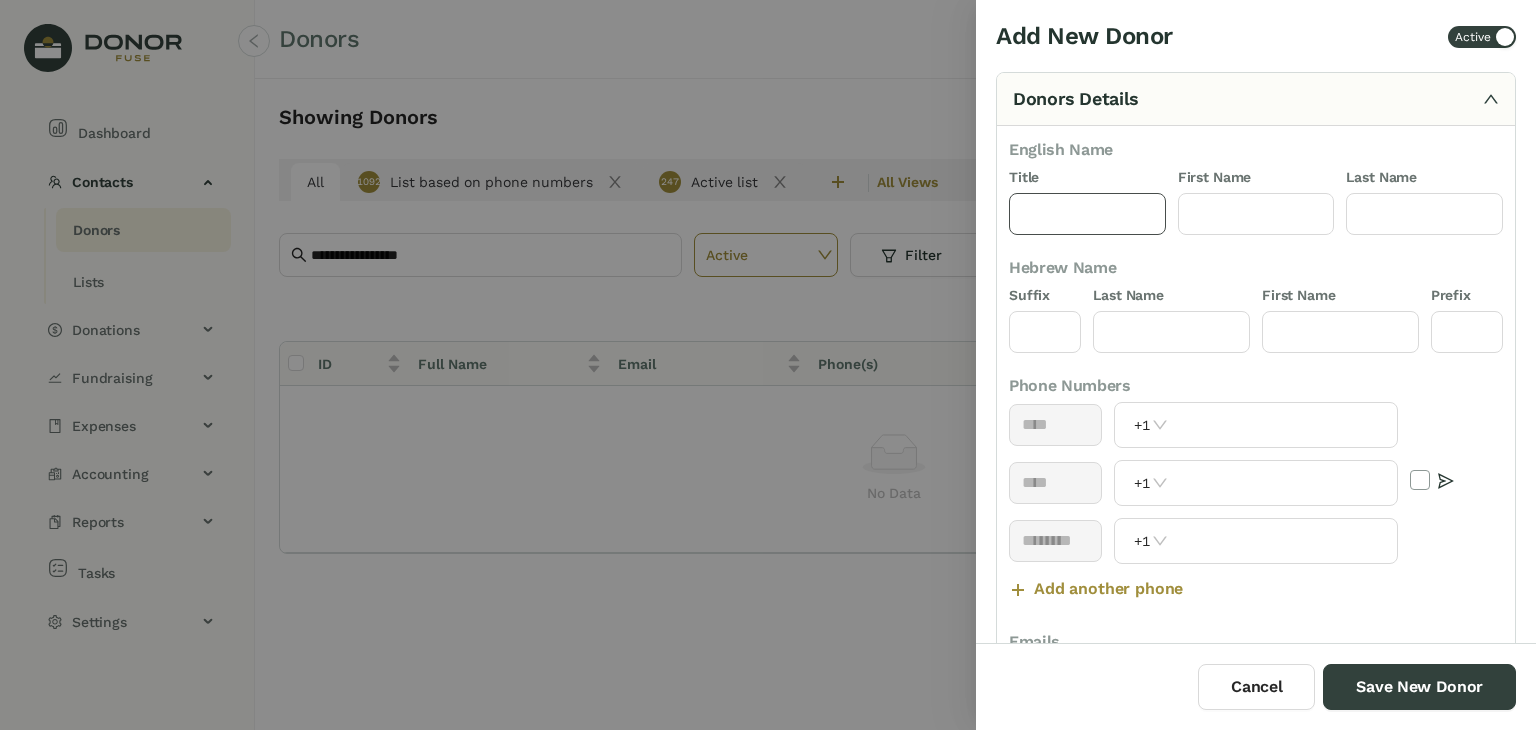 click 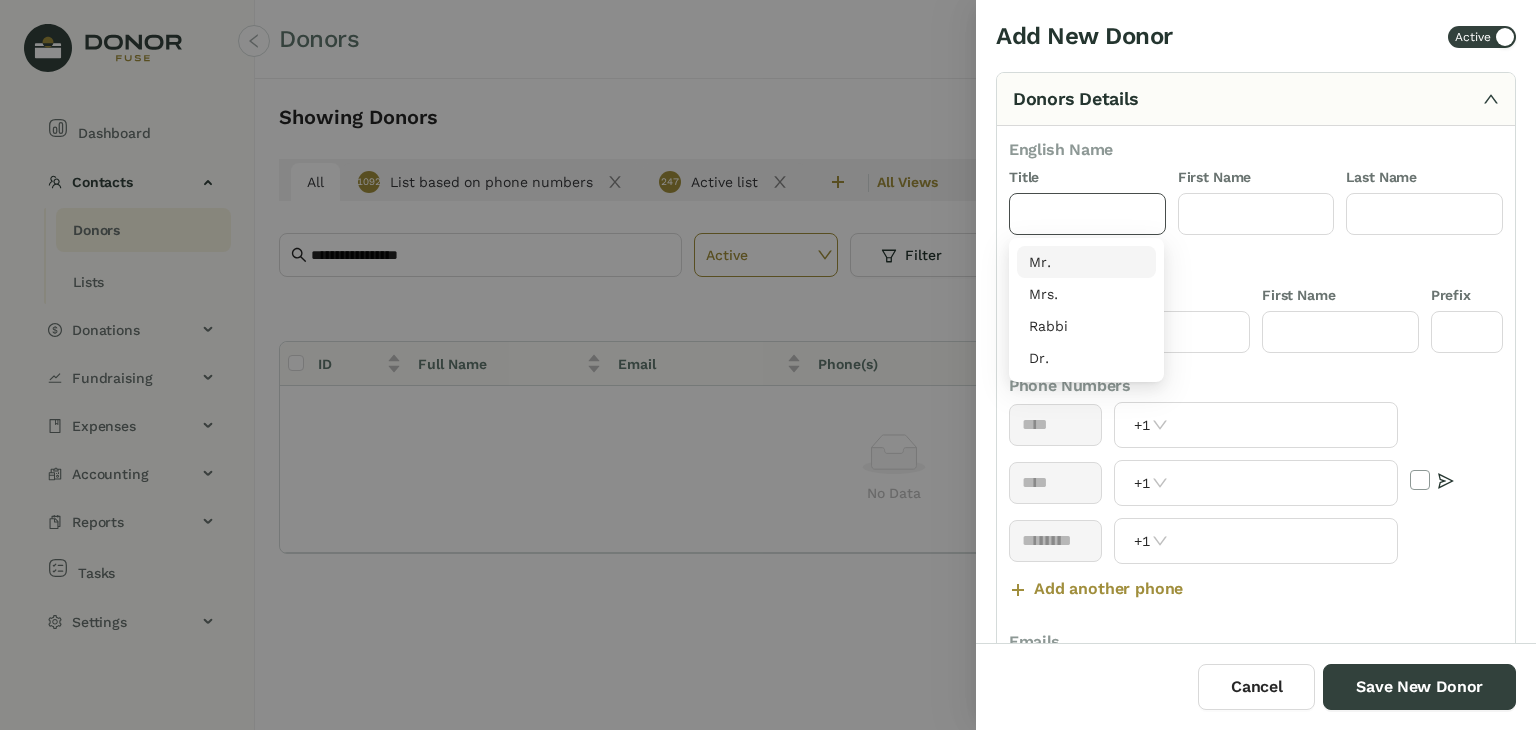 click on "Mr." at bounding box center (1086, 262) 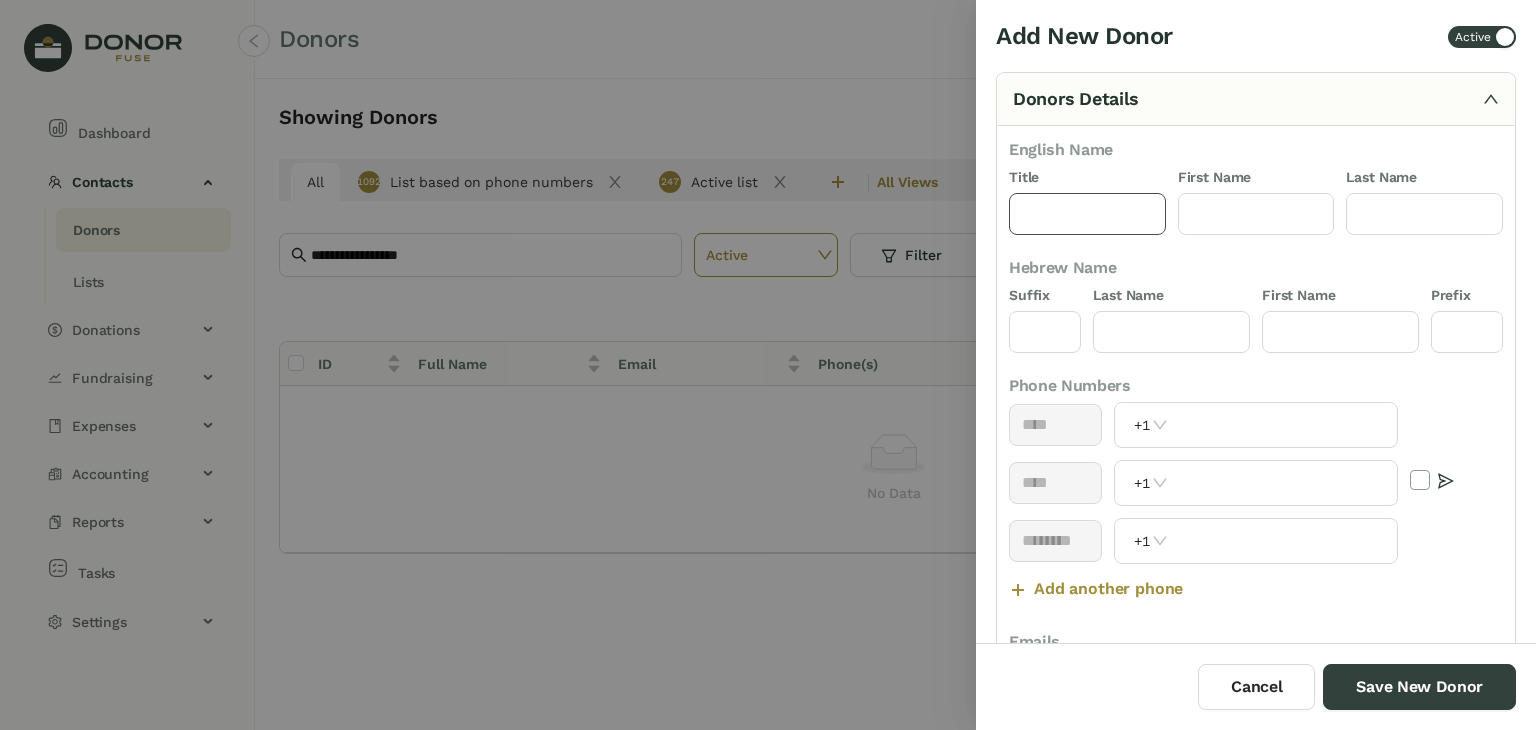 type on "***" 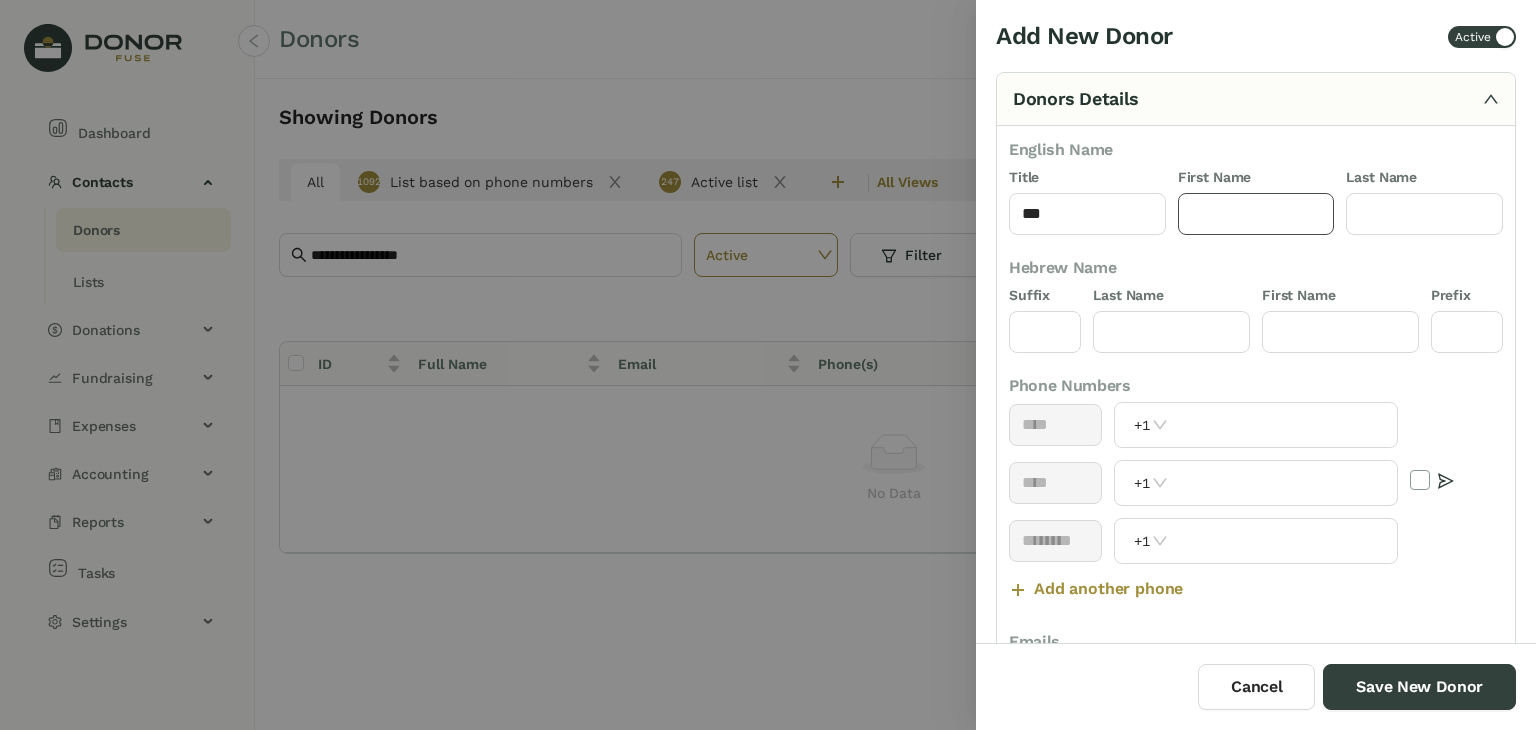 click 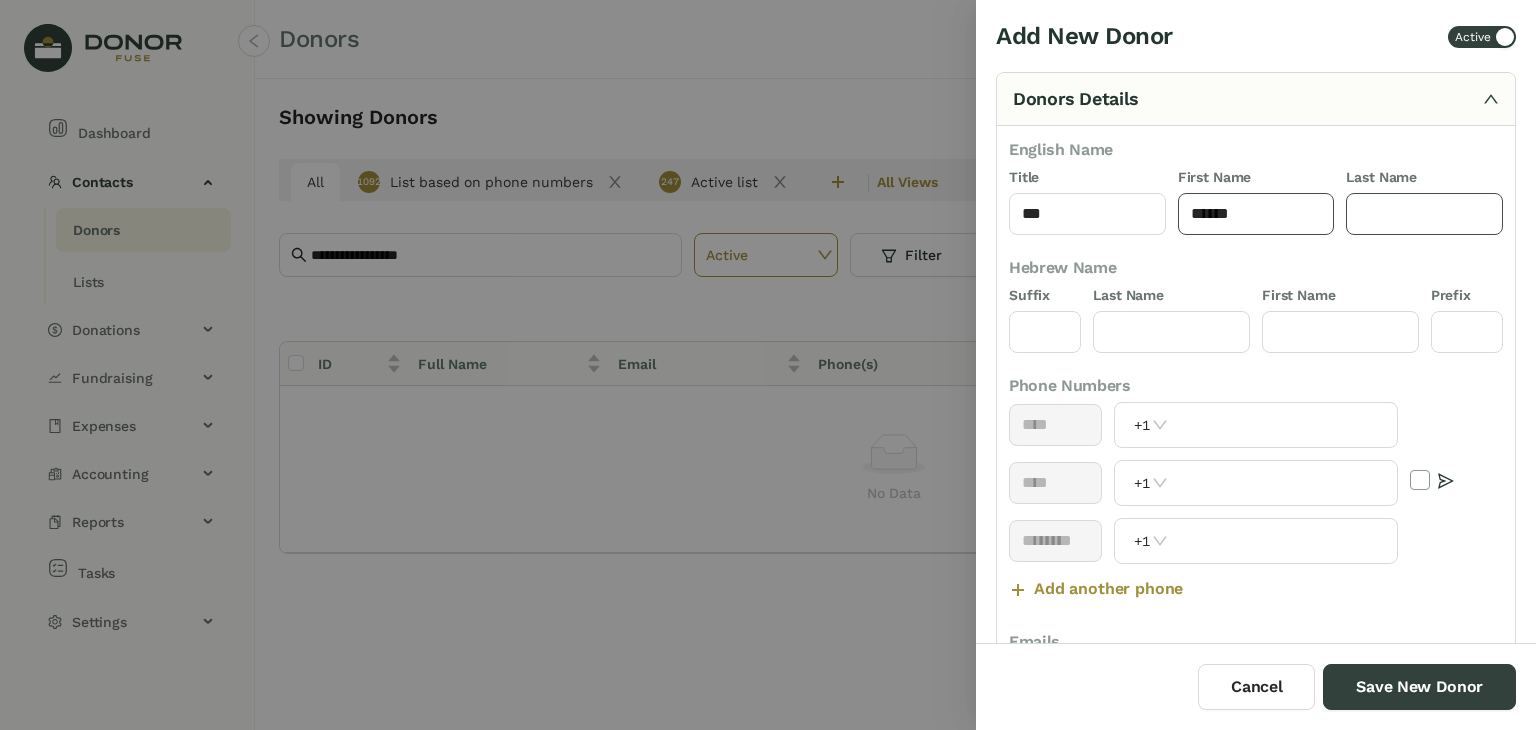 type on "******" 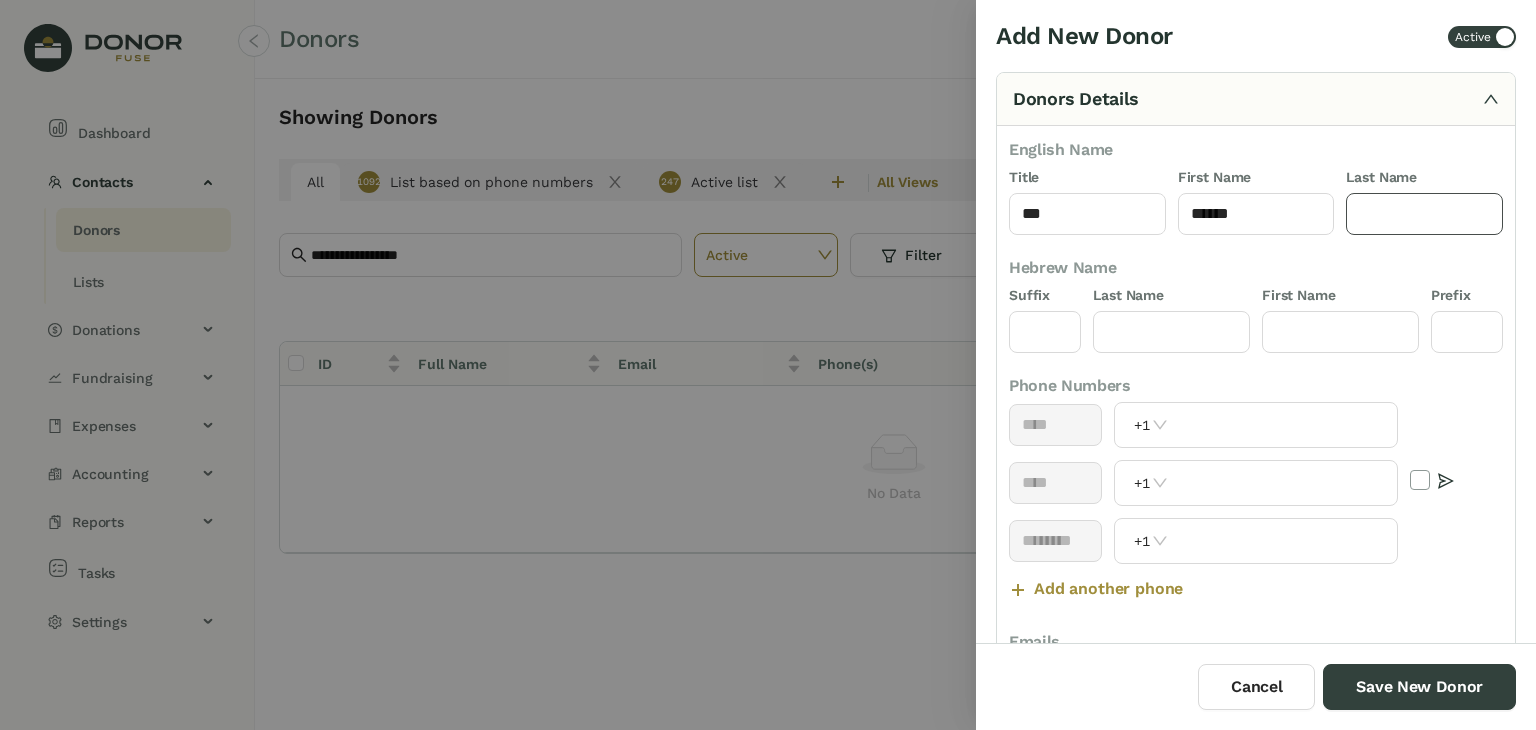 click 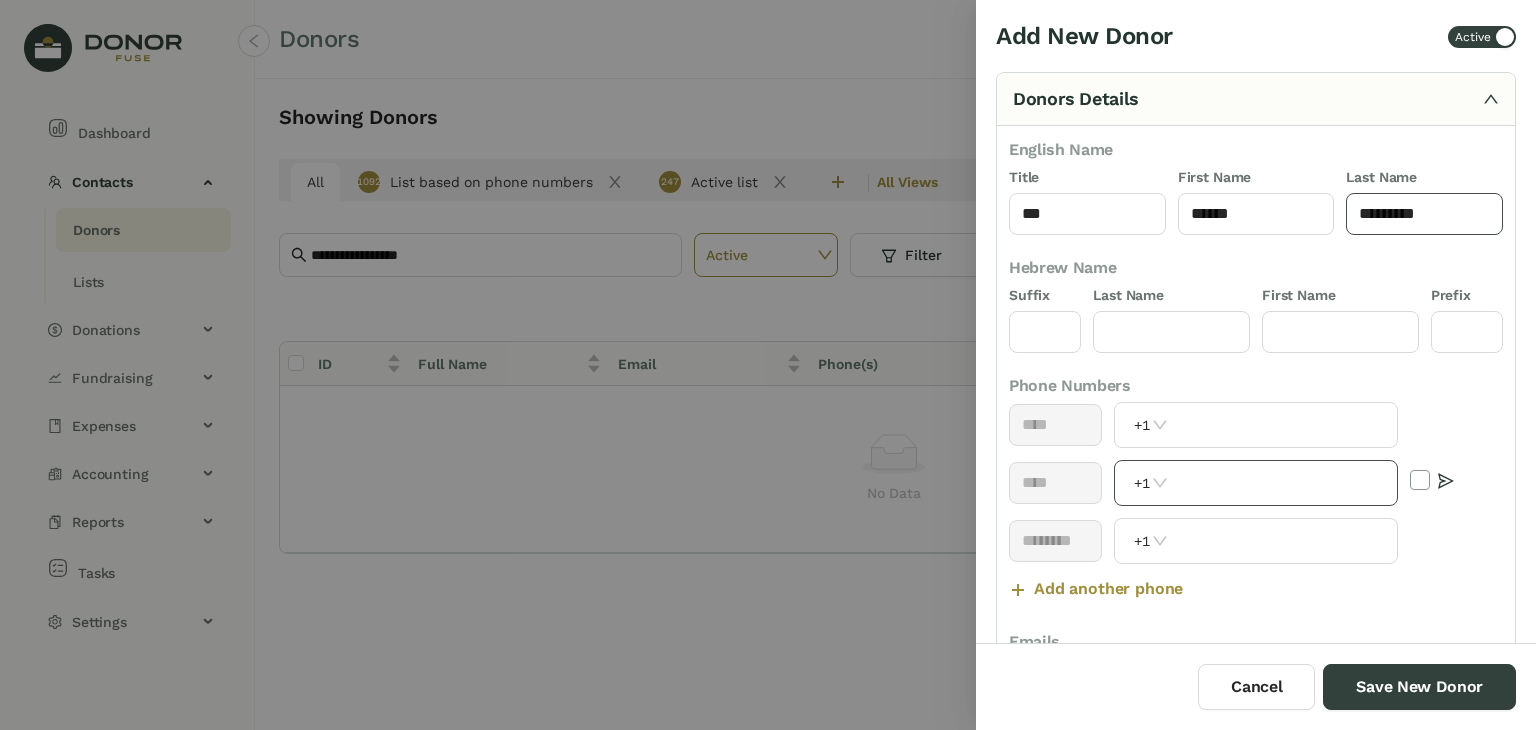 type on "*********" 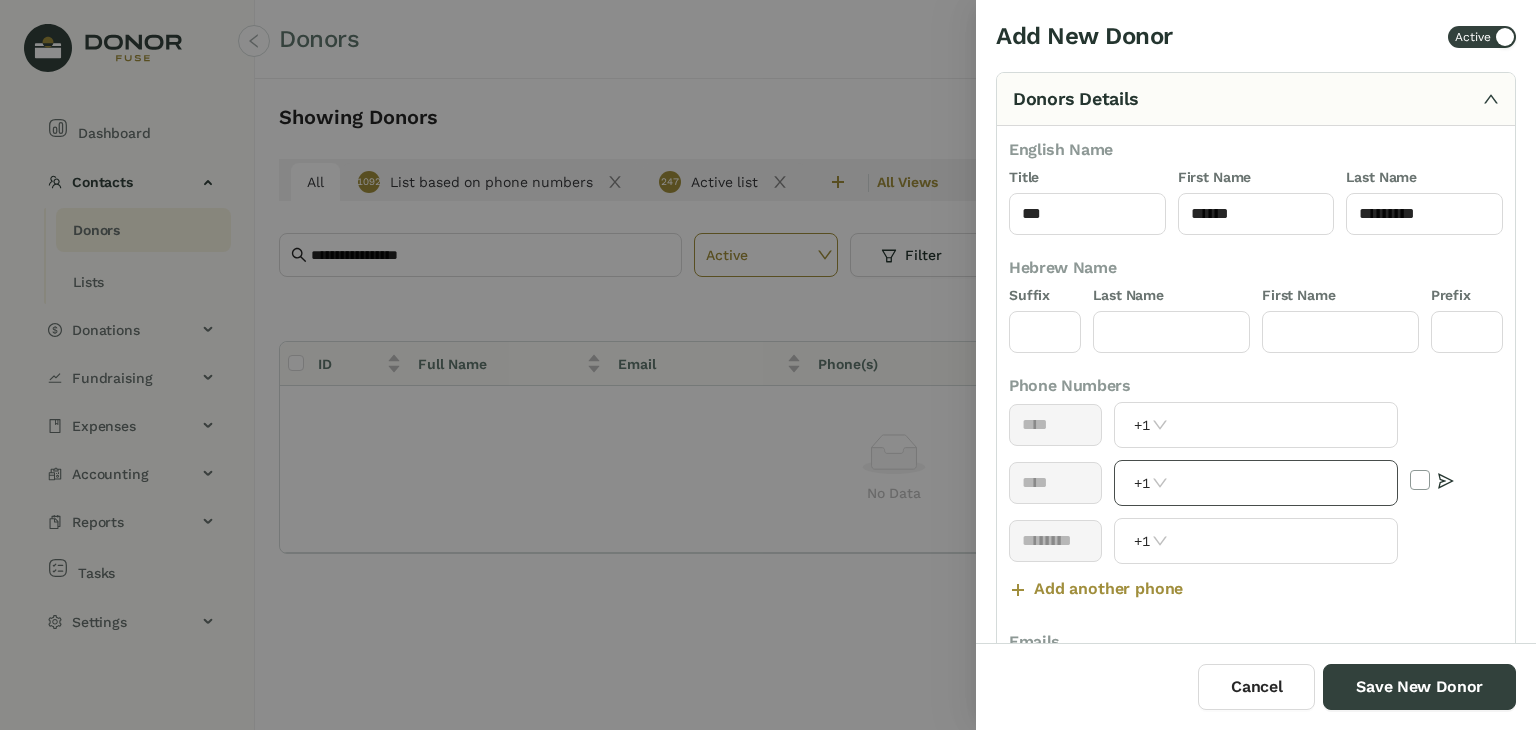 click on "+1" at bounding box center [1255, 483] 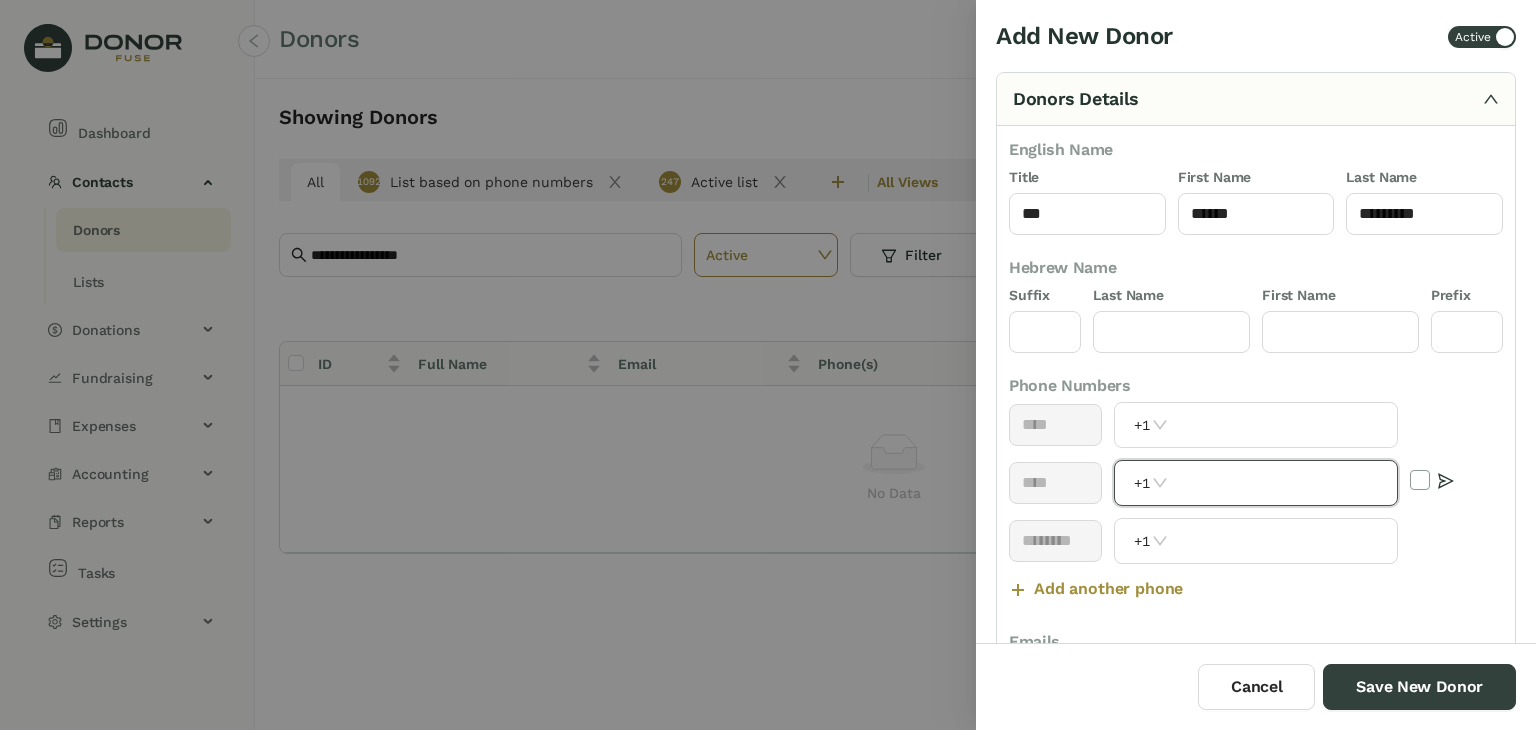 click at bounding box center (1284, 483) 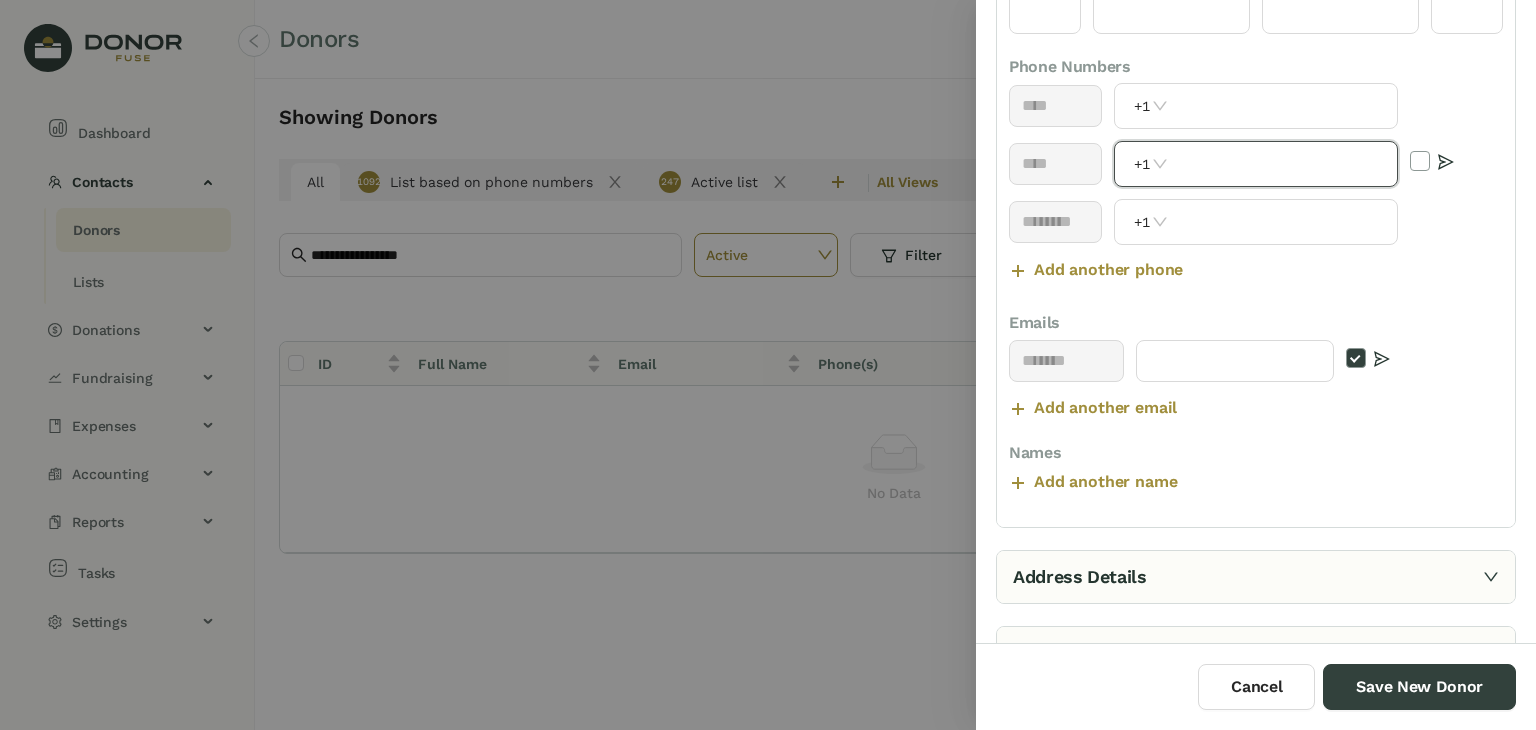 scroll, scrollTop: 320, scrollLeft: 0, axis: vertical 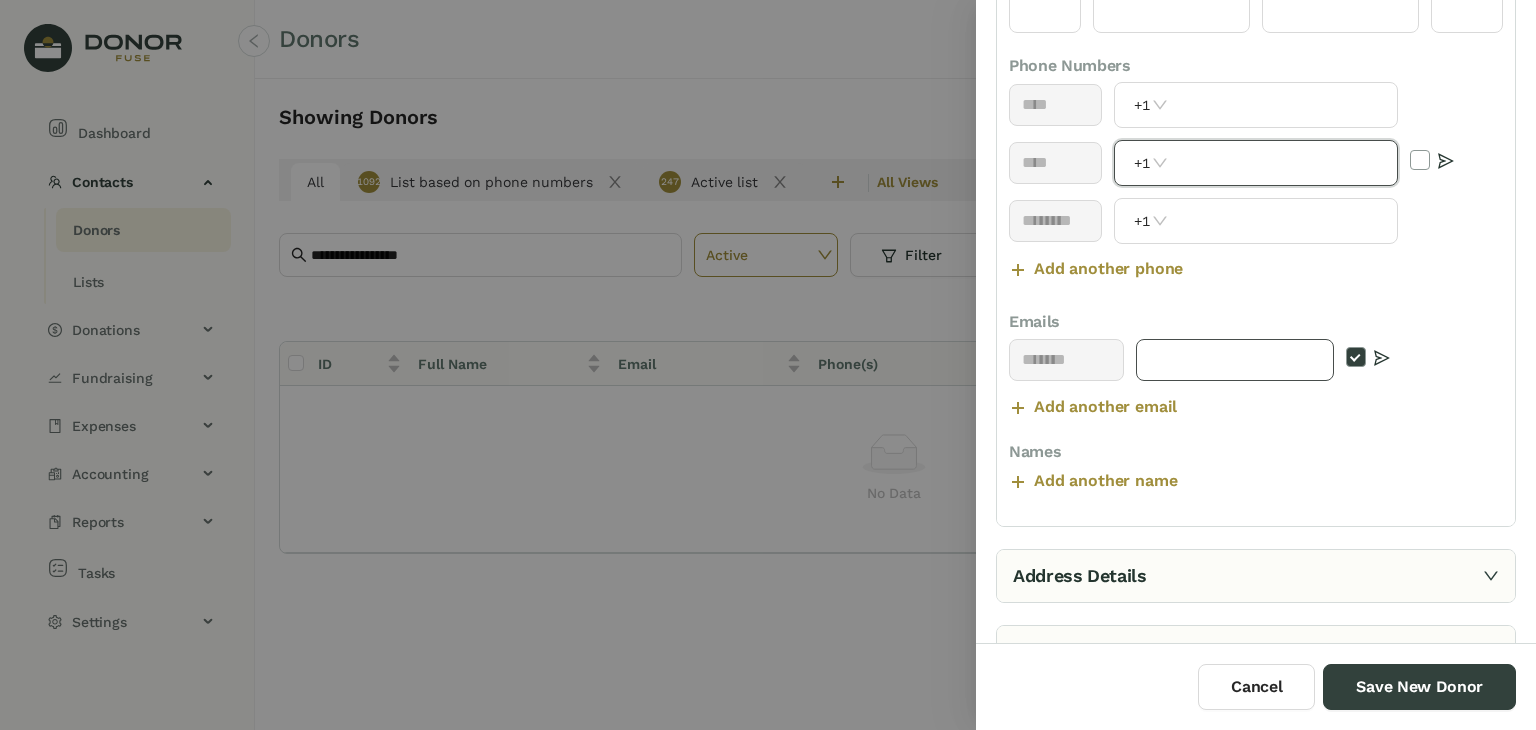 click at bounding box center [1235, 360] 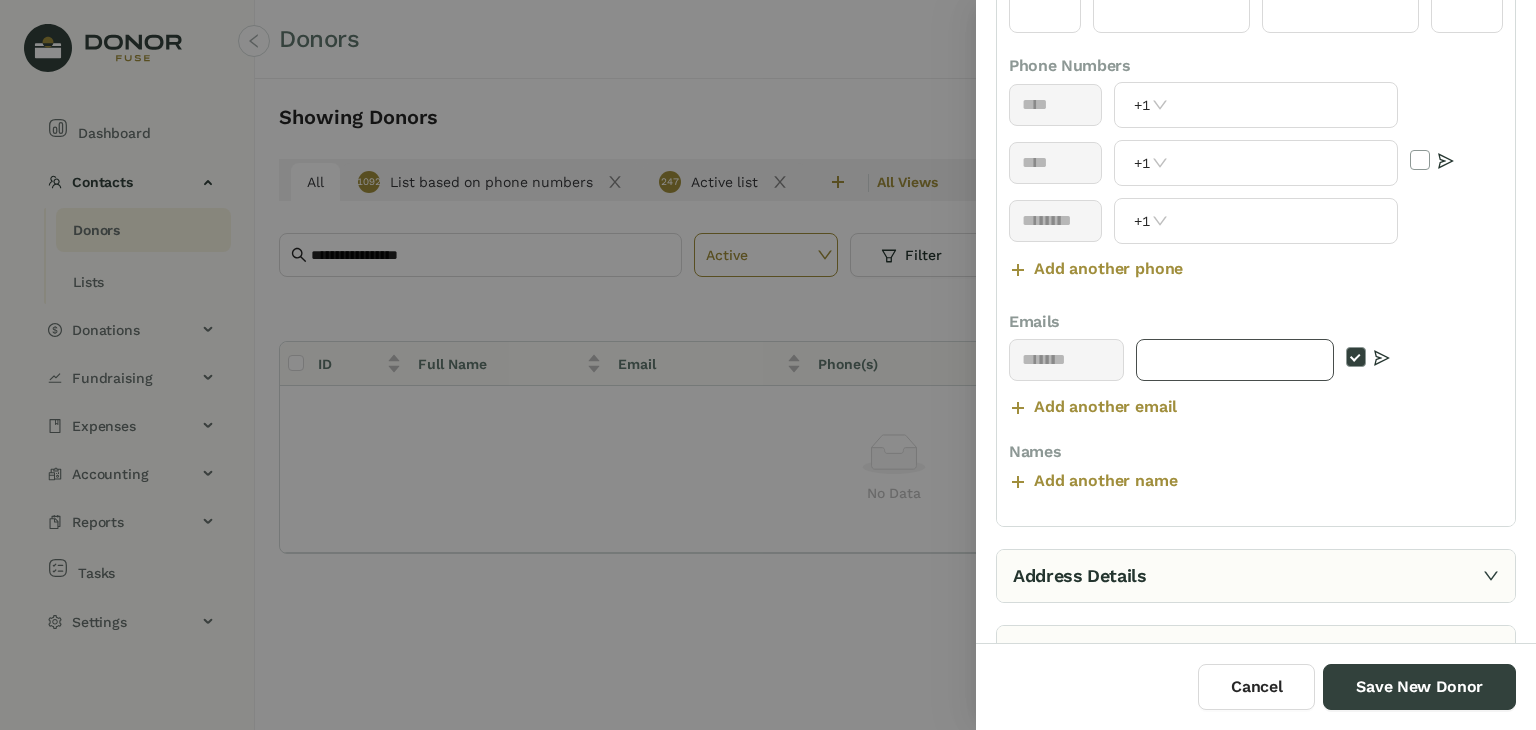 paste on "**********" 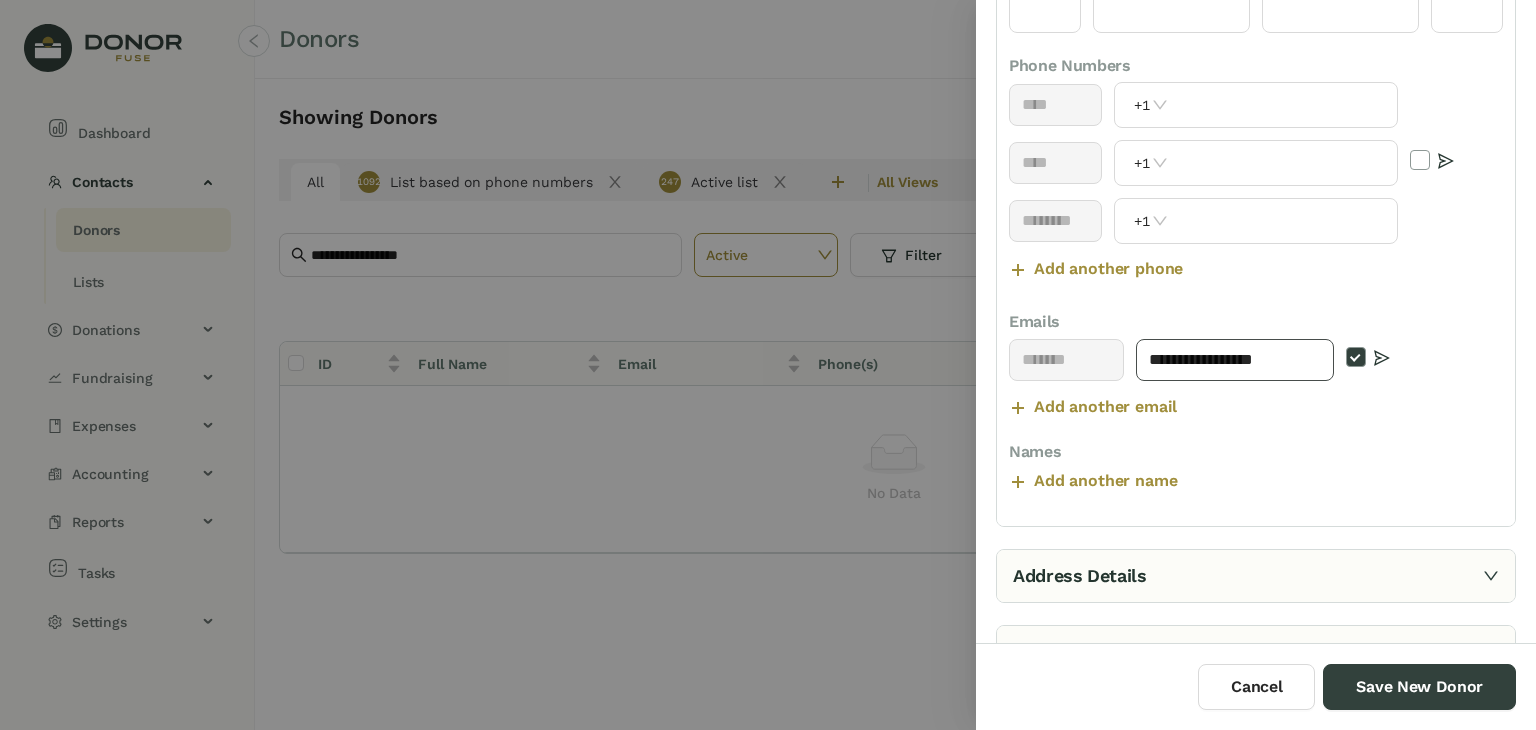 type on "**********" 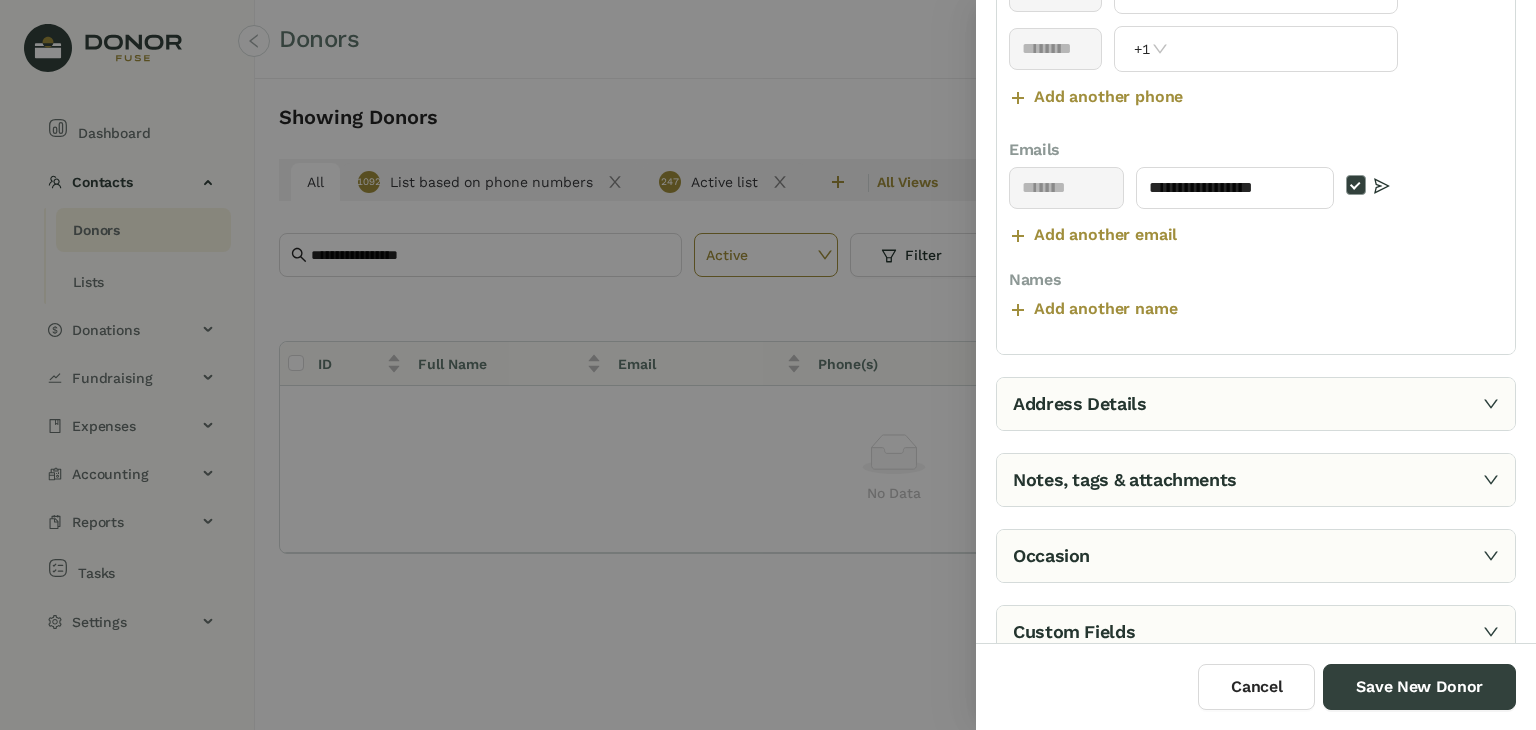 click on "Address Details" at bounding box center [1256, 404] 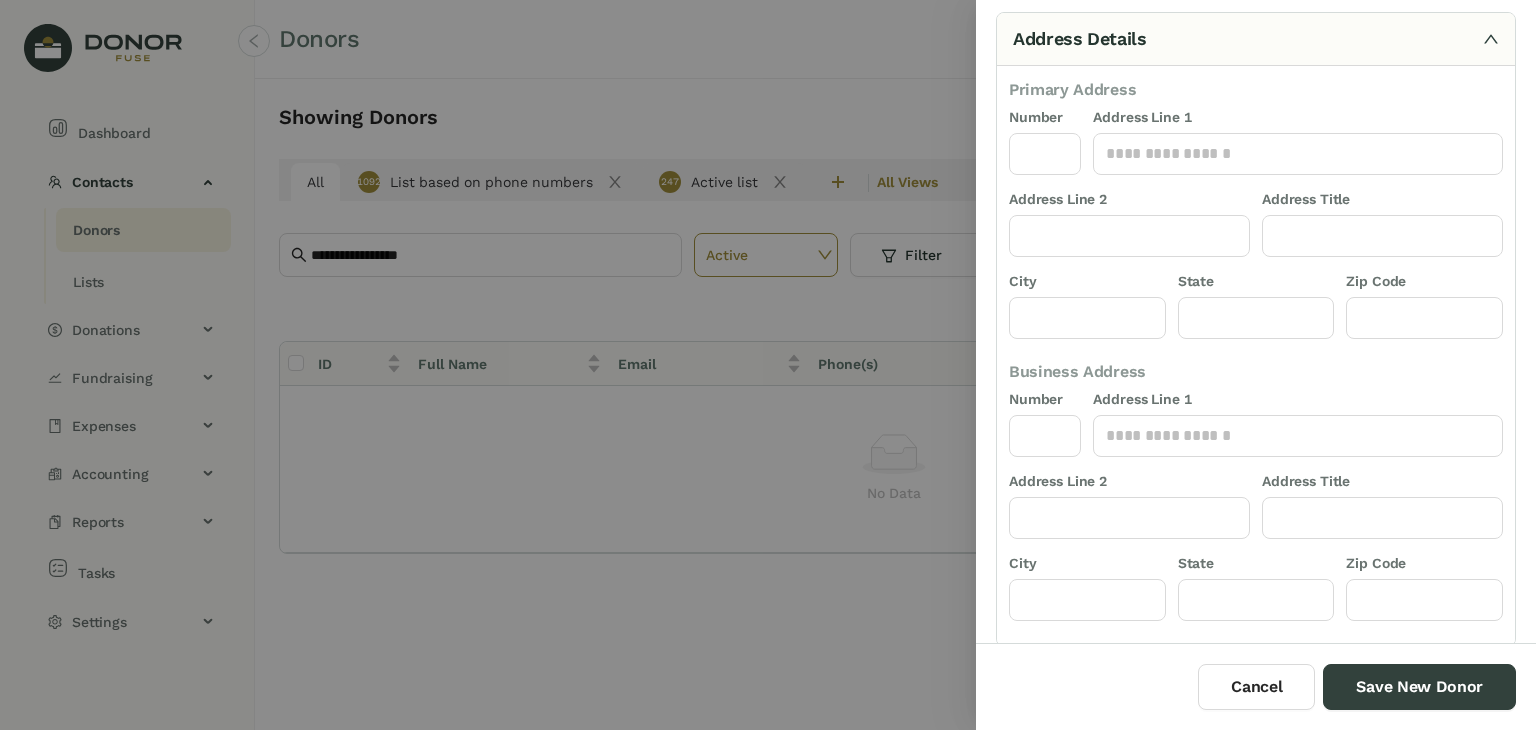 scroll, scrollTop: 3, scrollLeft: 0, axis: vertical 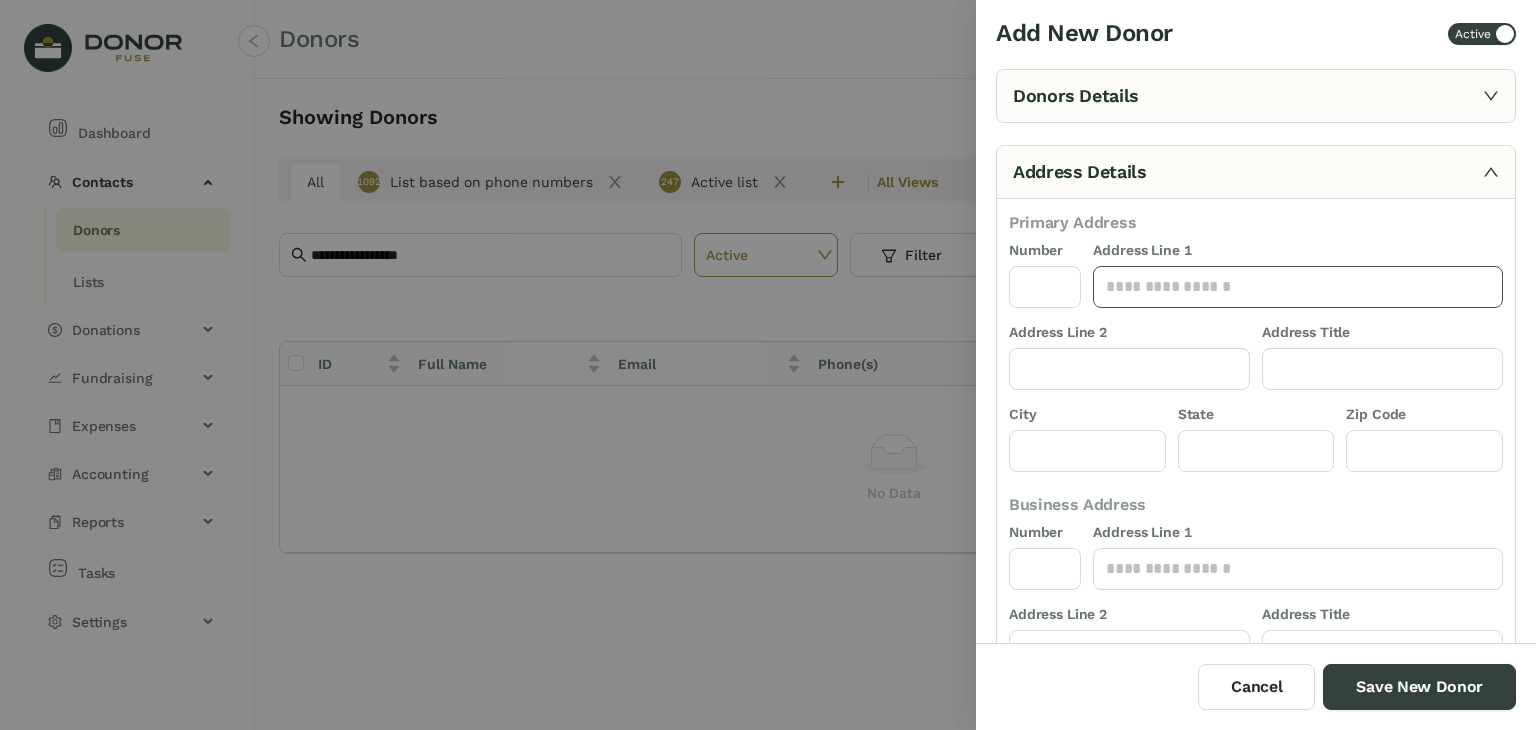 click 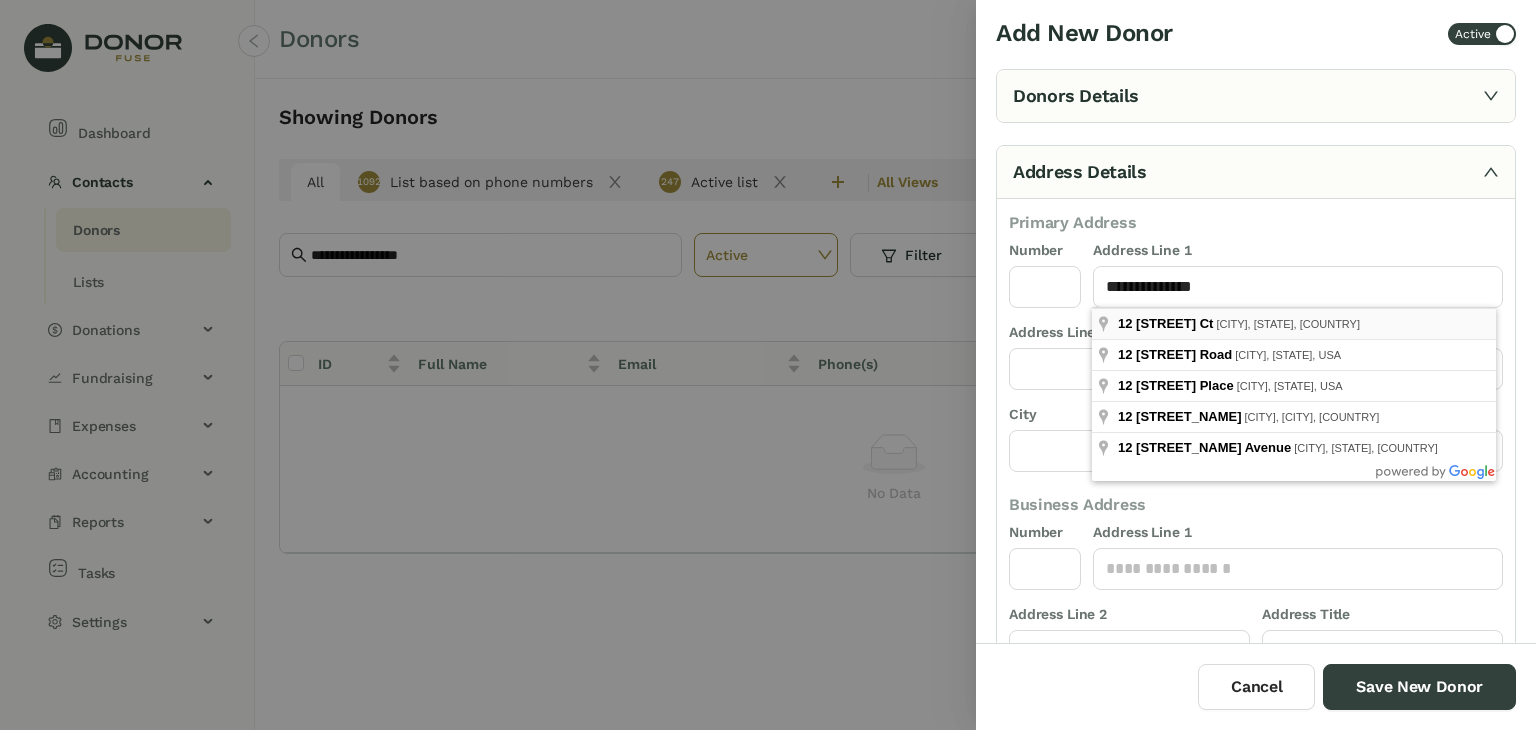 type on "**********" 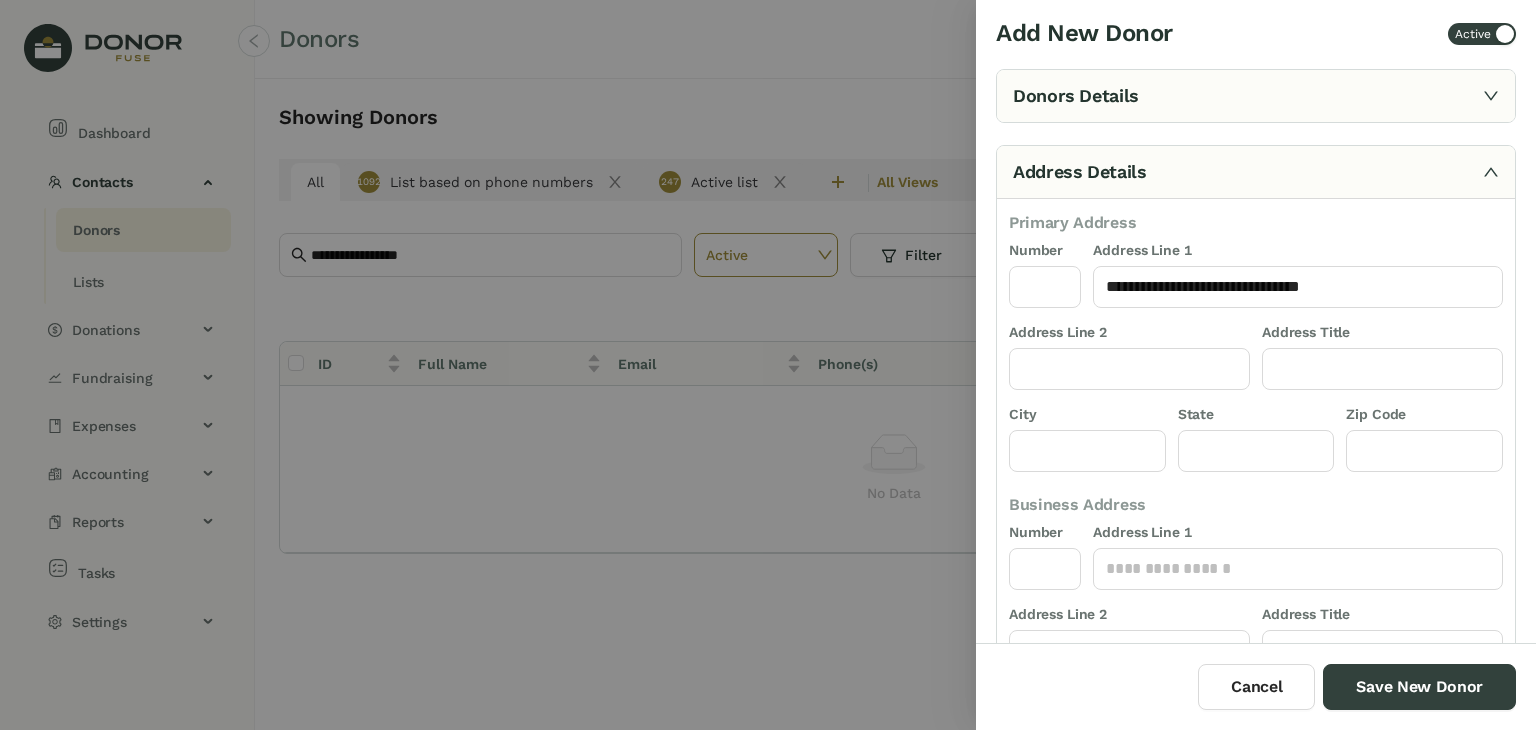 type on "**" 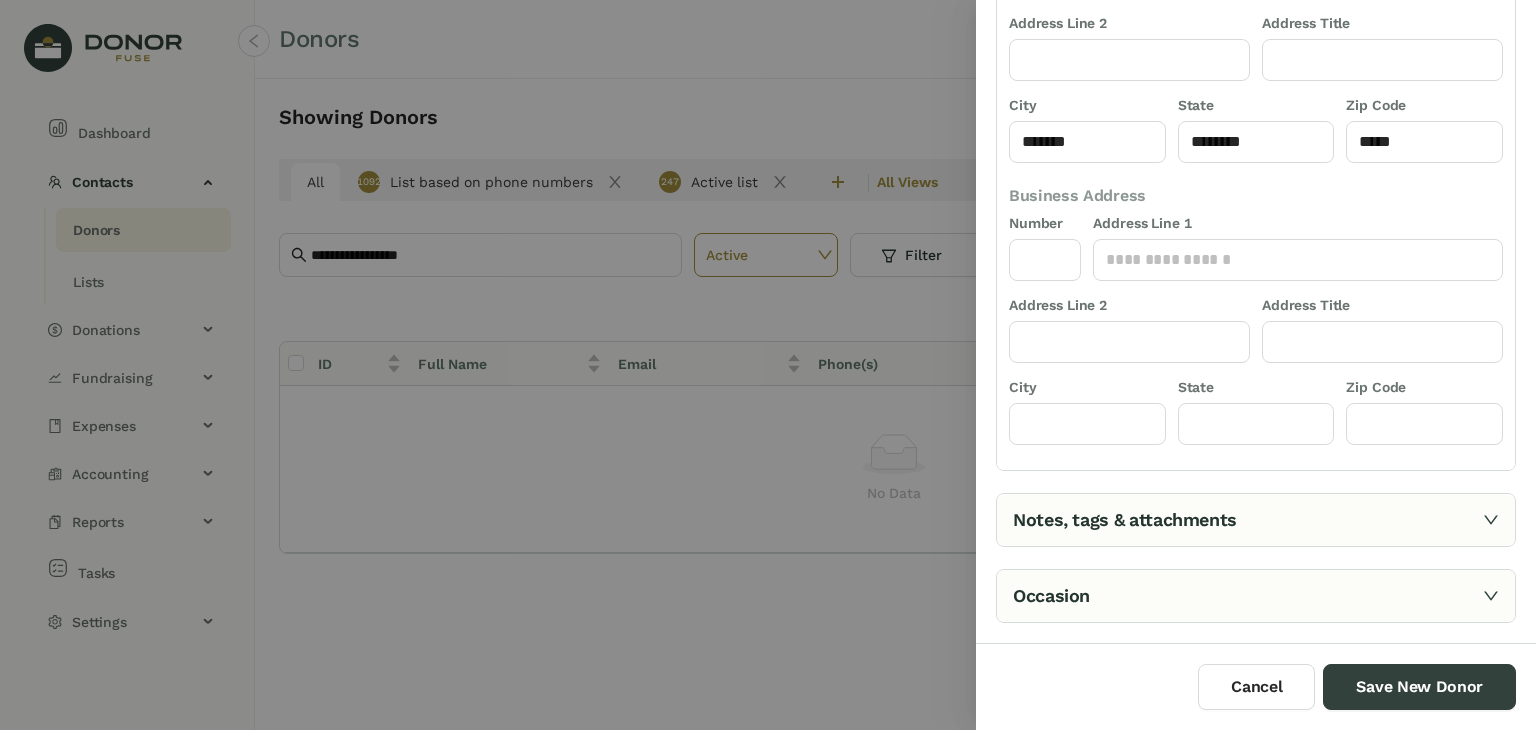scroll, scrollTop: 321, scrollLeft: 0, axis: vertical 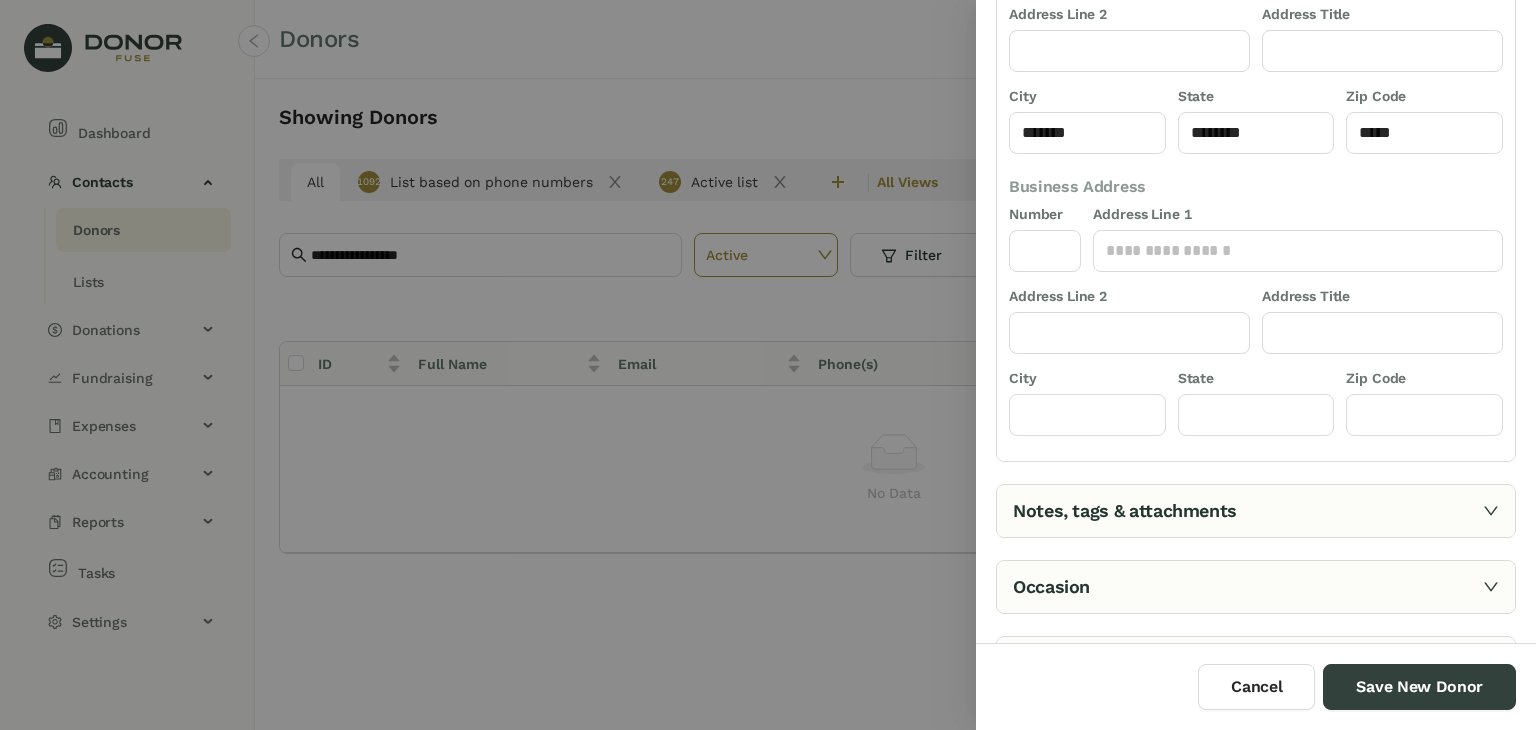 click on "Notes, tags & attachments" at bounding box center [1256, 511] 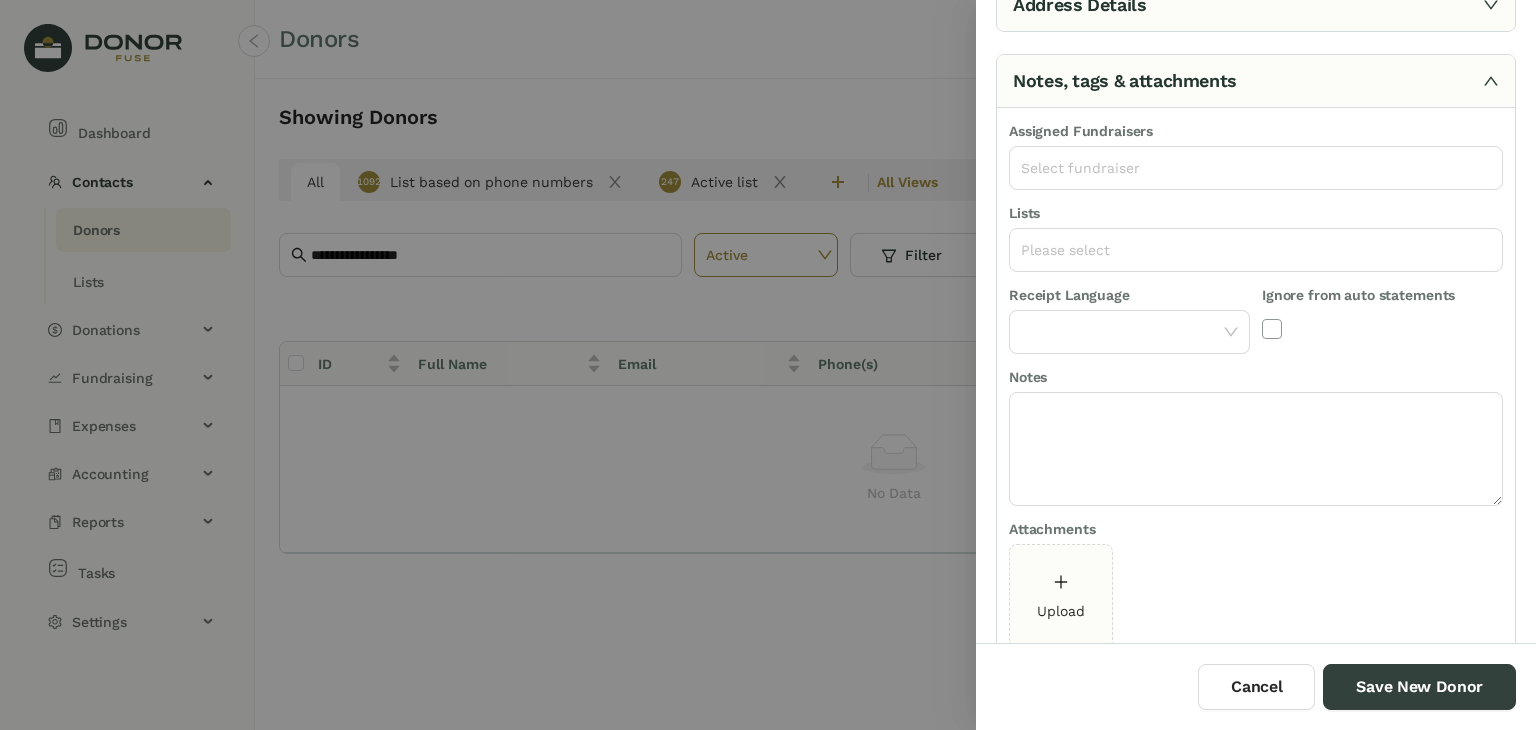 scroll, scrollTop: 82, scrollLeft: 0, axis: vertical 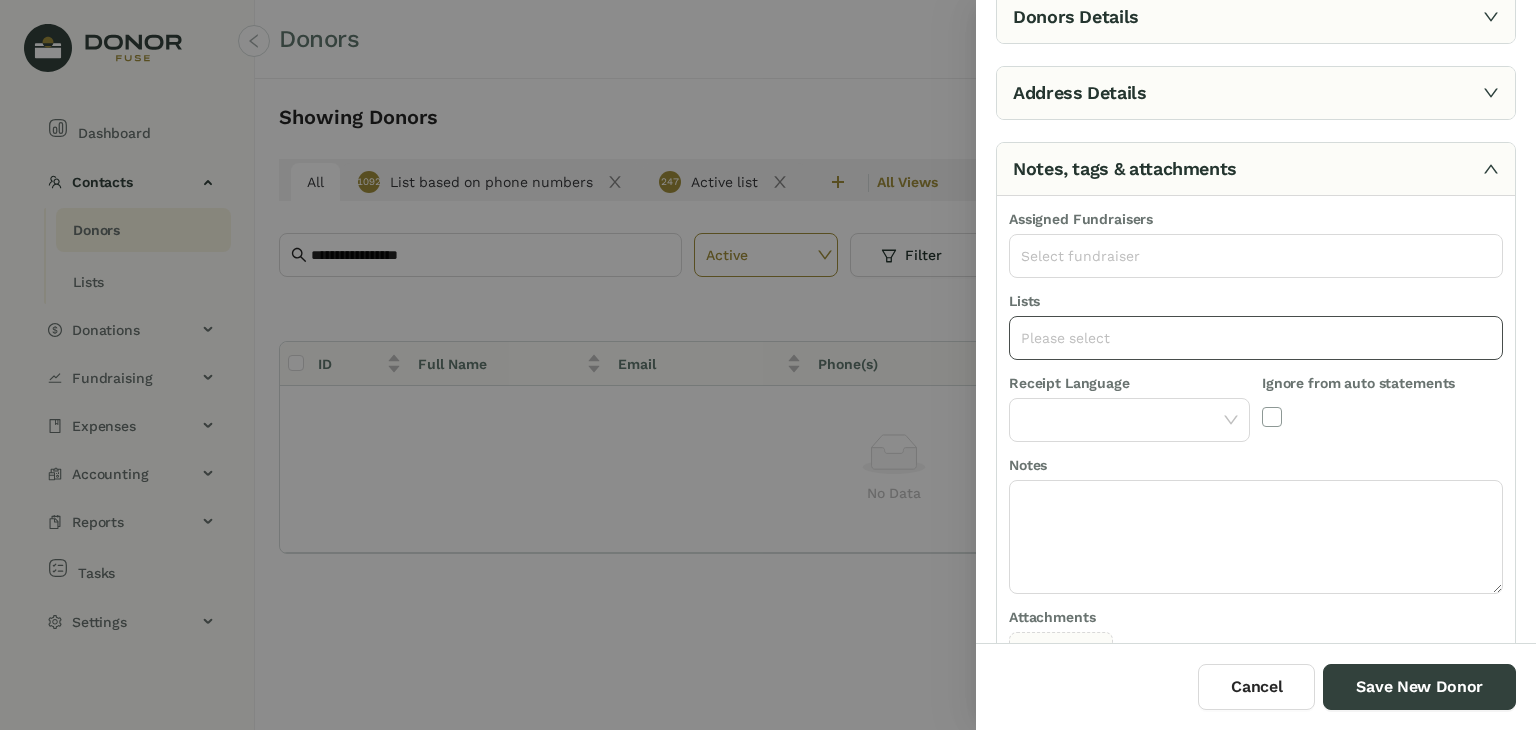 click on "Please select" 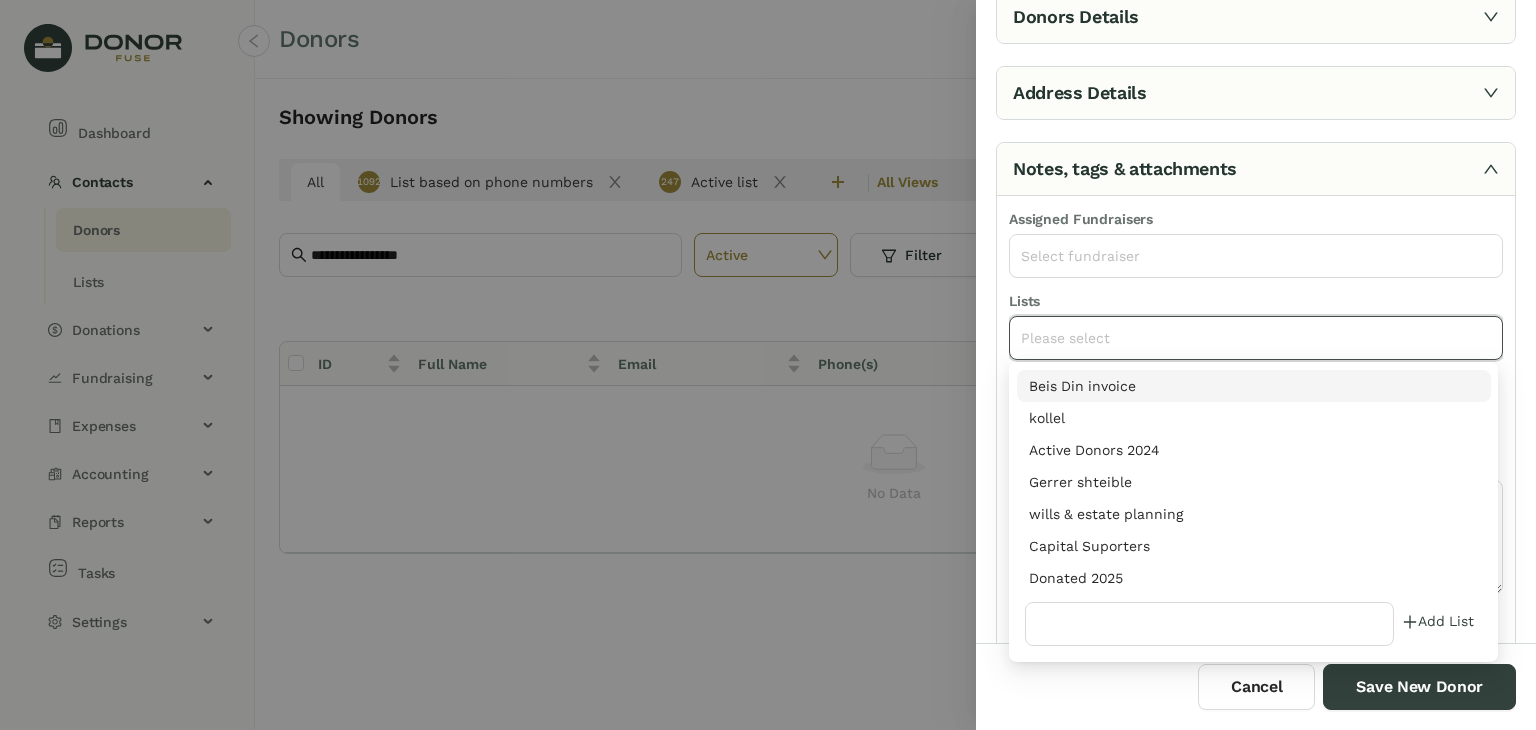 click on "Donated 2025" at bounding box center (1254, 578) 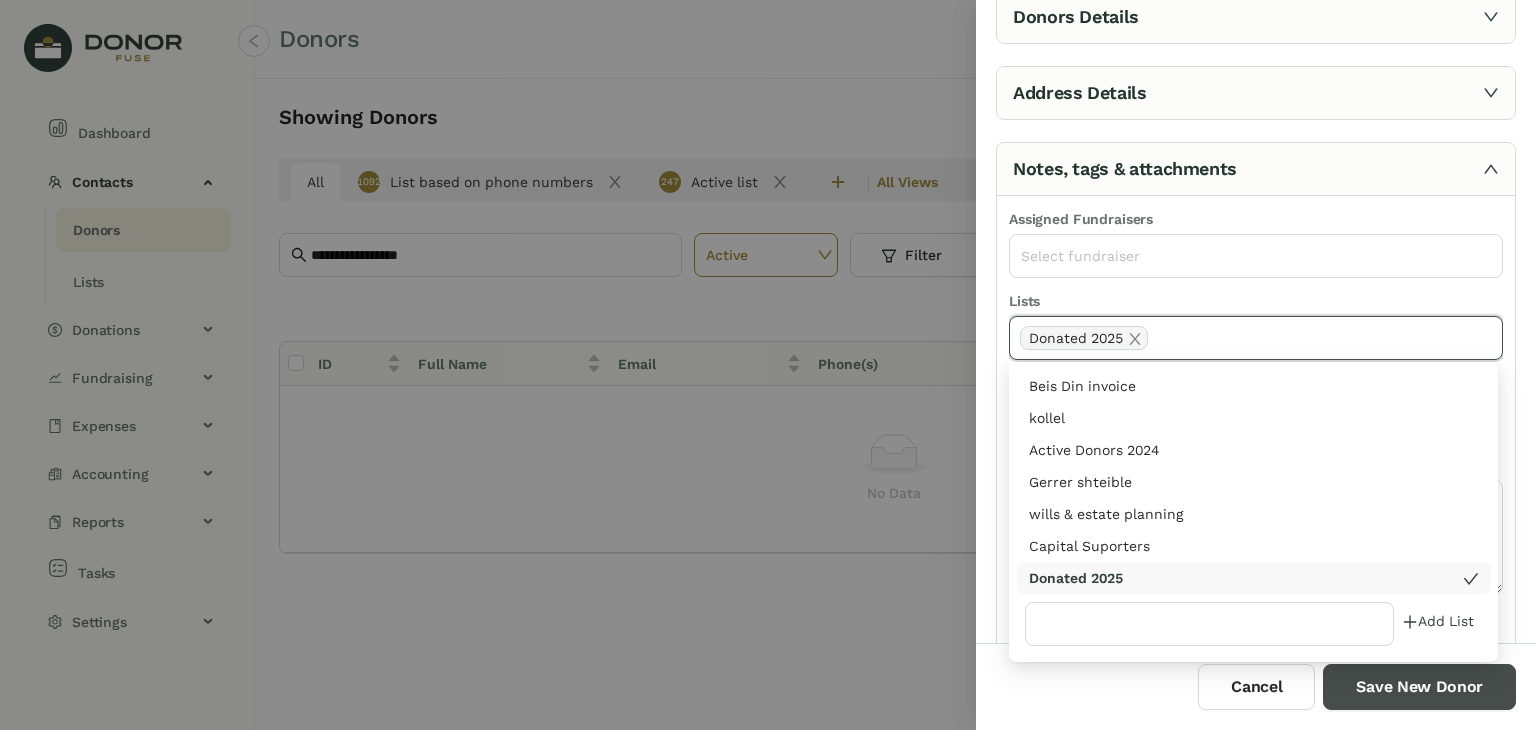 click on "Save New Donor" at bounding box center [1419, 687] 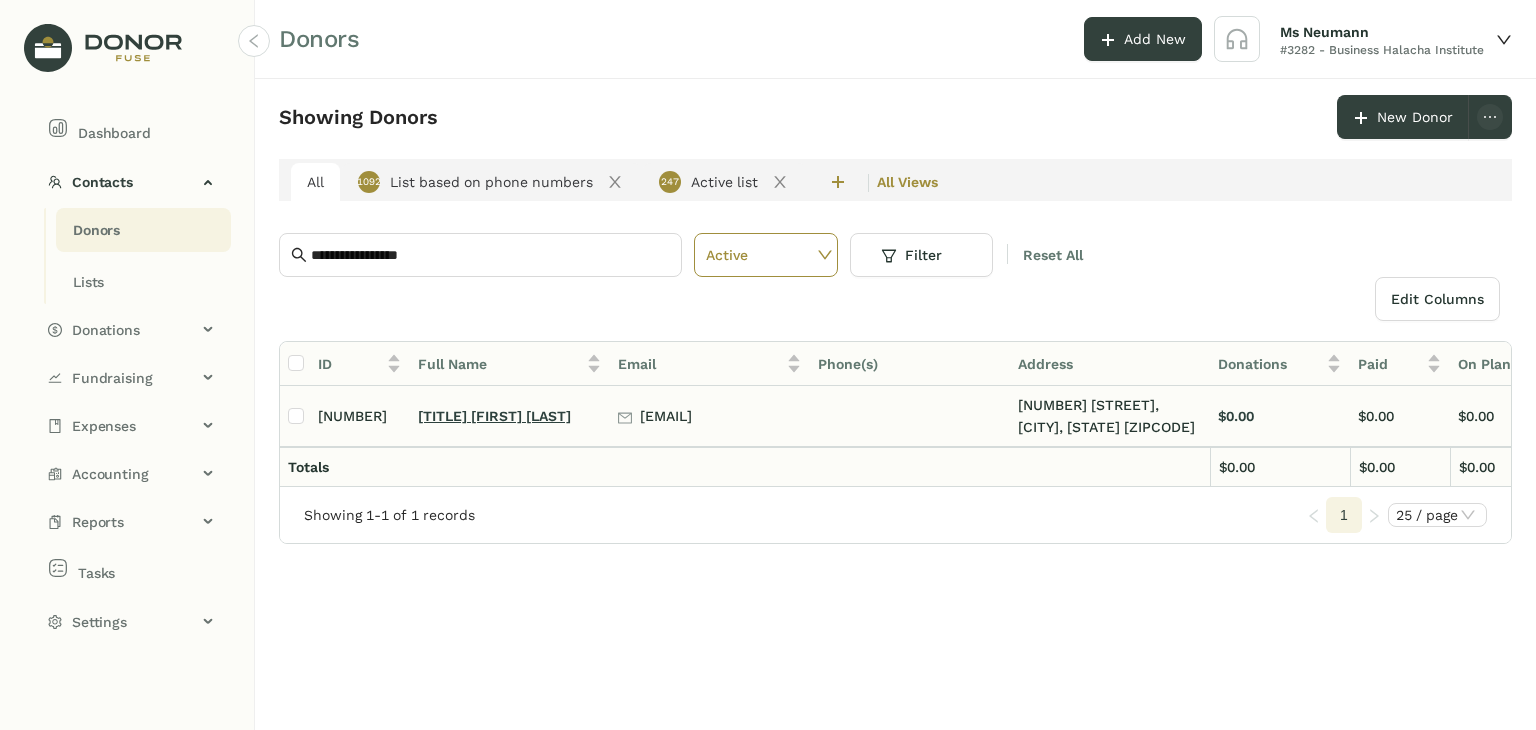 click on "[TITLE] [FIRST] [LAST]" 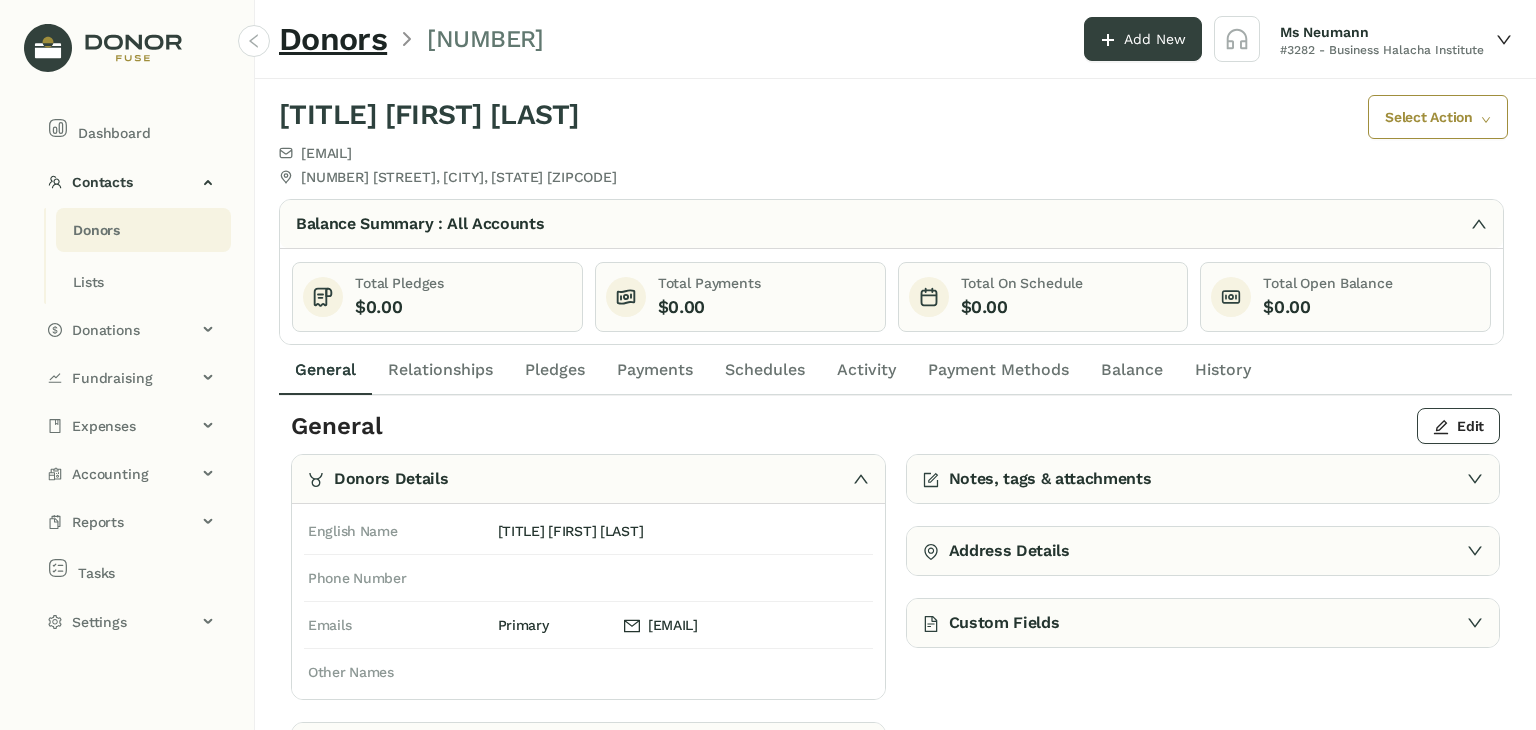 click on "Payments" 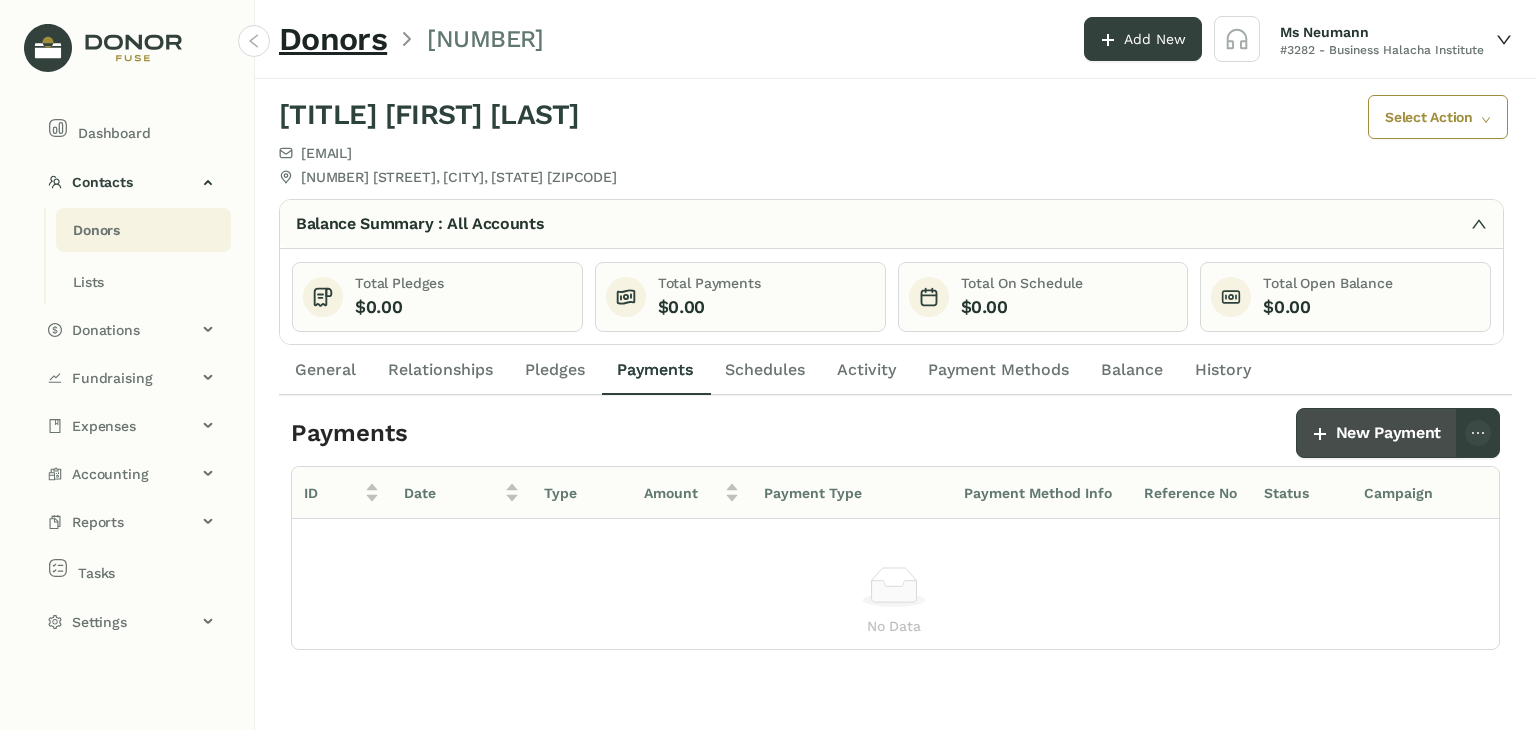 click on "New Payment" 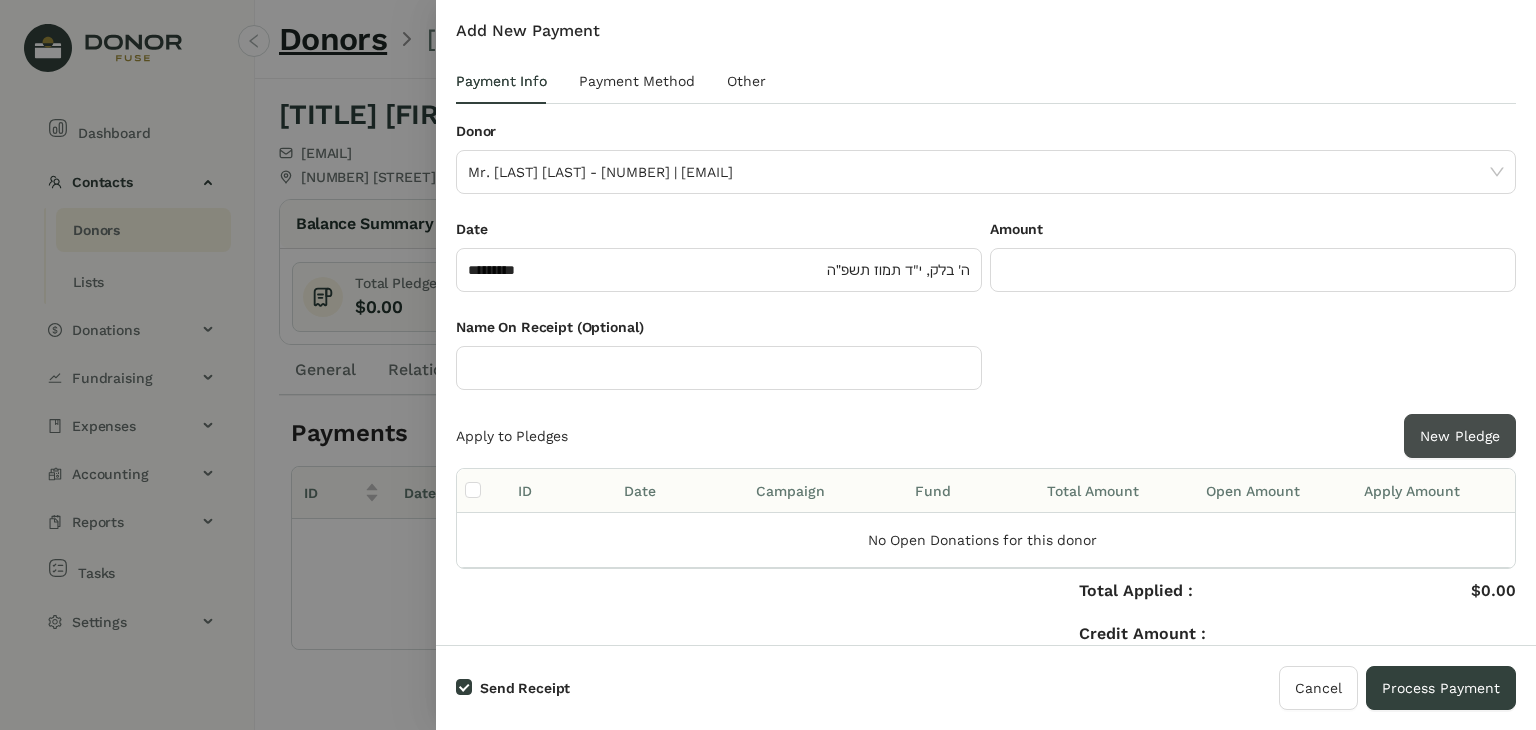 click on "New Pledge" at bounding box center (1460, 436) 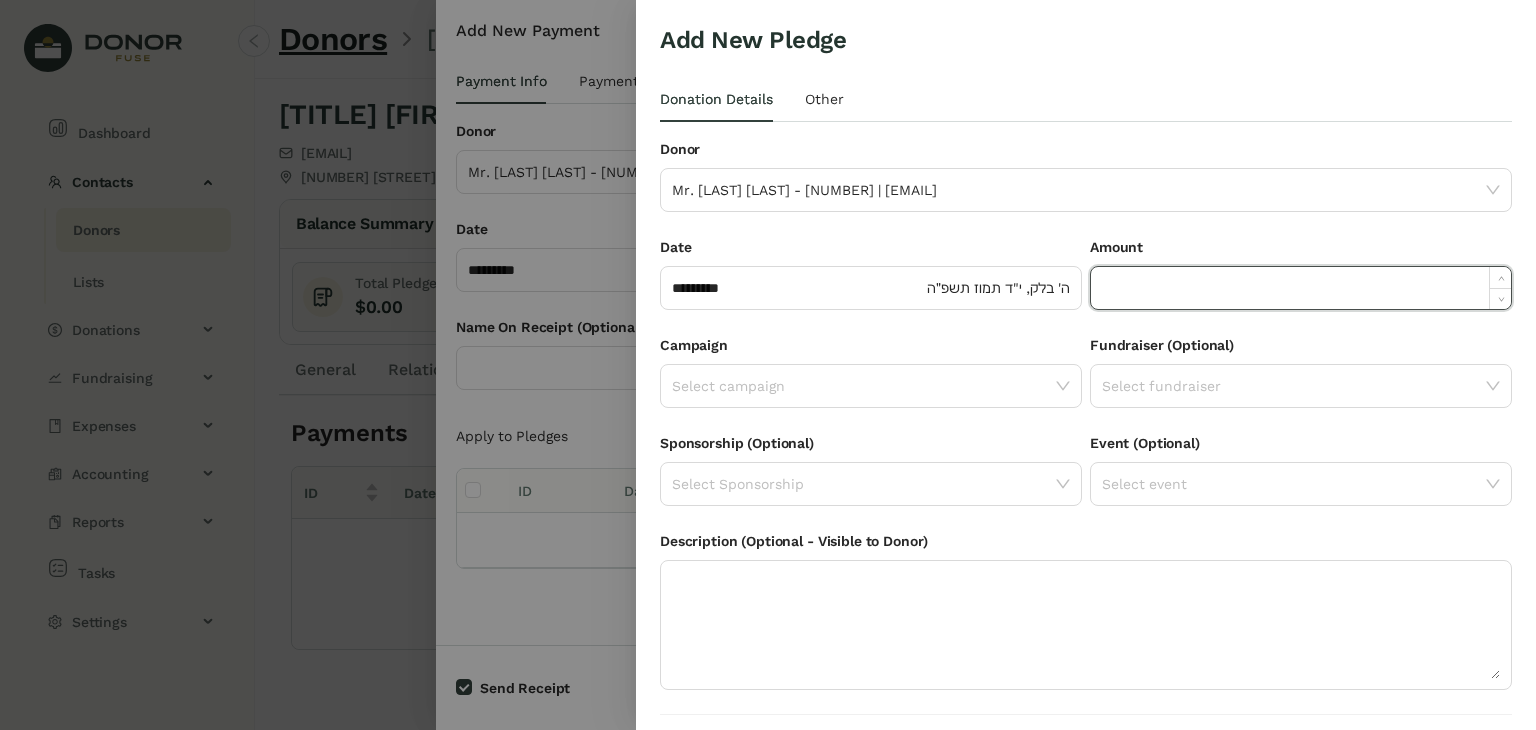 click 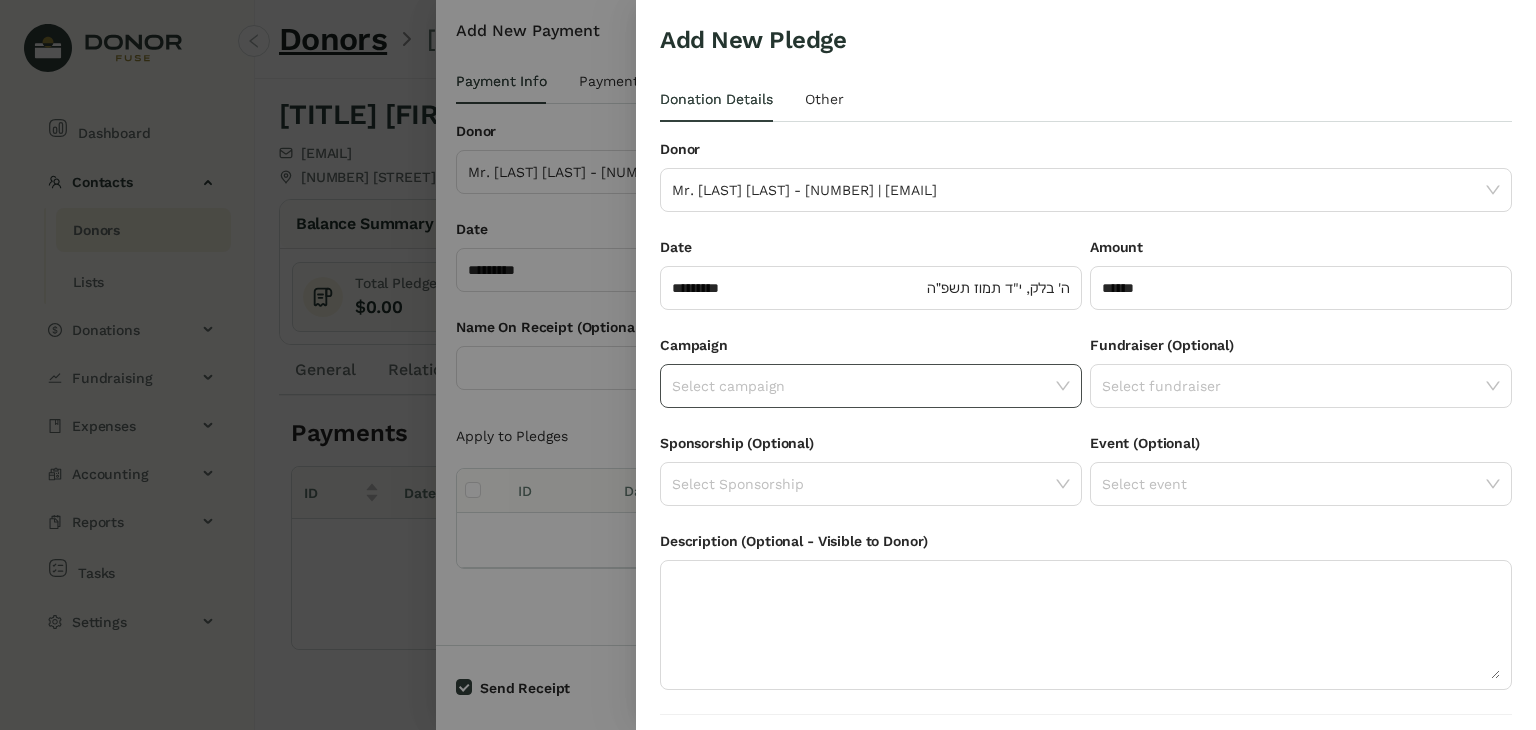type on "*******" 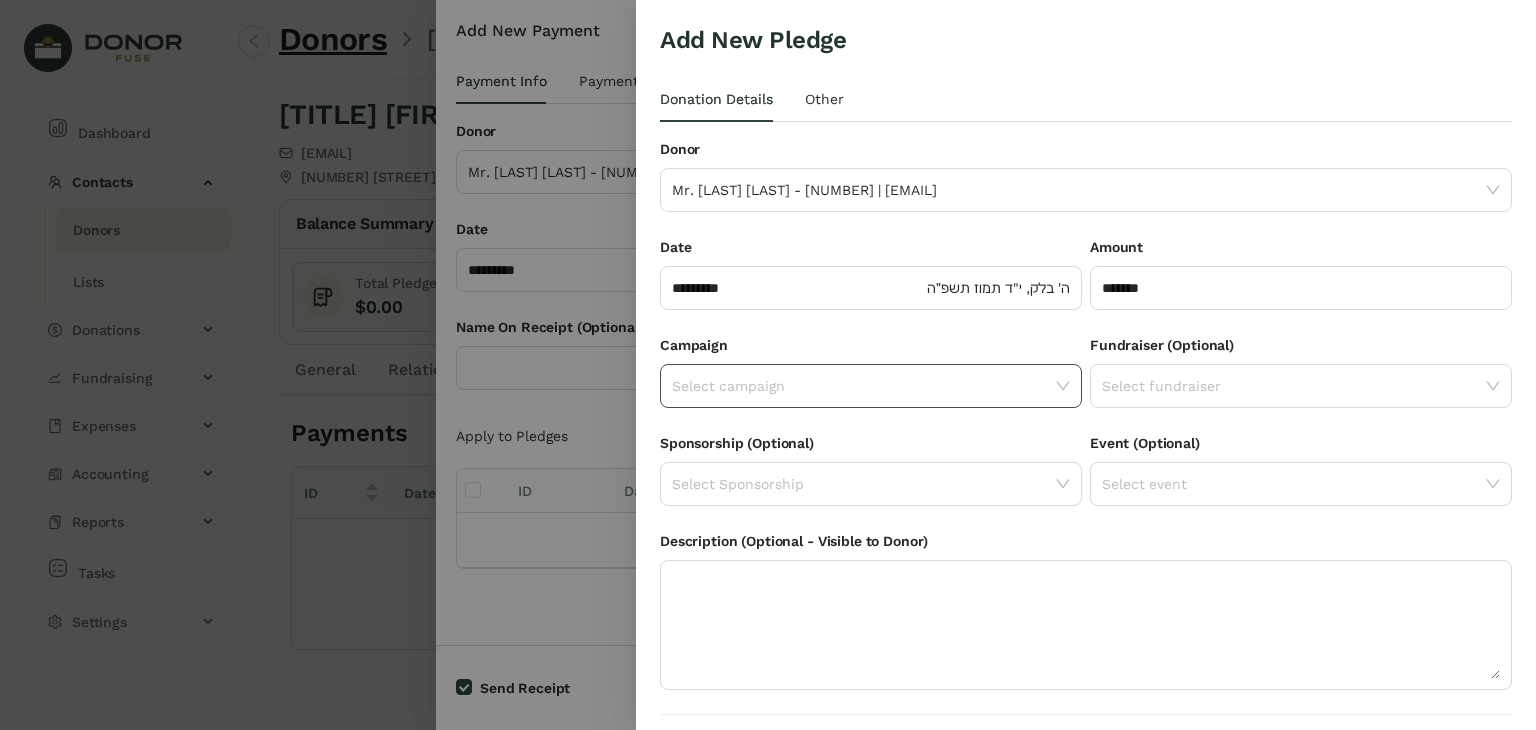 click 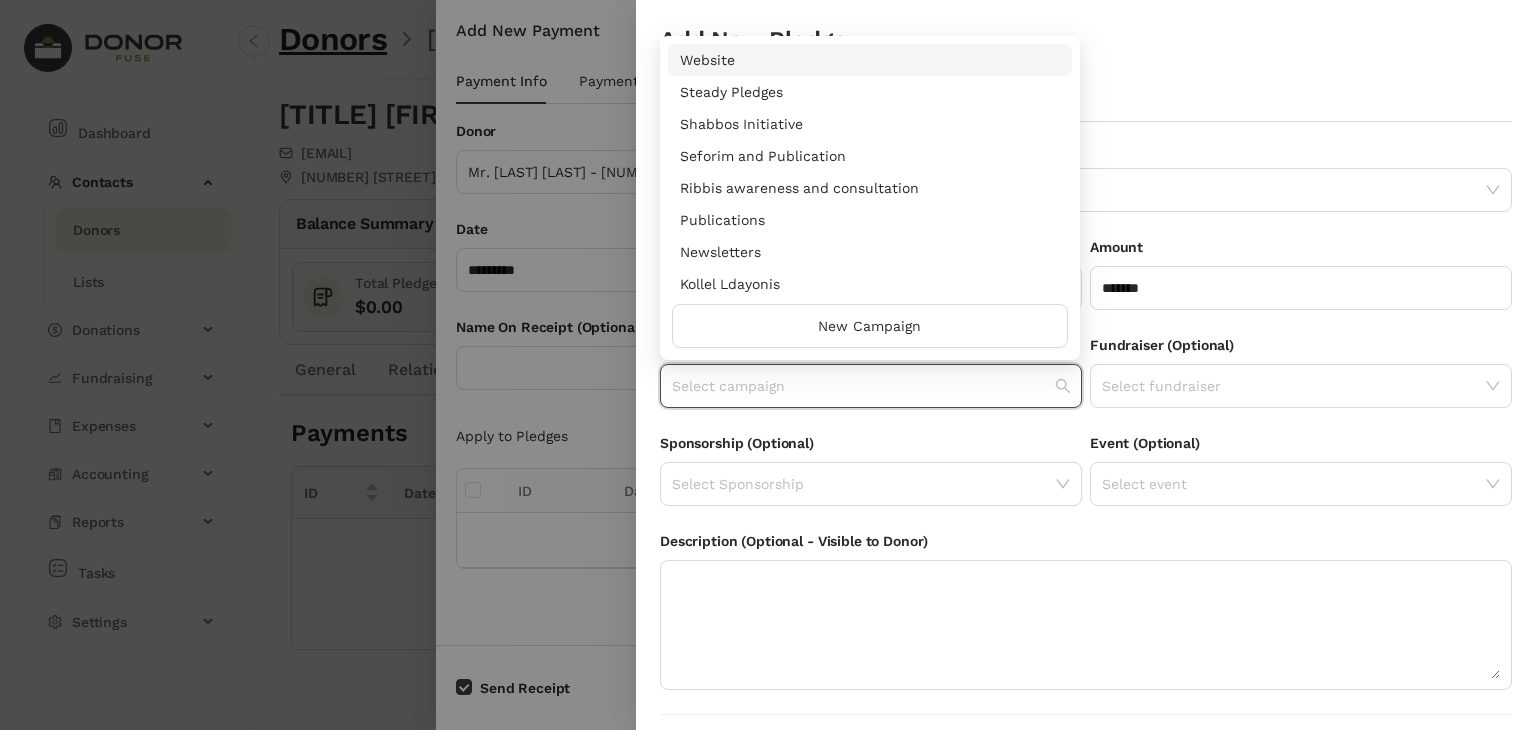scroll, scrollTop: 960, scrollLeft: 0, axis: vertical 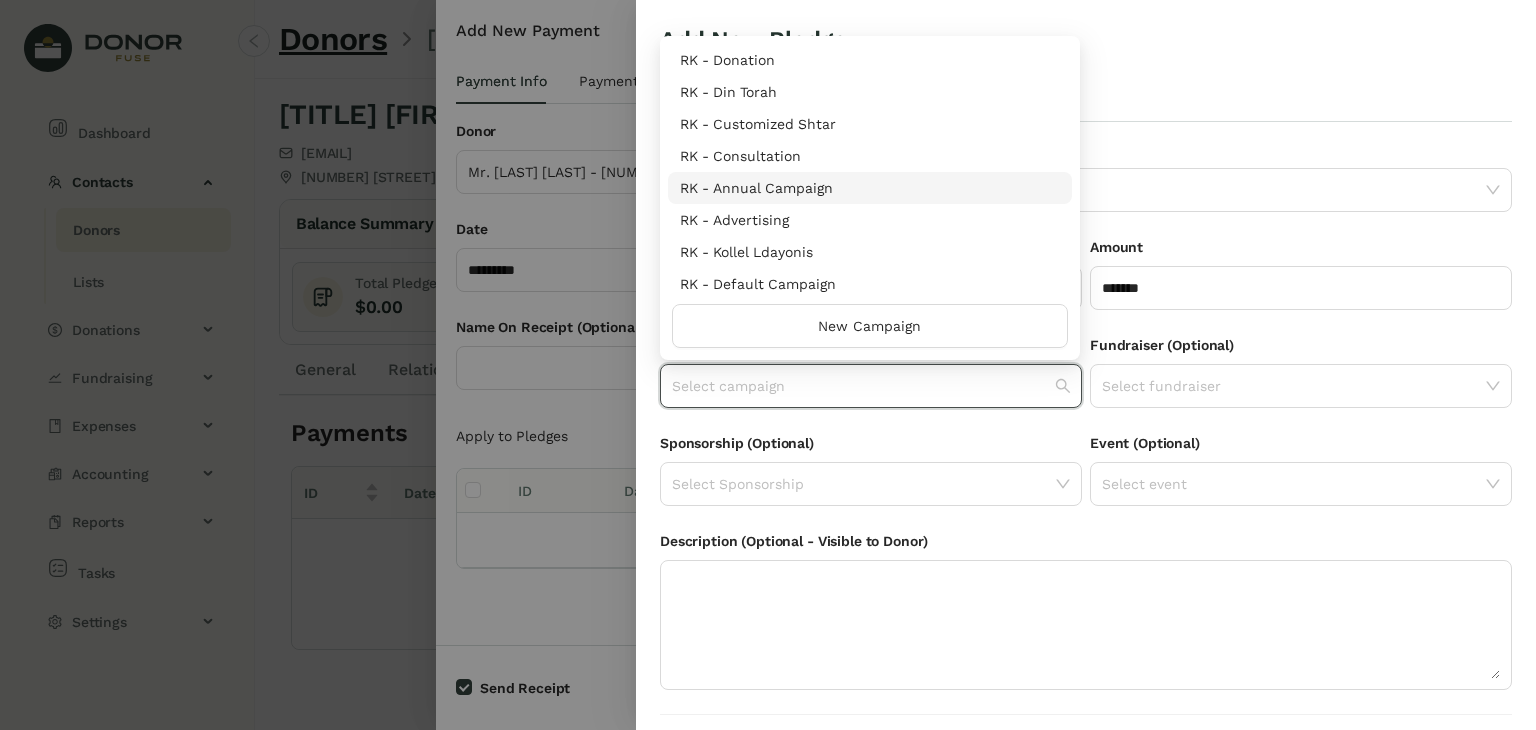 click on "RK - Annual Campaign" at bounding box center [870, 188] 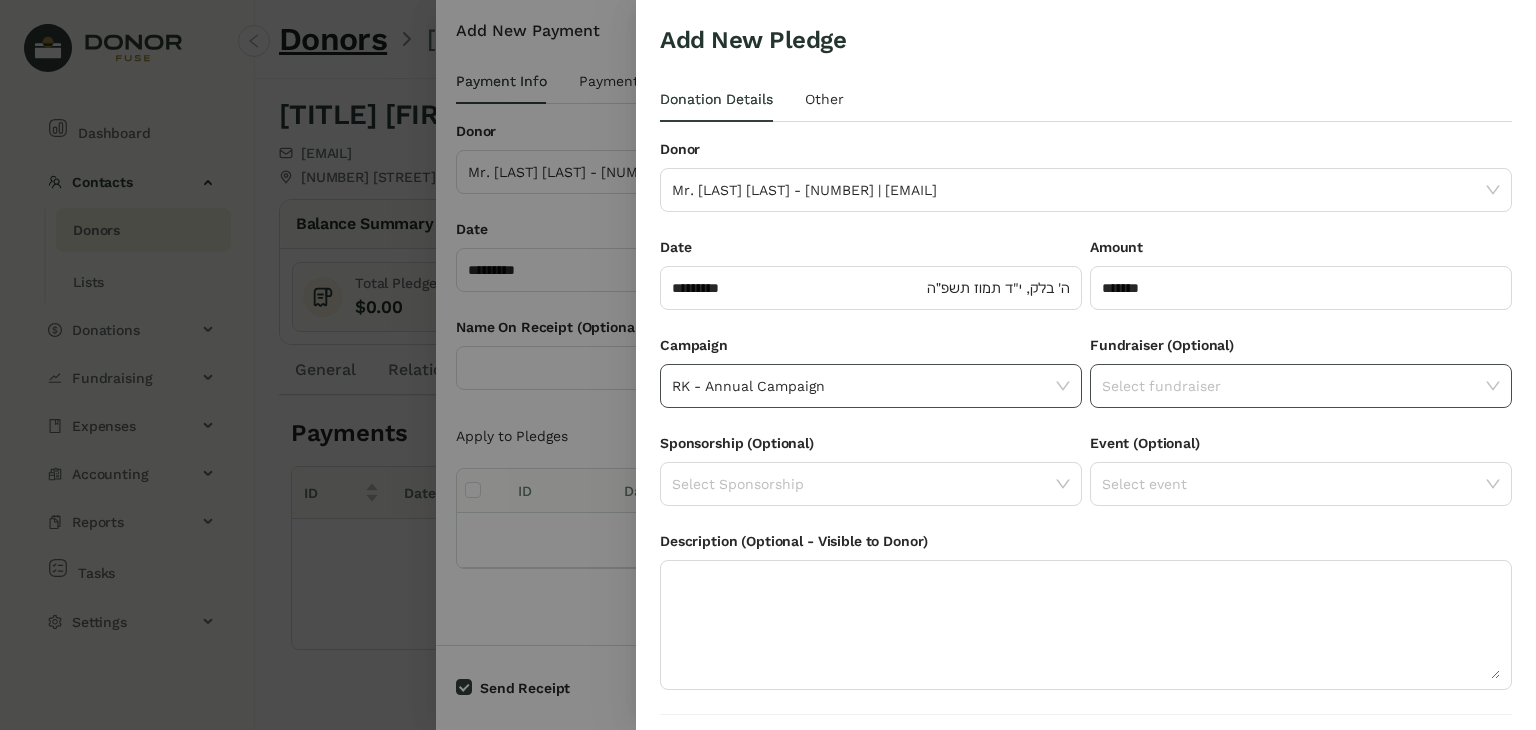 click 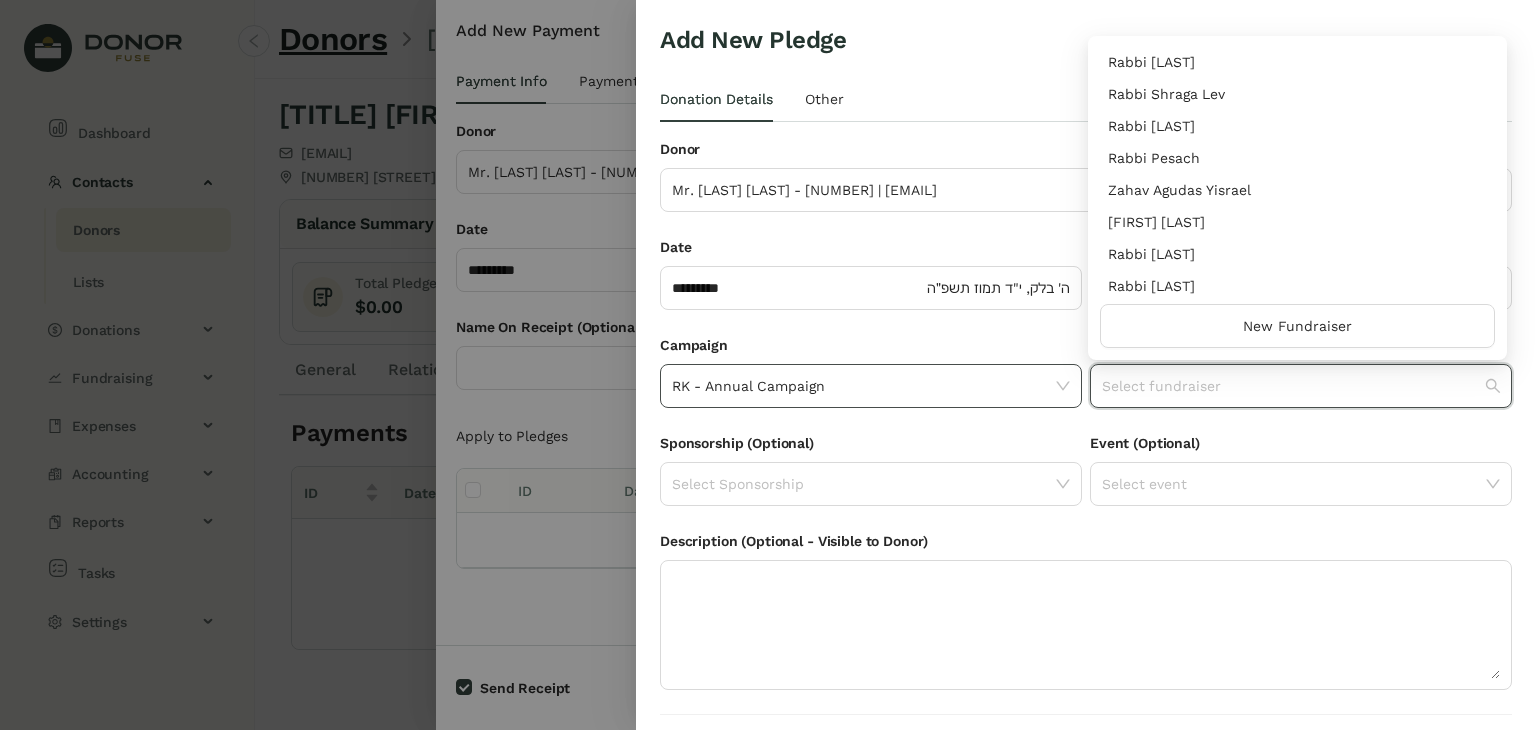 scroll, scrollTop: 256, scrollLeft: 0, axis: vertical 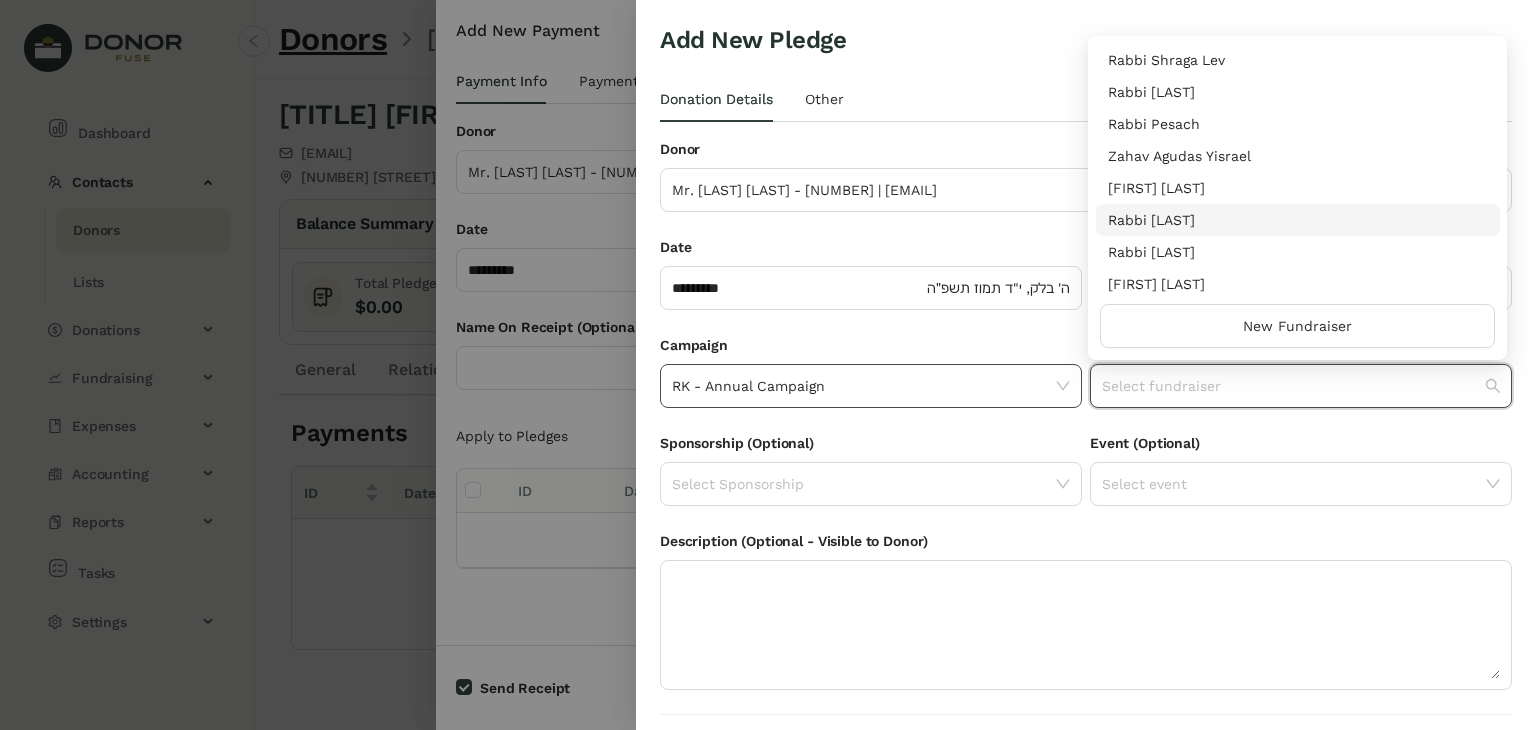 click on "Rabbi [LAST]" at bounding box center (1298, 220) 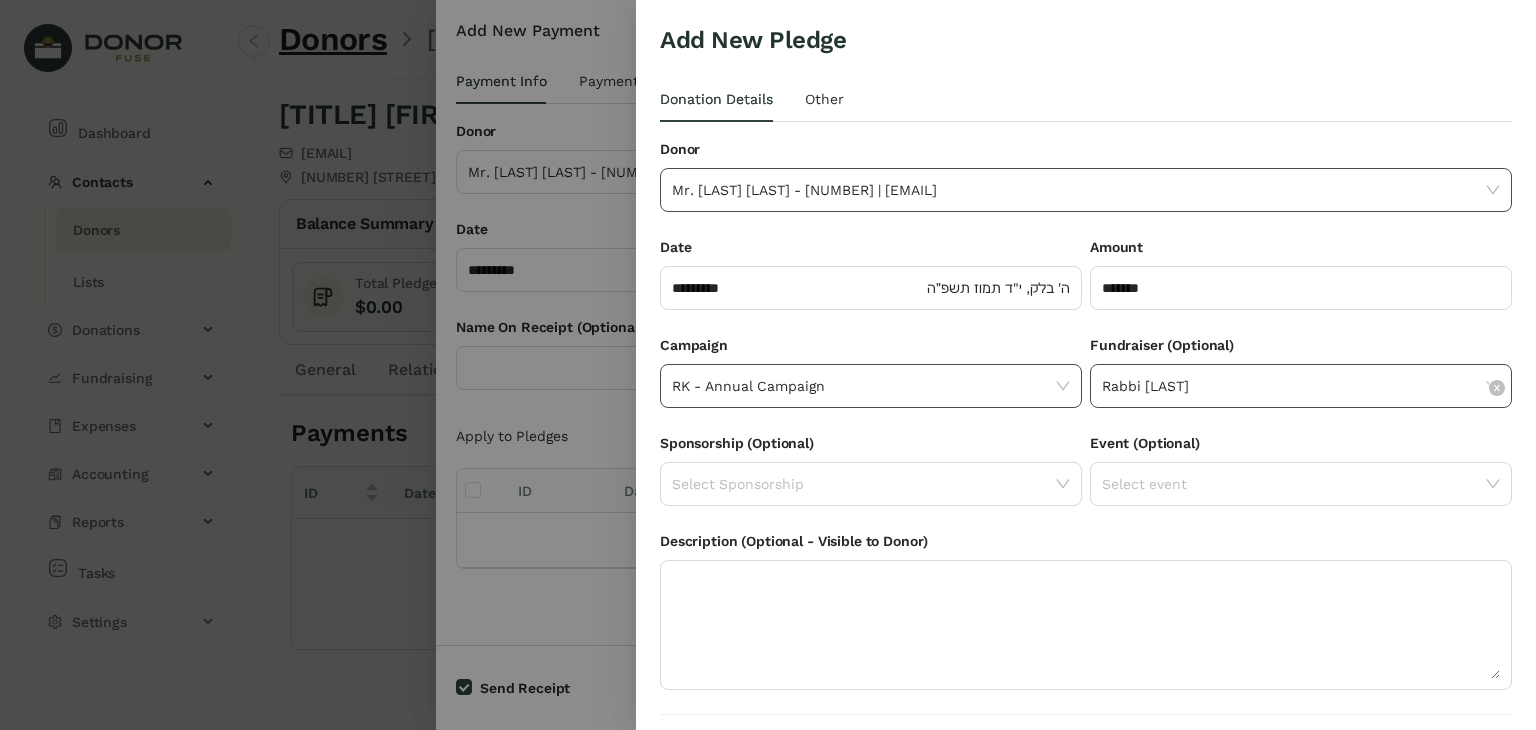 scroll, scrollTop: 54, scrollLeft: 0, axis: vertical 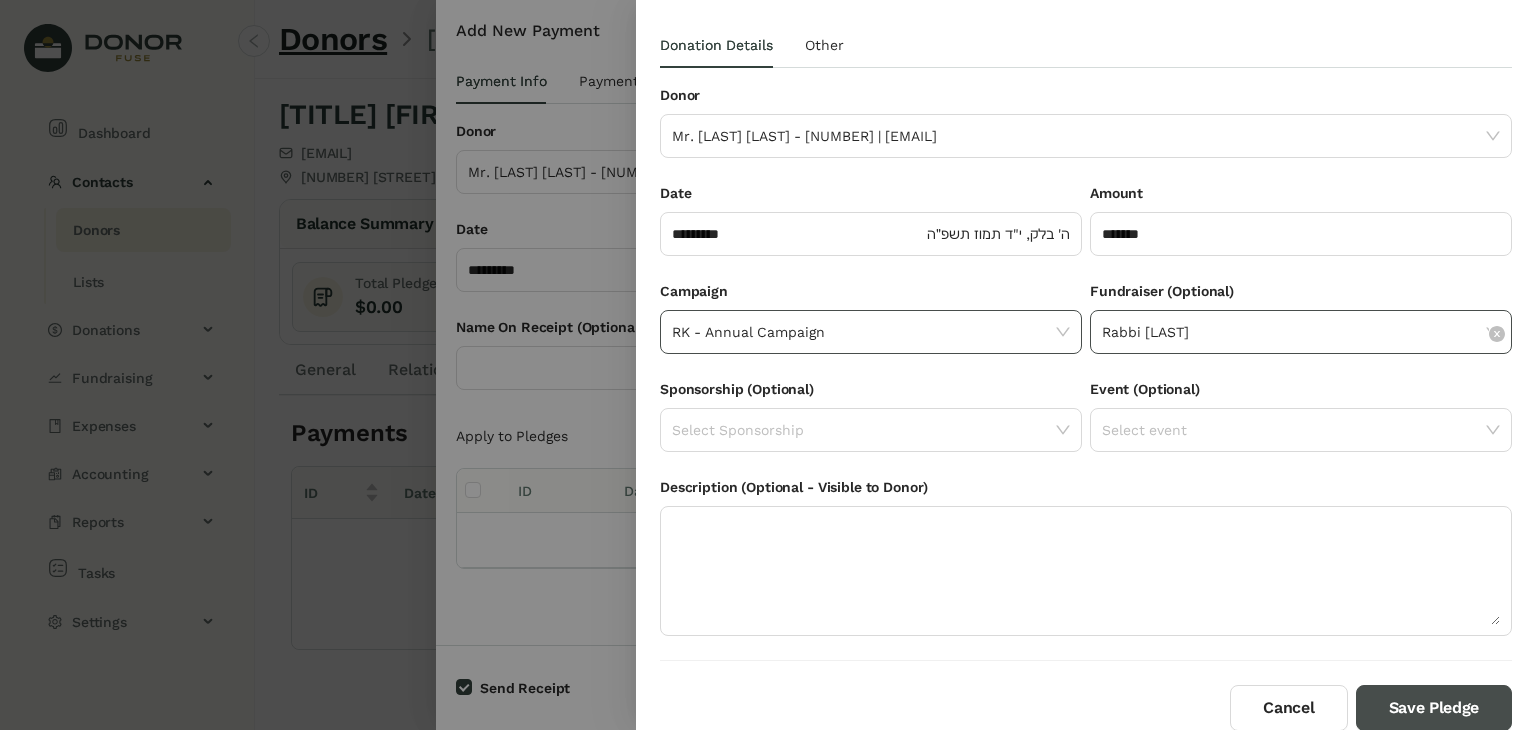 click on "Save Pledge" at bounding box center (1434, 708) 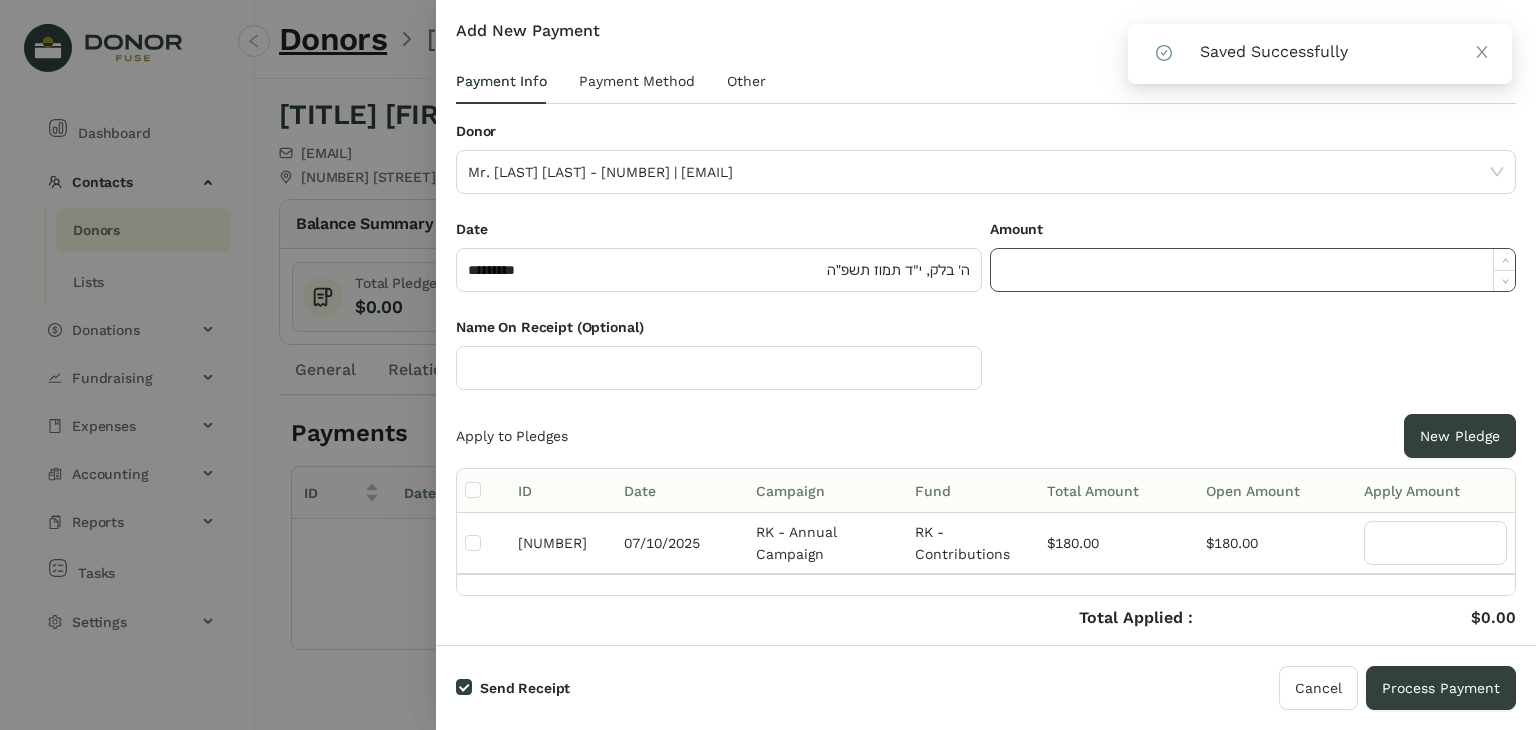 click 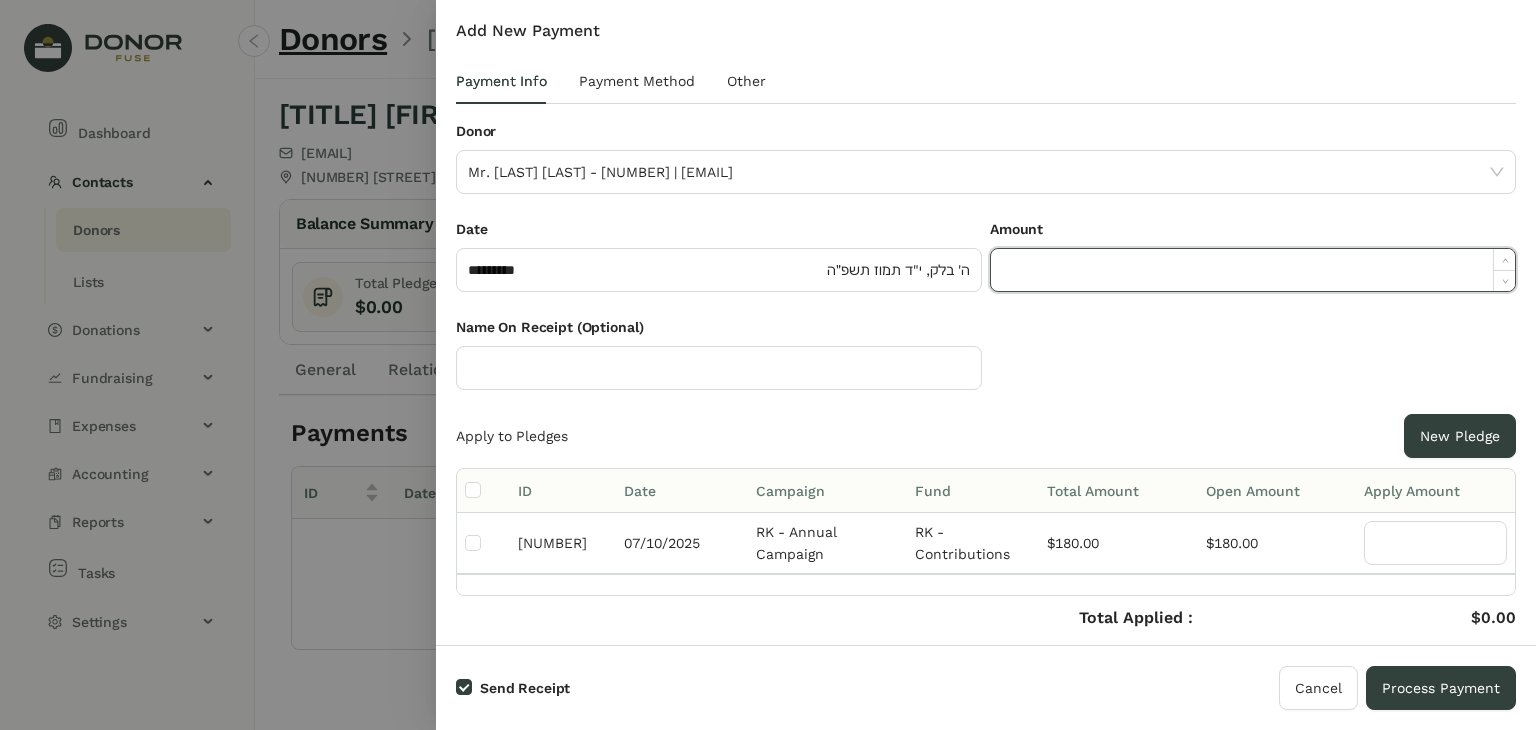 paste on "******" 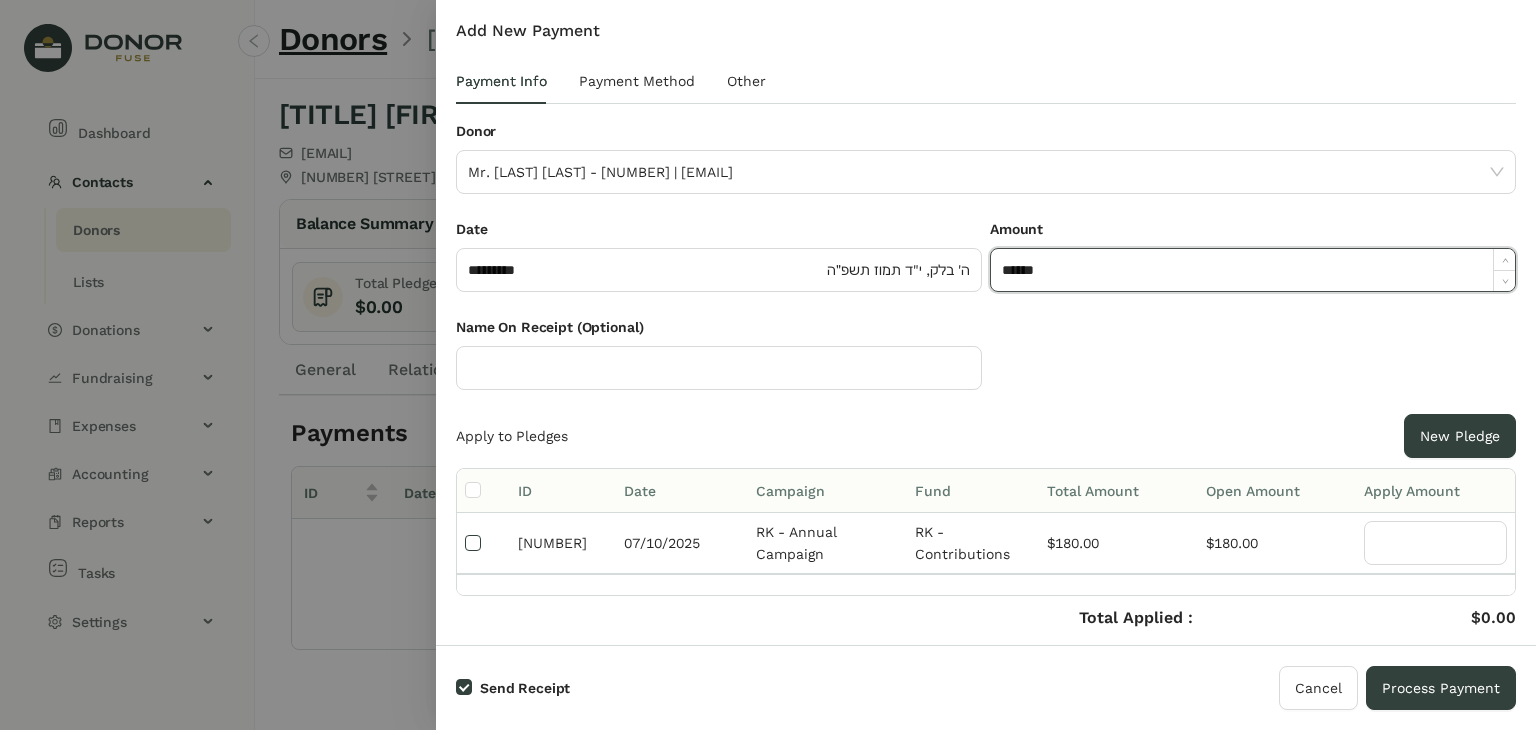 type on "*******" 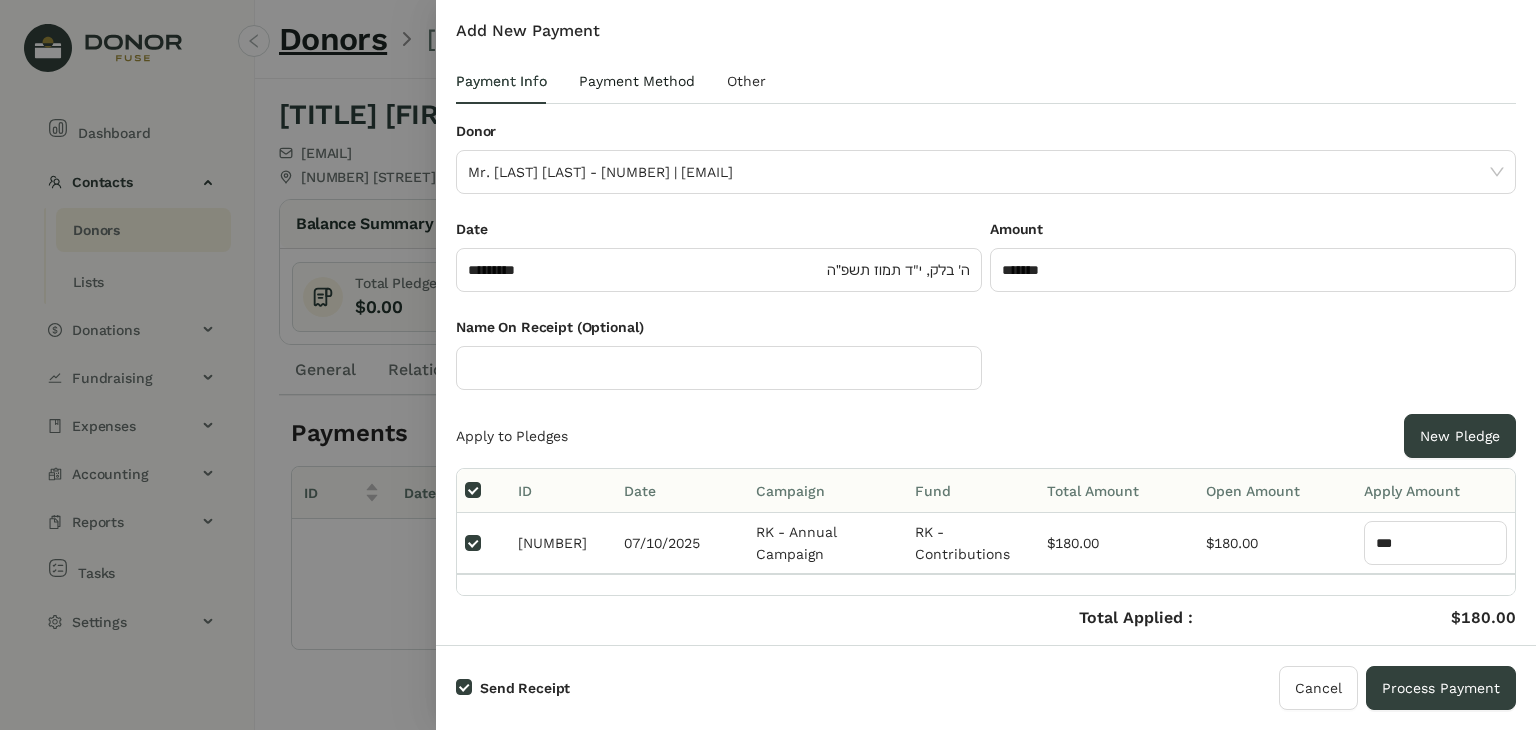 click on "Payment Method" at bounding box center [637, 81] 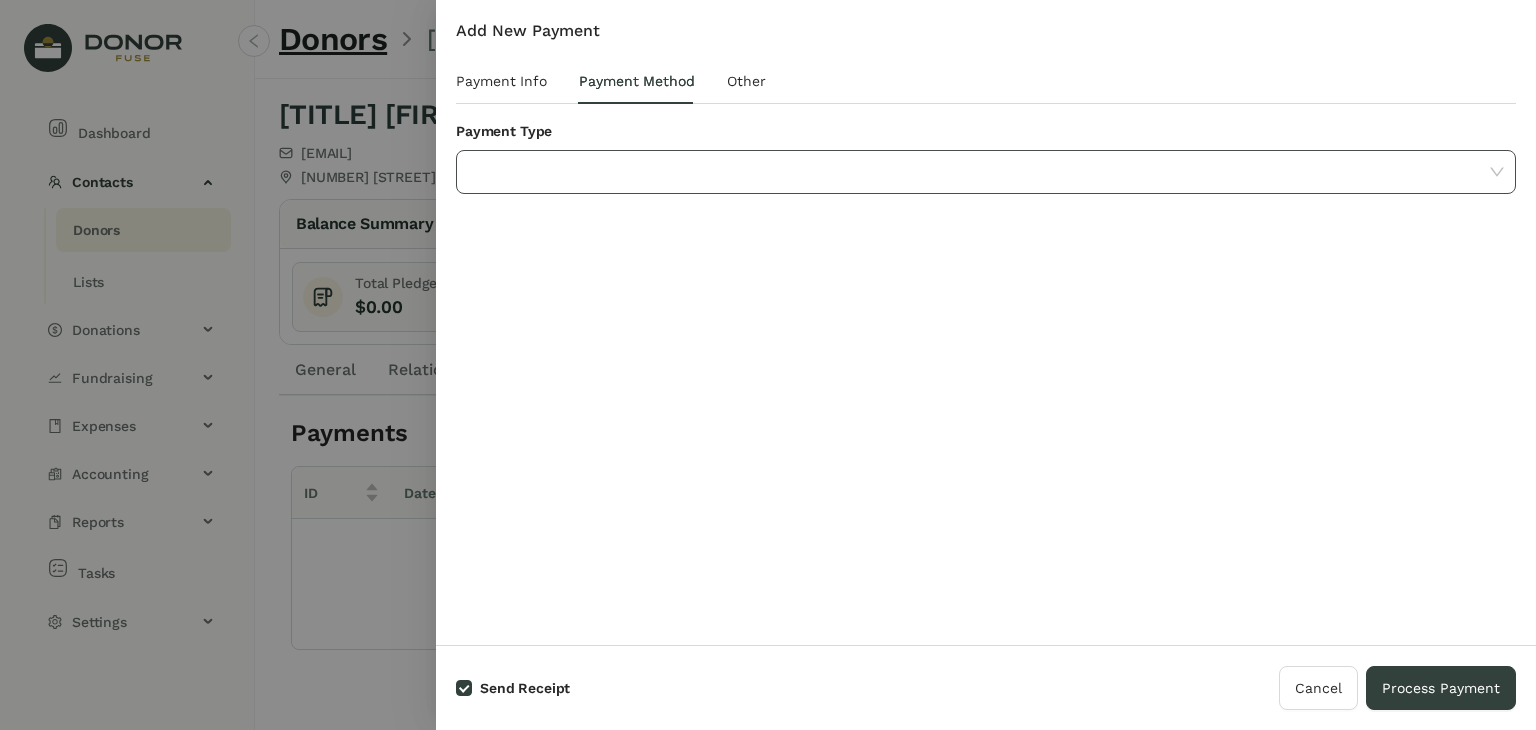 click 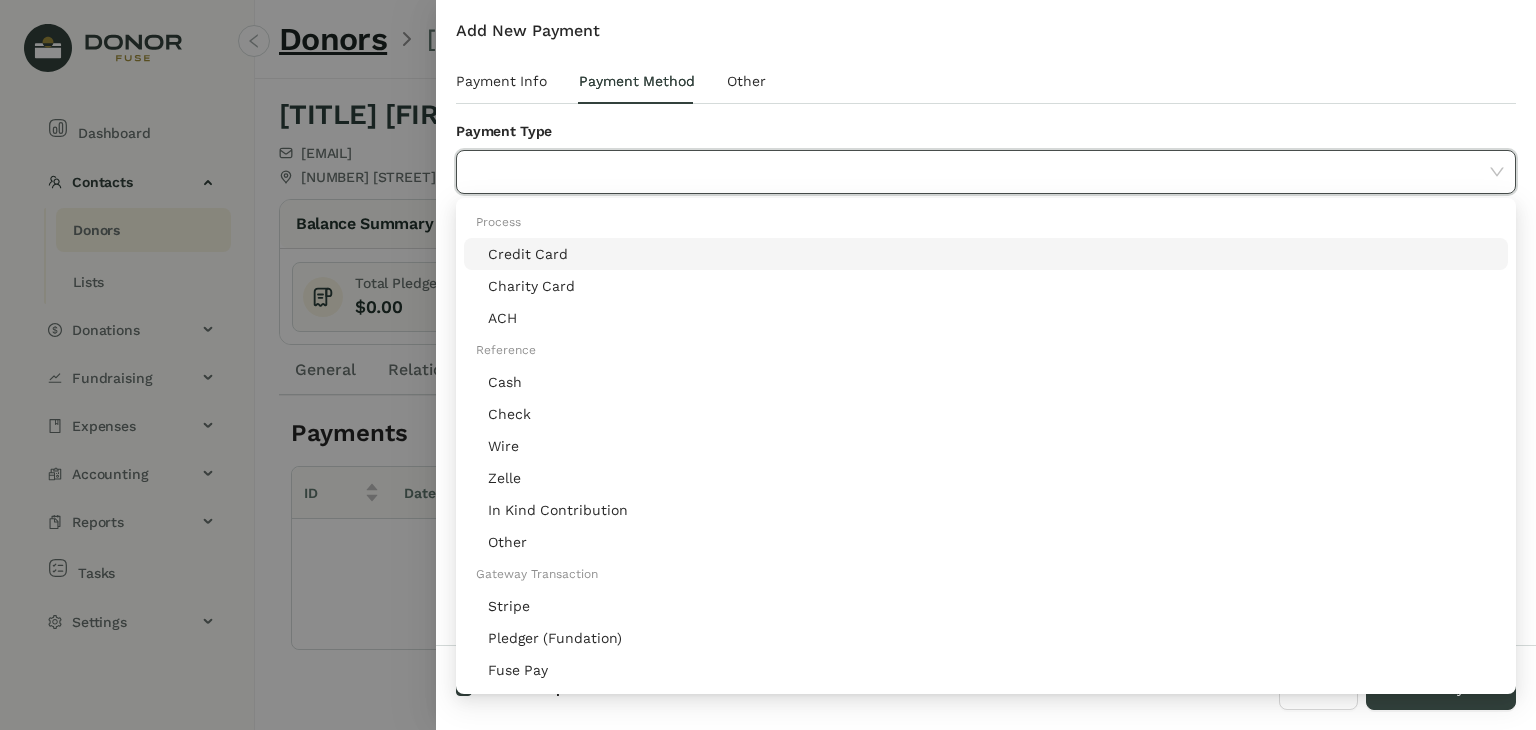 click on "Pledger (Fundation)" 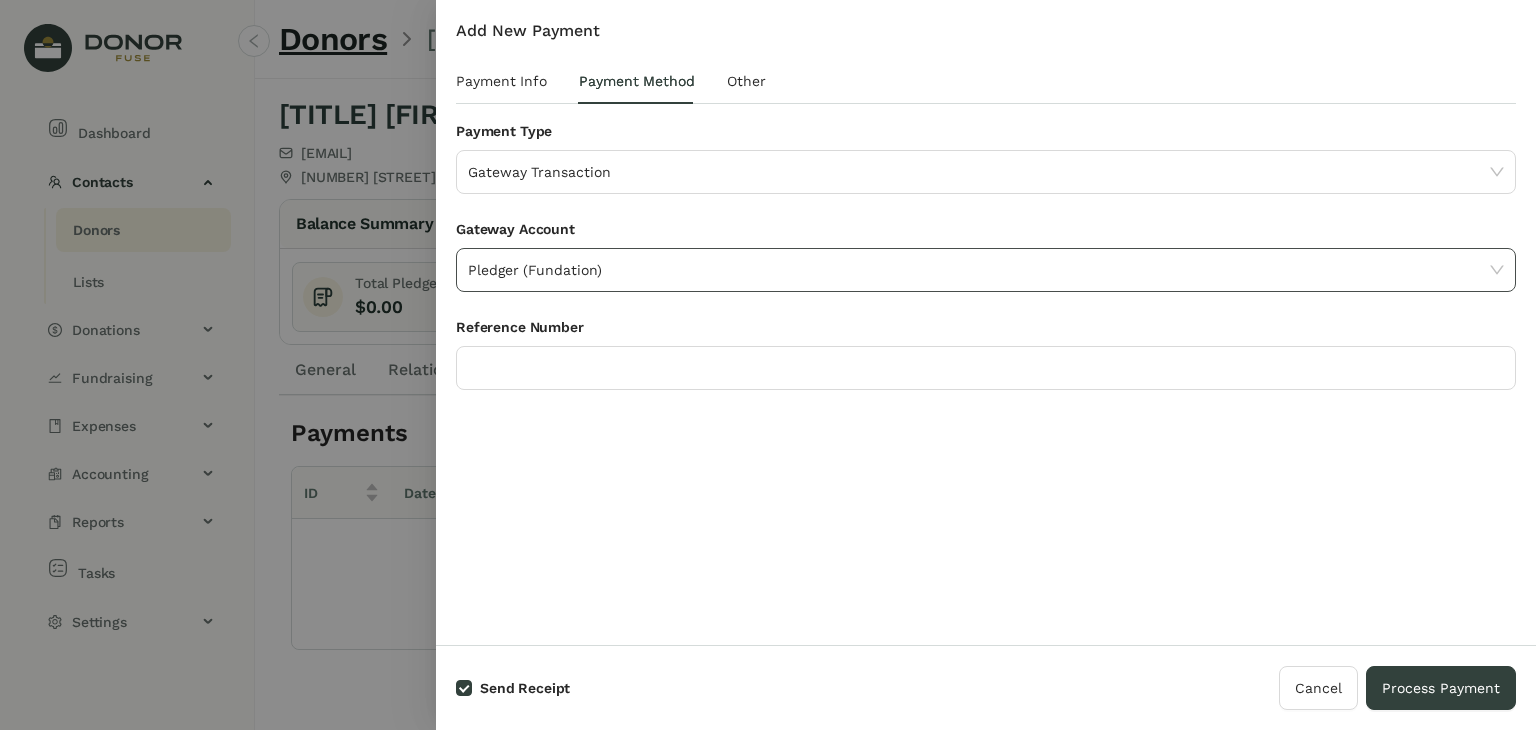 click on "Pledger (Fundation)" 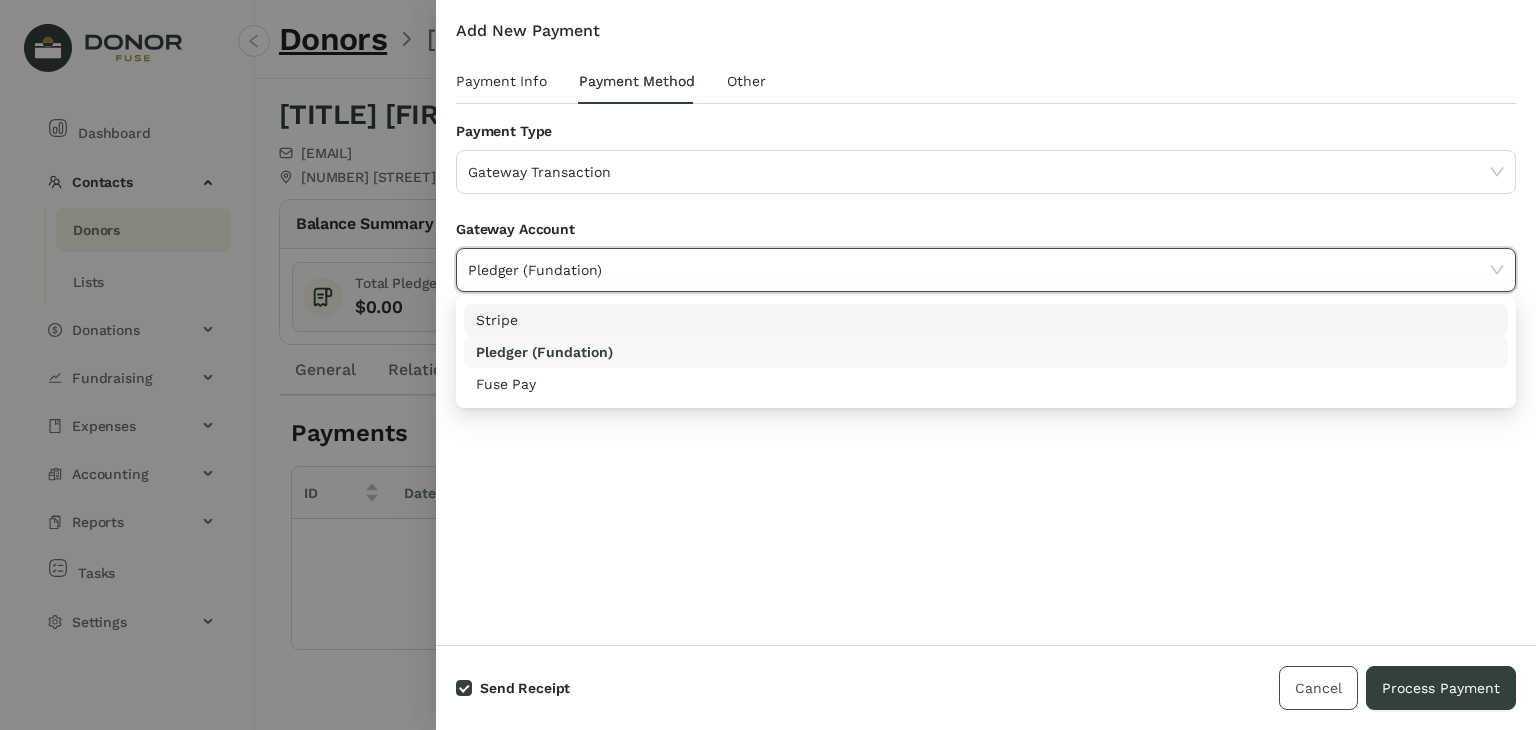 click on "Cancel" at bounding box center (1318, 688) 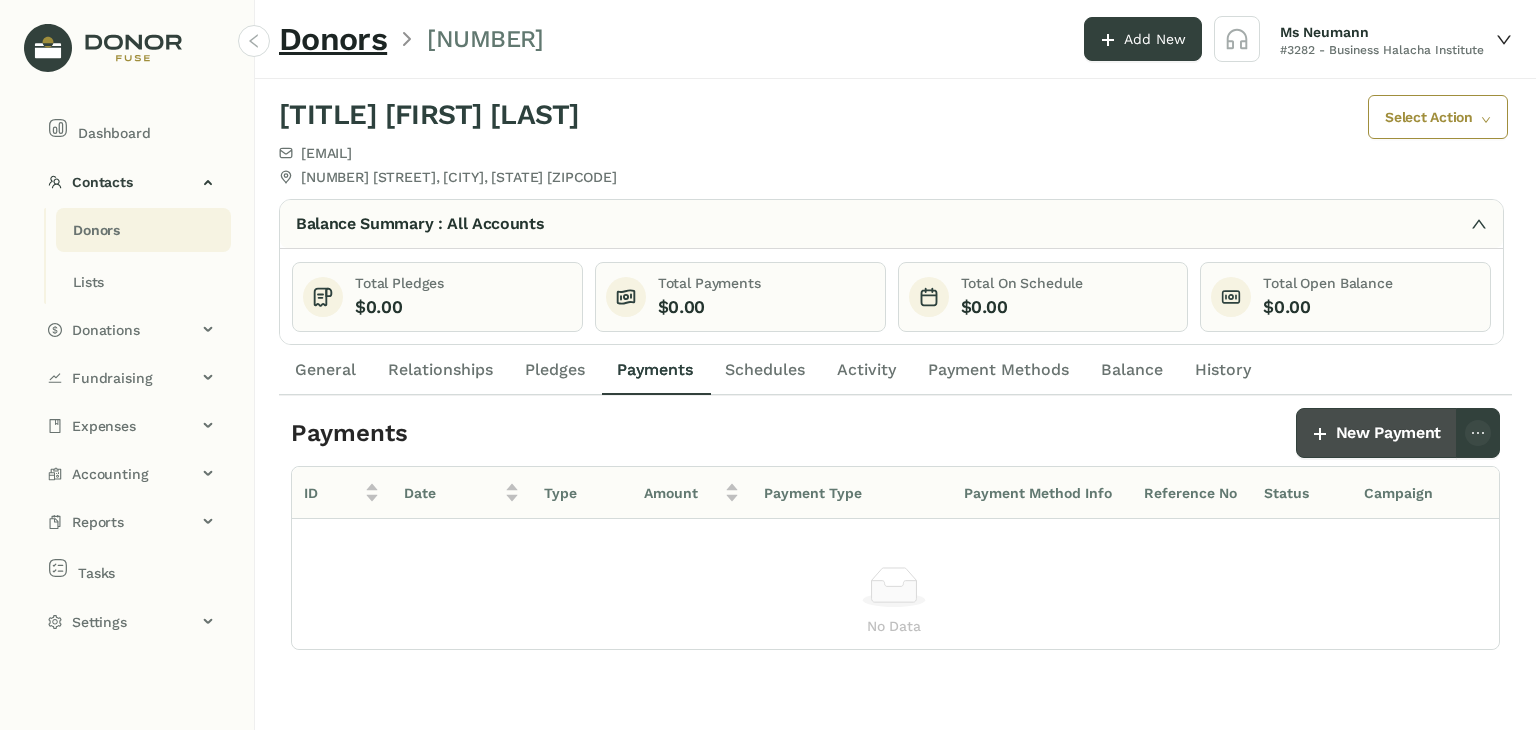 click on "New Payment" 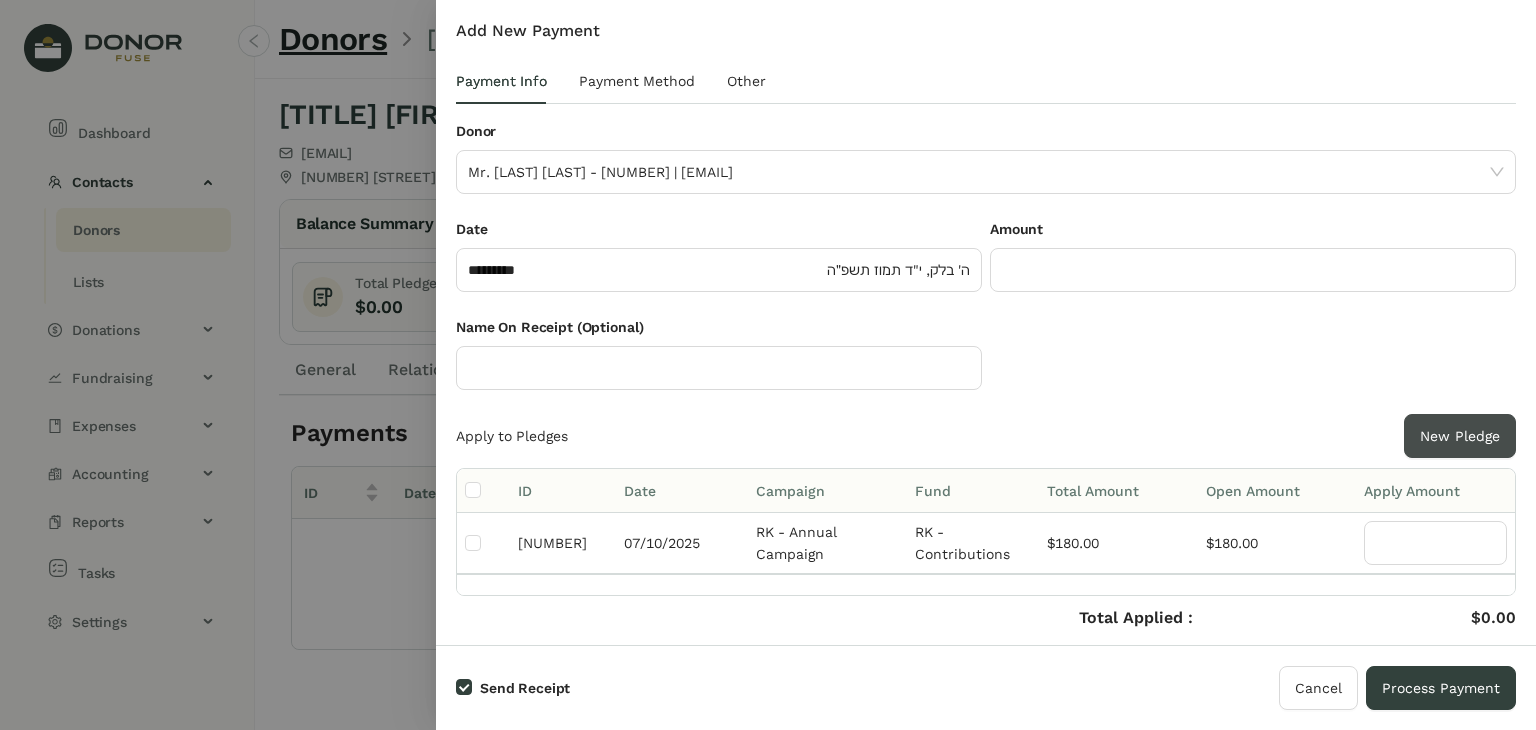 click on "New Pledge" at bounding box center (1460, 436) 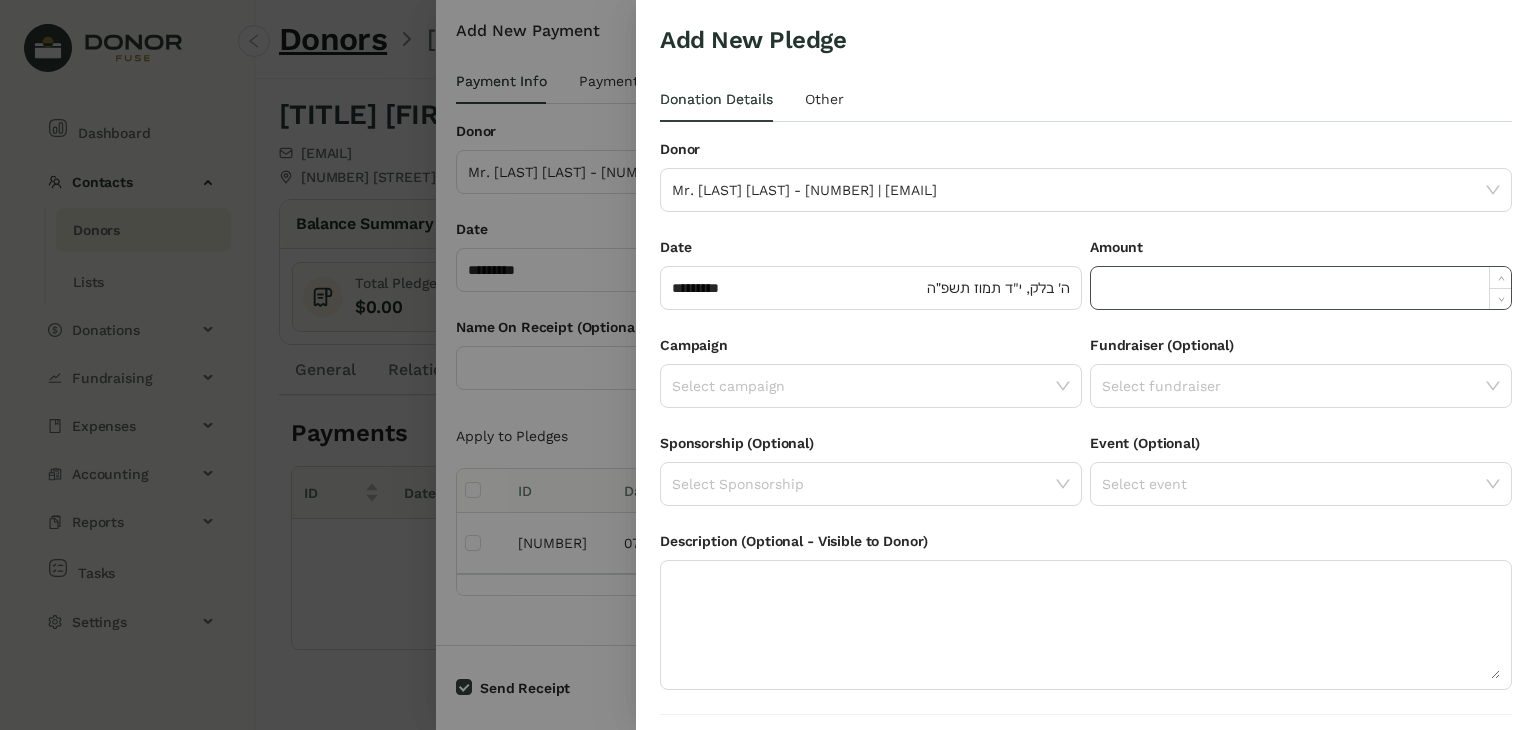 click 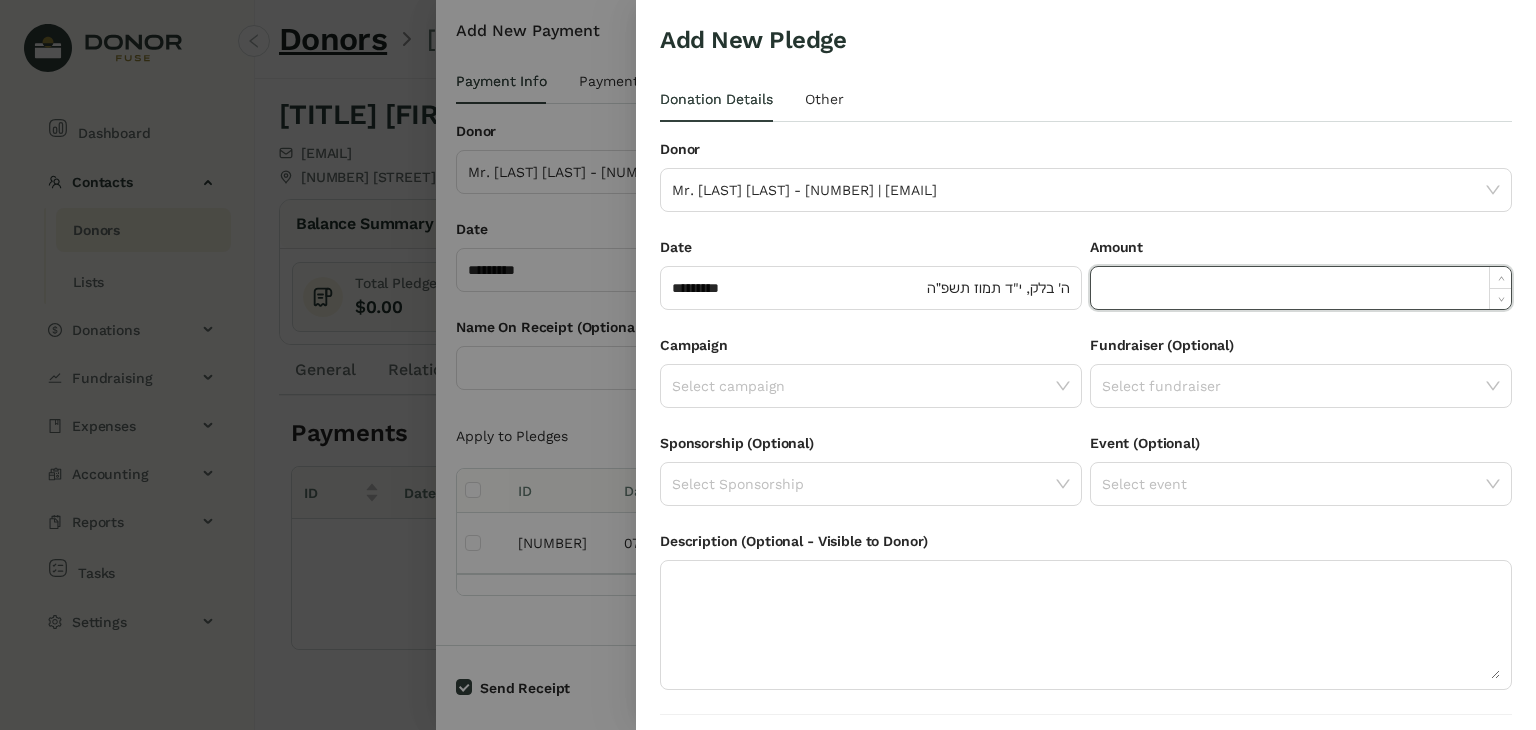 paste on "******" 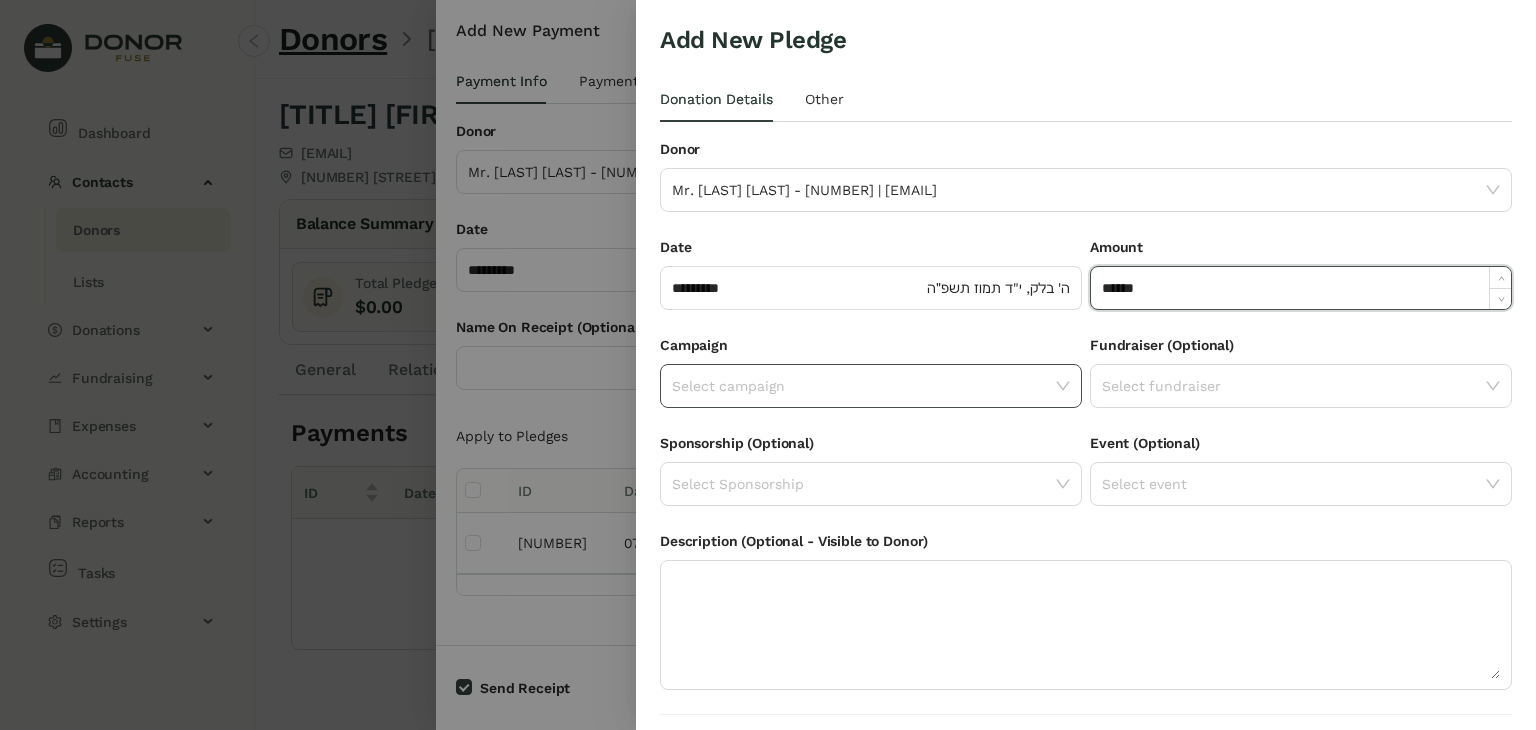click 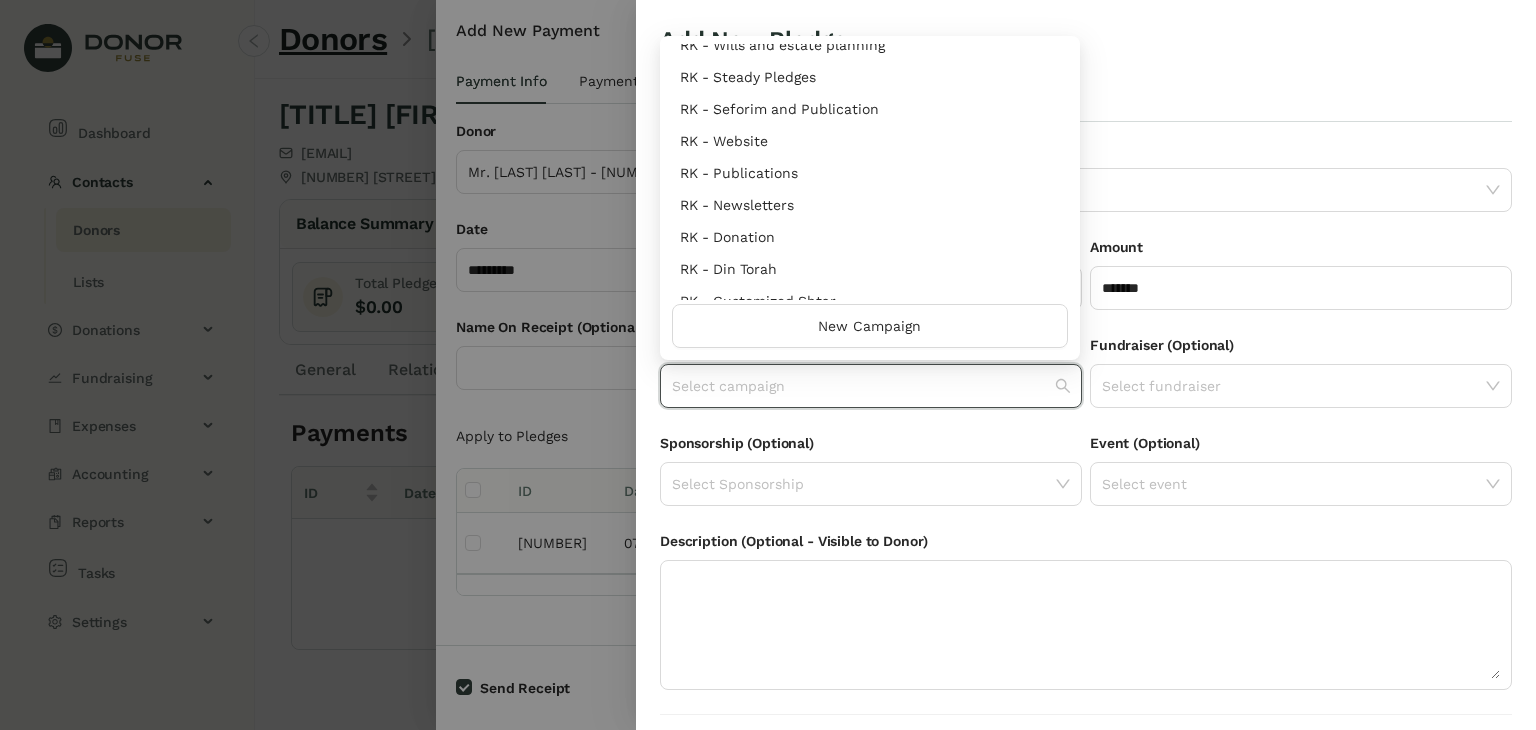 scroll, scrollTop: 960, scrollLeft: 0, axis: vertical 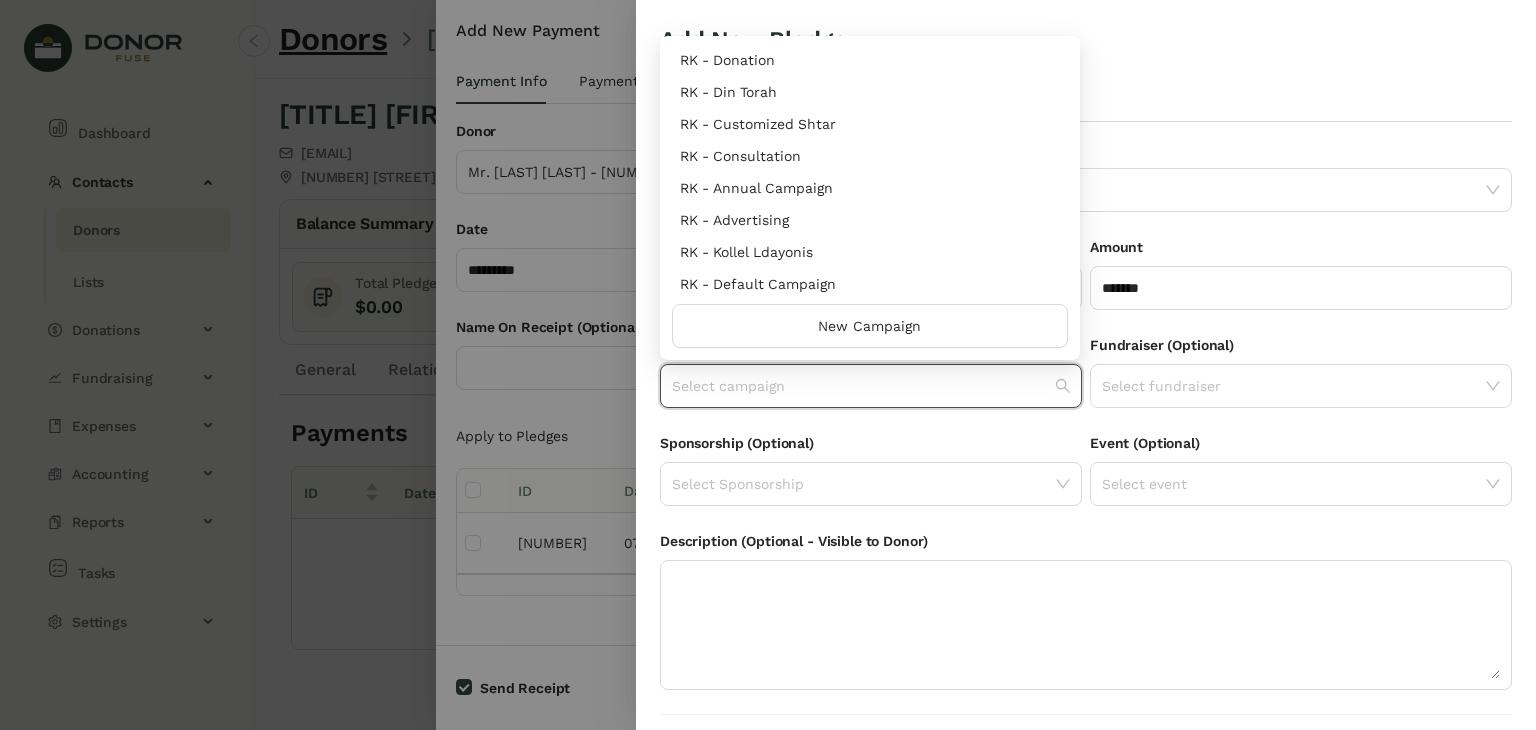click on "RK - Annual Campaign" at bounding box center [870, 188] 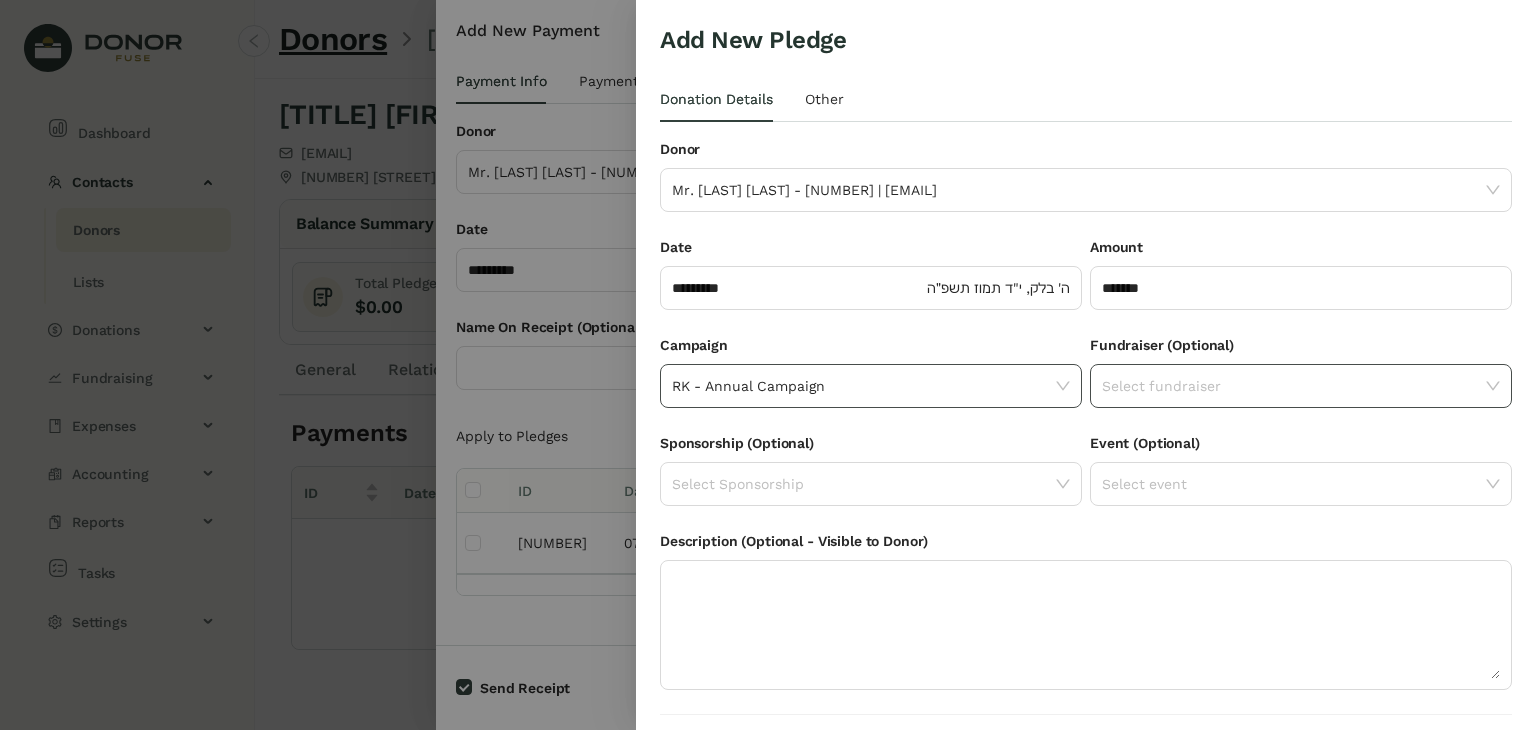 click 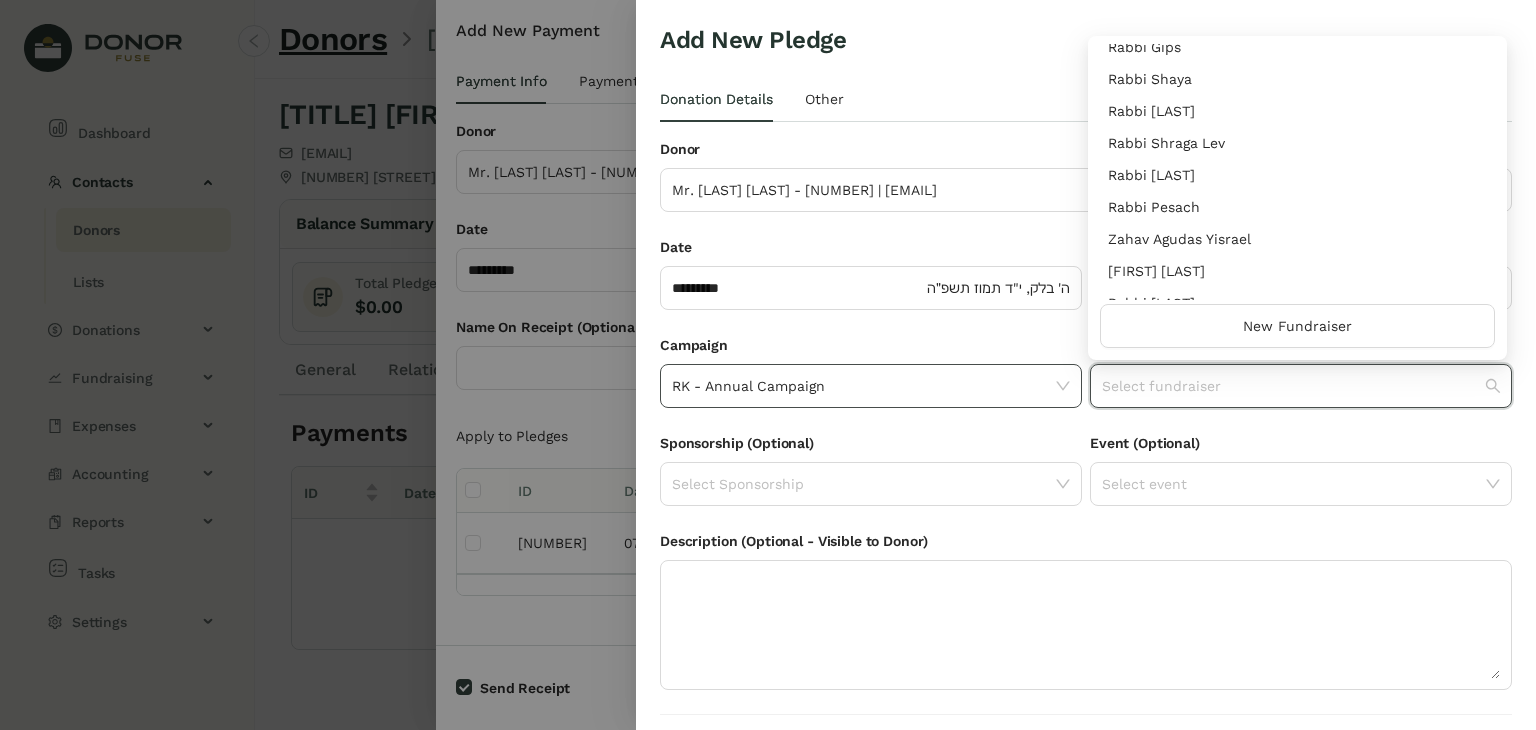 scroll, scrollTop: 256, scrollLeft: 0, axis: vertical 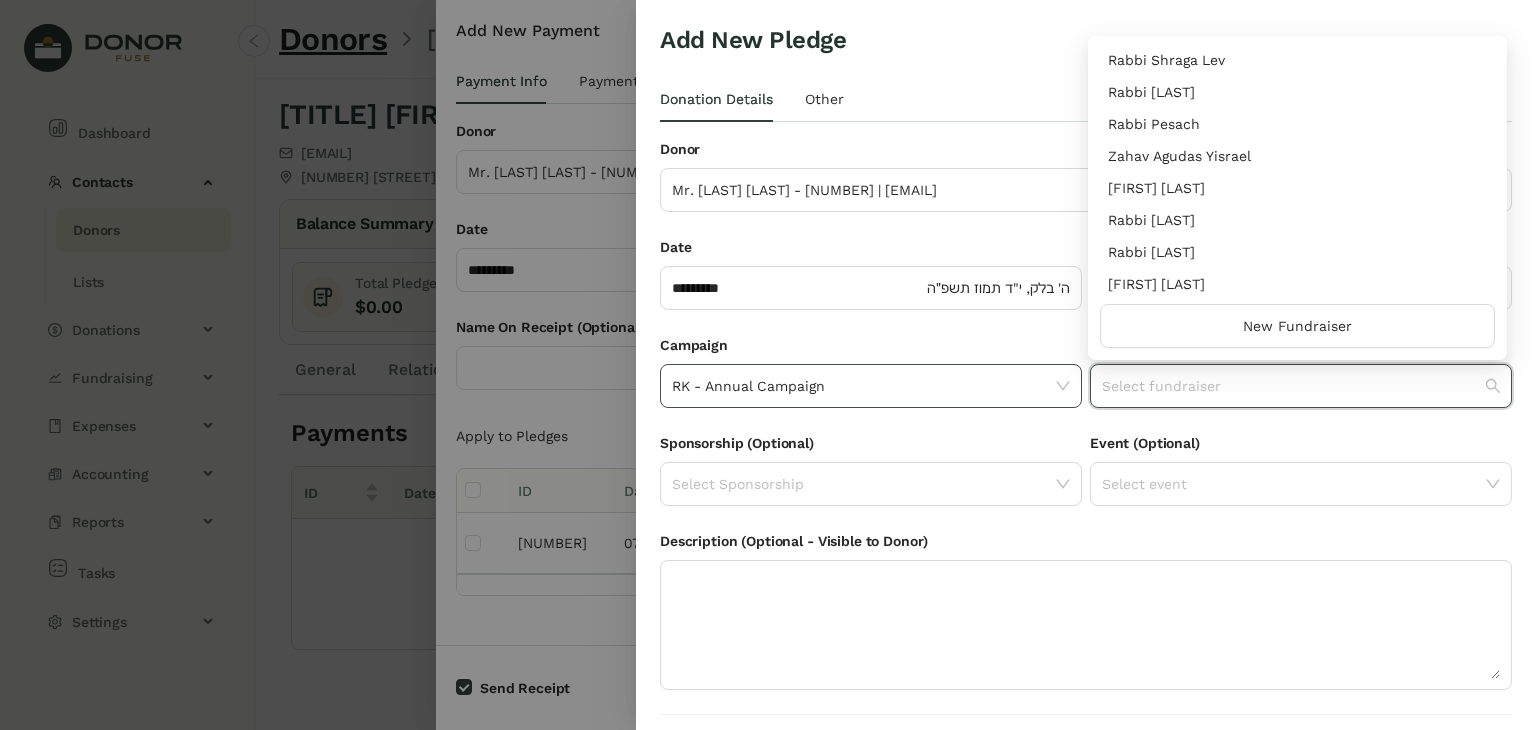 click on "Rabbi [LAST]" at bounding box center [1298, 220] 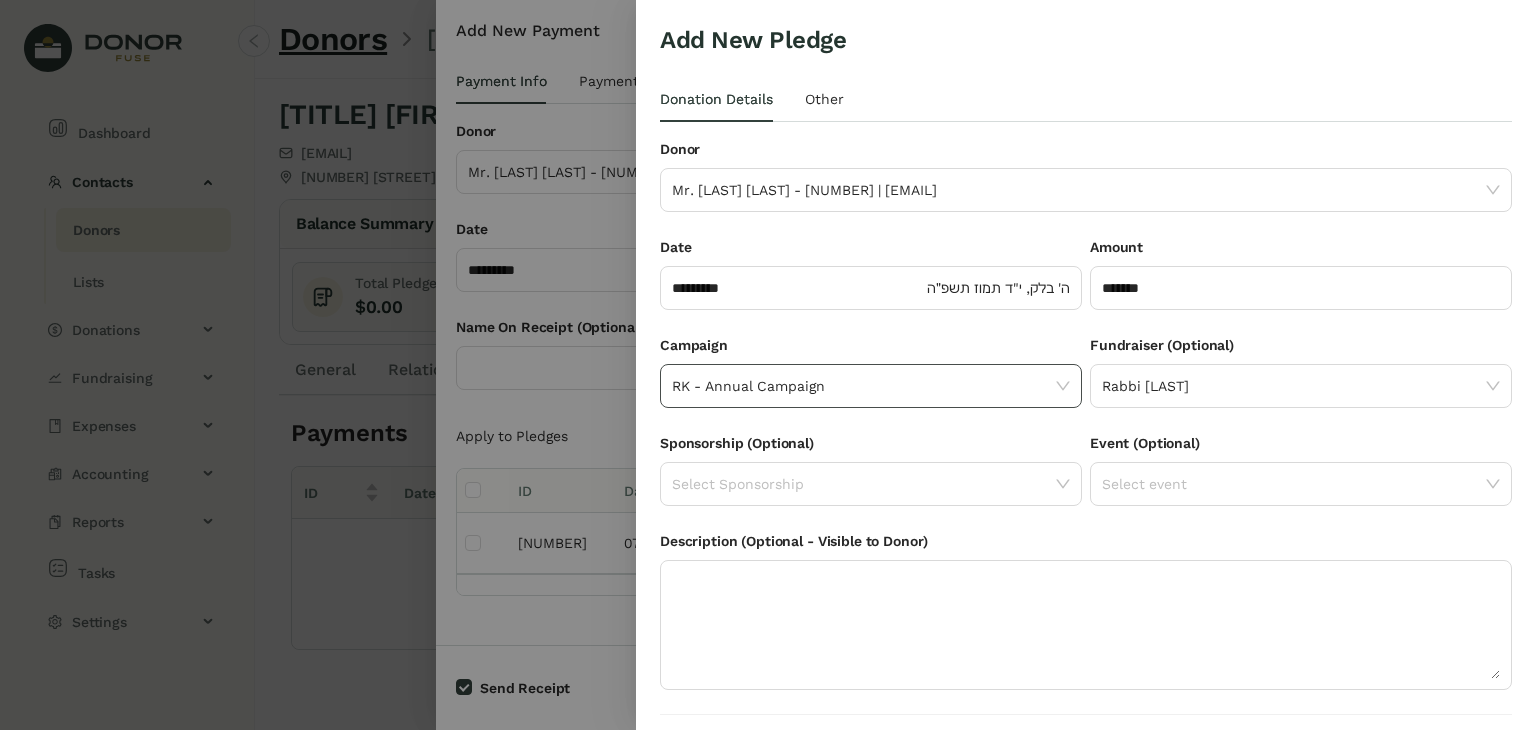 scroll, scrollTop: 54, scrollLeft: 0, axis: vertical 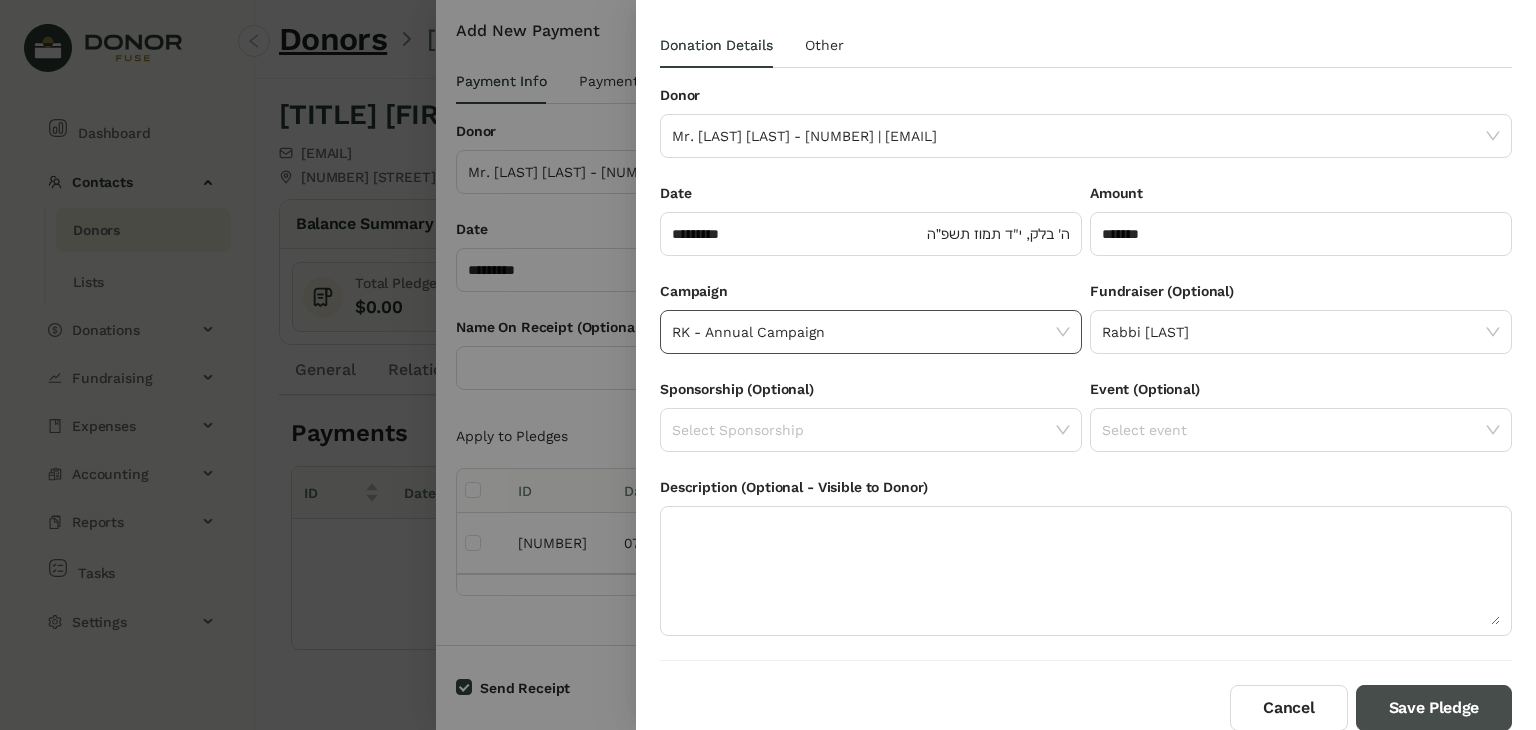 click on "Save Pledge" at bounding box center [1434, 708] 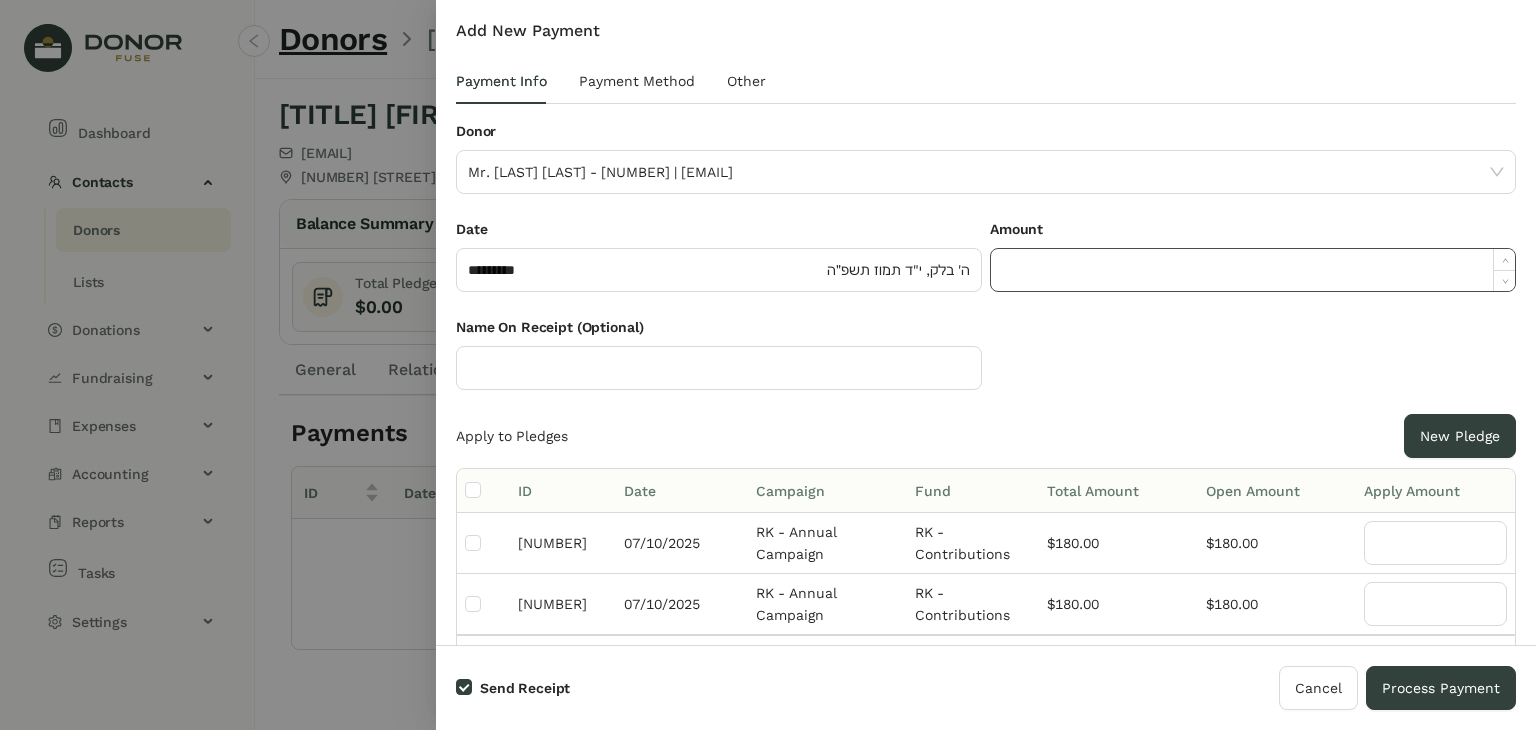click 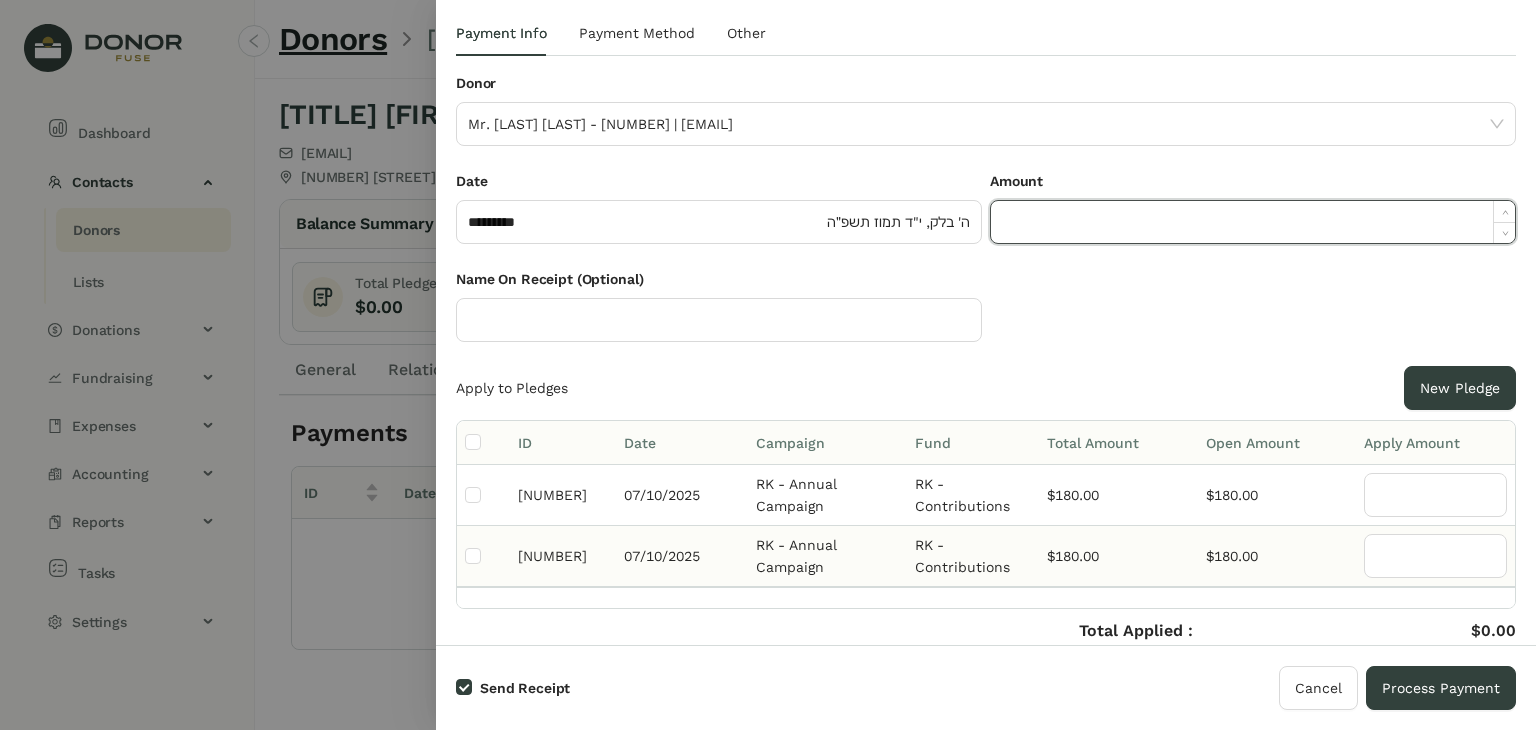 scroll, scrollTop: 49, scrollLeft: 0, axis: vertical 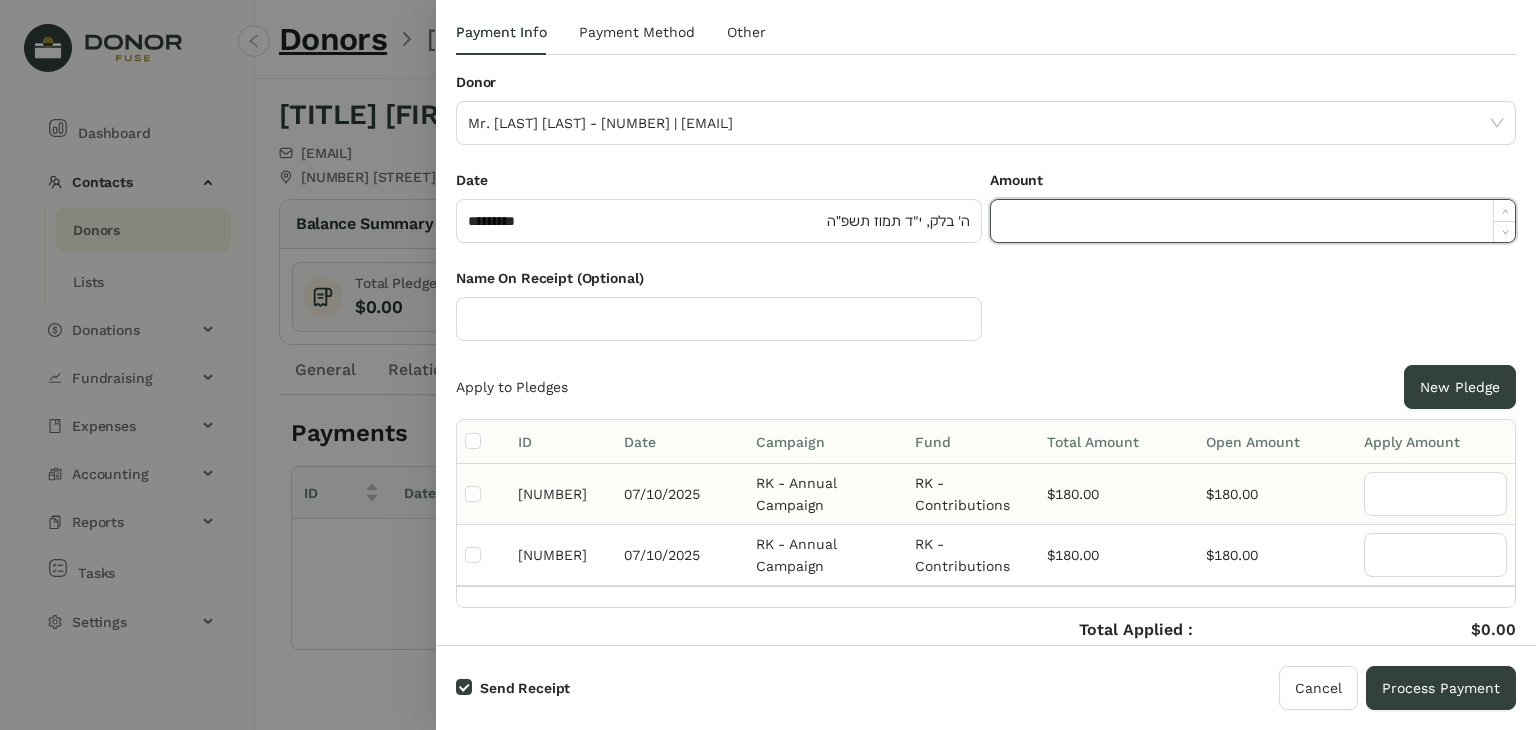 click on "07/10/2025" at bounding box center (682, 494) 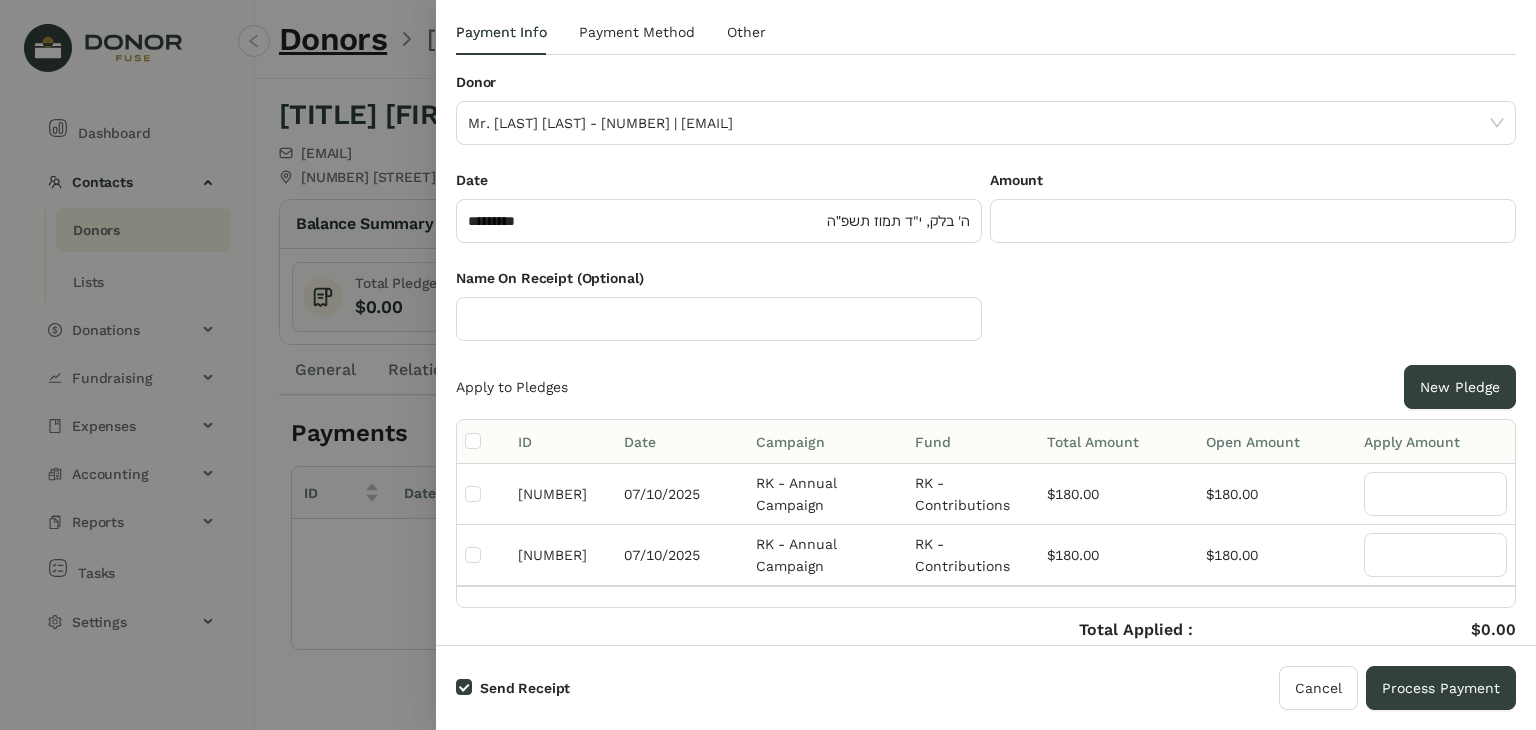 click at bounding box center [768, 365] 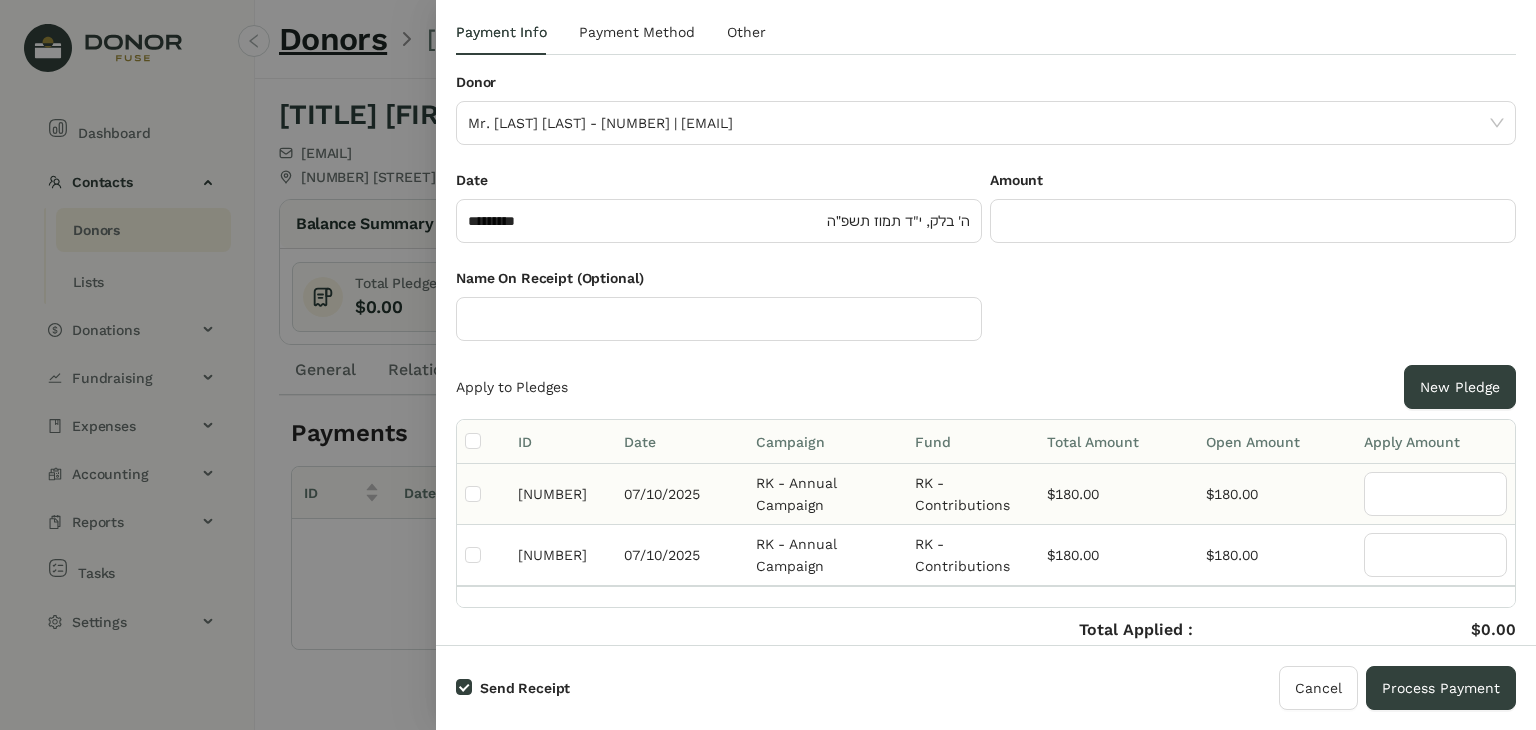 click on "07/10/2025" at bounding box center [682, 494] 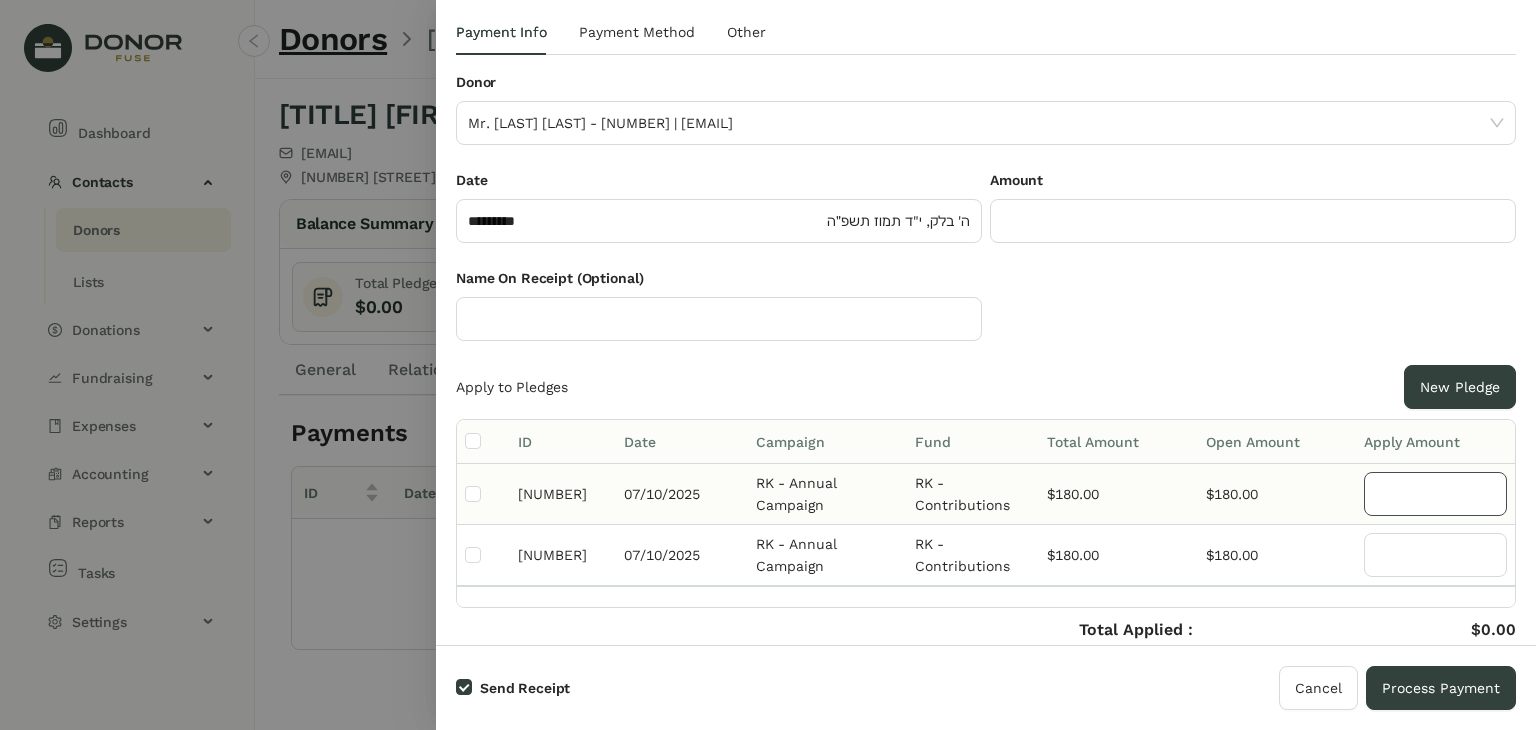 click at bounding box center (1435, 494) 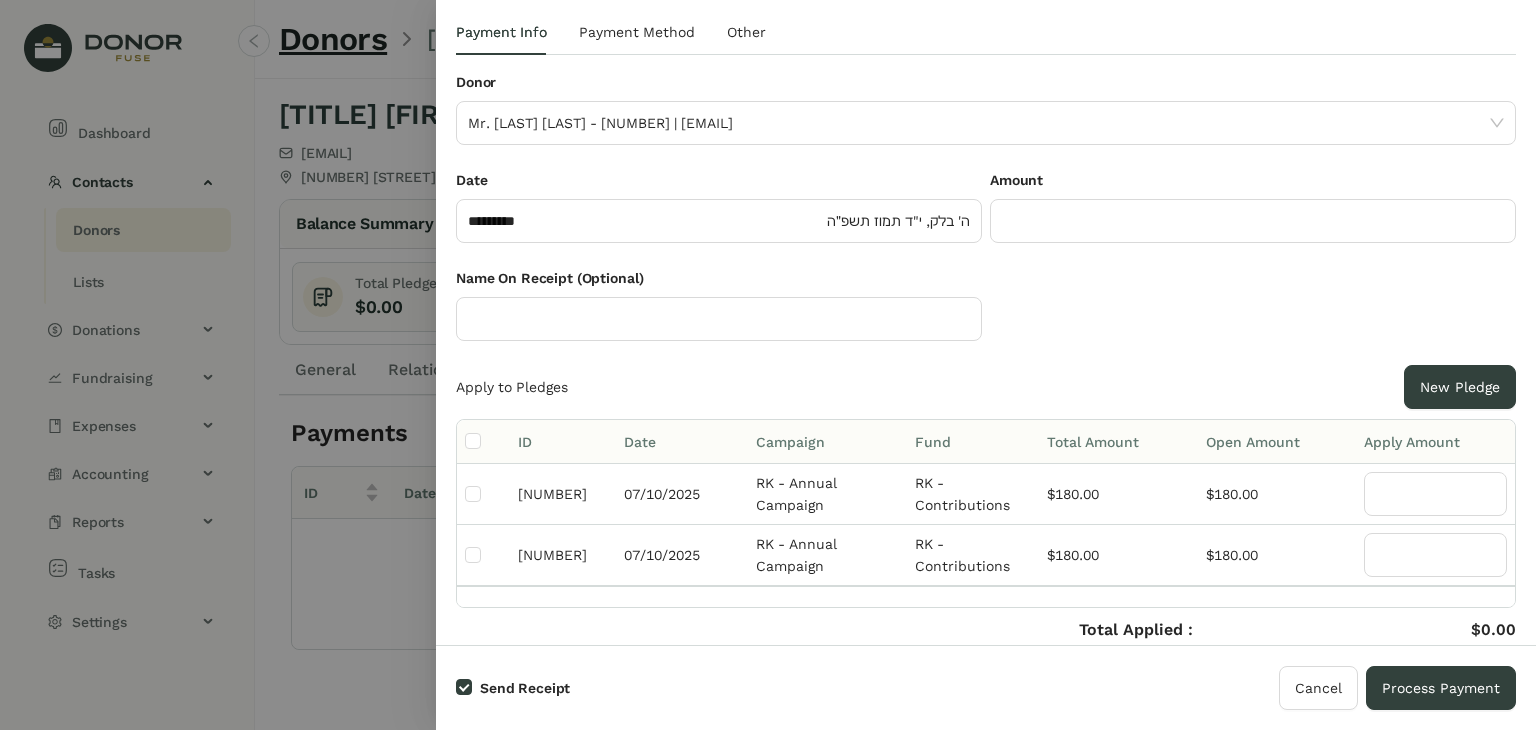 click on "Name On Receipt (Optional)" at bounding box center [986, 316] 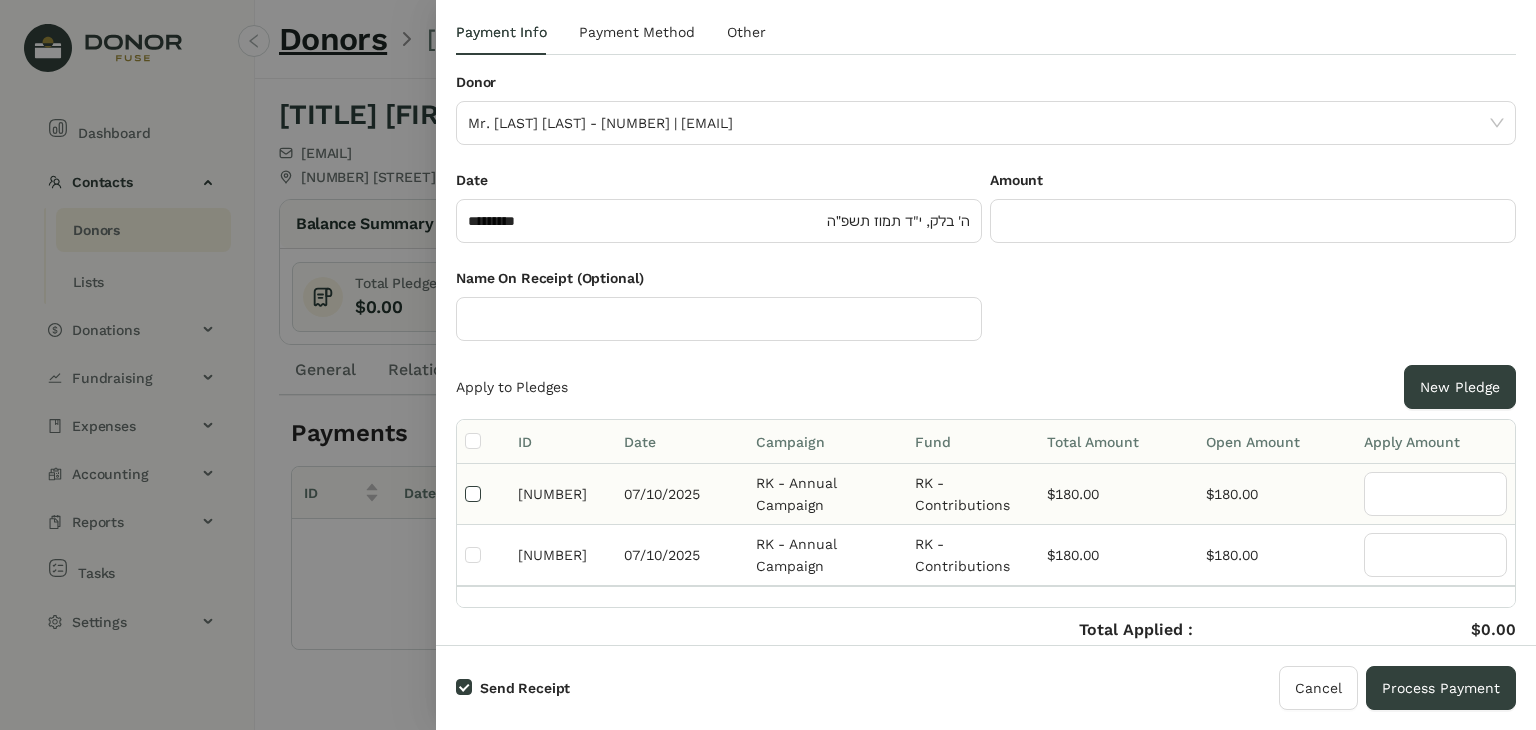 type on "***" 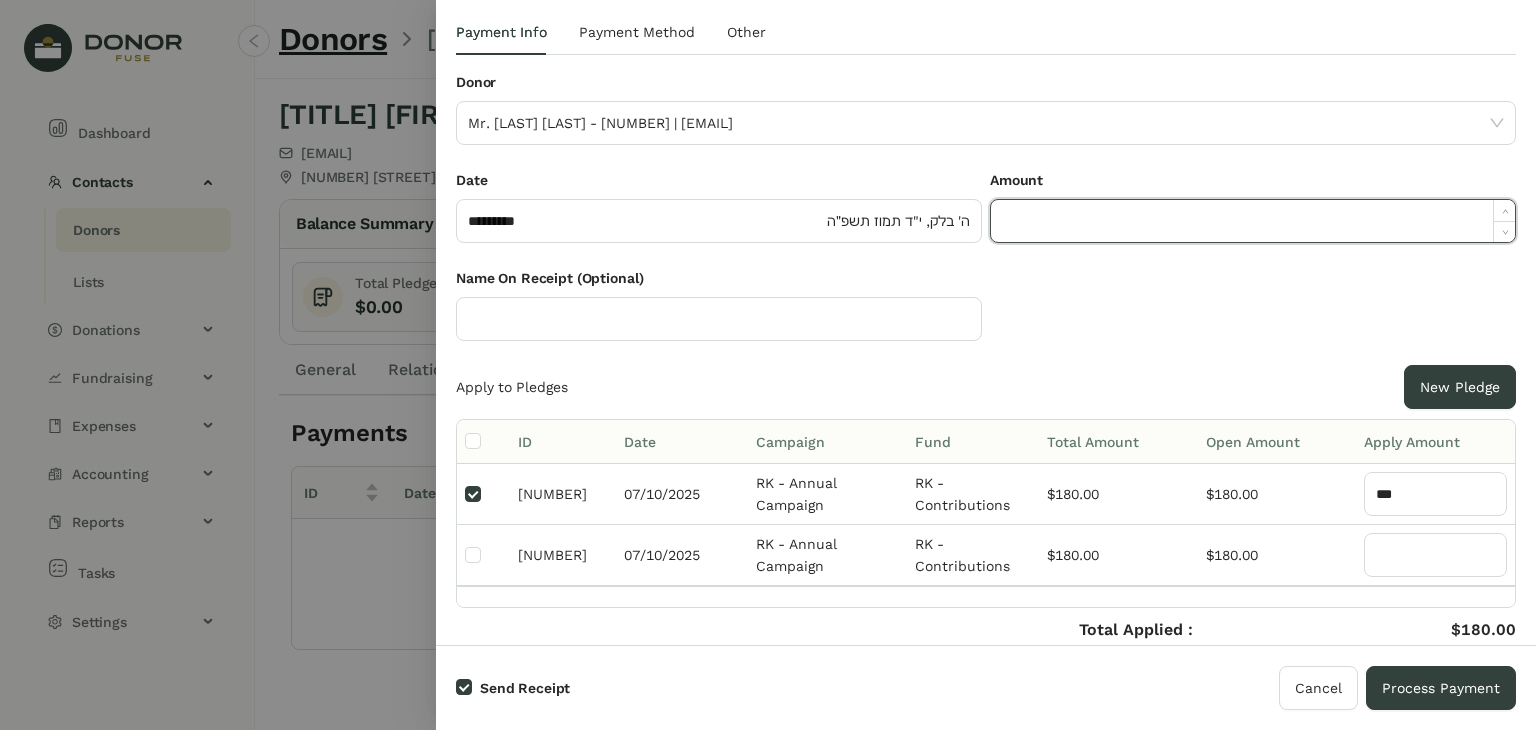 click 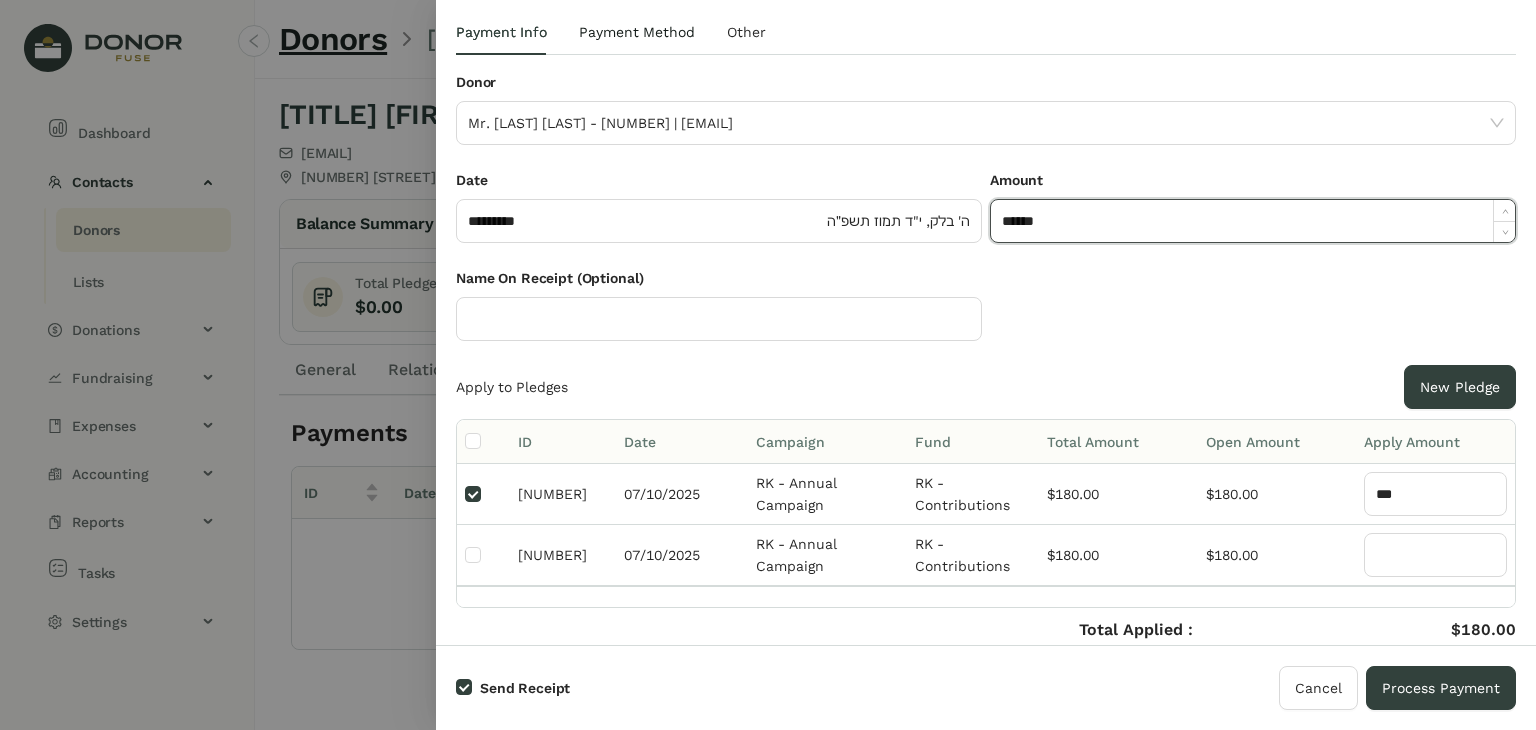 type on "*******" 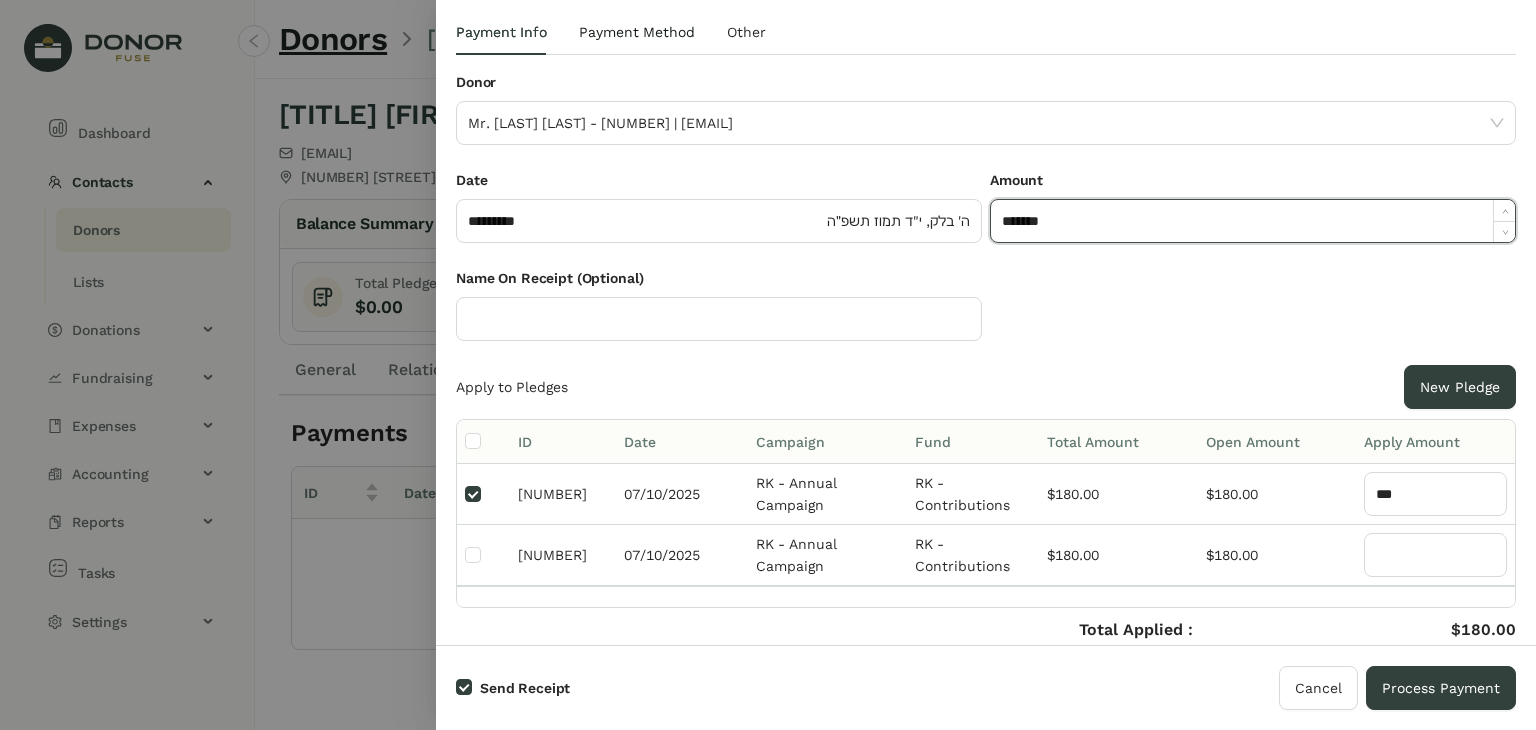 click on "Payment Method" at bounding box center (637, 32) 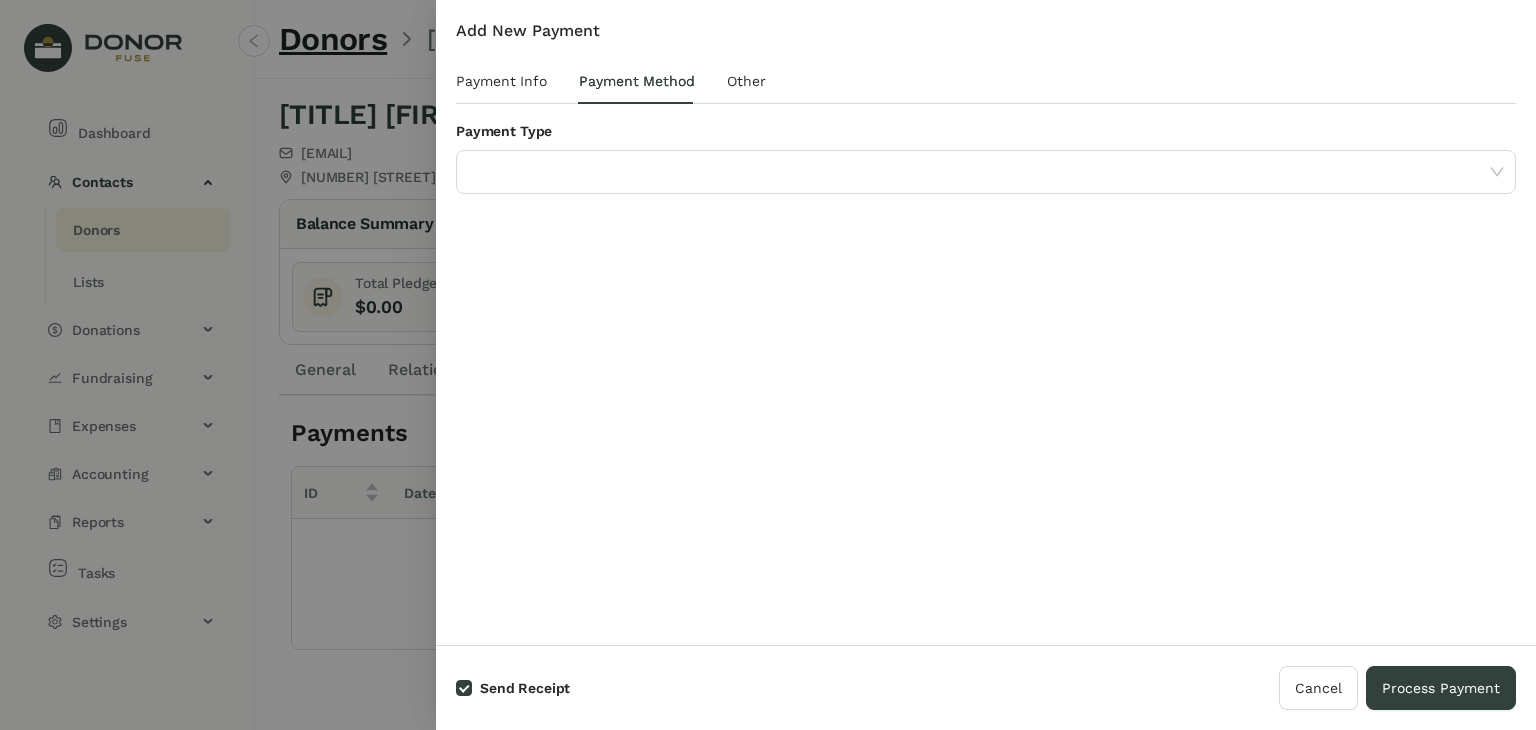 scroll, scrollTop: 0, scrollLeft: 0, axis: both 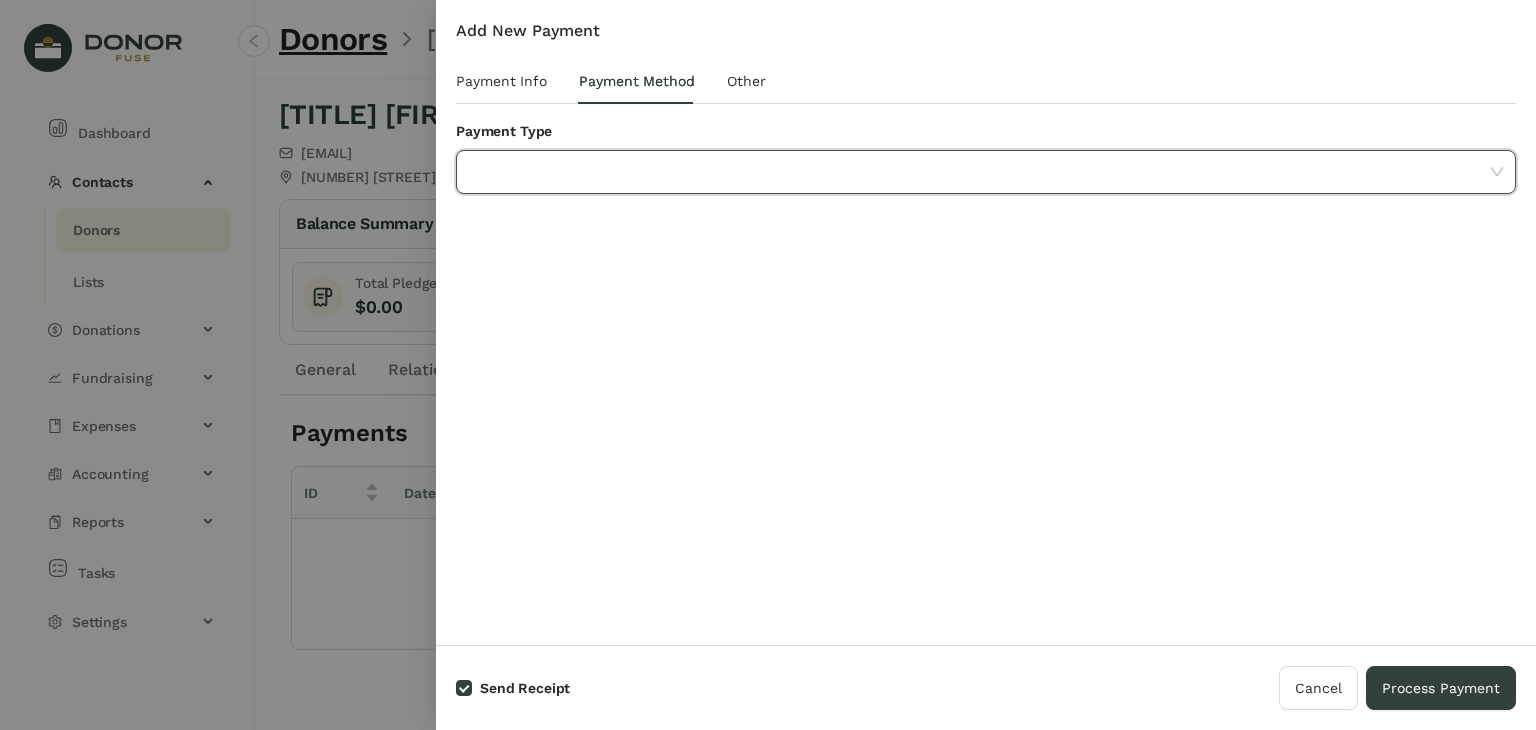 click 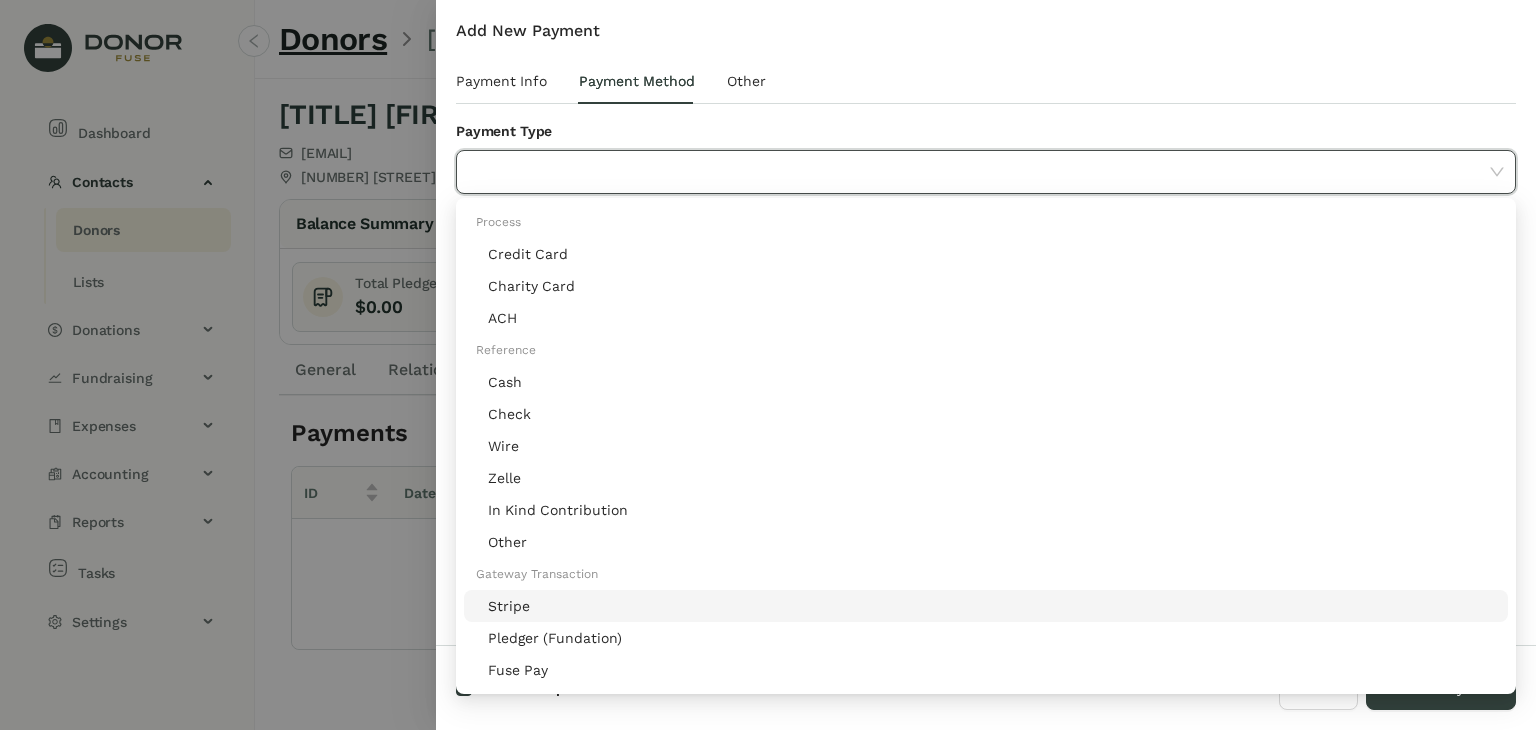 click on "Stripe" 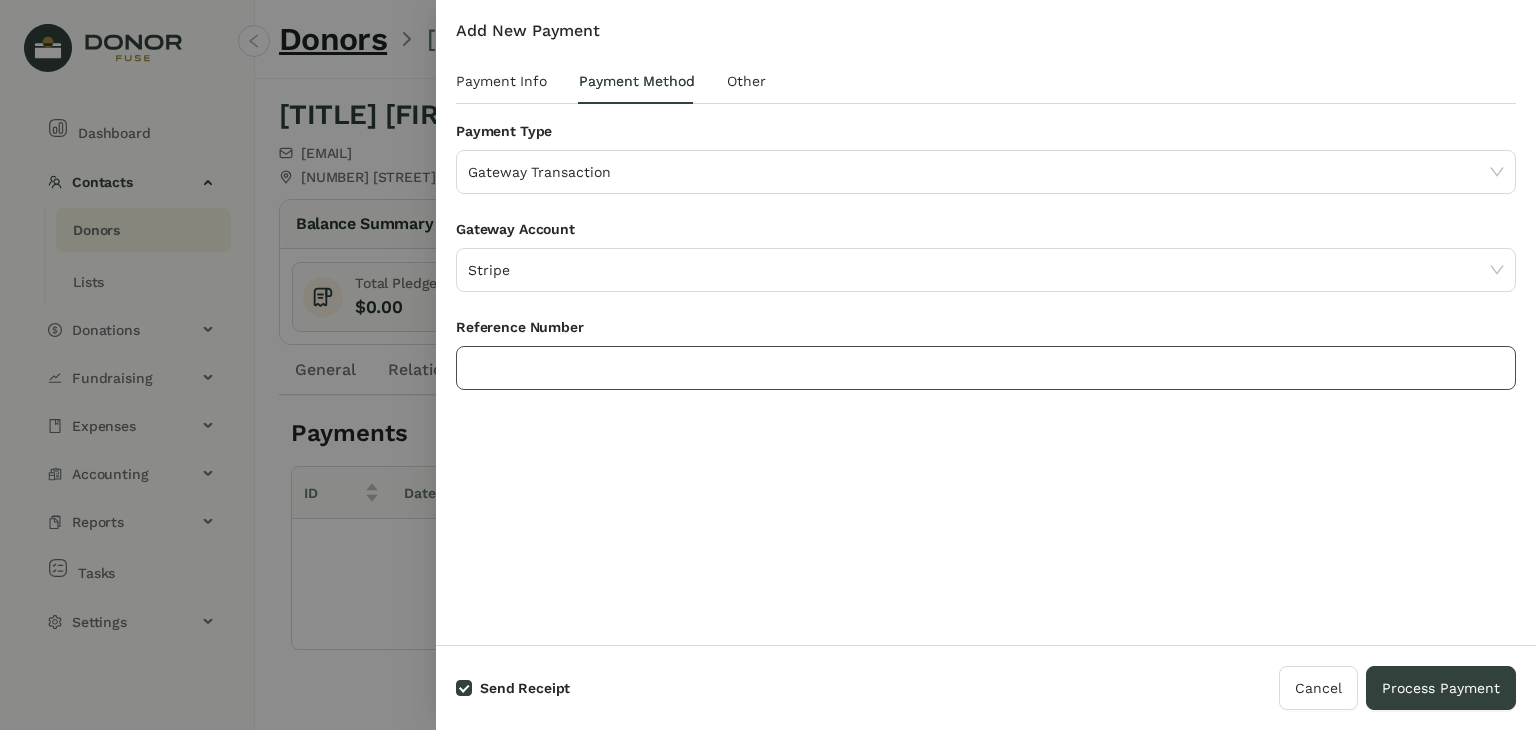 click 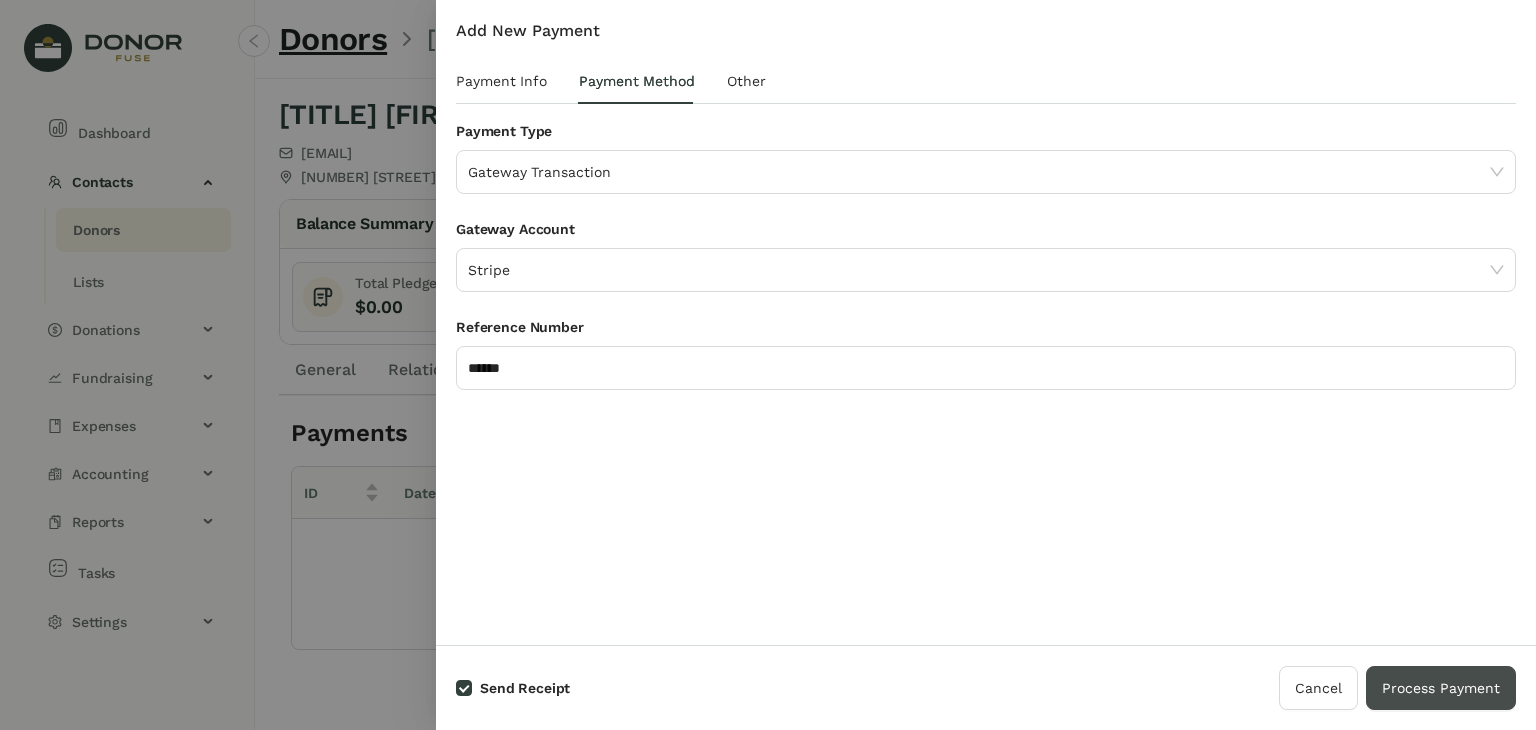 click on "Process Payment" at bounding box center (1441, 688) 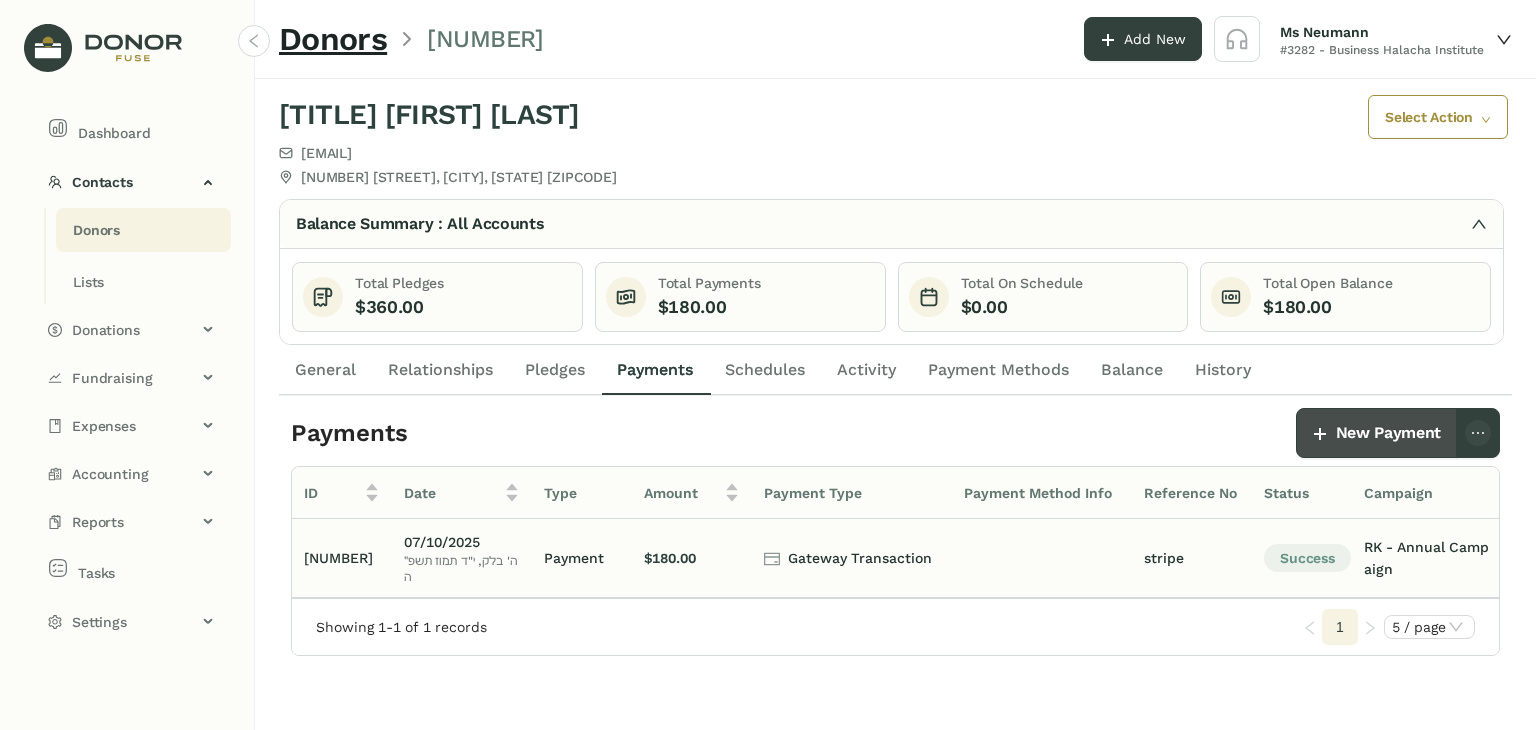 scroll, scrollTop: 0, scrollLeft: 536, axis: horizontal 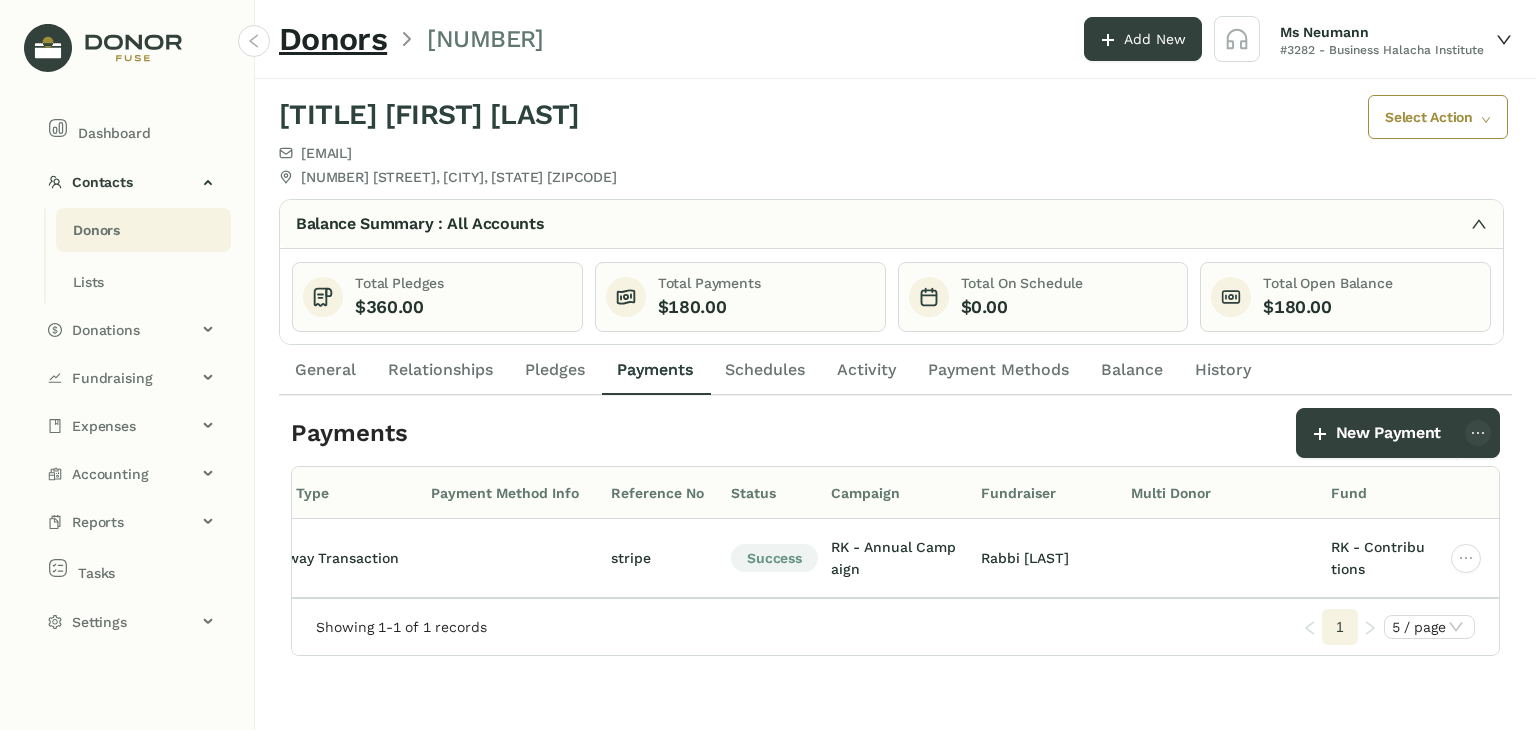 click on "Payments" 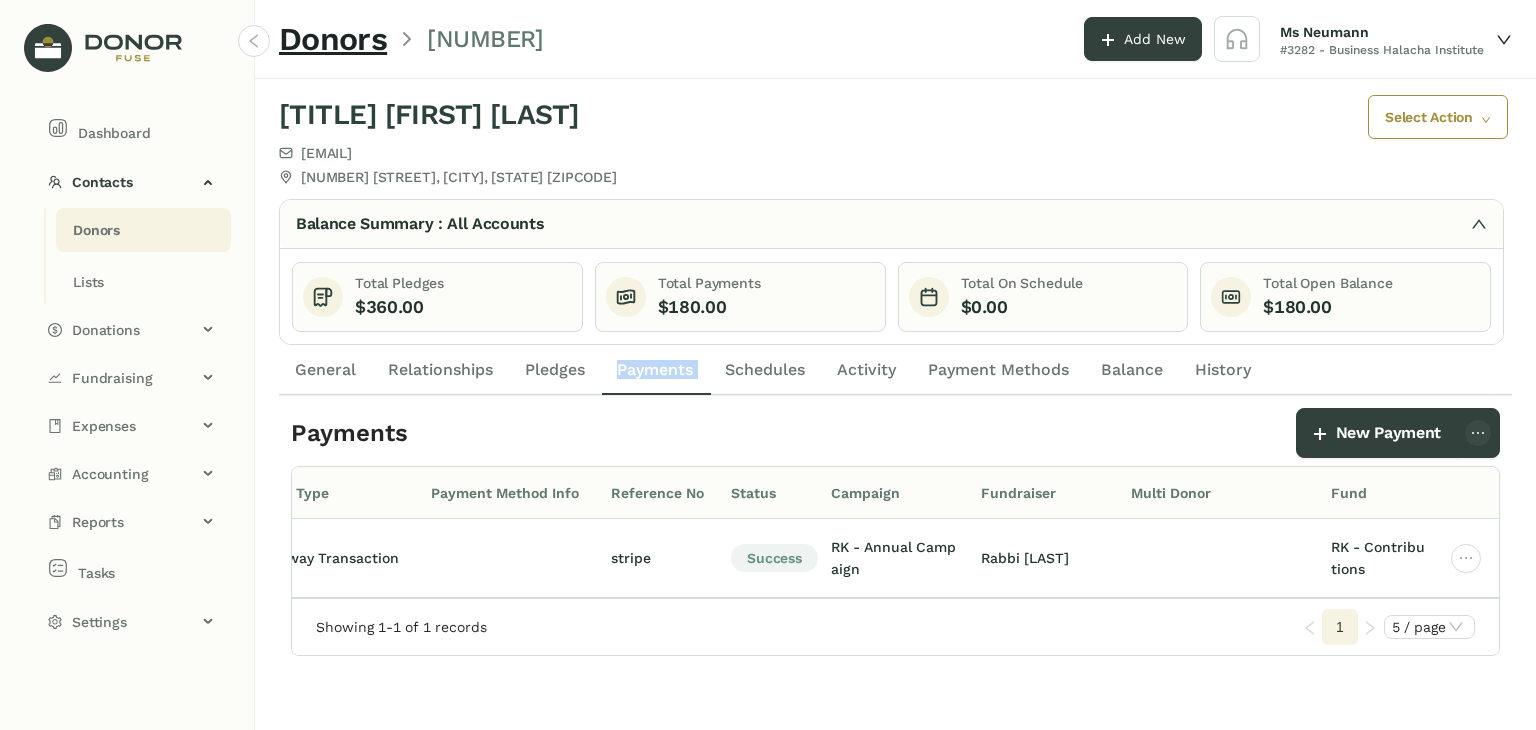 click on "Payments" 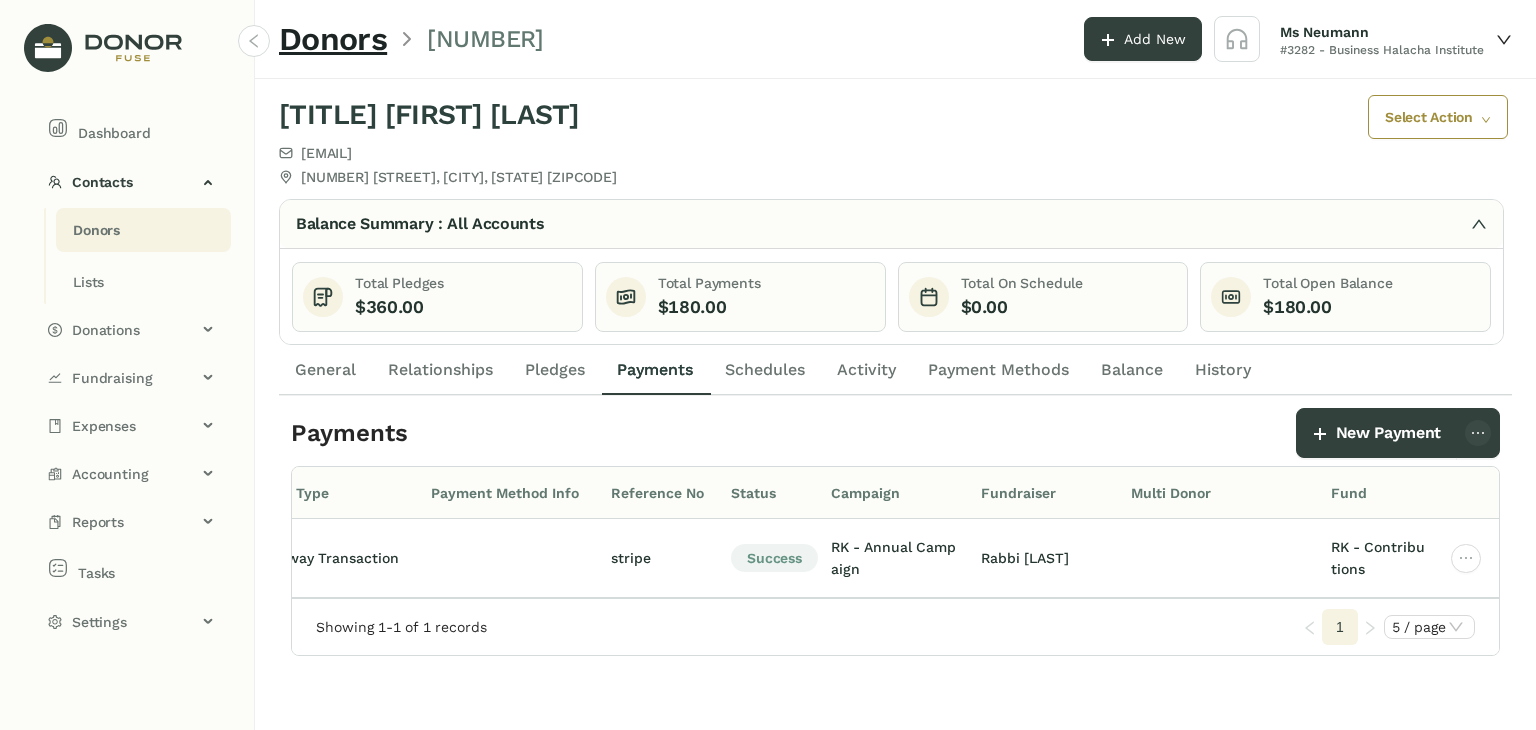click on "Donors" 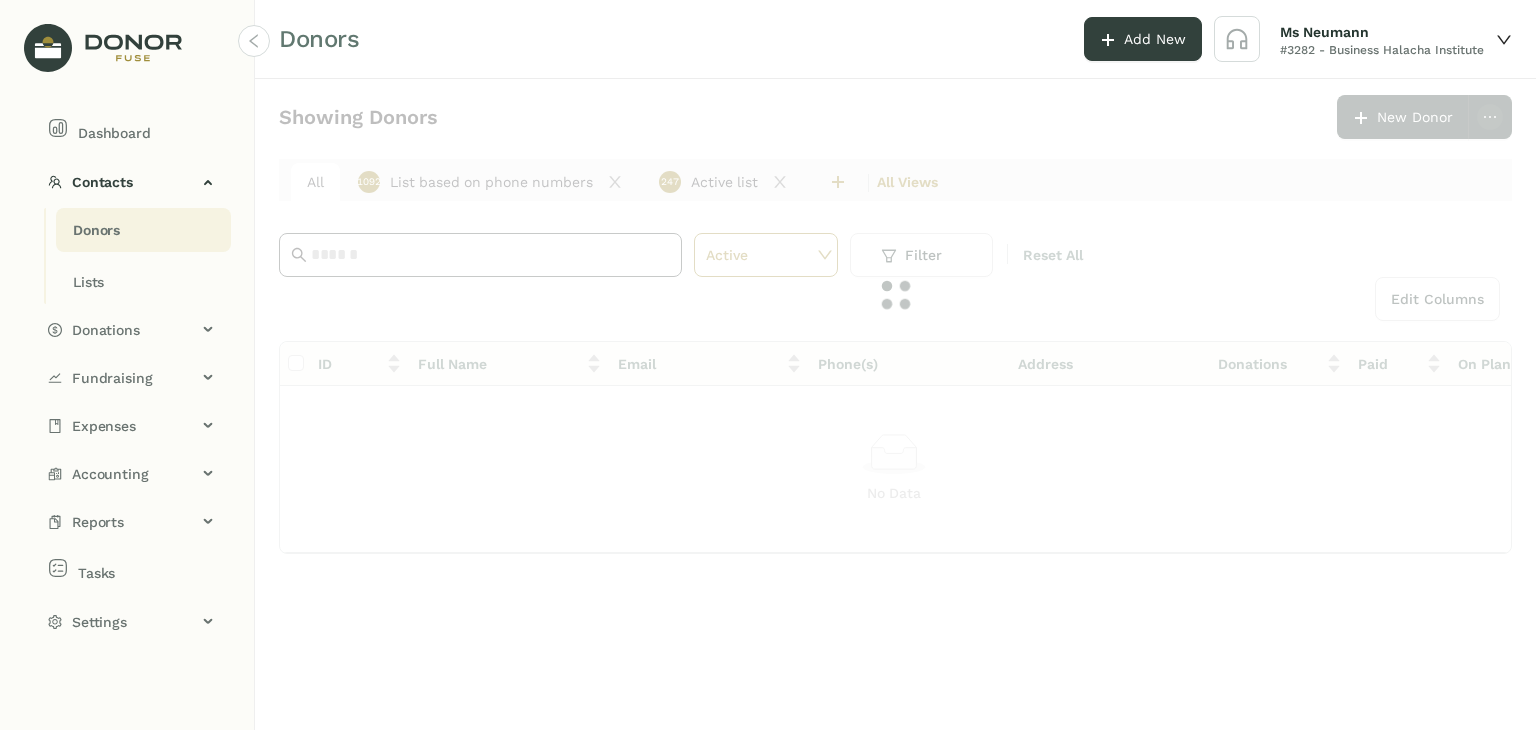 click 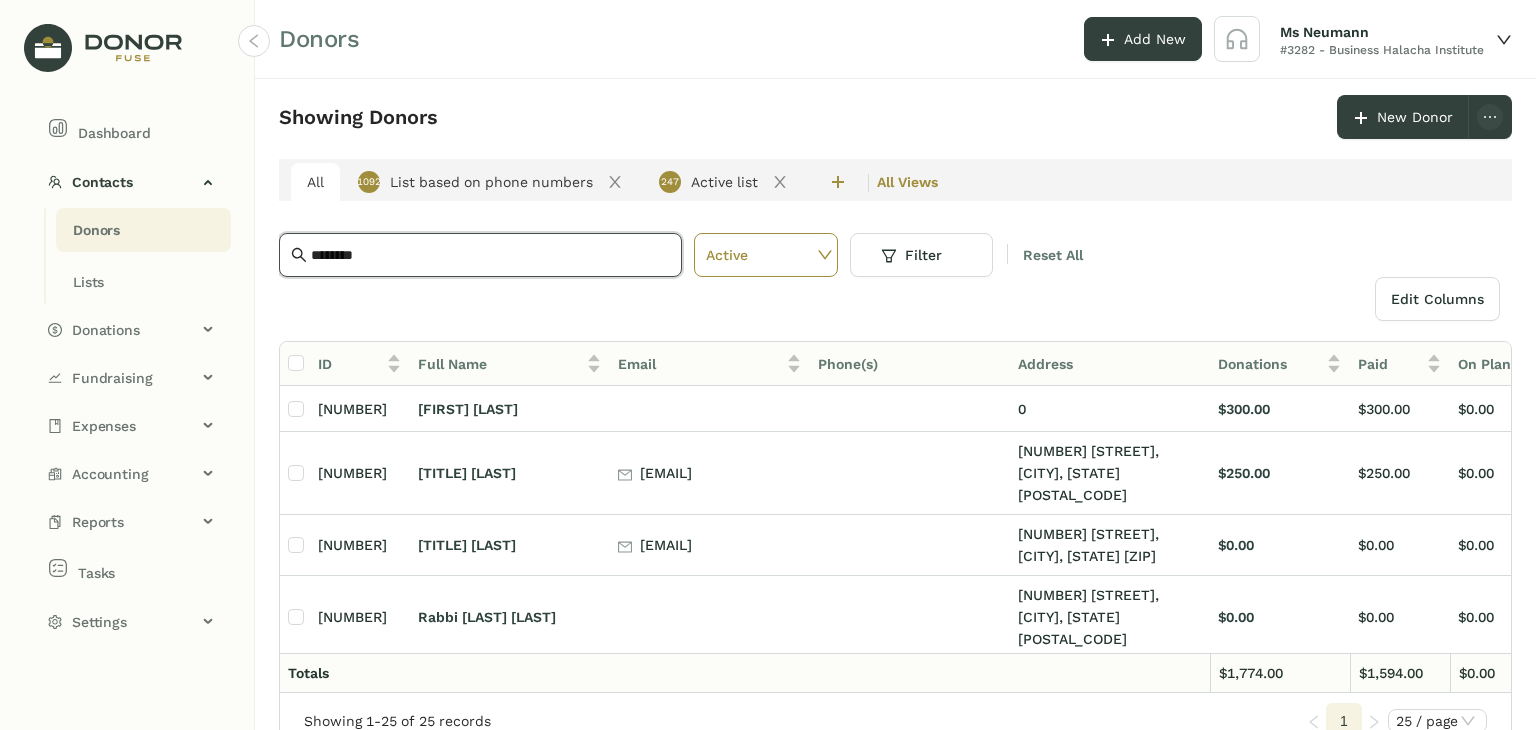 type on "*********" 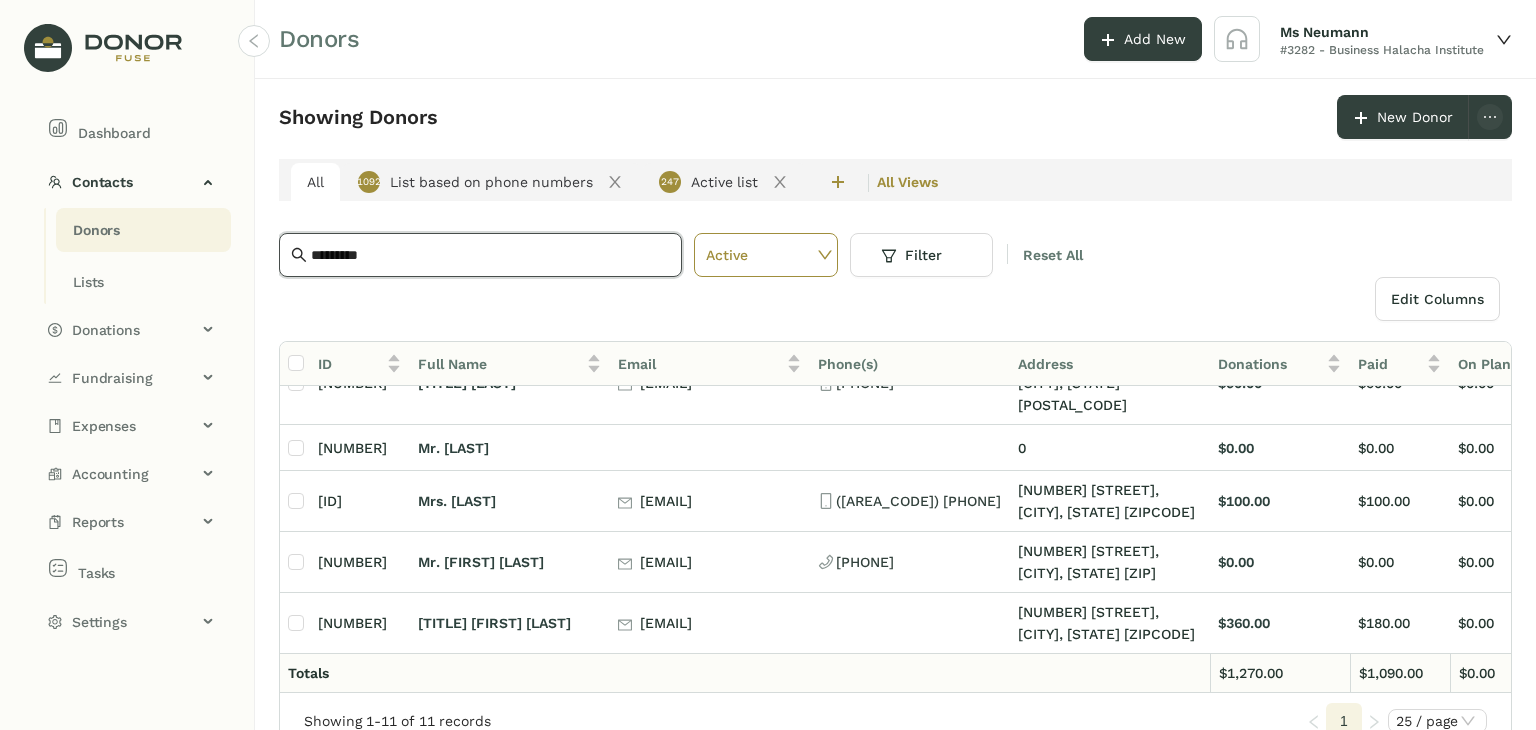 scroll, scrollTop: 360, scrollLeft: 0, axis: vertical 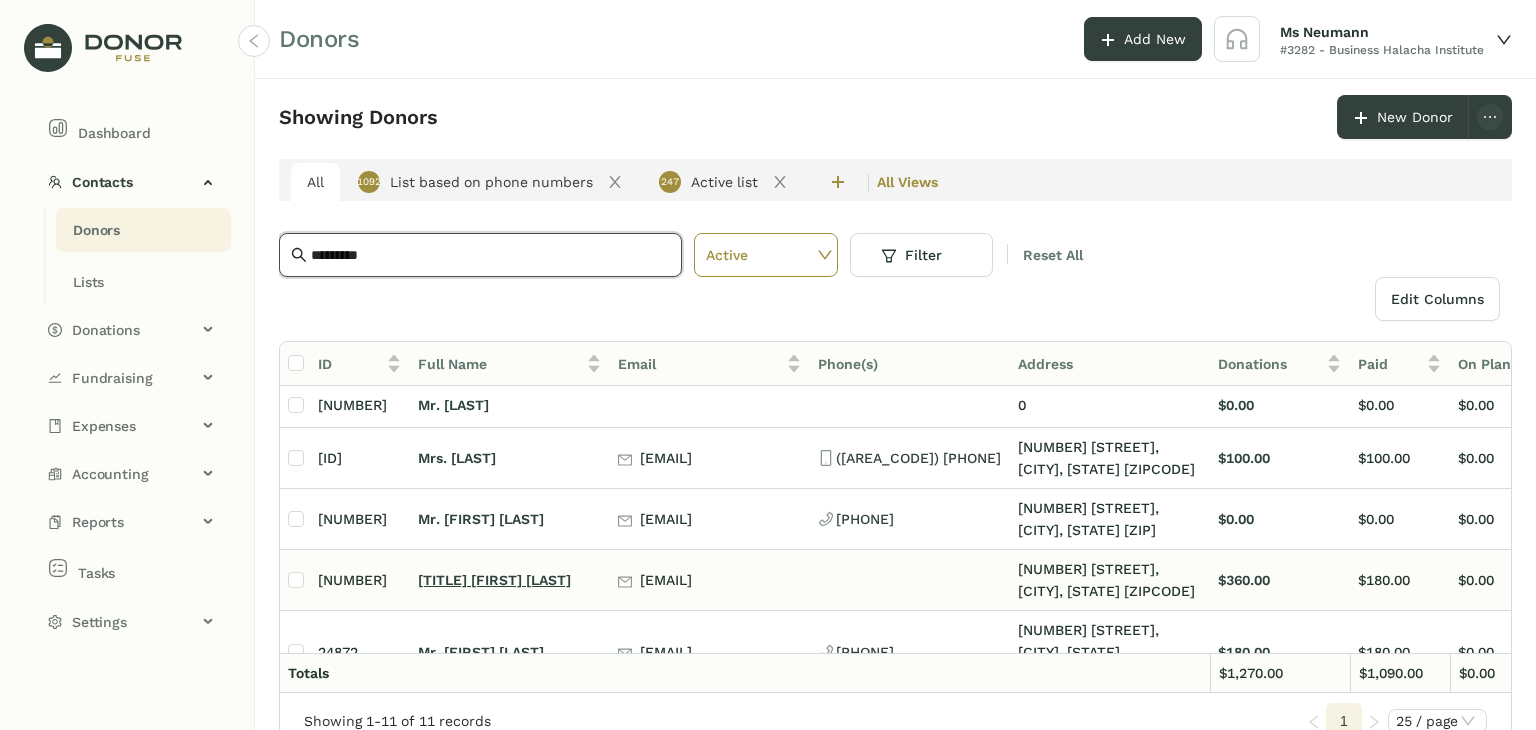 click on "[TITLE] [FIRST] [LAST]" 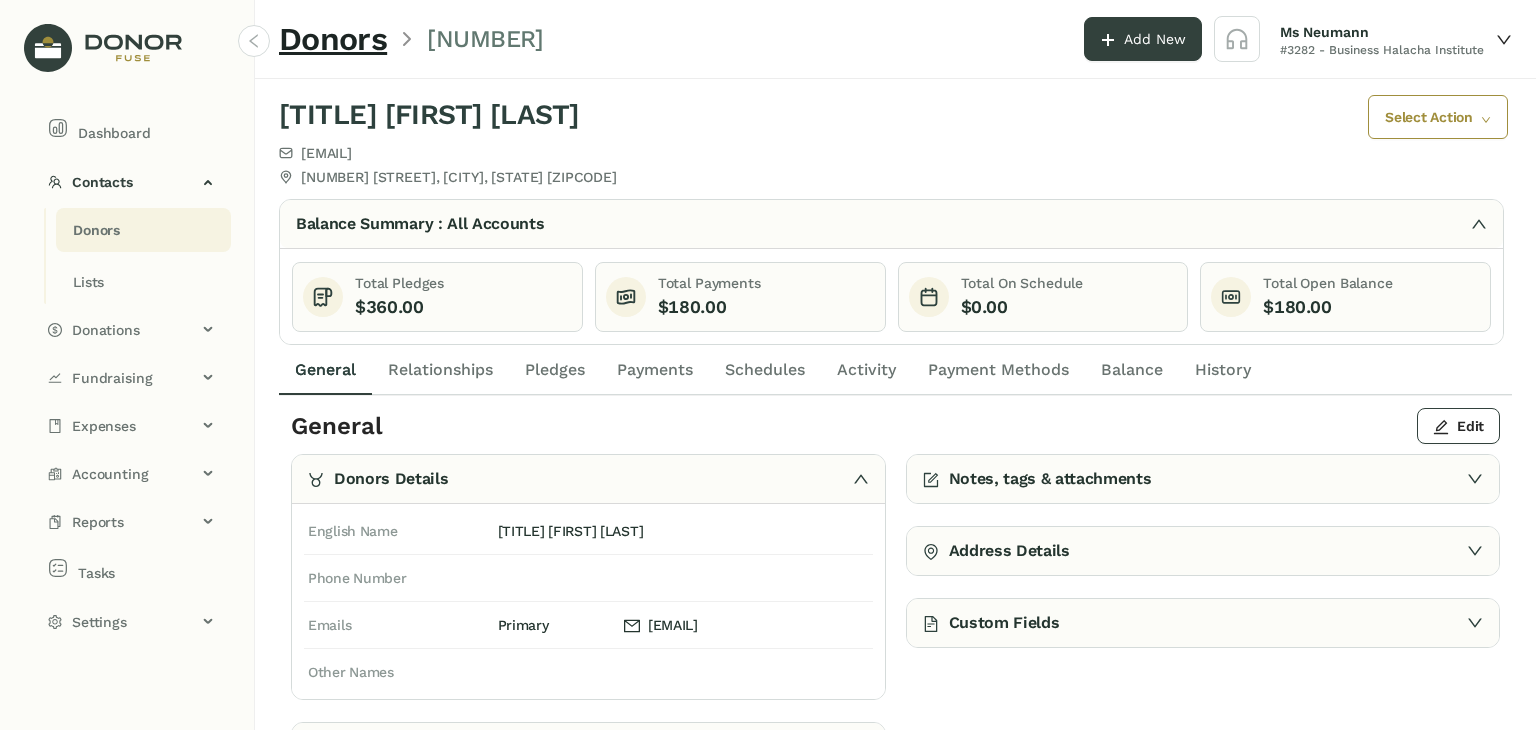 click on "Payments" 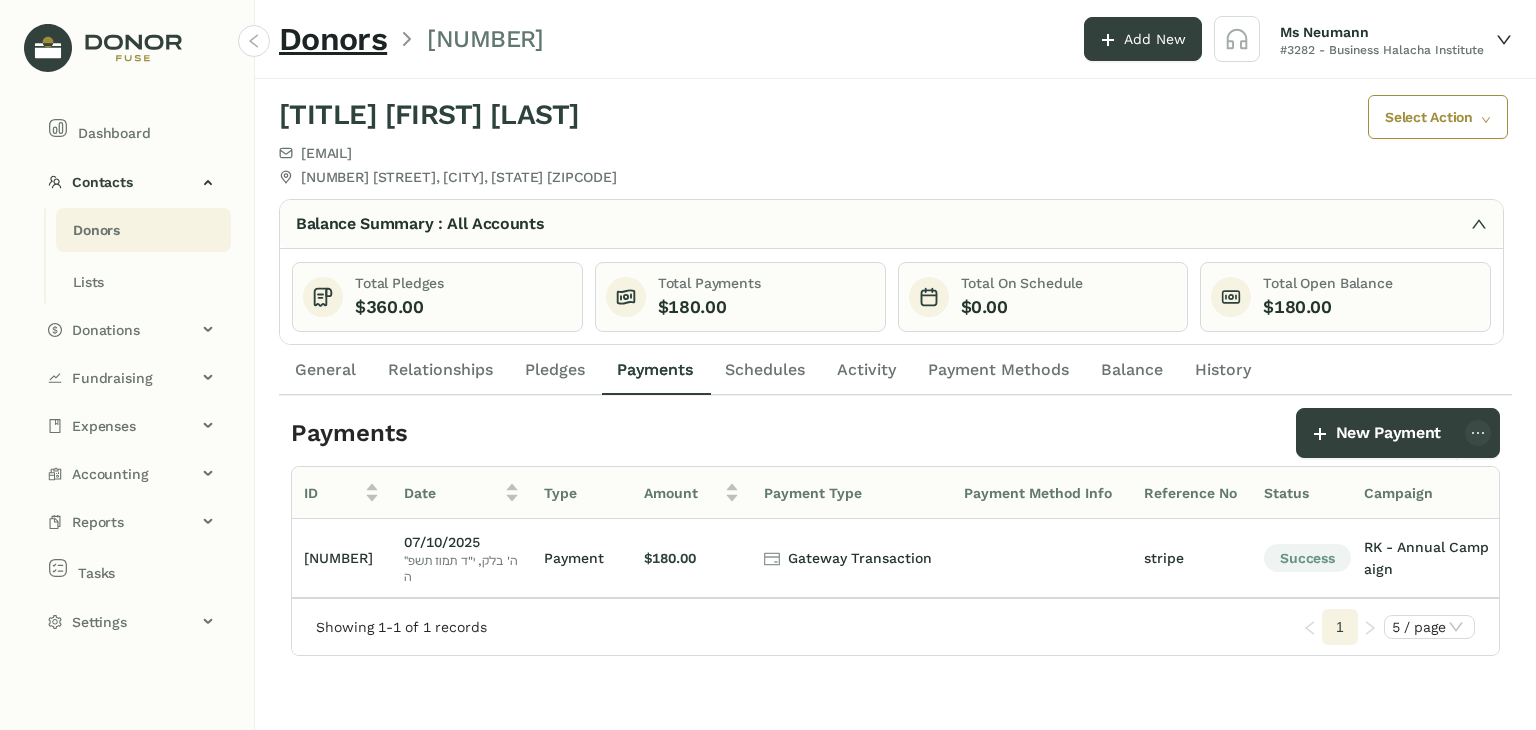 click on "Donors" 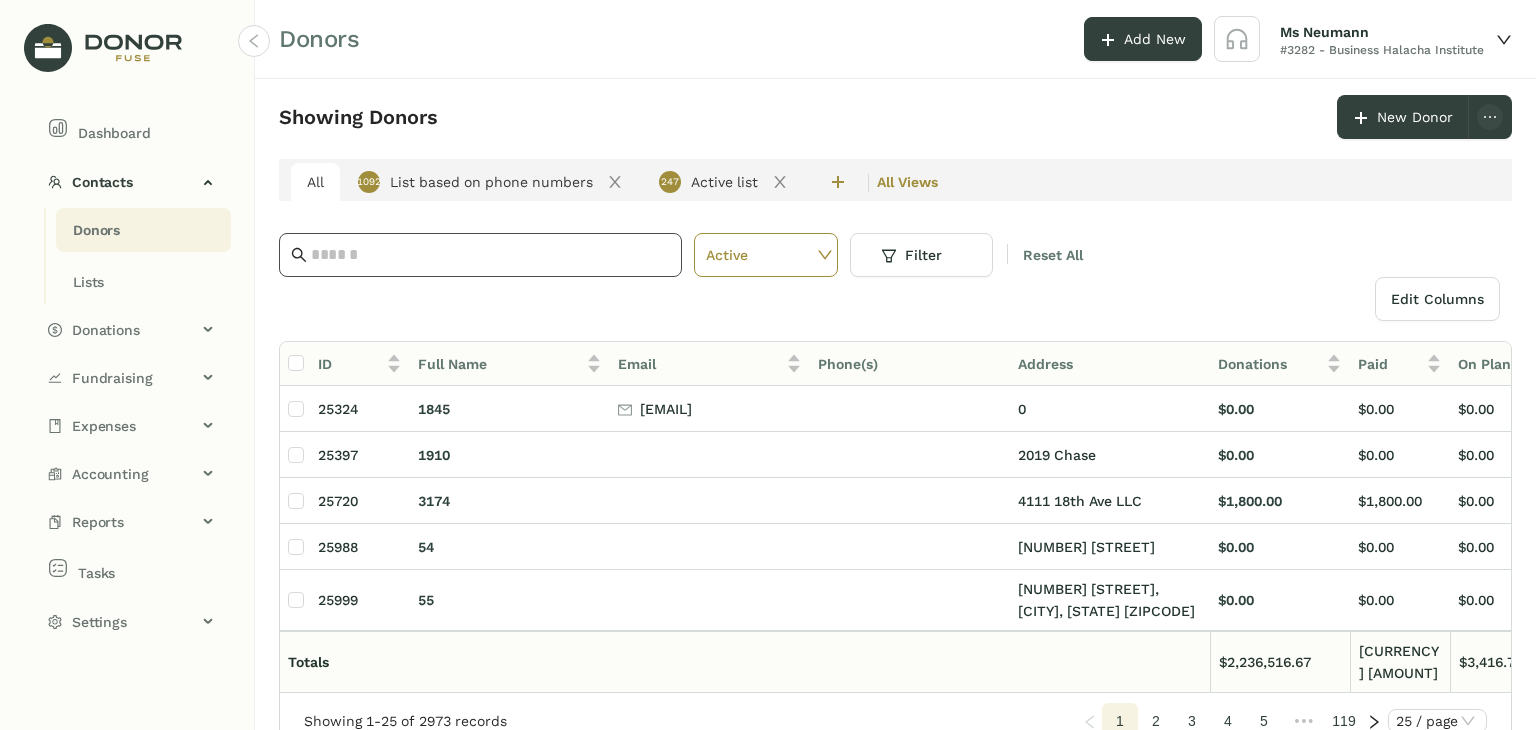 click 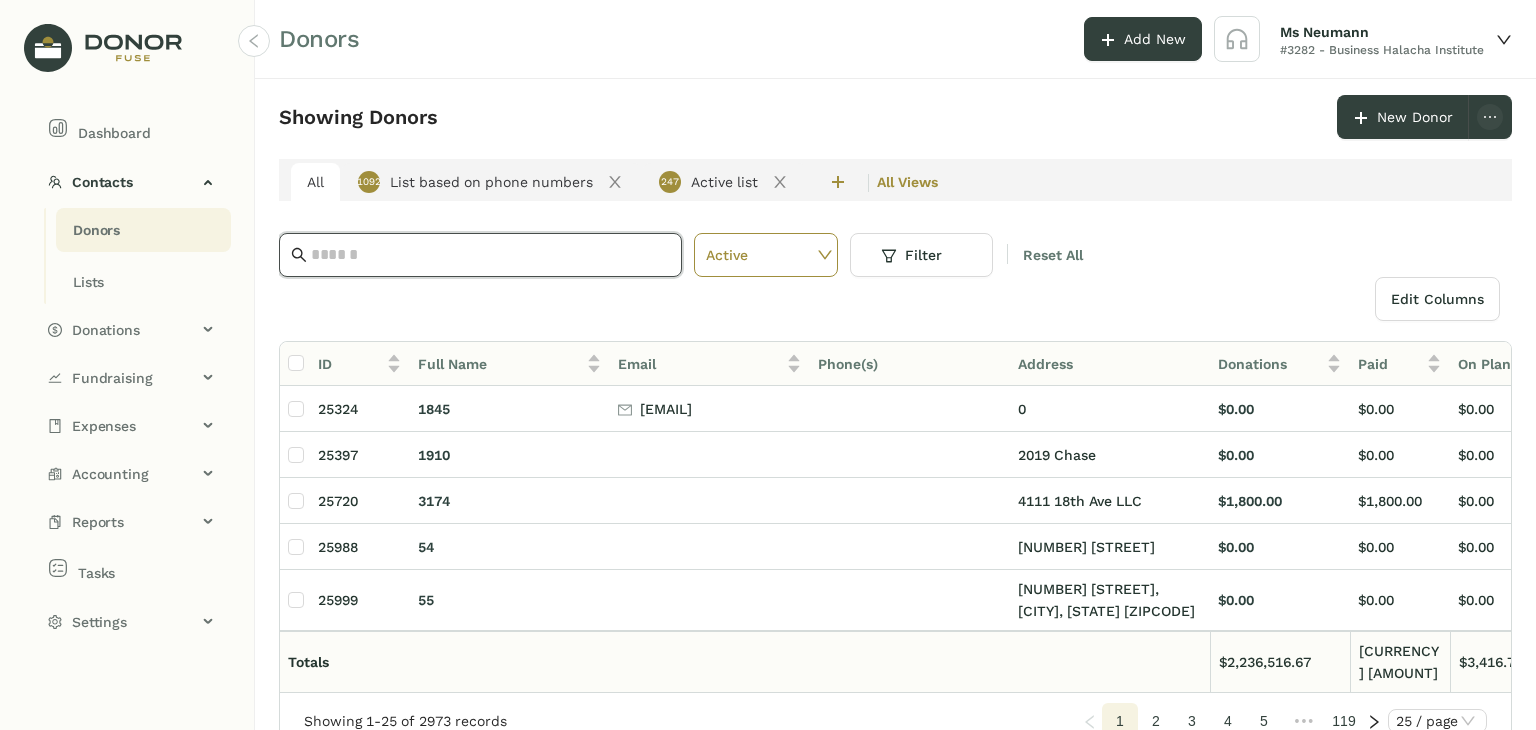 paste on "**********" 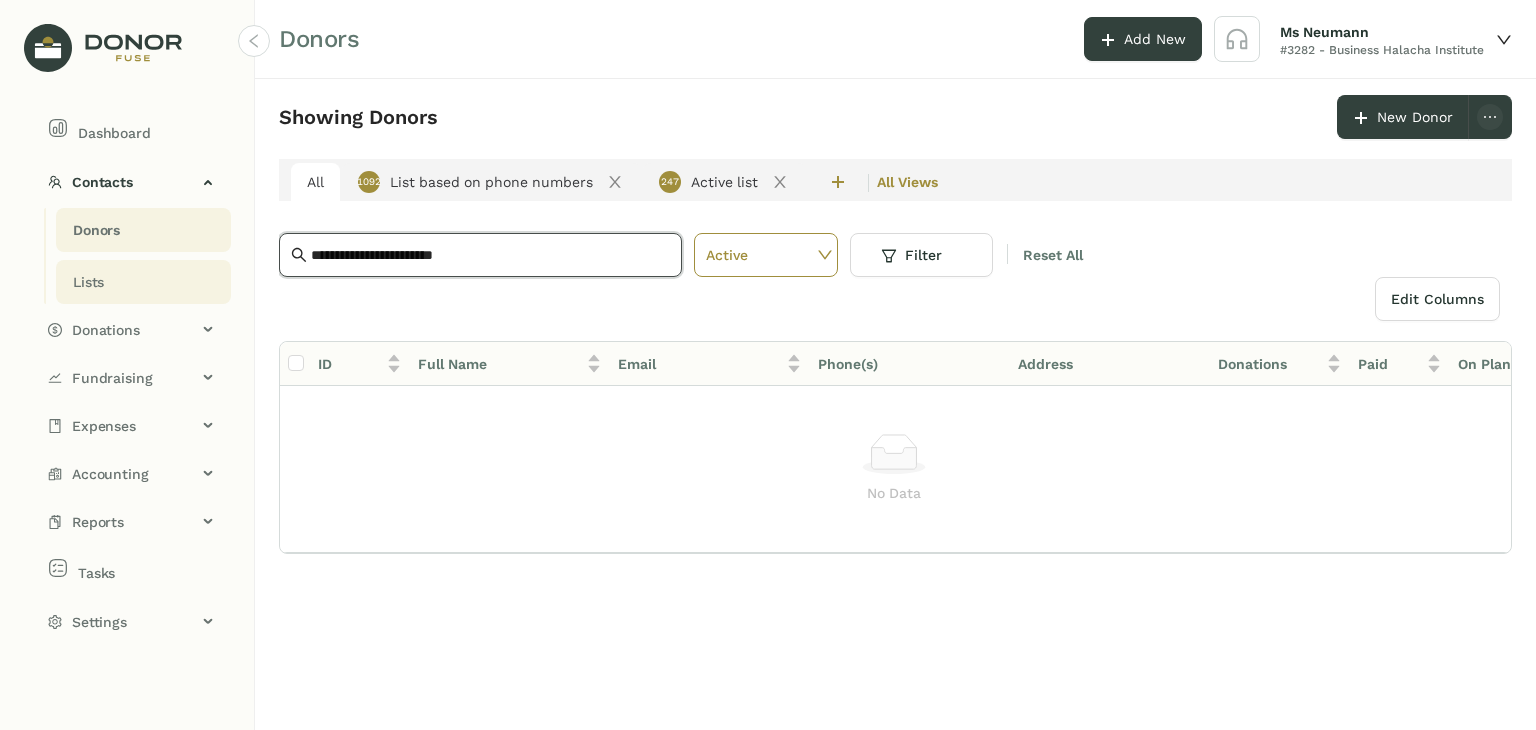 drag, startPoint x: 535, startPoint y: 261, endPoint x: 122, endPoint y: 293, distance: 414.23785 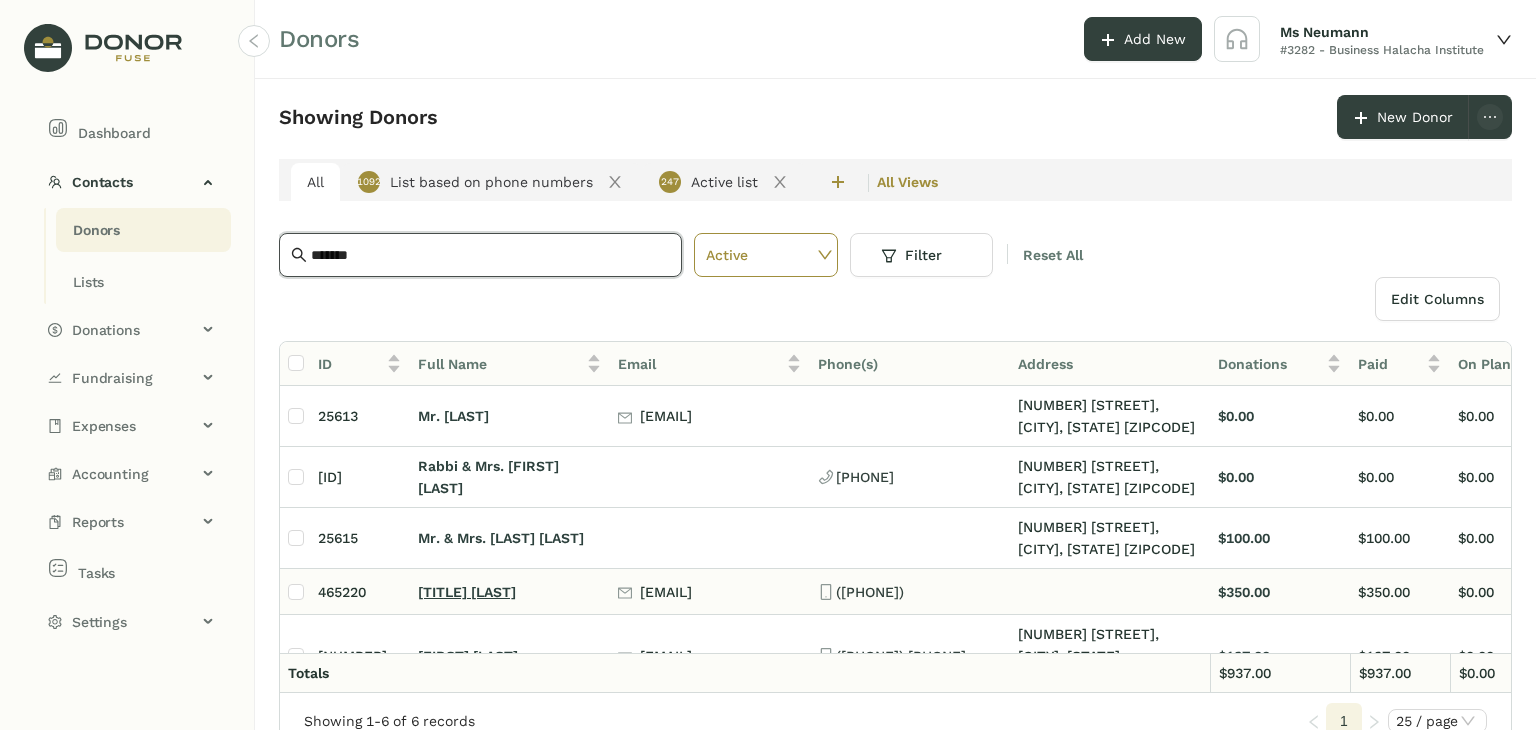 type on "*******" 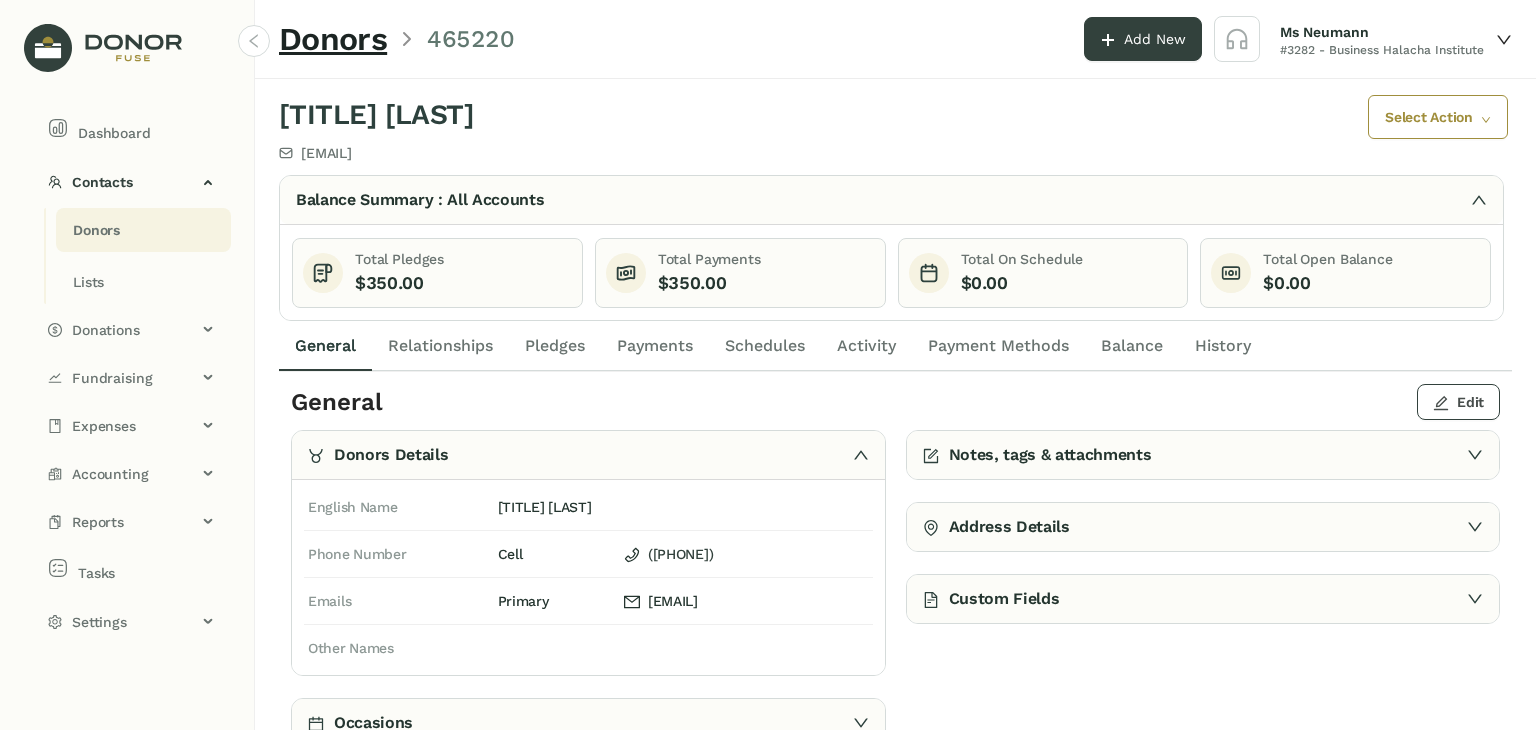 click 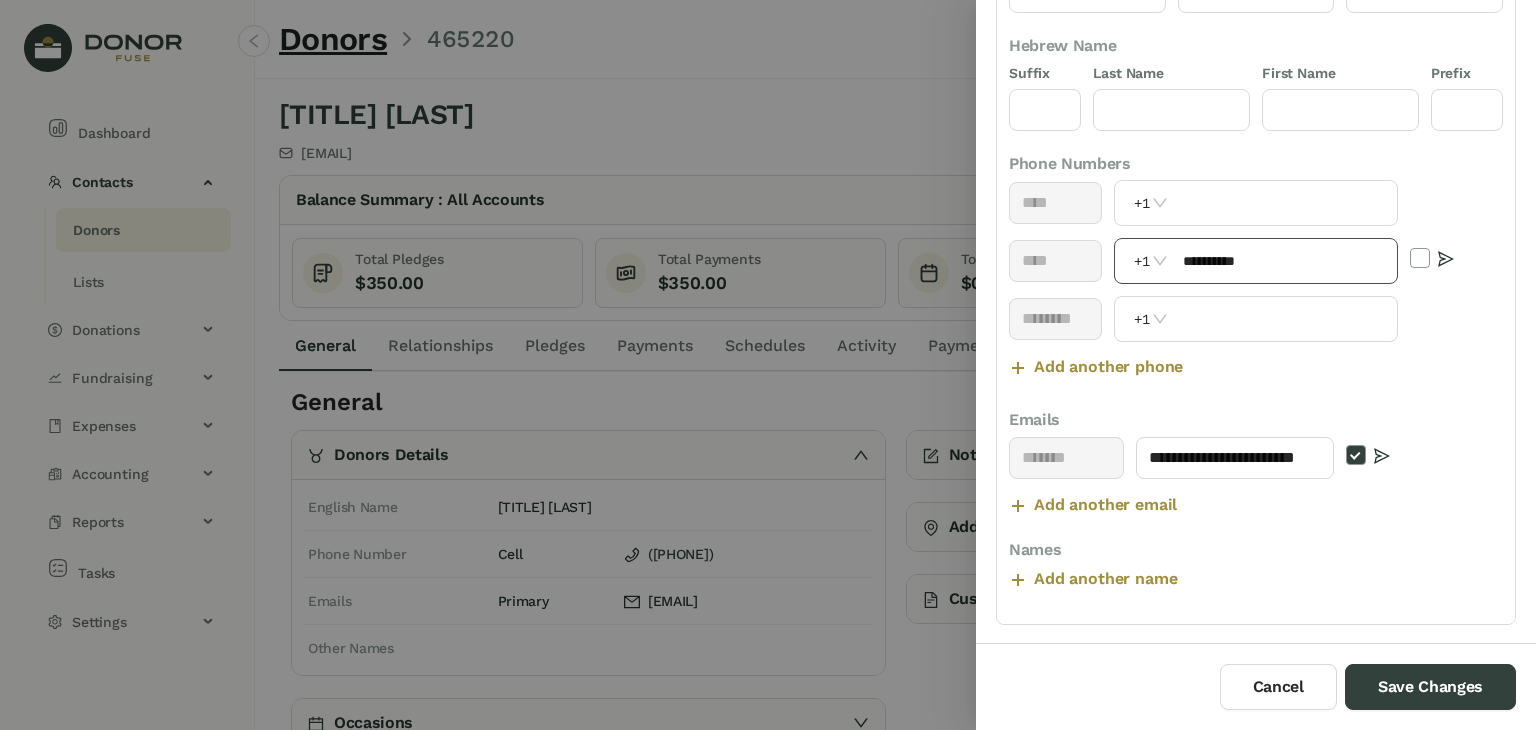 scroll, scrollTop: 236, scrollLeft: 0, axis: vertical 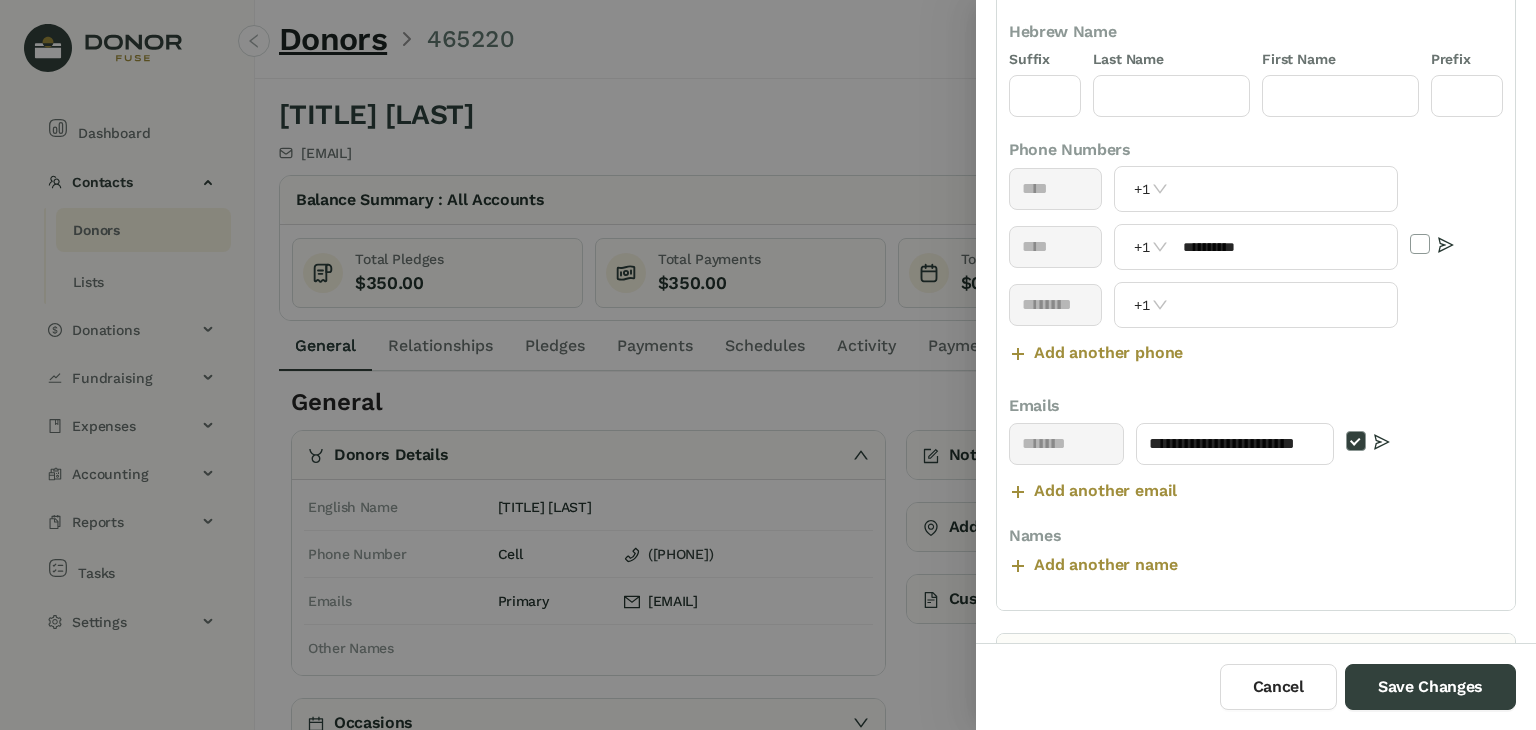 click on "Add another email" at bounding box center [1105, 491] 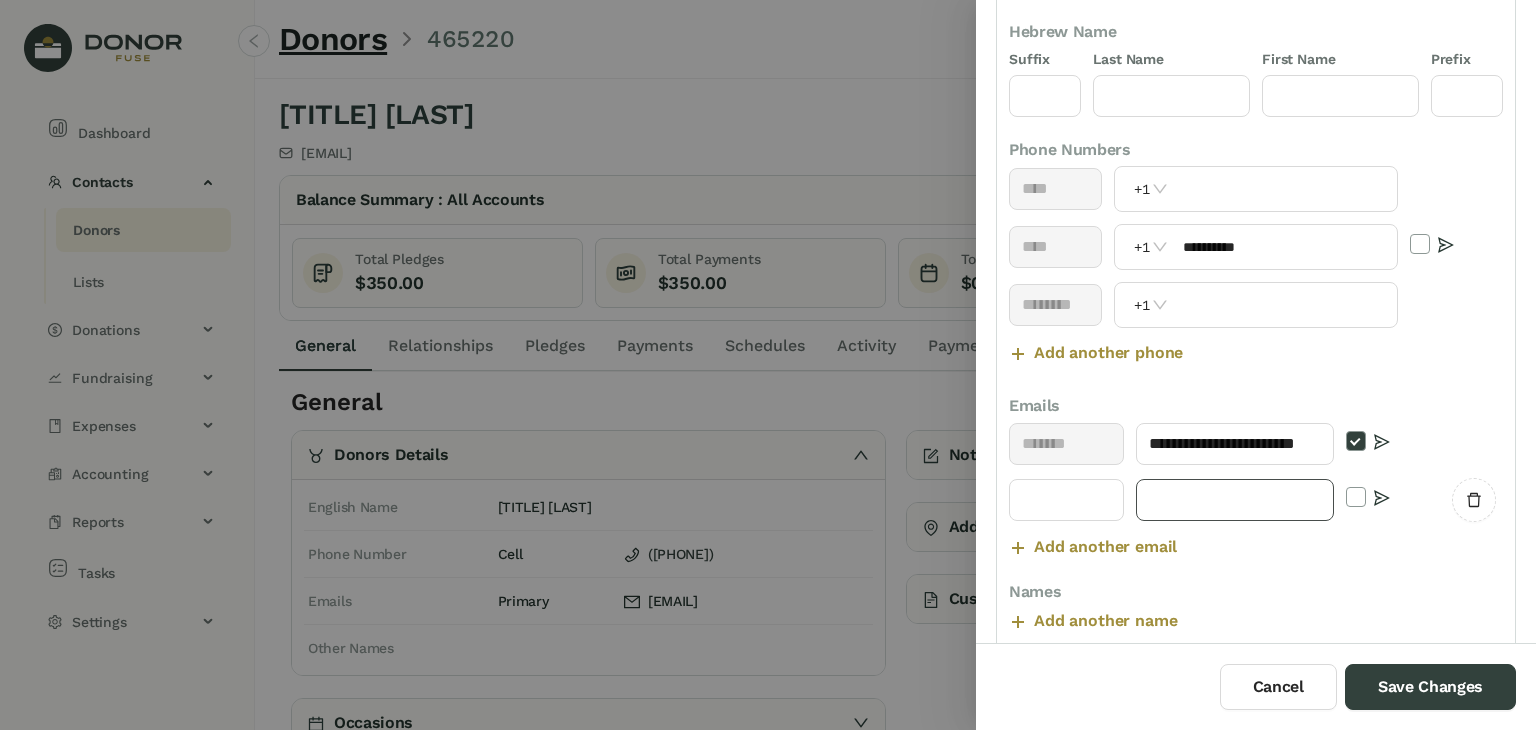 click at bounding box center [1235, 500] 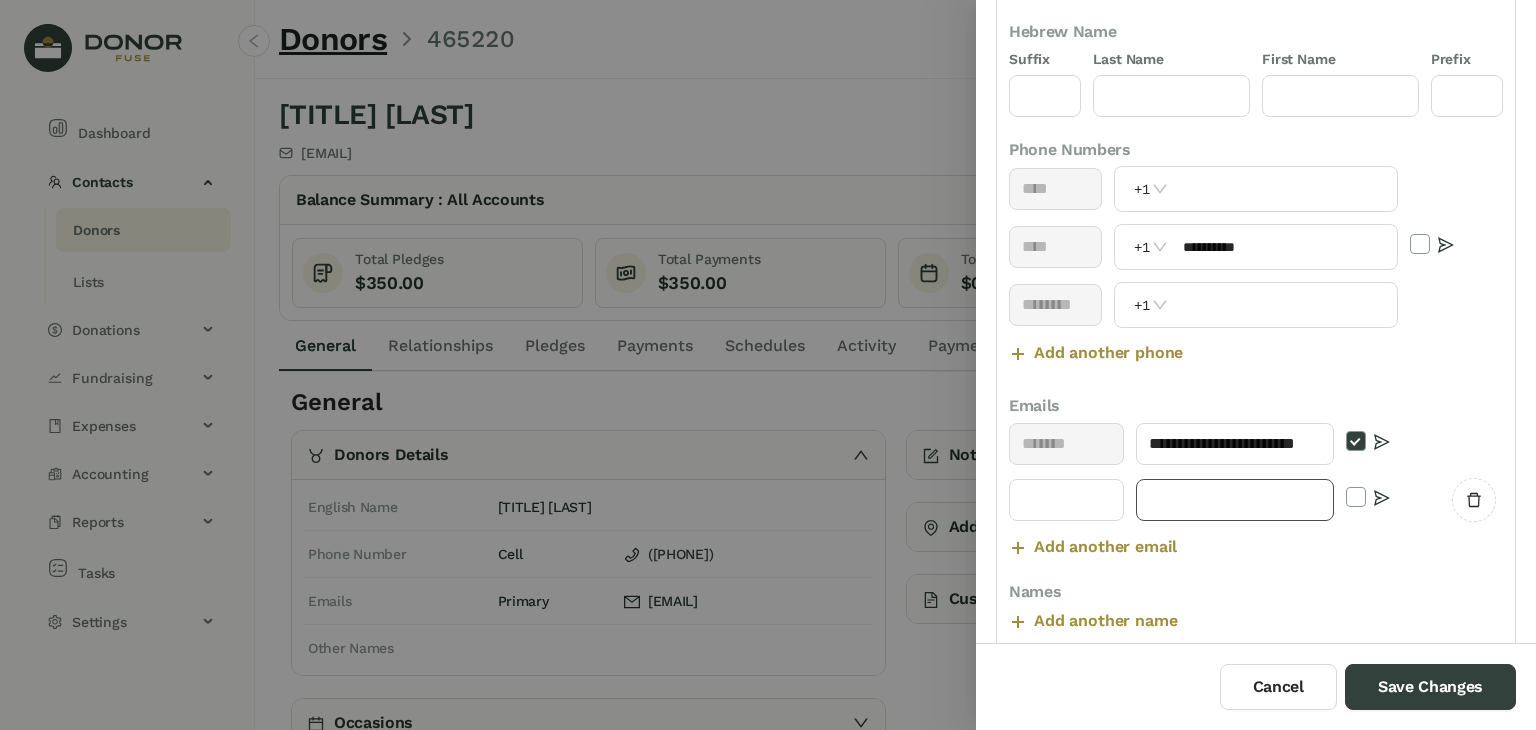 paste on "**********" 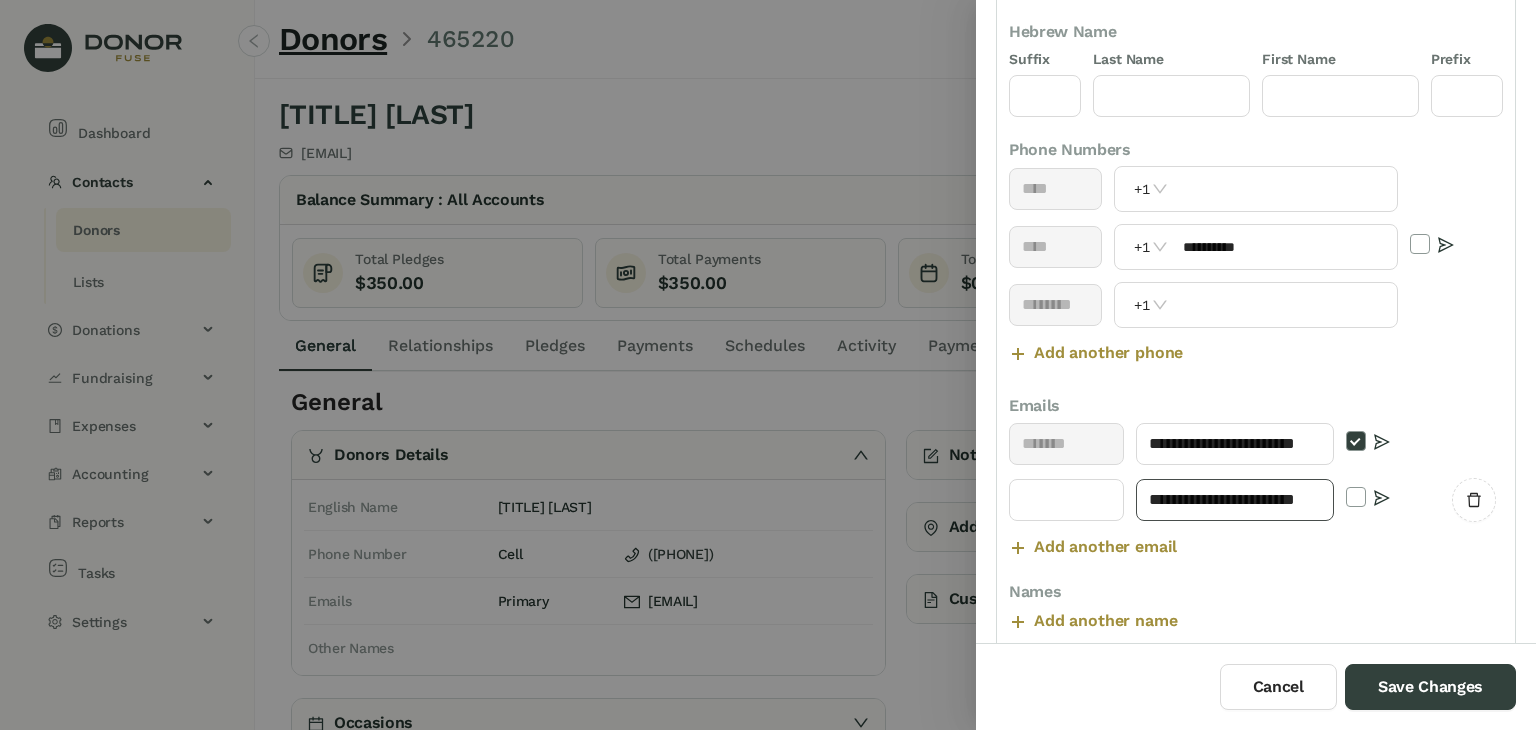 scroll, scrollTop: 0, scrollLeft: 42, axis: horizontal 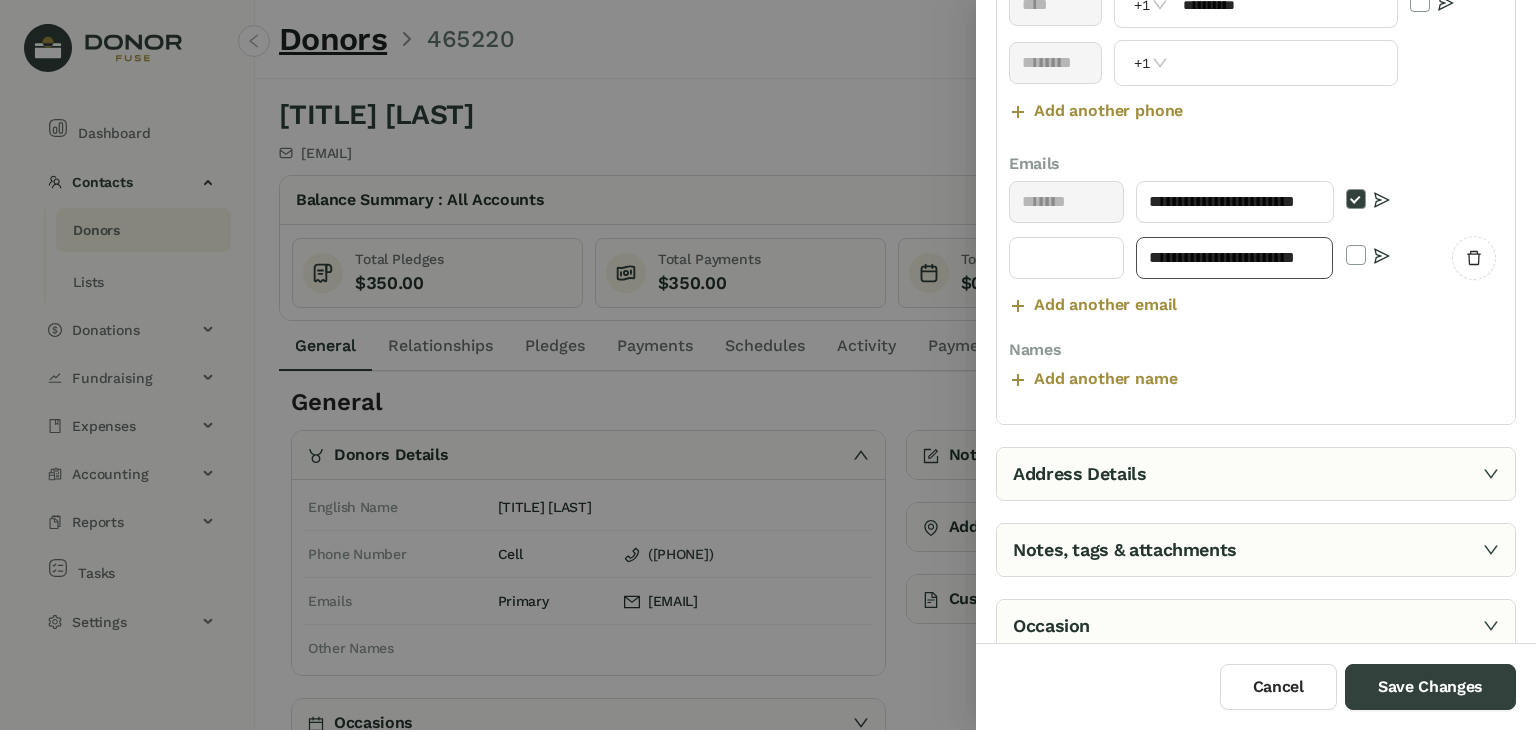 type on "**********" 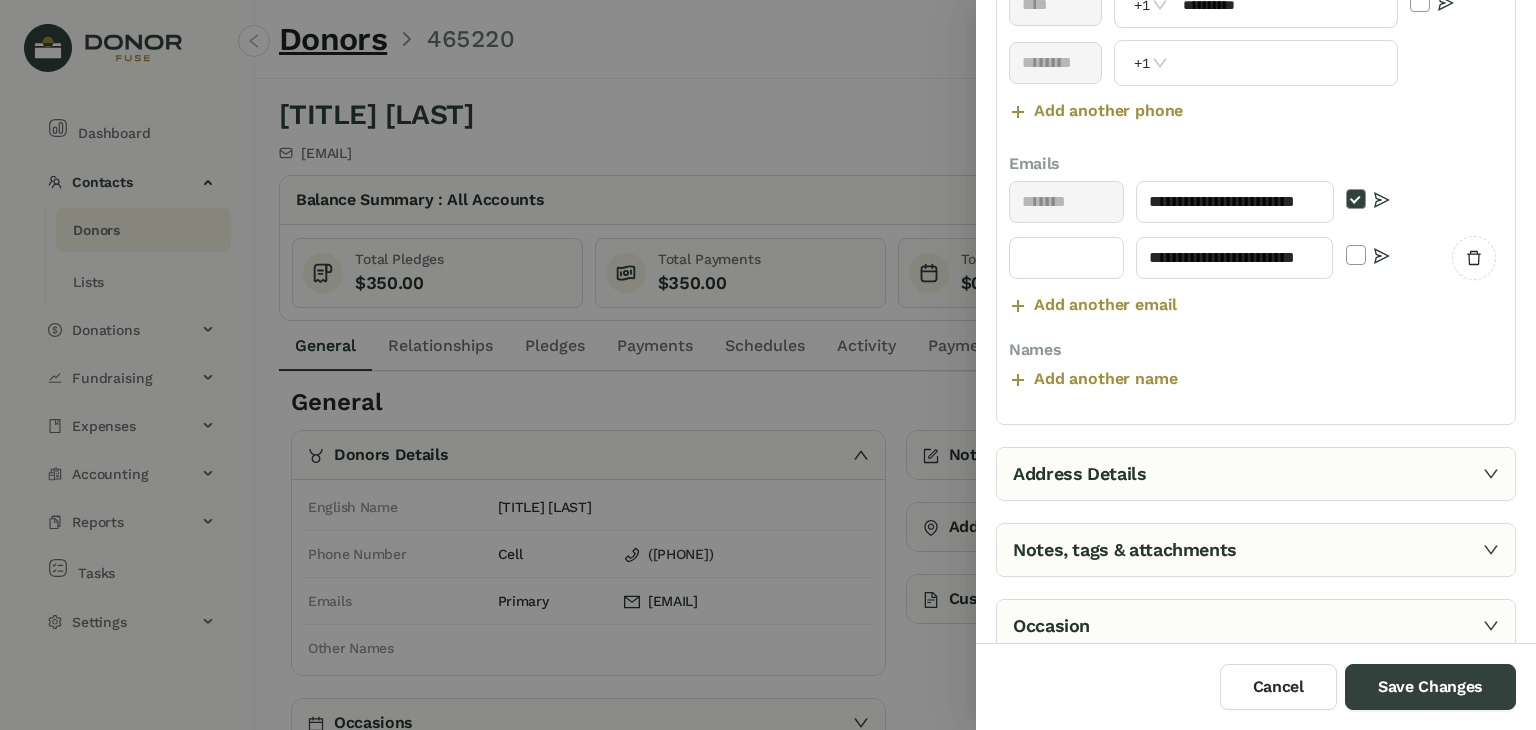 click on "Address Details" at bounding box center [1256, 474] 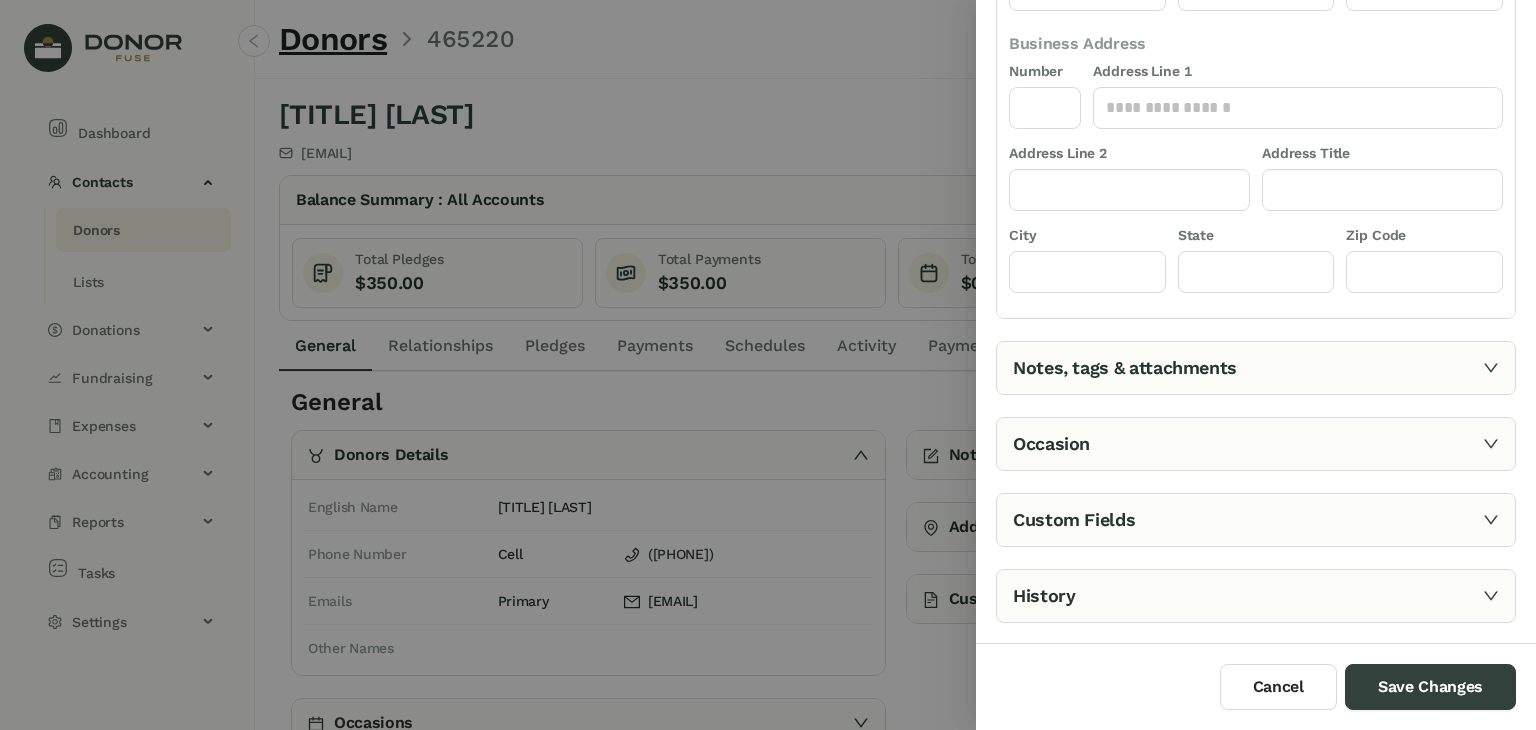 scroll, scrollTop: 0, scrollLeft: 0, axis: both 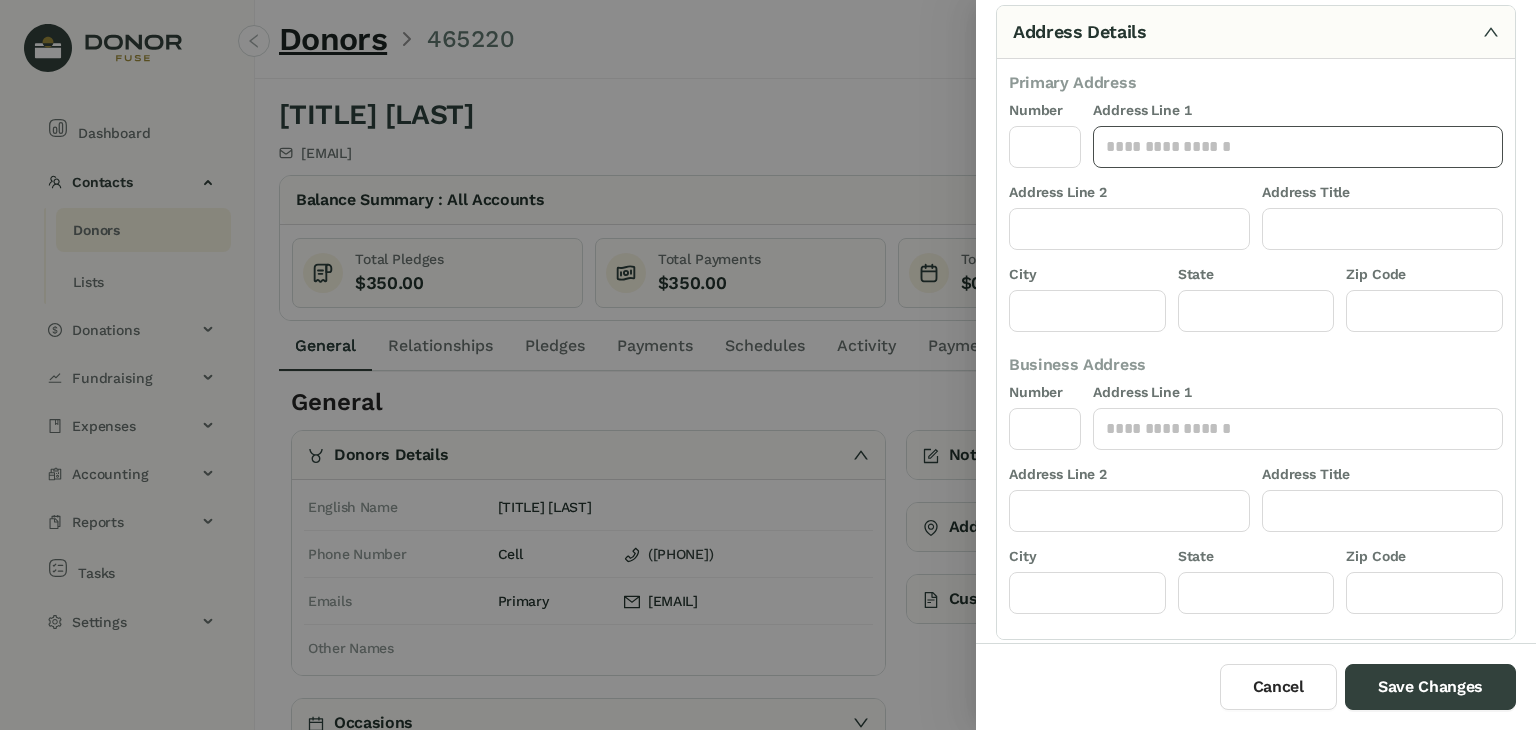 click 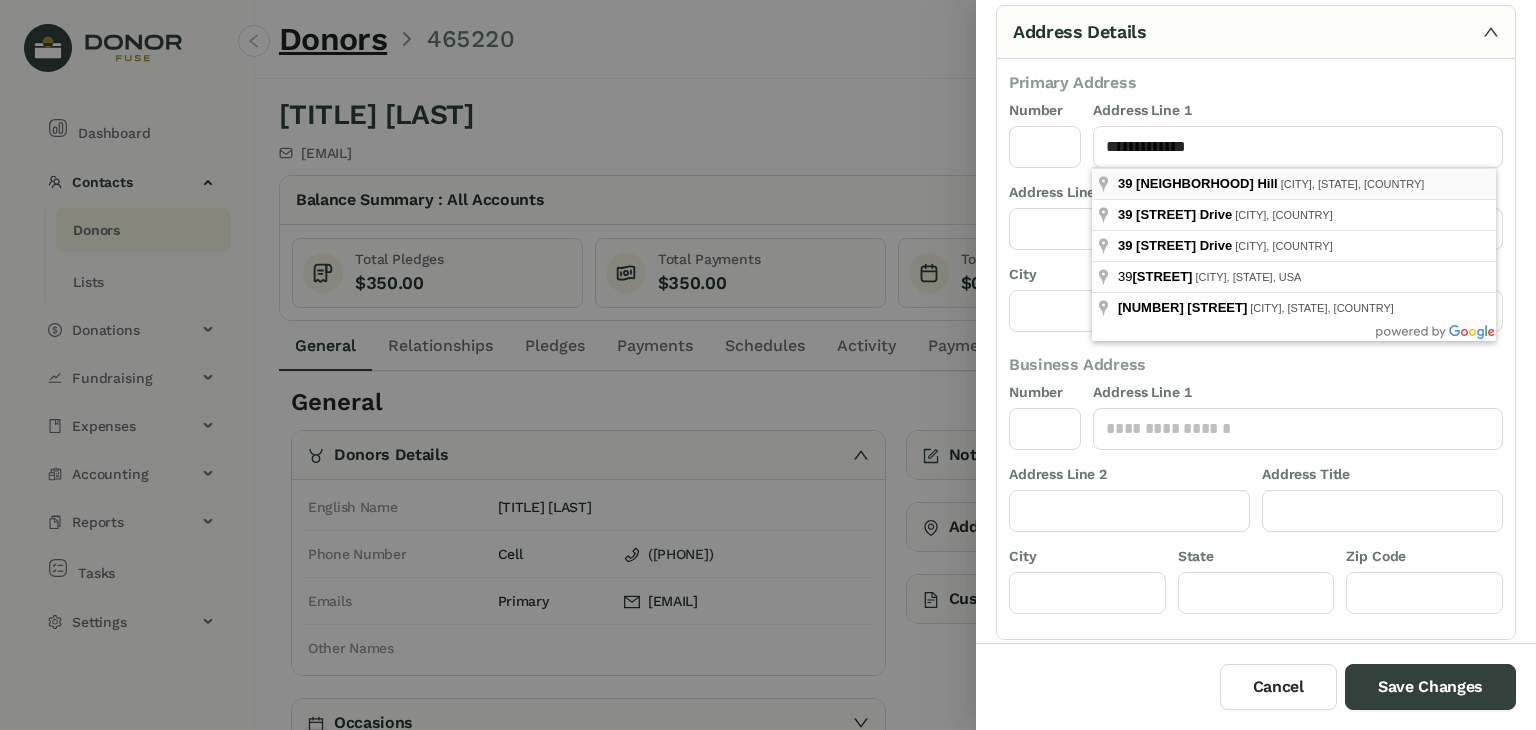 type on "**********" 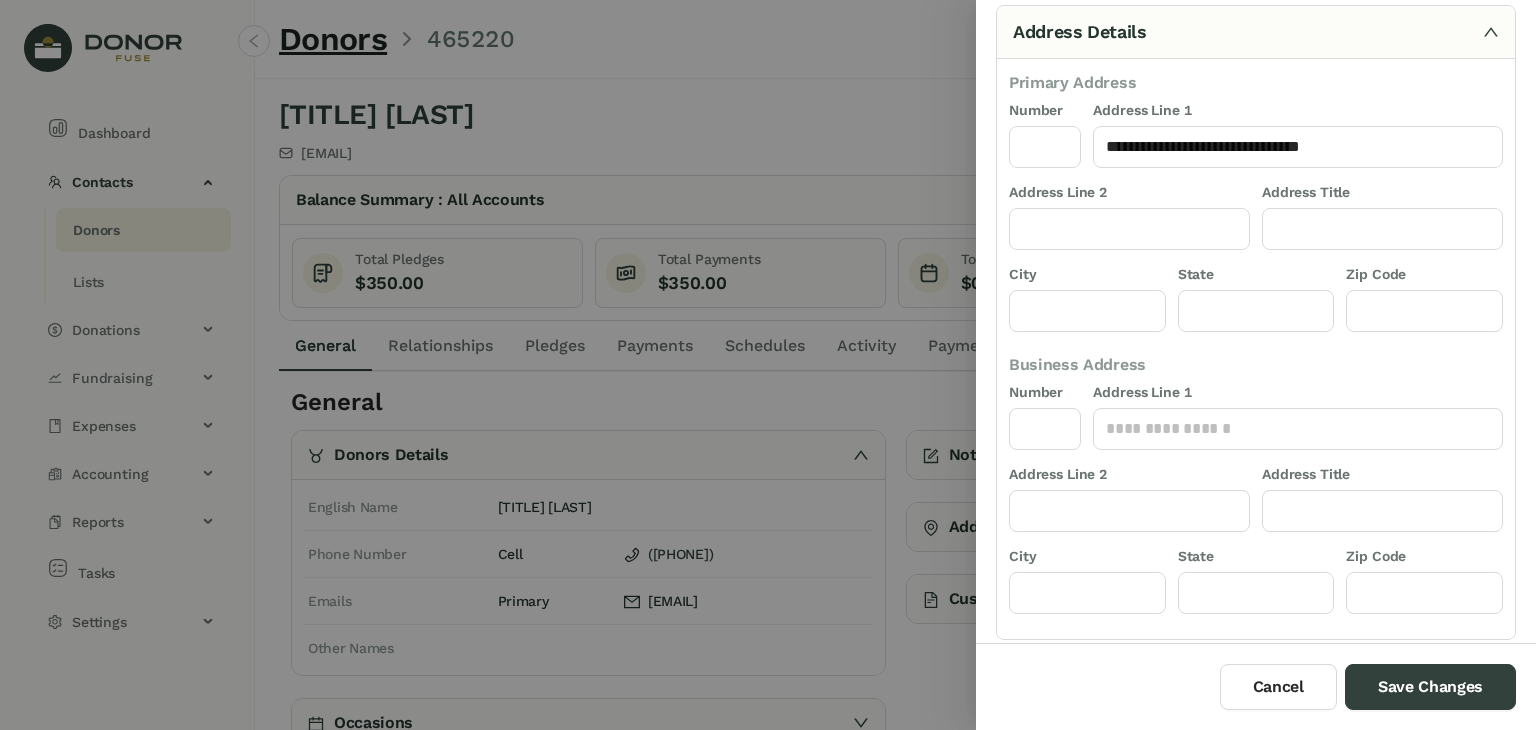 type on "**" 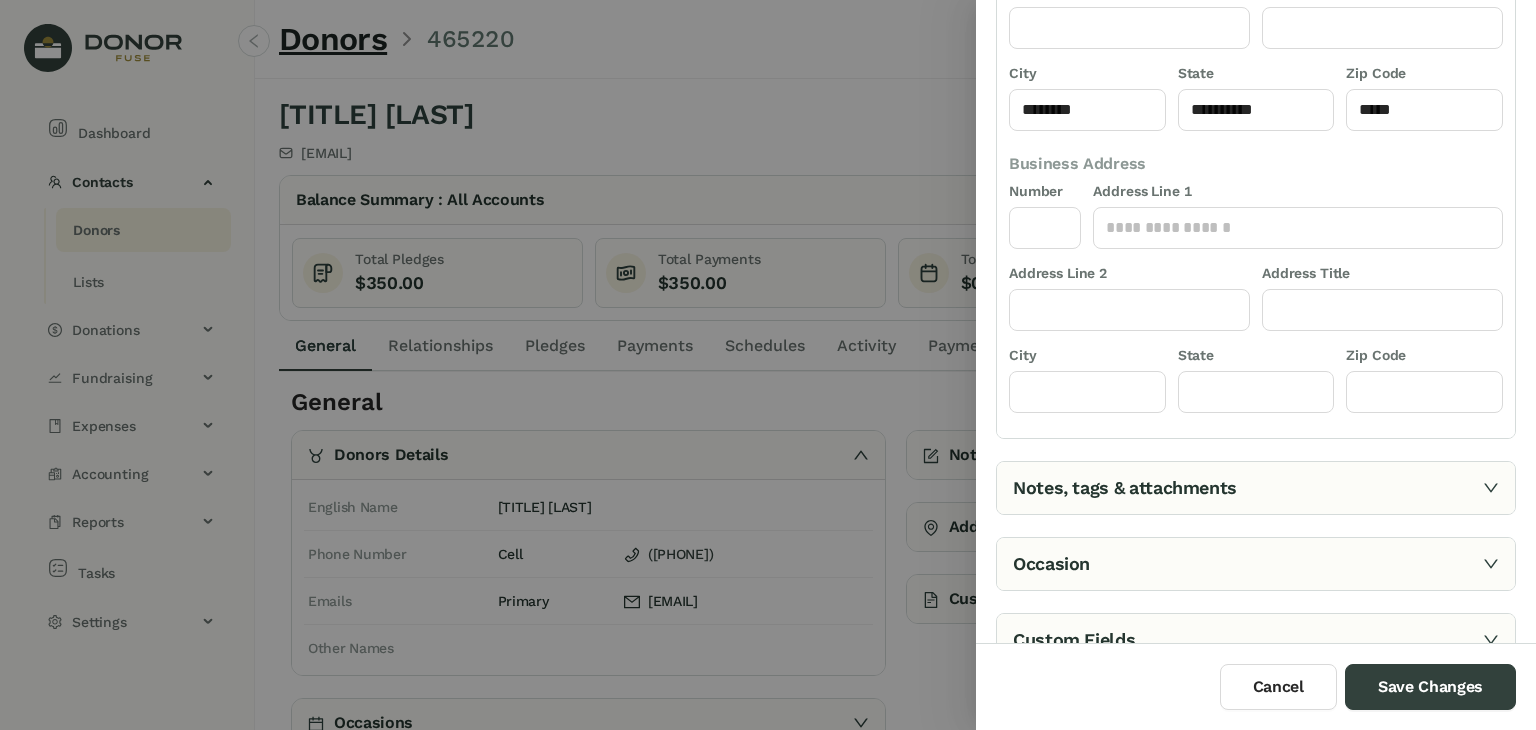 scroll, scrollTop: 379, scrollLeft: 0, axis: vertical 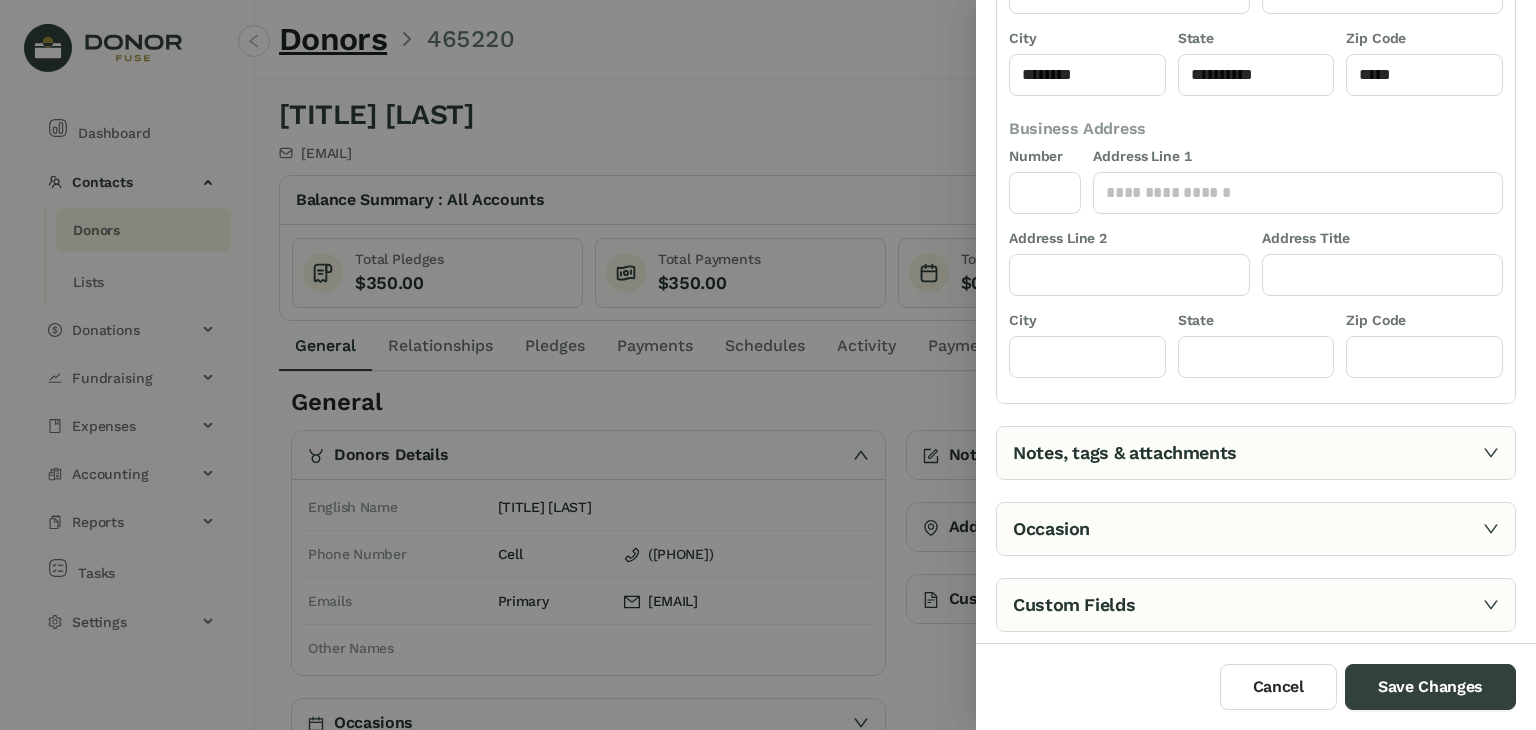 click on "Notes, tags & attachments" at bounding box center (1256, 453) 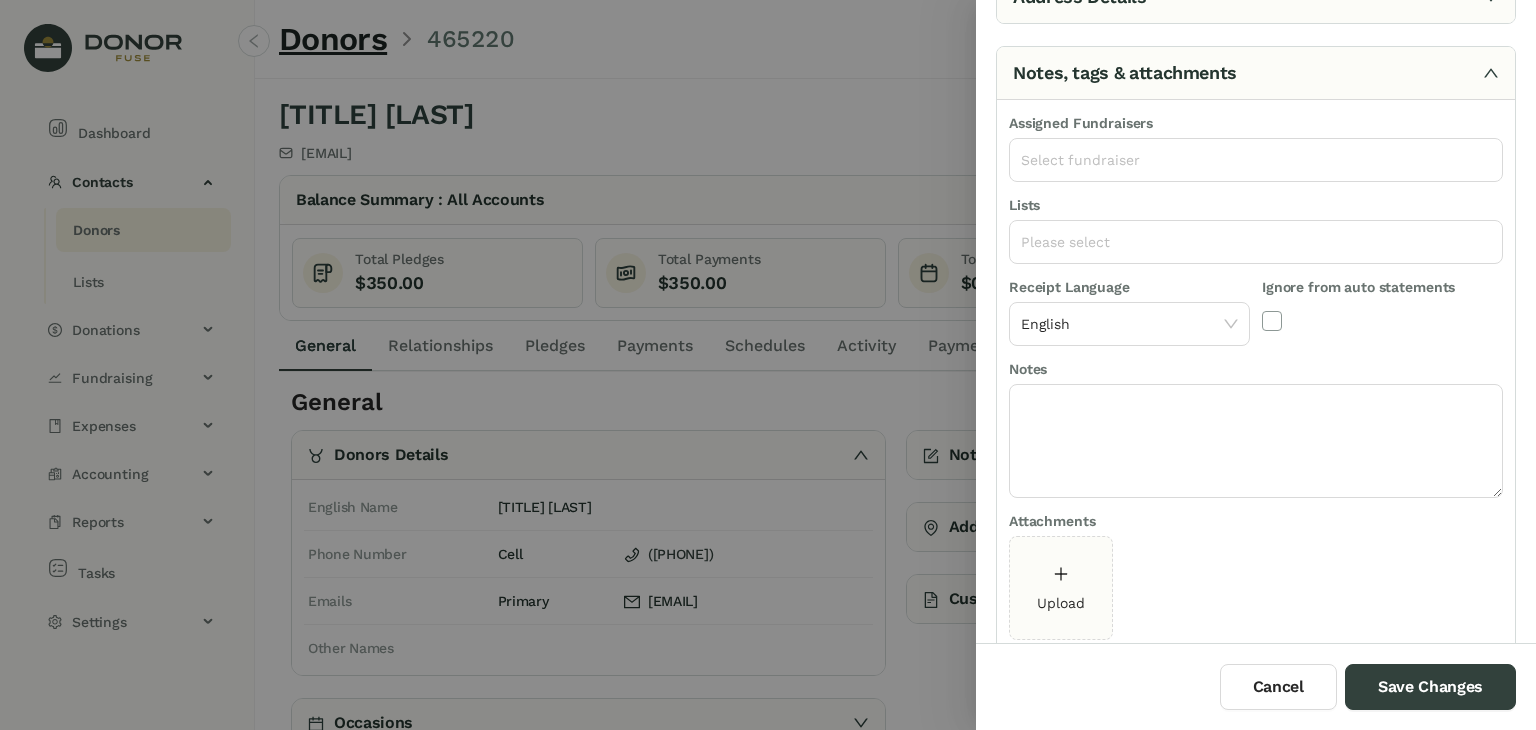 scroll, scrollTop: 176, scrollLeft: 0, axis: vertical 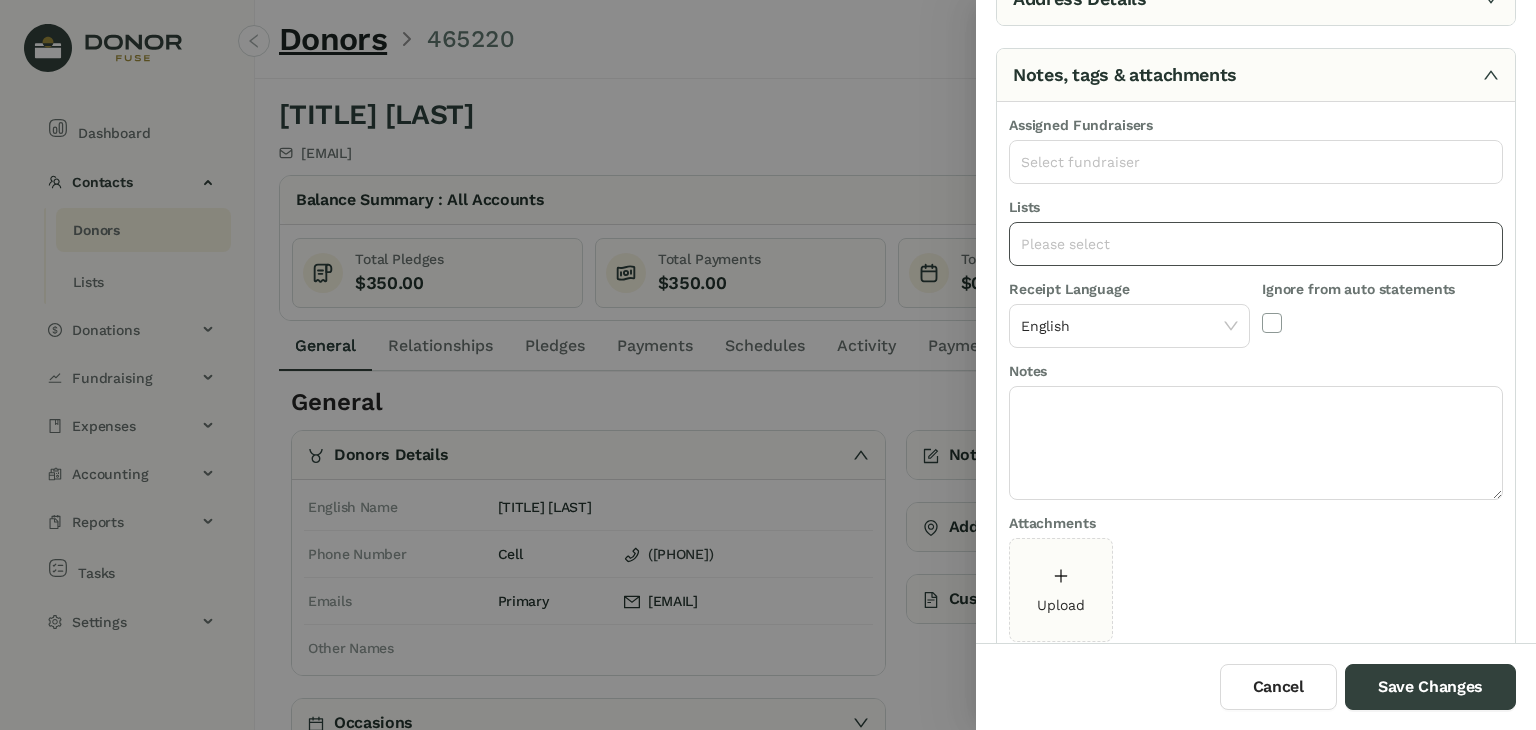 click on "Please select" 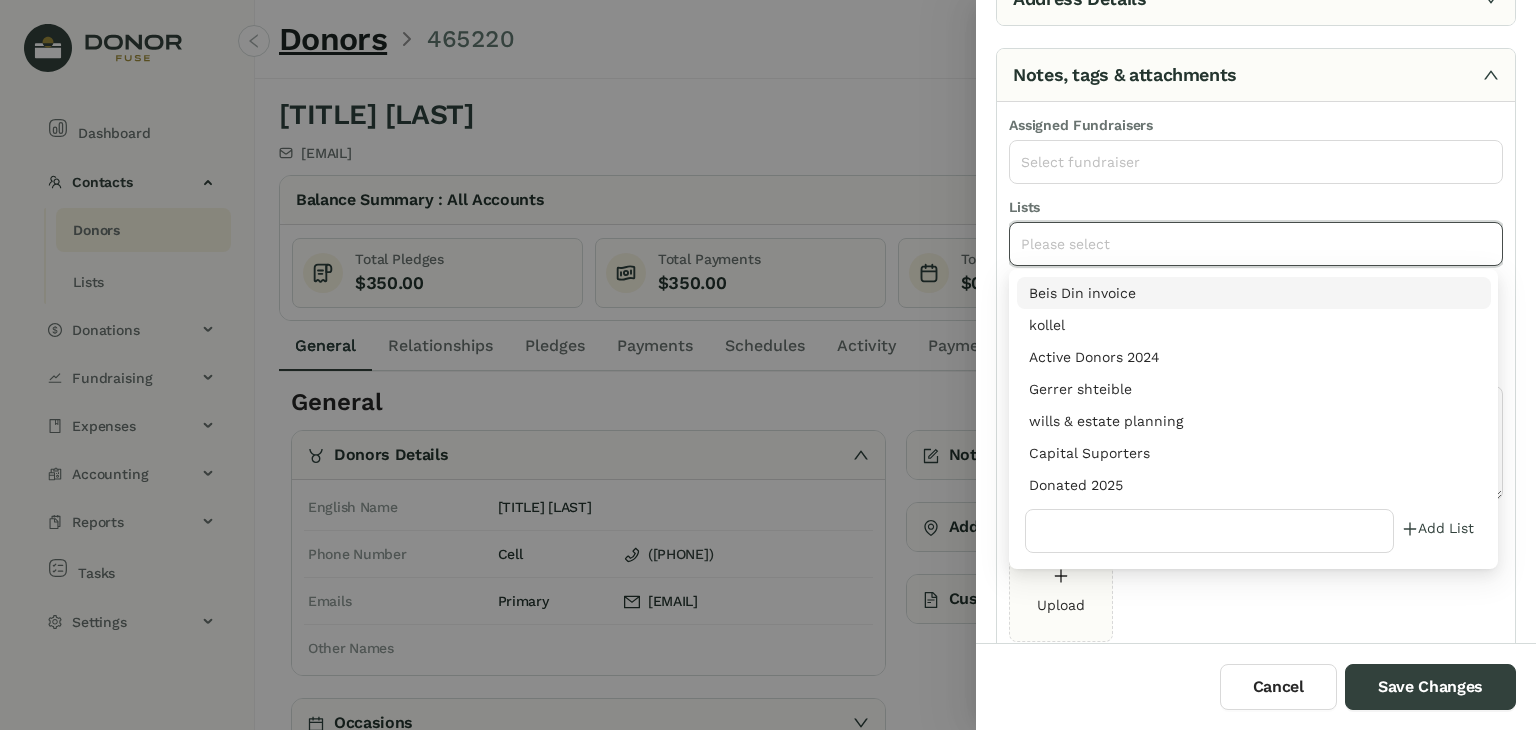 click on "Donated 2025" at bounding box center [1254, 485] 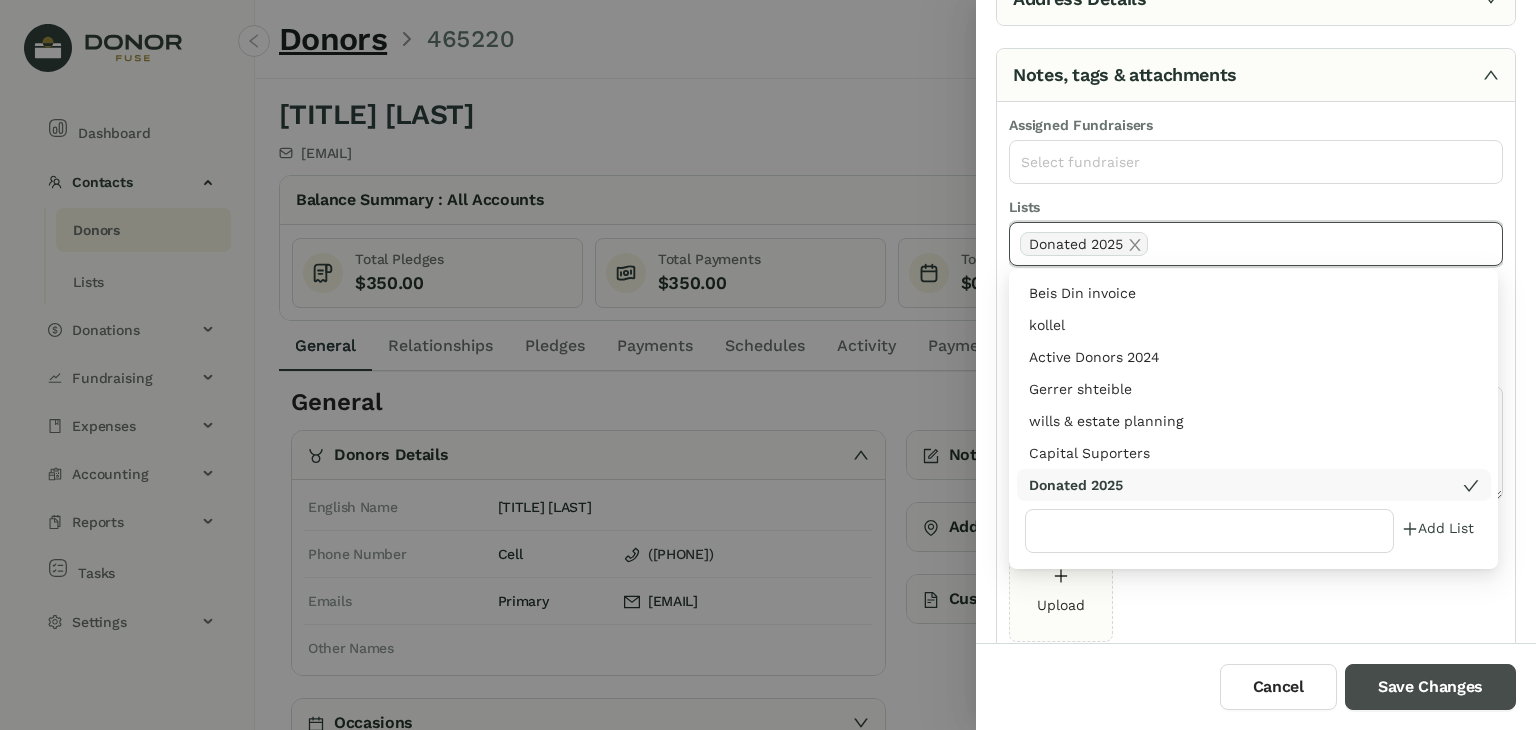 click on "Save Changes" at bounding box center [1430, 687] 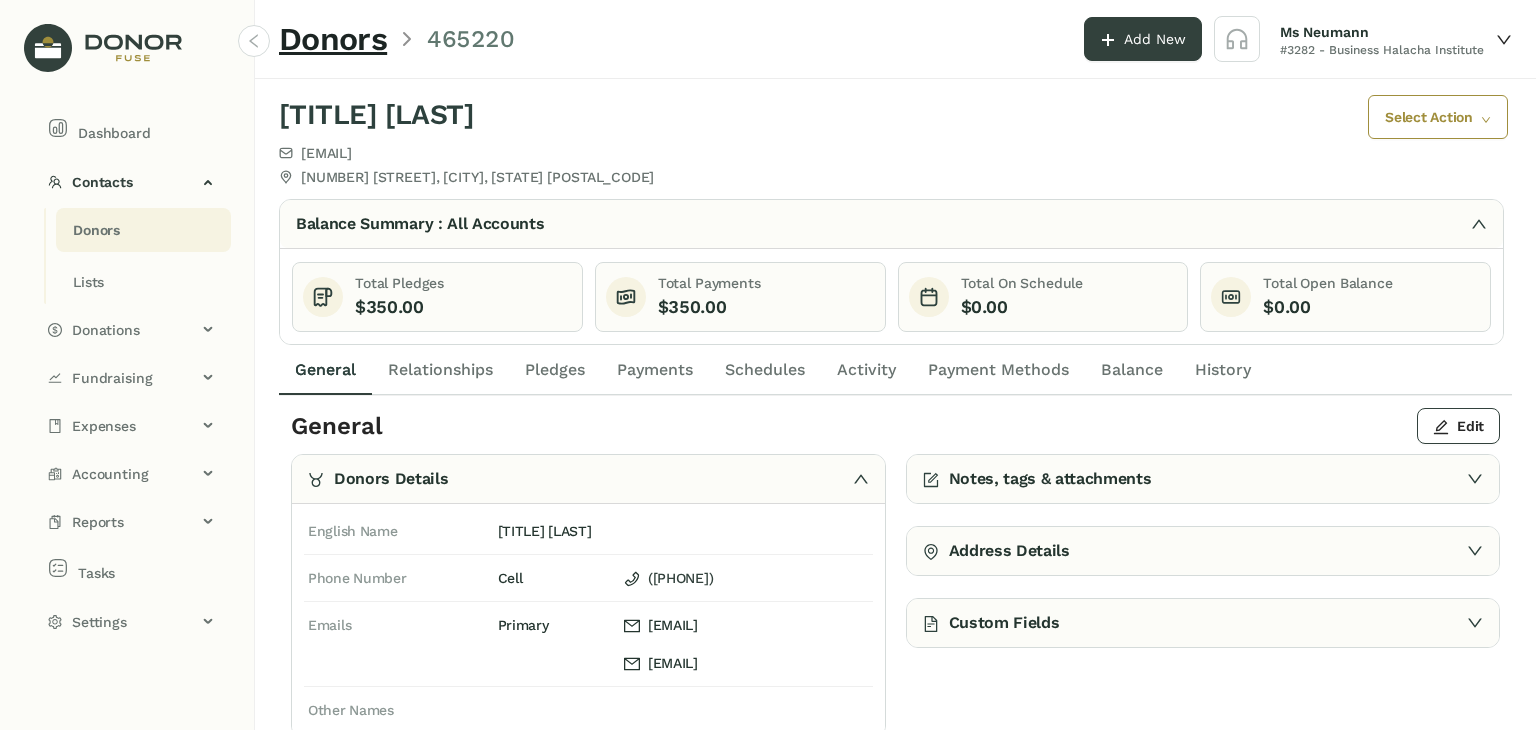 click on "Payments" 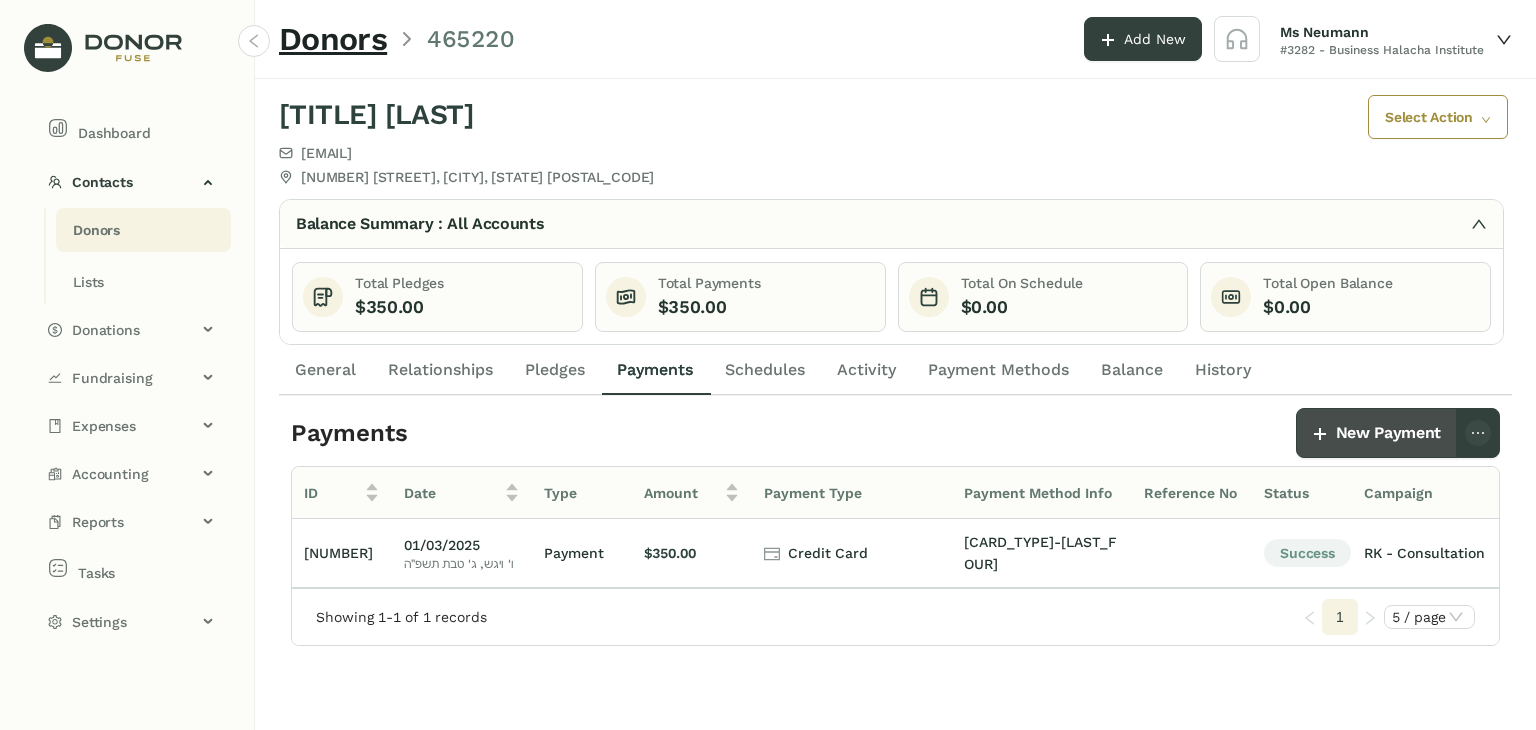 click on "New Payment" 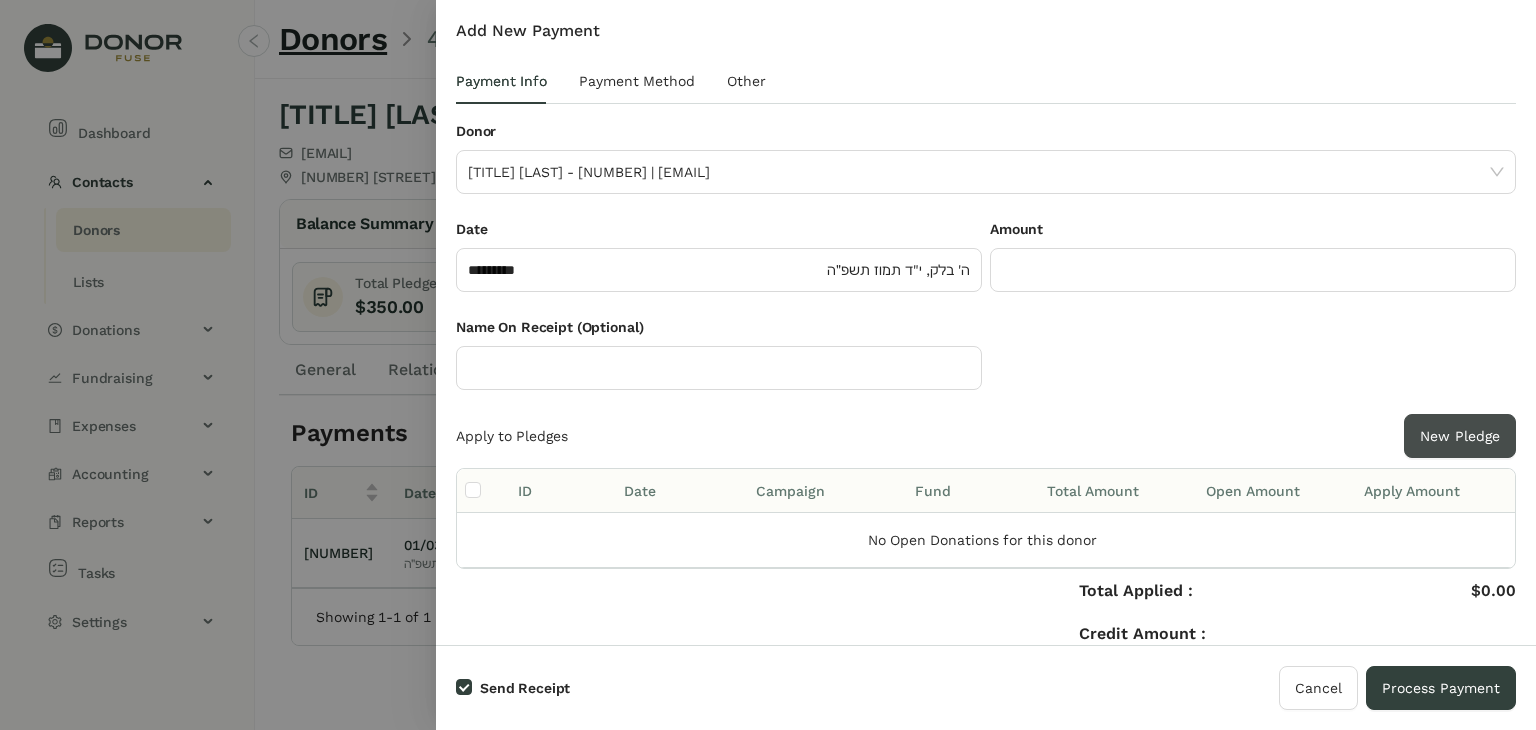click on "New Pledge" at bounding box center (1460, 436) 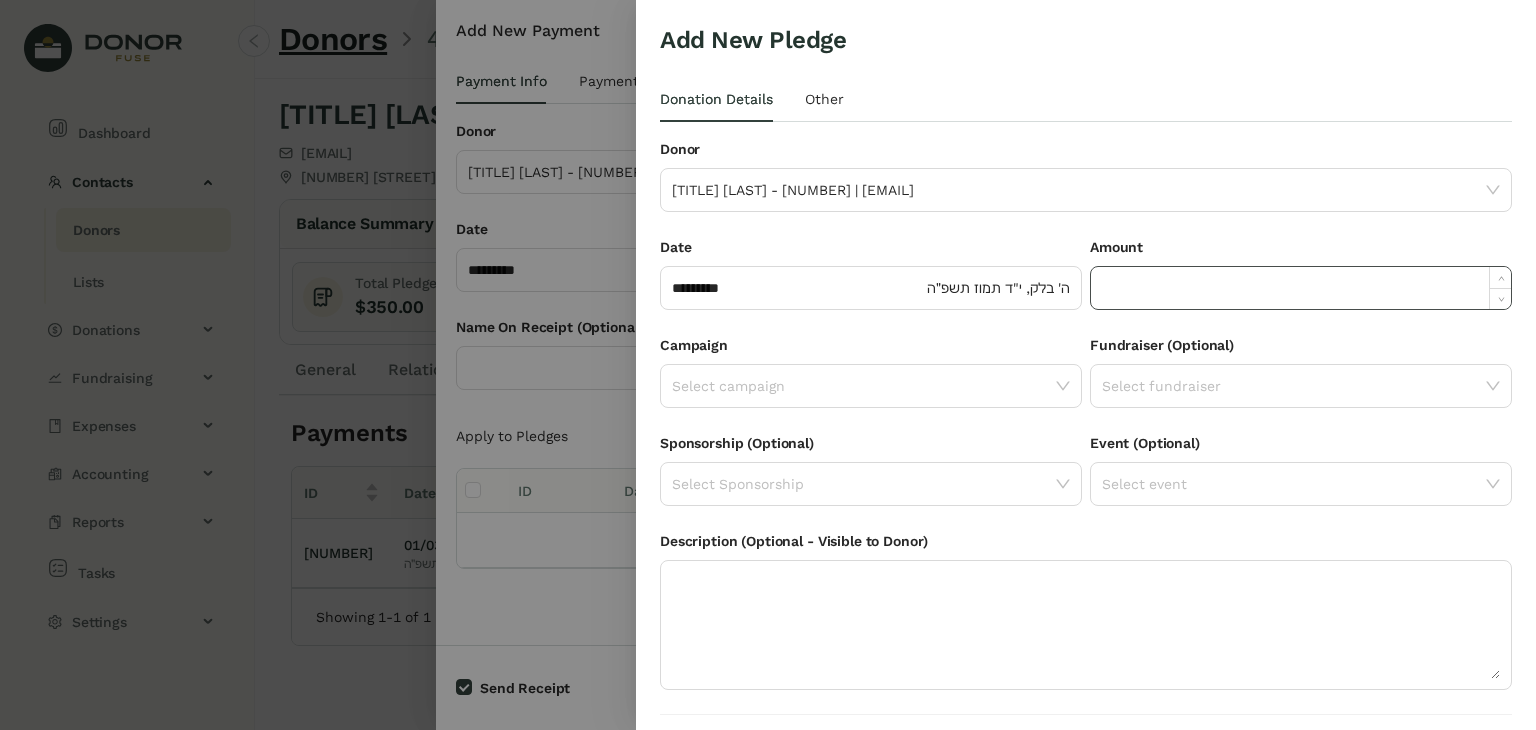 click 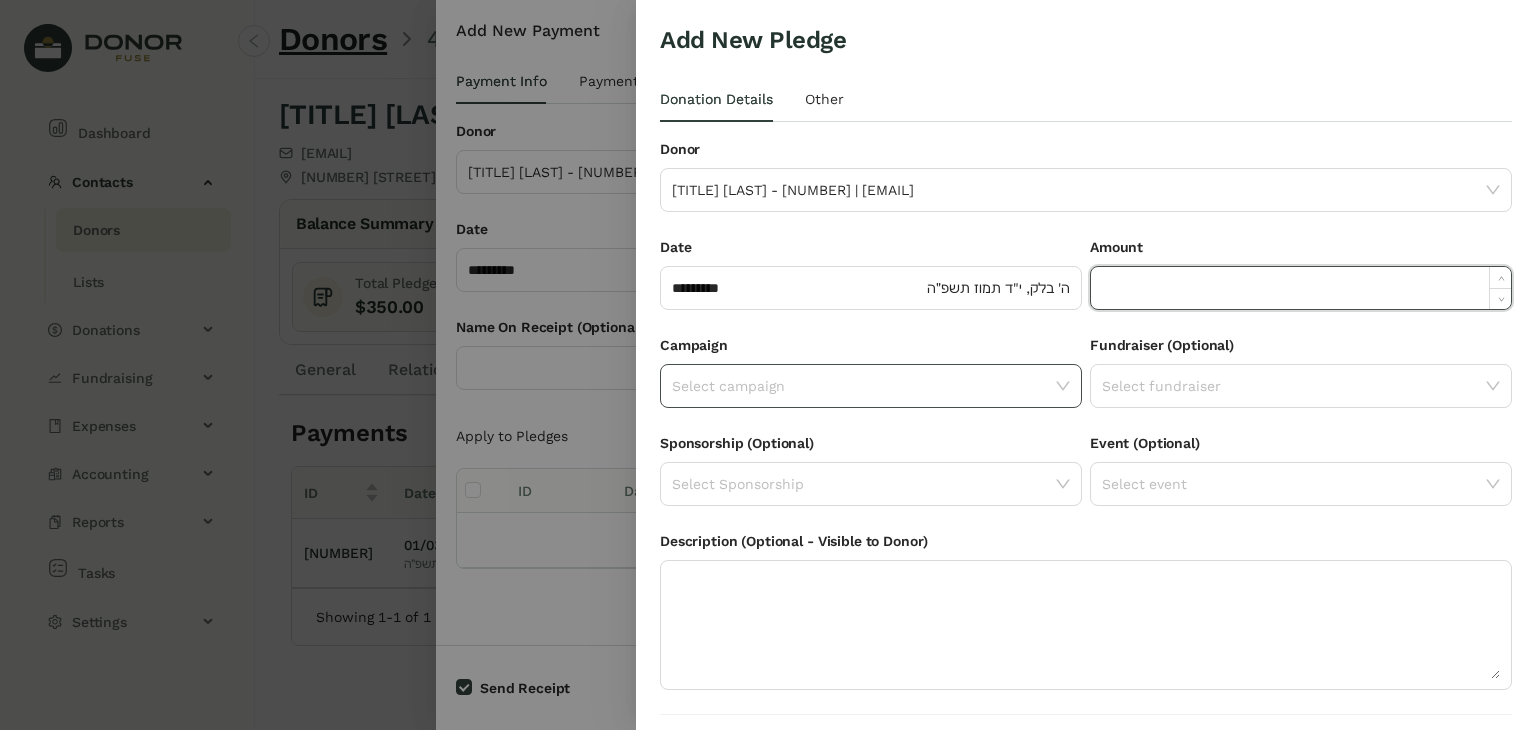 paste on "******" 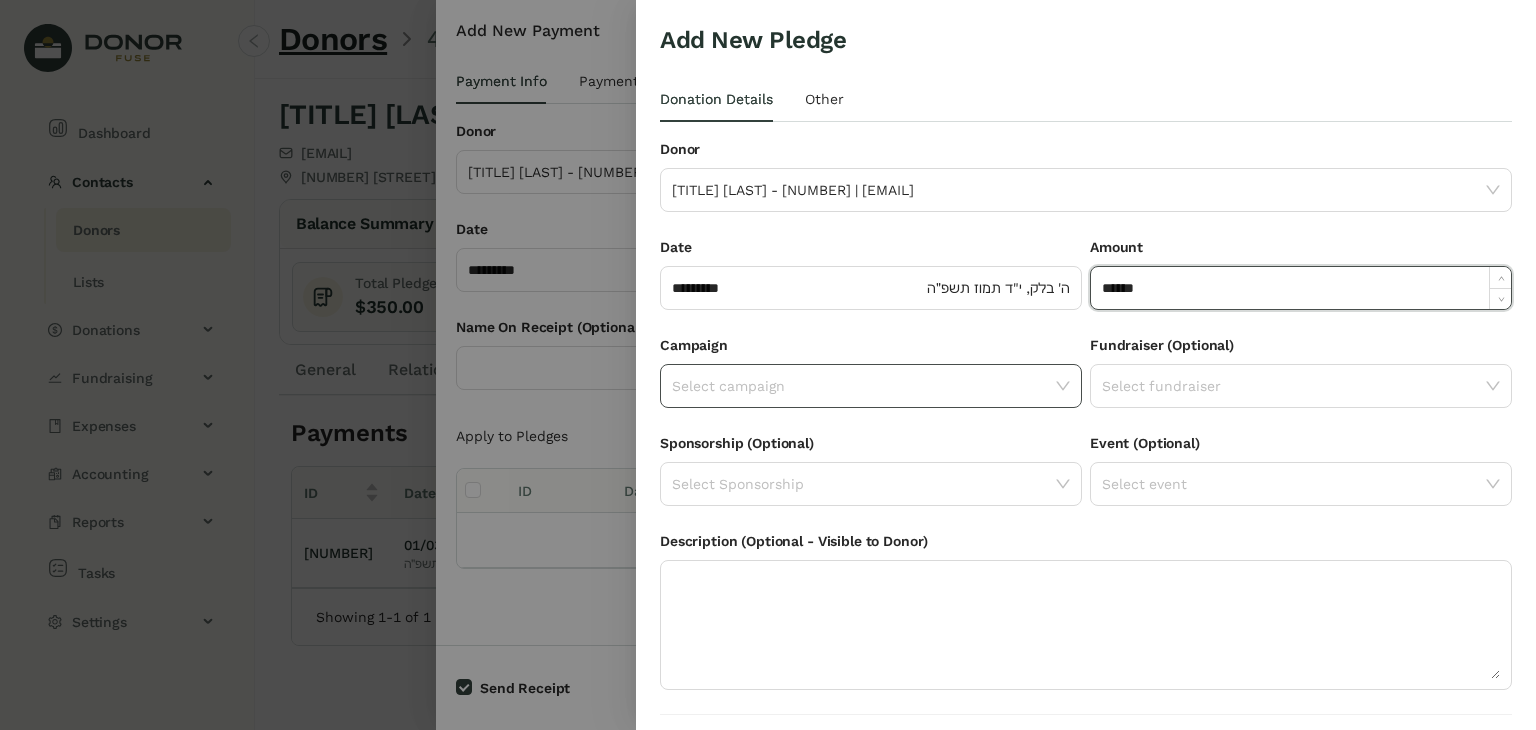 type on "*******" 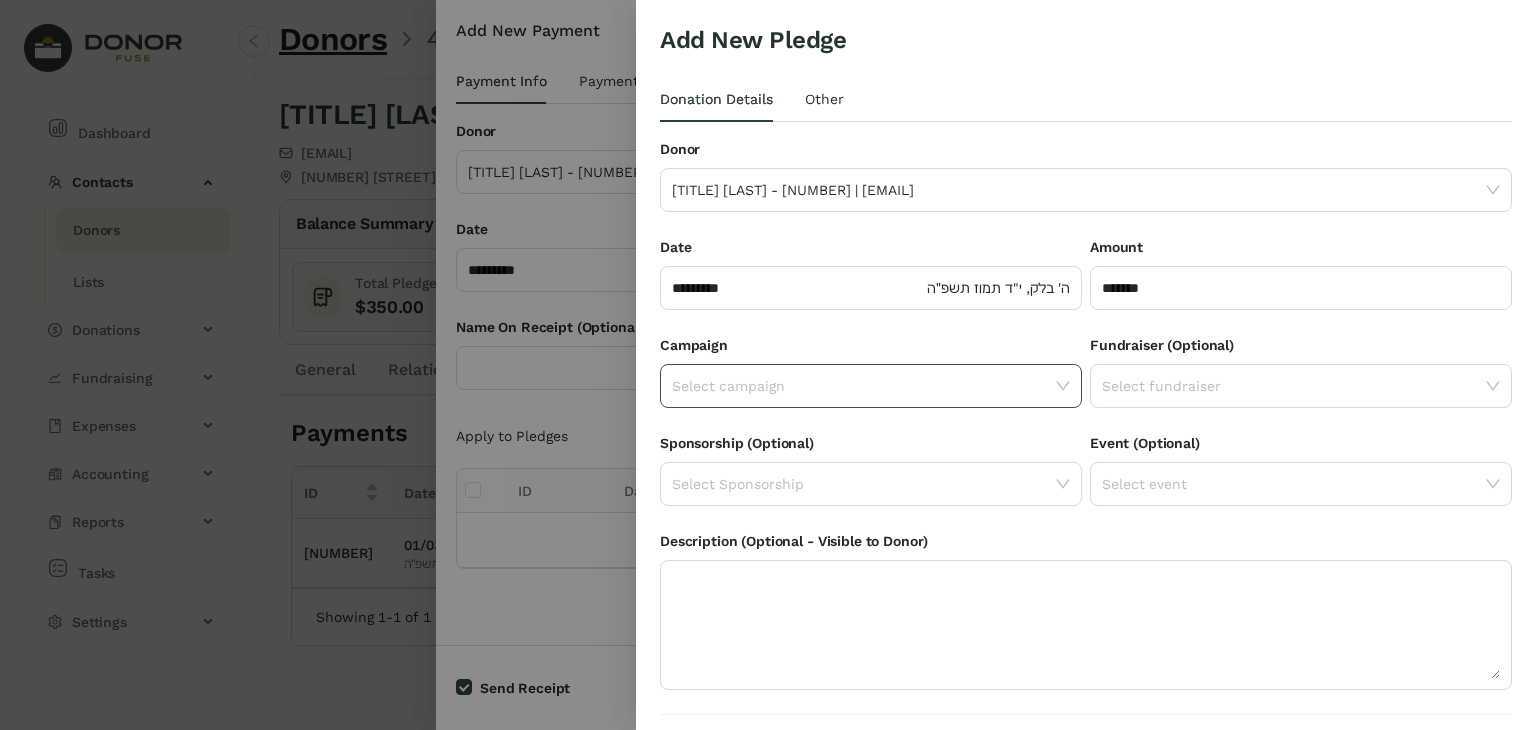 click on "Select campaign" 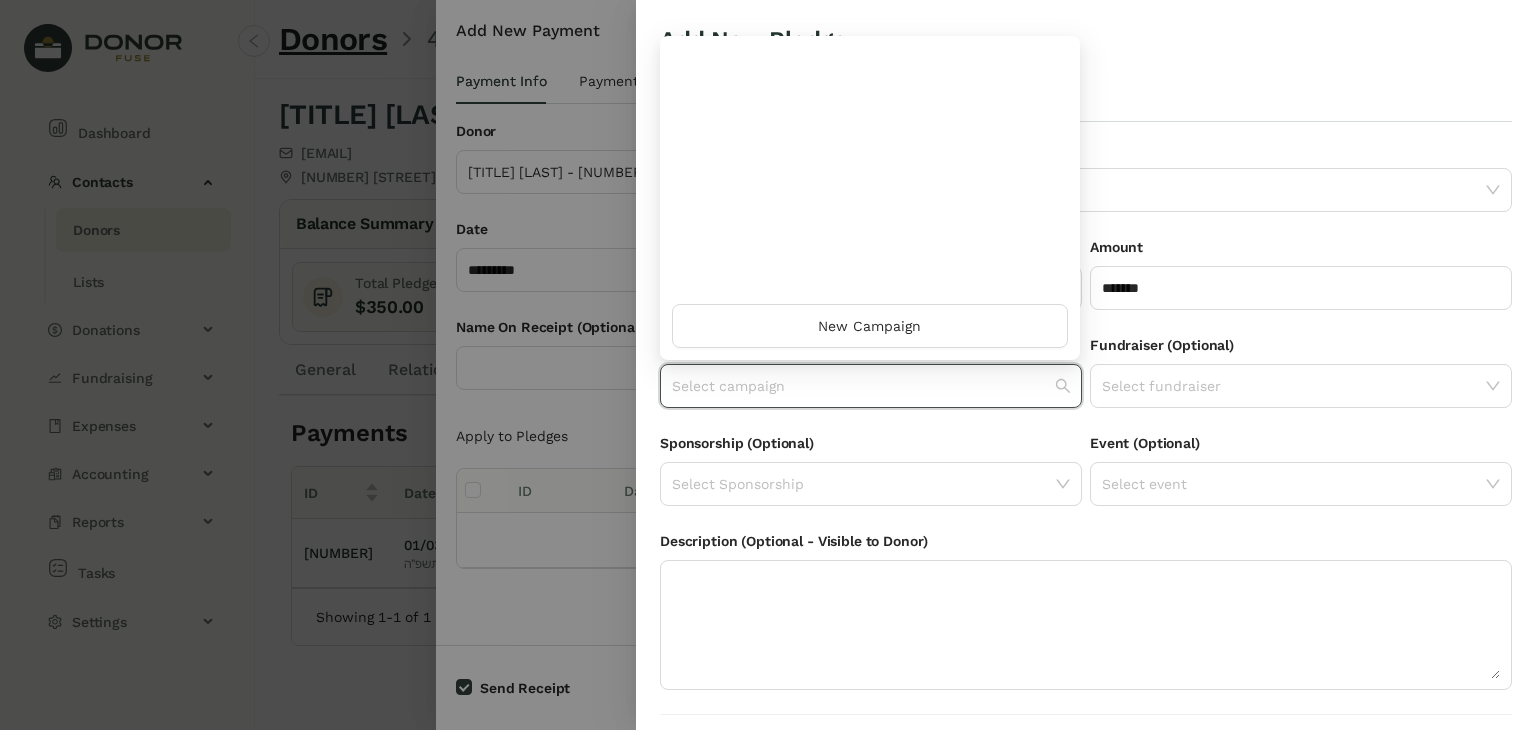 scroll, scrollTop: 960, scrollLeft: 0, axis: vertical 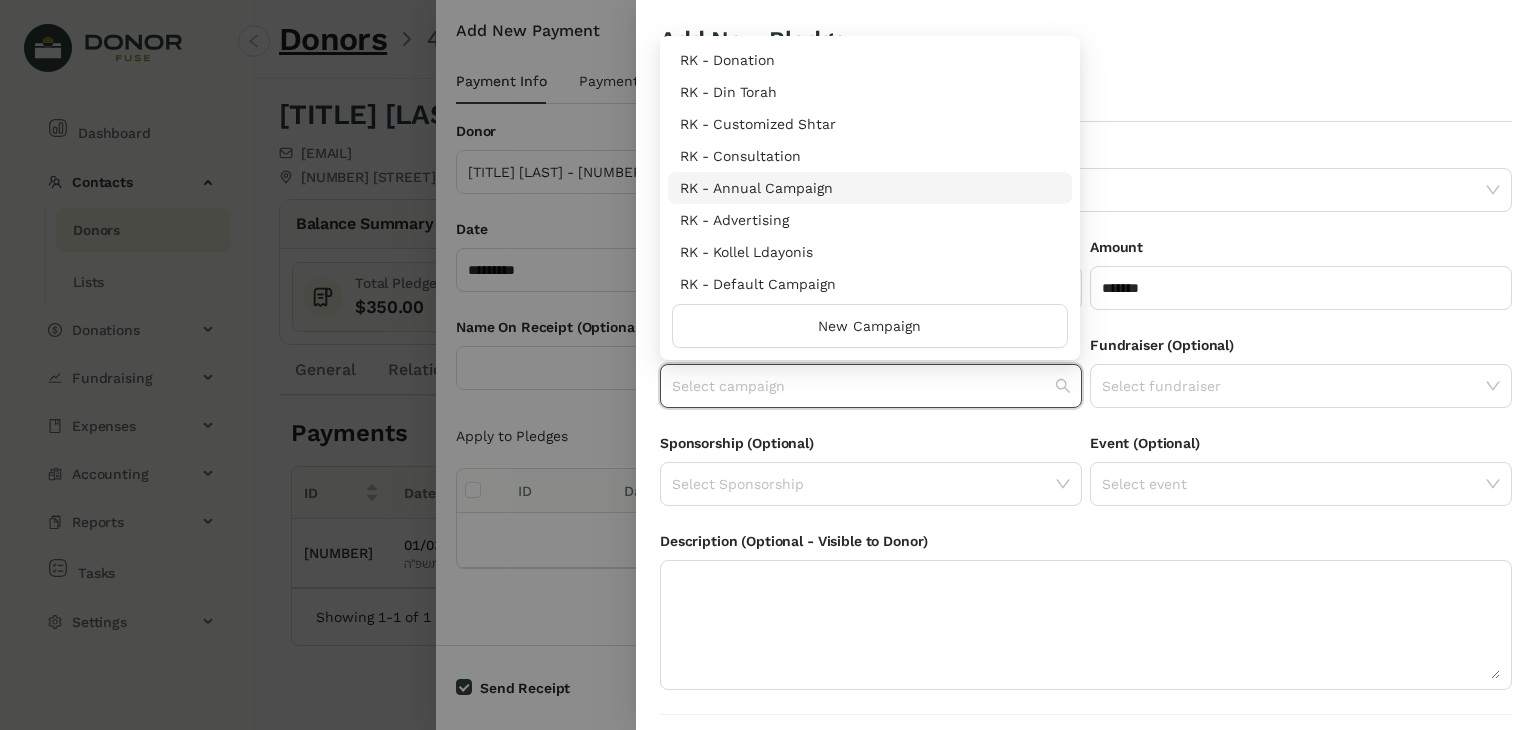 click on "RK - Annual Campaign" at bounding box center [870, 188] 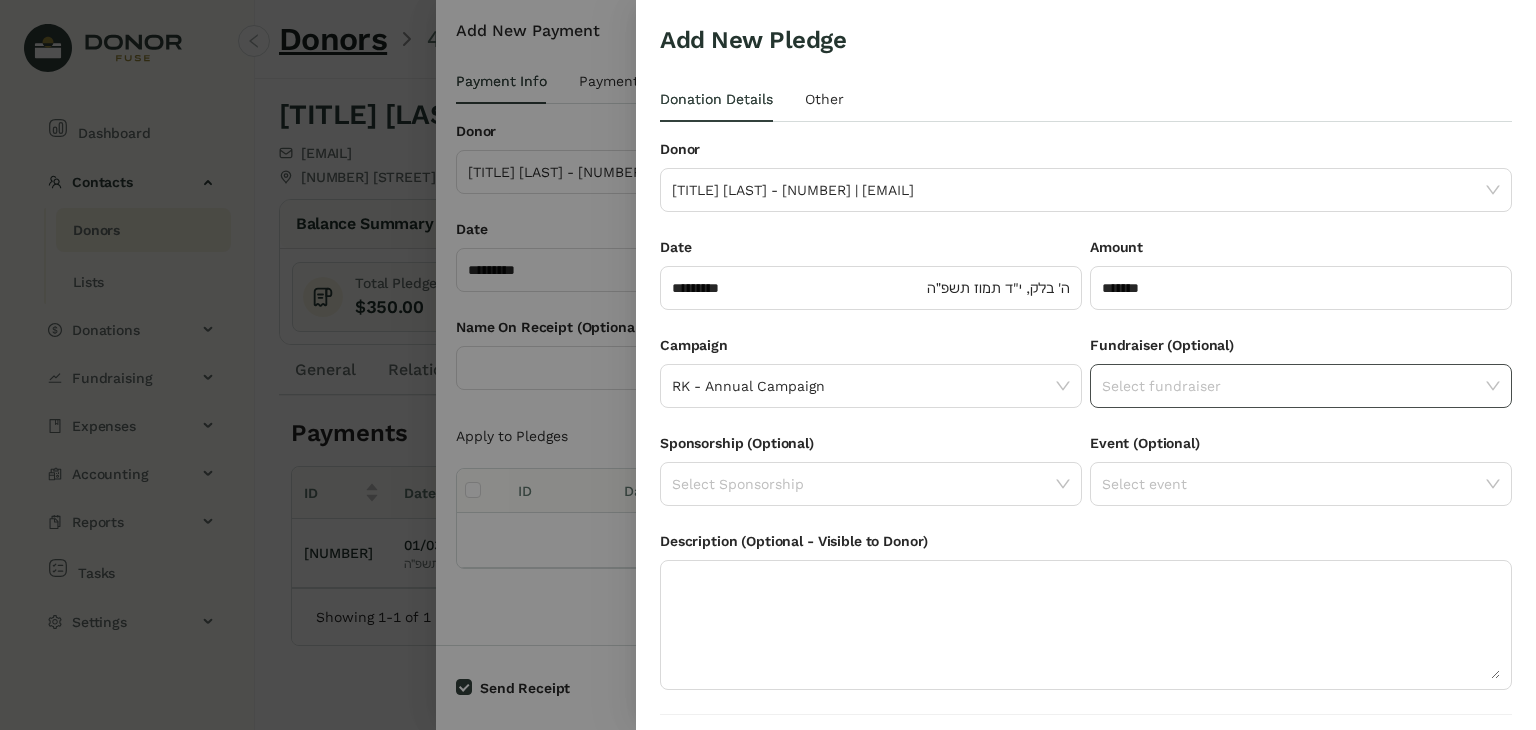 click 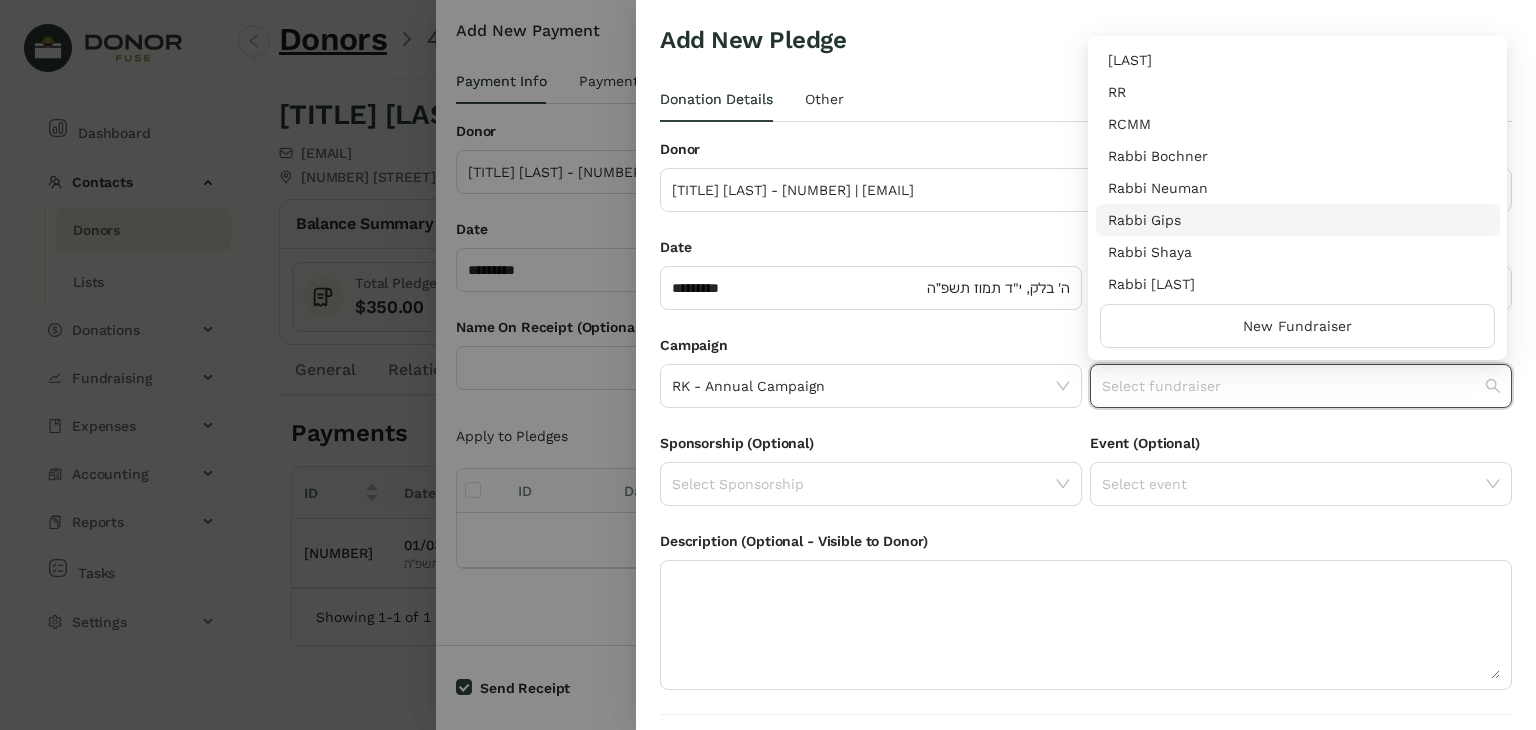 click on "Rabbi Gips" at bounding box center (1298, 220) 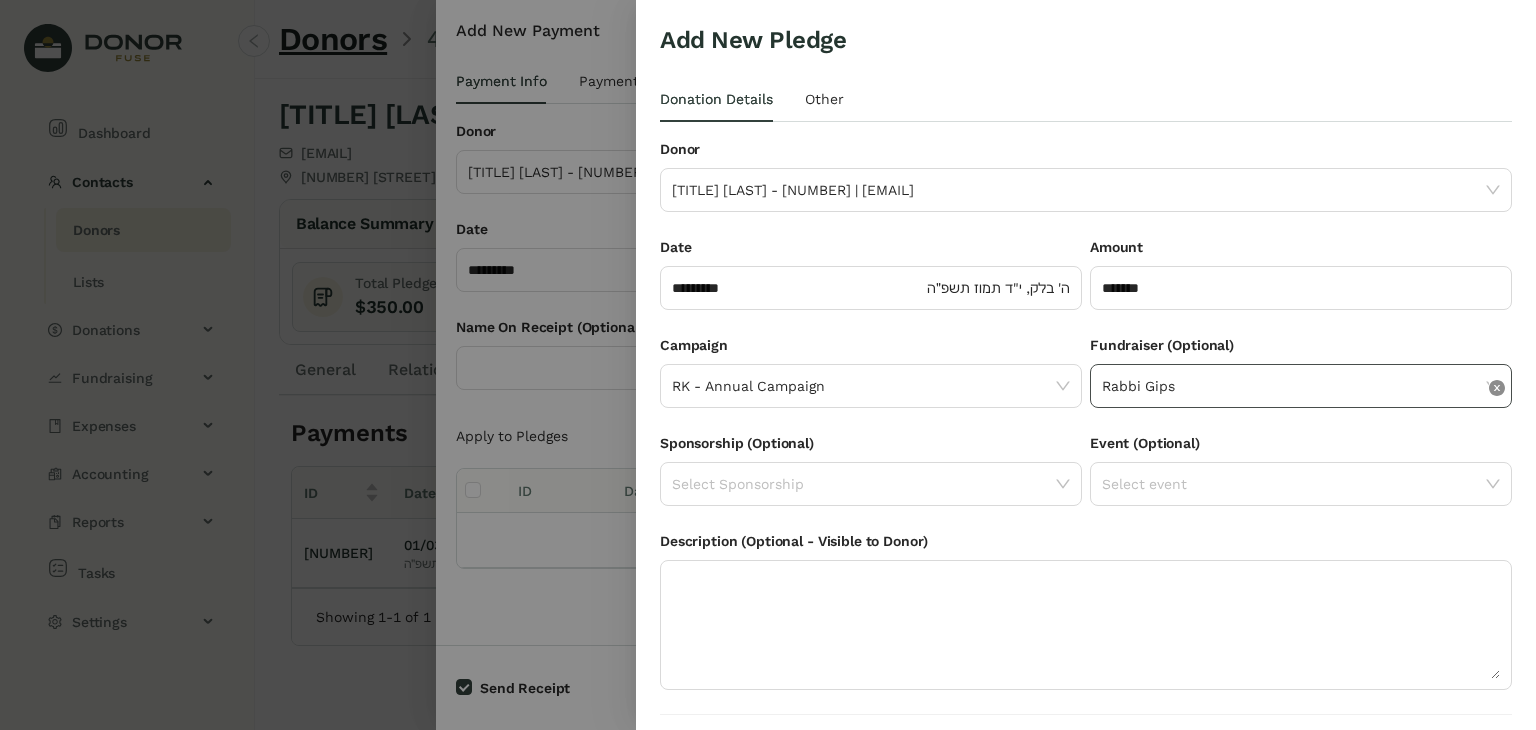 click 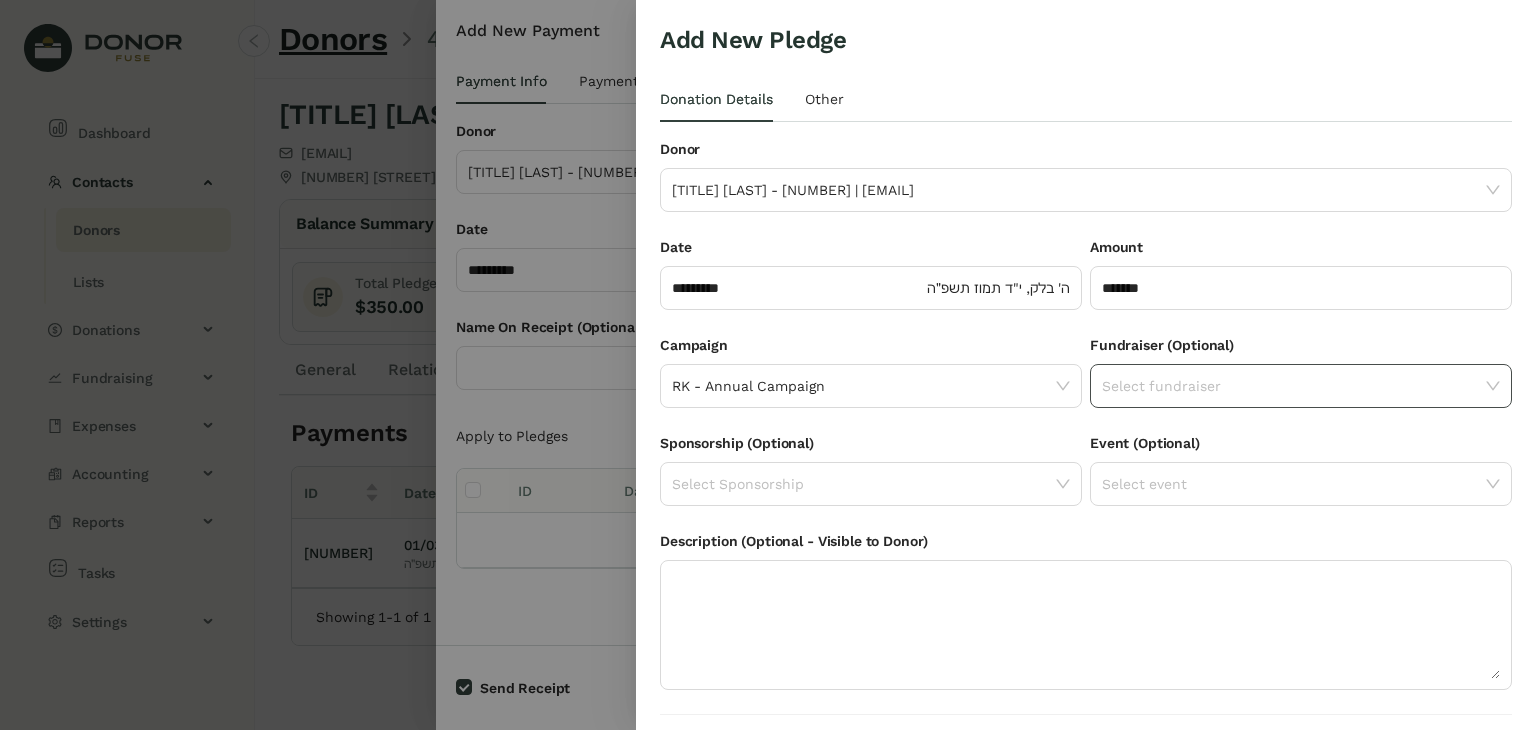 click 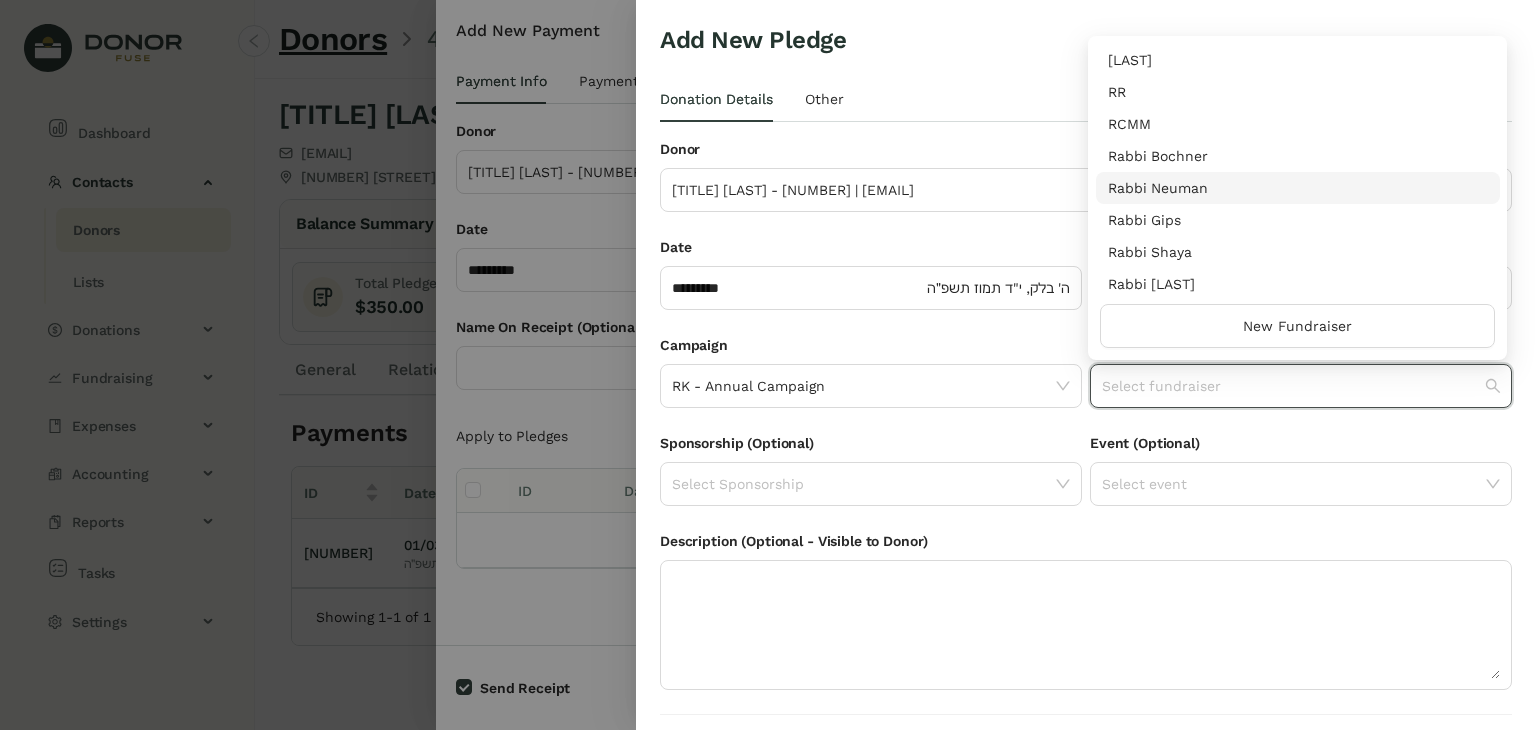 click on "Rabbi Neuman" at bounding box center (1298, 188) 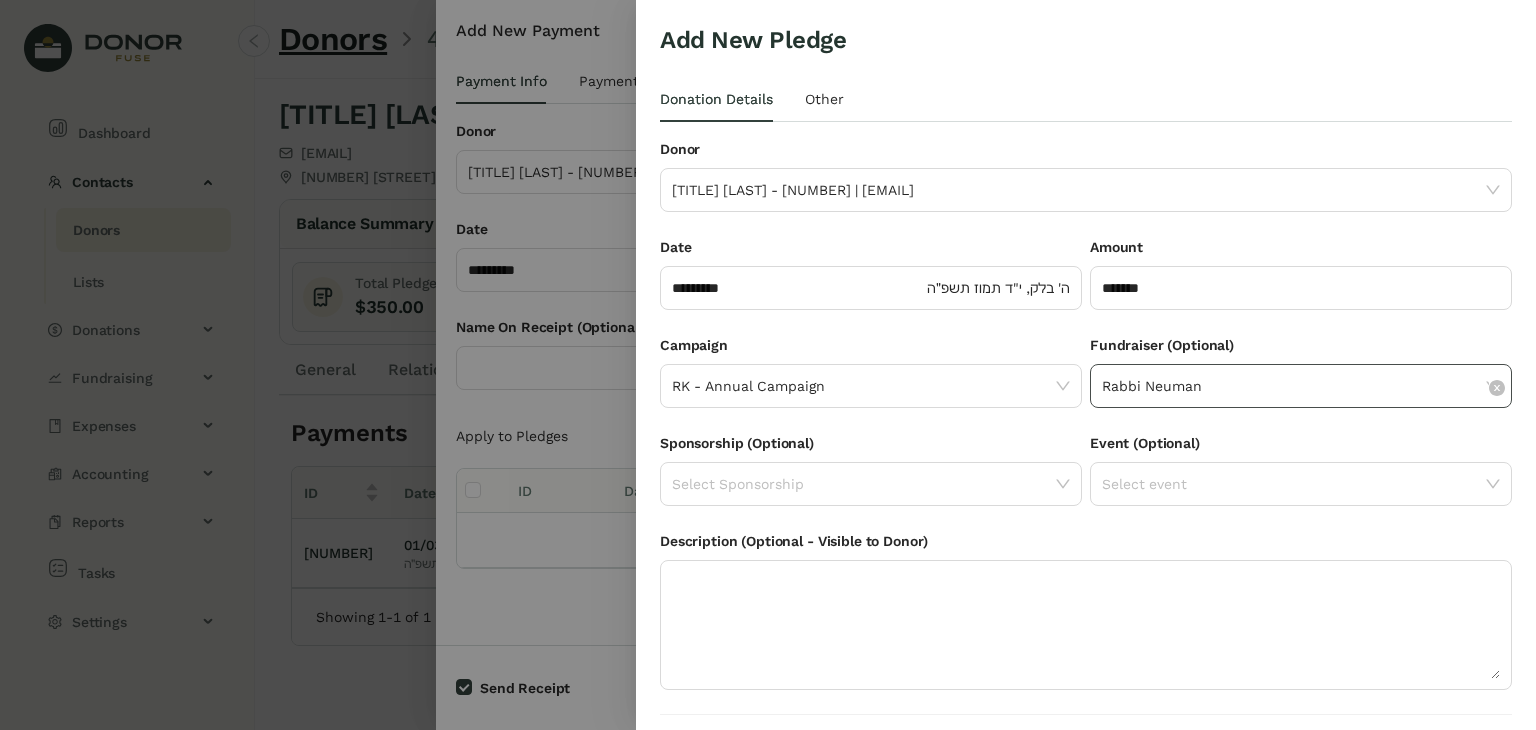 scroll, scrollTop: 54, scrollLeft: 0, axis: vertical 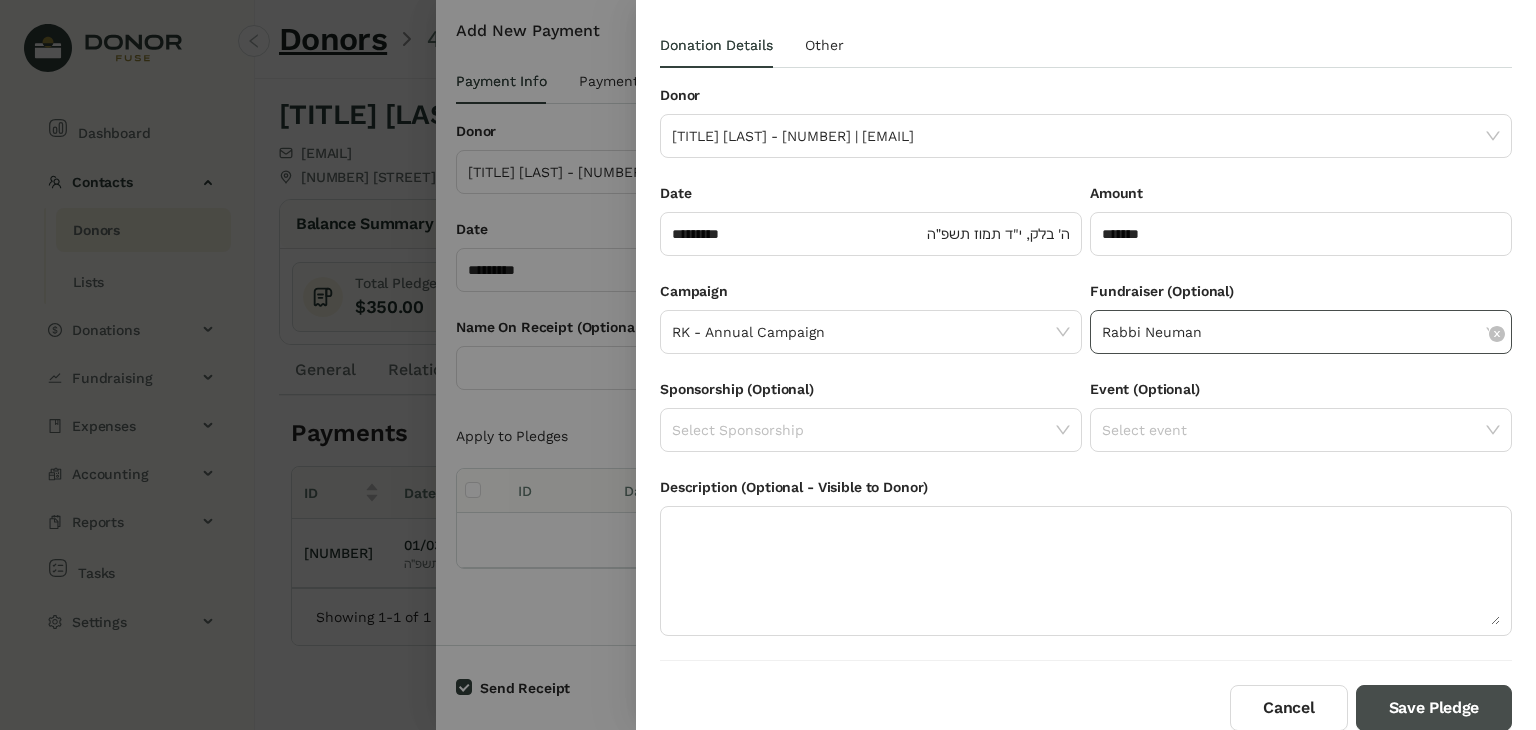 click on "Save Pledge" at bounding box center [1434, 708] 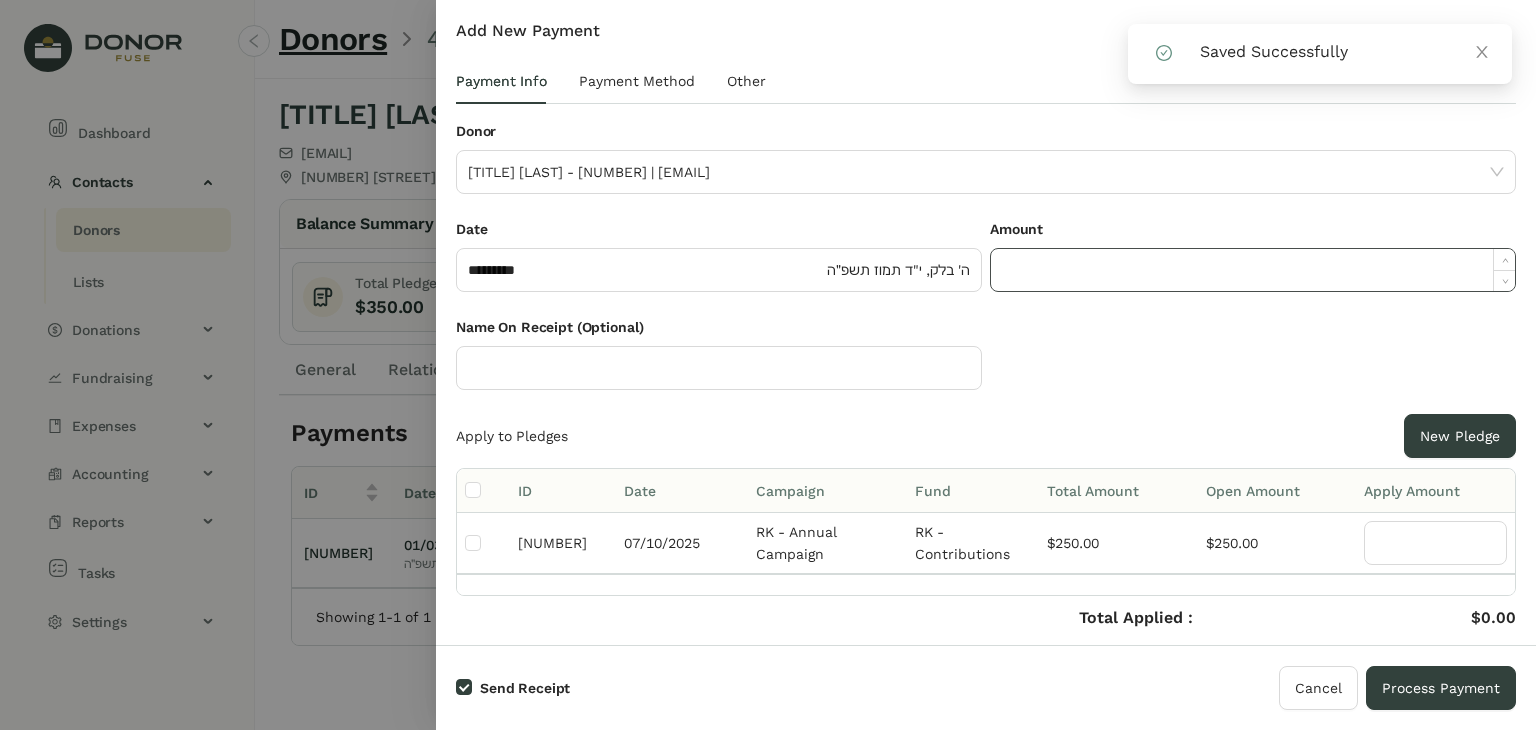 click 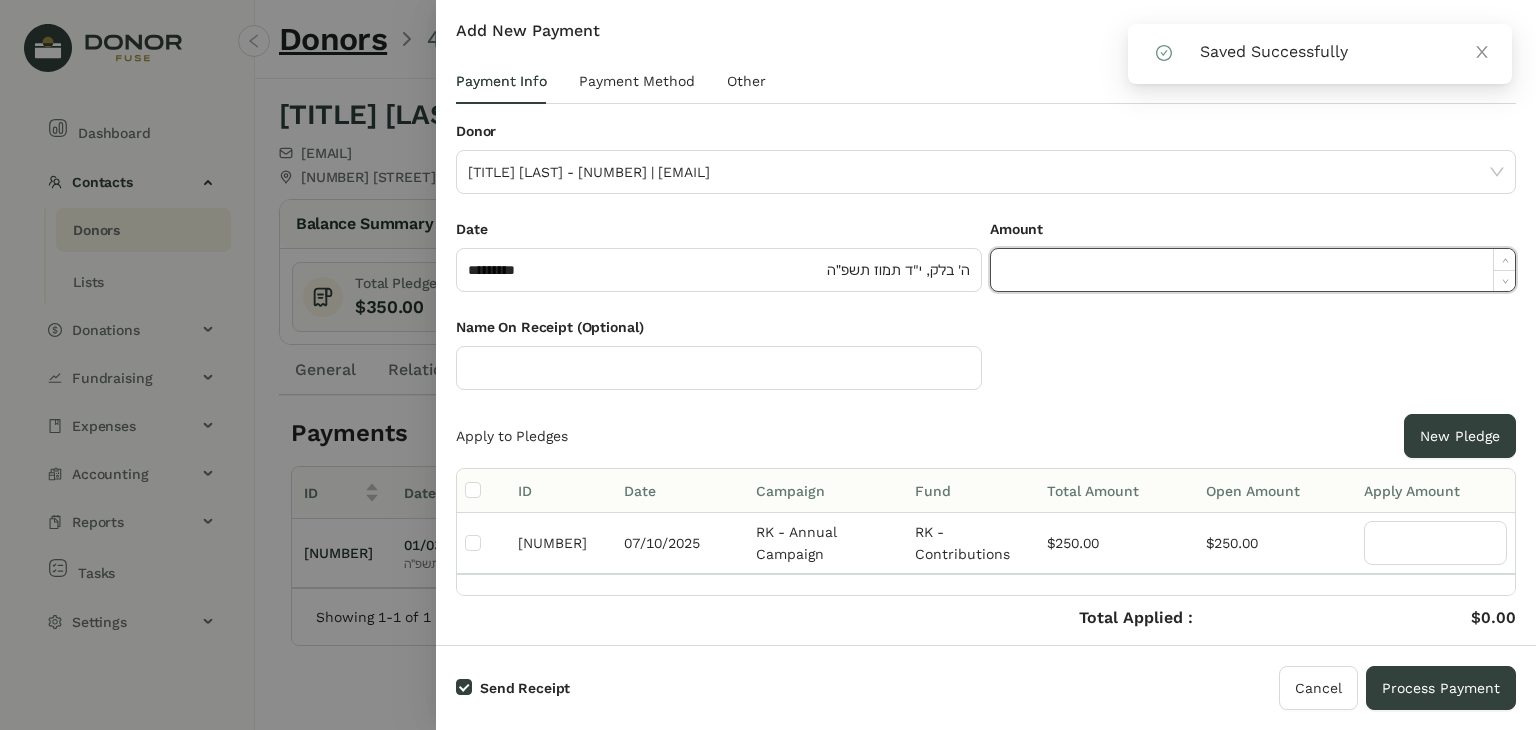 paste on "******" 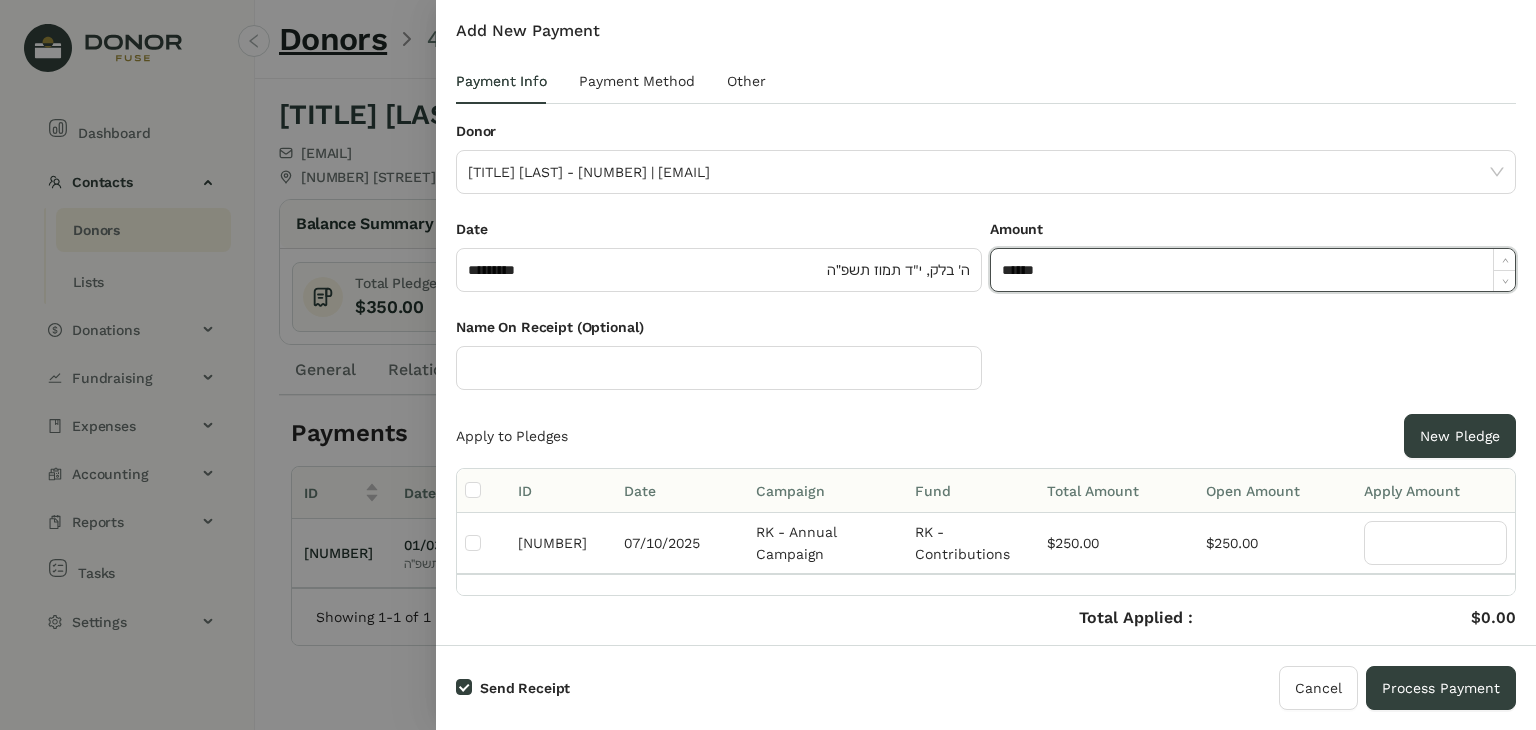 click on "Add New Payment Payment Info Payment Method Other Donor Mr. [LAST] - [NUMBER] | [EMAIL] Date ********* ה' בלק, י"ד תמוז תשפ״ה Amount ****** Name On Receipt (Optional) Apply to Pledges New Pledge ID Date Campaign Fund Total Amount Open Amount Apply Amount [NUMBER] [DATE] RK - Annual Campaign RK - Contributions $250.00 $250.00 Total Applied : $250.00 Credit Amount : $0.00 Save Credit Payment Type Override Template Group (Optional) Select Template Group Tags Please select Notes Attachments Upload Deposit Id Date Account No Data Time User Field Old Value New Value No Data Account Amount Debit Amount Credit Fund No Data" at bounding box center [986, 362] 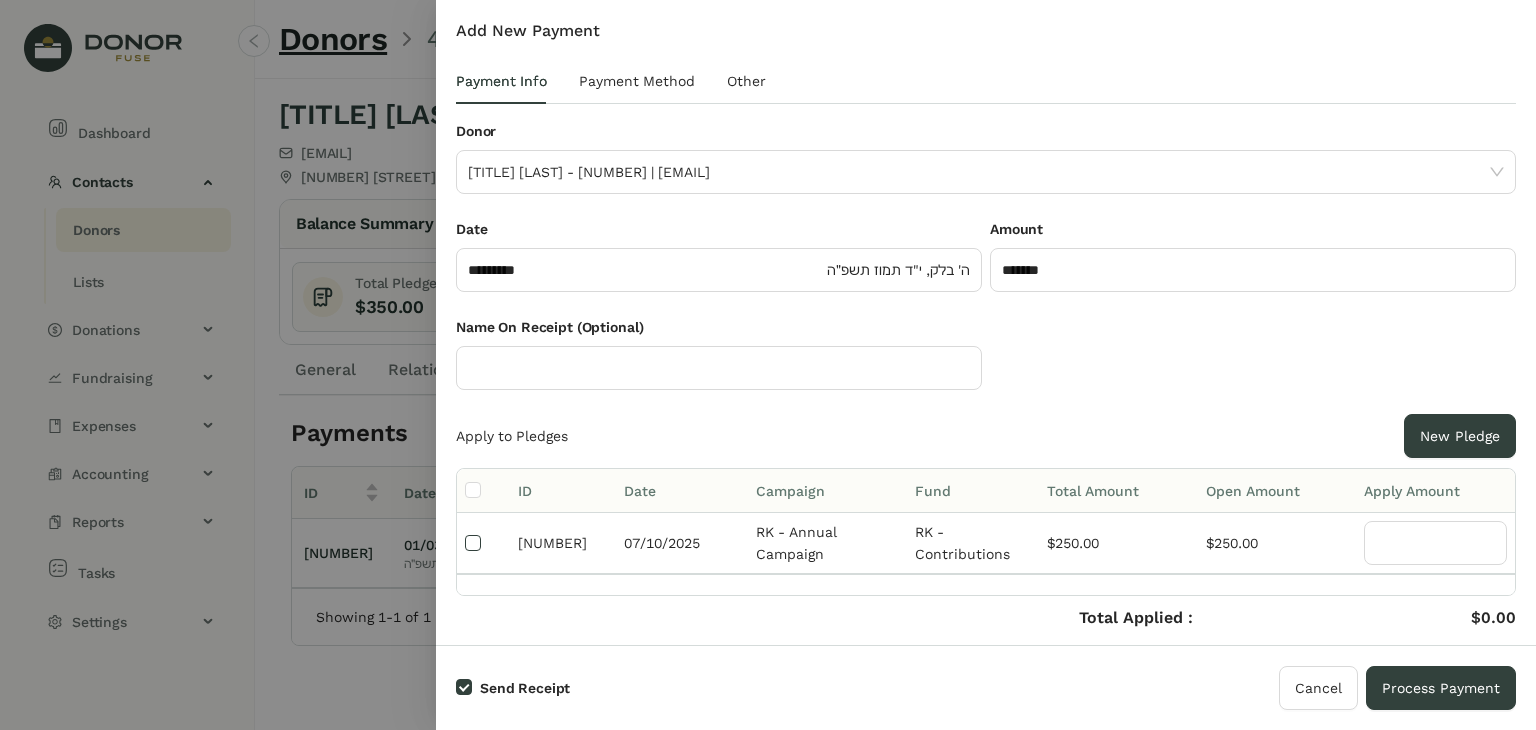 type on "***" 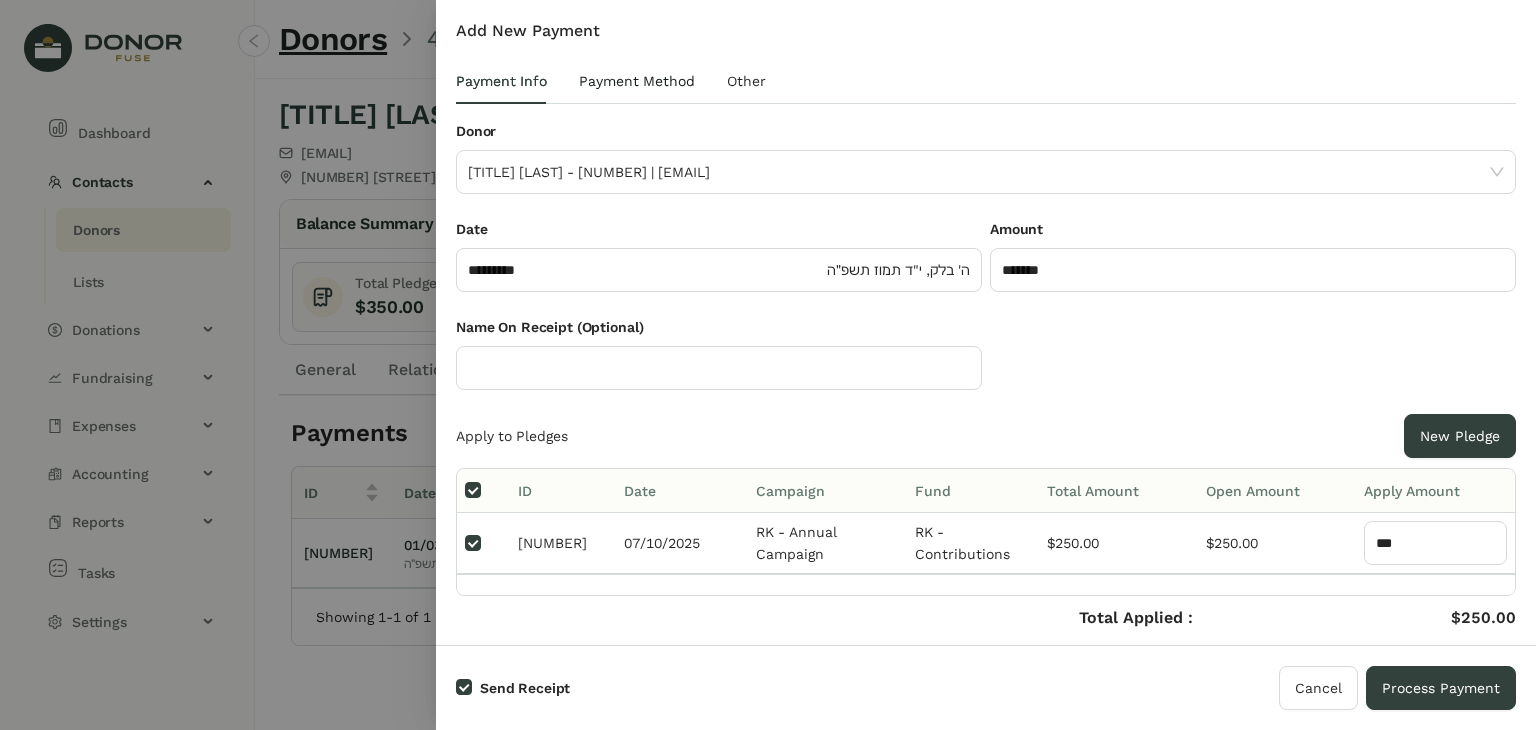 click on "Payment Method" at bounding box center (637, 81) 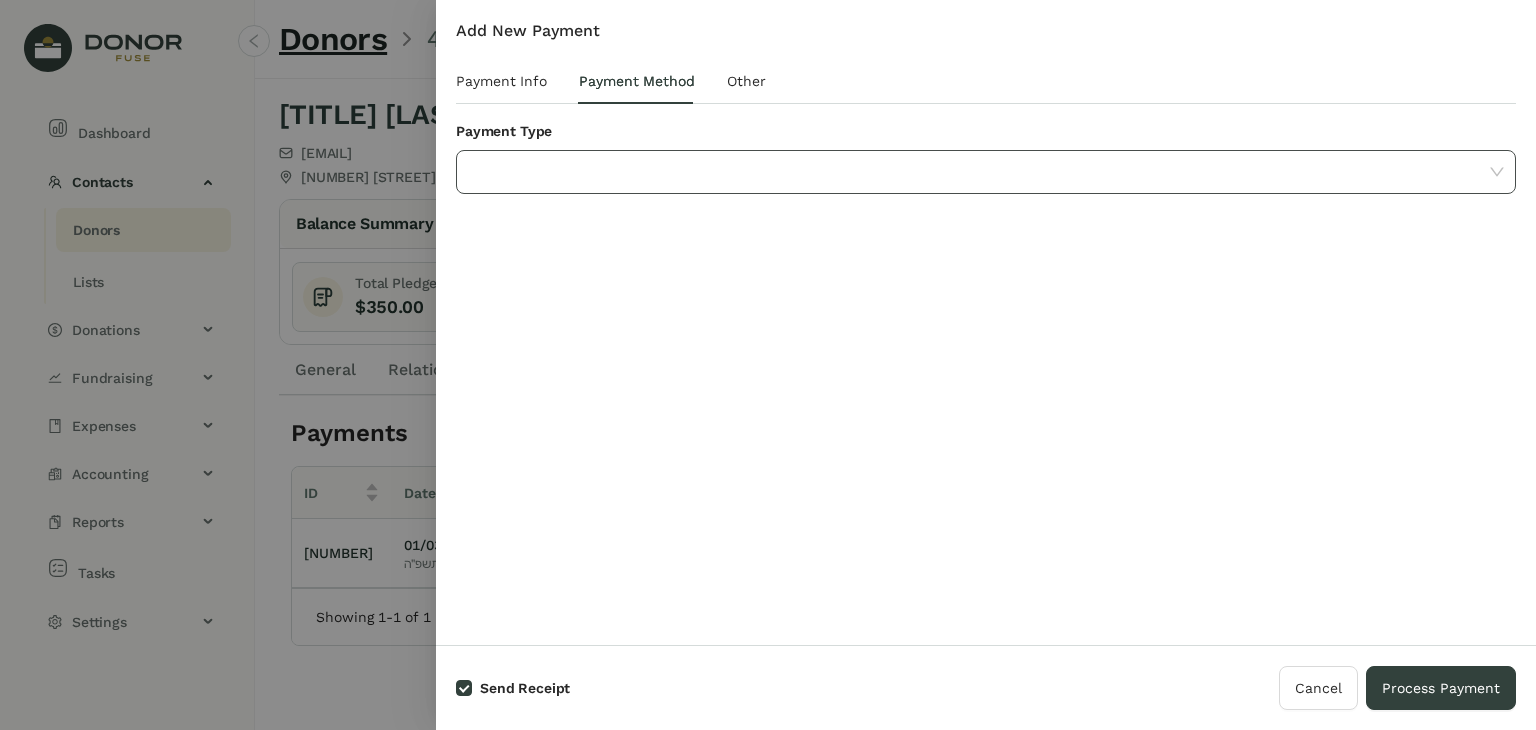 click 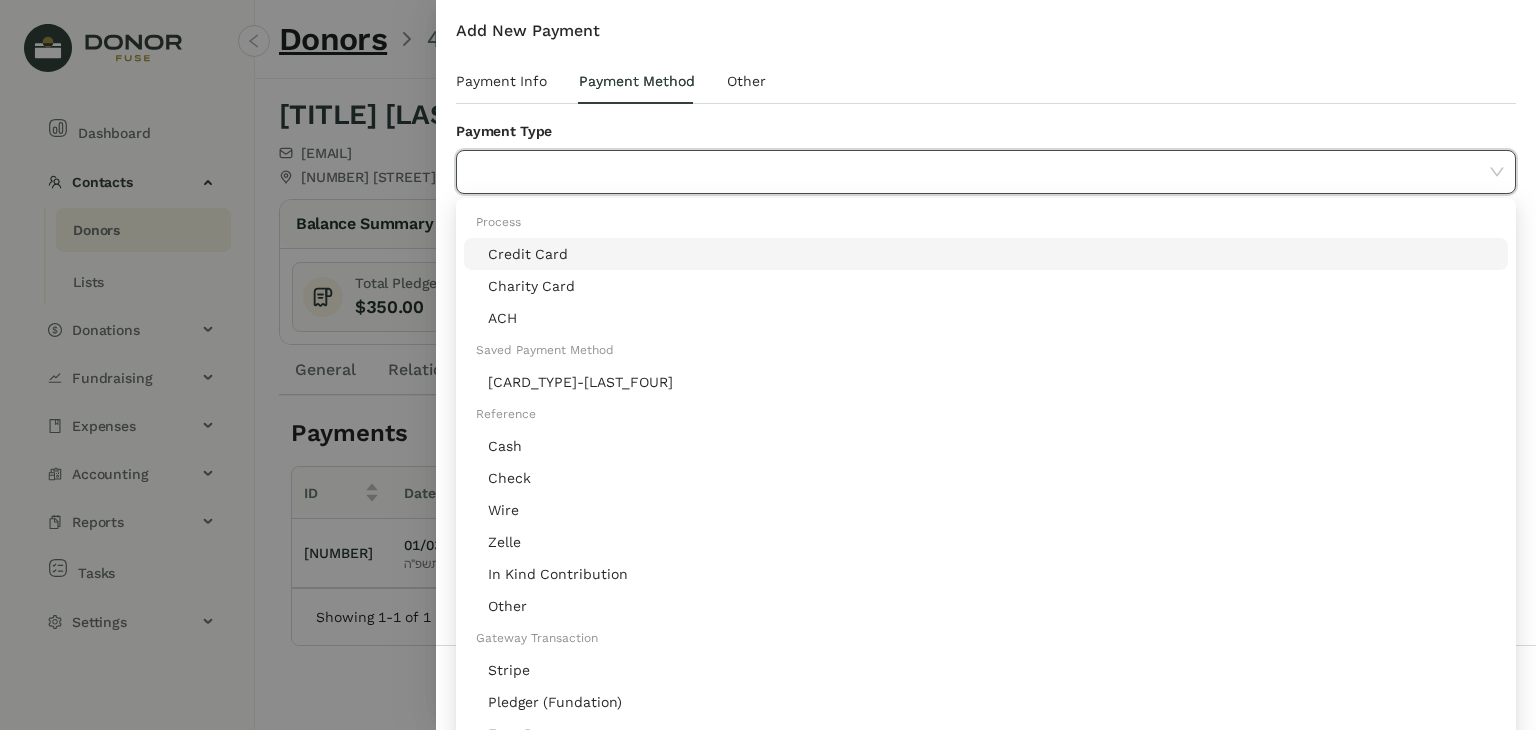 click on "Stripe" 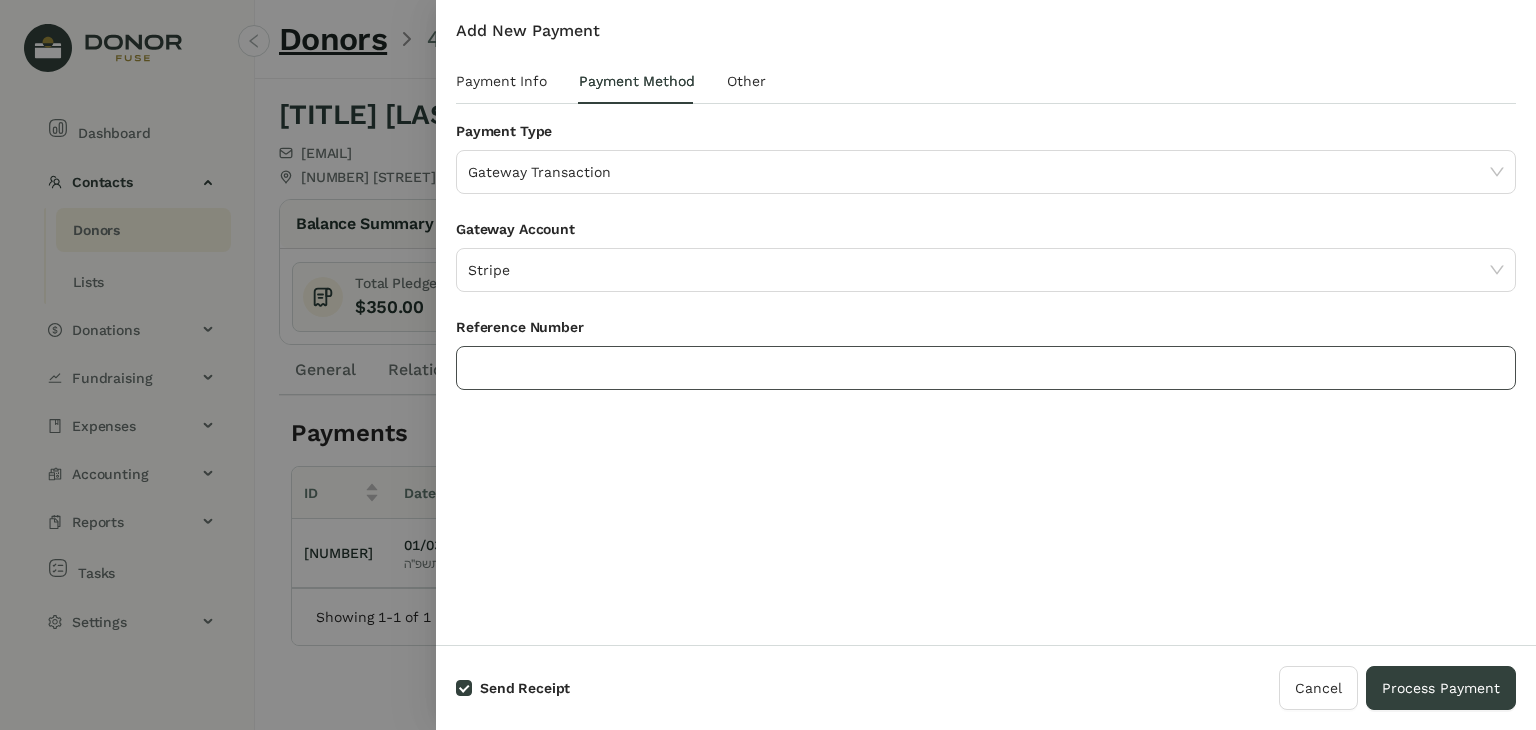 click 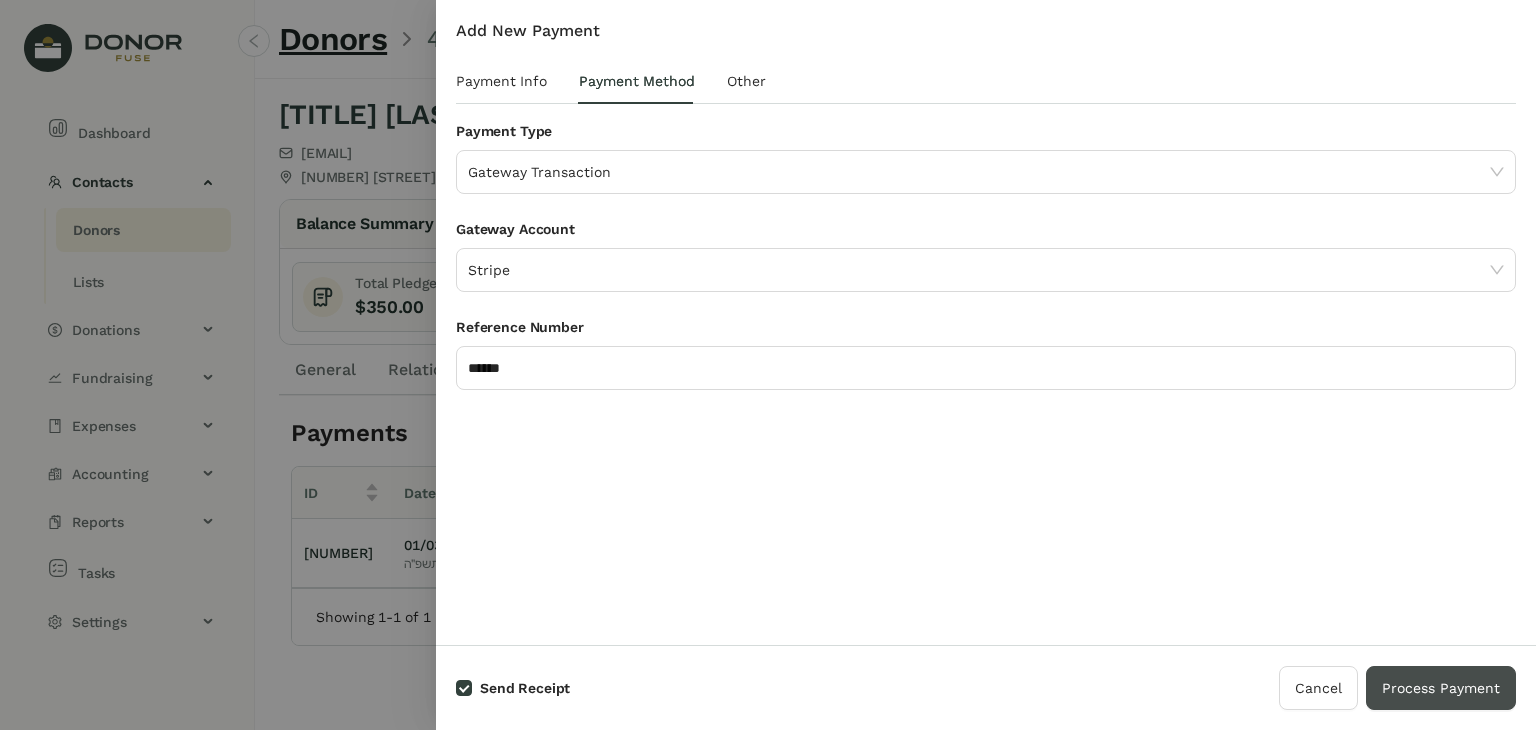 click on "Process Payment" at bounding box center [1441, 688] 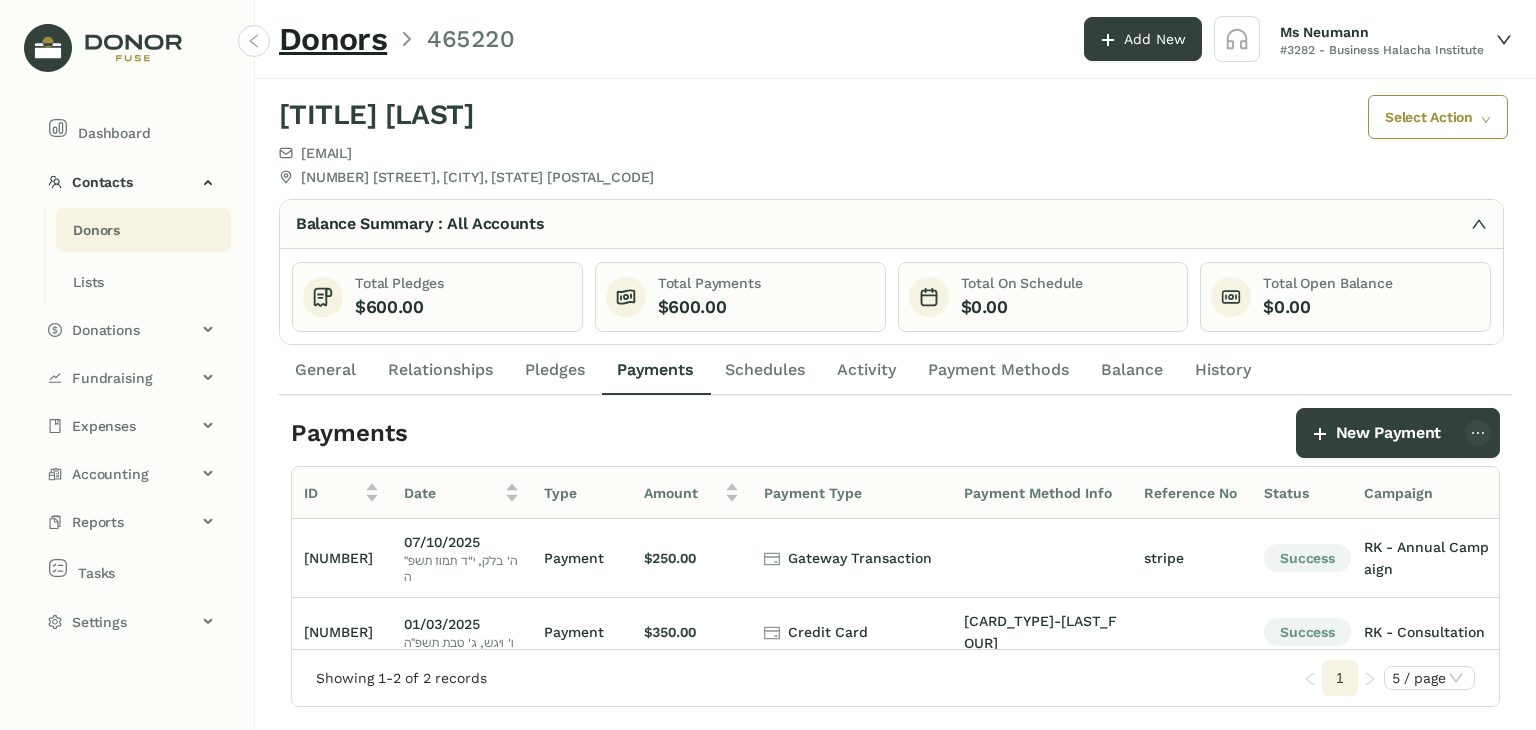 click on "Donors" 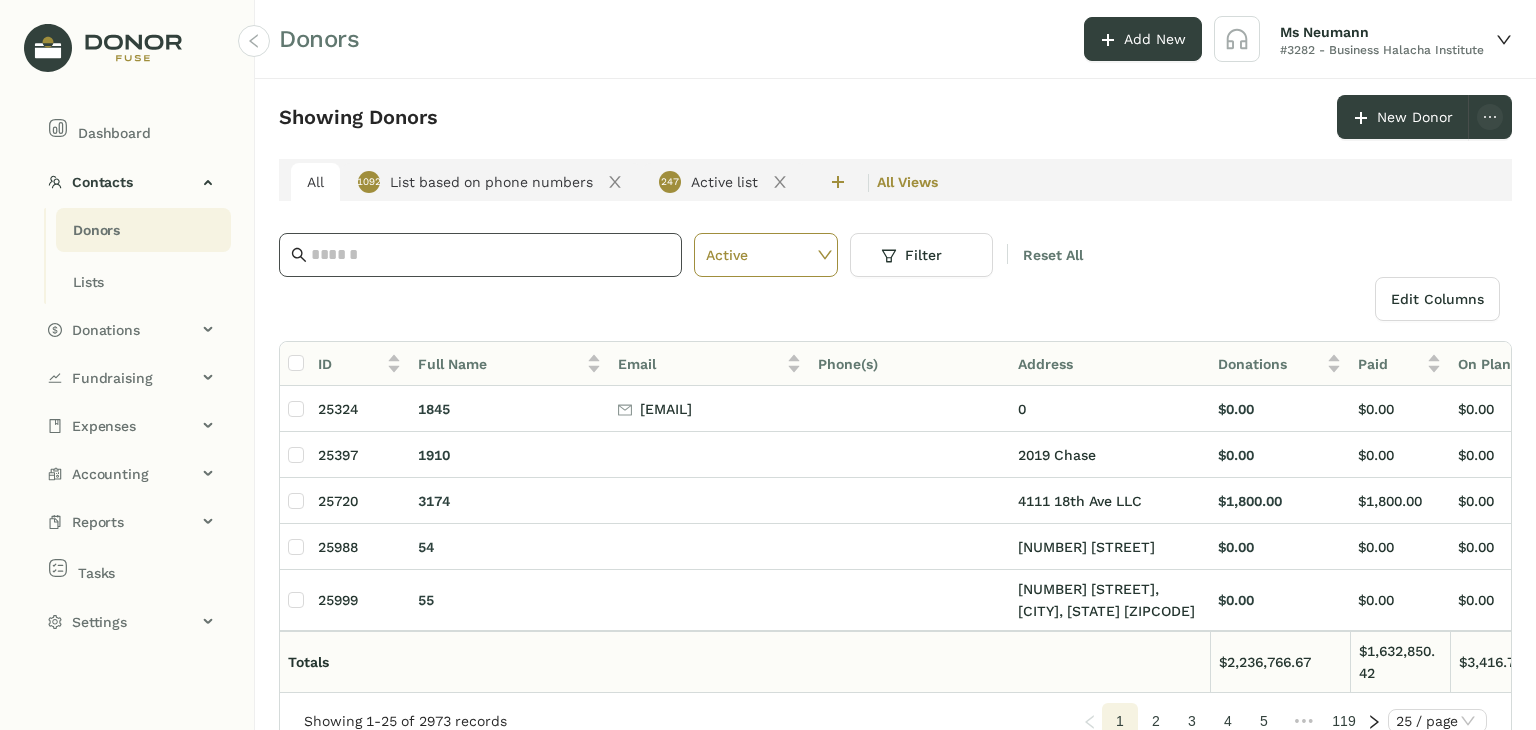 click 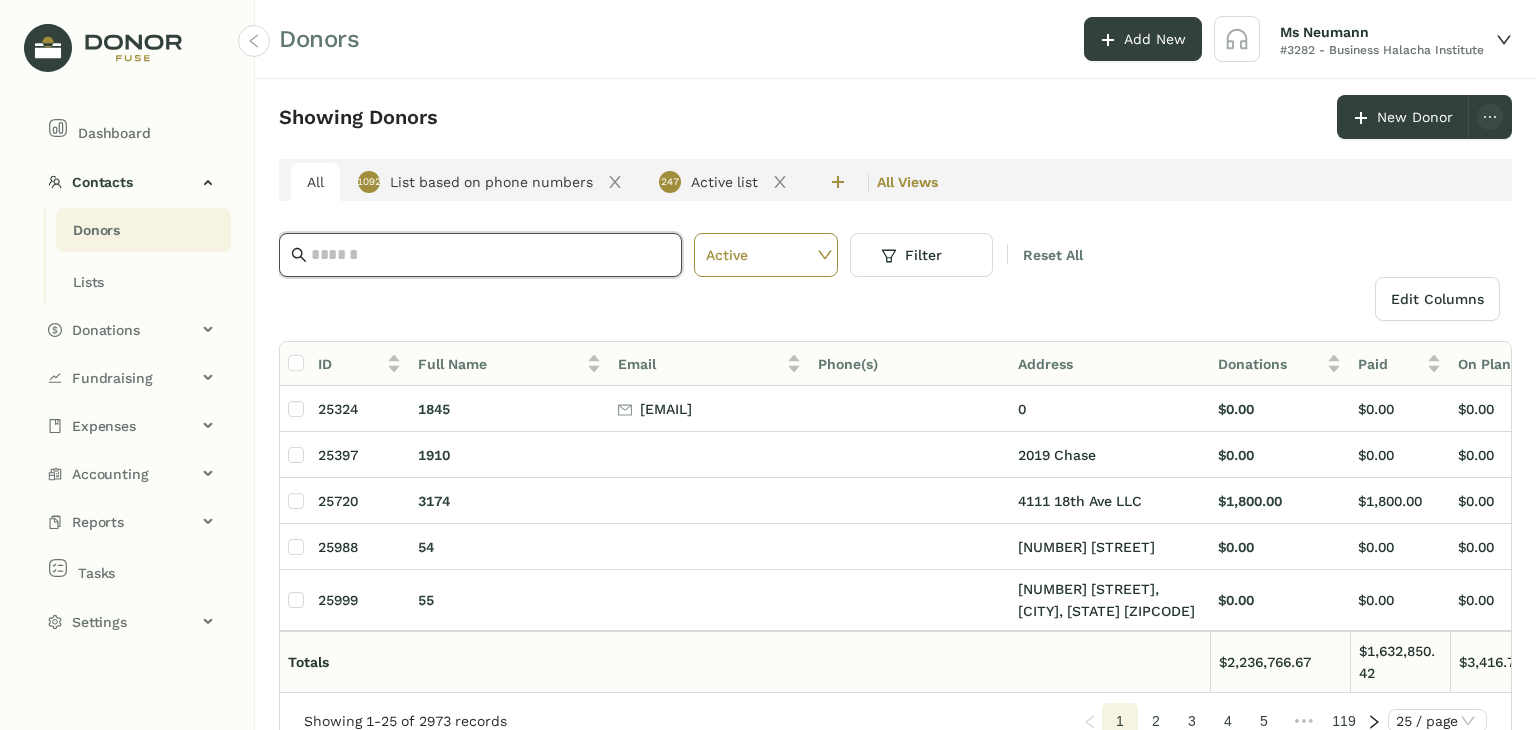 paste on "**********" 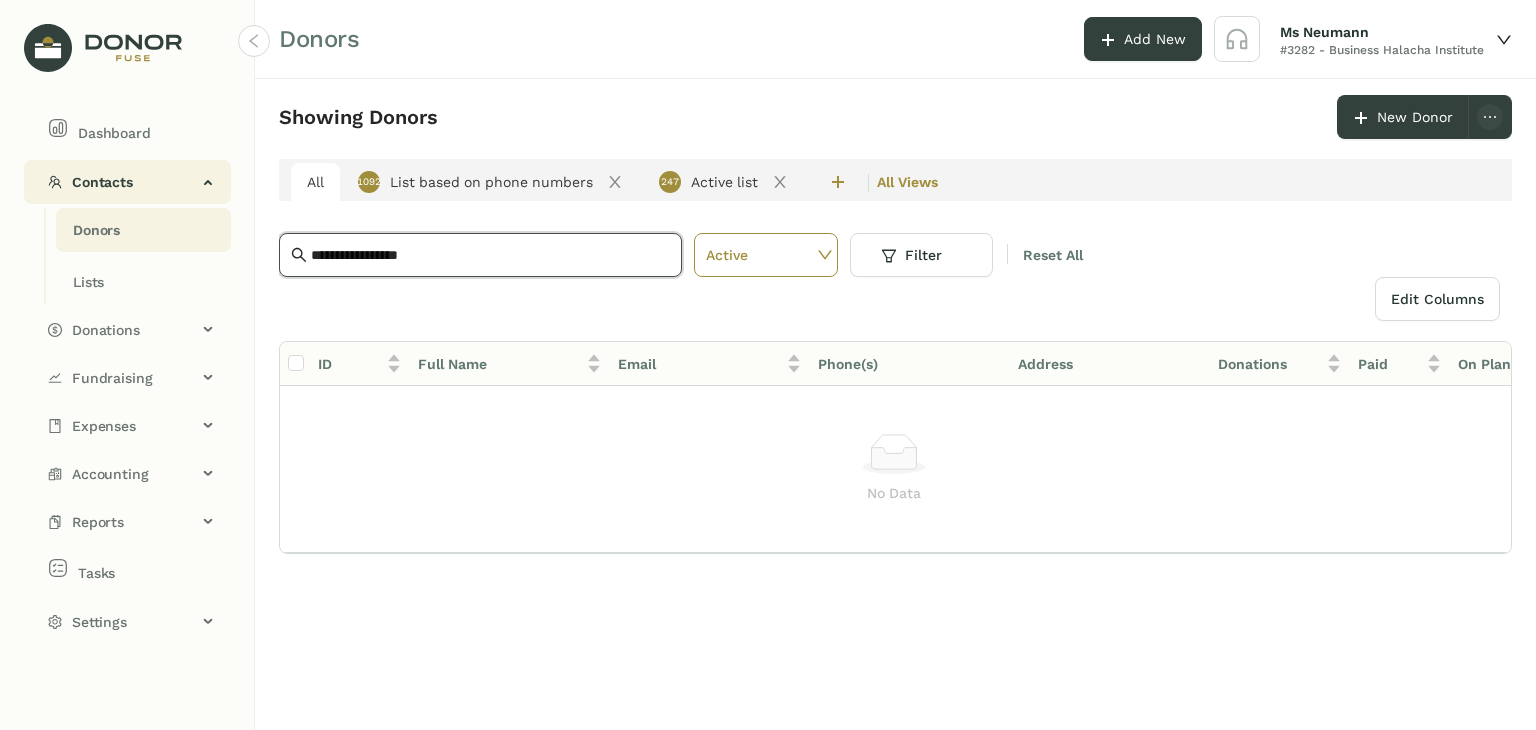 drag, startPoint x: 466, startPoint y: 257, endPoint x: 116, endPoint y: 198, distance: 354.93802 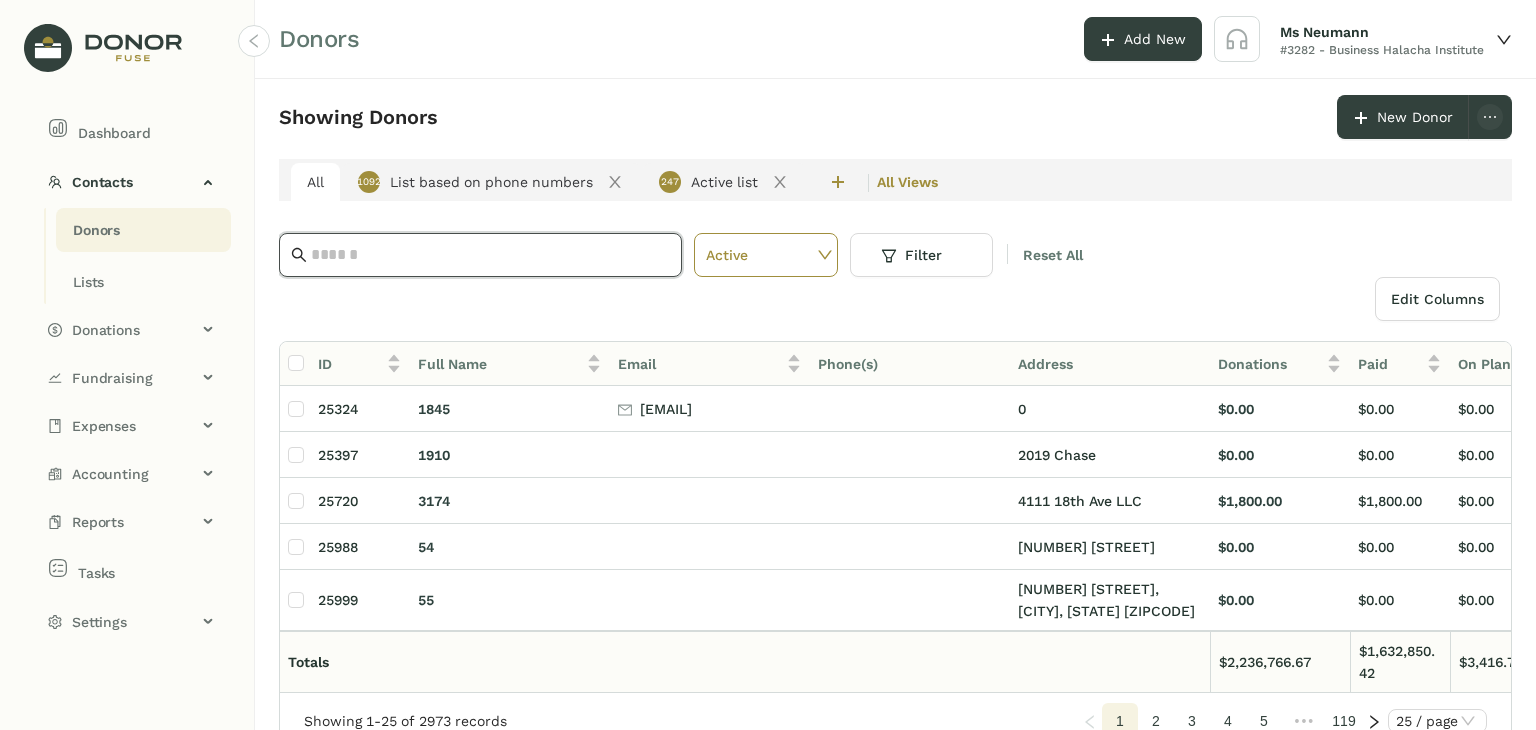 type on "*" 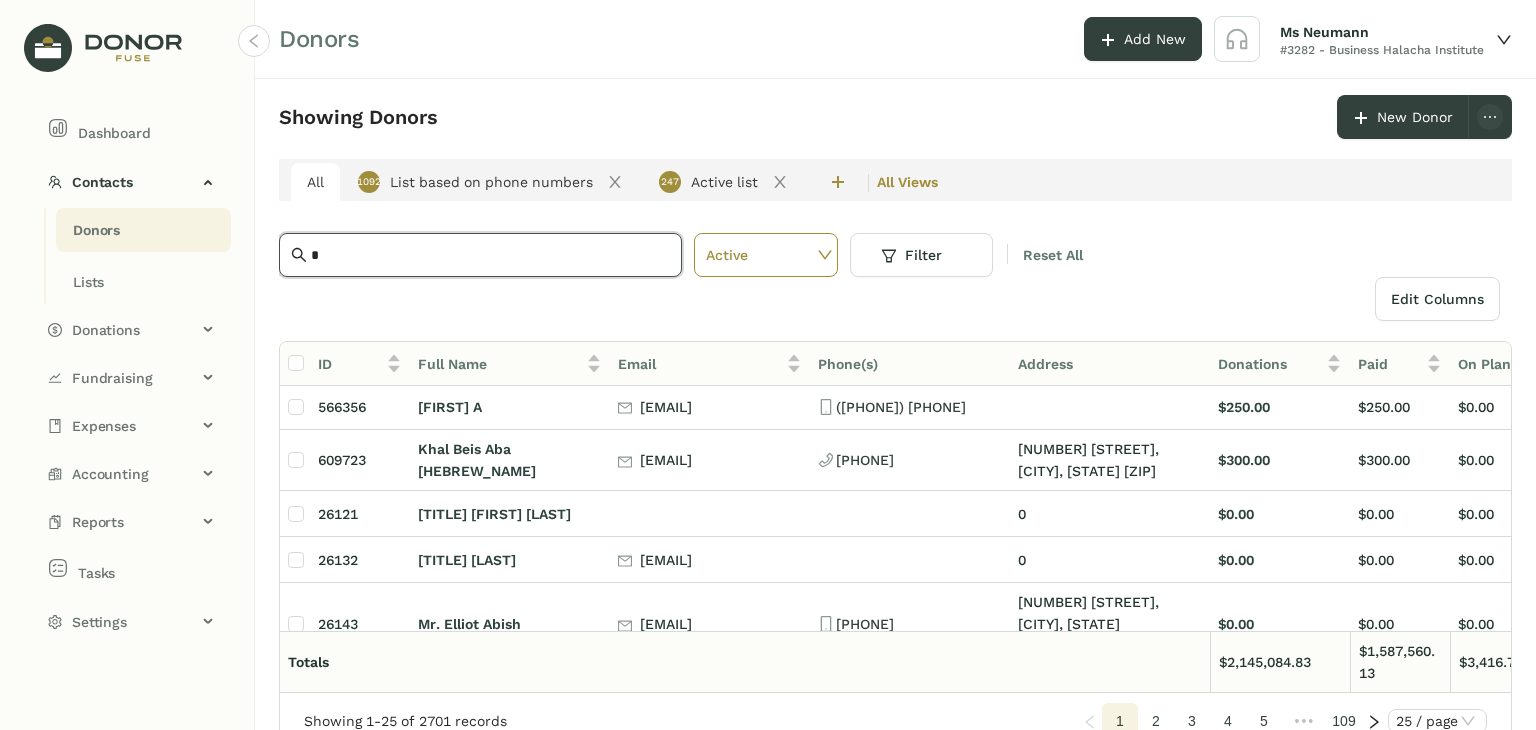 scroll, scrollTop: 0, scrollLeft: 0, axis: both 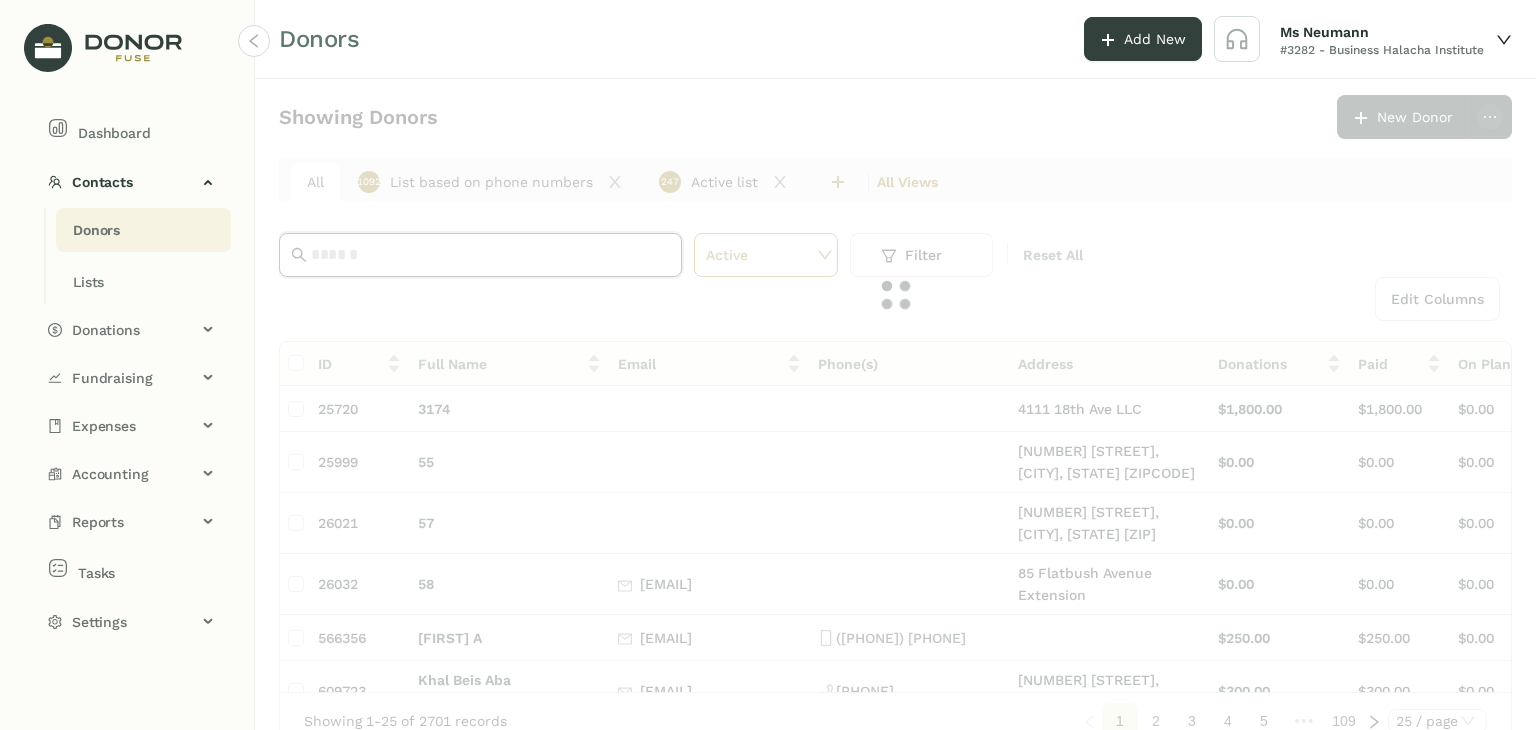 paste on "**********" 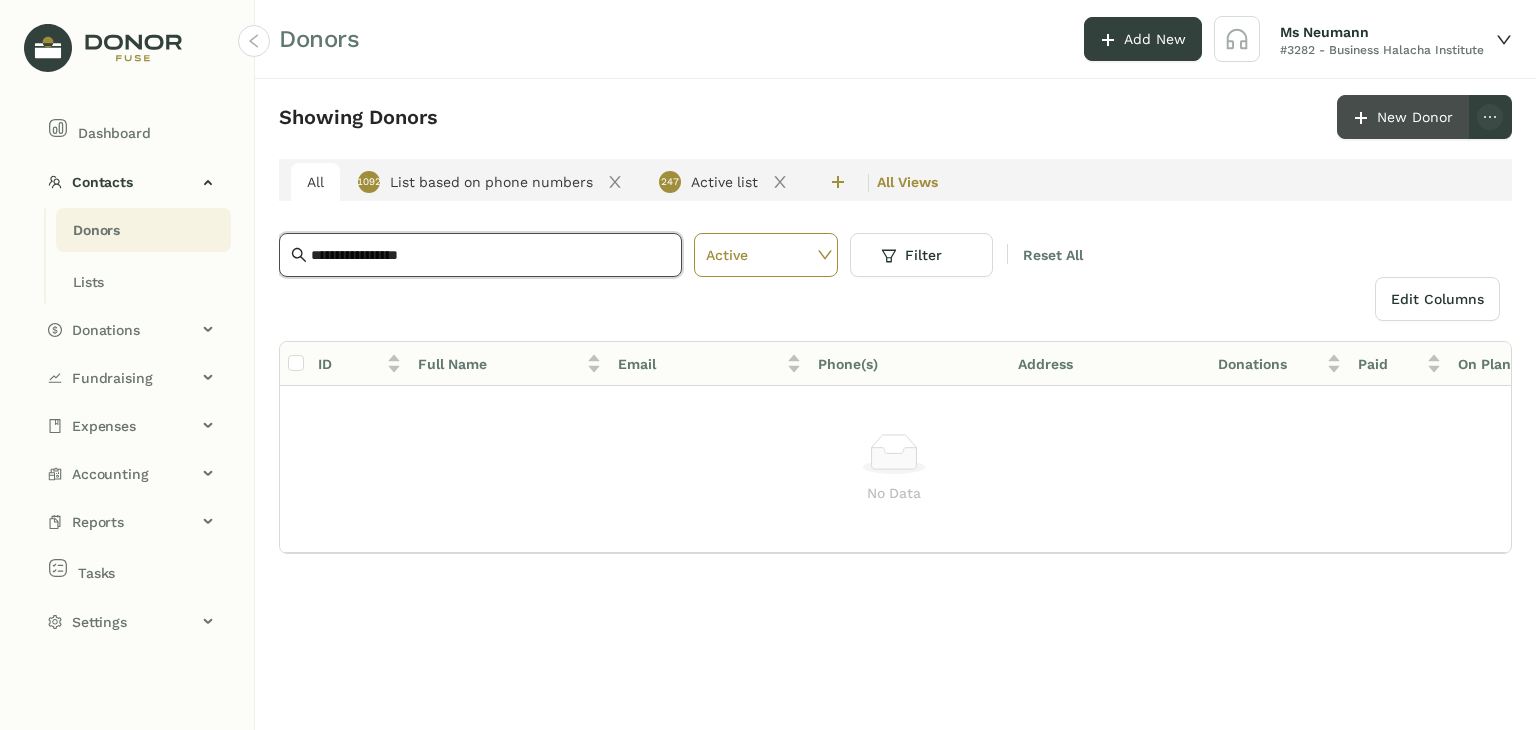 type on "**********" 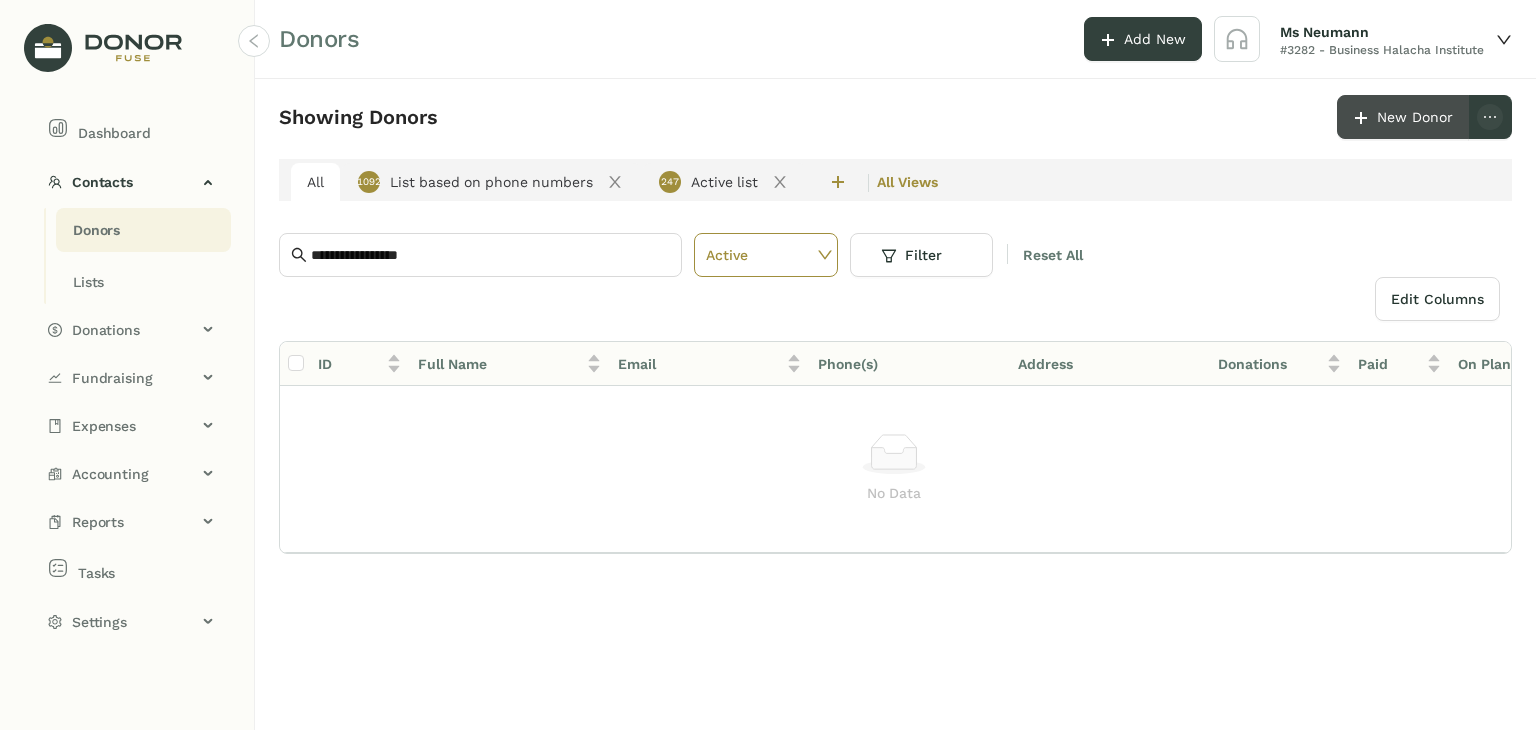 click on "New Donor" 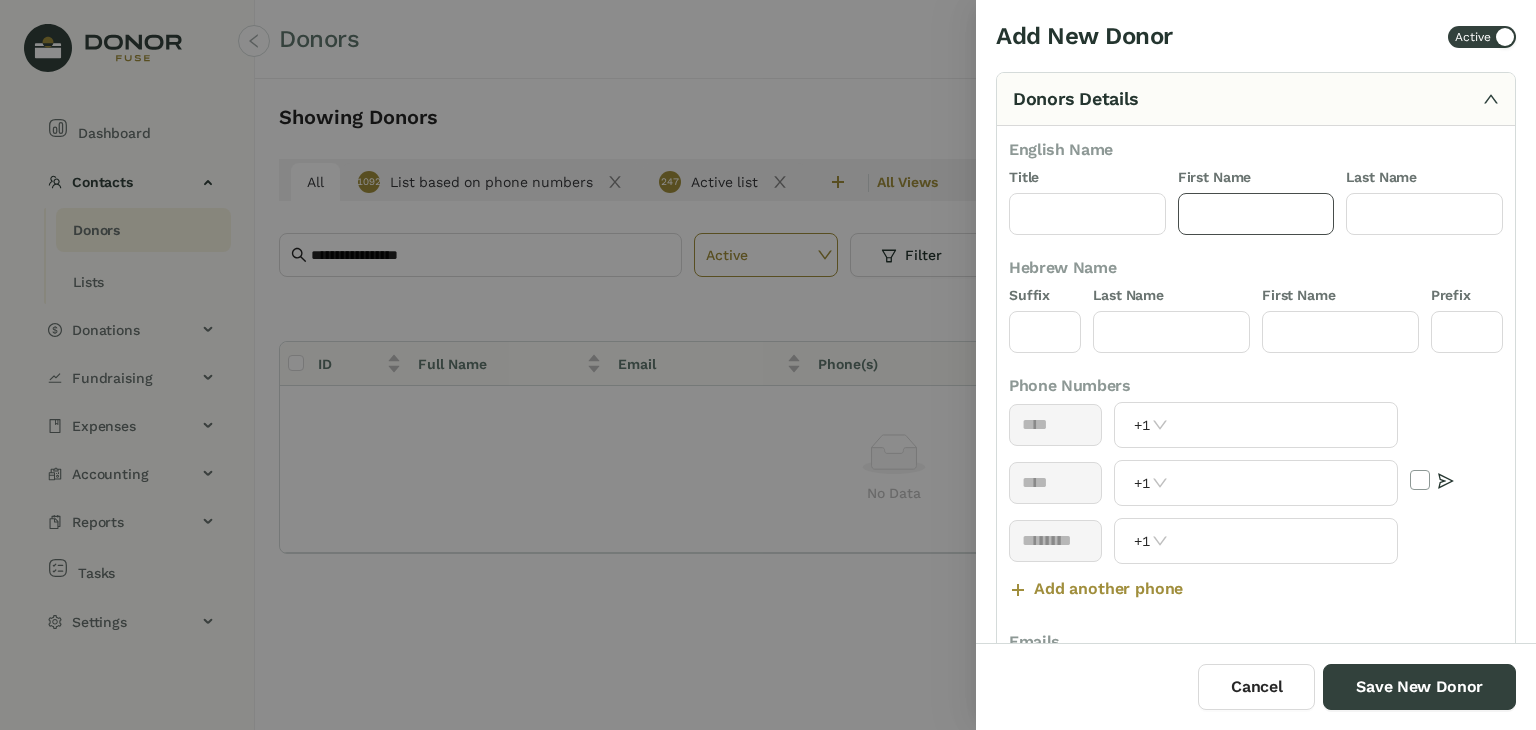 click 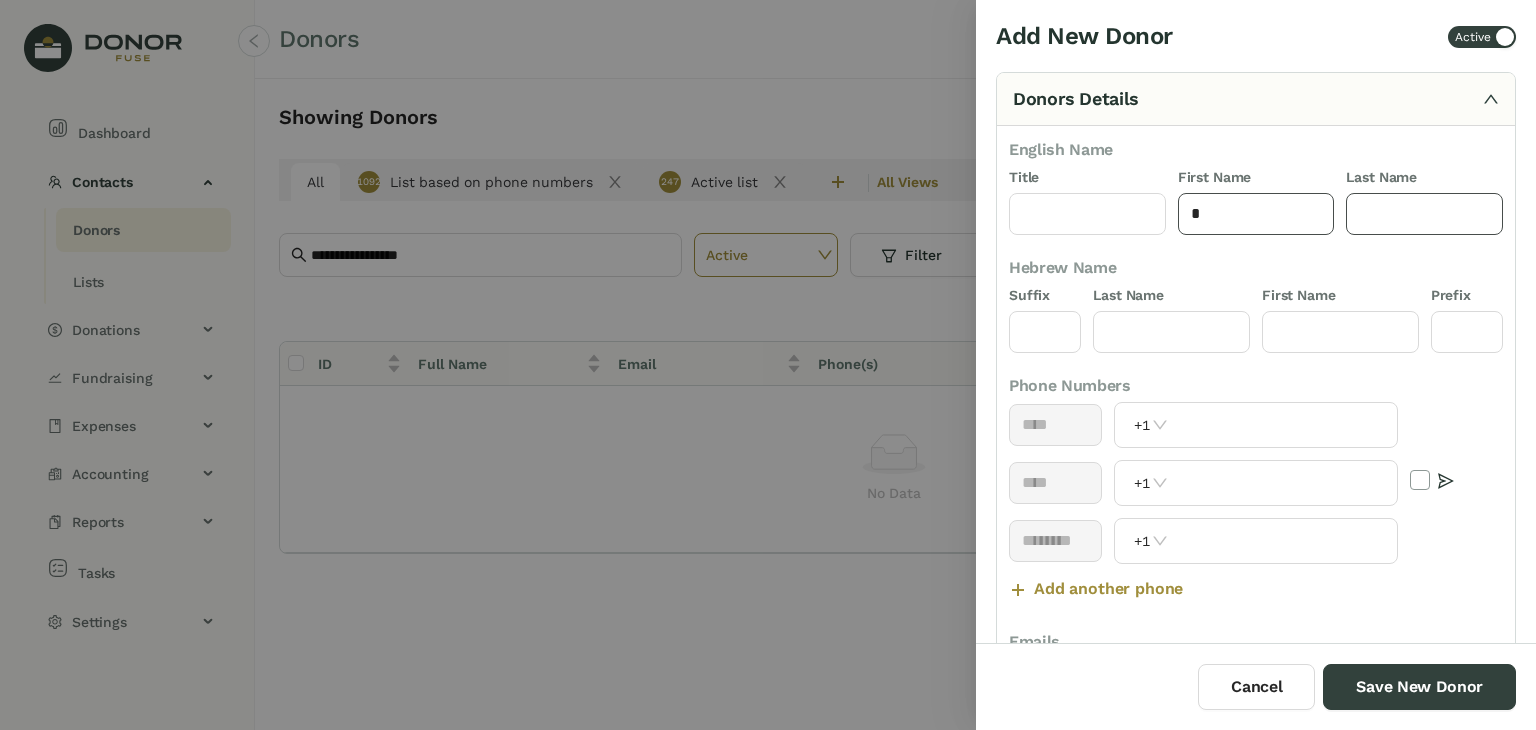 type on "*" 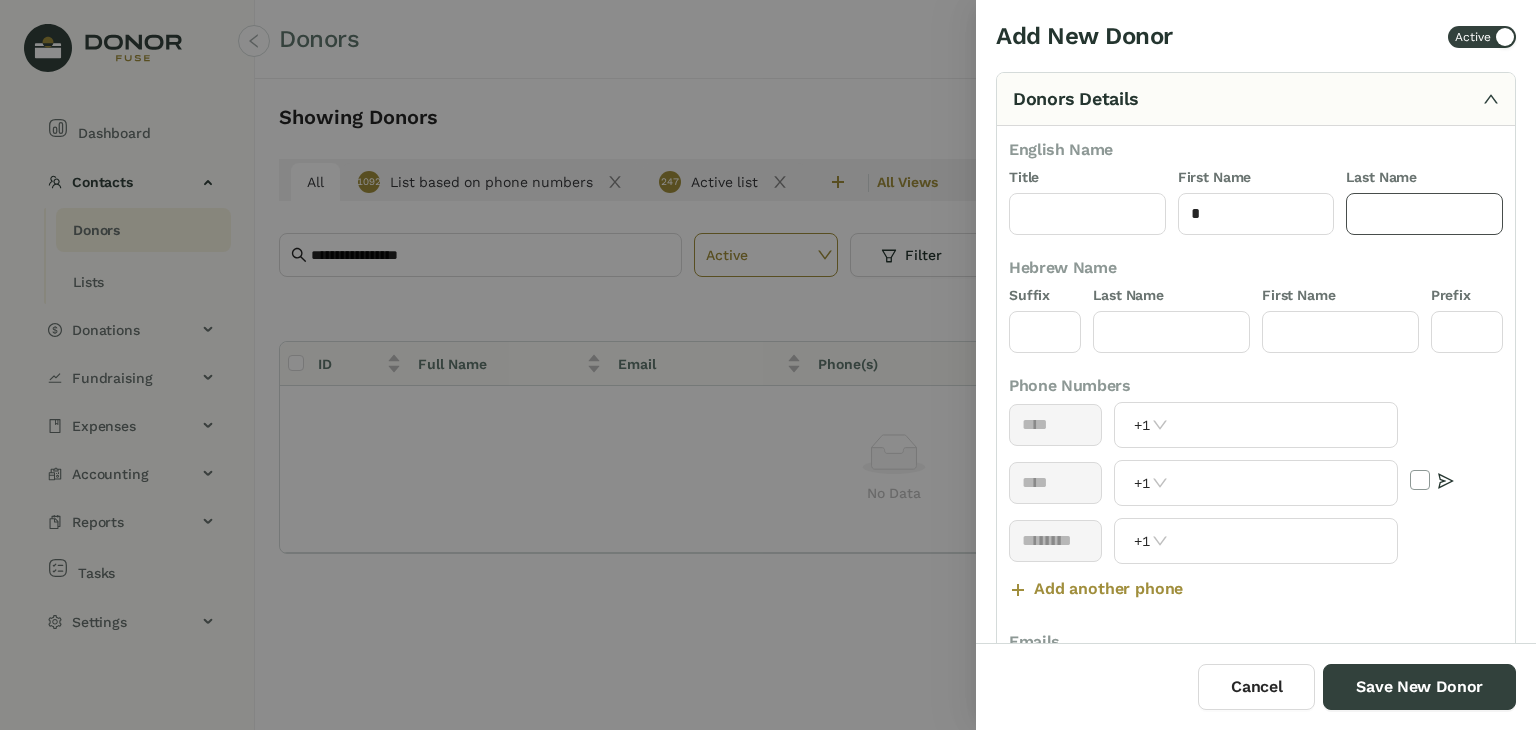 click 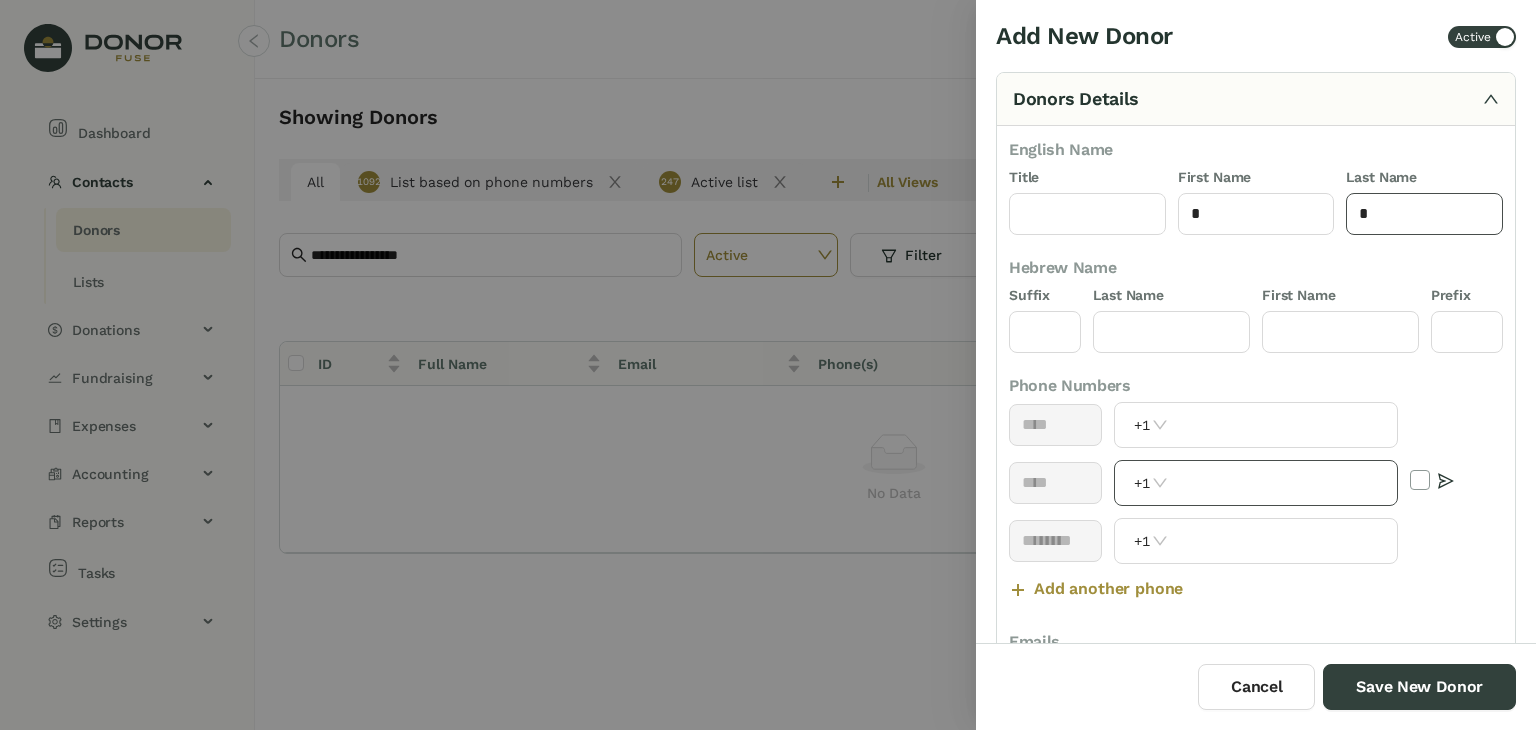 type on "*" 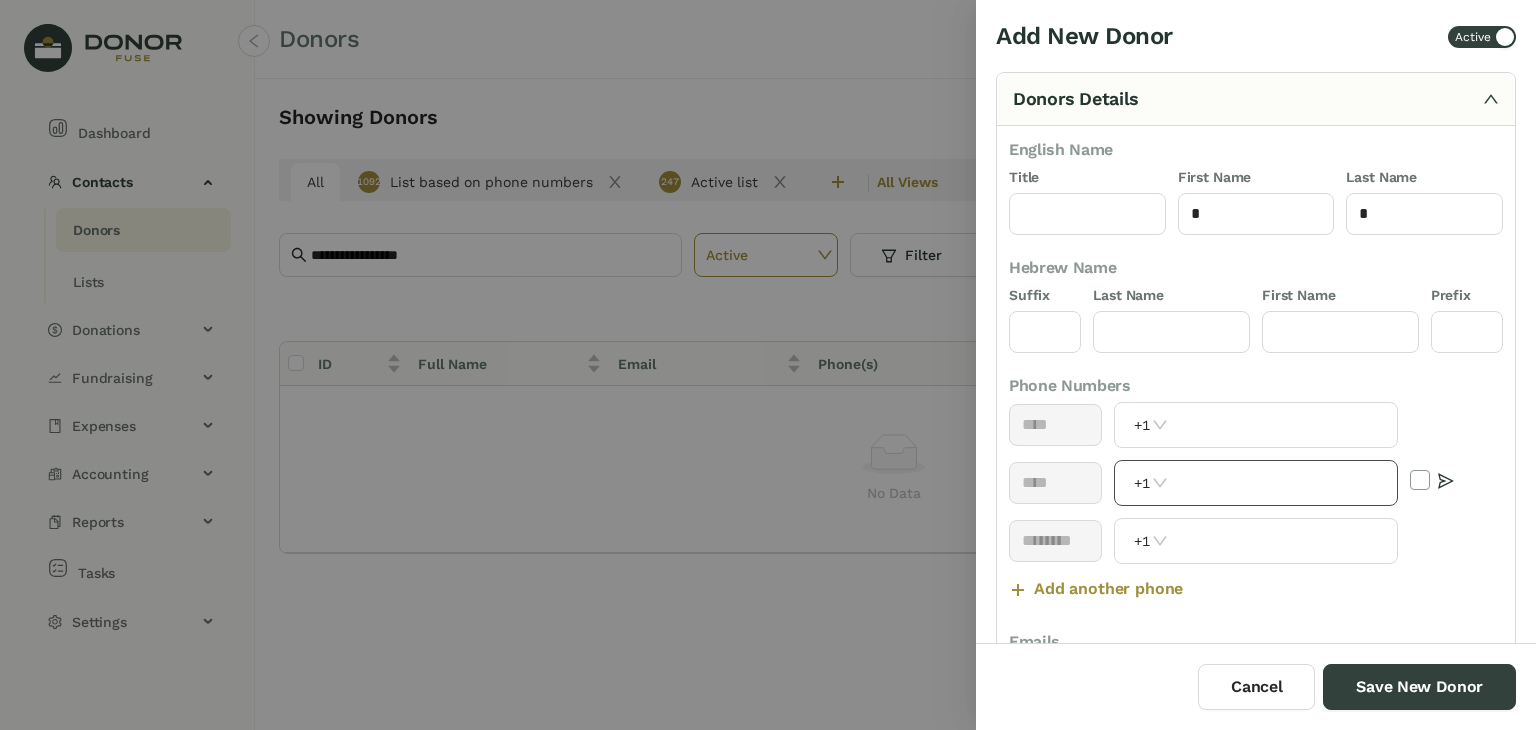 click on "+1" at bounding box center [1255, 483] 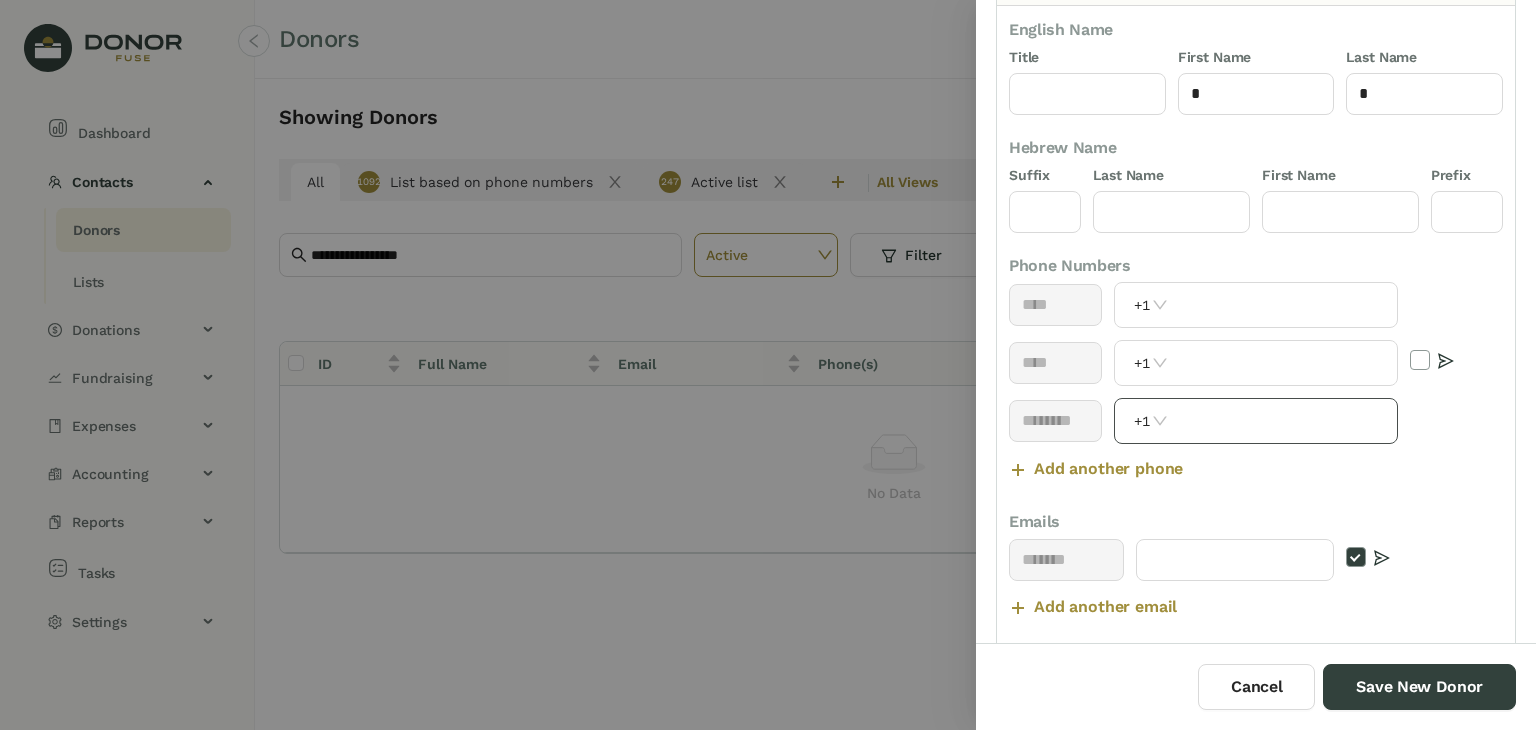 scroll, scrollTop: 147, scrollLeft: 0, axis: vertical 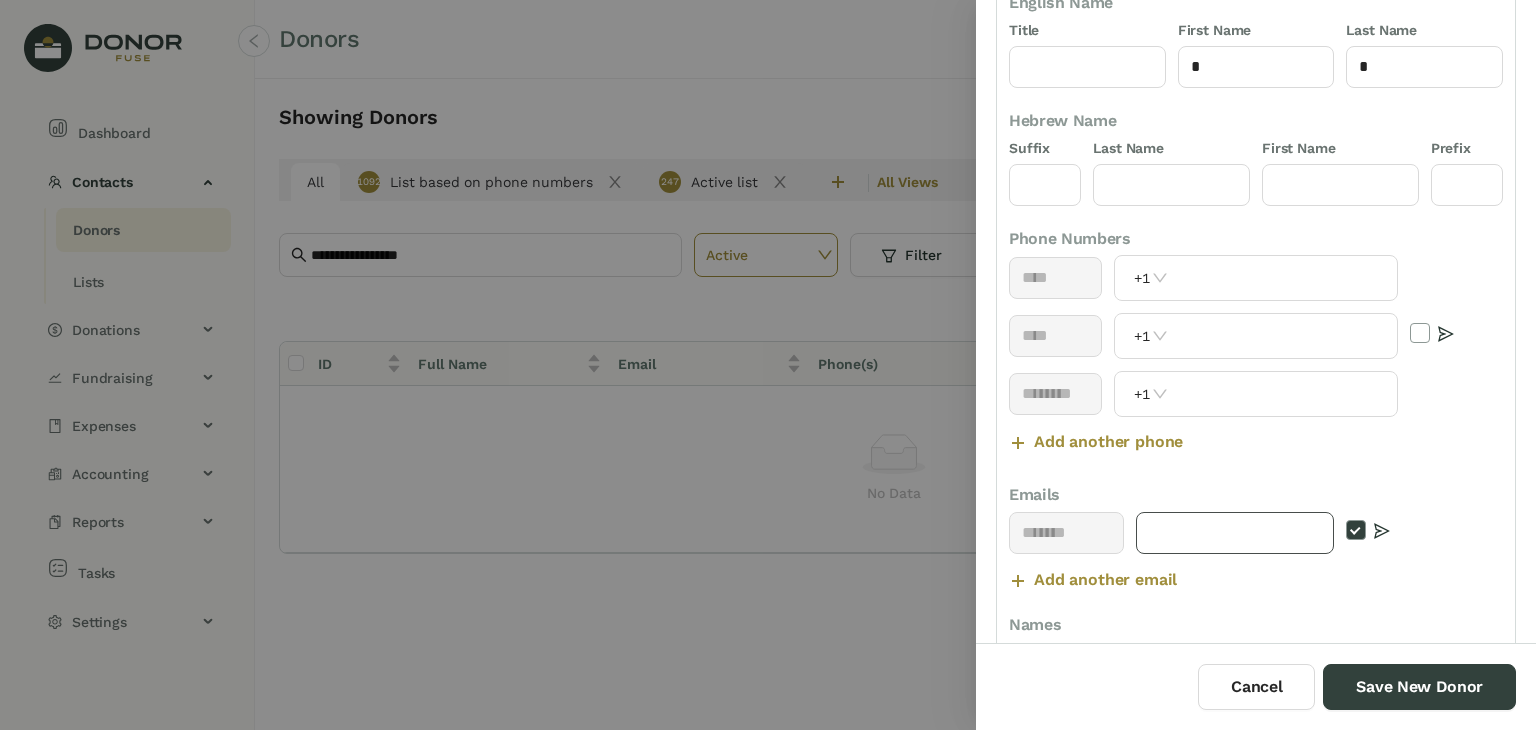 click at bounding box center (1235, 533) 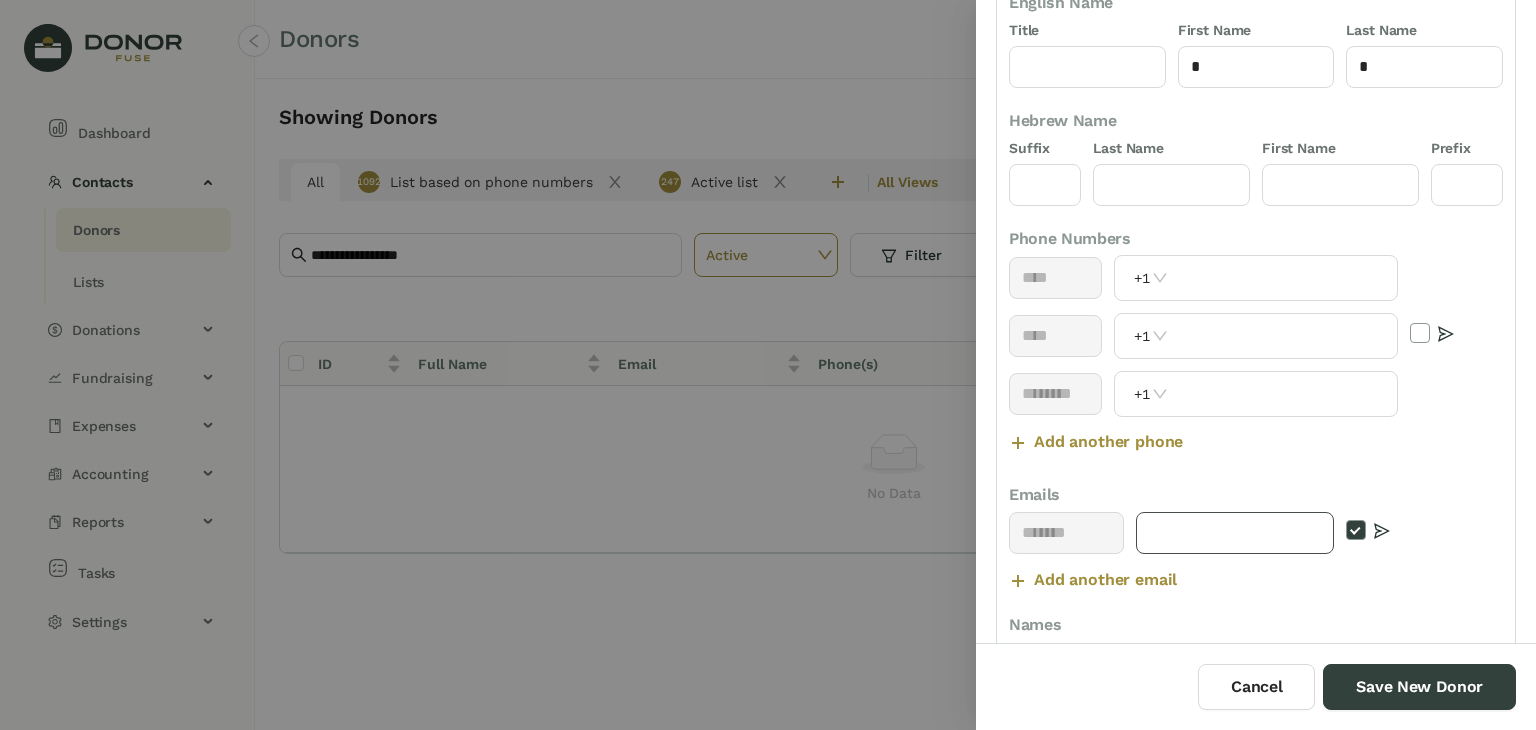 paste on "**********" 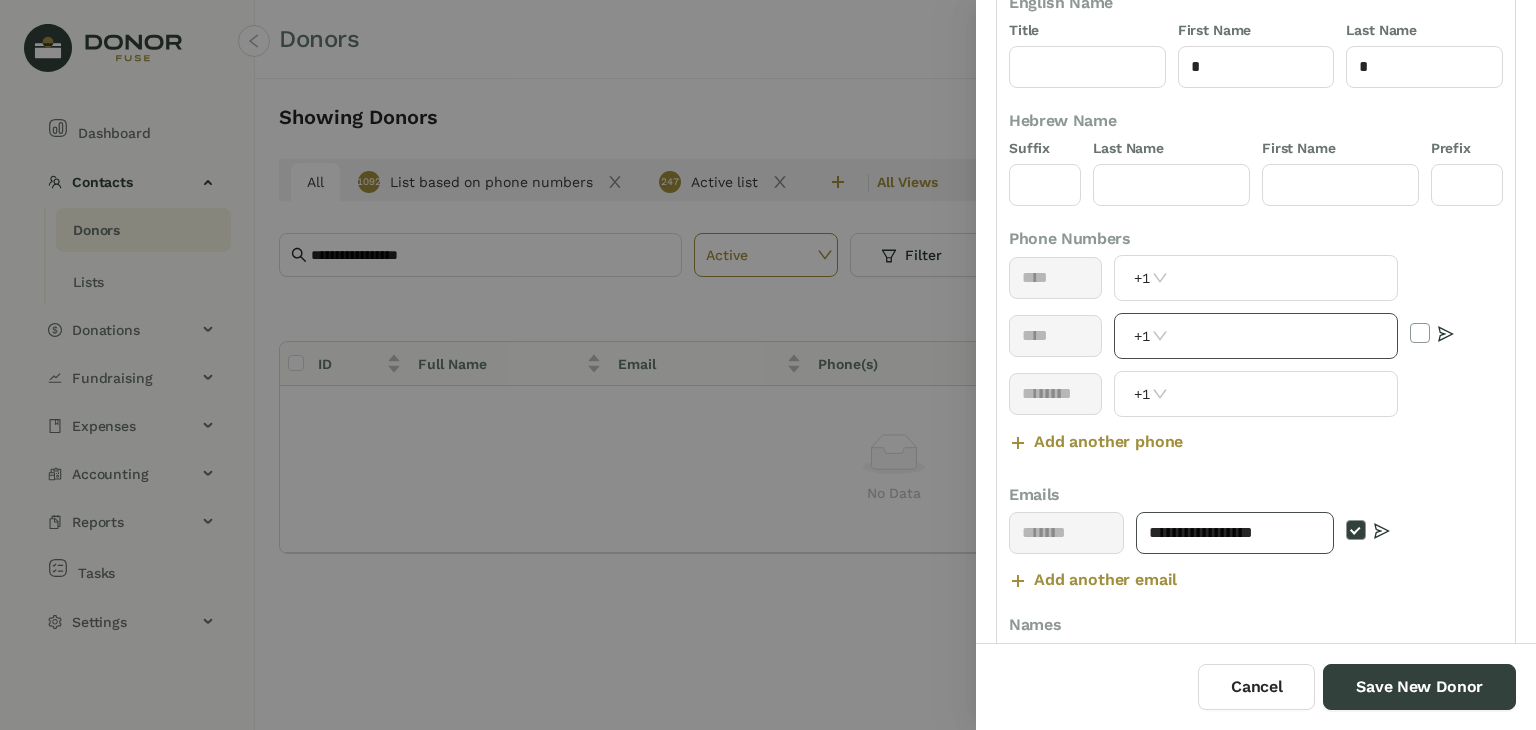 type on "**********" 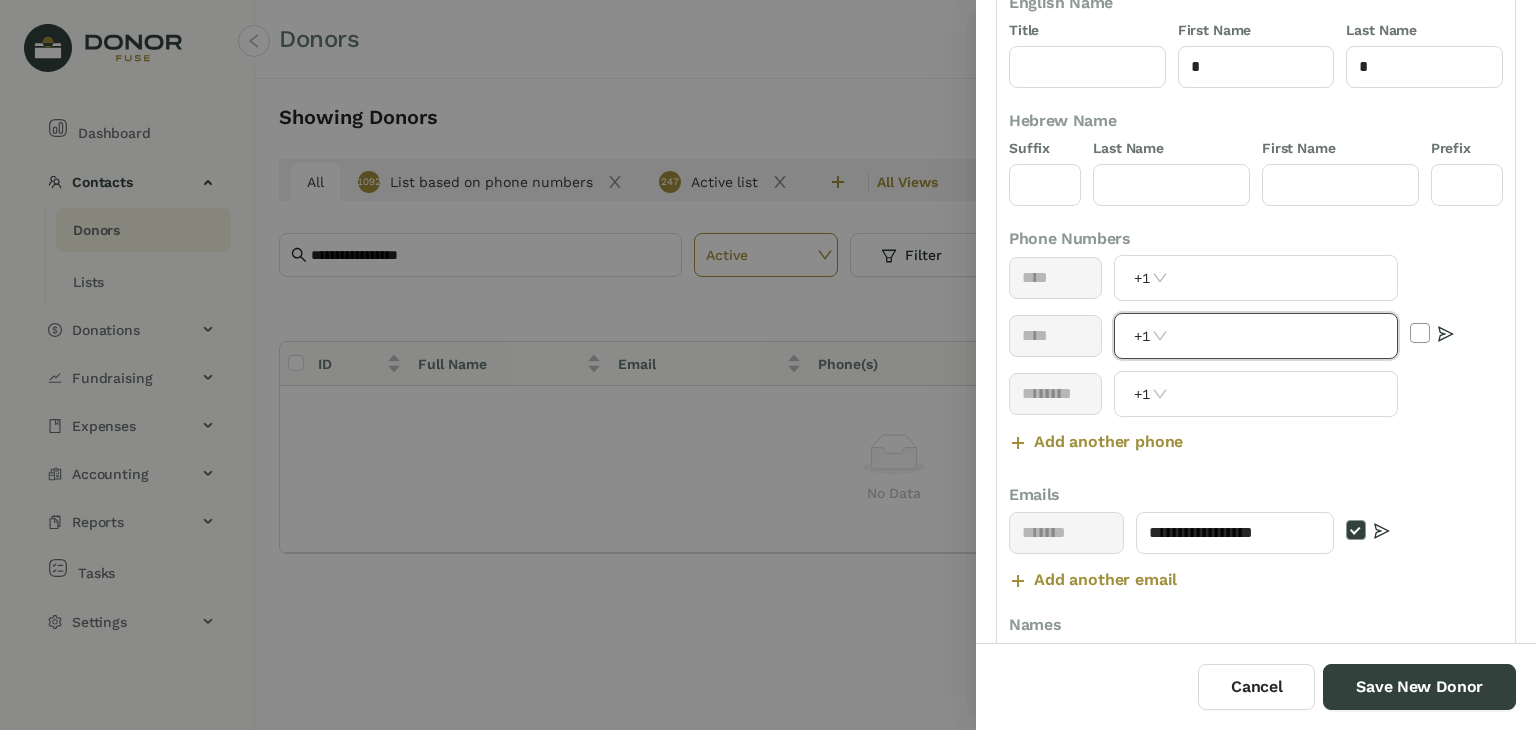 click at bounding box center [1284, 336] 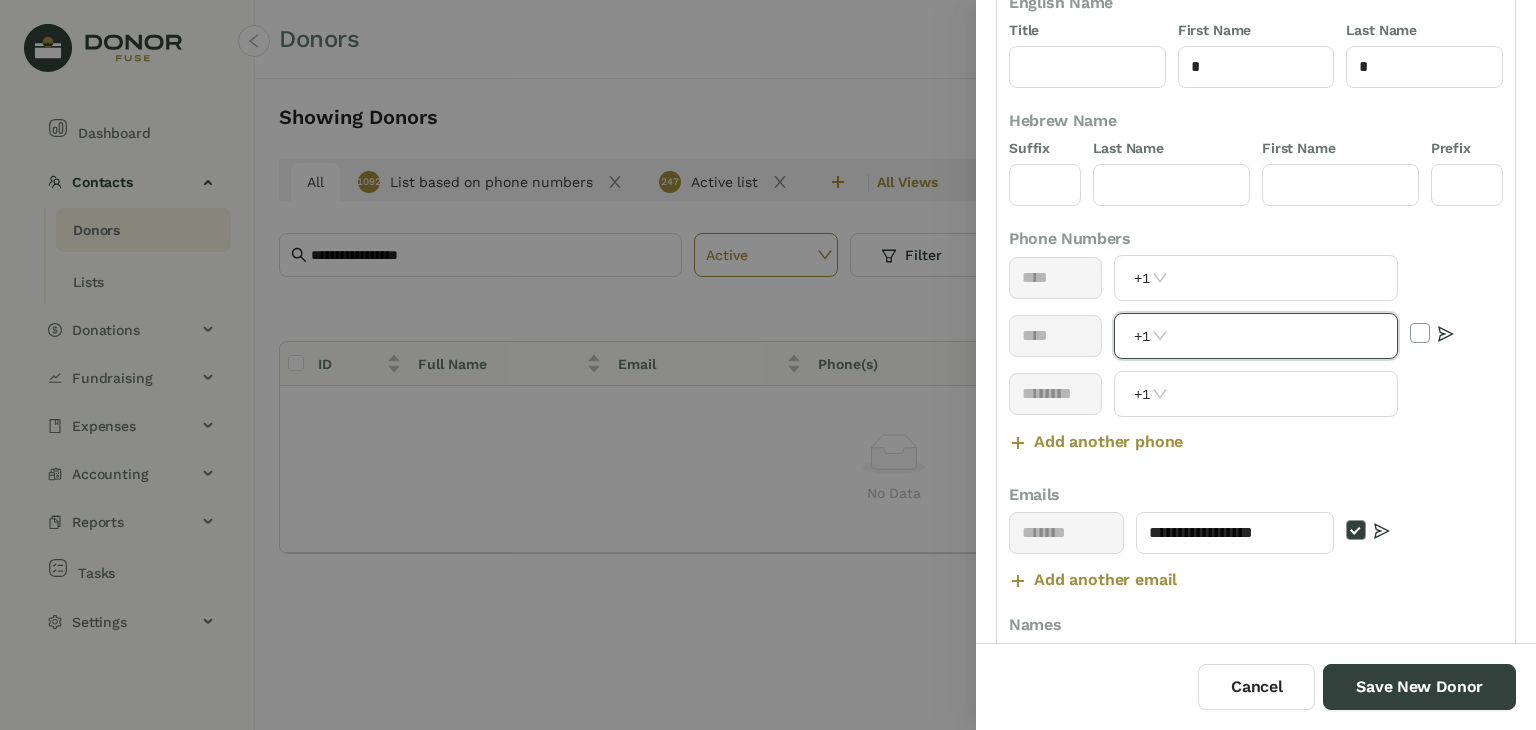 paste on "**********" 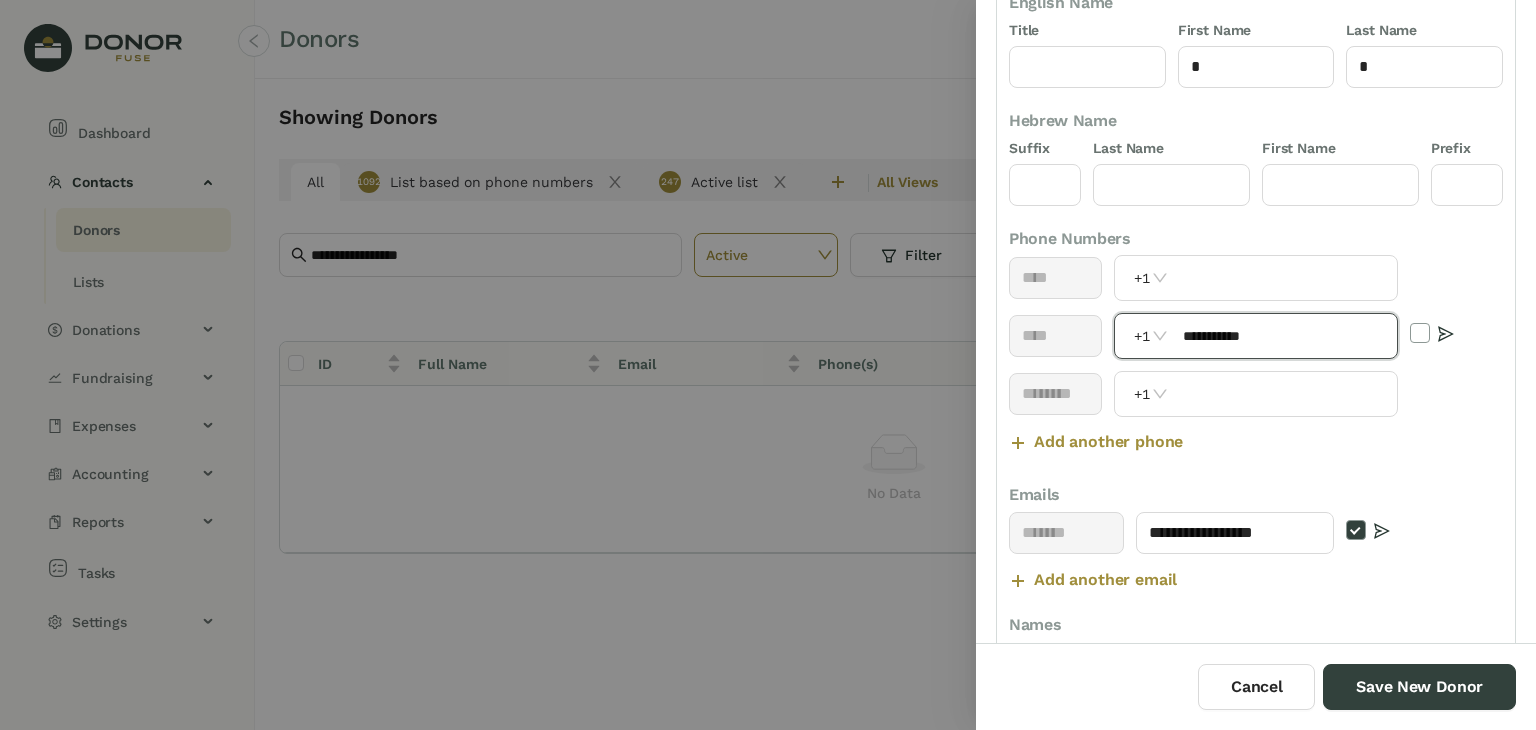 click on "**********" at bounding box center [1284, 336] 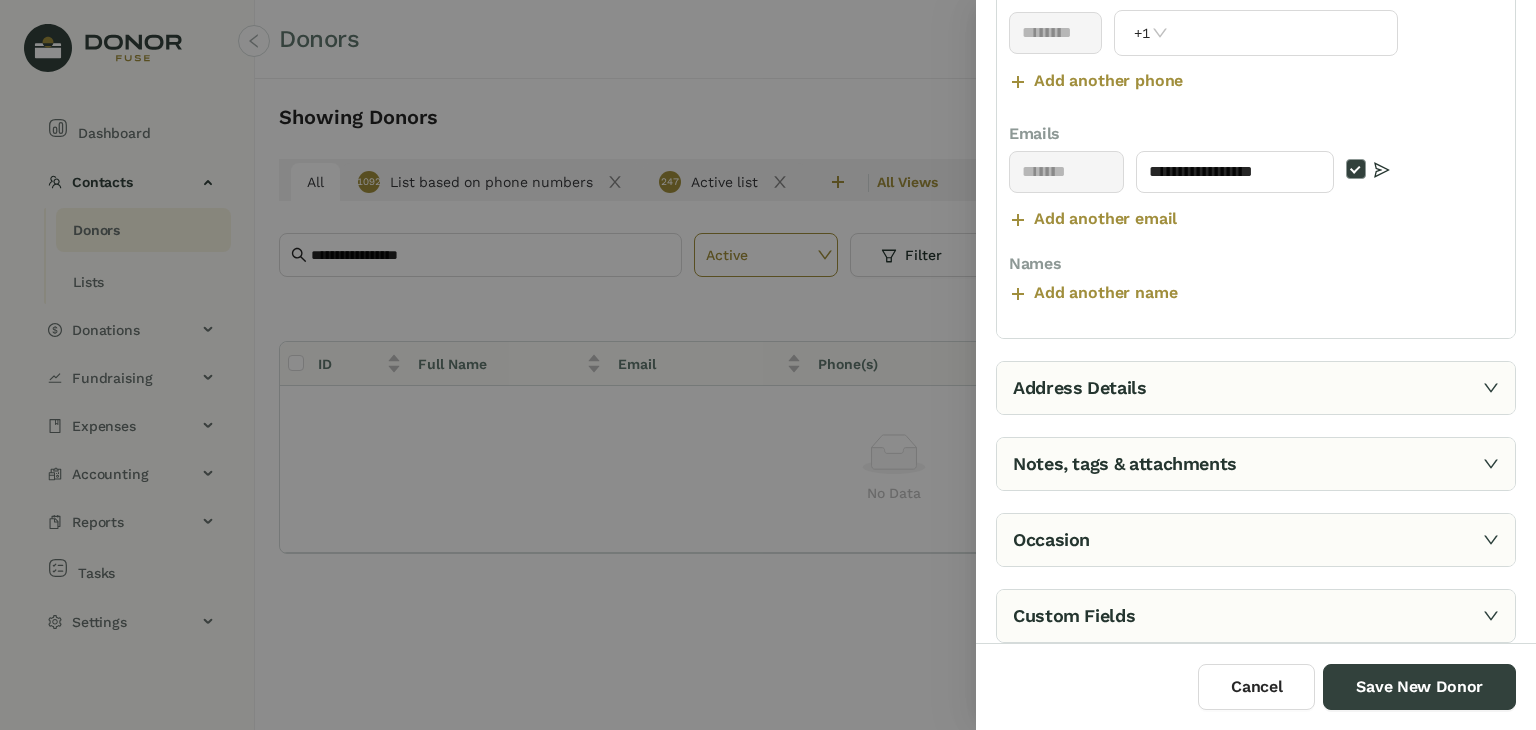 type on "**********" 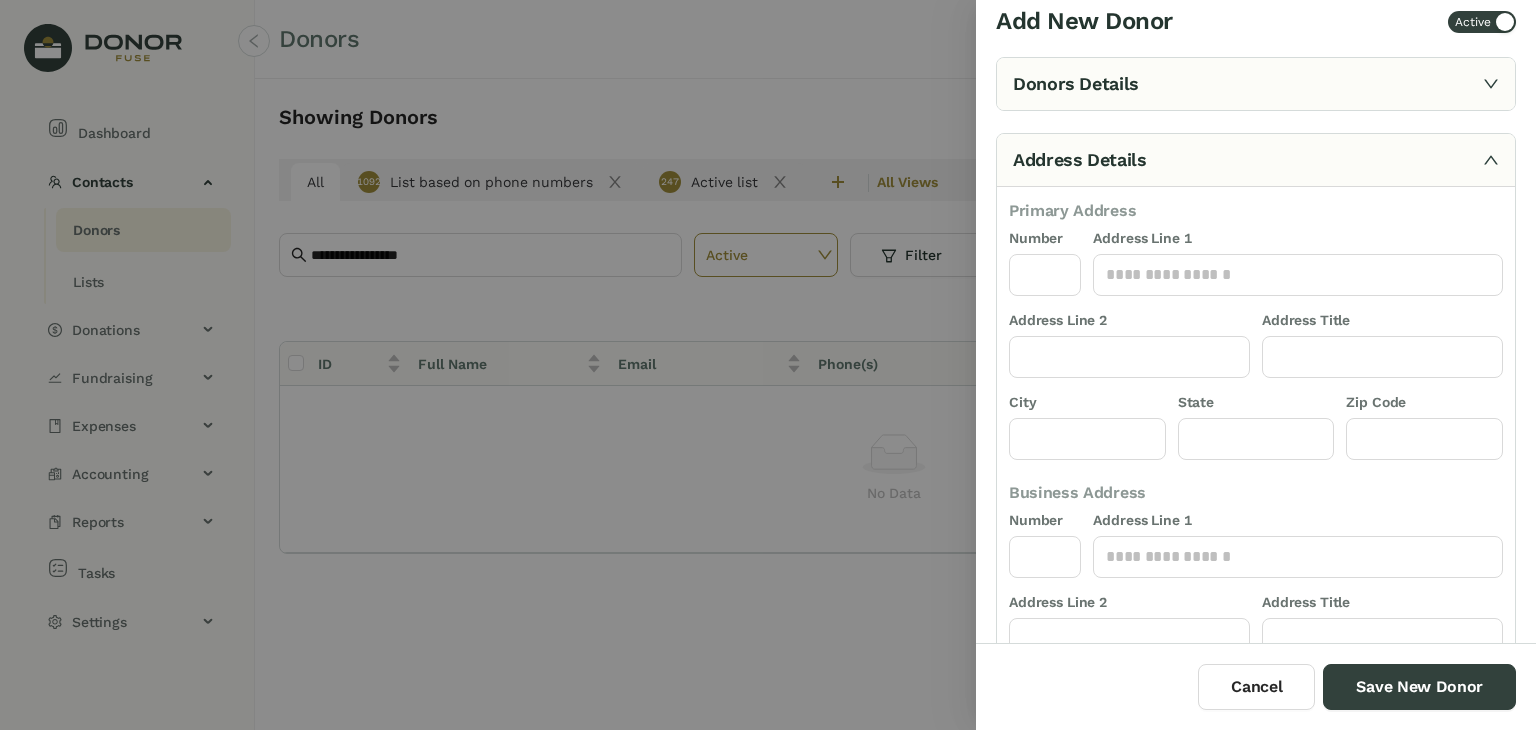 scroll, scrollTop: 16, scrollLeft: 0, axis: vertical 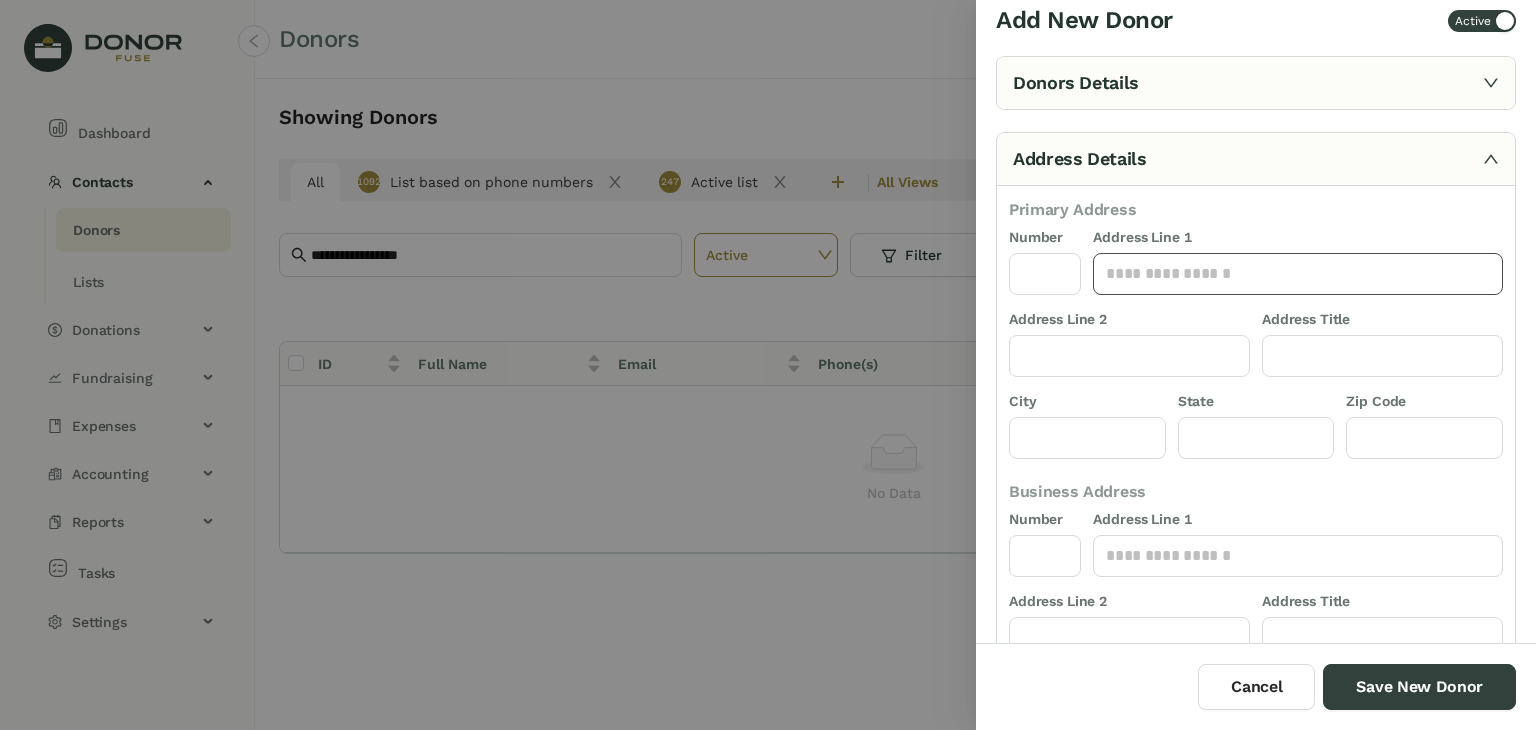 click 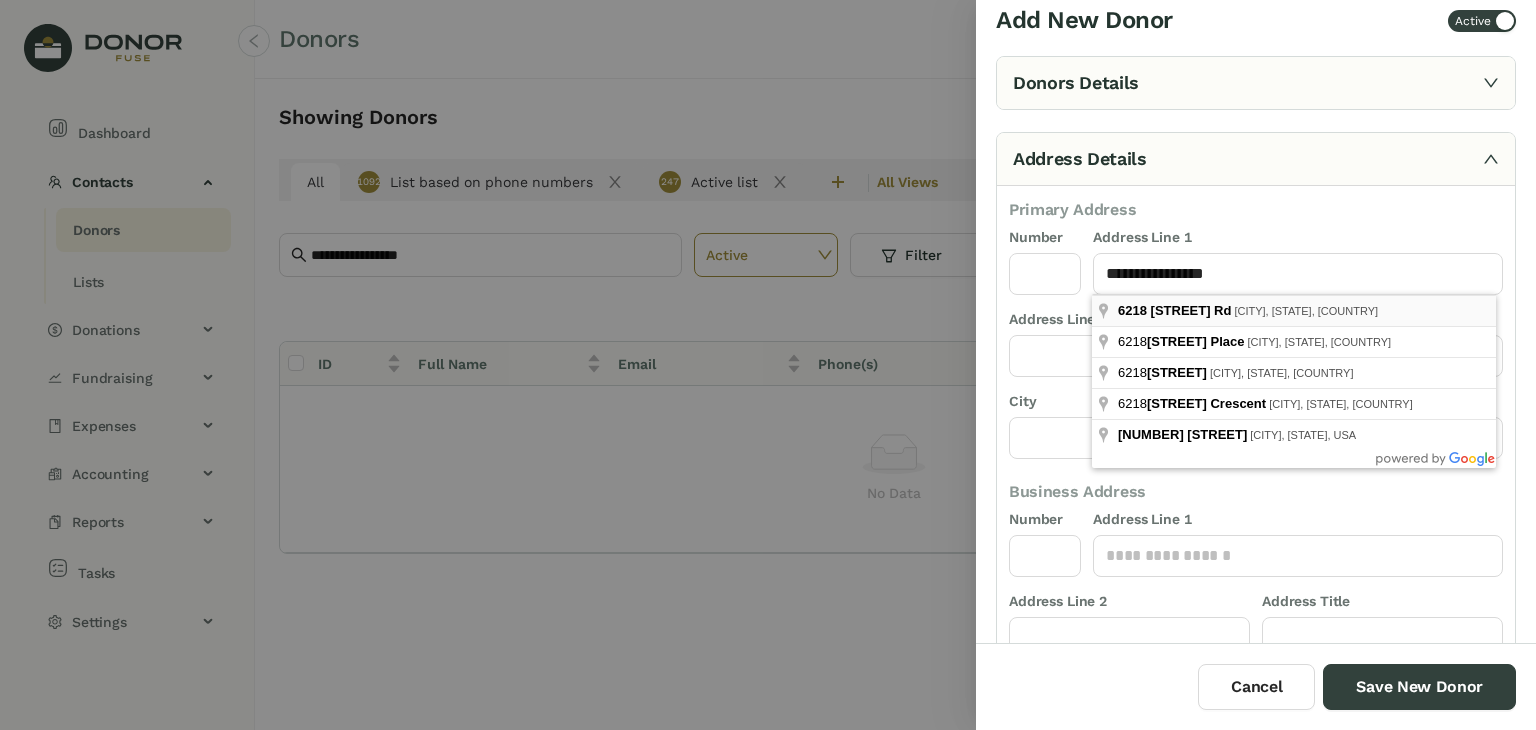type on "**********" 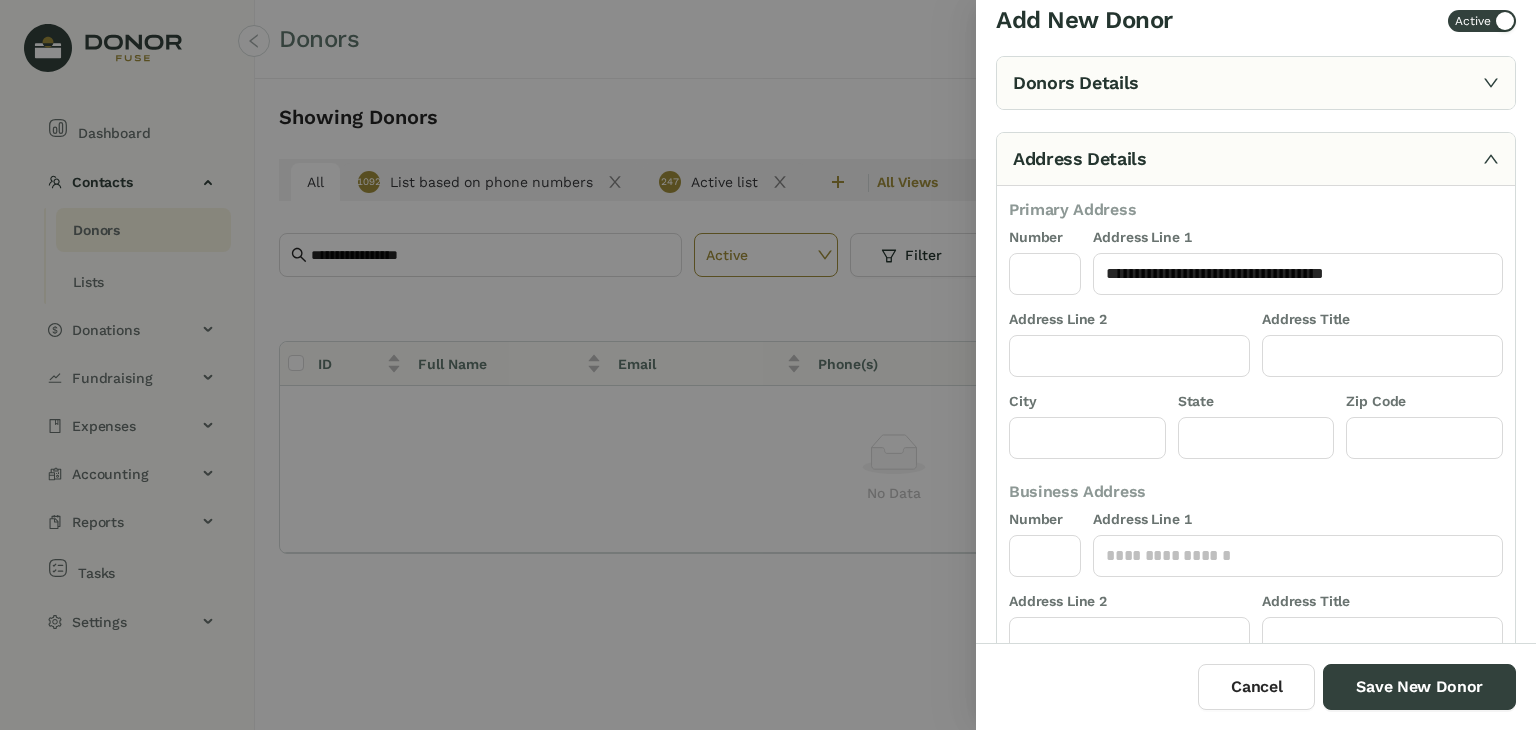 type on "****" 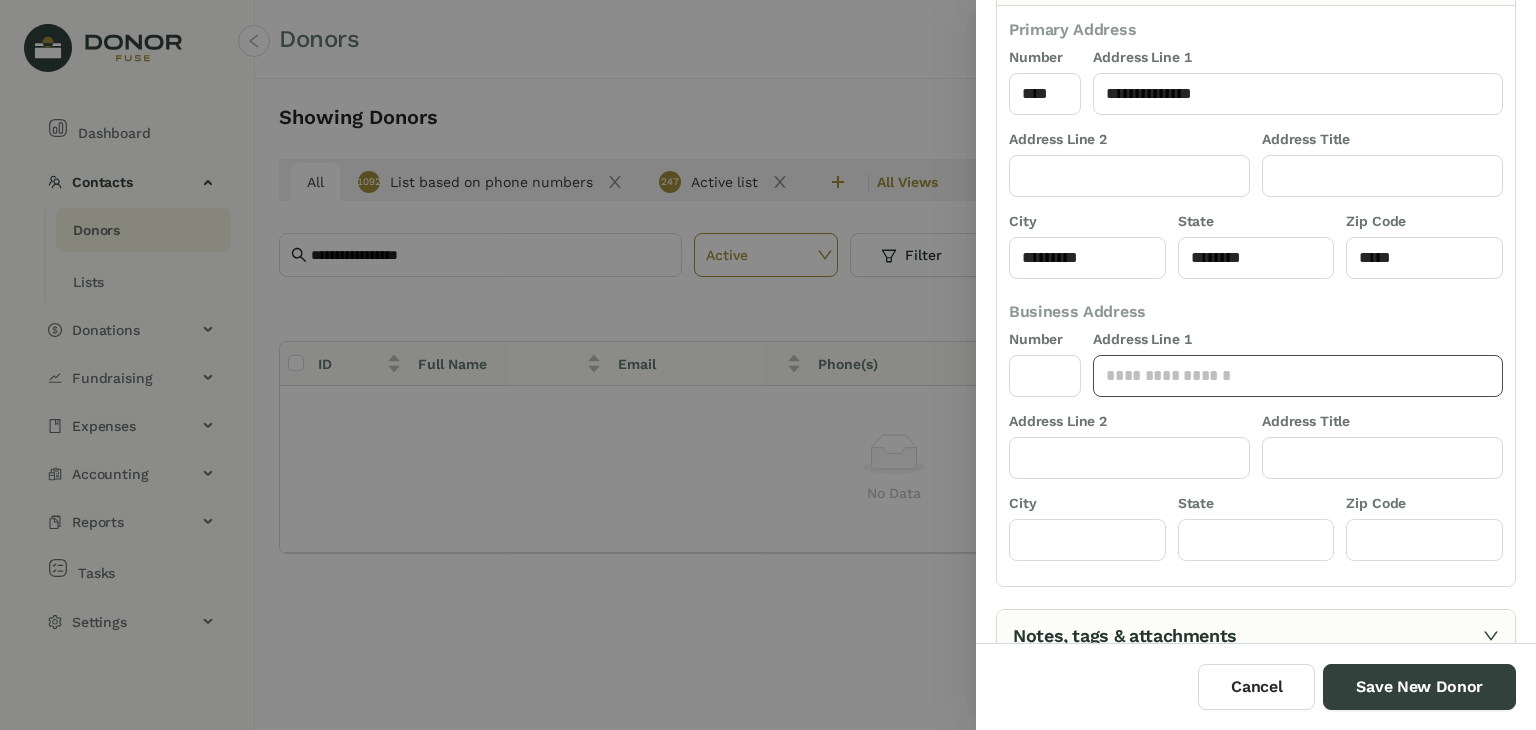 scroll, scrollTop: 355, scrollLeft: 0, axis: vertical 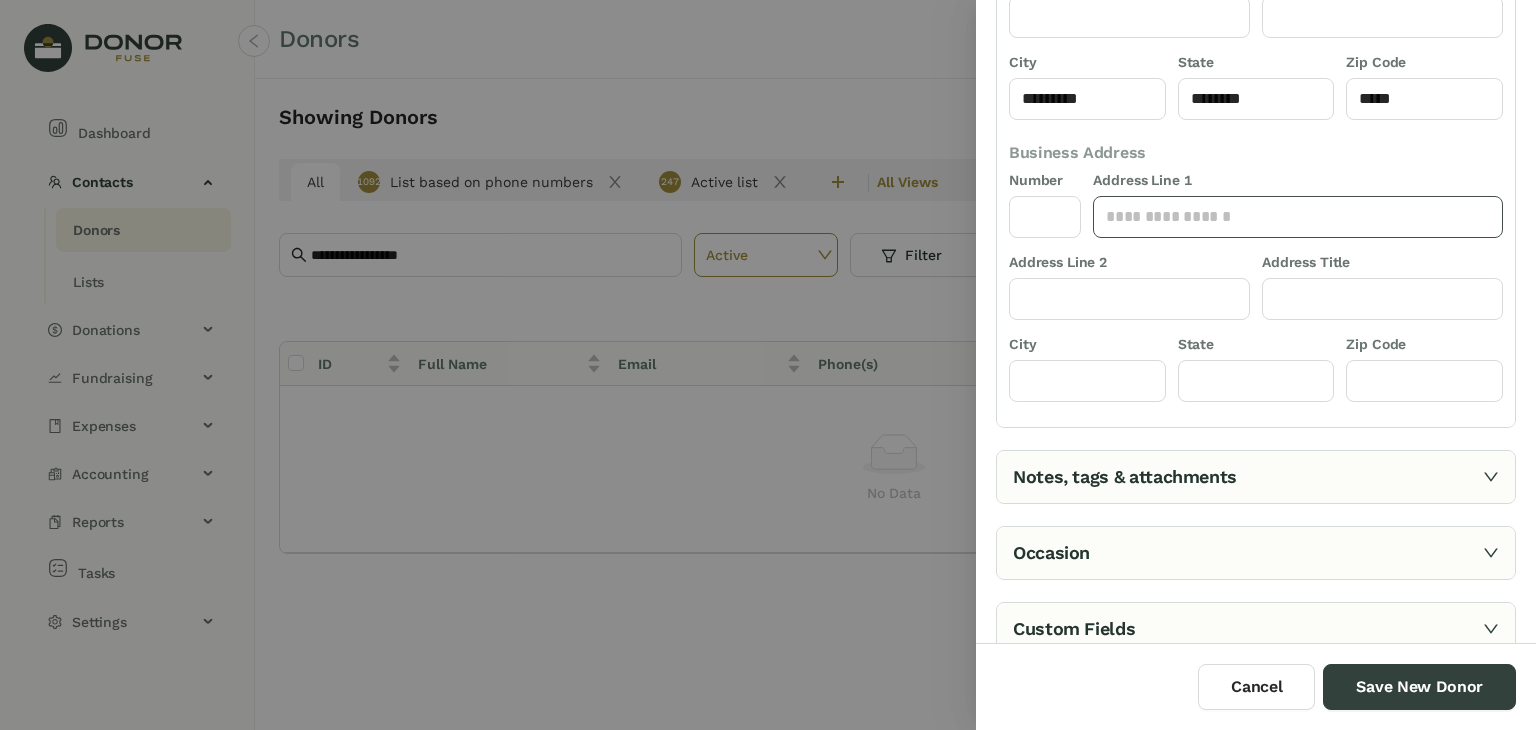 click 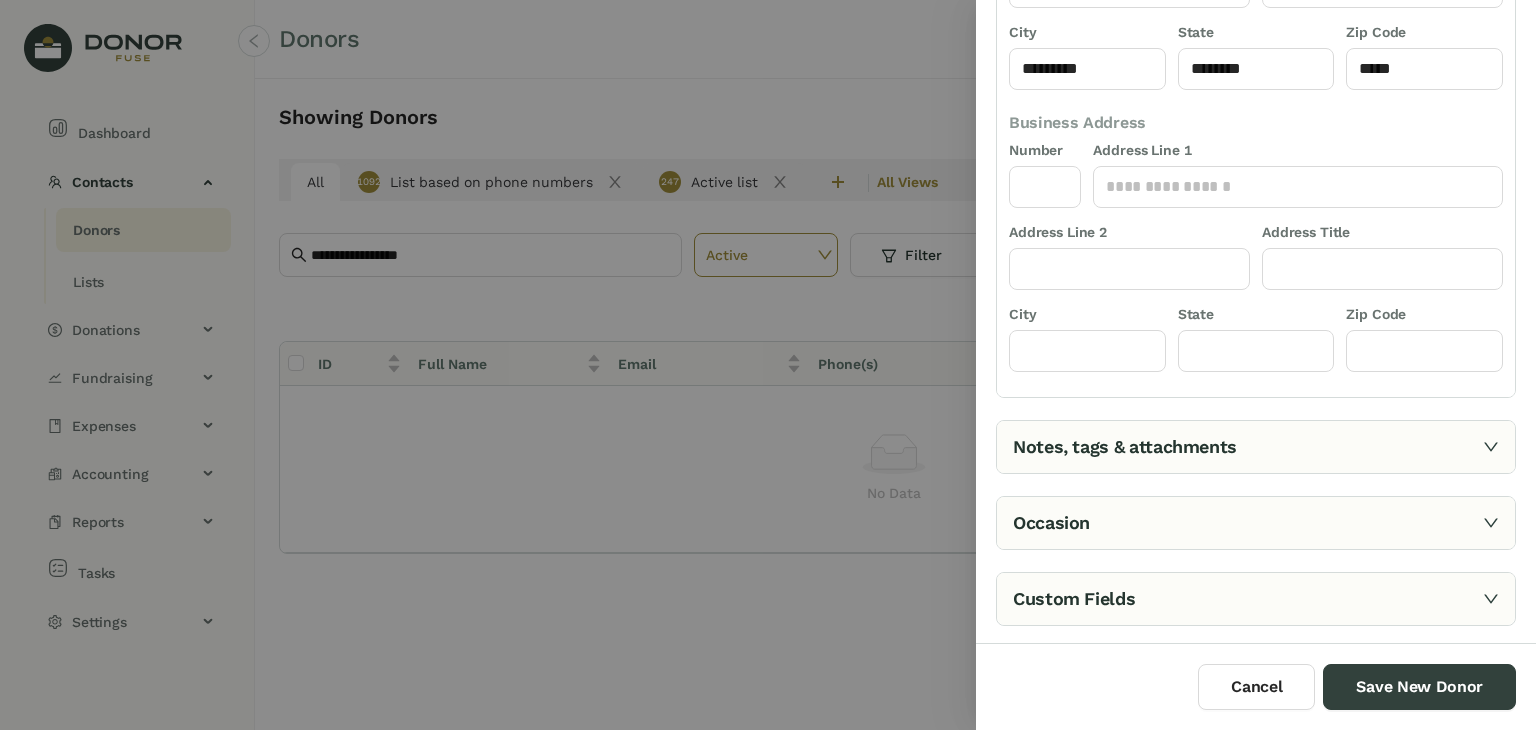click 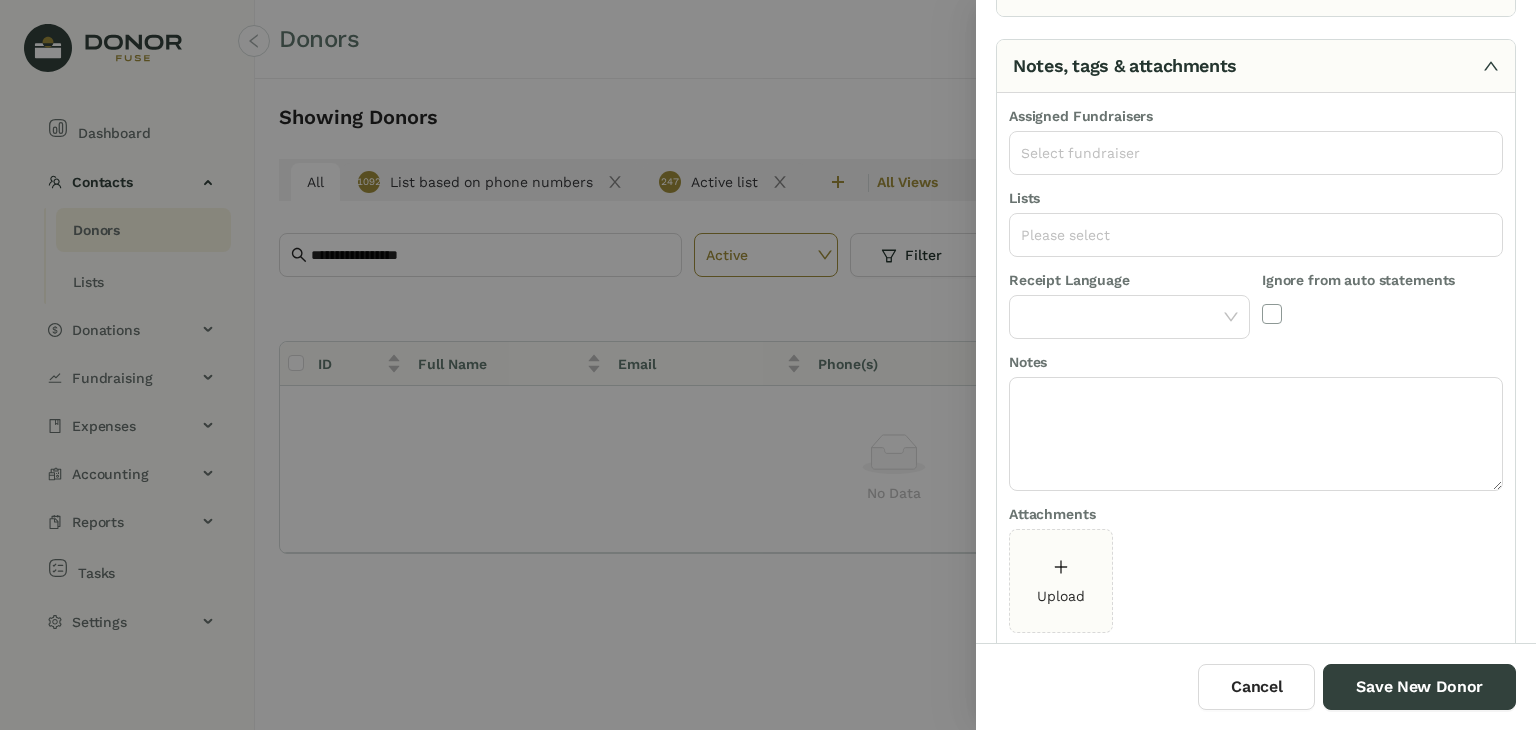 scroll, scrollTop: 128, scrollLeft: 0, axis: vertical 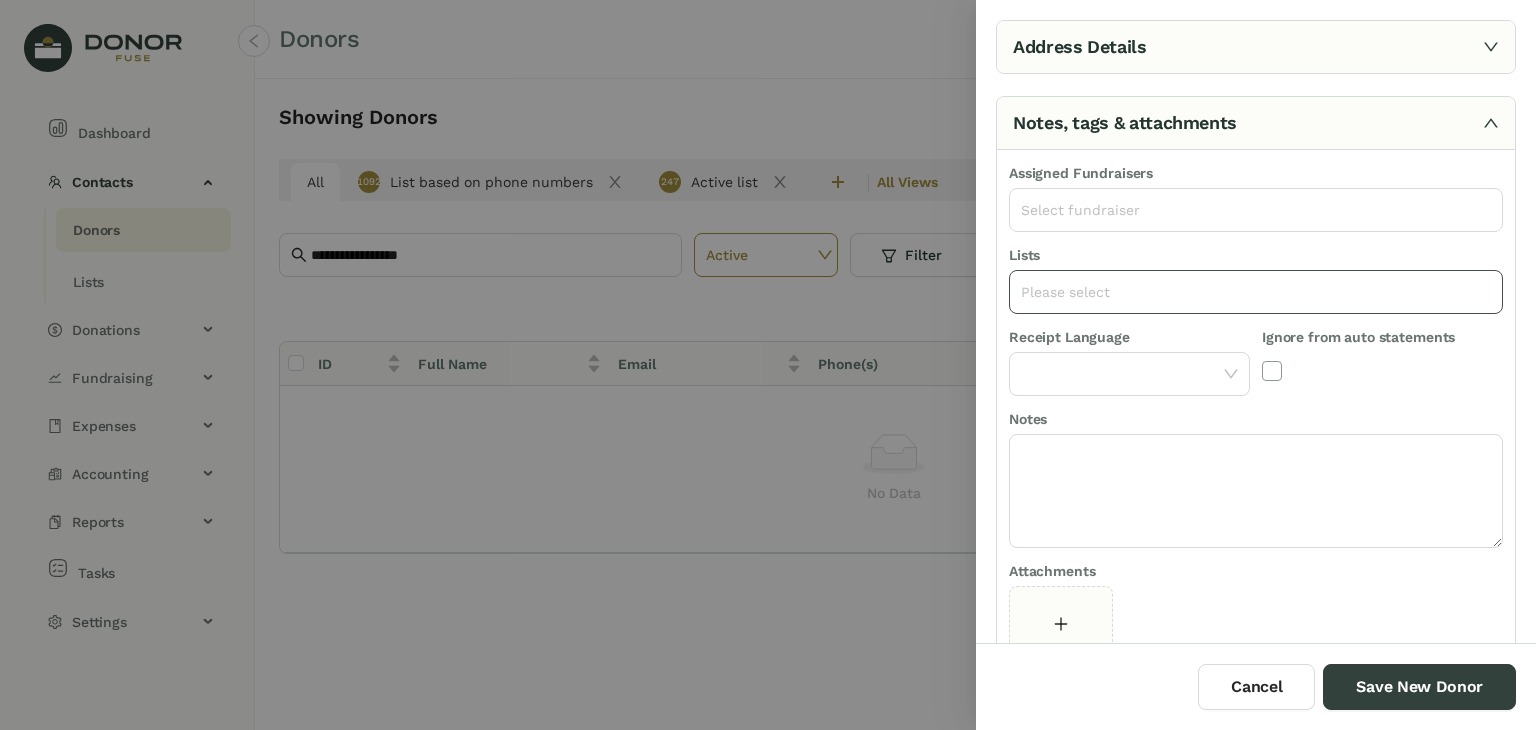 click on "Please select" 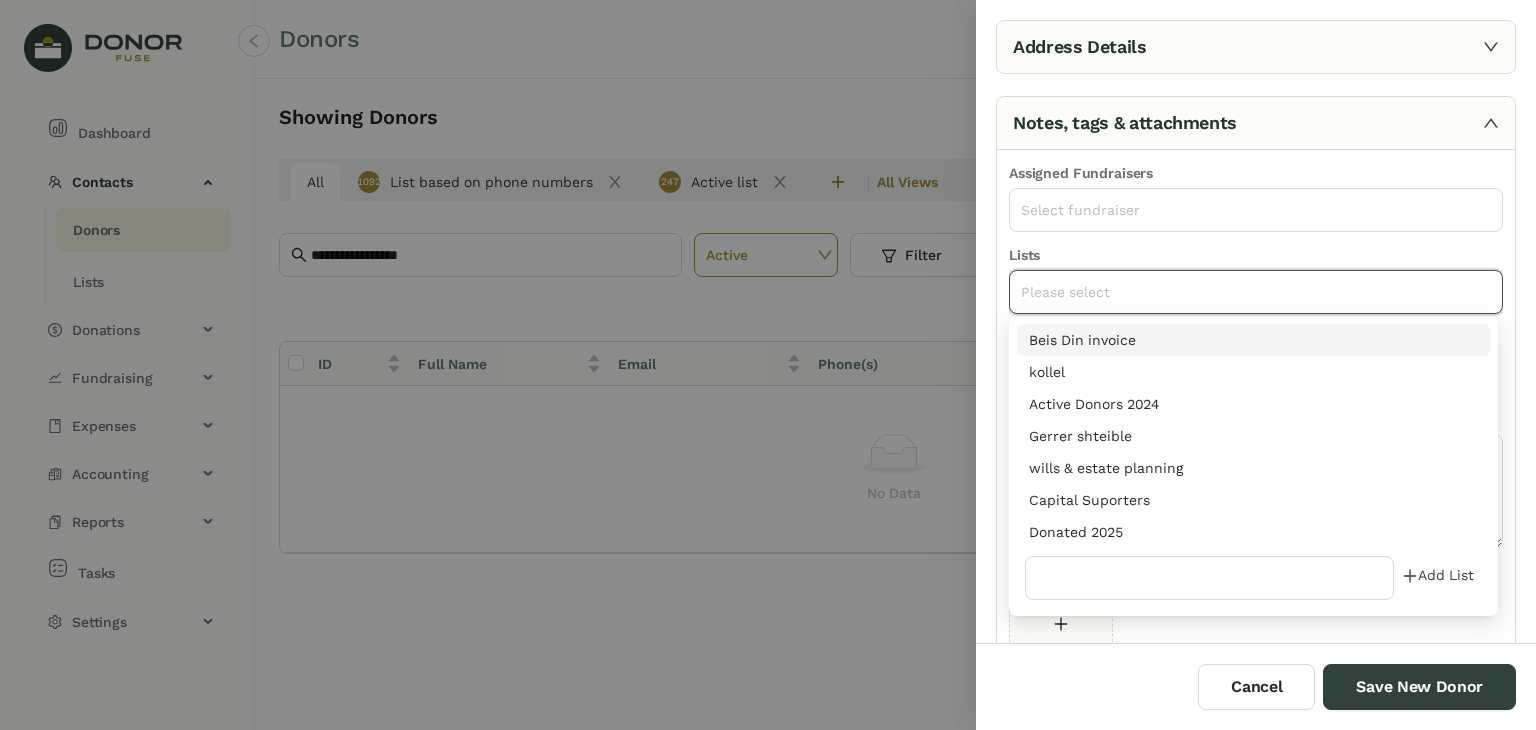 click on "Donated 2025" at bounding box center (1254, 532) 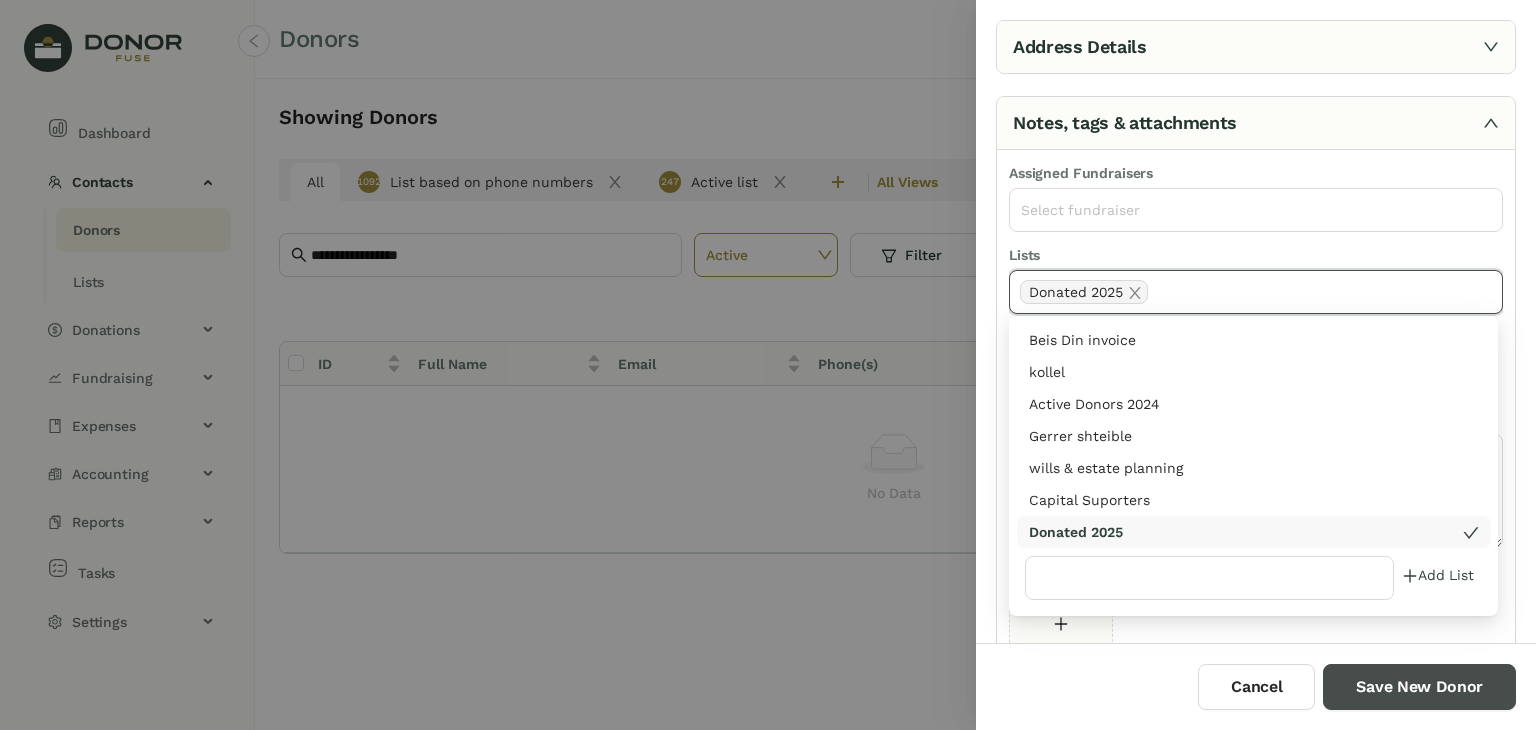 click on "Save New Donor" at bounding box center (1419, 687) 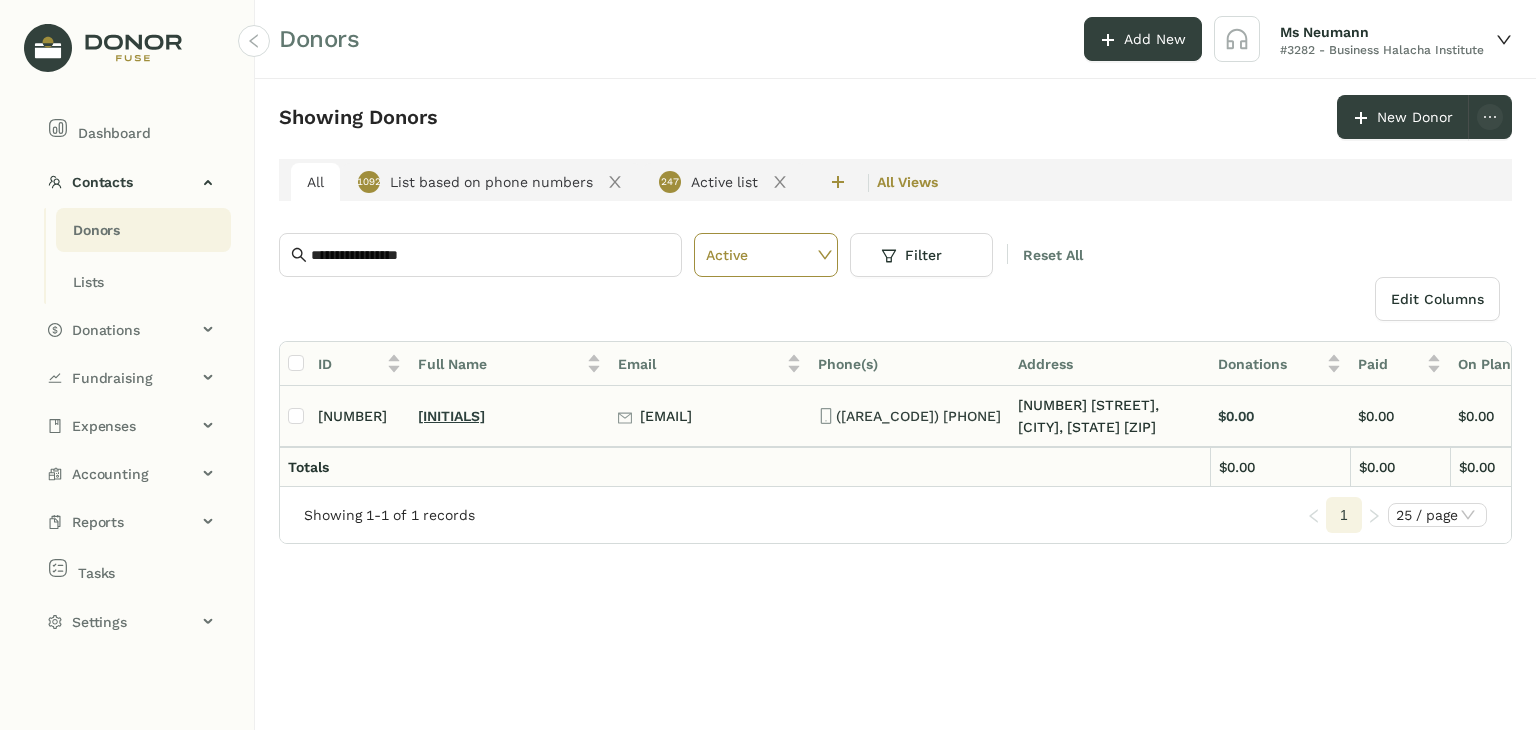 click on "[INITIALS]" 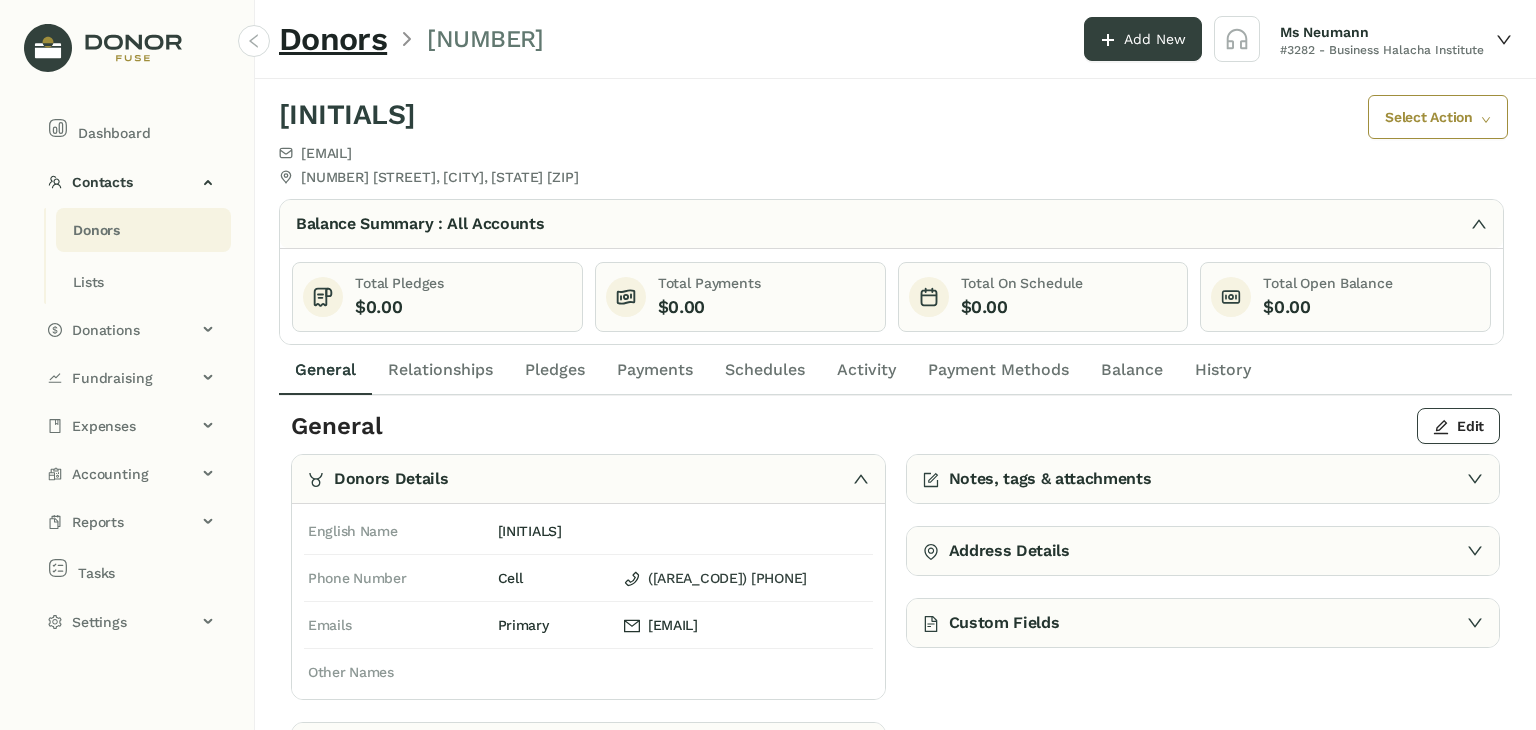 click on "Payments" 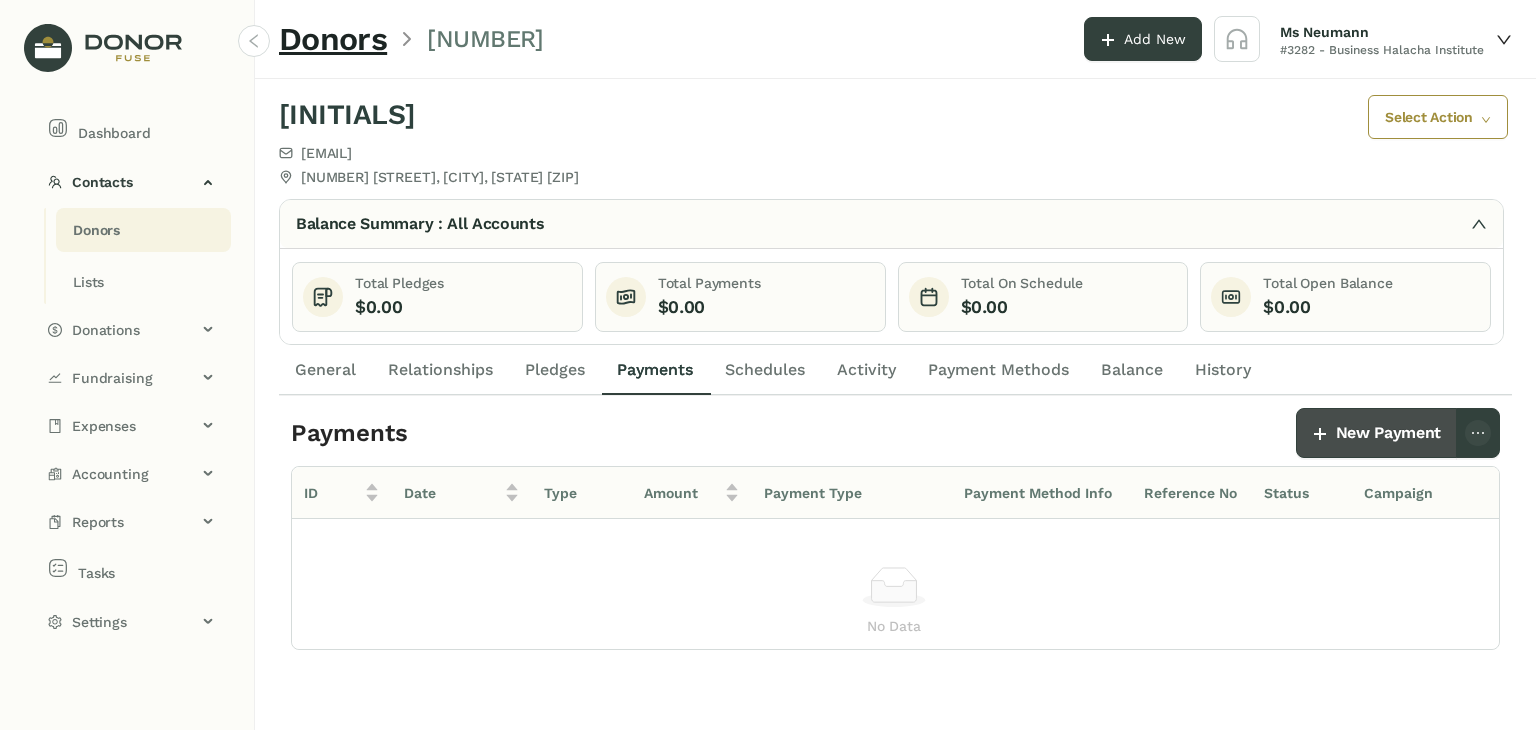 click on "New Payment" 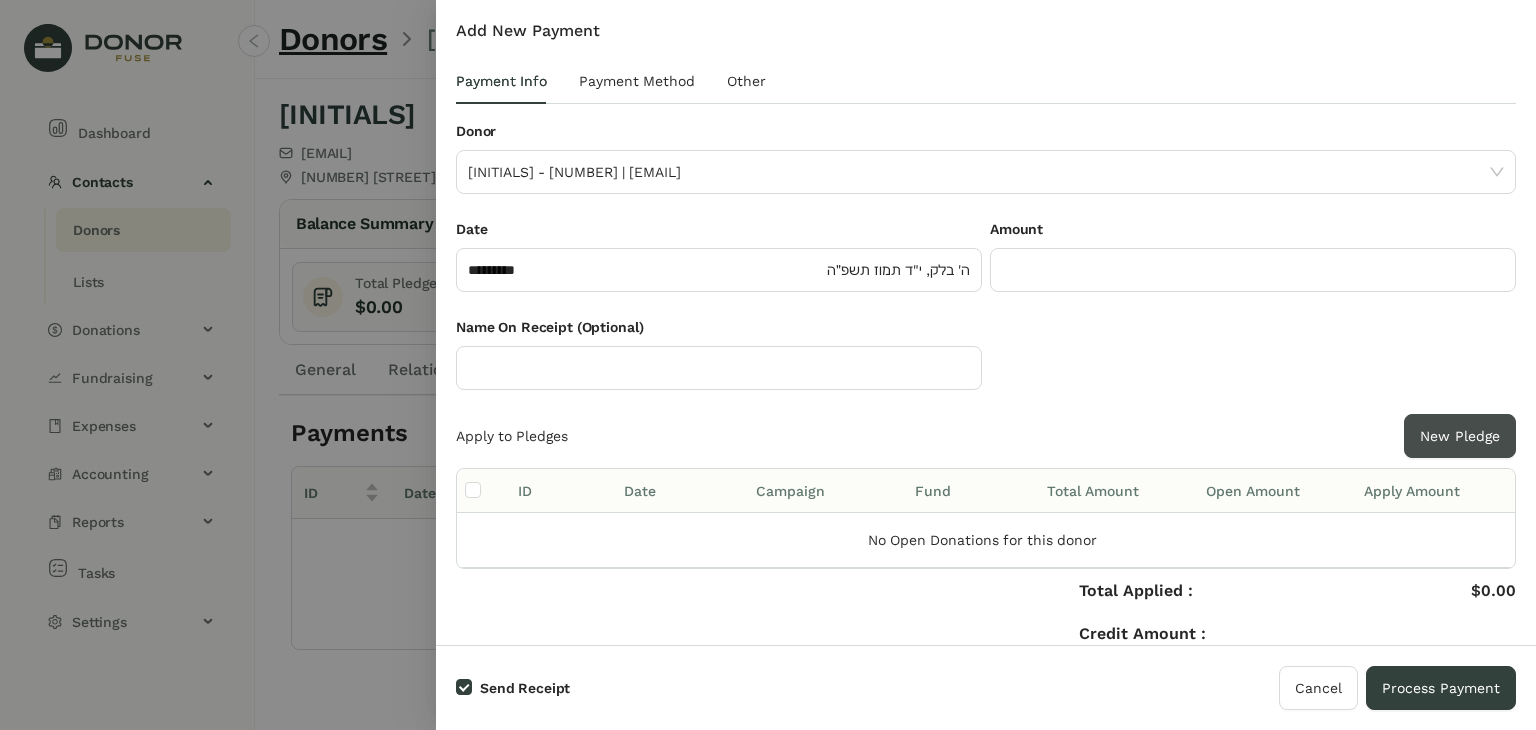 click on "New Pledge" at bounding box center [1460, 436] 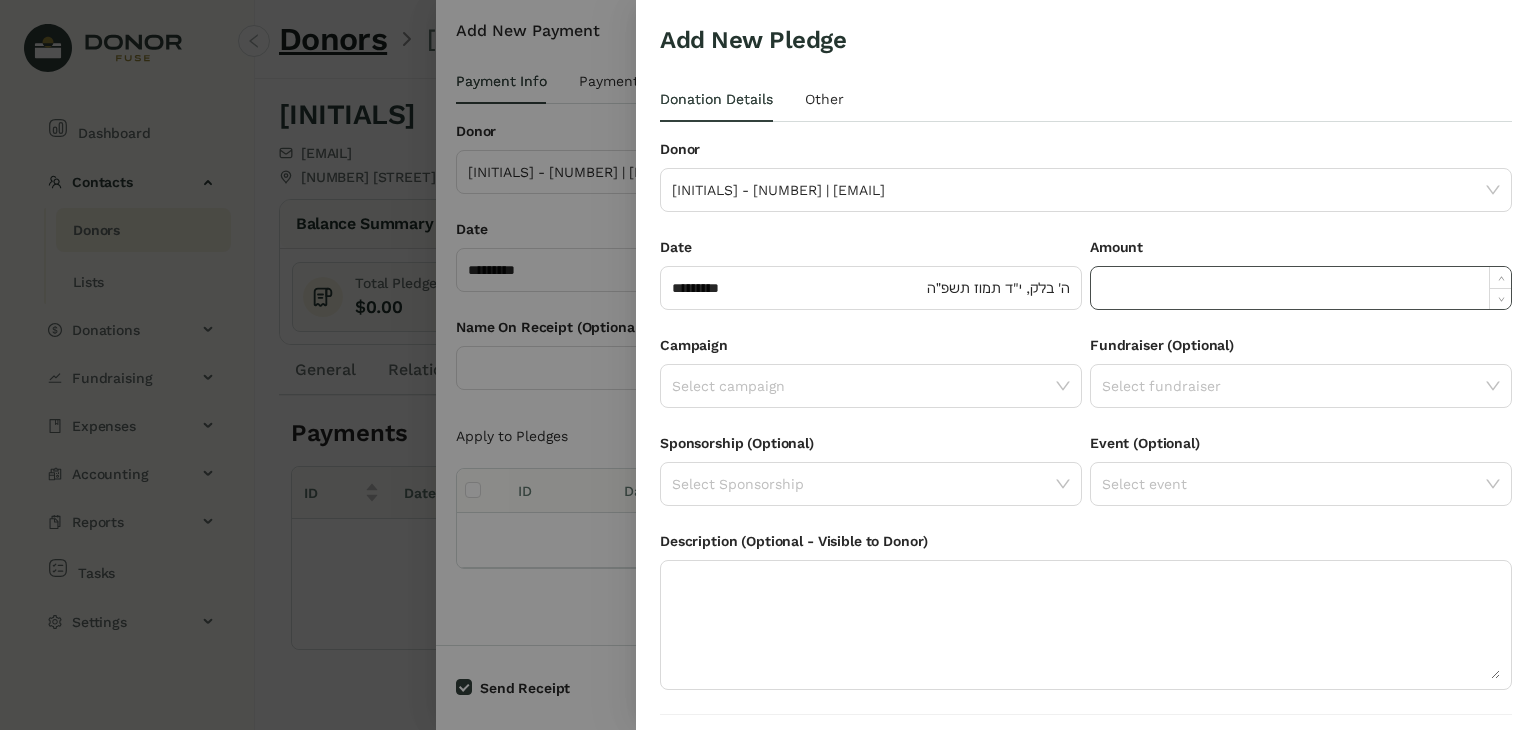 click 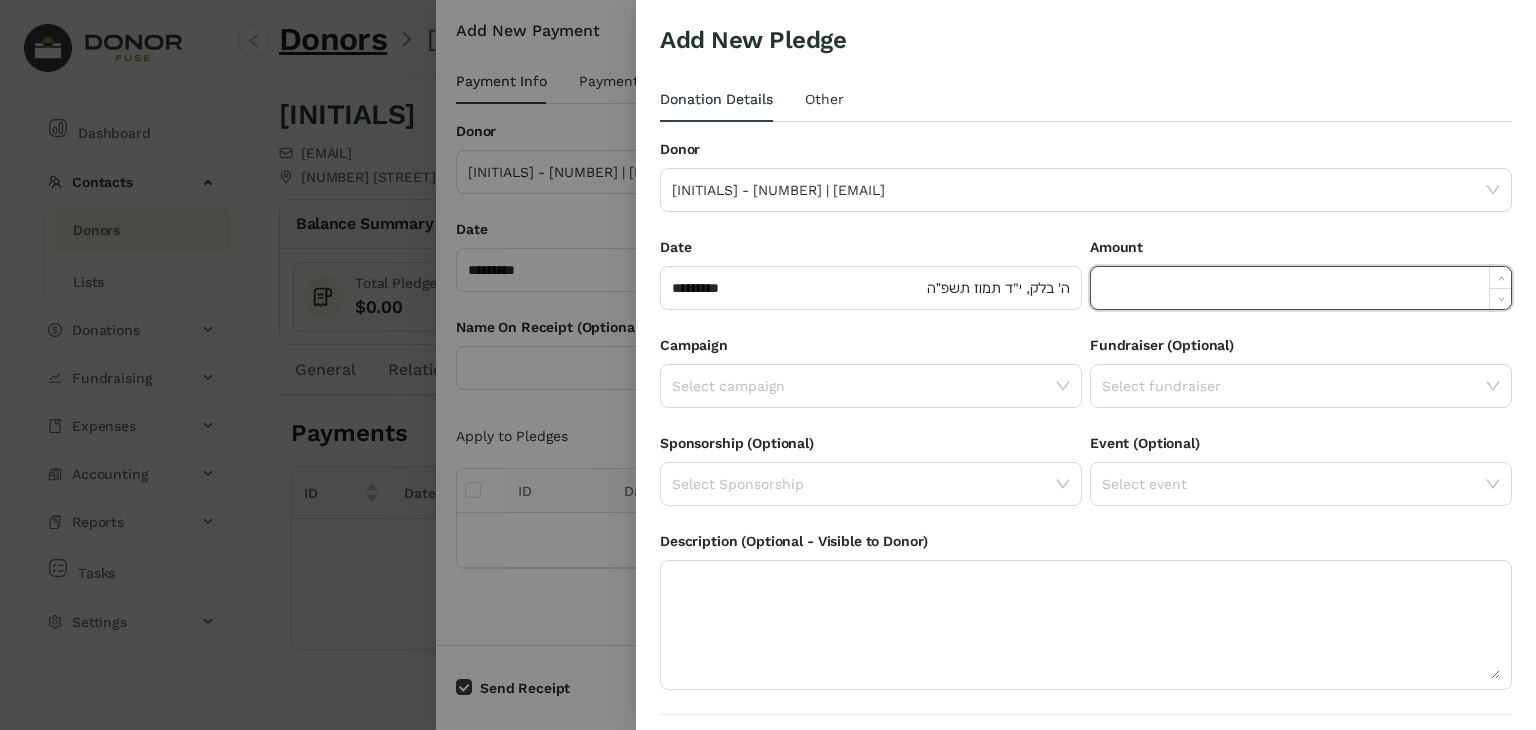 paste on "*****" 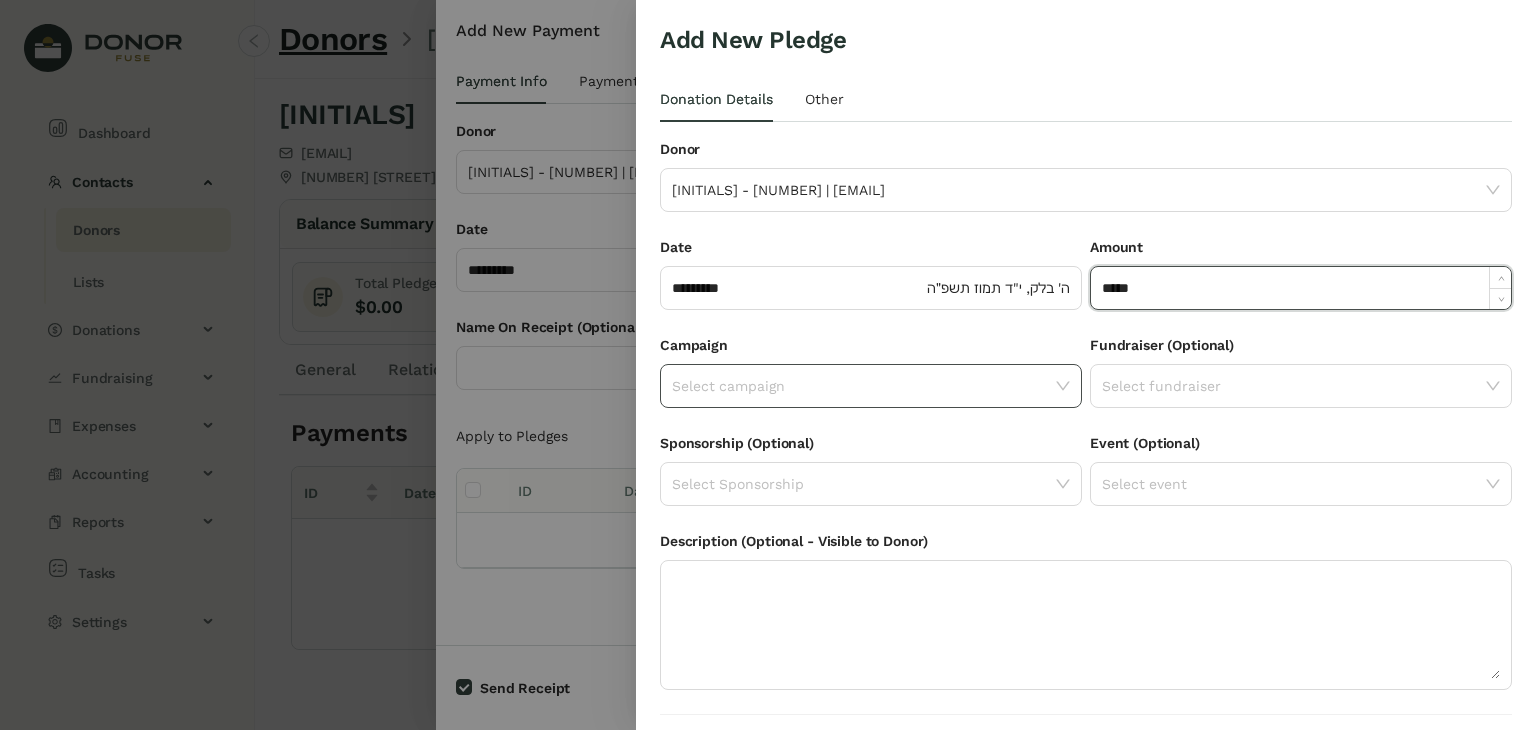 type on "******" 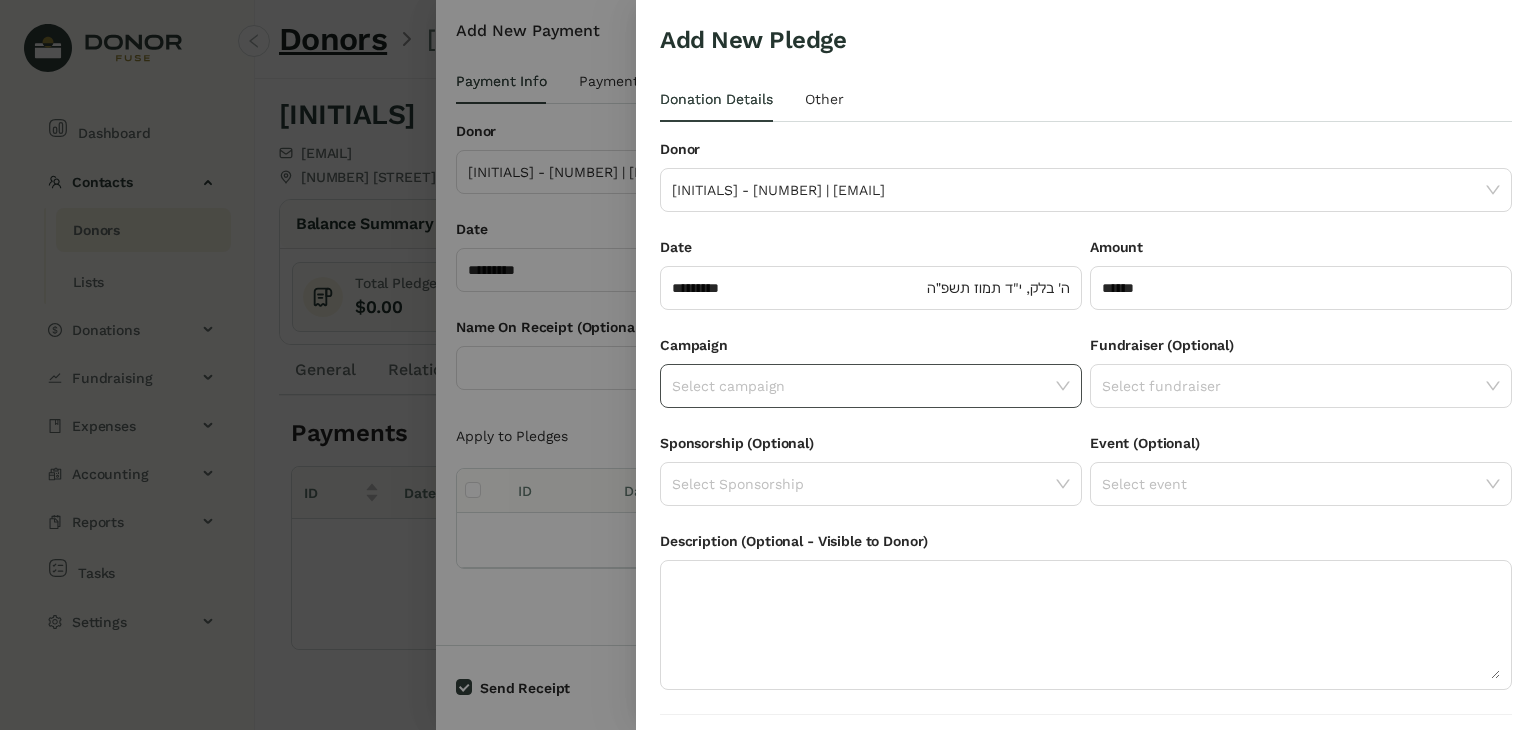 click 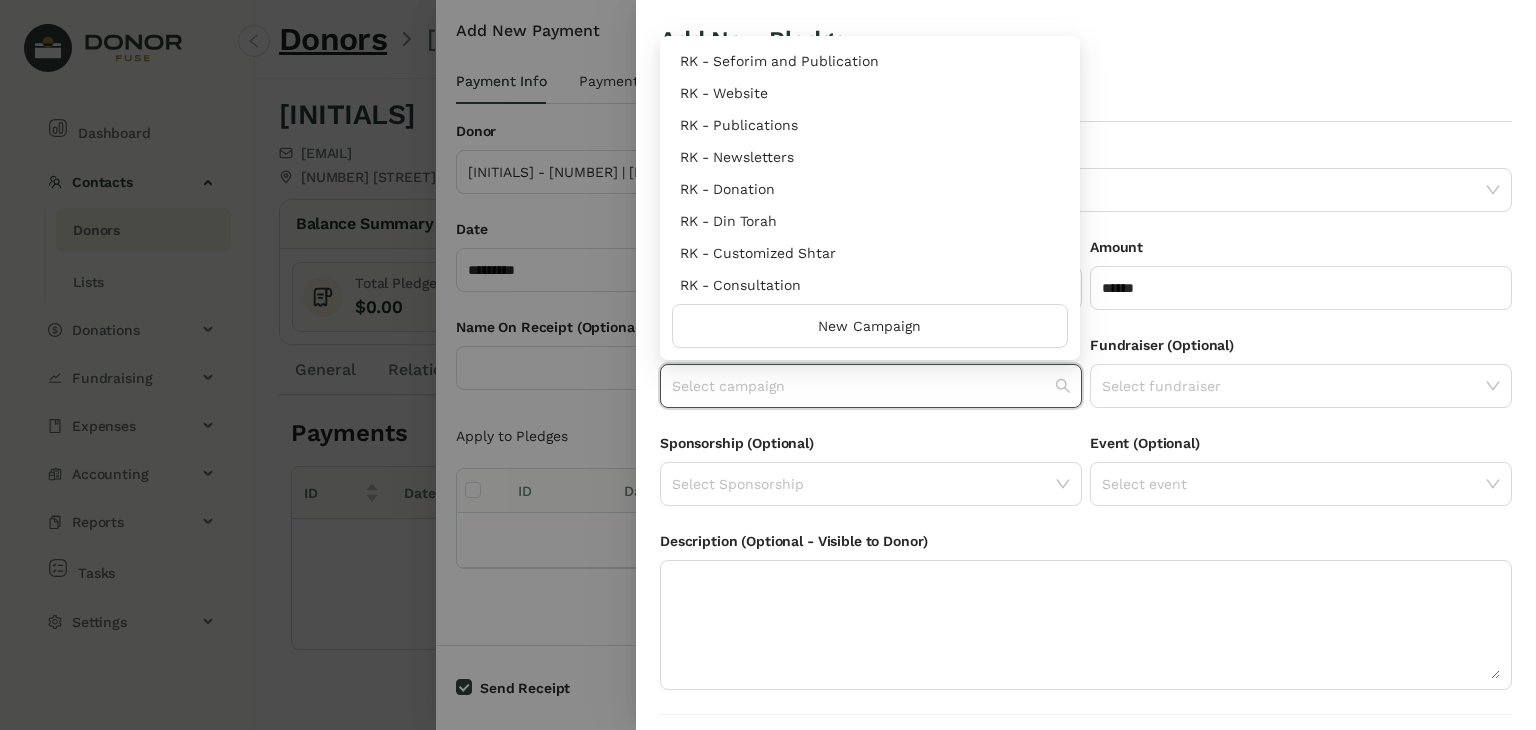 scroll, scrollTop: 960, scrollLeft: 0, axis: vertical 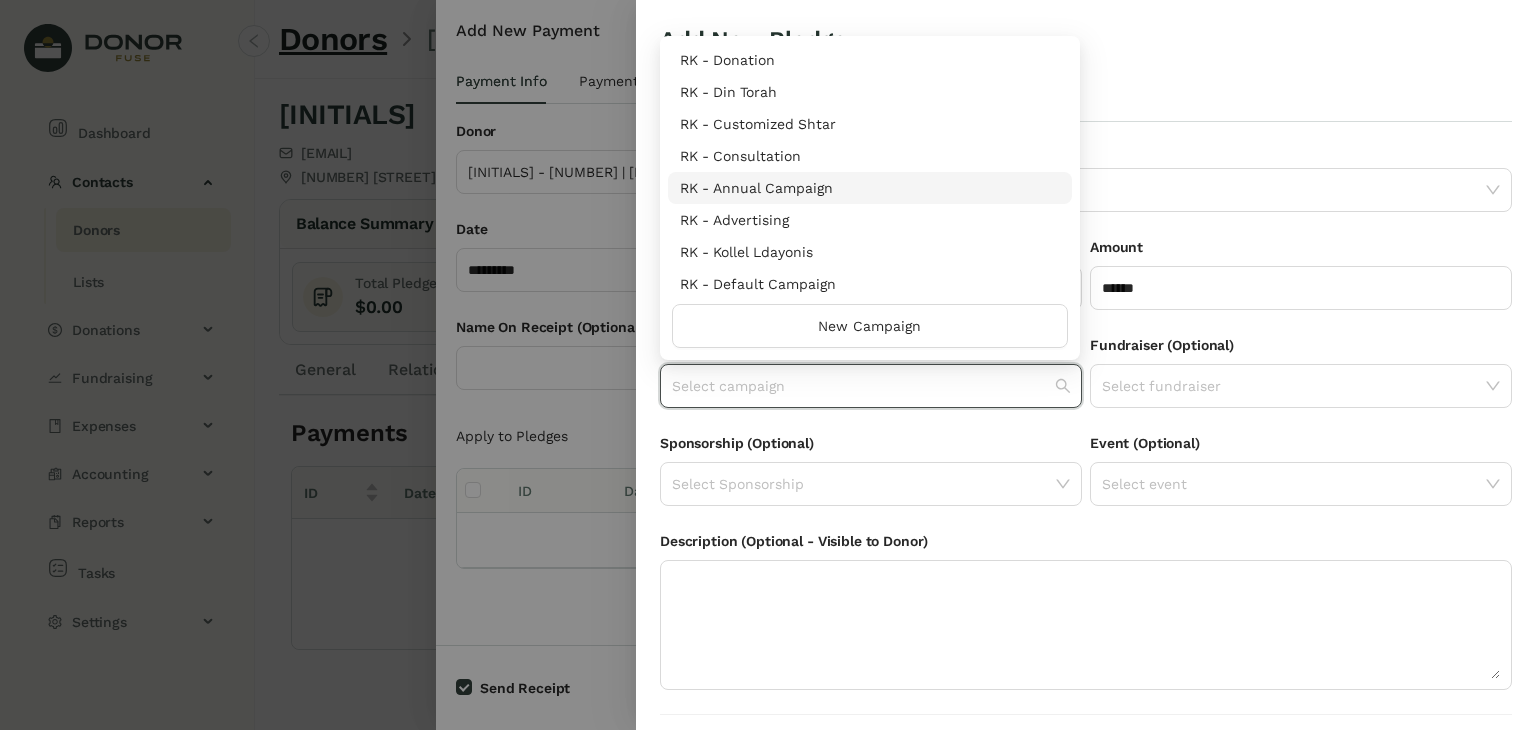 click on "RK - Annual Campaign" at bounding box center [870, 188] 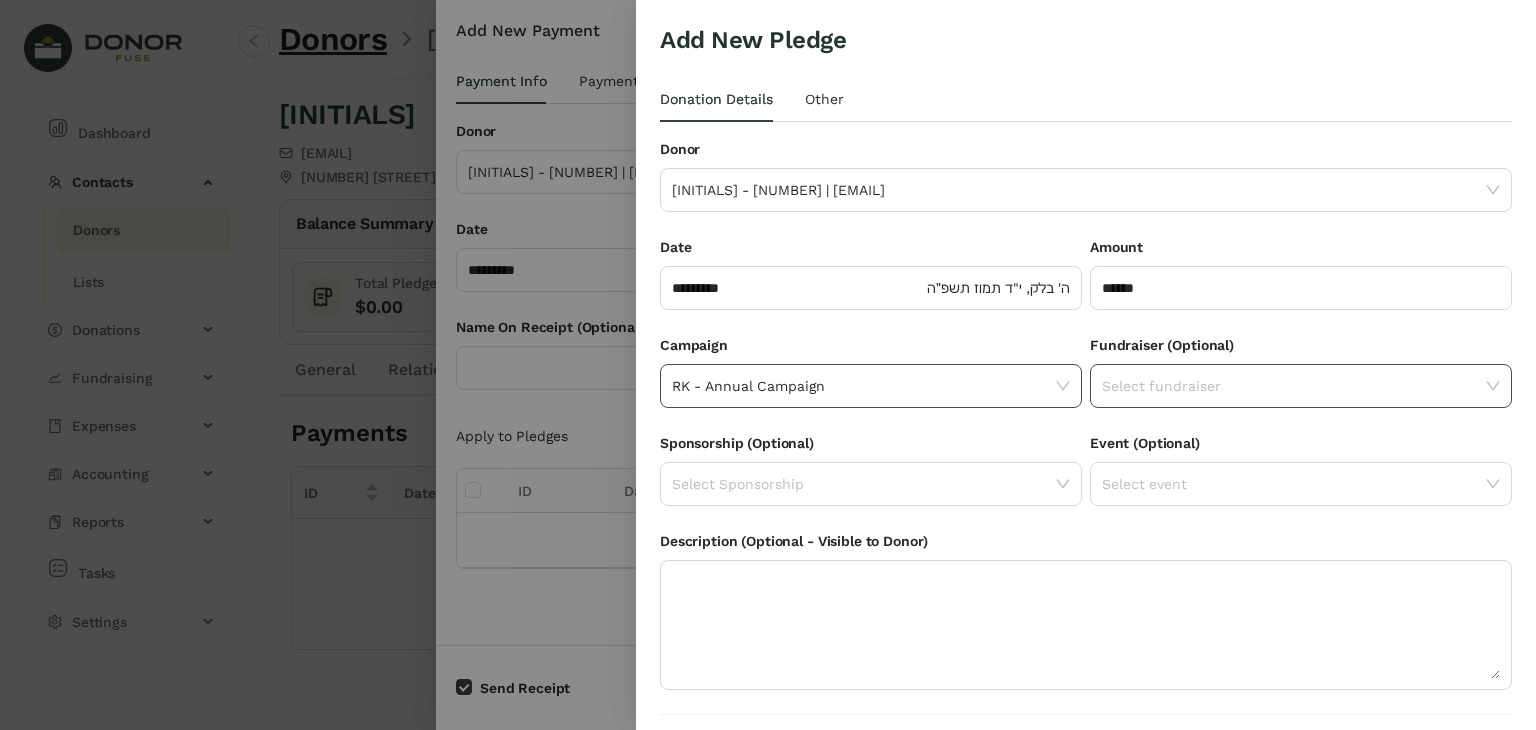 click 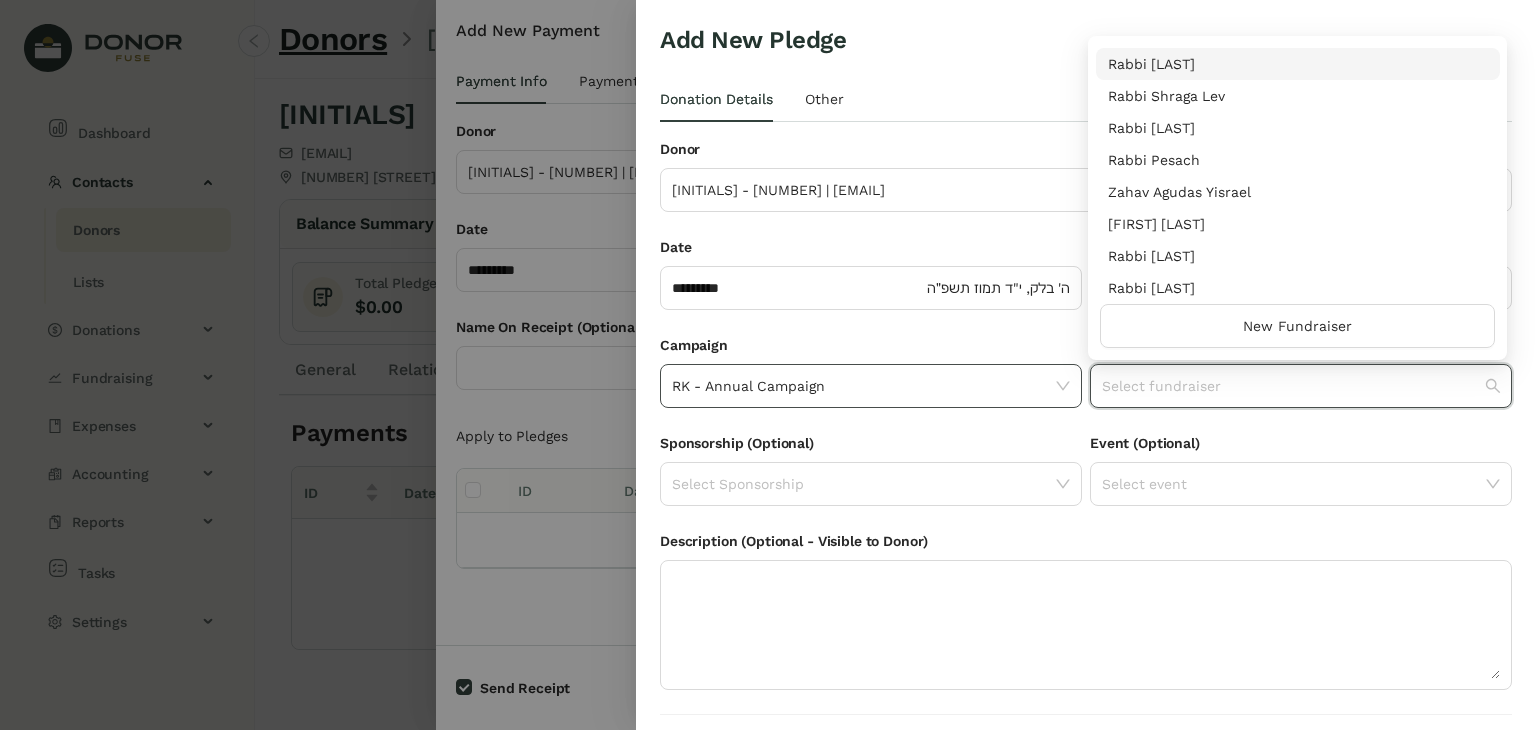 scroll, scrollTop: 256, scrollLeft: 0, axis: vertical 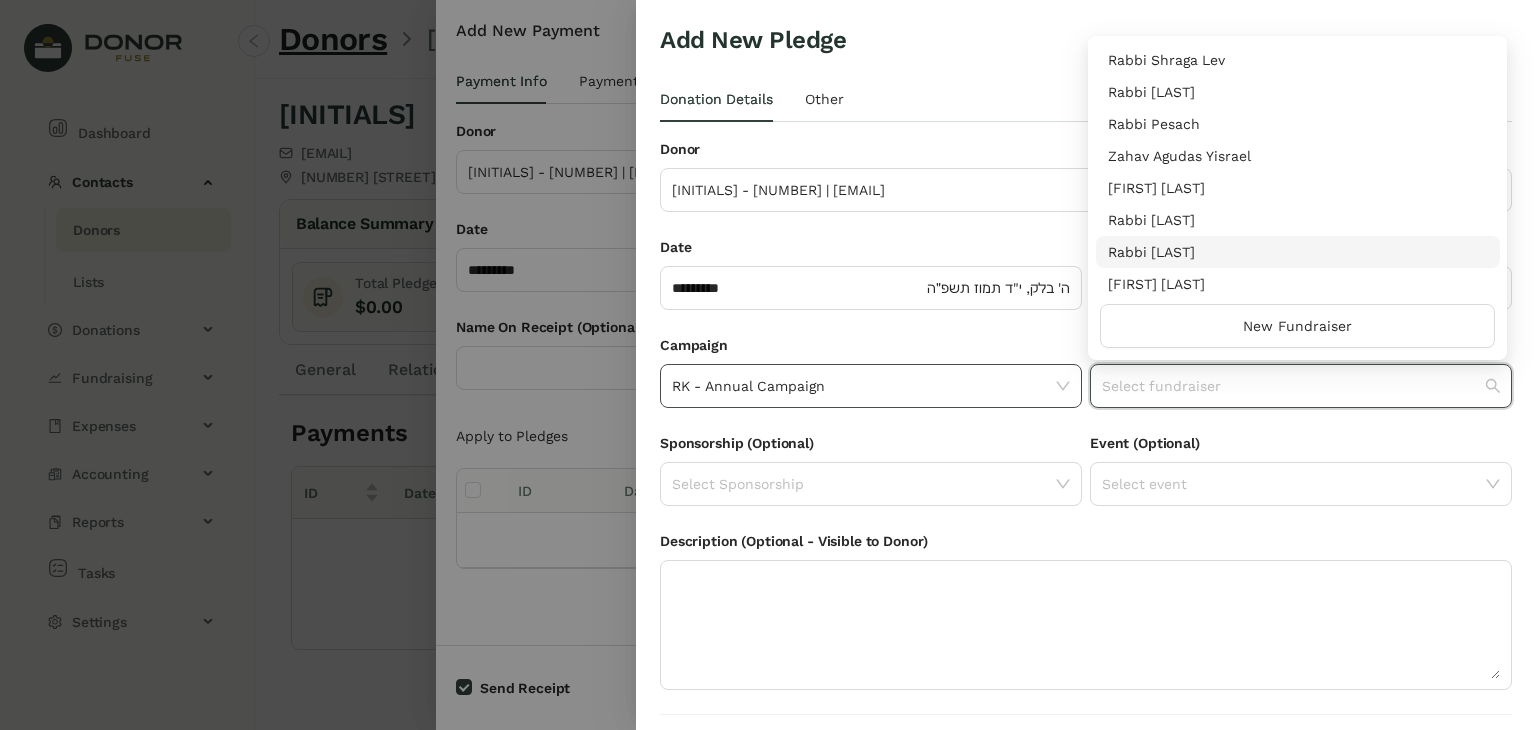 click on "Rabbi [LAST]" at bounding box center (1298, 252) 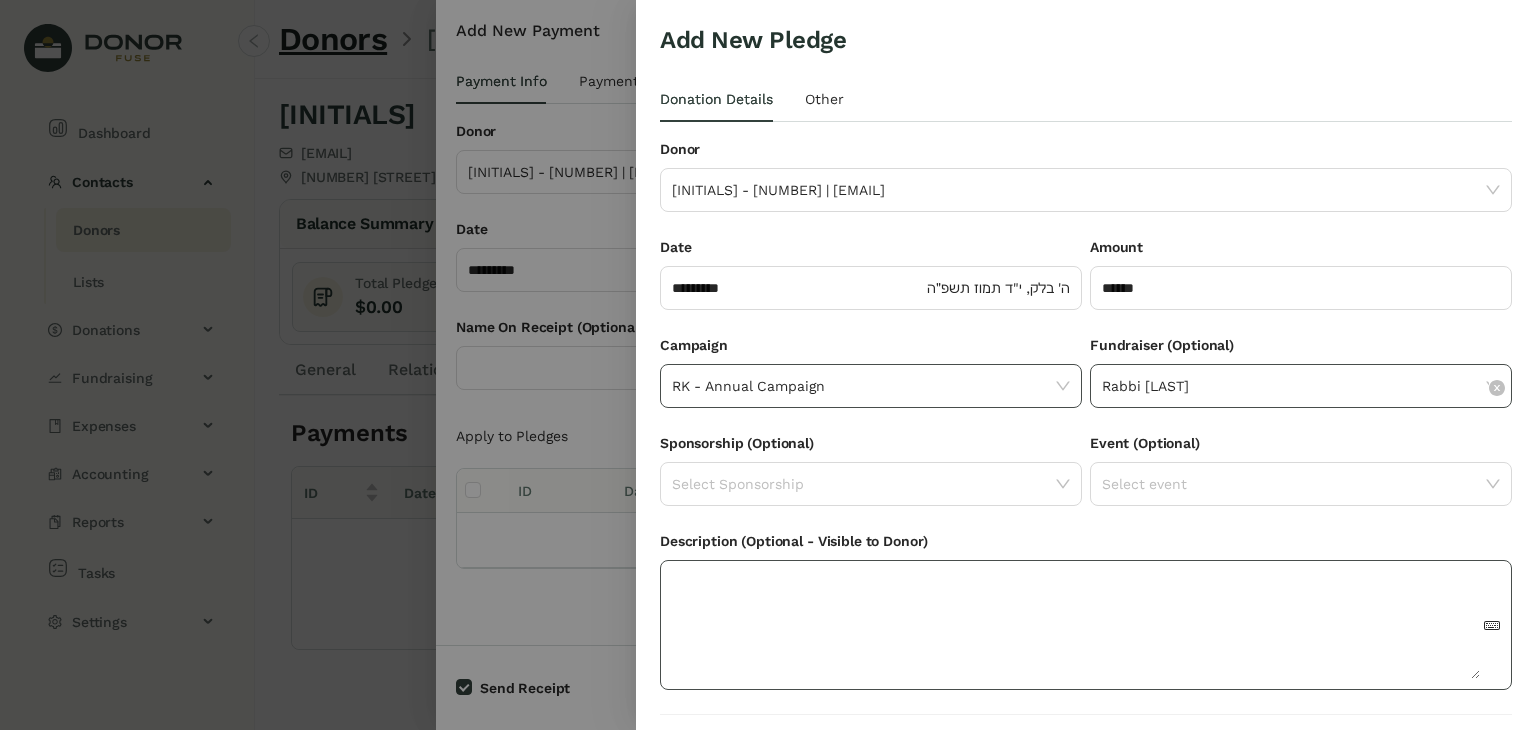 scroll, scrollTop: 54, scrollLeft: 0, axis: vertical 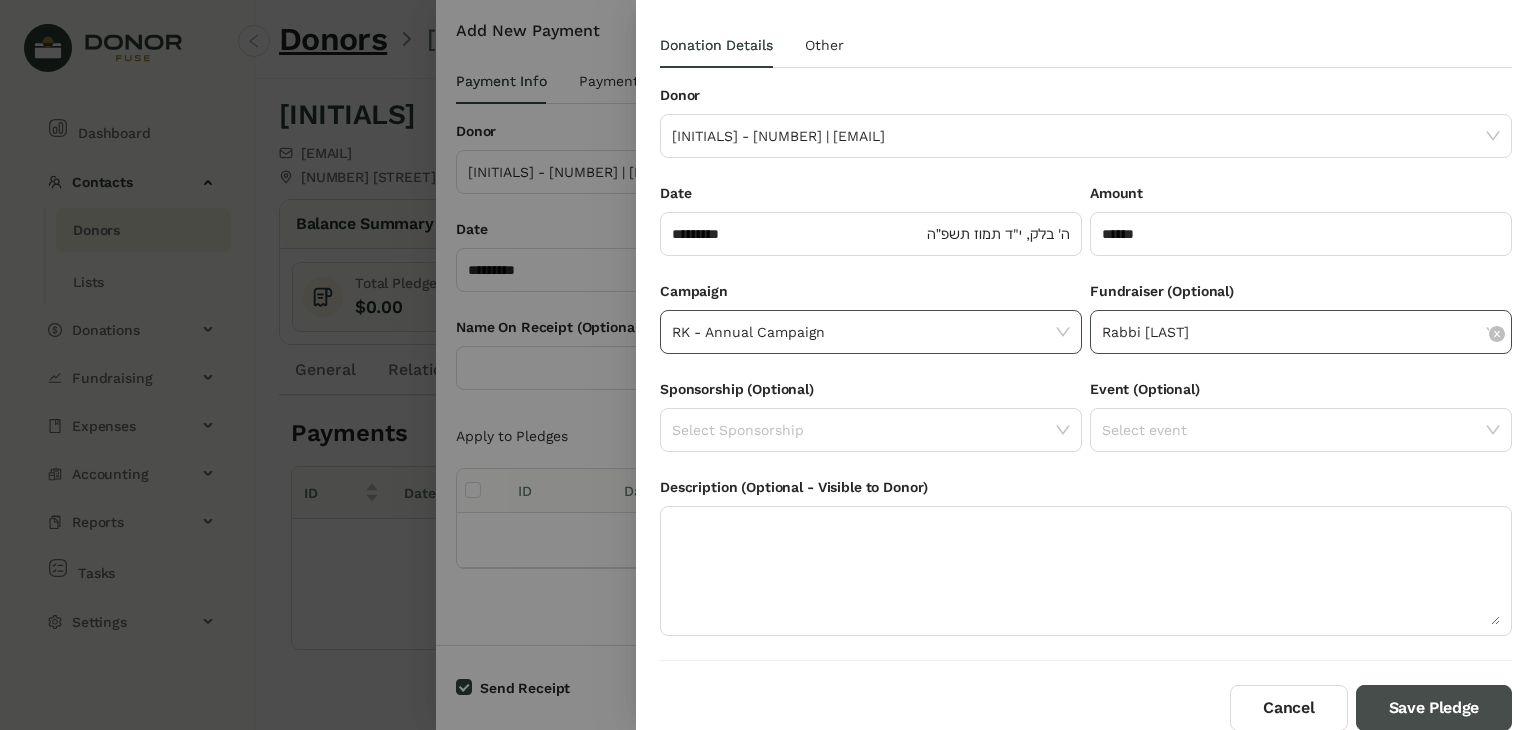 click on "Save Pledge" at bounding box center (1434, 708) 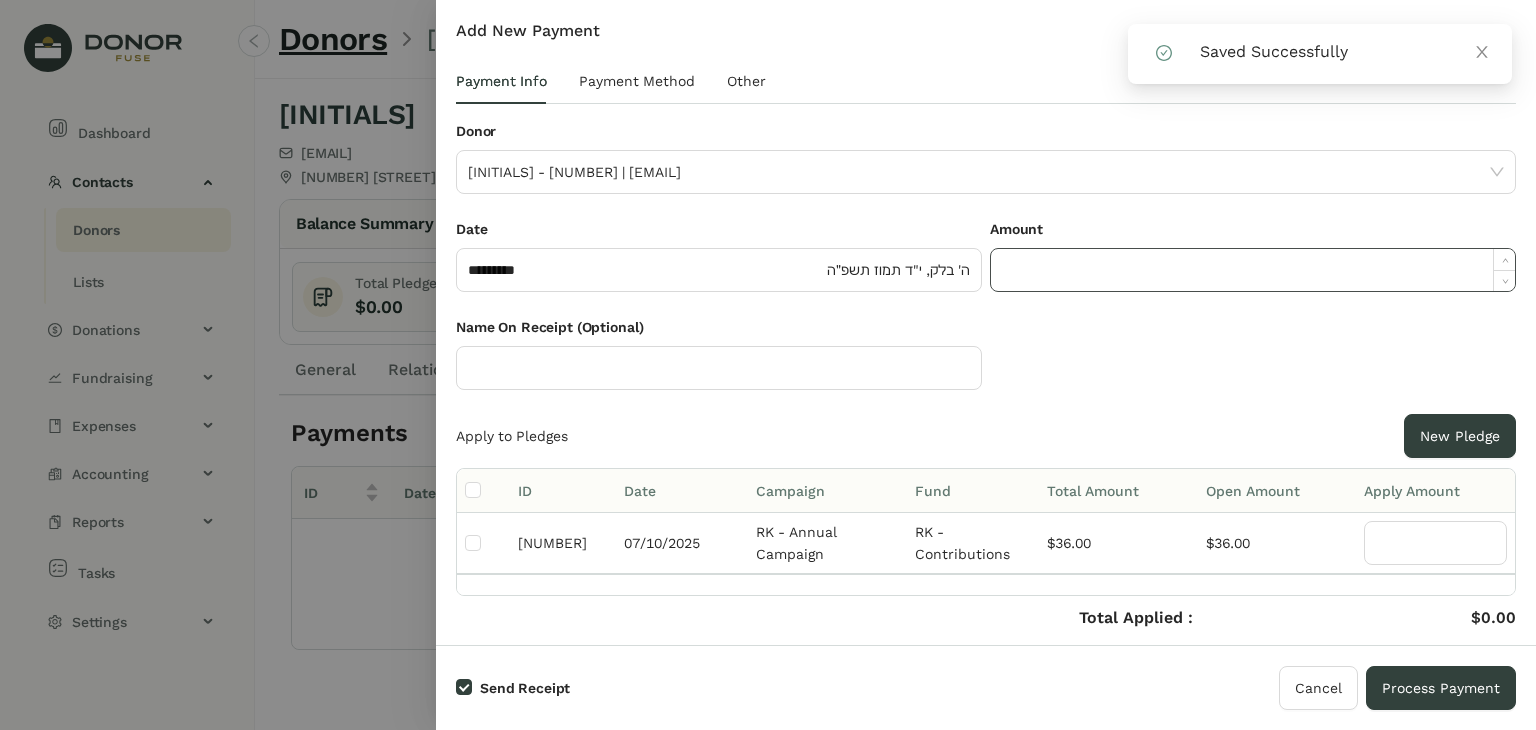 click 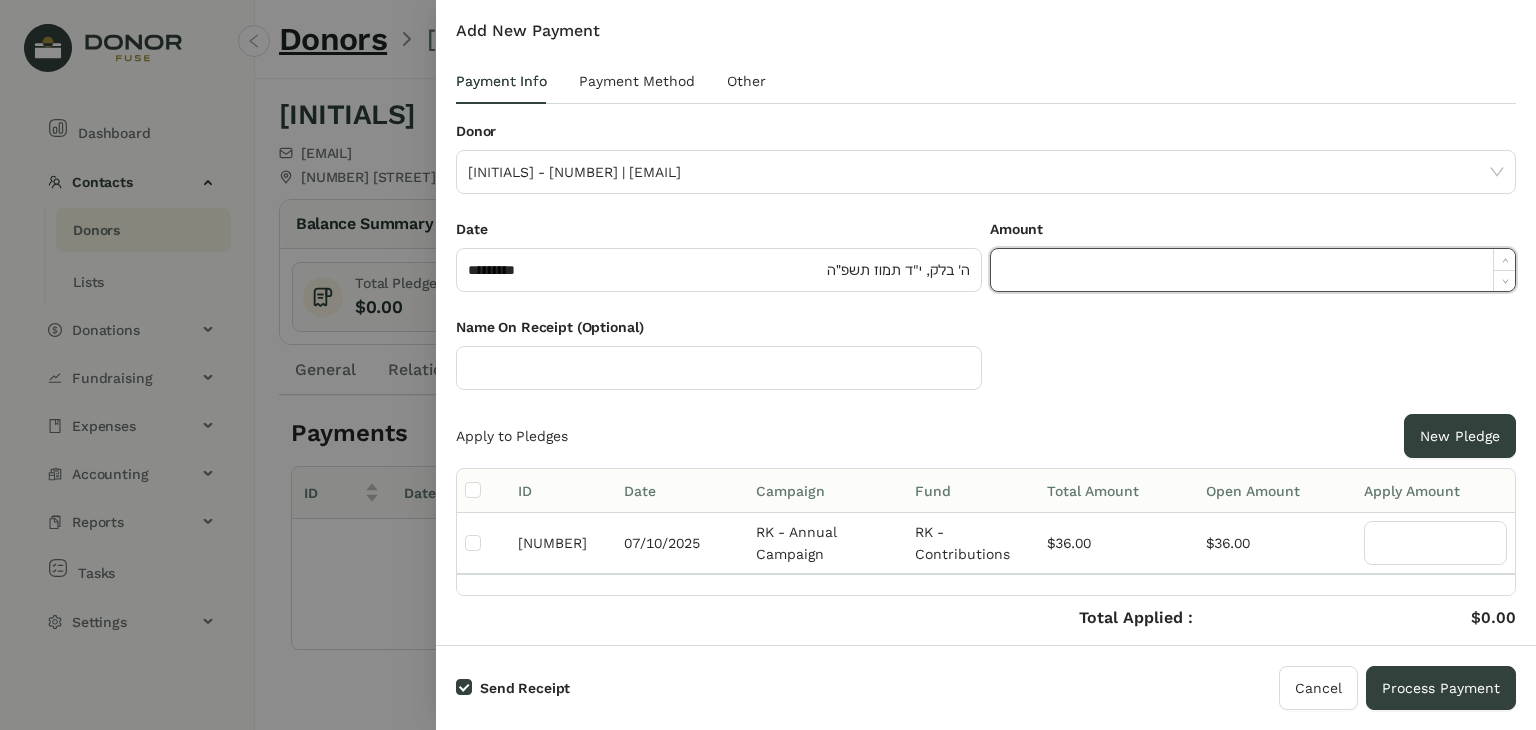 paste on "*****" 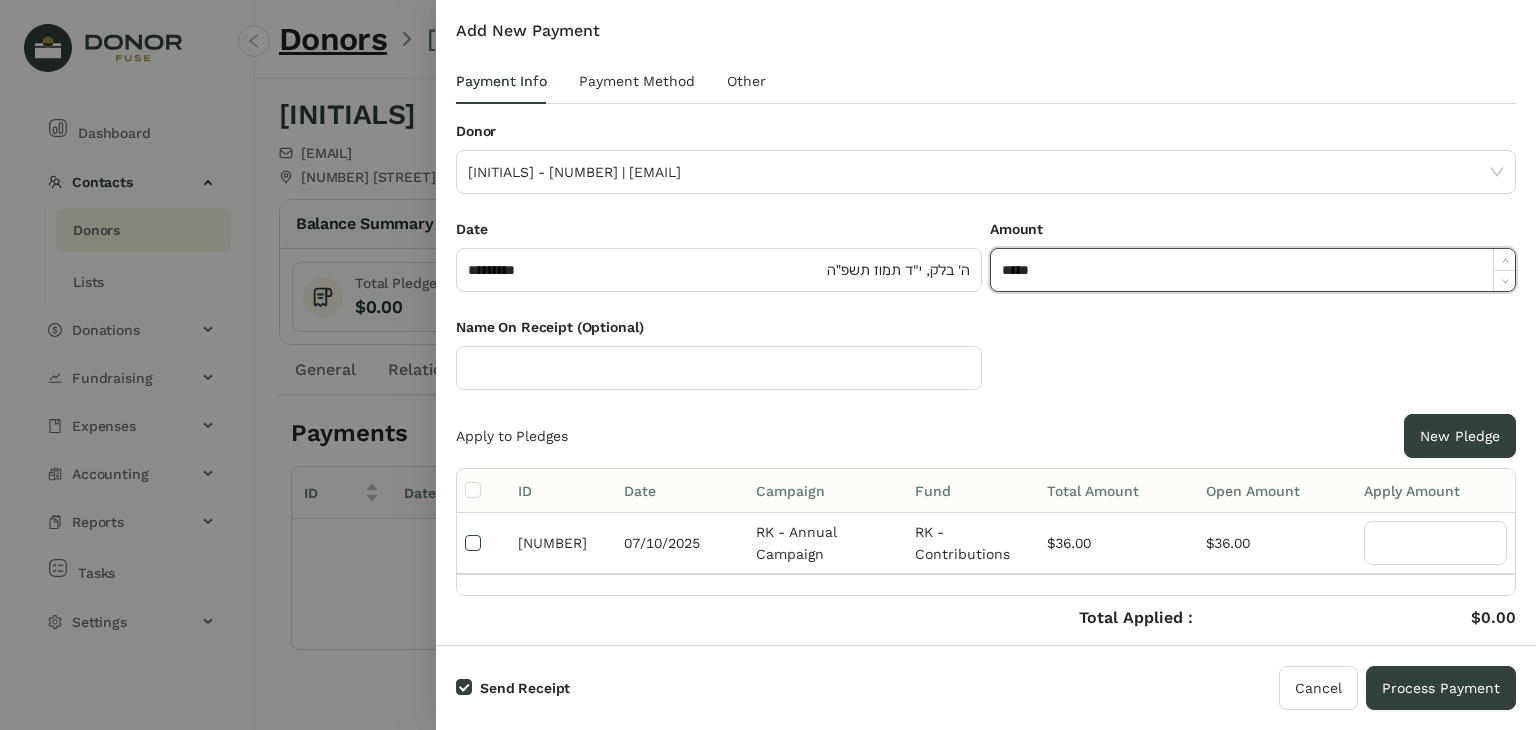 type on "******" 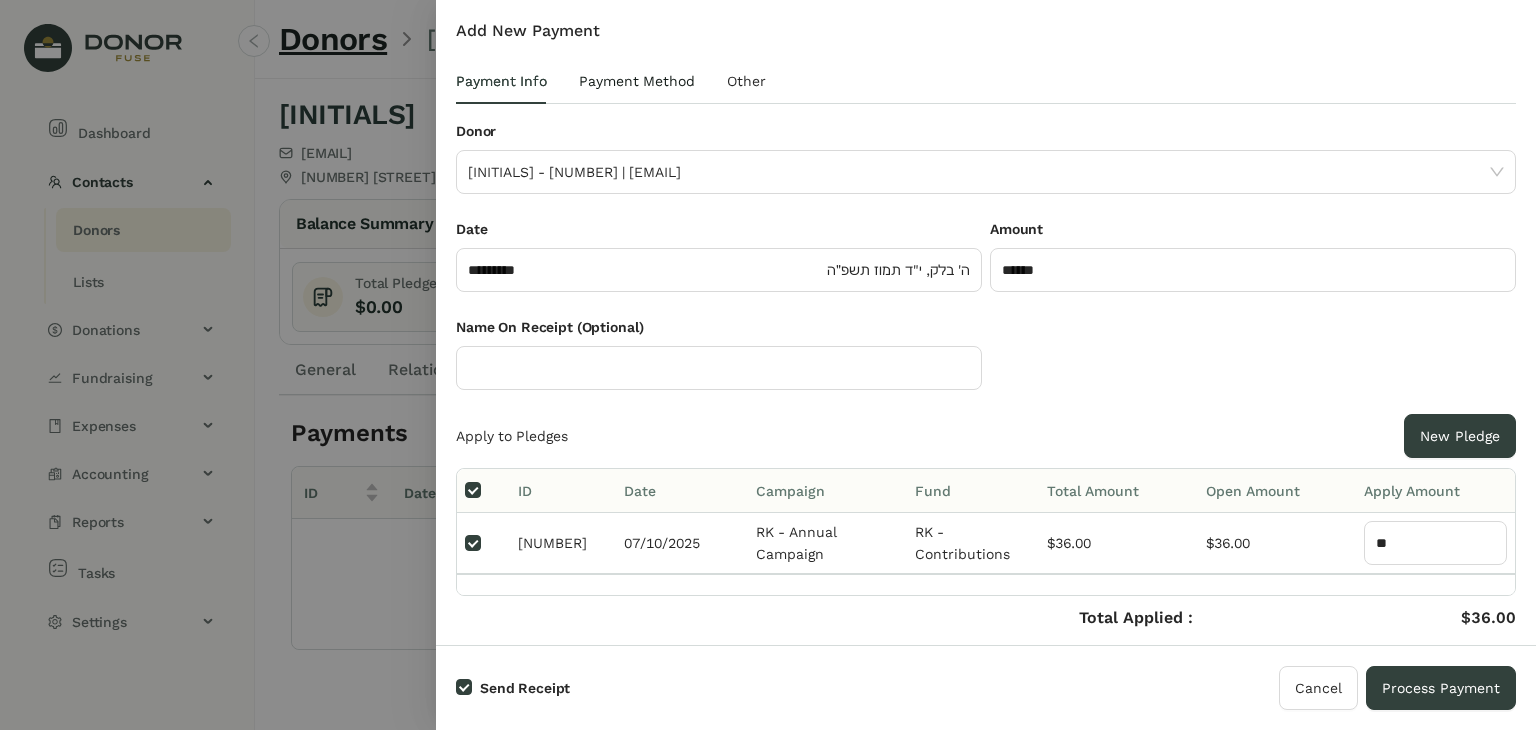 click on "Payment Method" at bounding box center (637, 81) 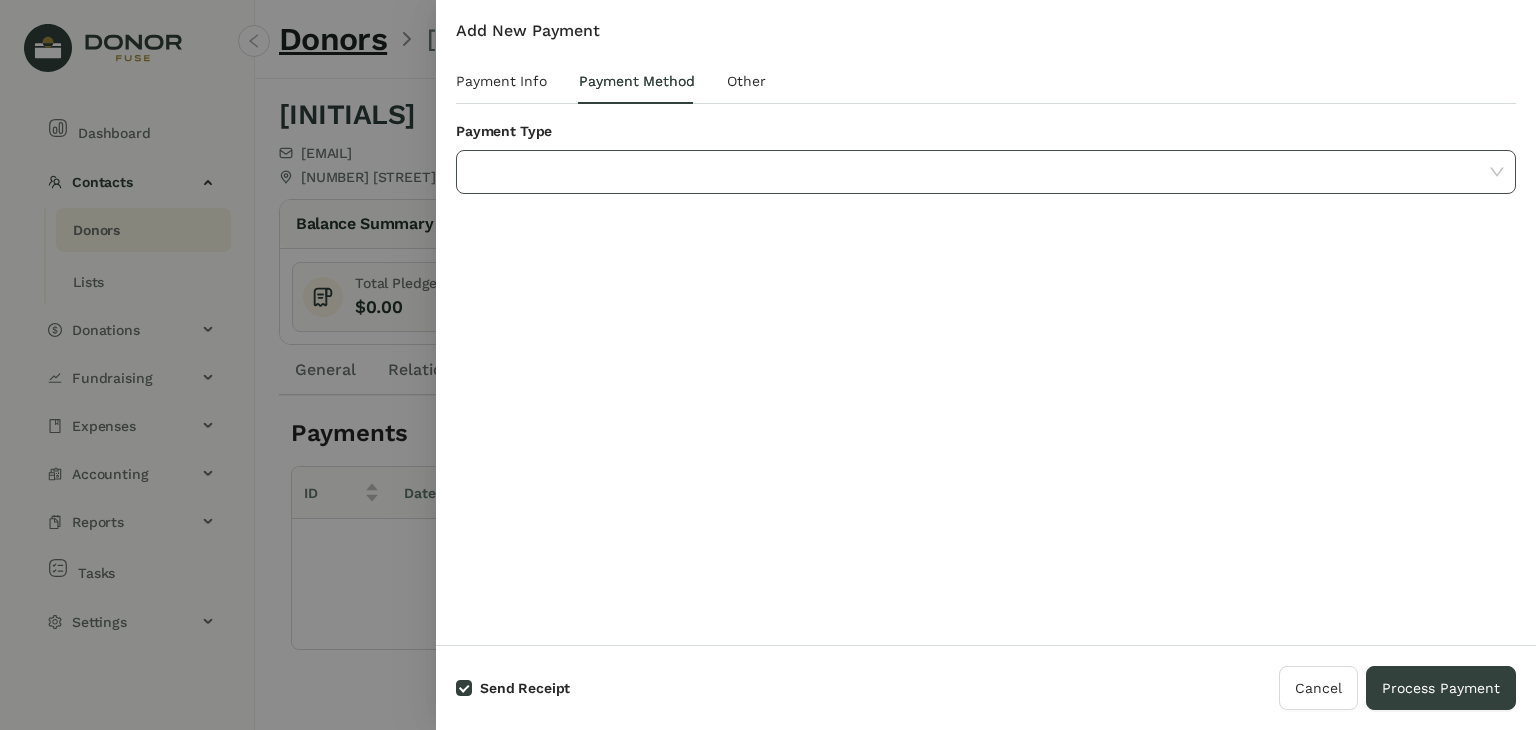 click 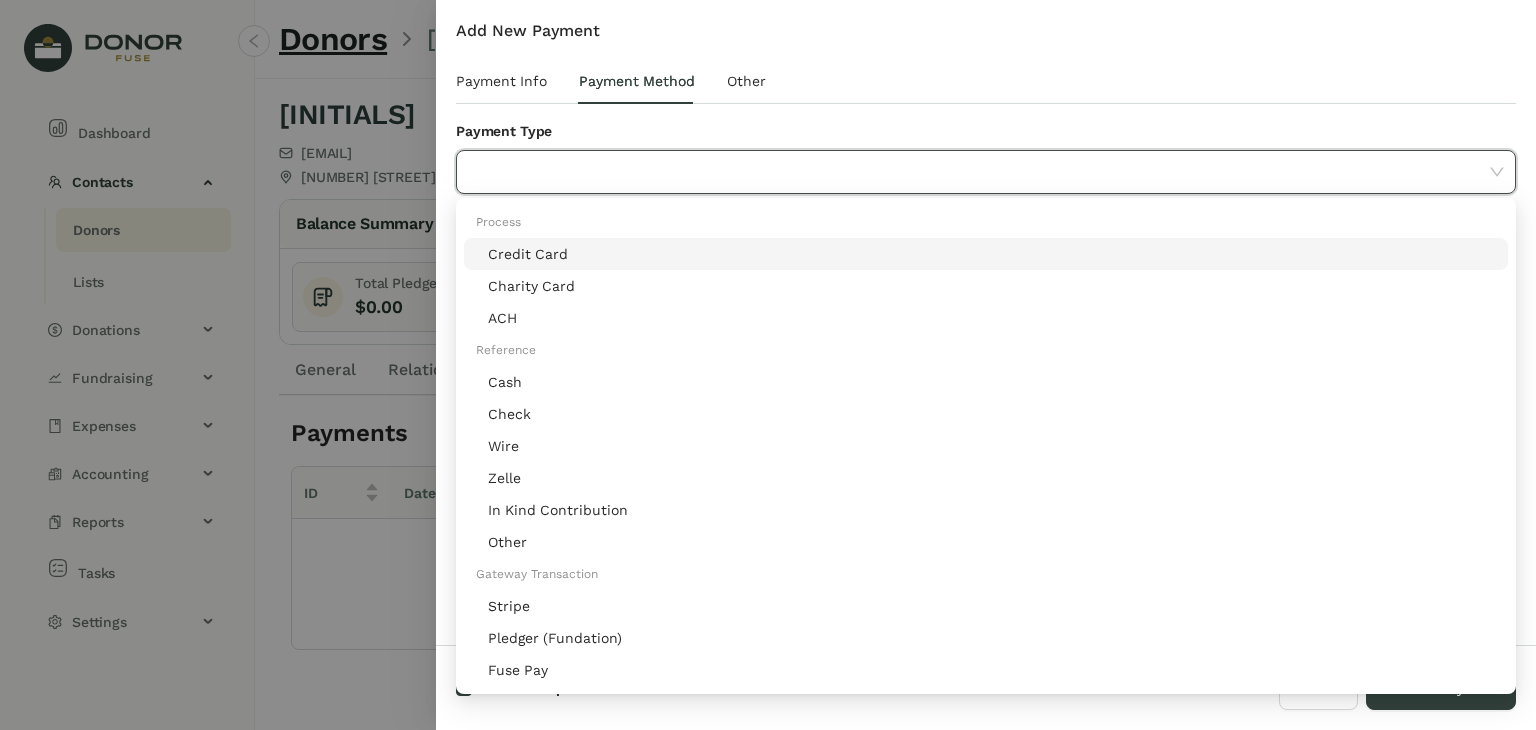 click on "Stripe" 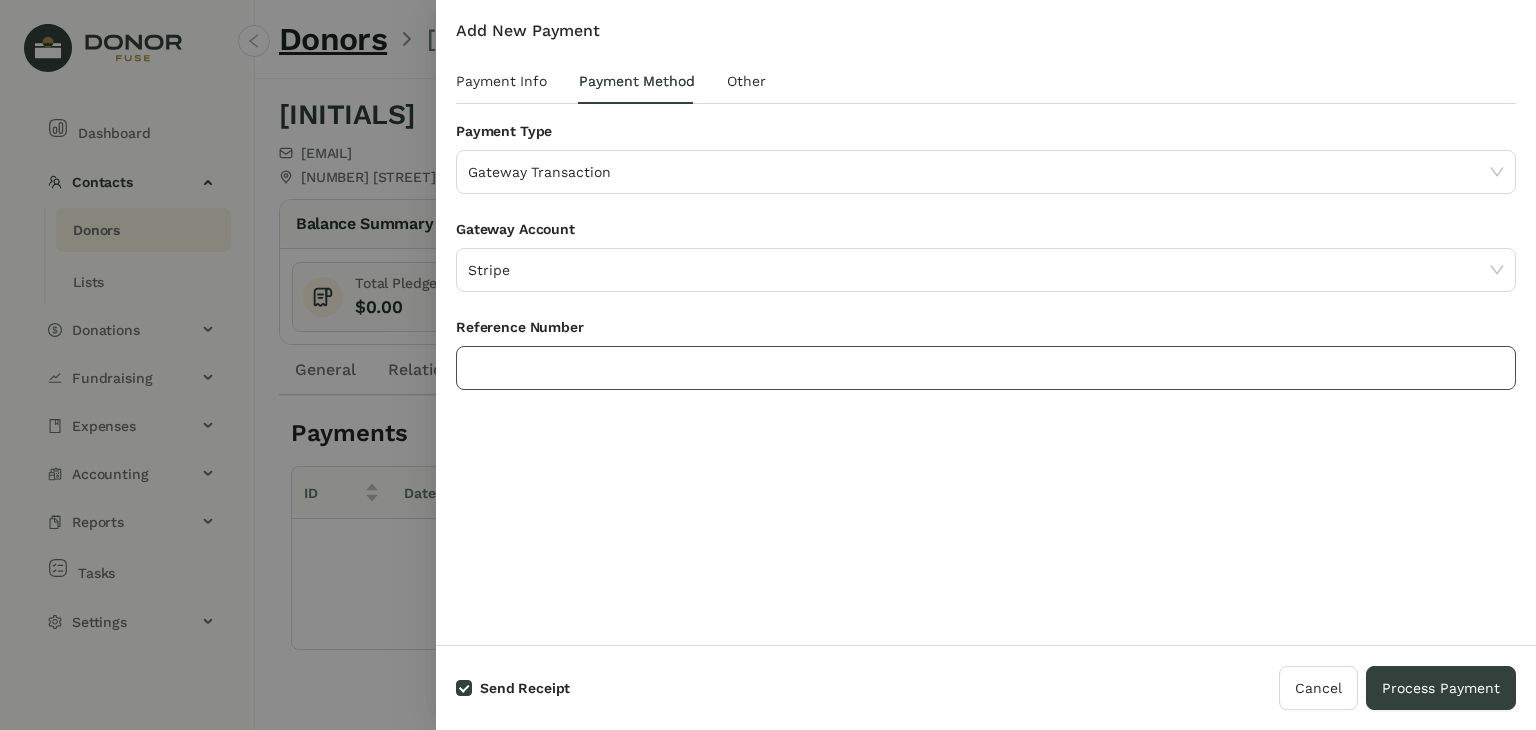 click 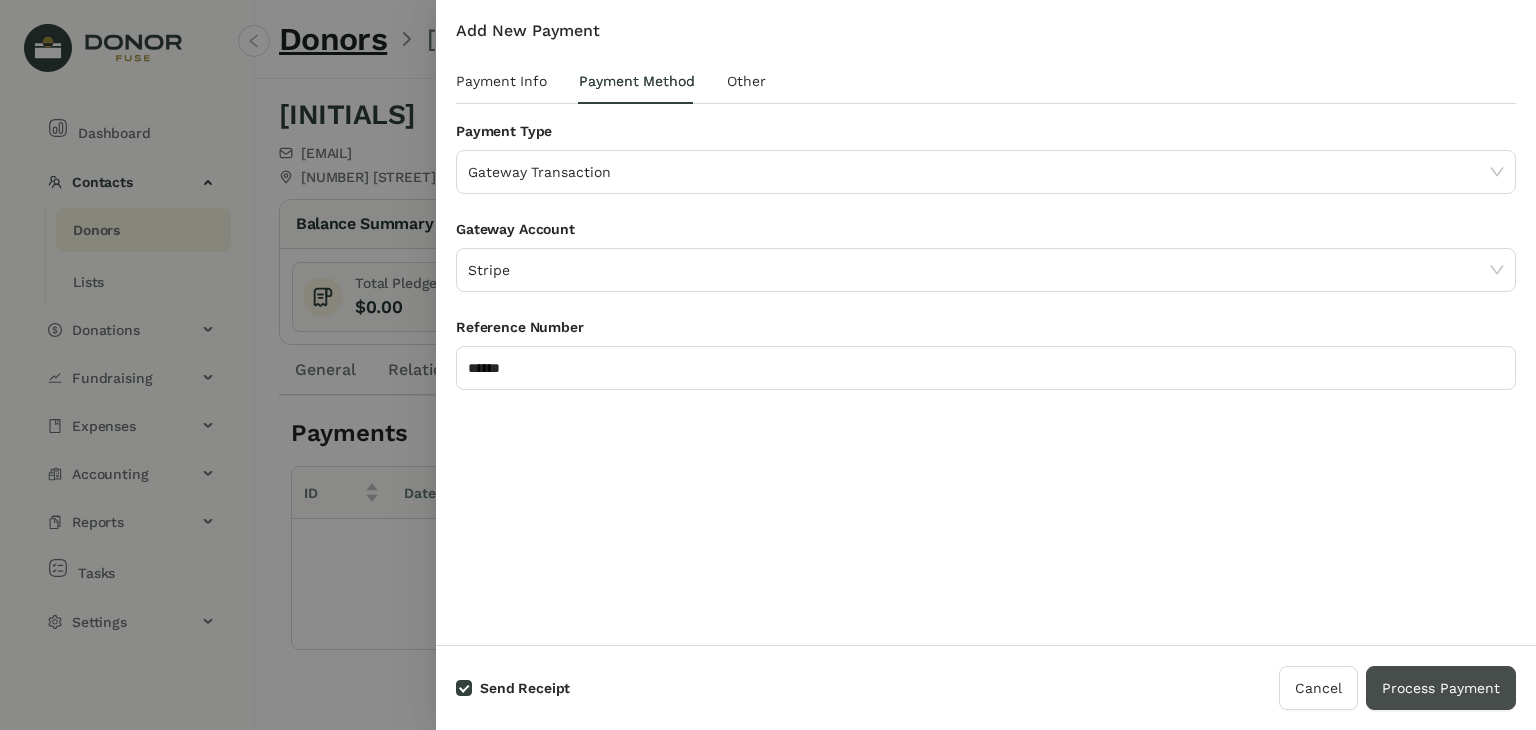 click on "Process Payment" at bounding box center [1441, 688] 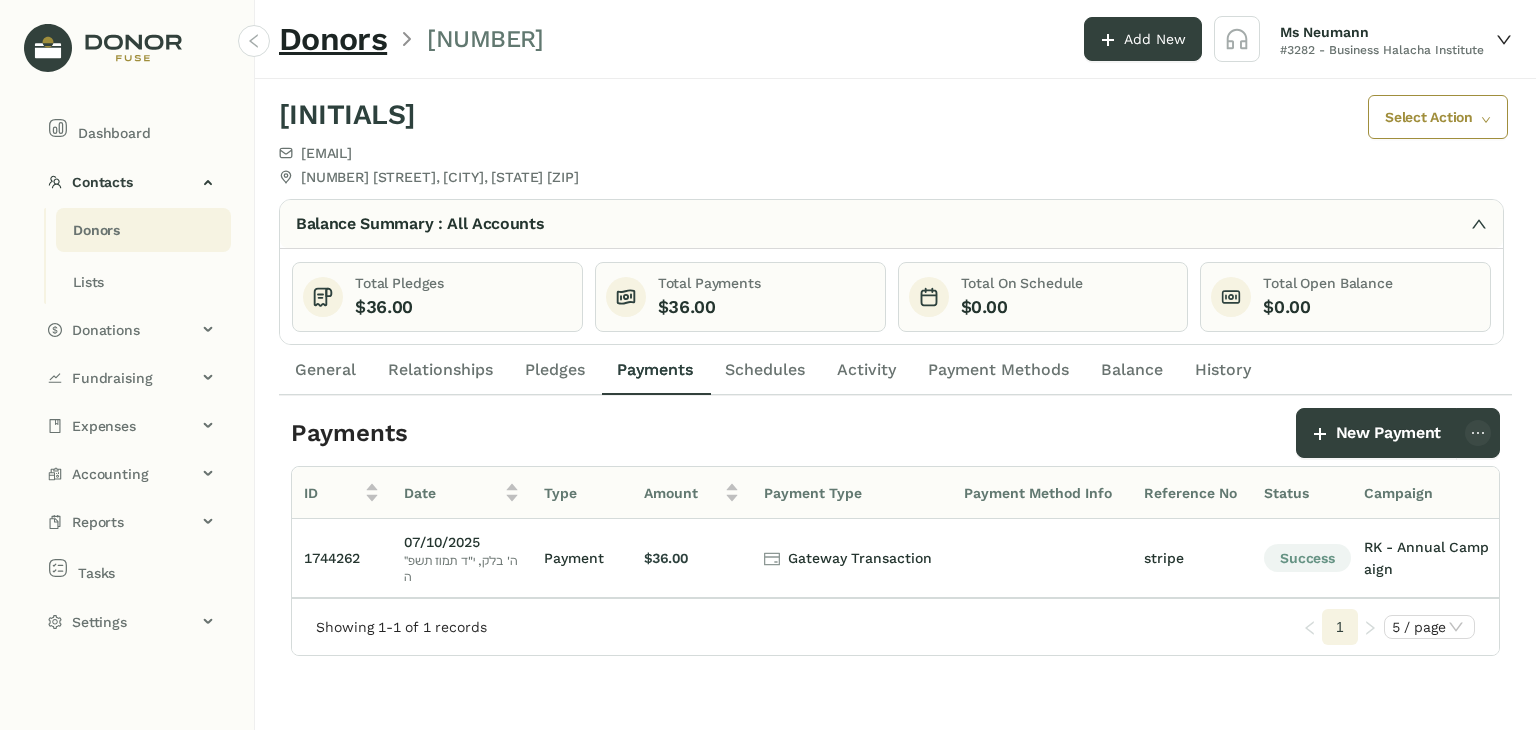 click on "Donors" 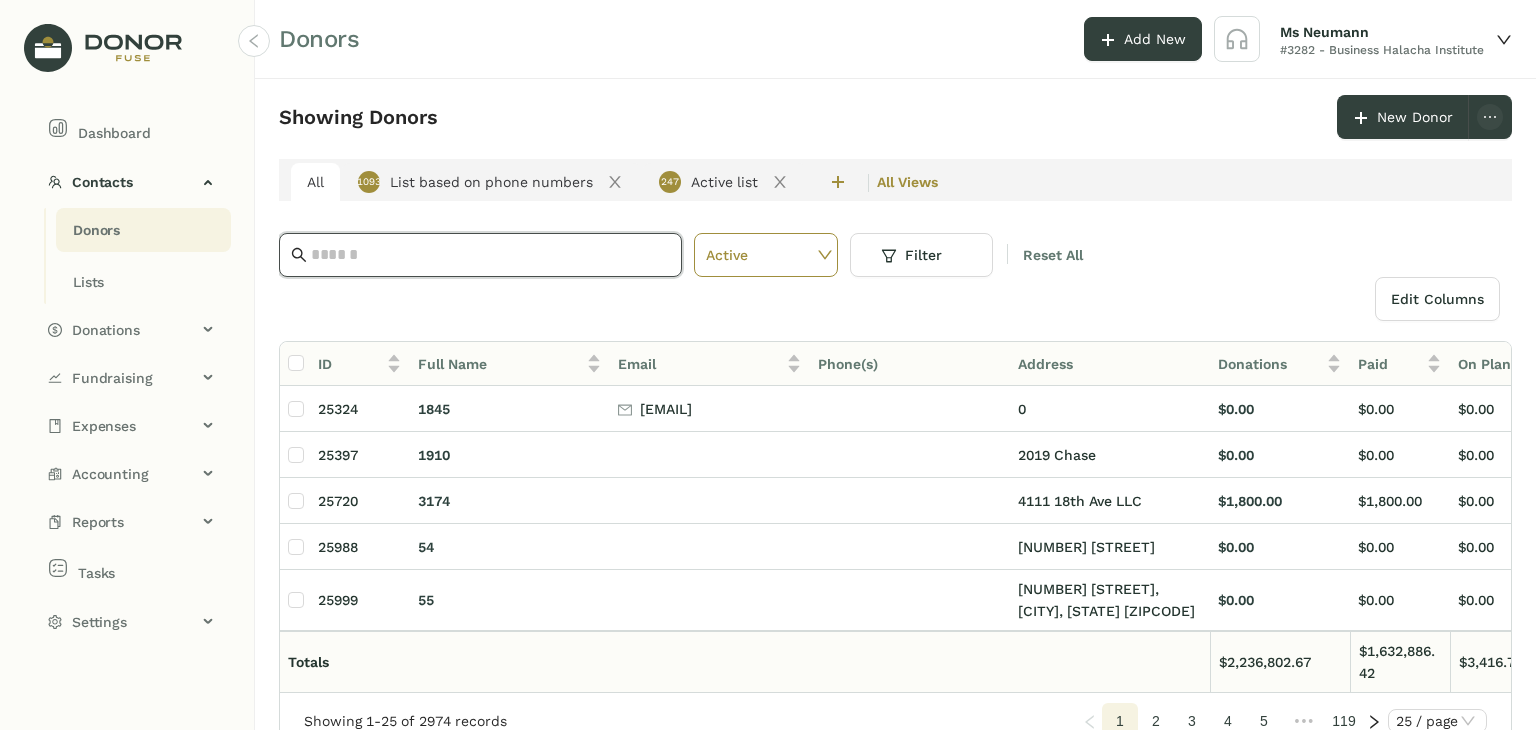click 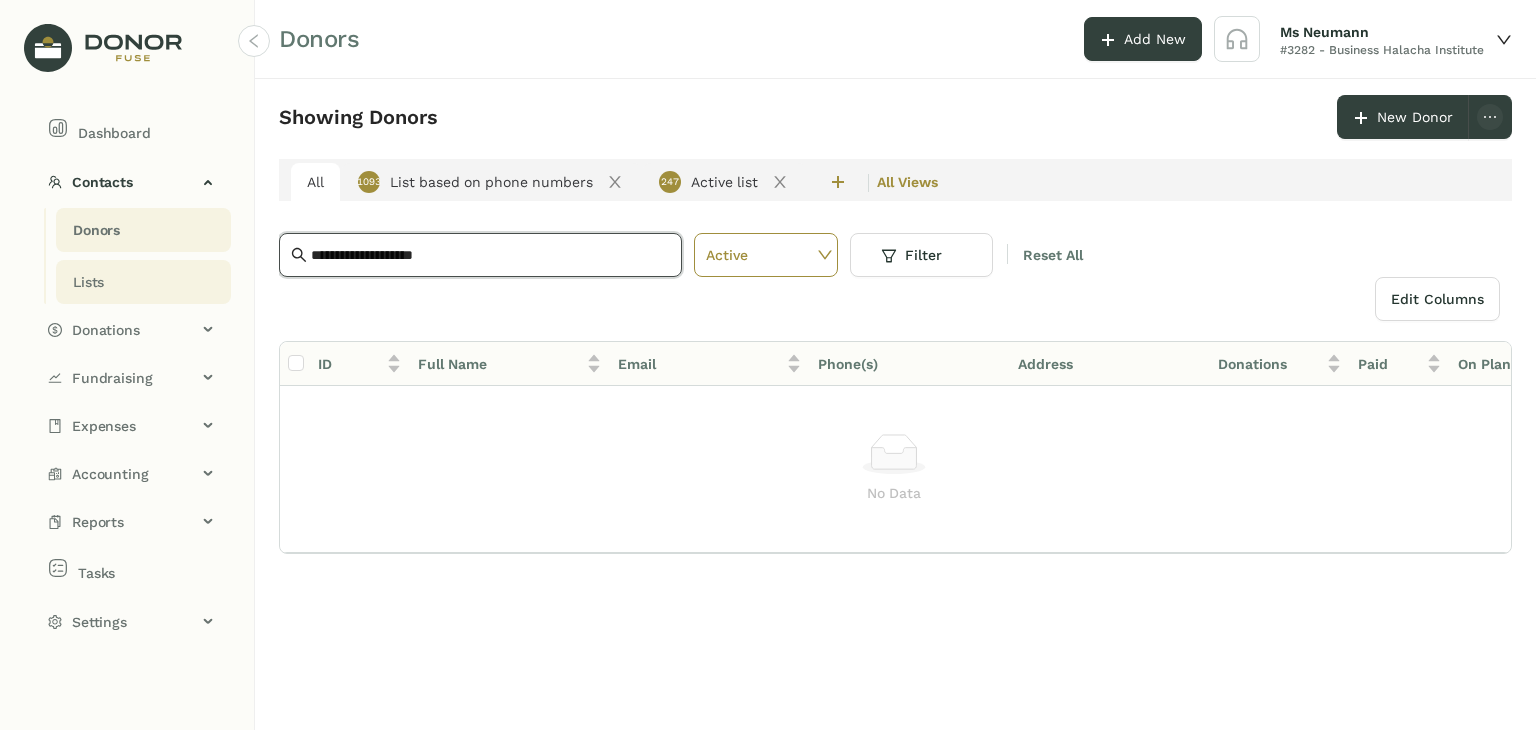 drag, startPoint x: 472, startPoint y: 257, endPoint x: 59, endPoint y: 290, distance: 414.3163 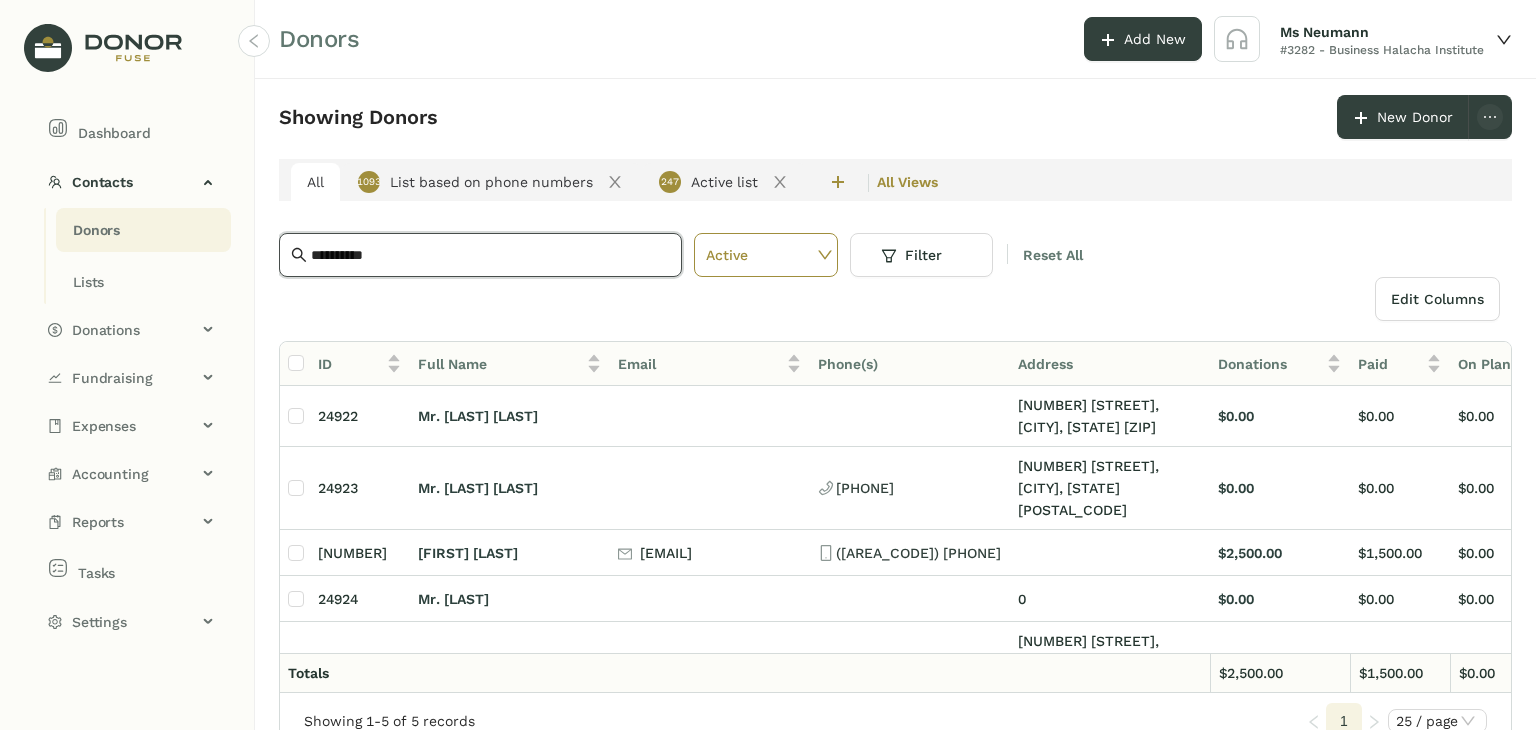type on "**********" 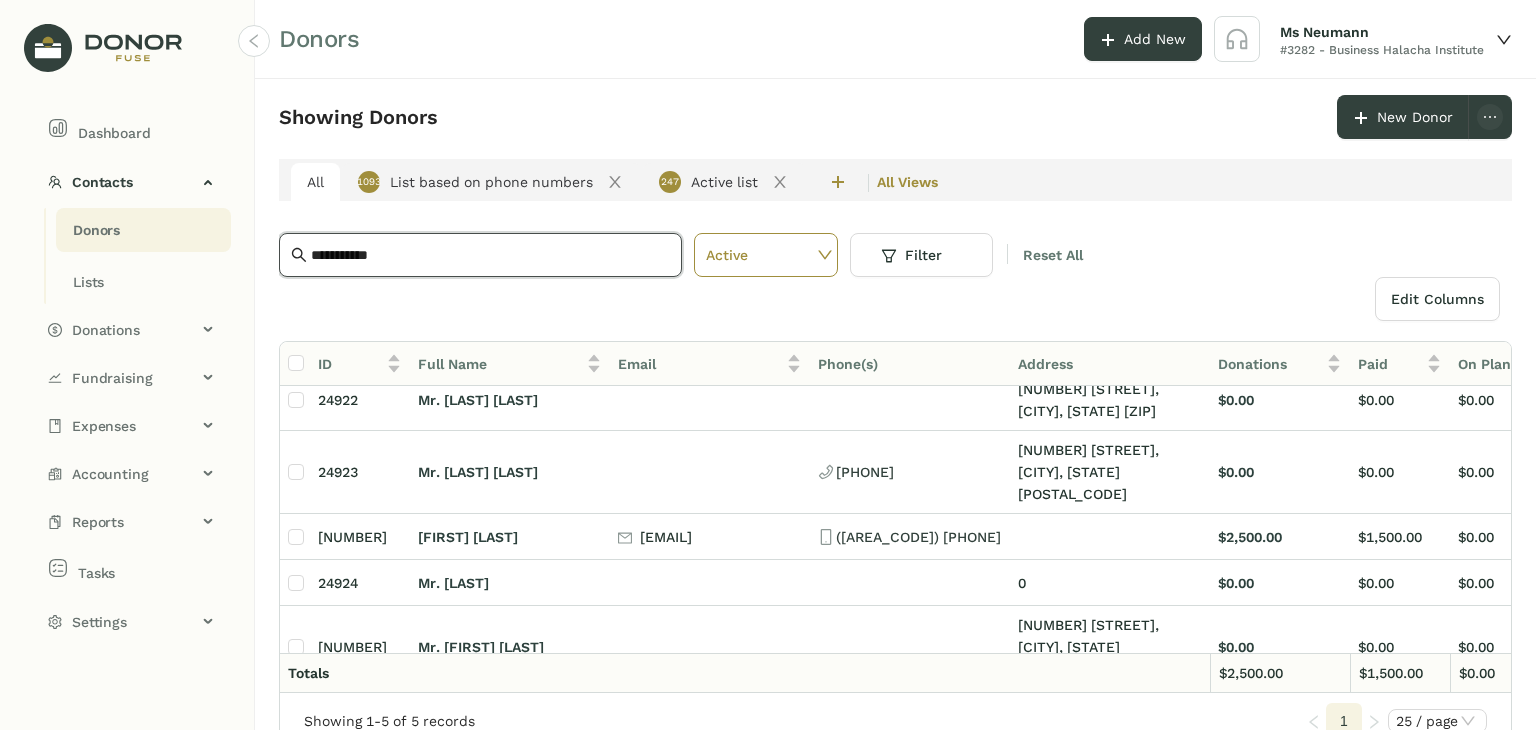 scroll, scrollTop: 0, scrollLeft: 0, axis: both 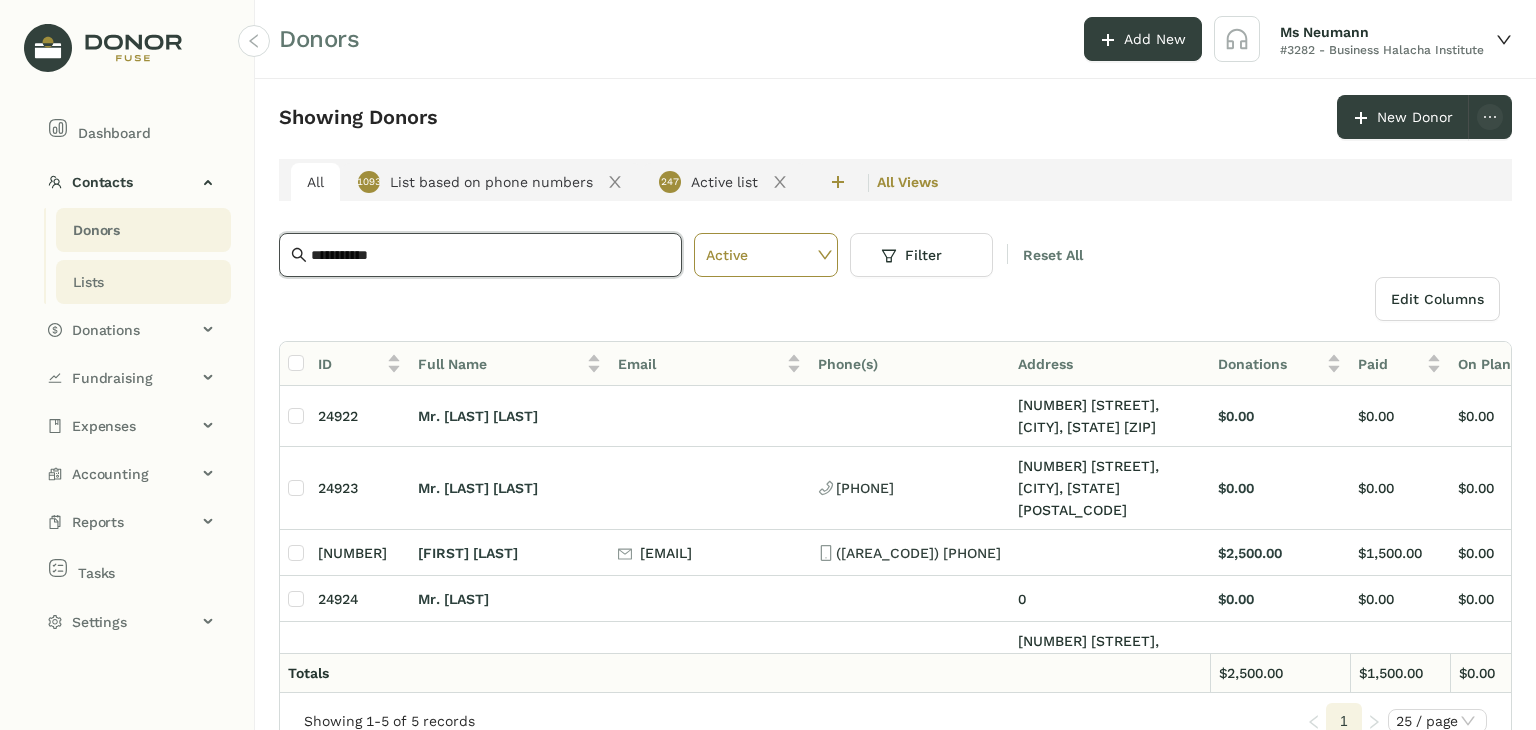 drag, startPoint x: 422, startPoint y: 255, endPoint x: 60, endPoint y: 259, distance: 362.0221 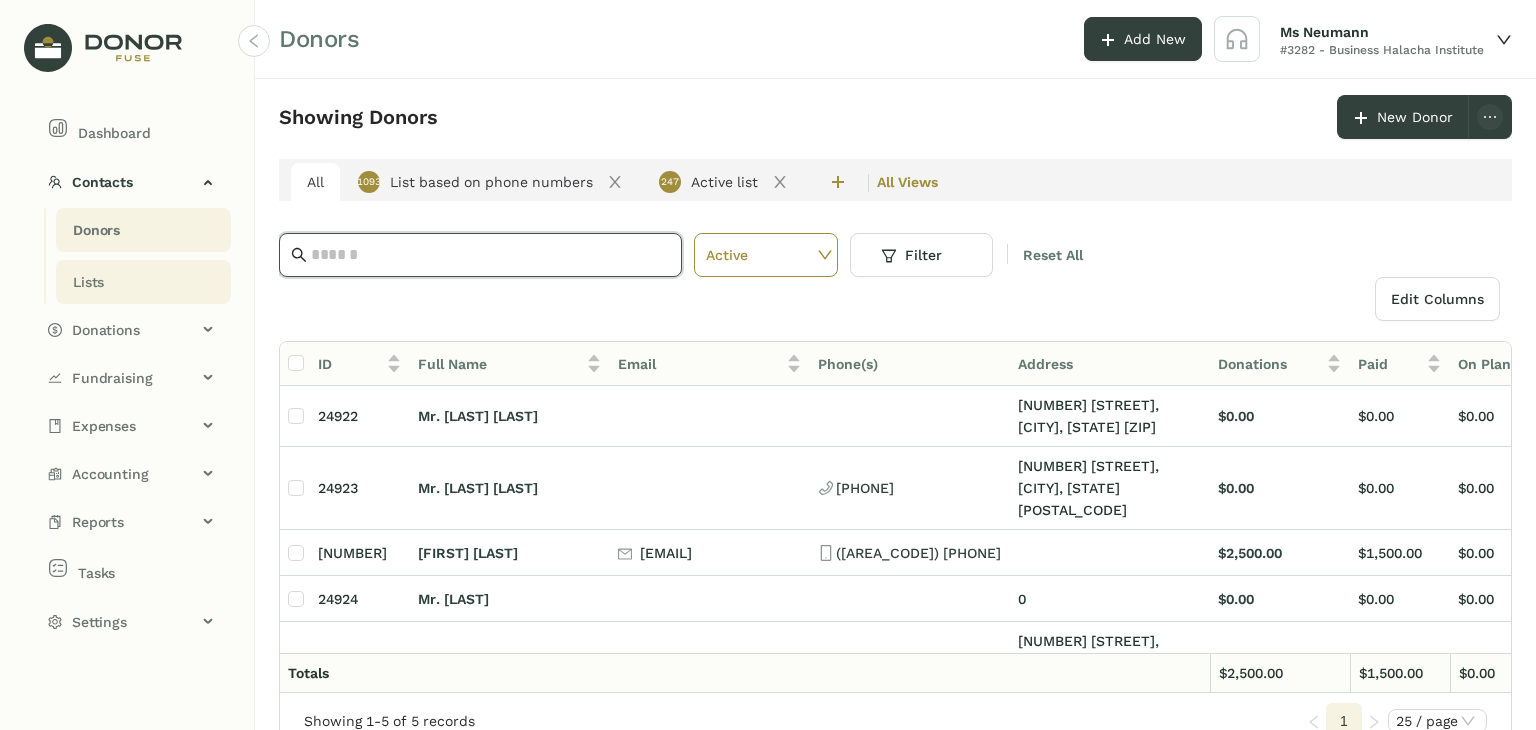paste on "**********" 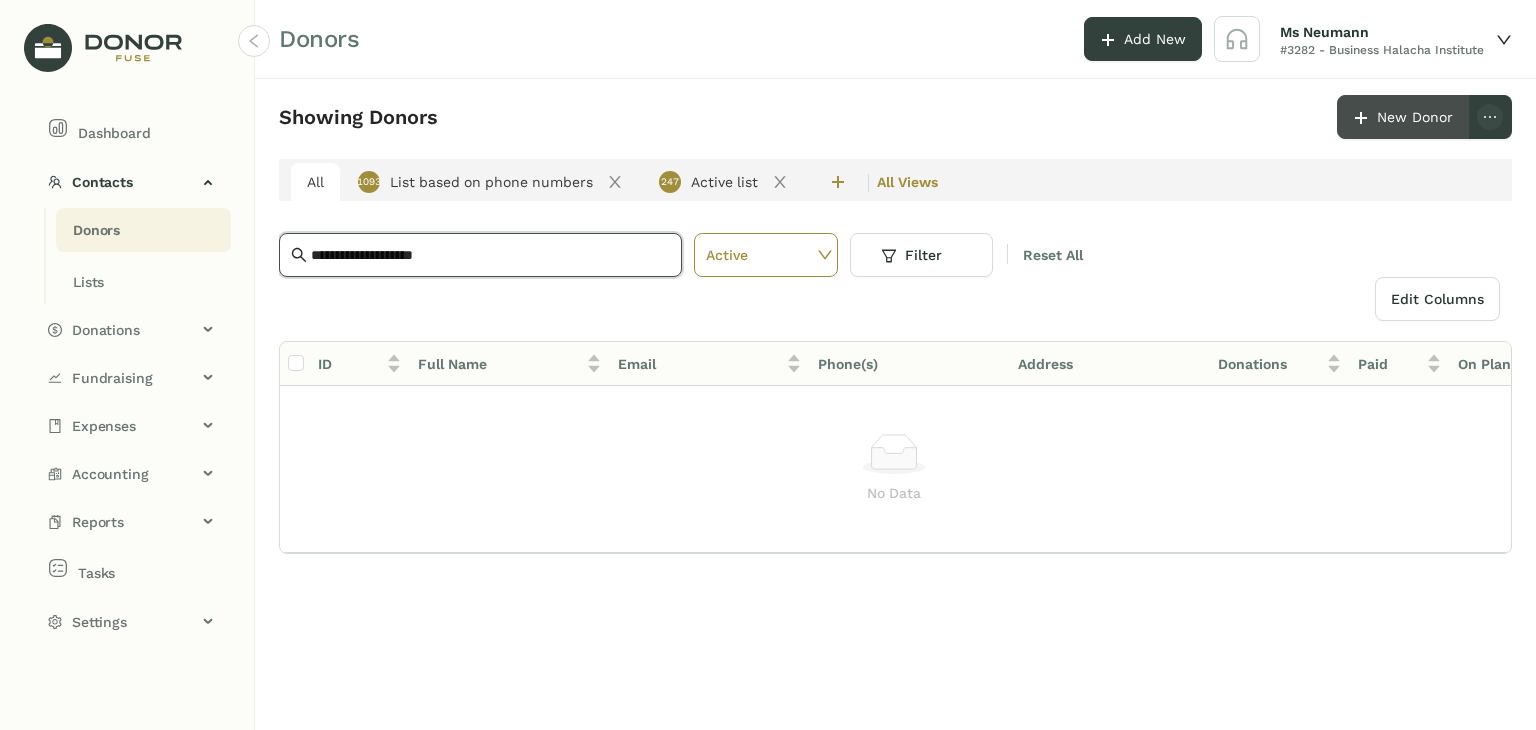 type on "**********" 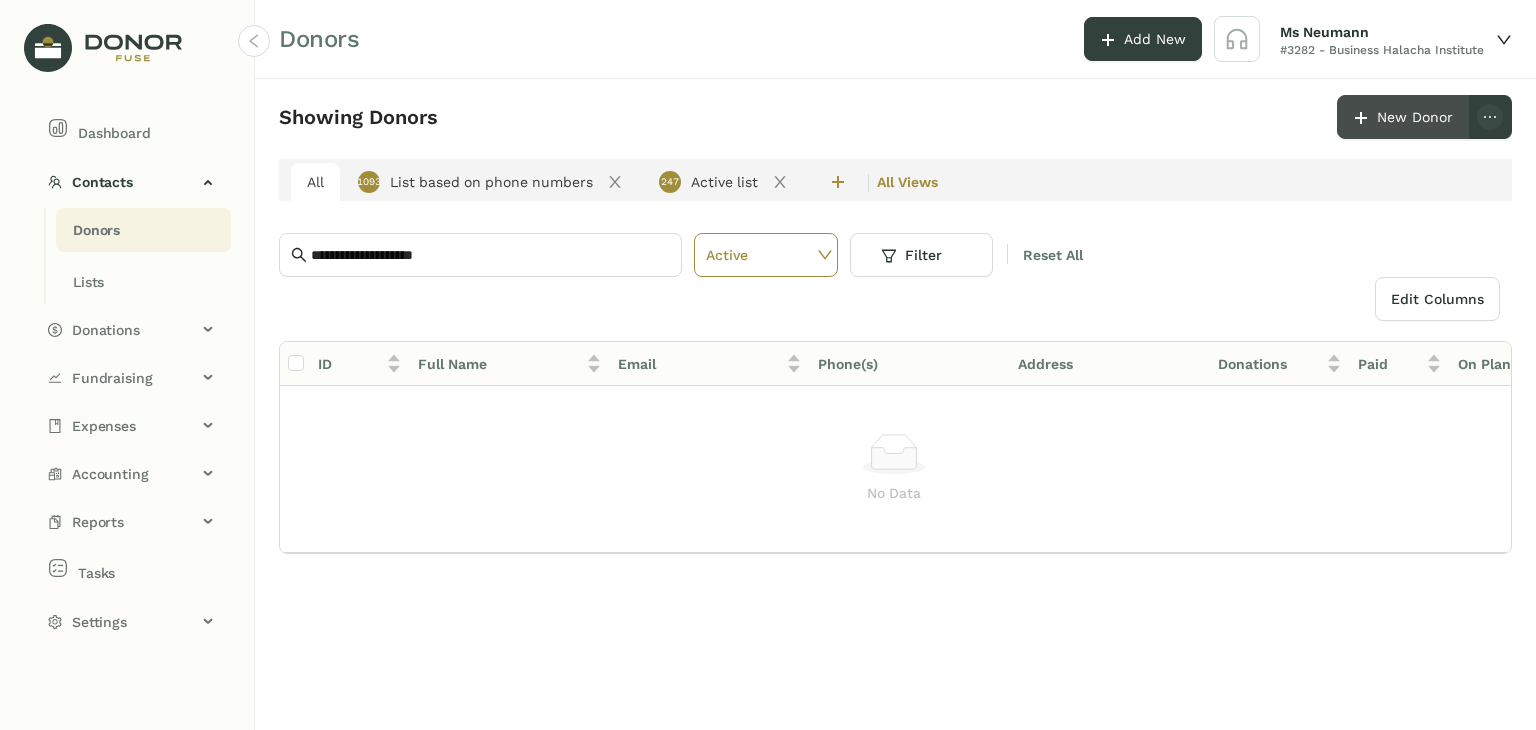 click on "New Donor" 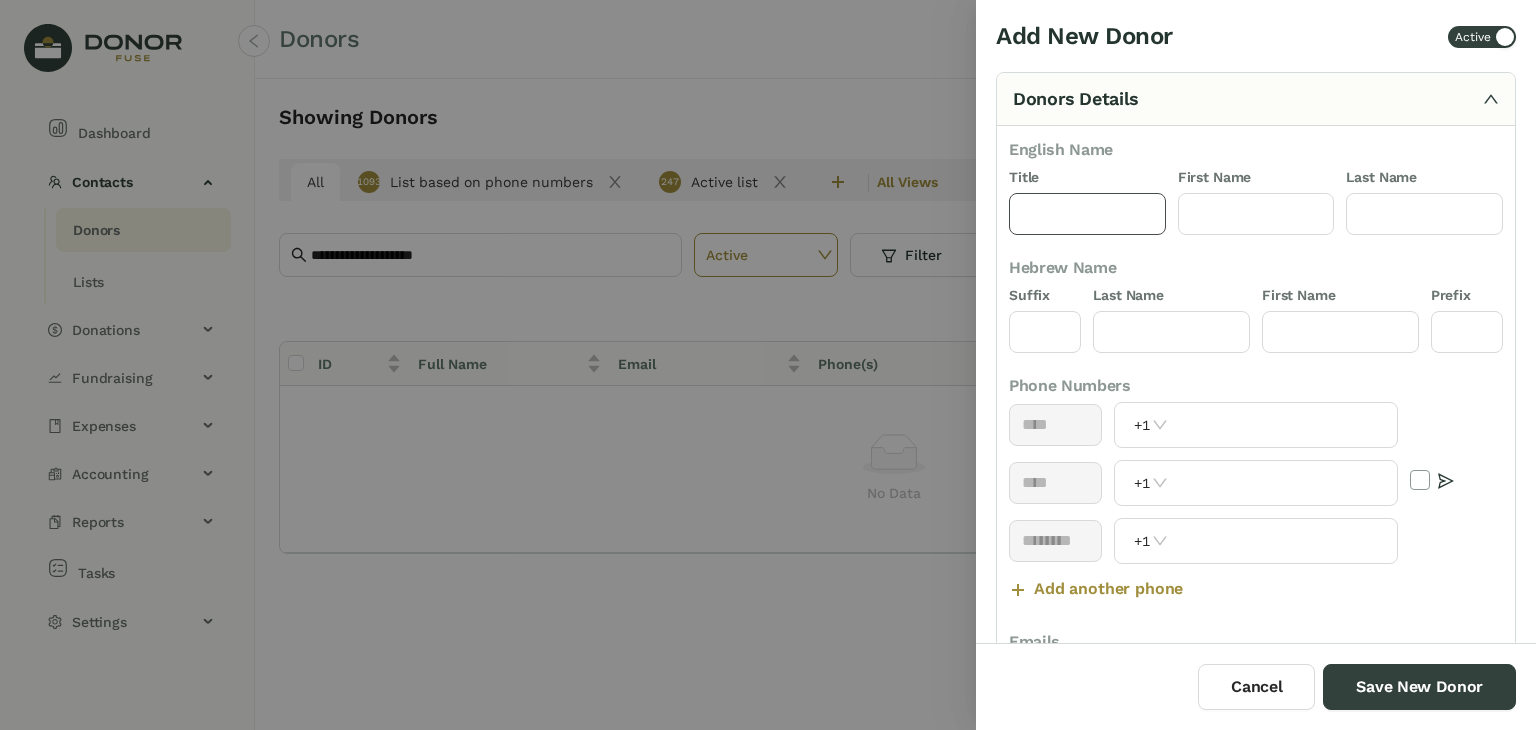 click 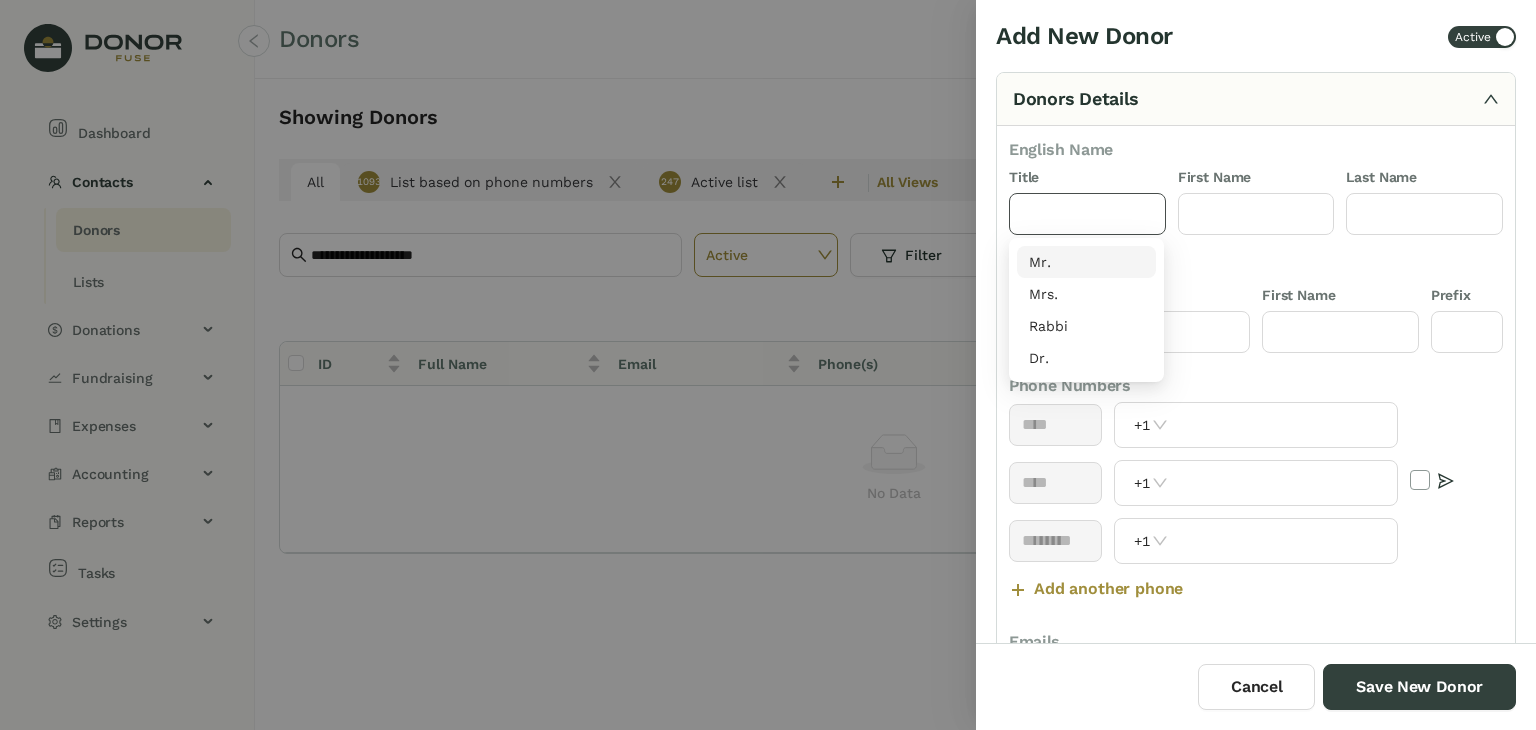 click on "Mr." at bounding box center [1086, 262] 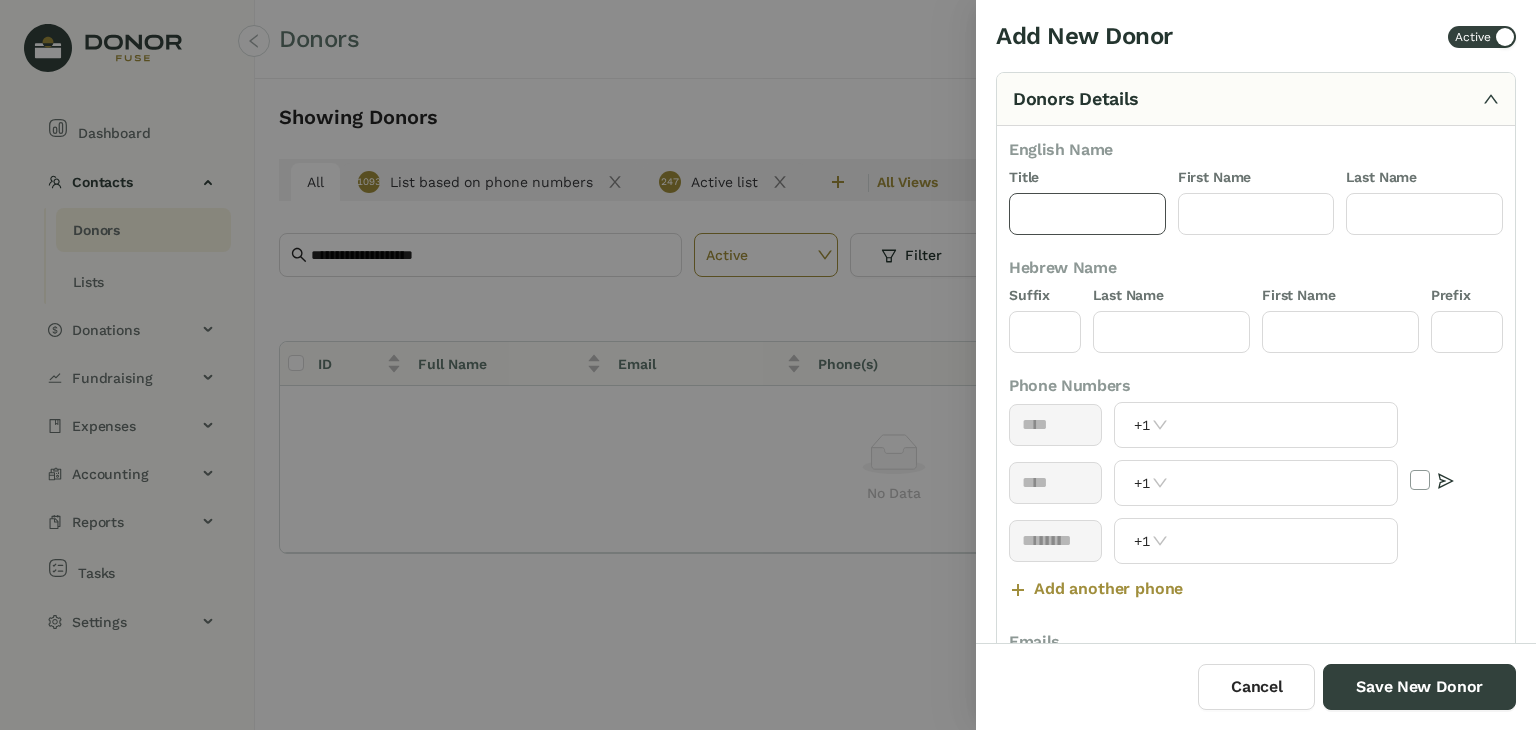 type on "***" 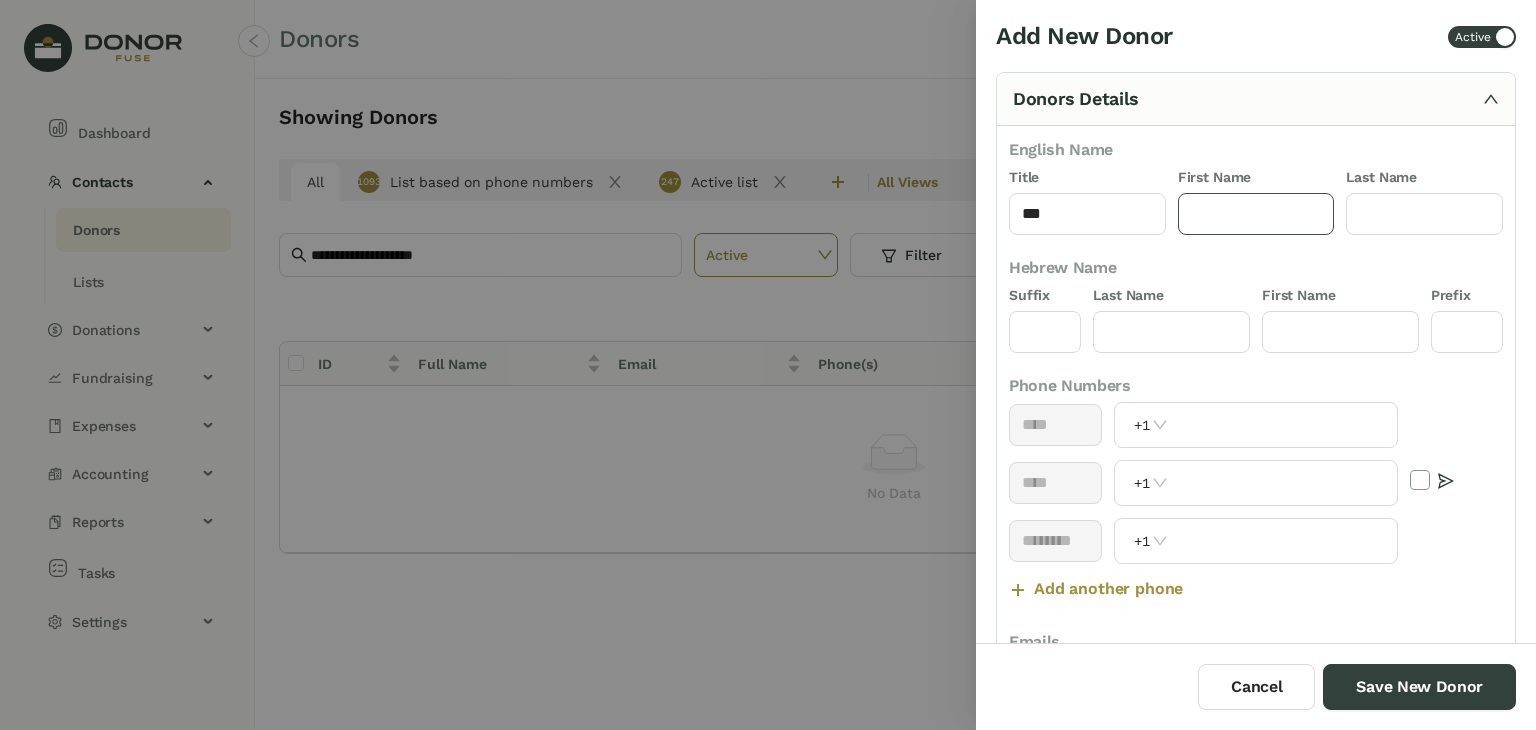 click 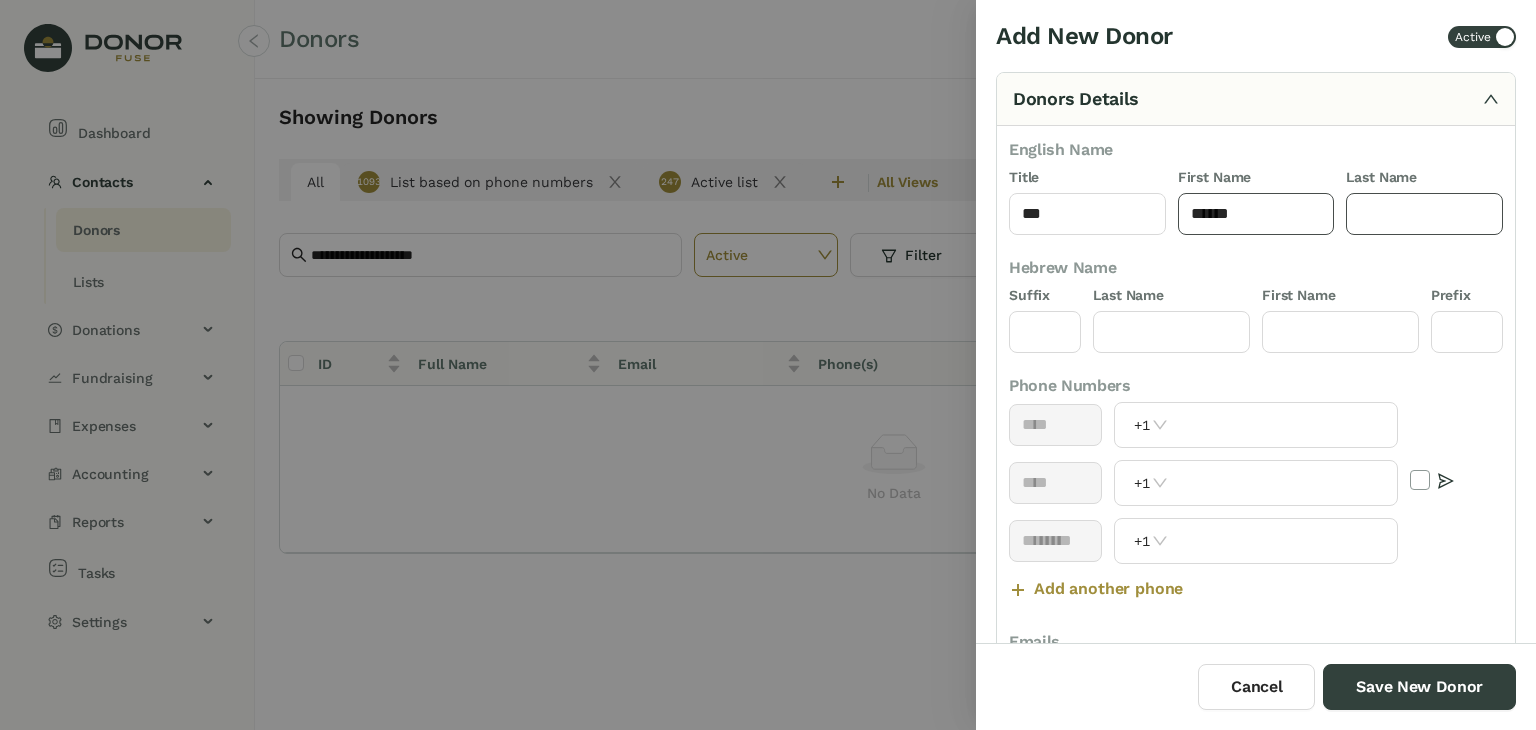 type on "******" 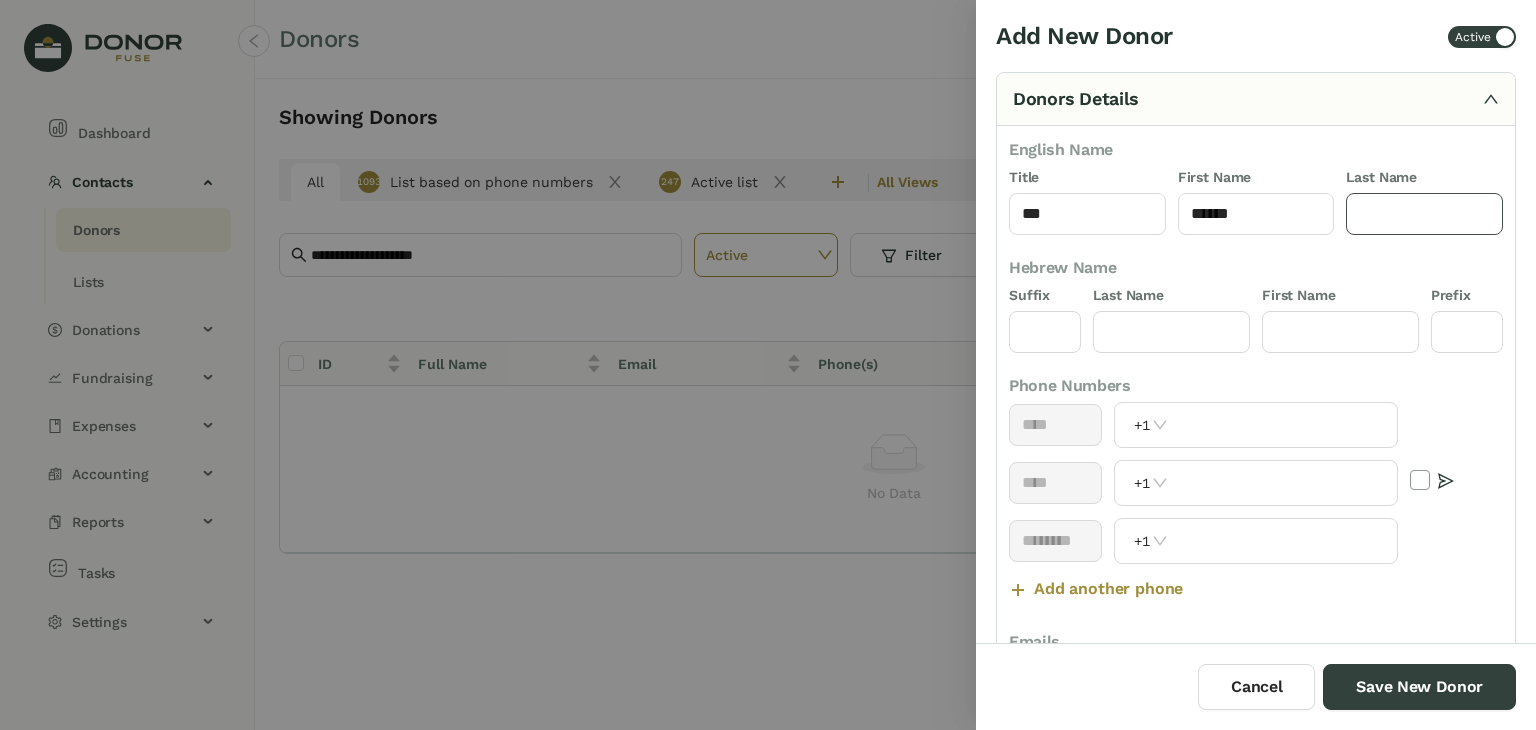 click 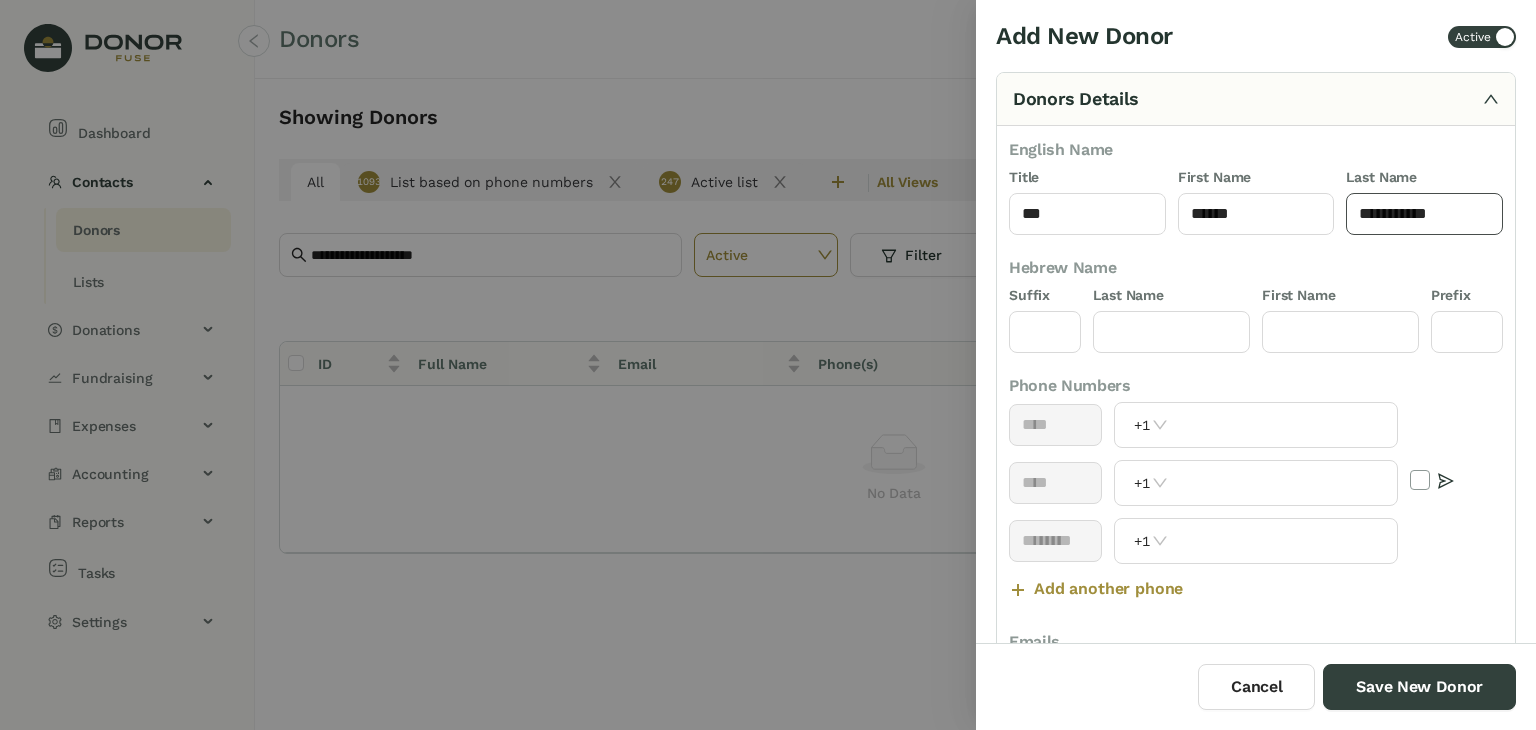 type on "**********" 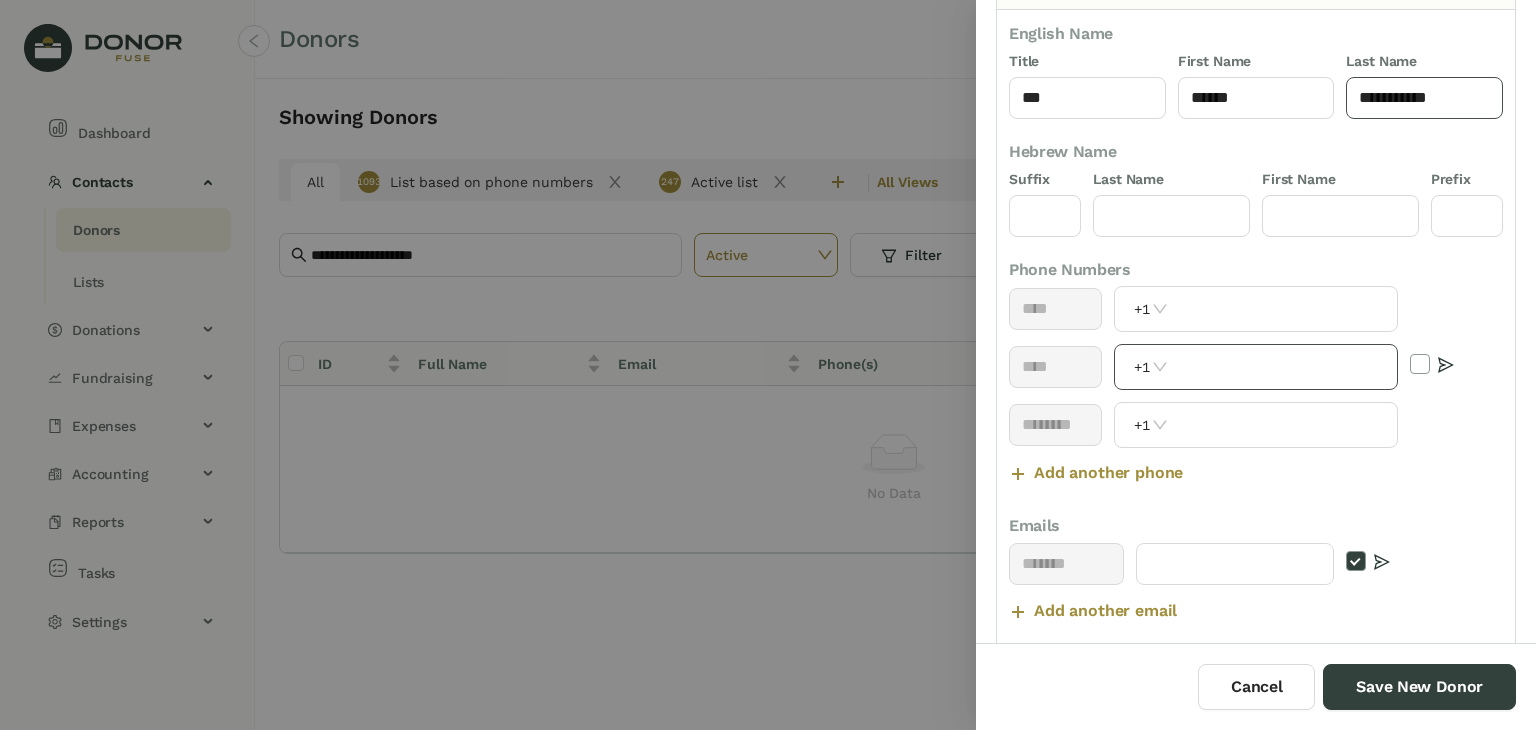 scroll, scrollTop: 188, scrollLeft: 0, axis: vertical 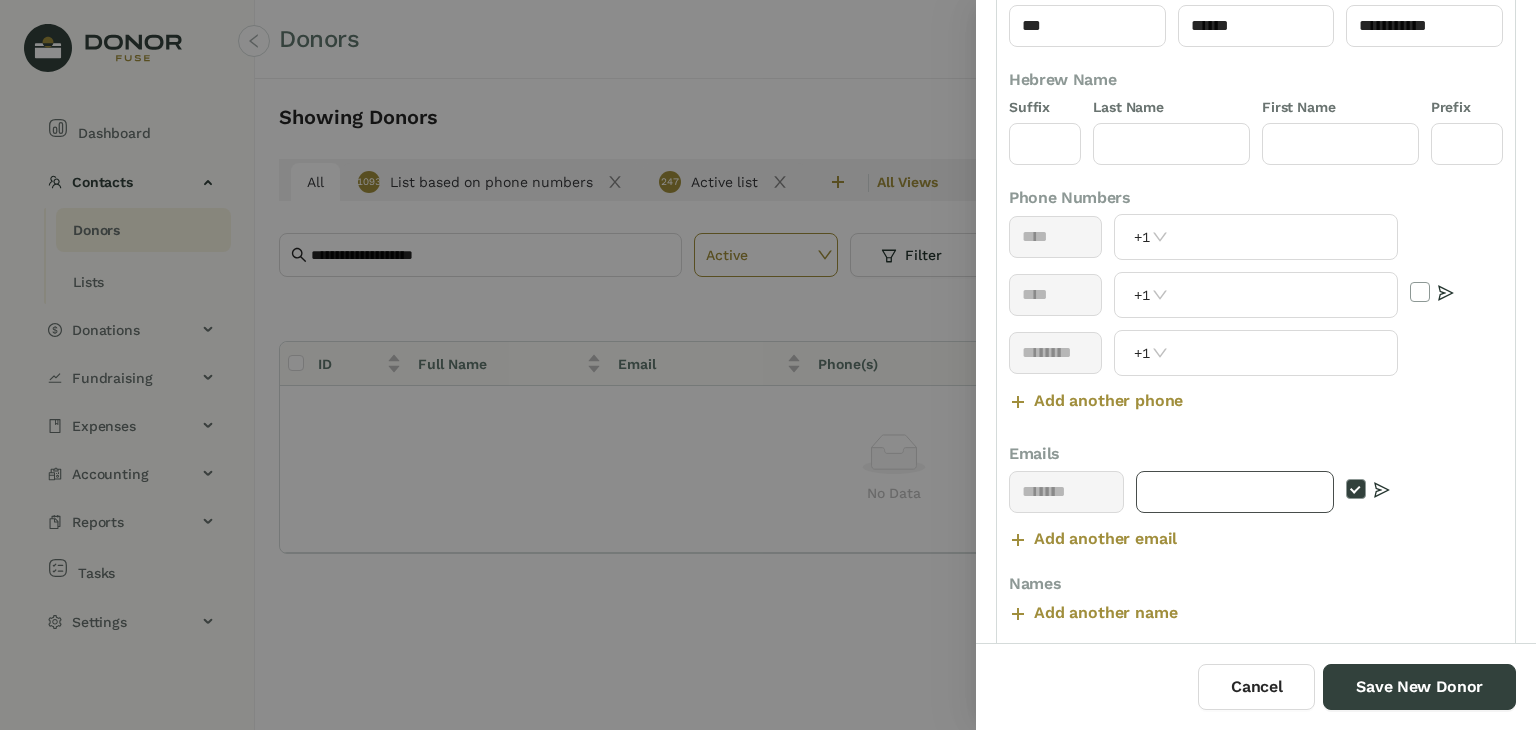click at bounding box center (1235, 492) 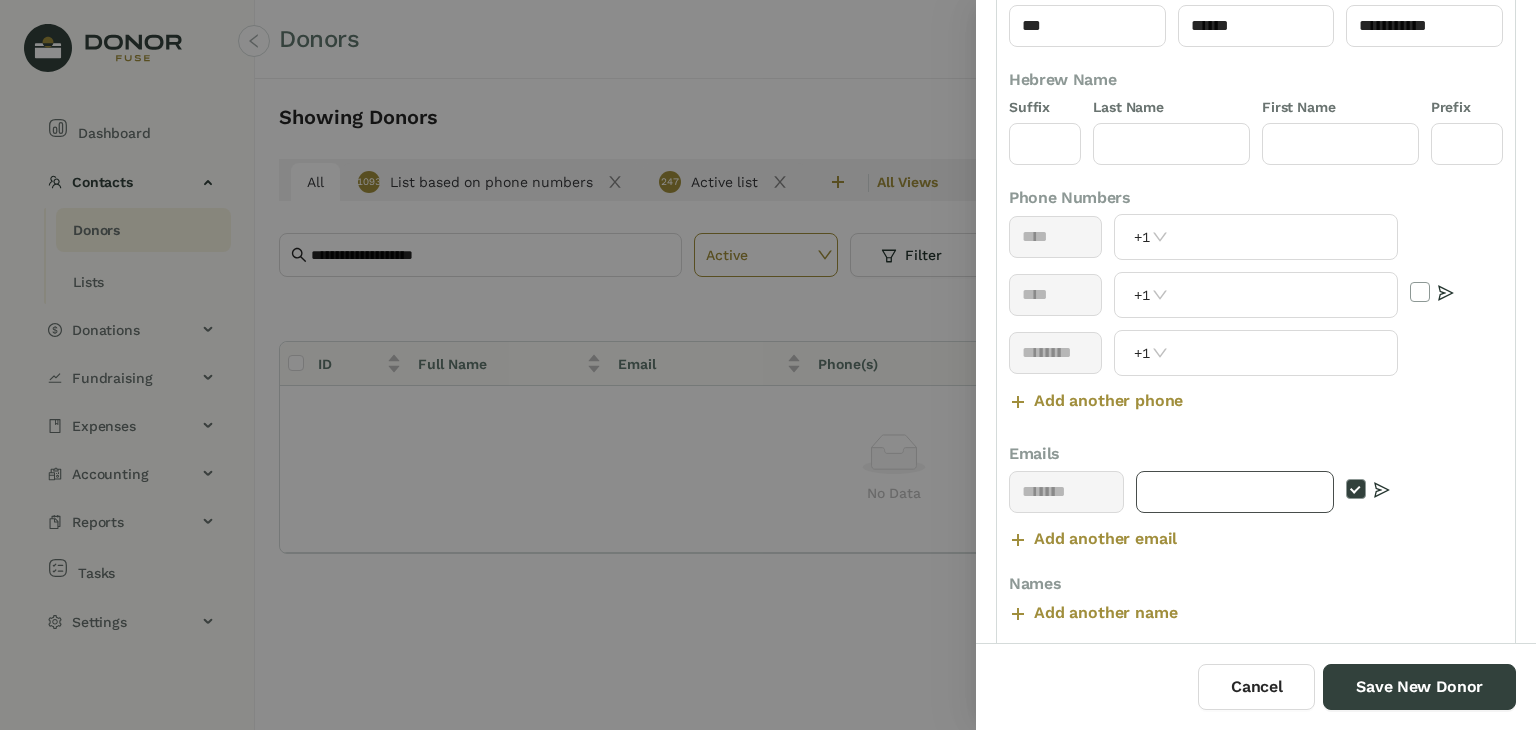 paste on "**********" 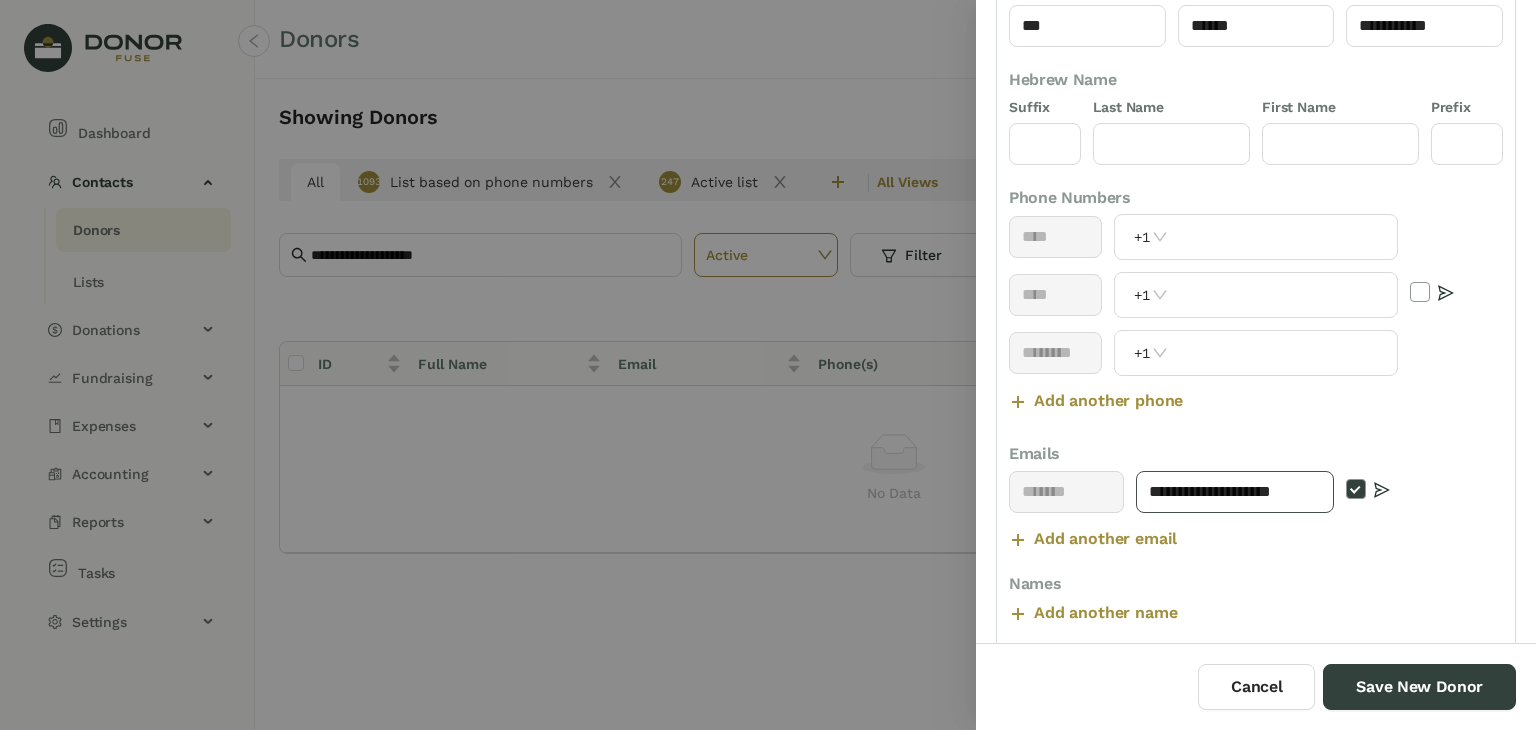 scroll, scrollTop: 0, scrollLeft: 9, axis: horizontal 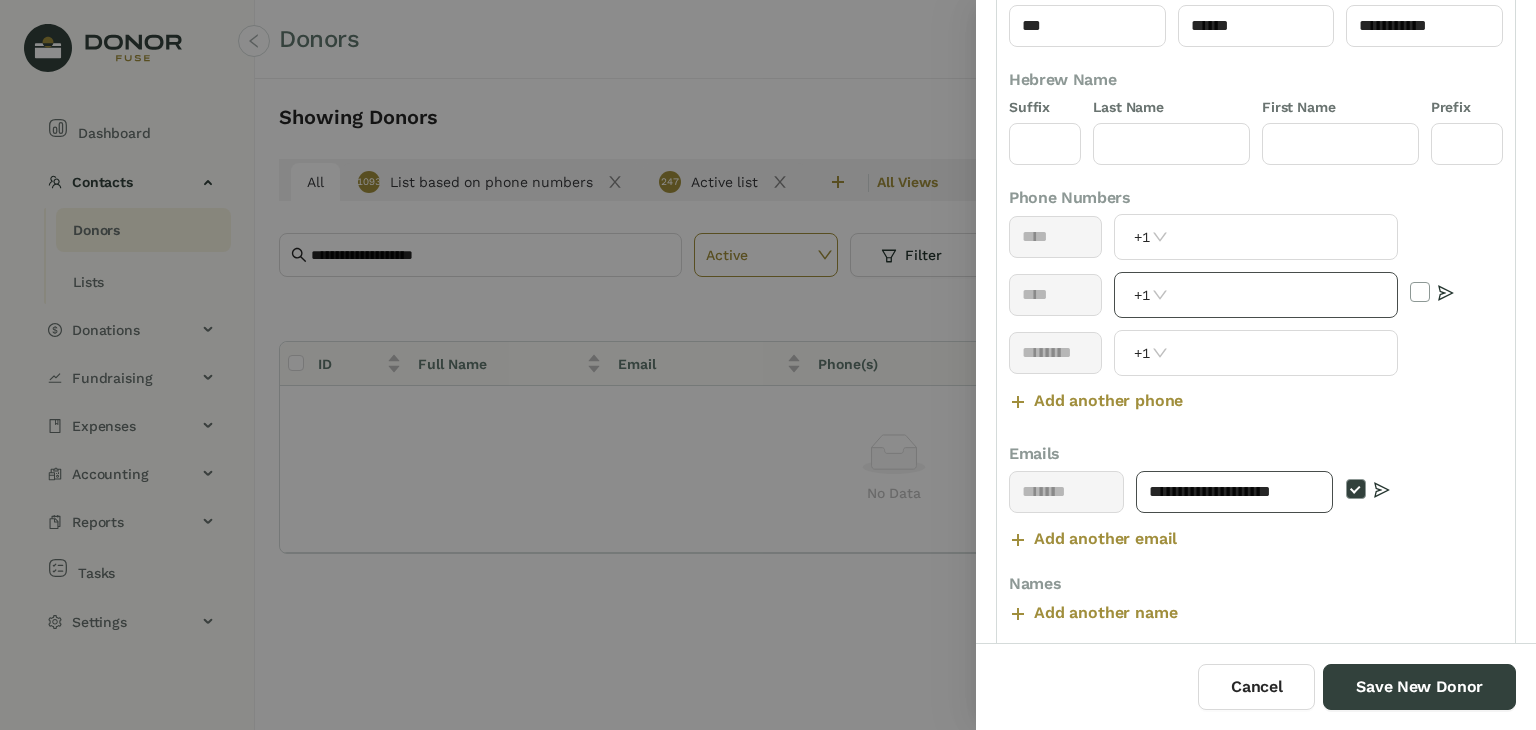 type on "**********" 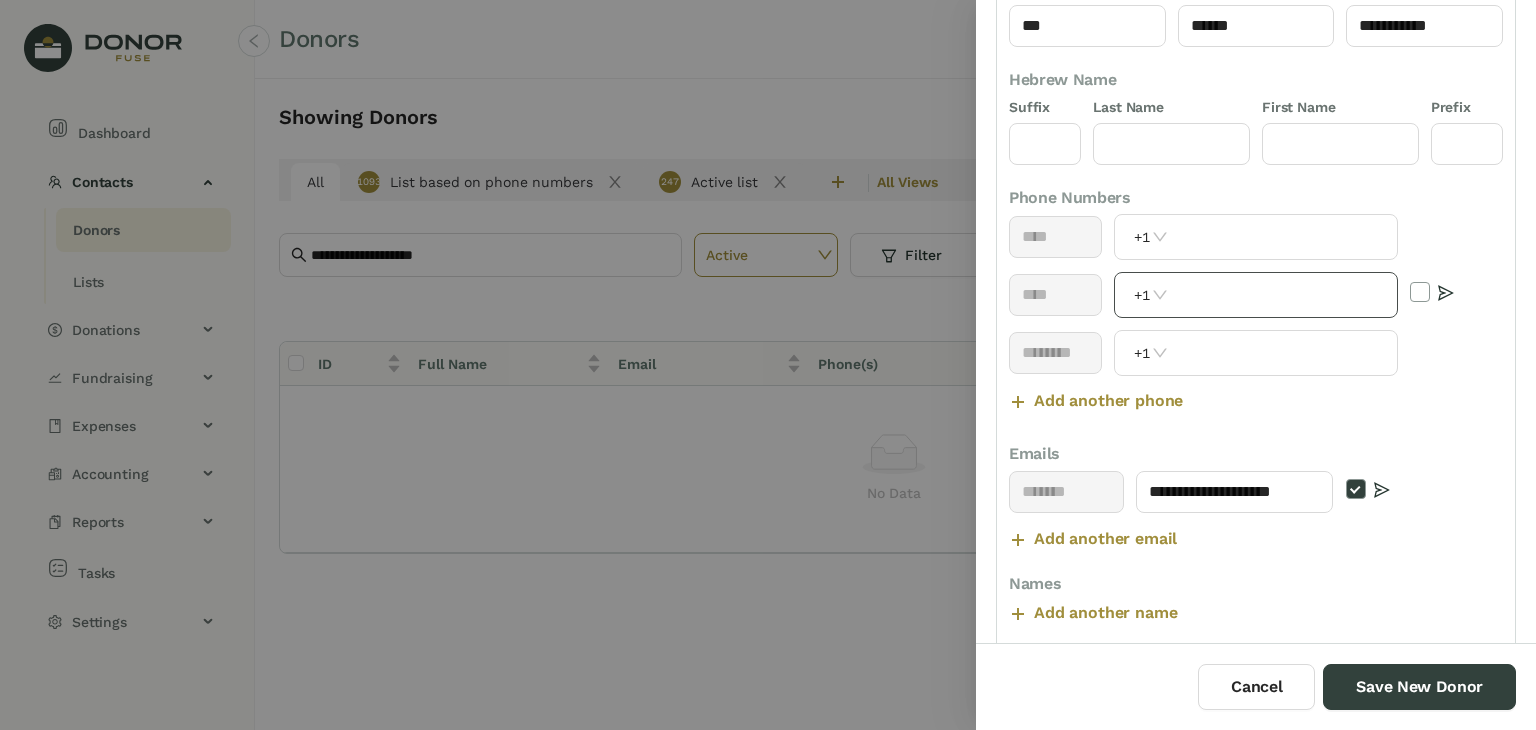 scroll, scrollTop: 0, scrollLeft: 0, axis: both 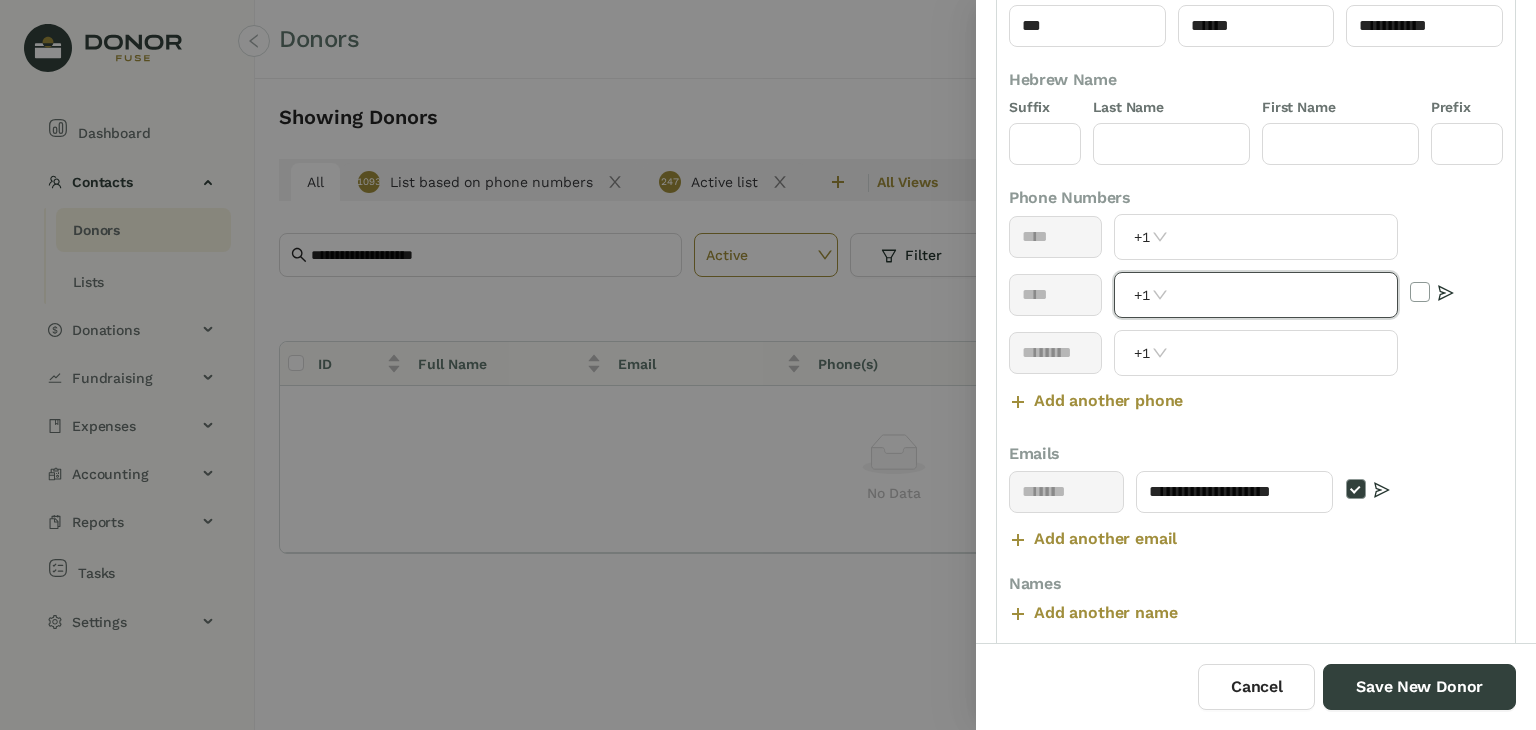 drag, startPoint x: 1224, startPoint y: 289, endPoint x: 548, endPoint y: -87, distance: 773.53217 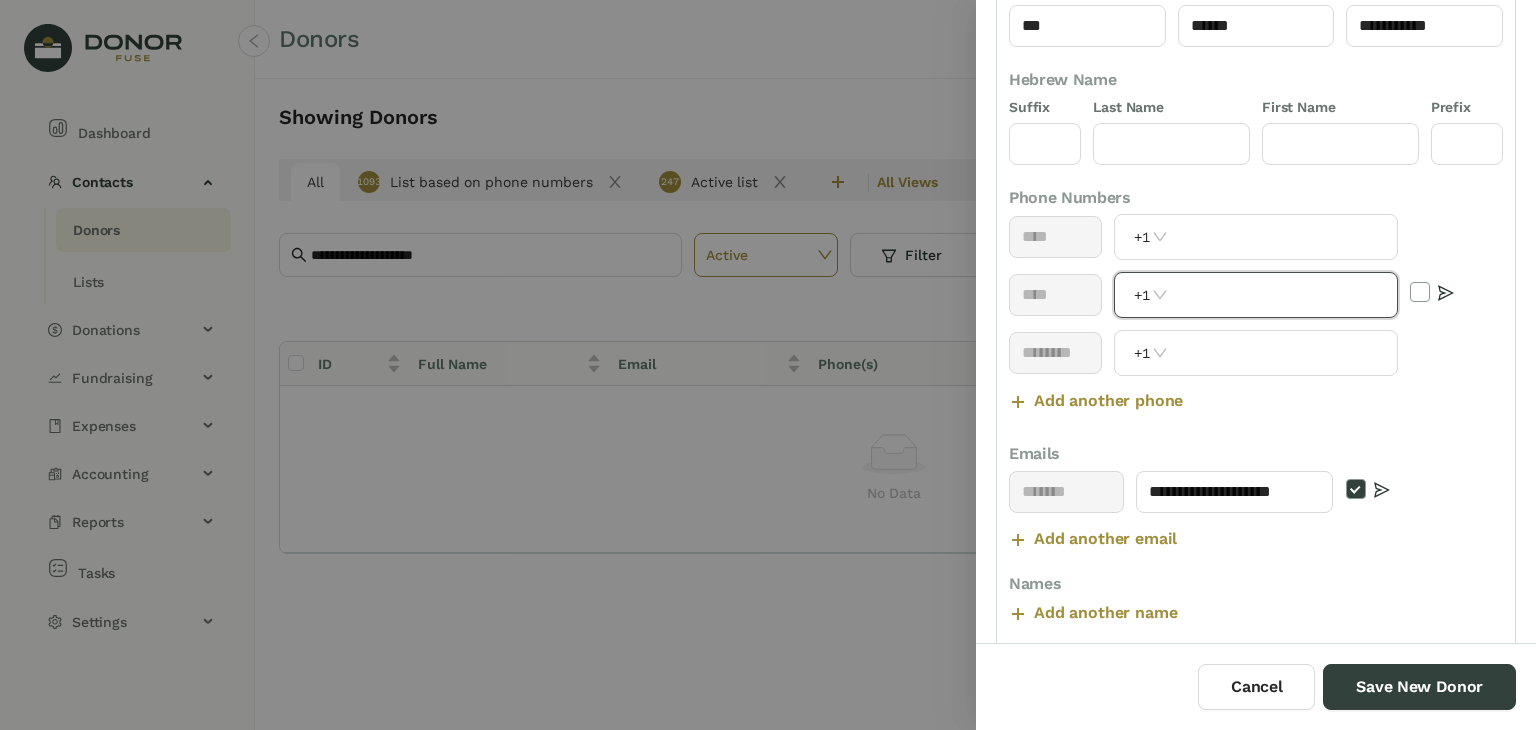 paste on "**********" 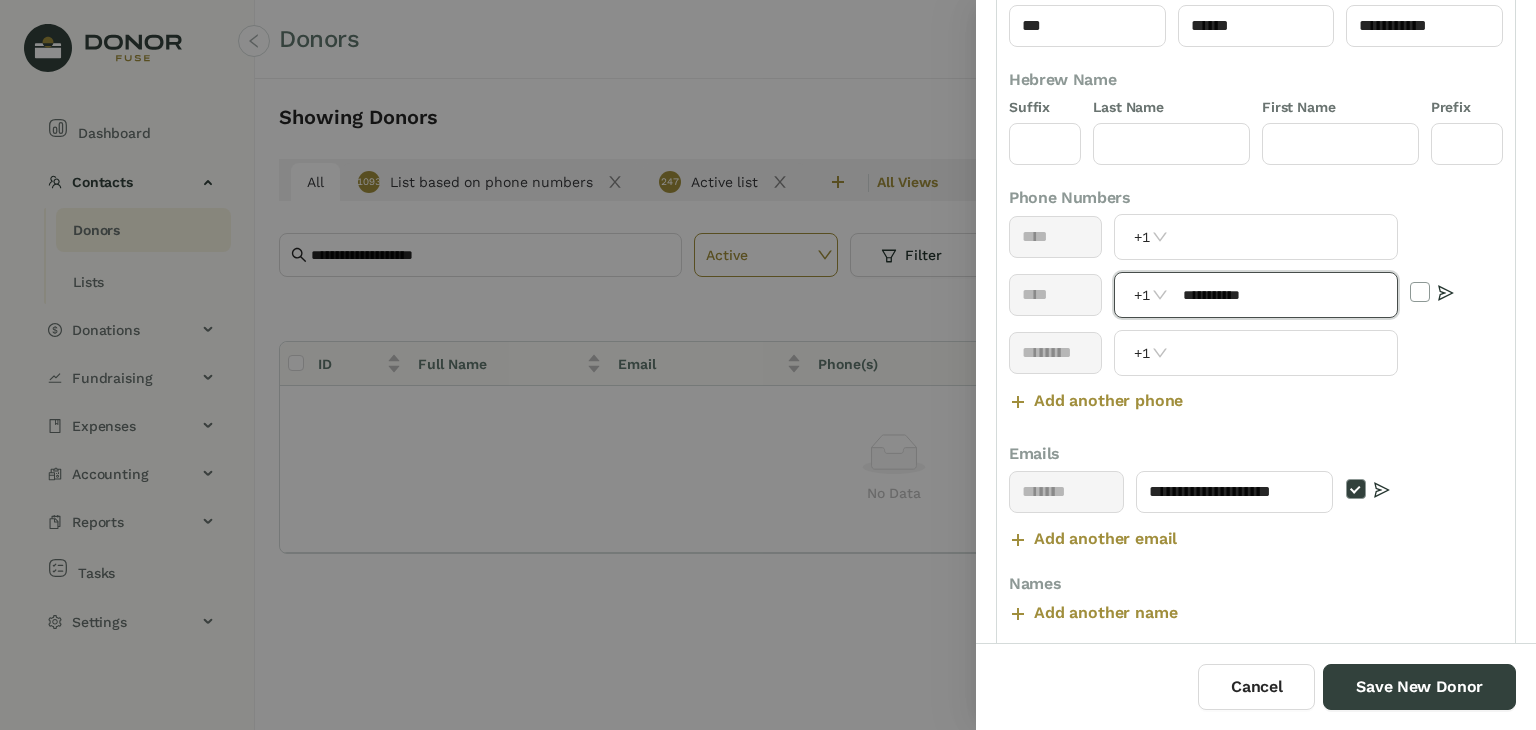 click on "**********" at bounding box center (1284, 295) 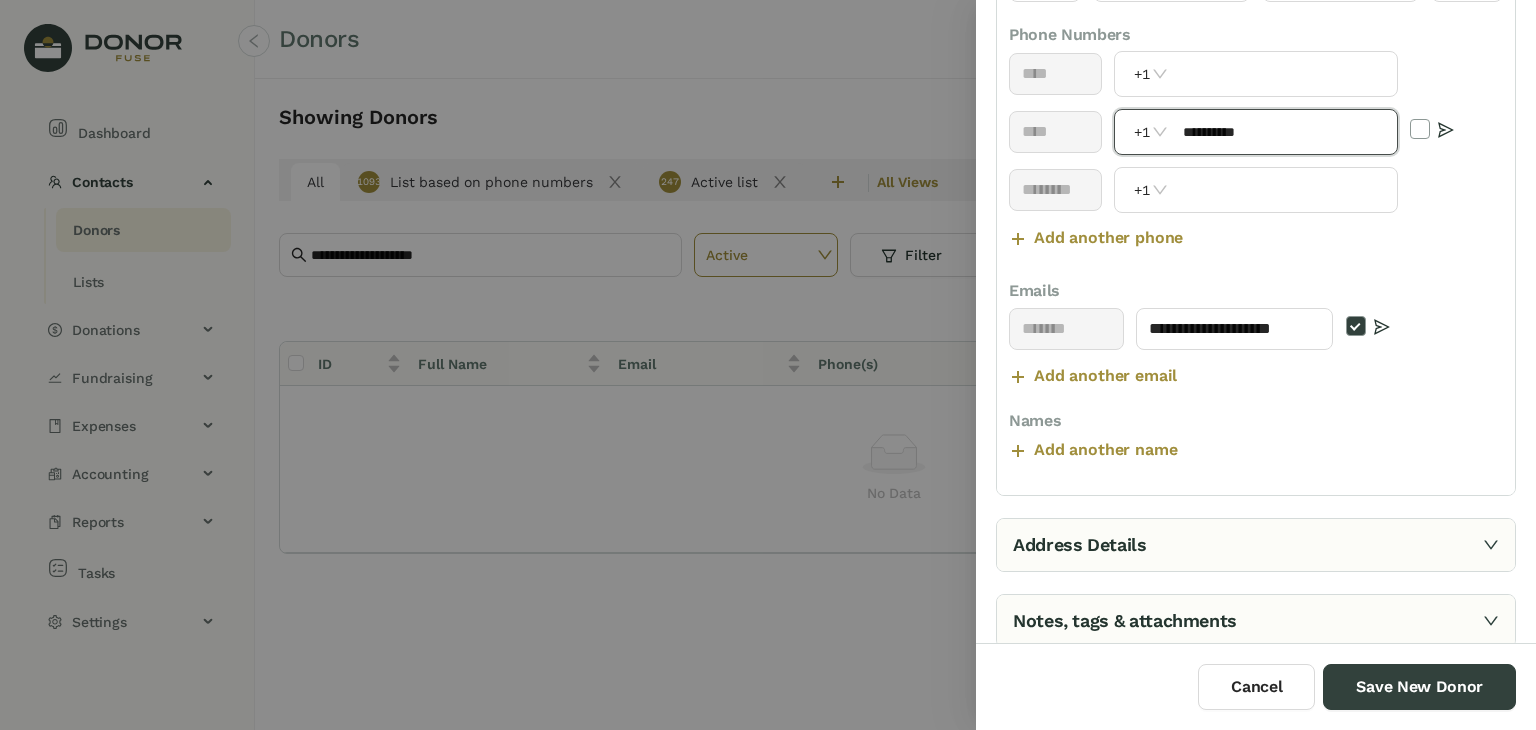 scroll, scrollTop: 369, scrollLeft: 0, axis: vertical 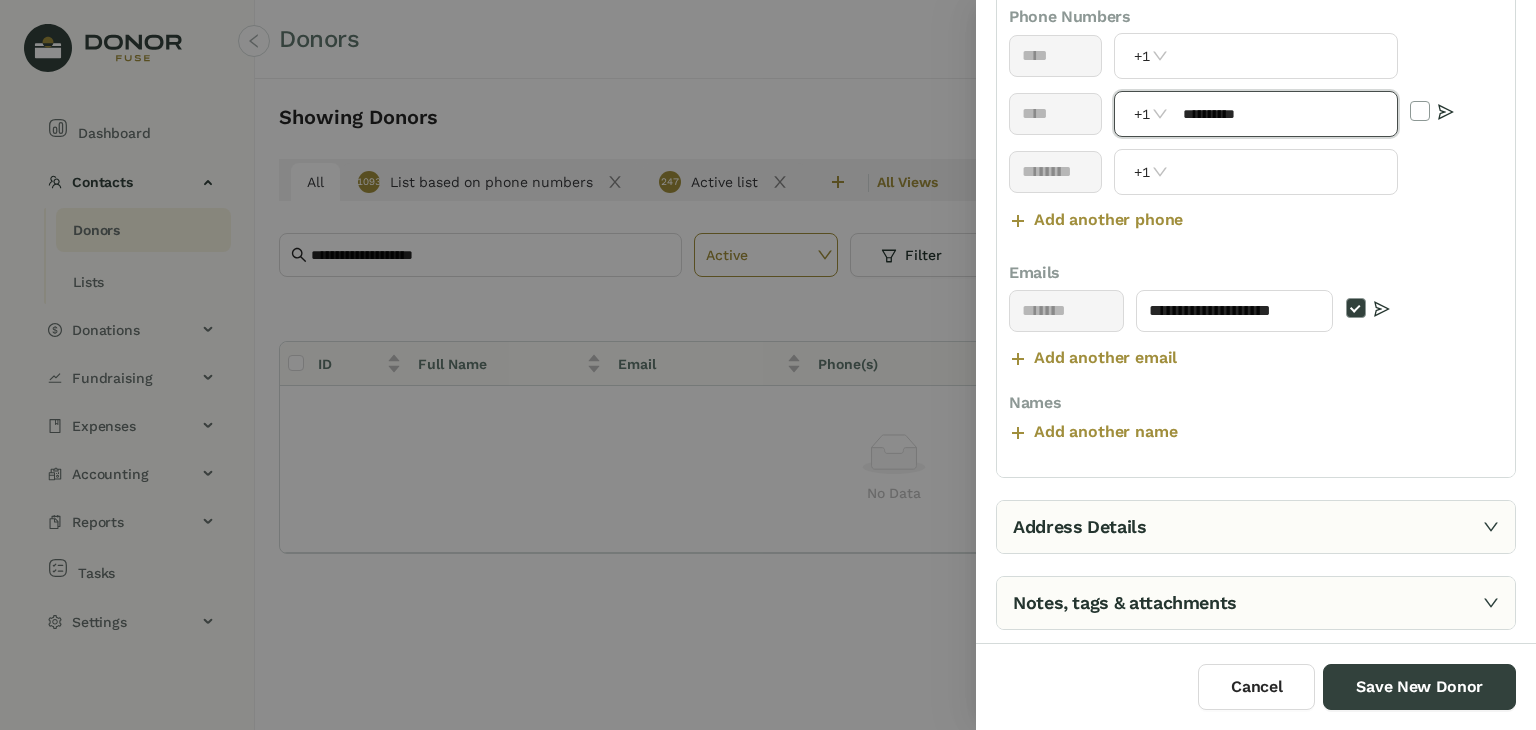 type on "**********" 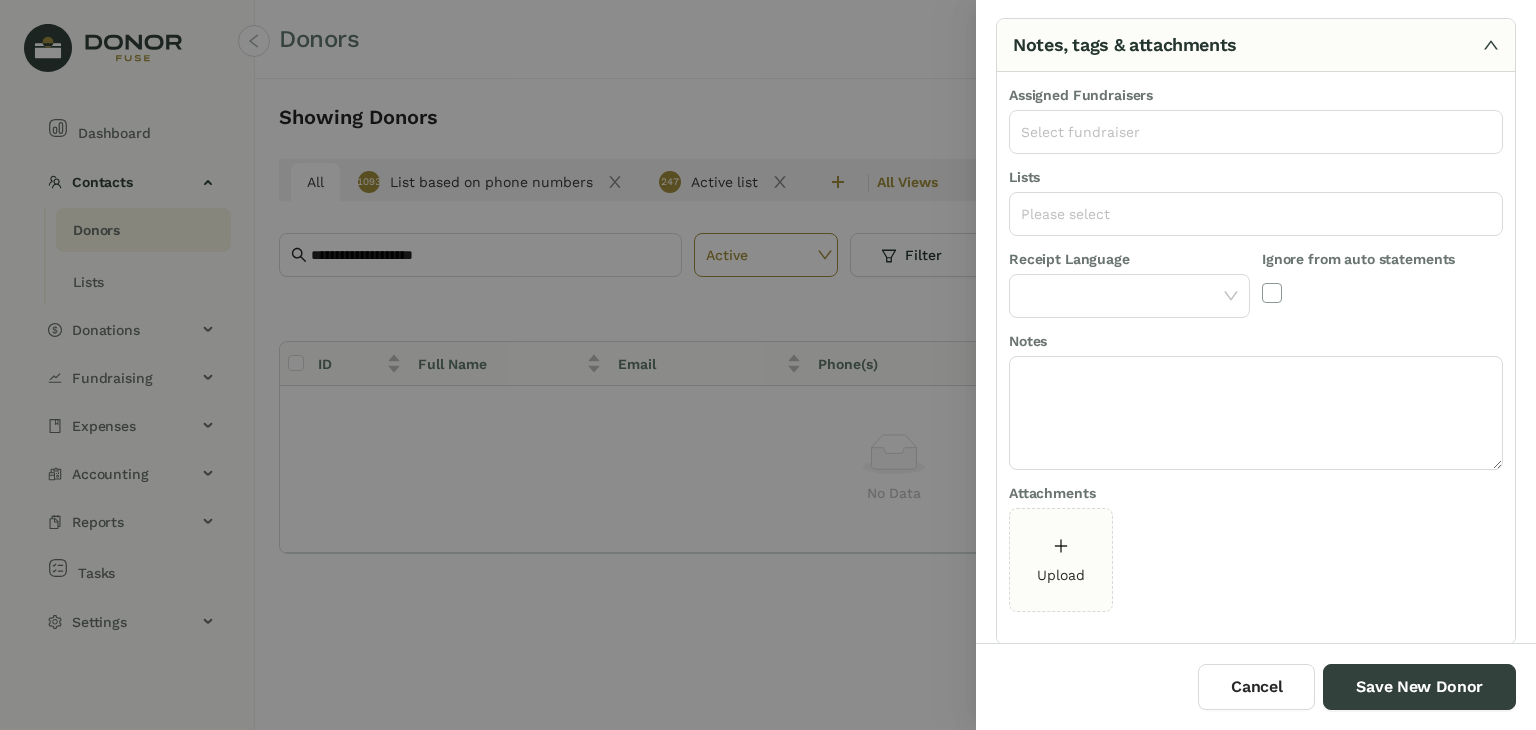 scroll, scrollTop: 127, scrollLeft: 0, axis: vertical 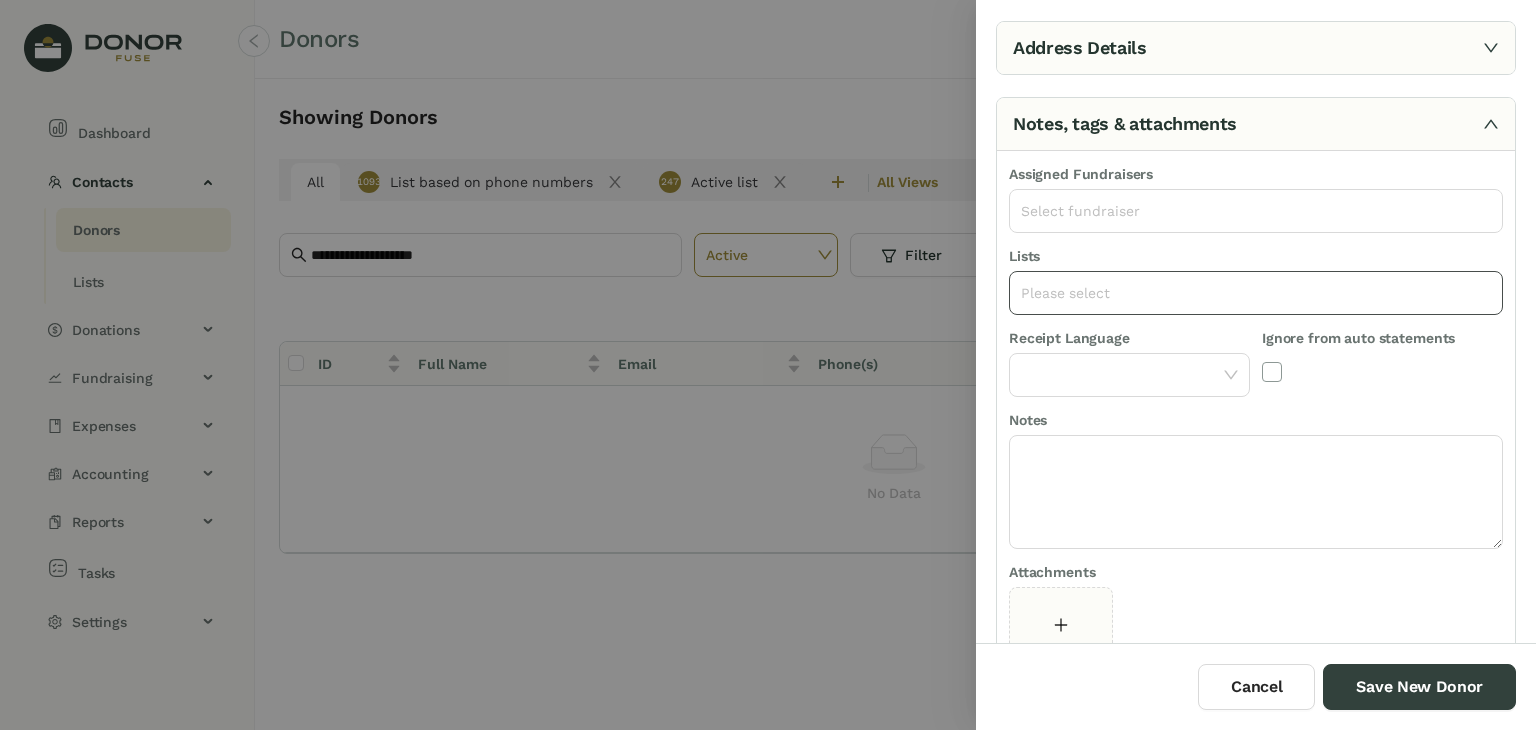 click on "Please select" 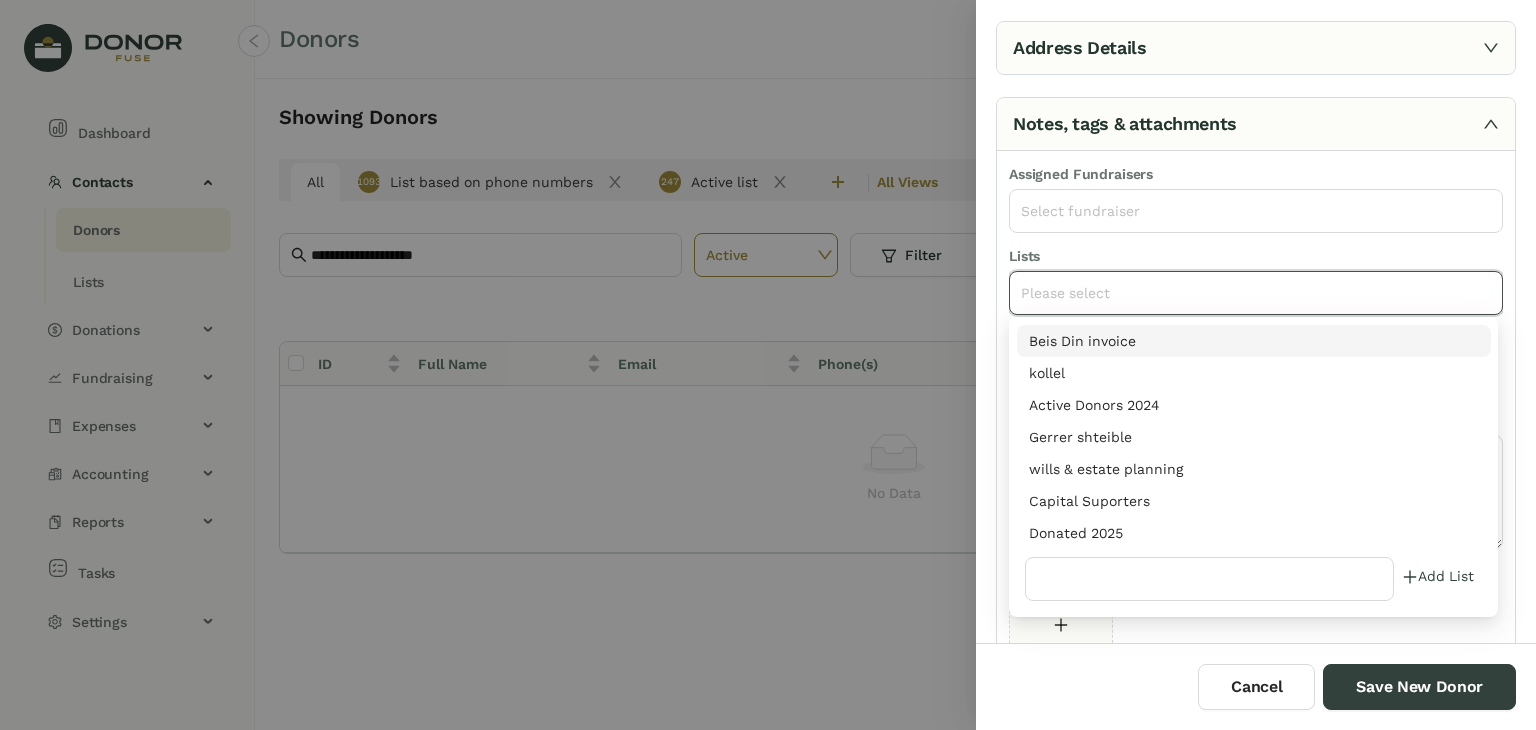 click on "Donated 2025" at bounding box center (1254, 533) 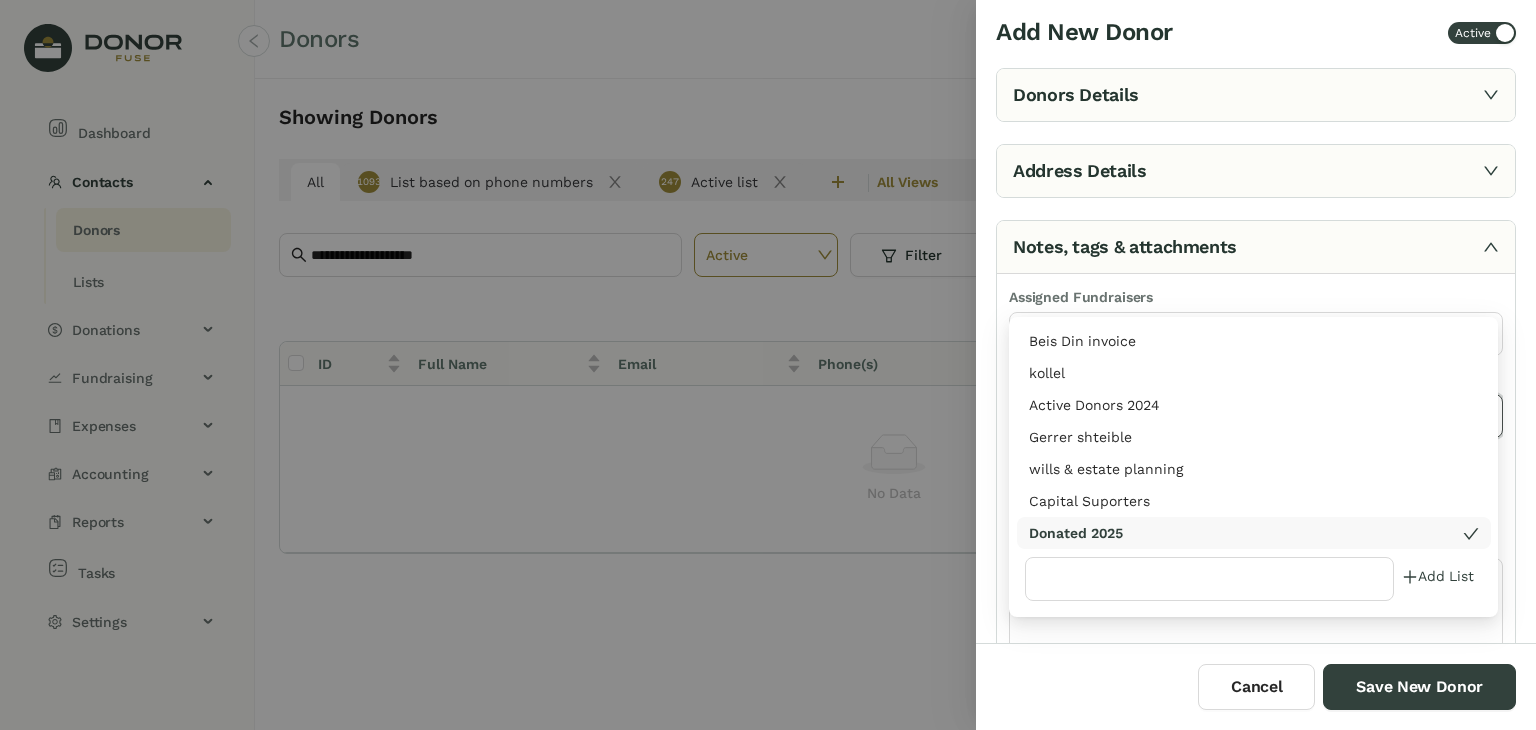 scroll, scrollTop: 0, scrollLeft: 0, axis: both 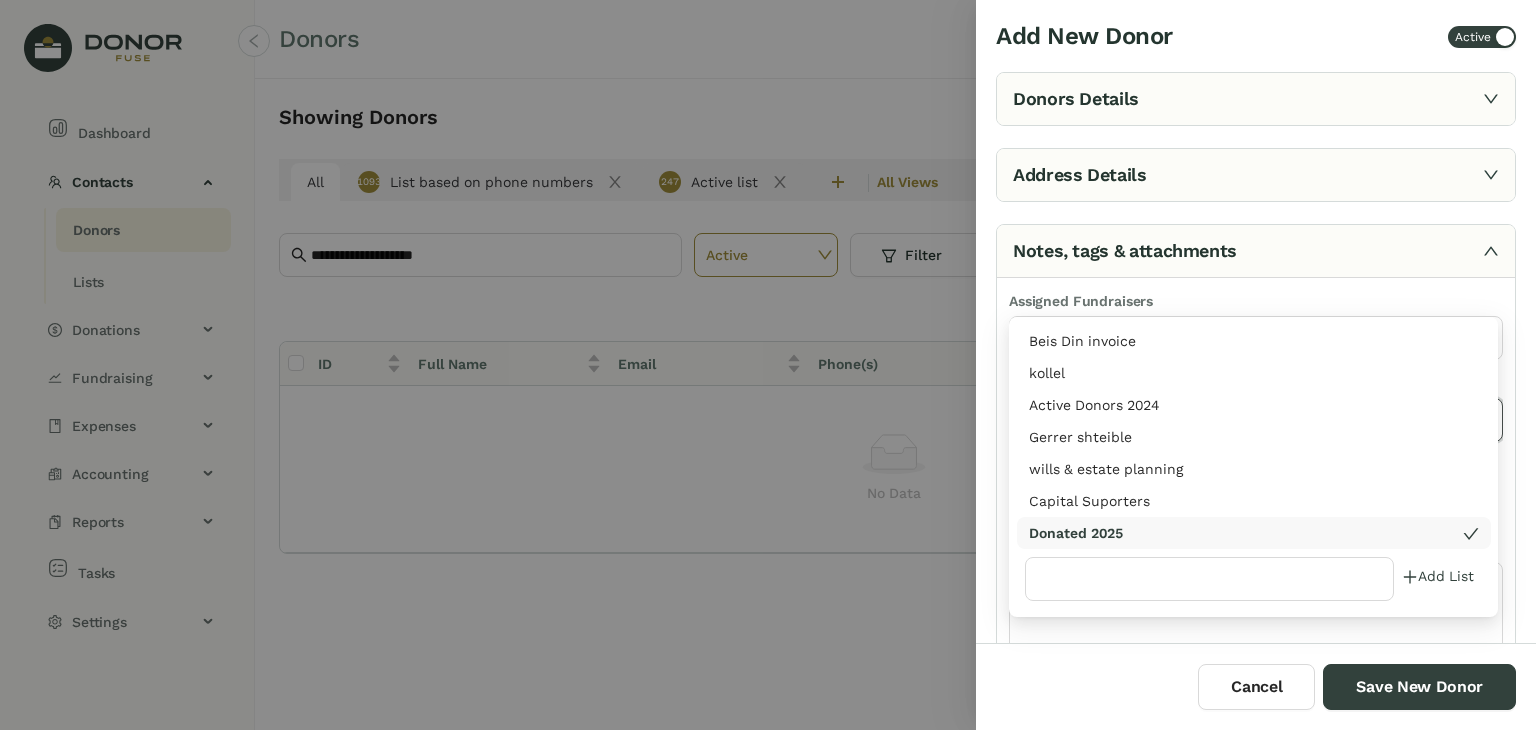 click on "Address Details" at bounding box center [1256, 175] 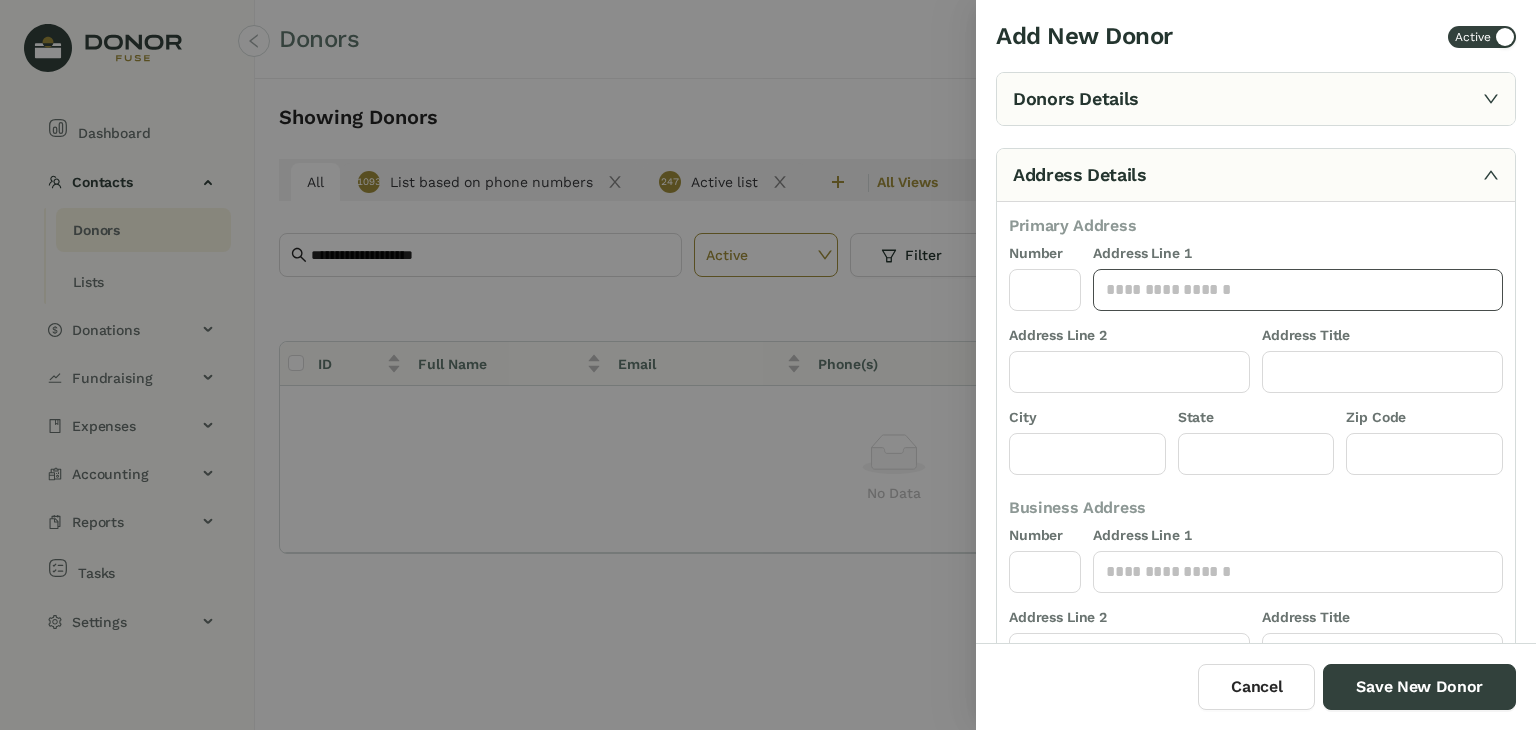 click 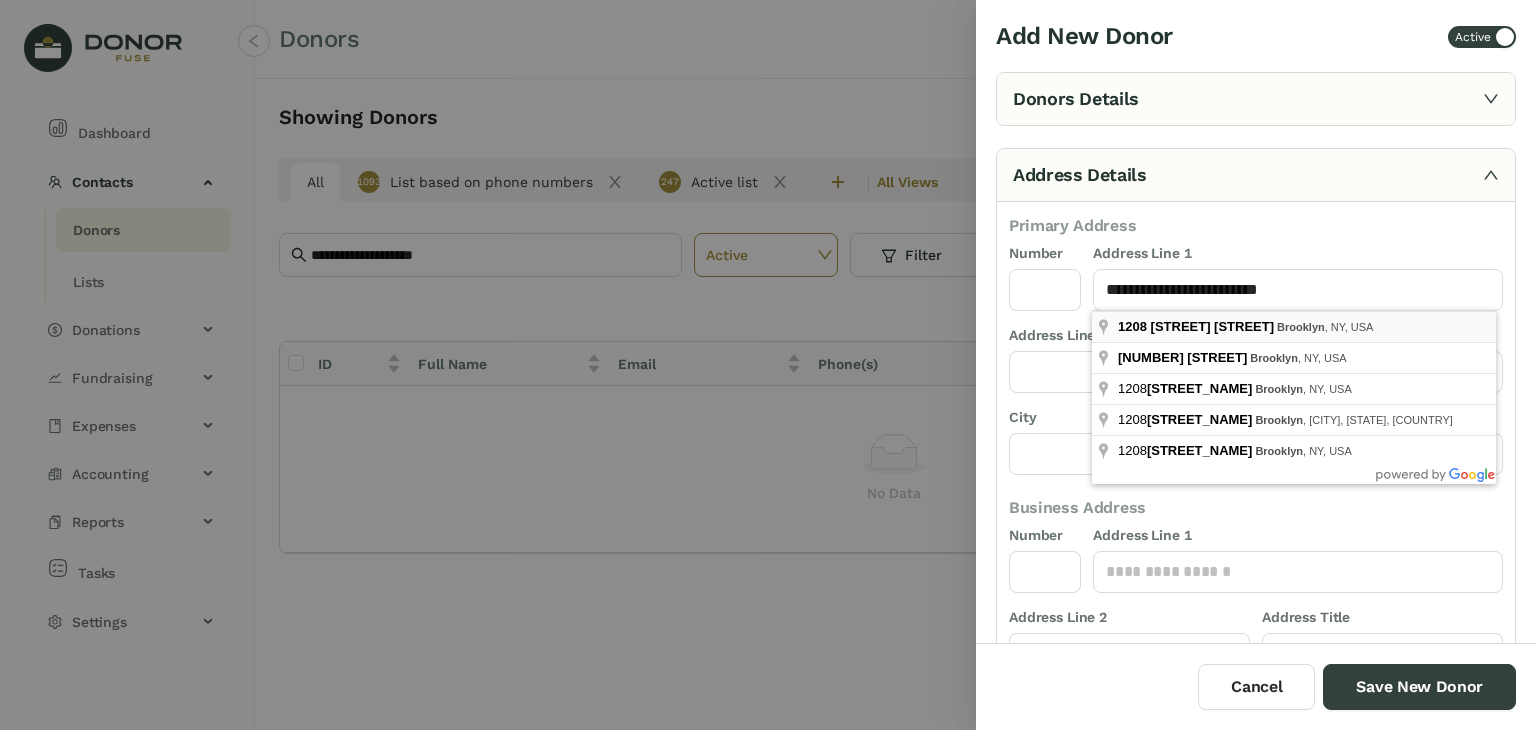 type on "**********" 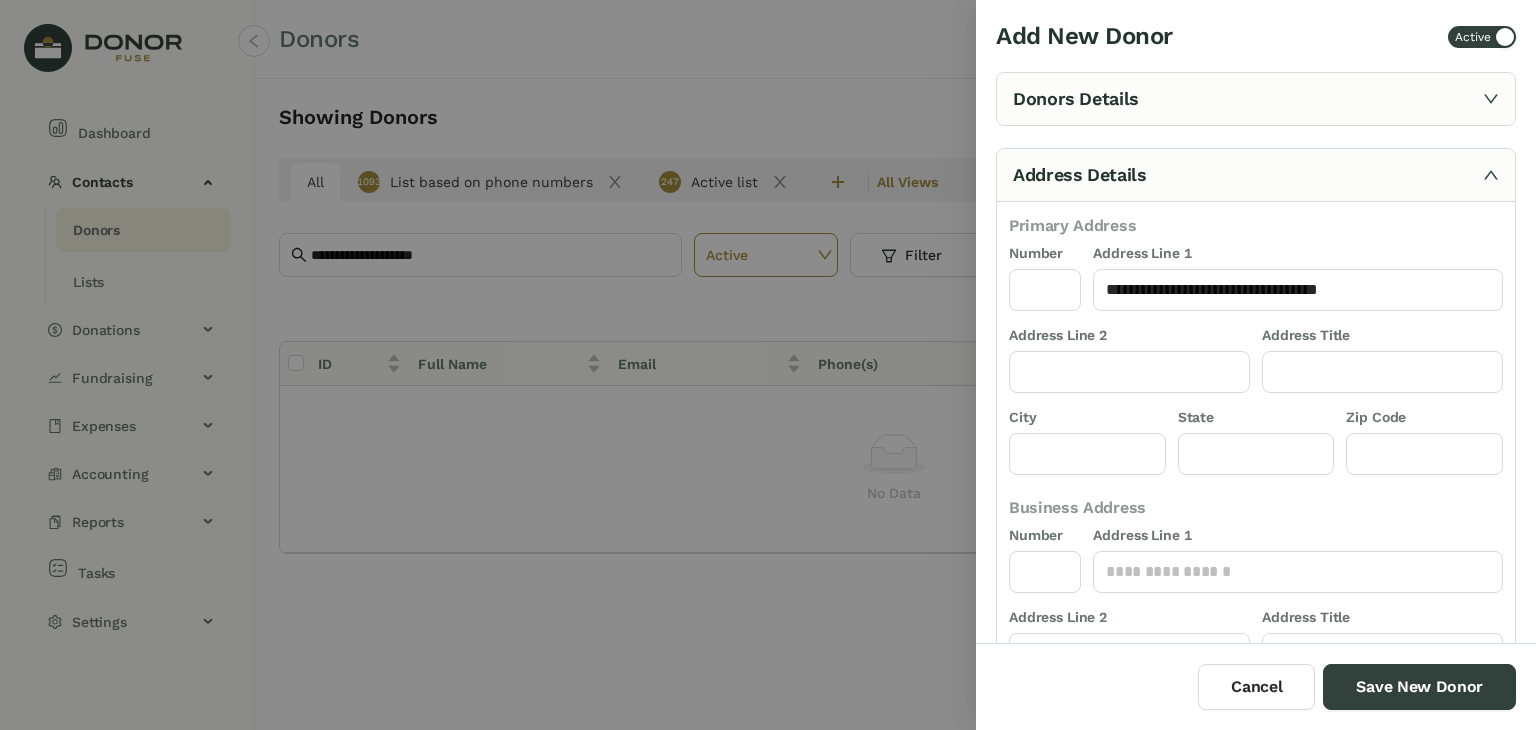 type on "****" 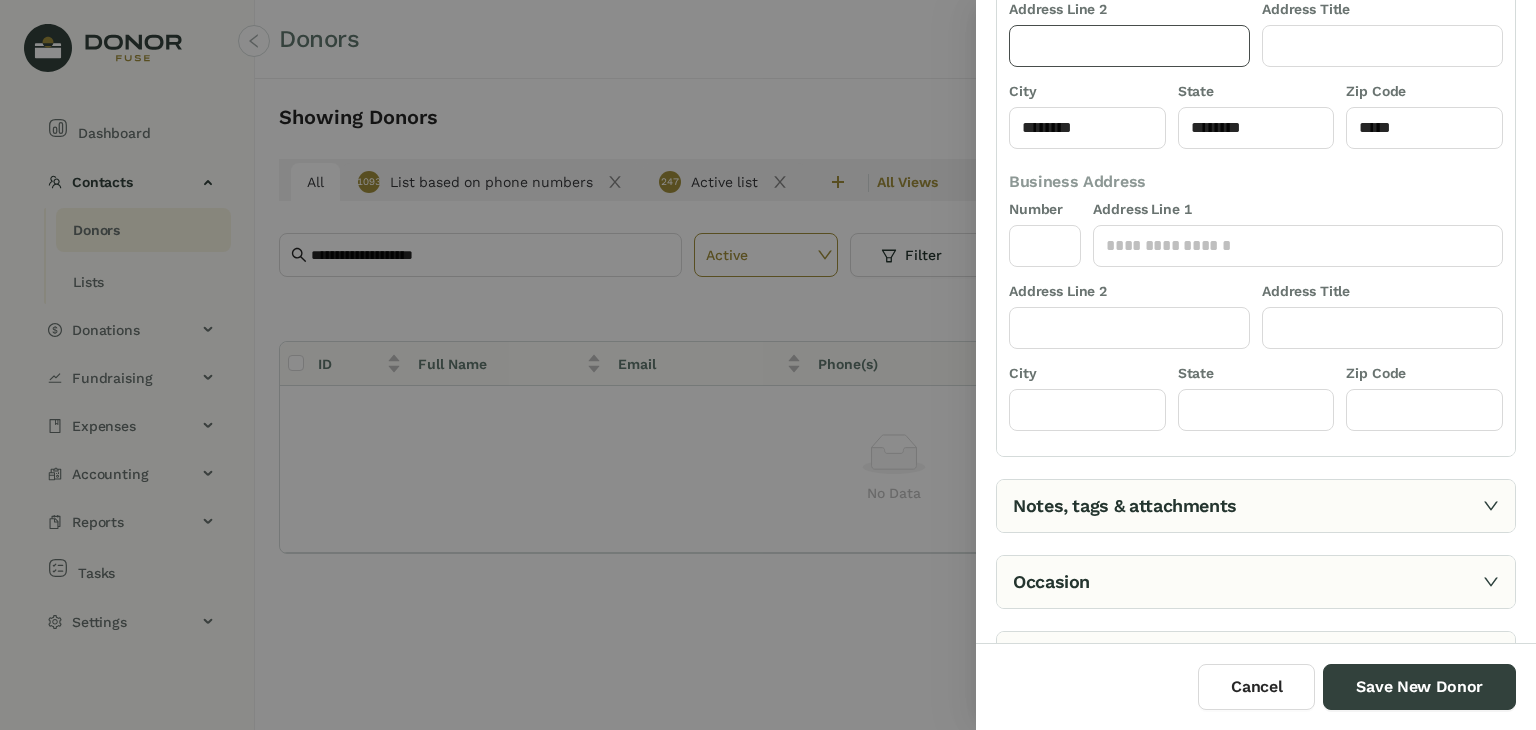 scroll, scrollTop: 328, scrollLeft: 0, axis: vertical 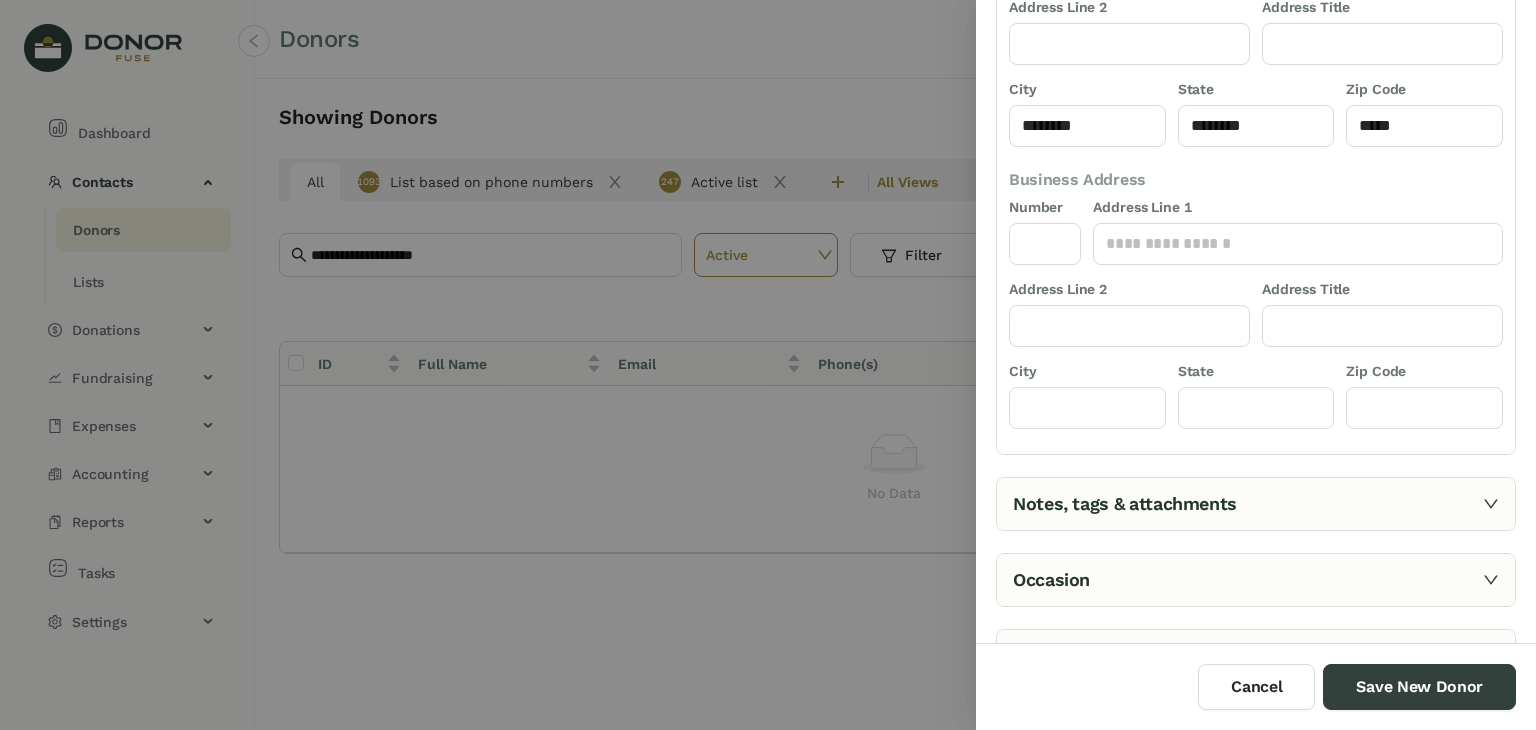 click on "Notes, tags & attachments" at bounding box center [1256, 504] 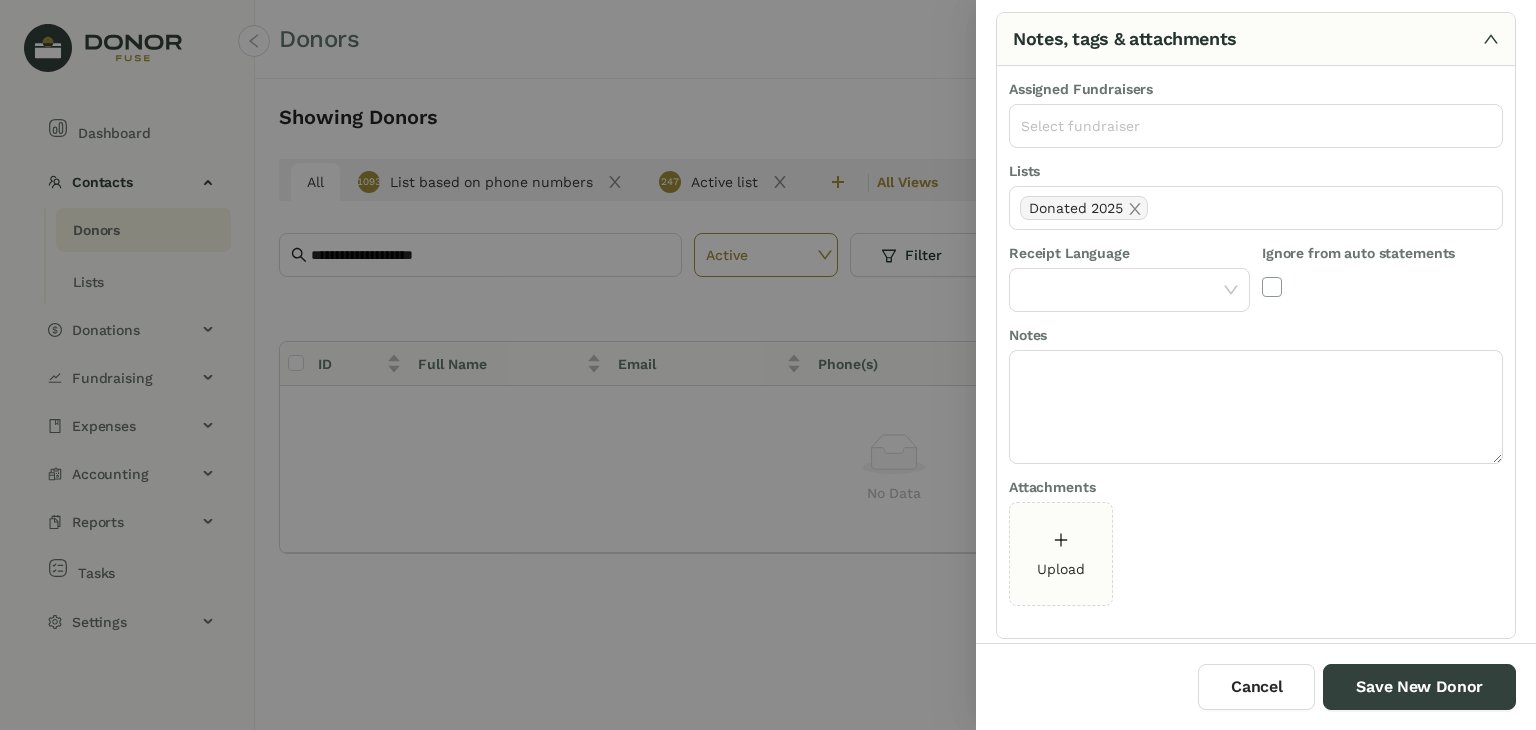 scroll, scrollTop: 0, scrollLeft: 0, axis: both 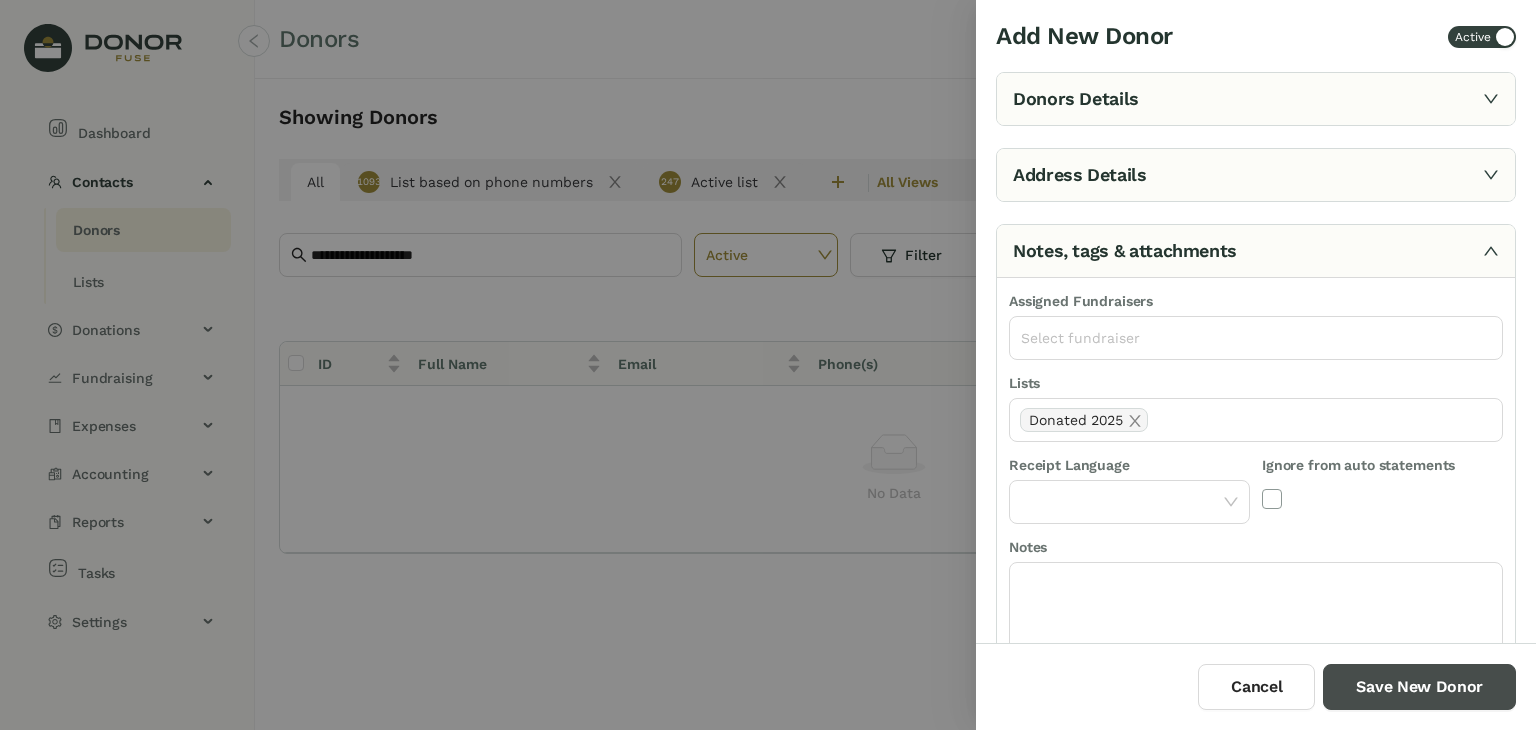 click on "Save New Donor" at bounding box center (1419, 687) 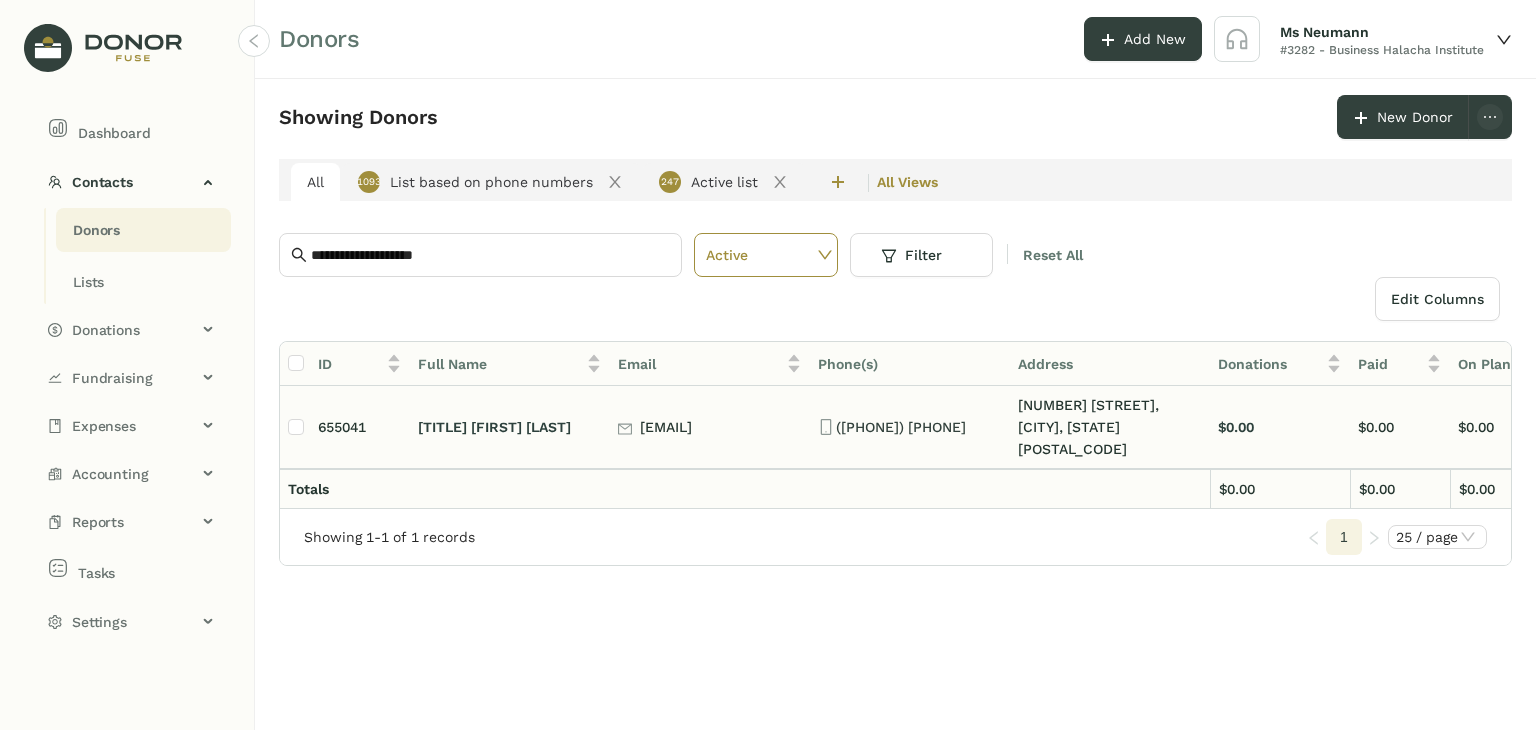 click on "[TITLE] [FIRST] [LAST]" 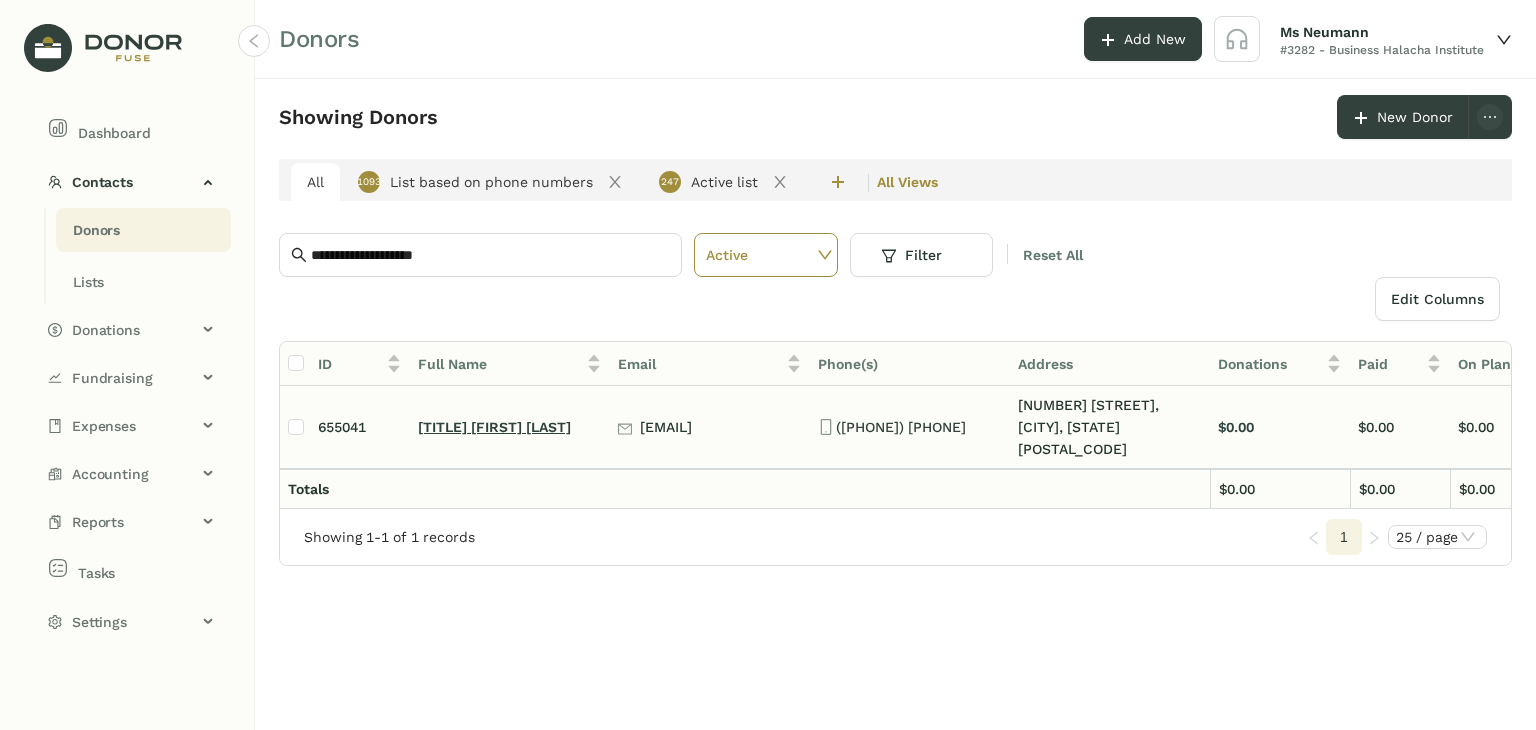 click on "[TITLE] [FIRST] [LAST]" 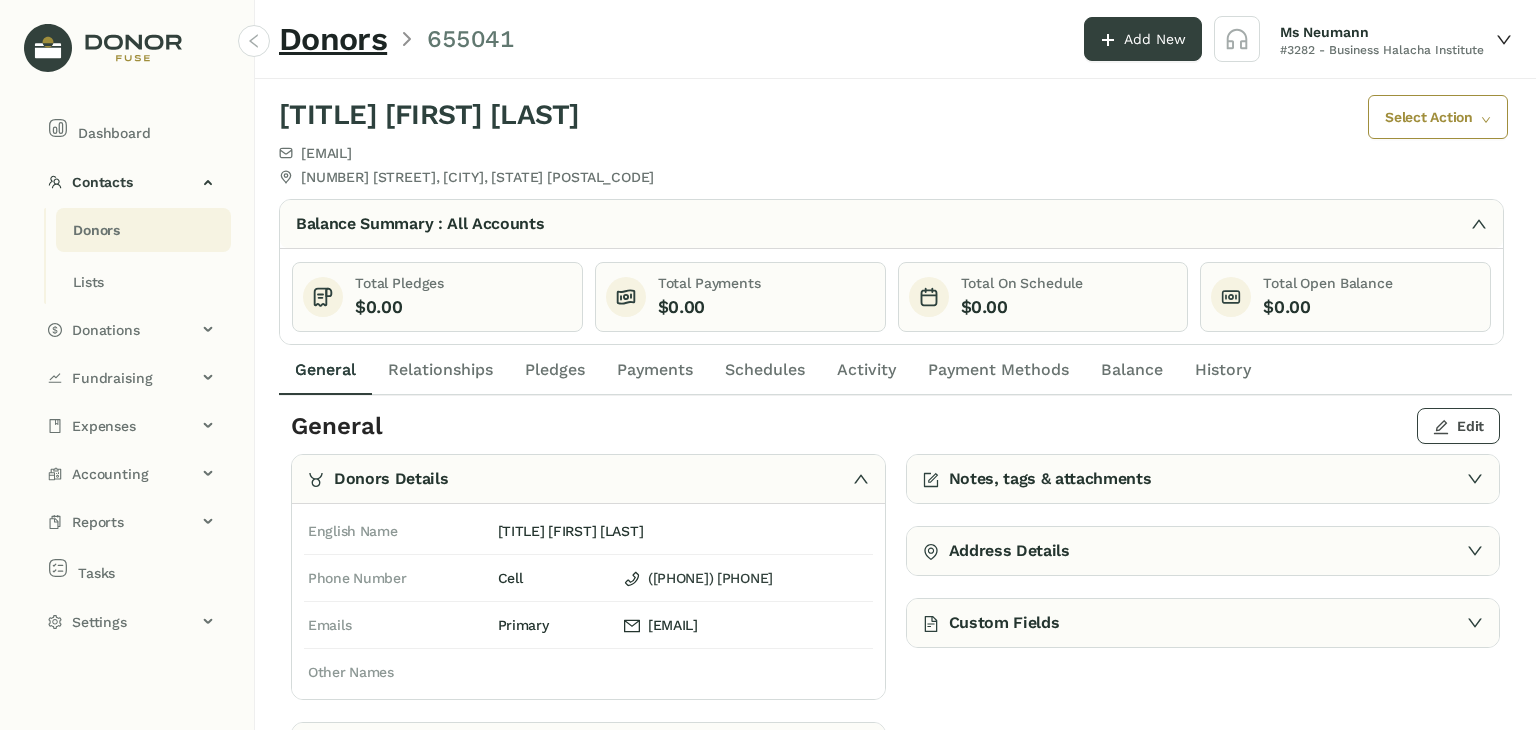 click on "Edit" 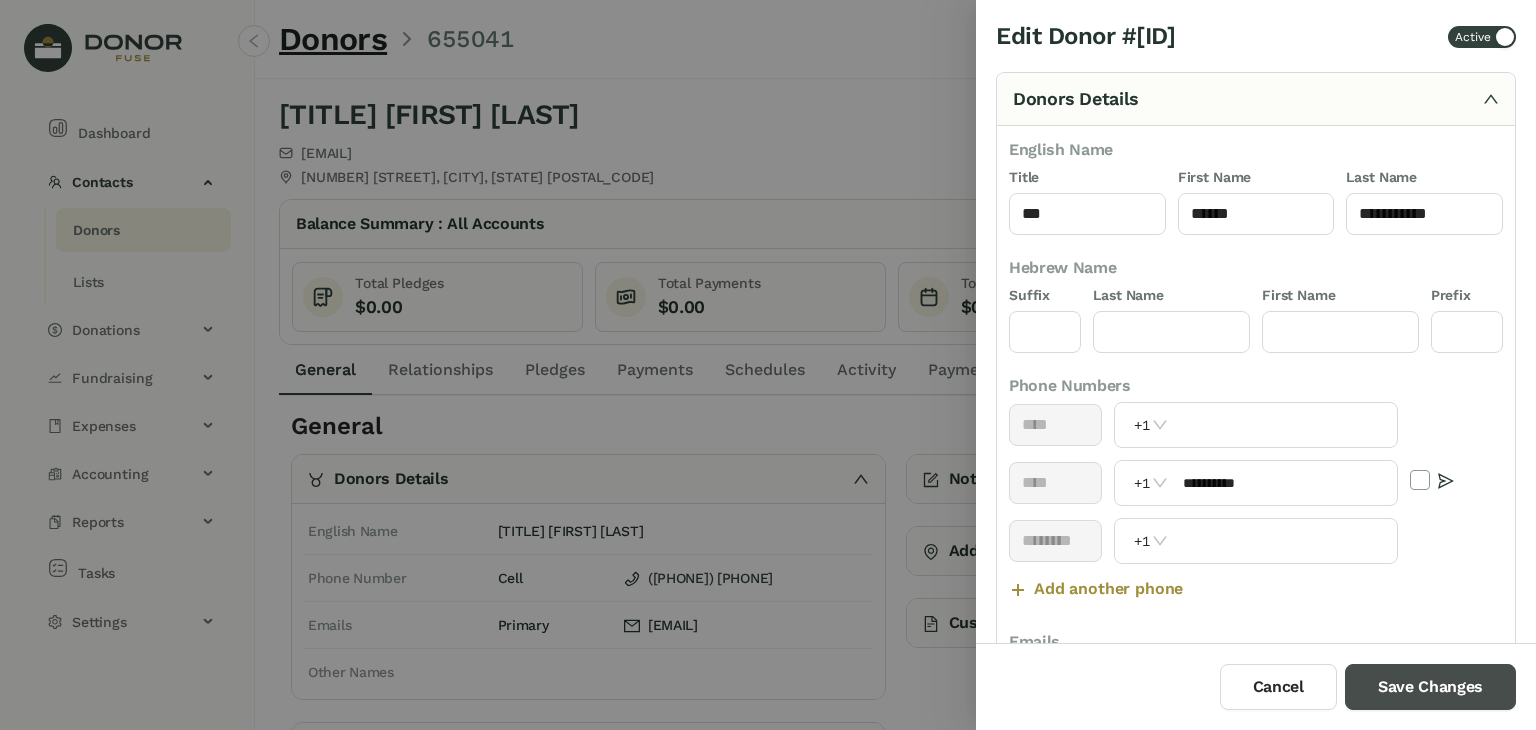 click on "Save Changes" at bounding box center [1430, 687] 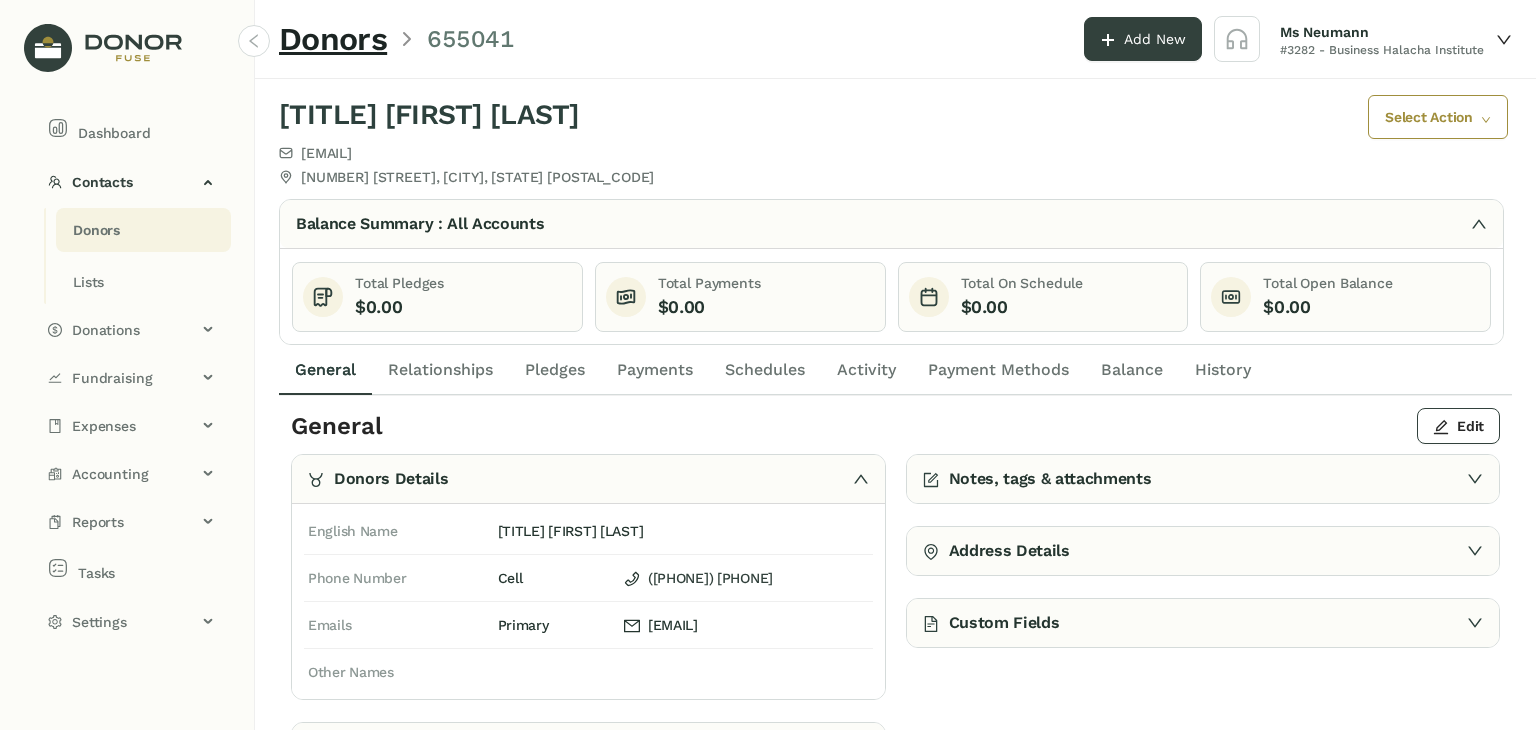 click on "Payments" 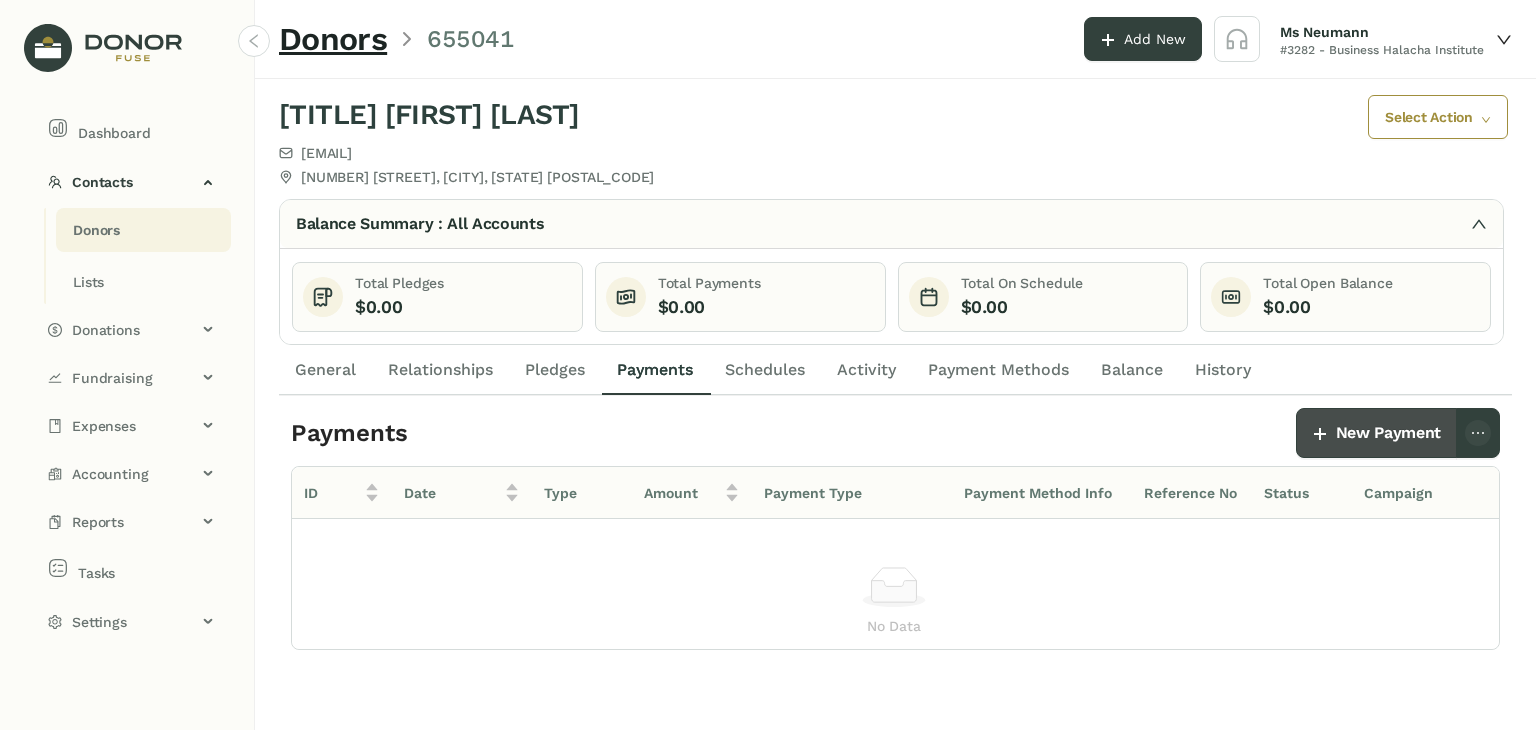click on "New Payment" 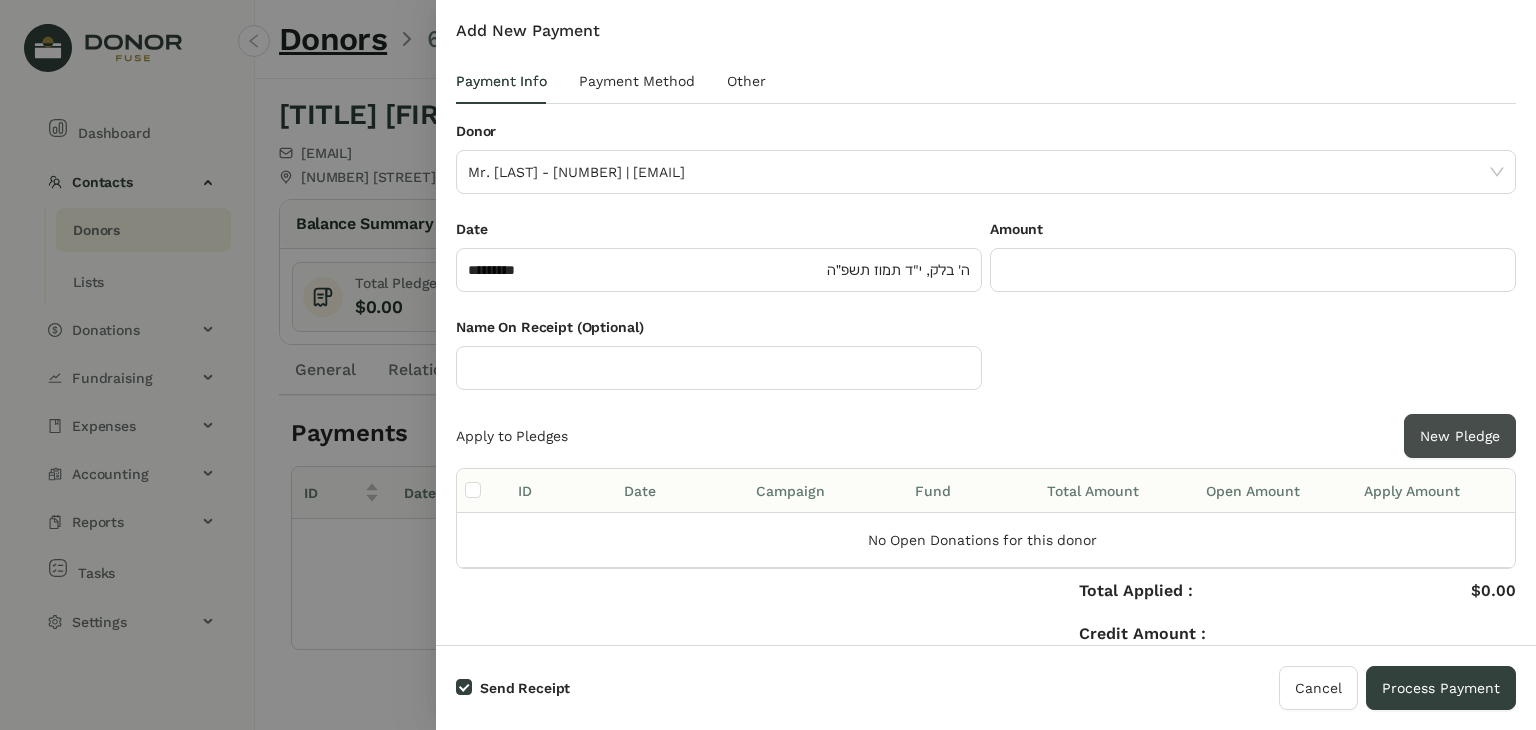 click on "New Pledge" at bounding box center (1460, 436) 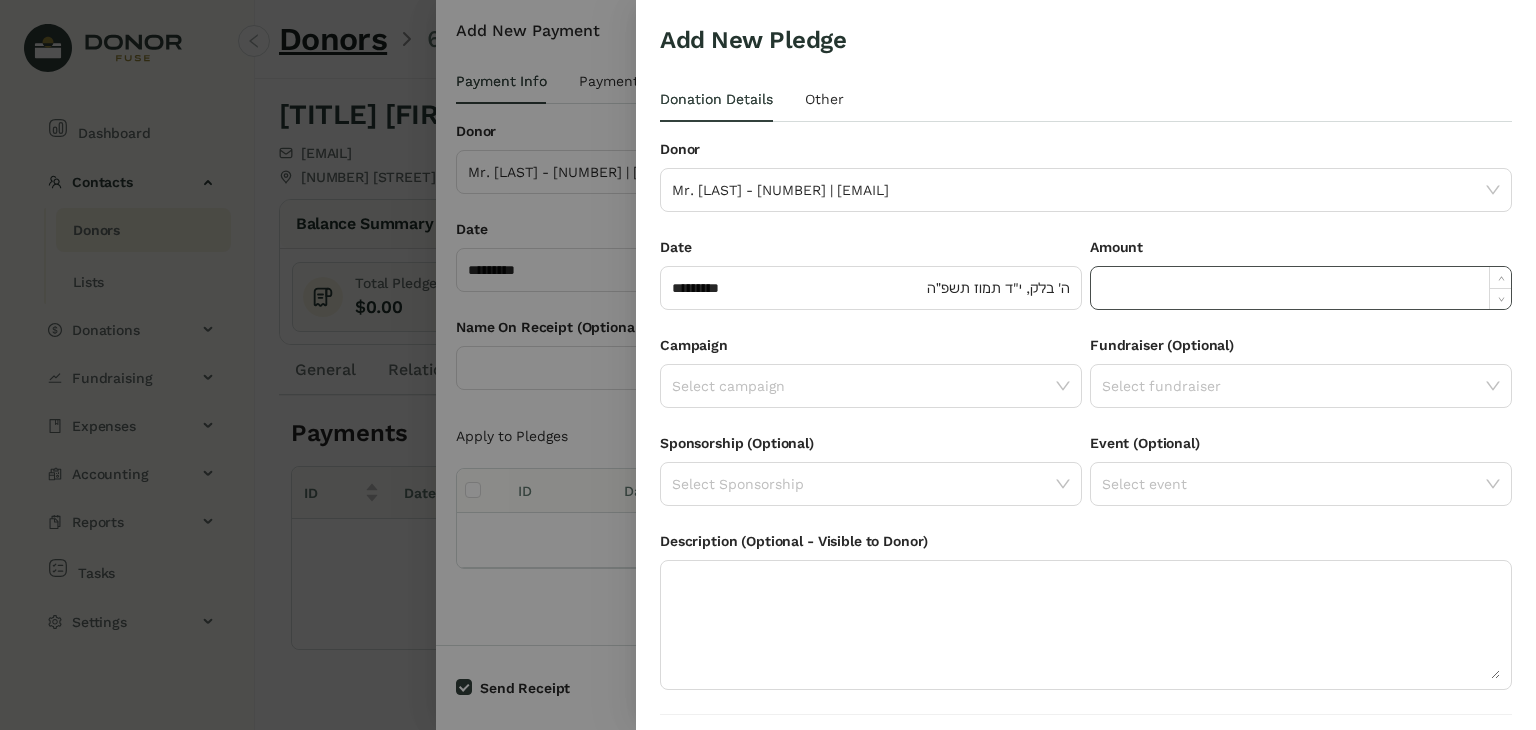 click 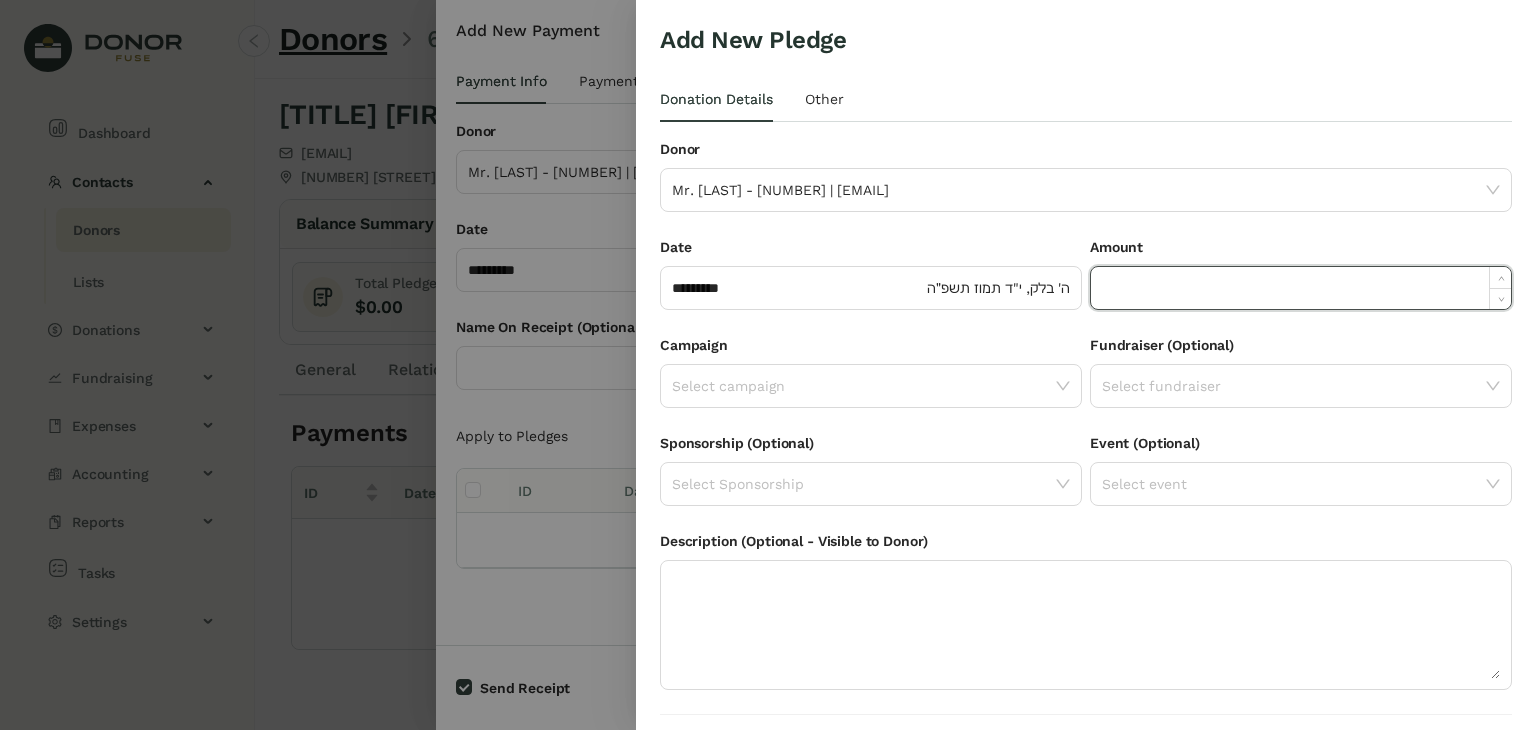 paste on "******" 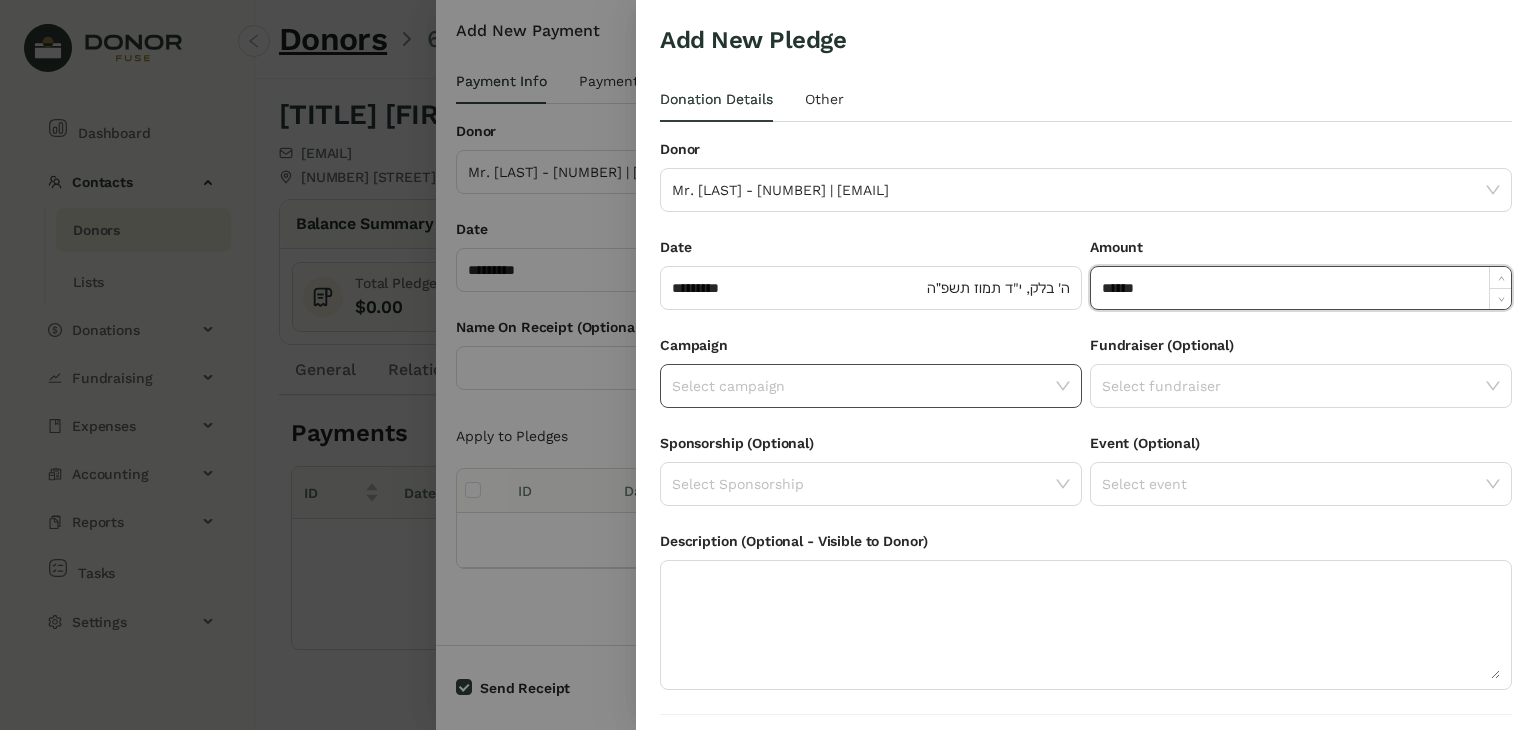 type on "*******" 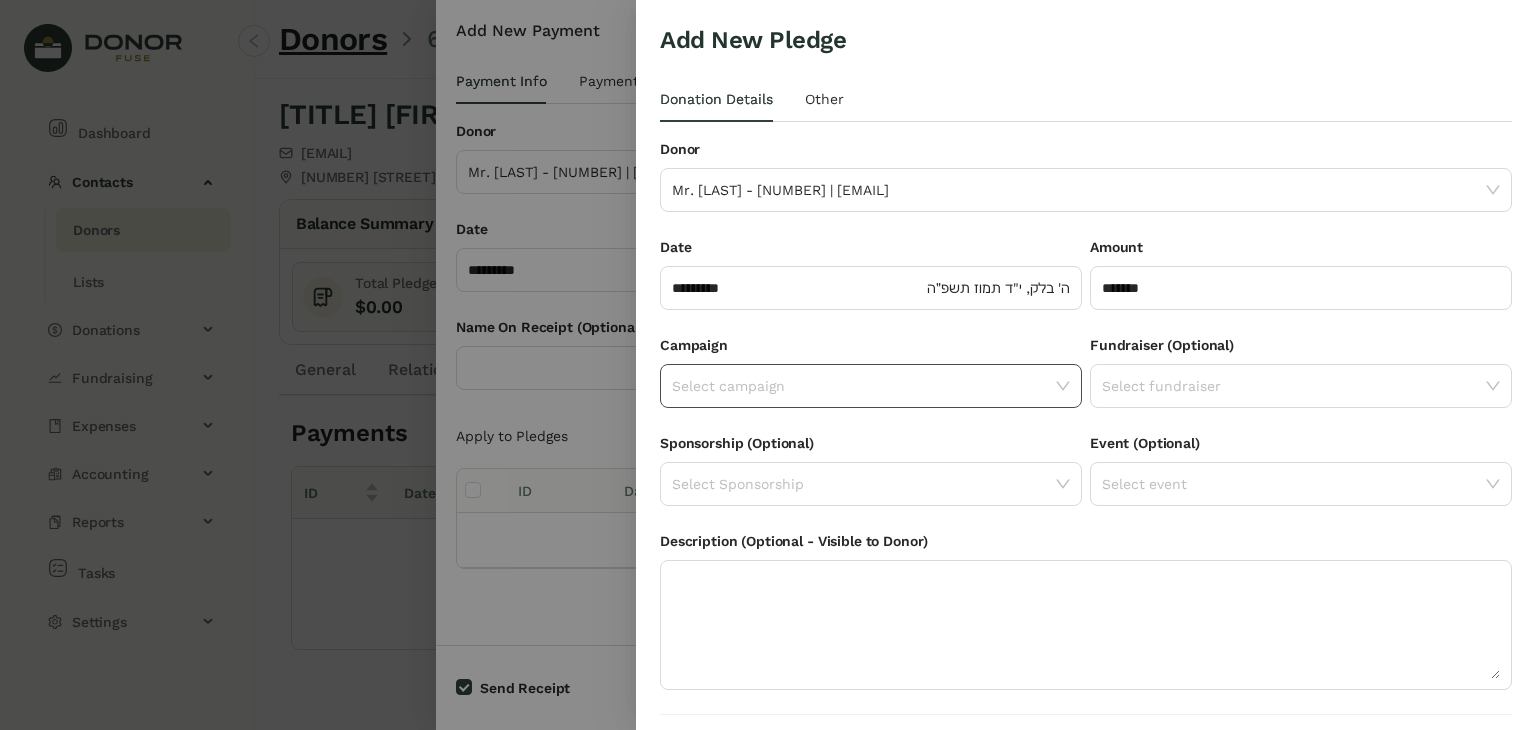 click 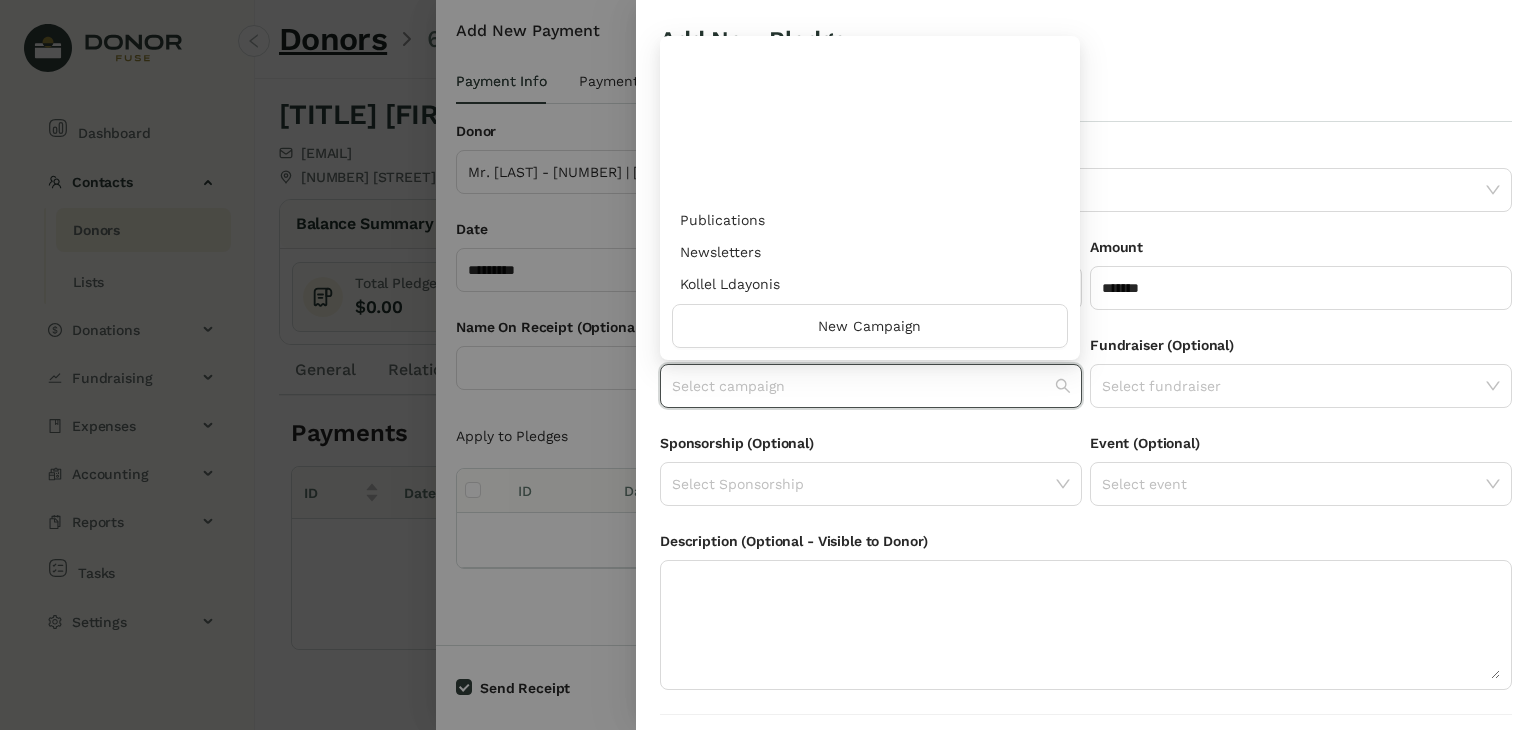 scroll, scrollTop: 960, scrollLeft: 0, axis: vertical 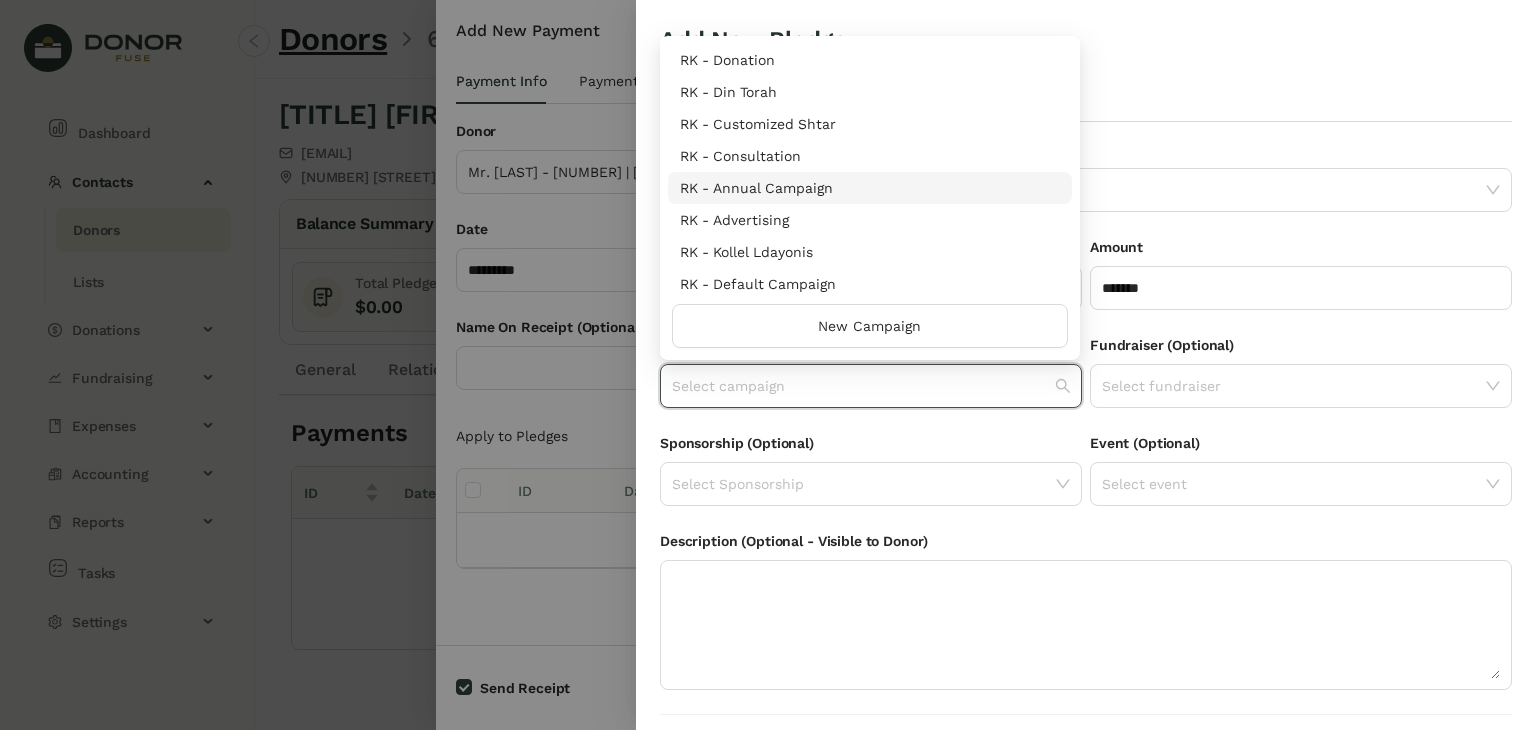 click on "RK - Annual Campaign" at bounding box center (870, 188) 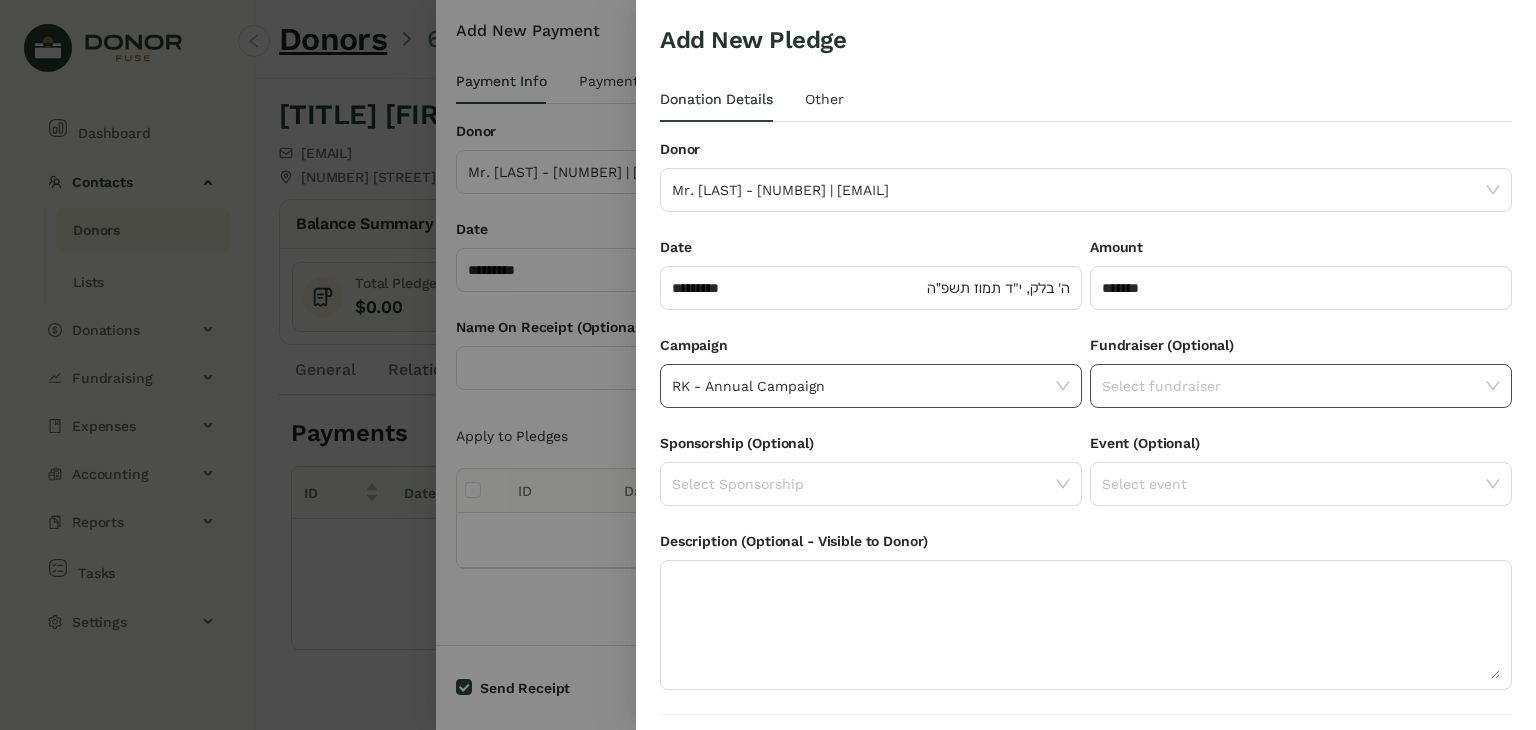 click 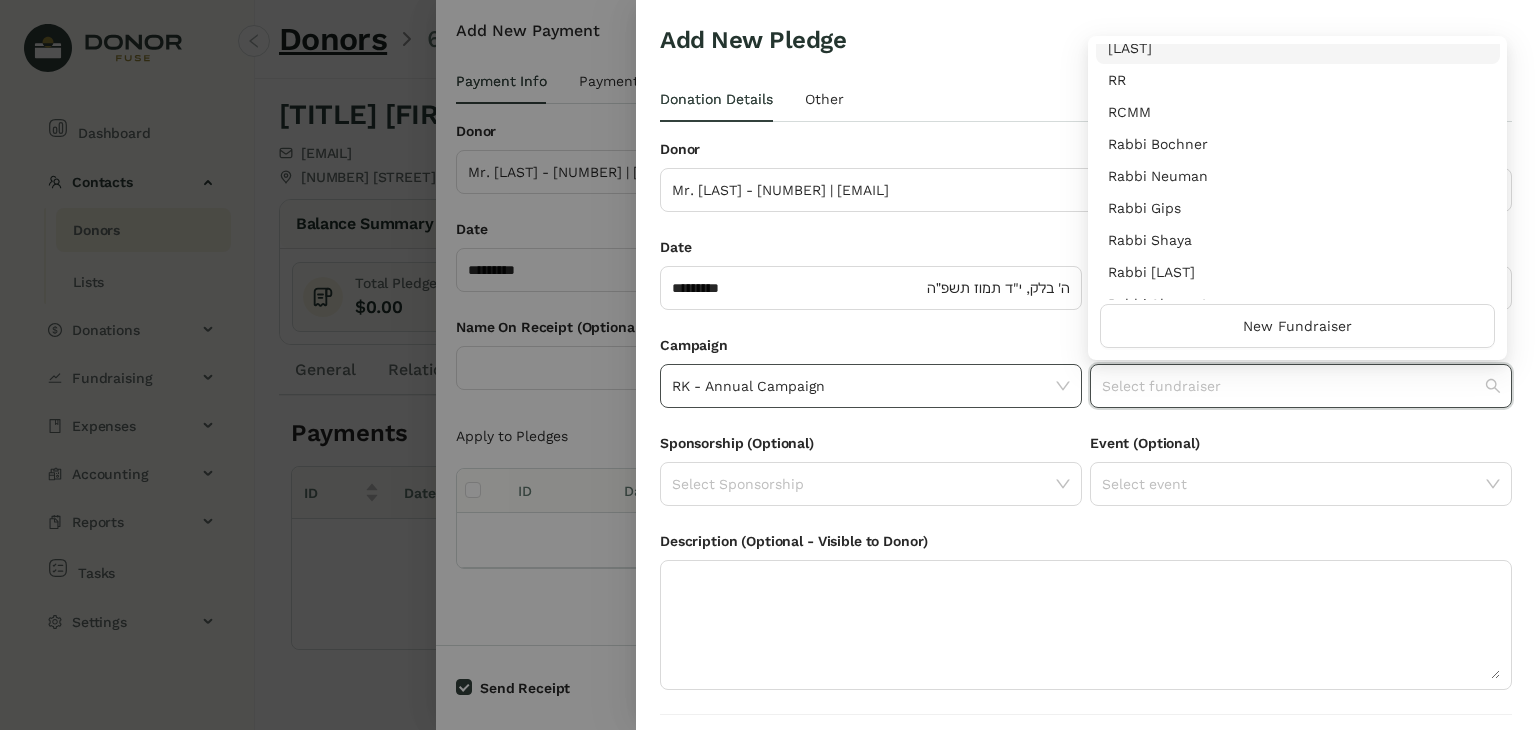 scroll, scrollTop: 0, scrollLeft: 0, axis: both 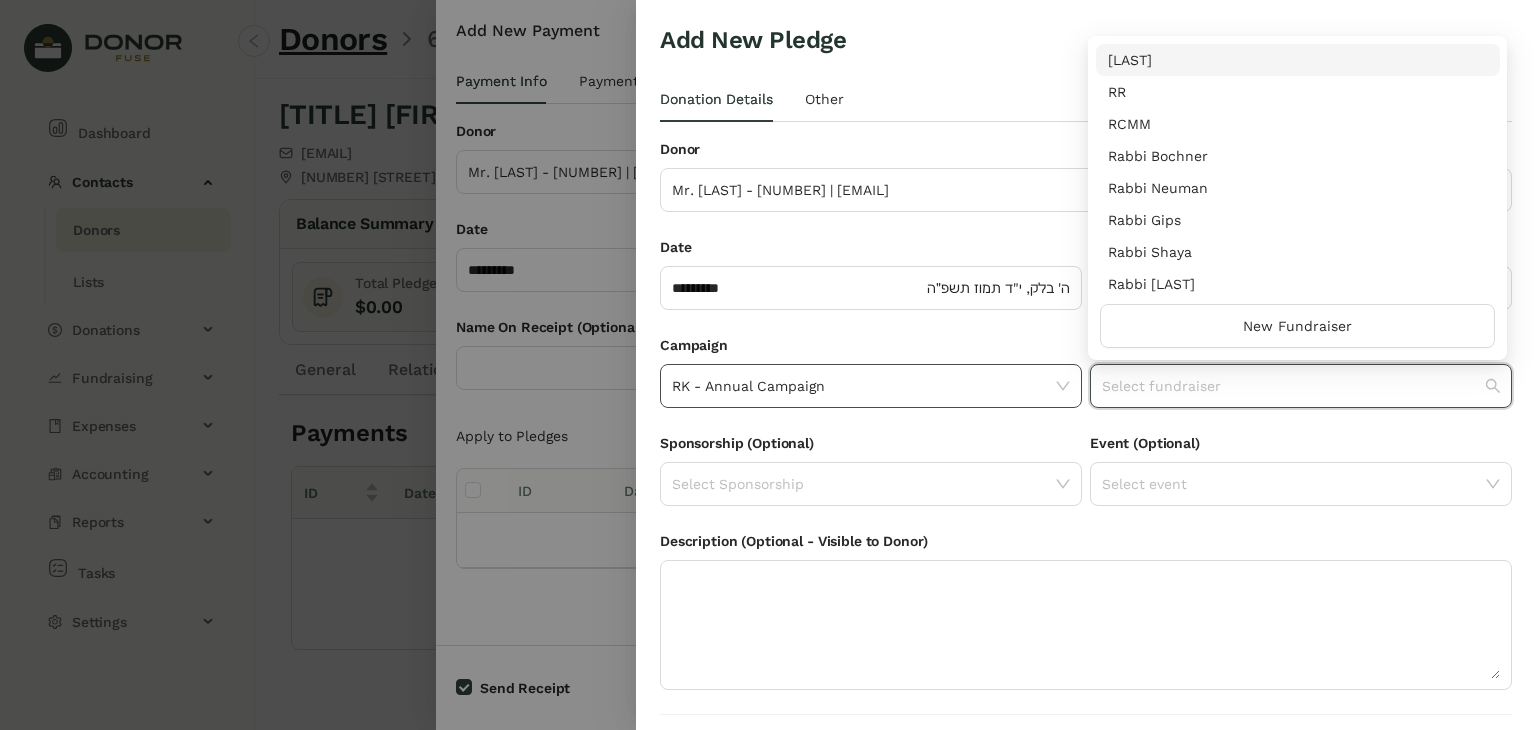 click on "Rabbi Neuman" at bounding box center [1298, 188] 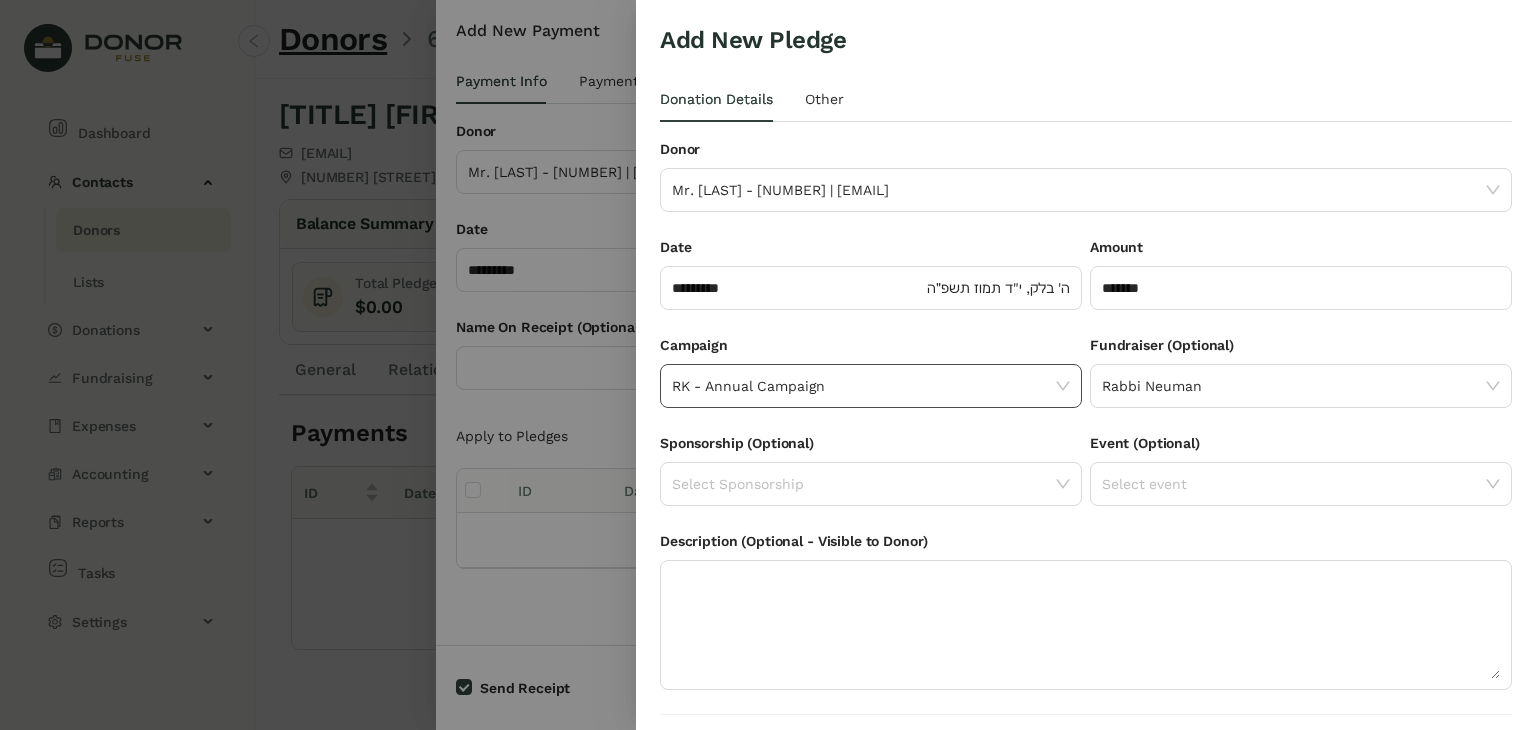 scroll, scrollTop: 54, scrollLeft: 0, axis: vertical 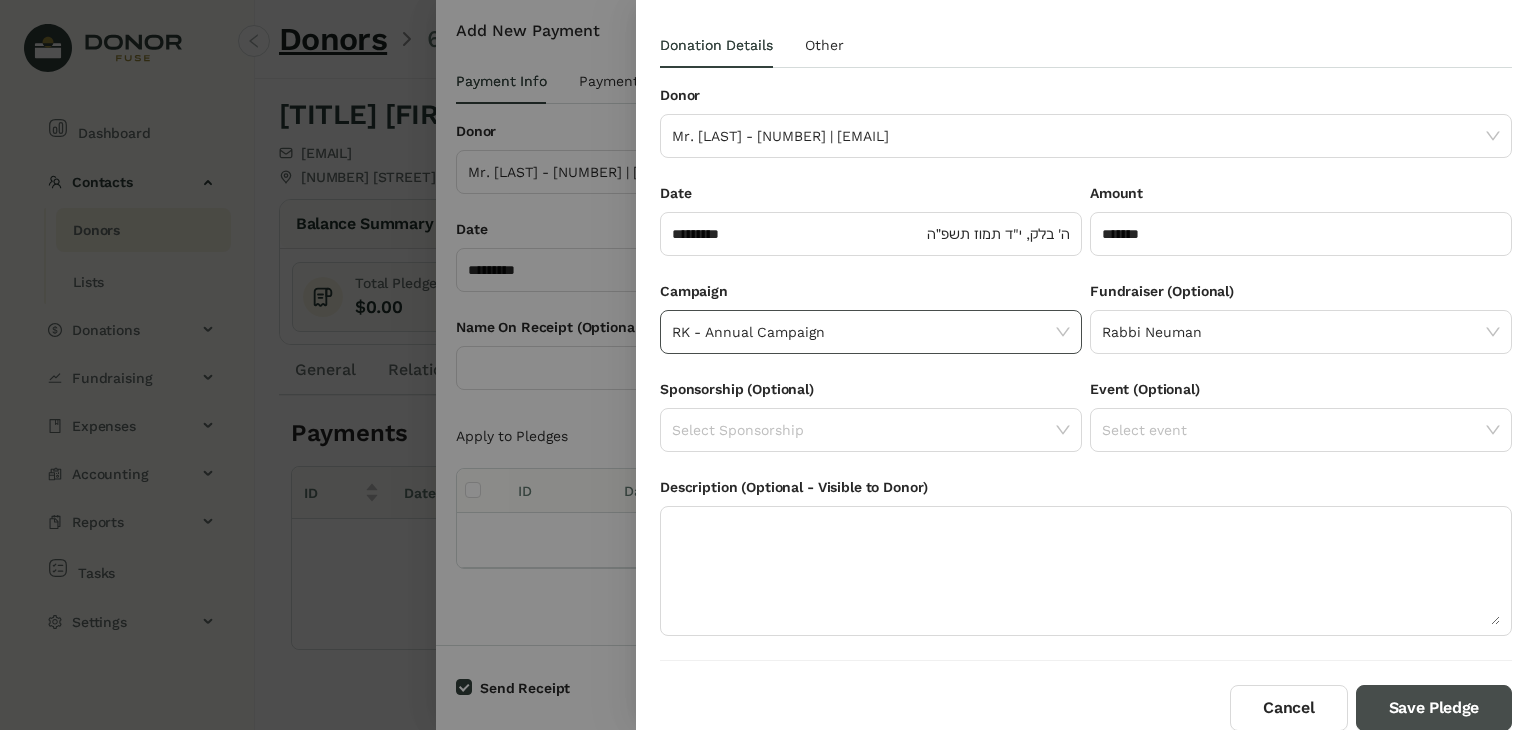 click on "Save Pledge" at bounding box center (1434, 708) 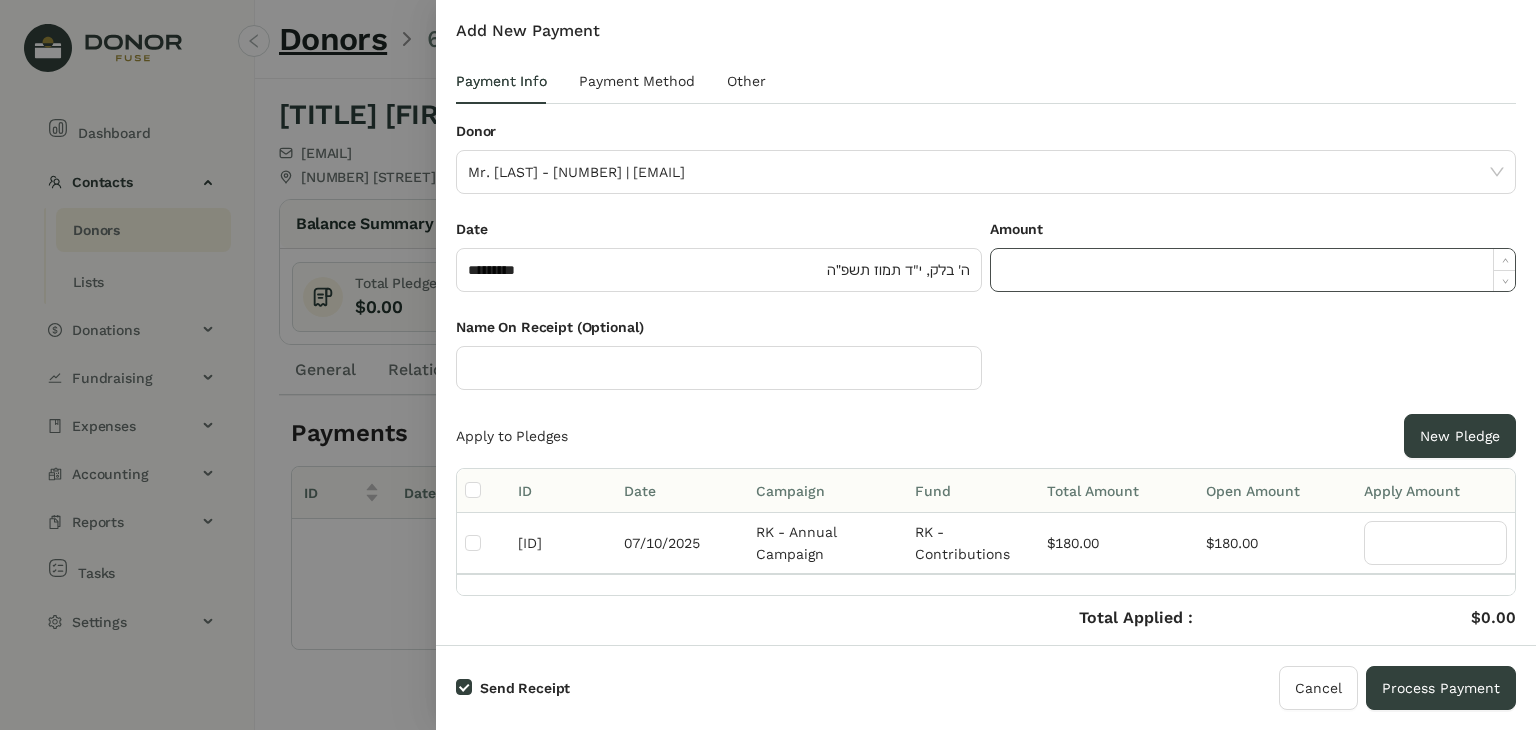 click 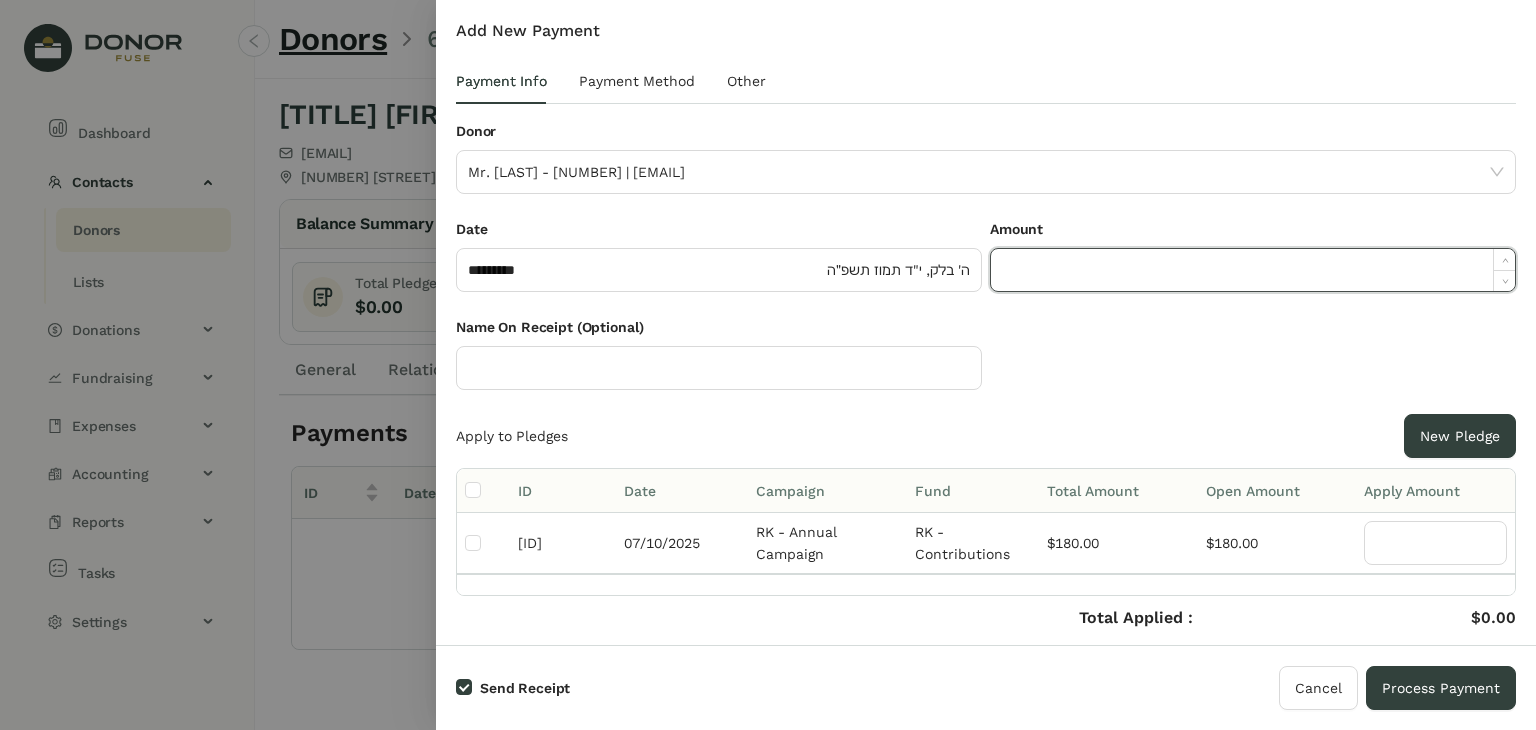 paste on "******" 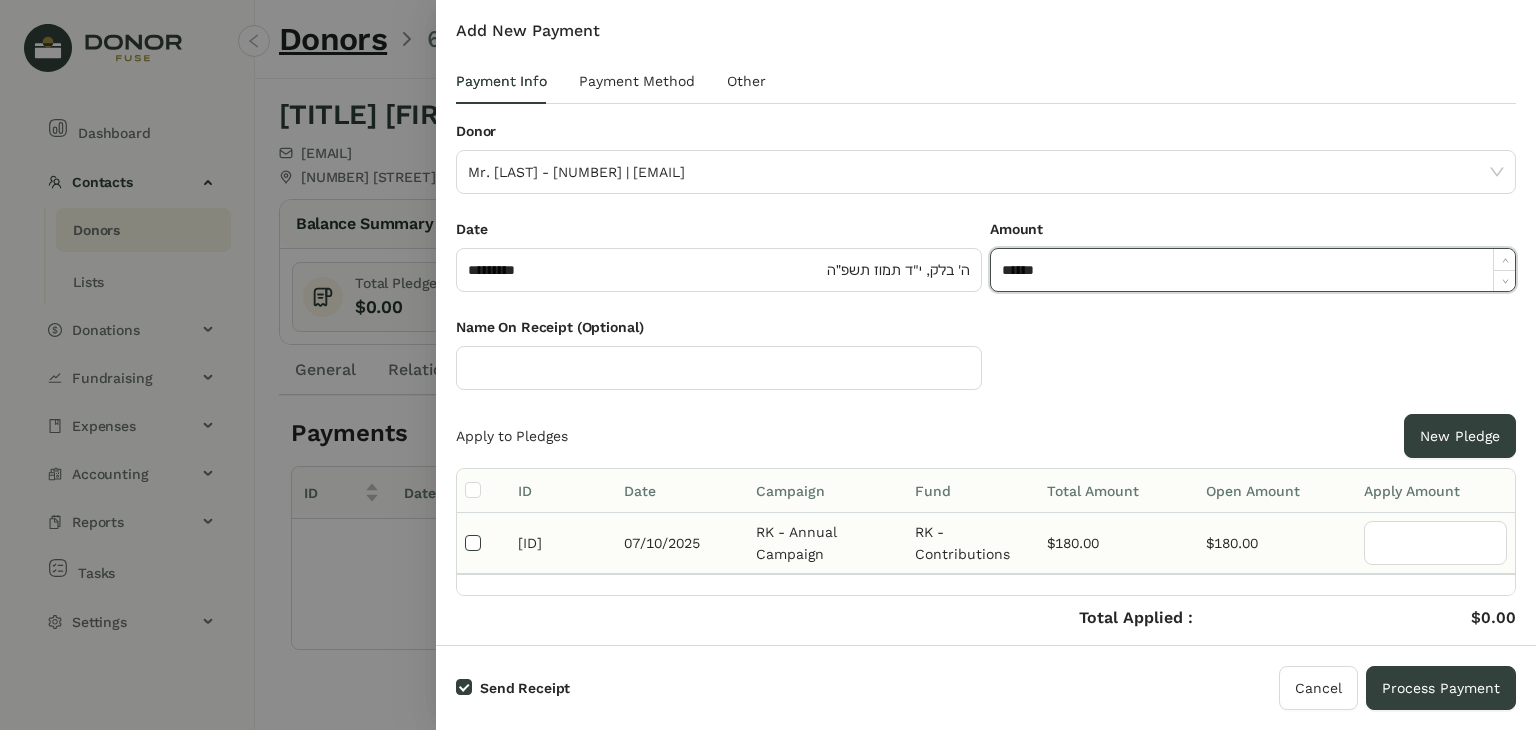 type on "*******" 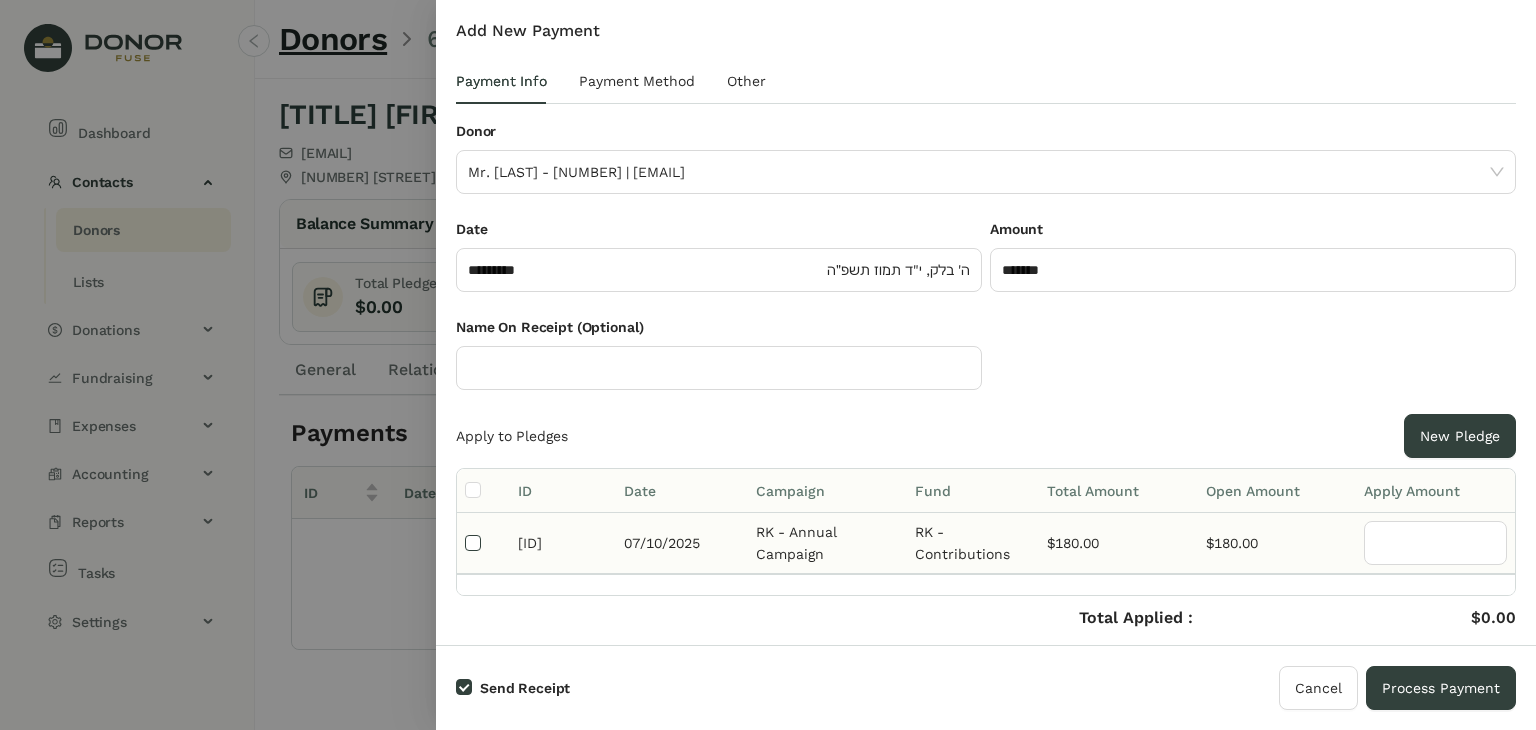 type on "***" 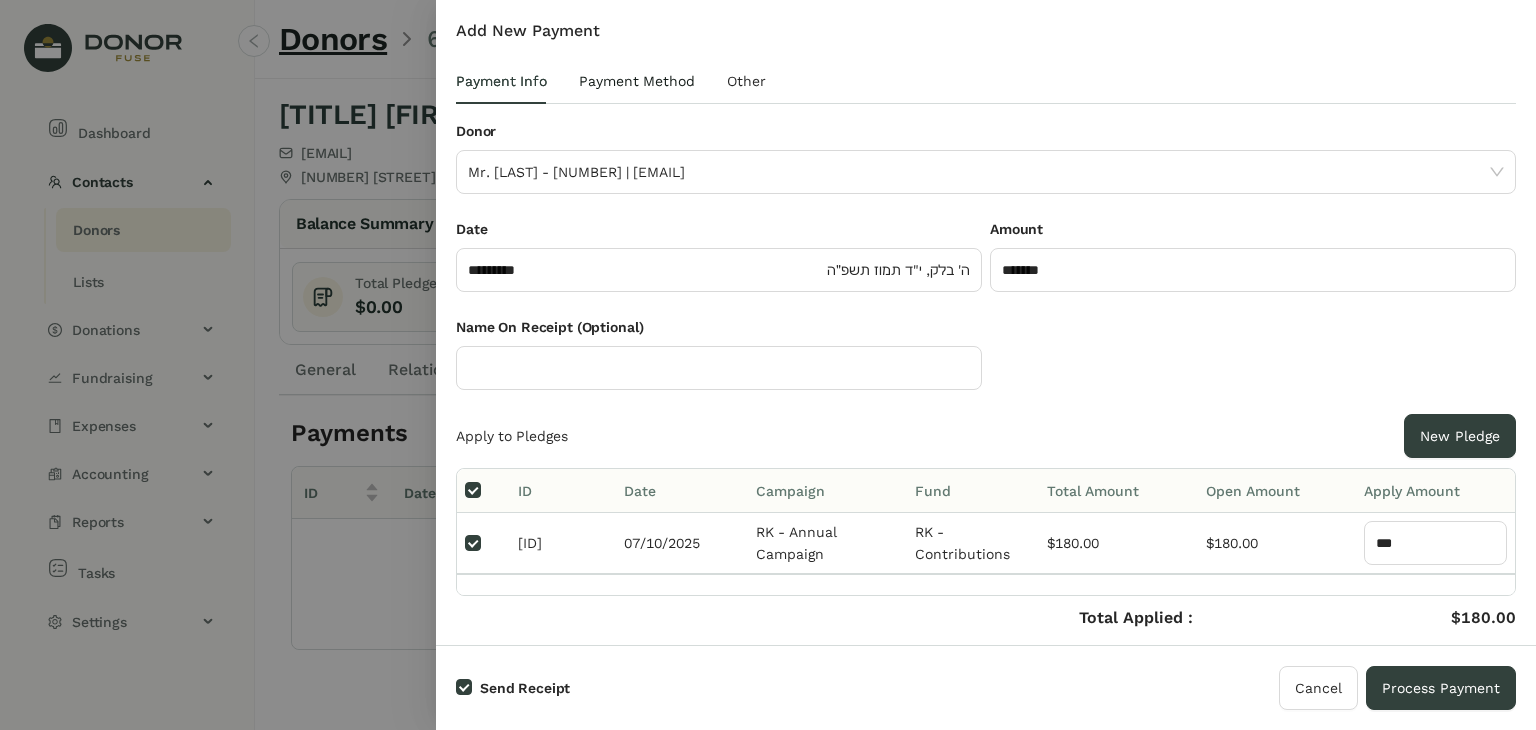 click on "Payment Method" at bounding box center (637, 81) 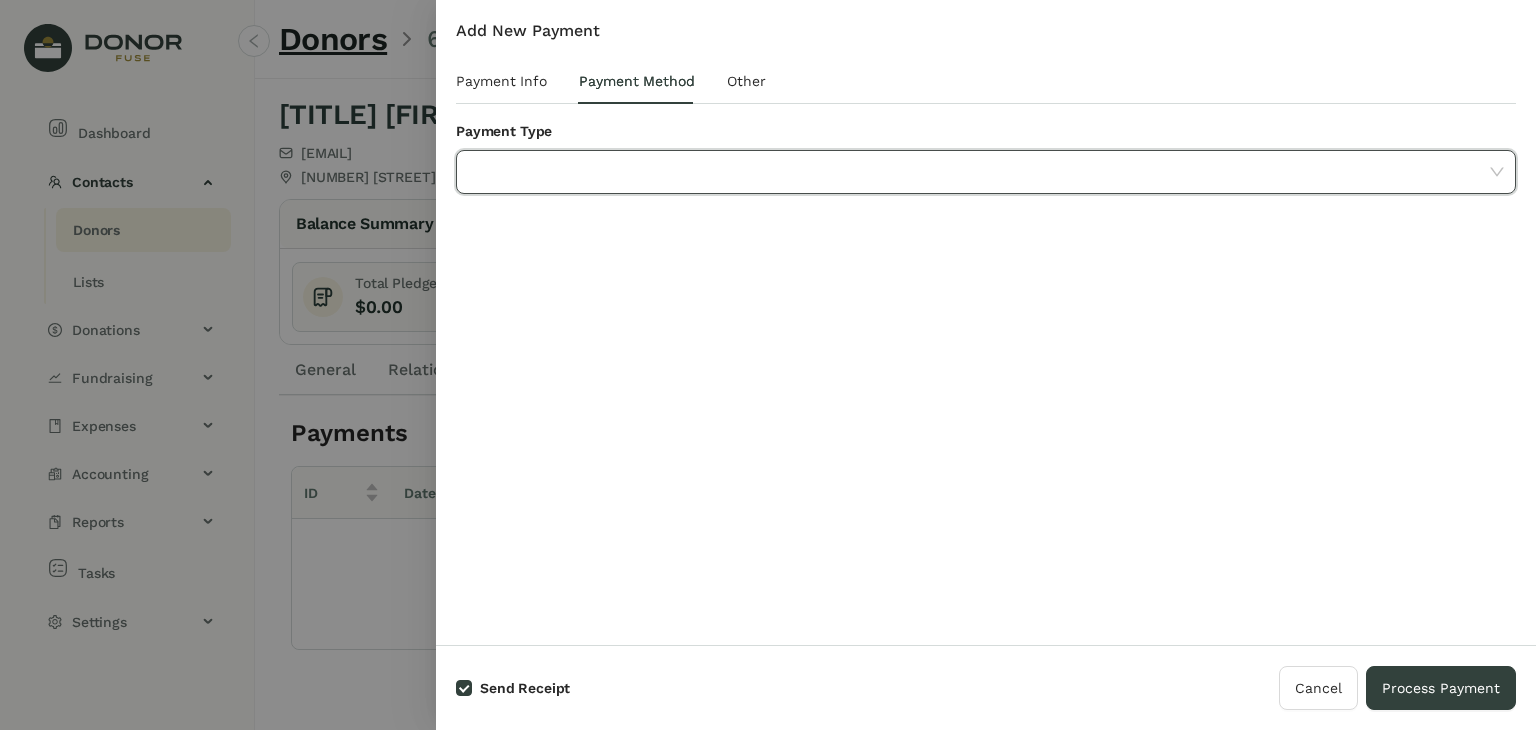 click 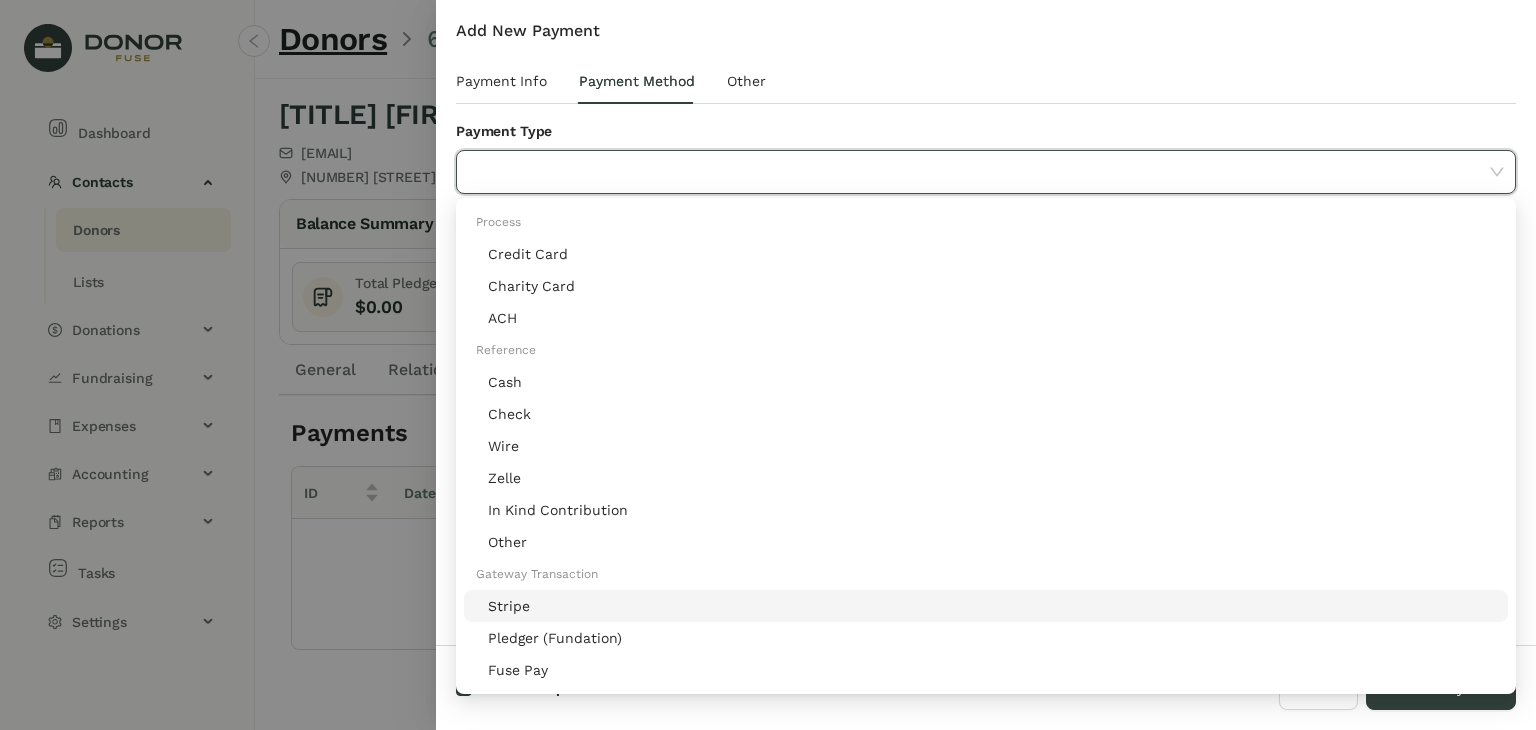 click on "Stripe" 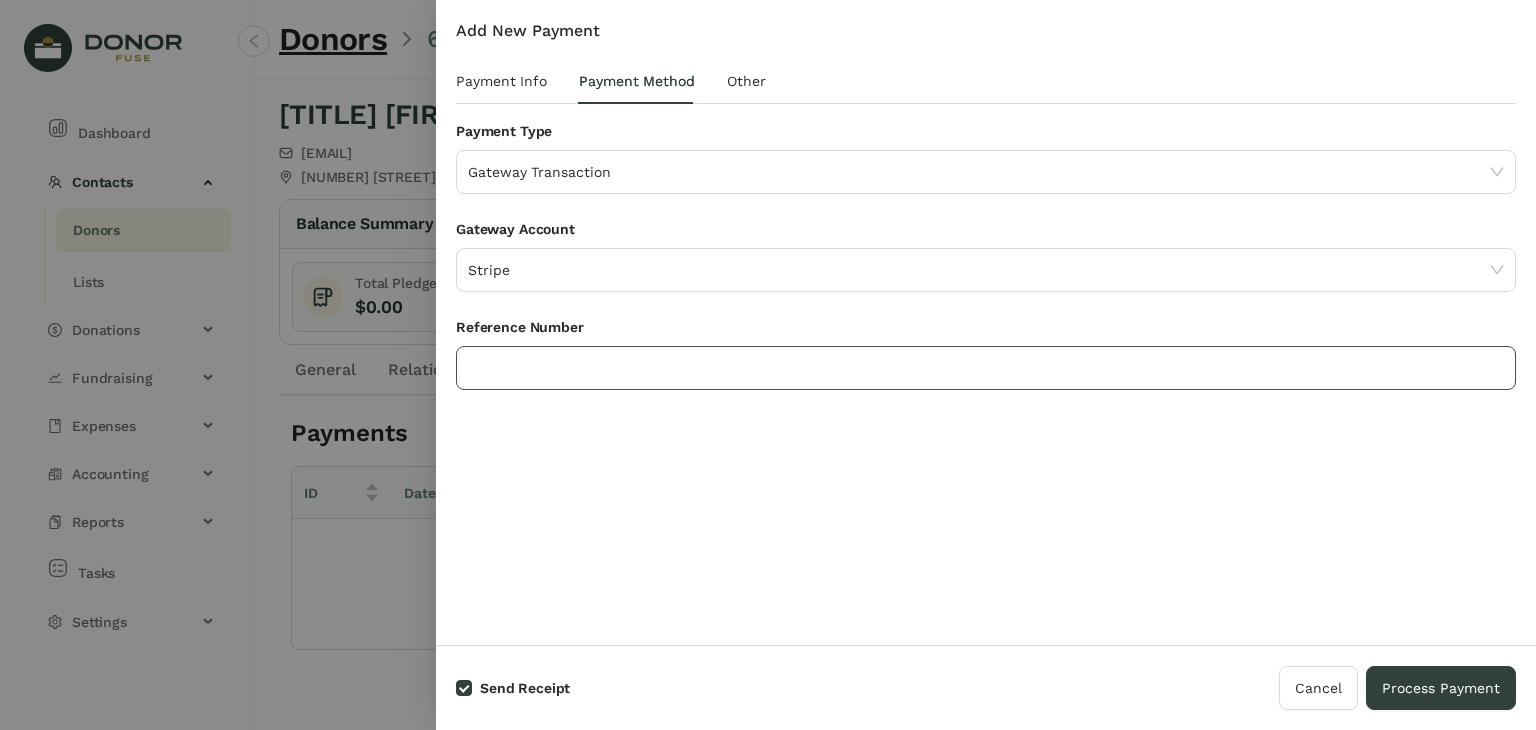 click 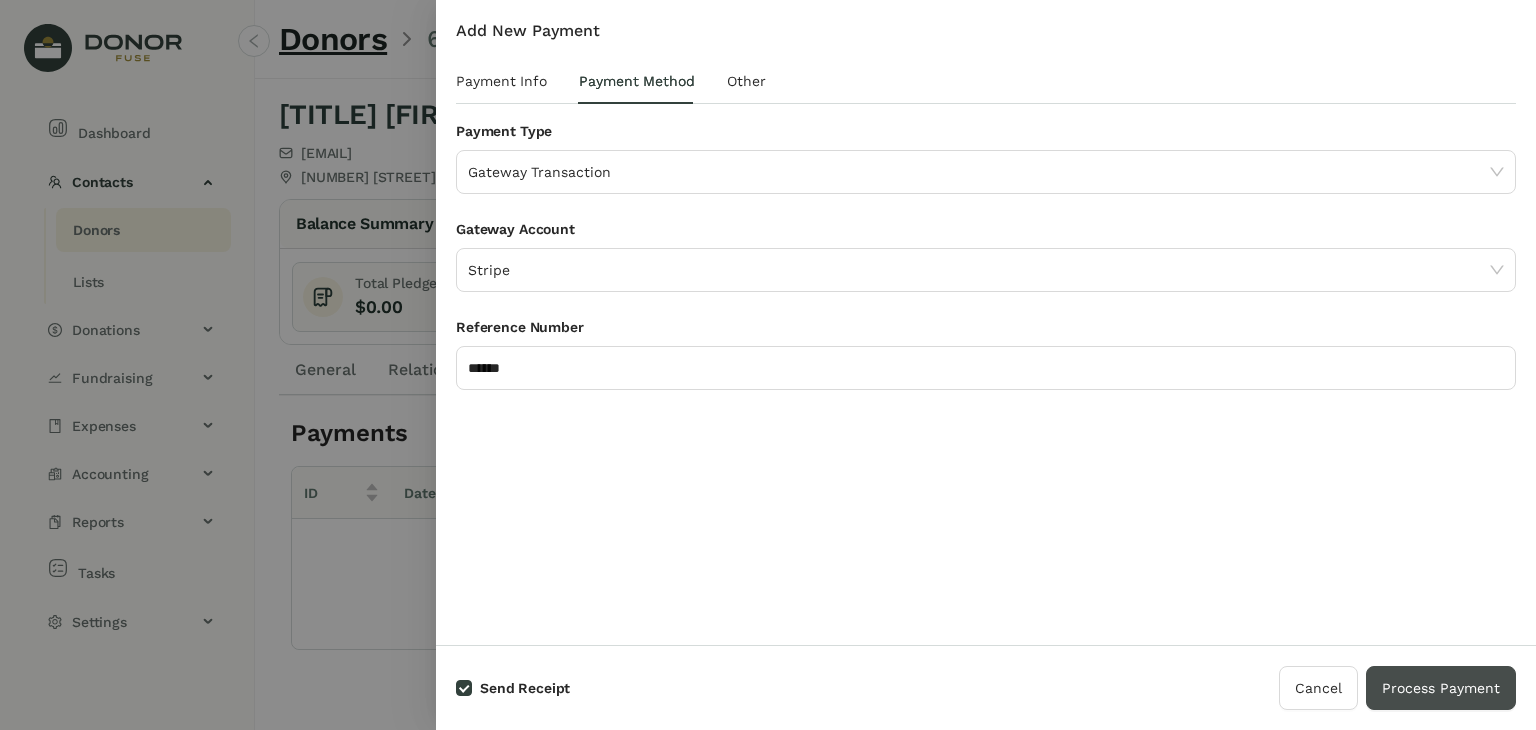 click on "Process Payment" at bounding box center (1441, 688) 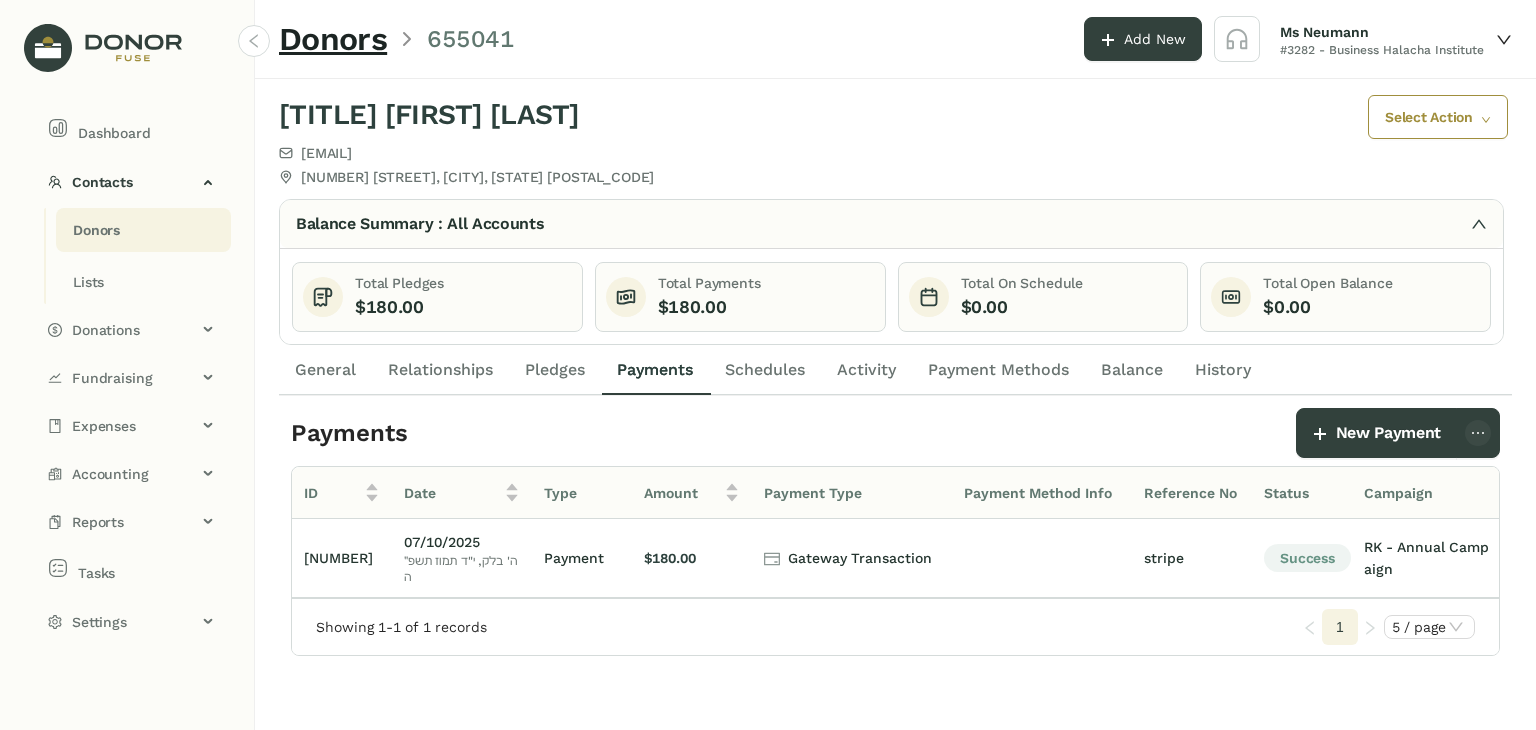 click on "Donors" 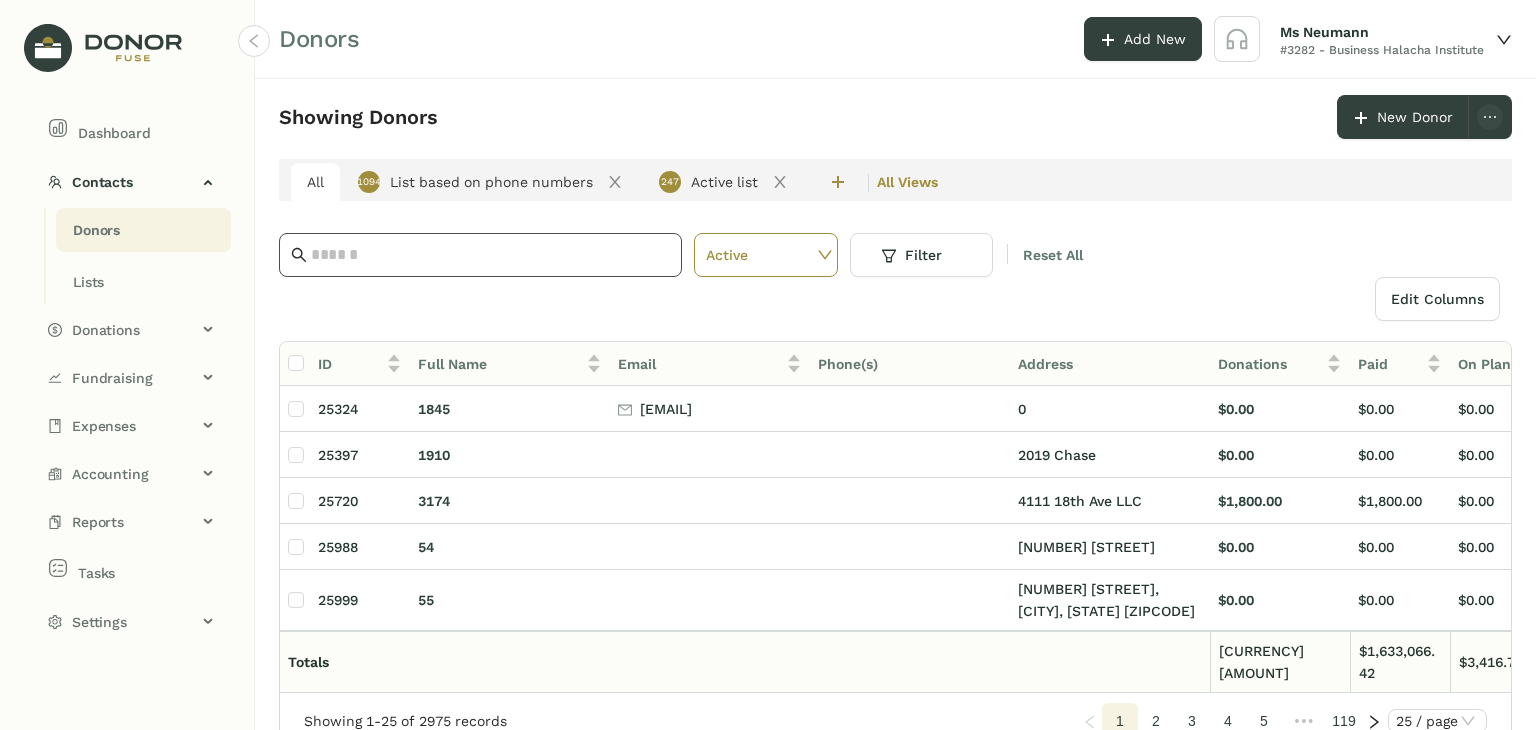 click 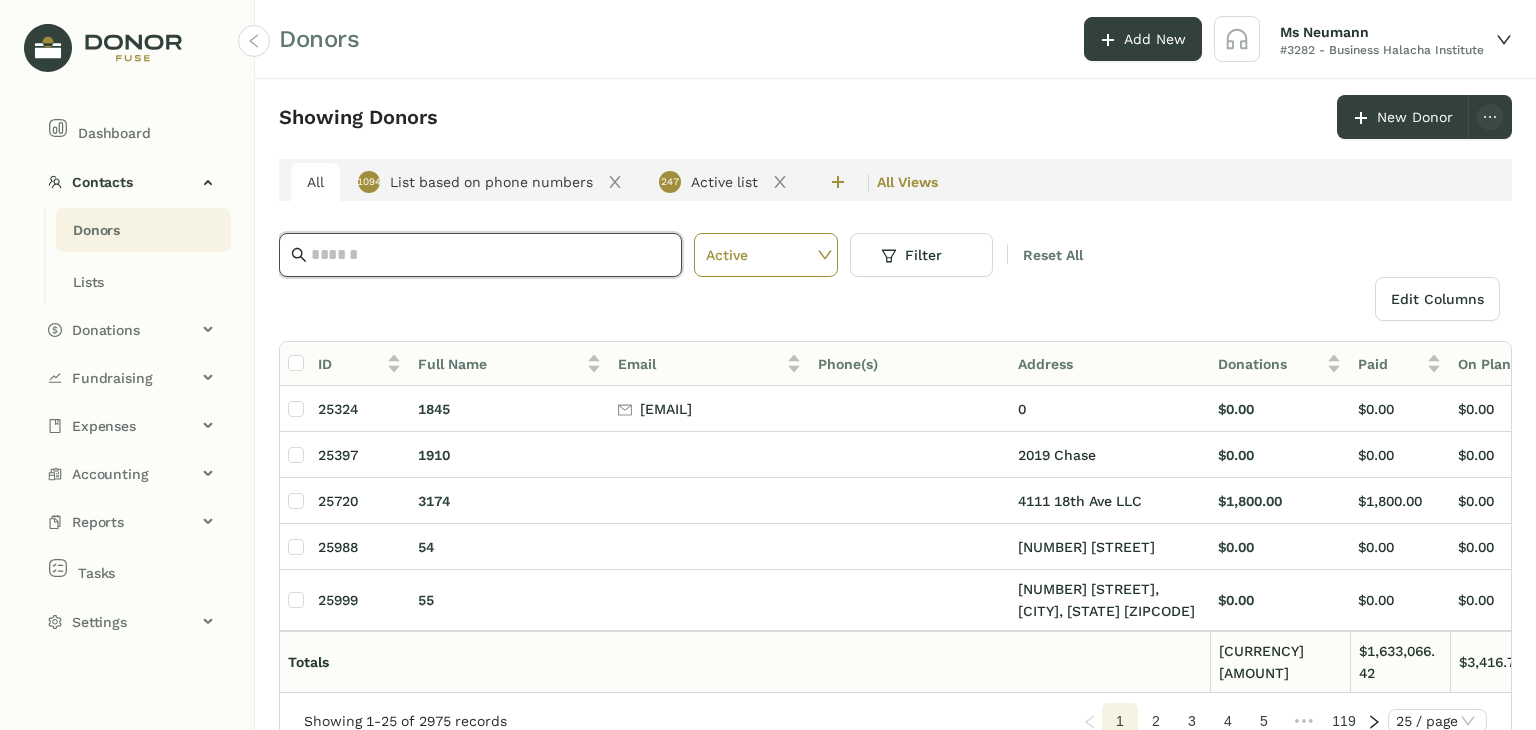paste on "**********" 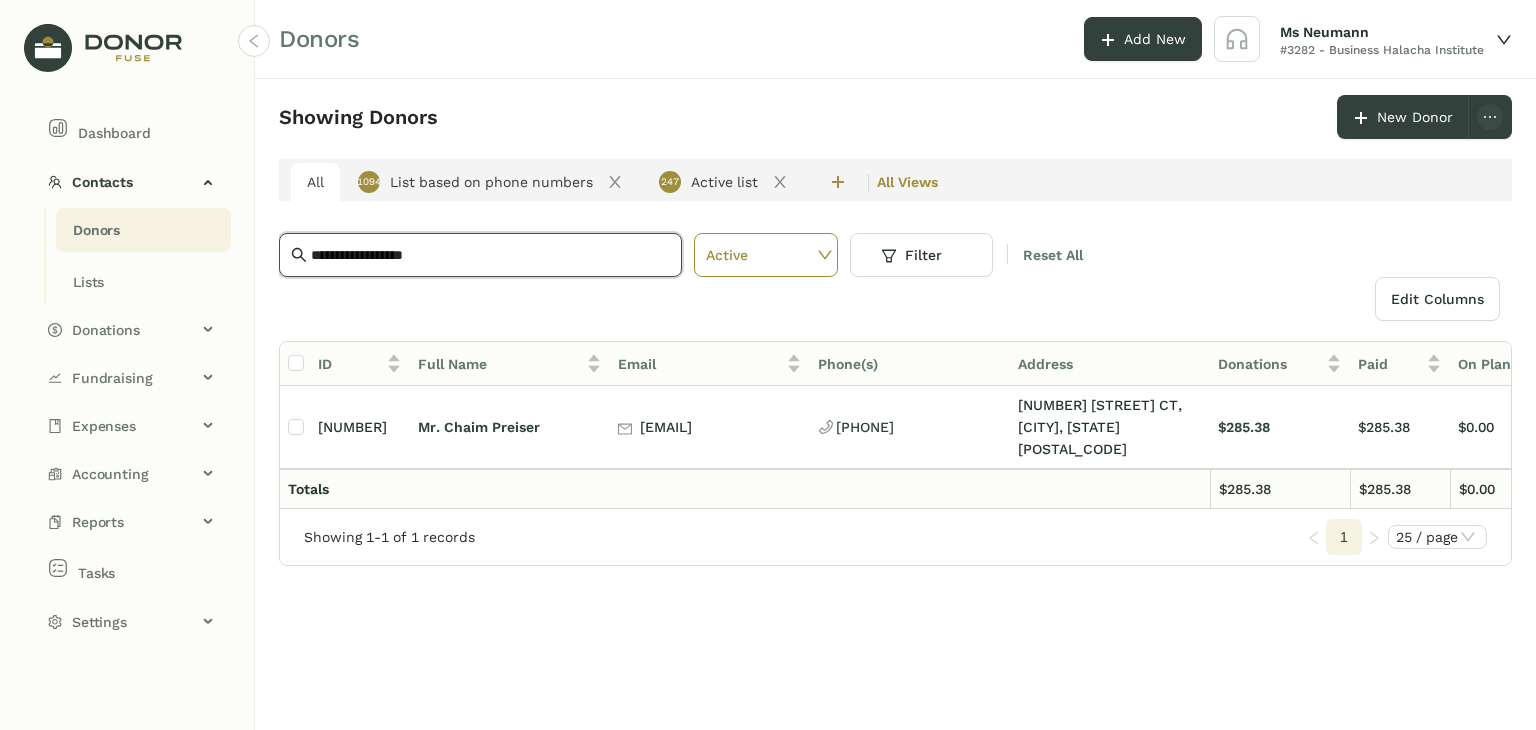 type on "**********" 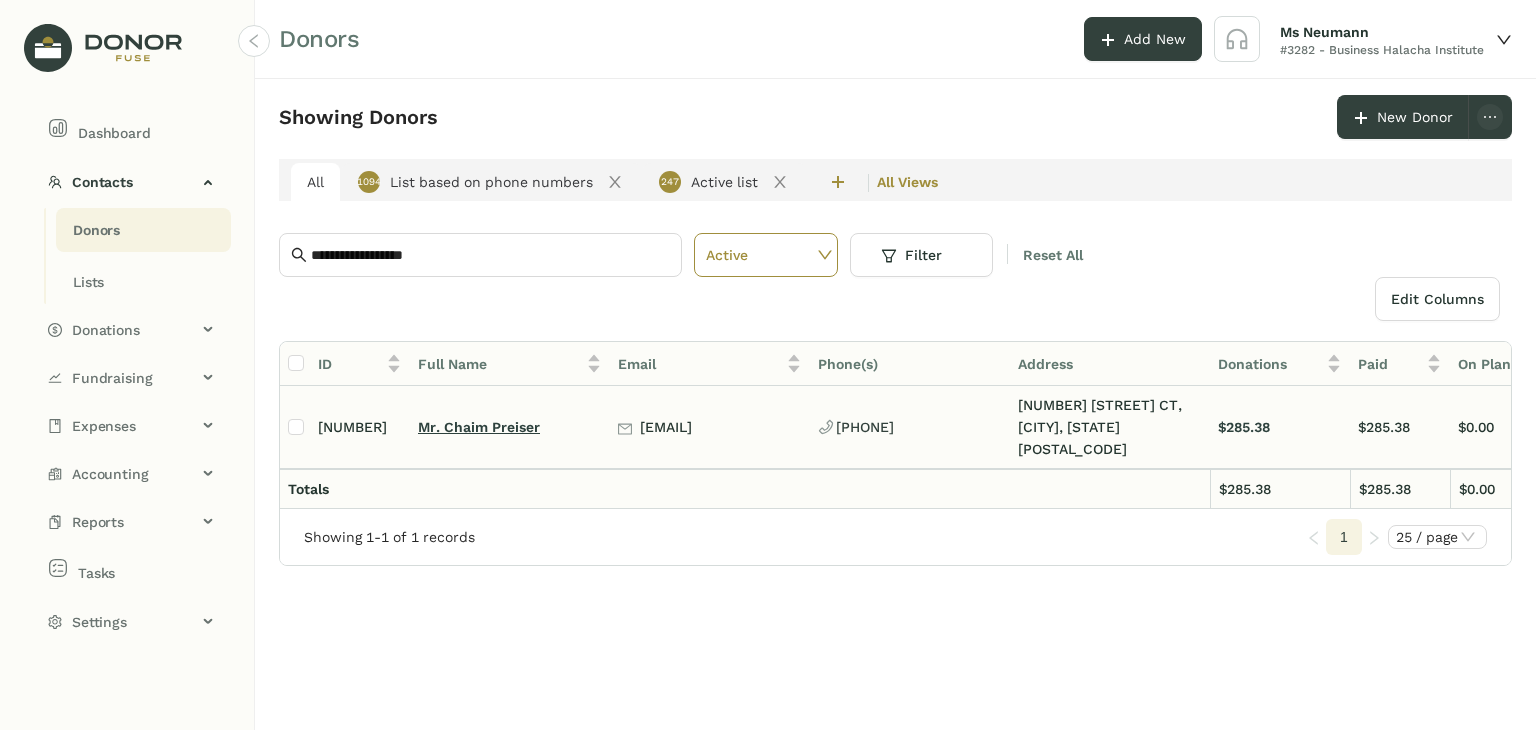 click on "Mr. Chaim Preiser" 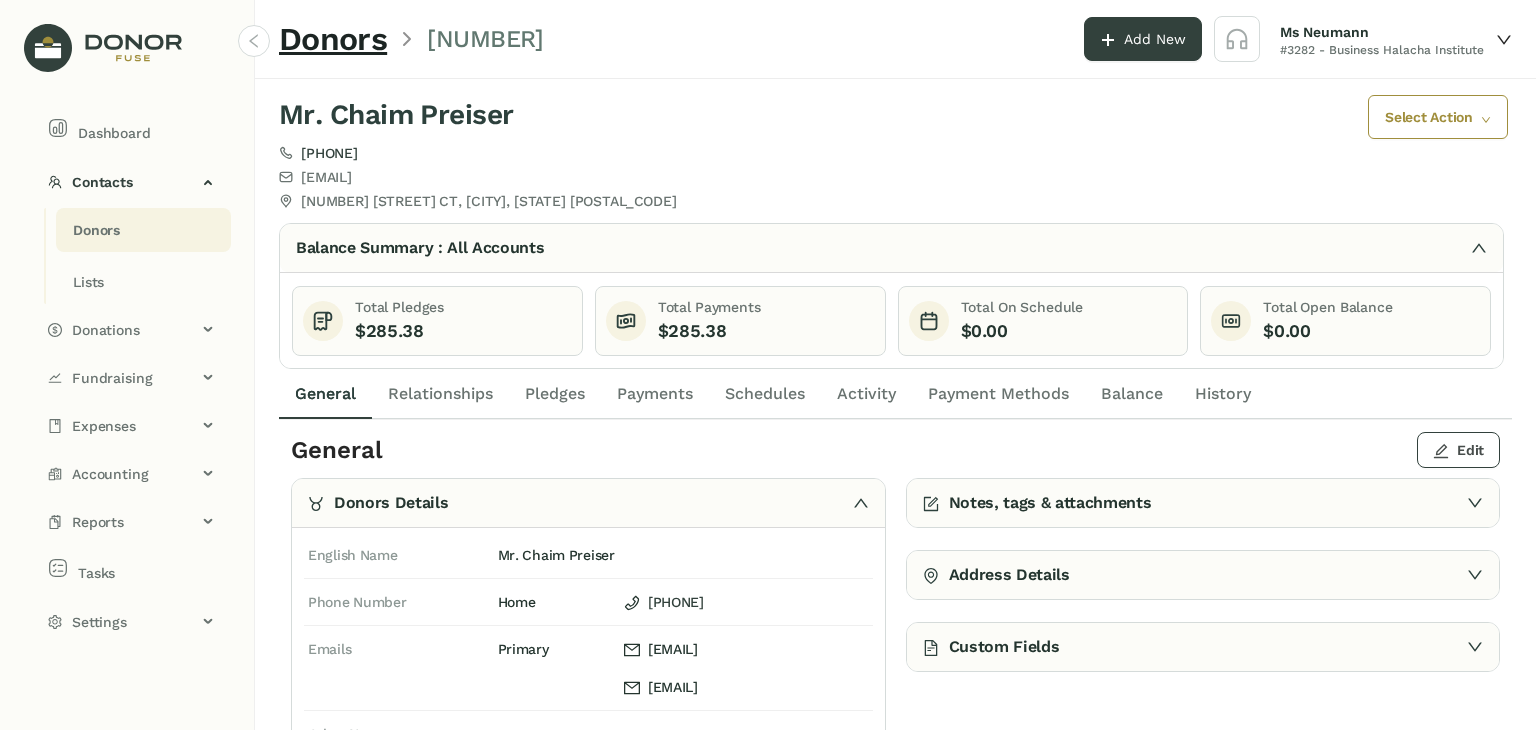 click on "Edit" 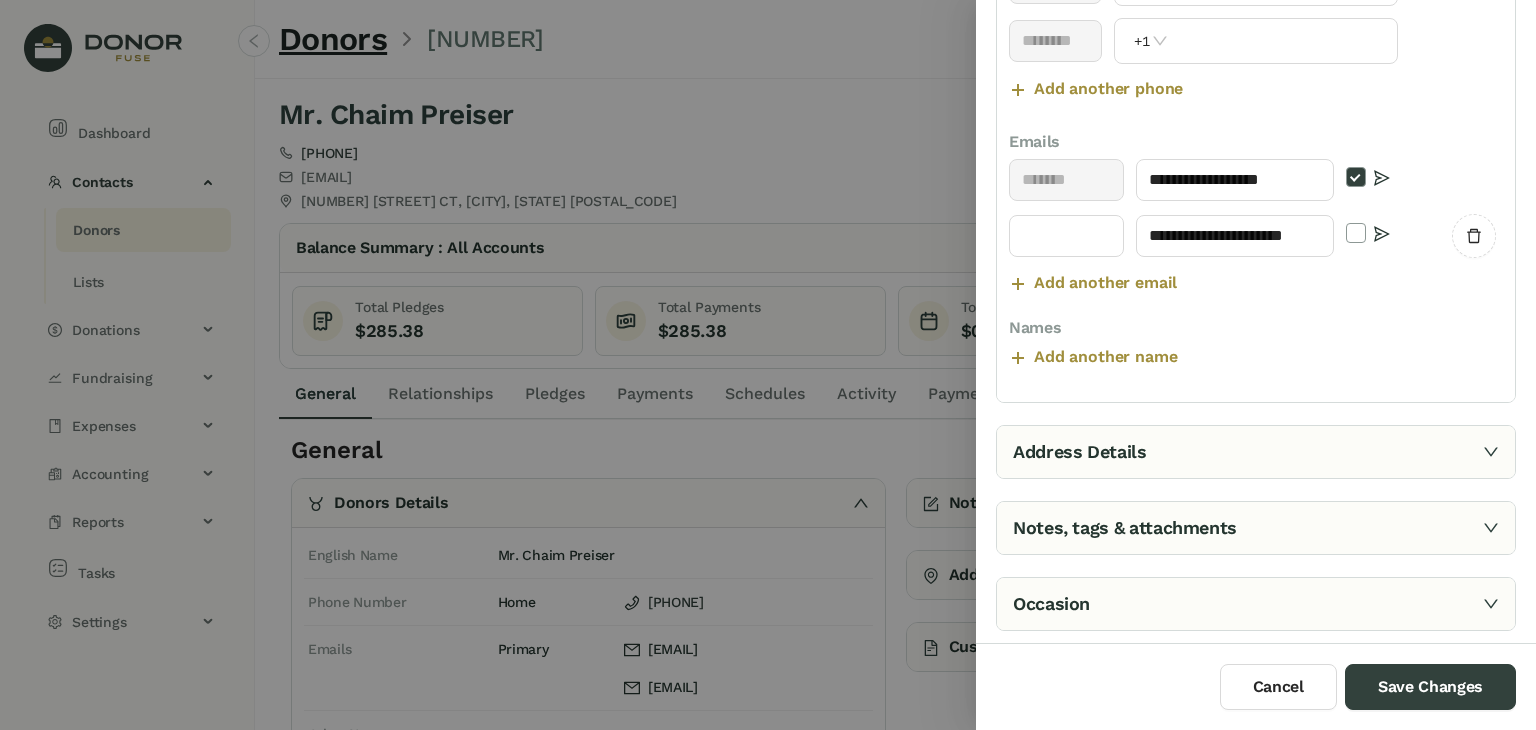 click on "Address Details" at bounding box center (1256, 452) 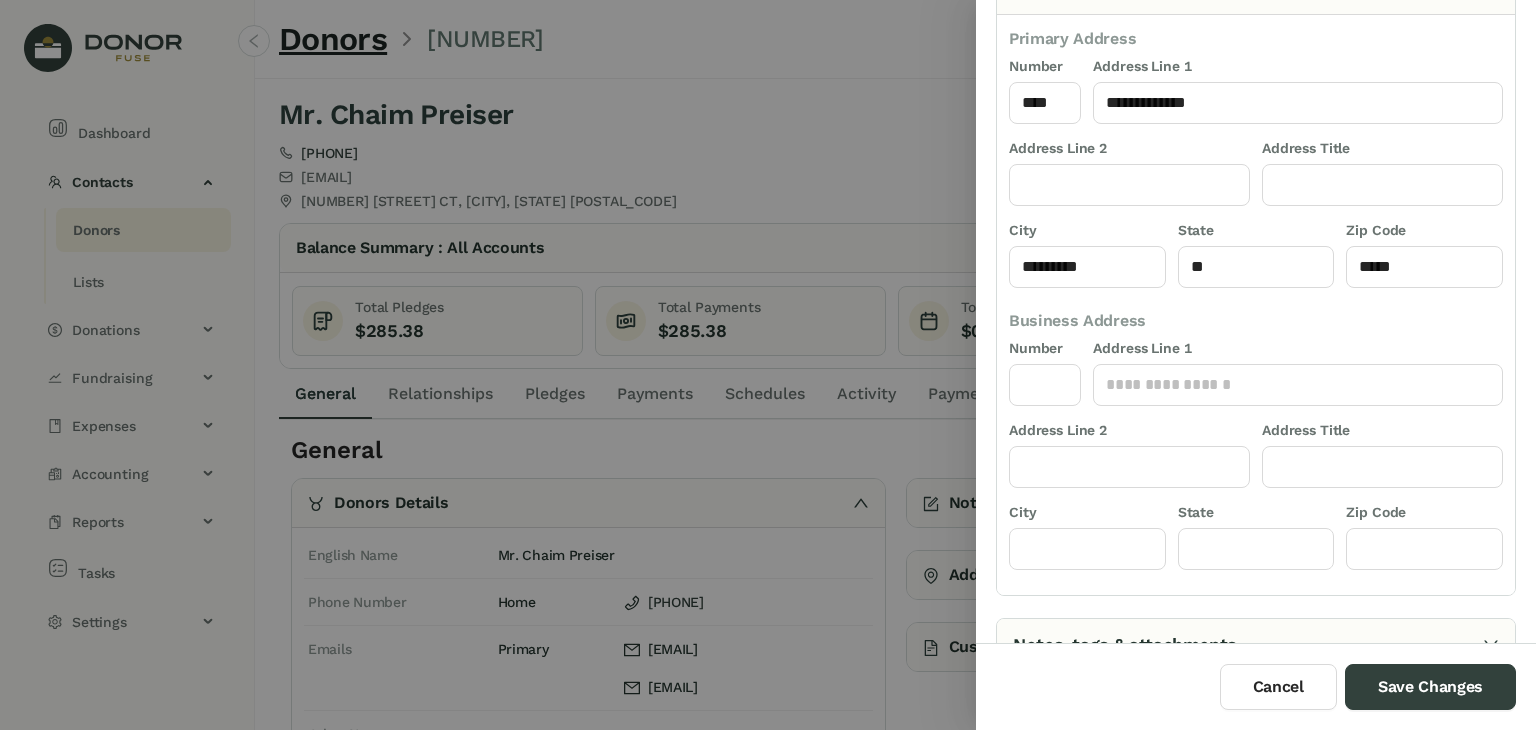 scroll, scrollTop: 182, scrollLeft: 0, axis: vertical 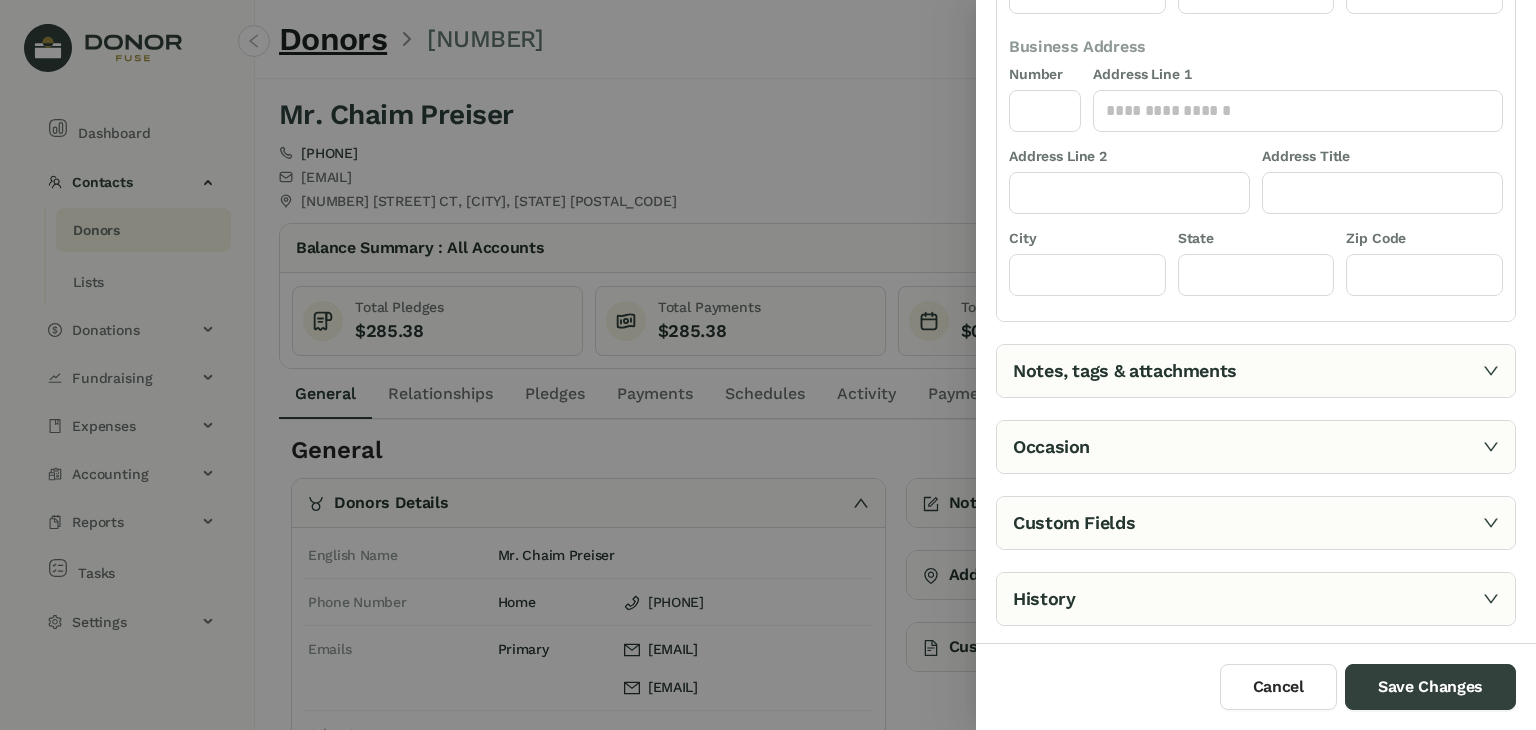 click on "Notes, tags & attachments" at bounding box center (1256, 371) 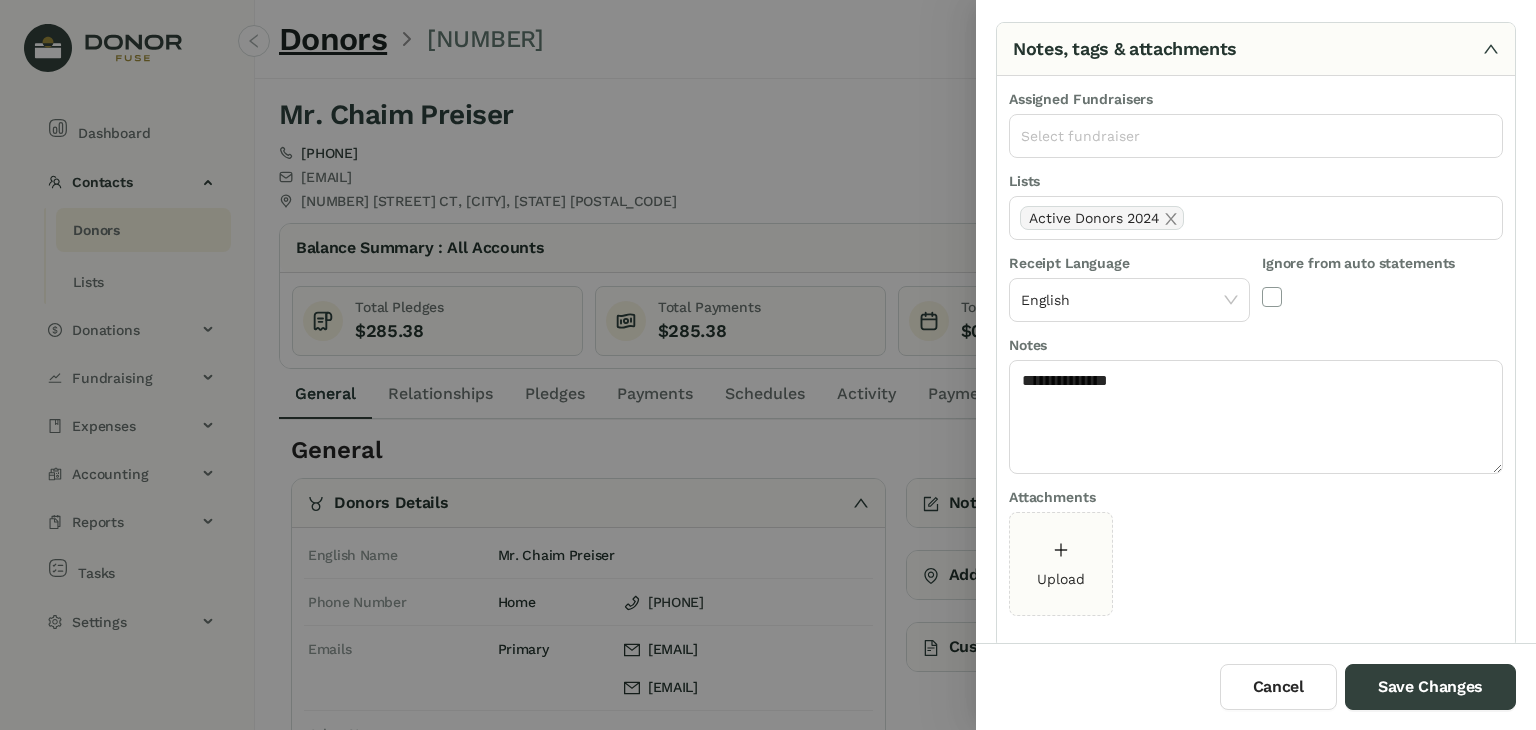 scroll, scrollTop: 200, scrollLeft: 0, axis: vertical 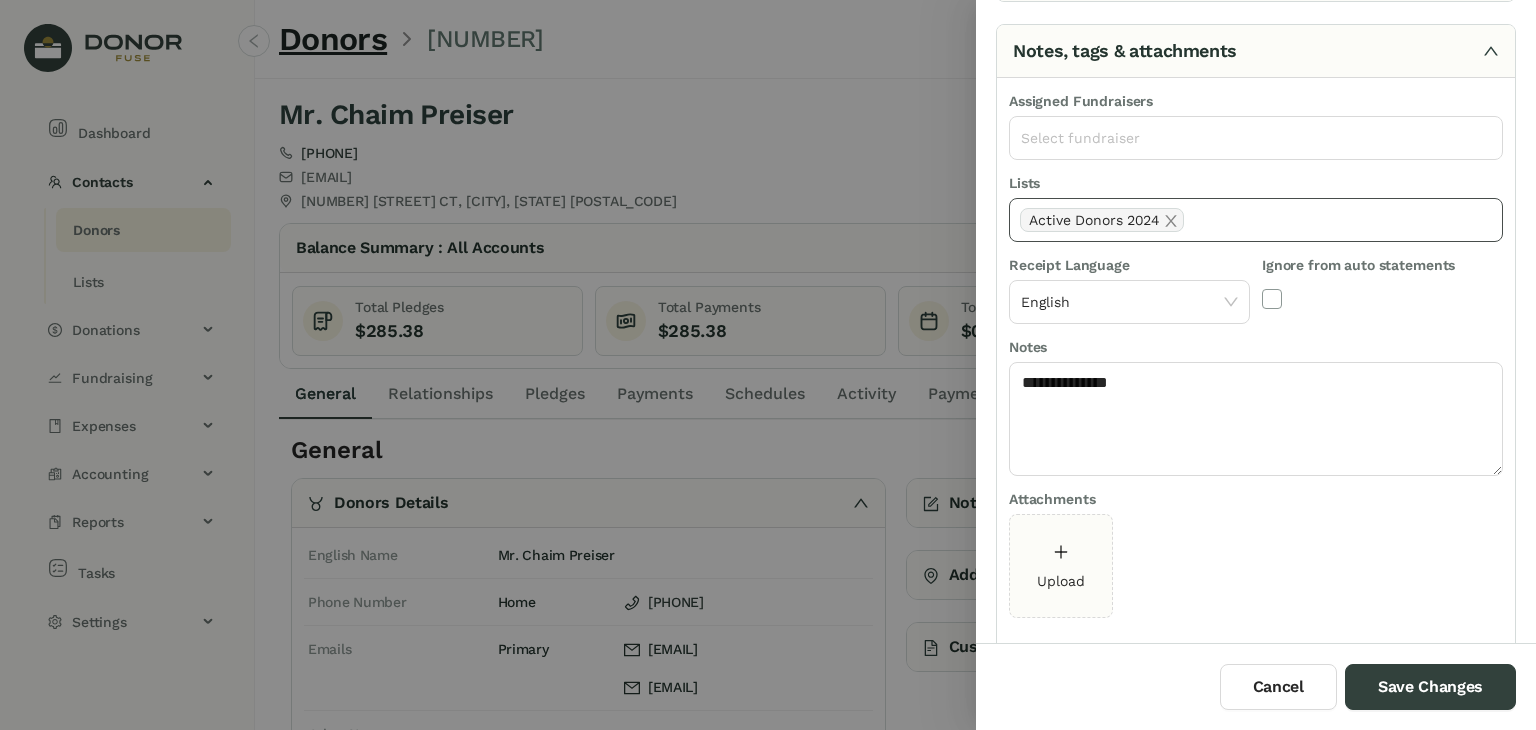 click on "Active Donors 2024" 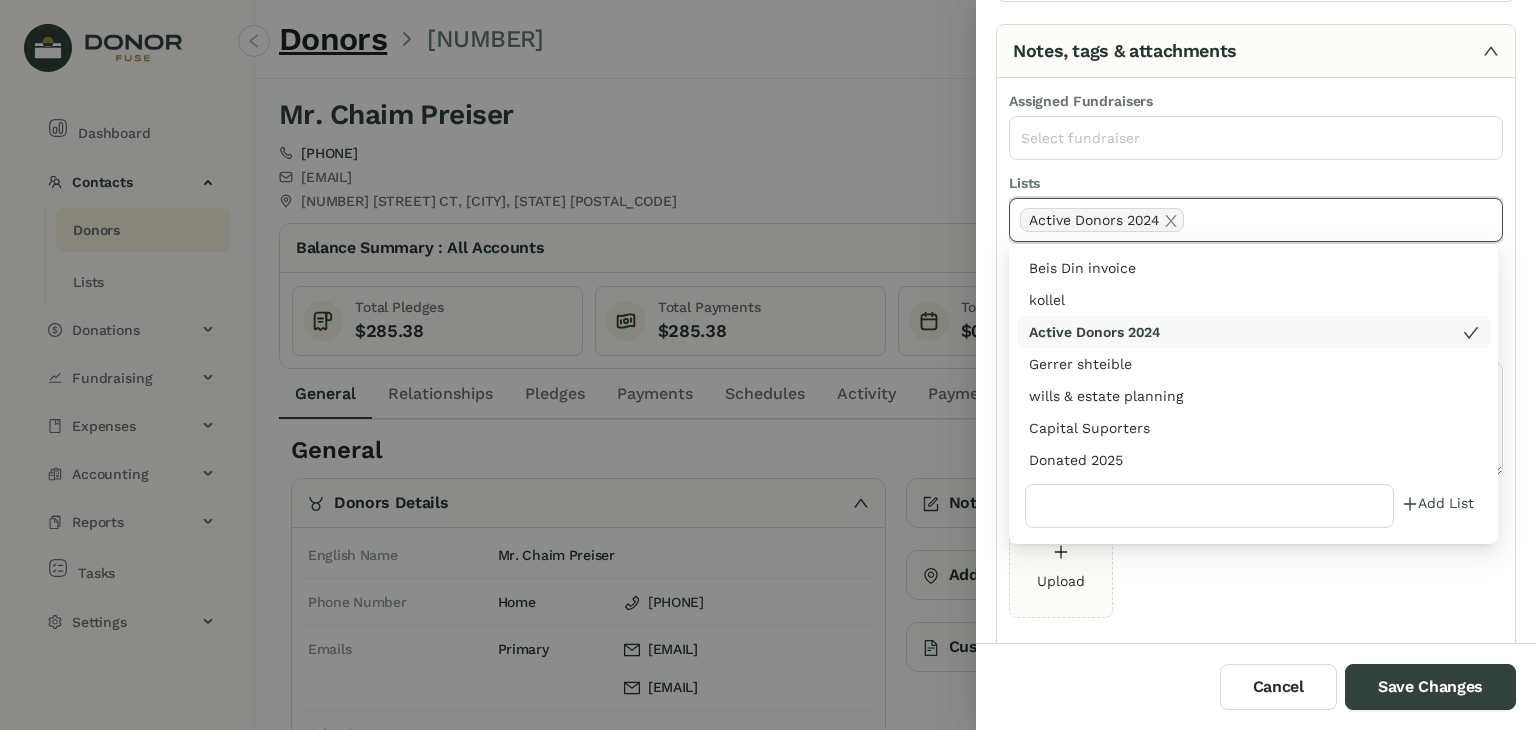 click on "Donated 2025" at bounding box center [1254, 460] 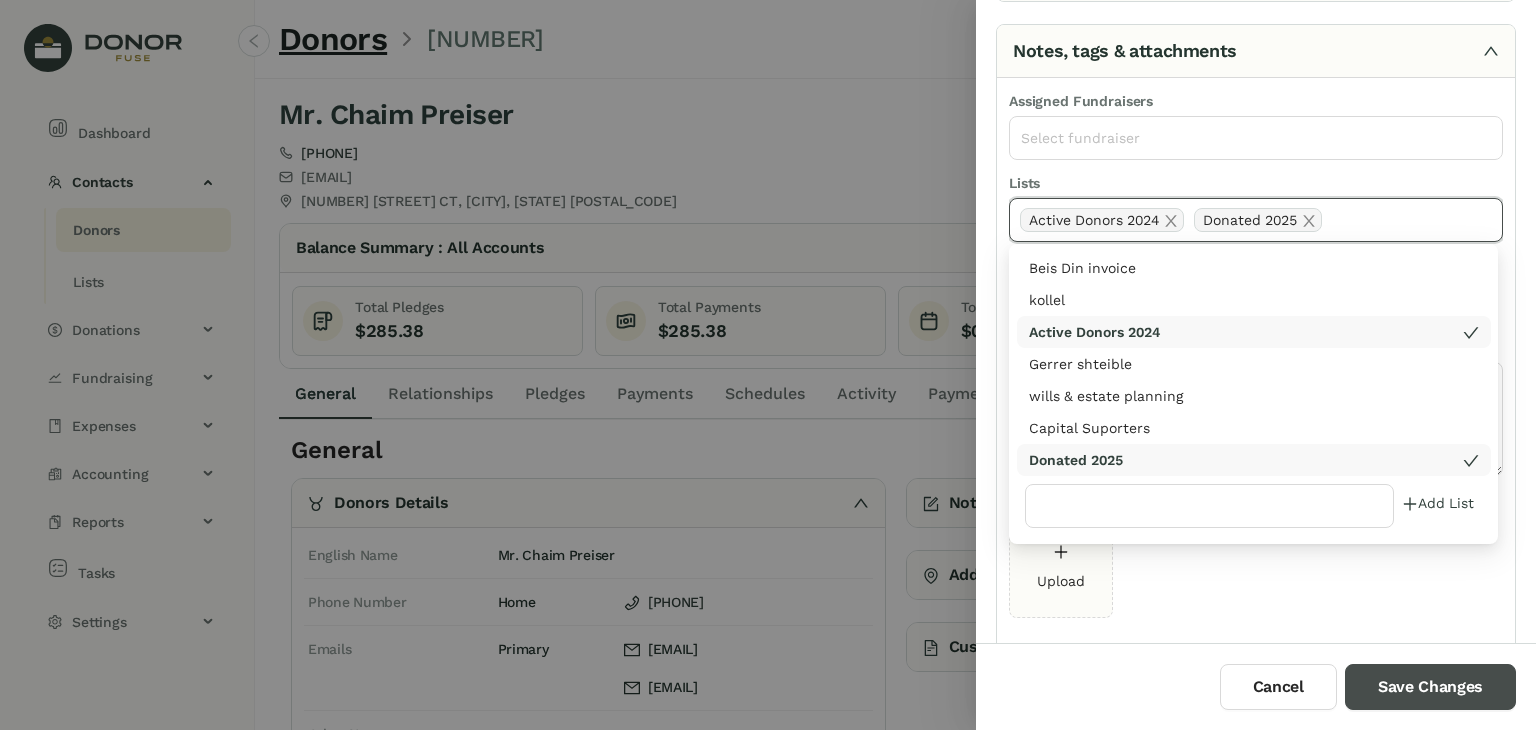 click on "Save Changes" at bounding box center (1430, 687) 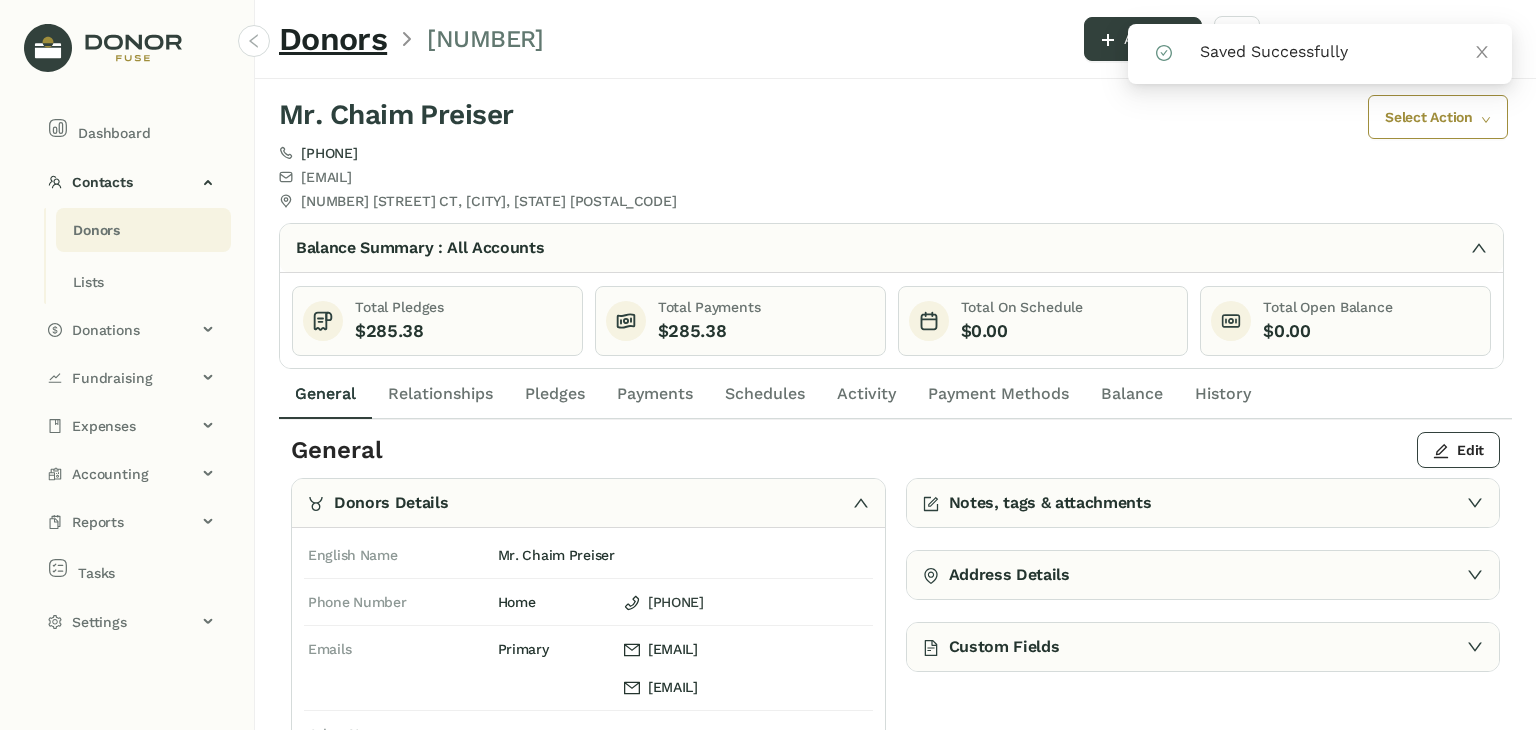 click on "Payments" 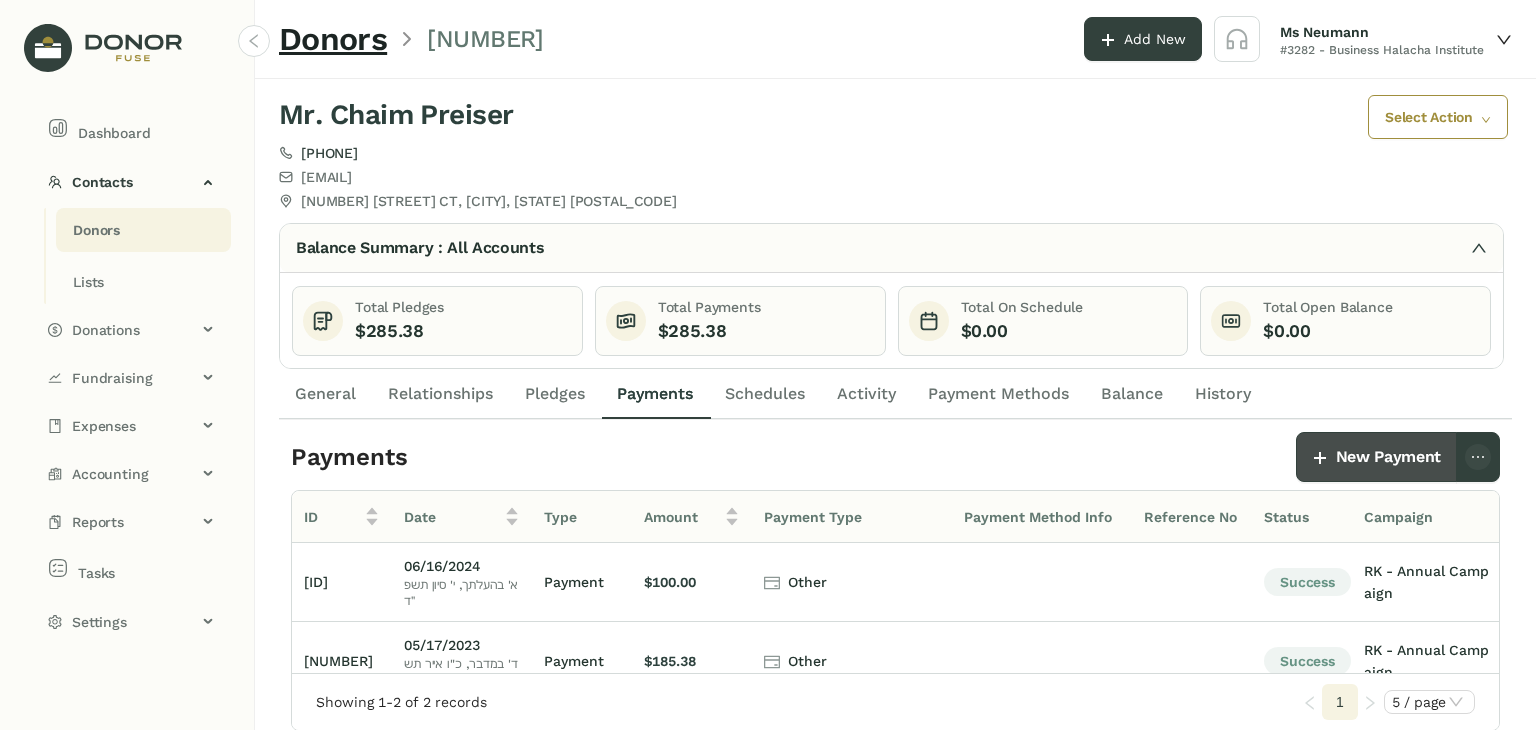 click on "New Payment" 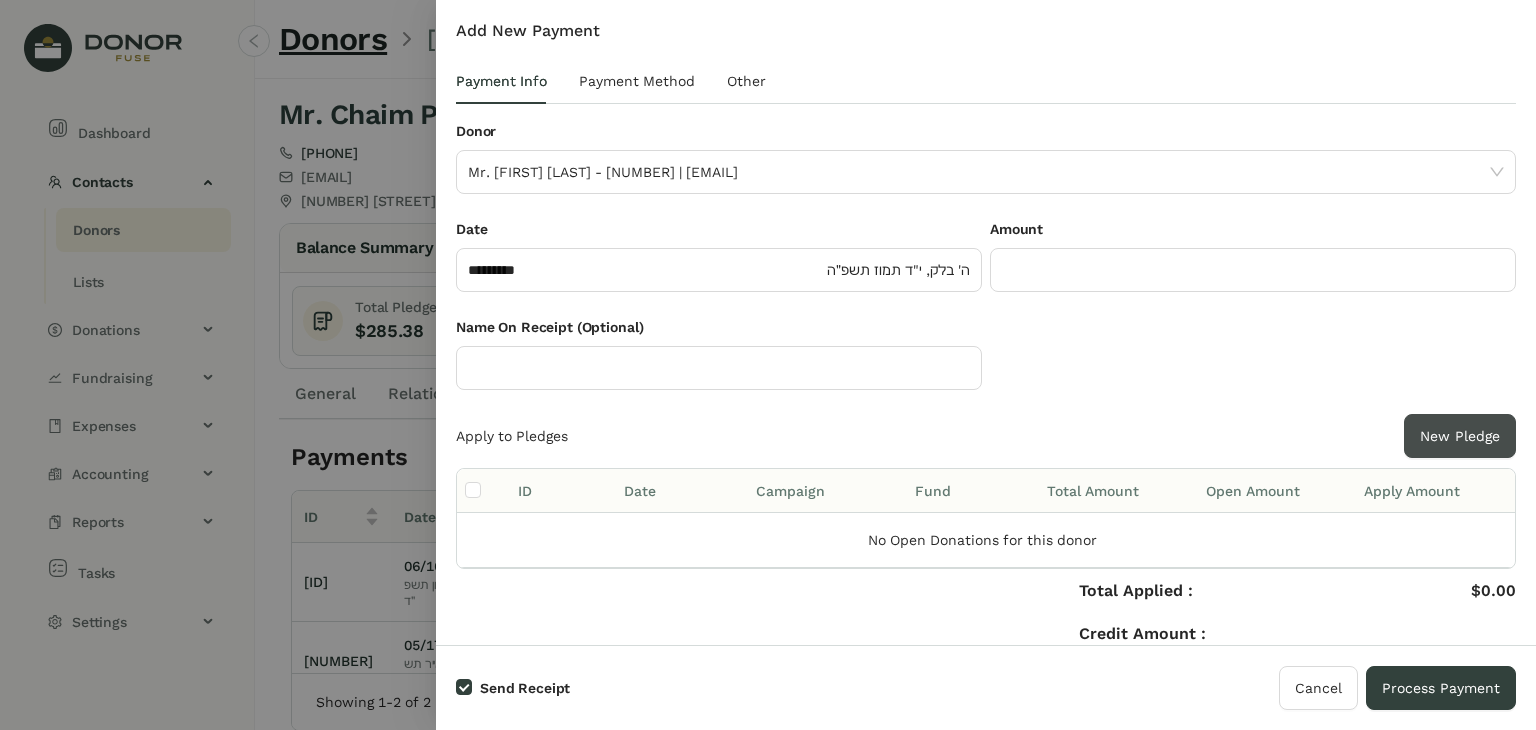 click on "New Pledge" at bounding box center (1460, 436) 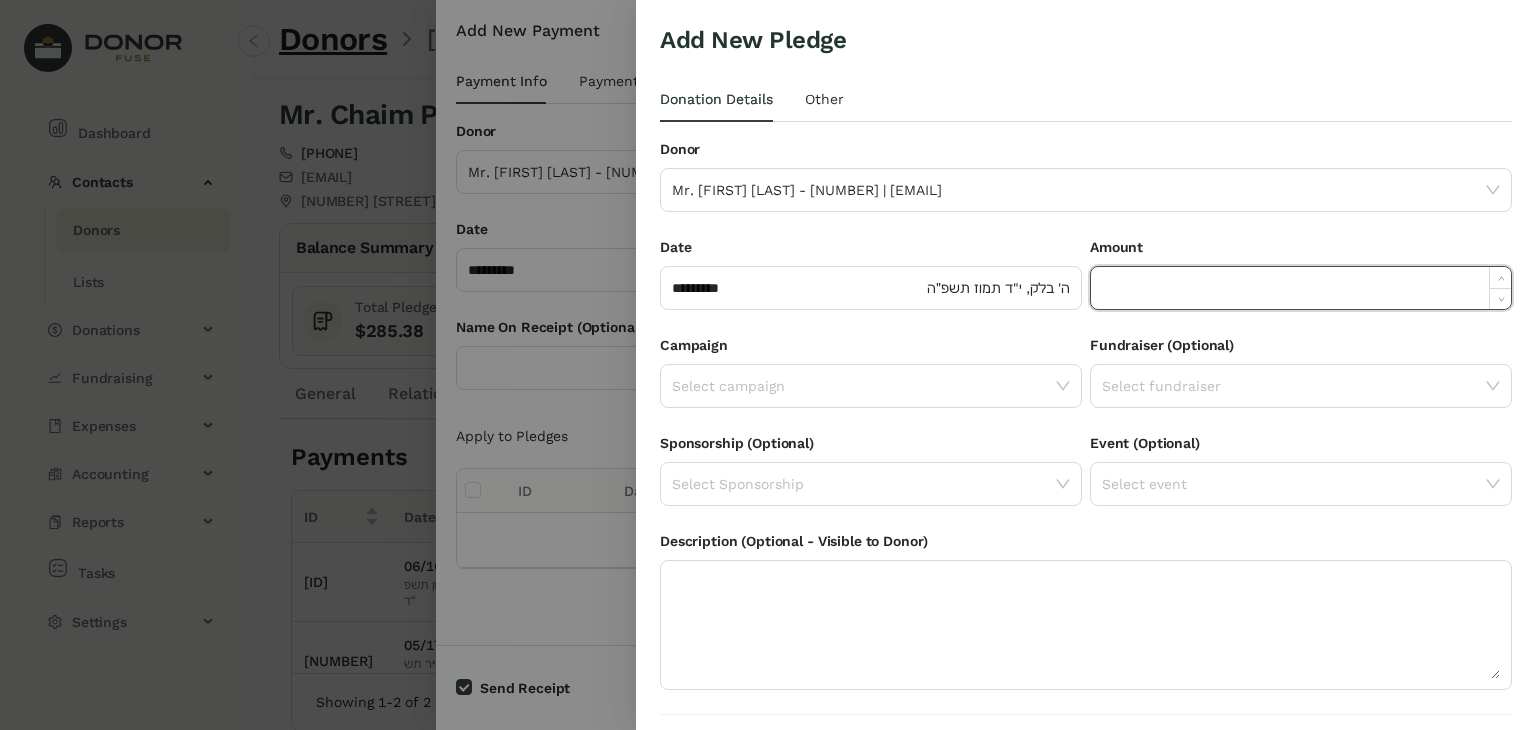 click 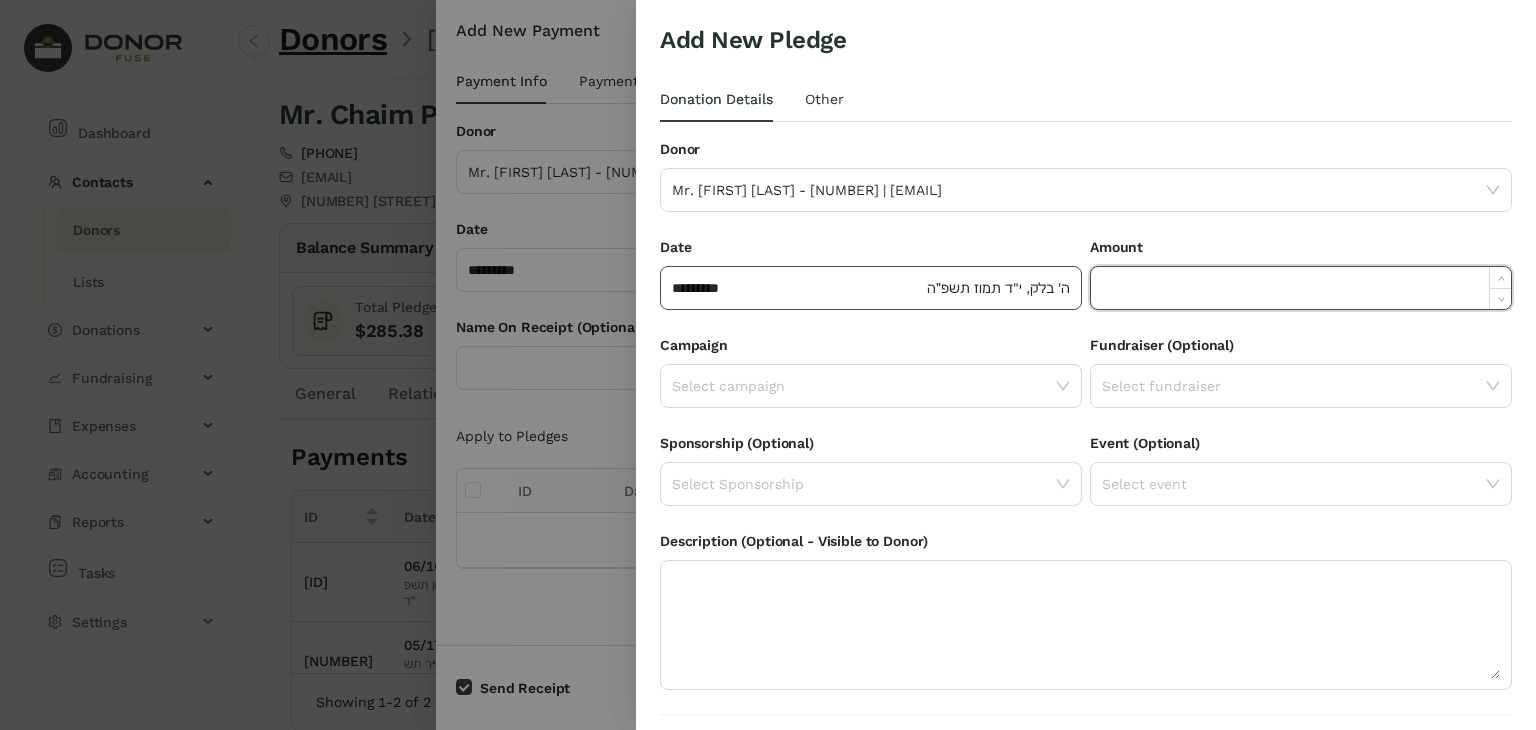 paste on "******" 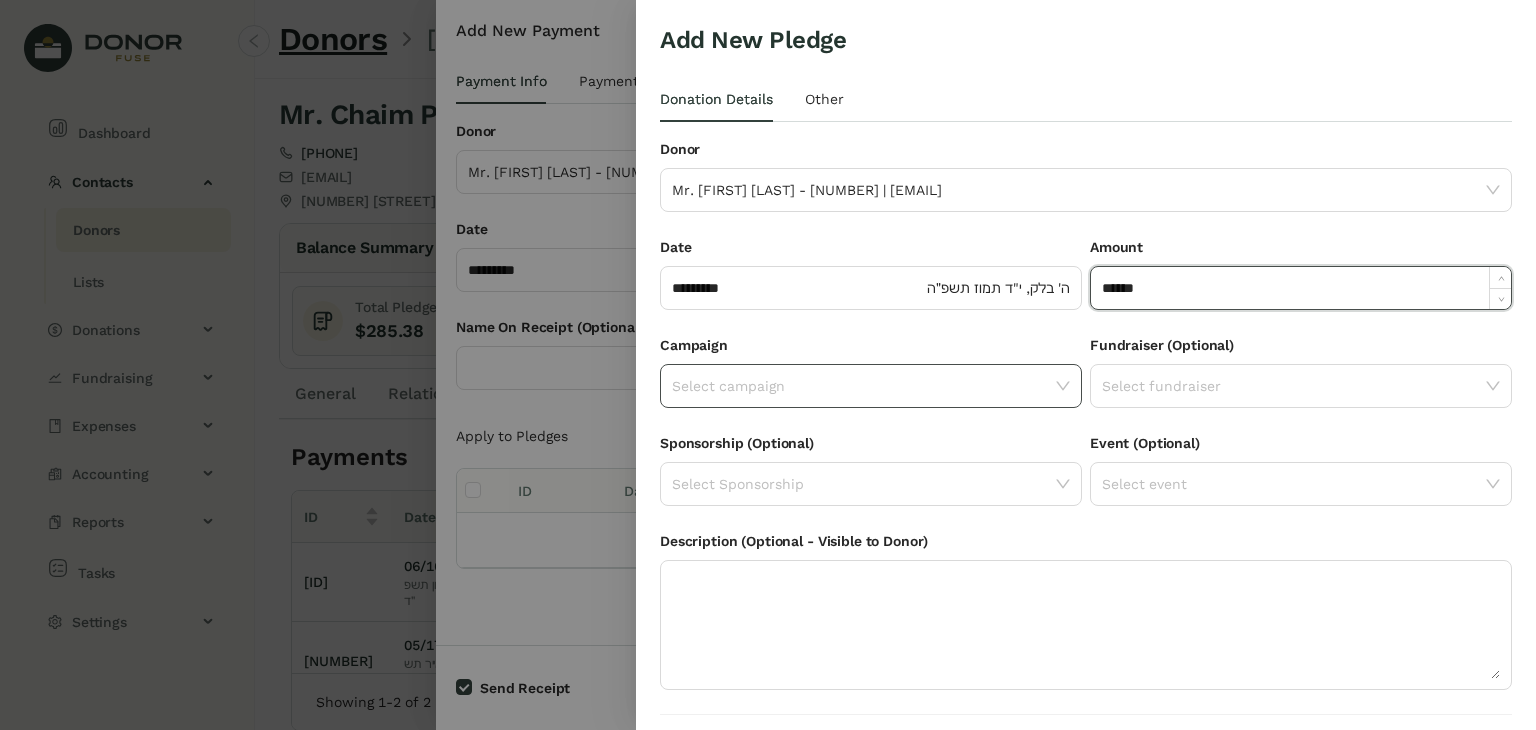 click 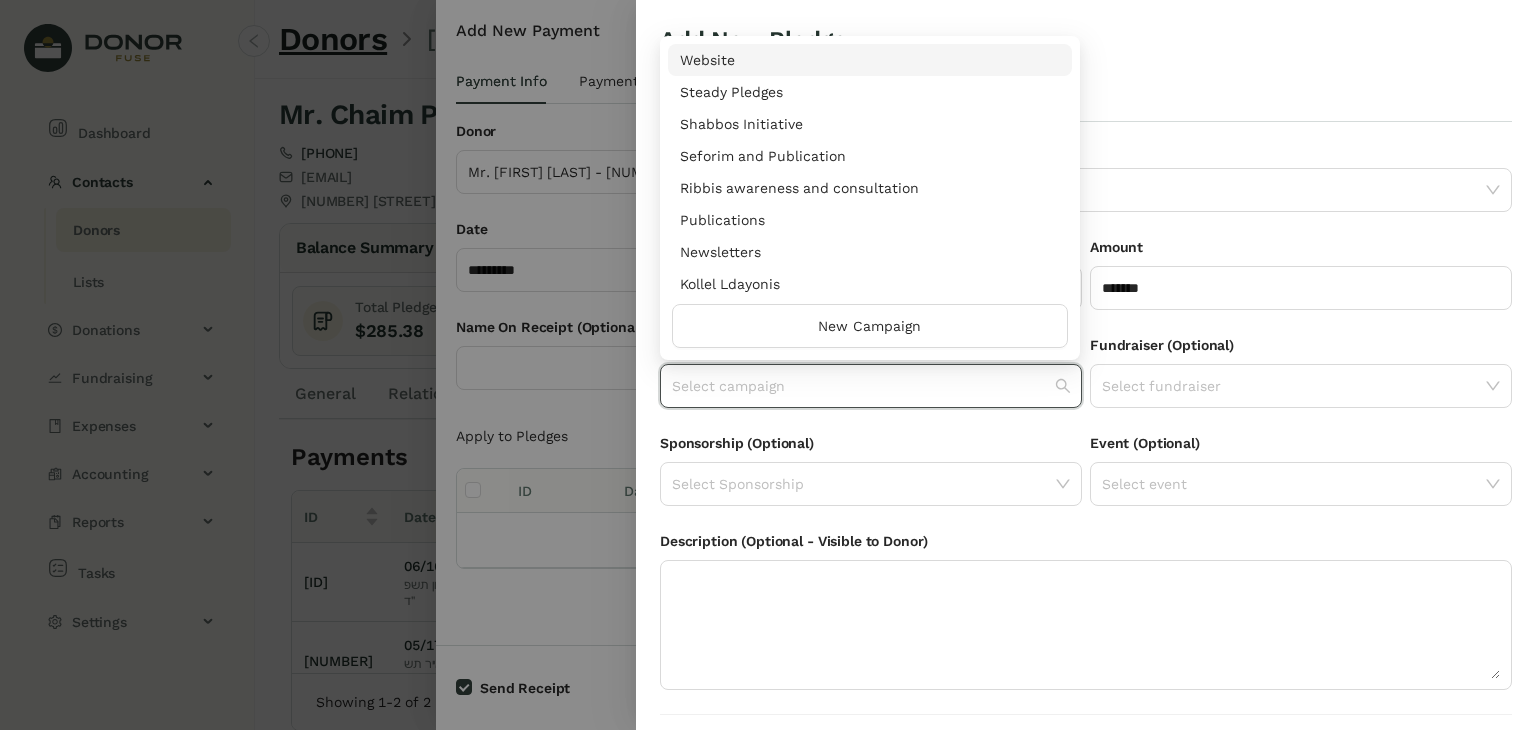 scroll, scrollTop: 960, scrollLeft: 0, axis: vertical 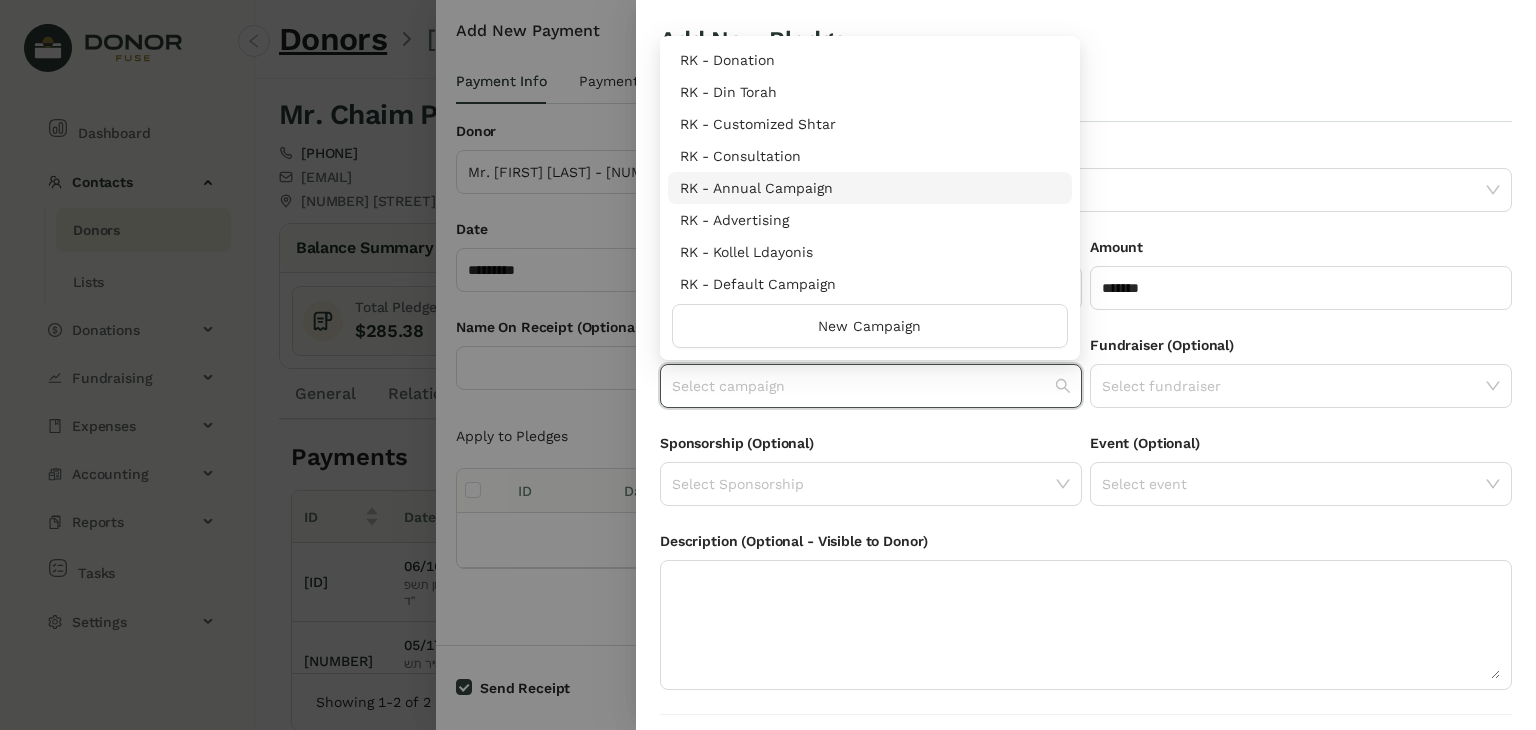 click on "RK - Annual Campaign" at bounding box center [870, 188] 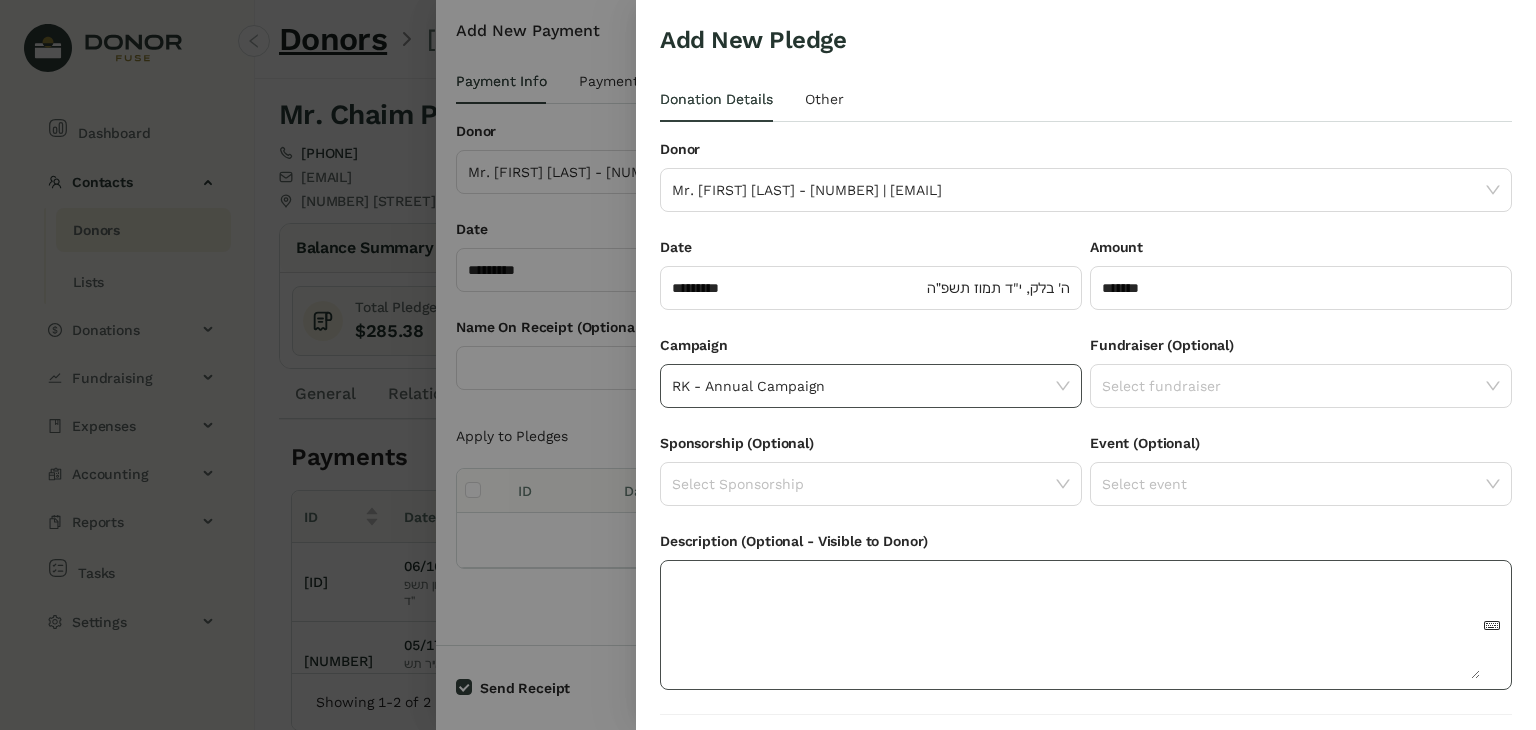 scroll, scrollTop: 54, scrollLeft: 0, axis: vertical 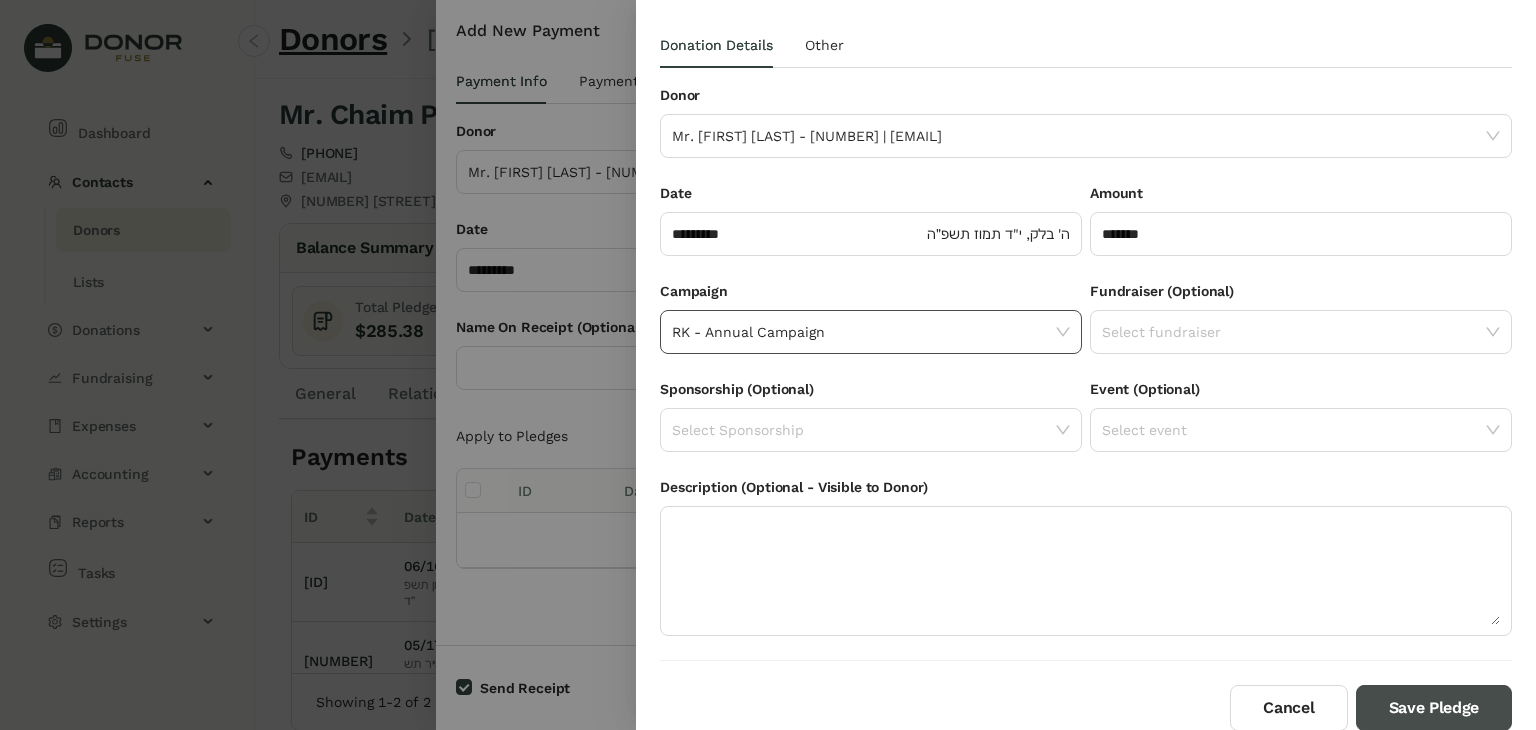 click on "Save Pledge" at bounding box center (1434, 708) 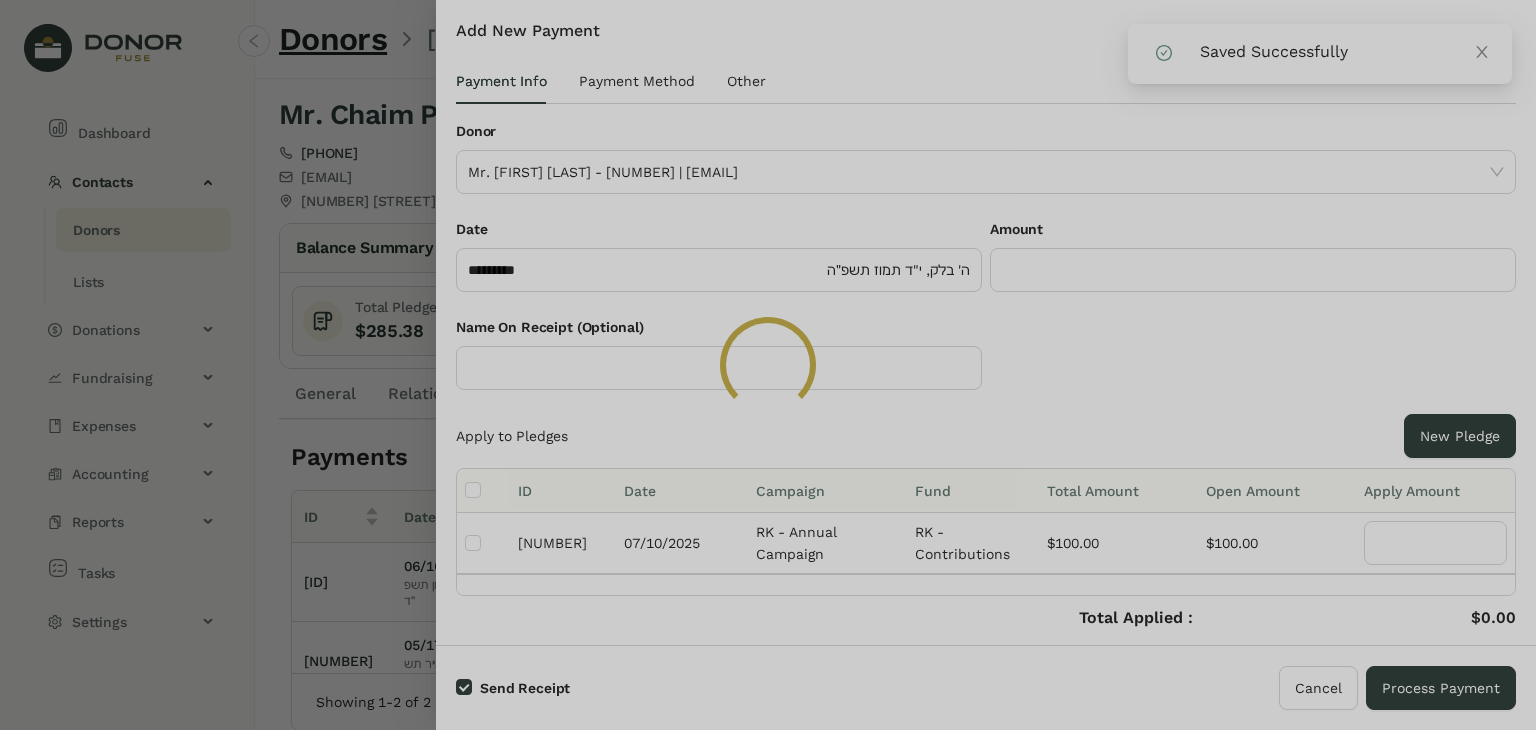 click on "Amount" at bounding box center (1253, 233) 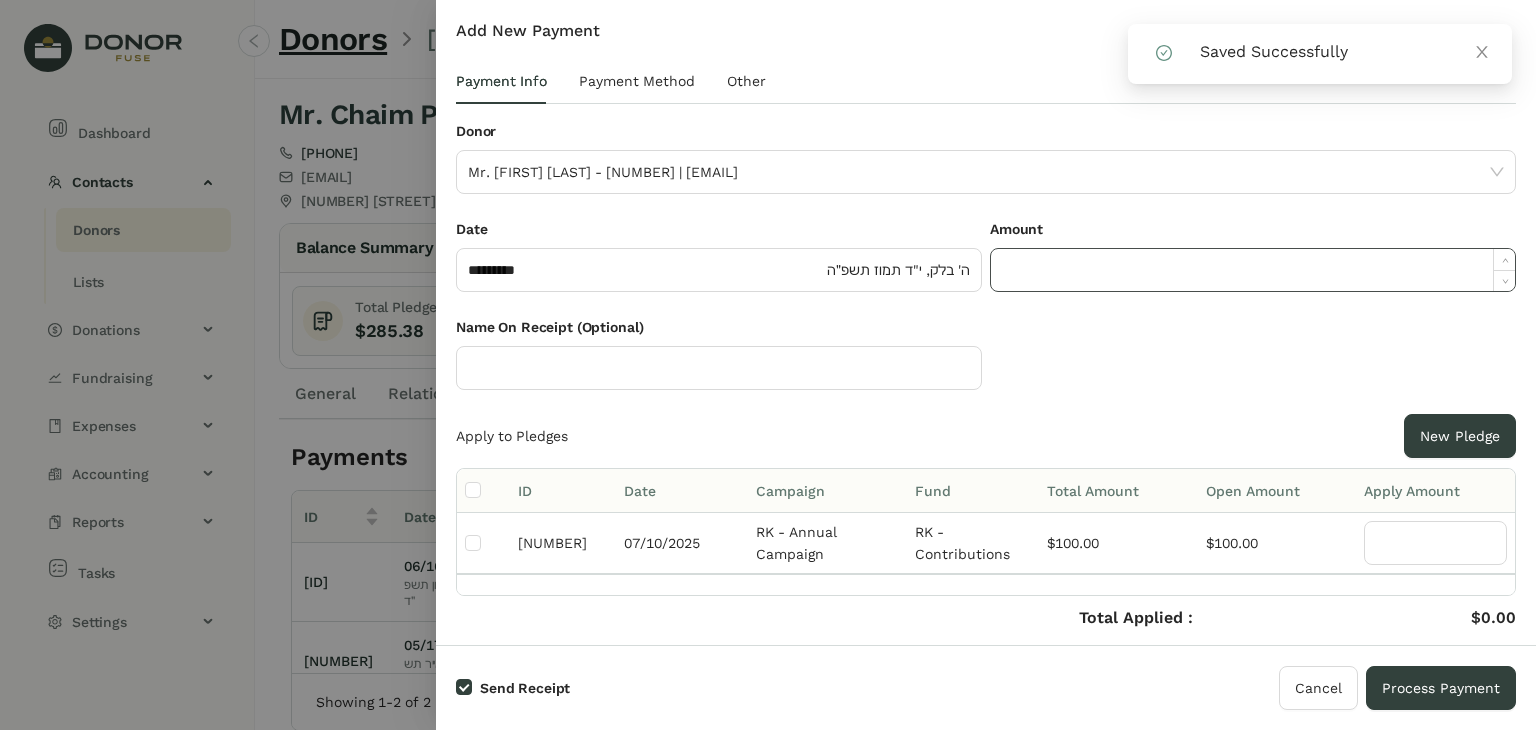 click 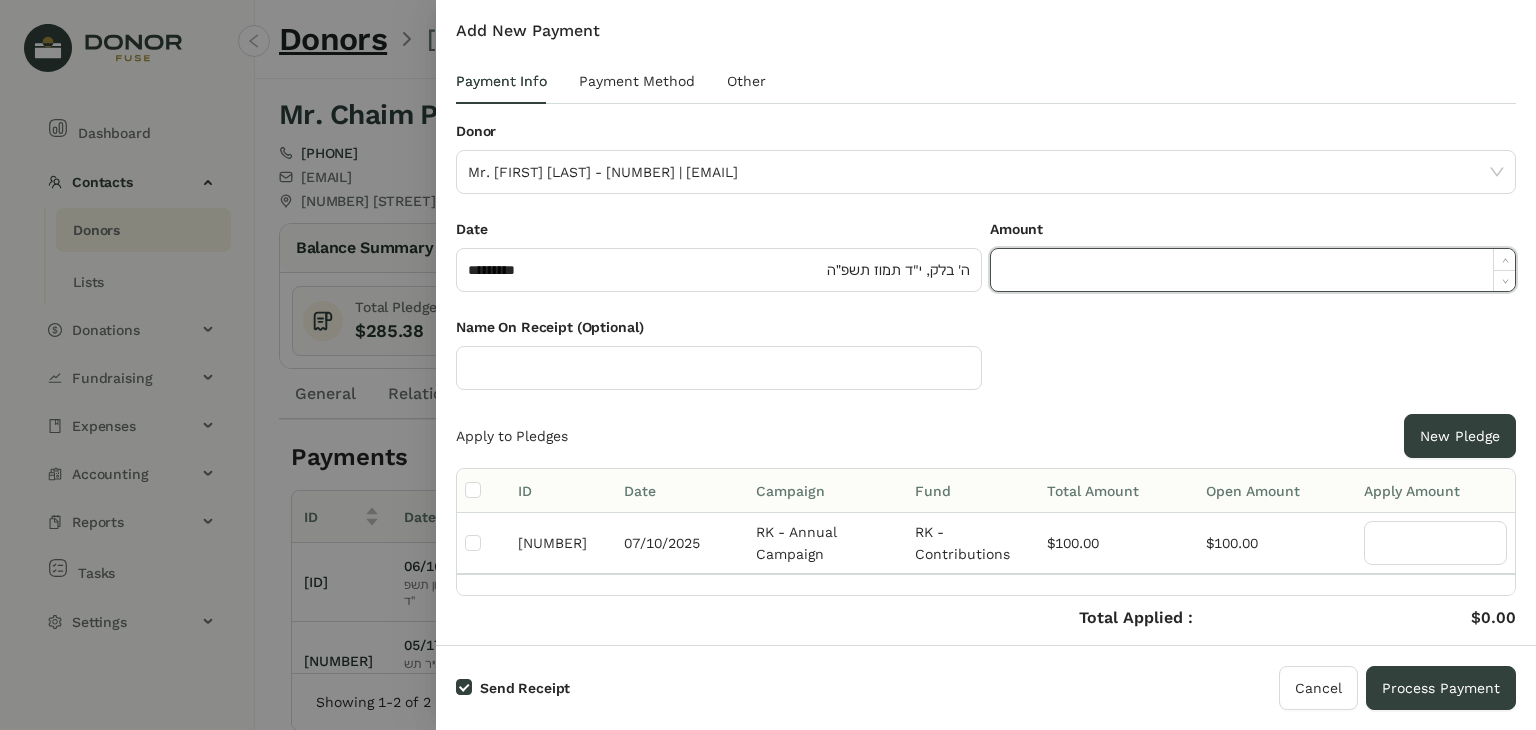 paste on "******" 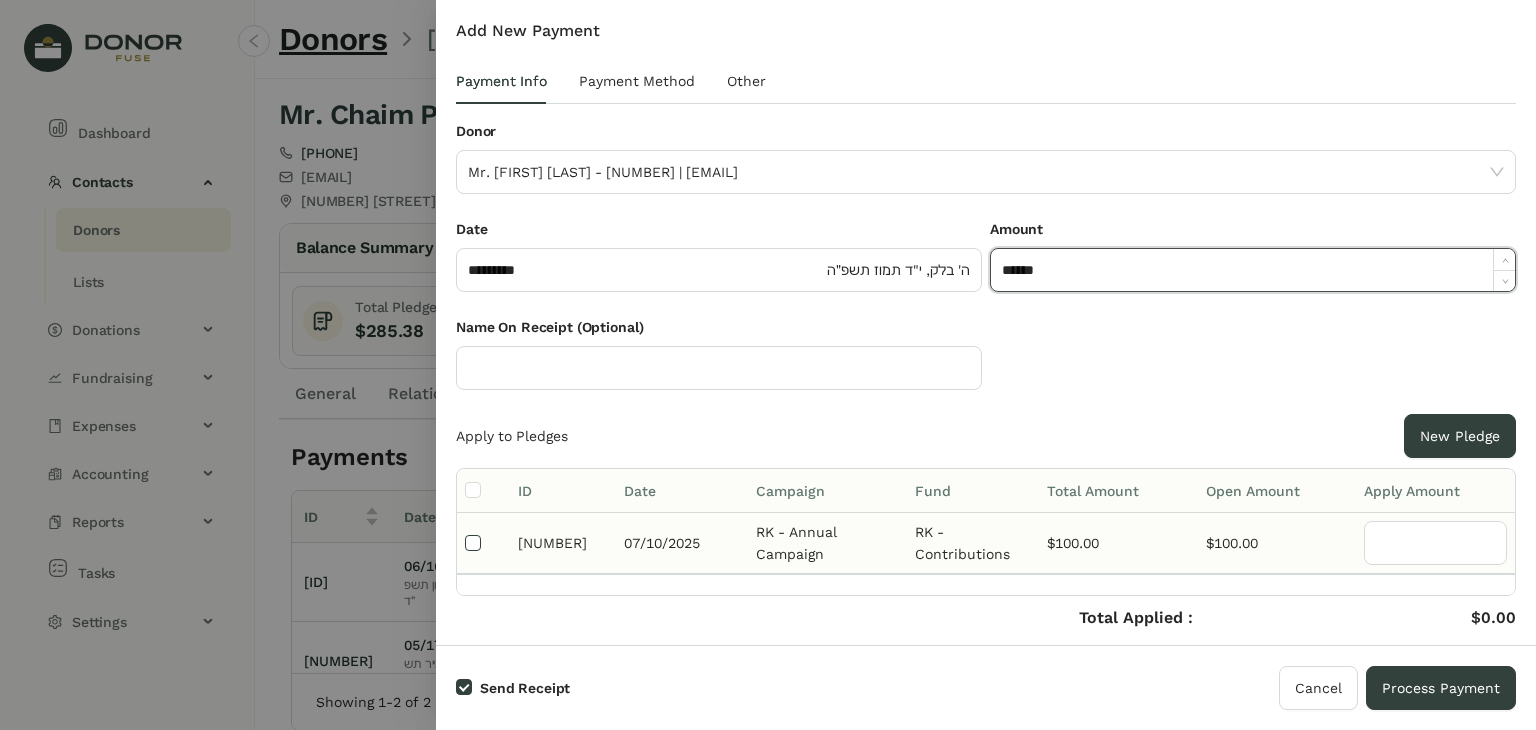 type on "*******" 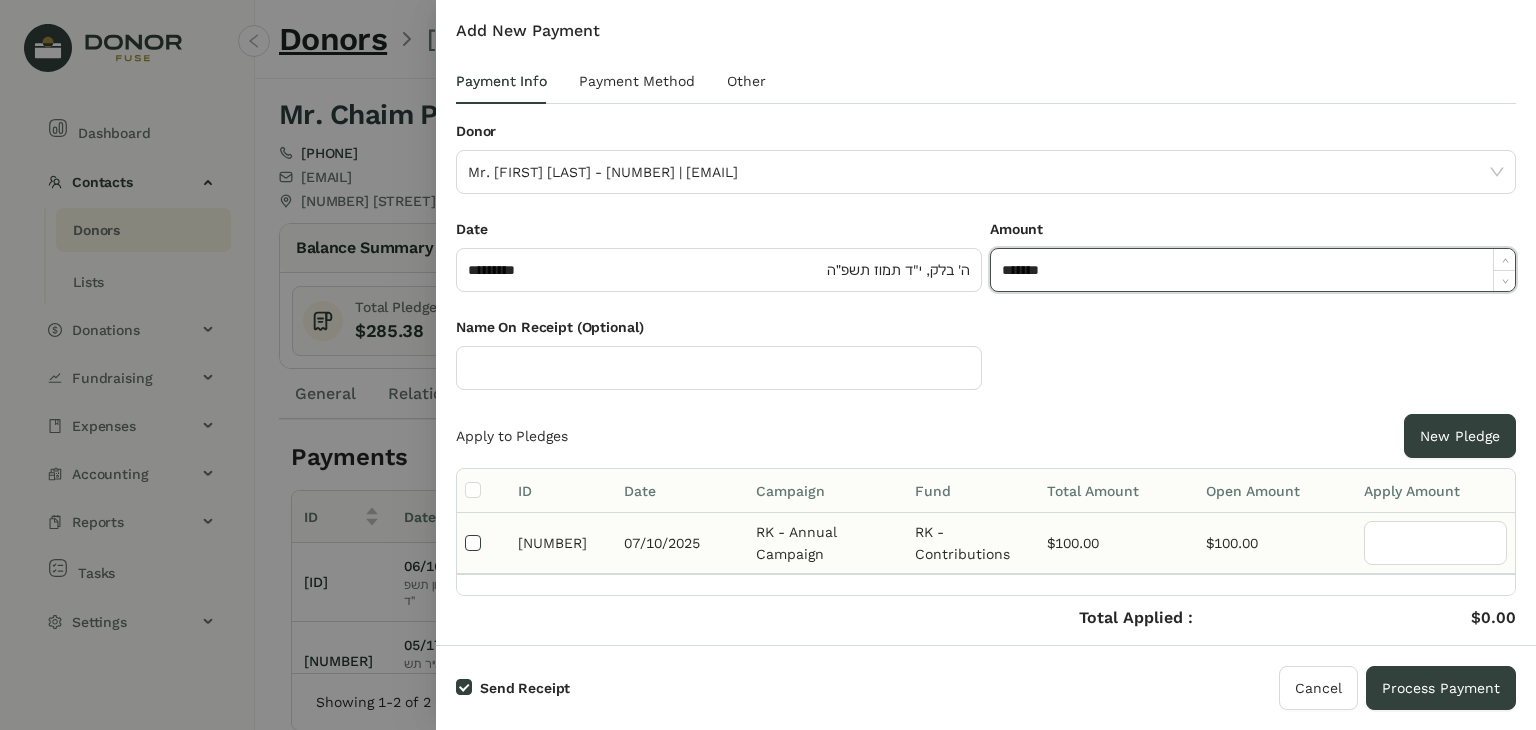 type on "***" 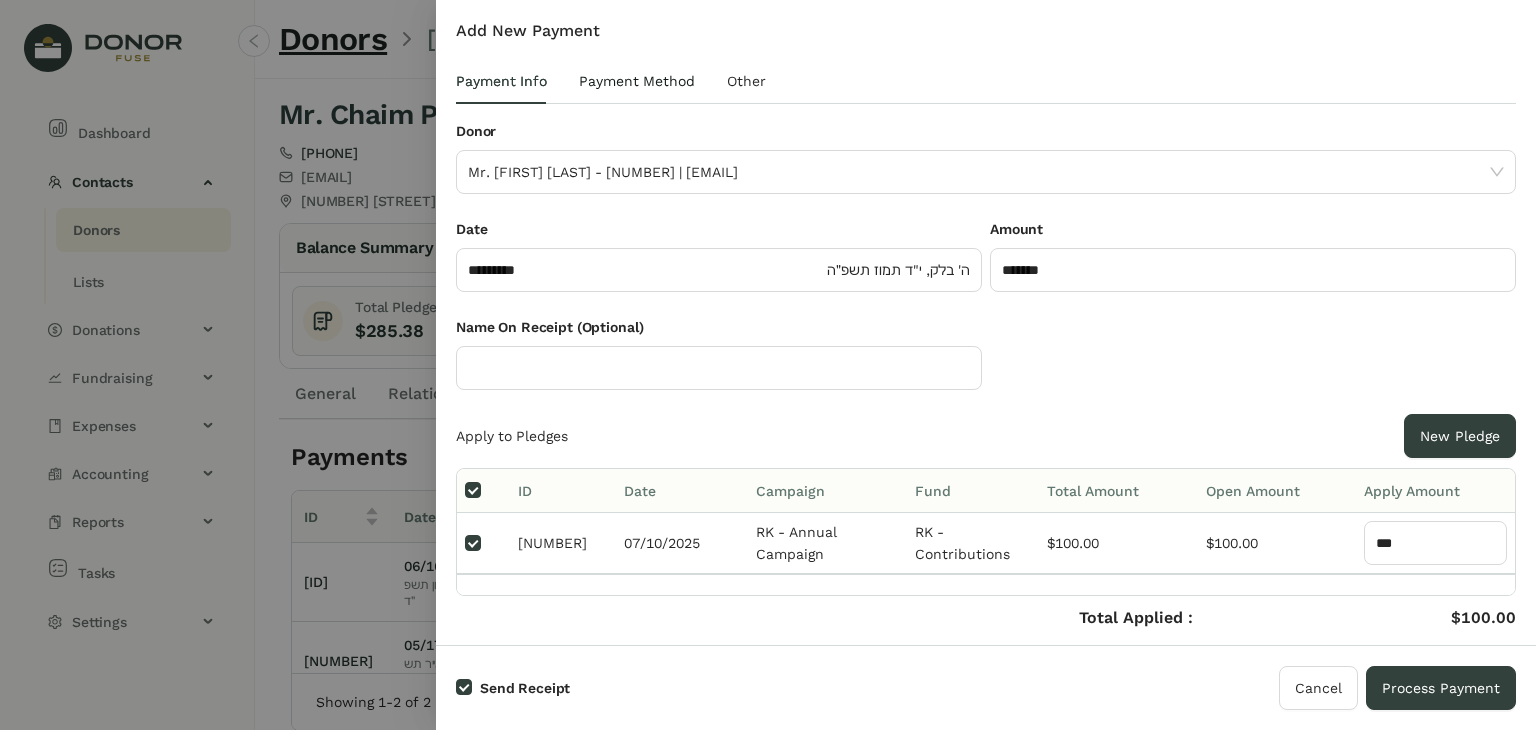 click on "Payment Method" at bounding box center (637, 81) 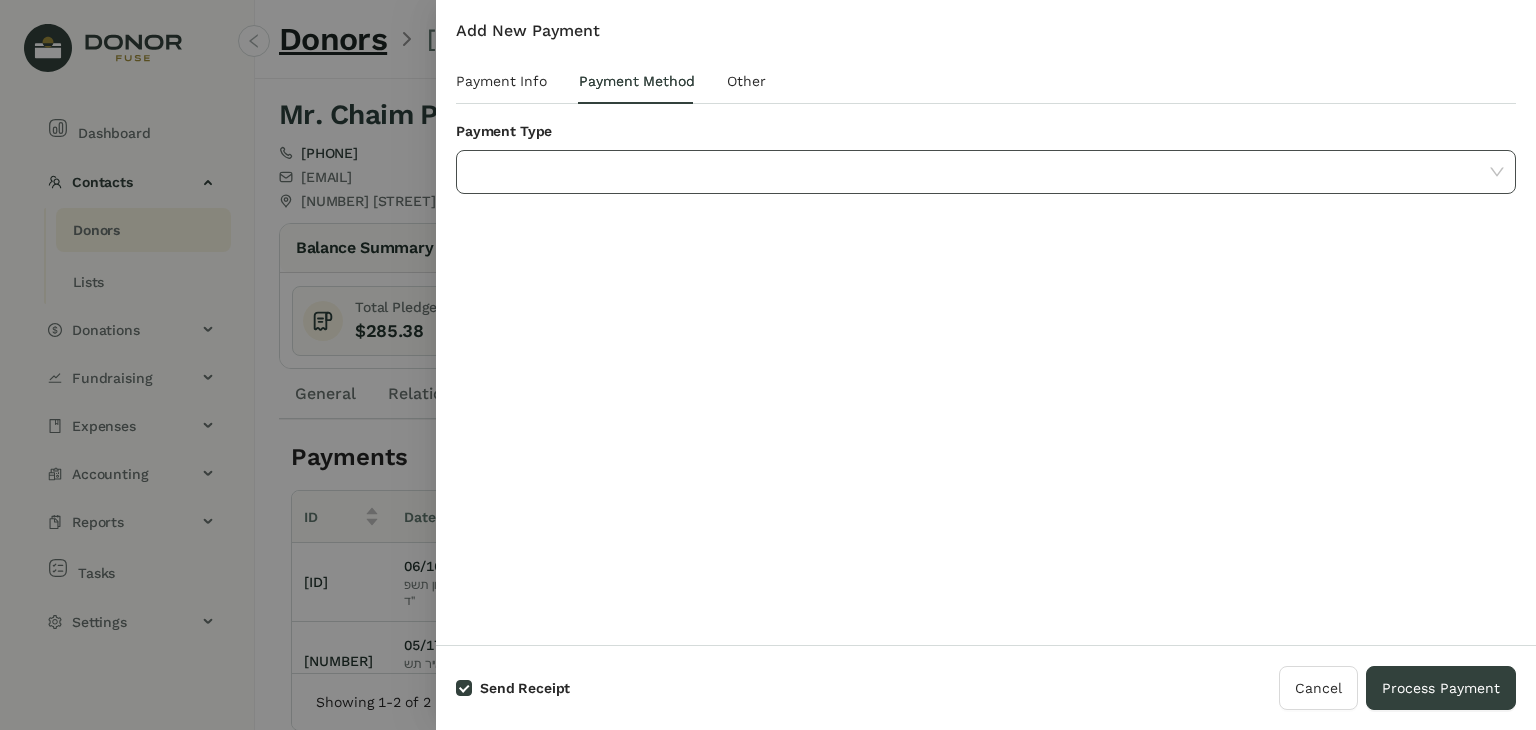 click 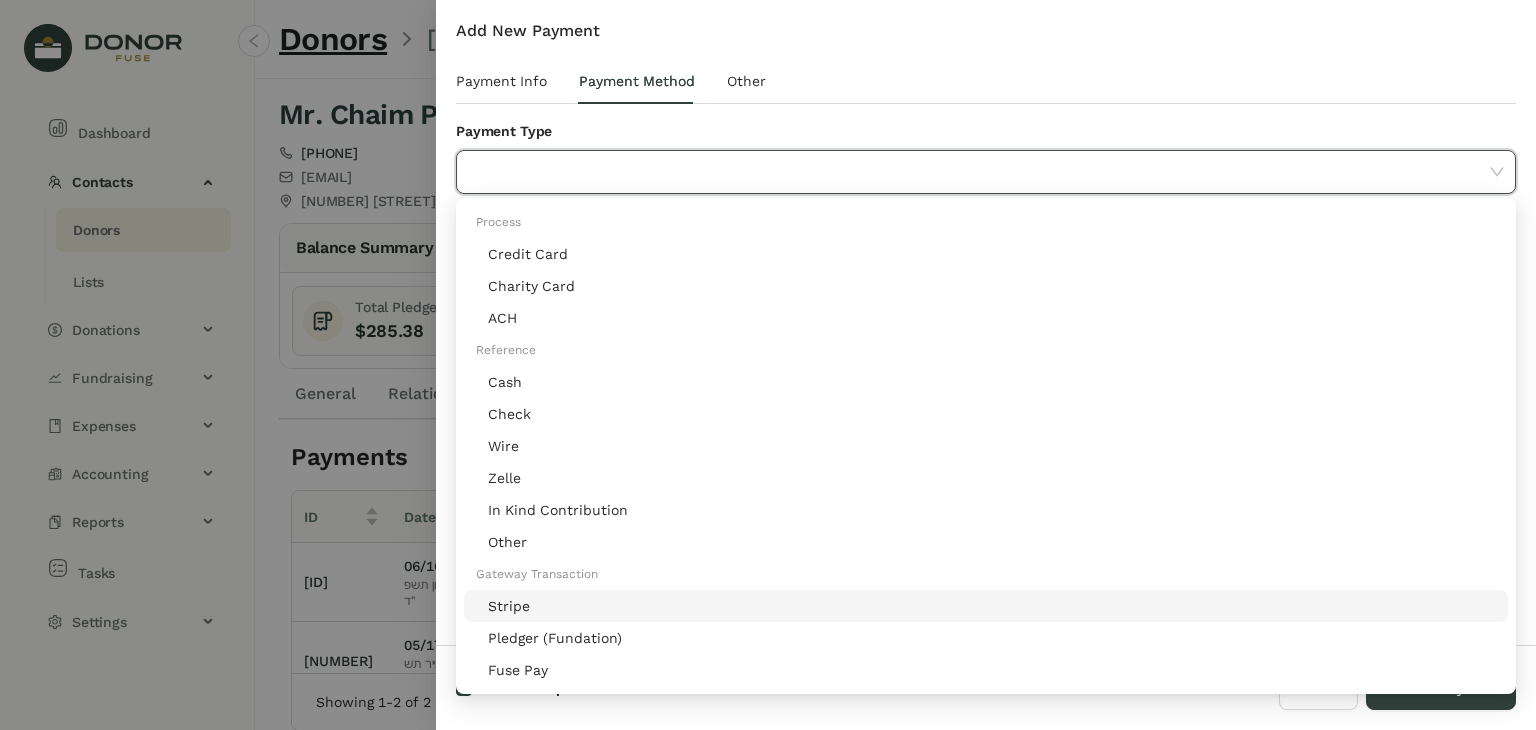 click on "Stripe" 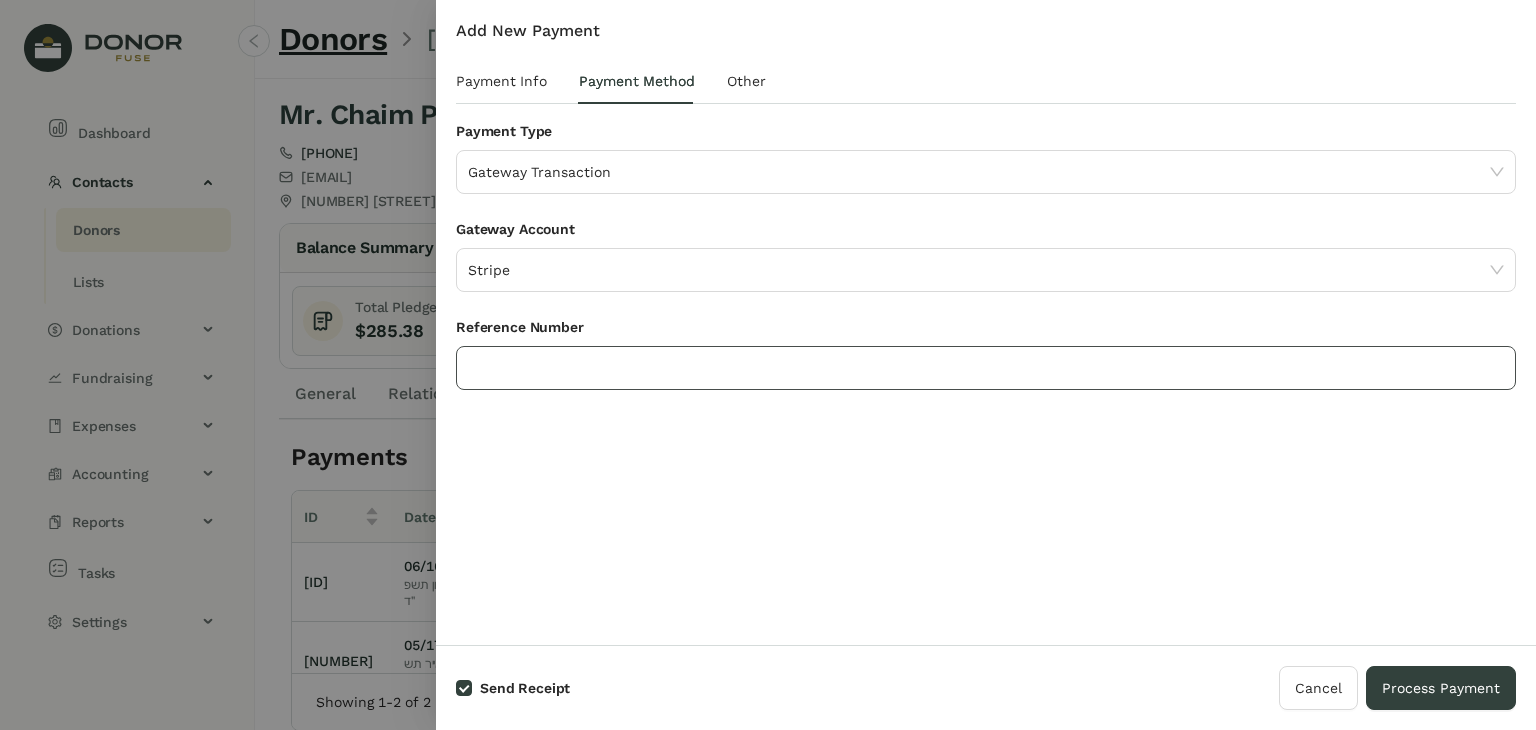 click 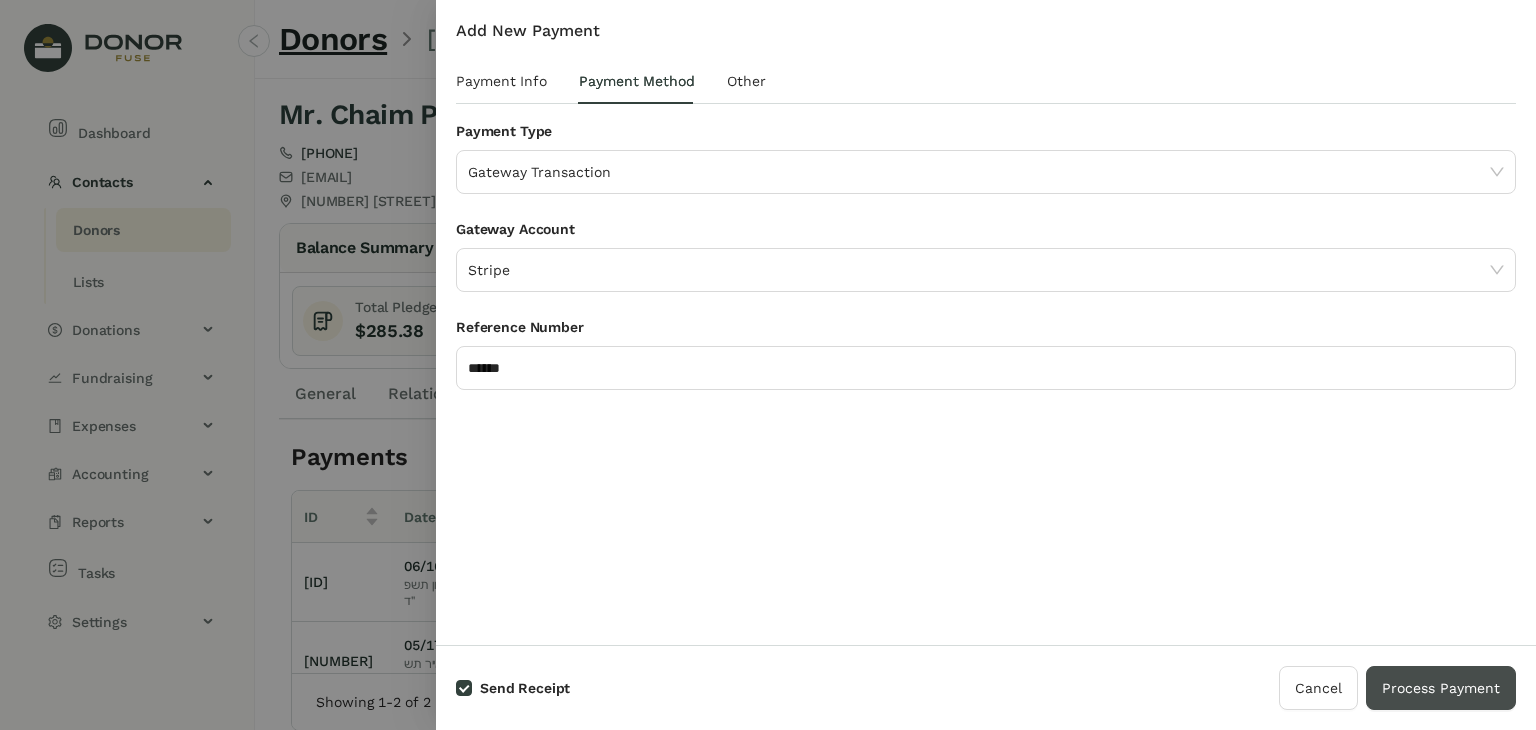 click on "Process Payment" at bounding box center (1441, 688) 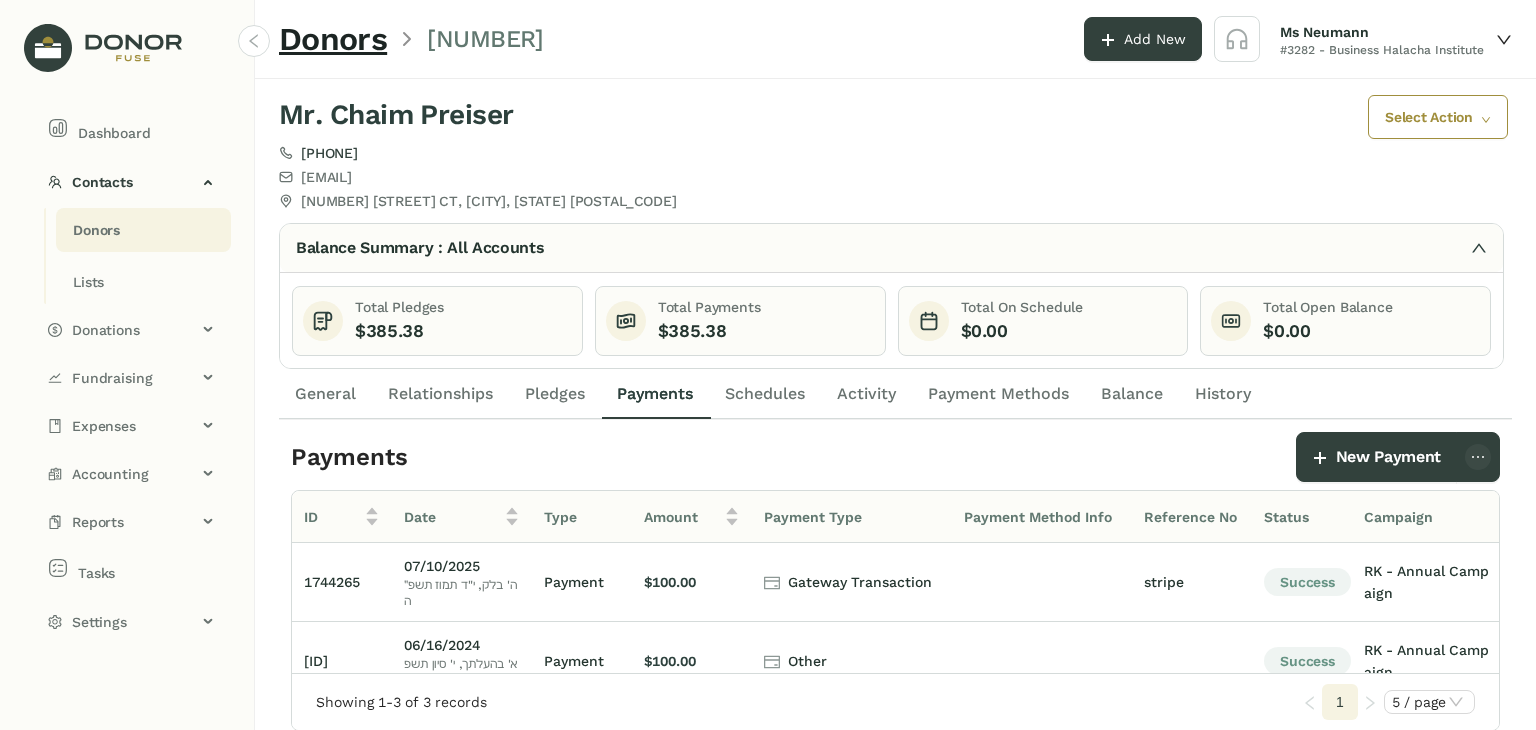click on "Donors" 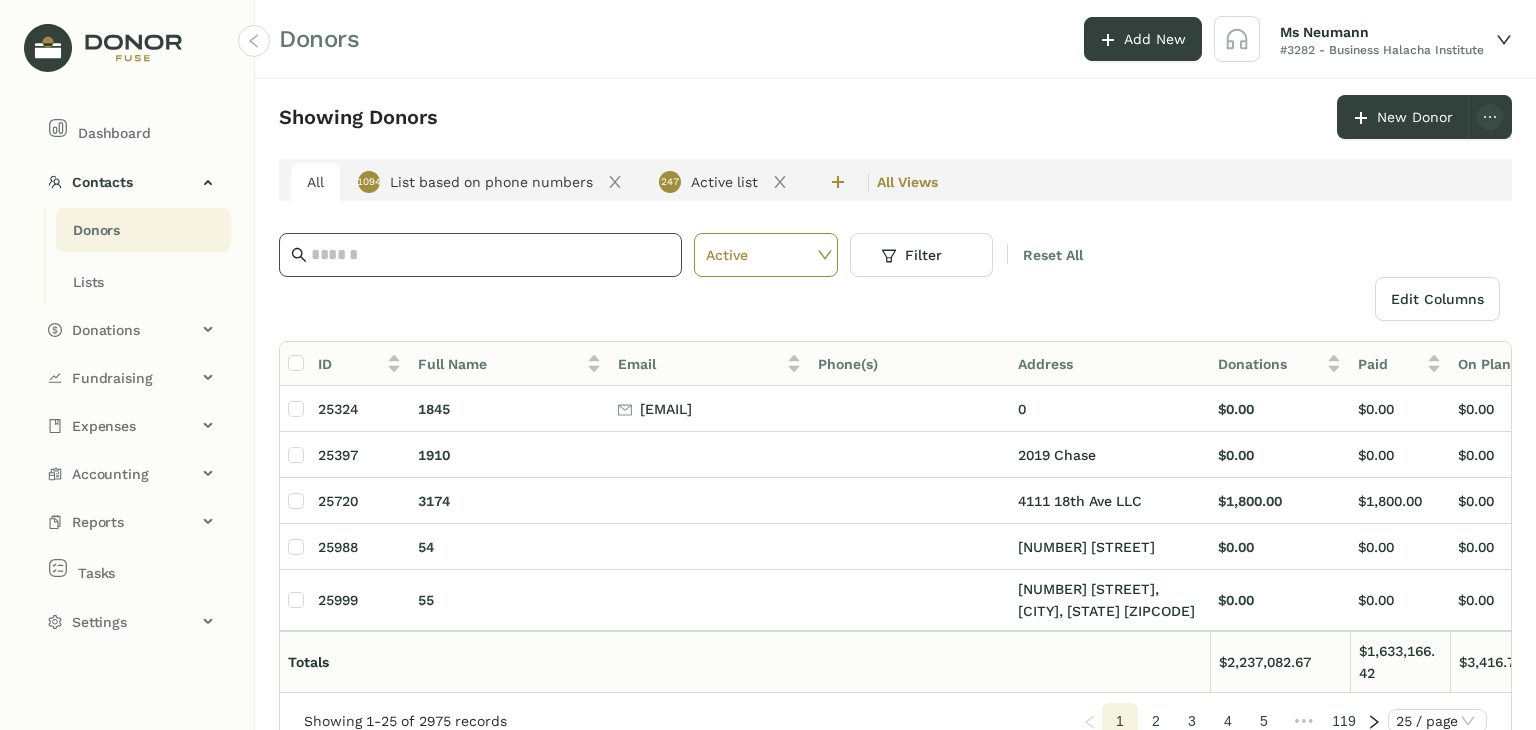 click 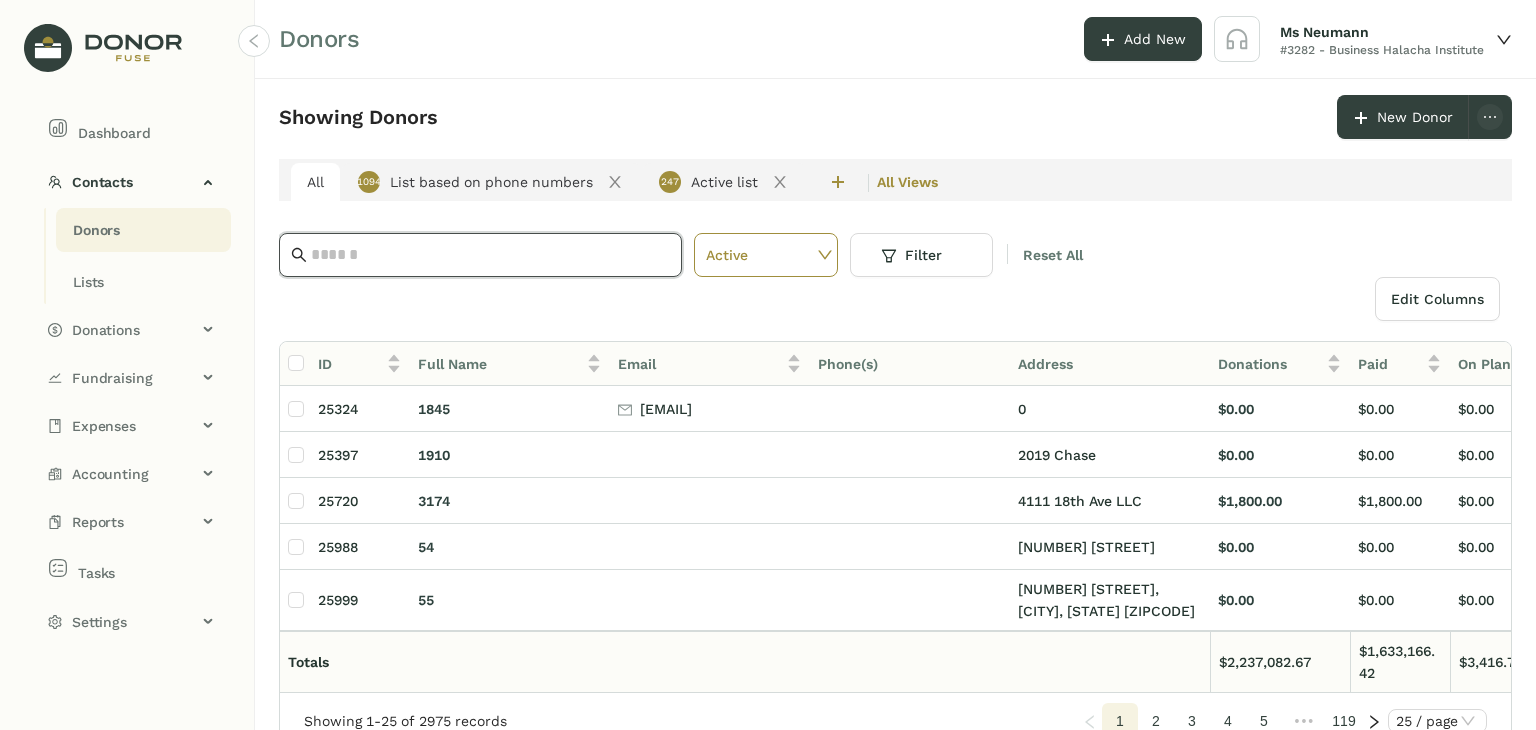 click 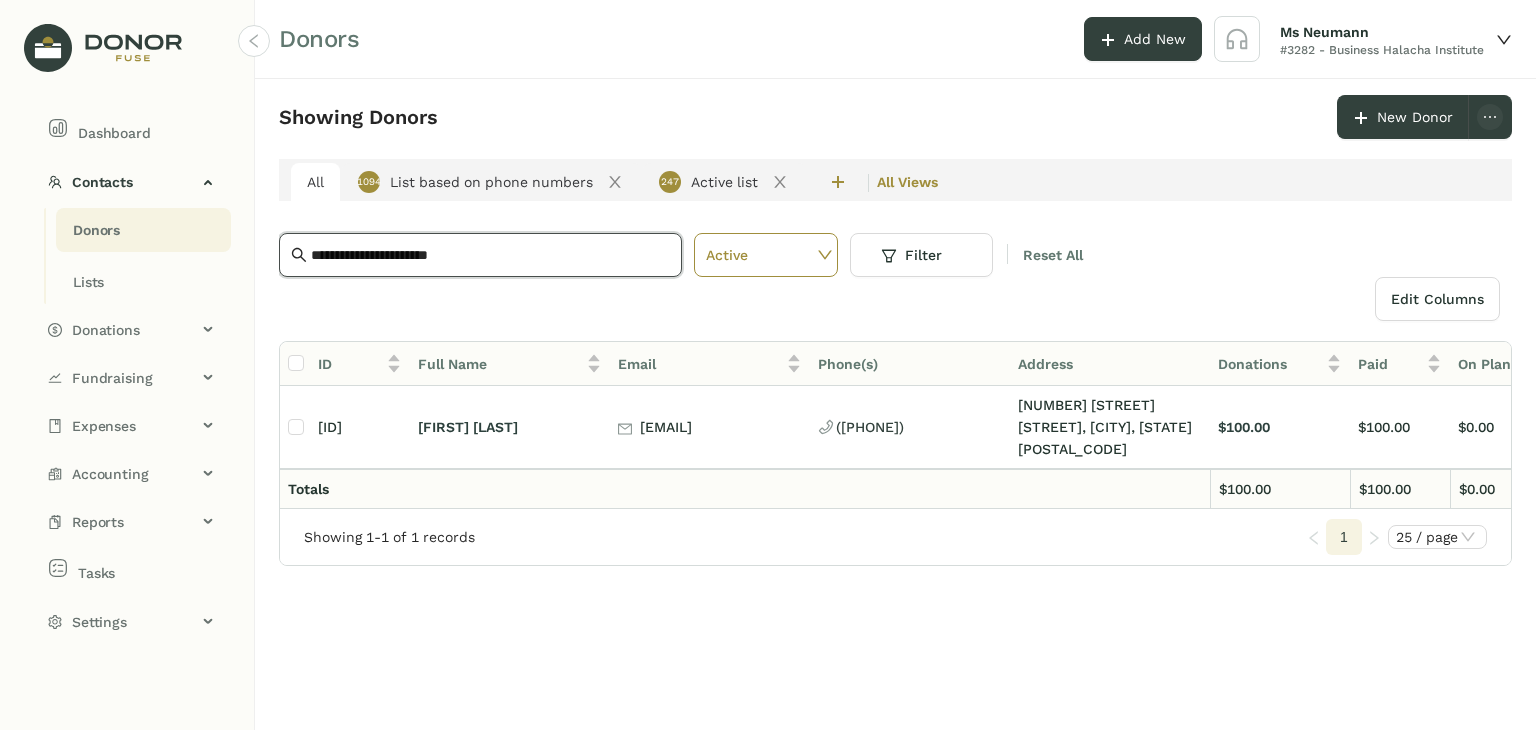 type on "**********" 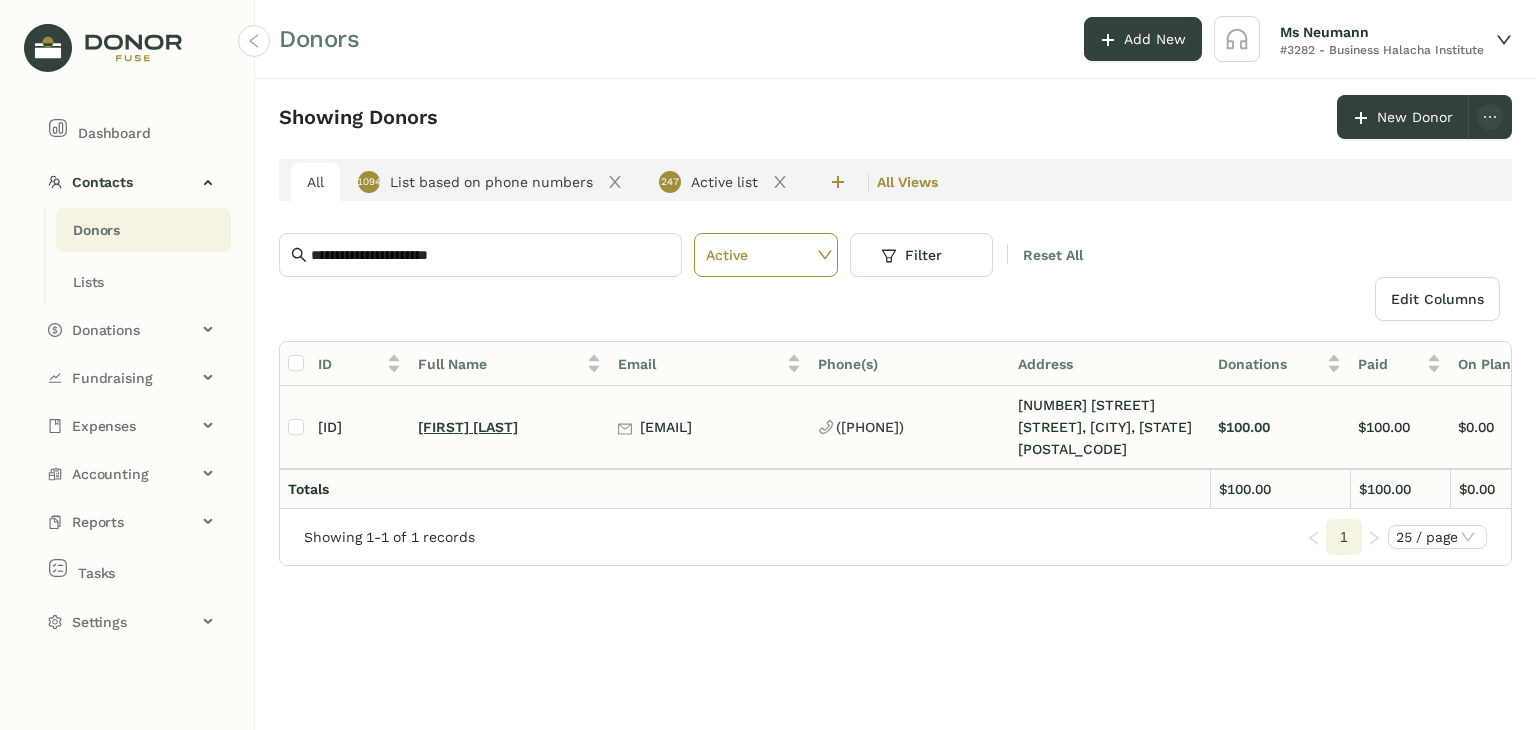 click on "[FIRST] [LAST]" 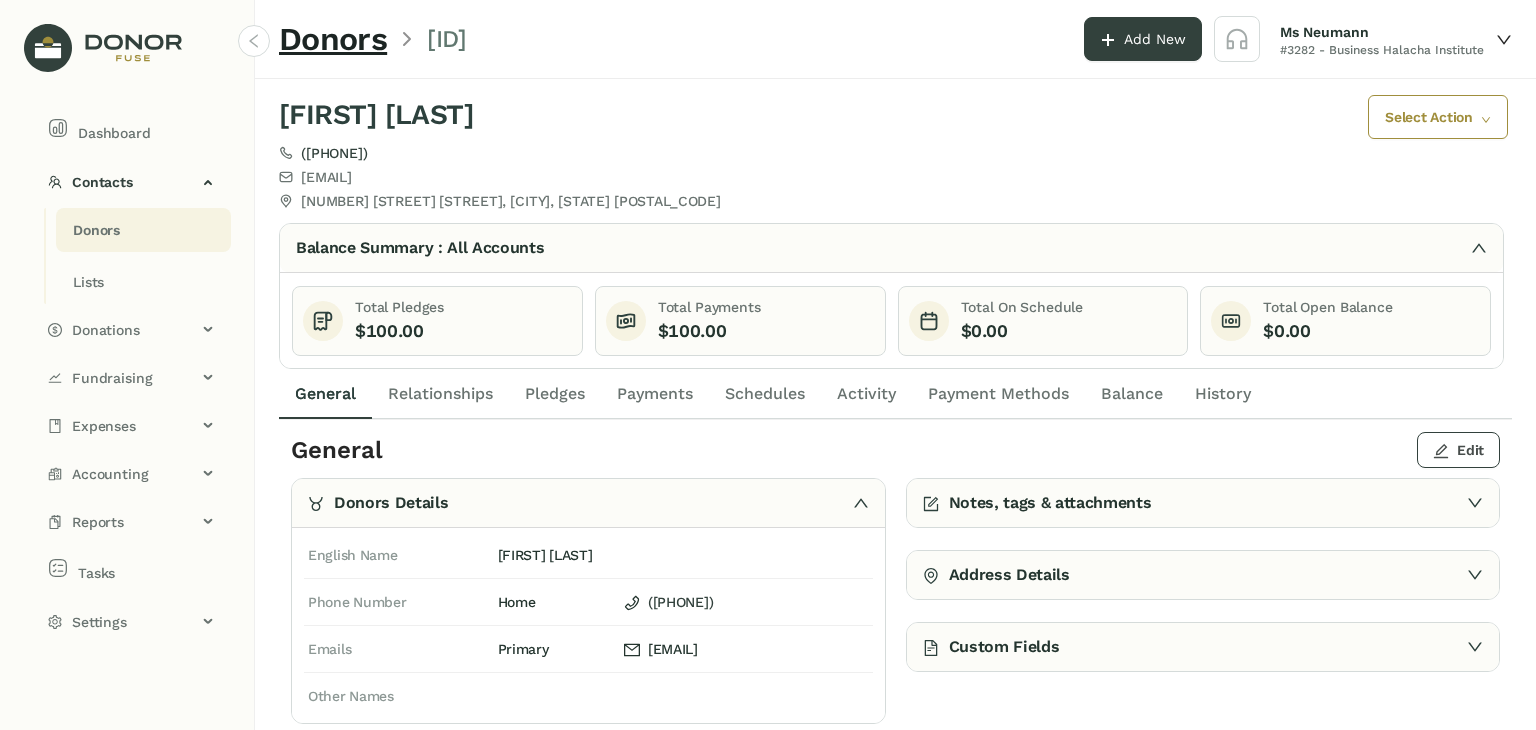 click on "Edit" 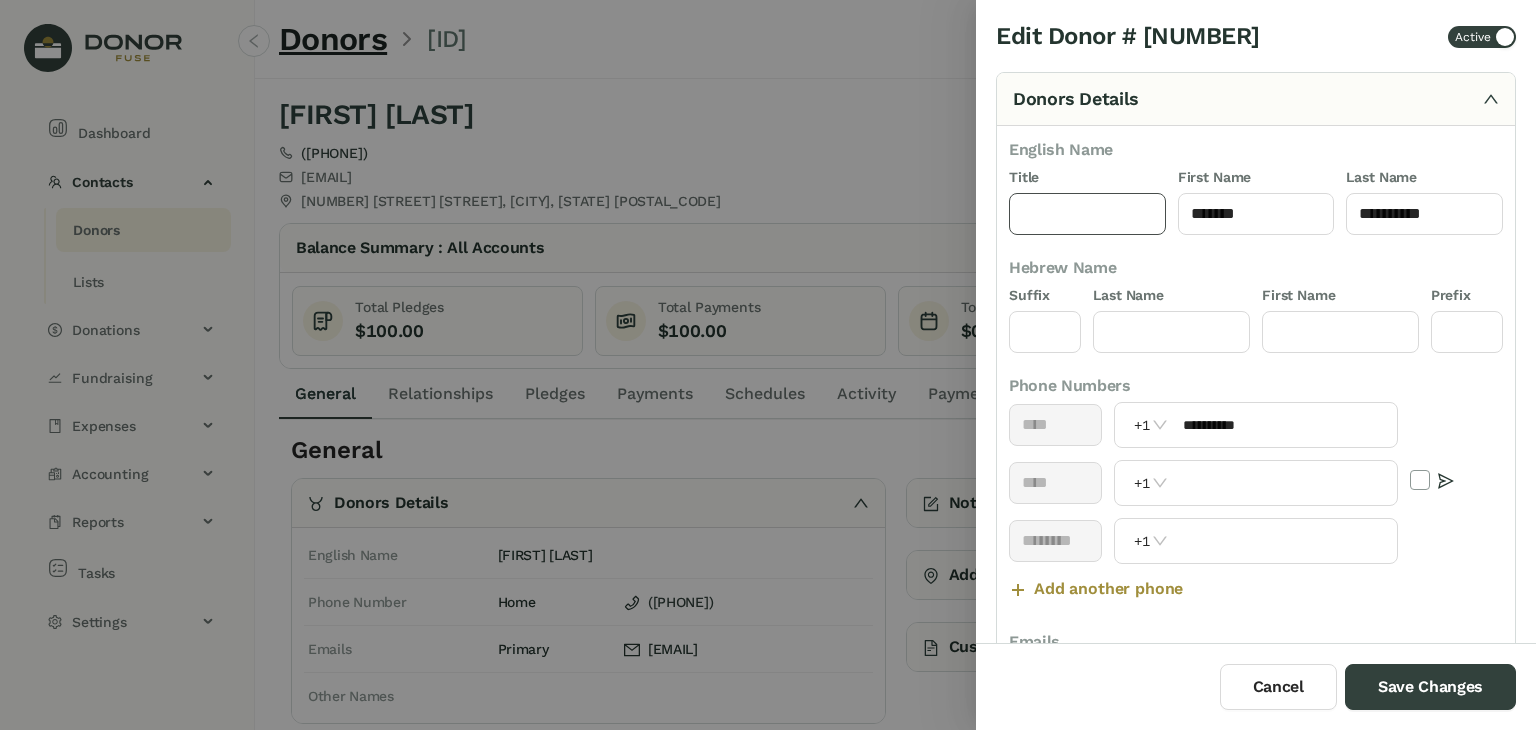 click 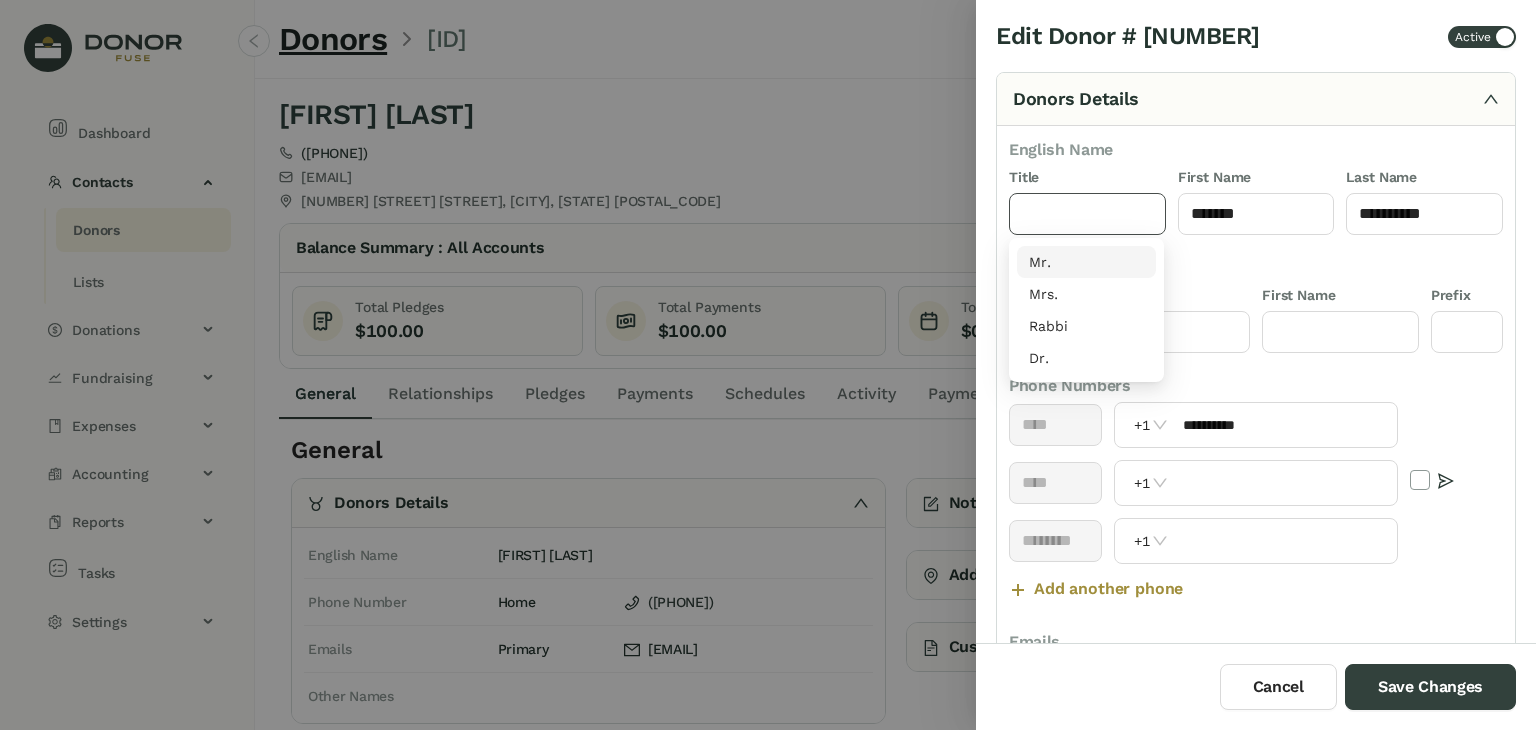 click on "Mr." at bounding box center [1086, 262] 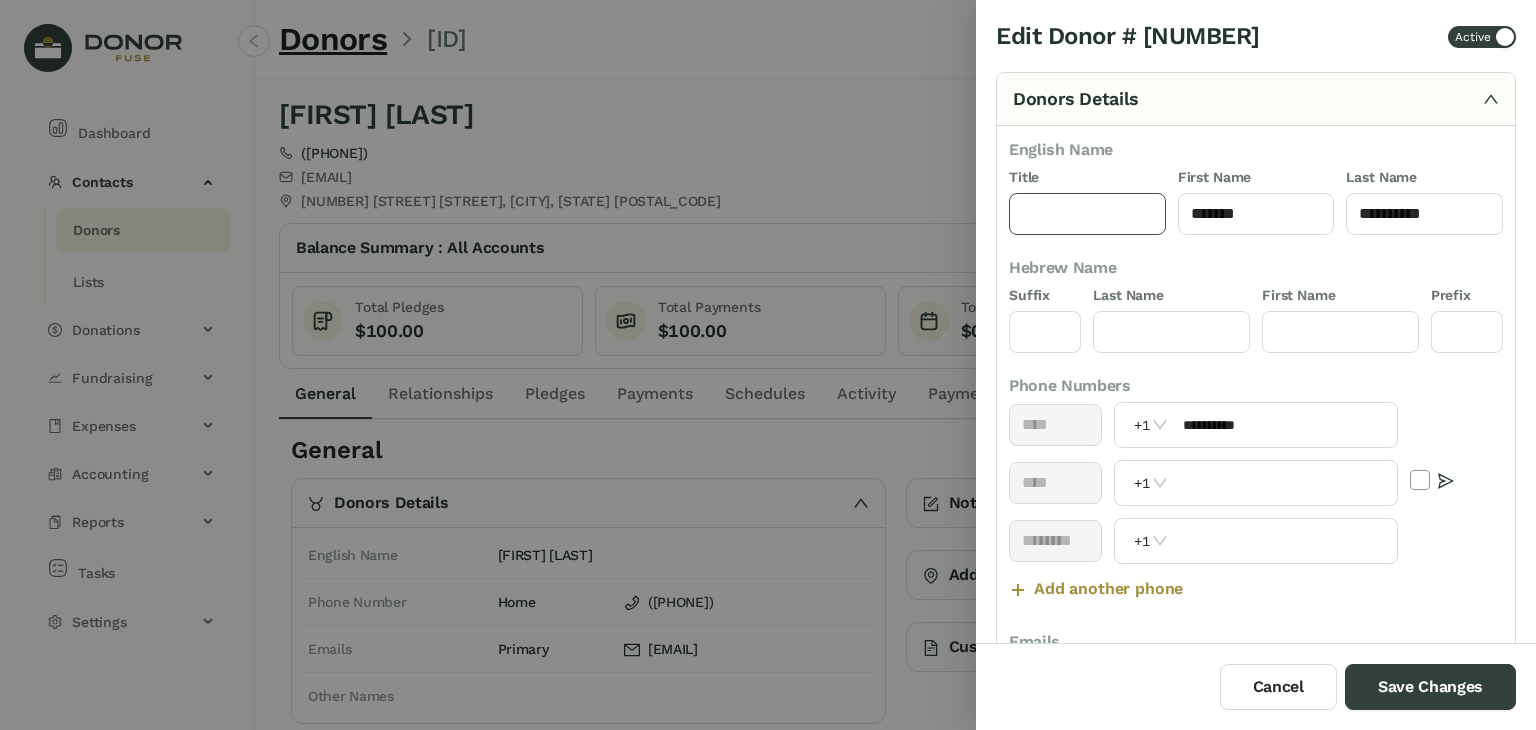 type on "***" 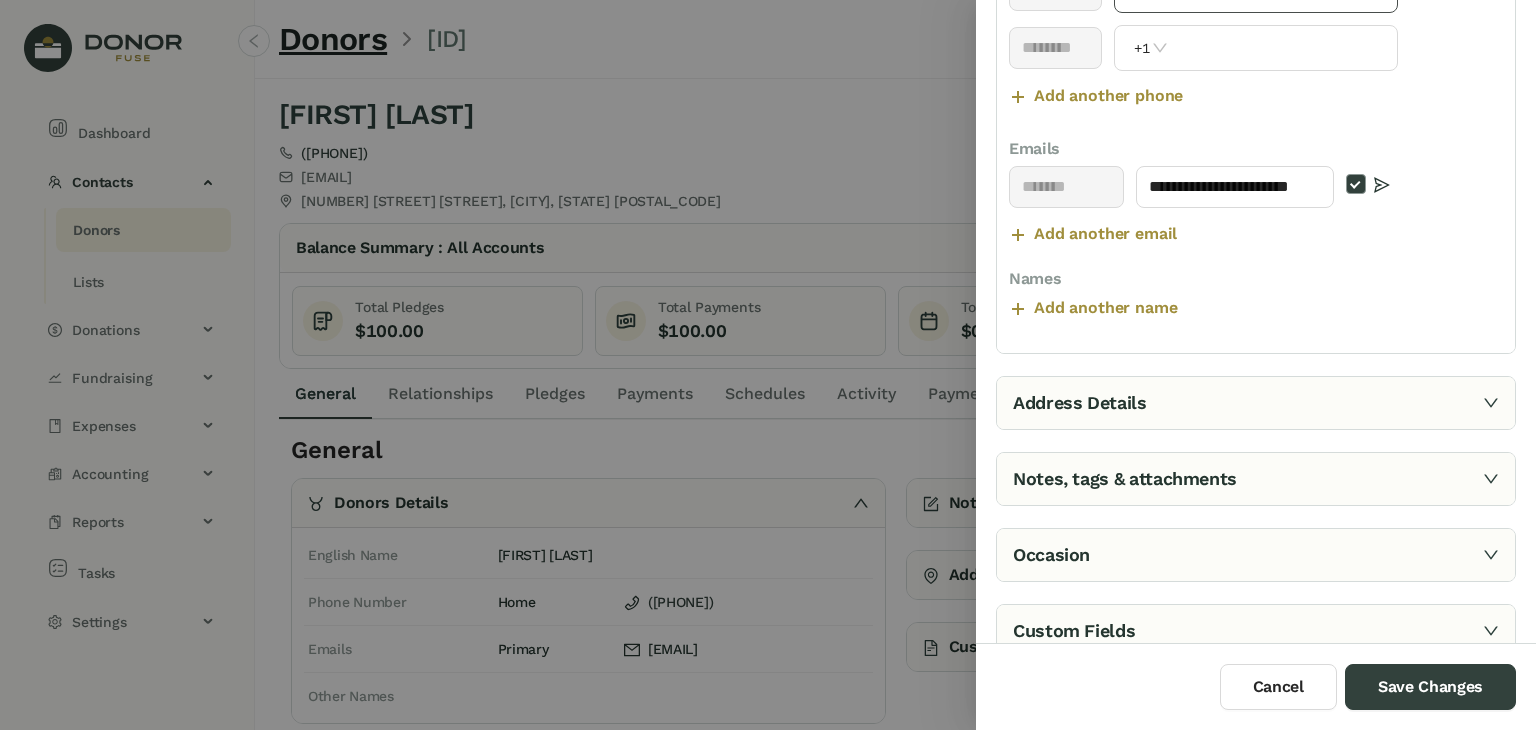 scroll, scrollTop: 514, scrollLeft: 0, axis: vertical 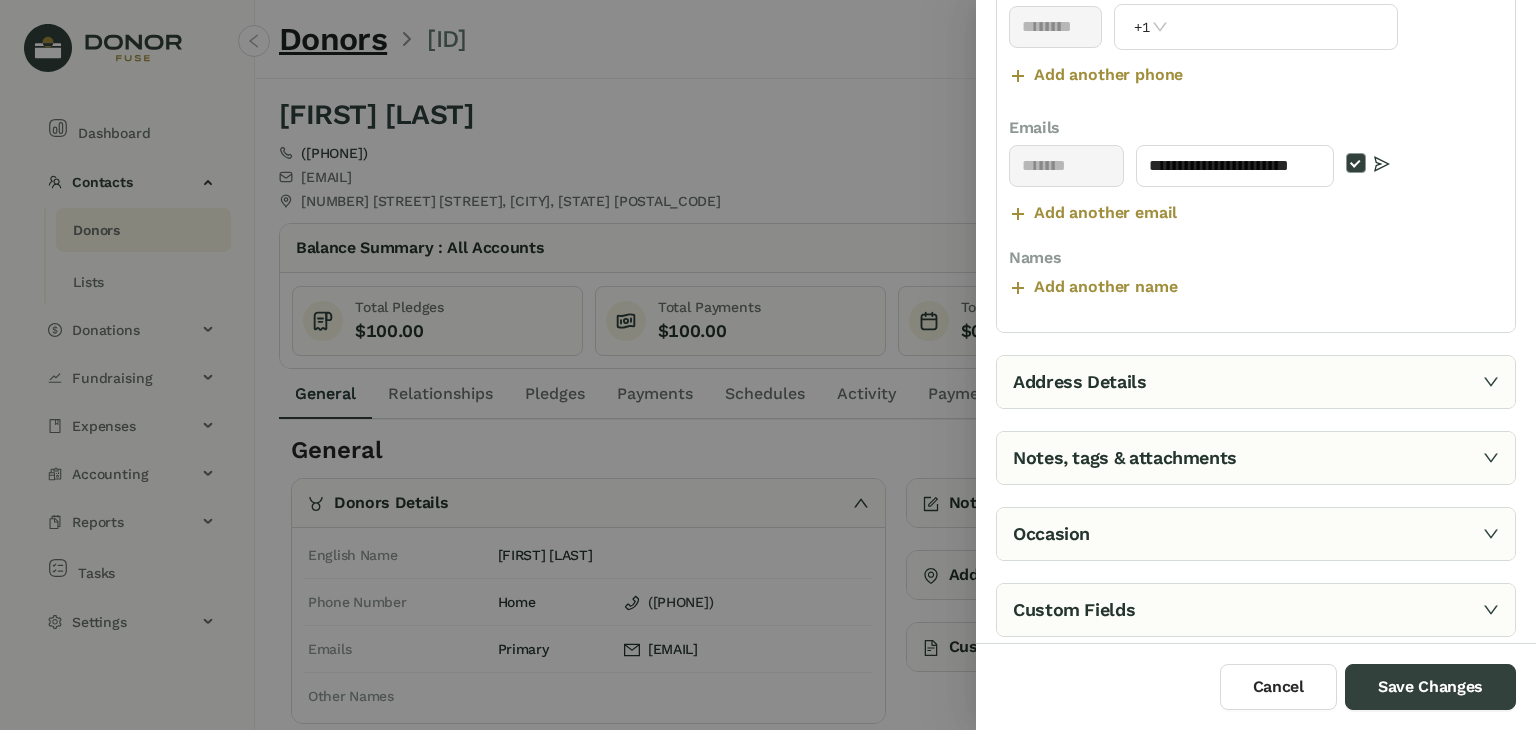 click on "Notes, tags & attachments" at bounding box center [1256, 458] 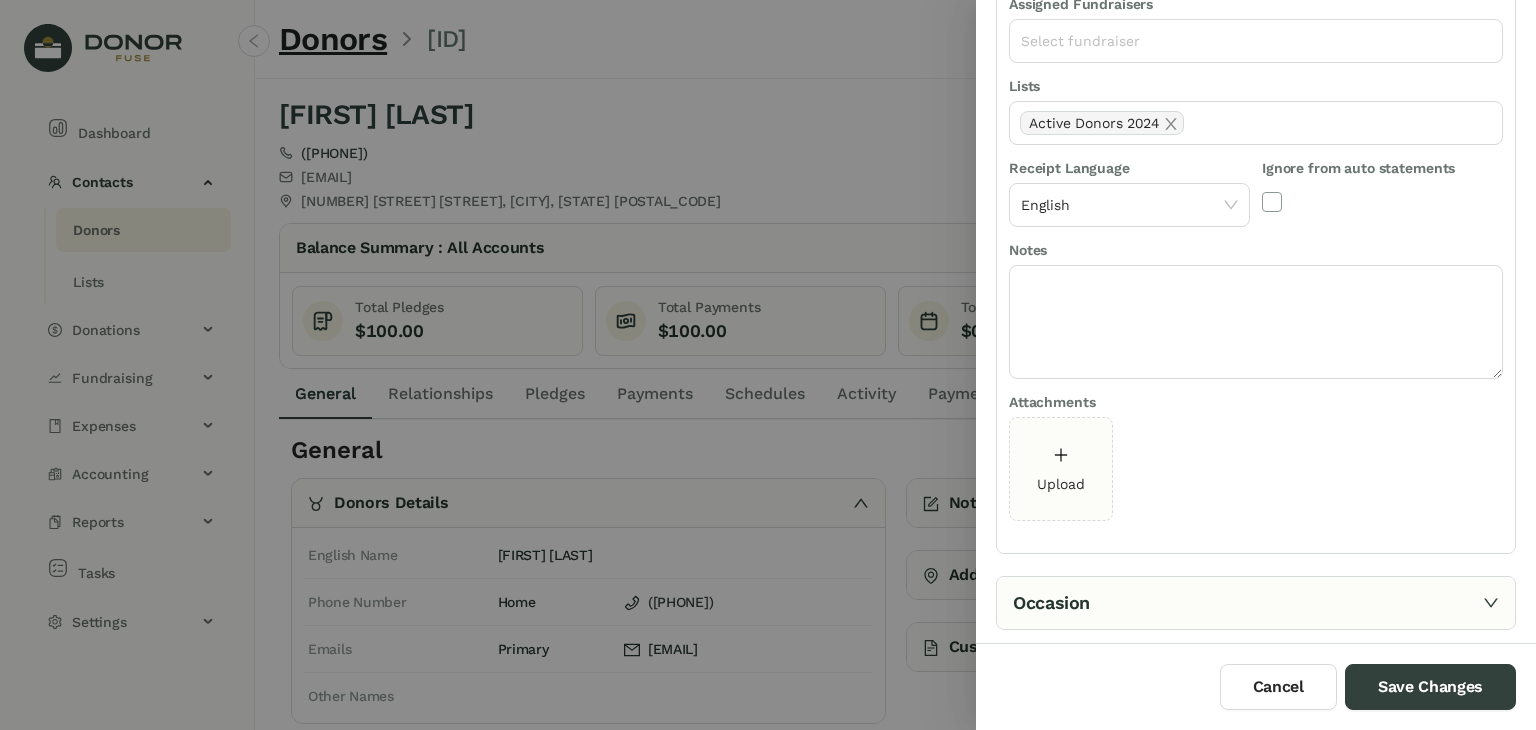 scroll, scrollTop: 152, scrollLeft: 0, axis: vertical 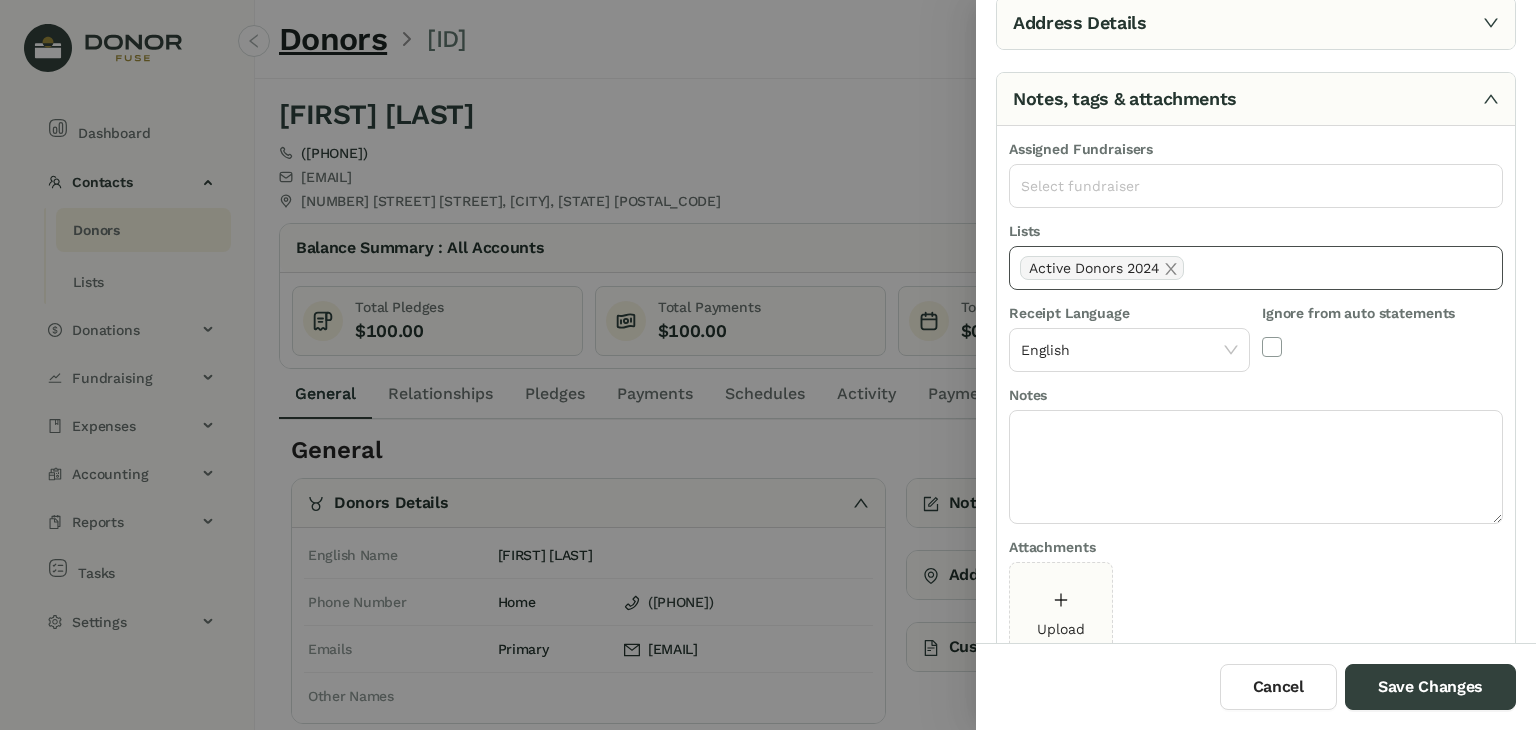 click on "Active Donors 2024" 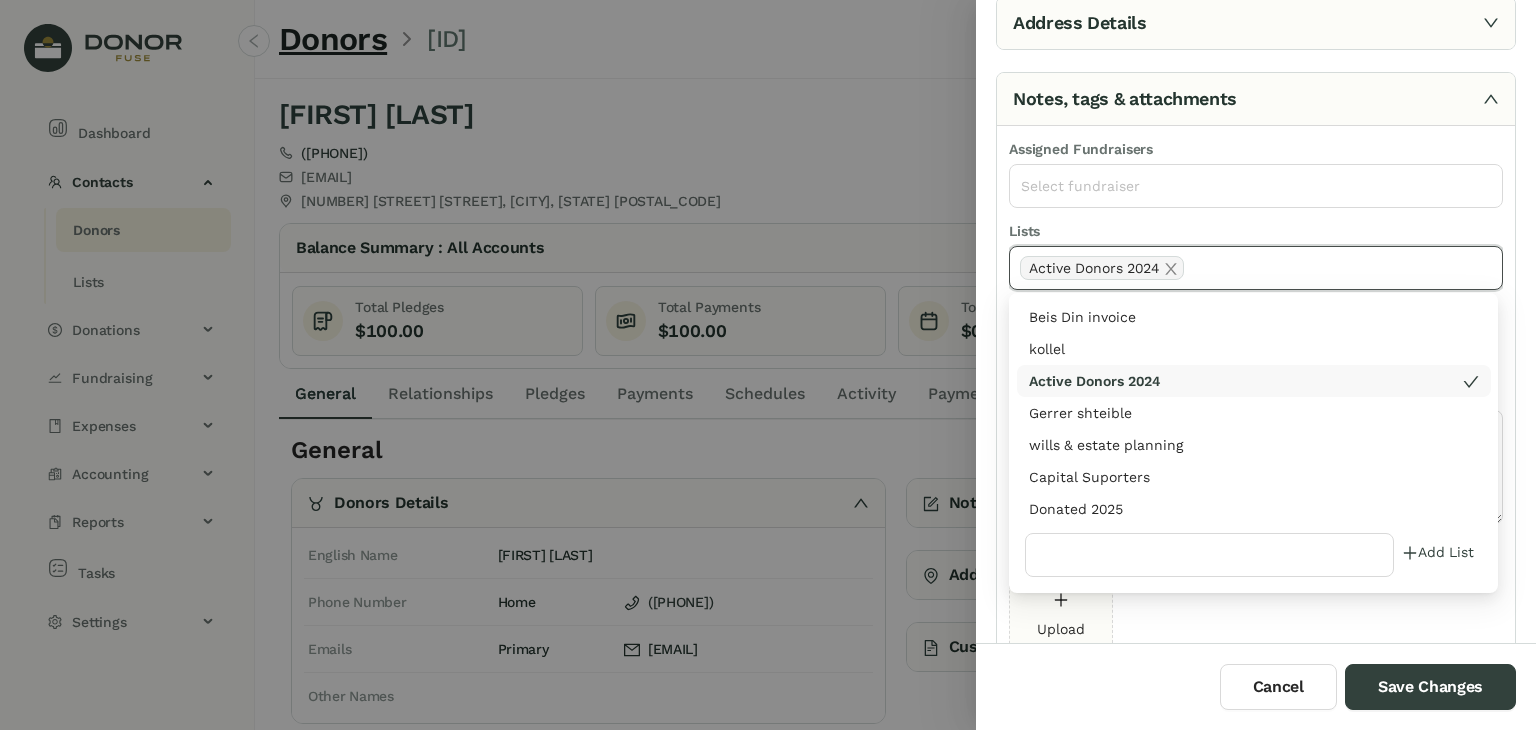 click on "Donated 2025" at bounding box center (1254, 509) 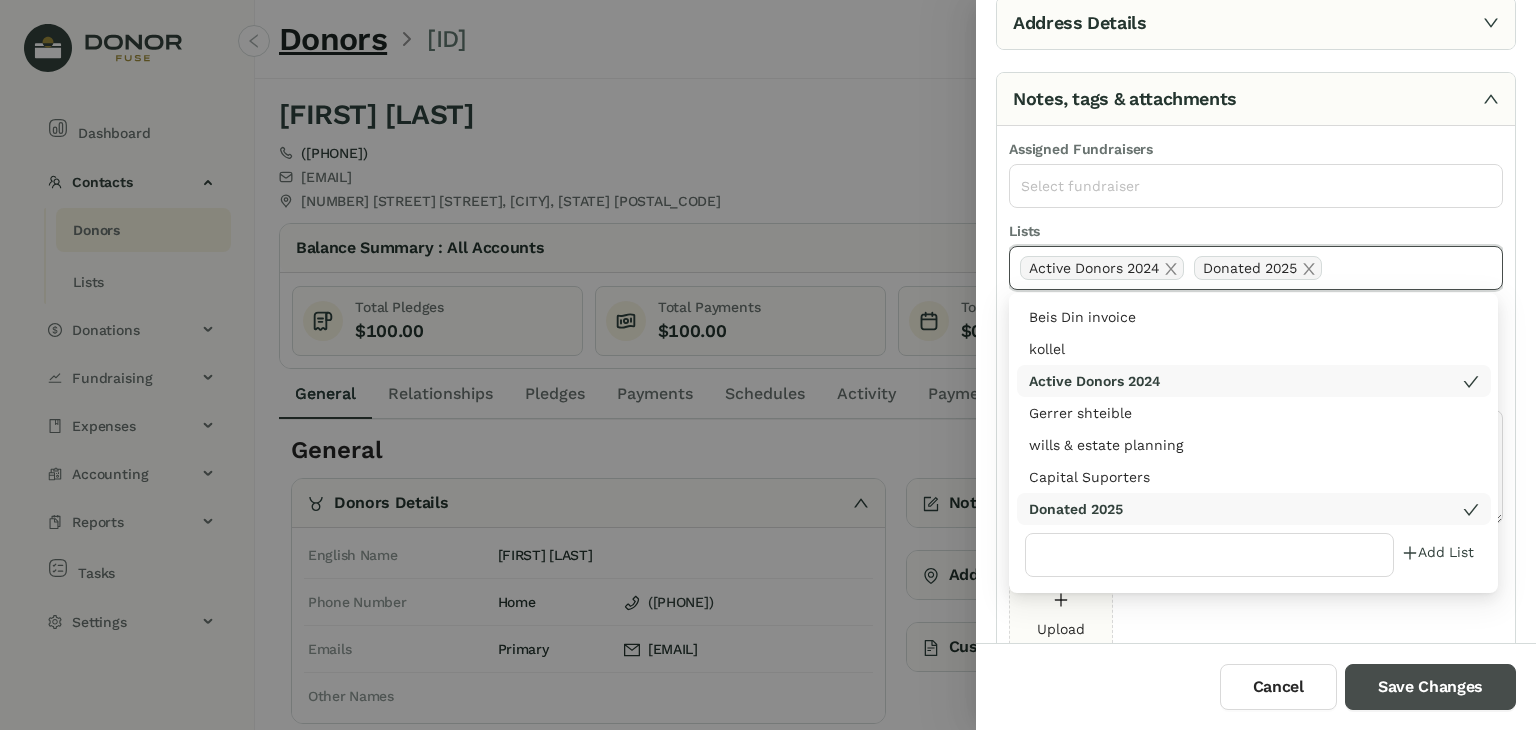 click on "Save Changes" at bounding box center [1430, 687] 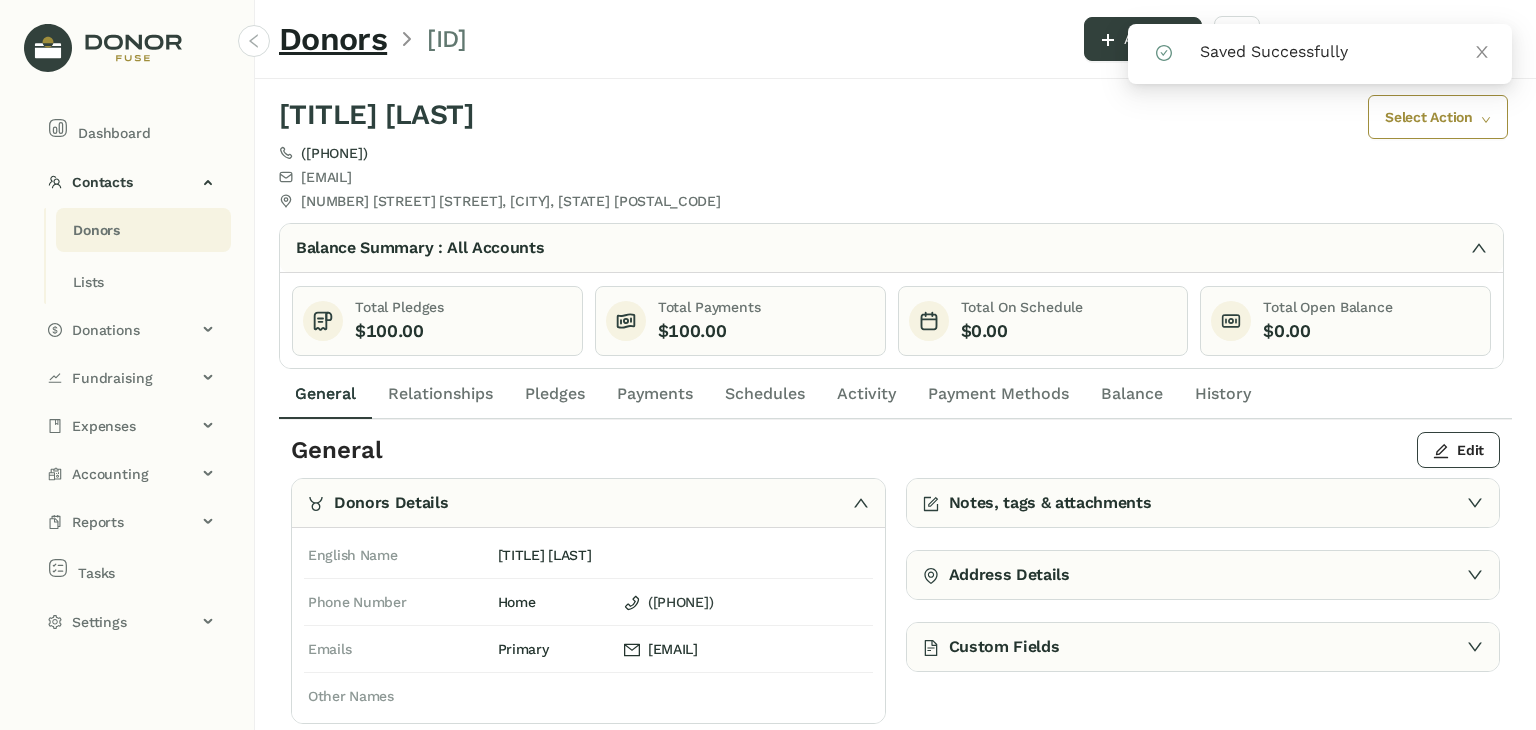click on "Payments" 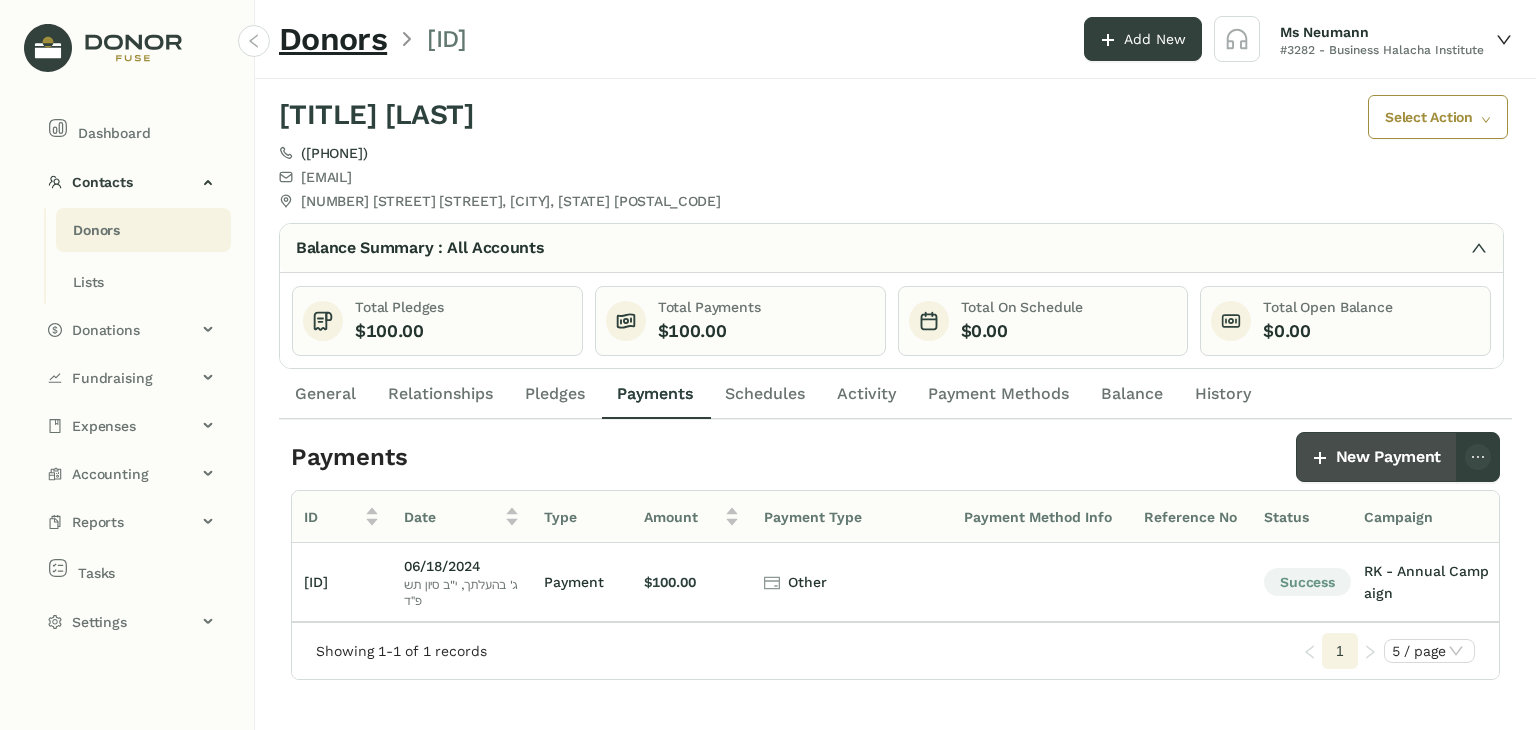click on "New Payment" 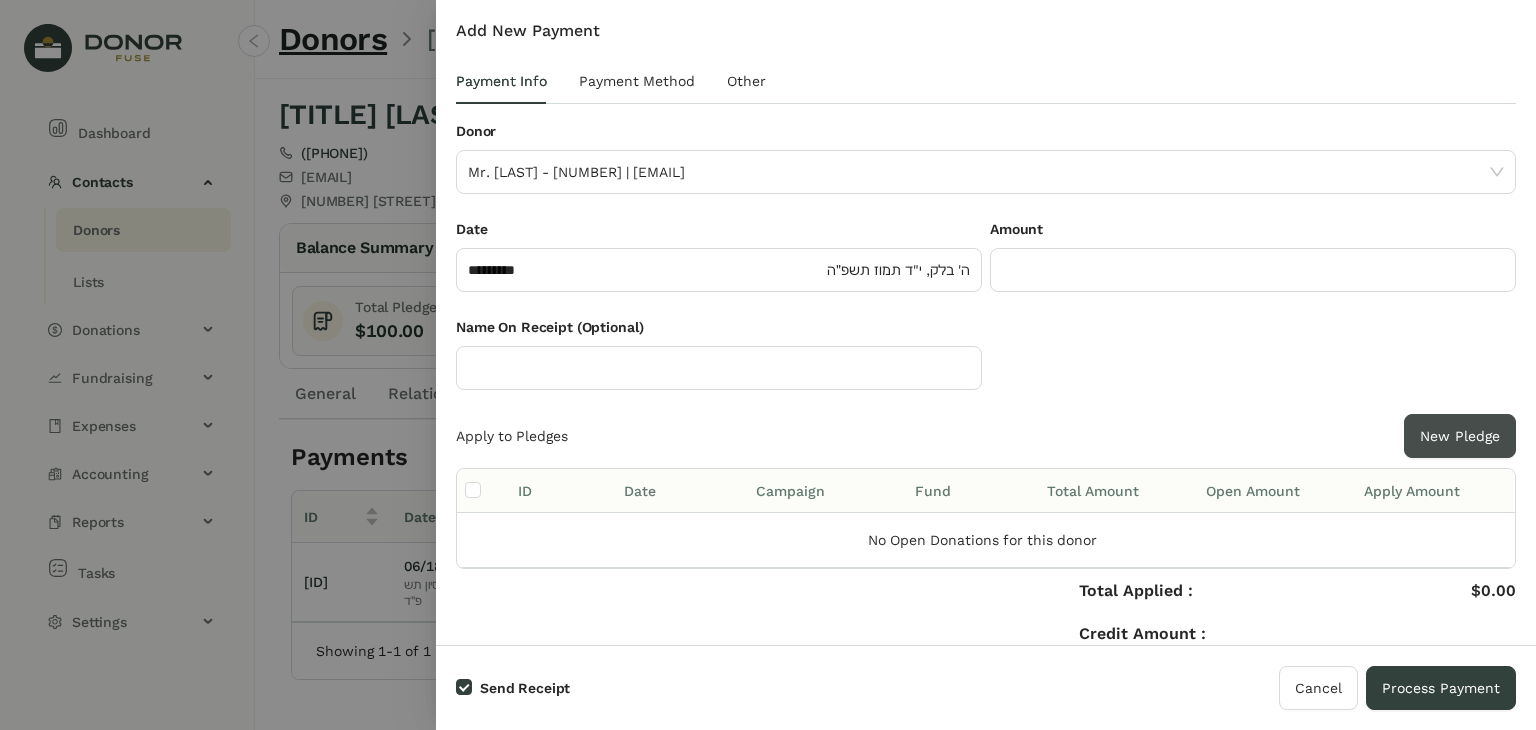 click on "New Pledge" at bounding box center [1460, 436] 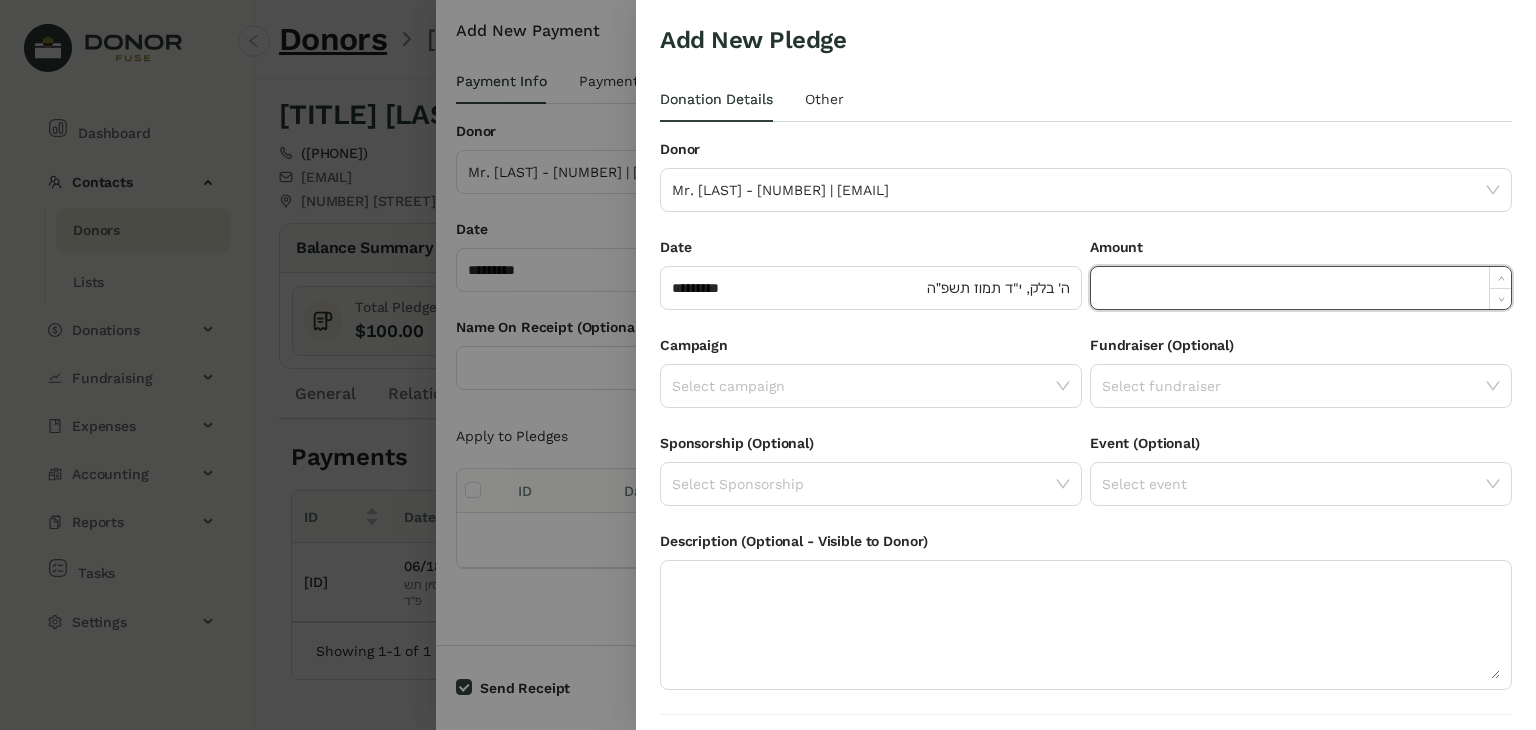 click 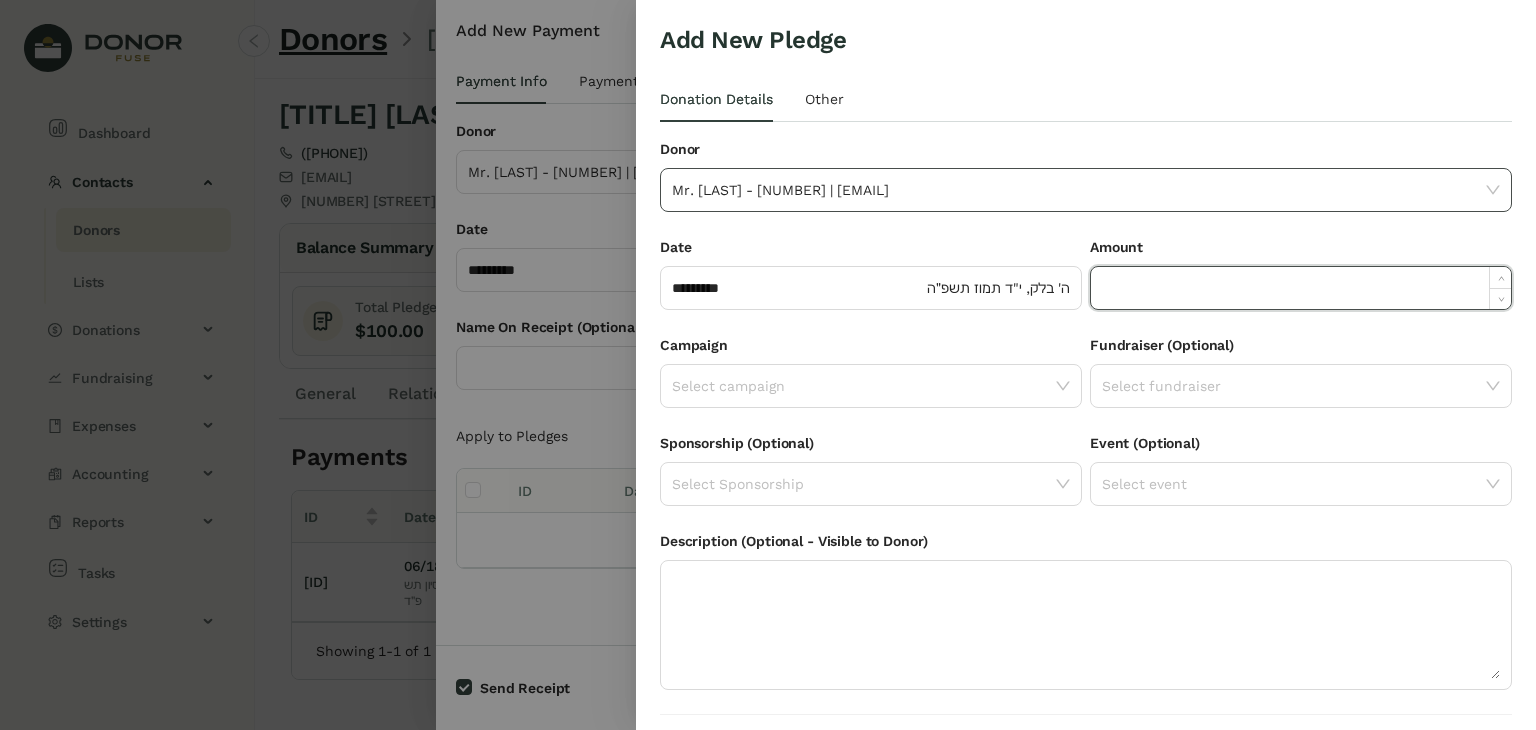 paste on "******" 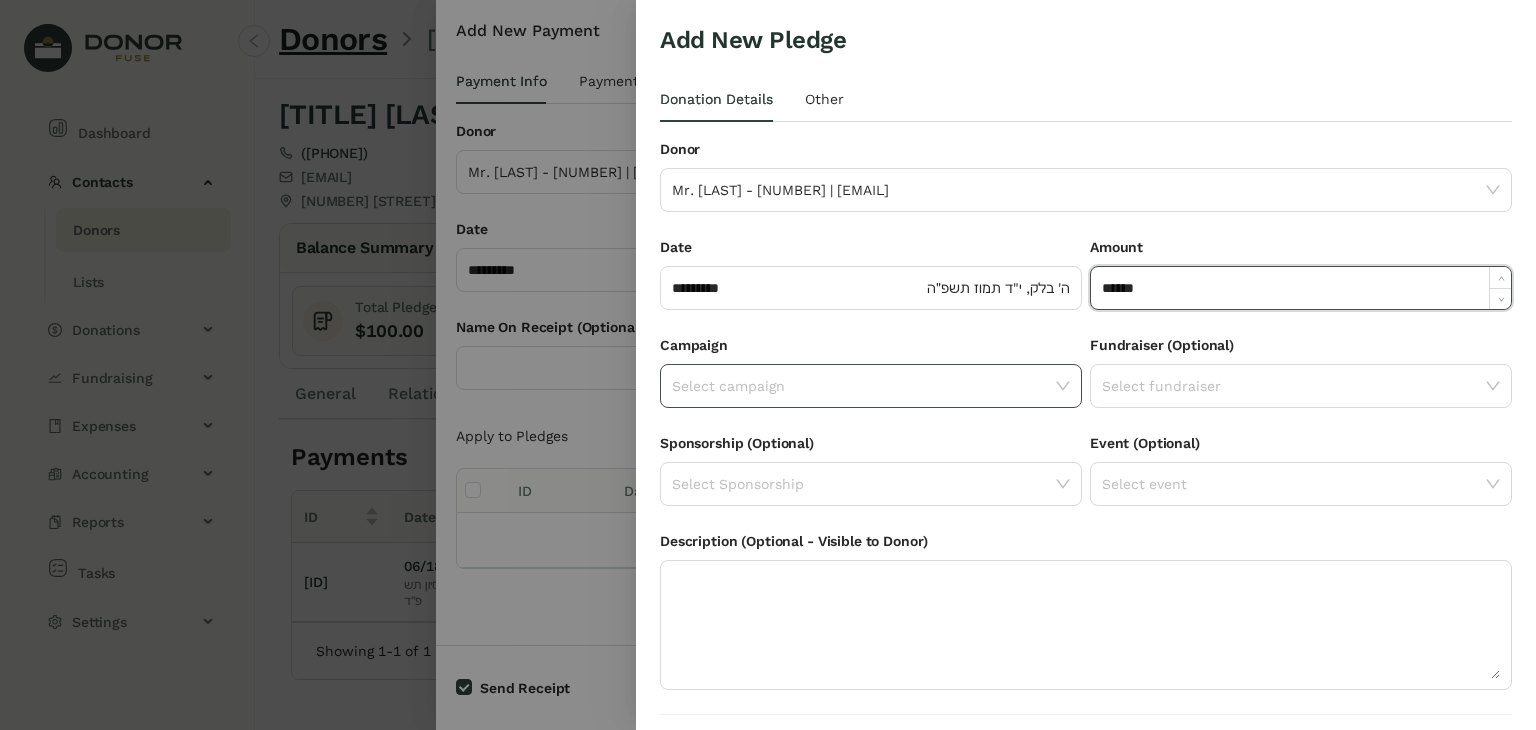 type on "*******" 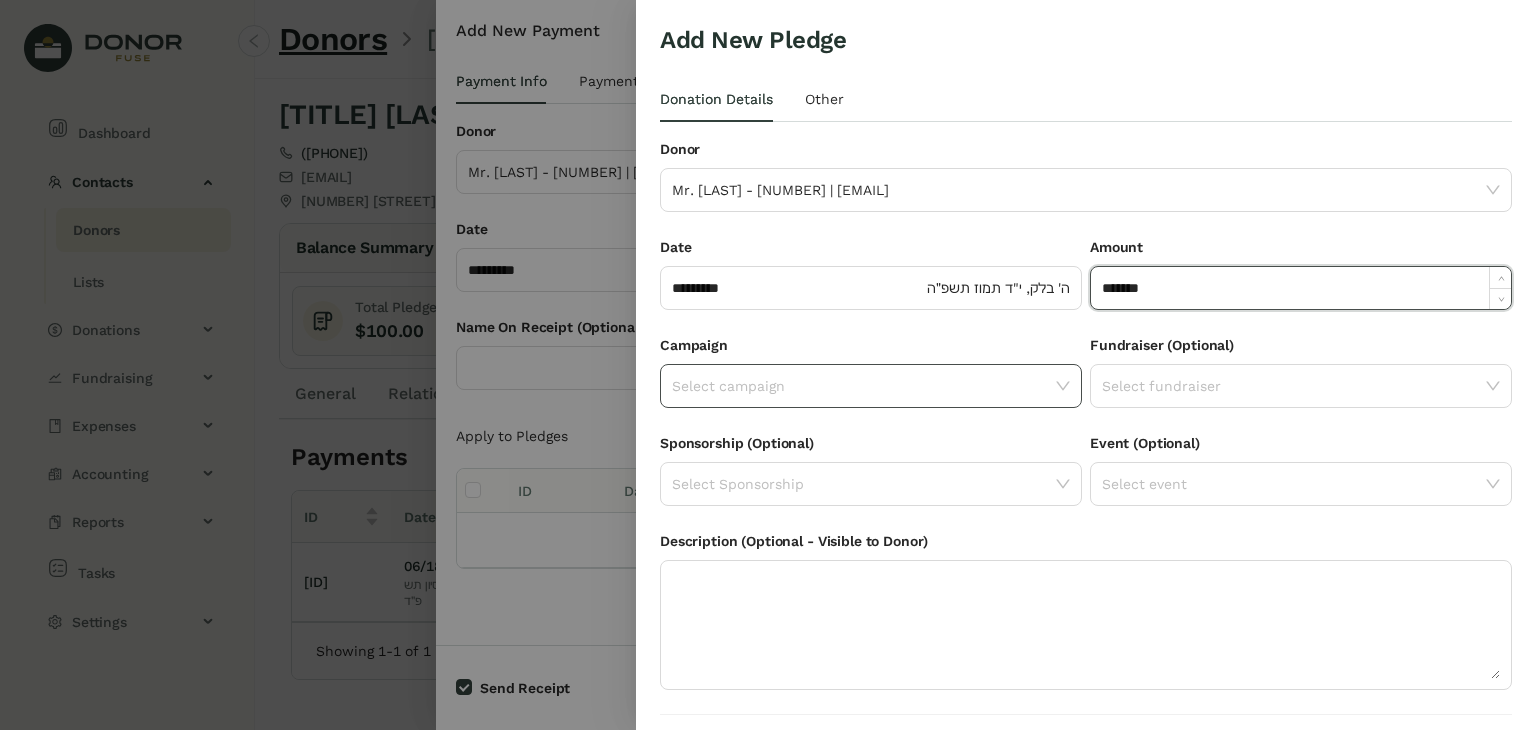 click 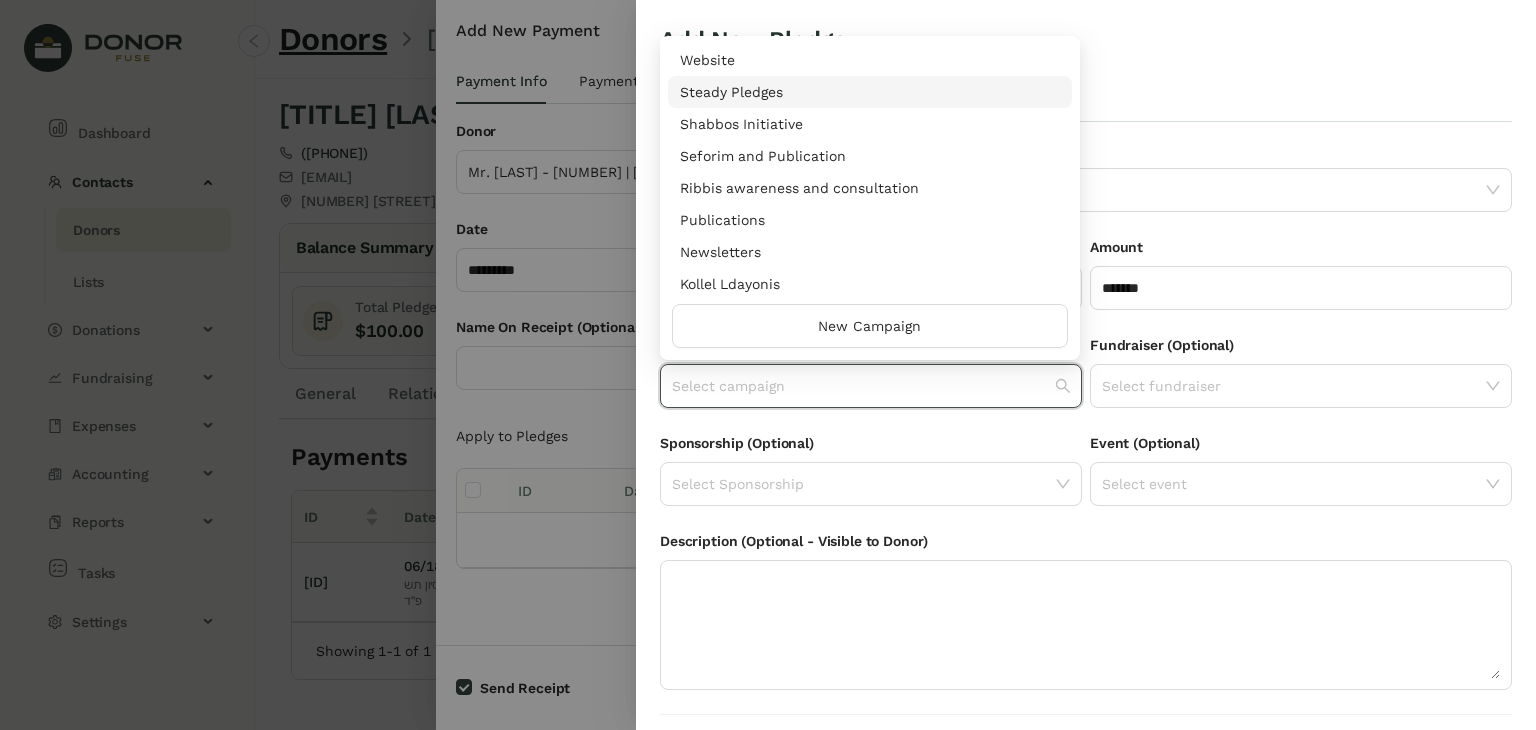 click on "Website Steady Pledges Shabbos Initiative Seforim and Publication Ribbis awareness and consultation Publications Newsletters Kollel Ldayonis Kimcha DePischa New Campaign" at bounding box center [870, 198] 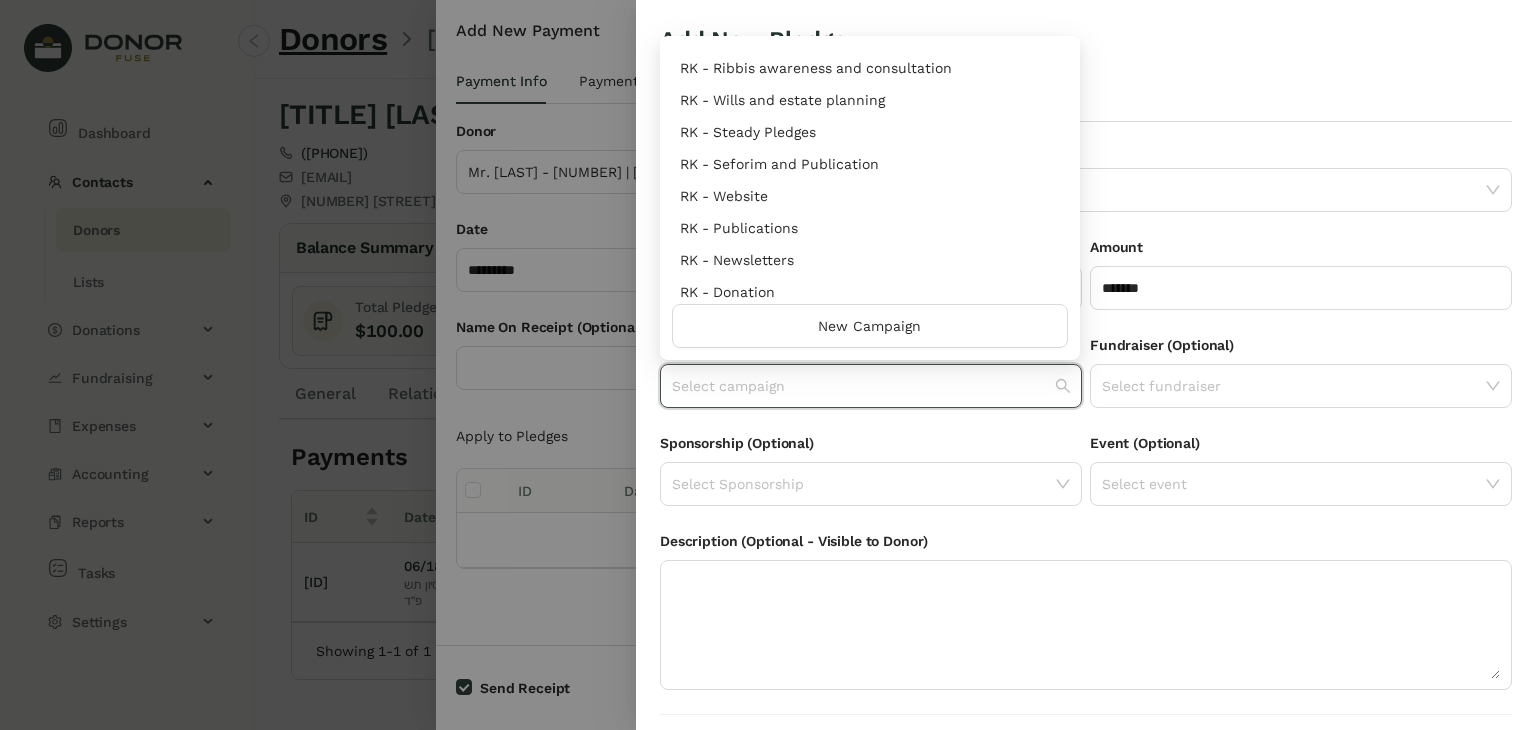 scroll, scrollTop: 960, scrollLeft: 0, axis: vertical 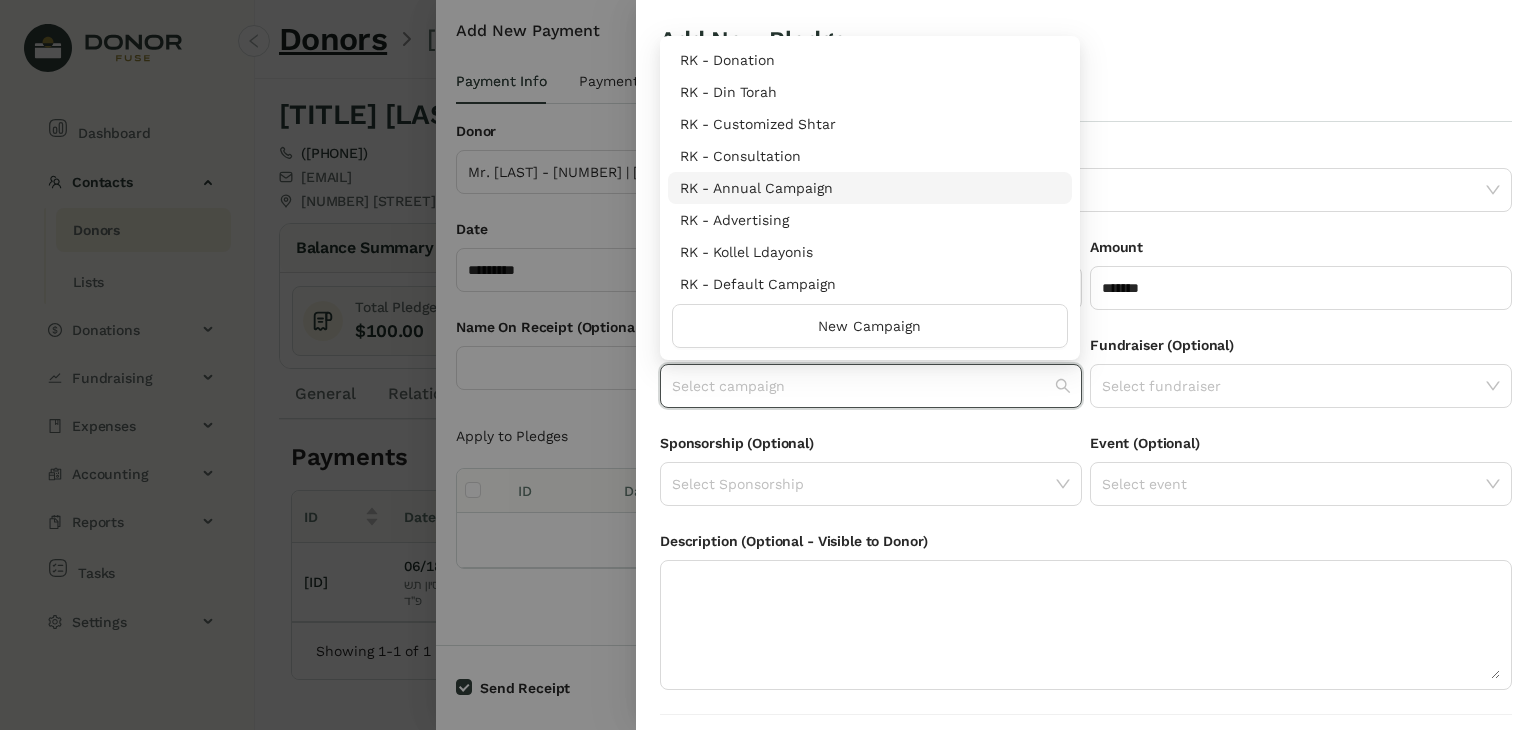 click on "RK - Annual Campaign" at bounding box center (870, 188) 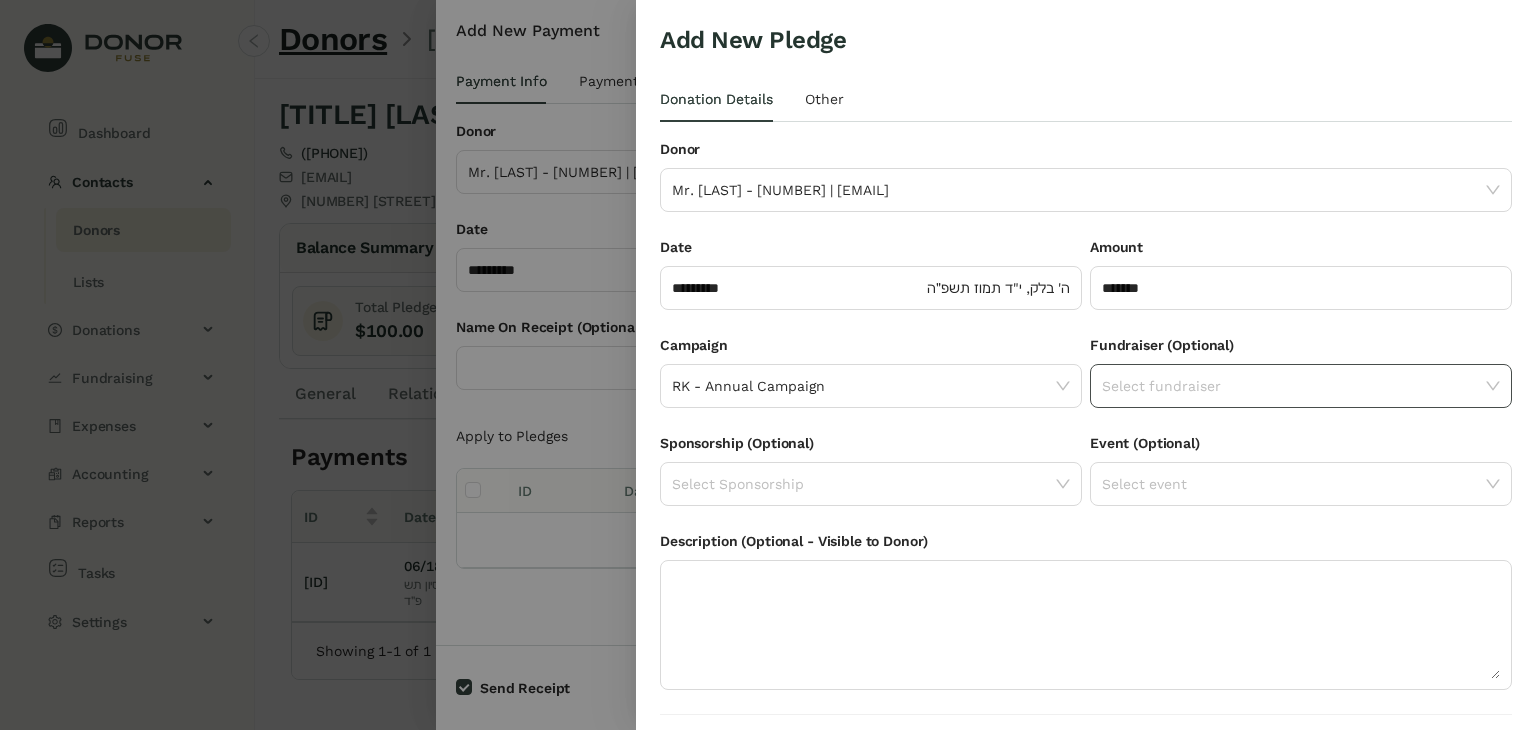 click on "Select fundraiser" 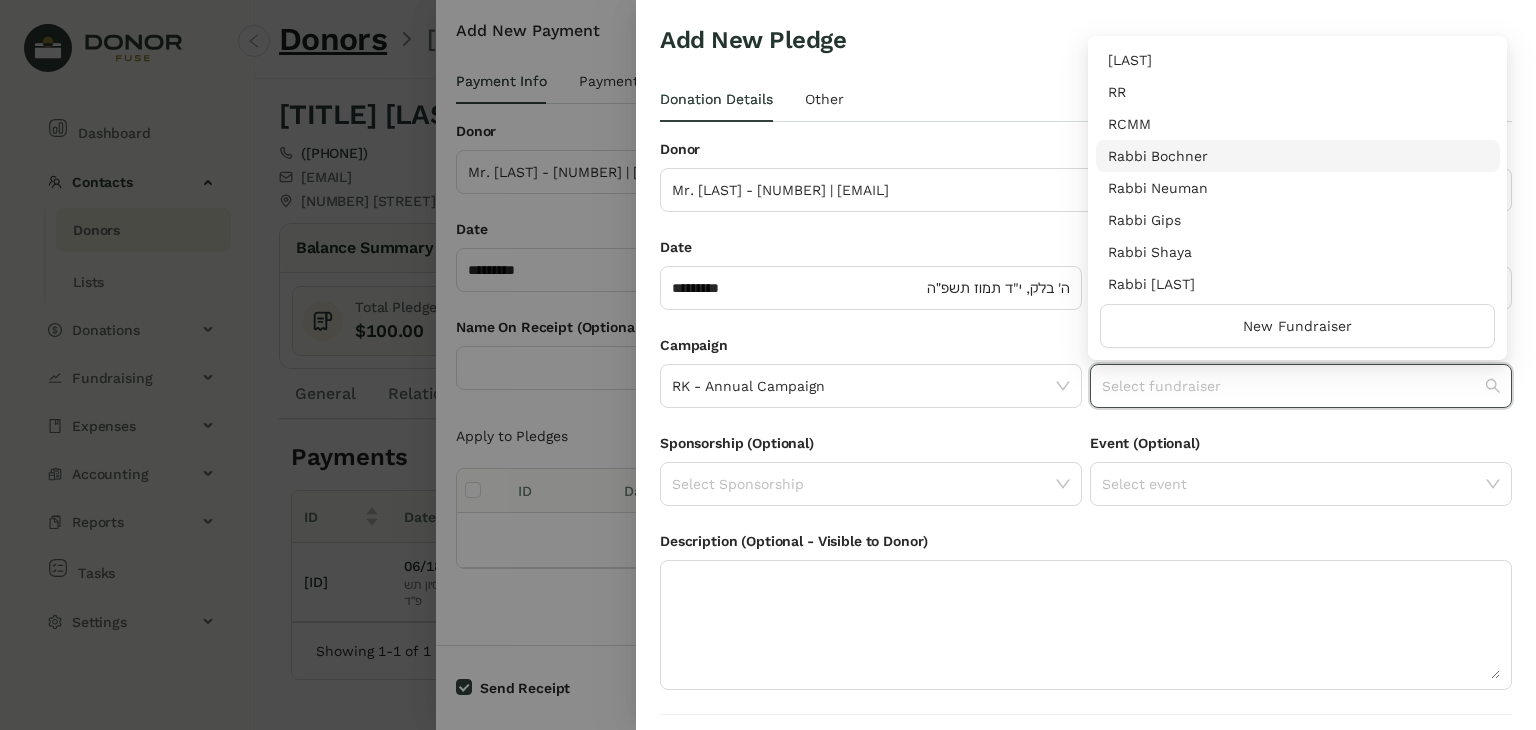 scroll, scrollTop: 256, scrollLeft: 0, axis: vertical 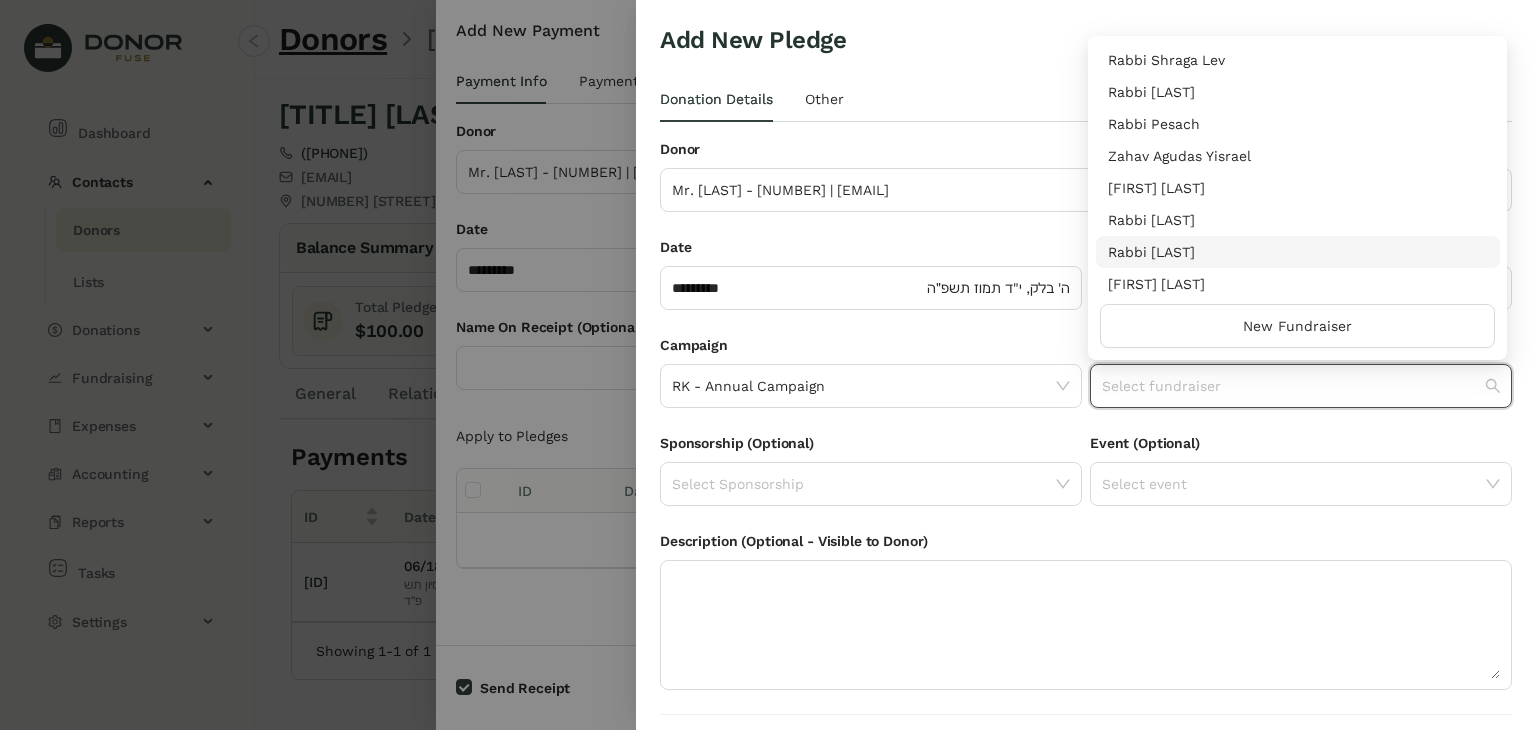 click on "Rabbi [LAST]" at bounding box center [1298, 252] 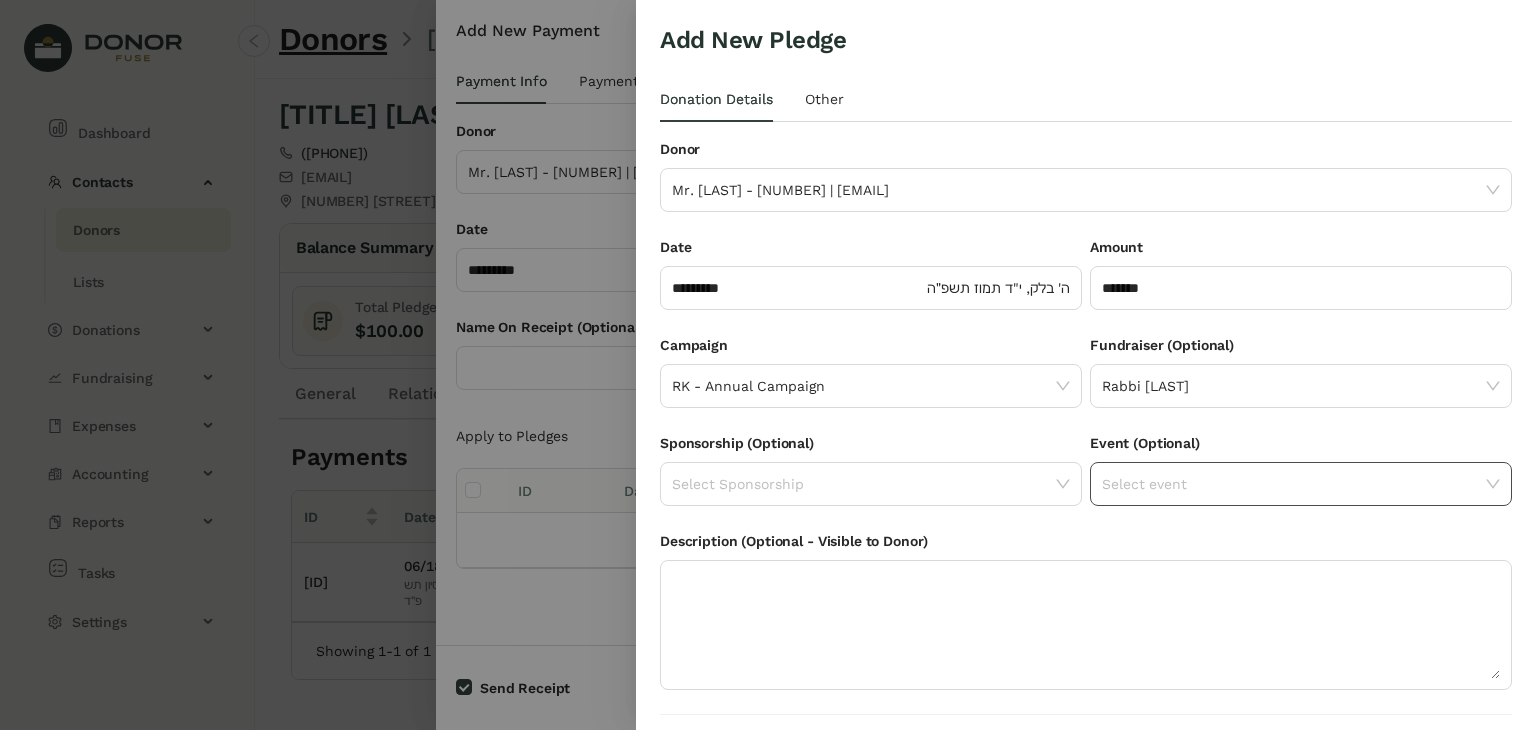 scroll, scrollTop: 54, scrollLeft: 0, axis: vertical 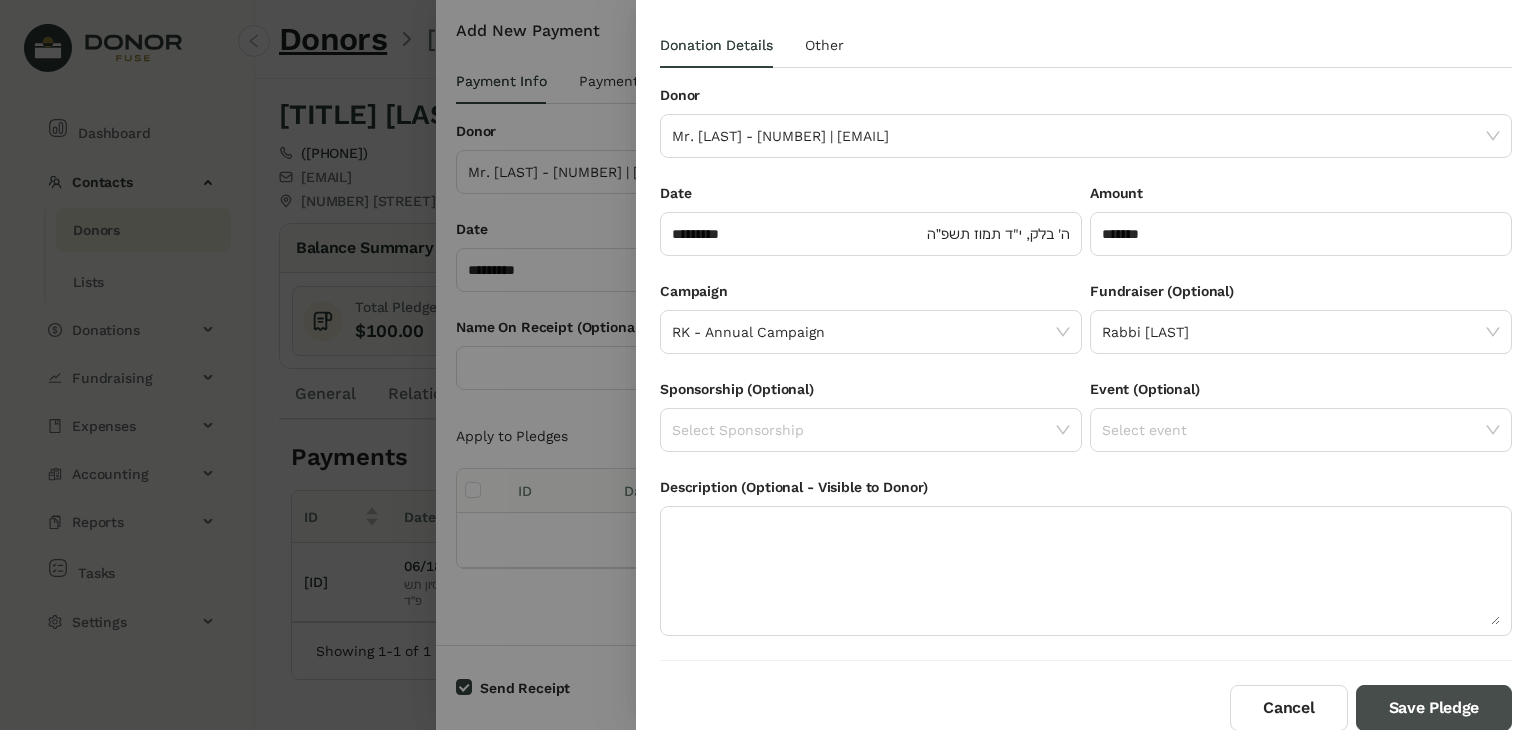 click on "Save Pledge" at bounding box center [1434, 708] 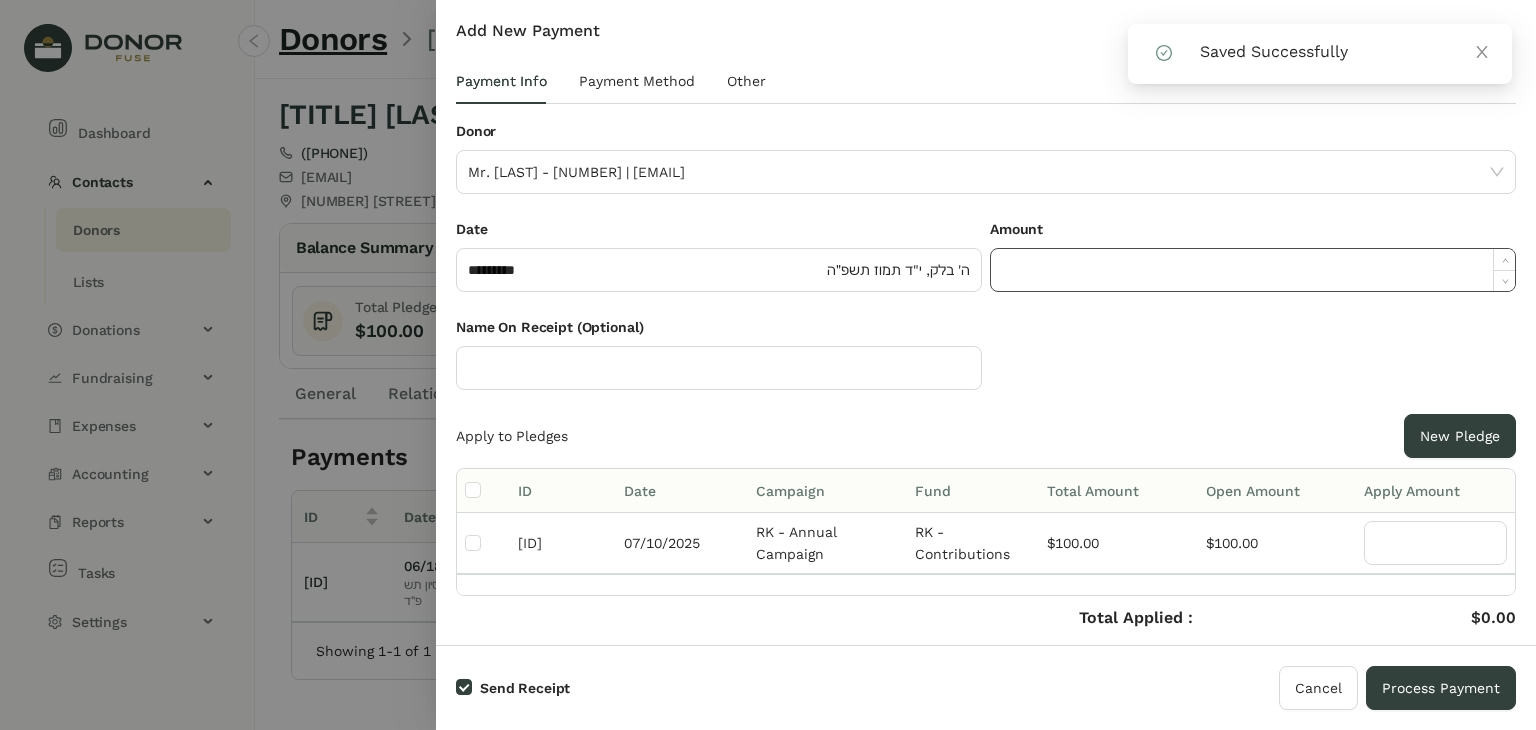 click 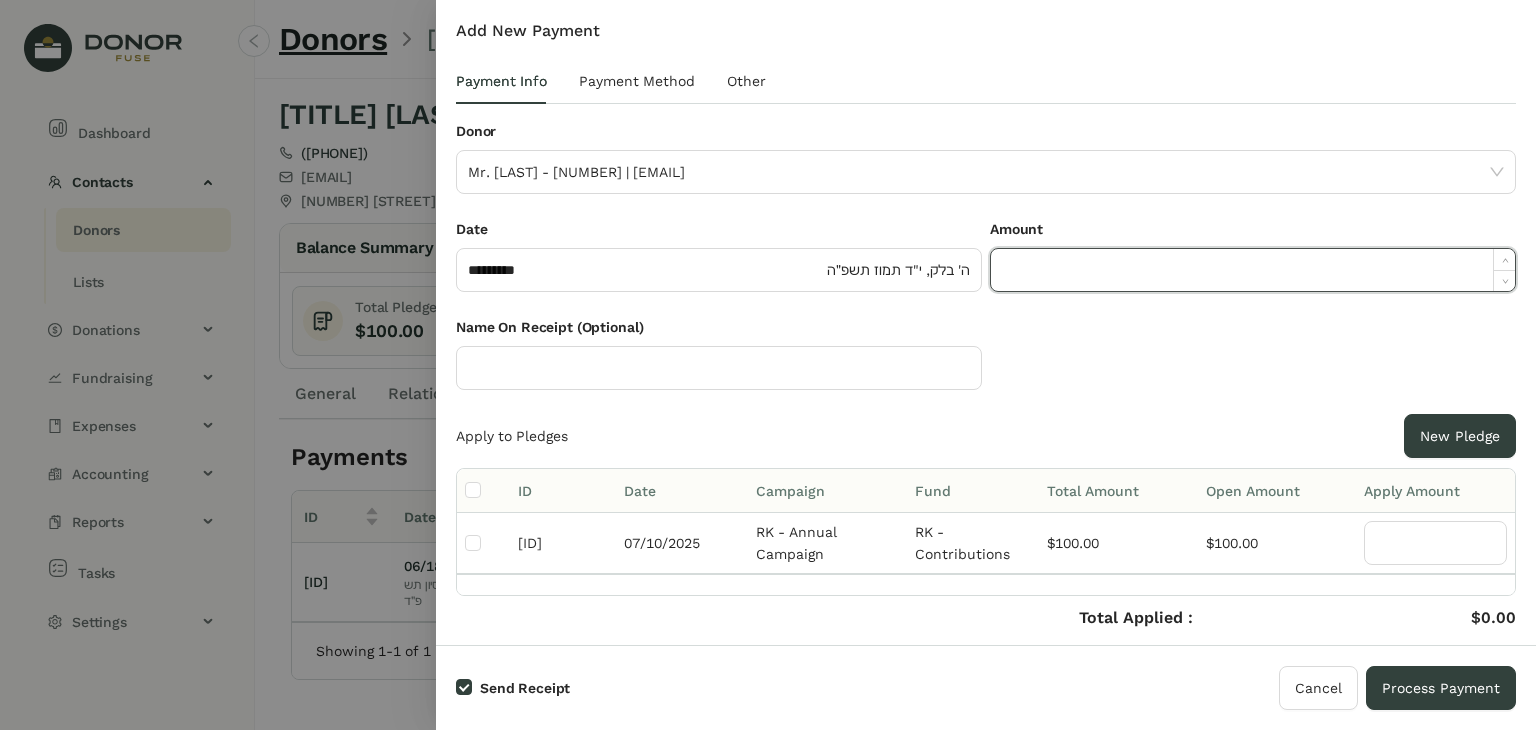 paste on "******" 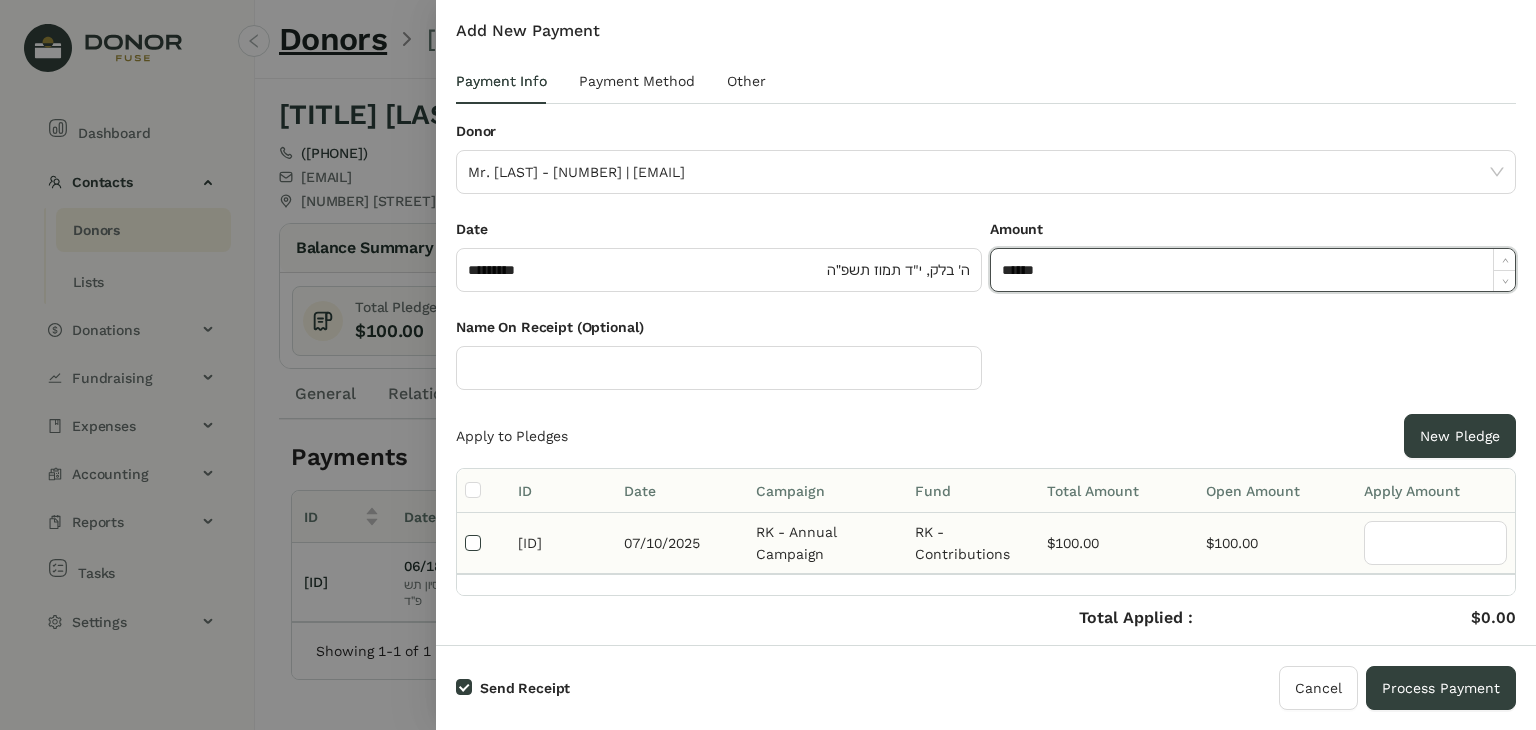 type on "*******" 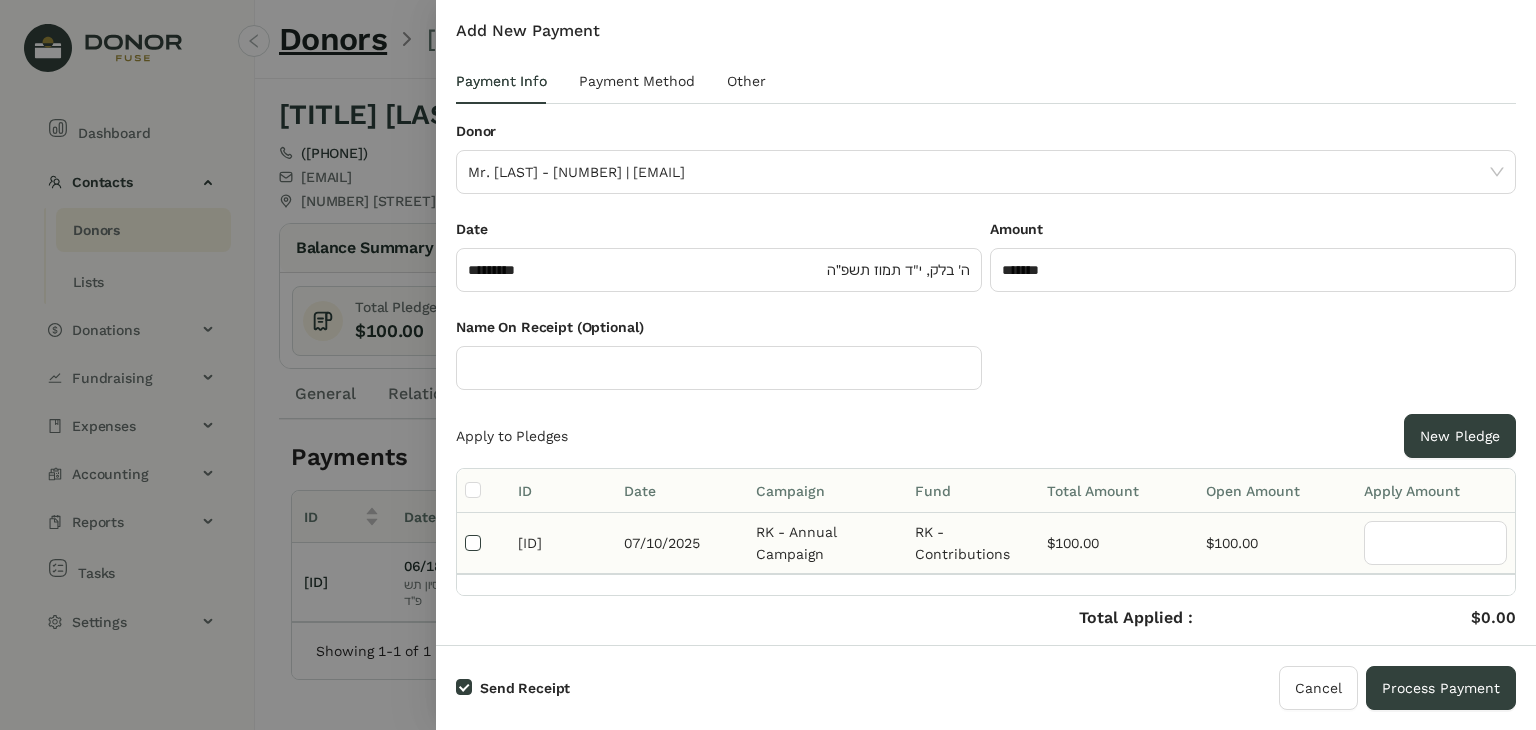 type on "***" 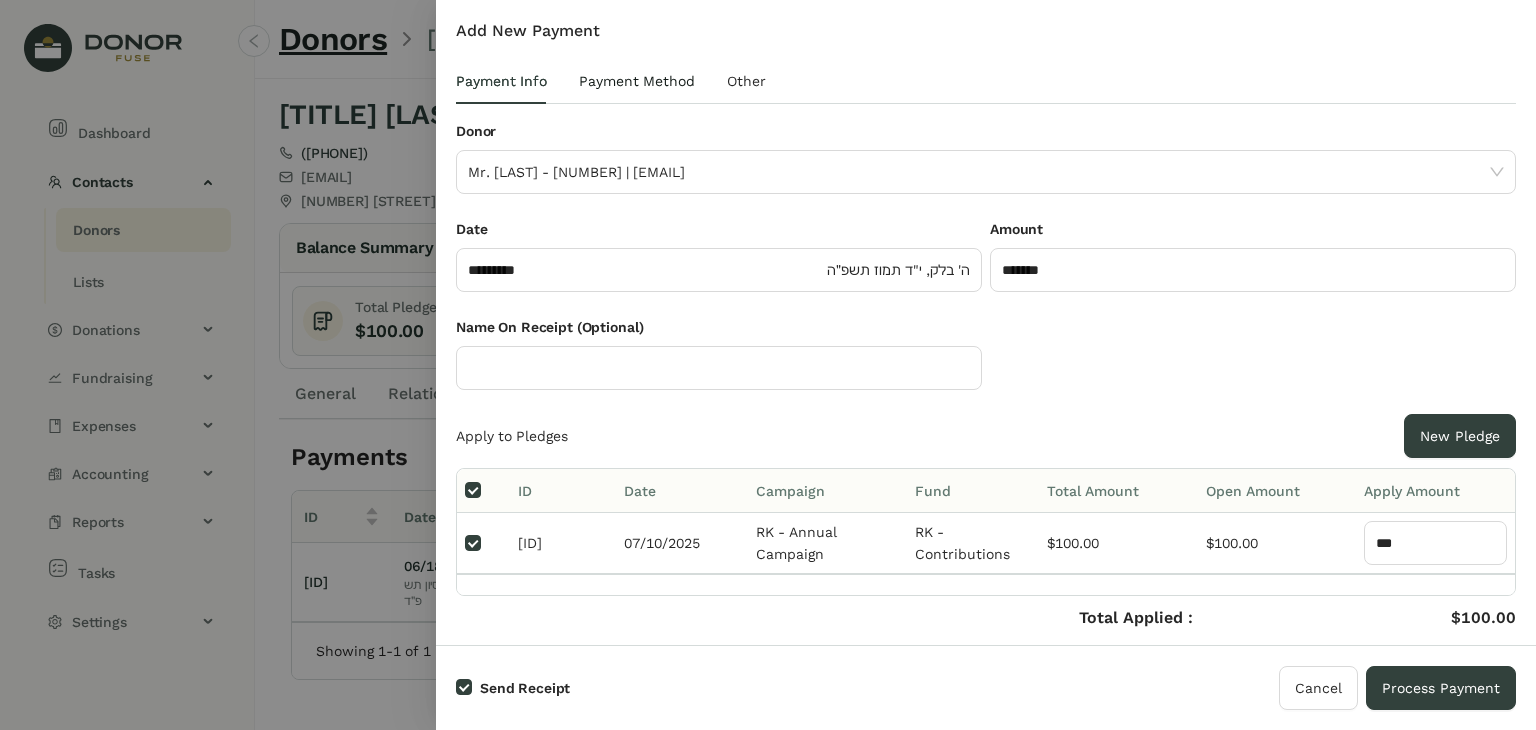 click on "Payment Method" at bounding box center (637, 81) 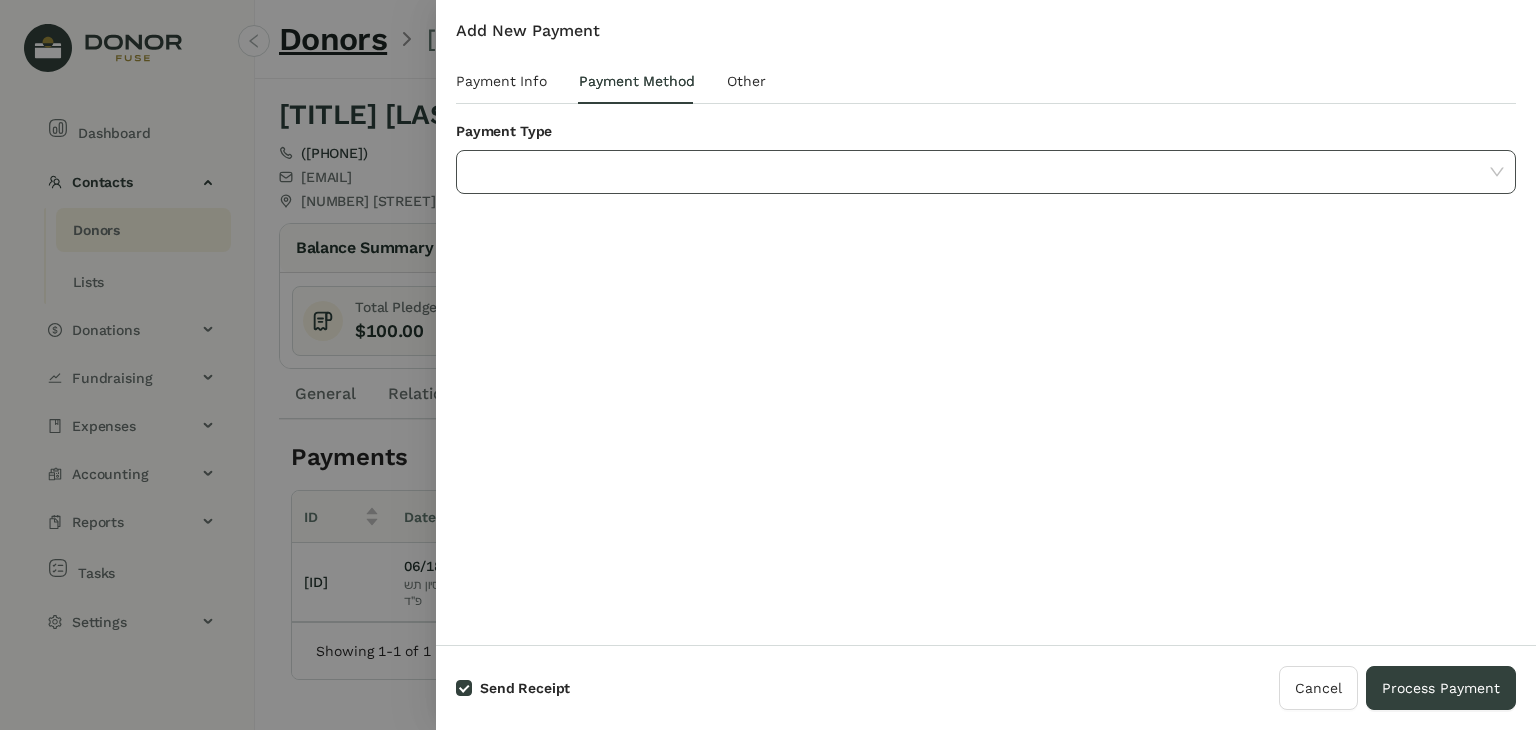 click 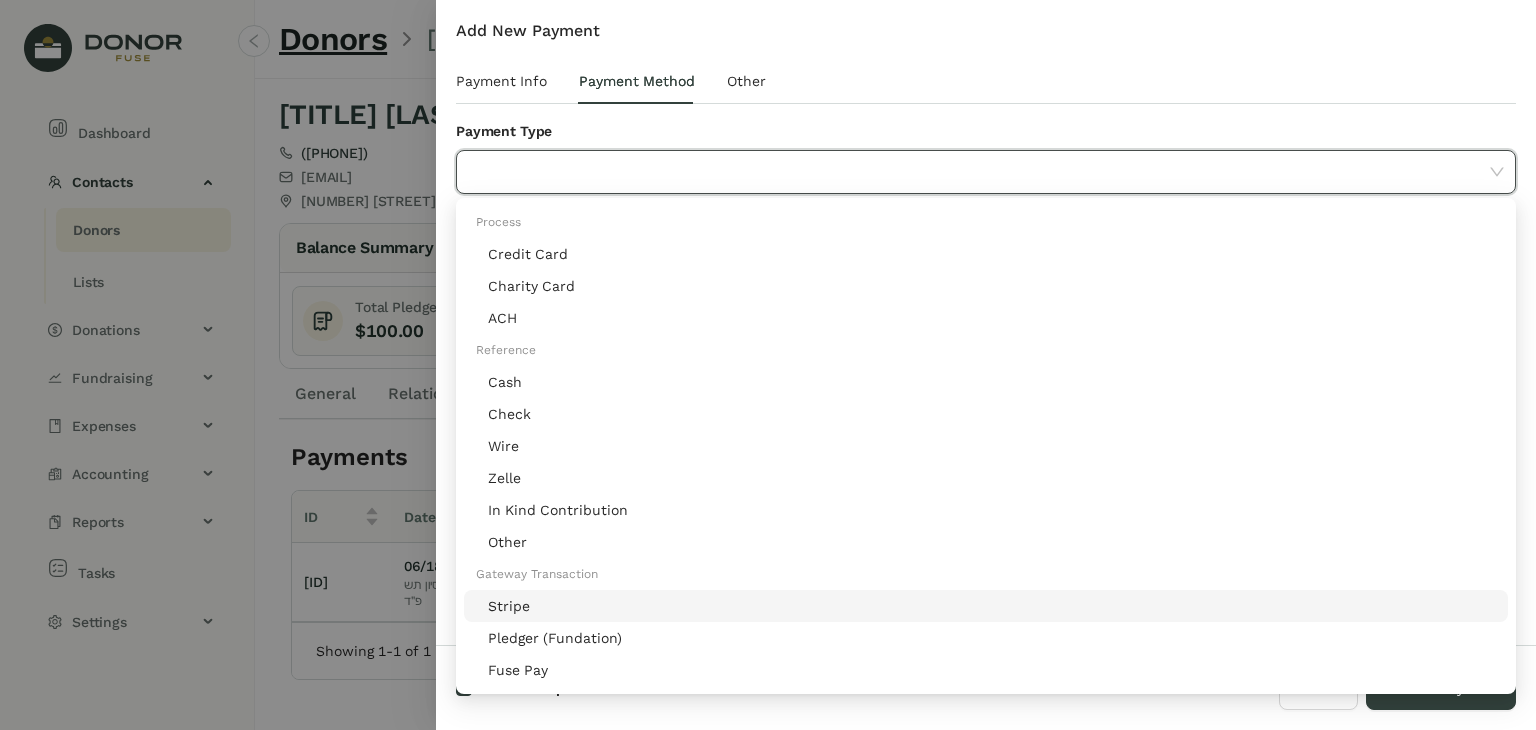 click on "Stripe" 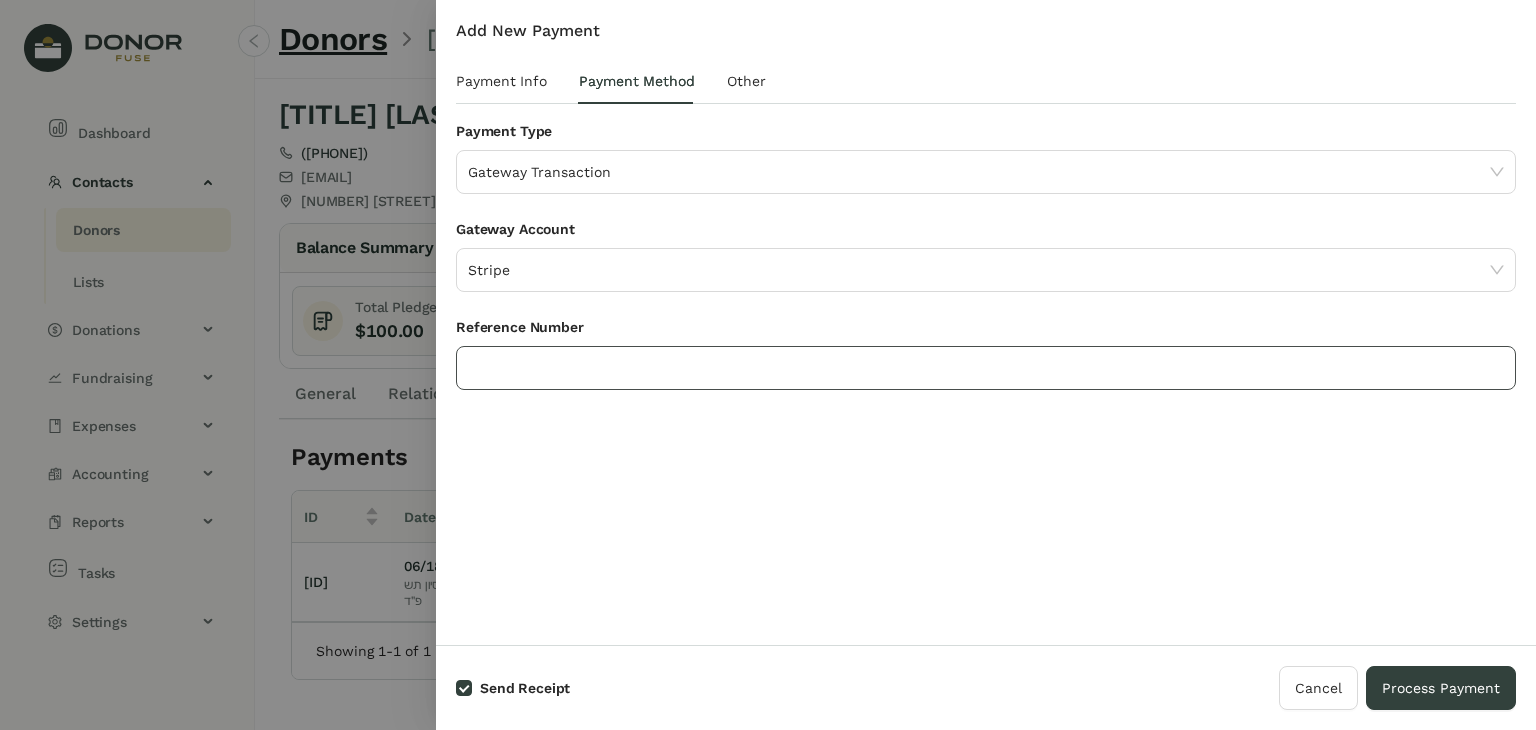 click 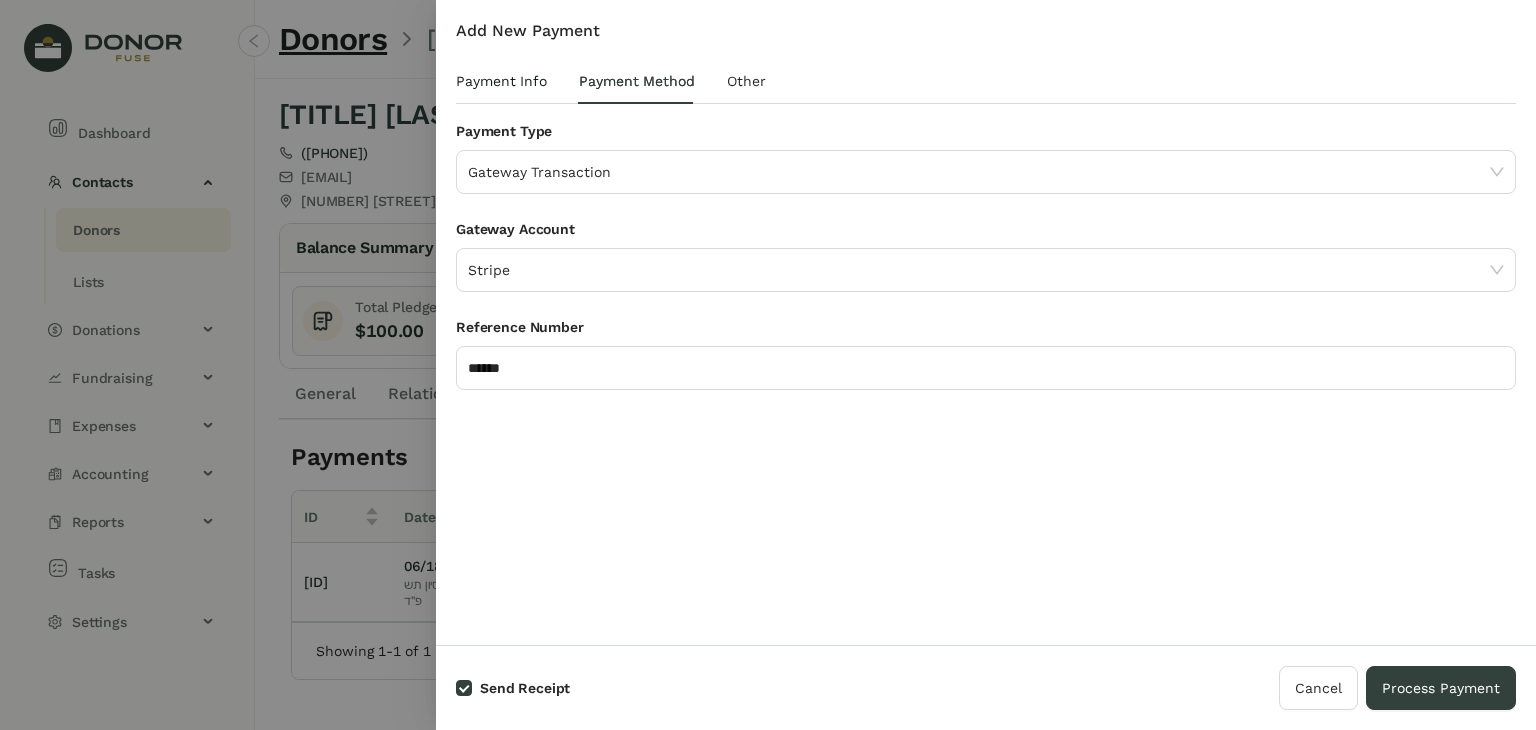 click on "Payment Info" at bounding box center (501, 81) 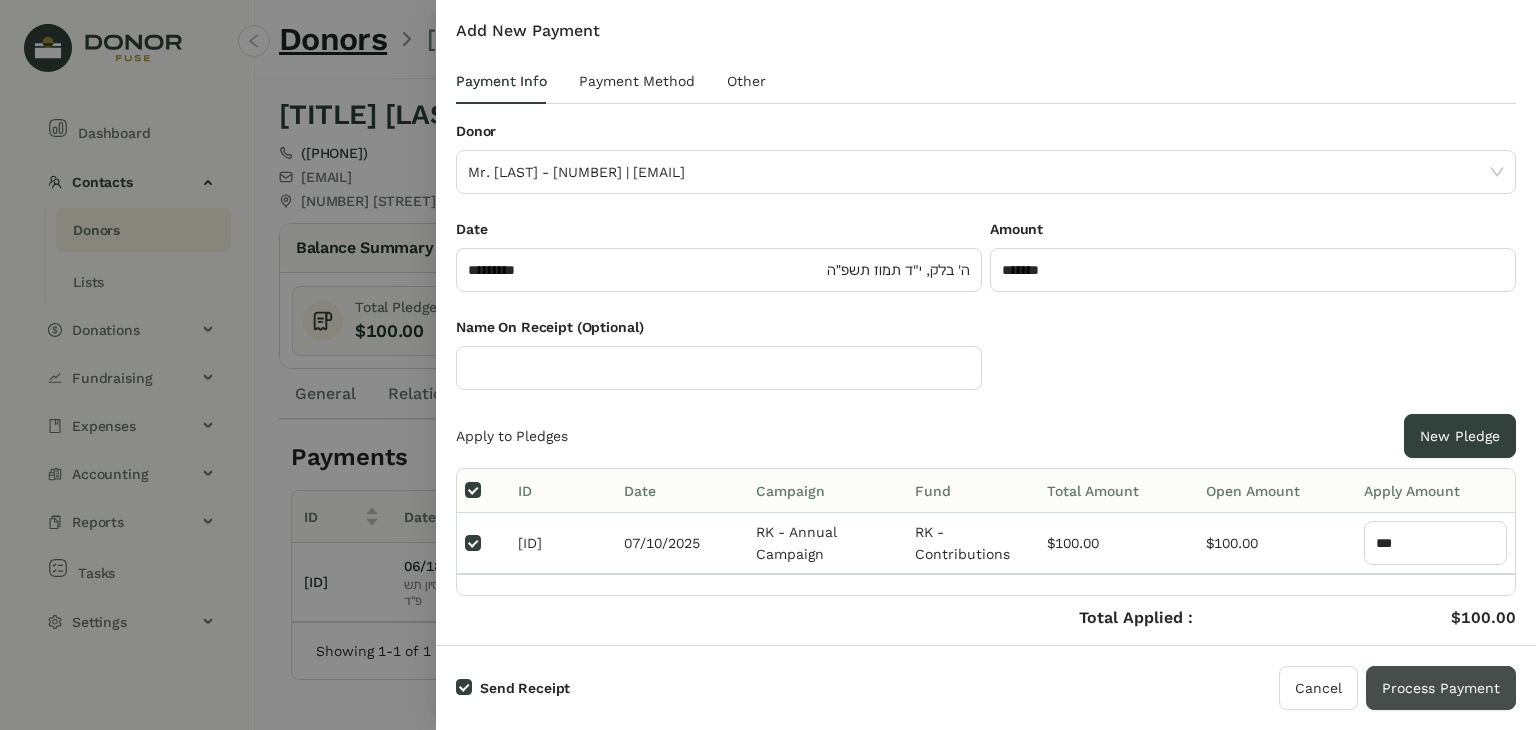 click on "Process Payment" at bounding box center (1441, 688) 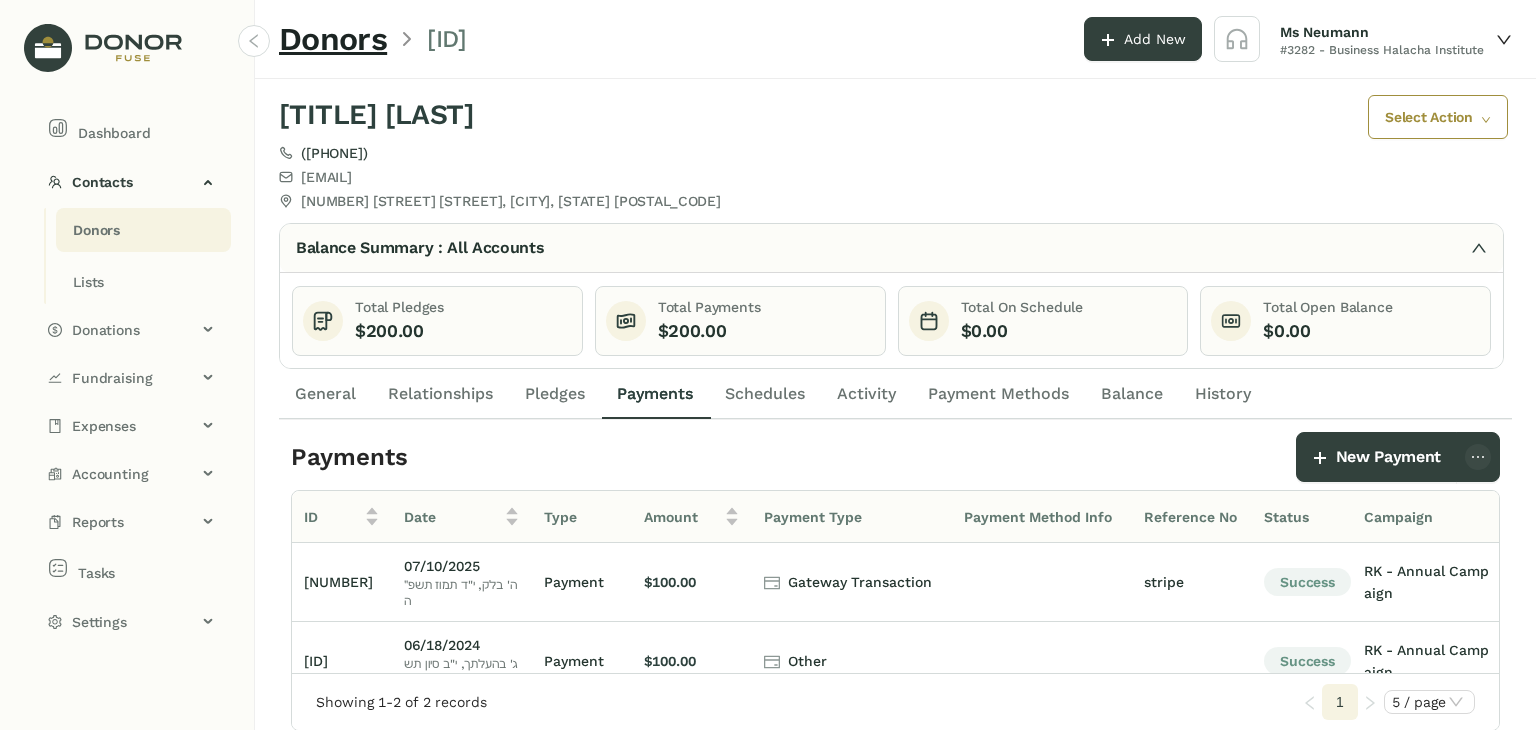 click on "Donors" 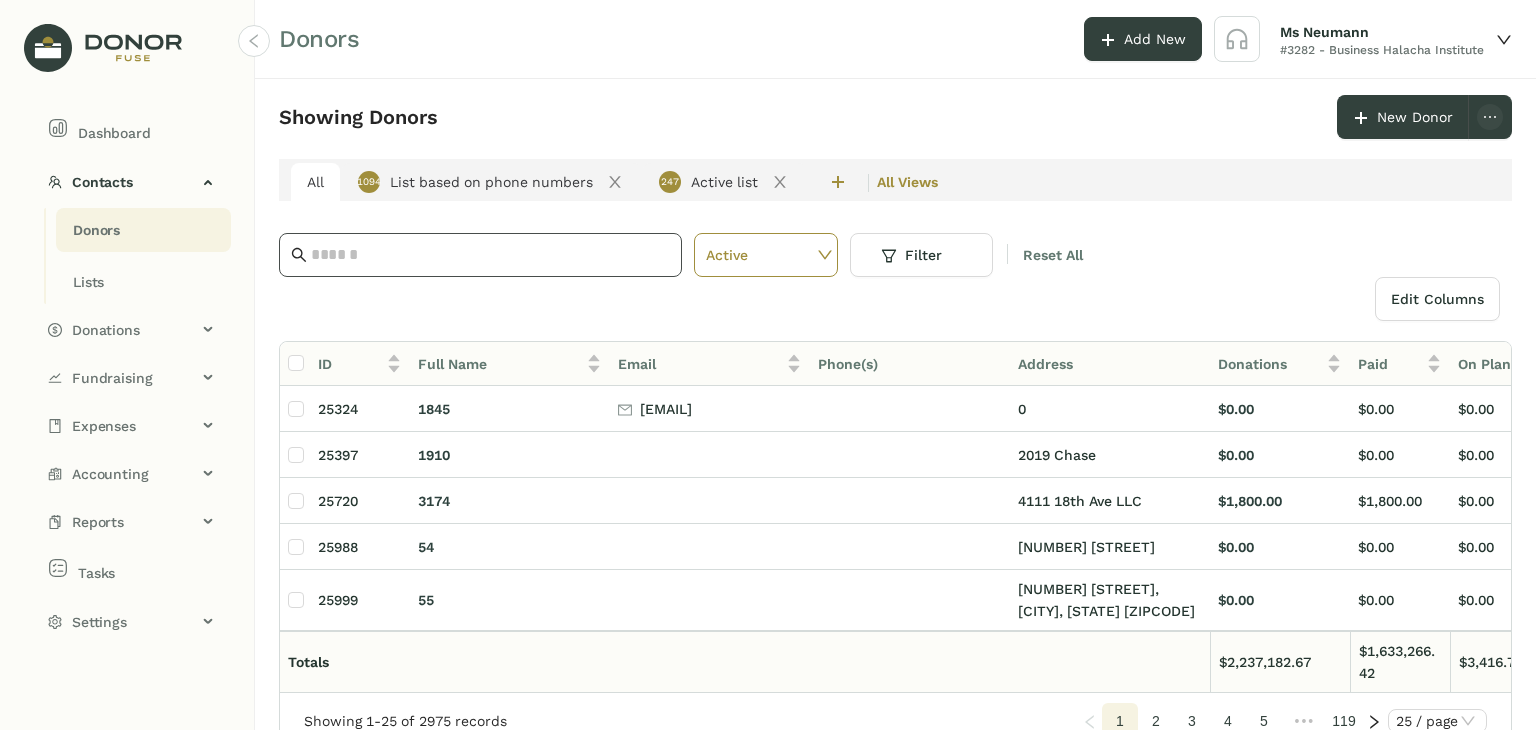 click 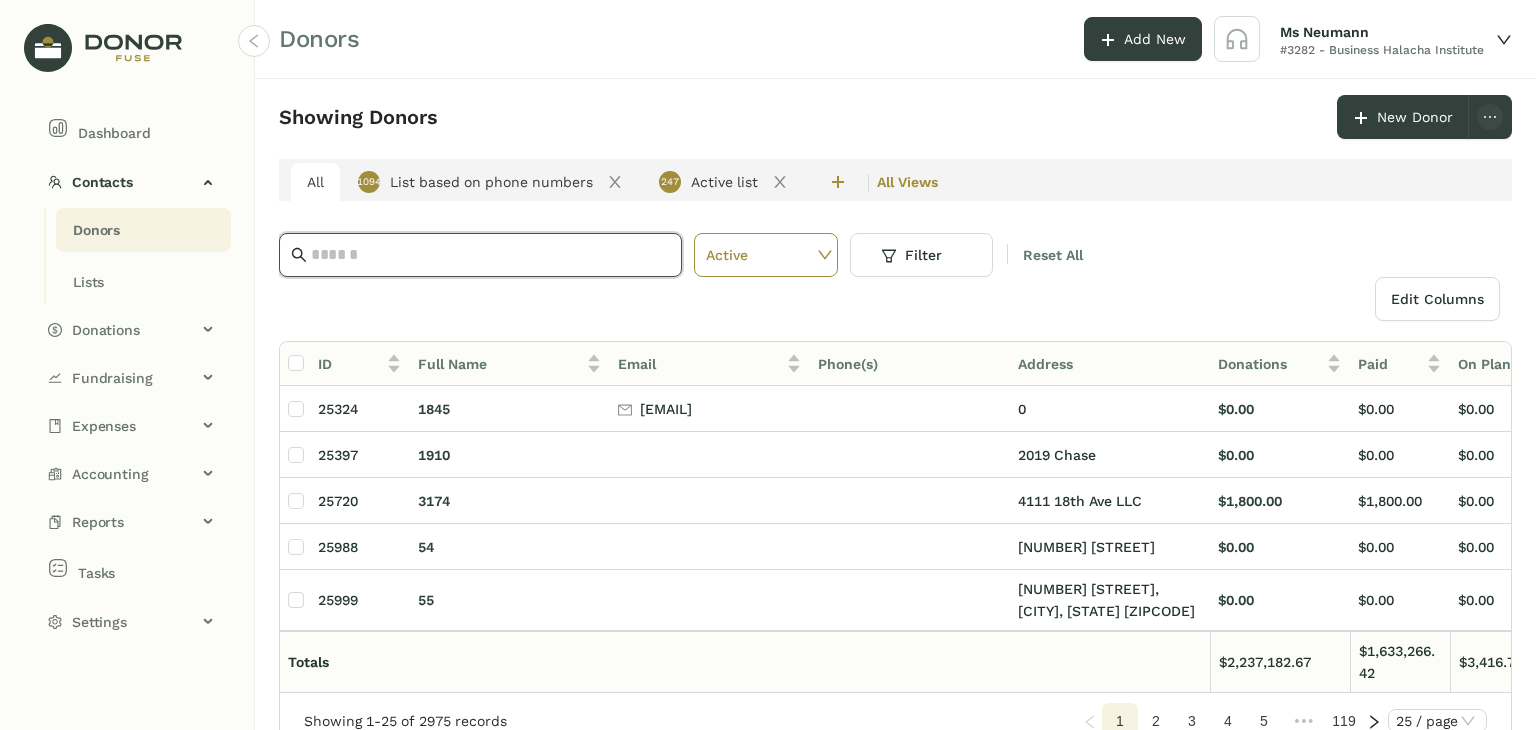 paste on "**********" 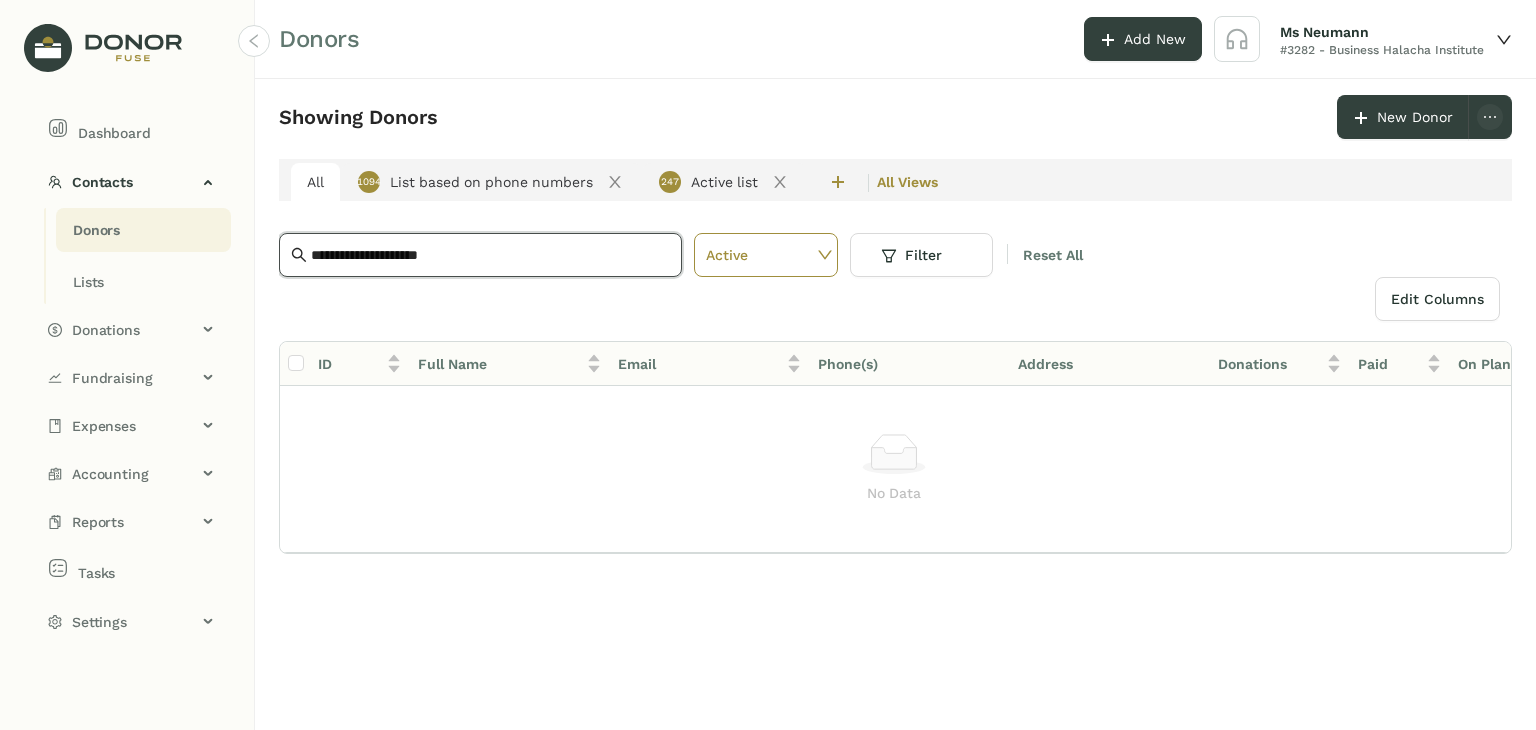 drag, startPoint x: 470, startPoint y: 251, endPoint x: 108, endPoint y: 257, distance: 362.0497 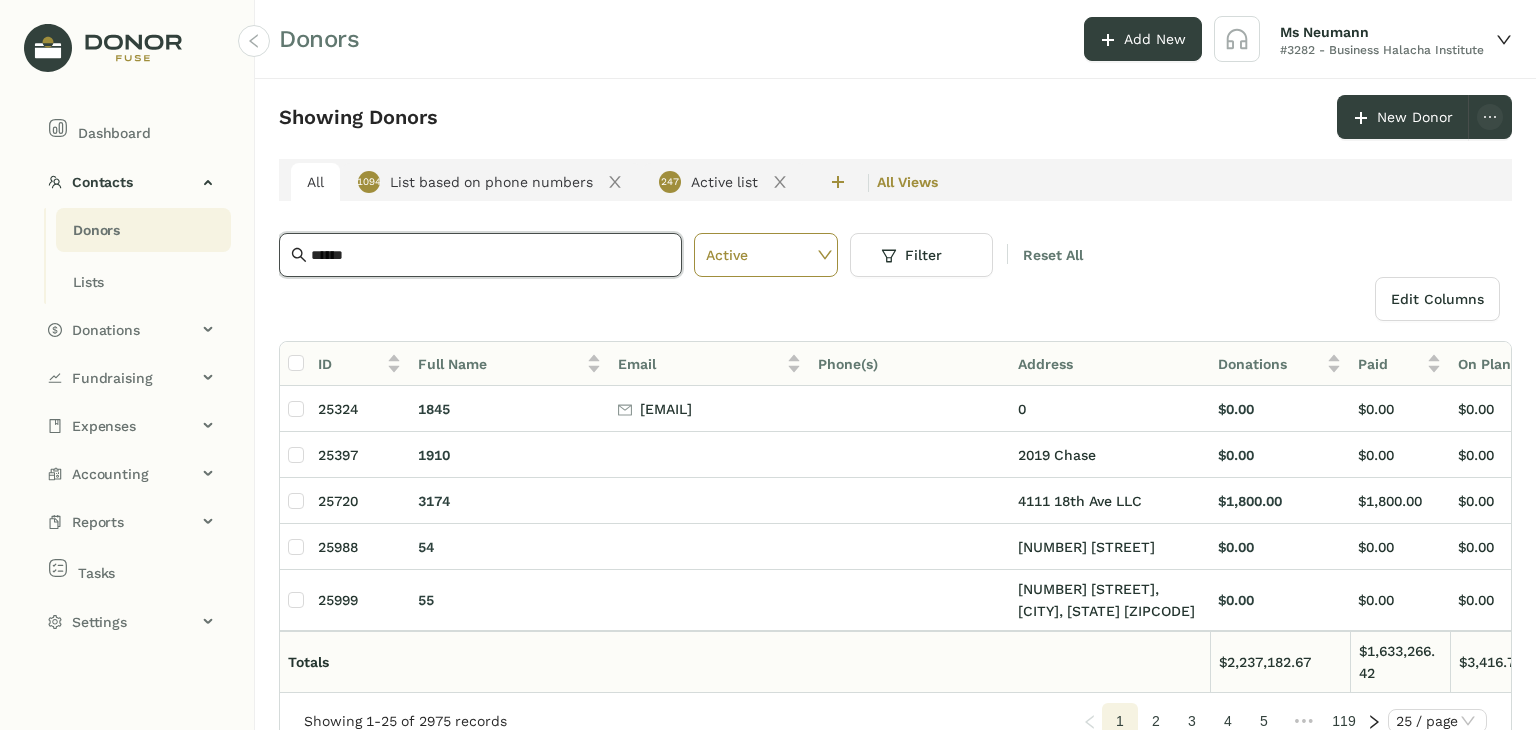 type on "*******" 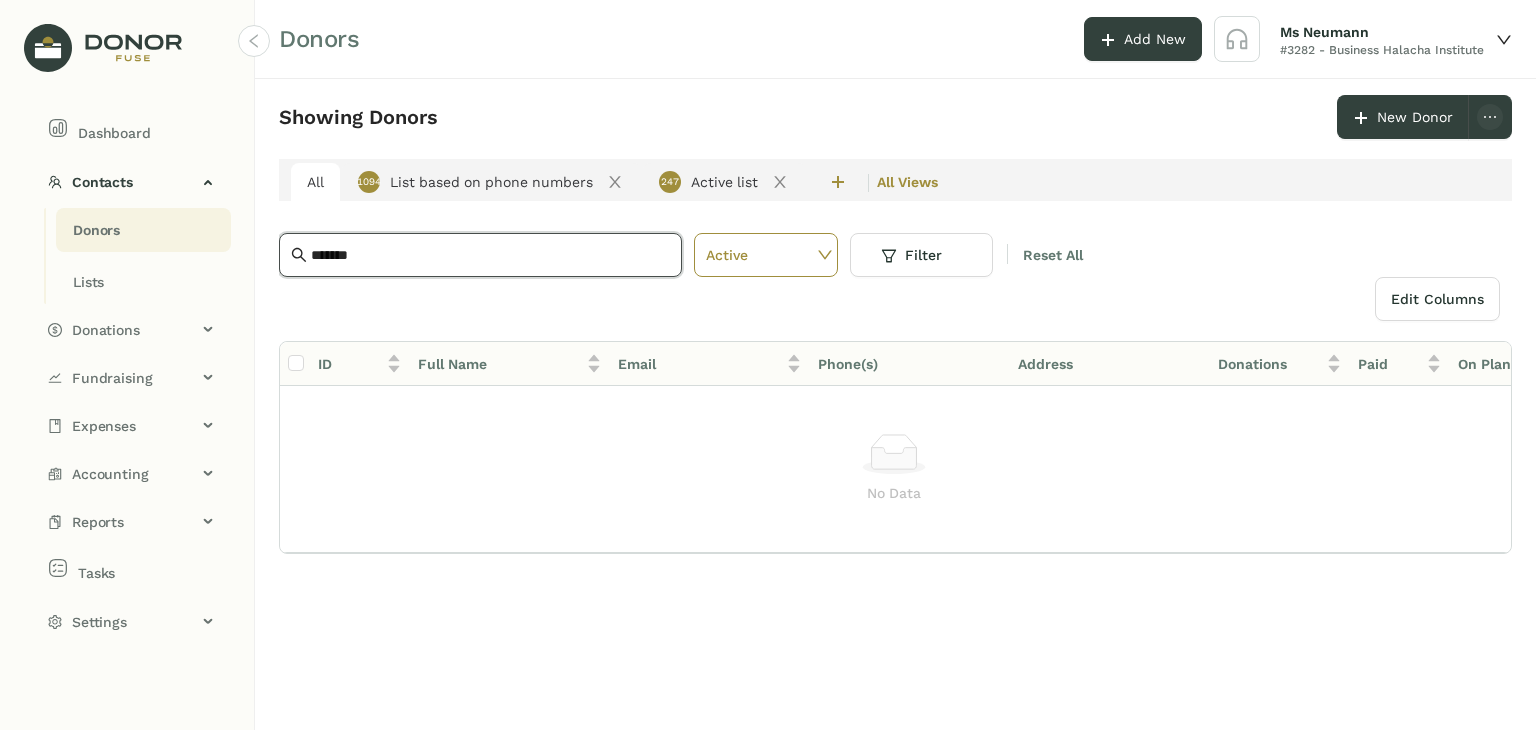 drag, startPoint x: 357, startPoint y: 257, endPoint x: 220, endPoint y: 237, distance: 138.45216 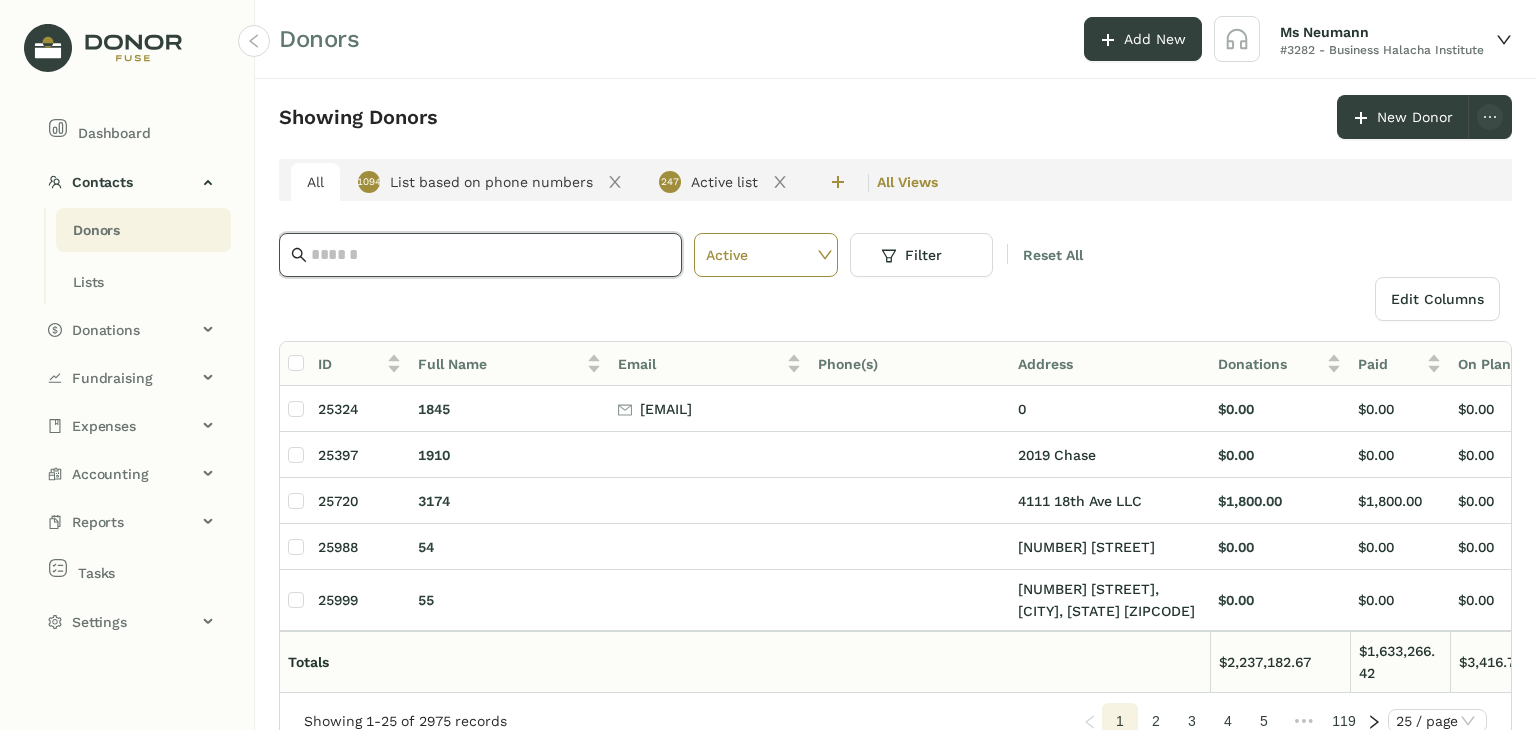 paste on "**********" 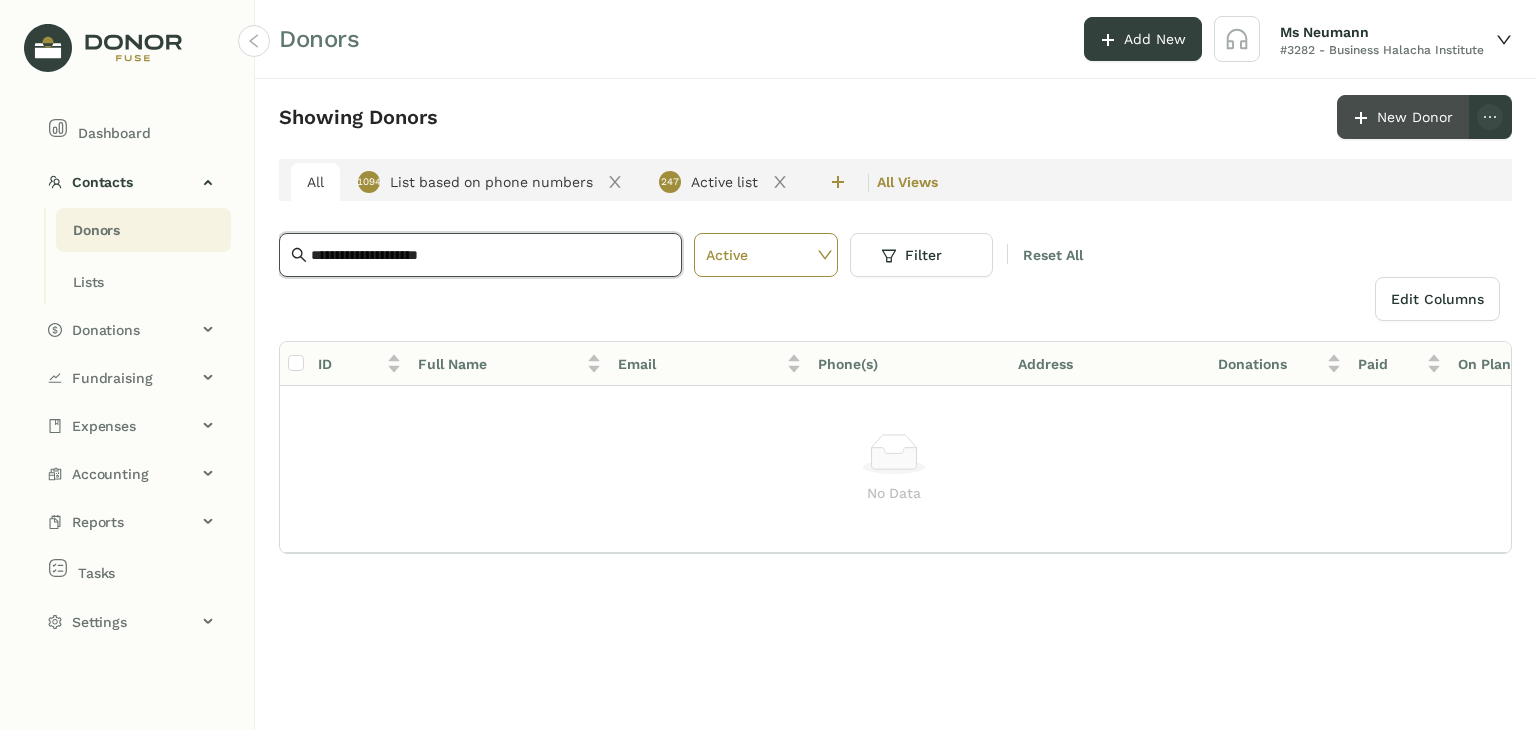 type on "**********" 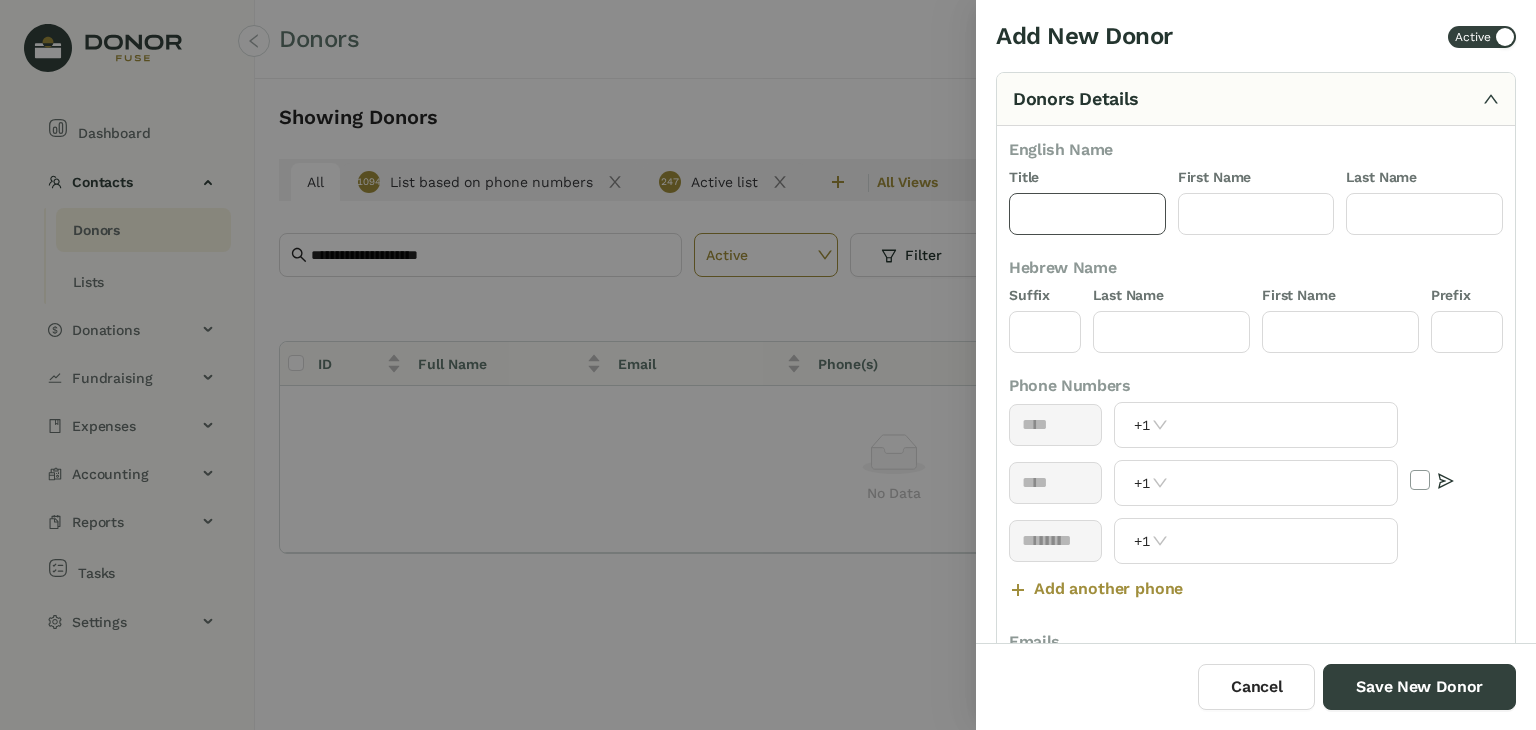 click 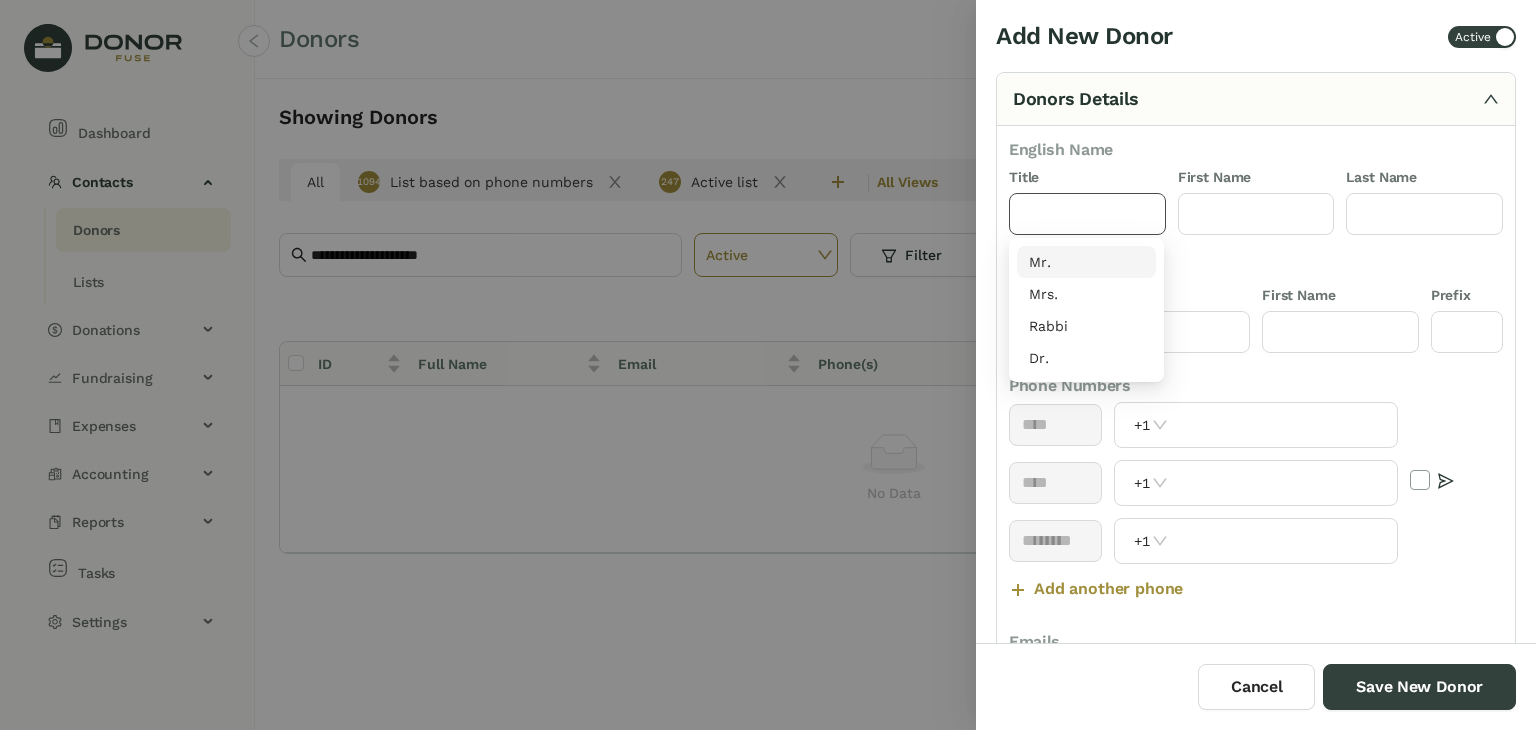 click on "Mr." at bounding box center (1086, 262) 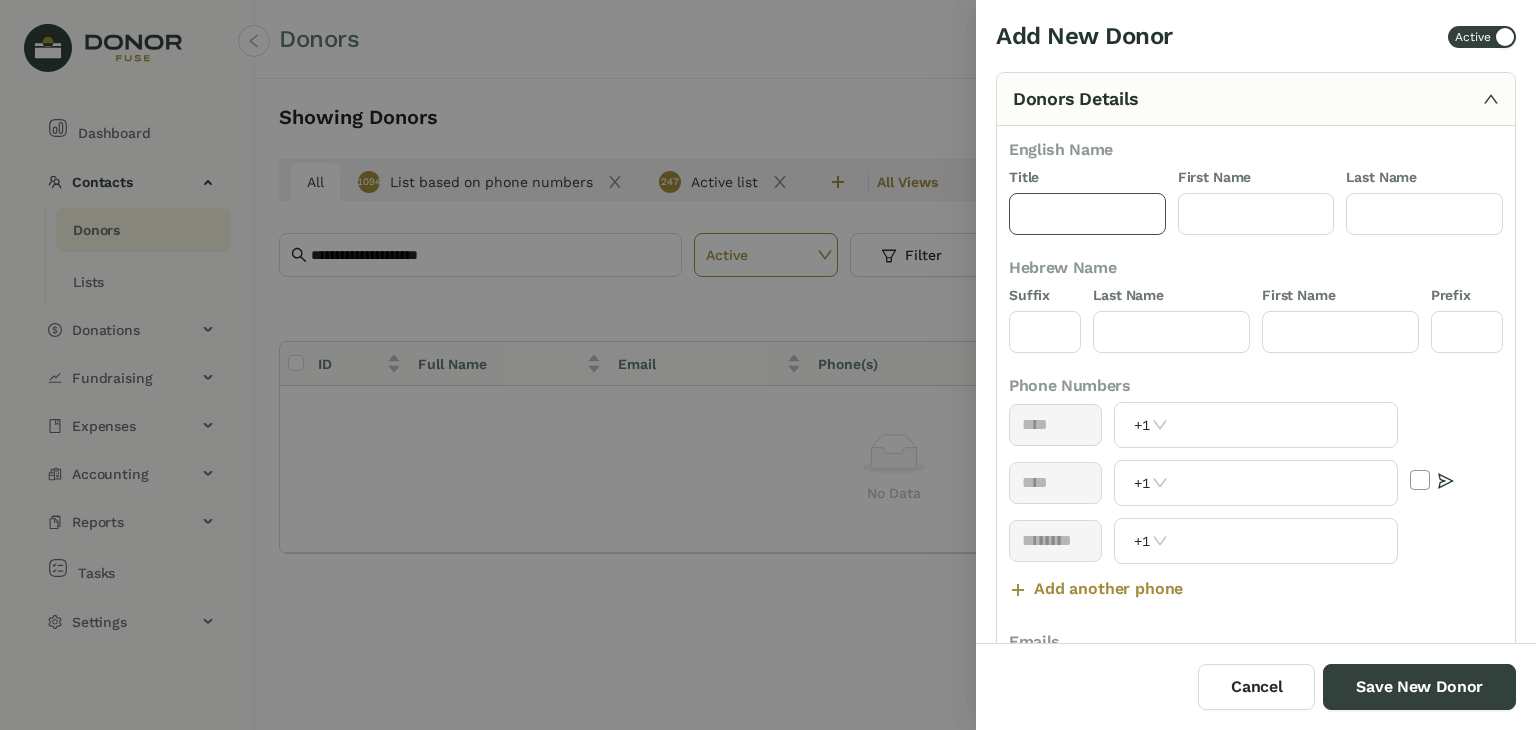 type on "***" 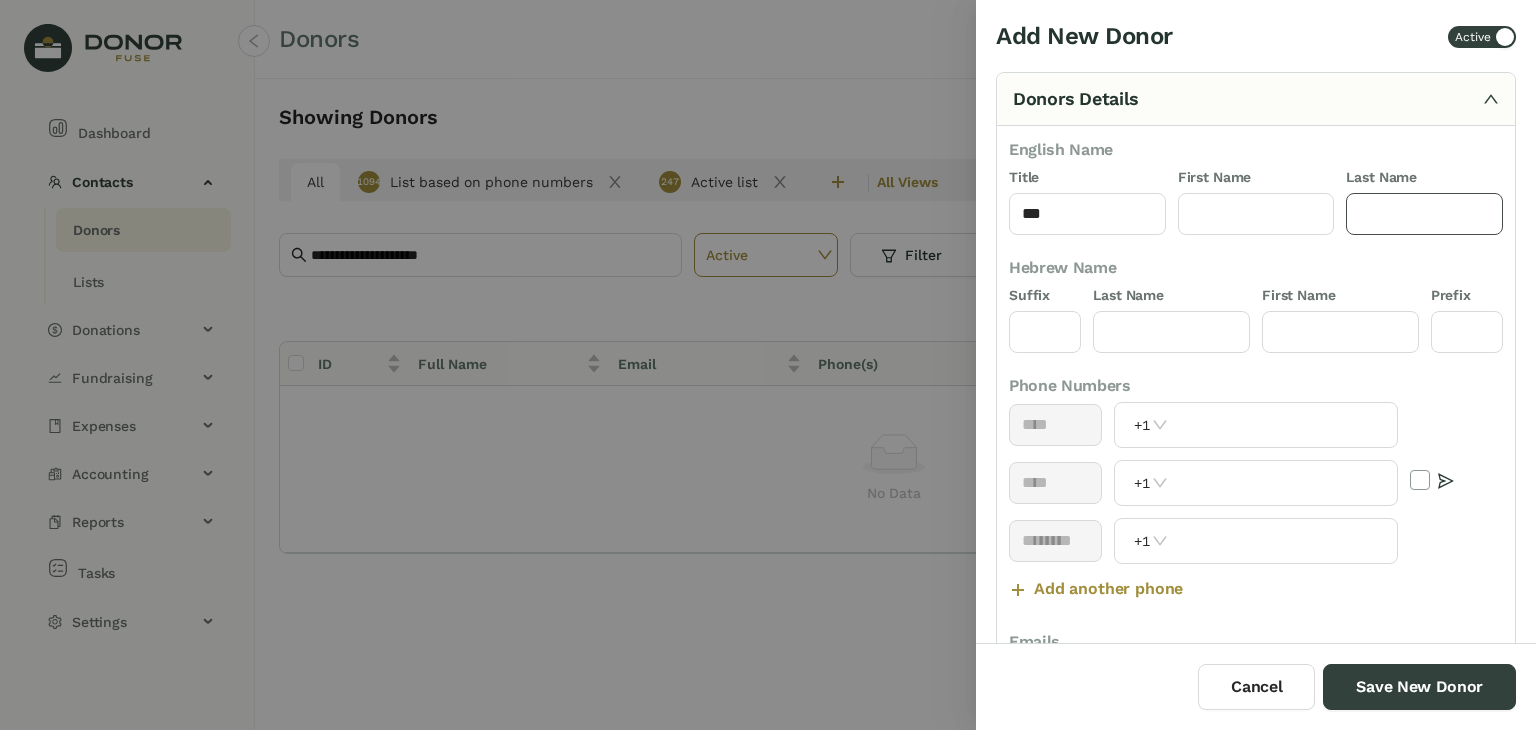 click 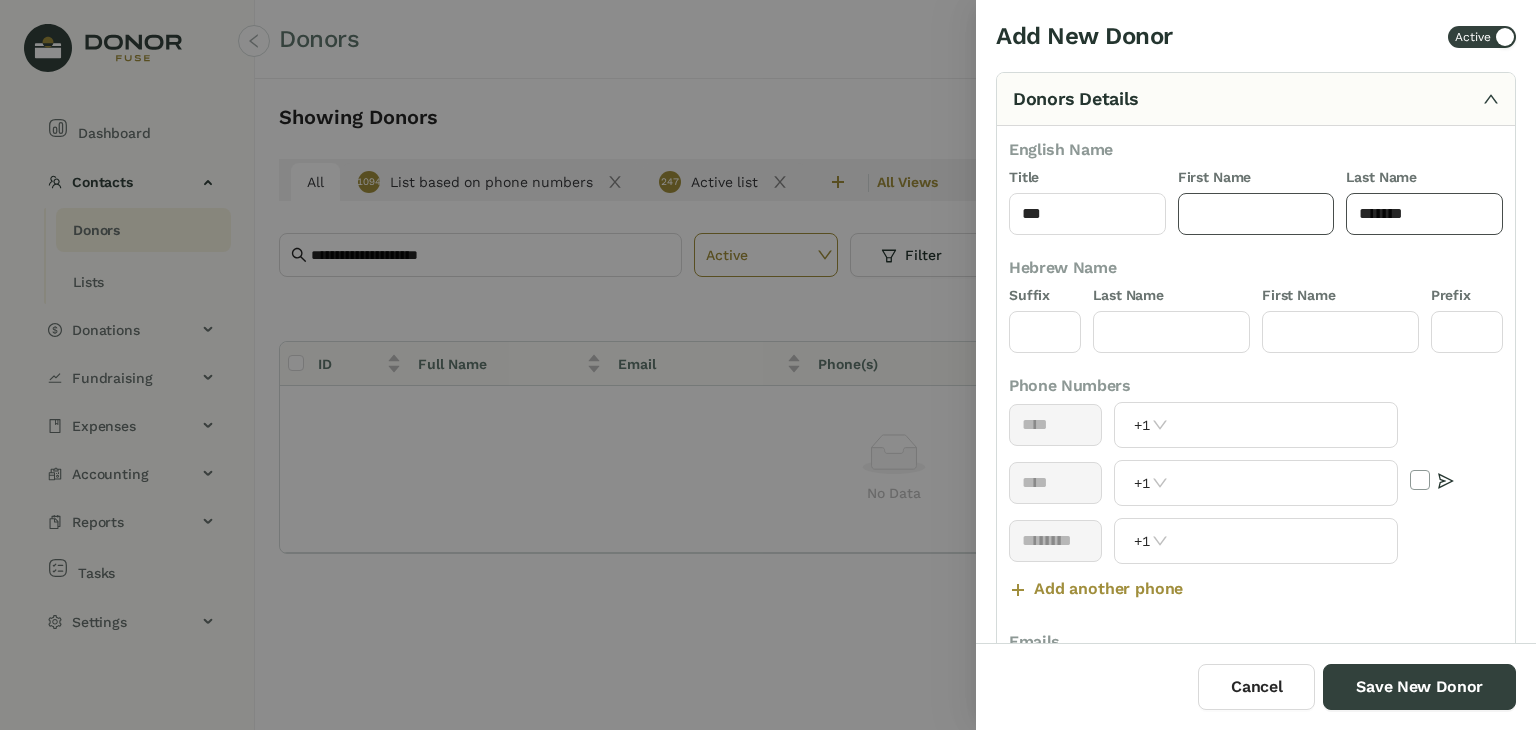 type on "*******" 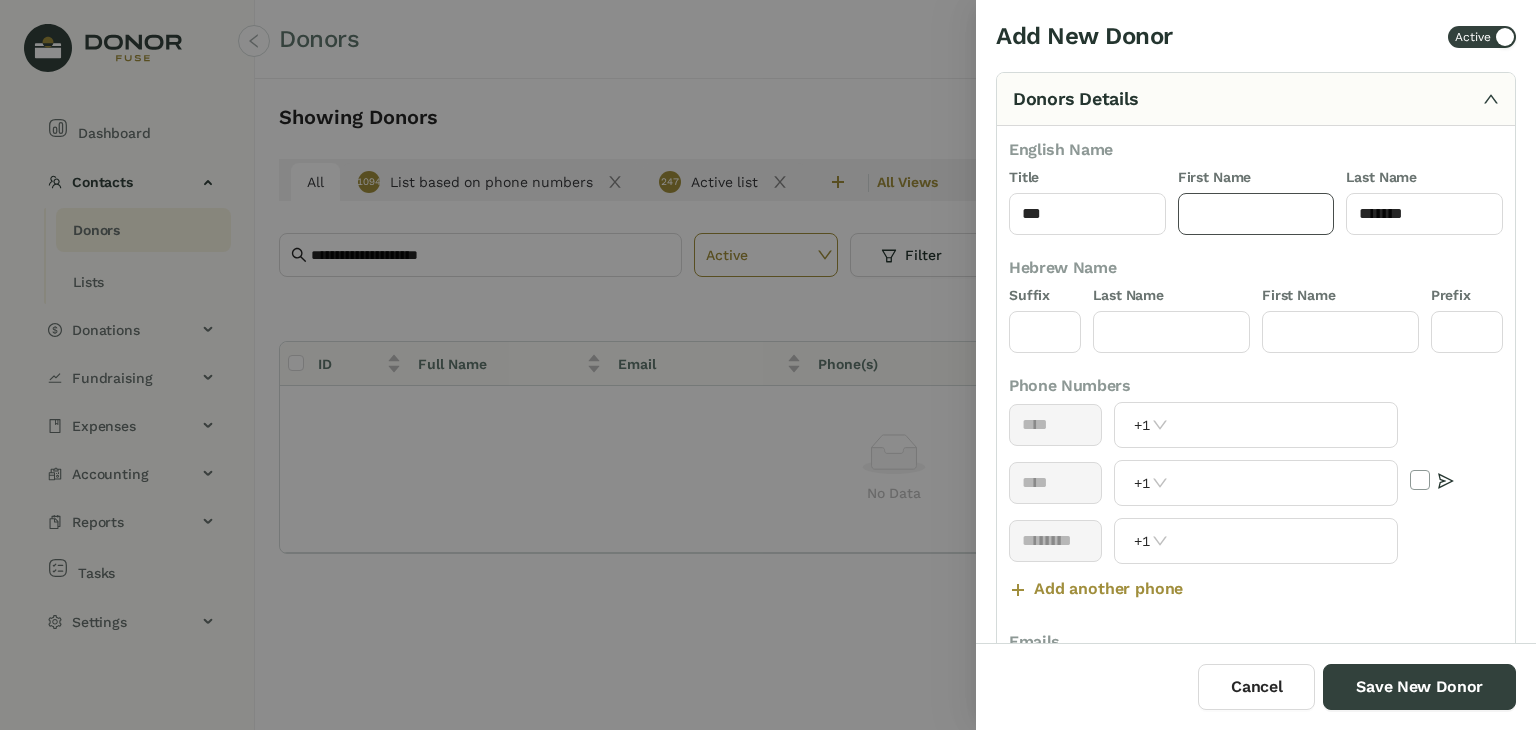 click 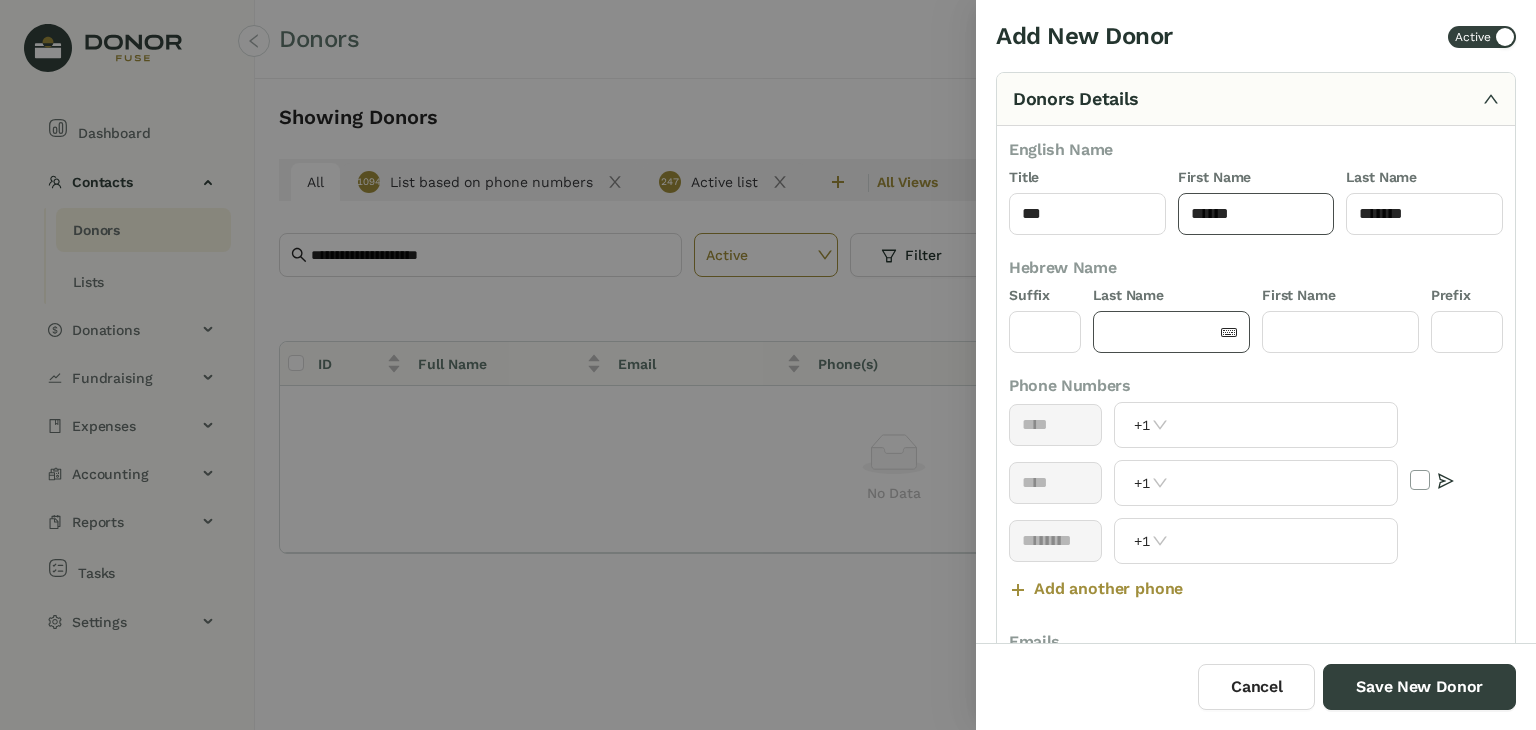scroll, scrollTop: 248, scrollLeft: 0, axis: vertical 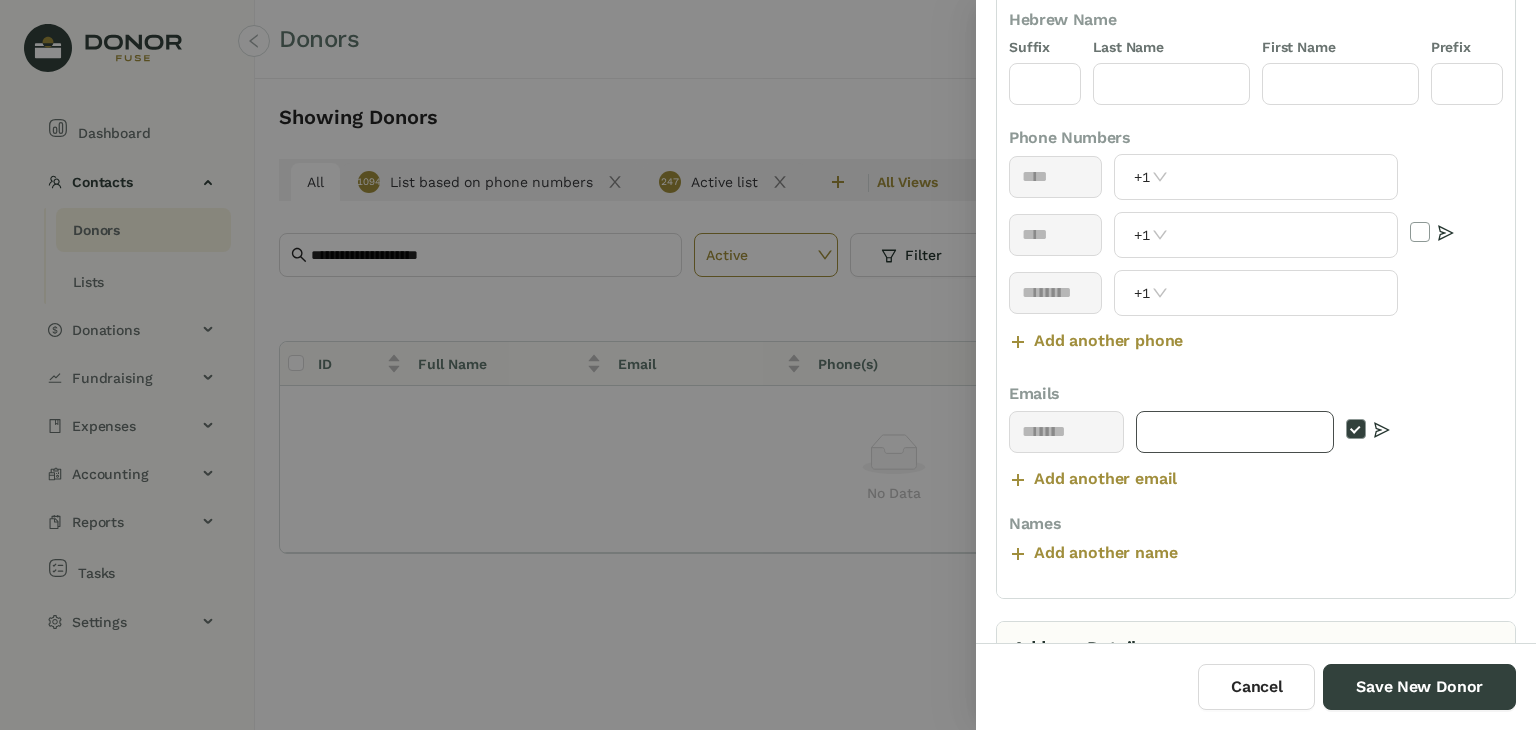 type on "******" 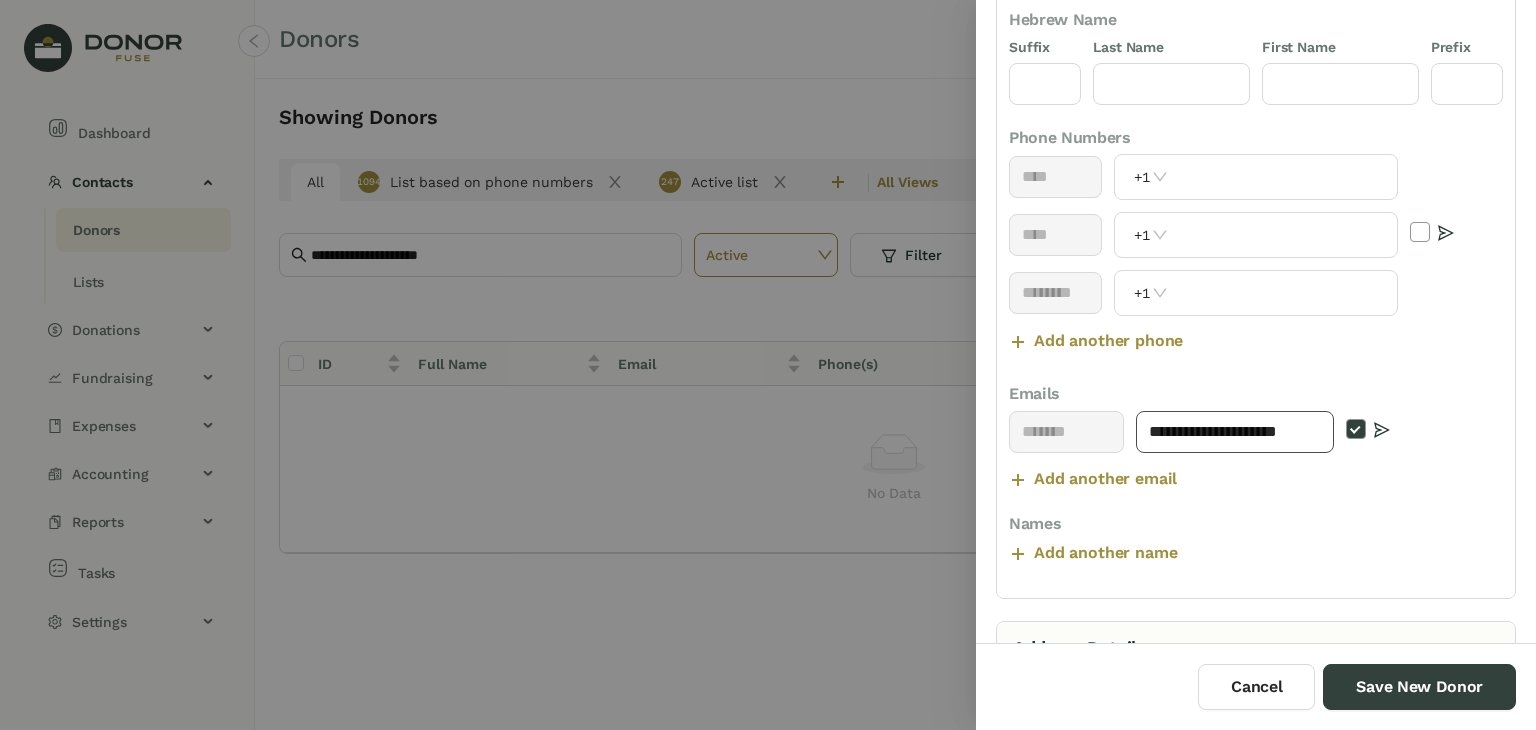 scroll, scrollTop: 0, scrollLeft: 11, axis: horizontal 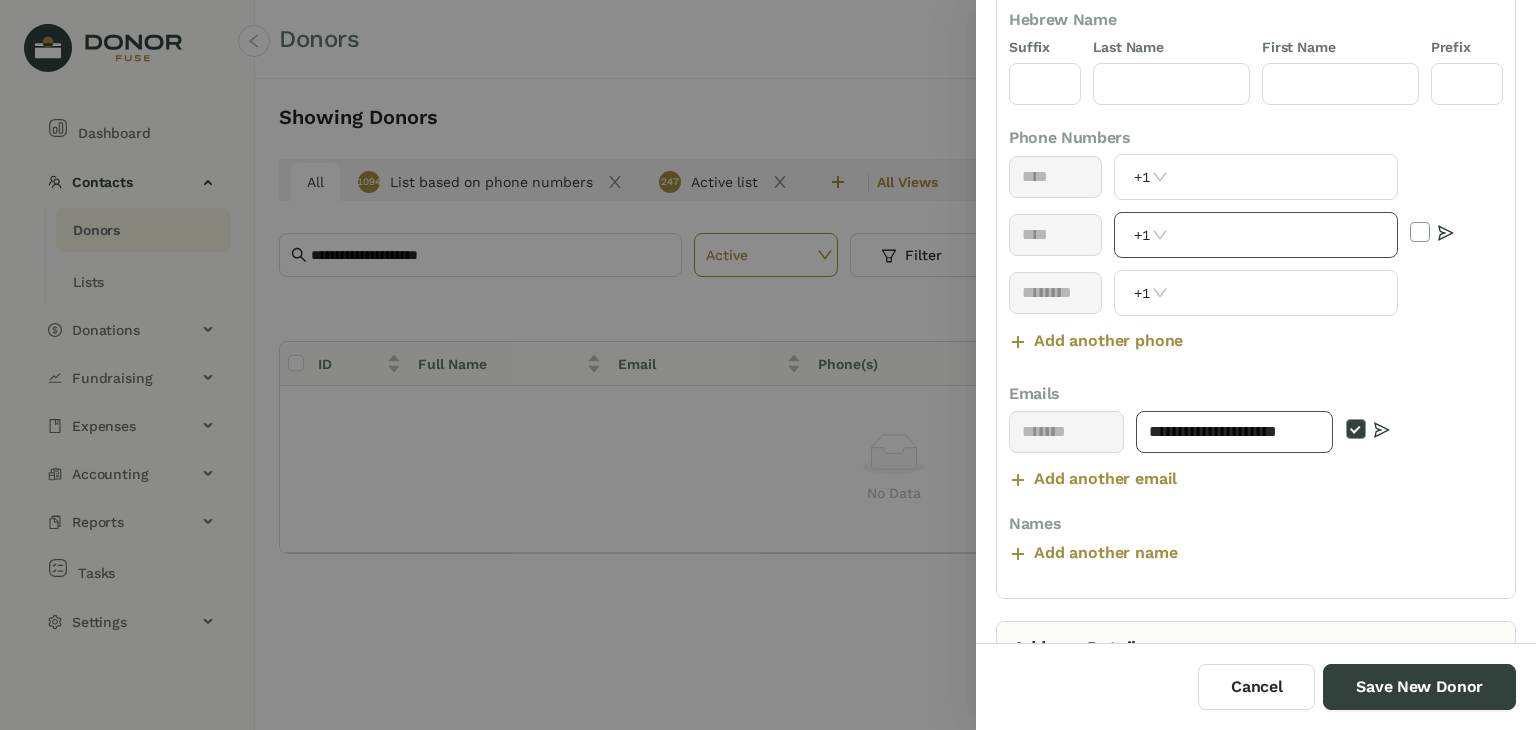 type on "**********" 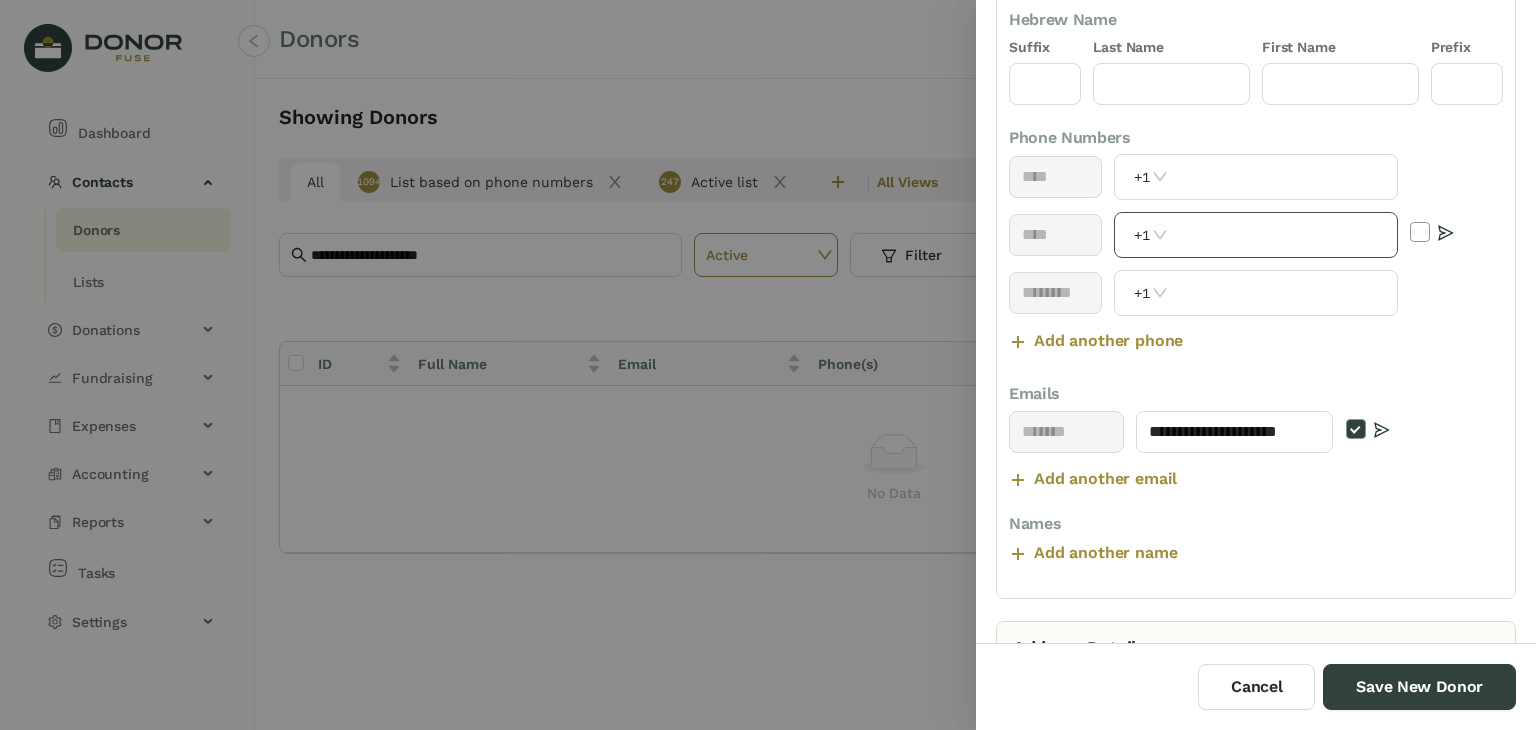scroll, scrollTop: 0, scrollLeft: 0, axis: both 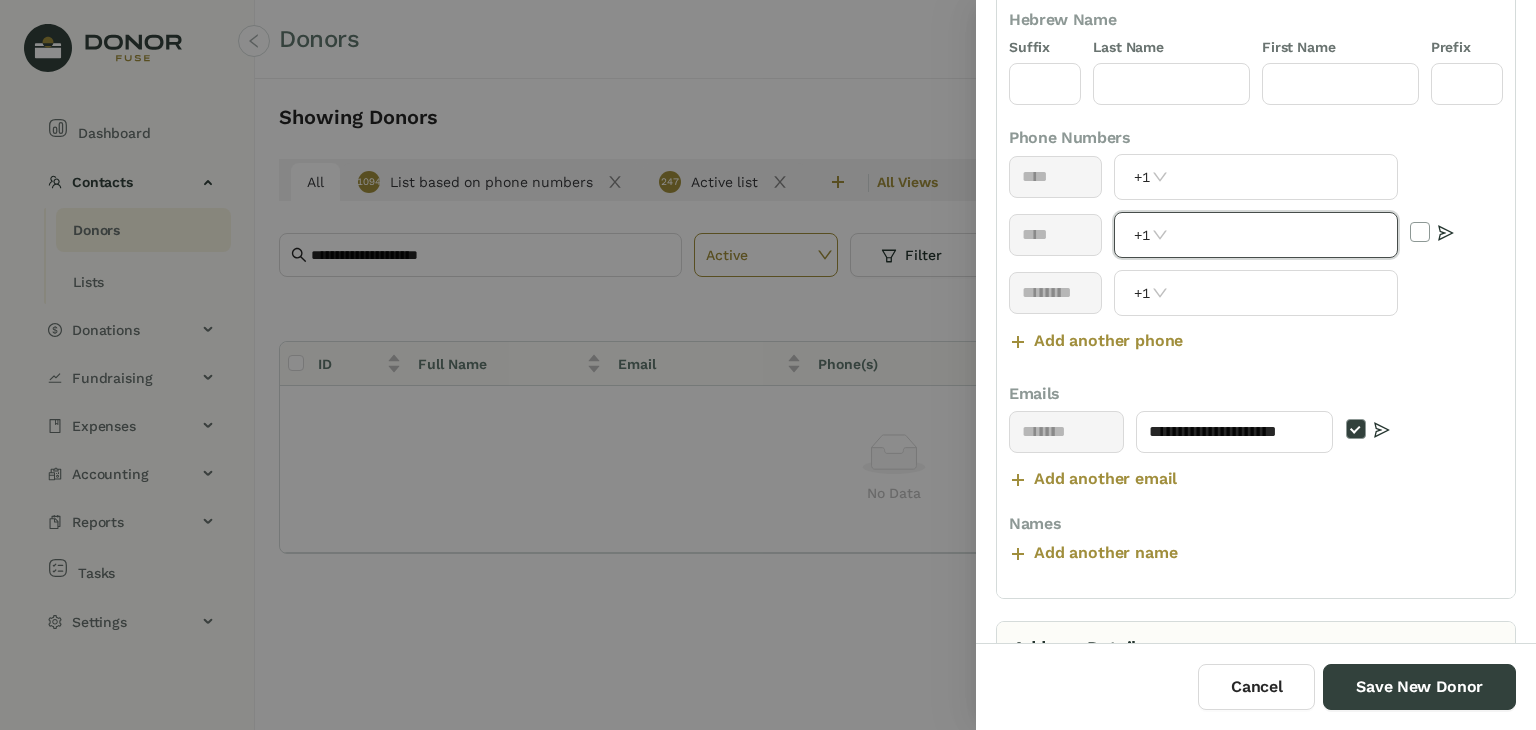 paste on "**********" 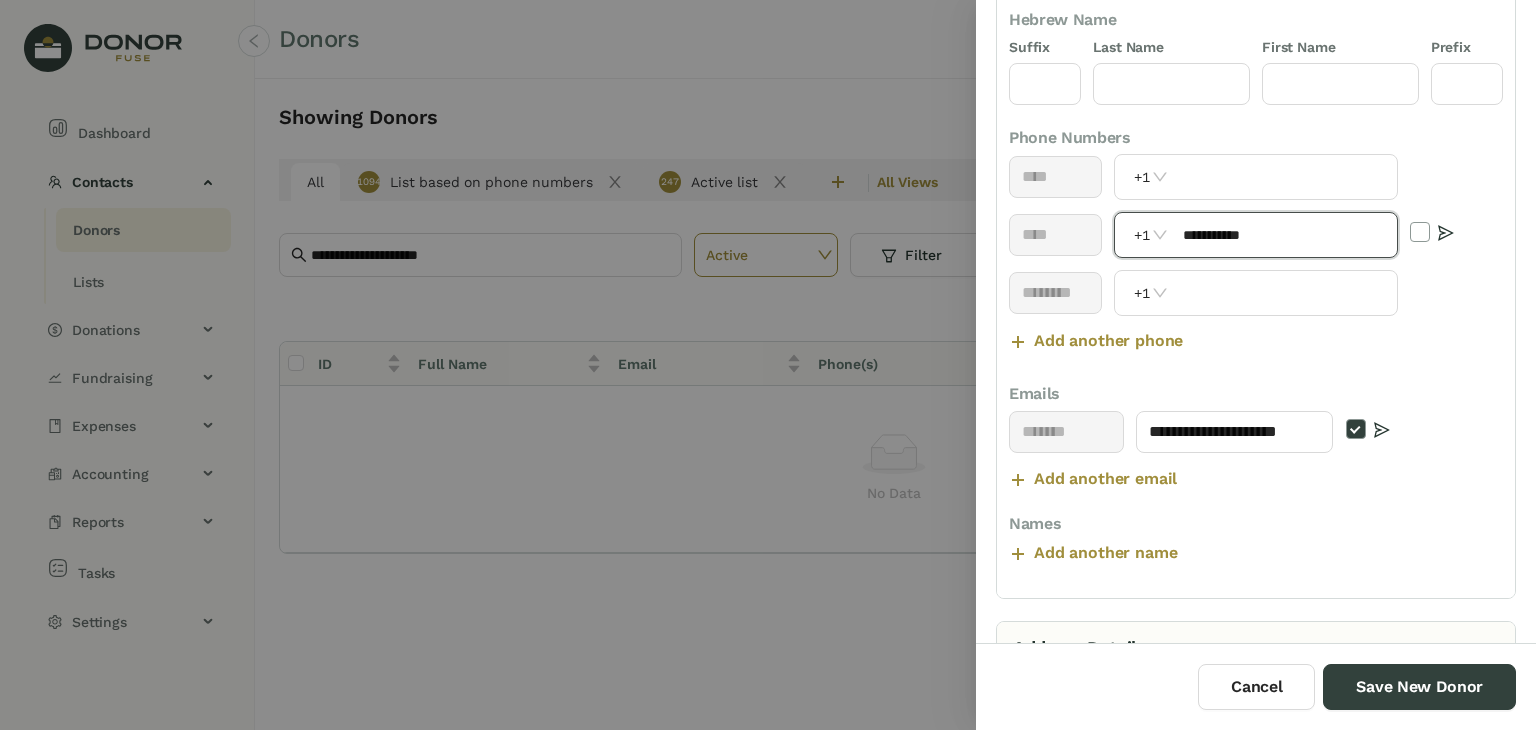 click on "**********" at bounding box center [1284, 235] 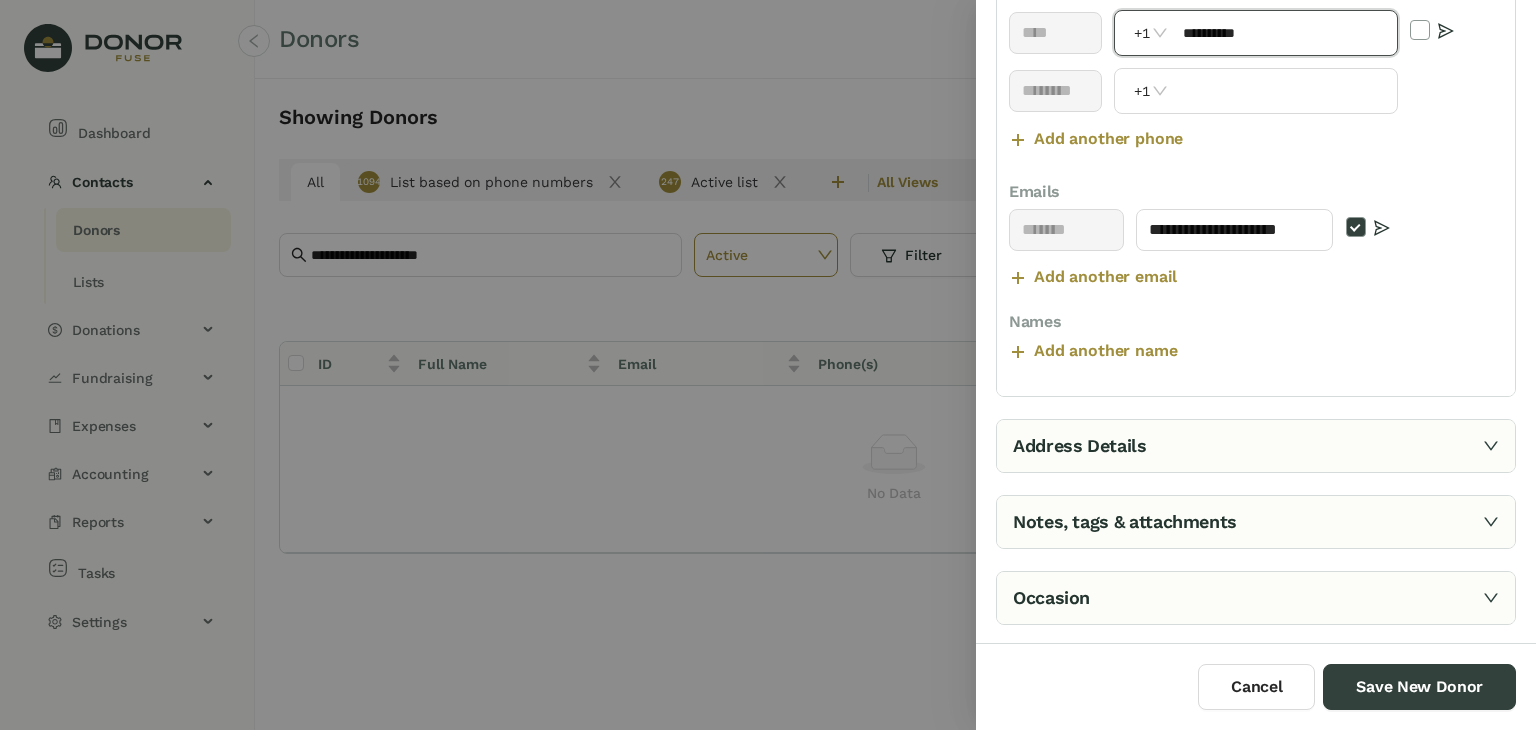 type on "**********" 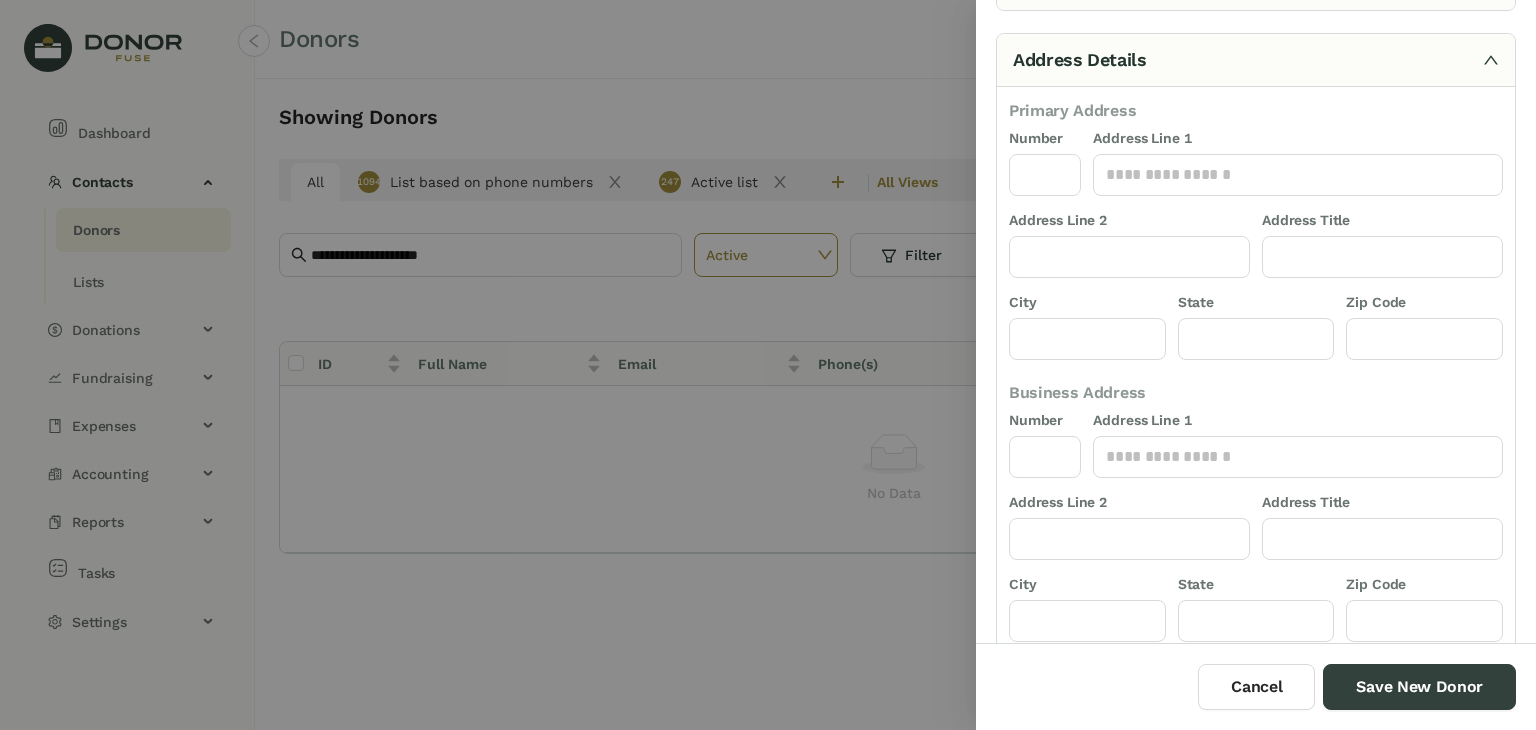 scroll, scrollTop: 94, scrollLeft: 0, axis: vertical 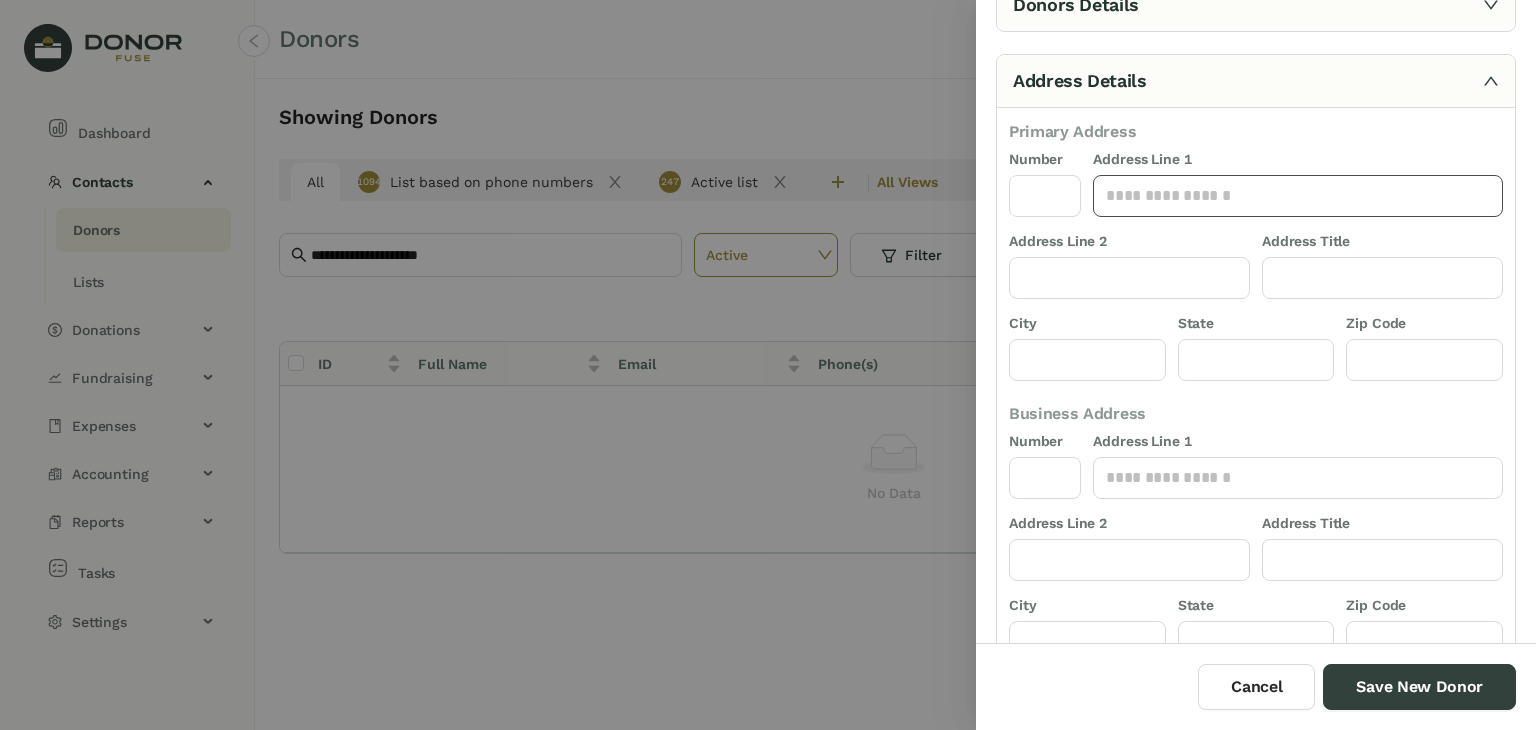 click 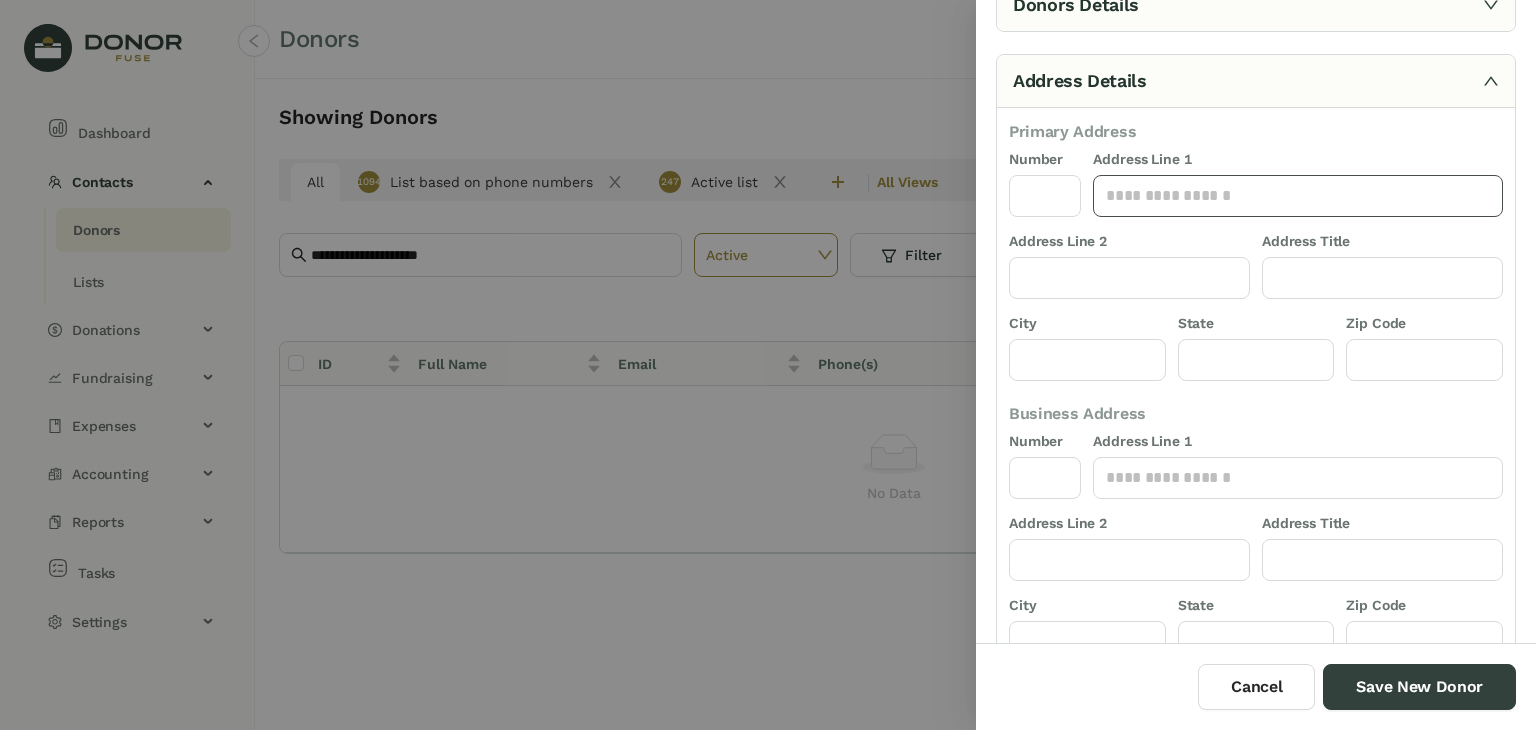 paste on "**********" 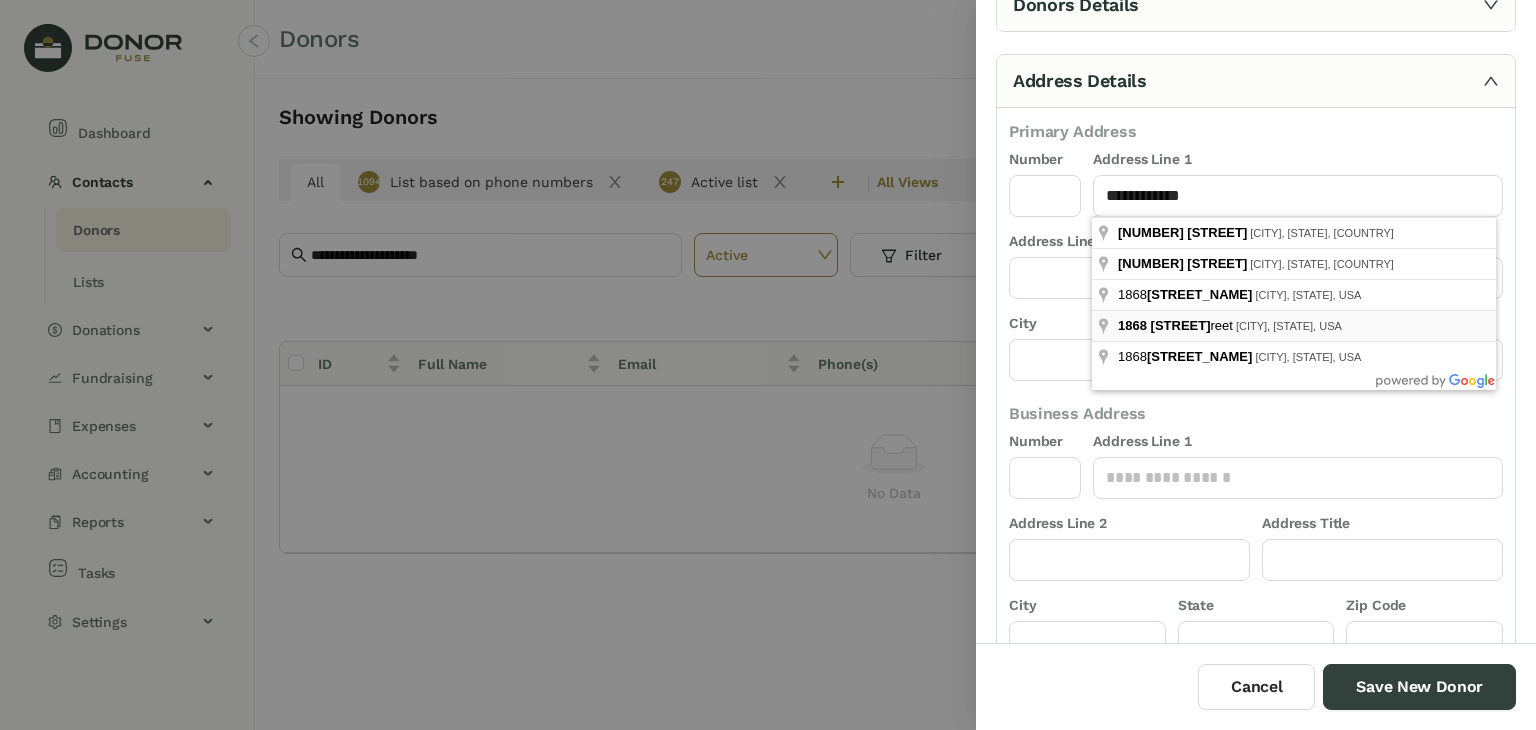 type on "**********" 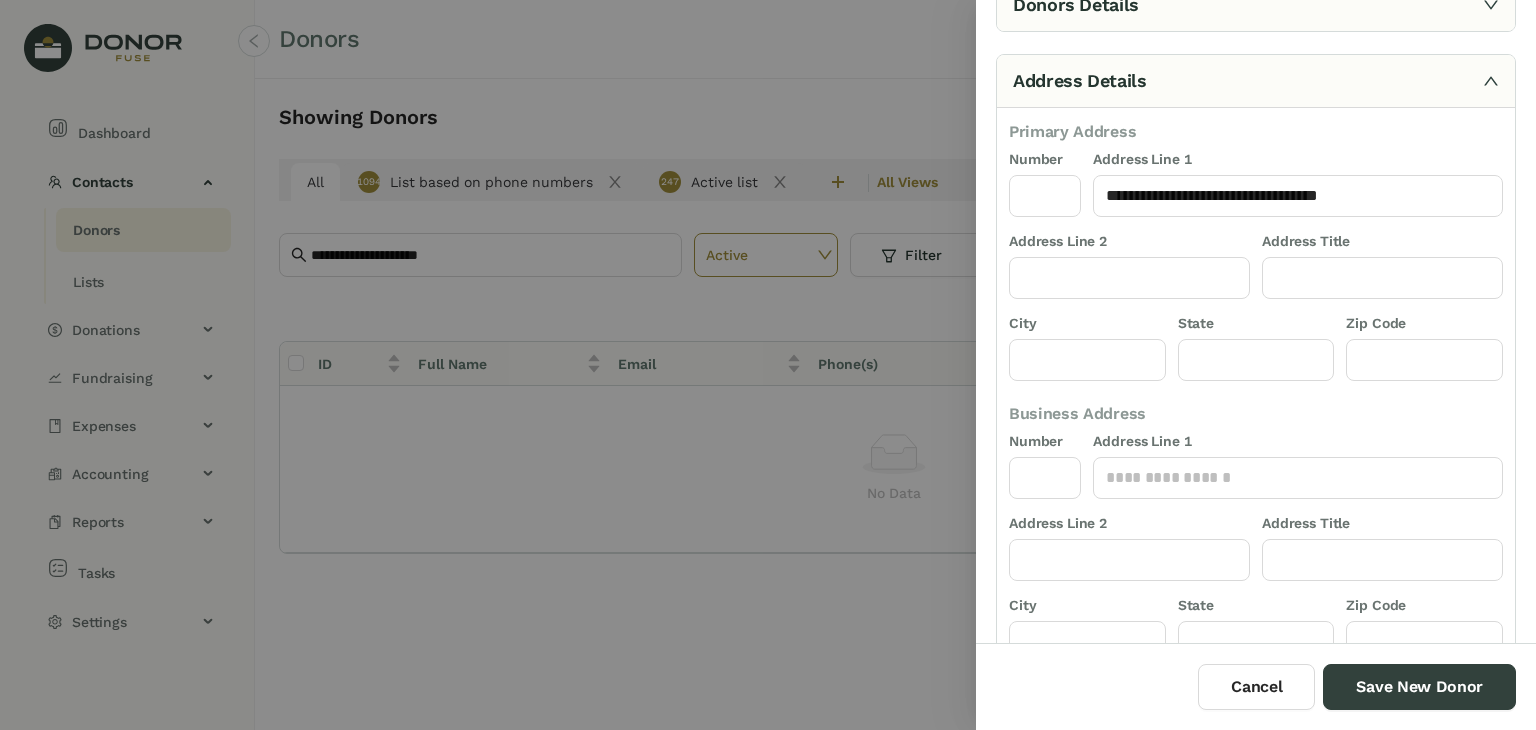 type on "****" 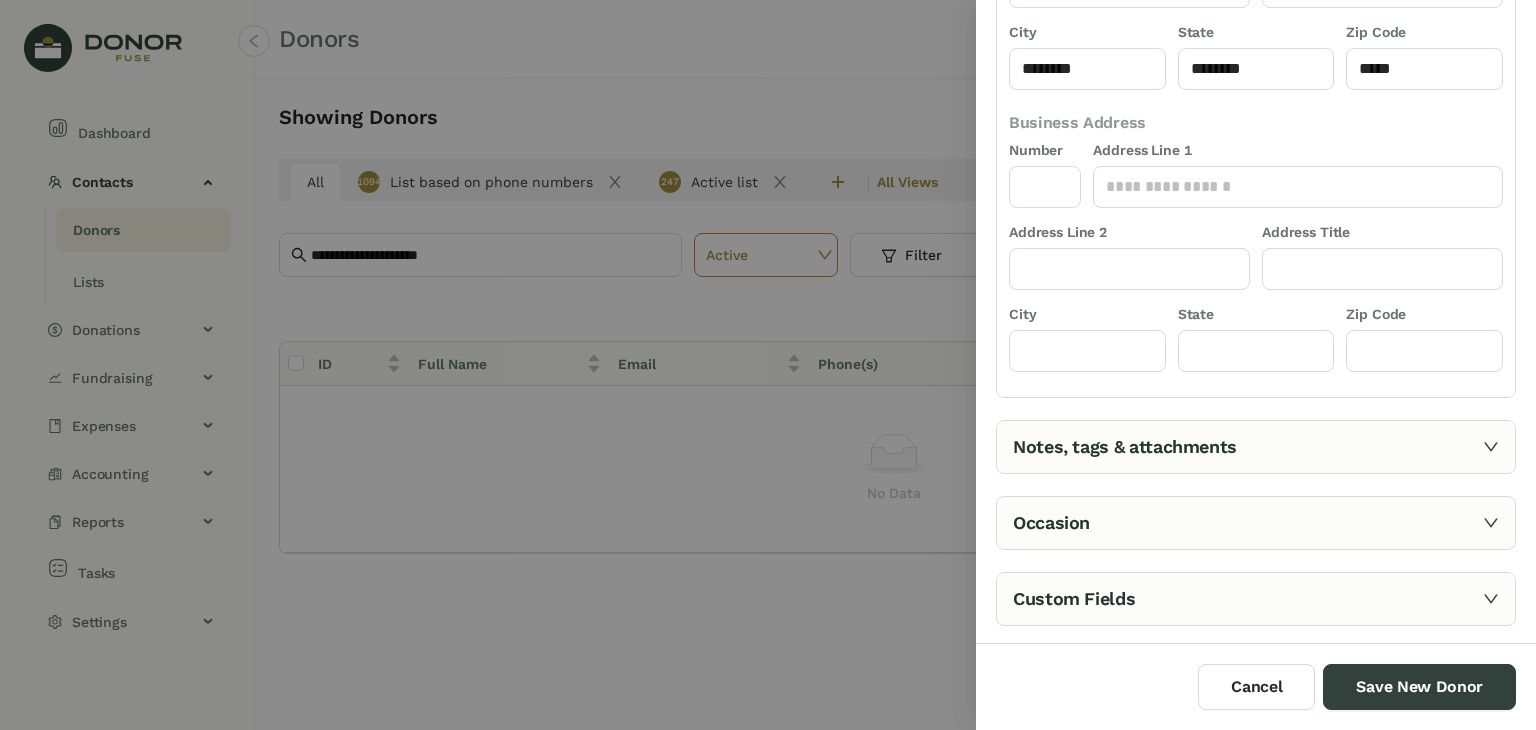 click 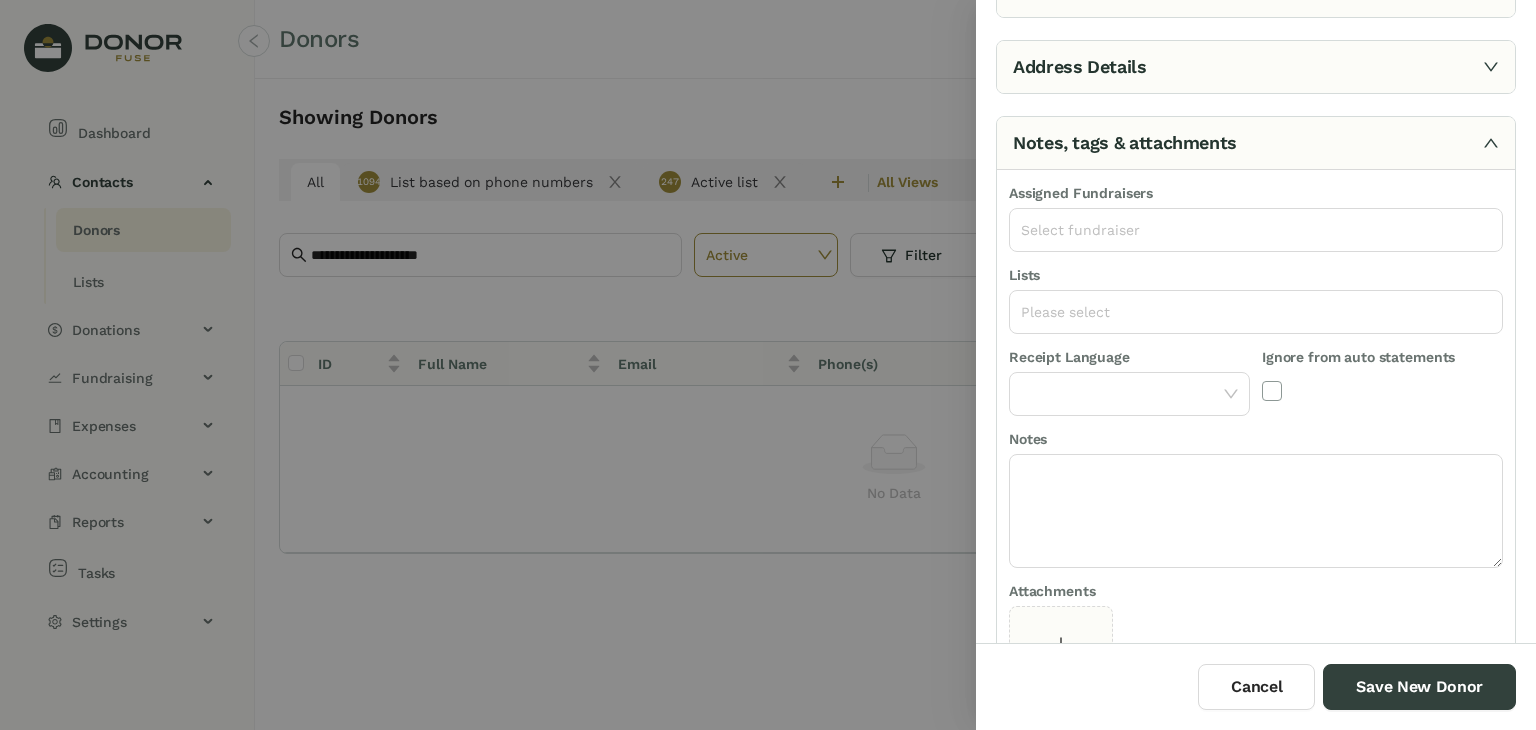 scroll, scrollTop: 60, scrollLeft: 0, axis: vertical 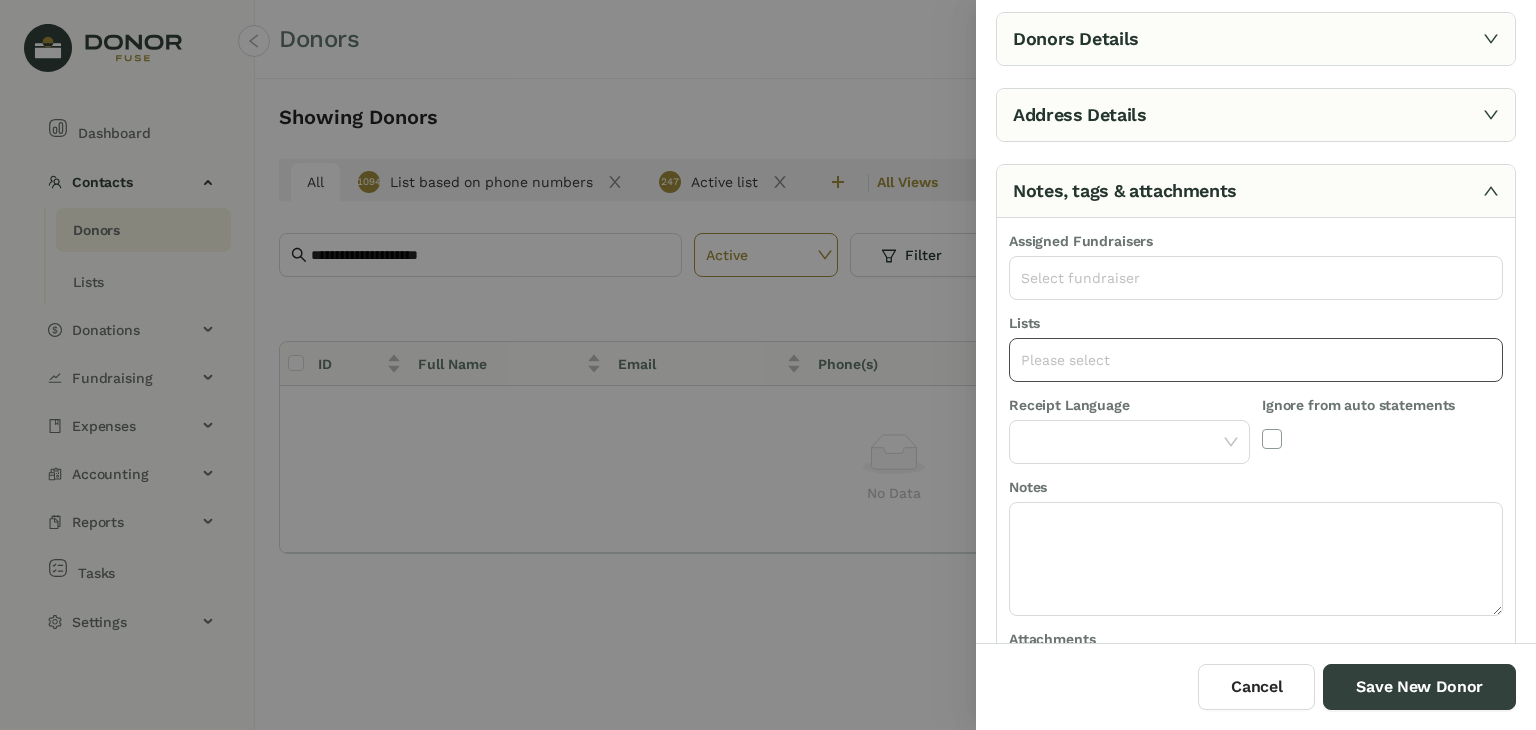 click on "Please select" 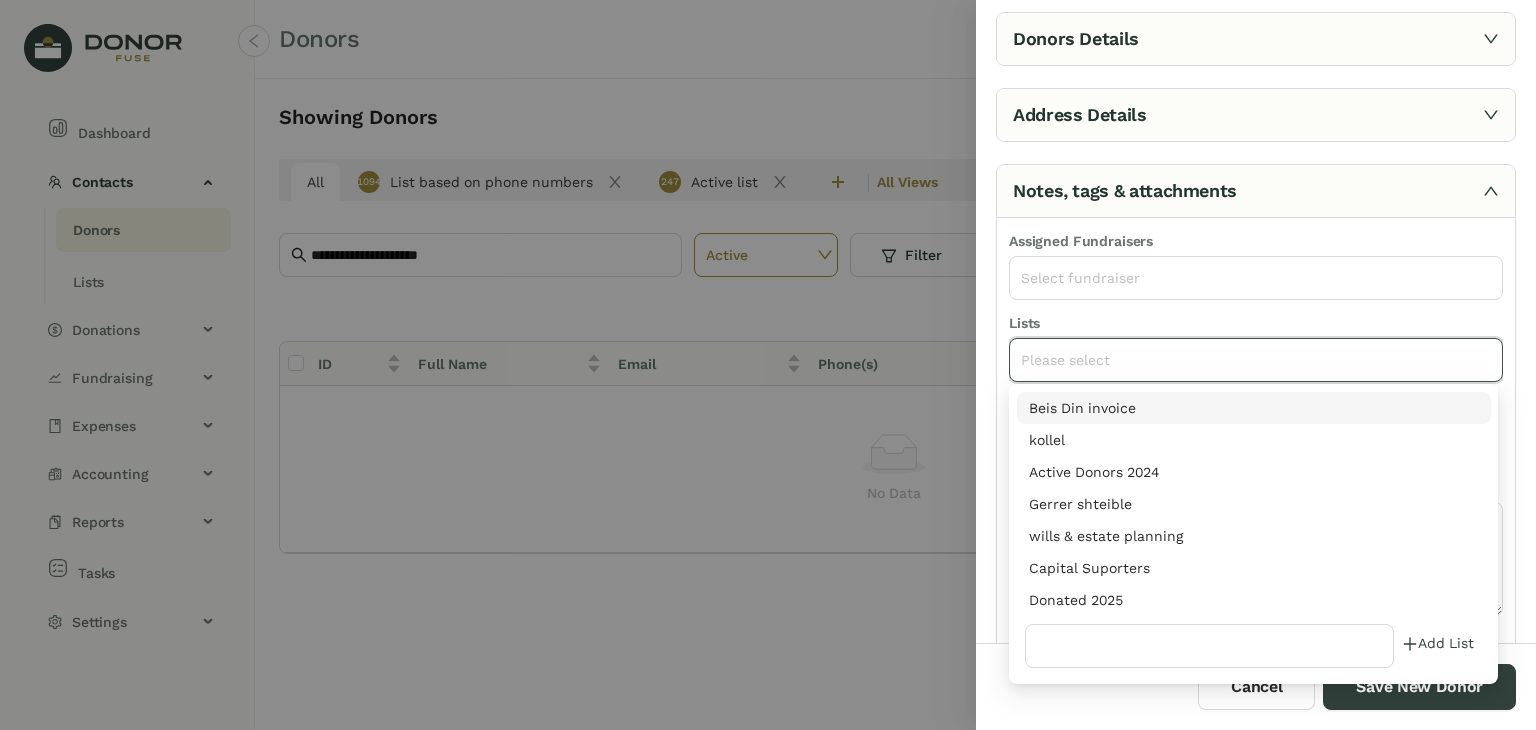 click on "Donated 2025" at bounding box center [1254, 600] 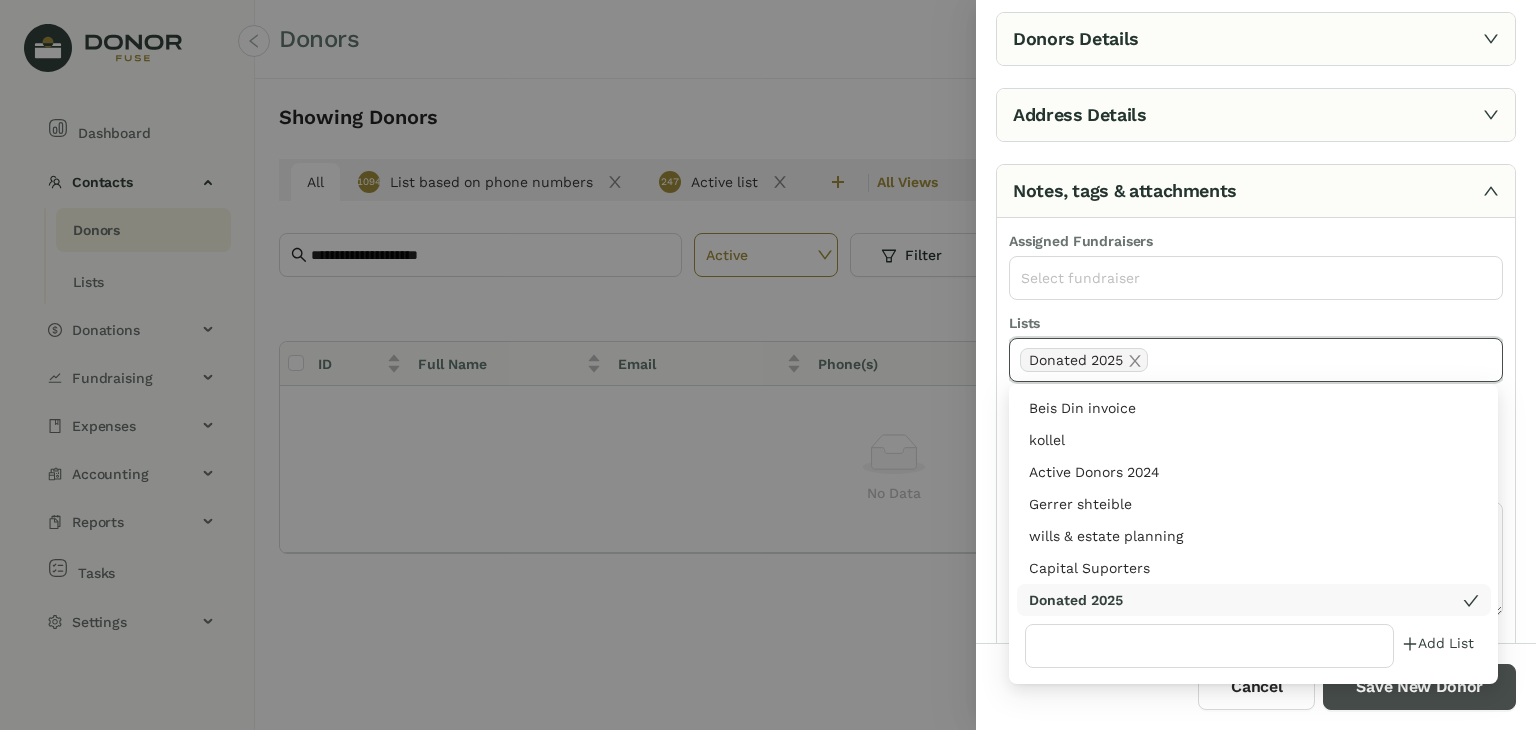 click on "Save New Donor" at bounding box center (1419, 687) 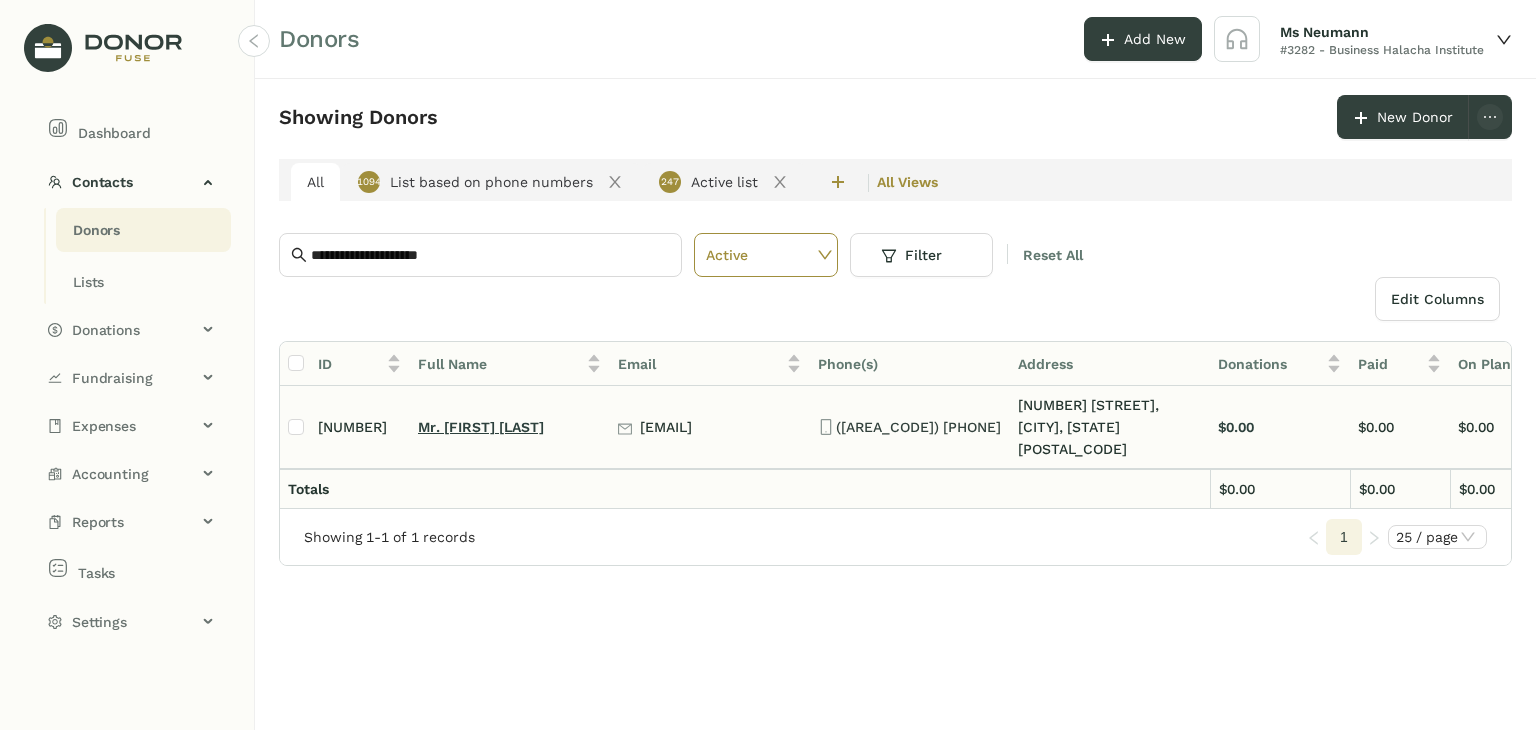 click on "Mr. [FIRST] [LAST]" 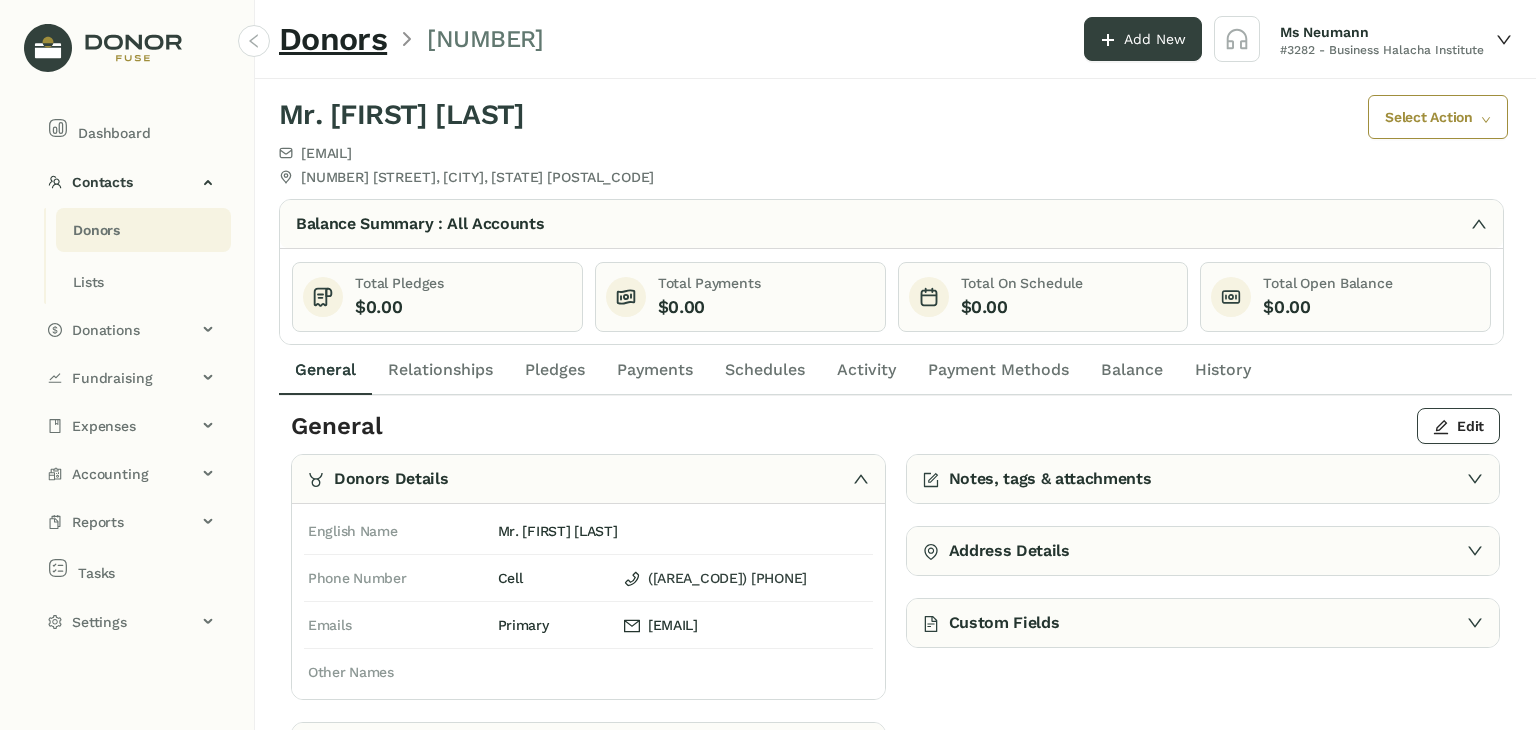 click on "Notes, tags & attachments" 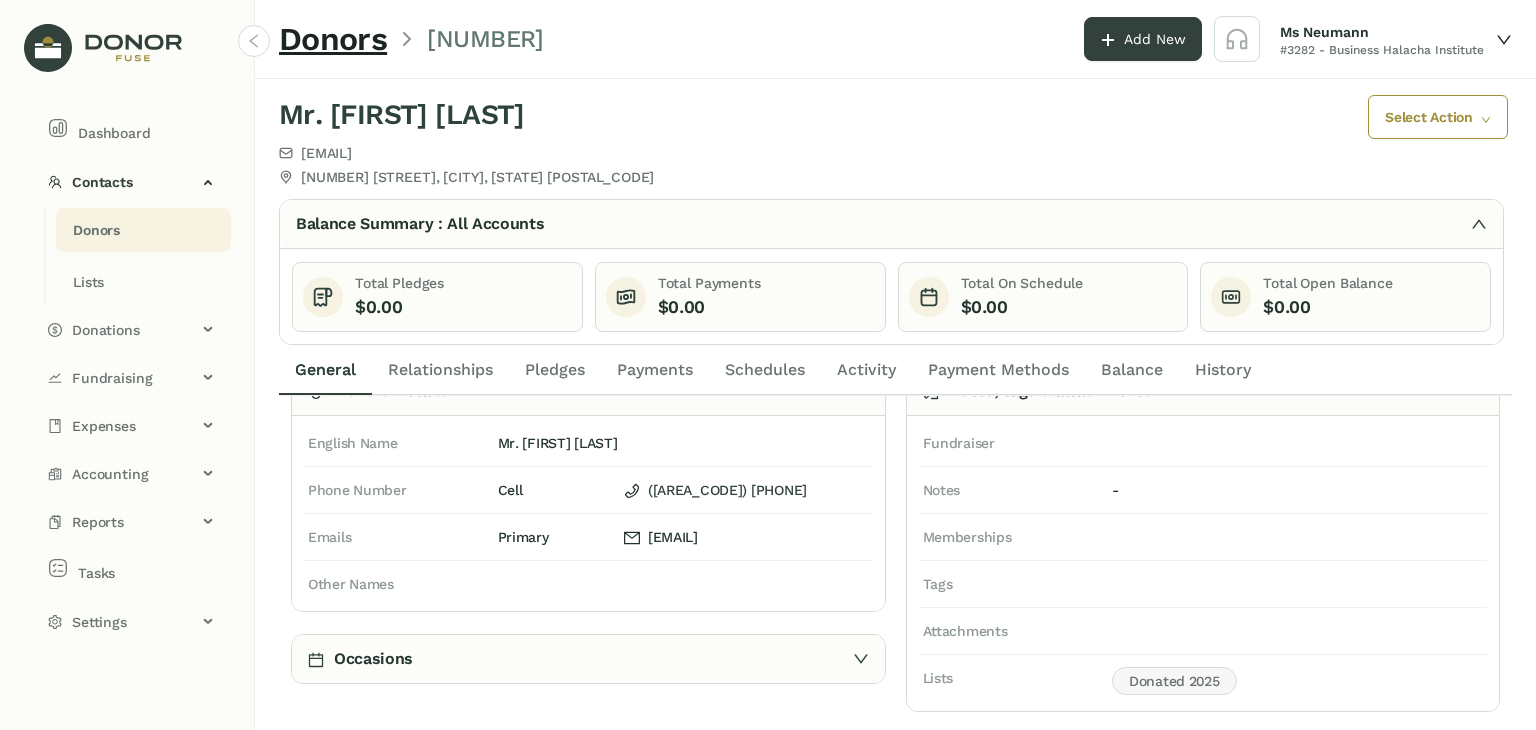 scroll, scrollTop: 0, scrollLeft: 0, axis: both 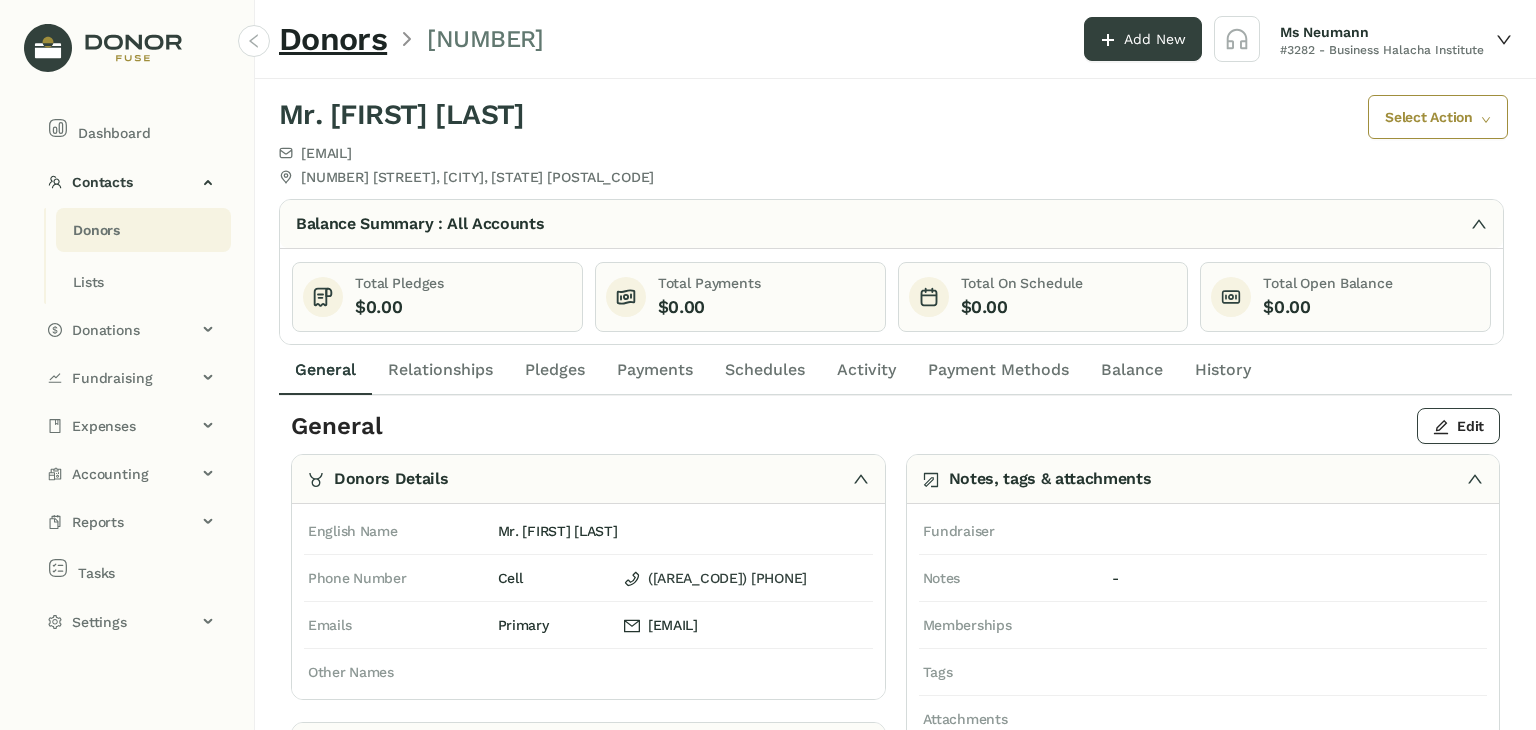click on "Payments" 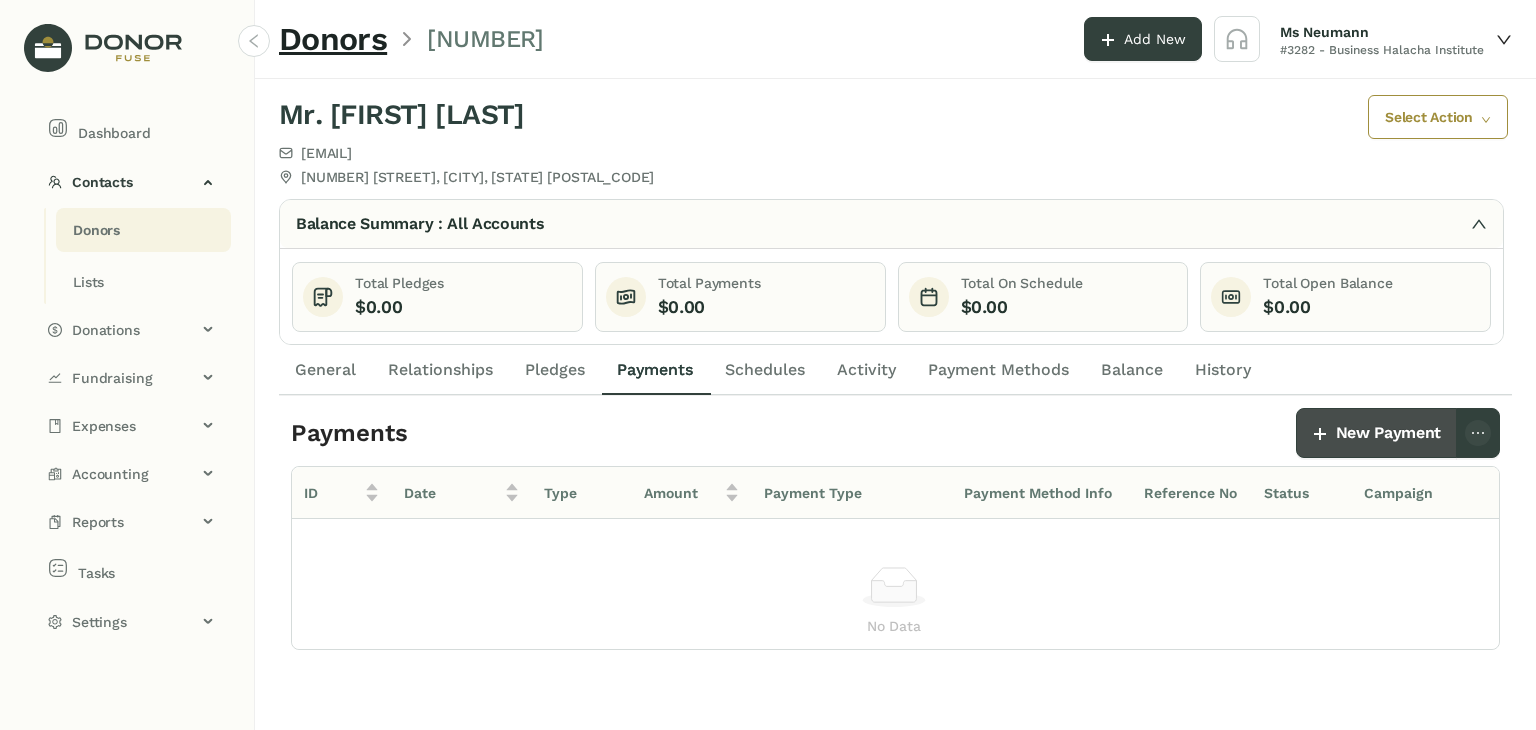 click on "New Payment" 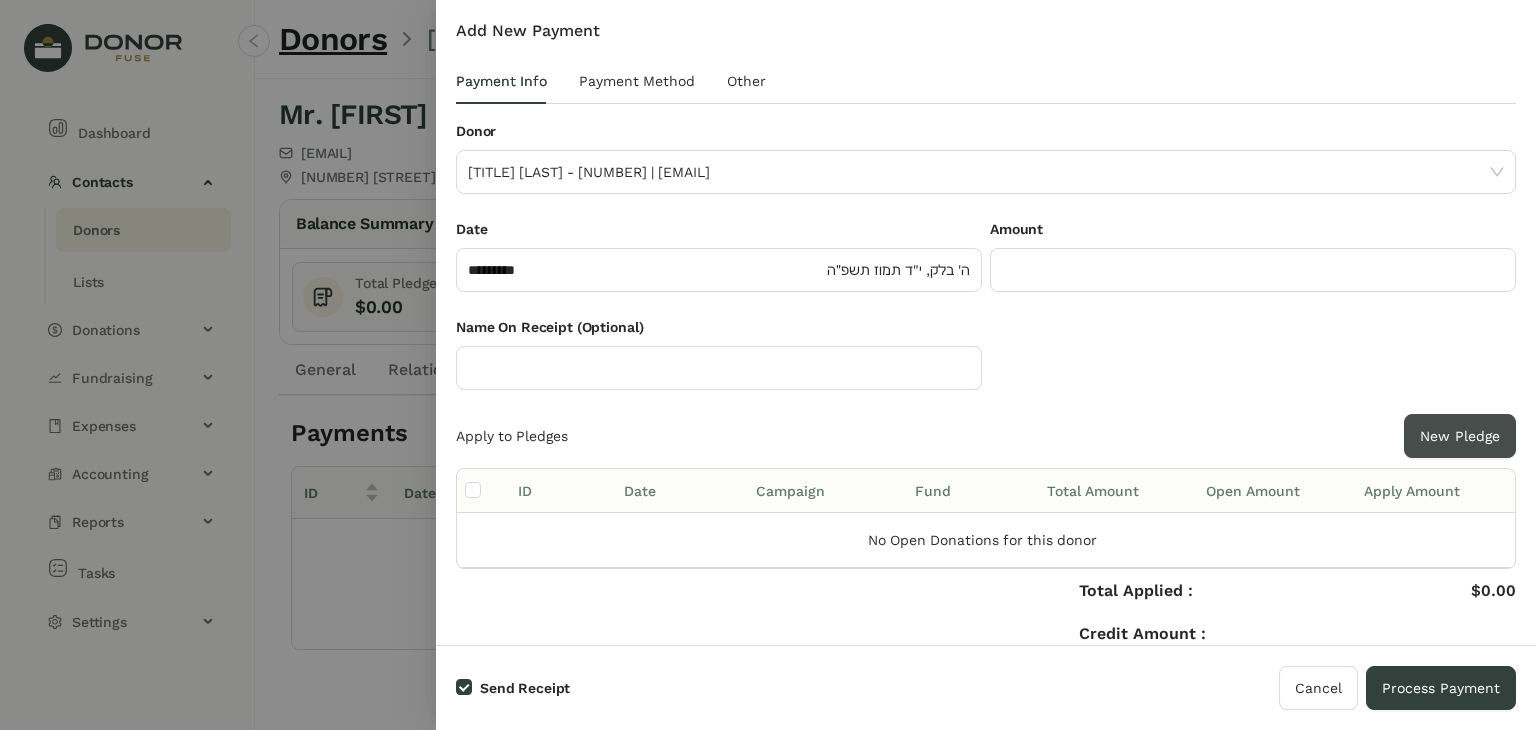 click on "New Pledge" at bounding box center (1460, 436) 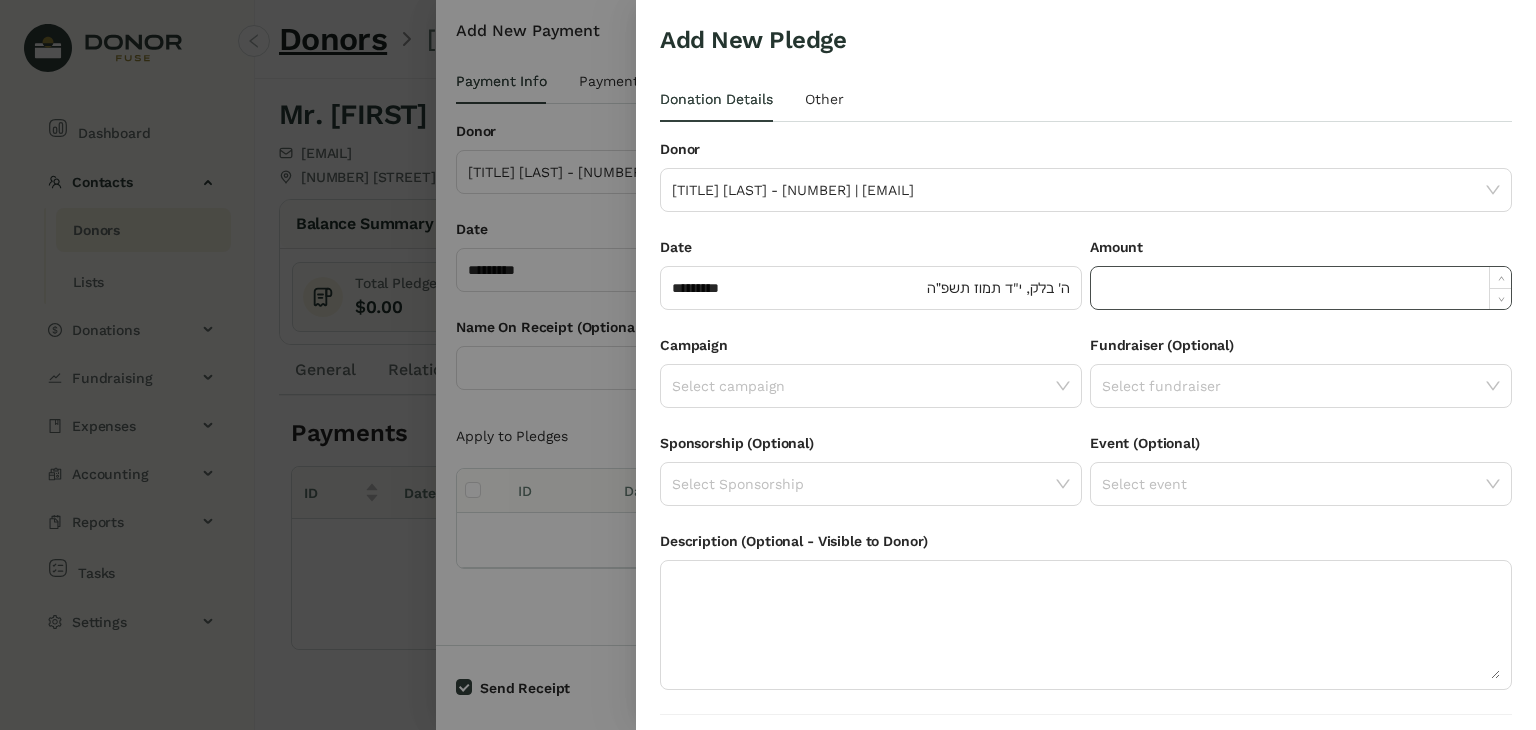 click 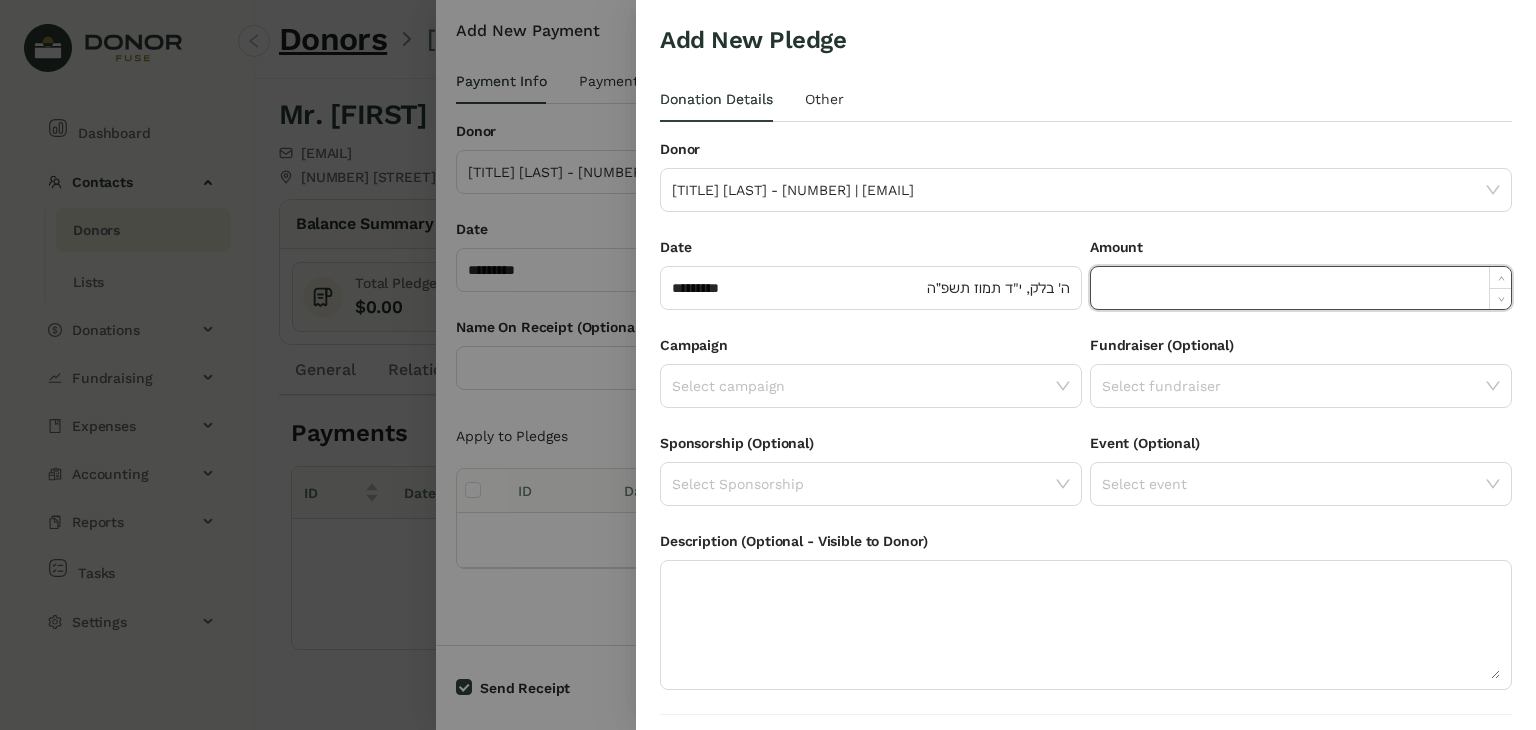 paste on "******" 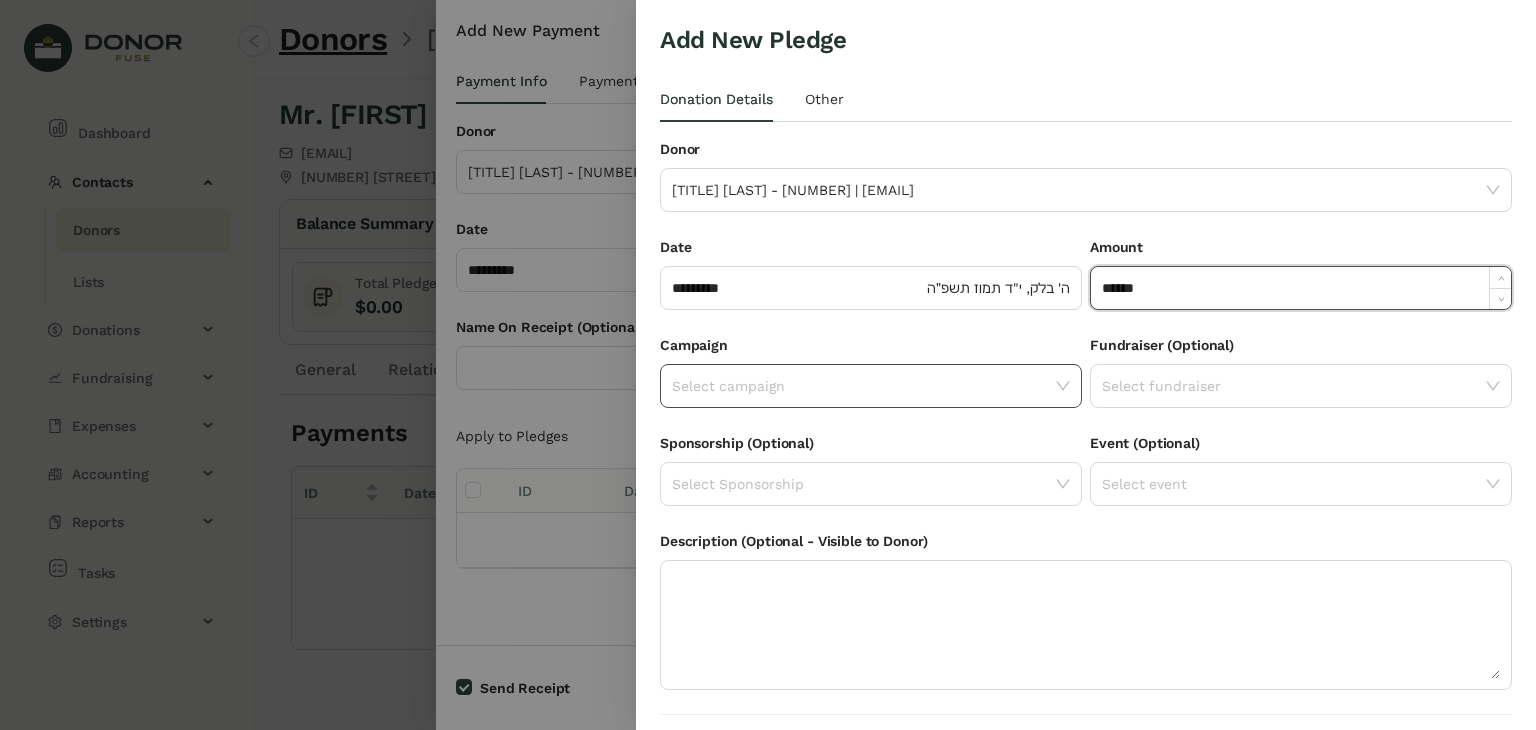 type on "*******" 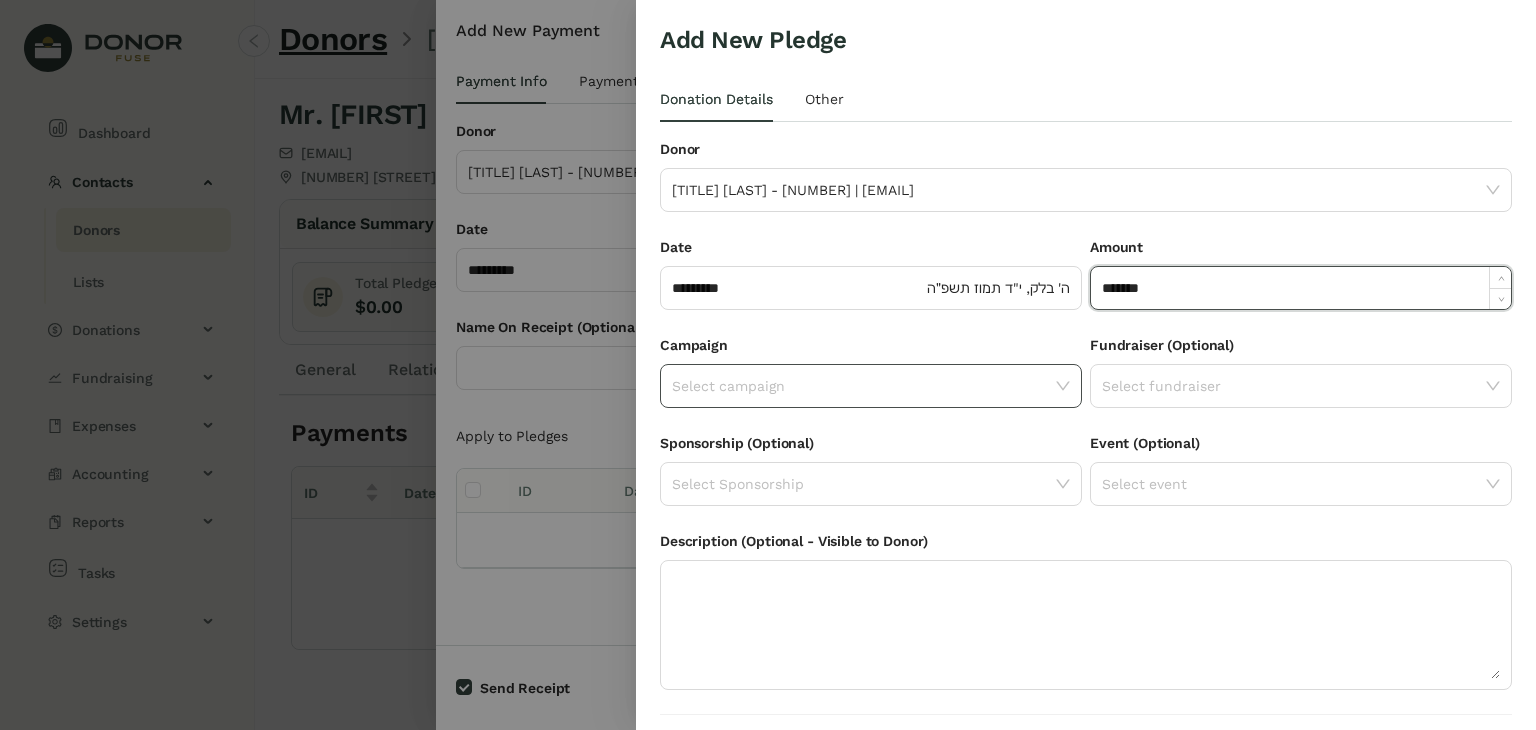 click on "Select campaign" 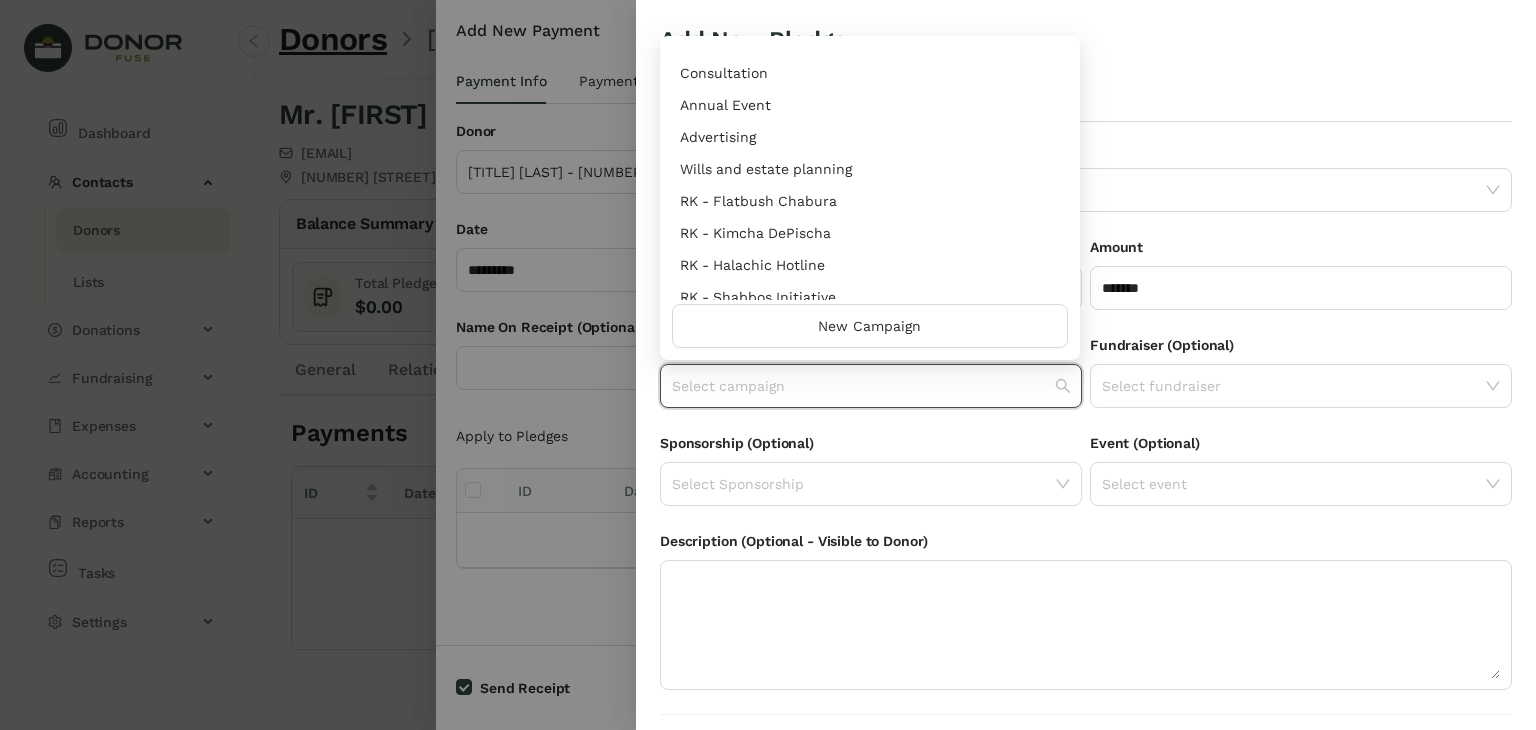 scroll, scrollTop: 960, scrollLeft: 0, axis: vertical 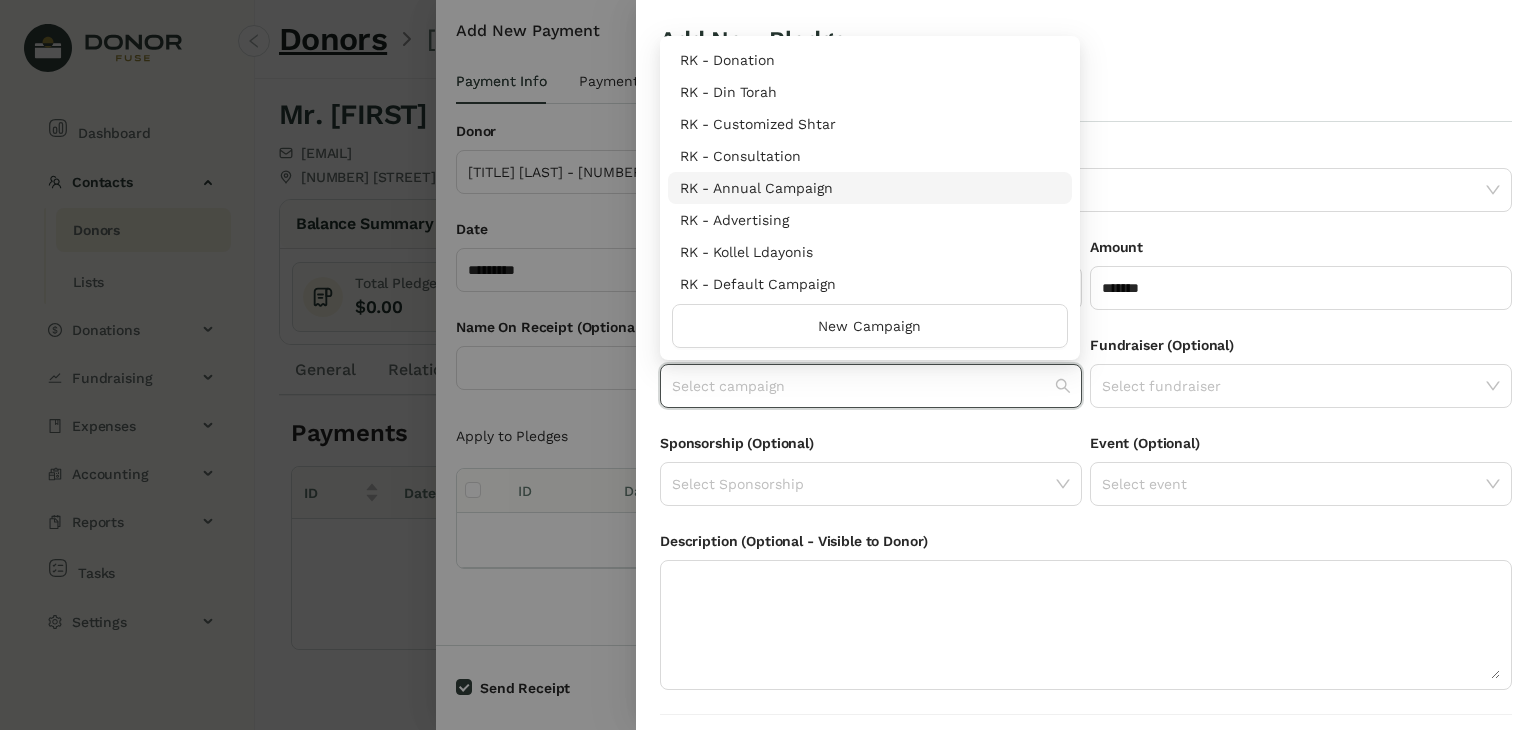 click on "RK - Annual Campaign" at bounding box center [870, 188] 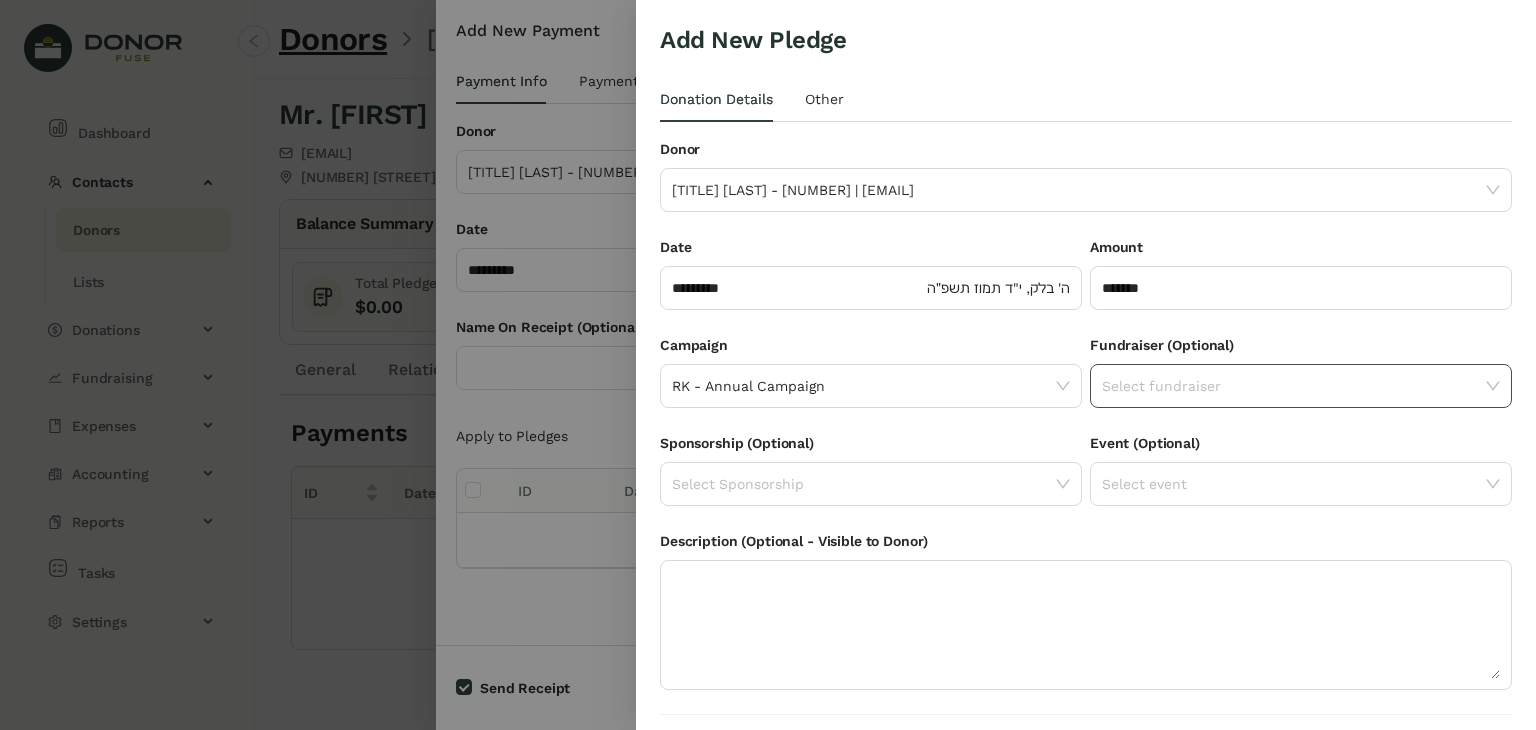click 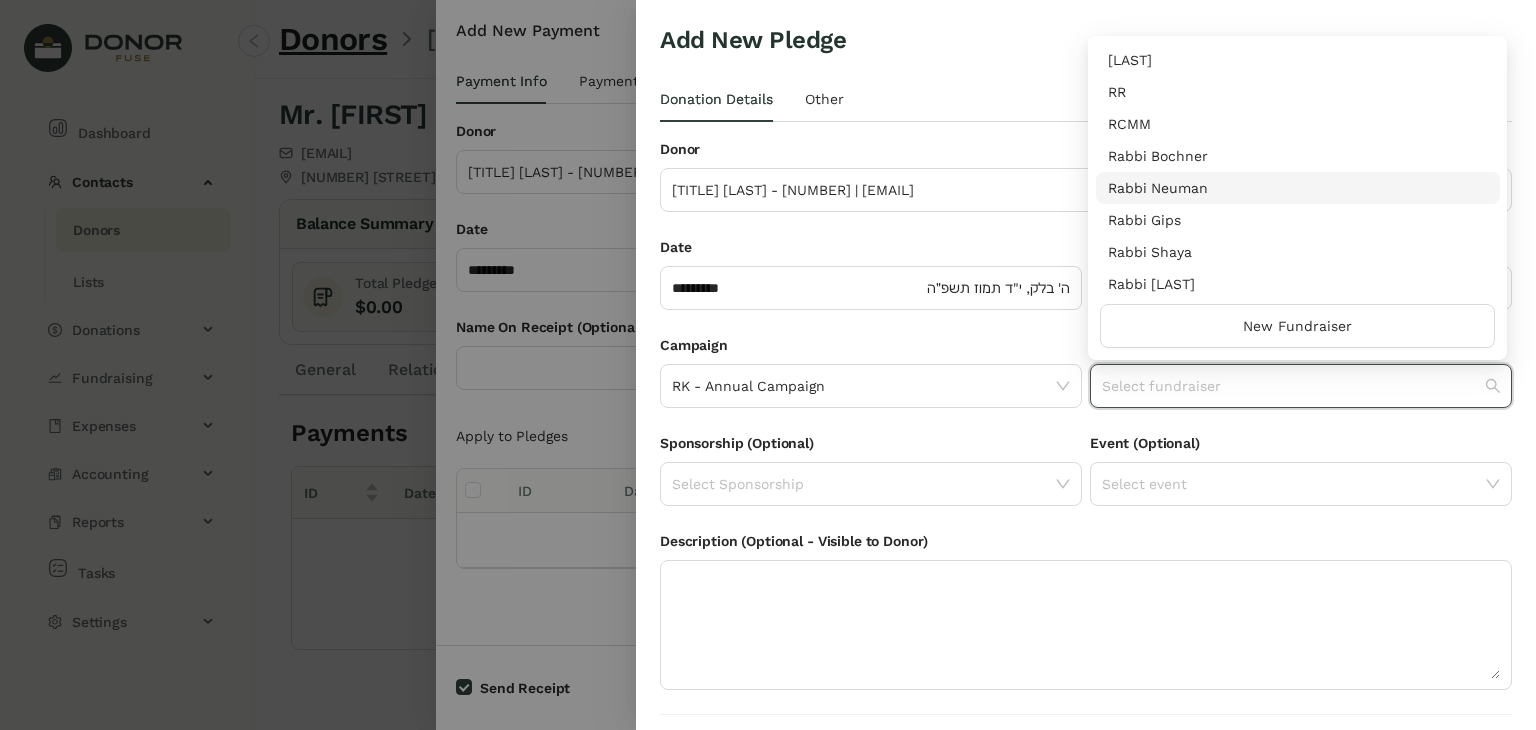 click on "Rabbi Neuman" at bounding box center [1298, 188] 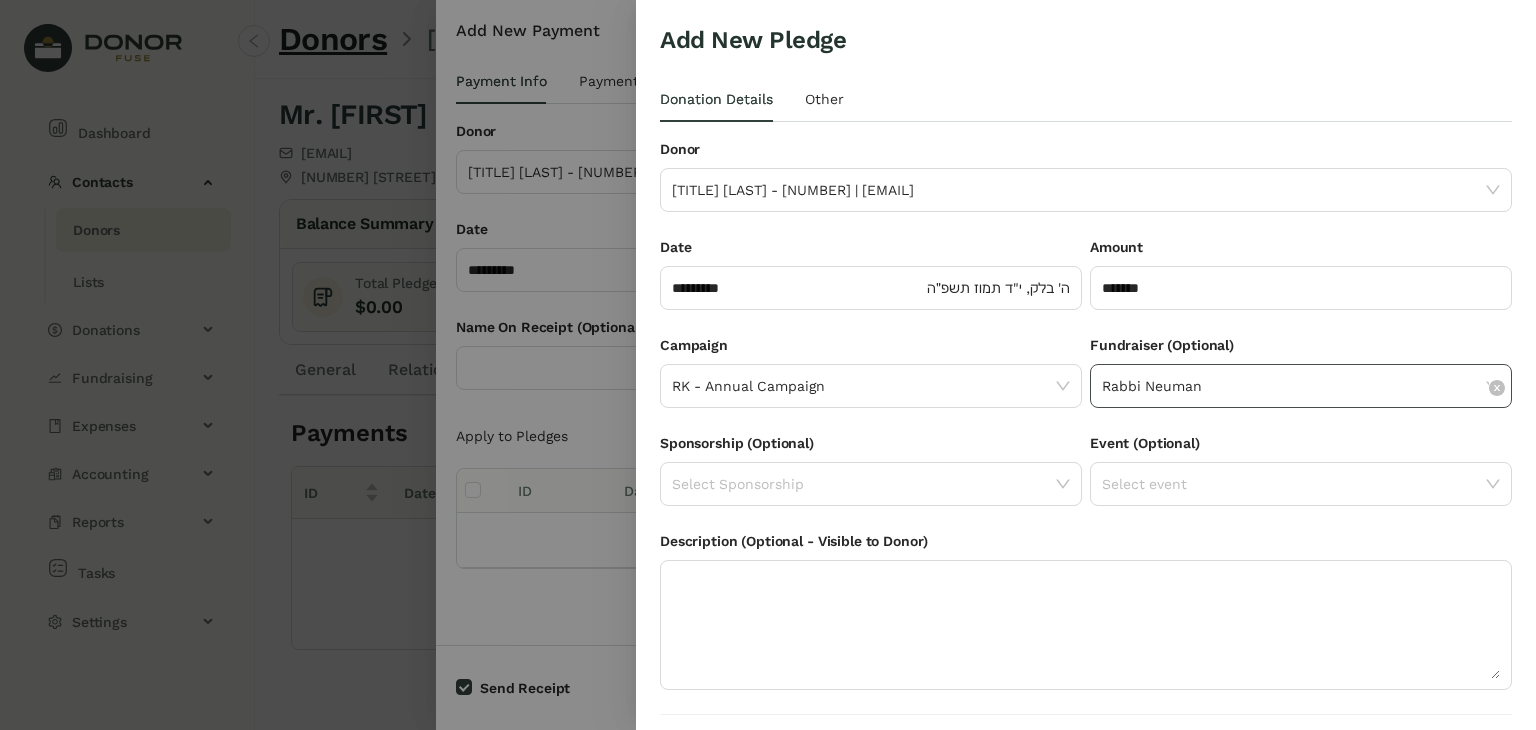 scroll, scrollTop: 54, scrollLeft: 0, axis: vertical 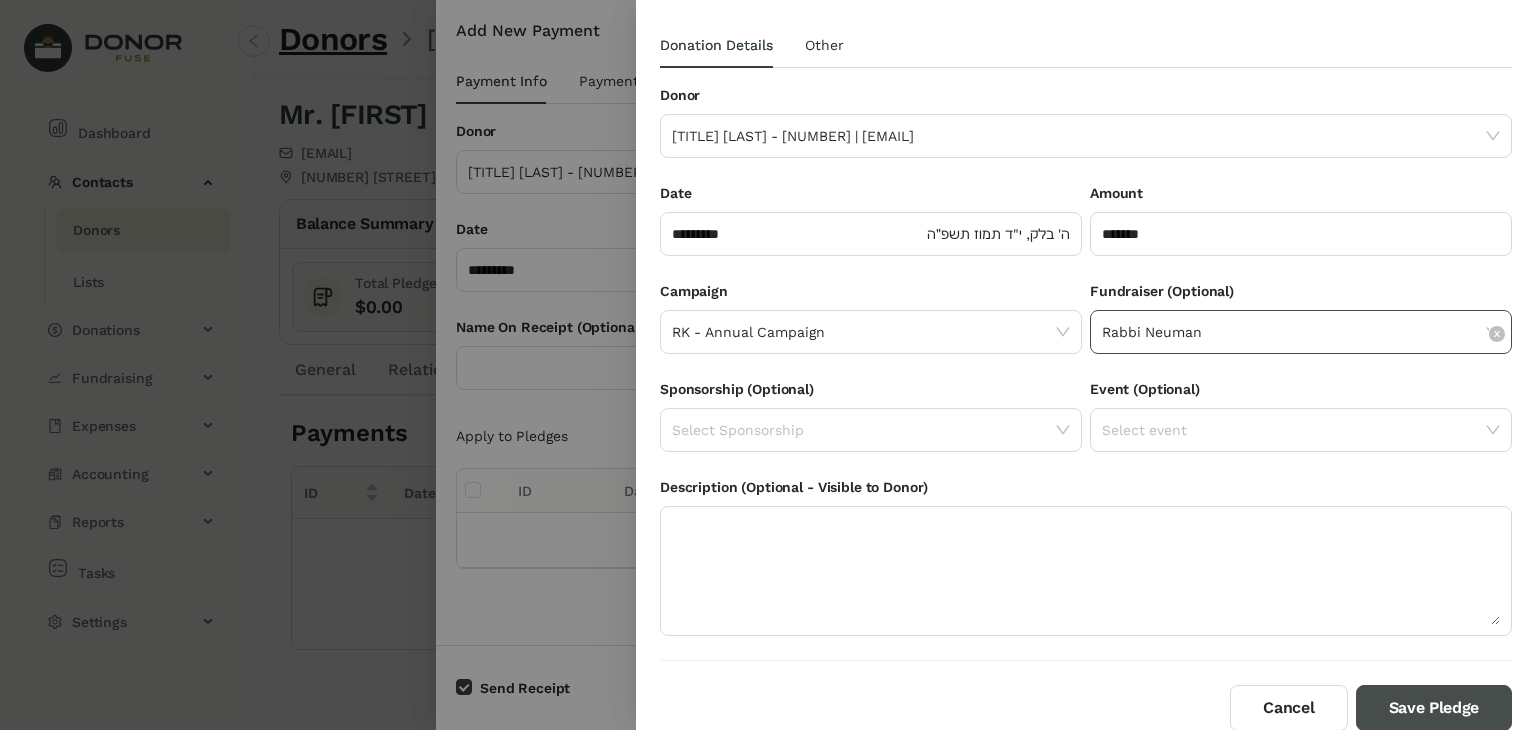click on "Save Pledge" at bounding box center [1434, 708] 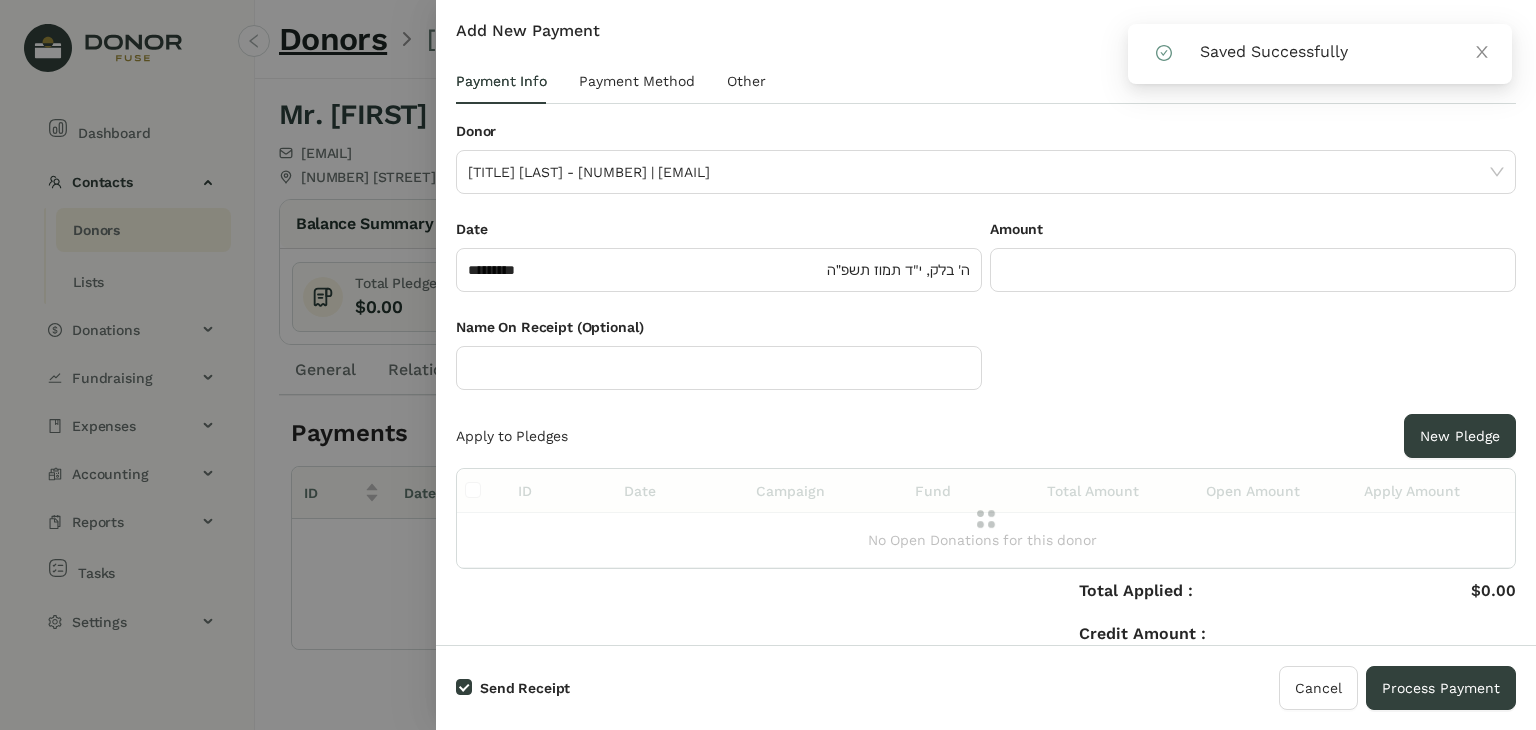 click 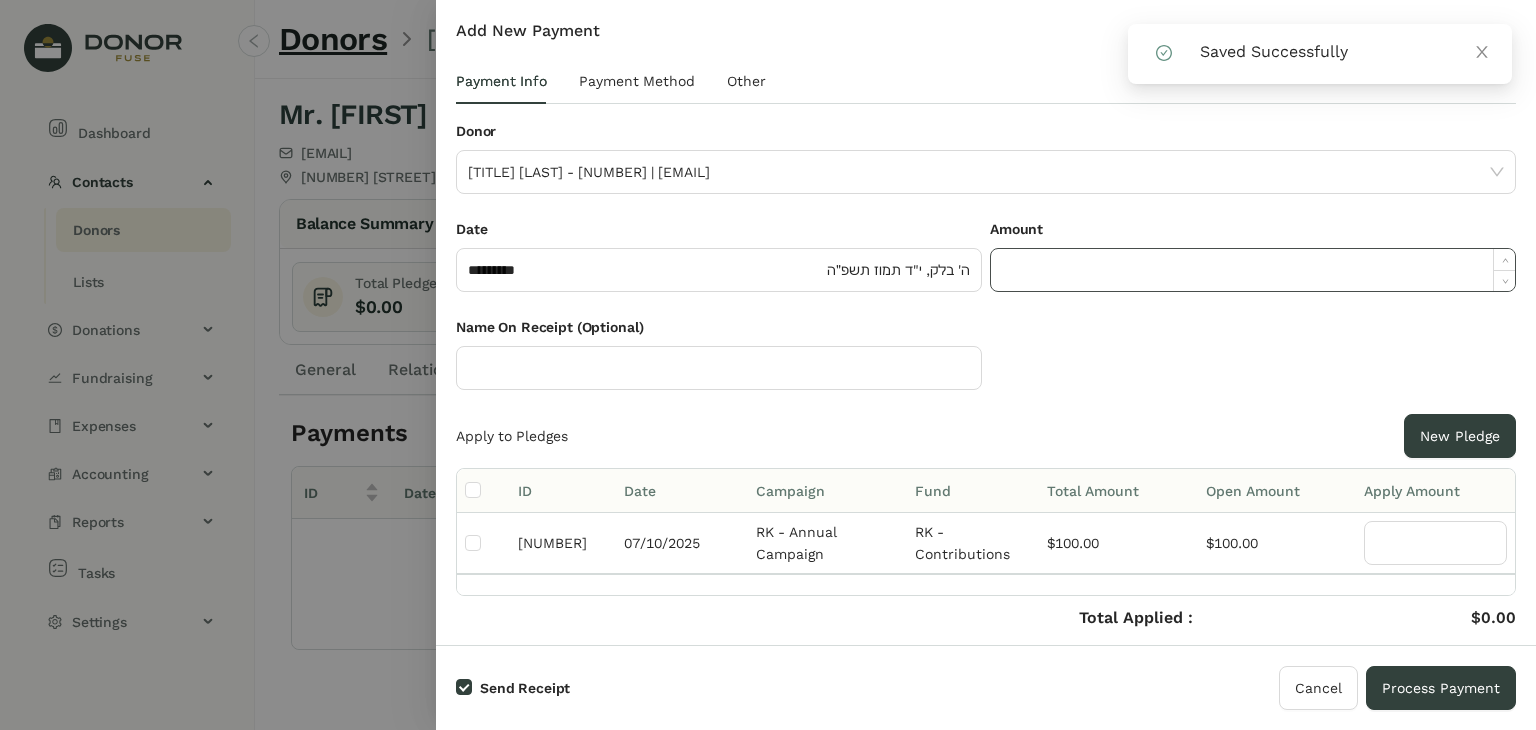 click 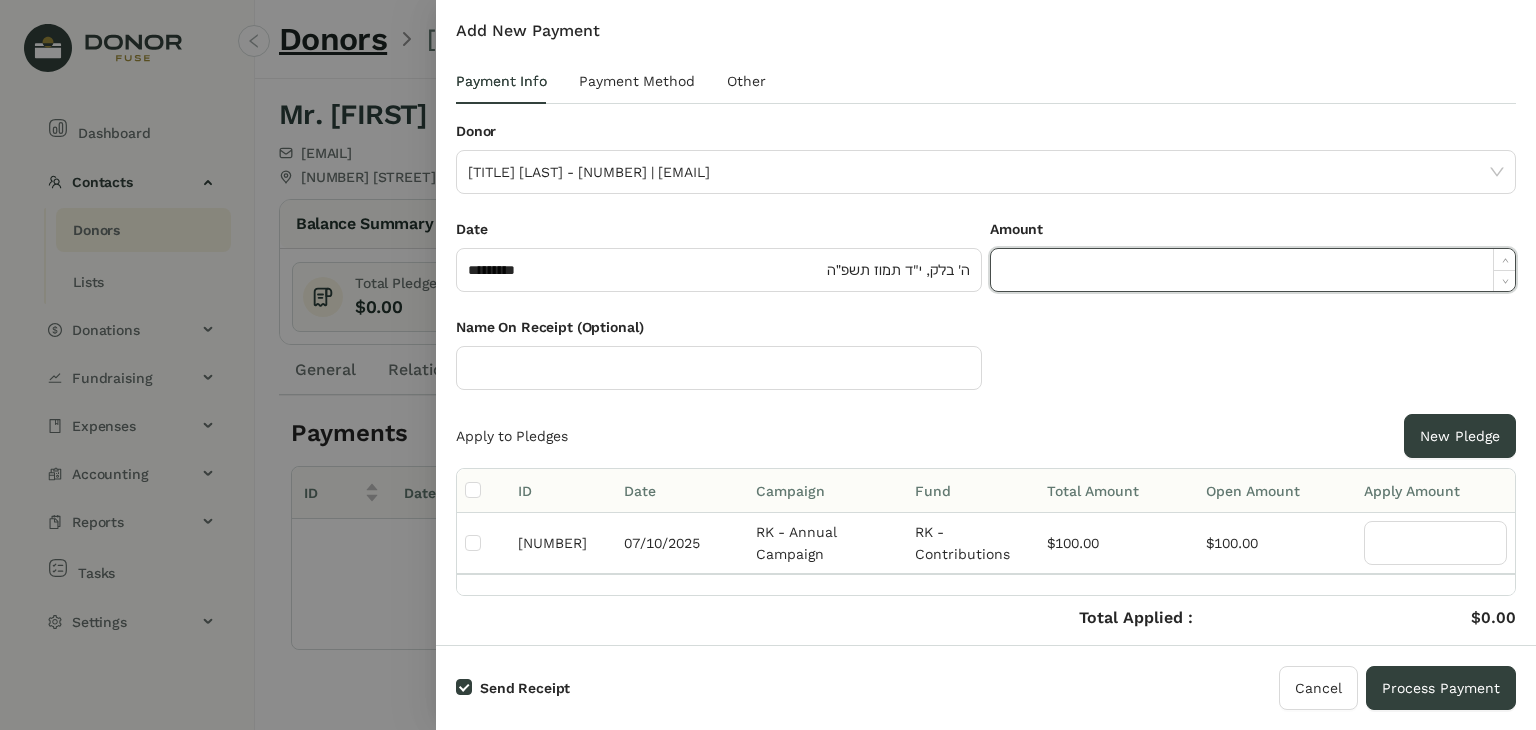 paste on "******" 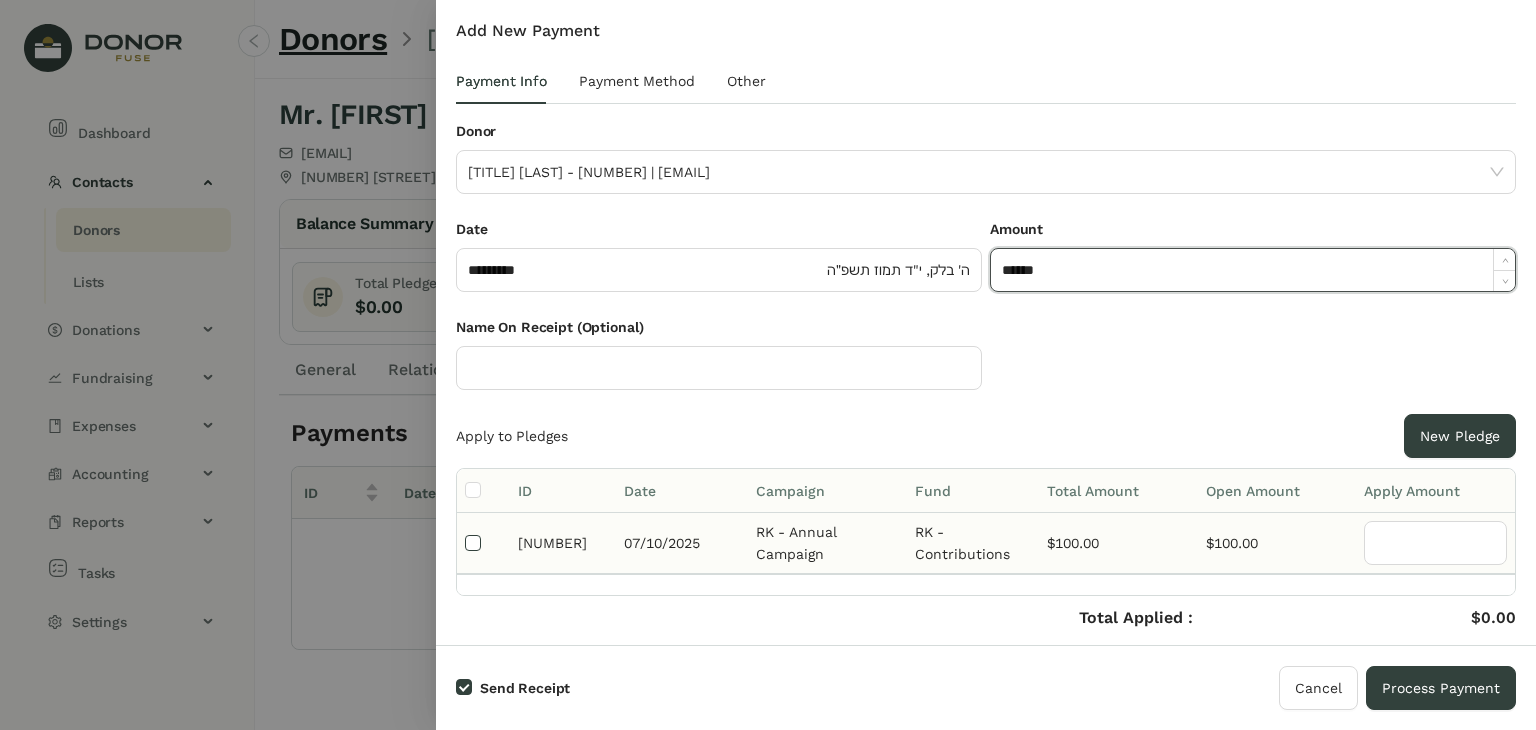 type on "*******" 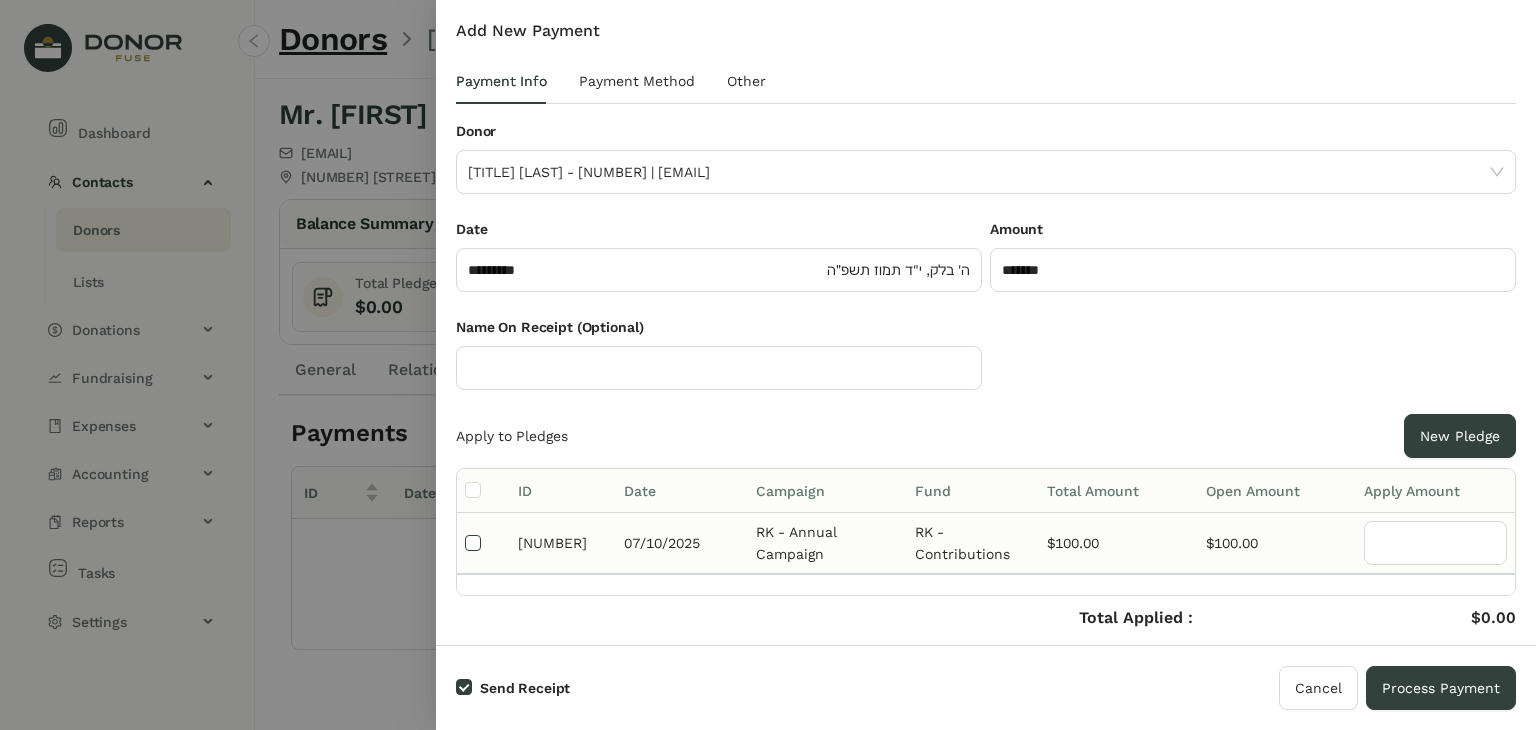 type on "***" 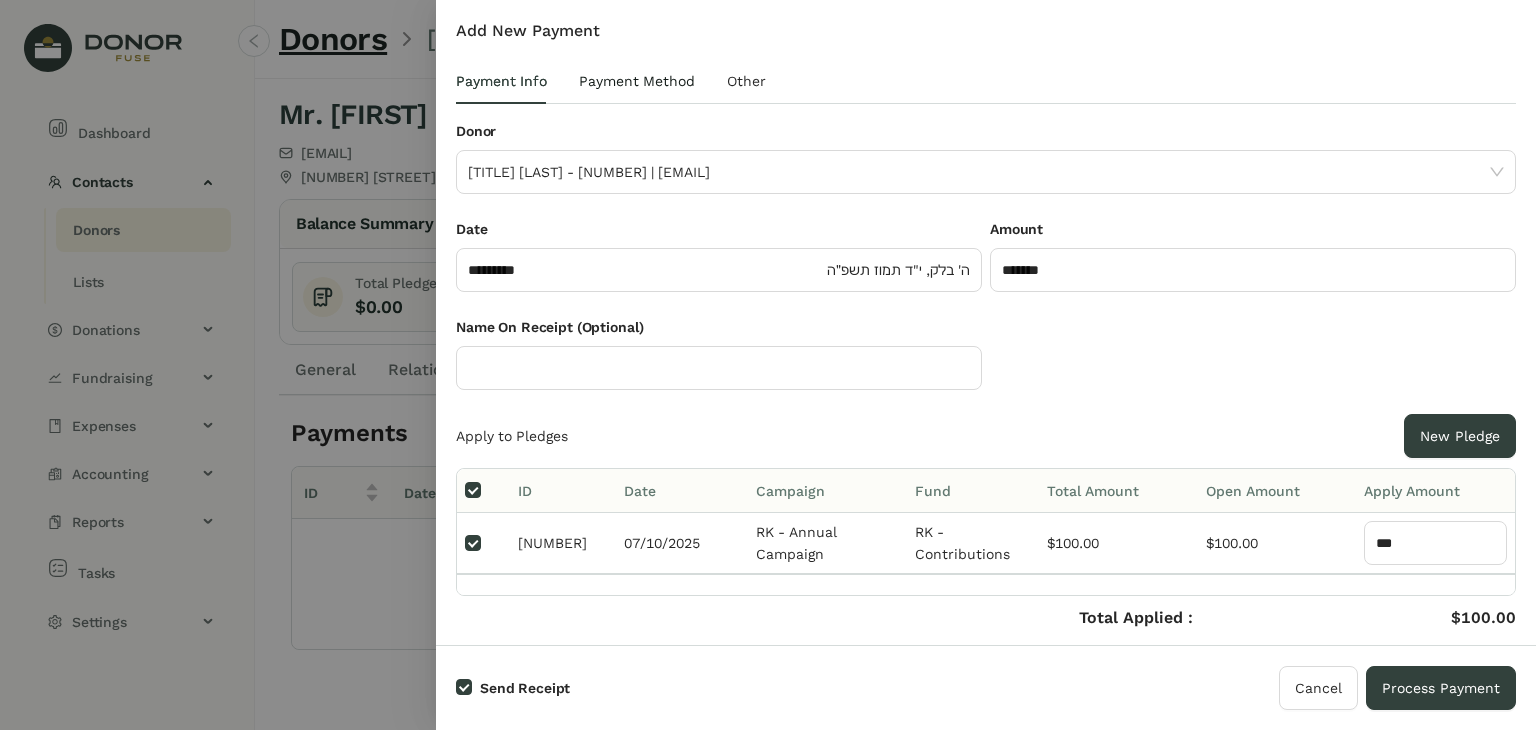click on "Payment Method" at bounding box center (637, 81) 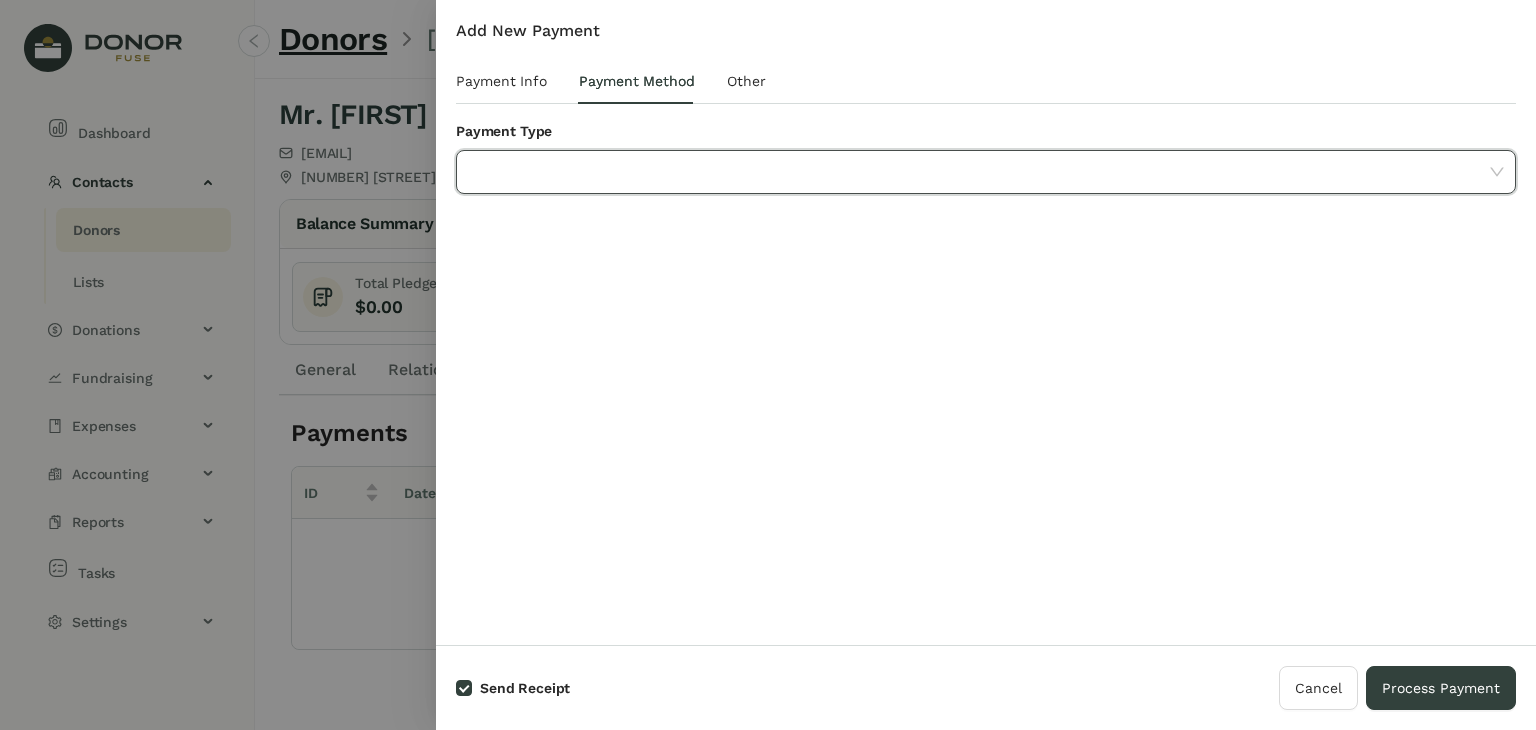 click 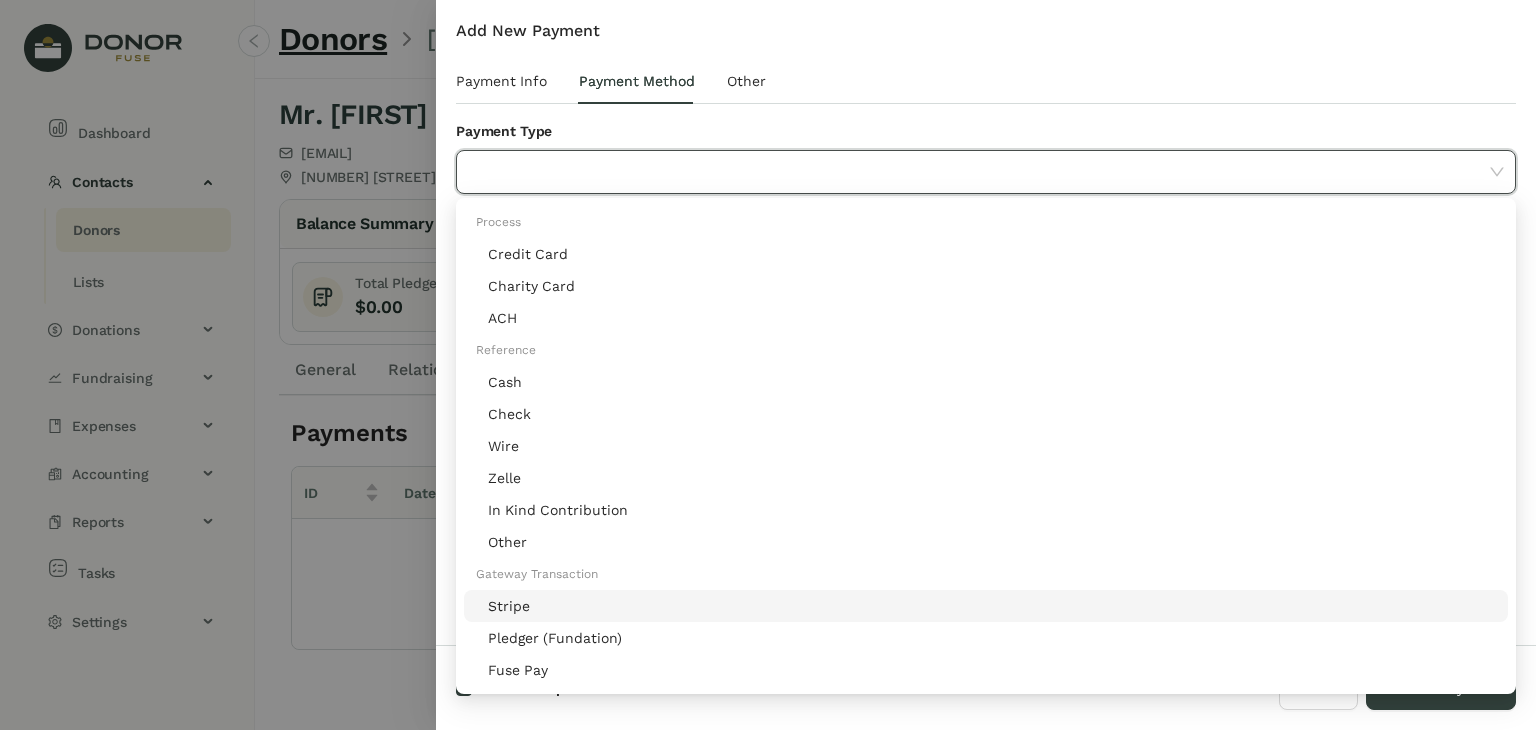 click on "Stripe" 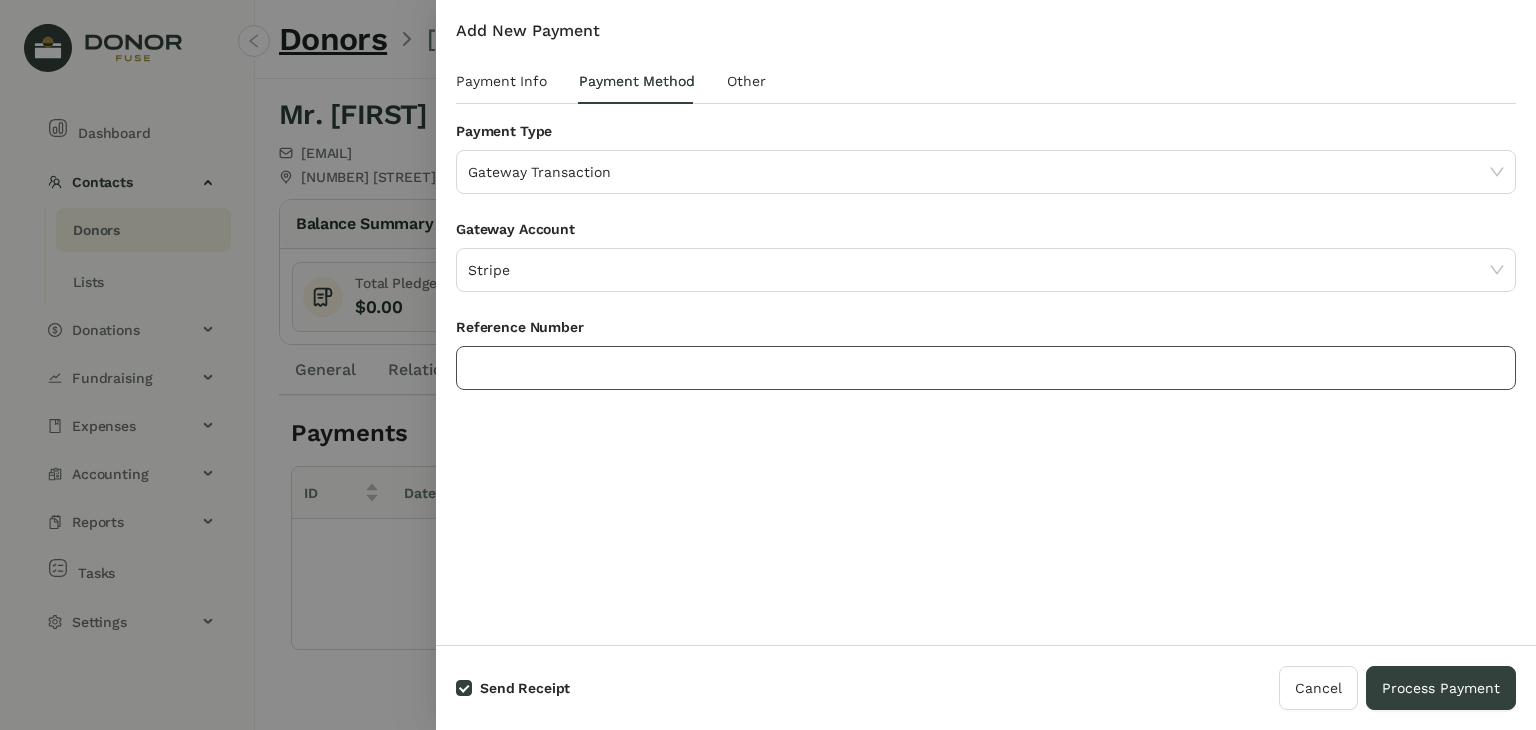 click 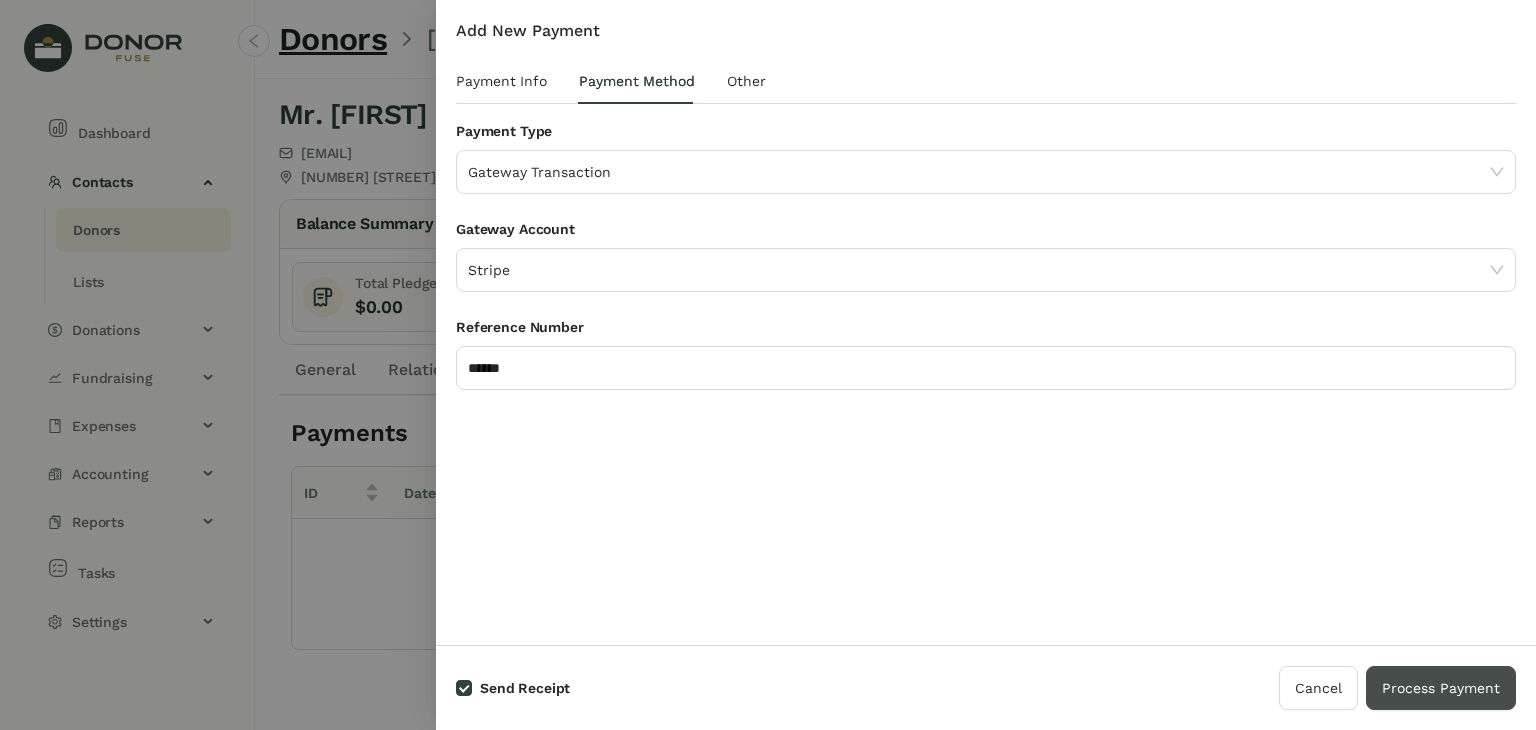 click on "Process Payment" at bounding box center (1441, 688) 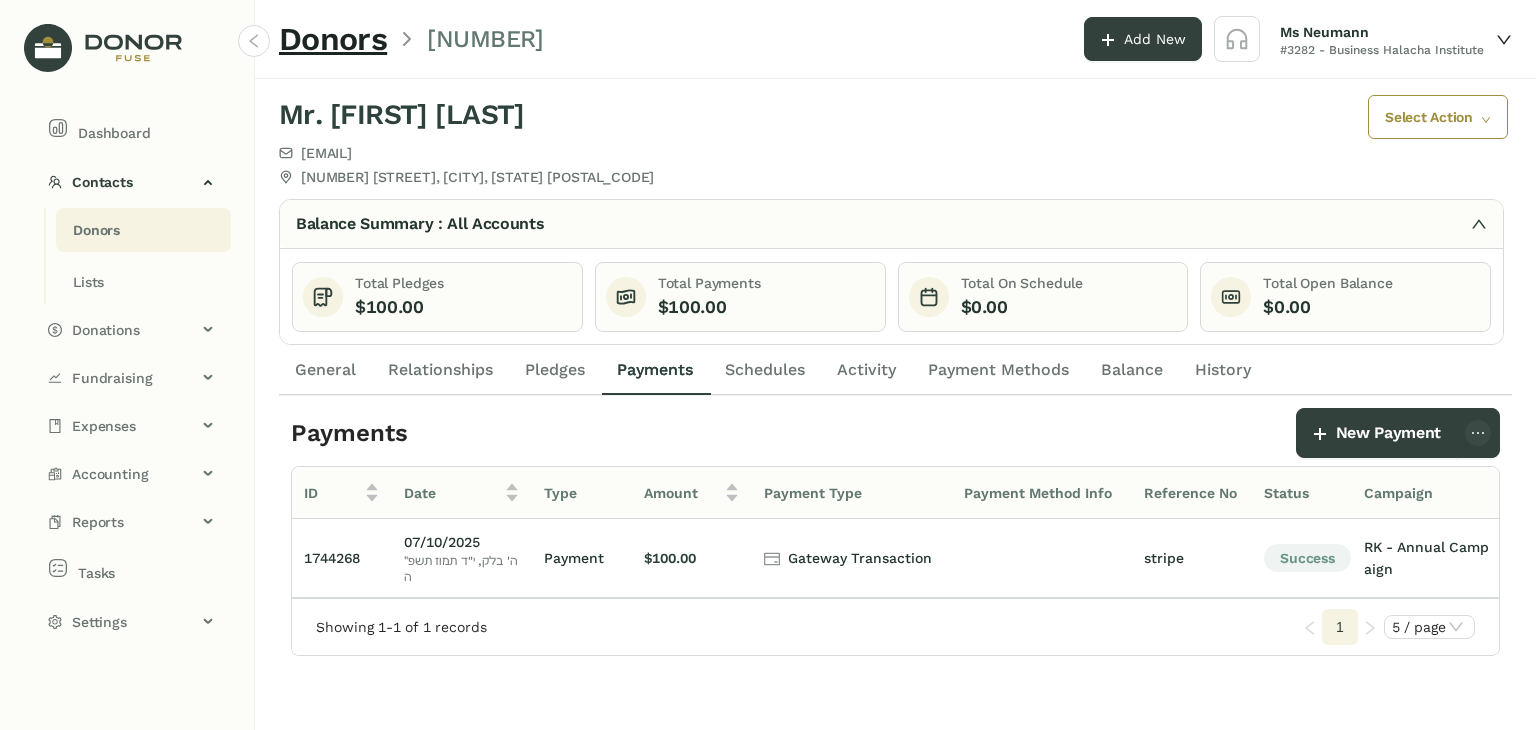 click on "Donors" 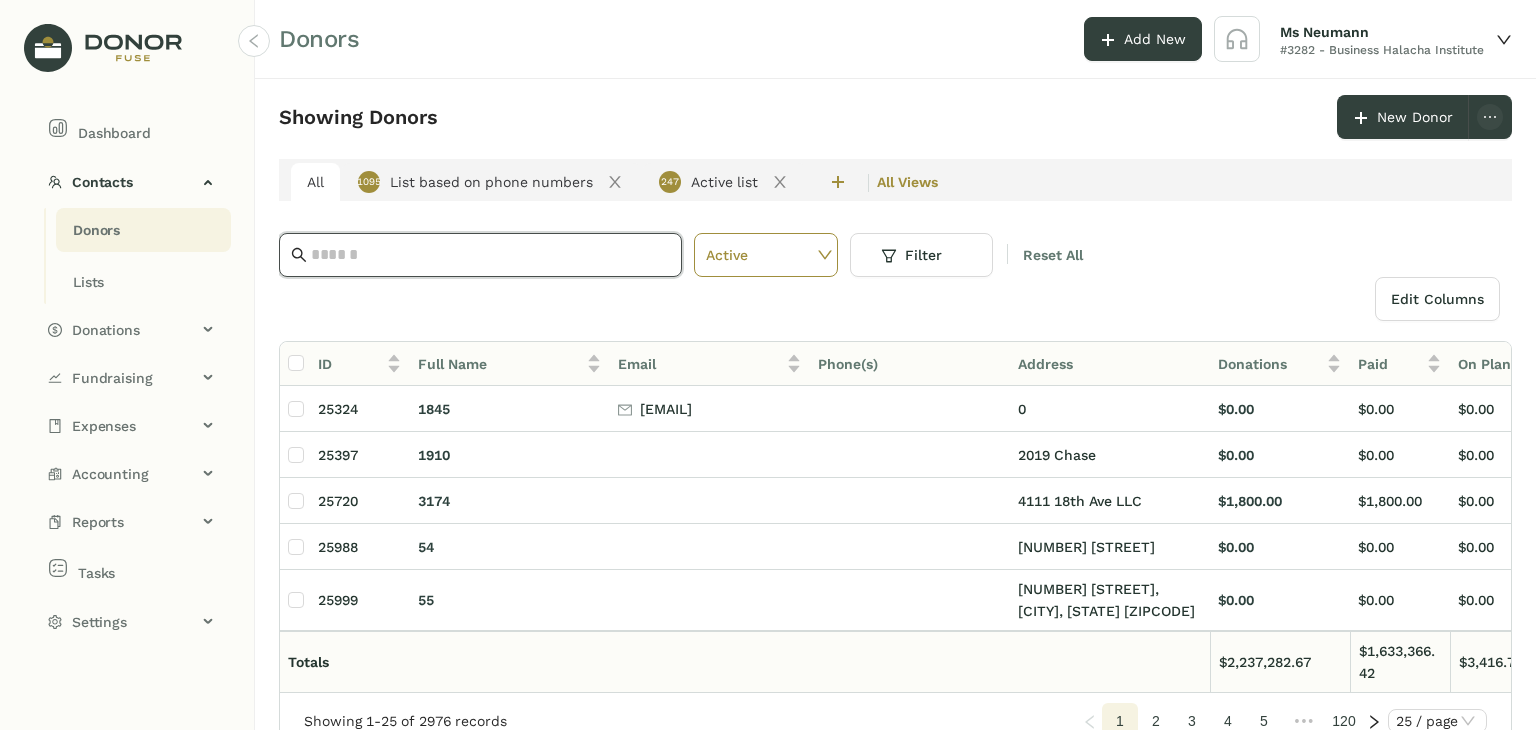 click 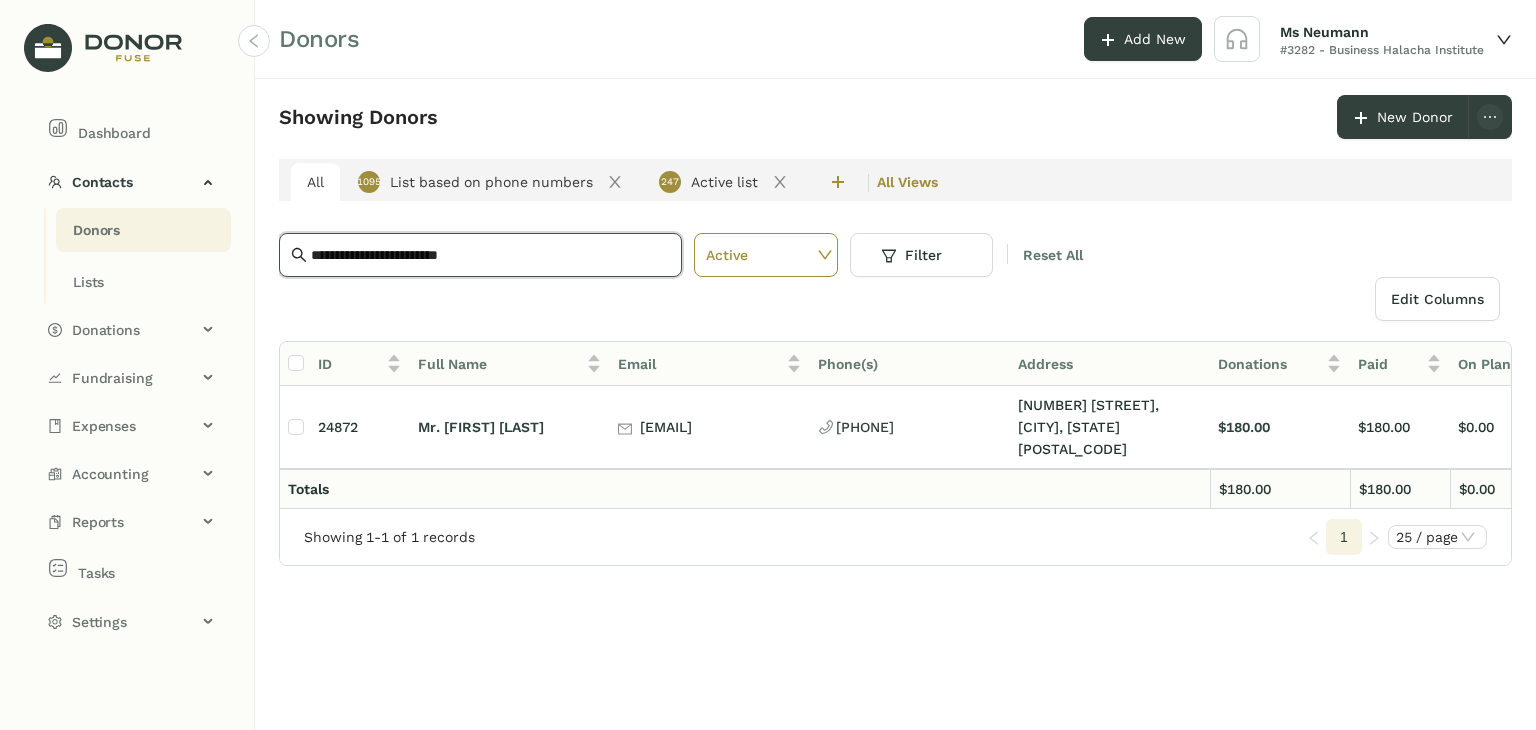 type on "**********" 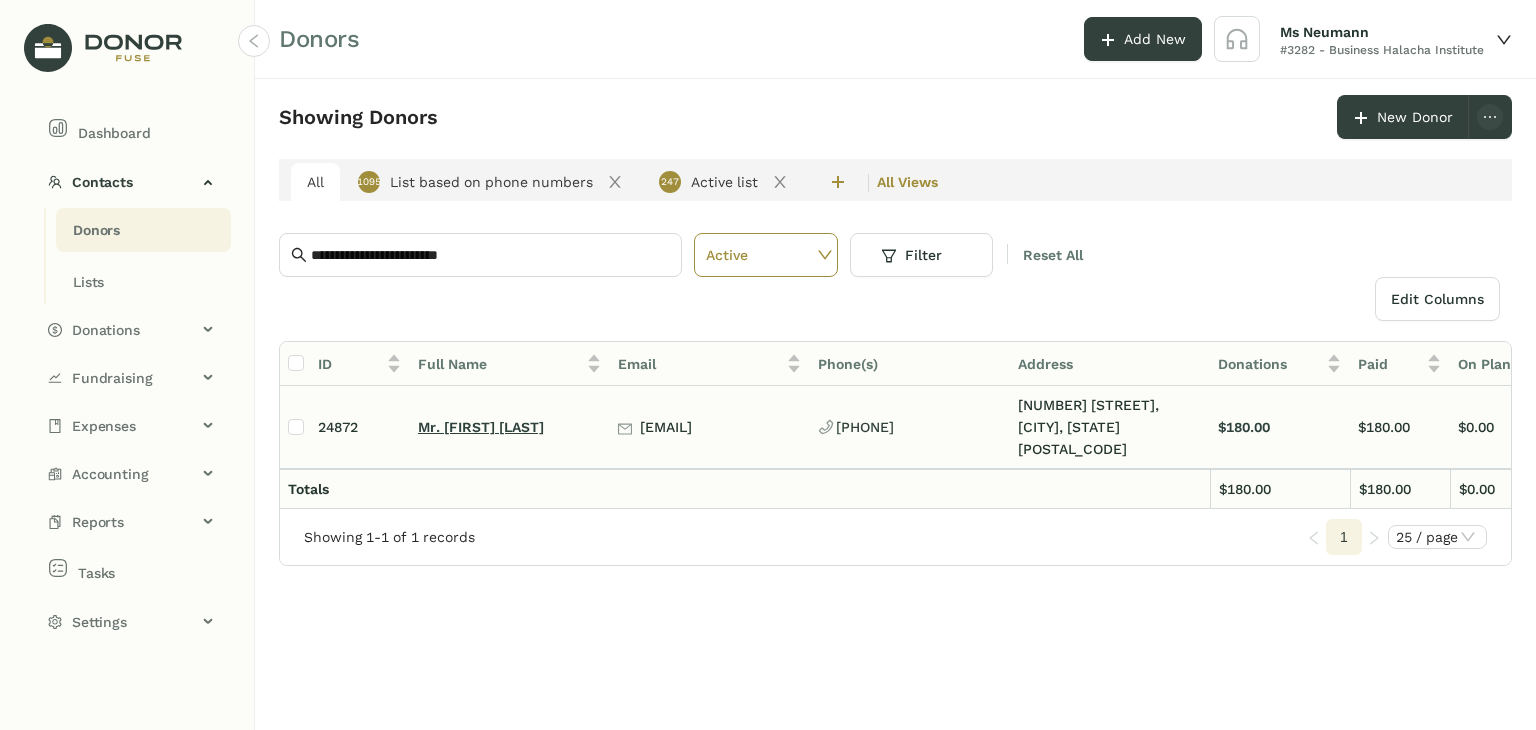 click on "Mr. [FIRST] [LAST]" 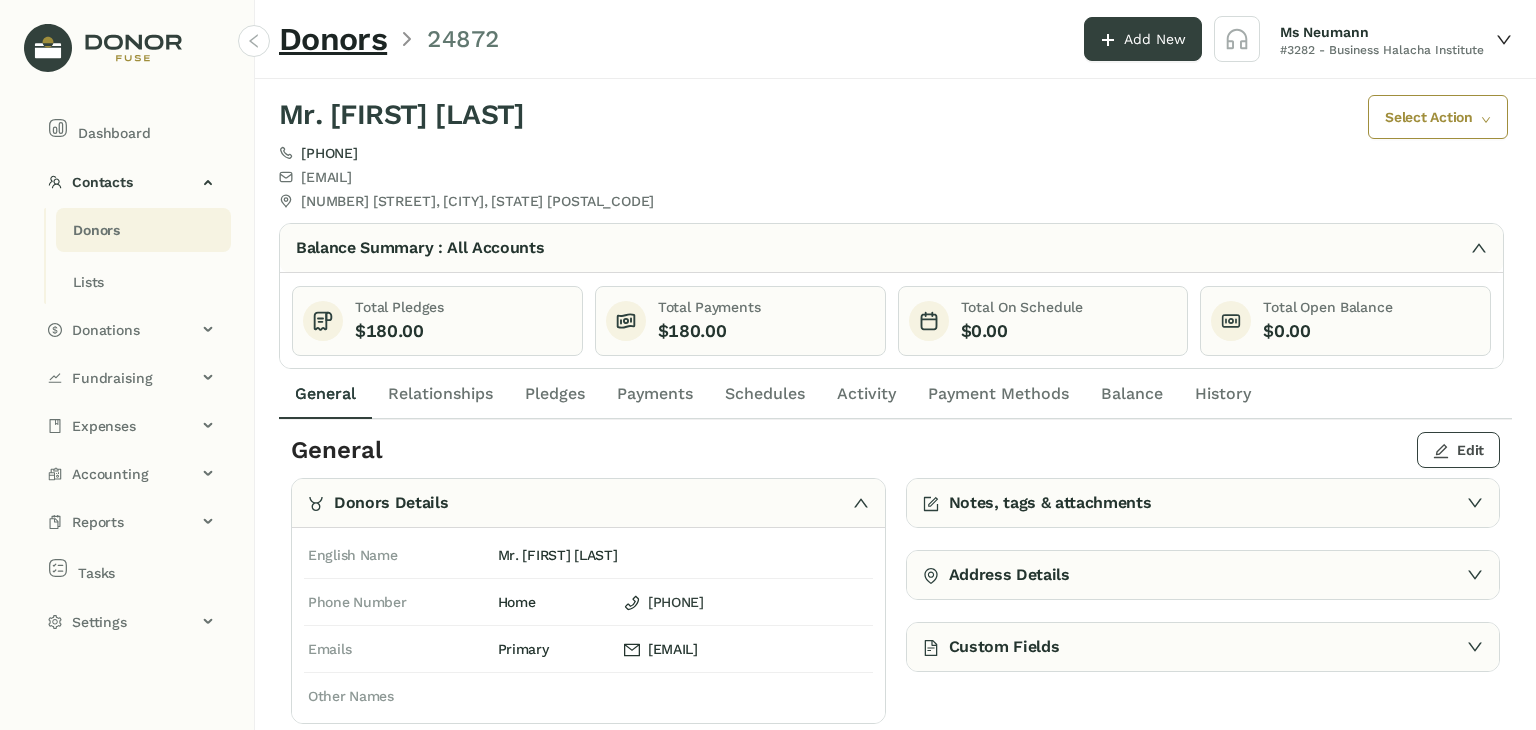 click on "Edit" 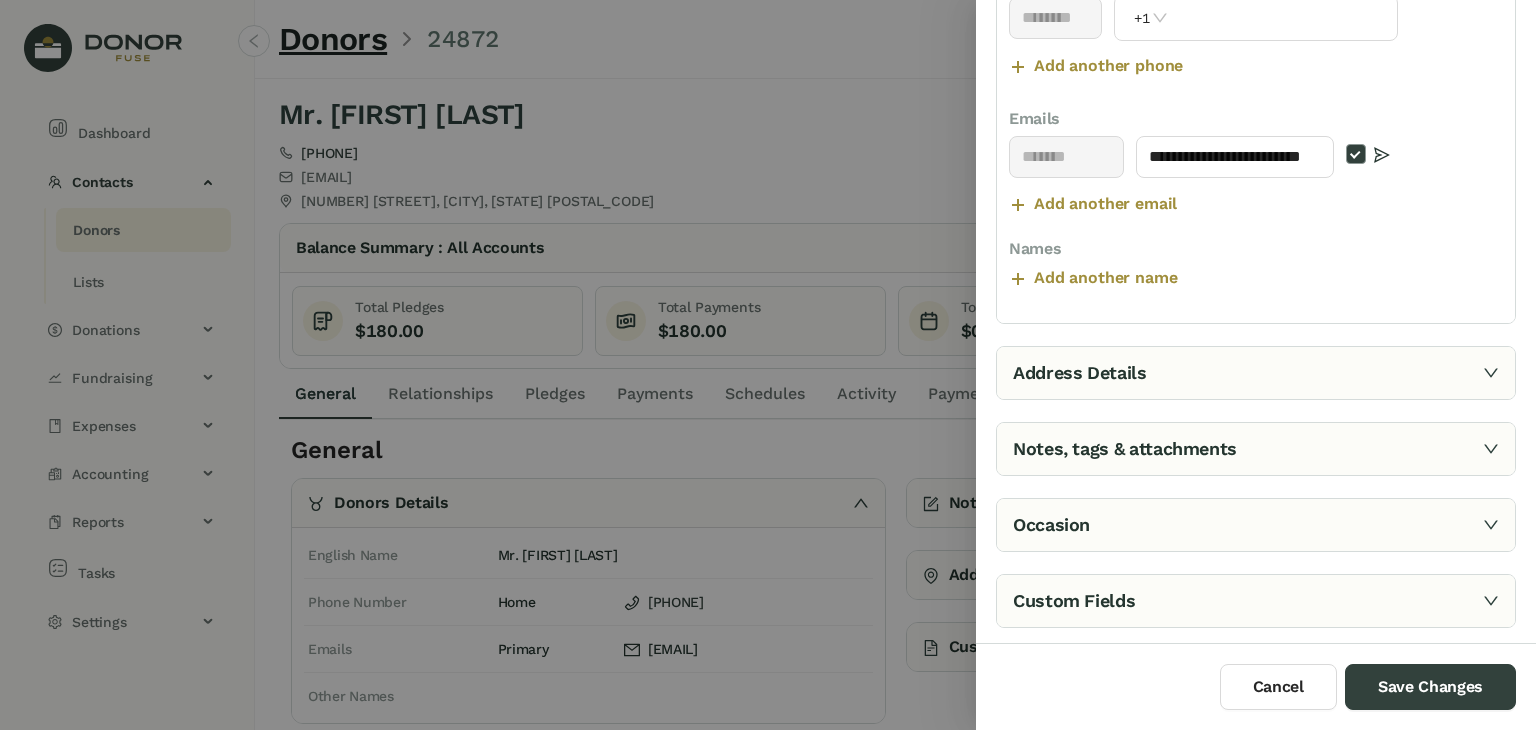 click on "Address Details" at bounding box center (1256, 373) 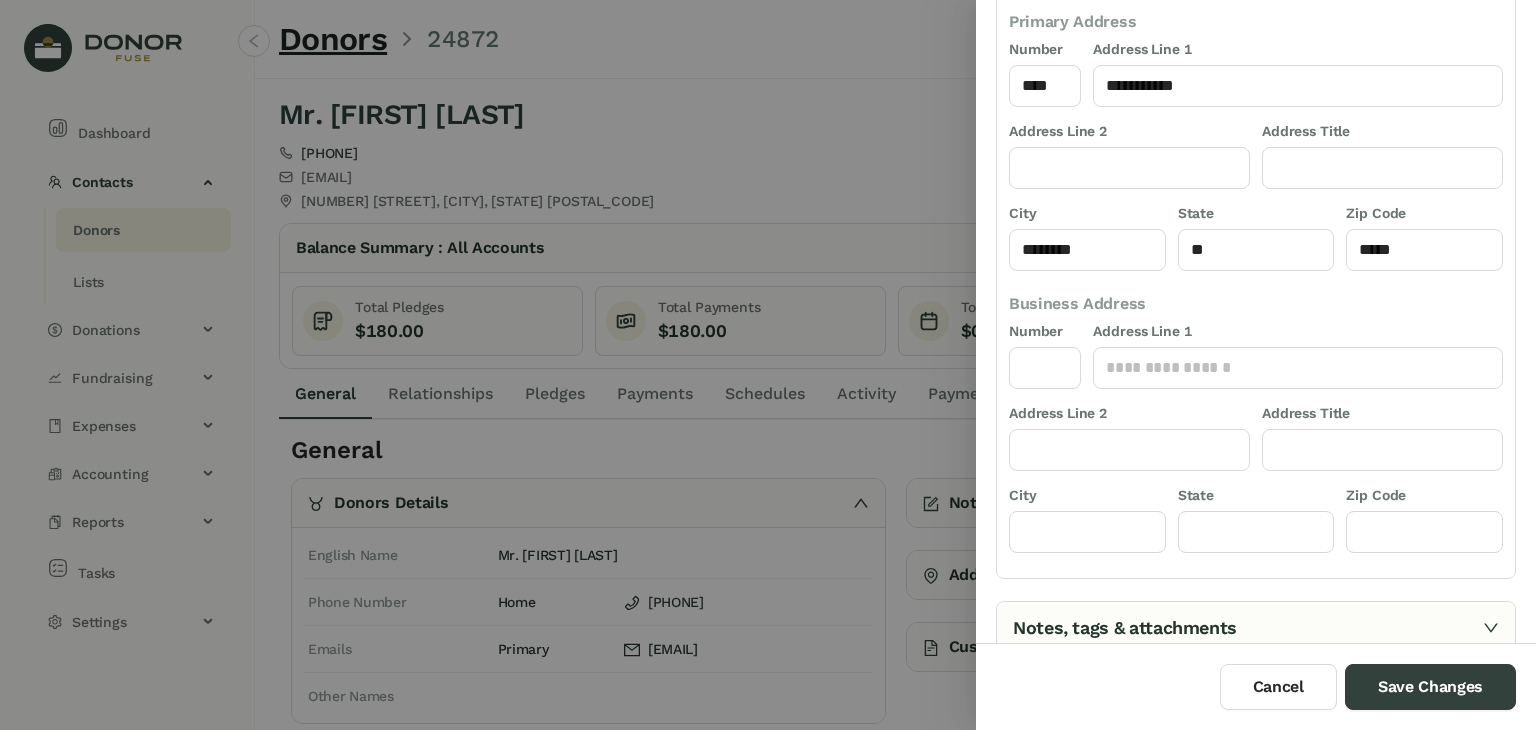 scroll, scrollTop: 197, scrollLeft: 0, axis: vertical 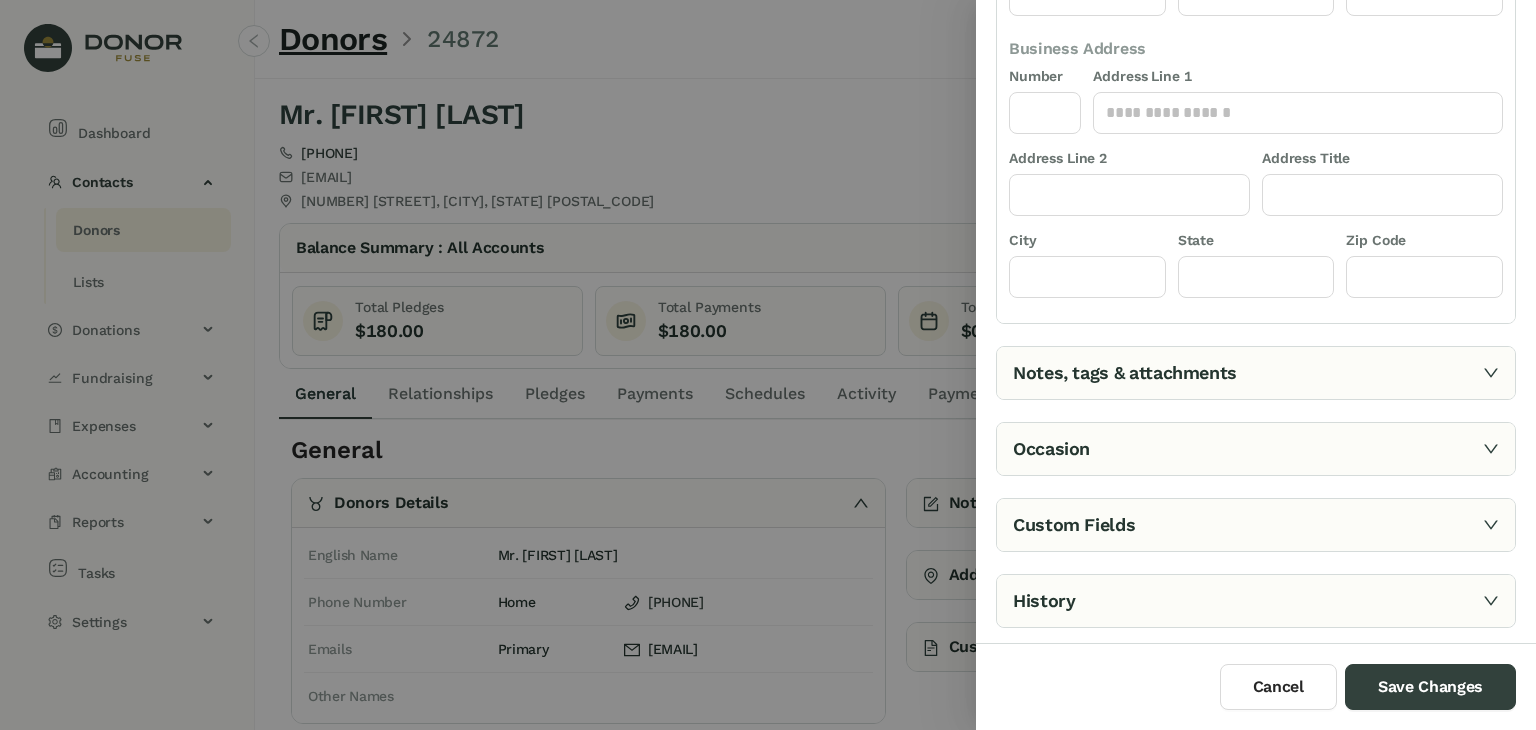 click on "Notes, tags & attachments" at bounding box center (1256, 373) 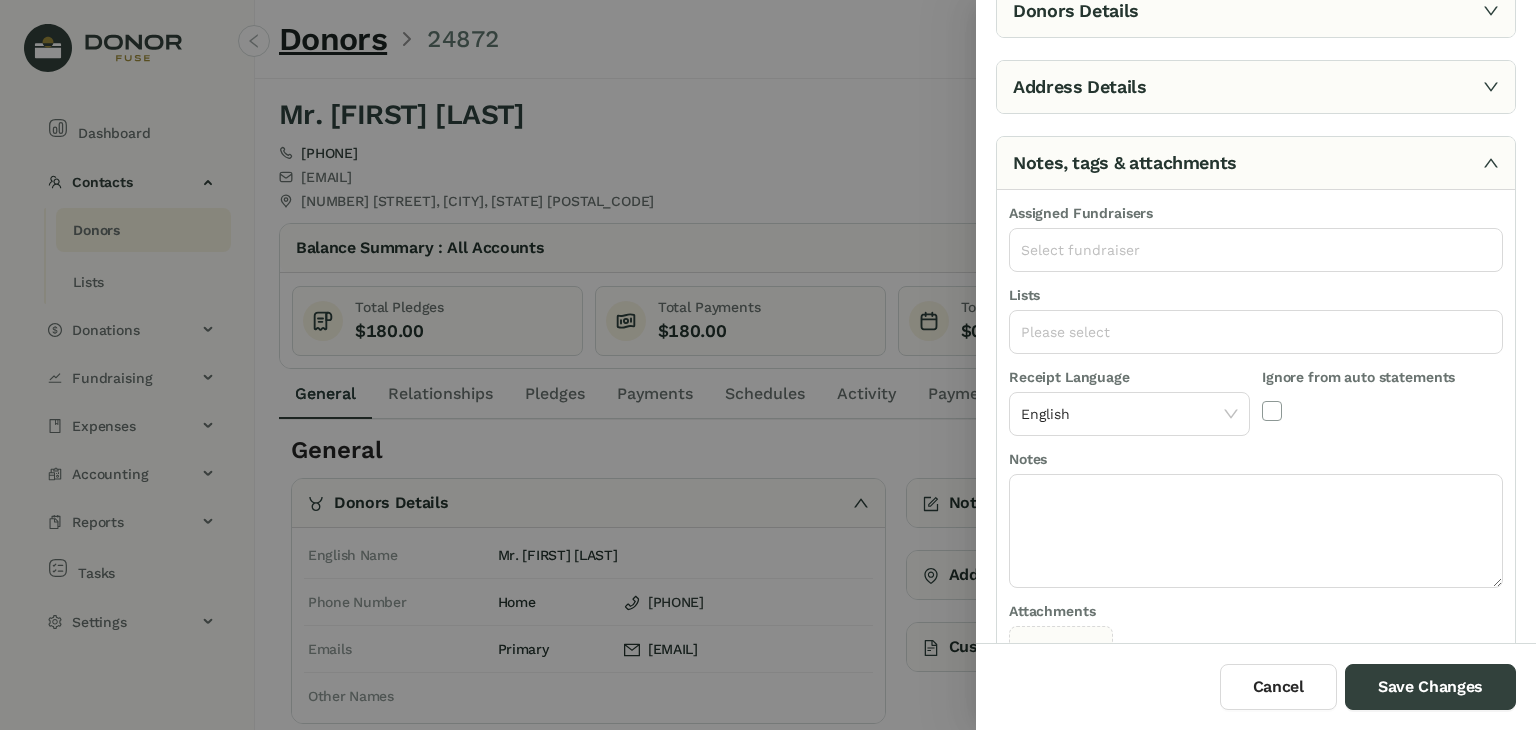 scroll, scrollTop: 86, scrollLeft: 0, axis: vertical 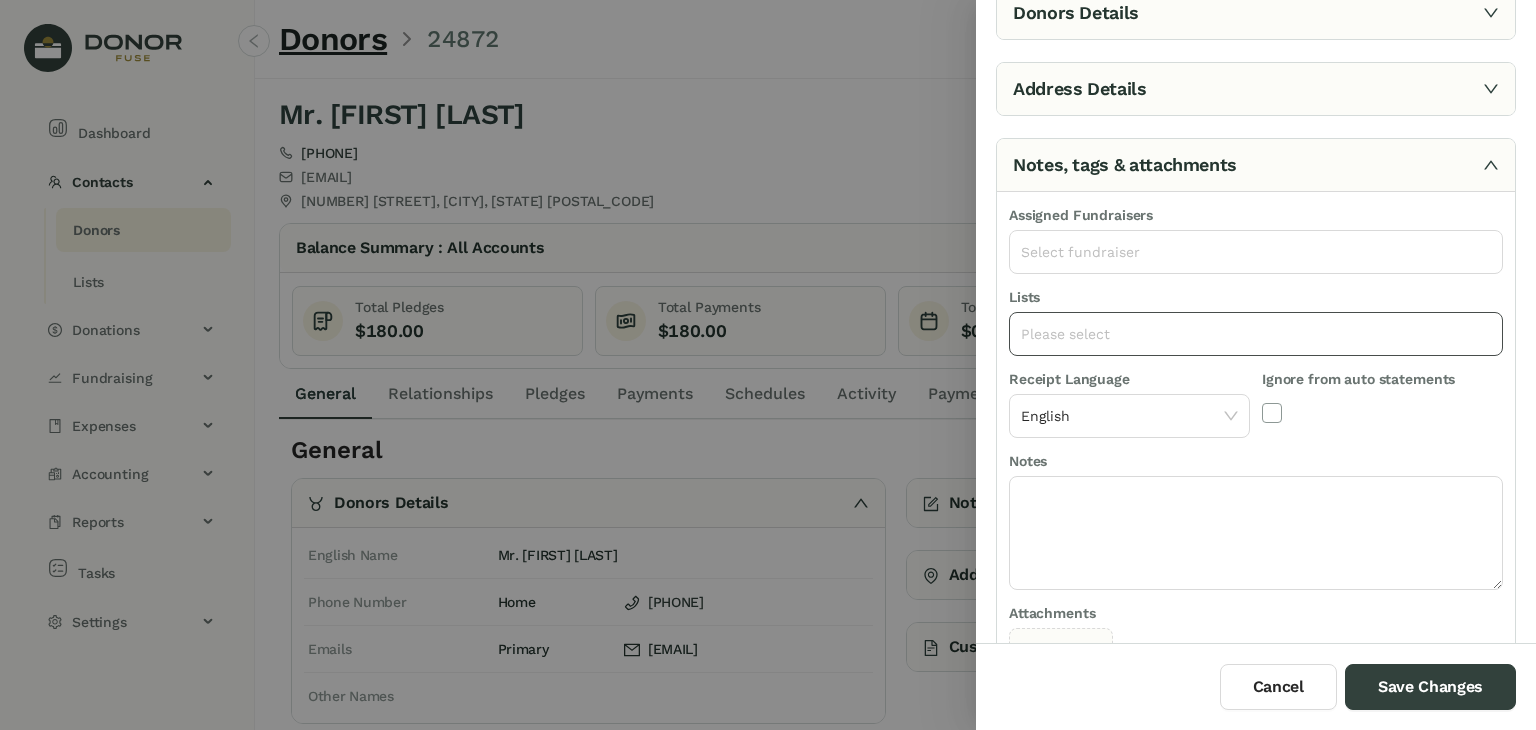 click on "Please select" 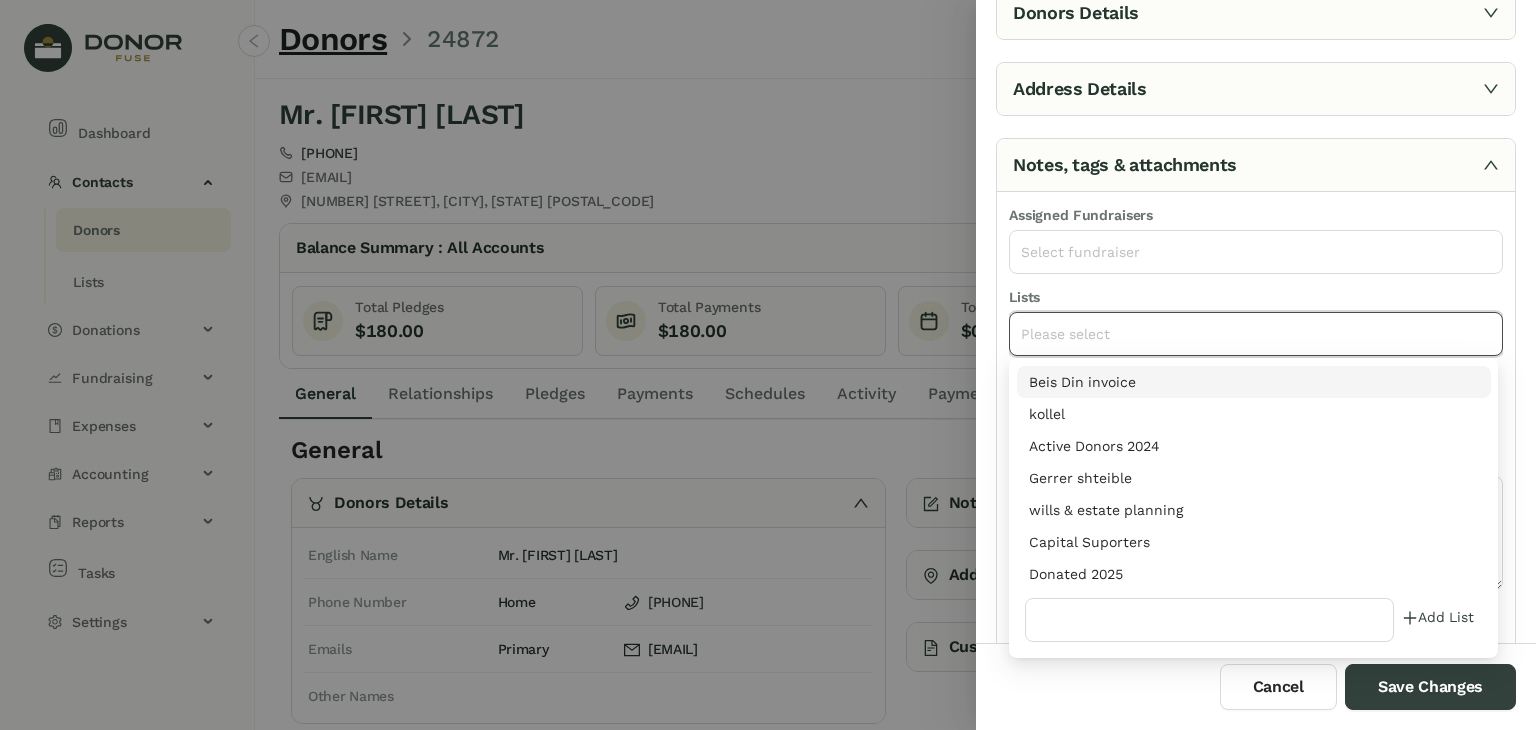 click on "Donated 2025" at bounding box center (1254, 574) 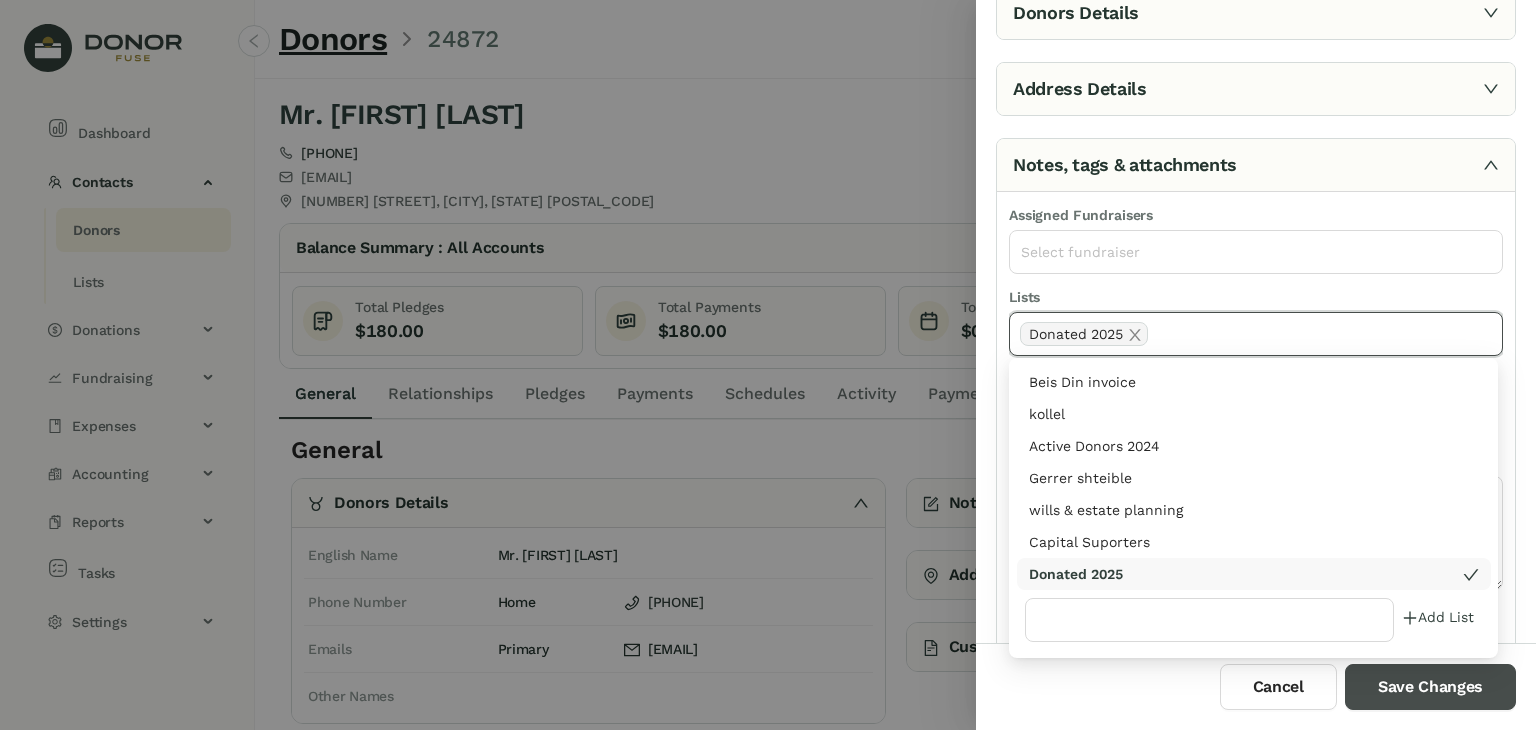 click on "Save Changes" at bounding box center (1430, 687) 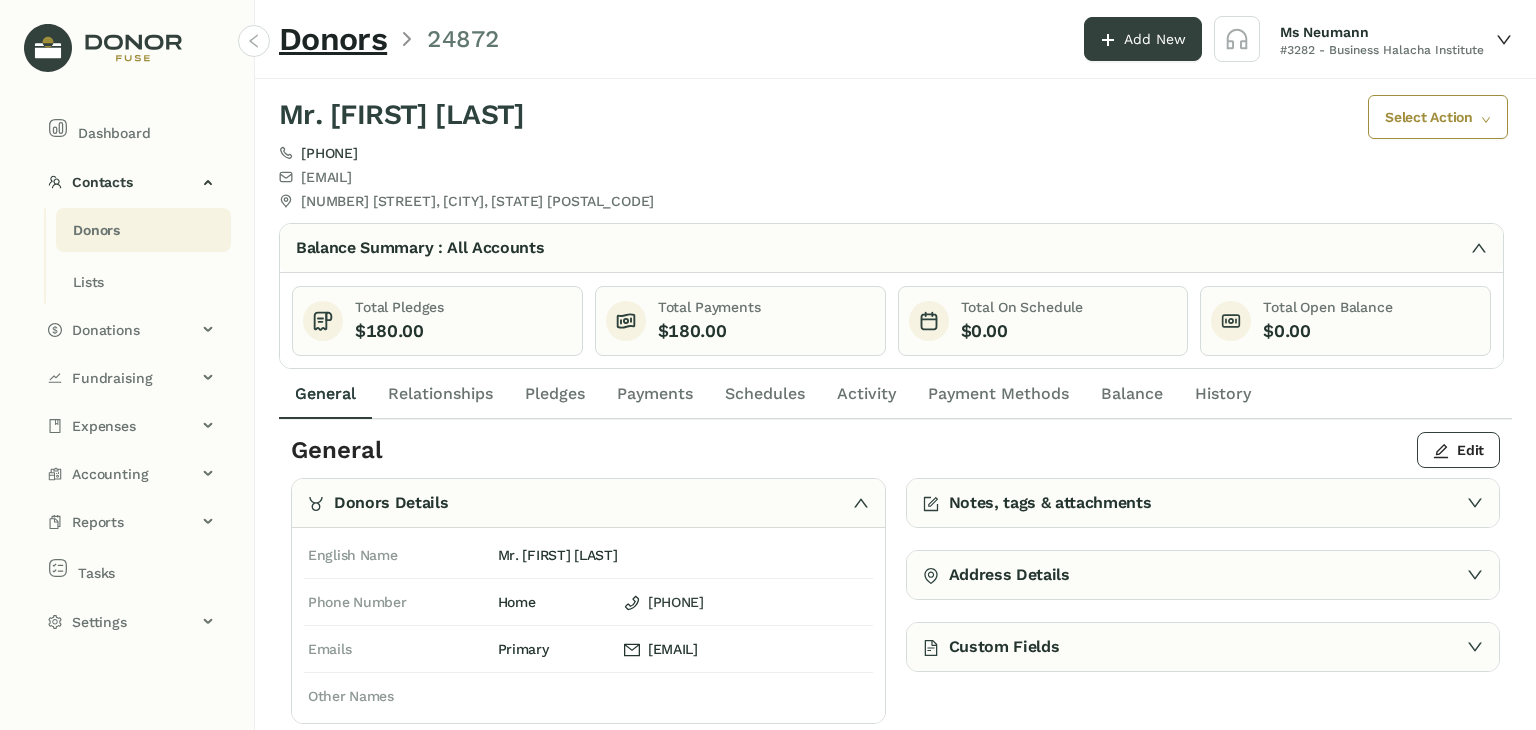 click on "Notes, tags & attachments" 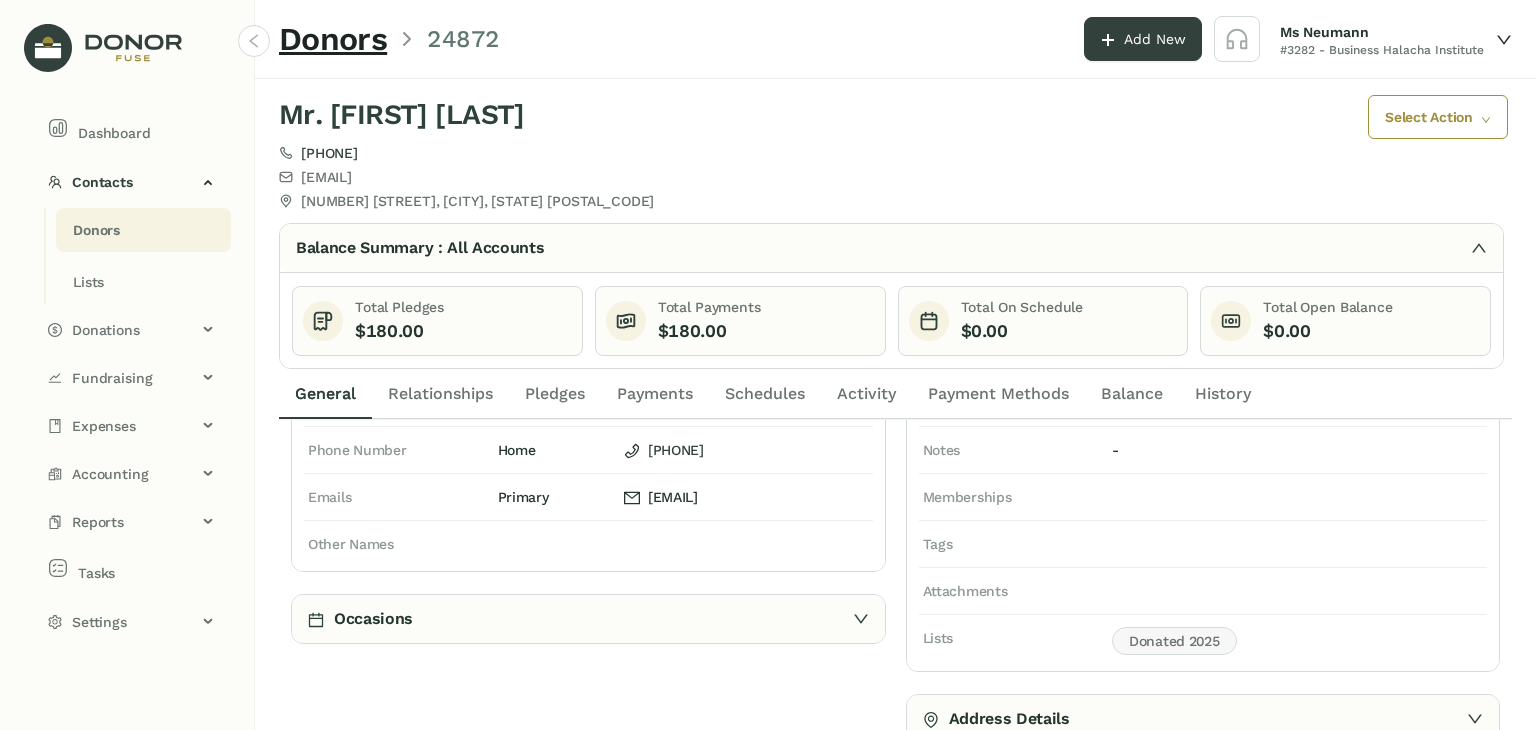 scroll, scrollTop: 0, scrollLeft: 0, axis: both 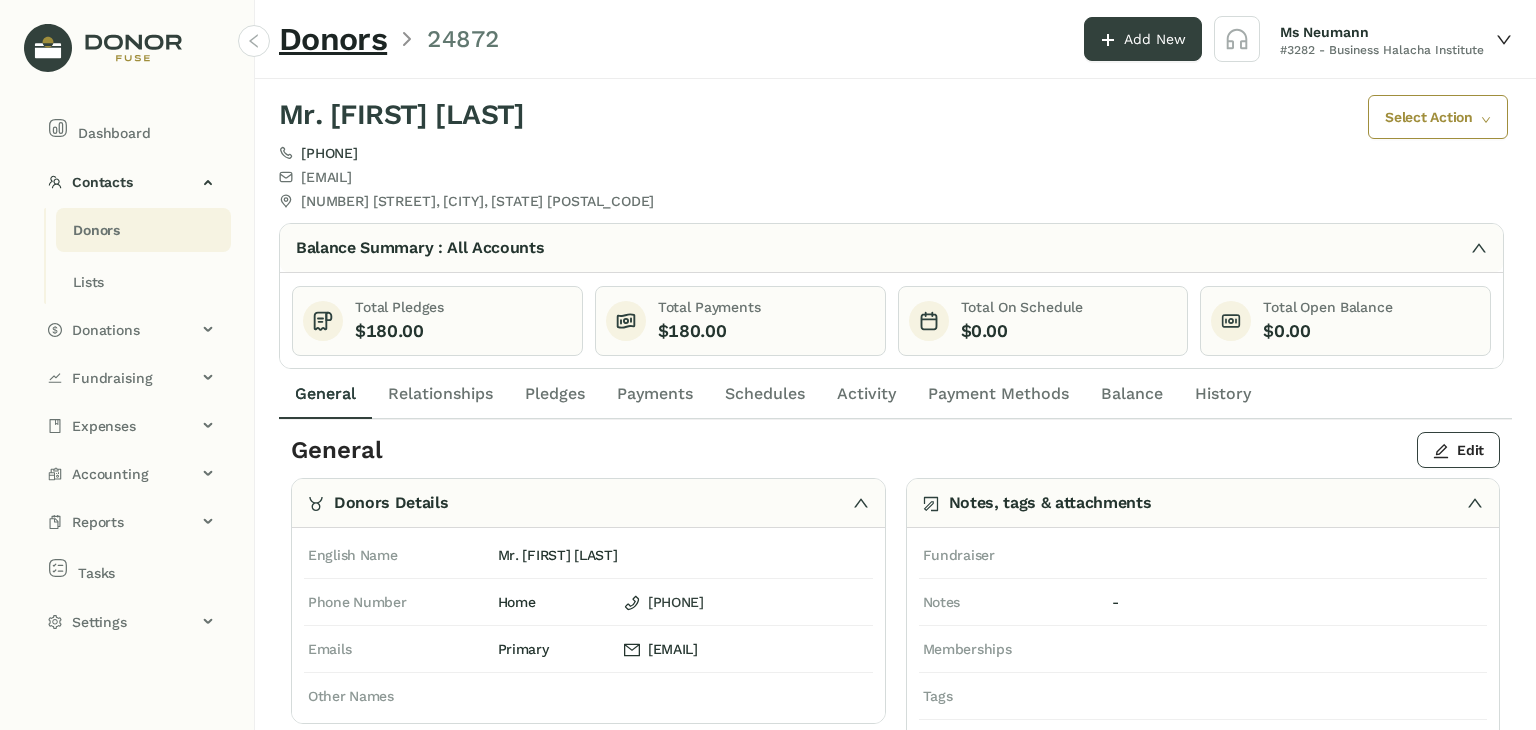 click on "Payments" 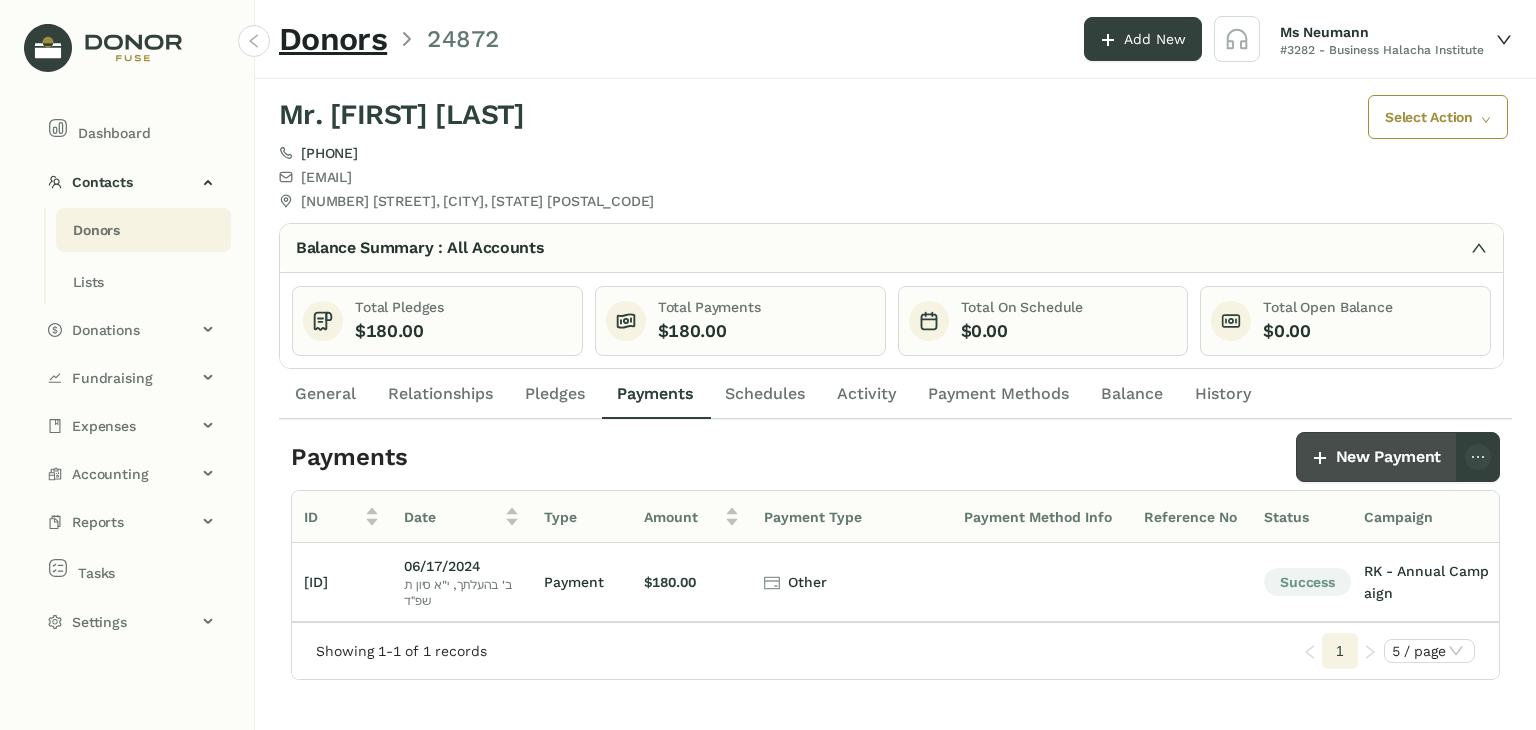 click on "New Payment" 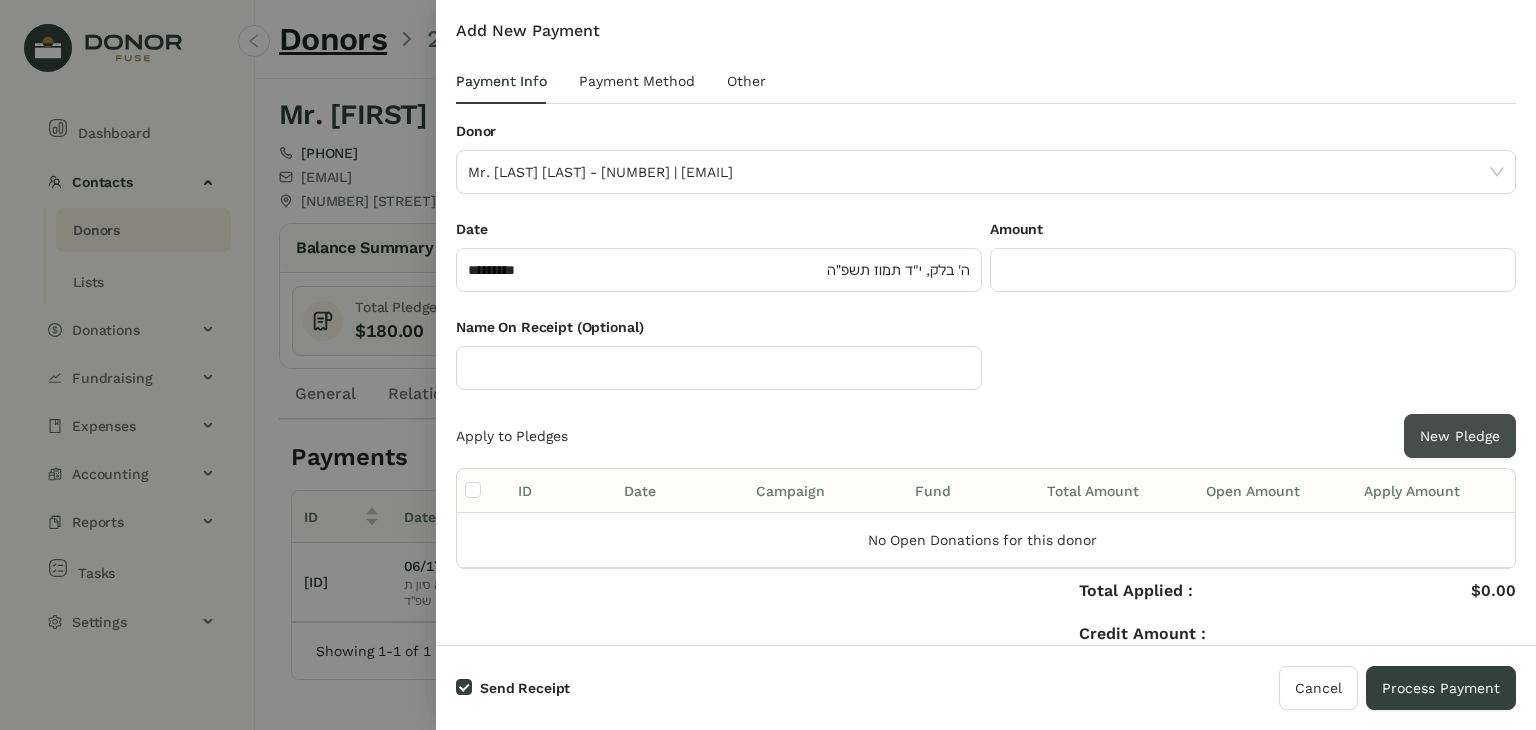click on "New Pledge" at bounding box center (1460, 436) 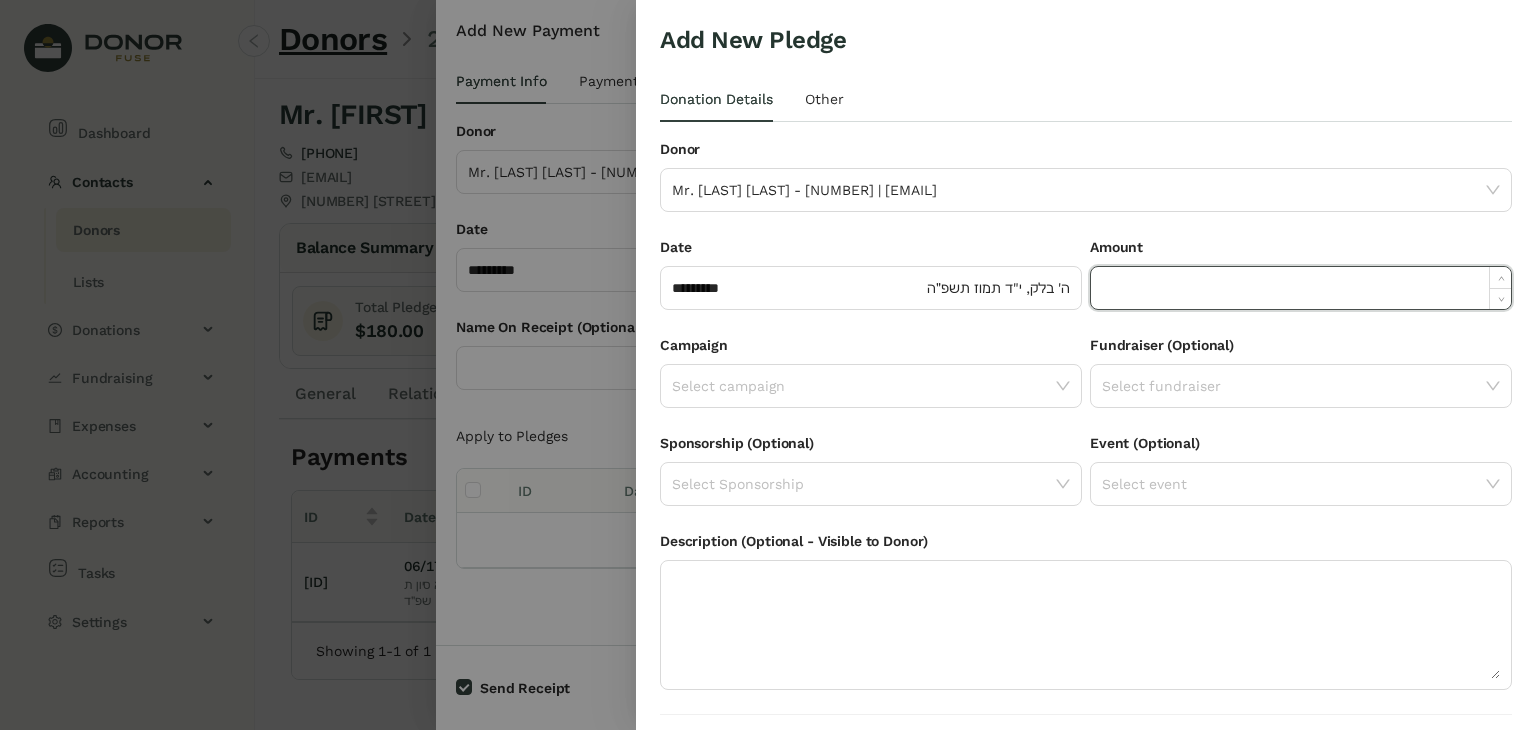 click 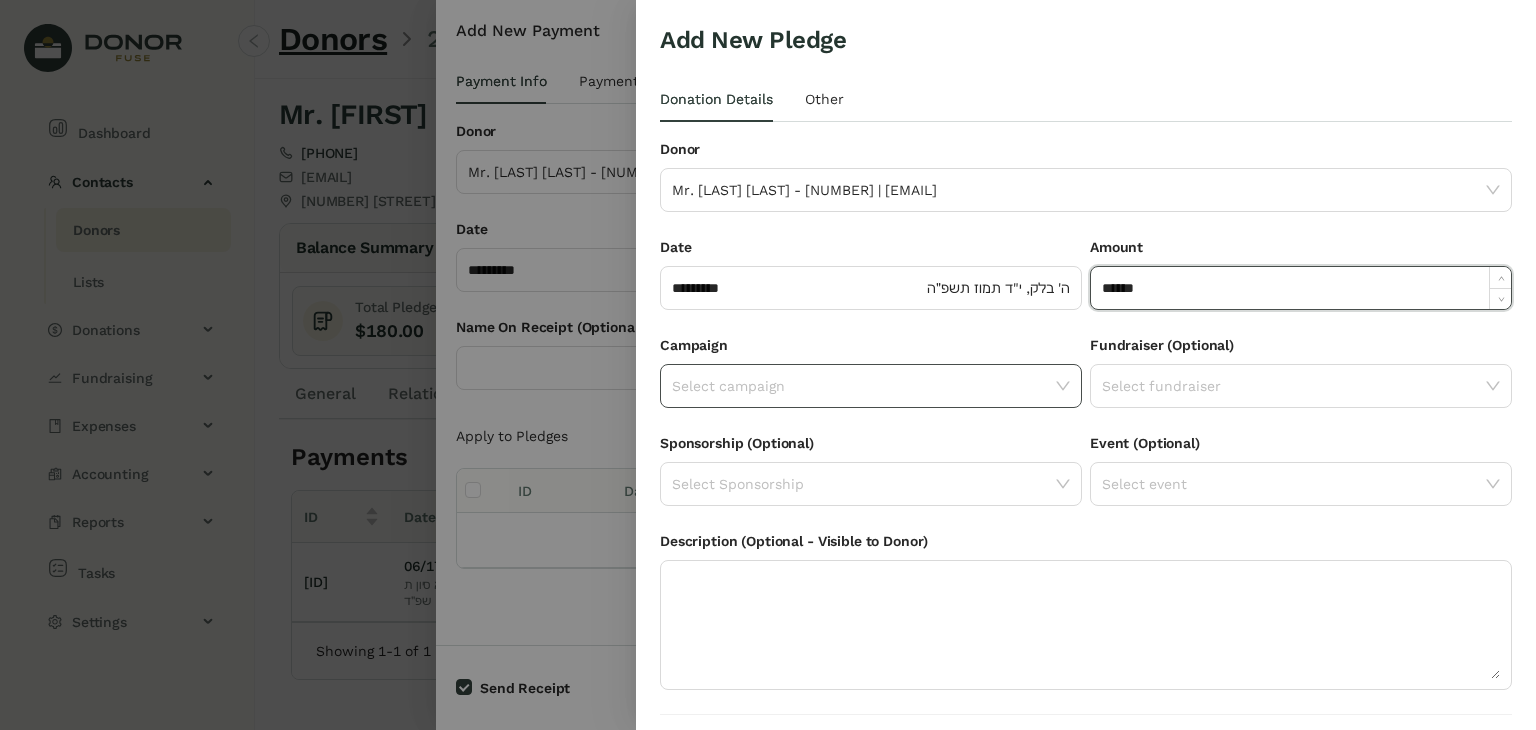 type on "*******" 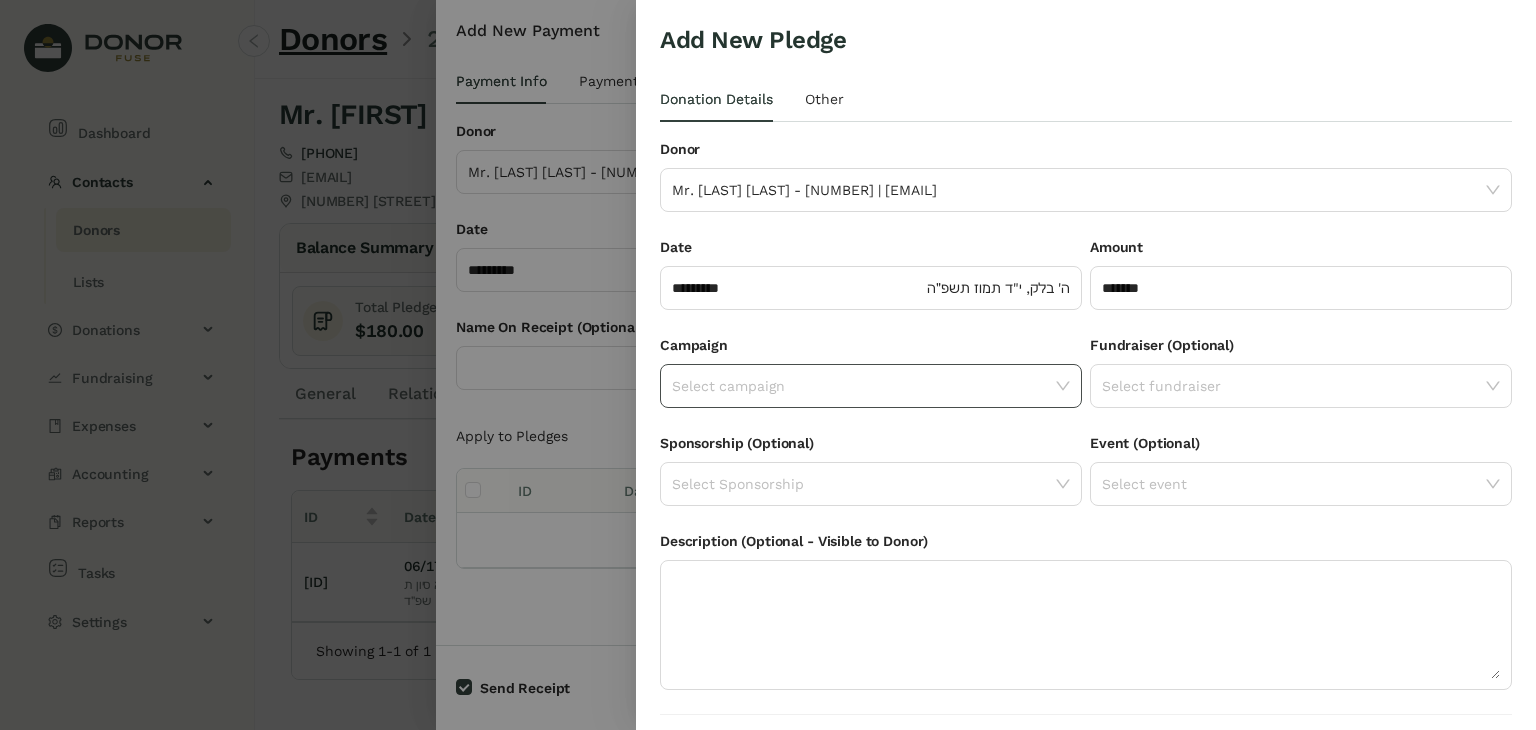 click on "Select campaign" 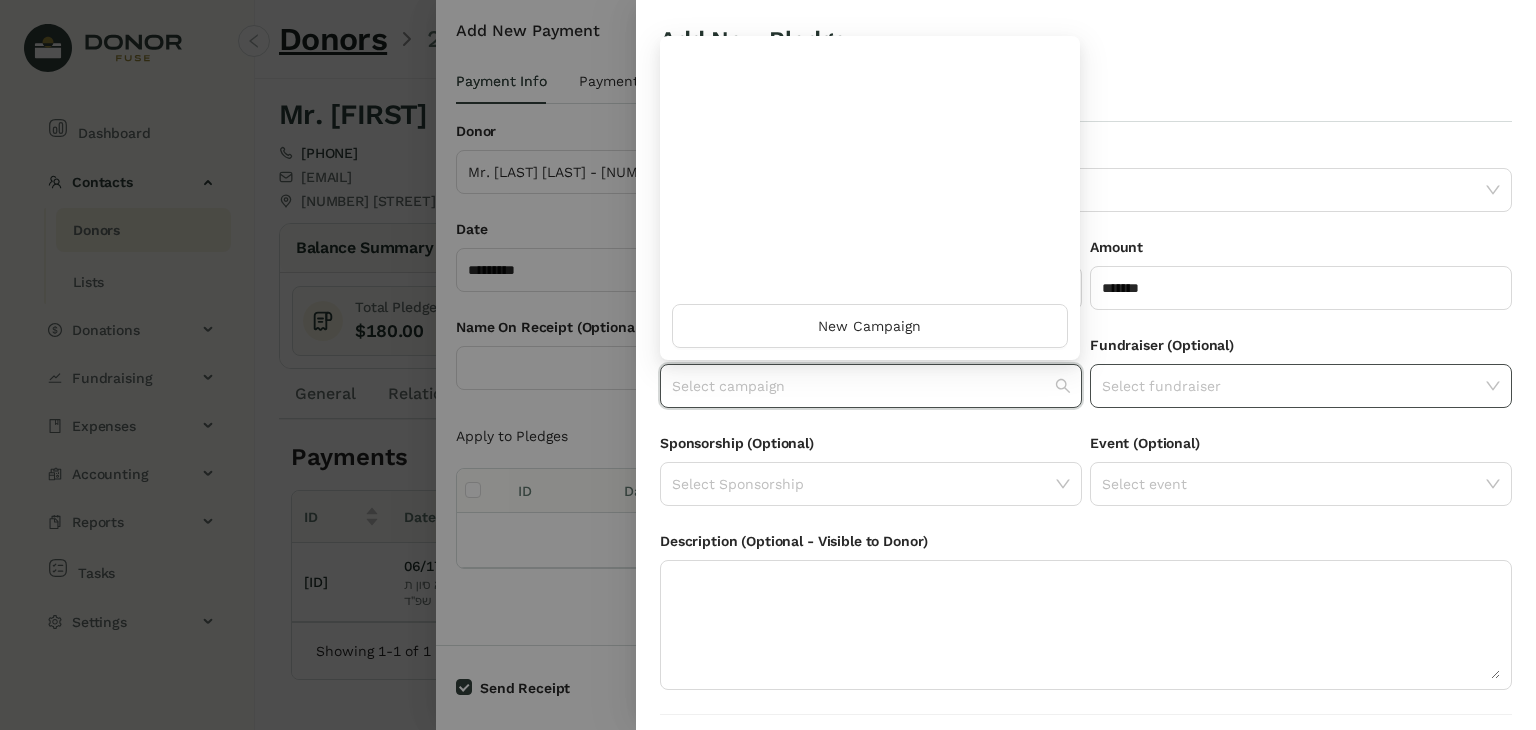 scroll, scrollTop: 960, scrollLeft: 0, axis: vertical 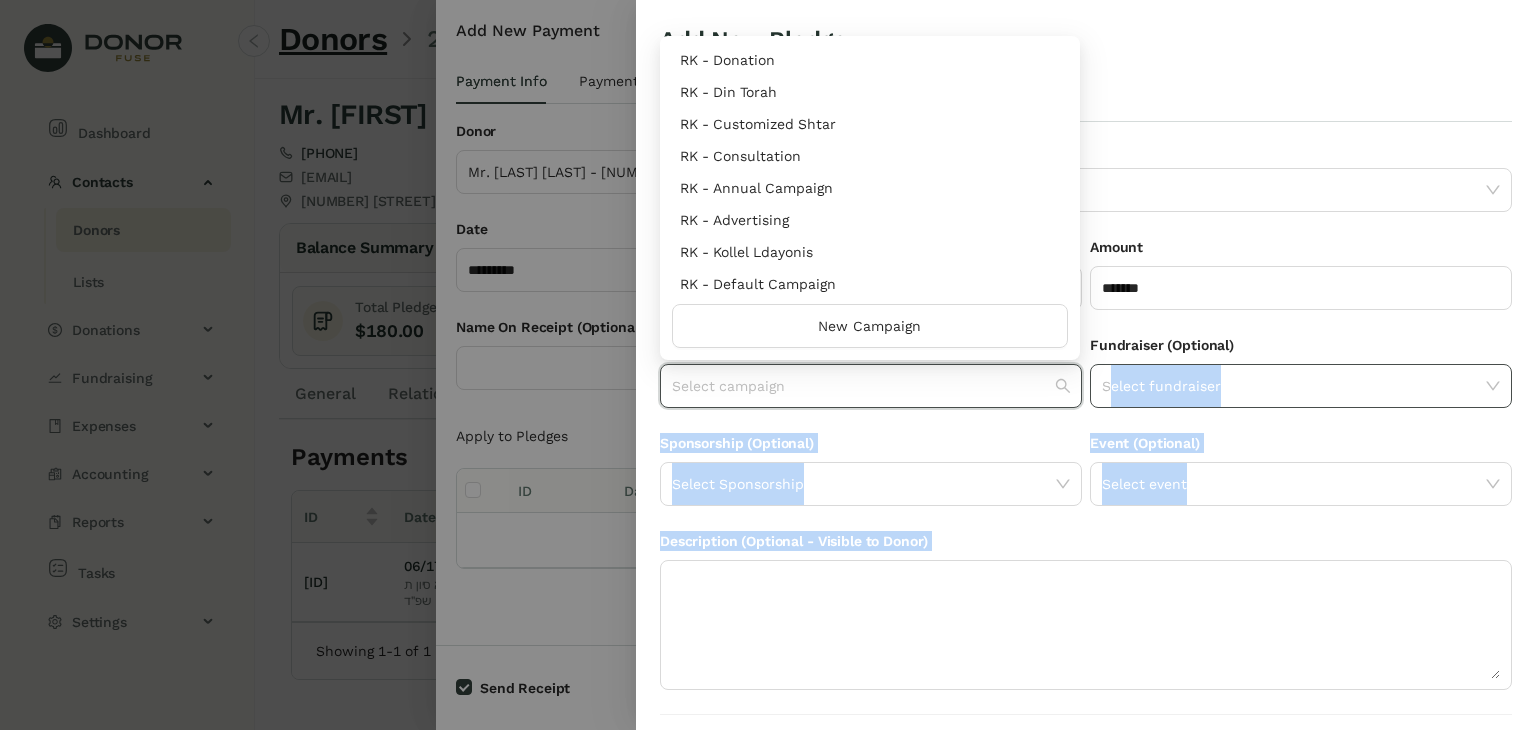 drag, startPoint x: 1067, startPoint y: 82, endPoint x: 1088, endPoint y: 401, distance: 319.69046 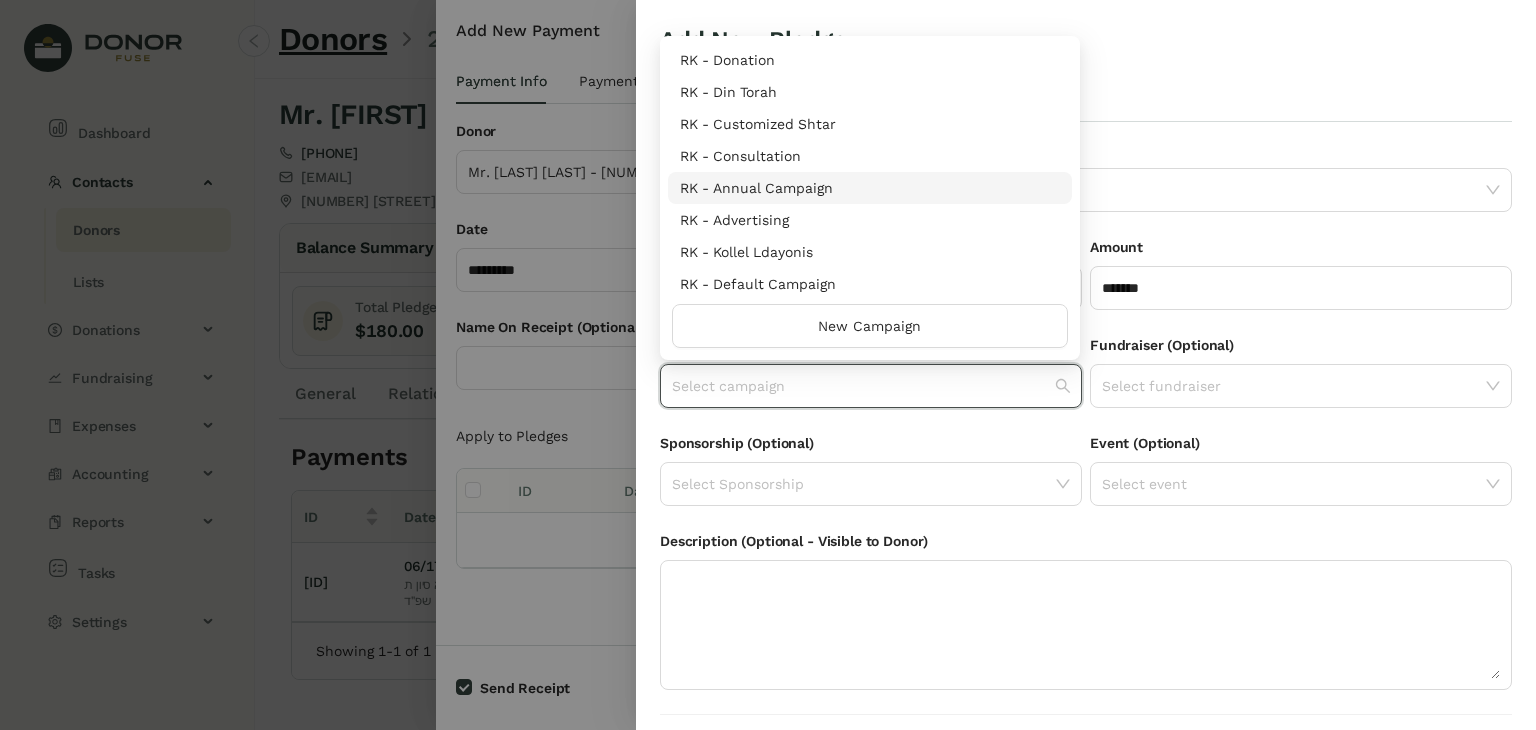 click on "RK - Annual Campaign" at bounding box center [870, 188] 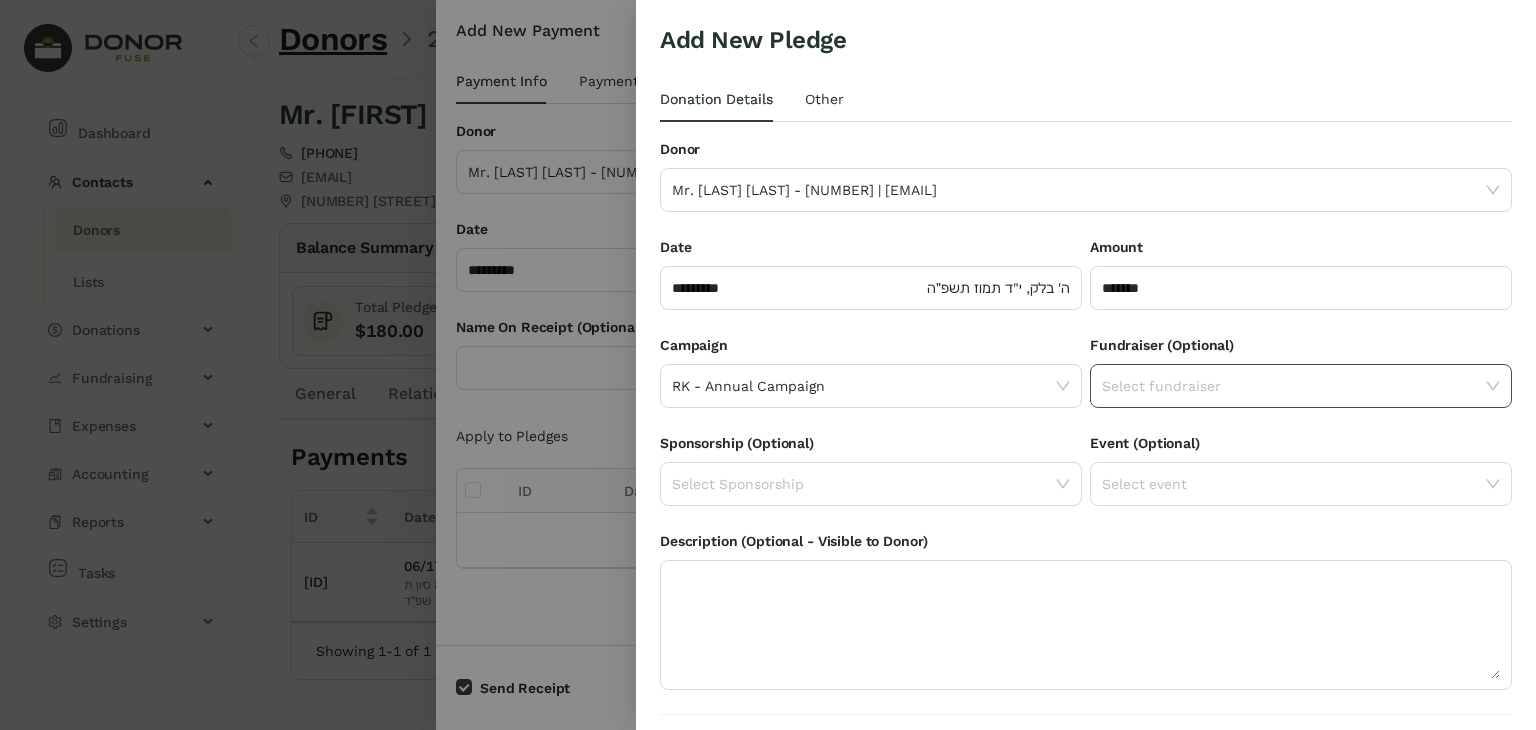 click 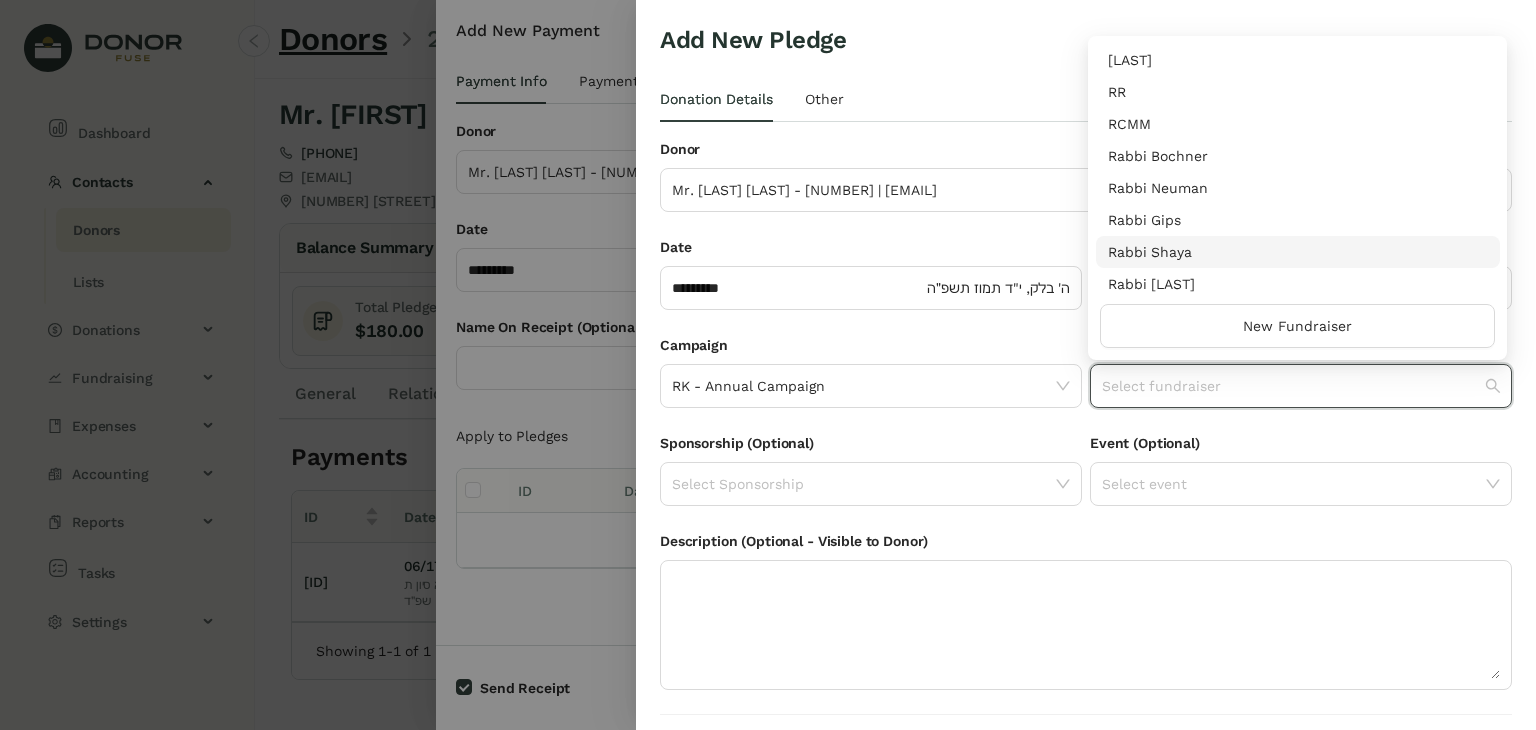scroll, scrollTop: 256, scrollLeft: 0, axis: vertical 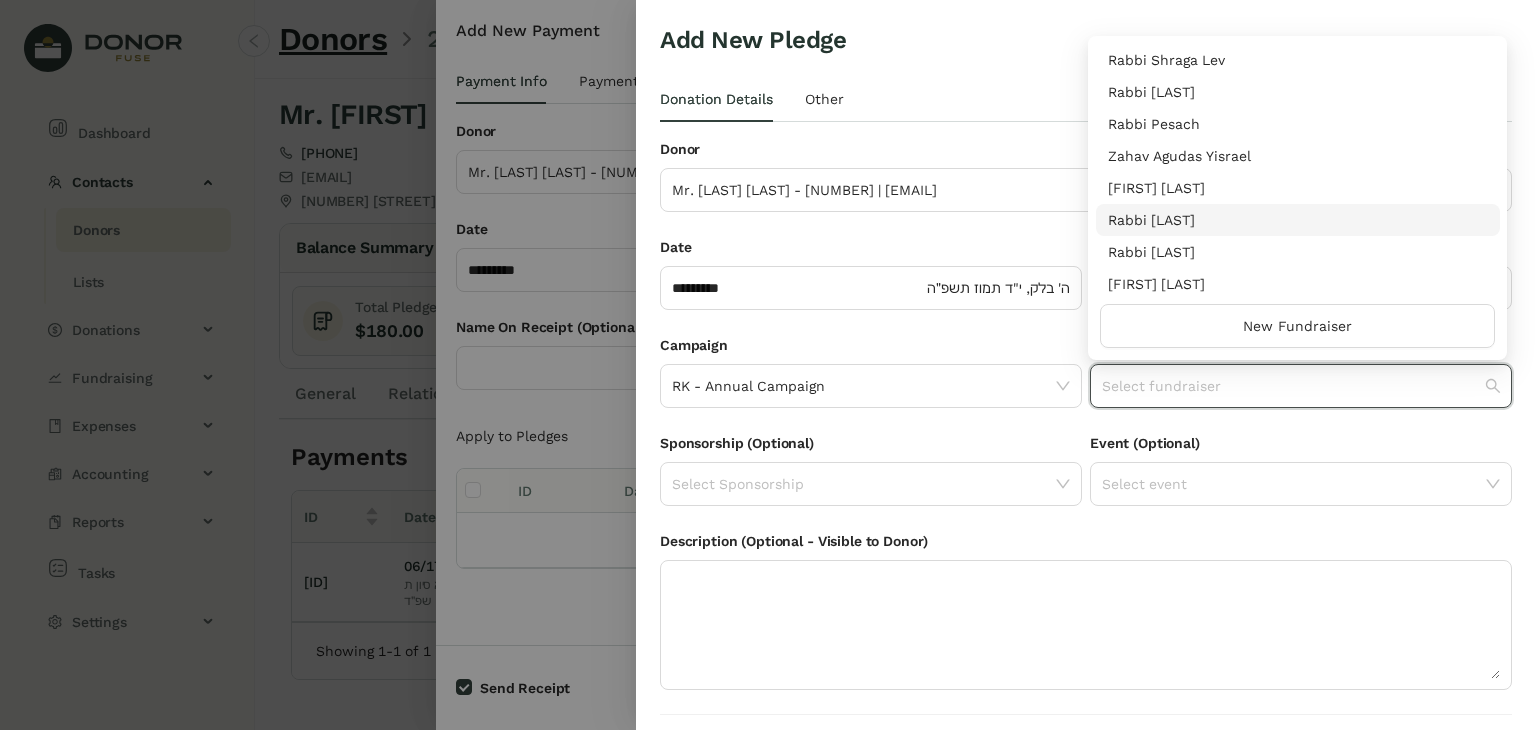 click on "Rabbi [LAST]" at bounding box center [1298, 220] 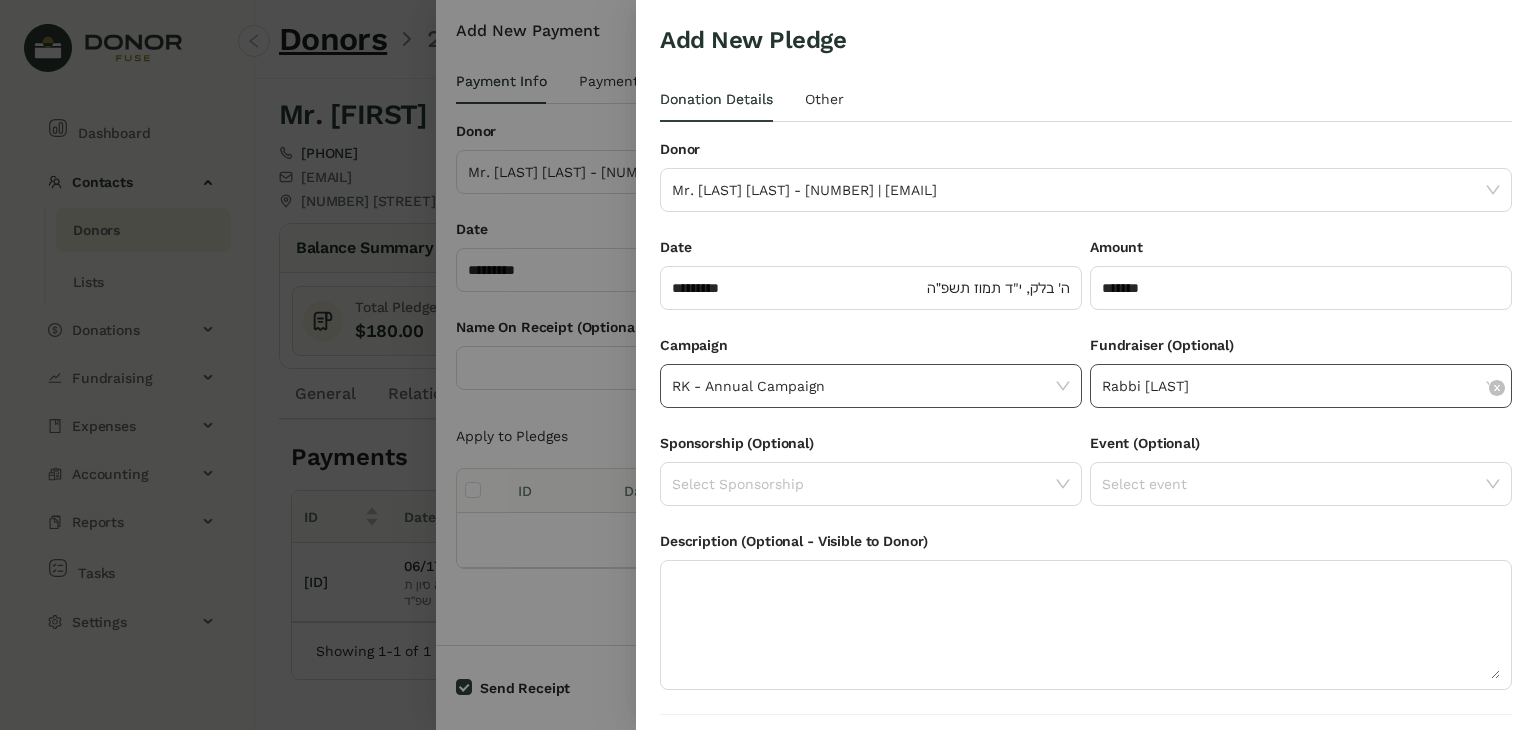 scroll, scrollTop: 54, scrollLeft: 0, axis: vertical 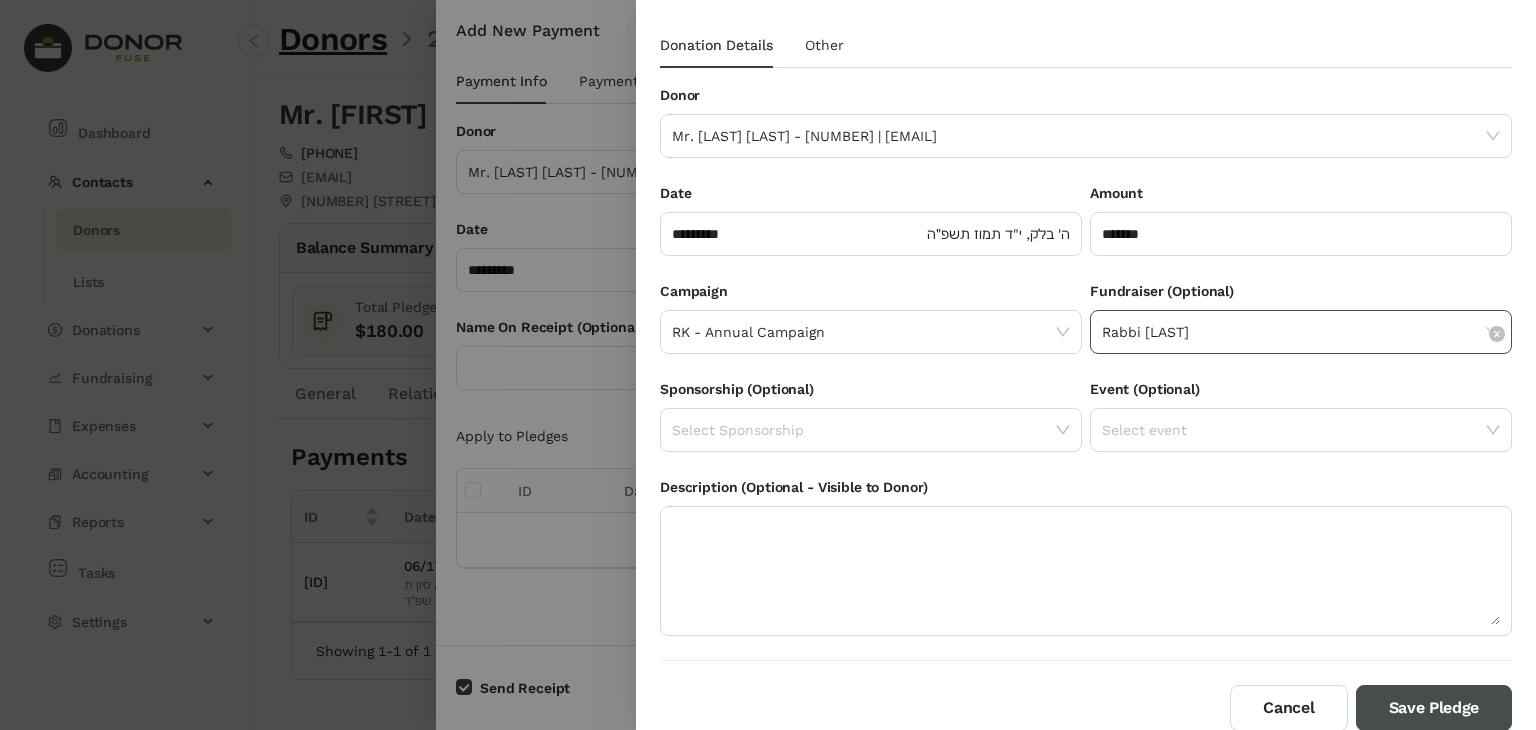 click on "Save Pledge" at bounding box center (1434, 708) 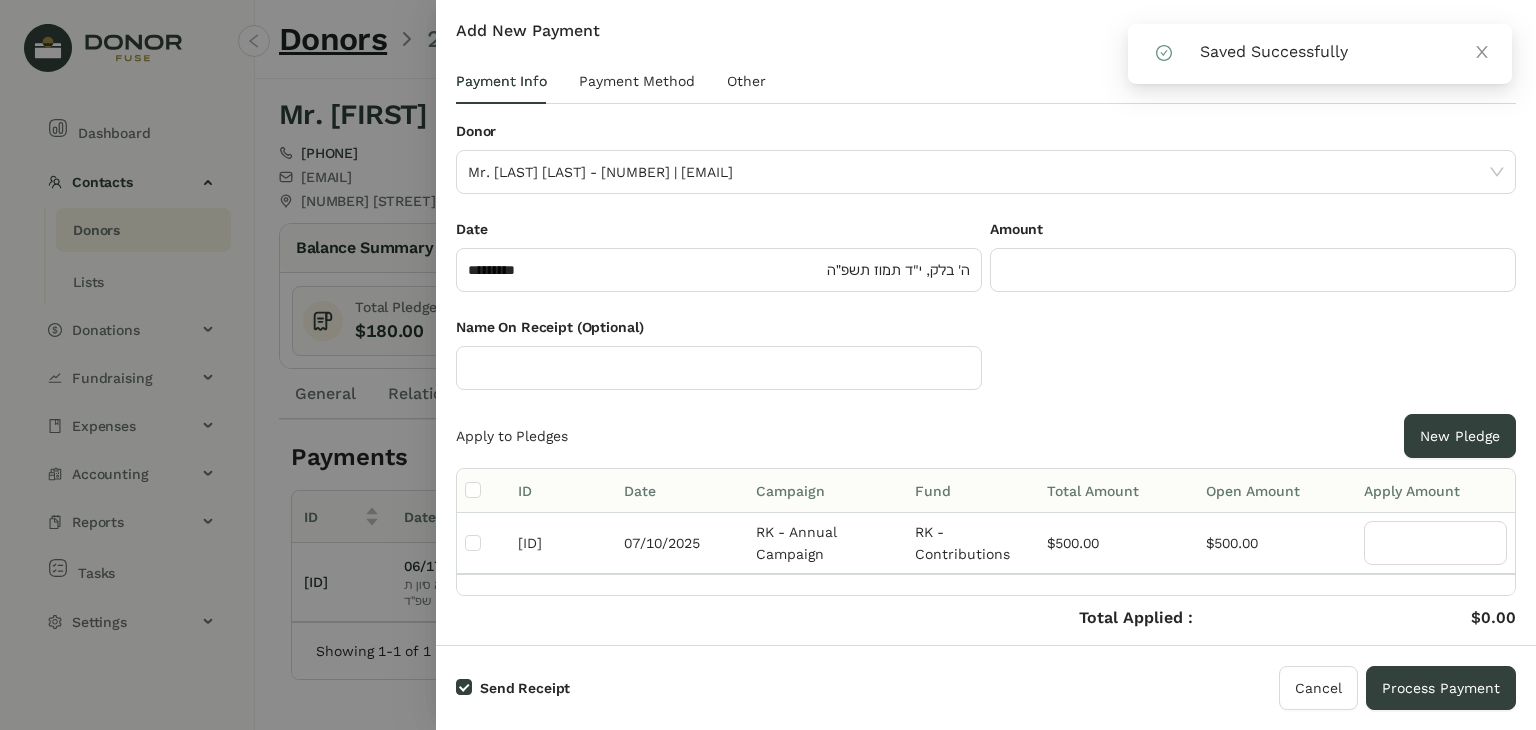 click 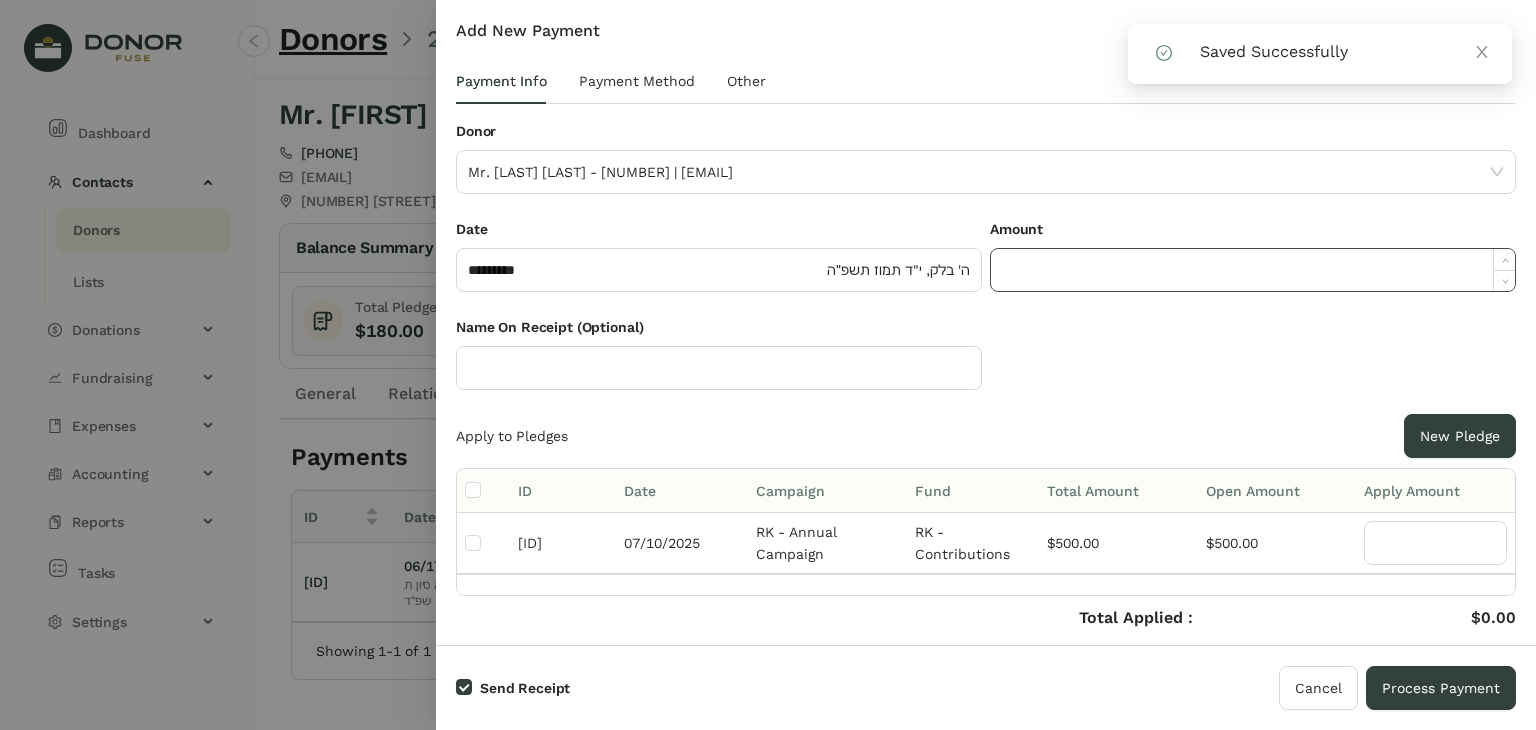 click 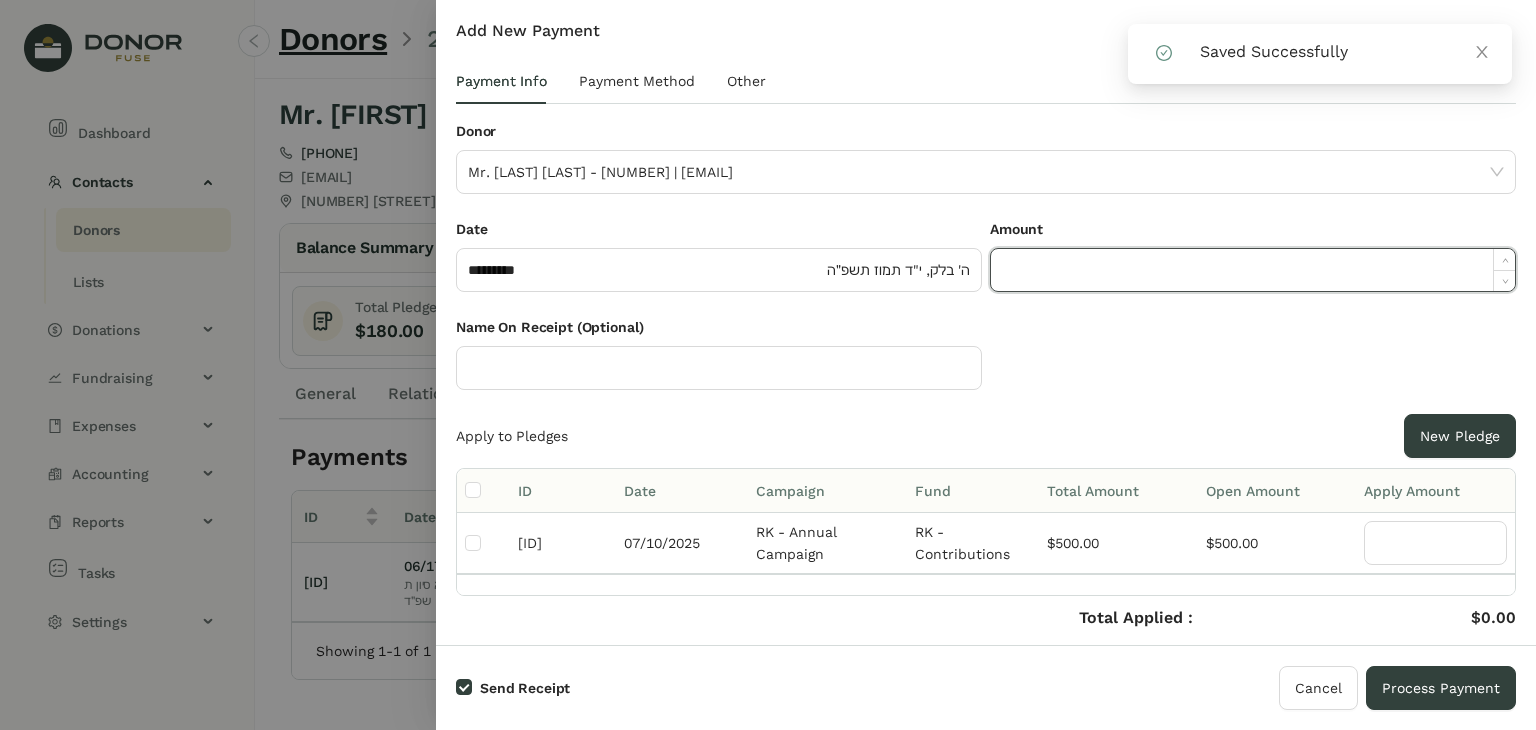 paste on "******" 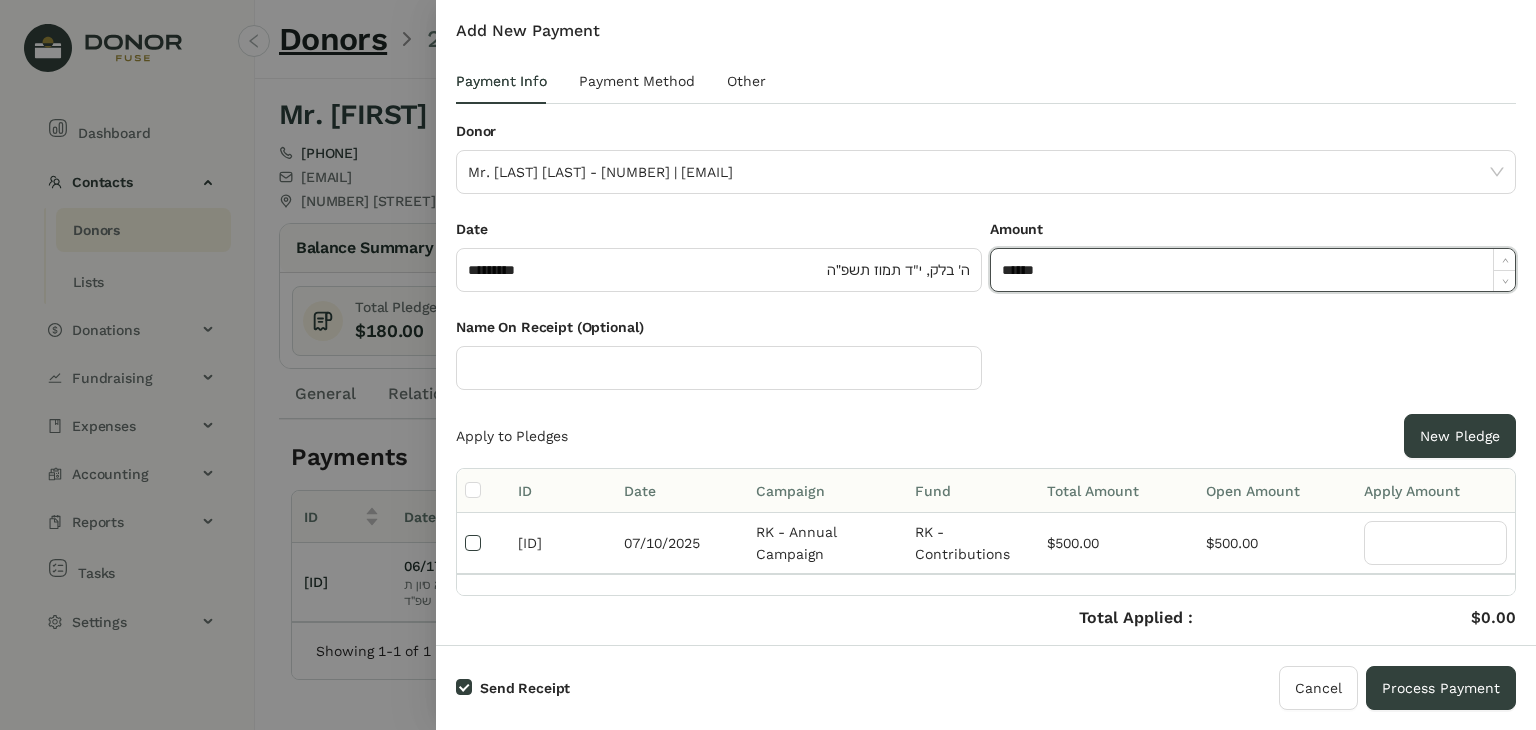 type on "*******" 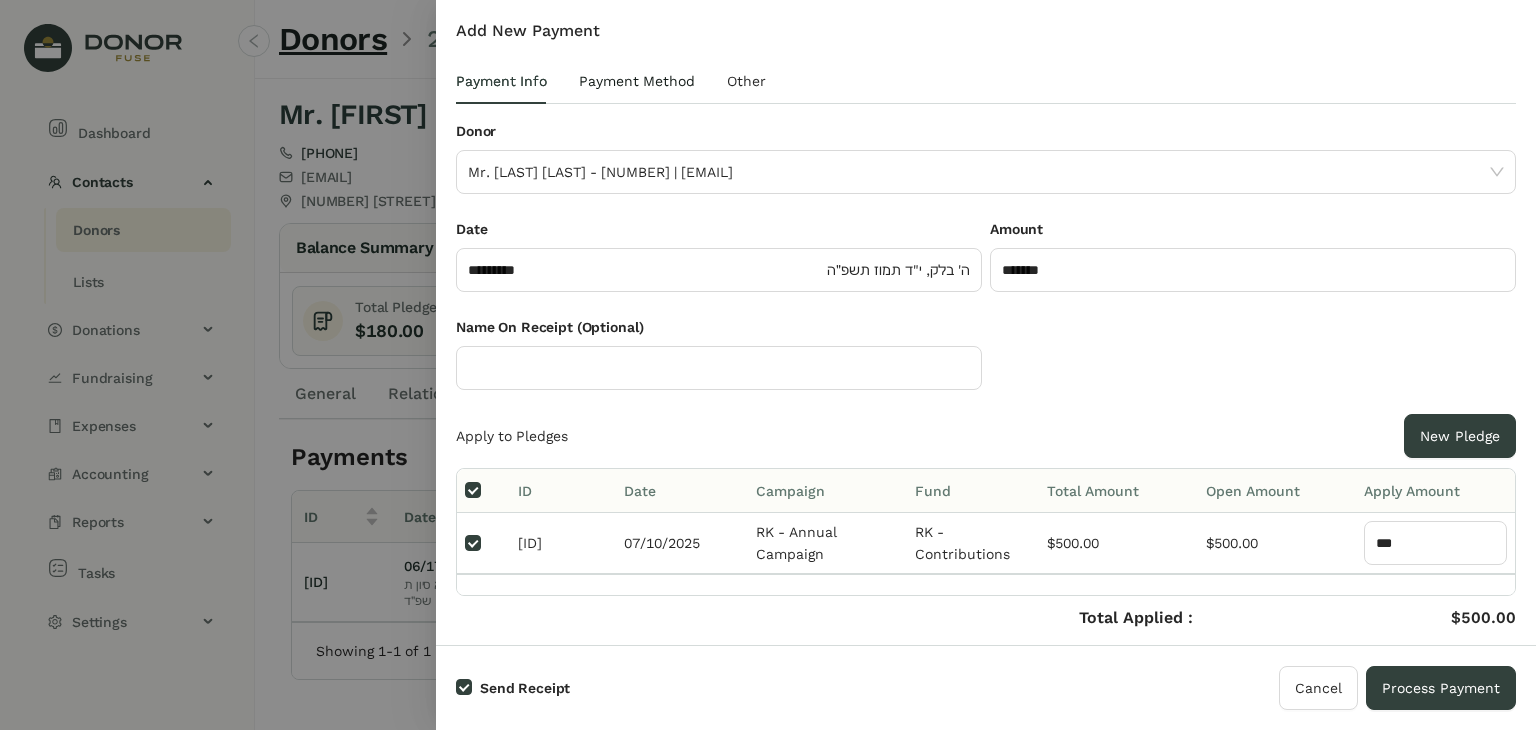 click on "Payment Method" at bounding box center [637, 81] 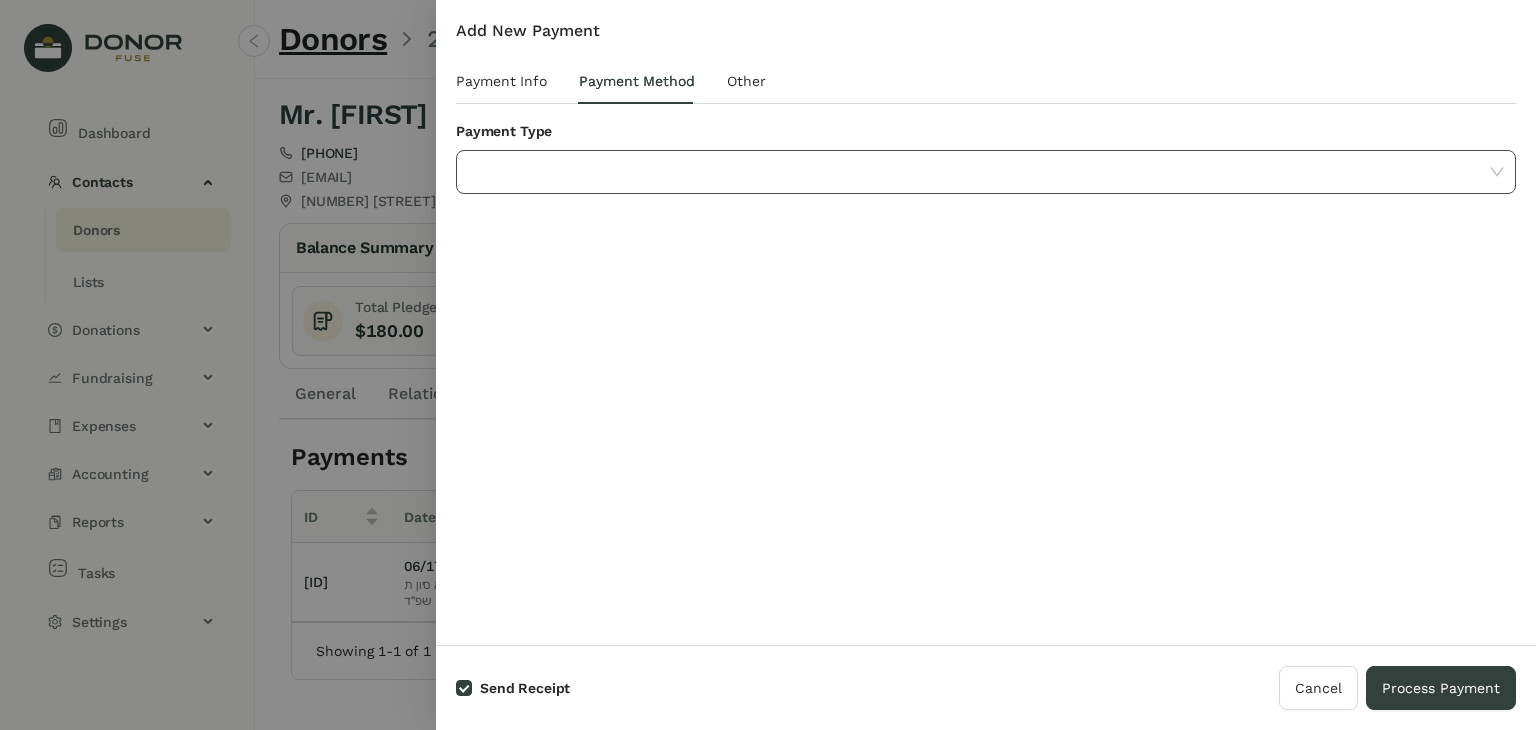 click 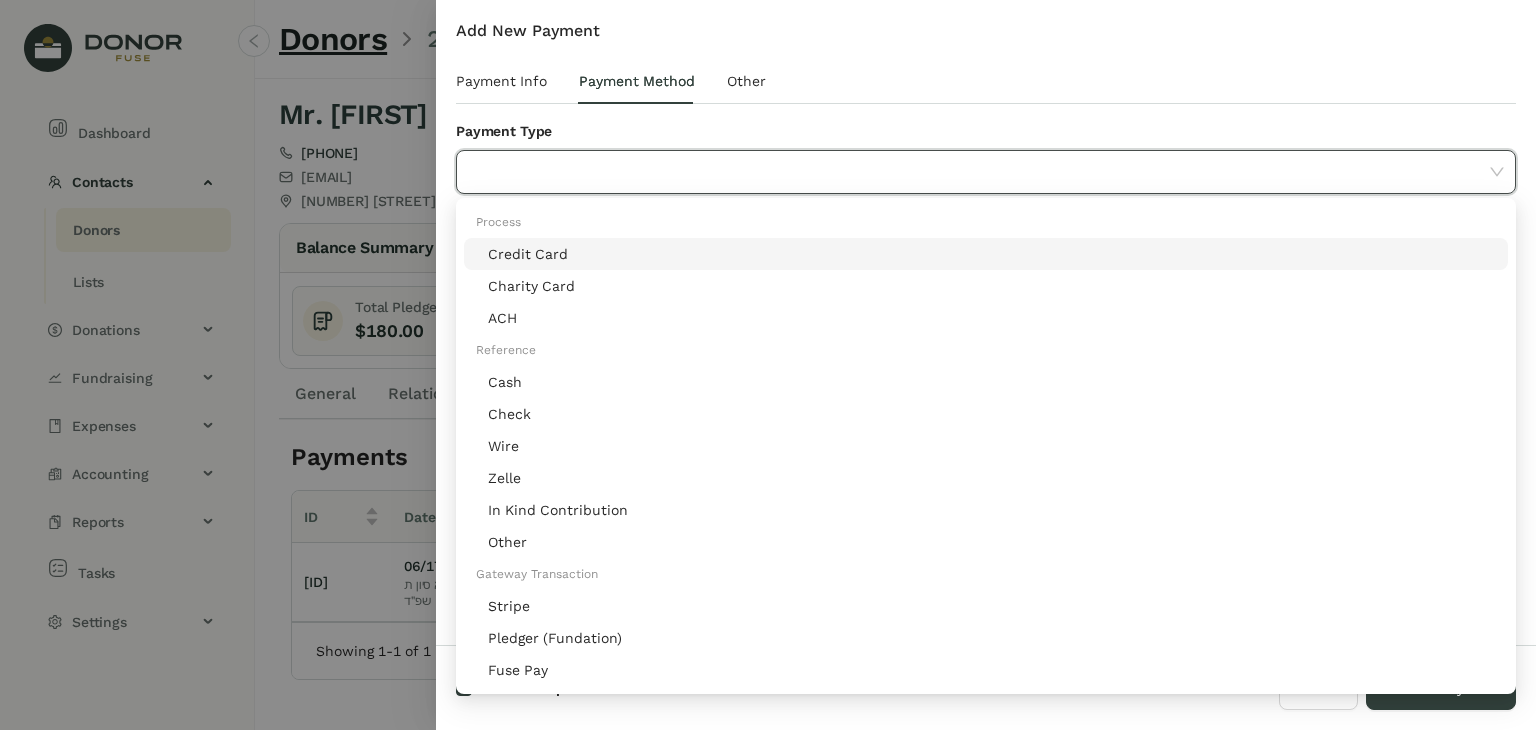 click on "Stripe" 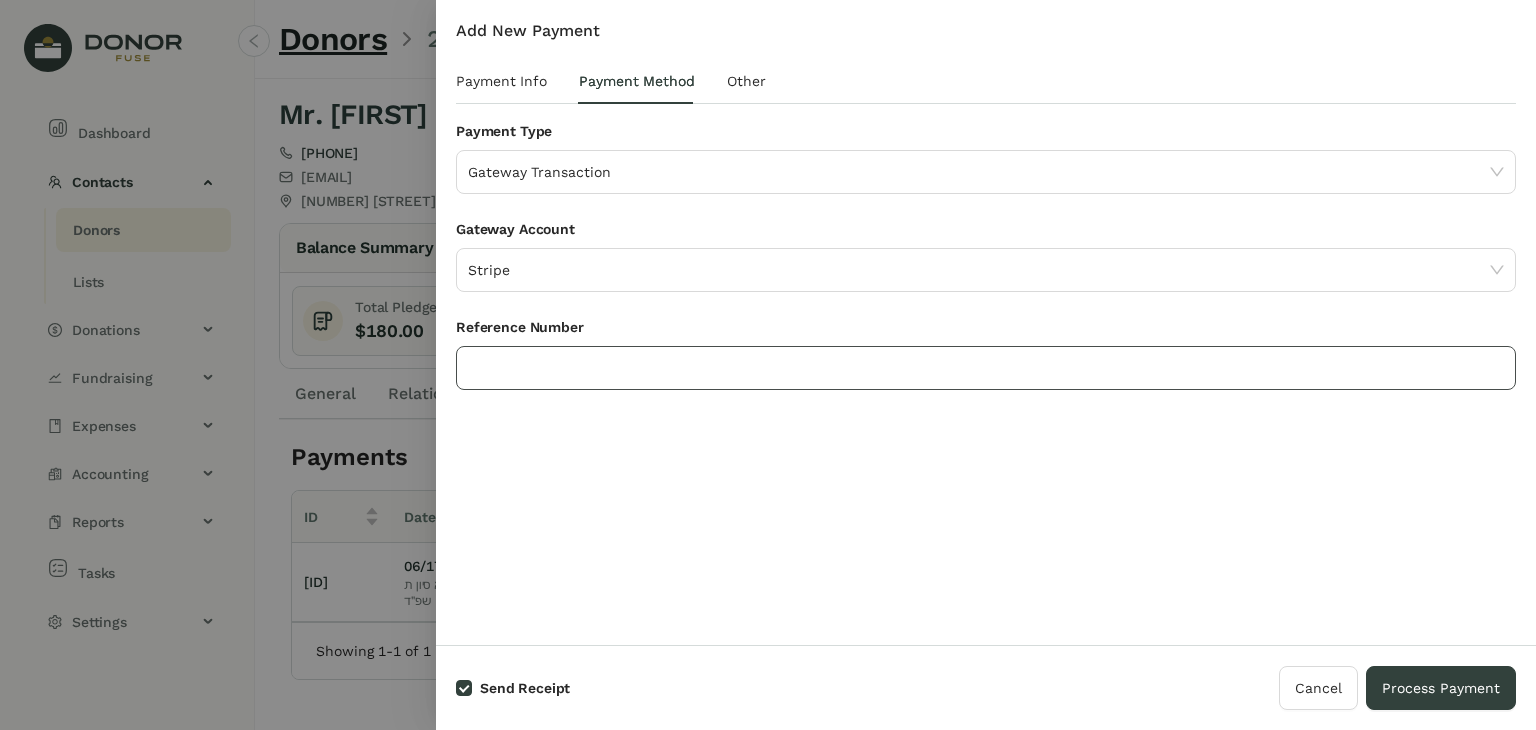 click 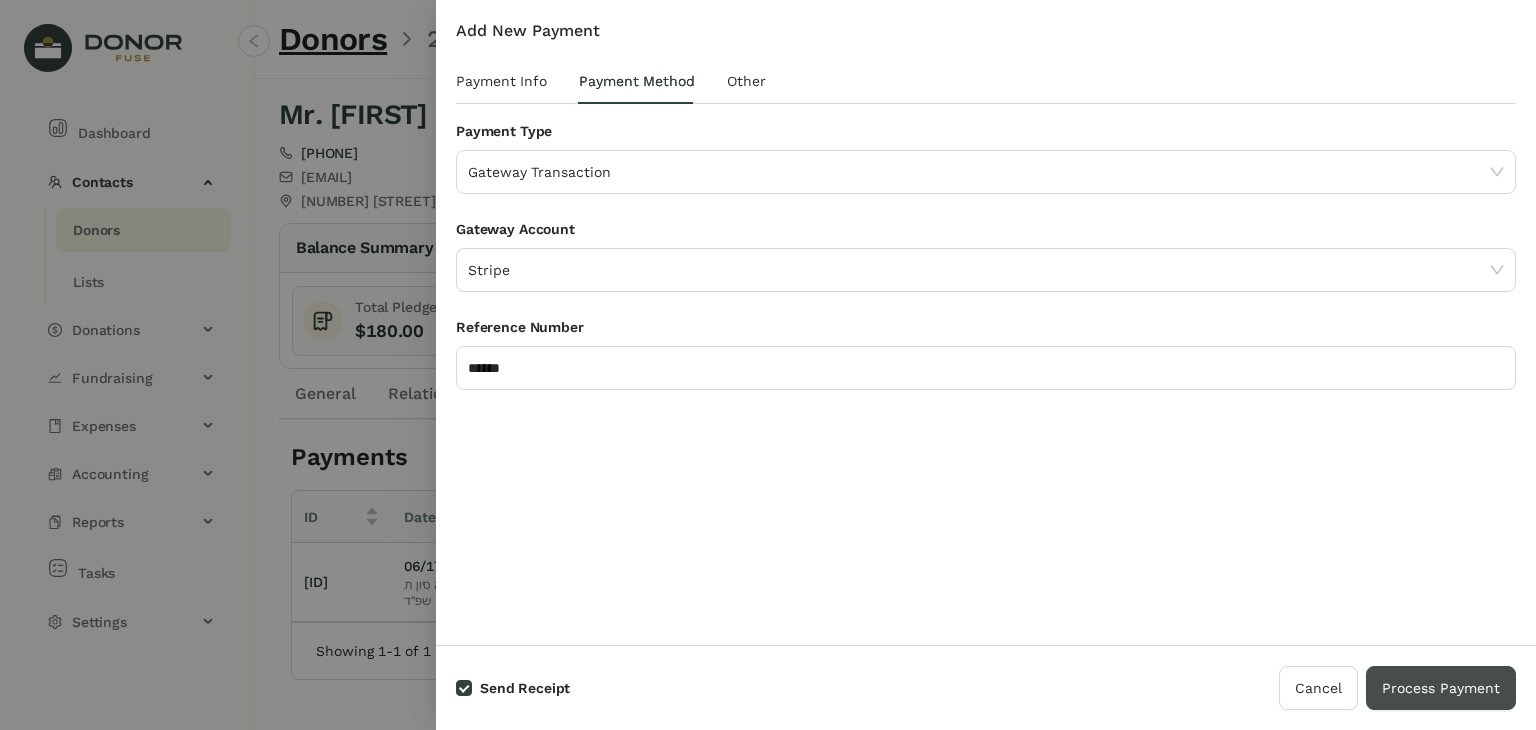 click on "Process Payment" at bounding box center [1441, 688] 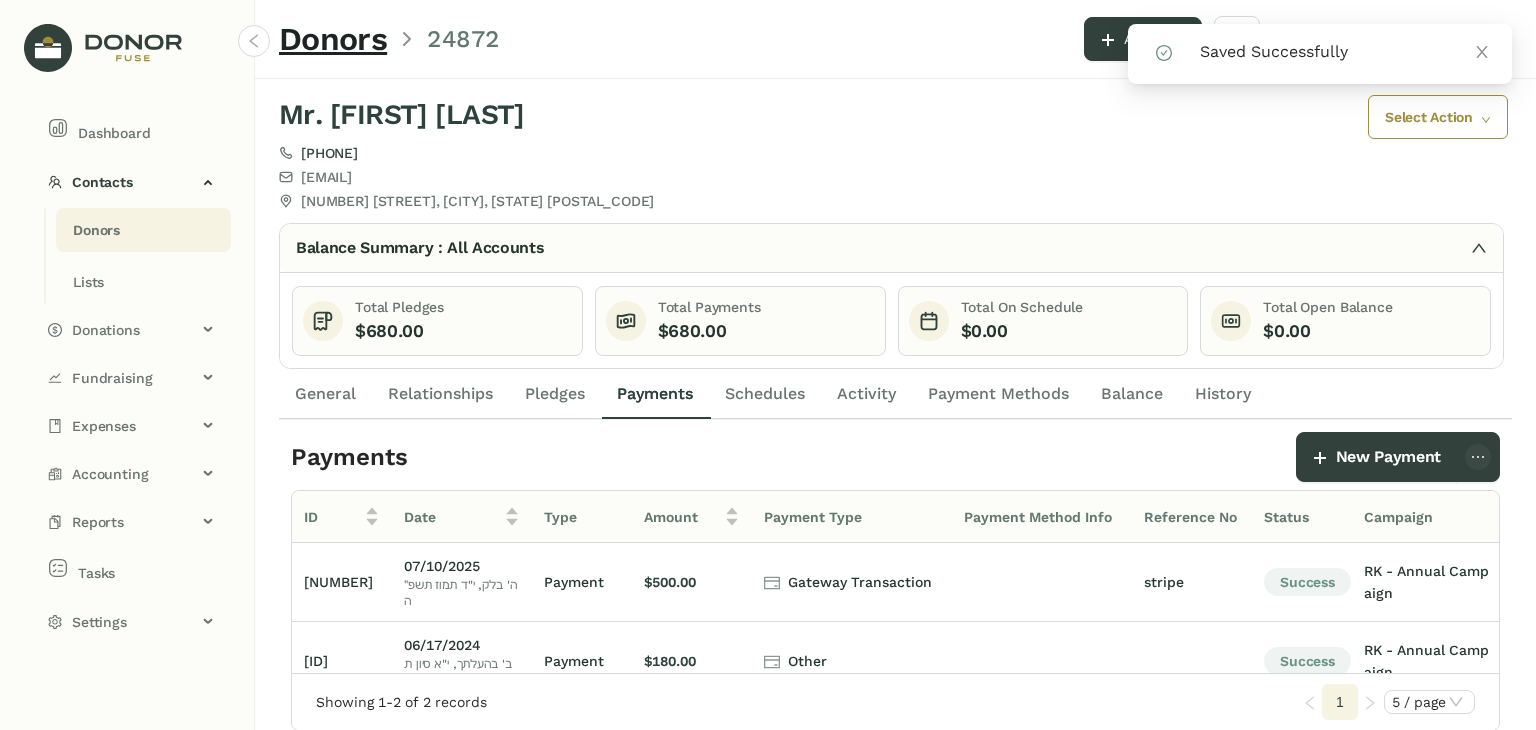 click on "Donors" 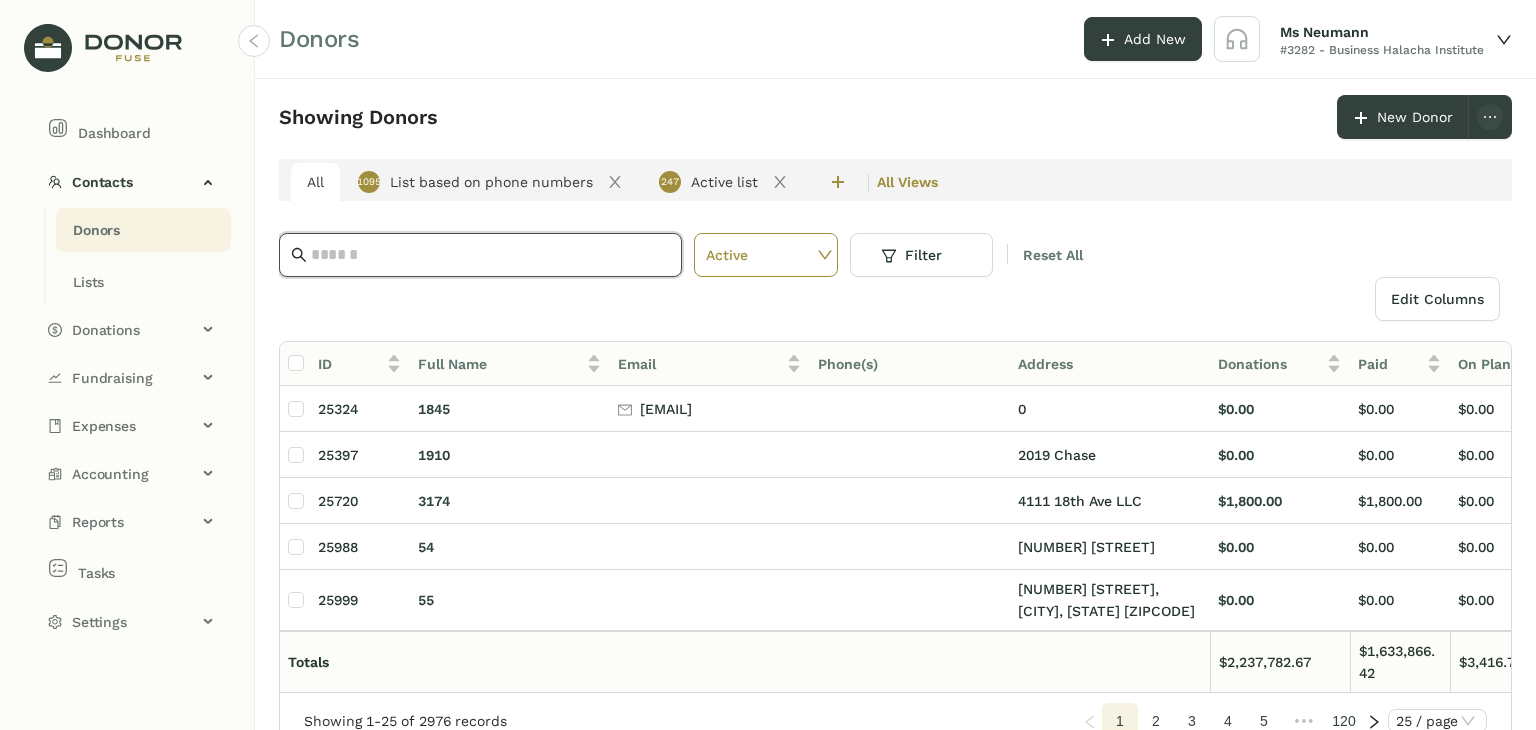 click 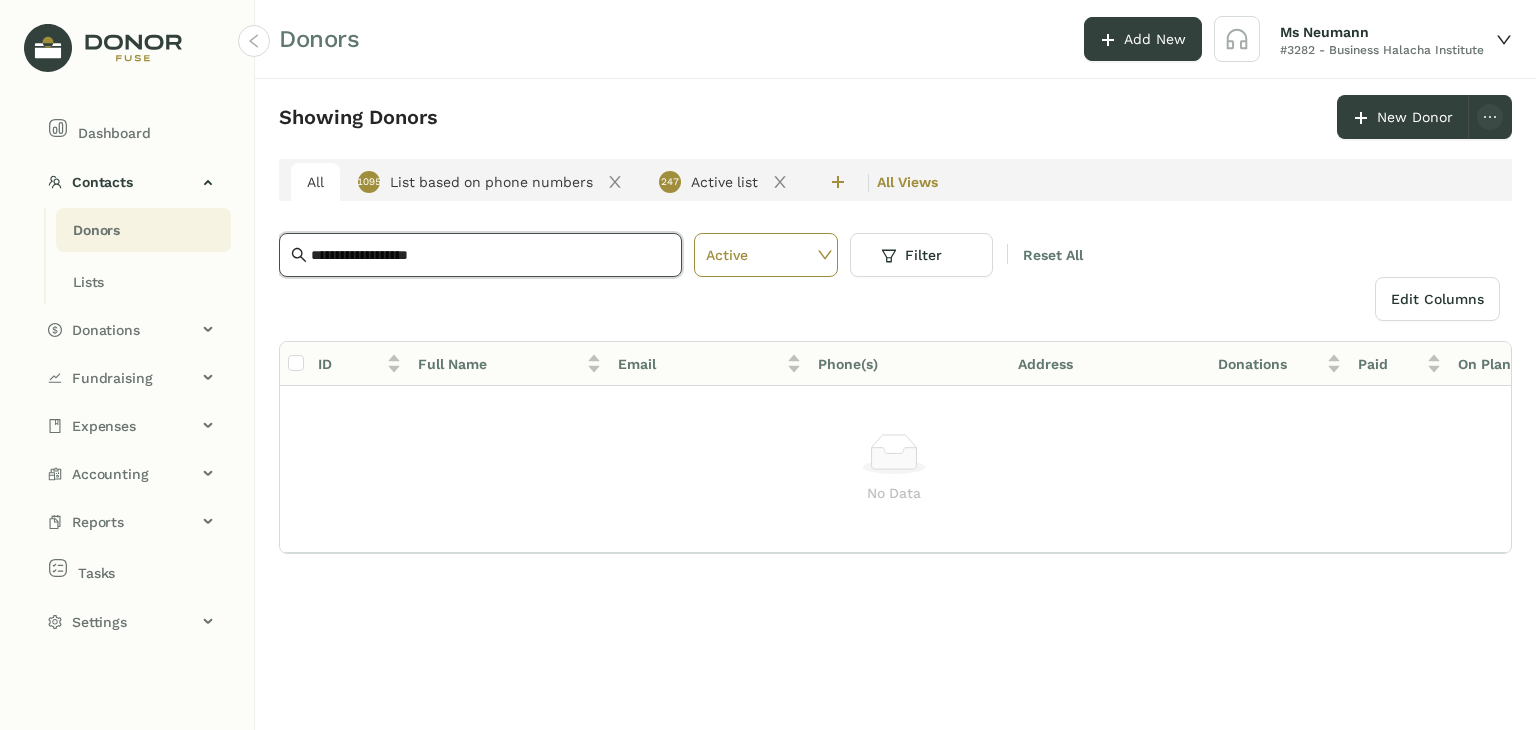 drag, startPoint x: 475, startPoint y: 252, endPoint x: 66, endPoint y: 257, distance: 409.03055 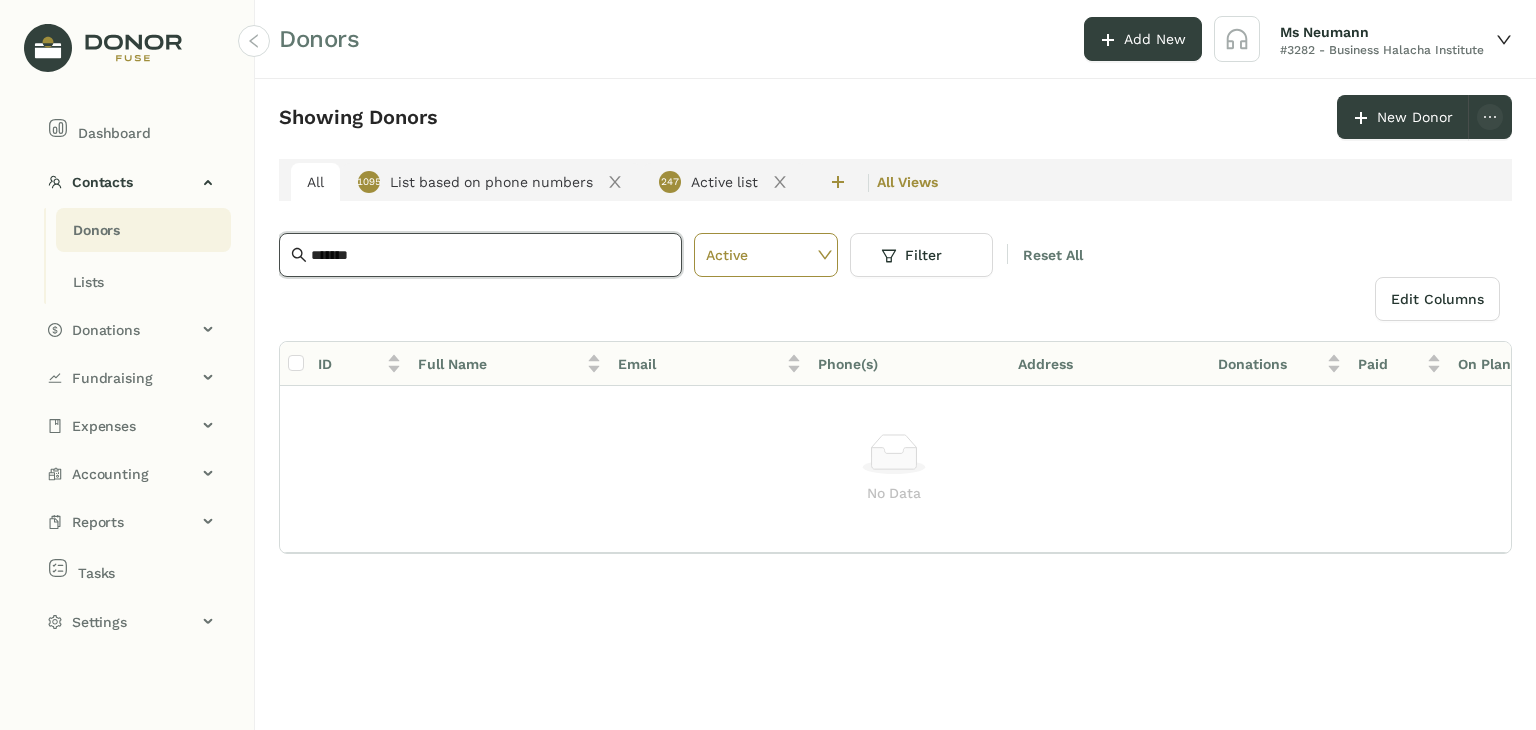type on "*******" 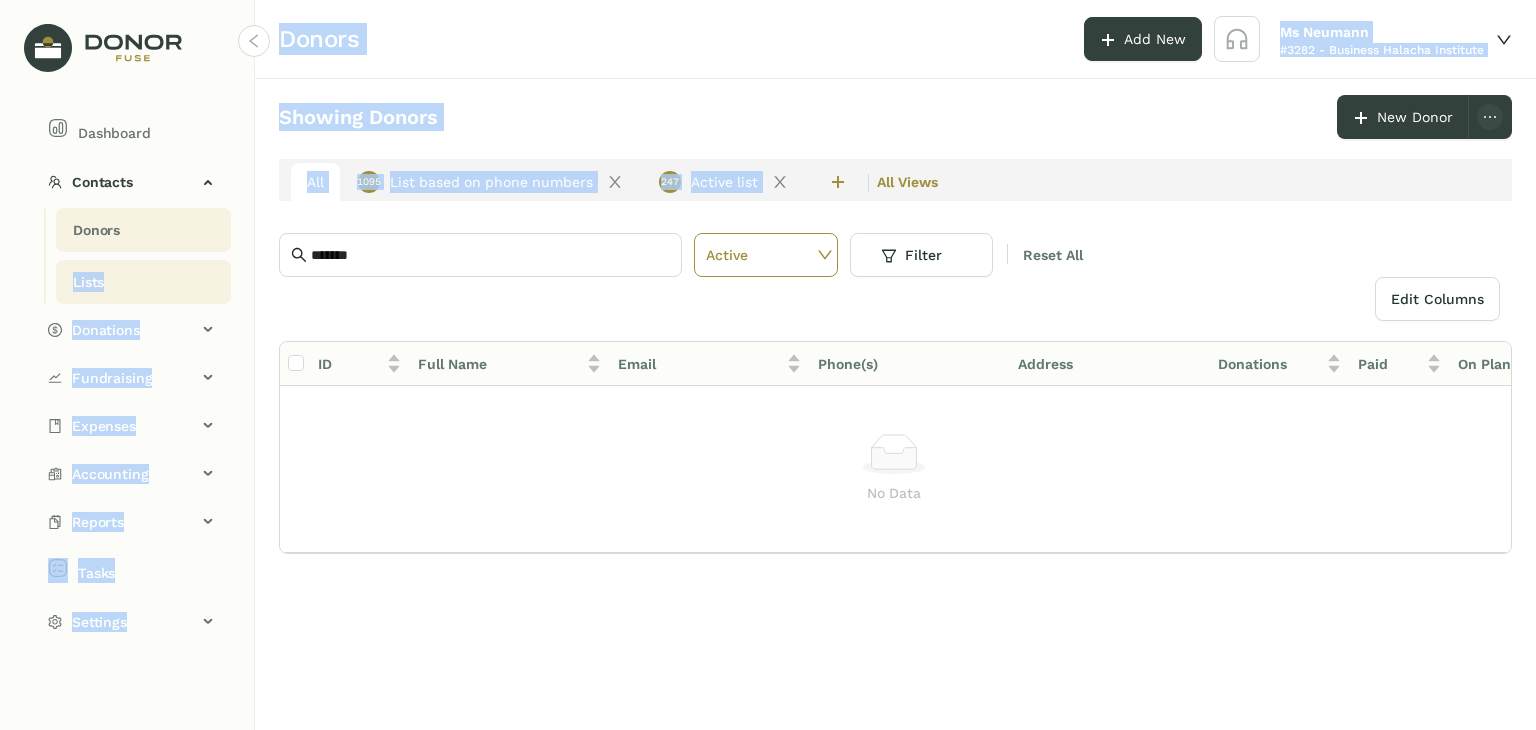 drag, startPoint x: 418, startPoint y: 268, endPoint x: 184, endPoint y: 286, distance: 234.69128 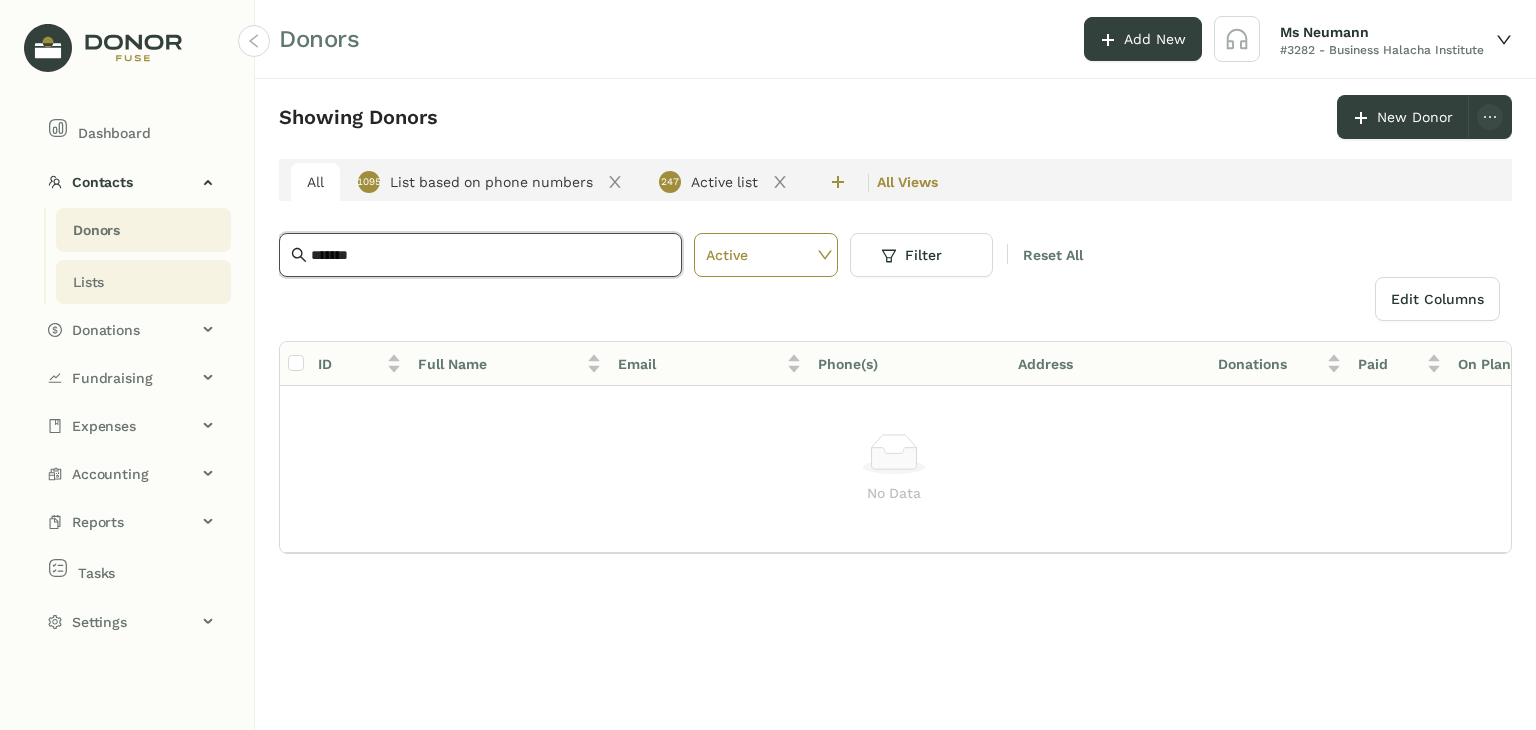 drag, startPoint x: 365, startPoint y: 255, endPoint x: 201, endPoint y: 274, distance: 165.09694 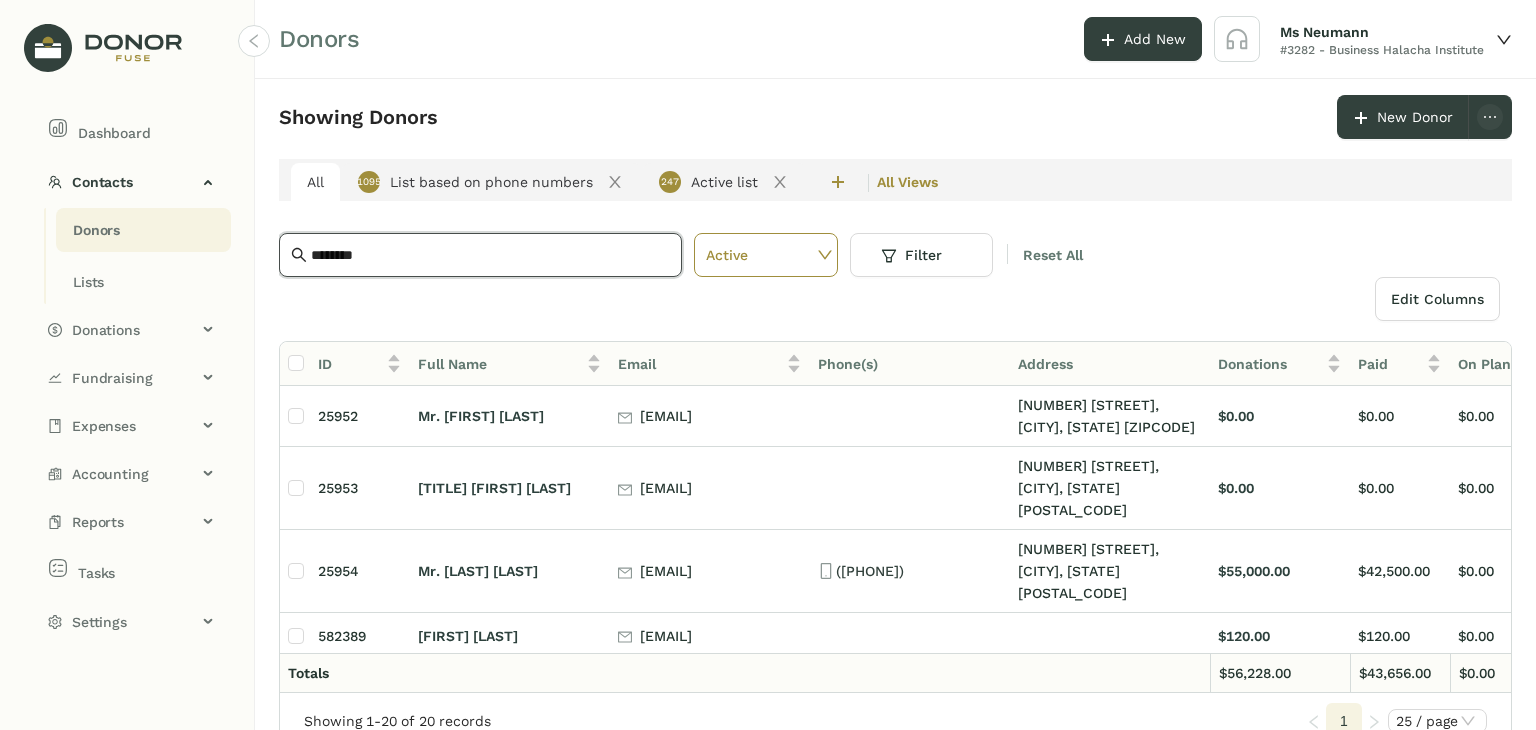 click on "********" 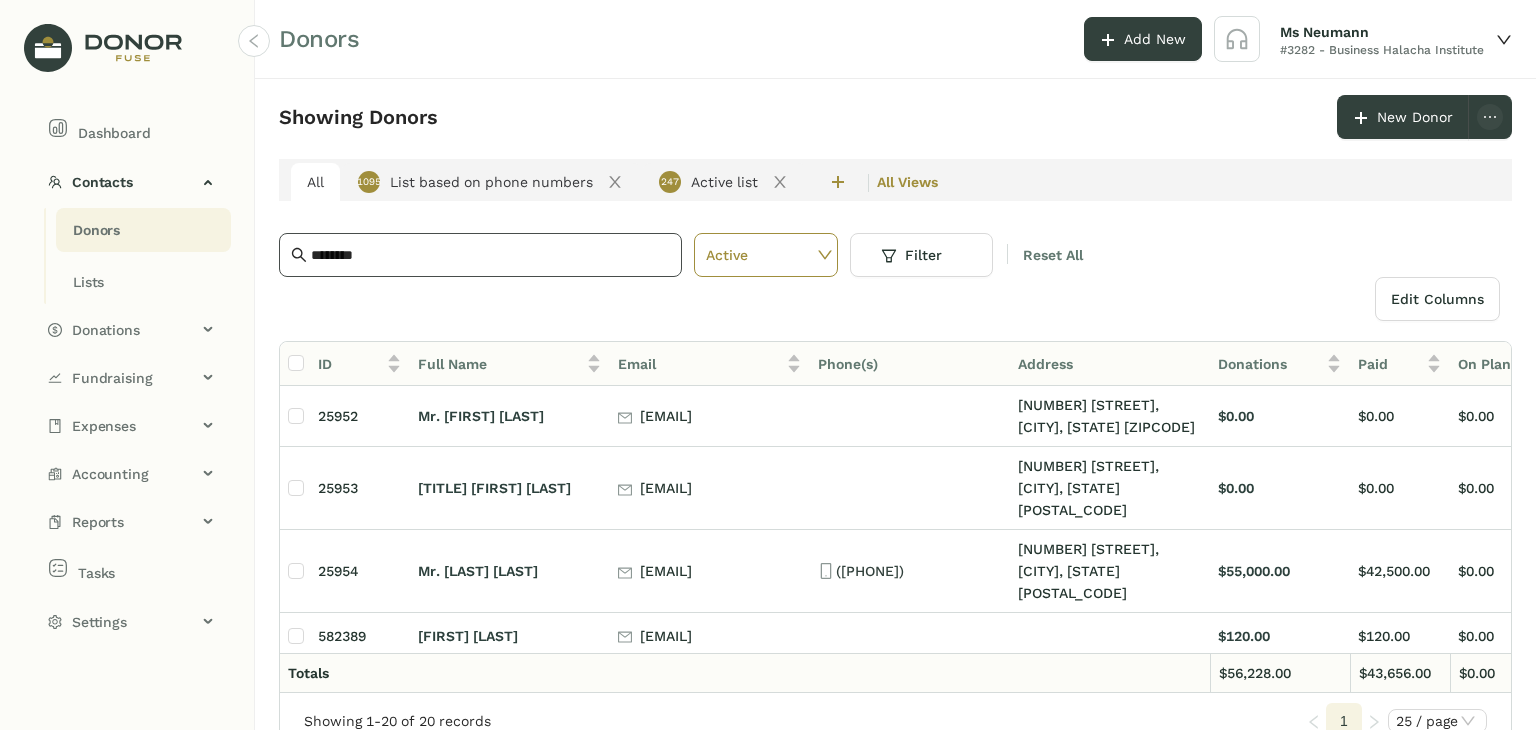 click on "********" 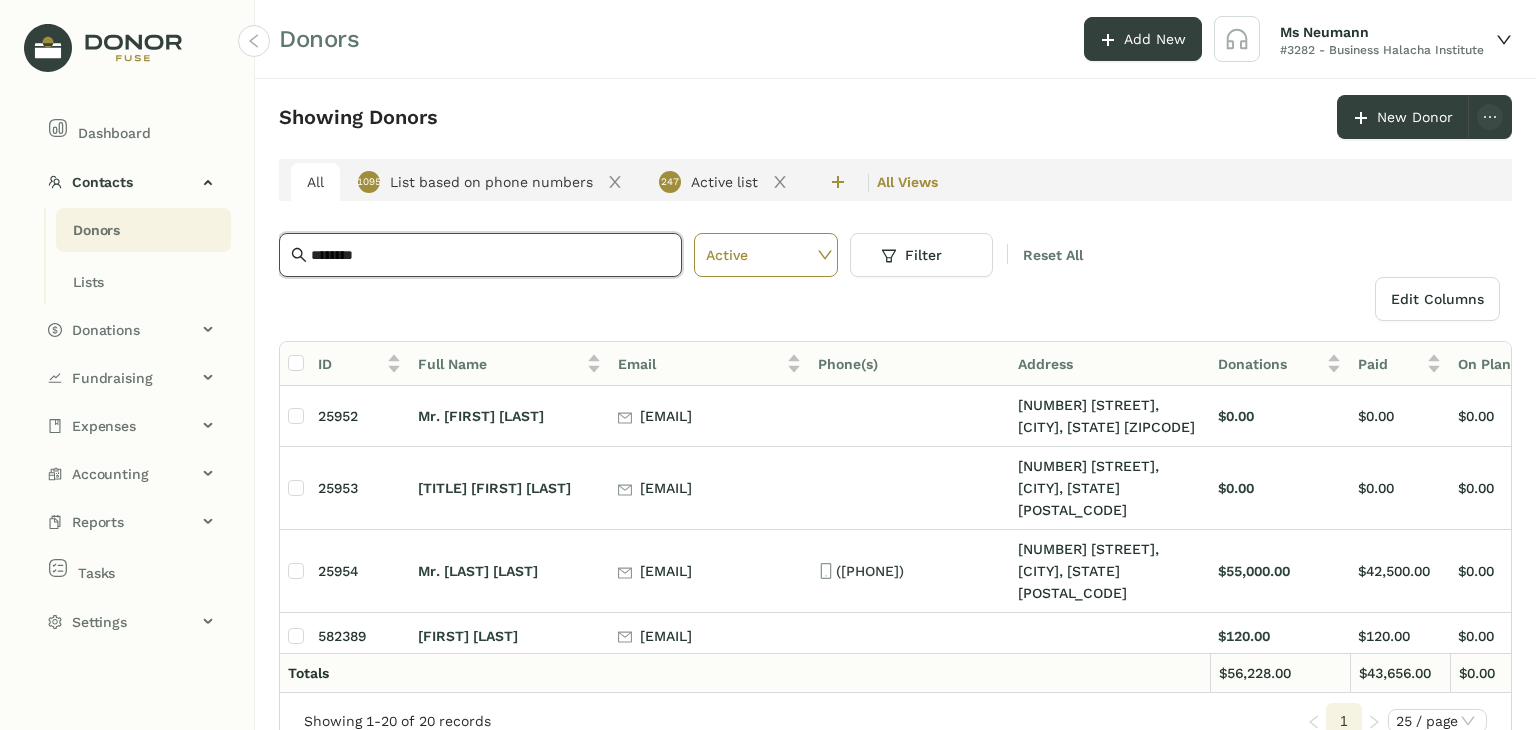 click on "********" 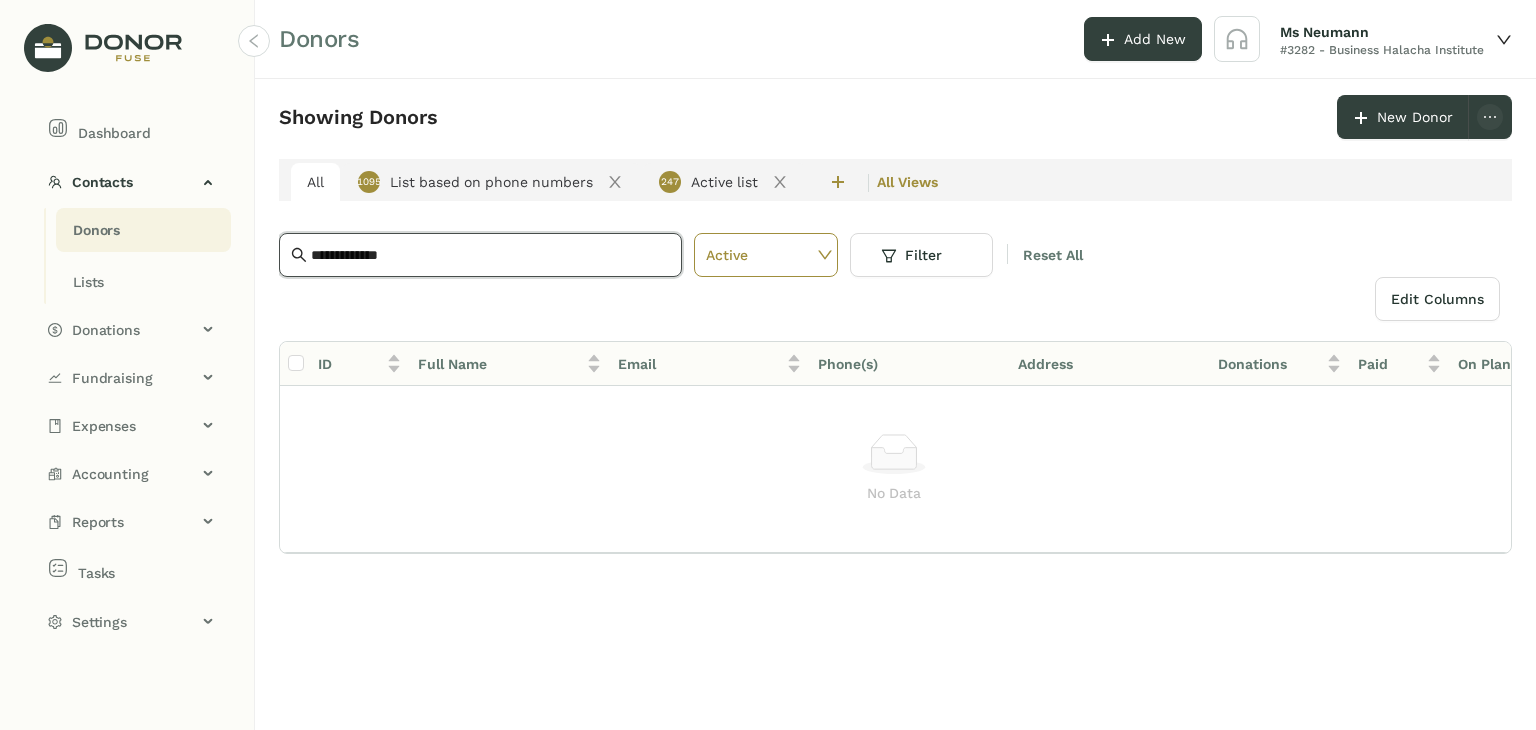 type on "**********" 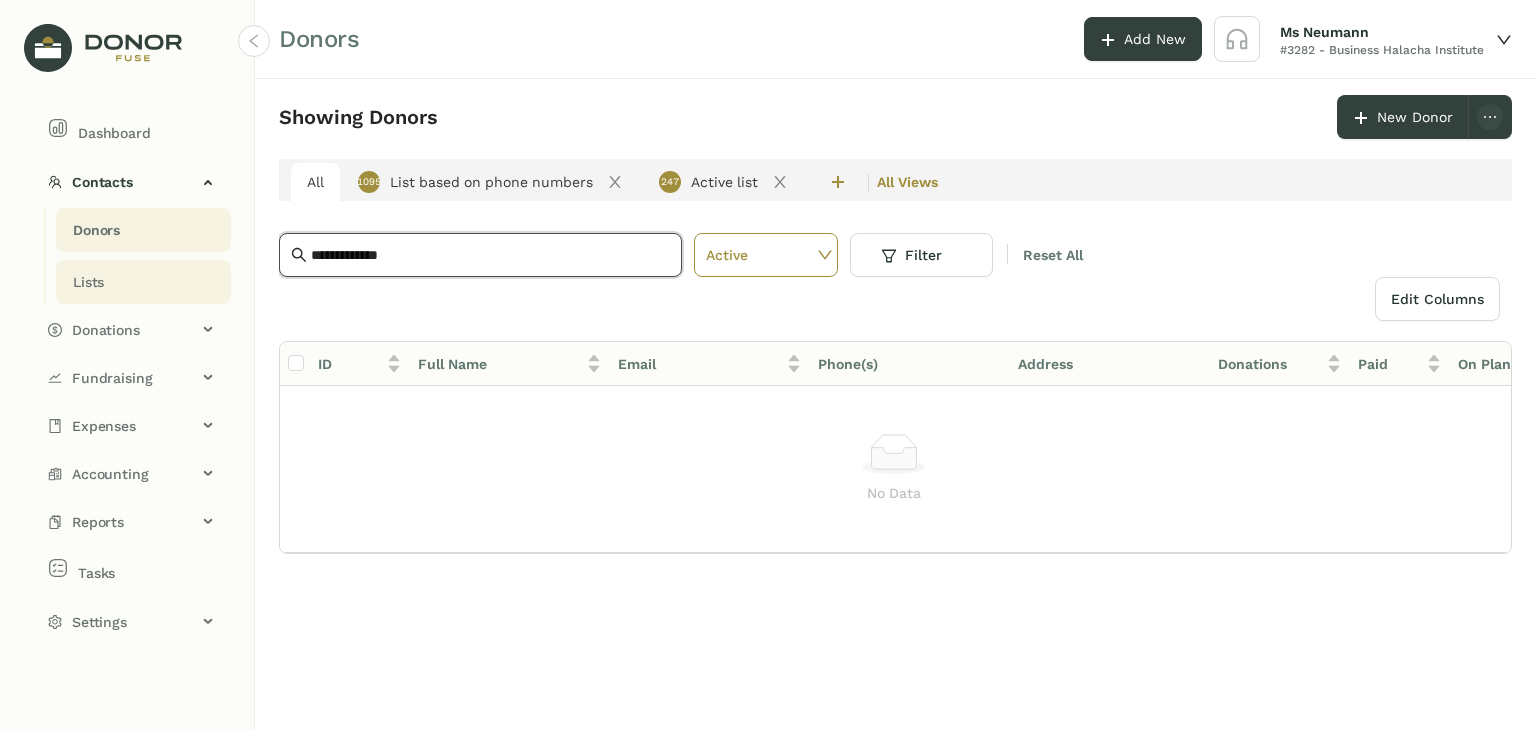 drag, startPoint x: 401, startPoint y: 260, endPoint x: 123, endPoint y: 303, distance: 281.30588 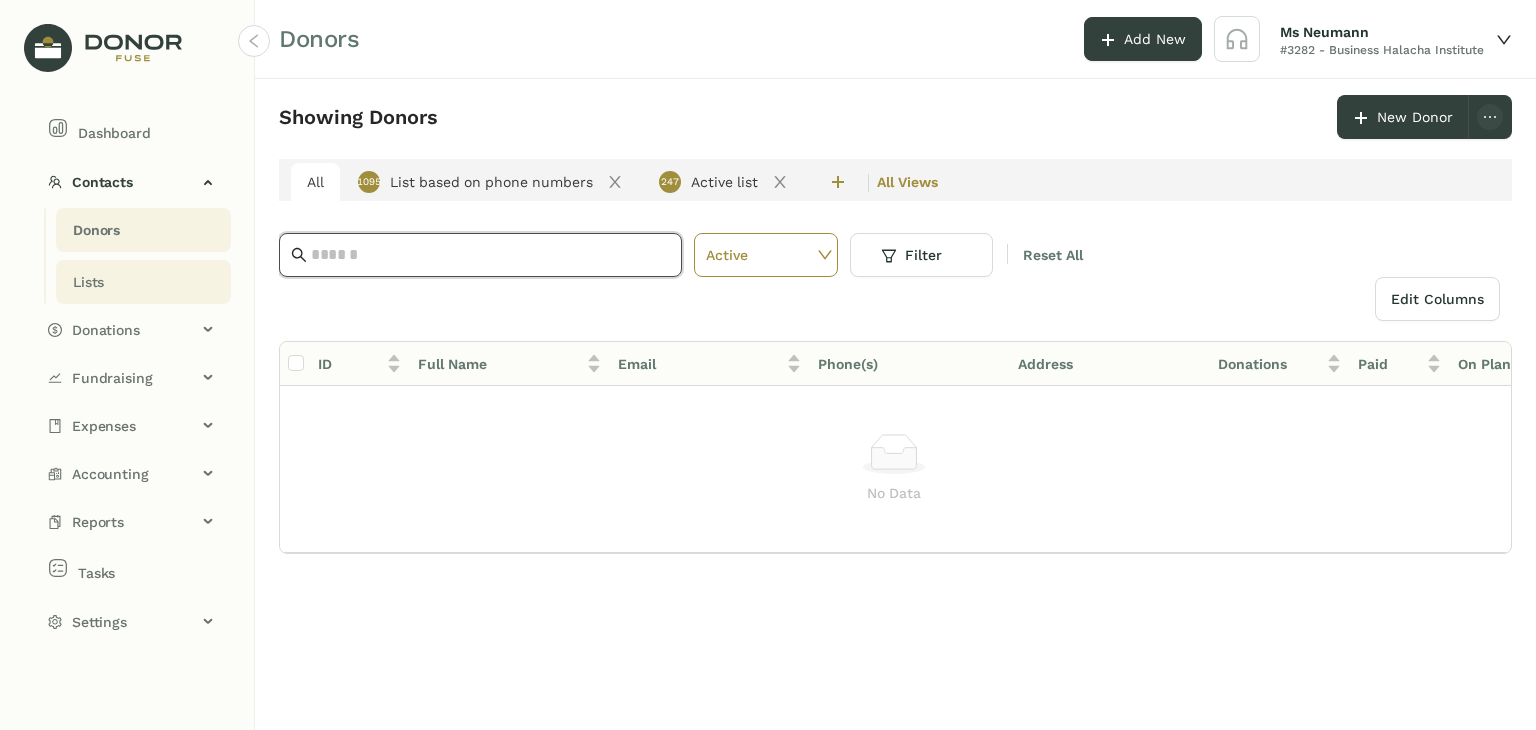 paste on "**********" 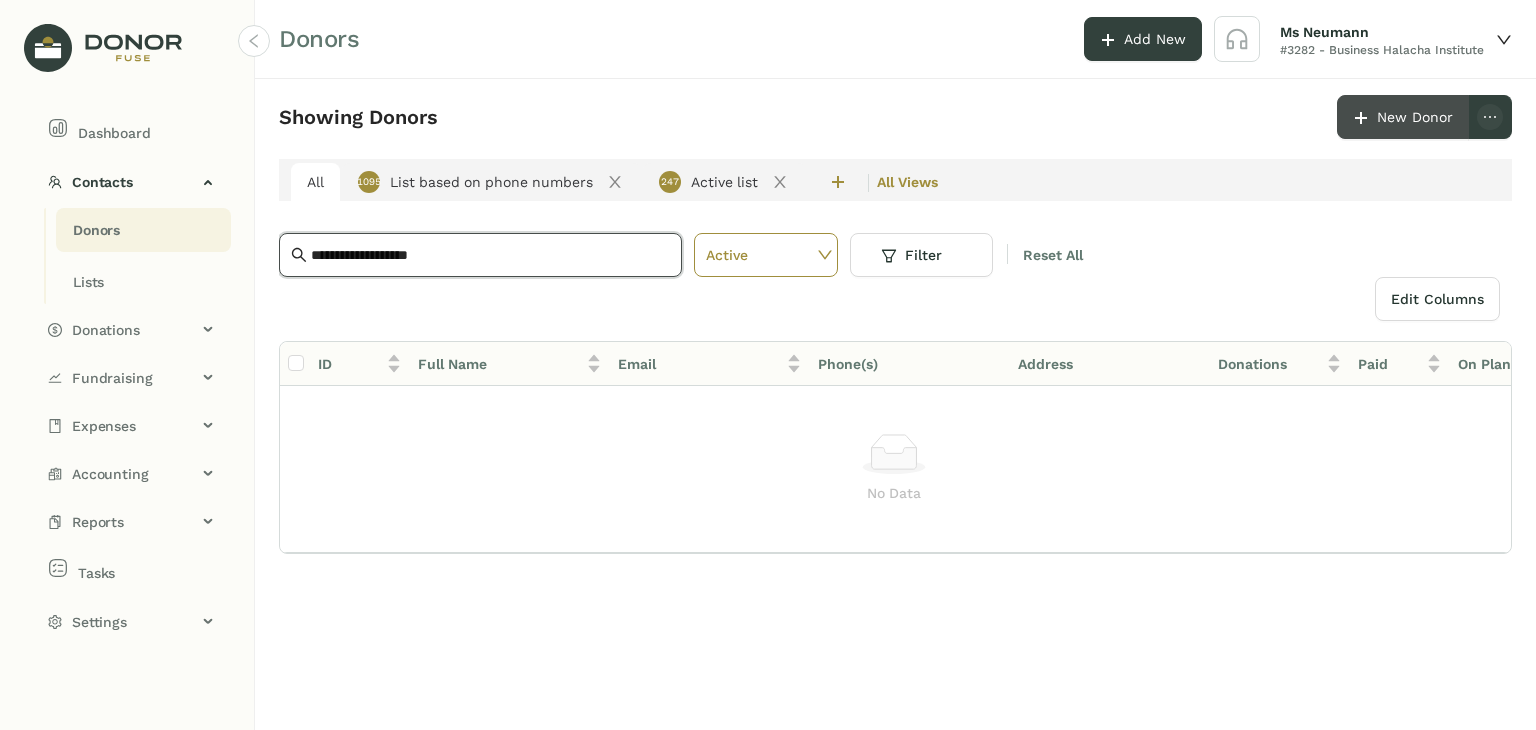 type on "**********" 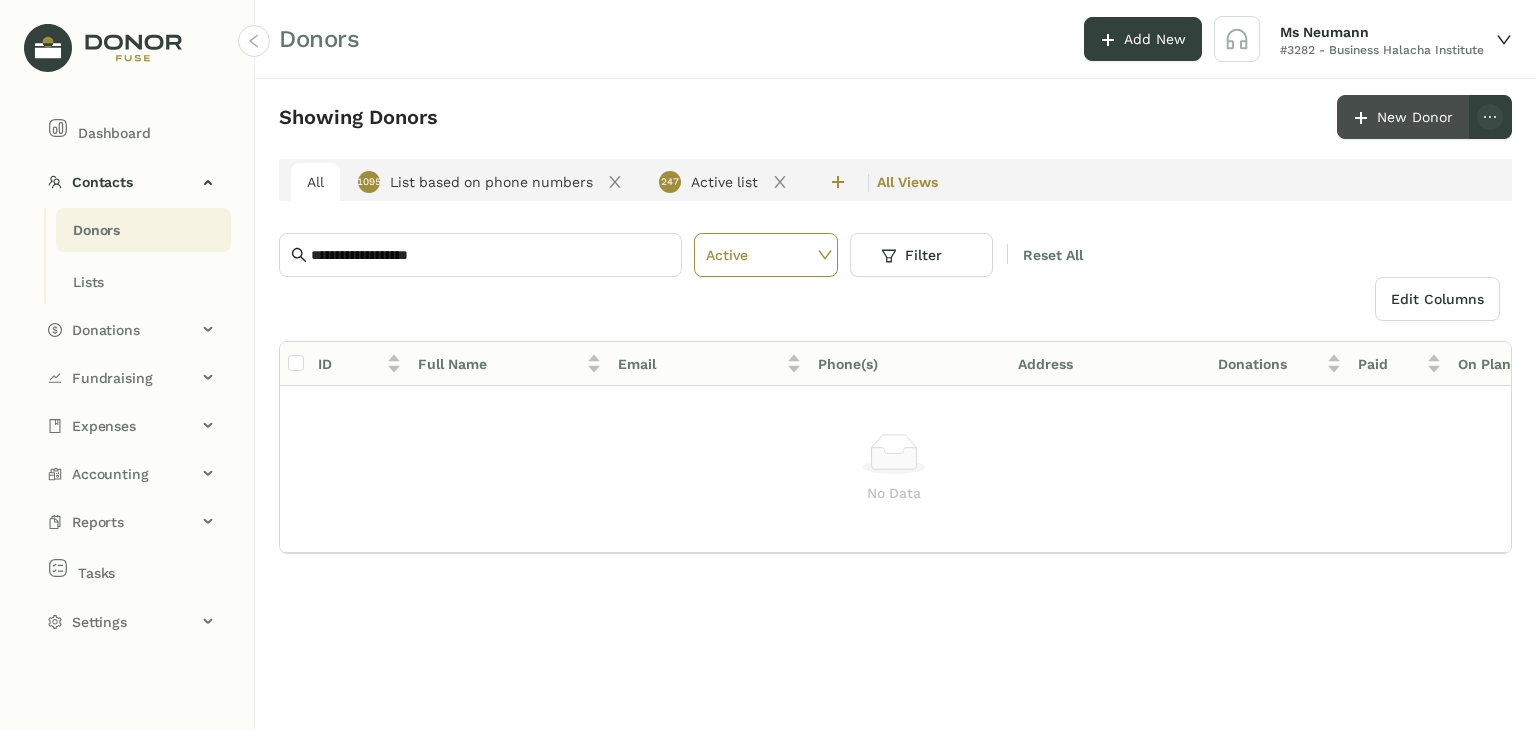 click on "New Donor" 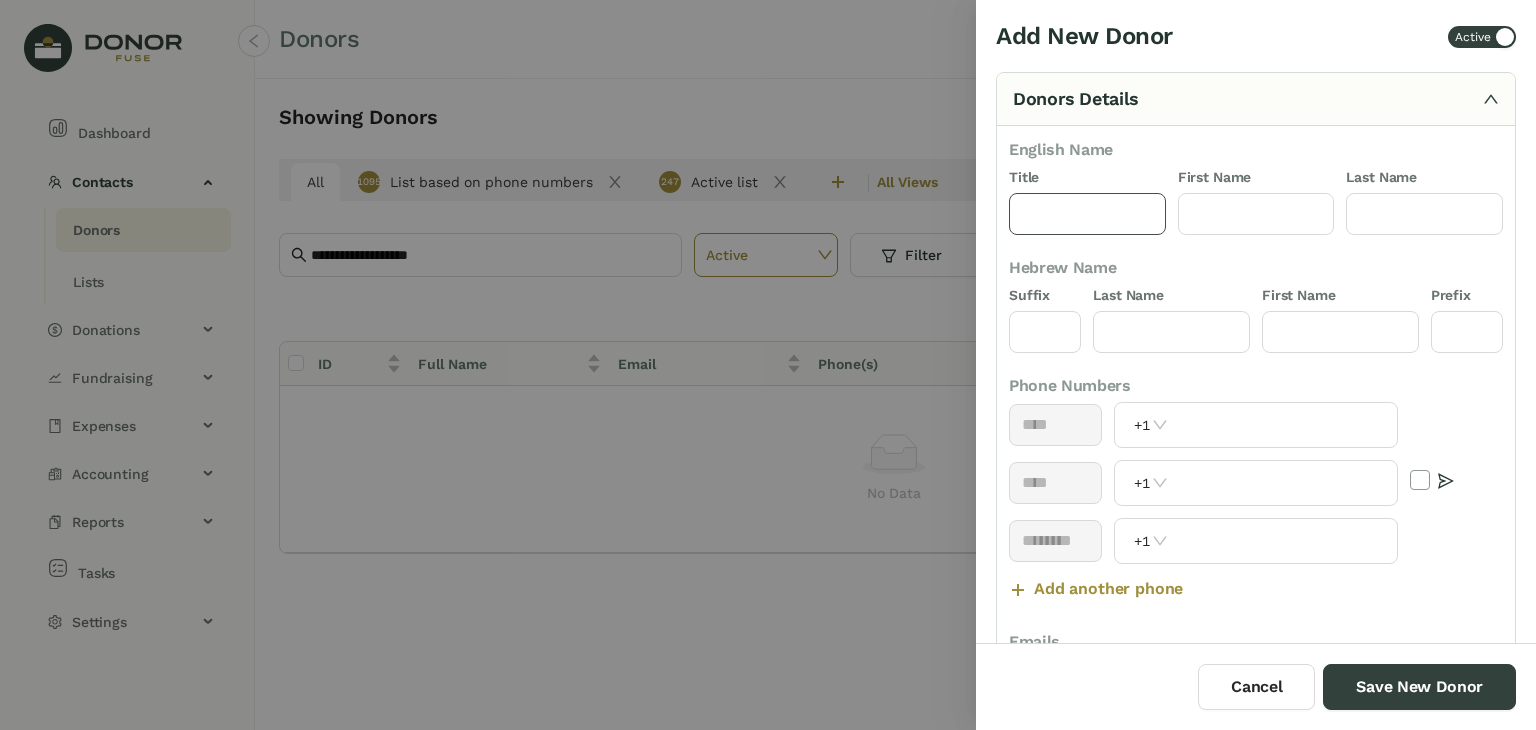 click 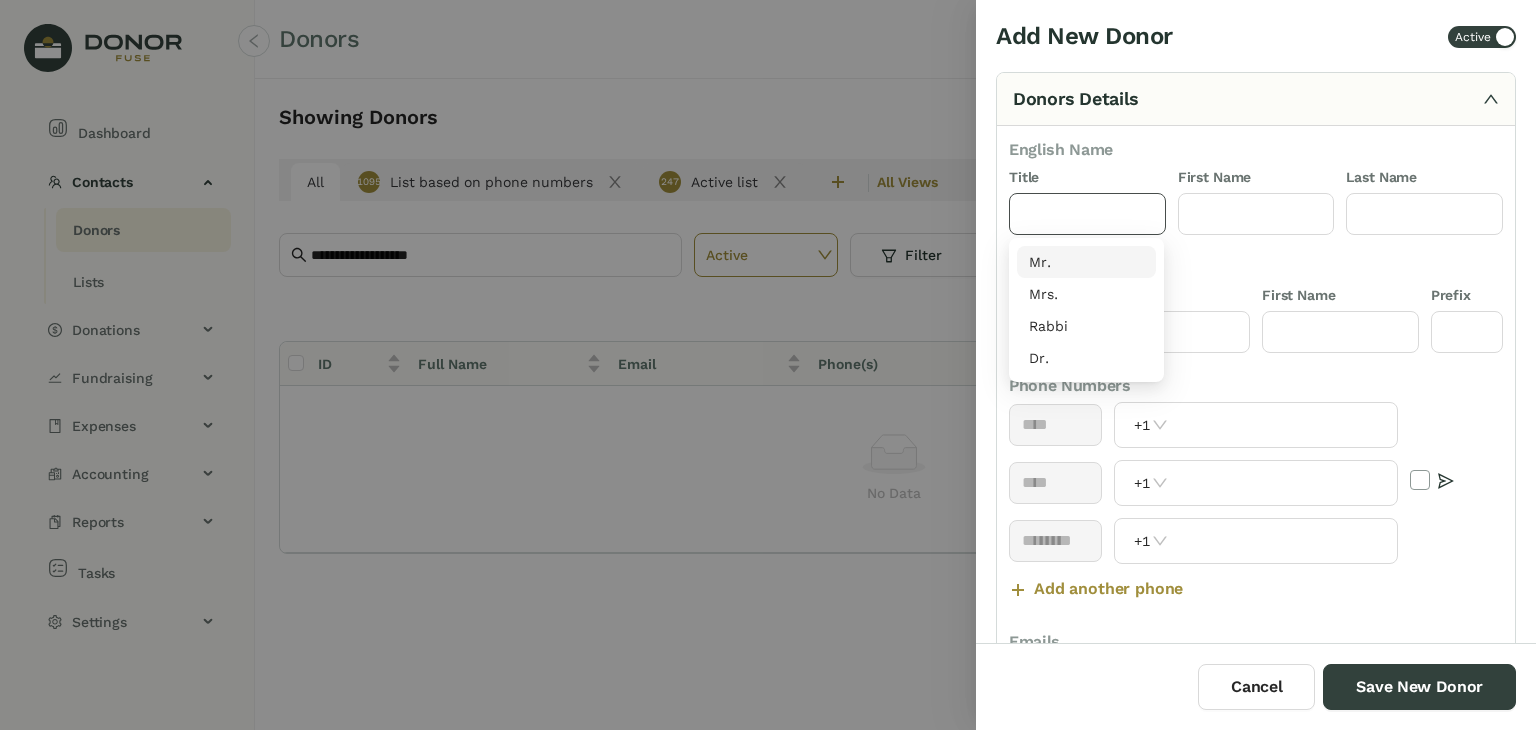 click on "Mr." at bounding box center [1086, 262] 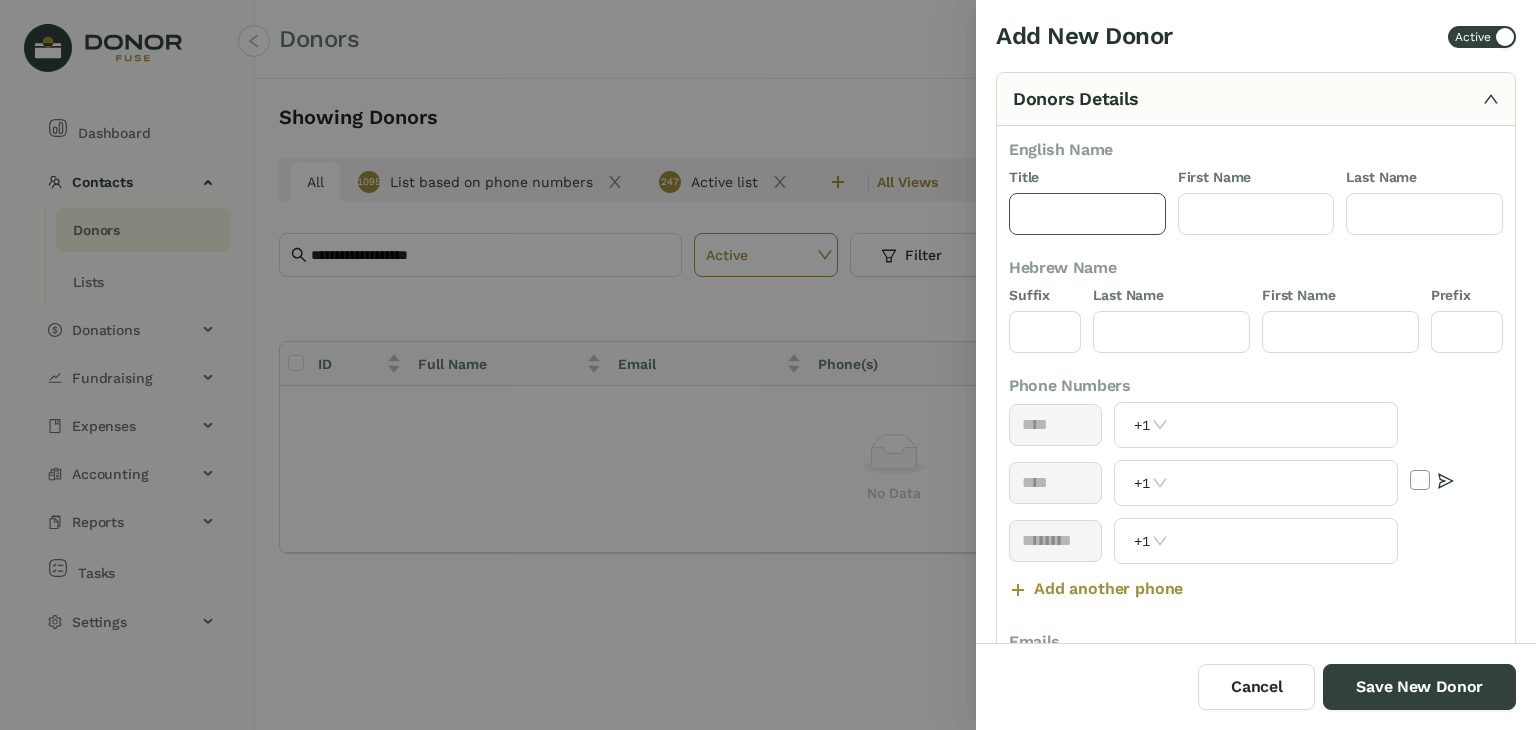 type on "***" 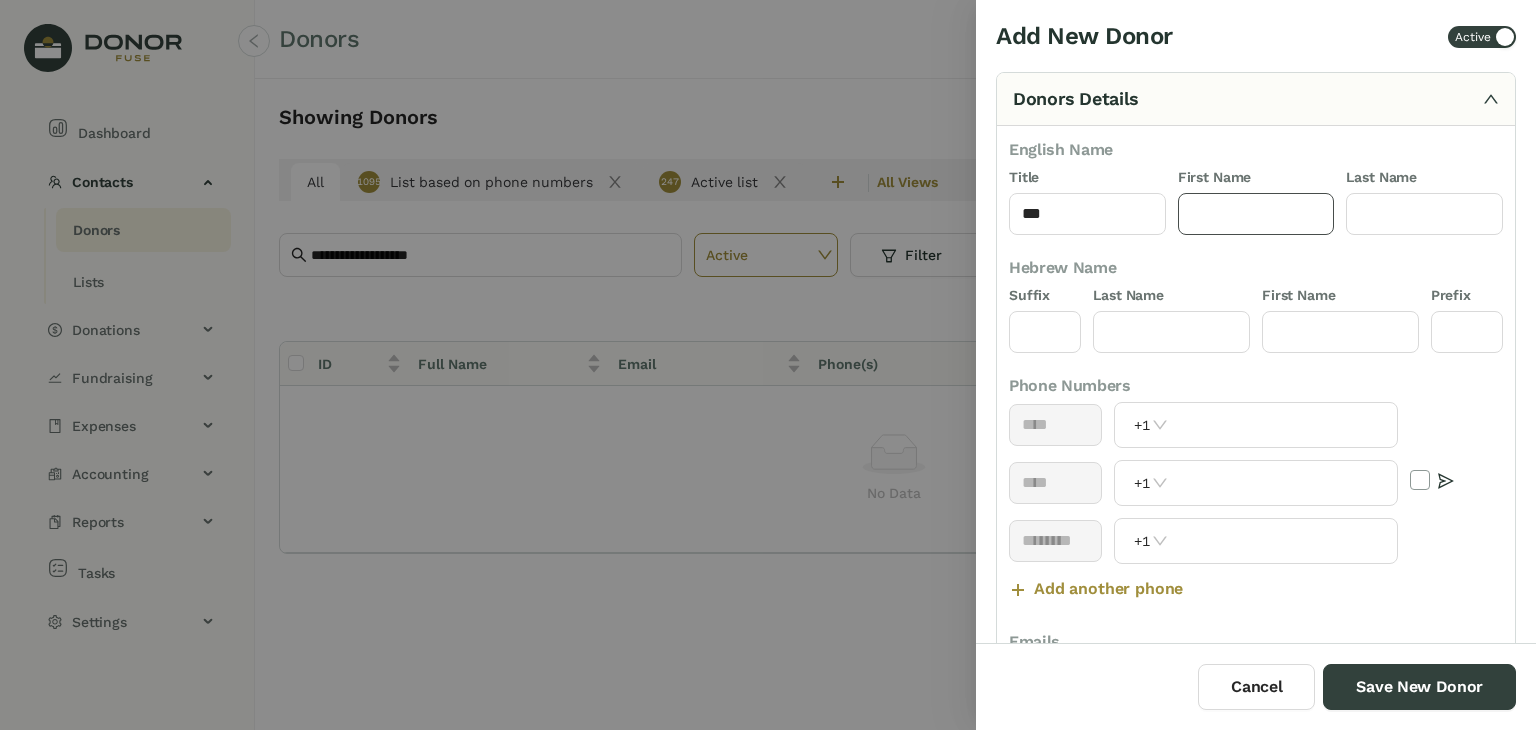 click 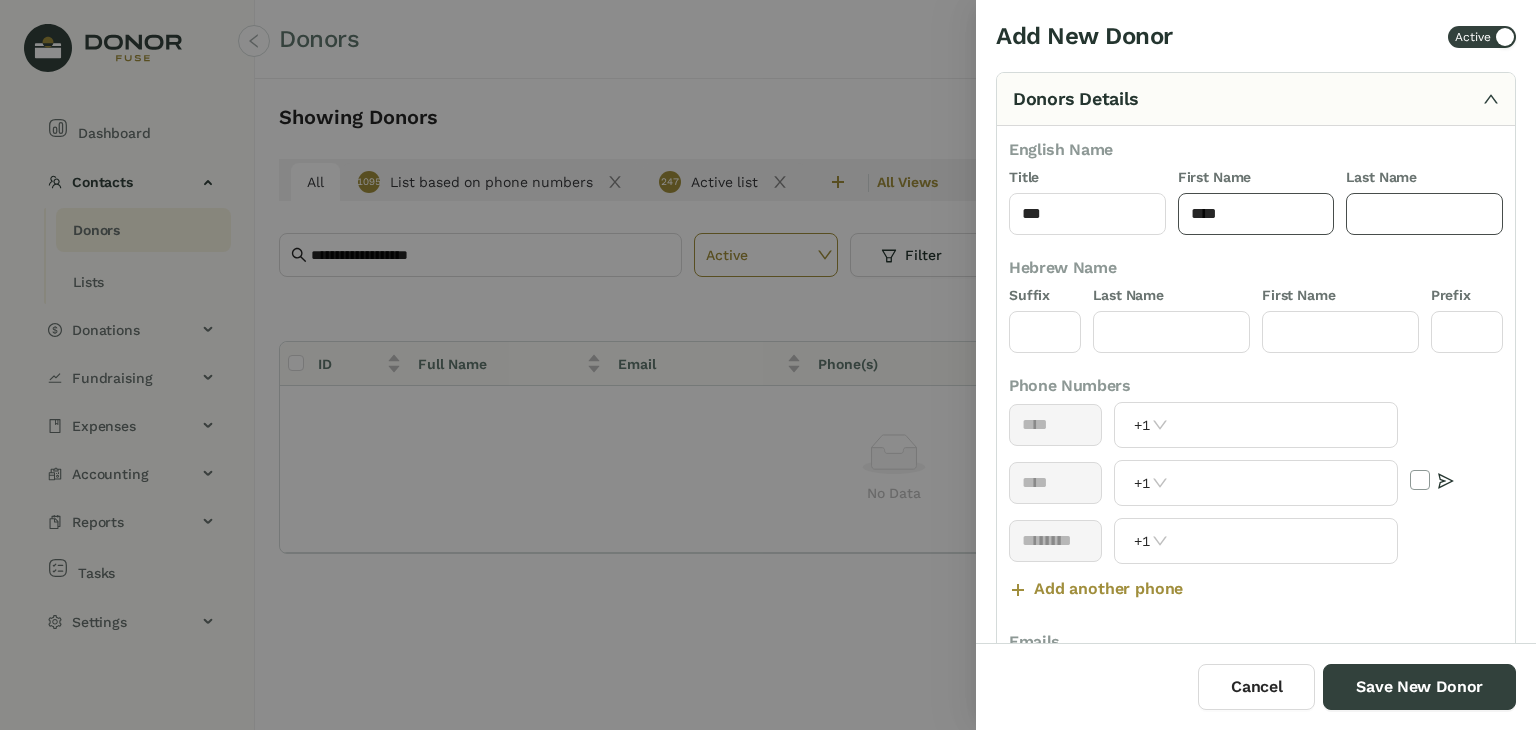 type on "****" 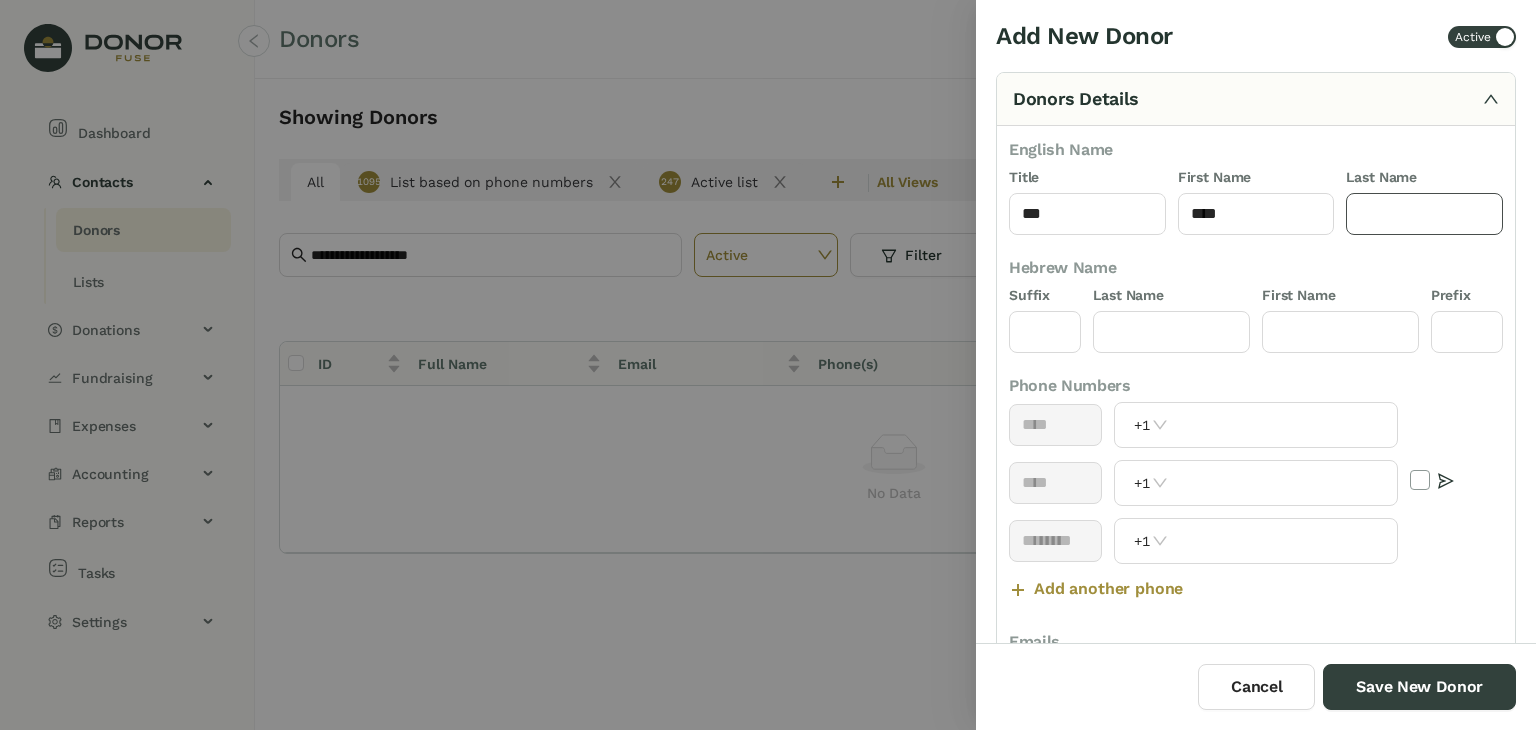 click 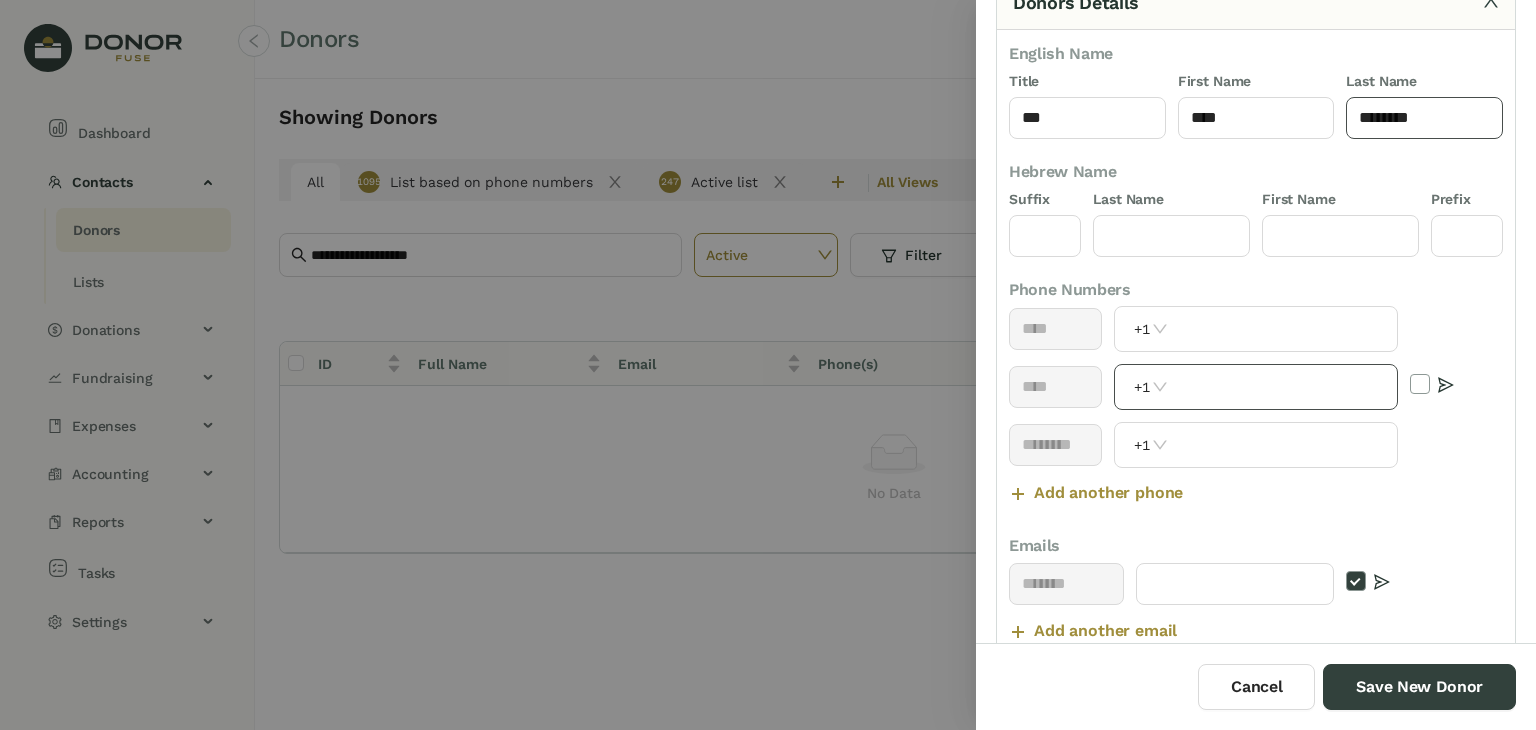 scroll, scrollTop: 106, scrollLeft: 0, axis: vertical 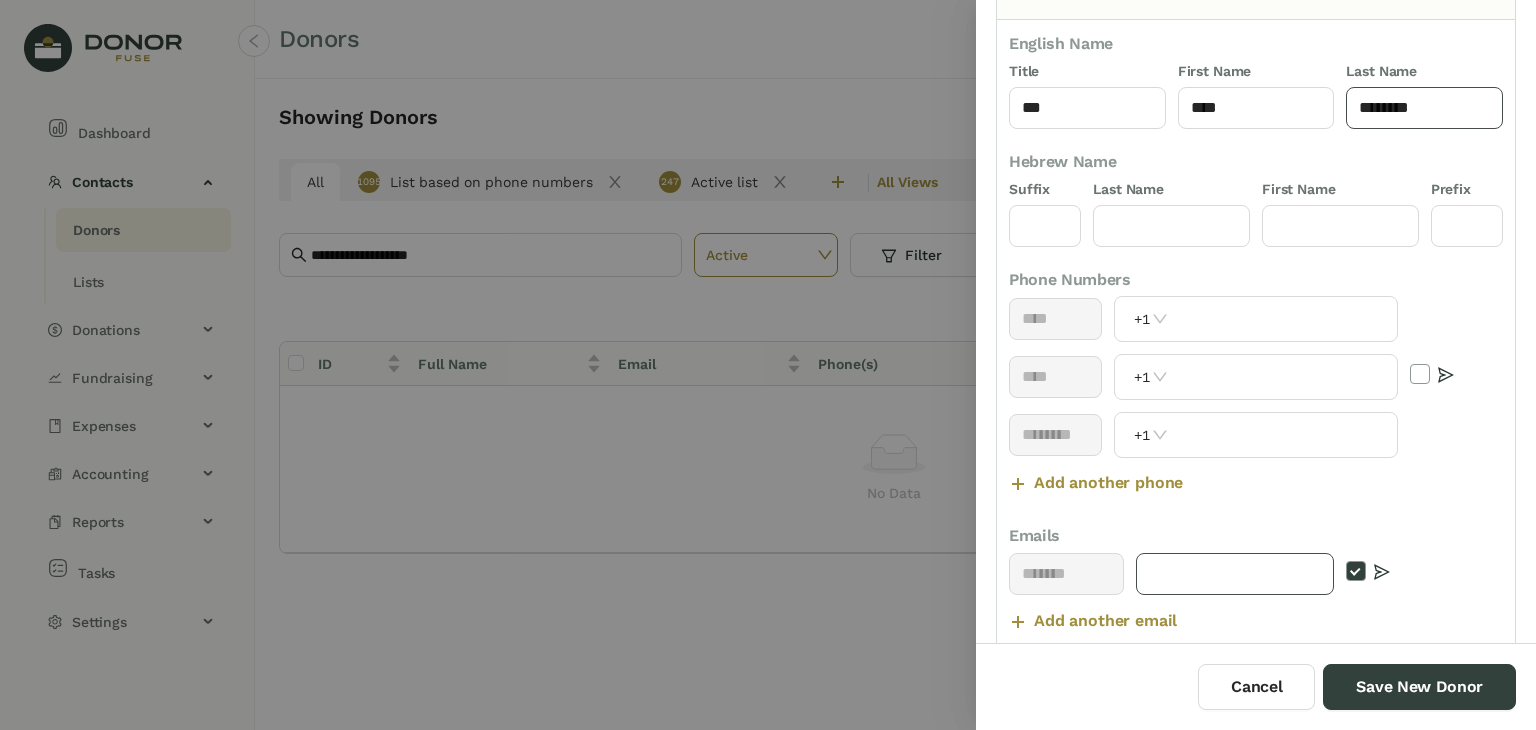 type on "********" 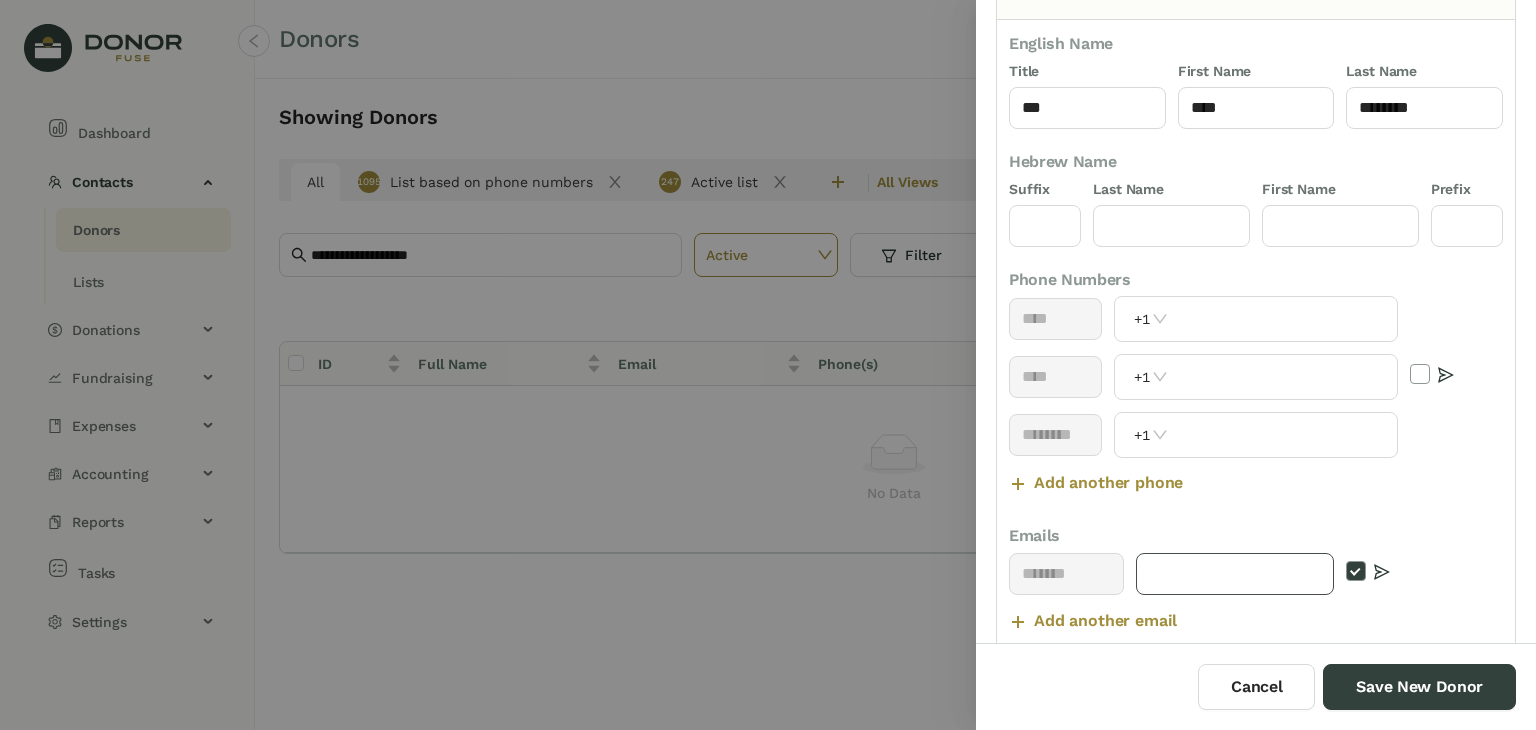 click at bounding box center [1235, 574] 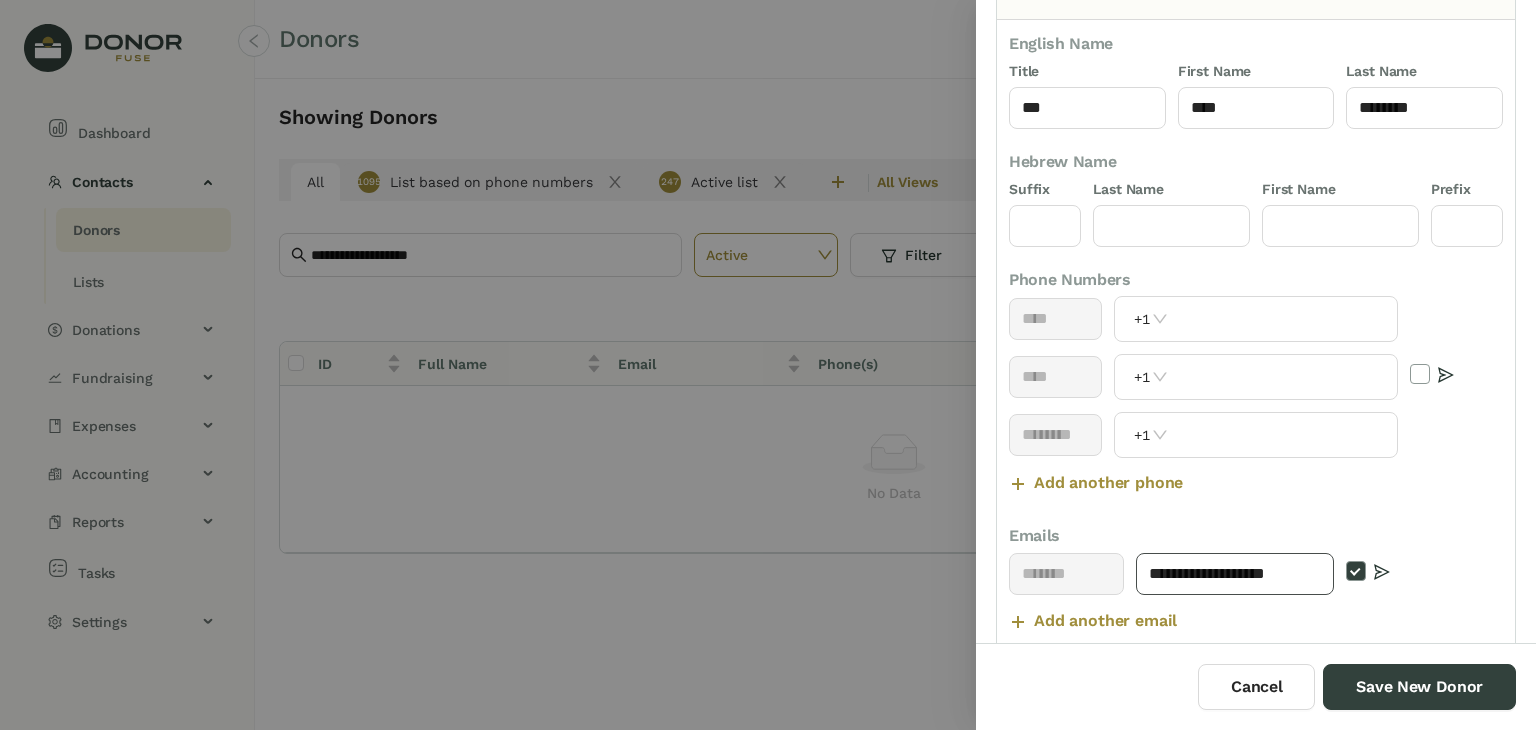 scroll, scrollTop: 0, scrollLeft: 0, axis: both 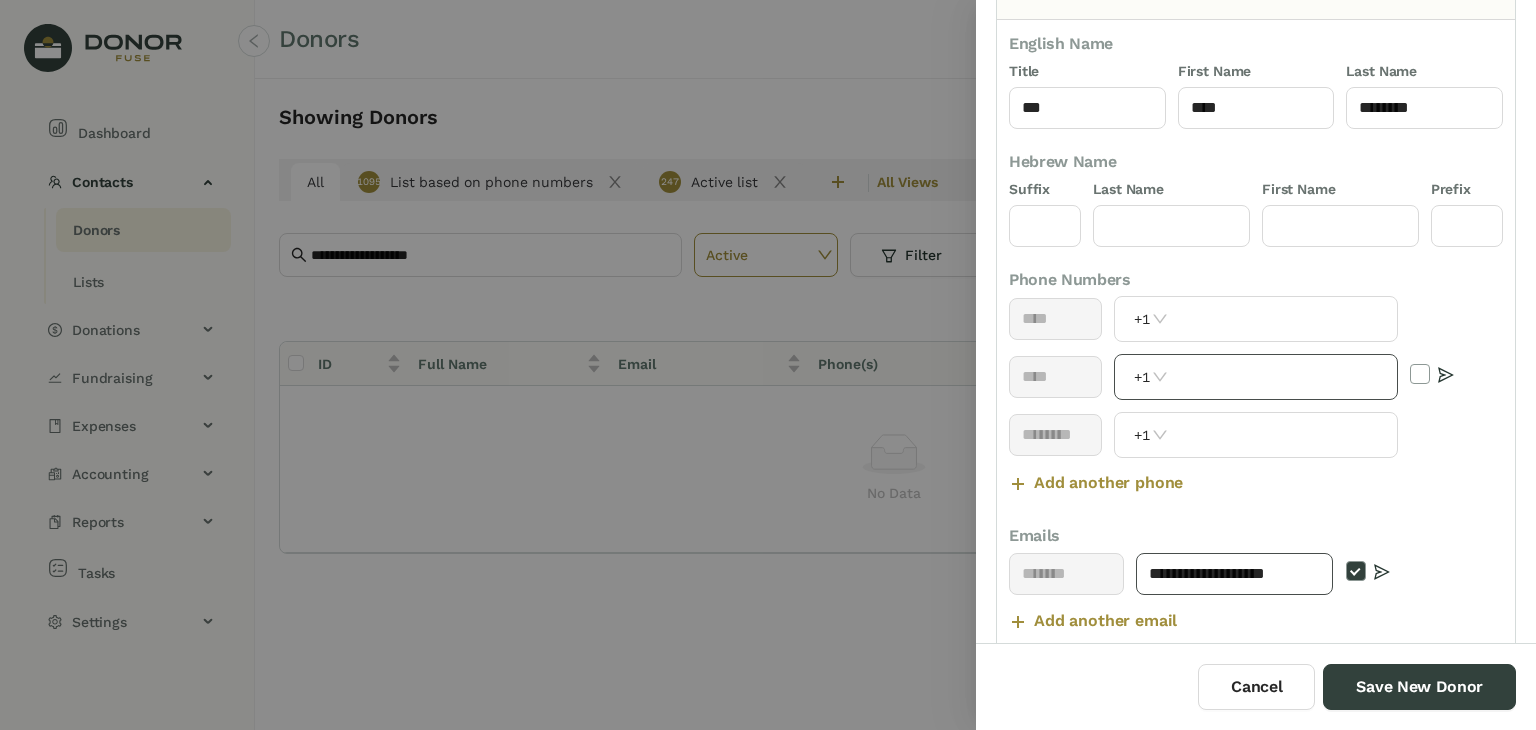 type on "**********" 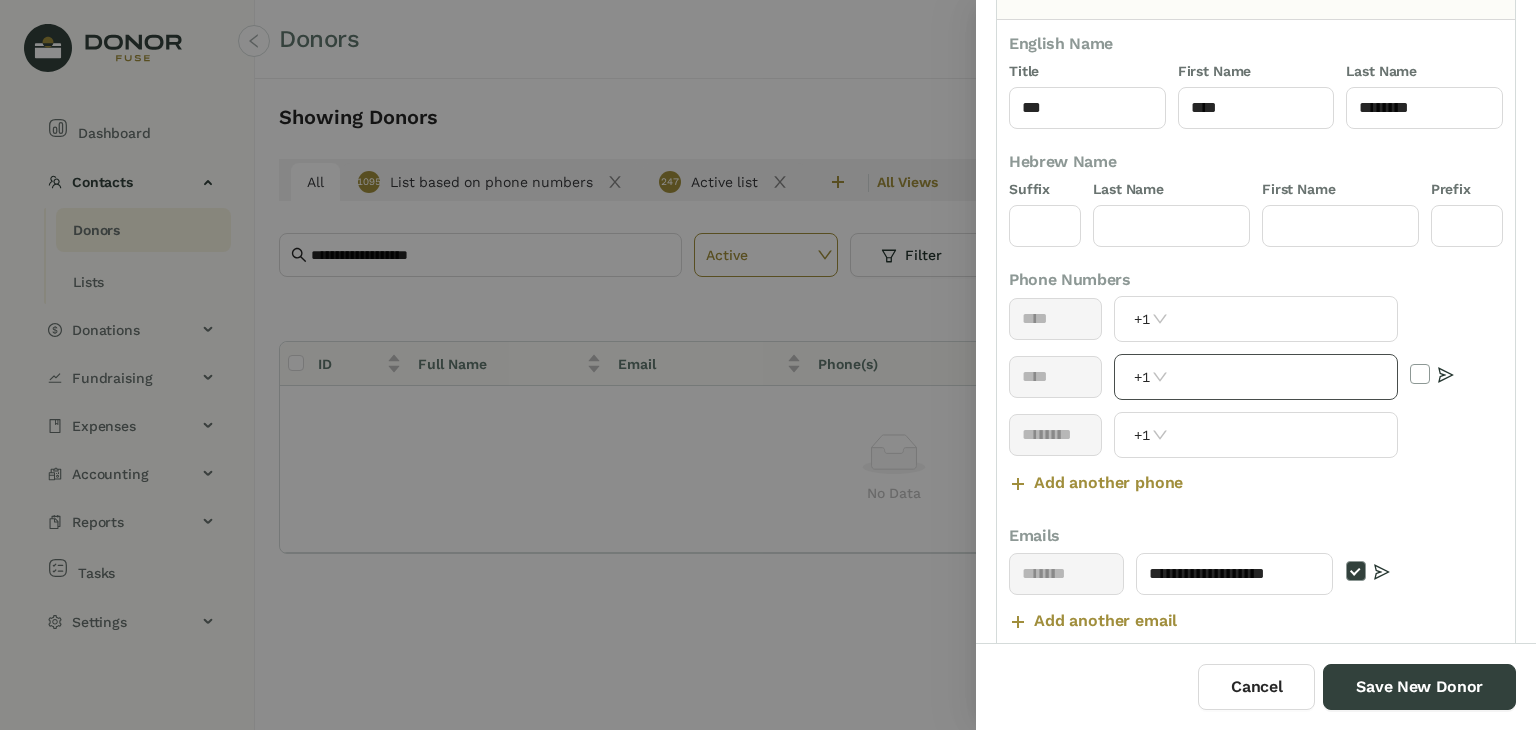 click at bounding box center (1284, 377) 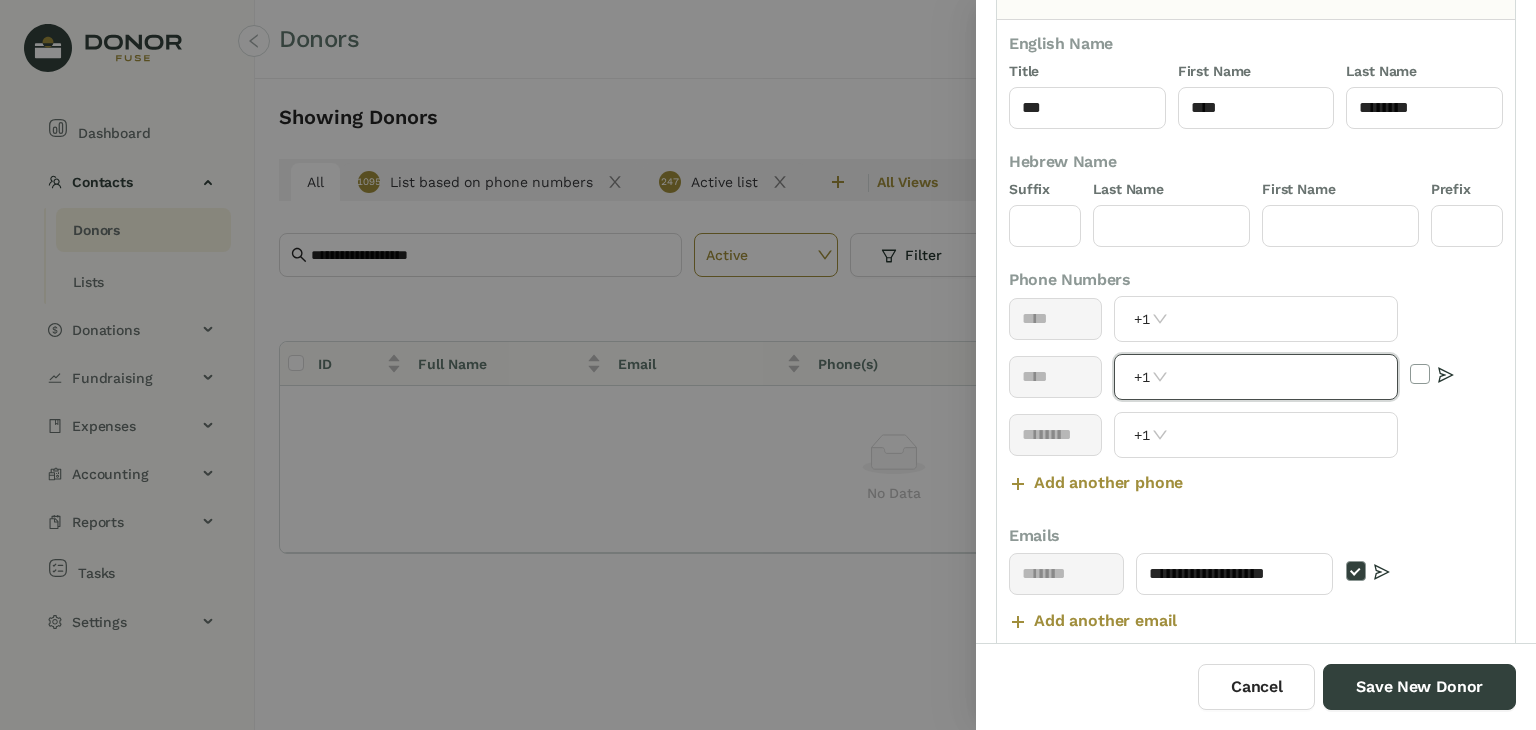paste on "**********" 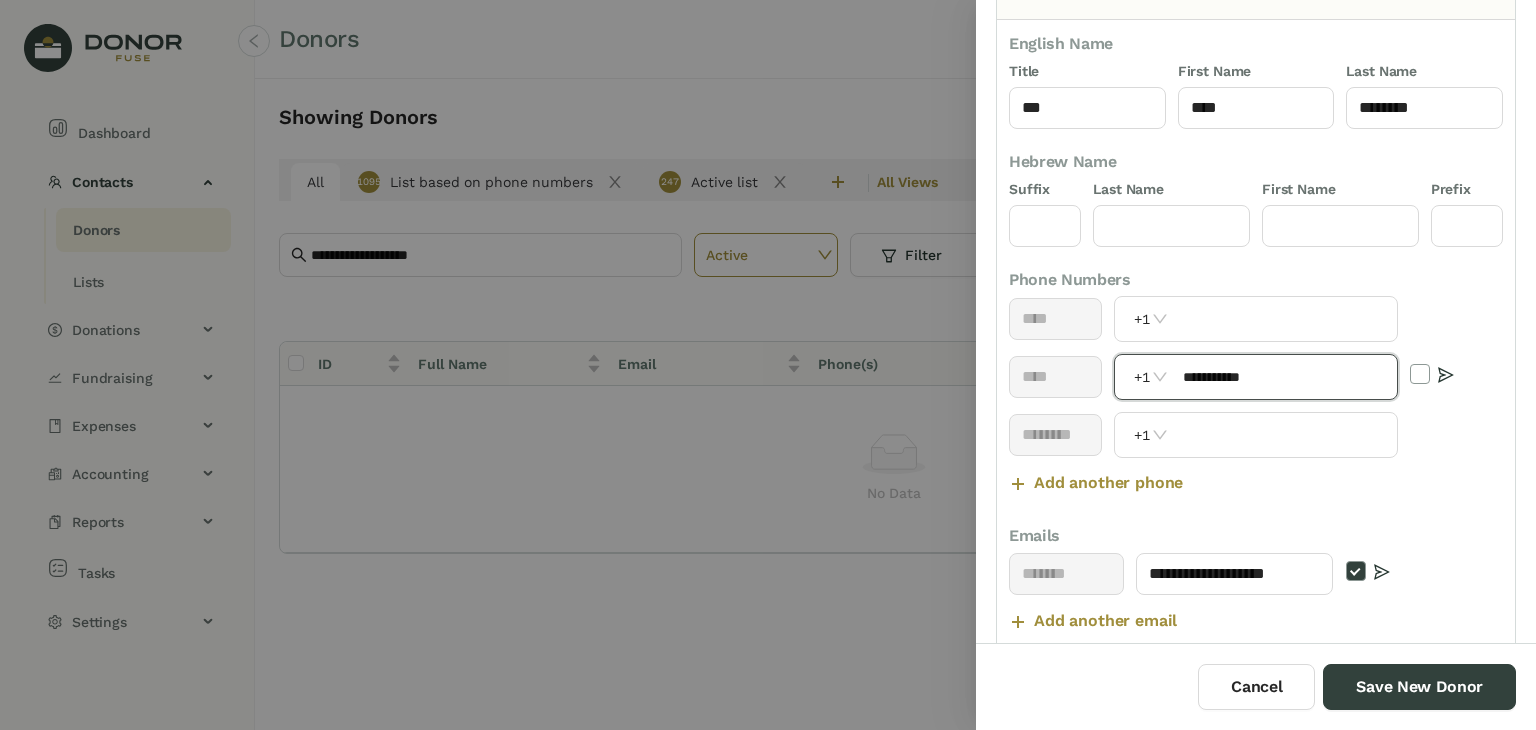 click on "**********" at bounding box center [1284, 377] 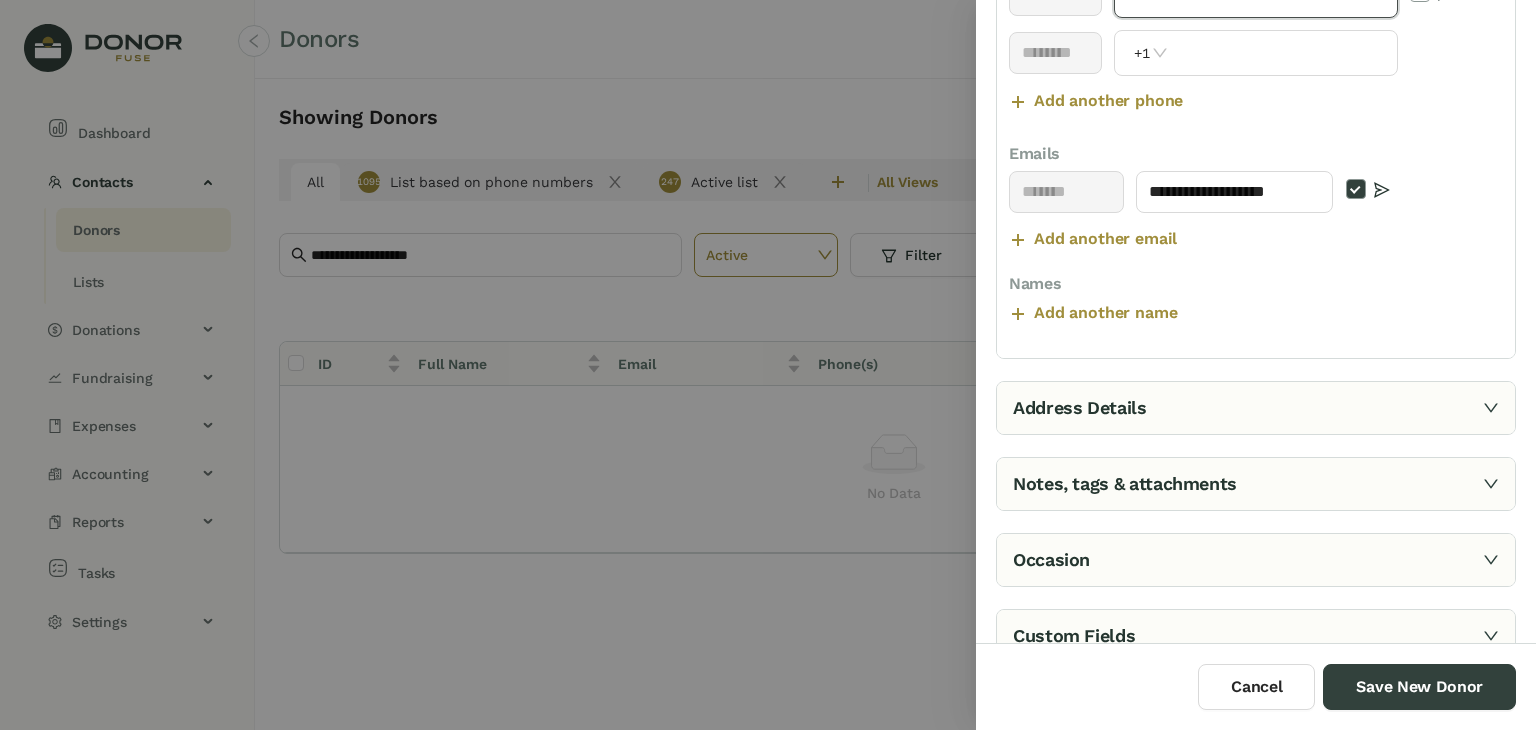 type on "**********" 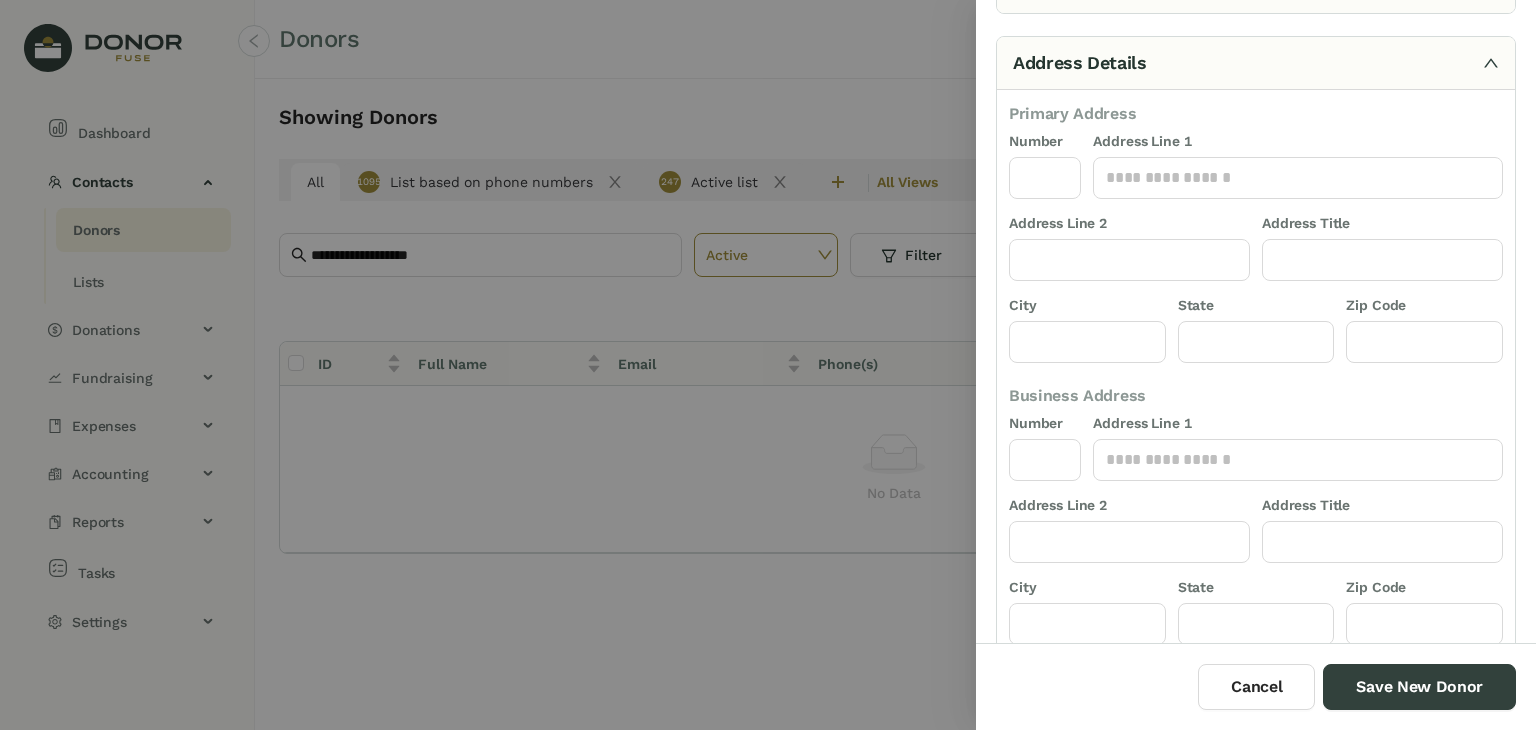 scroll, scrollTop: 59, scrollLeft: 0, axis: vertical 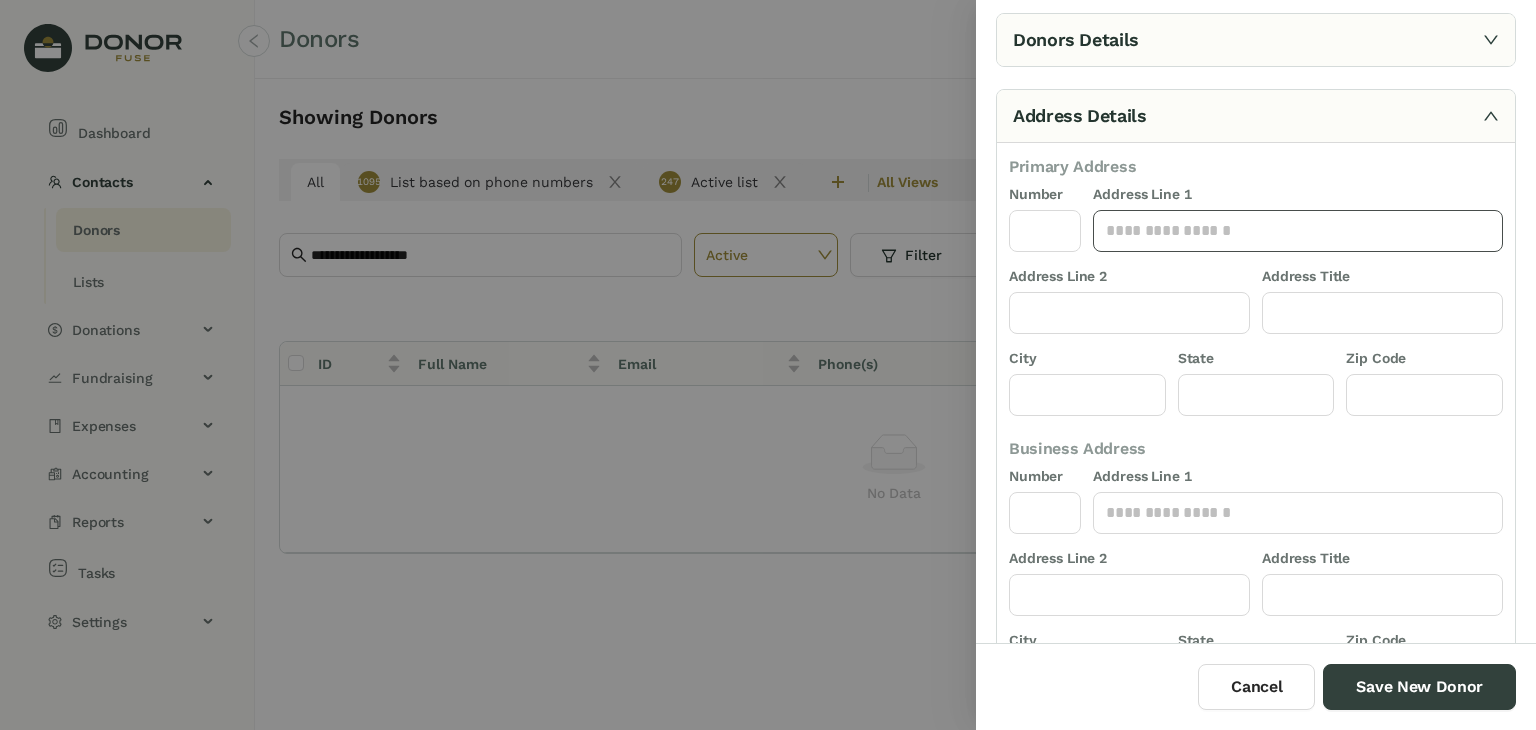 click 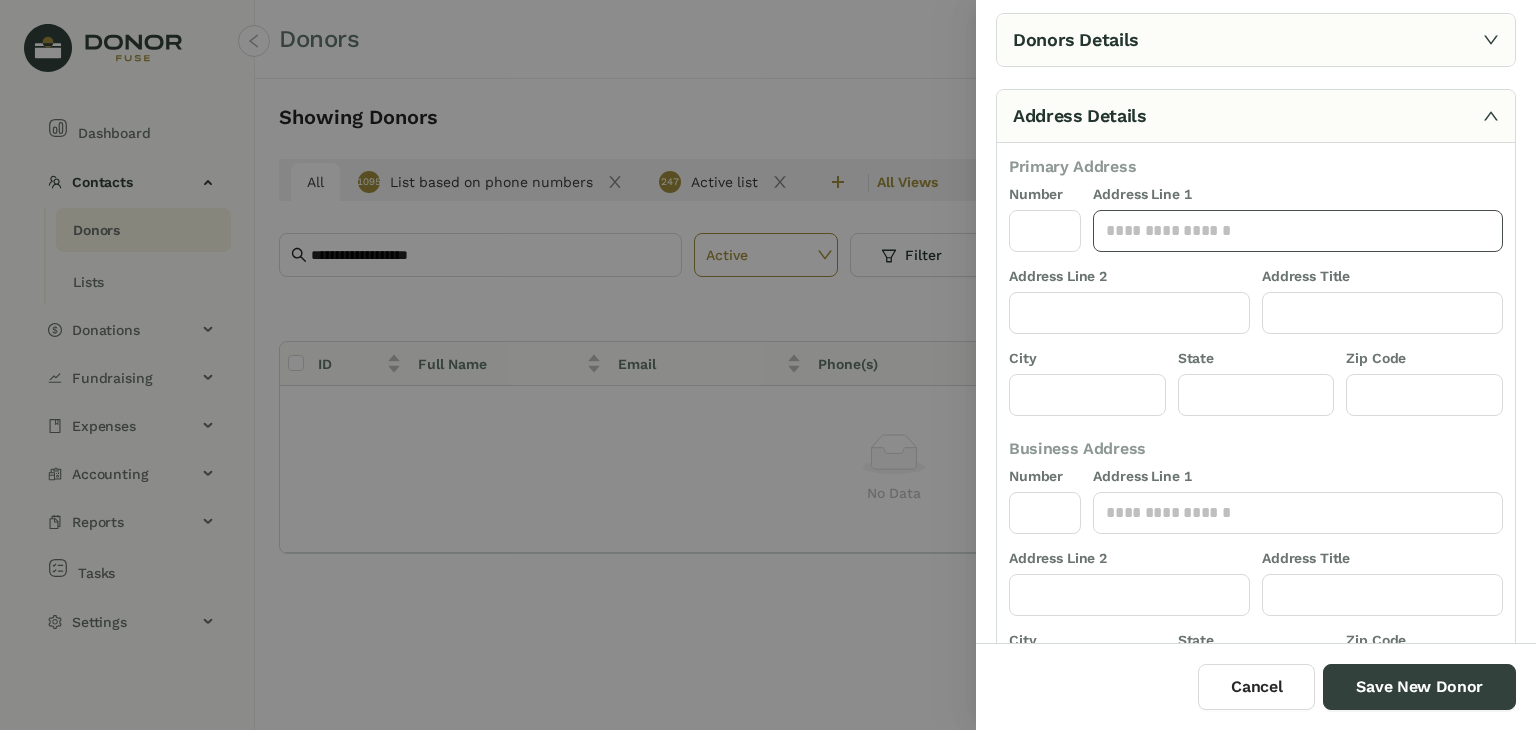 paste on "**********" 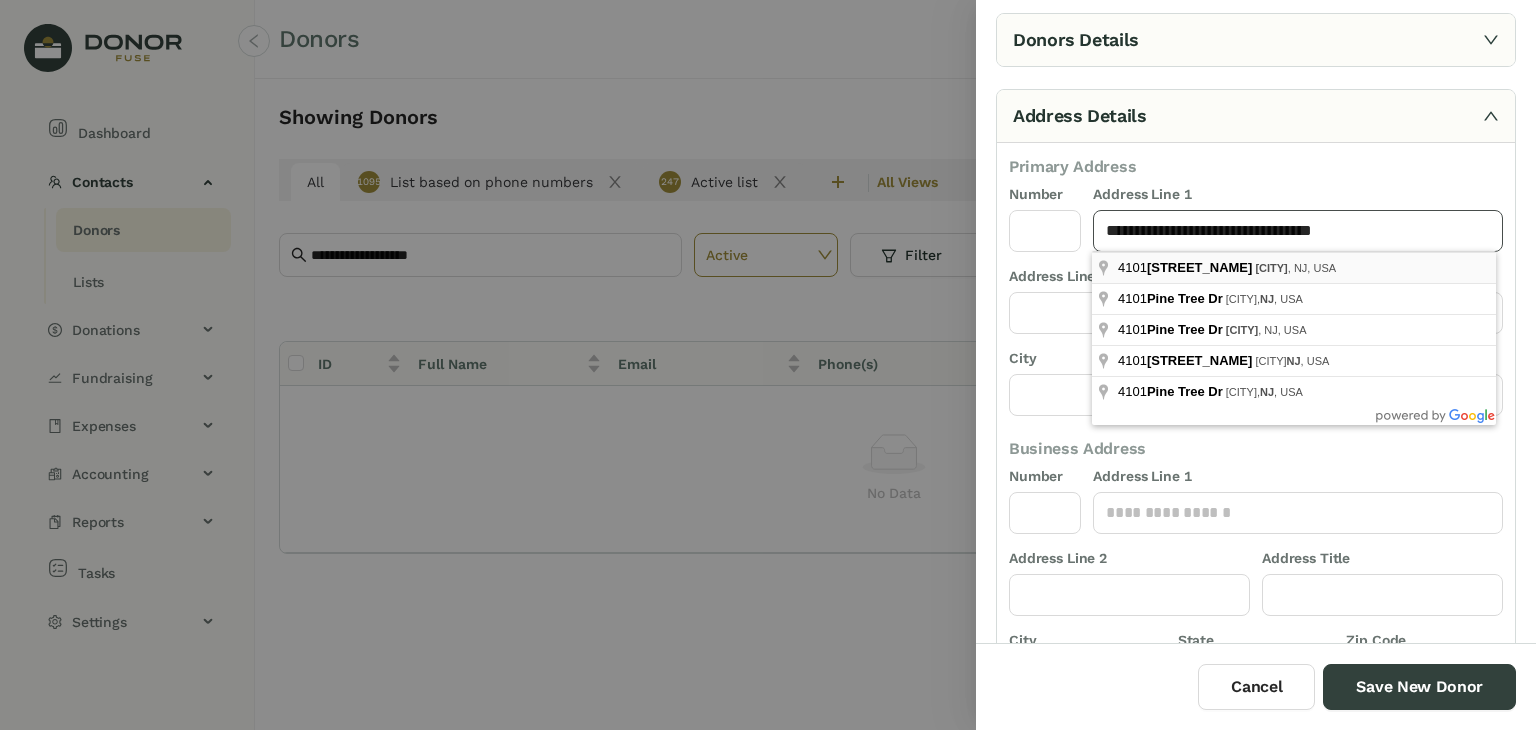 drag, startPoint x: 1381, startPoint y: 237, endPoint x: 1285, endPoint y: 256, distance: 97.862144 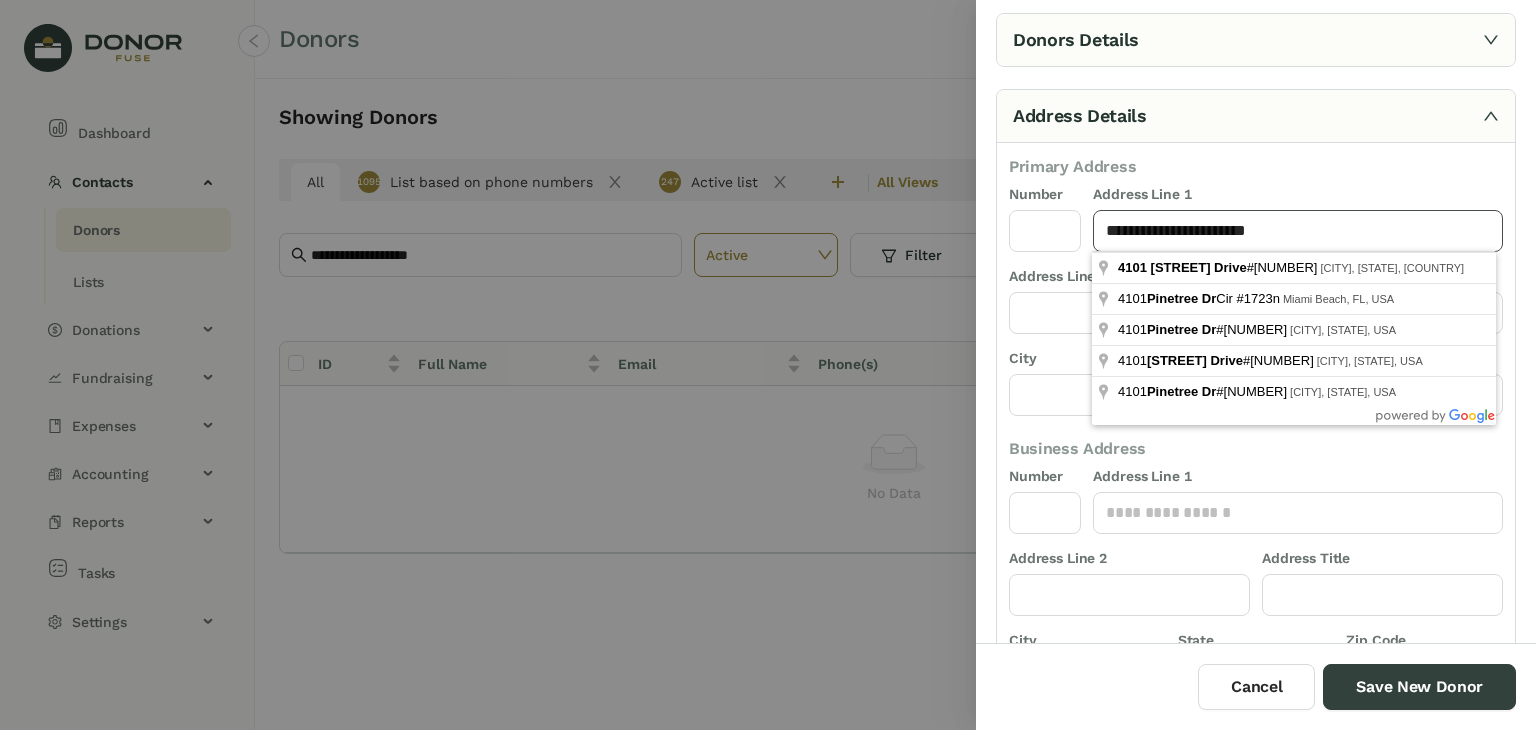 type on "**********" 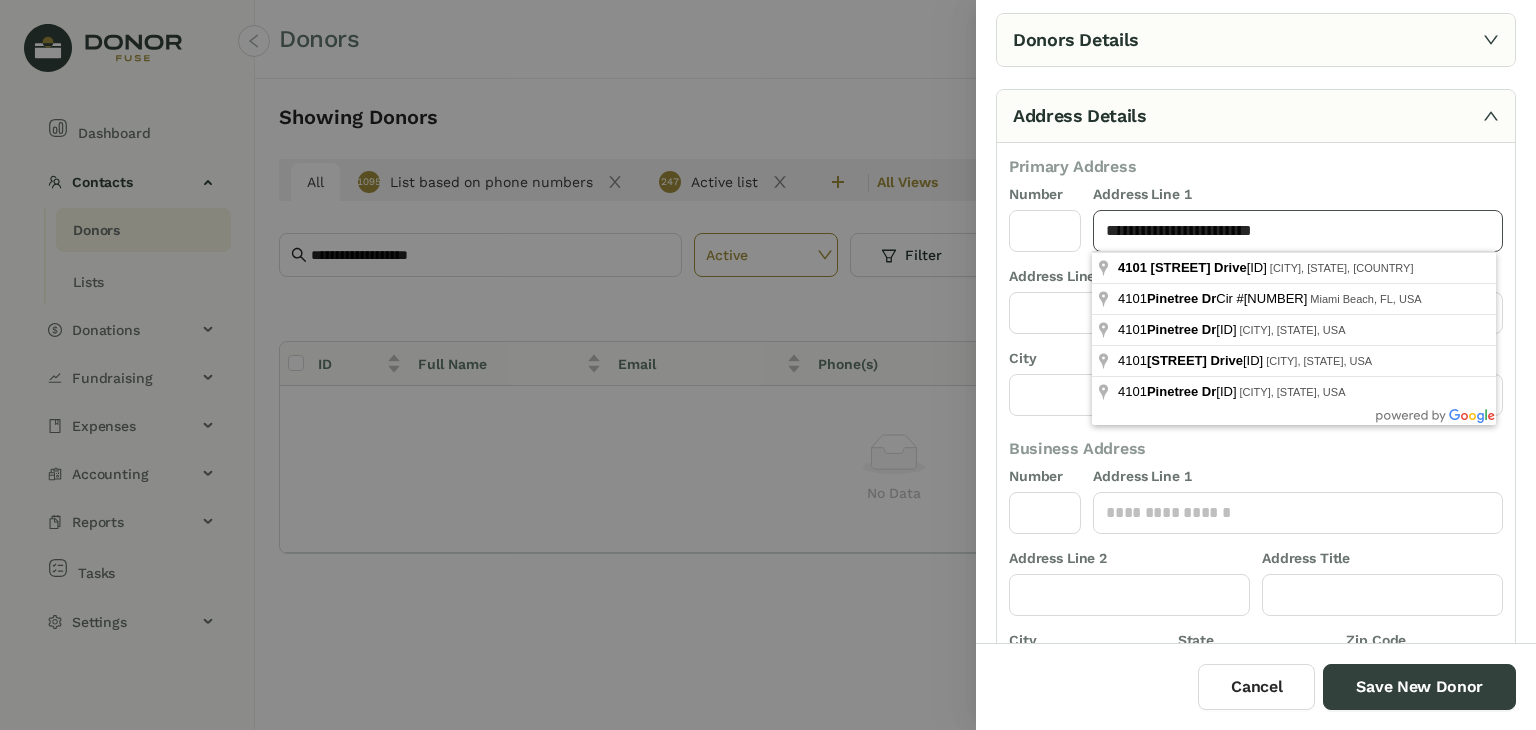 click on "**********" 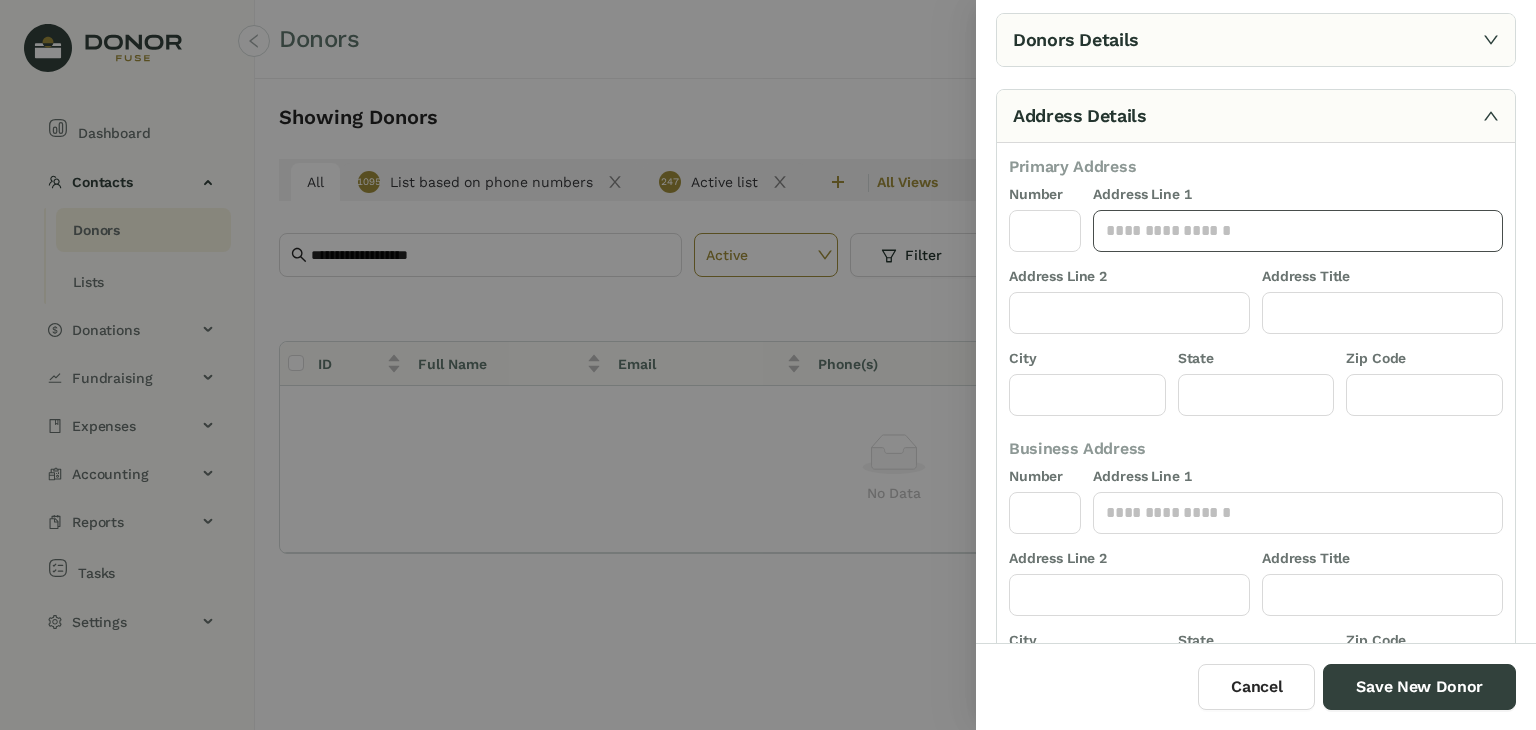 click 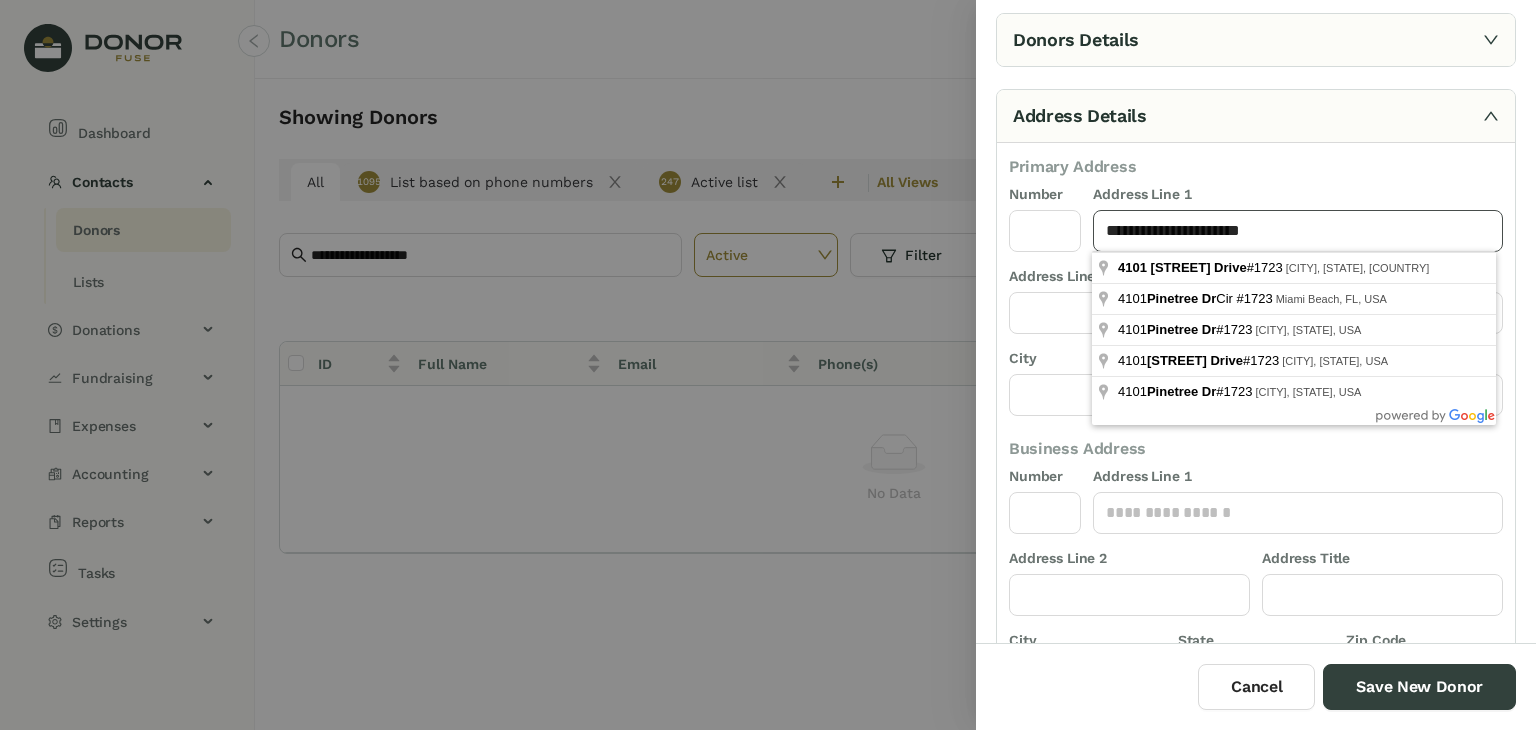 drag, startPoint x: 1294, startPoint y: 239, endPoint x: 1081, endPoint y: 265, distance: 214.581 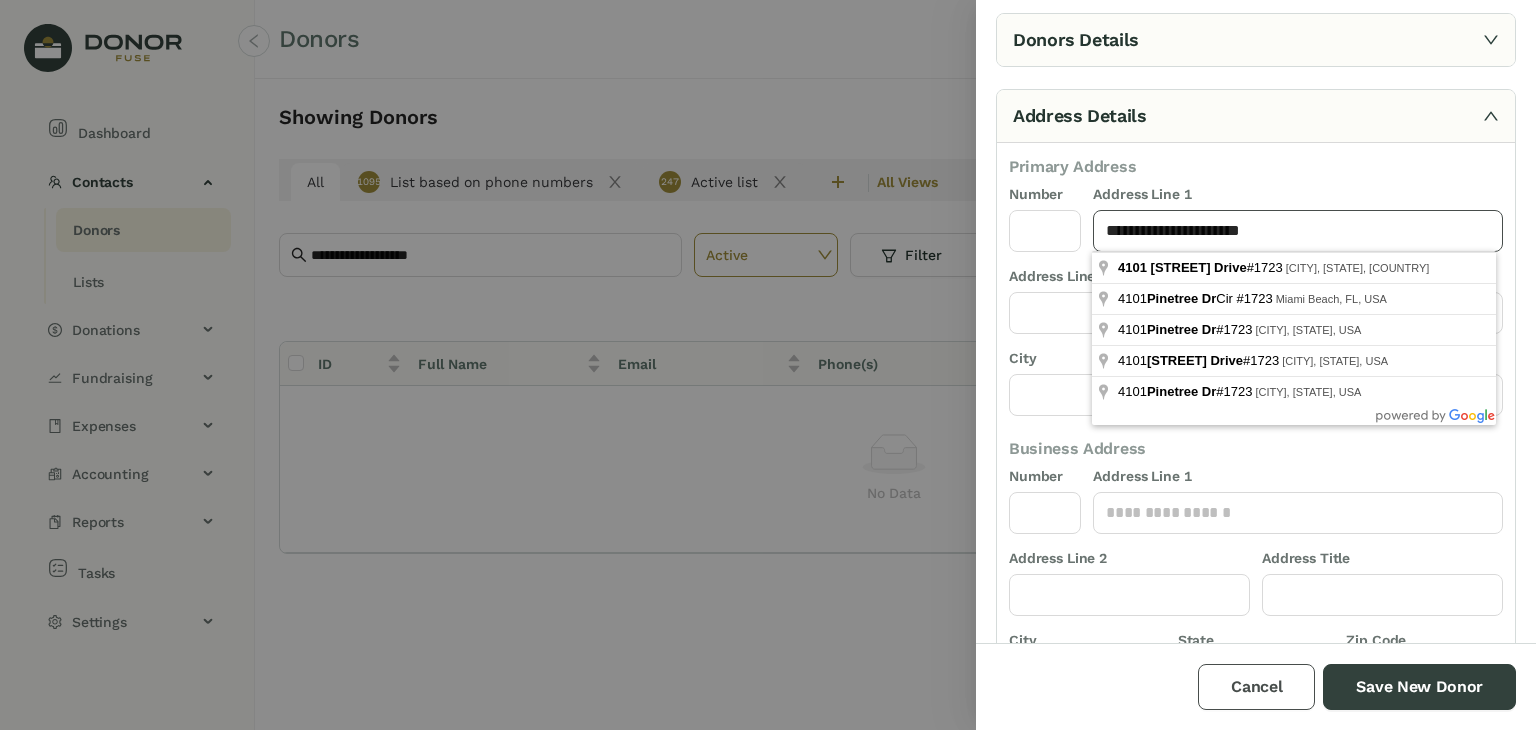 type on "**********" 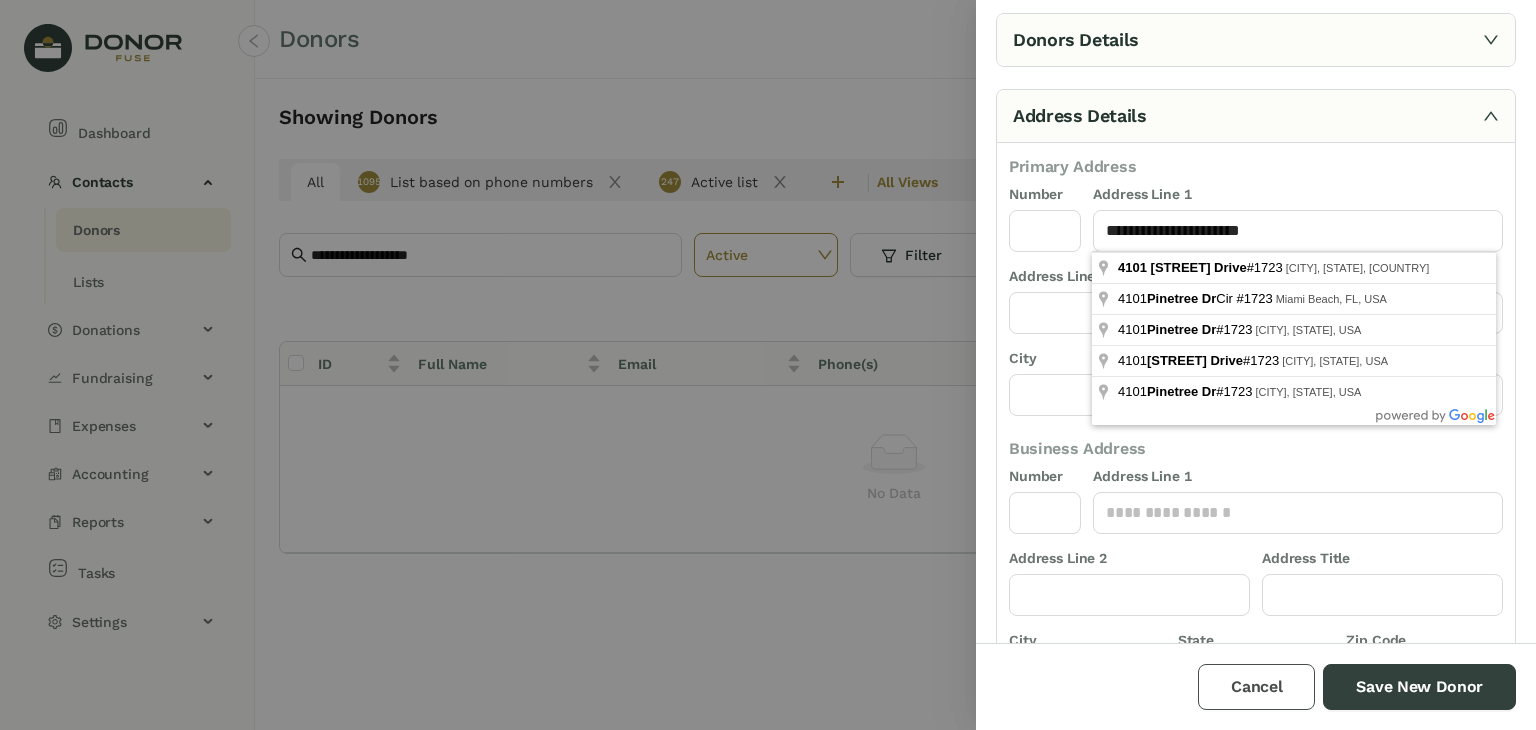 click on "Cancel" at bounding box center (1256, 687) 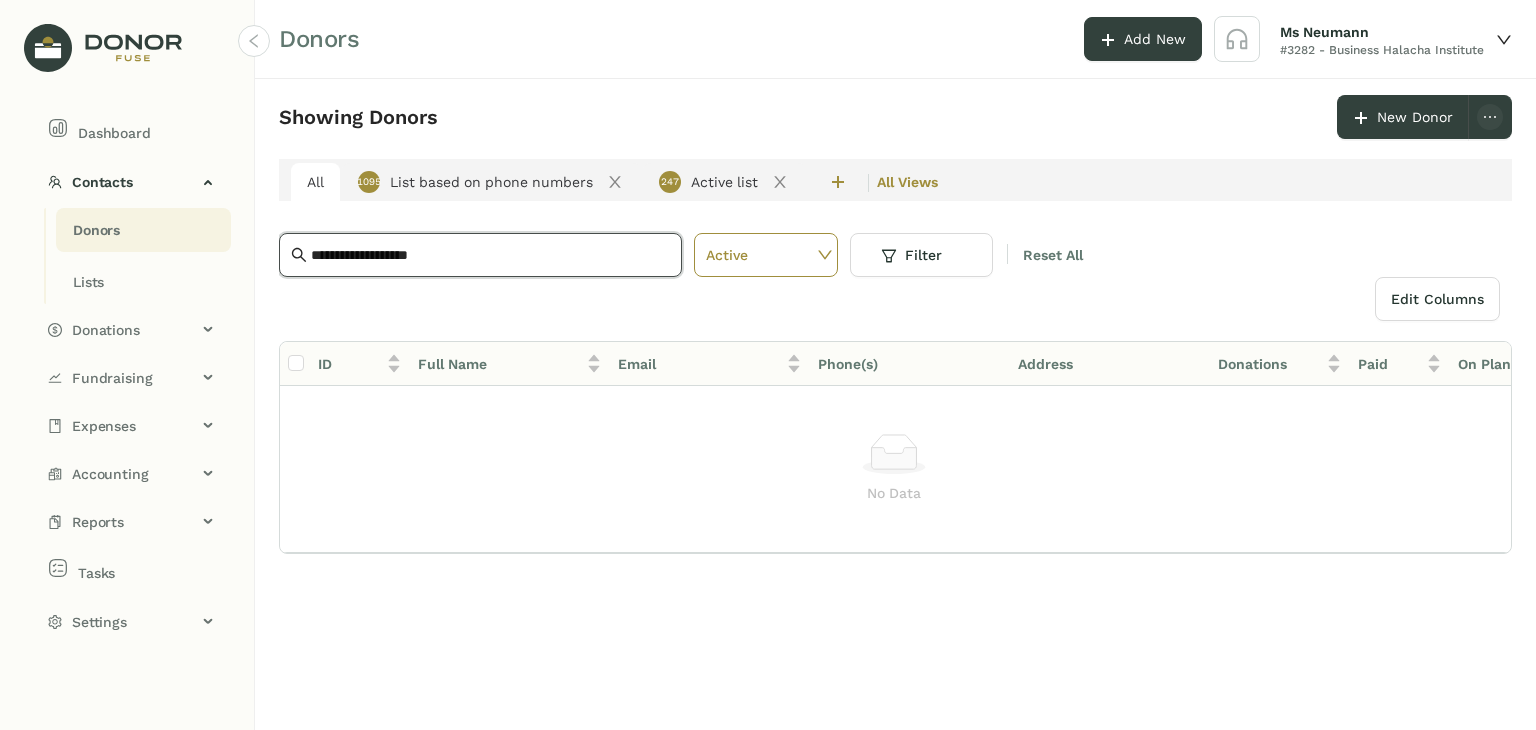 drag, startPoint x: 473, startPoint y: 245, endPoint x: 179, endPoint y: 241, distance: 294.02722 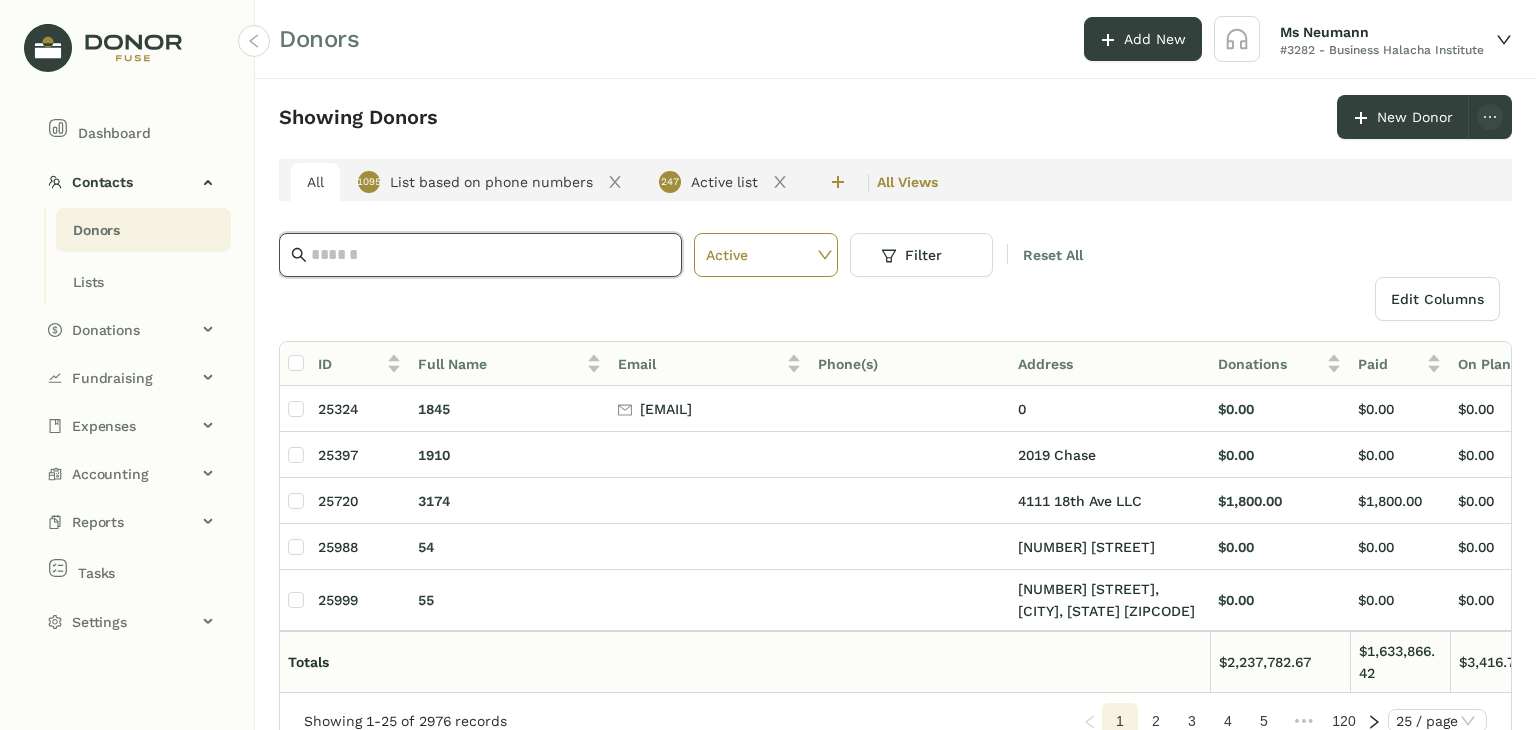 click 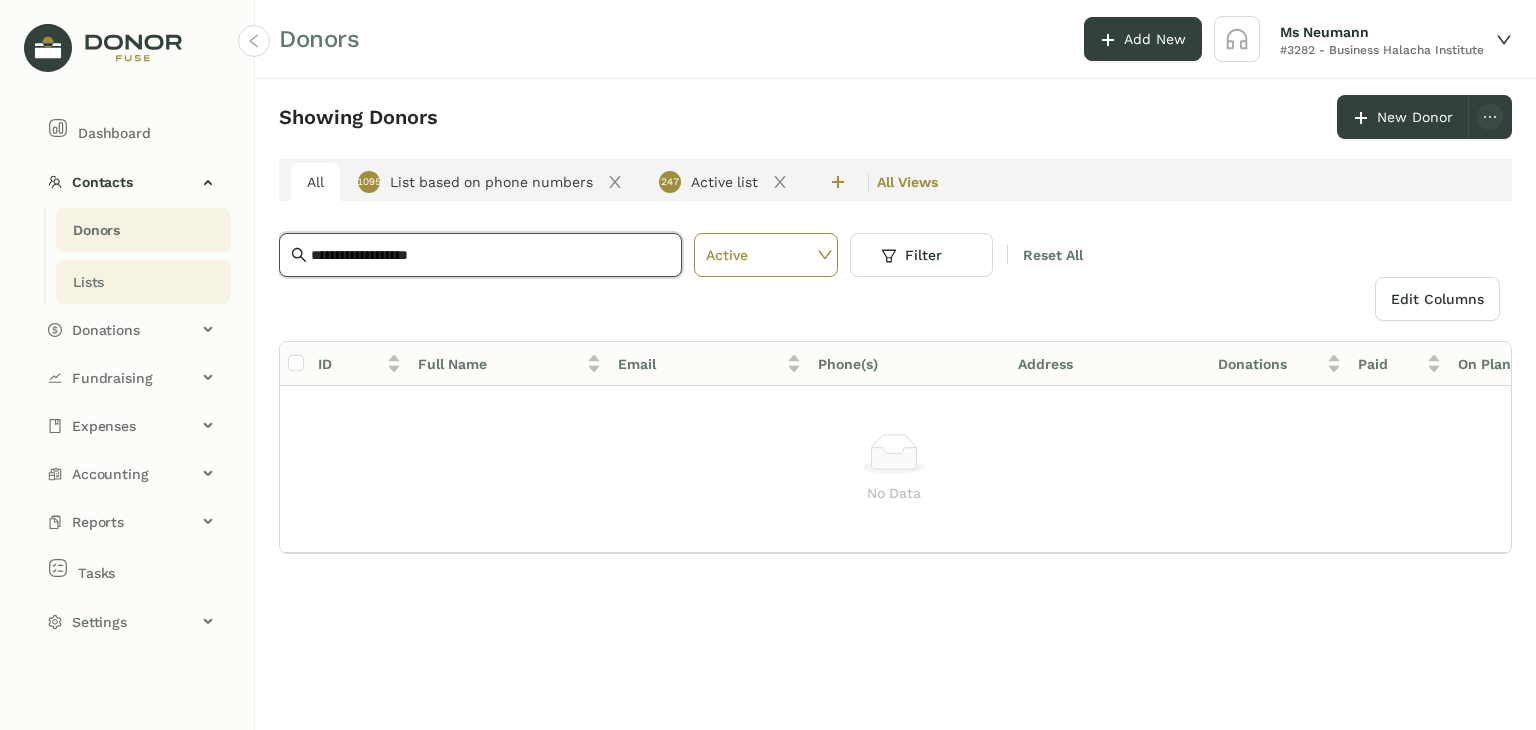 drag, startPoint x: 472, startPoint y: 248, endPoint x: 88, endPoint y: 285, distance: 385.77844 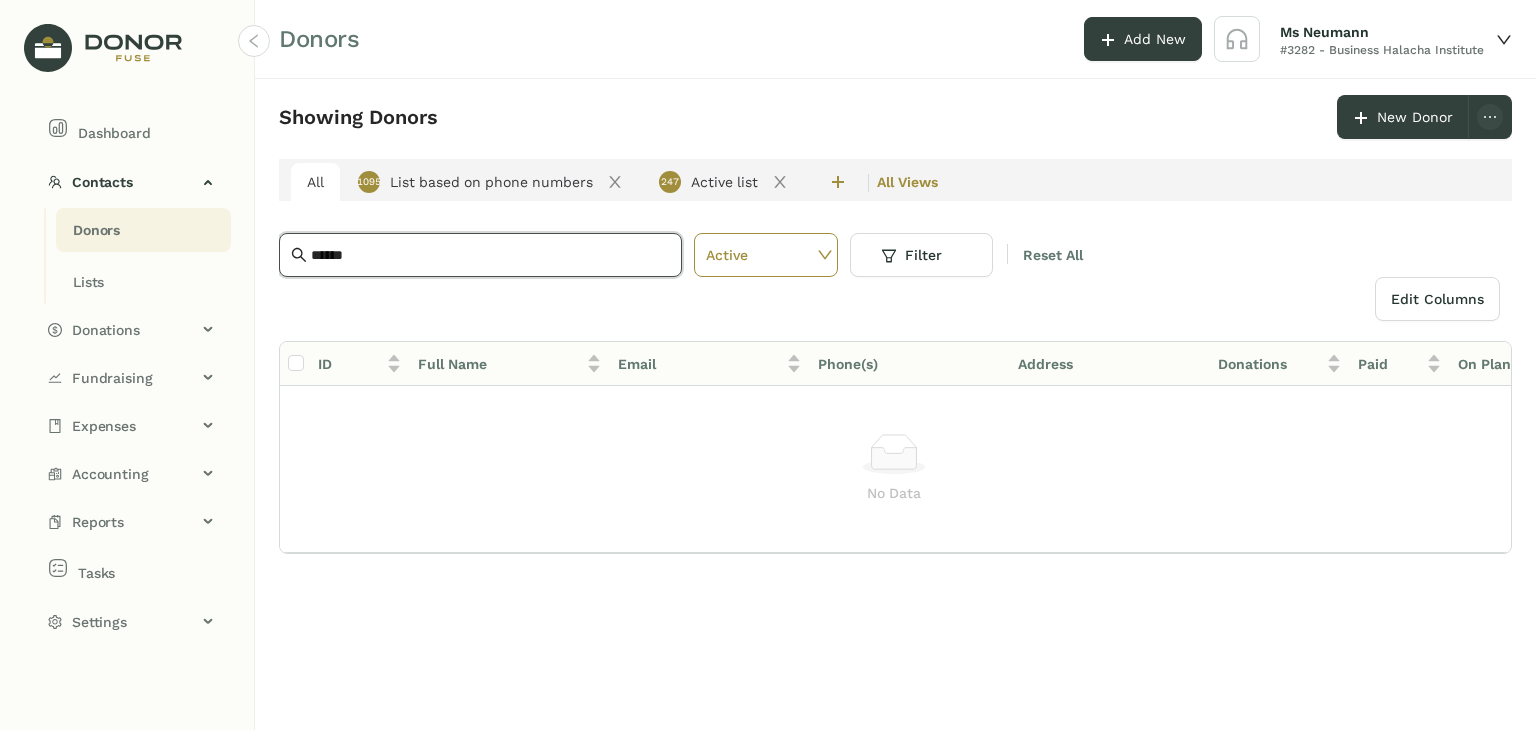 type on "******" 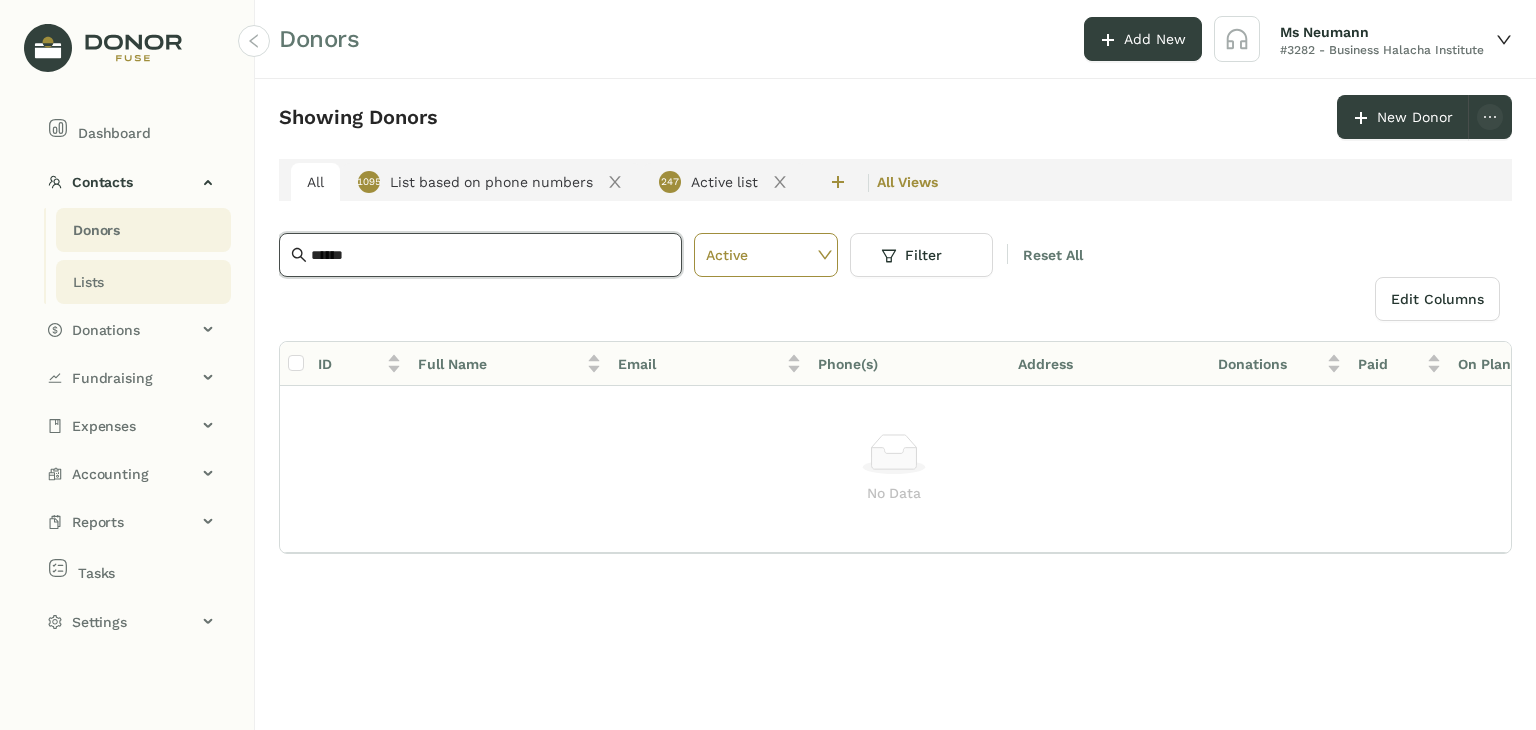 drag, startPoint x: 408, startPoint y: 252, endPoint x: 135, endPoint y: 275, distance: 273.96716 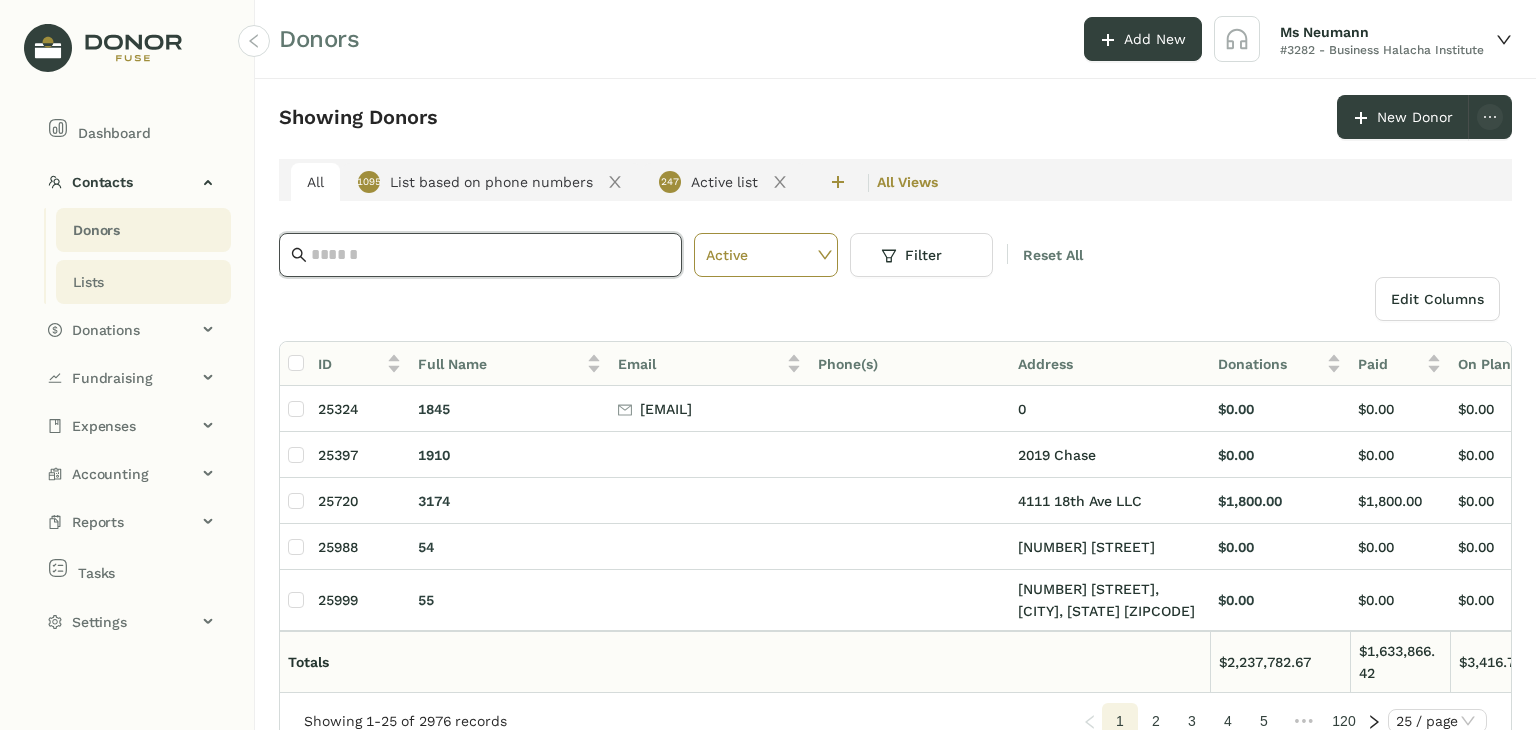type on "*" 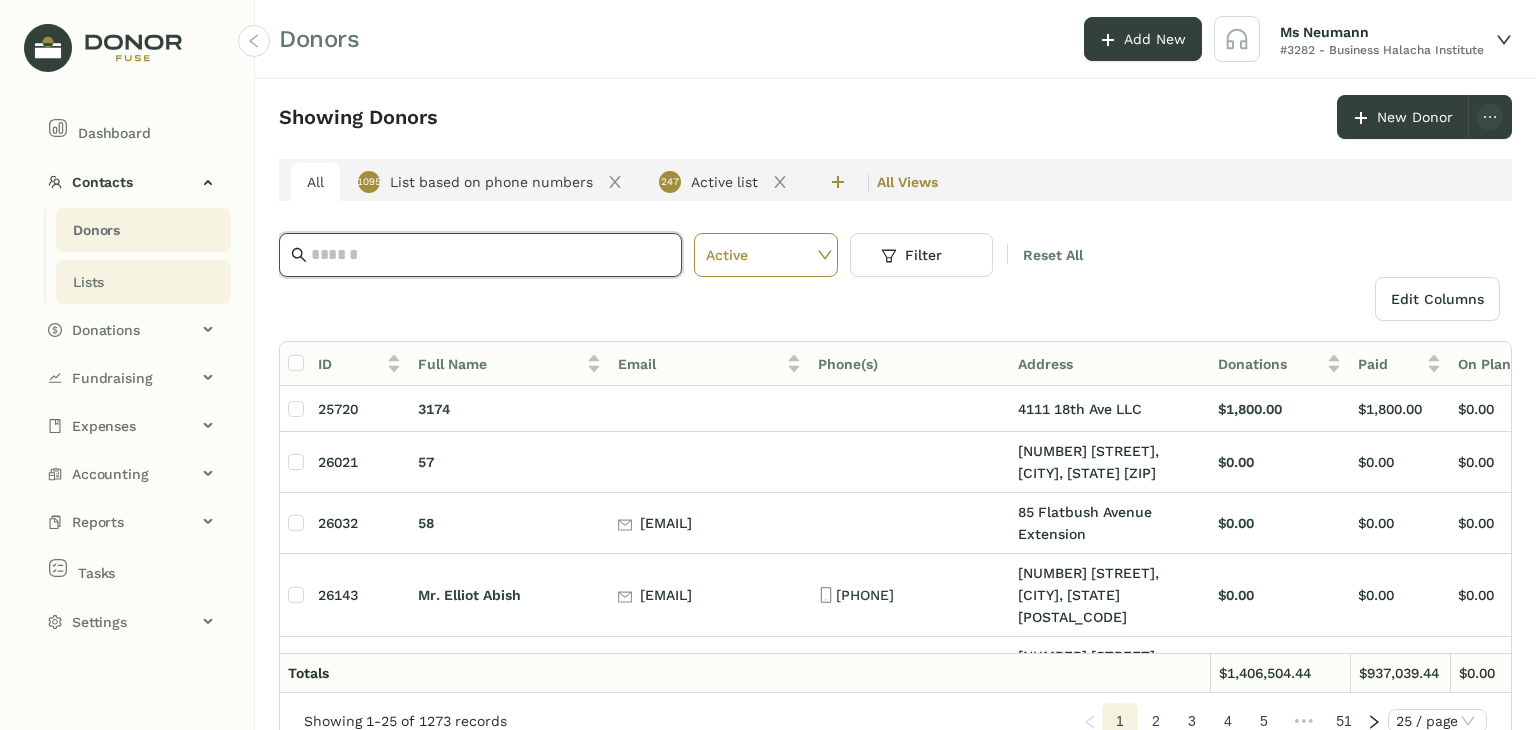 paste on "**********" 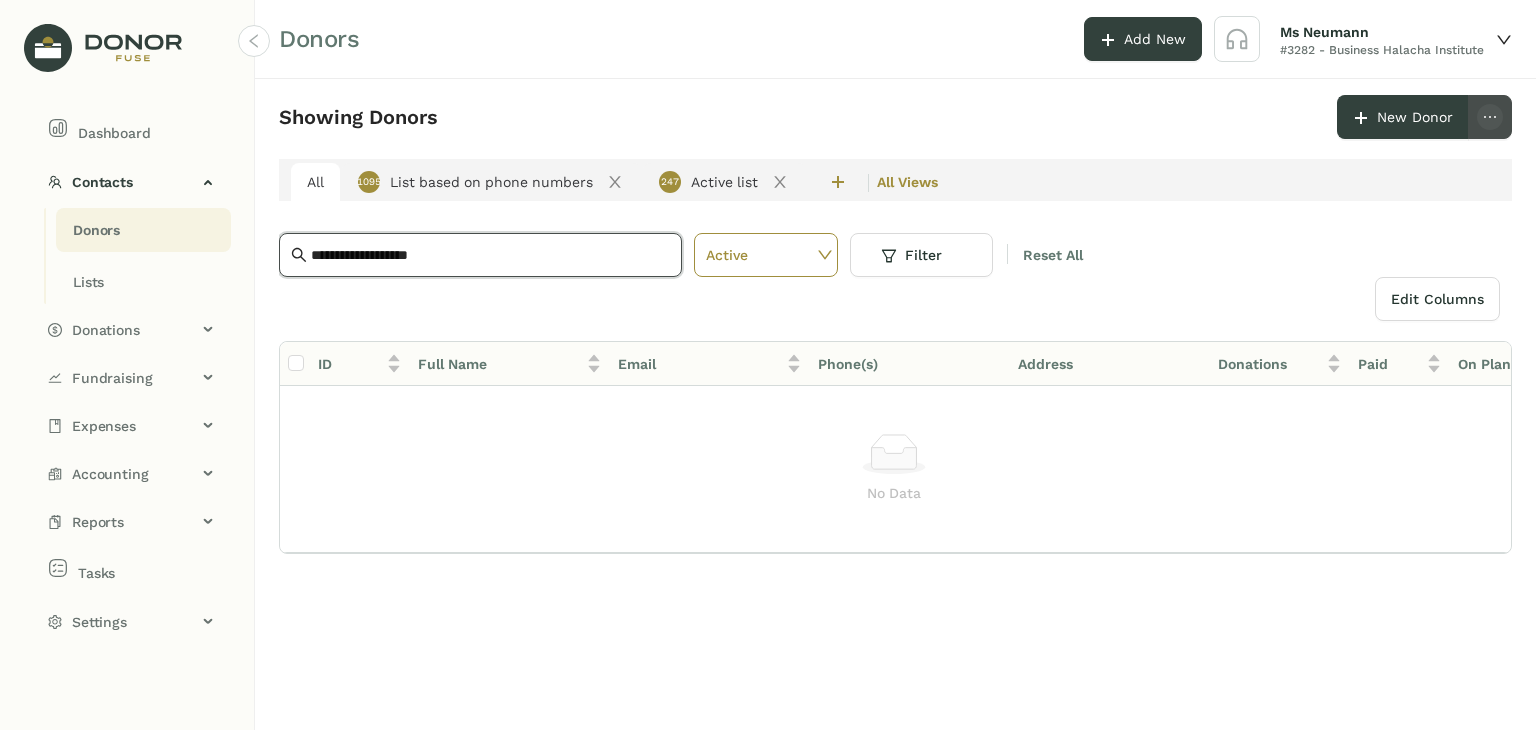 type on "**********" 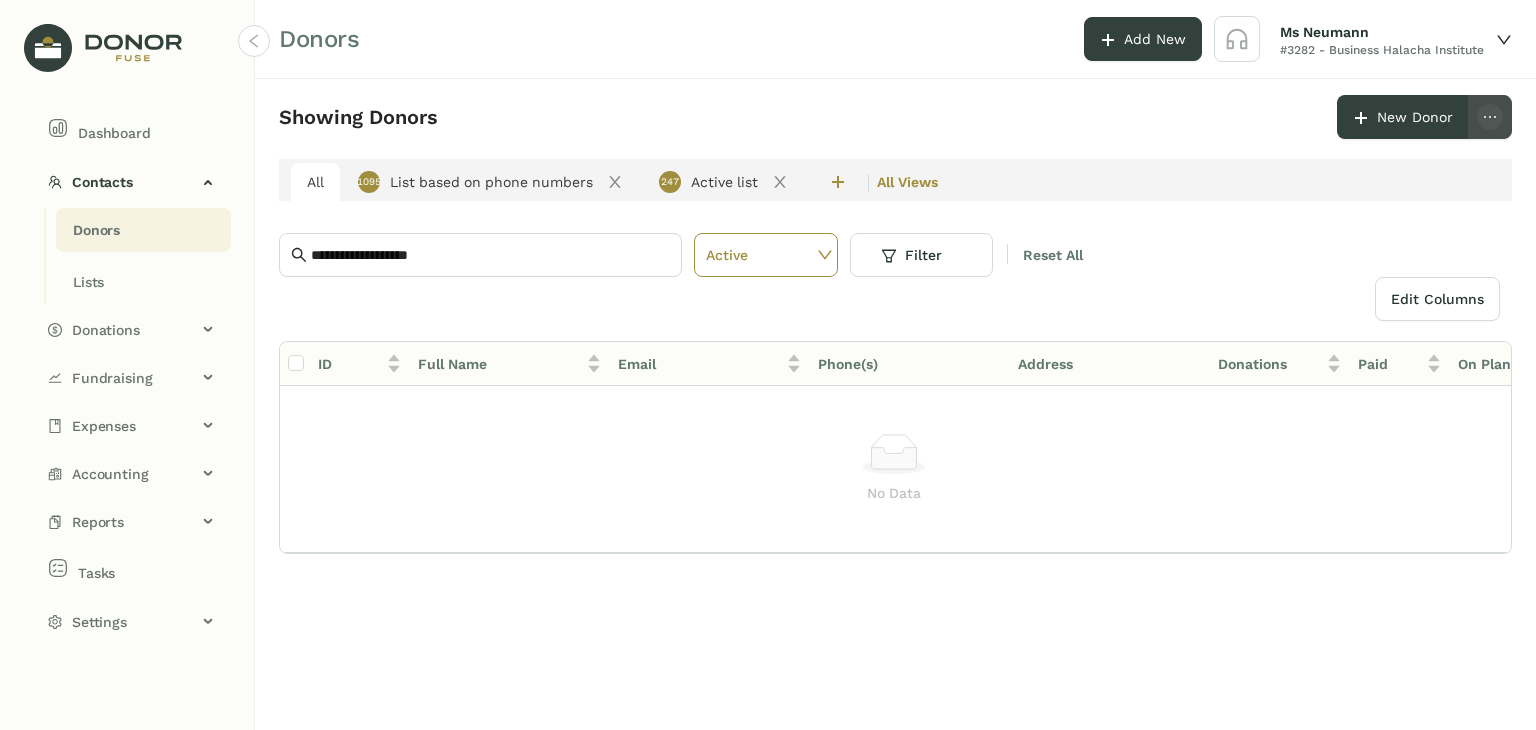 click 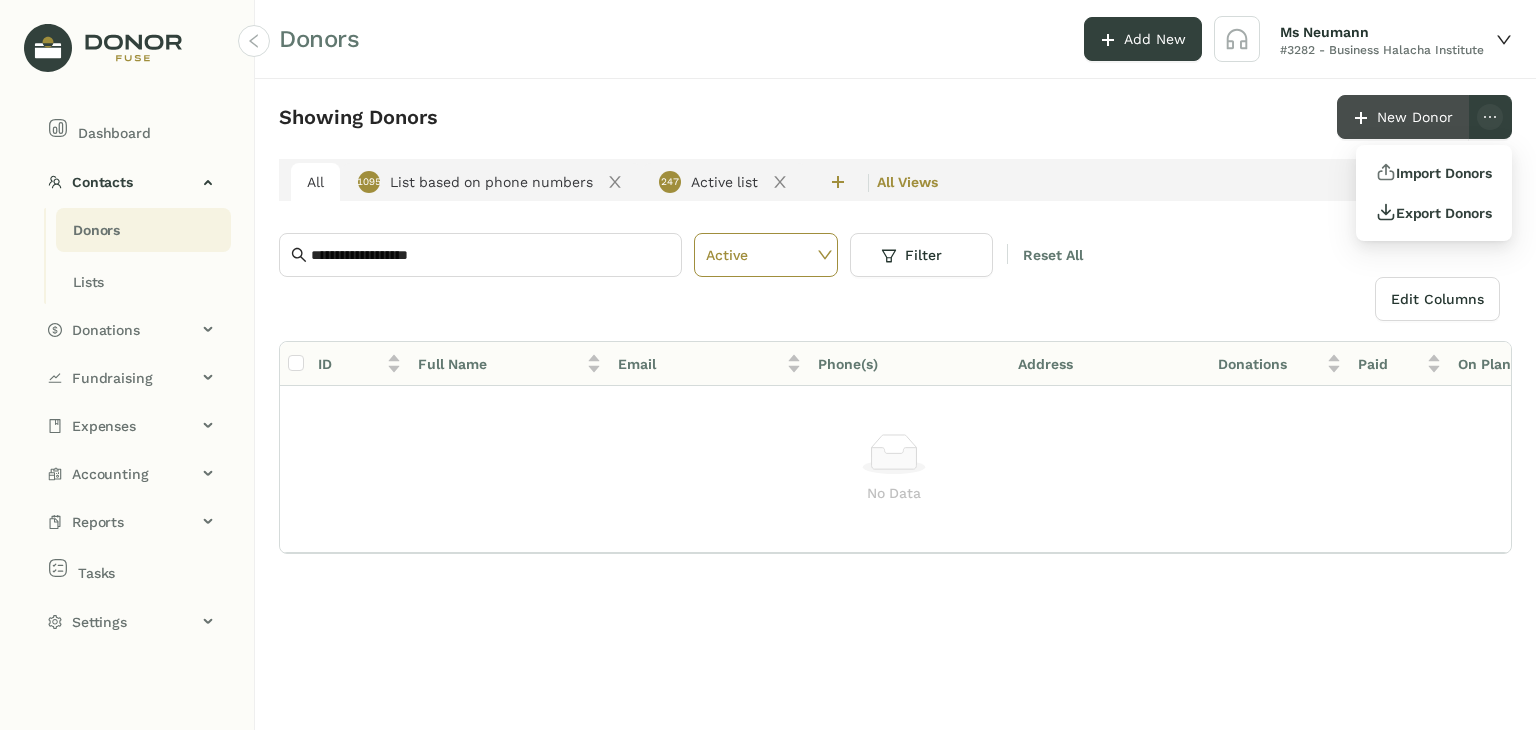 click on "New Donor" 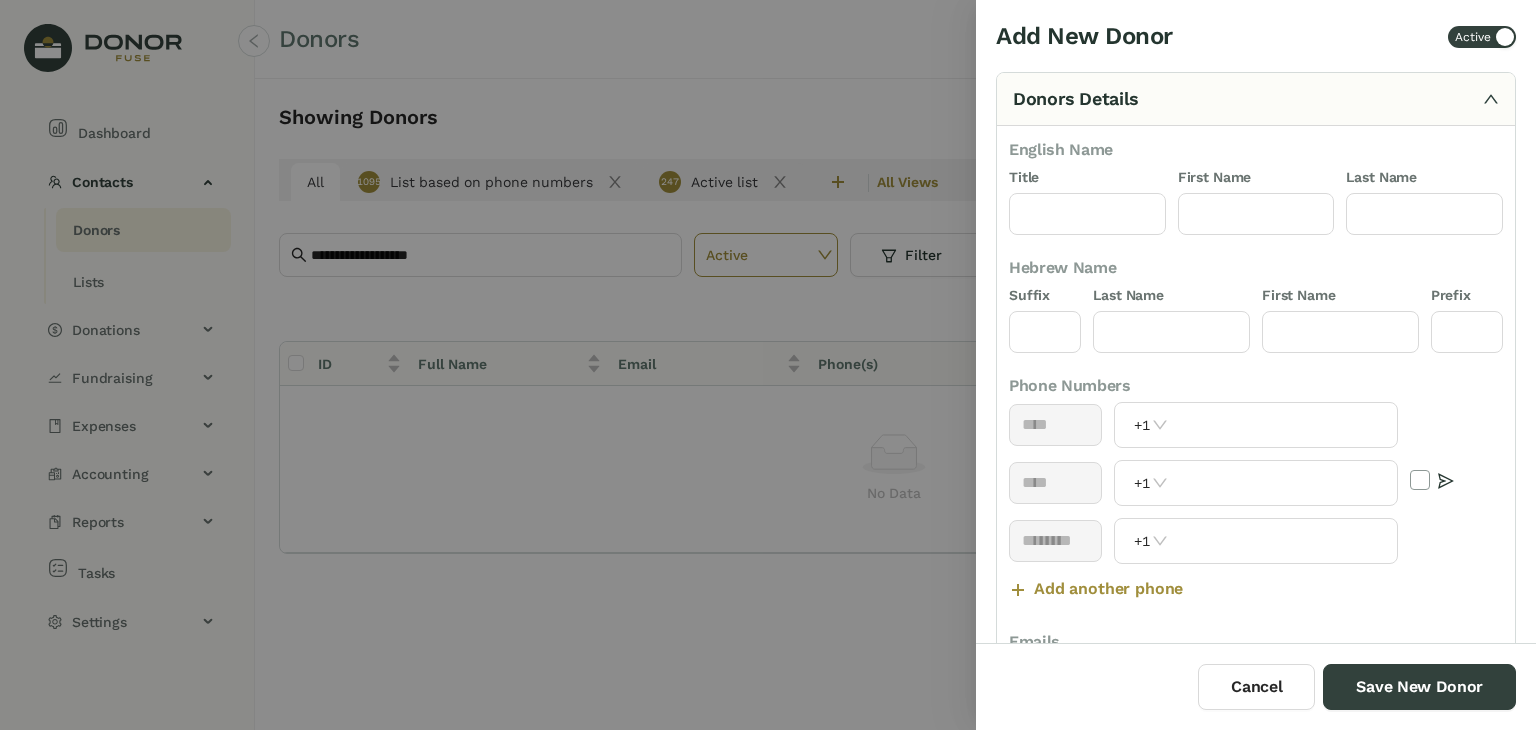 click on "Add New Donor  Active Donors Details English Name    Title [FIRST] [LAST] Hebrew Name    Suffix [LAST] [FIRST] Prefix Phone Numbers    **** +1 **** +1 ******** +1  Add another phone Emails    *******  Add another email Names     Add another name Address Details Primary Address    Number [STREET] [STREET] [STREET] [CITY] [STATE] [ZIP] Business Address    Number [STREET] [STREET] [STREET] [CITY] [STATE] [ZIP] Notes, tags & attachments Assigned Fundraisers    Select fundraiser  Lists    Please select  Receipt Language    Ignore from auto statements Notes Attachments Upload Occasion Add occasion Custom Fields Tags    Please select  Cancel Save New Donor" at bounding box center (768, 365) 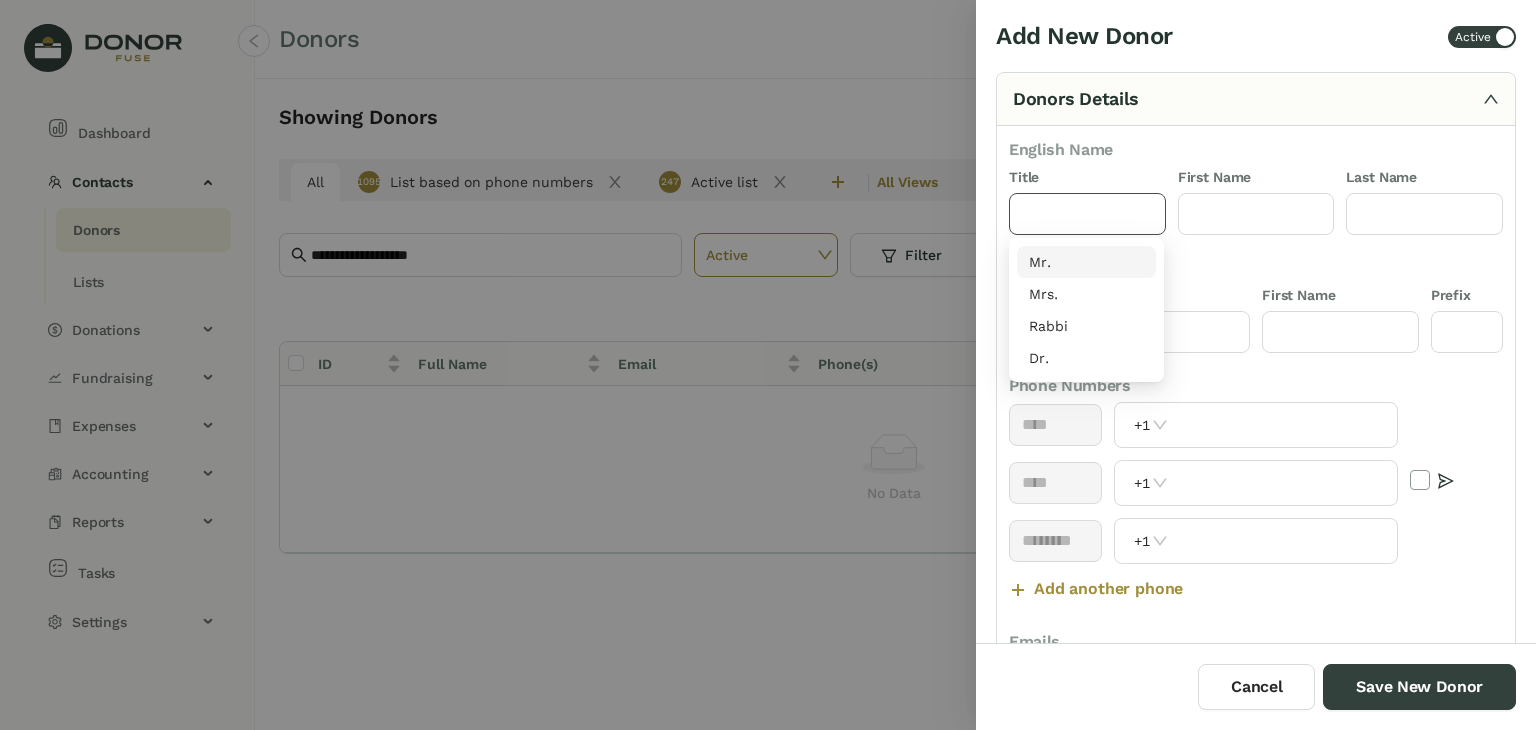 click 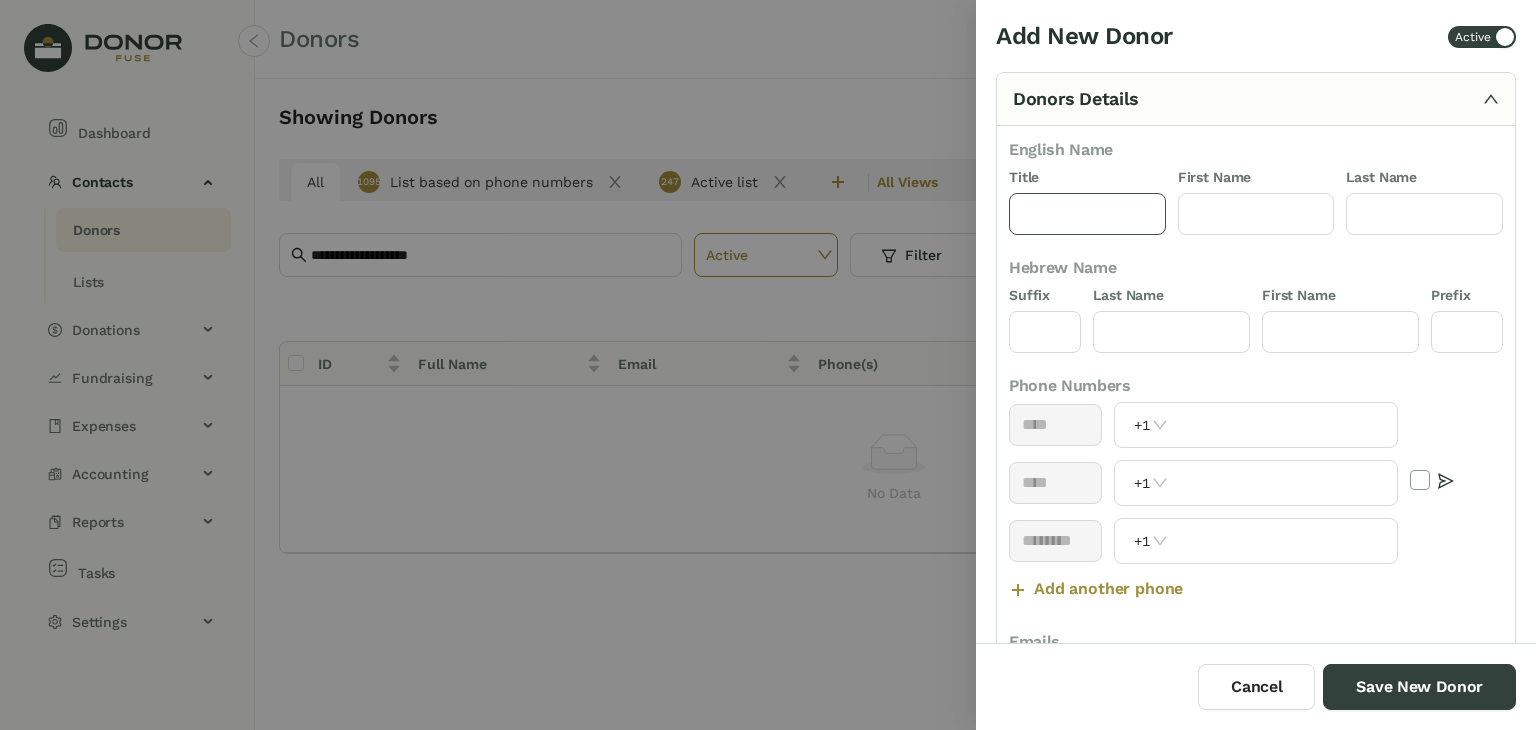type on "***" 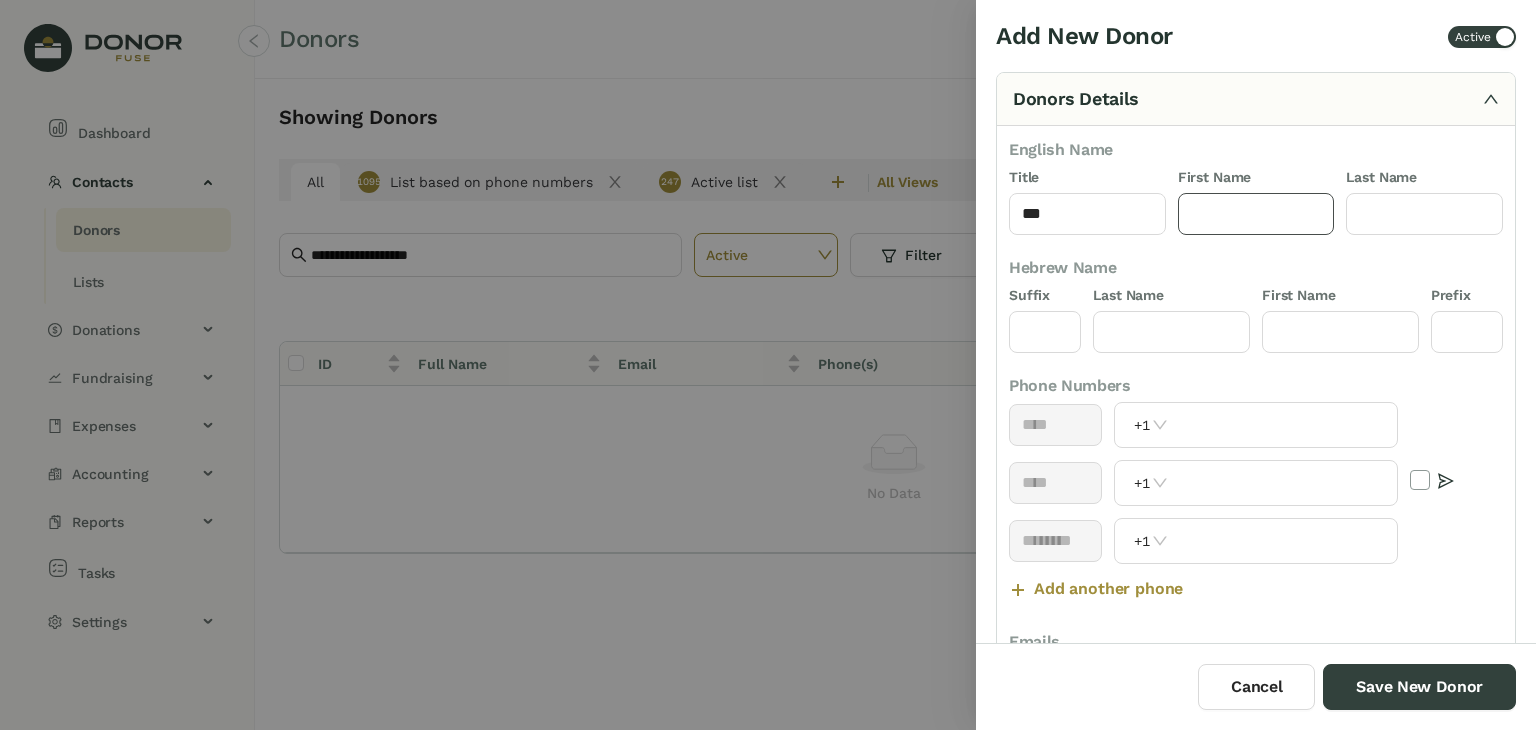 click 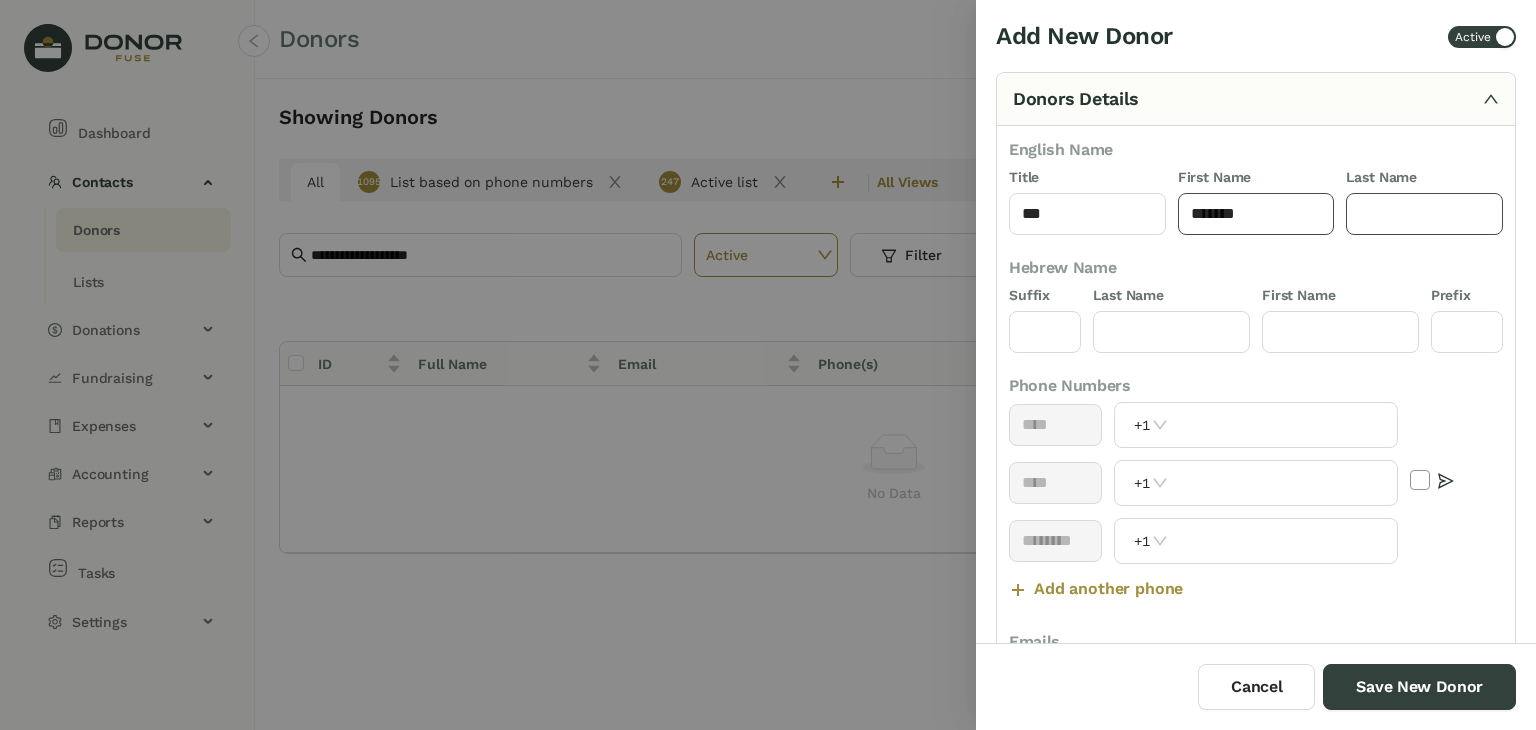 type on "*******" 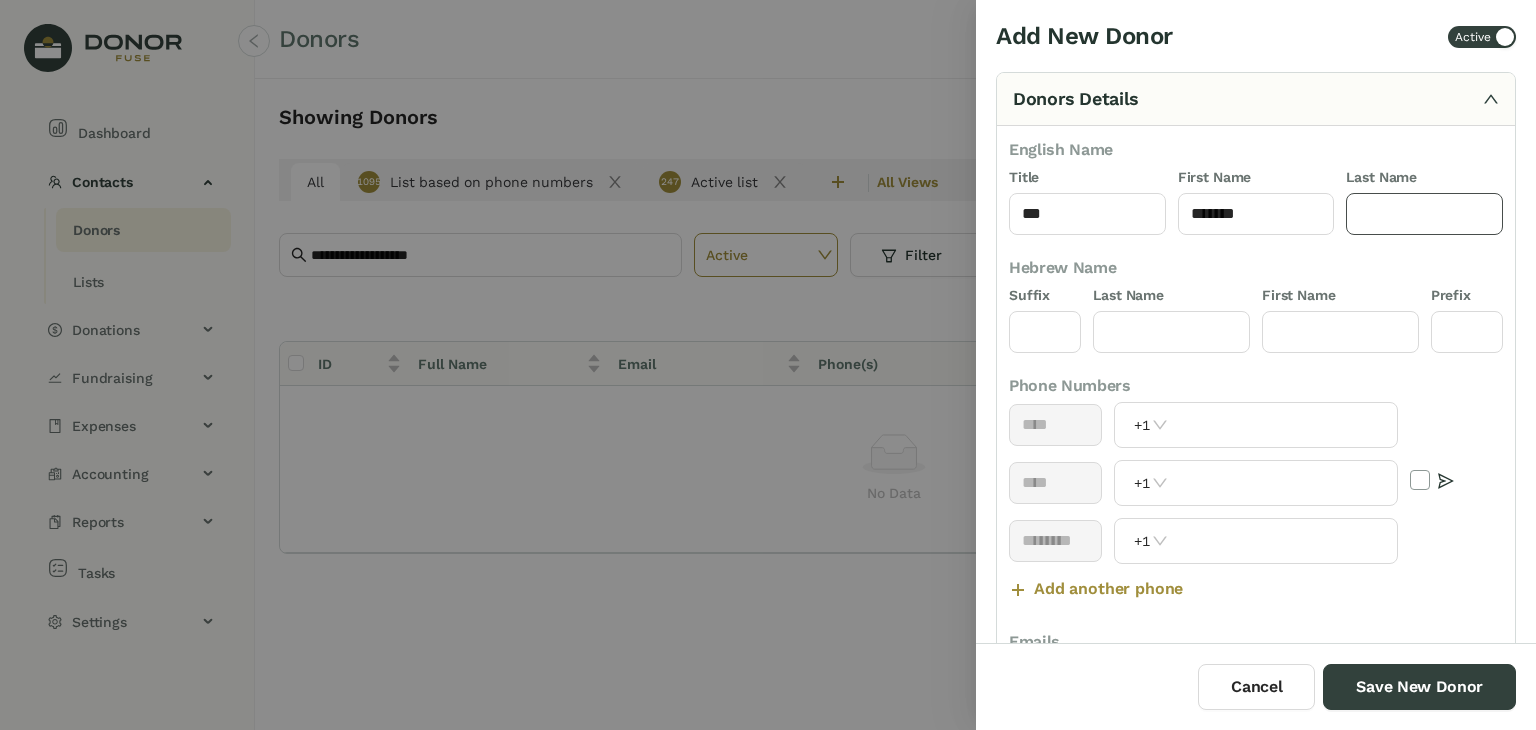 click 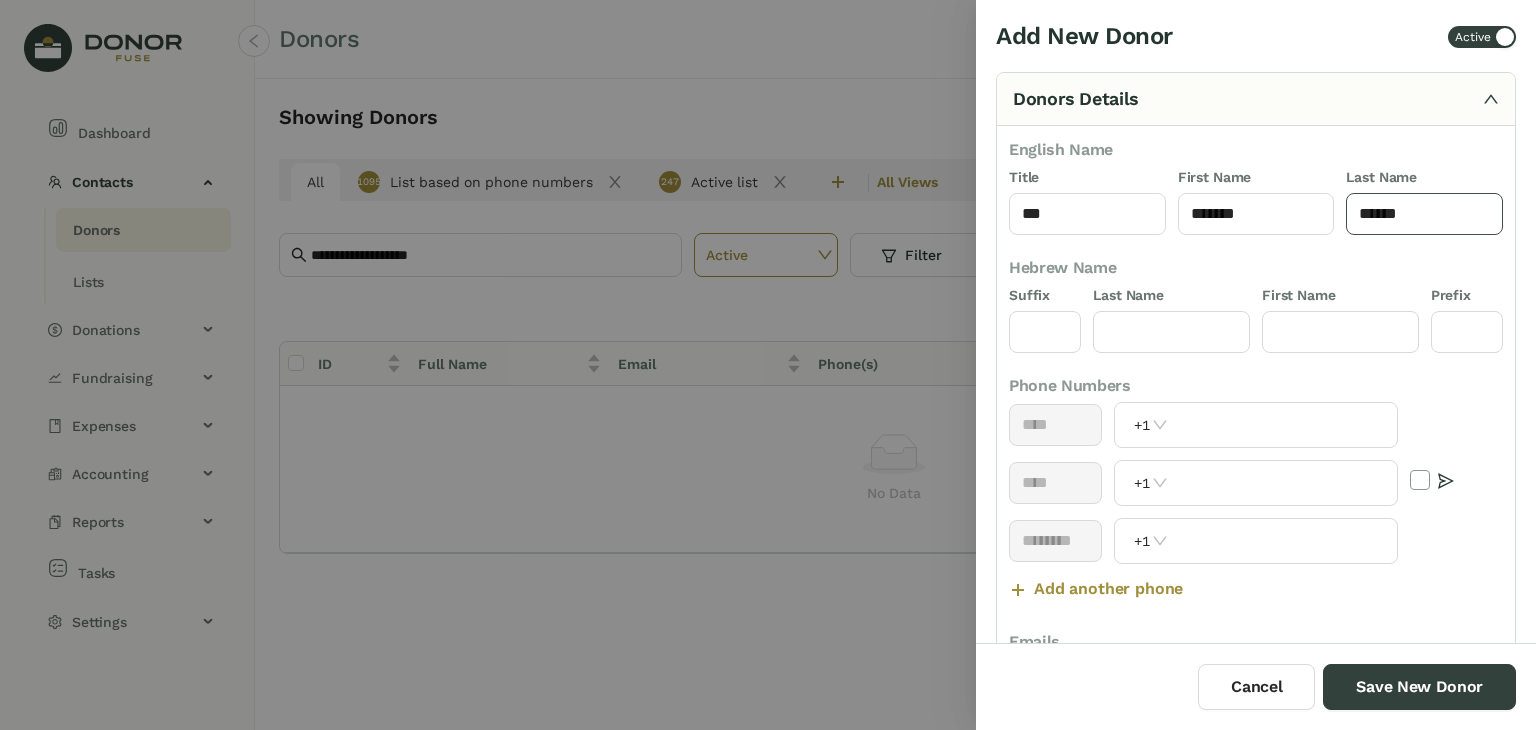 type on "******" 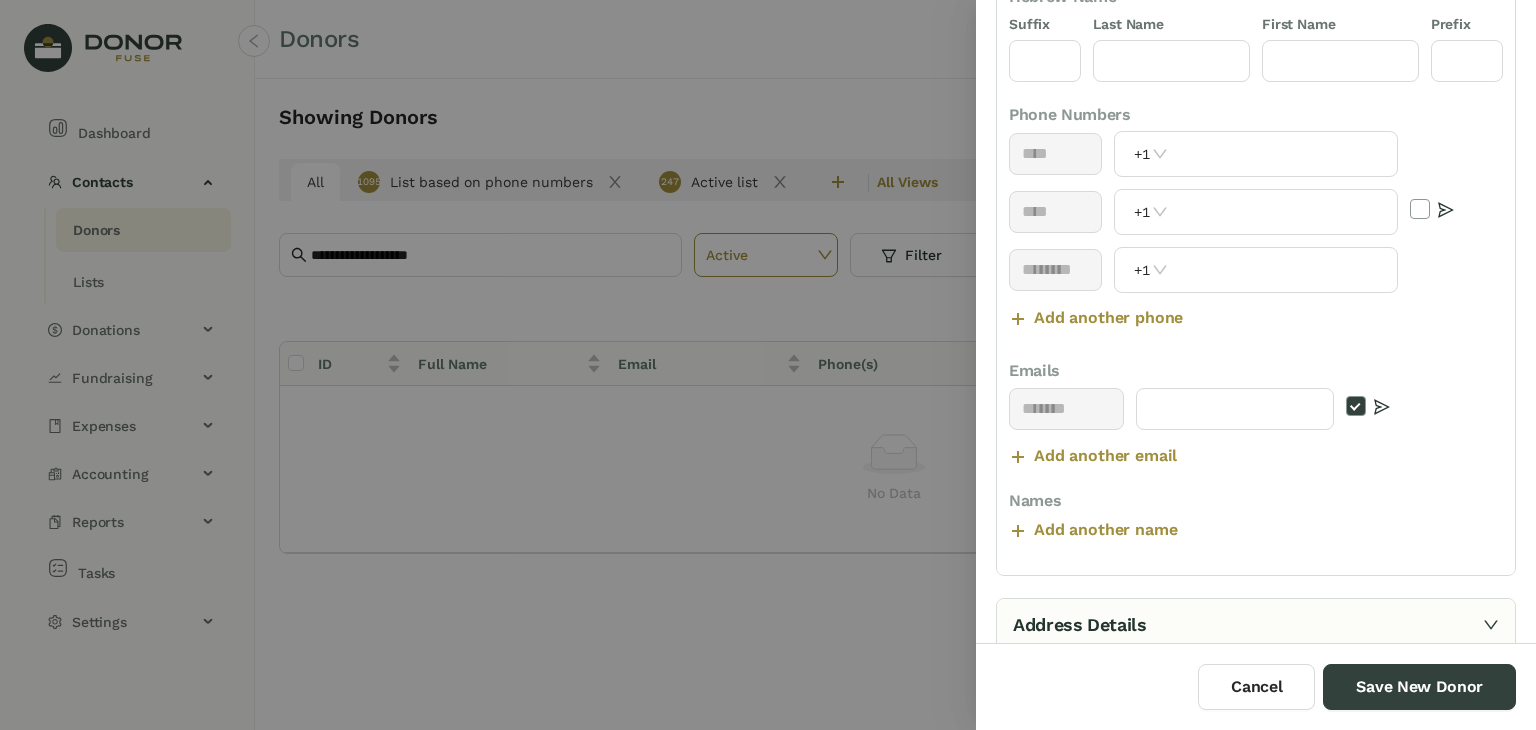 scroll, scrollTop: 272, scrollLeft: 0, axis: vertical 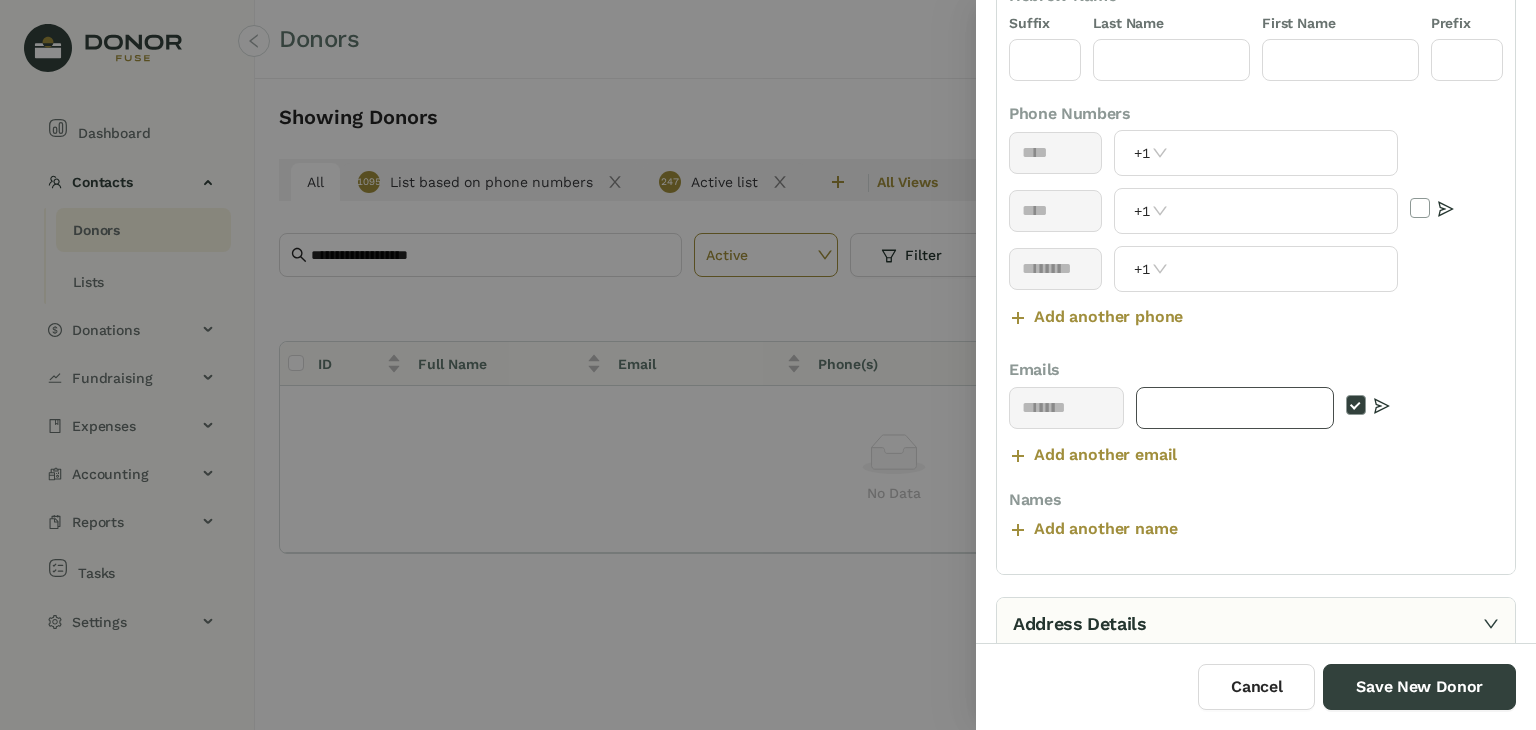 click at bounding box center [1235, 408] 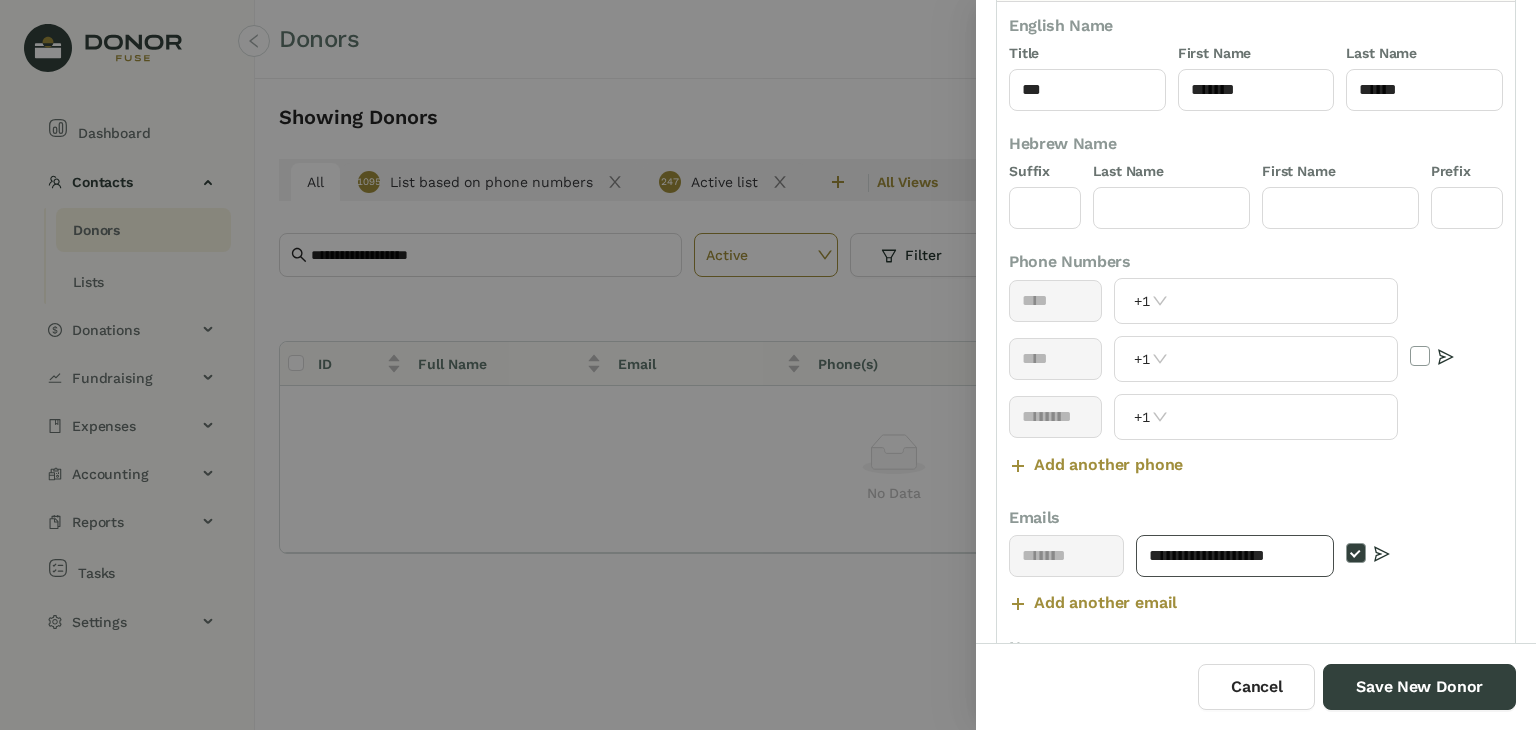 scroll, scrollTop: 86, scrollLeft: 0, axis: vertical 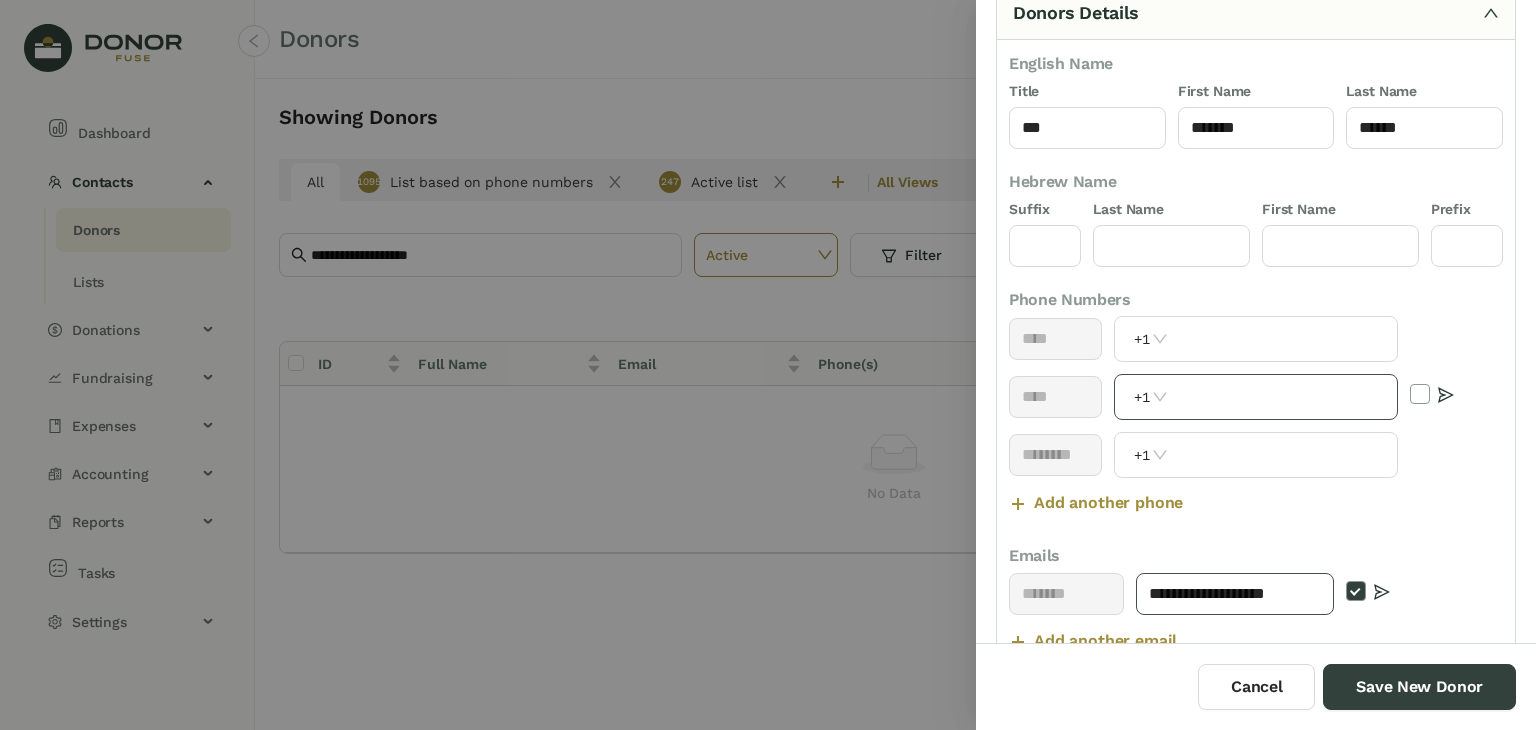 type on "**********" 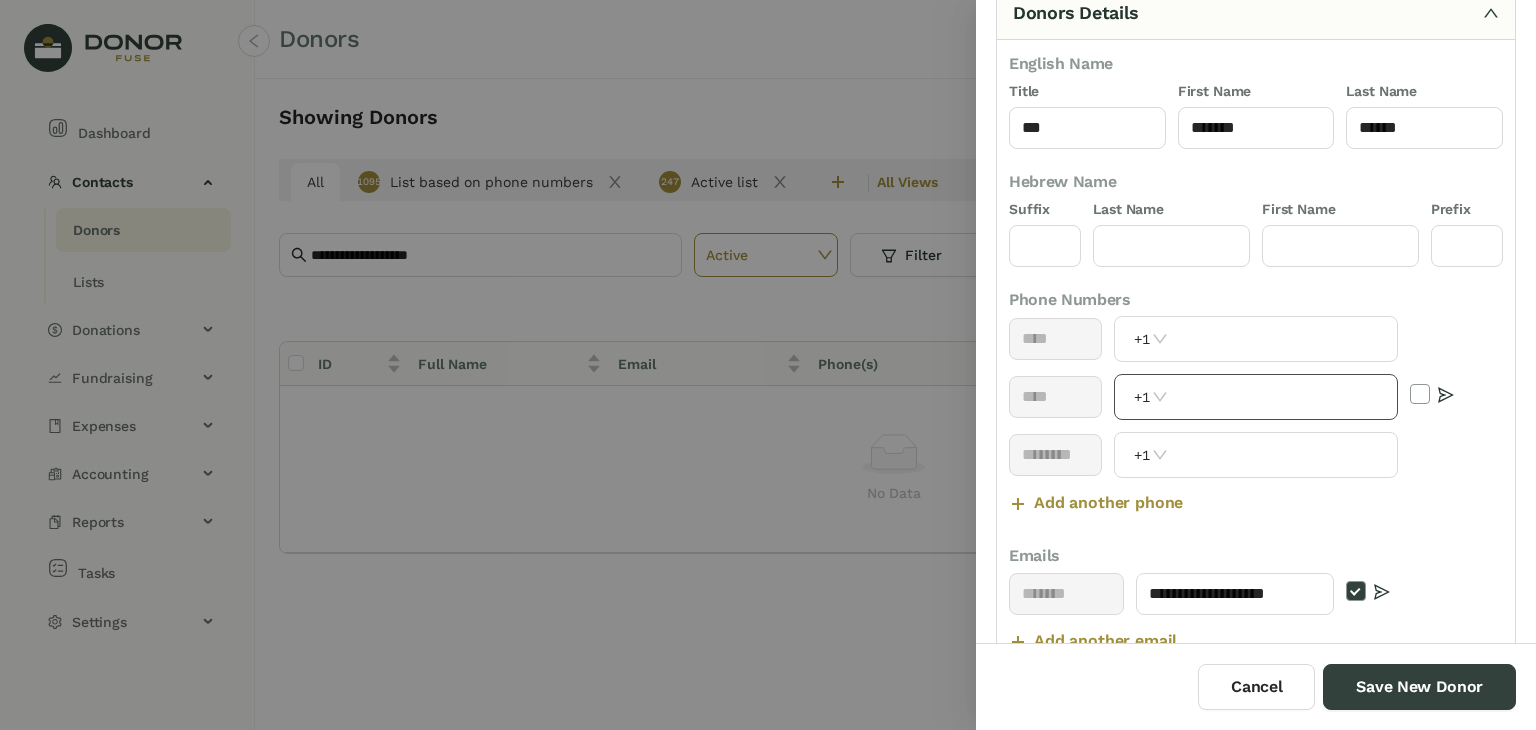 click at bounding box center [1284, 397] 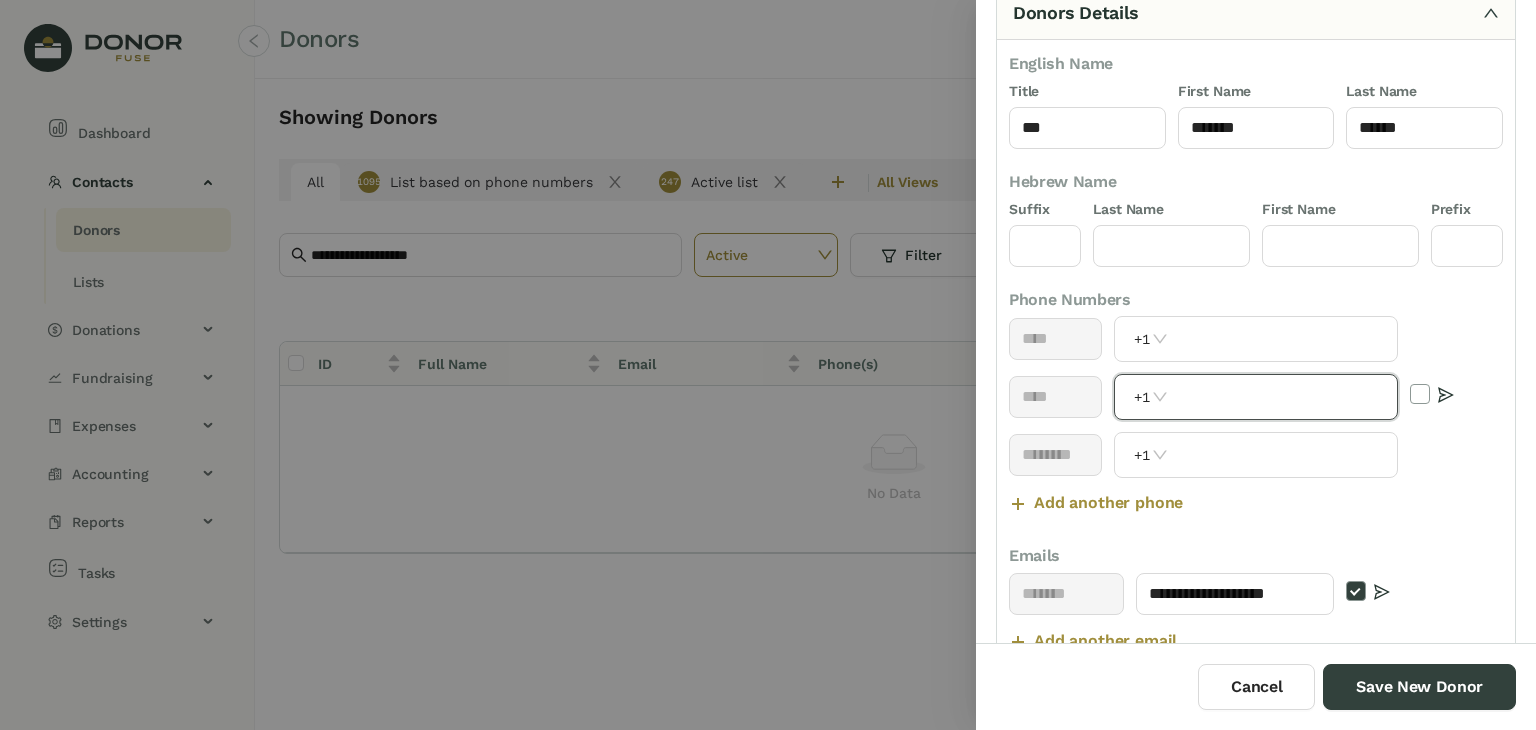 paste on "**********" 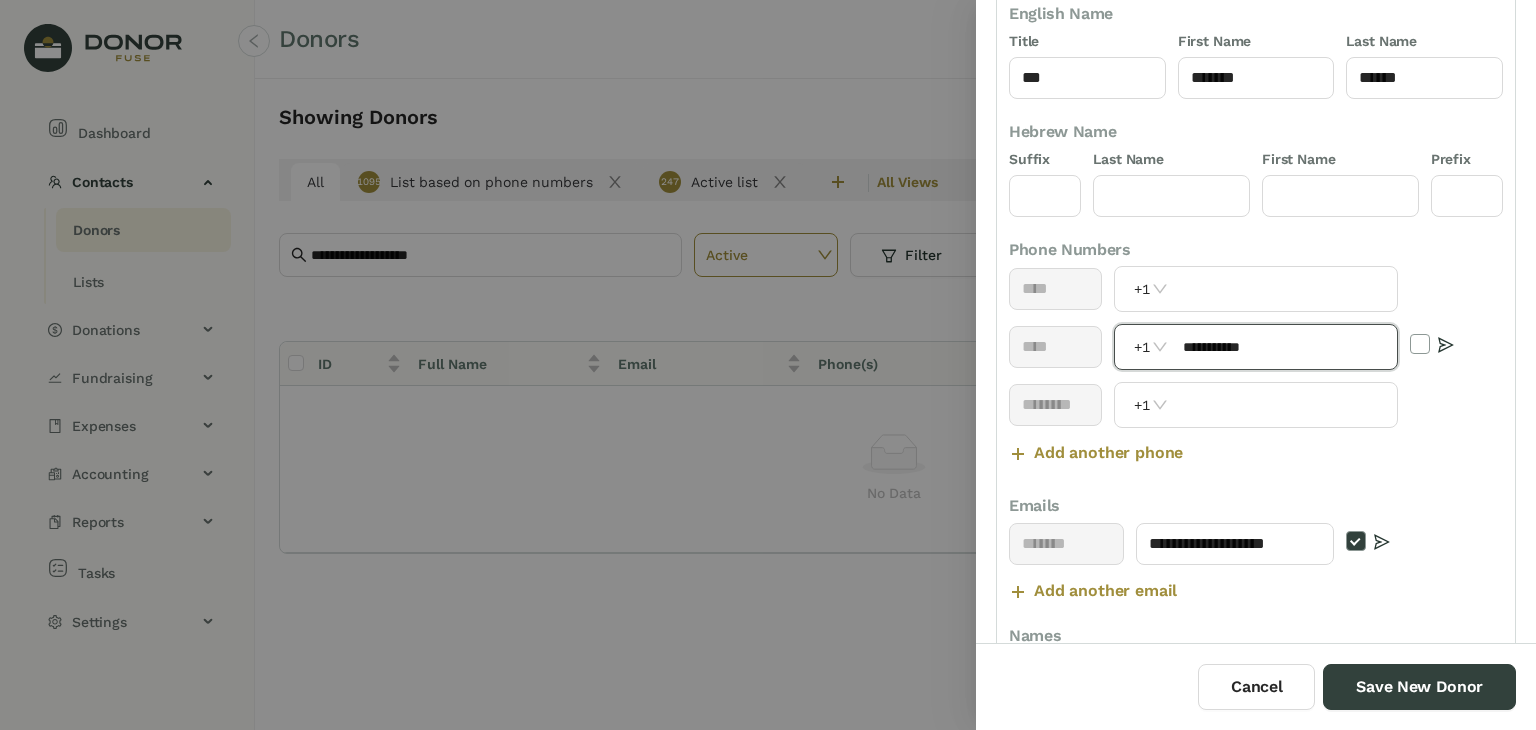 scroll, scrollTop: 159, scrollLeft: 0, axis: vertical 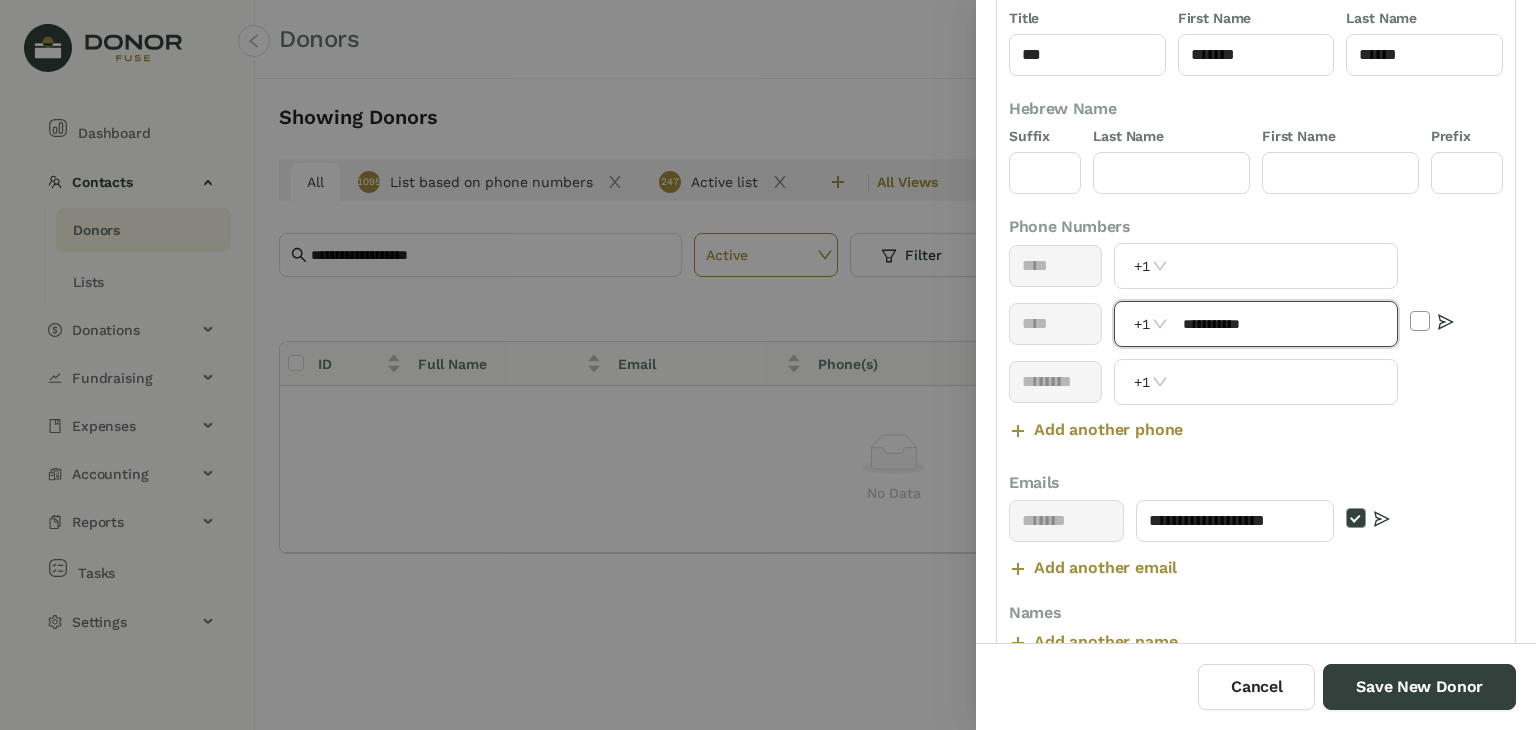 click on "**********" at bounding box center [1284, 324] 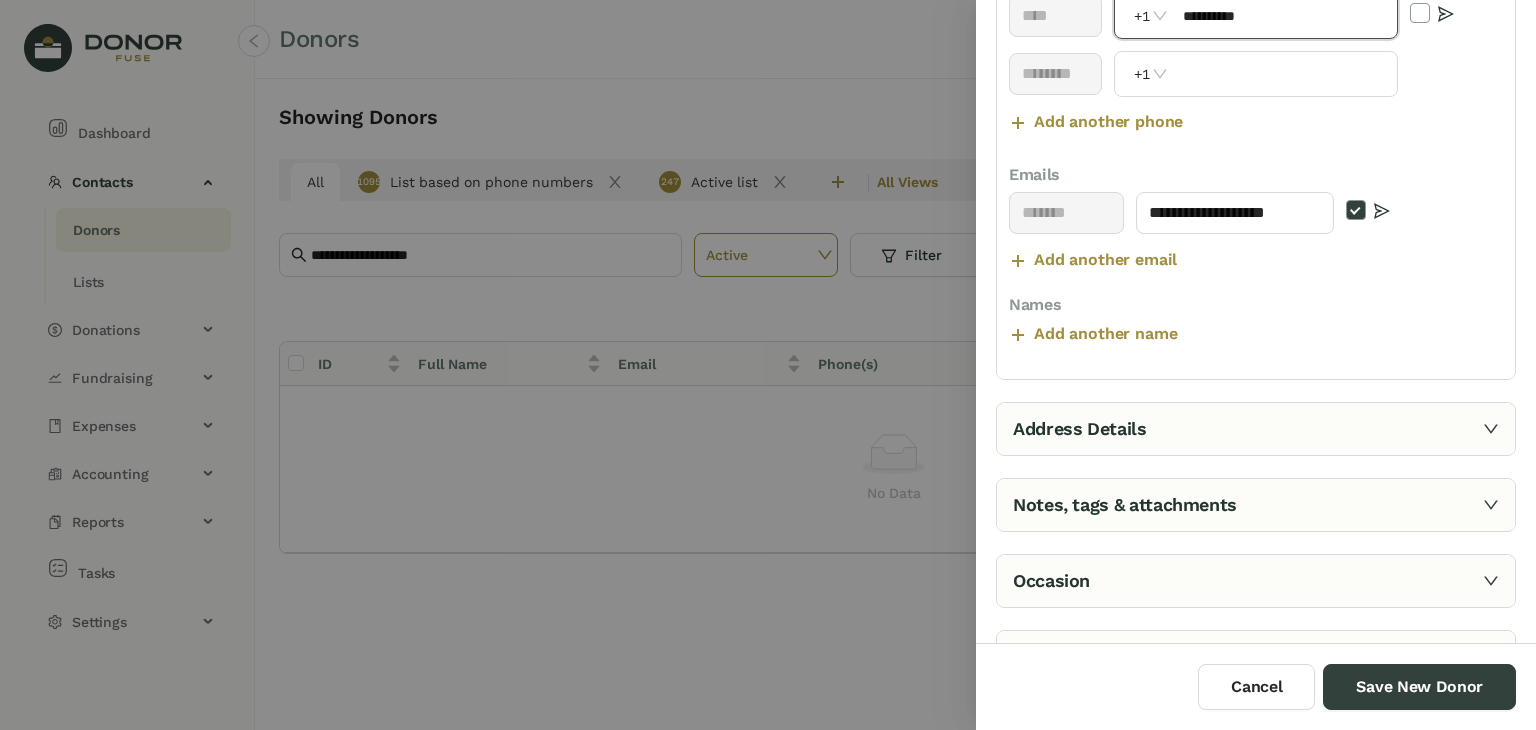 type on "**********" 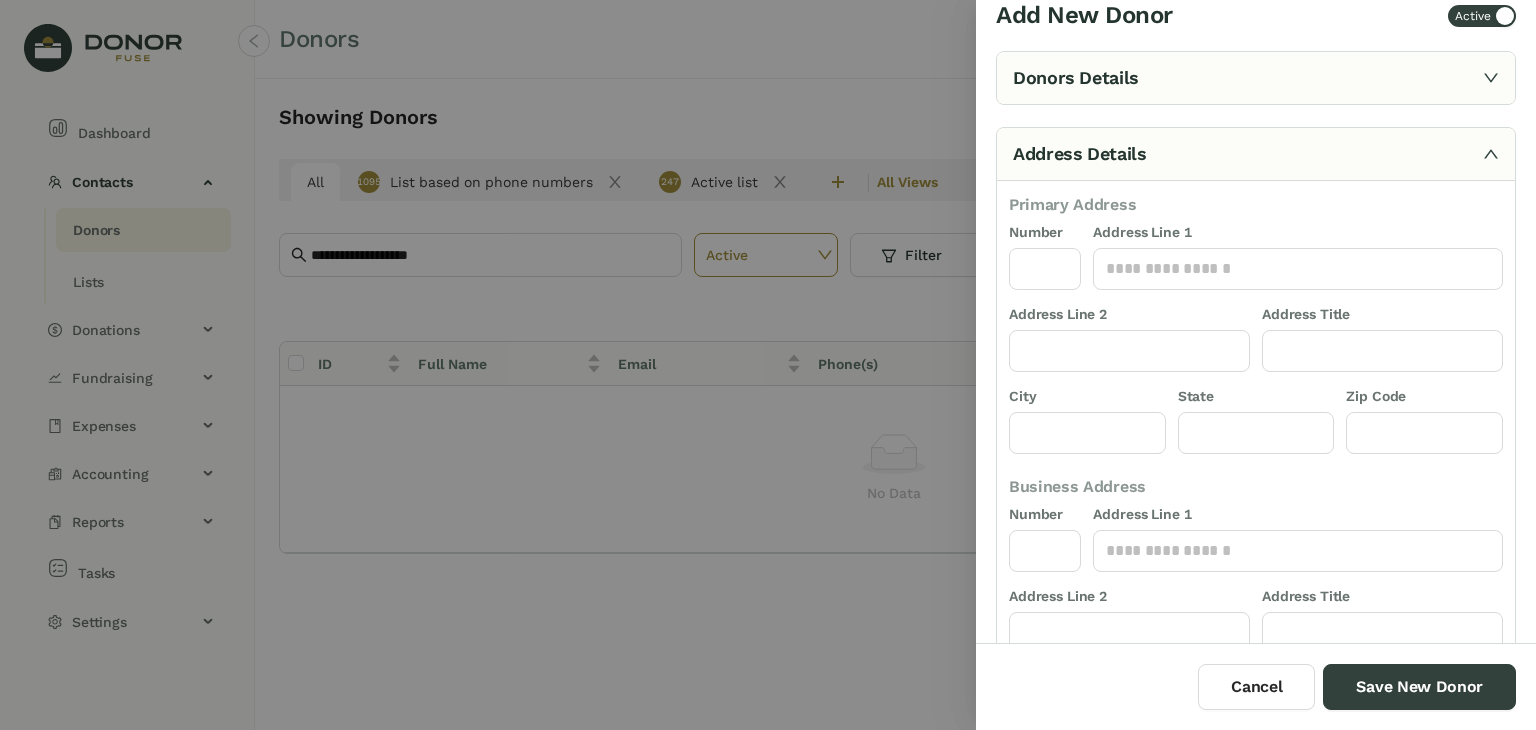 scroll, scrollTop: 0, scrollLeft: 0, axis: both 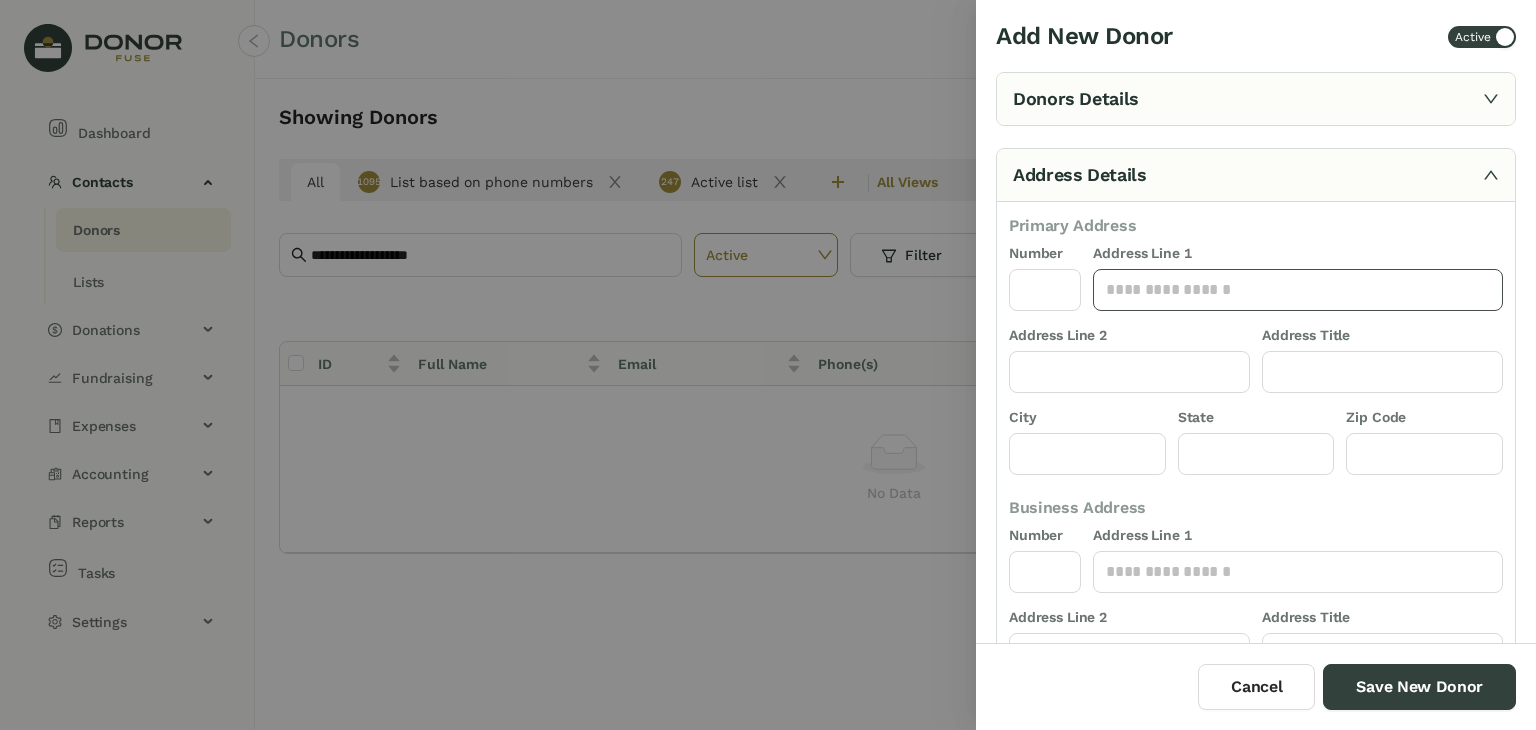 click 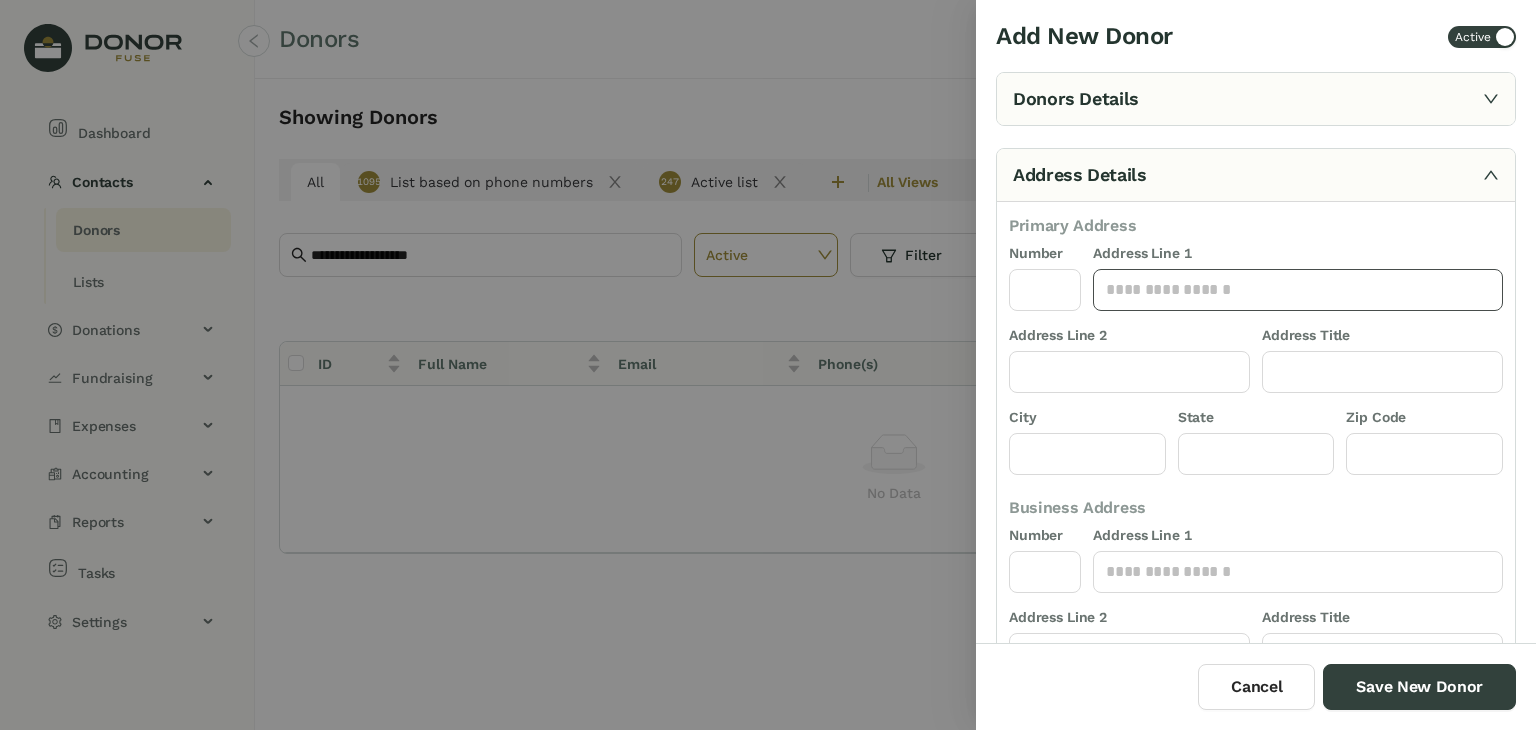 paste on "**********" 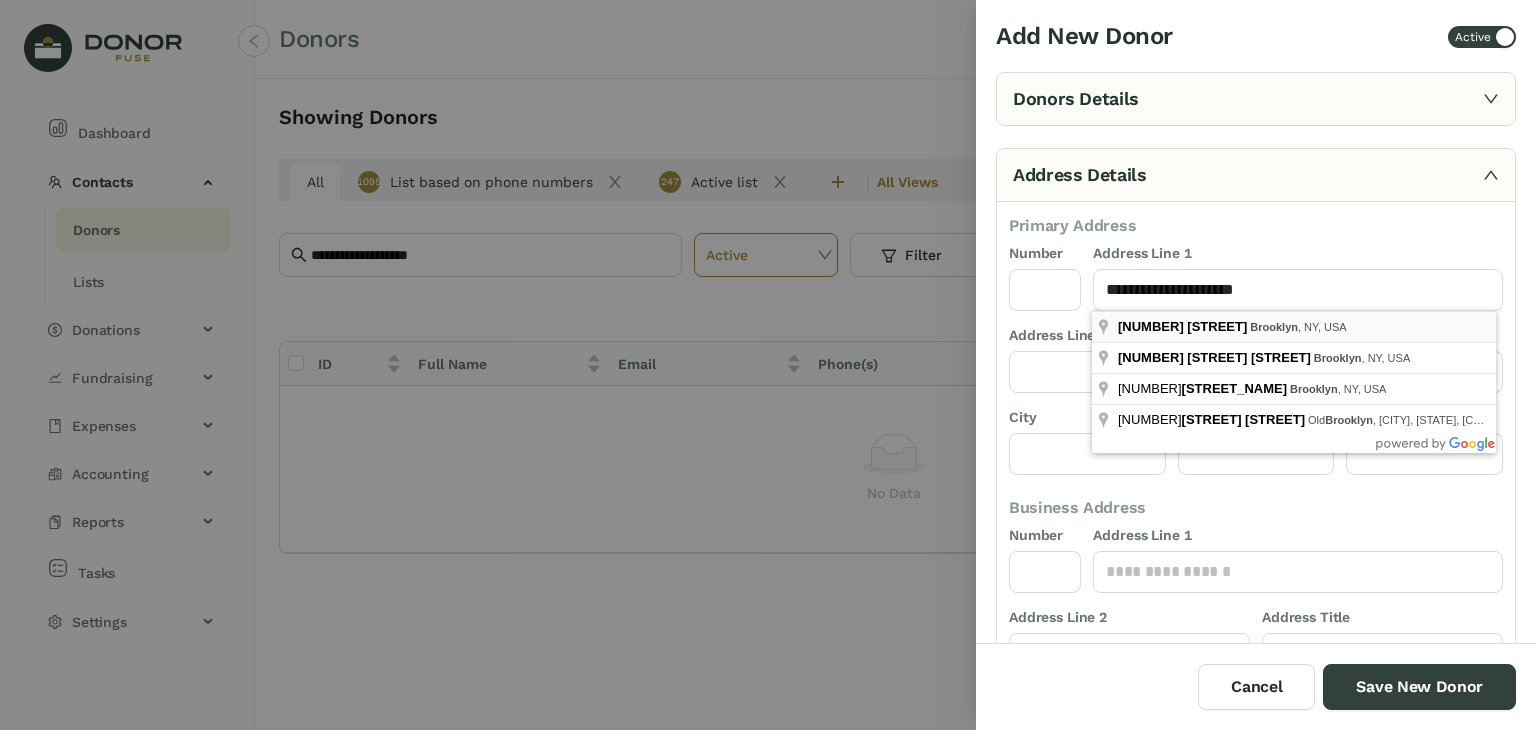 type on "**********" 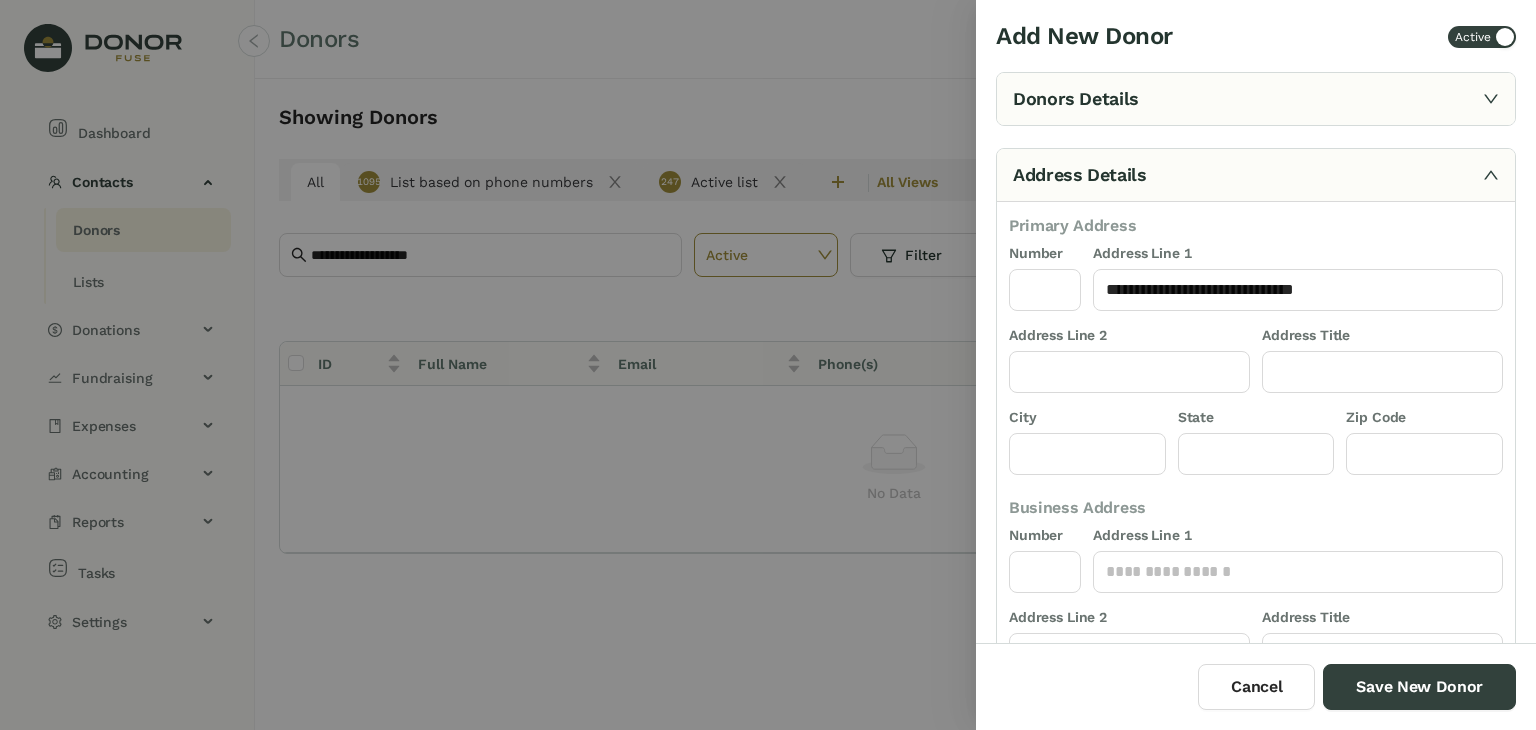 type on "****" 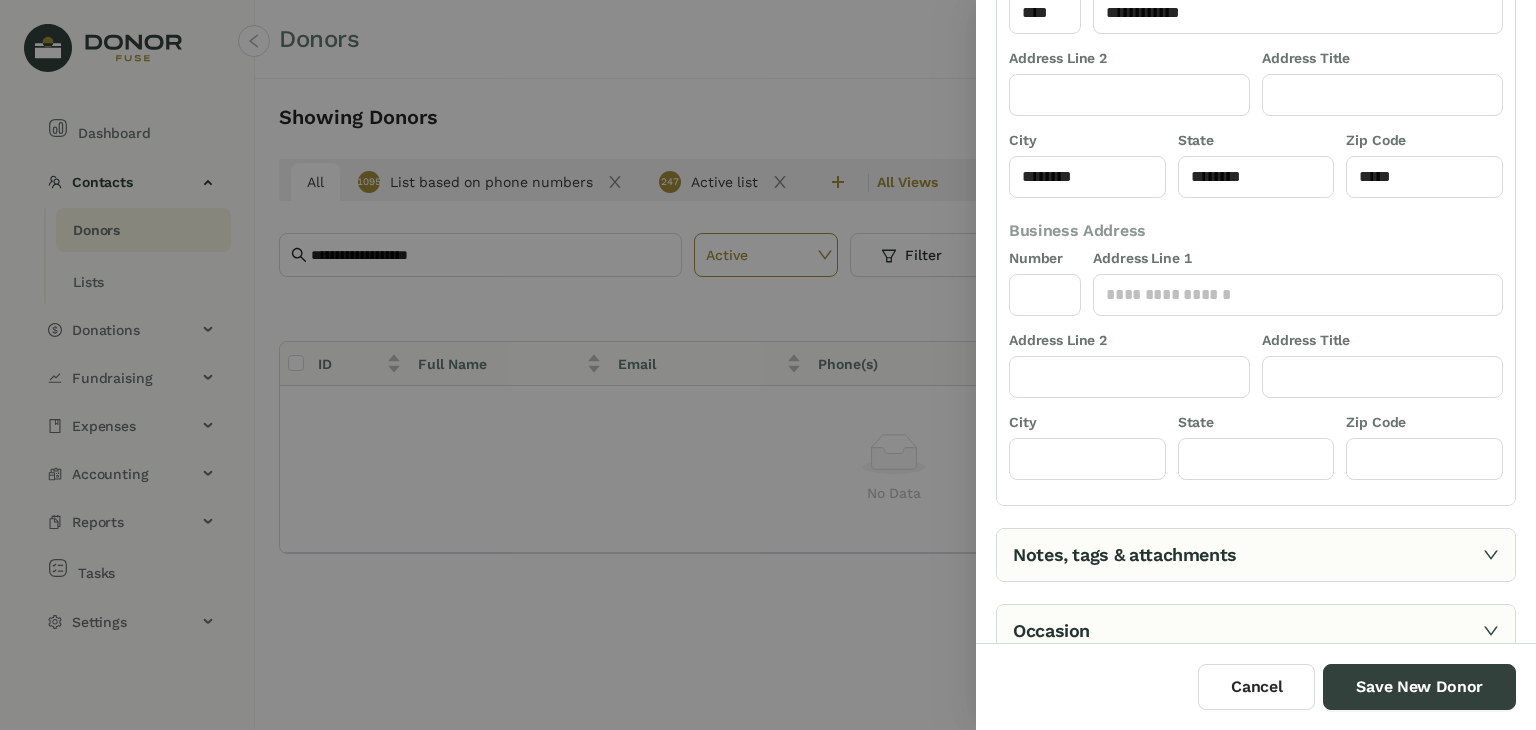 scroll, scrollTop: 293, scrollLeft: 0, axis: vertical 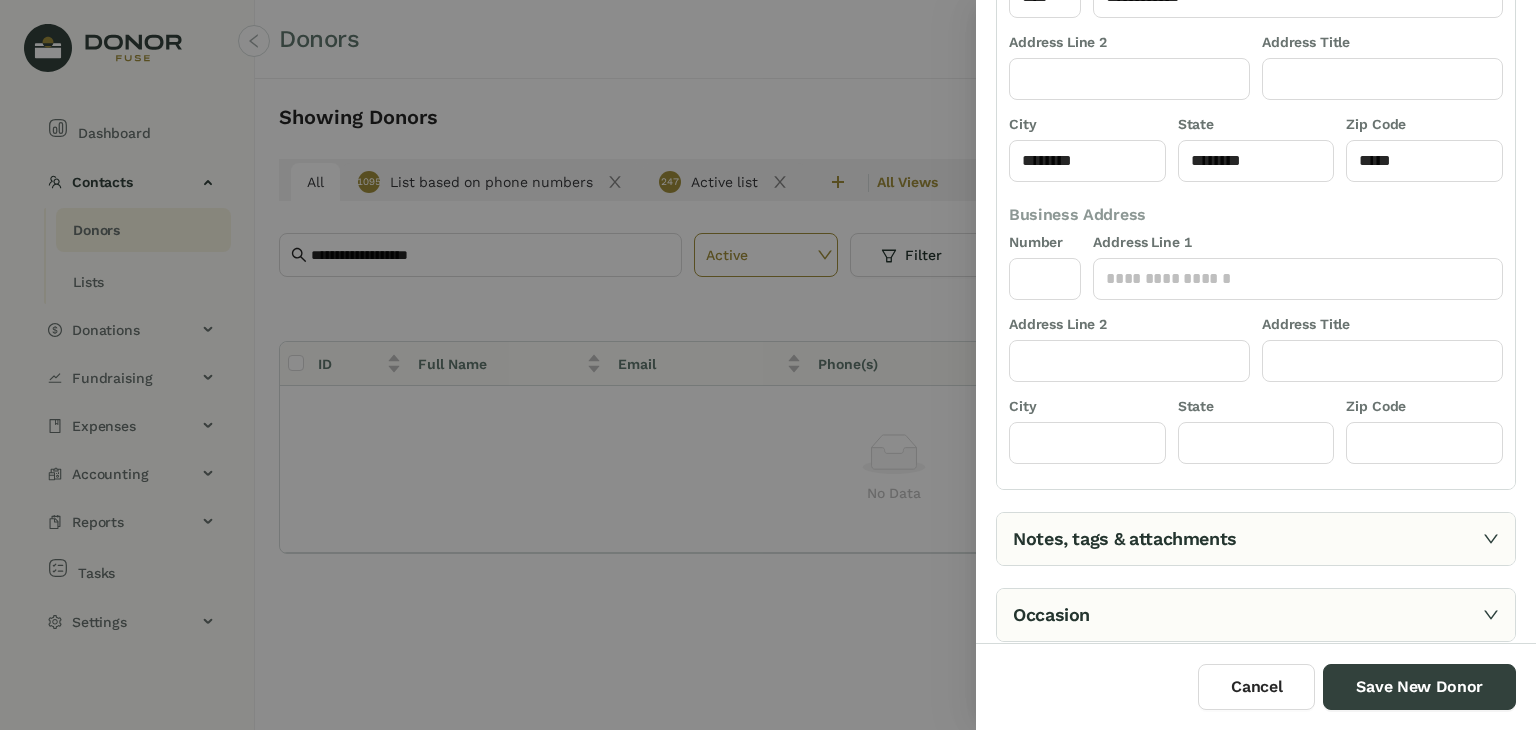 click on "Notes, tags & attachments" at bounding box center (1256, 539) 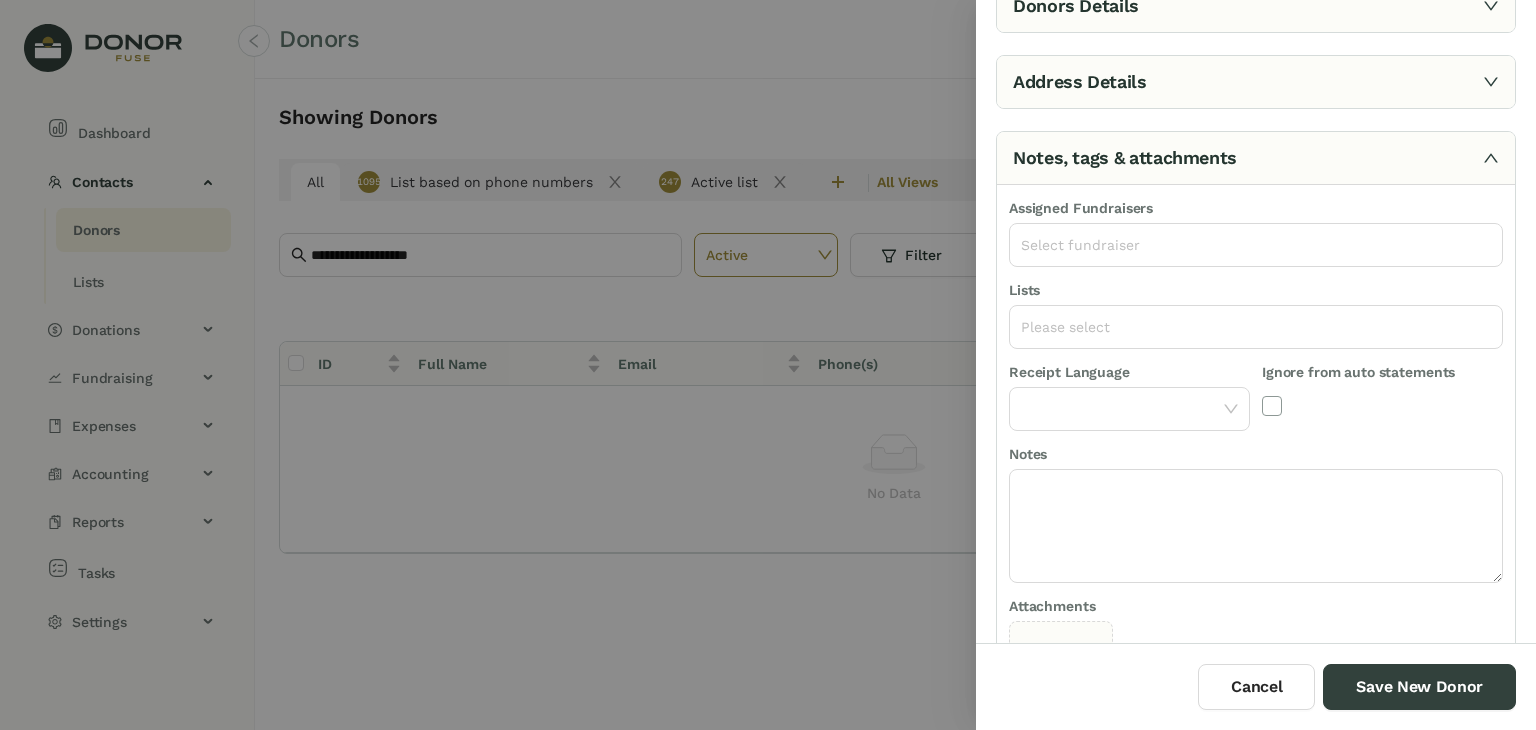 scroll, scrollTop: 88, scrollLeft: 0, axis: vertical 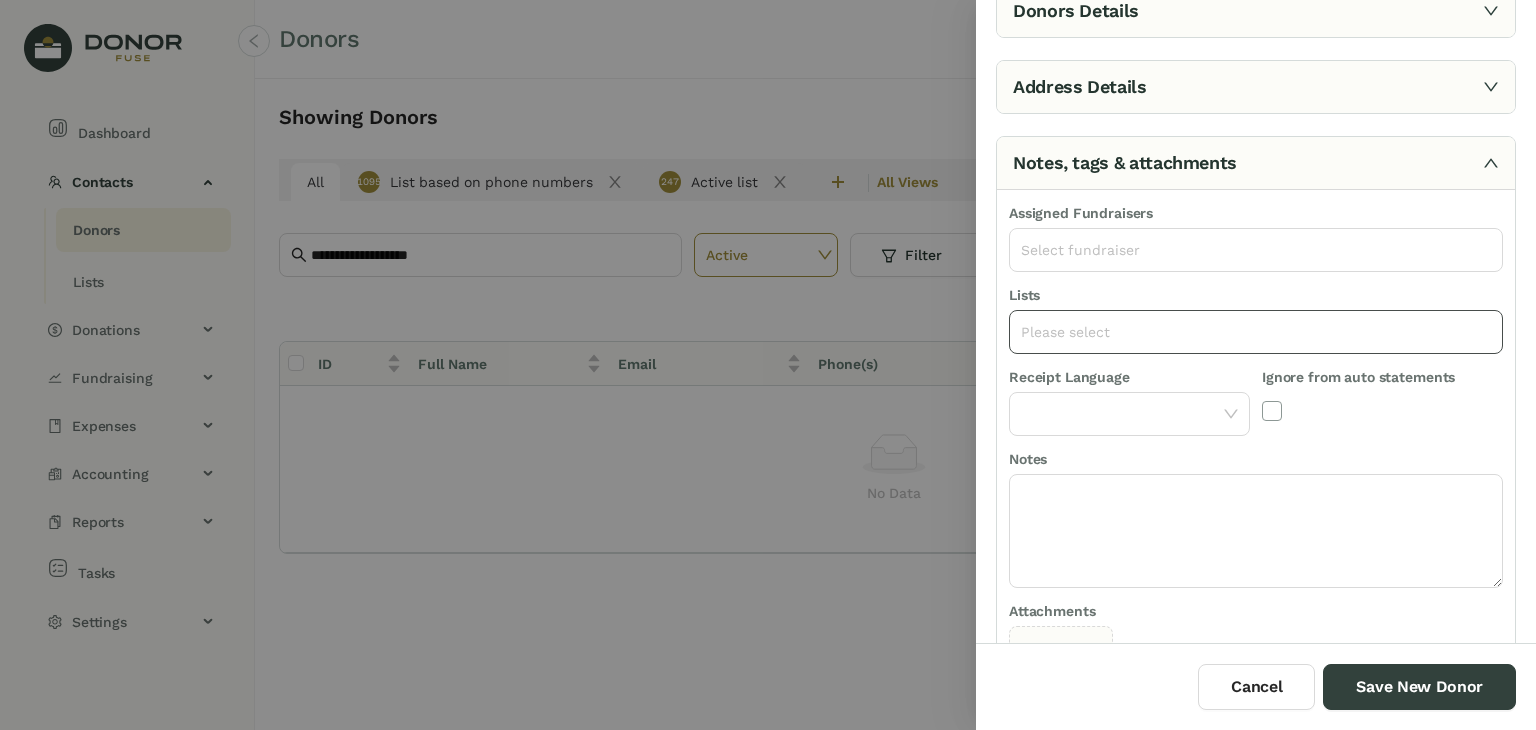 click on "Please select" 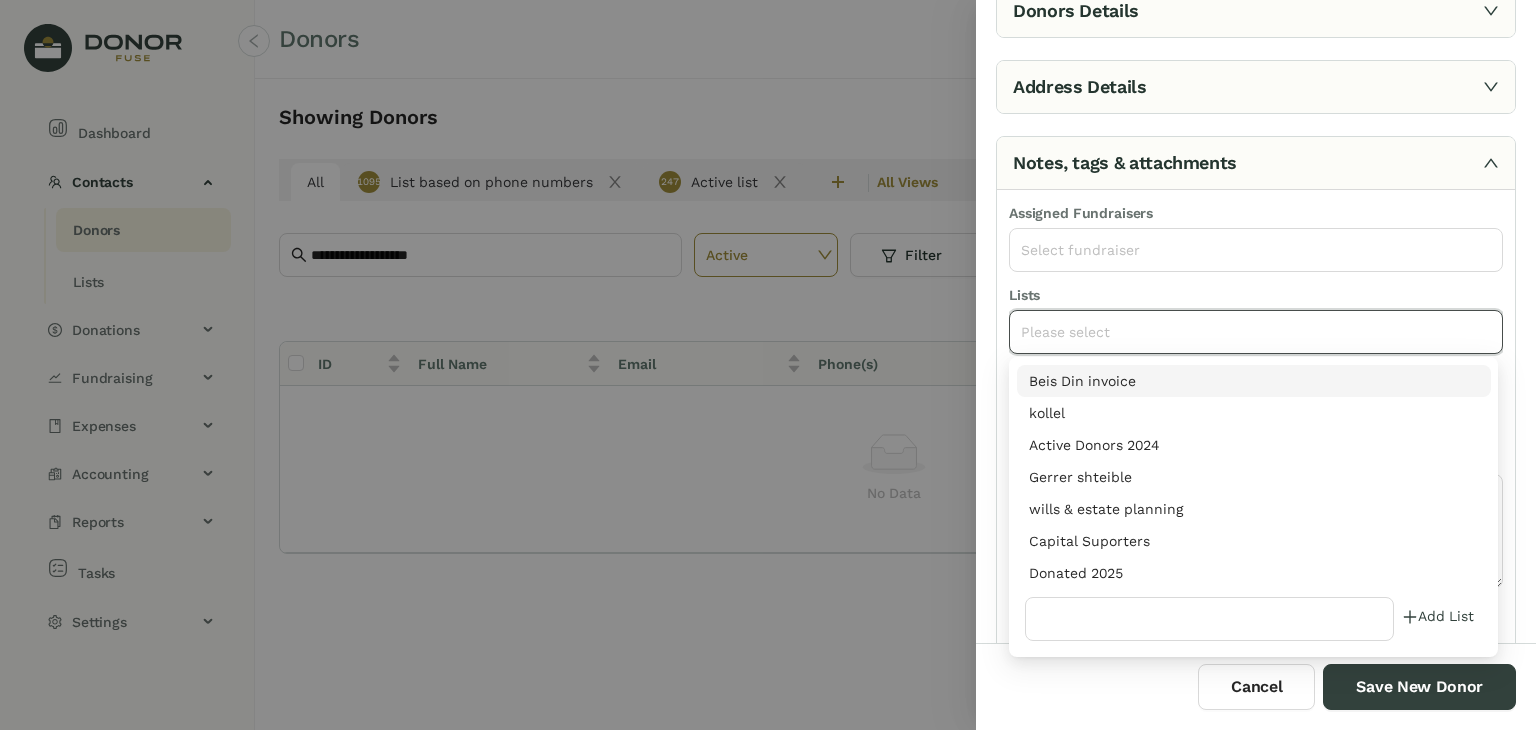 click on "Donated 2025" at bounding box center (1254, 573) 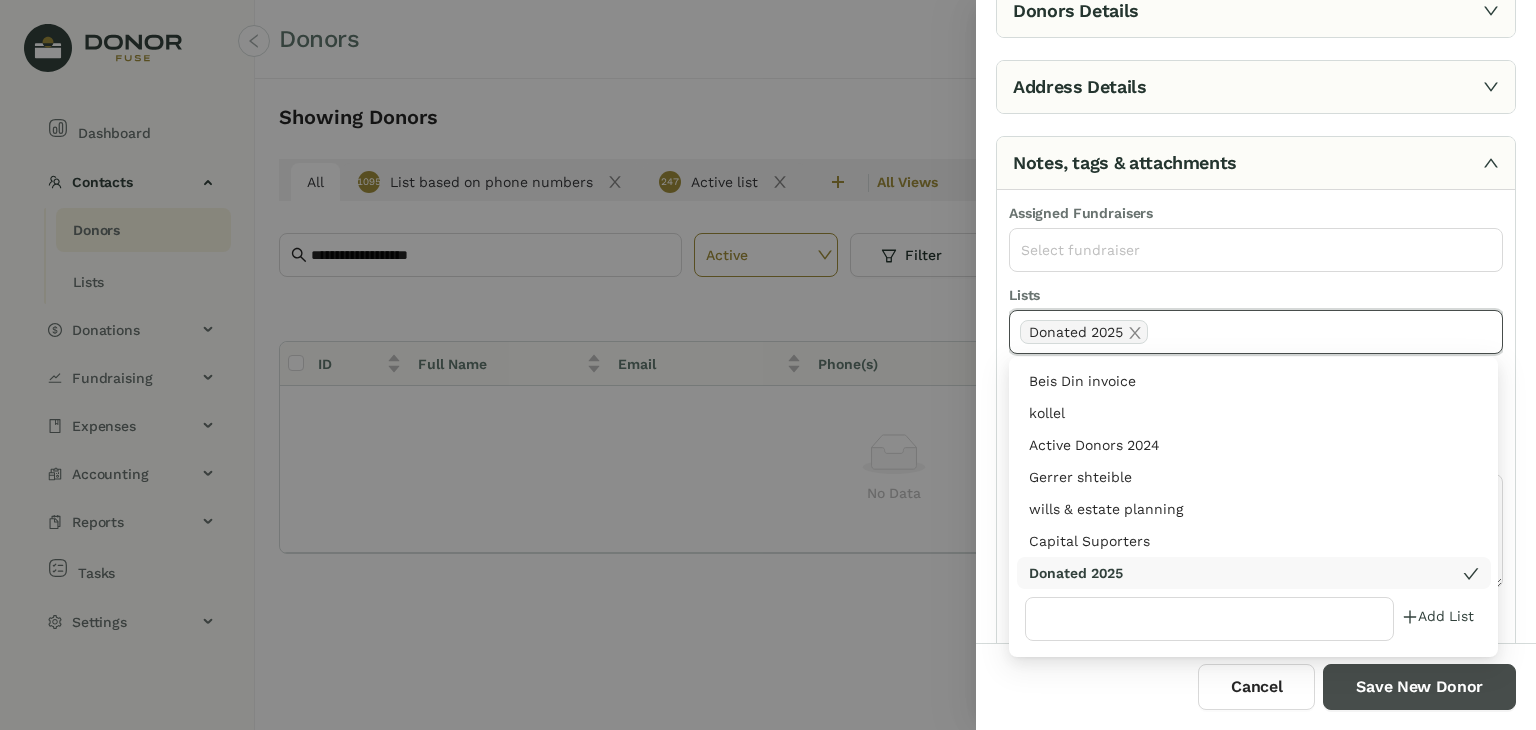 click on "Save New Donor" at bounding box center (1419, 687) 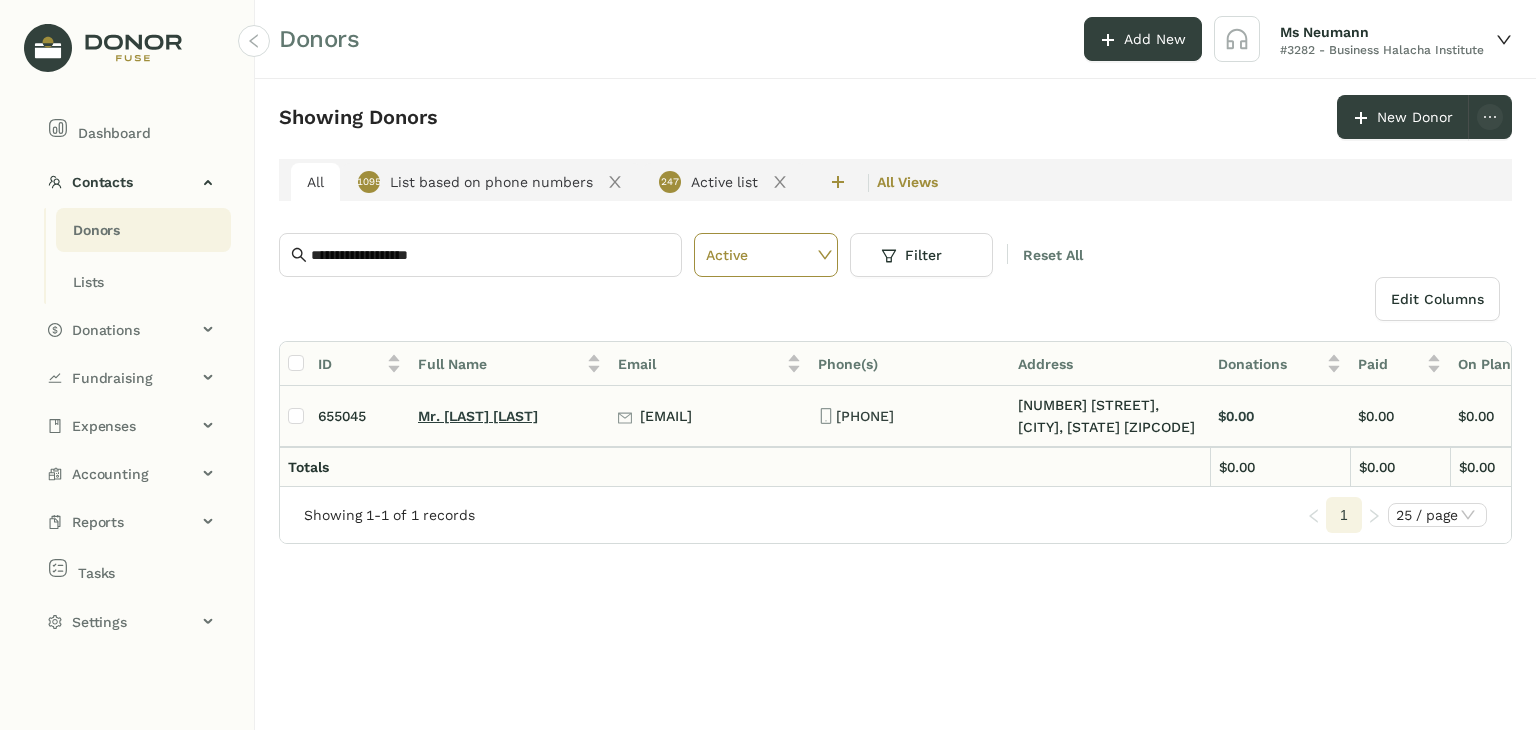 click on "Mr. [LAST] [LAST]" 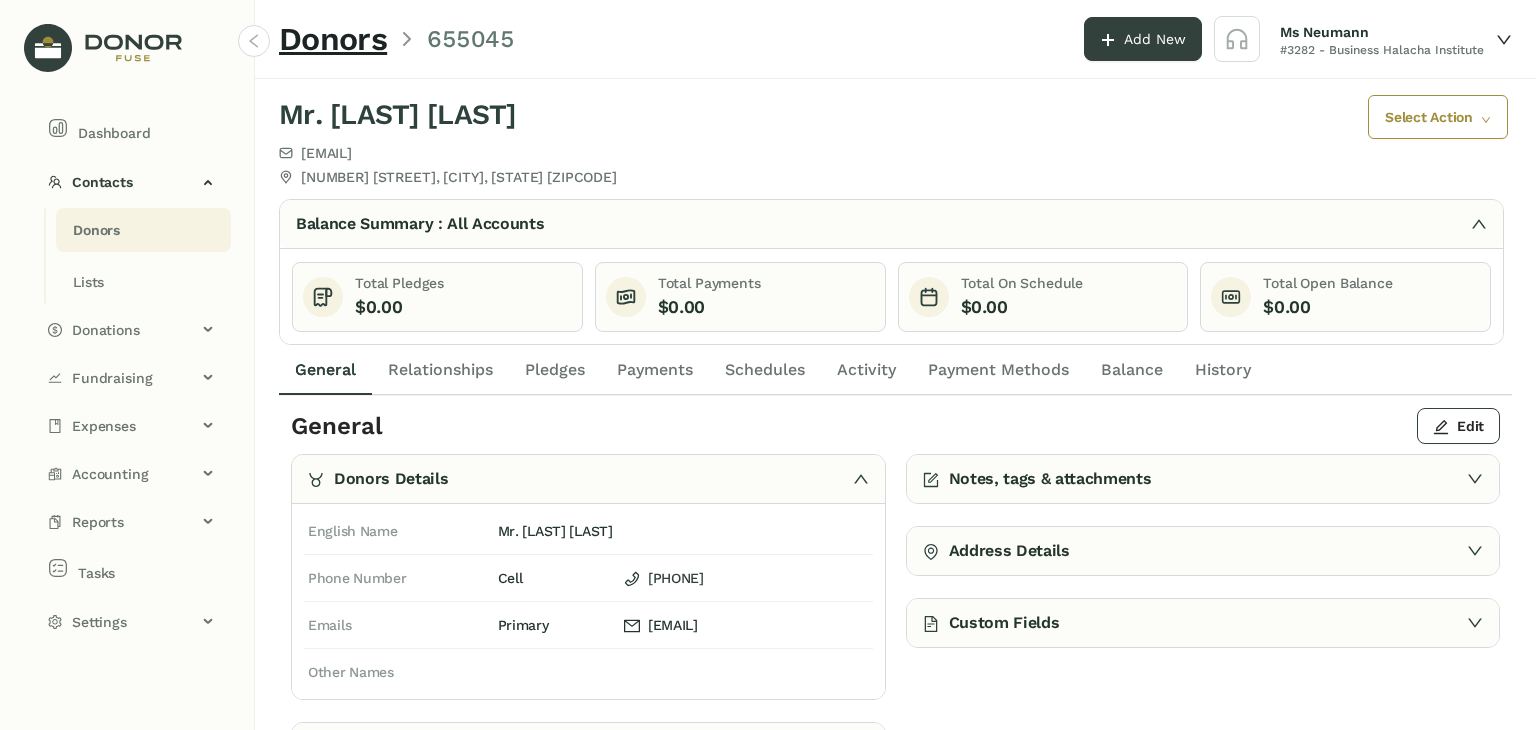 click on "Payments" 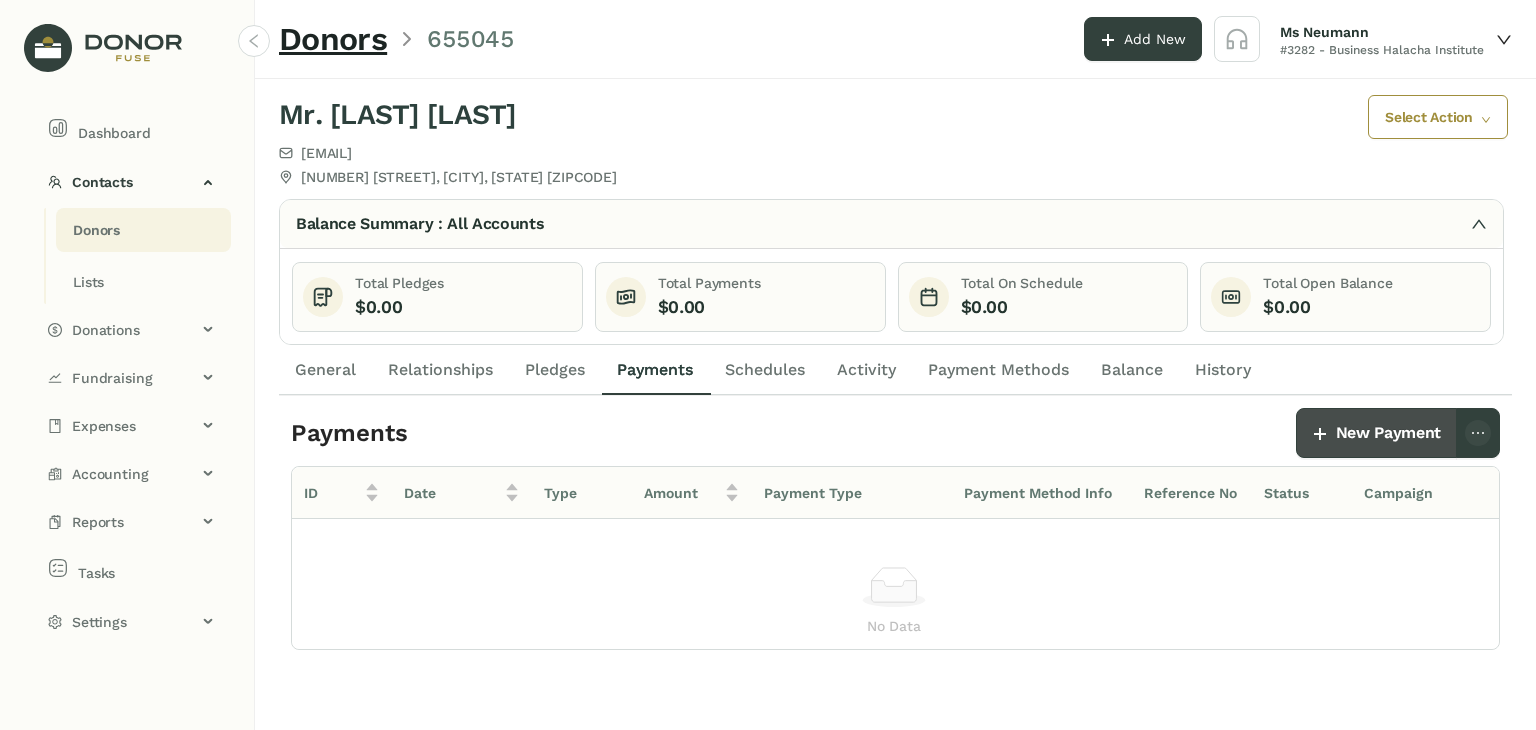 click on "New Payment" 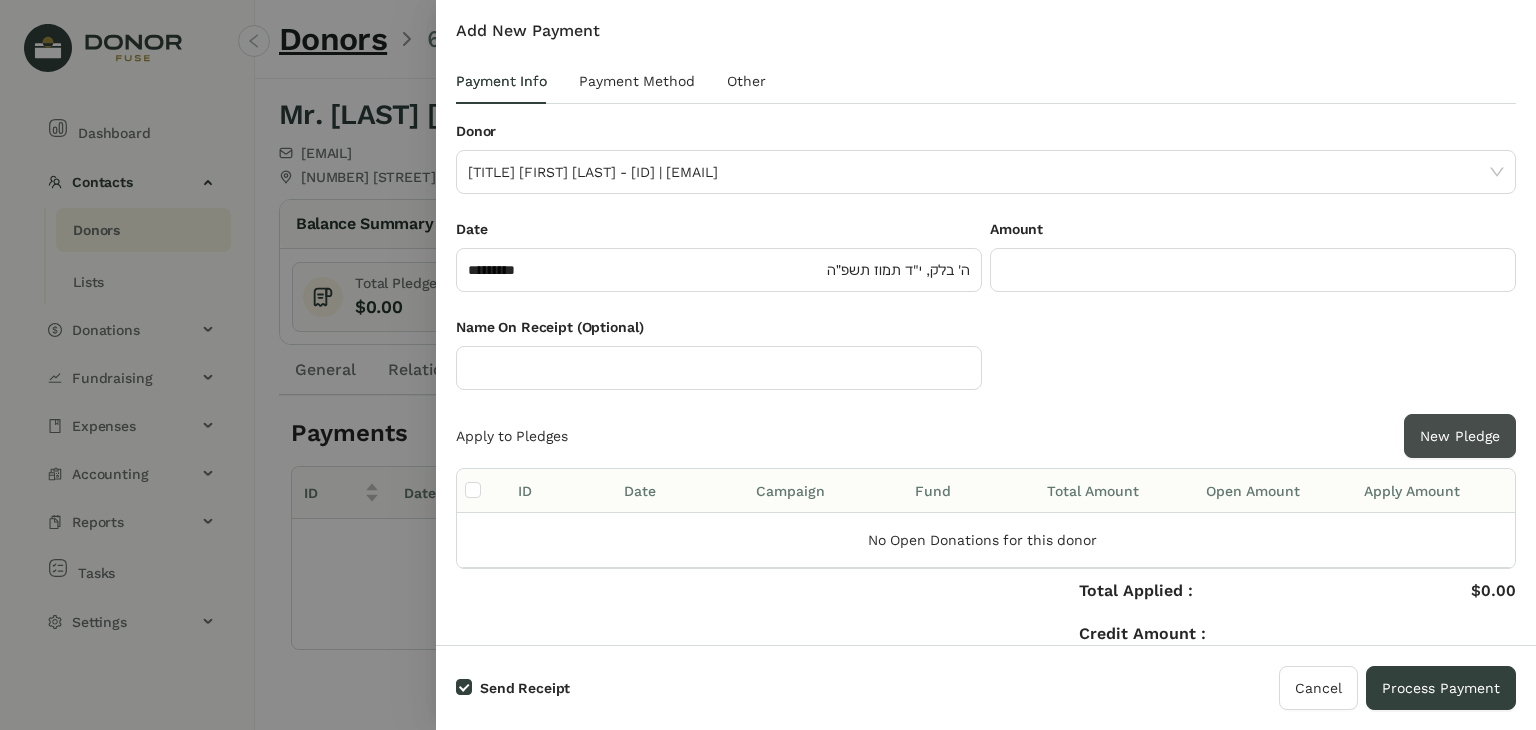 click on "New Pledge" at bounding box center [1460, 436] 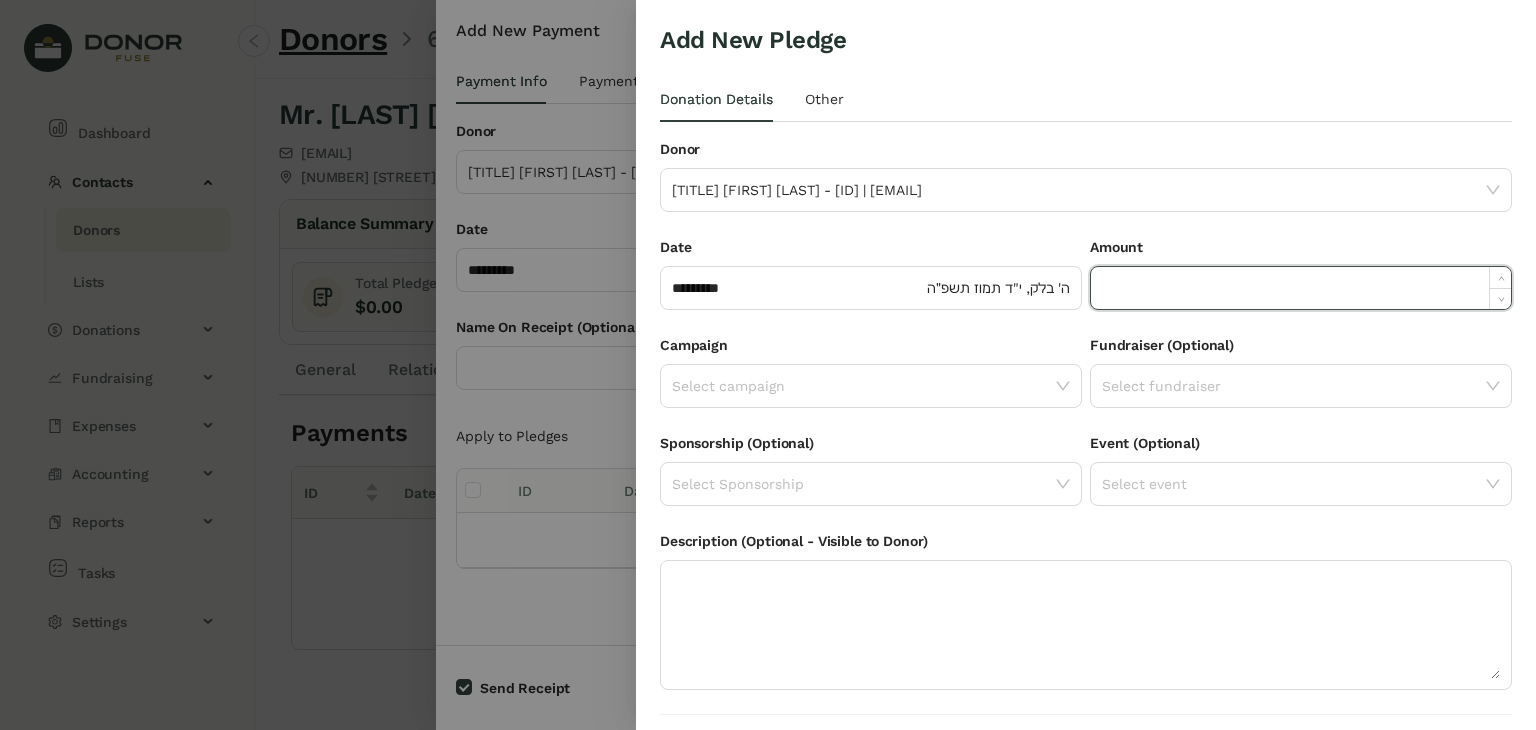 click 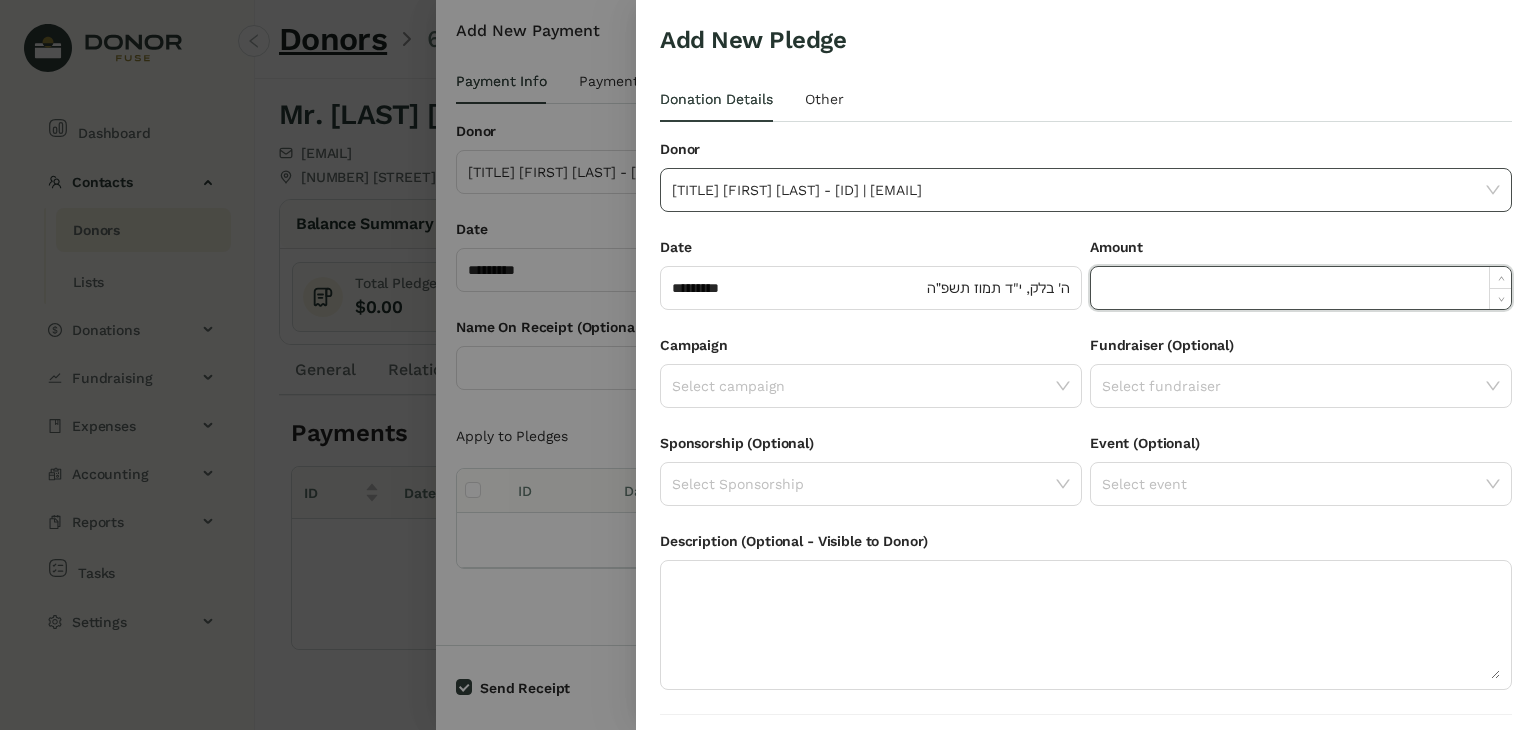 paste on "******" 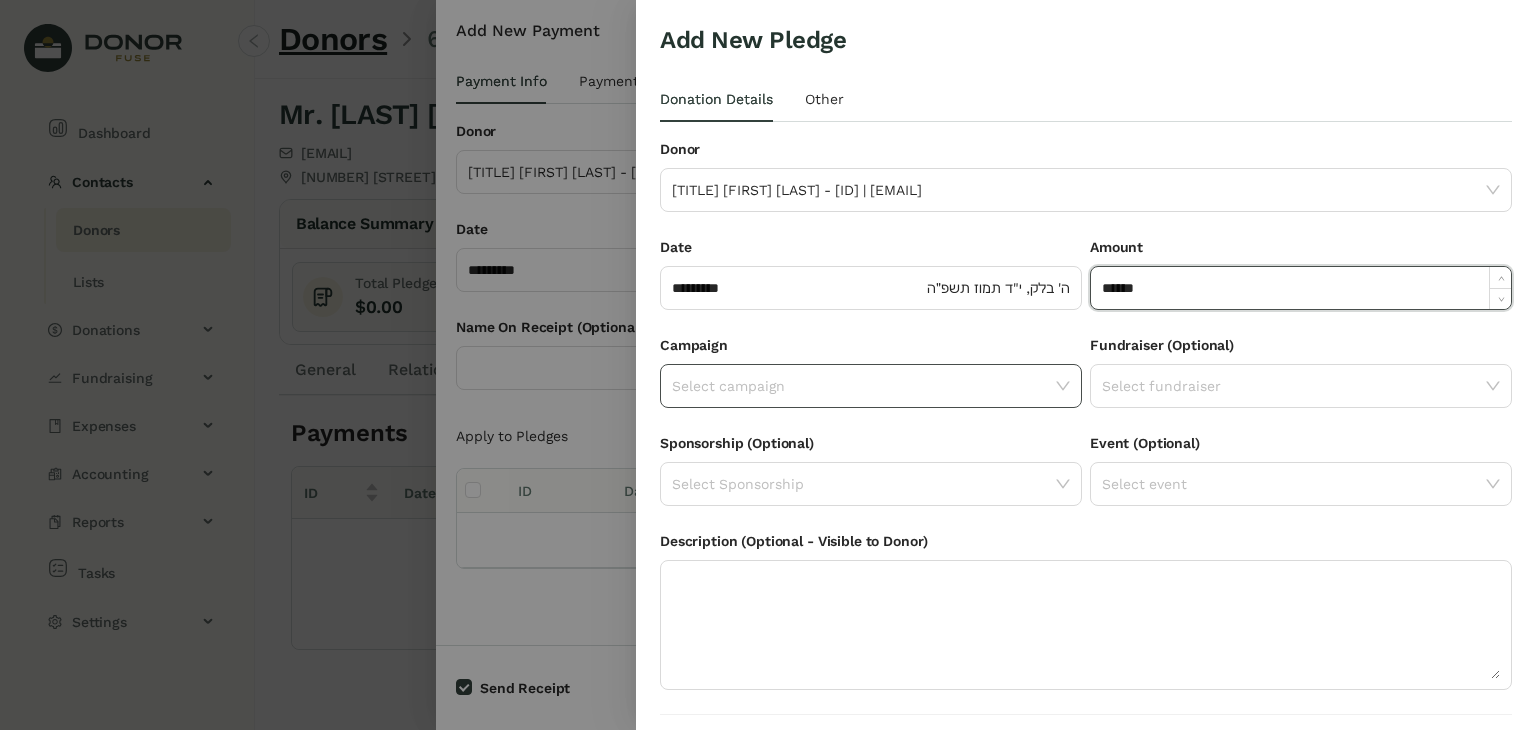type on "*******" 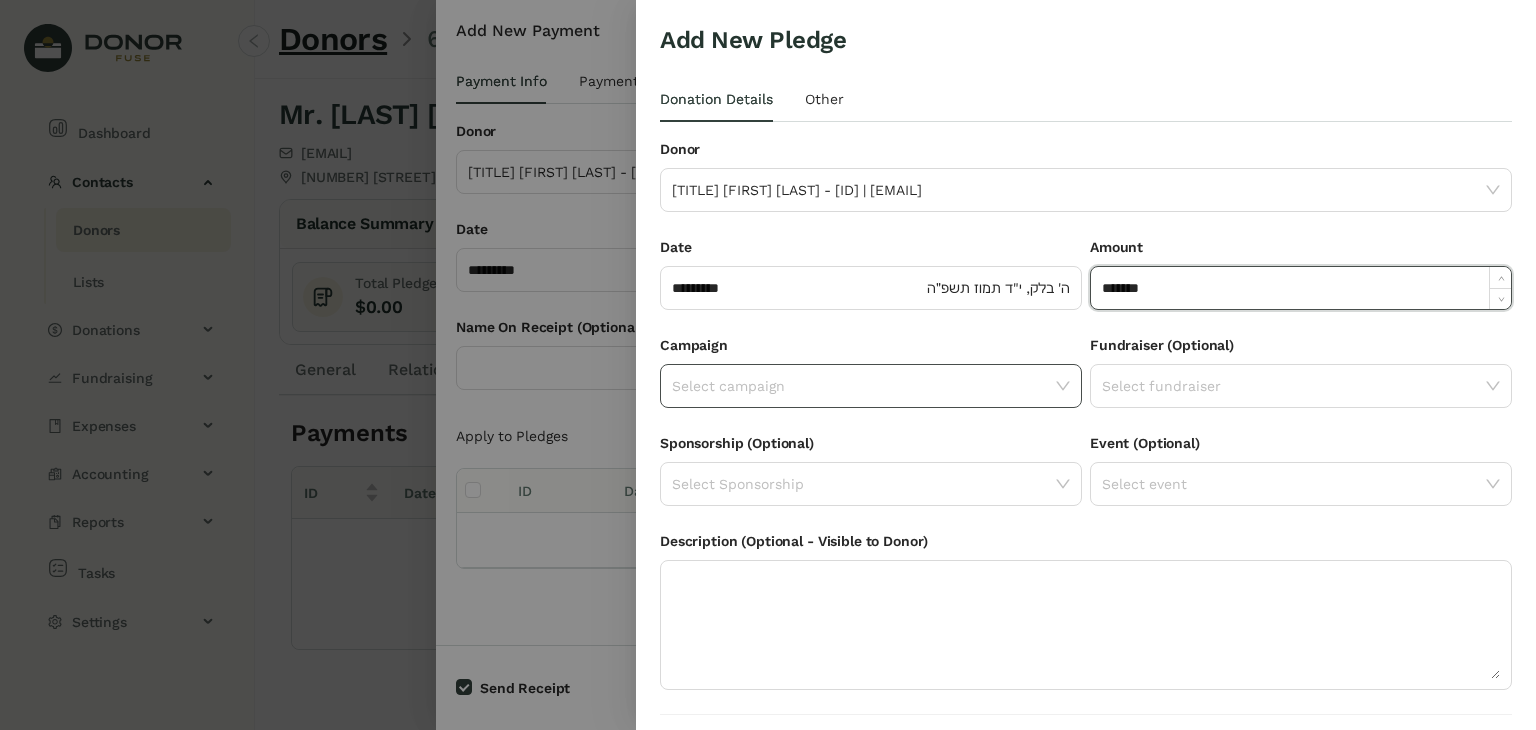 click on "Select campaign" 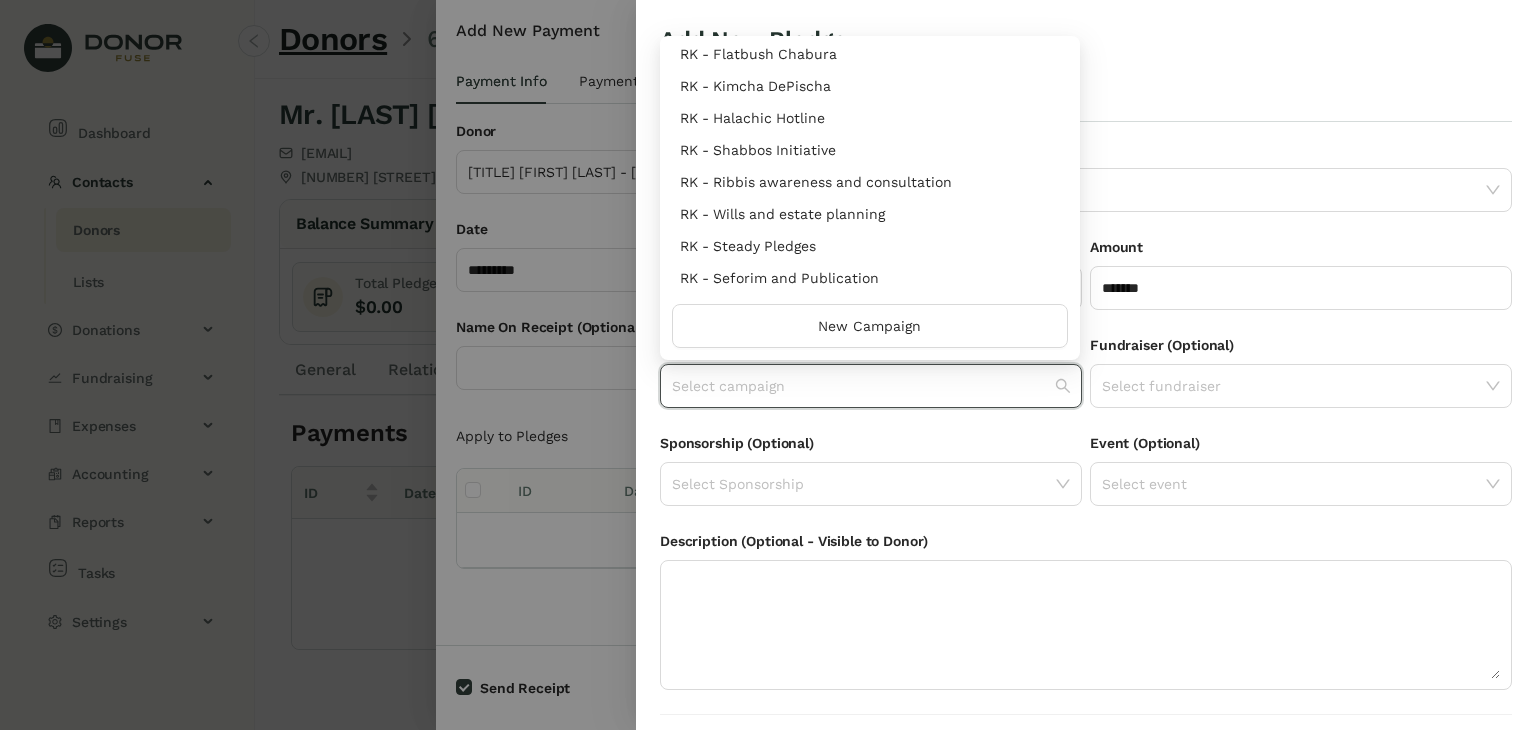 scroll, scrollTop: 960, scrollLeft: 0, axis: vertical 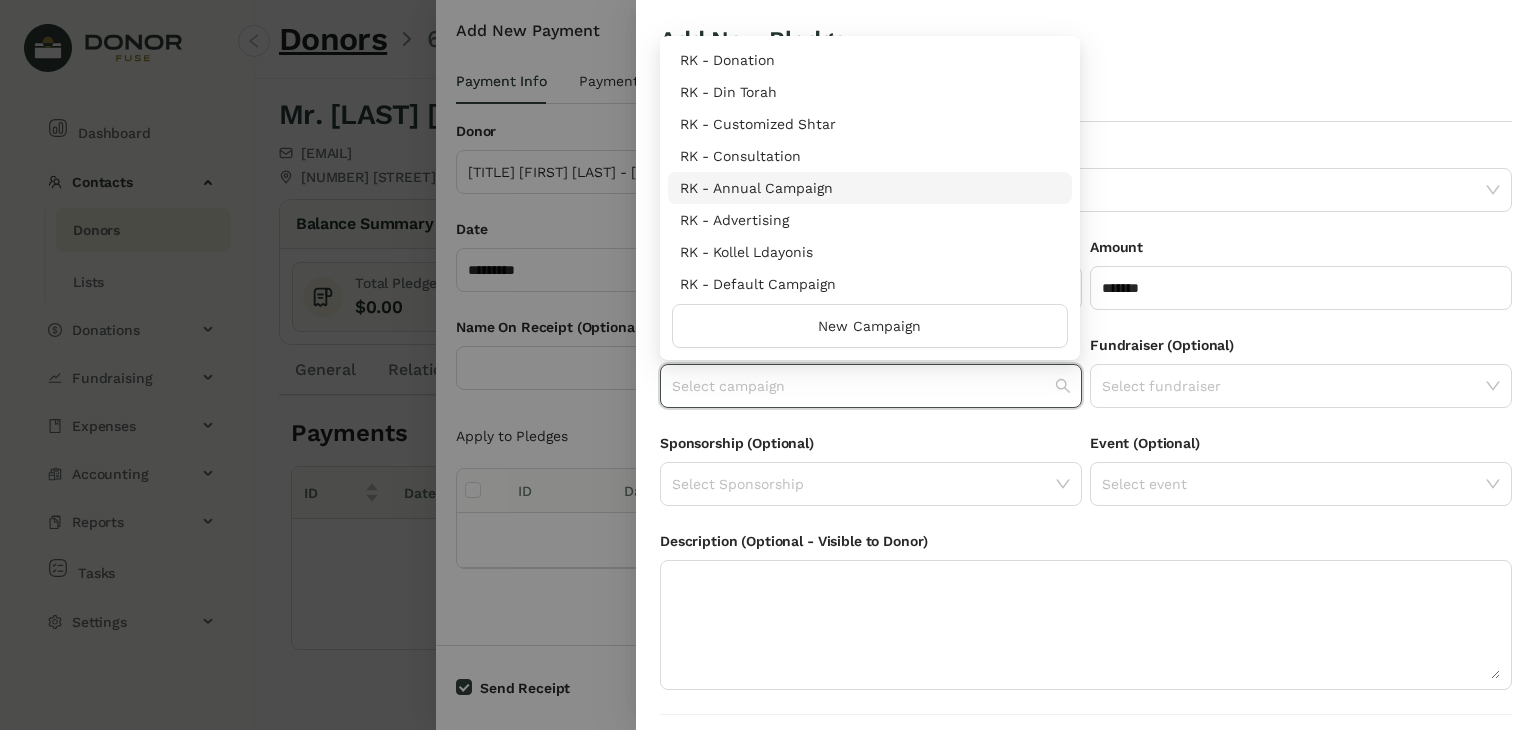 click on "RK - Annual Campaign" at bounding box center (870, 188) 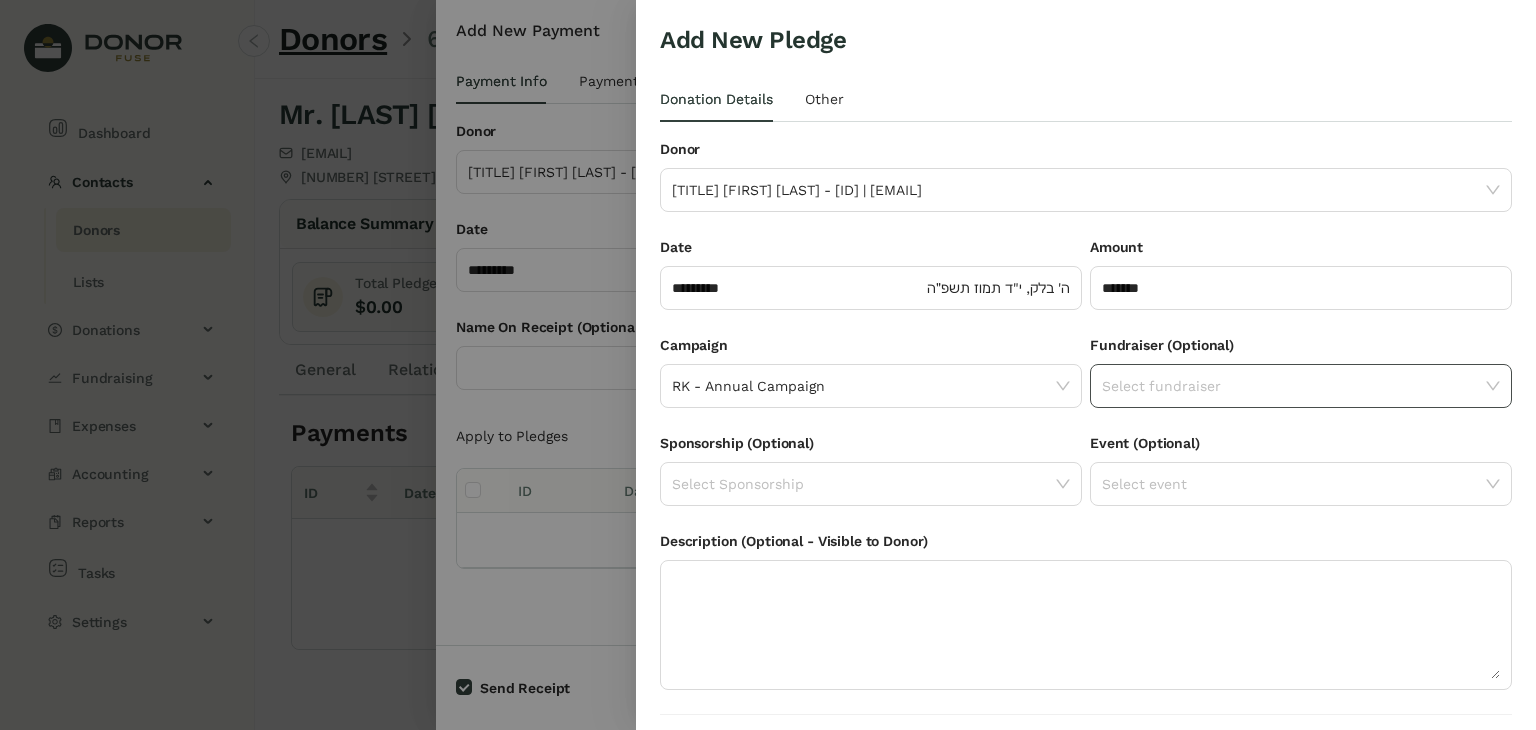 click 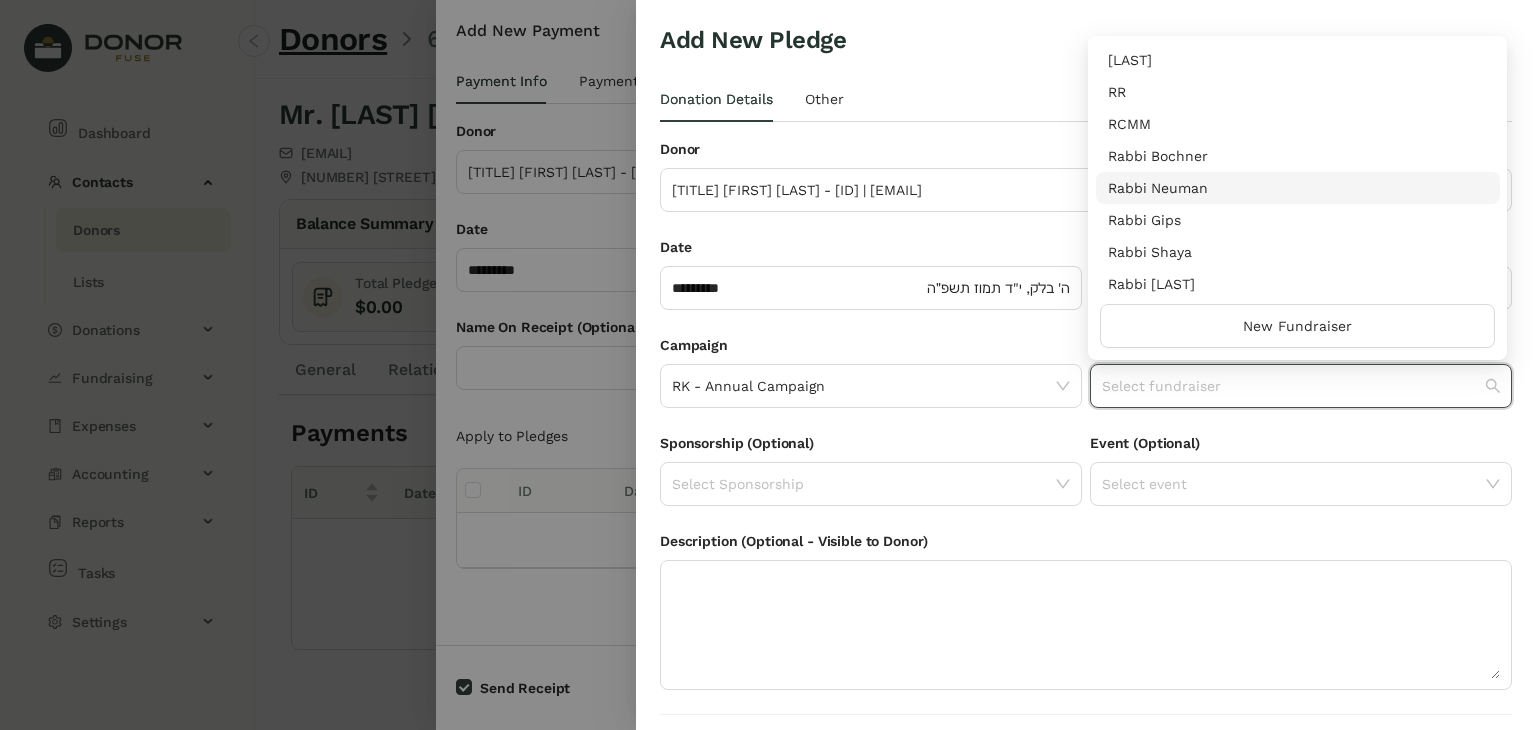 click on "Rabbi Neuman" at bounding box center (1298, 188) 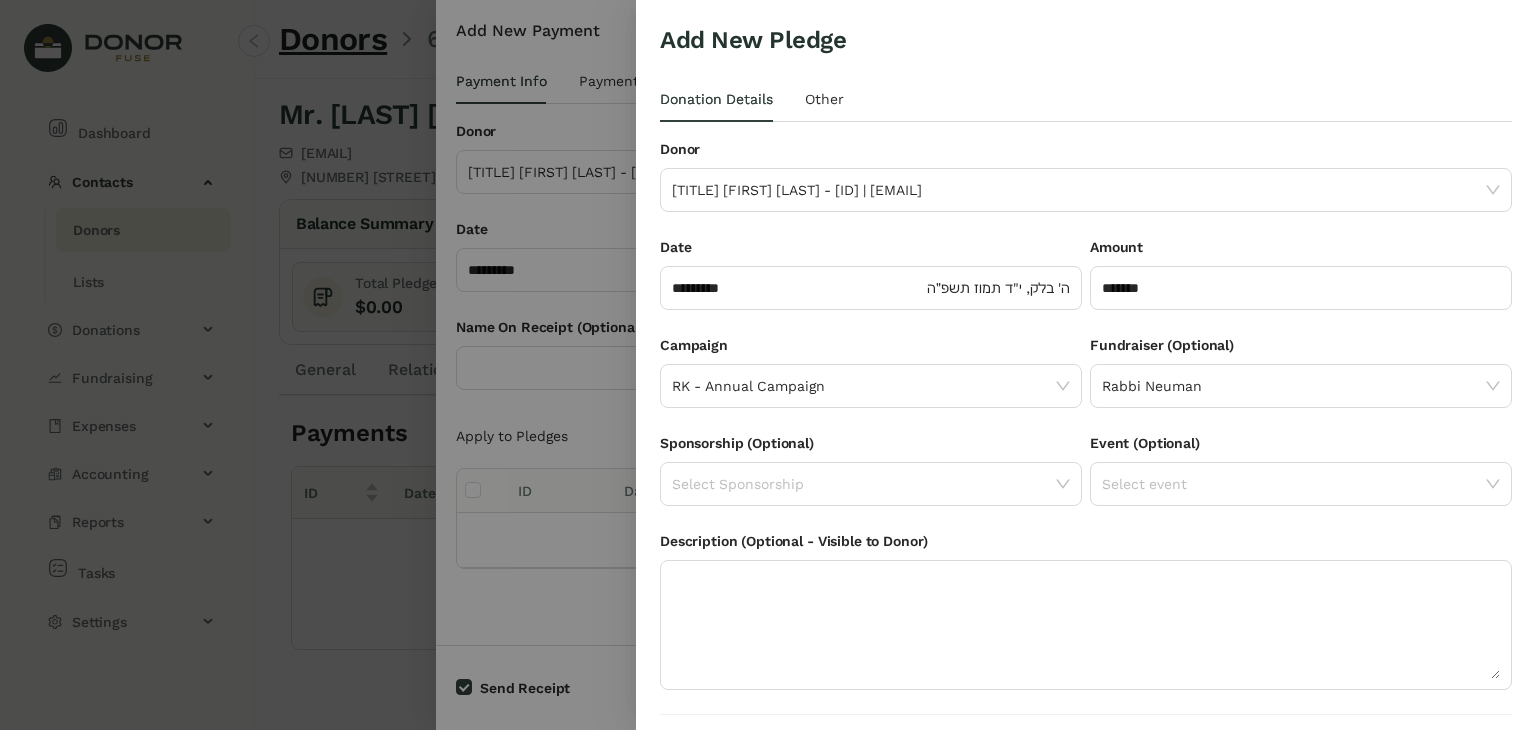 scroll, scrollTop: 54, scrollLeft: 0, axis: vertical 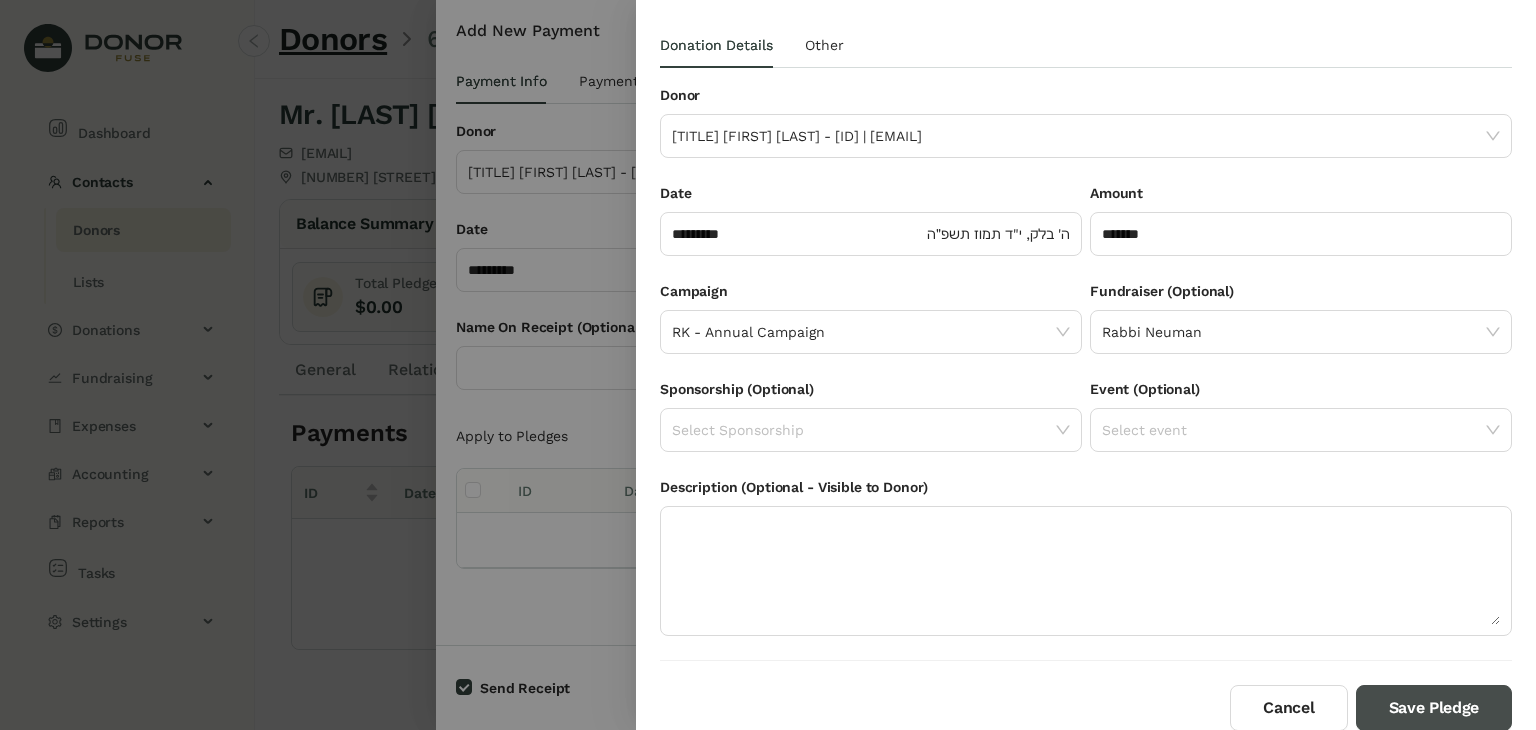 click on "Save Pledge" at bounding box center [1434, 708] 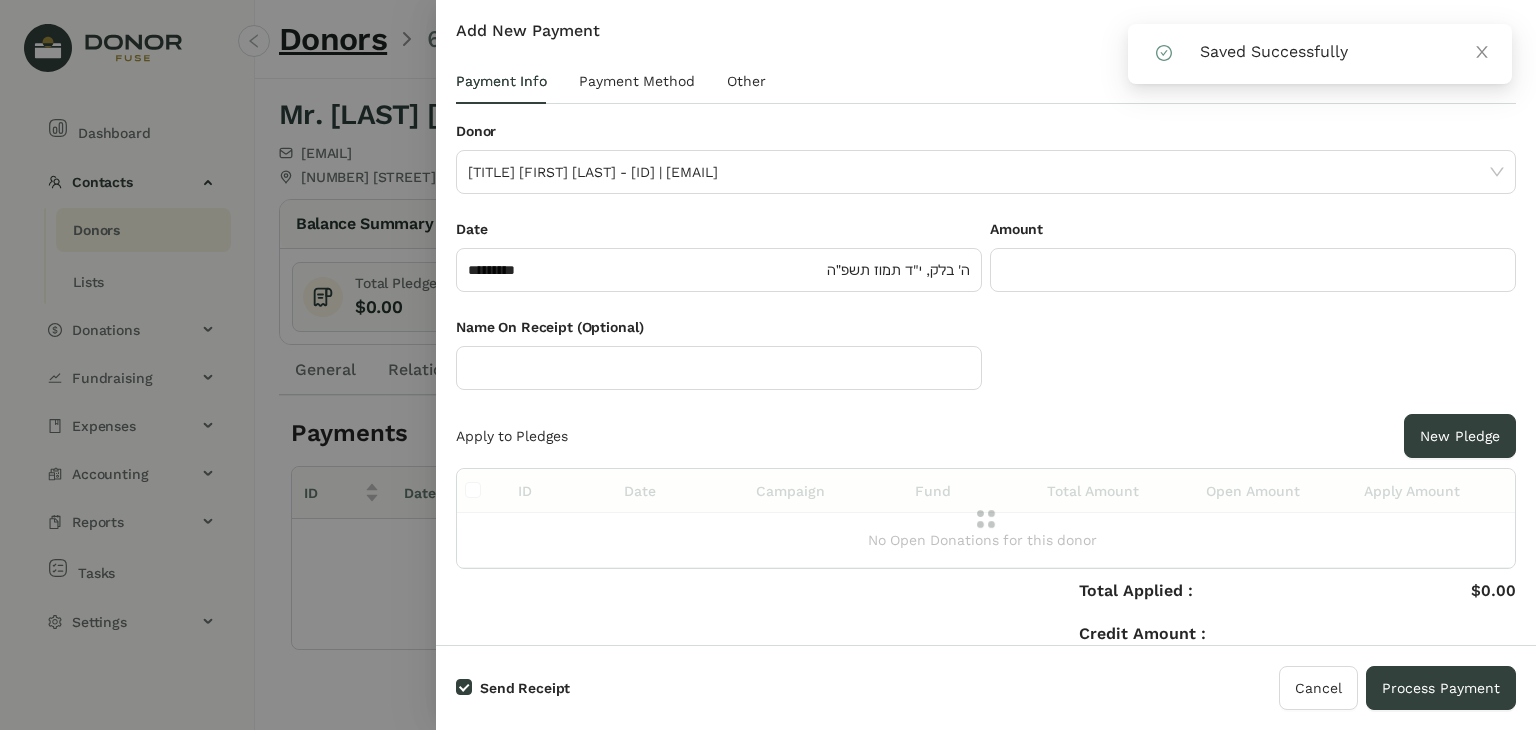 click 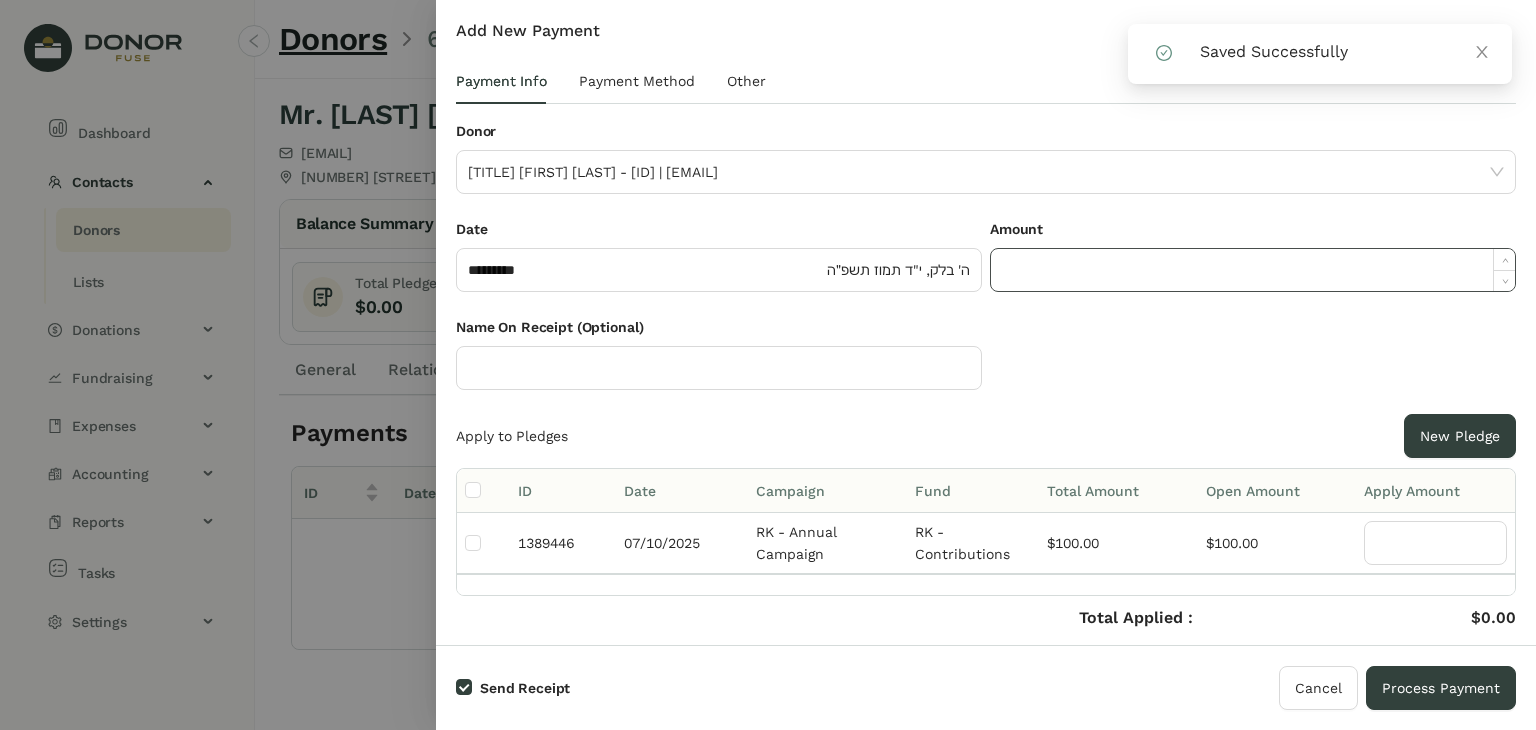 click 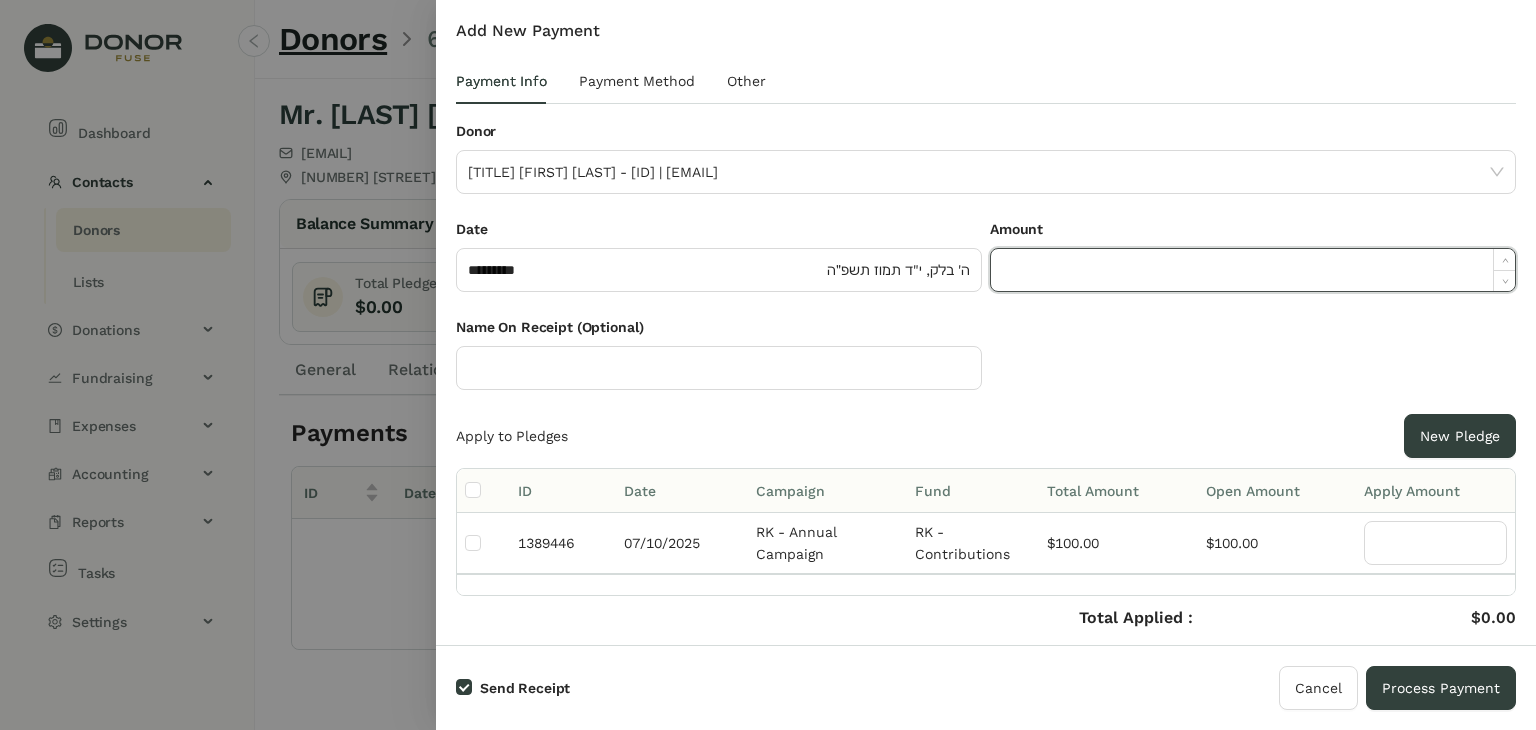 paste on "******" 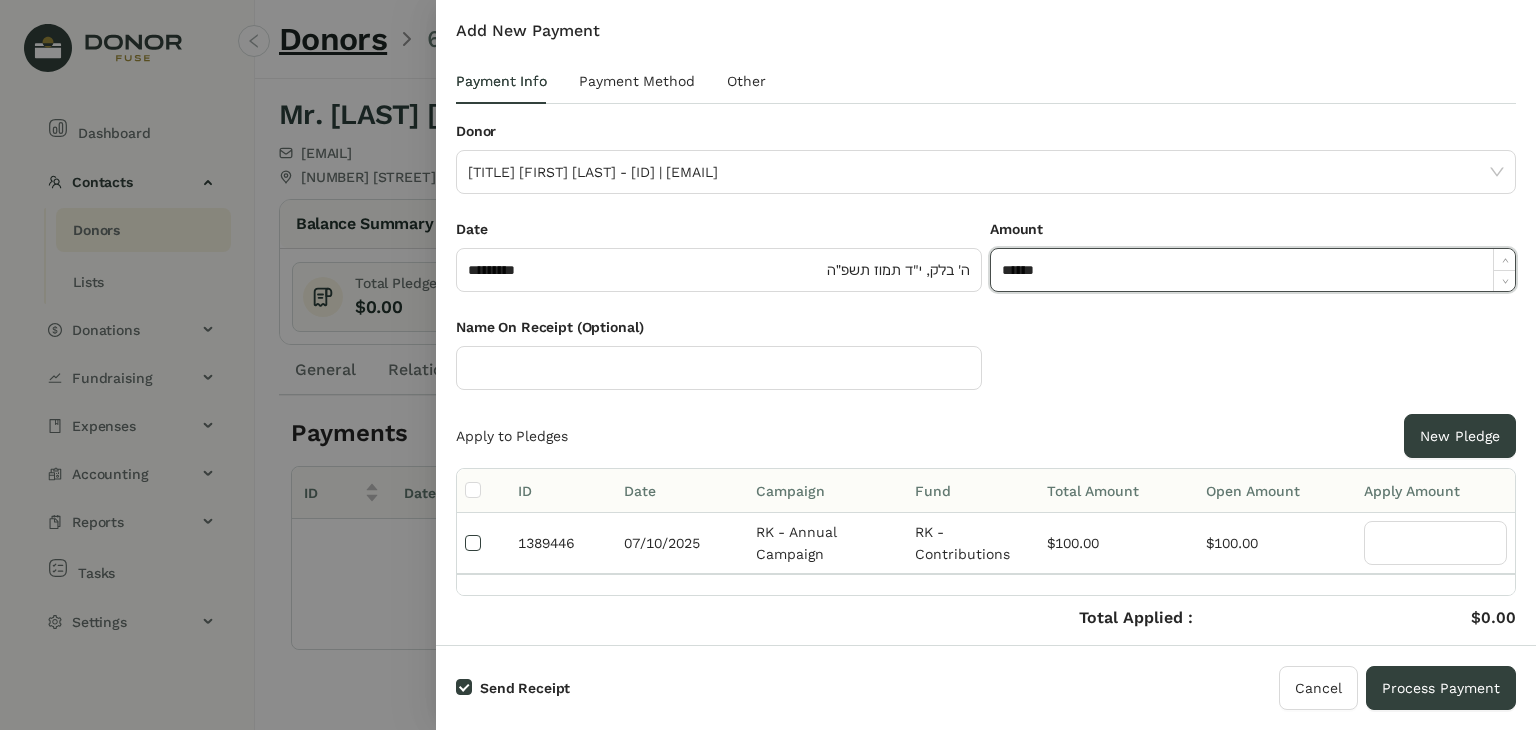 type on "*******" 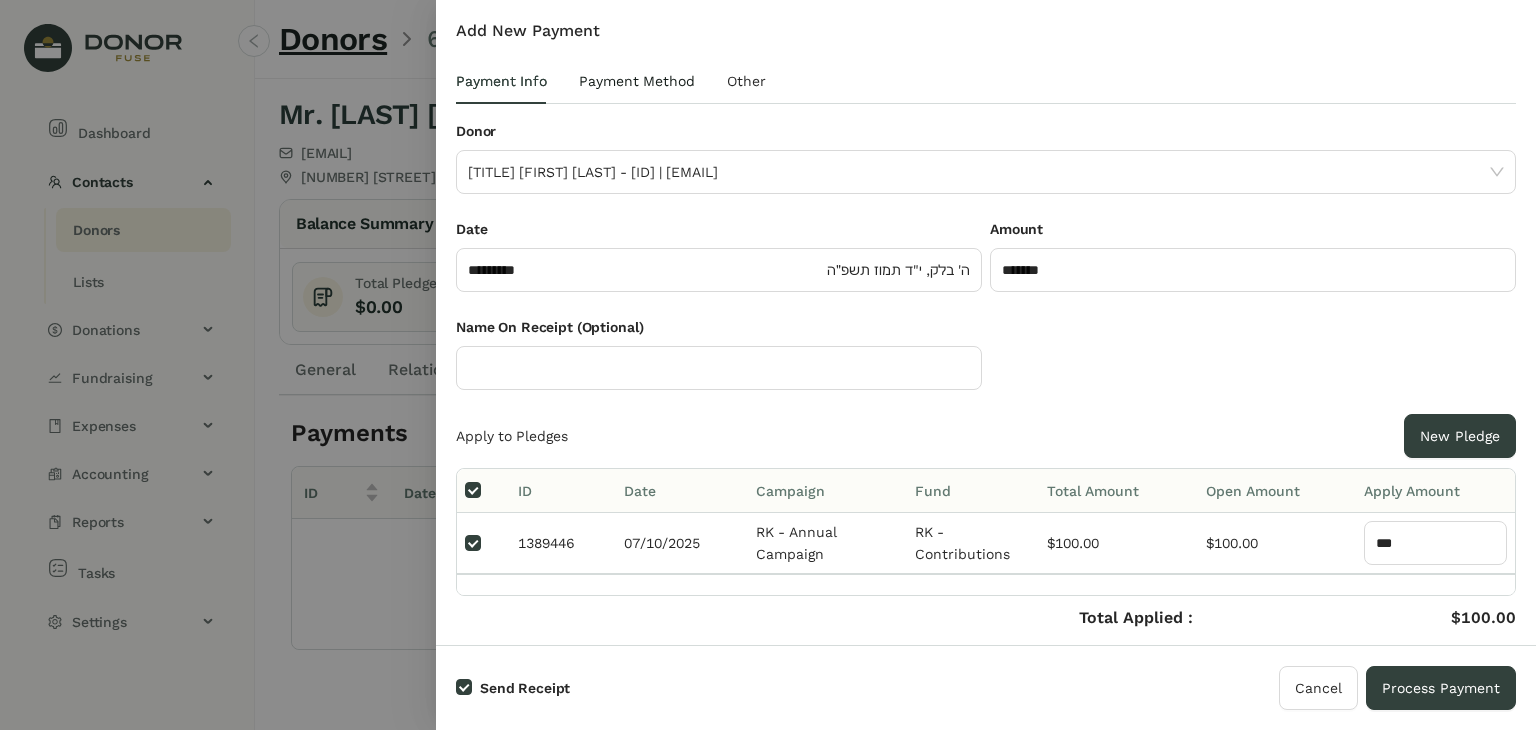 click on "Payment Method" at bounding box center (637, 81) 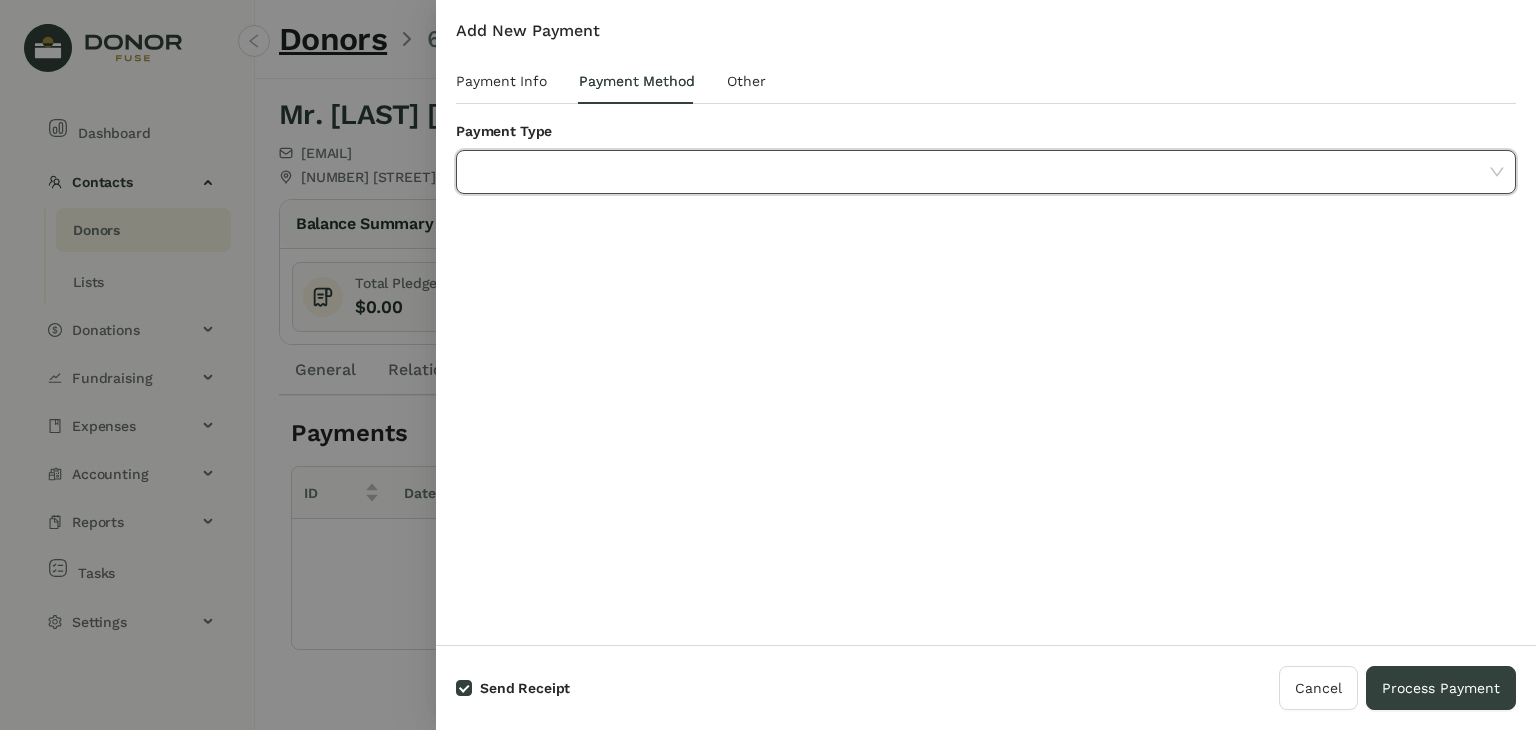 click 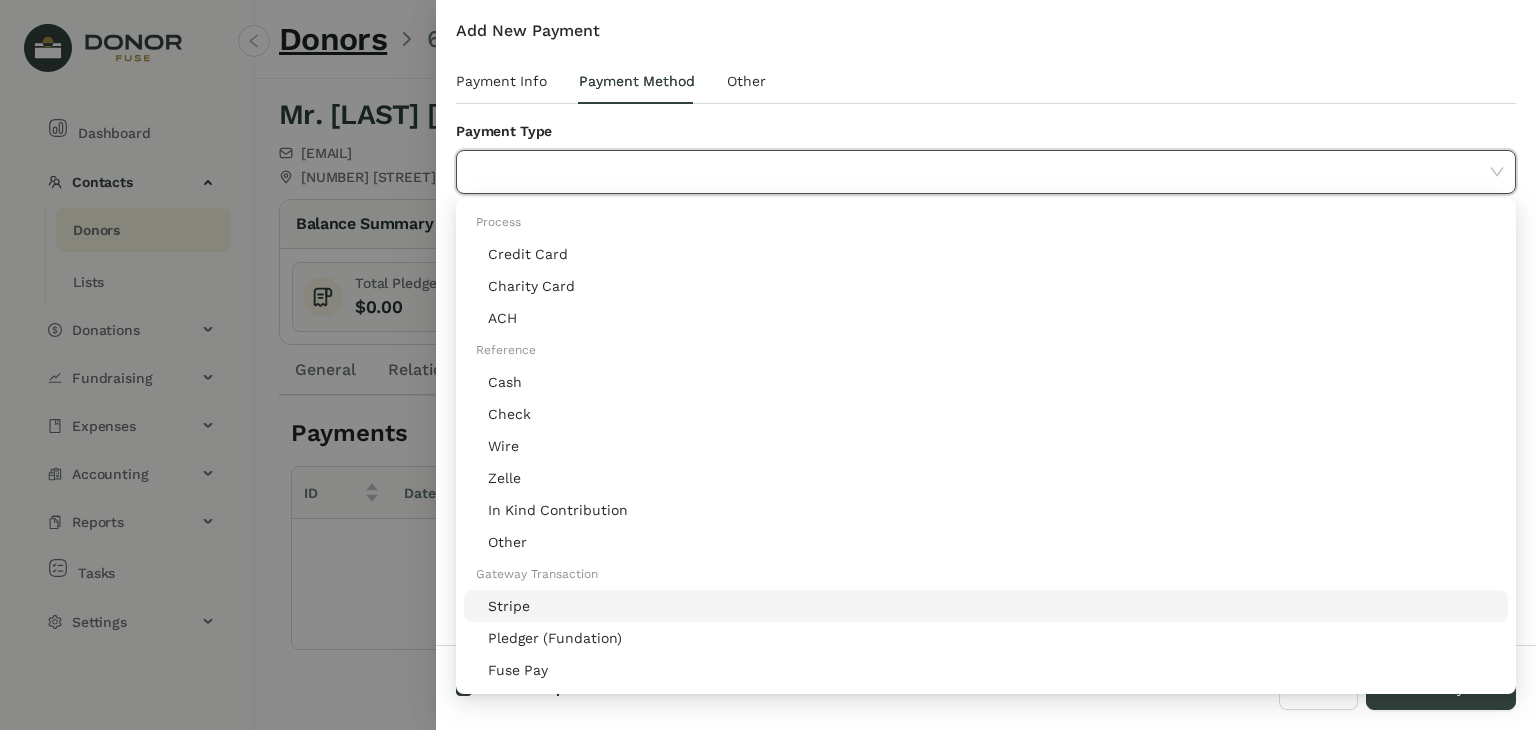 click on "Stripe" 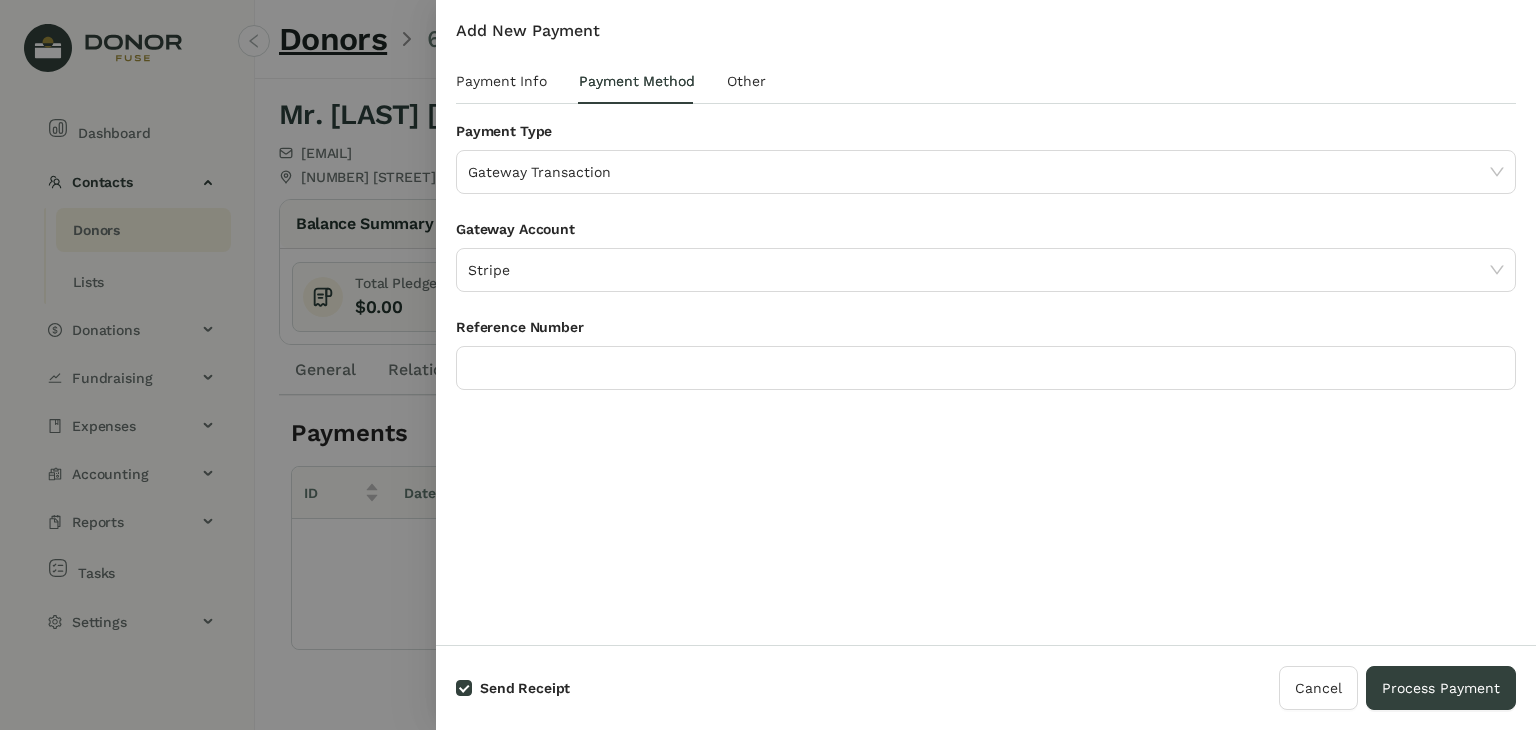 click on "Reference Number" at bounding box center [986, 331] 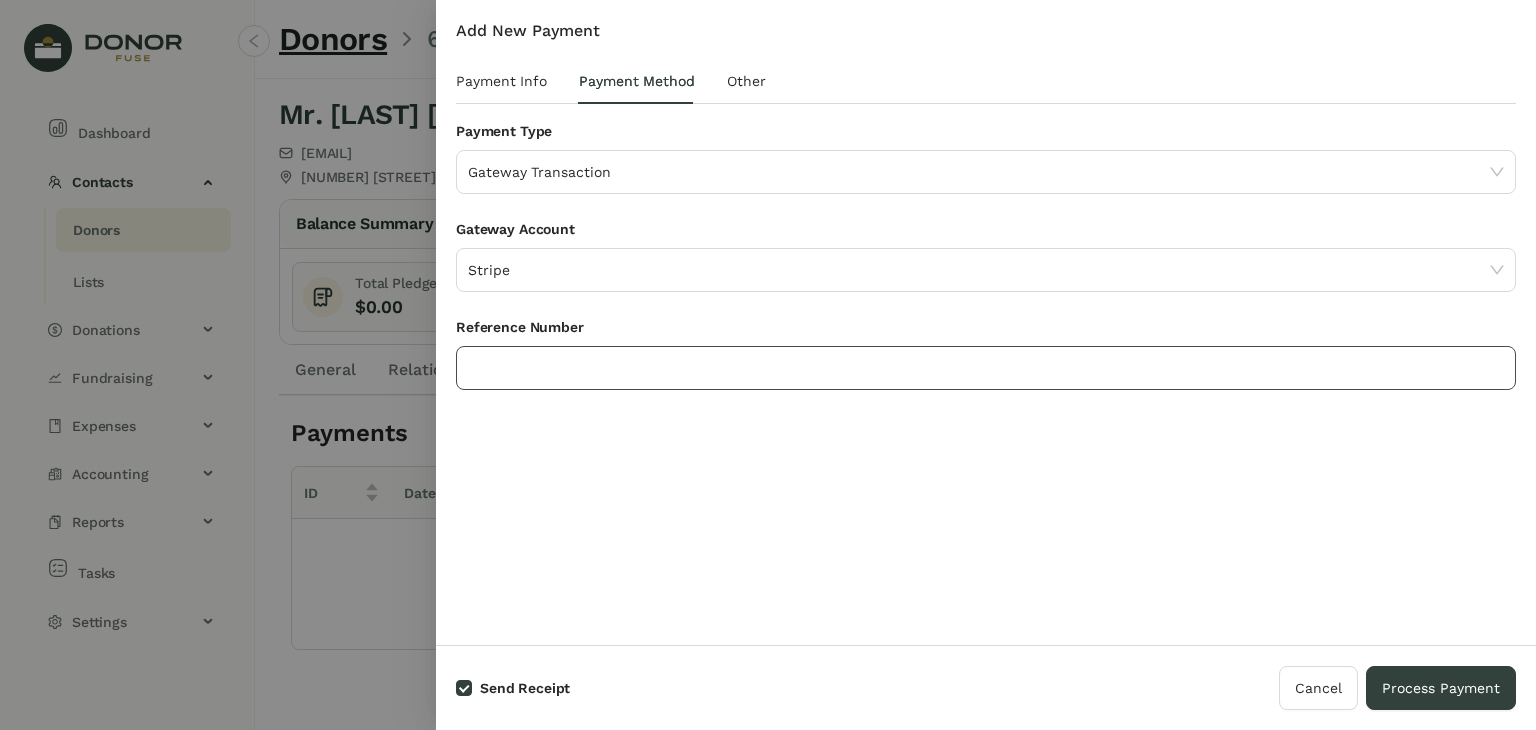 click 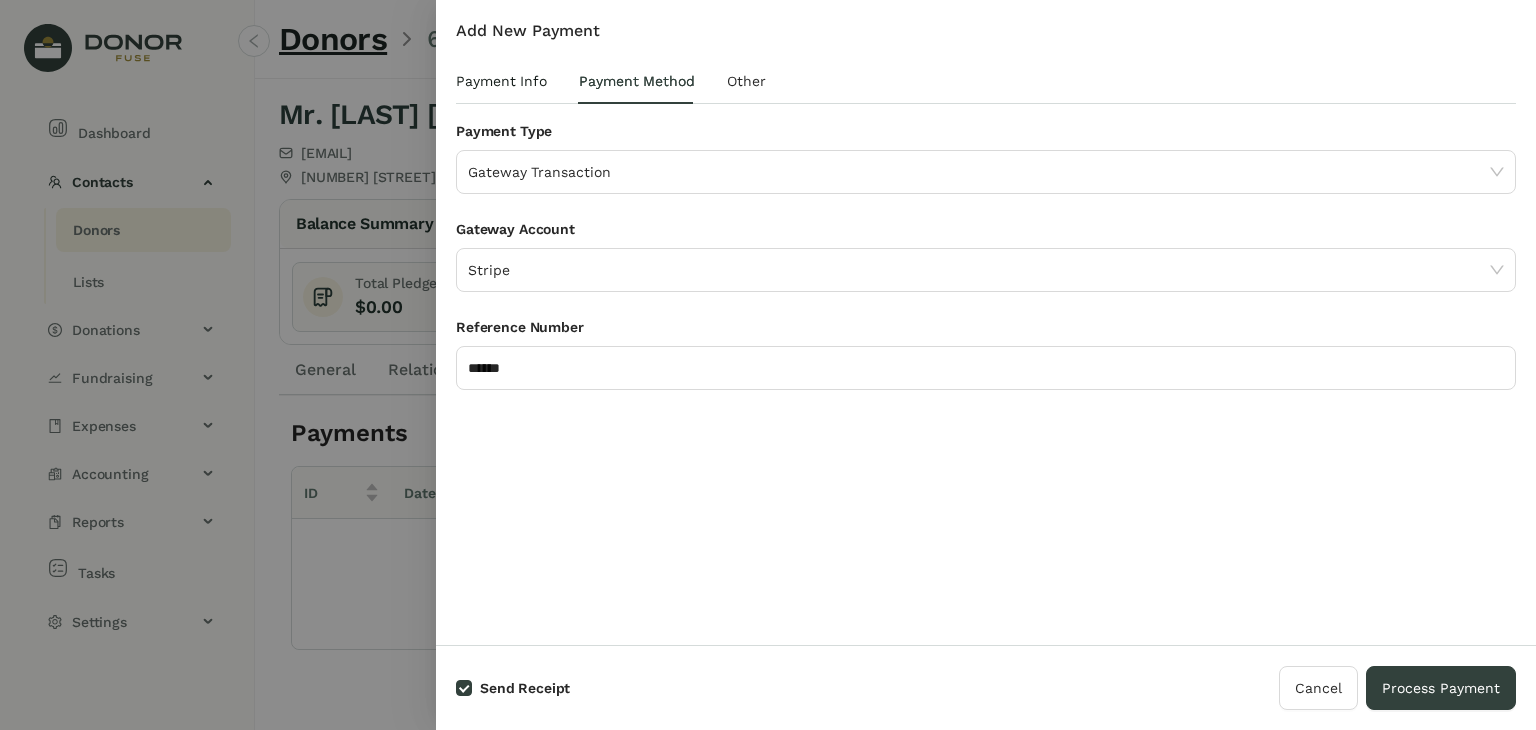 click on "Payment Info" at bounding box center [501, 81] 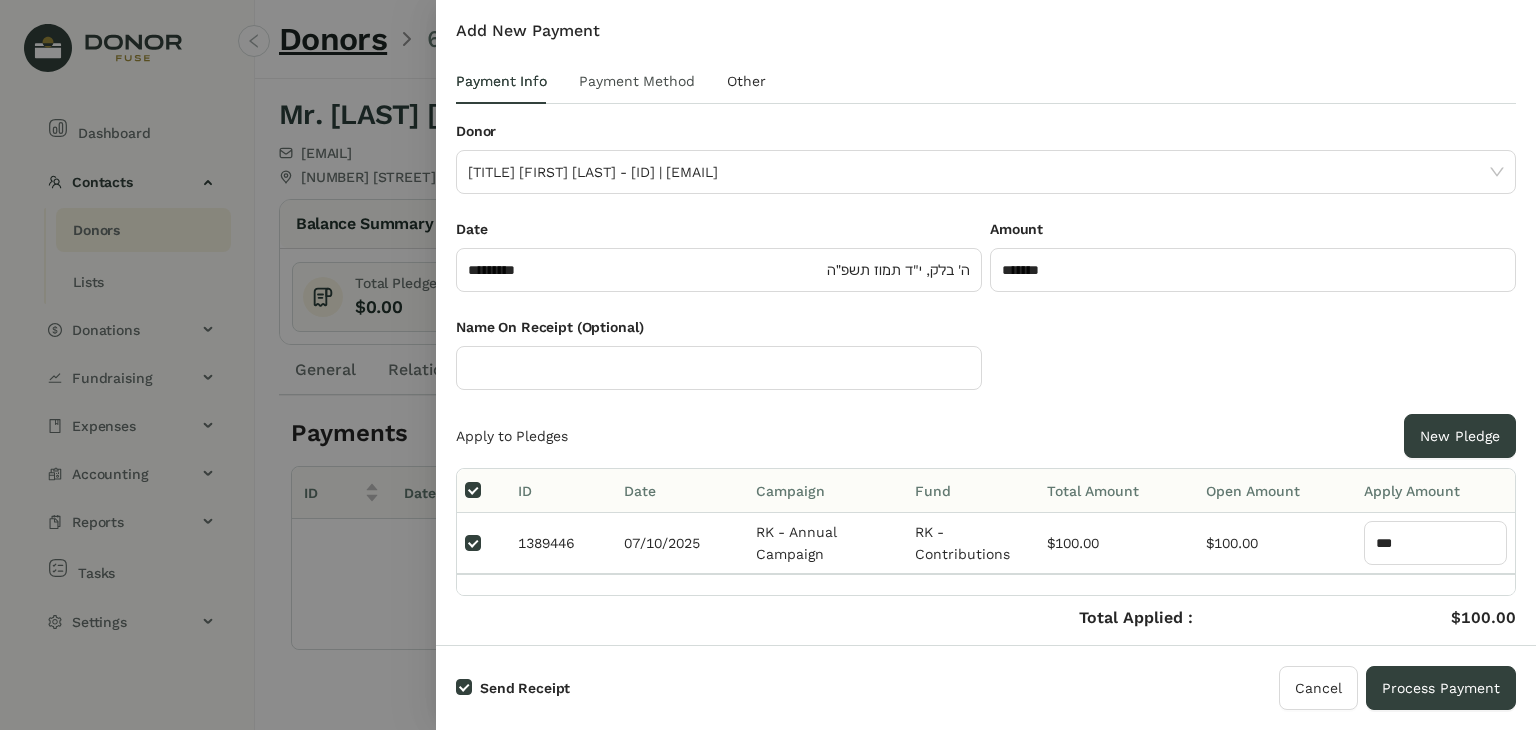 click on "Payment Method" at bounding box center (637, 81) 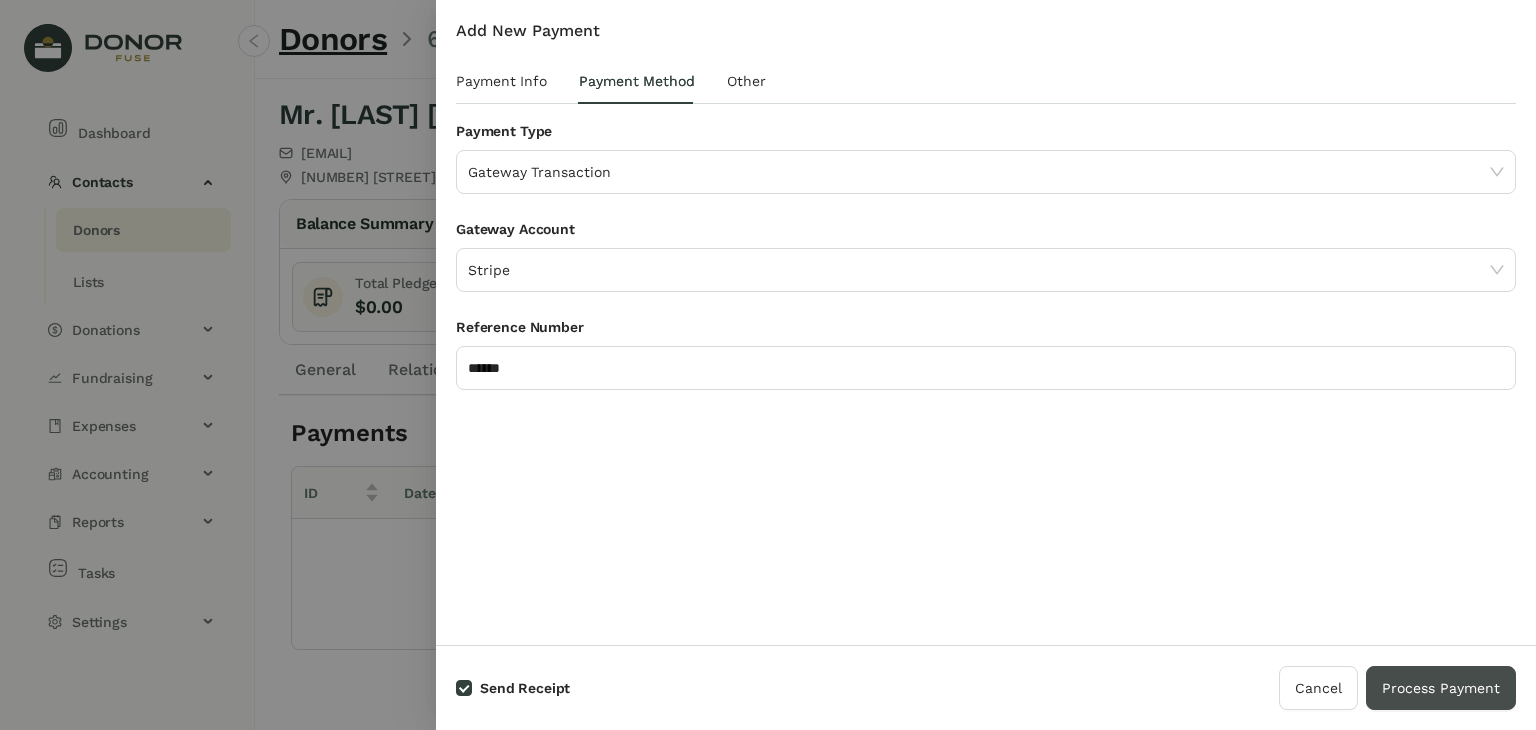 click on "Process Payment" at bounding box center [1441, 688] 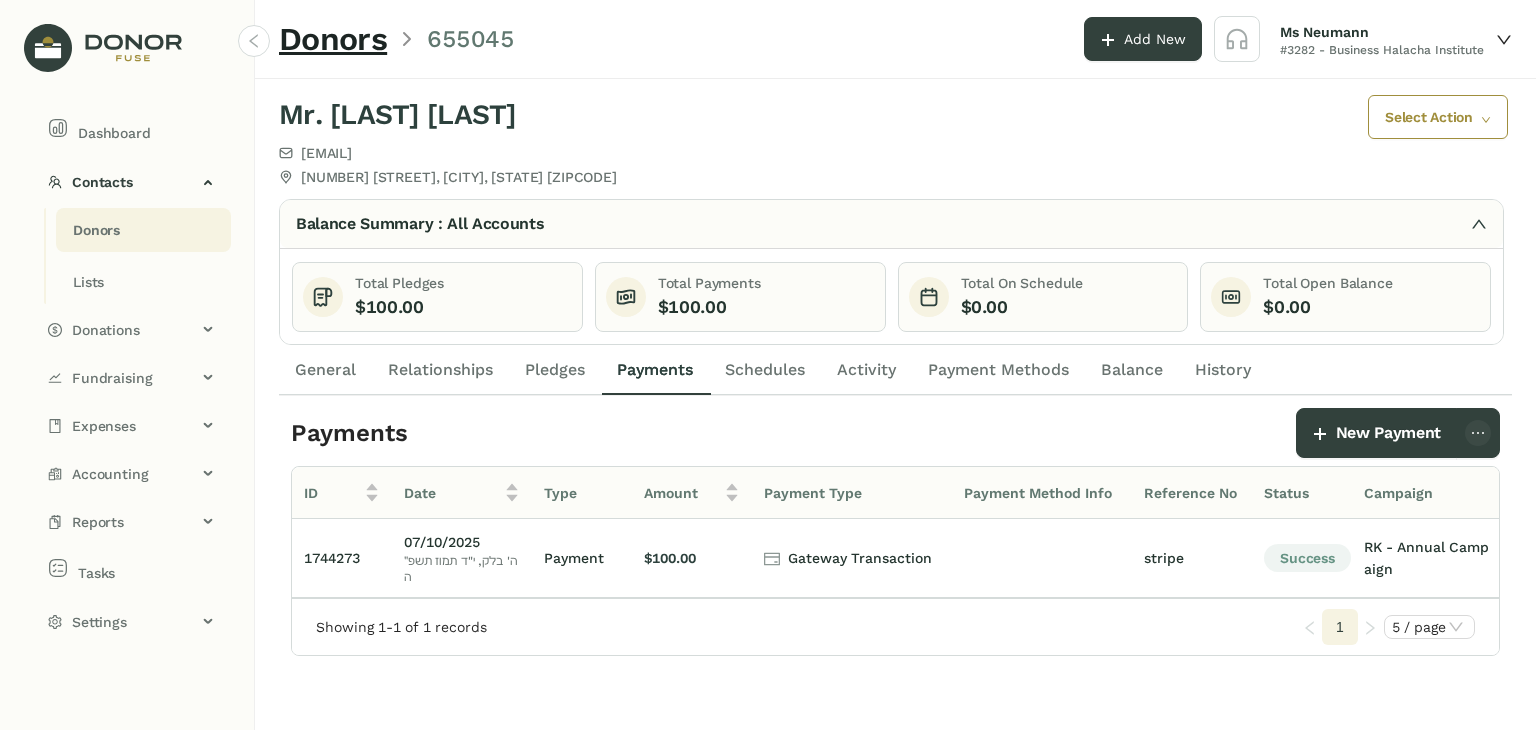 click on "Donors" 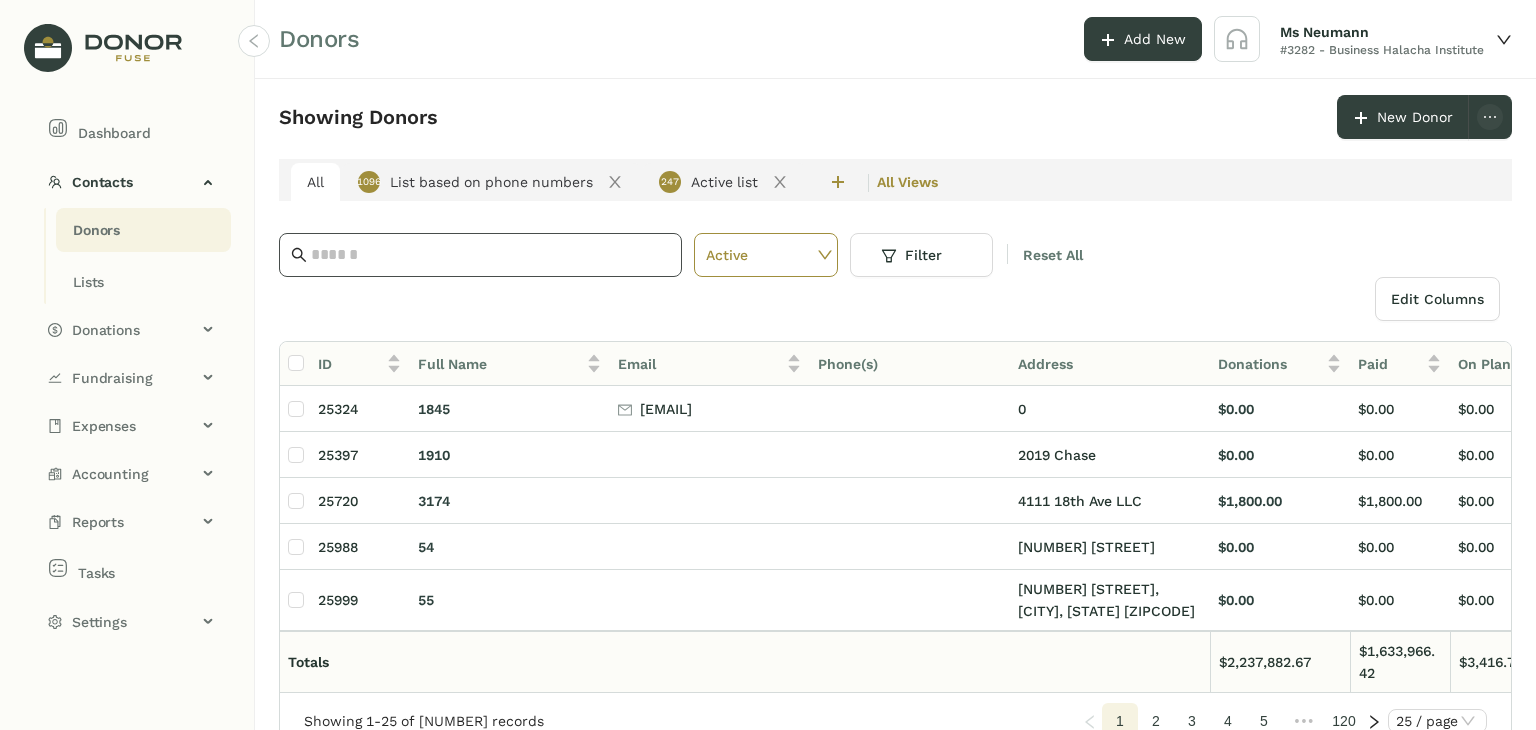 click 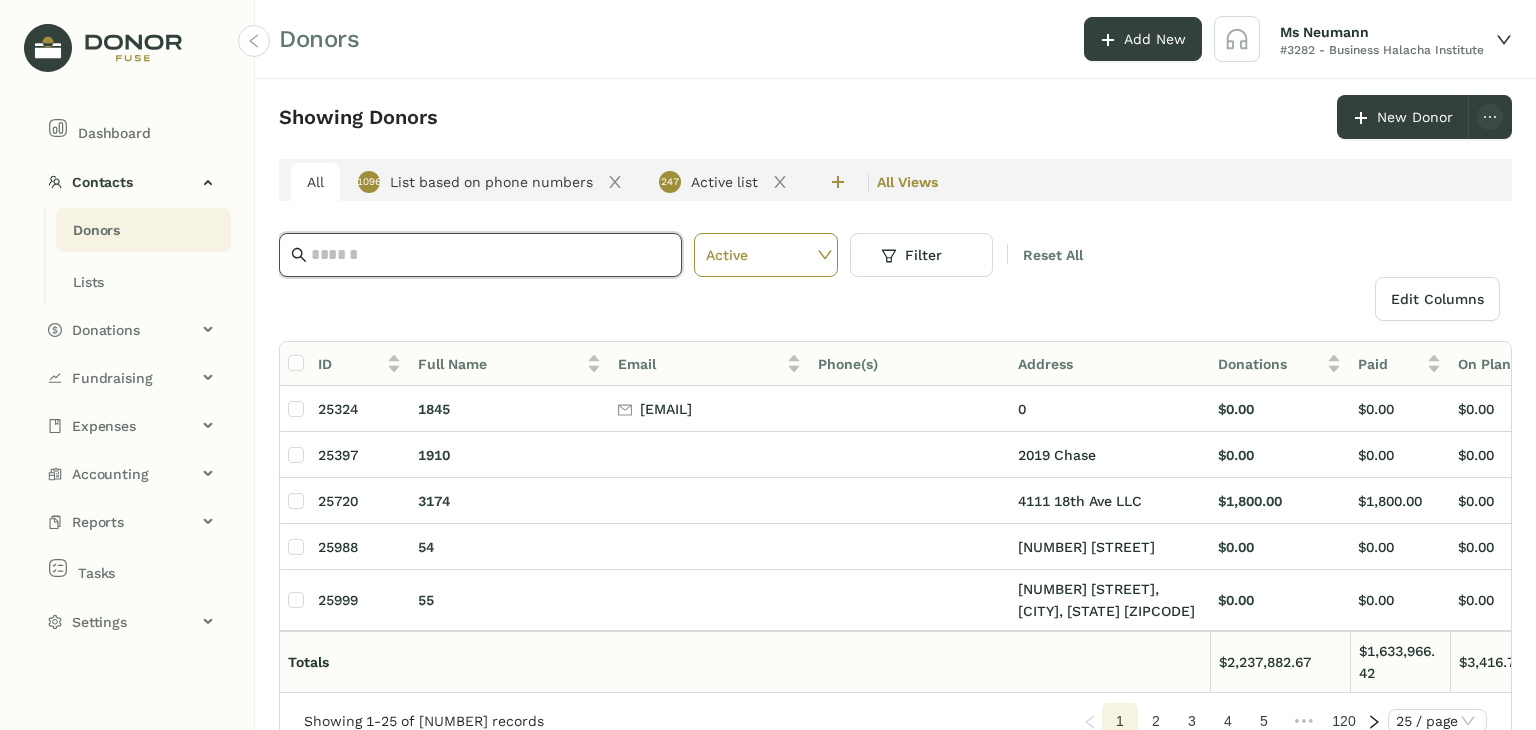 paste on "**********" 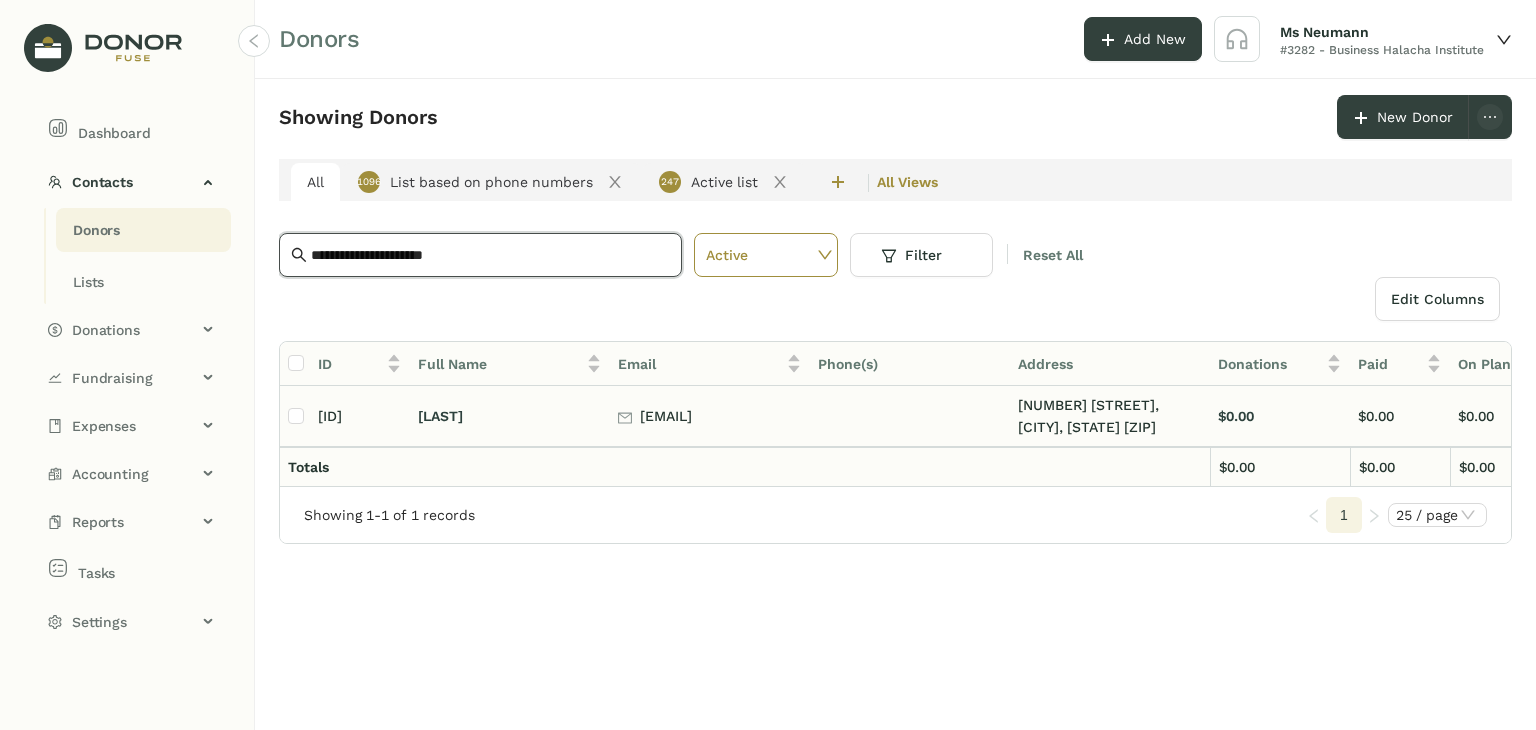 type on "**********" 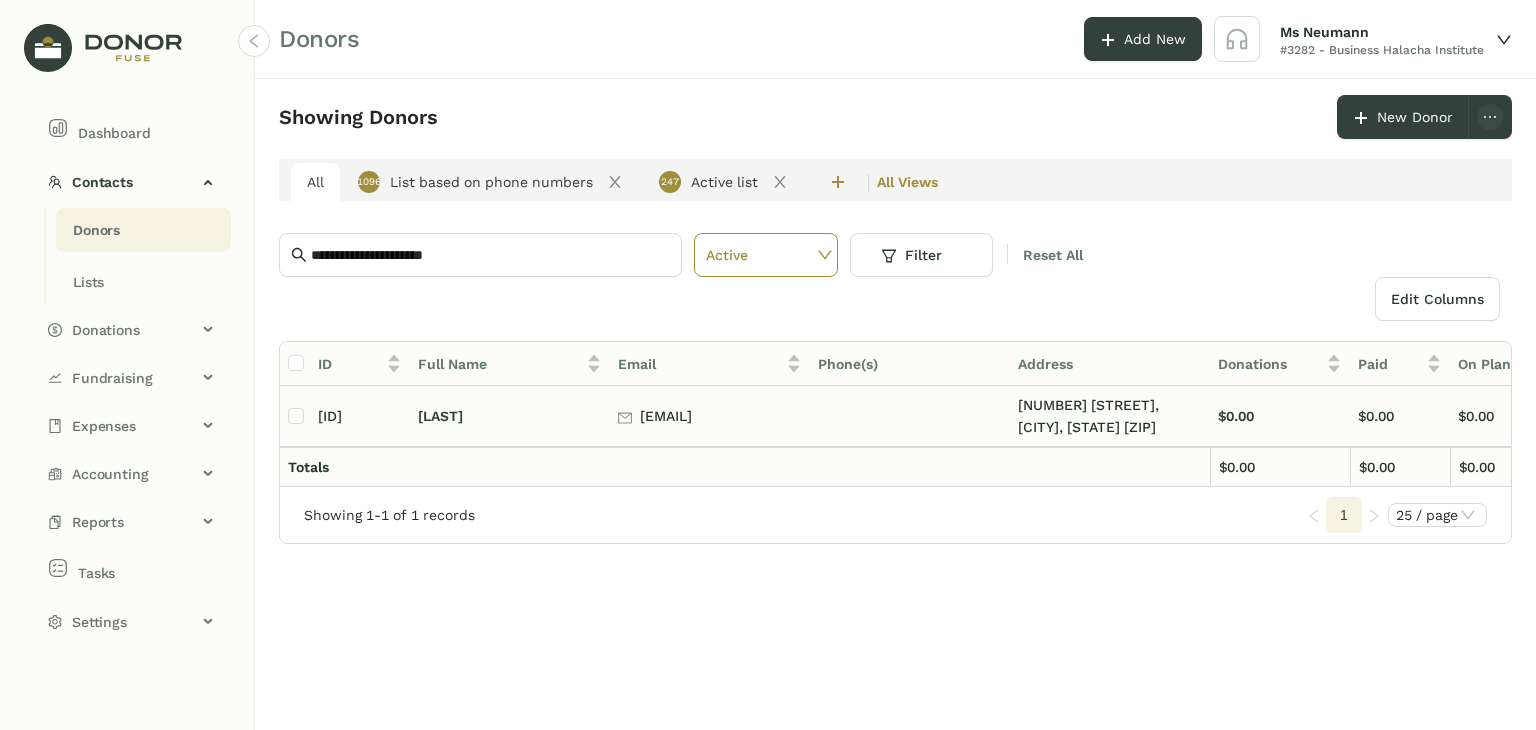 click on "[LAST]" 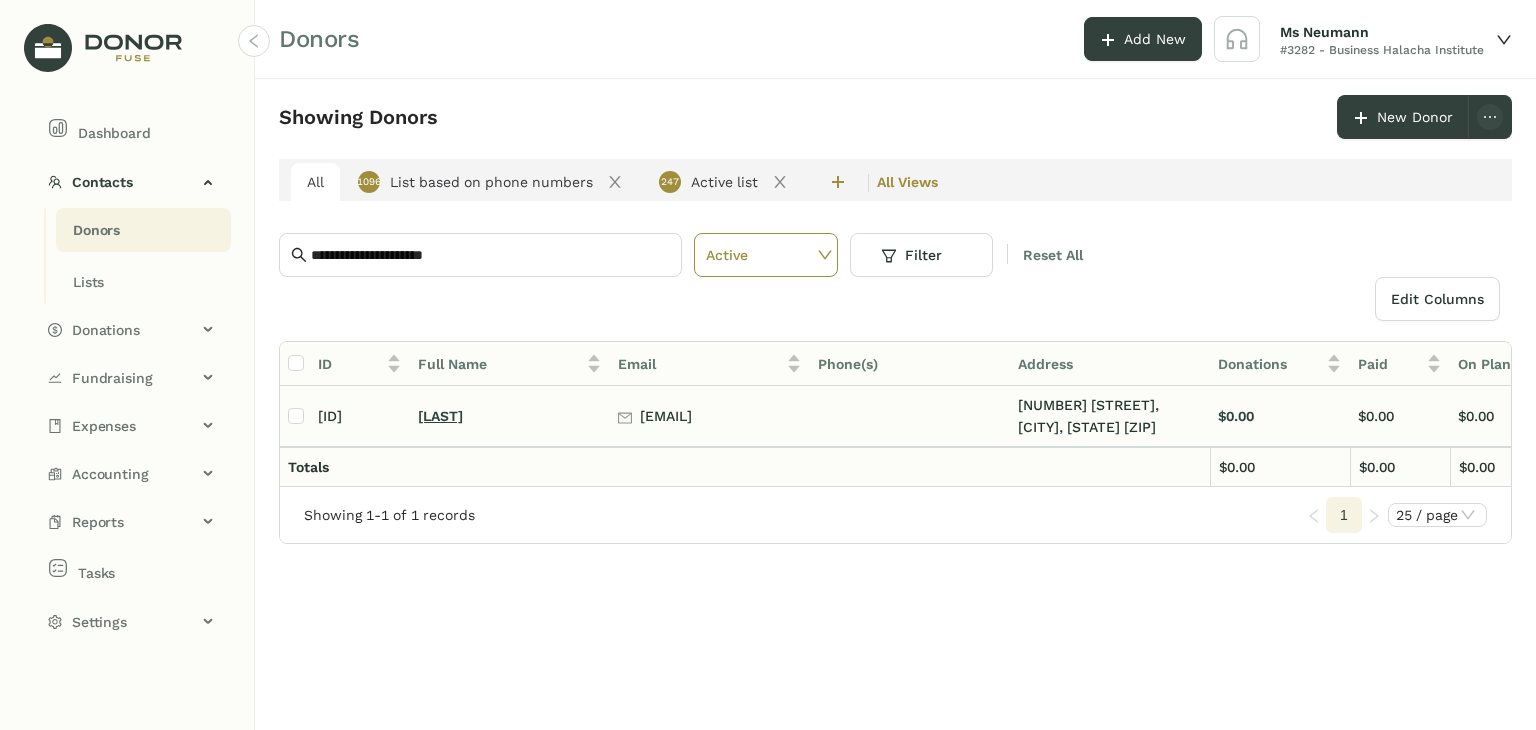 click on "[LAST]" 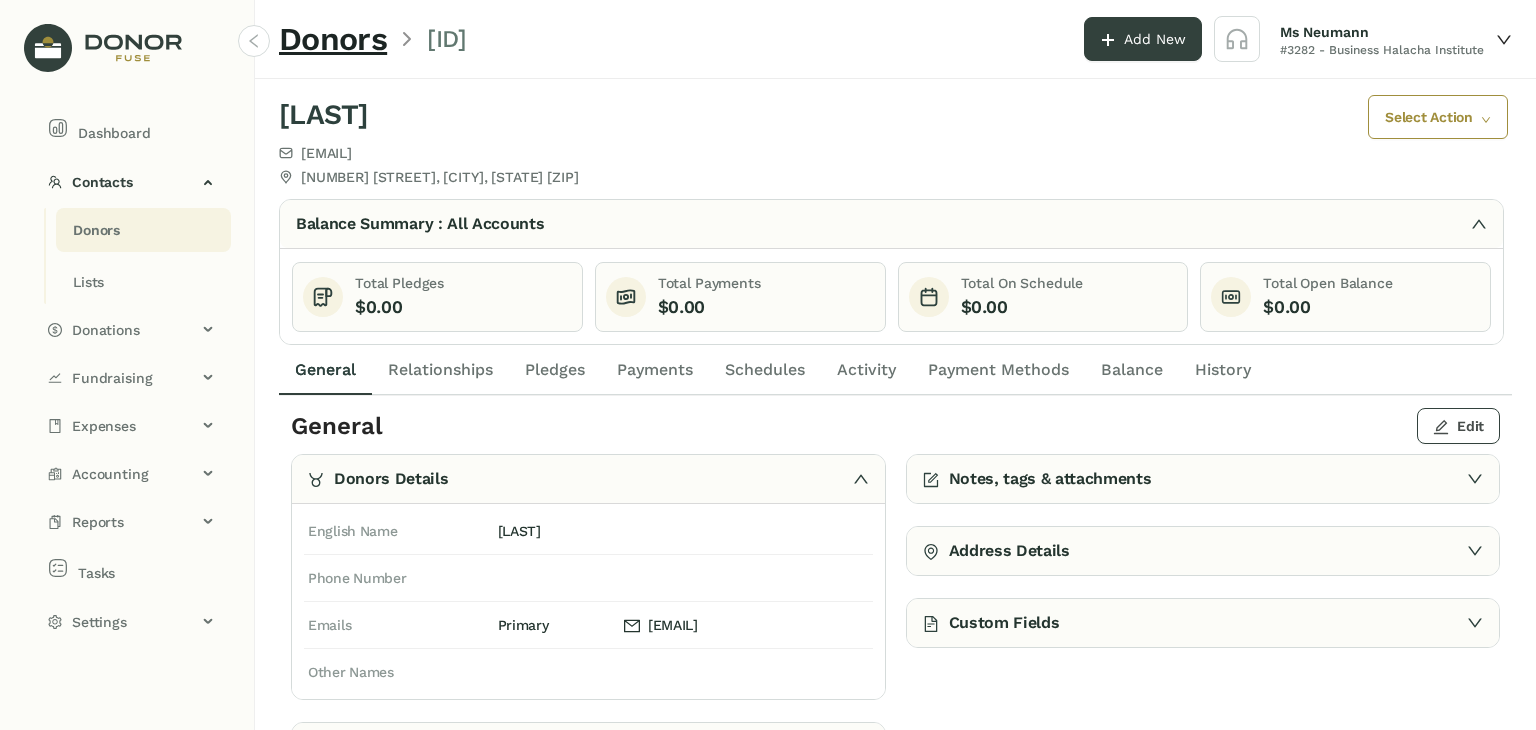 click on "Edit" 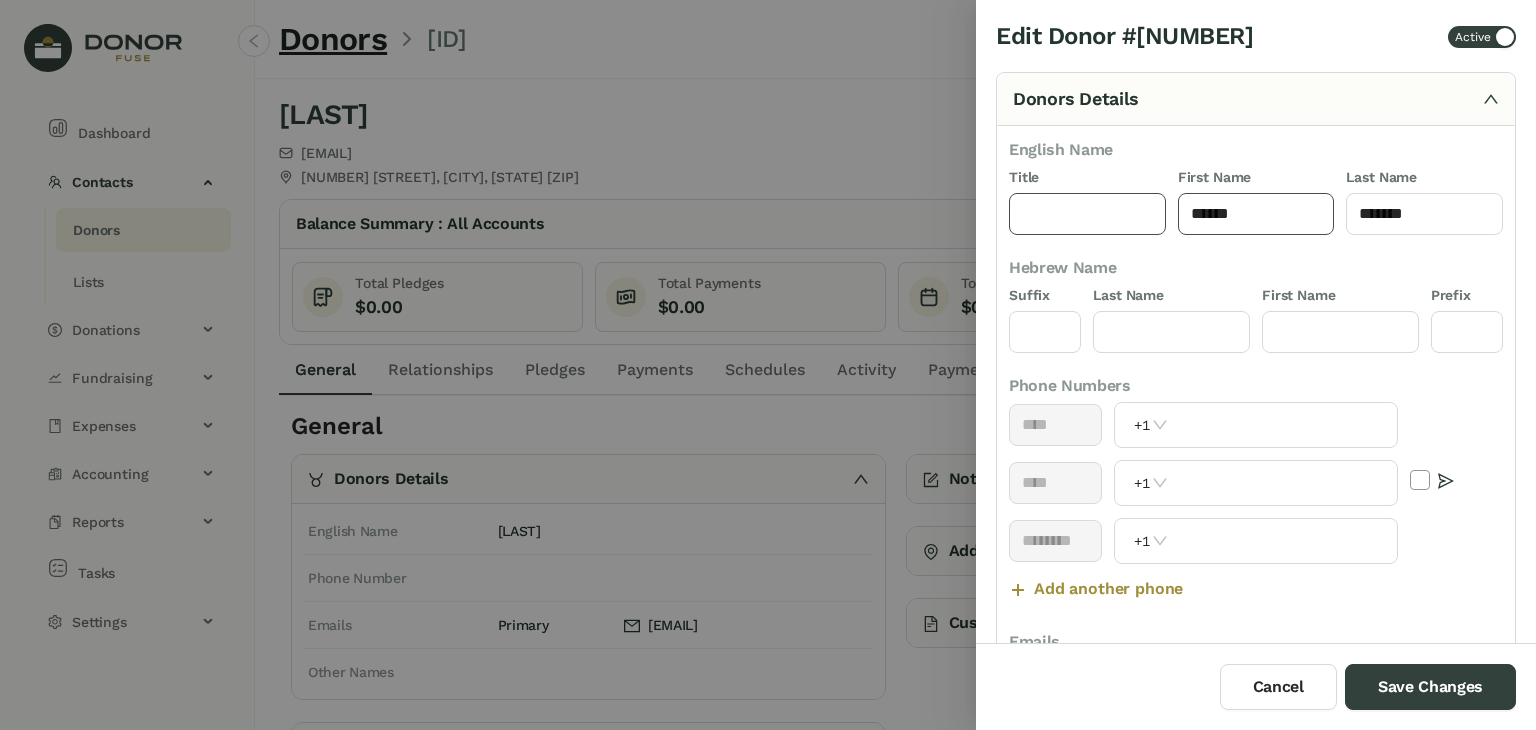 drag, startPoint x: 1261, startPoint y: 217, endPoint x: 1084, endPoint y: 228, distance: 177.34148 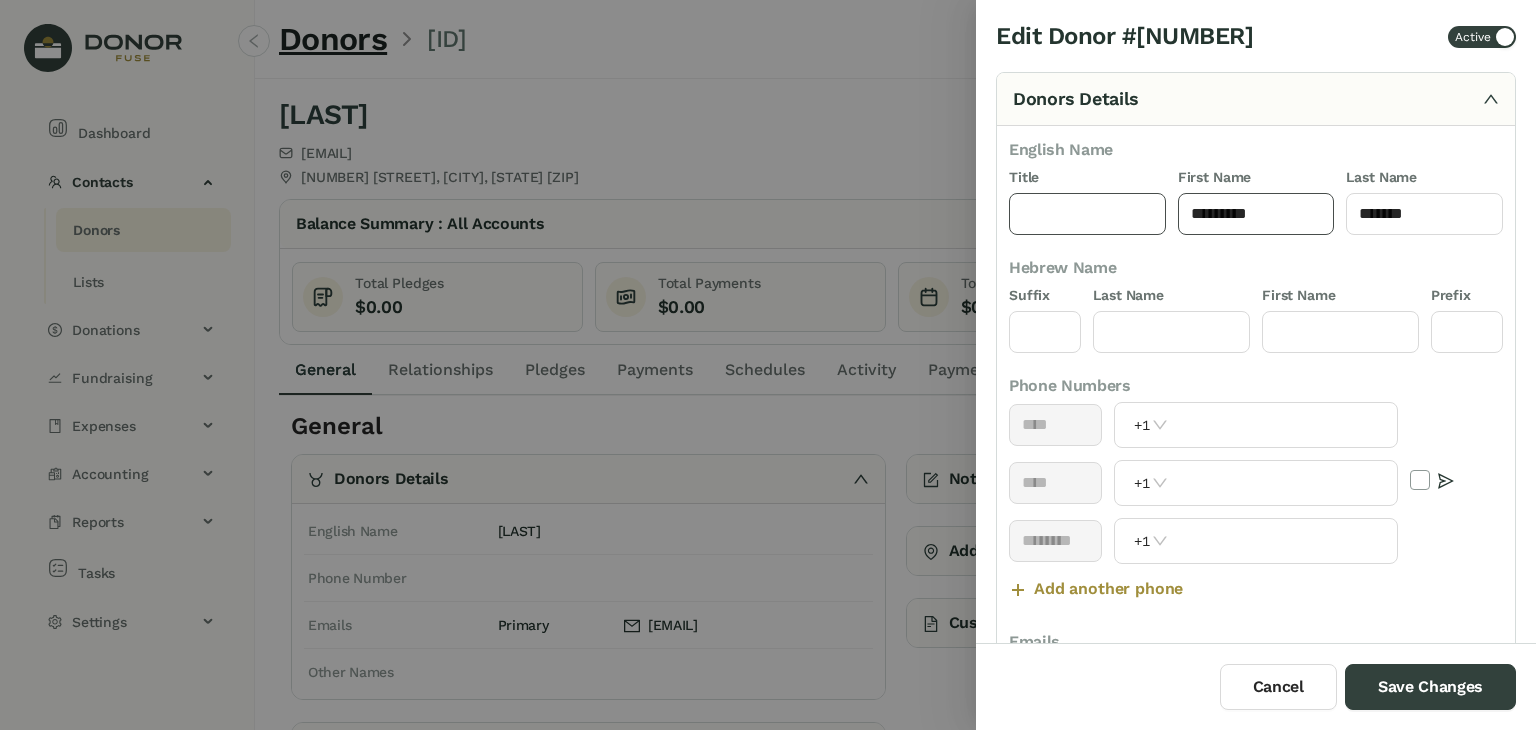 type on "*********" 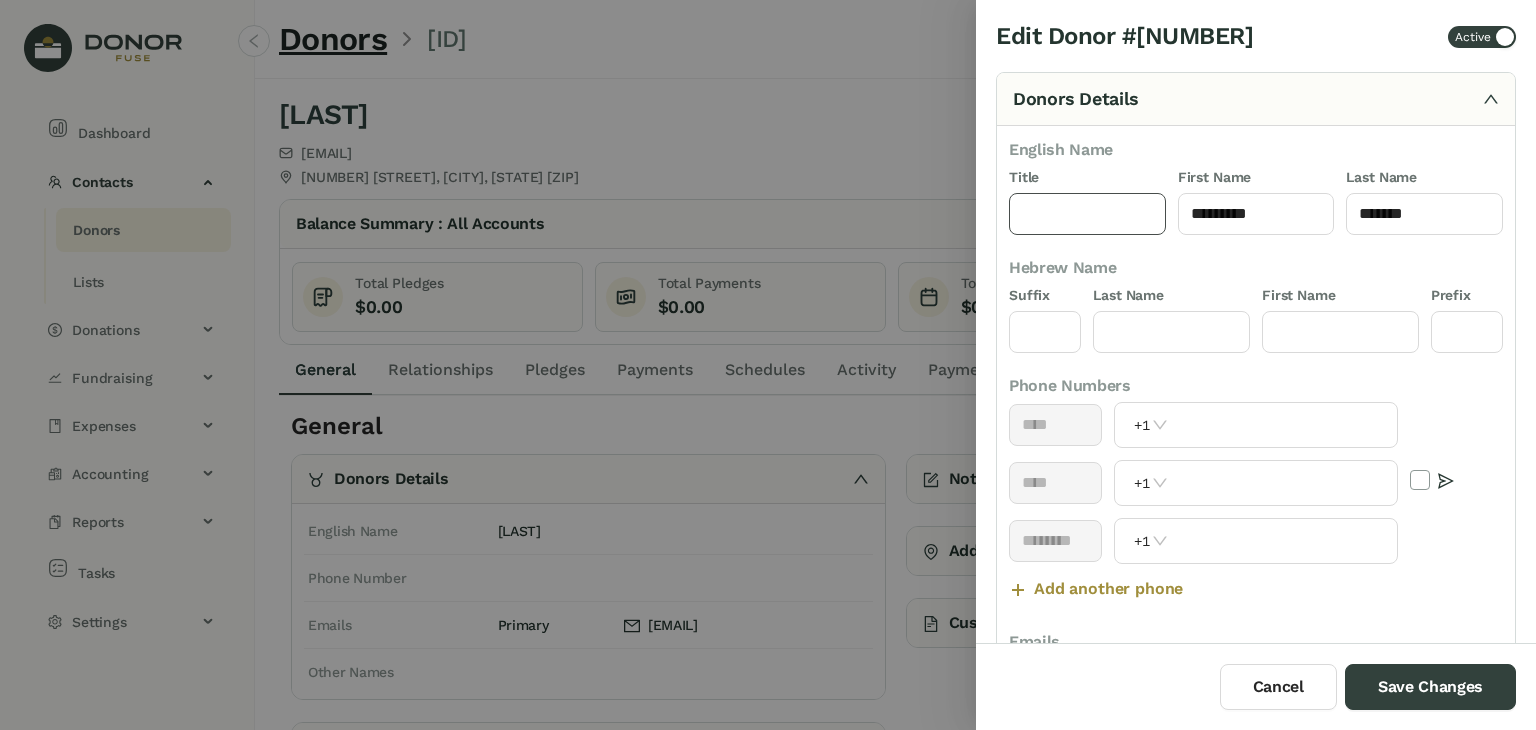 click 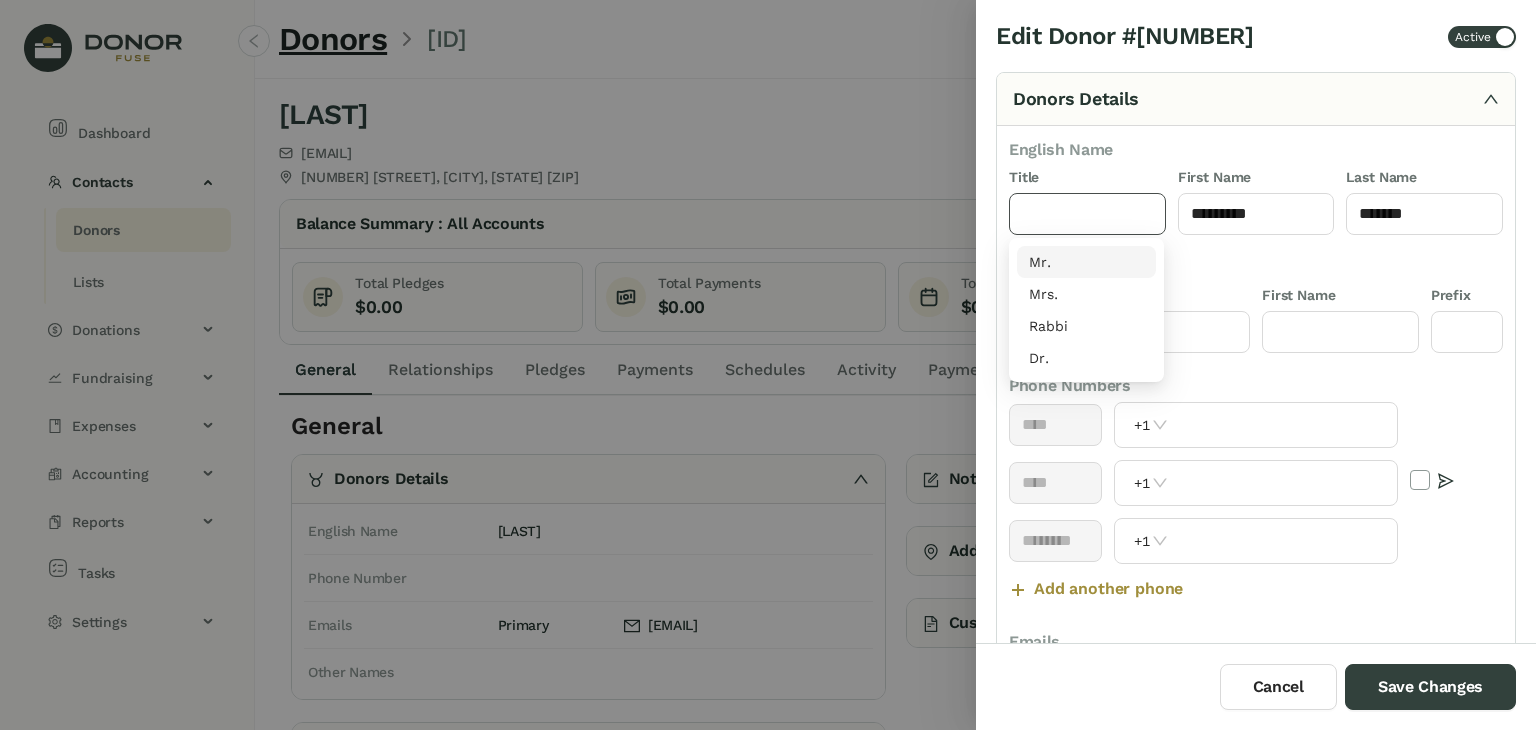click on "Mr." at bounding box center [1086, 262] 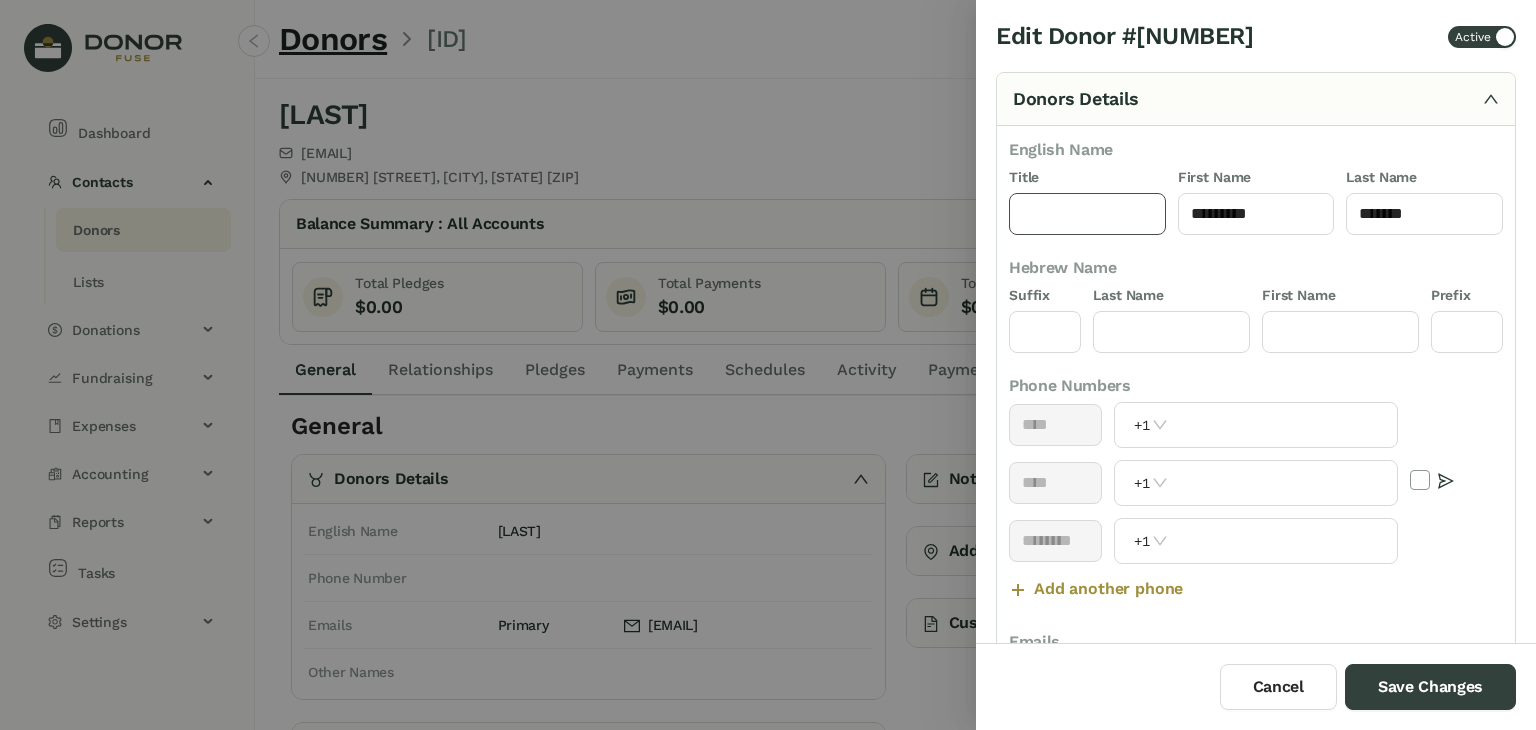 type on "***" 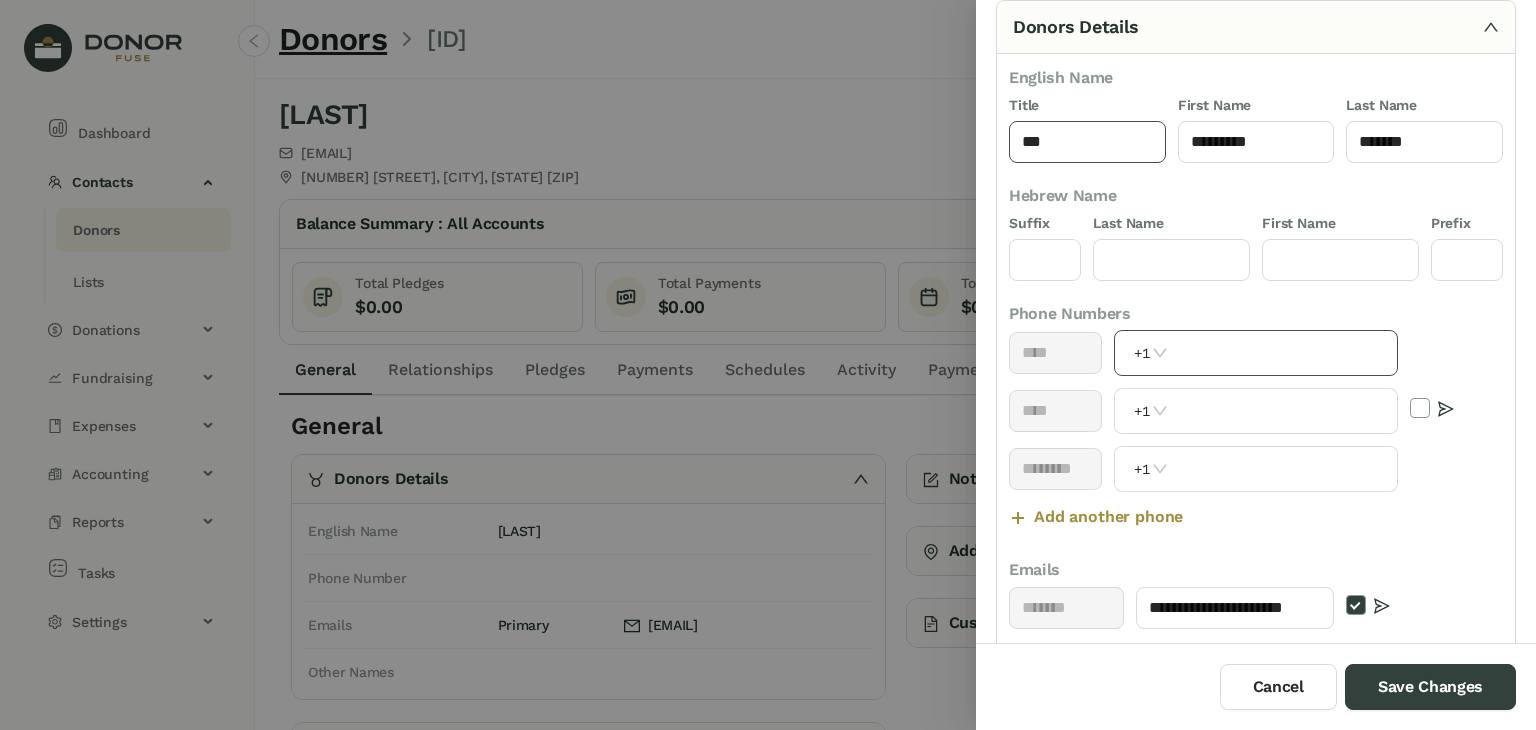 scroll, scrollTop: 104, scrollLeft: 0, axis: vertical 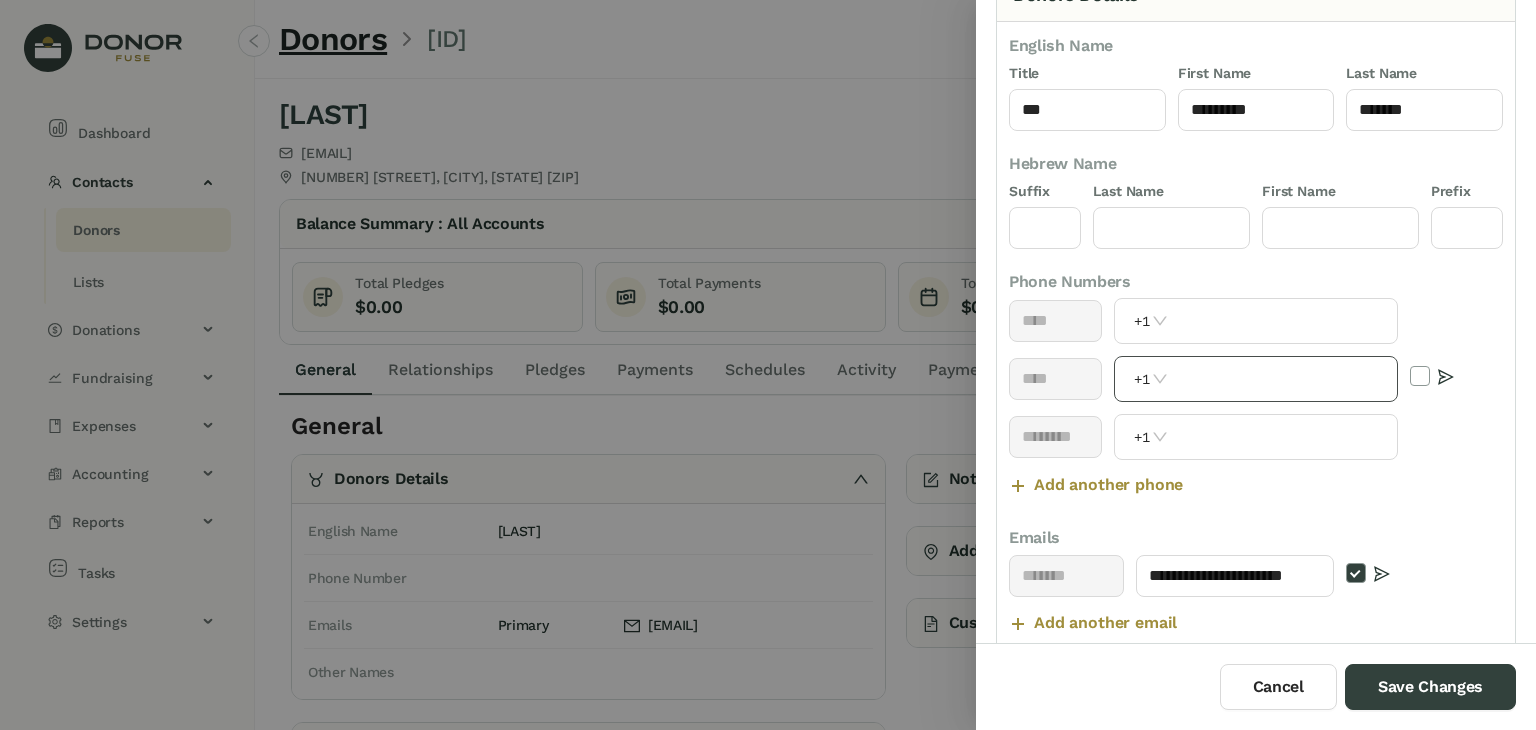 click at bounding box center [1284, 379] 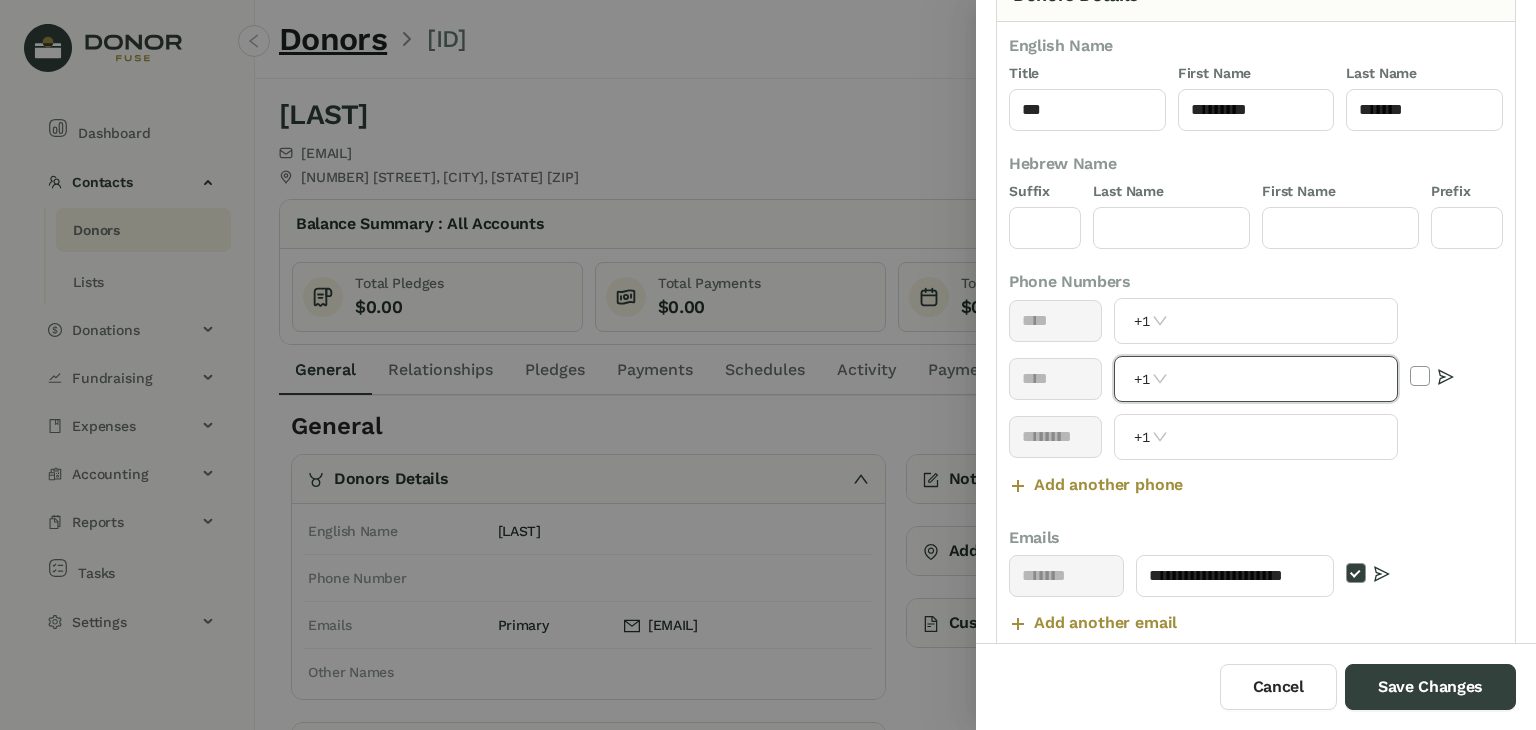 paste on "**********" 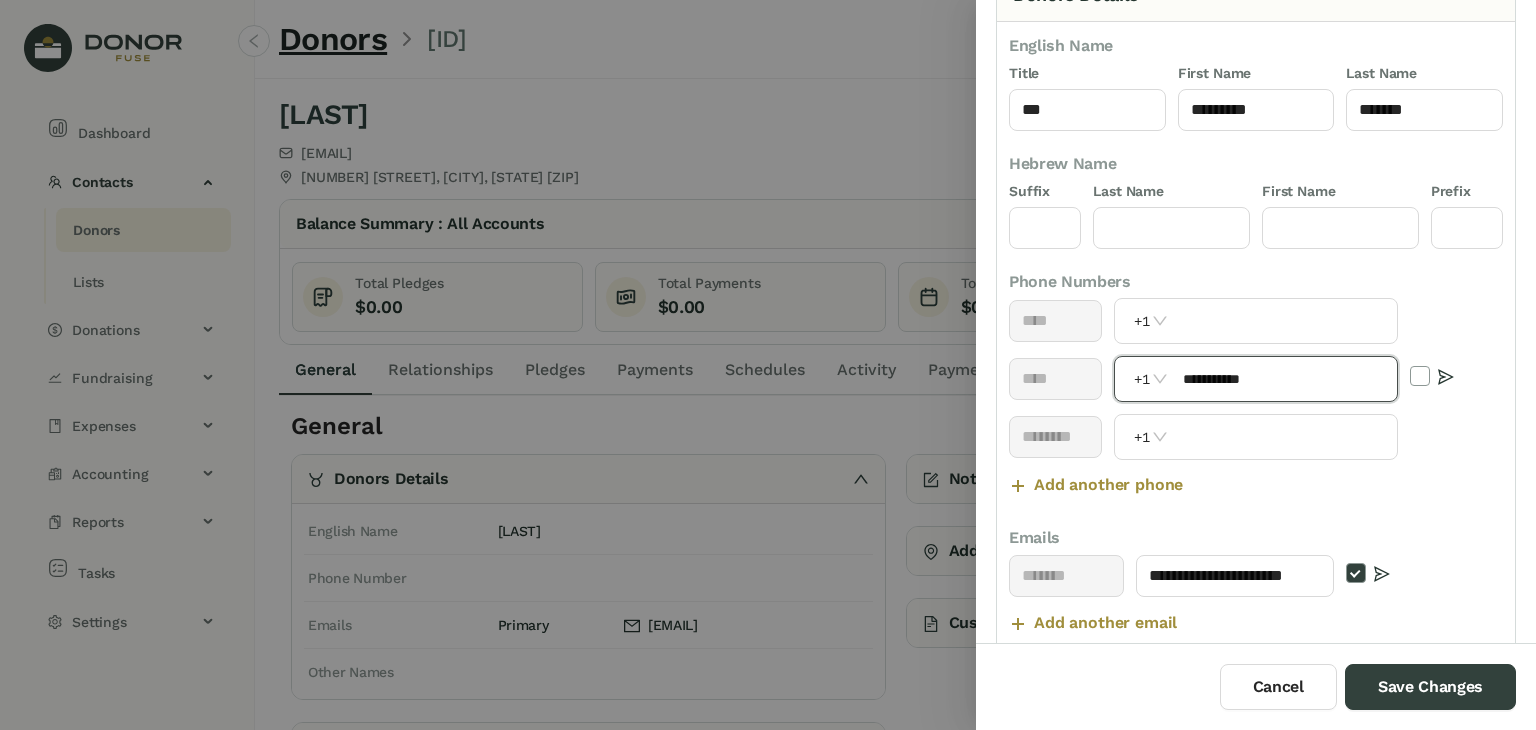 click on "**********" at bounding box center [1284, 379] 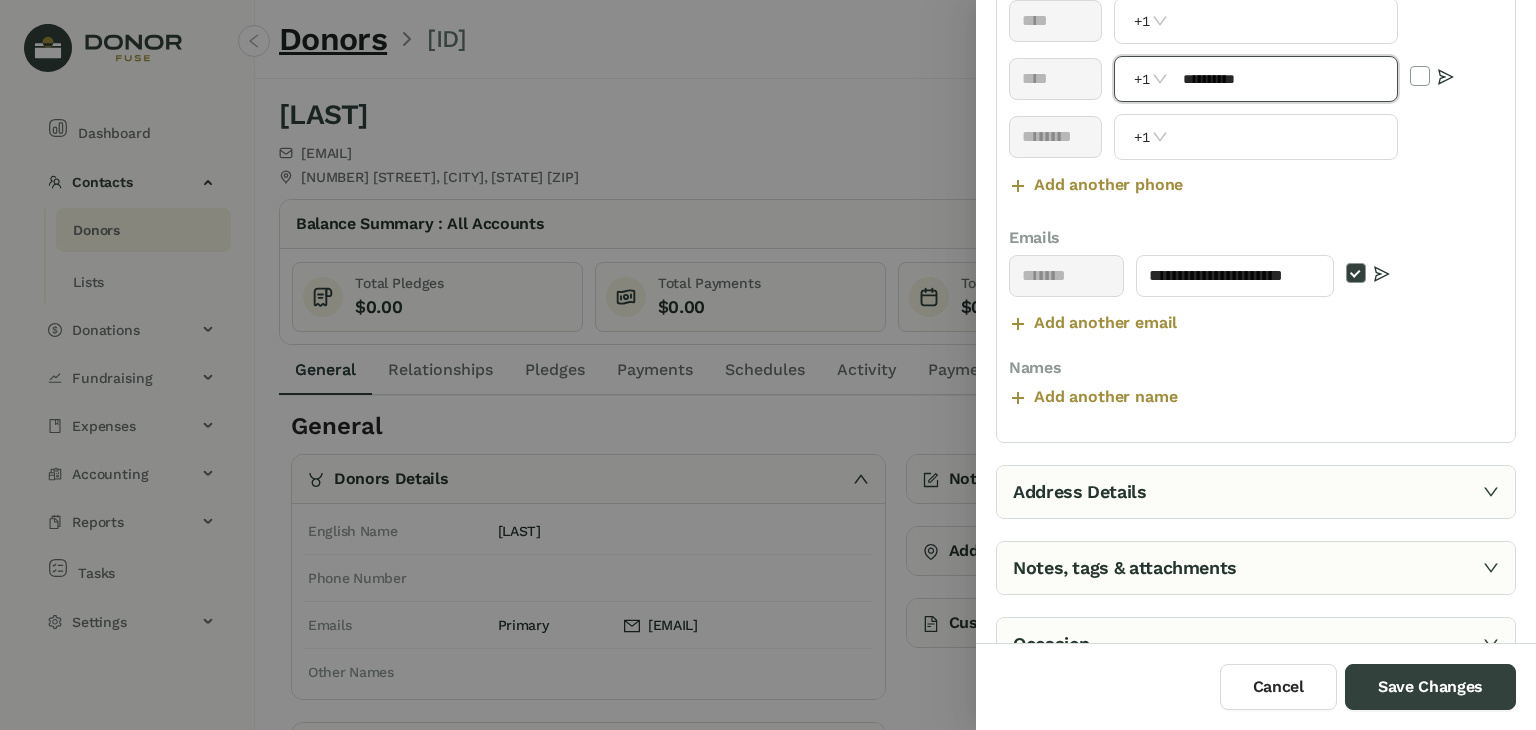 scroll, scrollTop: 478, scrollLeft: 0, axis: vertical 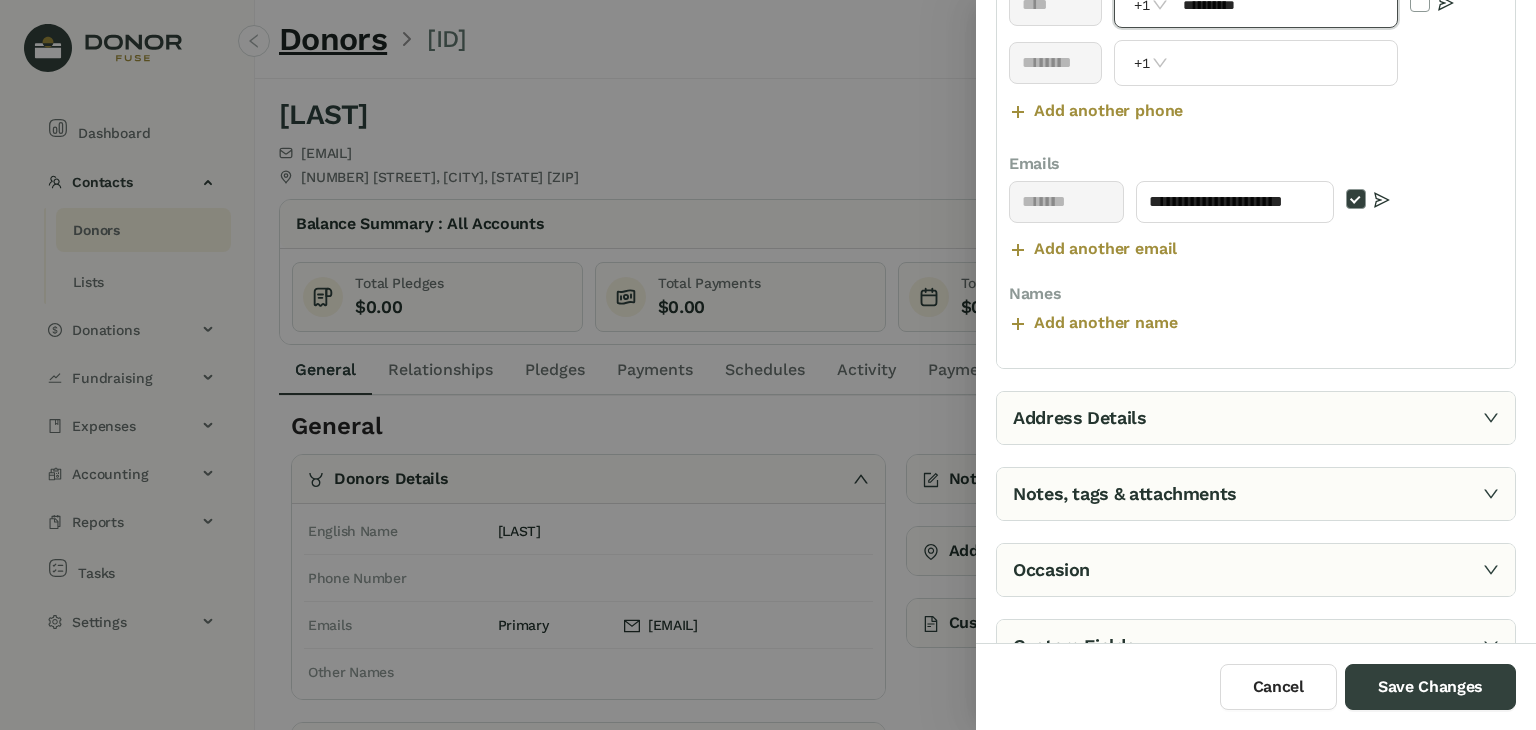 type on "**********" 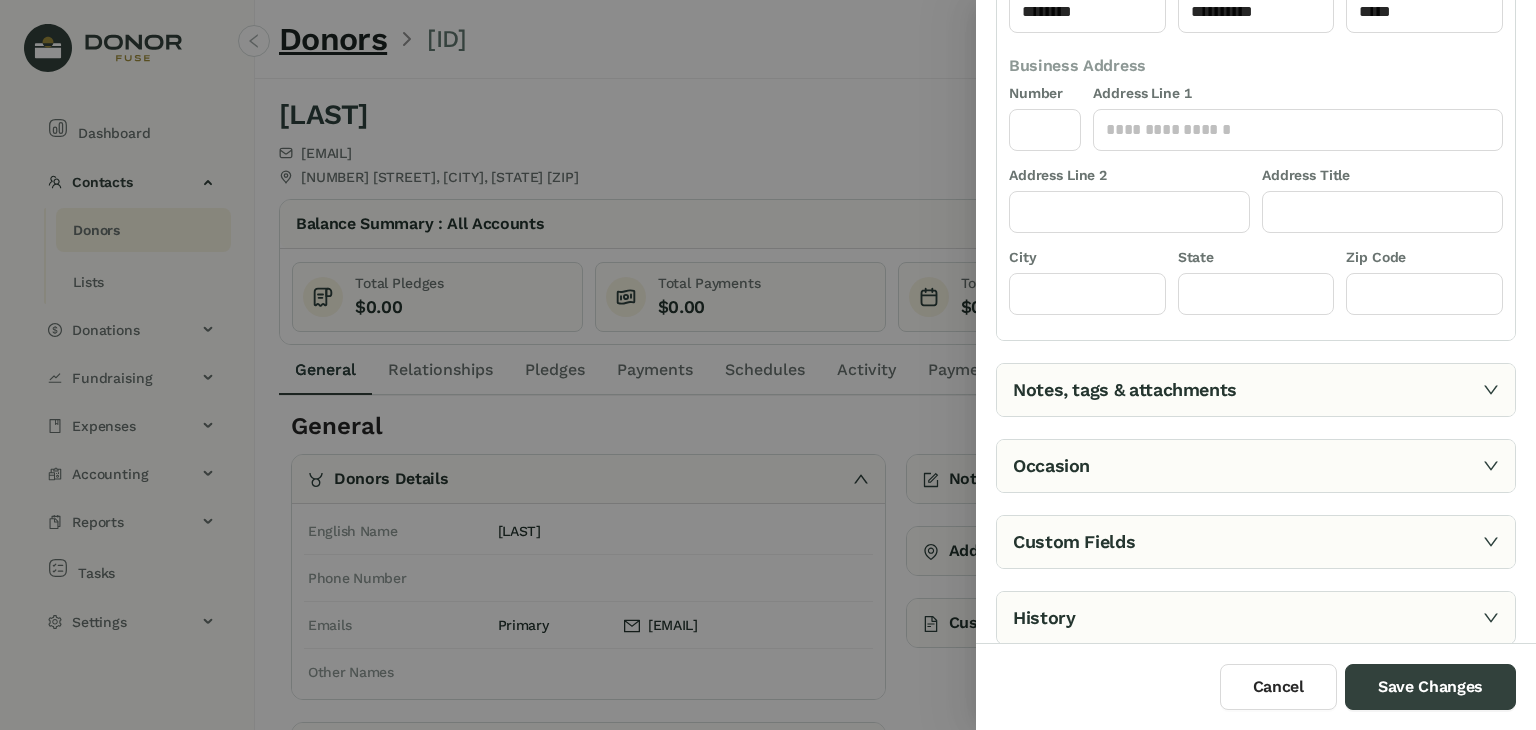 scroll, scrollTop: 446, scrollLeft: 0, axis: vertical 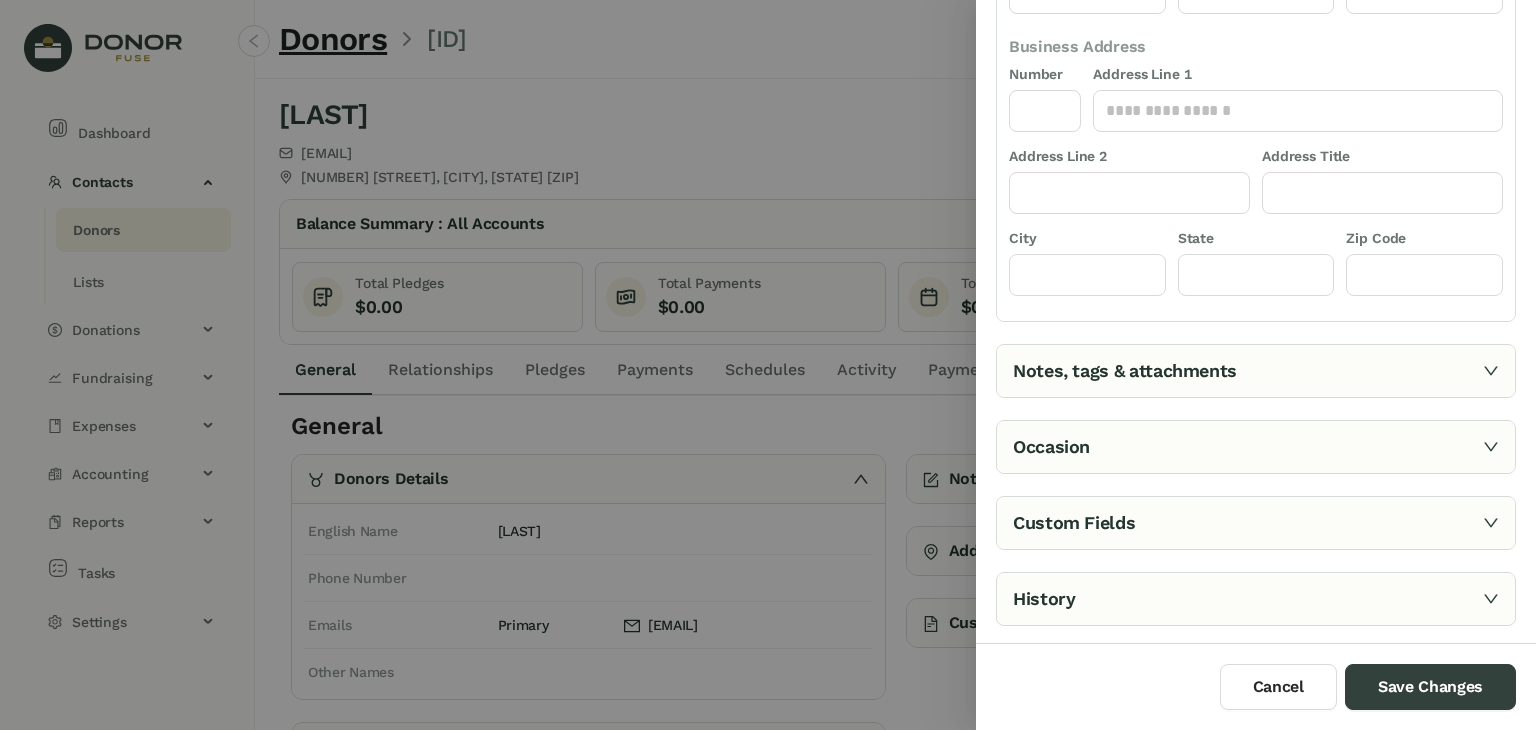 click on "Notes, tags & attachments" at bounding box center [1256, 371] 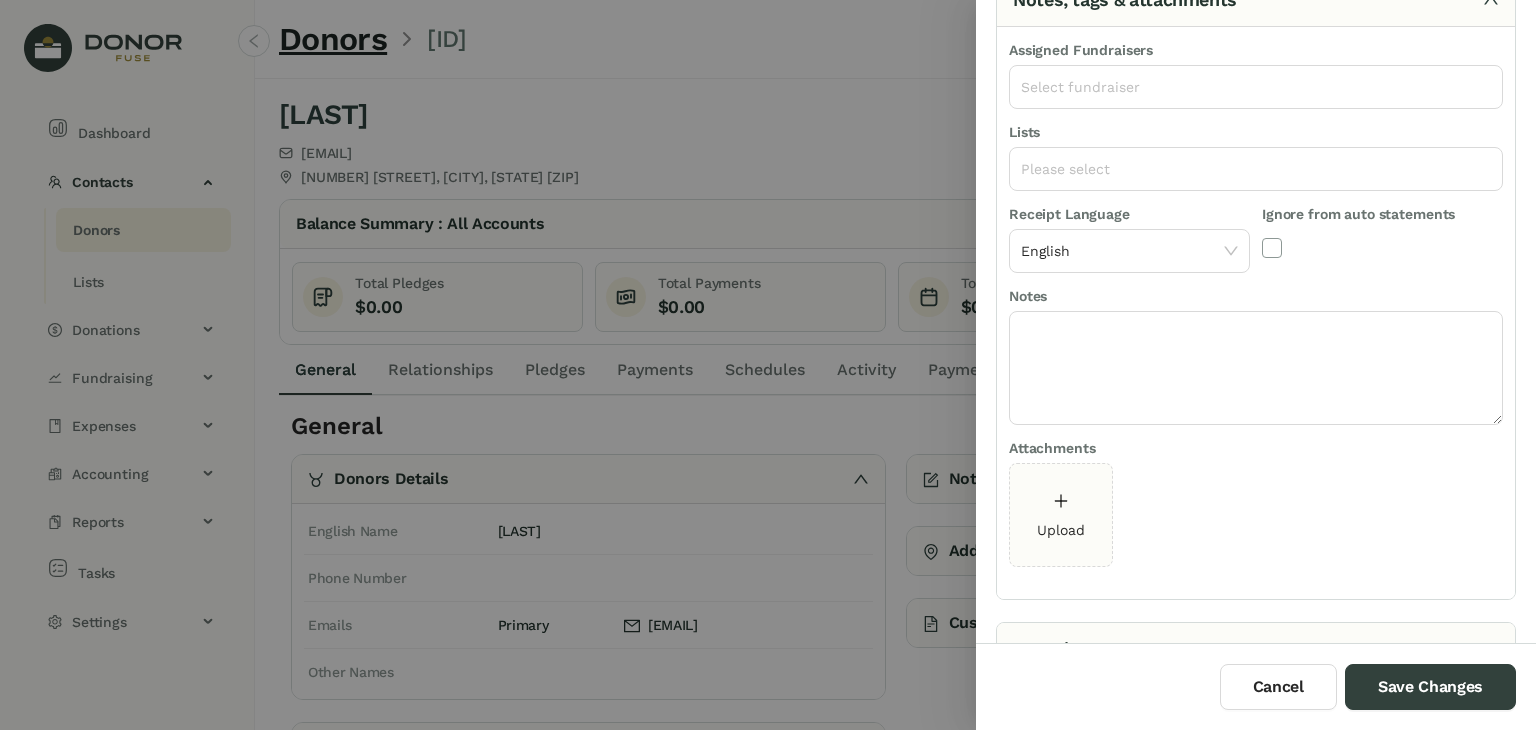 scroll, scrollTop: 248, scrollLeft: 0, axis: vertical 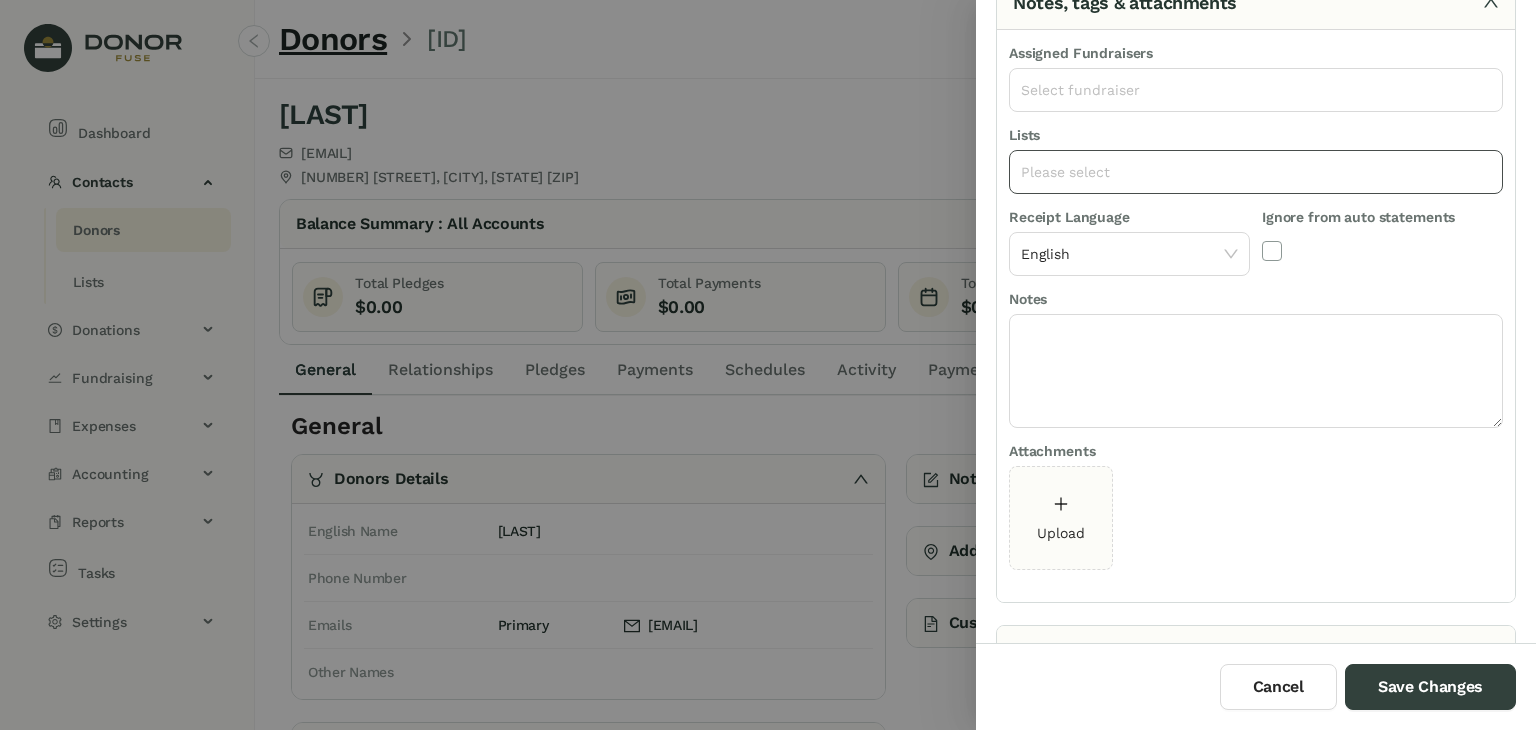 click on "Please select" 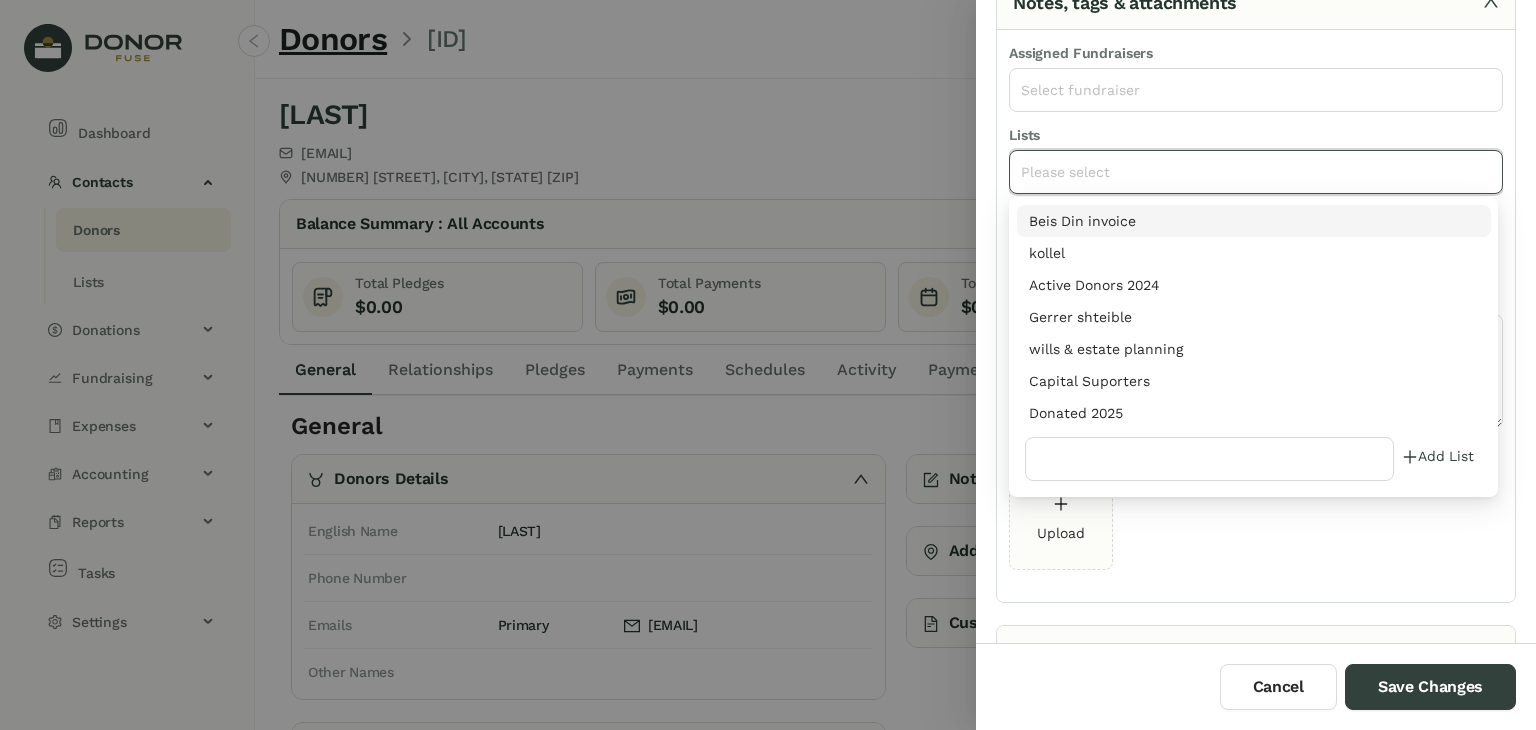 click on "Donated 2025" at bounding box center [1254, 413] 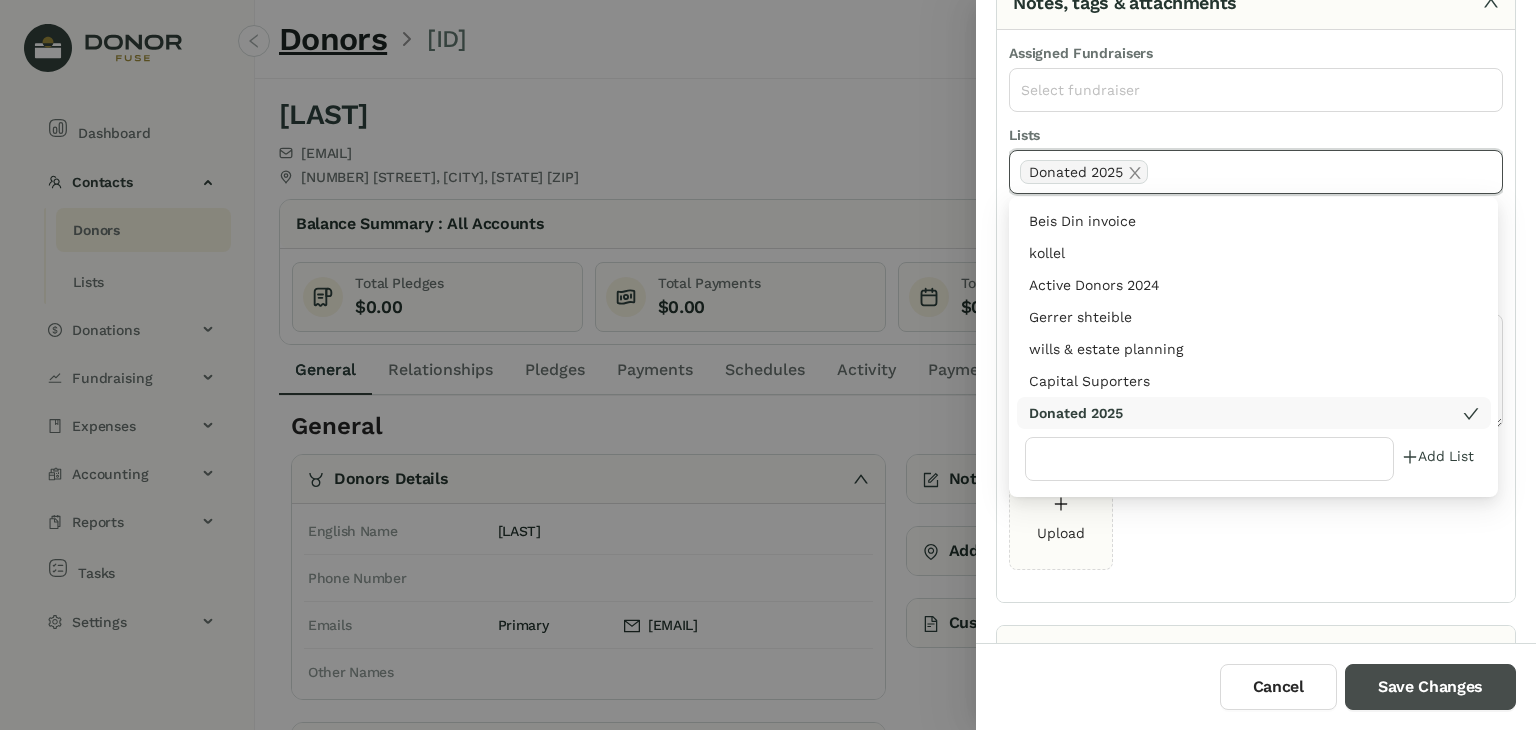 click on "Save Changes" at bounding box center [1430, 687] 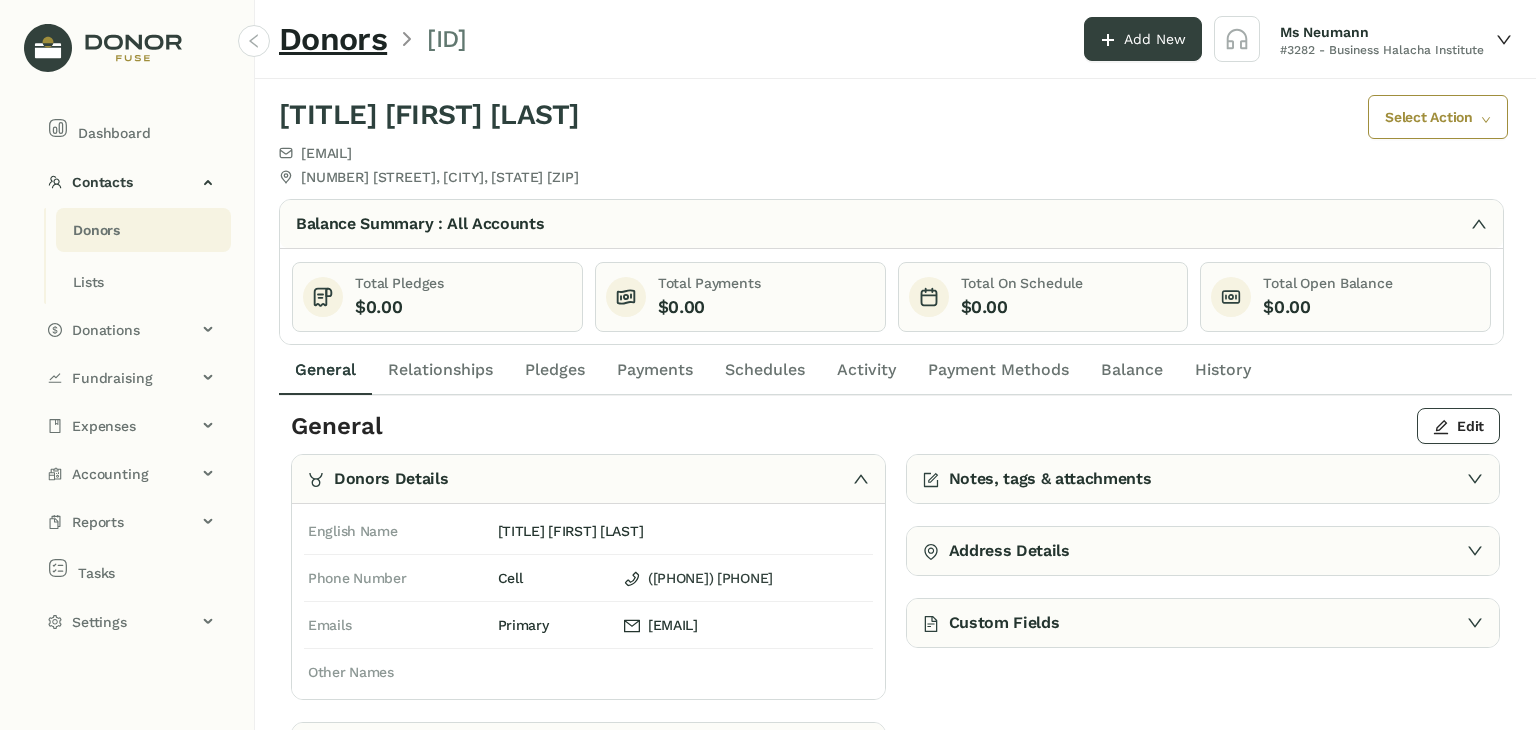 click on "Payments" 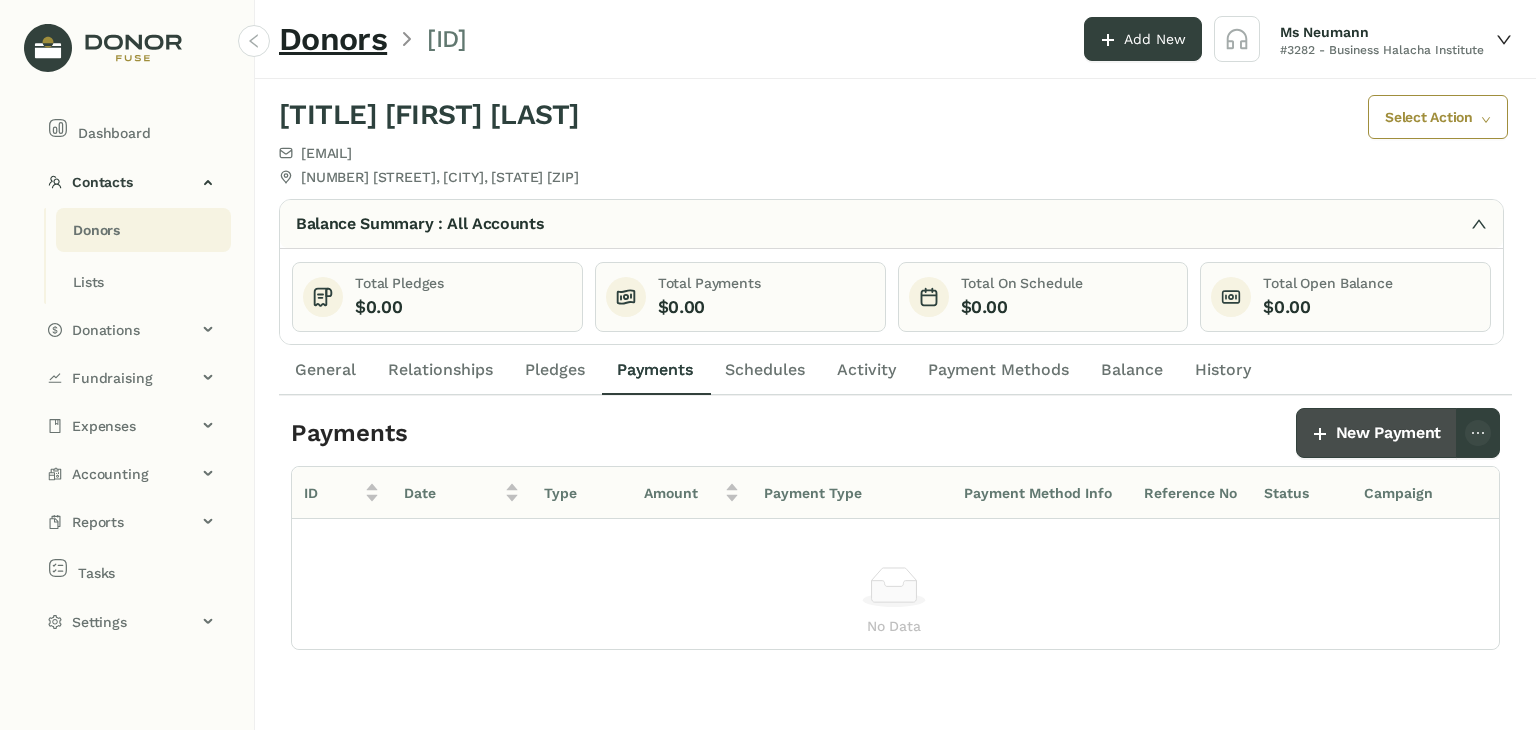 click on "New Payment" 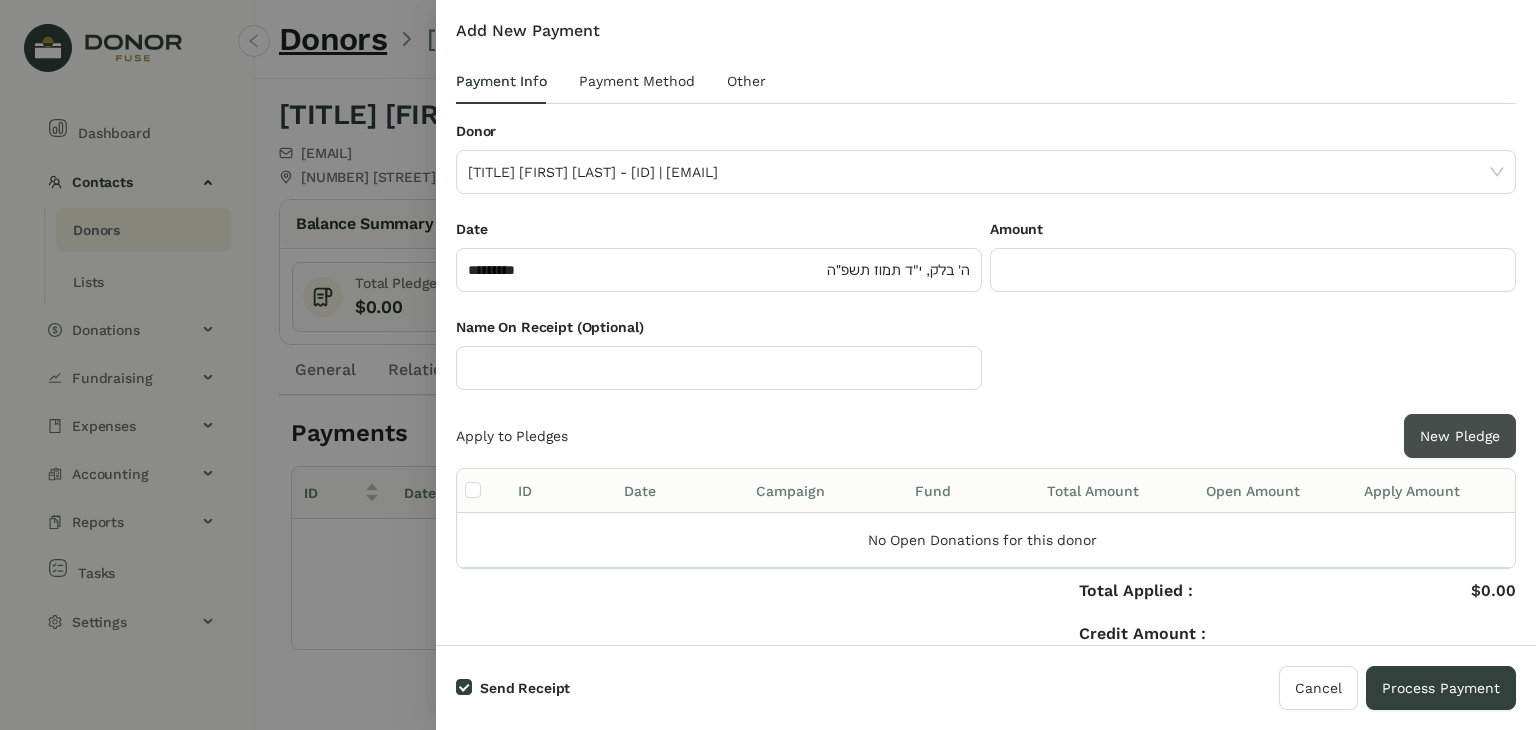 click on "New Pledge" at bounding box center [1460, 436] 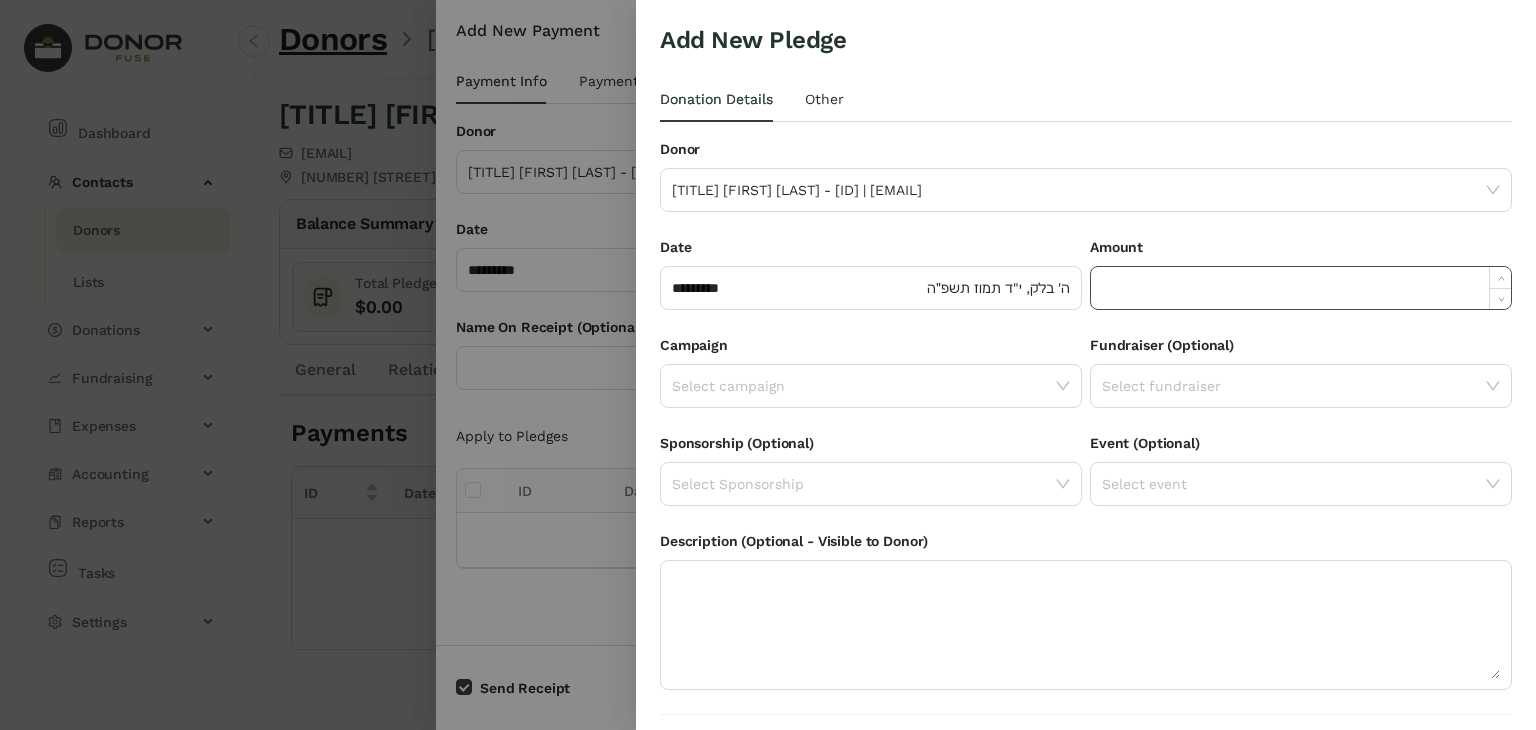 click 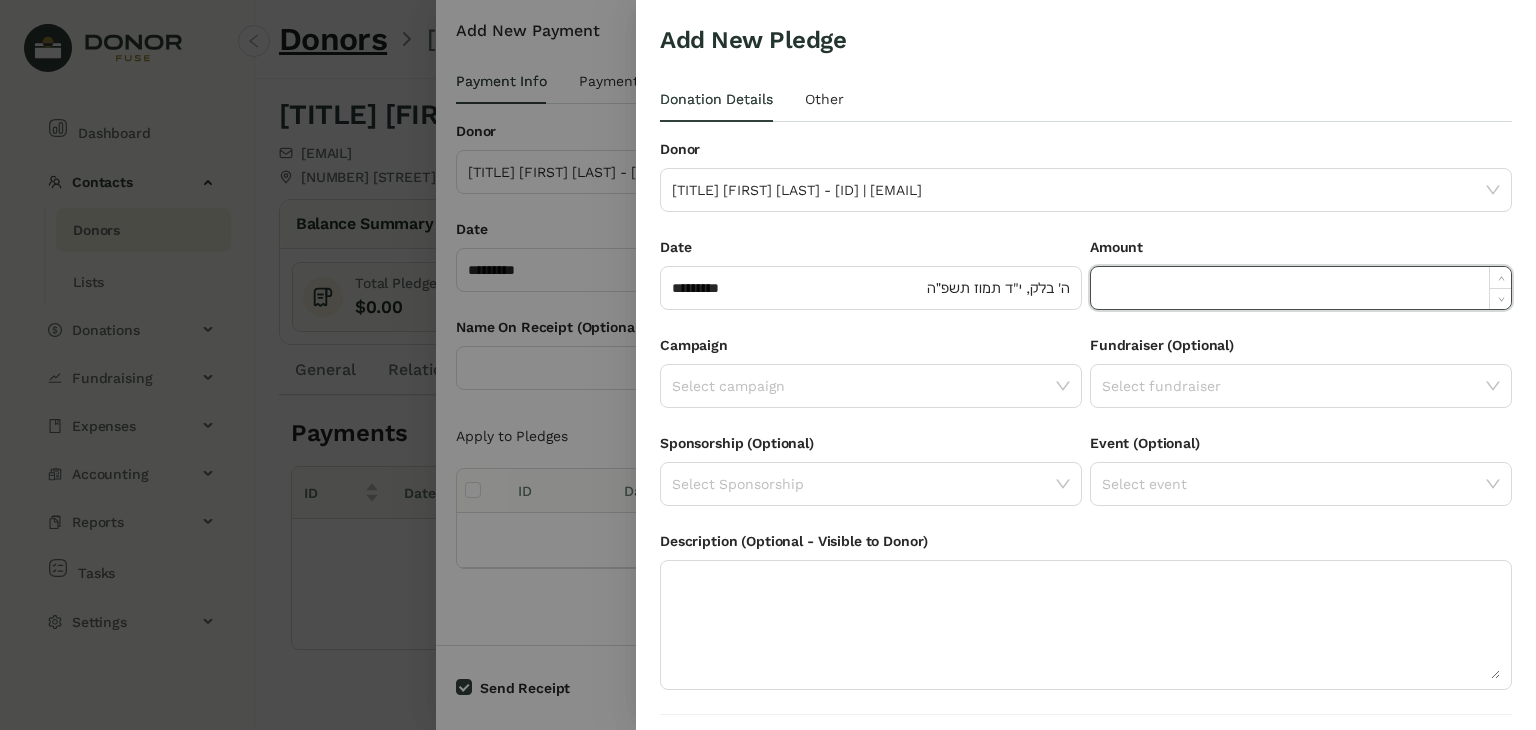 paste on "******" 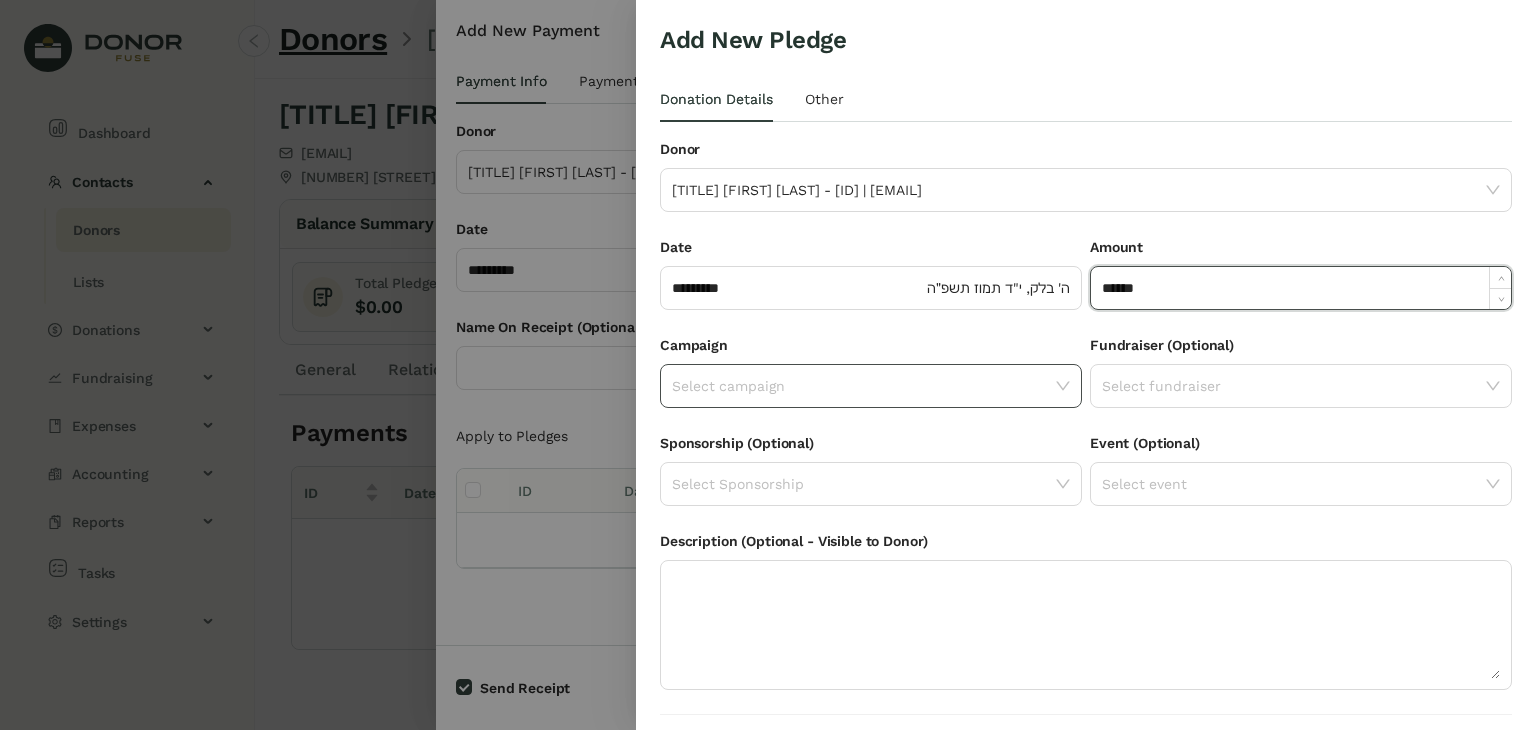 type on "*******" 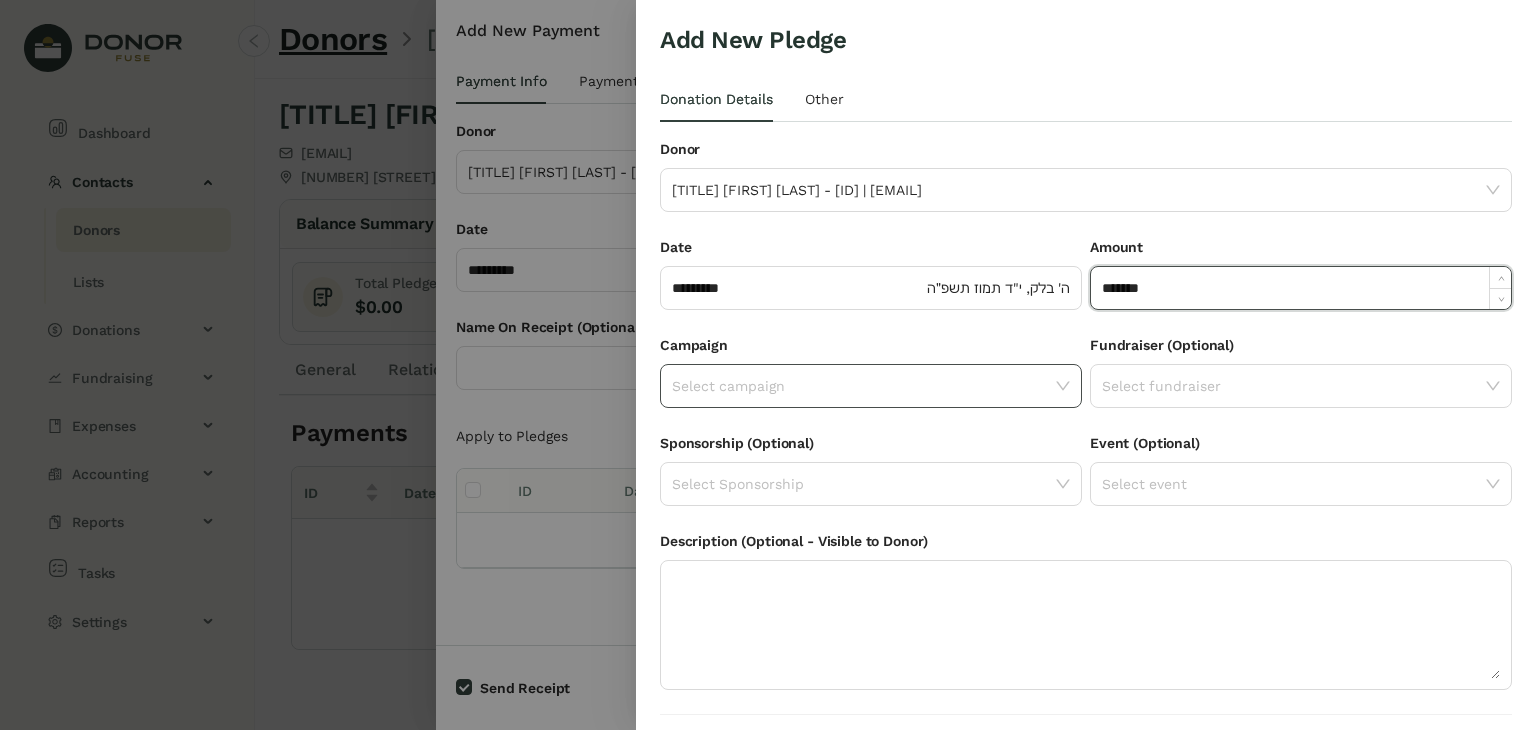 click on "Select campaign" 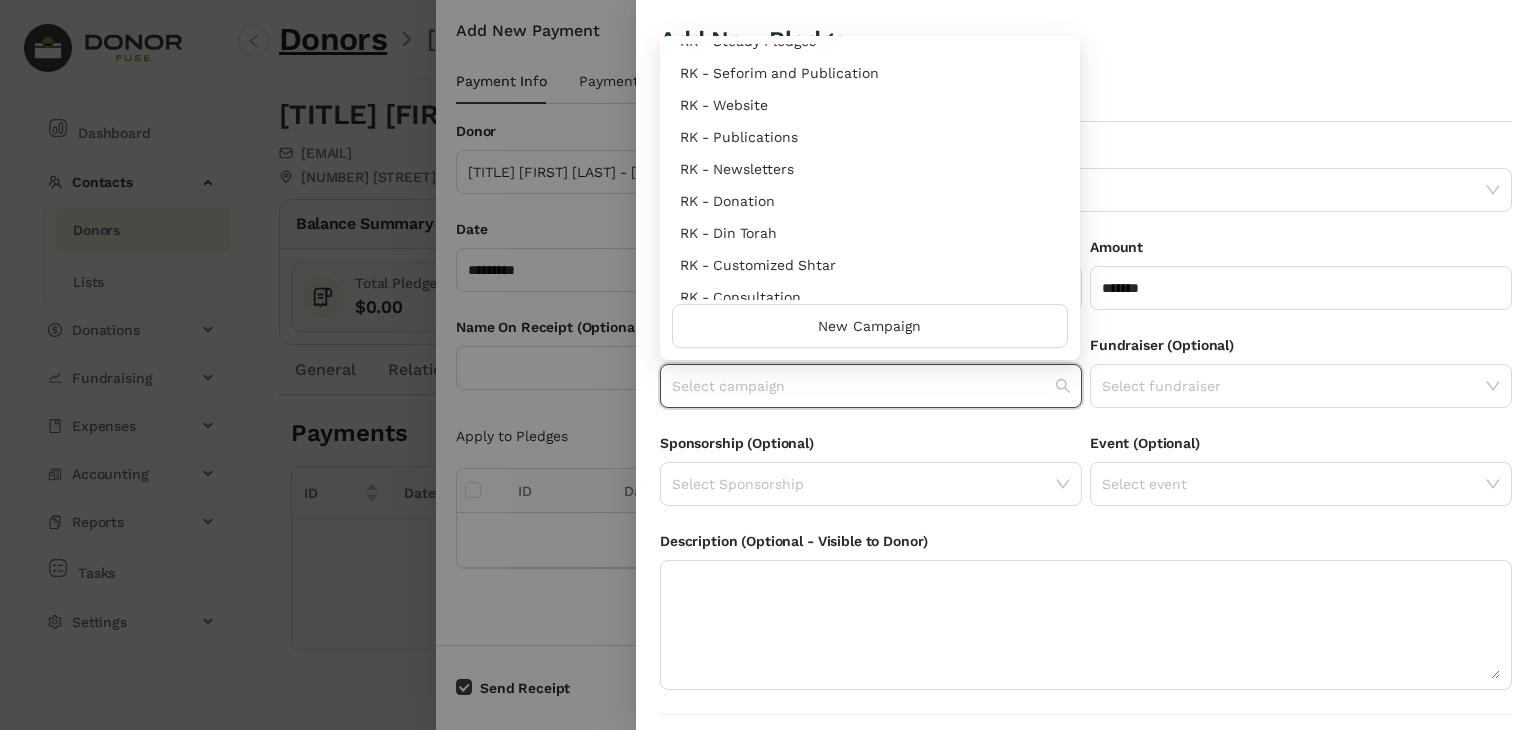 scroll, scrollTop: 960, scrollLeft: 0, axis: vertical 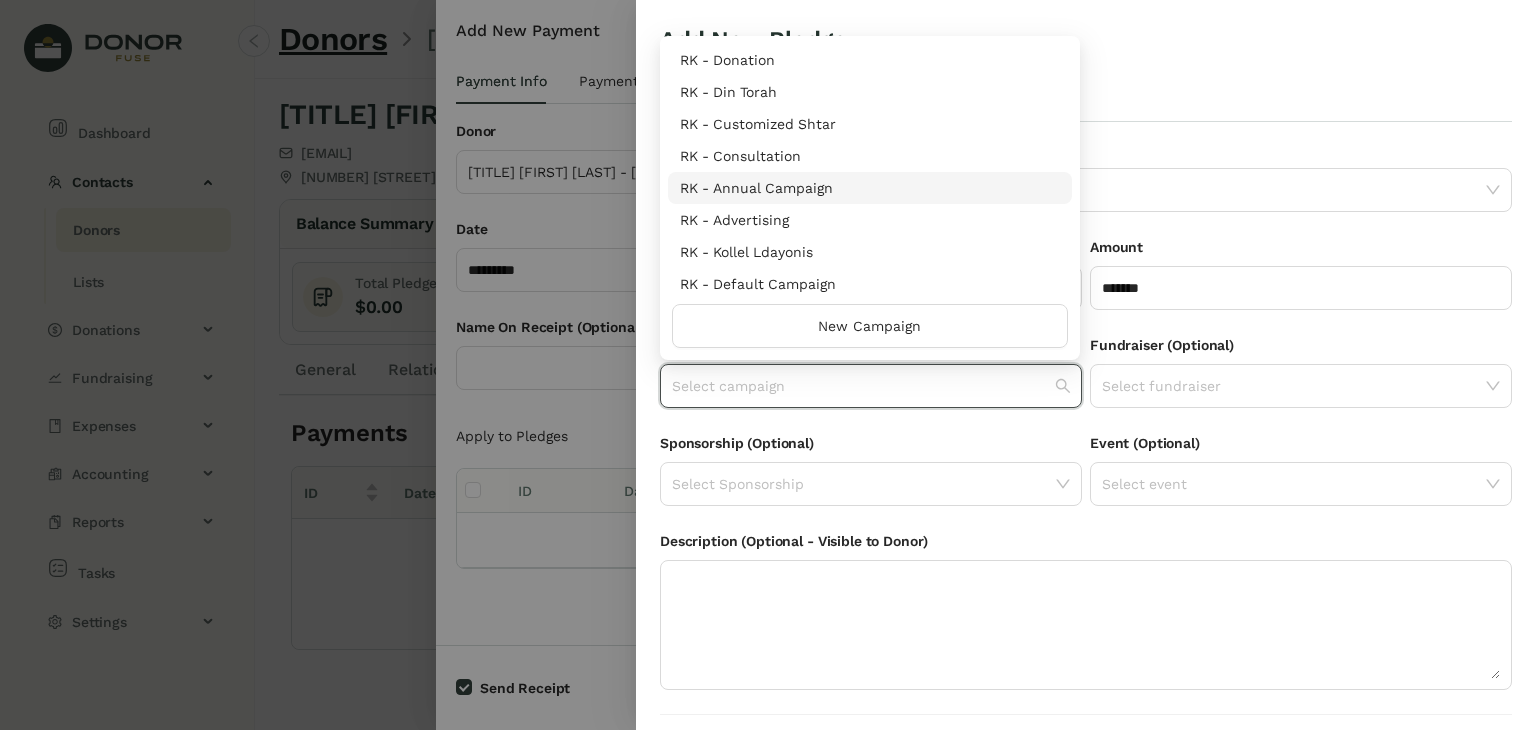 click on "RK - Annual Campaign" at bounding box center [870, 188] 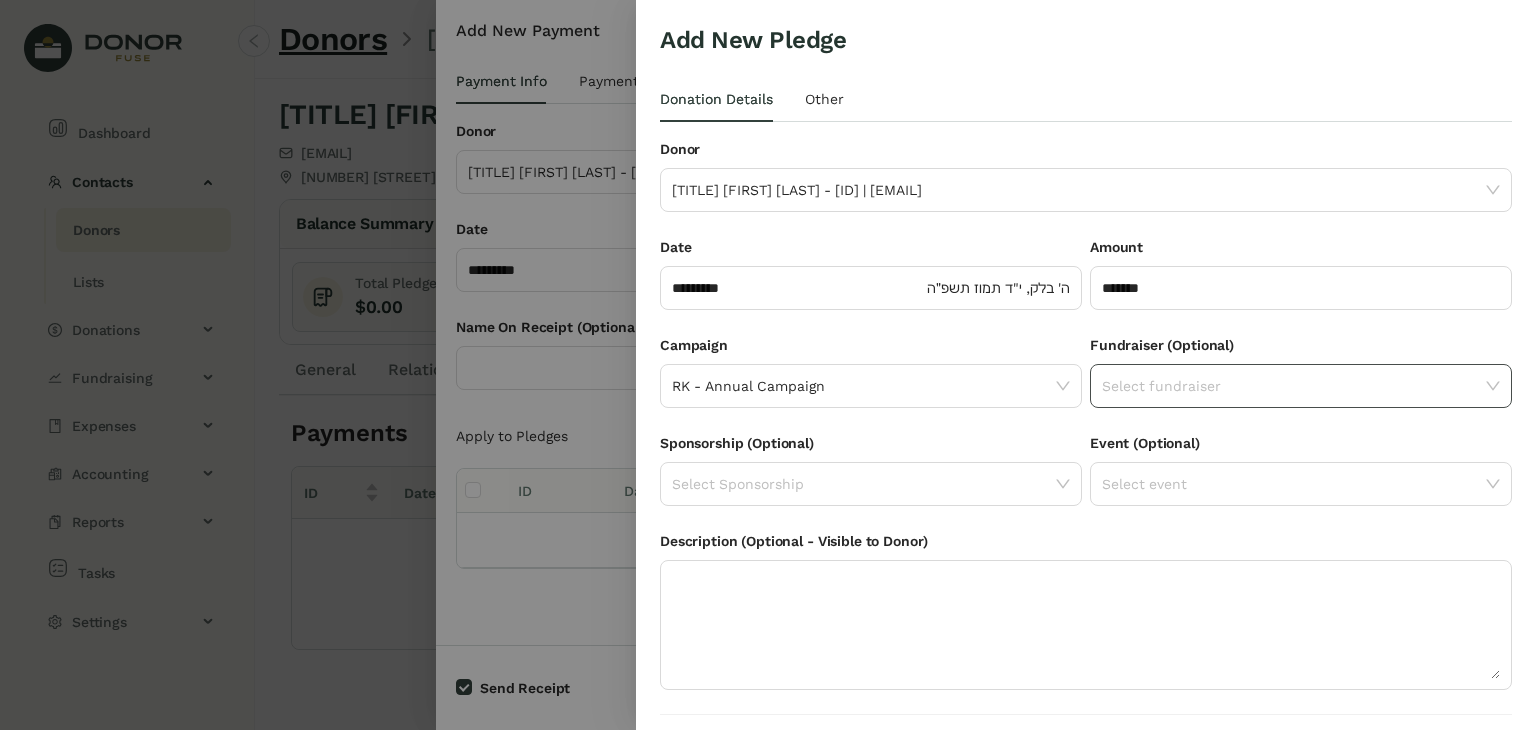 click 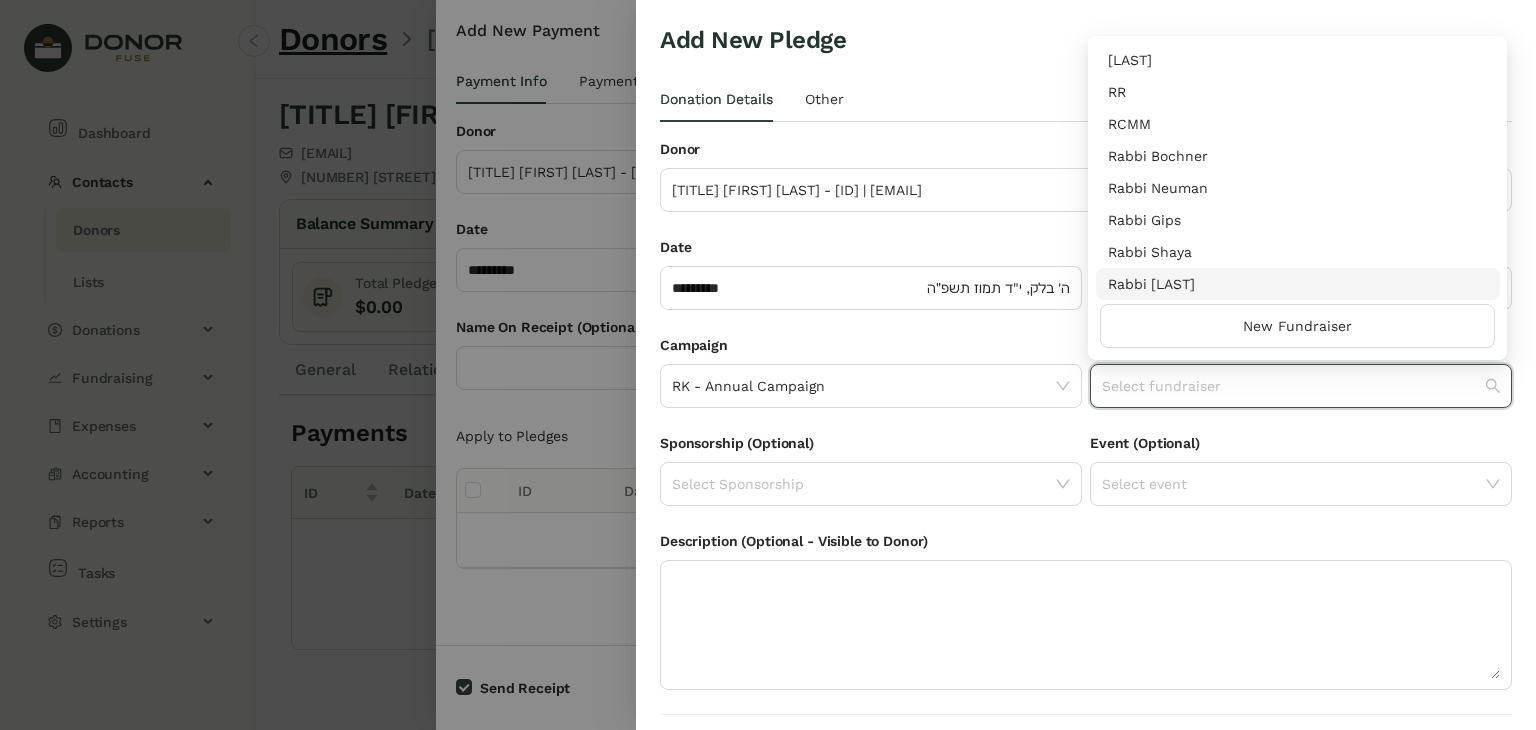 click on "Description (Optional - Visible to Donor)" at bounding box center [1086, 545] 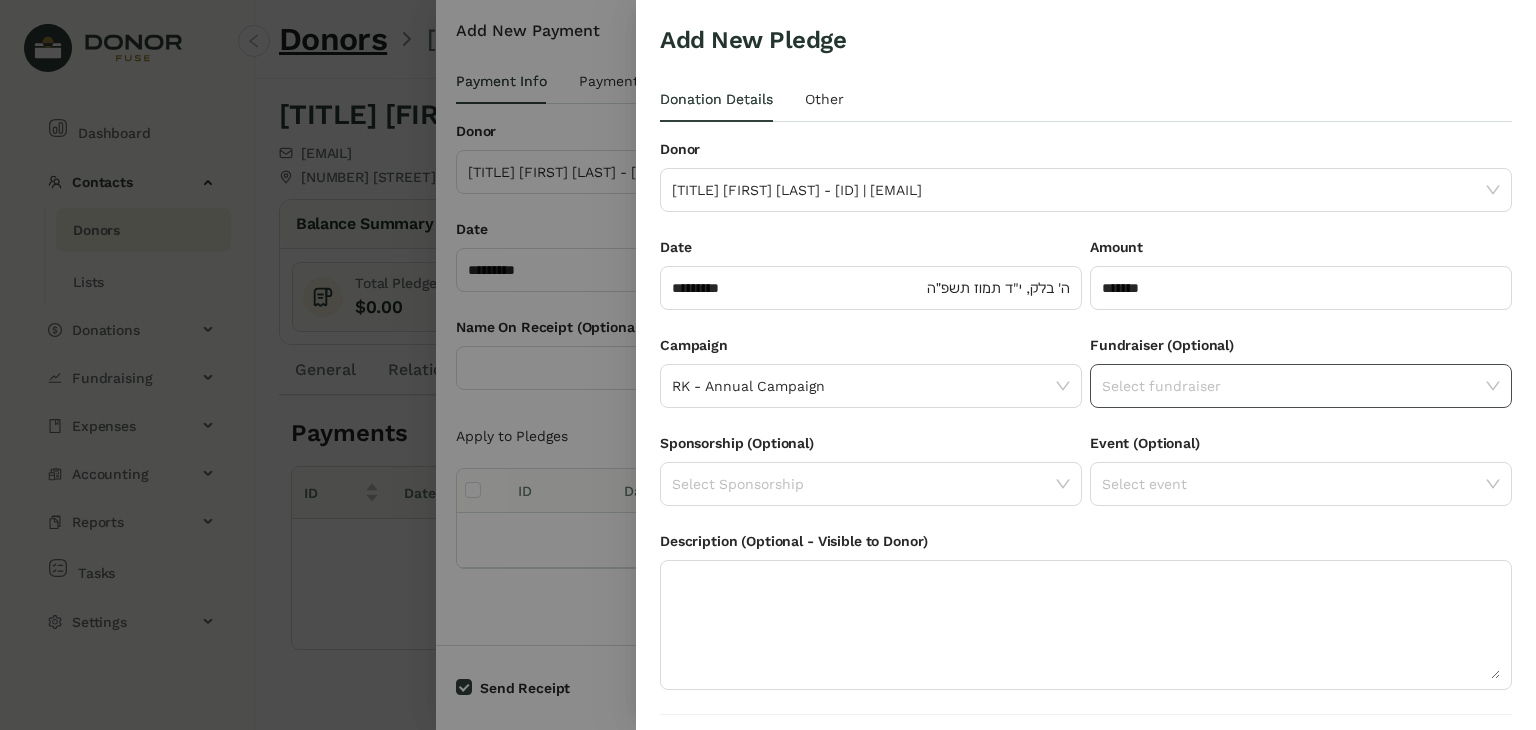 scroll, scrollTop: 54, scrollLeft: 0, axis: vertical 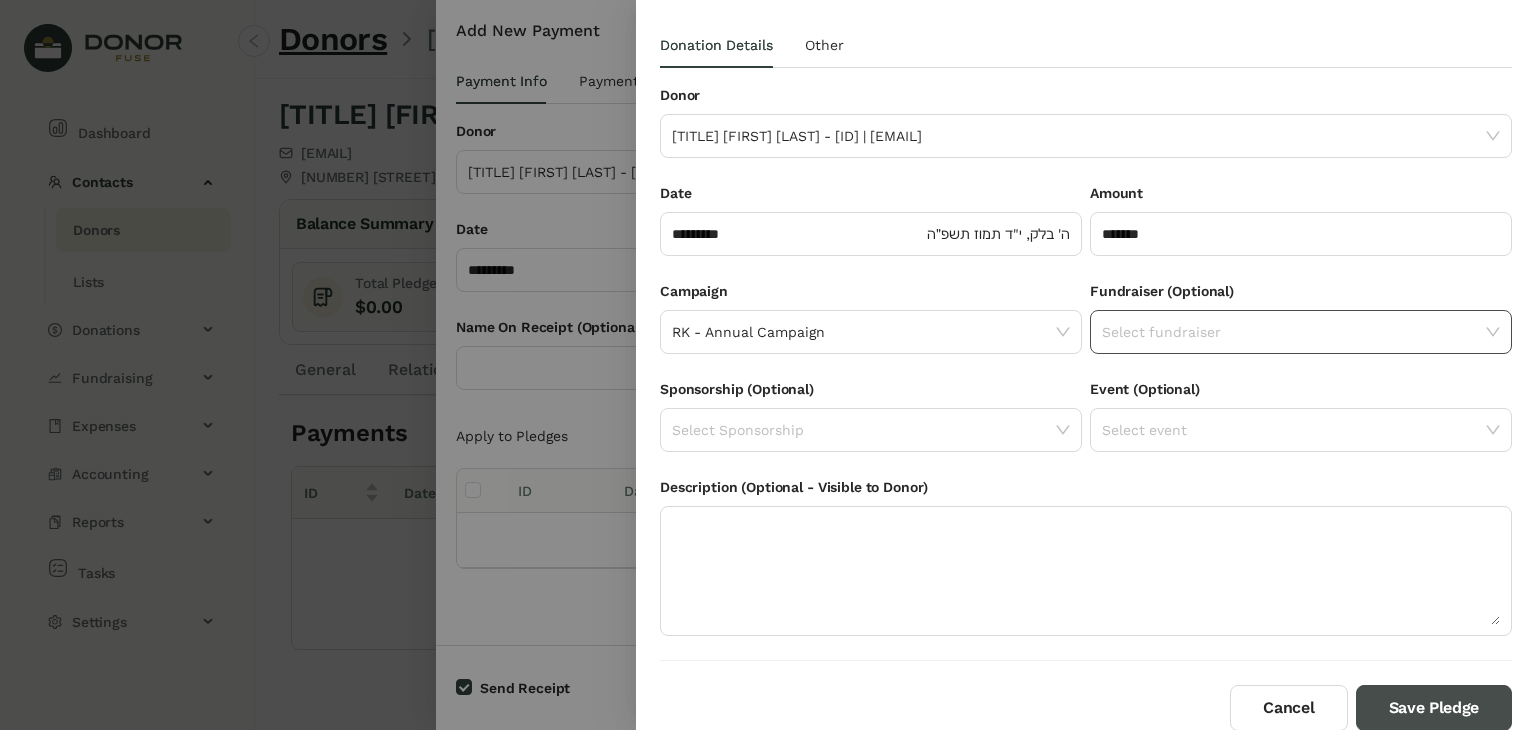 click on "Save Pledge" at bounding box center (1434, 708) 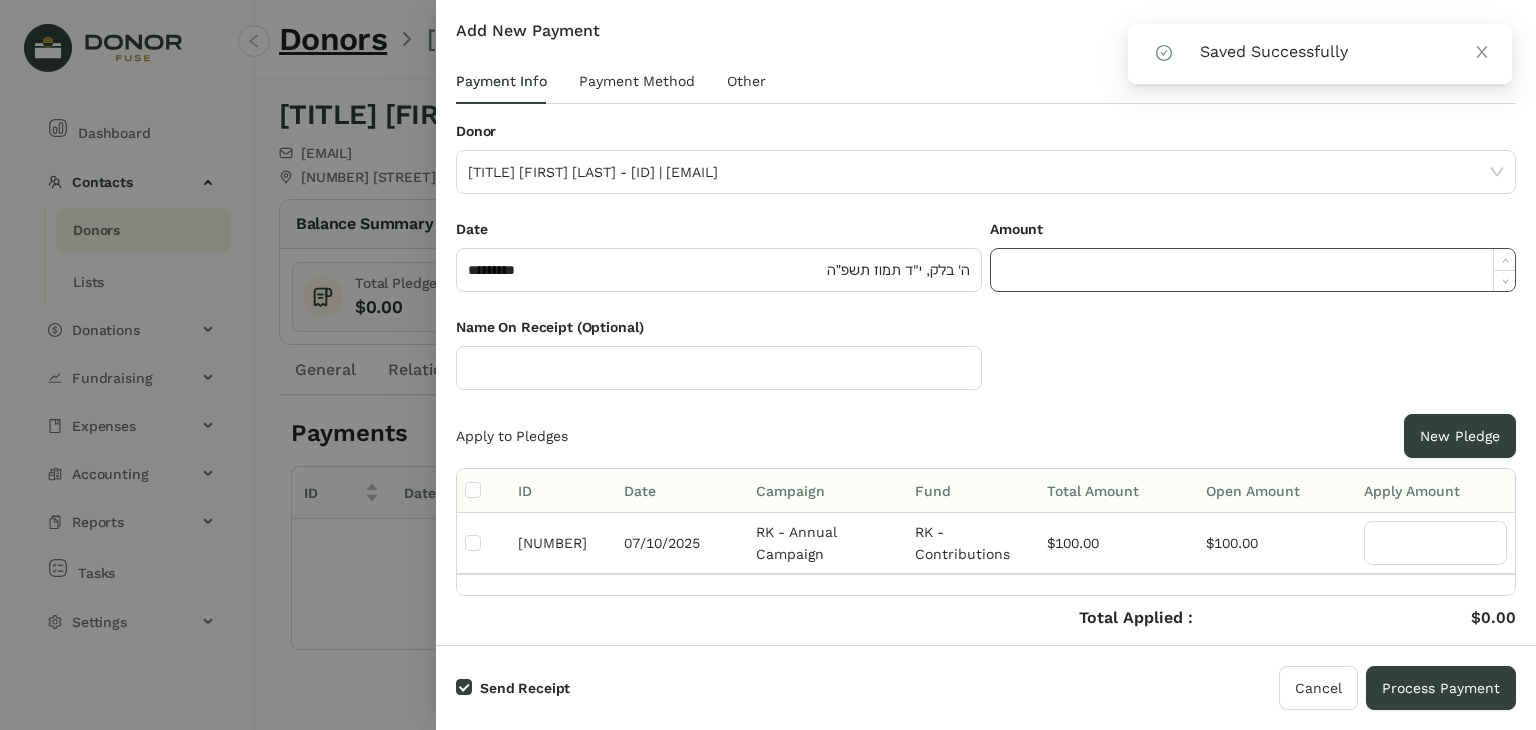 click 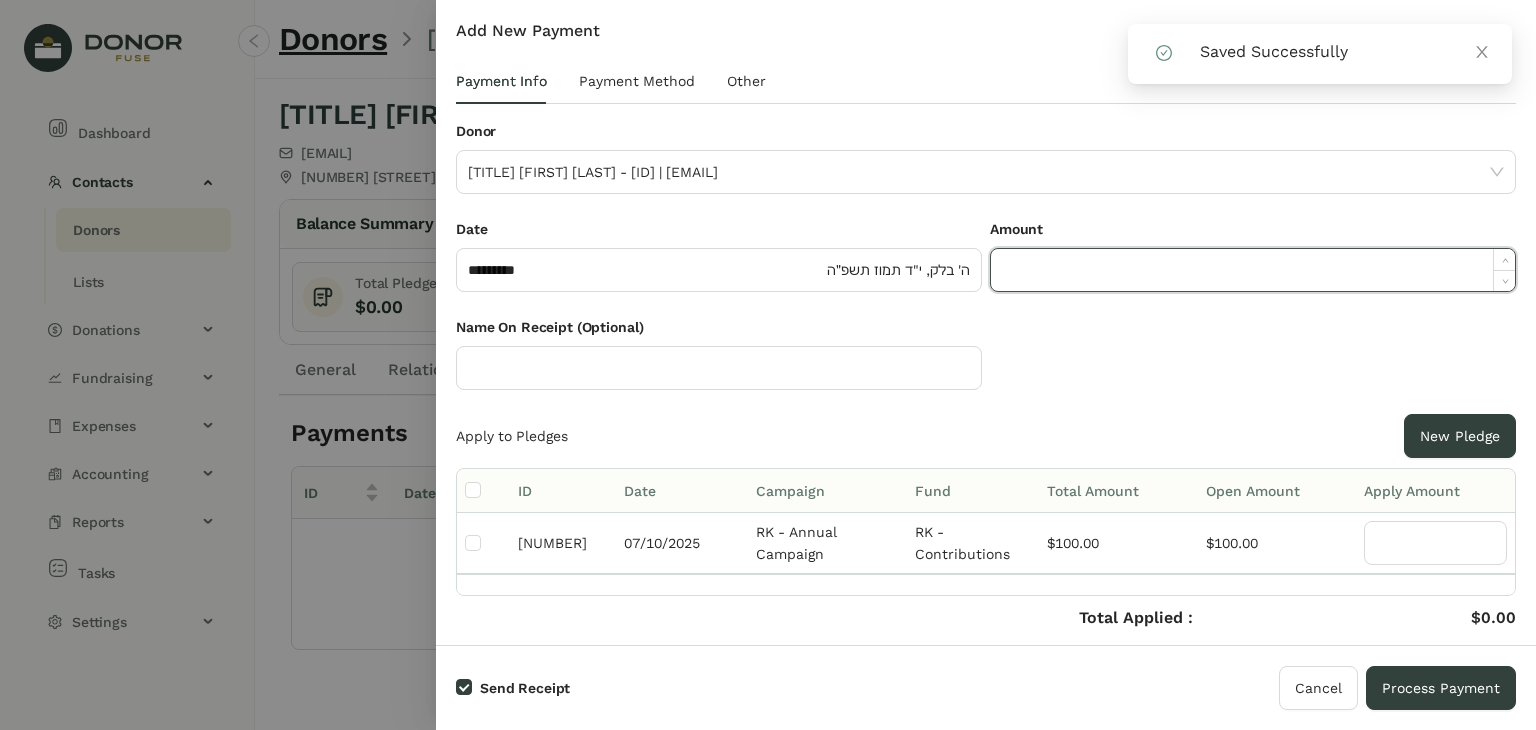 paste on "******" 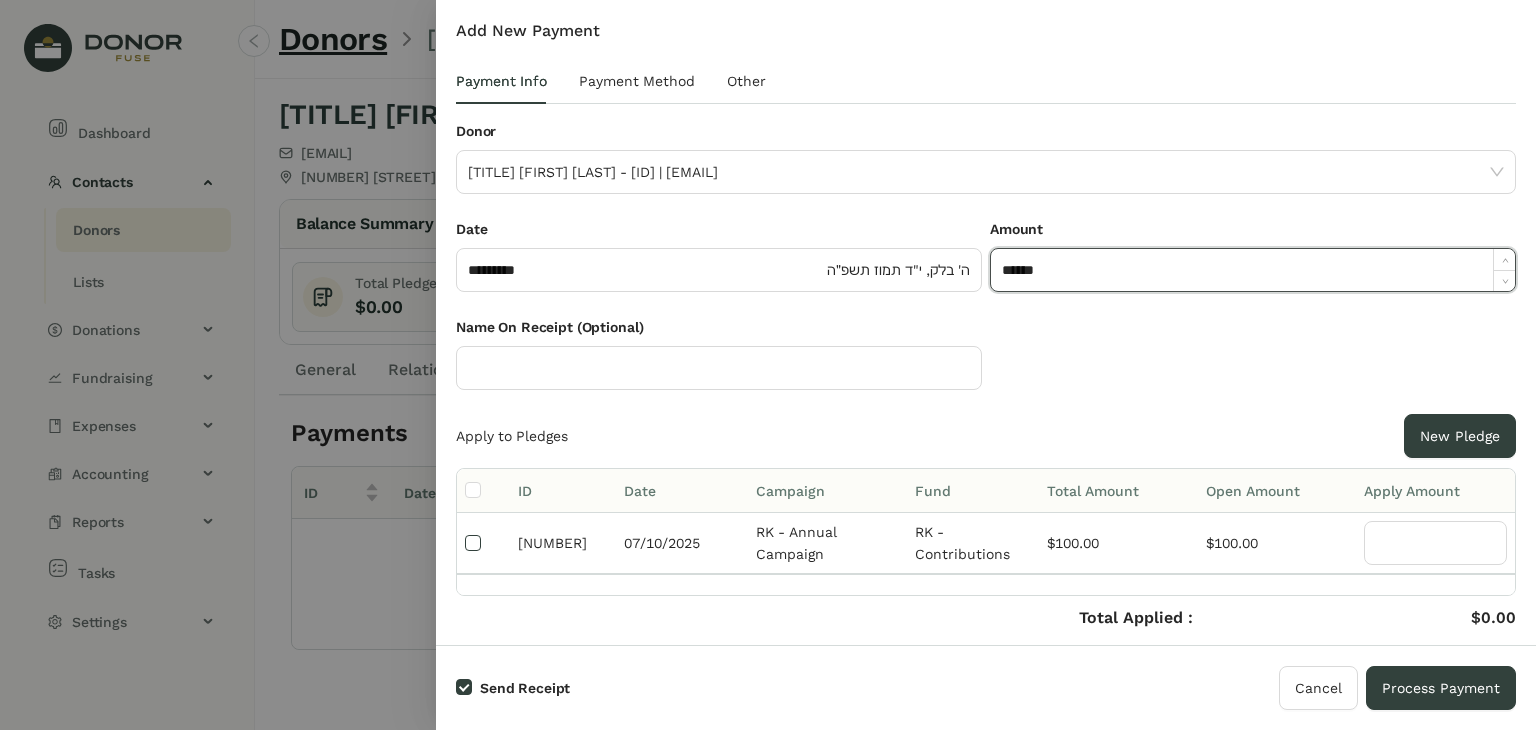 type on "*******" 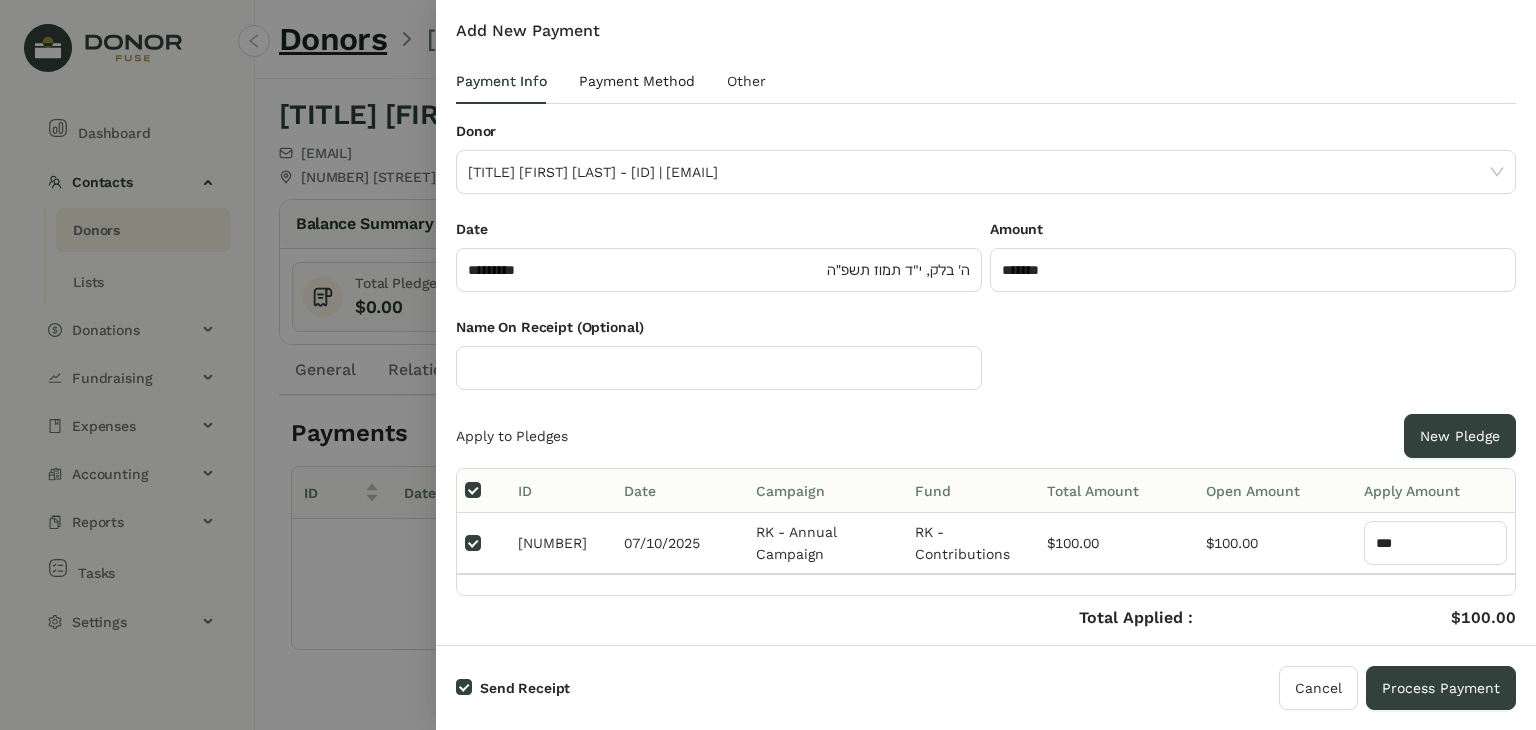 click on "Payment Method" at bounding box center (637, 81) 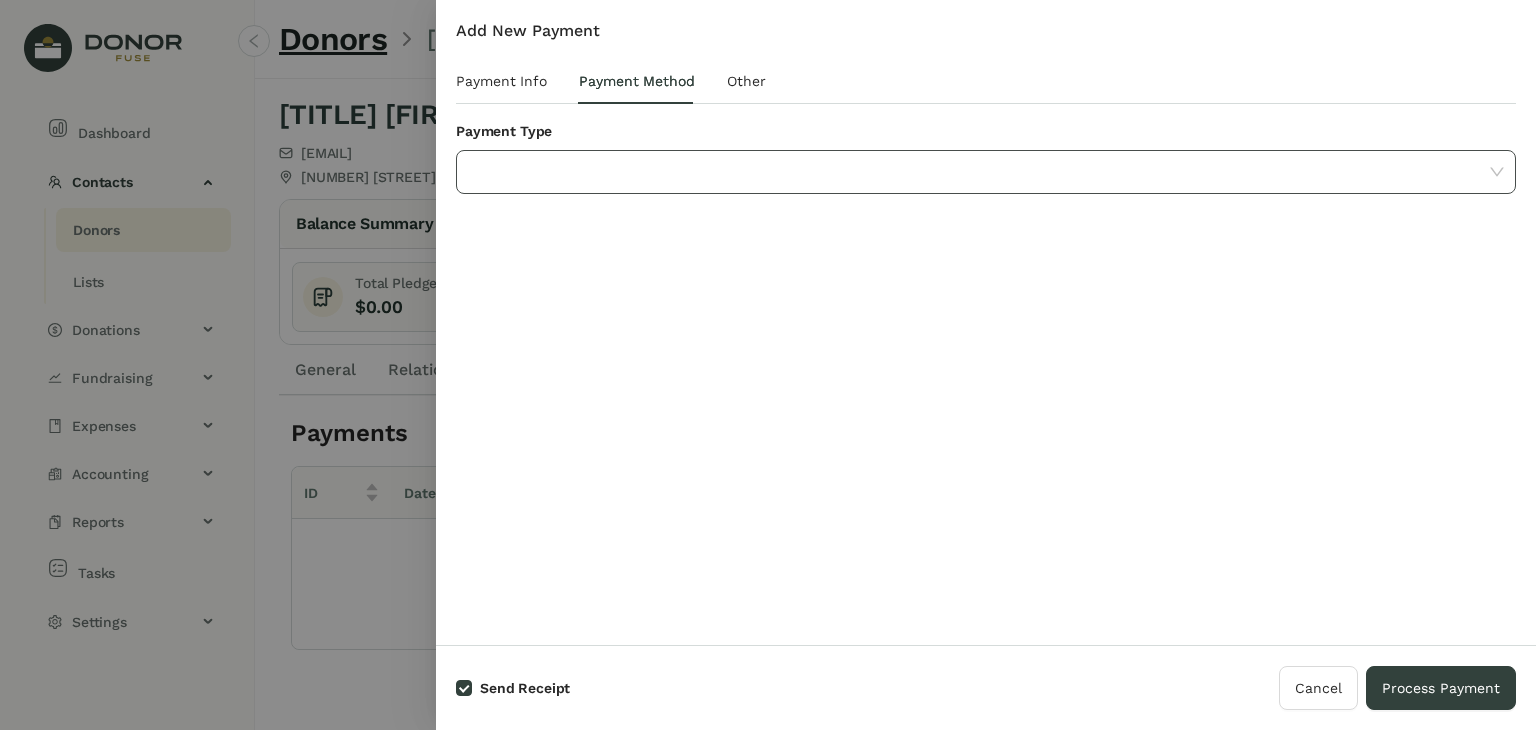 click 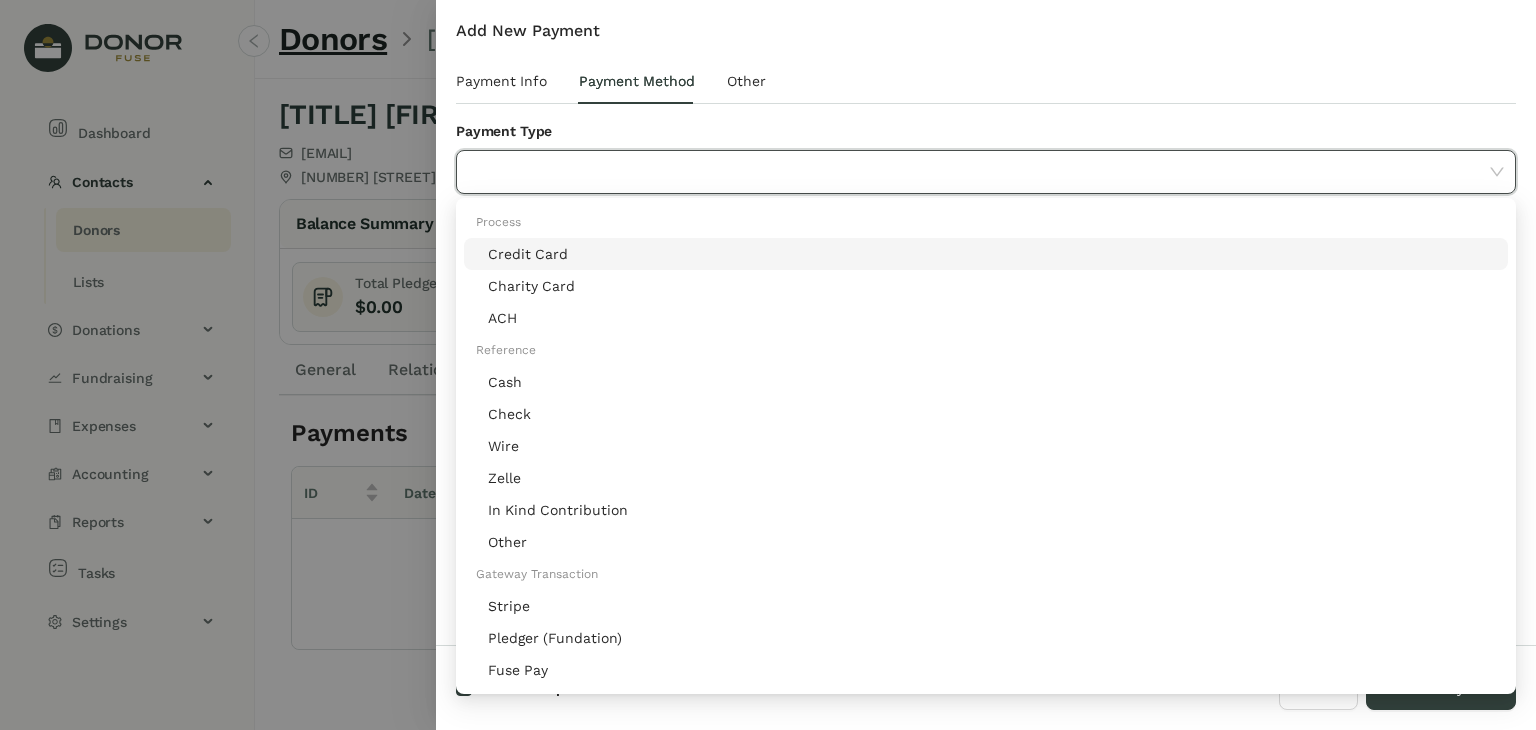 click on "Stripe" 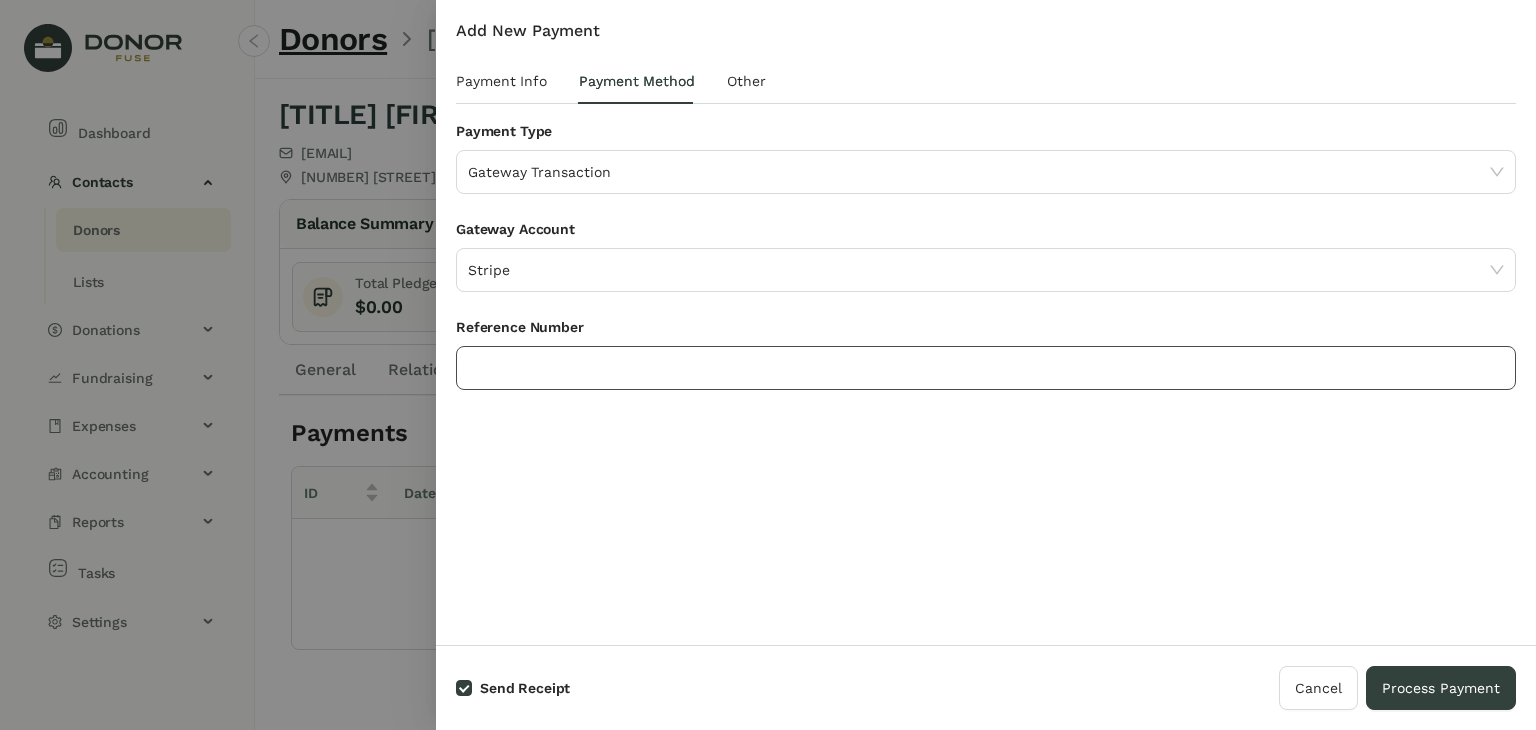 click 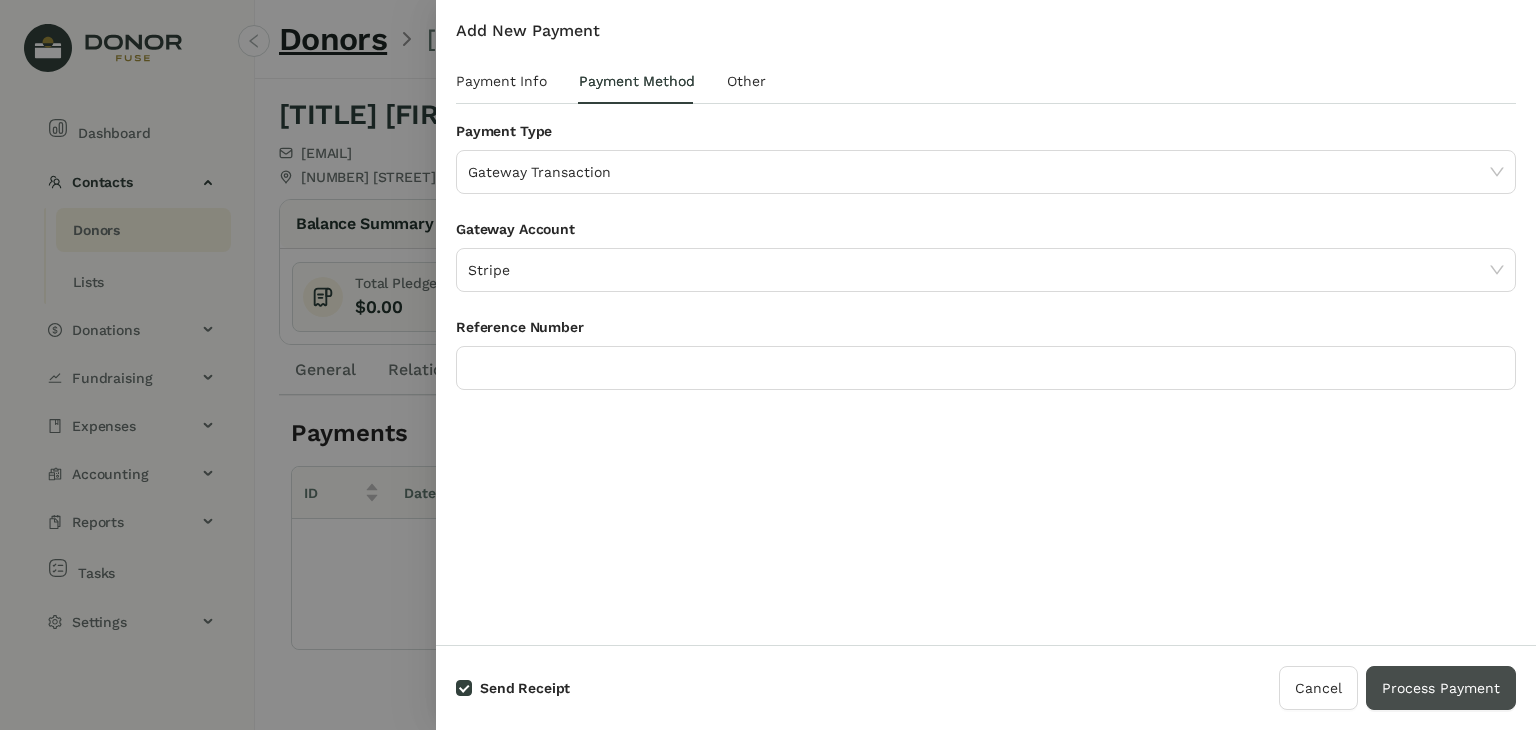 click on "Process Payment" at bounding box center (1441, 688) 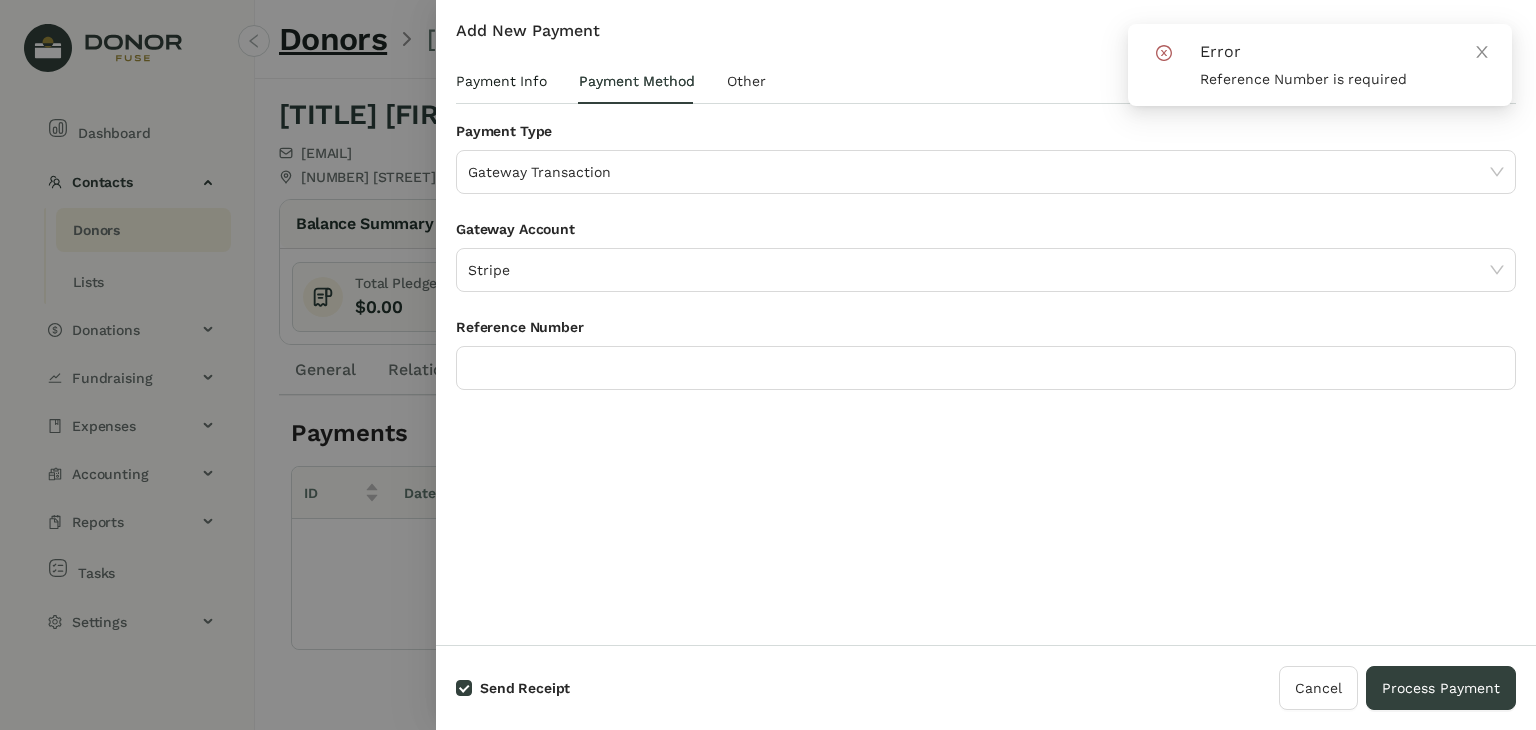 click on "Payment Info" at bounding box center (501, 81) 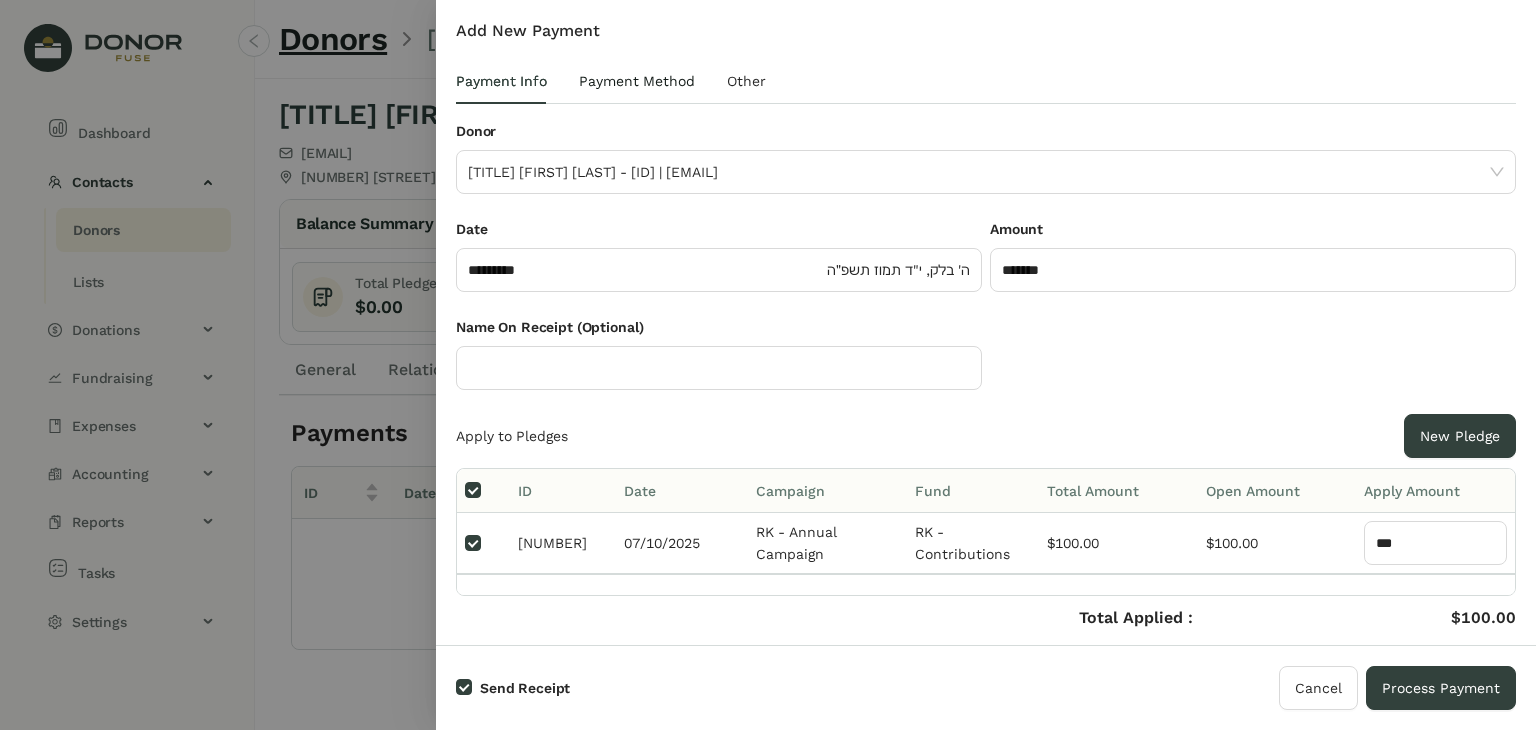 click on "Payment Method" at bounding box center (637, 81) 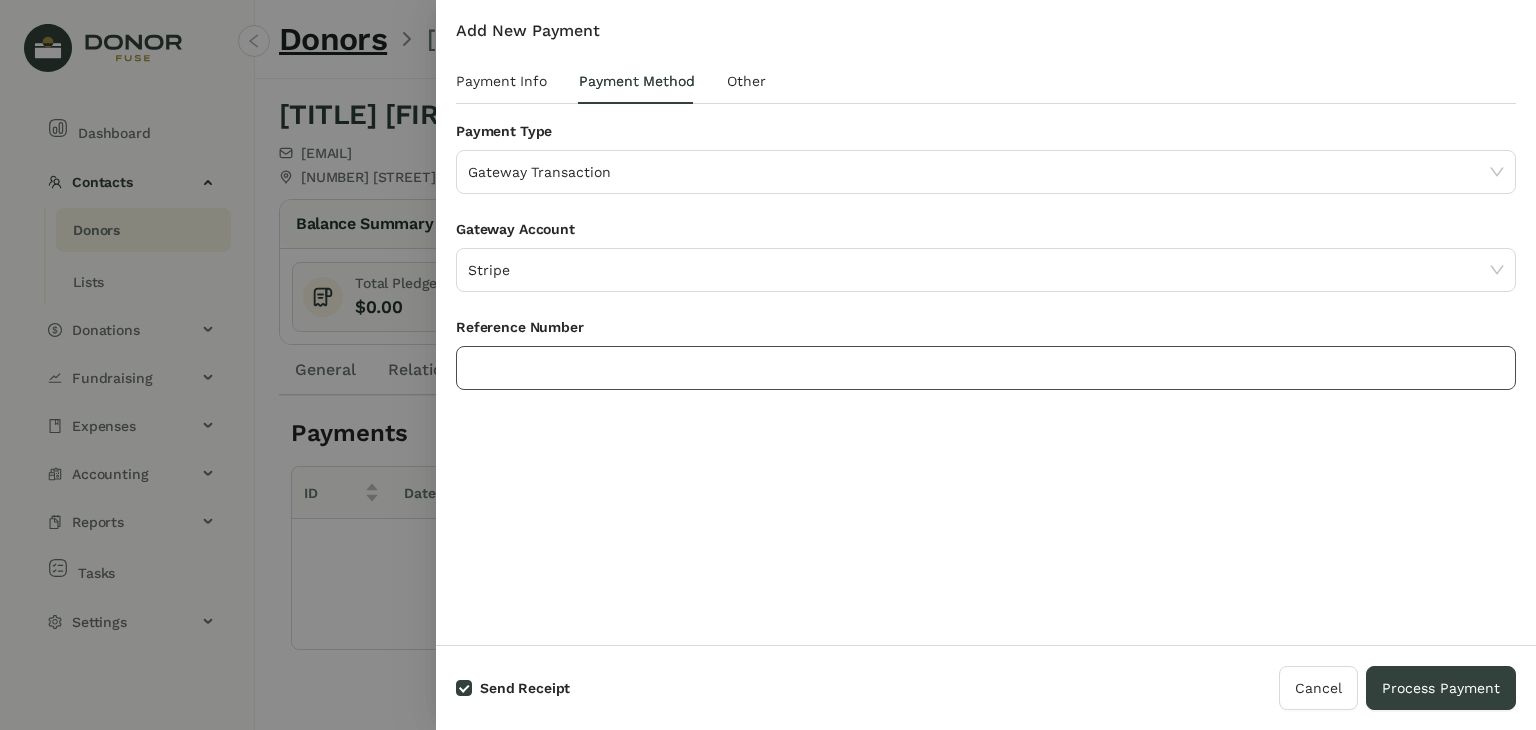 click 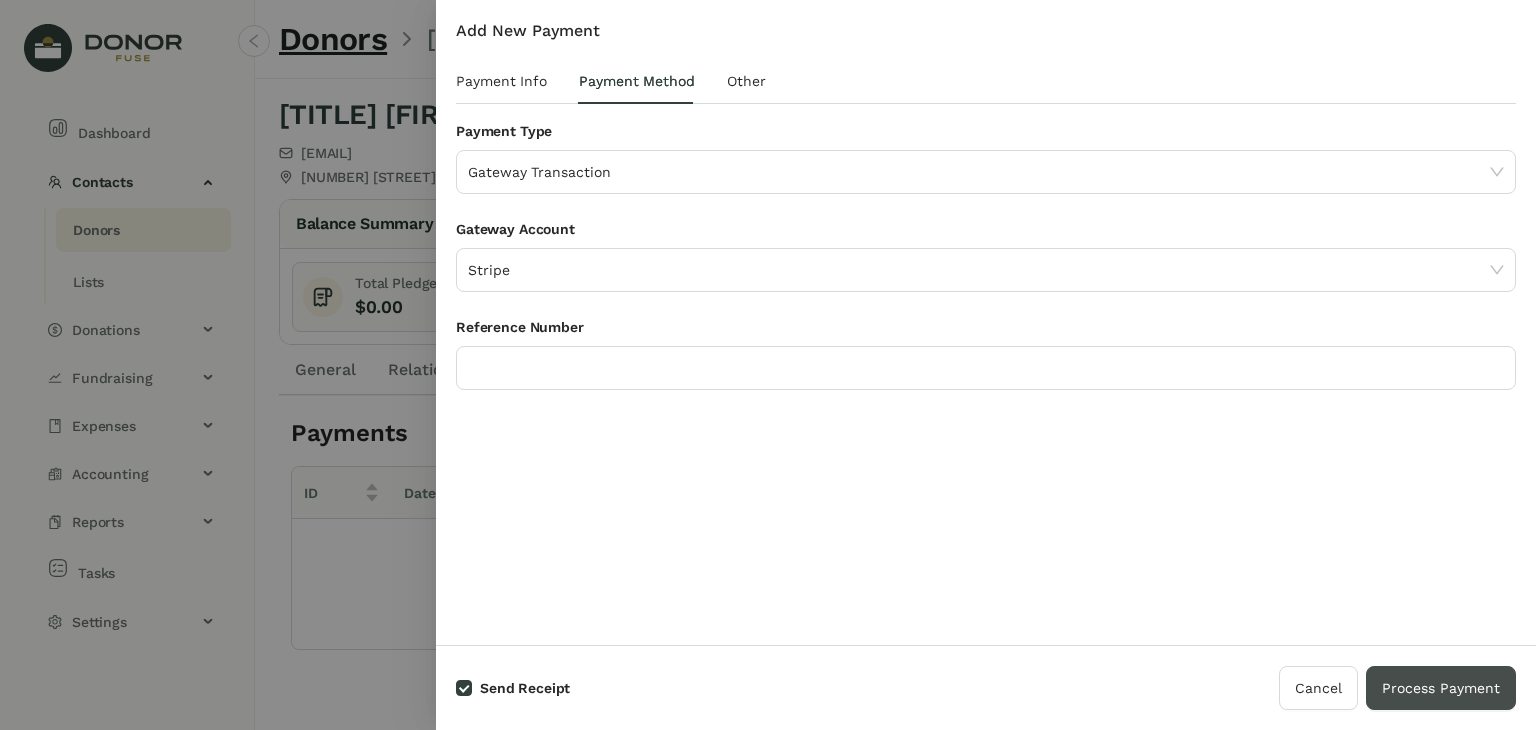 click on "Process Payment" at bounding box center [1441, 688] 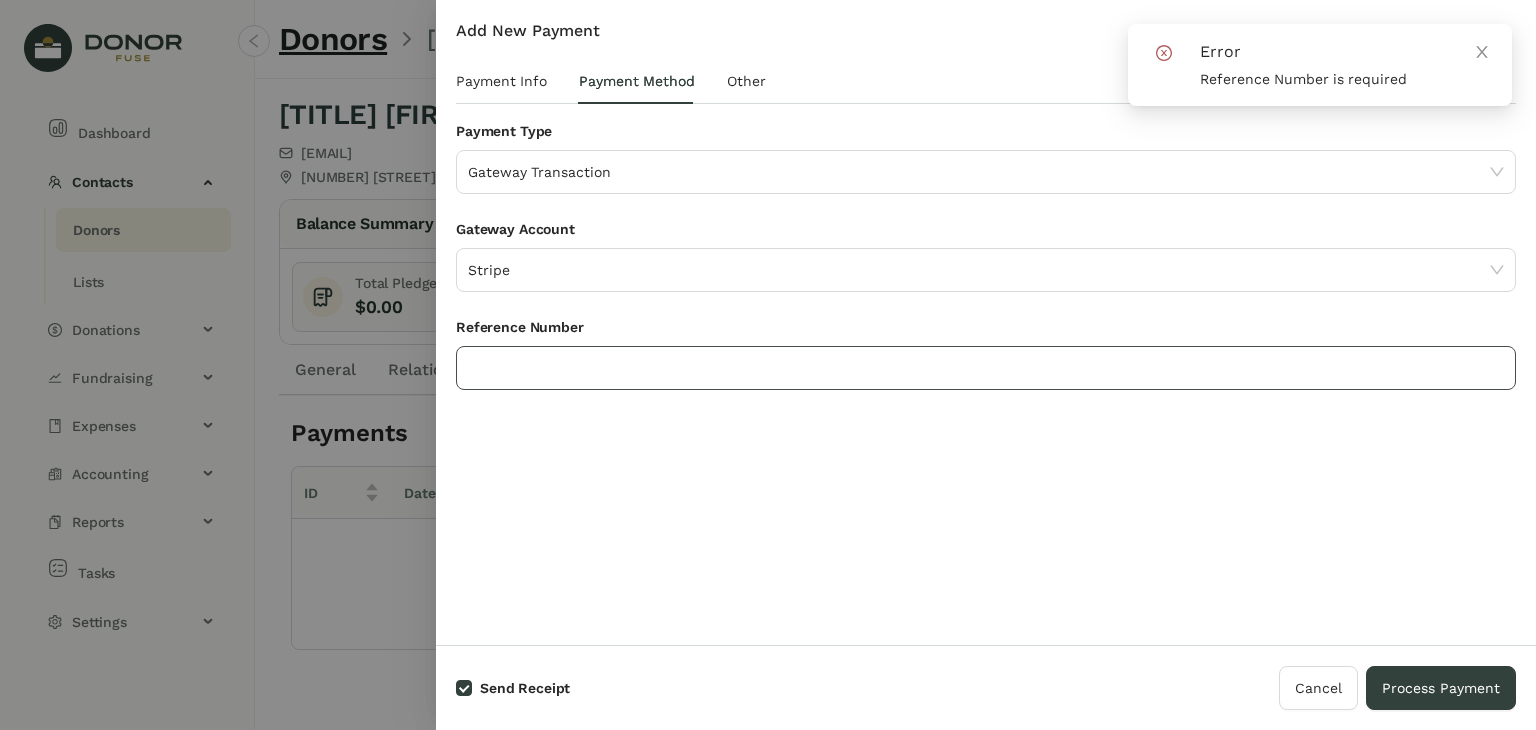 click 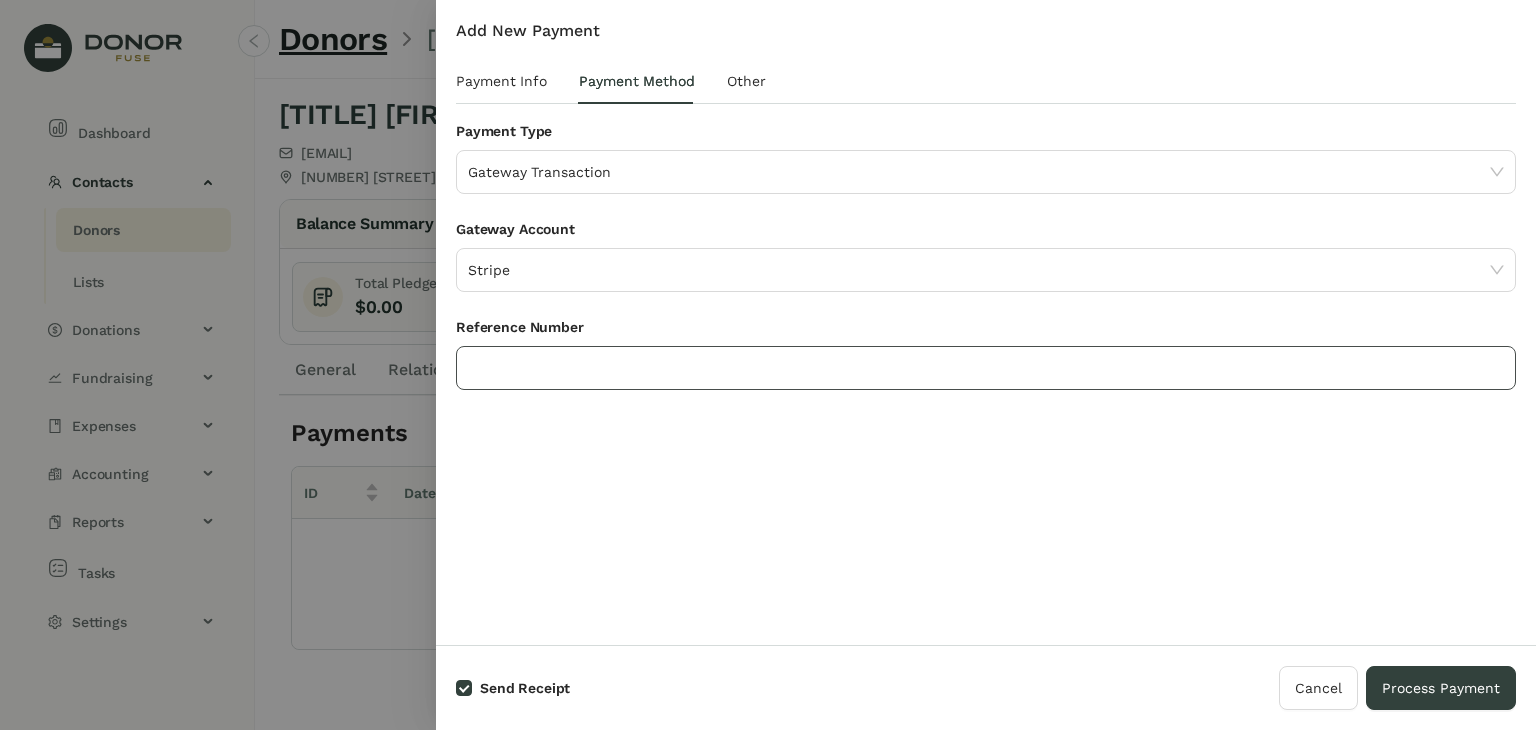 type on "******" 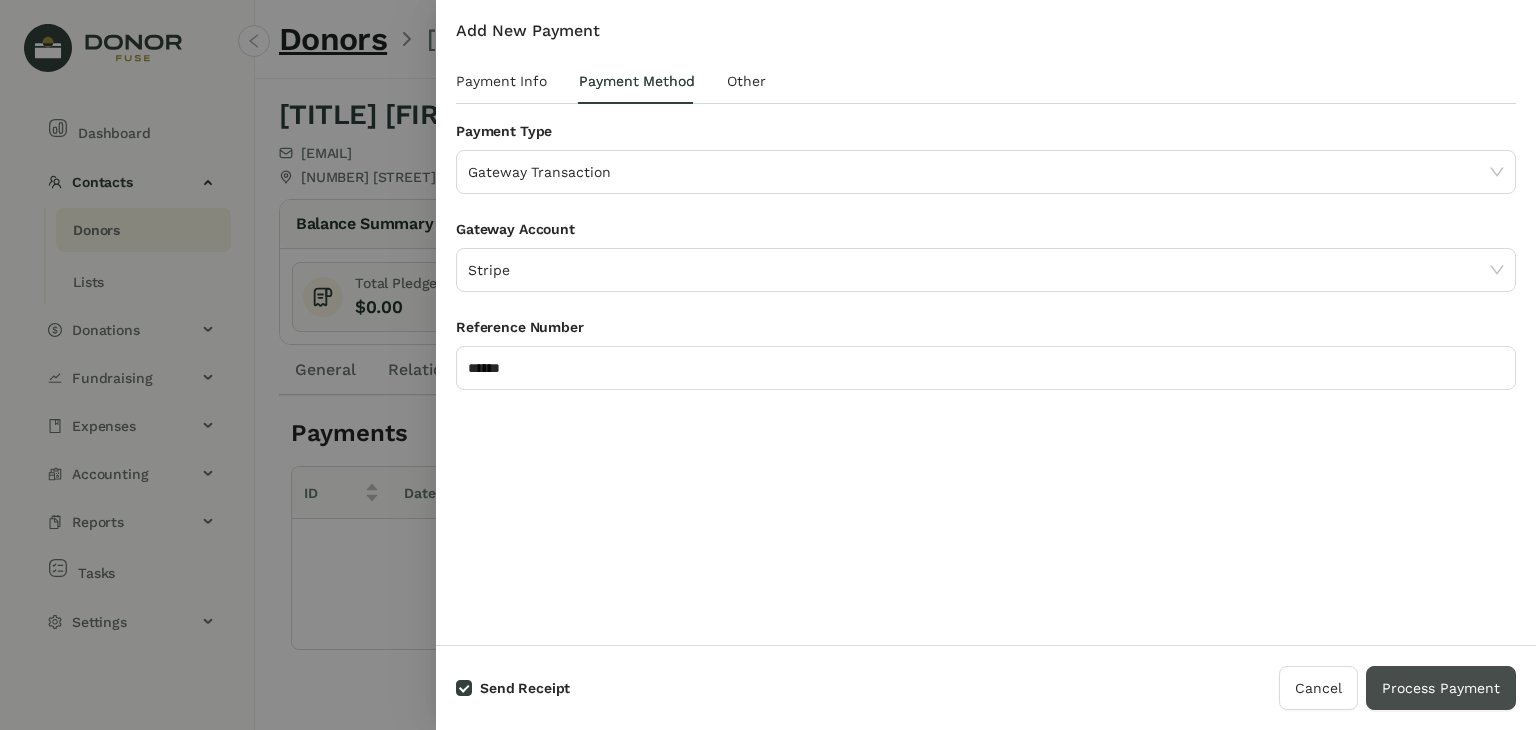 click on "Process Payment" at bounding box center [1441, 688] 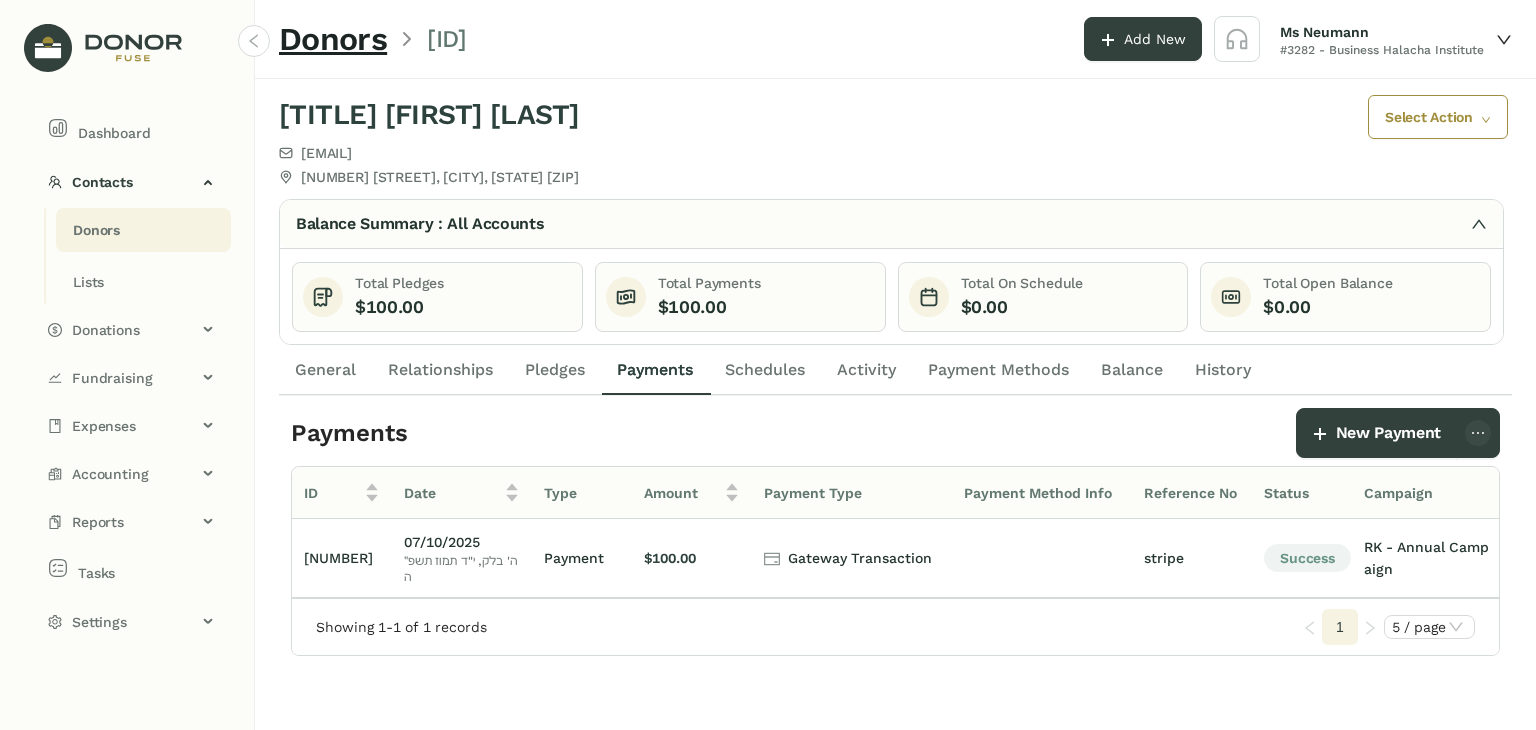click on "Donors" 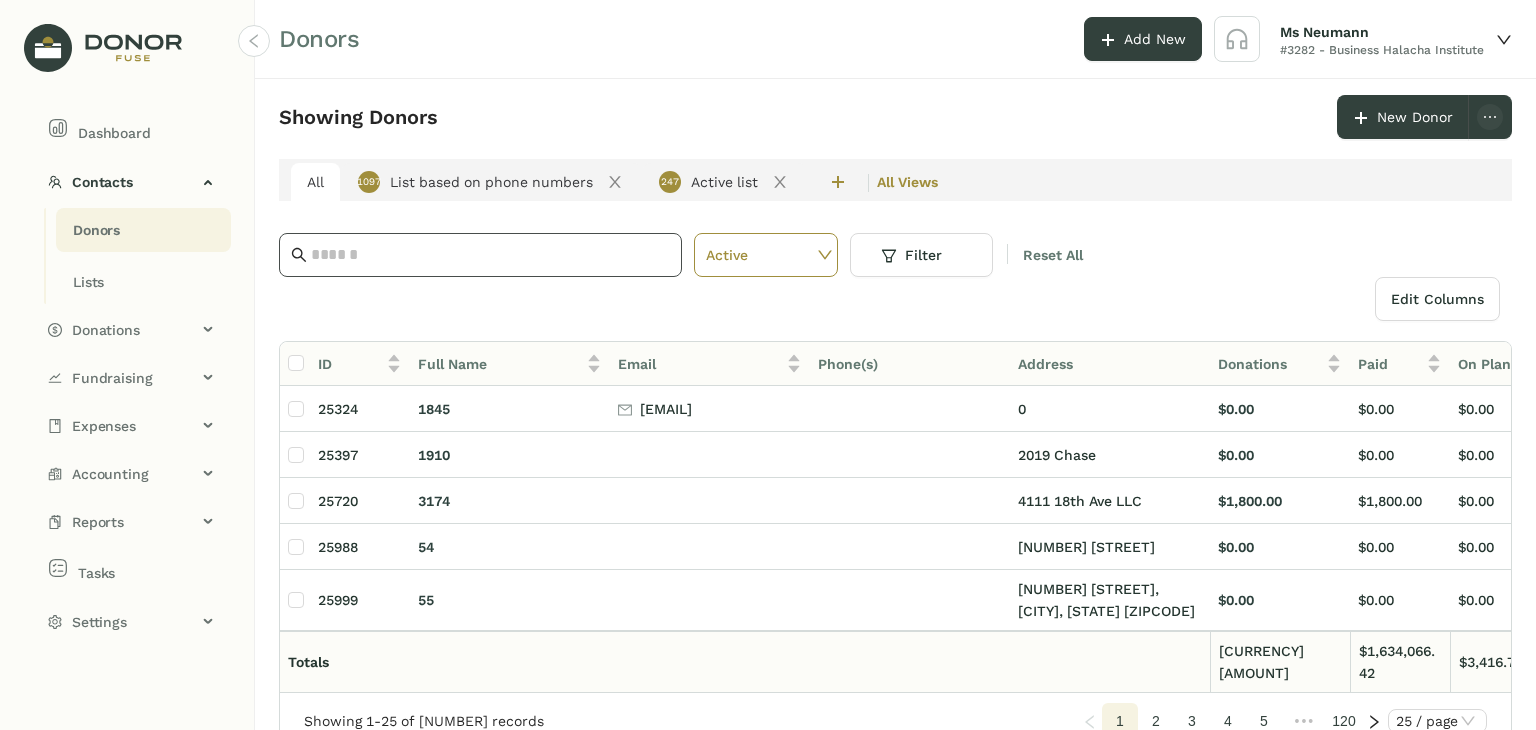 click 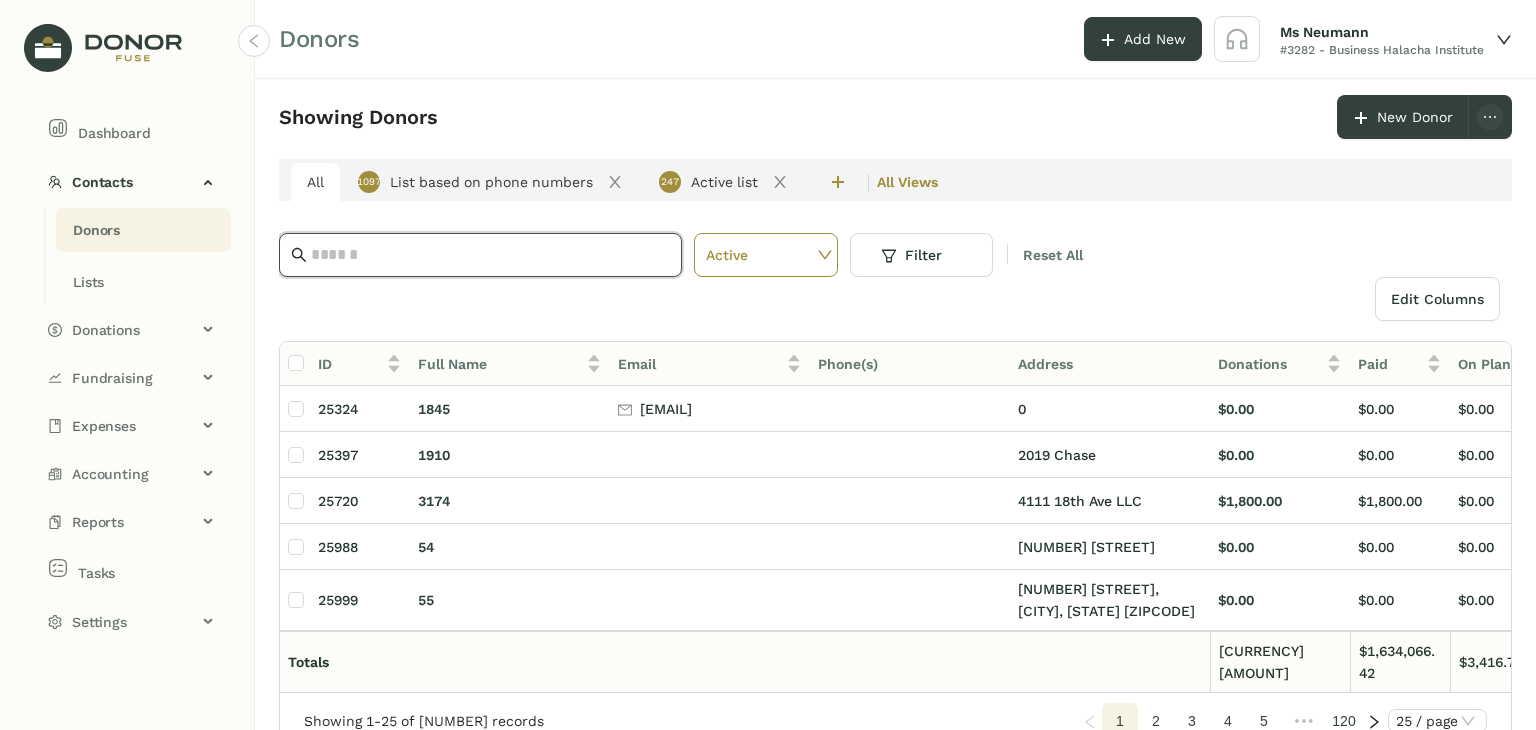 paste on "**********" 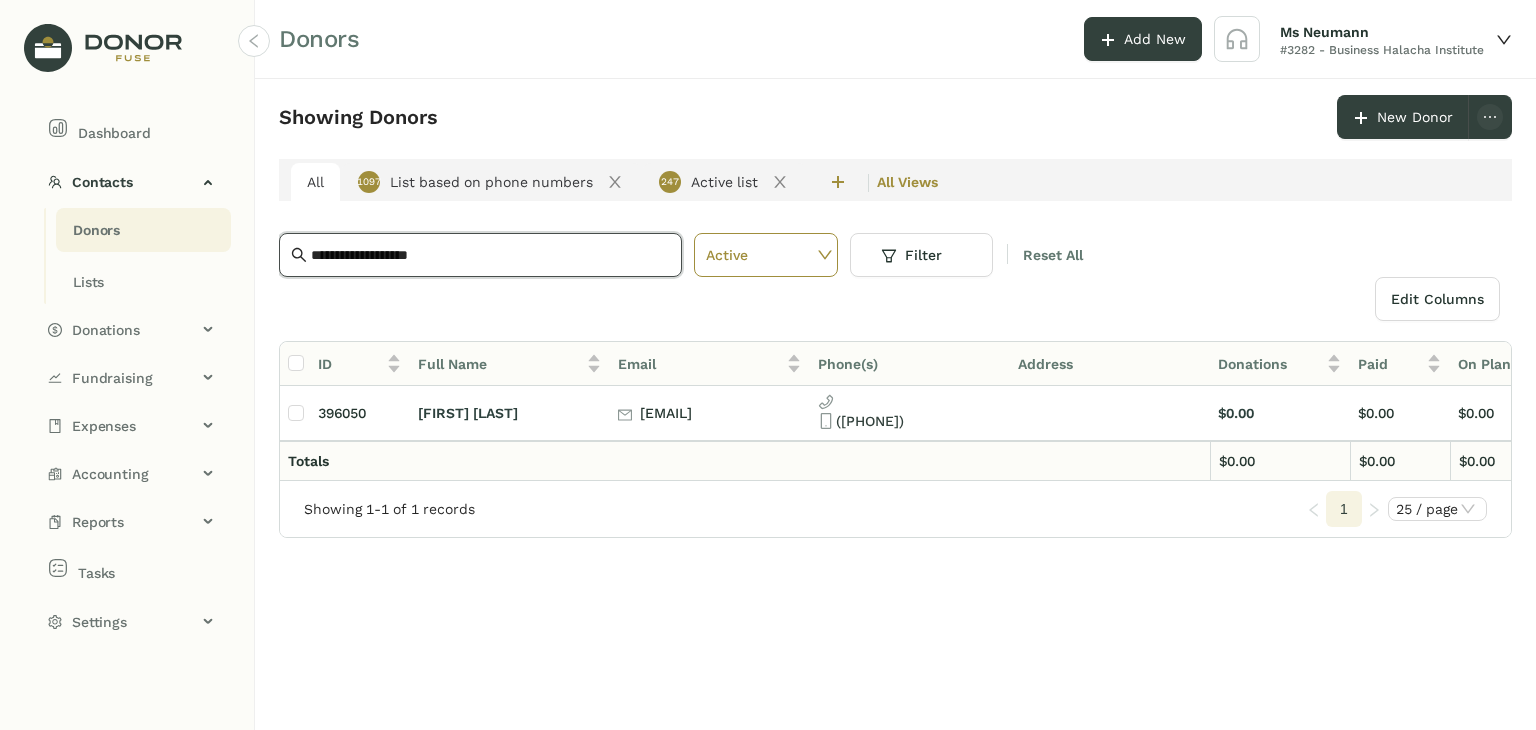 type on "**********" 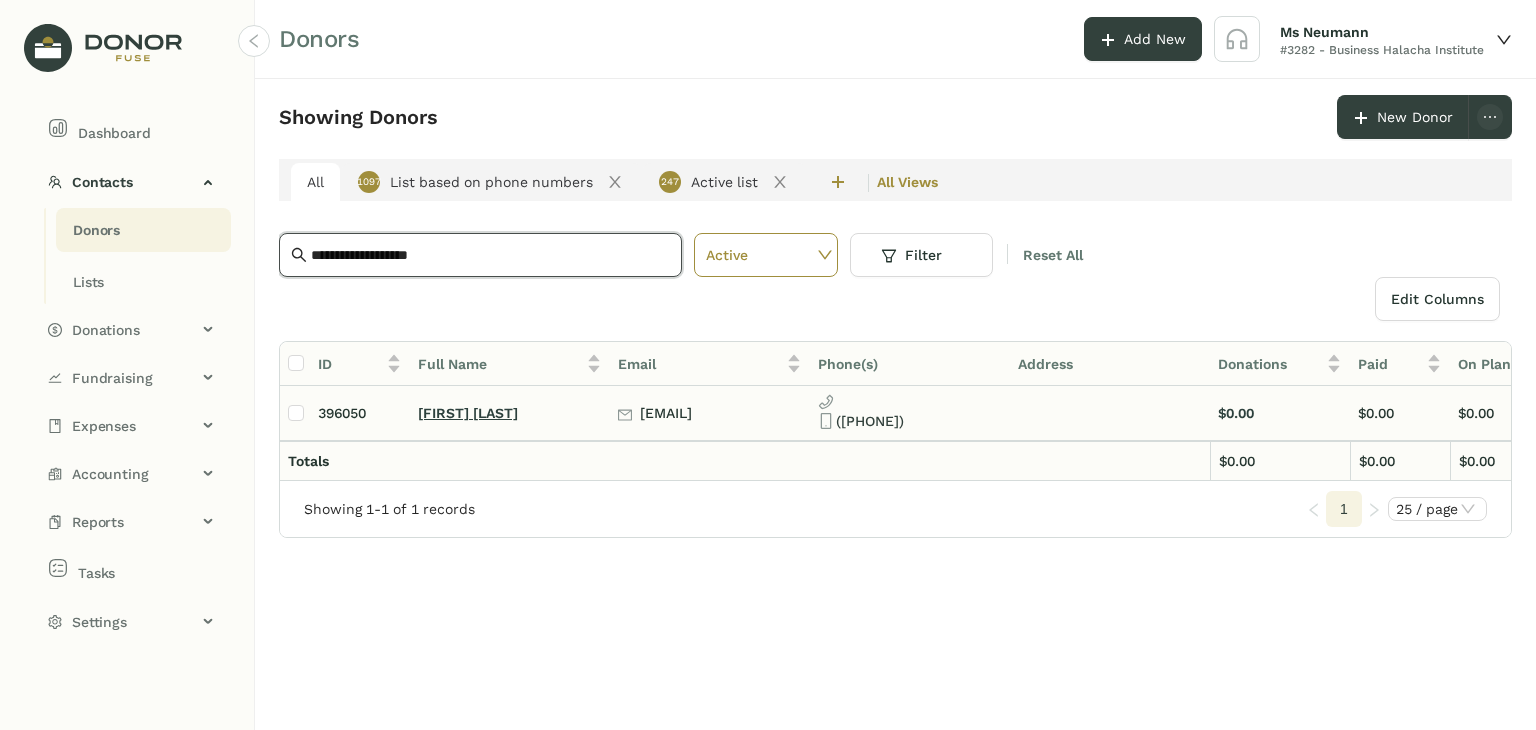 click on "[FIRST] [LAST]" 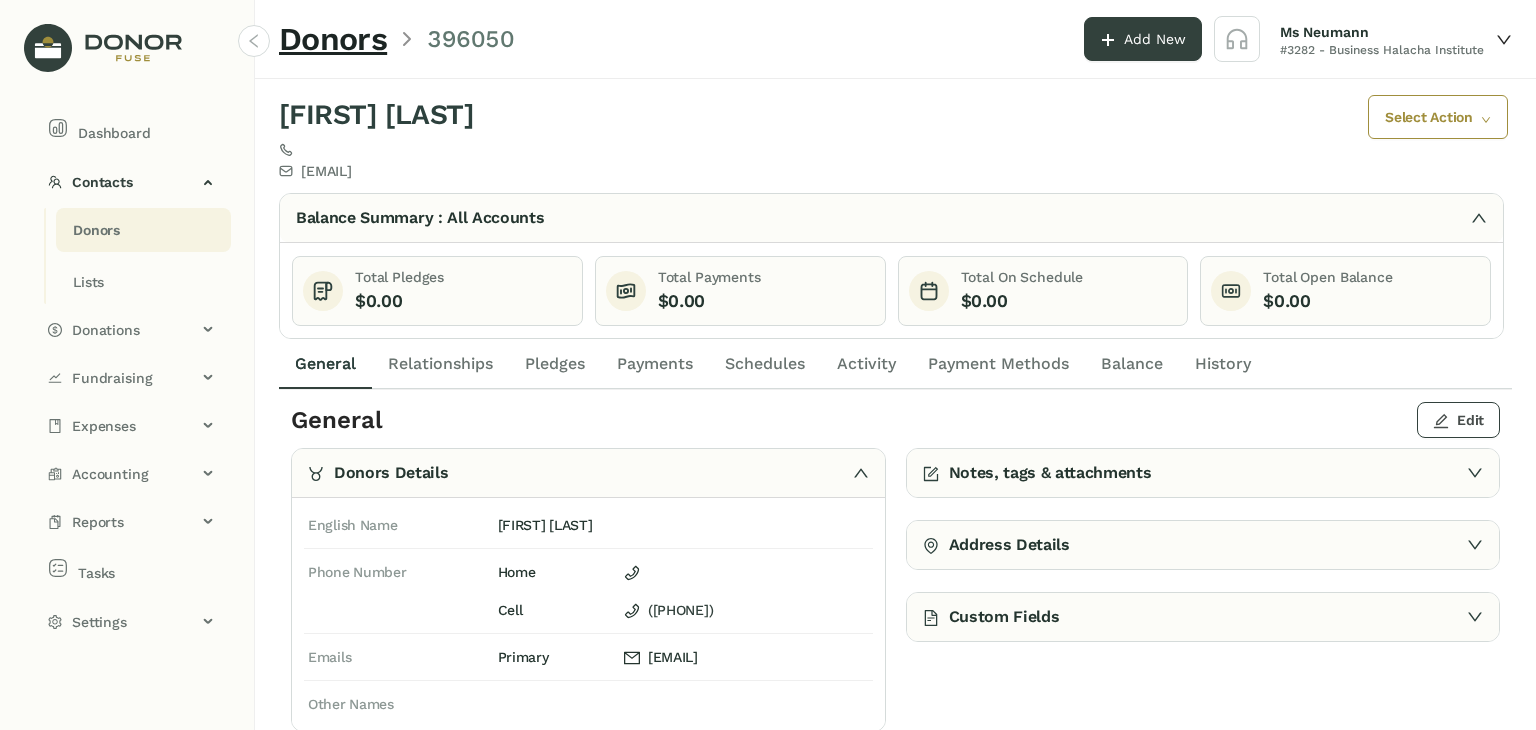 click 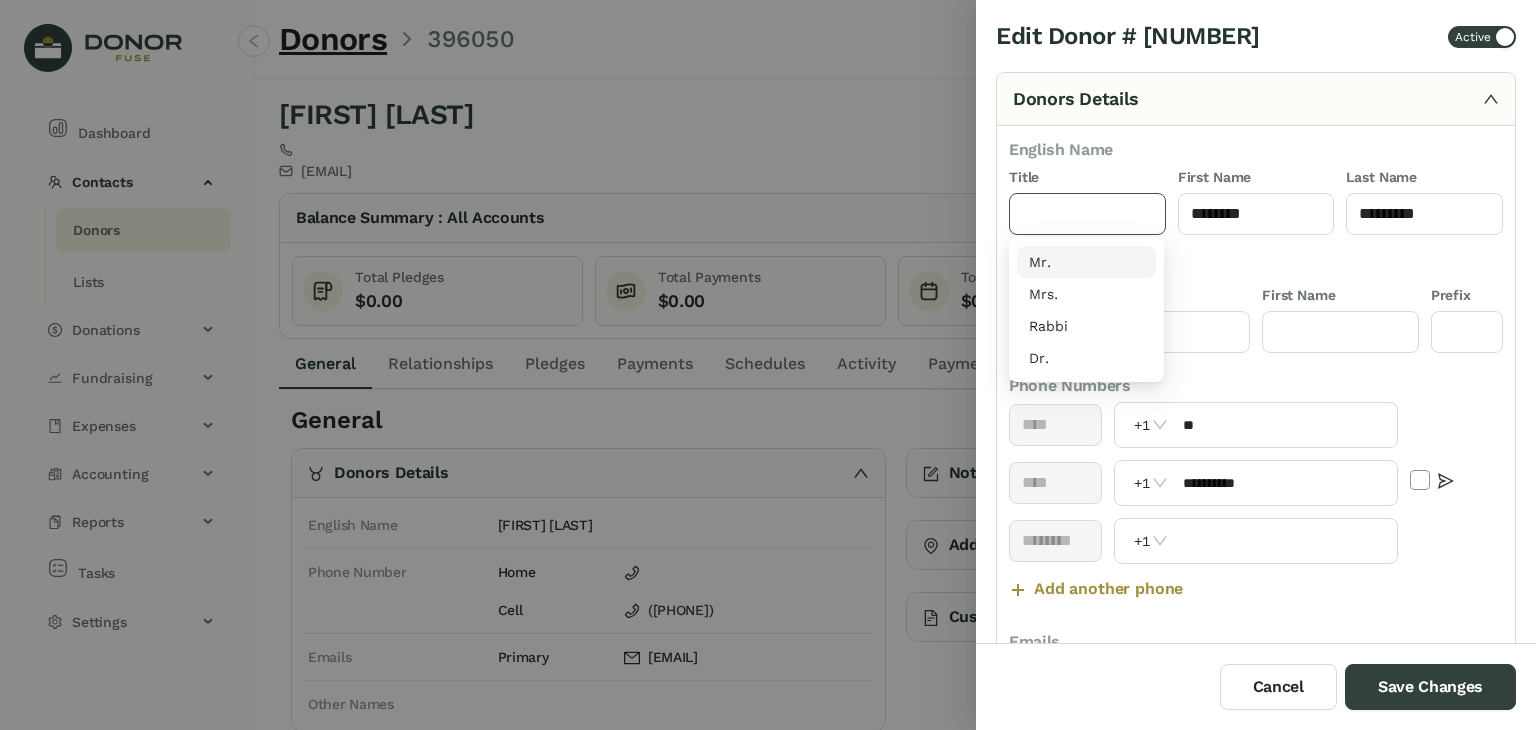 drag, startPoint x: 1148, startPoint y: 214, endPoint x: 1101, endPoint y: 262, distance: 67.17886 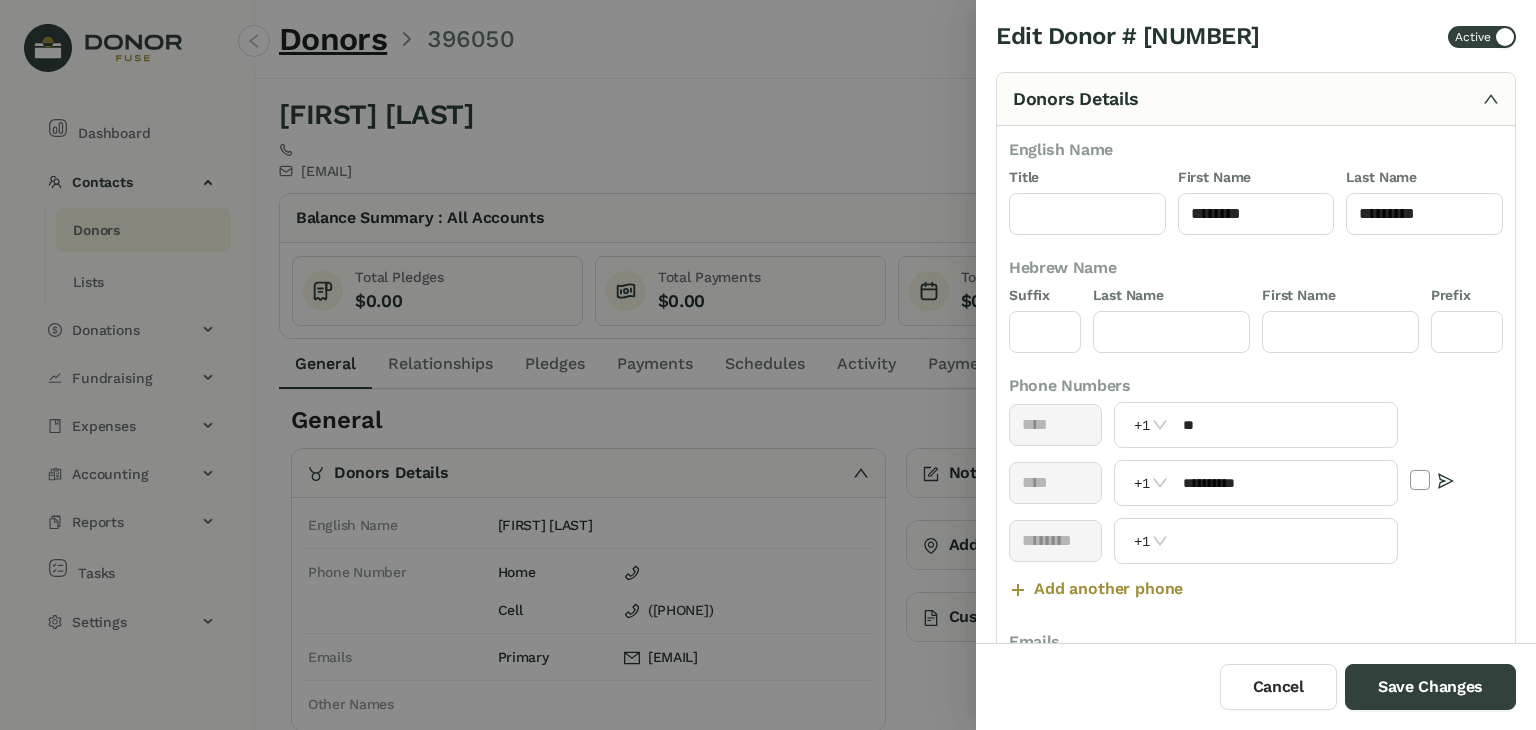 click on "Hebrew Name" at bounding box center (1256, 268) 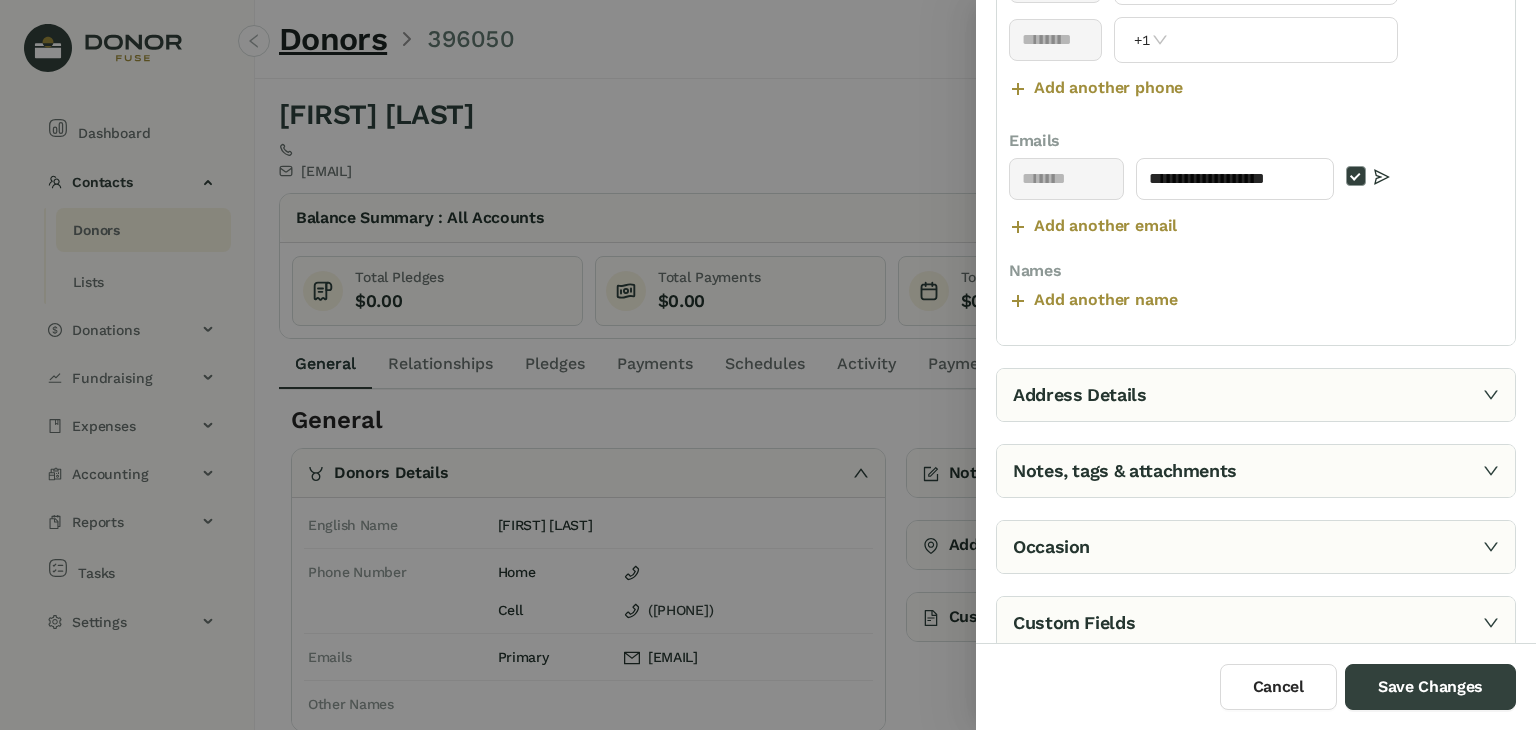 click on "Address Details" at bounding box center (1256, 395) 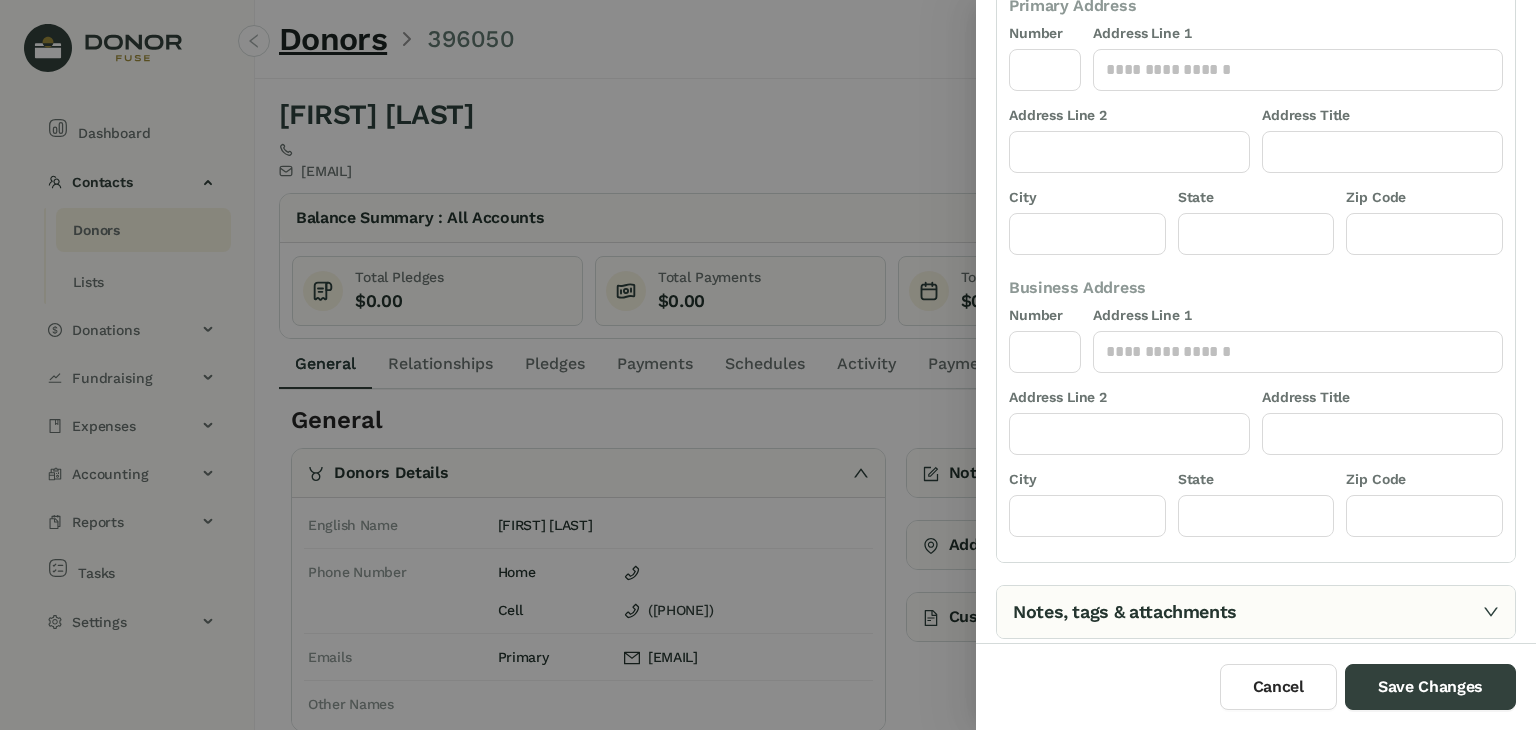 scroll, scrollTop: 172, scrollLeft: 0, axis: vertical 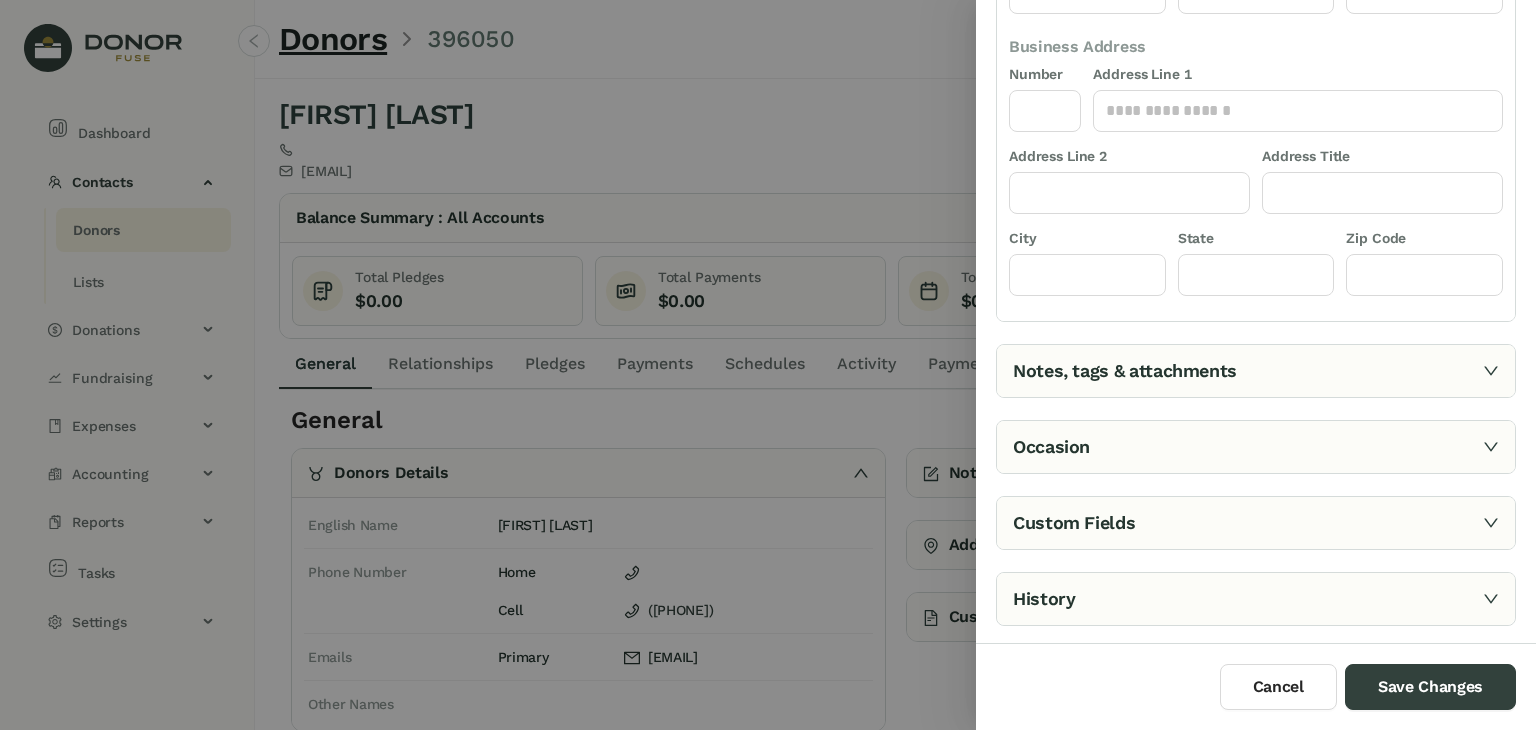 click on "Notes, tags & attachments" at bounding box center [1256, 371] 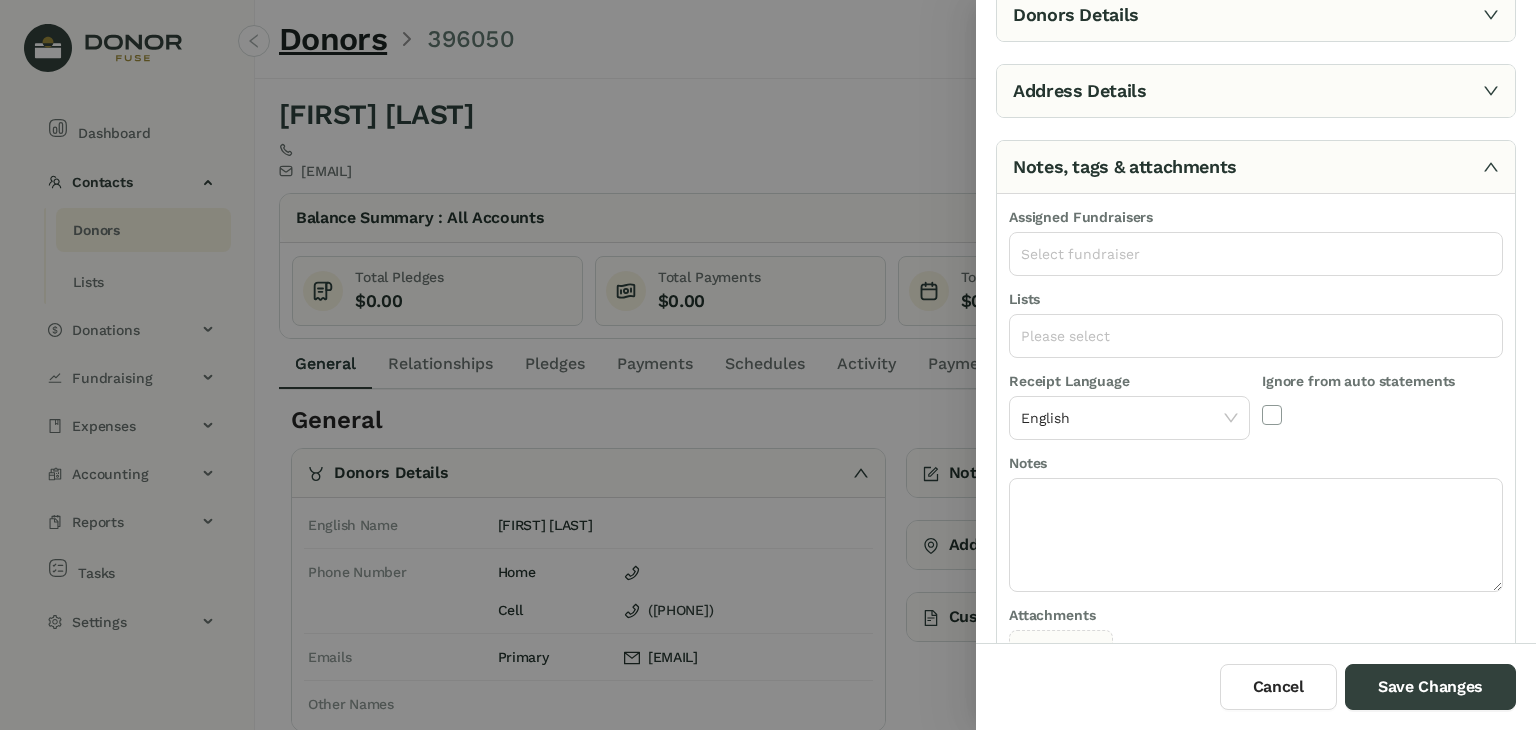 scroll, scrollTop: 60, scrollLeft: 0, axis: vertical 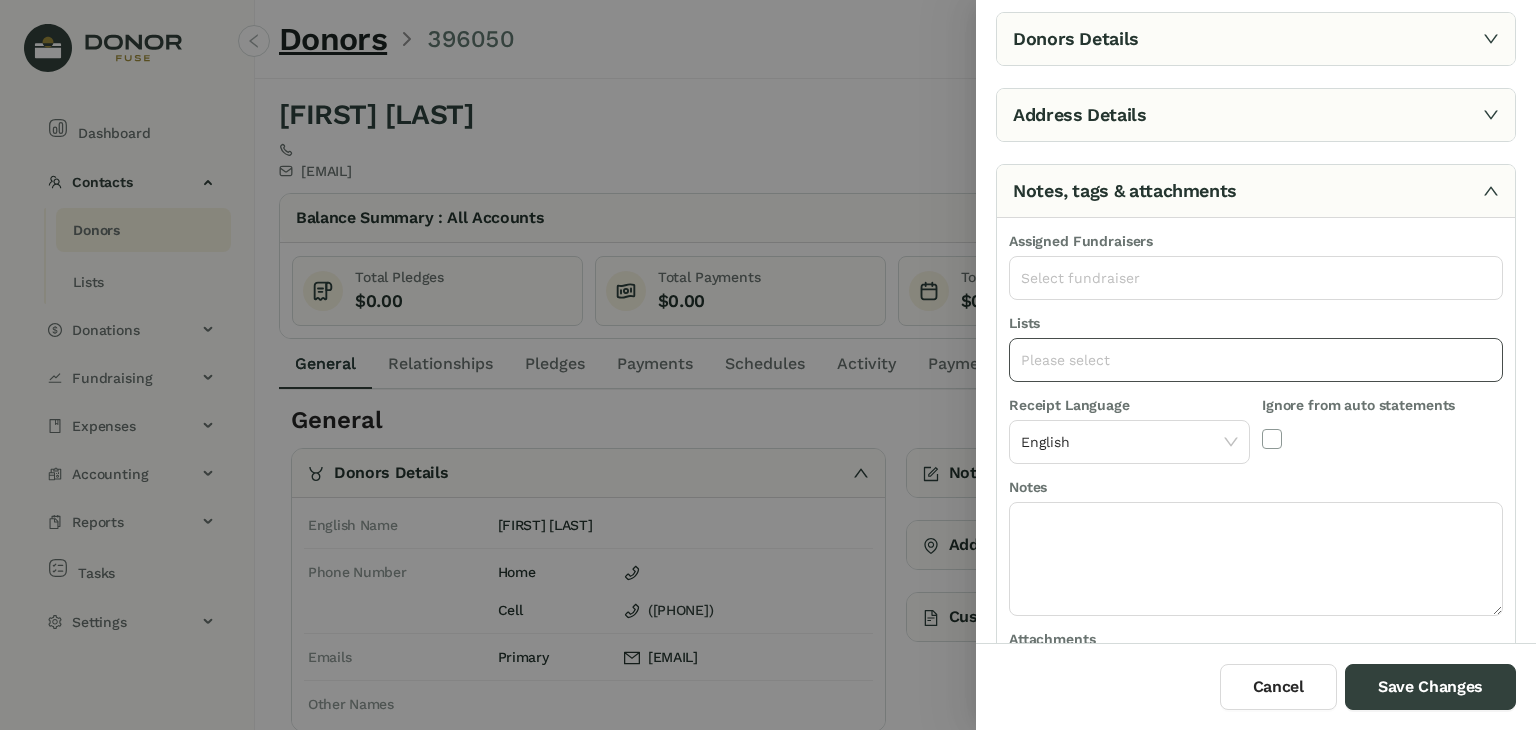 click on "Please select" 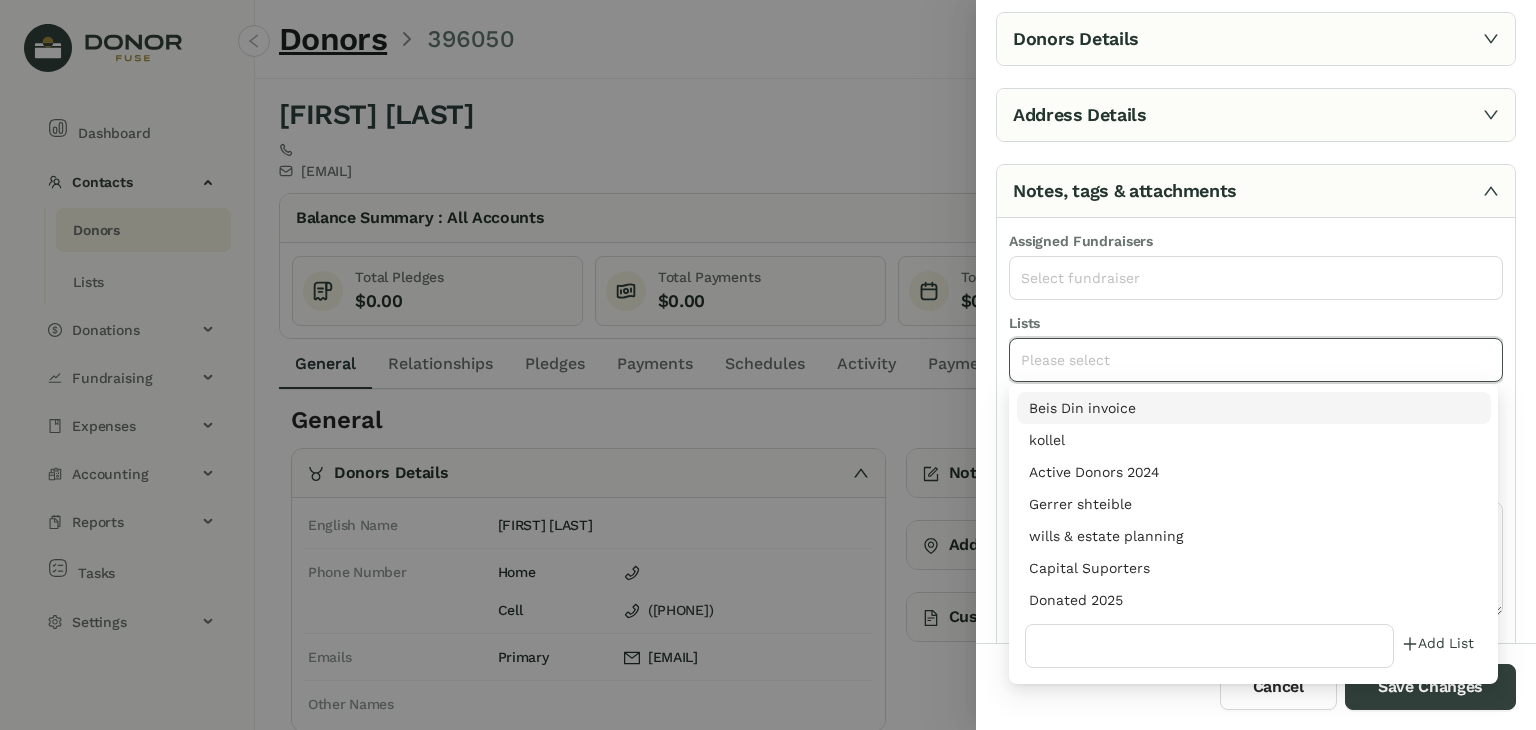 click on "Donated 2025" at bounding box center [1254, 600] 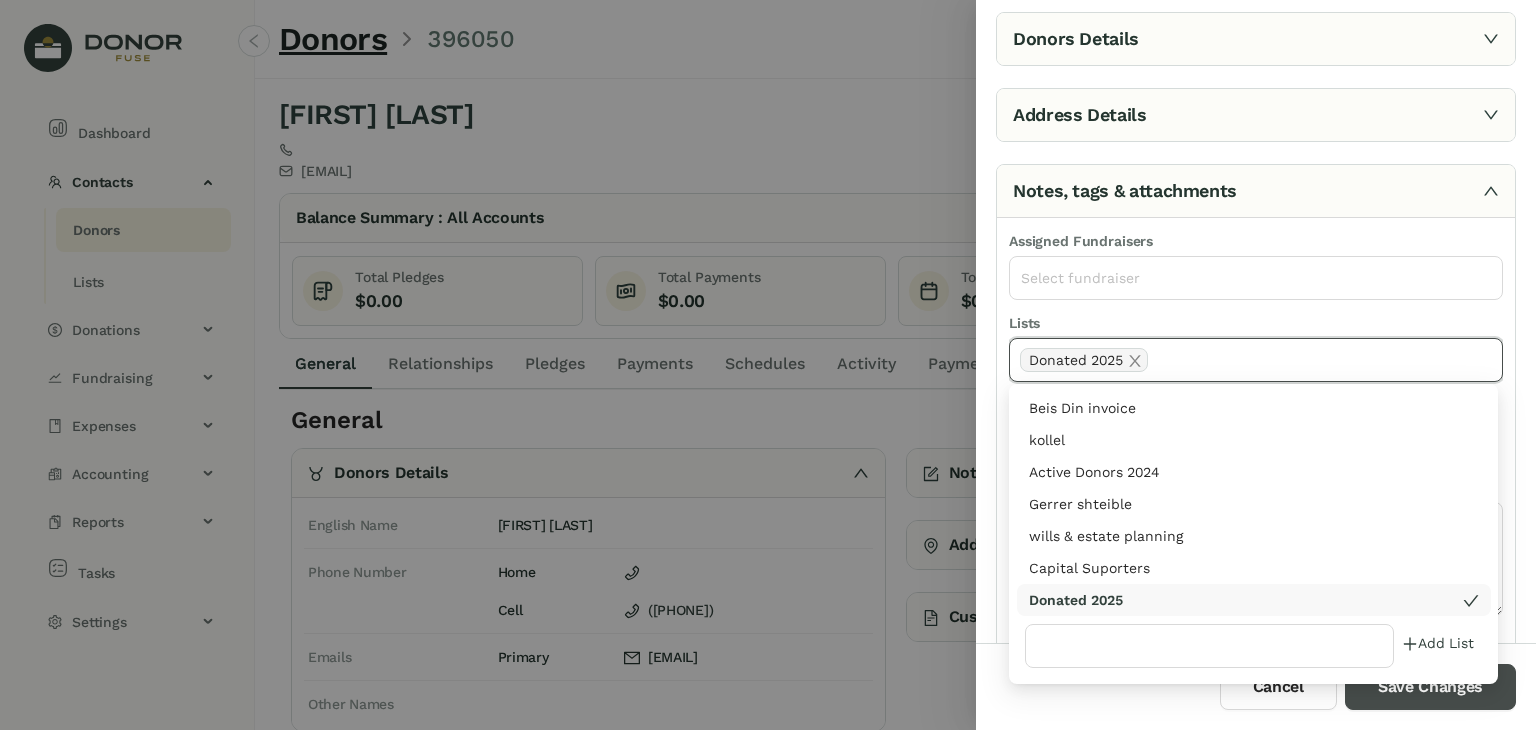 click on "Save Changes" at bounding box center [1430, 687] 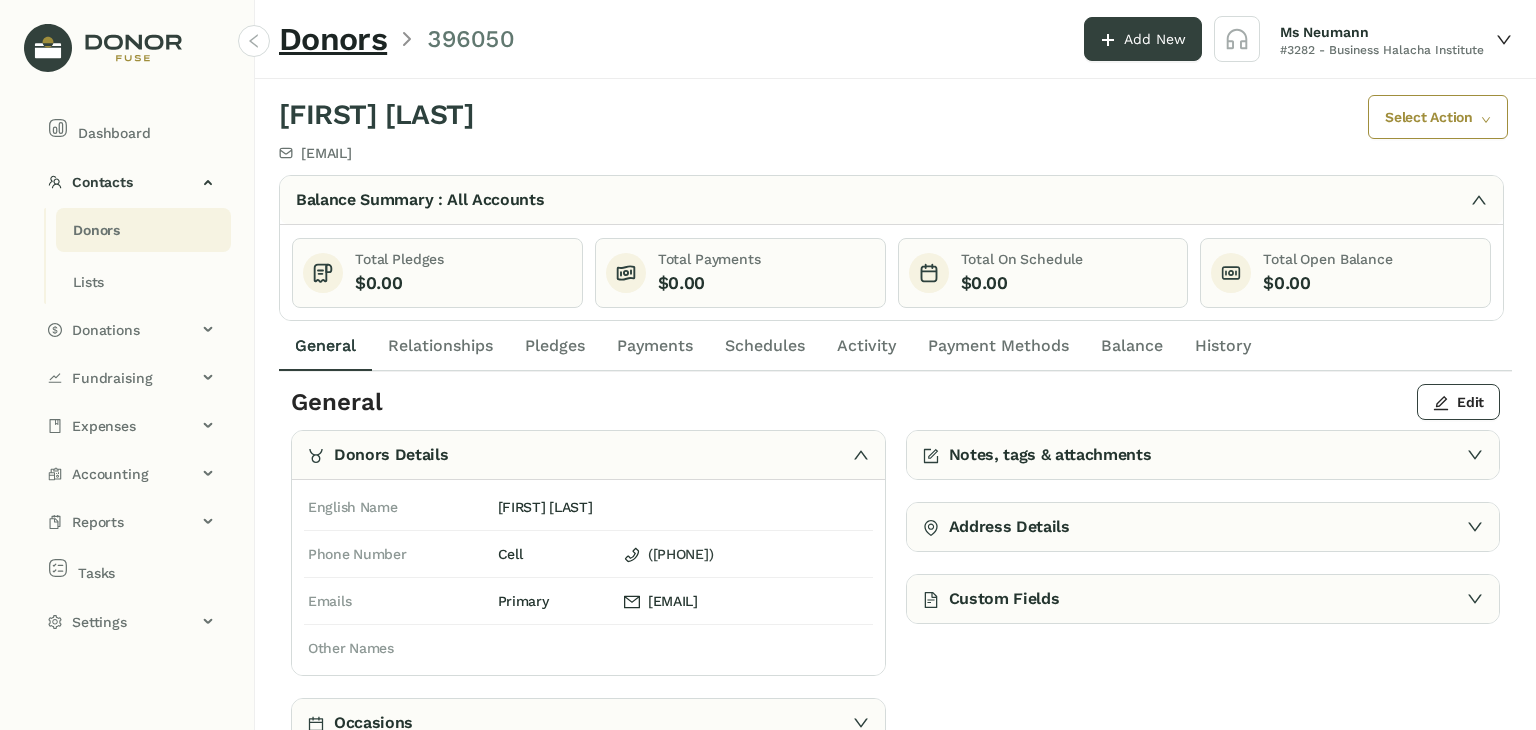 click on "Payments" 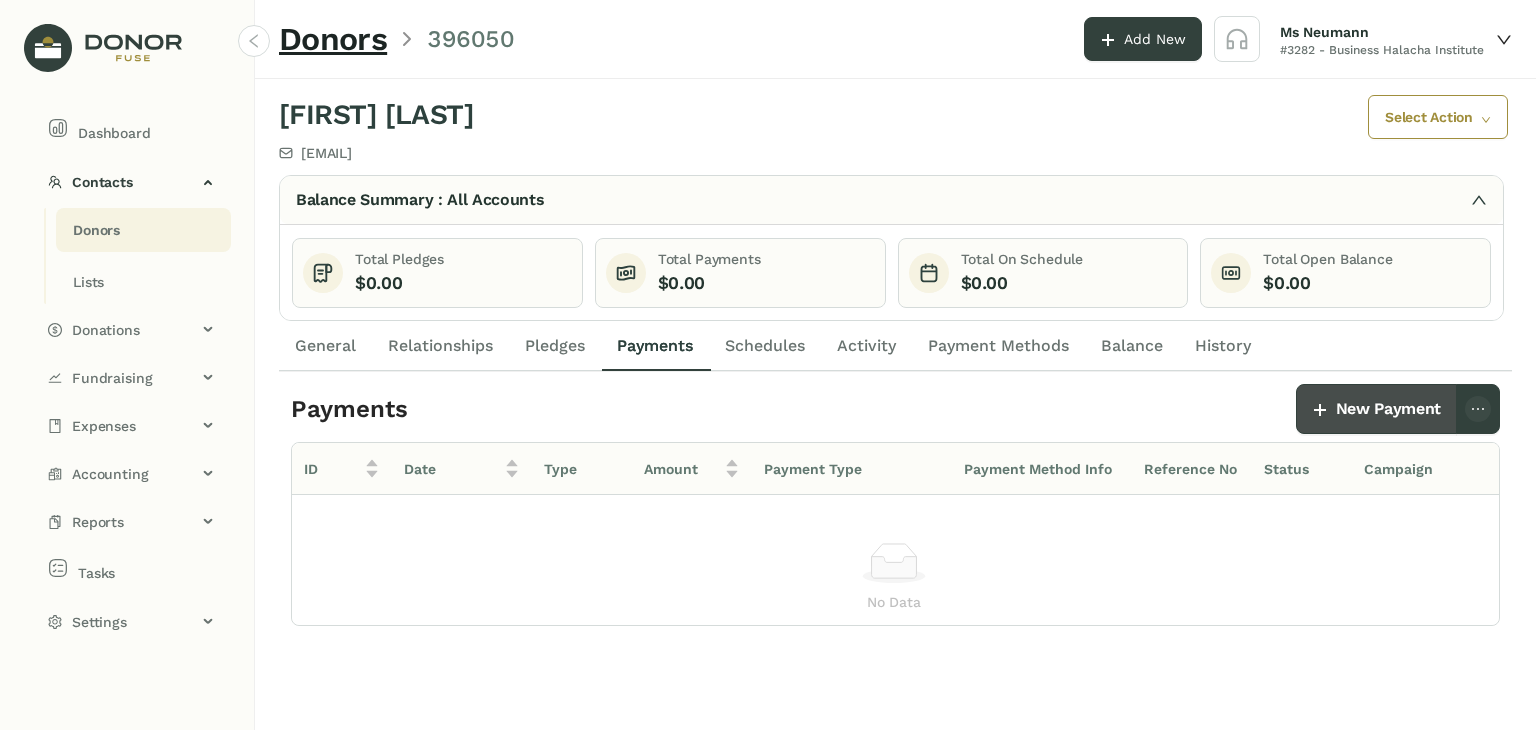 click on "New Payment" 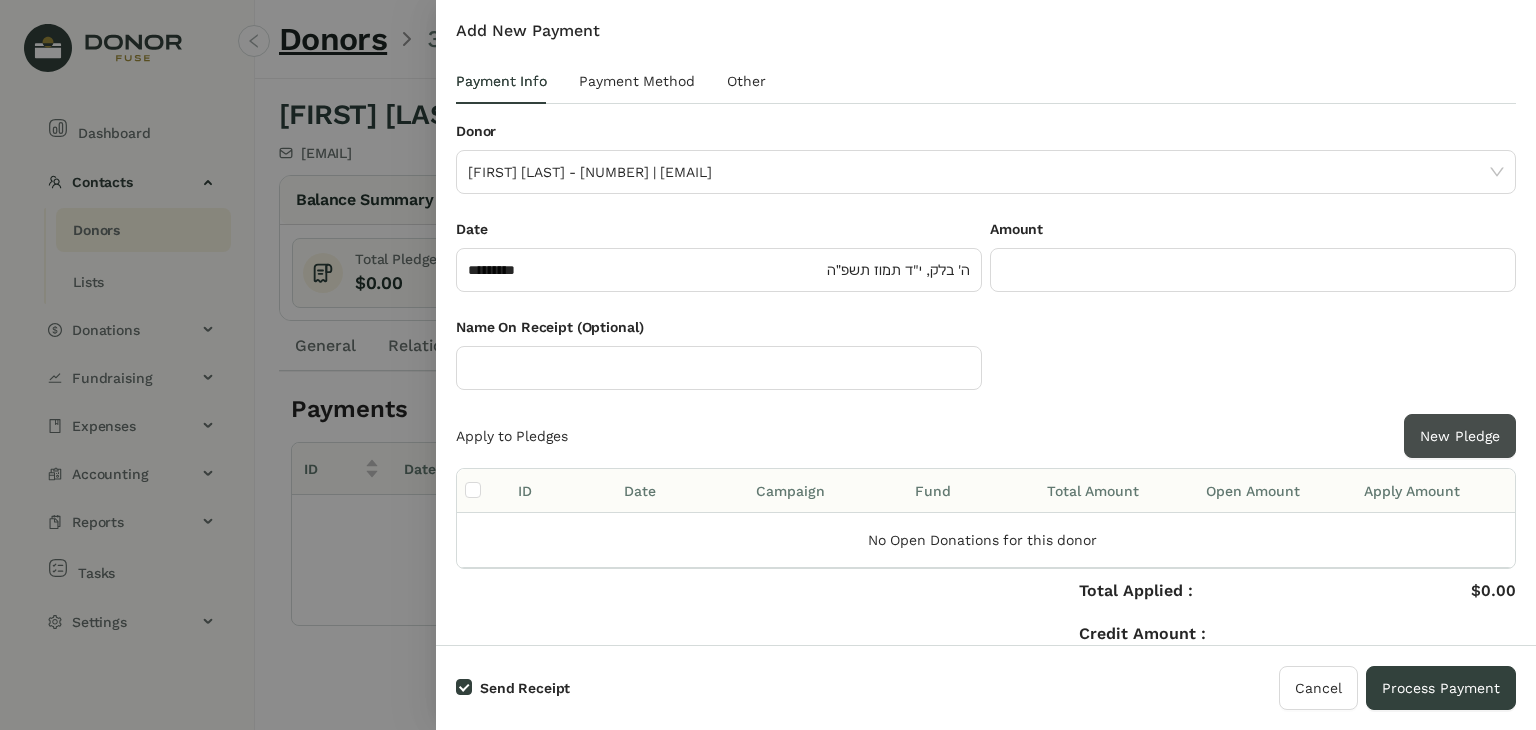 click on "New Pledge" at bounding box center [1460, 436] 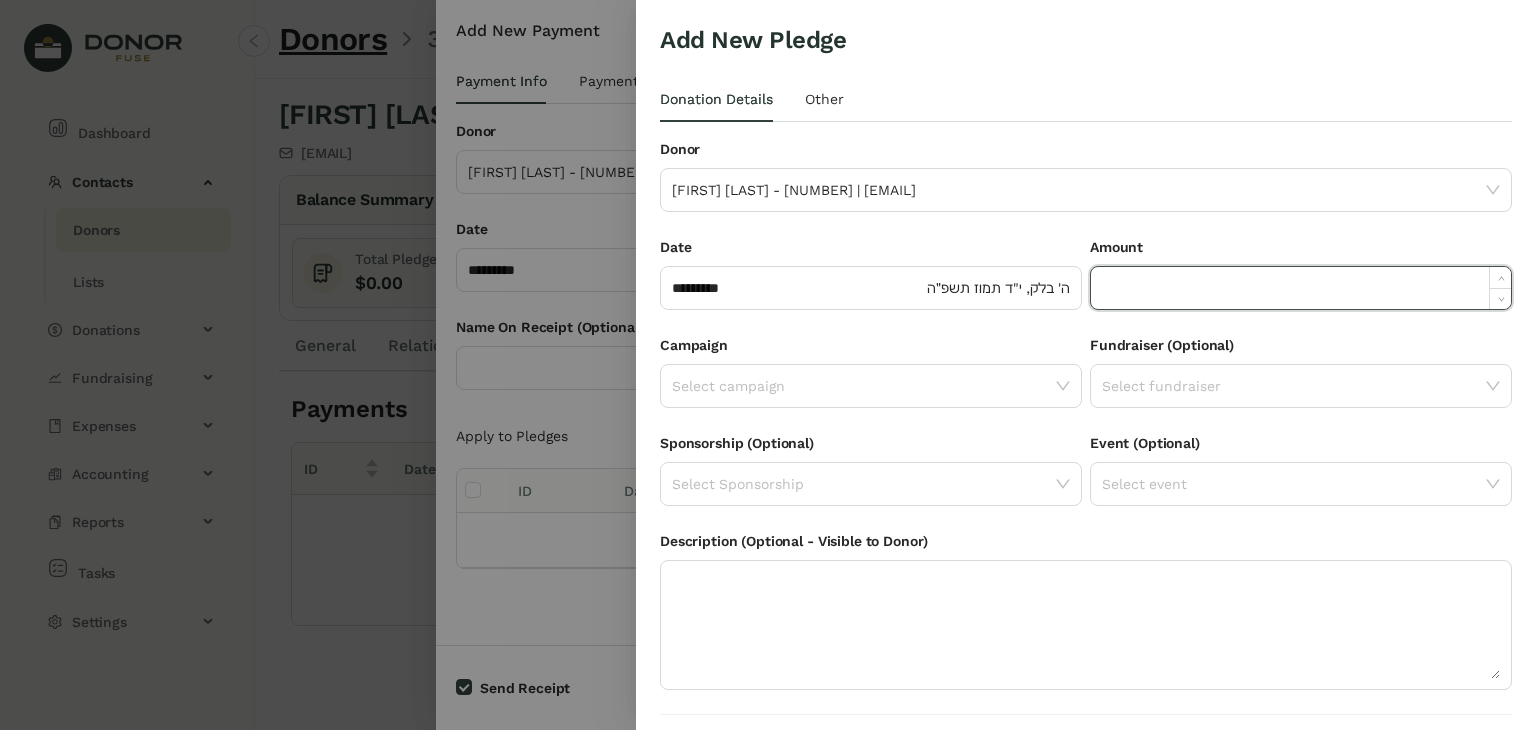 click 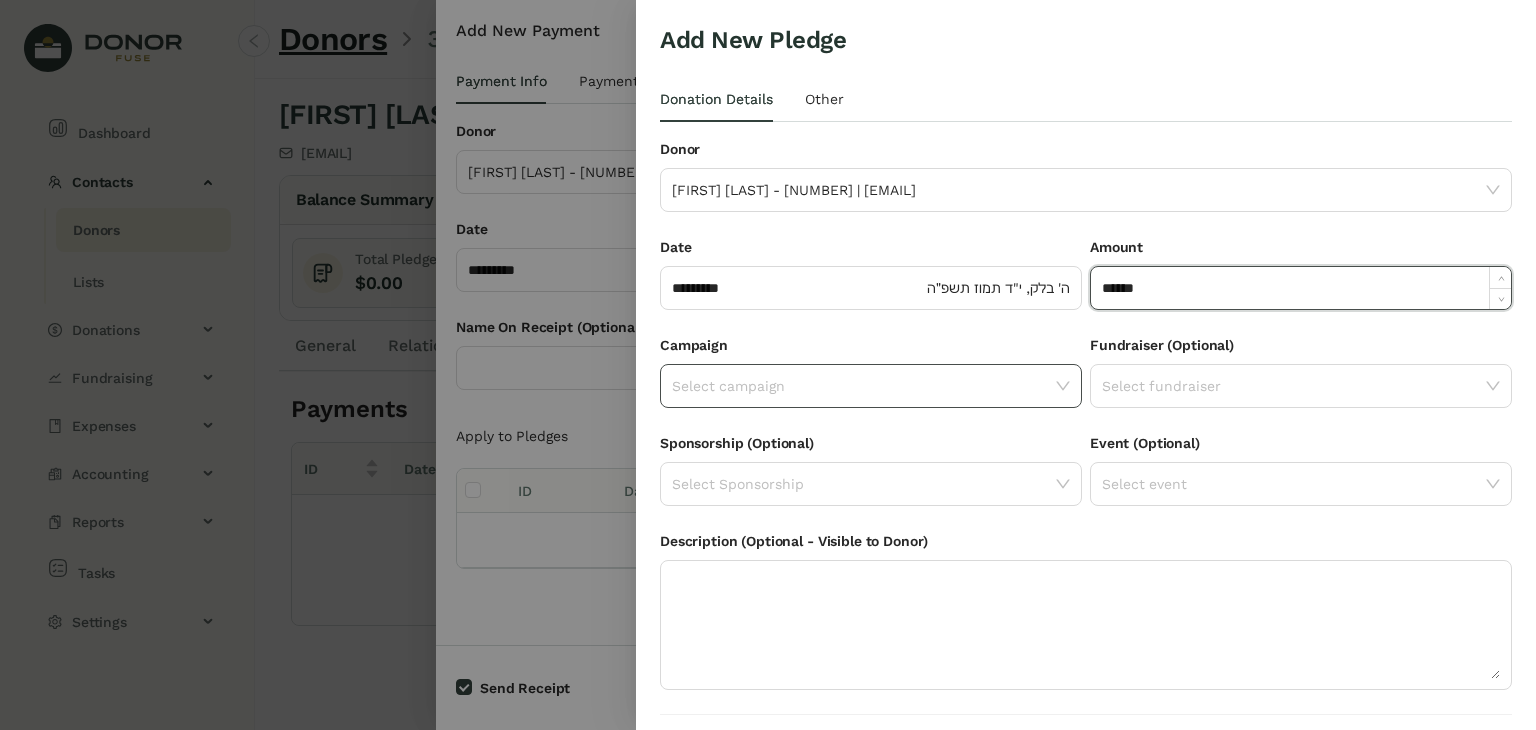type on "*******" 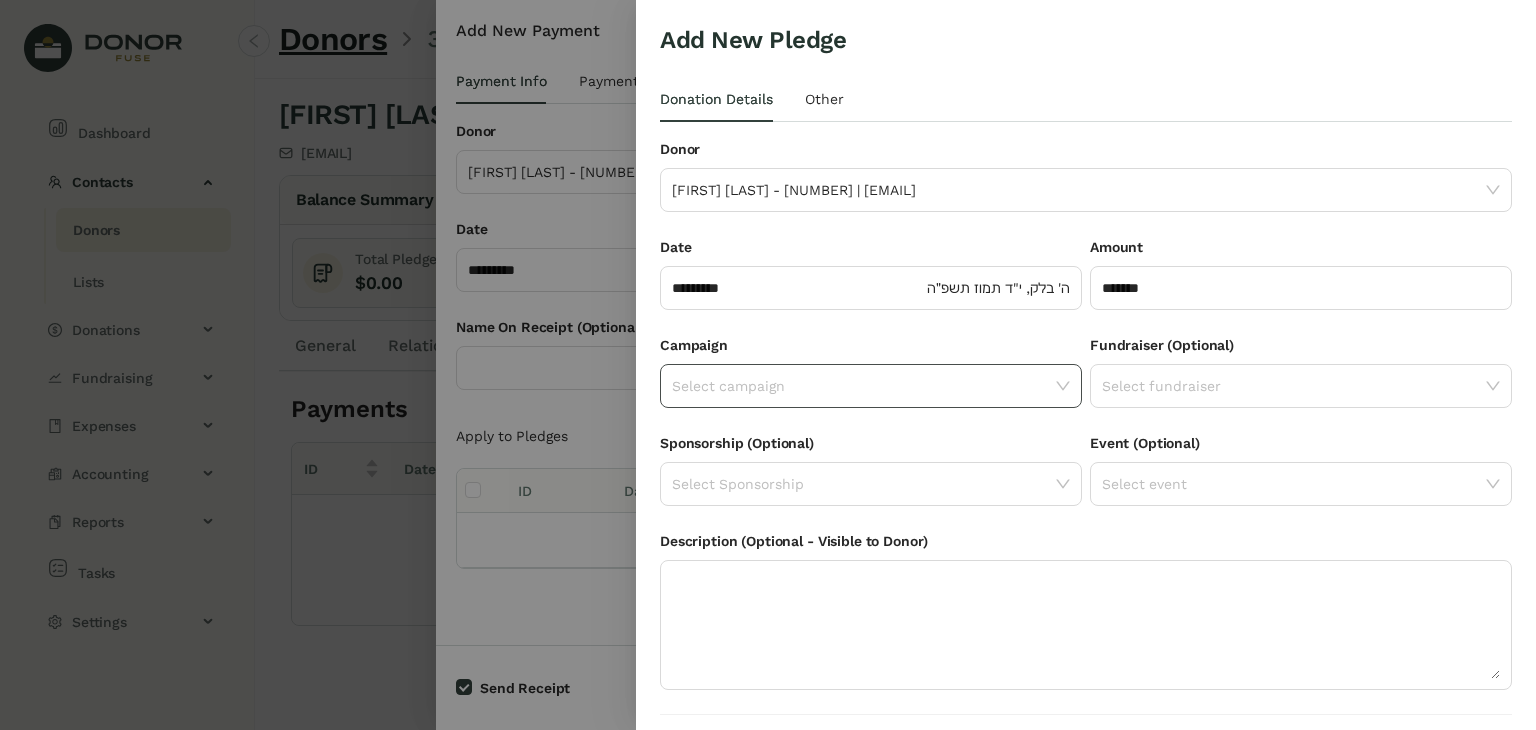 click 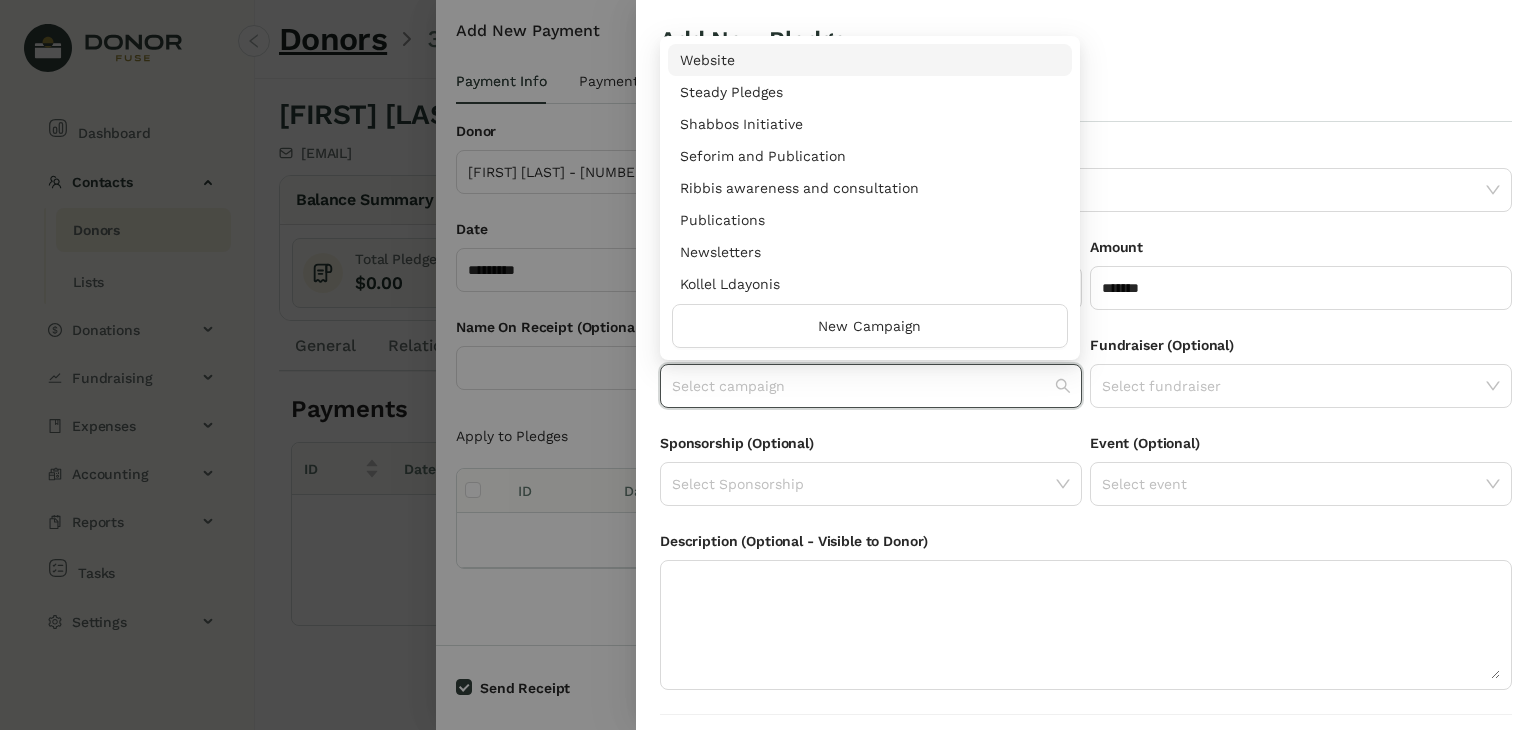 scroll, scrollTop: 960, scrollLeft: 0, axis: vertical 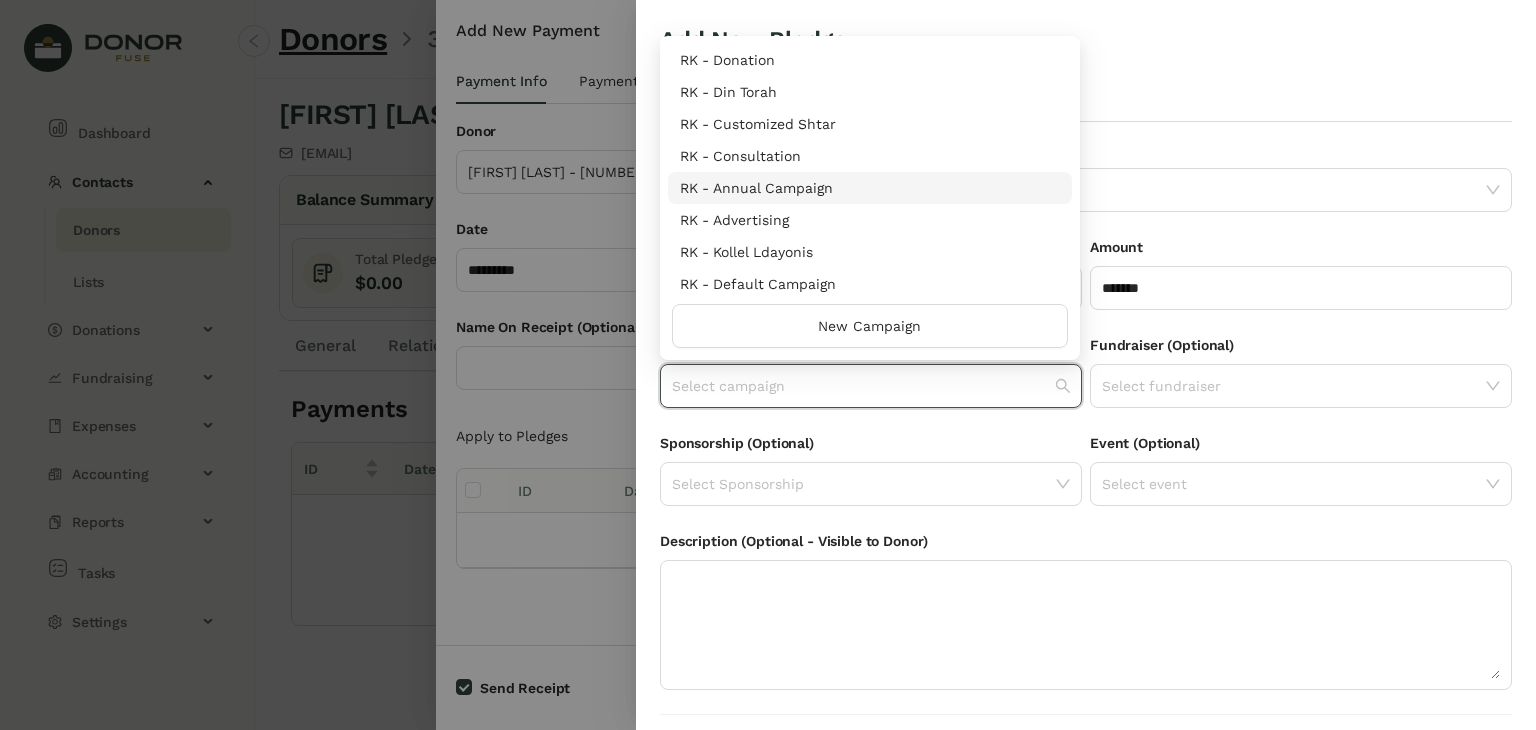 click on "RK - Annual Campaign" at bounding box center (870, 188) 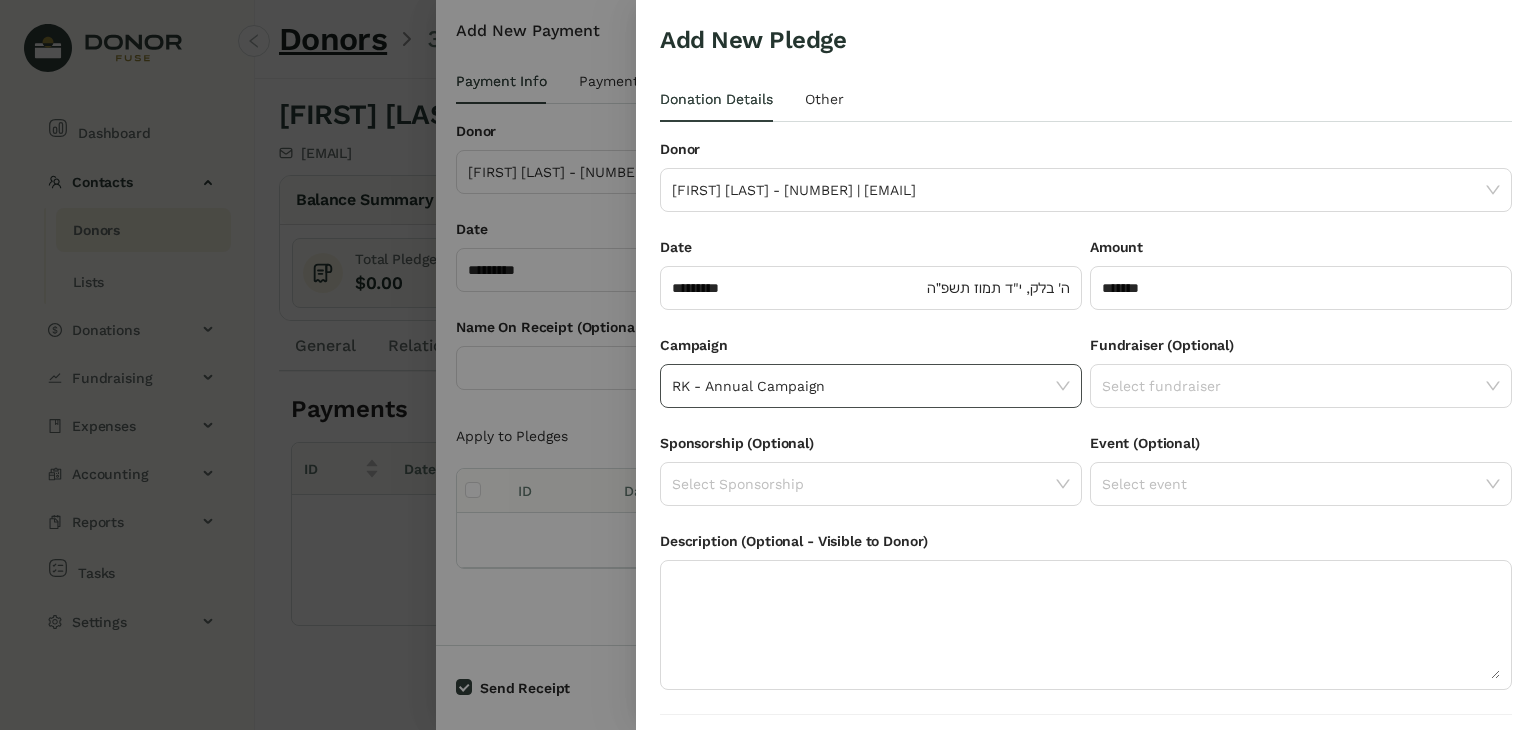 scroll, scrollTop: 54, scrollLeft: 0, axis: vertical 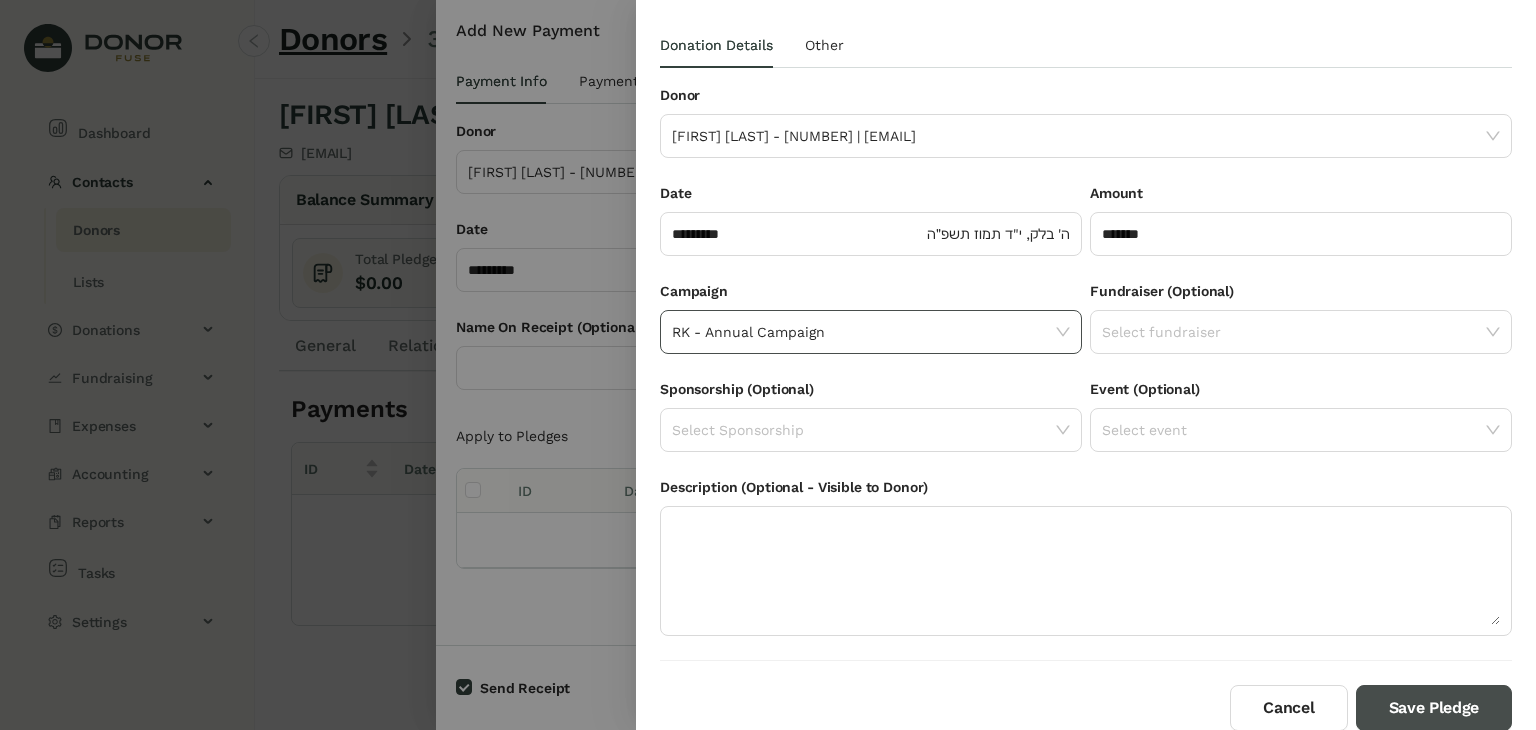 click on "Save Pledge" at bounding box center (1434, 708) 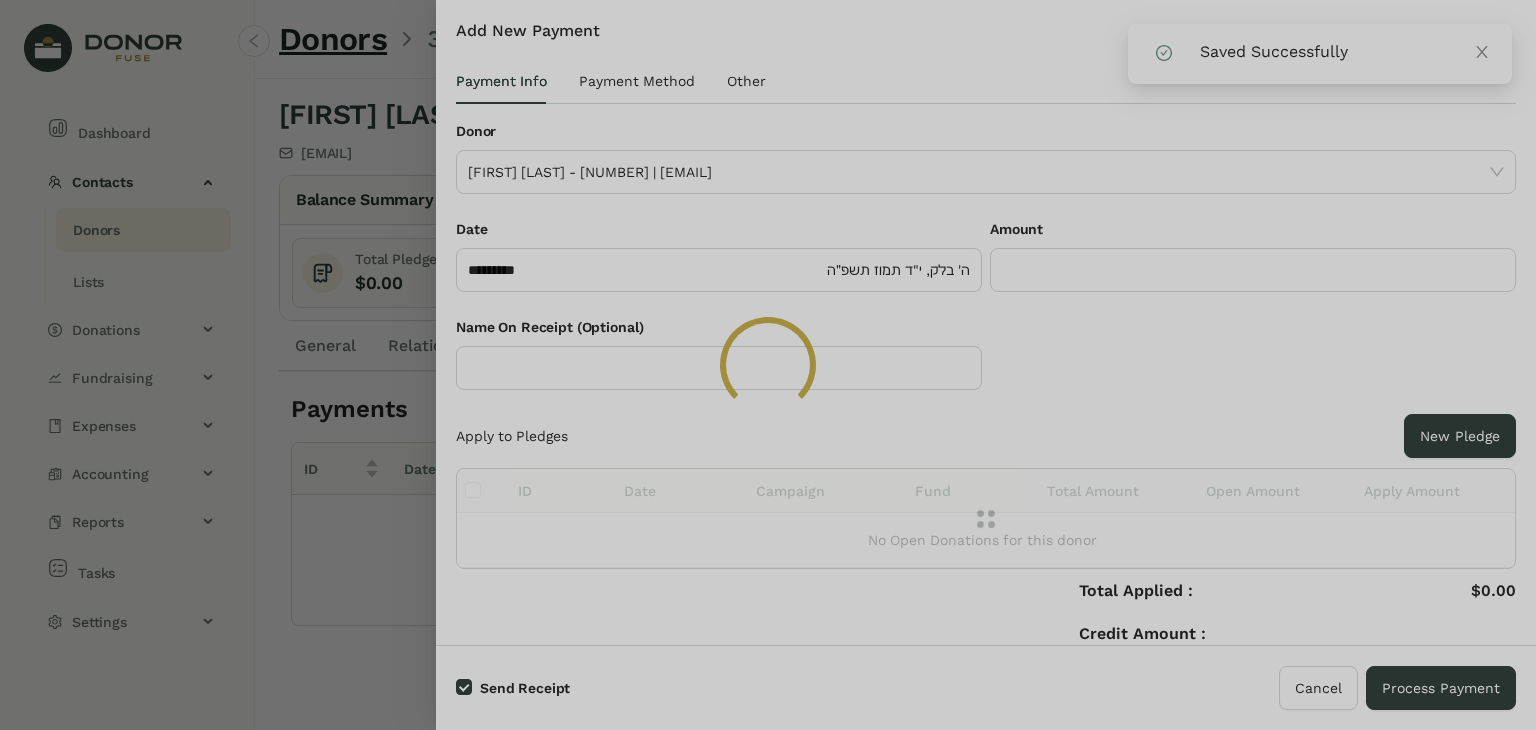 click 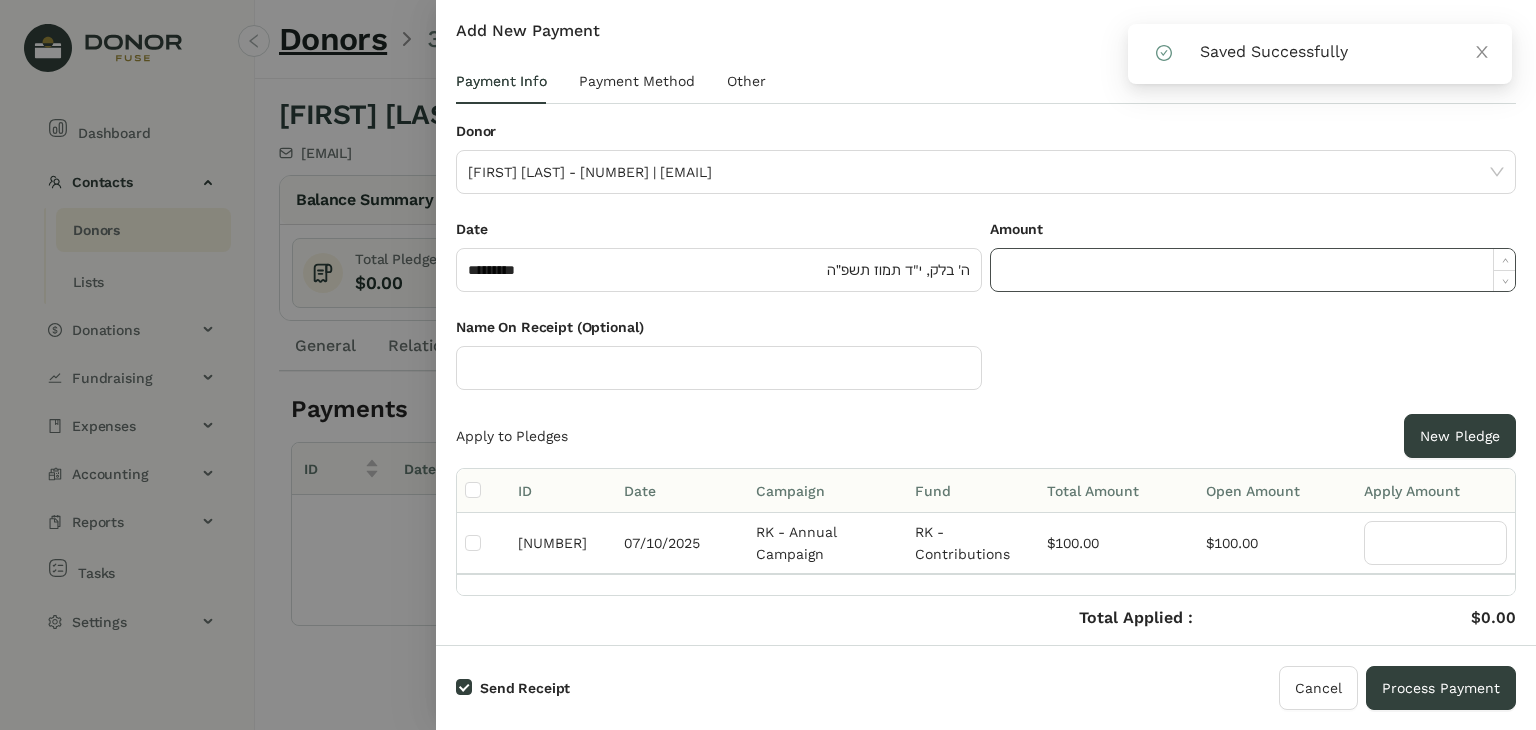 click 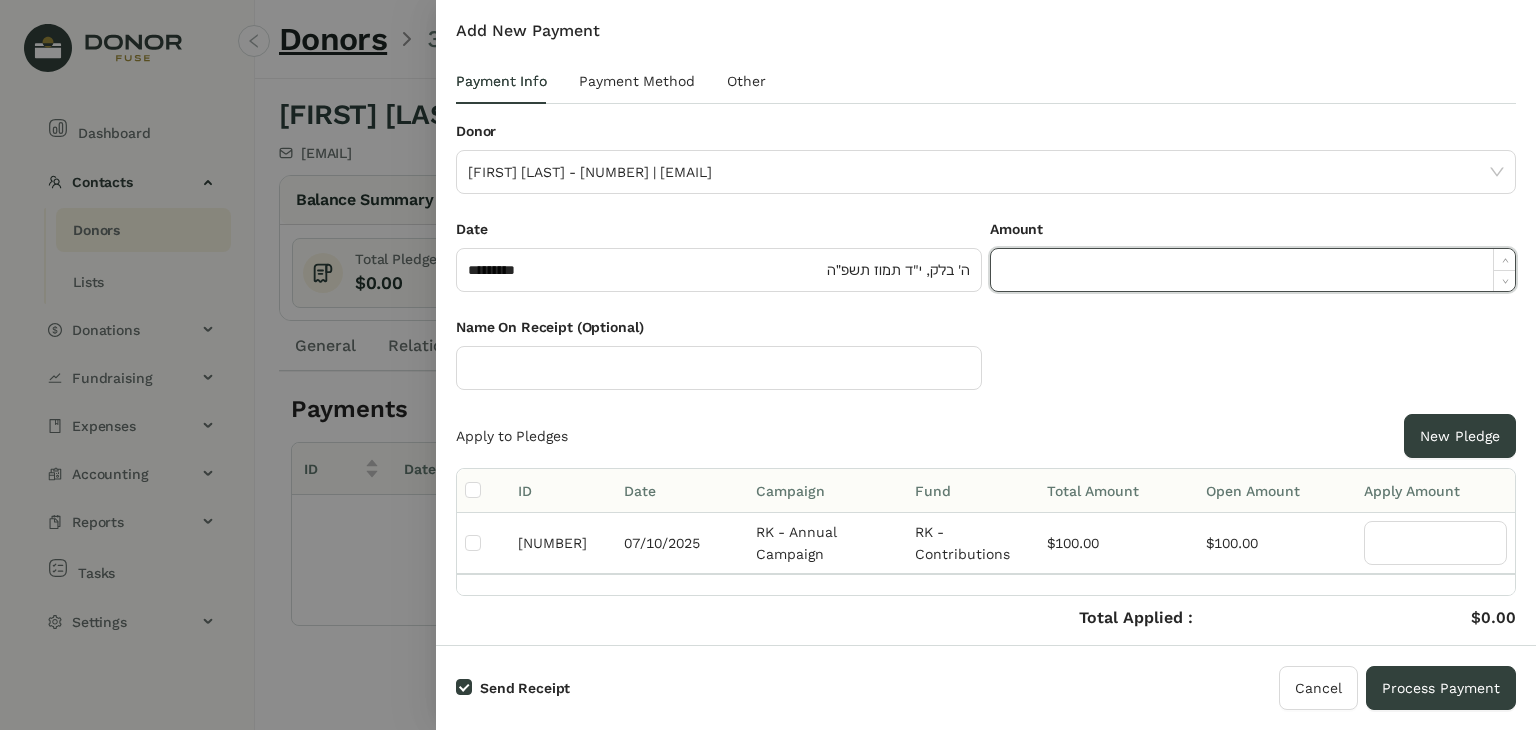 paste on "******" 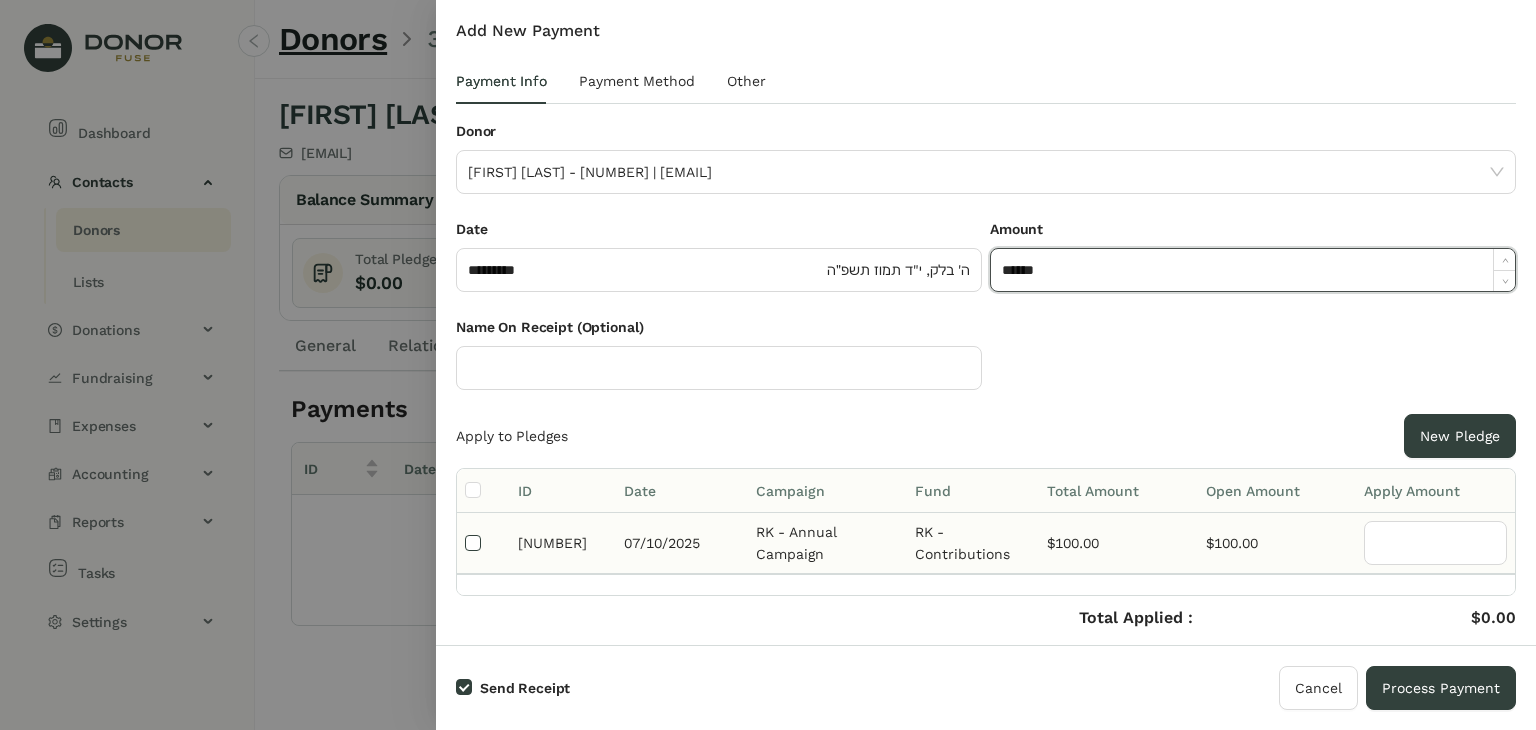 click at bounding box center (473, 543) 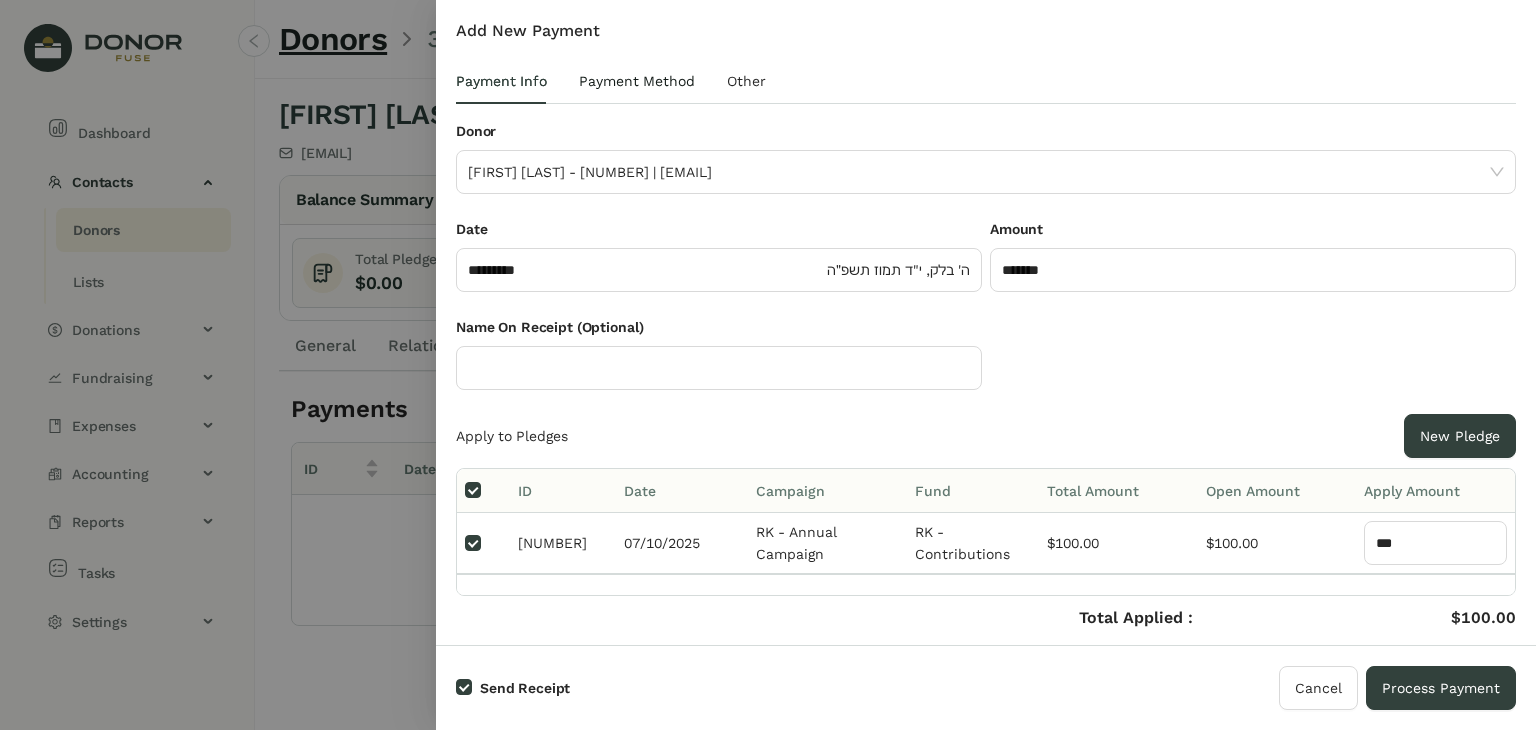 click on "Payment Method" at bounding box center (637, 81) 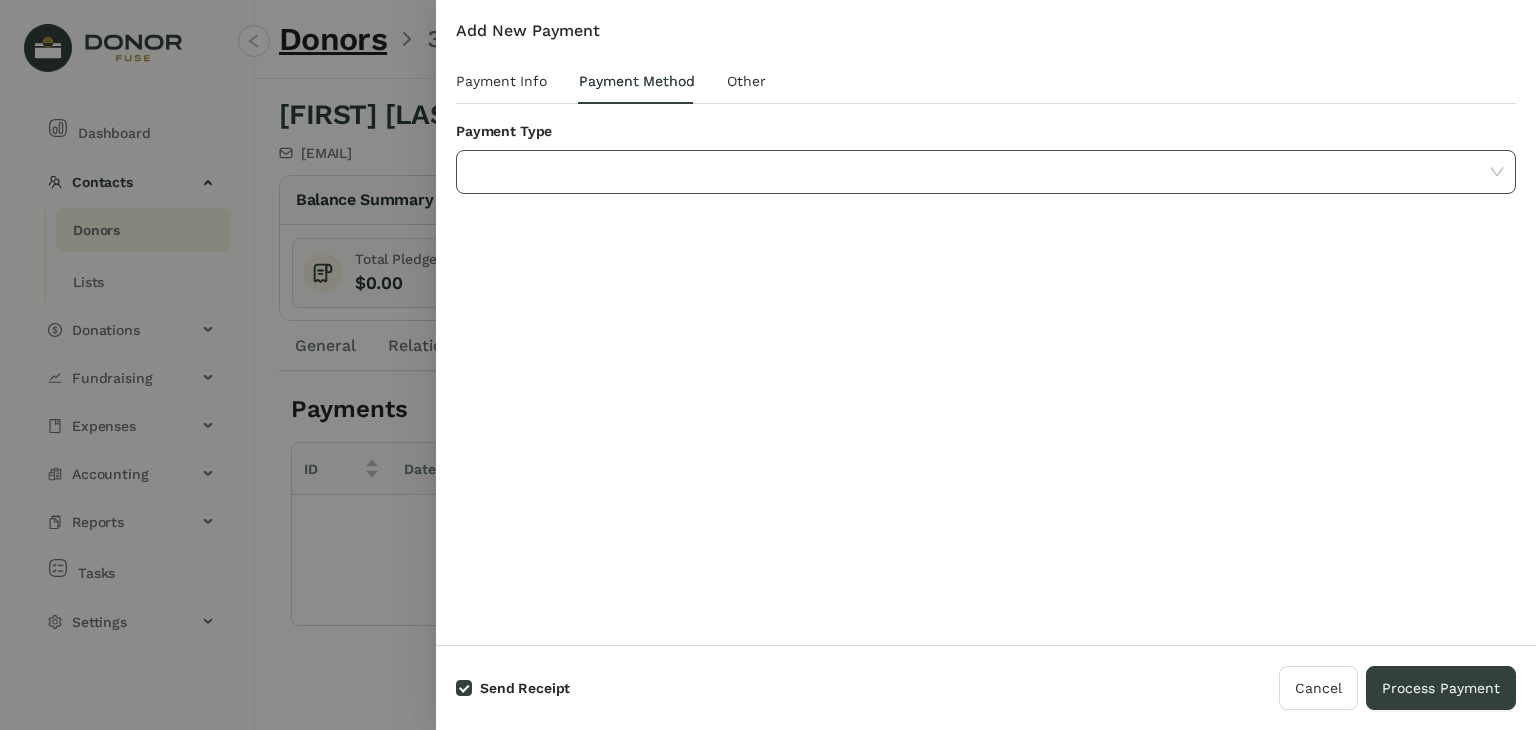 click 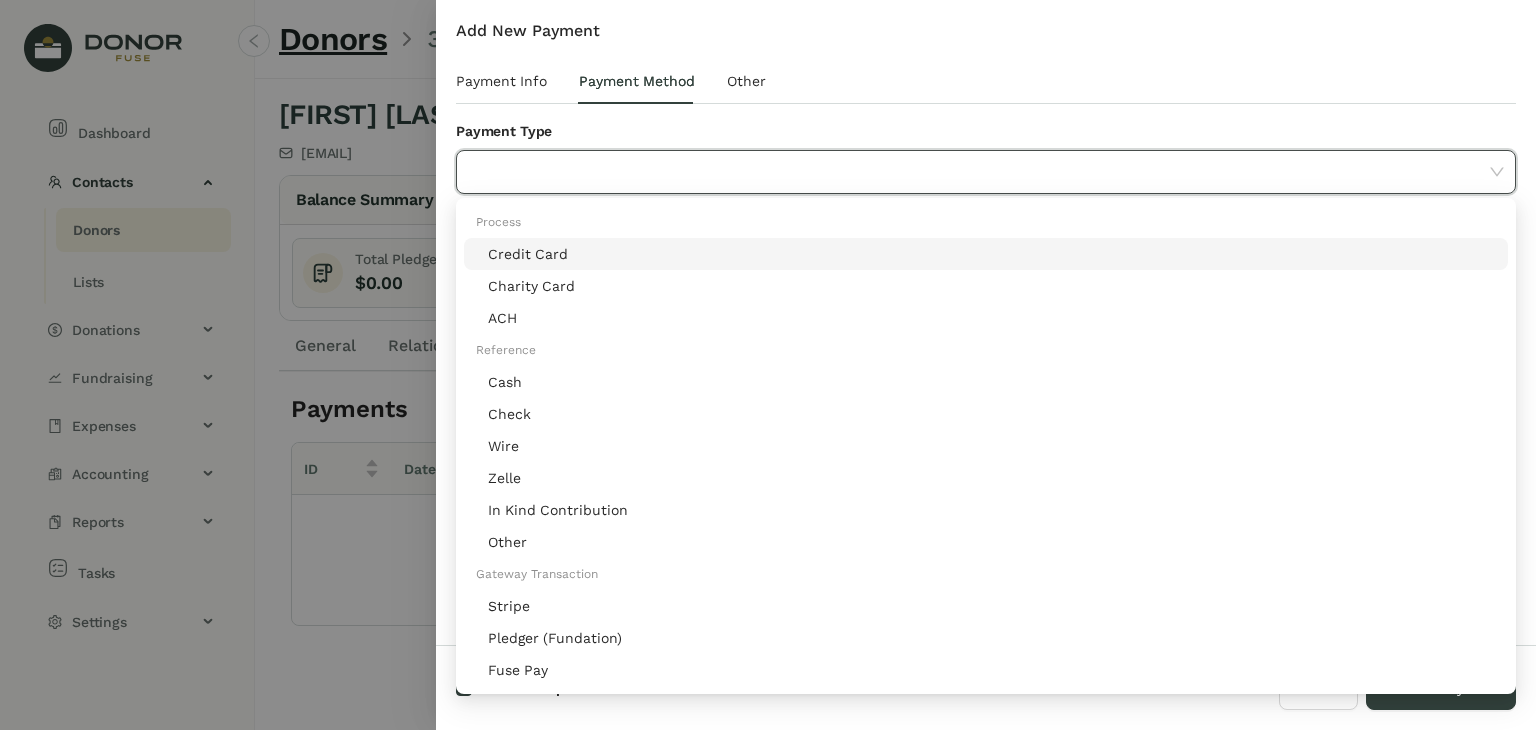 click on "Stripe" 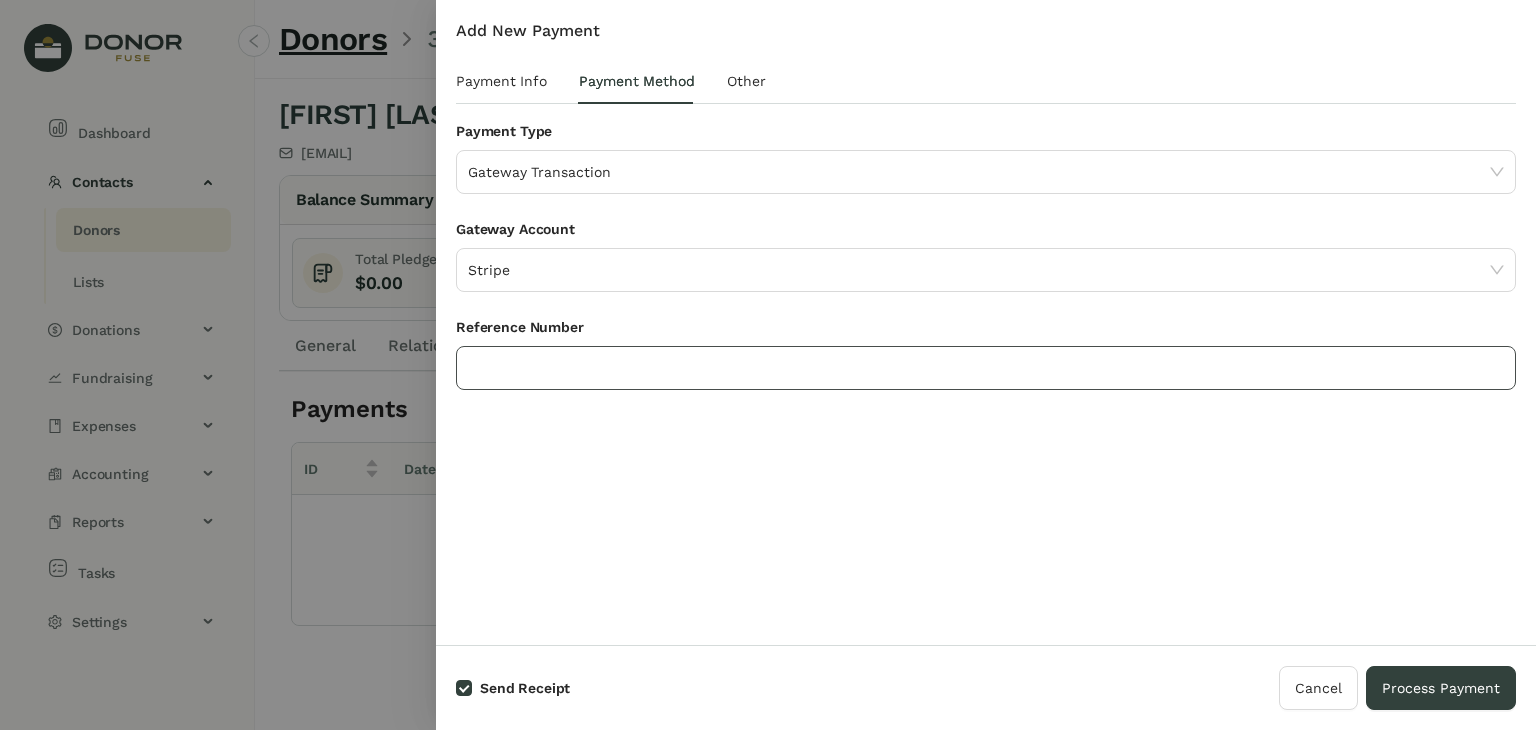 click 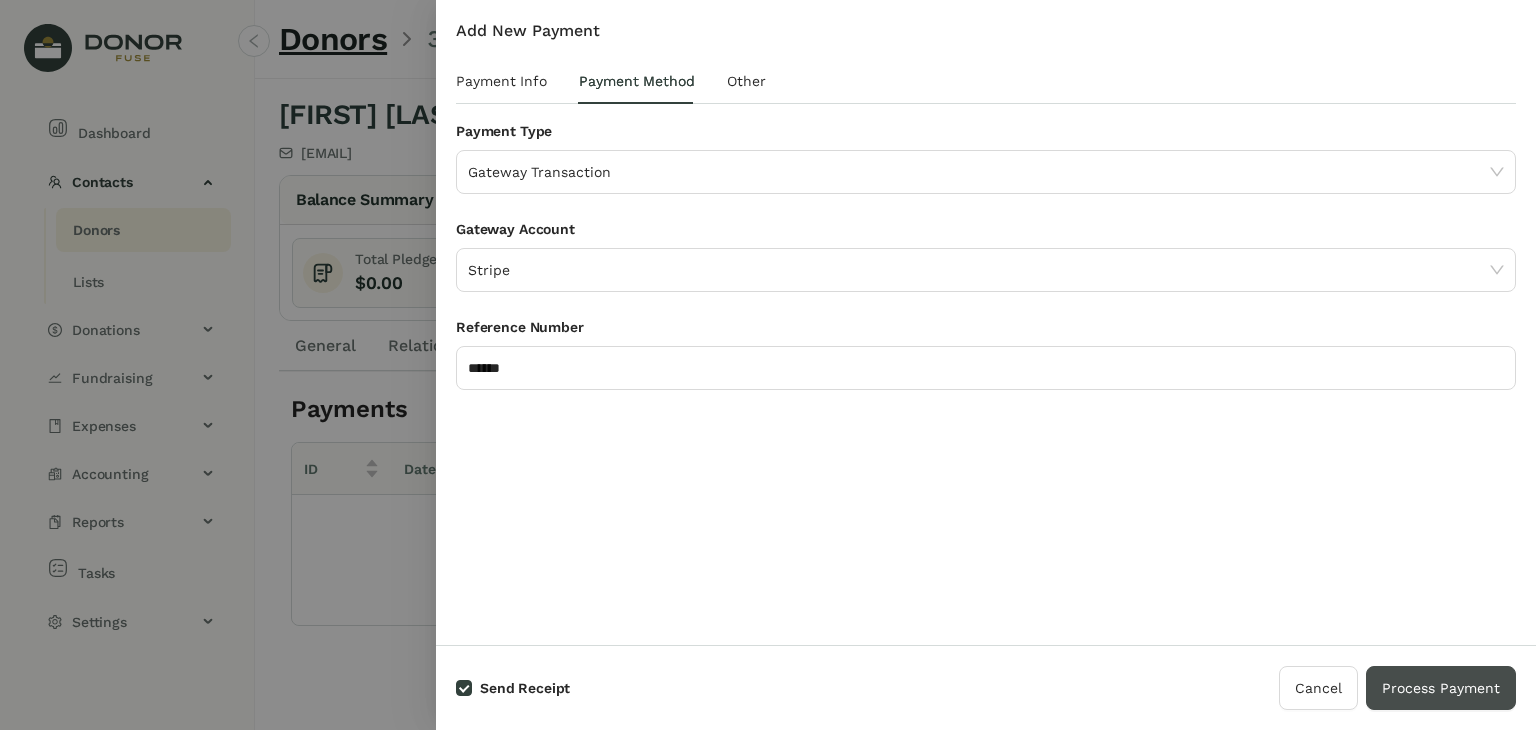 click on "Process Payment" at bounding box center (1441, 688) 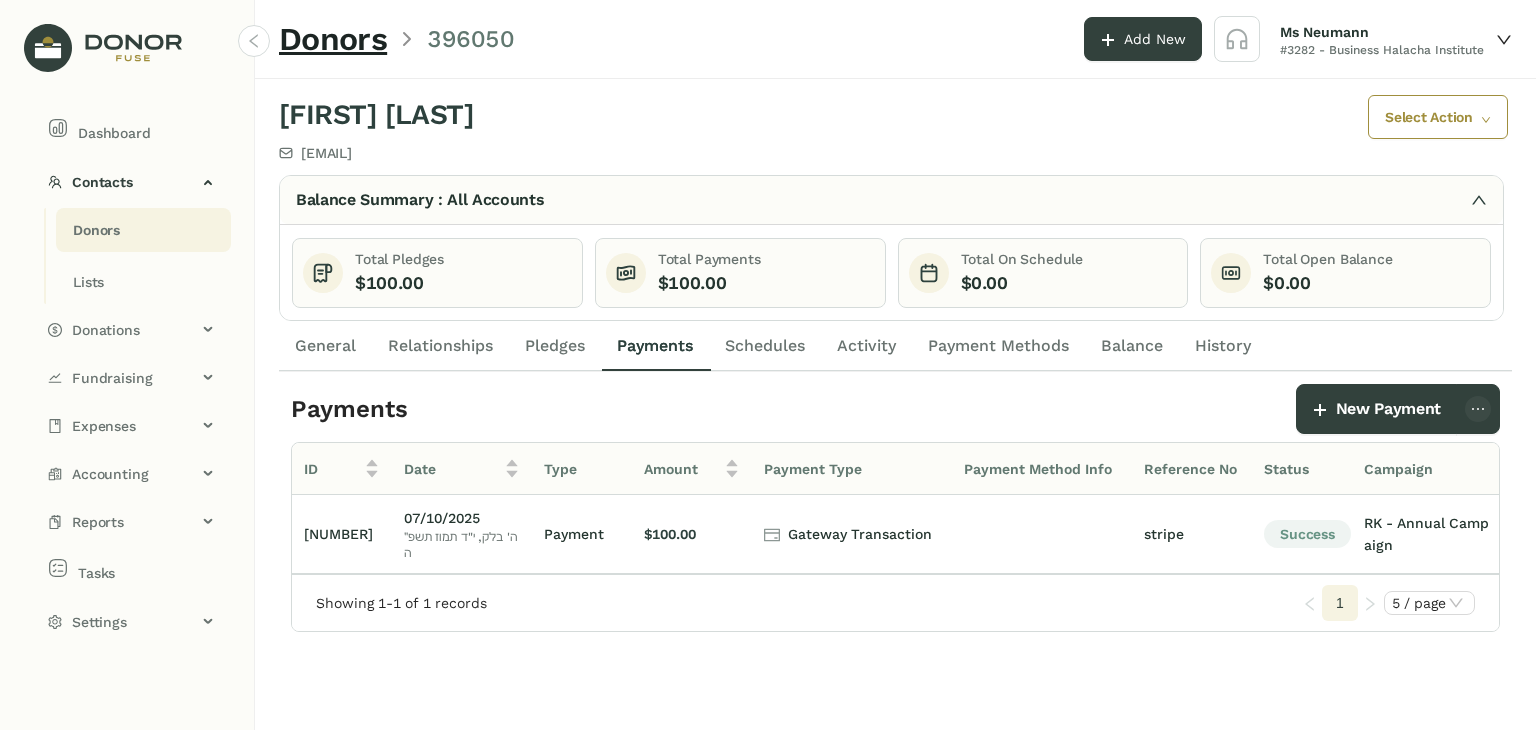 click on "Donors" 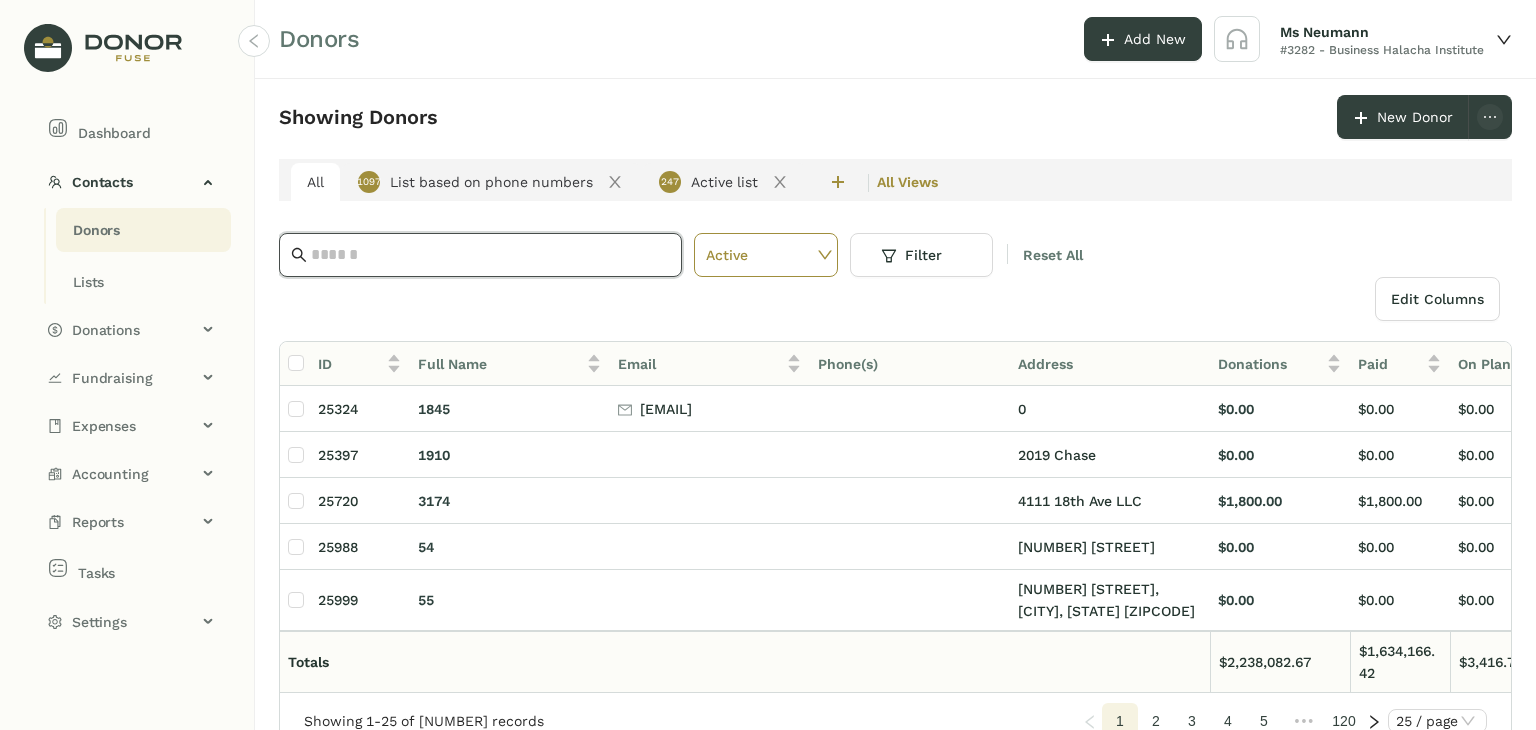 click 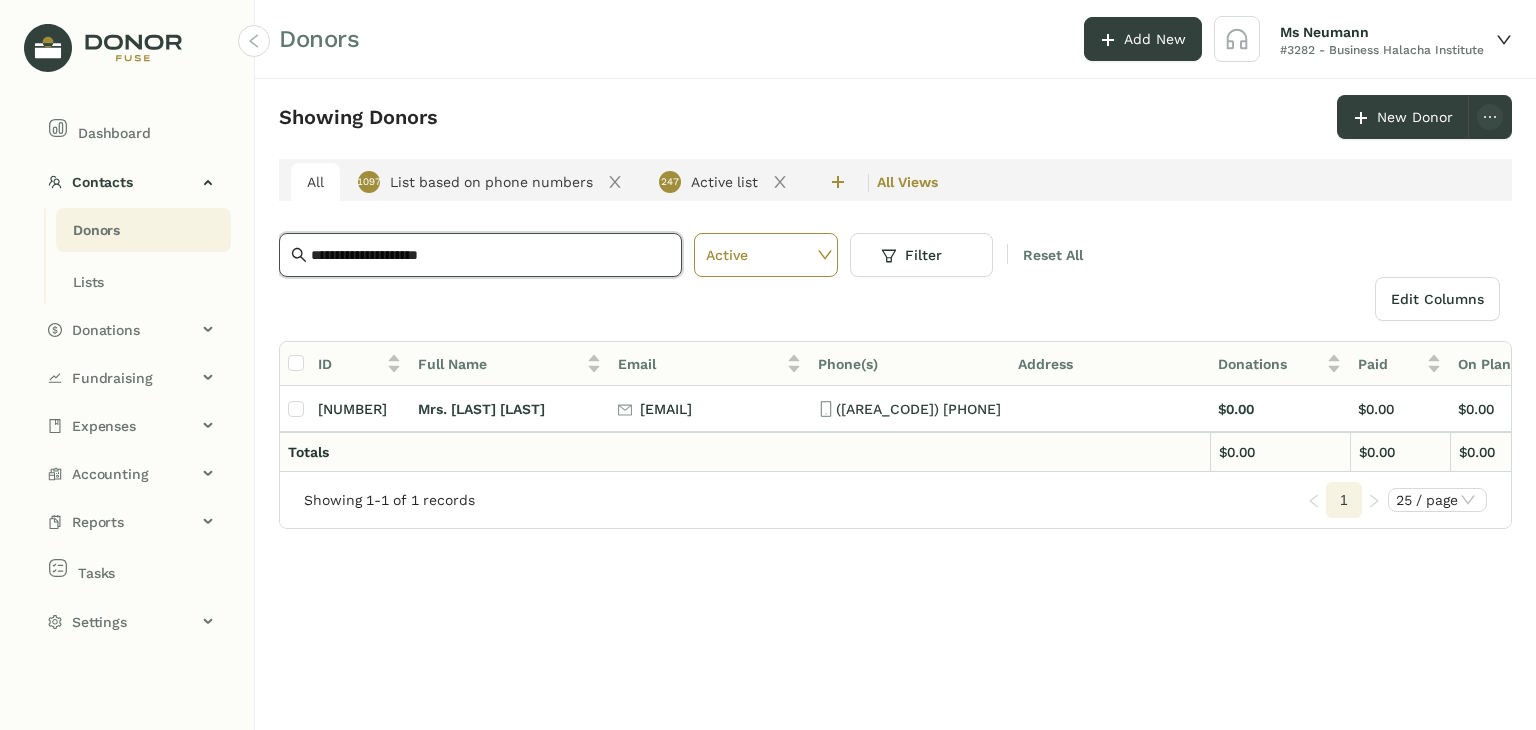 type on "**********" 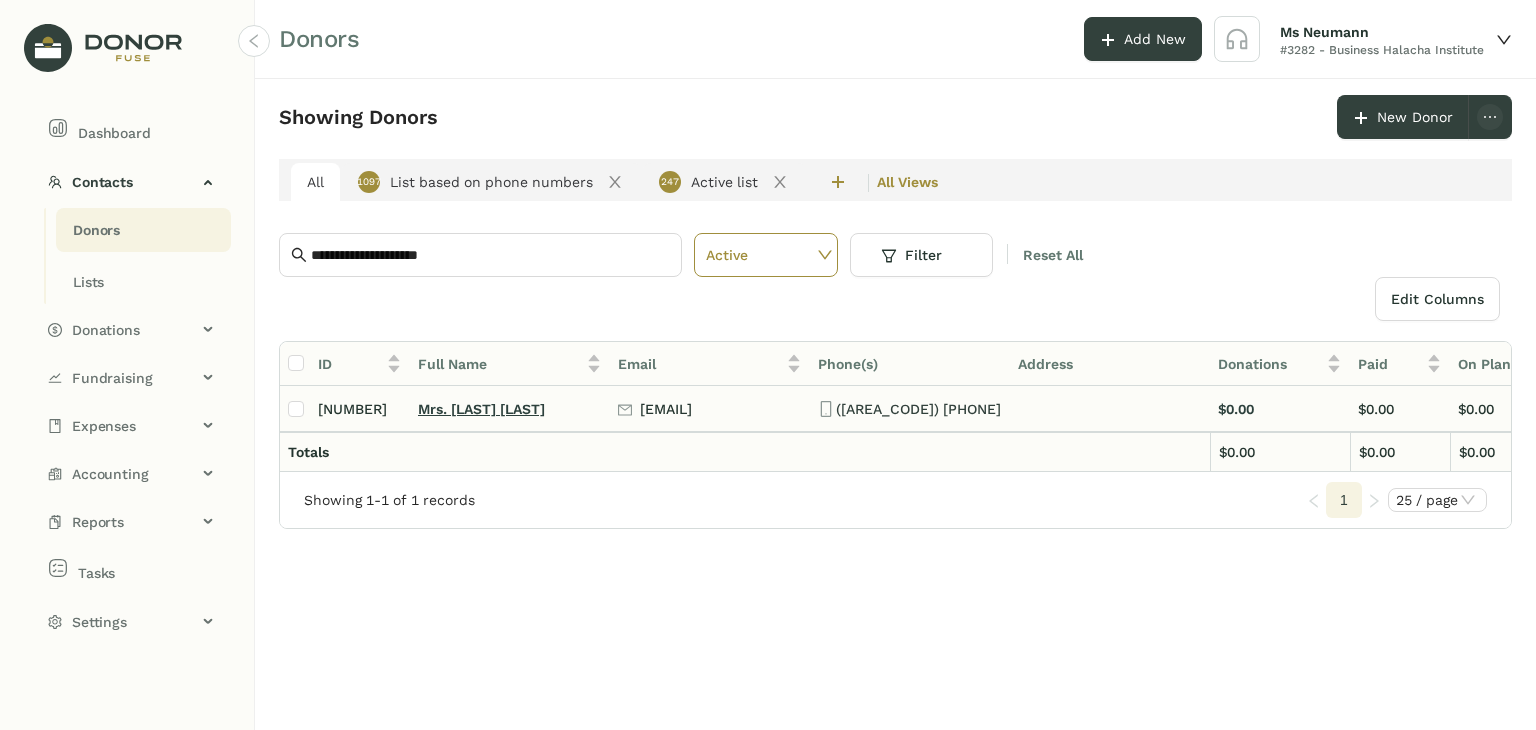 click on "Mrs. [LAST] [LAST]" 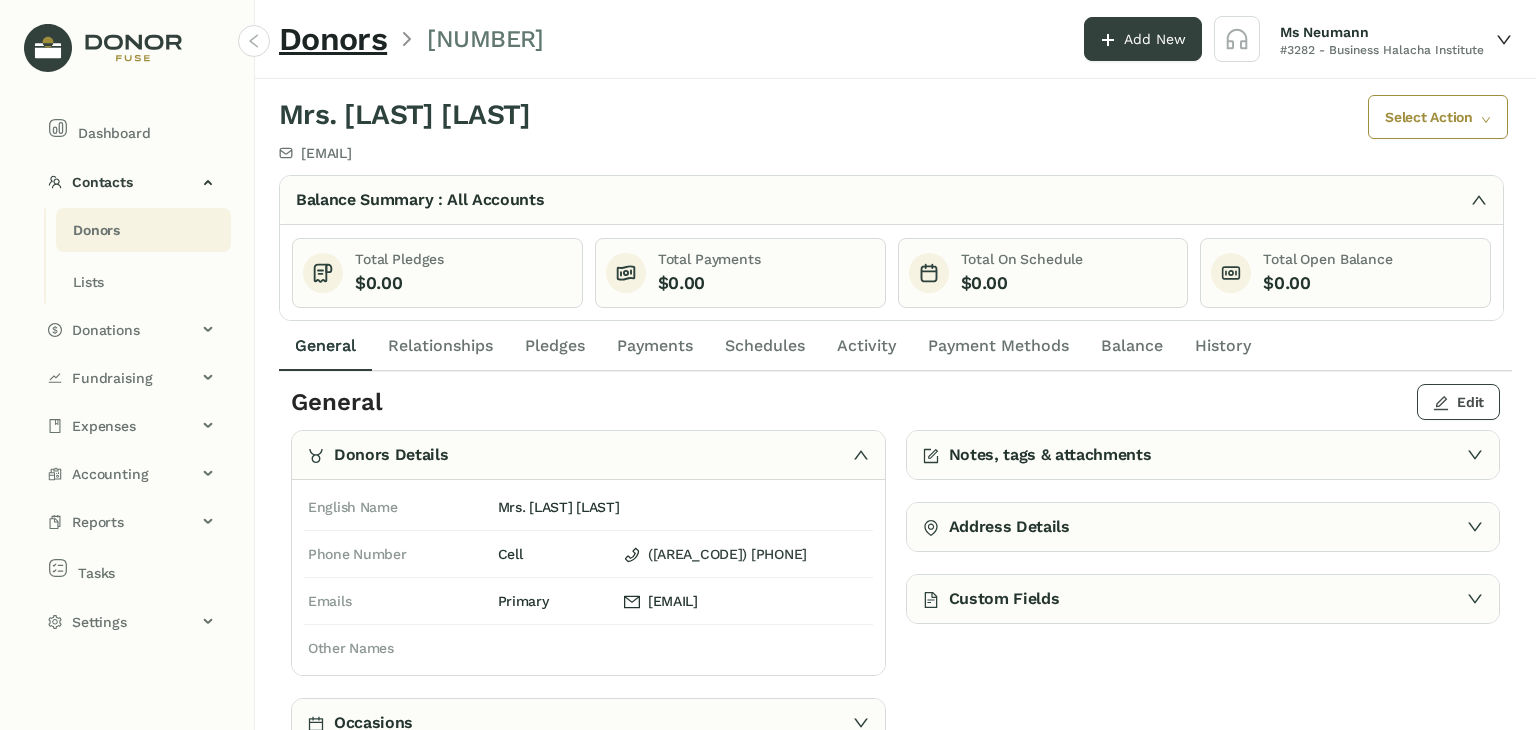 click on "Edit" 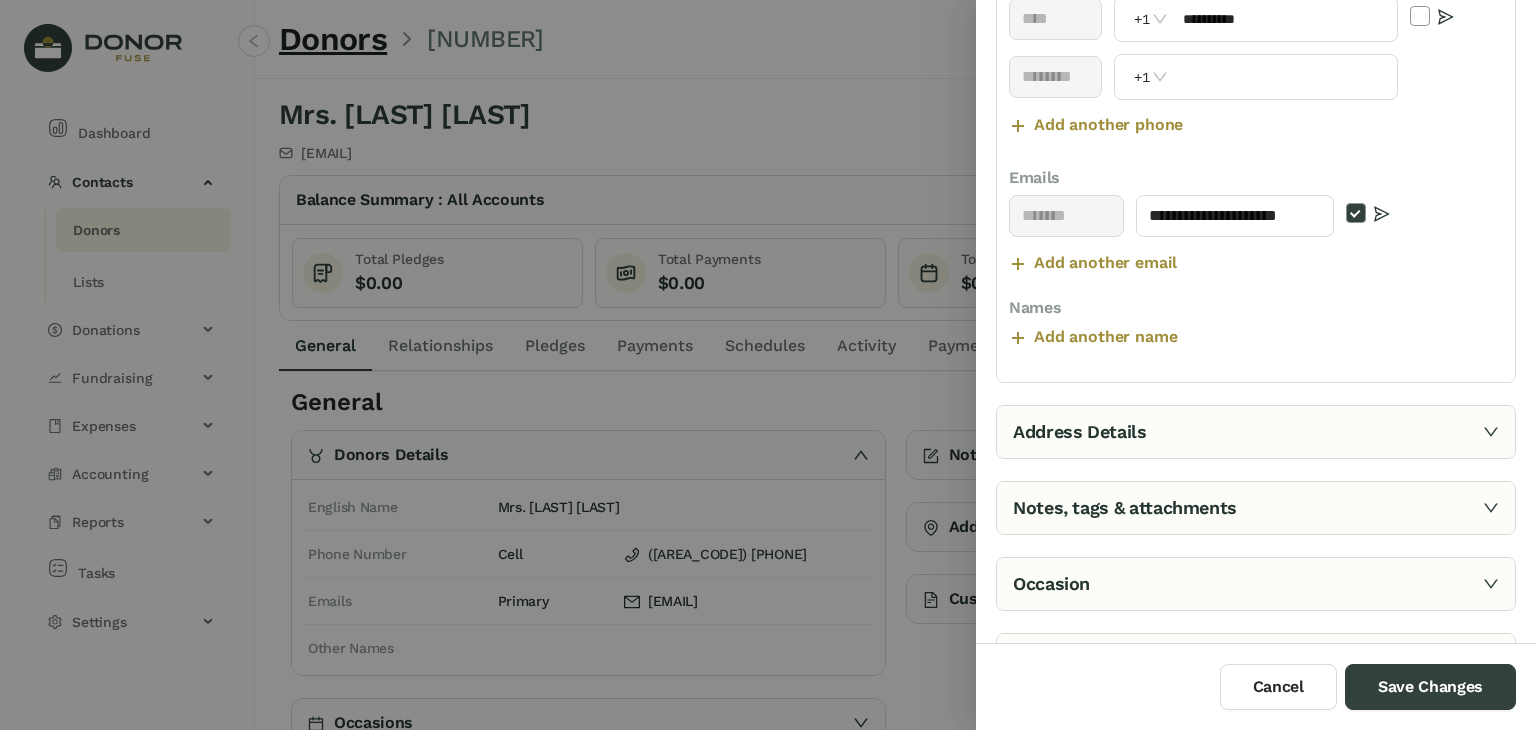 click on "Address Details" at bounding box center (1256, 432) 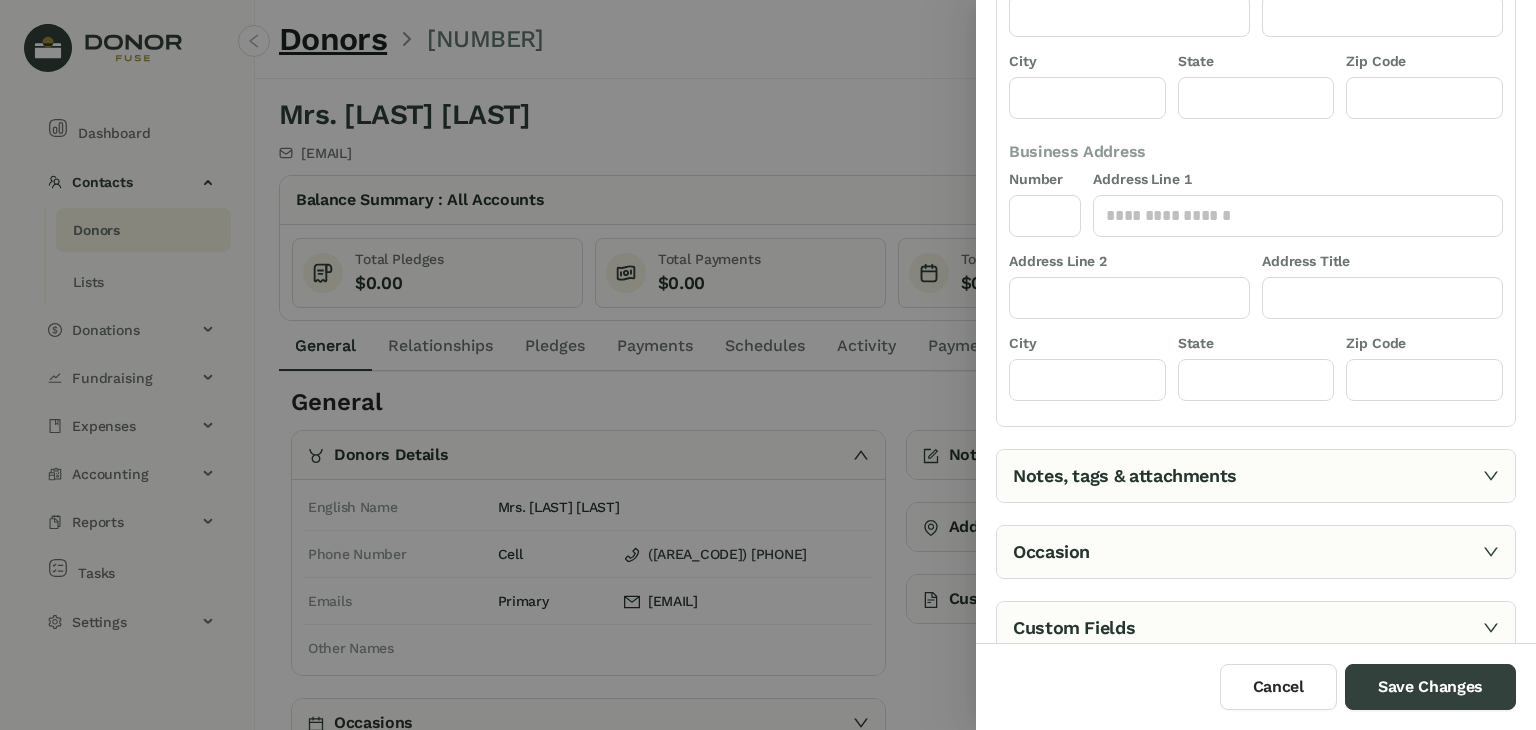 scroll, scrollTop: 461, scrollLeft: 0, axis: vertical 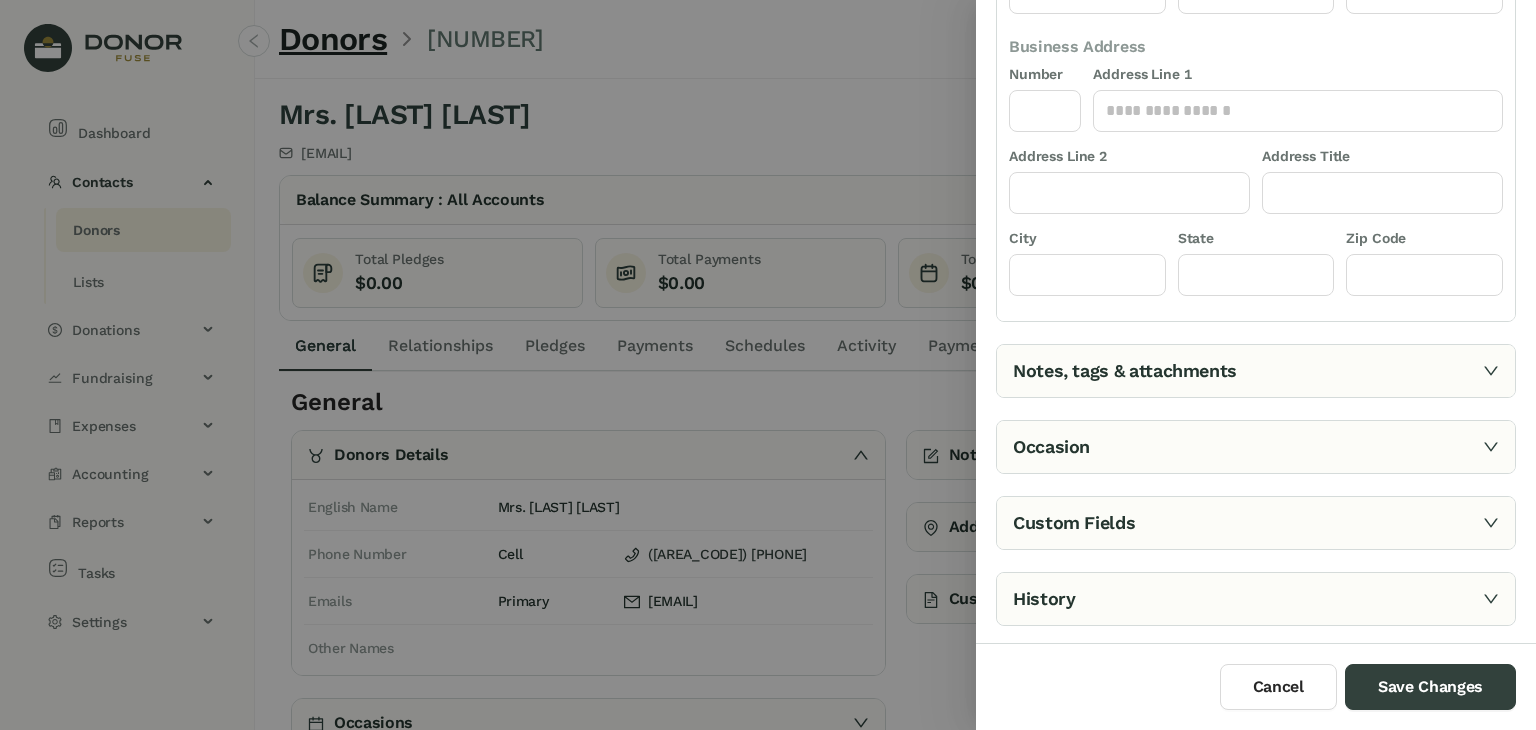 click on "Notes, tags & attachments" at bounding box center (1256, 371) 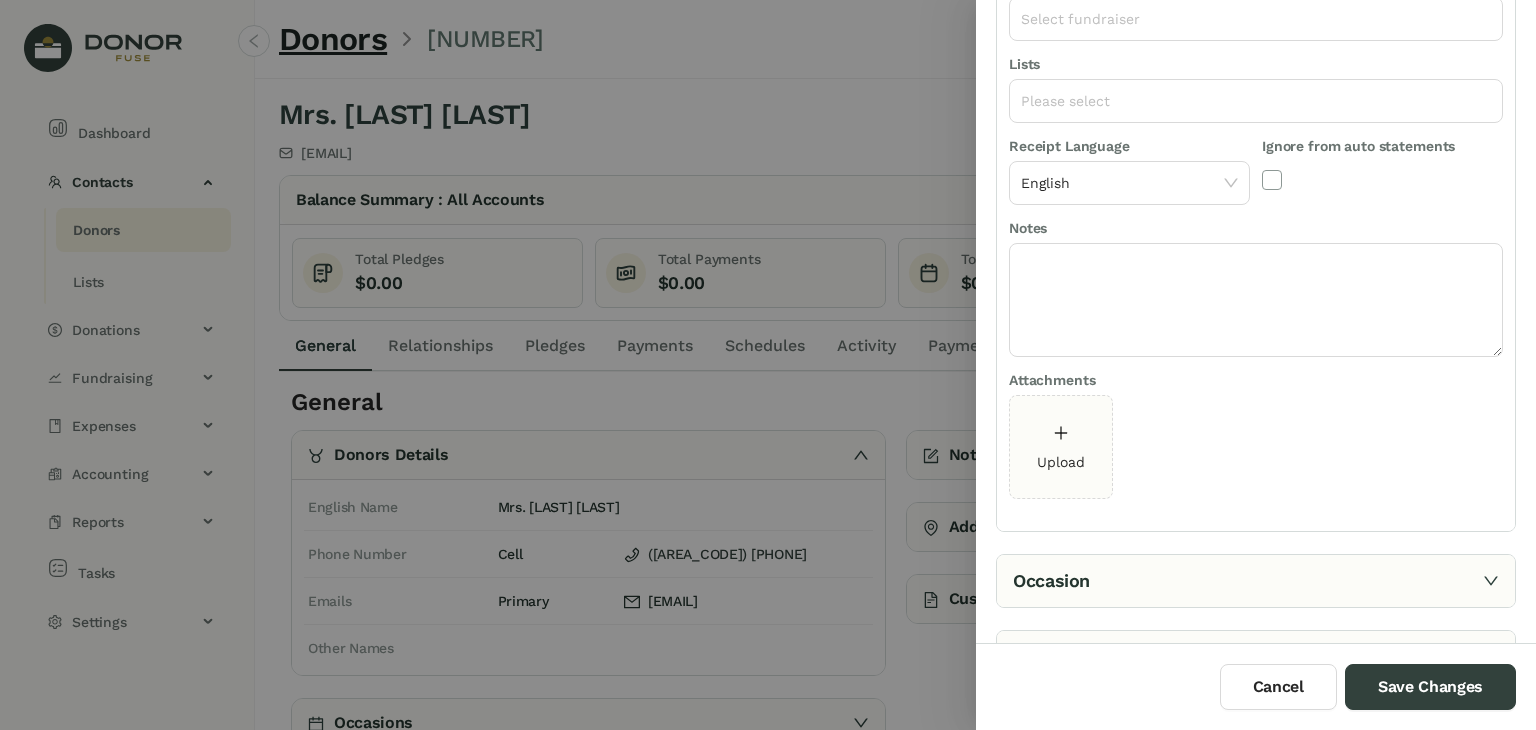 scroll, scrollTop: 233, scrollLeft: 0, axis: vertical 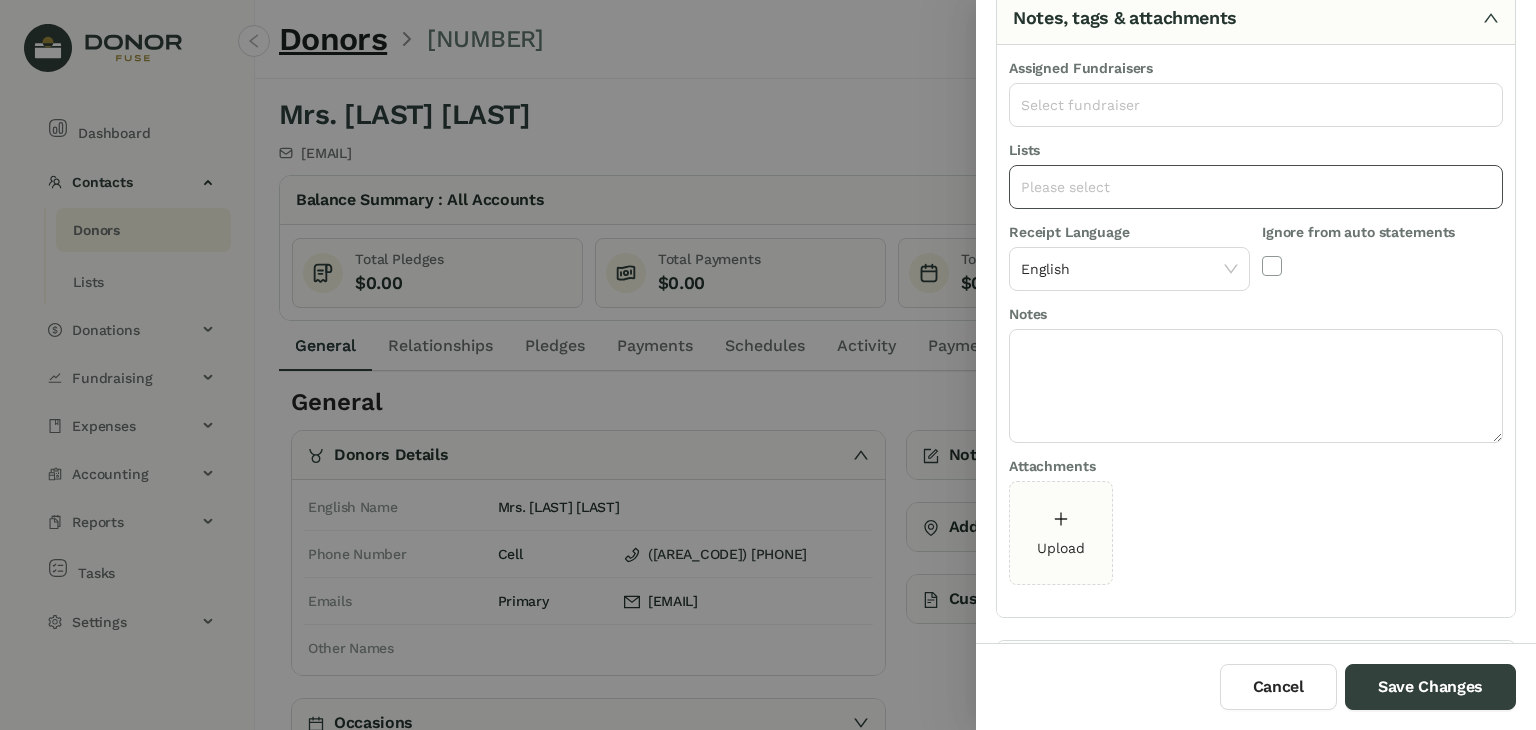 click on "Please select" 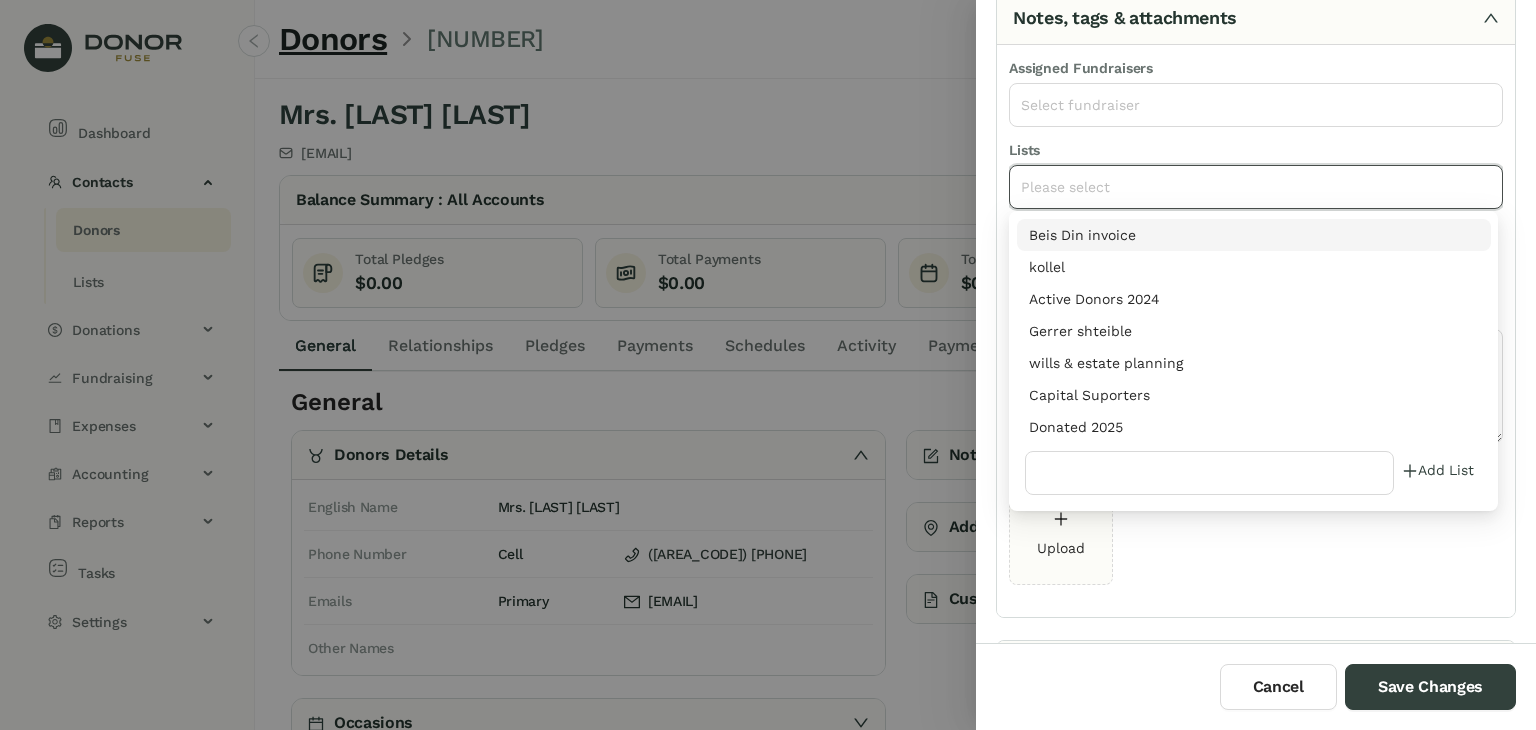click on "Donated 2025" at bounding box center (1254, 427) 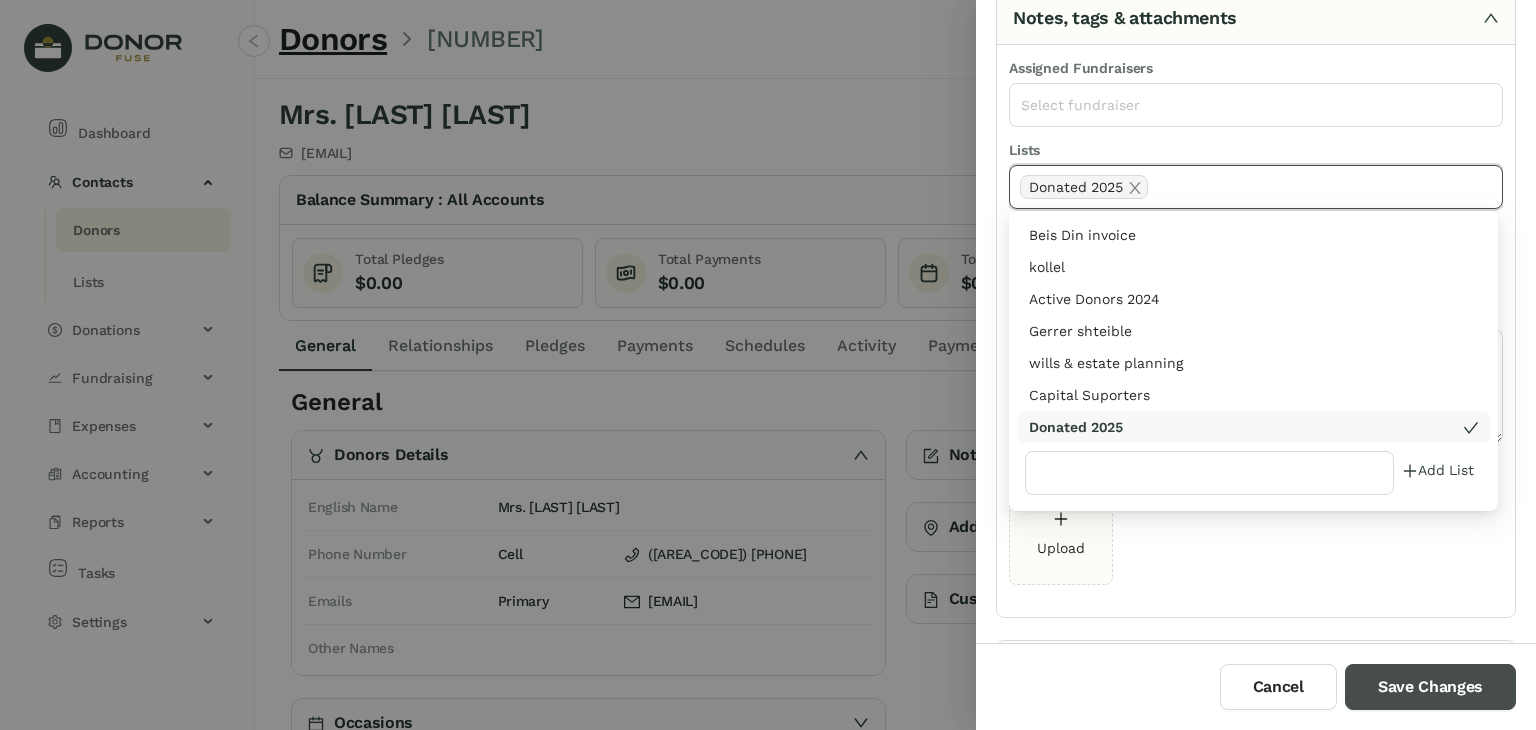 click on "Save Changes" at bounding box center (1430, 687) 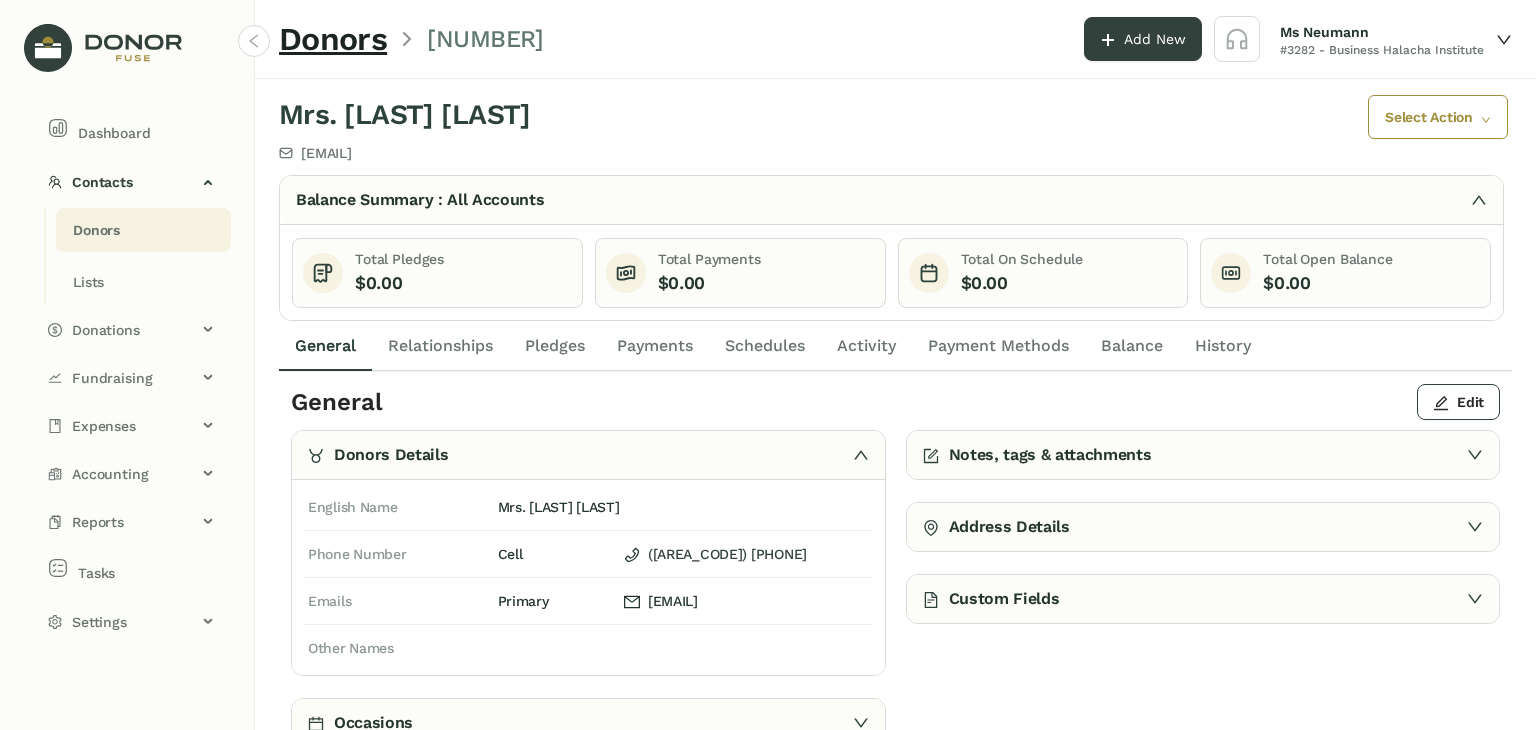click on "Payments" 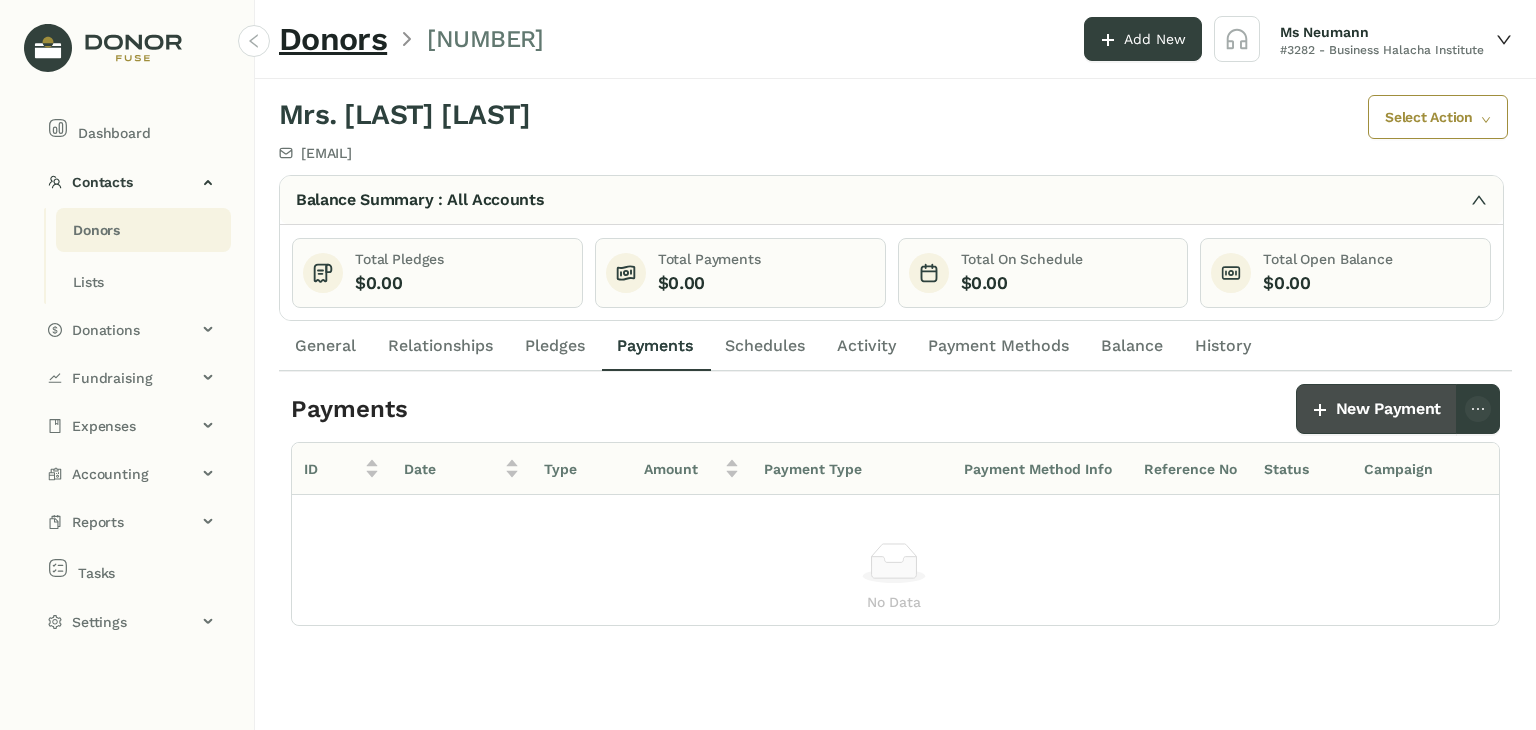 click on "New Payment" 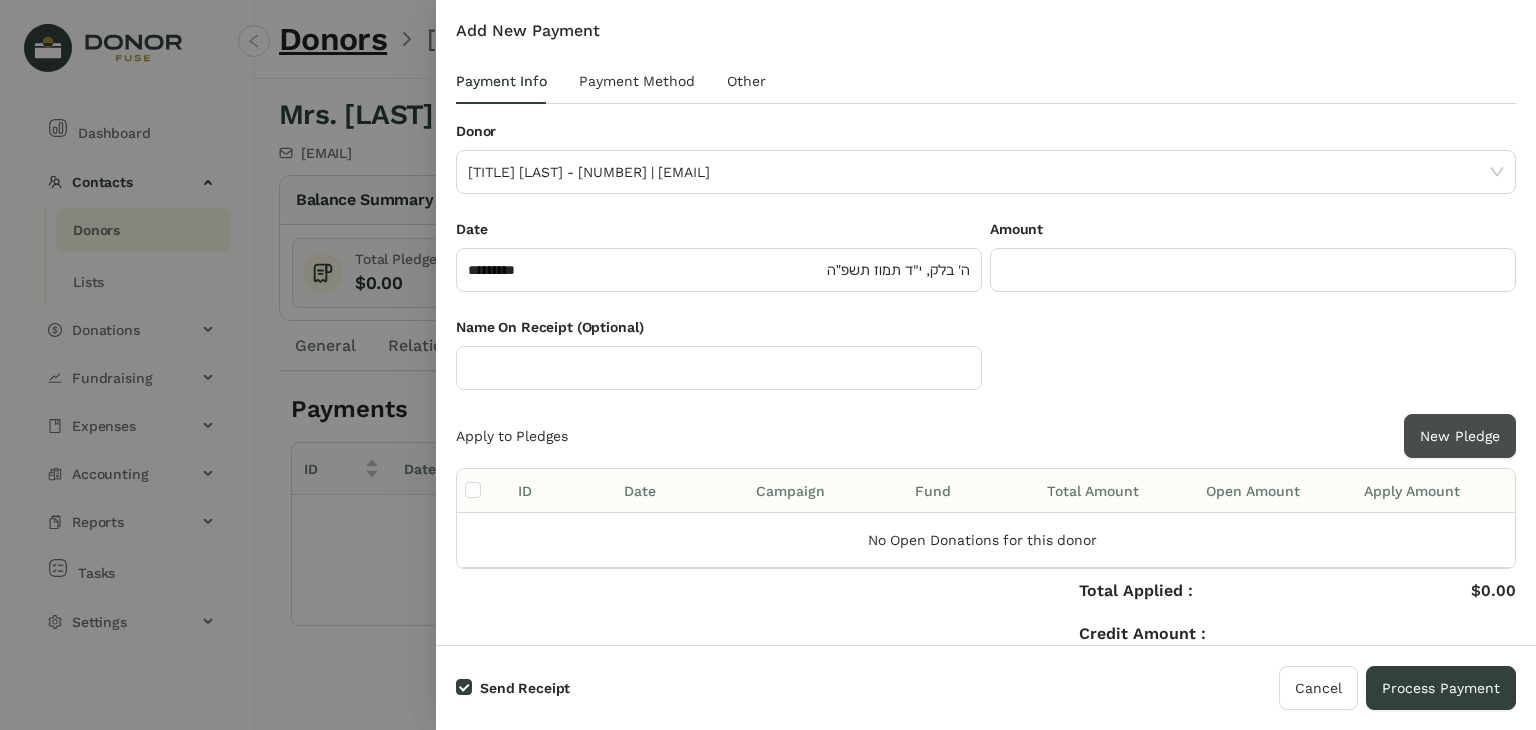 click on "New Pledge" at bounding box center [1460, 436] 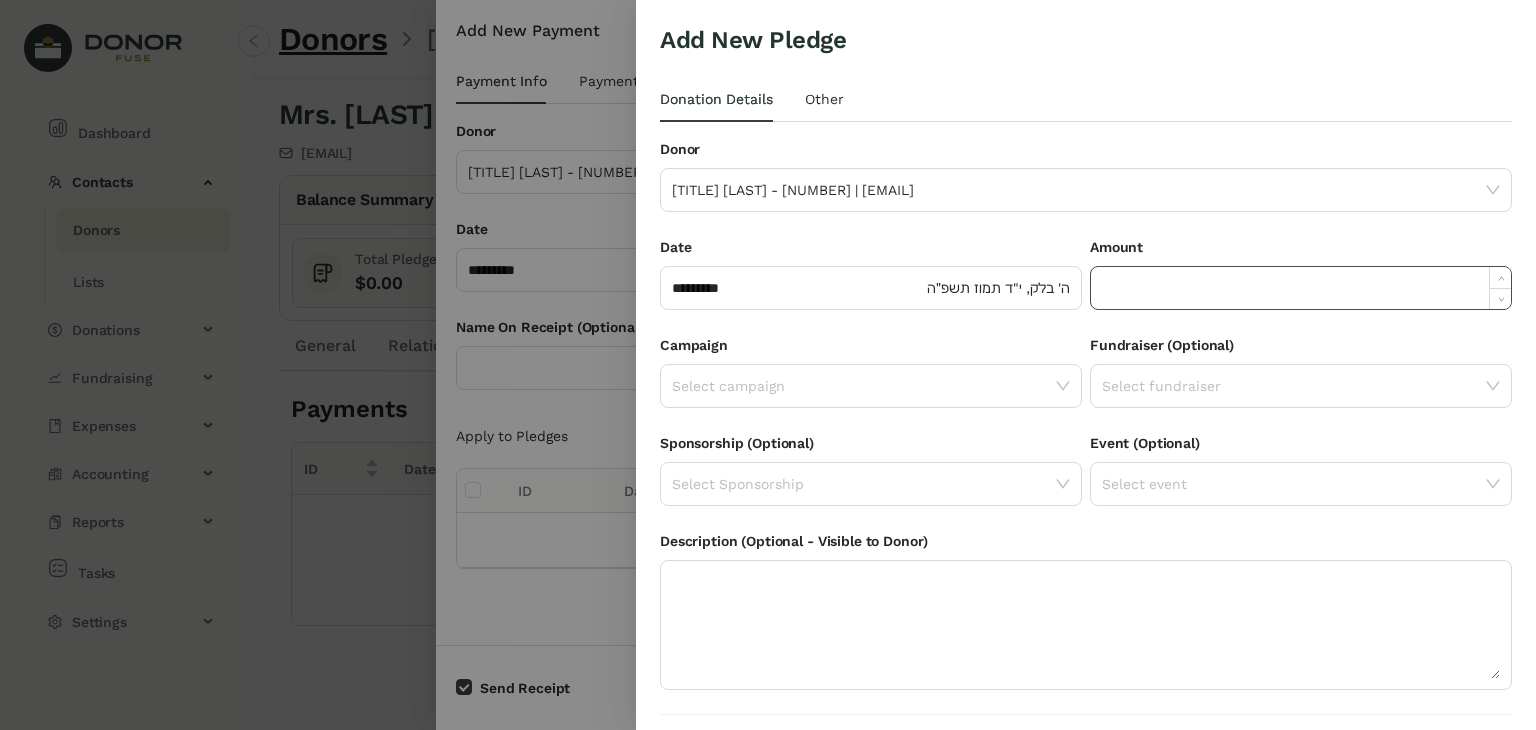 click 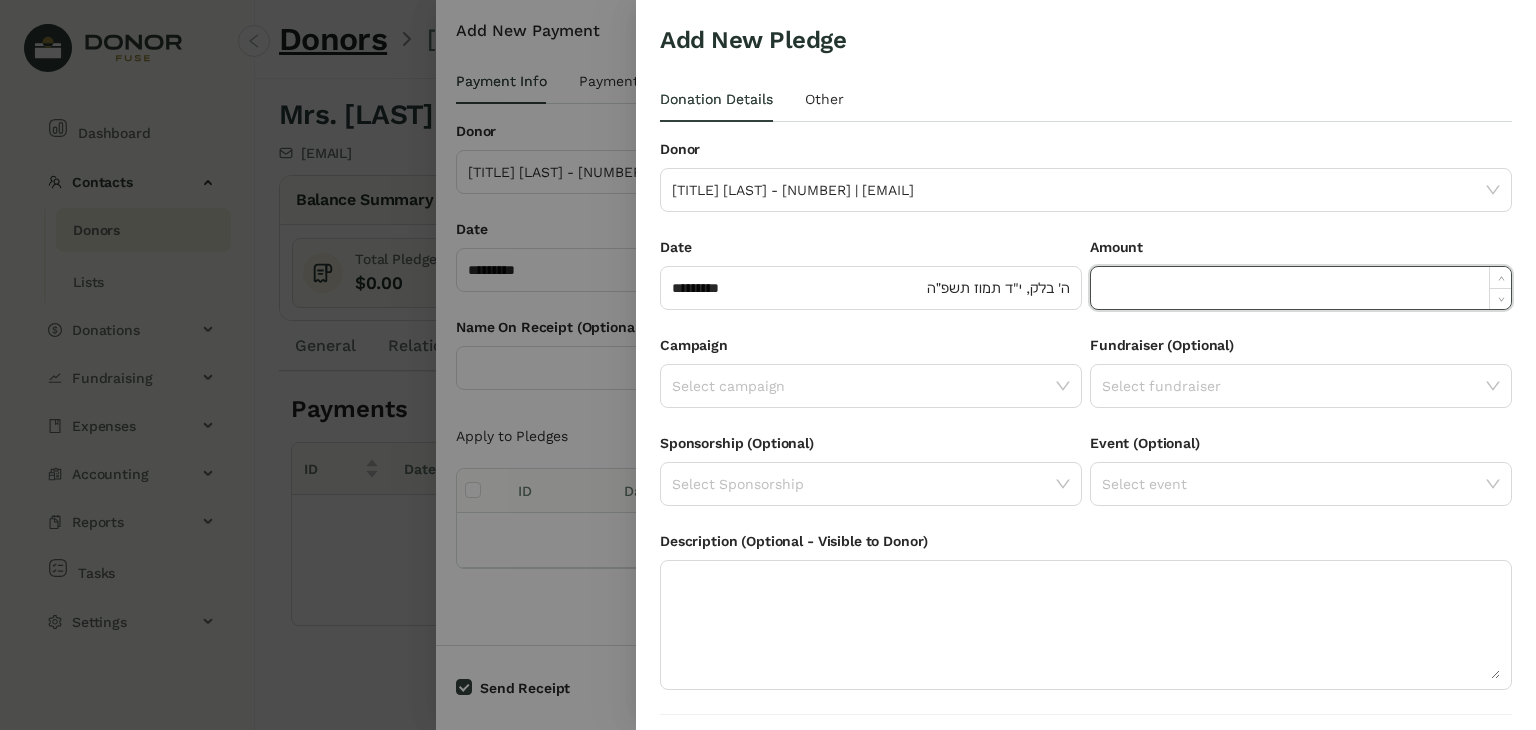 paste on "*****" 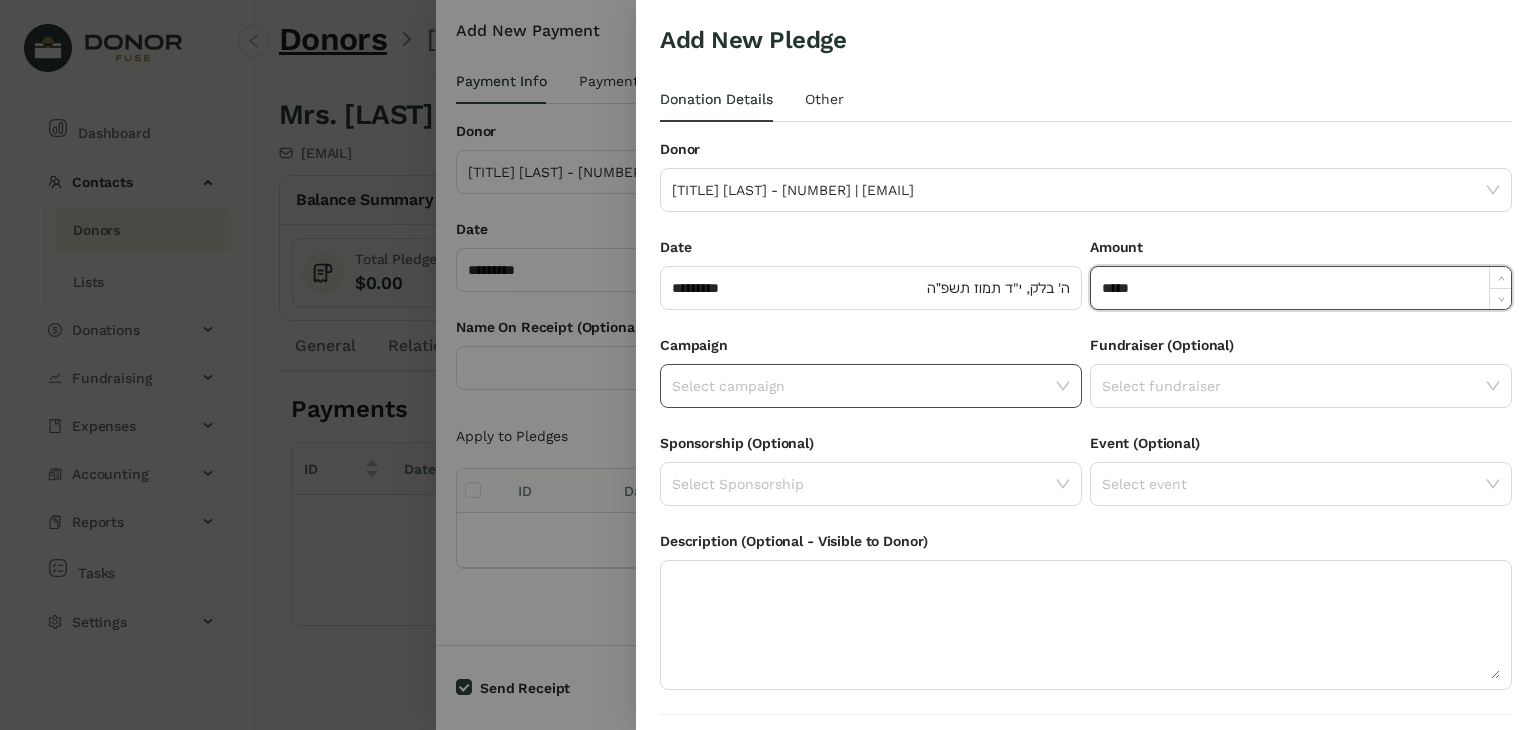 type on "******" 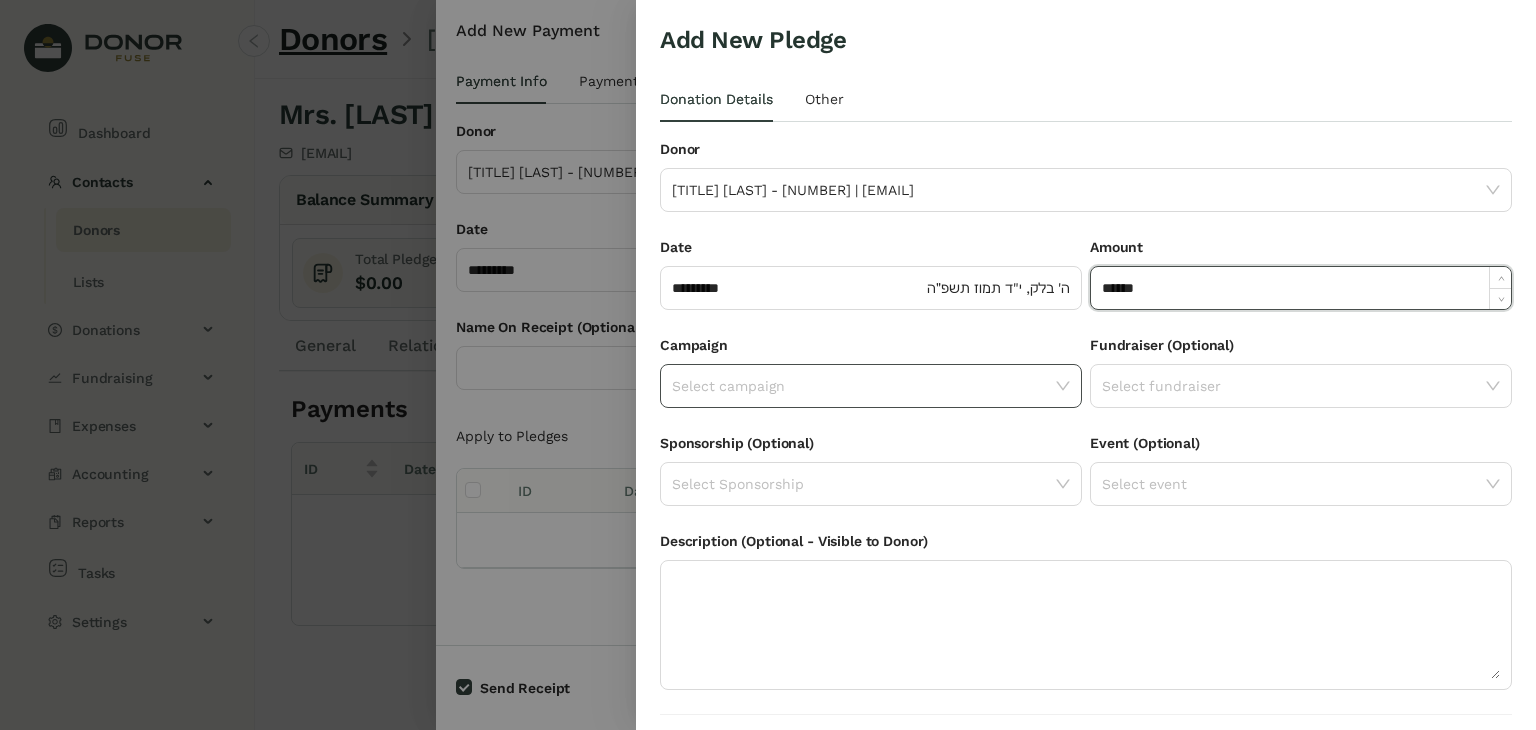 click 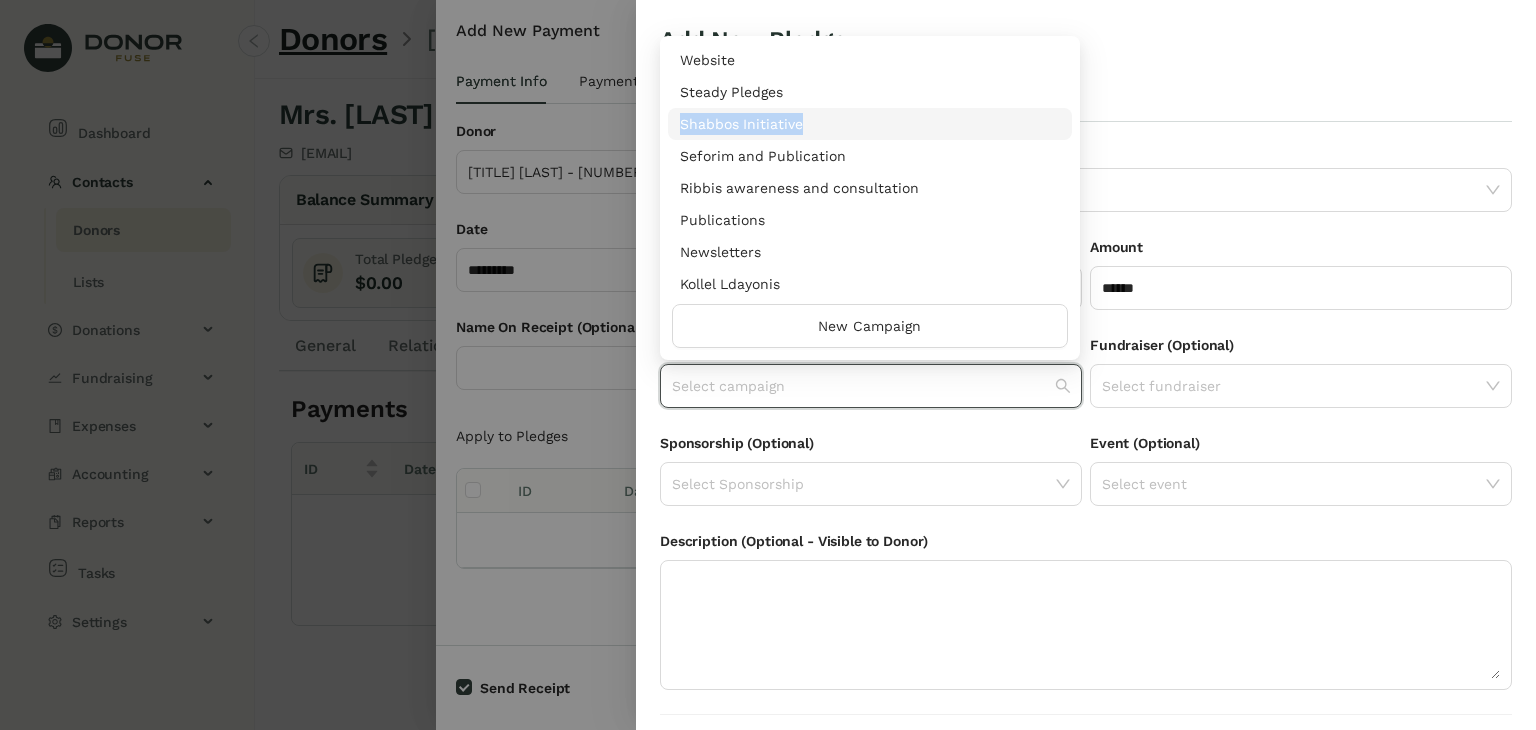 drag, startPoint x: 1066, startPoint y: 80, endPoint x: 1052, endPoint y: 111, distance: 34.0147 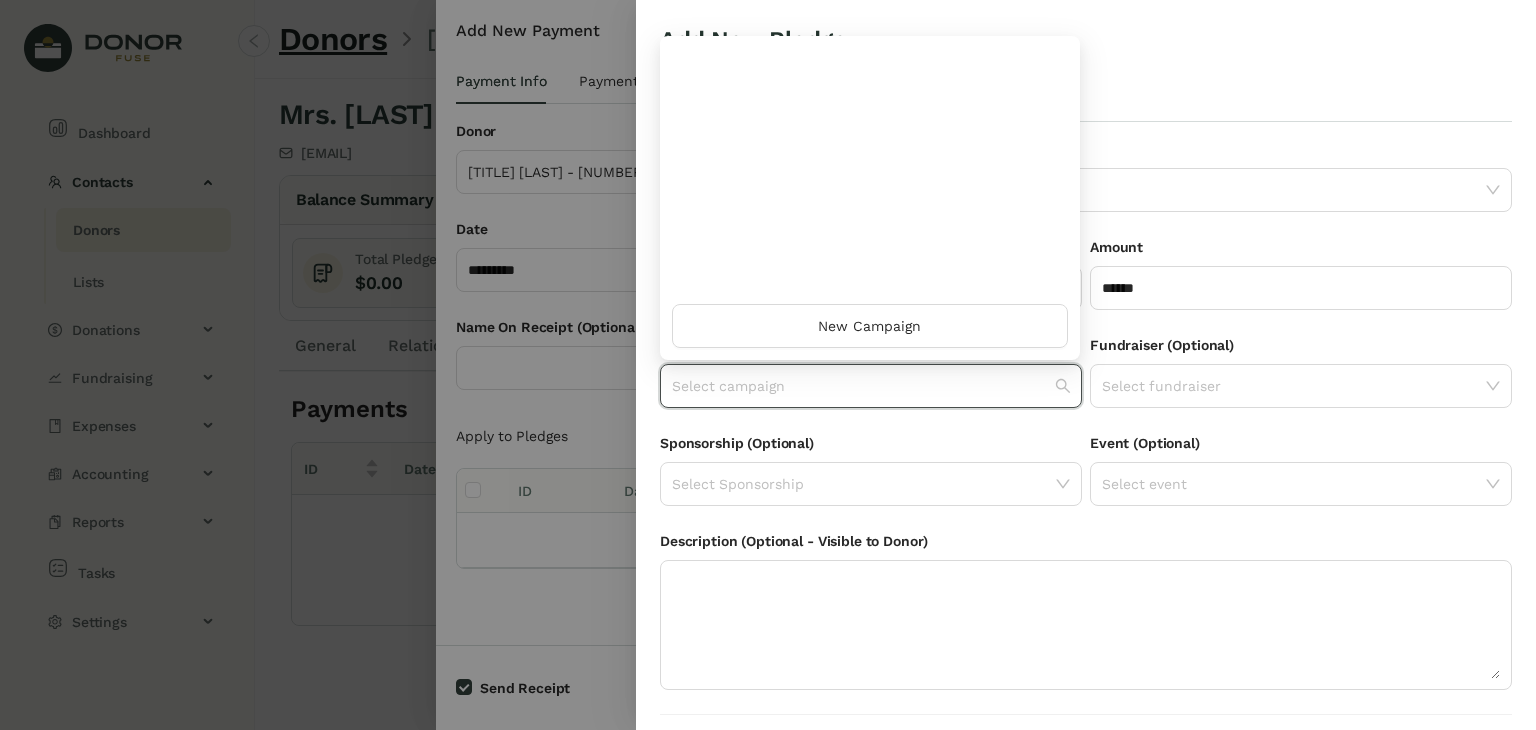 scroll, scrollTop: 960, scrollLeft: 0, axis: vertical 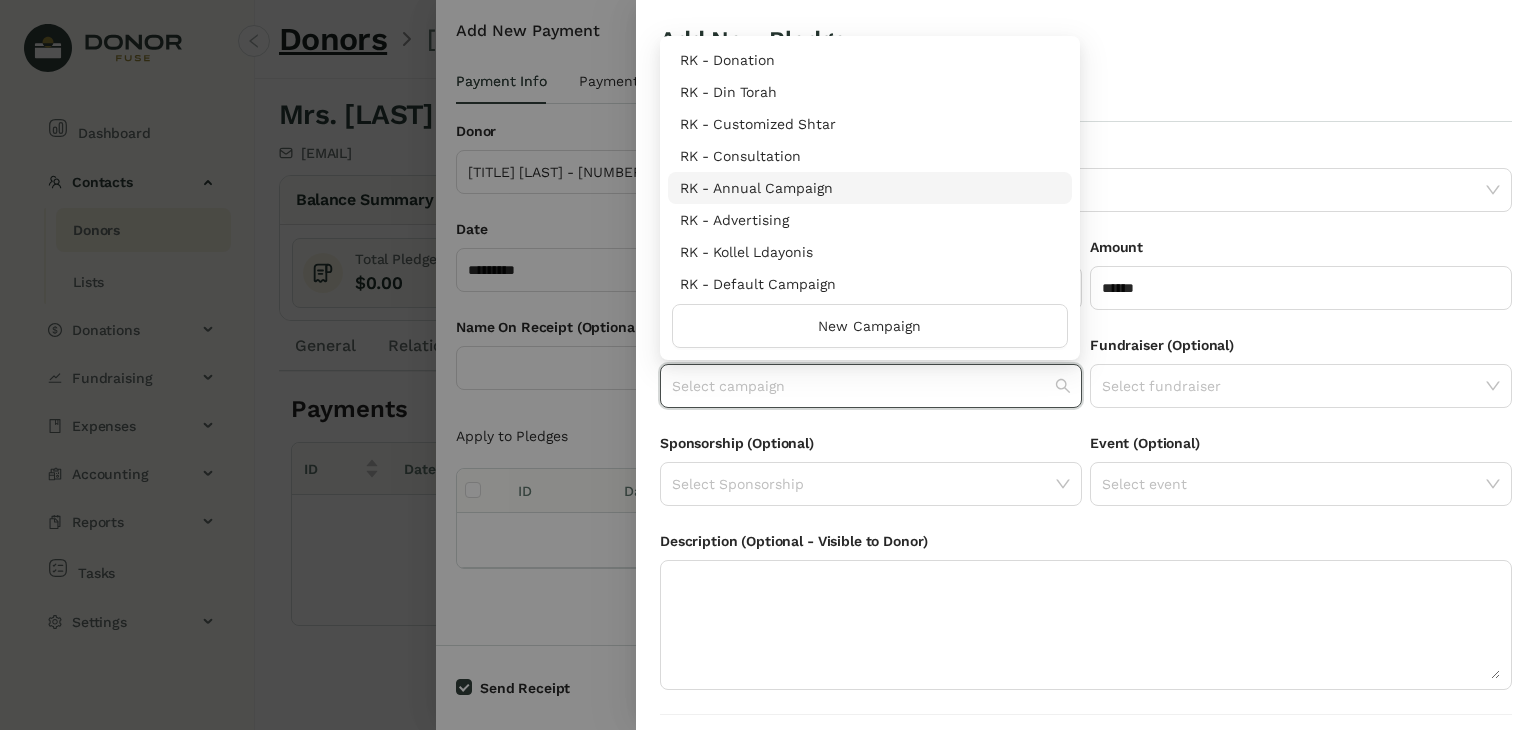 click on "RK - Annual Campaign" at bounding box center (870, 188) 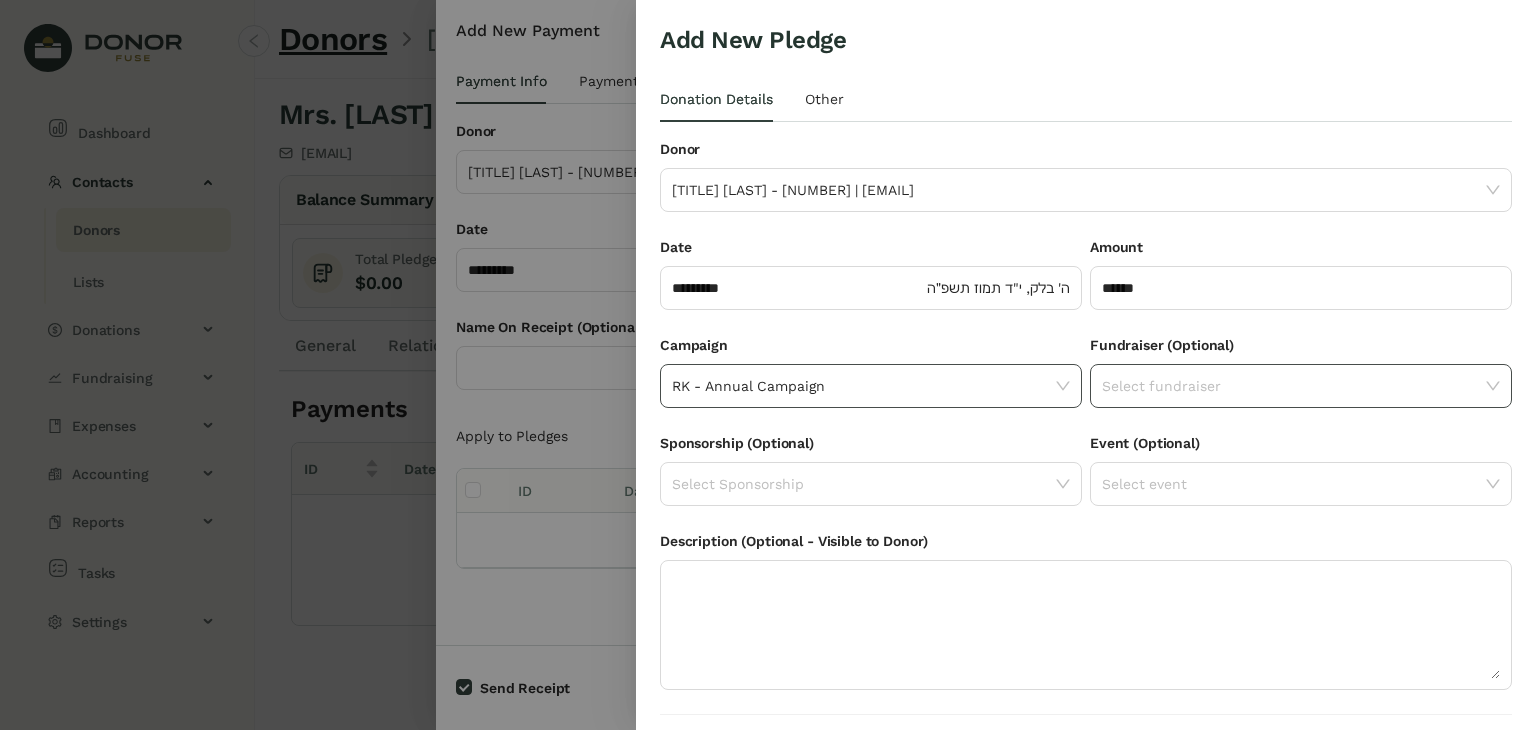 scroll, scrollTop: 54, scrollLeft: 0, axis: vertical 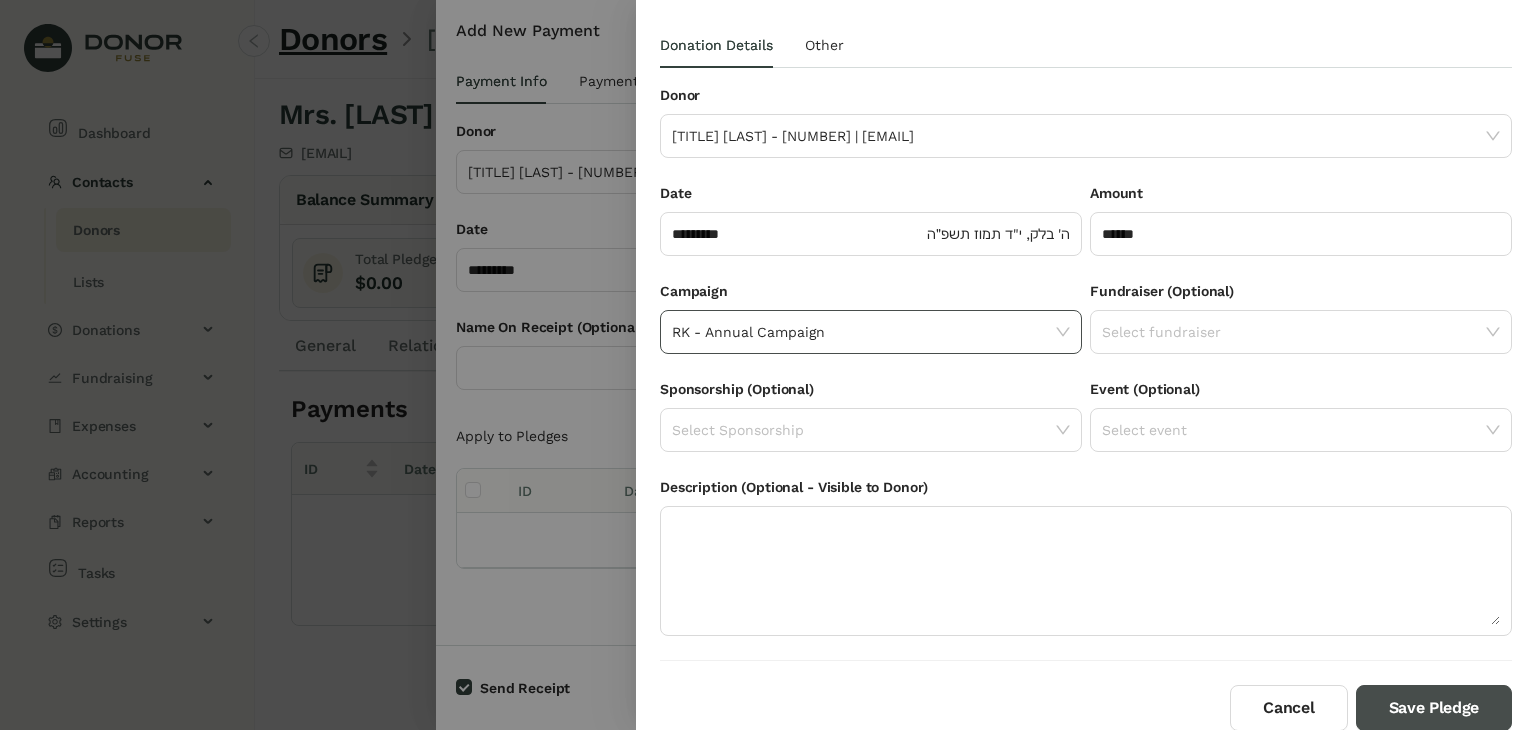 click on "Save Pledge" at bounding box center [1434, 708] 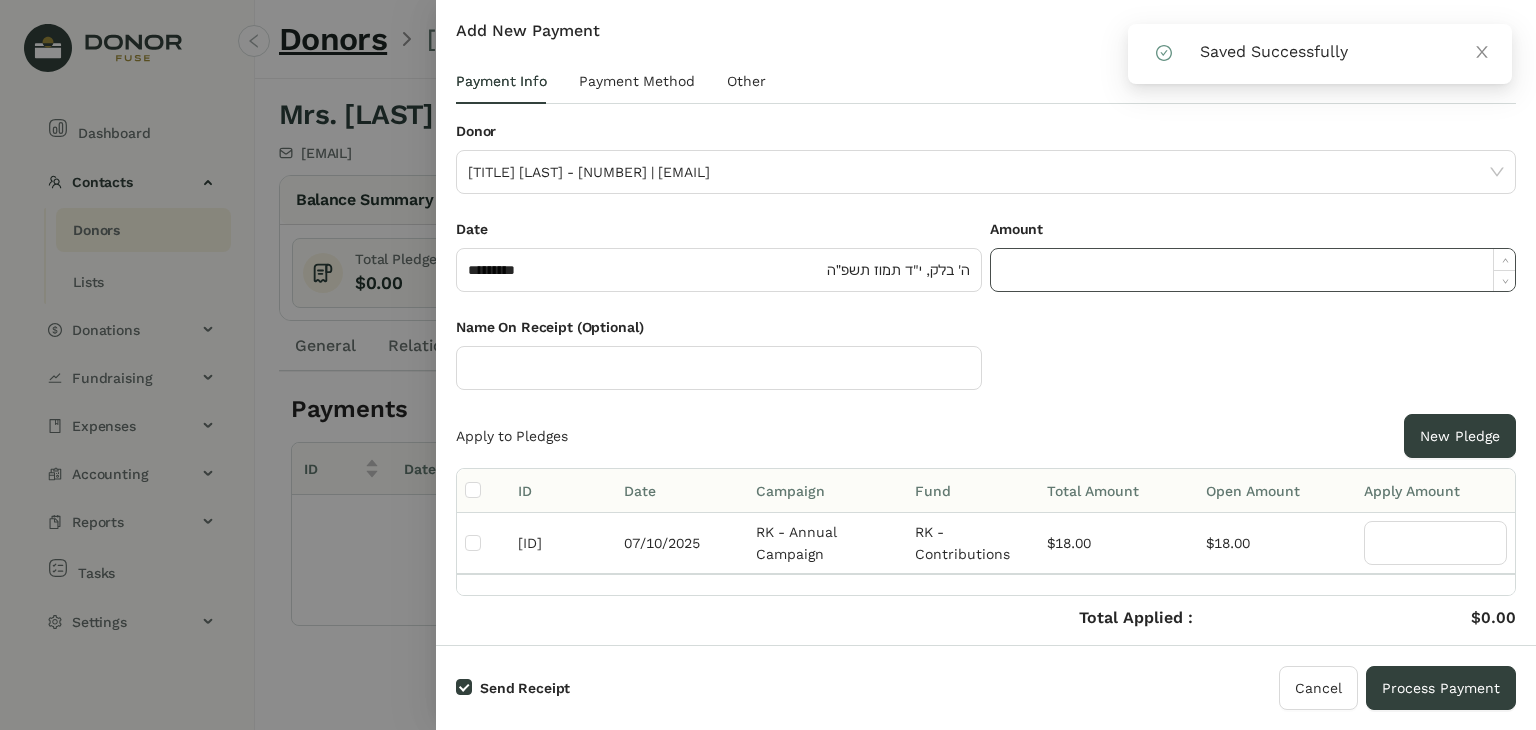 click 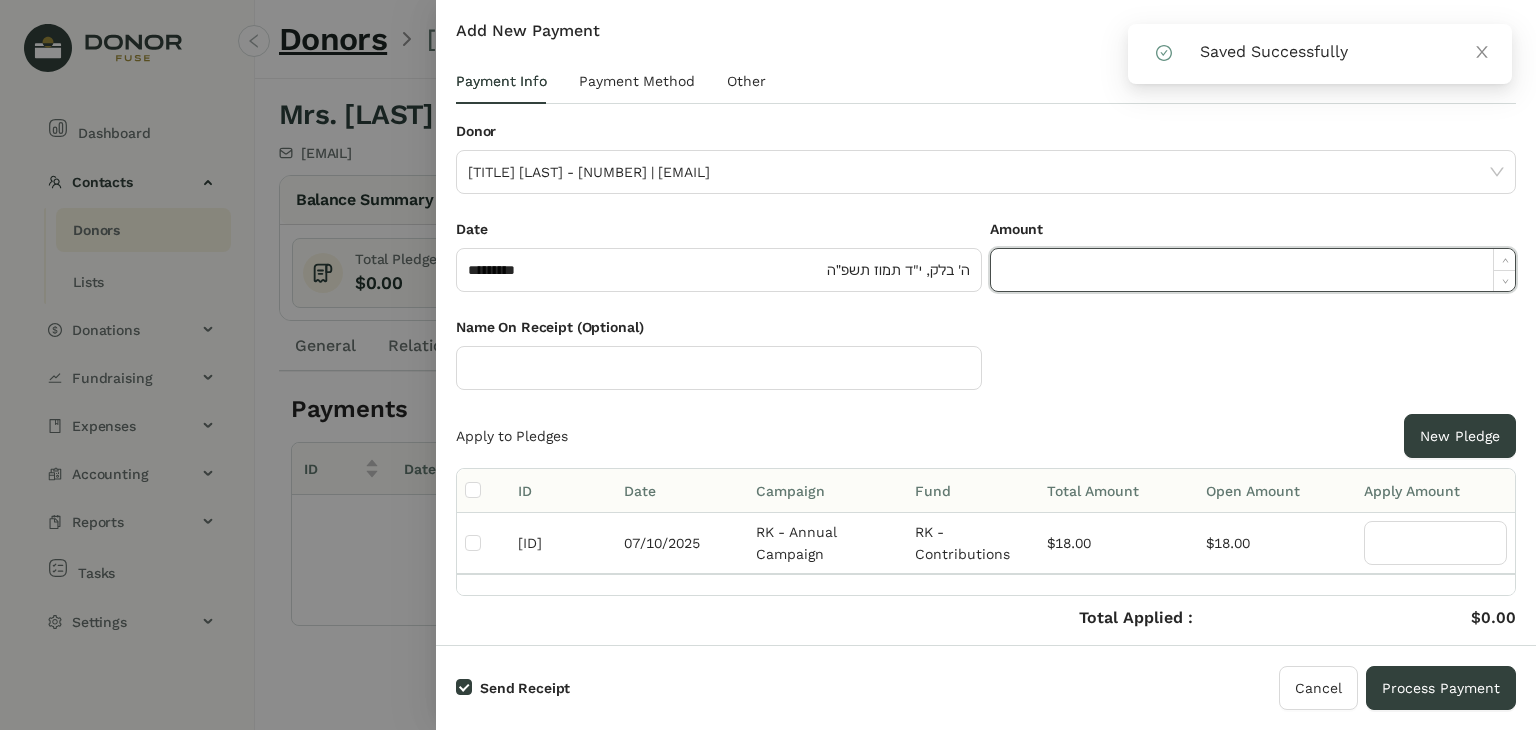 paste on "*****" 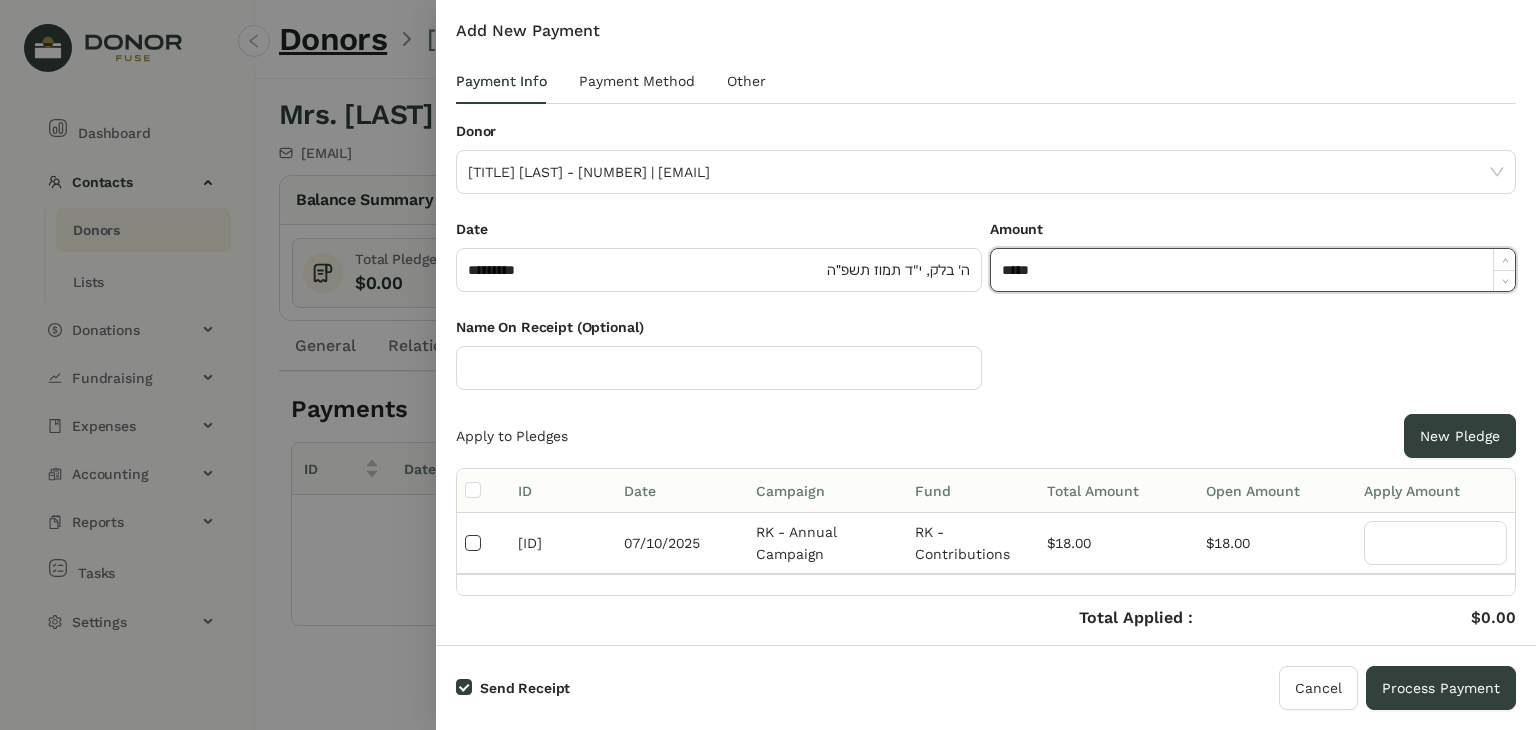 type on "******" 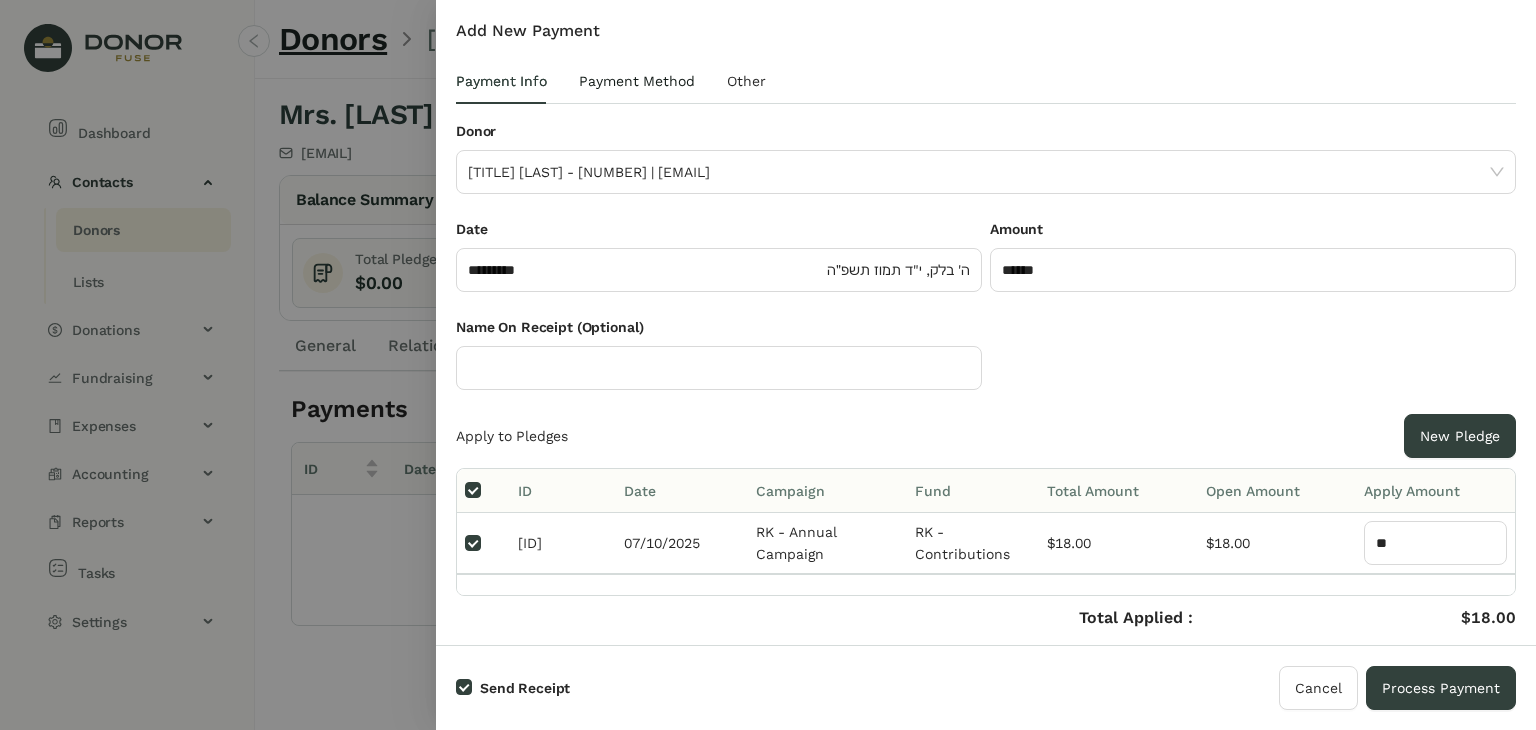 click on "Payment Method" at bounding box center (637, 81) 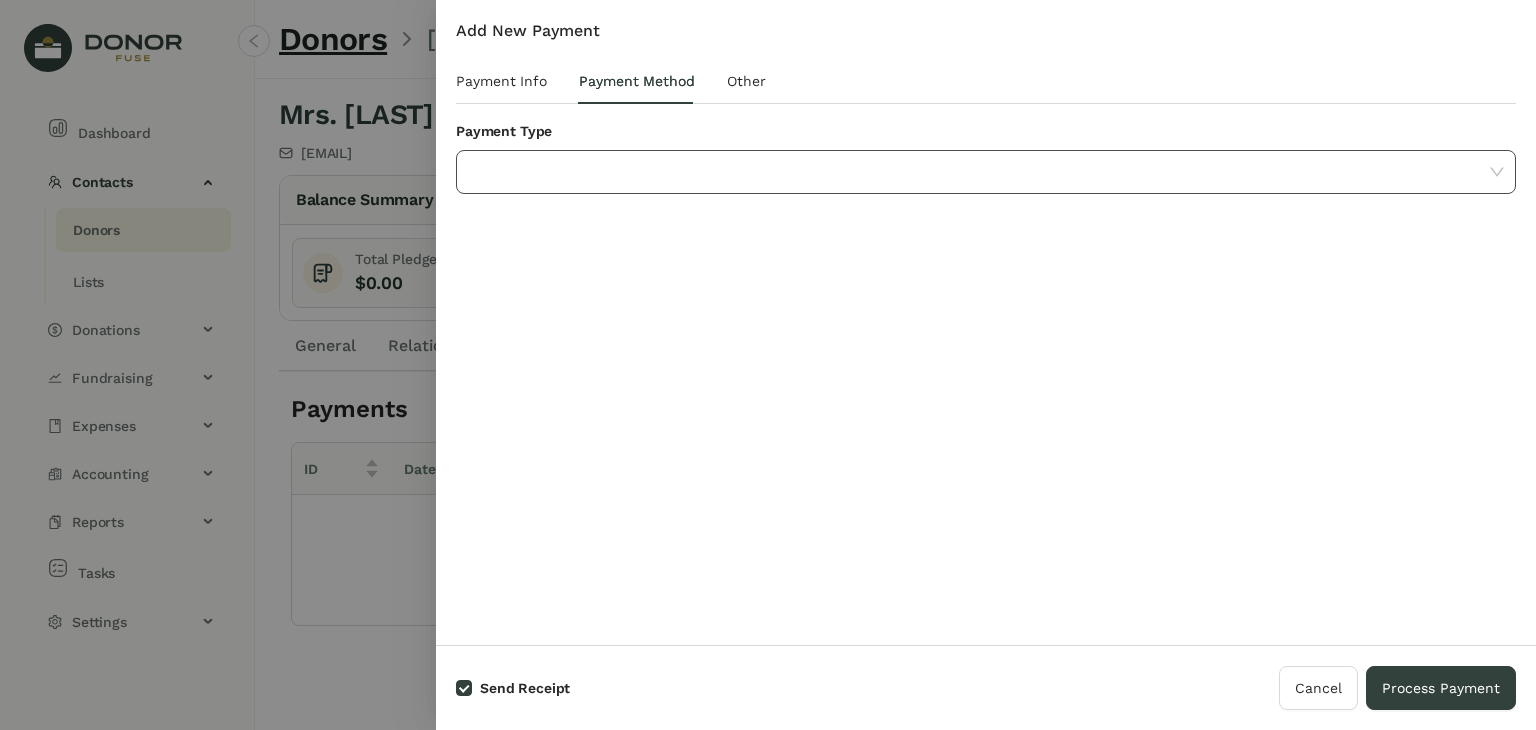 click 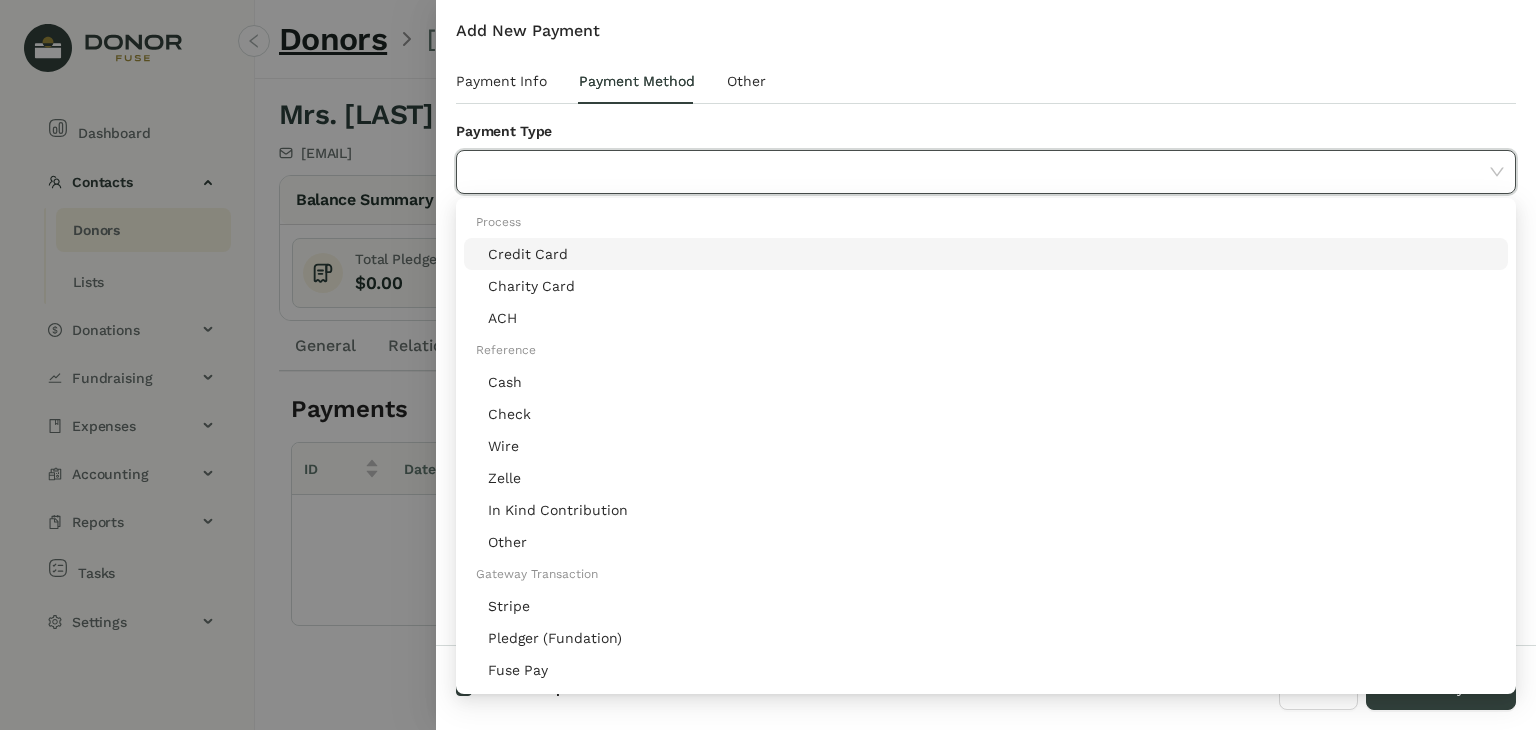 click on "Stripe" 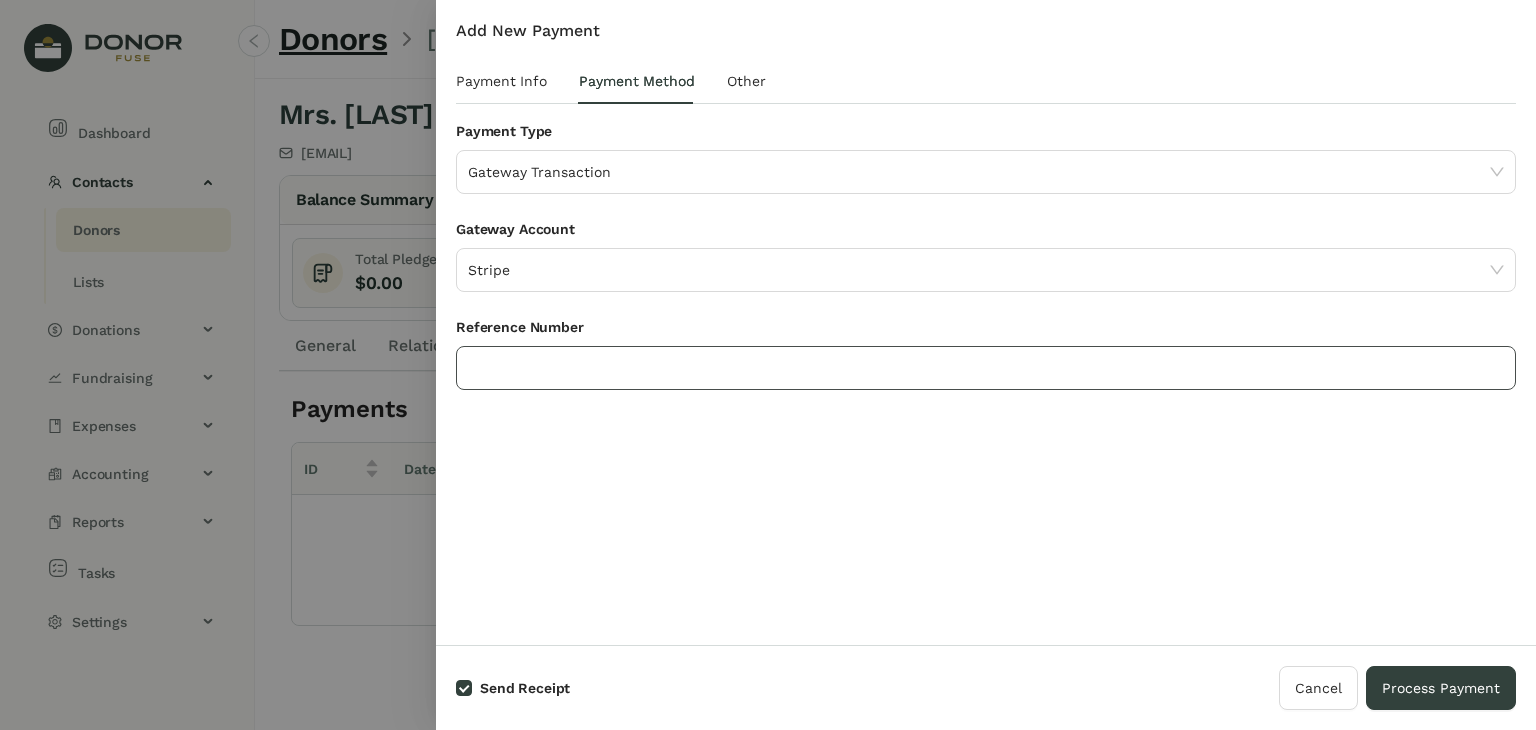 click 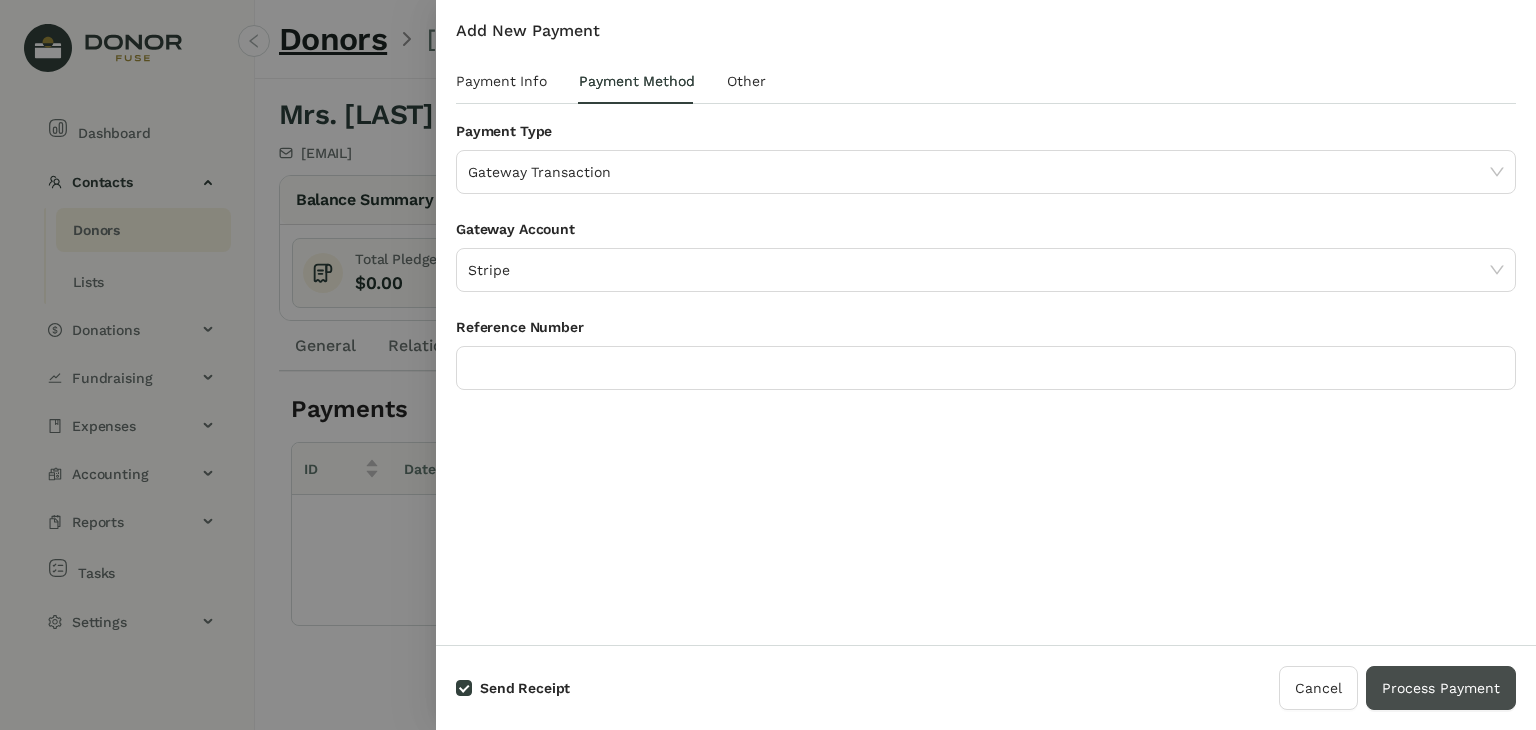 click on "Process Payment" at bounding box center [1441, 688] 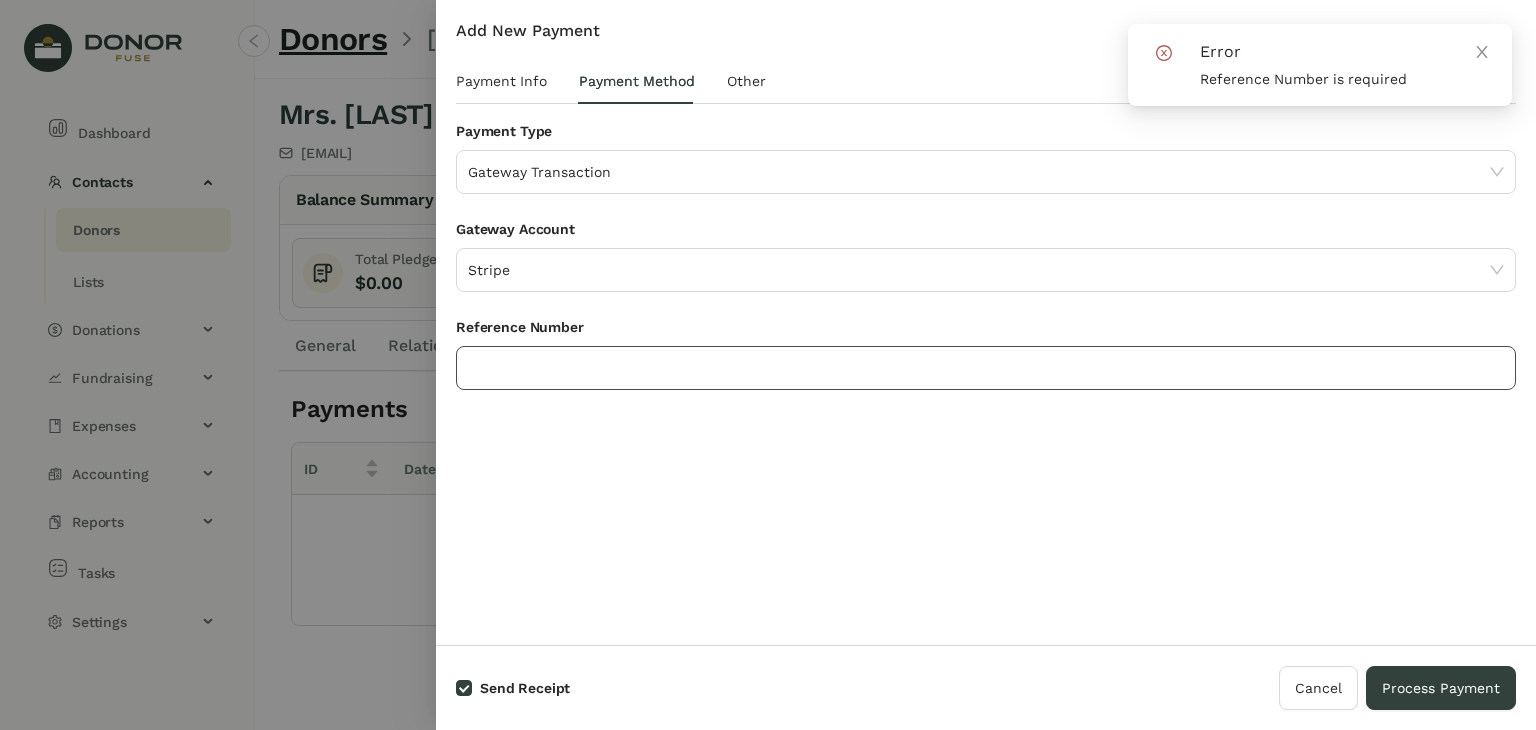 click 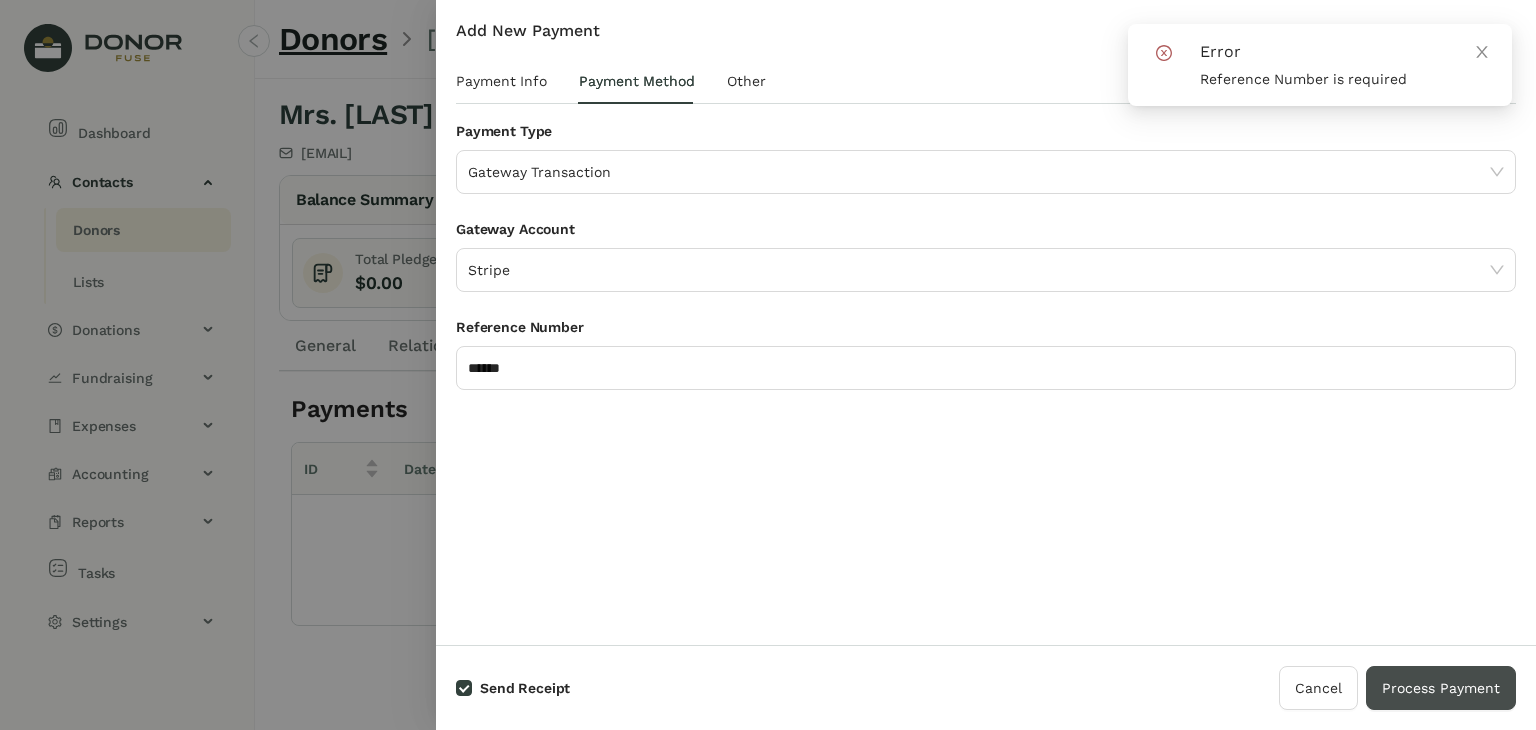 click on "Process Payment" at bounding box center (1441, 688) 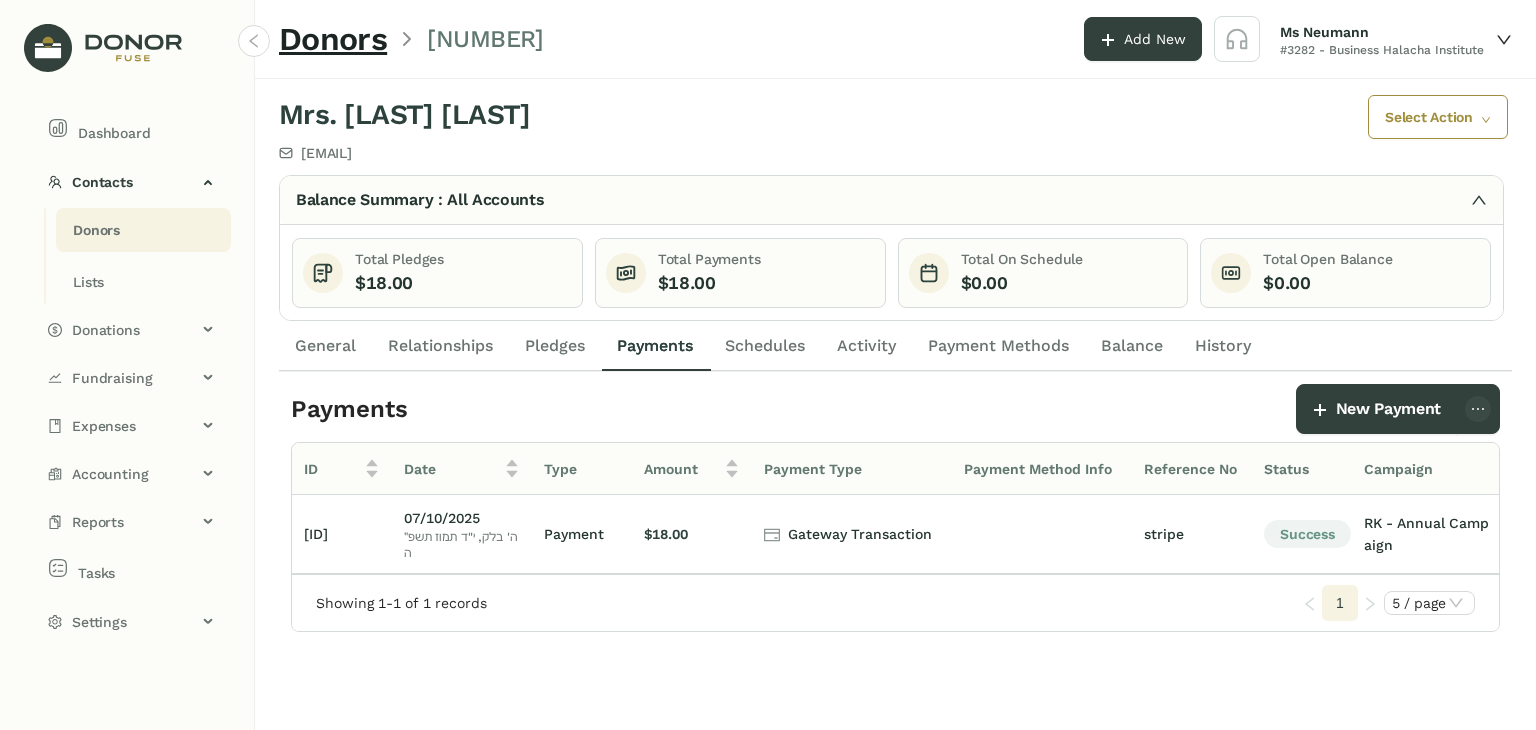 click on "Donors" 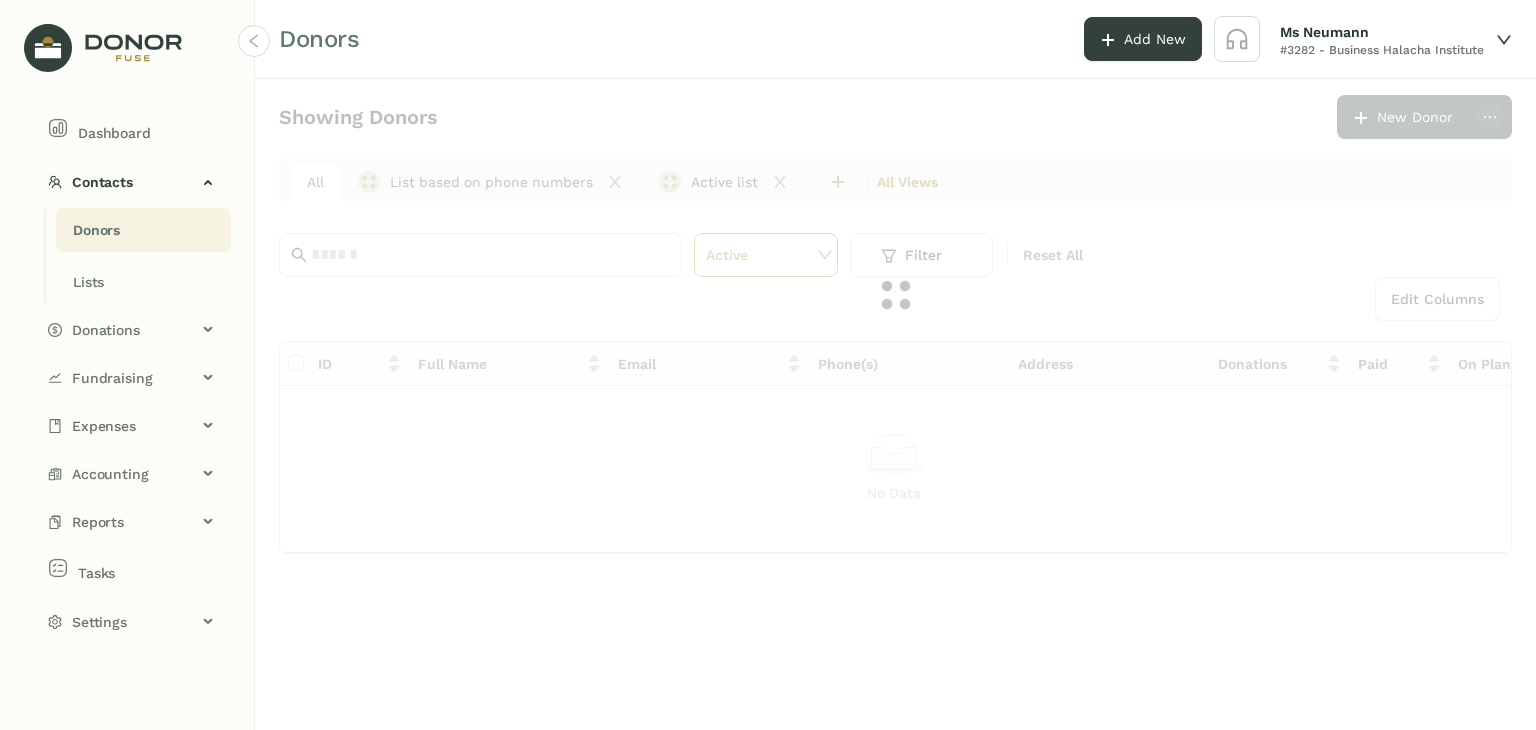click 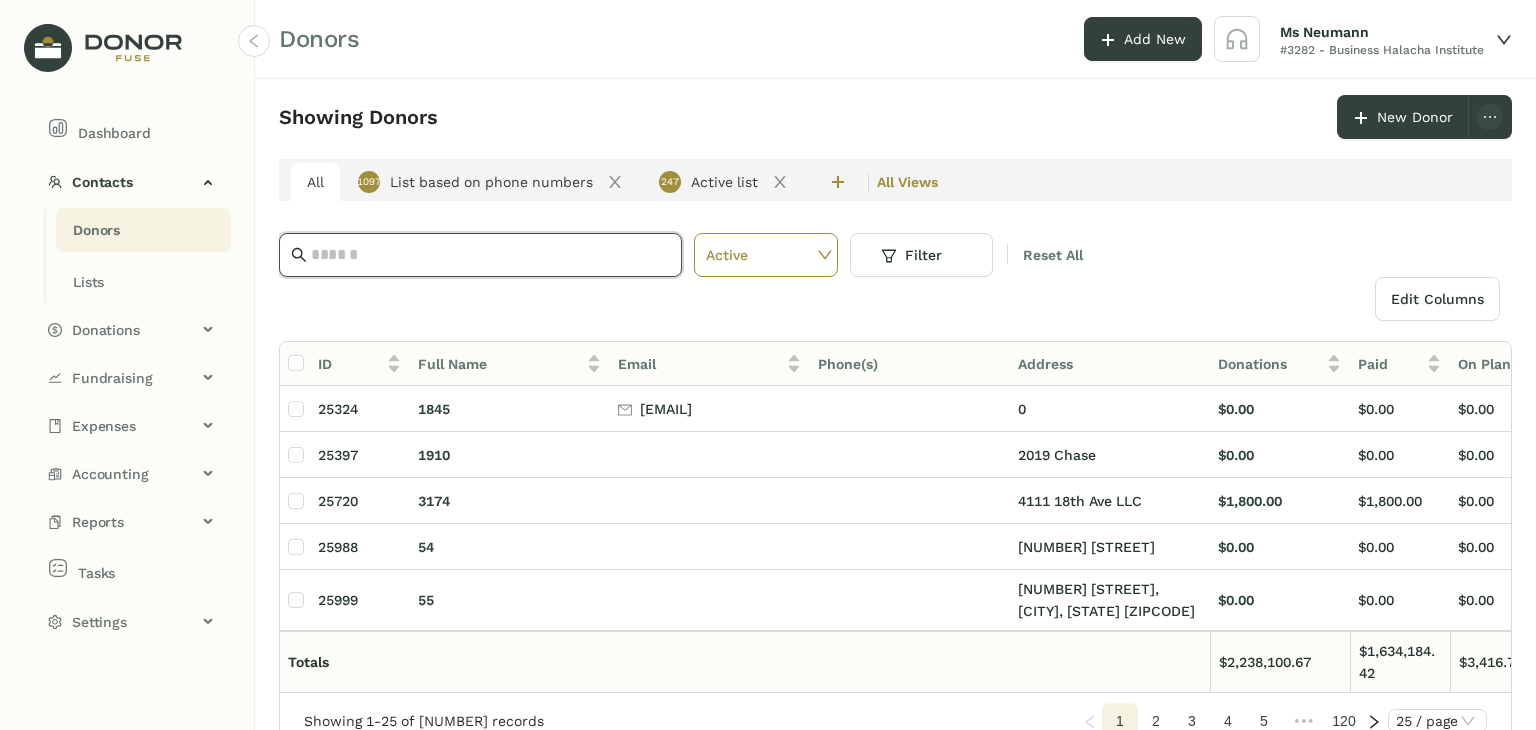 paste on "**********" 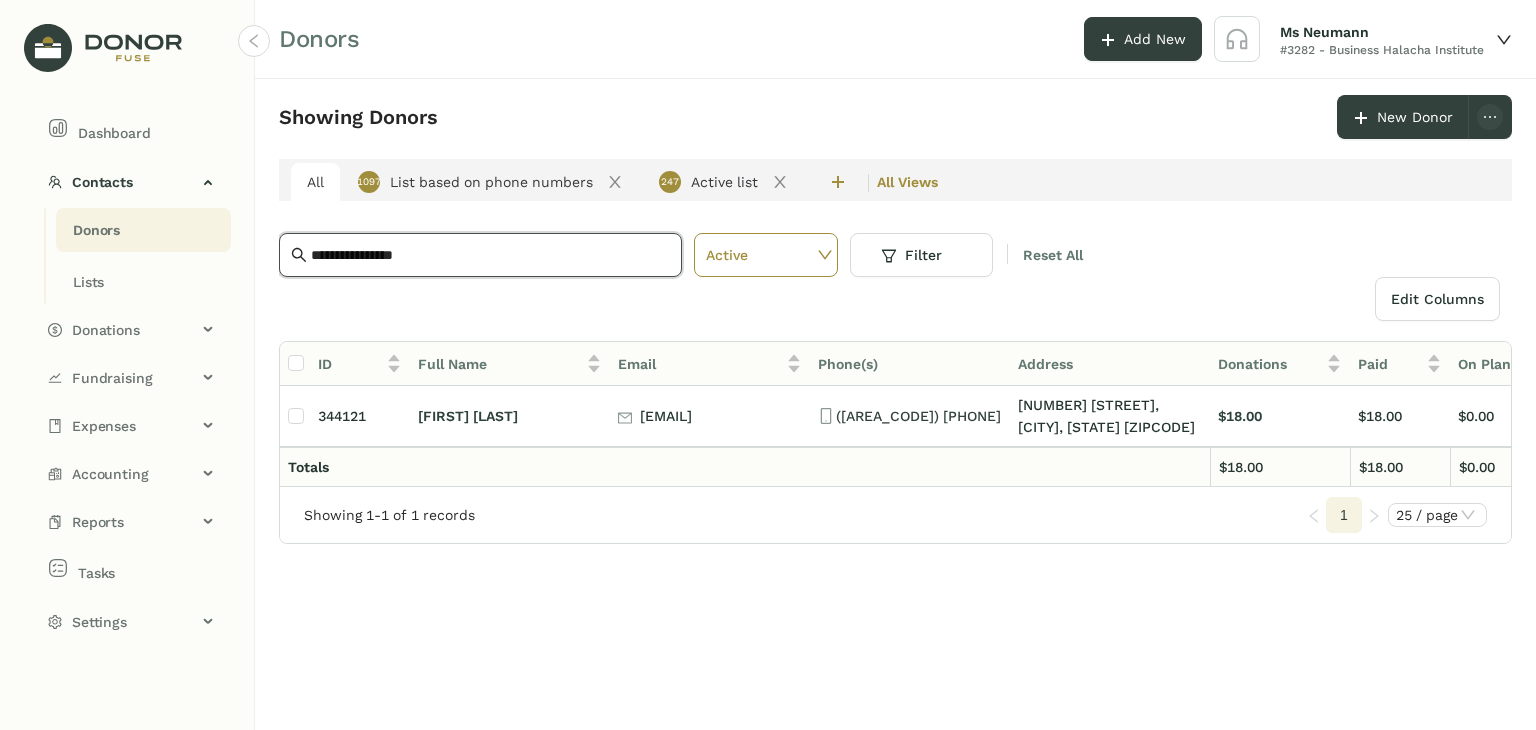 type on "**********" 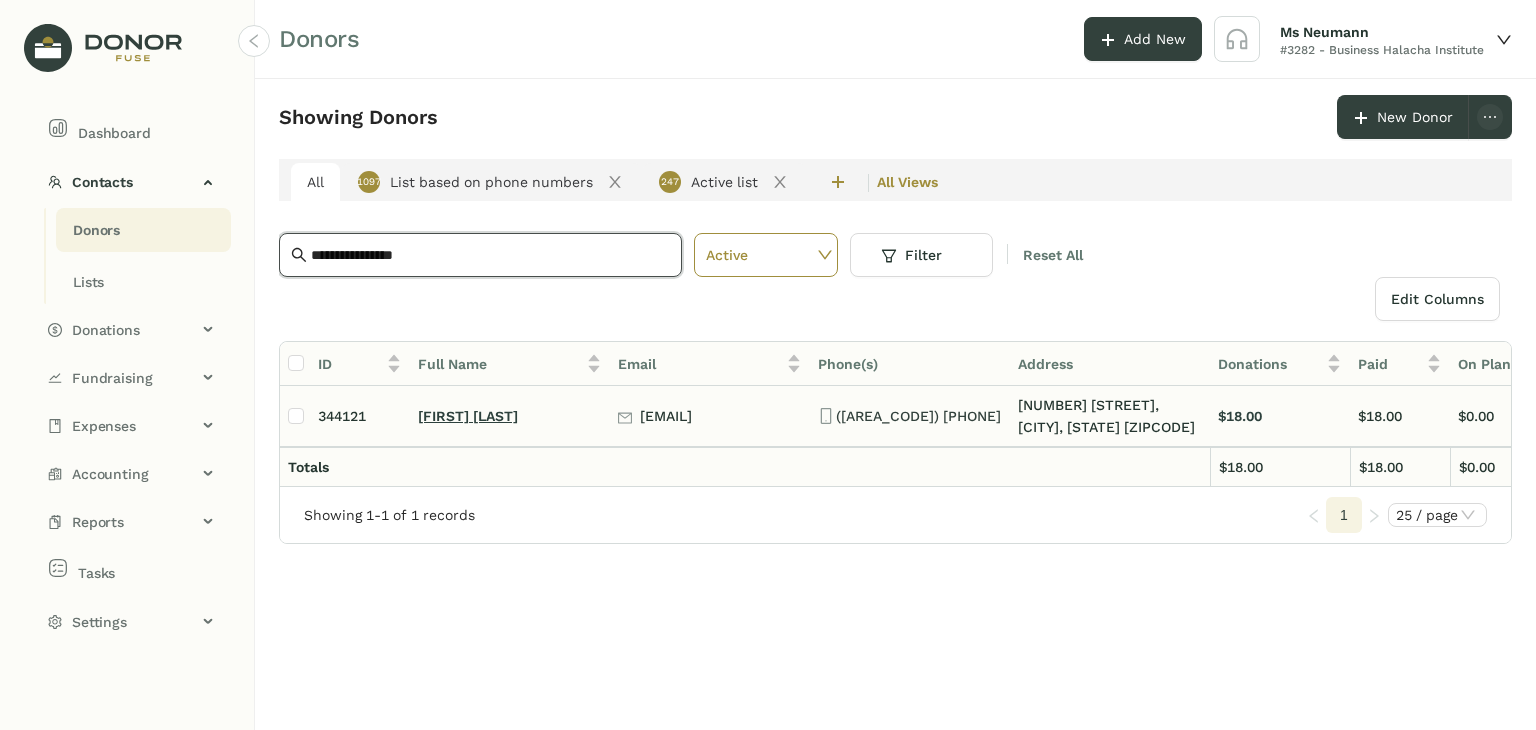 click on "[FIRST] [LAST]" 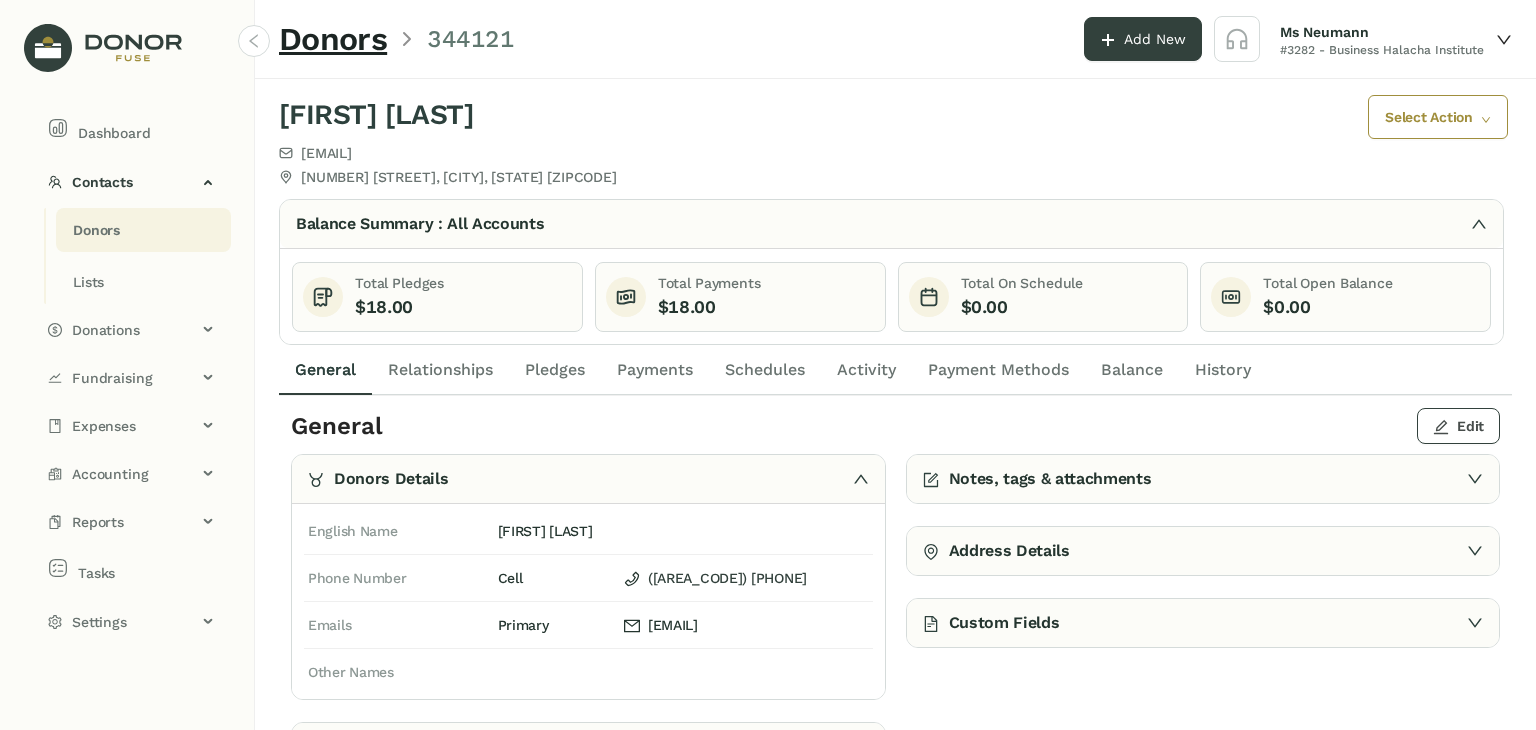 click on "Edit" 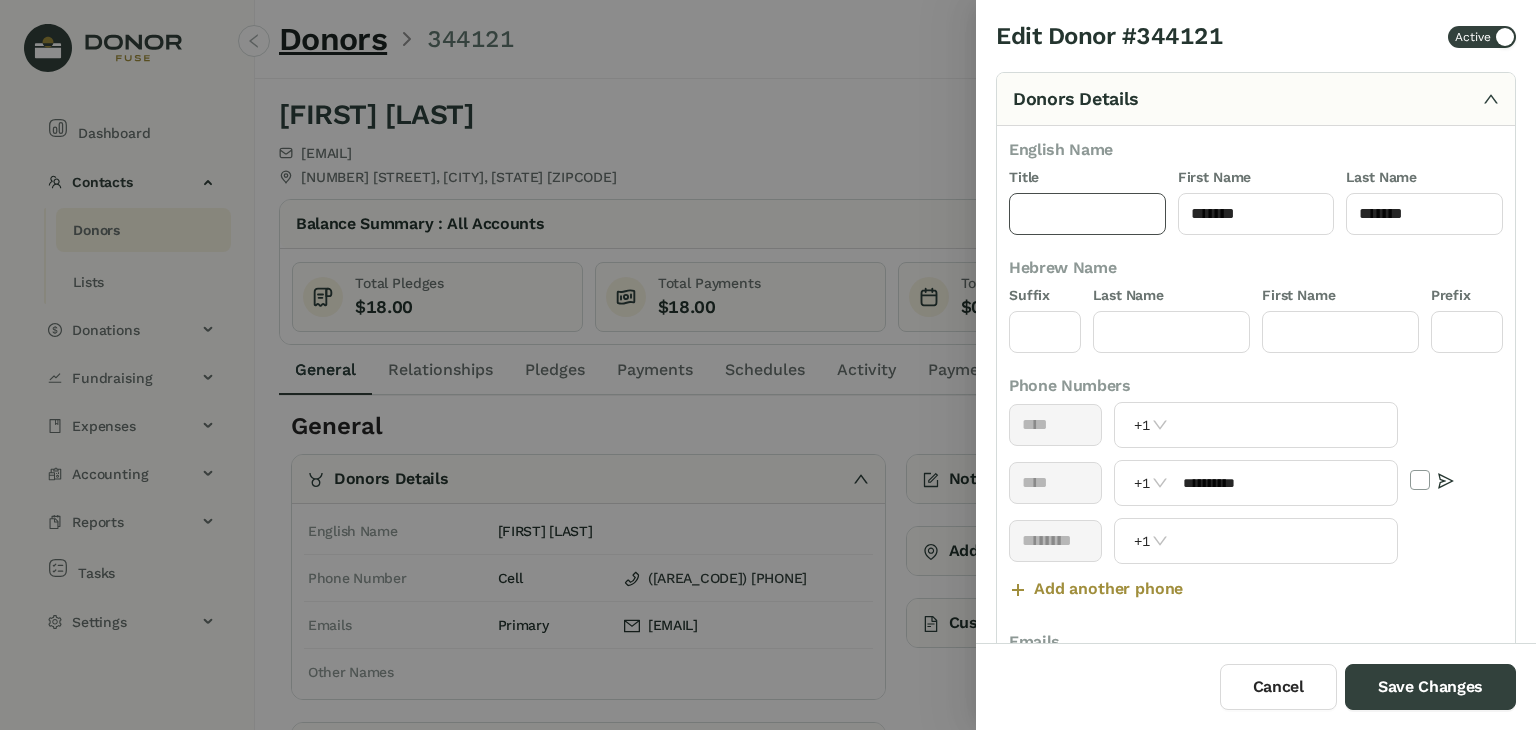 click 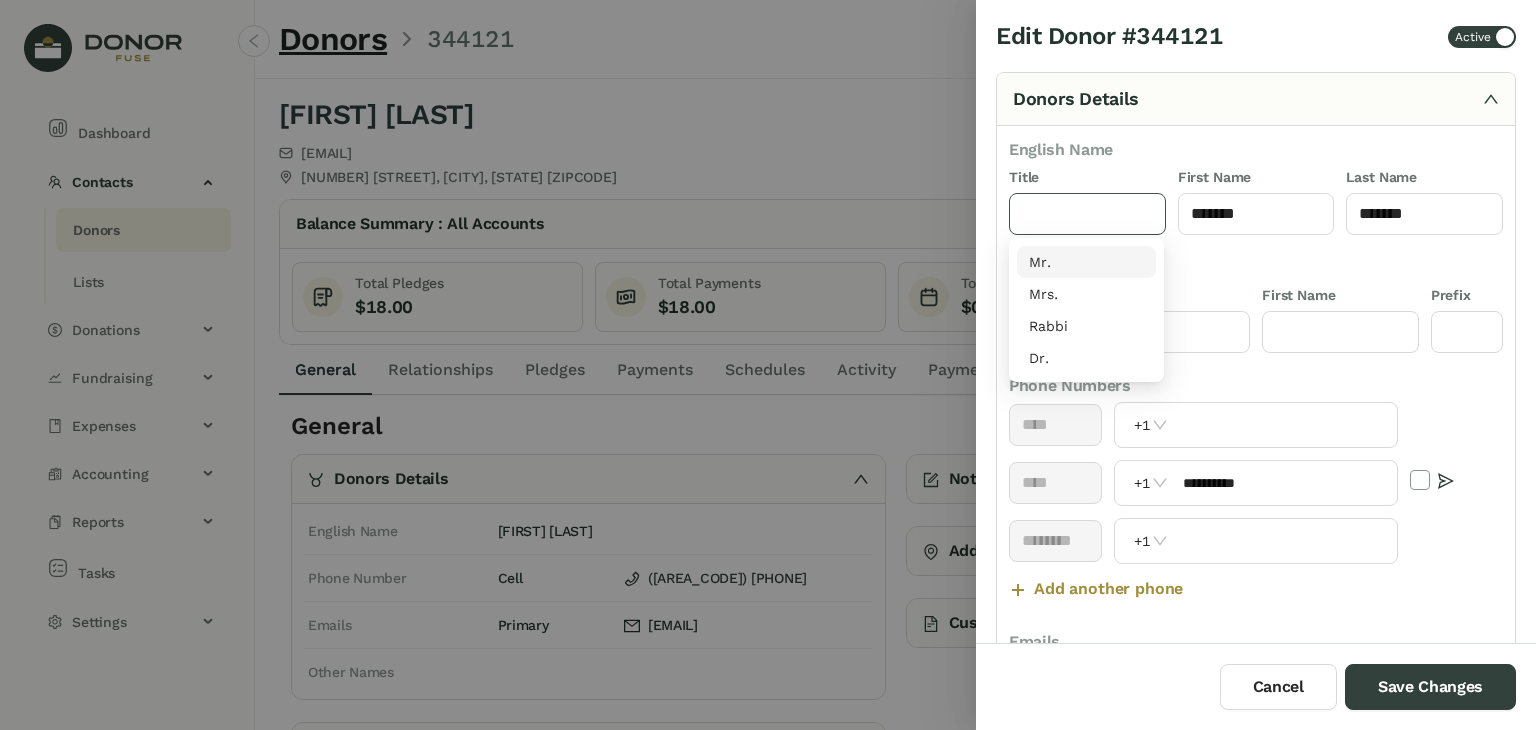 click on "Mr." at bounding box center (1086, 262) 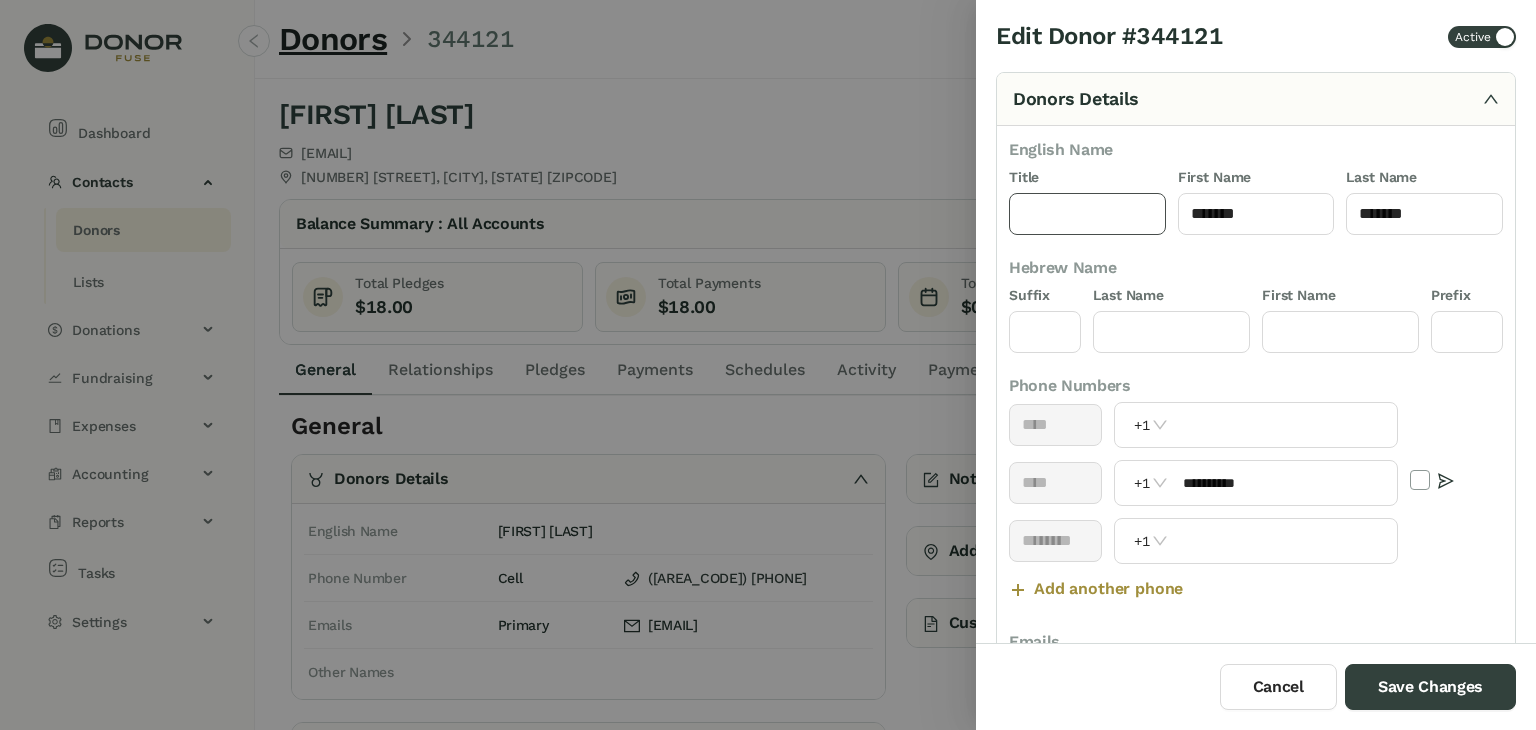 type on "***" 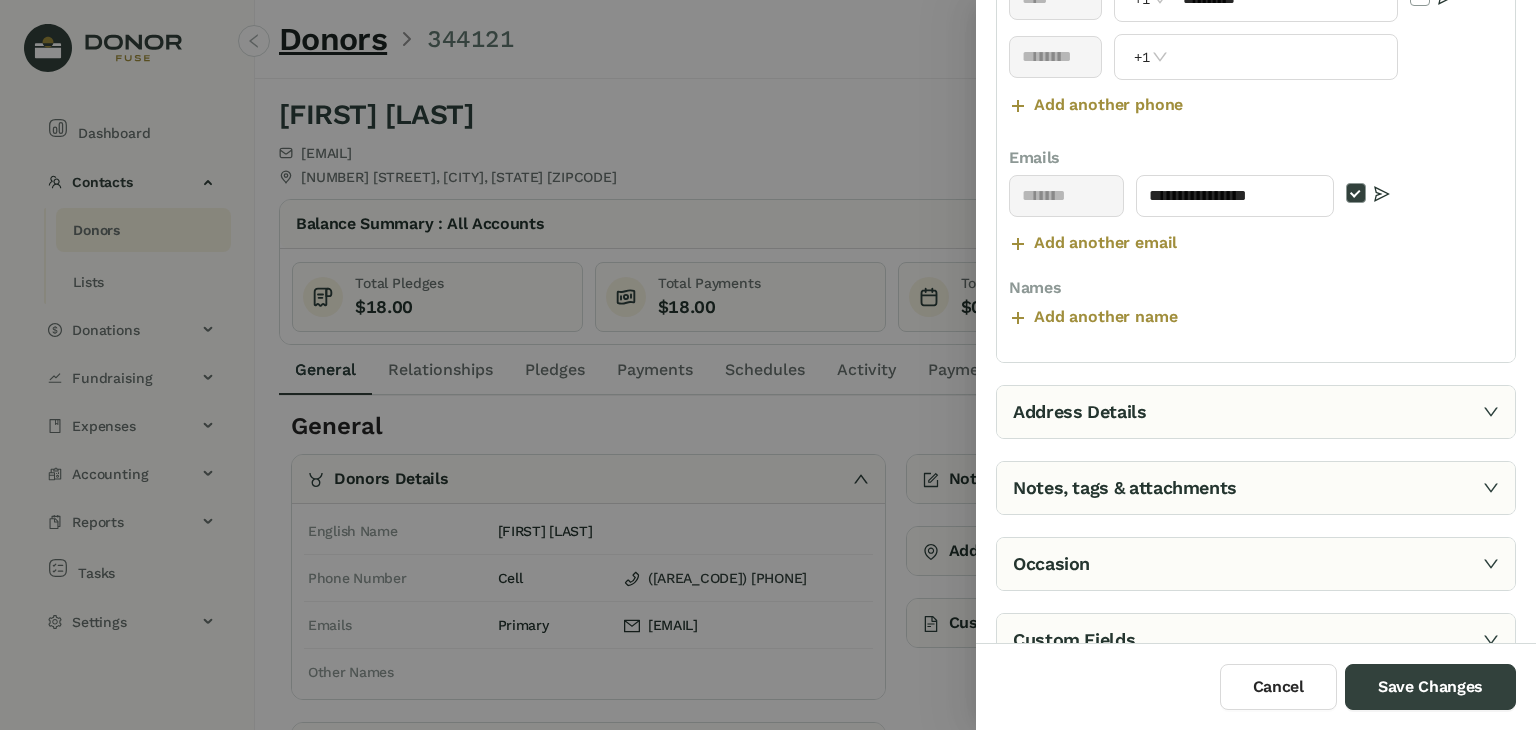 click on "Address Details" at bounding box center [1256, 412] 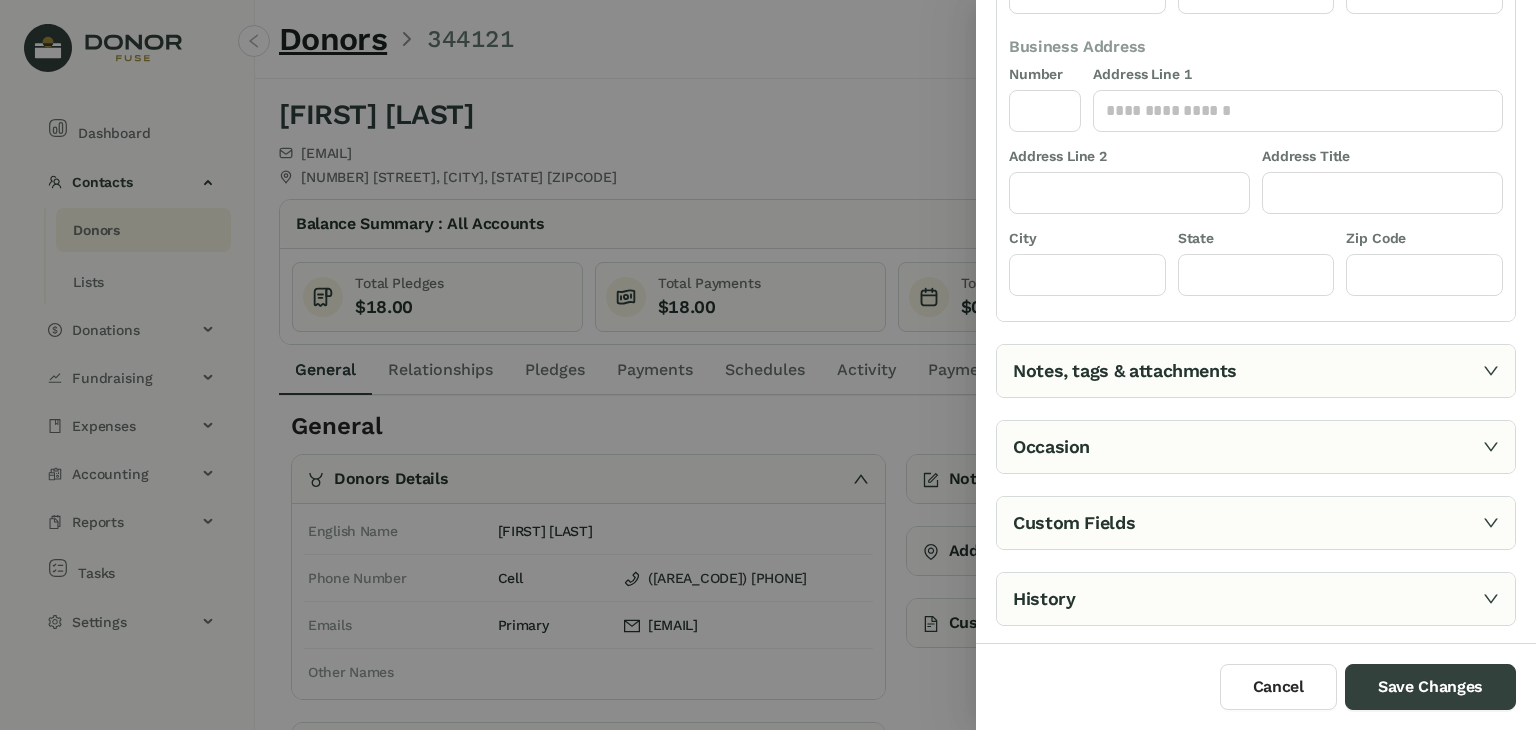 click on "Notes, tags & attachments" at bounding box center [1256, 371] 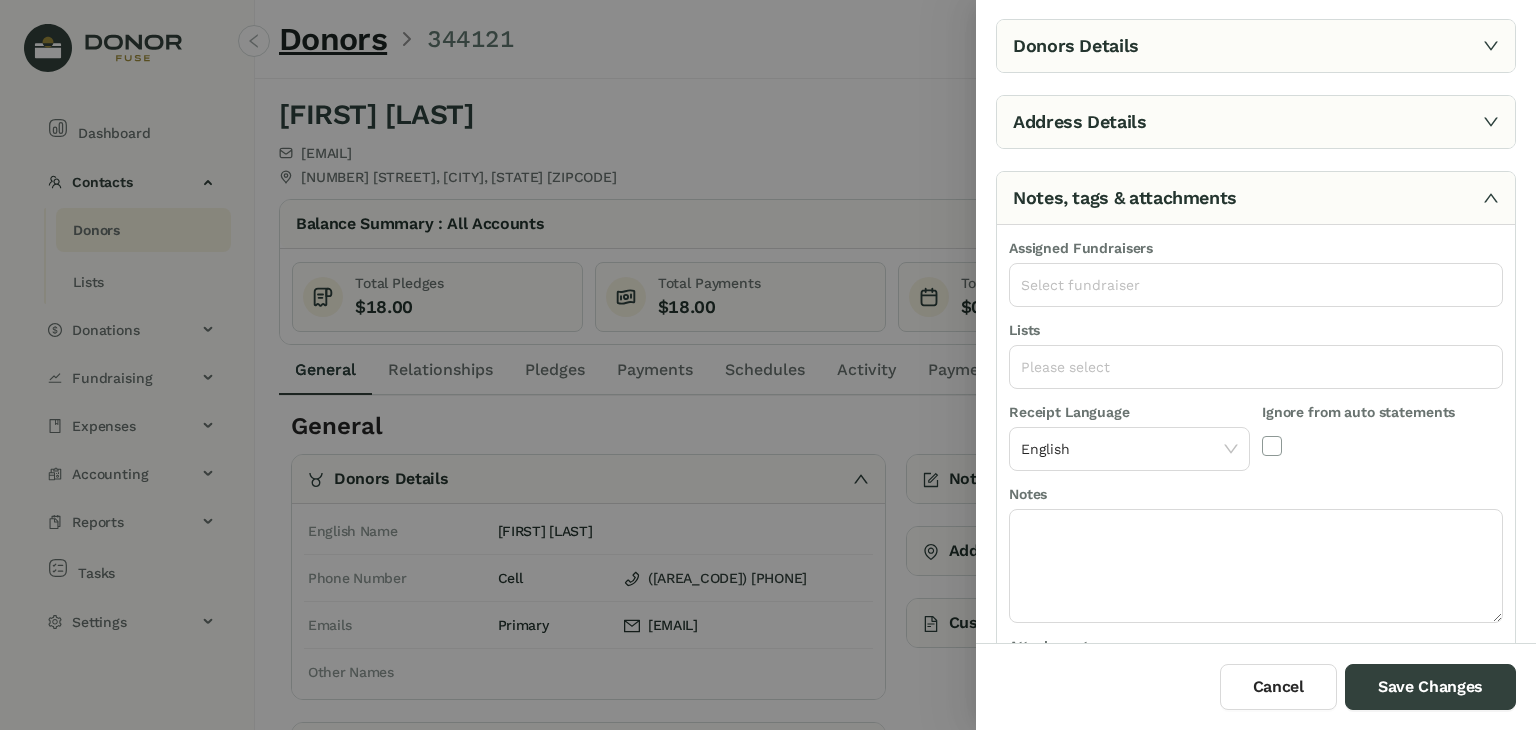 scroll, scrollTop: 50, scrollLeft: 0, axis: vertical 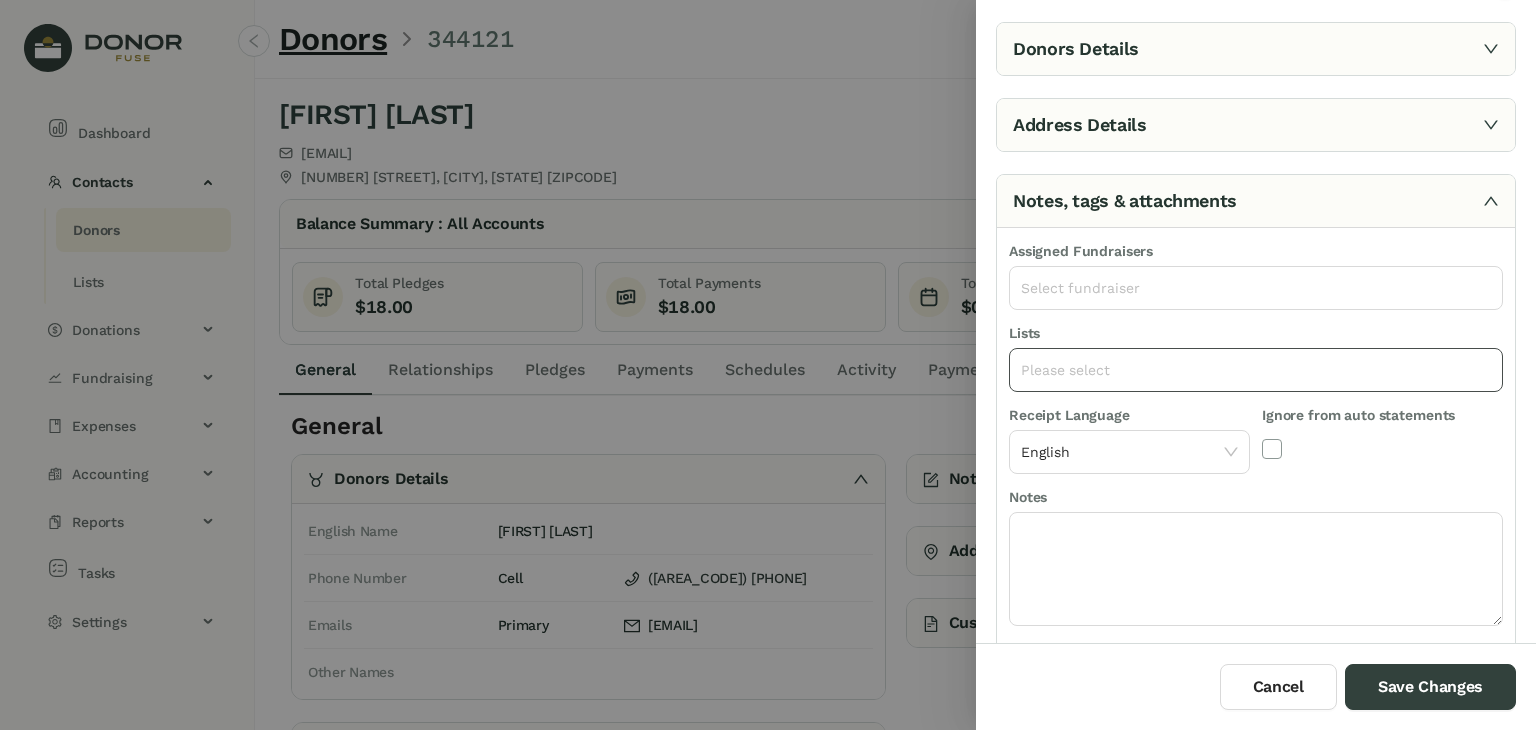 click on "Please select" 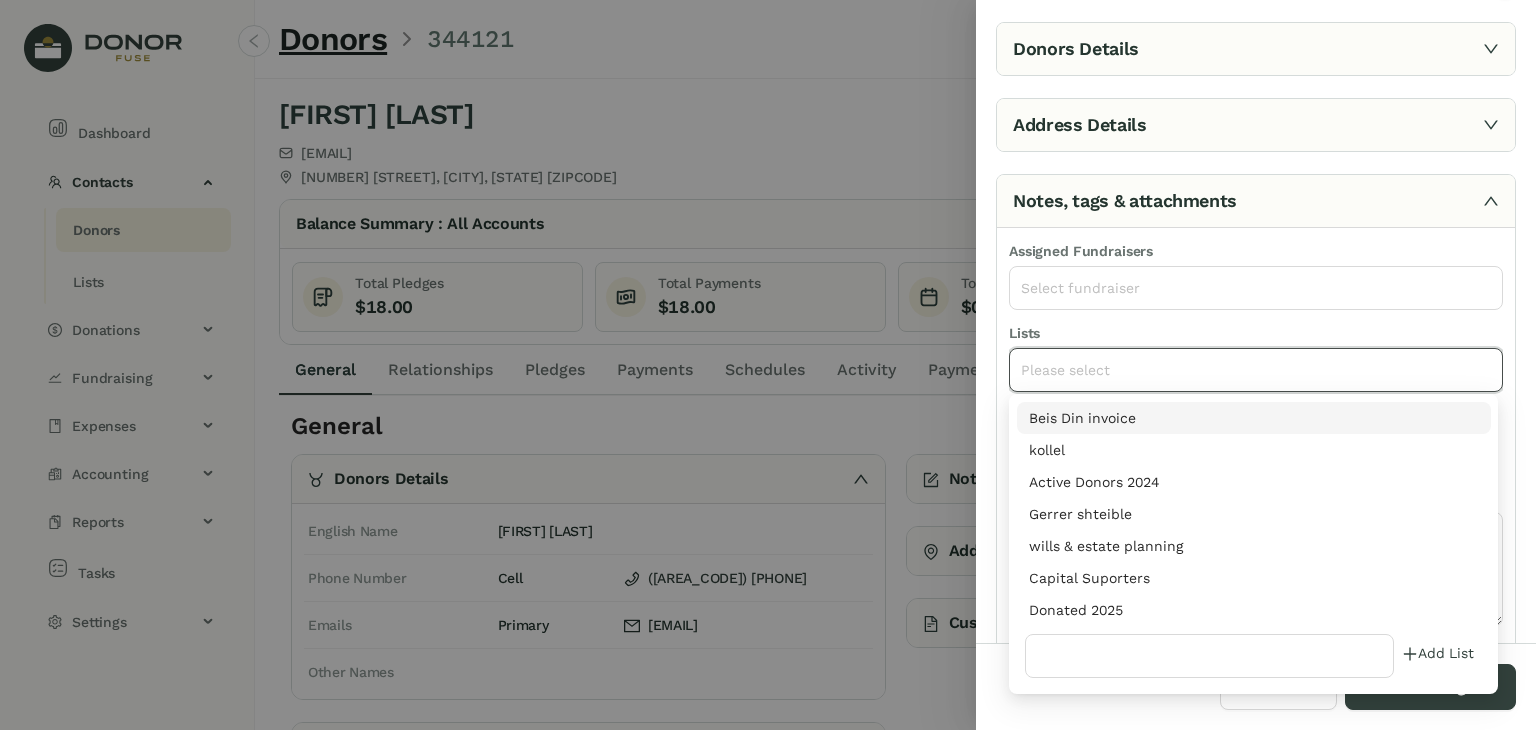 click on "Donated 2025" at bounding box center [1254, 610] 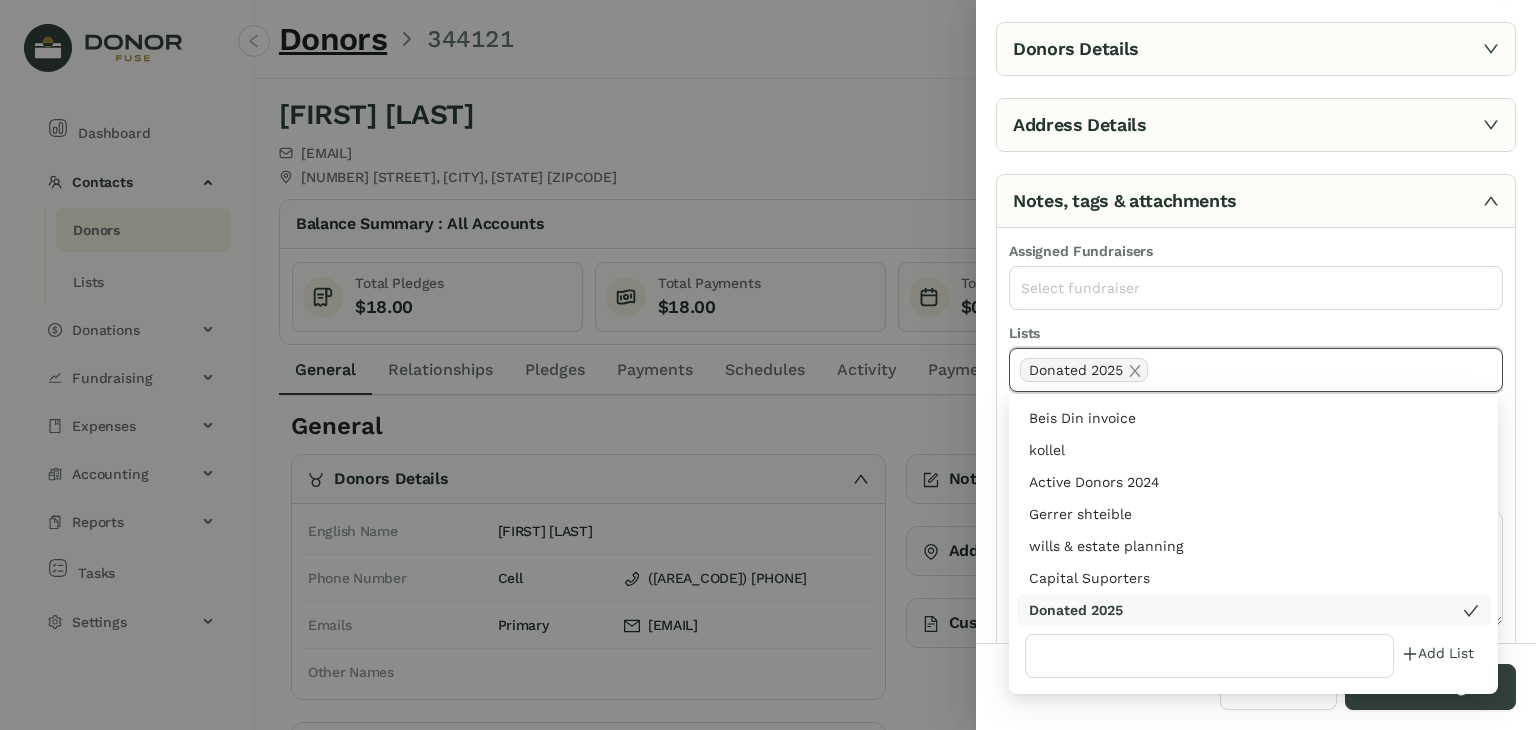 click on "Assigned Fundraisers Select fundraiser" at bounding box center (1256, 281) 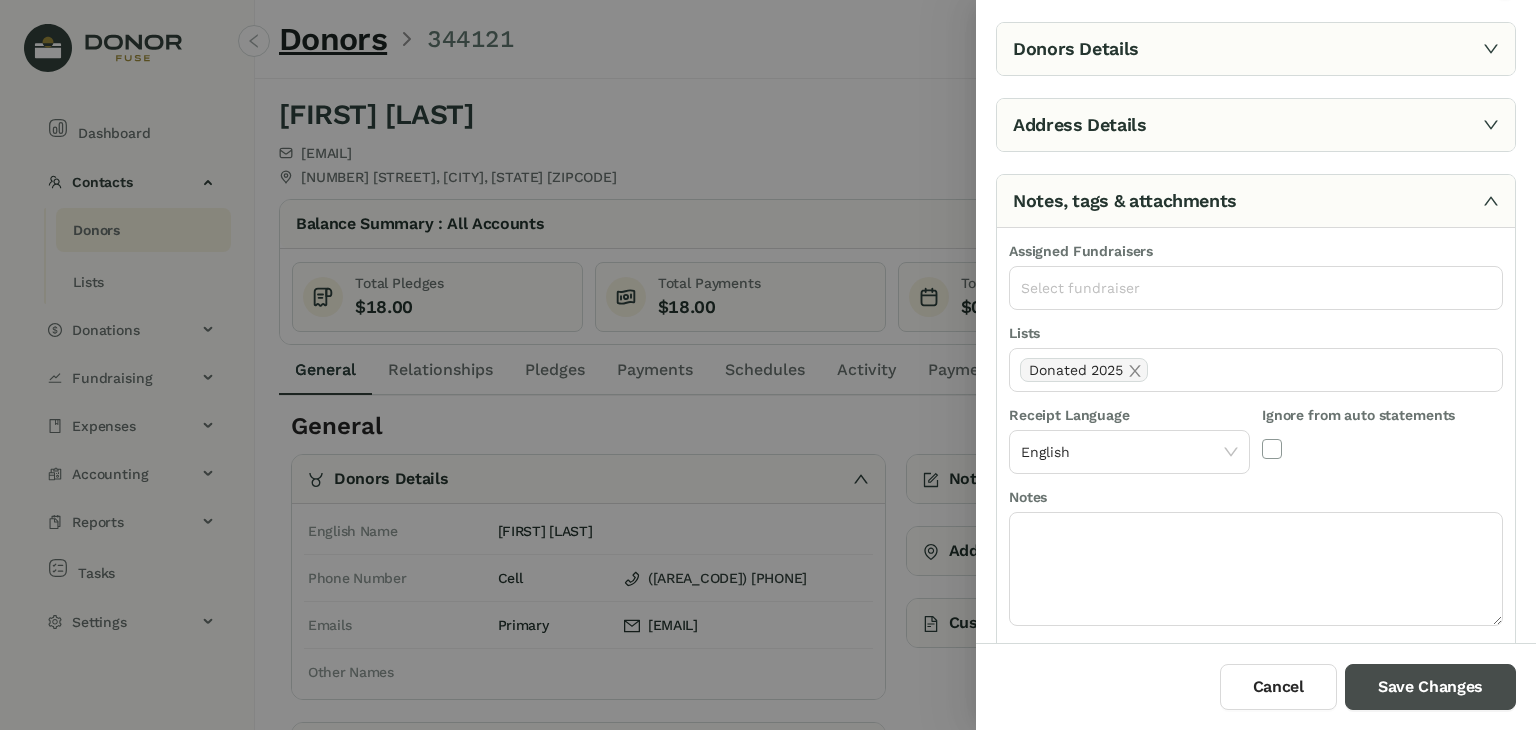 click on "Save Changes" at bounding box center (1430, 687) 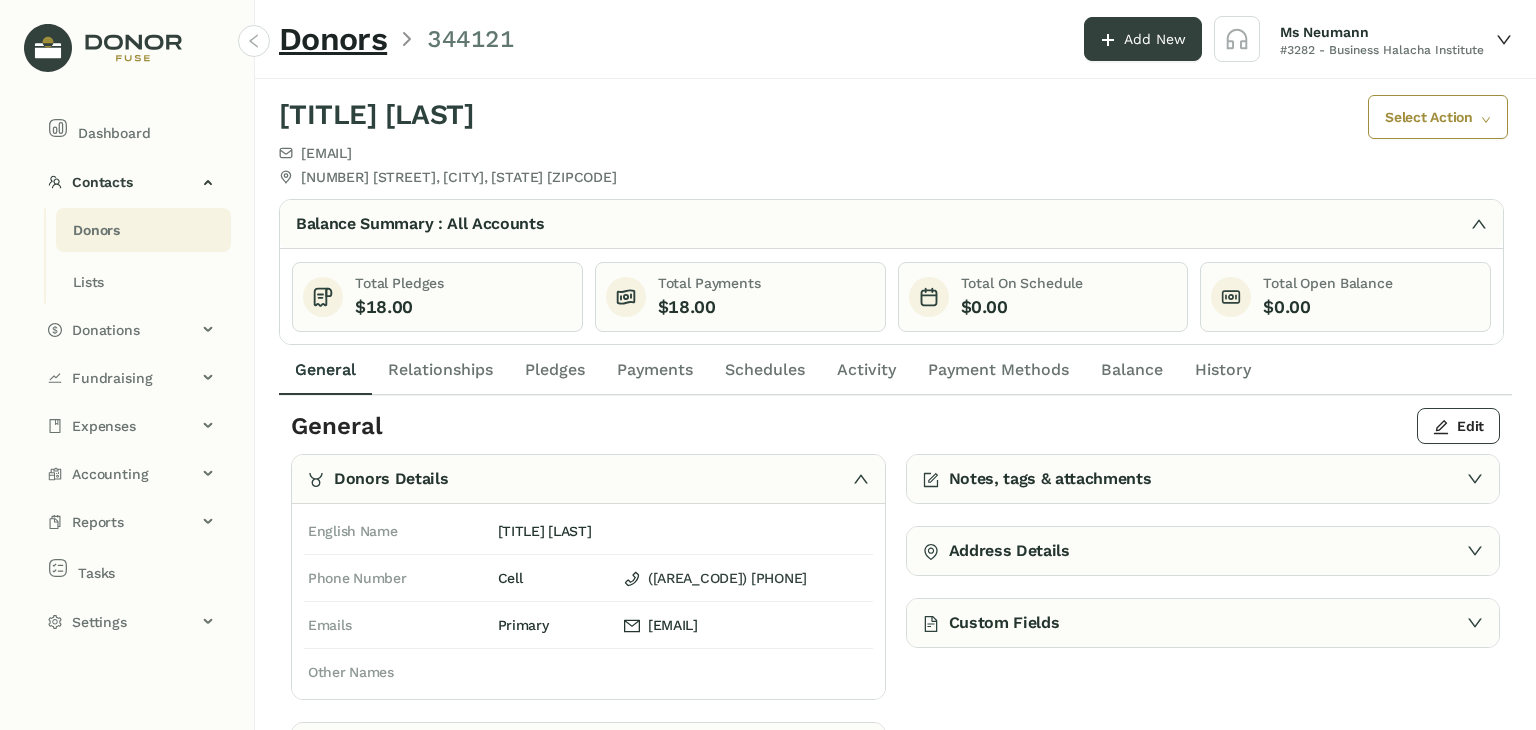 click on "Payments" 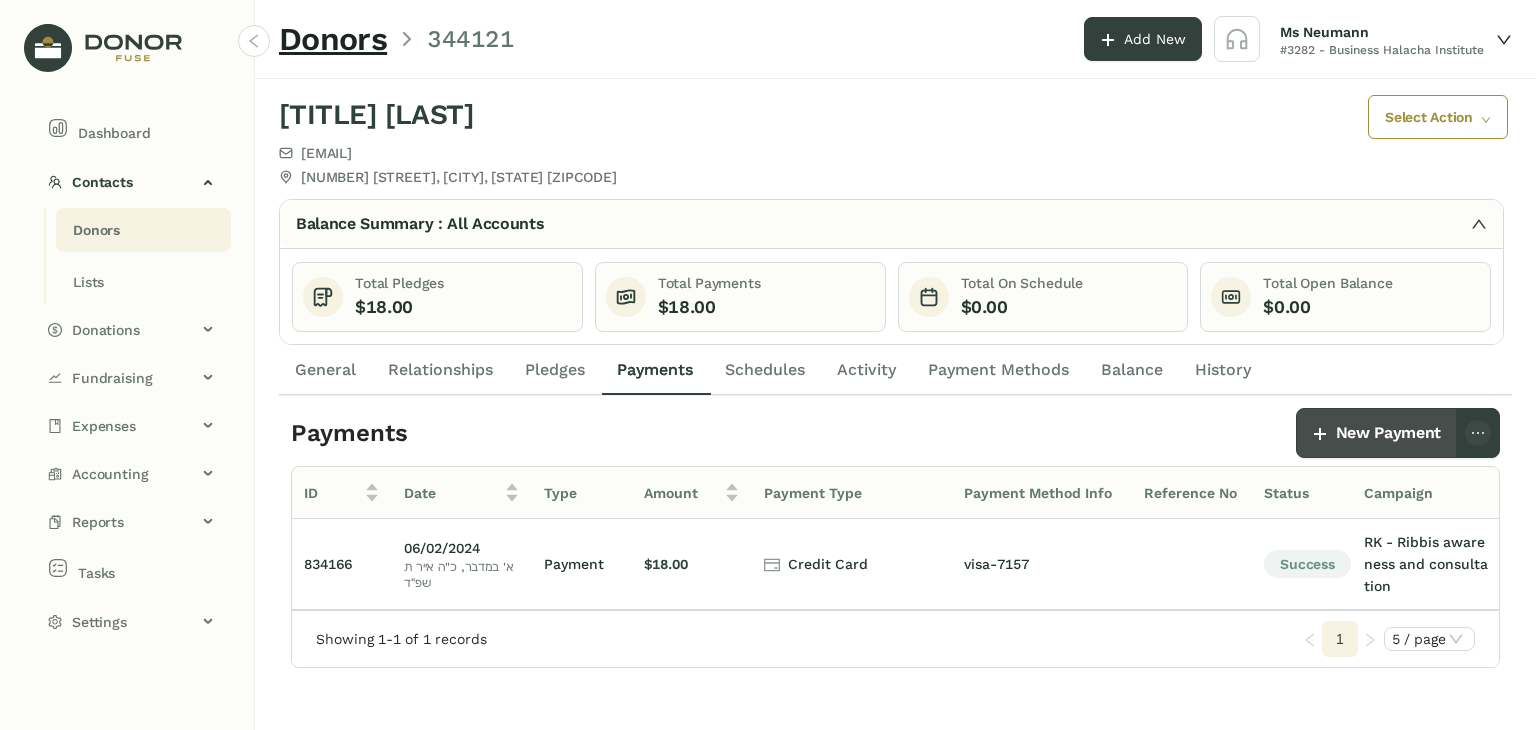 click on "New Payment" 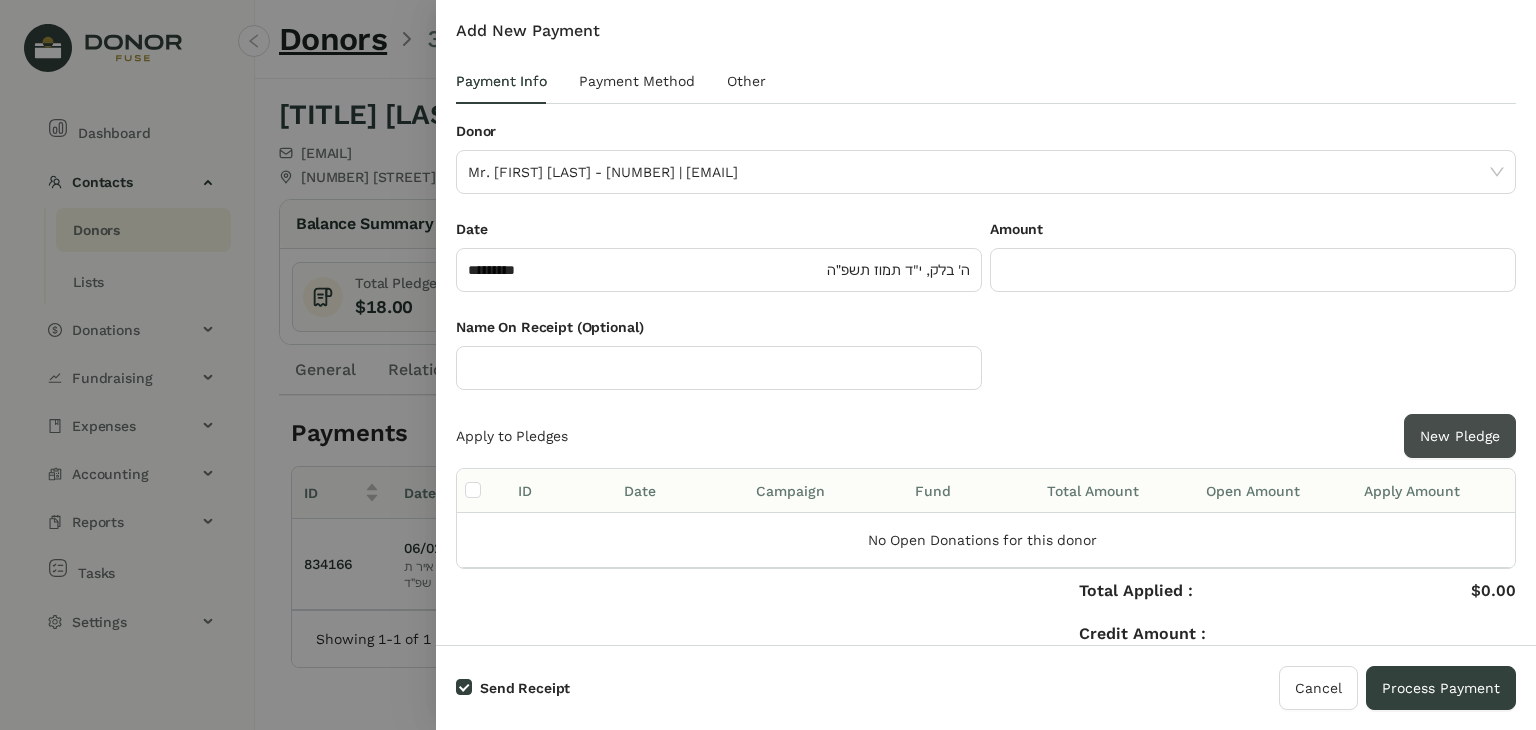 click on "New Pledge" at bounding box center [1460, 436] 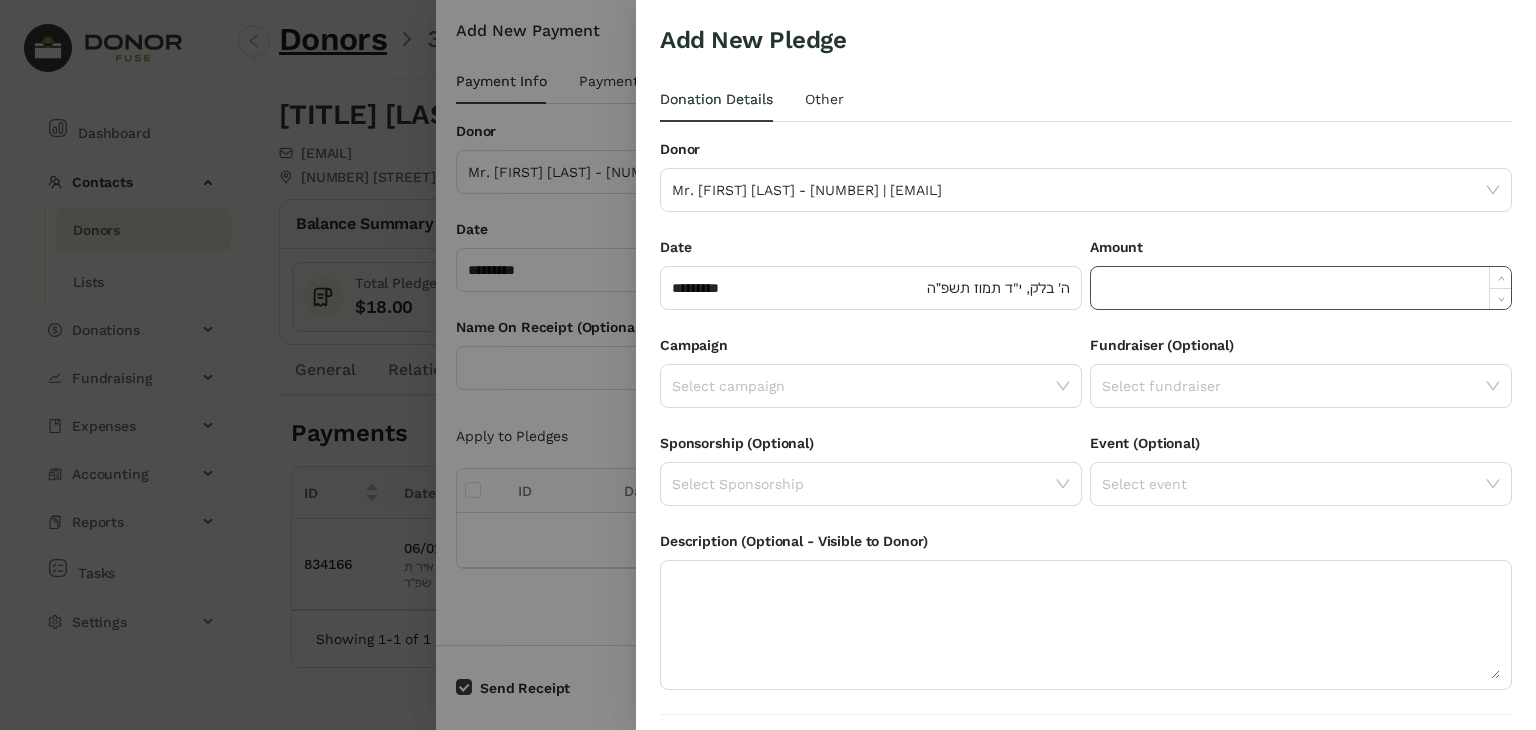 click 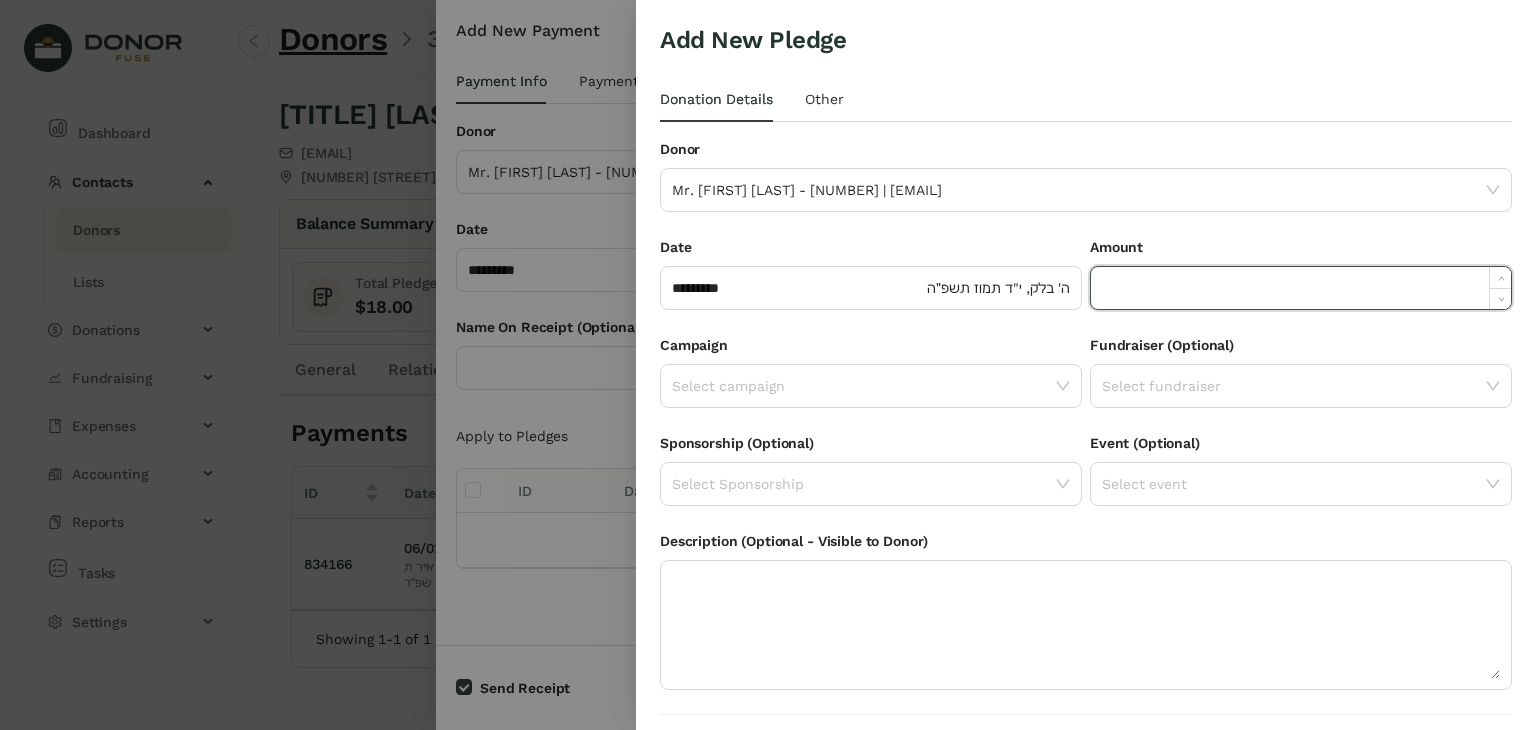 paste on "*****" 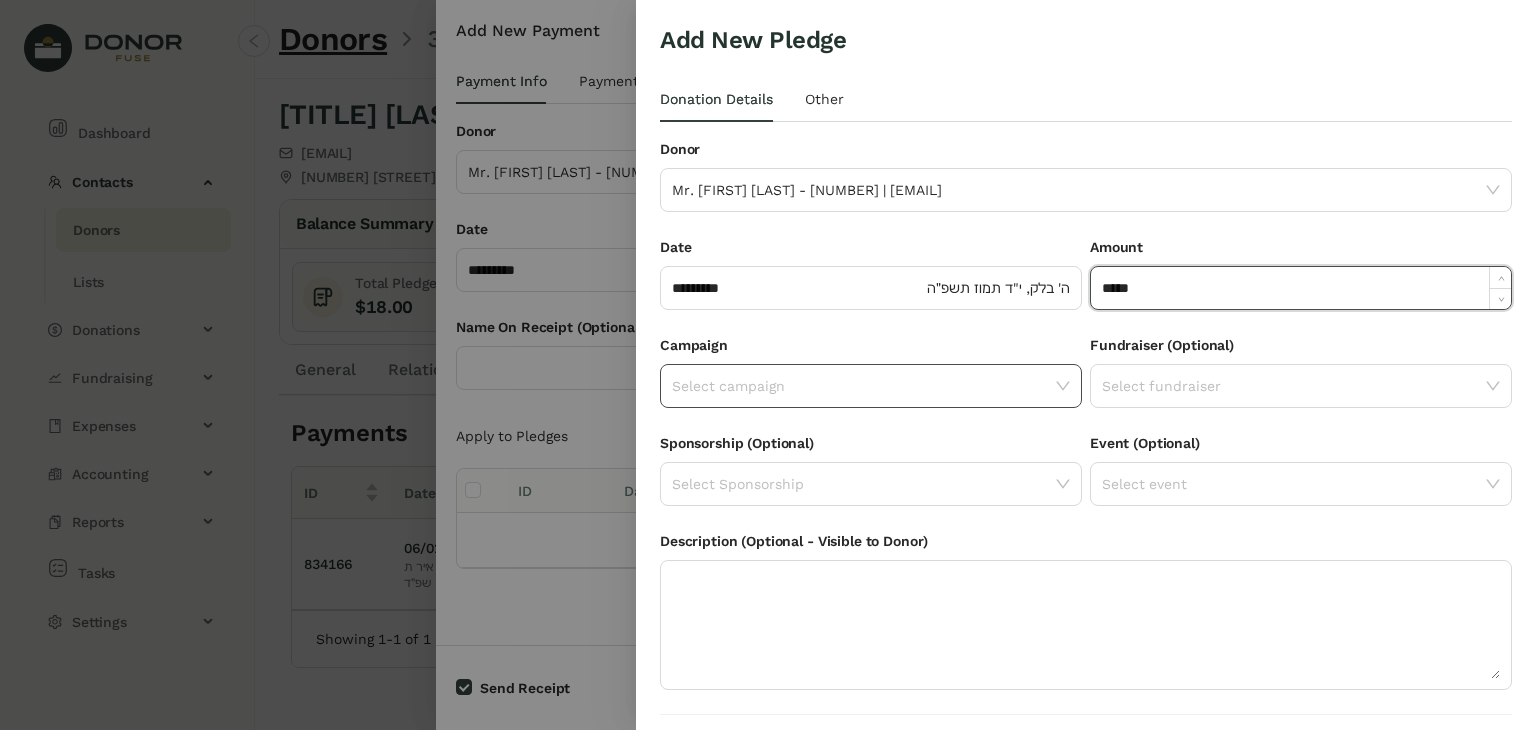 type on "******" 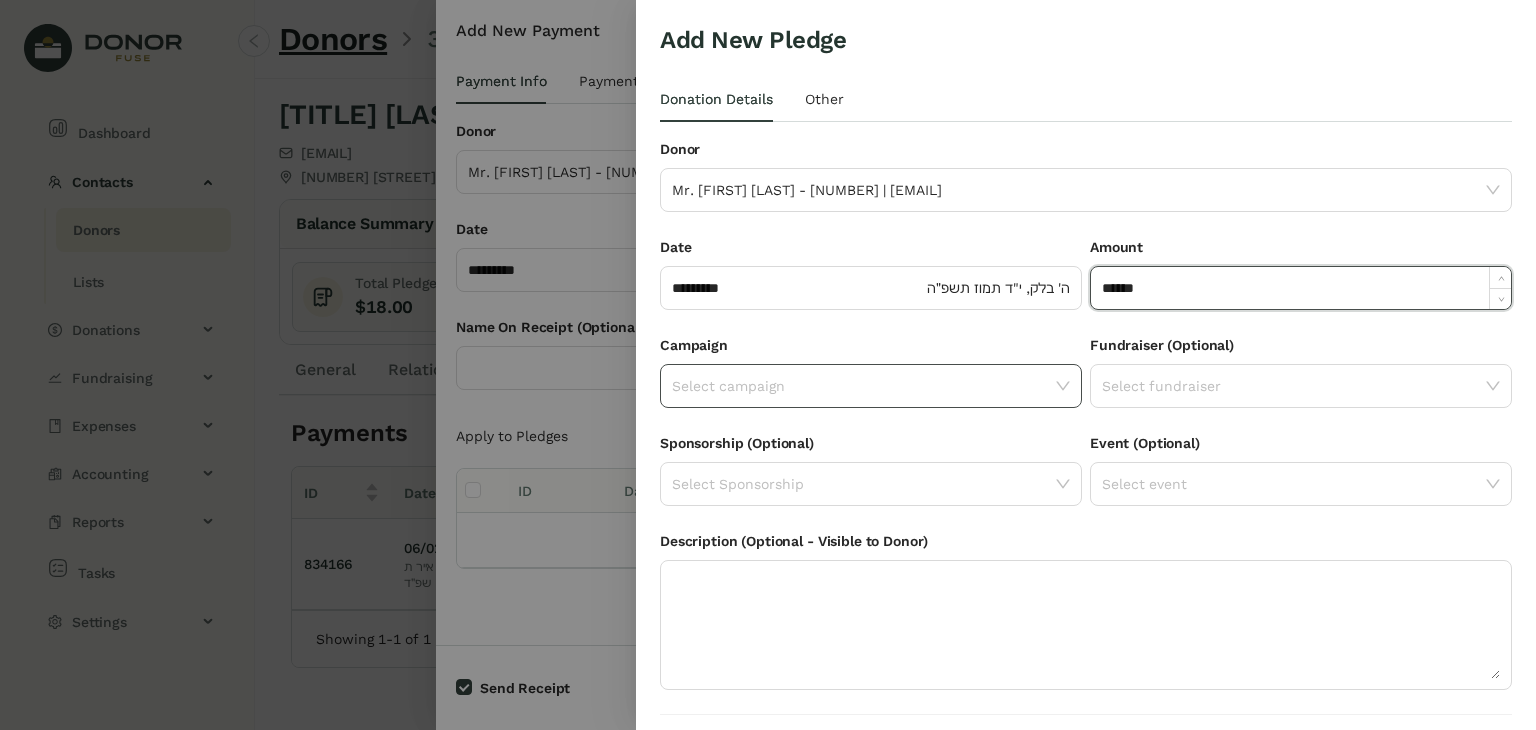 click on "Select campaign" 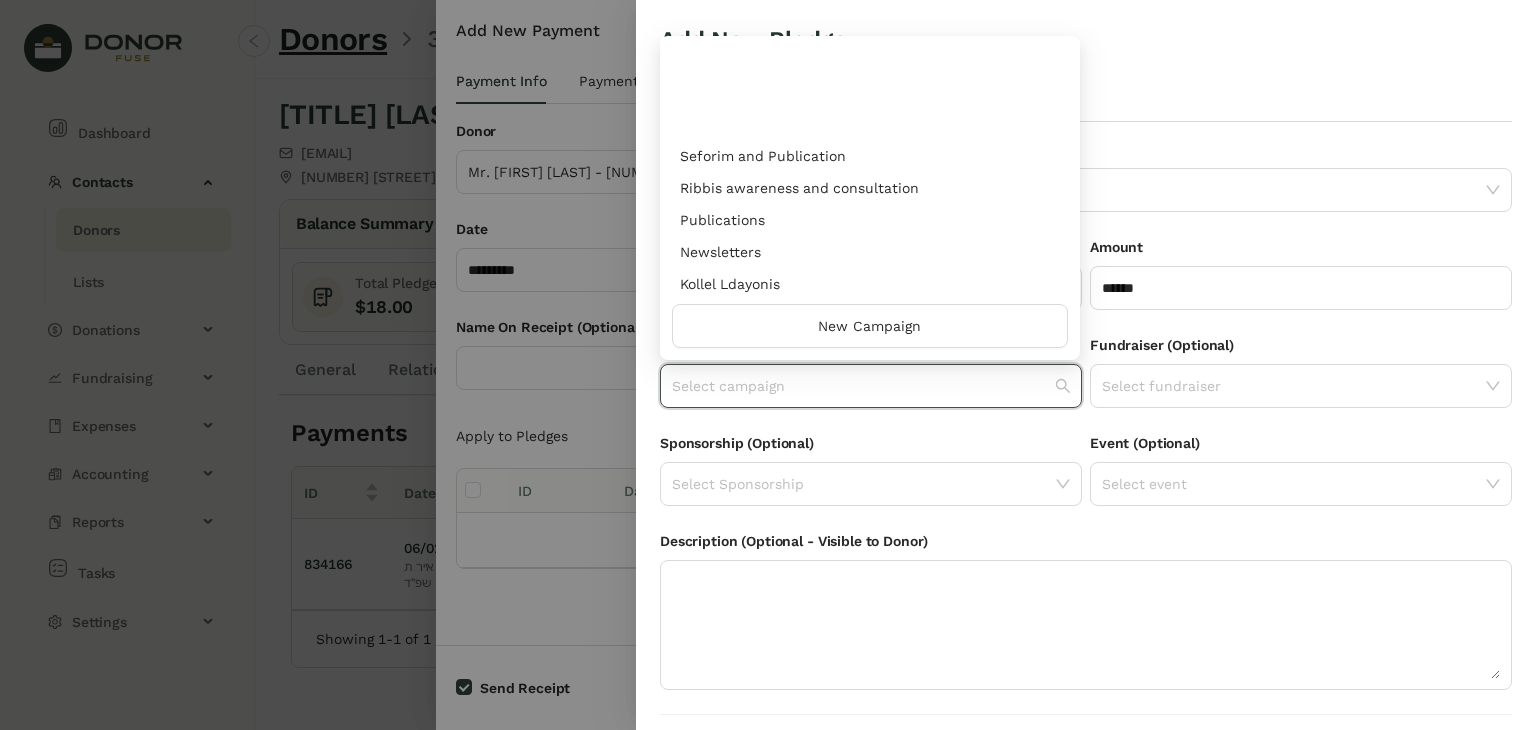 scroll, scrollTop: 960, scrollLeft: 0, axis: vertical 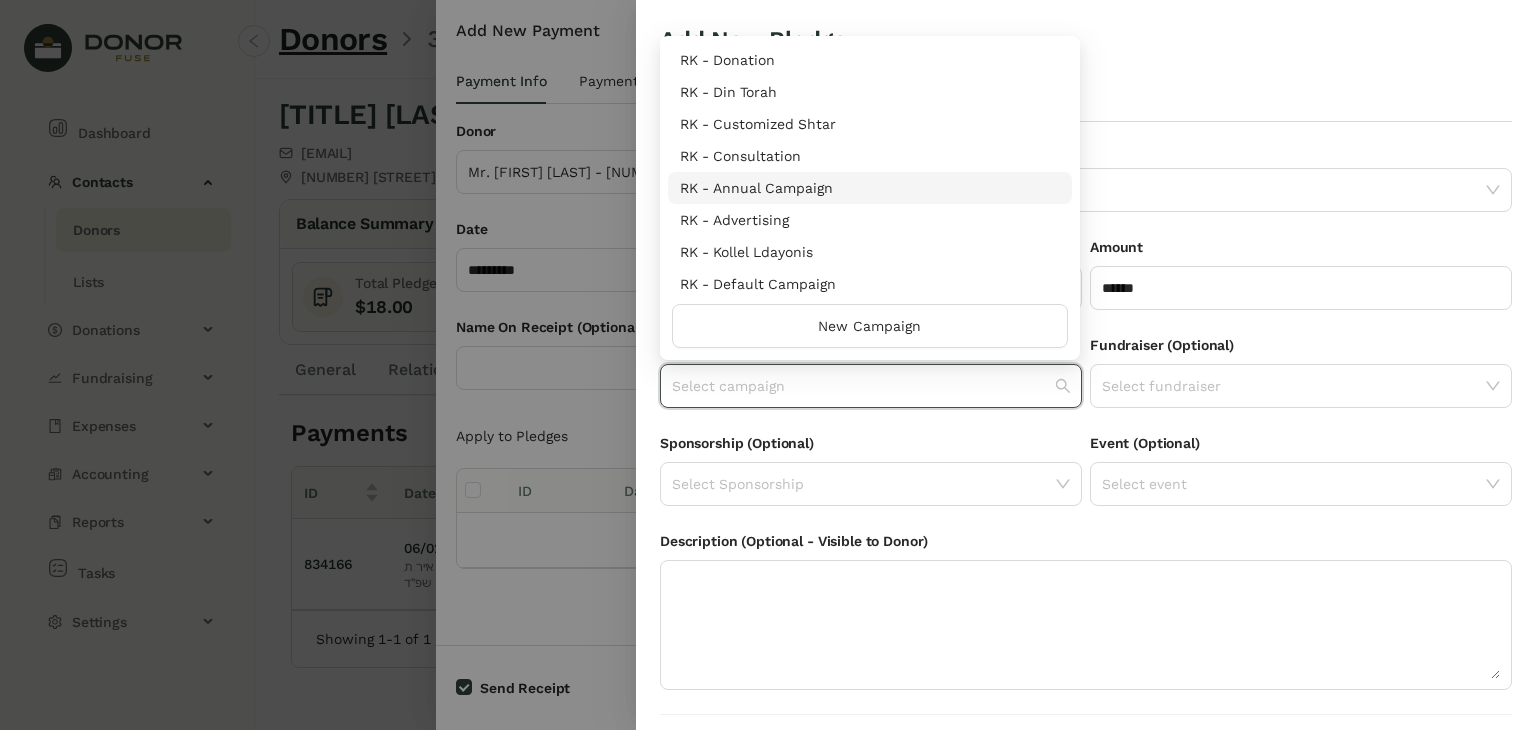 click on "RK - Annual Campaign" at bounding box center (870, 188) 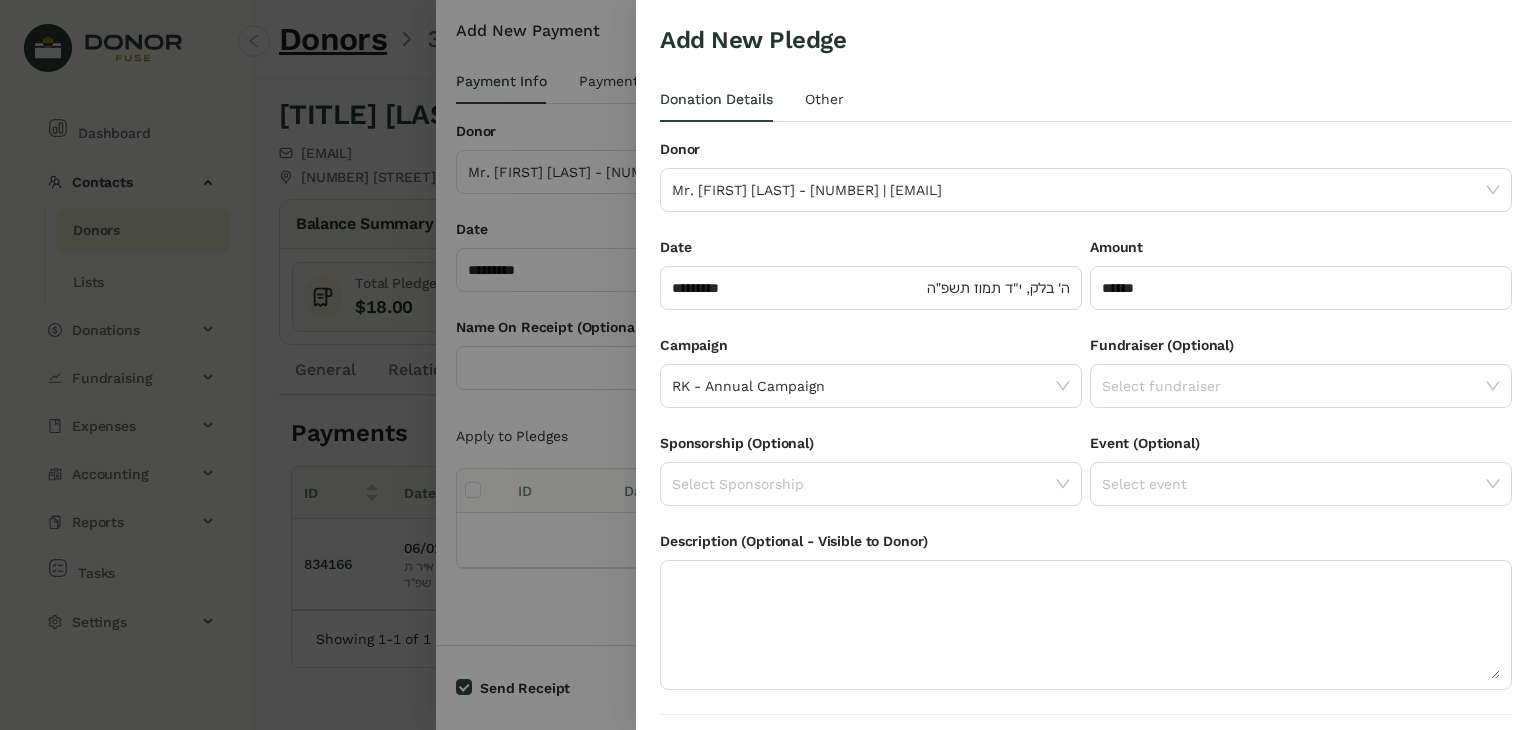 scroll, scrollTop: 54, scrollLeft: 0, axis: vertical 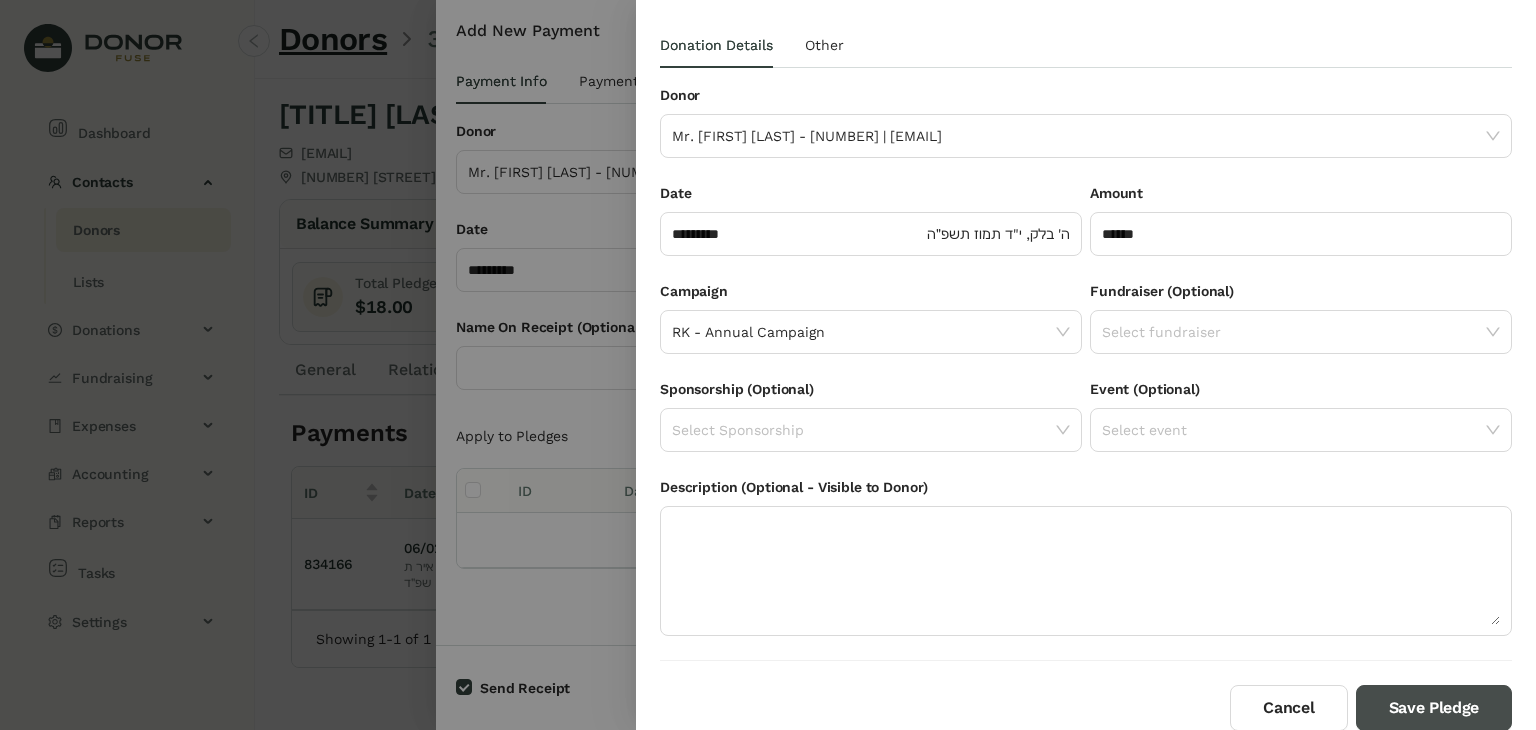 click on "Save Pledge" at bounding box center [1434, 708] 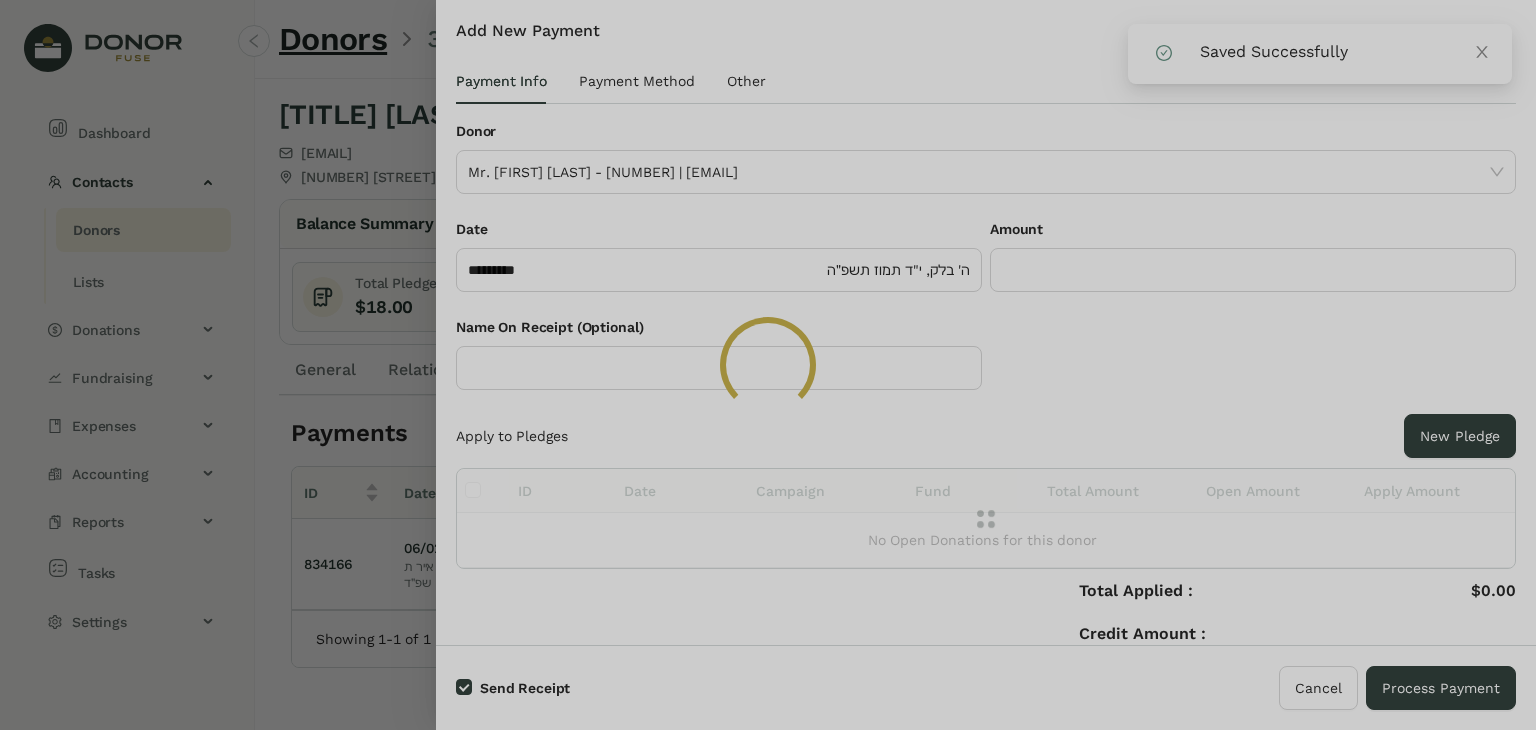click 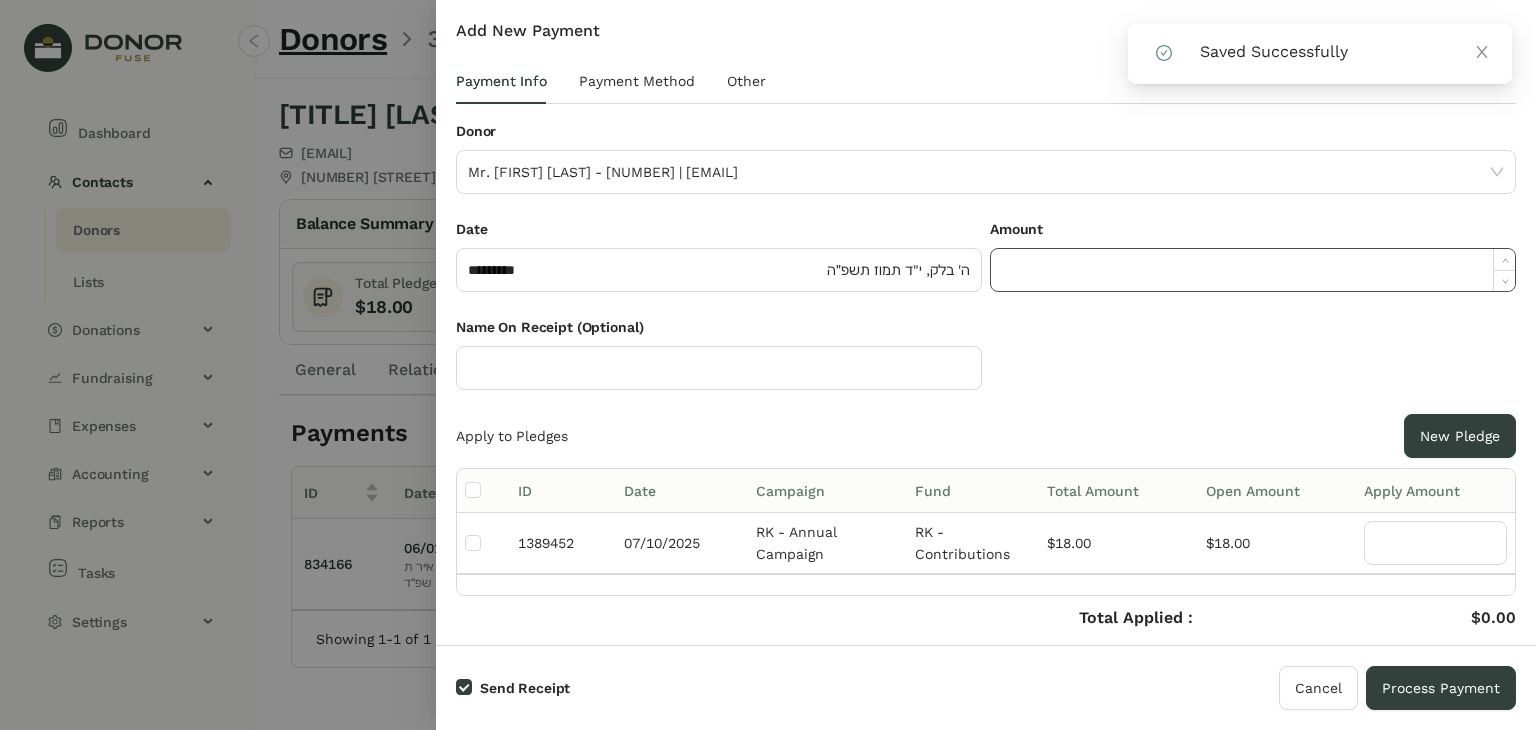click 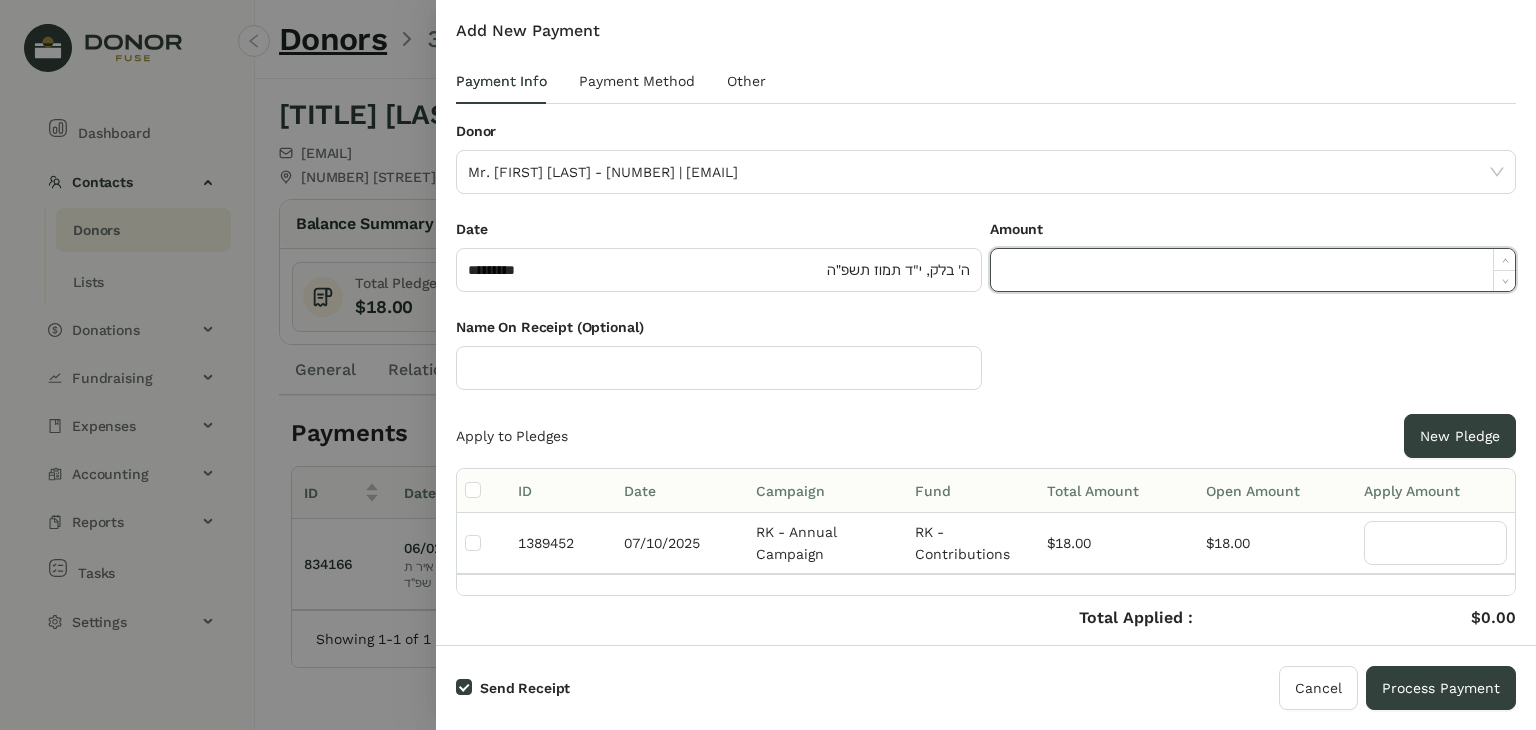 paste on "*****" 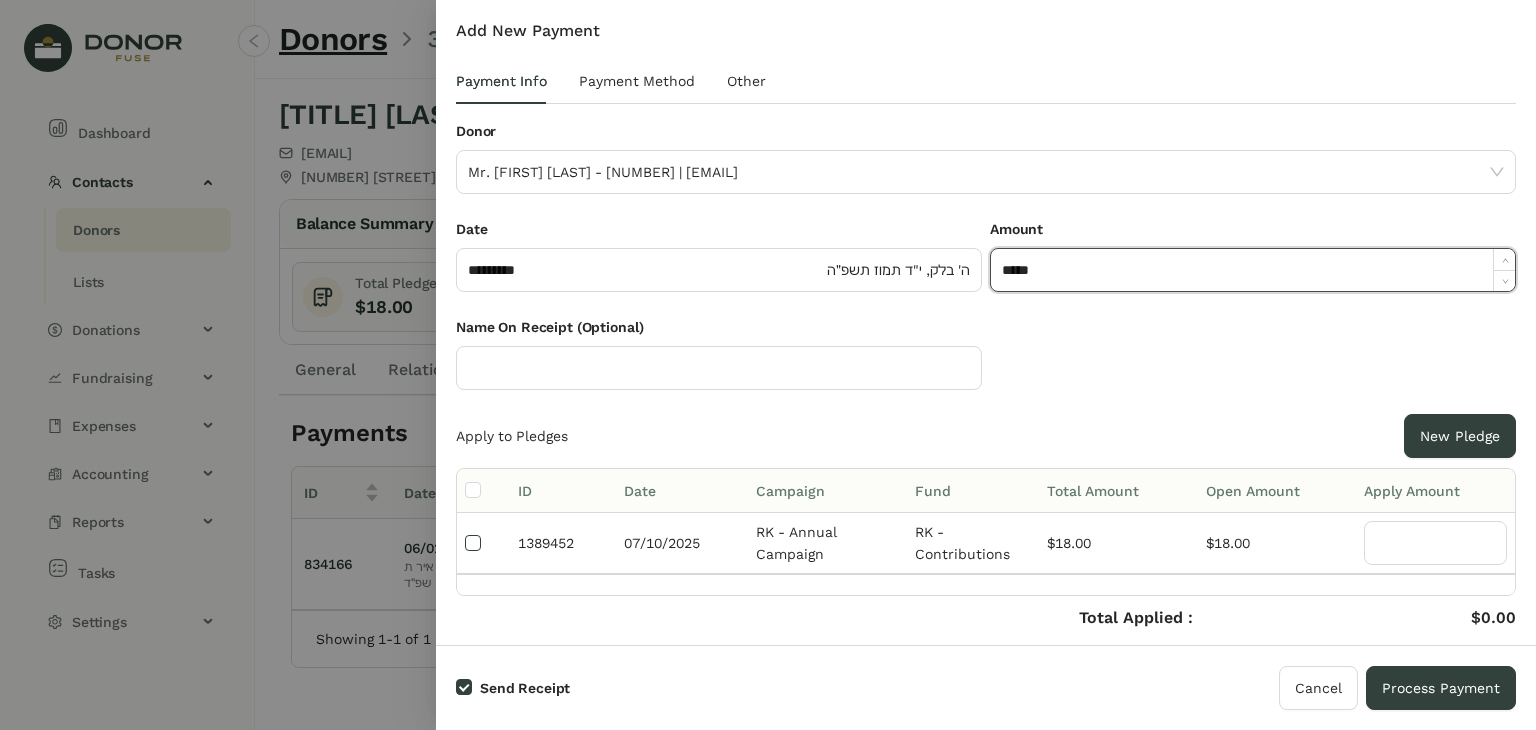 type on "******" 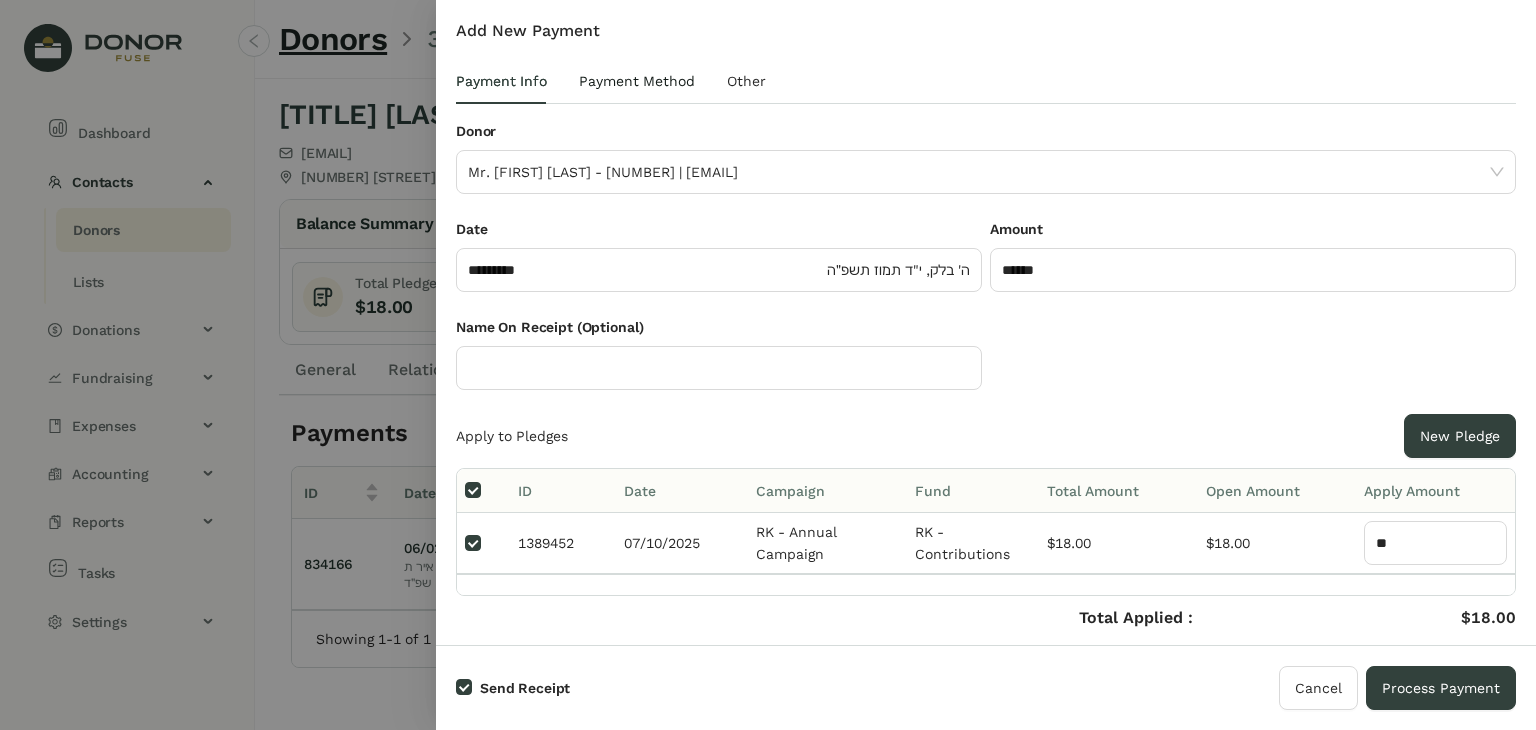 click on "Payment Method" at bounding box center (637, 81) 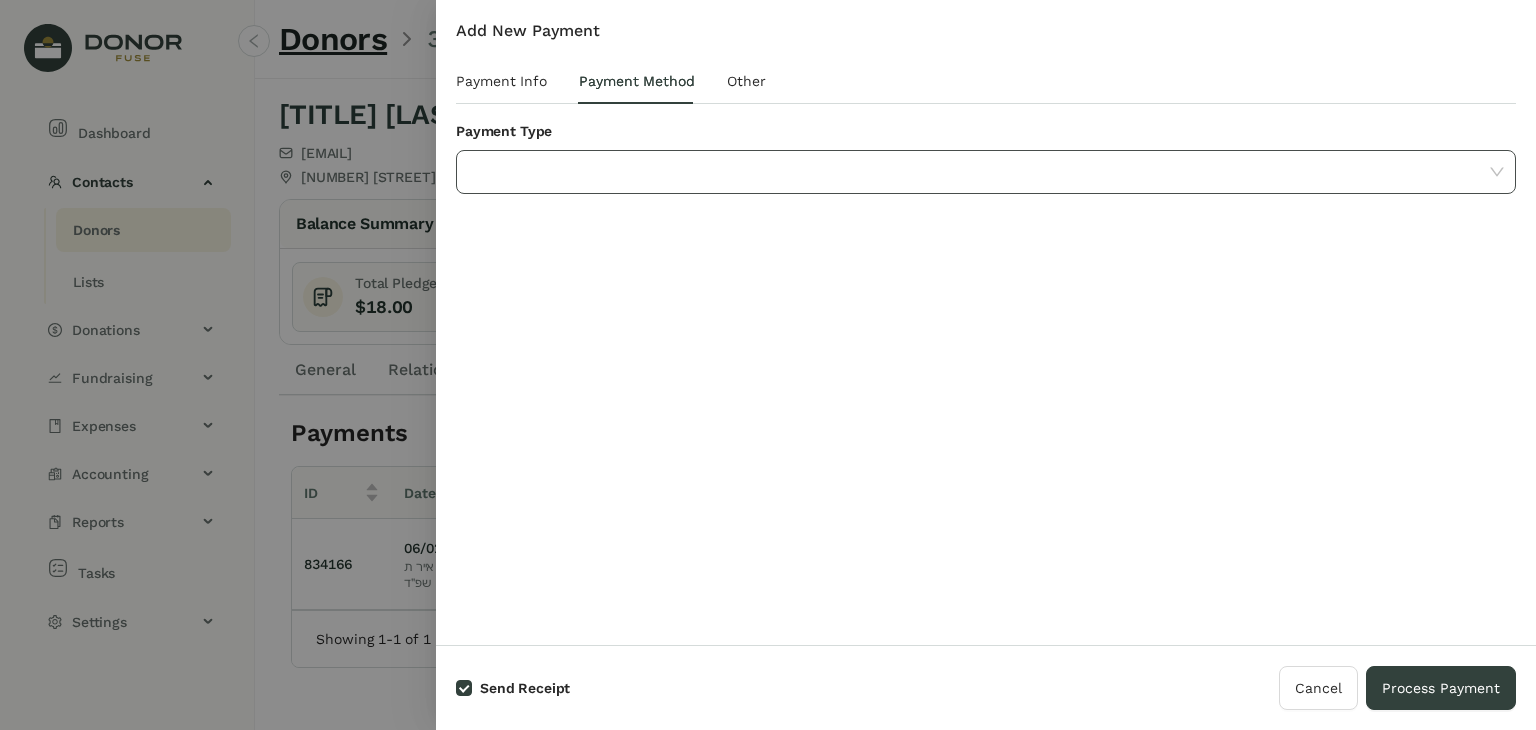 click 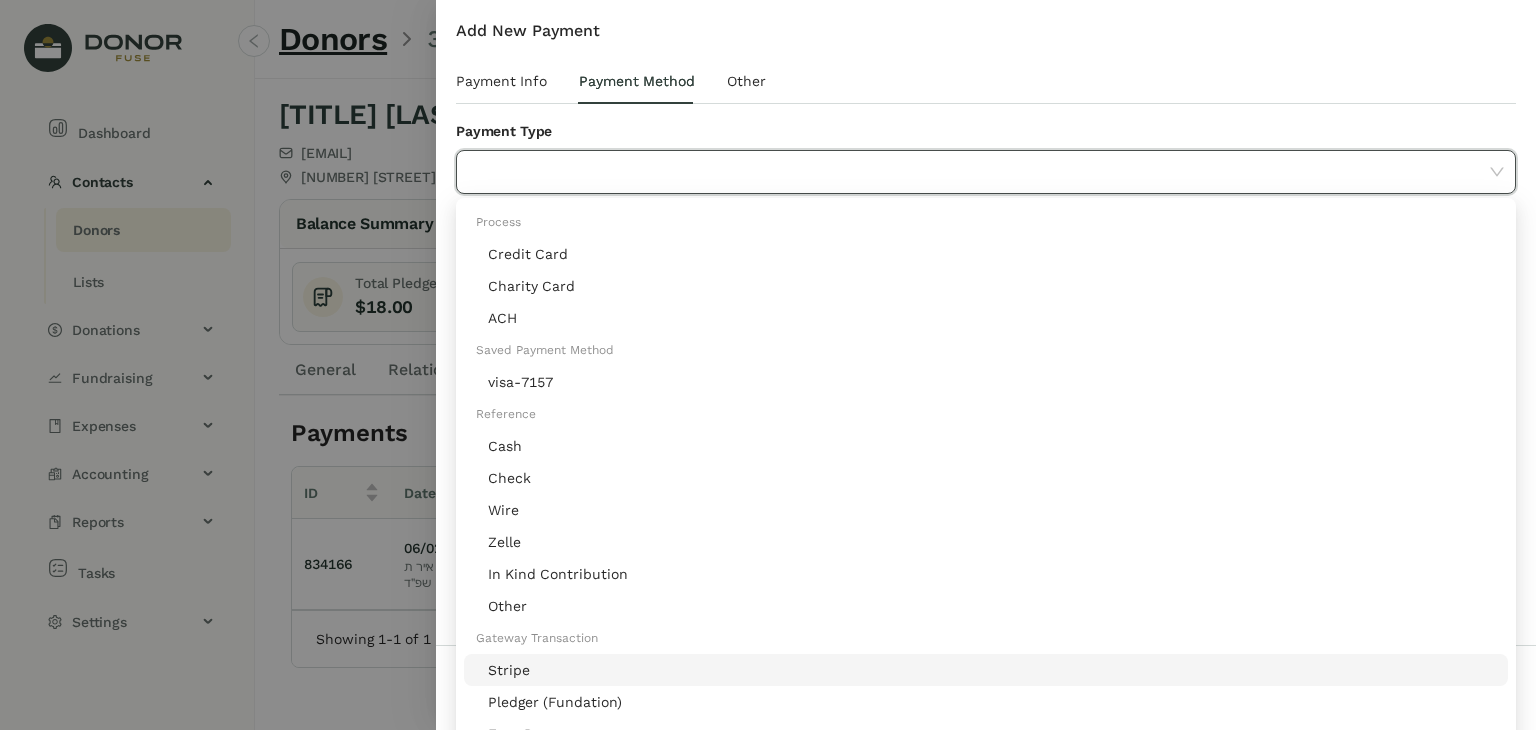 click on "Stripe" 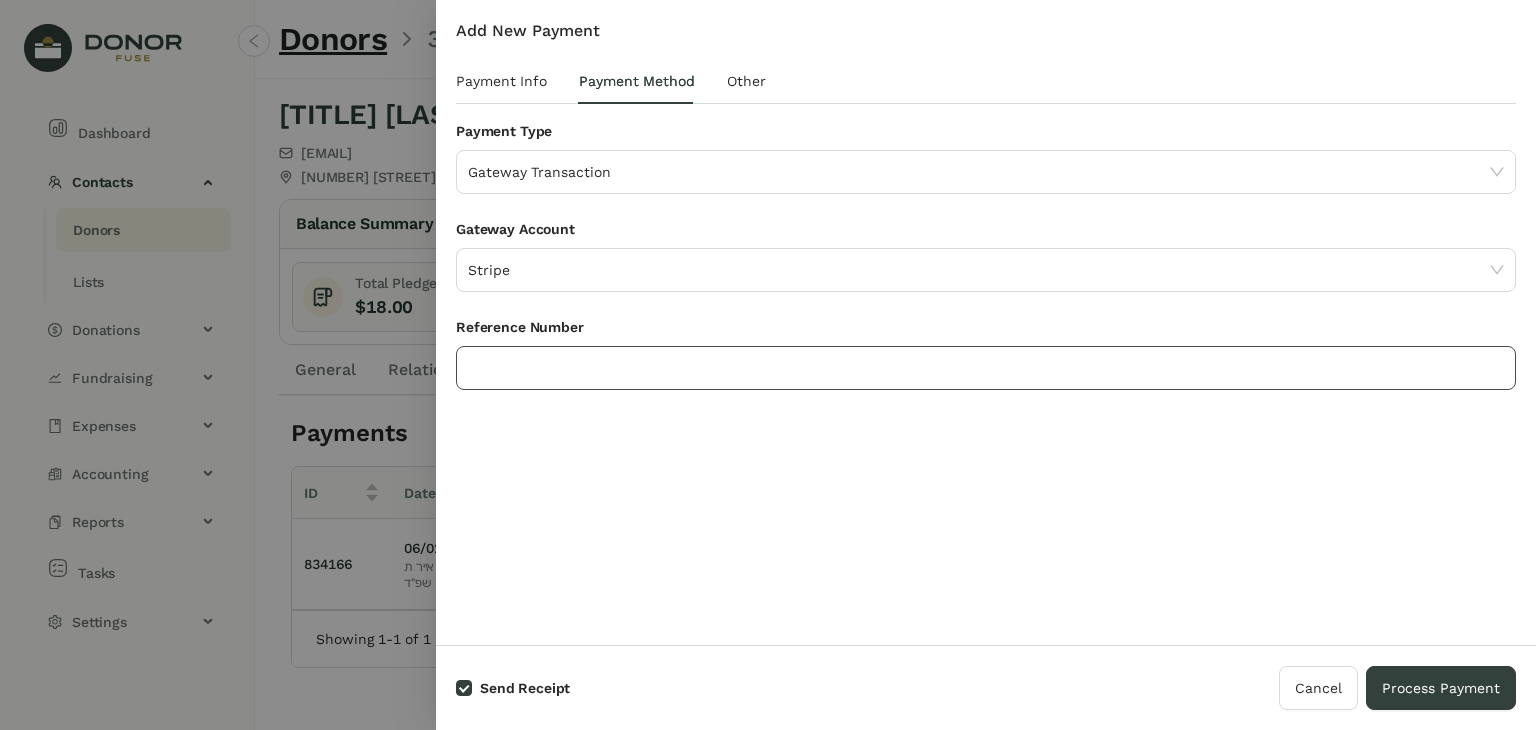 click 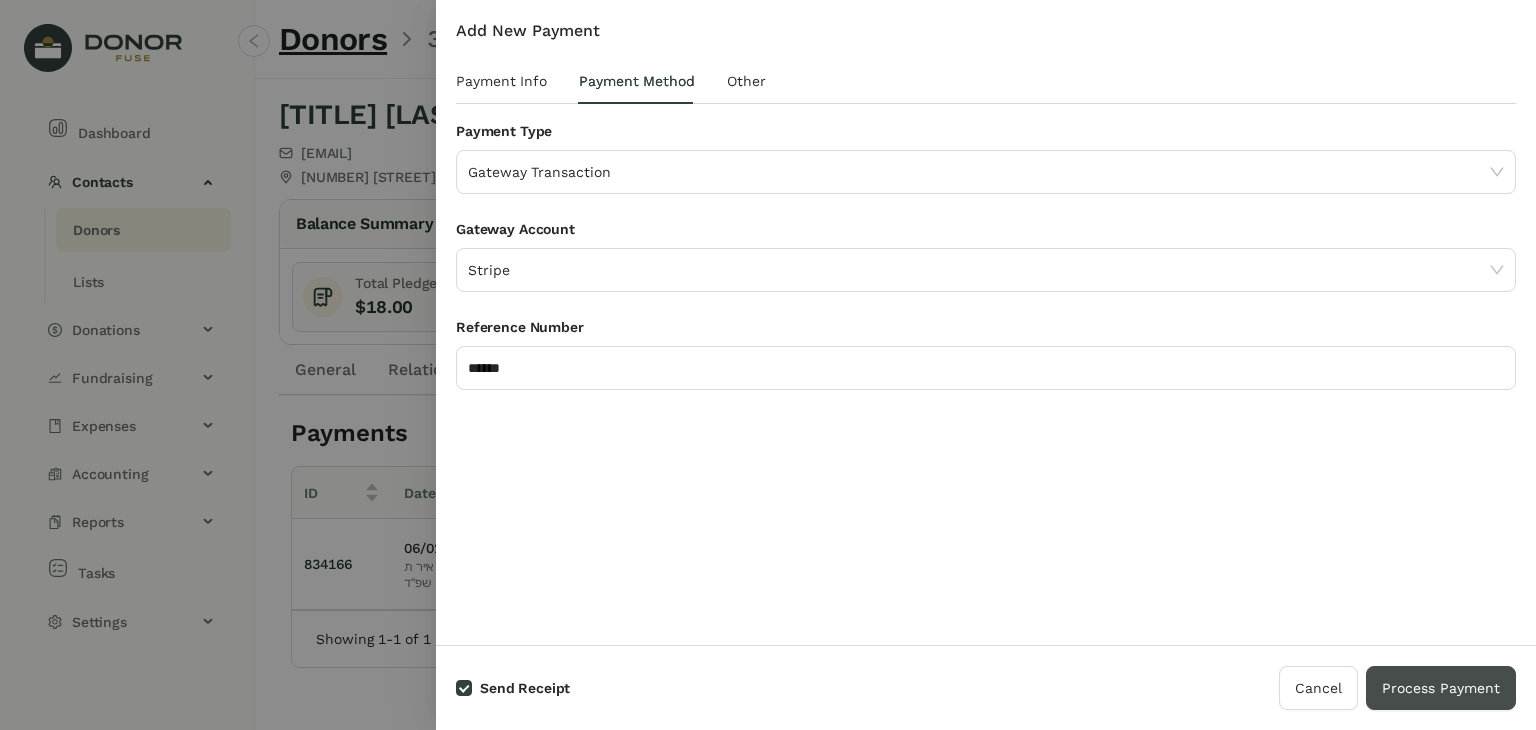 click on "Process Payment" at bounding box center [1441, 688] 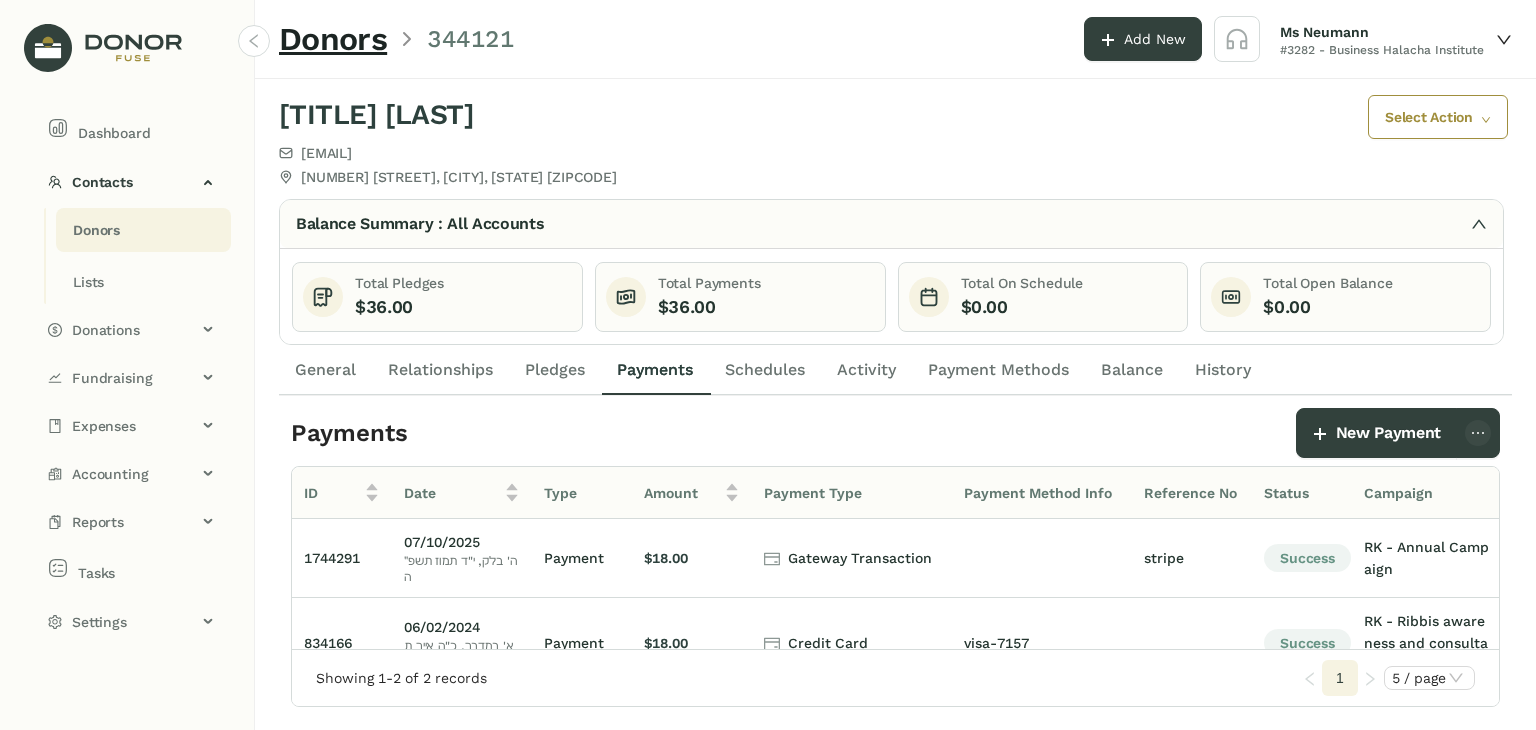 click on "Donors" 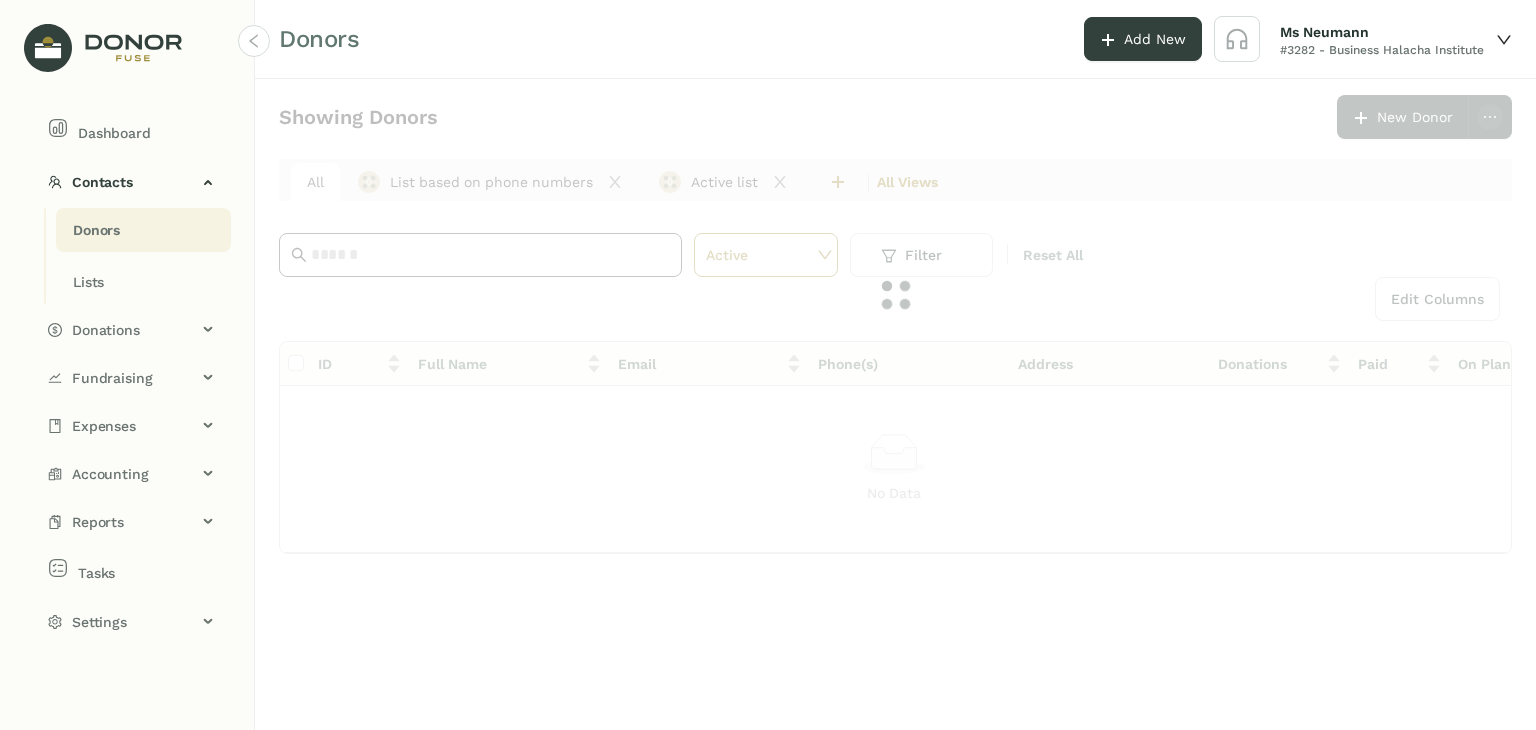 click 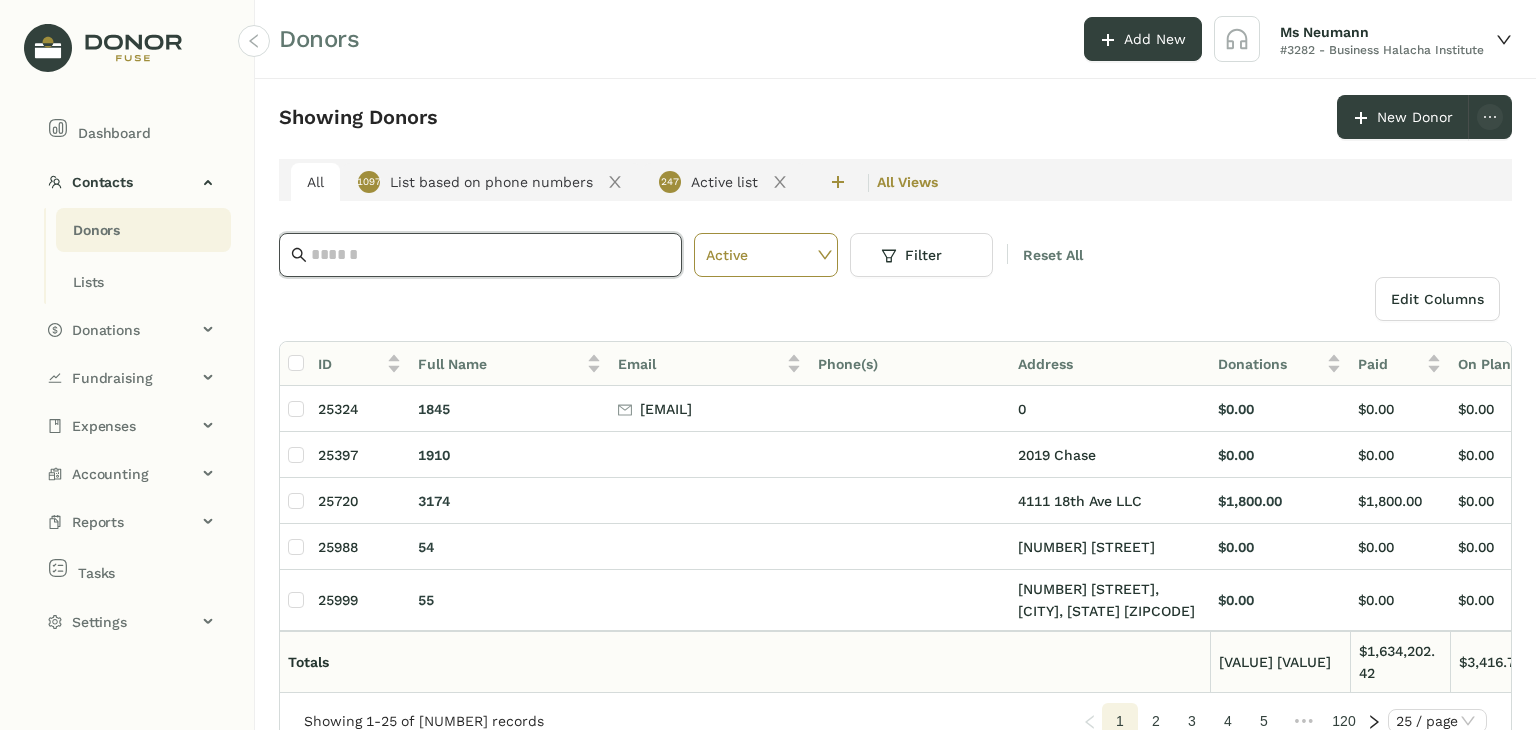 paste on "**********" 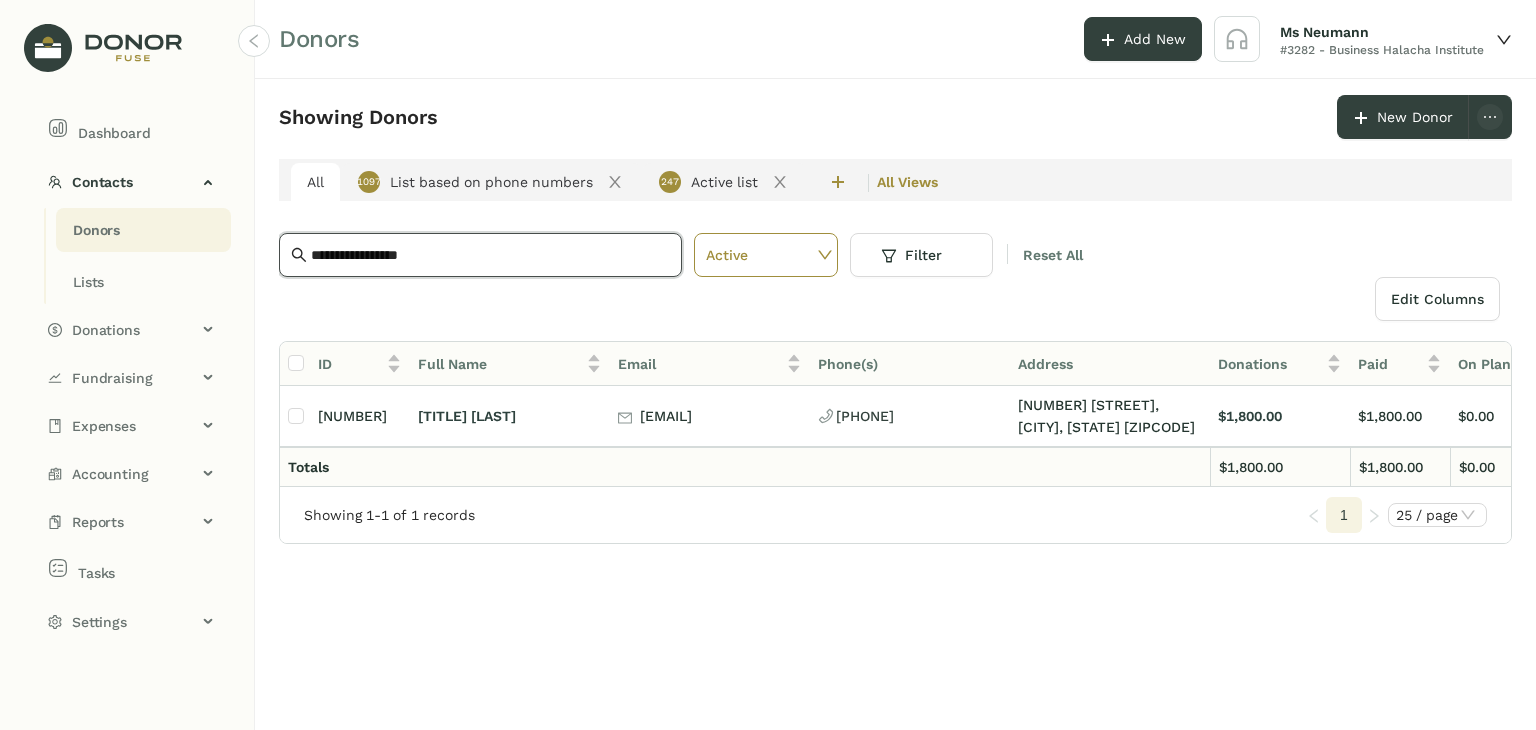 type on "**********" 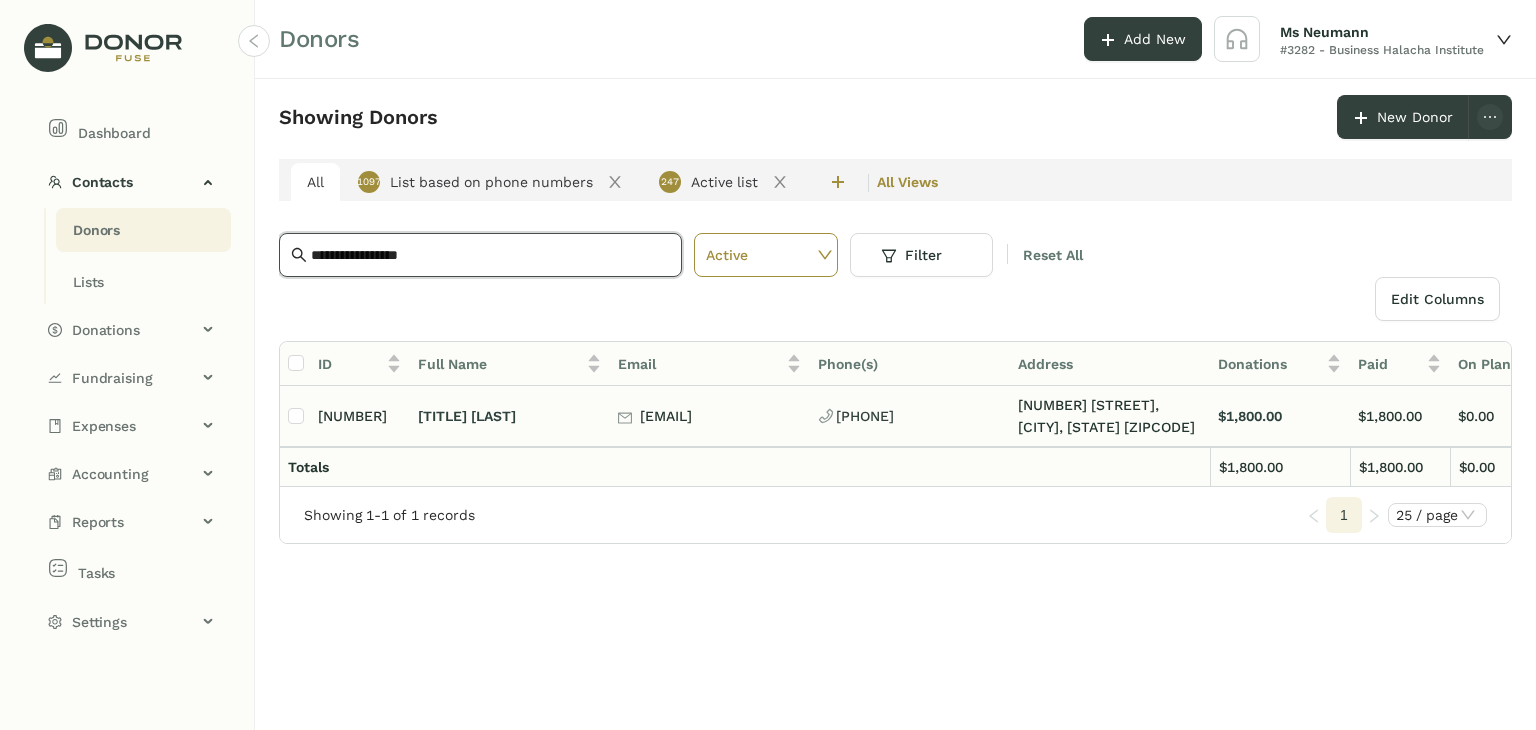click on "[TITLE] [LAST]" 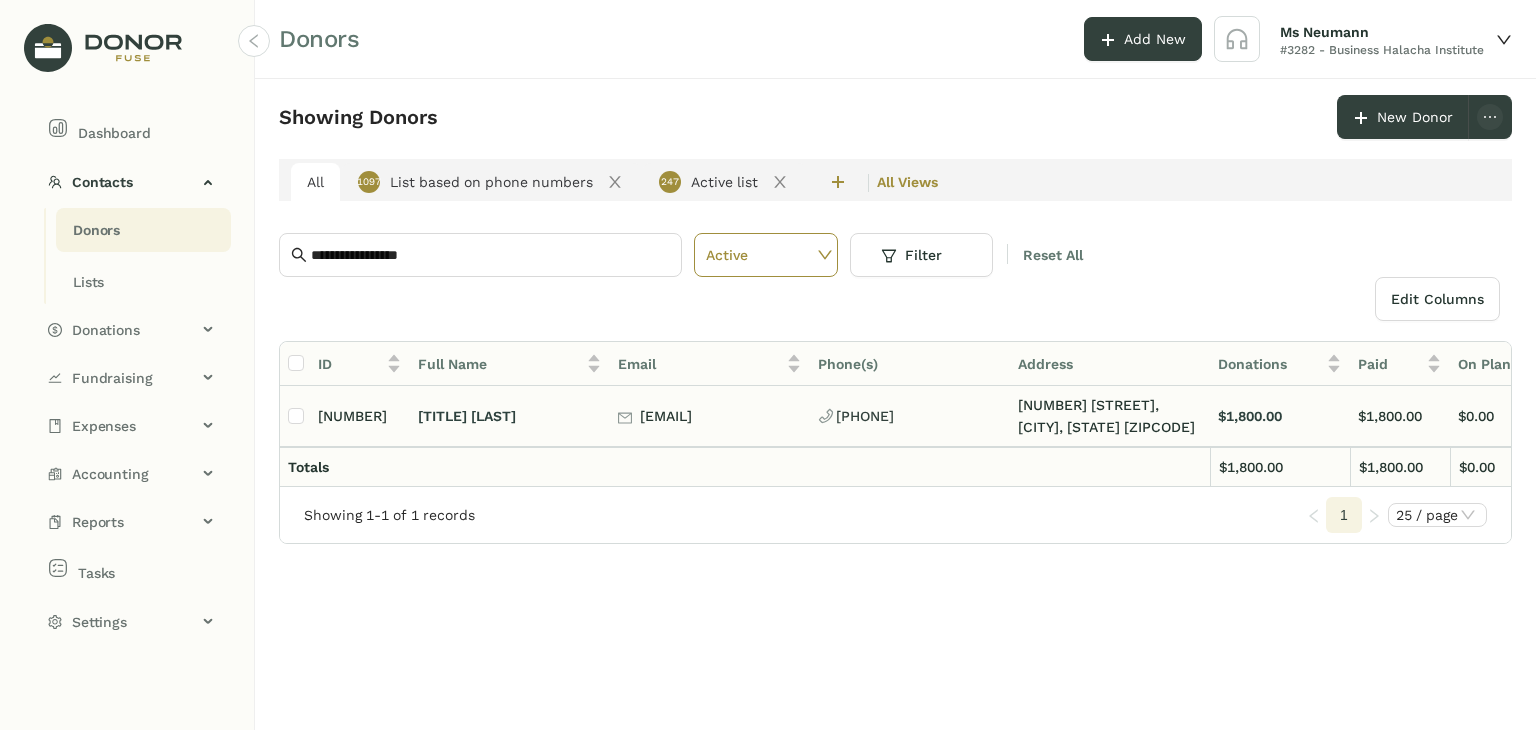 click on "[TITLE] [LAST]" 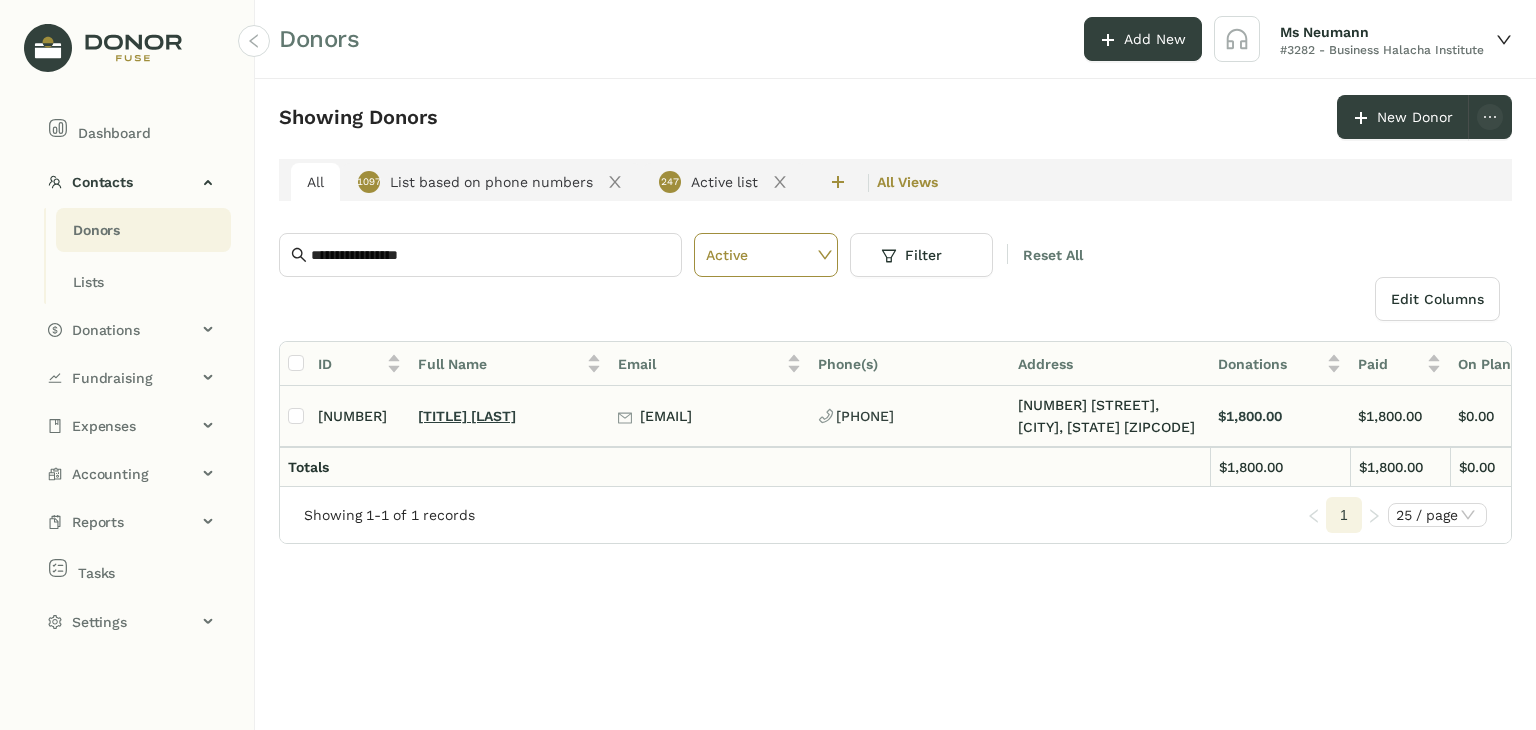 click on "[TITLE] [LAST]" 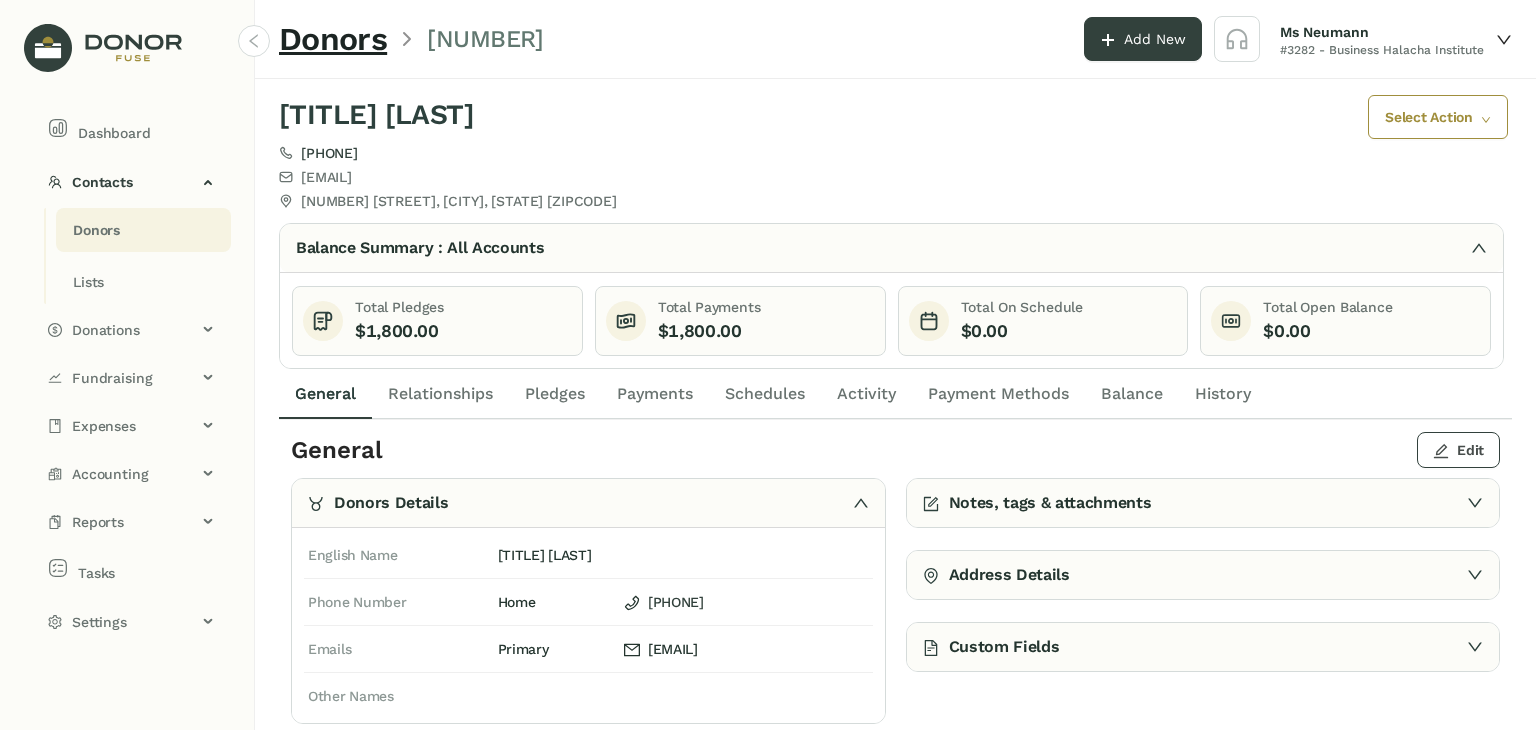 click on "Edit" 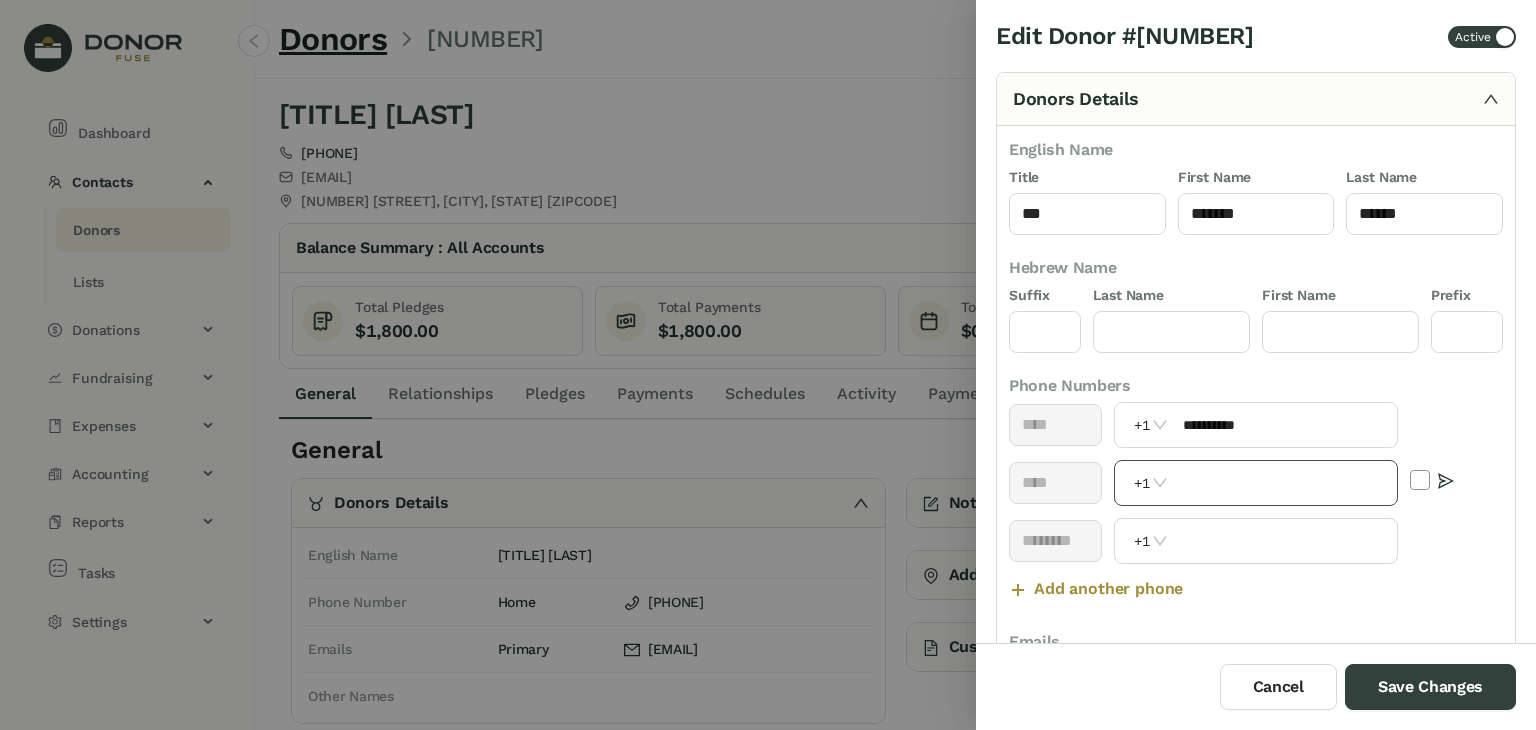 click at bounding box center [1284, 483] 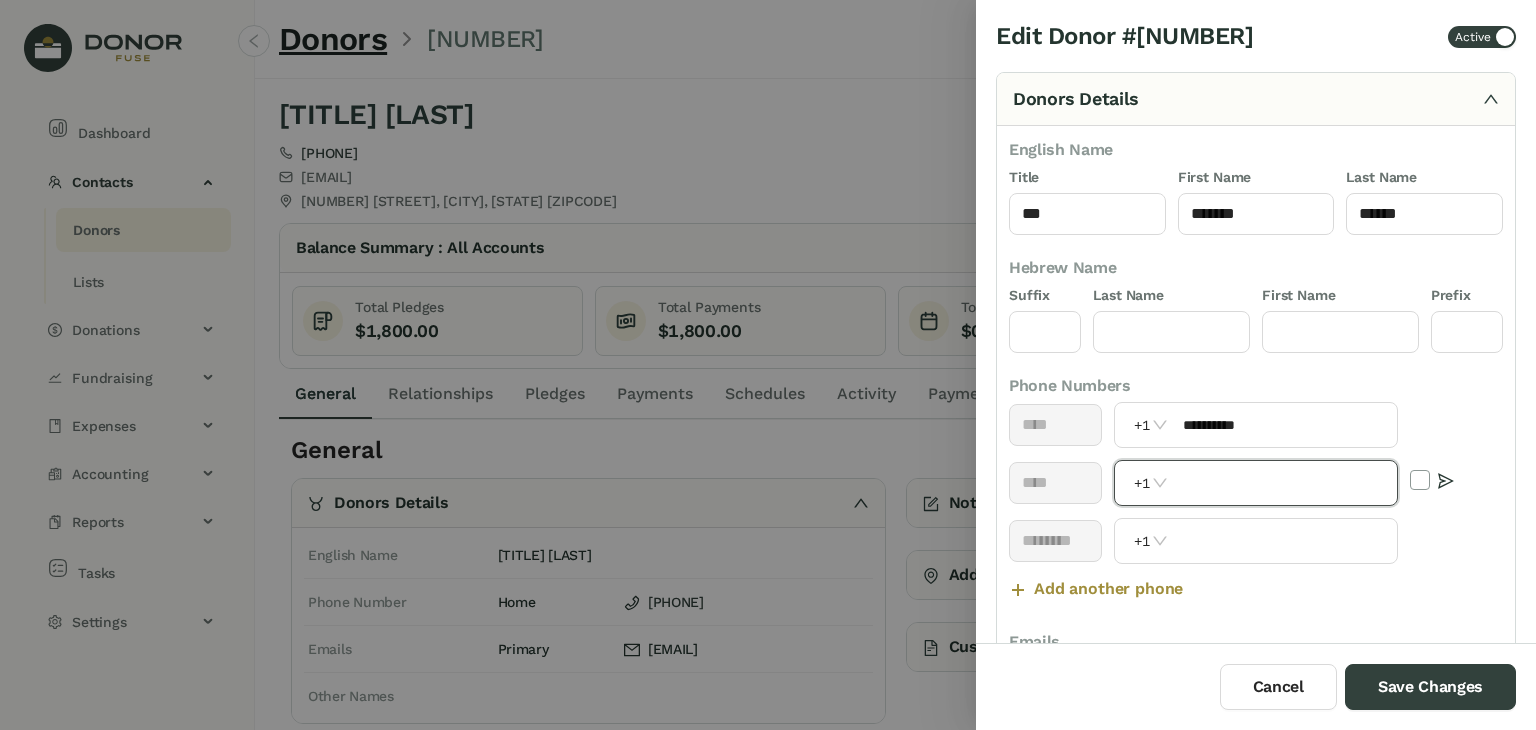 paste on "**********" 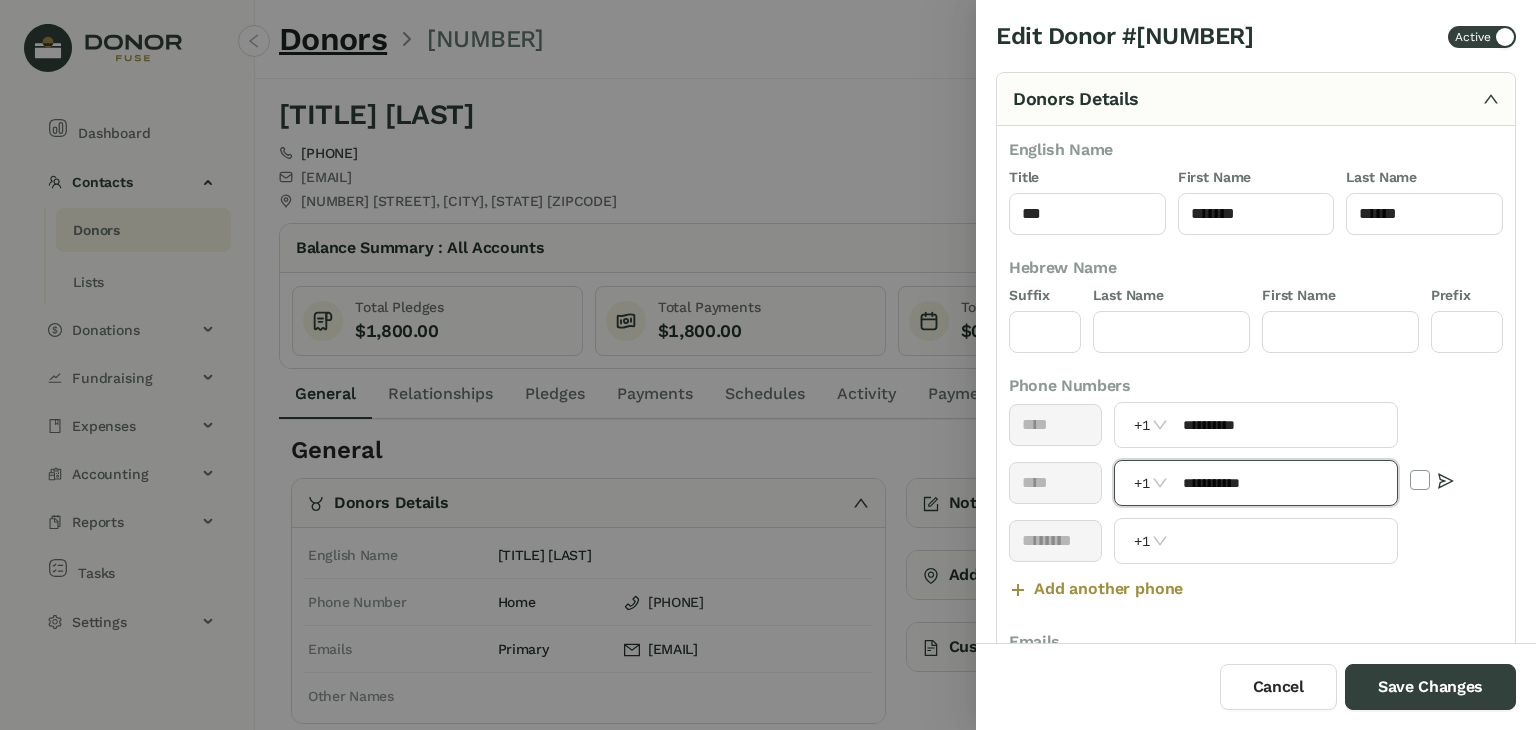 click on "**********" at bounding box center (1284, 483) 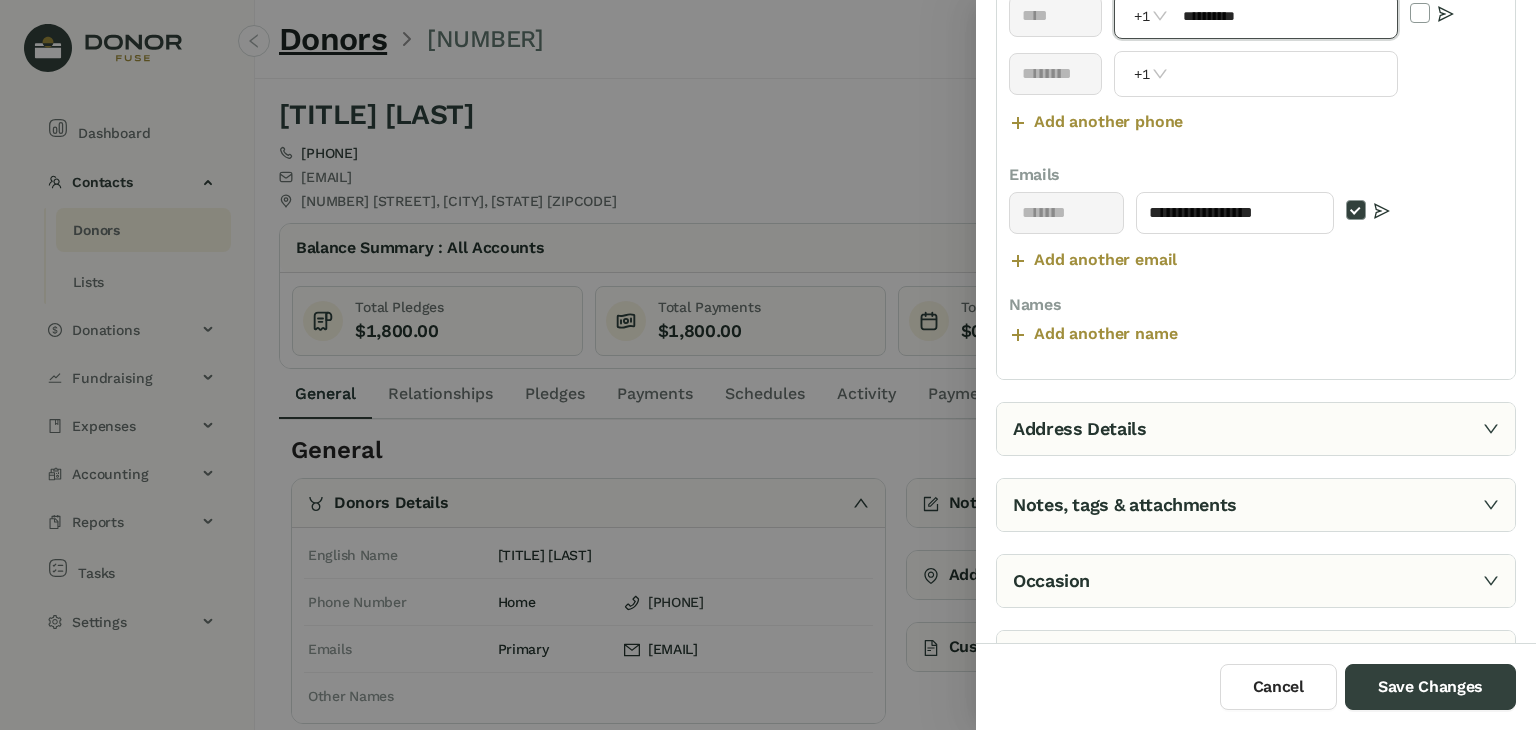 type on "**********" 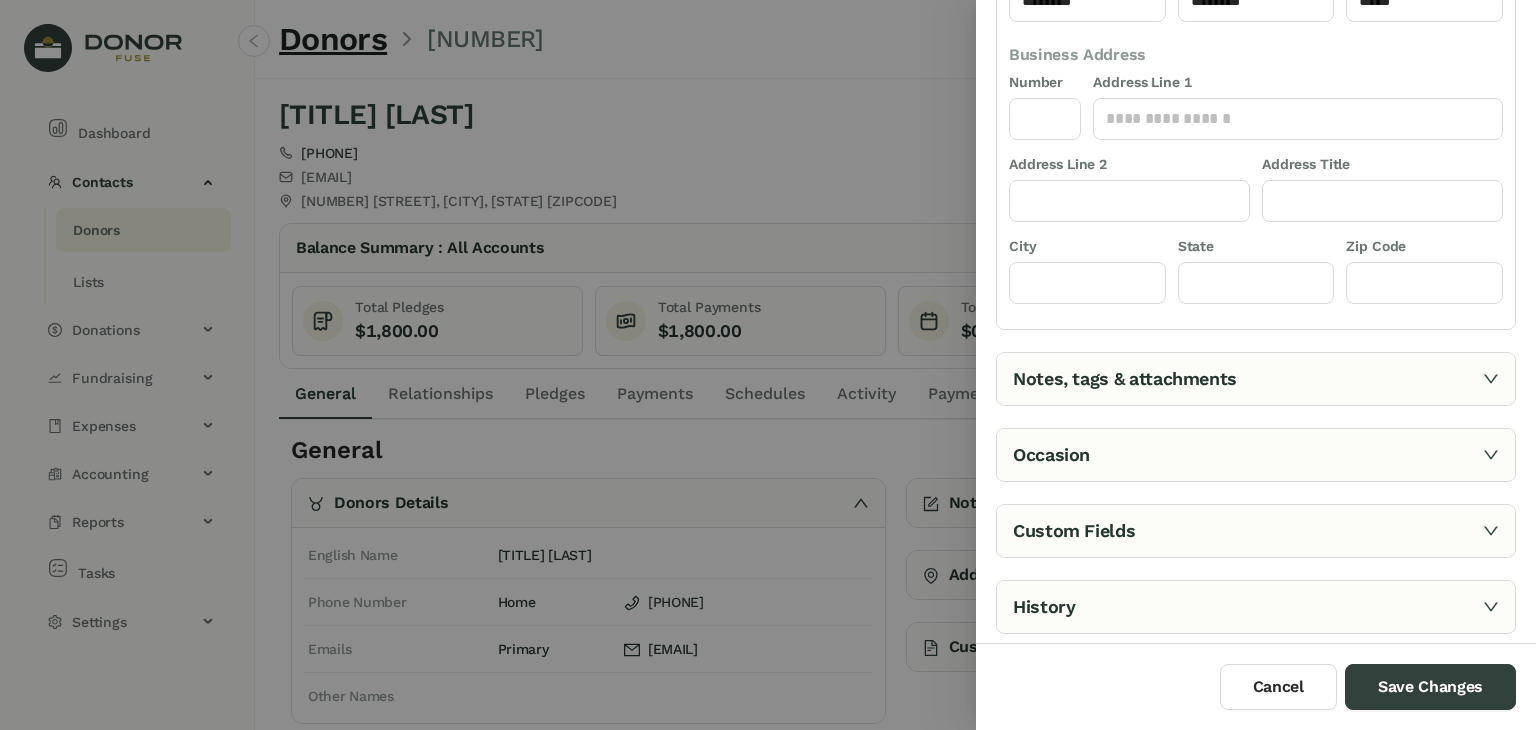 scroll, scrollTop: 461, scrollLeft: 0, axis: vertical 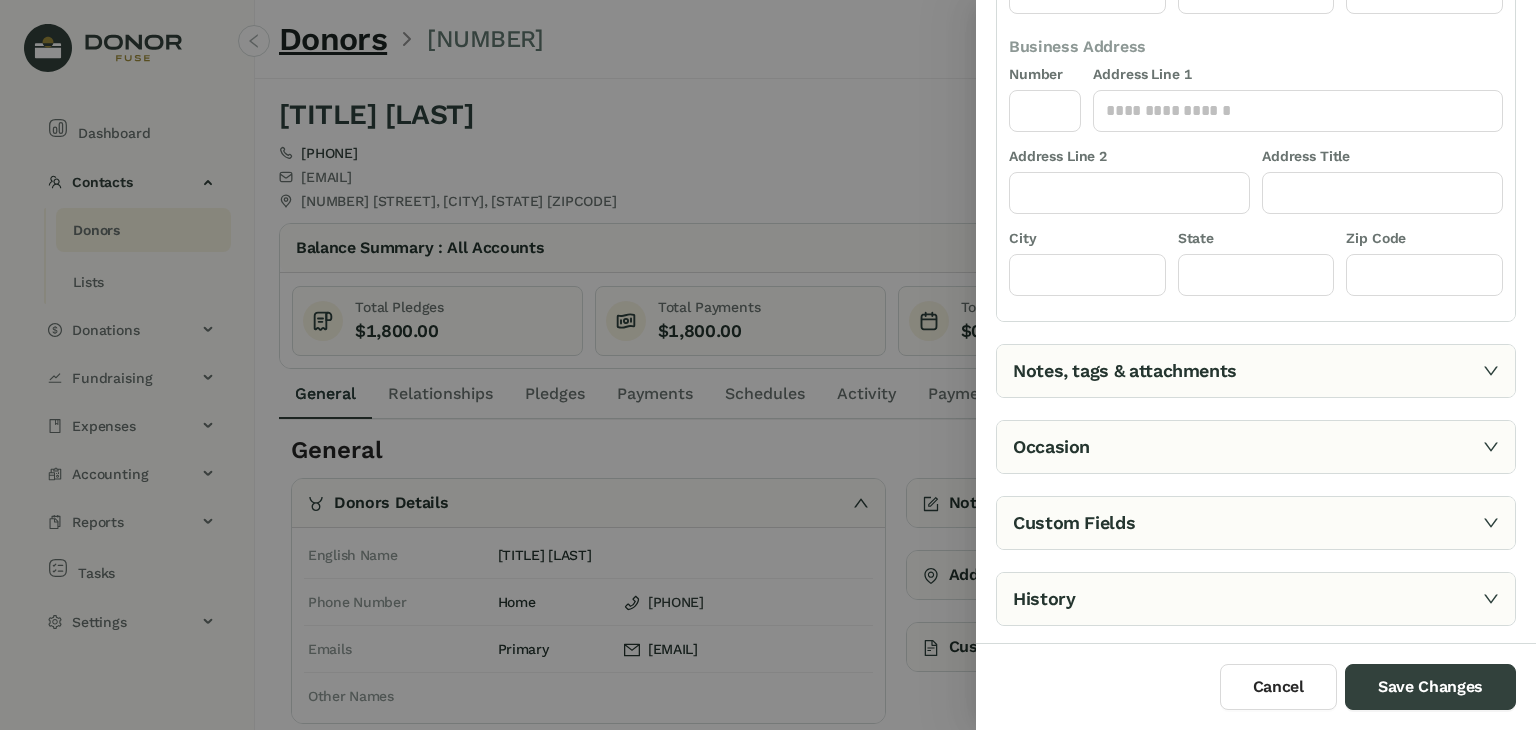 click on "Notes, tags & attachments" at bounding box center (1256, 371) 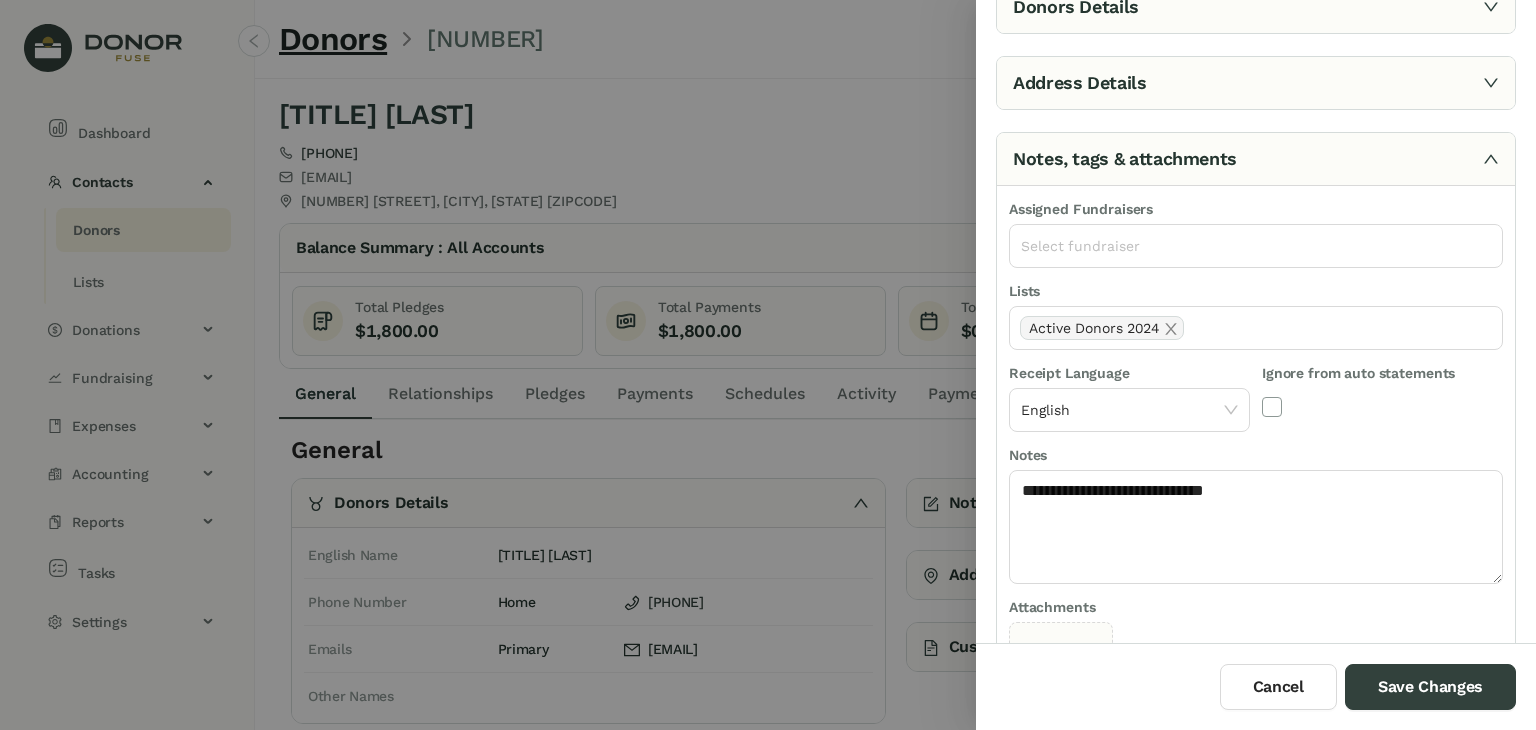 scroll, scrollTop: 60, scrollLeft: 0, axis: vertical 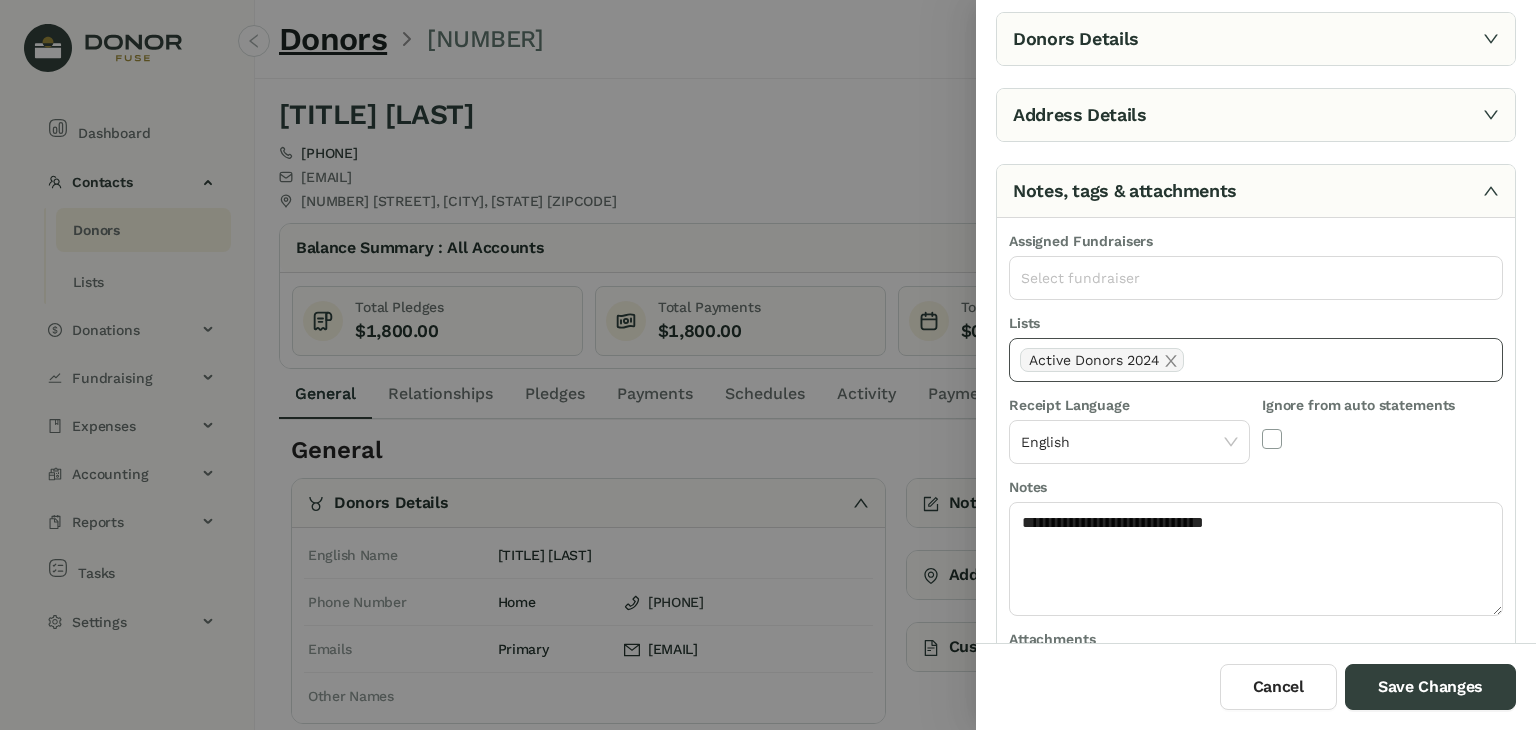 click on "Active Donors 2024" 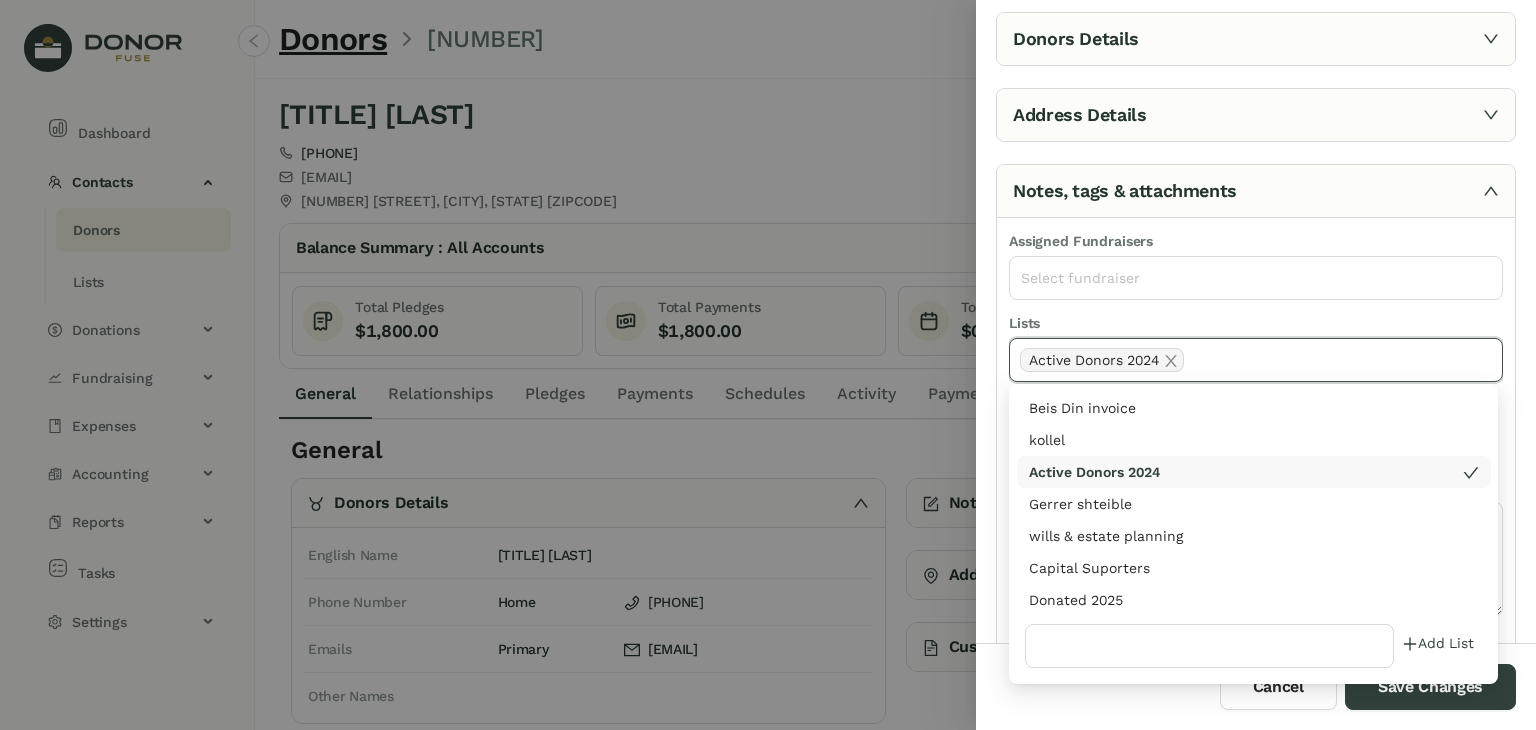 click on "Donated 2025" at bounding box center [1254, 600] 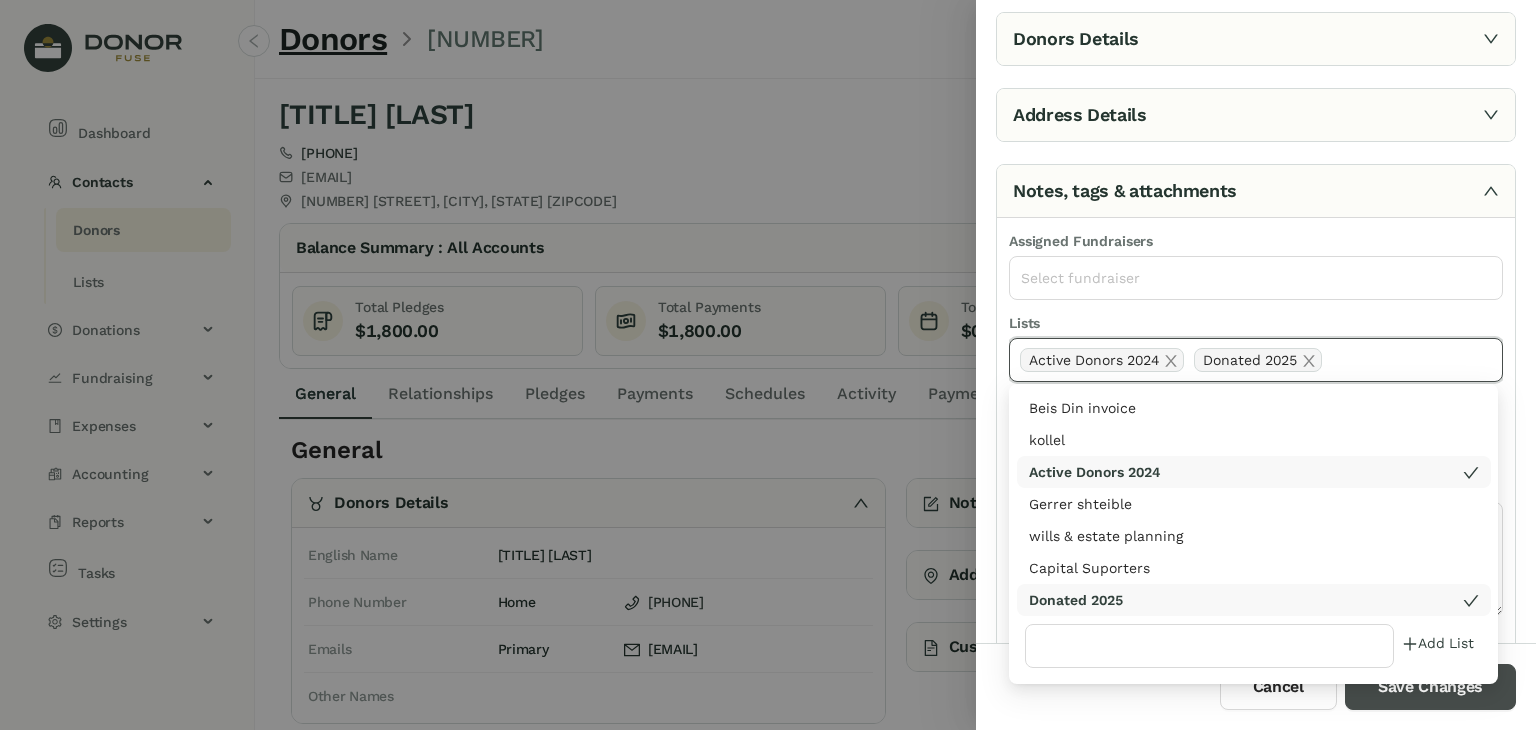click on "Save Changes" at bounding box center [1430, 687] 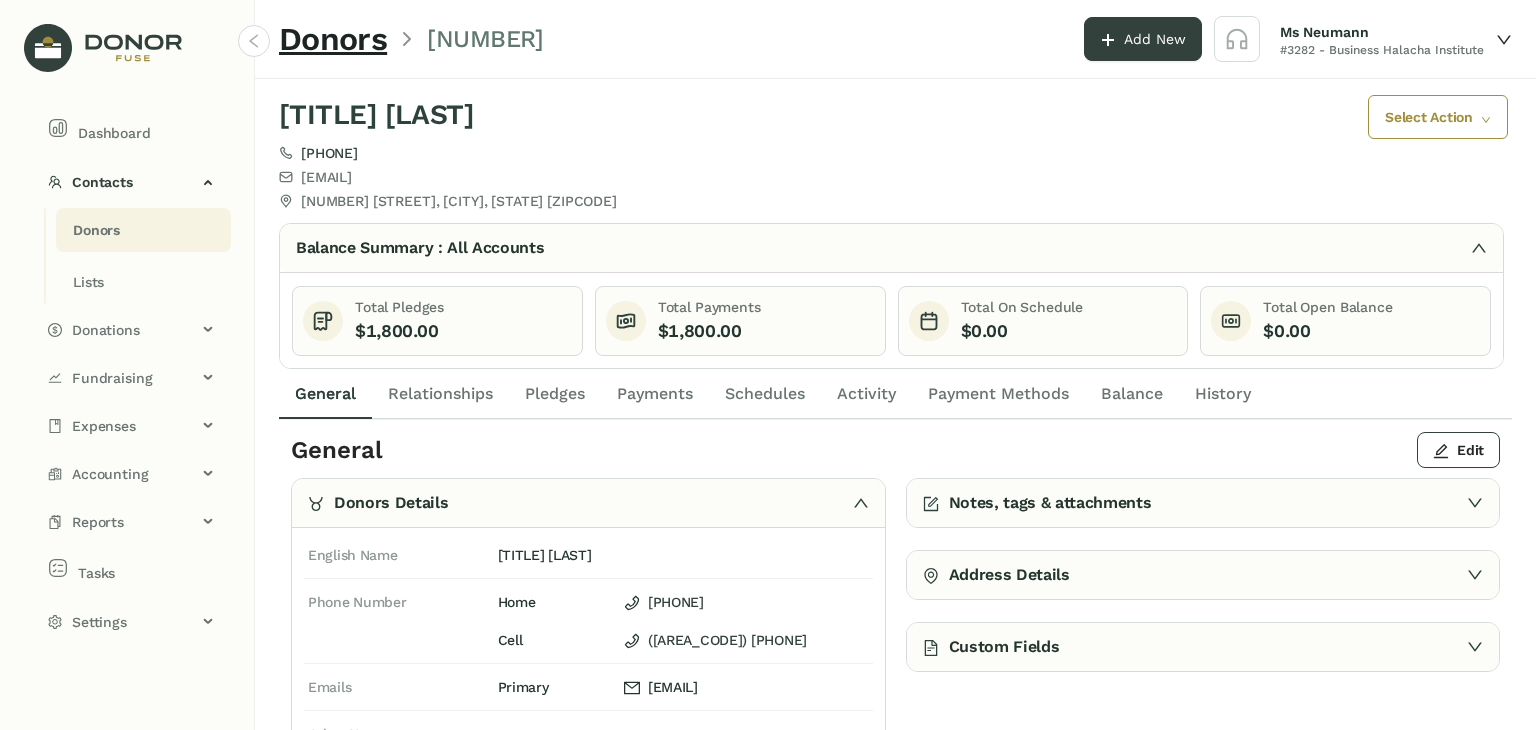 click on "Payments" 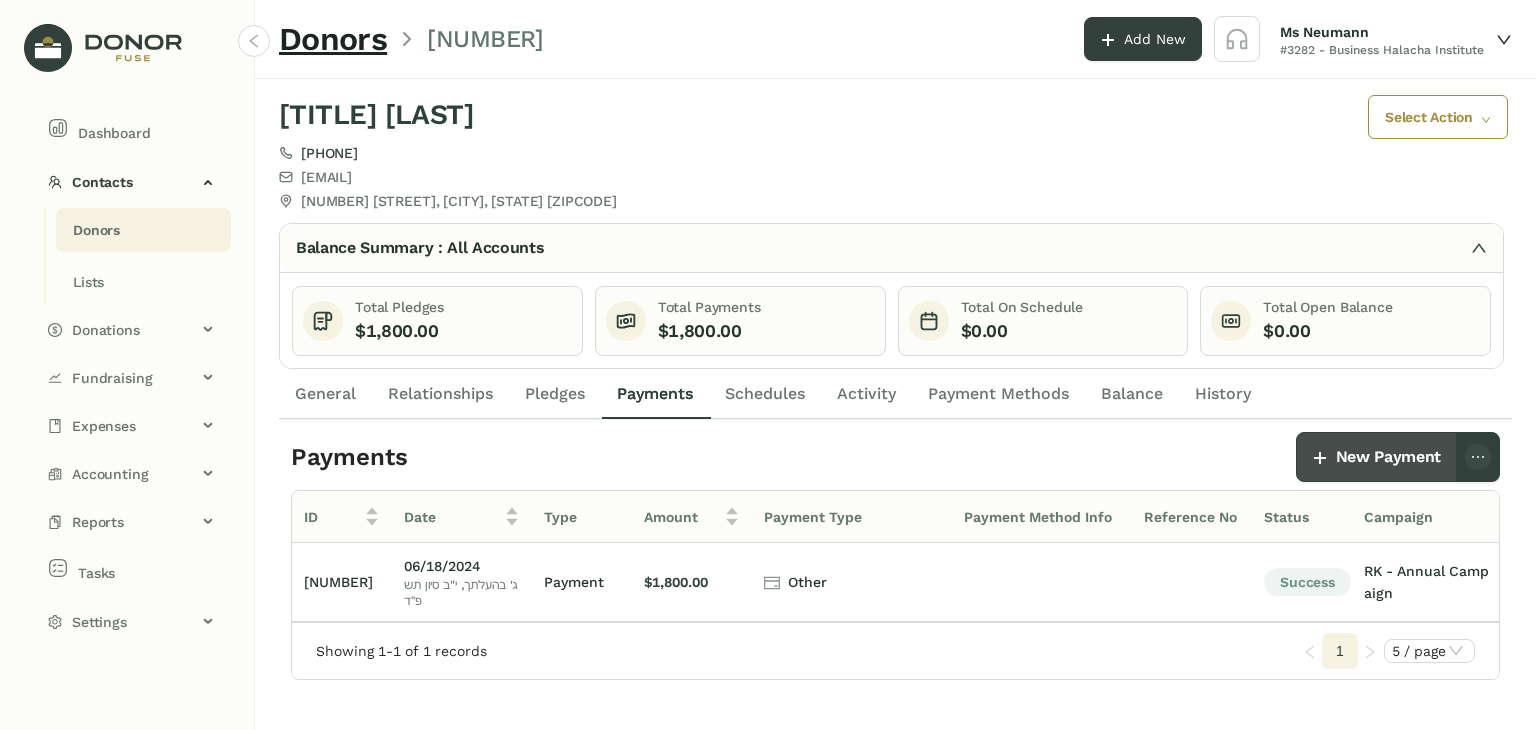 click on "New Payment" 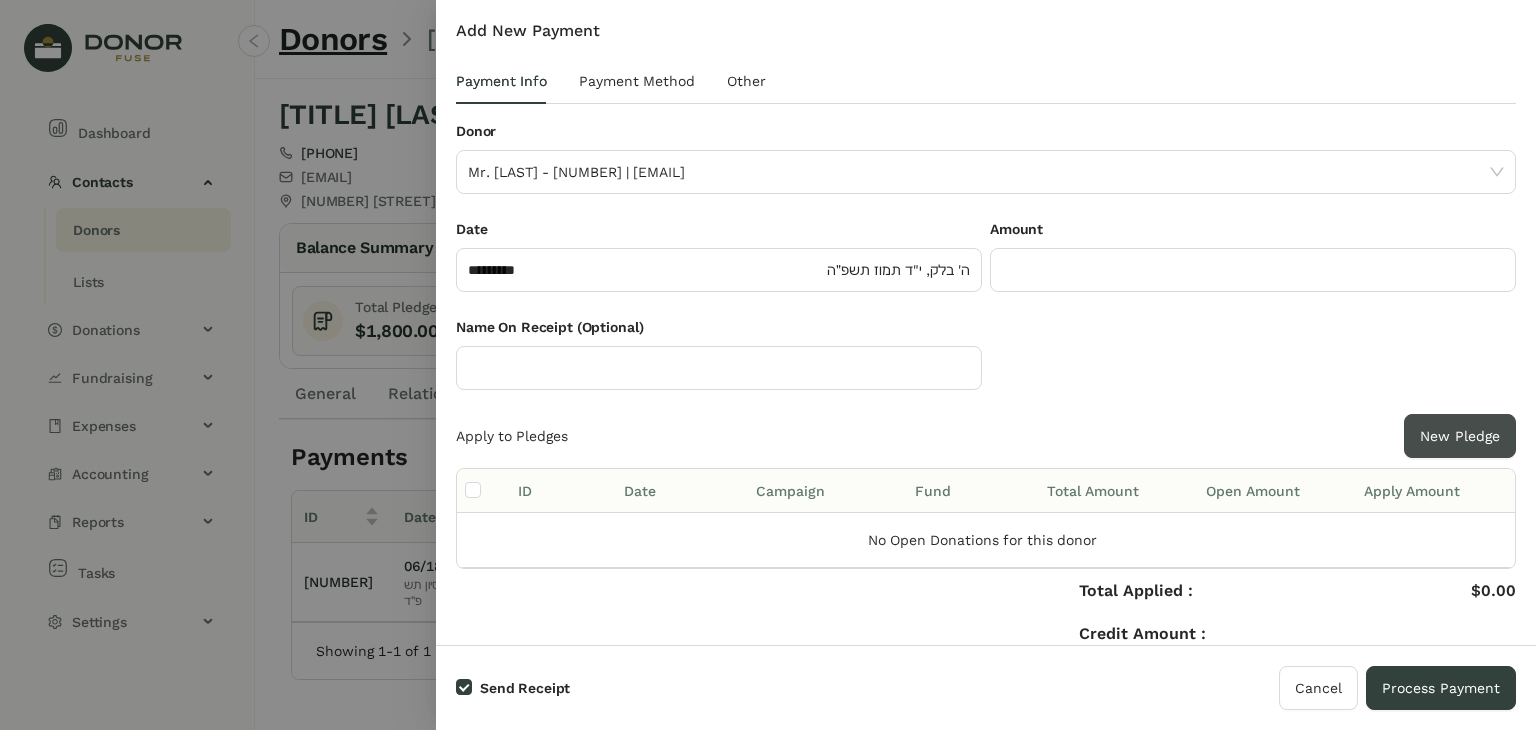 click on "New Pledge" at bounding box center (1460, 436) 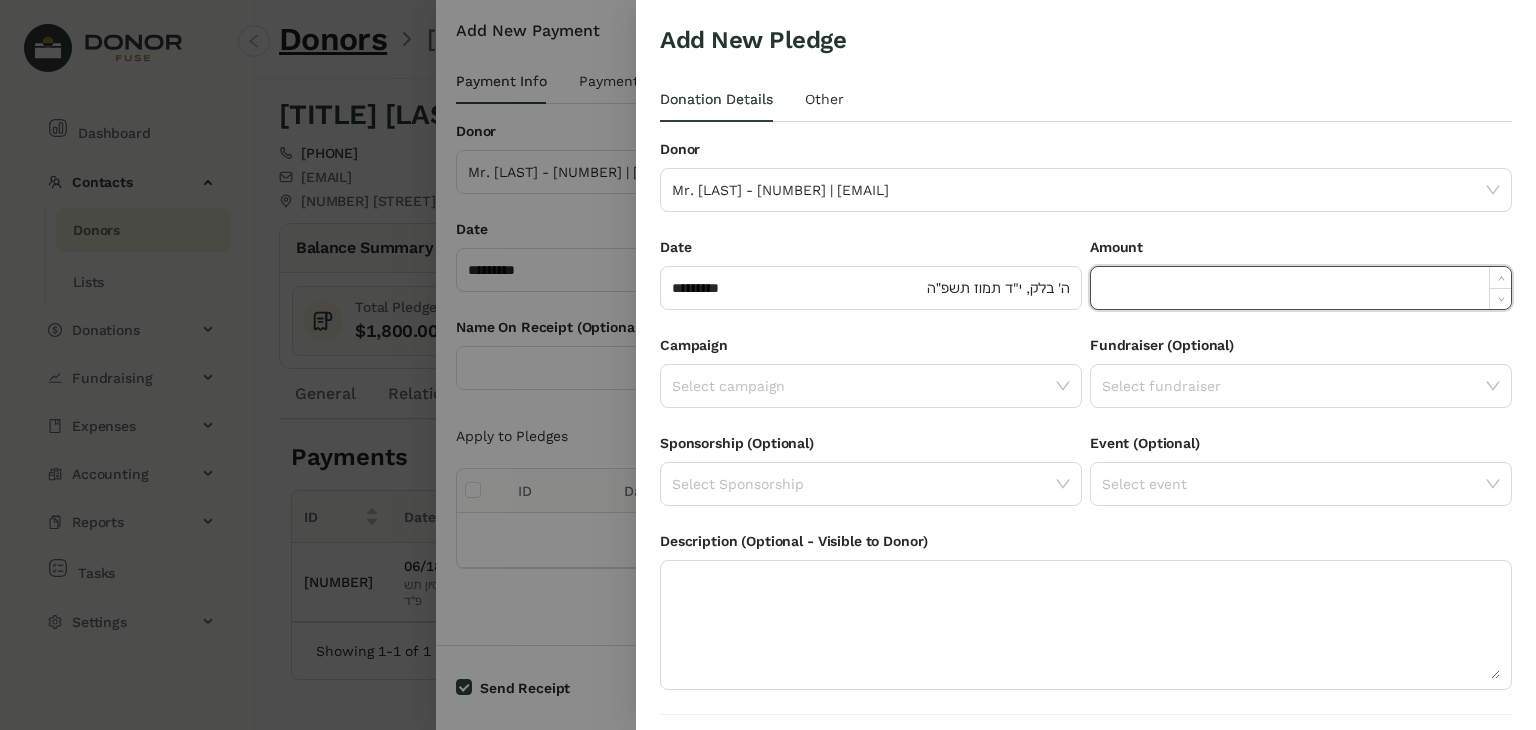 click 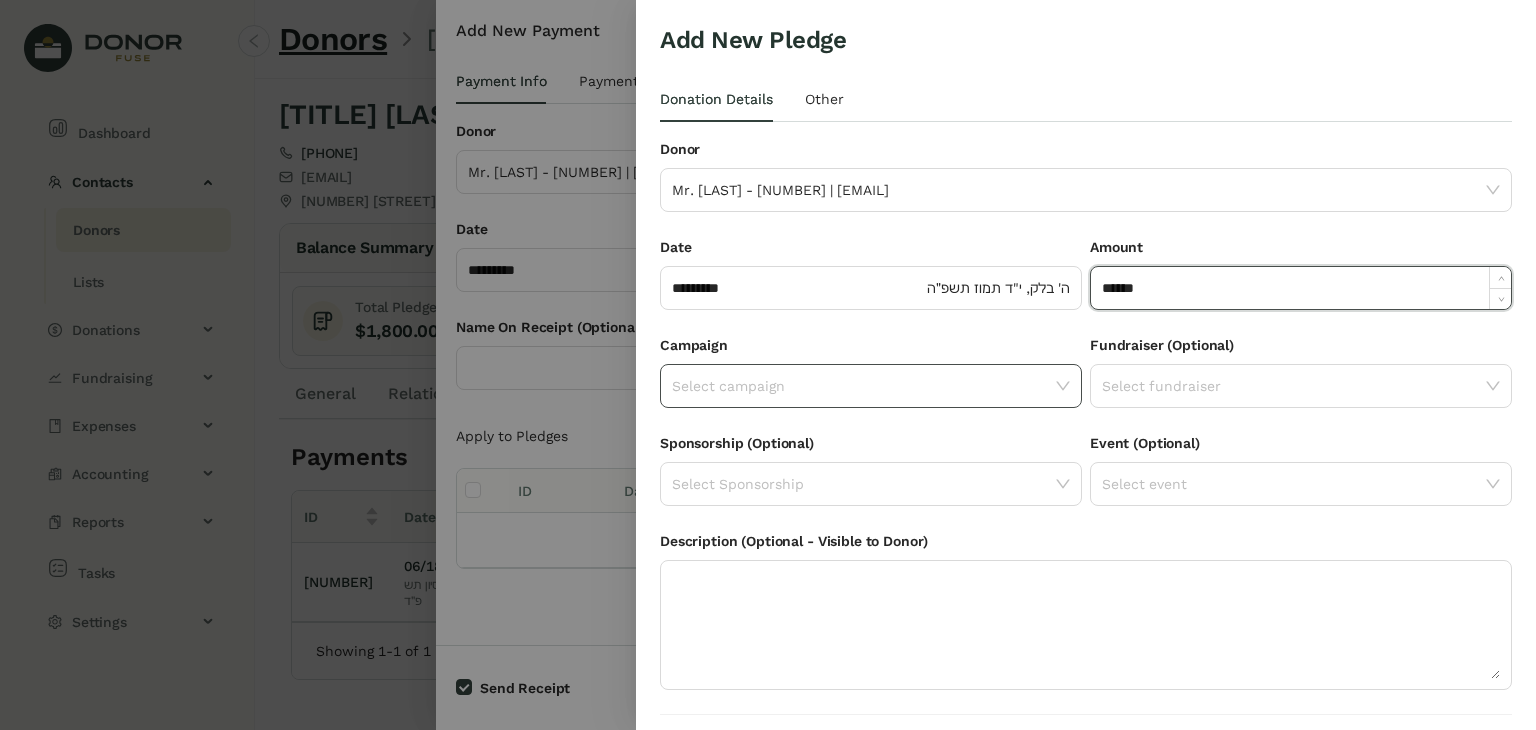 type on "*******" 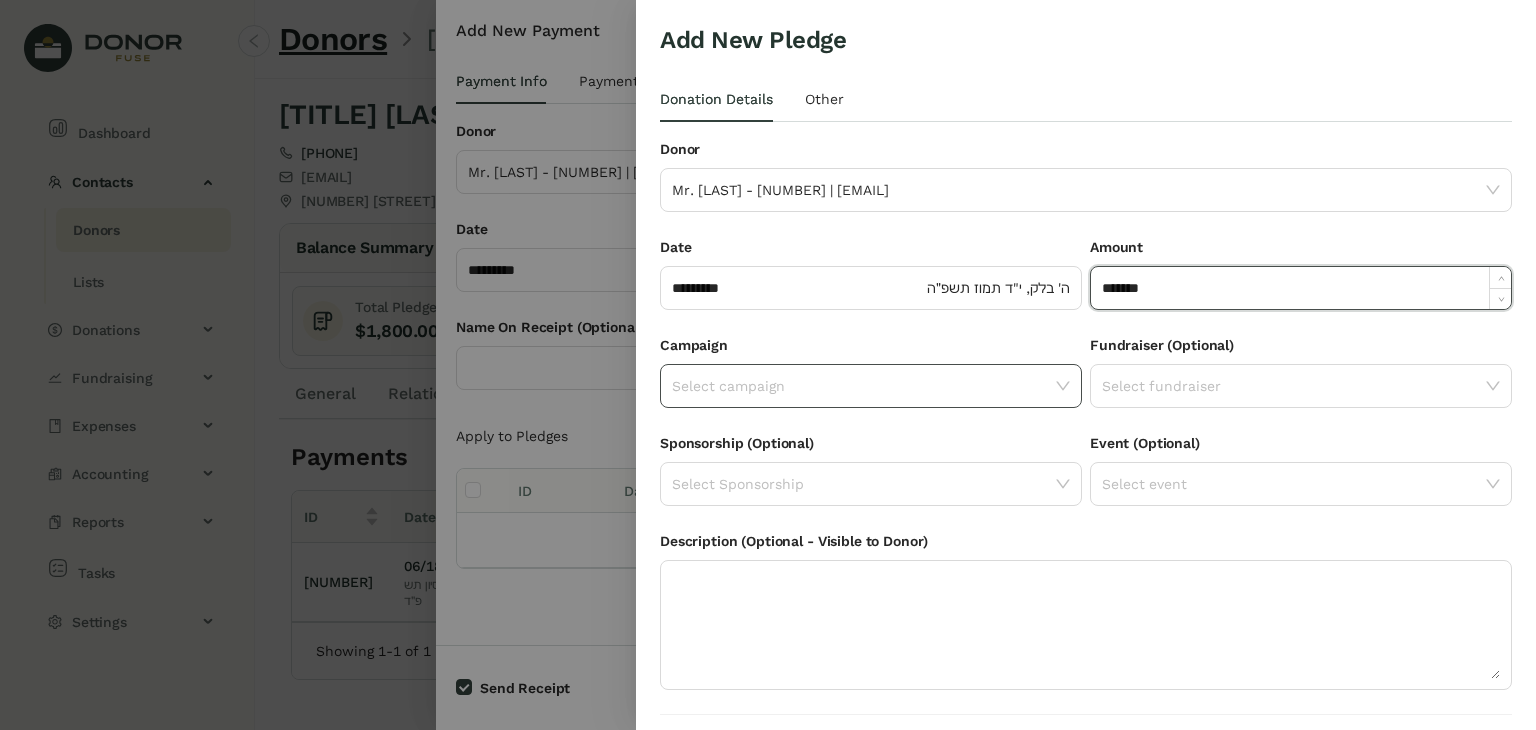 click 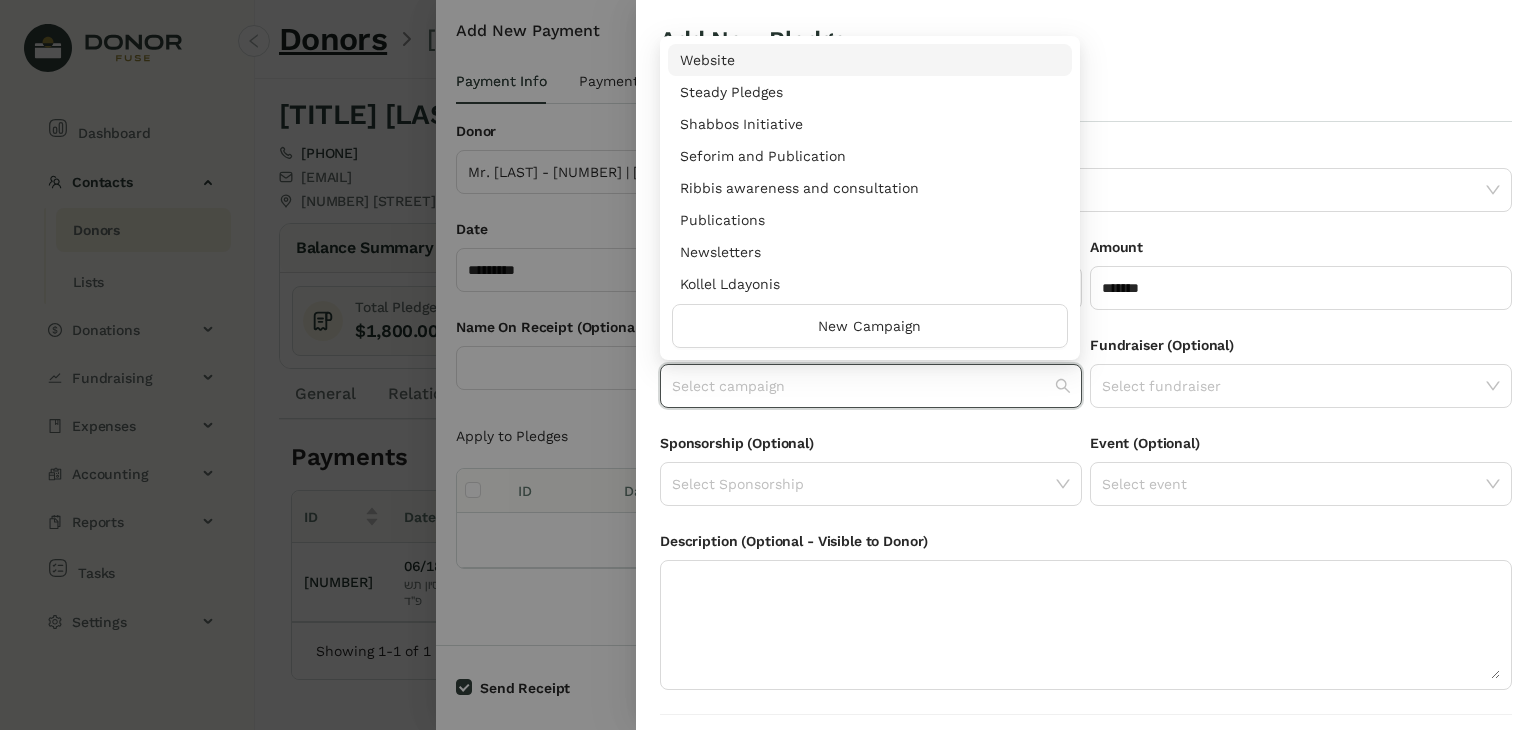 scroll, scrollTop: 960, scrollLeft: 0, axis: vertical 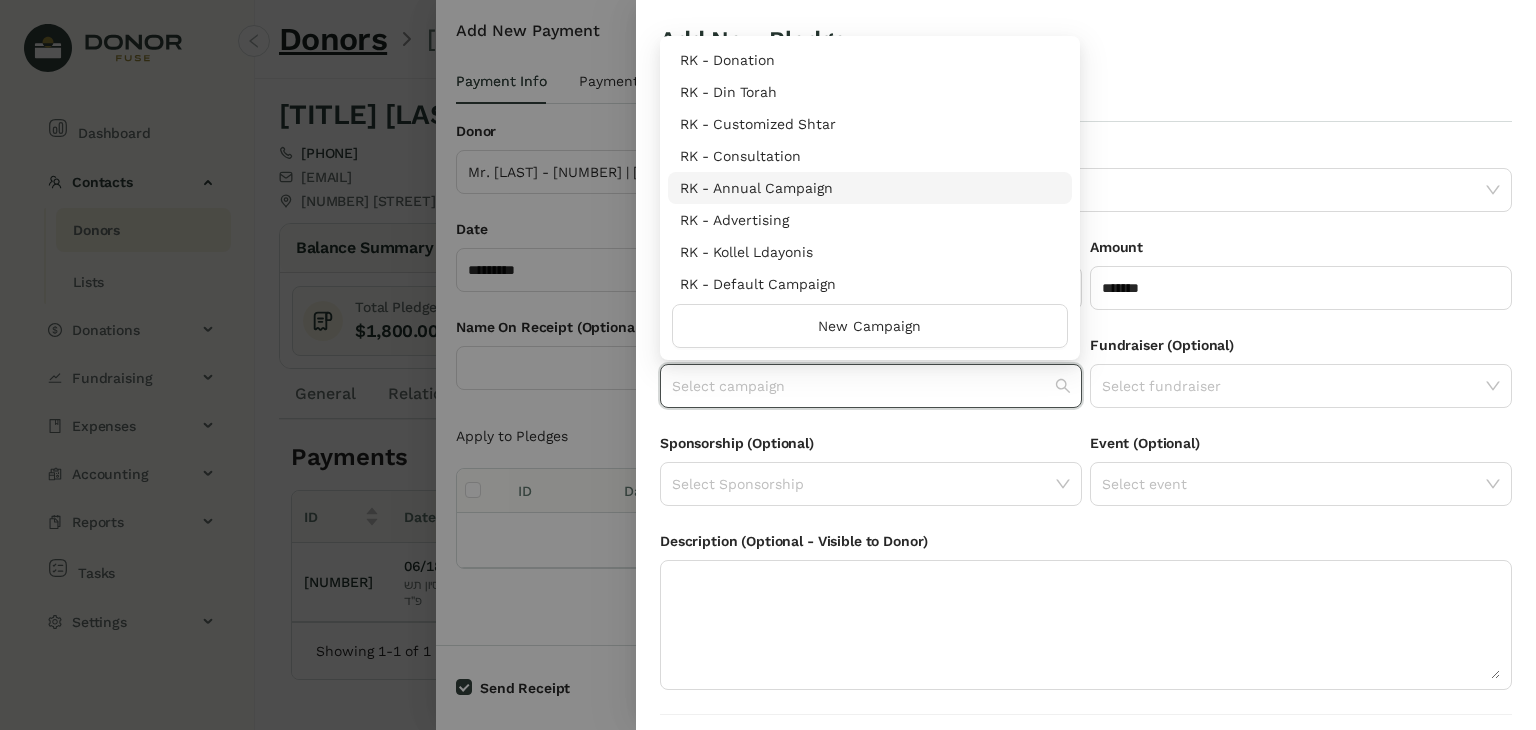 click on "RK - Annual Campaign" at bounding box center [870, 188] 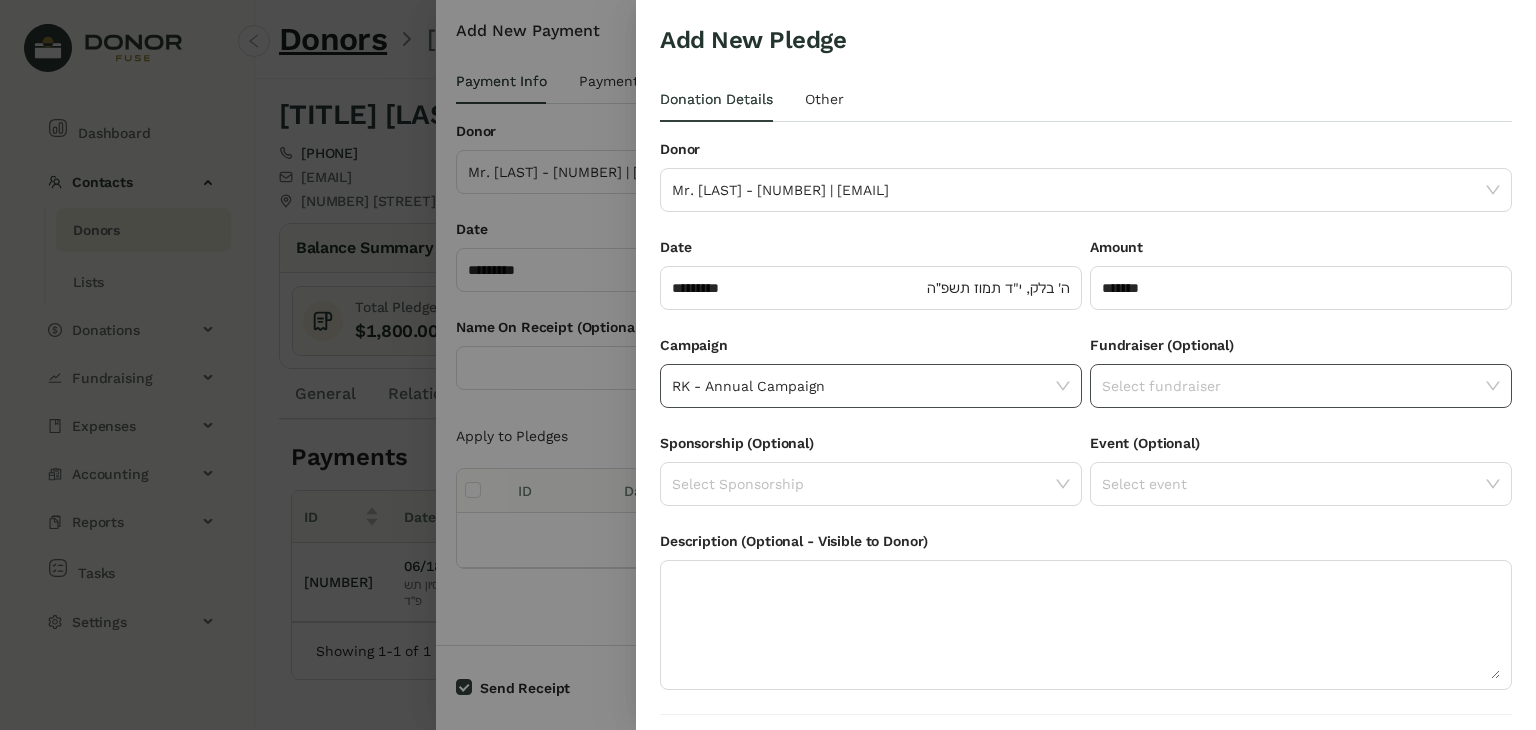 click 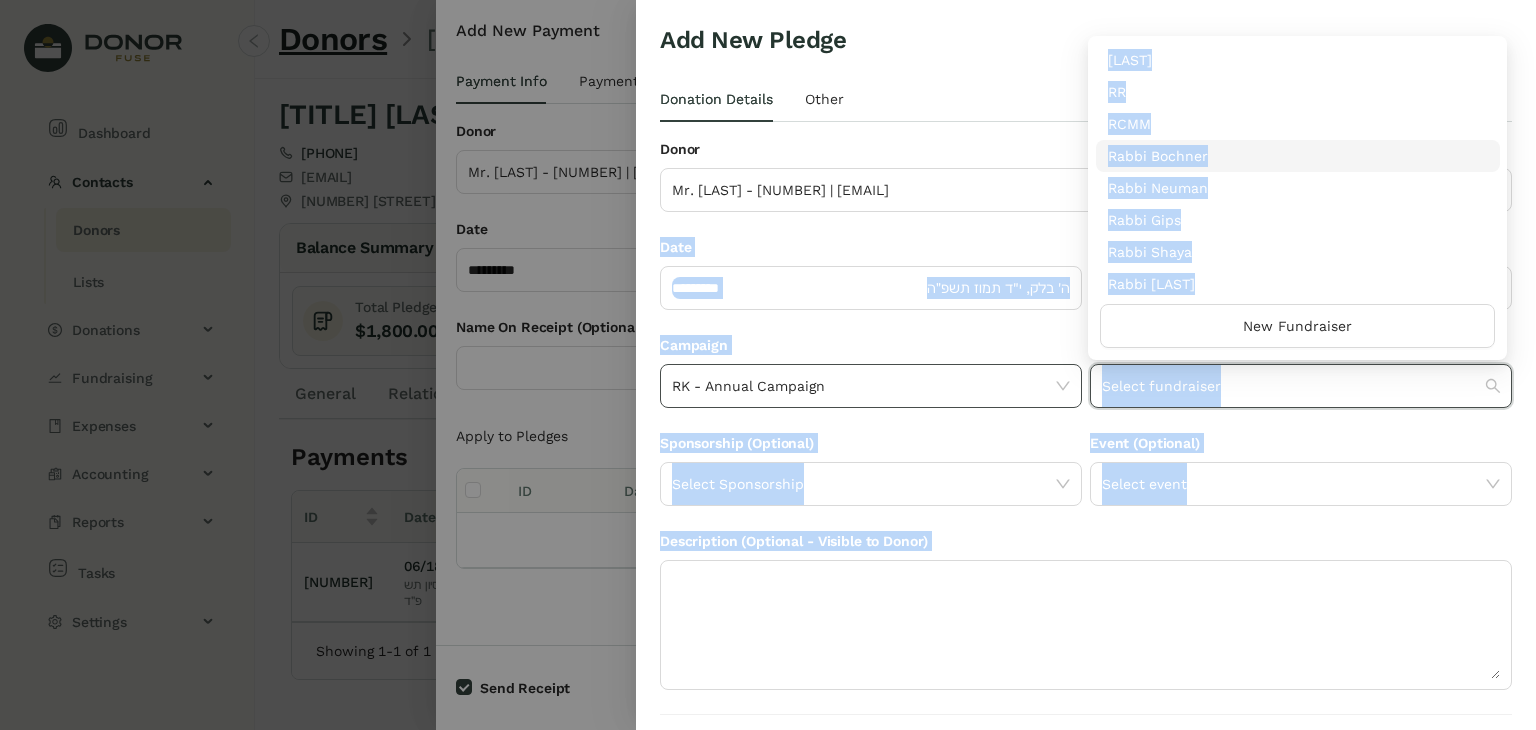 drag, startPoint x: 1500, startPoint y: 142, endPoint x: 1516, endPoint y: 174, distance: 35.77709 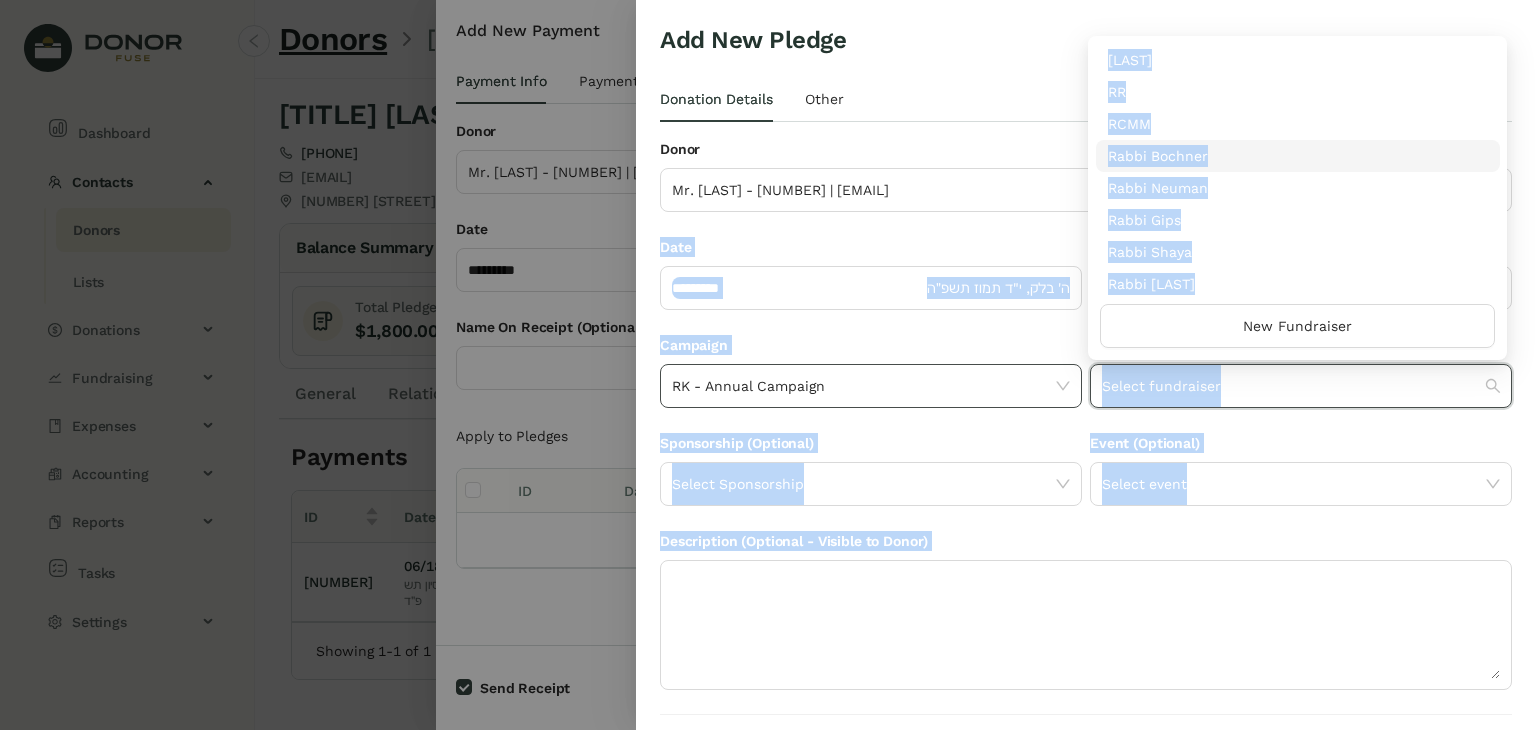 click on "Naftuli lerner RR RCMM Rabbi Bochner Rabbi Neuman Rabbi Gips Rabbi Shaya Rabbi Lerner Rabbi Shraga Lev New Fundraiser" at bounding box center [1298, 198] 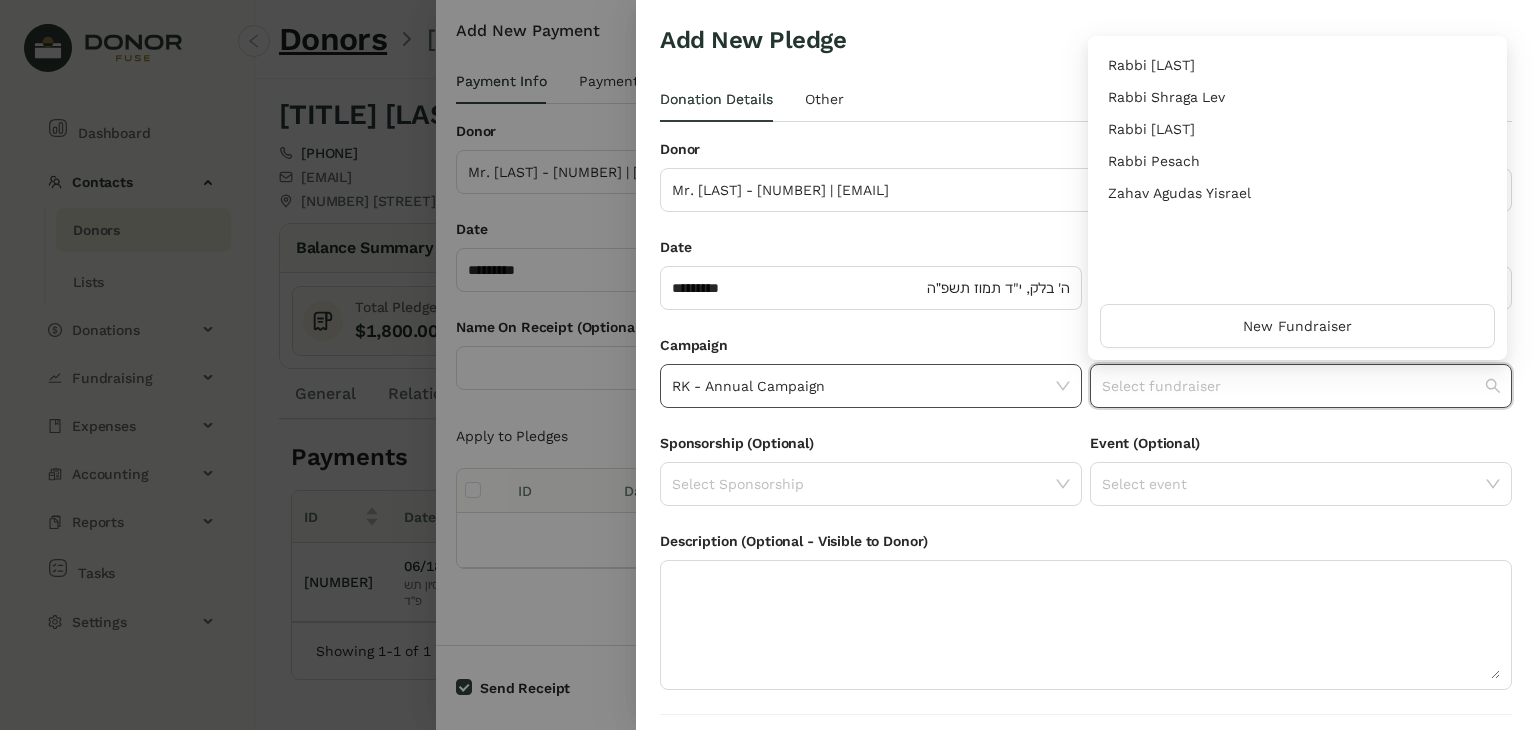 scroll, scrollTop: 256, scrollLeft: 0, axis: vertical 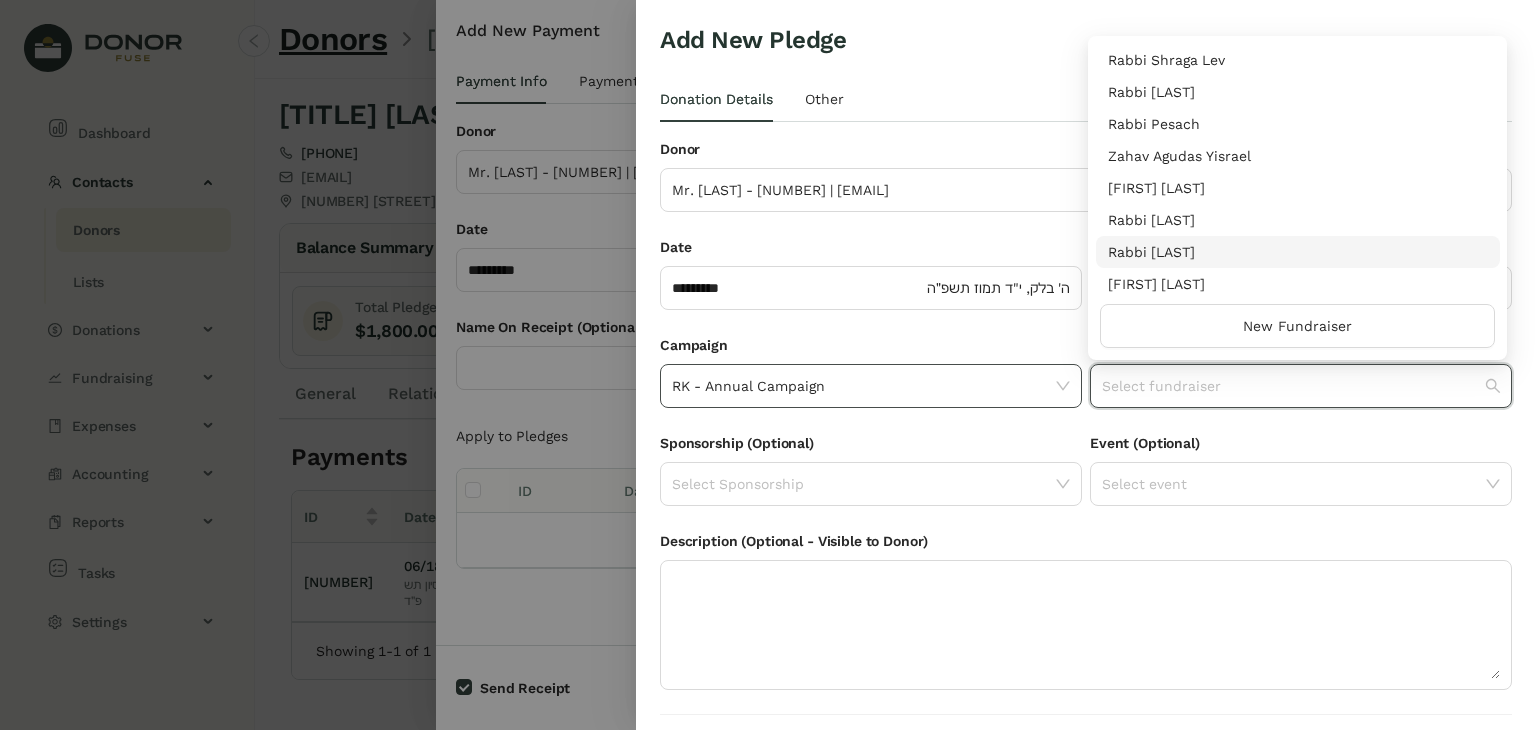 click on "Rabbi [LAST]" at bounding box center [1298, 252] 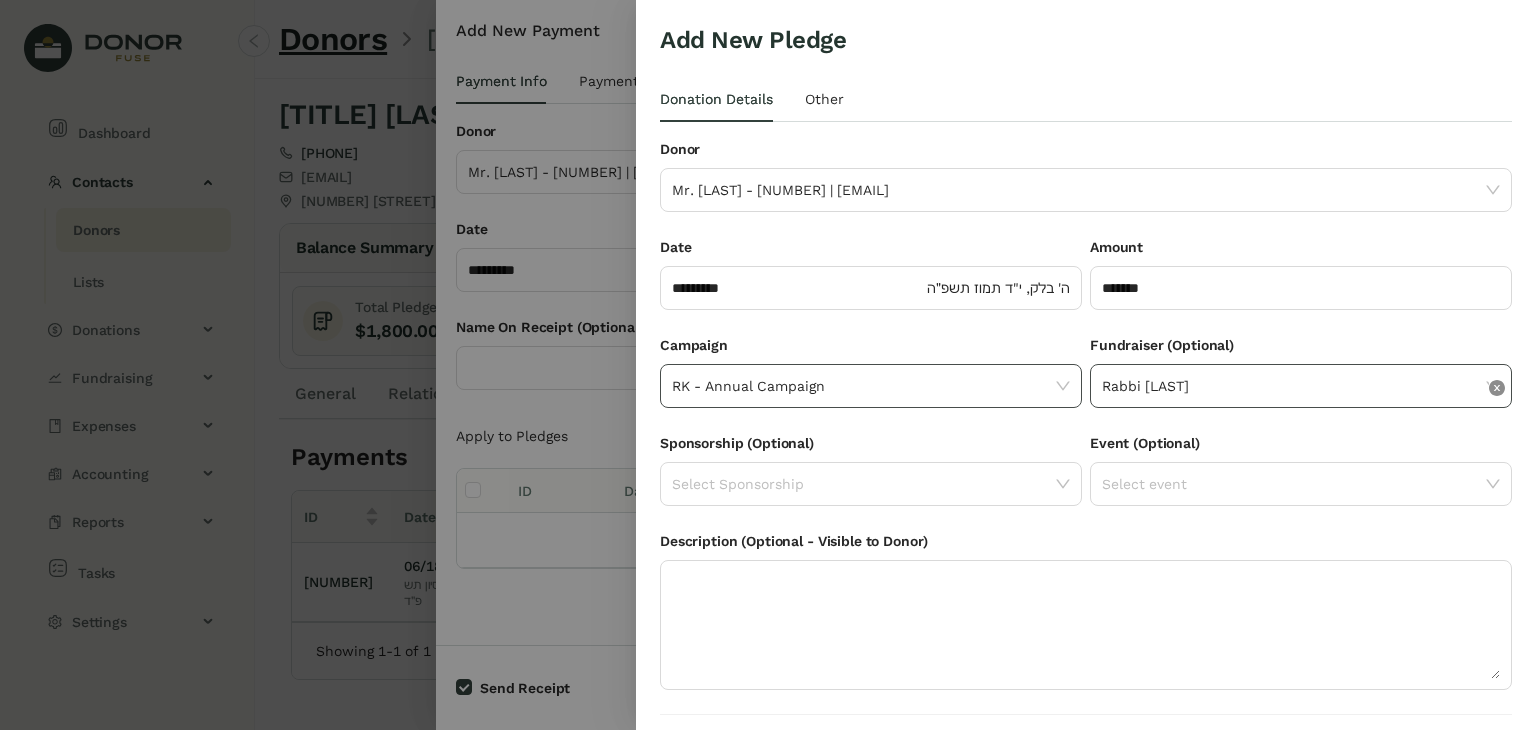 click 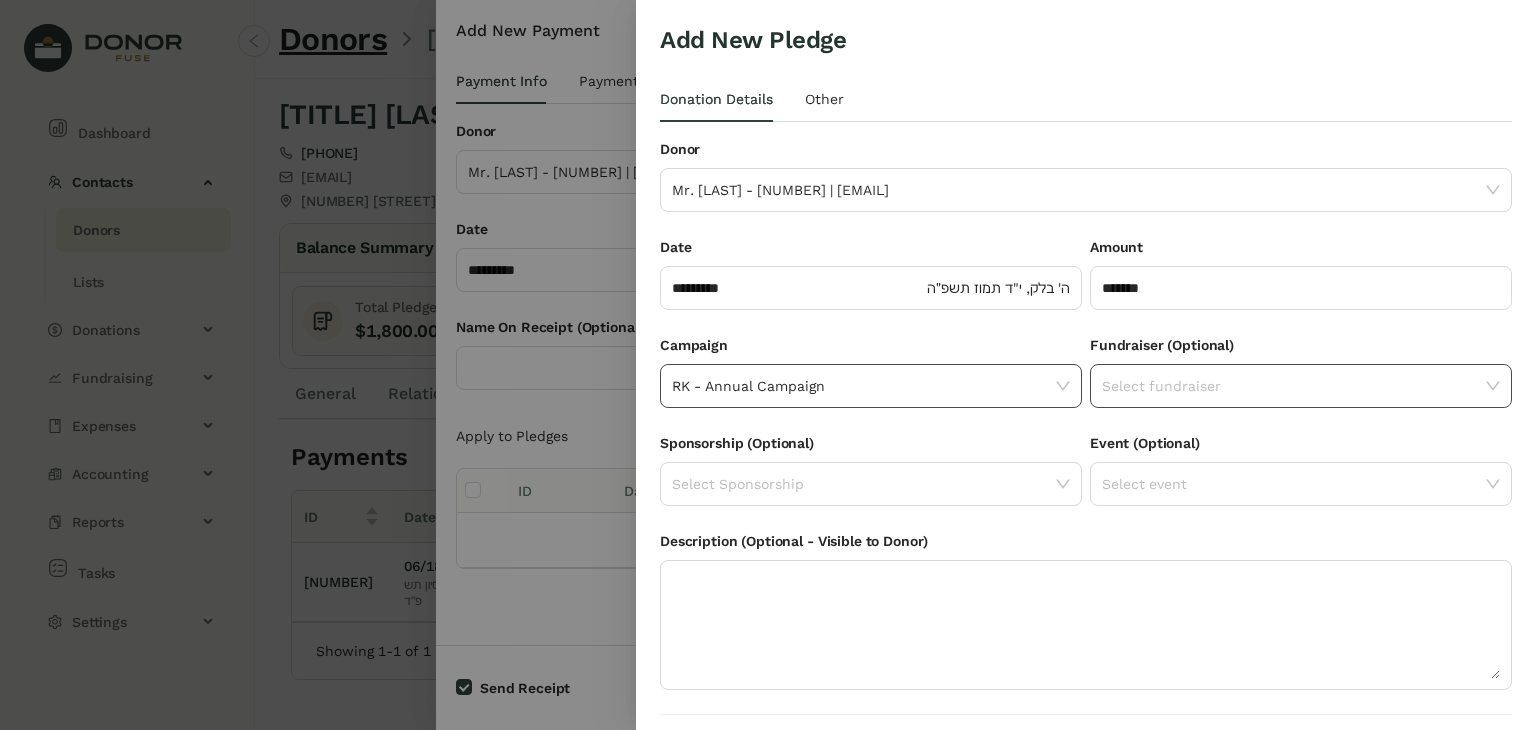 click 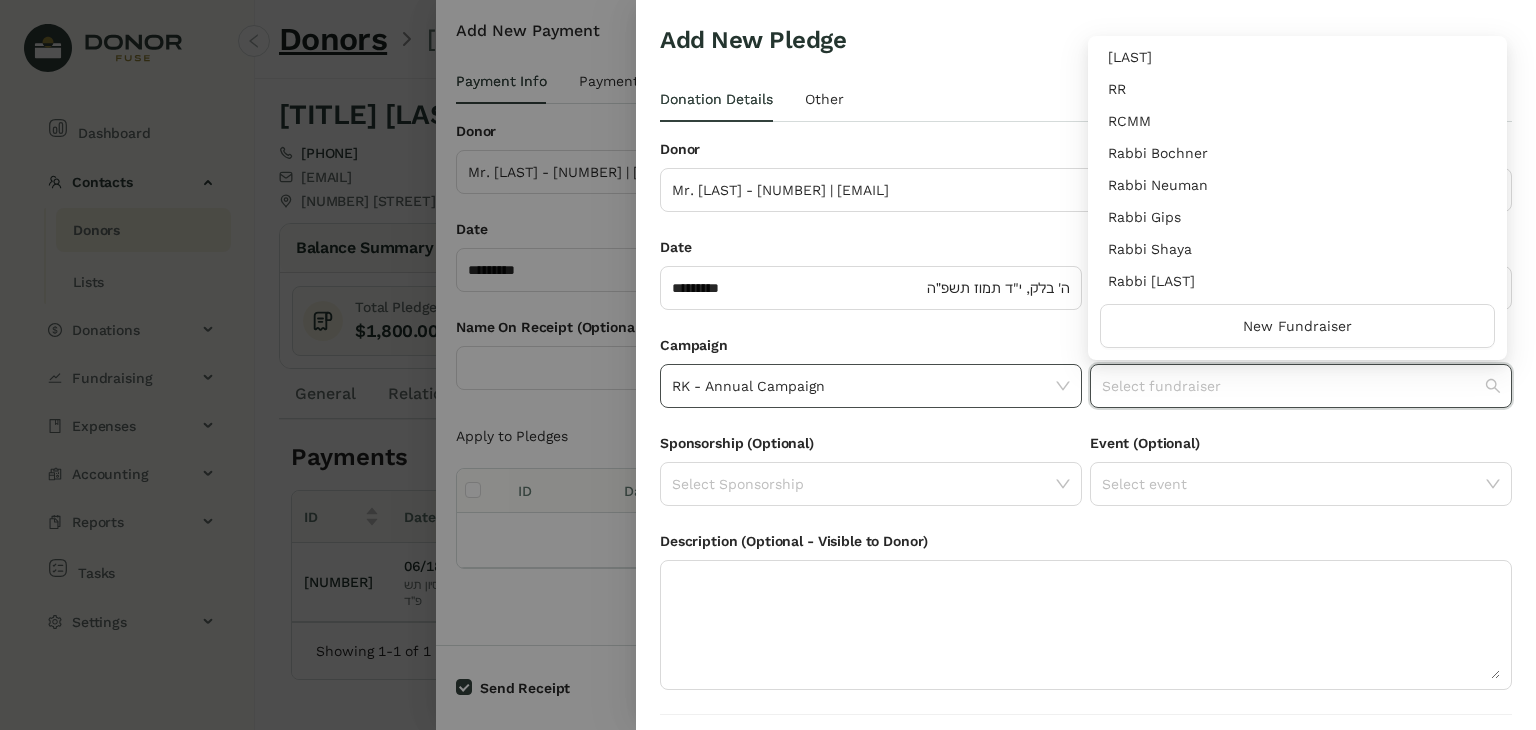 scroll, scrollTop: 0, scrollLeft: 0, axis: both 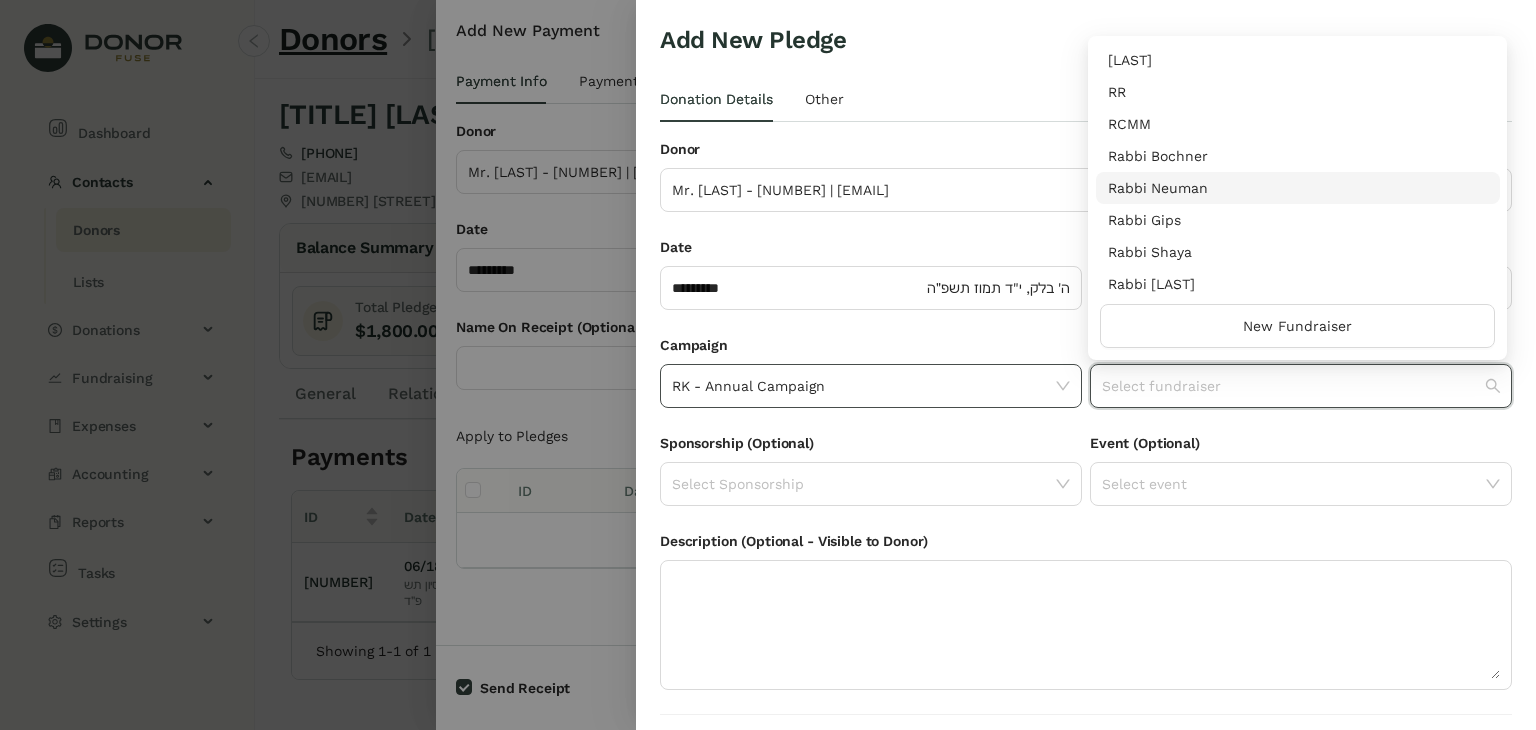 click on "Rabbi Neuman" at bounding box center (1298, 188) 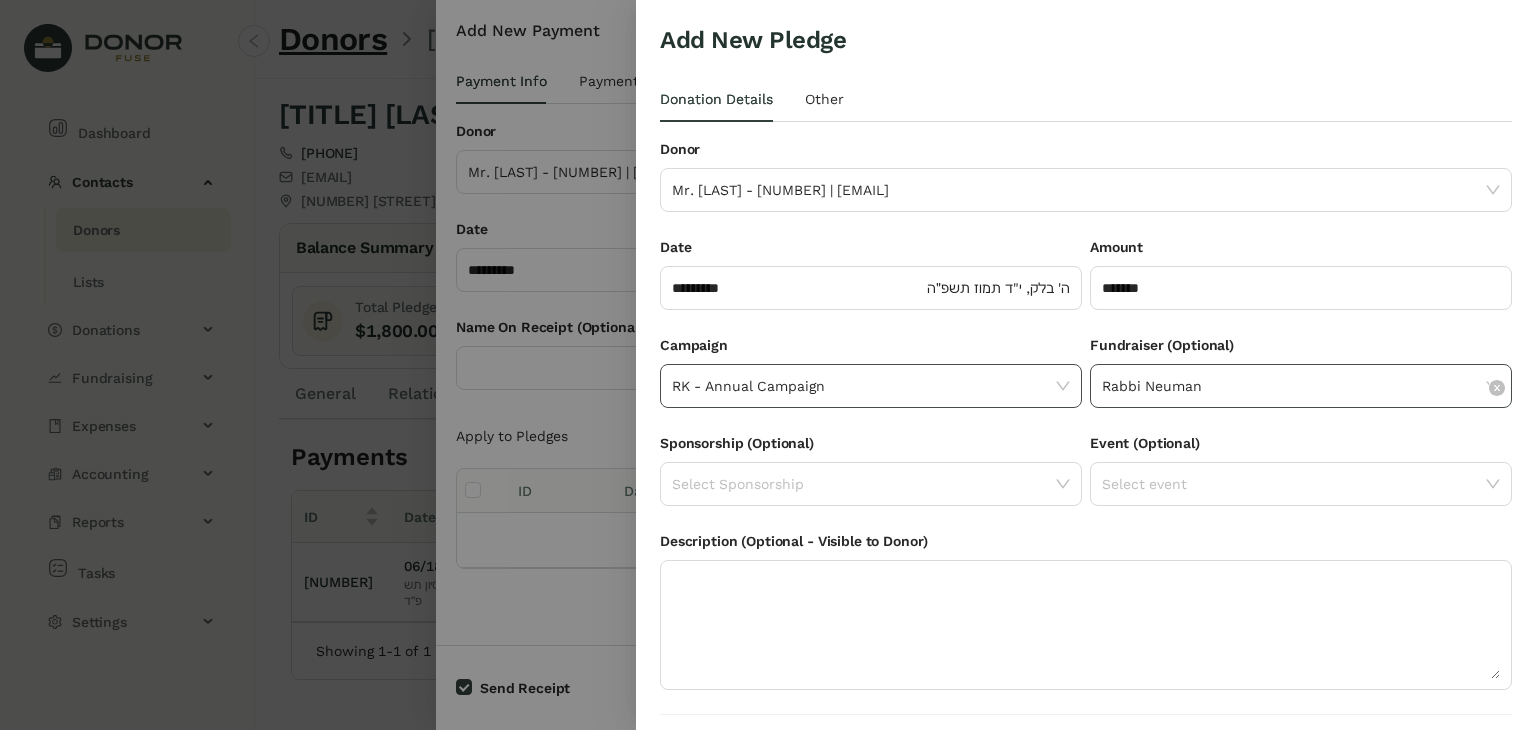 scroll, scrollTop: 54, scrollLeft: 0, axis: vertical 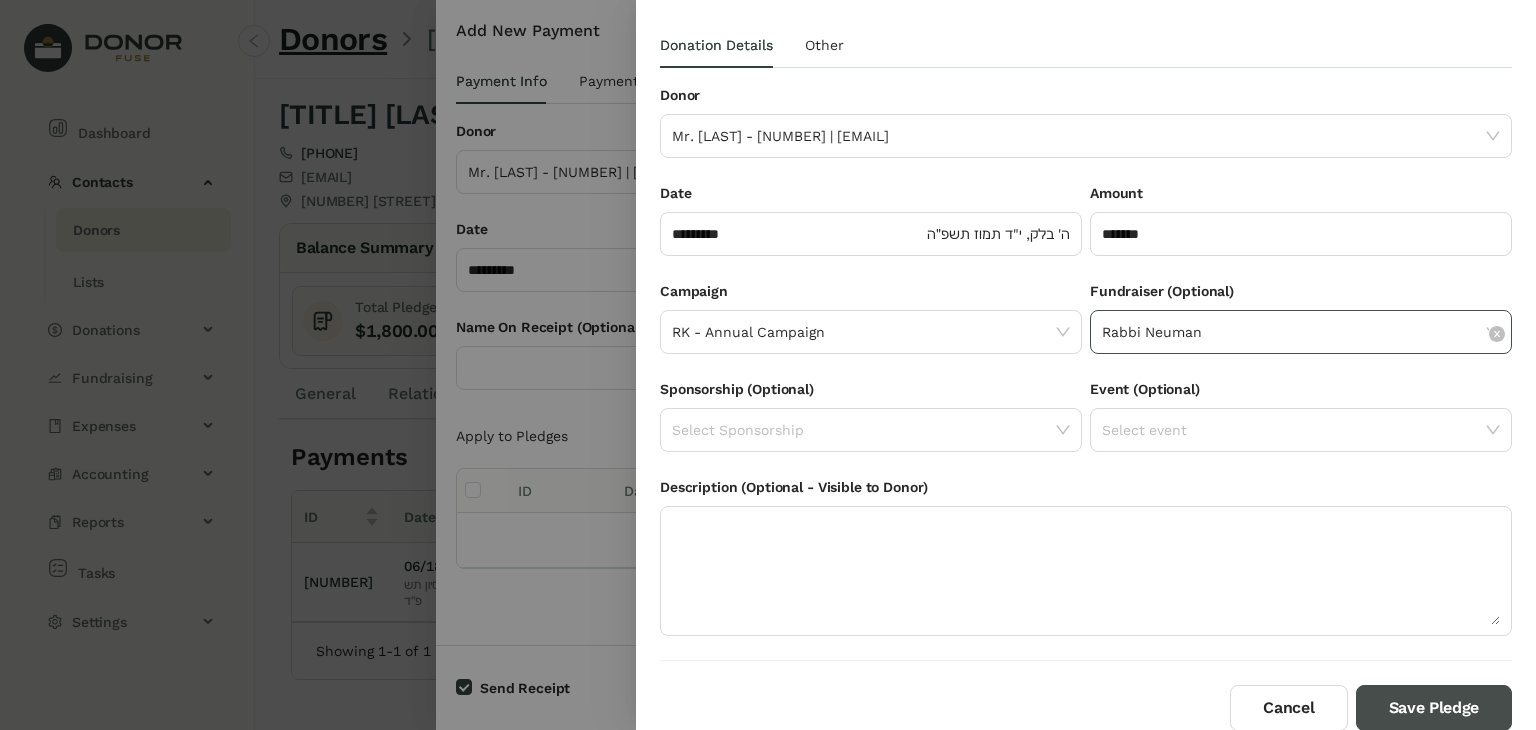click on "Save Pledge" at bounding box center (1434, 708) 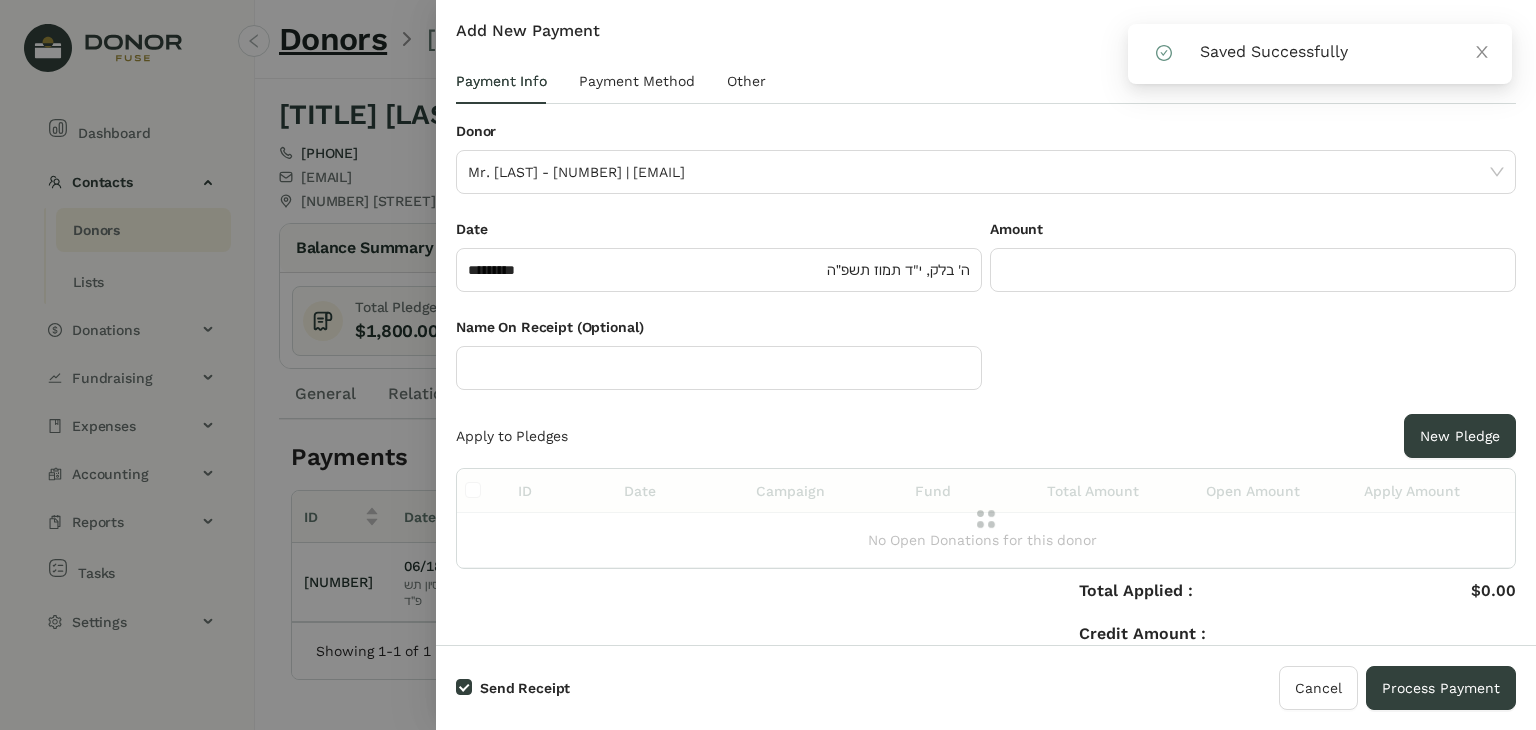 click 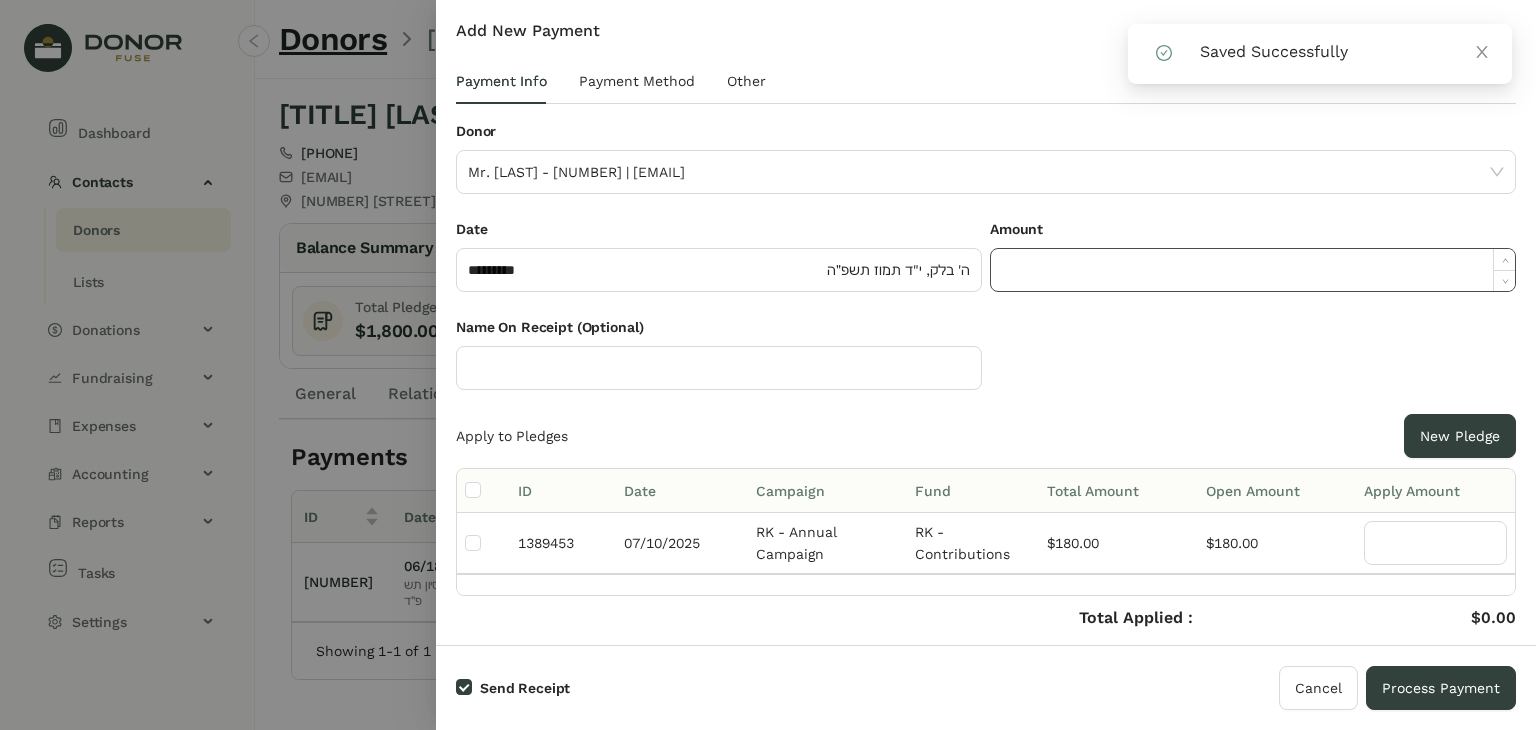 click 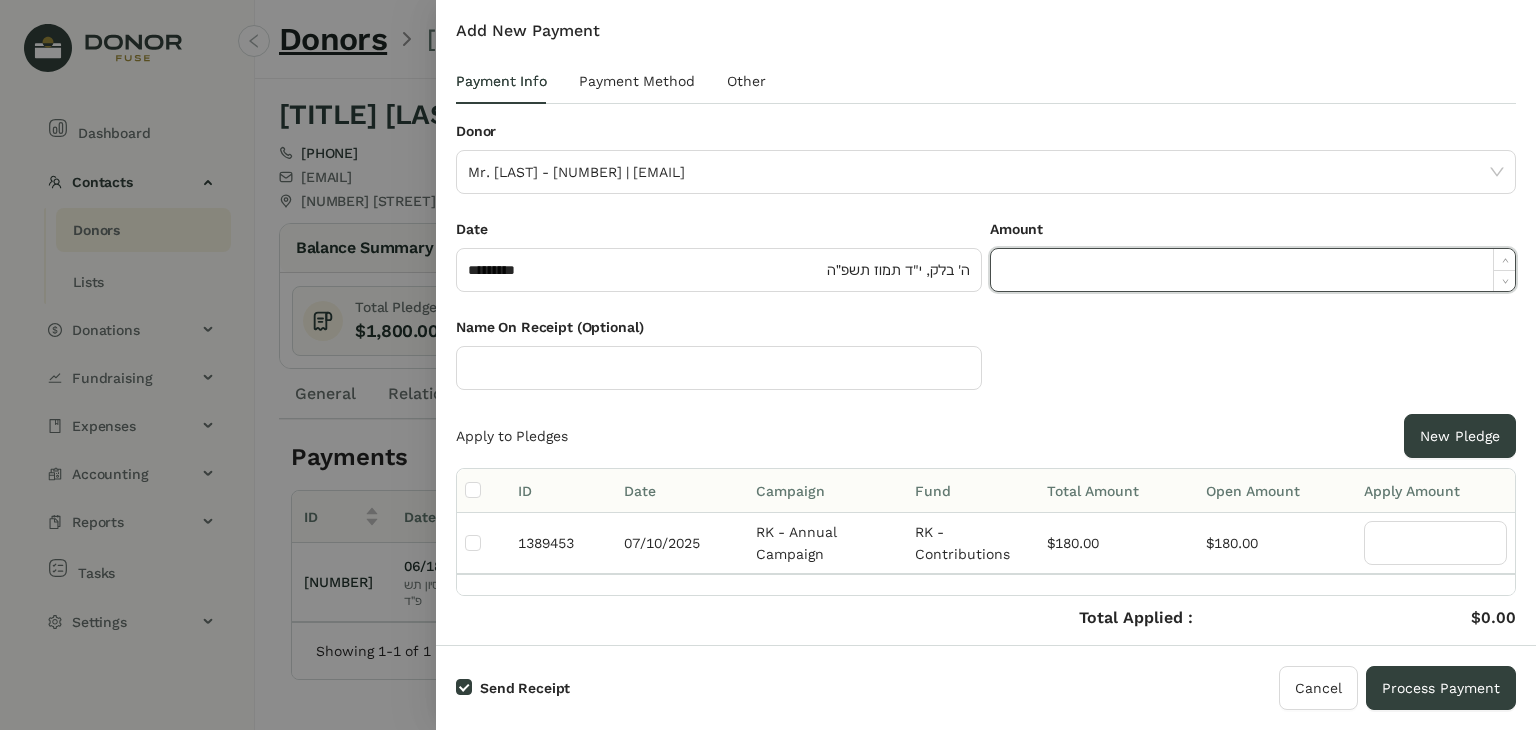 paste on "******" 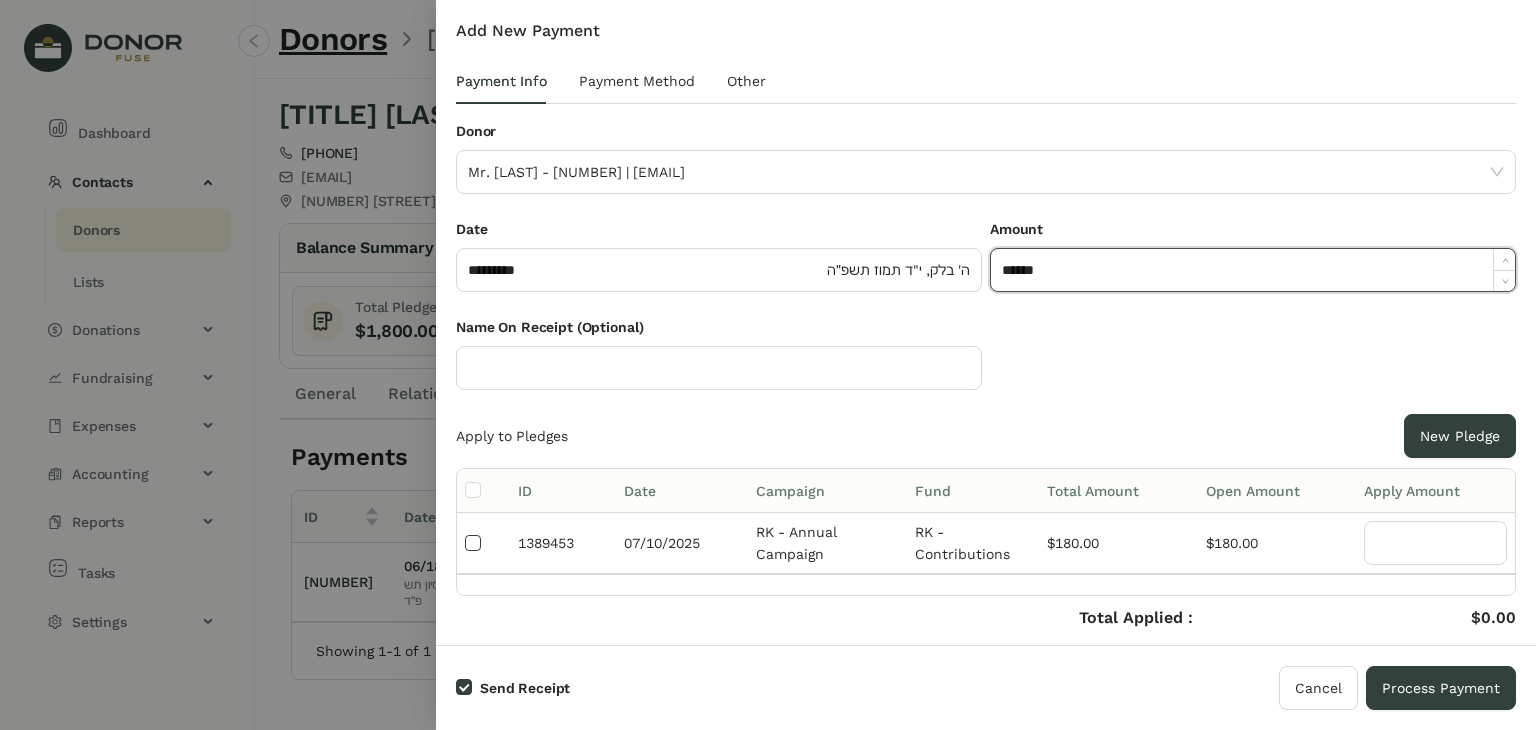 type on "*******" 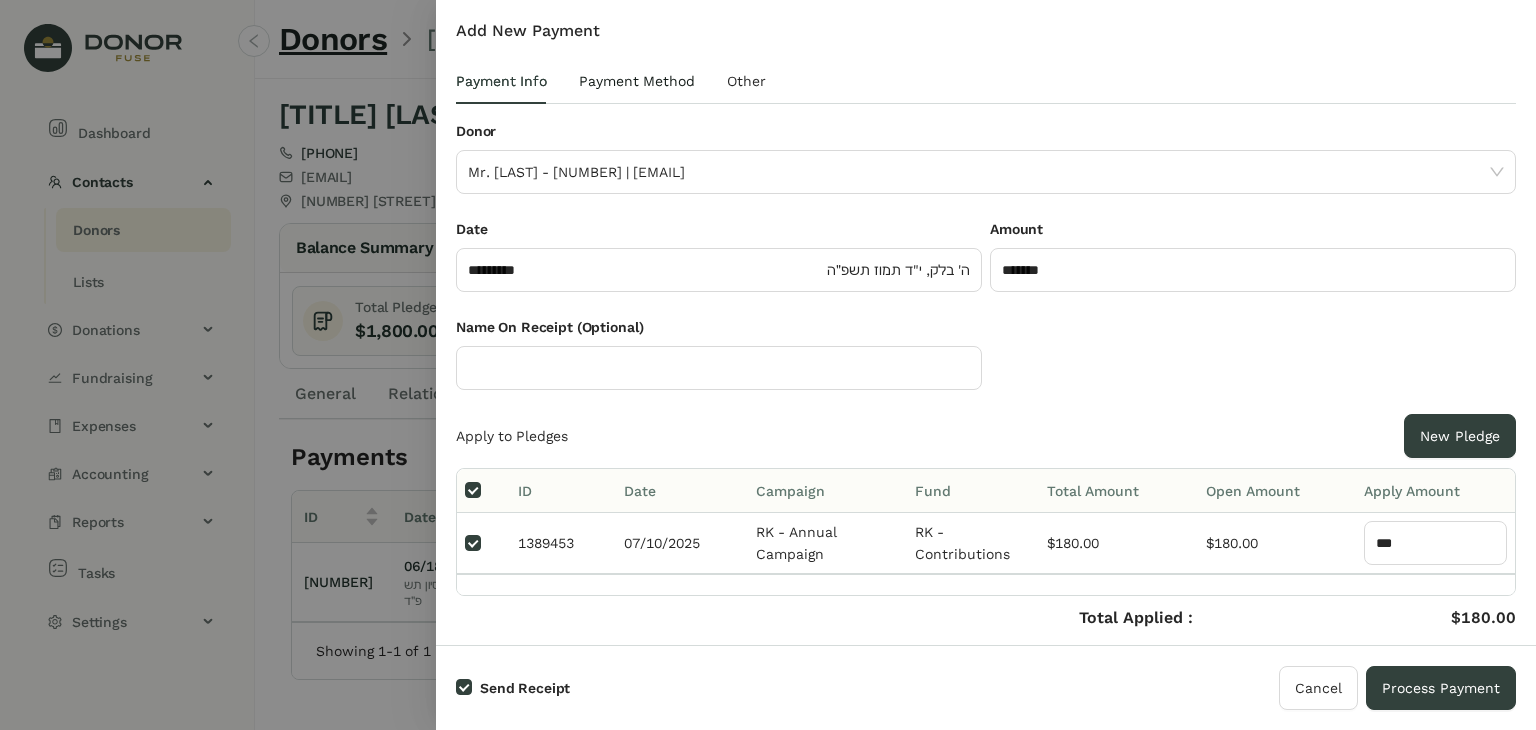 click on "Payment Method" at bounding box center [637, 81] 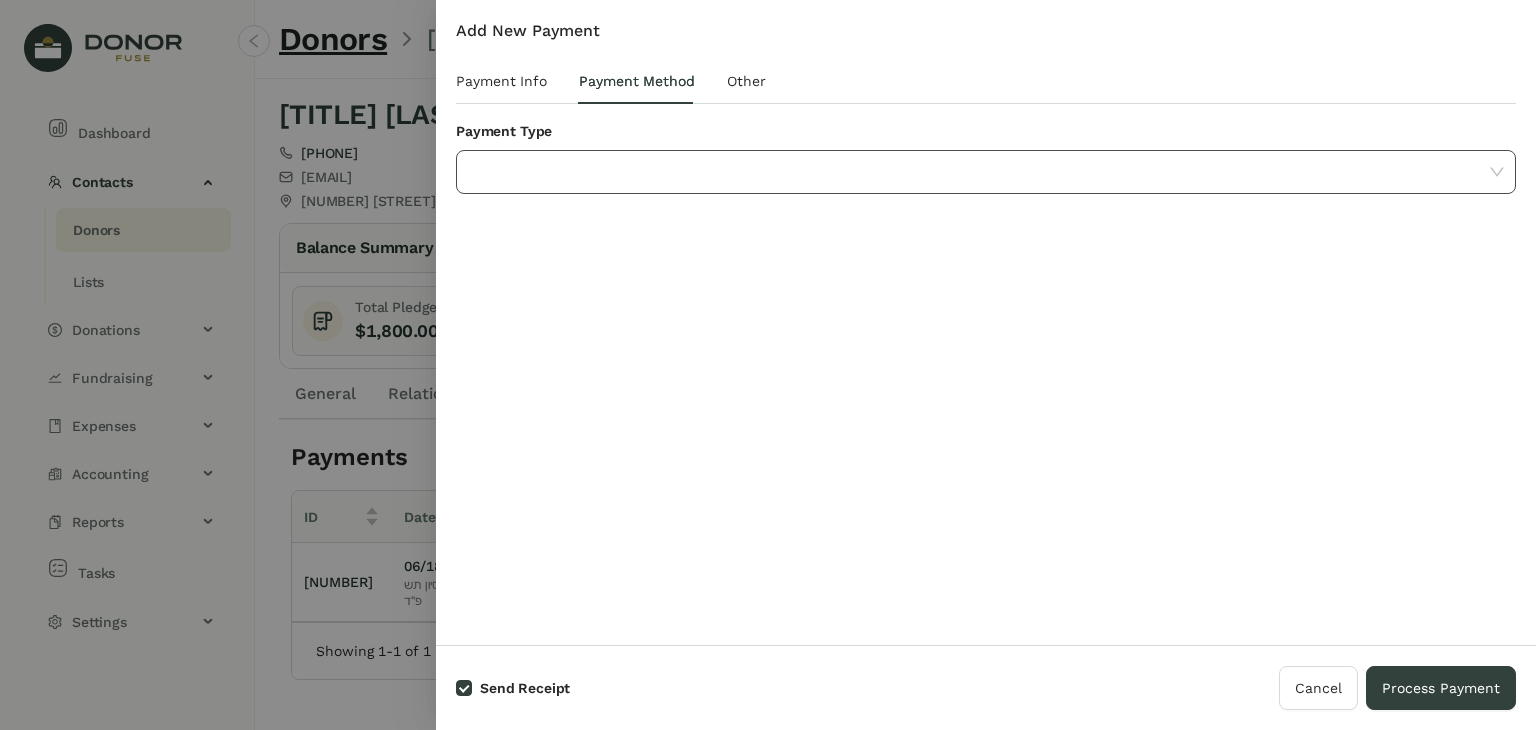 click 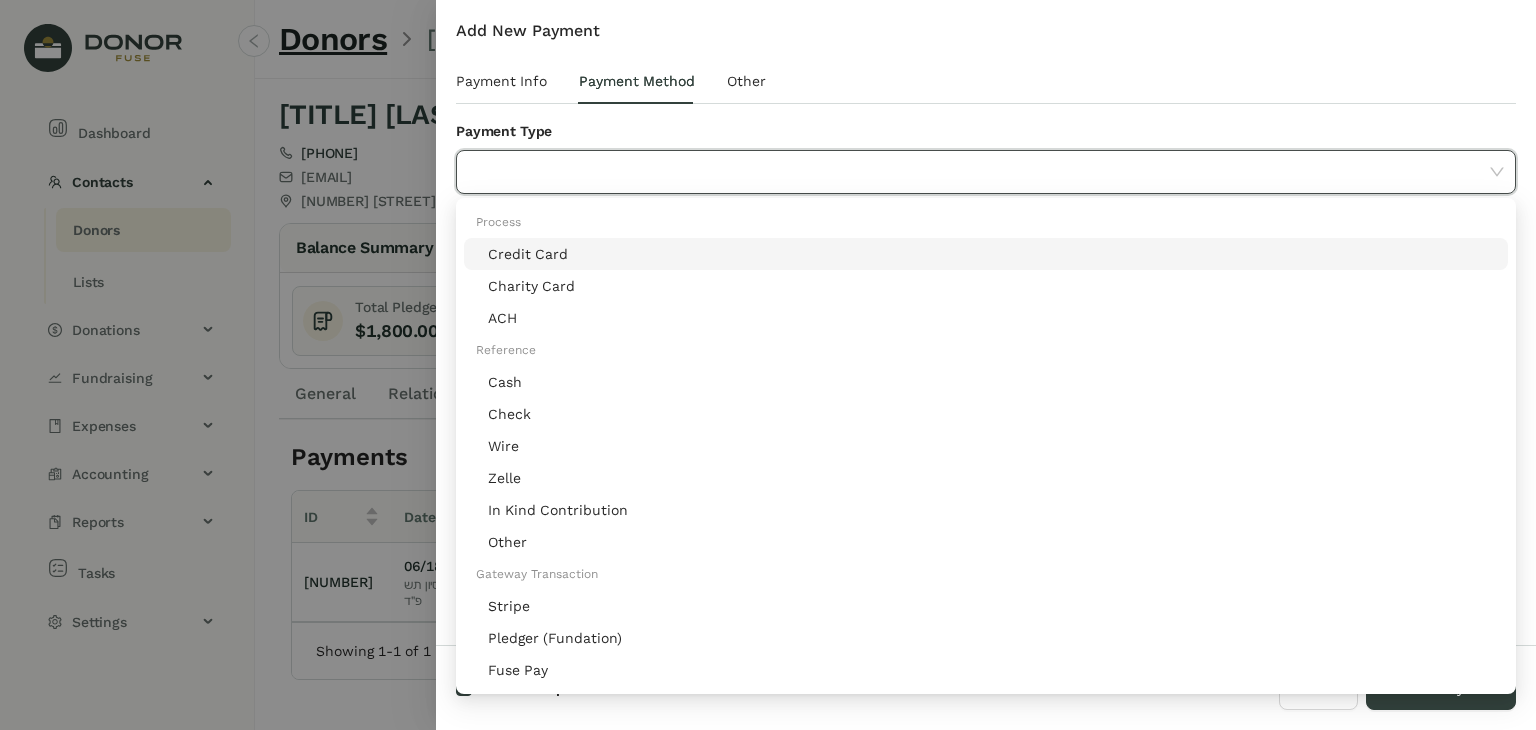 click on "Stripe" 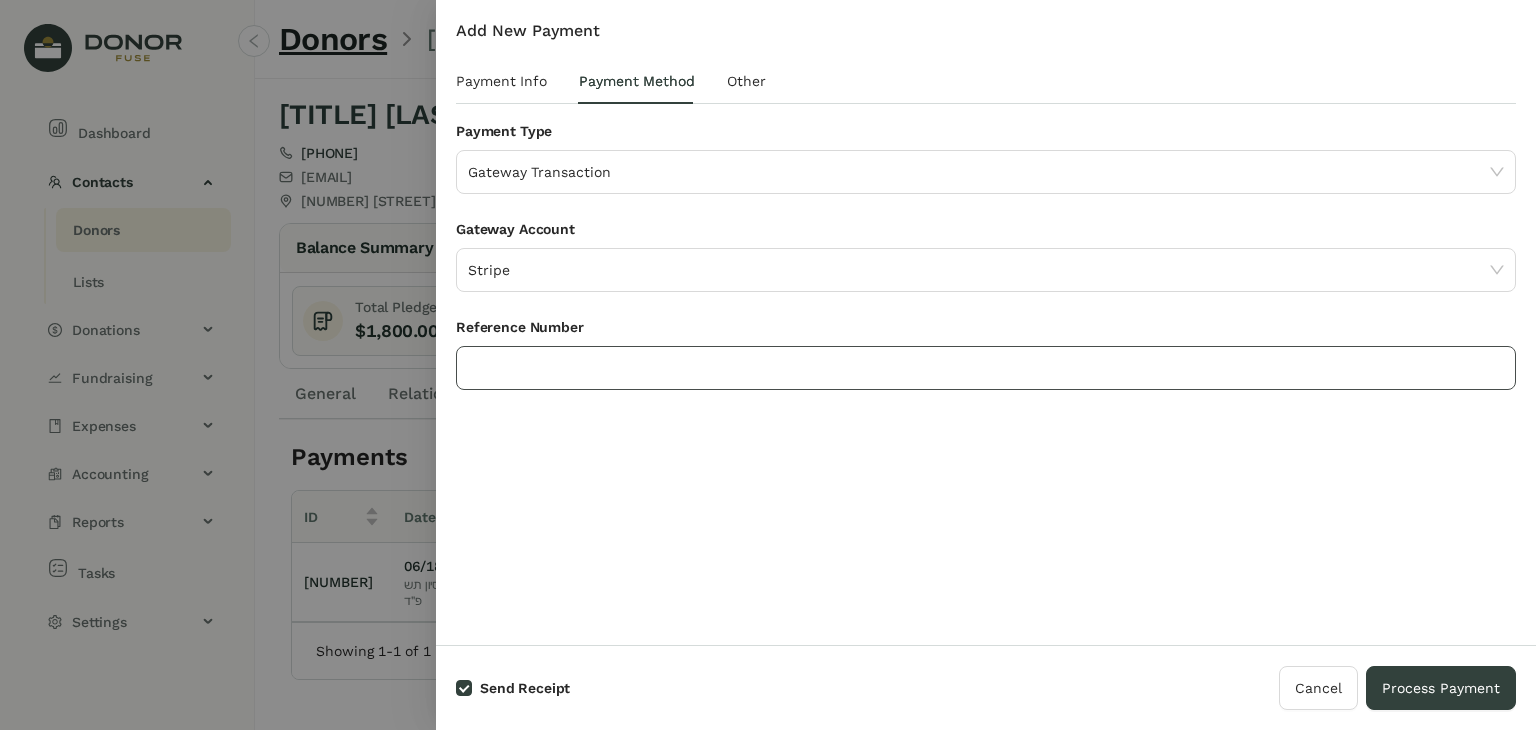 click 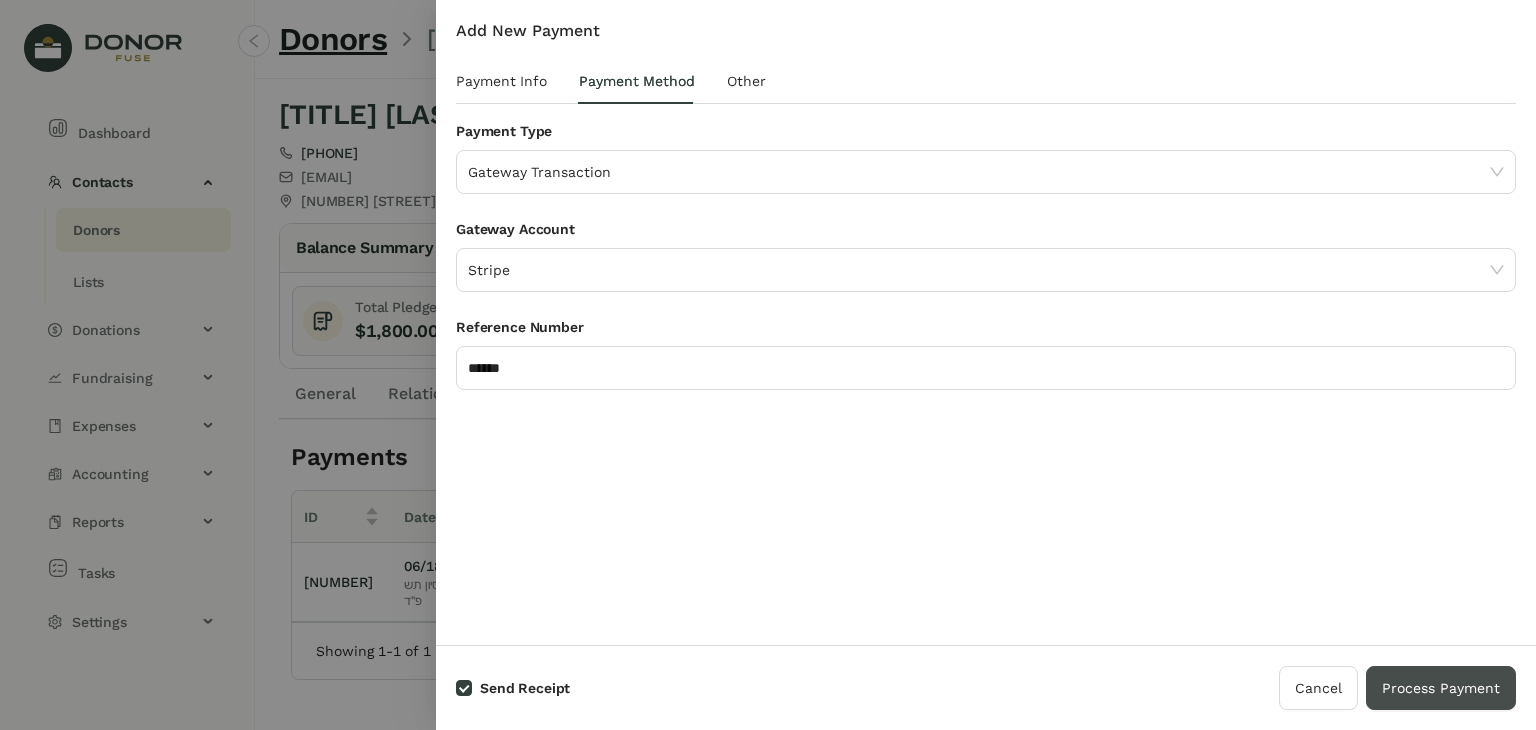 click on "Process Payment" at bounding box center (1441, 688) 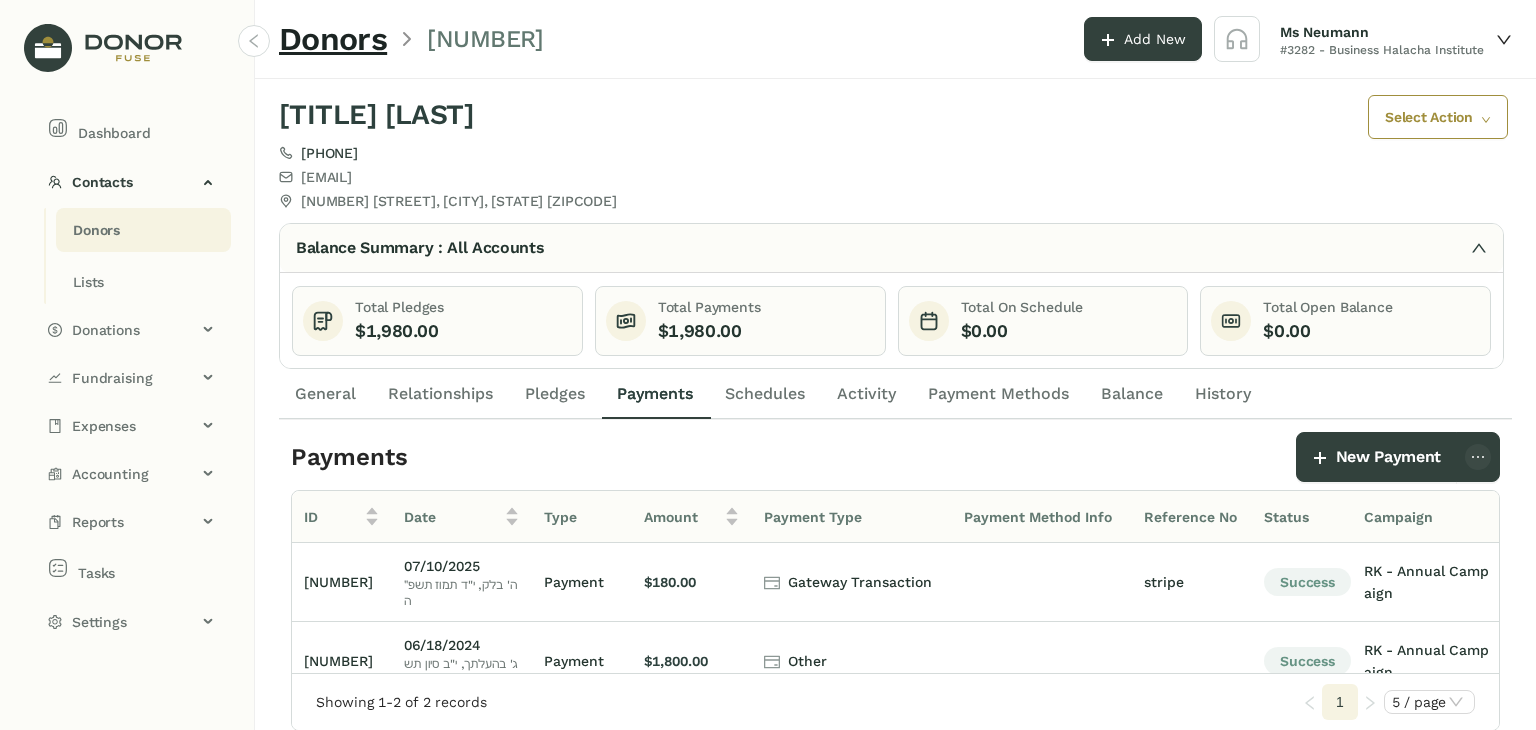 click on "Donors" 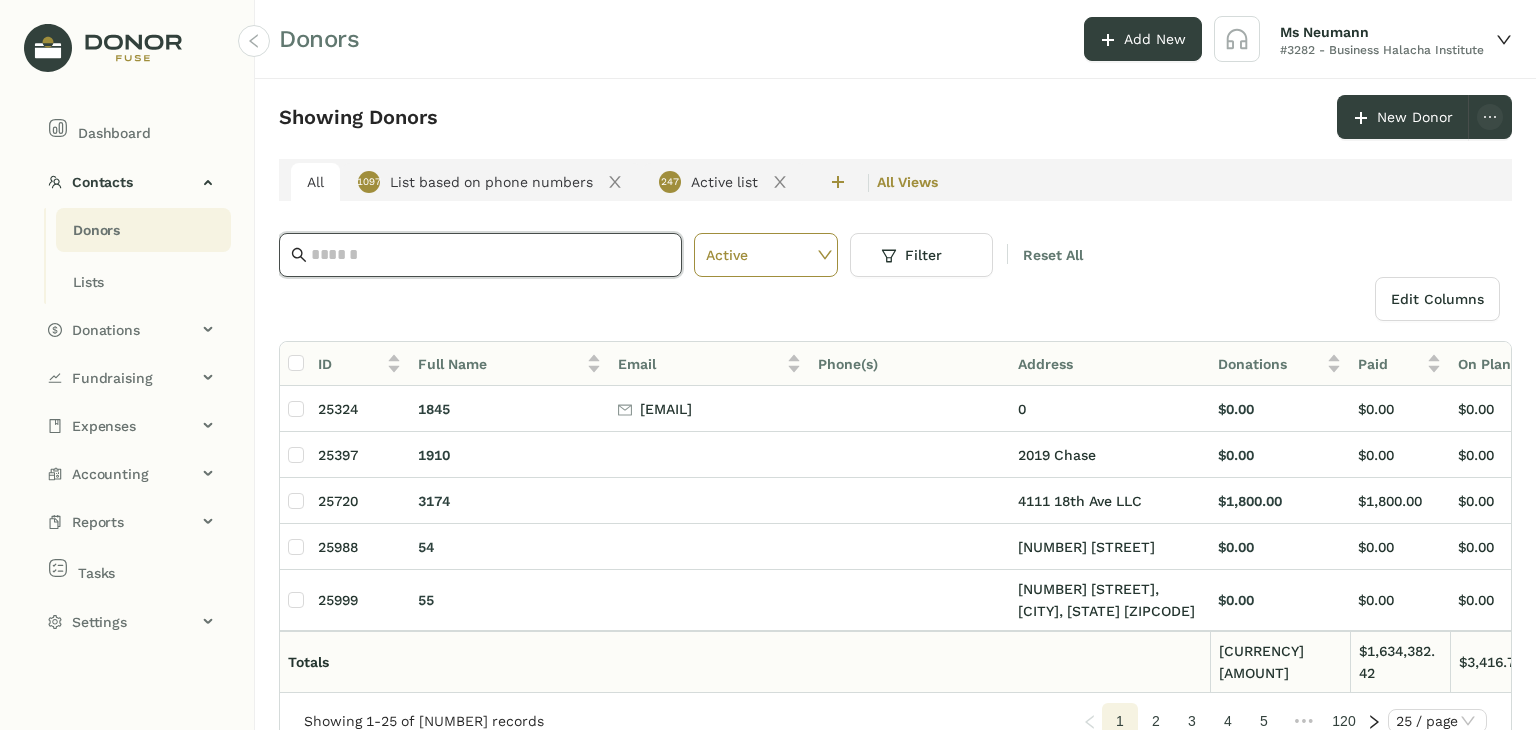 click 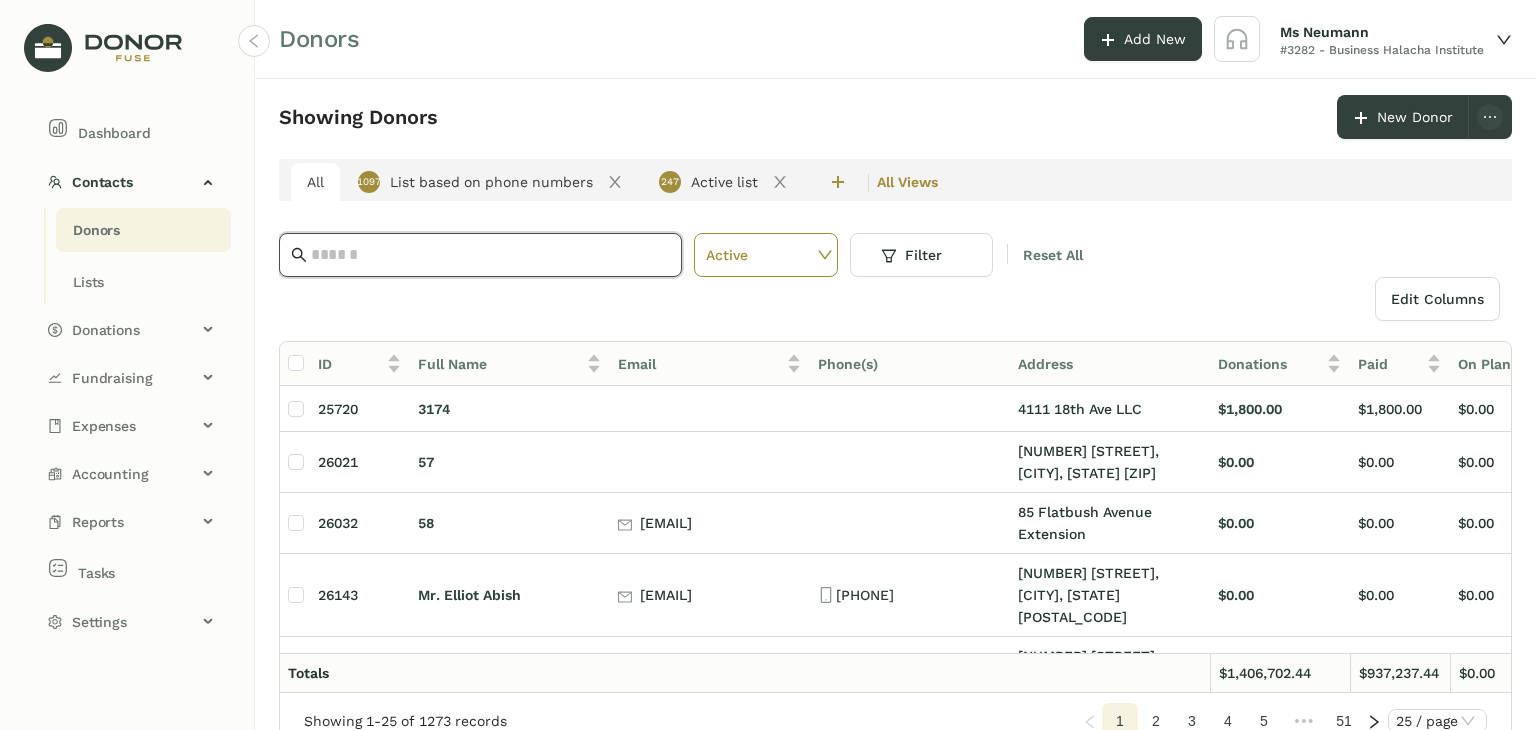 paste on "**********" 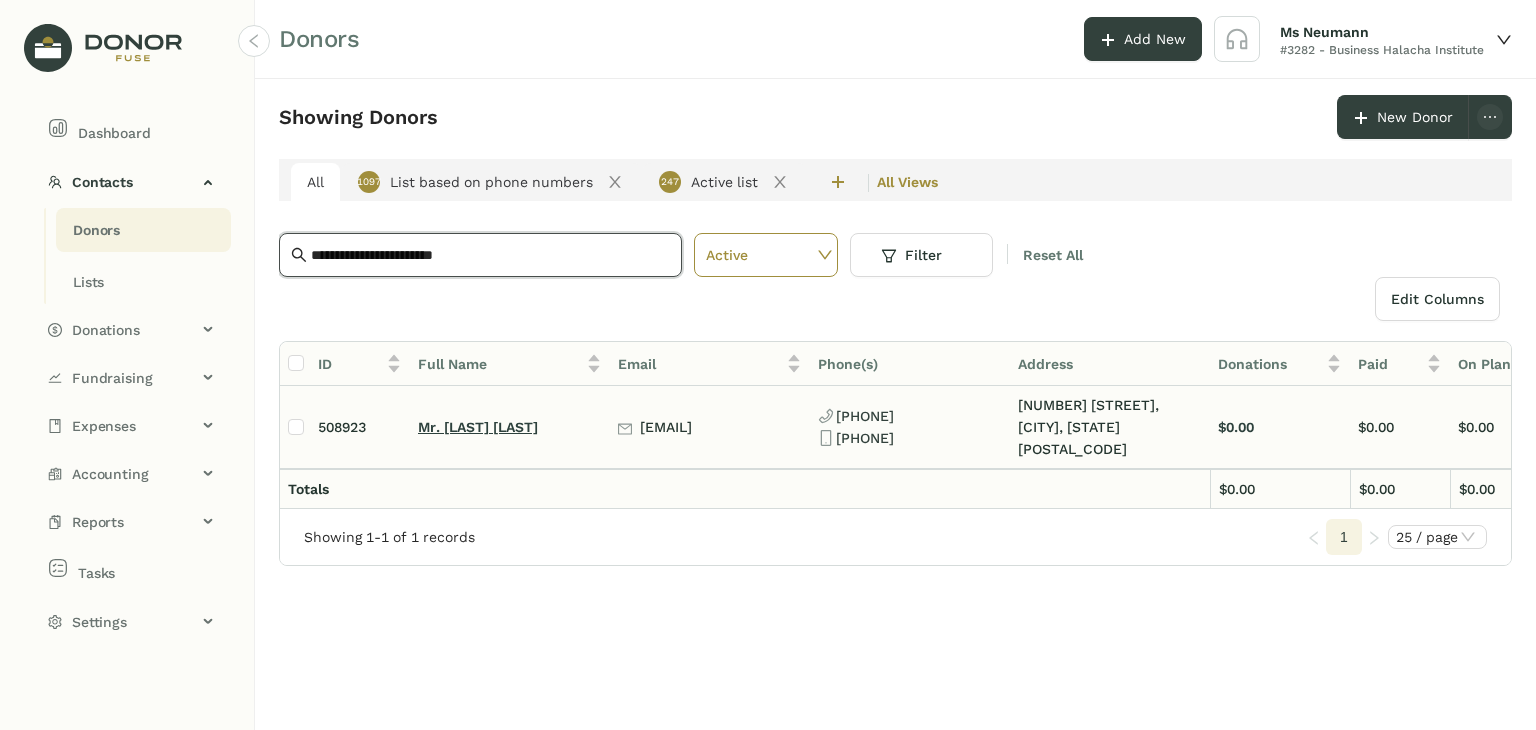 type on "**********" 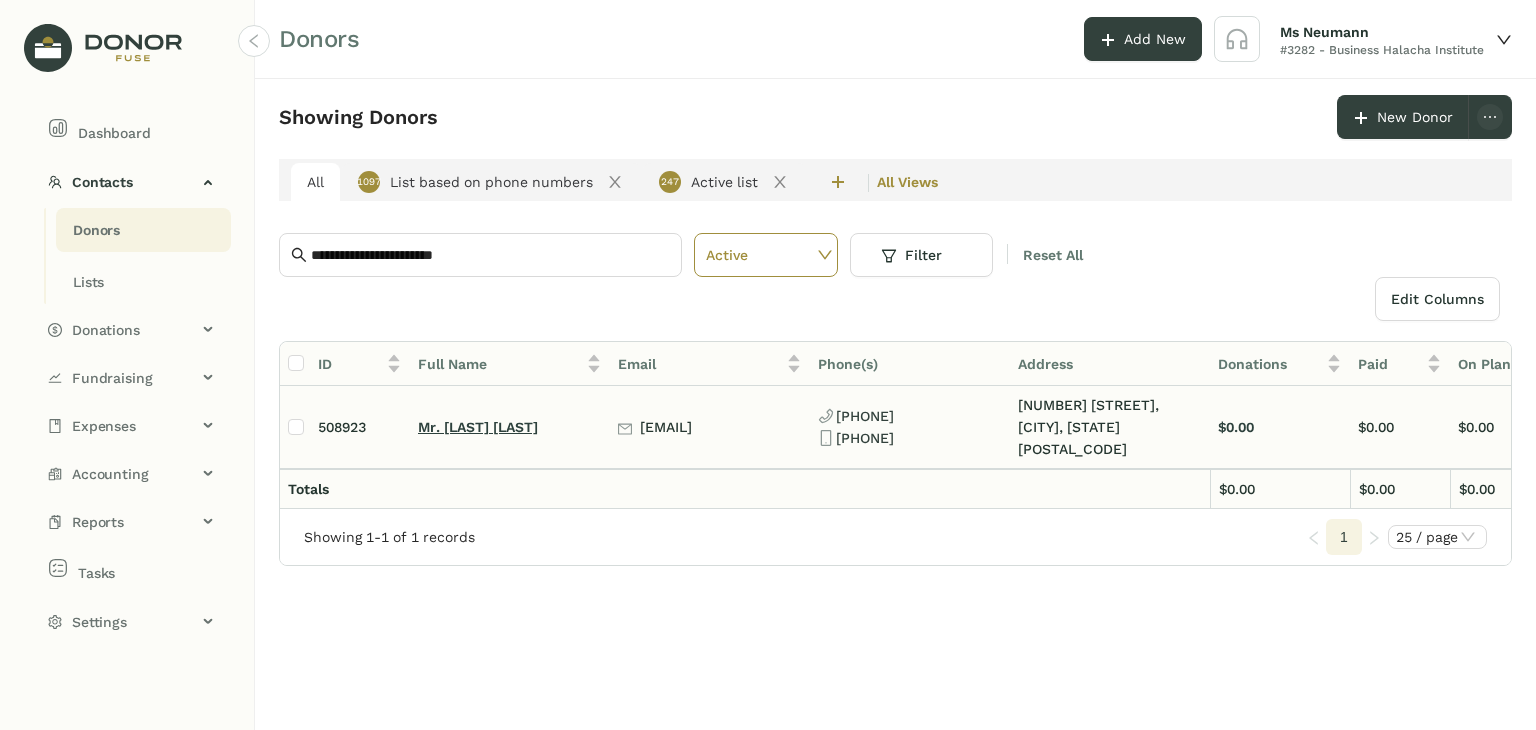 click on "Mr. [LAST] [LAST]" 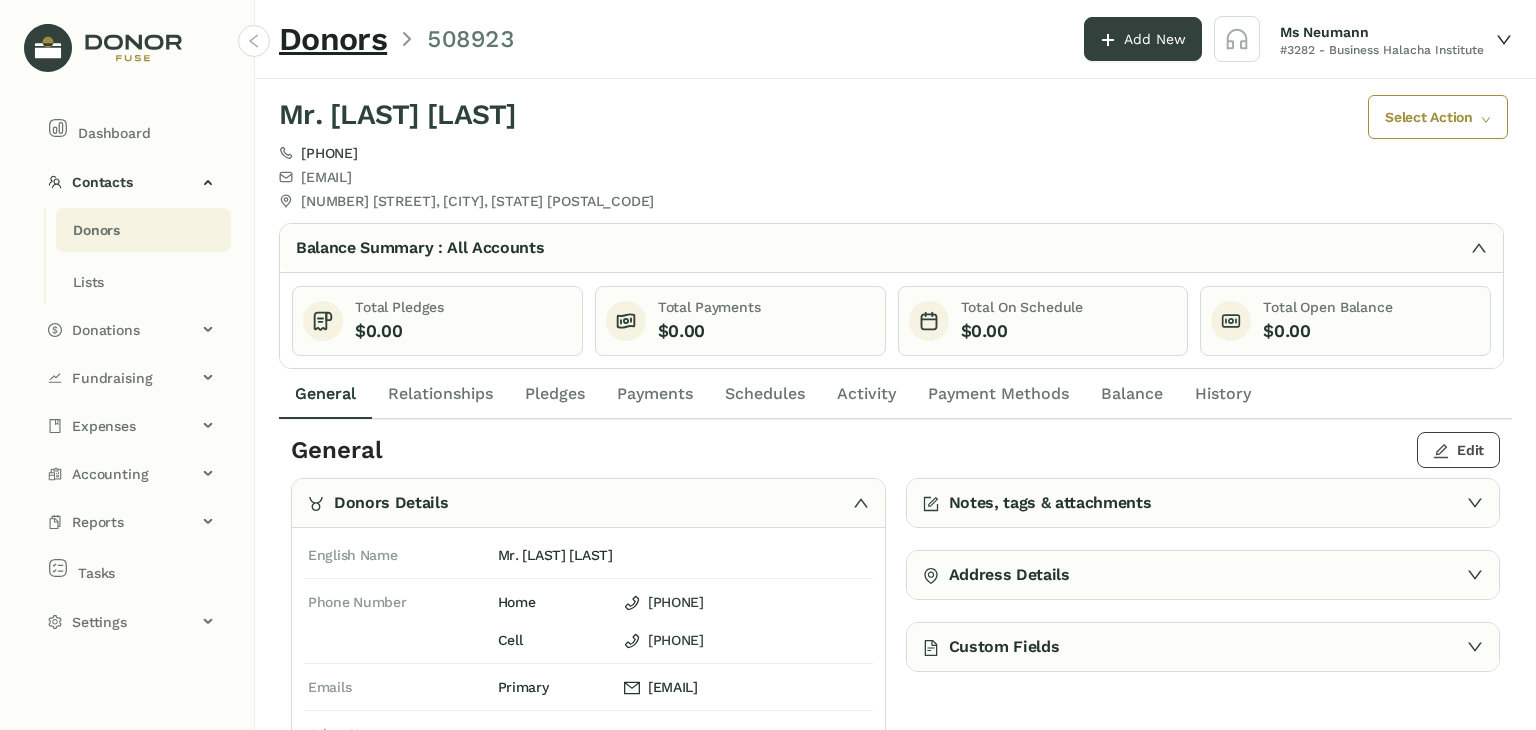 click 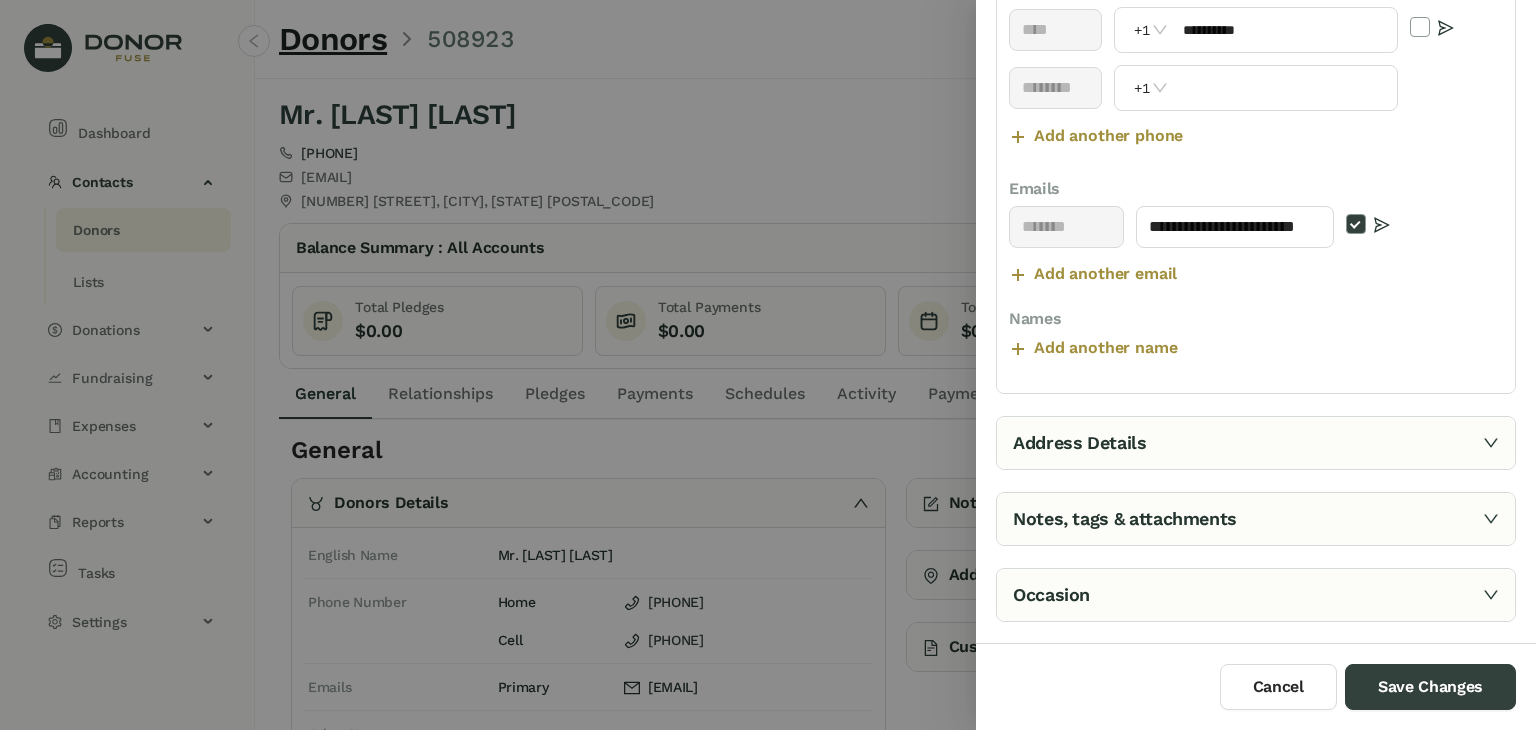 scroll, scrollTop: 460, scrollLeft: 0, axis: vertical 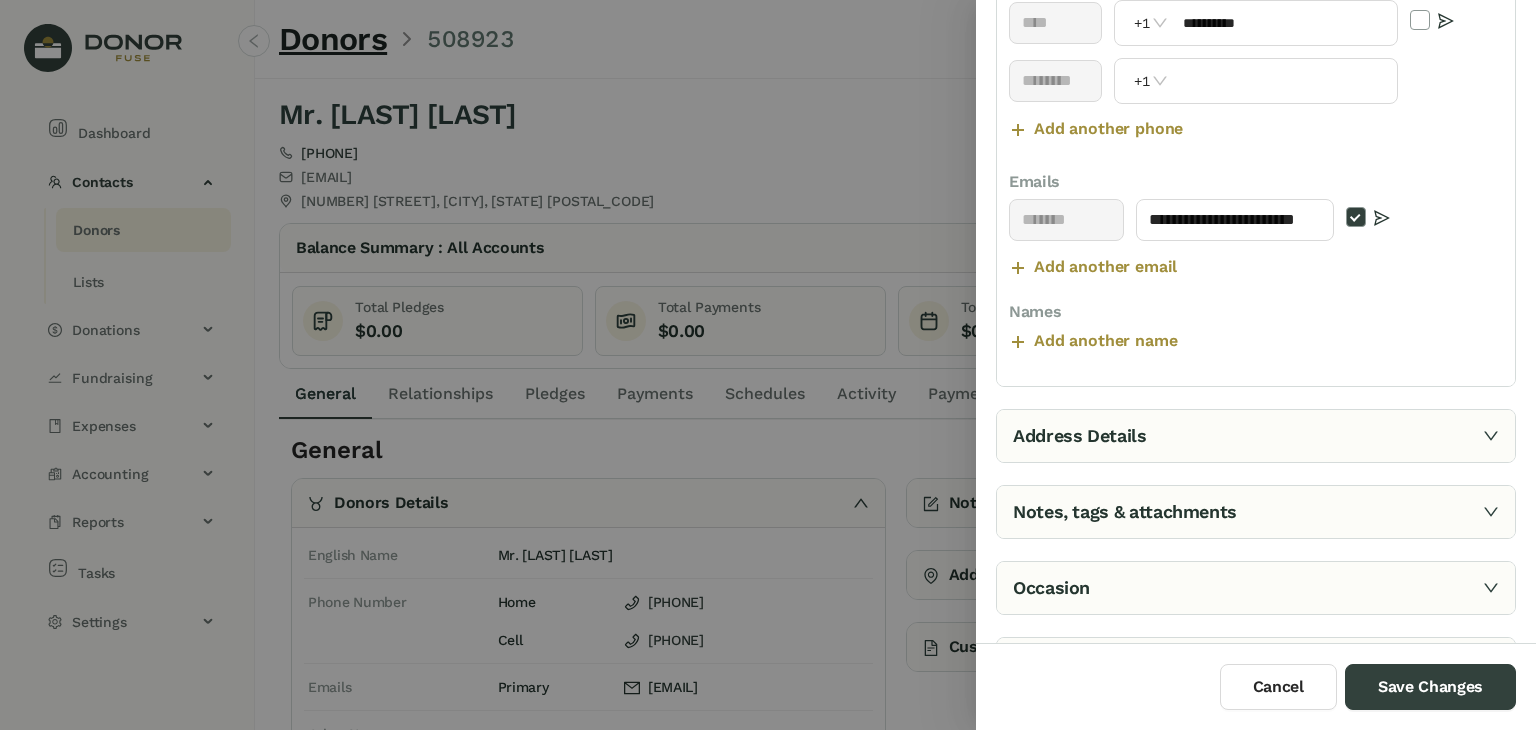 click on "Address Details" at bounding box center (1256, 436) 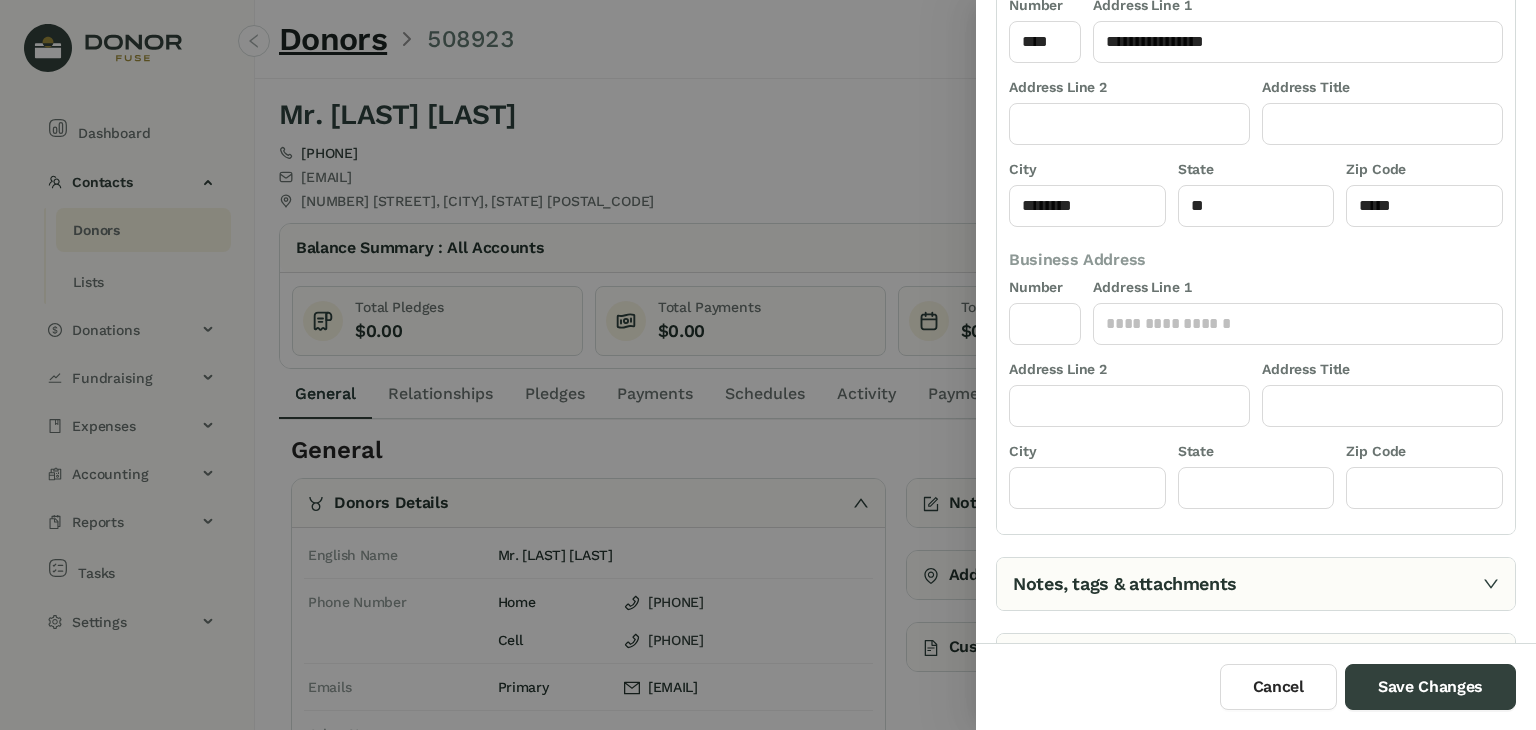 scroll, scrollTop: 229, scrollLeft: 0, axis: vertical 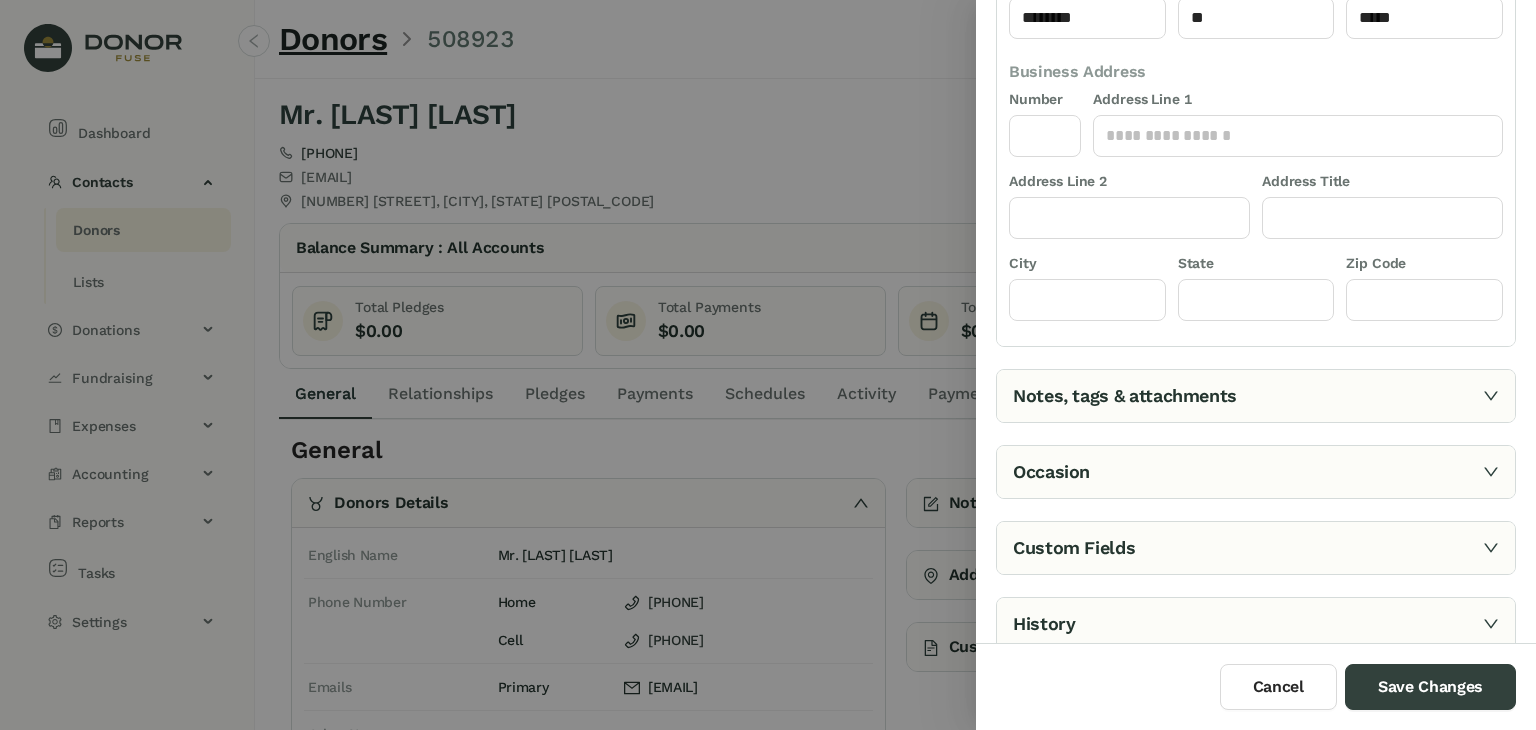 click on "Notes, tags & attachments" at bounding box center (1256, 396) 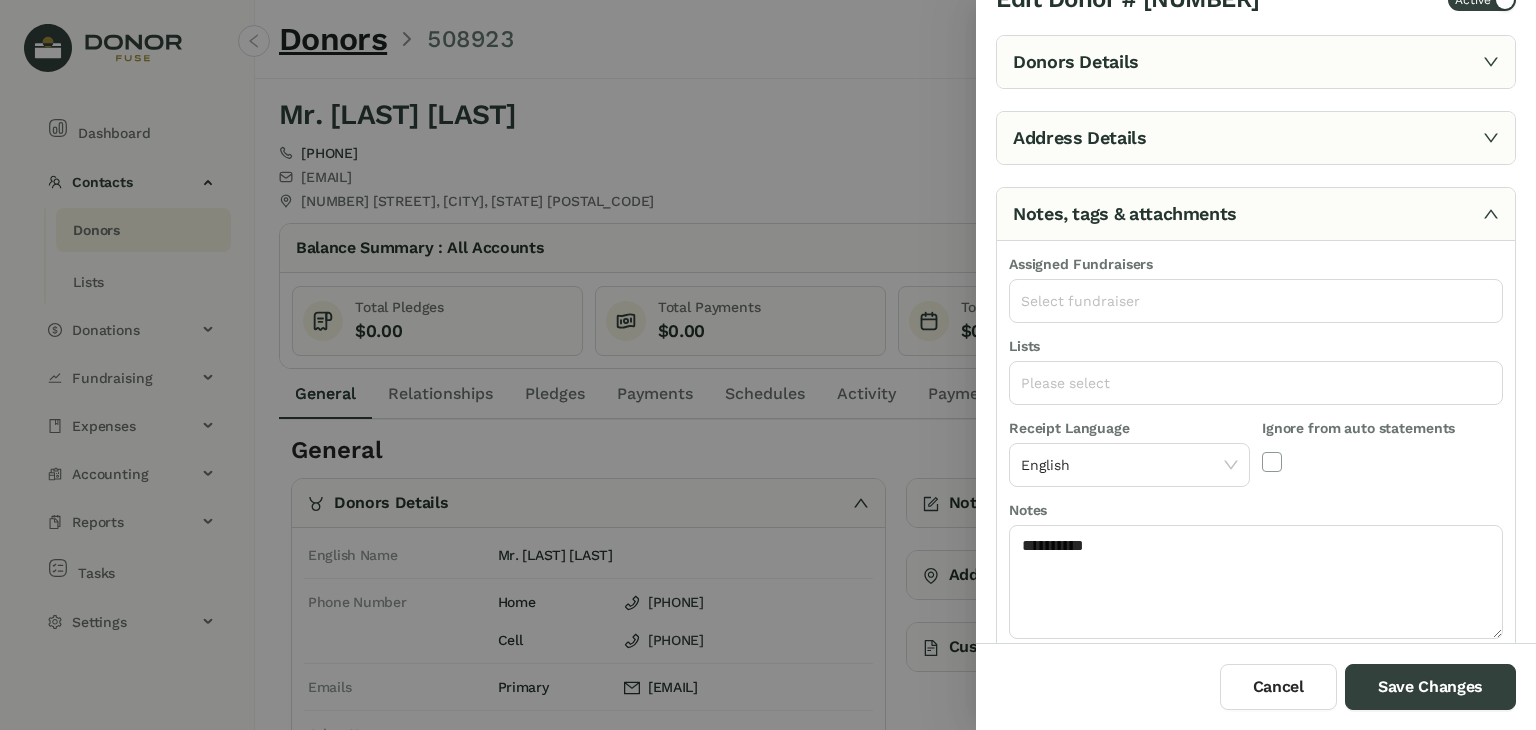 scroll, scrollTop: 0, scrollLeft: 0, axis: both 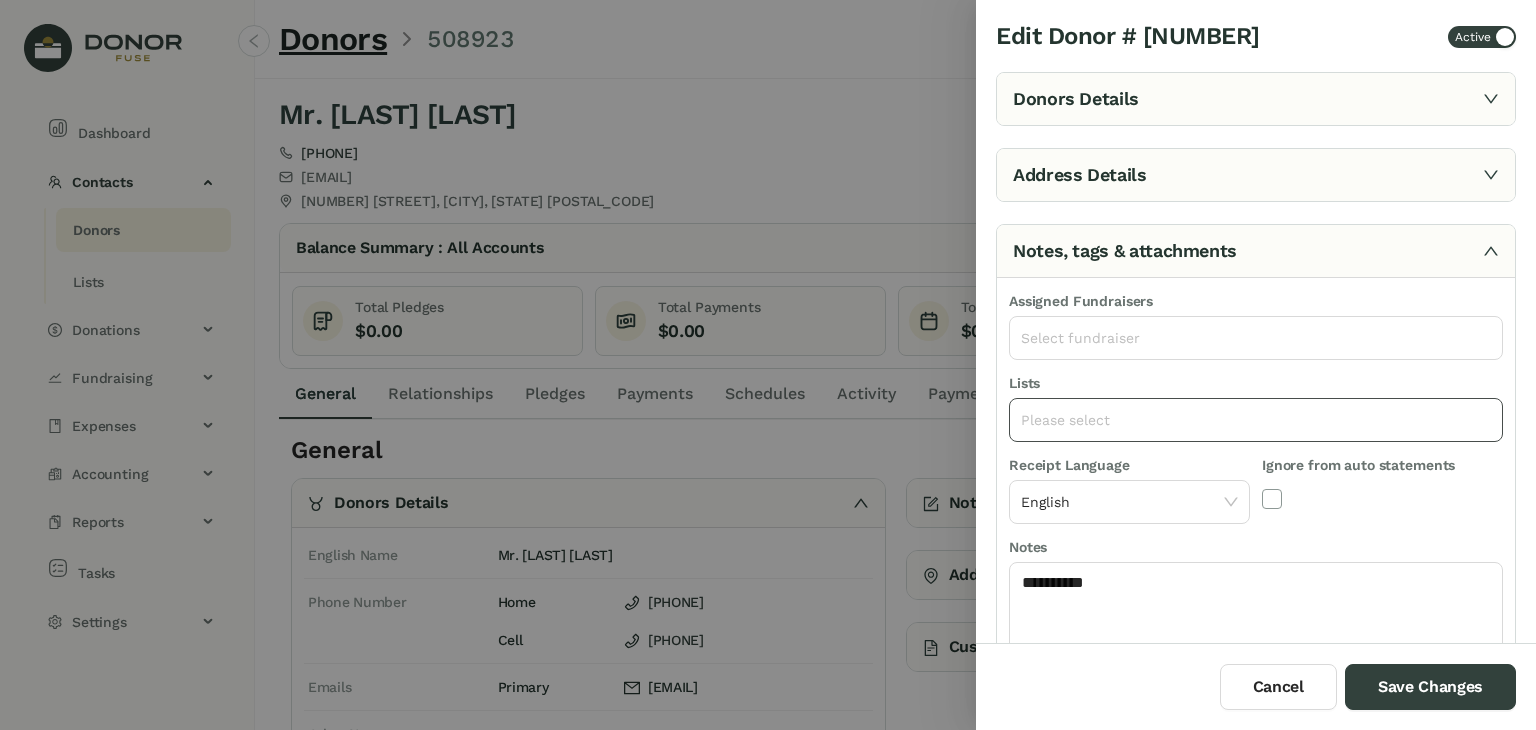 click on "Please select" 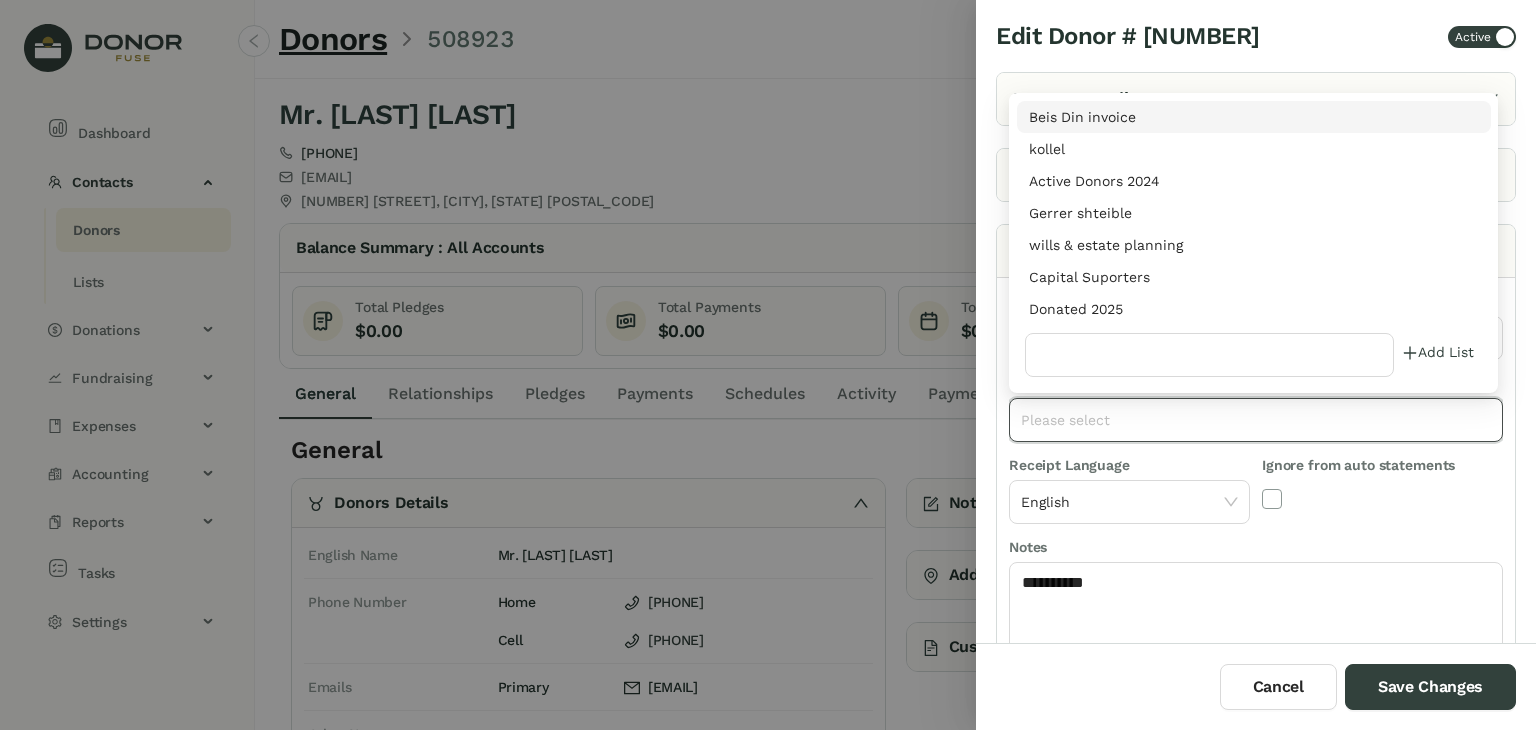 click on "Donated 2025" at bounding box center [1254, 309] 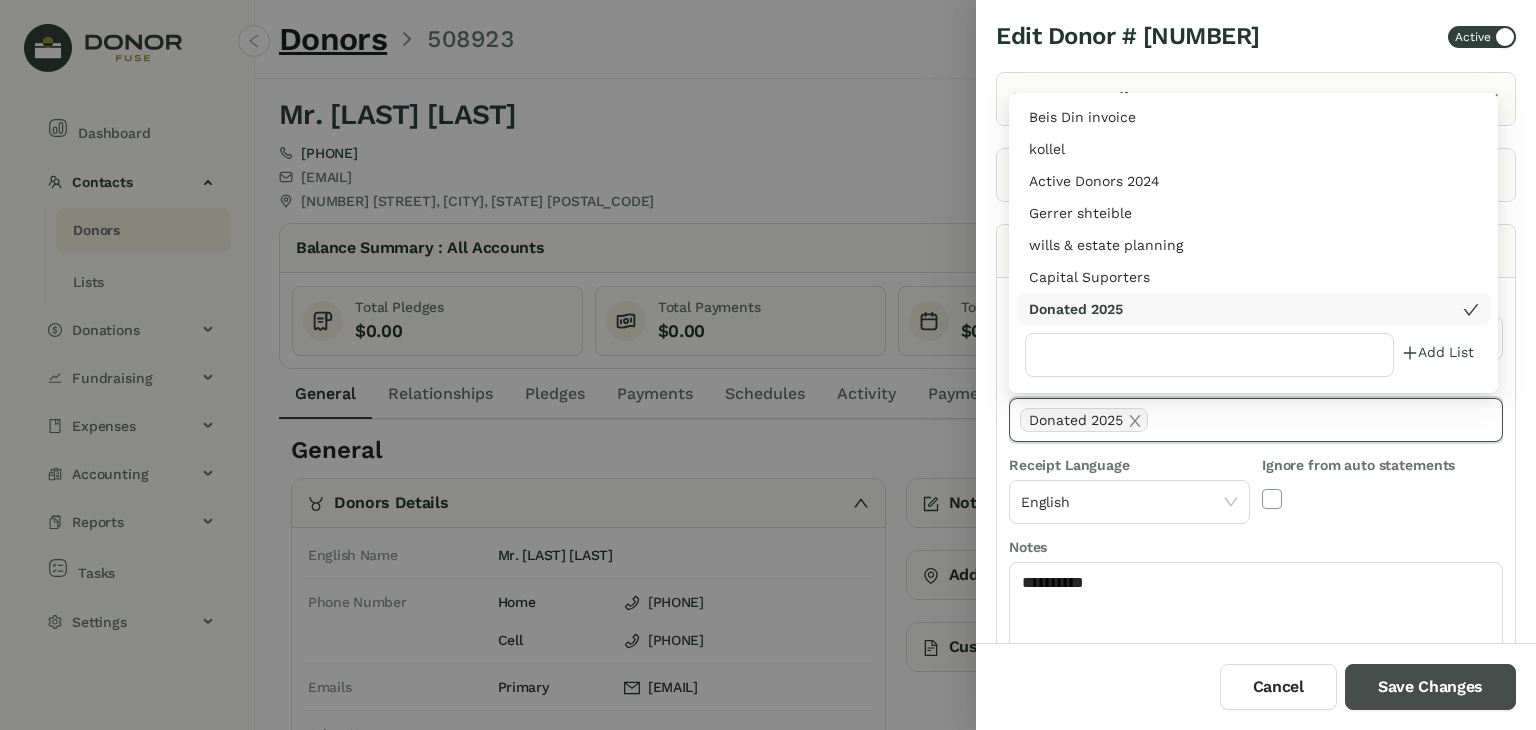 click on "Save Changes" at bounding box center [1430, 687] 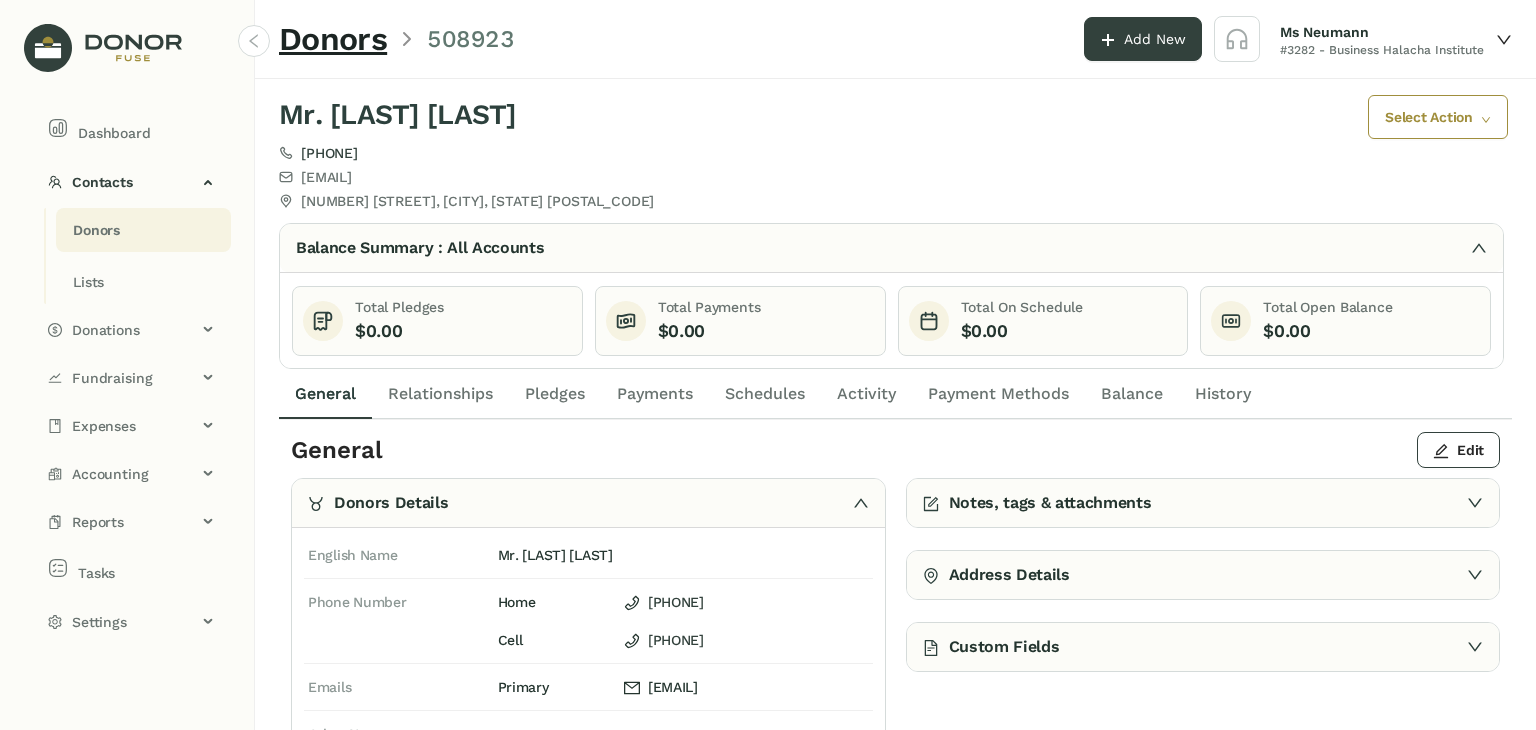click on "Payments" 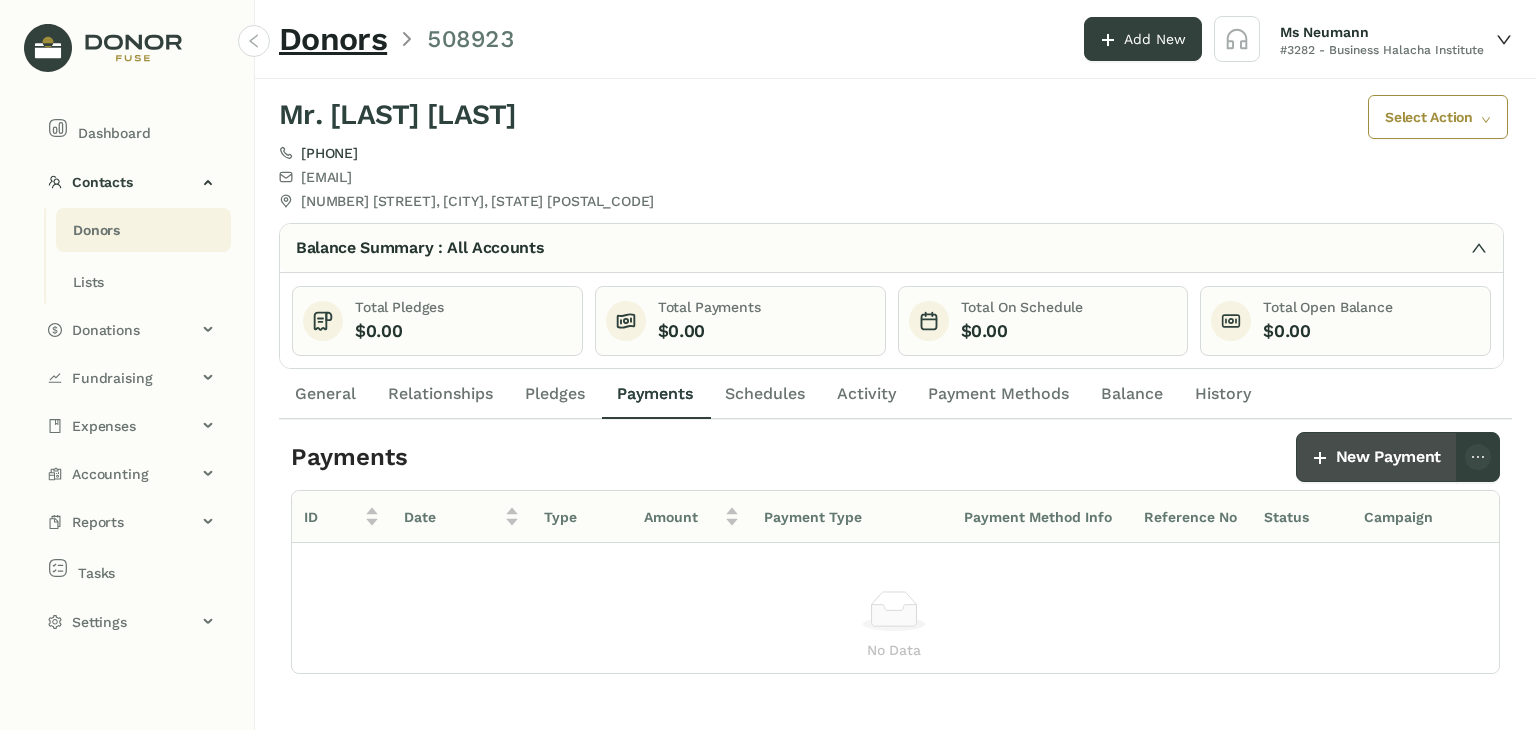 click on "New Payment" 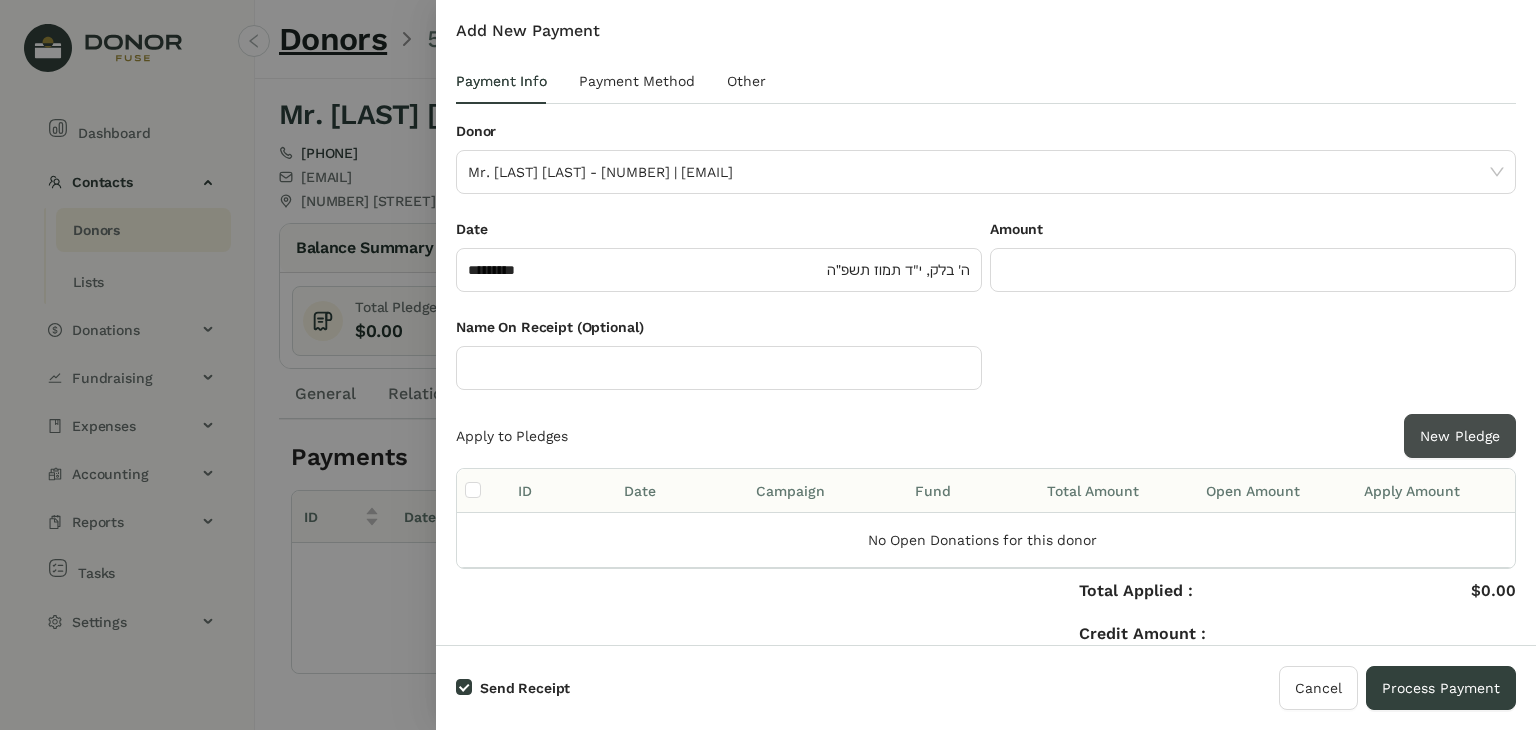 click on "New Pledge" at bounding box center [1460, 436] 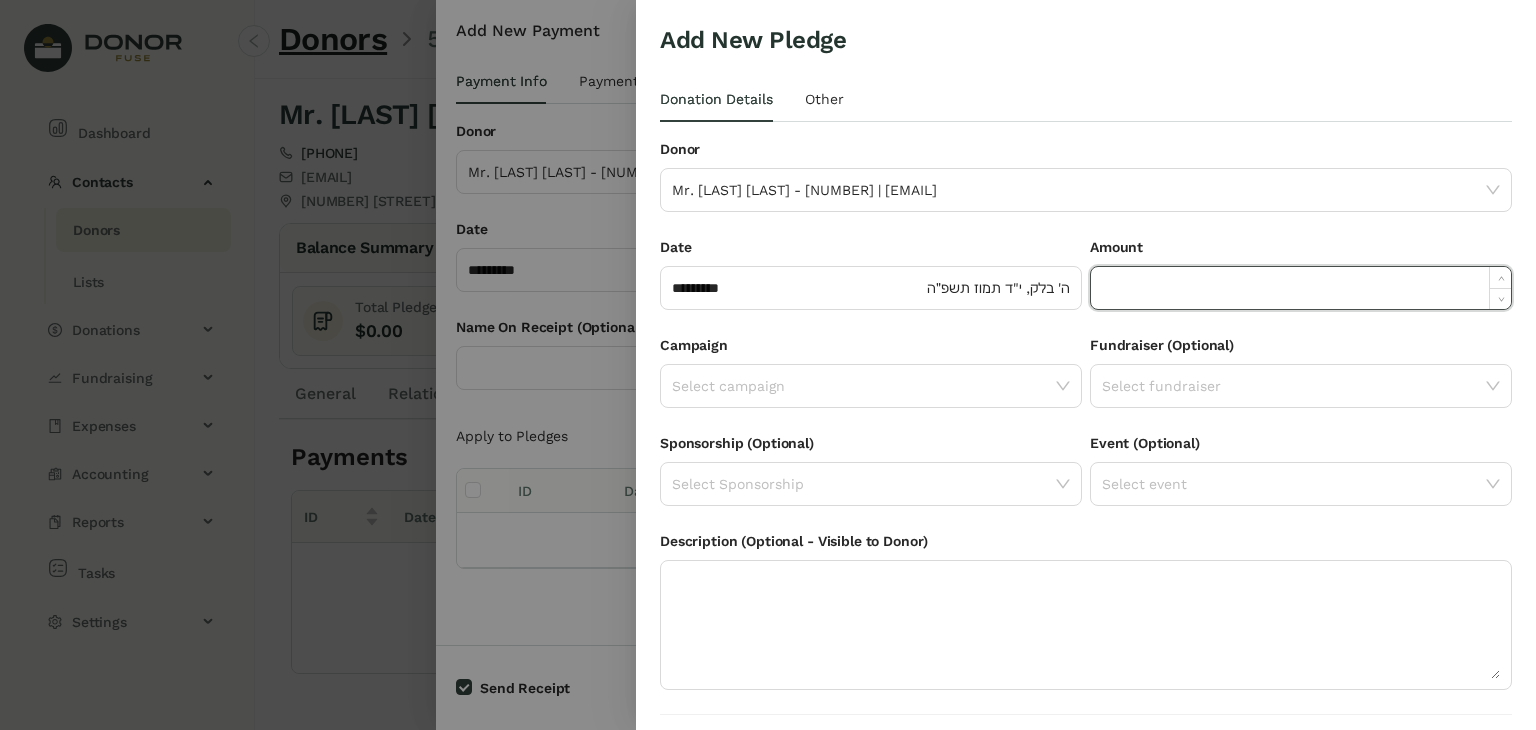 click 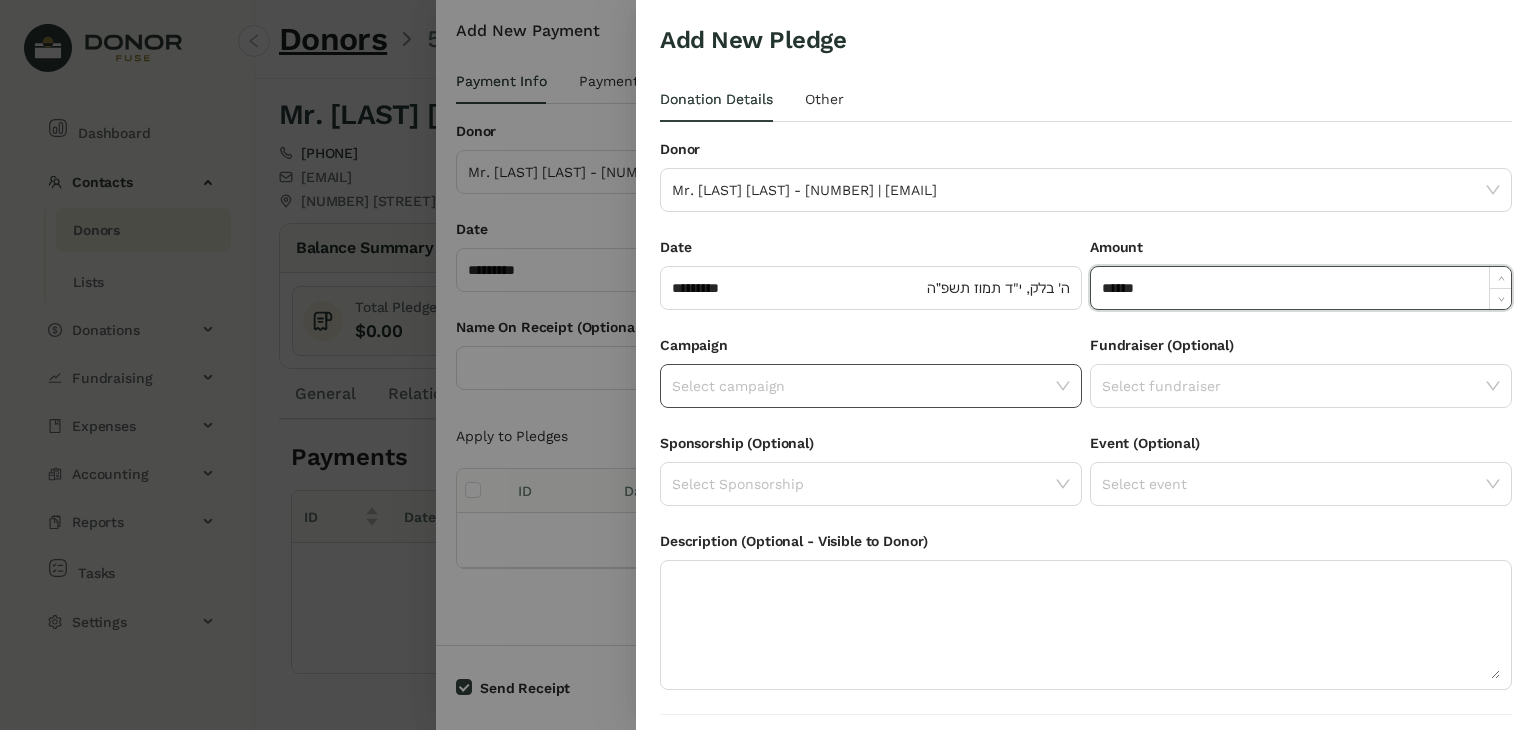 type on "*******" 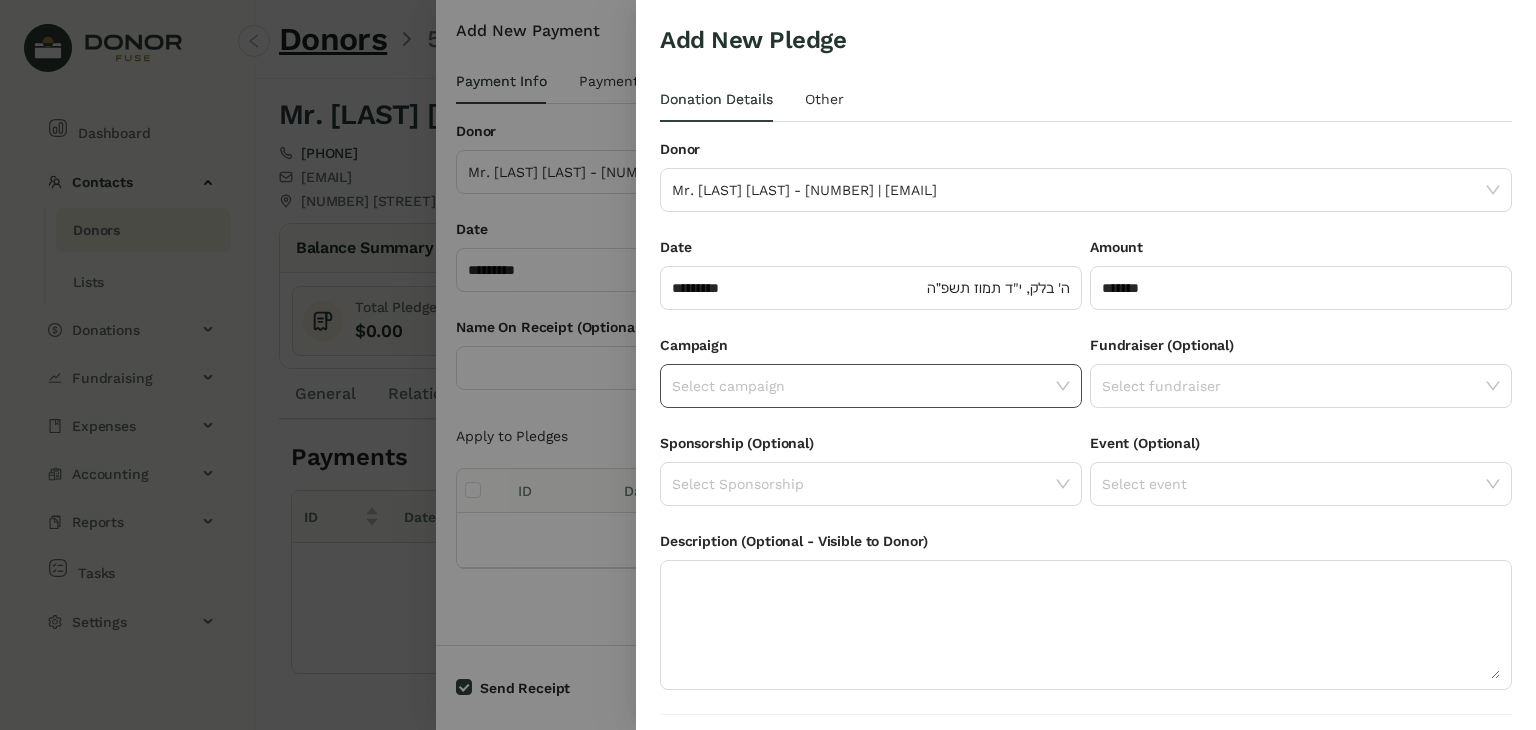 click 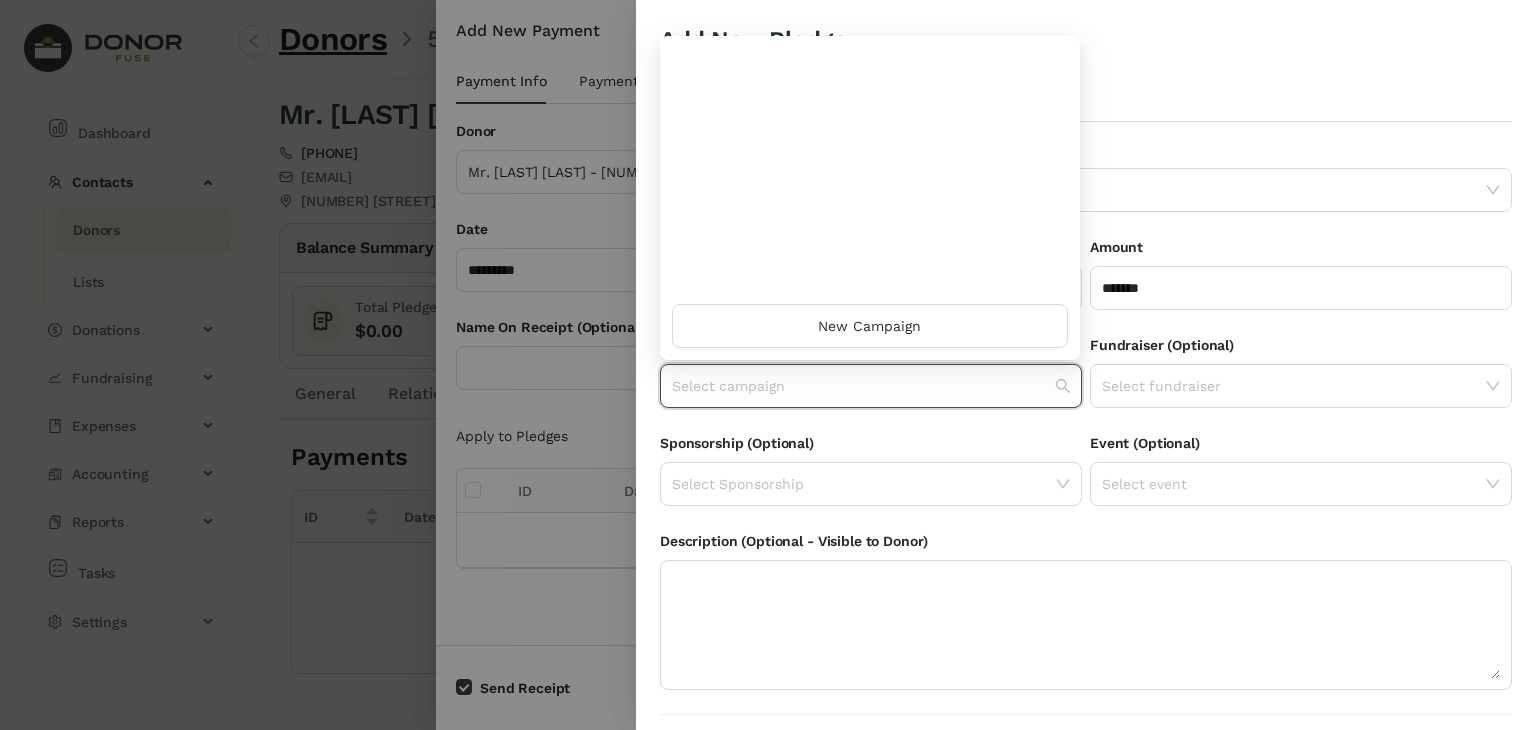 scroll, scrollTop: 960, scrollLeft: 0, axis: vertical 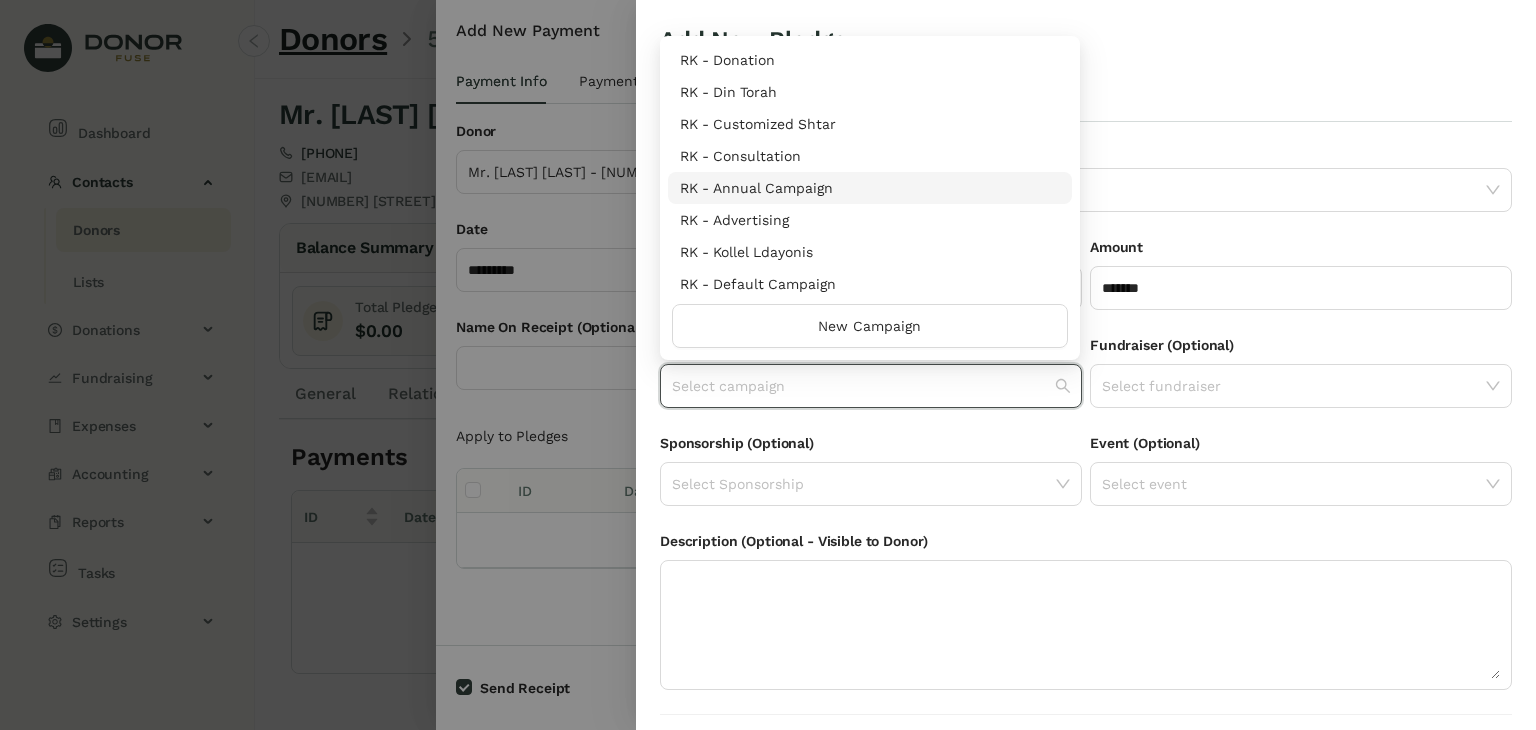click on "RK - Annual Campaign" at bounding box center [870, 188] 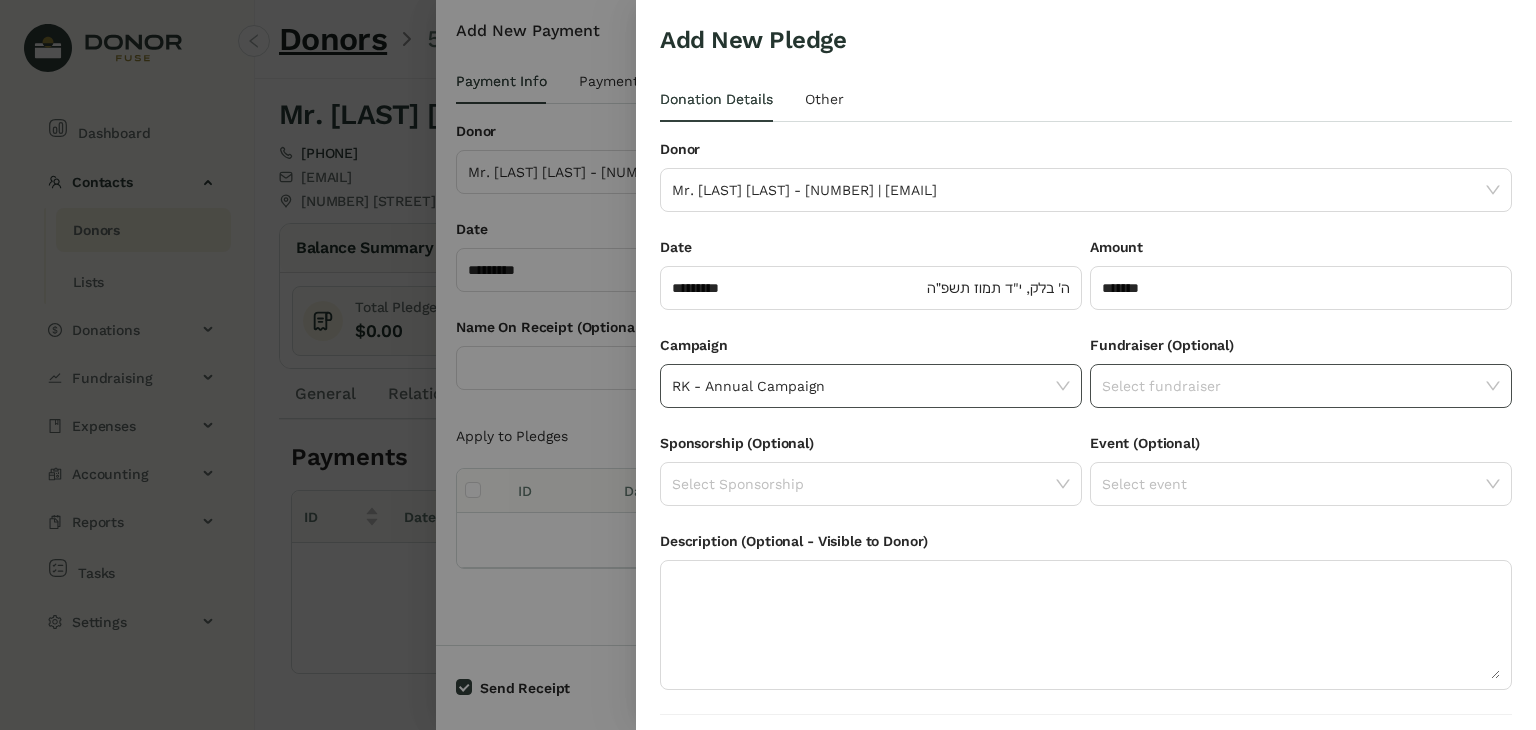 click 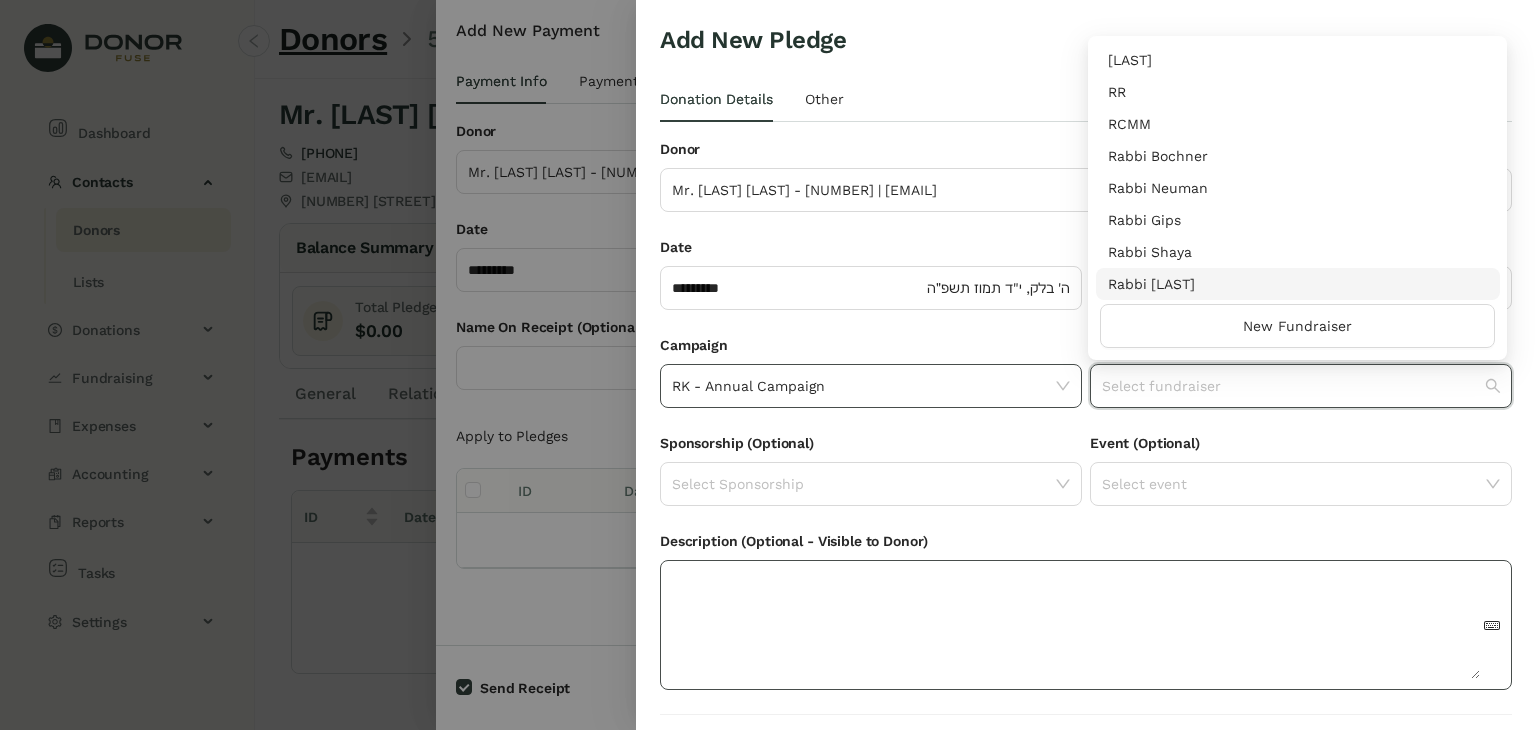 click 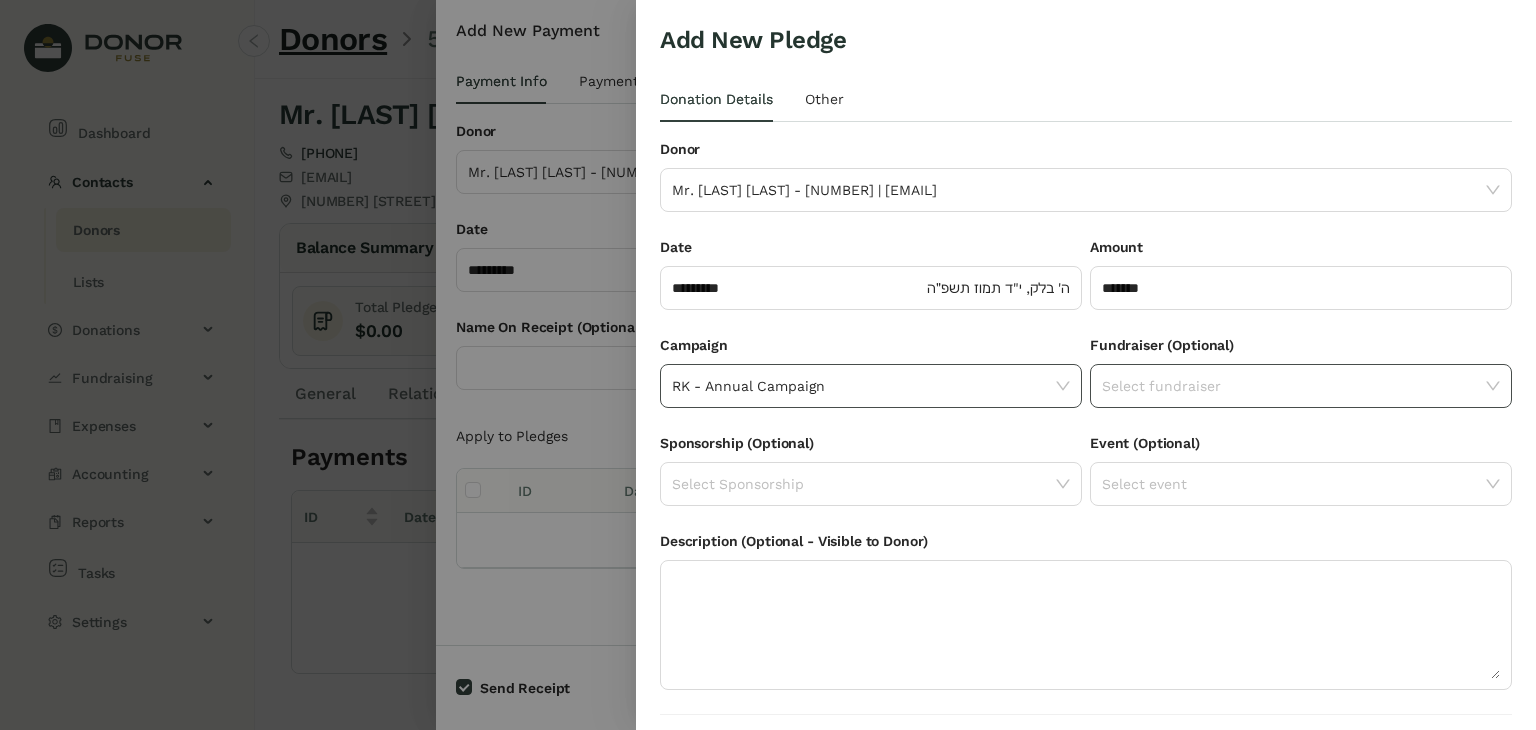 scroll, scrollTop: 54, scrollLeft: 0, axis: vertical 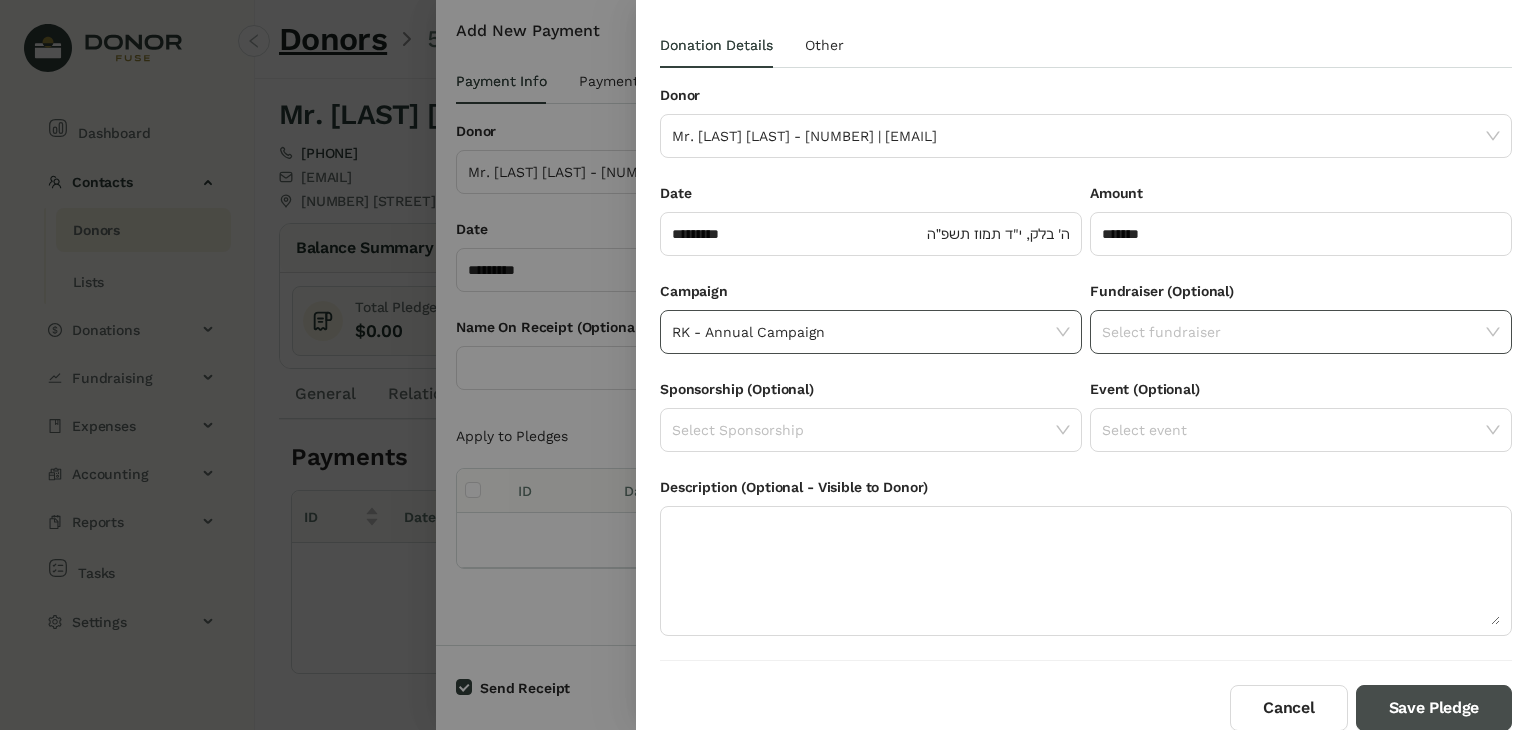 click on "Save Pledge" at bounding box center (1434, 708) 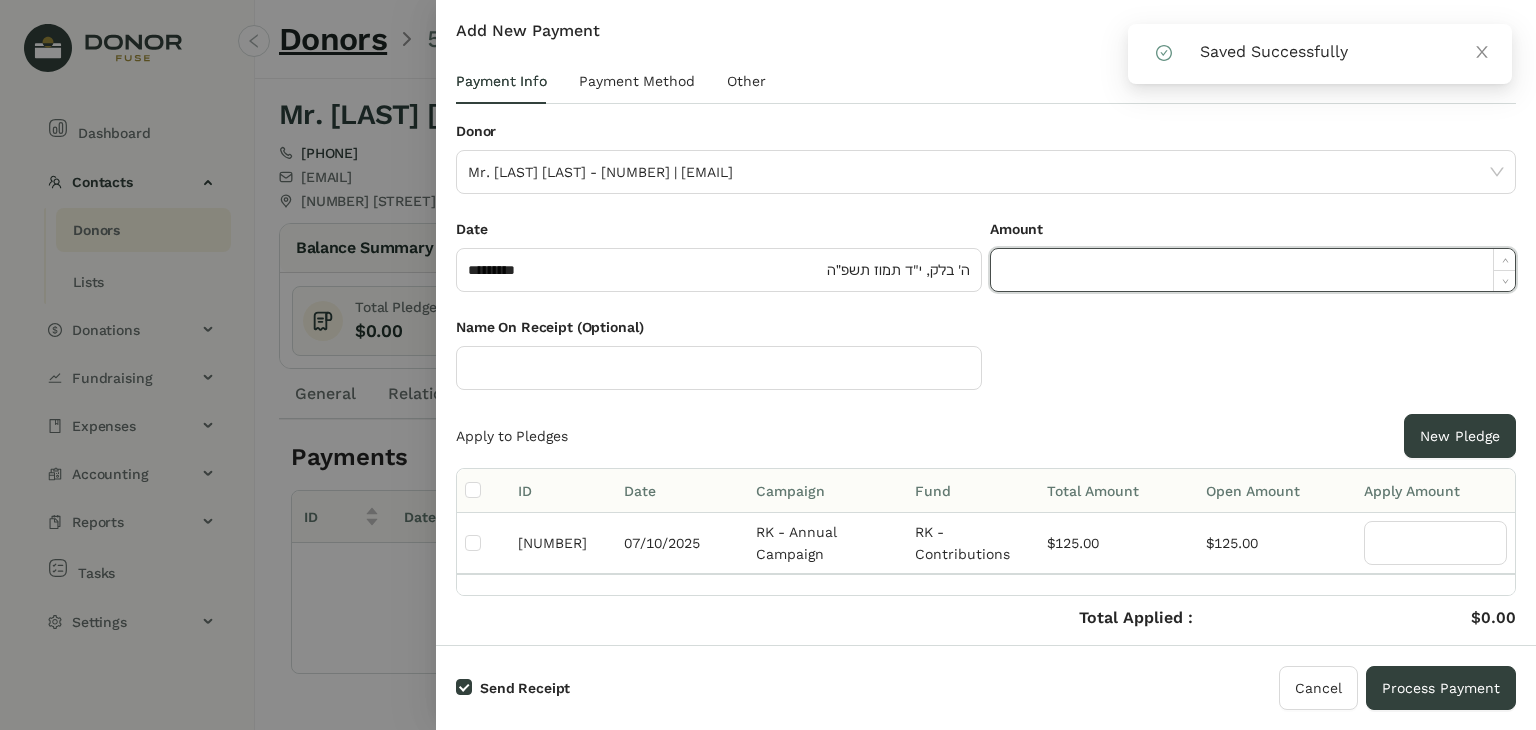 click 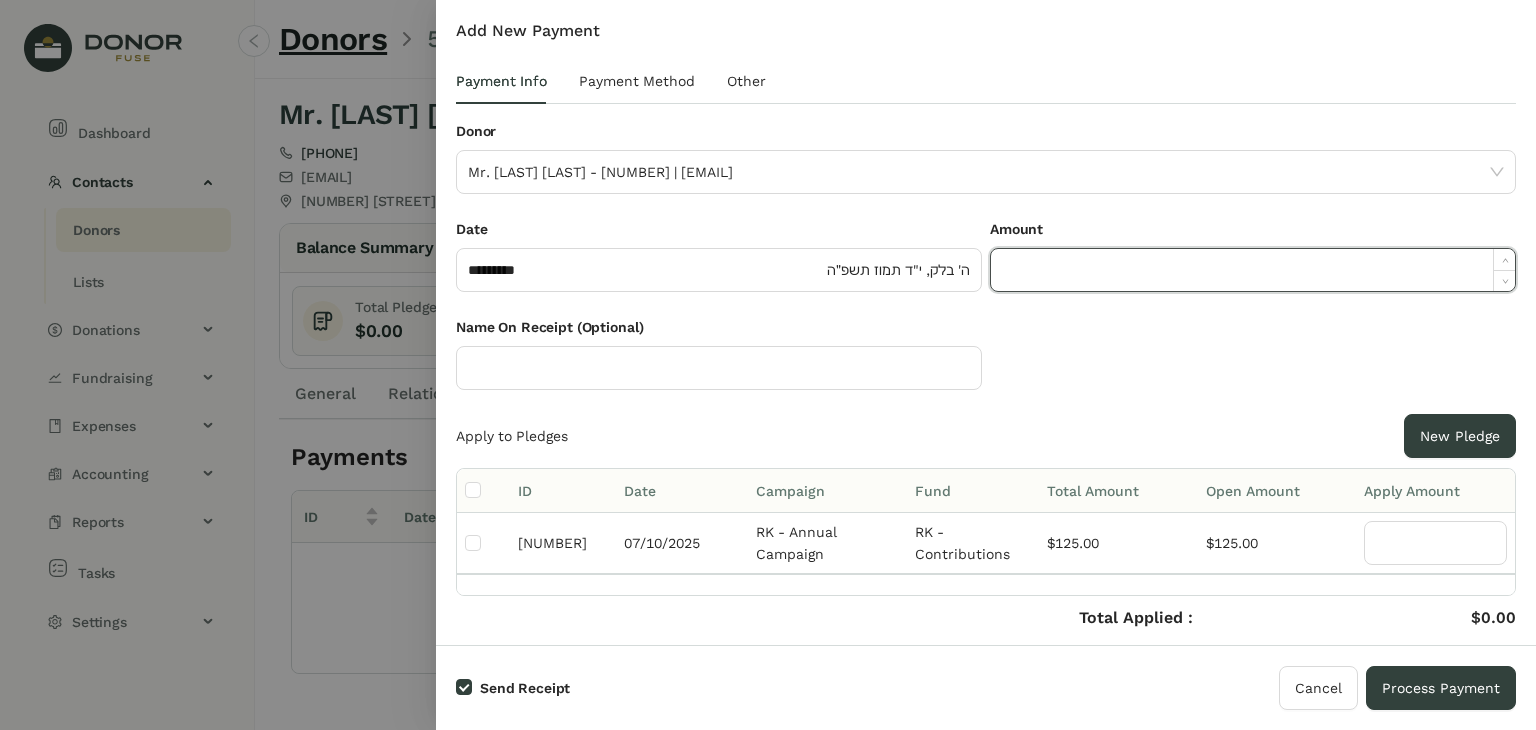 paste on "******" 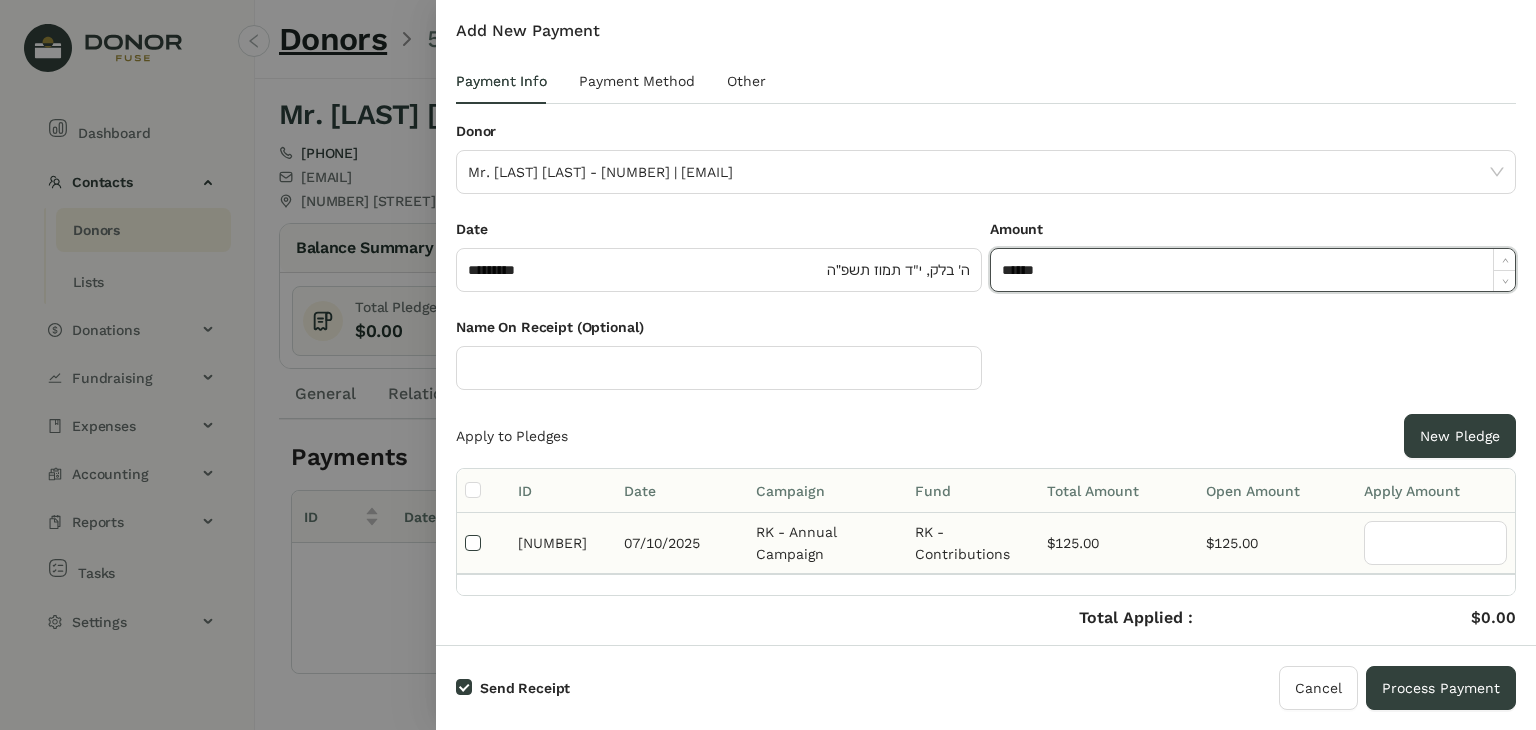 type on "*******" 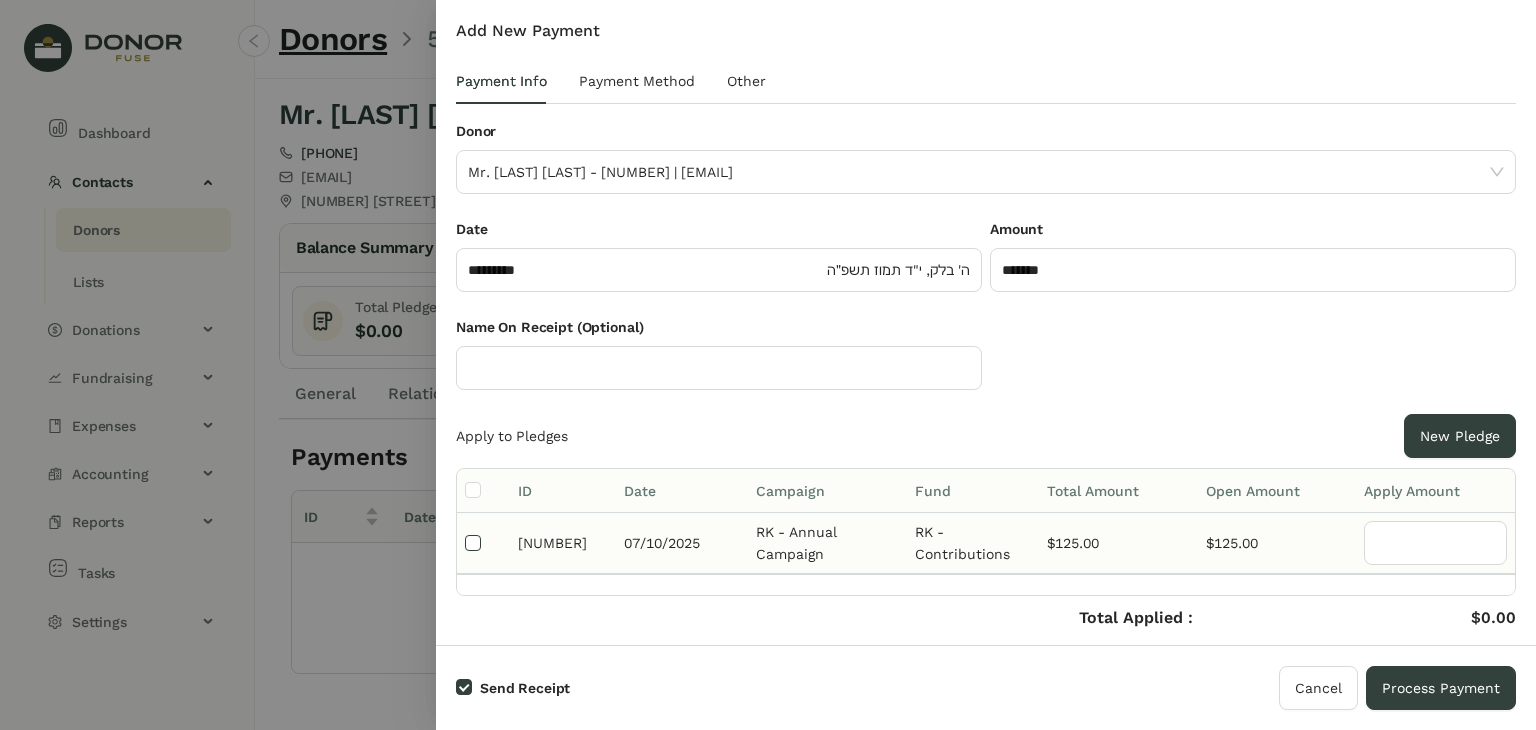 type on "***" 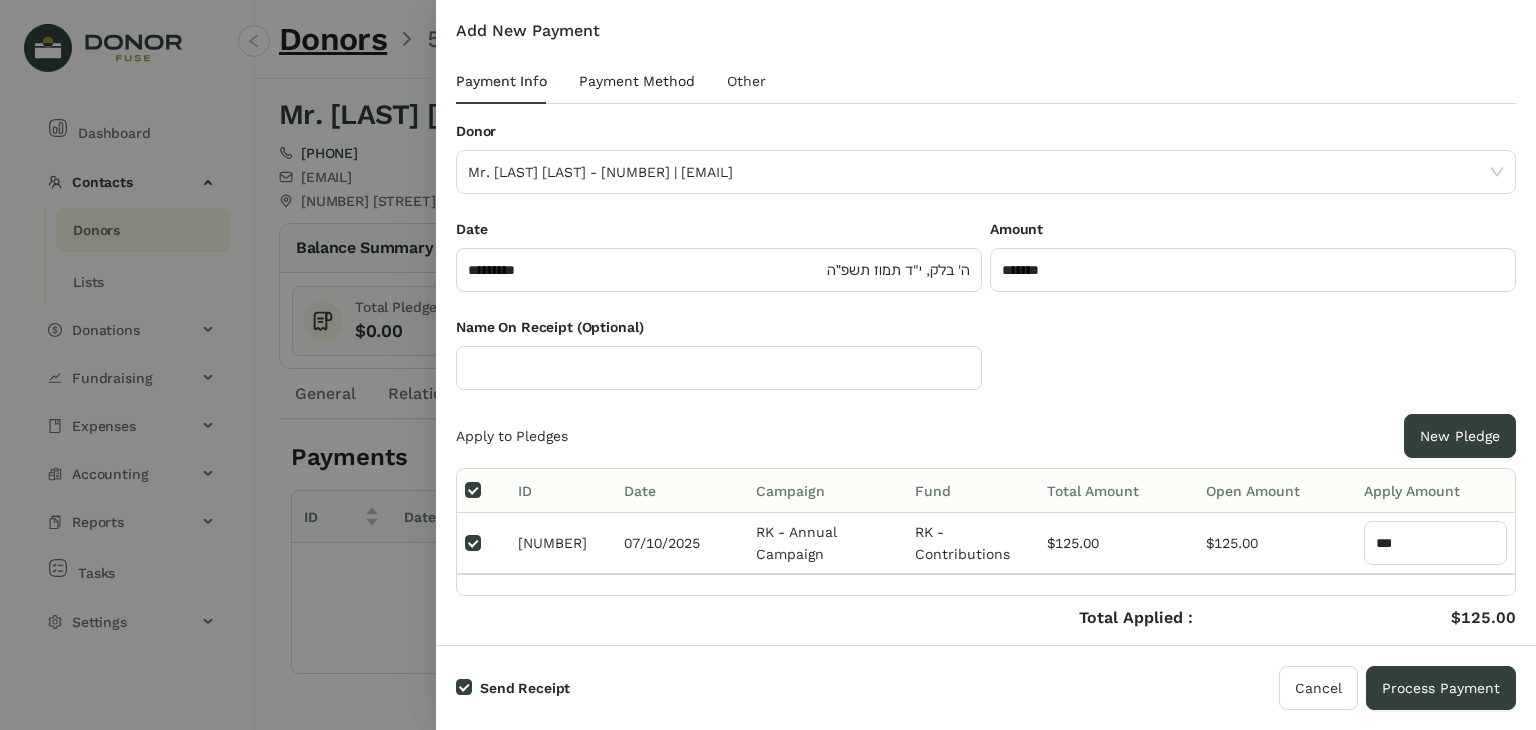 click on "Payment Method" at bounding box center (637, 81) 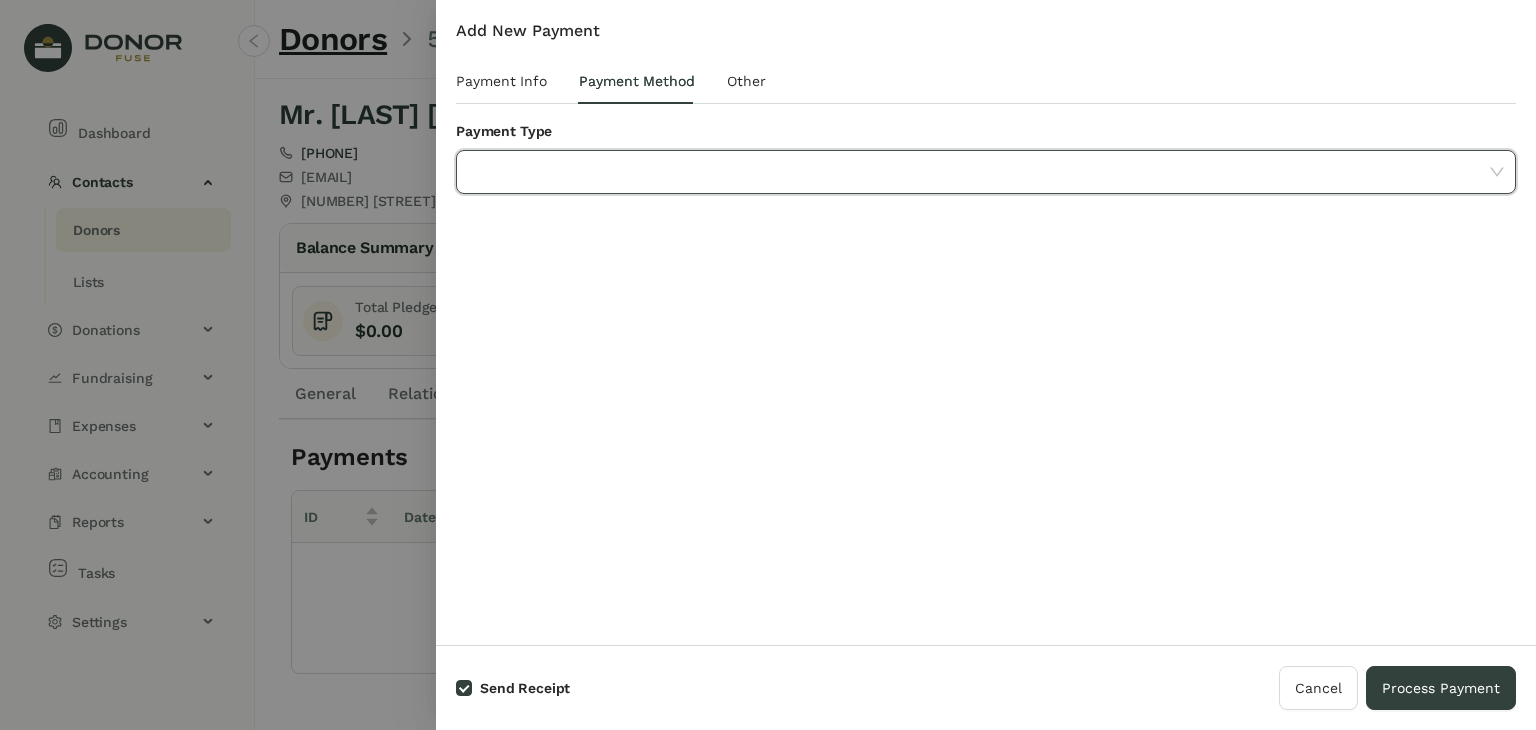 click 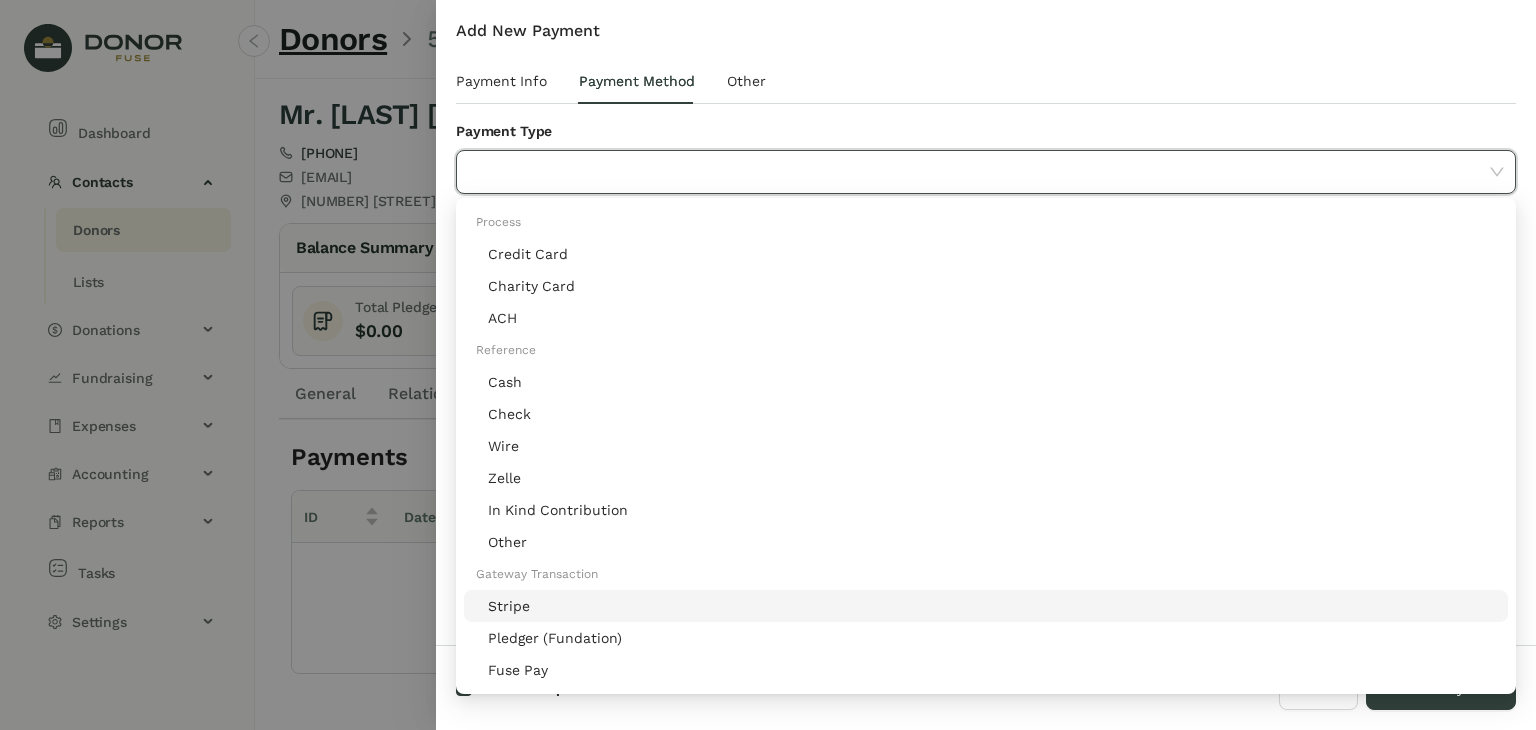 click on "Stripe" 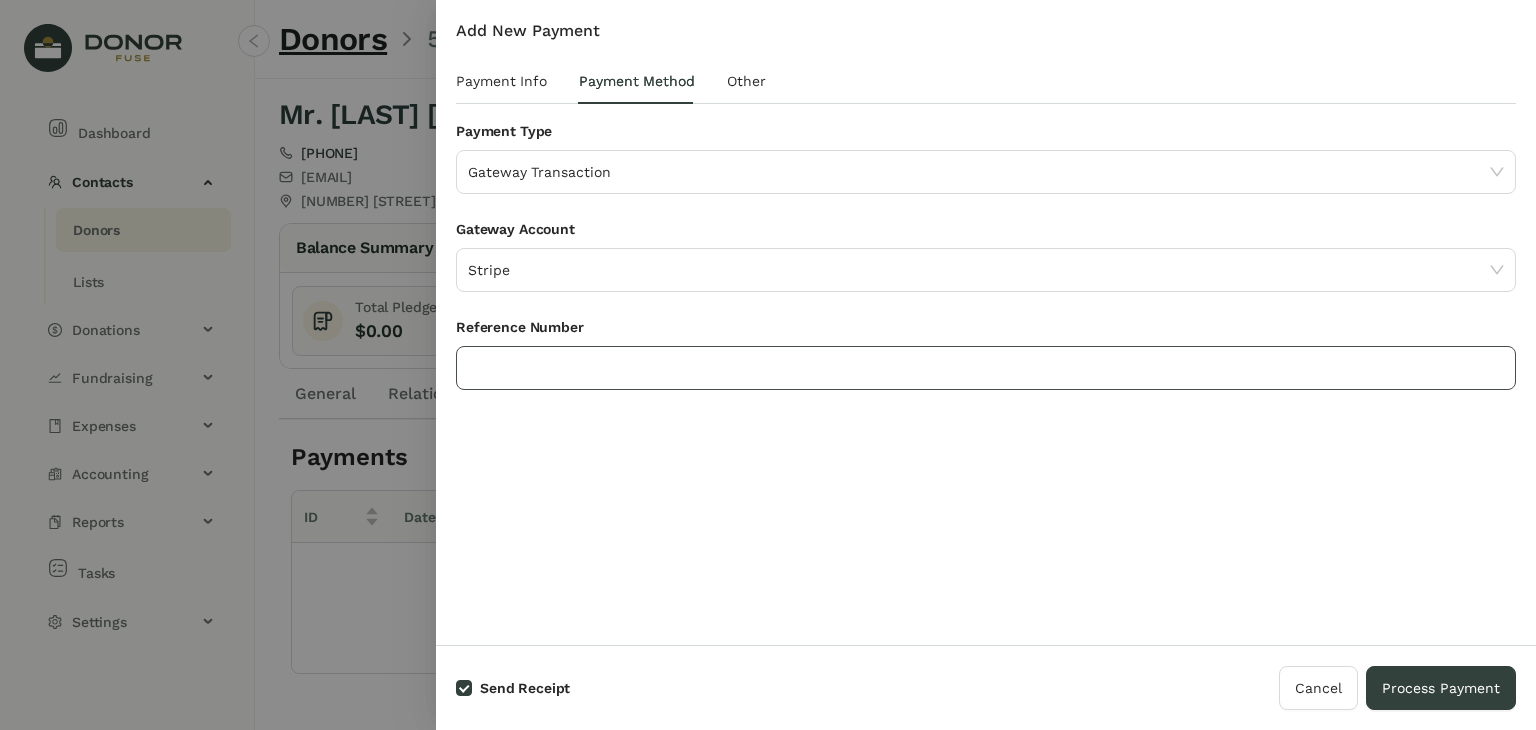 click 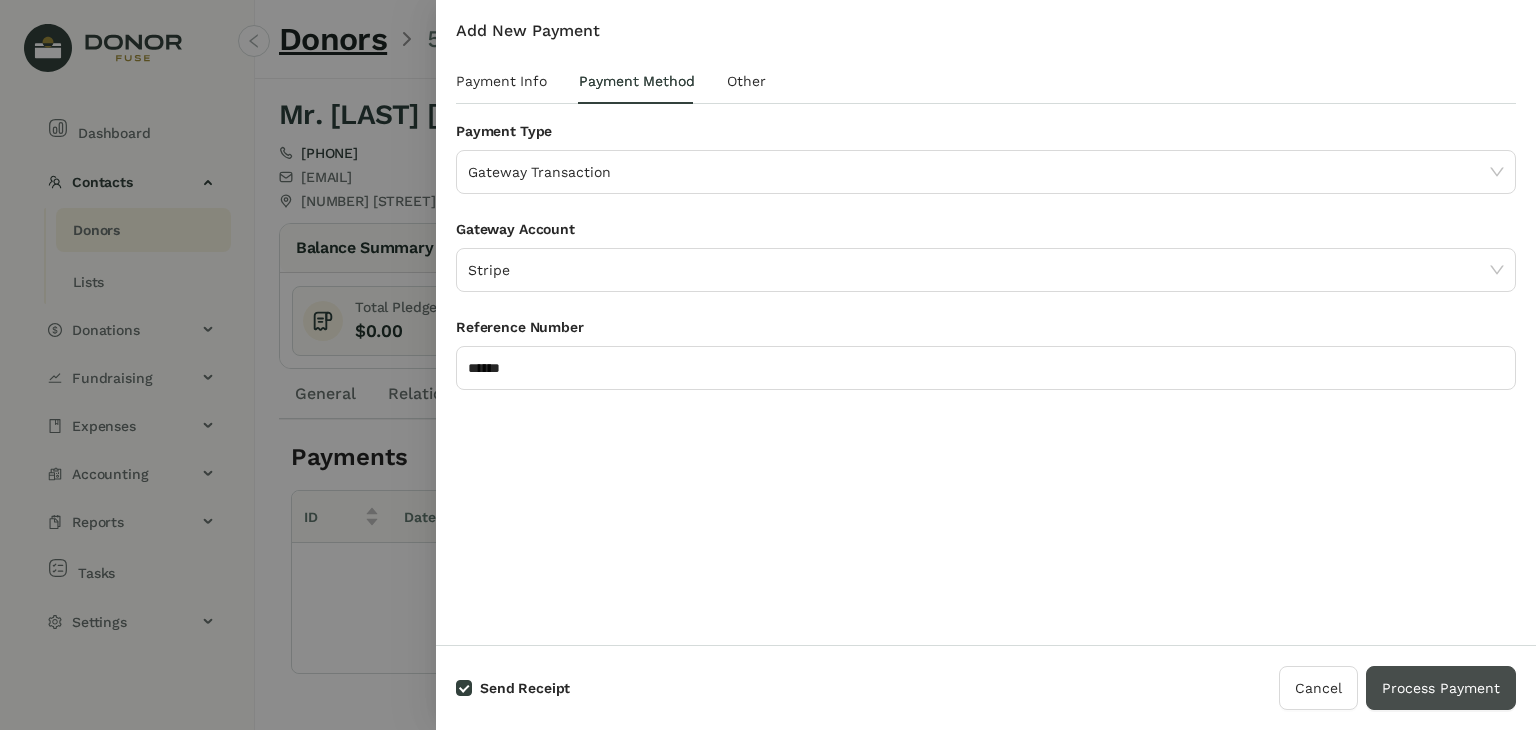 click on "Process Payment" at bounding box center (1441, 688) 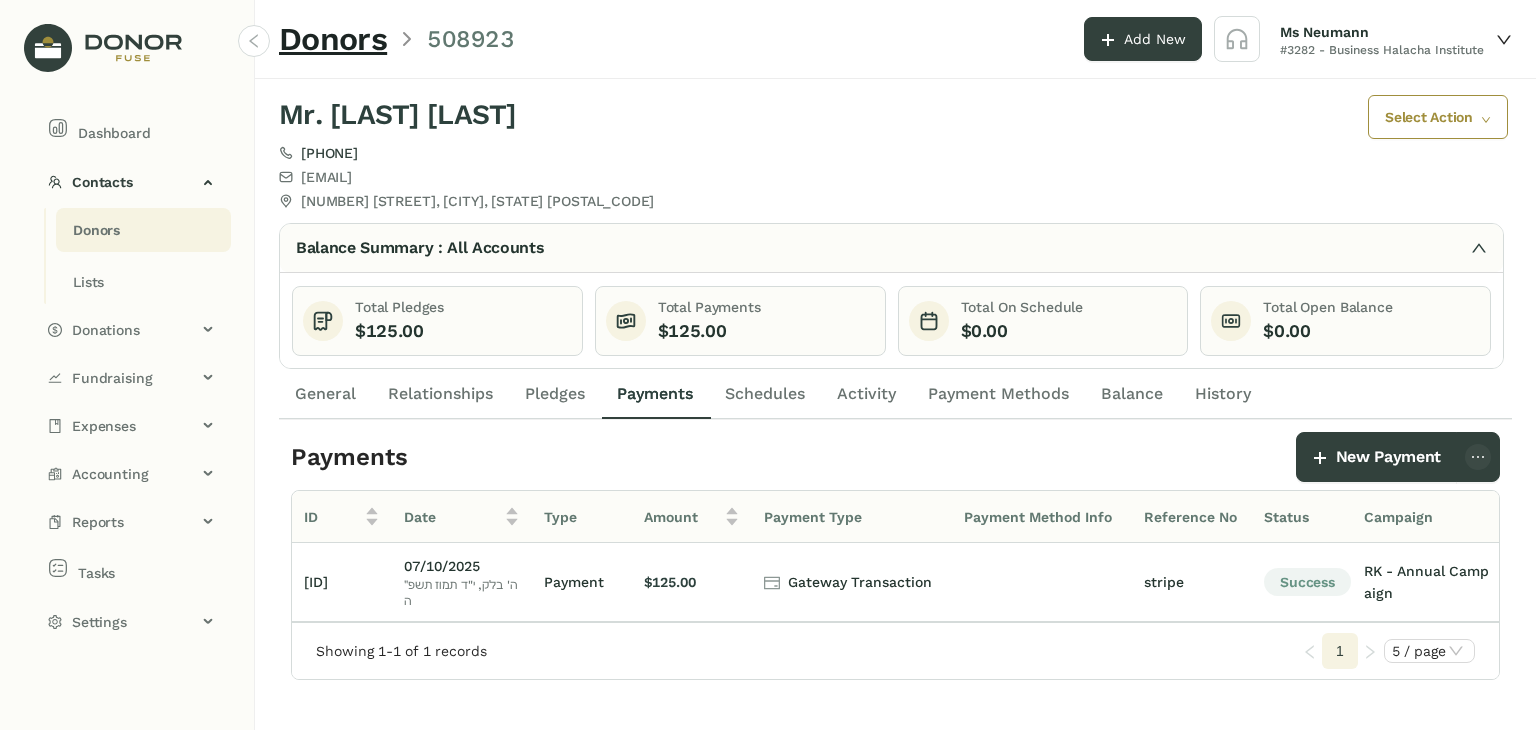 click on "Donors" 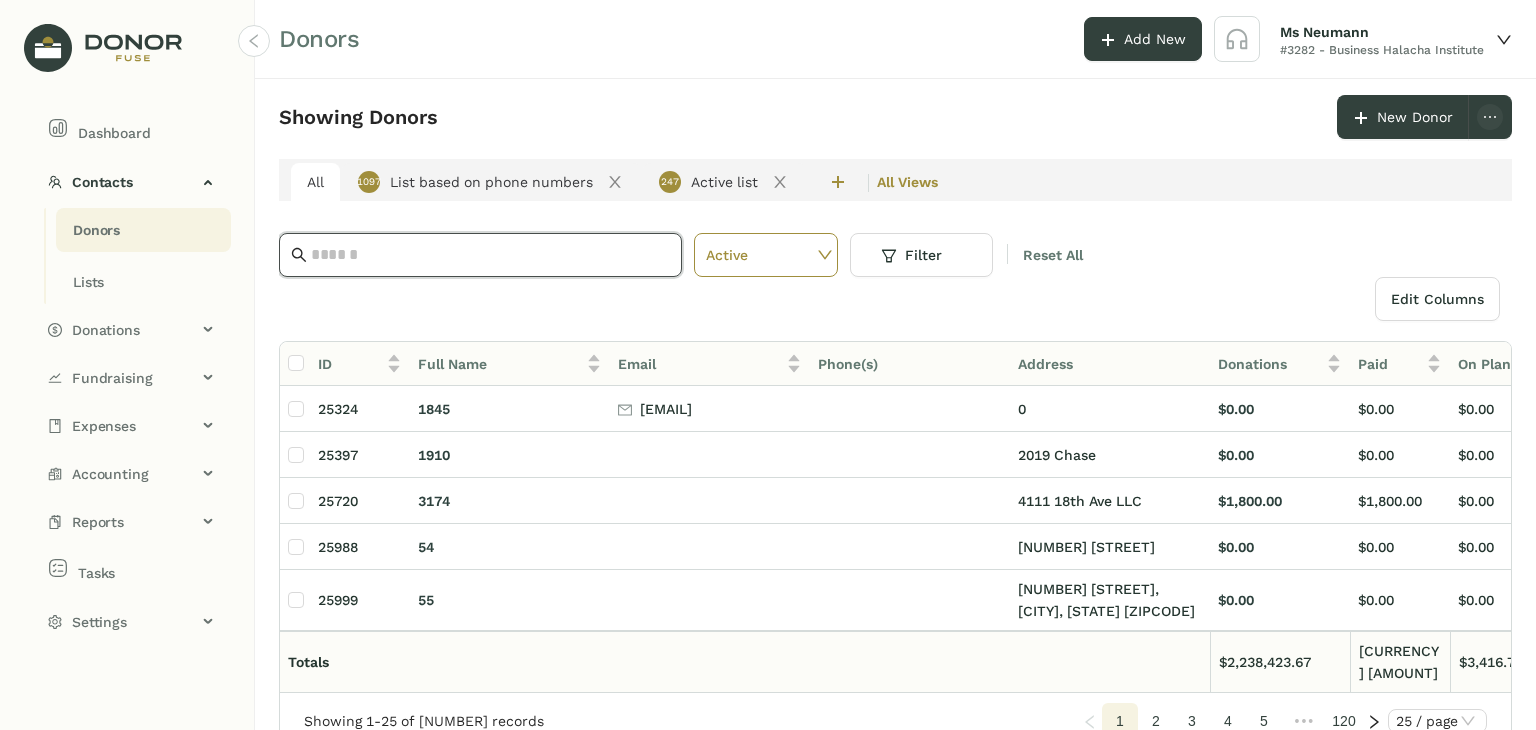 click 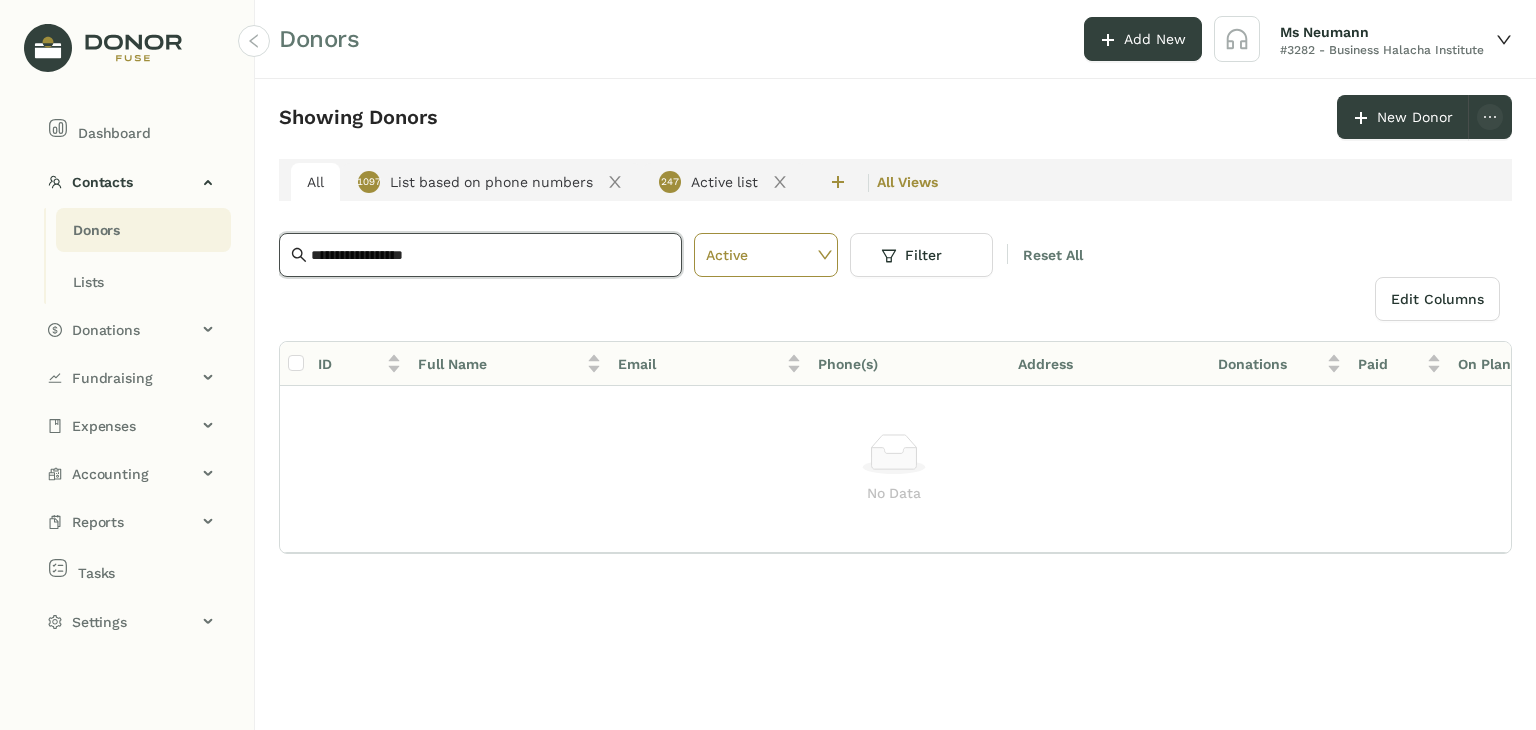 drag, startPoint x: 459, startPoint y: 257, endPoint x: 131, endPoint y: 257, distance: 328 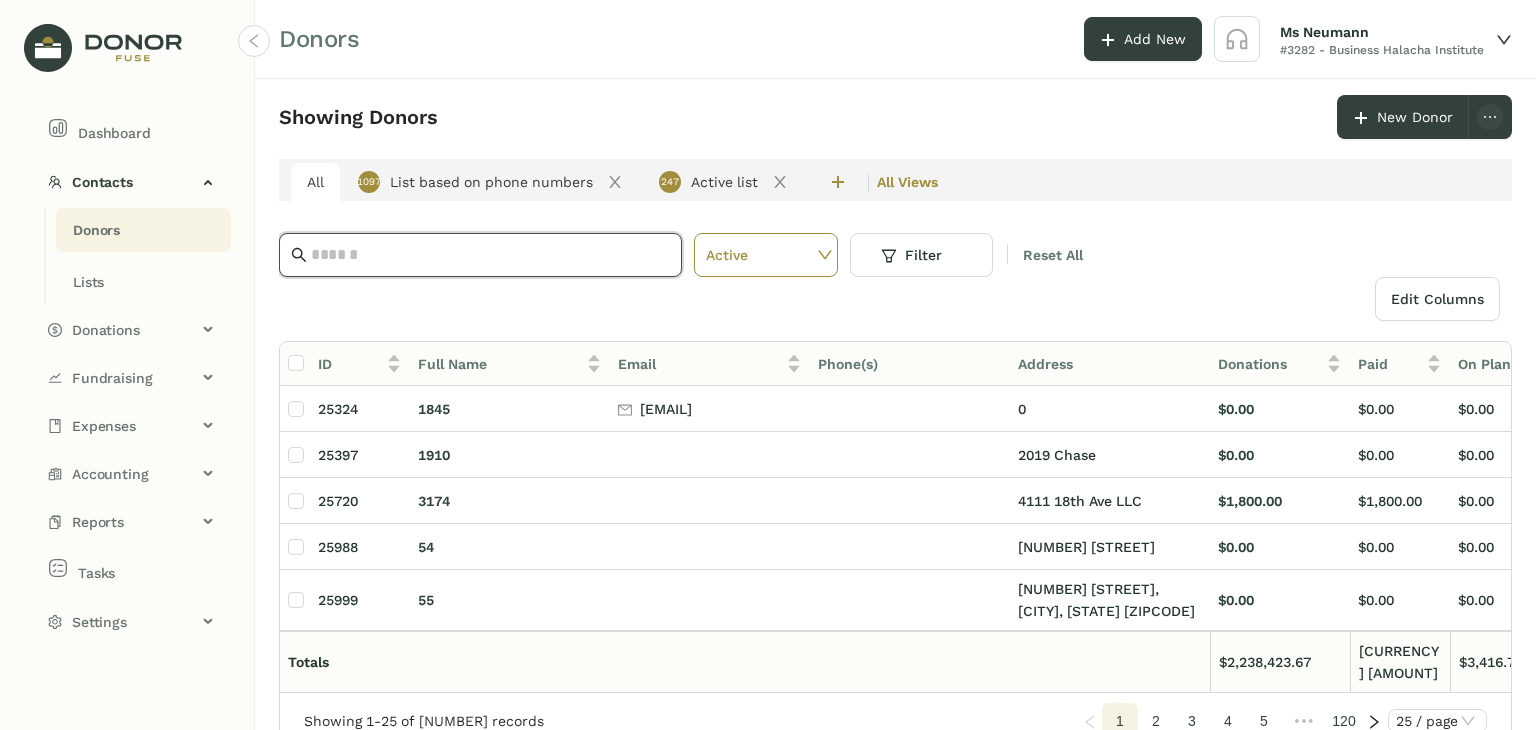 paste on "********" 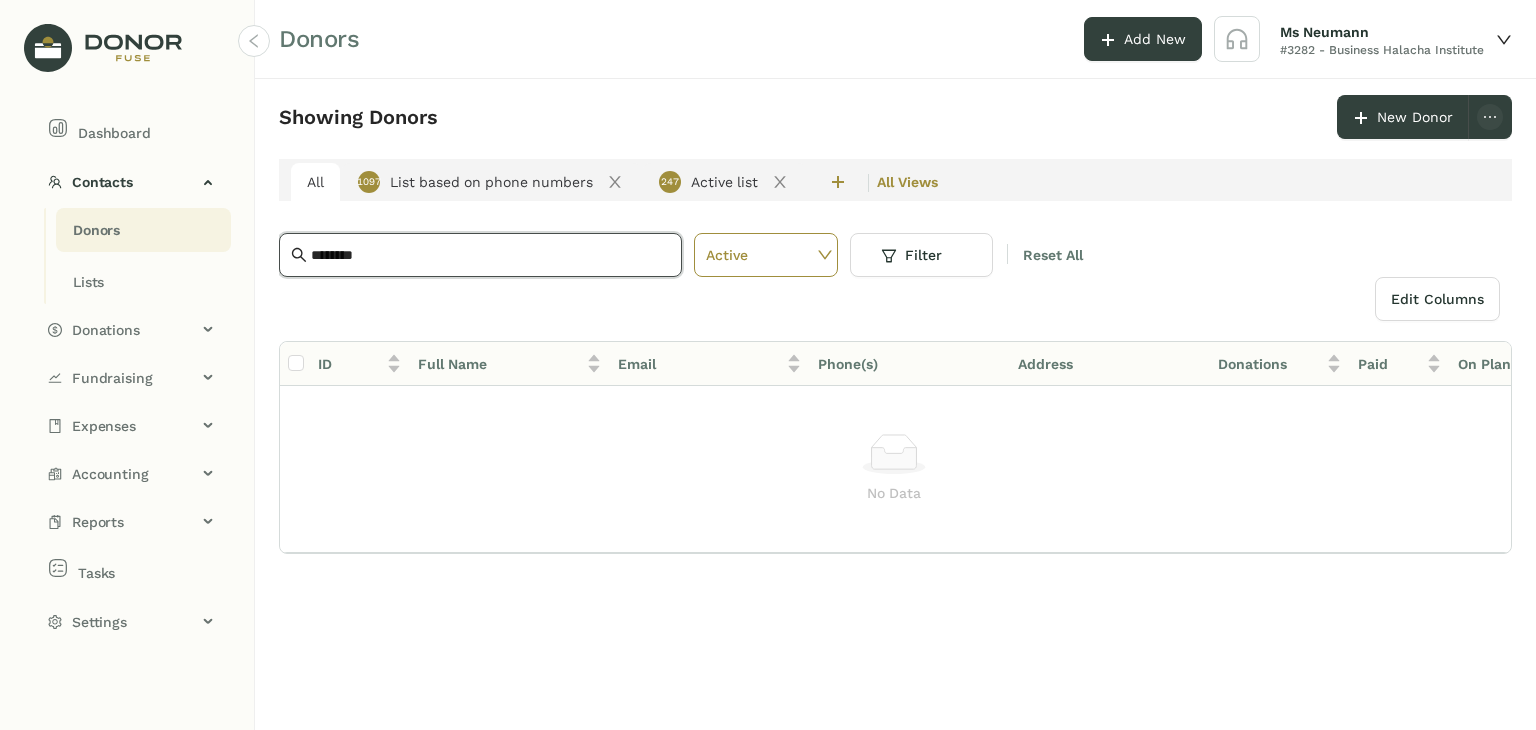 drag, startPoint x: 411, startPoint y: 249, endPoint x: 141, endPoint y: 251, distance: 270.00742 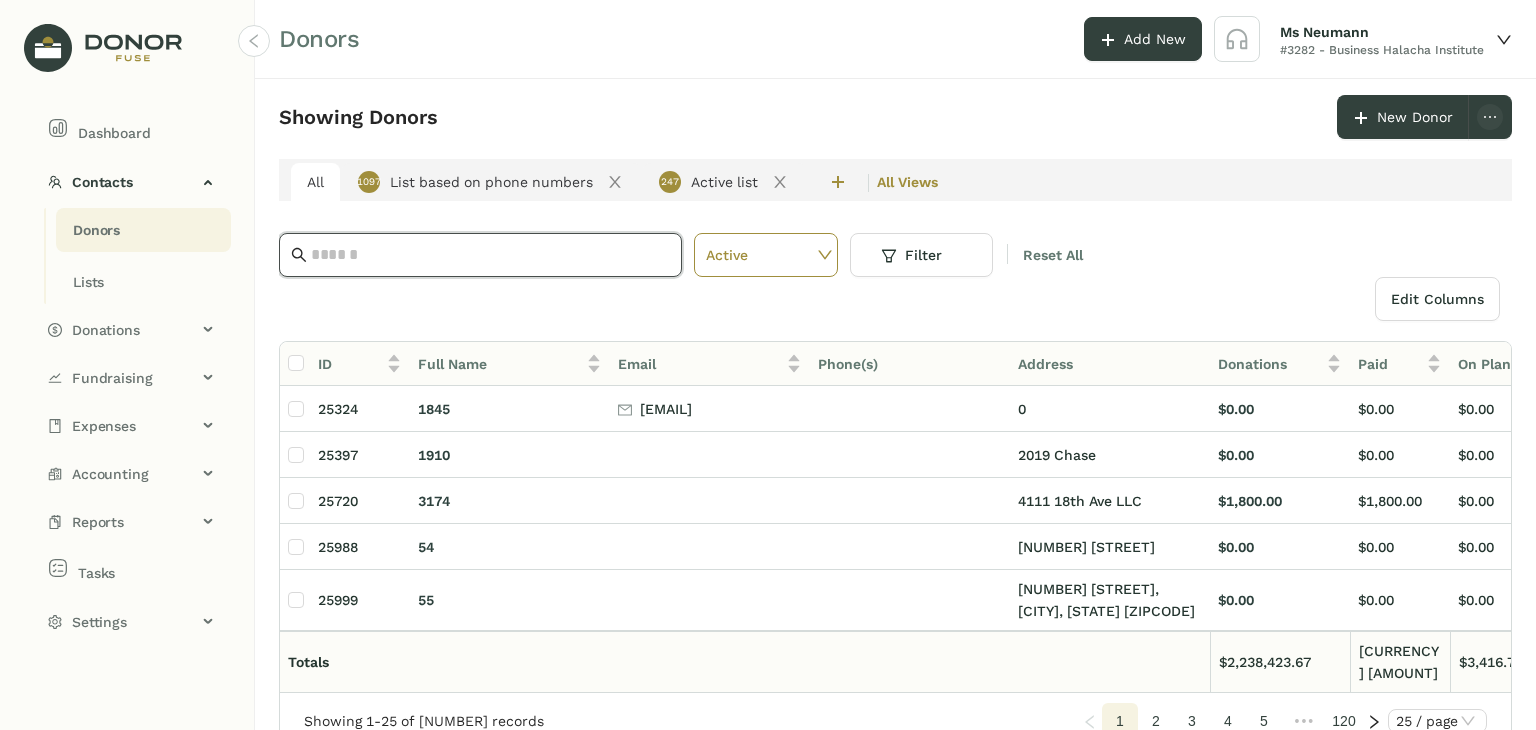 paste on "**********" 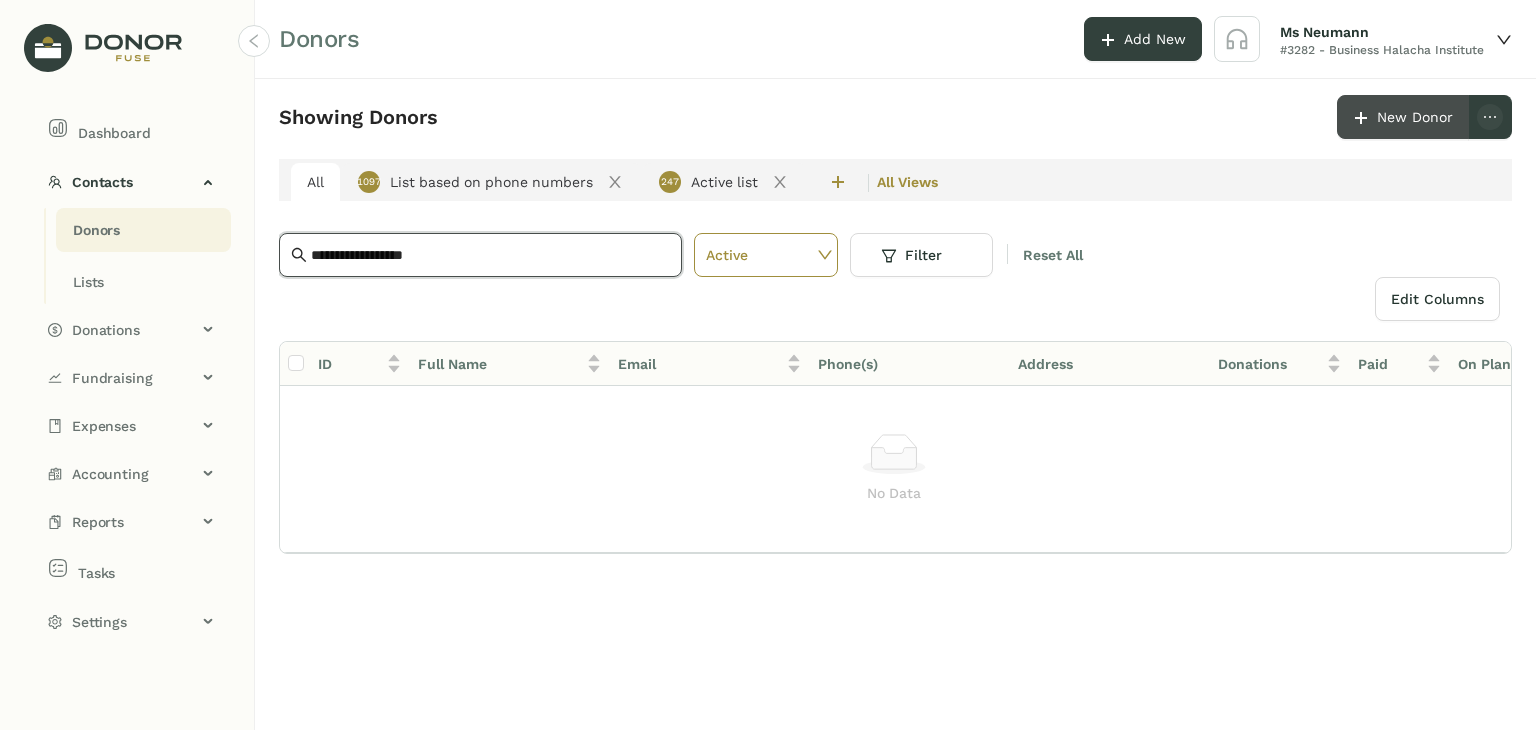 type on "**********" 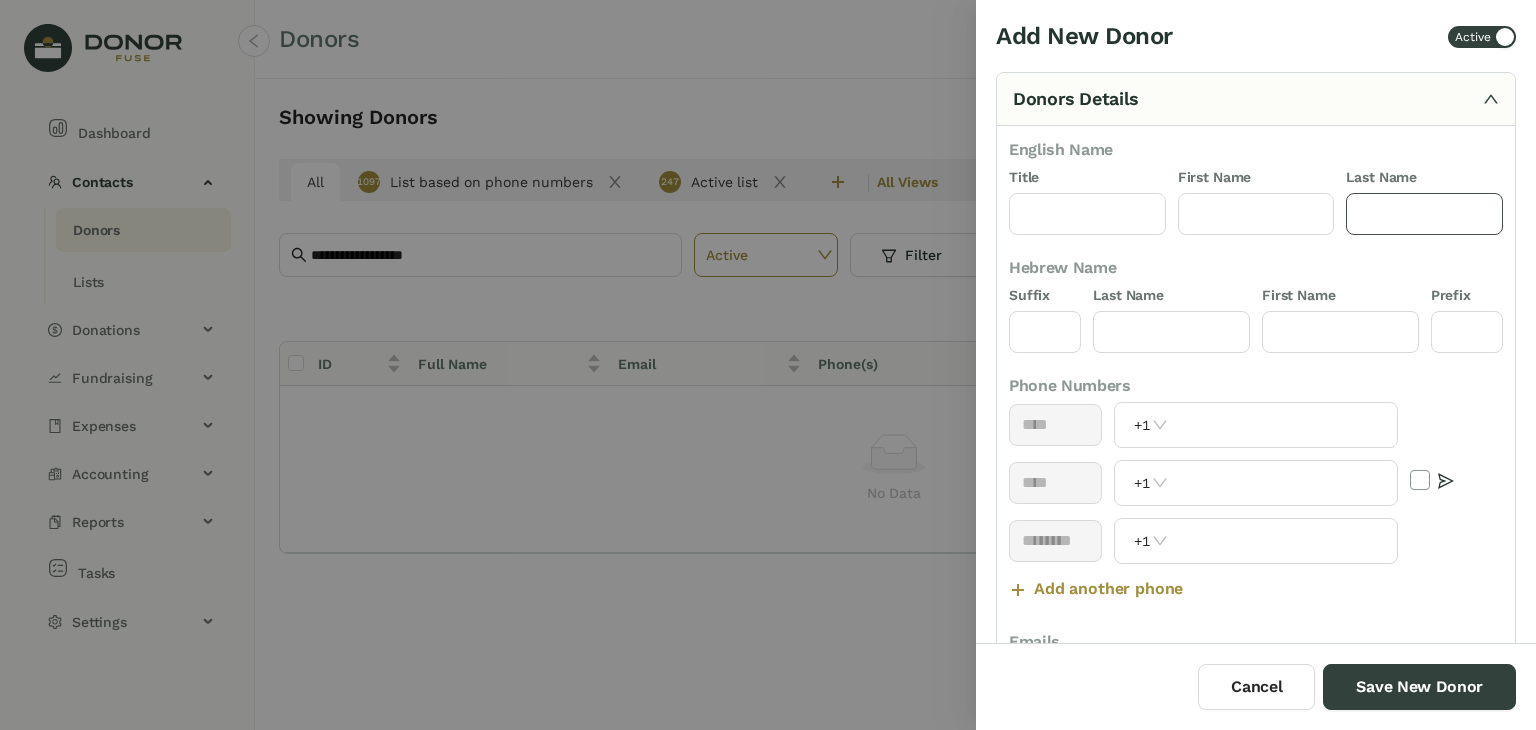 click 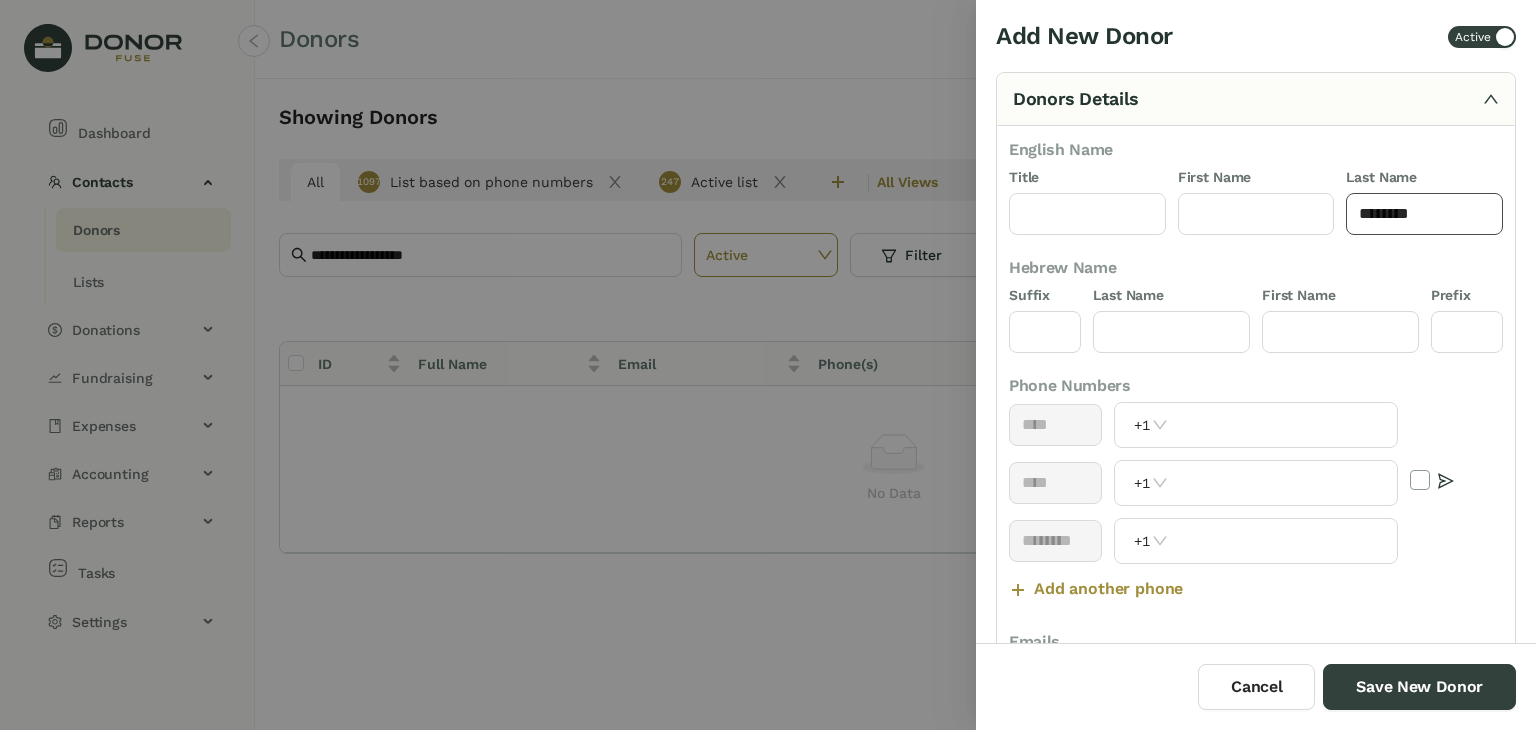 click on "********" 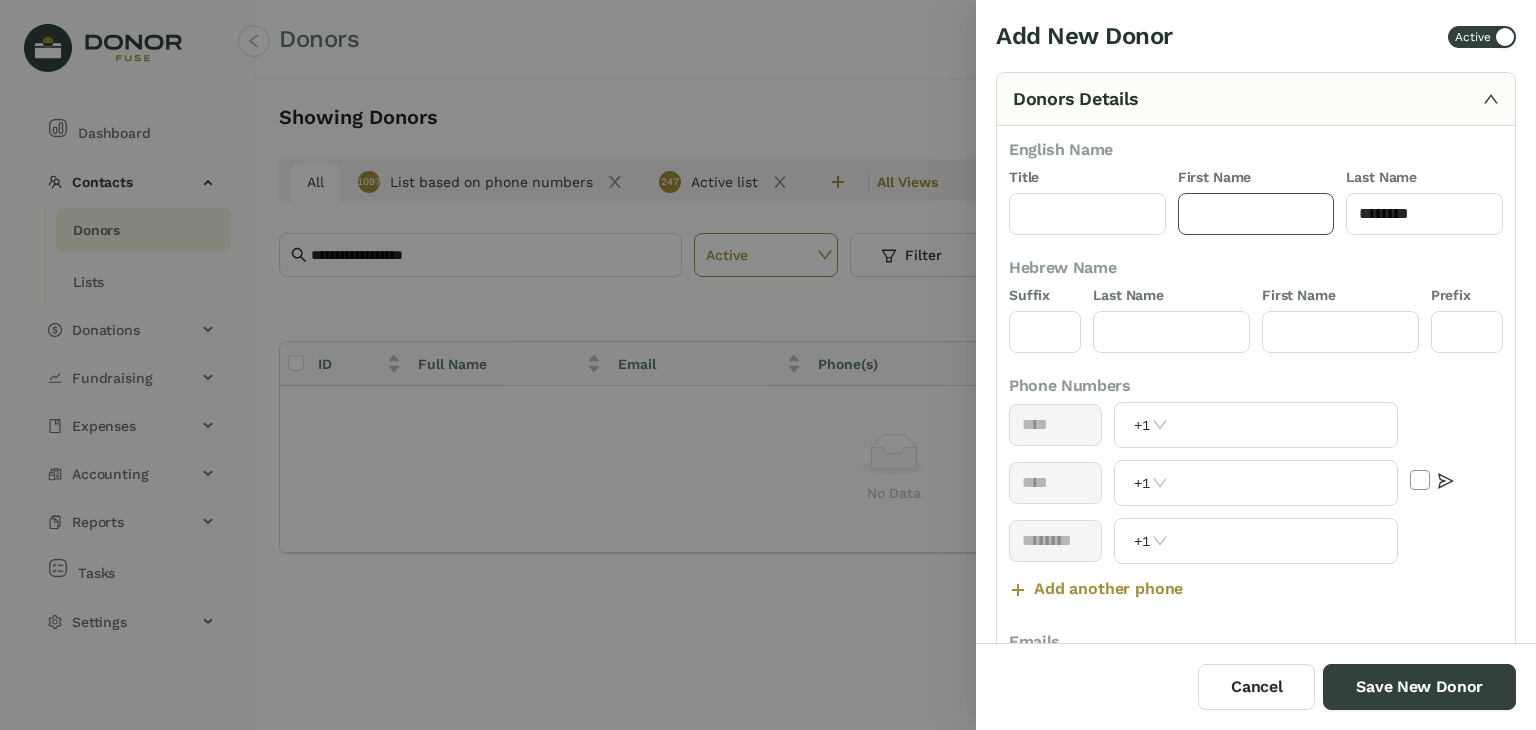click 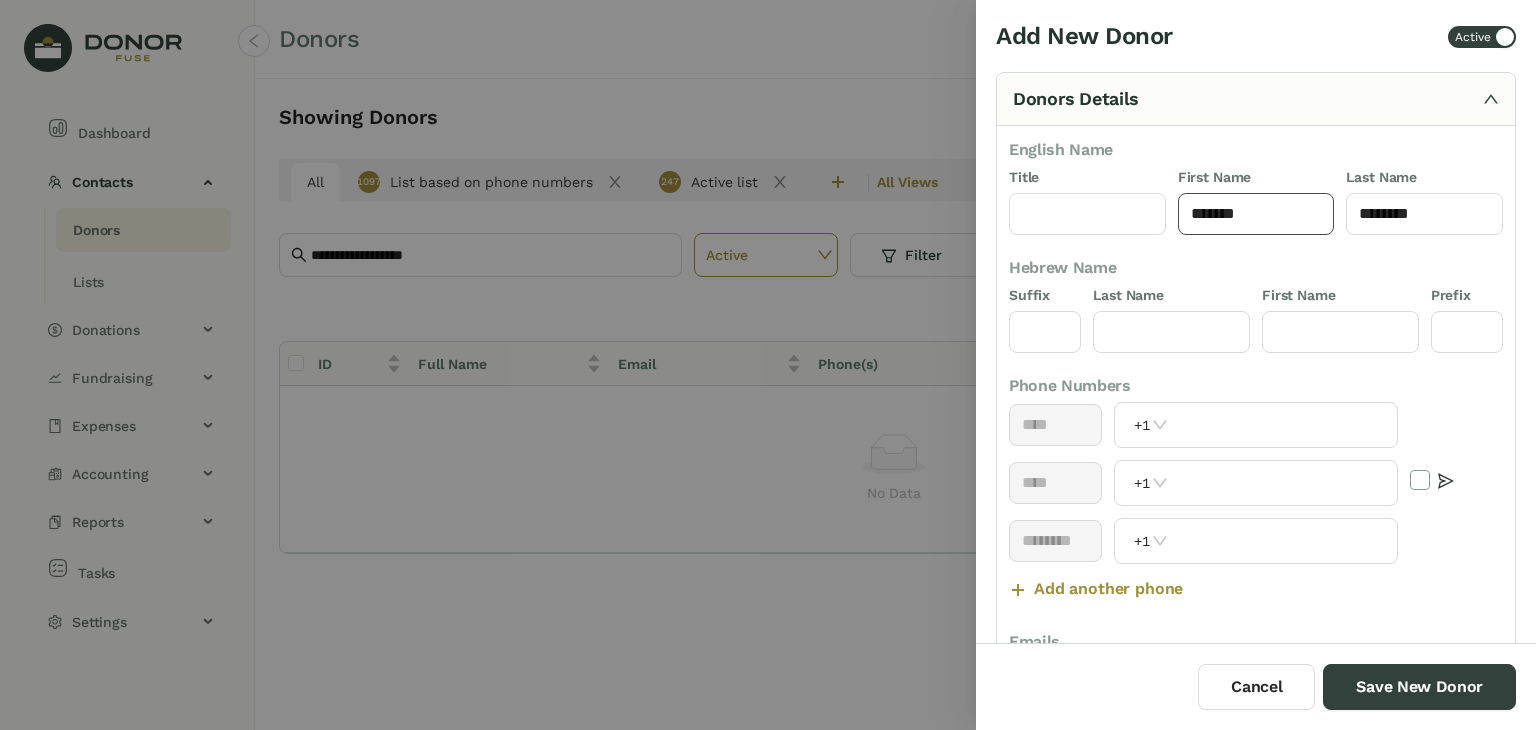 click on "*******" 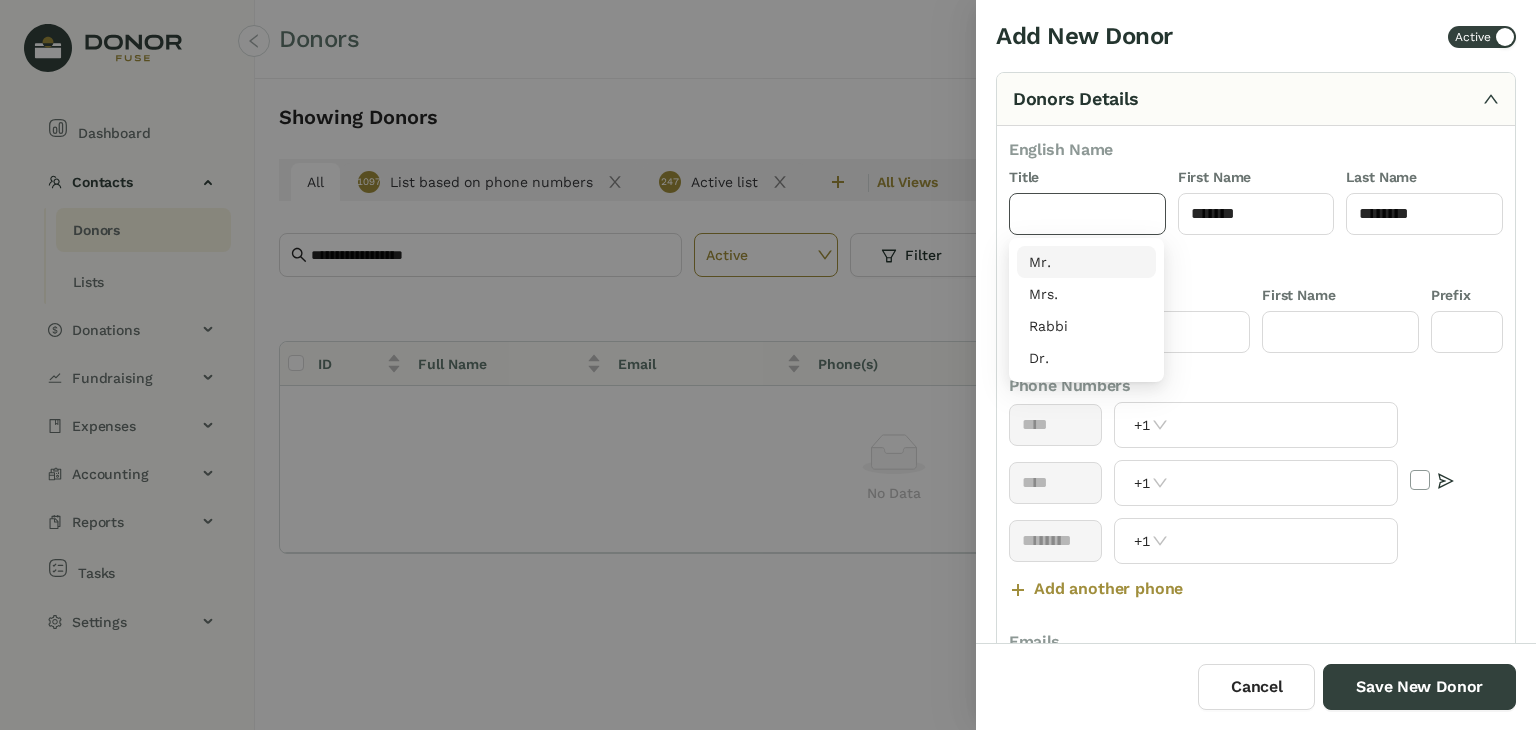 click 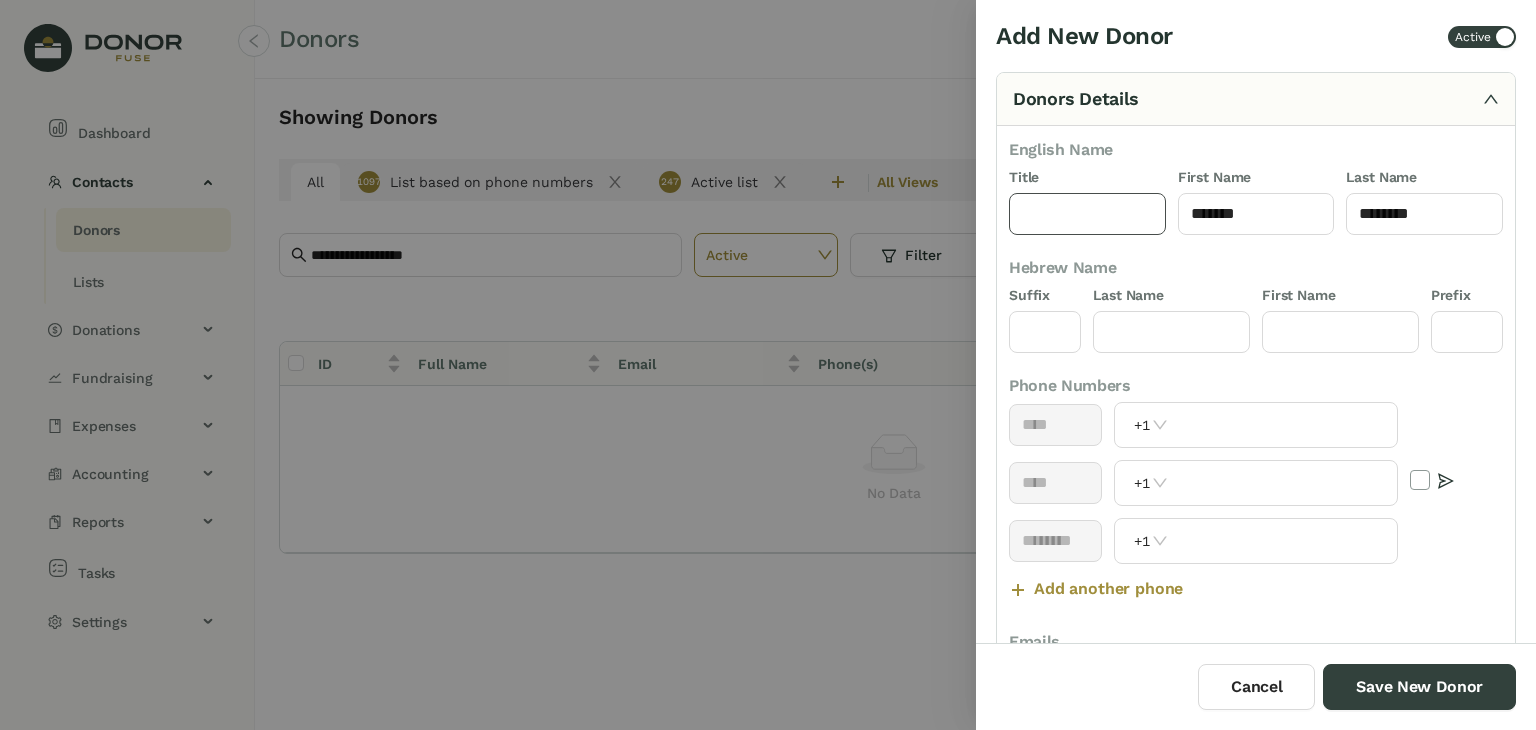type on "***" 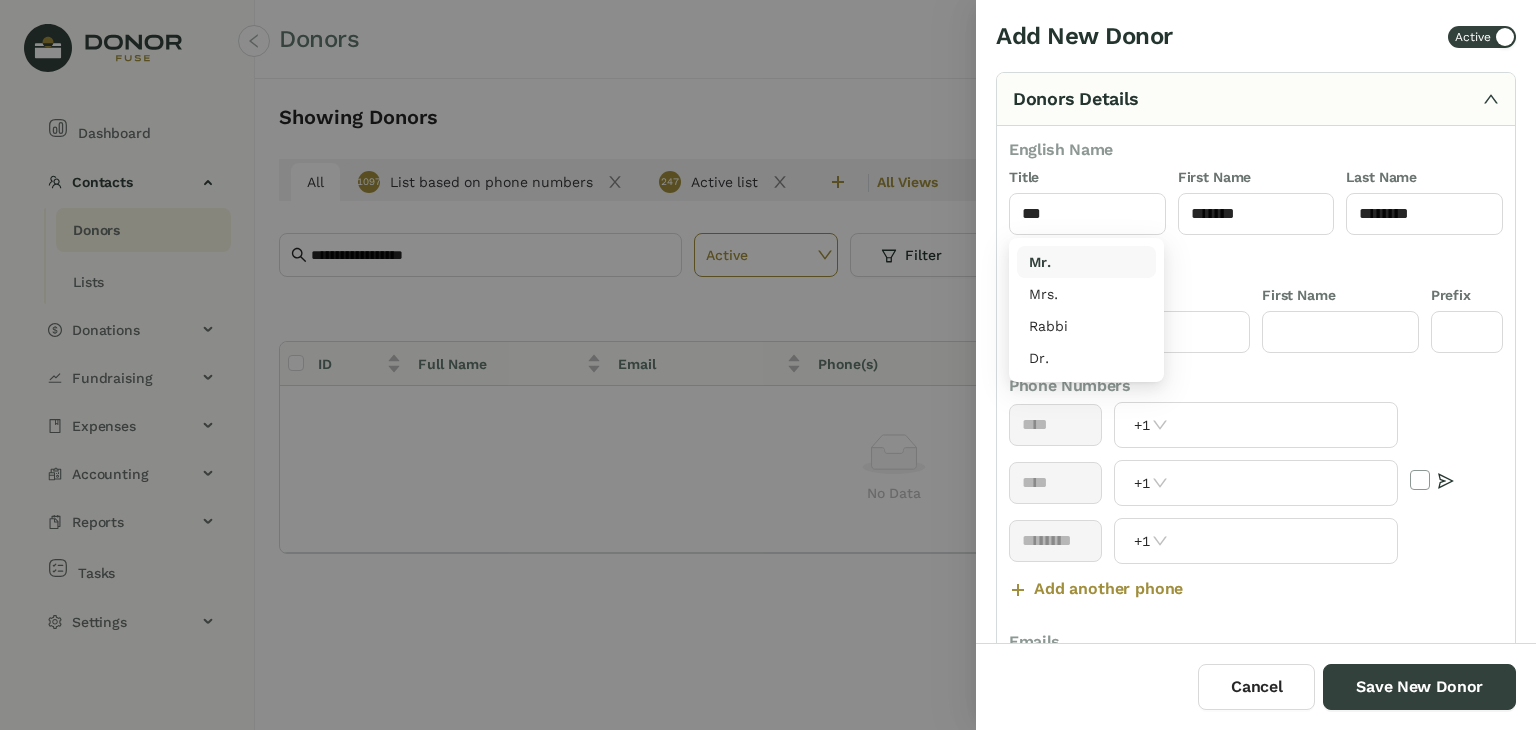 click on "Phone Numbers" at bounding box center (1256, 386) 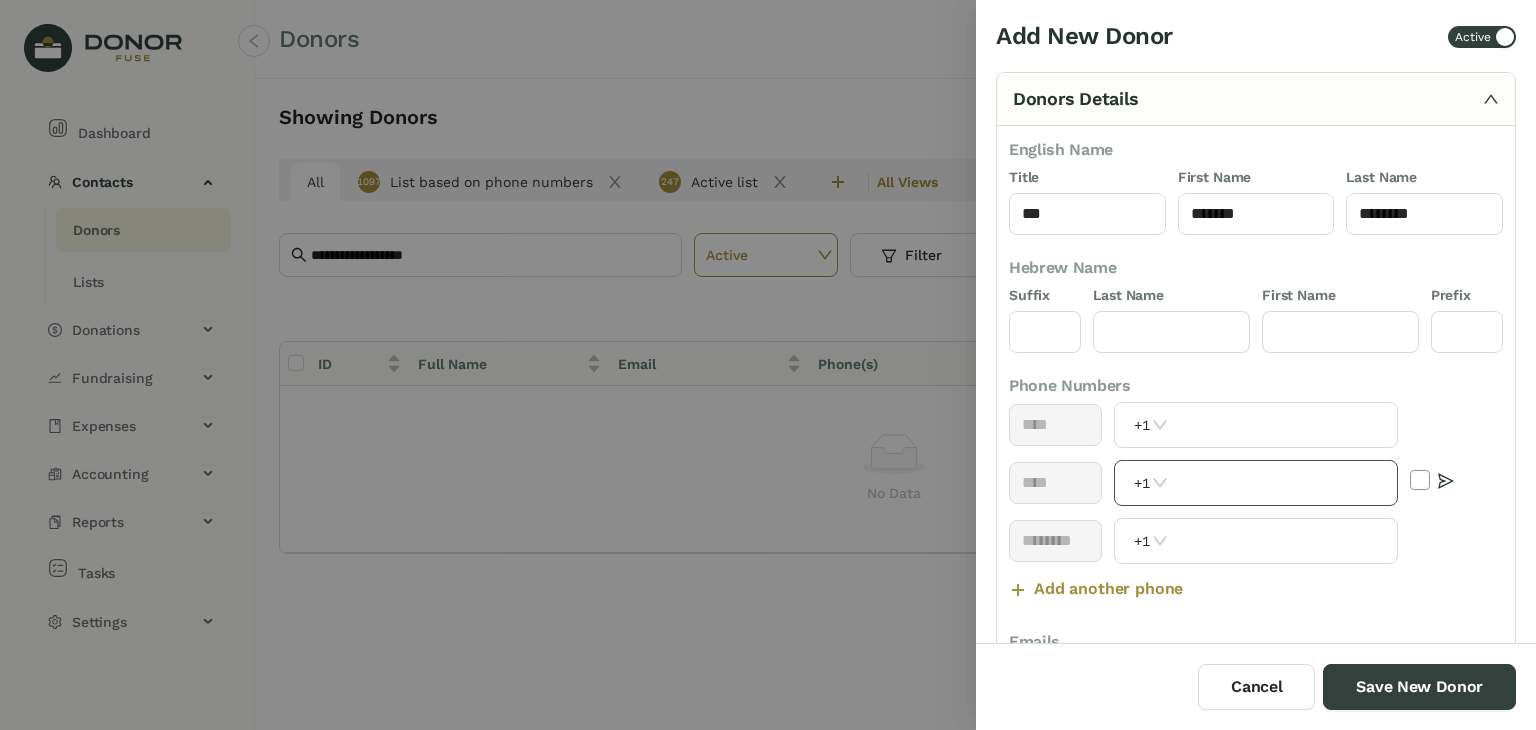 click at bounding box center [1284, 483] 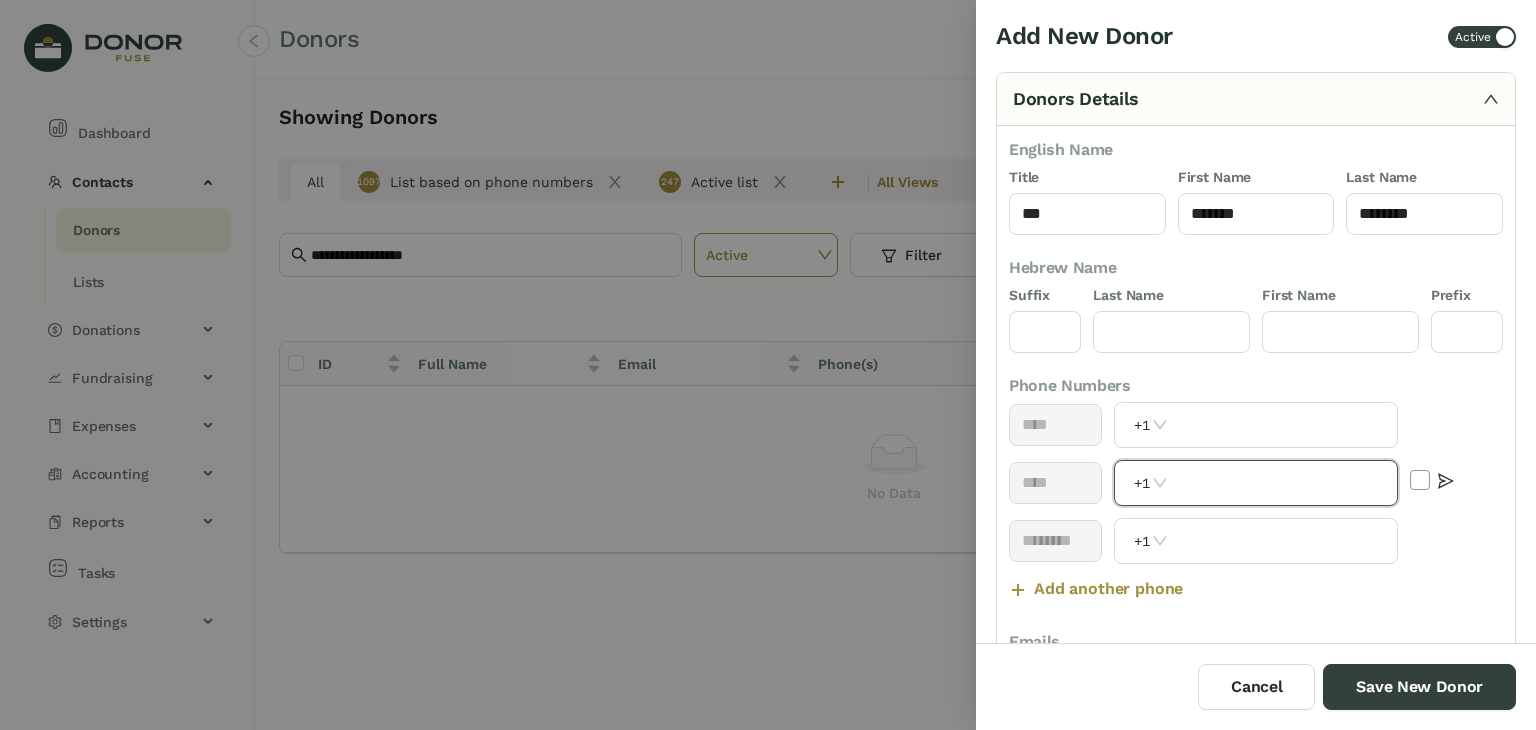 paste on "**********" 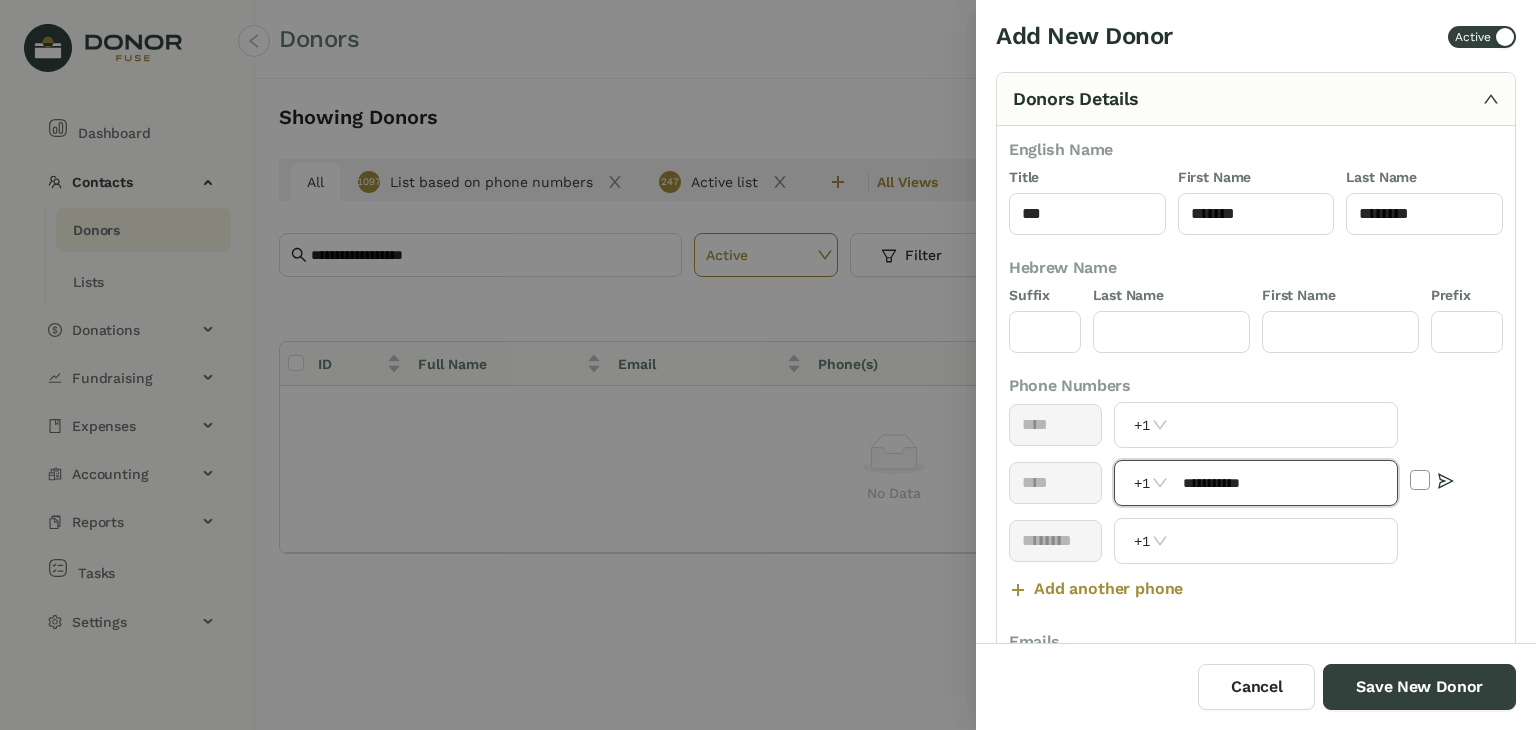 click on "**********" at bounding box center (1284, 483) 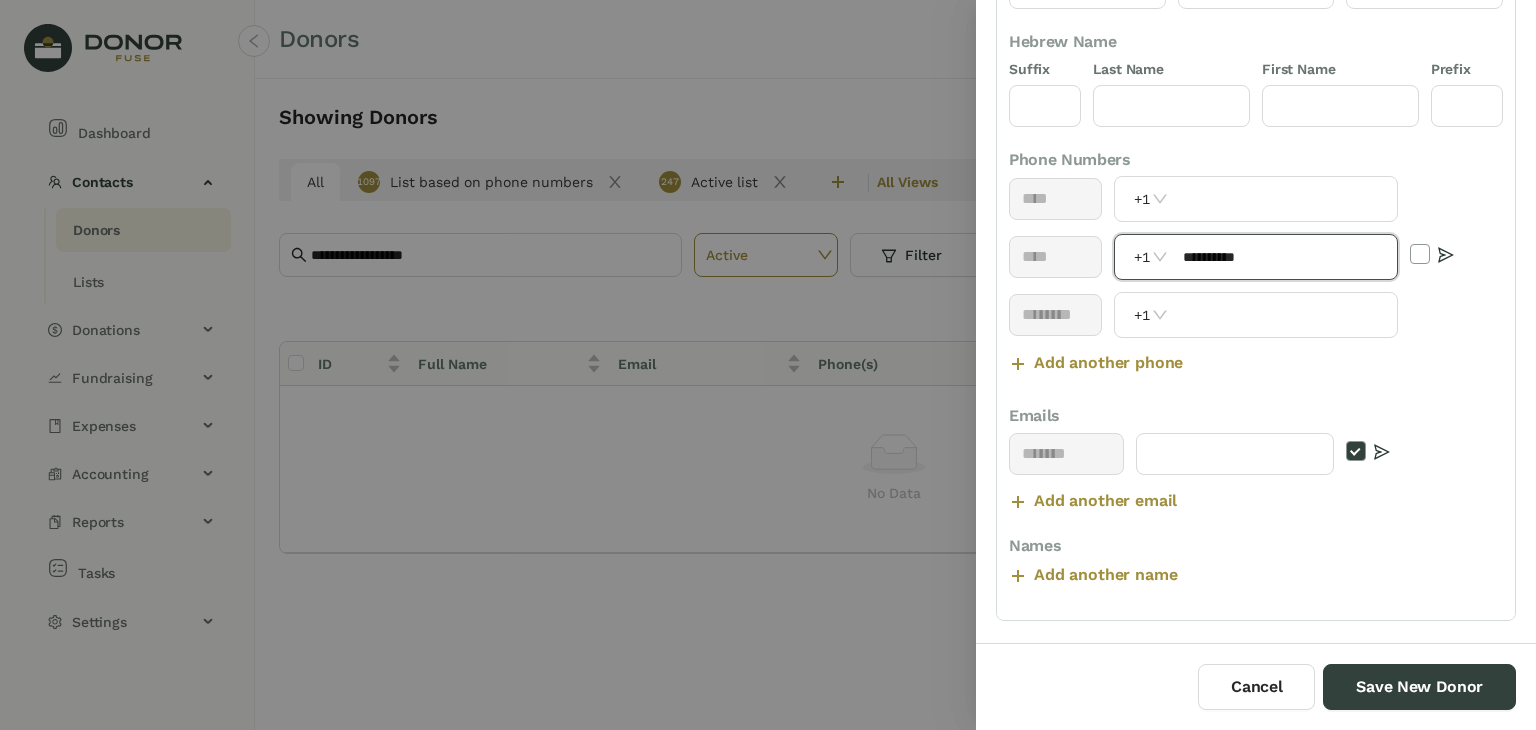 scroll, scrollTop: 227, scrollLeft: 0, axis: vertical 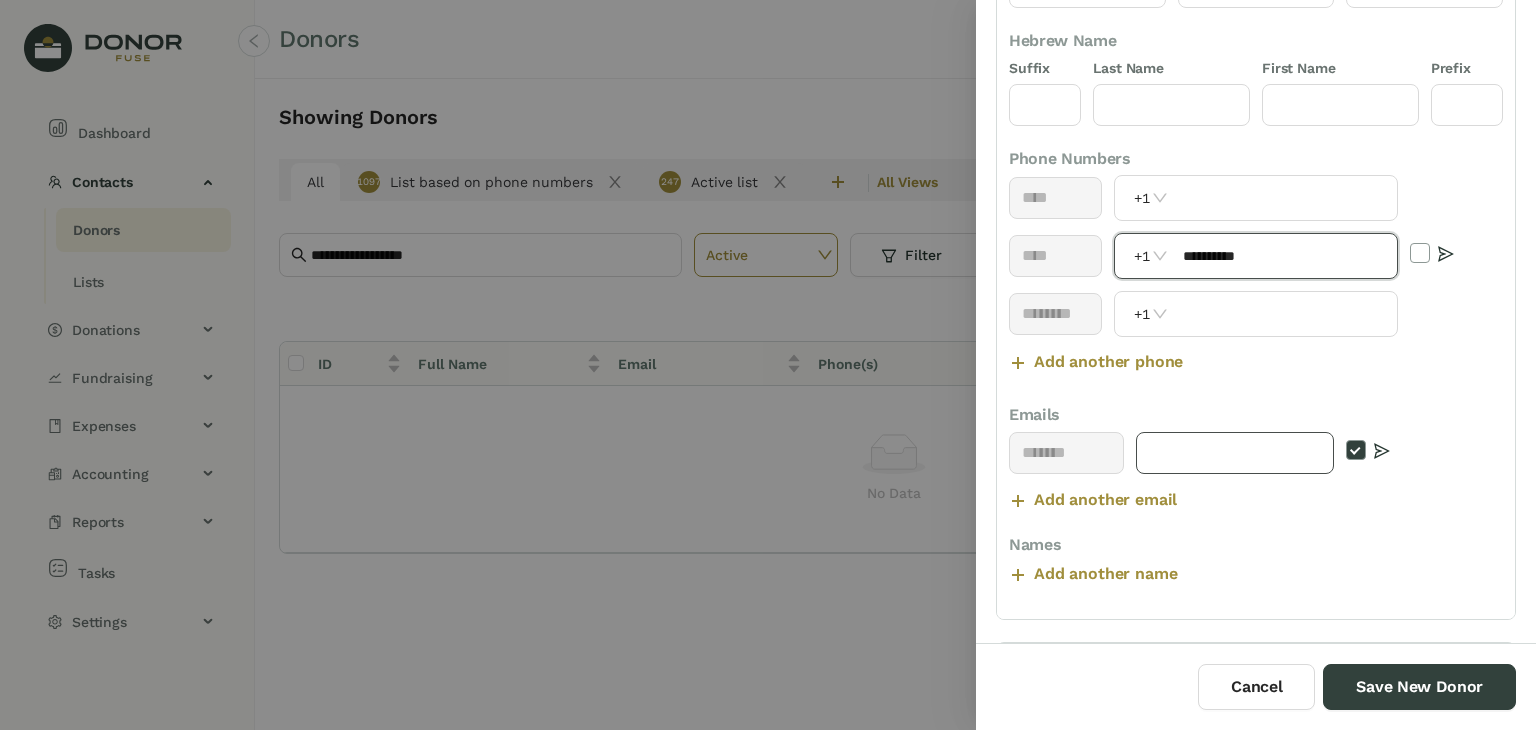 type on "**********" 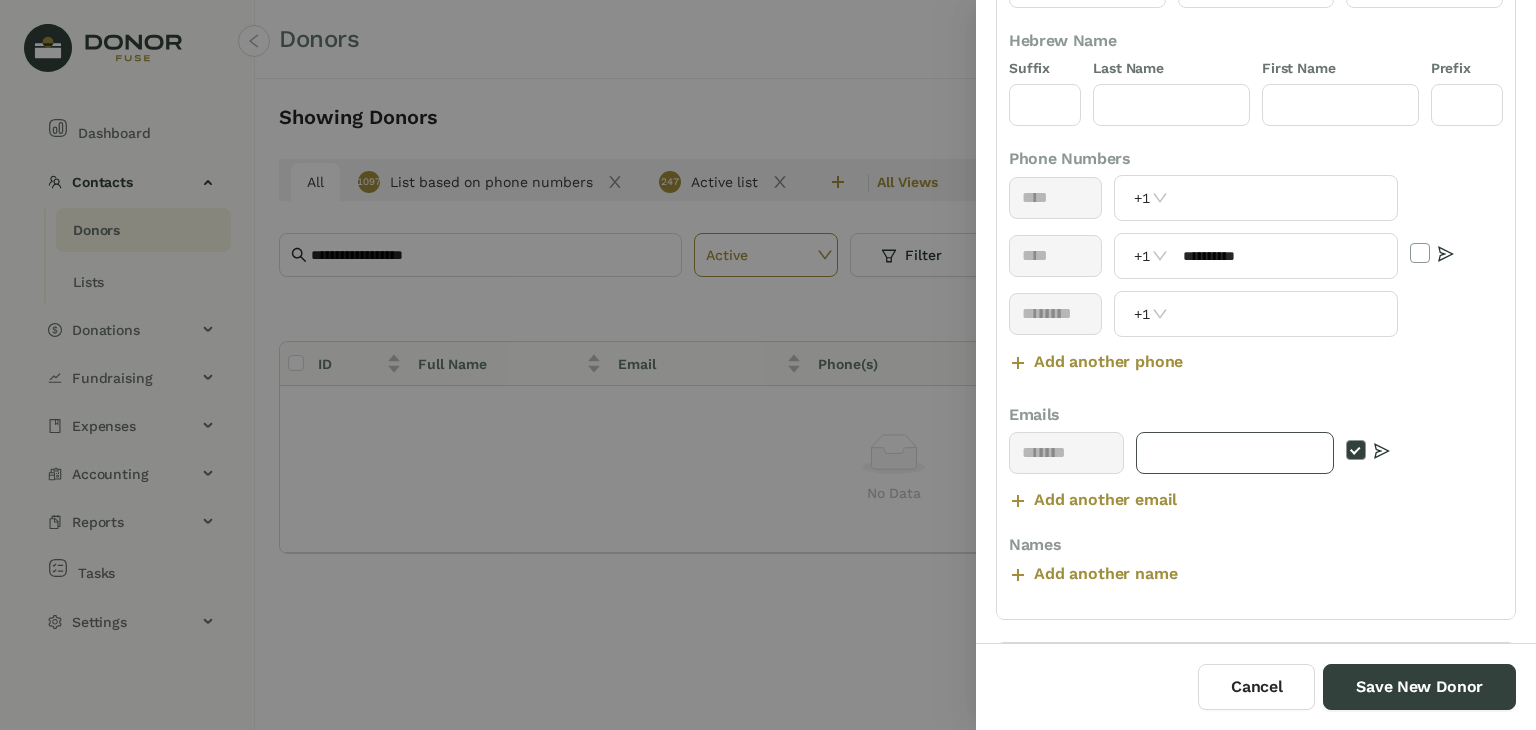 type on "*" 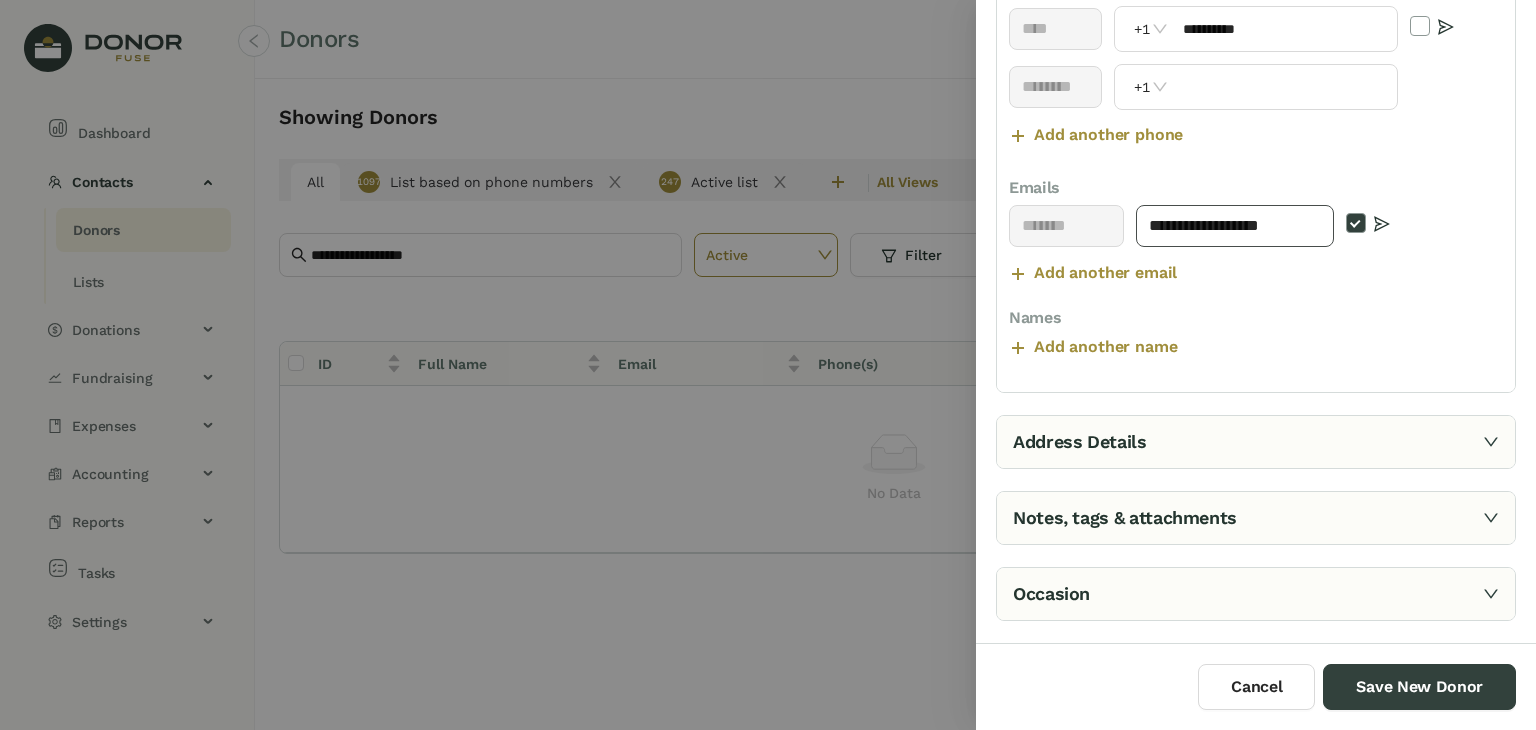 type on "**********" 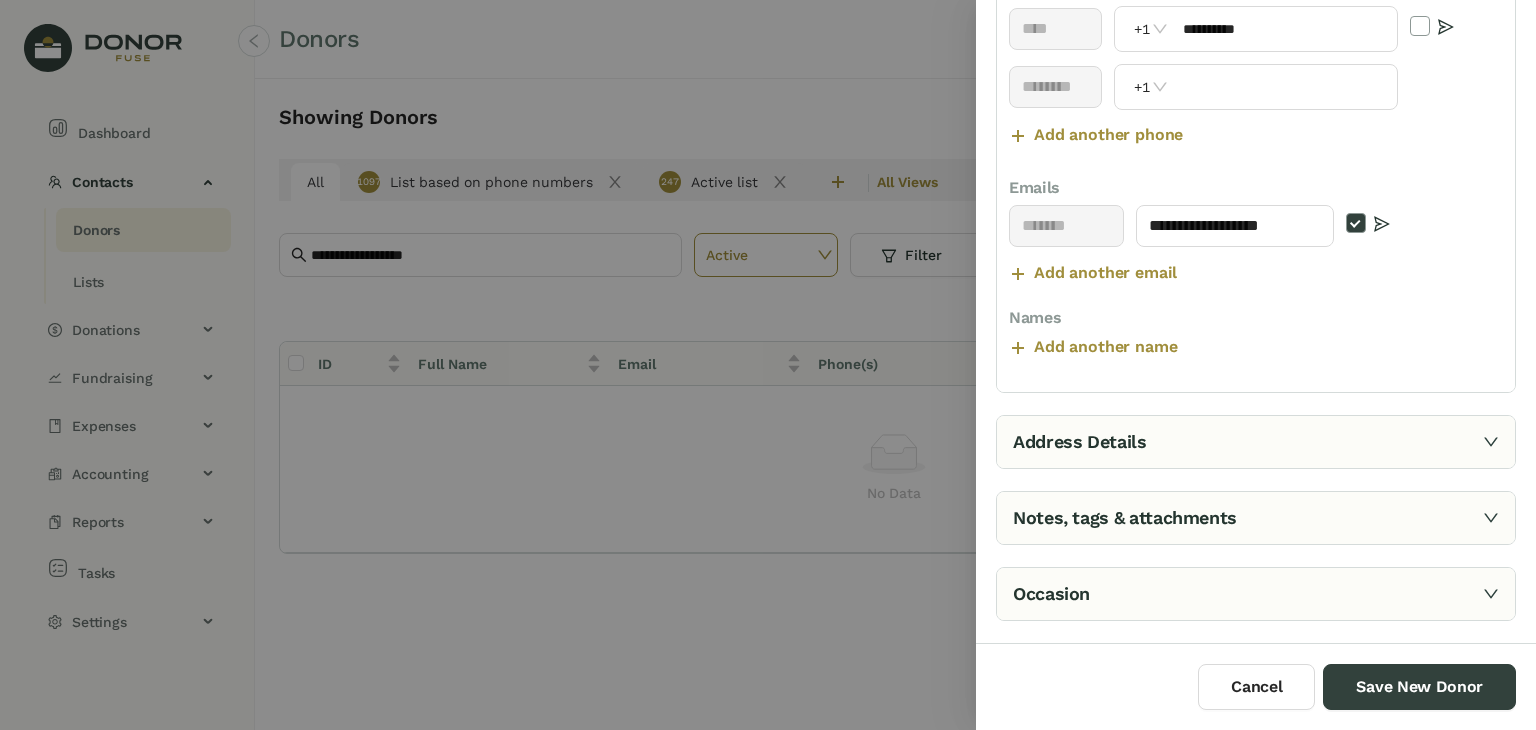 click on "Address Details" at bounding box center [1256, 442] 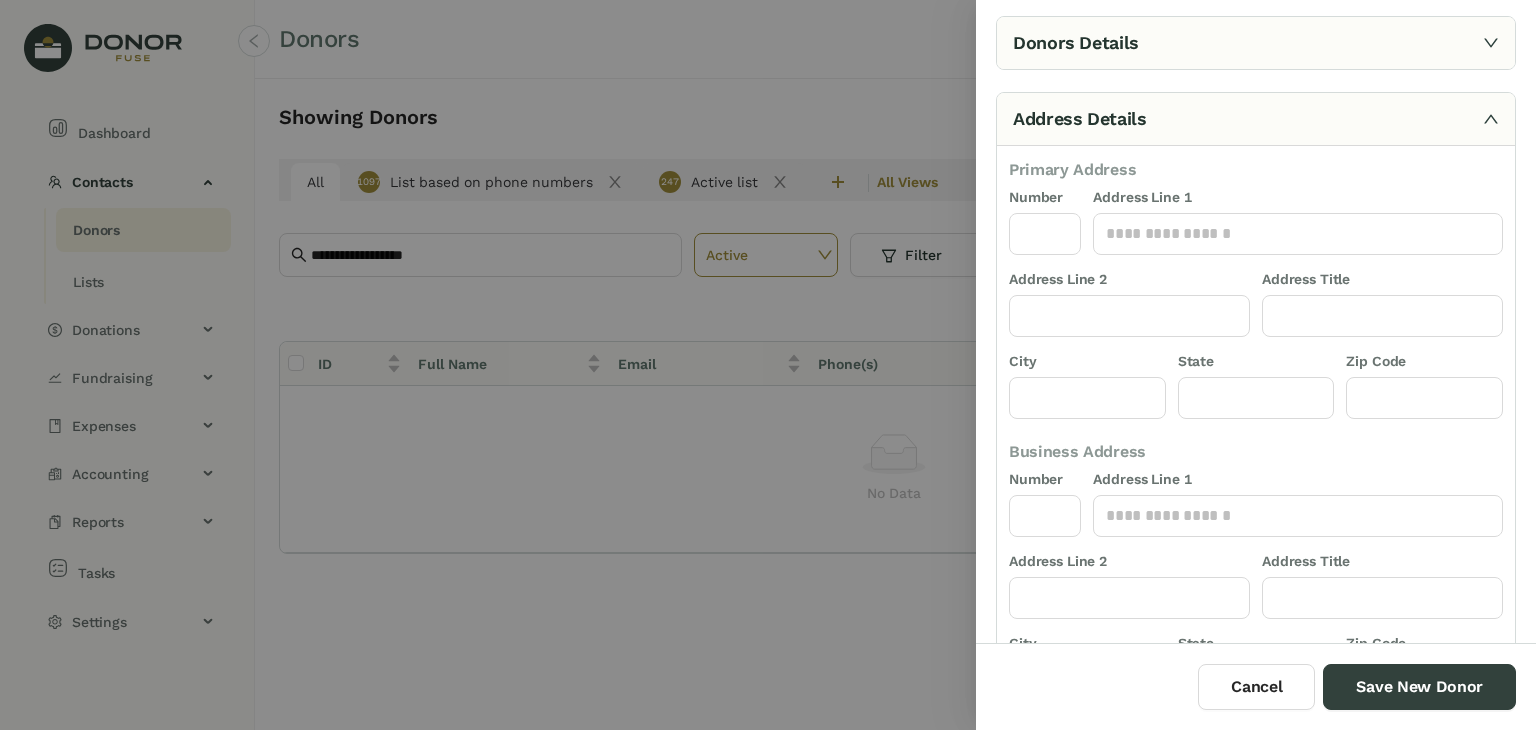 scroll, scrollTop: 0, scrollLeft: 0, axis: both 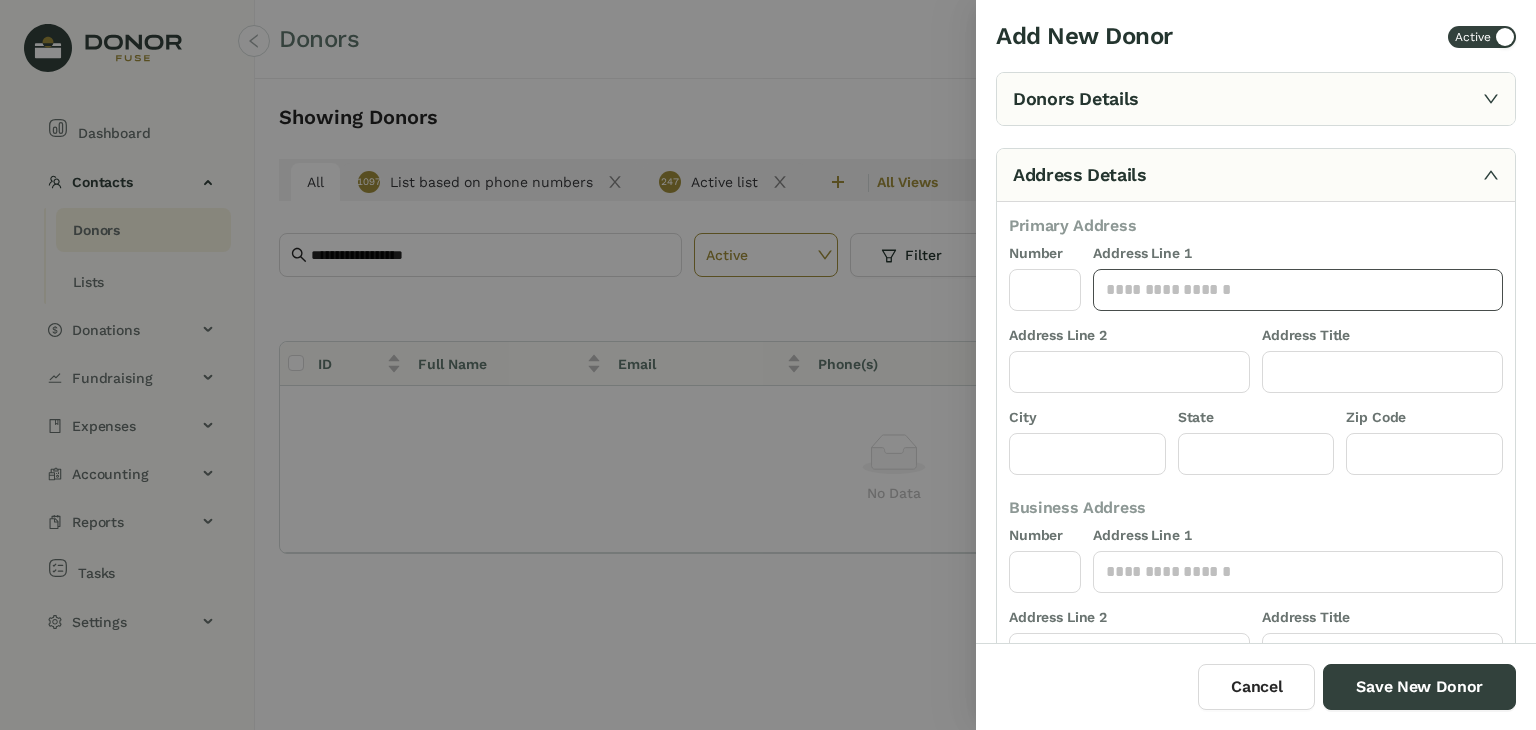 click 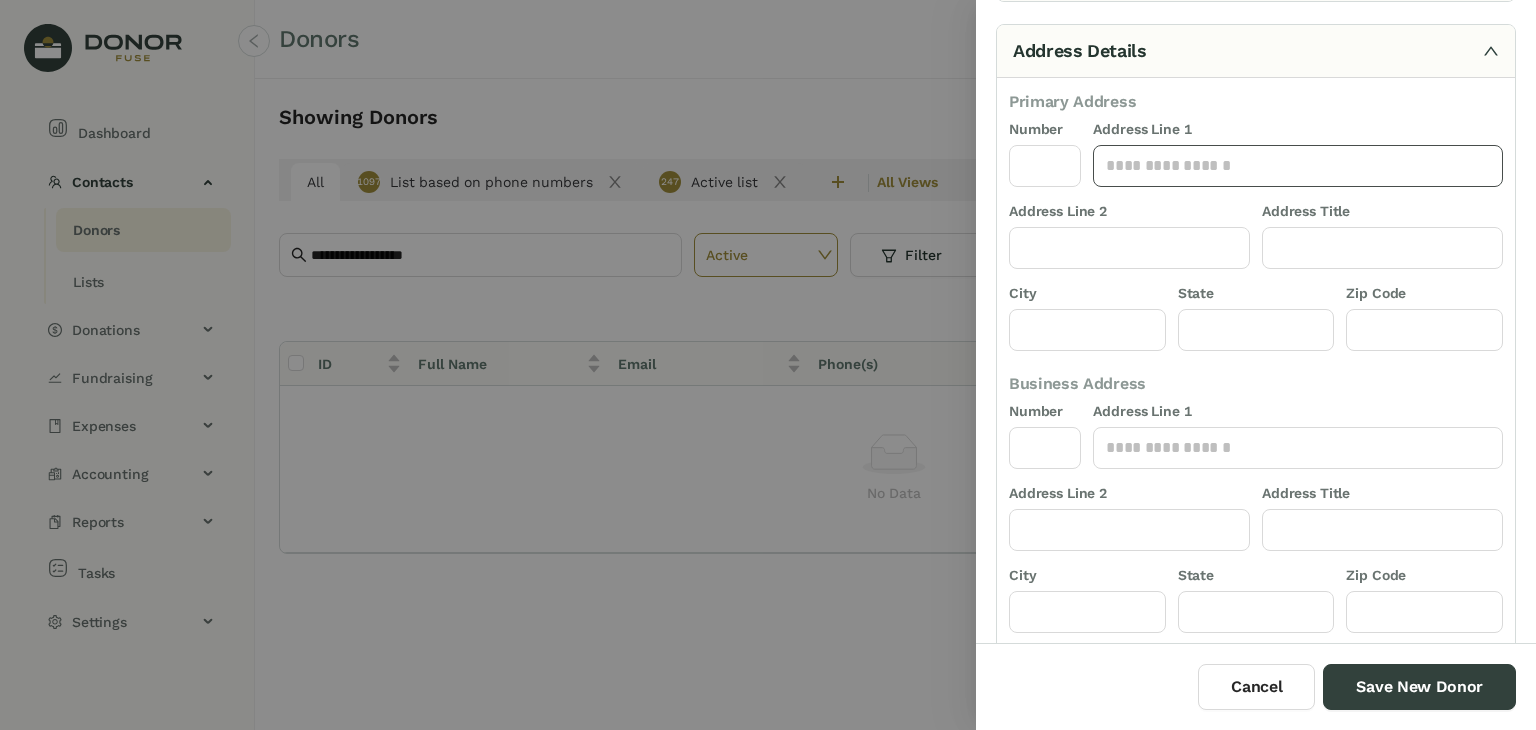 scroll, scrollTop: 233, scrollLeft: 0, axis: vertical 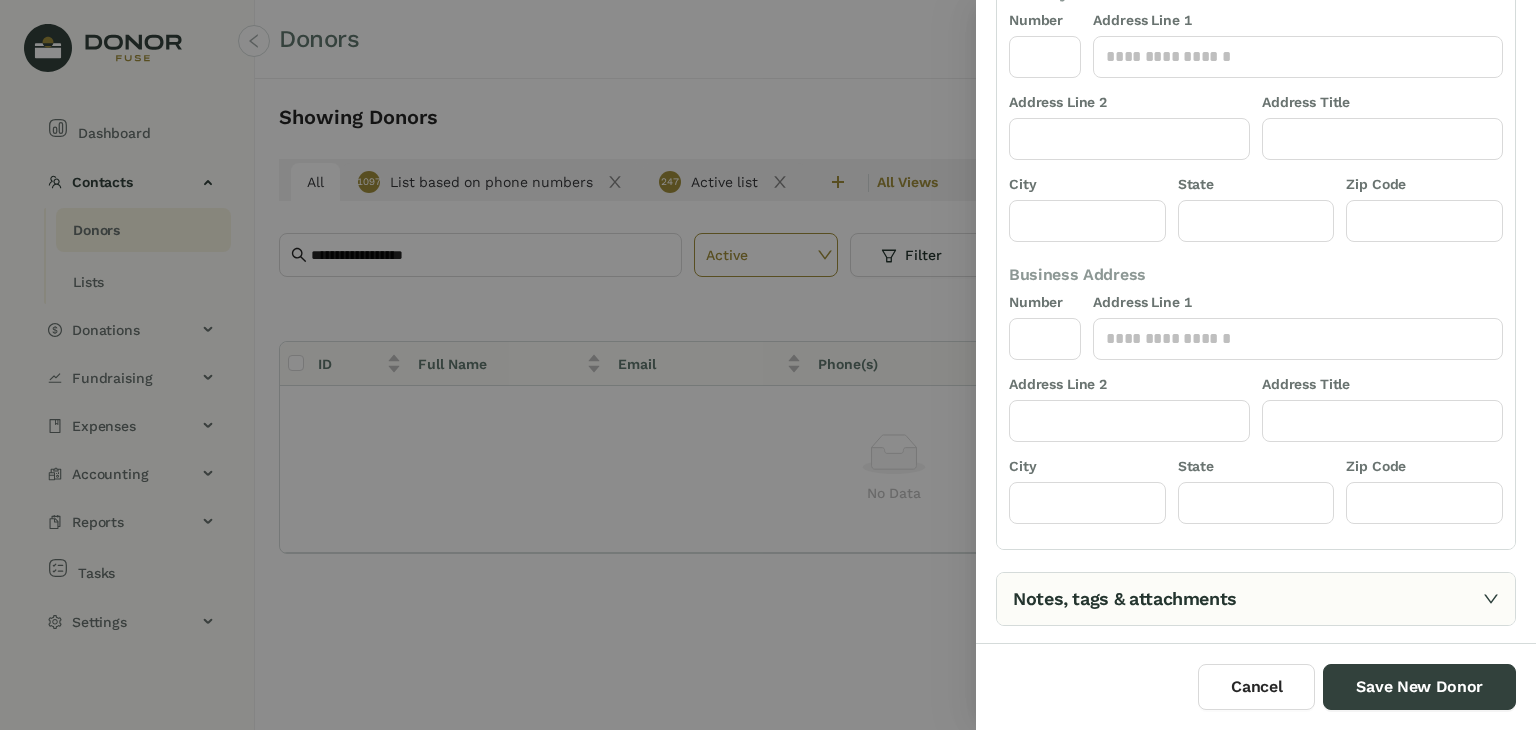 click on "Notes, tags & attachments" at bounding box center [1256, 599] 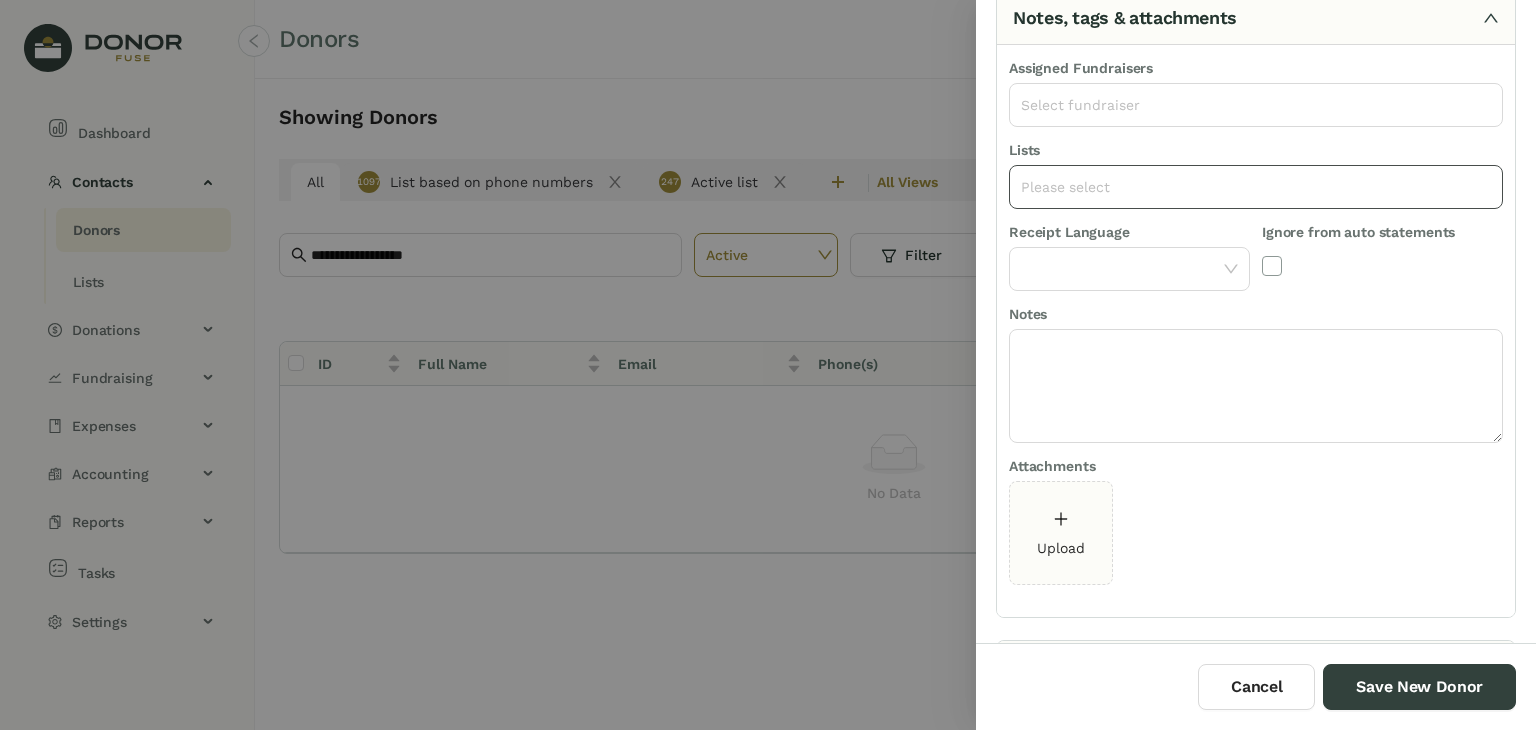 click on "Please select" 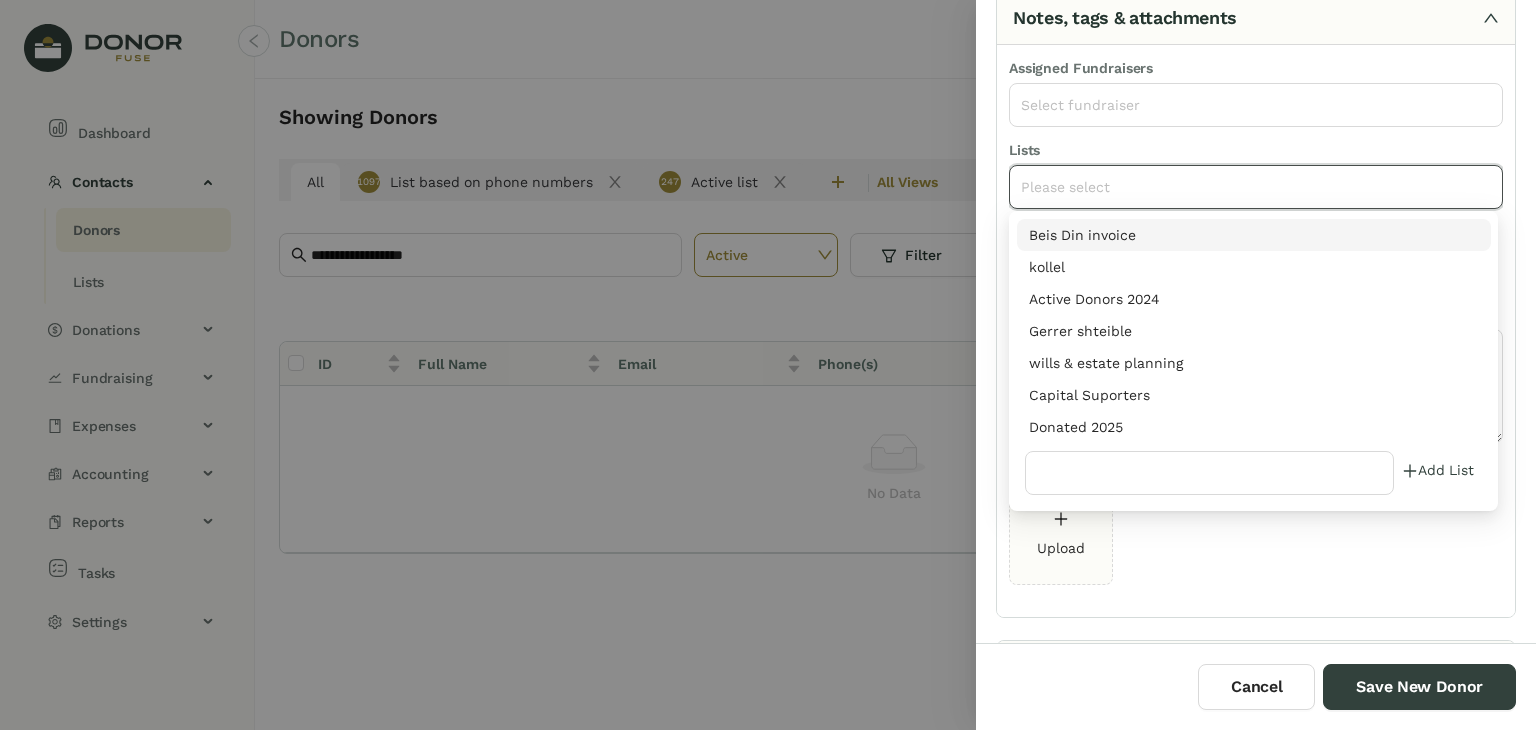 click on "Donated 2025" at bounding box center [1254, 427] 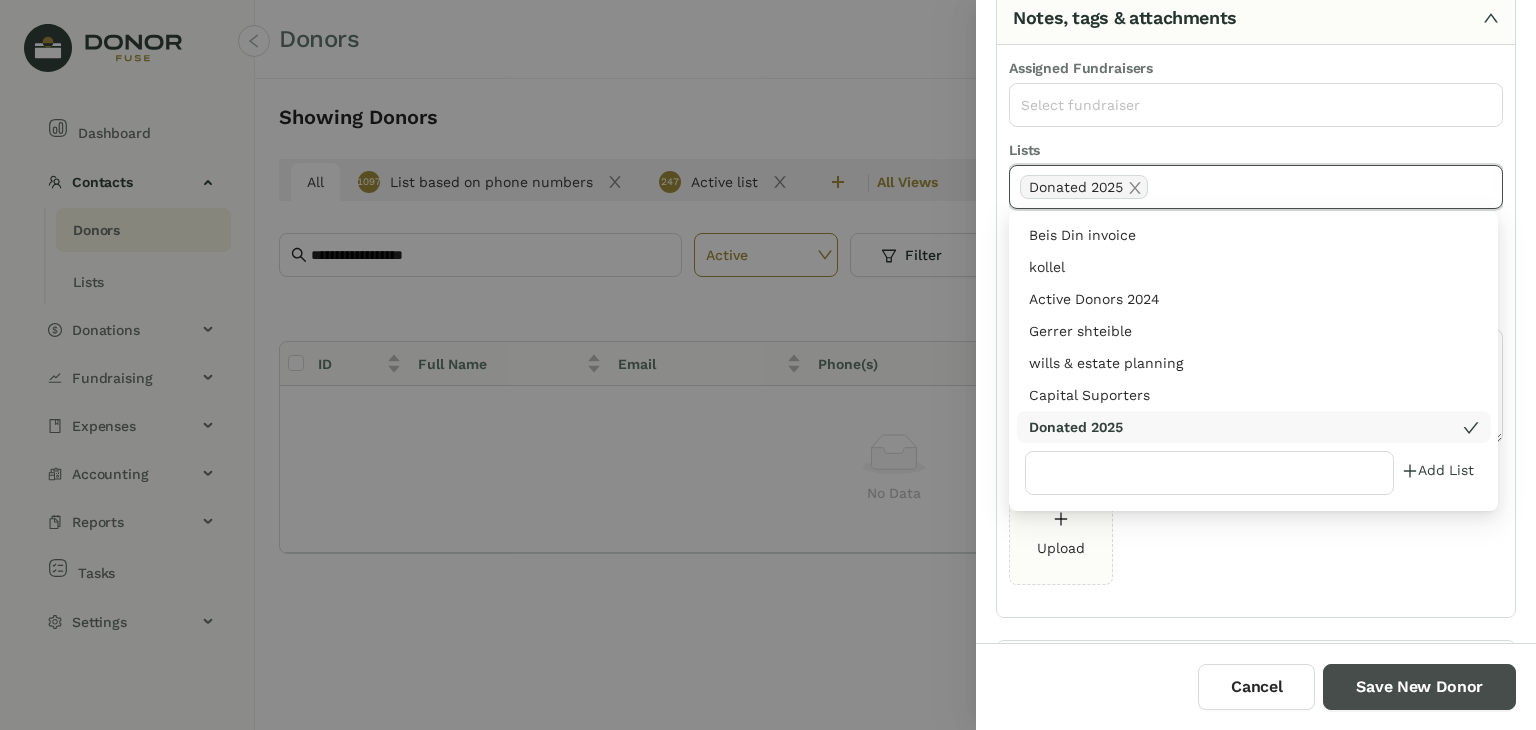 click on "Save New Donor" at bounding box center [1419, 687] 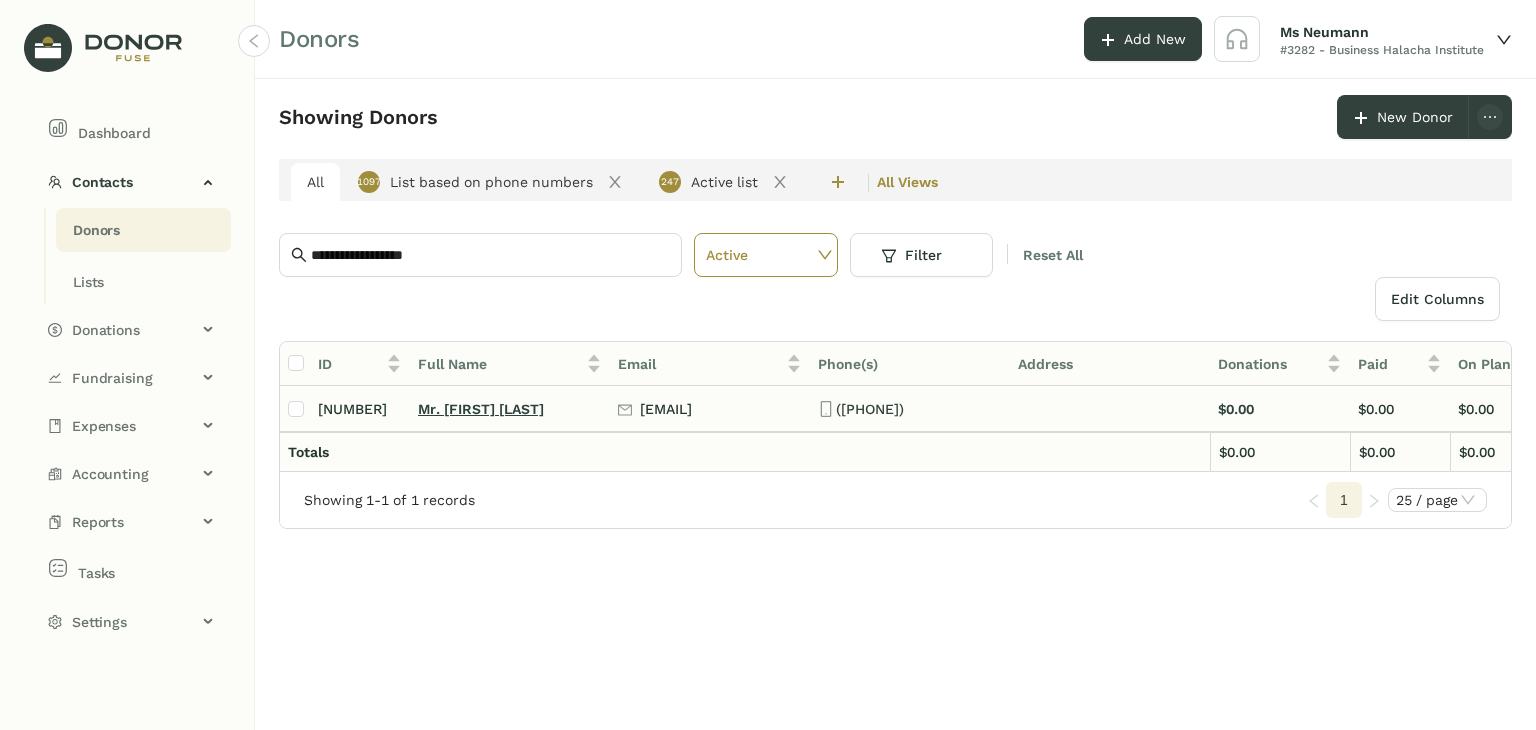 click on "Mr. [FIRST] [LAST]" 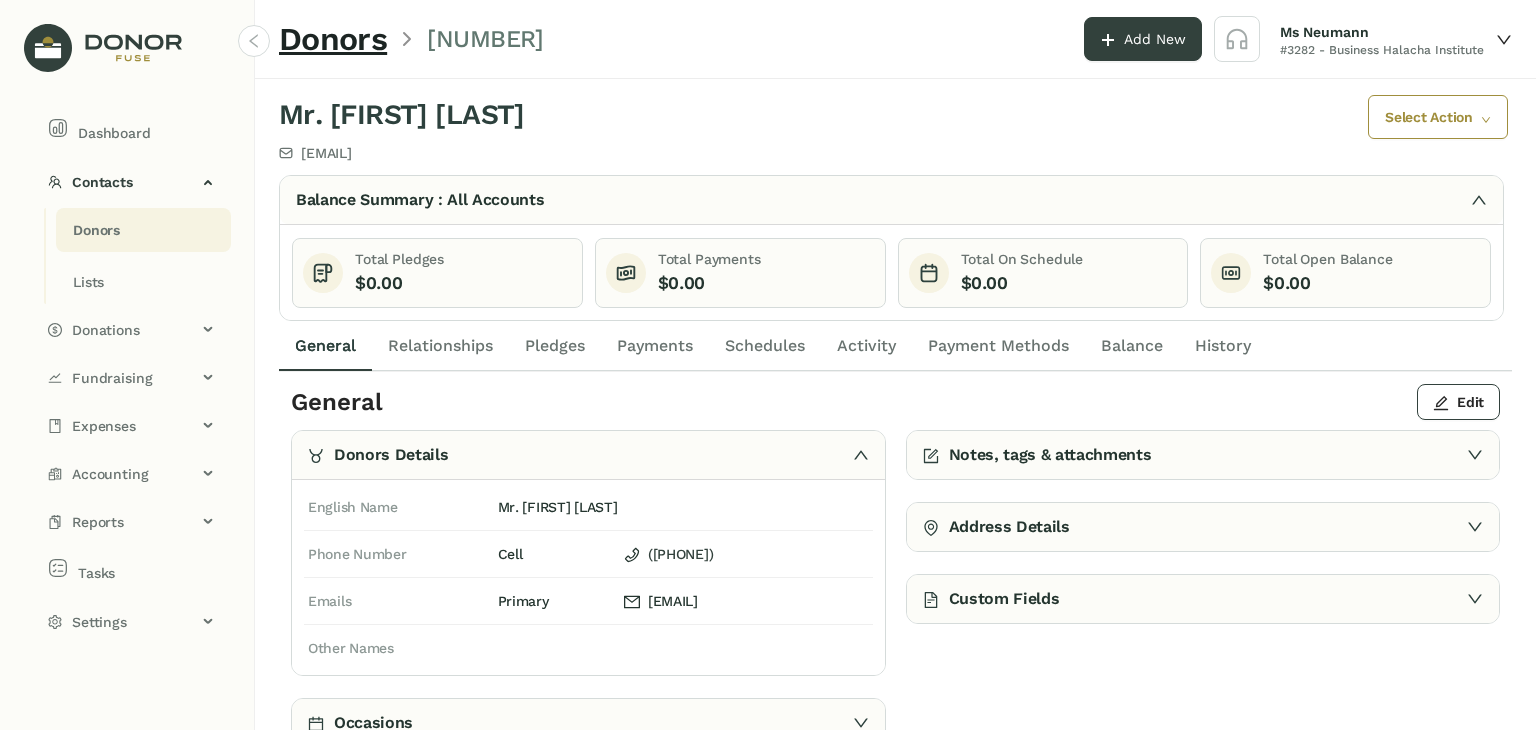 click on "Payments" 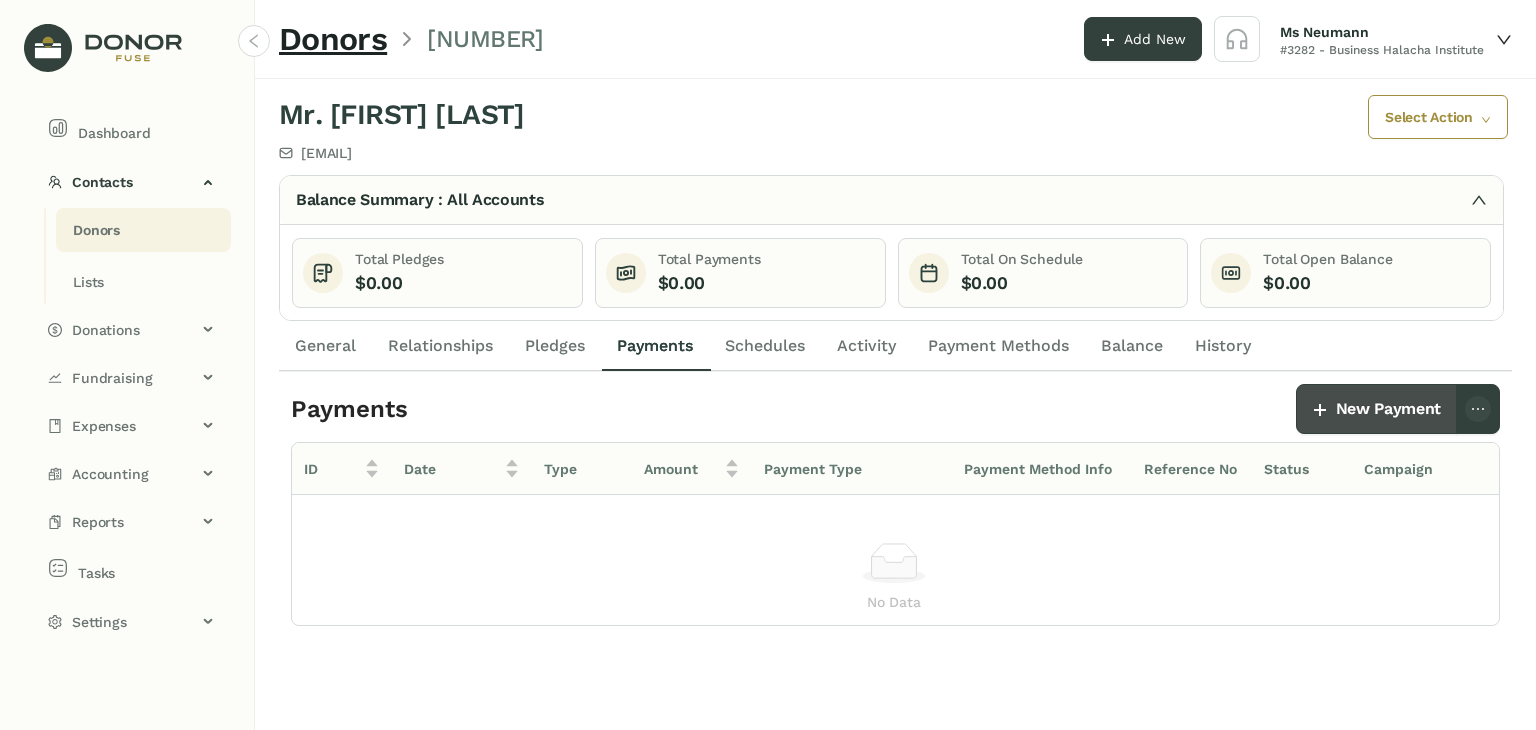 click on "New Payment" 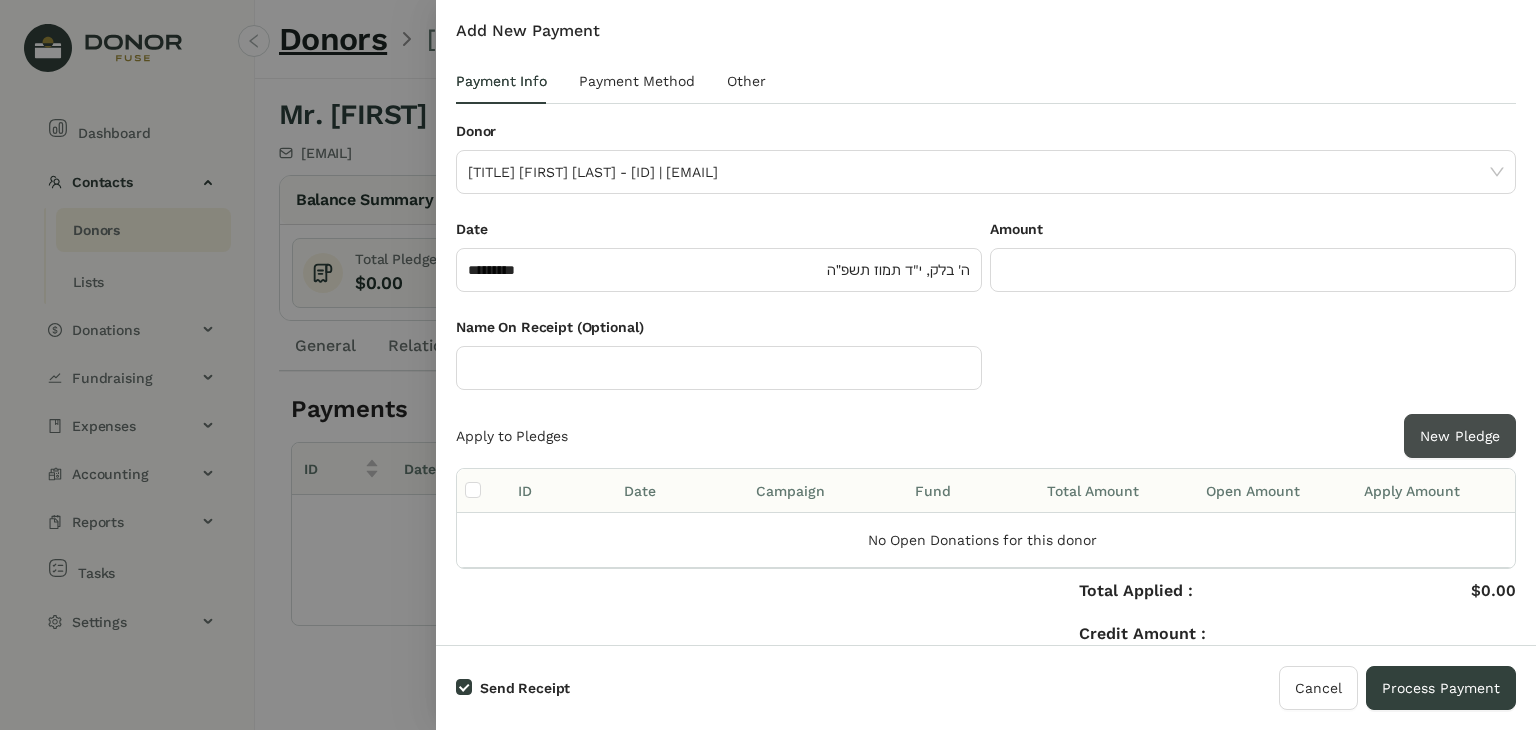 click on "New Pledge" at bounding box center (1460, 436) 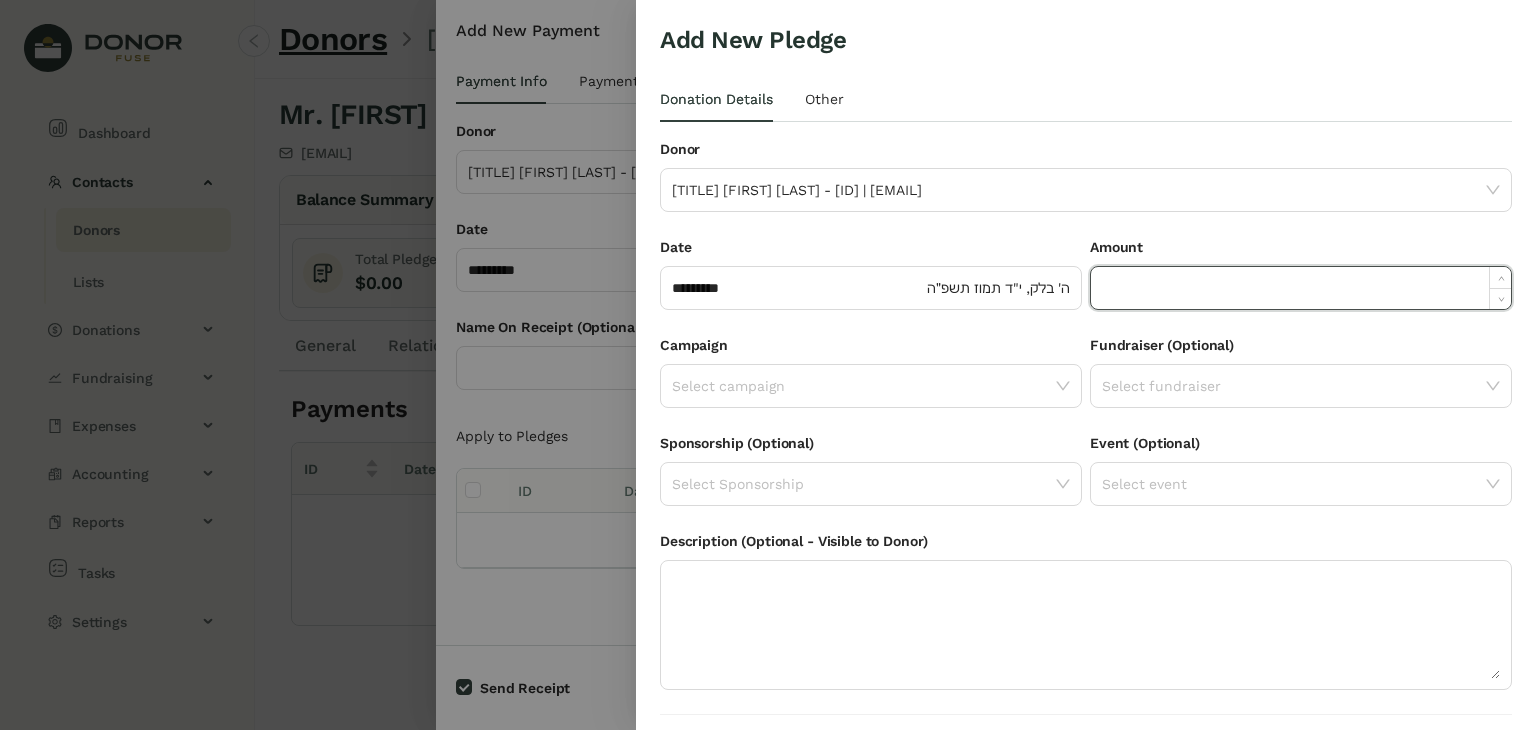 click 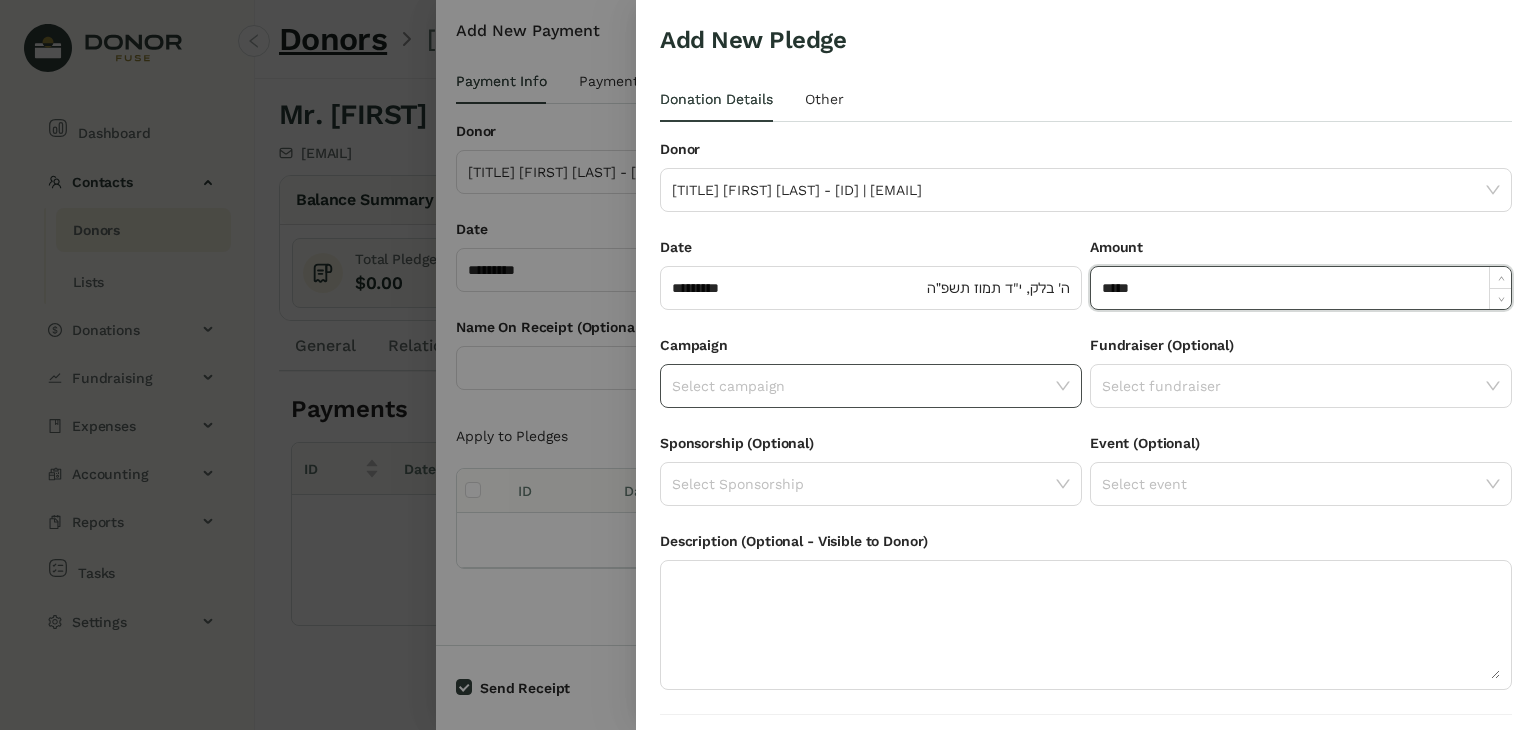type on "******" 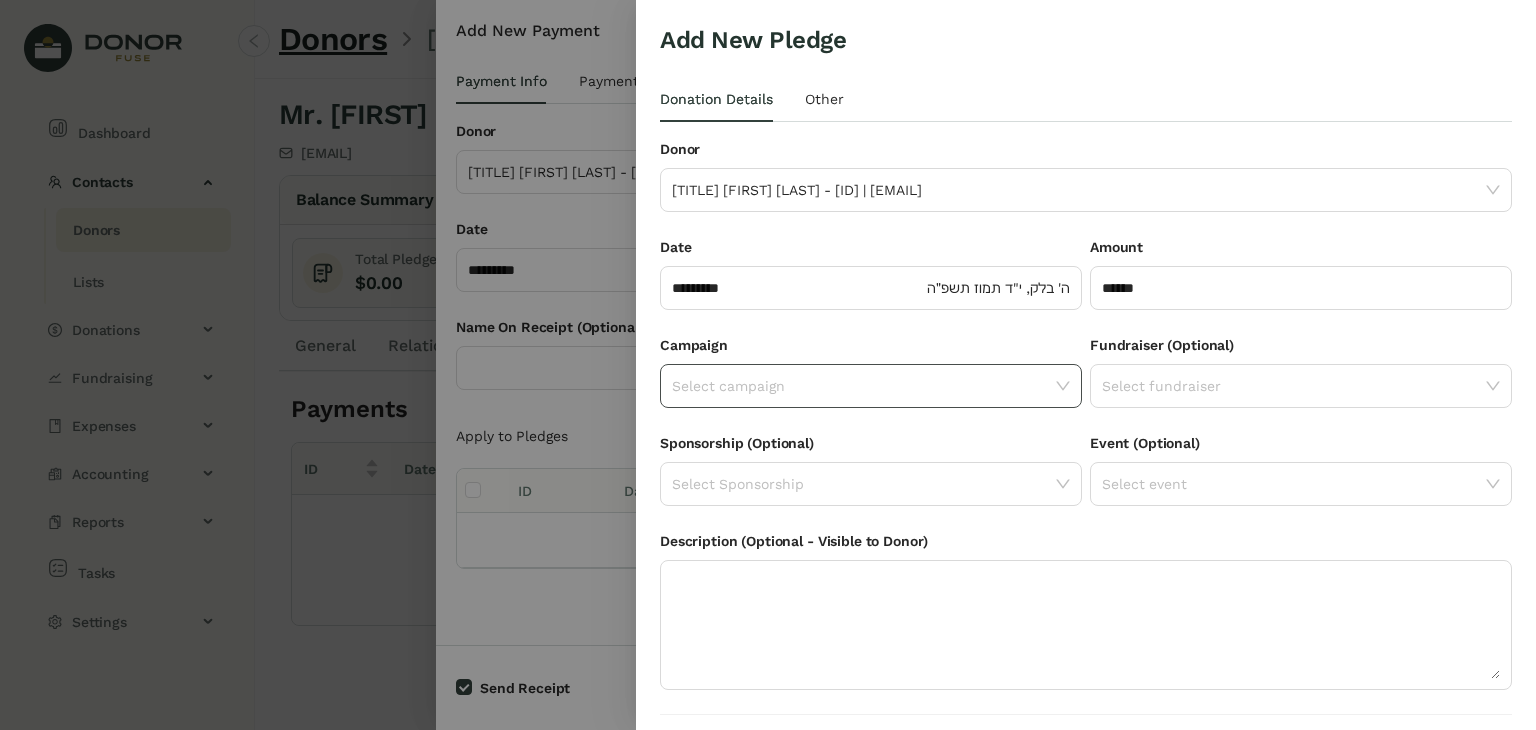 click 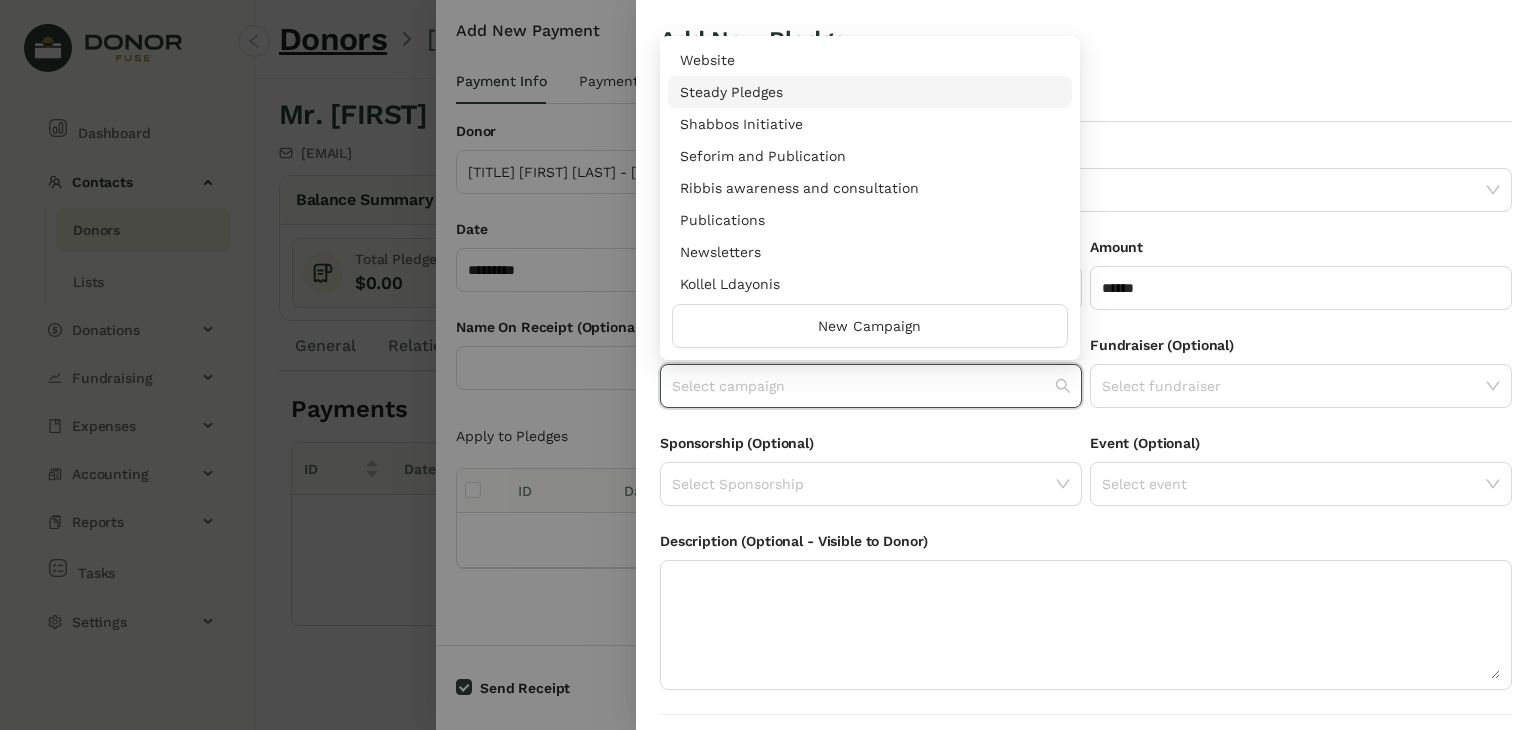 drag, startPoint x: 1072, startPoint y: 65, endPoint x: 1079, endPoint y: 41, distance: 25 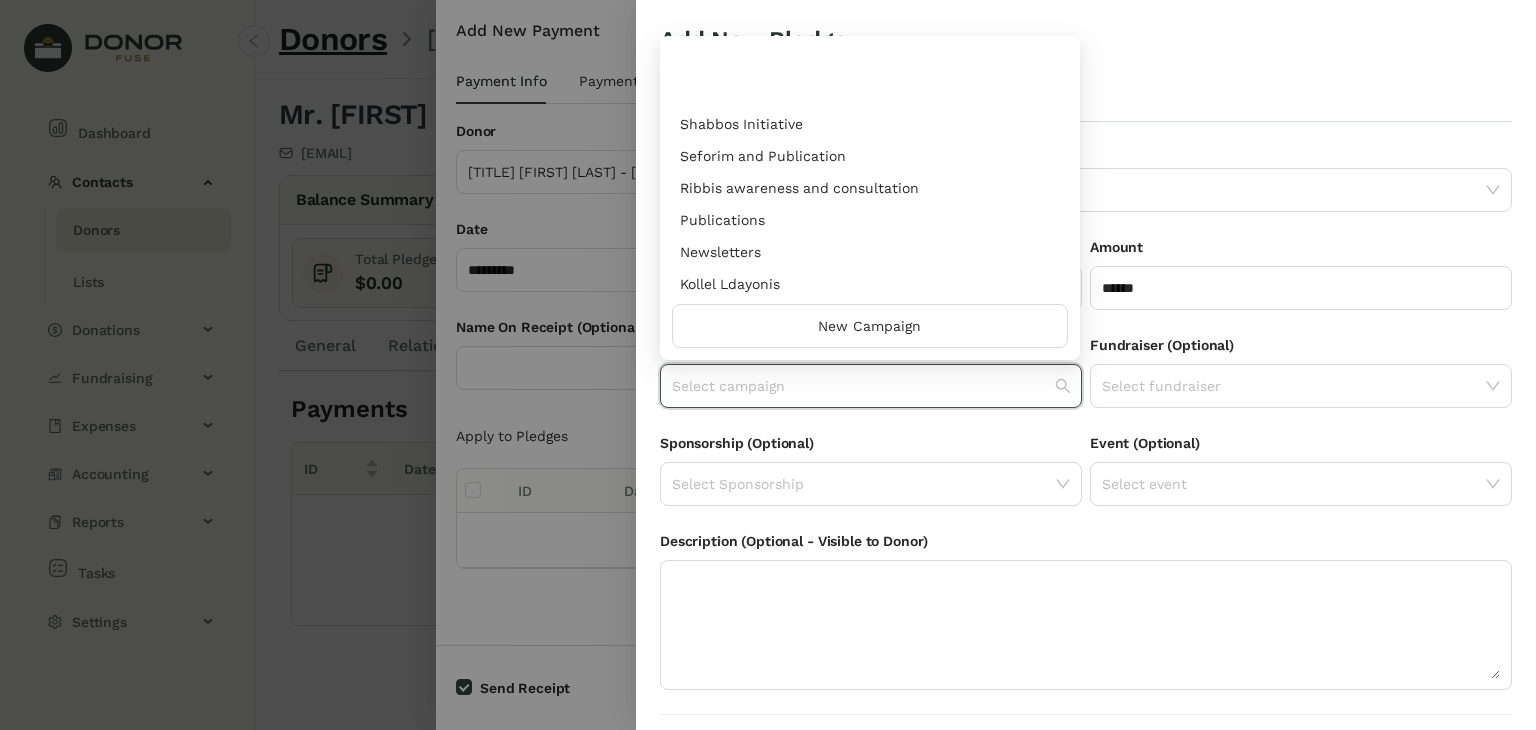 scroll, scrollTop: 960, scrollLeft: 0, axis: vertical 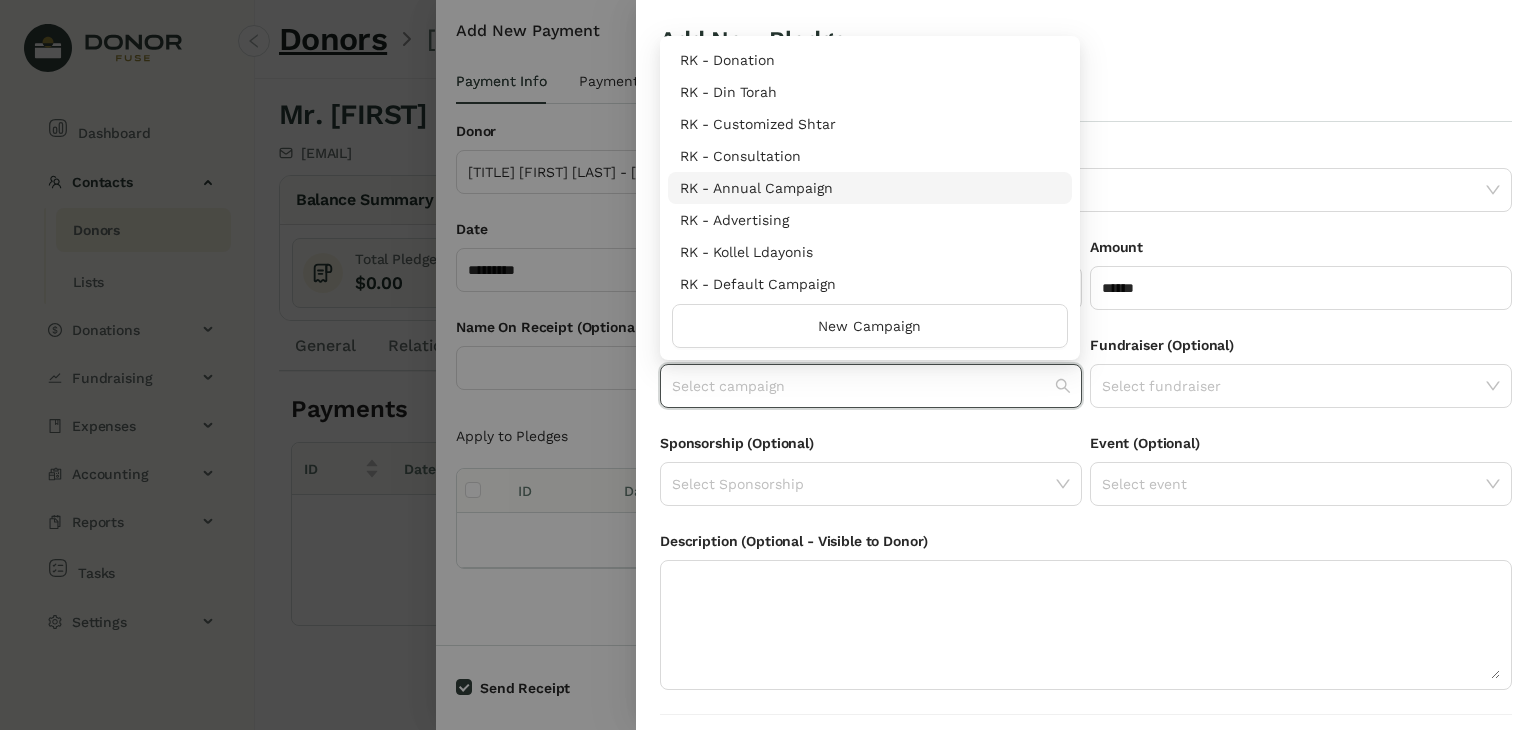 click on "RK - Annual Campaign" at bounding box center (870, 188) 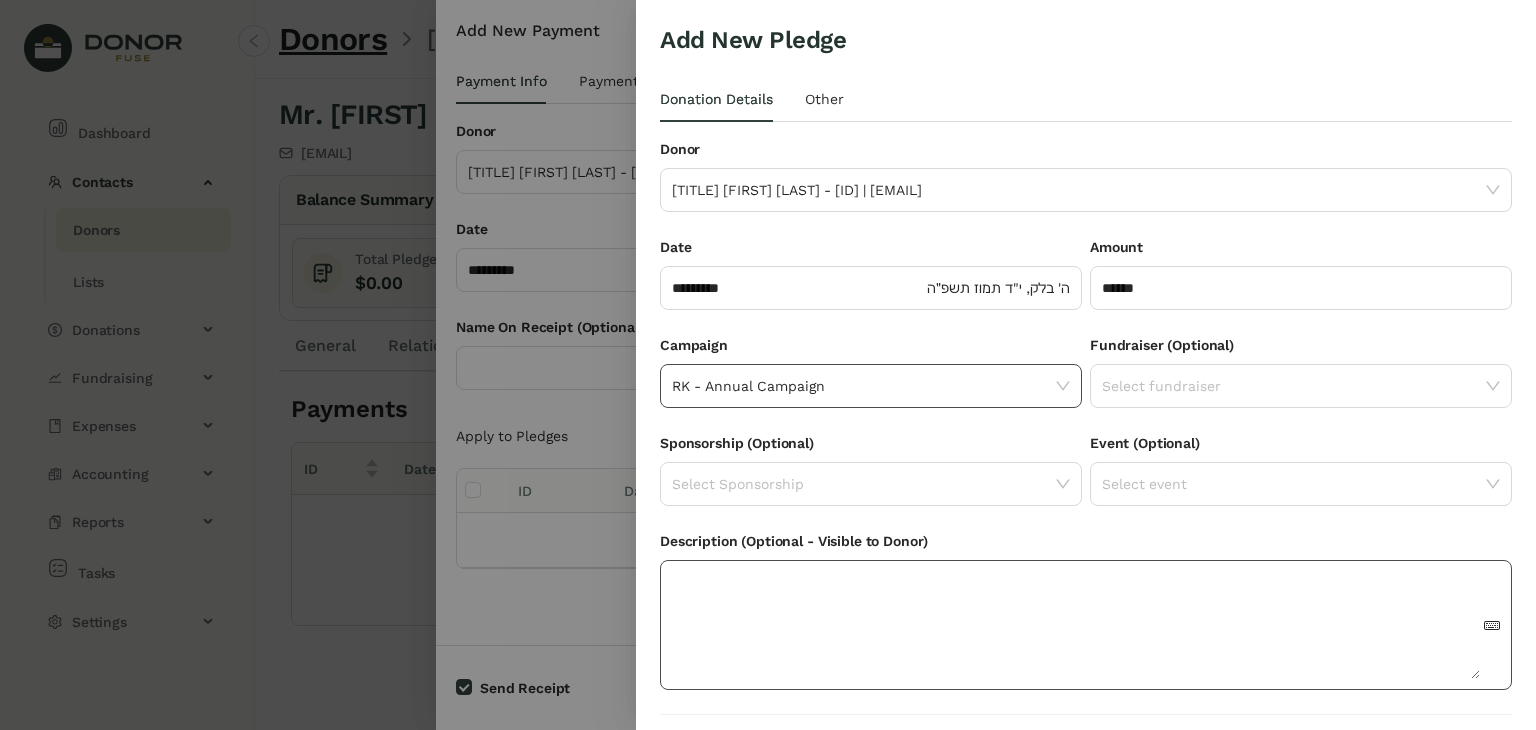 scroll, scrollTop: 54, scrollLeft: 0, axis: vertical 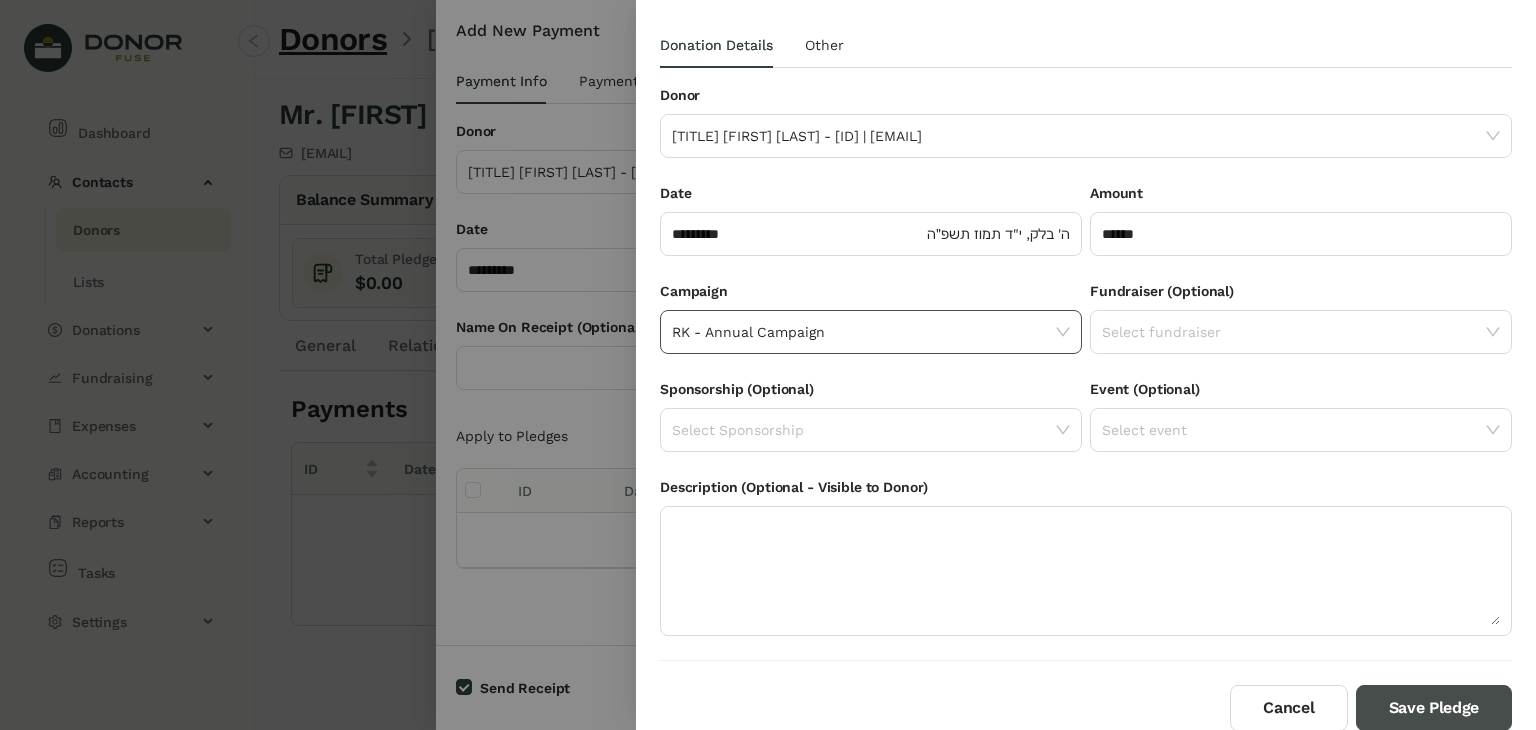 click on "Save Pledge" at bounding box center (1434, 708) 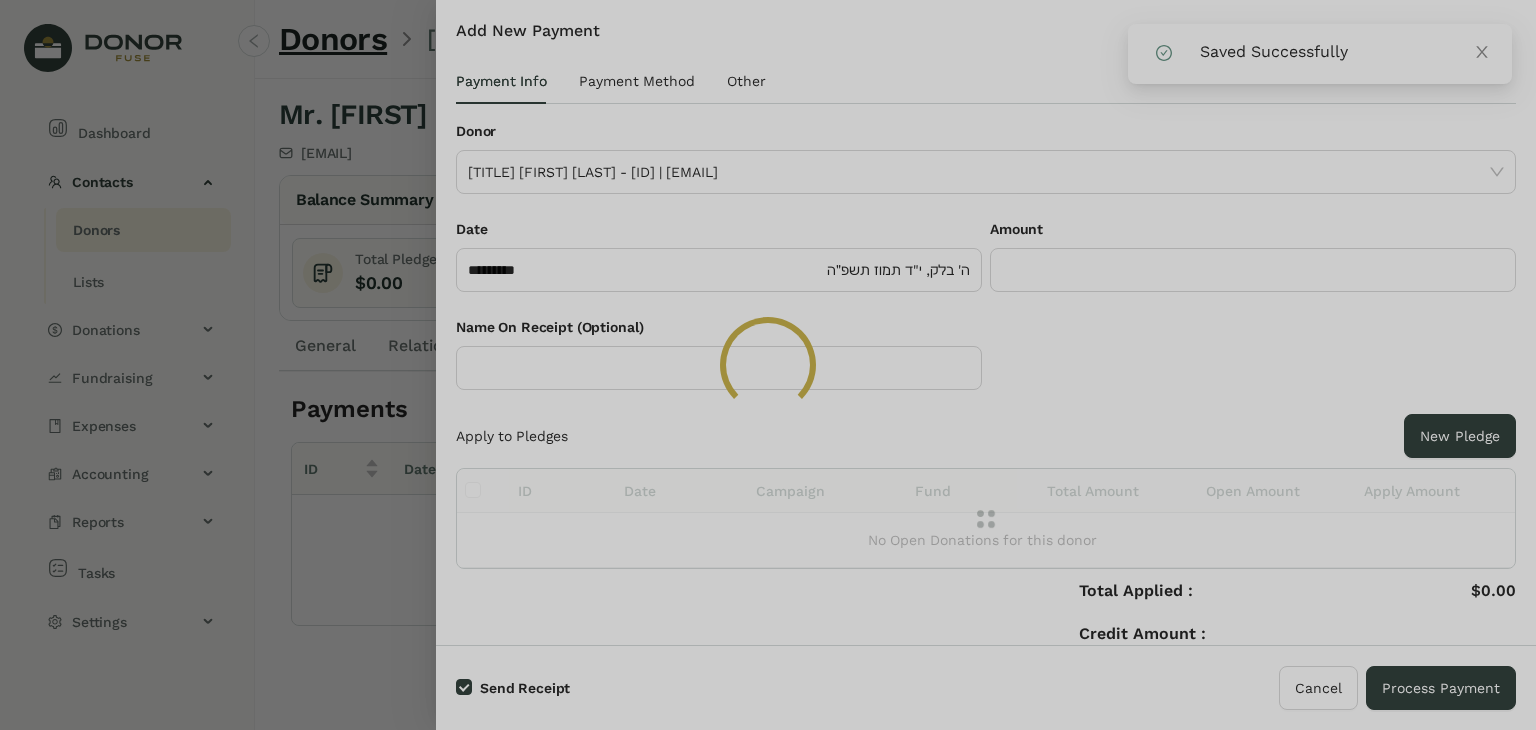 click 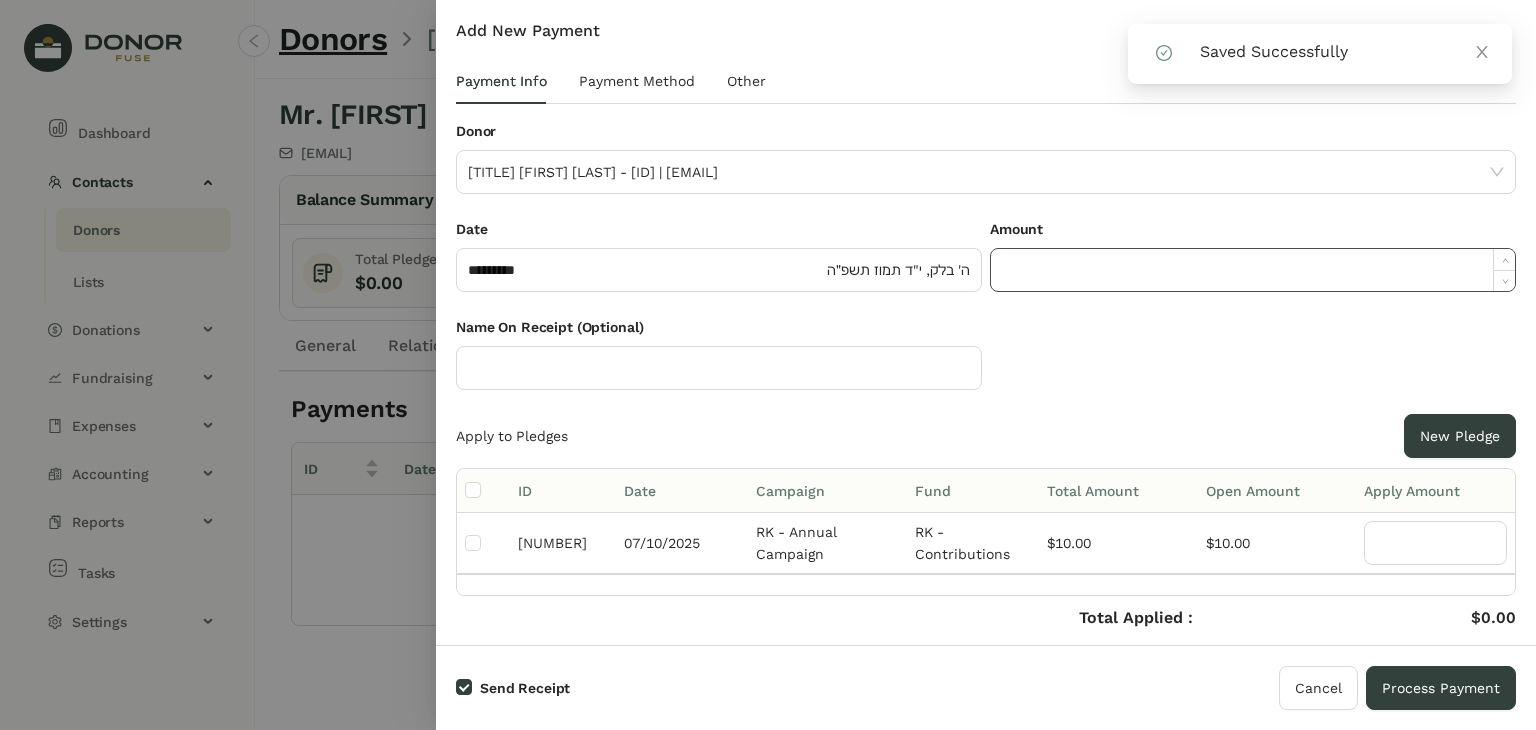 click 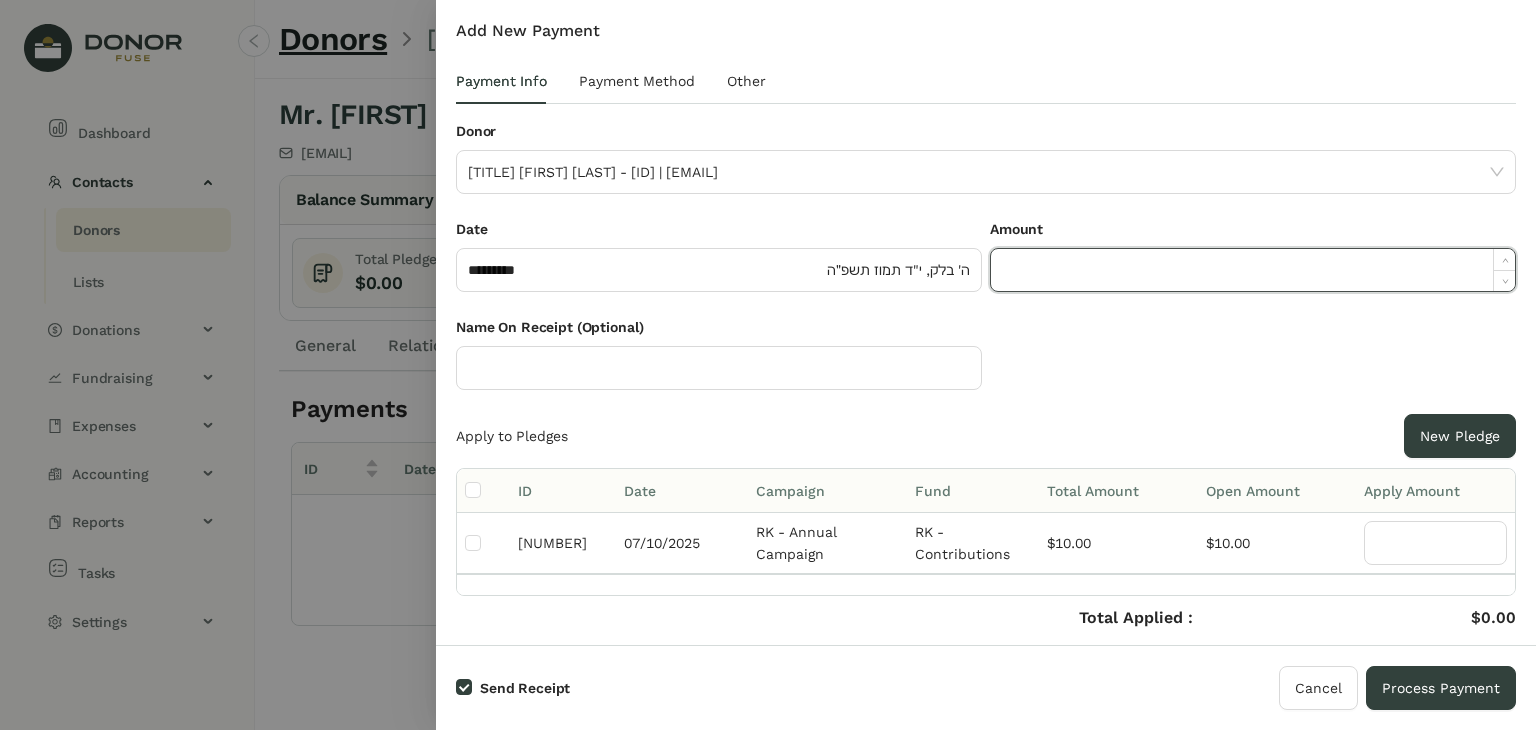 paste on "*****" 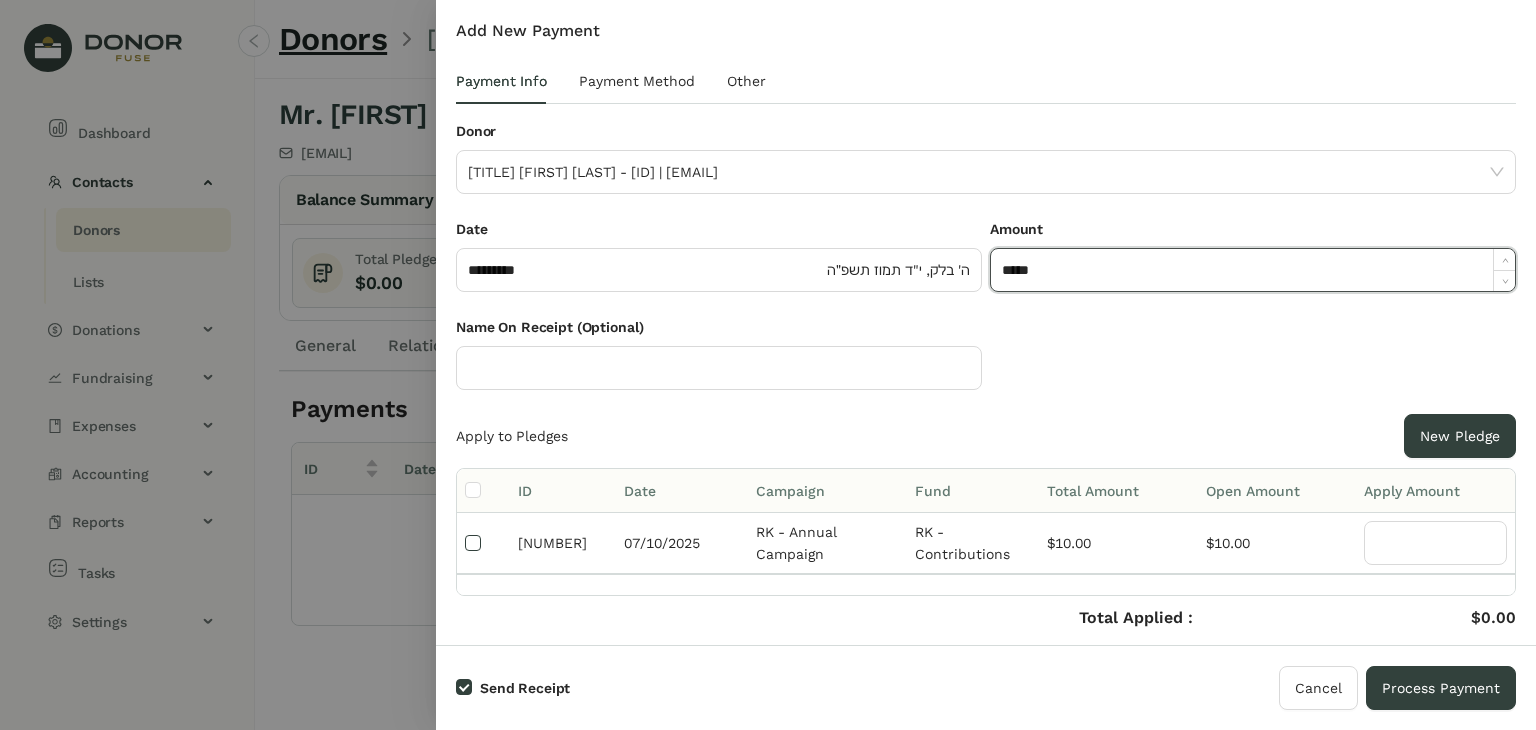 type on "******" 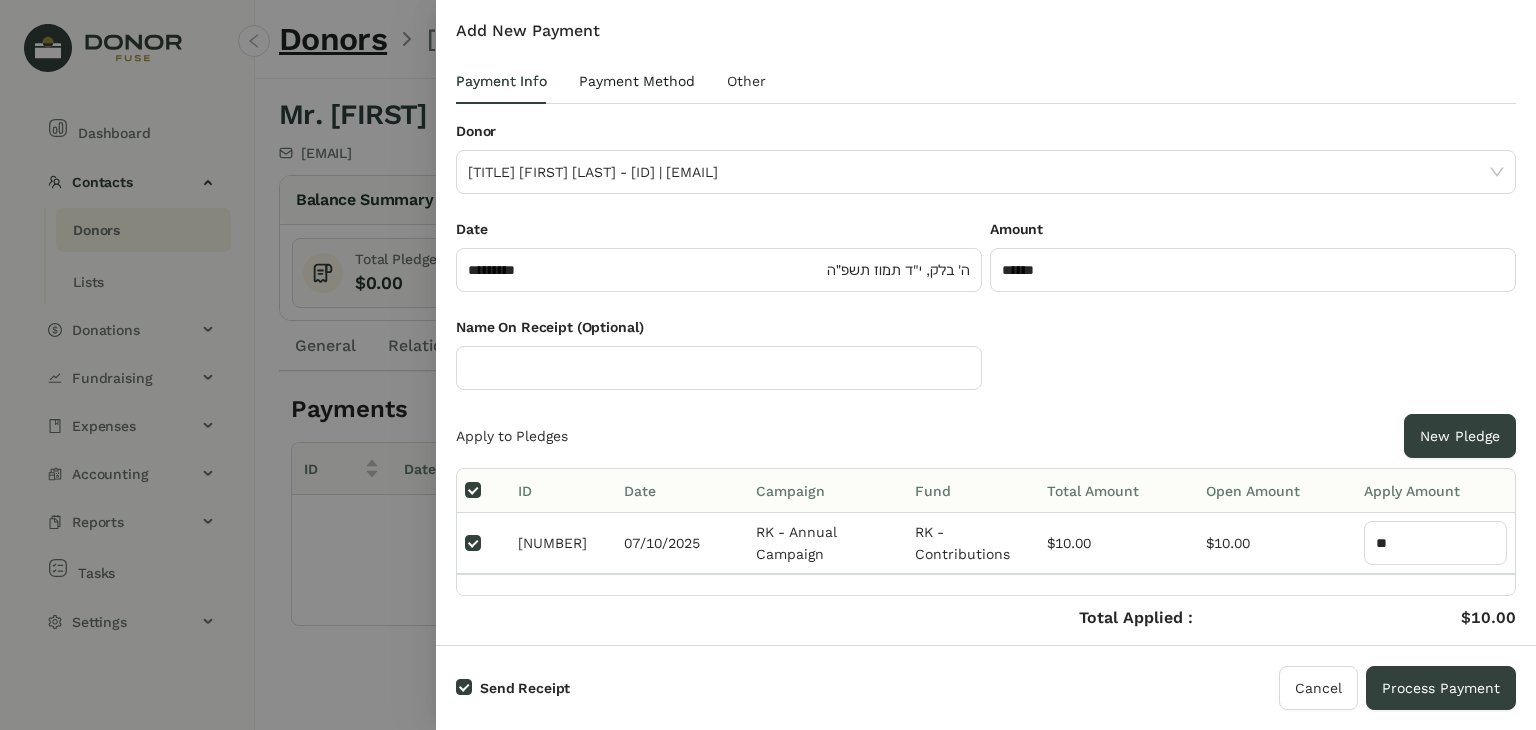 click on "Payment Method" at bounding box center (637, 81) 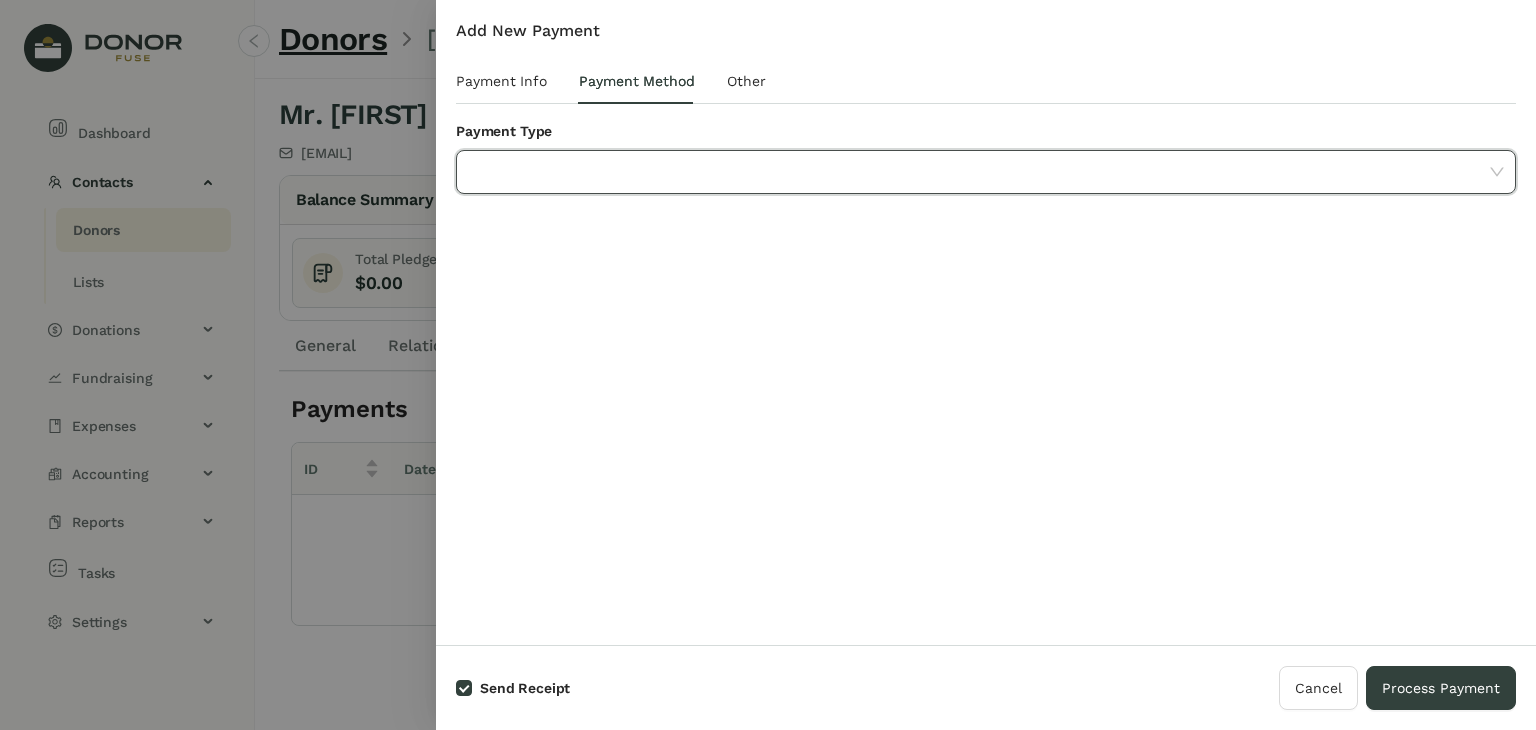 click 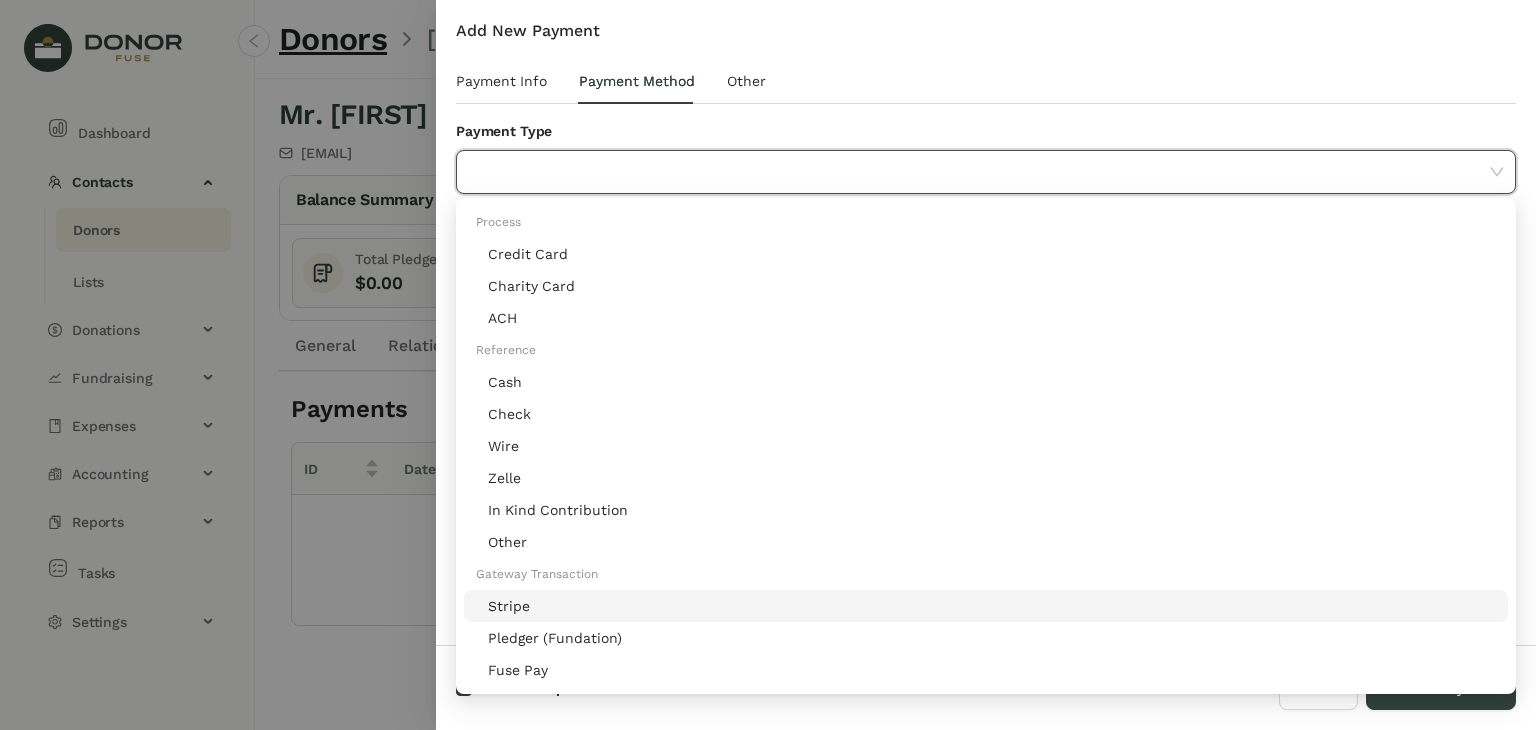 click on "Stripe" 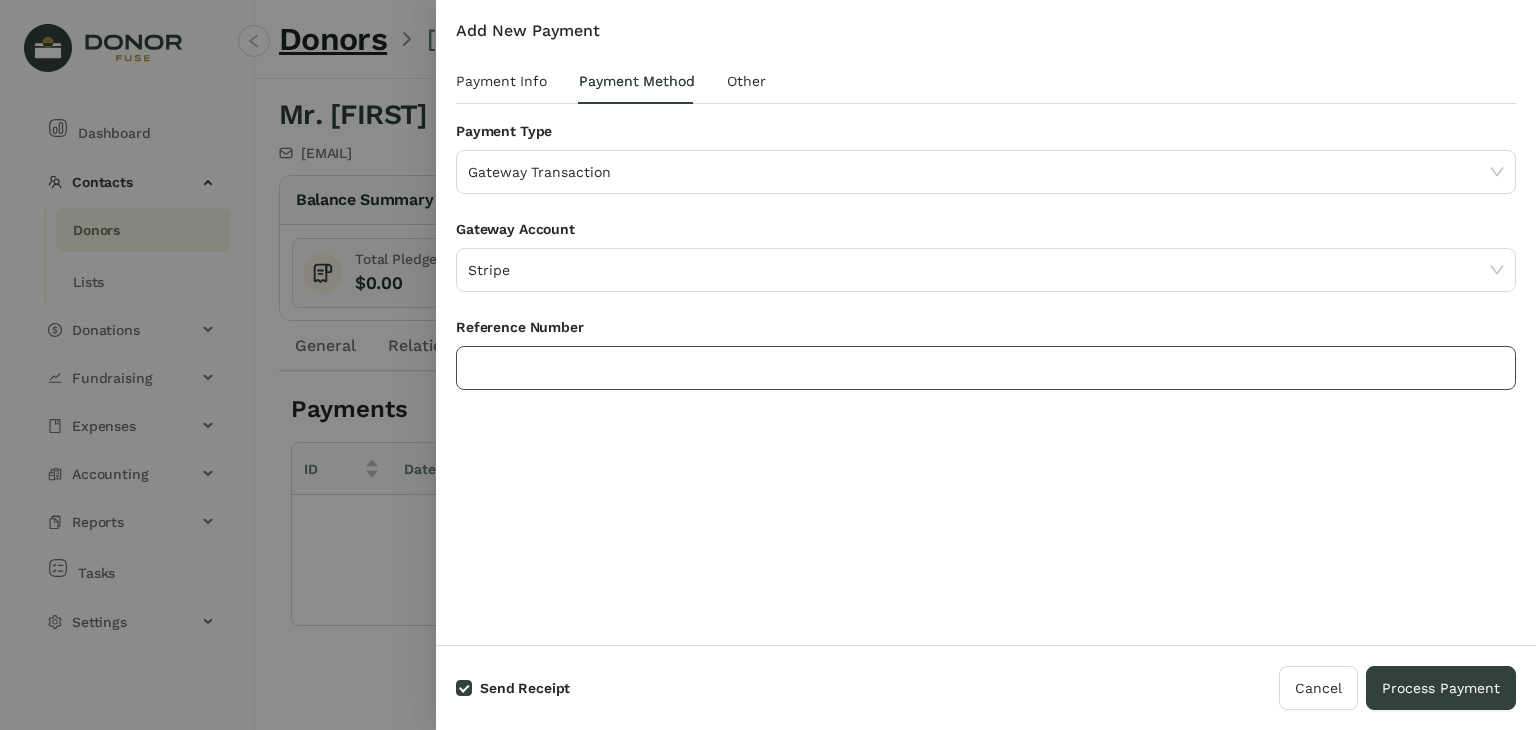click 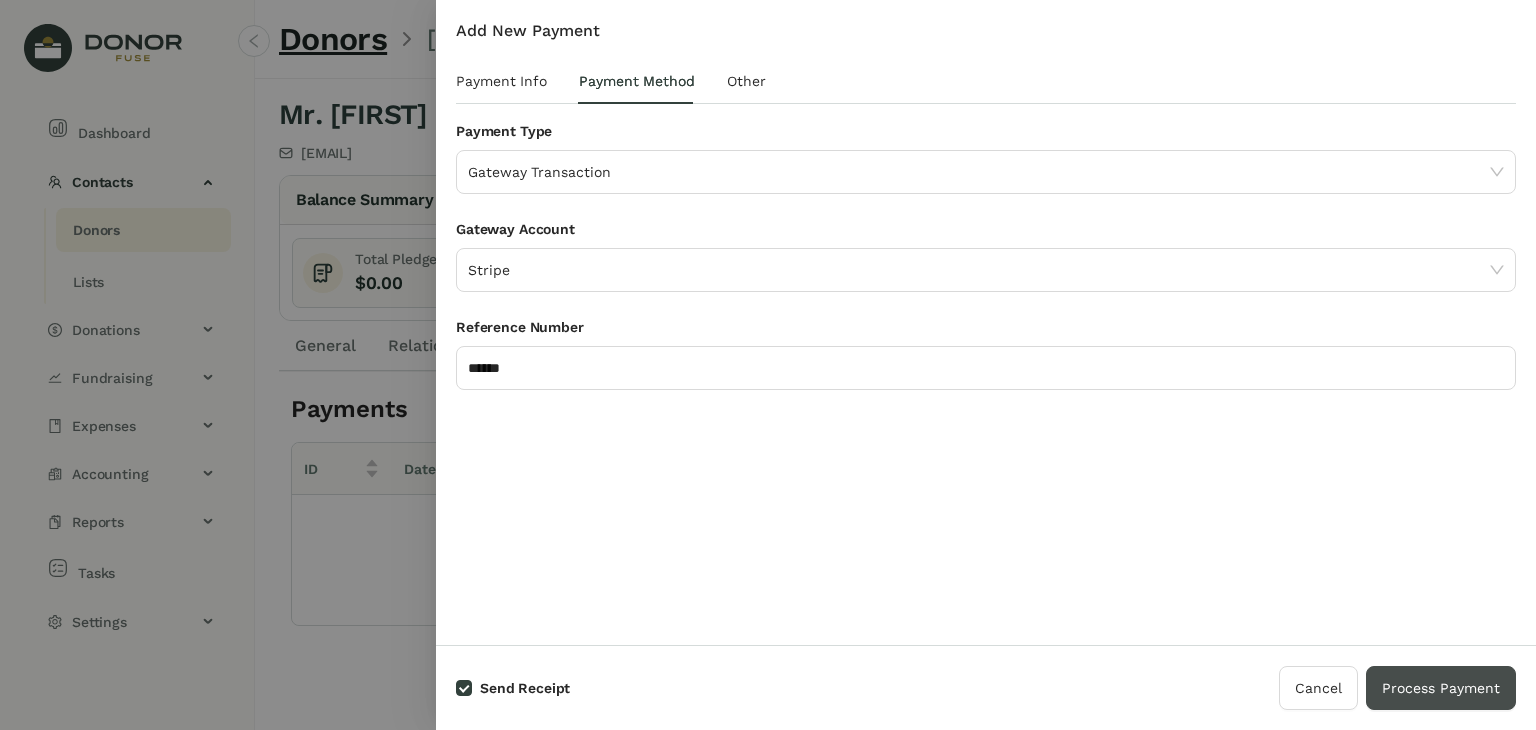 click on "Process Payment" at bounding box center [1441, 688] 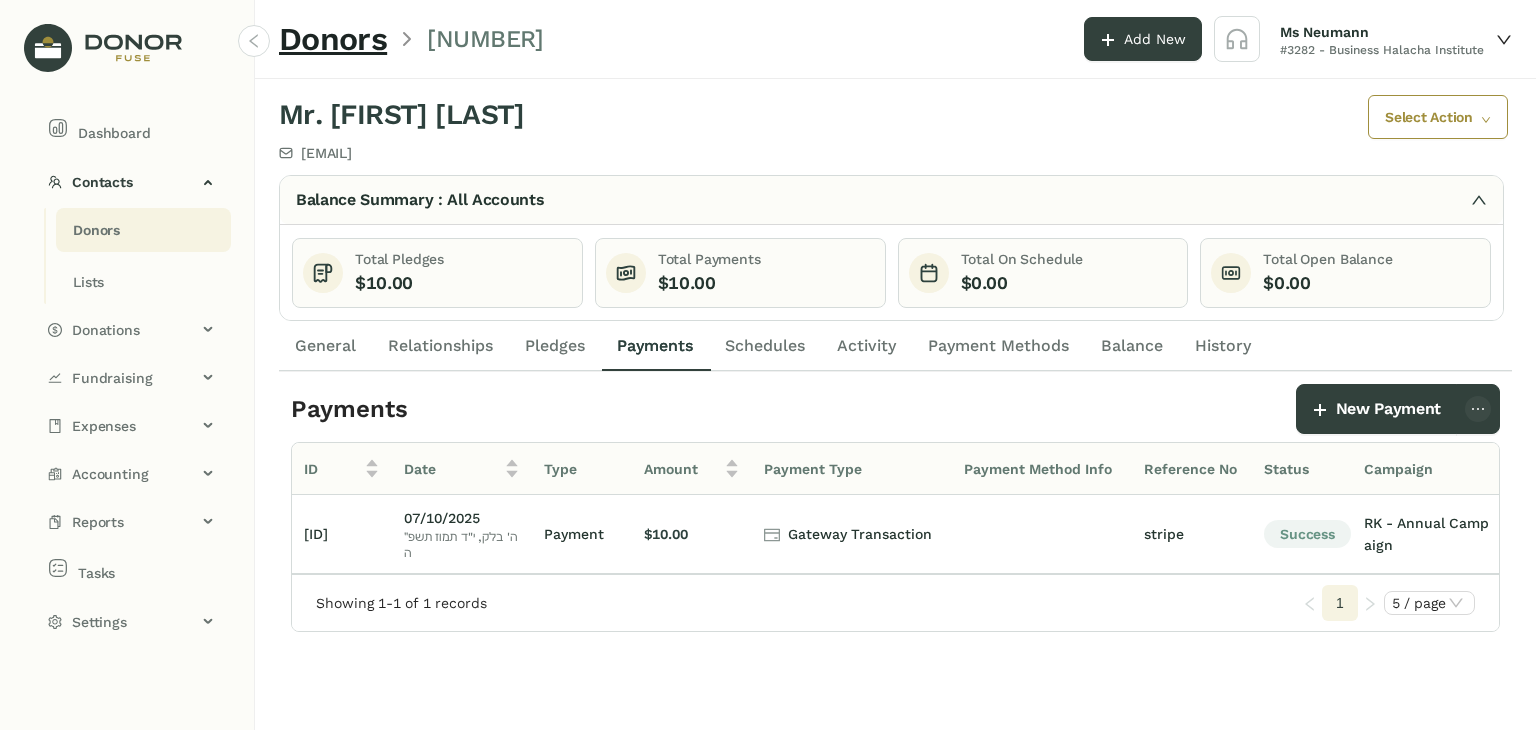 click on "Donors" 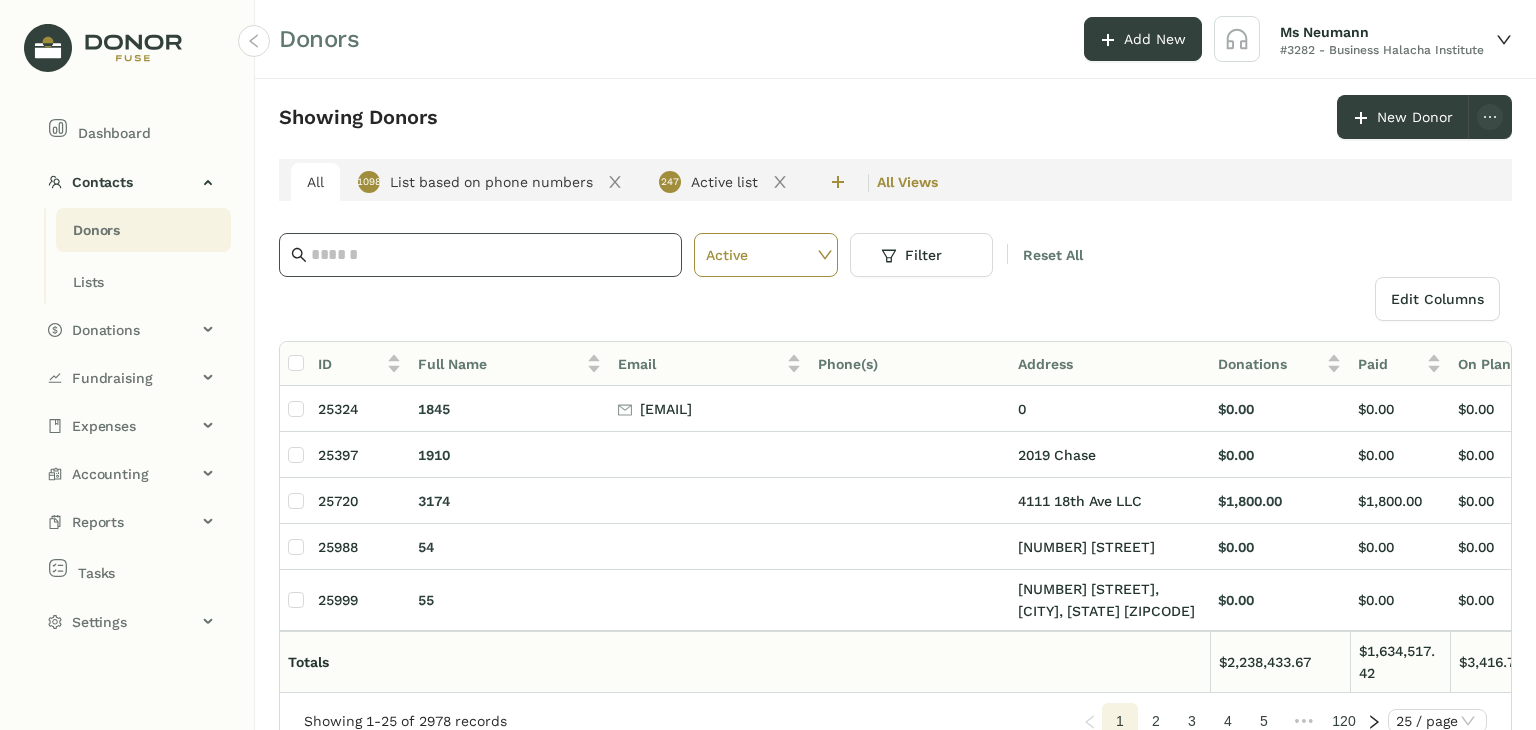 click 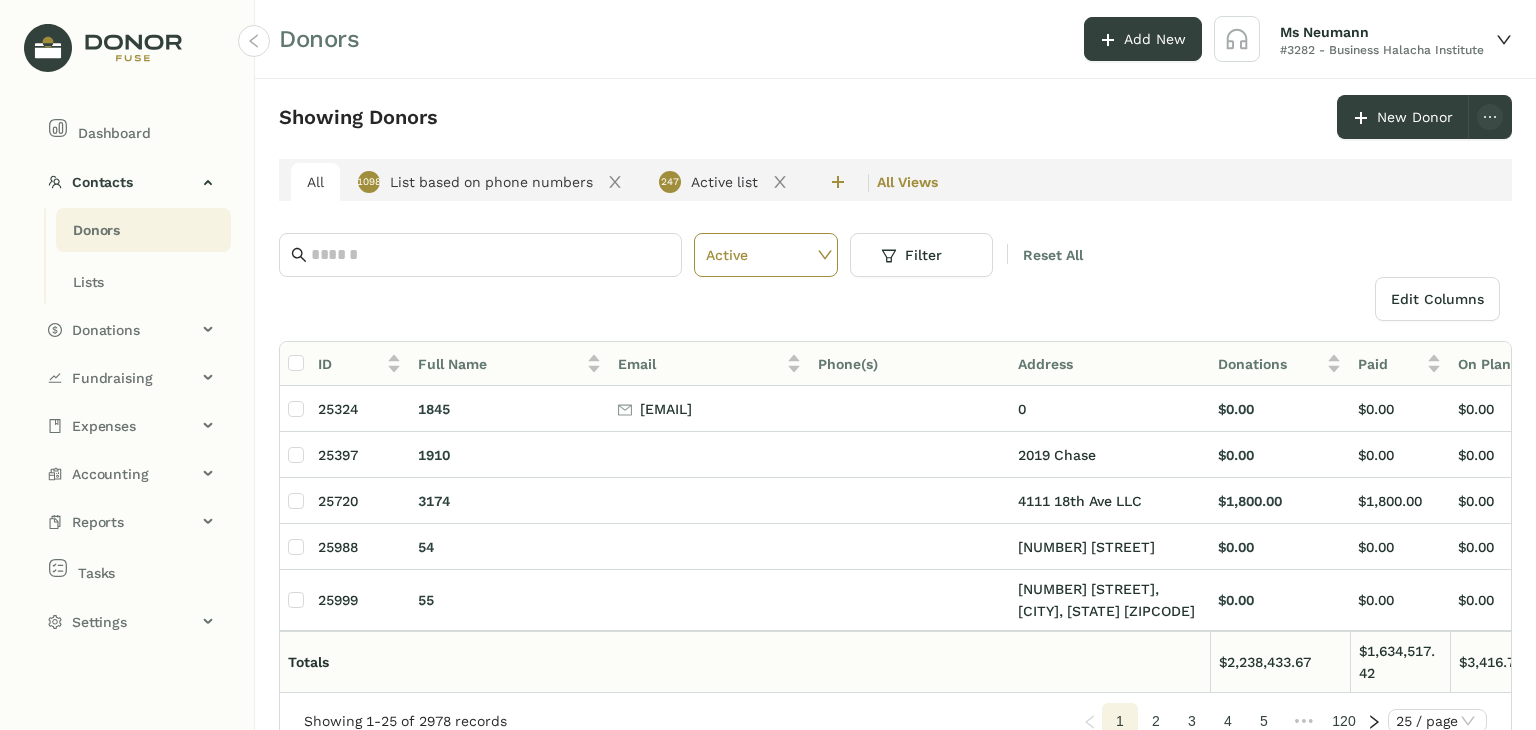 click 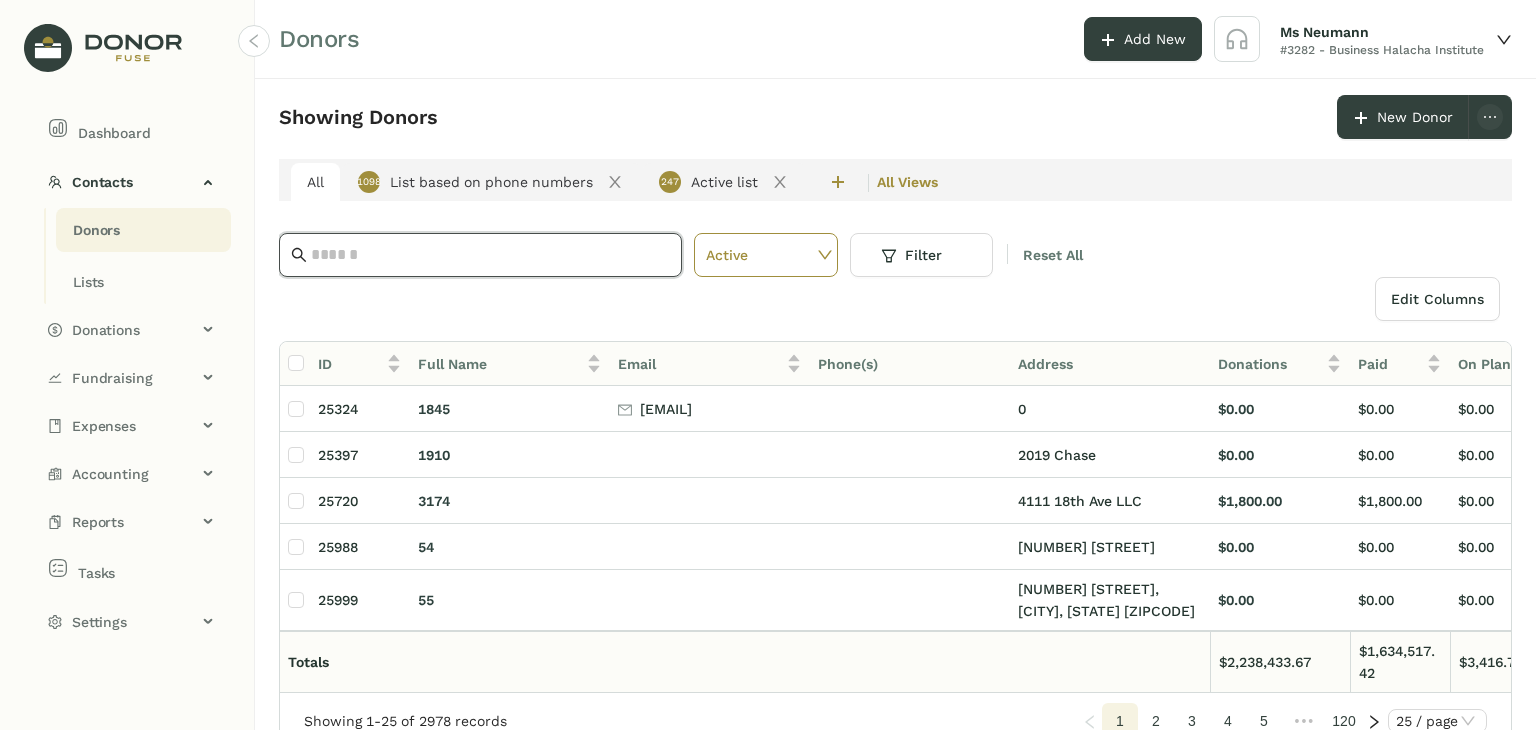 click 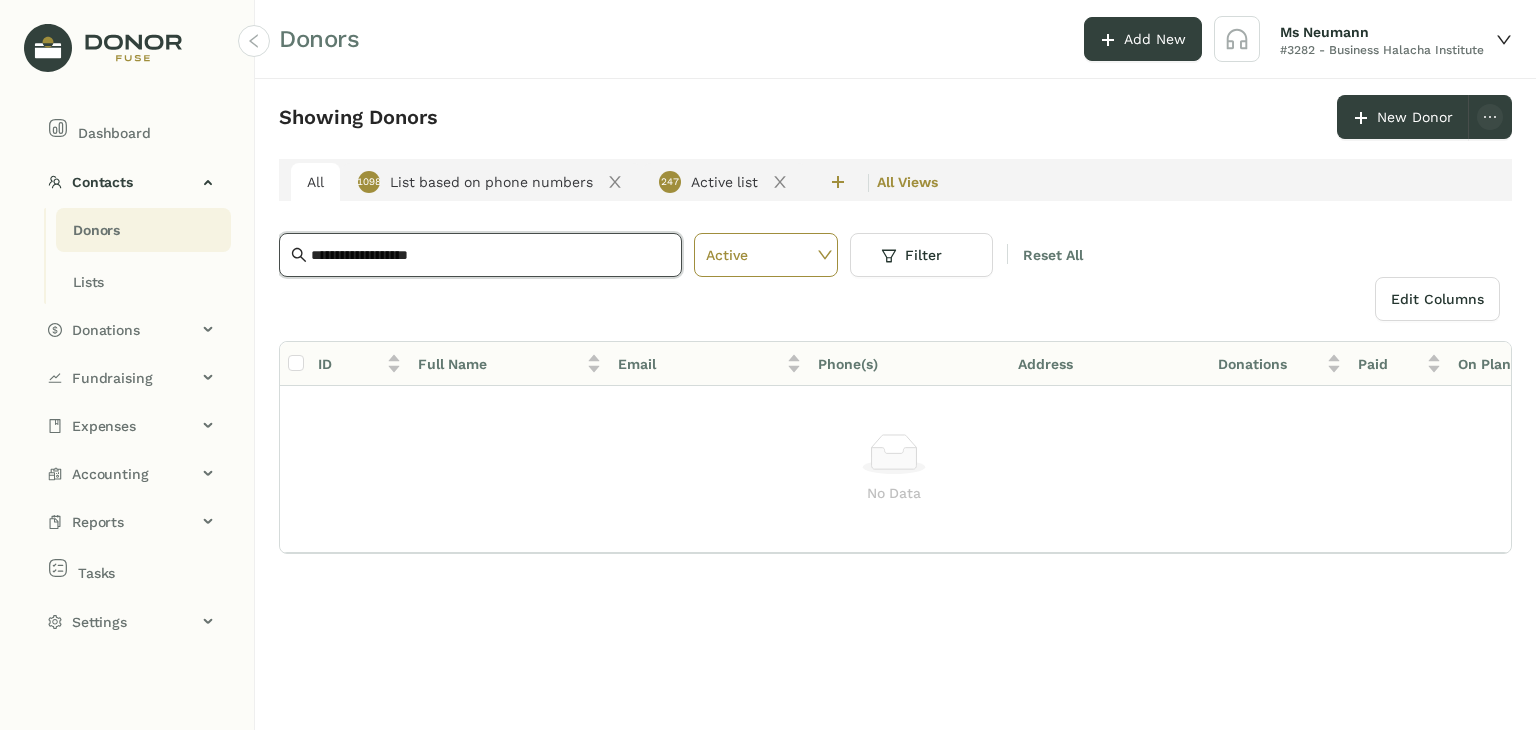 drag, startPoint x: 504, startPoint y: 252, endPoint x: 88, endPoint y: 245, distance: 416.0589 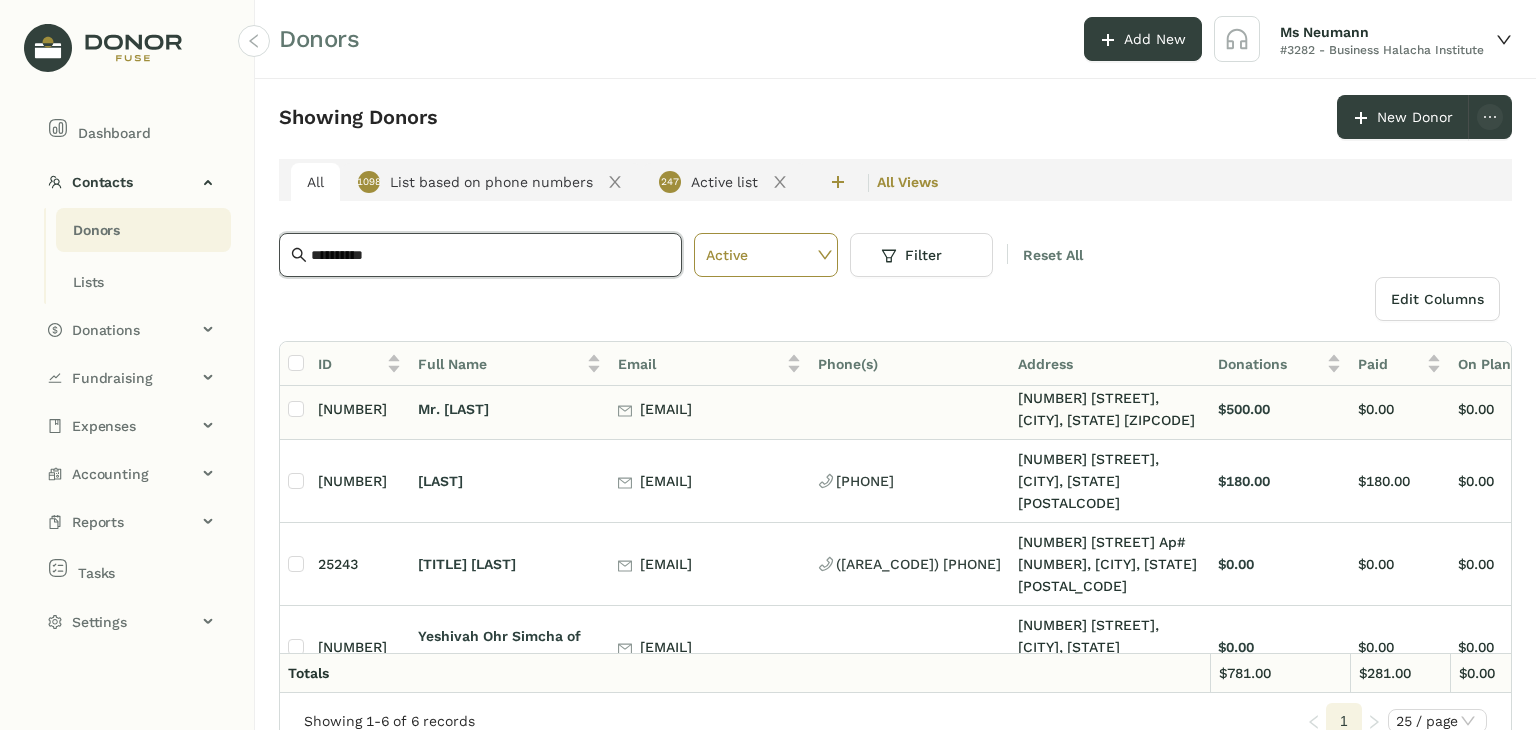 scroll, scrollTop: 0, scrollLeft: 0, axis: both 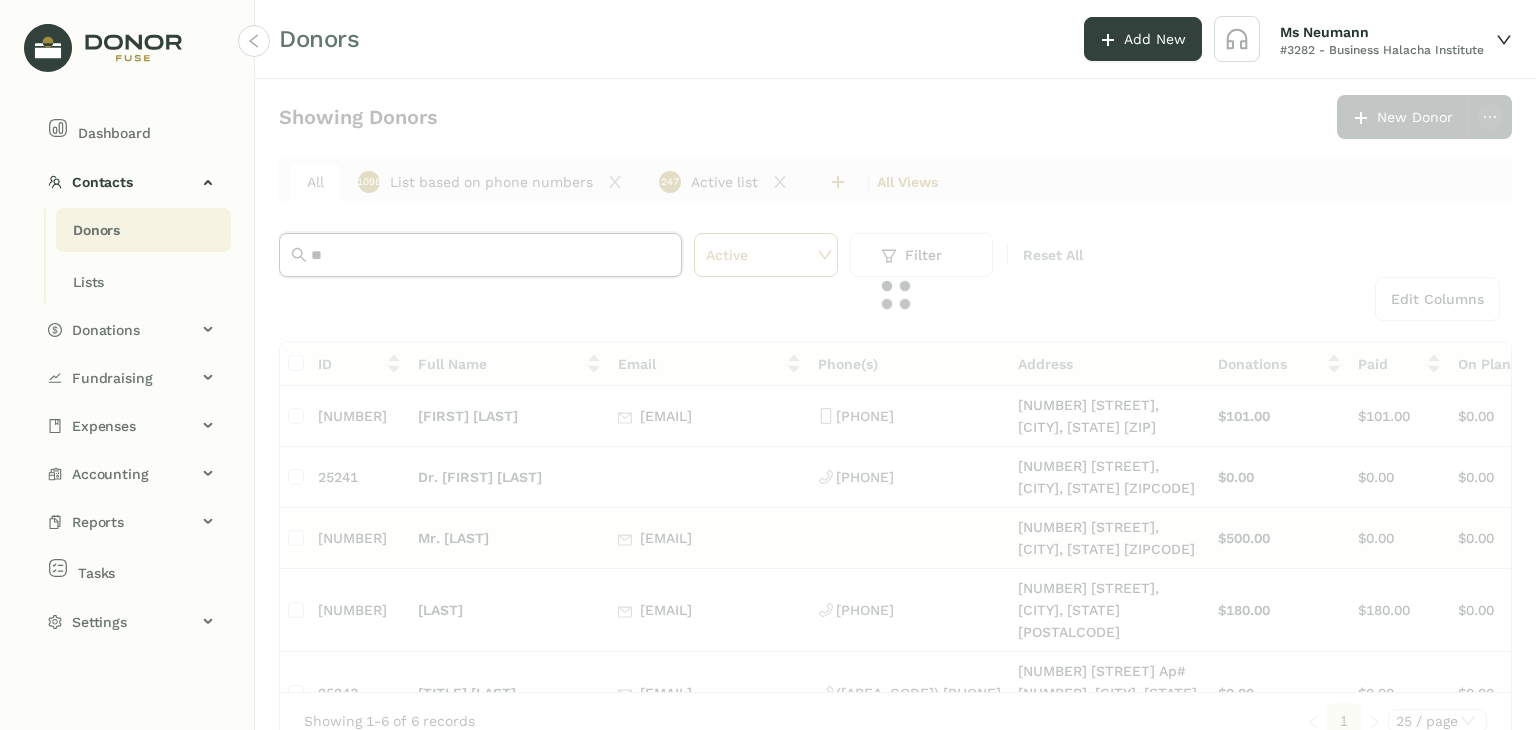 type on "*" 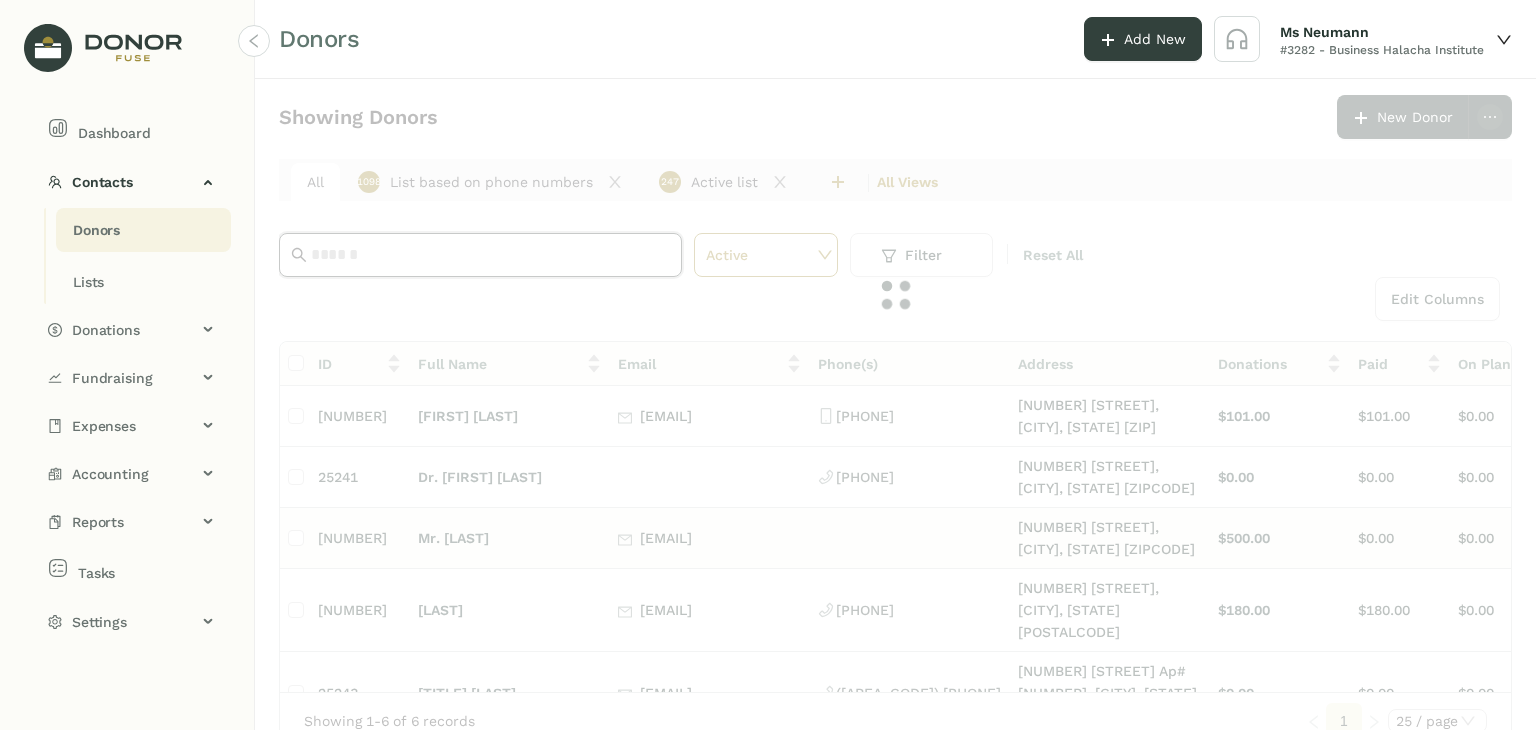 paste on "**********" 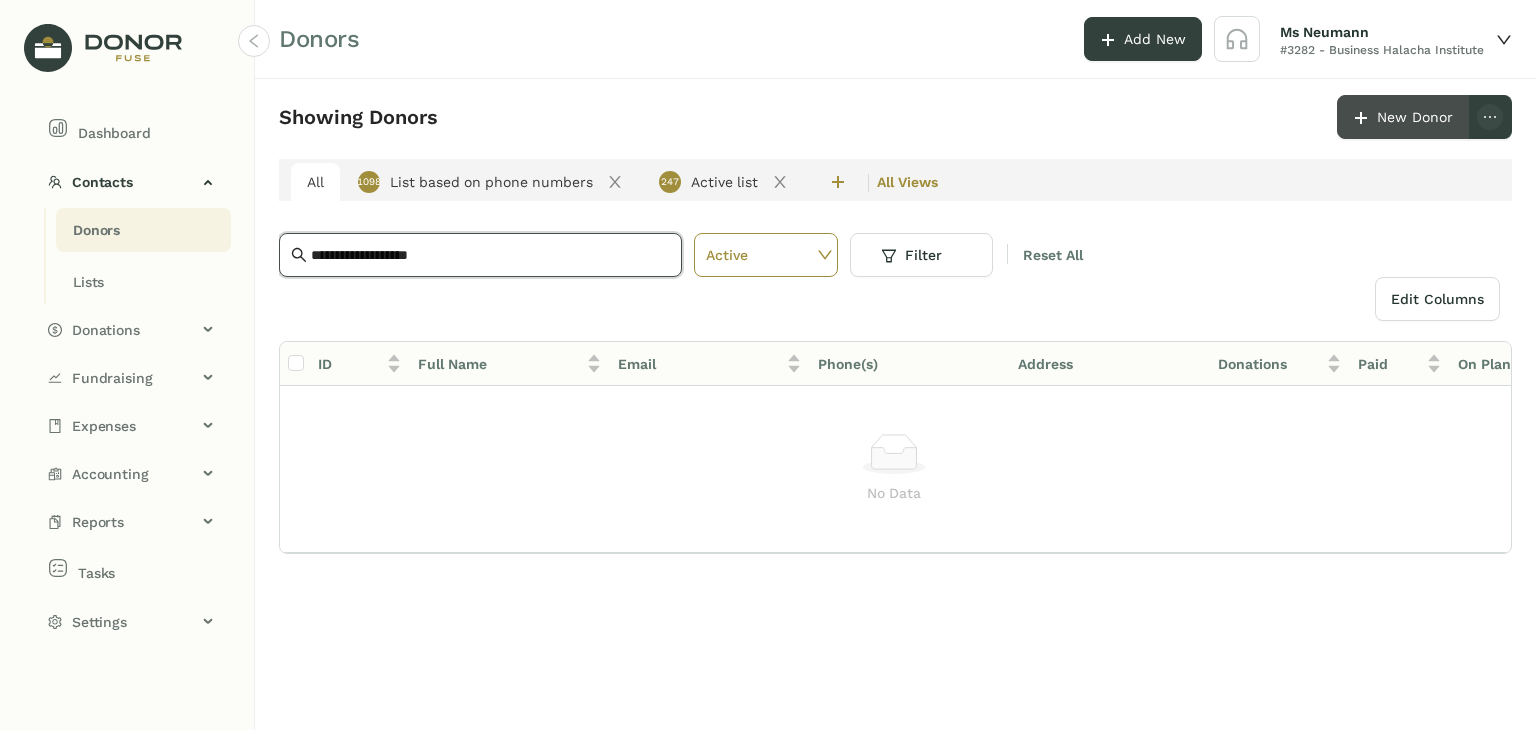 type on "**********" 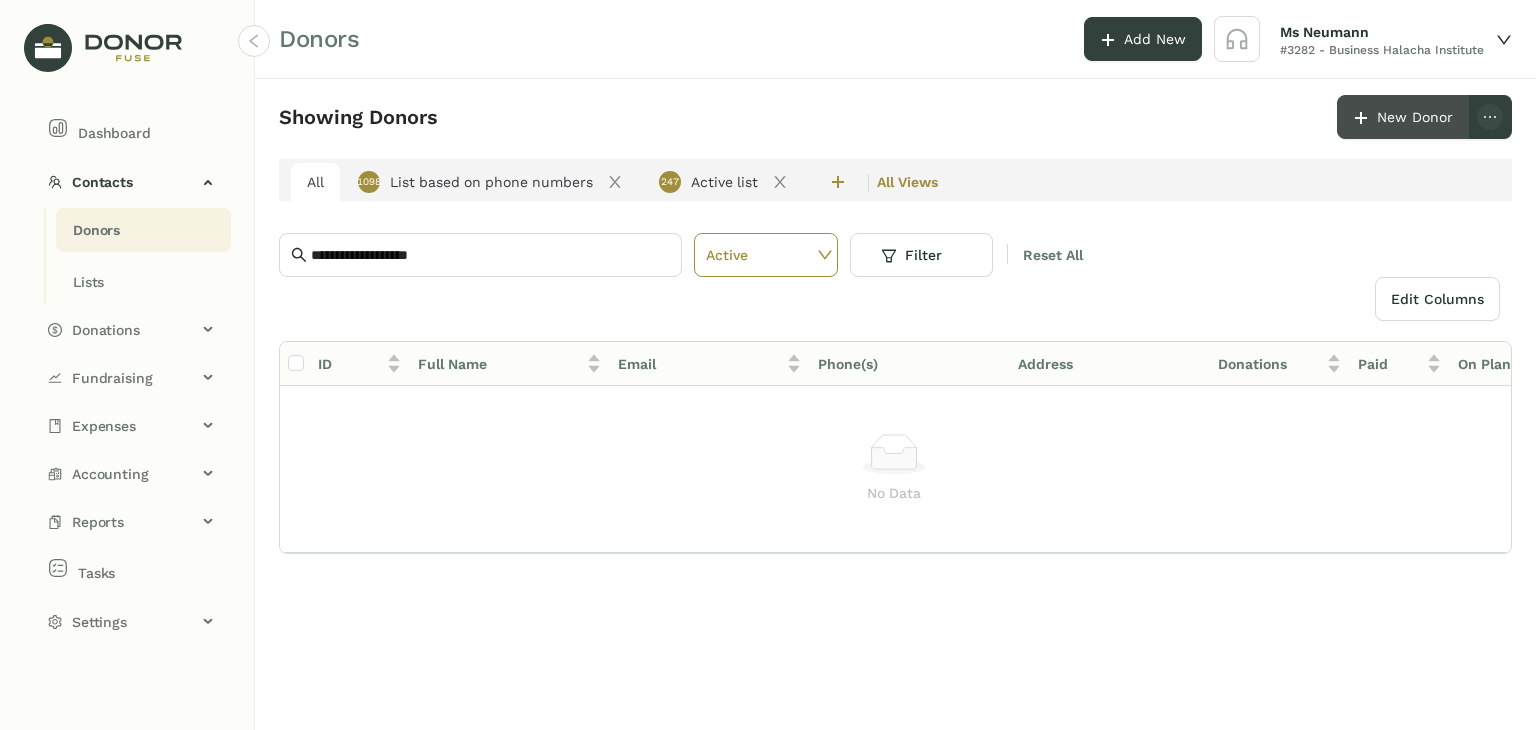 click on "New Donor" 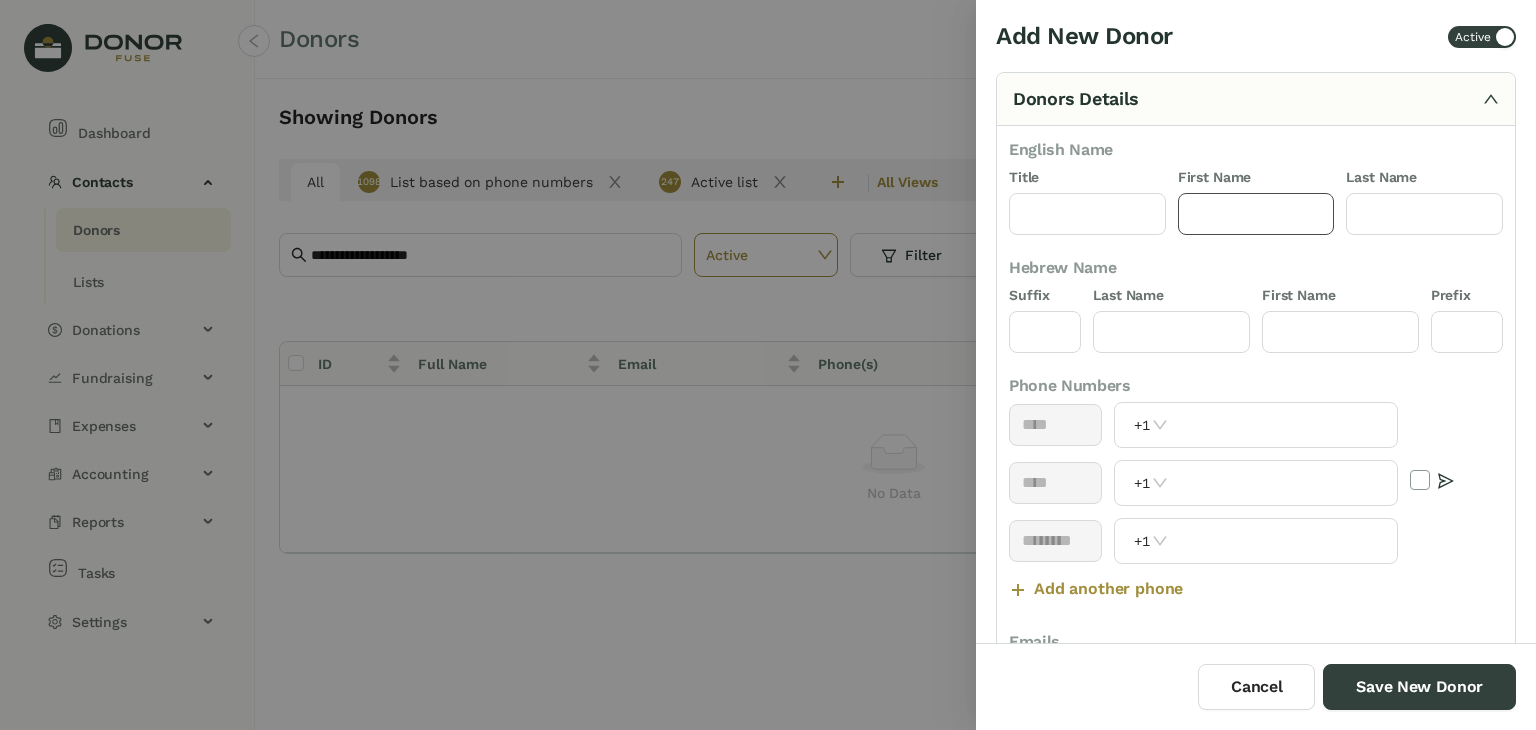 click 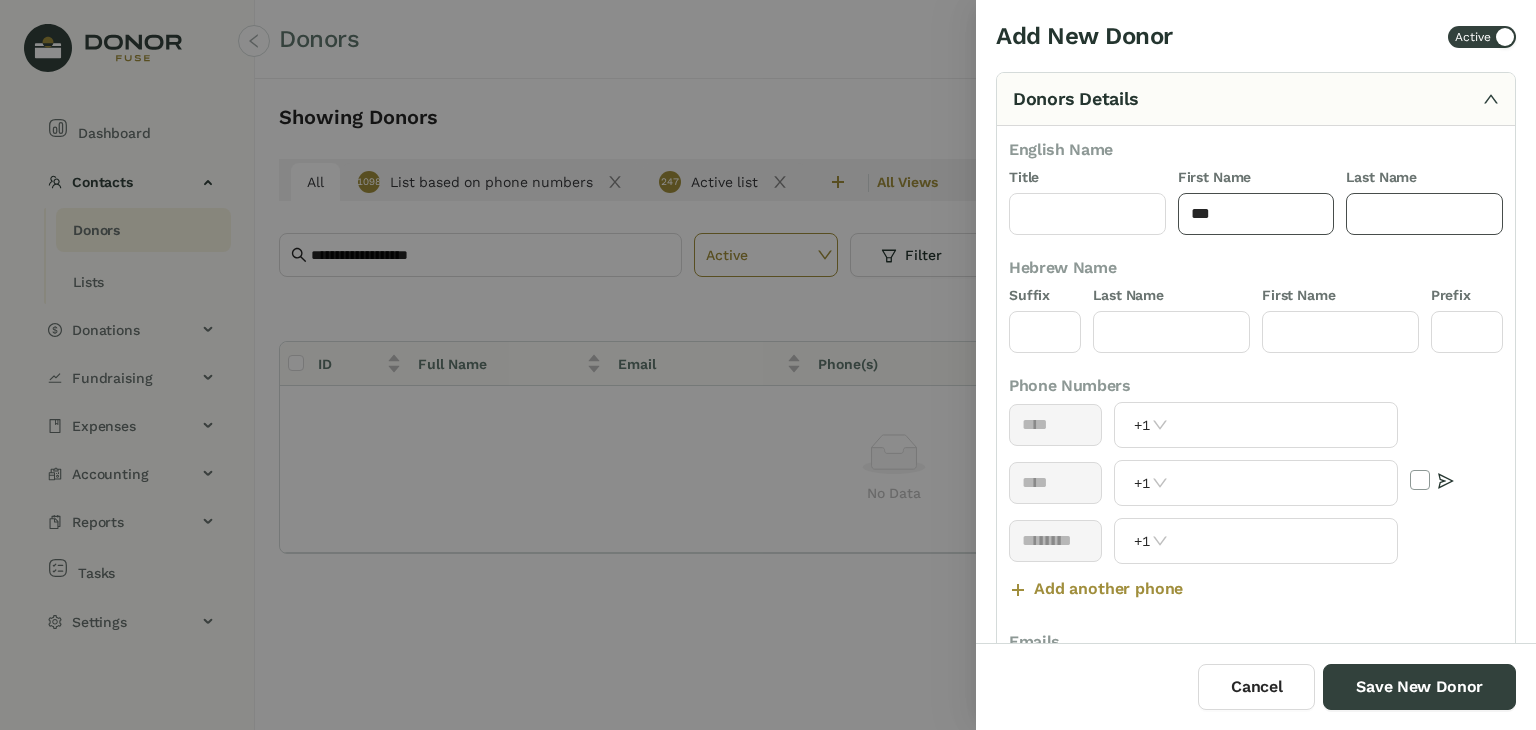 type on "***" 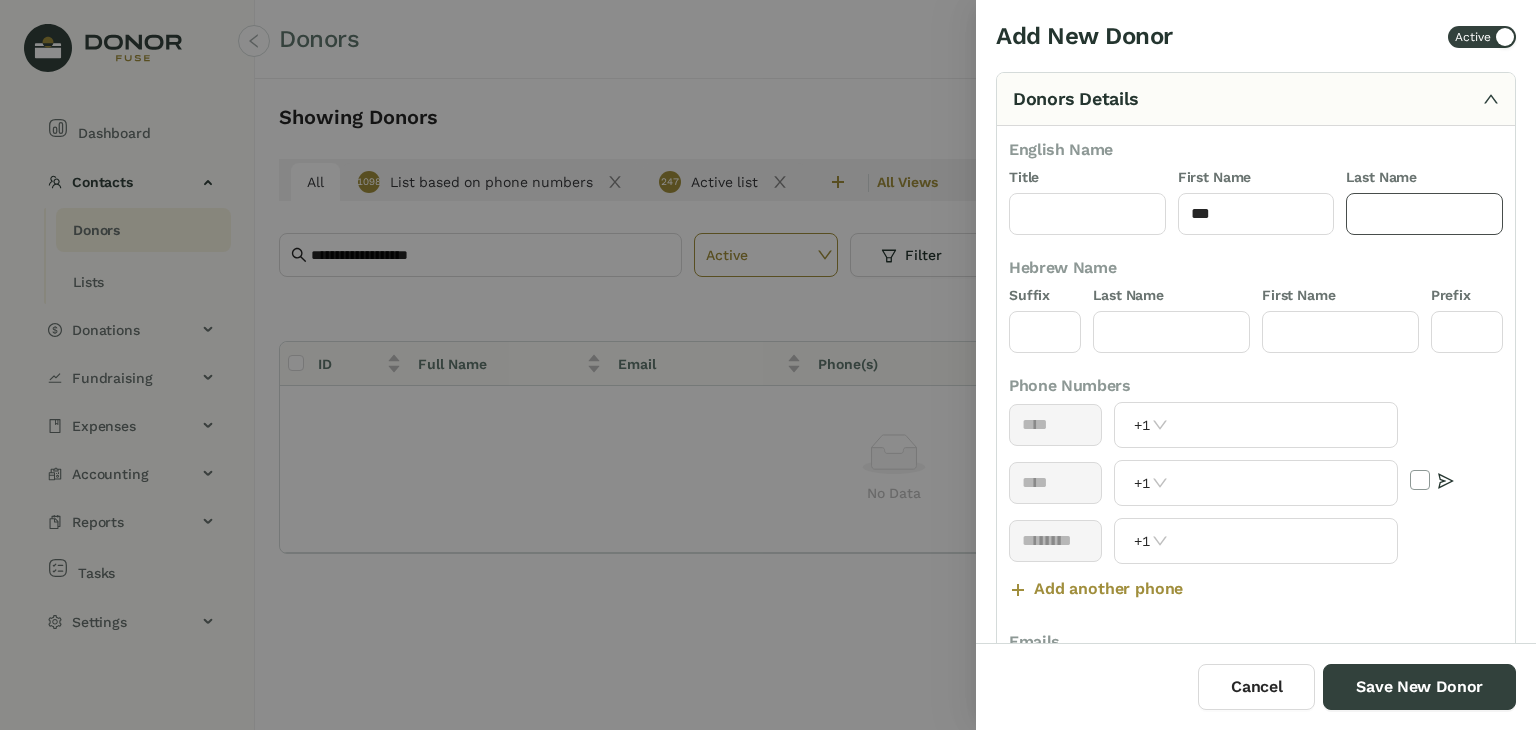 click 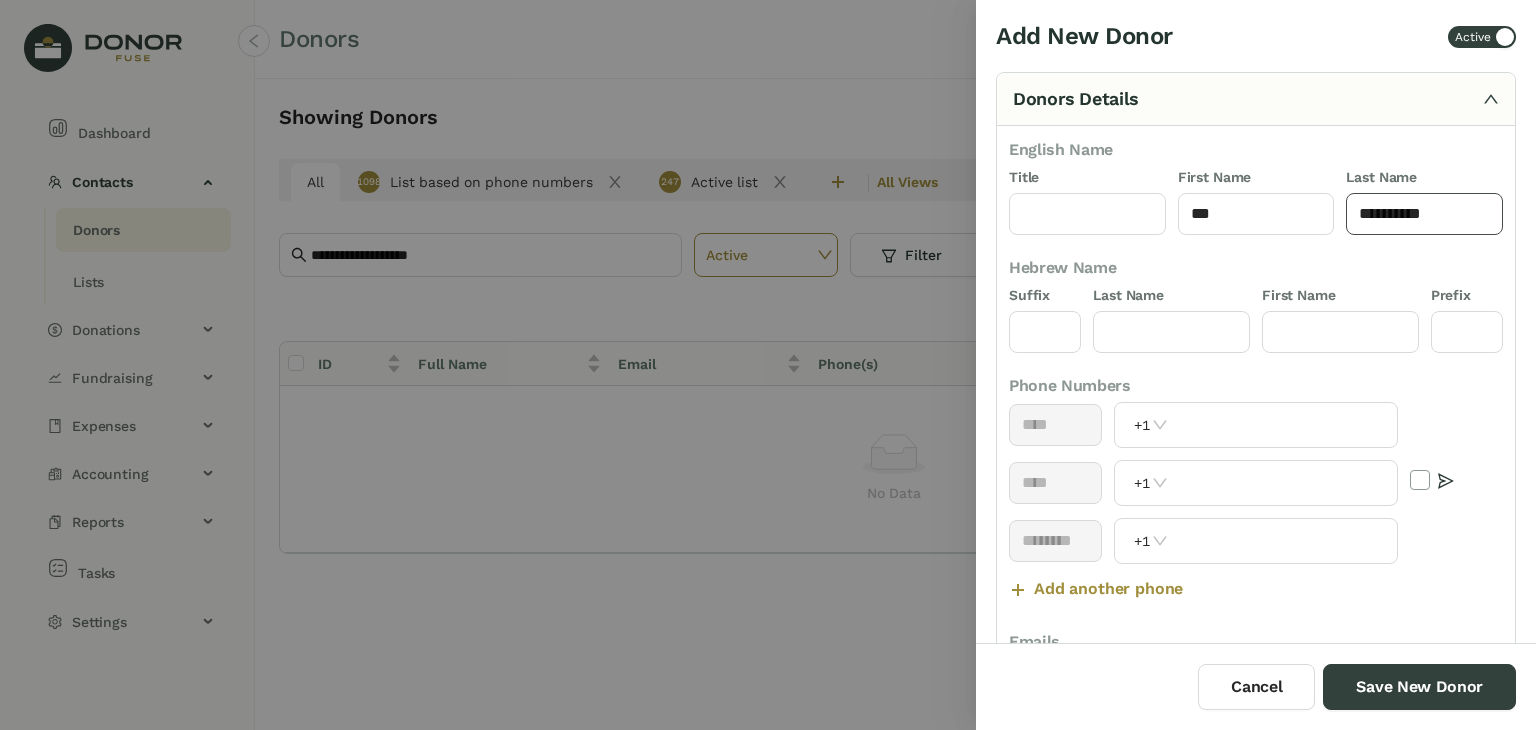 click on "**********" 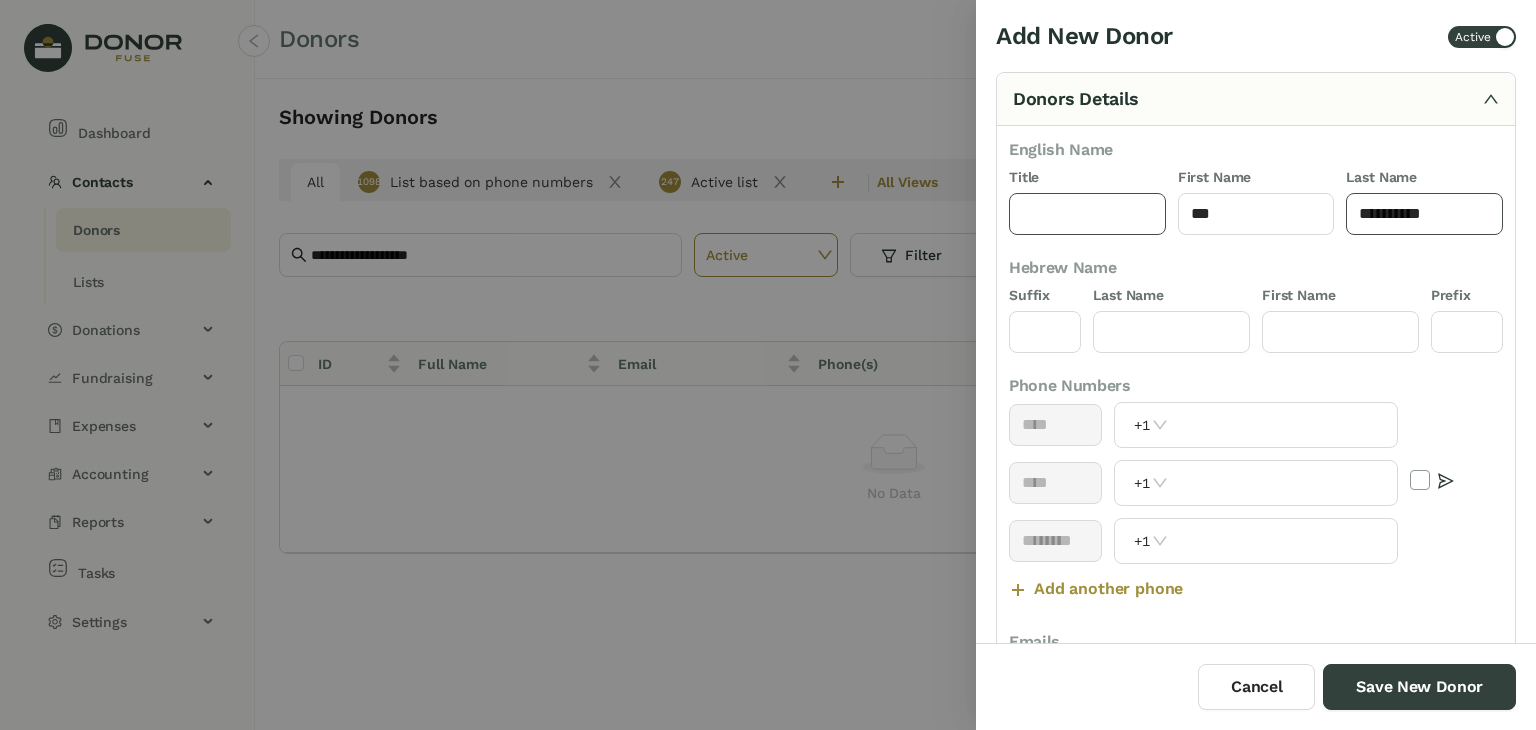 type on "**********" 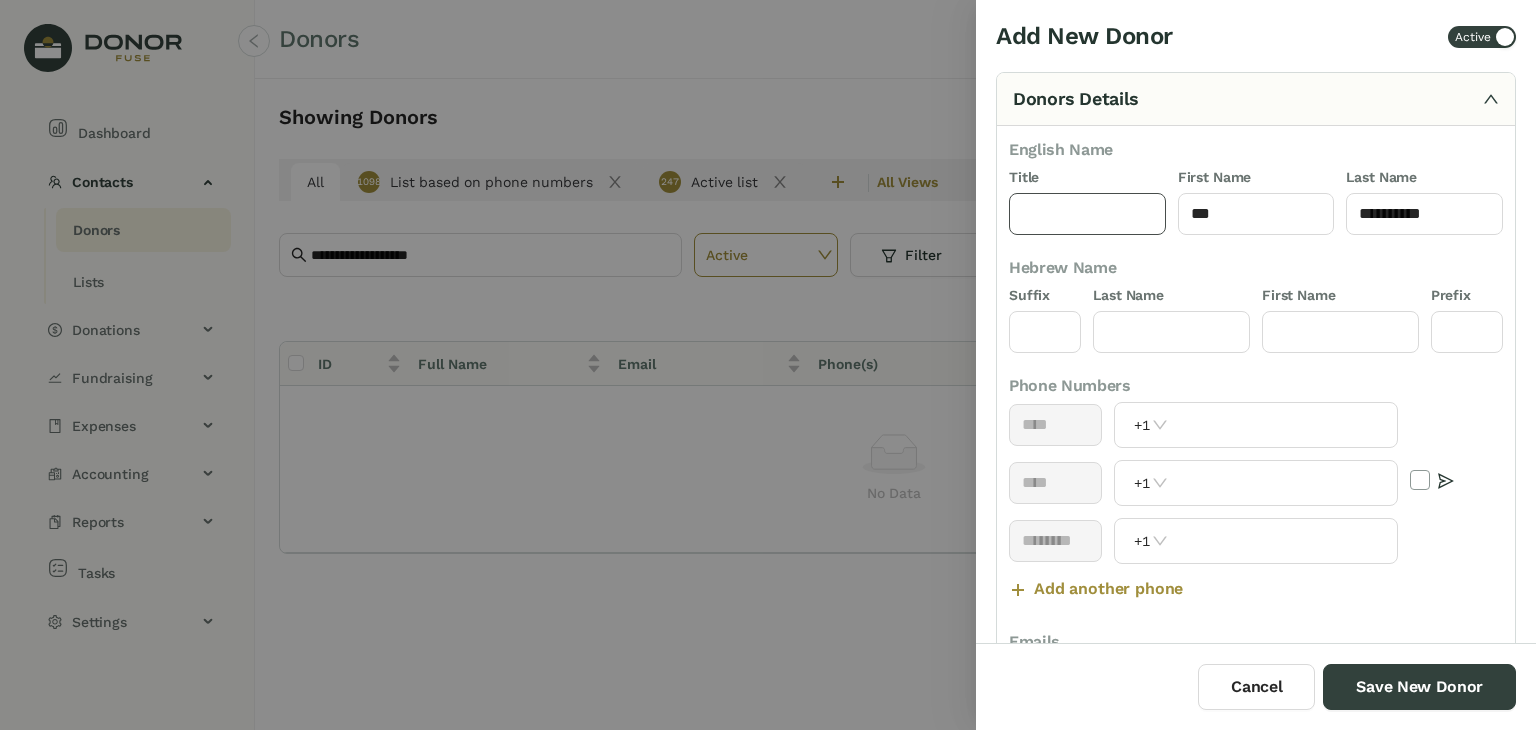 click 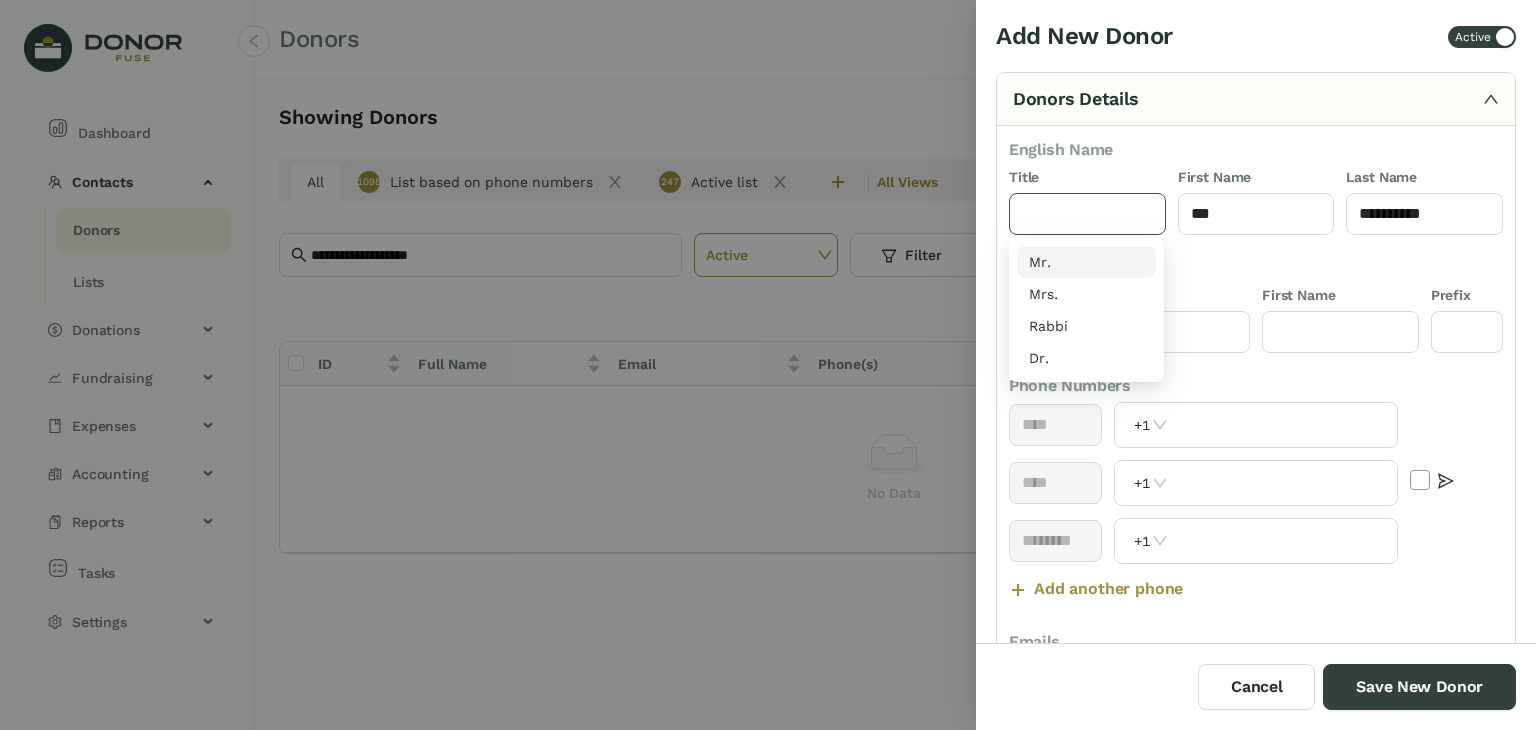 click on "Mr." at bounding box center (1086, 262) 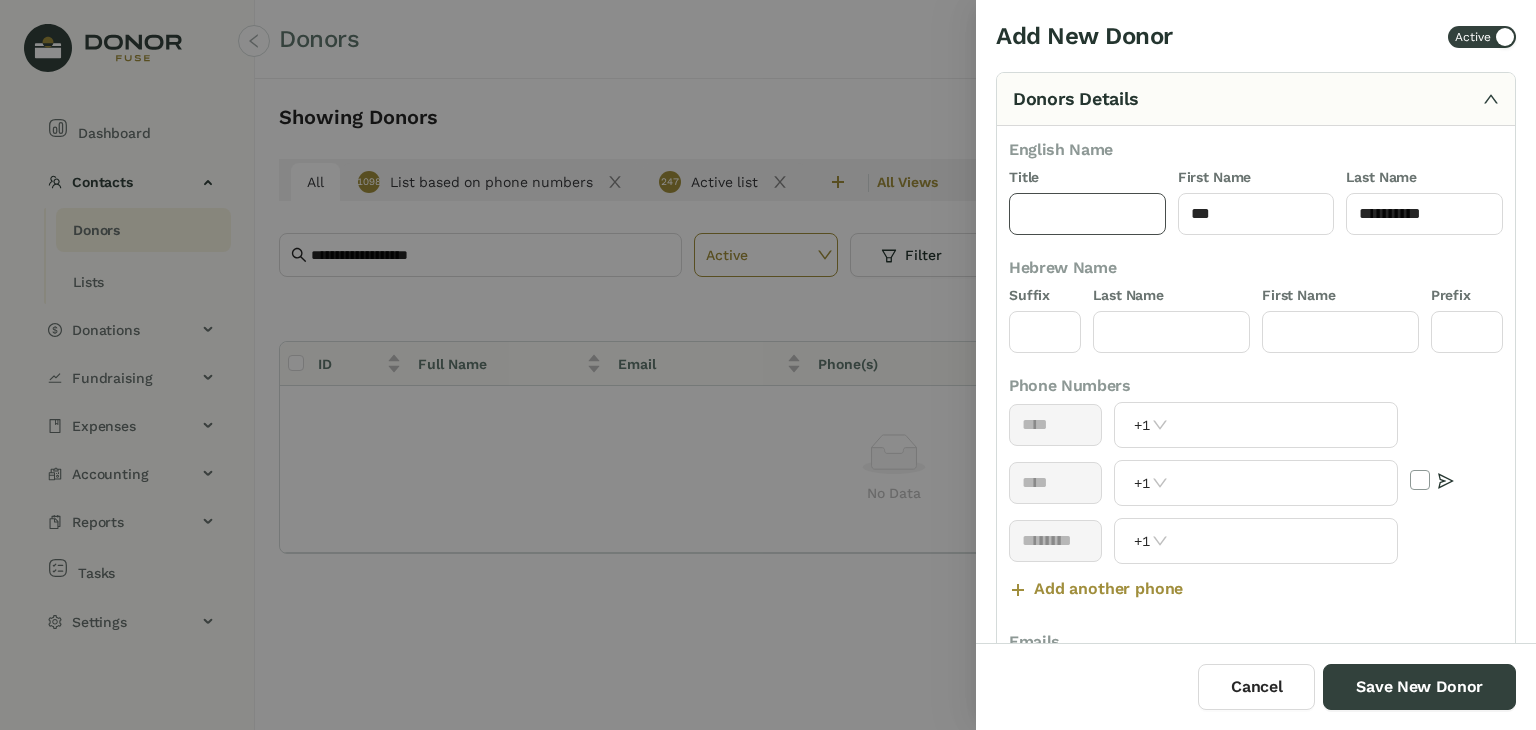 type on "***" 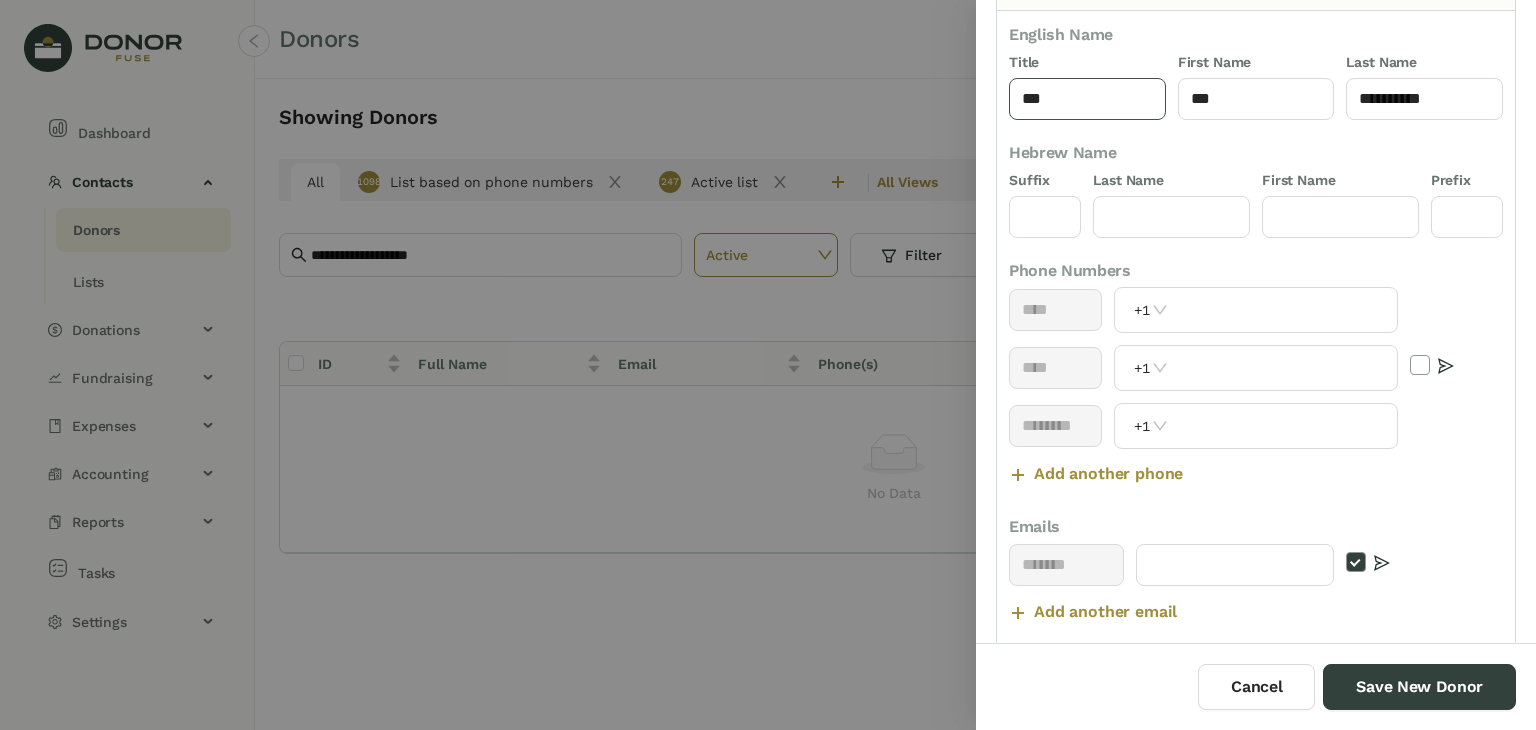 scroll, scrollTop: 116, scrollLeft: 0, axis: vertical 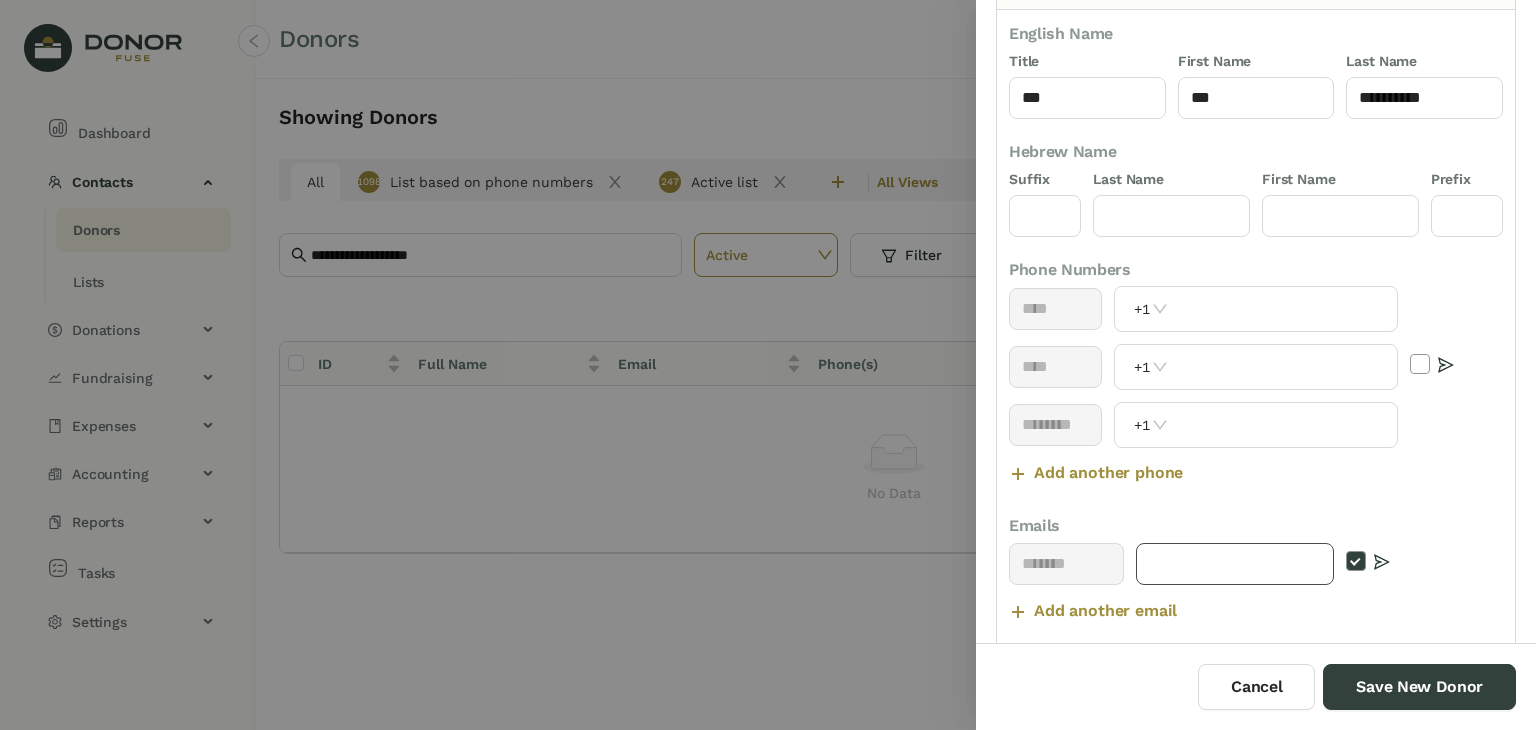 click at bounding box center (1235, 564) 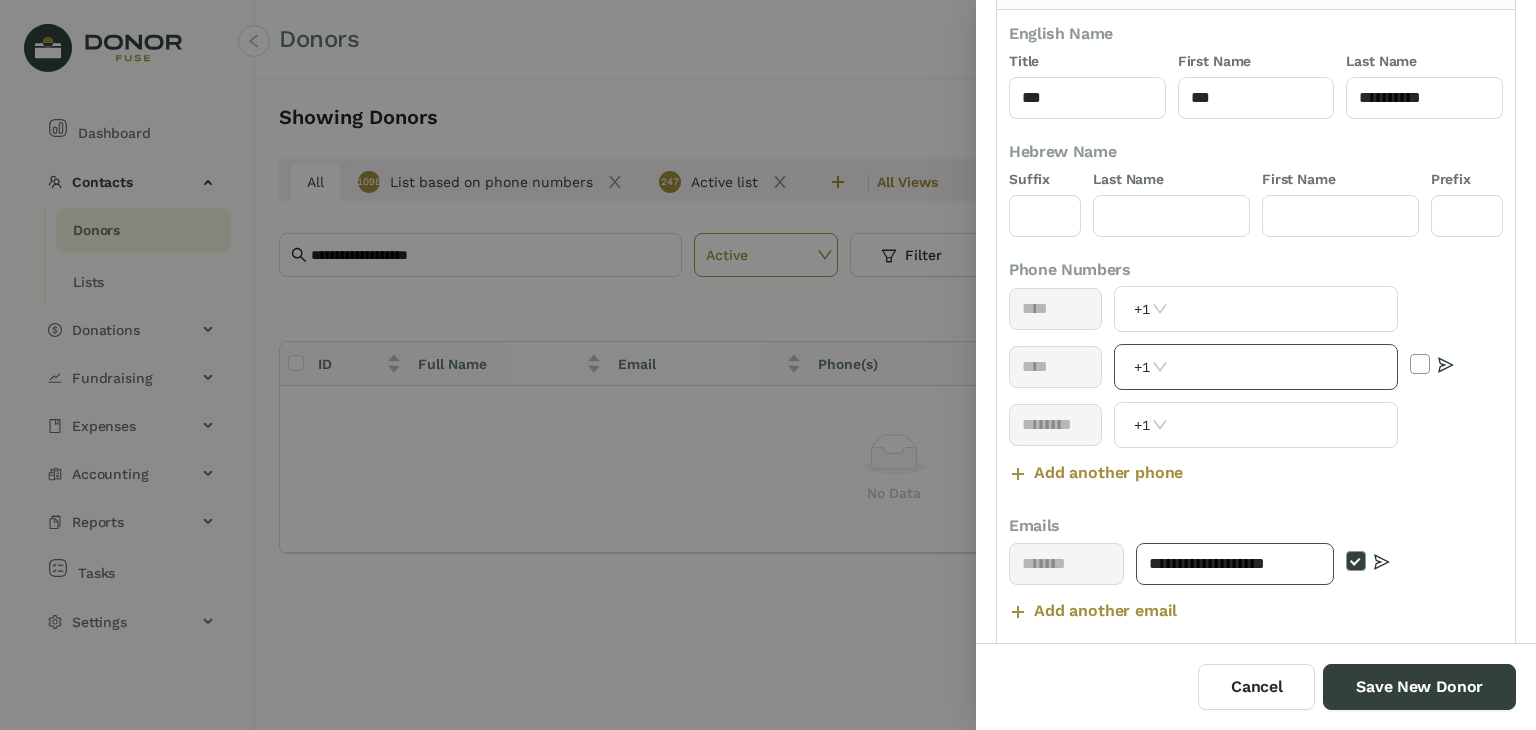 type on "**********" 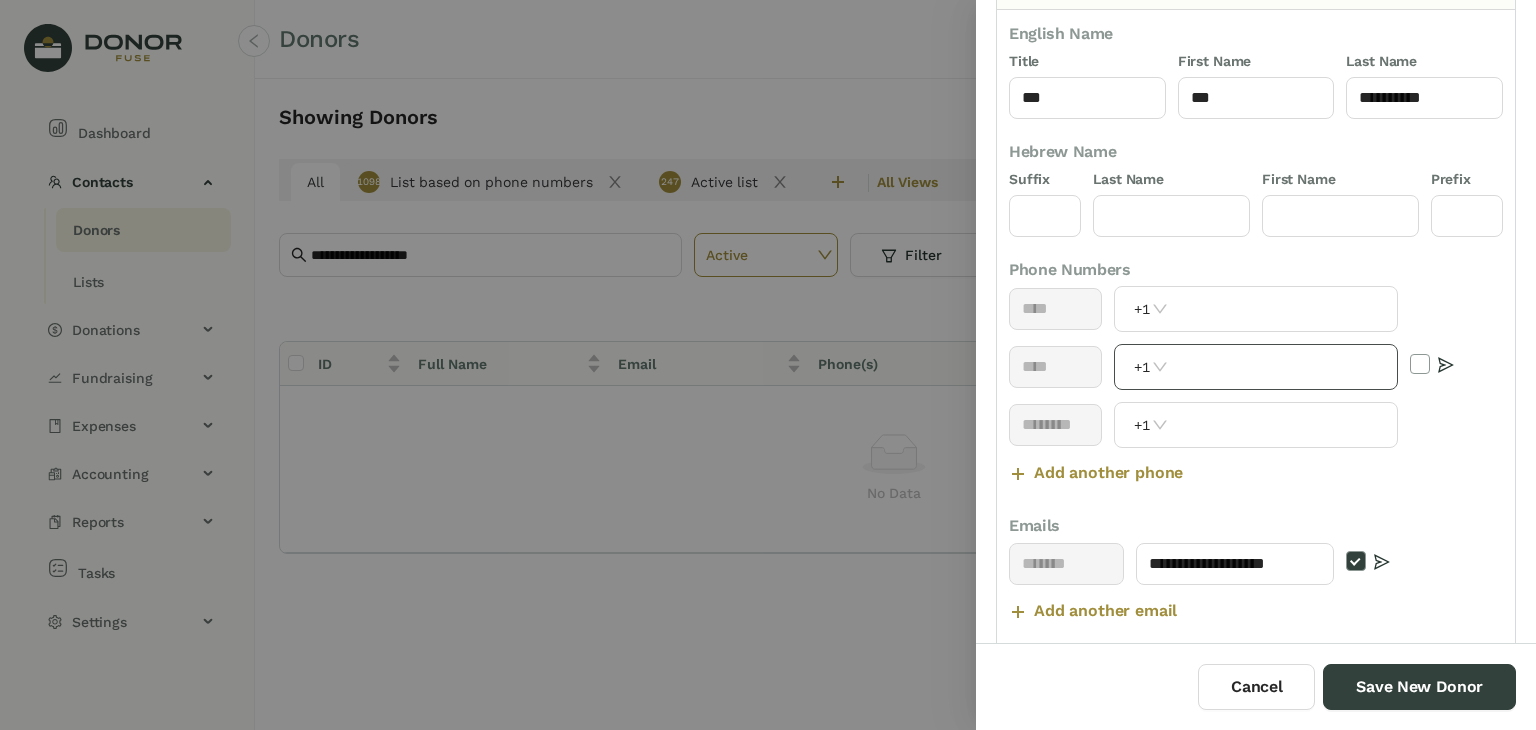 click at bounding box center [1284, 367] 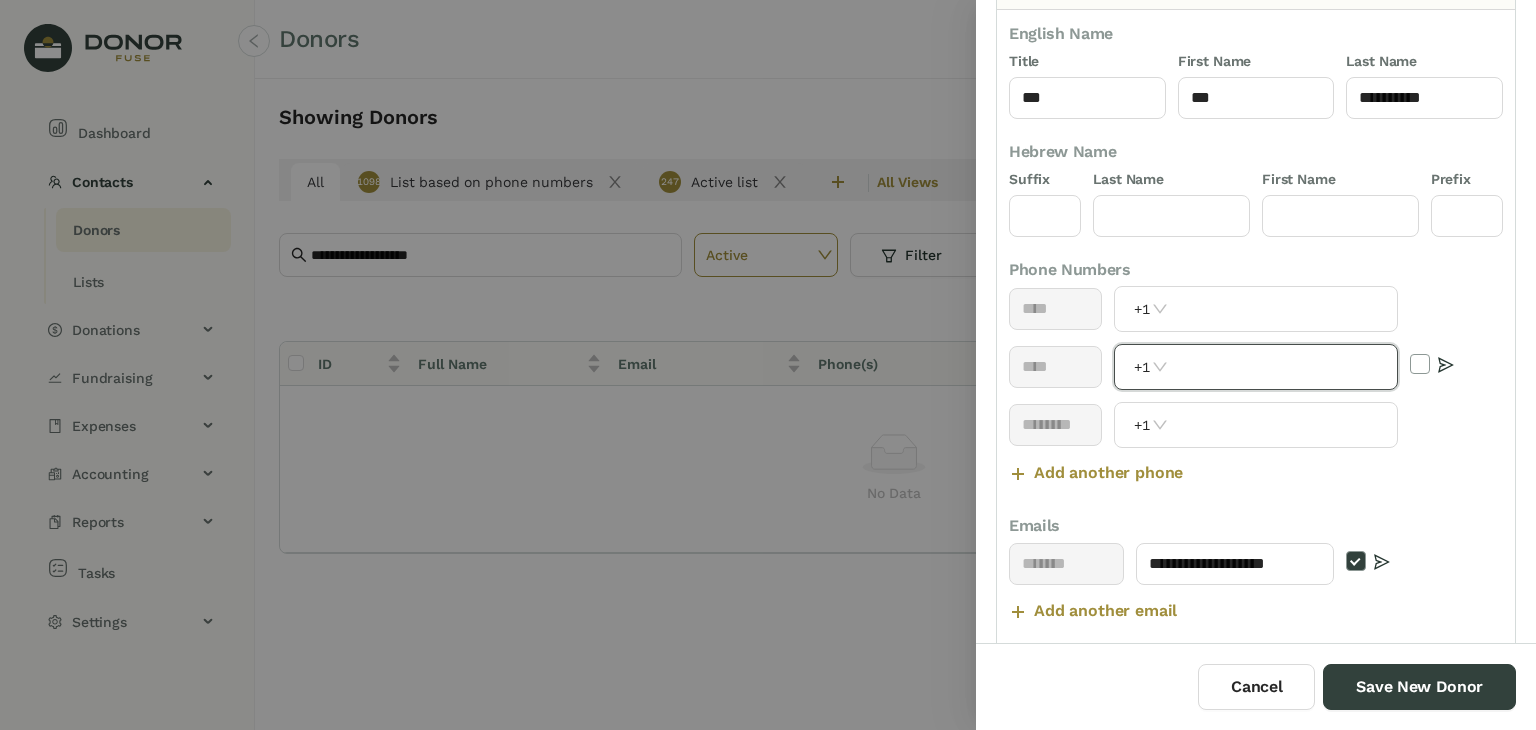 paste on "**********" 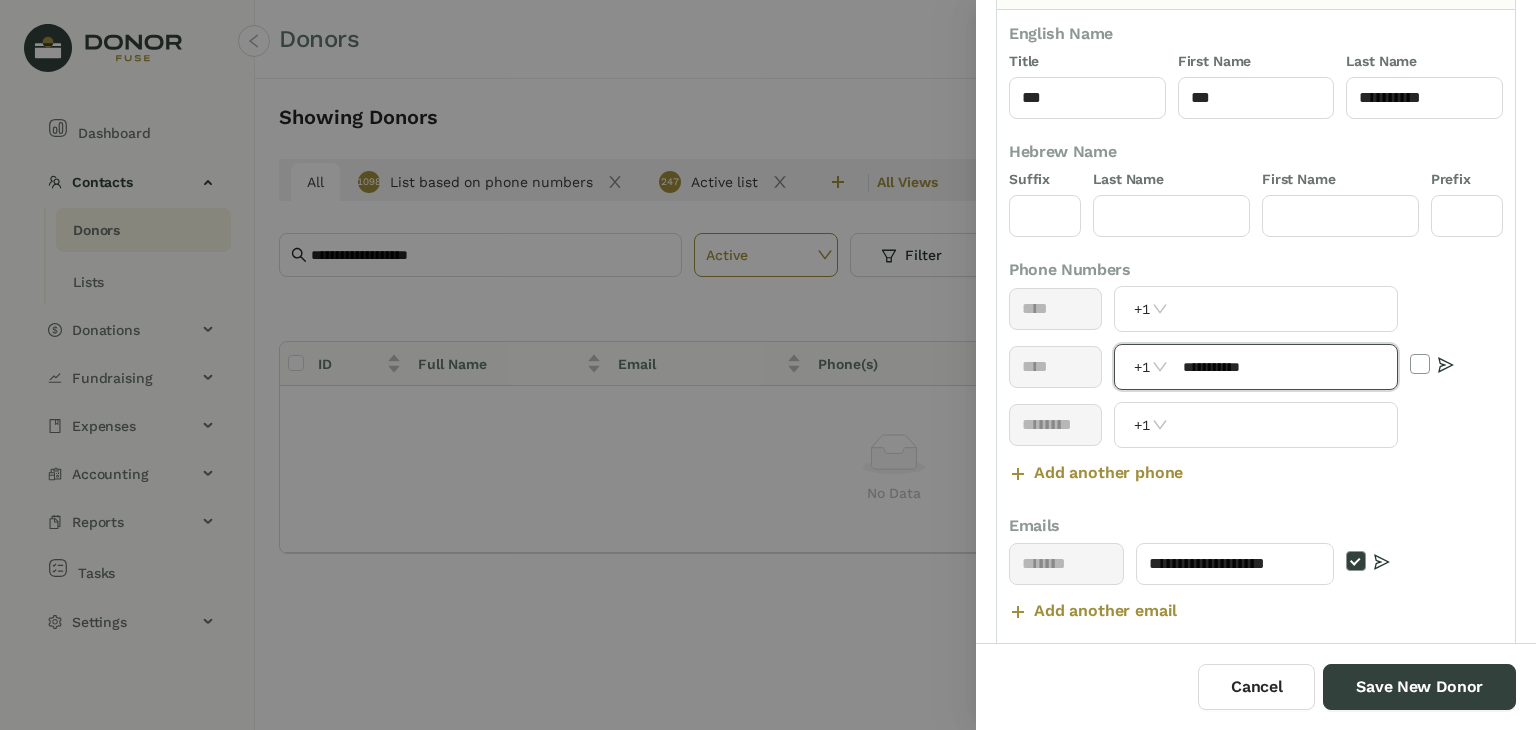 click on "**********" at bounding box center (1284, 367) 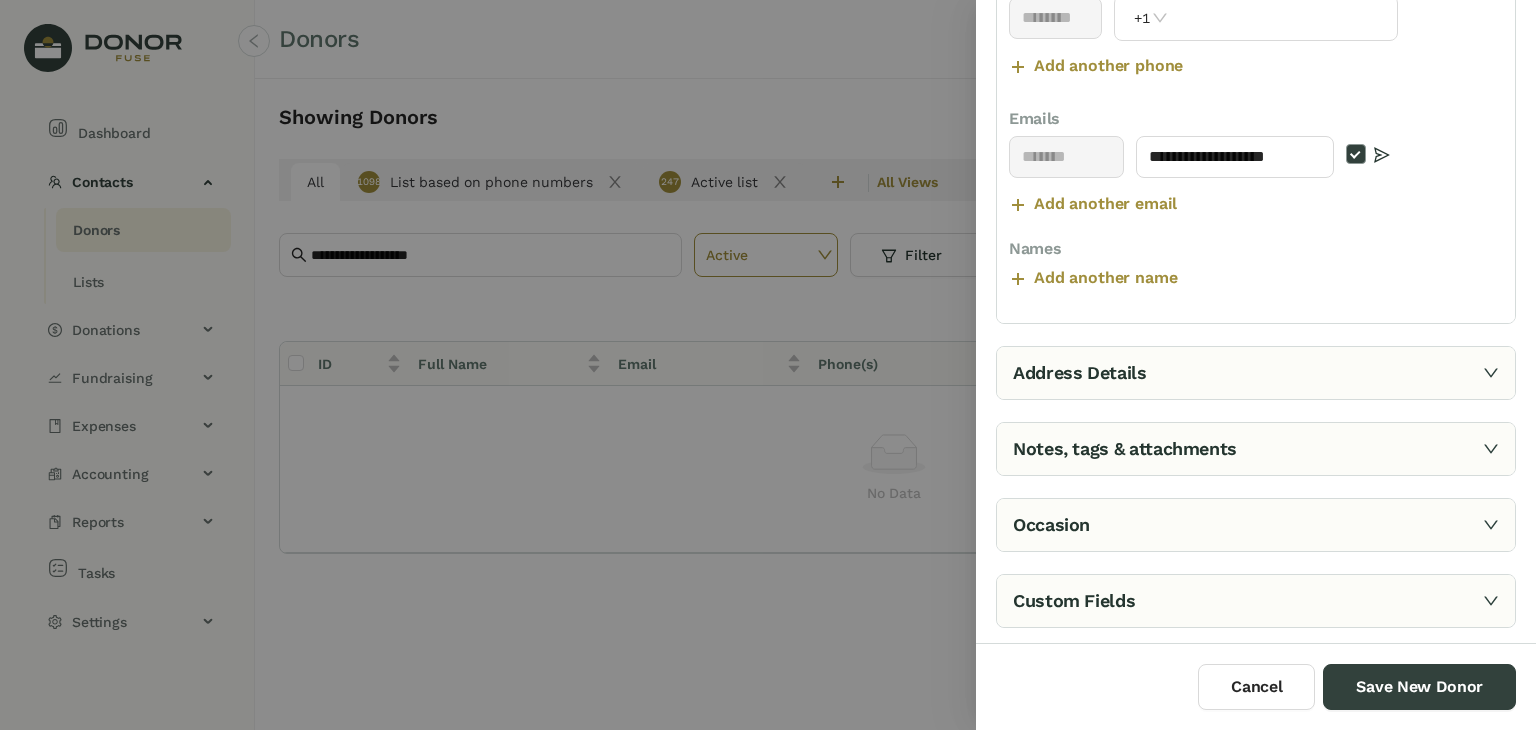 type 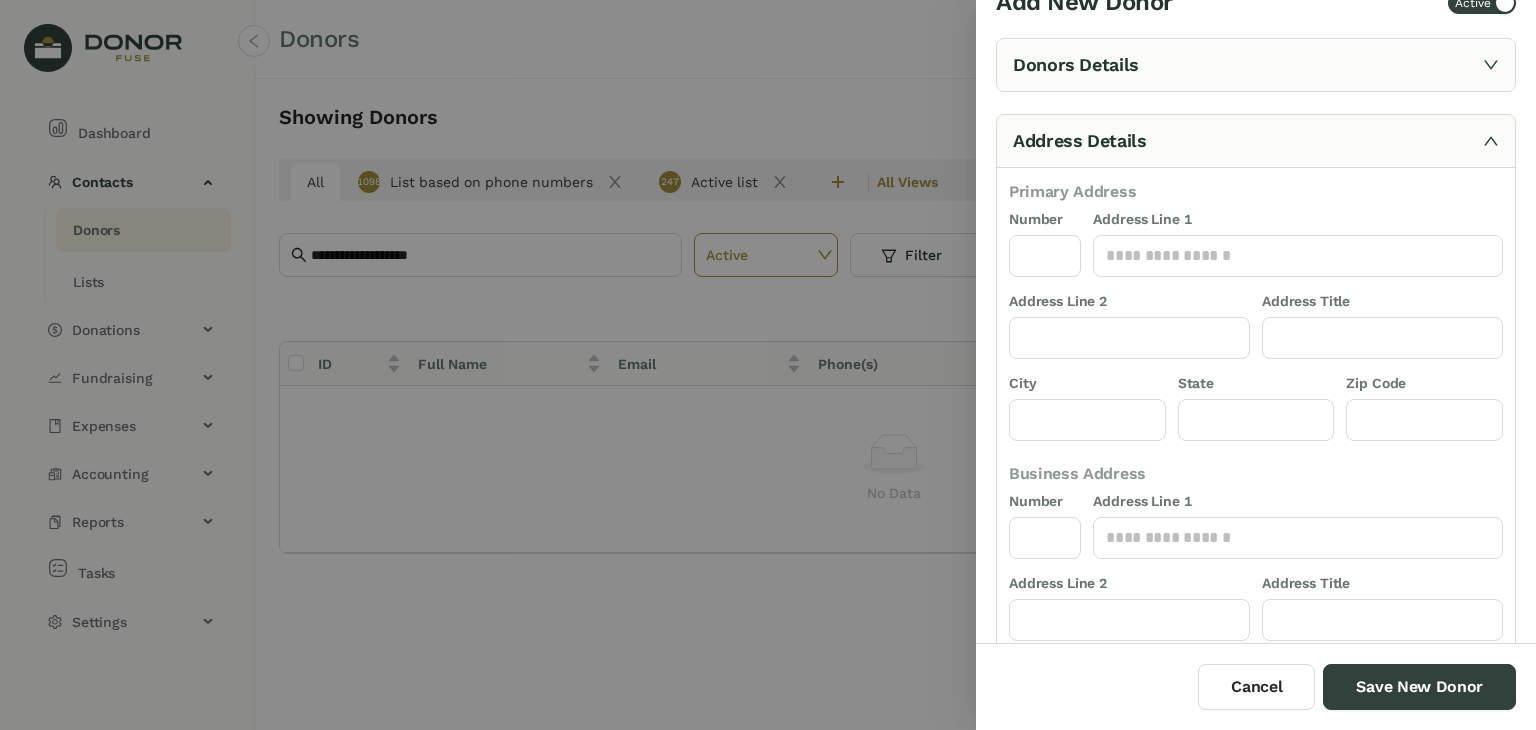 scroll, scrollTop: 0, scrollLeft: 0, axis: both 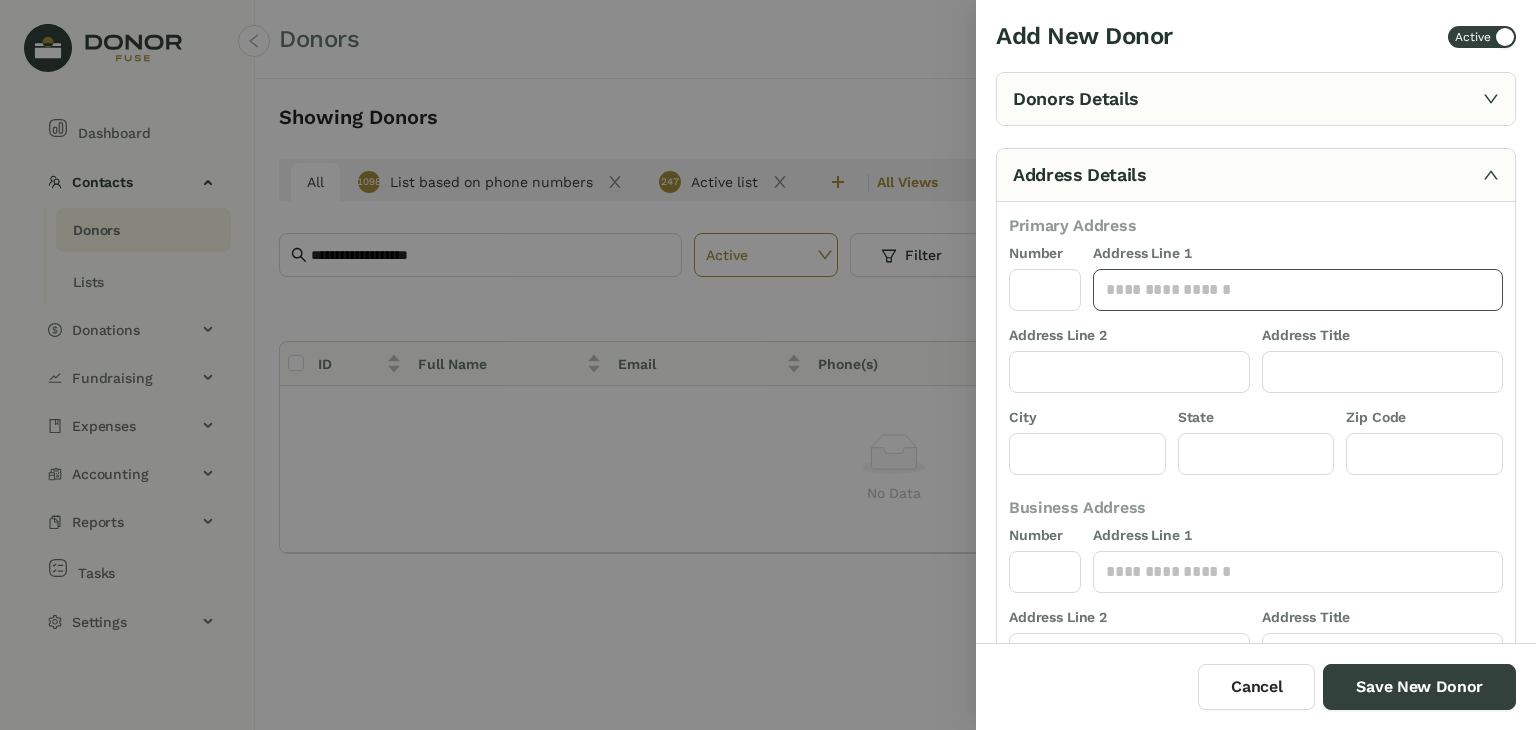 click 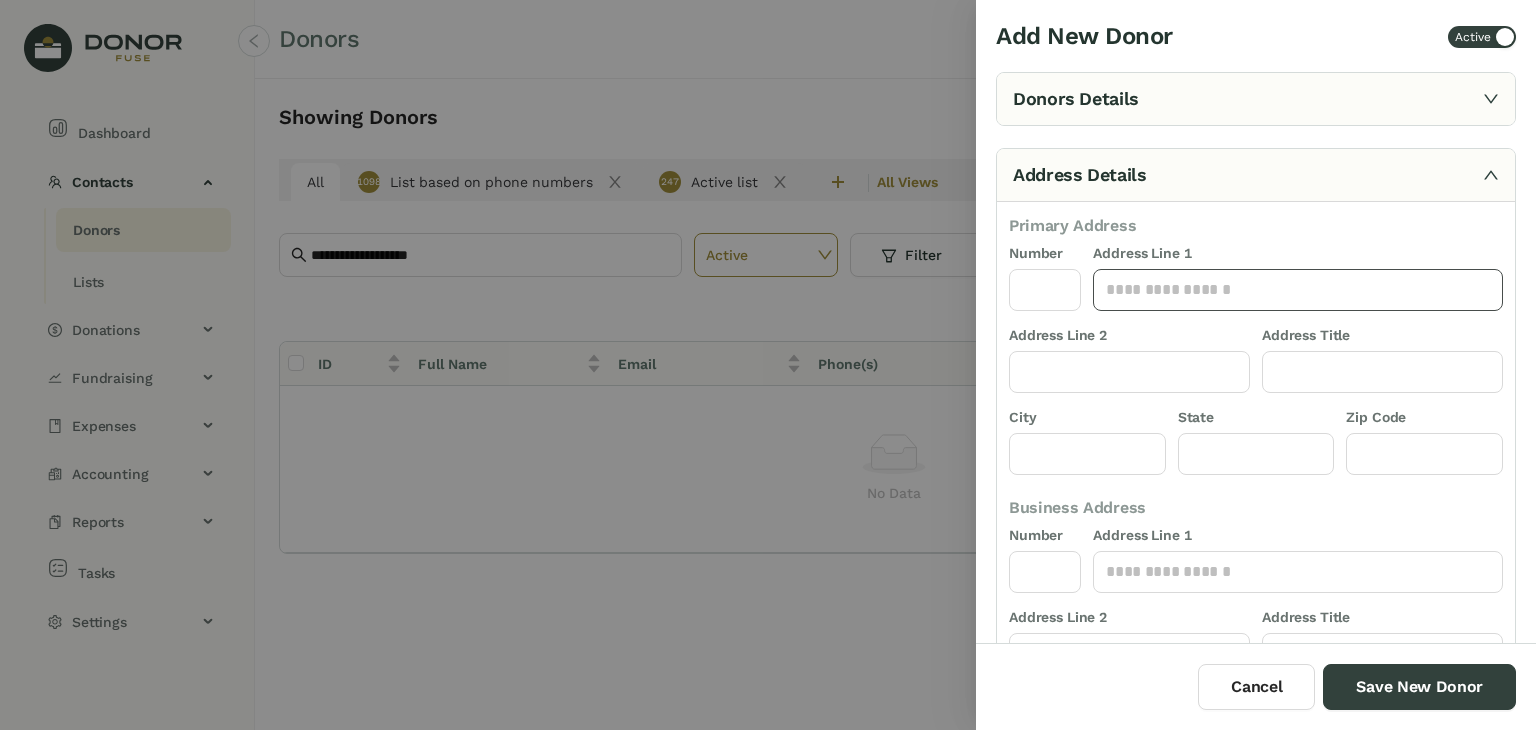 paste on "**********" 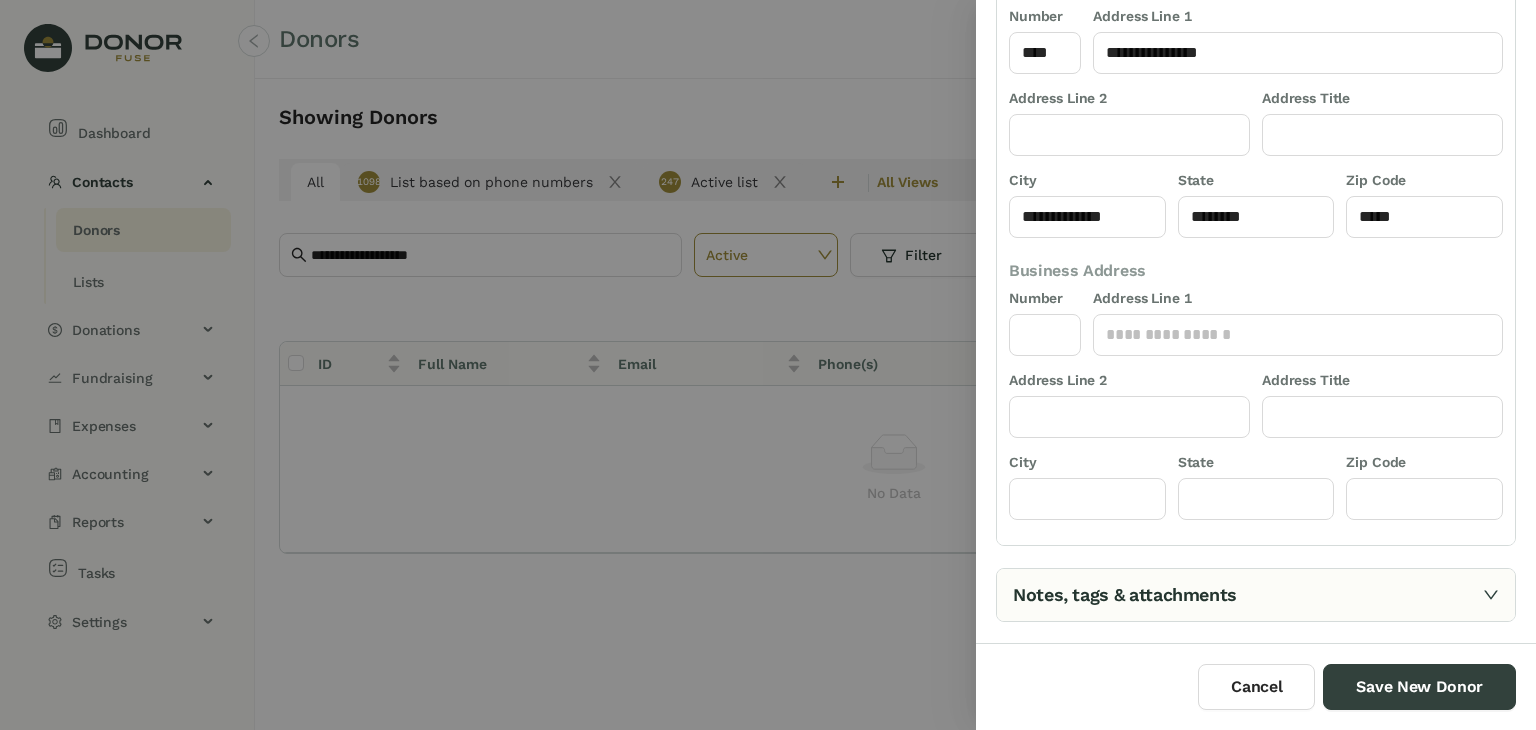 scroll, scrollTop: 243, scrollLeft: 0, axis: vertical 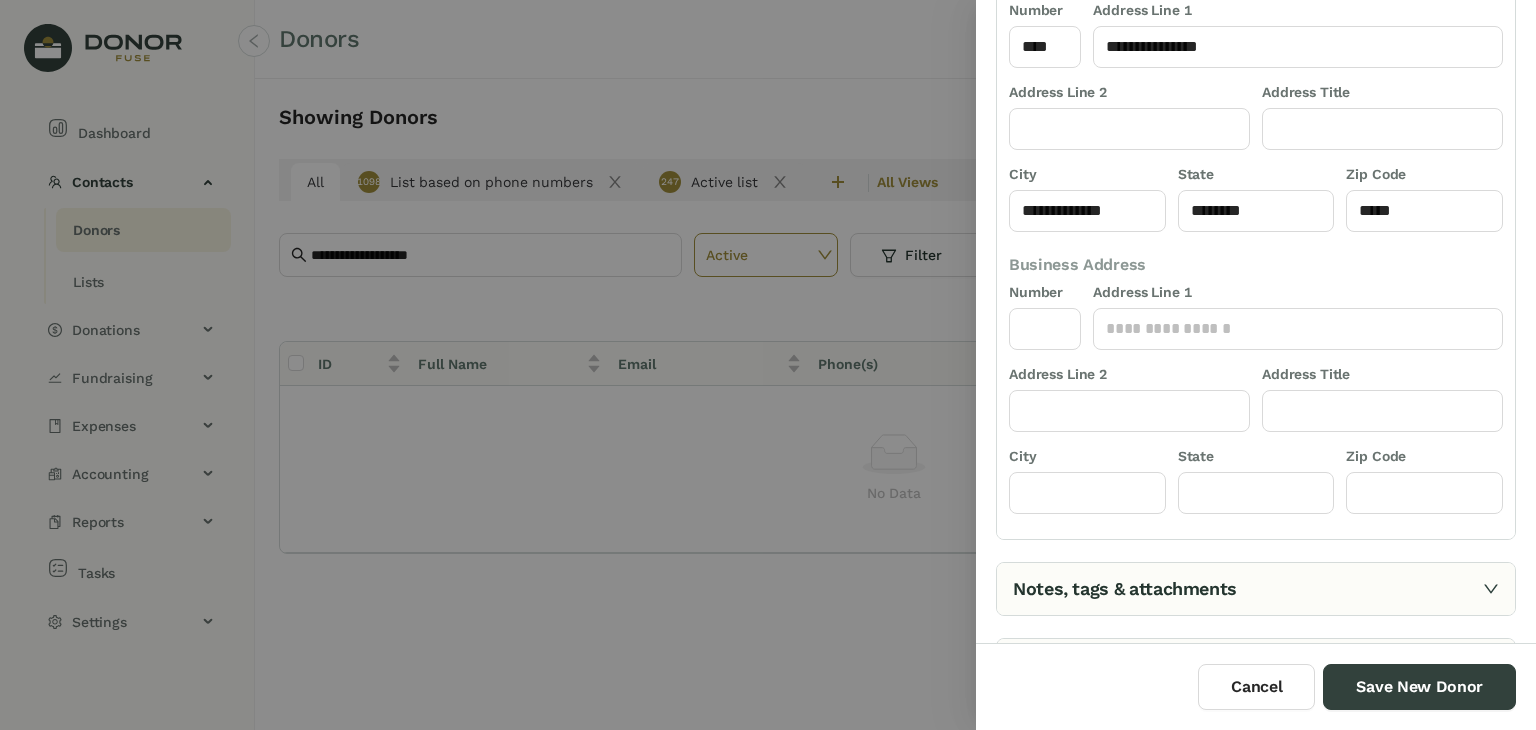 click on "Notes, tags & attachments" at bounding box center (1256, 589) 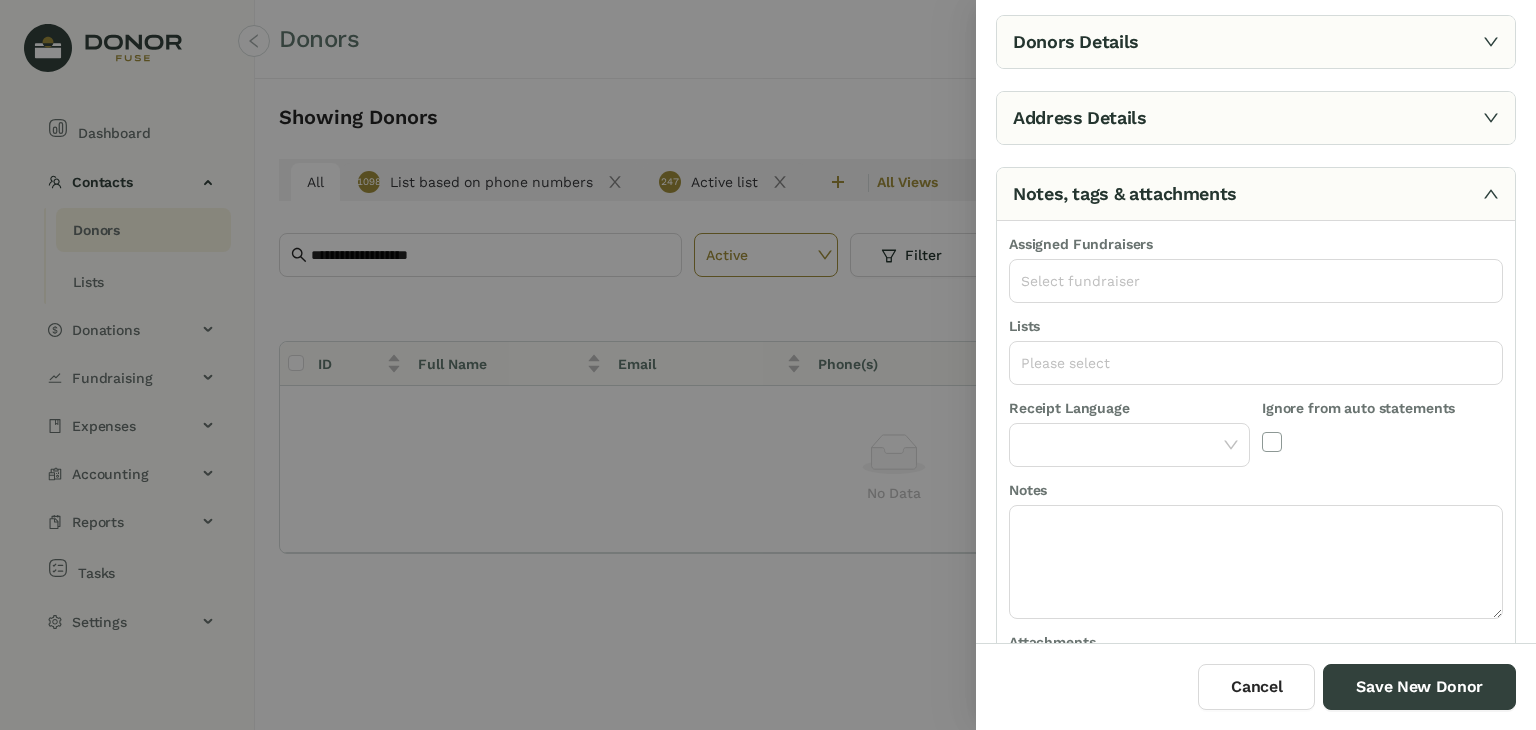 scroll, scrollTop: 55, scrollLeft: 0, axis: vertical 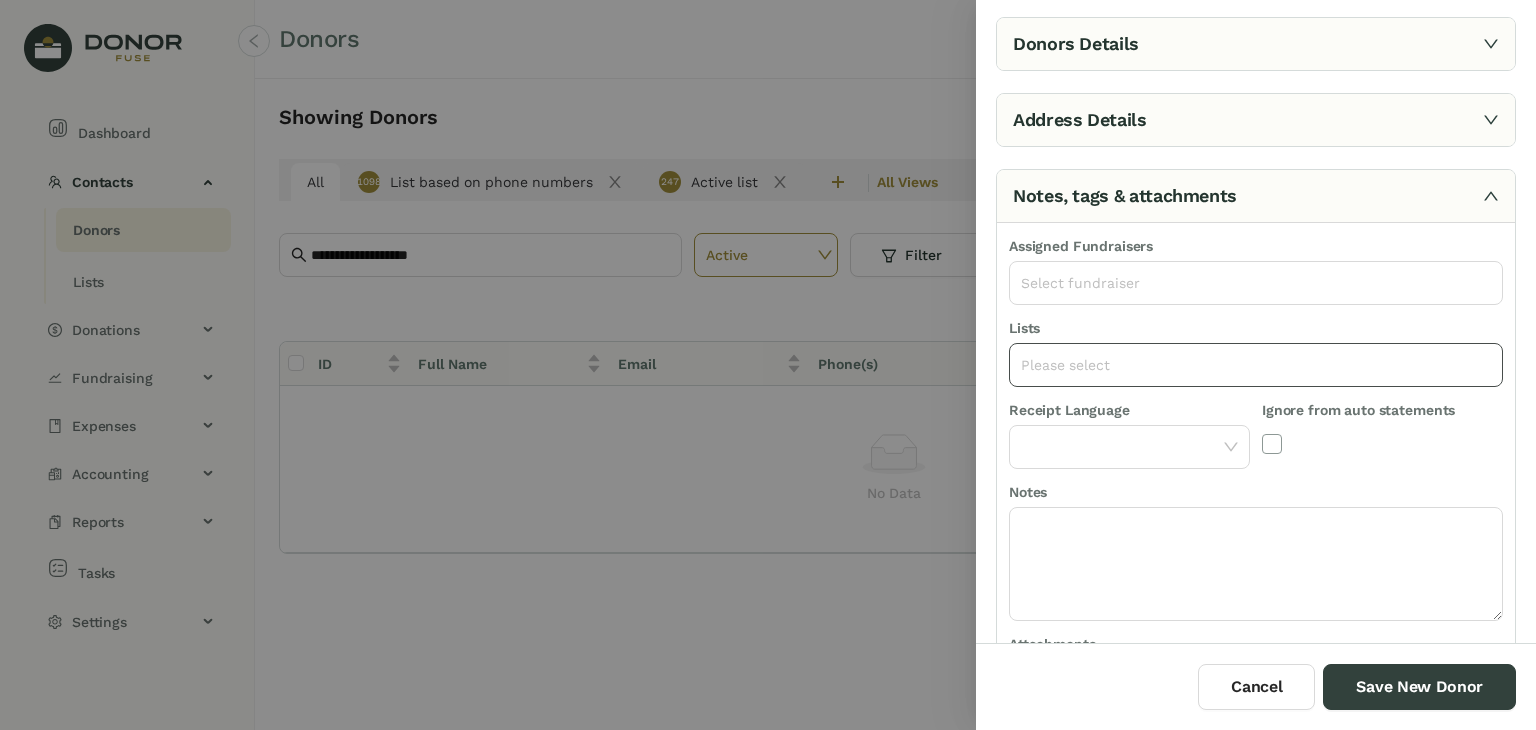 click on "Please select" 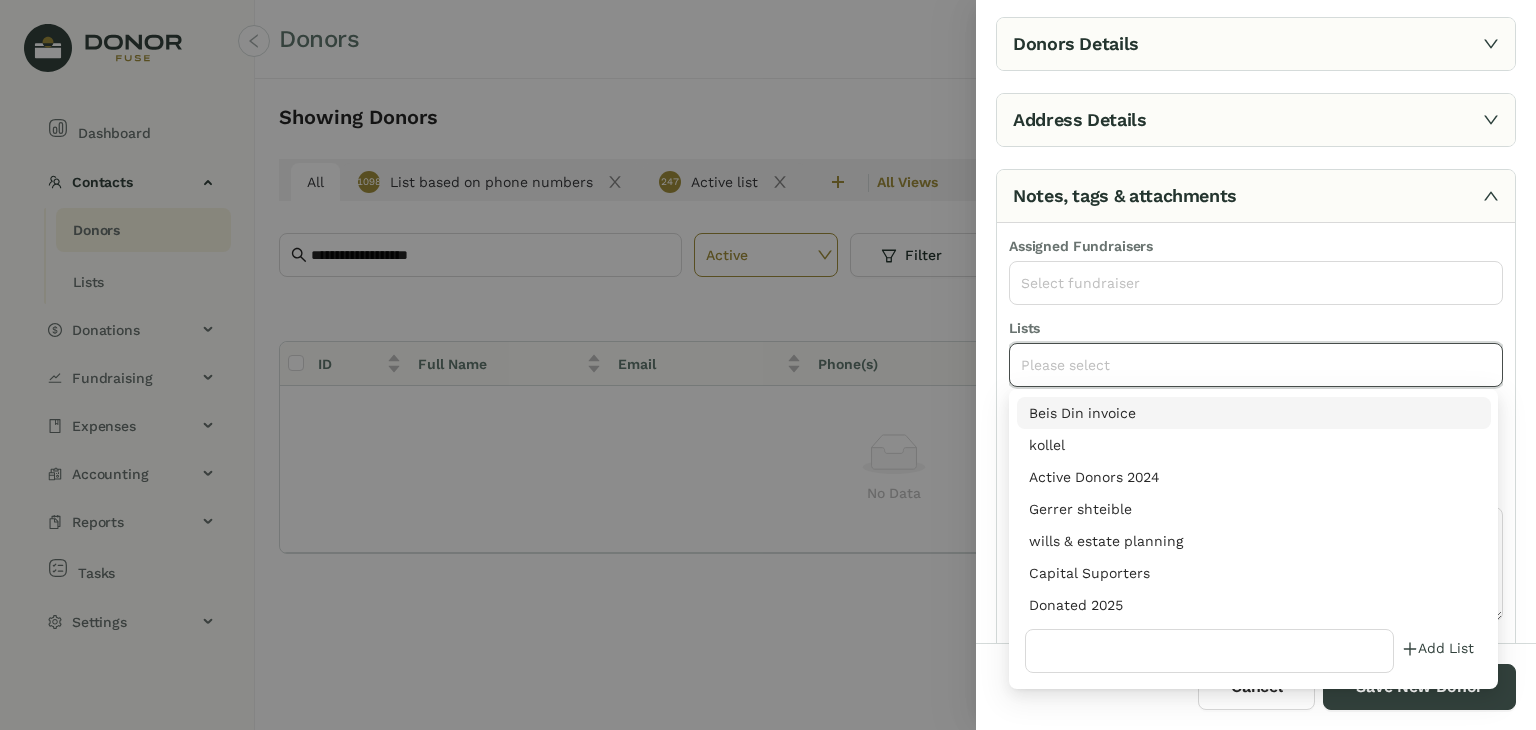 click on "Donated 2025" at bounding box center [1254, 605] 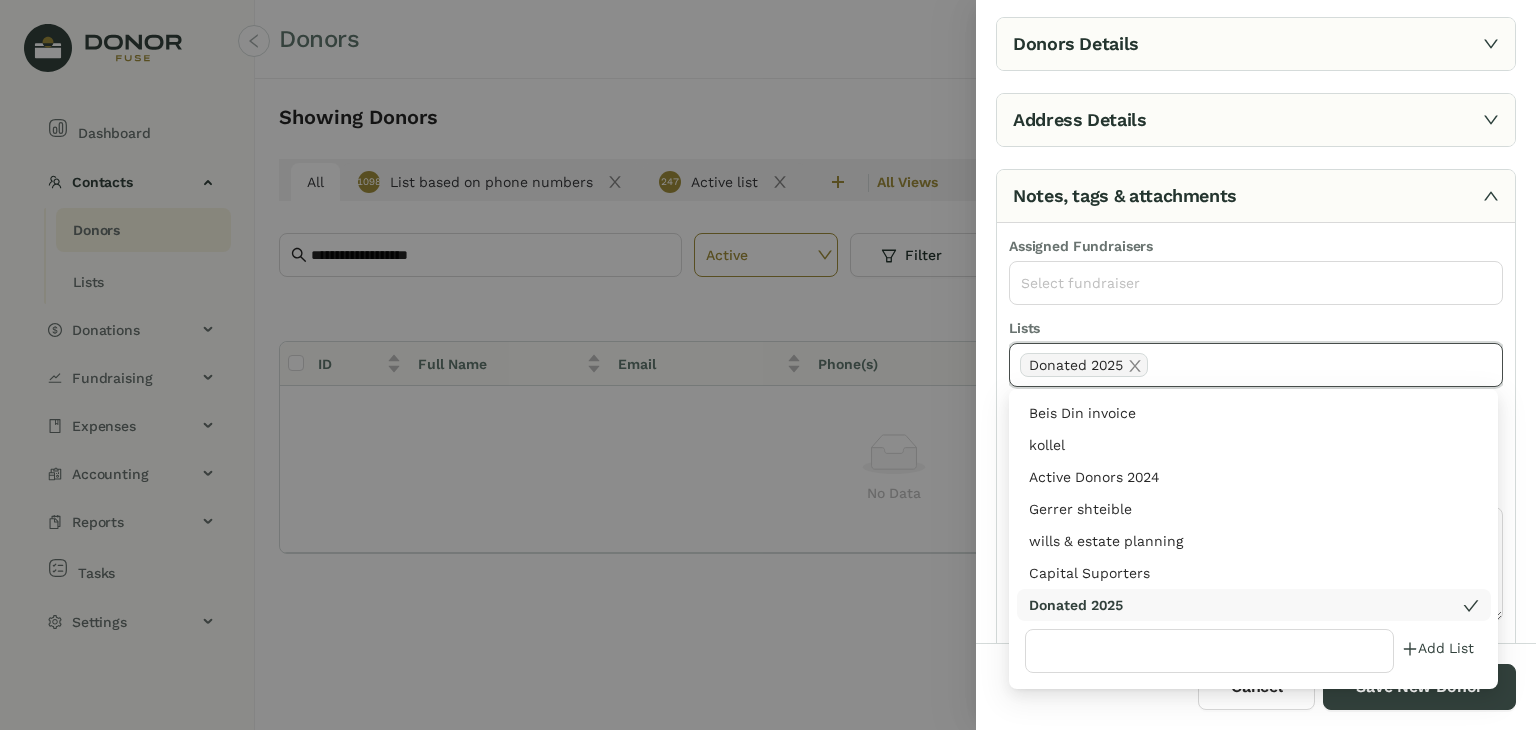 click on "Beis Din invoice kollel Active Donors 2024 Gerrer shteible wills & estate planning Capital Suporters Donated 2025 Add List" at bounding box center (1254, 539) 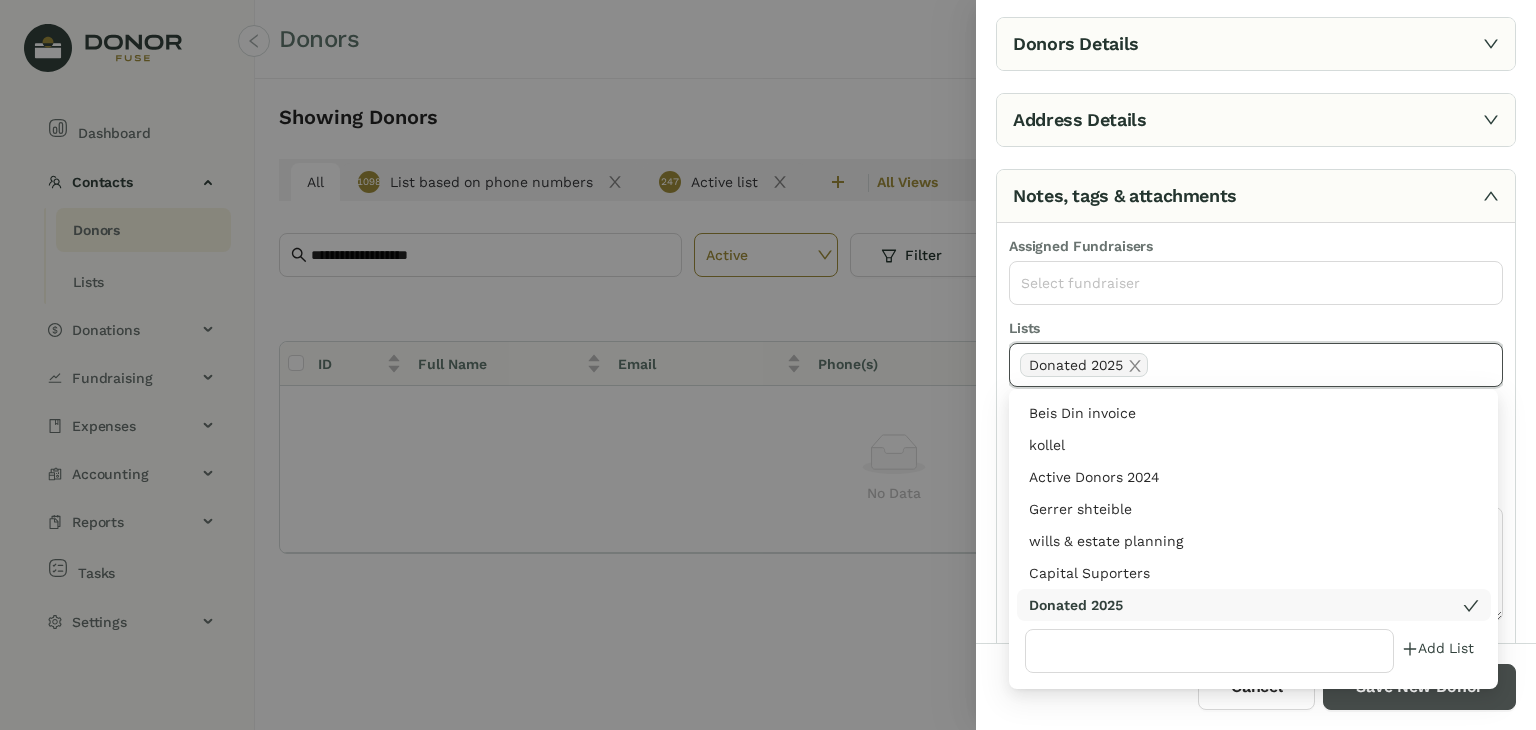 click on "Save New Donor" at bounding box center (1419, 687) 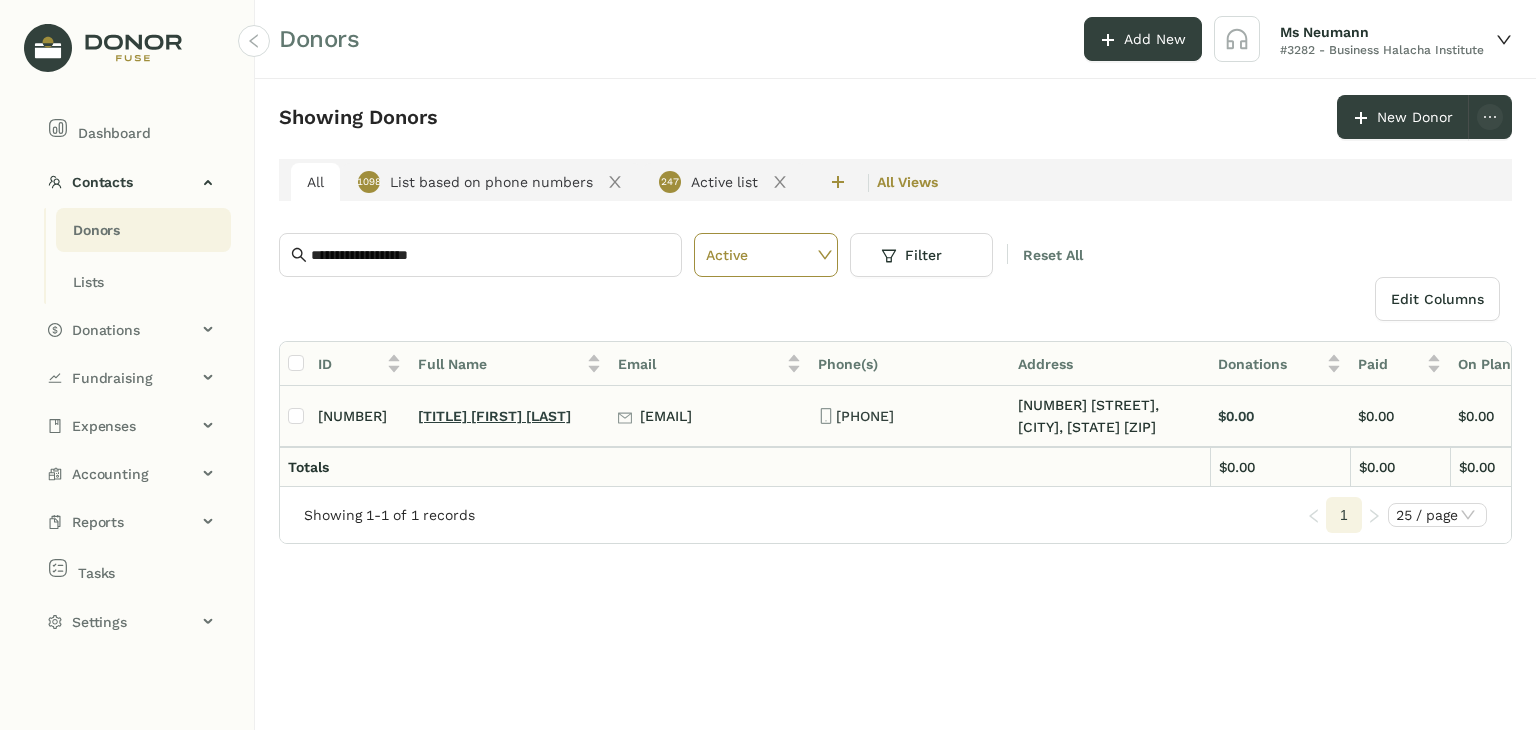 click on "[TITLE] [FIRST] [LAST]" 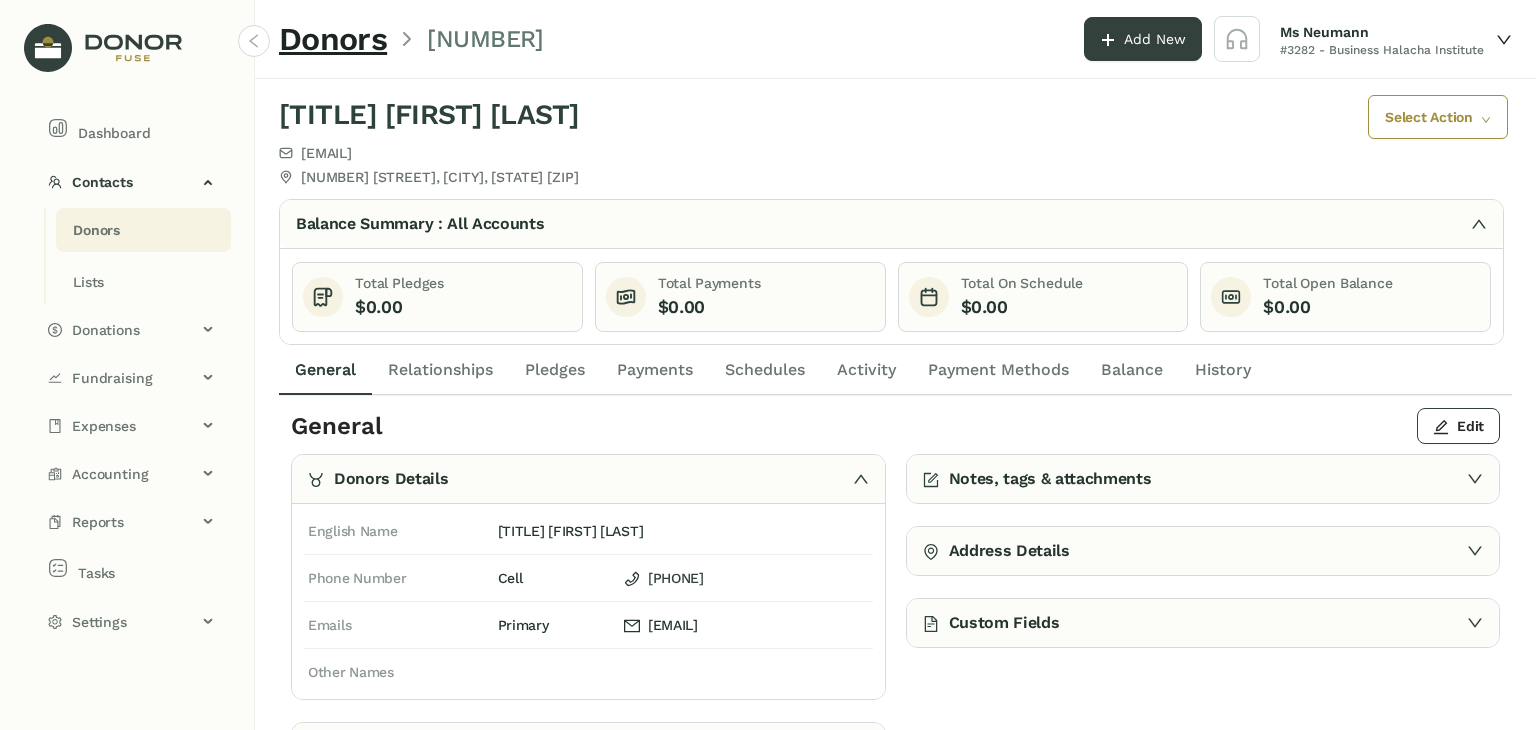 click on "Payments" 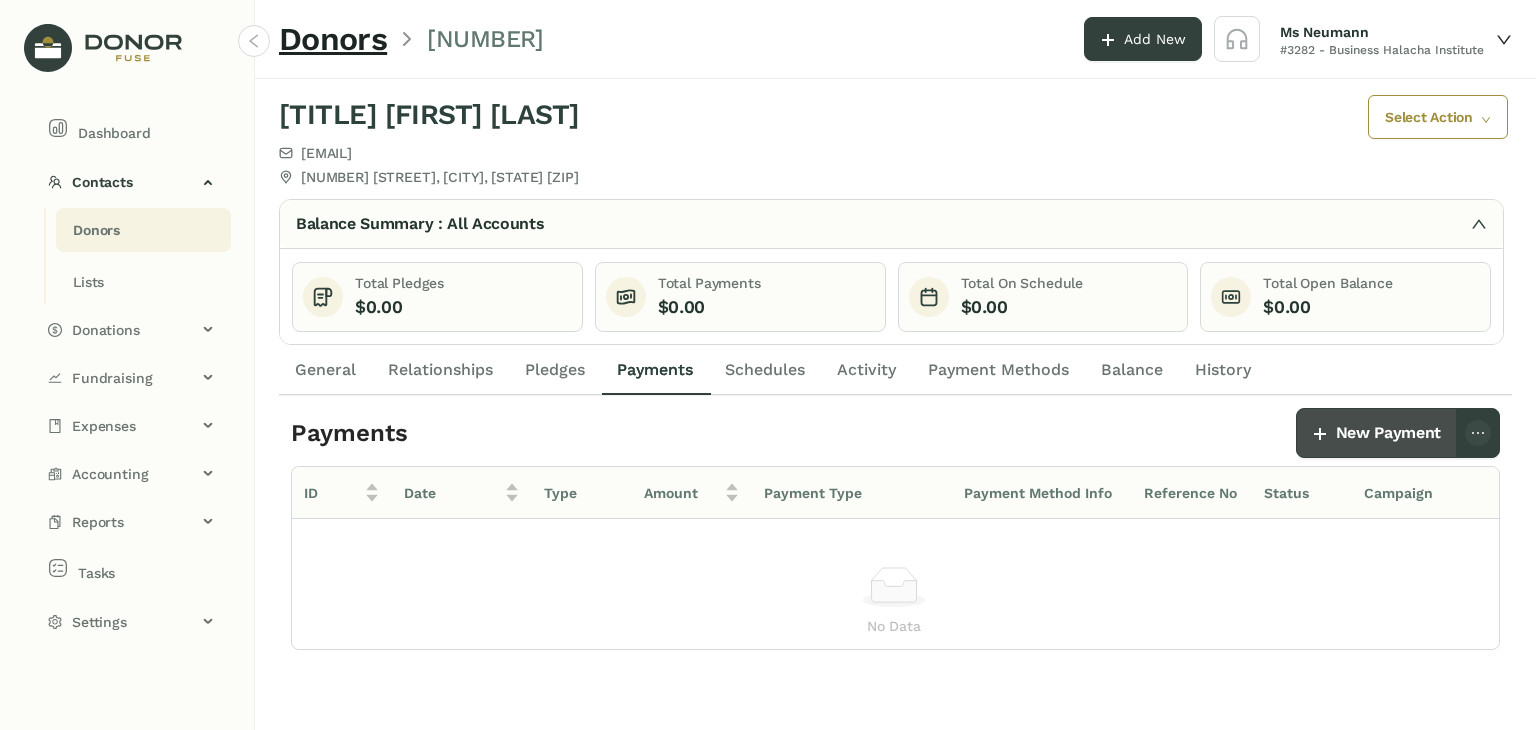 click on "New Payment" 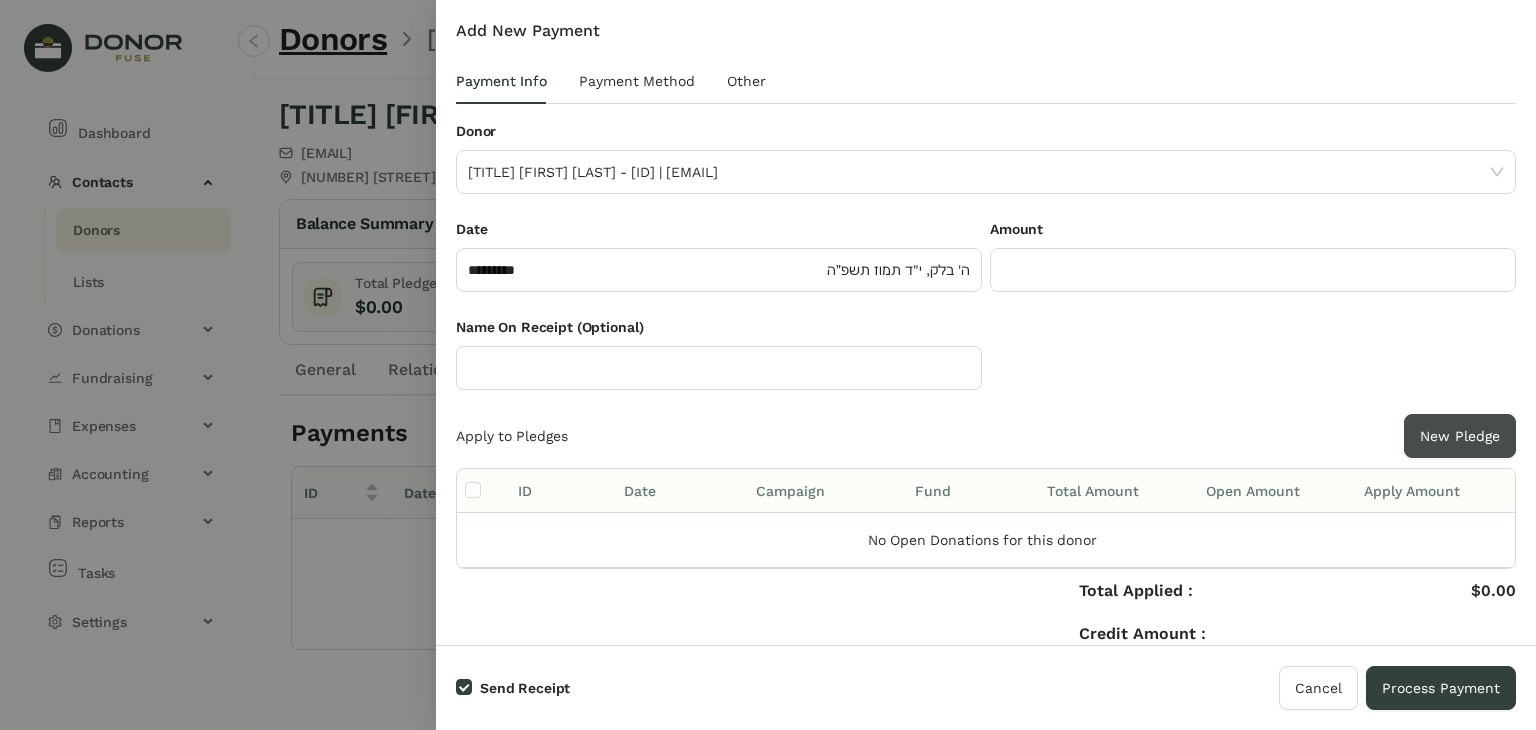 click on "New Pledge" at bounding box center (1460, 436) 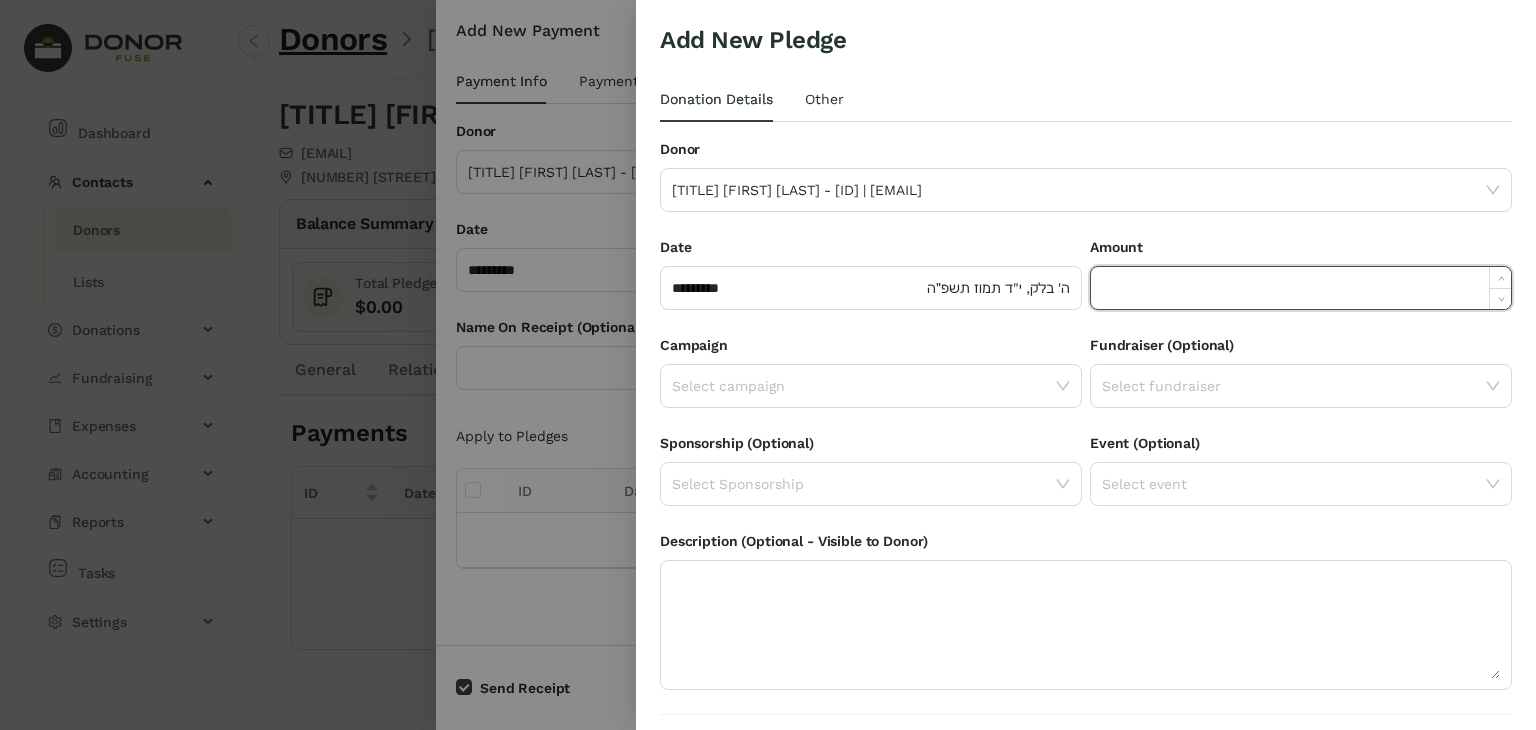 click 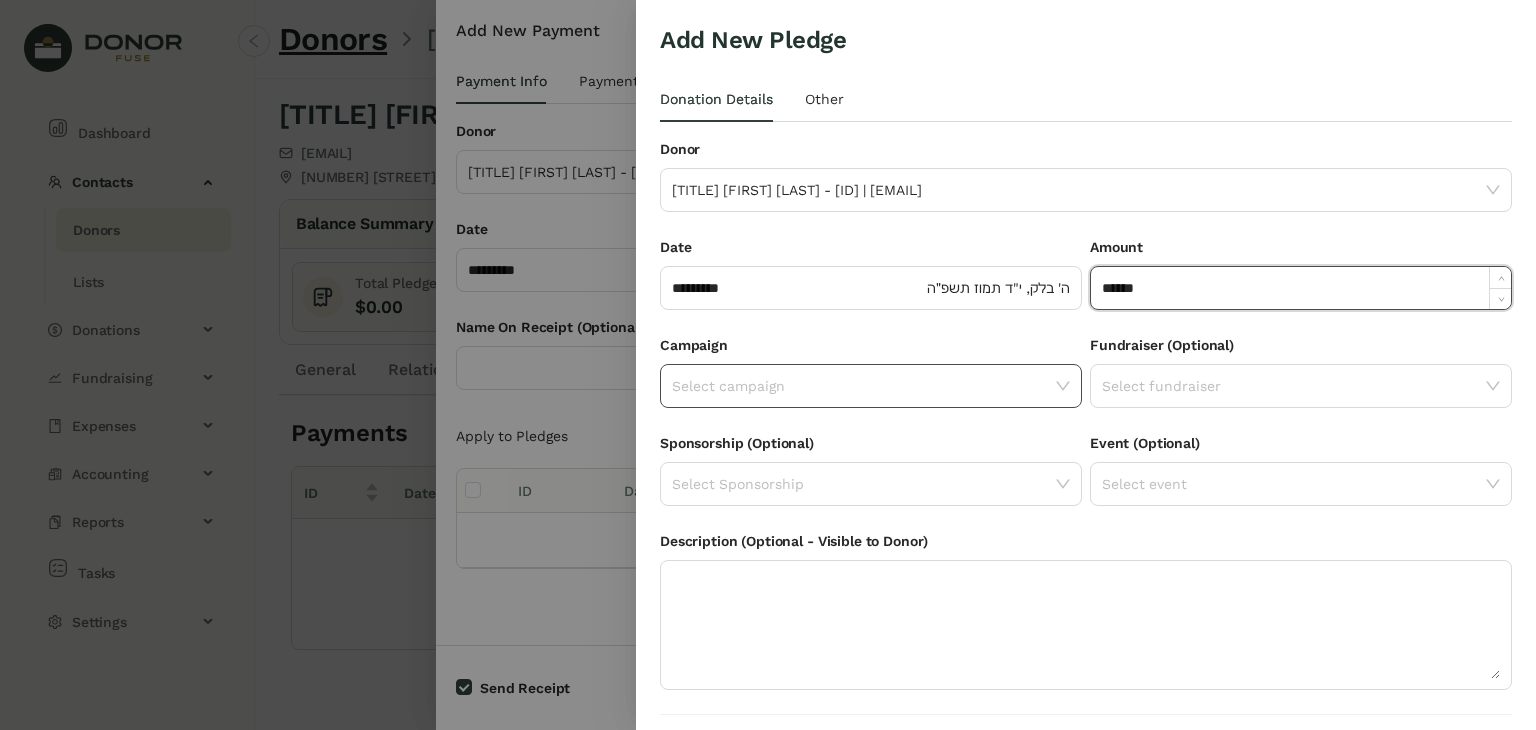 click 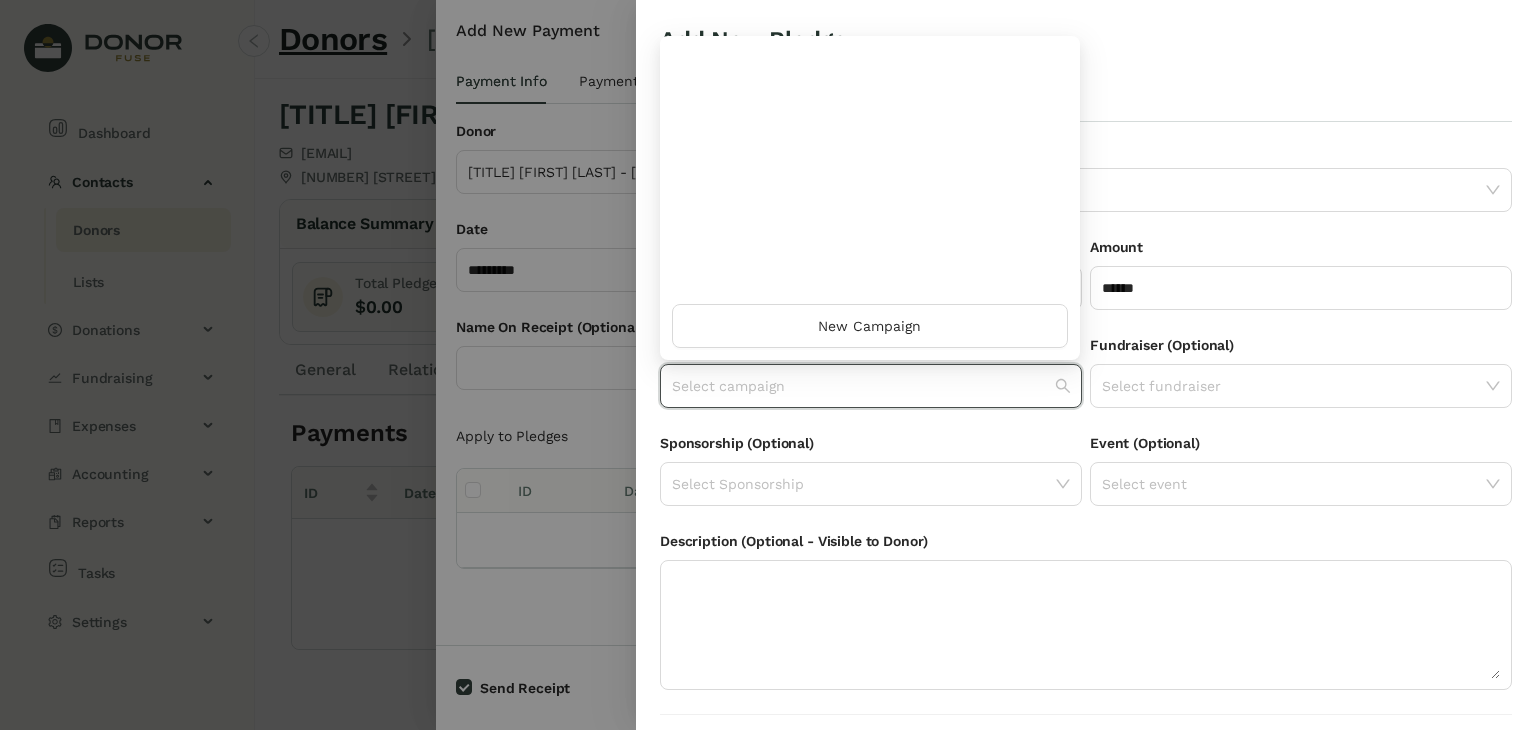 scroll, scrollTop: 960, scrollLeft: 0, axis: vertical 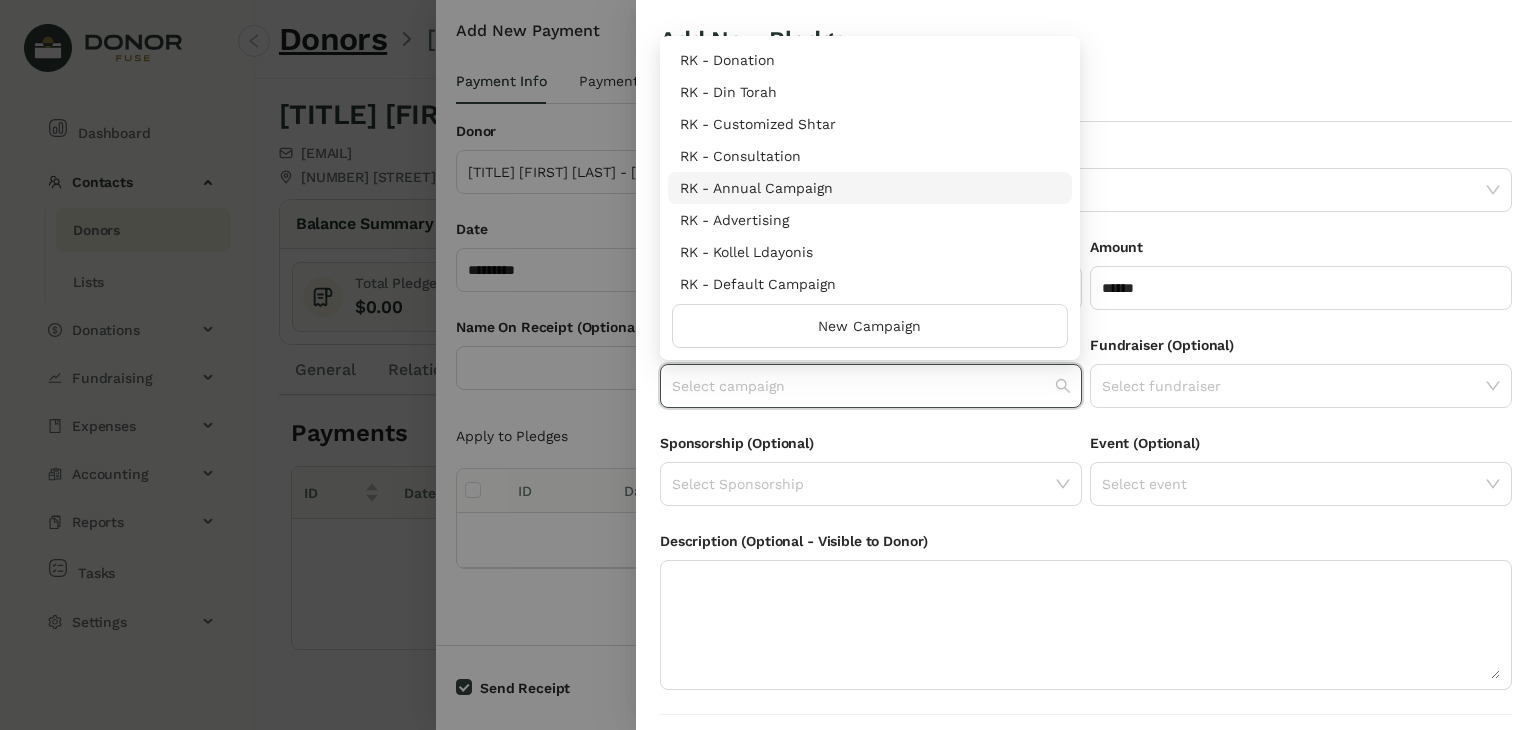 click on "RK - Annual Campaign" at bounding box center (870, 188) 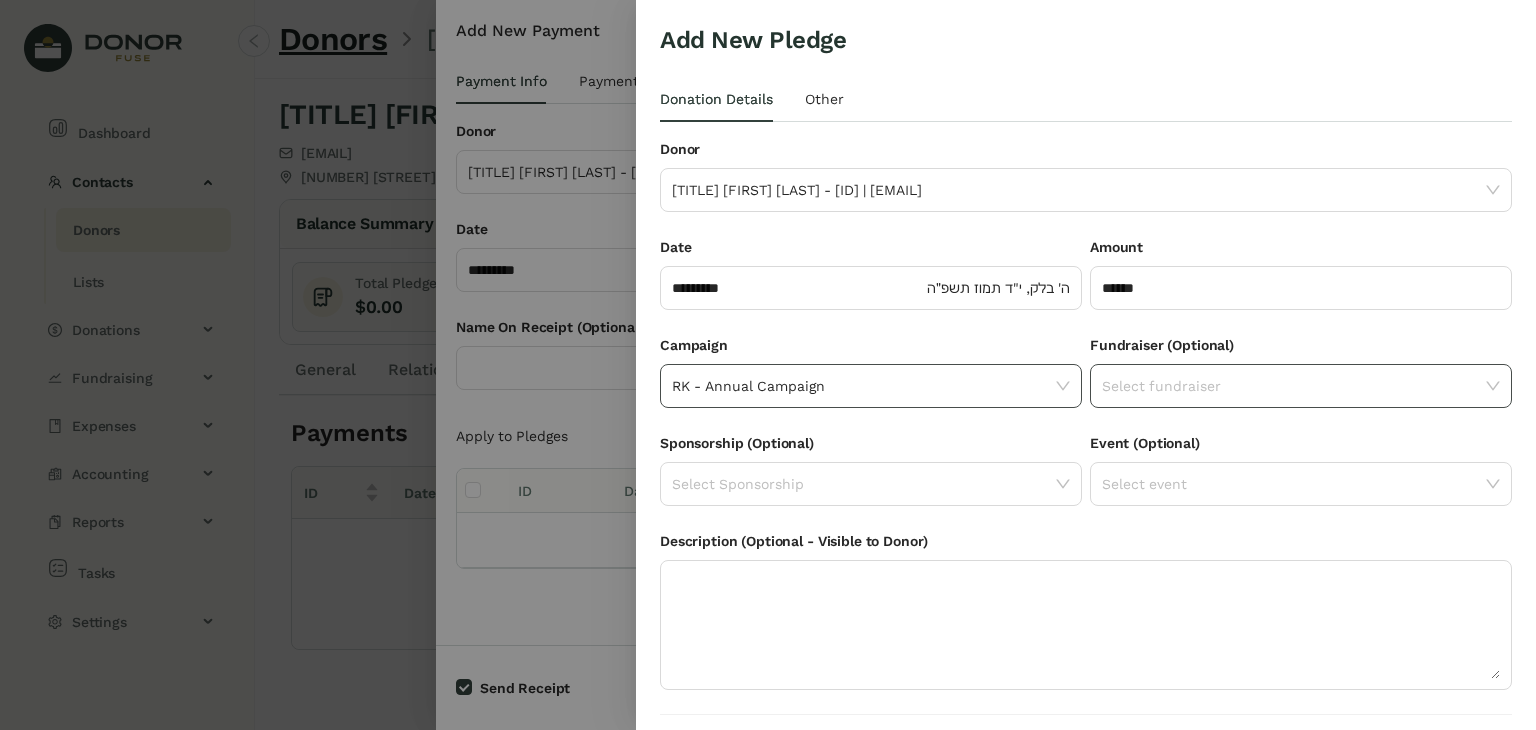 click on "Select fundraiser" 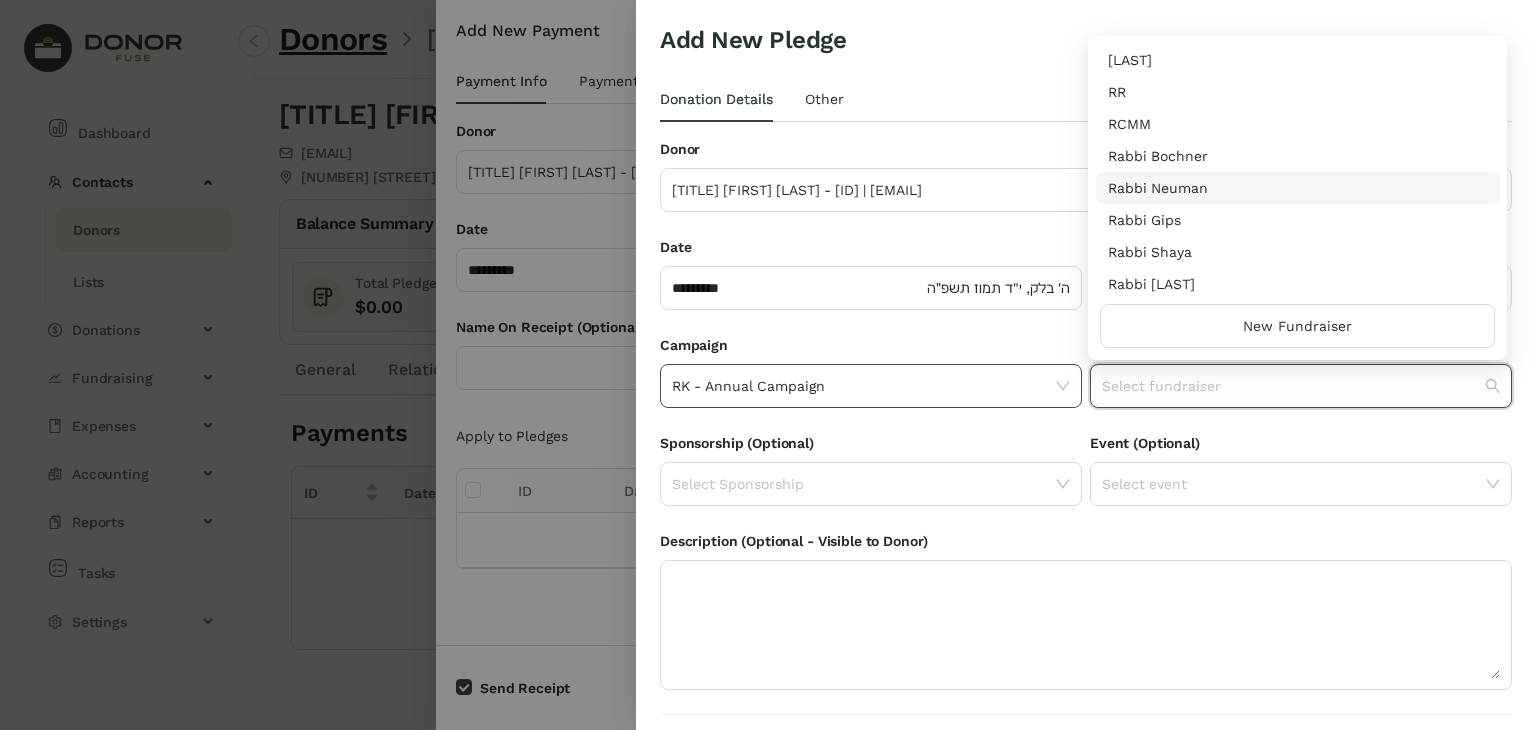 click on "Rabbi Neuman" at bounding box center [1298, 188] 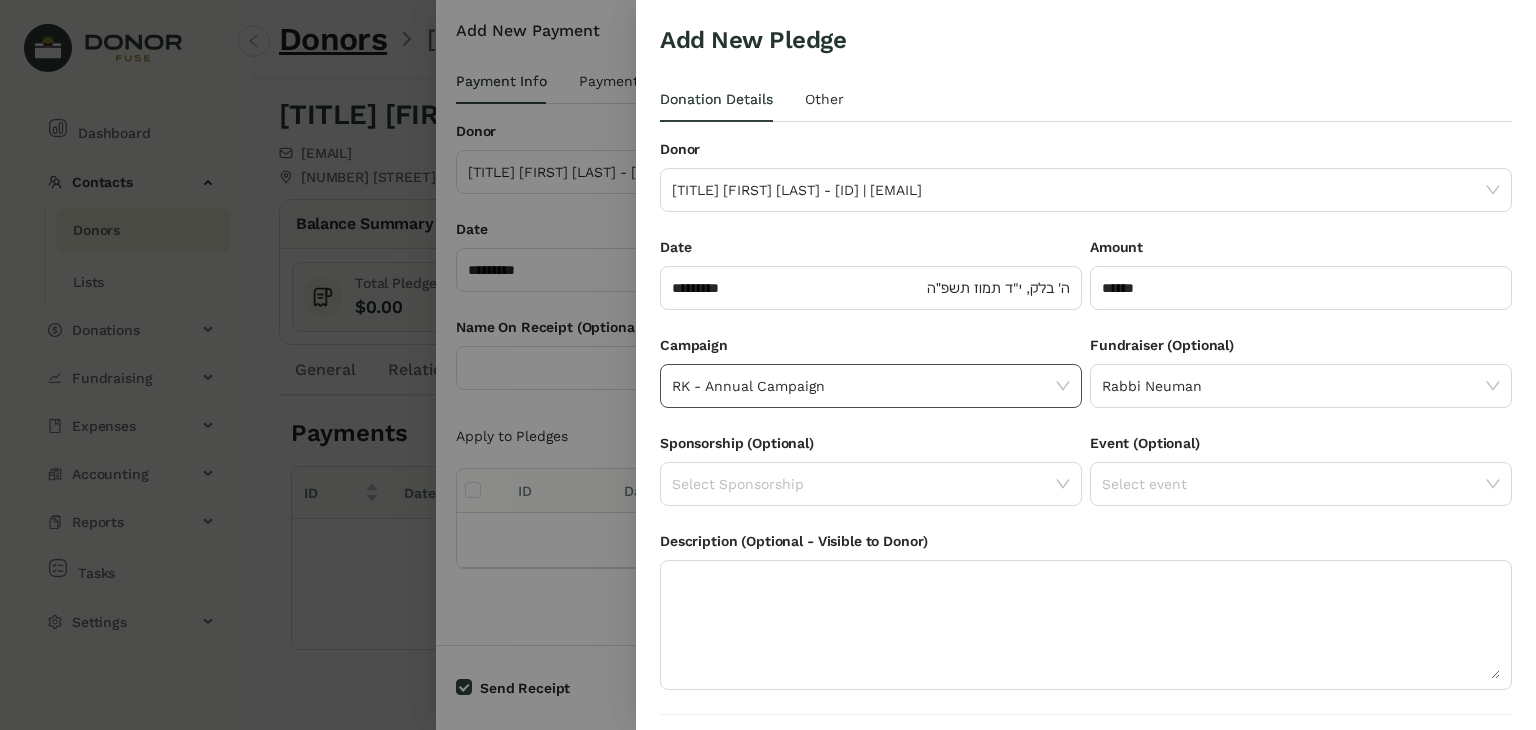 scroll, scrollTop: 54, scrollLeft: 0, axis: vertical 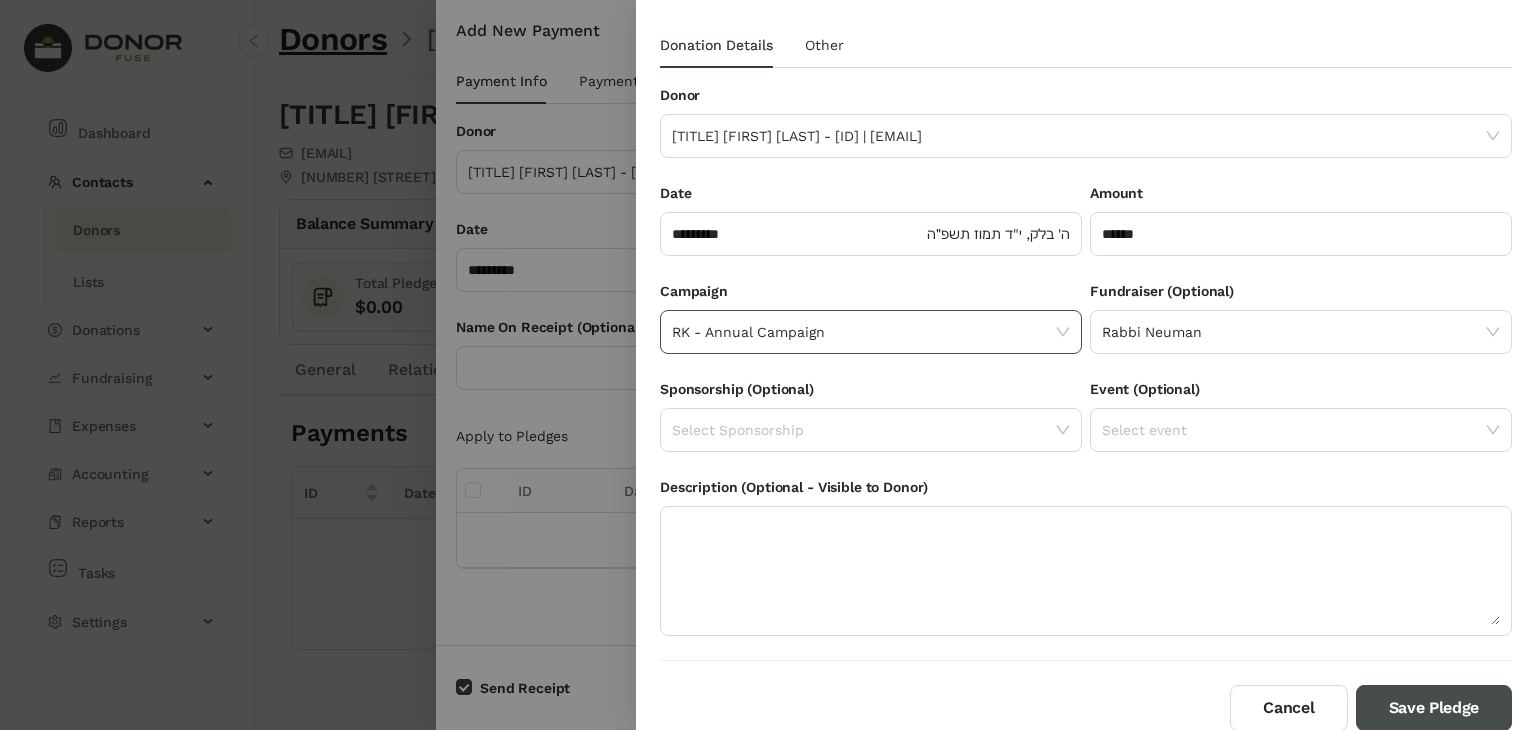click on "Save Pledge" at bounding box center (1434, 708) 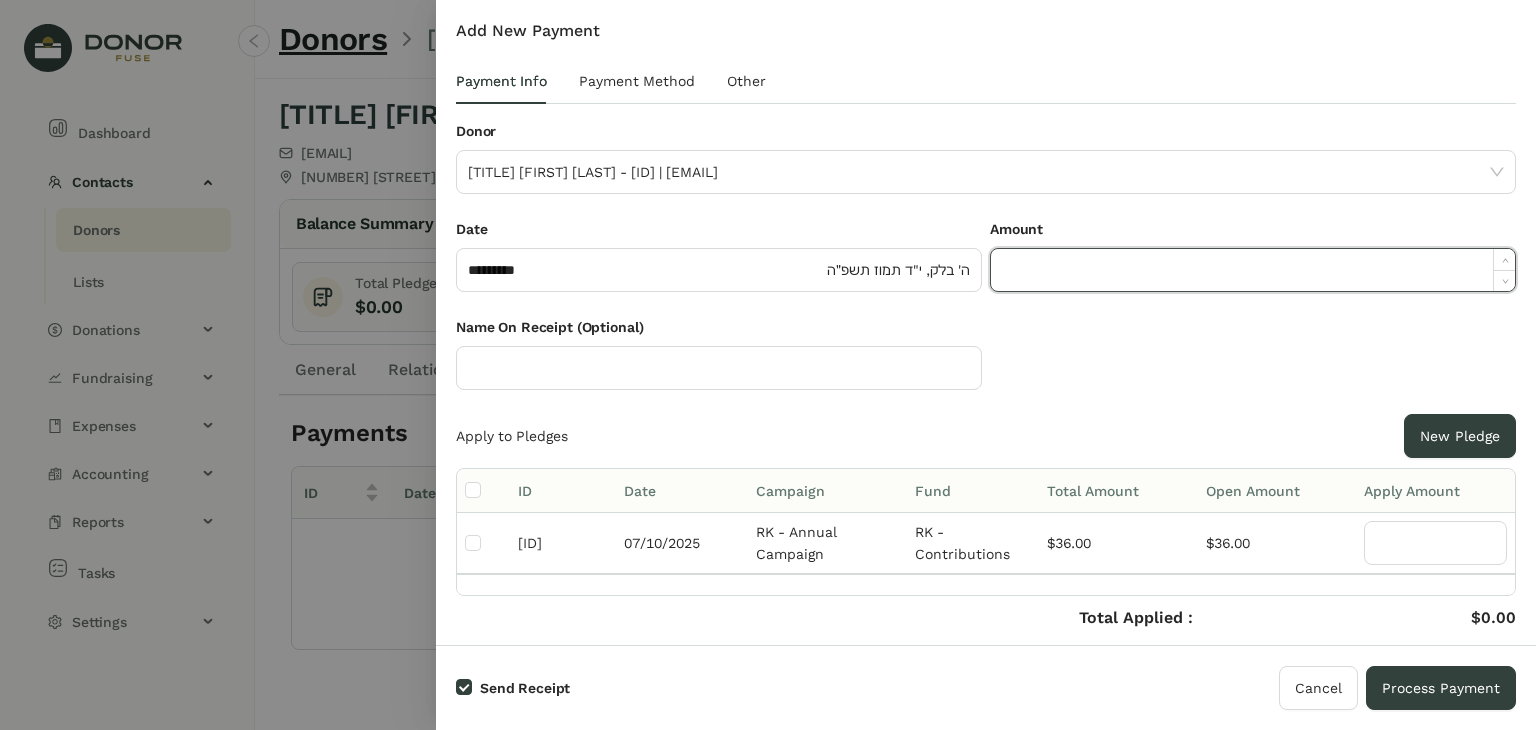 click 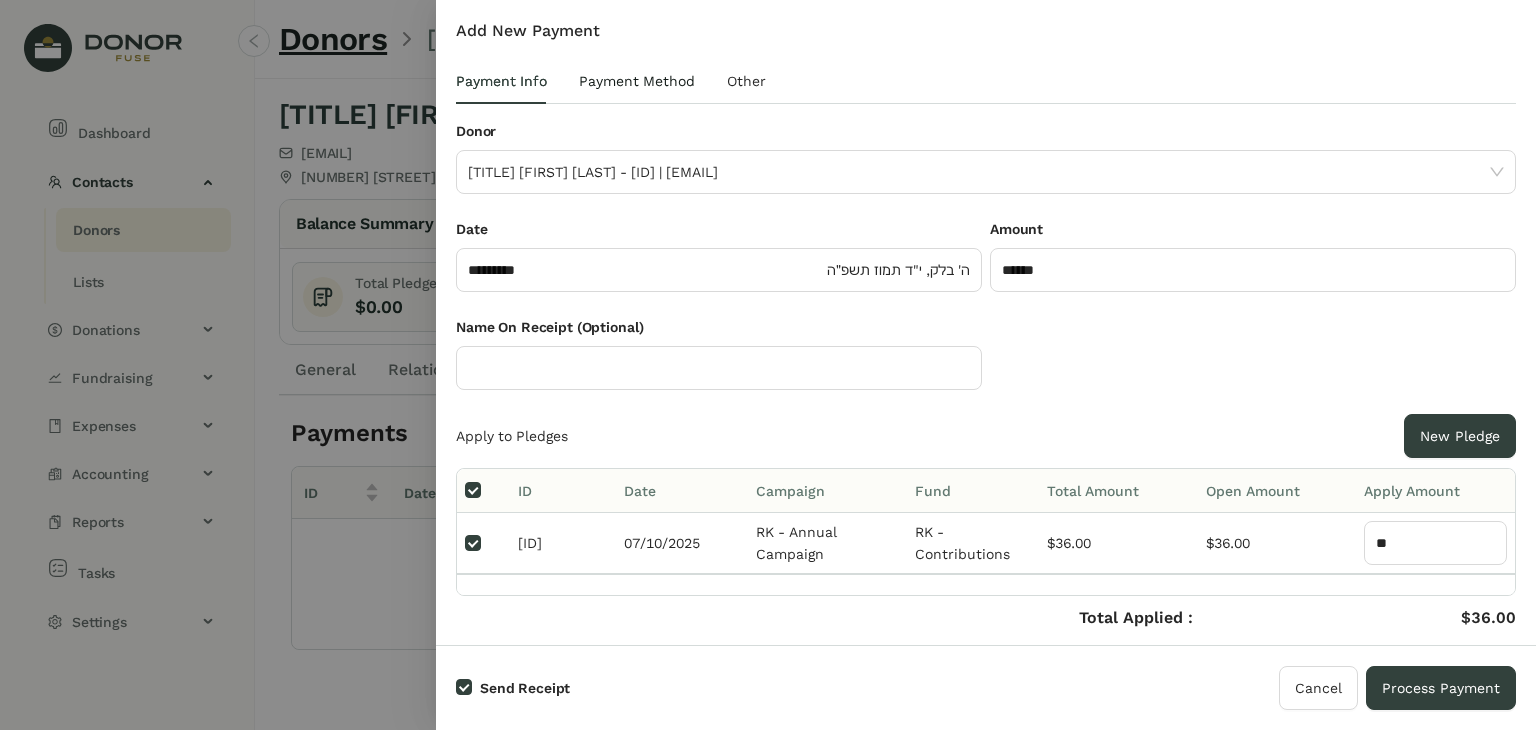 click on "Payment Method" at bounding box center (637, 81) 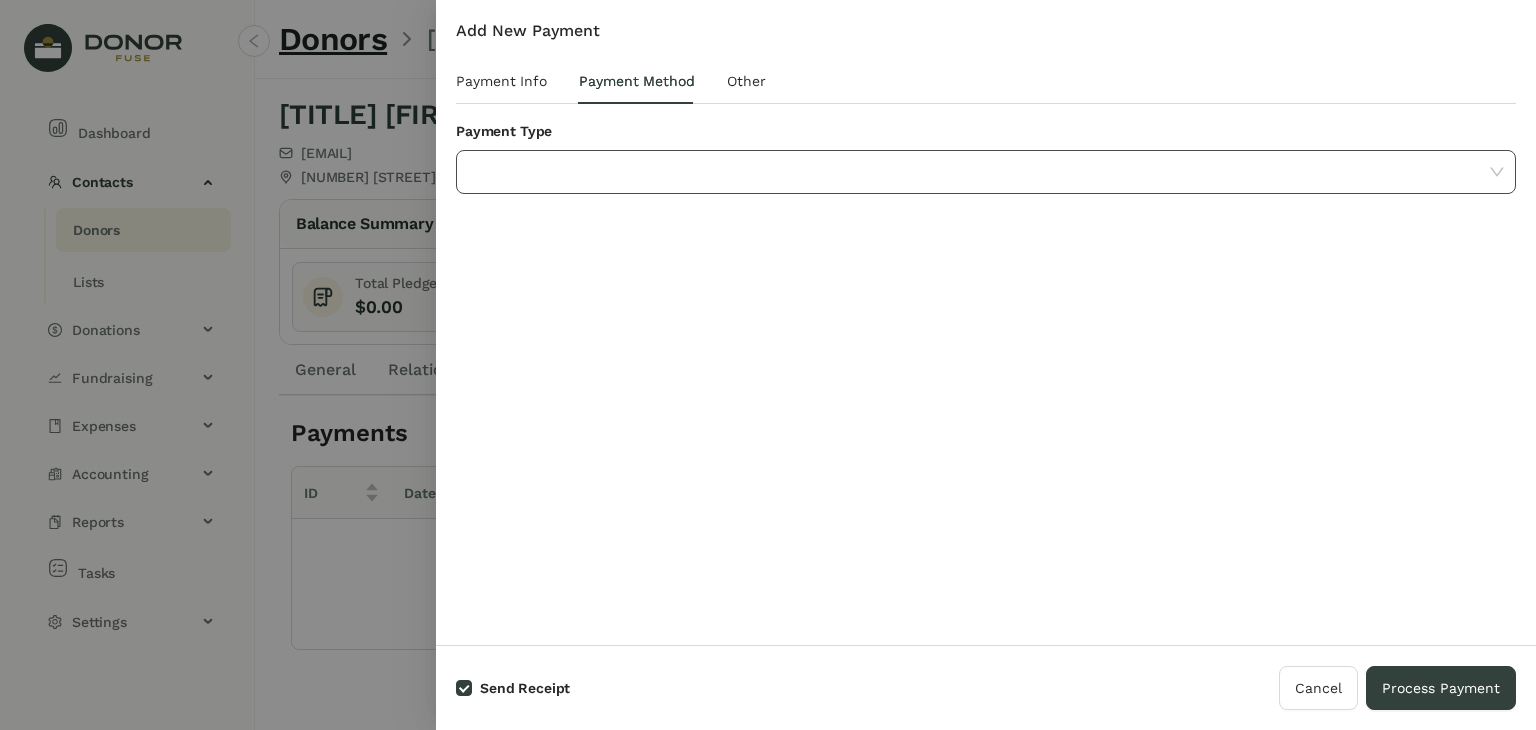 click 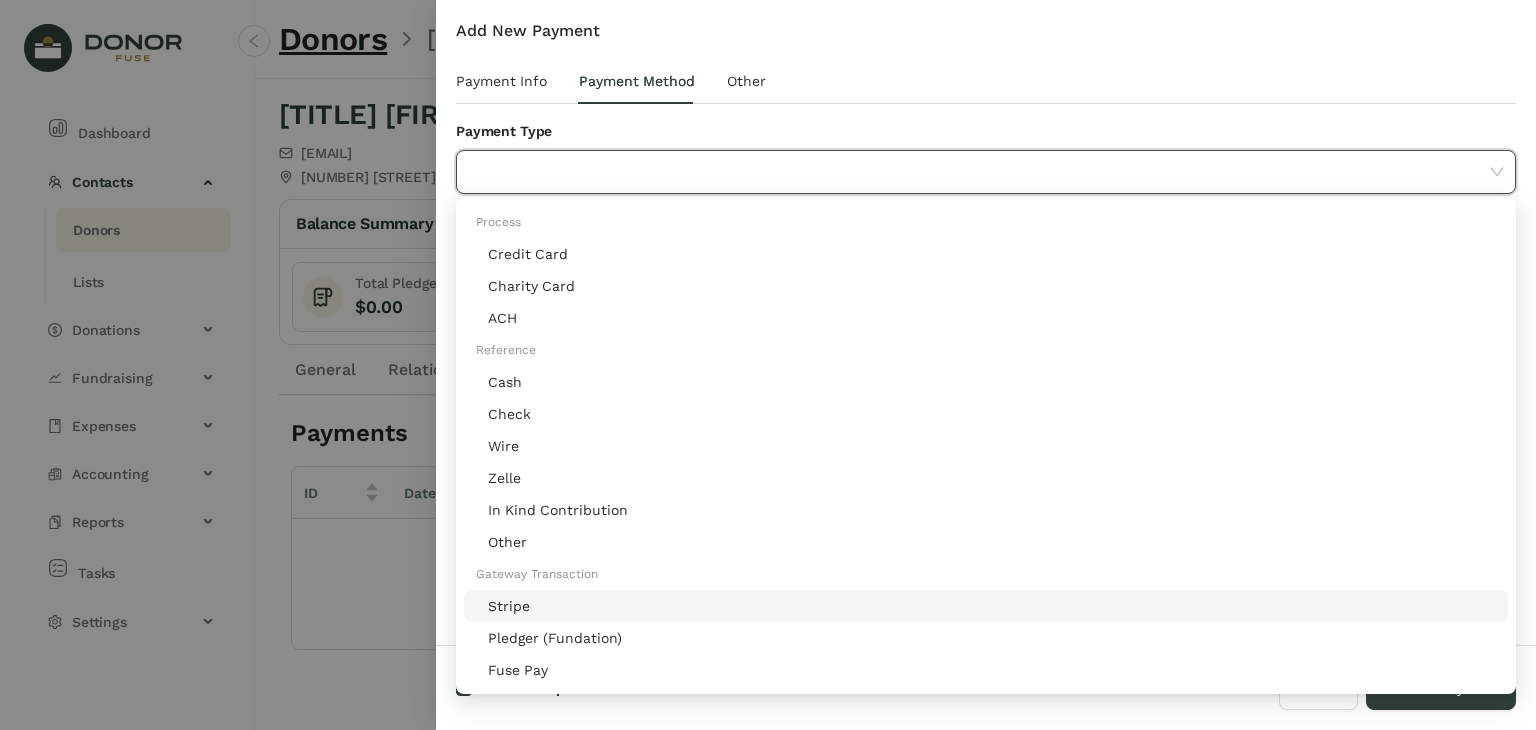 click on "Stripe" 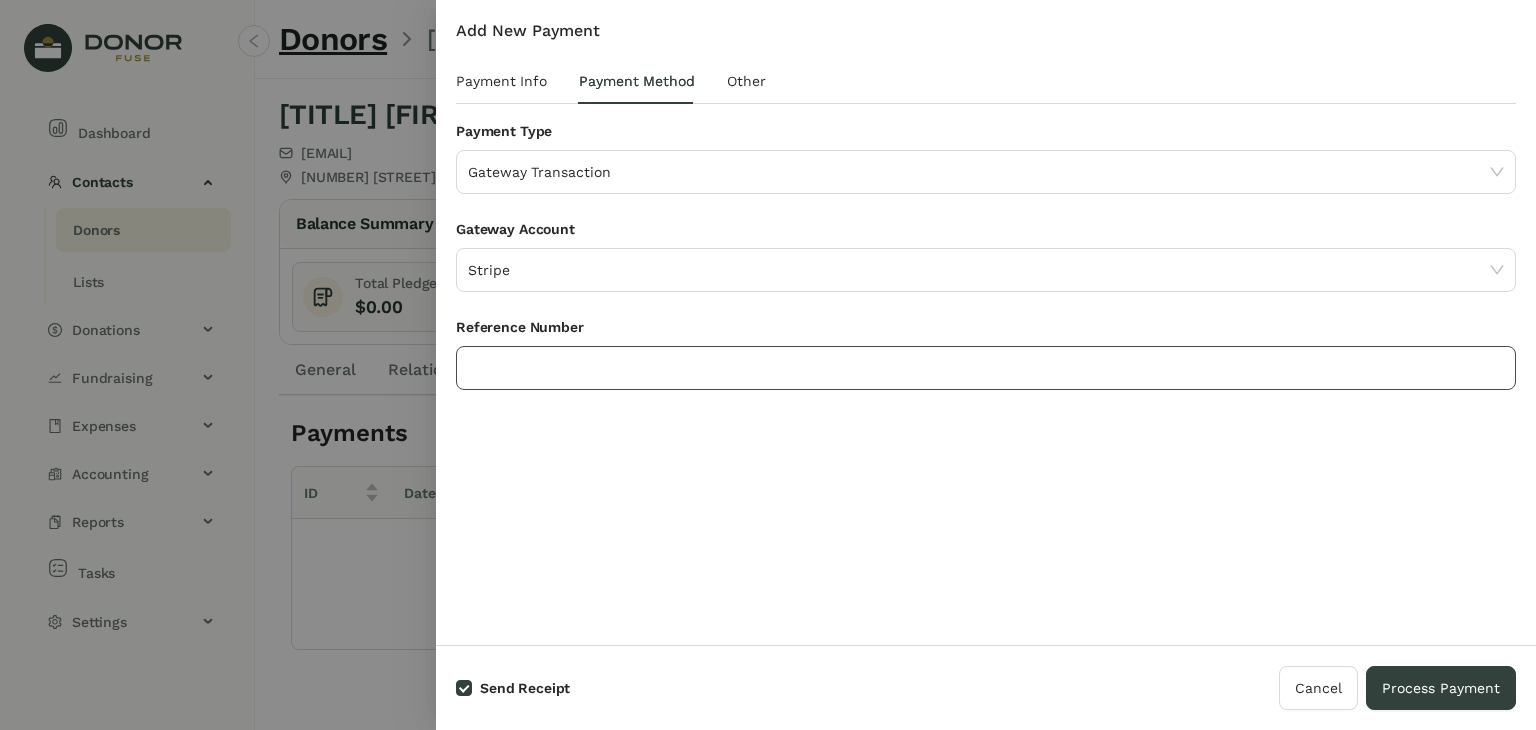 click 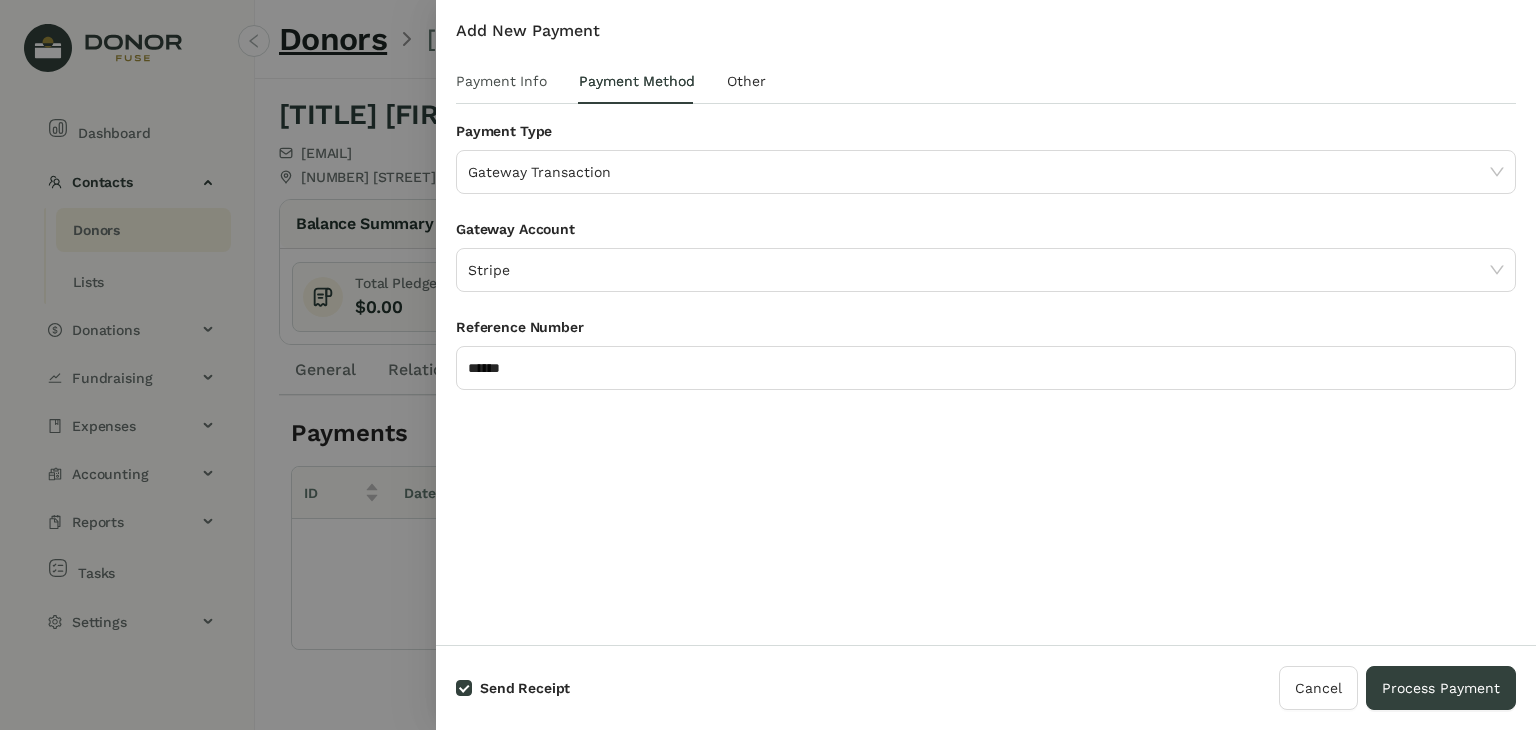click on "Payment Info" at bounding box center [501, 81] 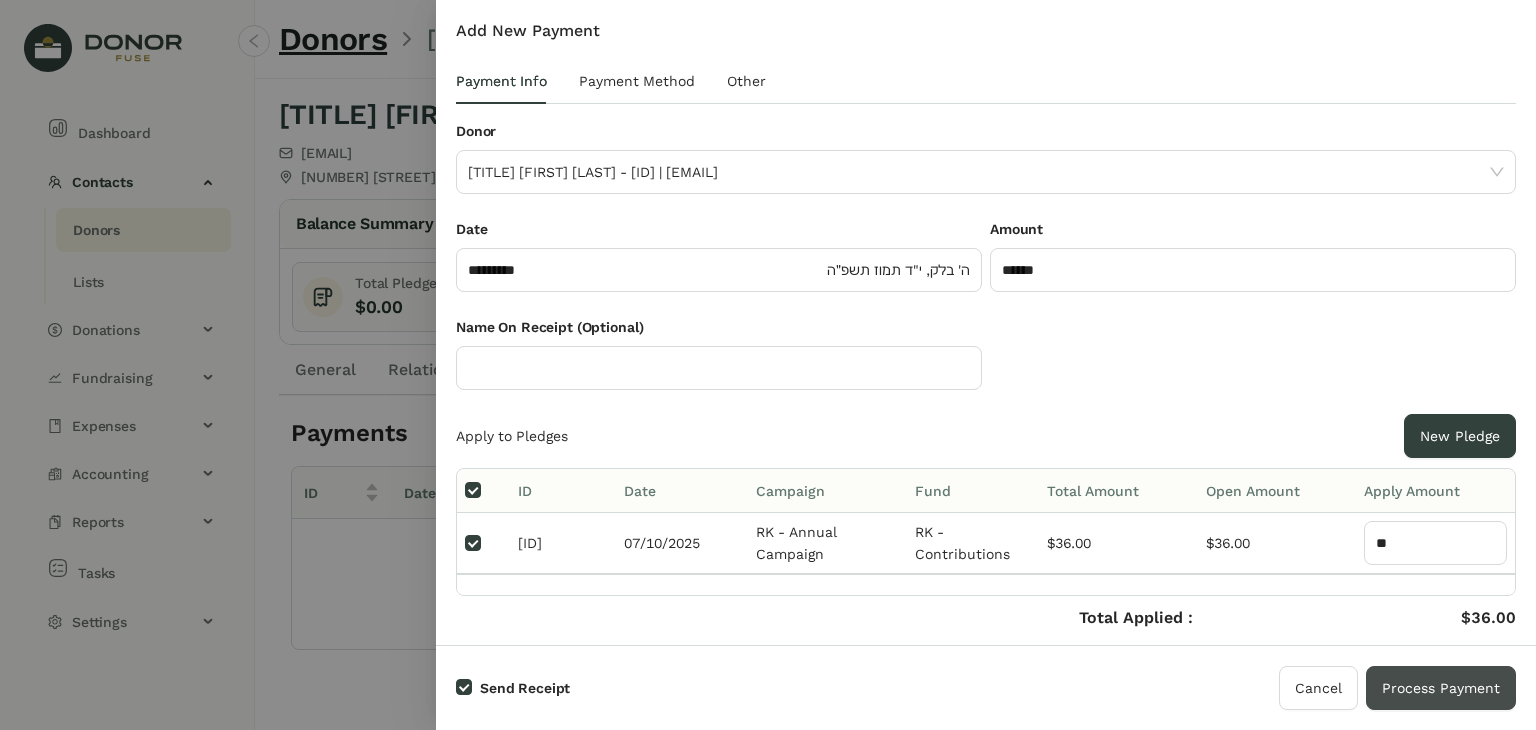 click on "Process Payment" at bounding box center [1441, 688] 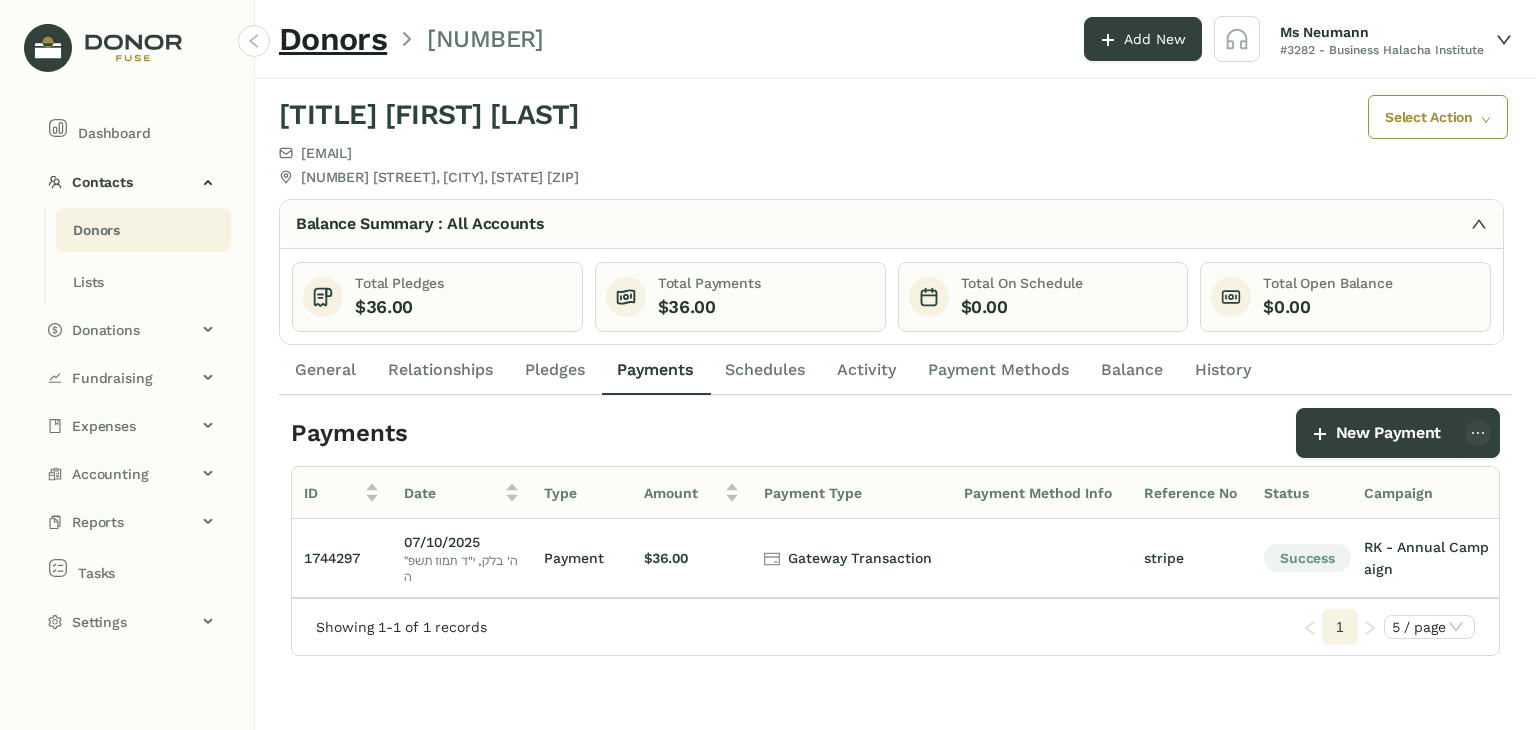 click on "Donors" 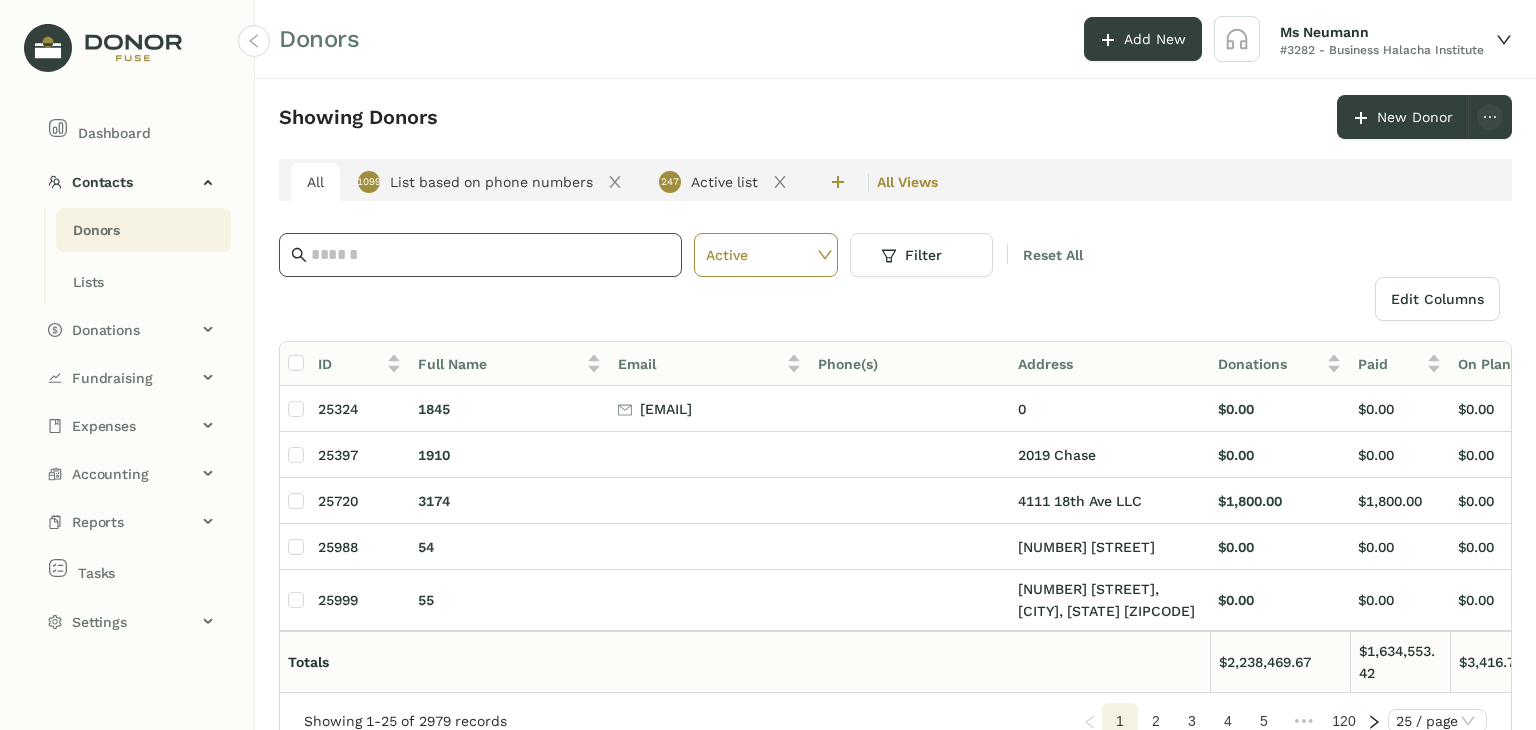 click 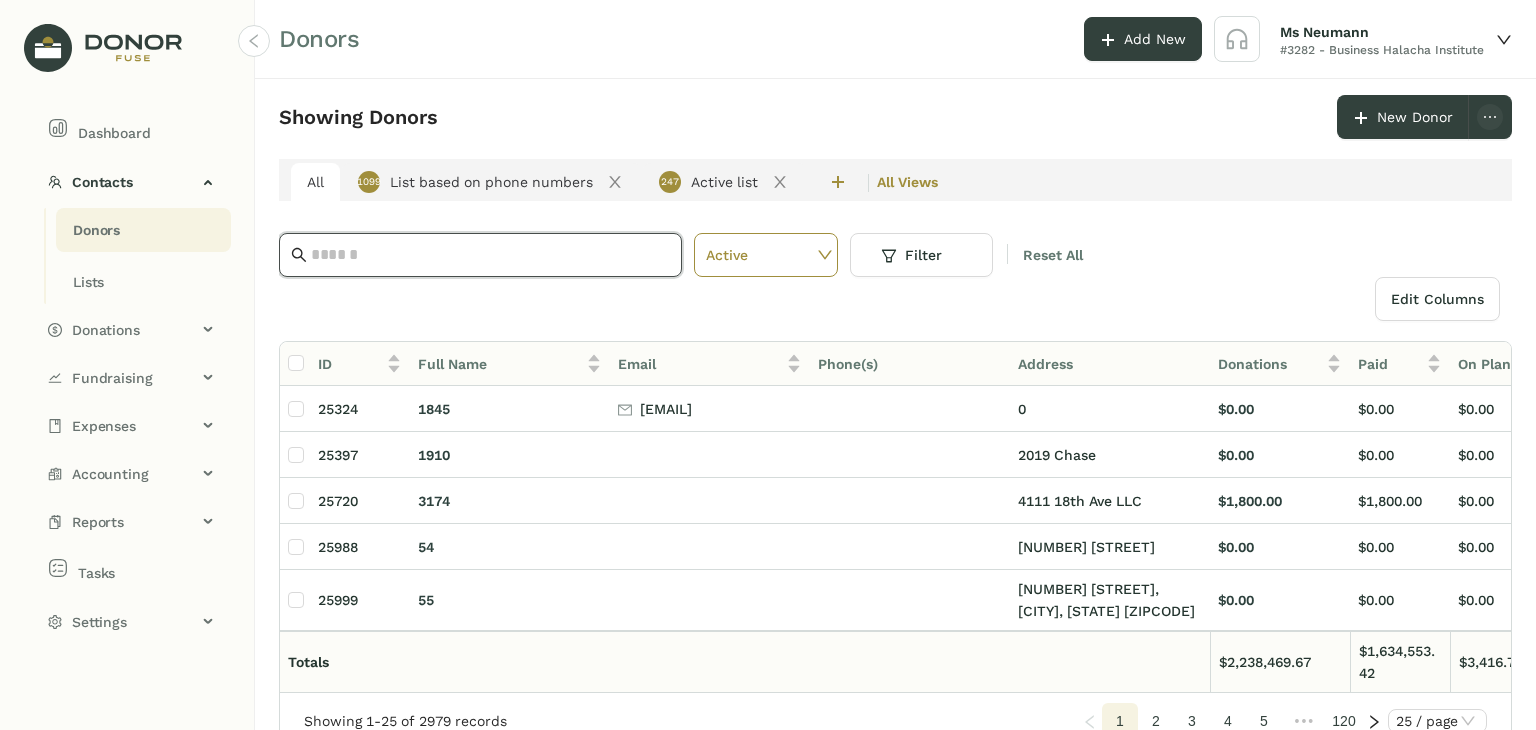 paste on "**********" 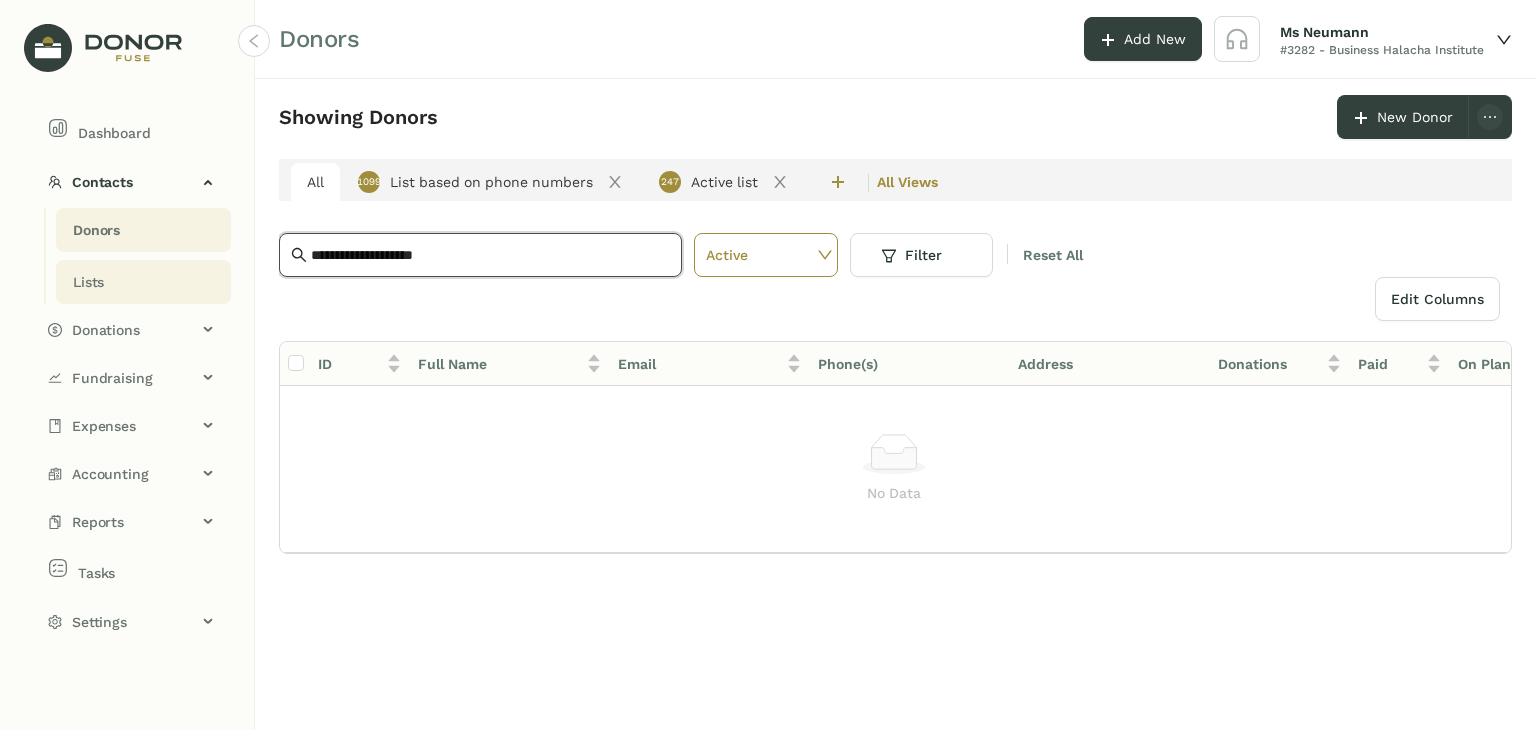drag, startPoint x: 453, startPoint y: 253, endPoint x: 224, endPoint y: 269, distance: 229.55827 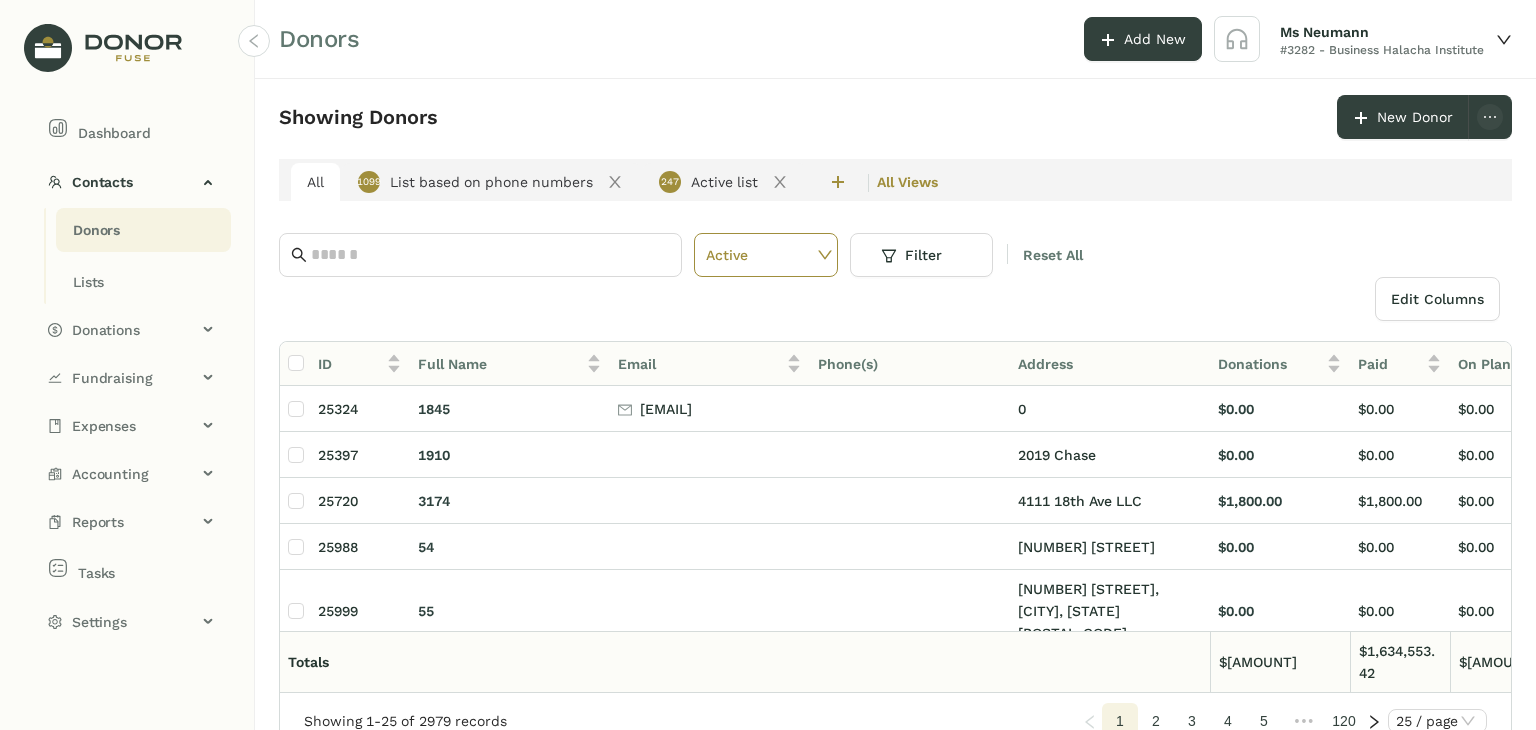 scroll, scrollTop: 0, scrollLeft: 0, axis: both 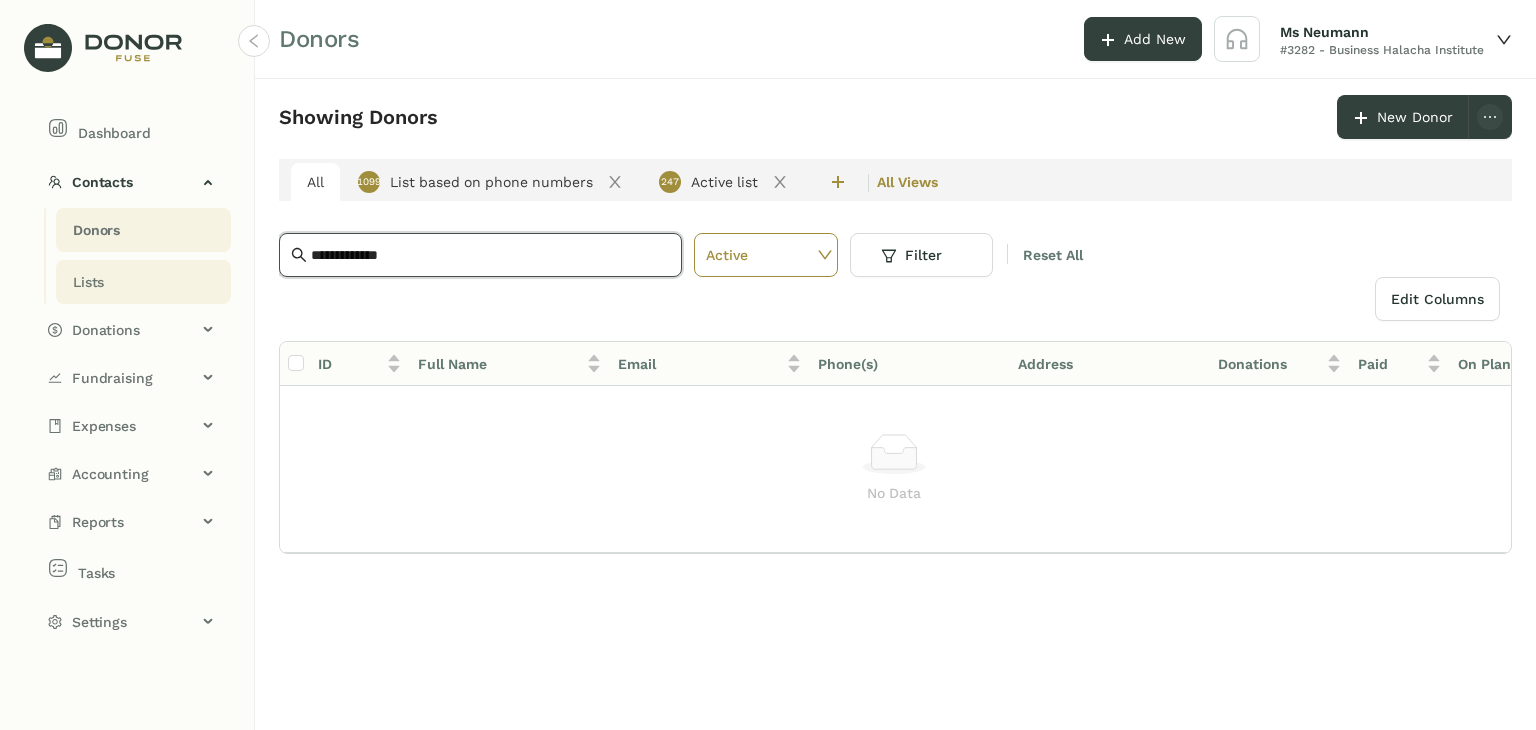 drag, startPoint x: 348, startPoint y: 255, endPoint x: 136, endPoint y: 283, distance: 213.84106 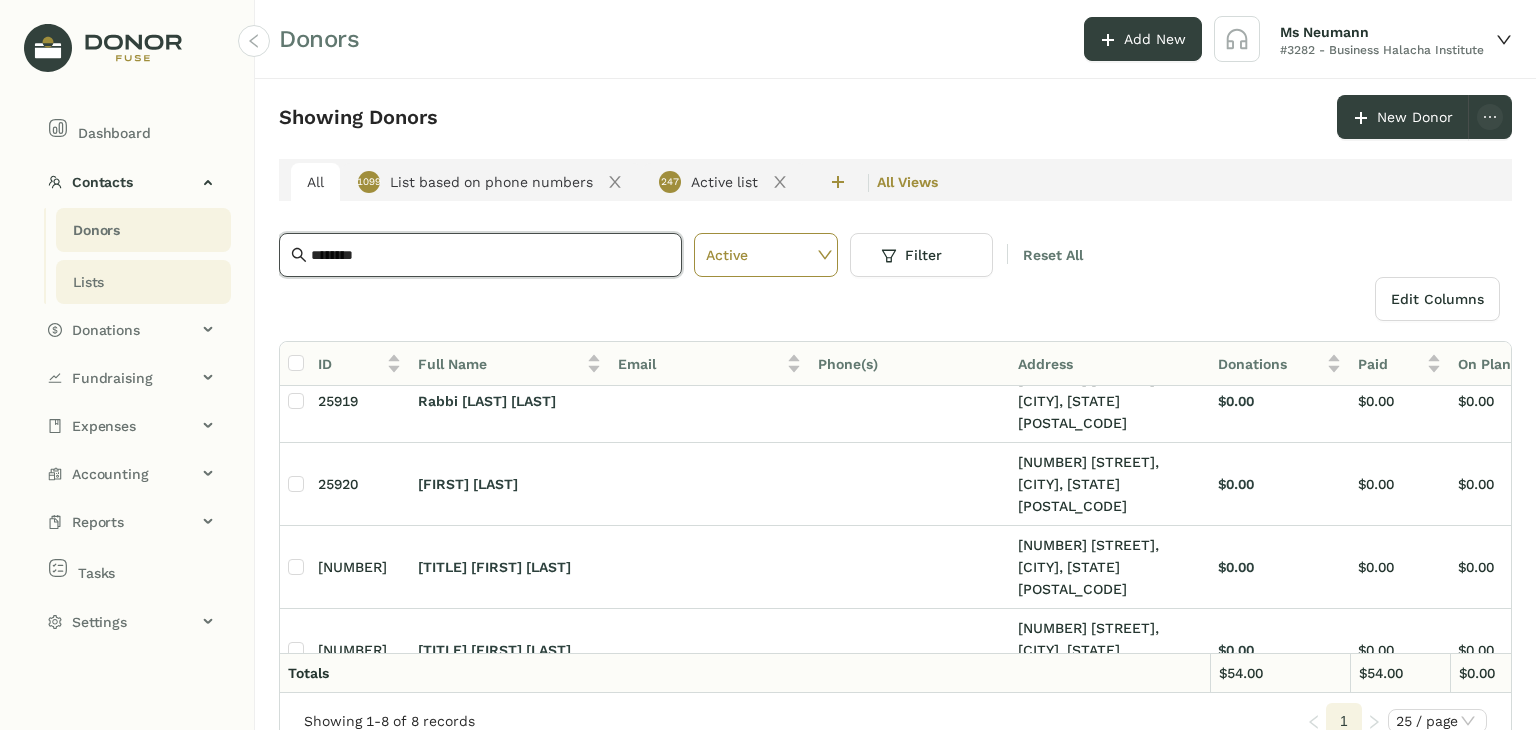 scroll, scrollTop: 214, scrollLeft: 0, axis: vertical 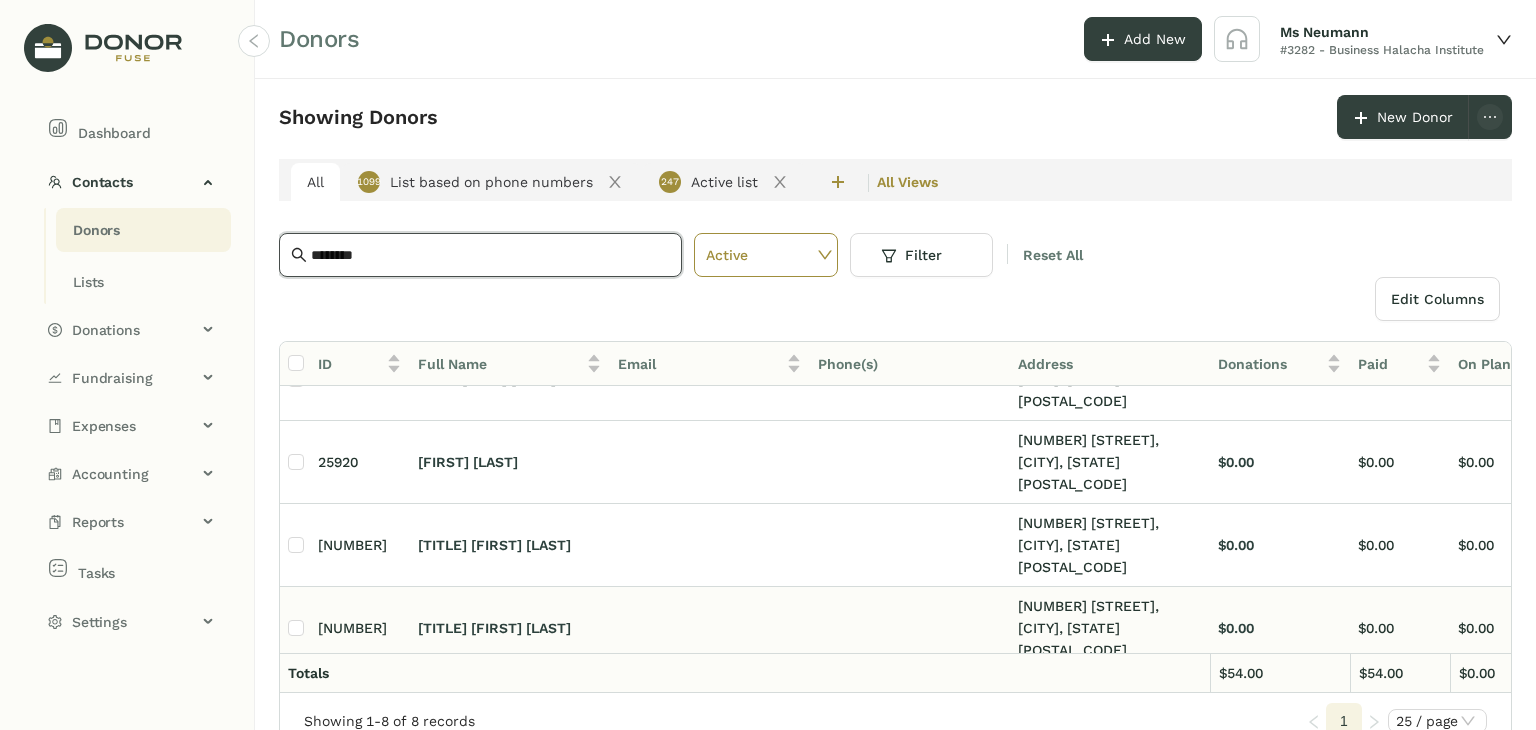 type on "*******" 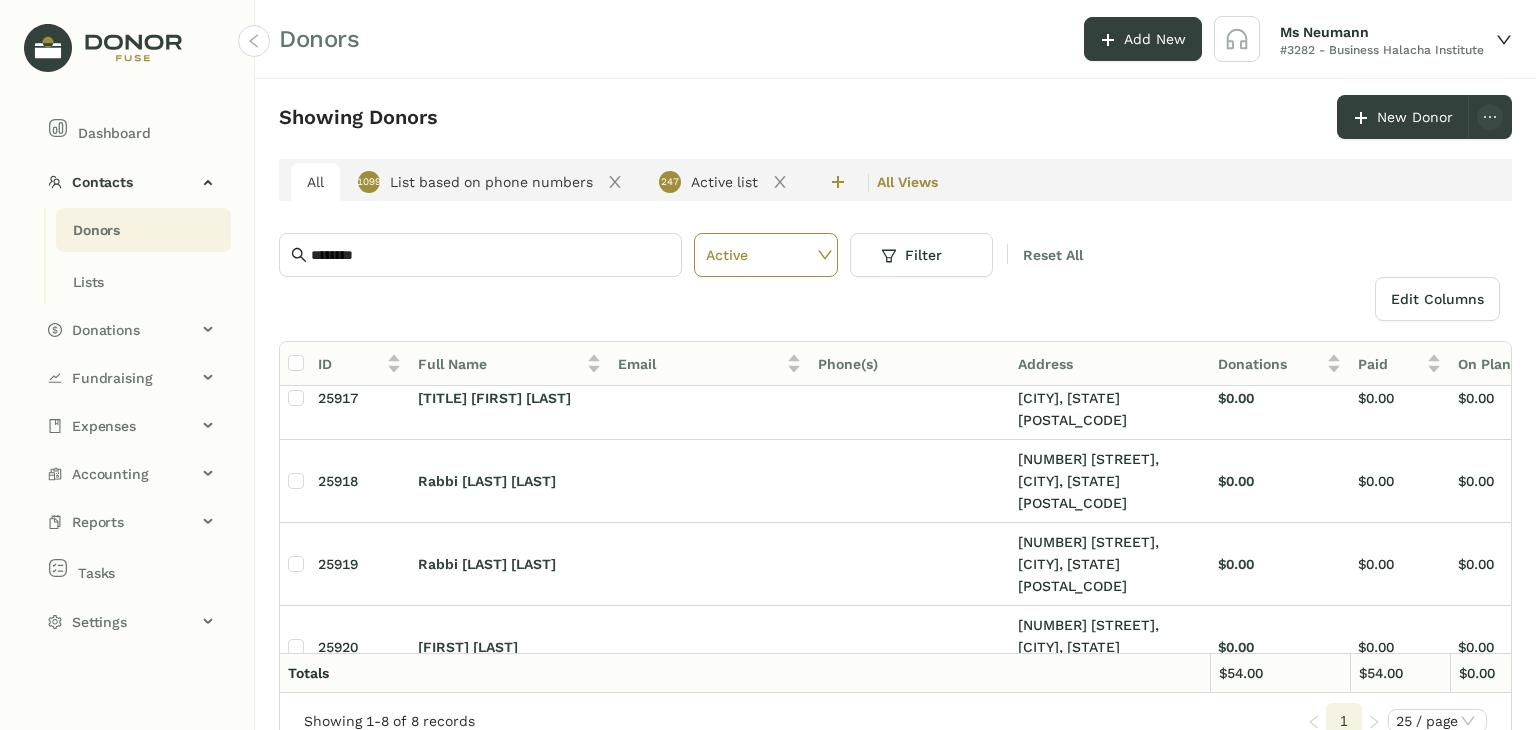 scroll, scrollTop: 0, scrollLeft: 0, axis: both 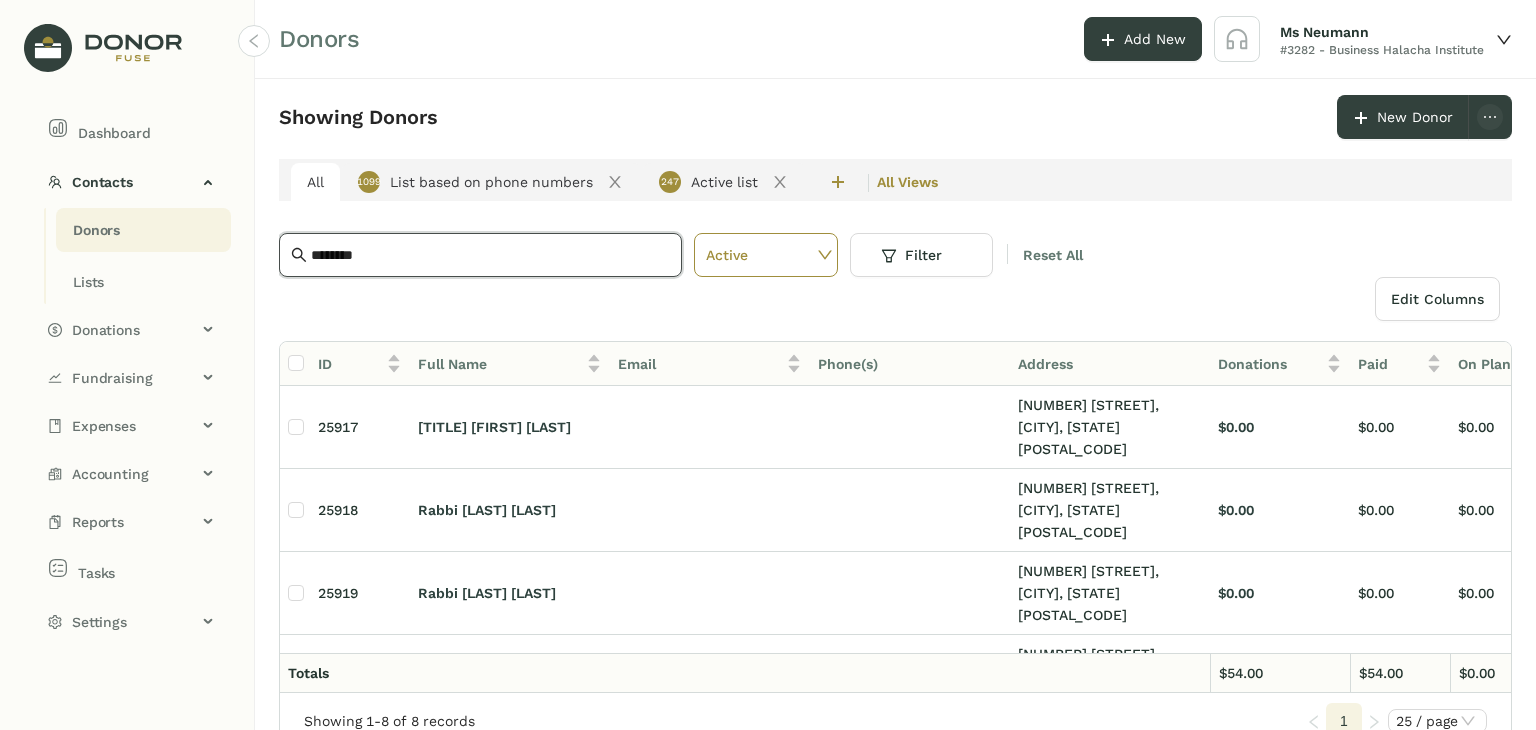 drag, startPoint x: 397, startPoint y: 247, endPoint x: 81, endPoint y: 245, distance: 316.00632 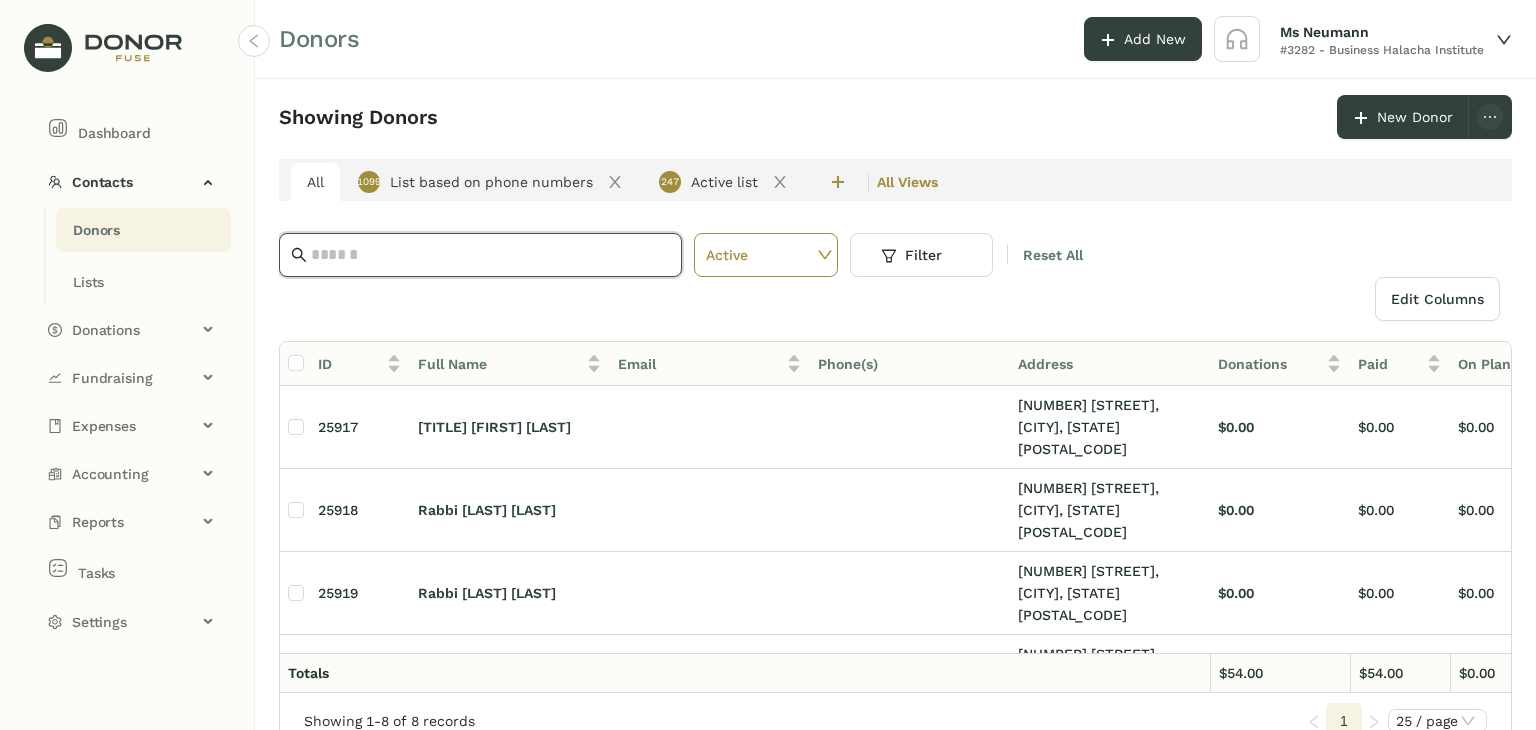 paste on "*******" 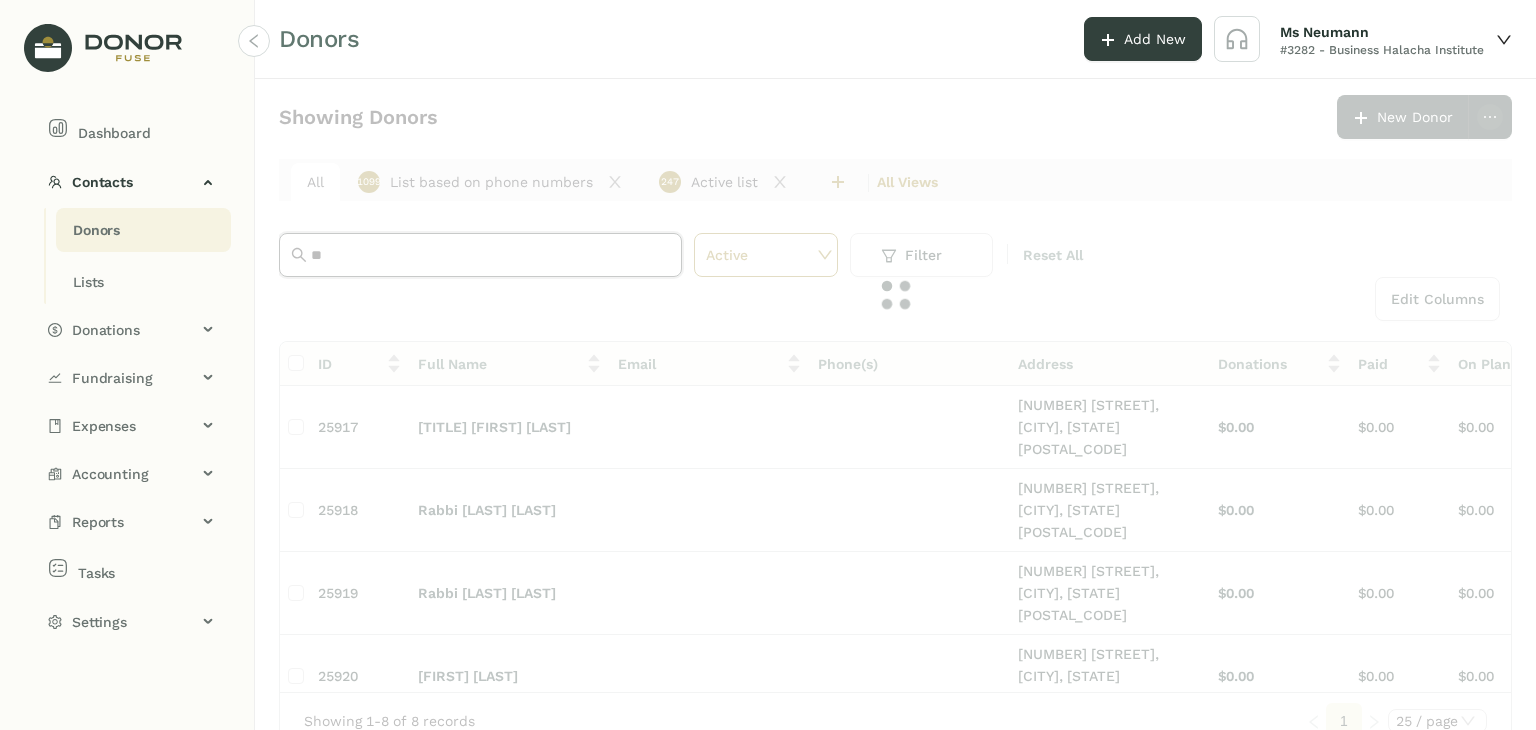 type on "*" 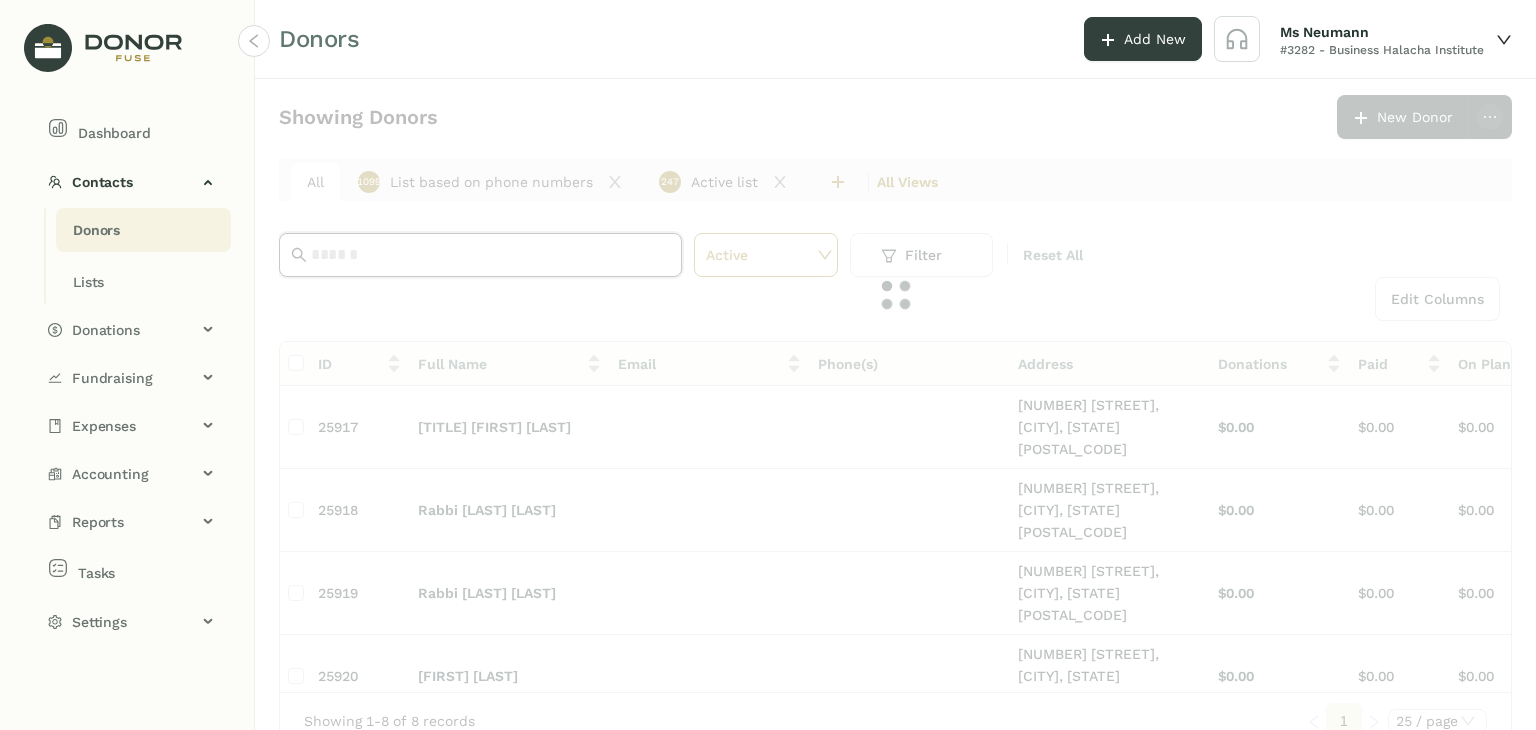 paste on "*******" 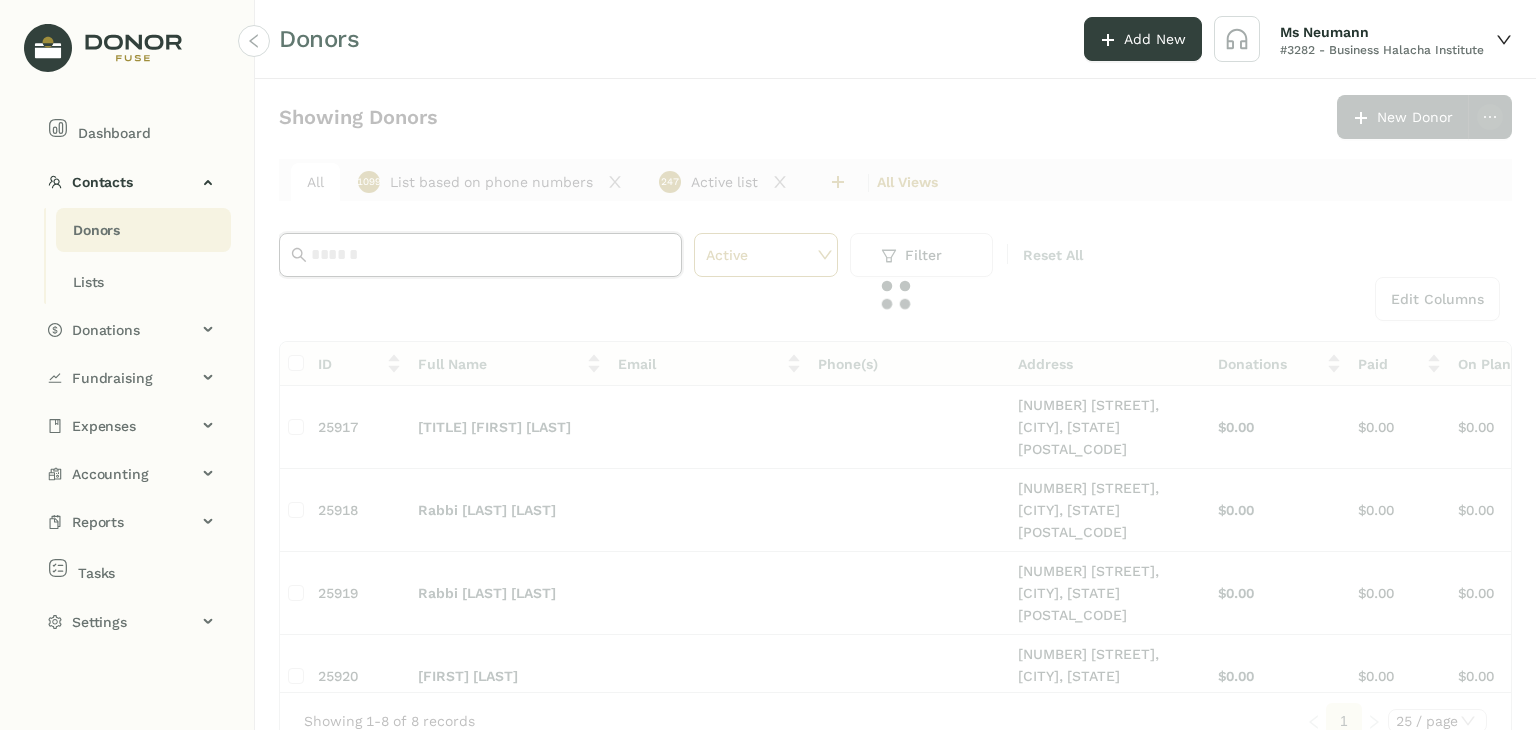 type on "*******" 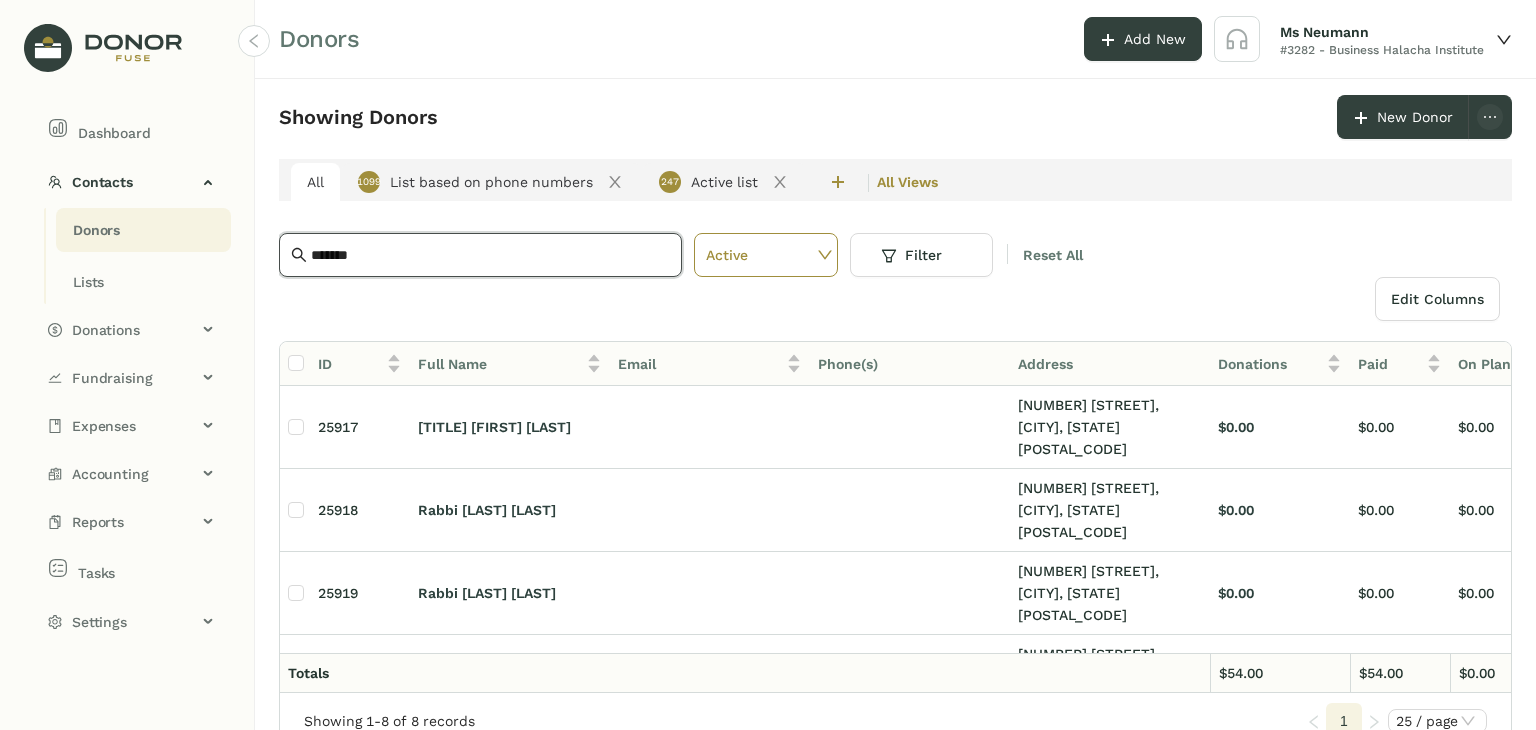 drag, startPoint x: 378, startPoint y: 256, endPoint x: 202, endPoint y: 249, distance: 176.13914 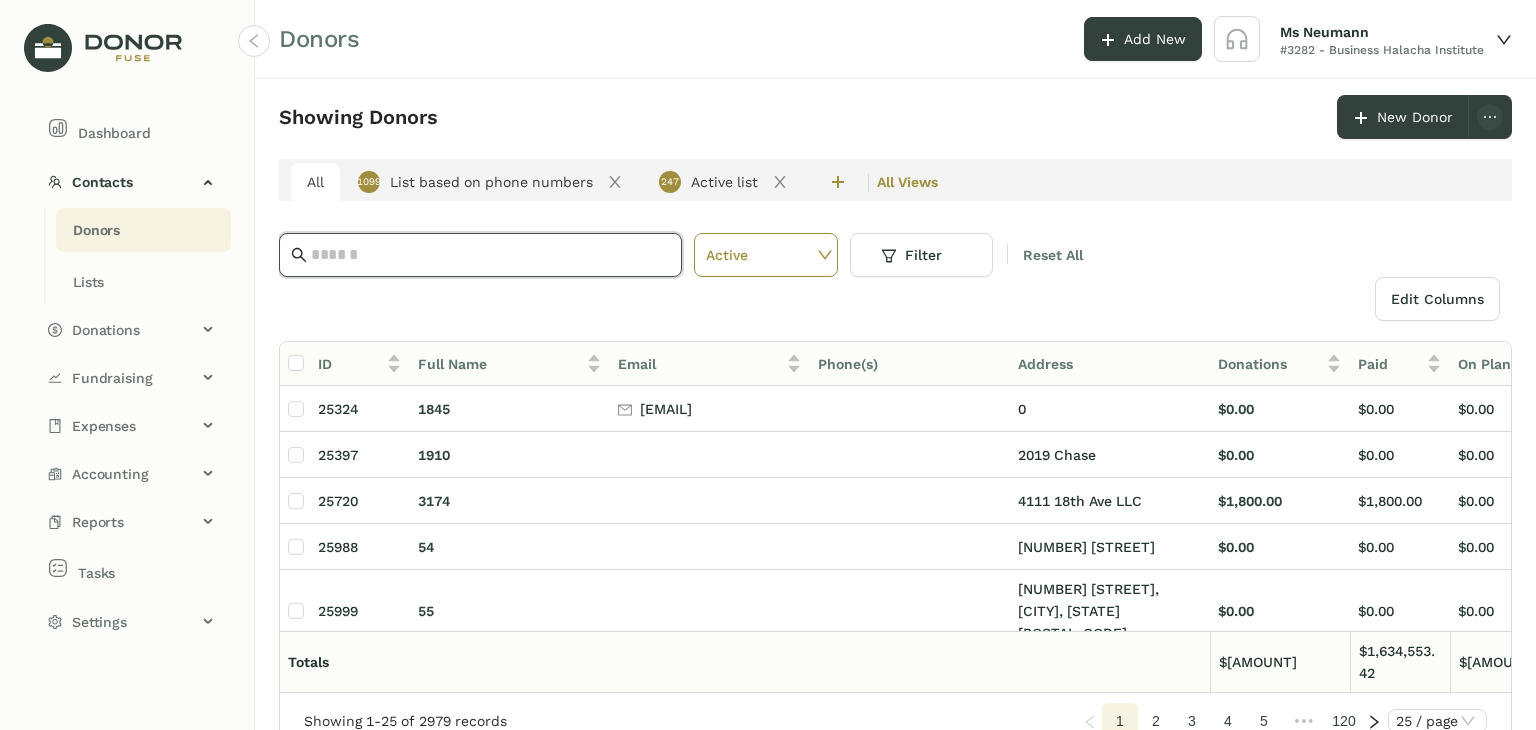 paste on "**********" 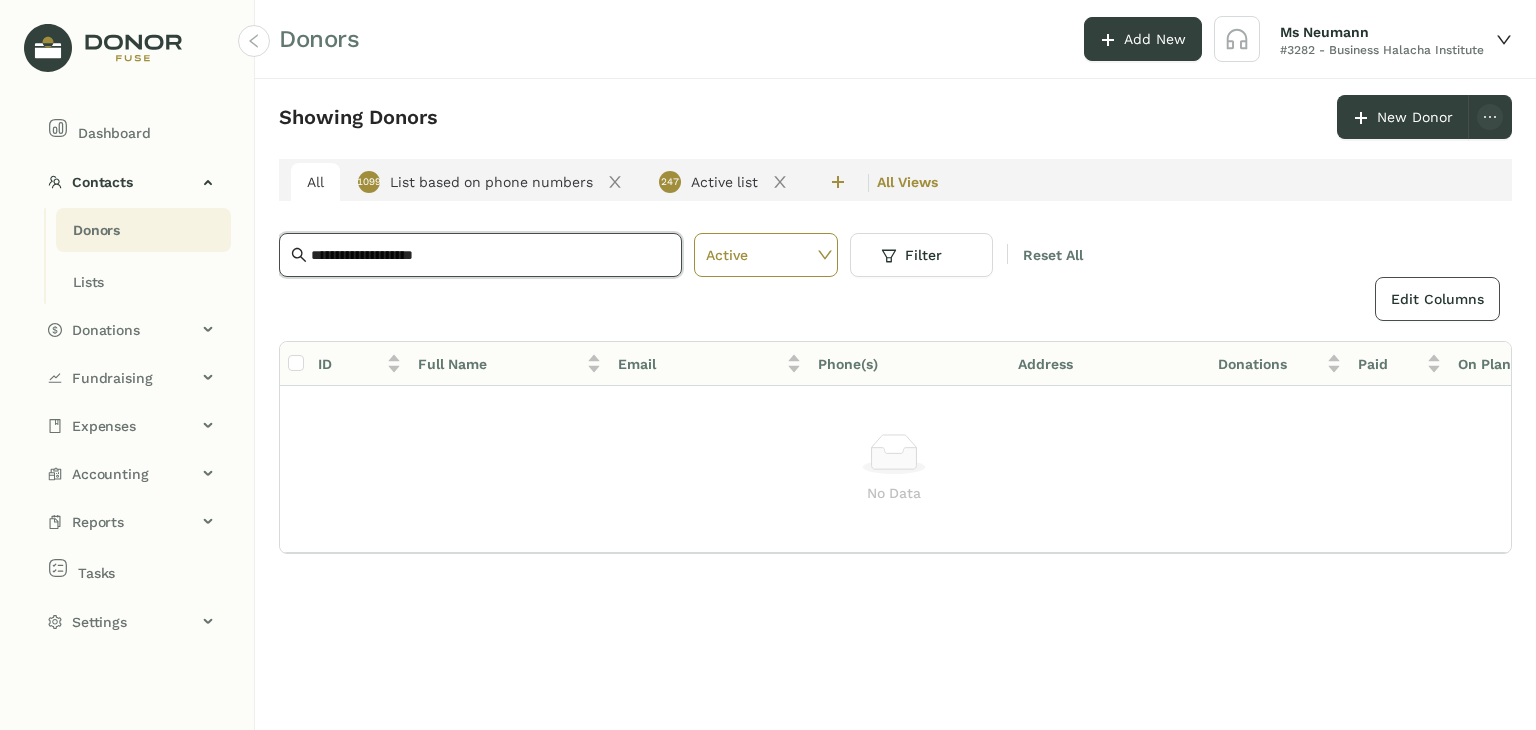 type on "**********" 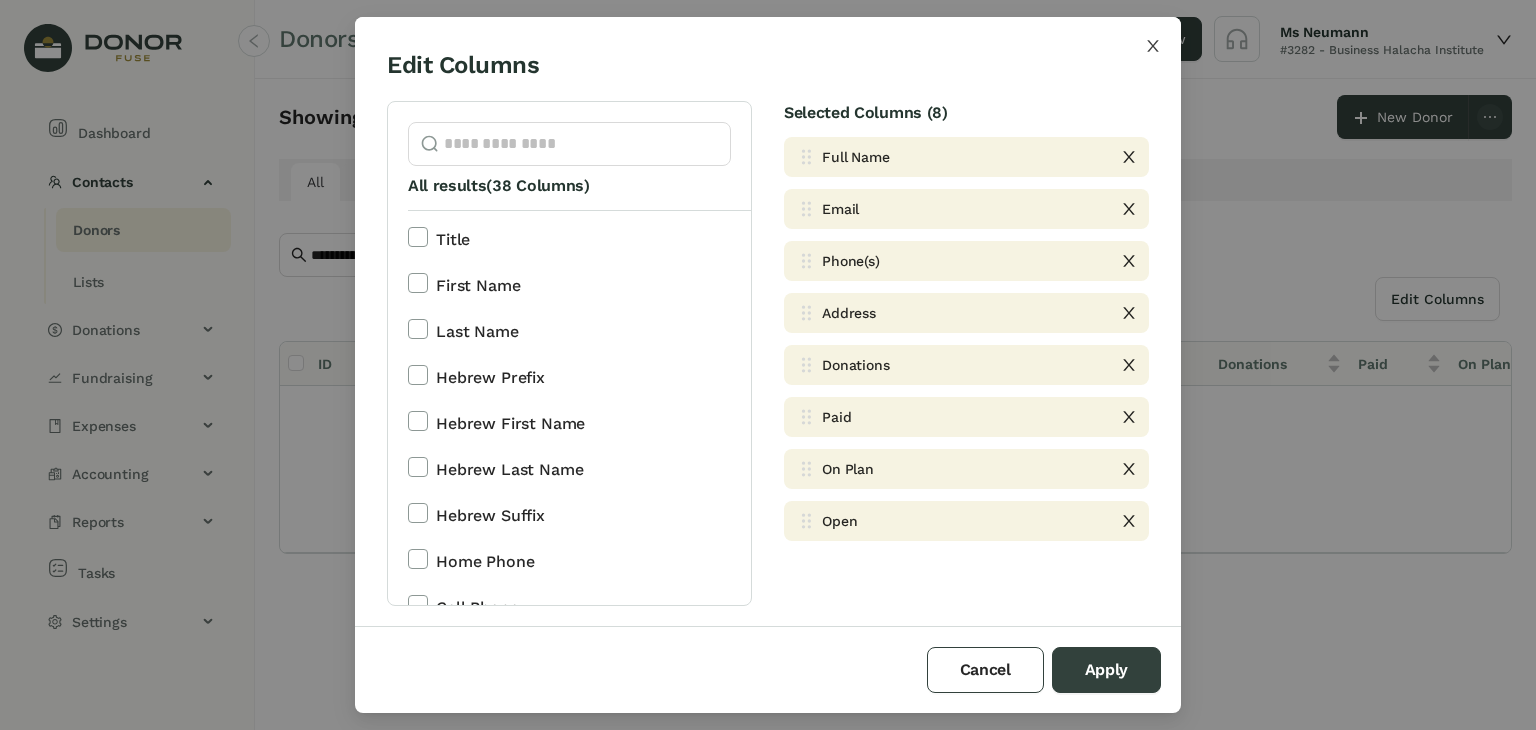 click 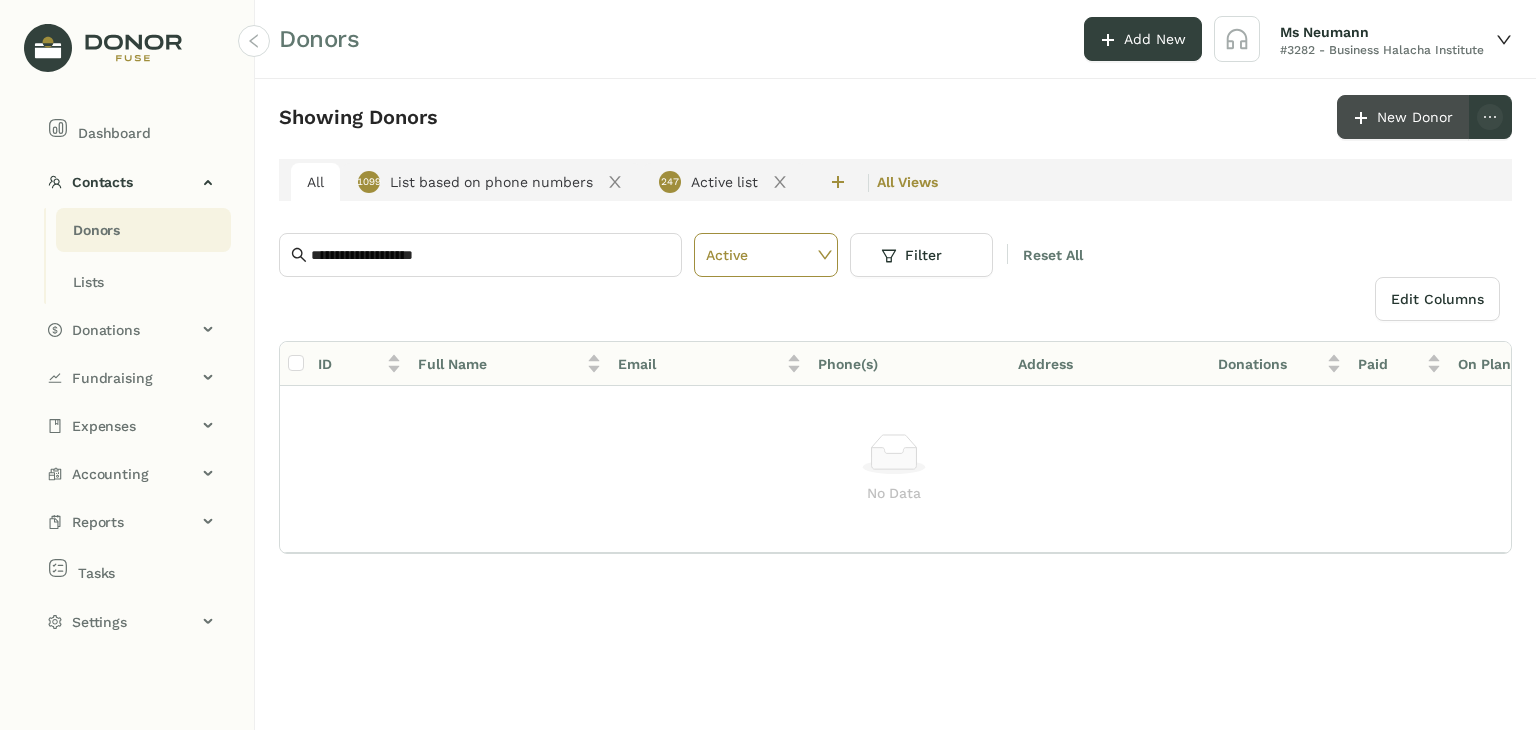 click on "New Donor" 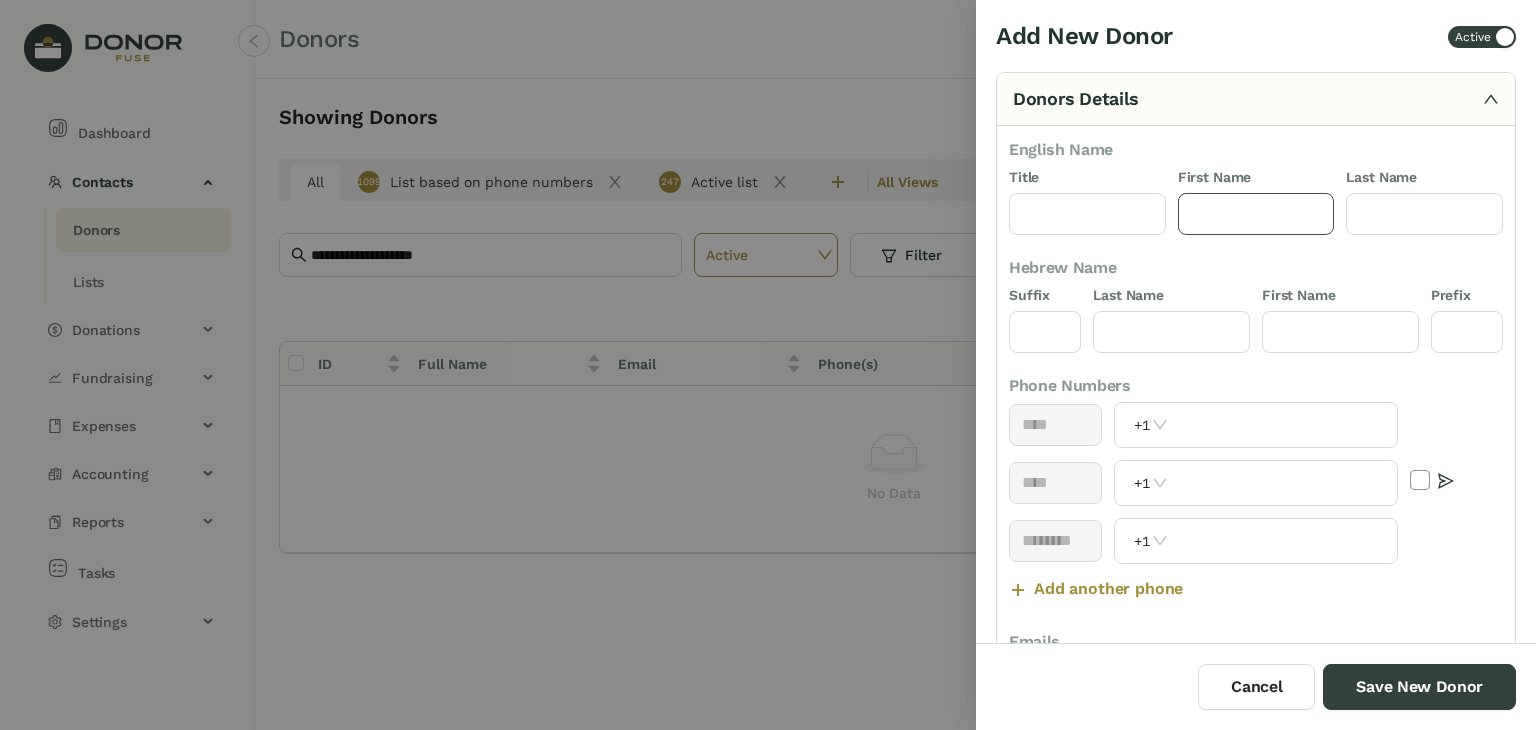 click 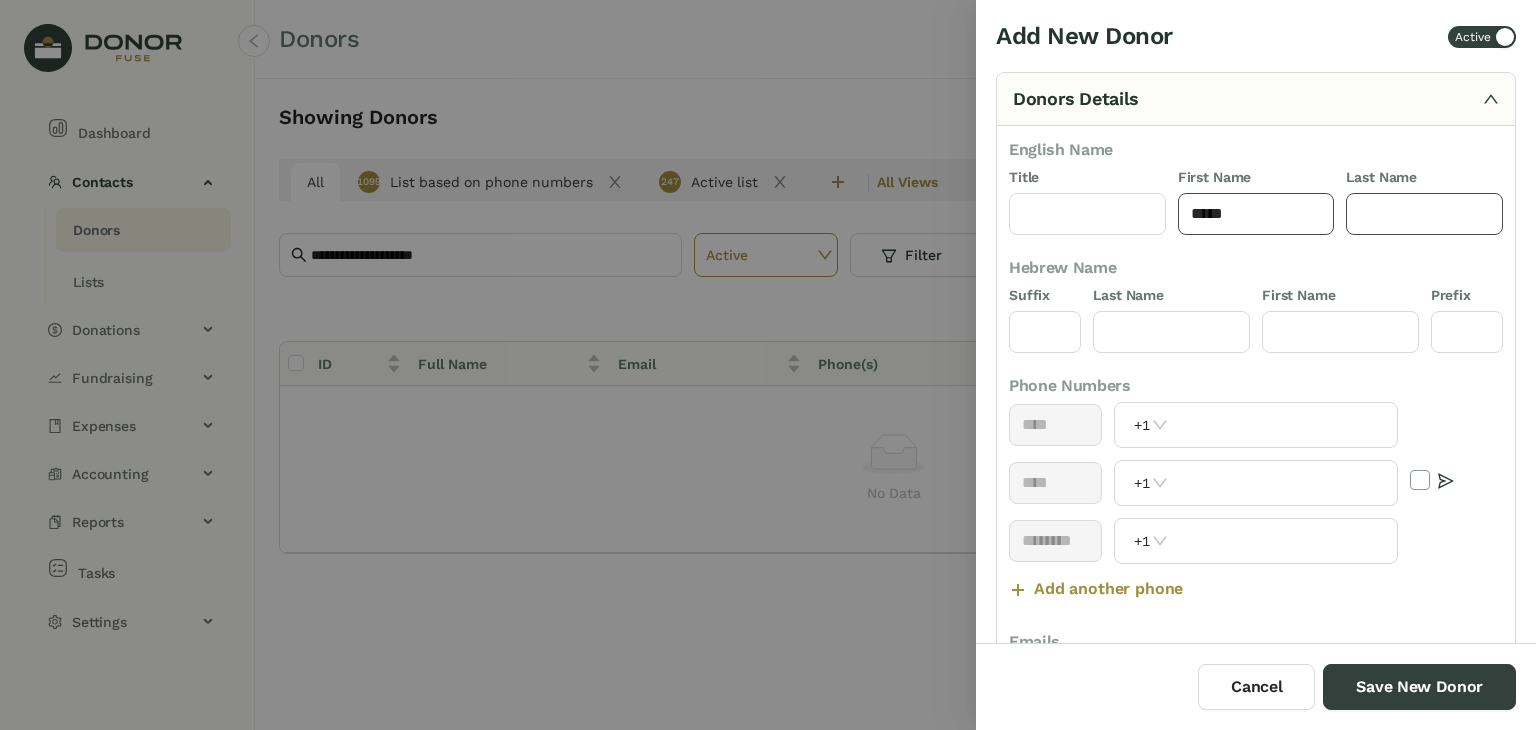 type on "*****" 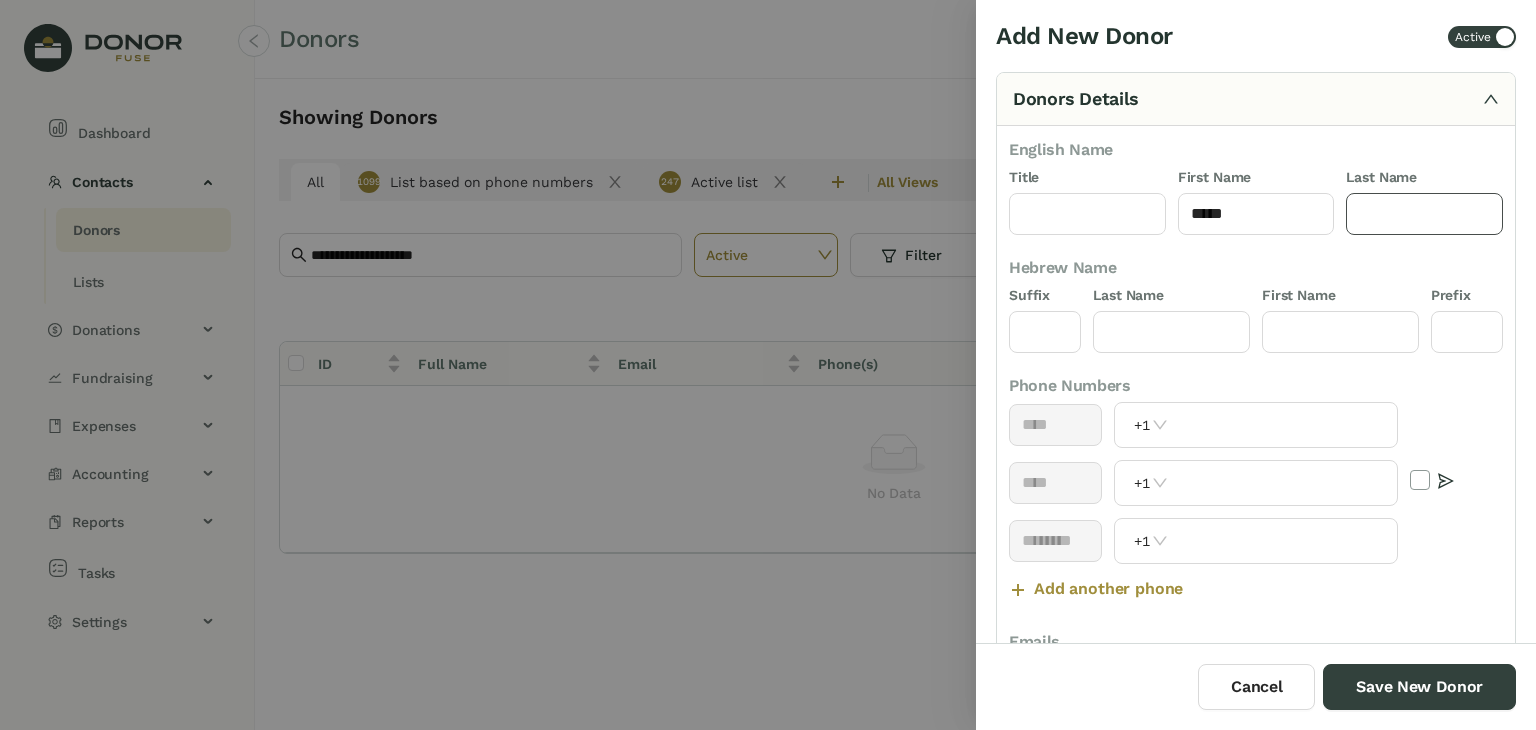click 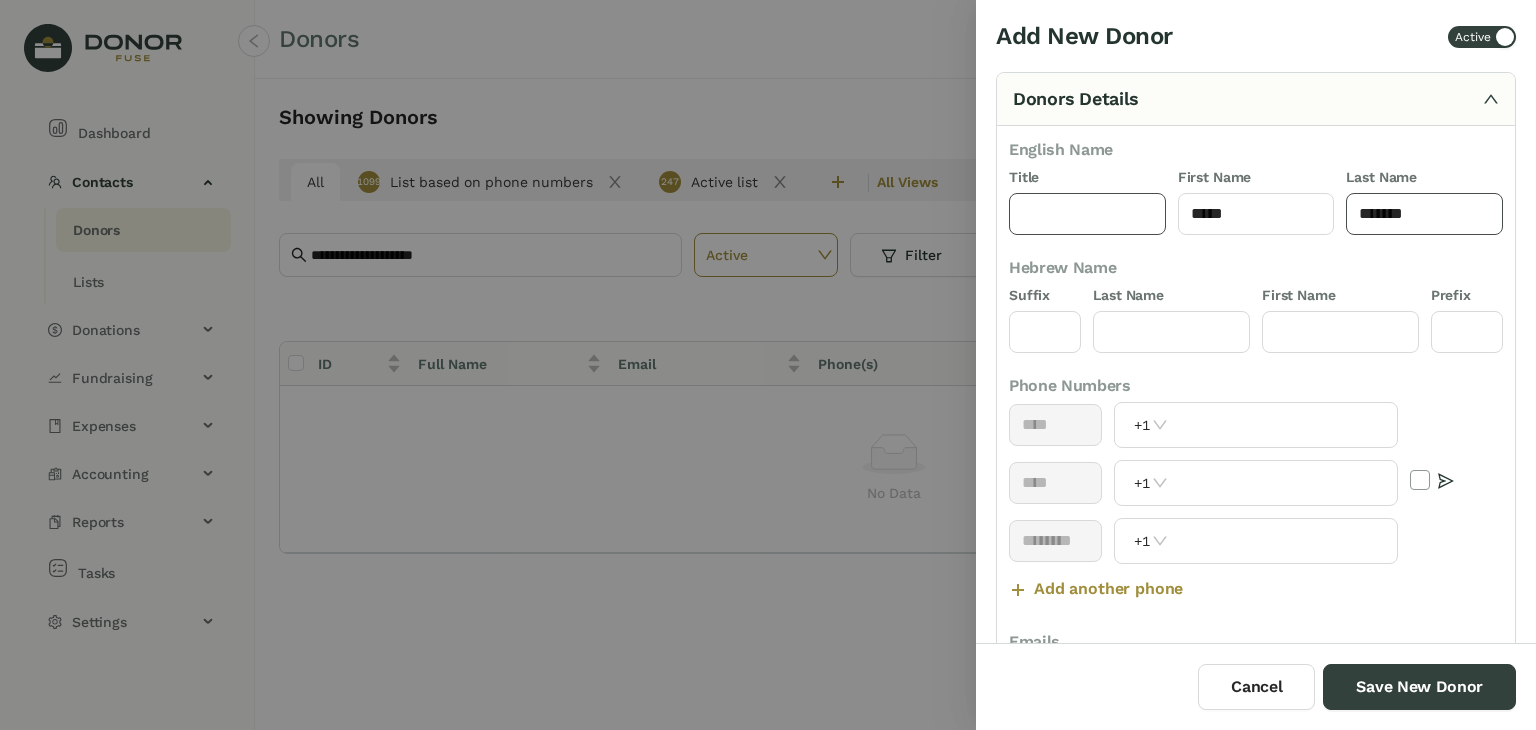 type on "*******" 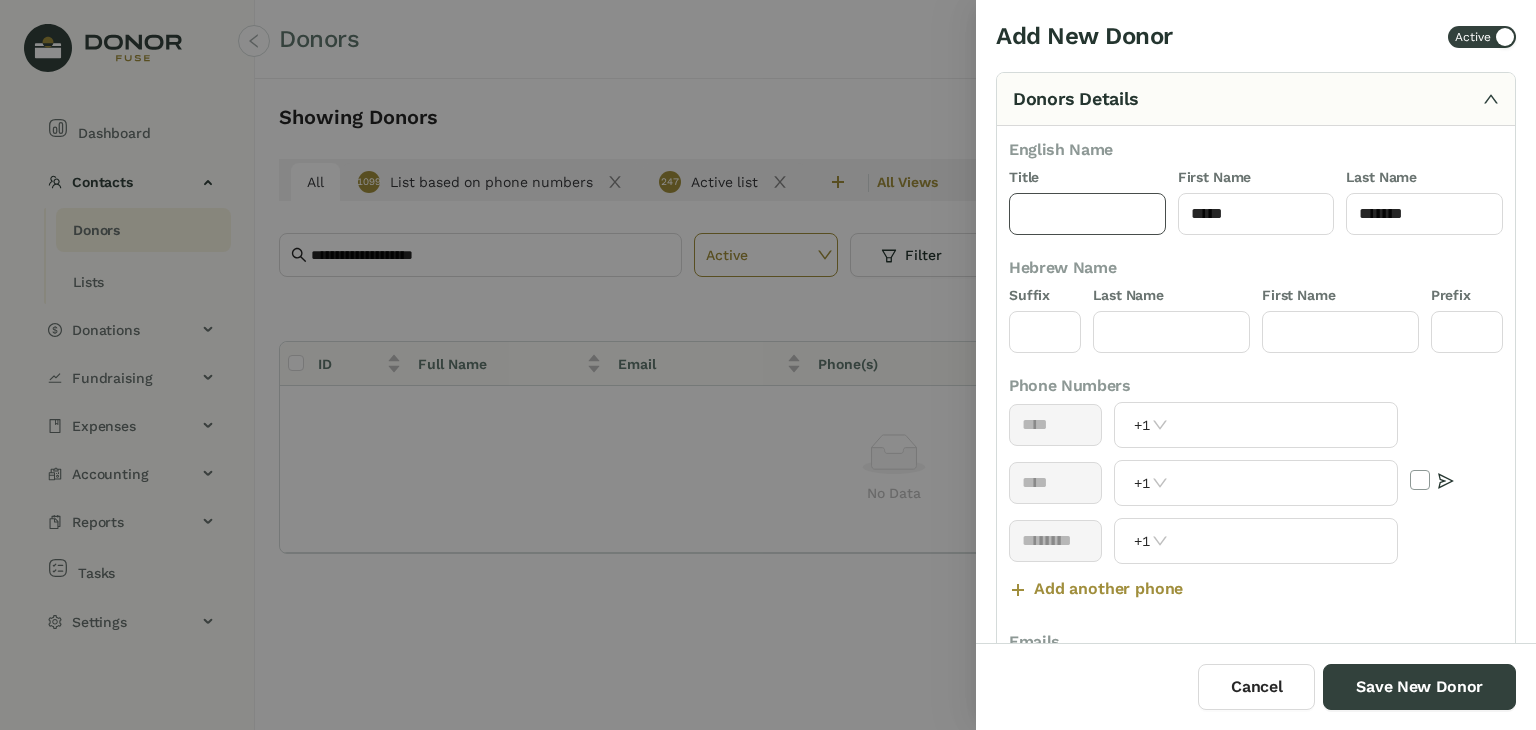 click 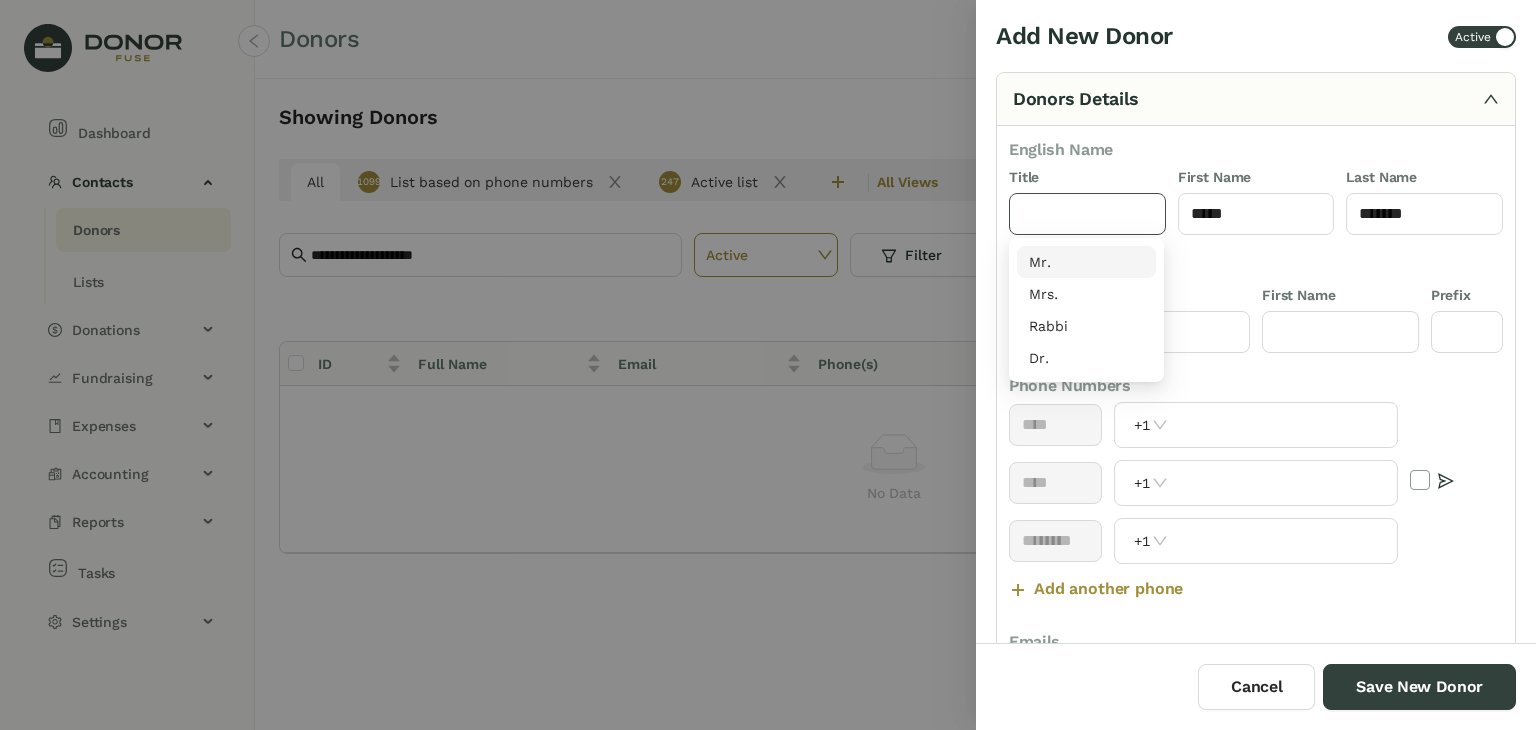 click on "Mr." at bounding box center [1086, 262] 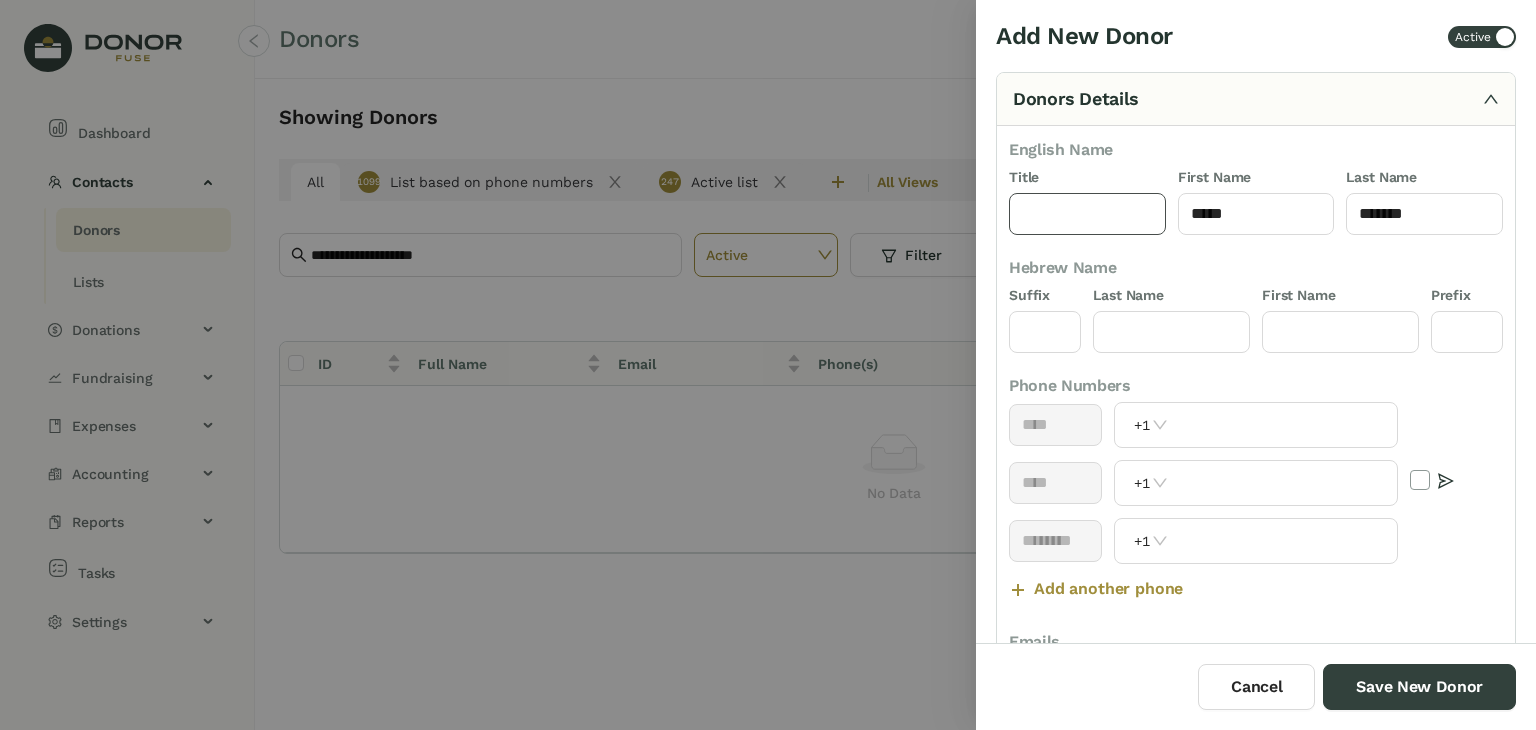 type on "***" 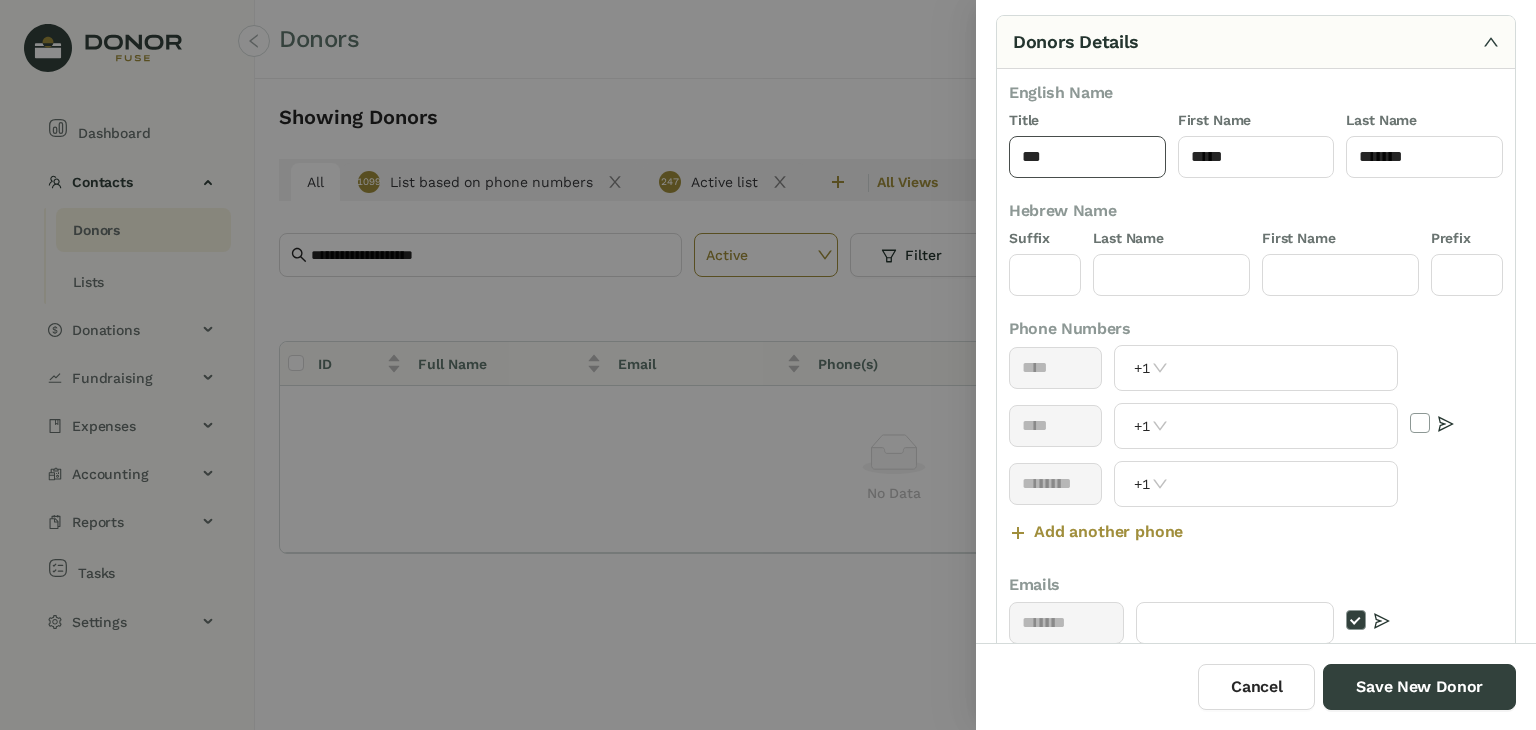 scroll, scrollTop: 83, scrollLeft: 0, axis: vertical 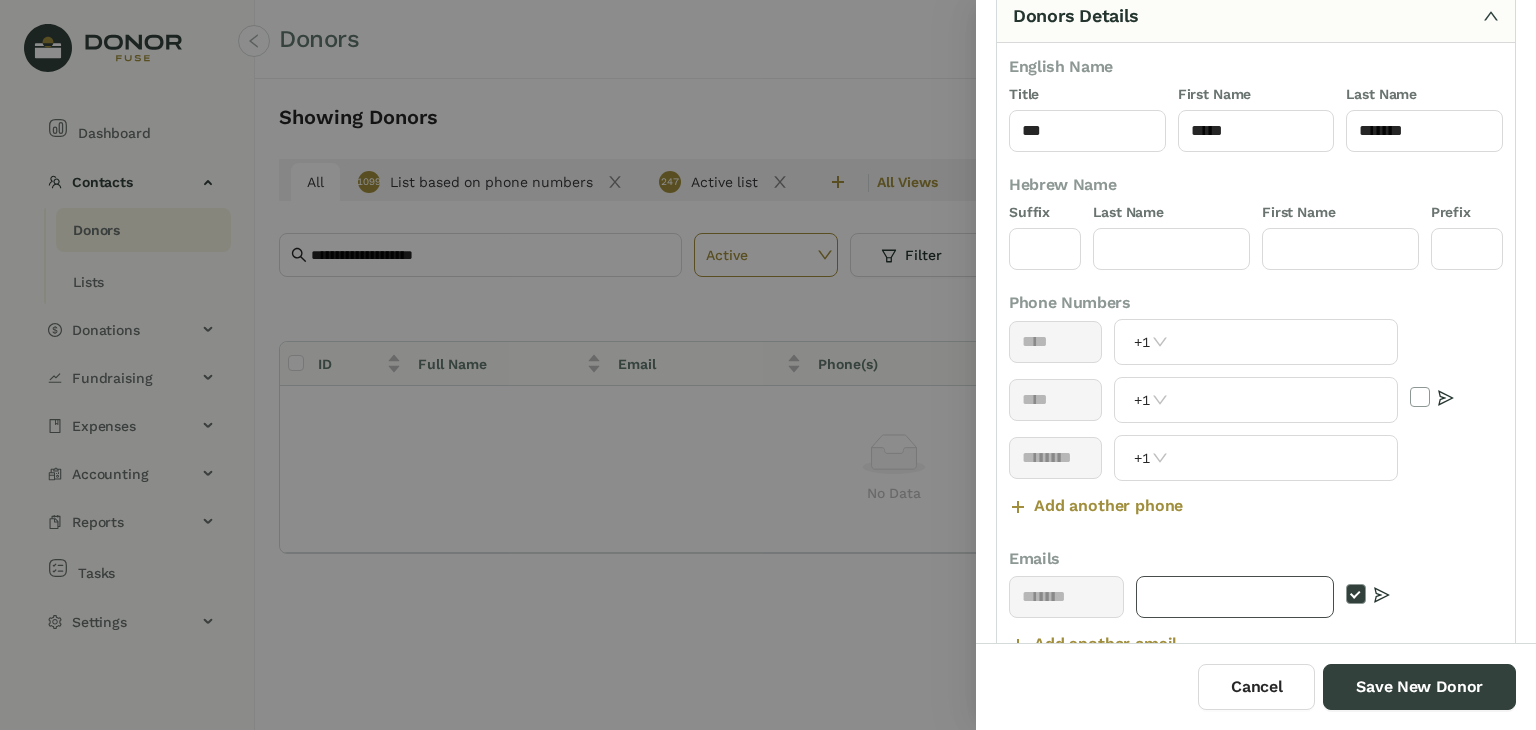 click at bounding box center (1235, 597) 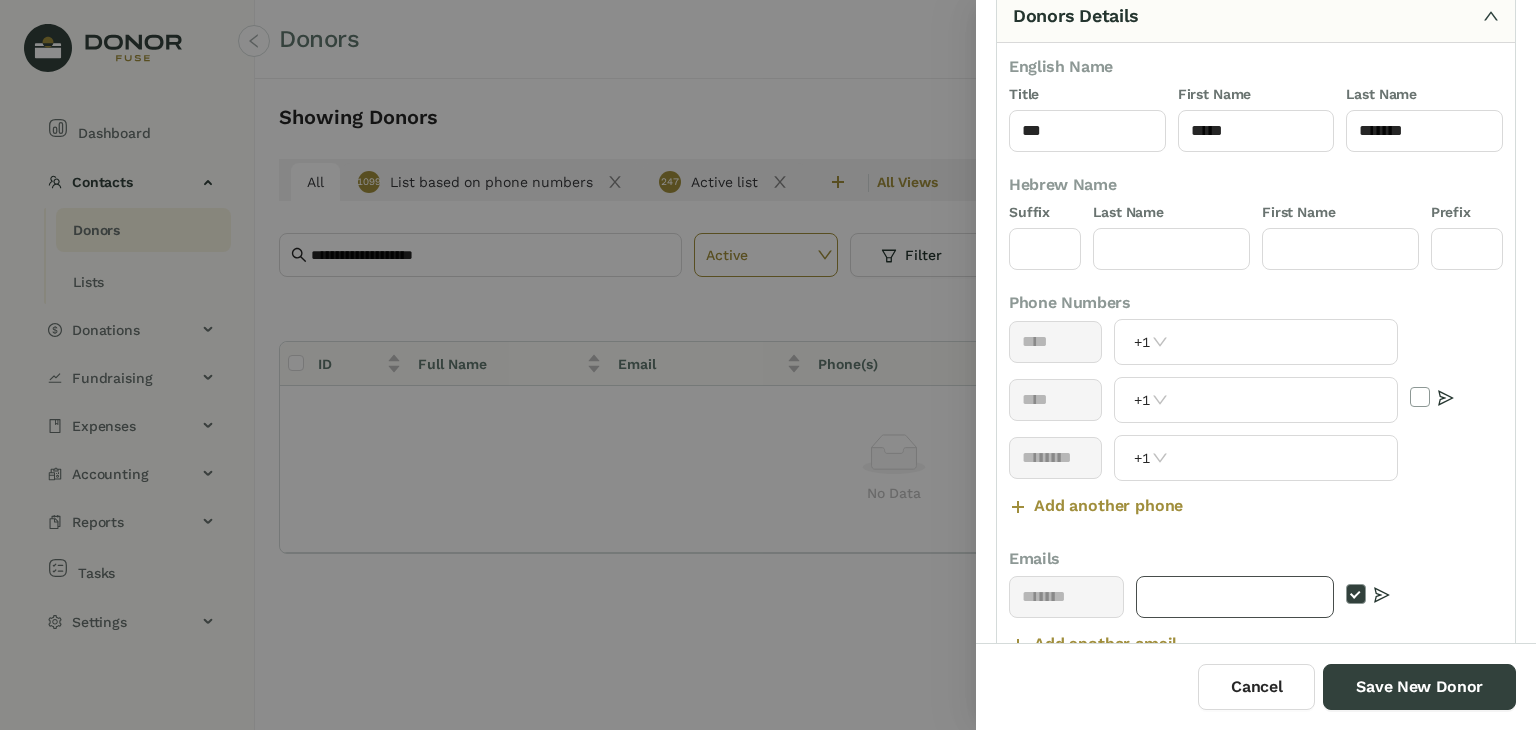 paste on "**********" 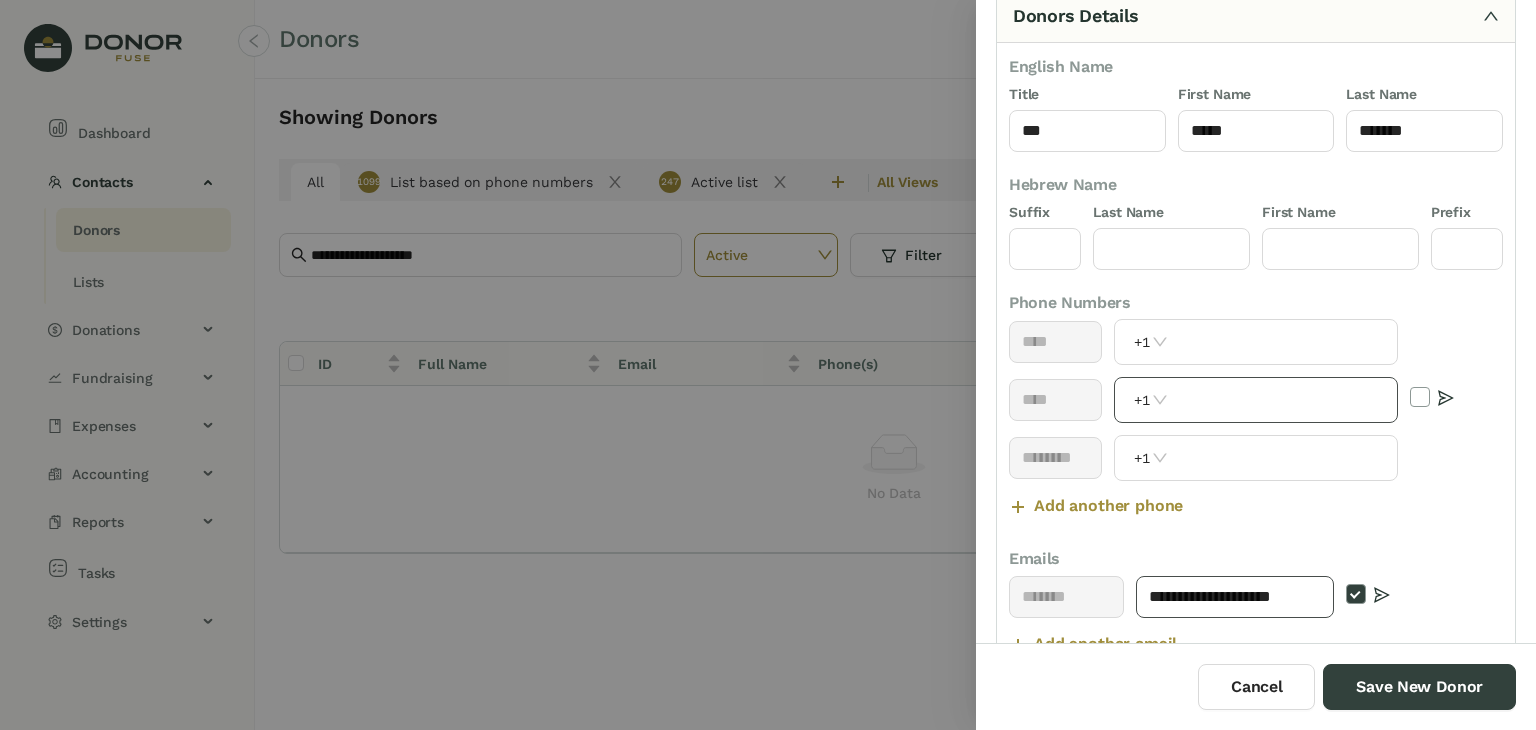 type on "**********" 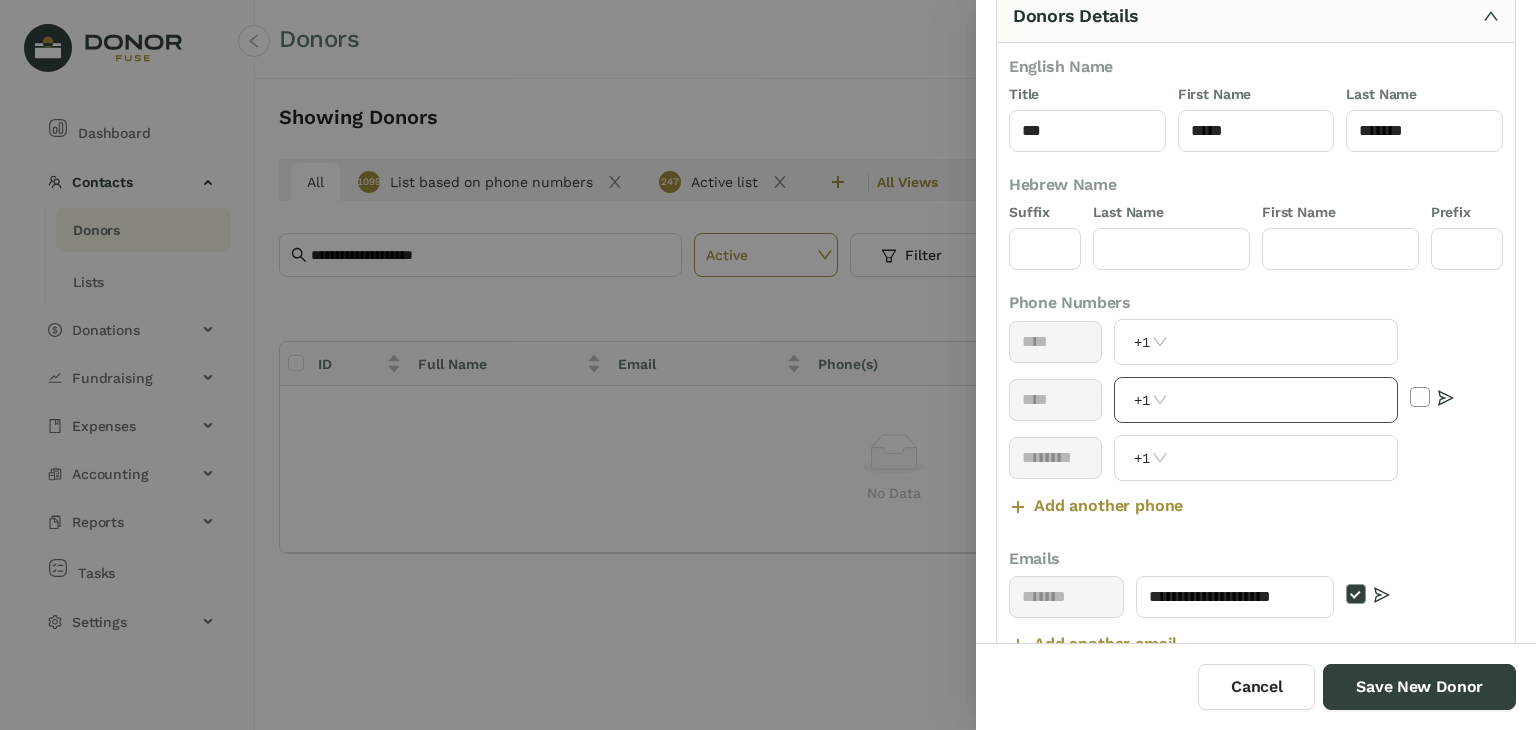 click on "+1" at bounding box center (1255, 400) 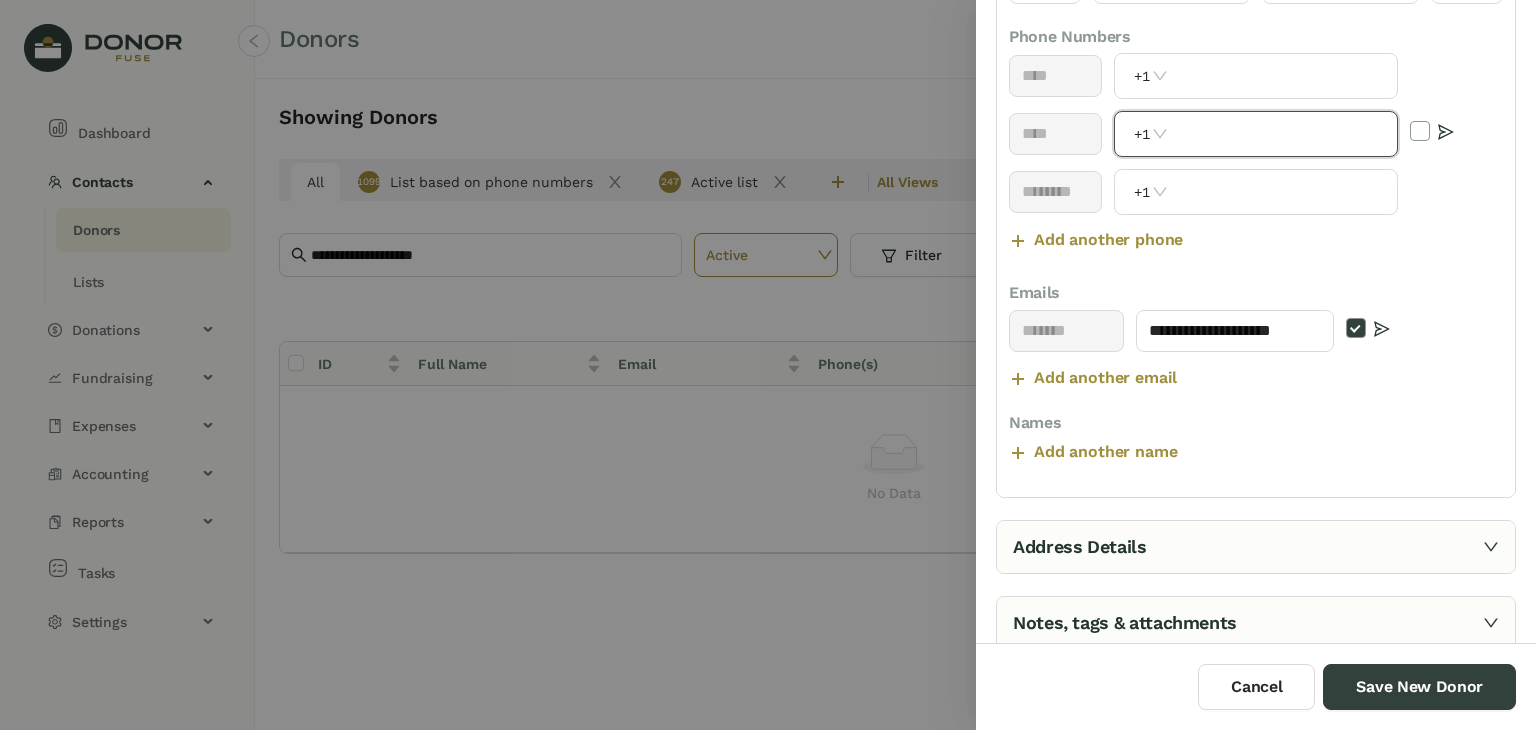scroll, scrollTop: 361, scrollLeft: 0, axis: vertical 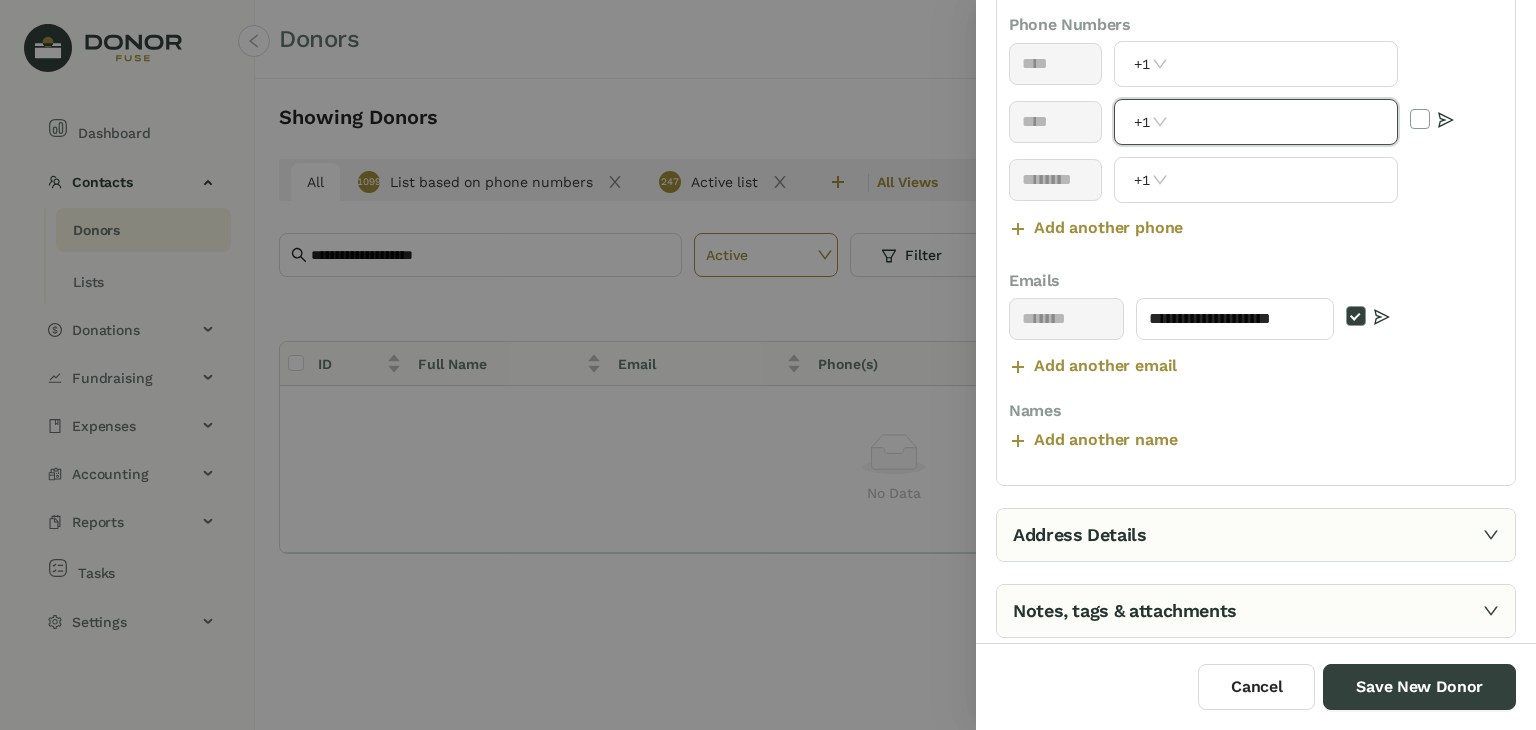 click on "Address Details" at bounding box center (1256, 535) 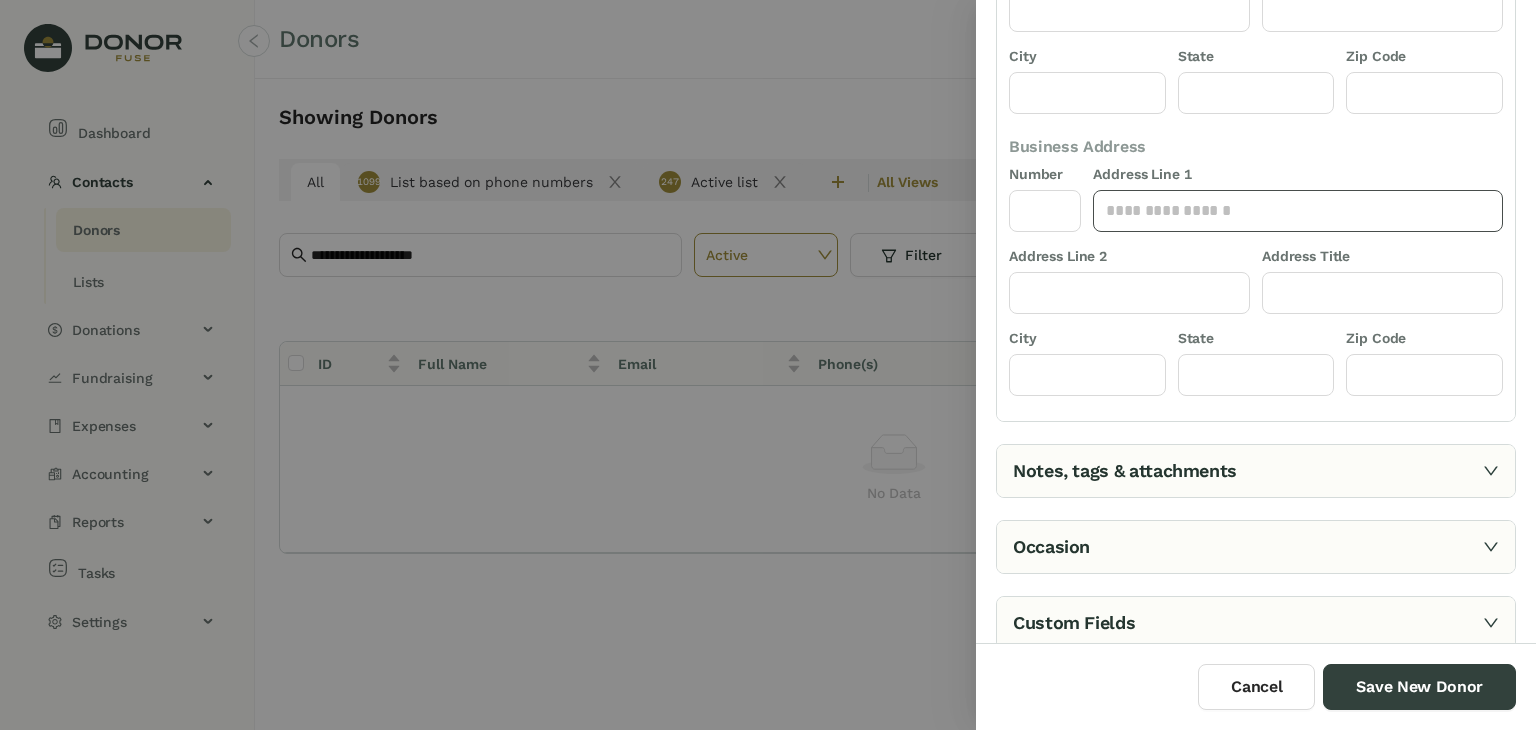 click 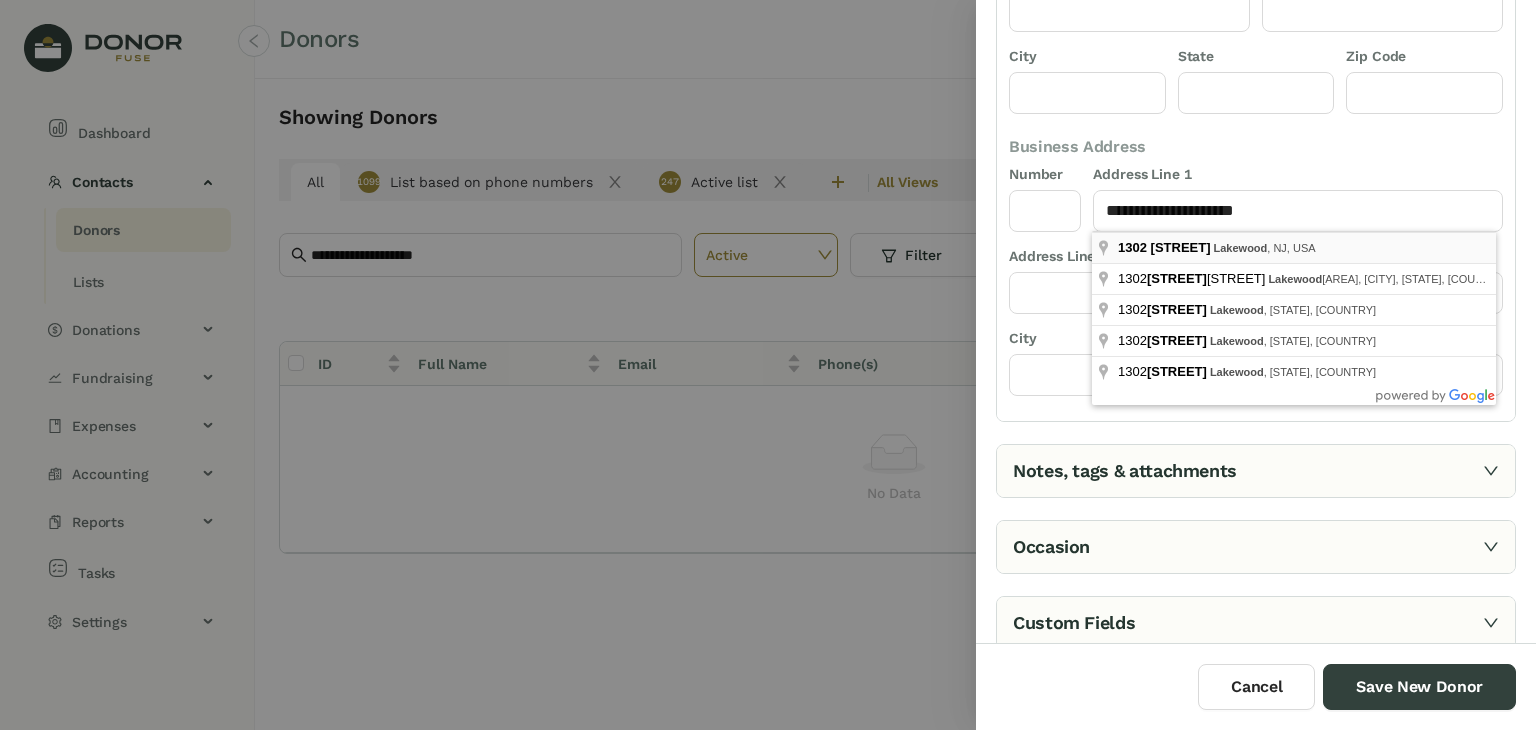 type on "**********" 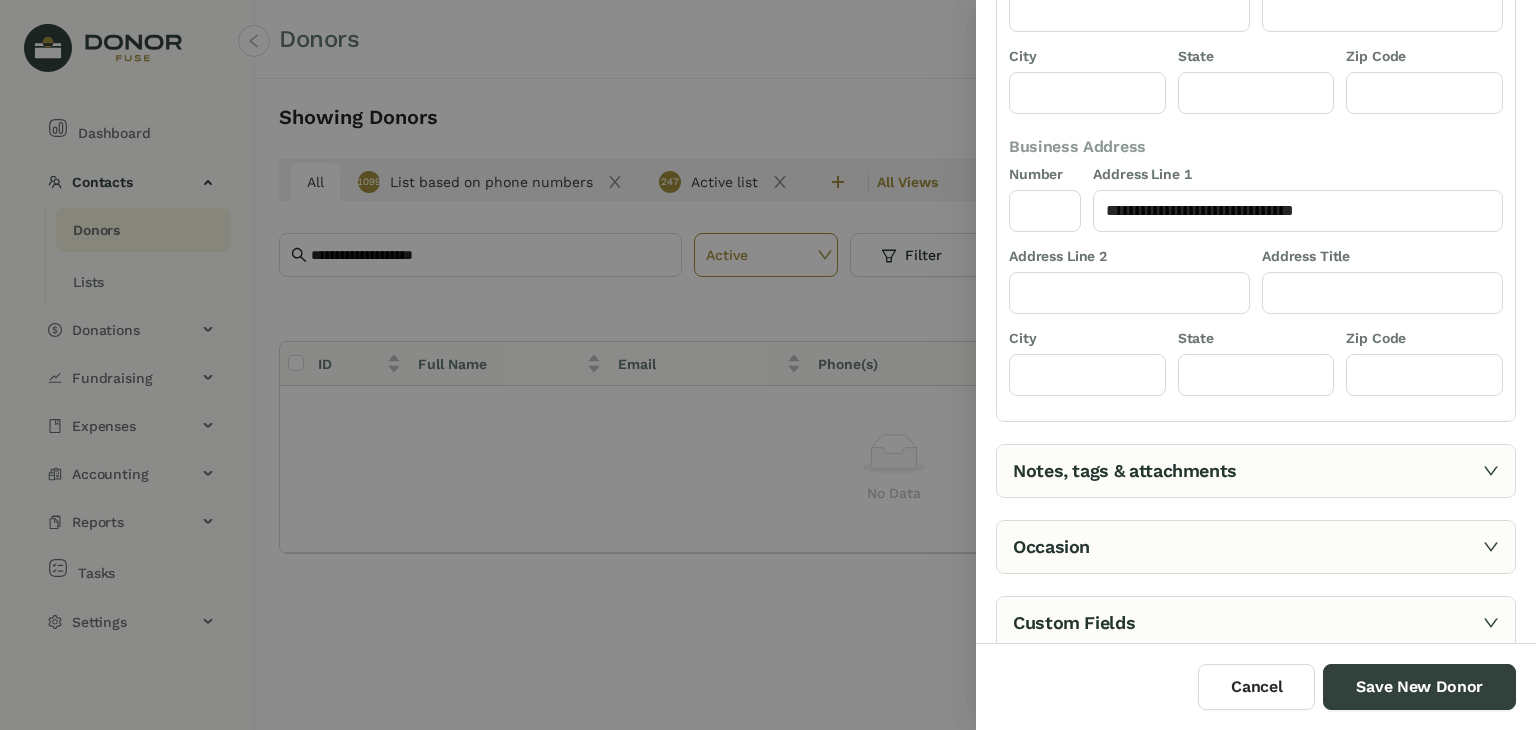 type on "****" 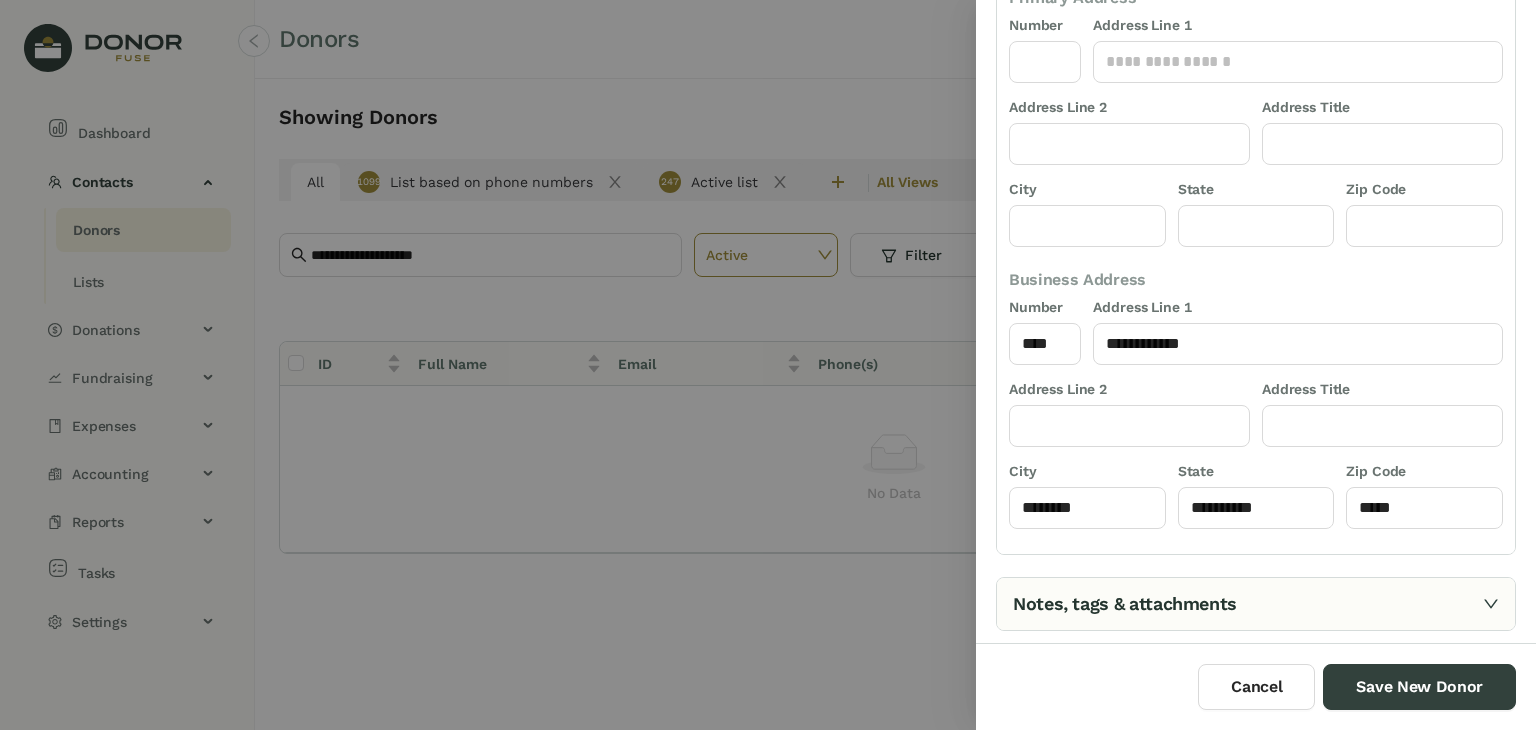 scroll, scrollTop: 0, scrollLeft: 0, axis: both 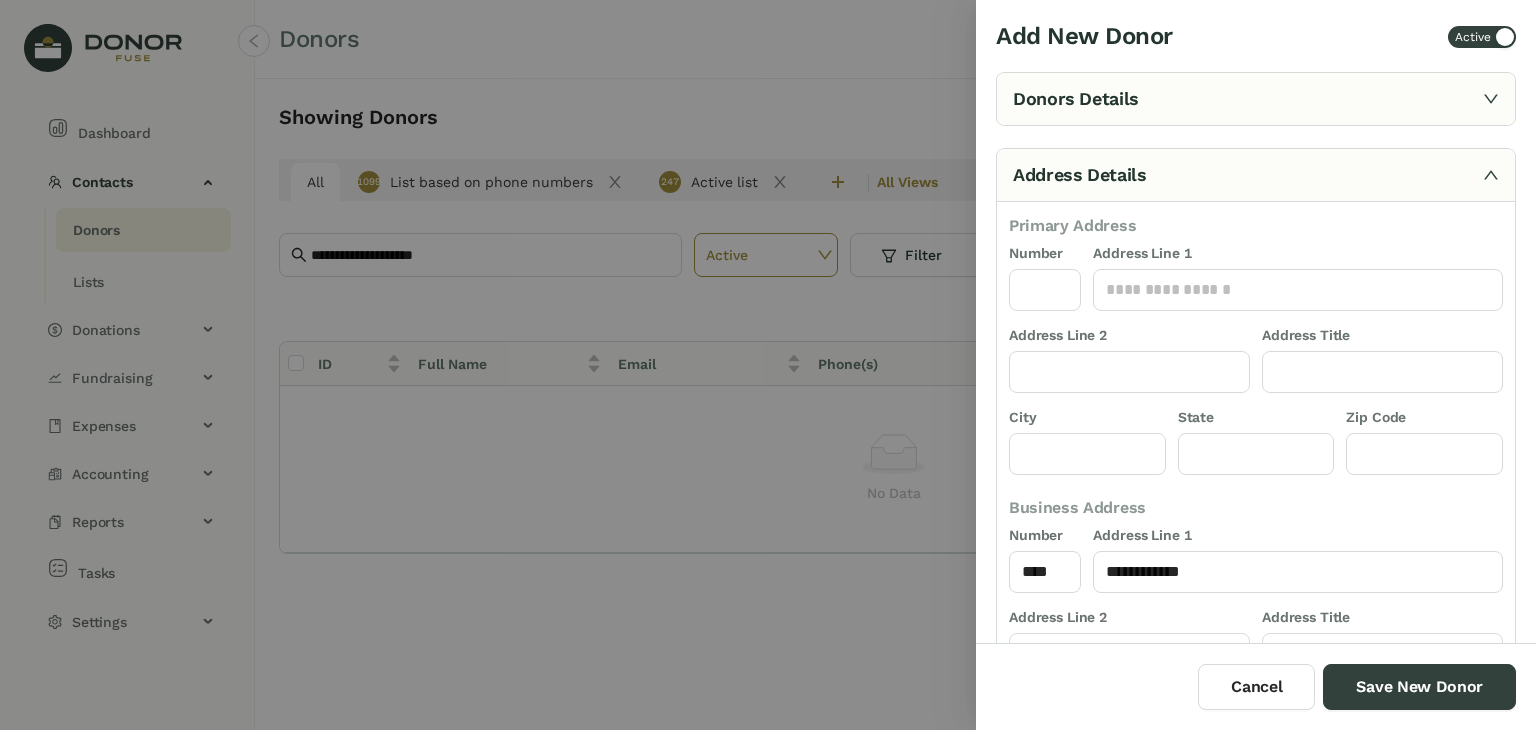 click on "Donors Details" at bounding box center (1256, 99) 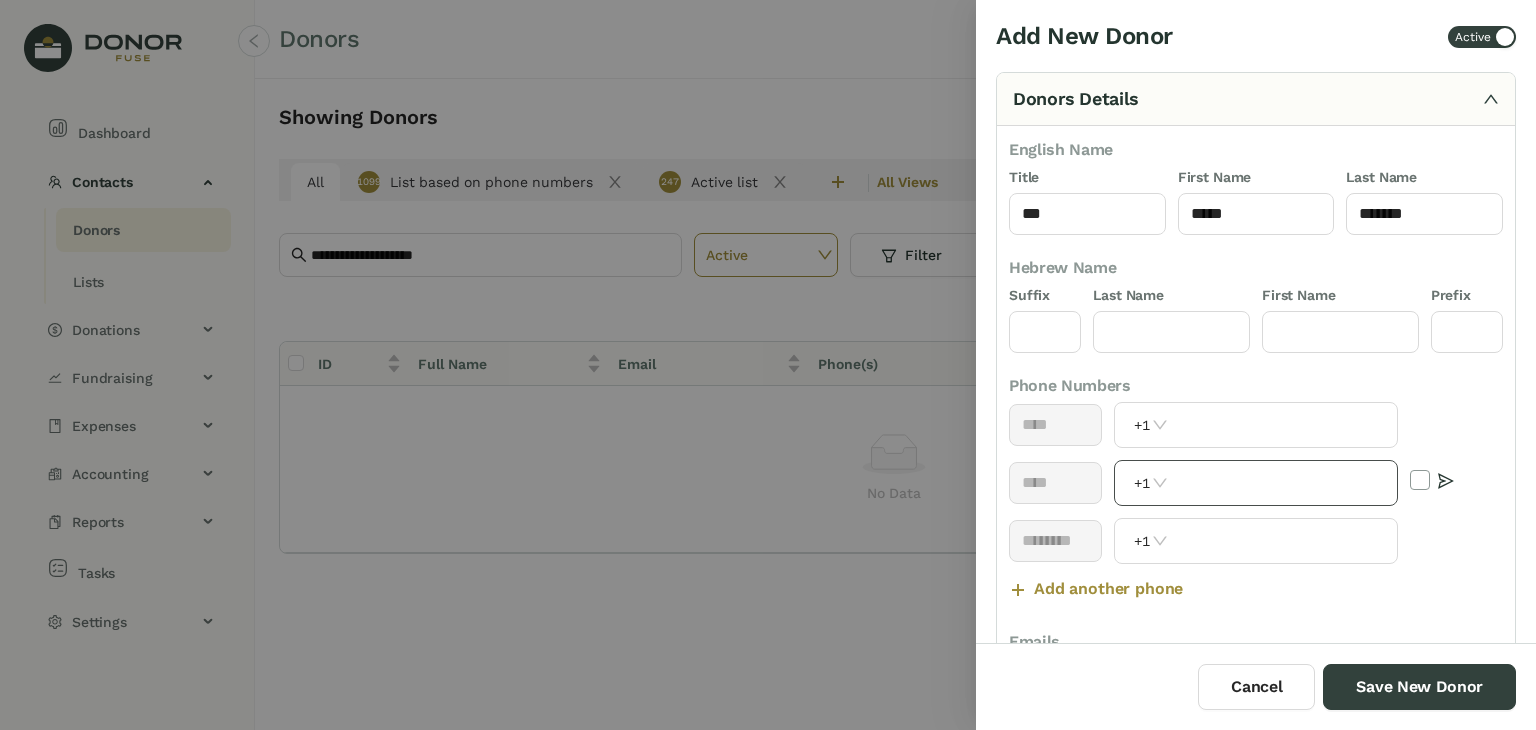 click at bounding box center [1284, 483] 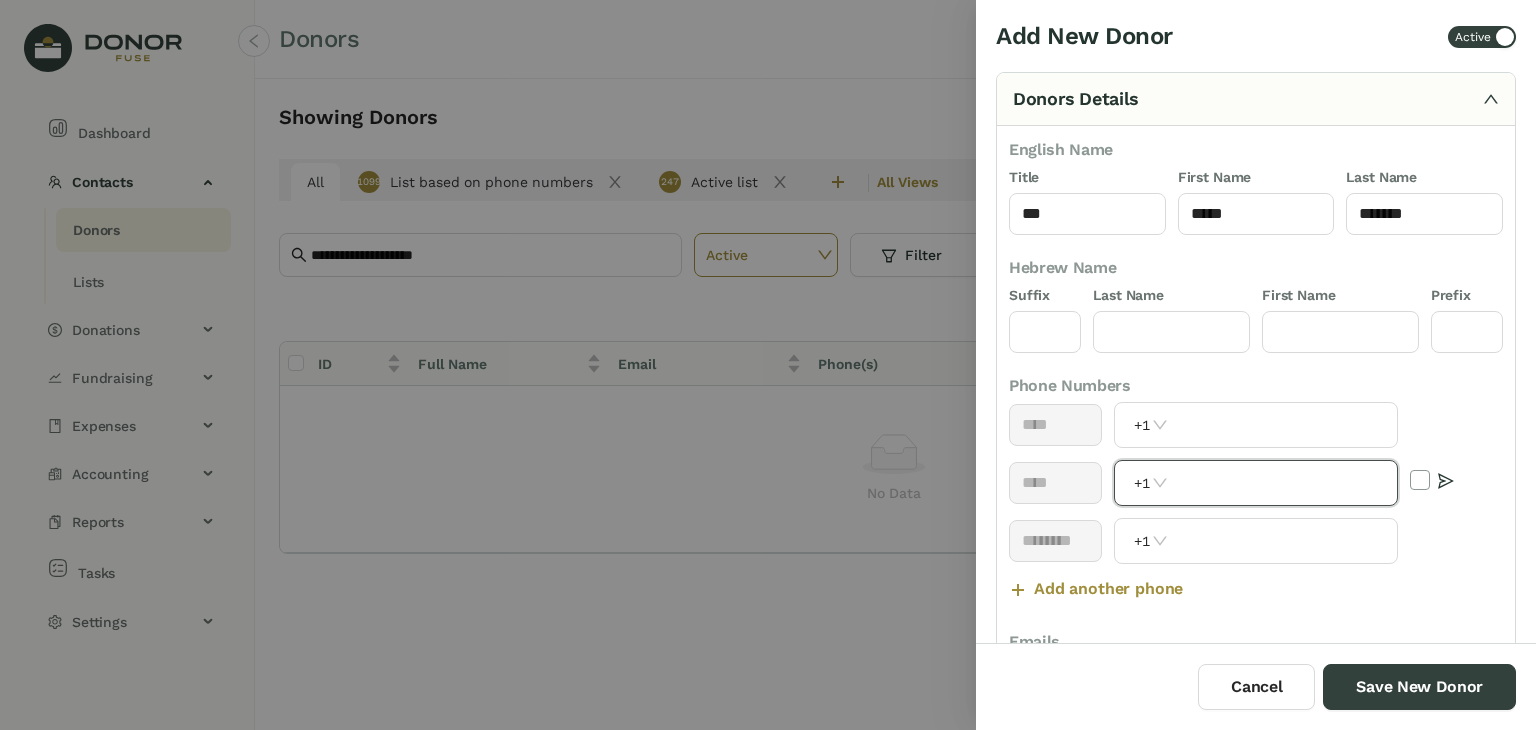 paste on "**********" 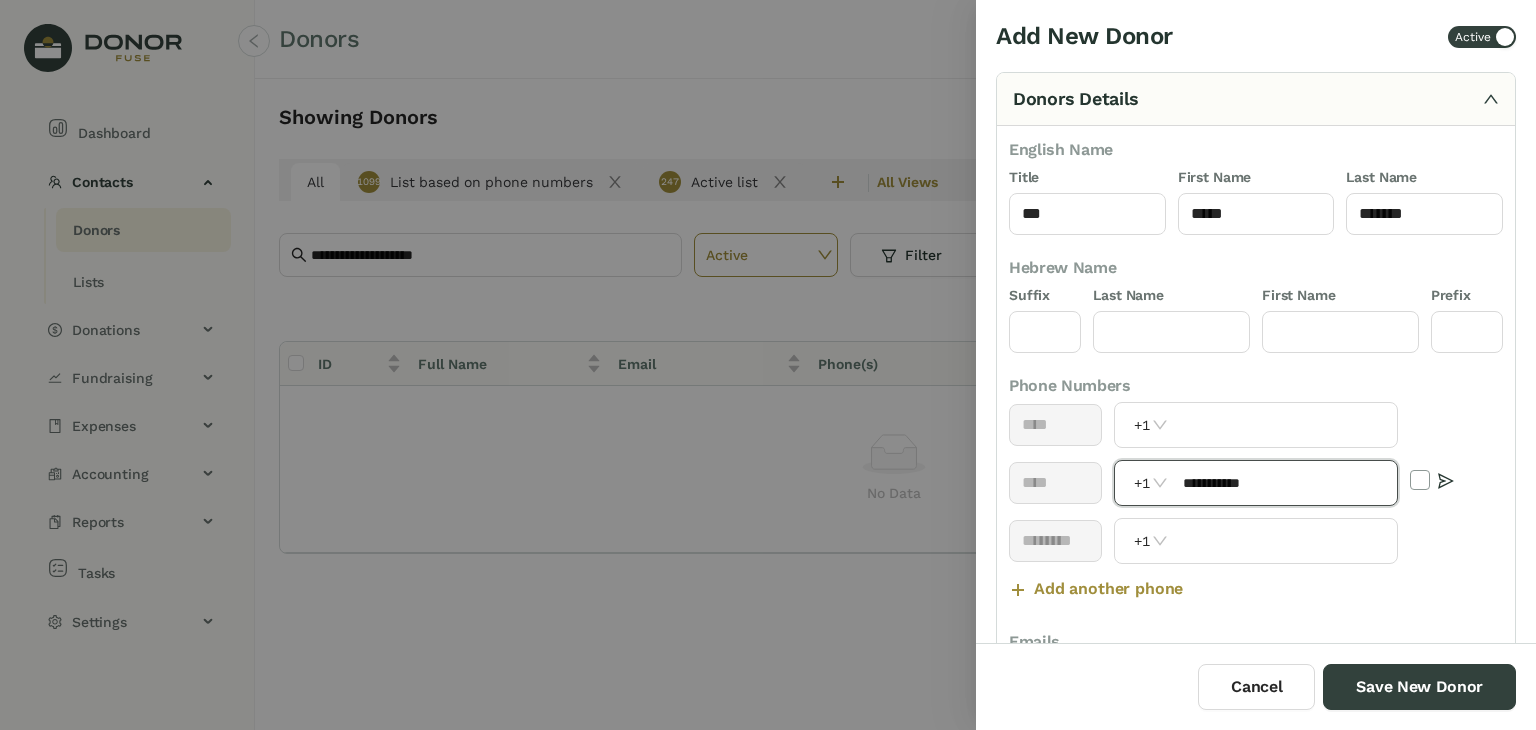 click on "**********" at bounding box center (1284, 483) 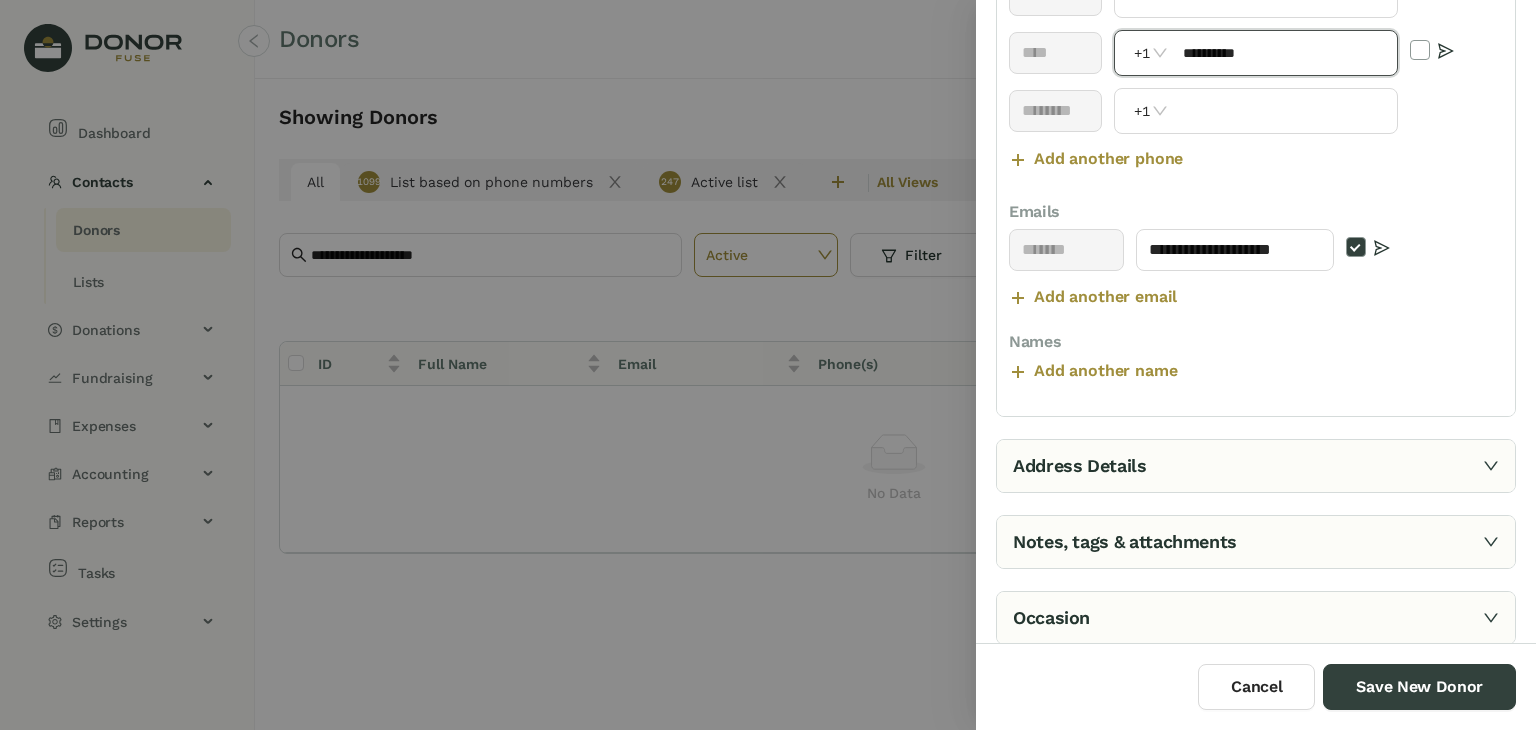 scroll, scrollTop: 523, scrollLeft: 0, axis: vertical 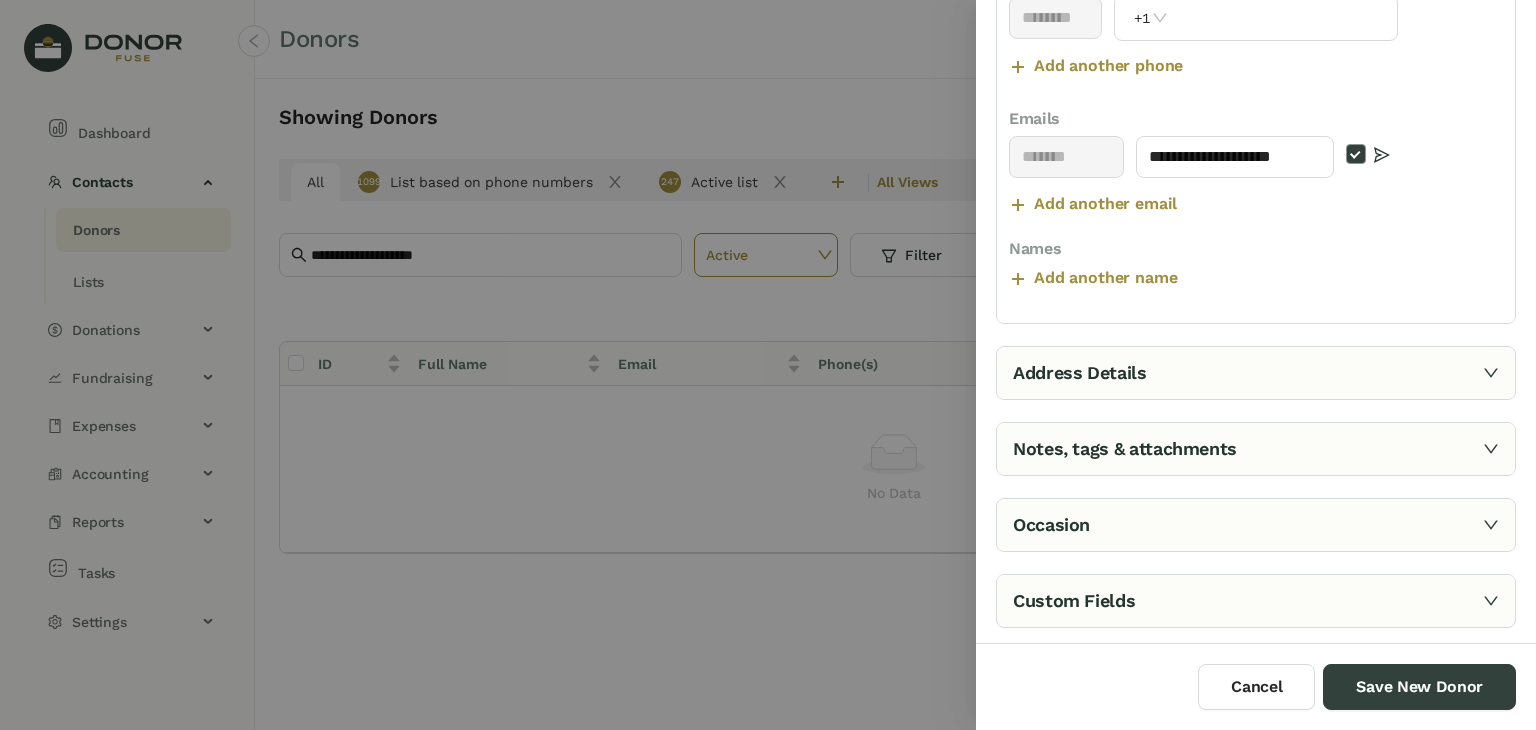 type on "**********" 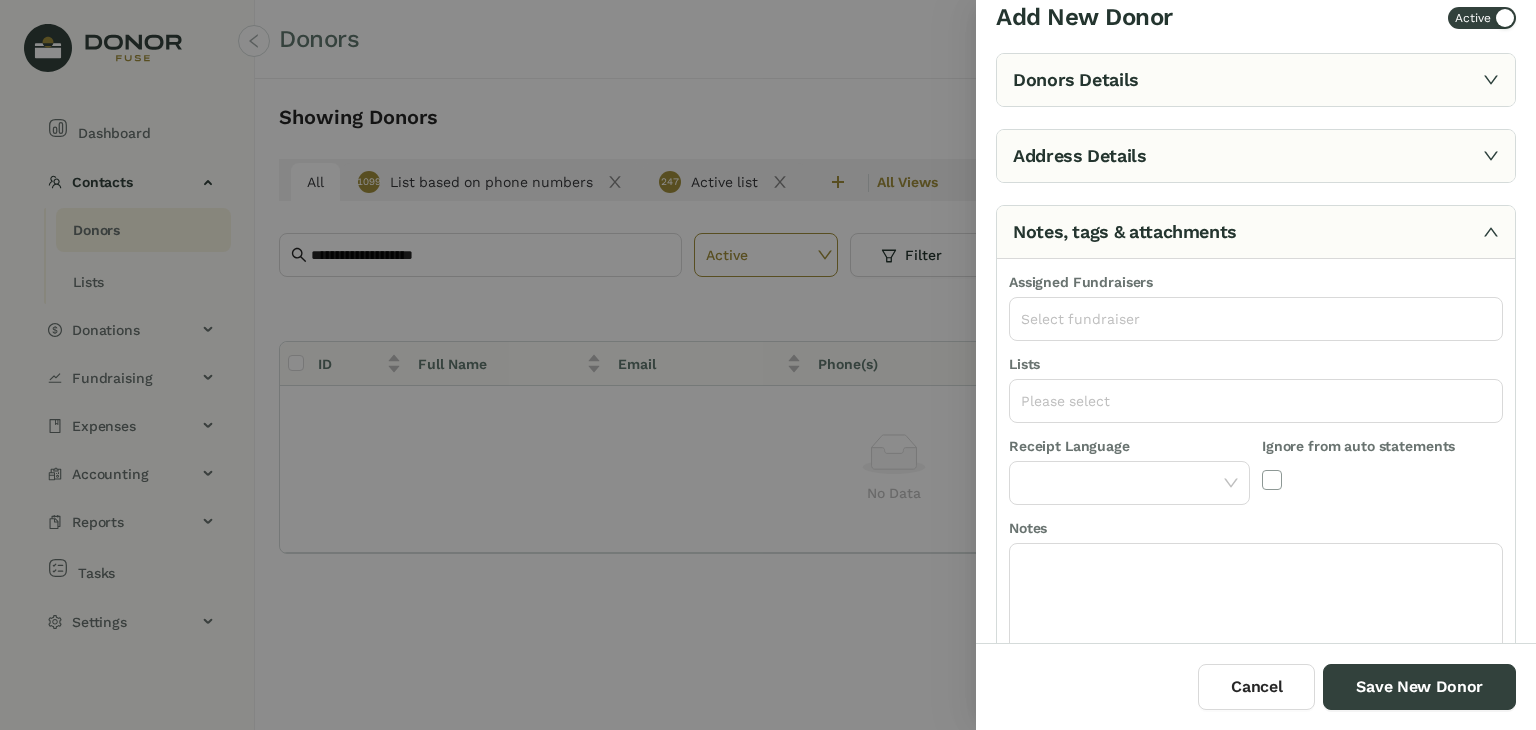 scroll, scrollTop: 0, scrollLeft: 0, axis: both 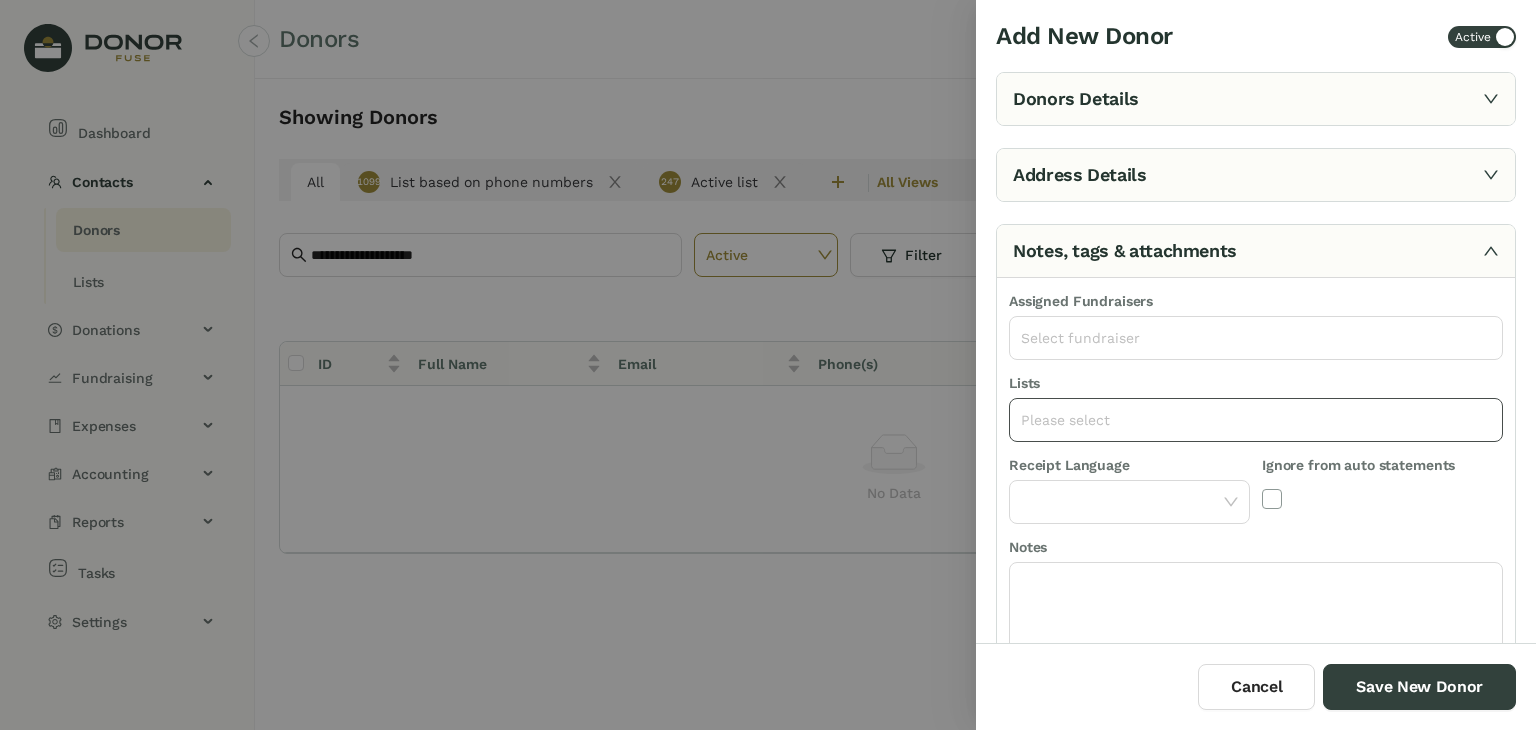 click on "Please select" 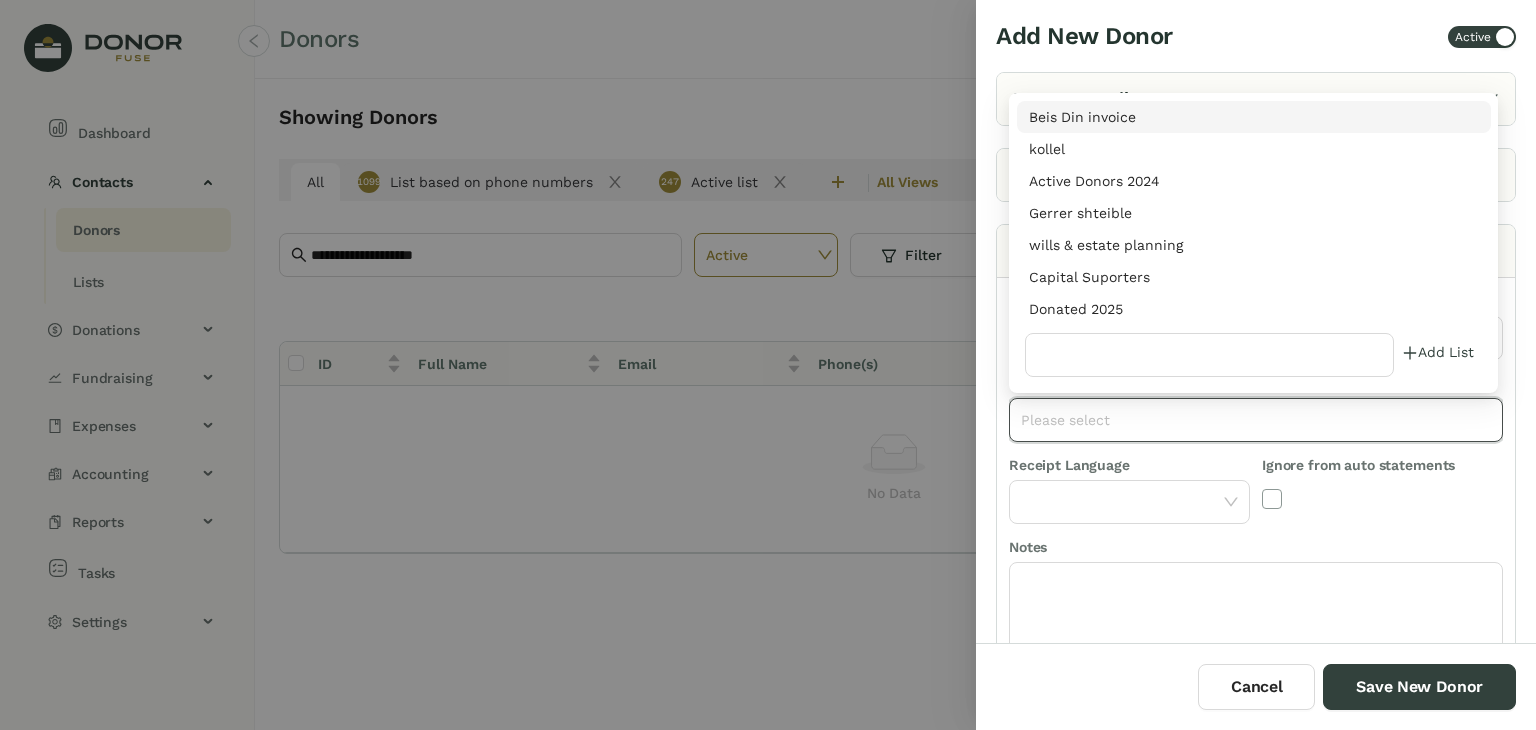 click on "Donated 2025" at bounding box center [1254, 309] 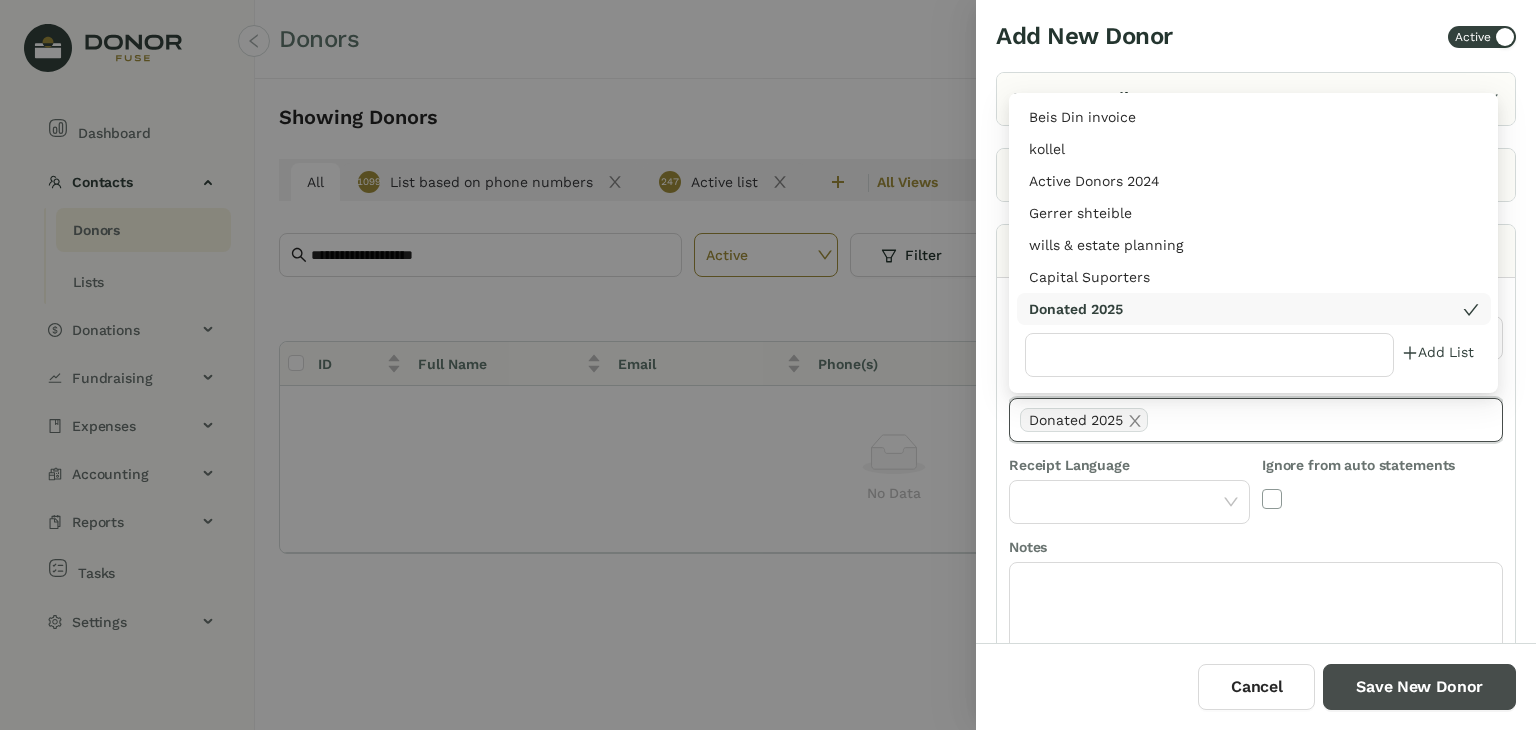click on "Save New Donor" at bounding box center [1419, 687] 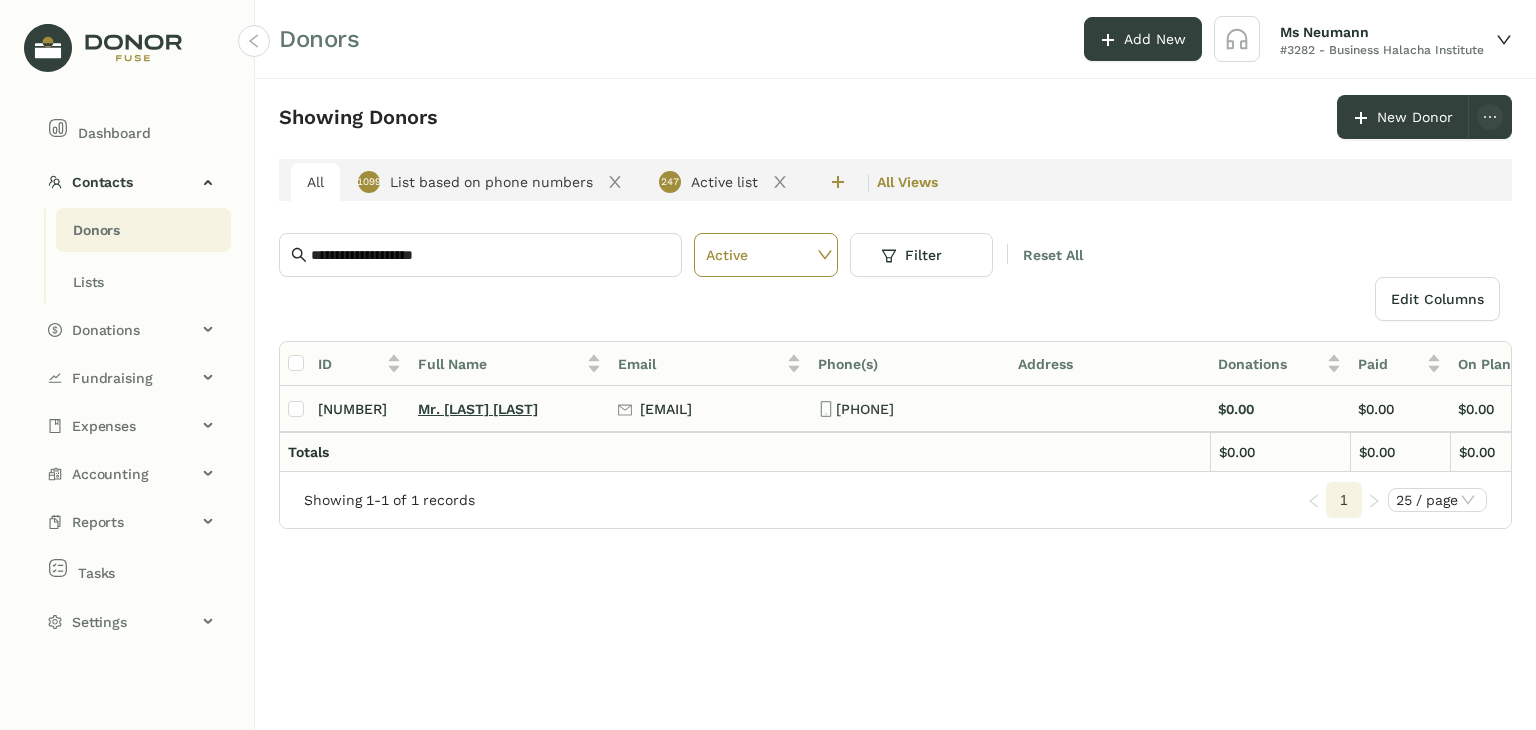 click on "Mr. Chaim Frankel" 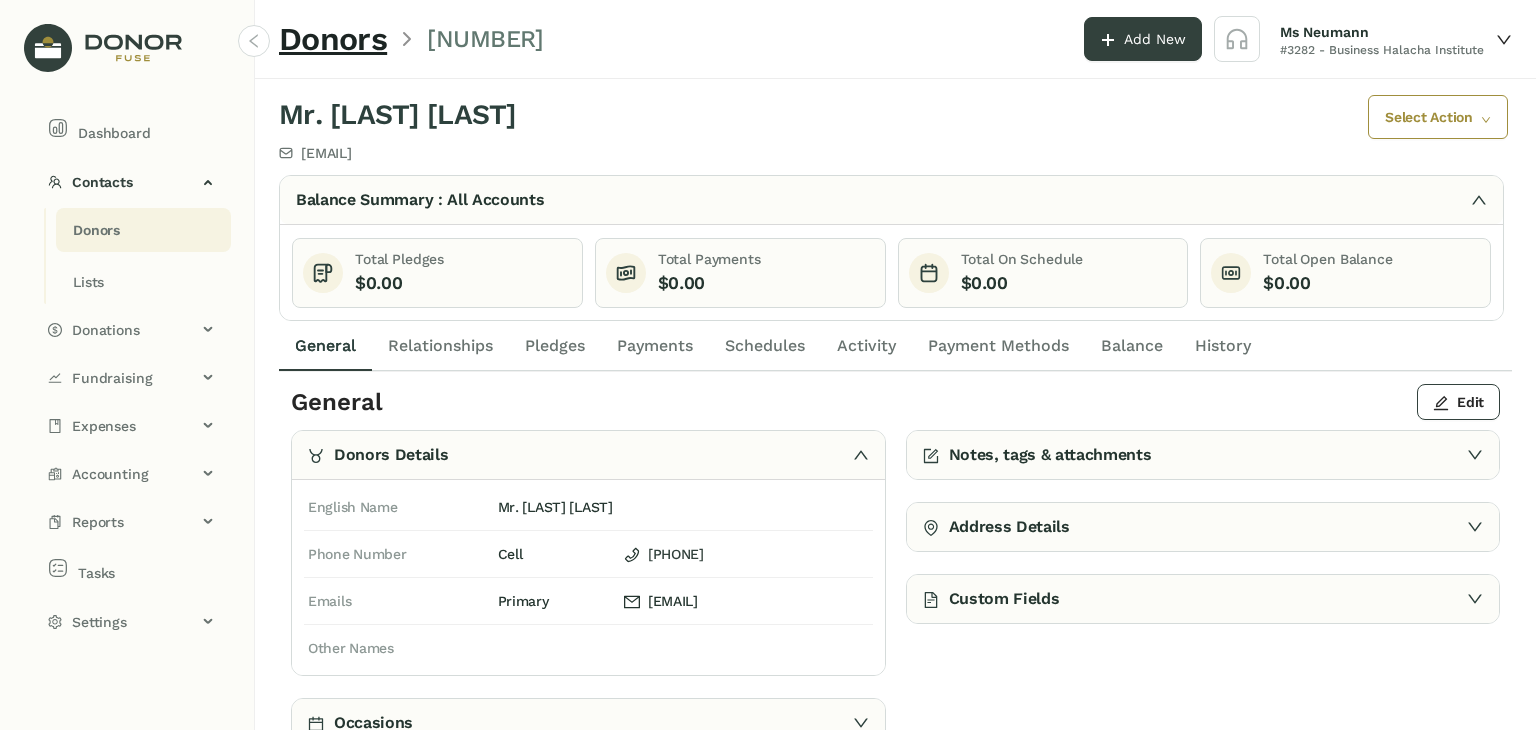 click on "Payments" 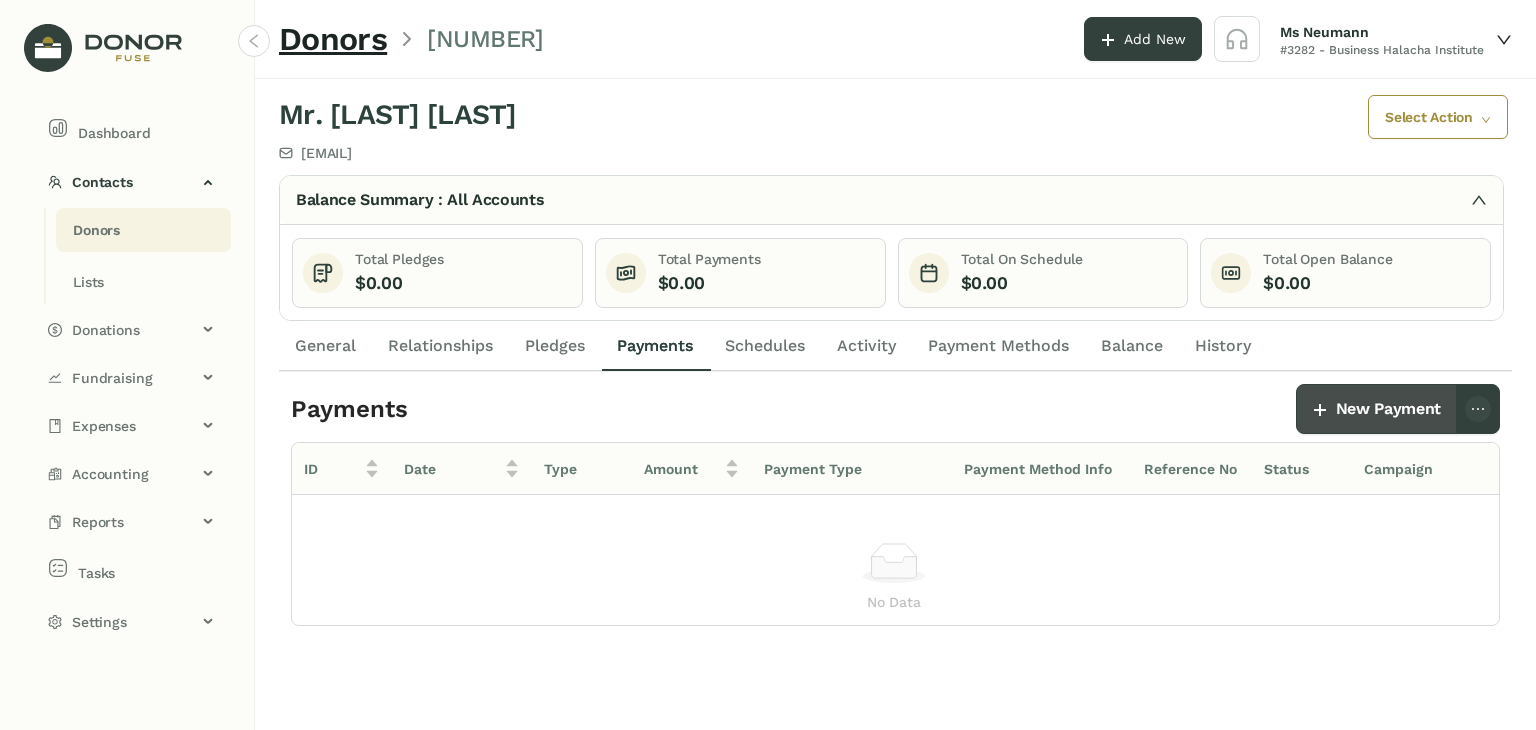 click on "New Payment" 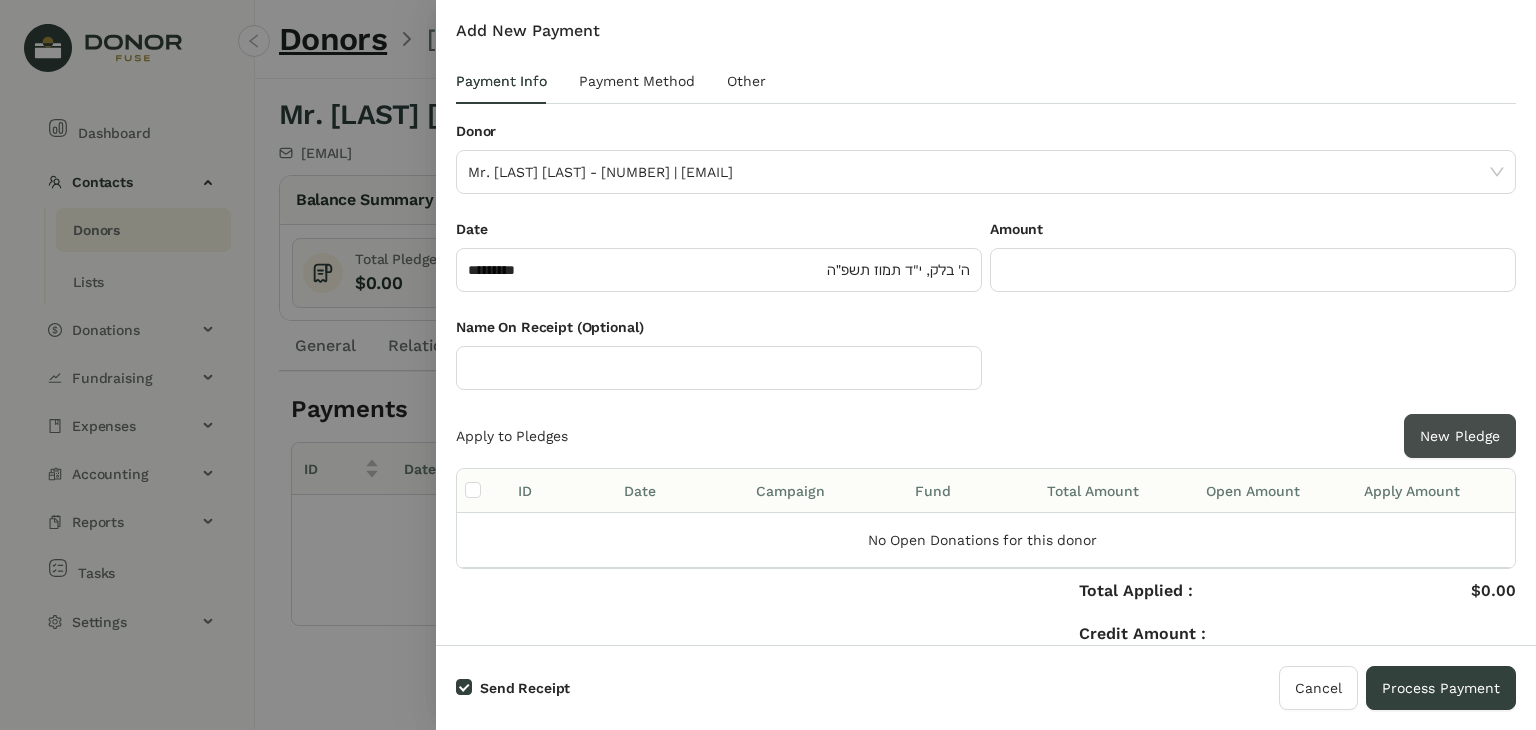 click on "New Pledge" at bounding box center [1460, 436] 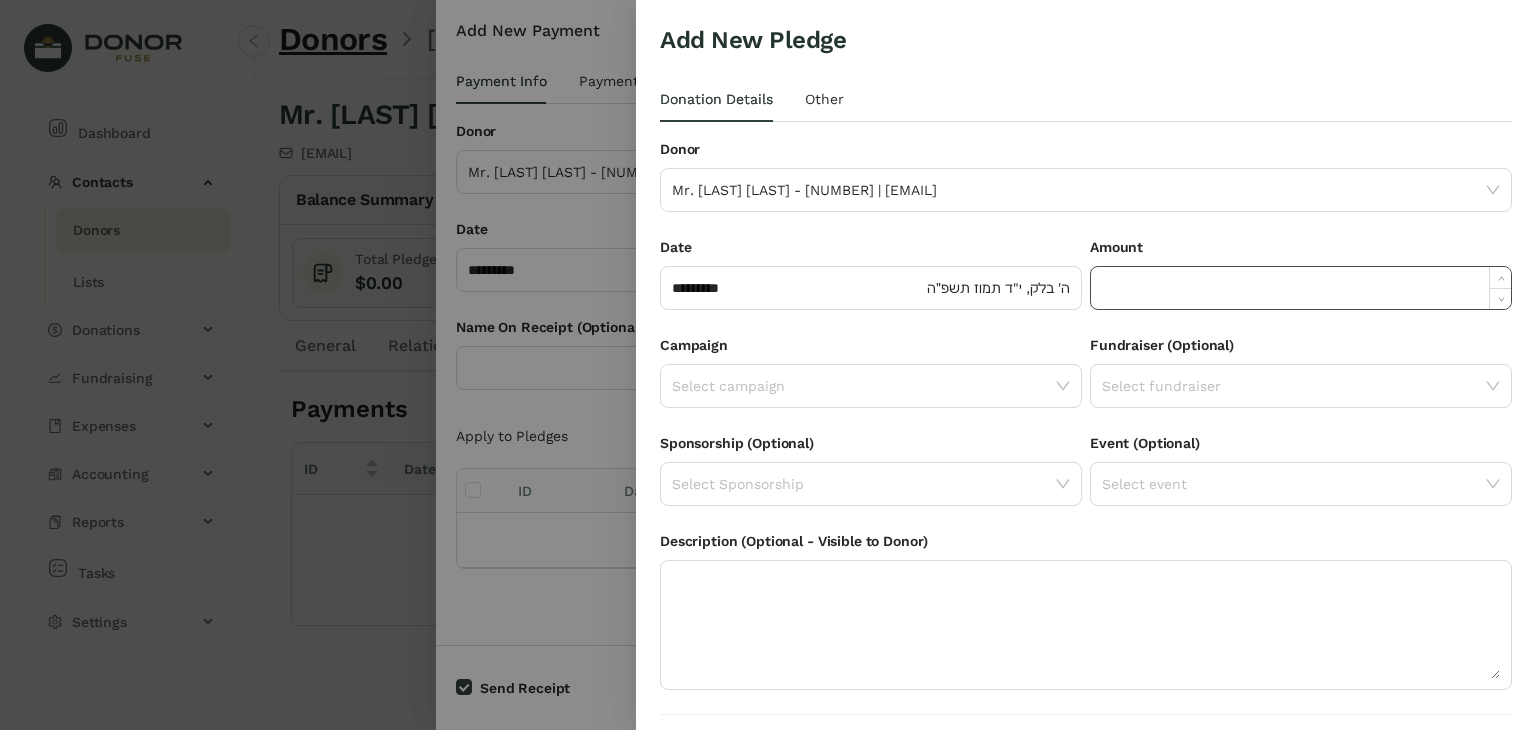 click 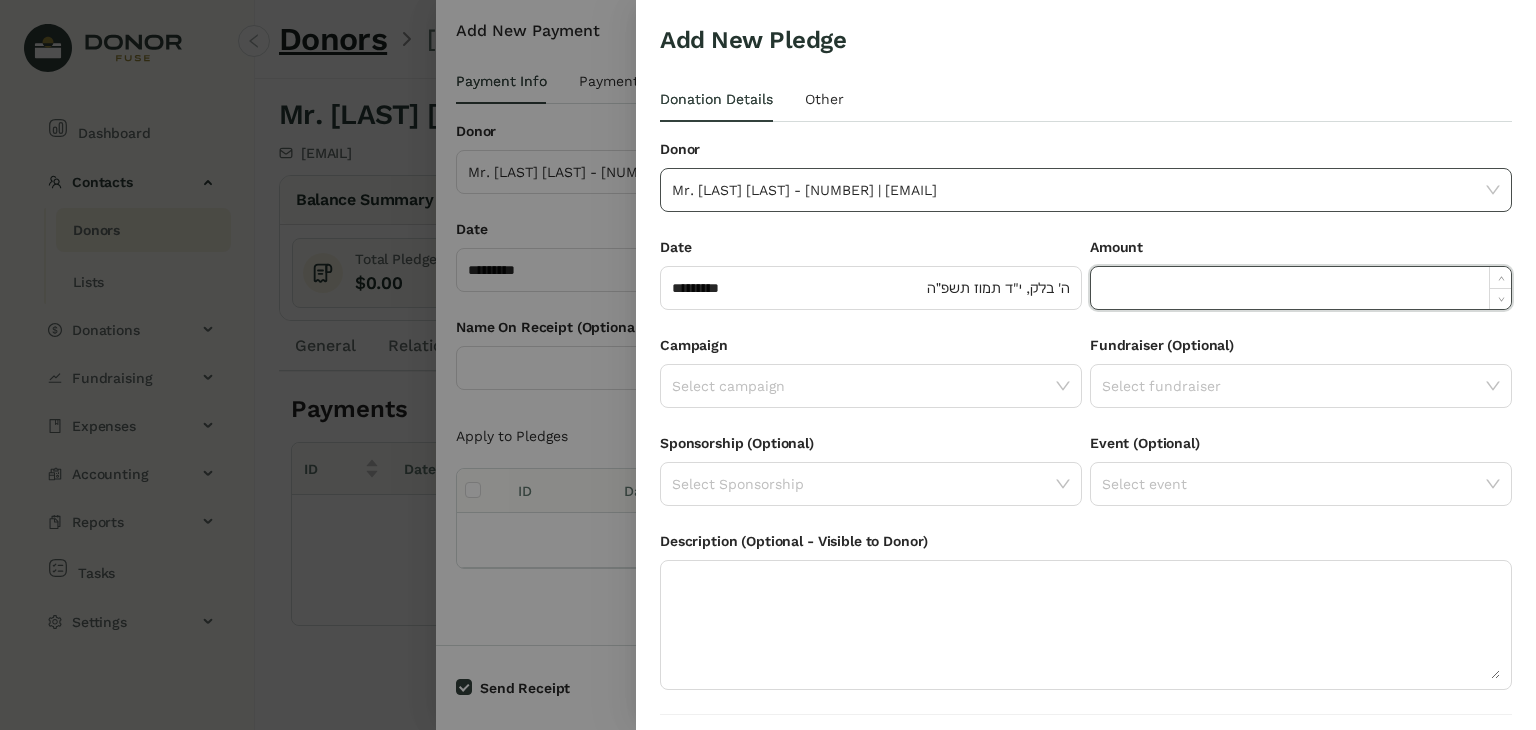 paste on "******" 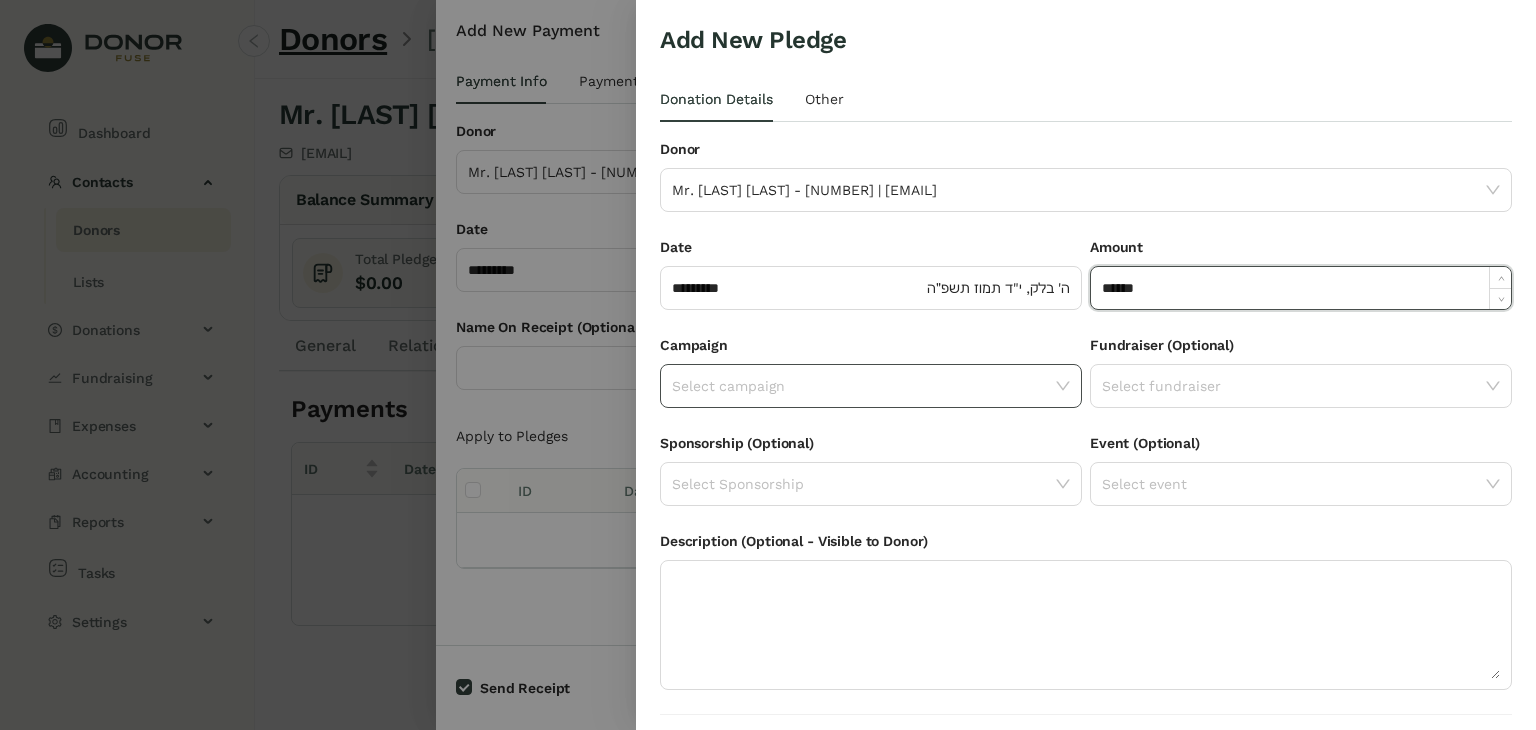 type on "*******" 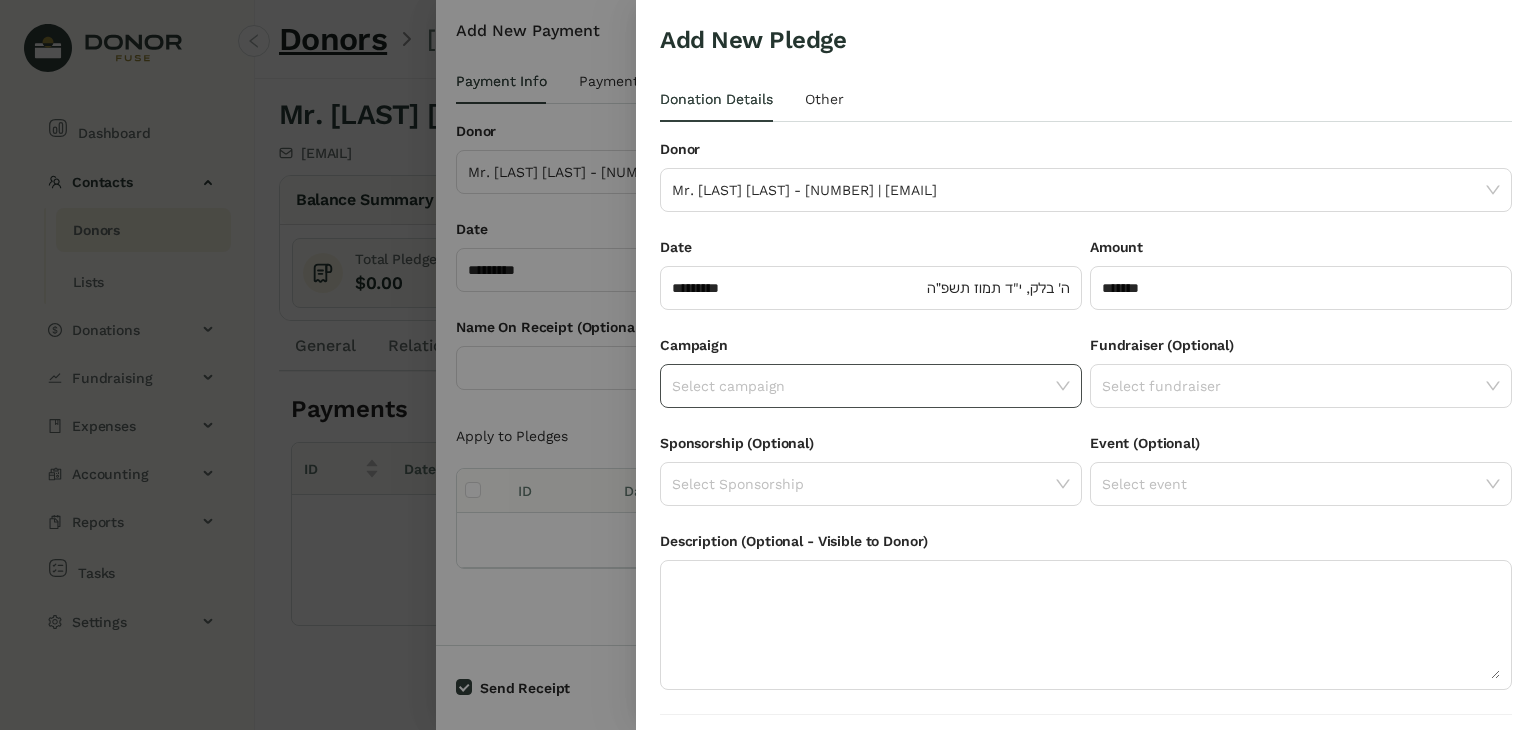 click 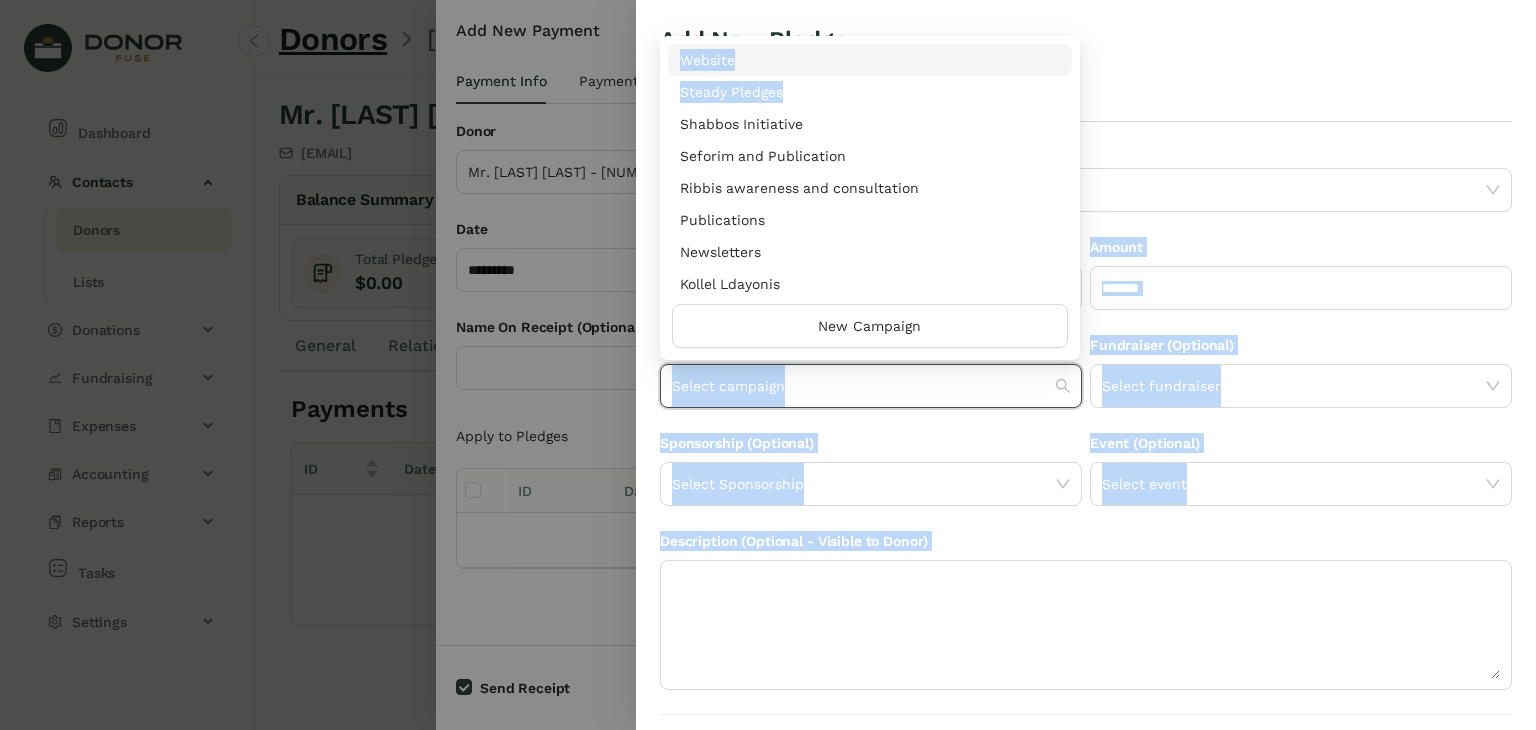 drag, startPoint x: 1073, startPoint y: 84, endPoint x: 1092, endPoint y: 97, distance: 23.021729 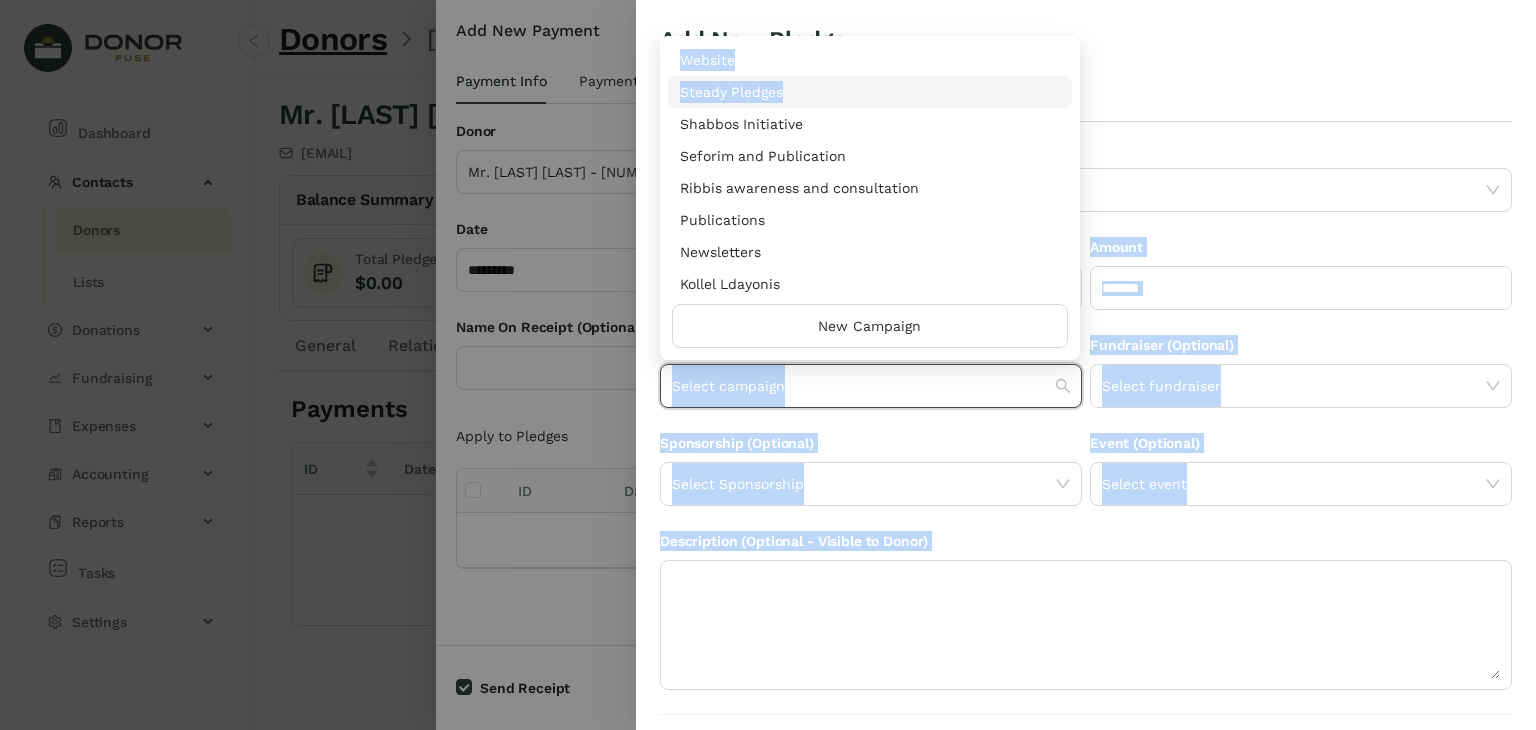 scroll, scrollTop: 960, scrollLeft: 0, axis: vertical 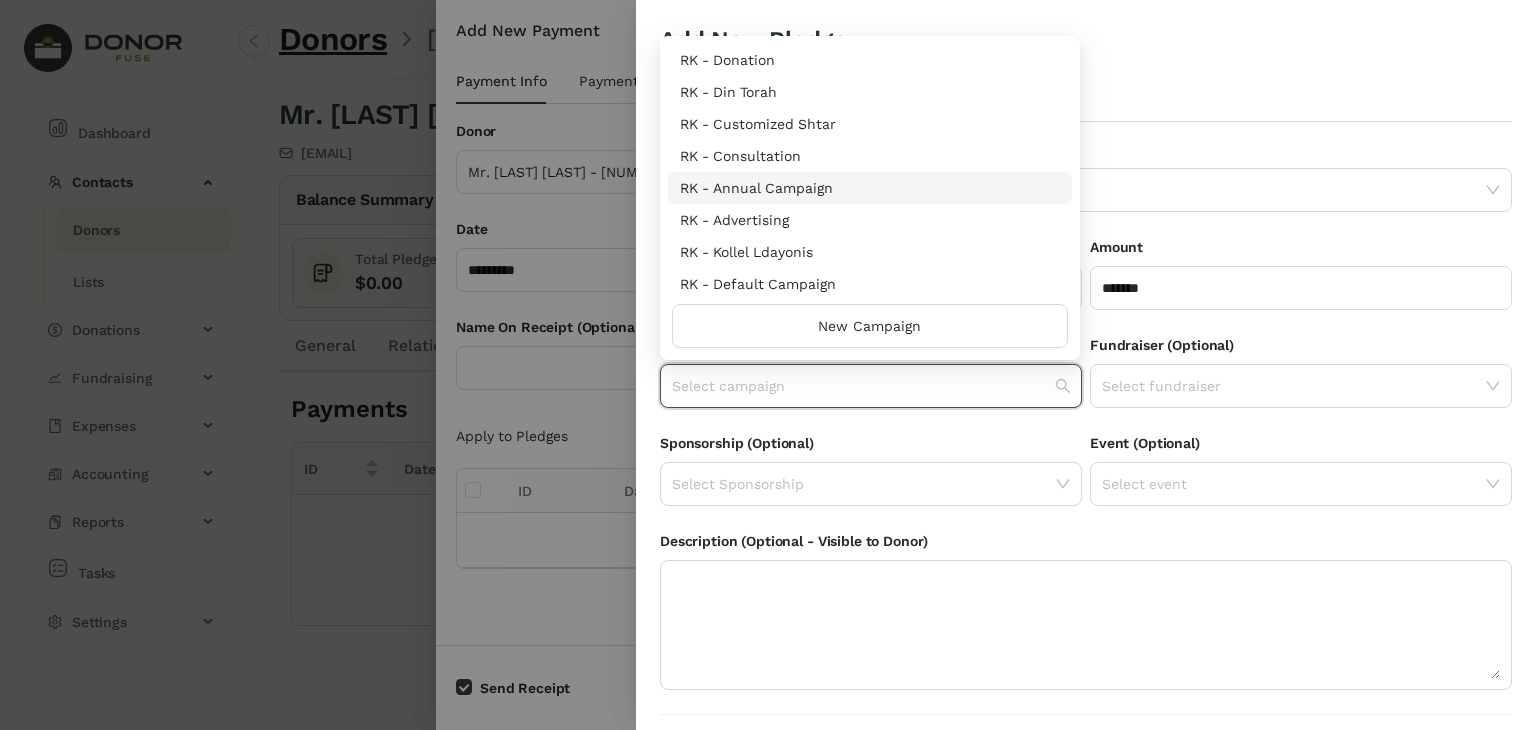 click on "RK - Annual Campaign" at bounding box center (870, 188) 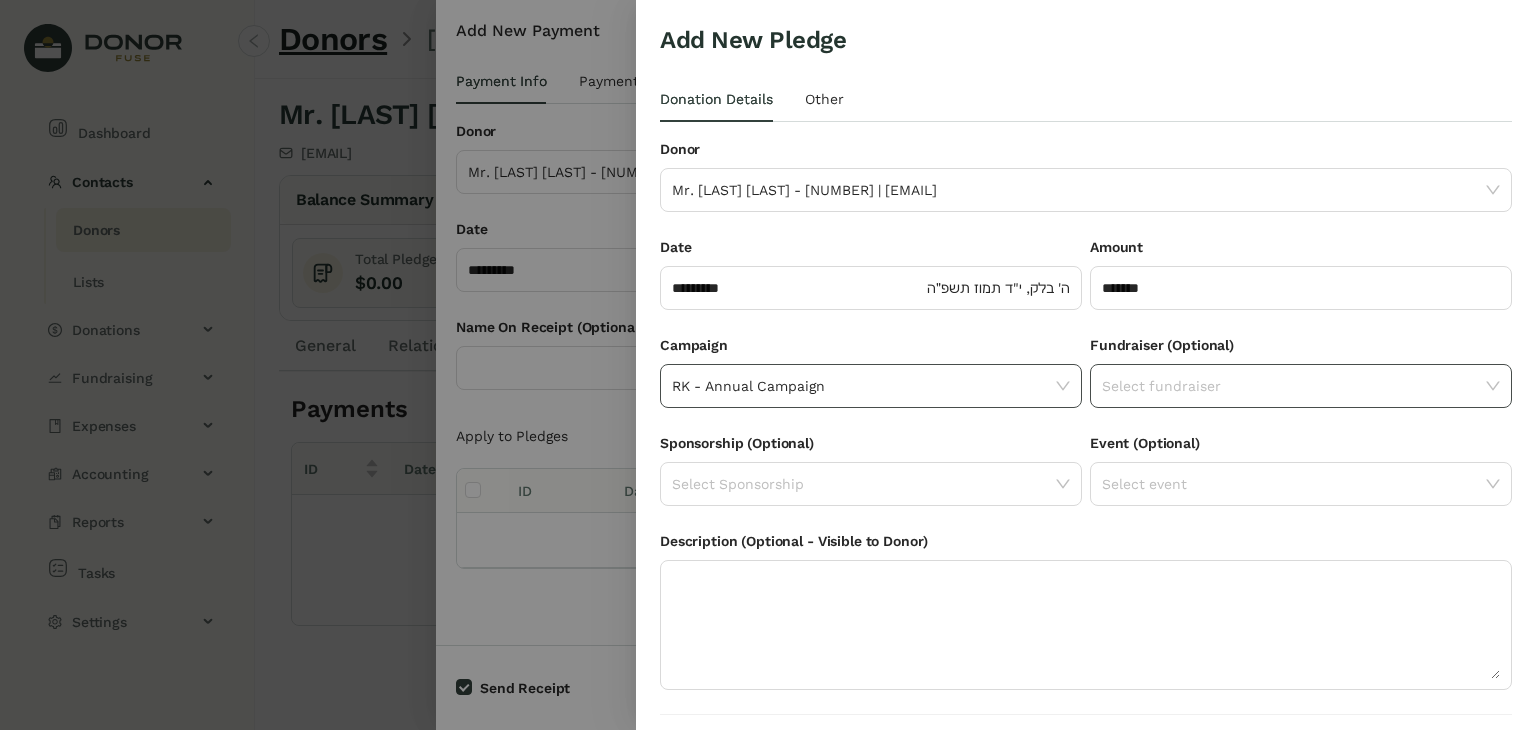 click on "Select fundraiser" 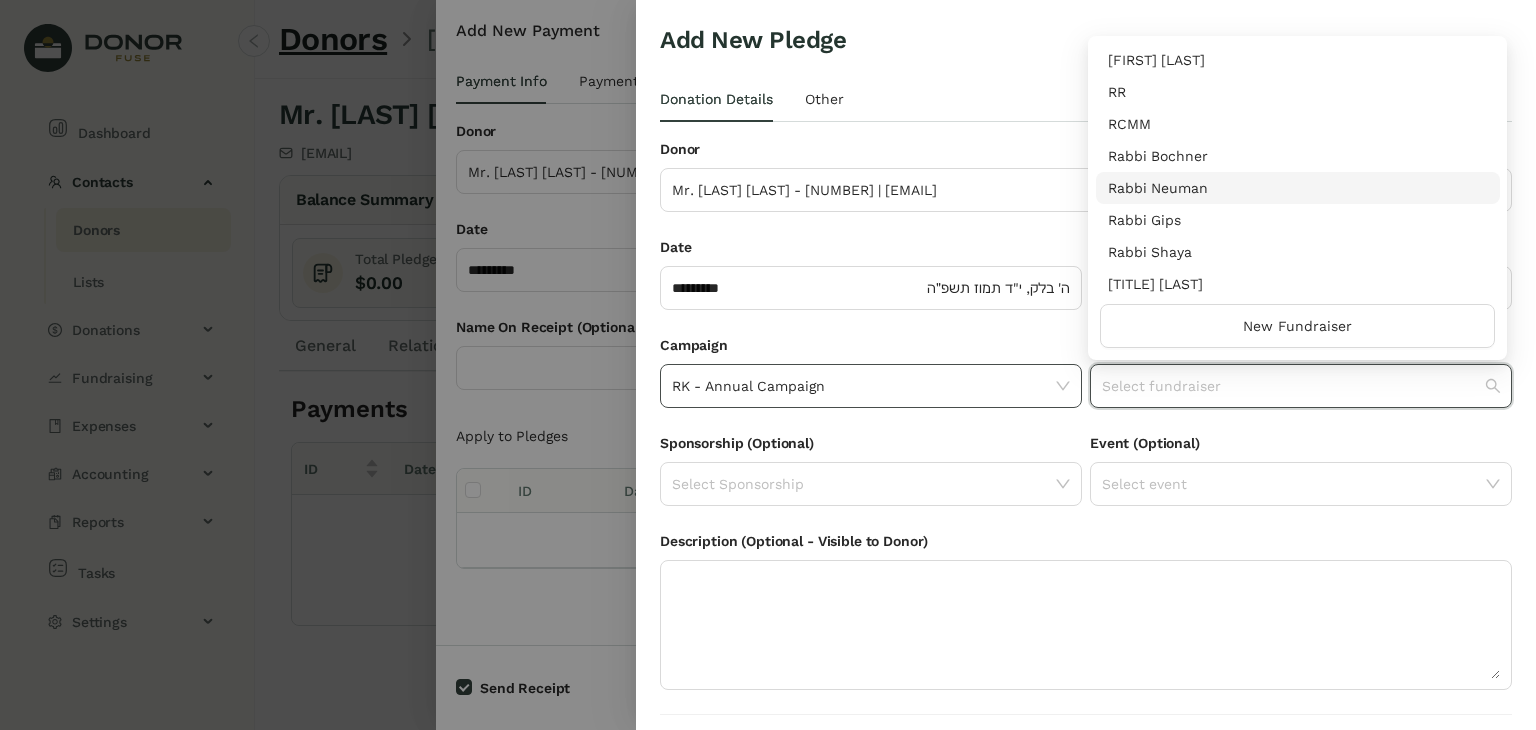 click on "Rabbi Neuman" at bounding box center [1298, 188] 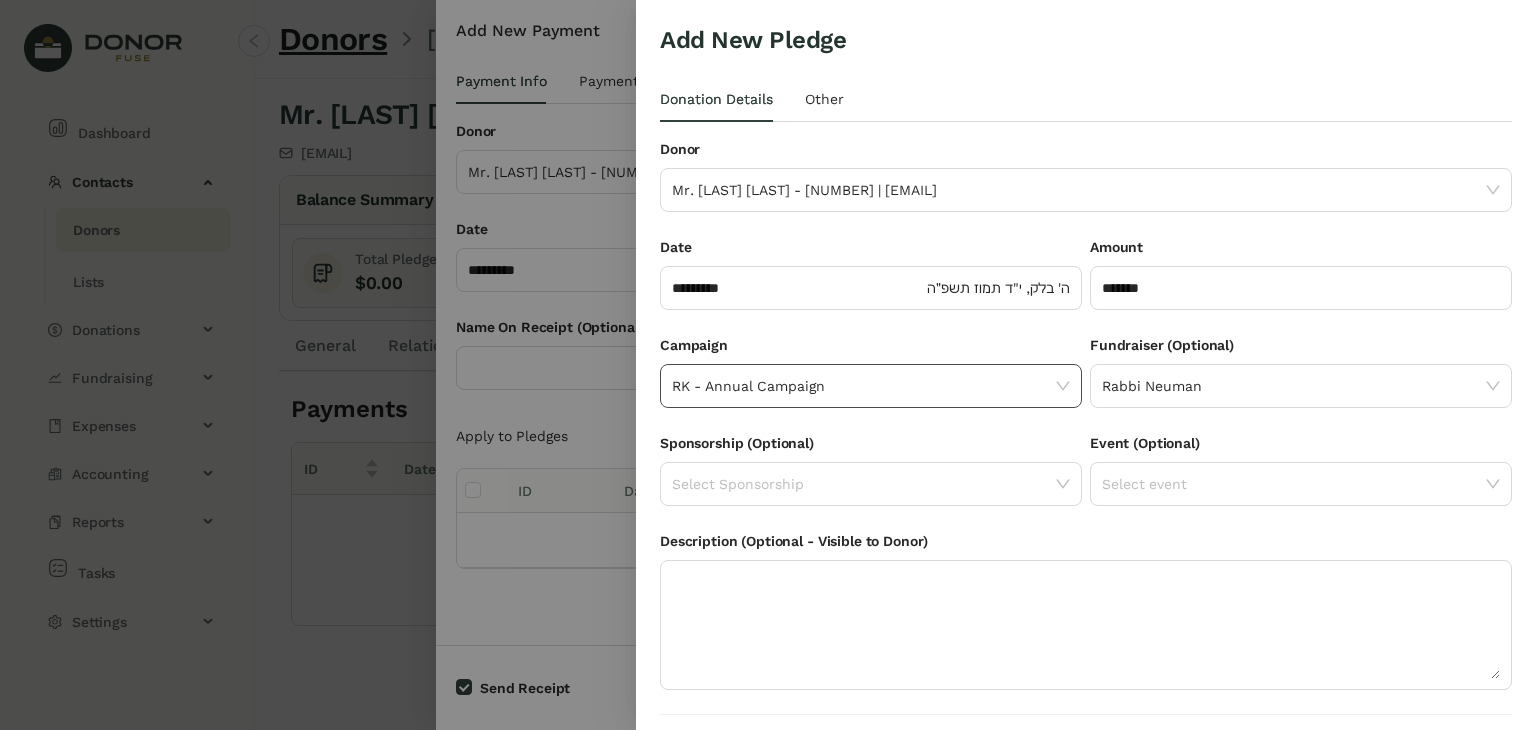 scroll, scrollTop: 54, scrollLeft: 0, axis: vertical 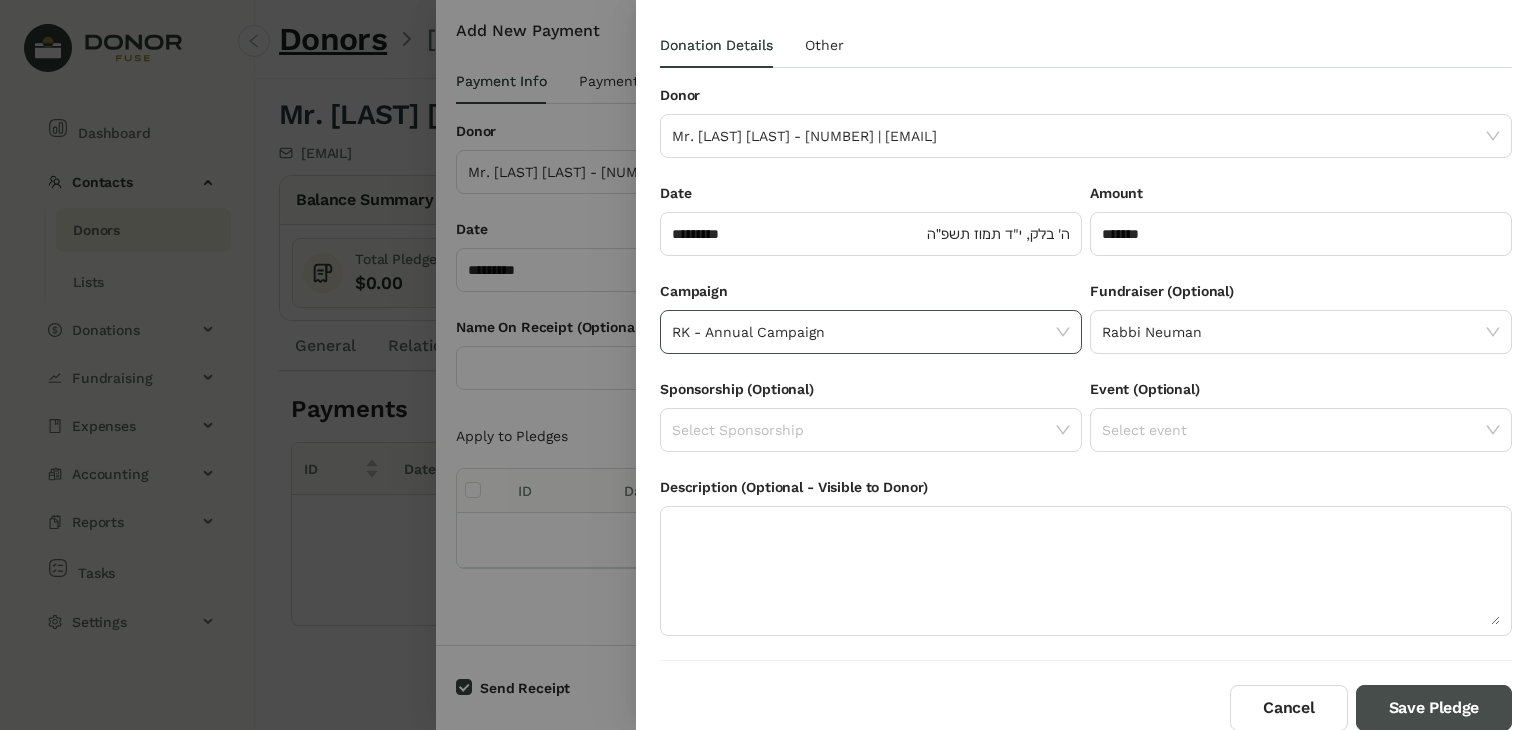 click on "Save Pledge" at bounding box center [1434, 708] 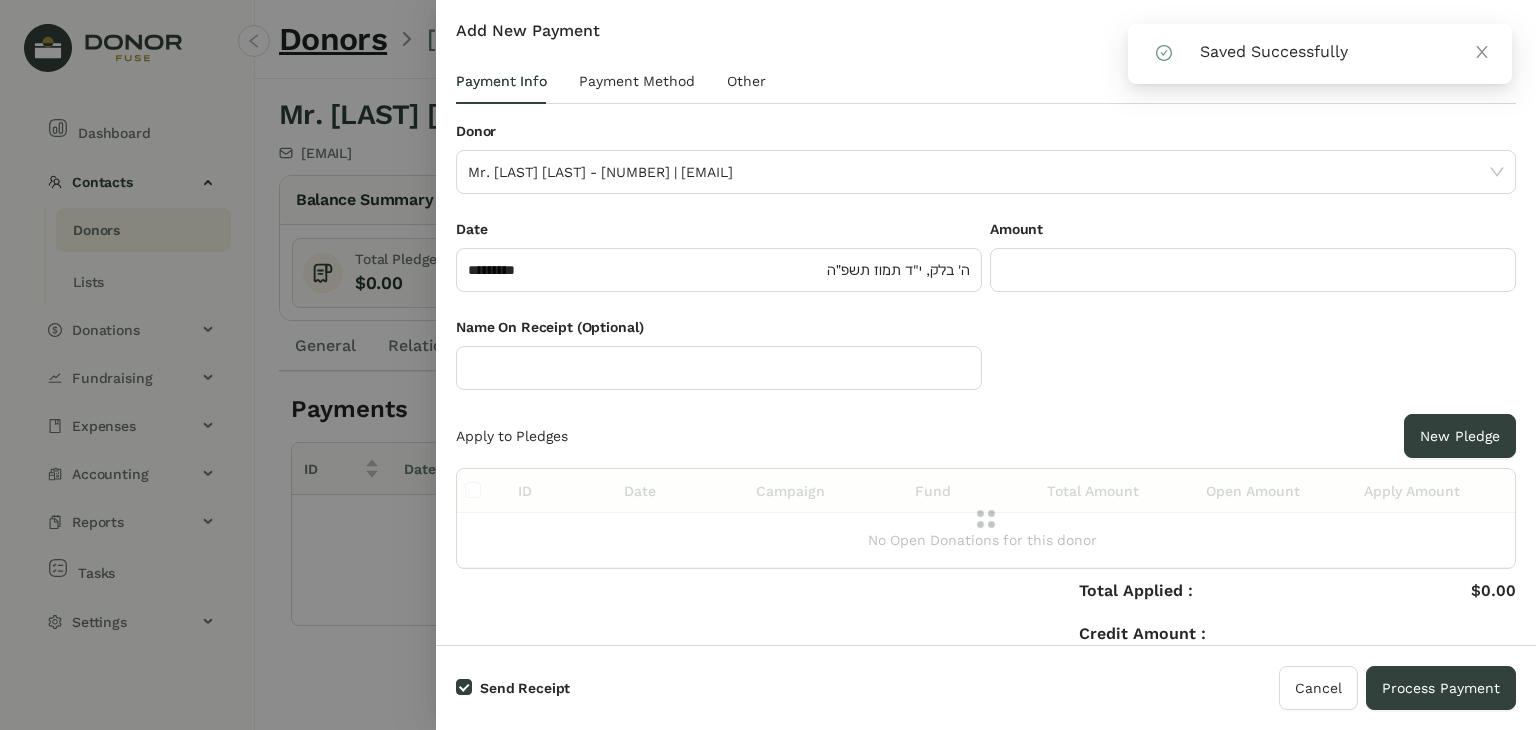 click 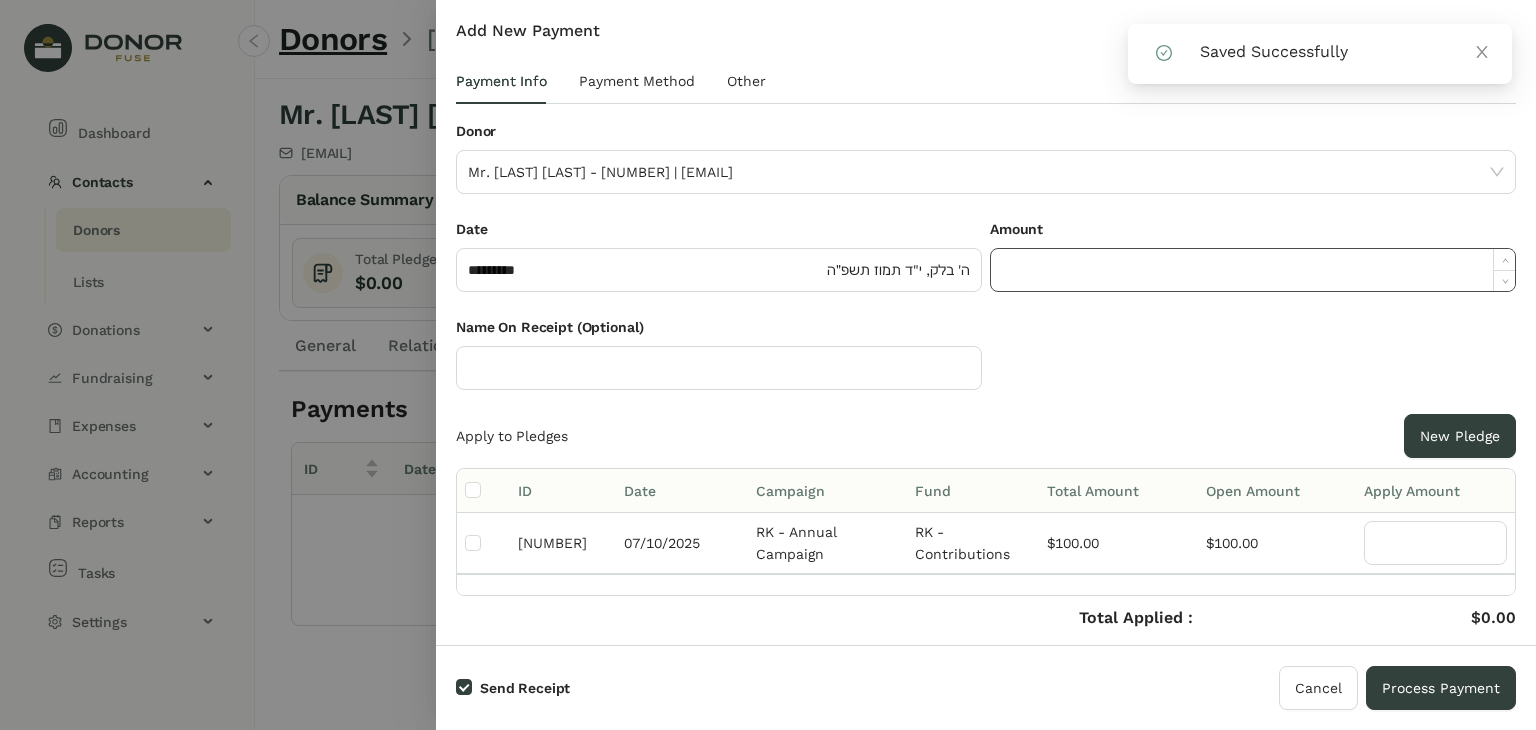 click 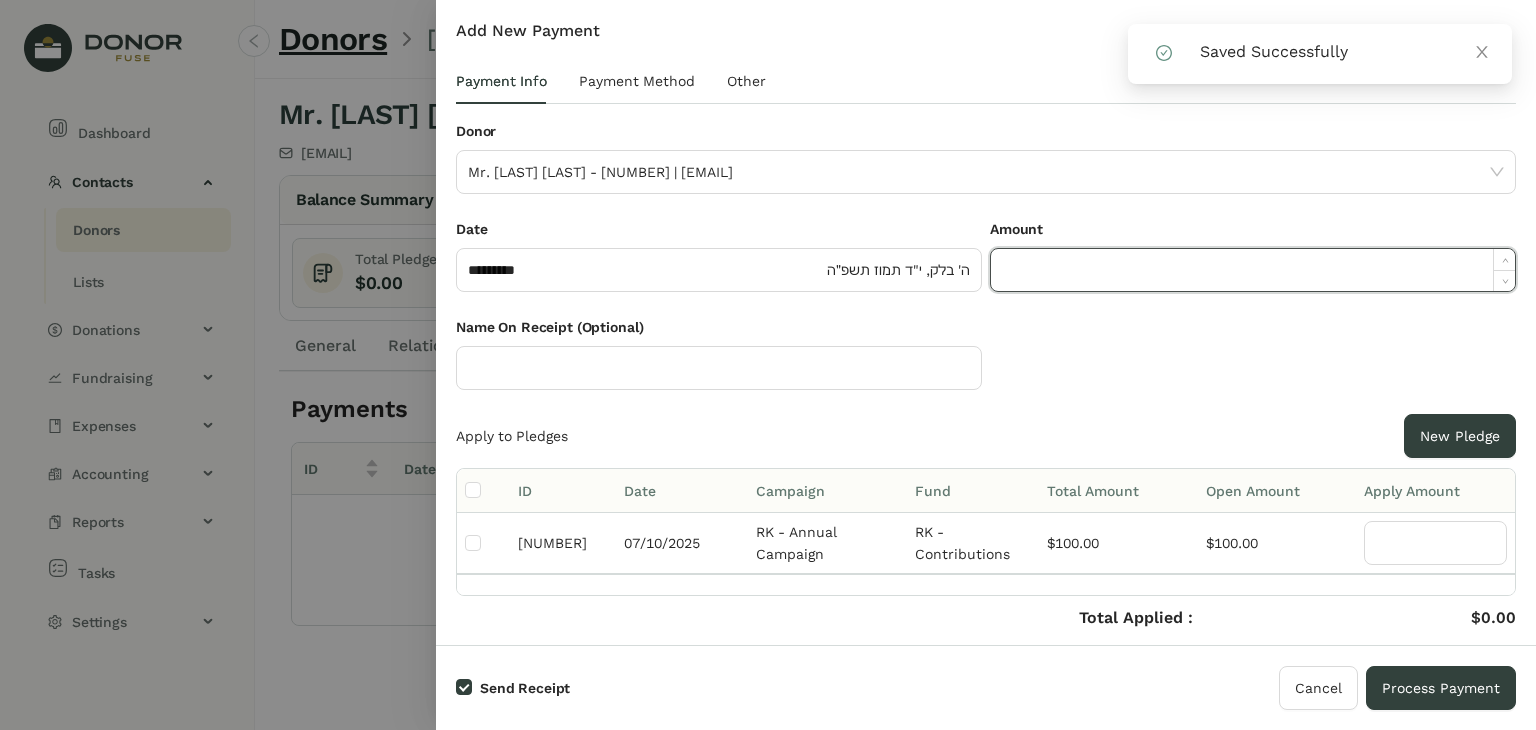 paste on "******" 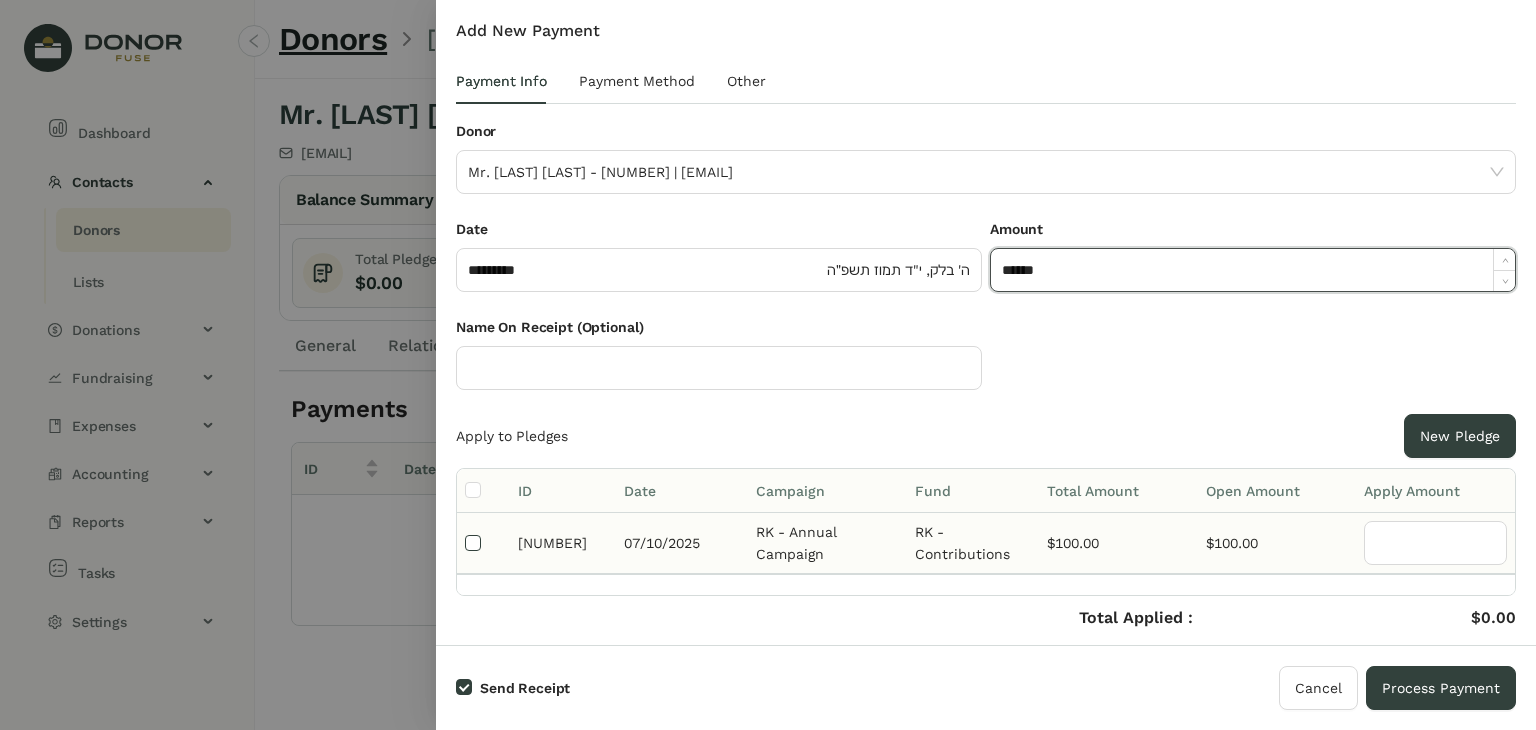 type on "*******" 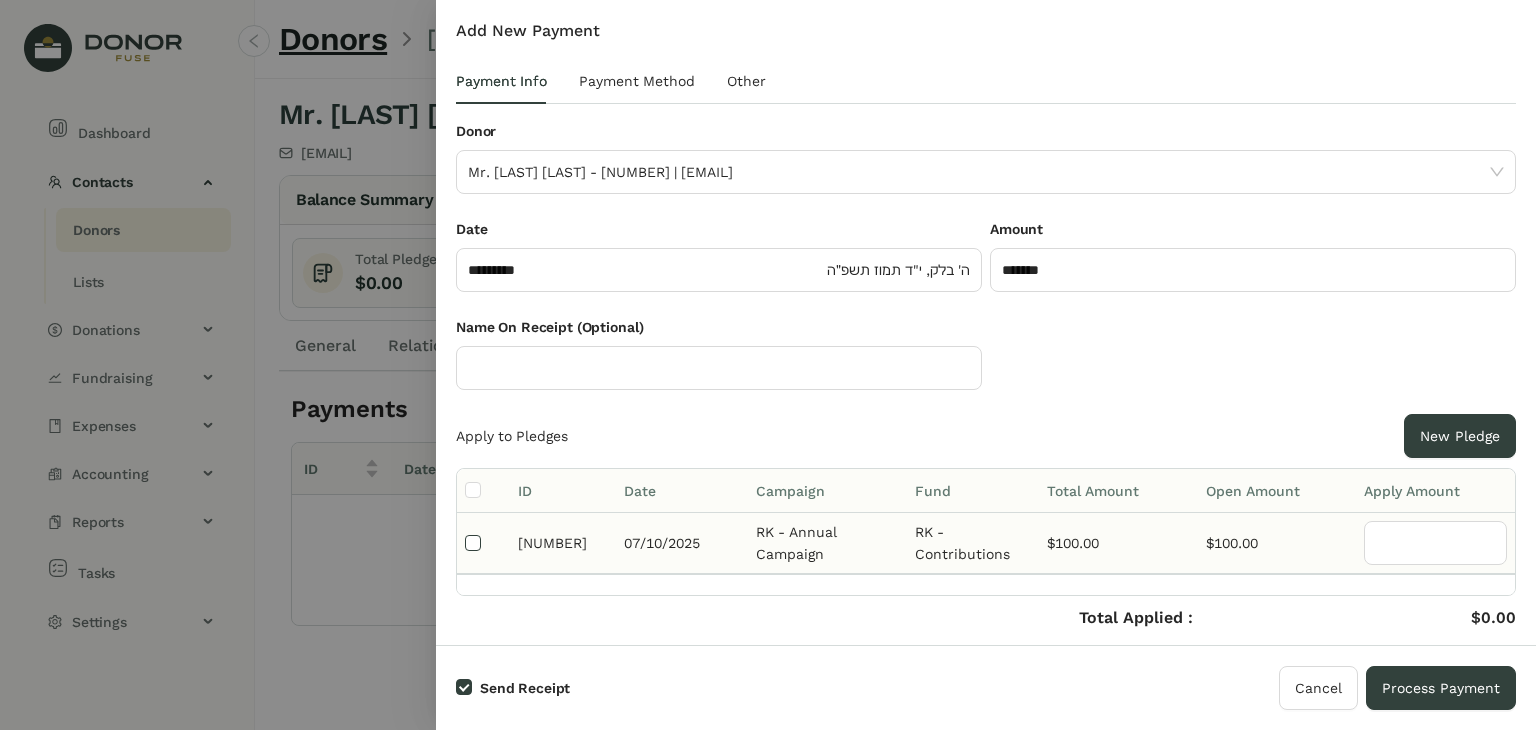 type on "***" 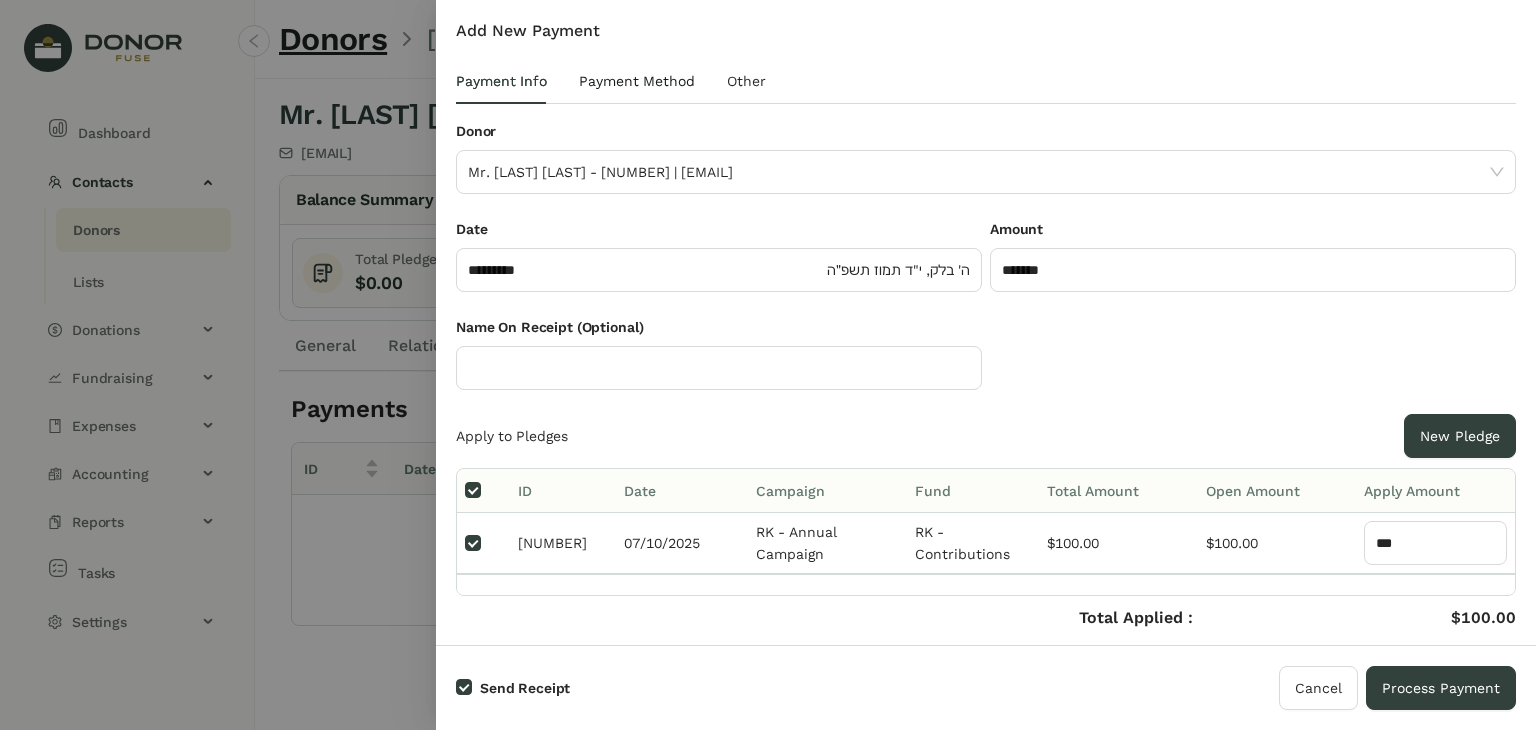 click on "Payment Method" at bounding box center [637, 81] 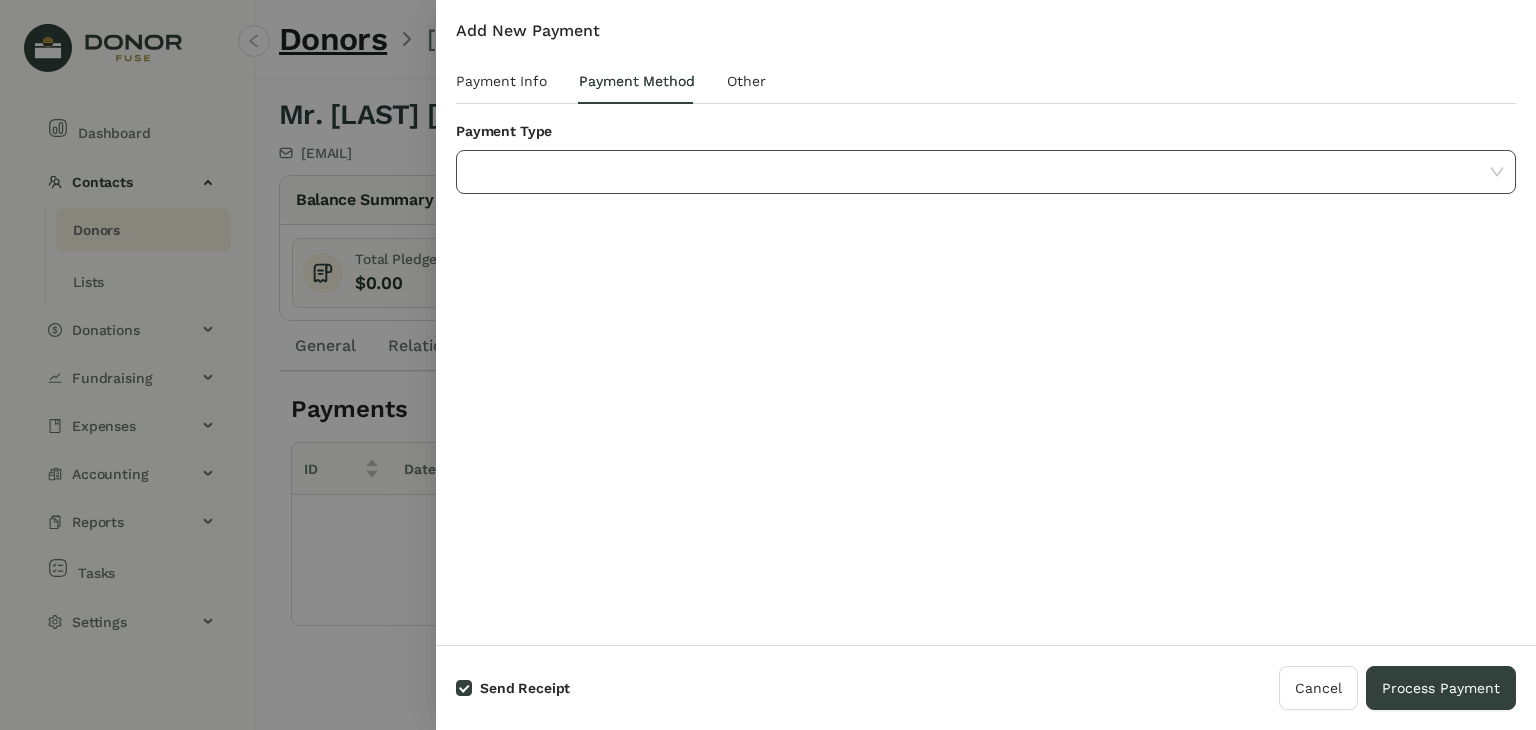 click 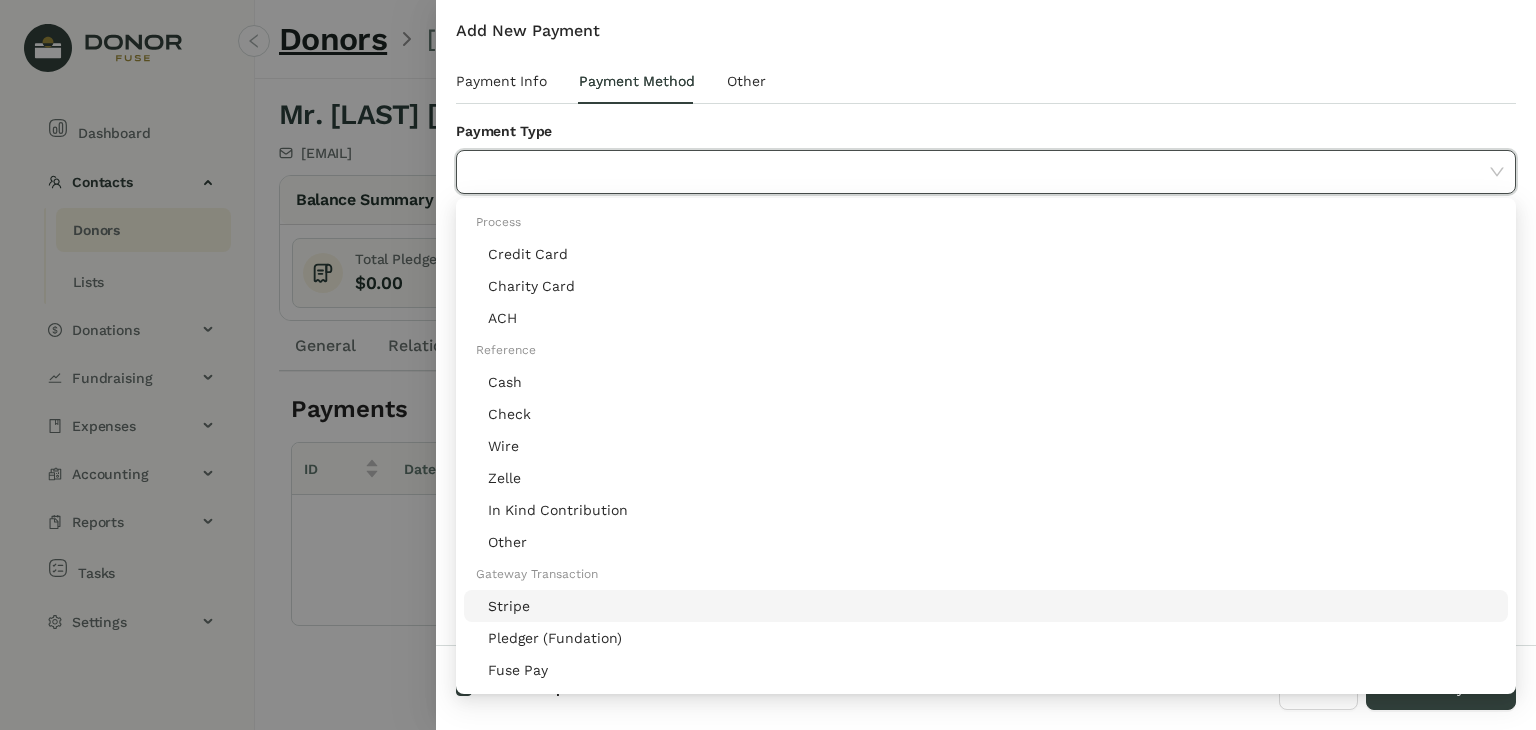 click on "Stripe" 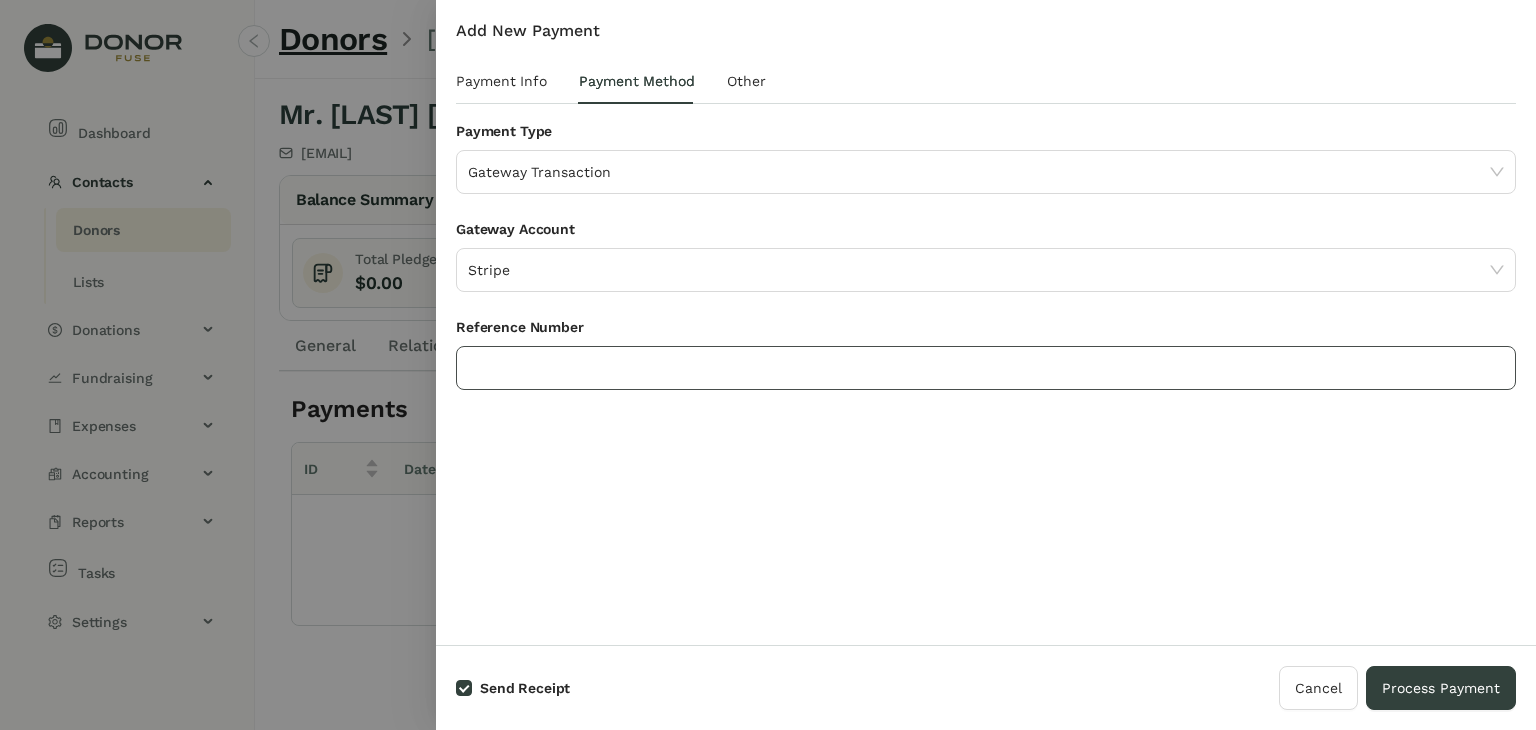 click 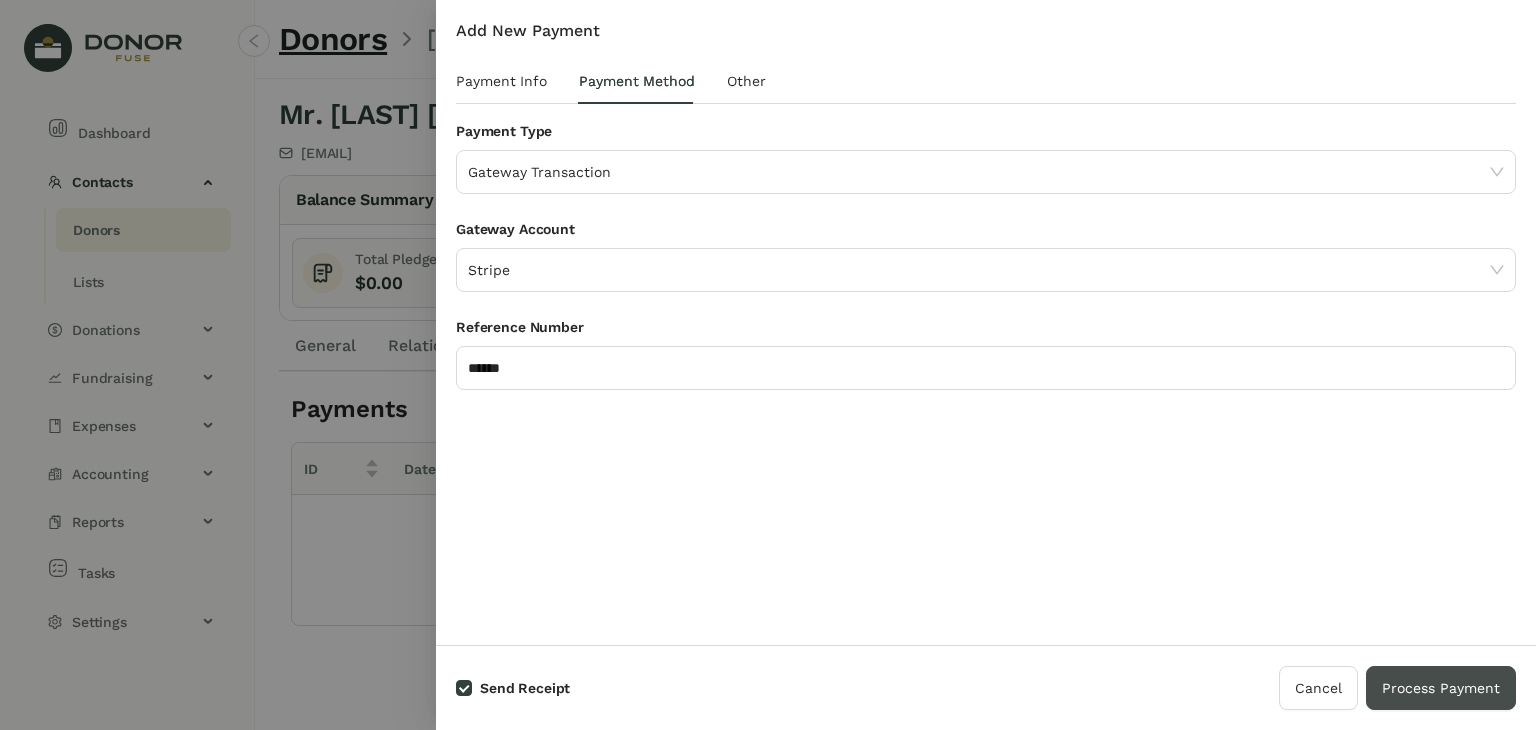 click on "Process Payment" at bounding box center [1441, 688] 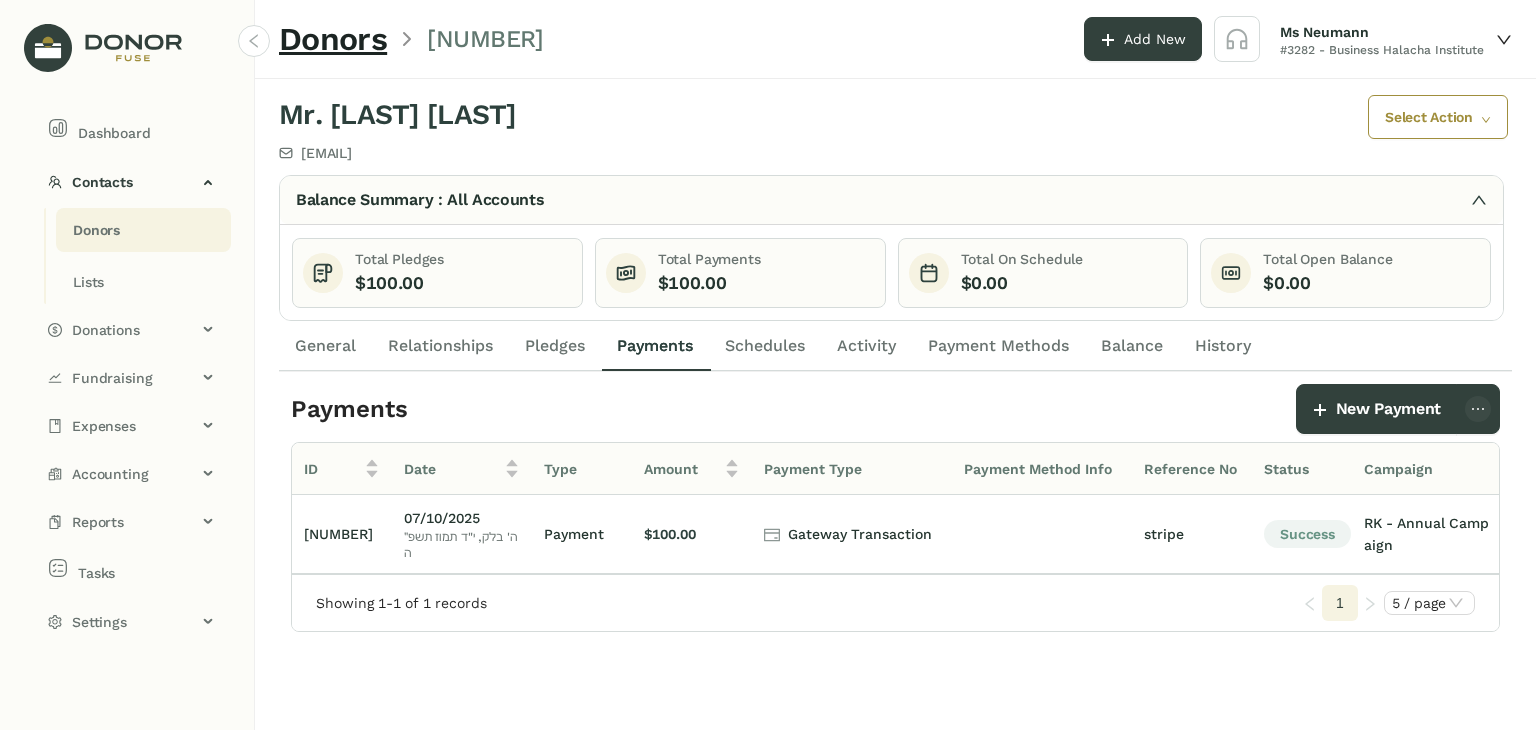 click on "Donors" 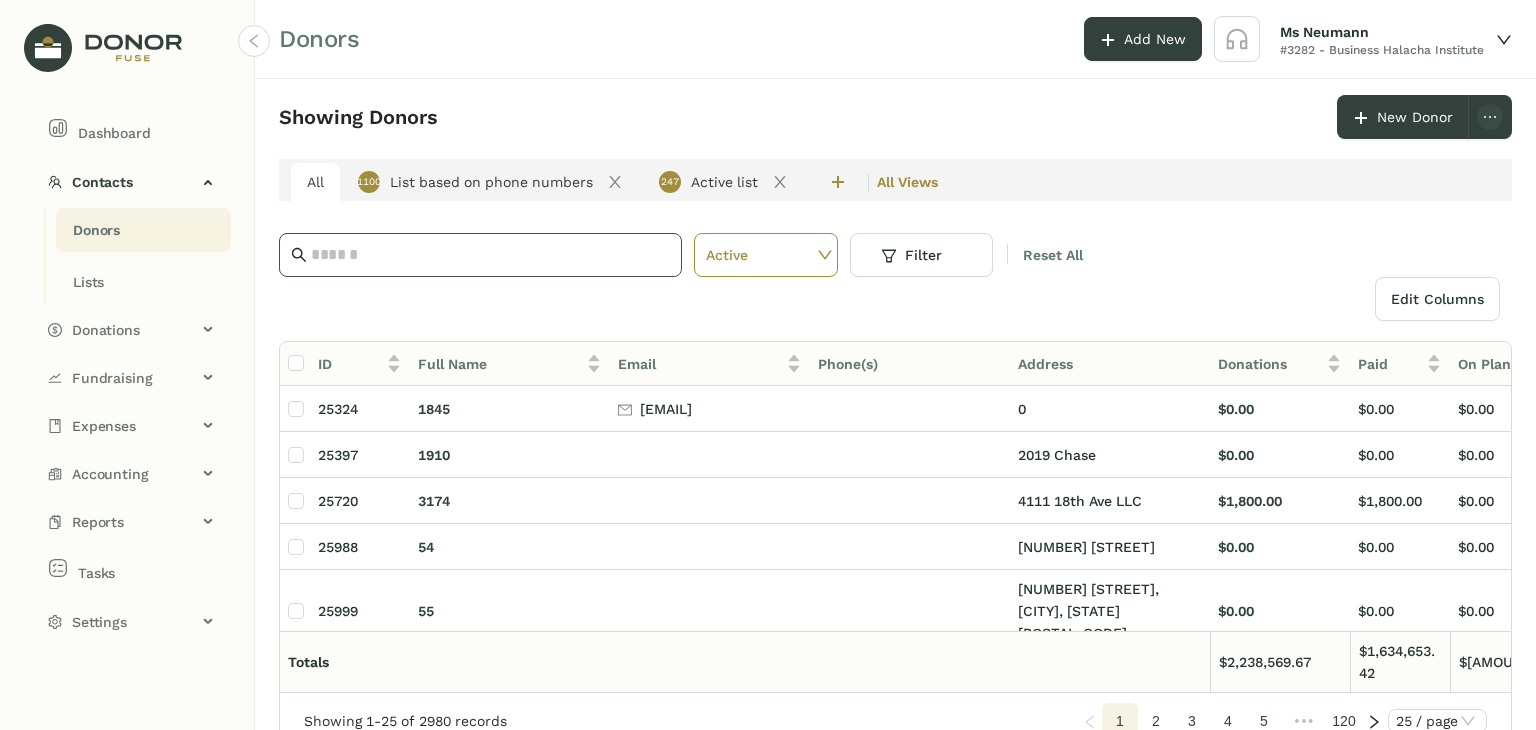 click 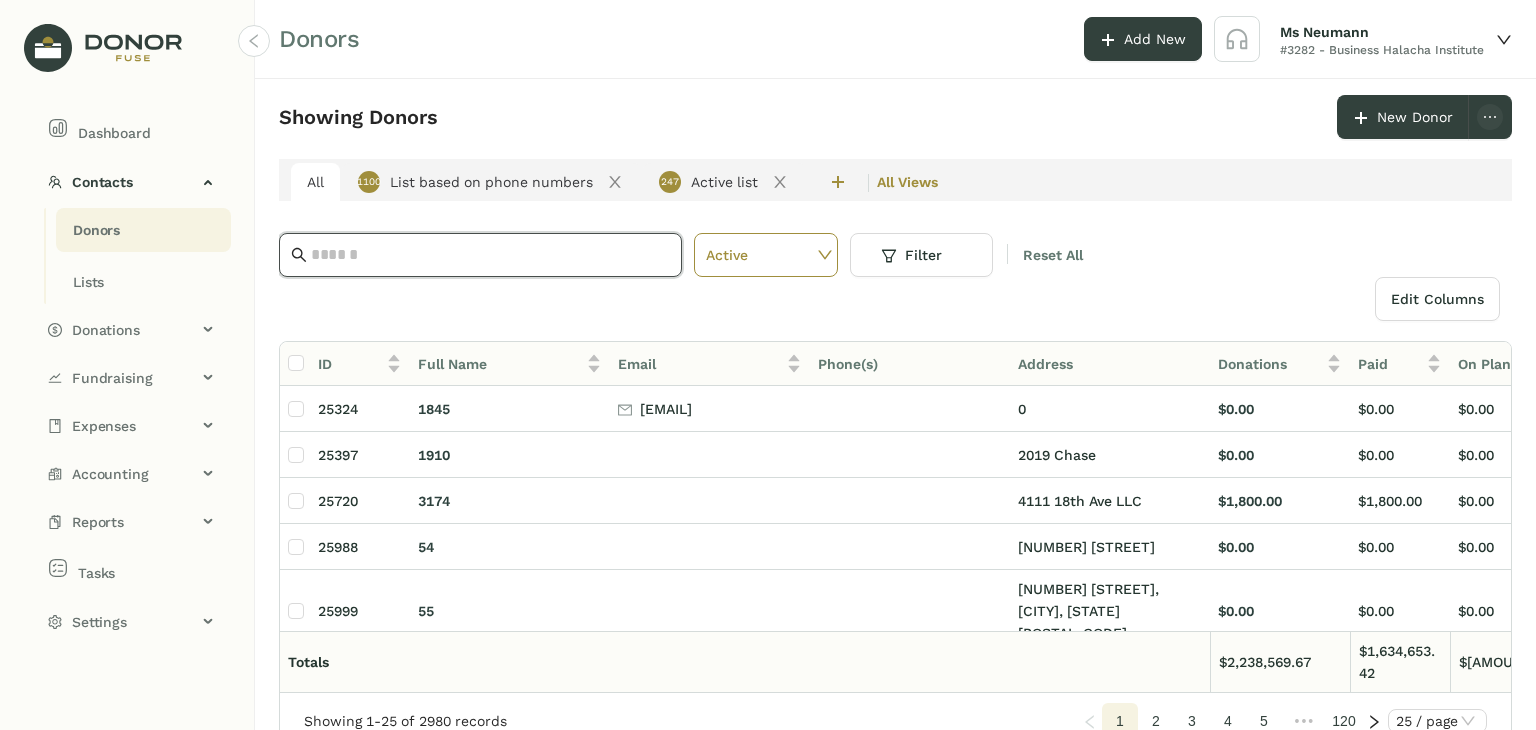 paste on "**********" 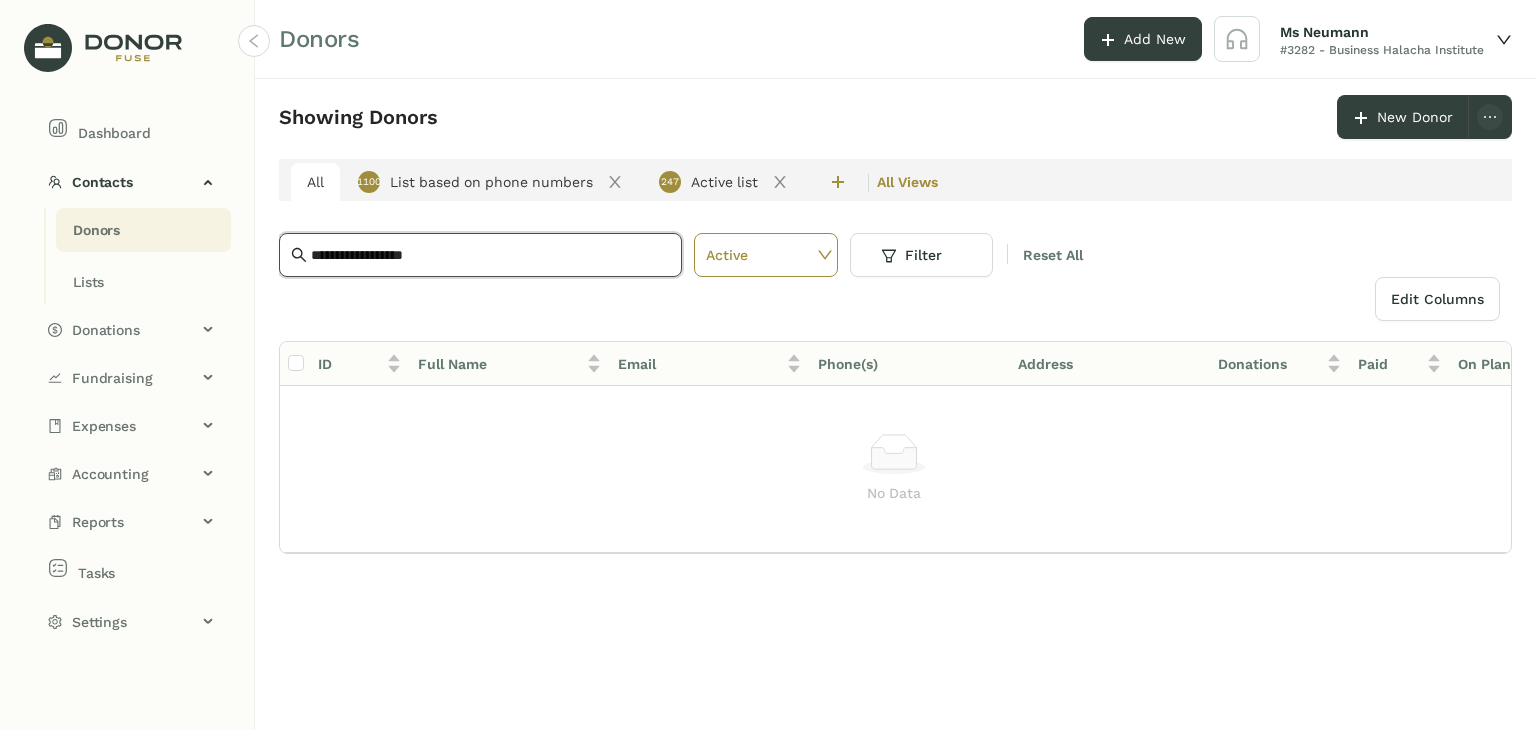 drag, startPoint x: 380, startPoint y: 247, endPoint x: 11, endPoint y: 249, distance: 369.00543 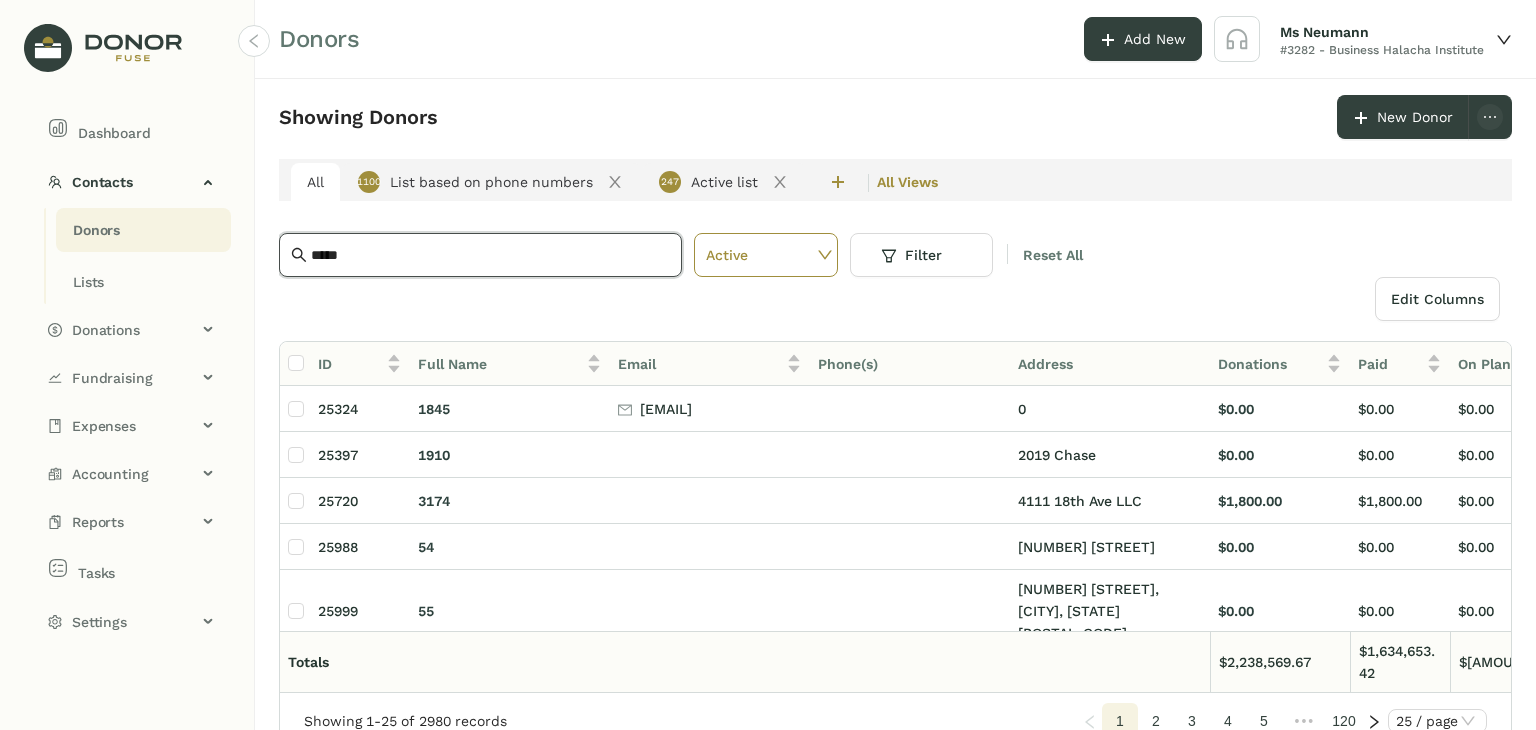 type on "******" 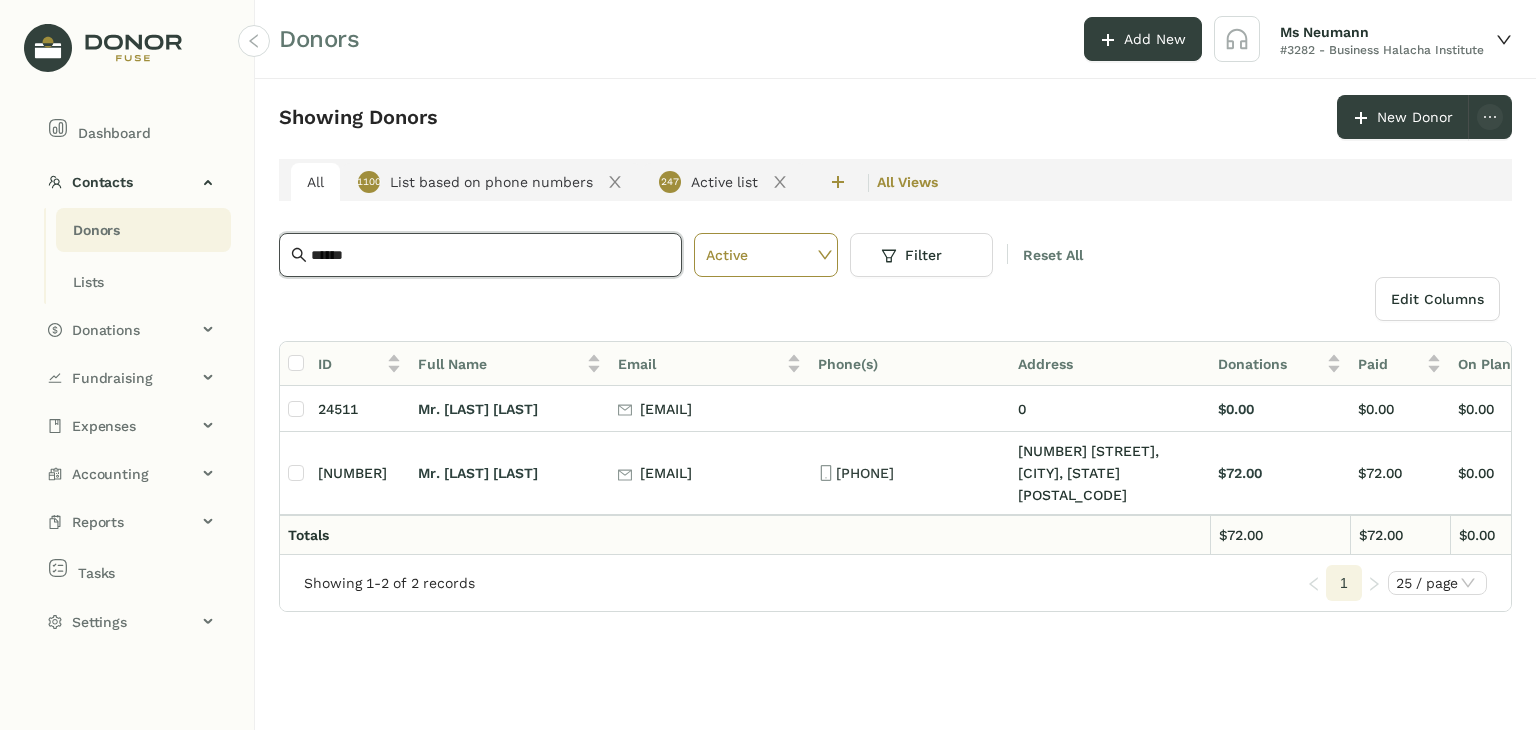 drag, startPoint x: 389, startPoint y: 257, endPoint x: 0, endPoint y: 257, distance: 389 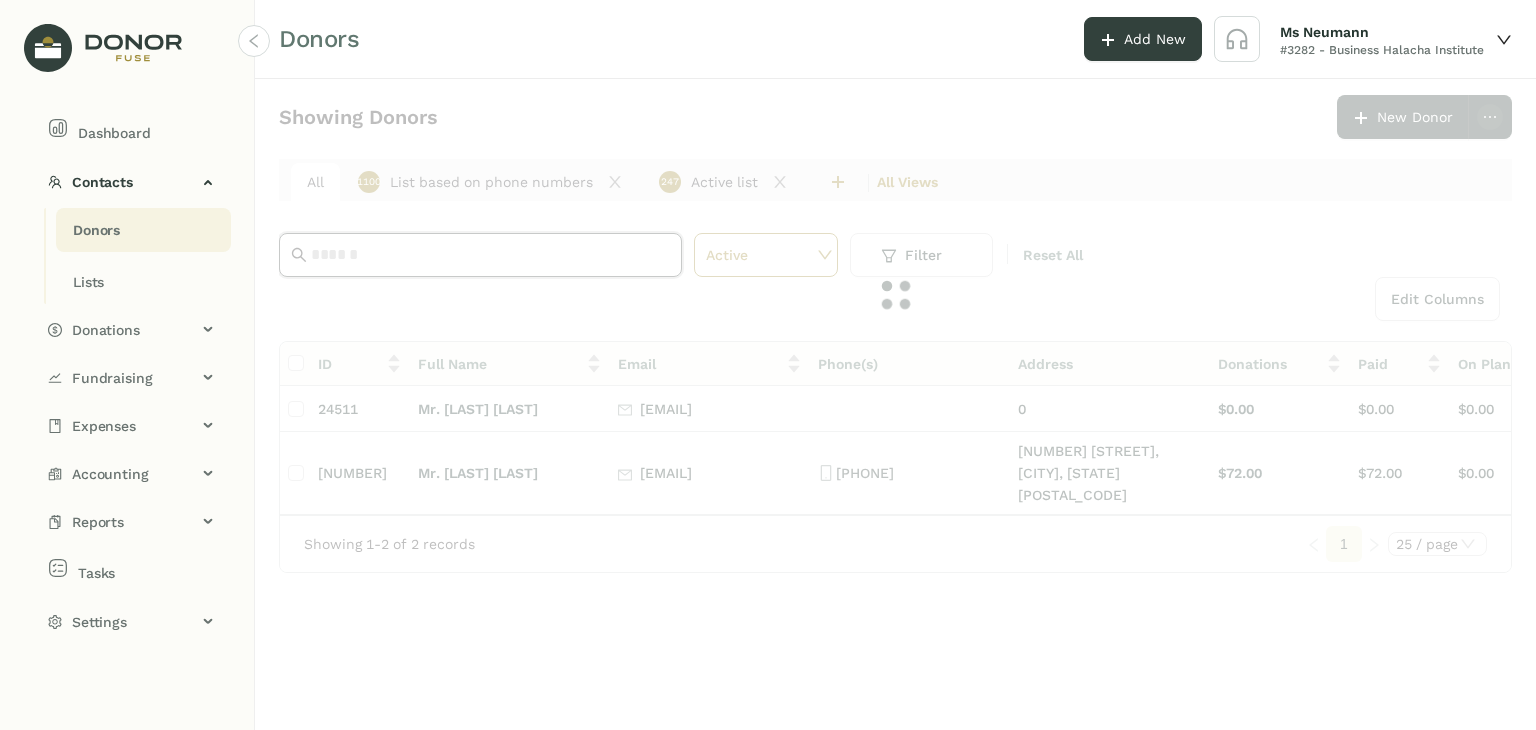 paste on "**********" 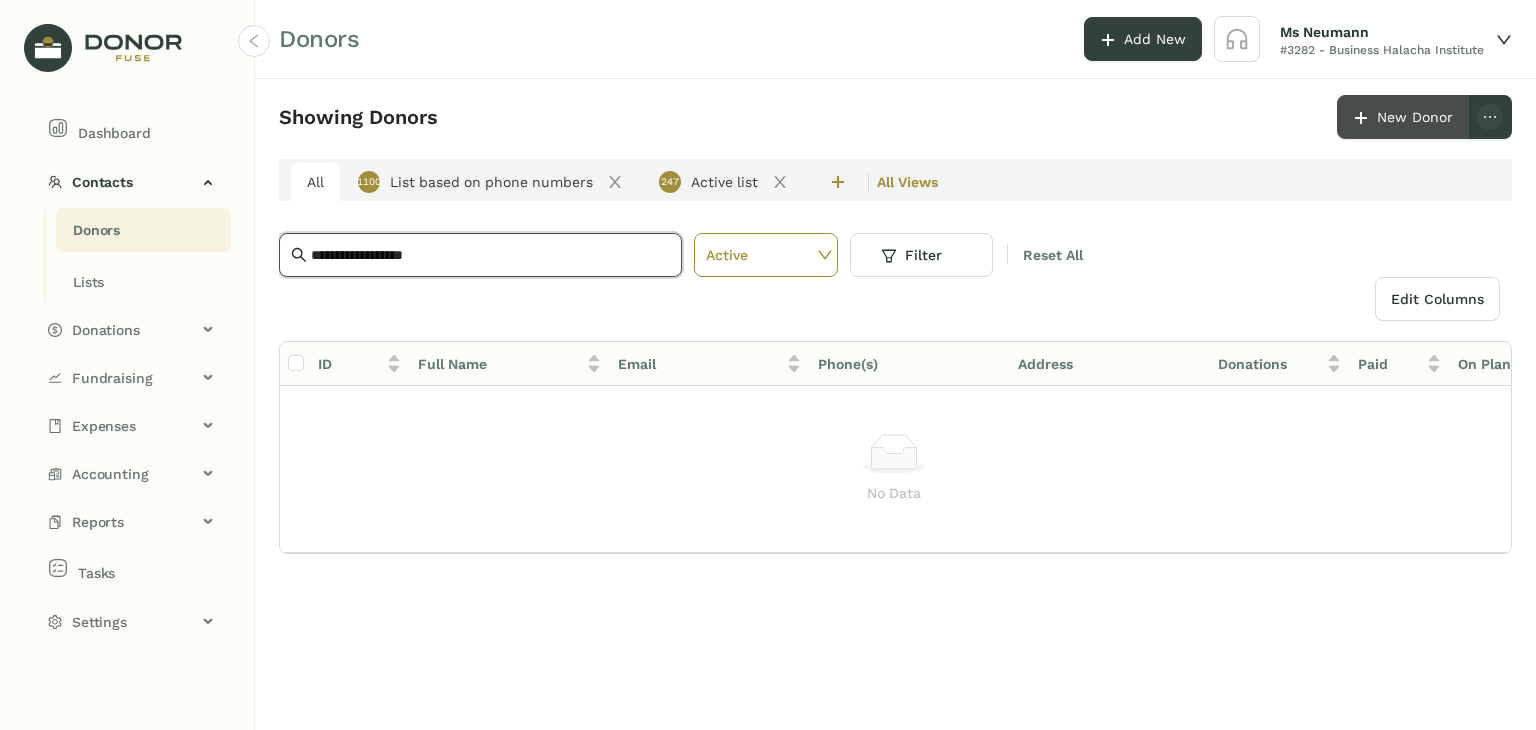type on "**********" 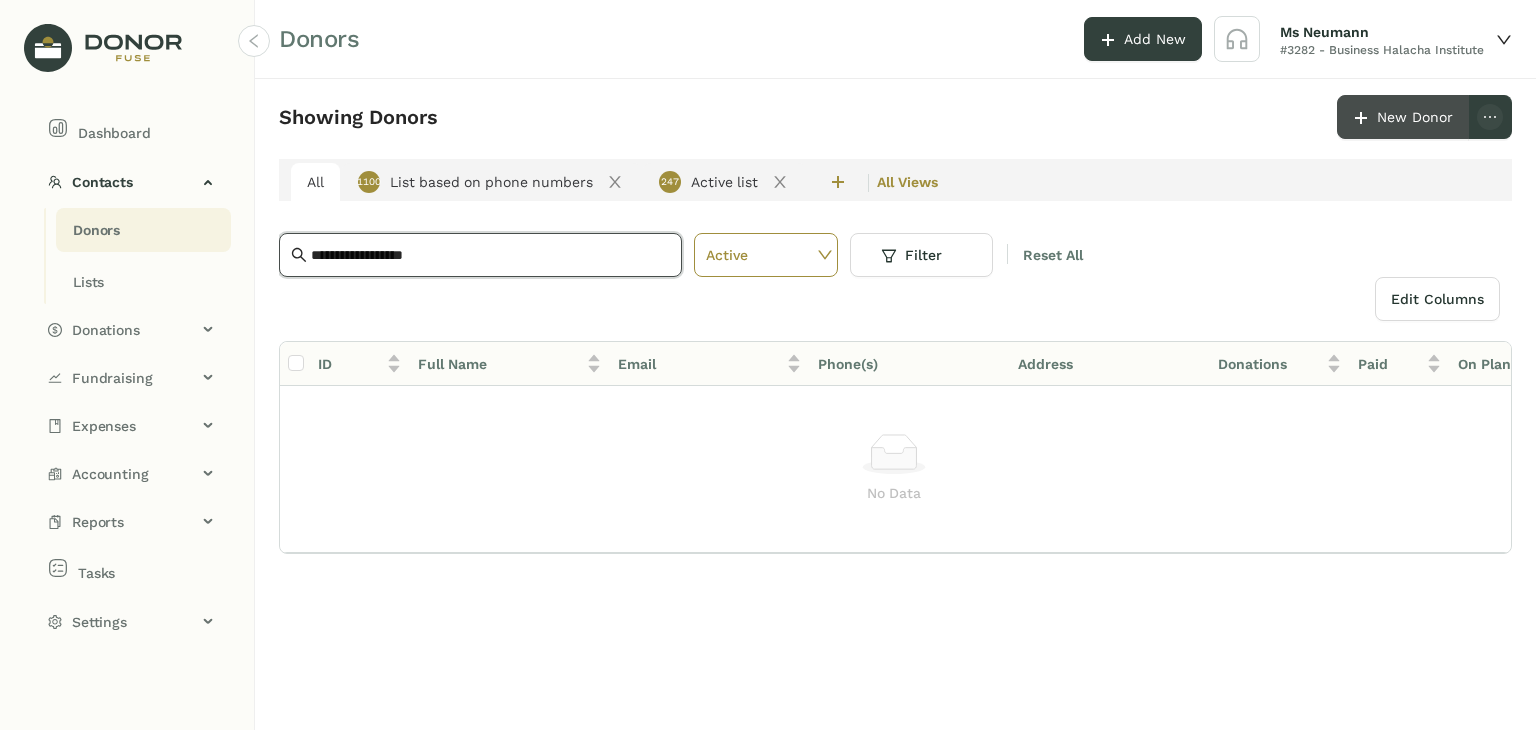 click on "New Donor" 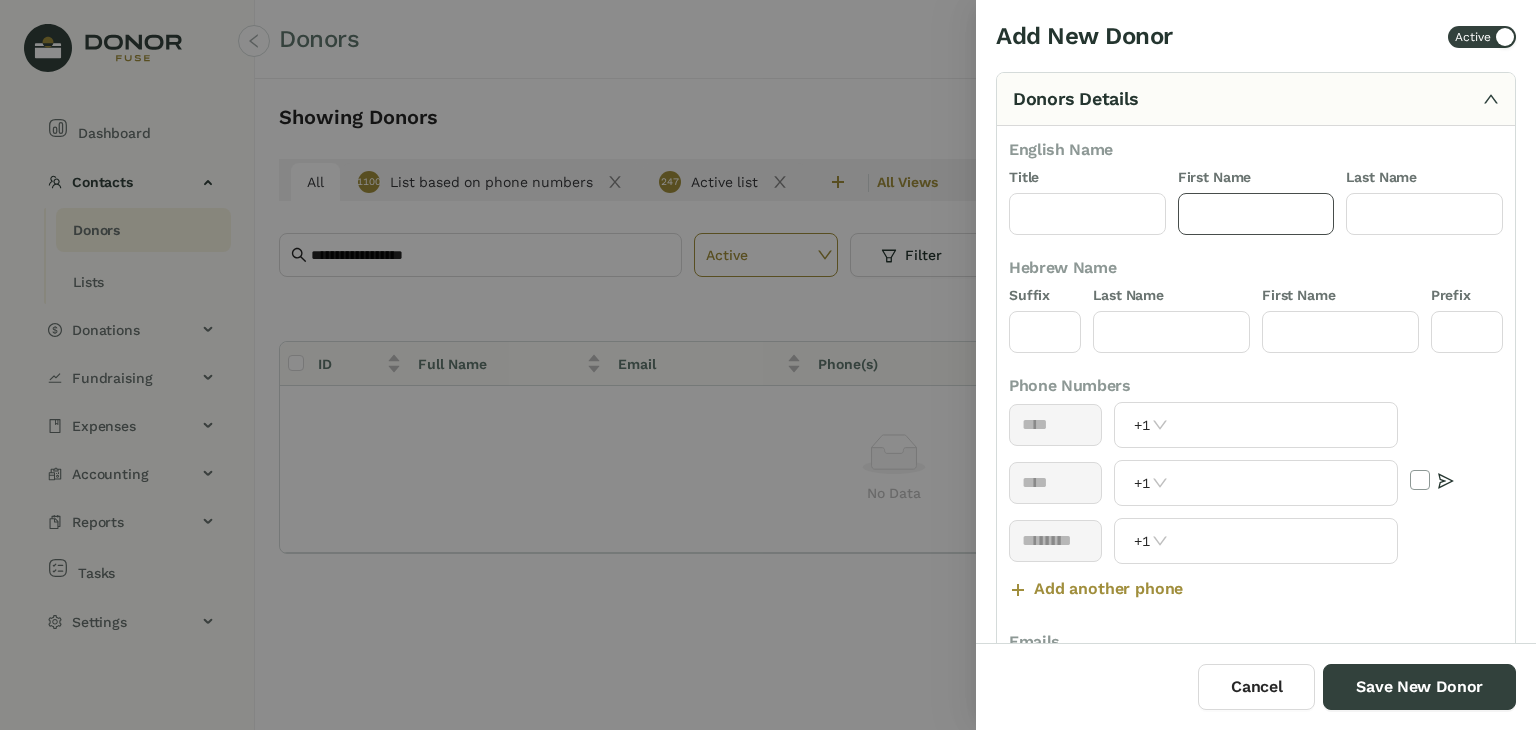 click 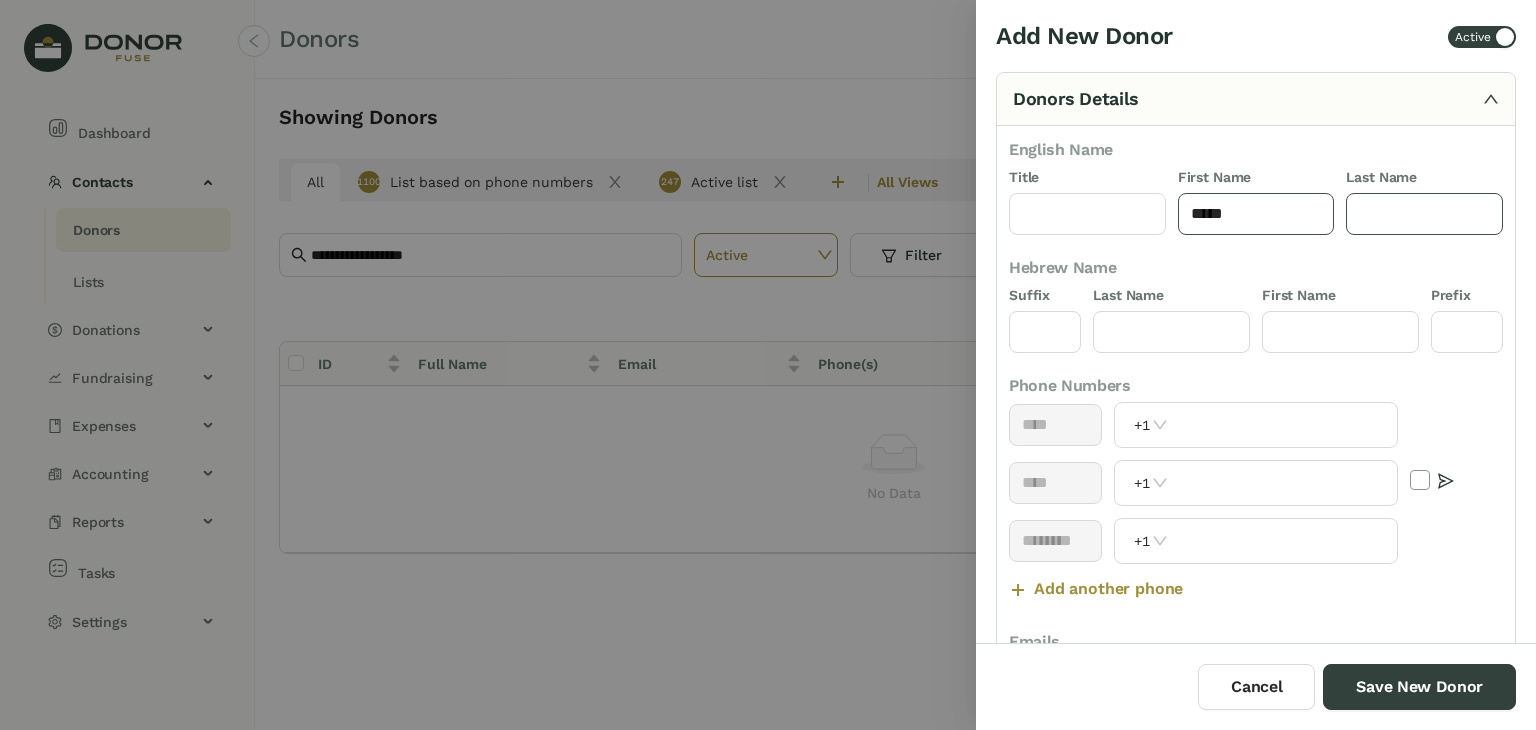 type on "*****" 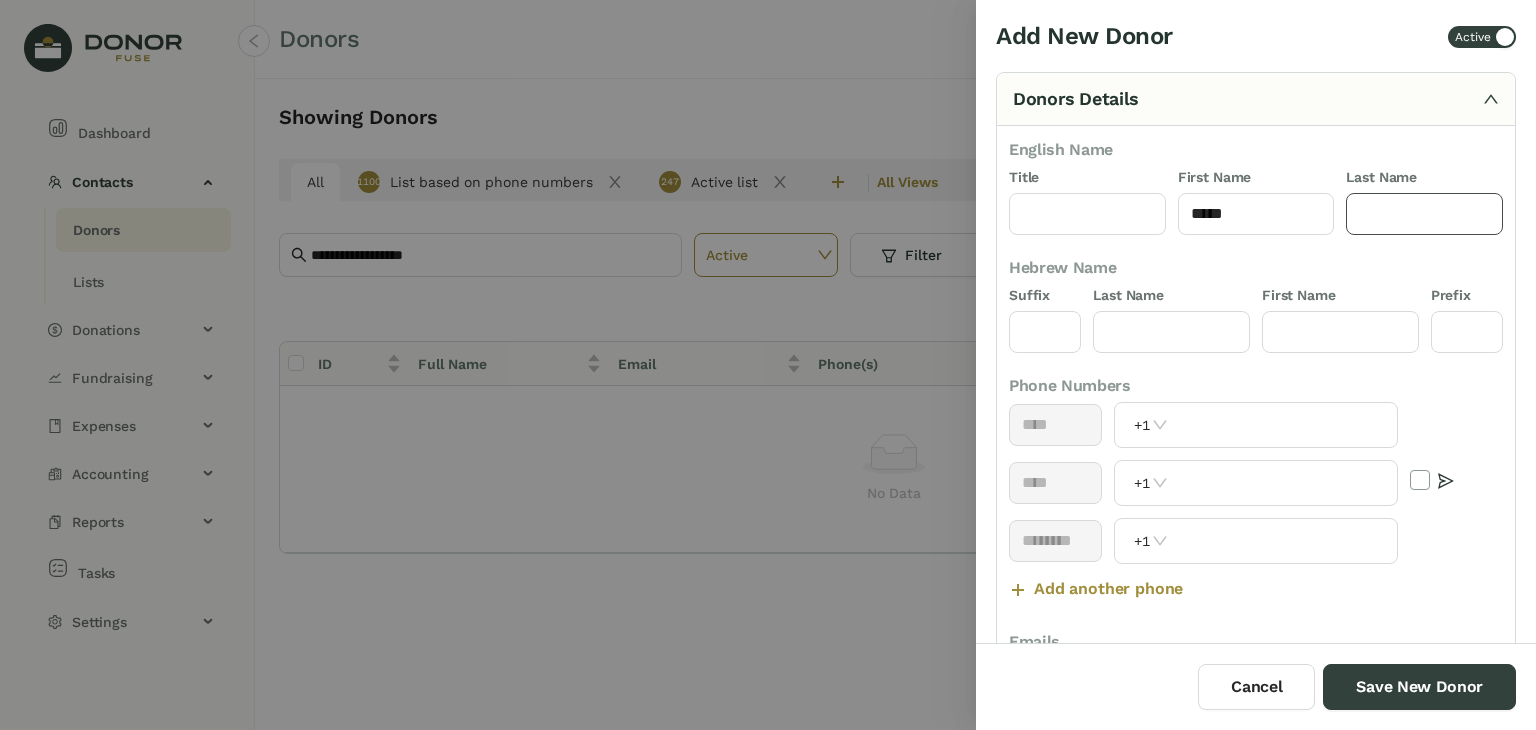 click 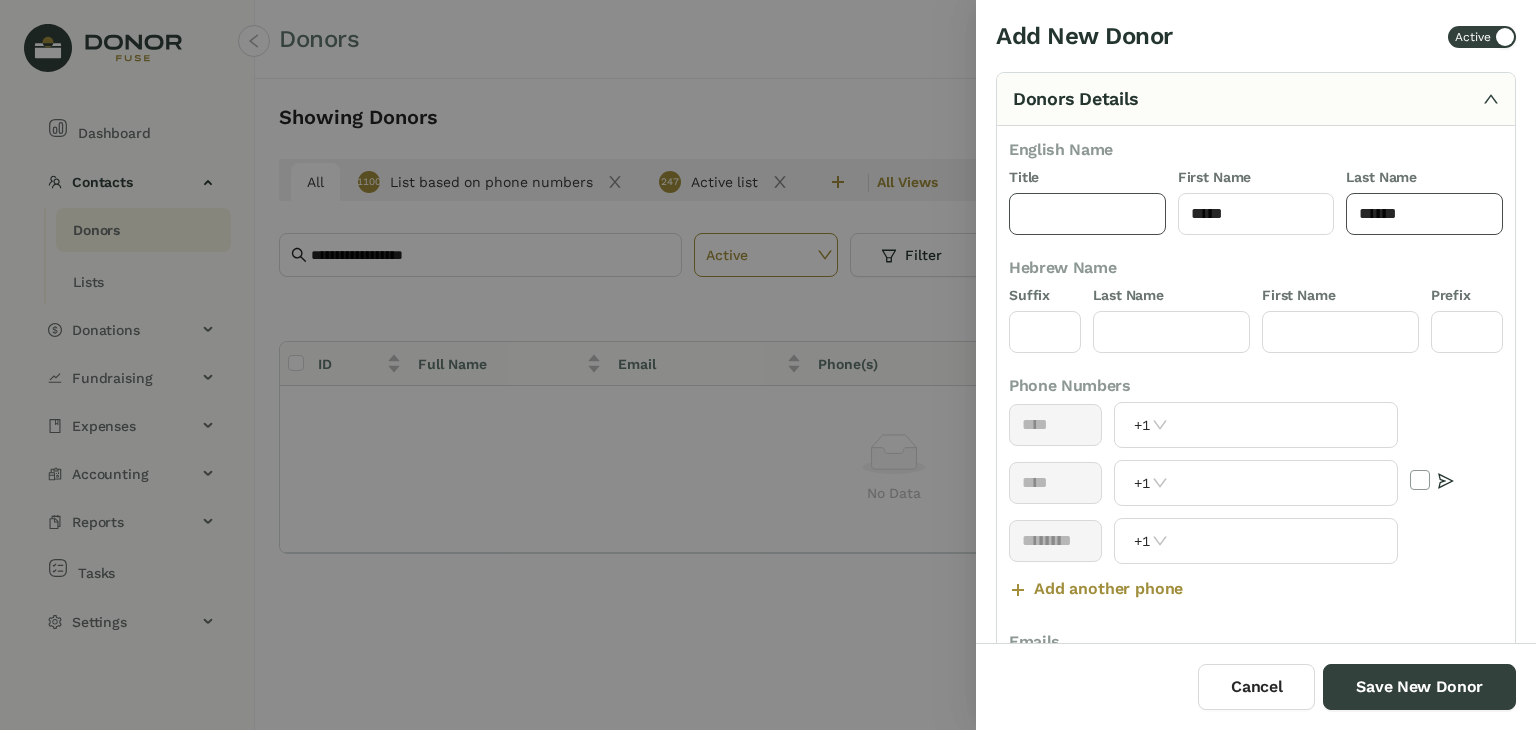 type on "******" 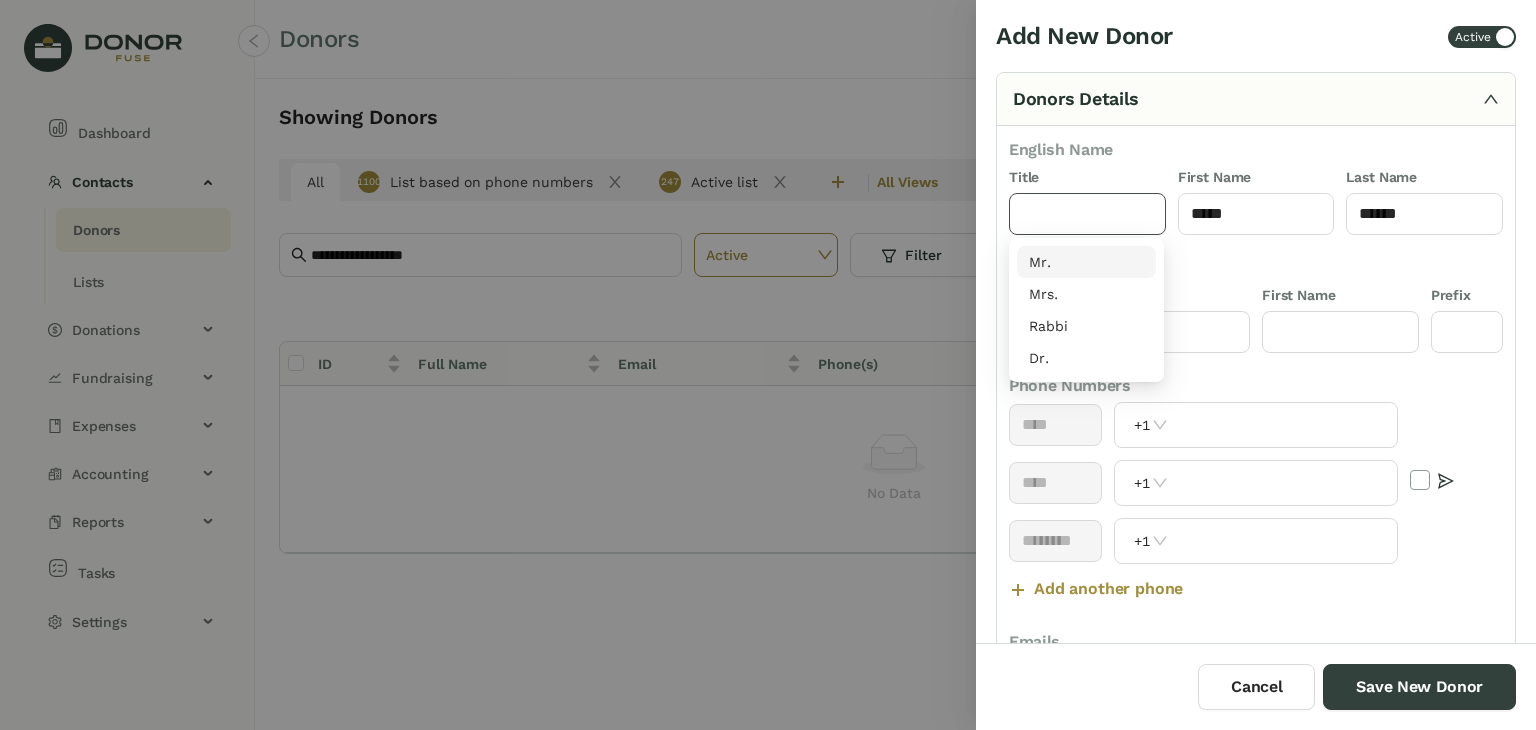 click 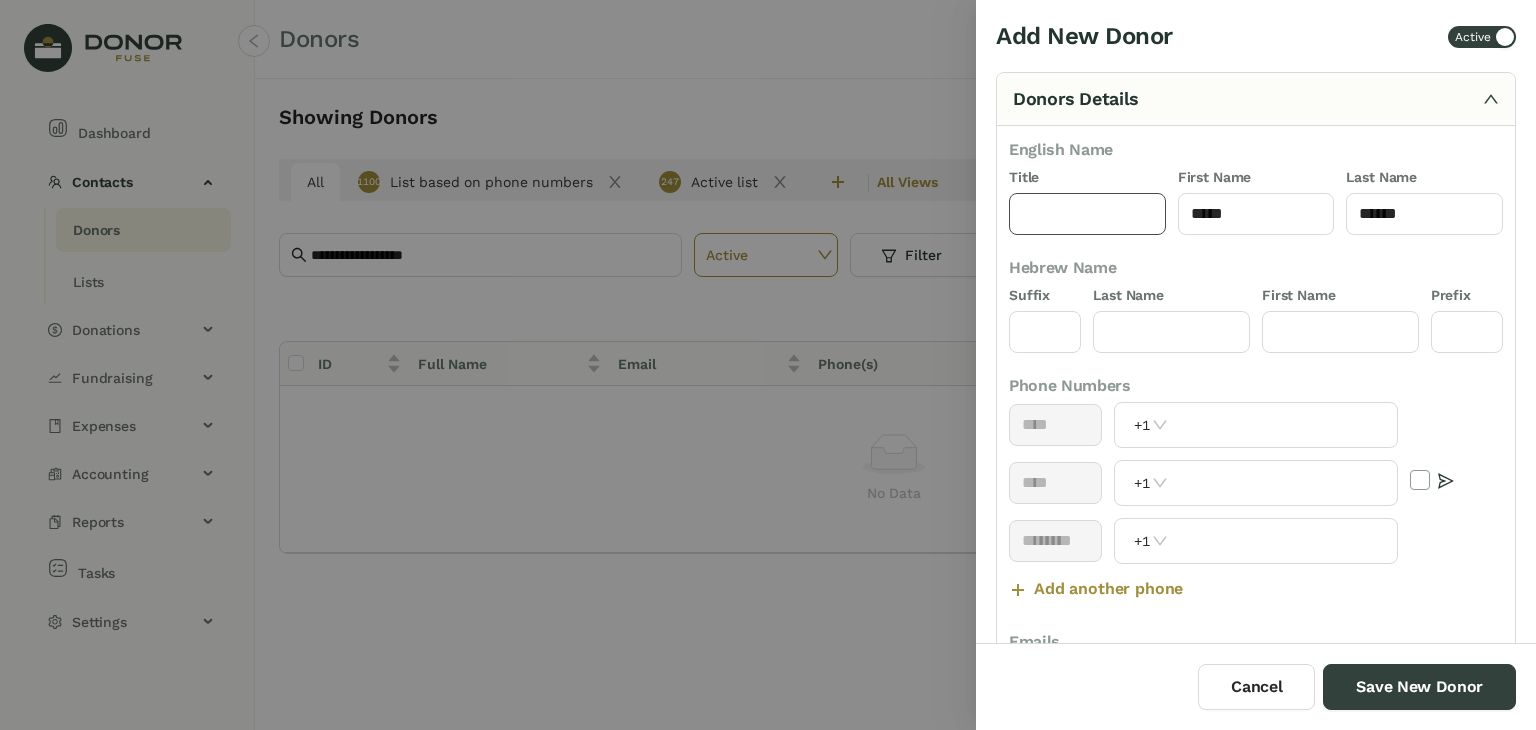 type on "***" 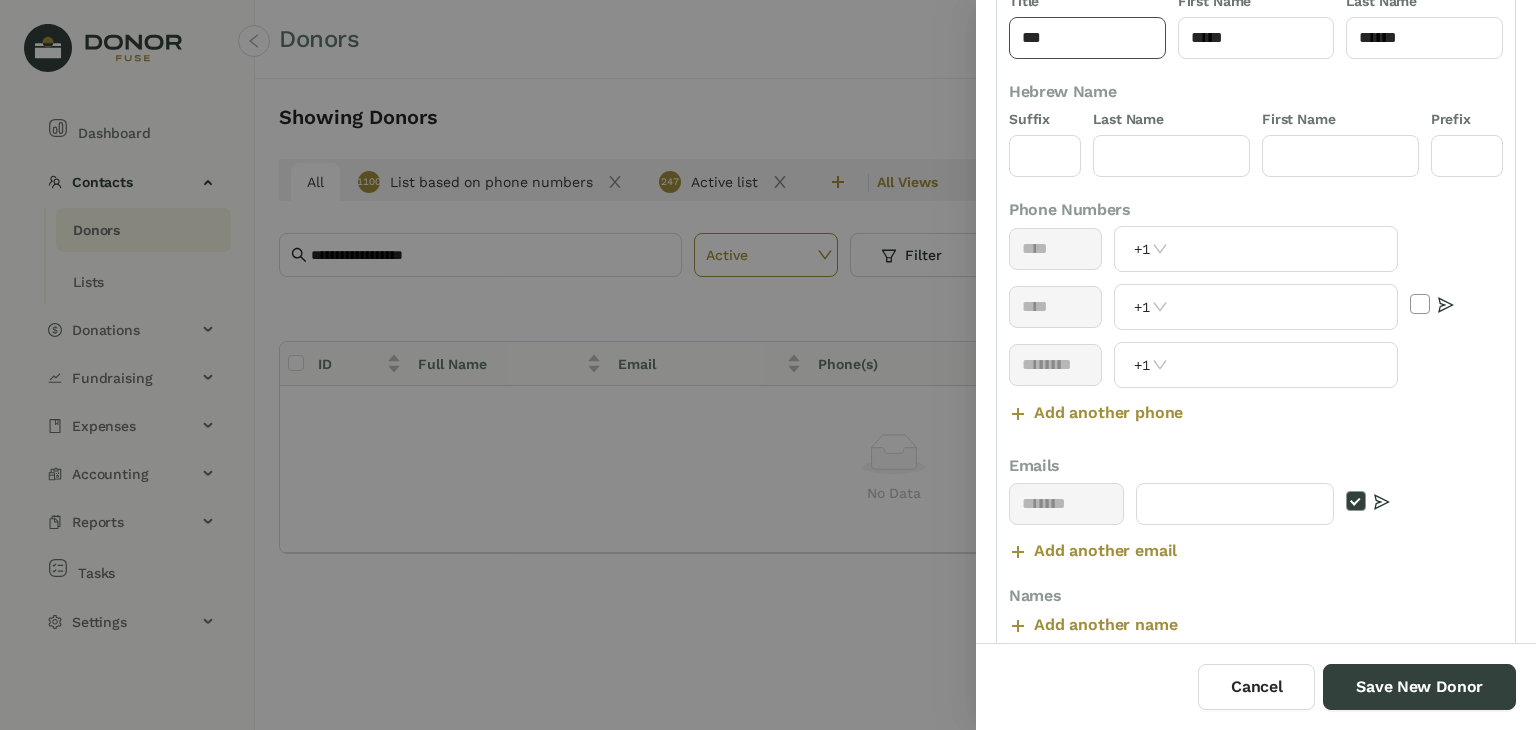 scroll, scrollTop: 228, scrollLeft: 0, axis: vertical 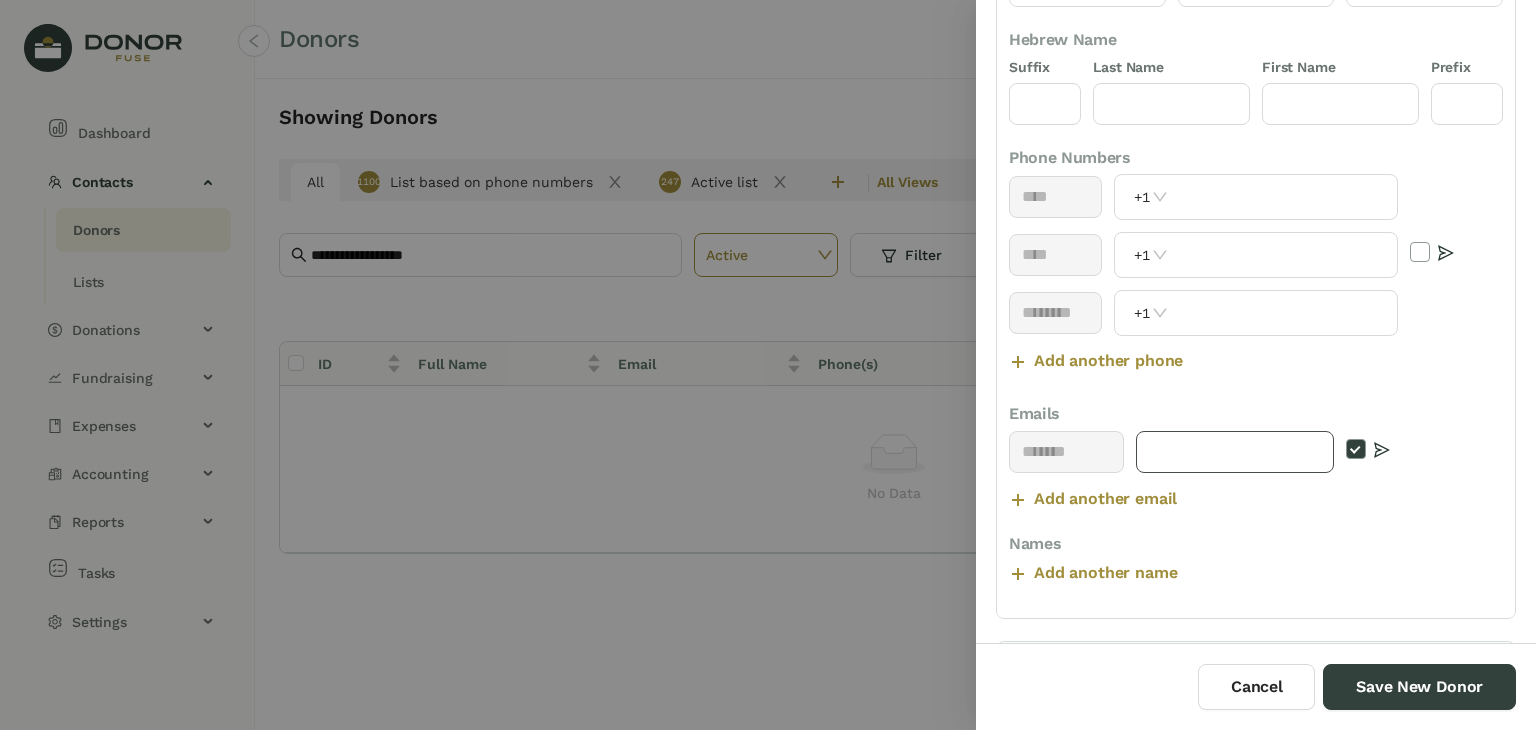 click at bounding box center (1235, 452) 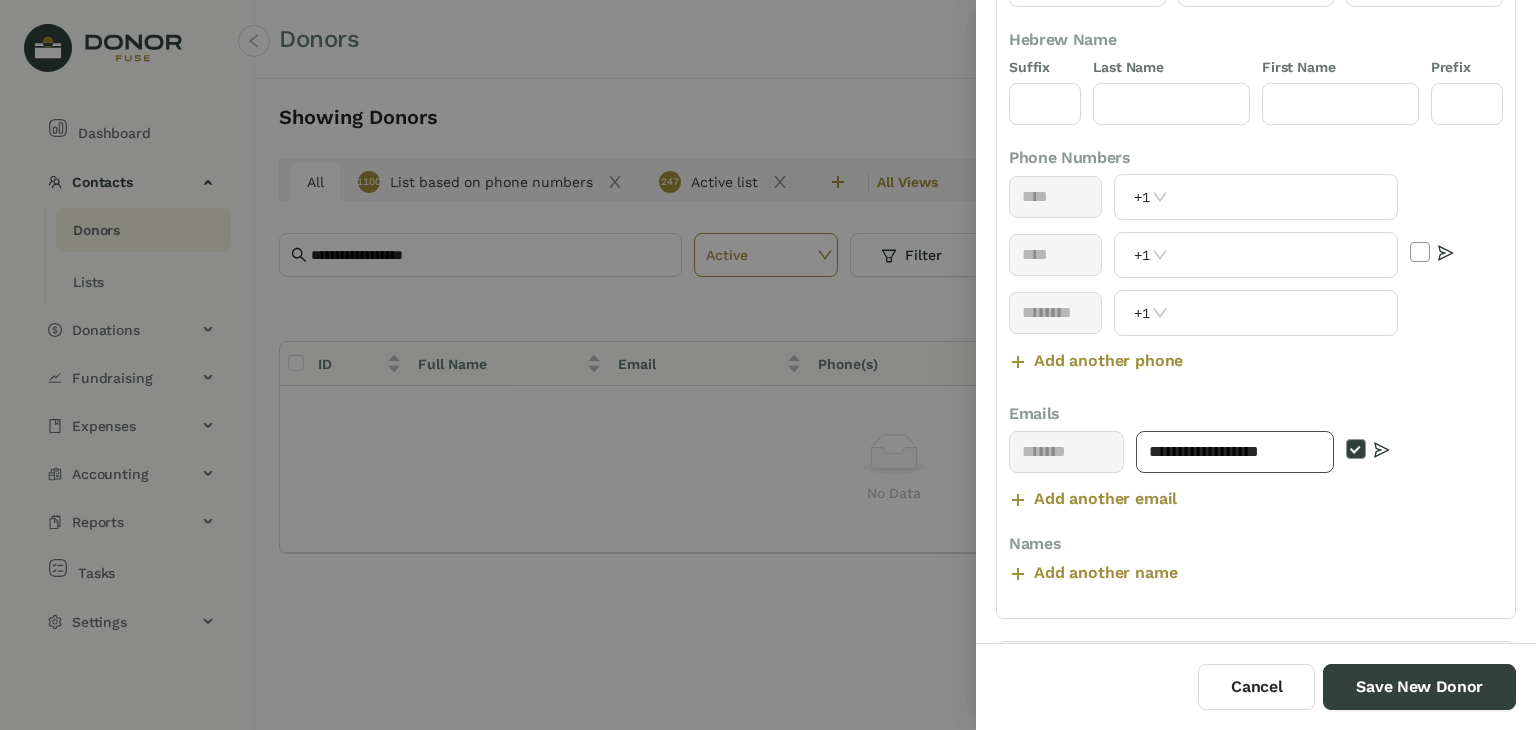 type on "**********" 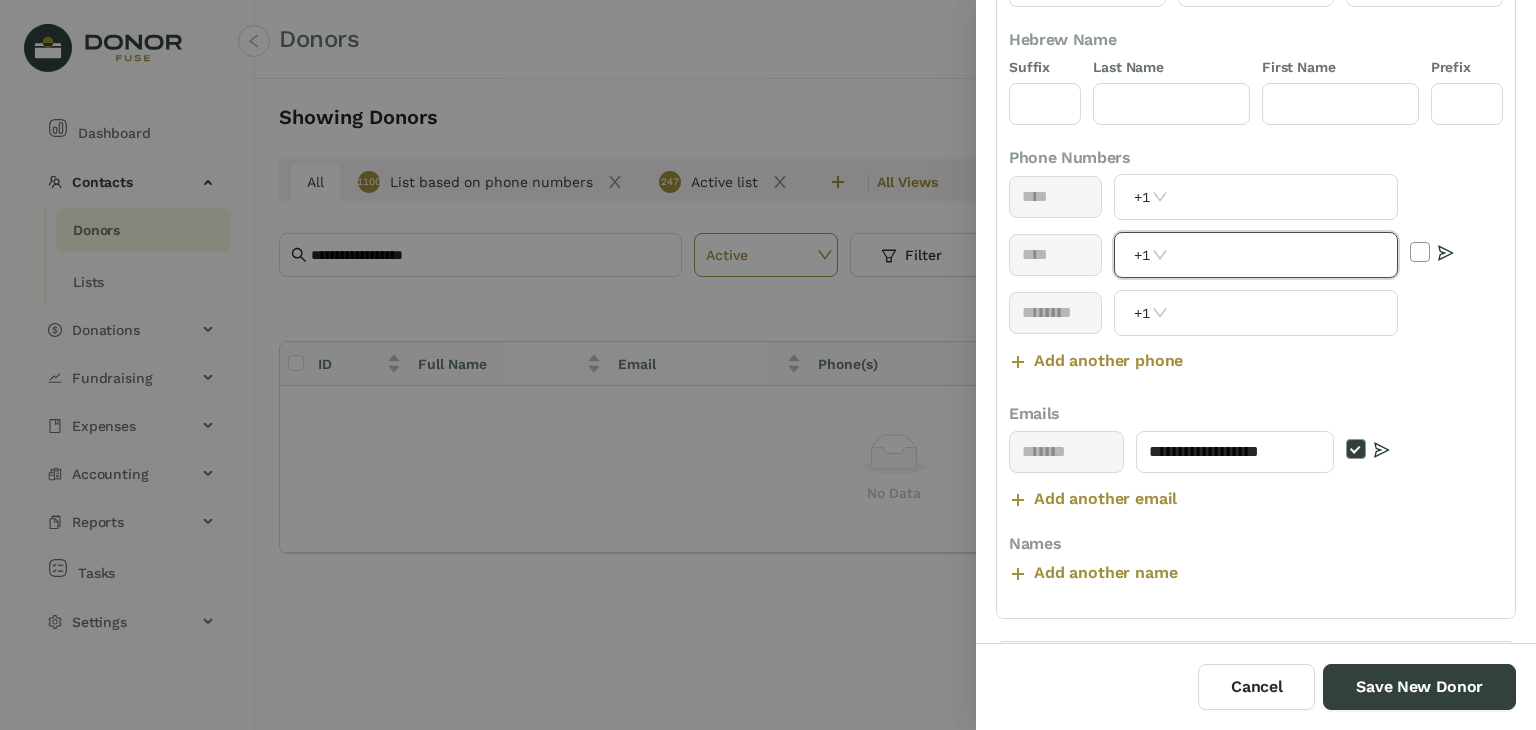click at bounding box center [1284, 255] 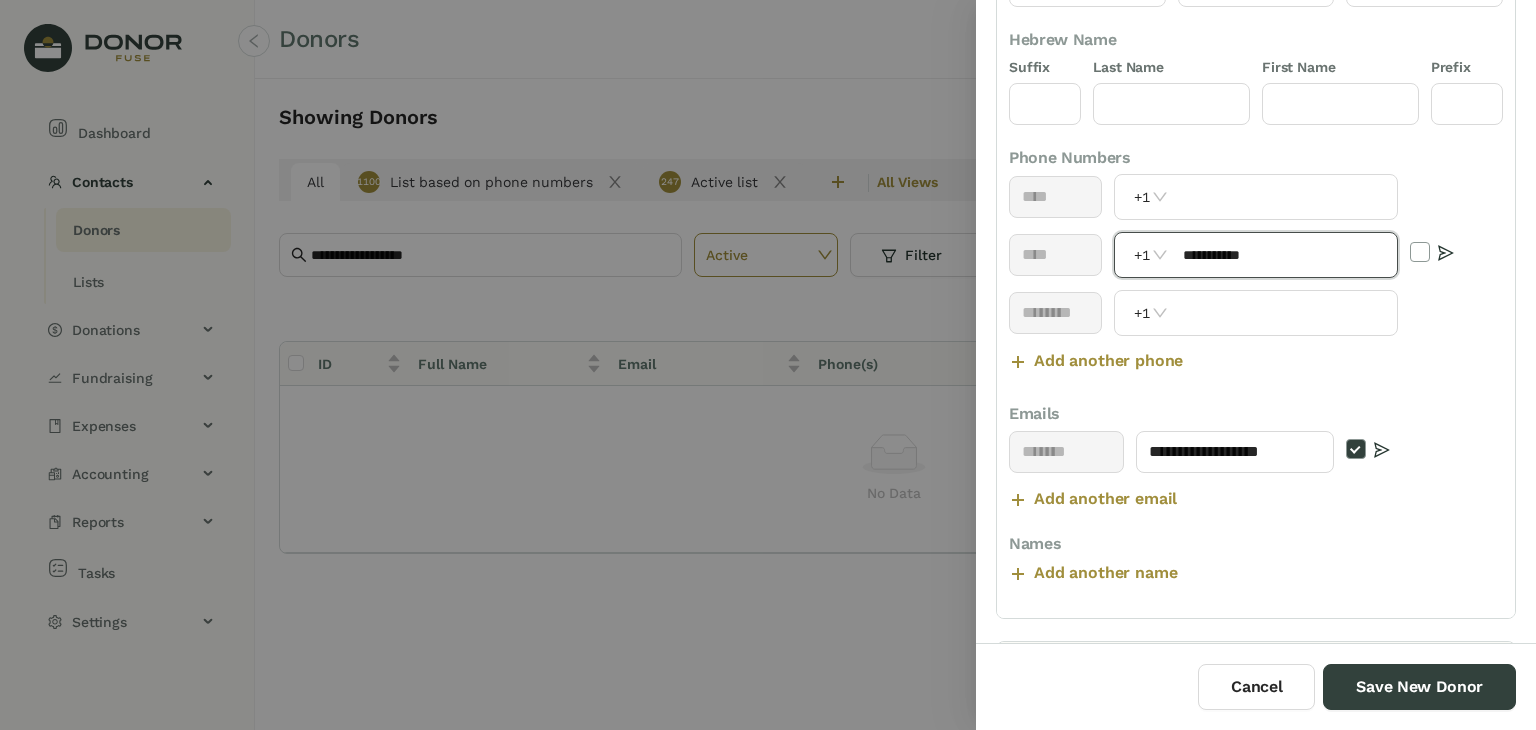 click on "**********" at bounding box center (1284, 255) 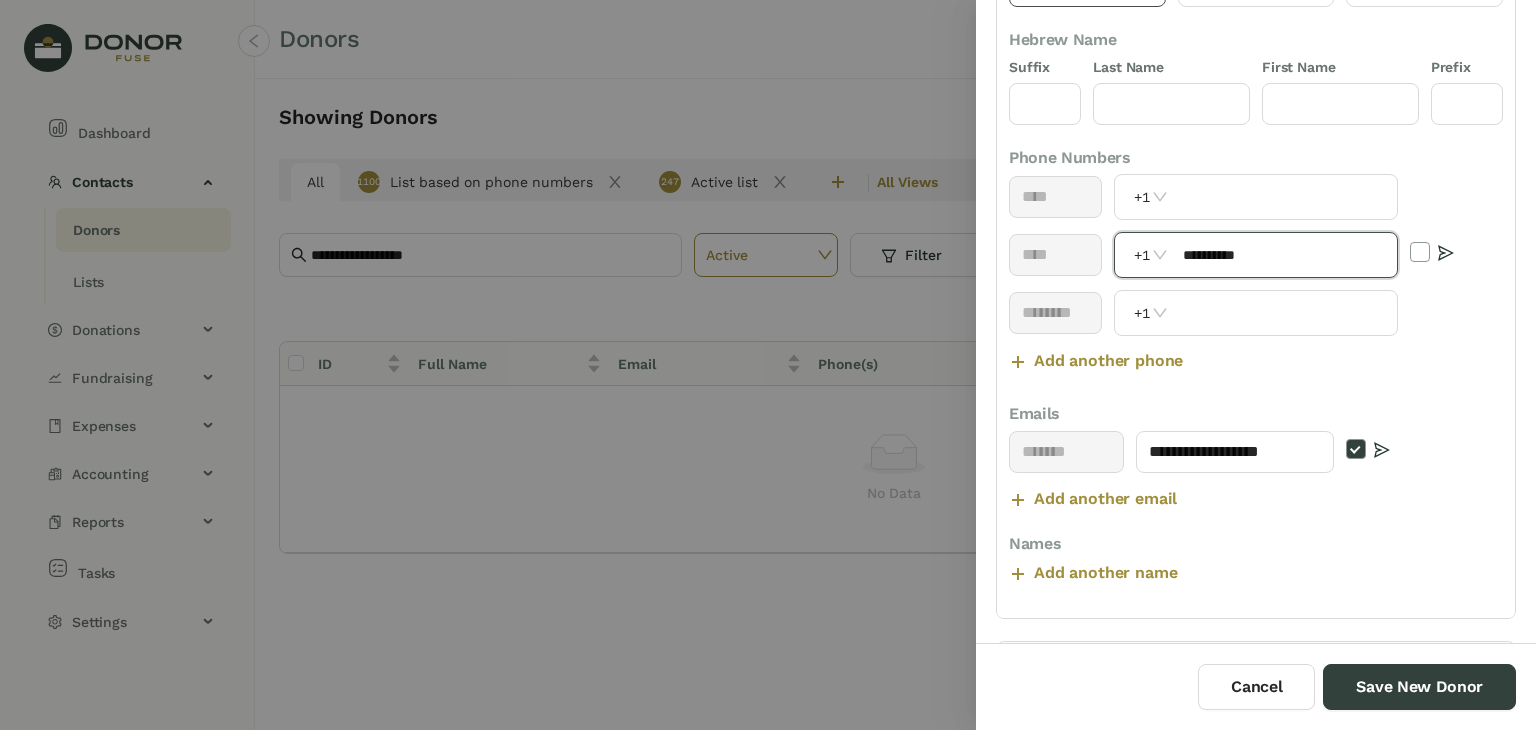 type on "**********" 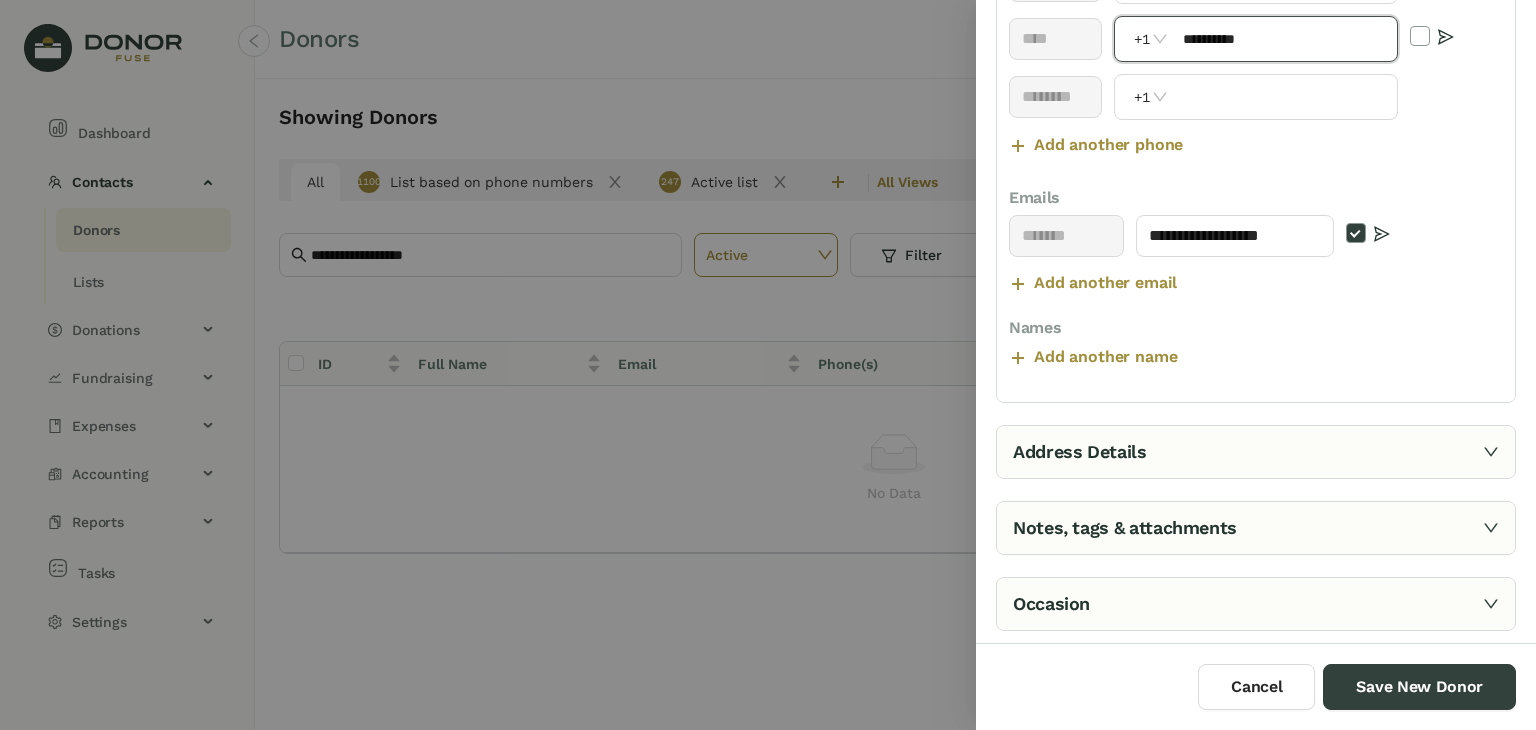 click on "Address Details" at bounding box center (1256, 452) 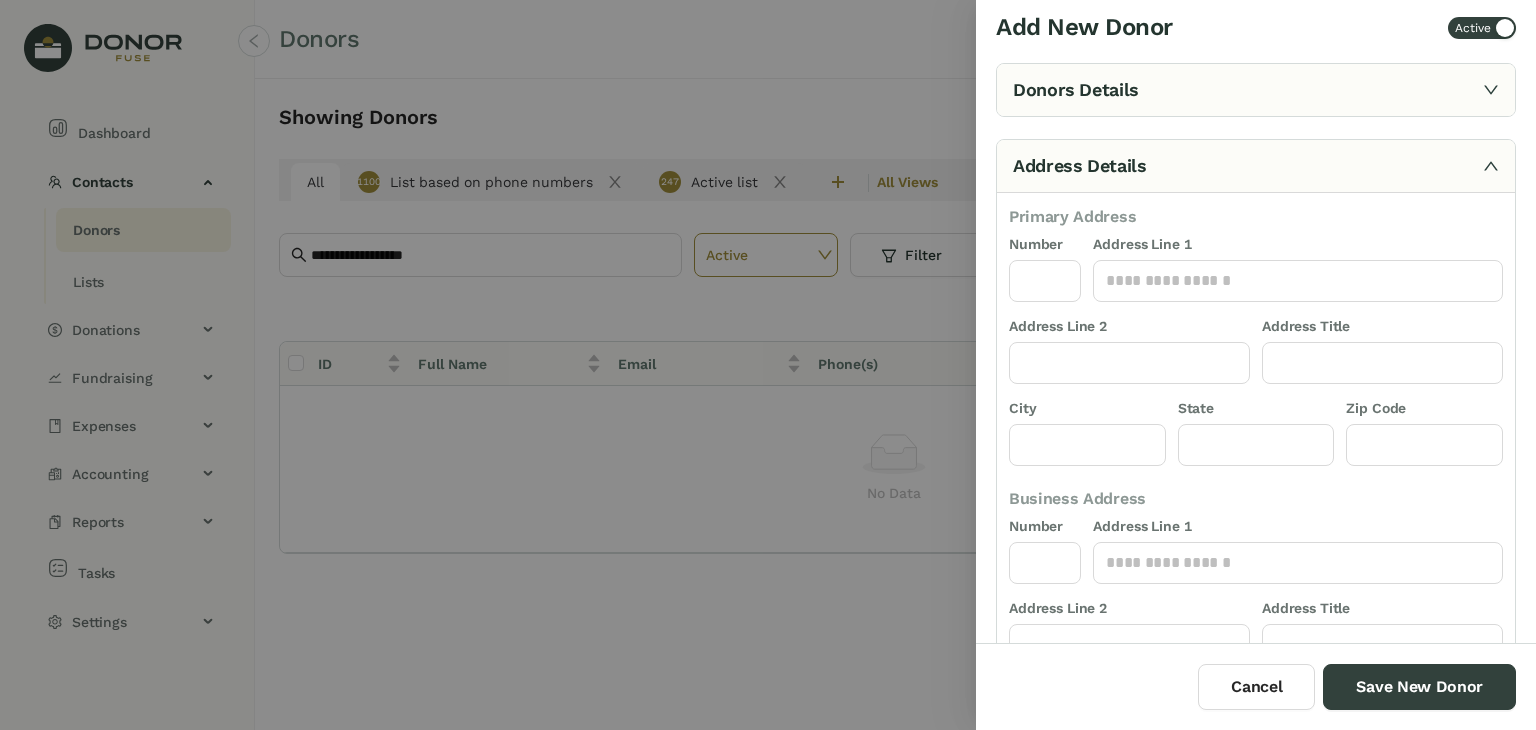 scroll, scrollTop: 0, scrollLeft: 0, axis: both 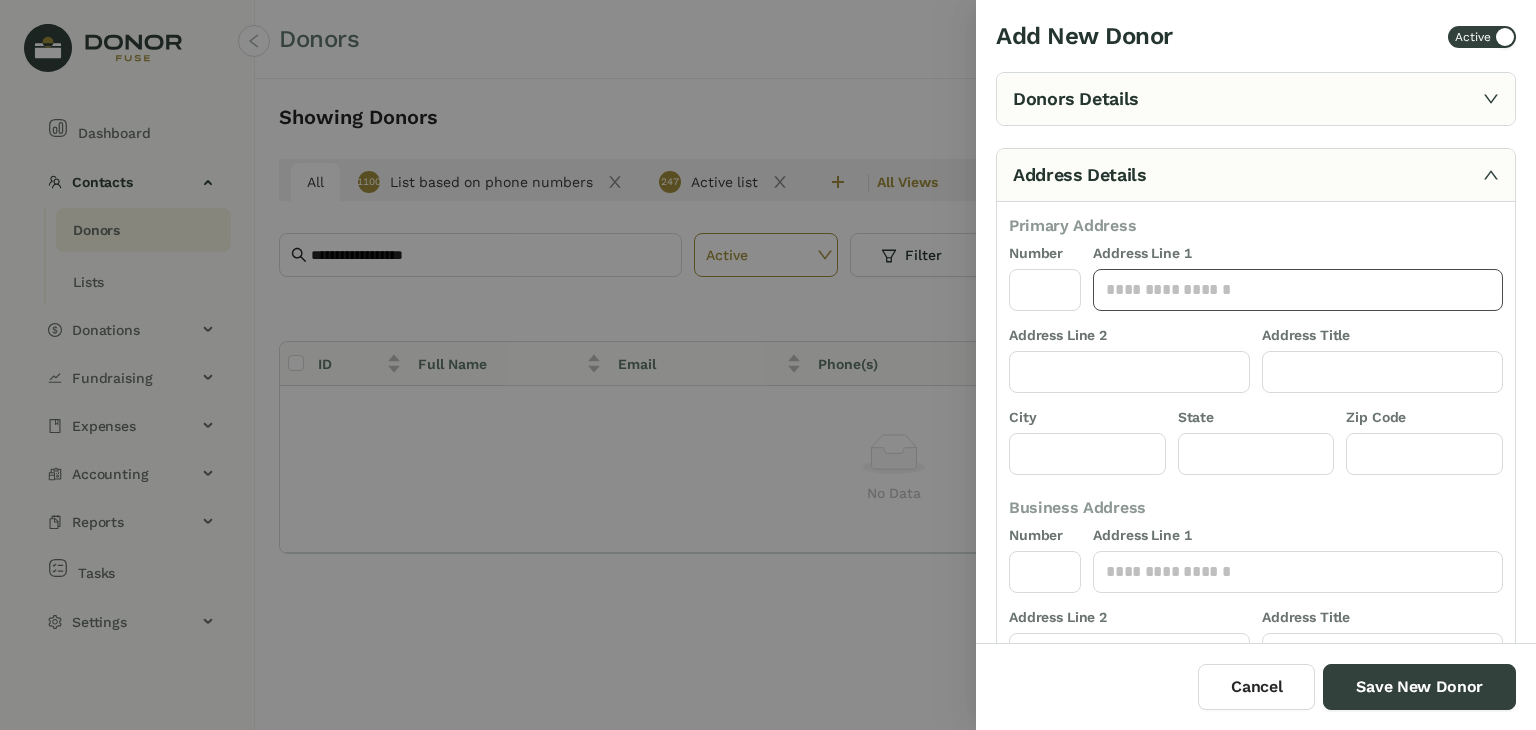 click 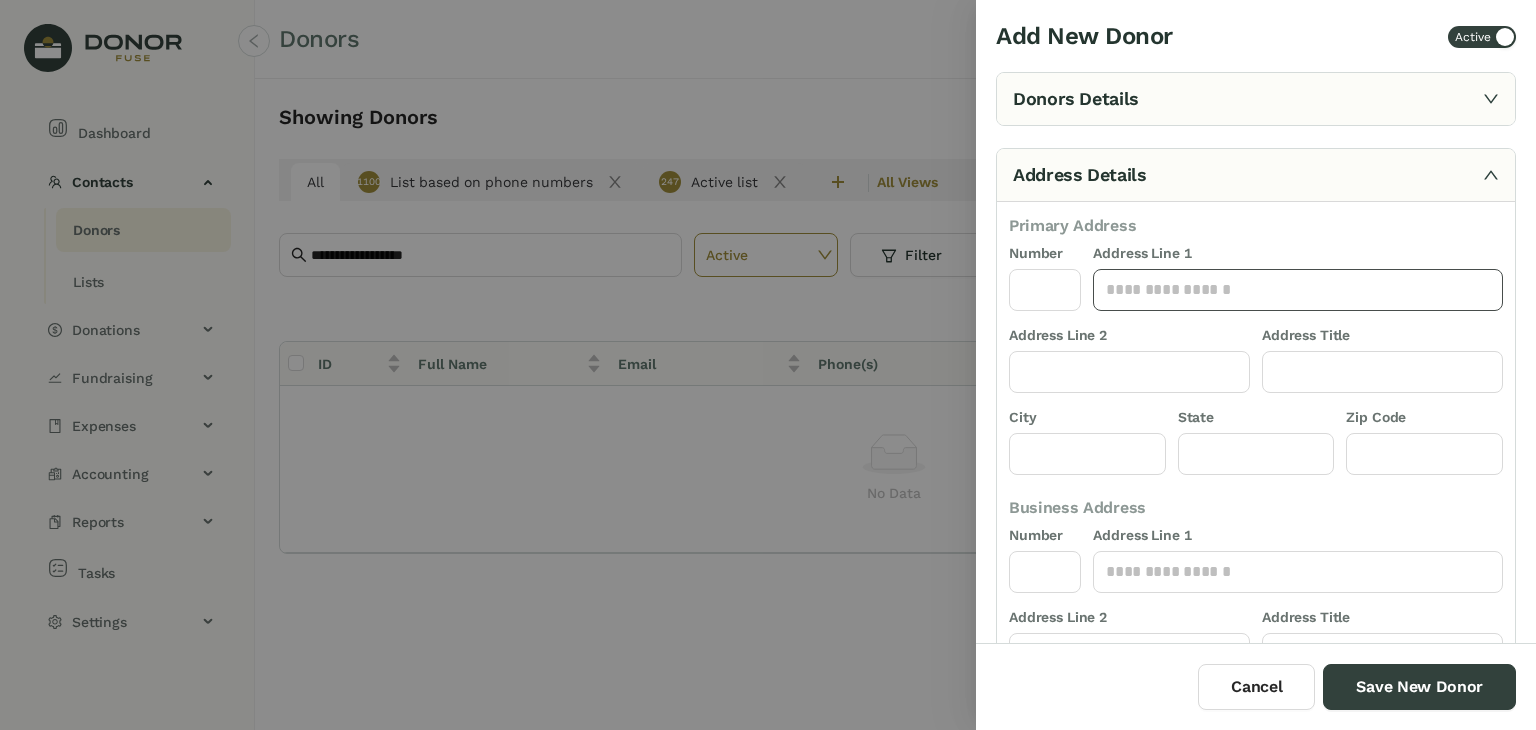 paste on "**********" 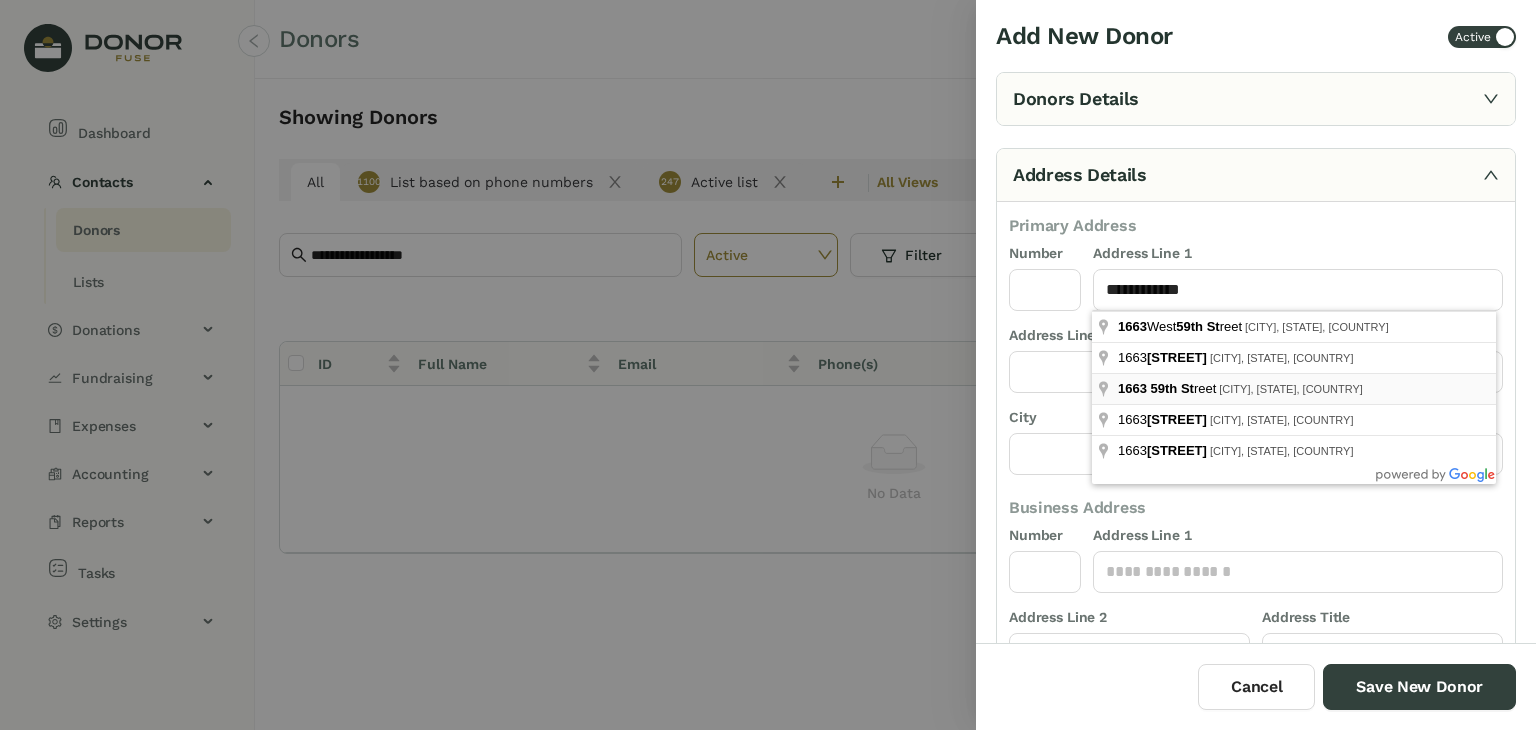 type on "**********" 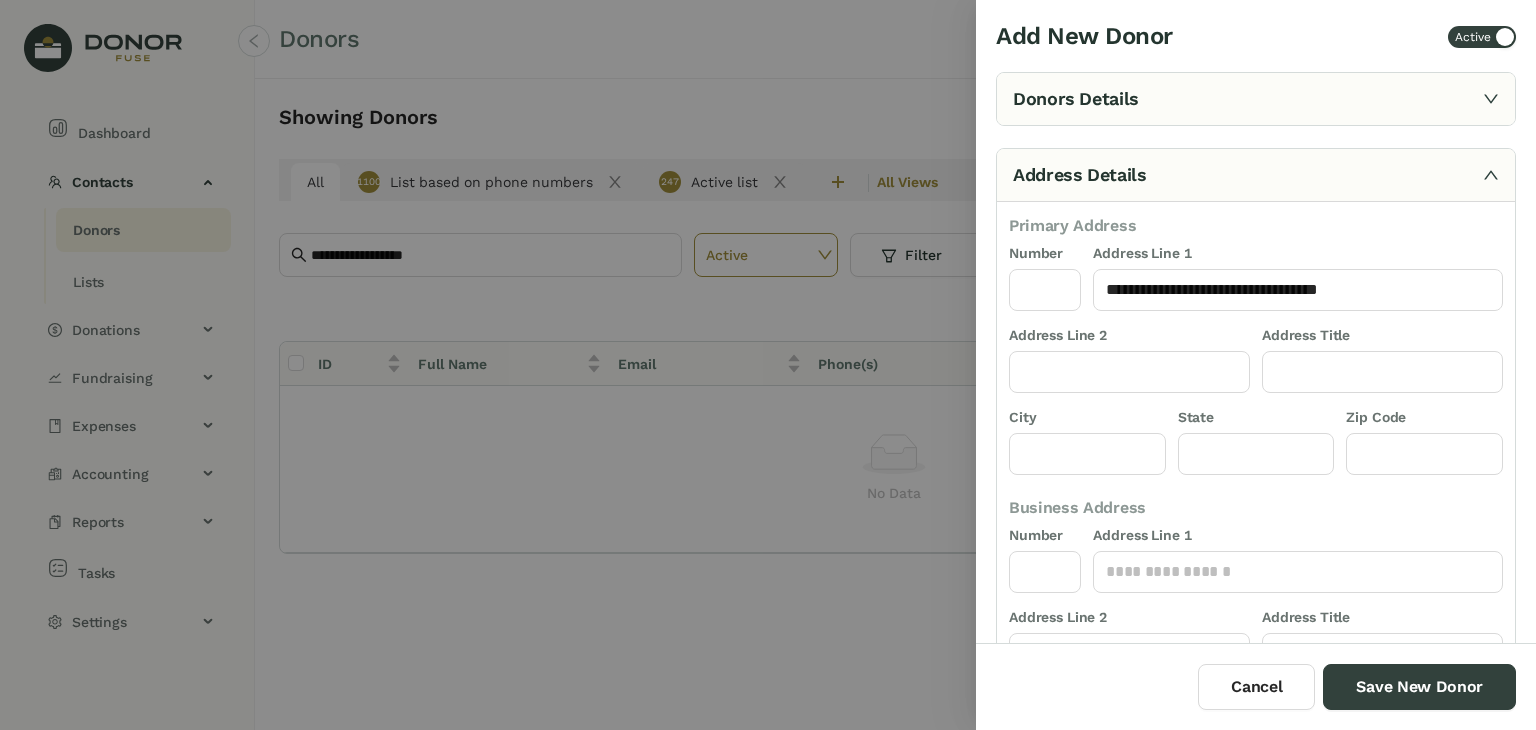 type on "****" 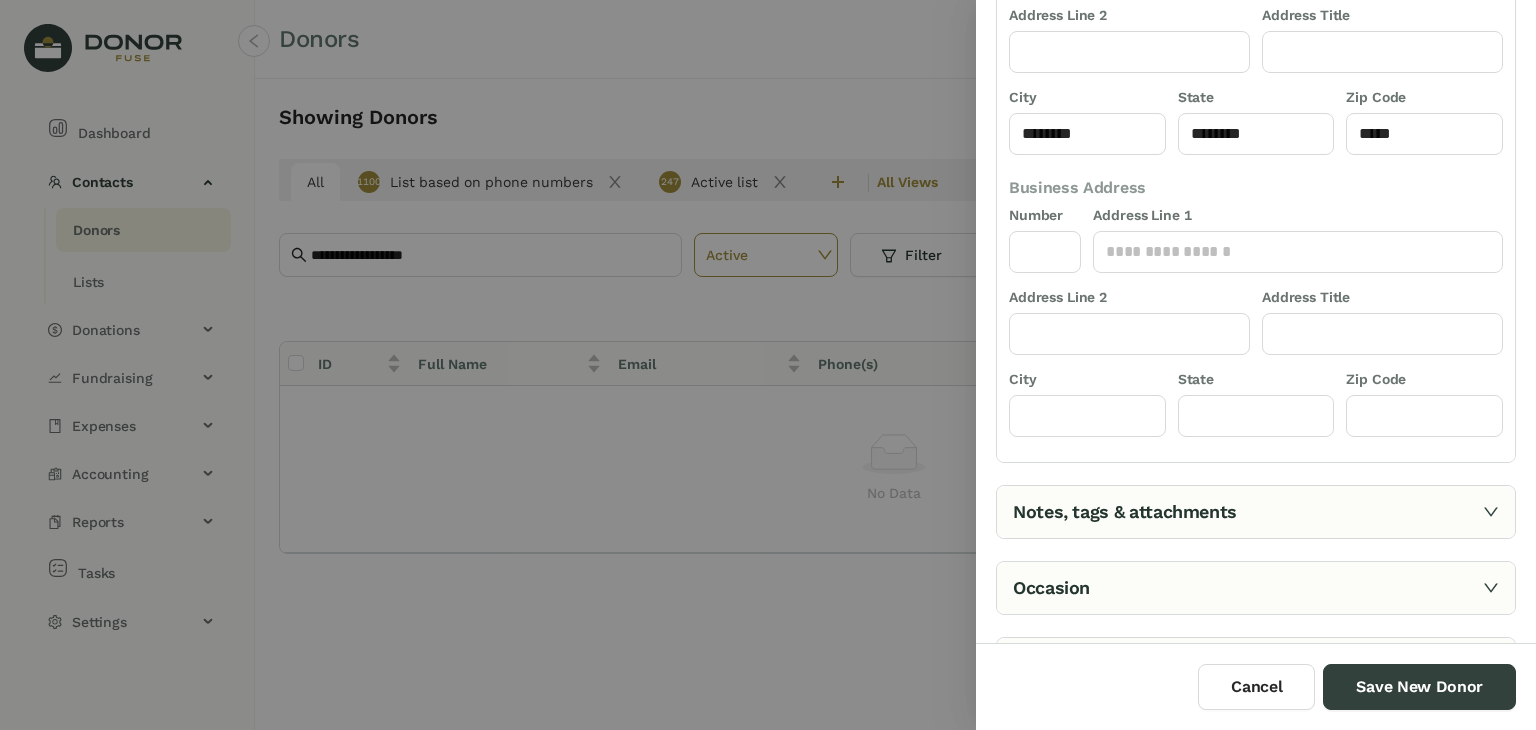 scroll, scrollTop: 321, scrollLeft: 0, axis: vertical 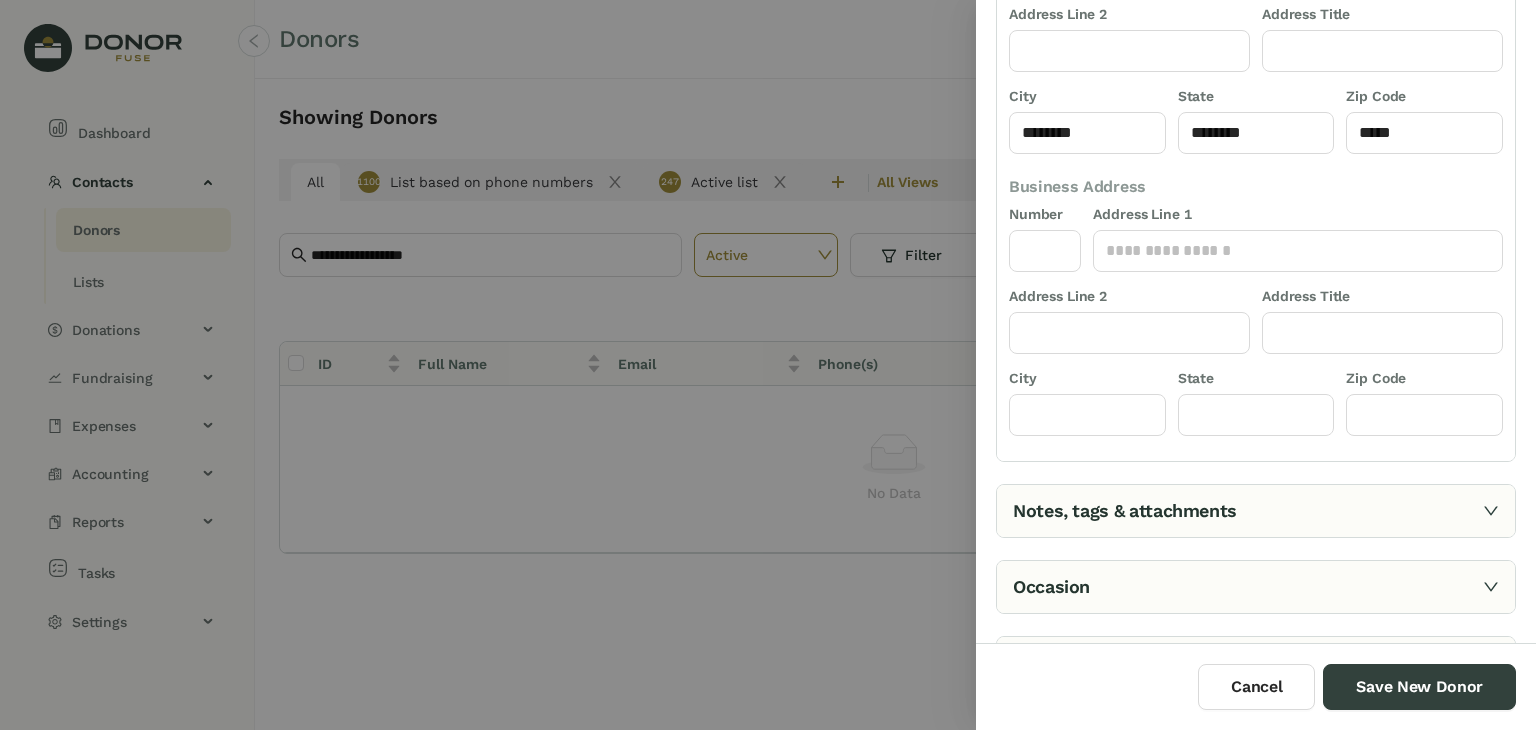 click on "Notes, tags & attachments" at bounding box center [1256, 511] 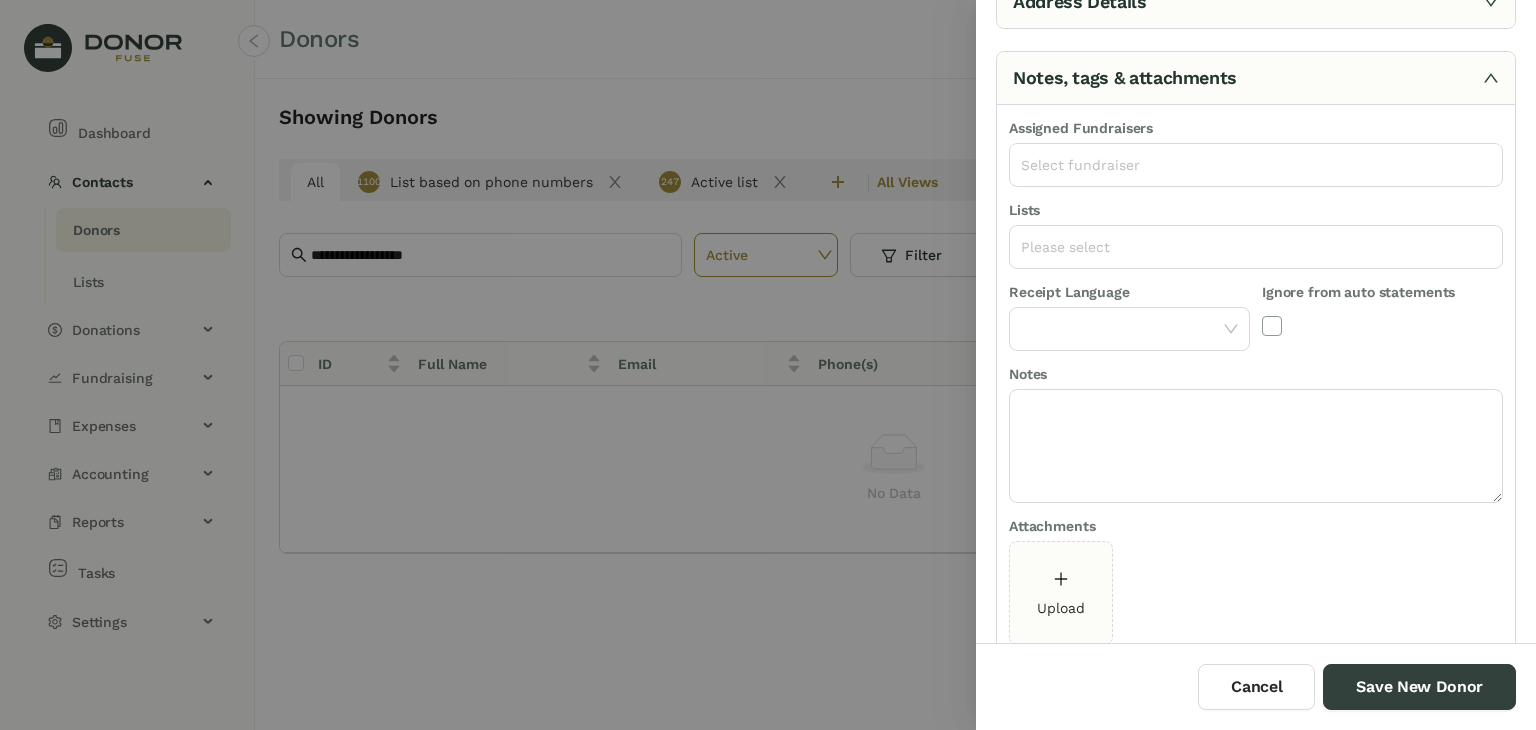 scroll, scrollTop: 72, scrollLeft: 0, axis: vertical 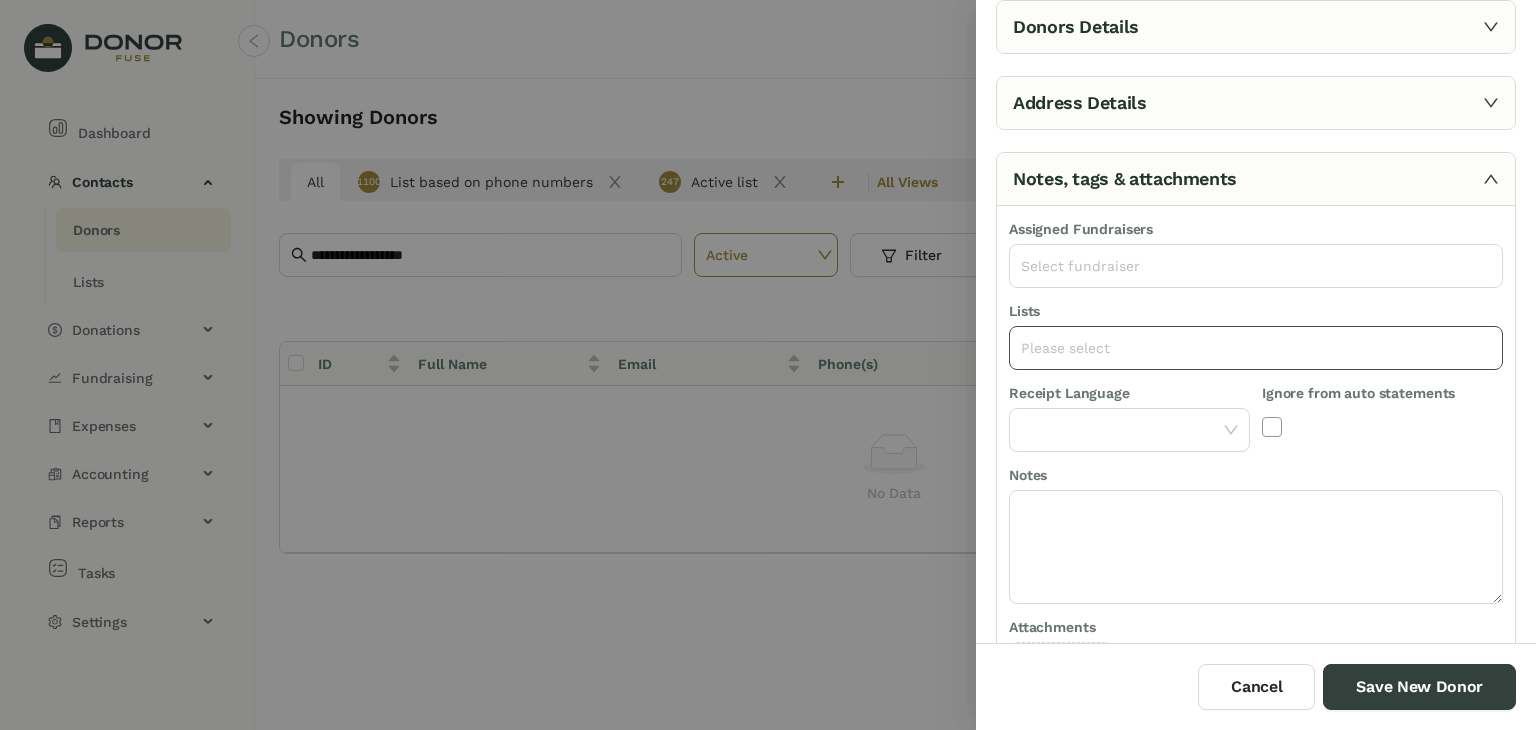 click on "Please select" 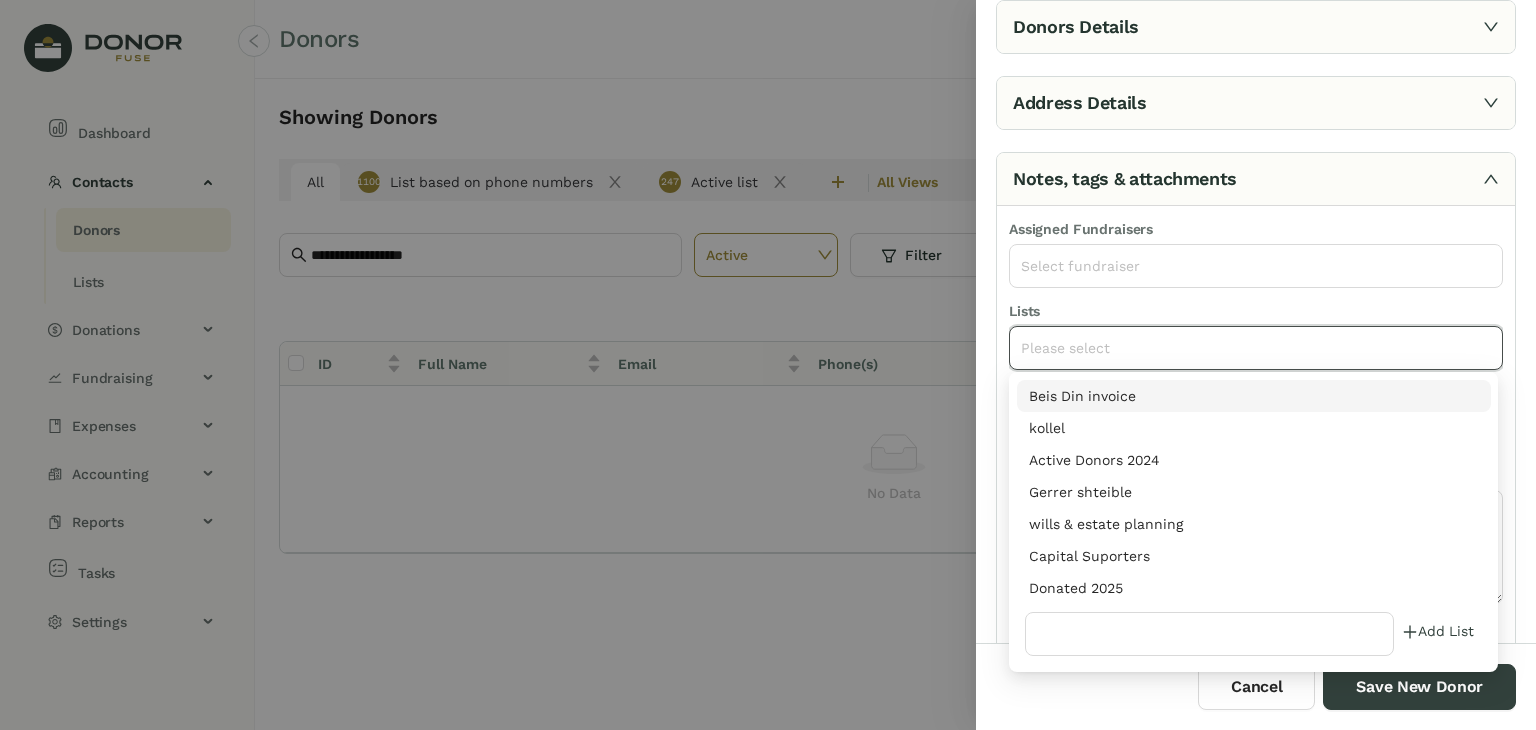 click on "Donated 2025" at bounding box center (1254, 588) 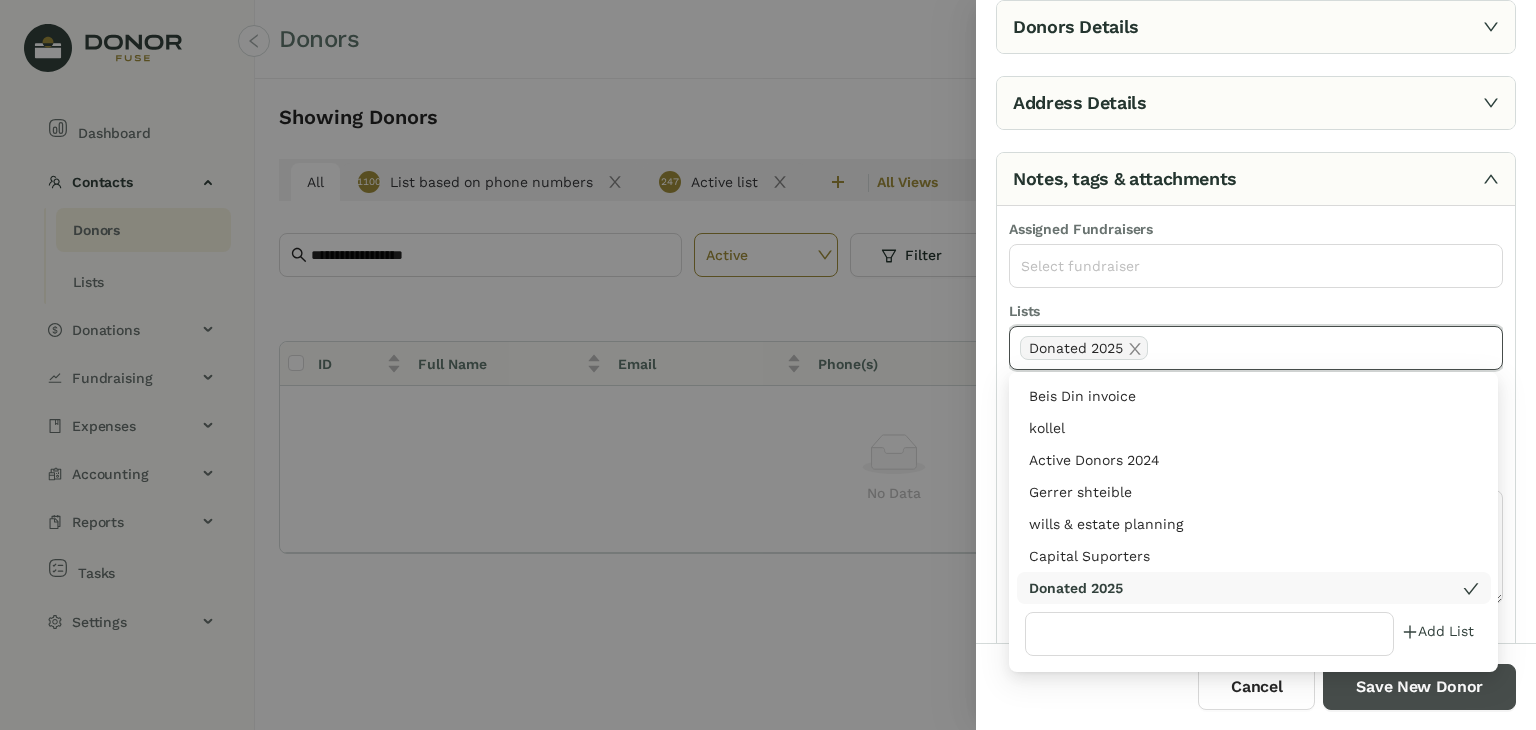 click on "Save New Donor" at bounding box center [1419, 687] 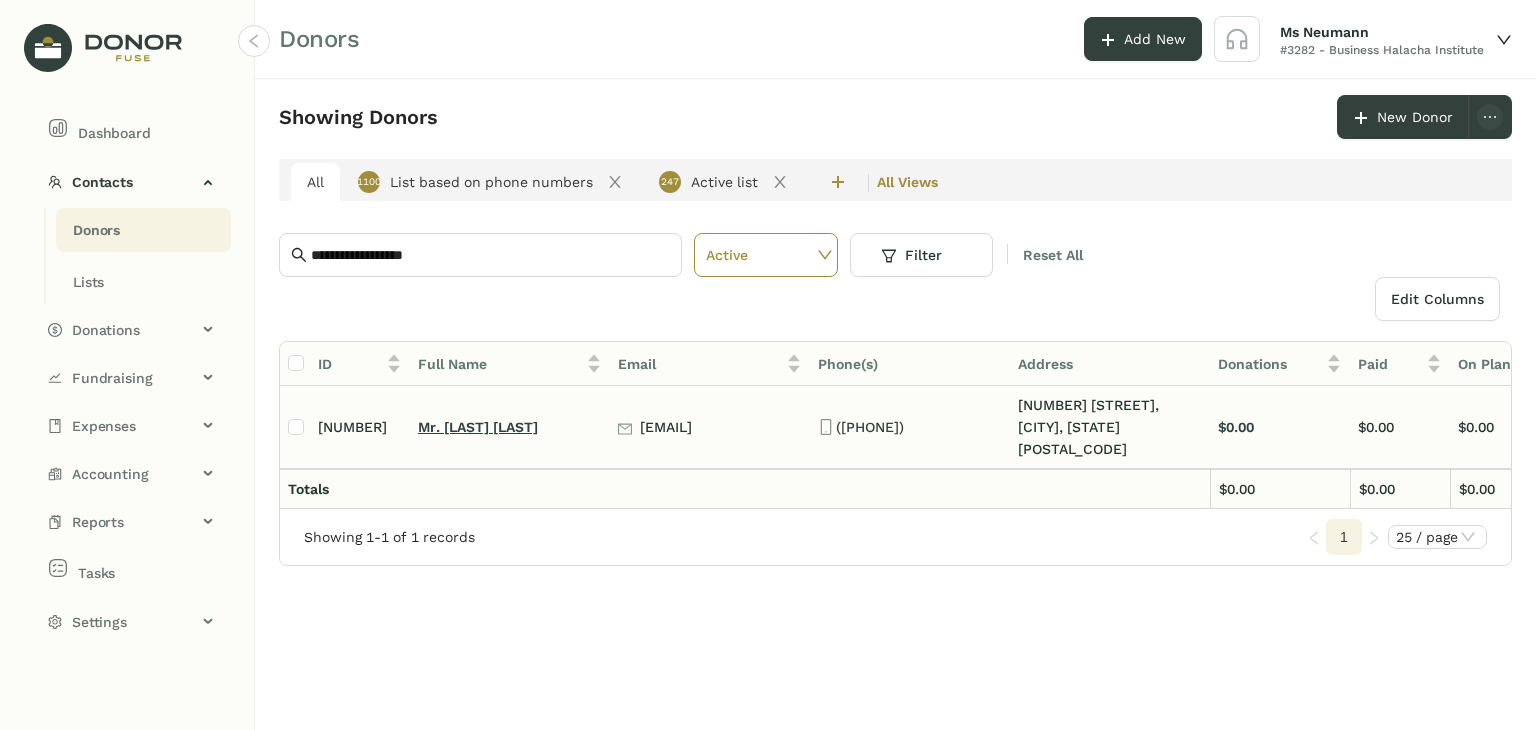 click on "Mr. Peter Nadler" 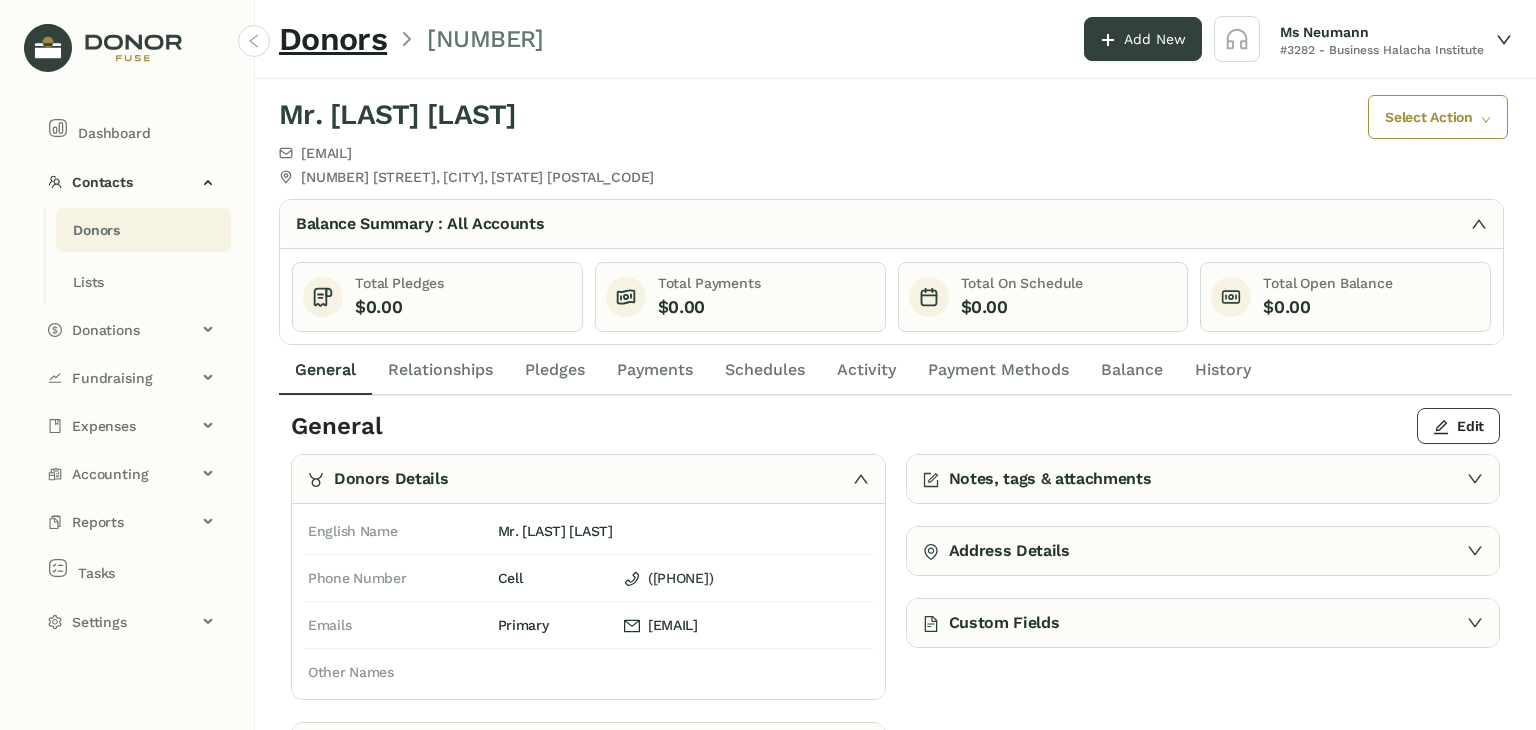 click on "Payments" 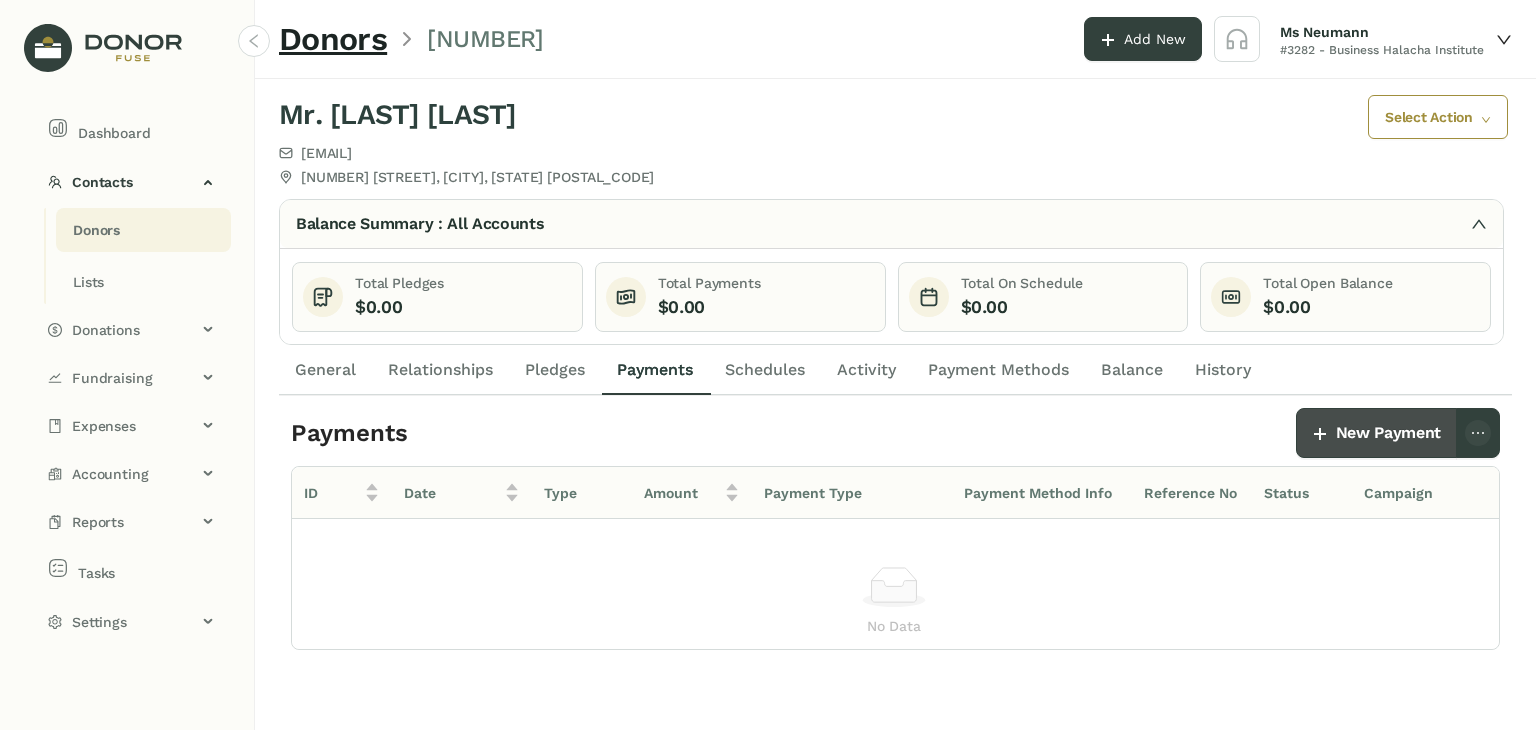 click on "New Payment" 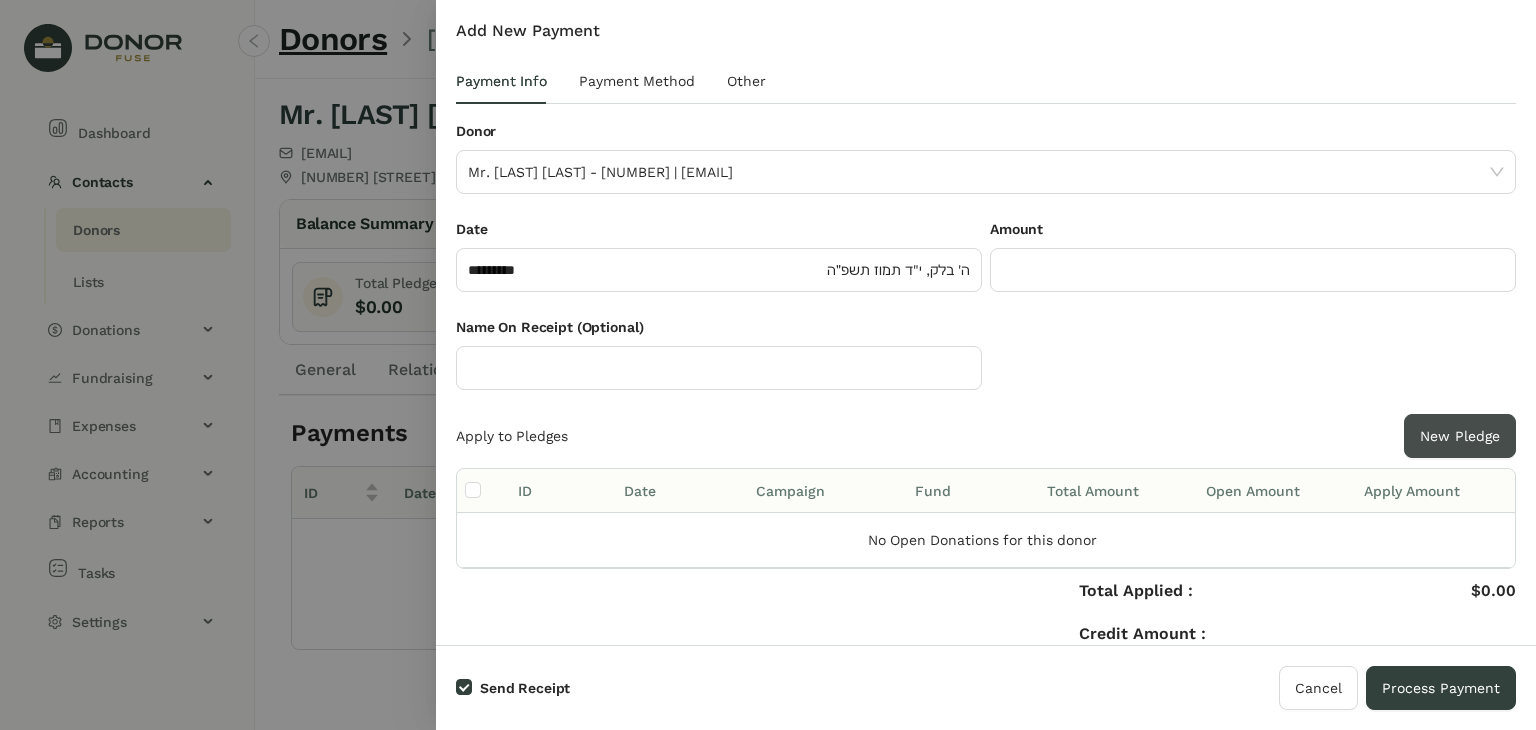 click on "New Pledge" at bounding box center [1460, 436] 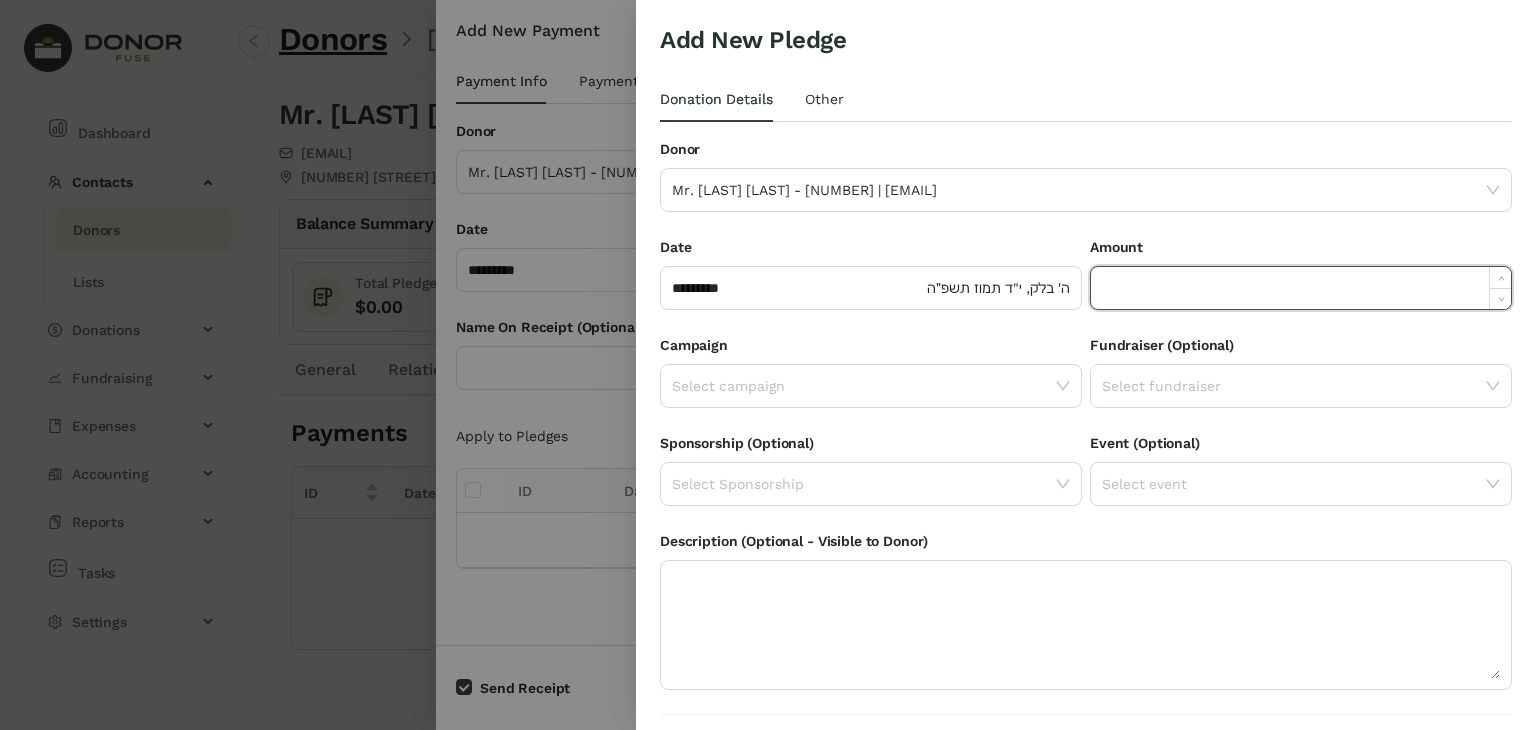 click 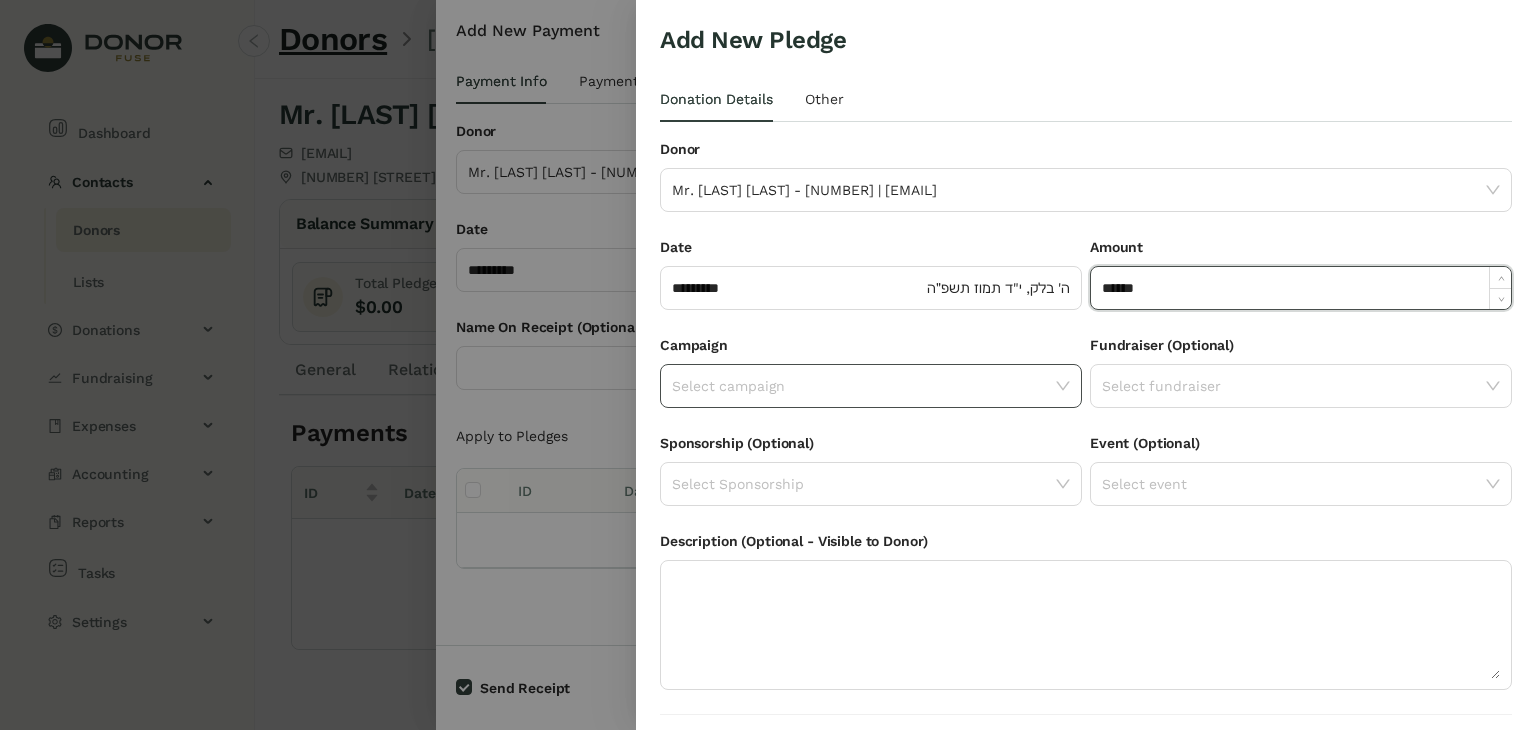 type on "*******" 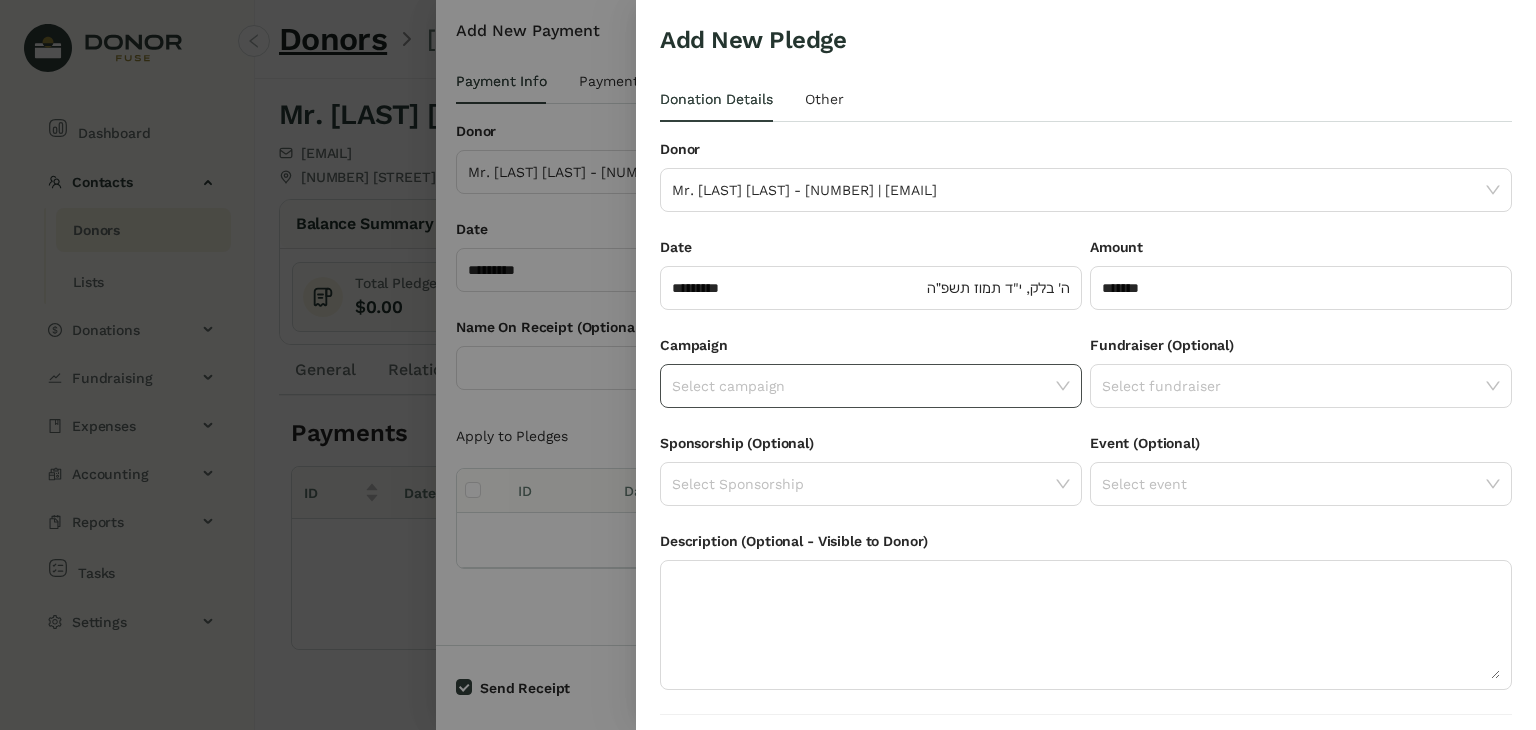 click on "Select campaign" 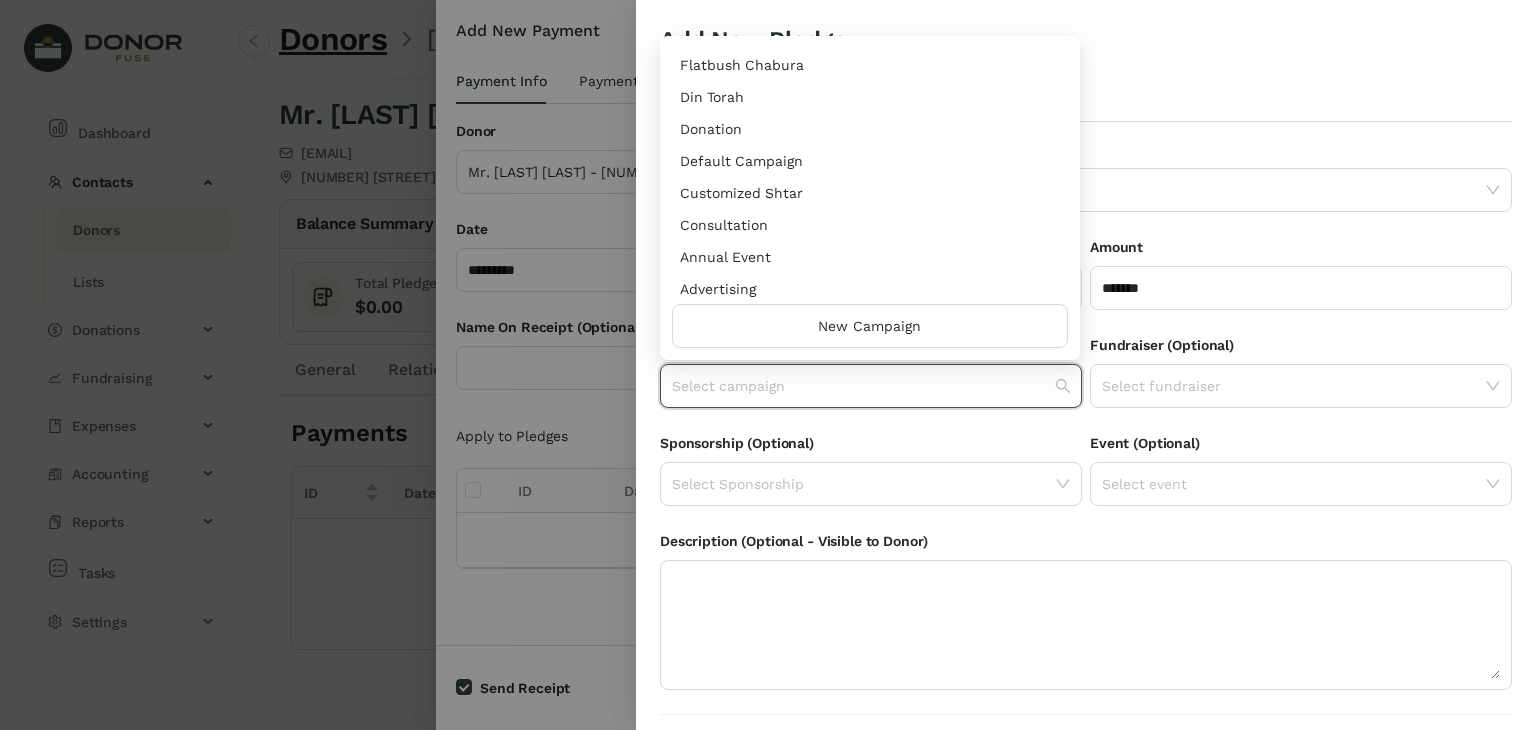 scroll, scrollTop: 960, scrollLeft: 0, axis: vertical 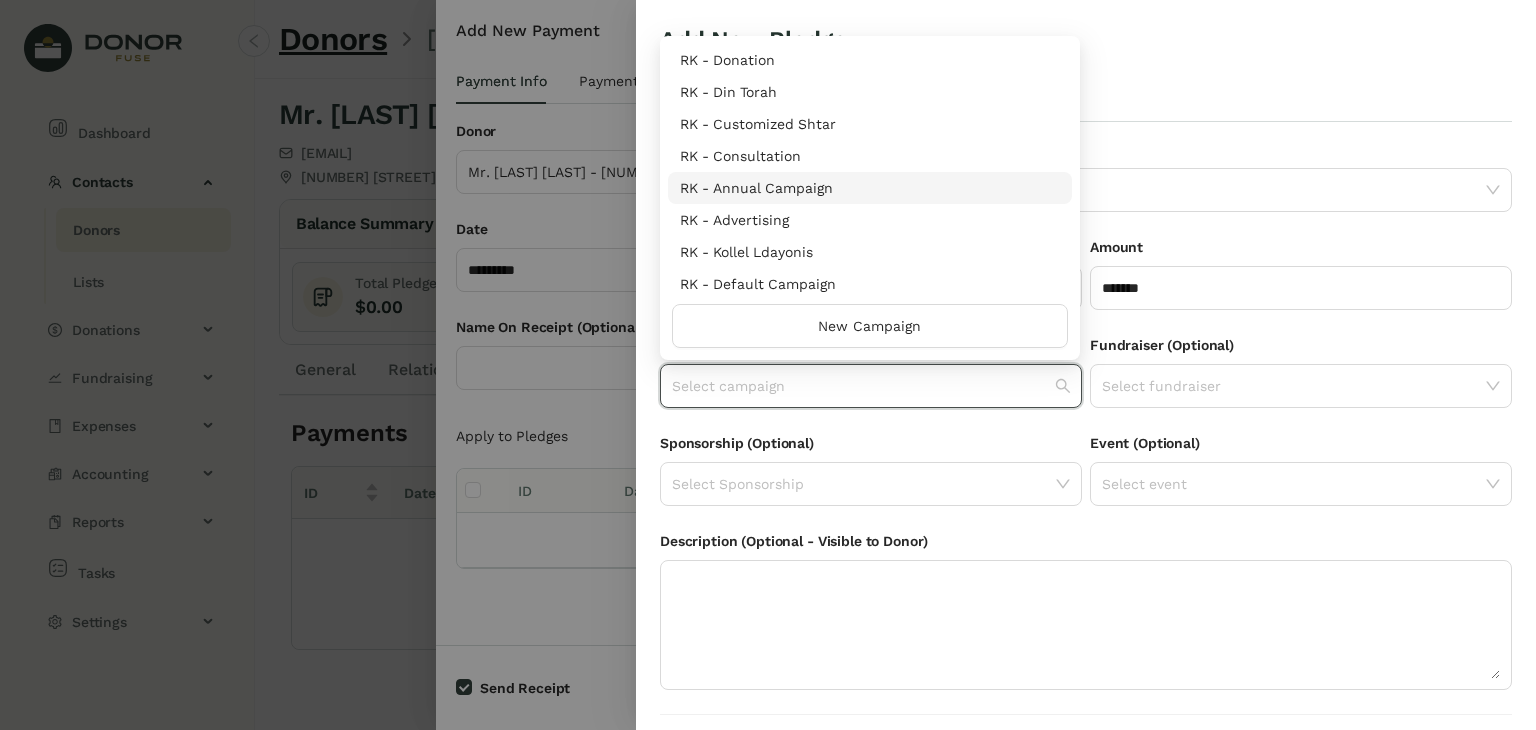 click on "RK - Annual Campaign" at bounding box center (870, 188) 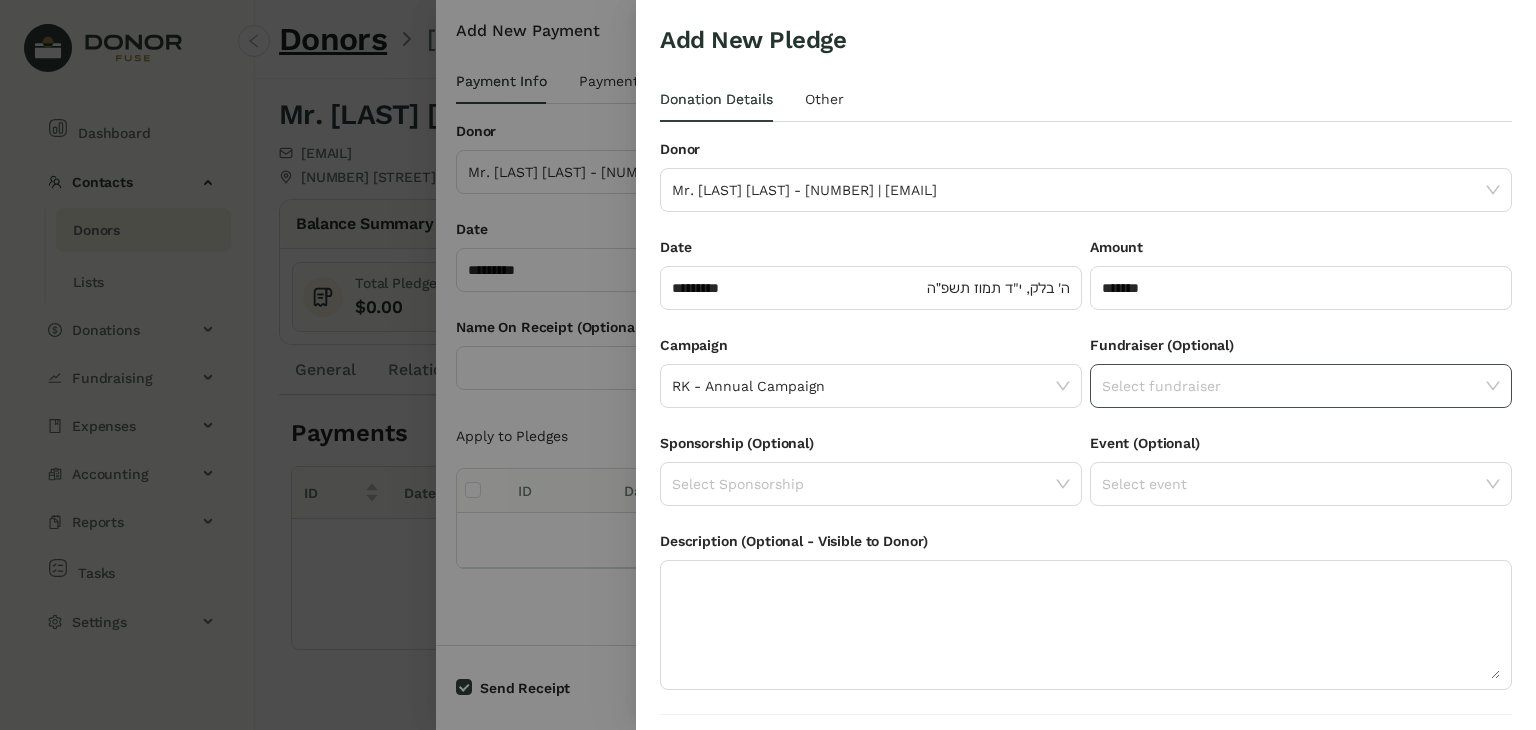 click 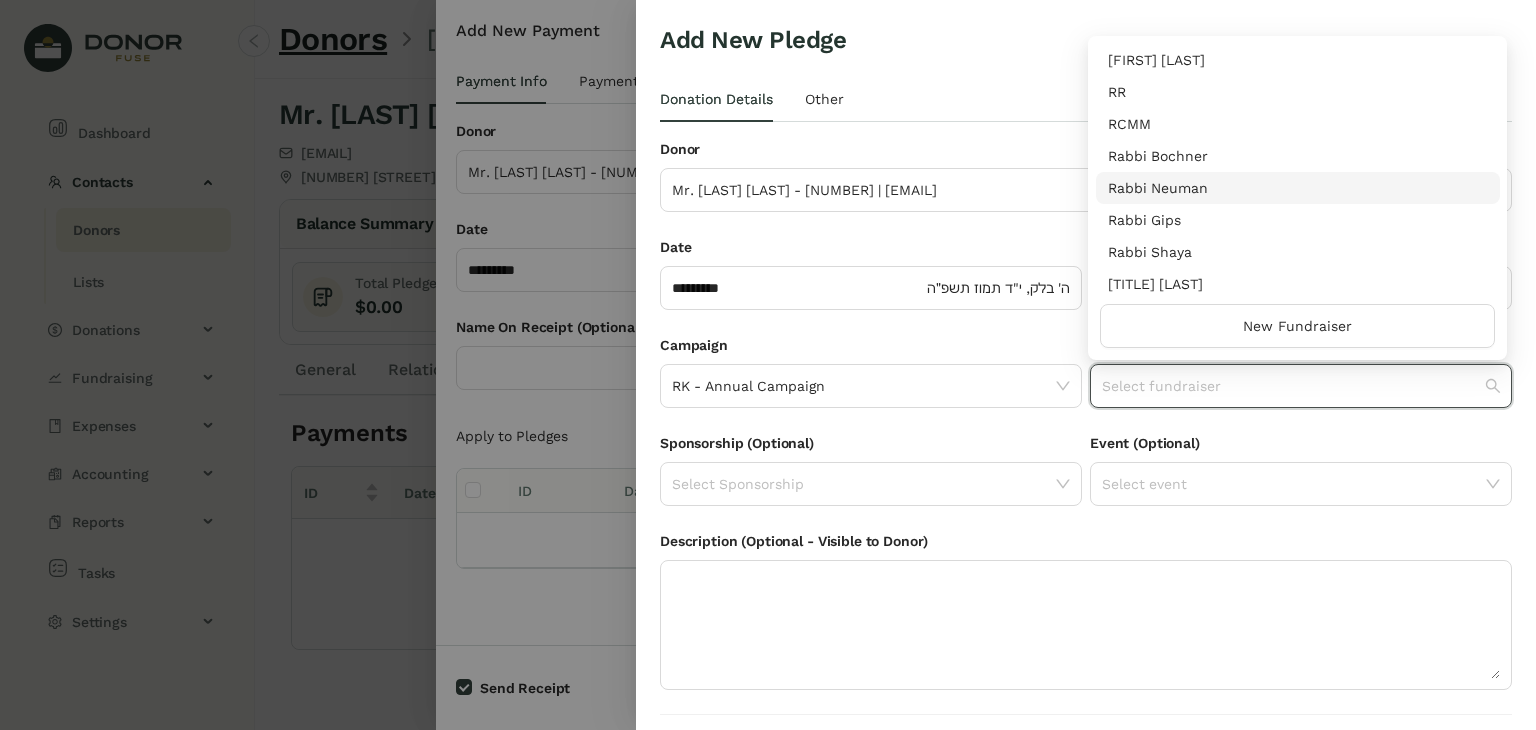 click on "Rabbi Neuman" at bounding box center (1298, 188) 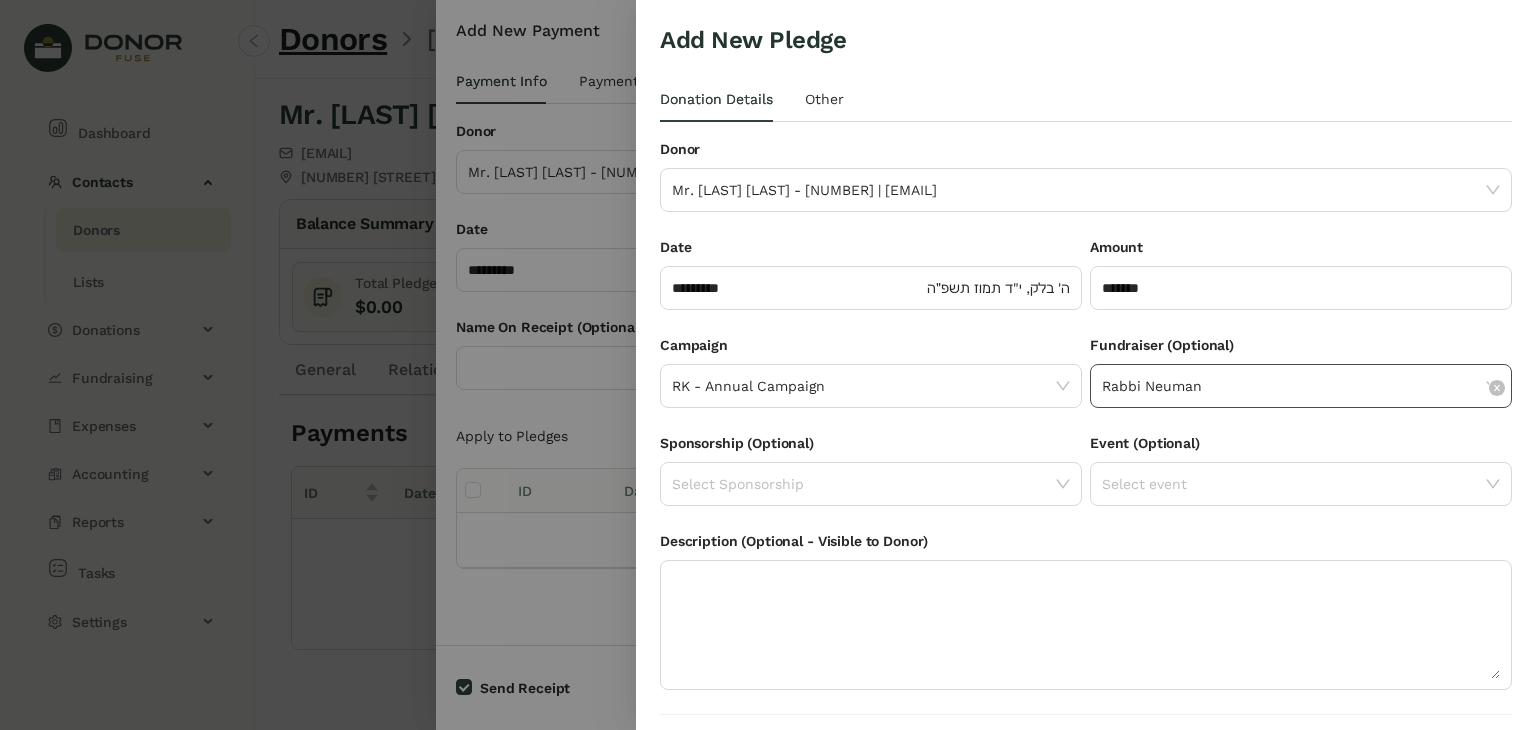 scroll, scrollTop: 54, scrollLeft: 0, axis: vertical 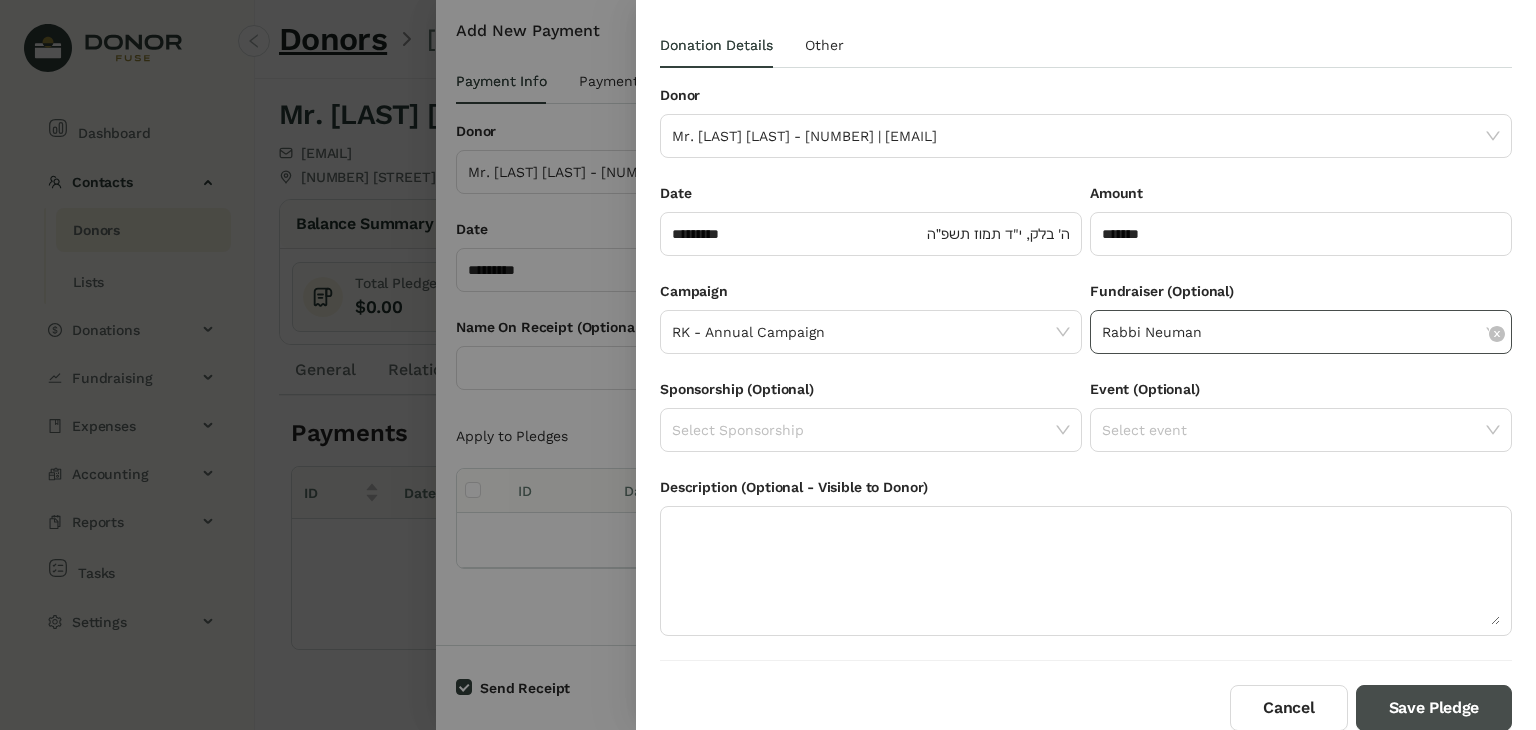 click on "Save Pledge" at bounding box center [1434, 708] 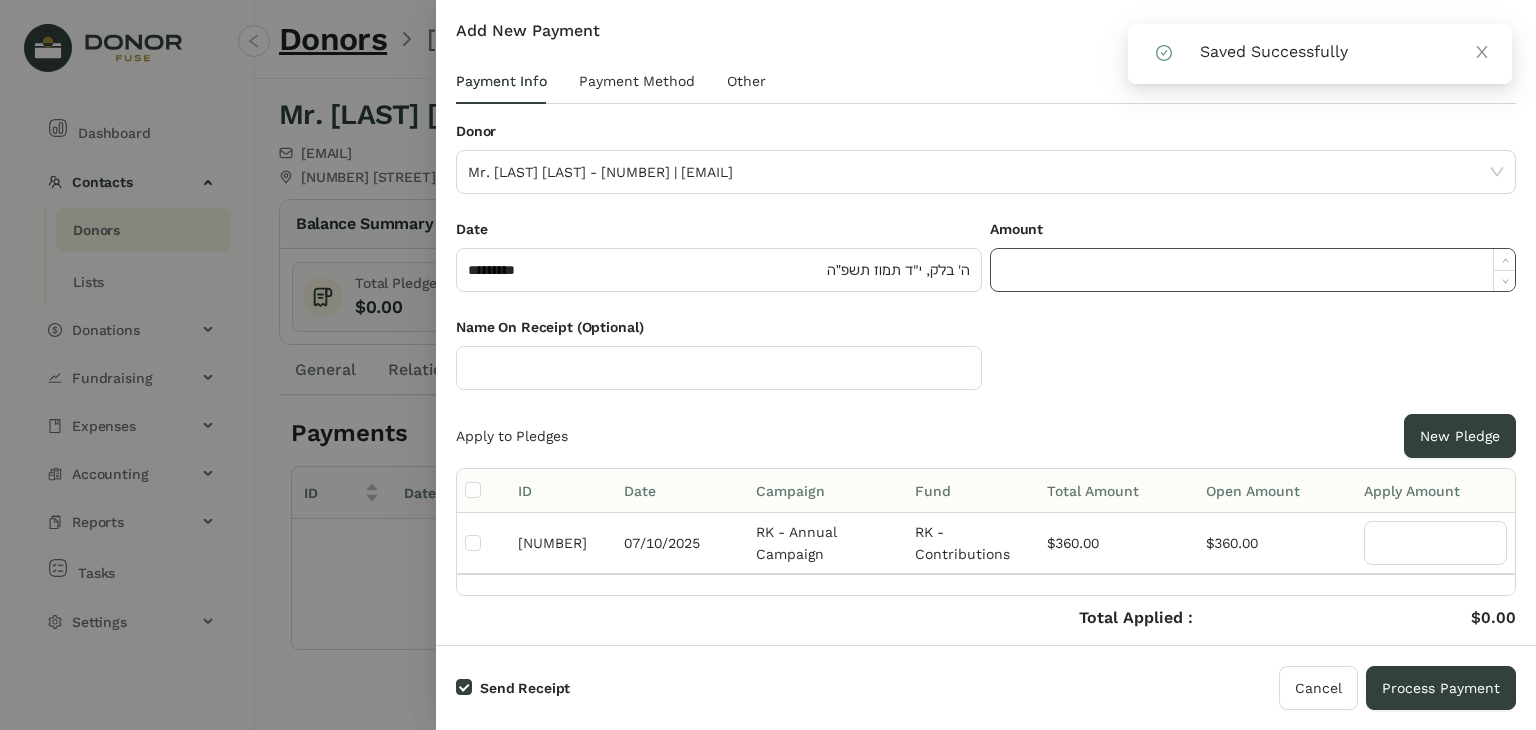 click 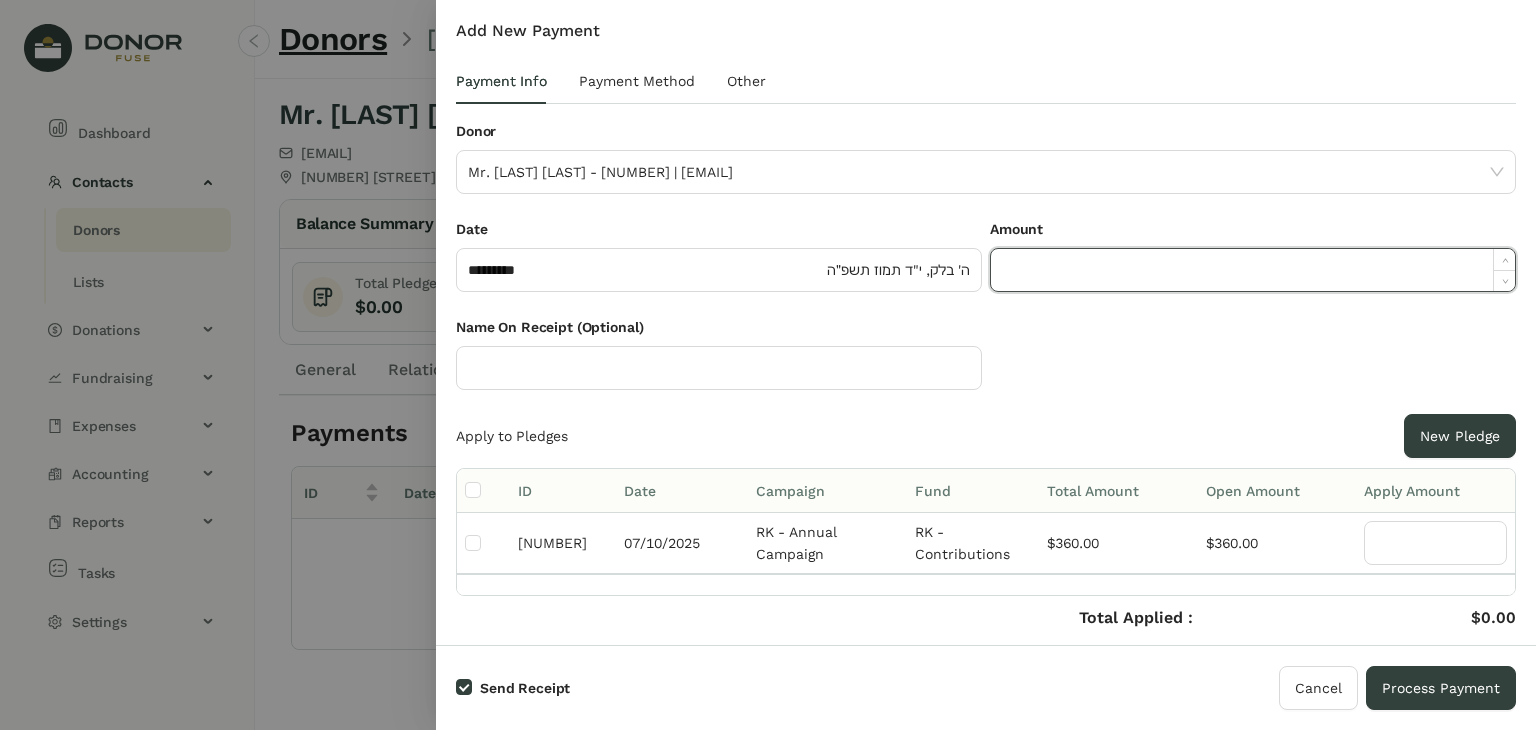 paste on "******" 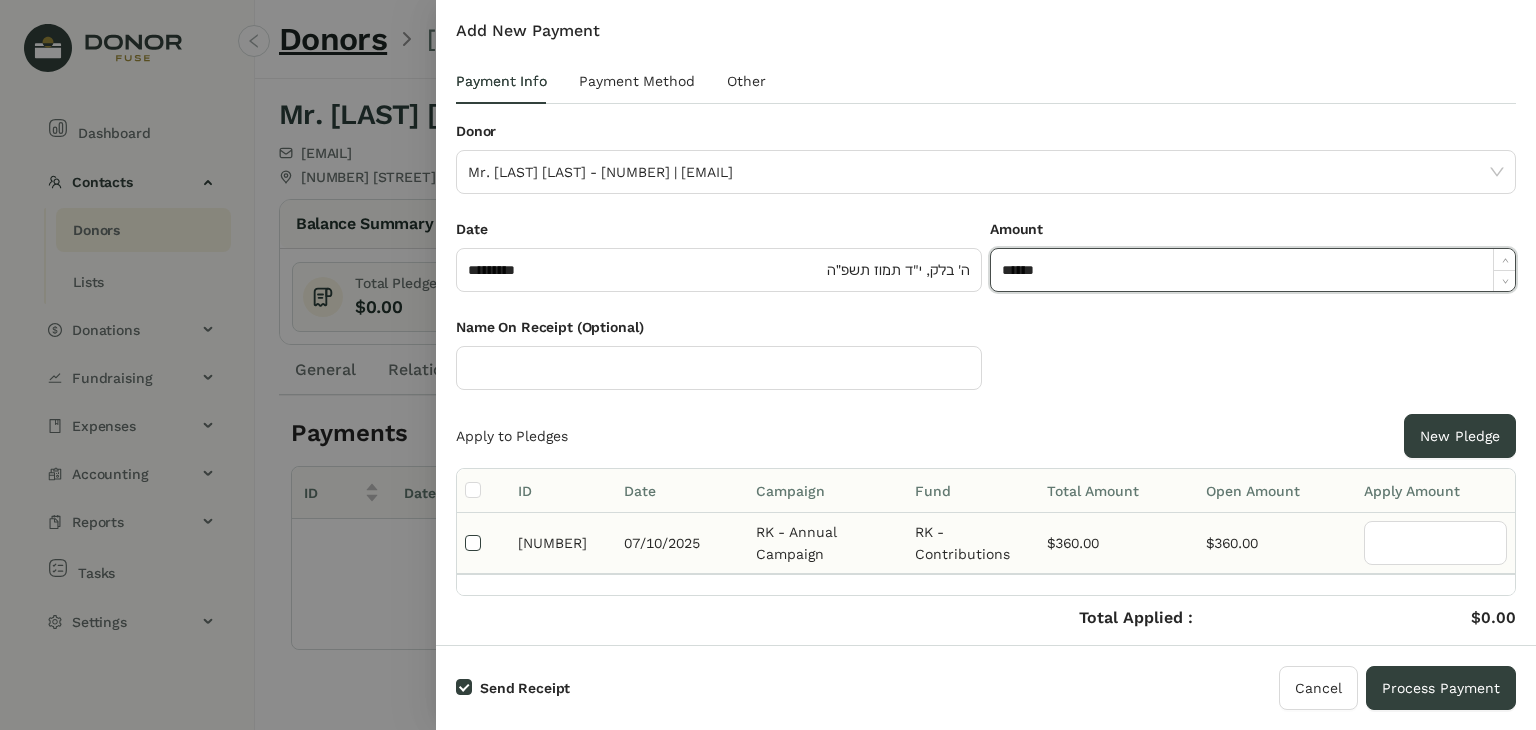 type on "*******" 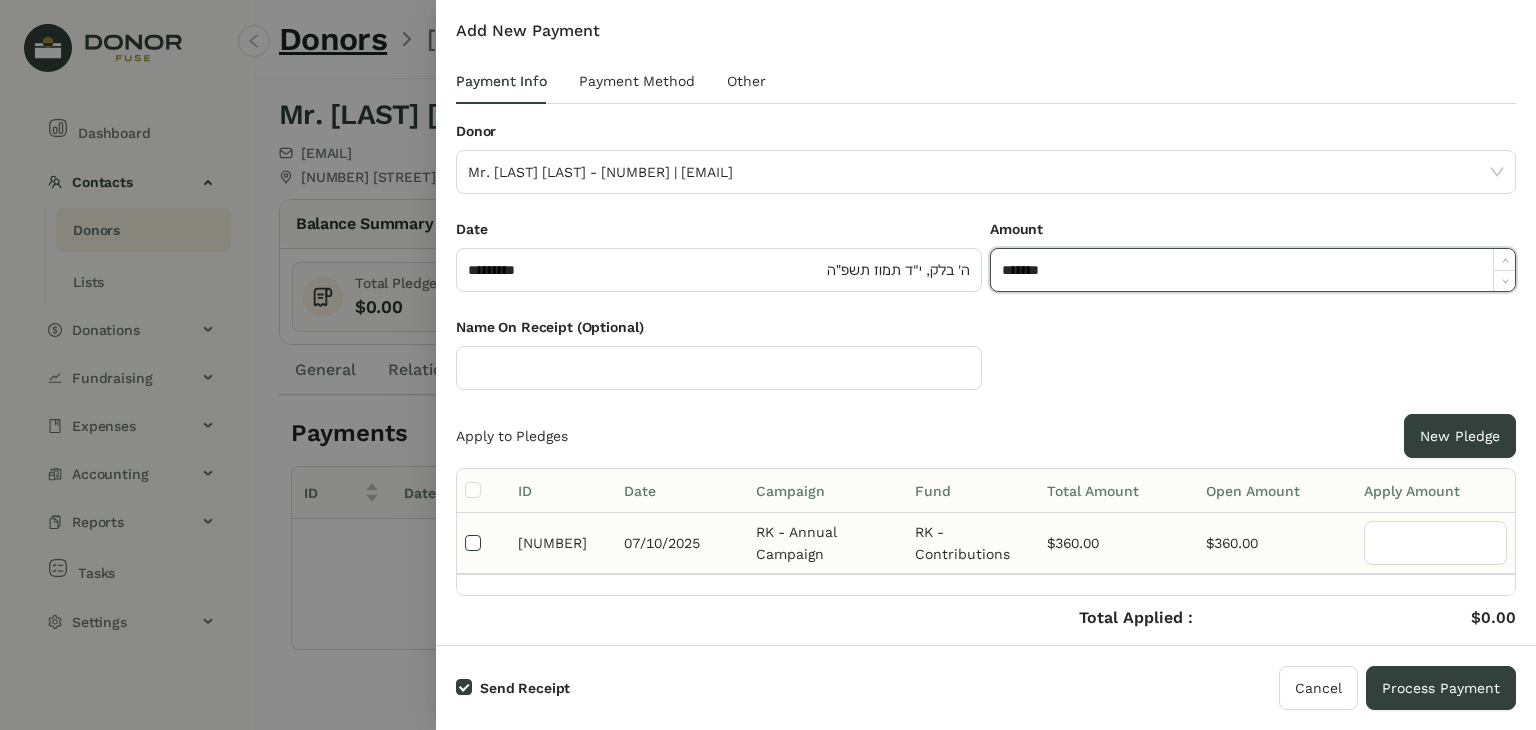 type on "***" 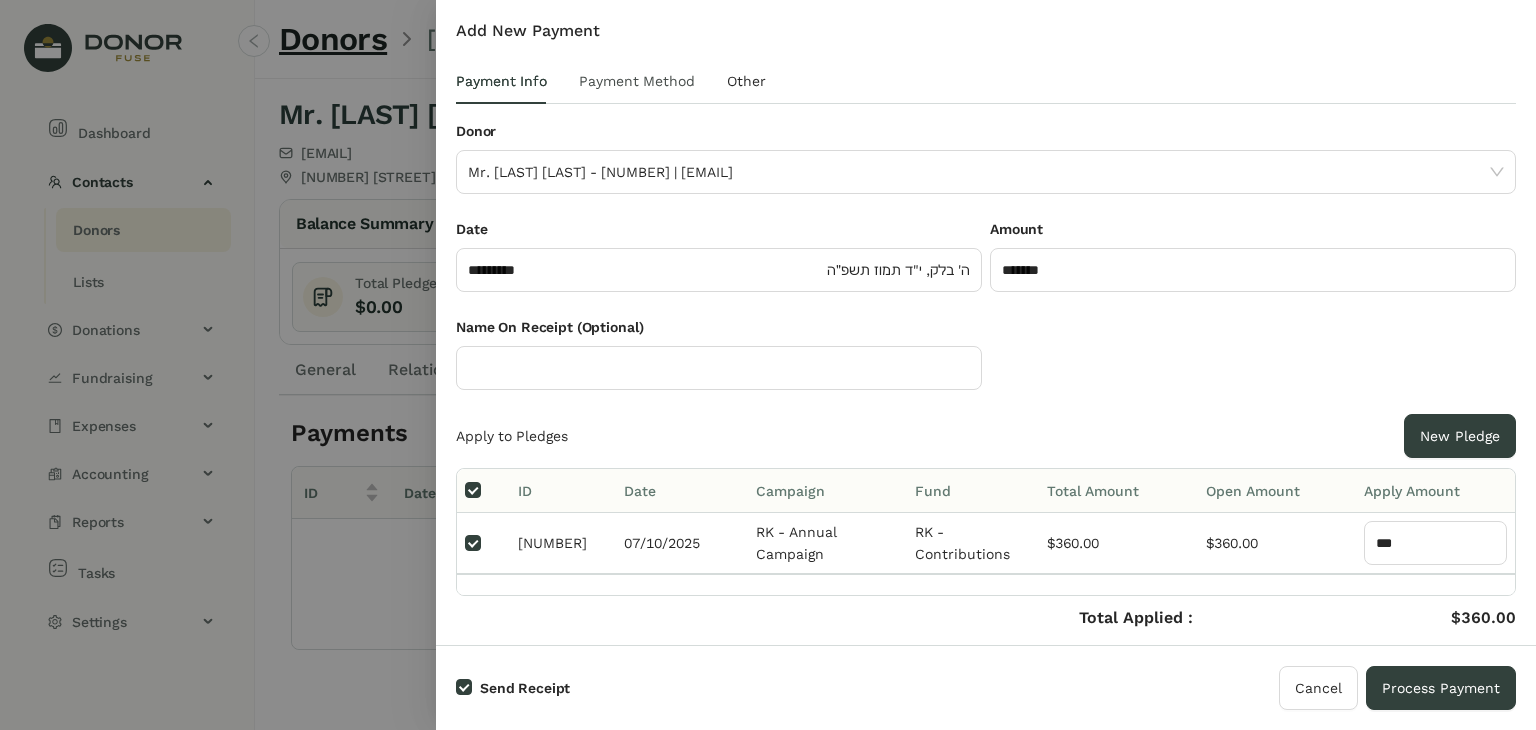 click on "Payment Method" at bounding box center [637, 81] 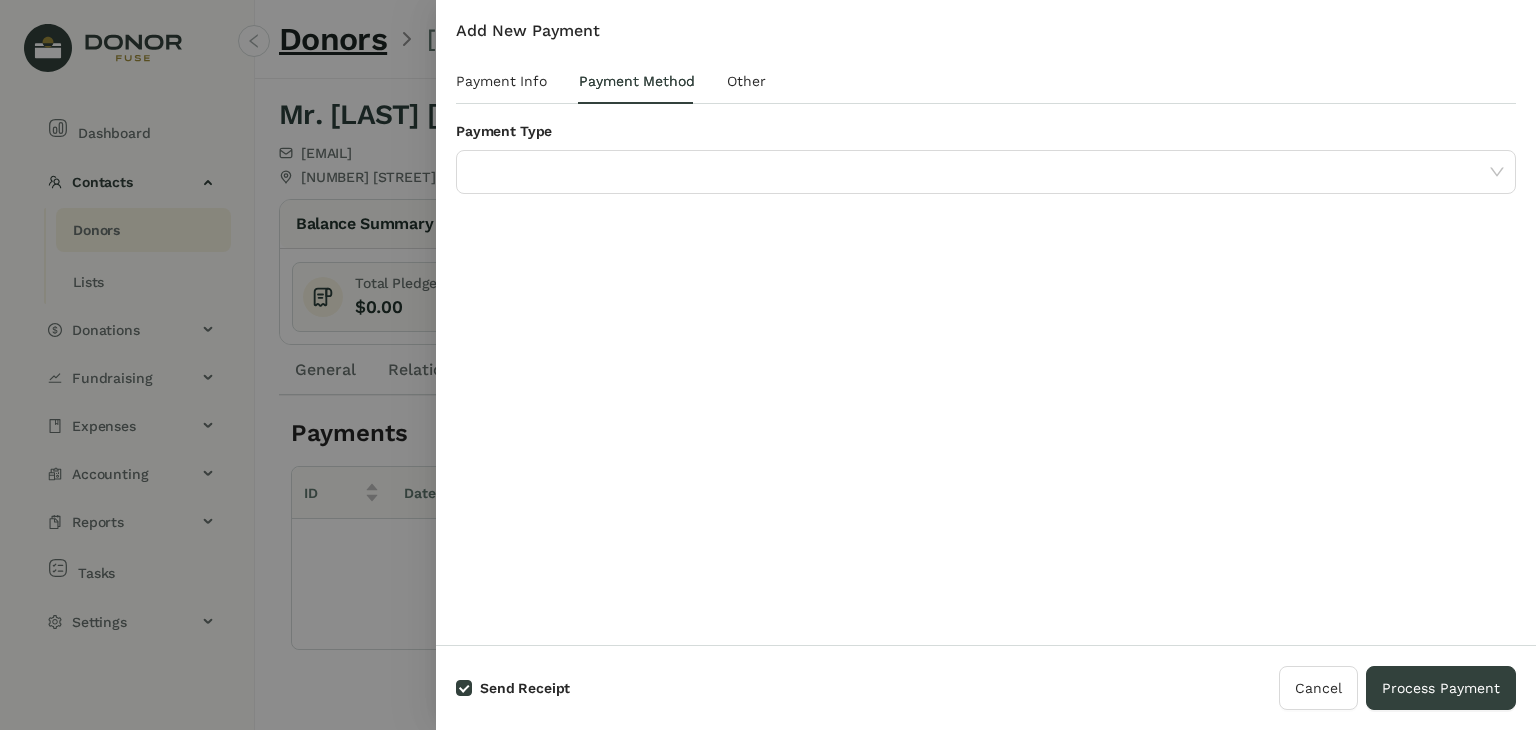 click on "Payment Type" at bounding box center (986, 169) 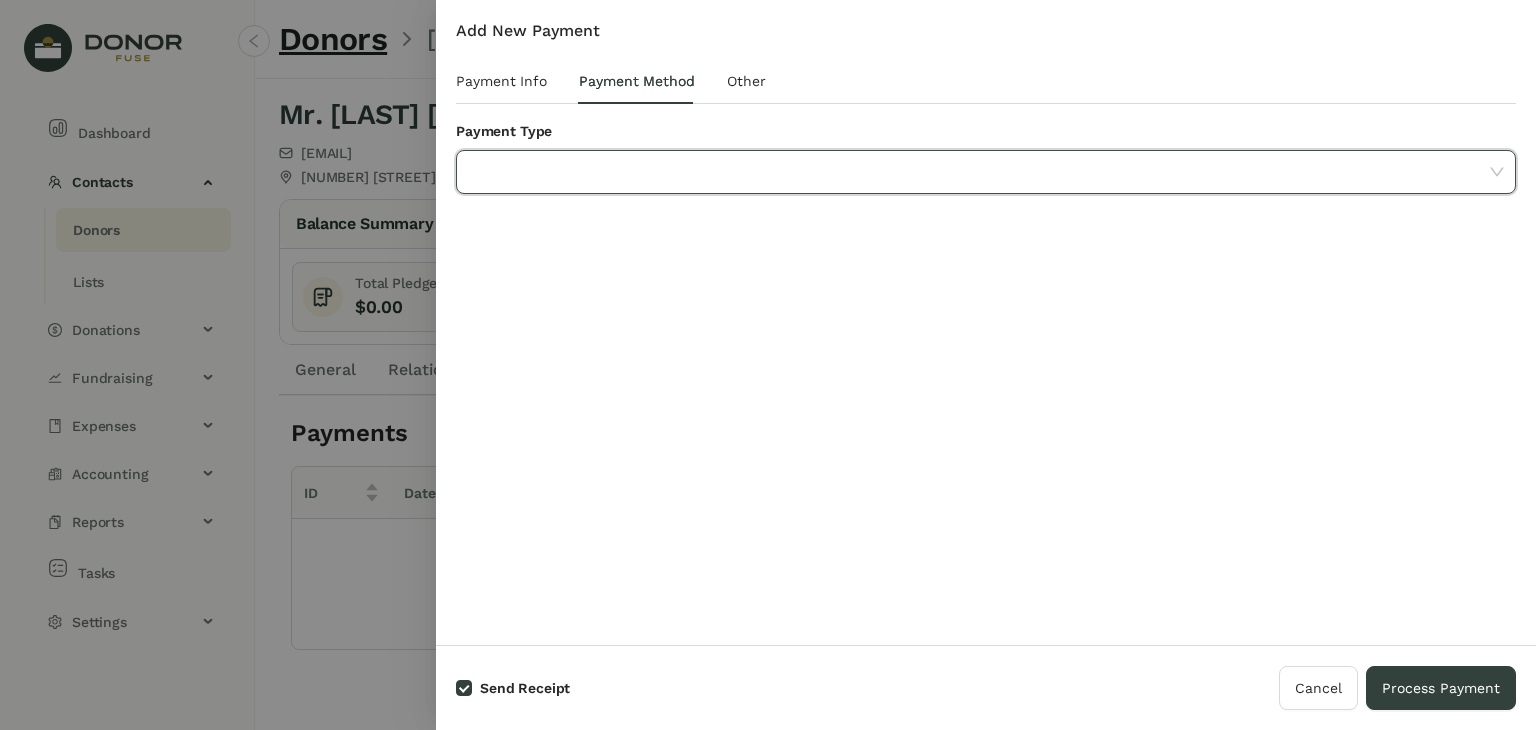 click 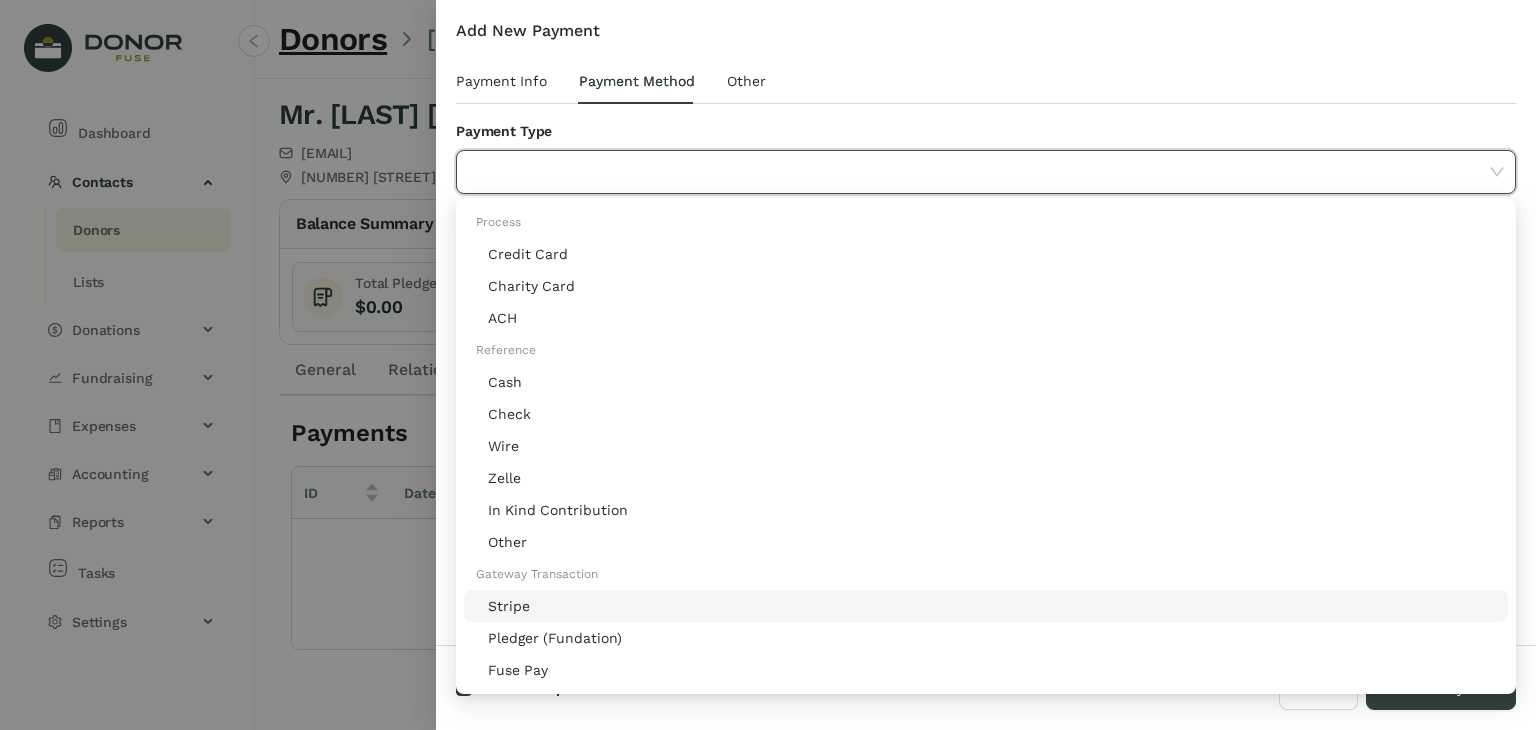 click on "Stripe" 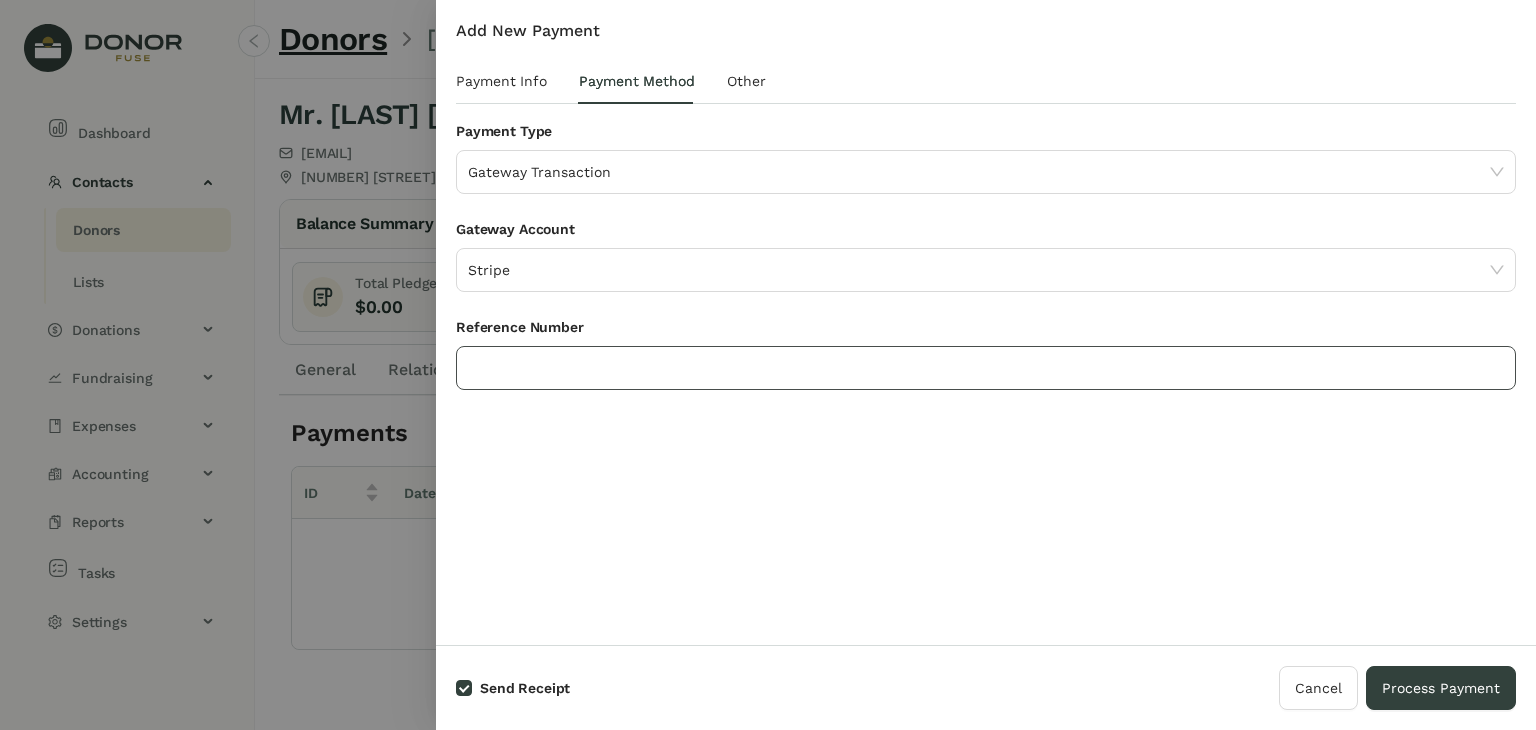 click 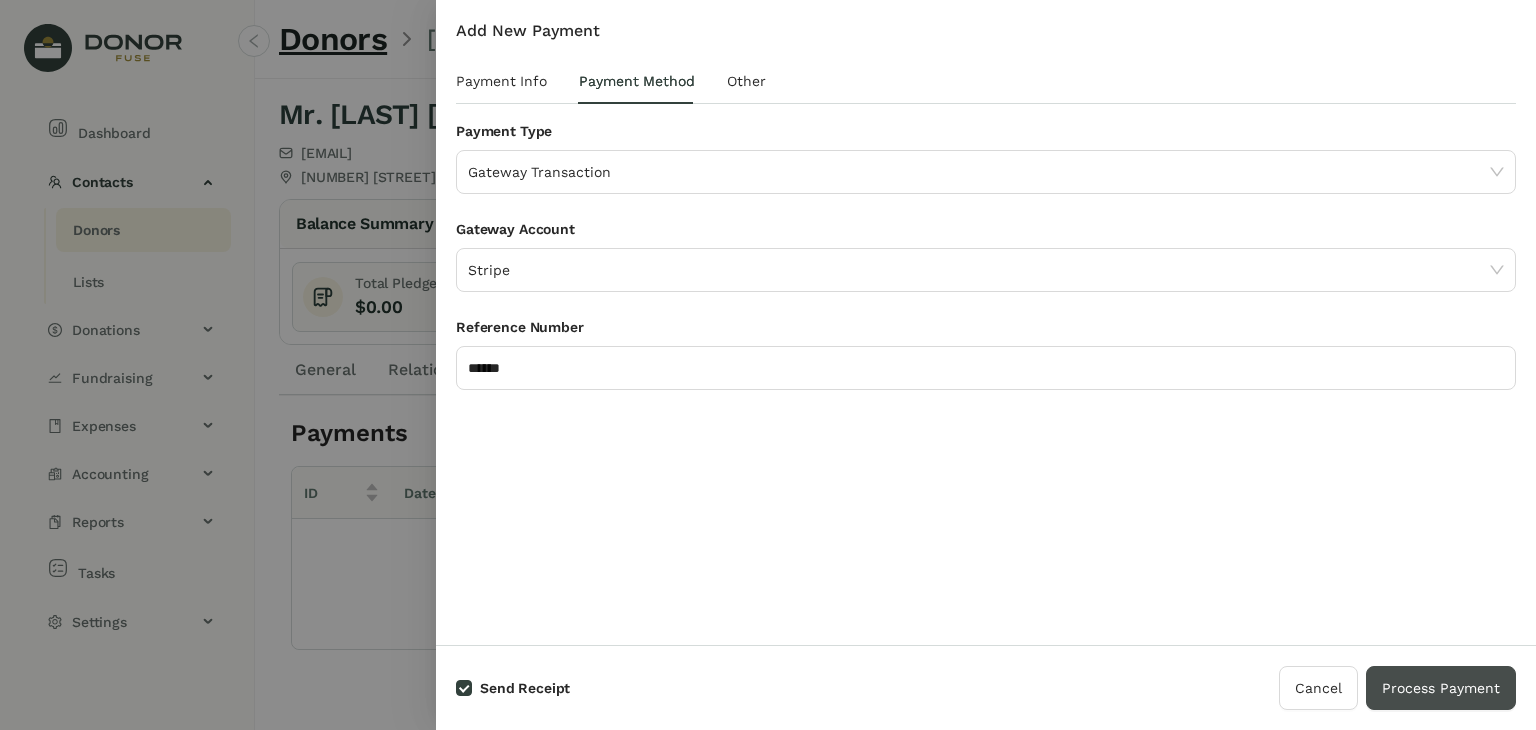 click on "Process Payment" at bounding box center [1441, 688] 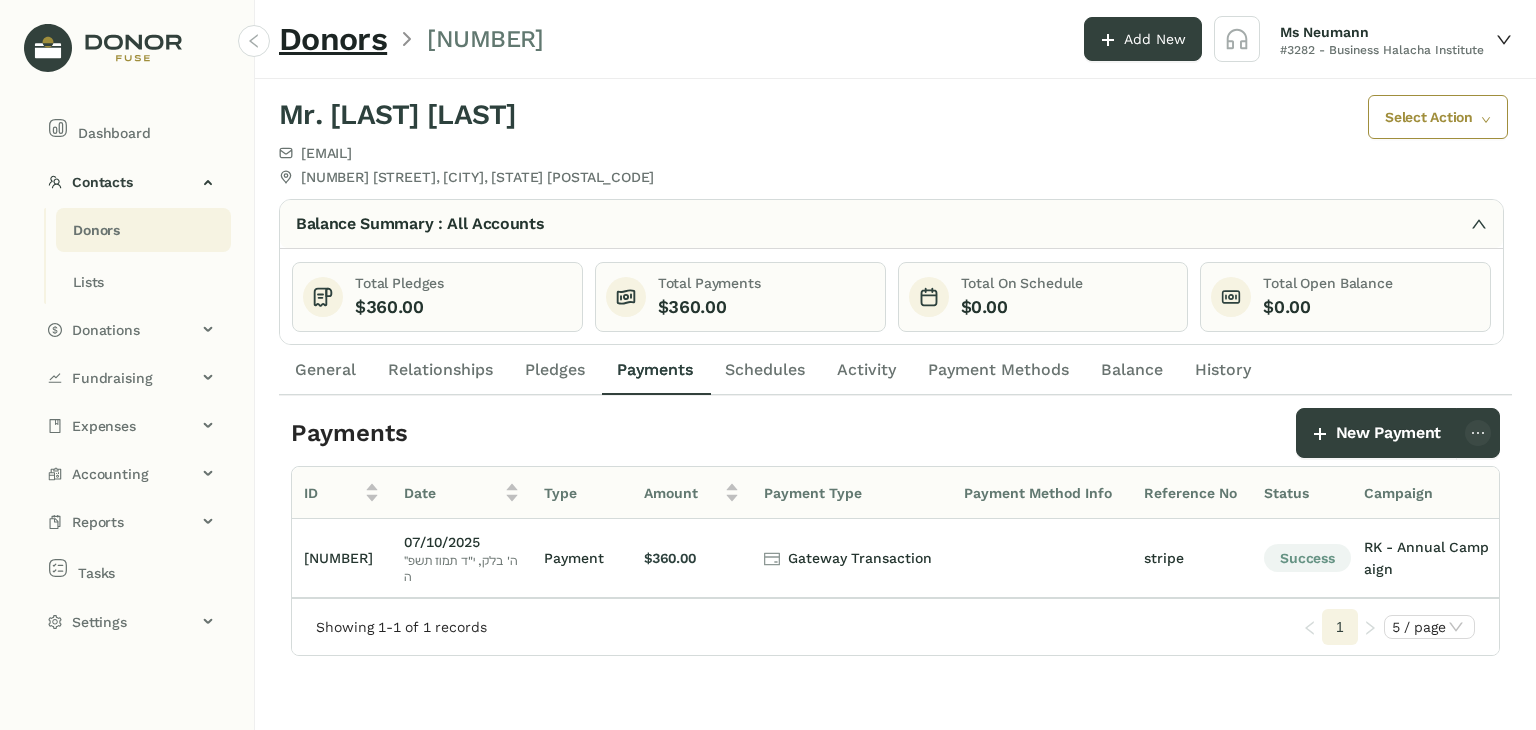 click on "Donors" 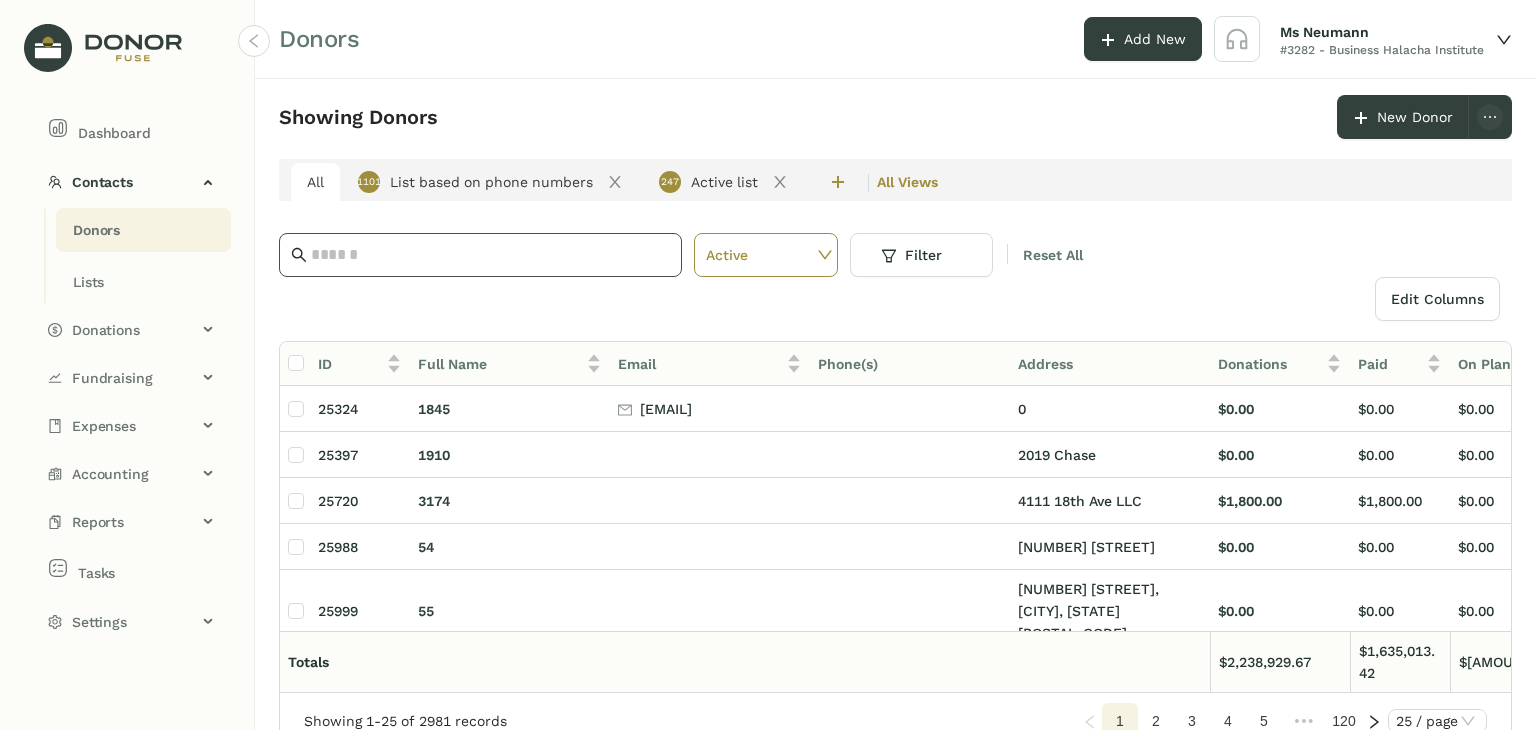 click 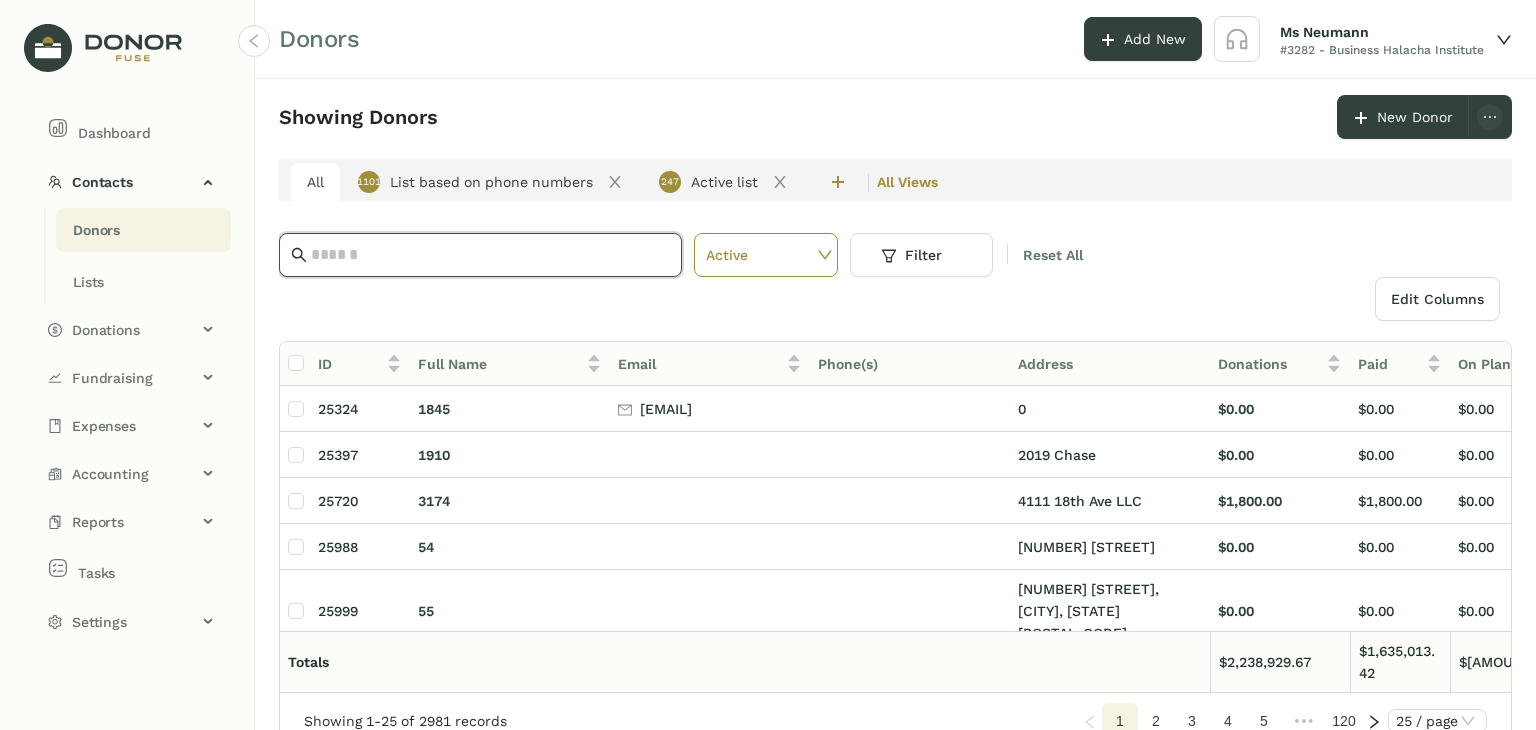 type on "*" 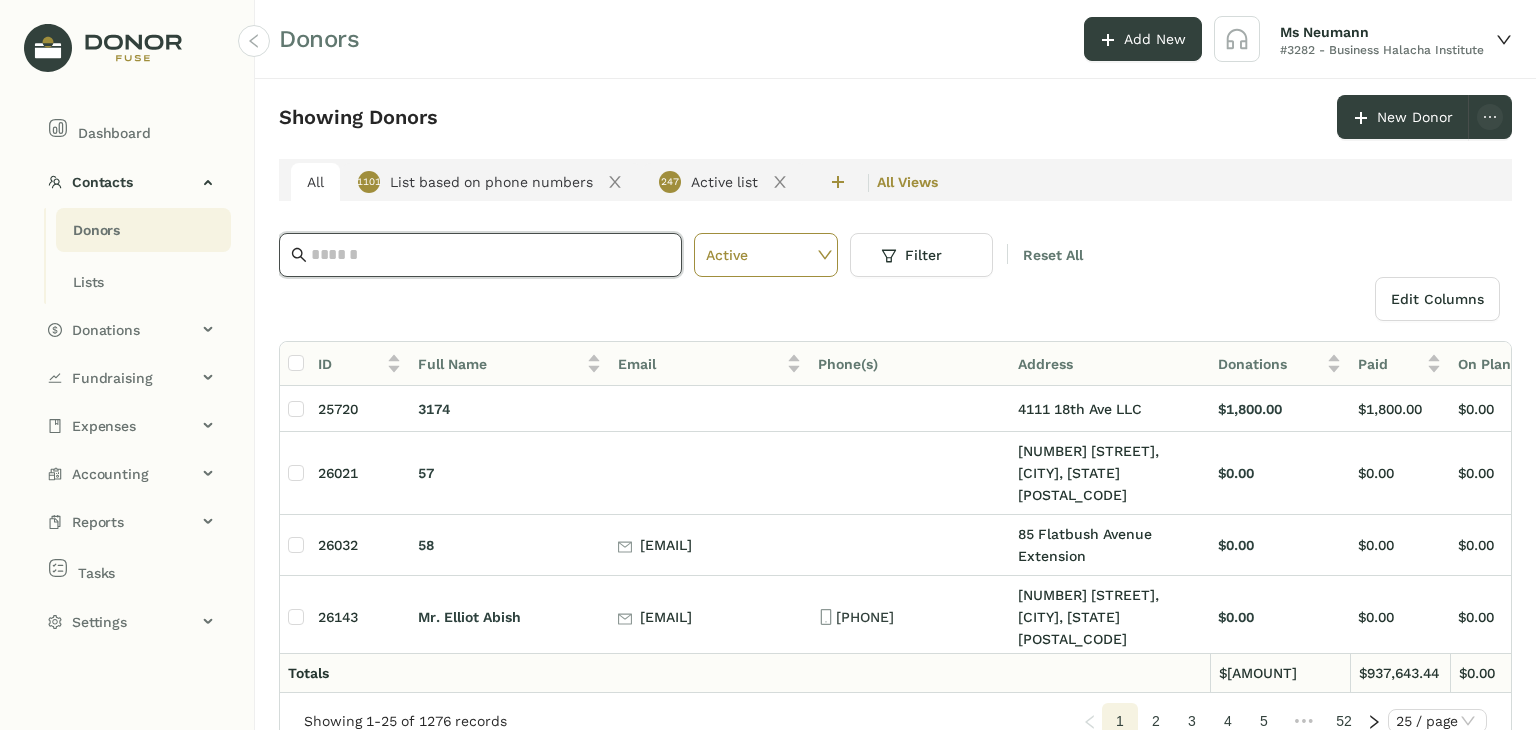 paste on "**********" 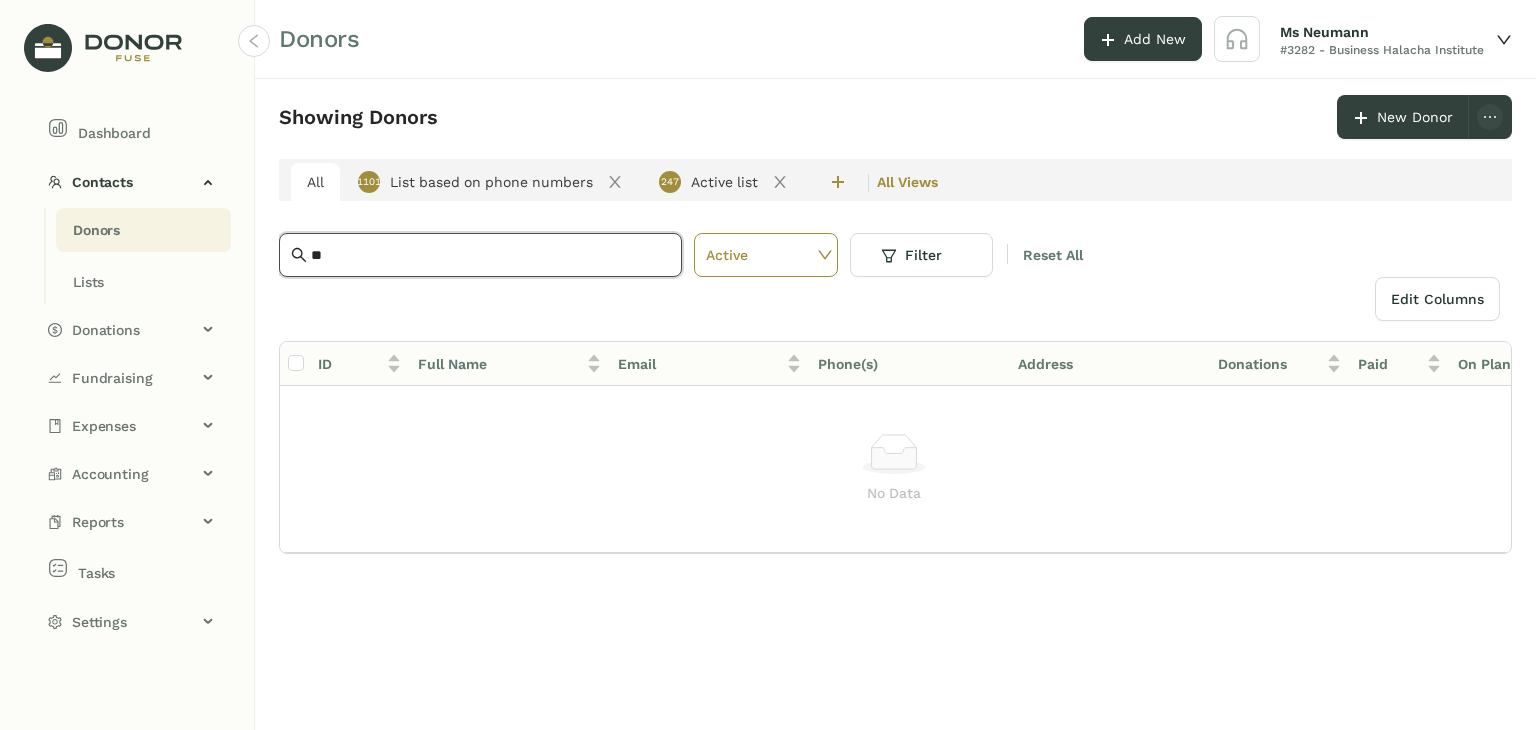 type on "*" 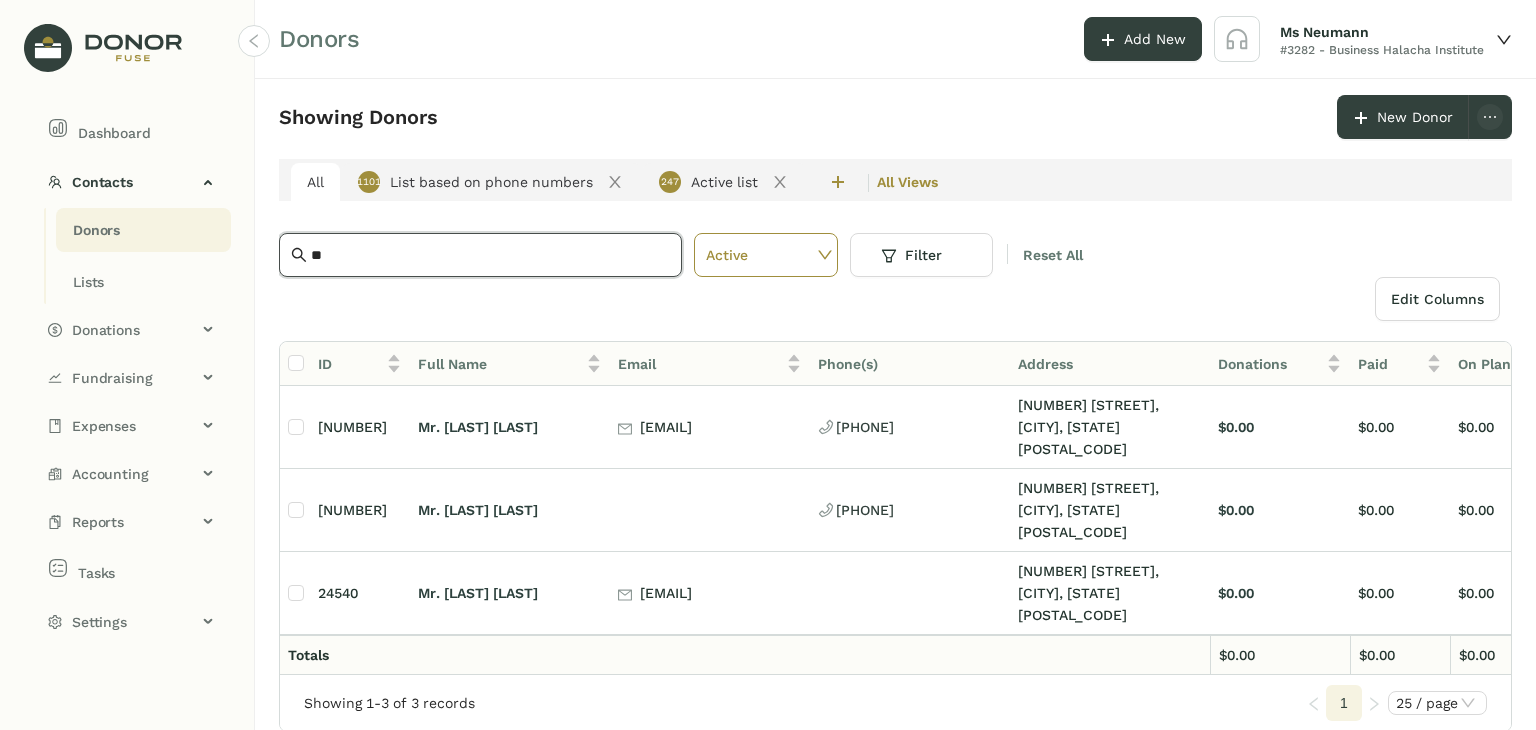 type on "*" 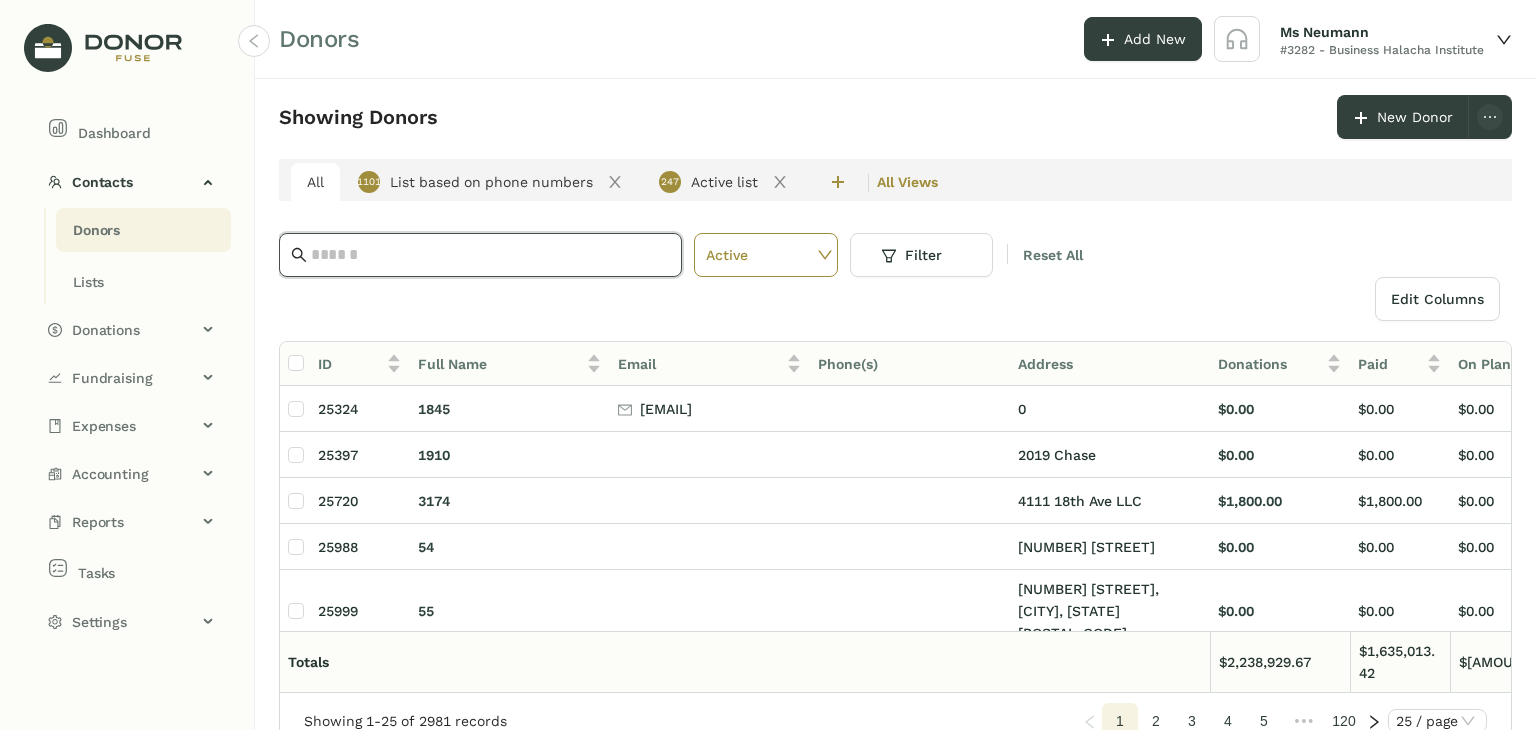 click 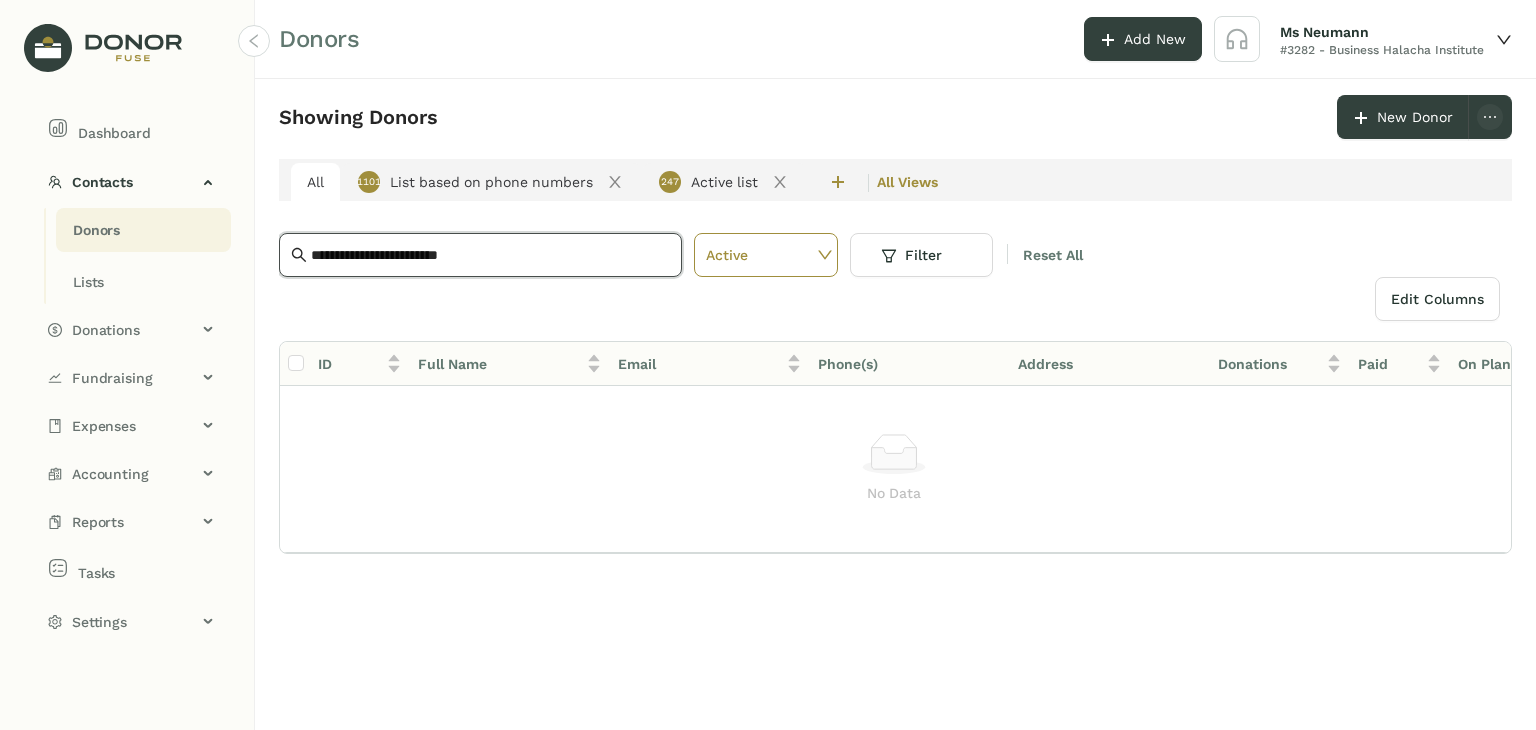 type on "**********" 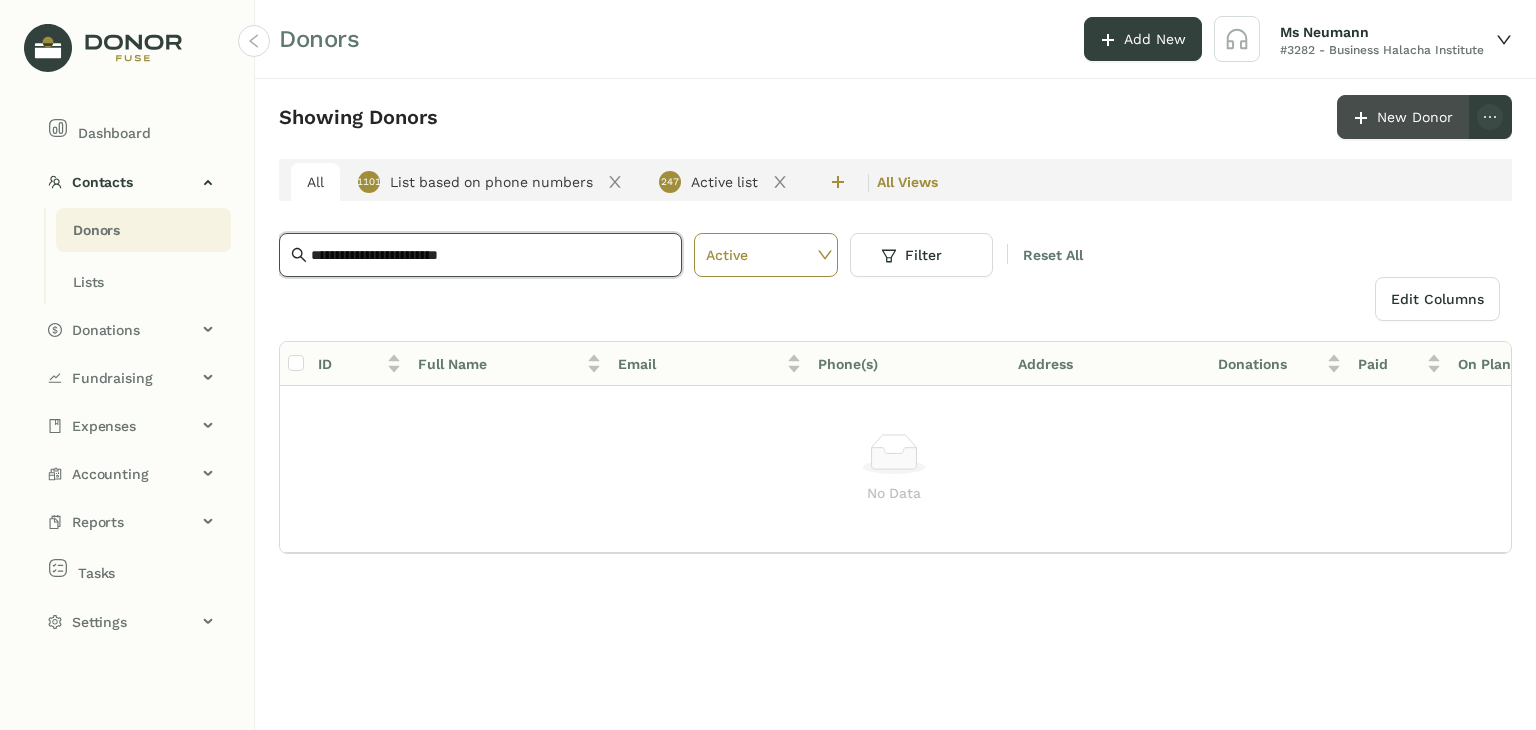 click on "New Donor" 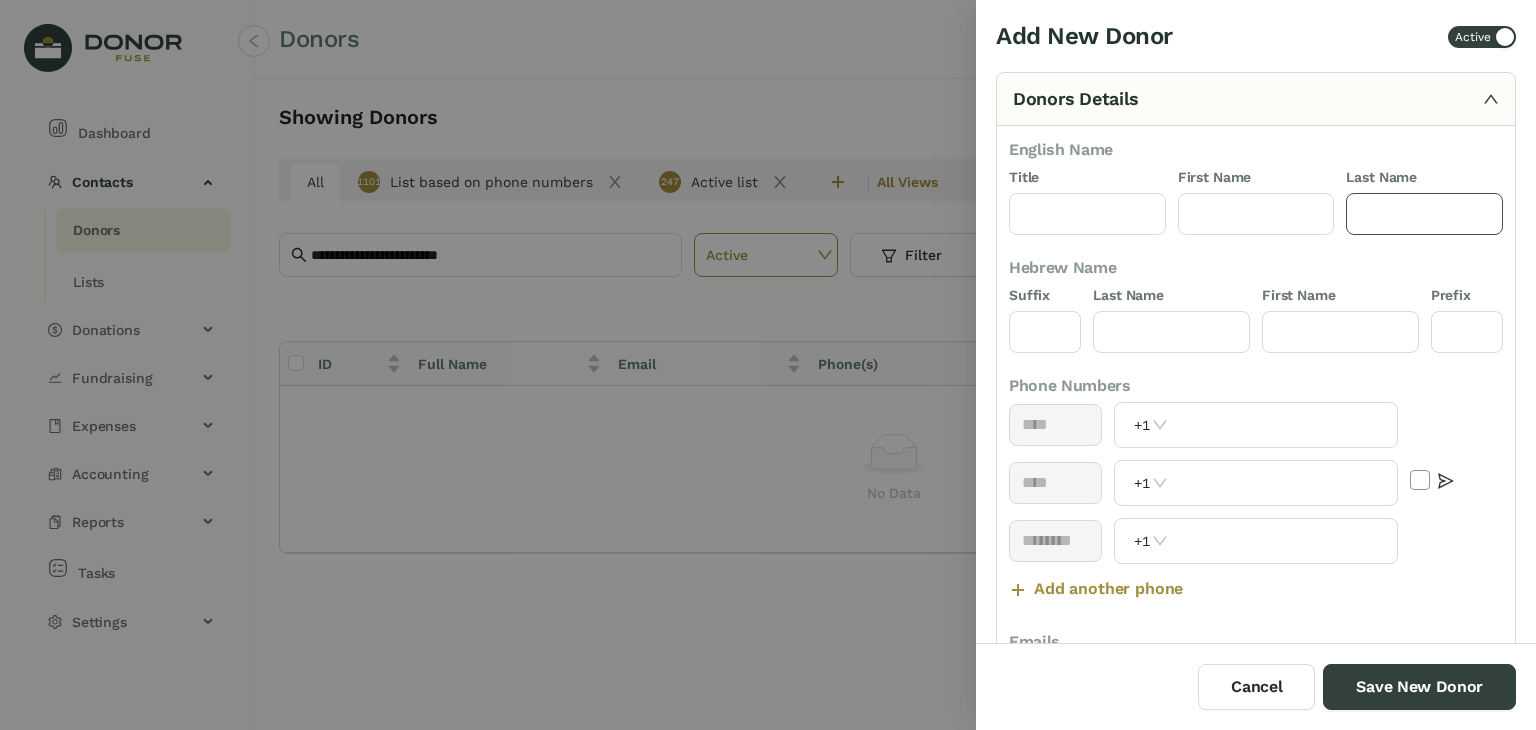 click 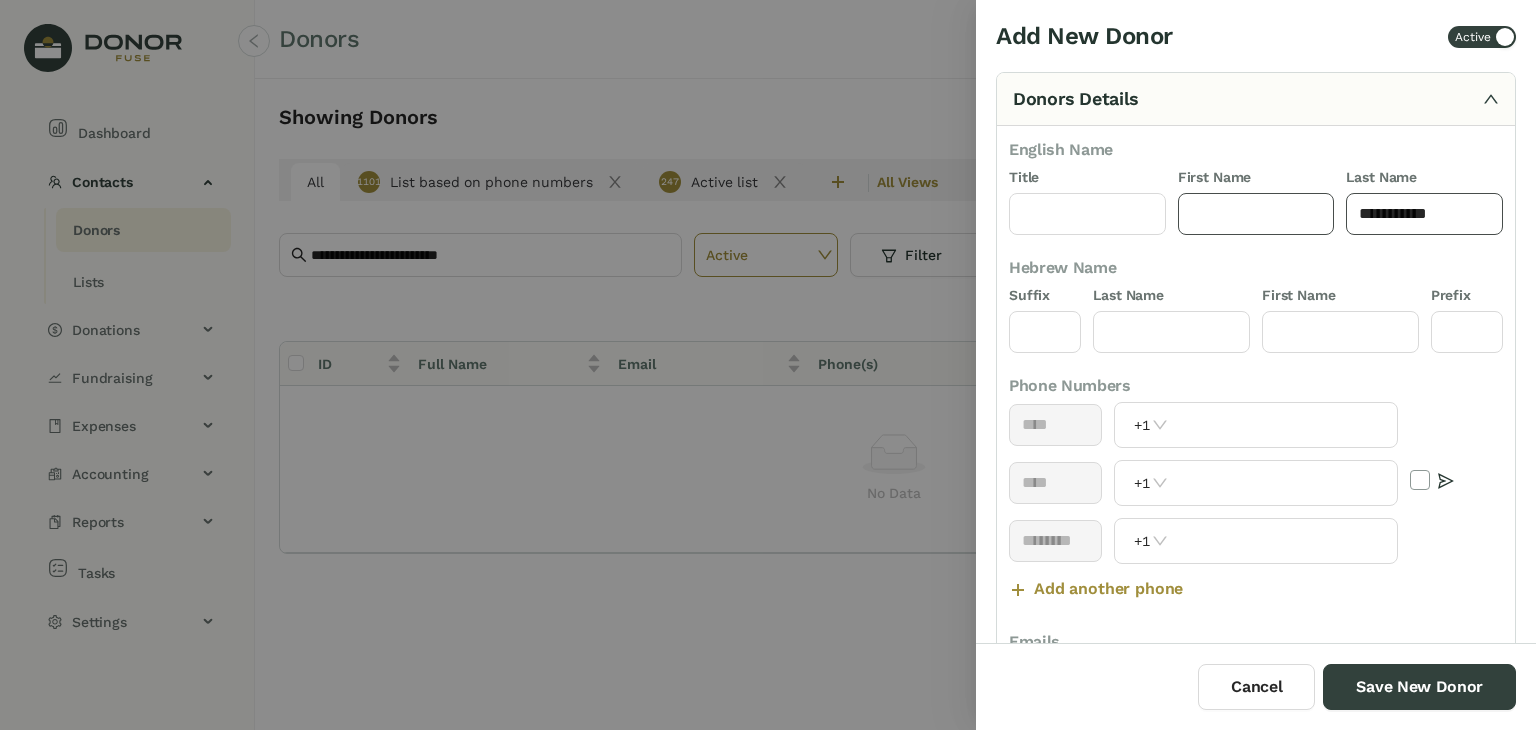 type on "**********" 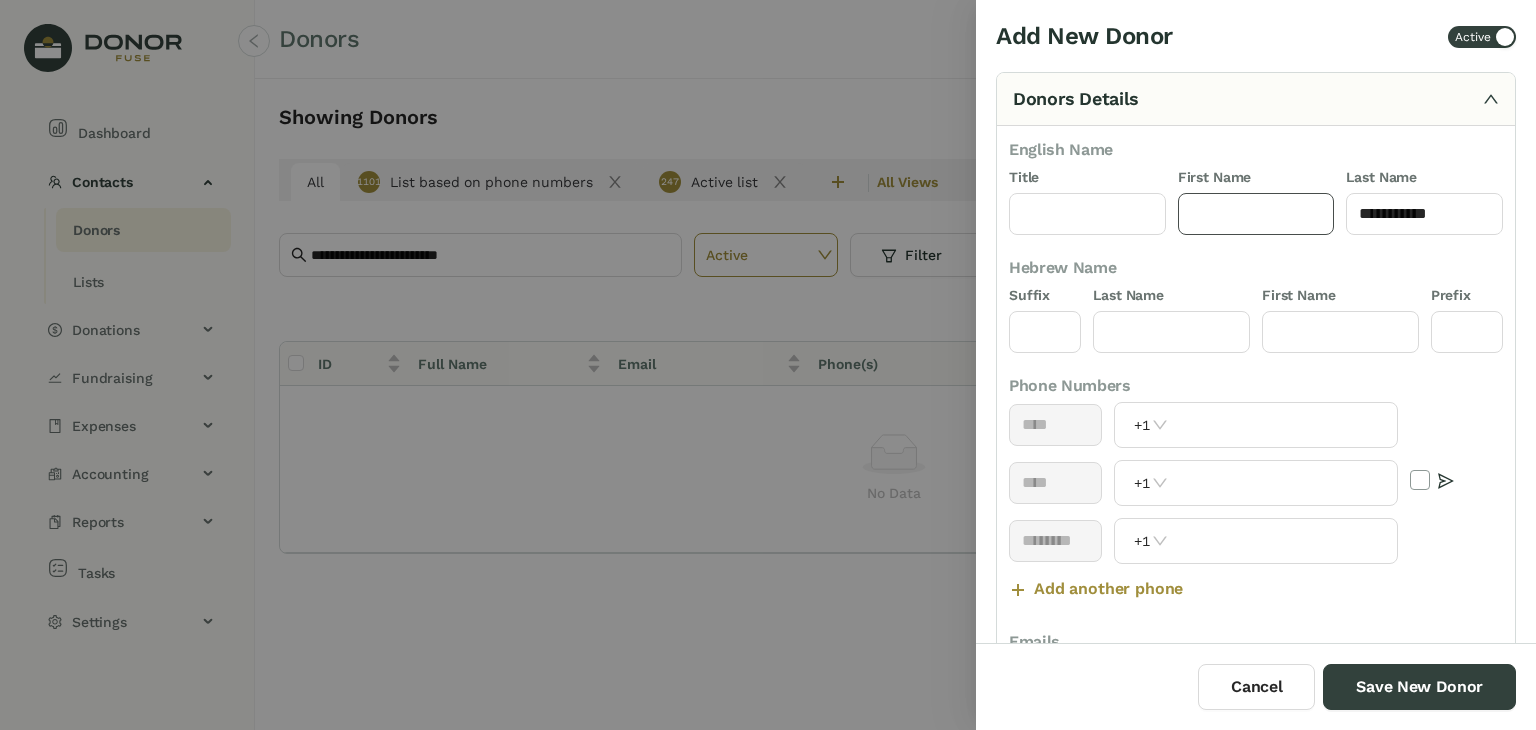 click 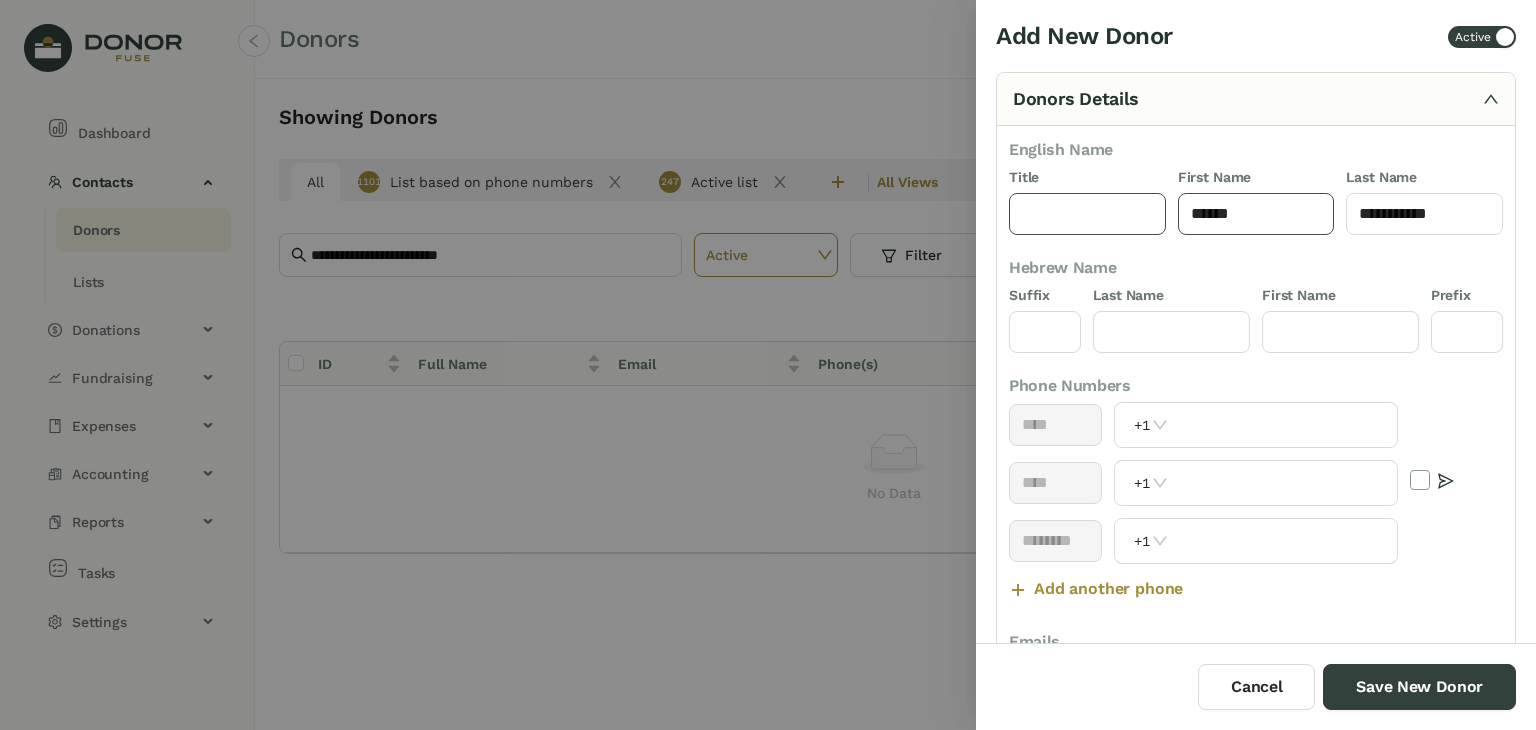 type on "******" 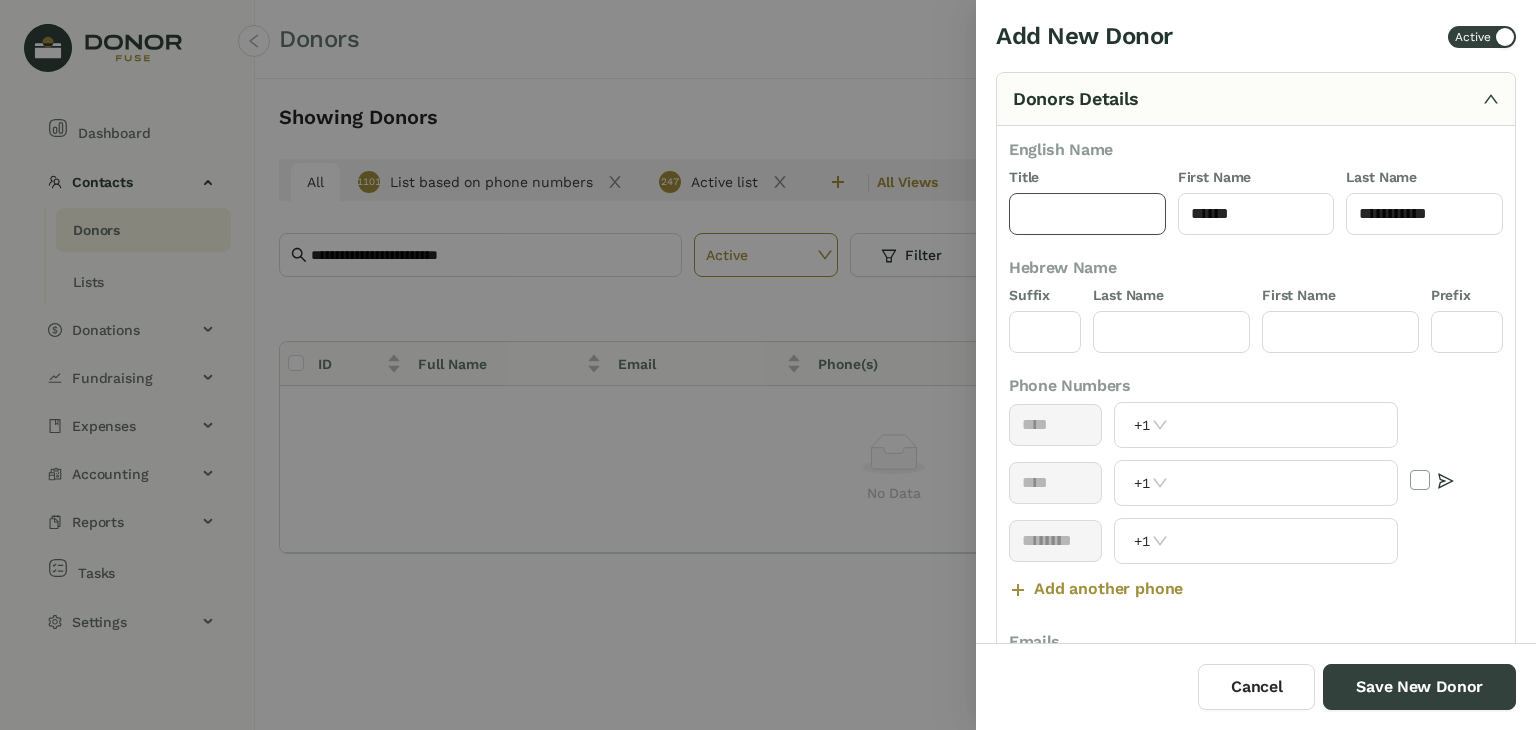 click 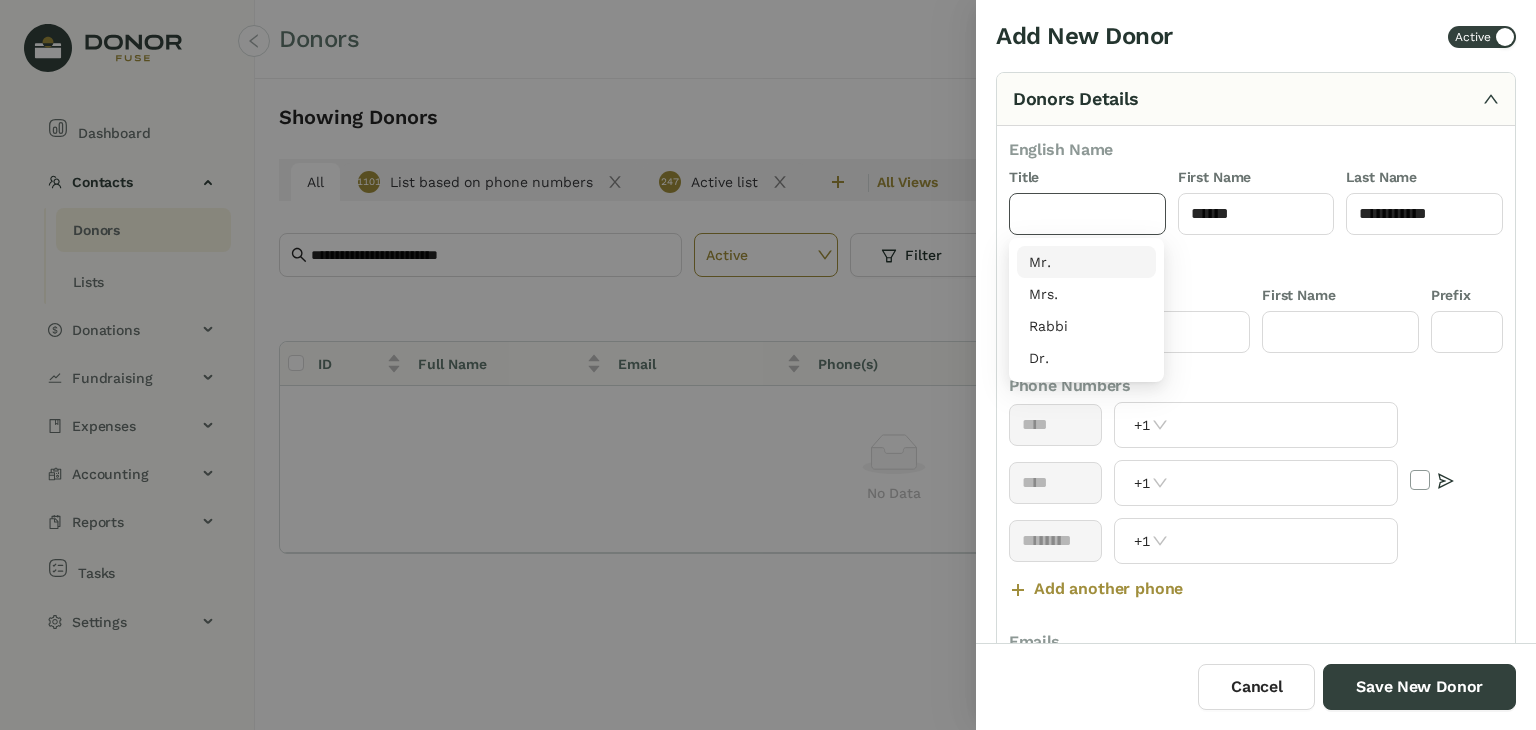 click on "Mr." at bounding box center [1086, 262] 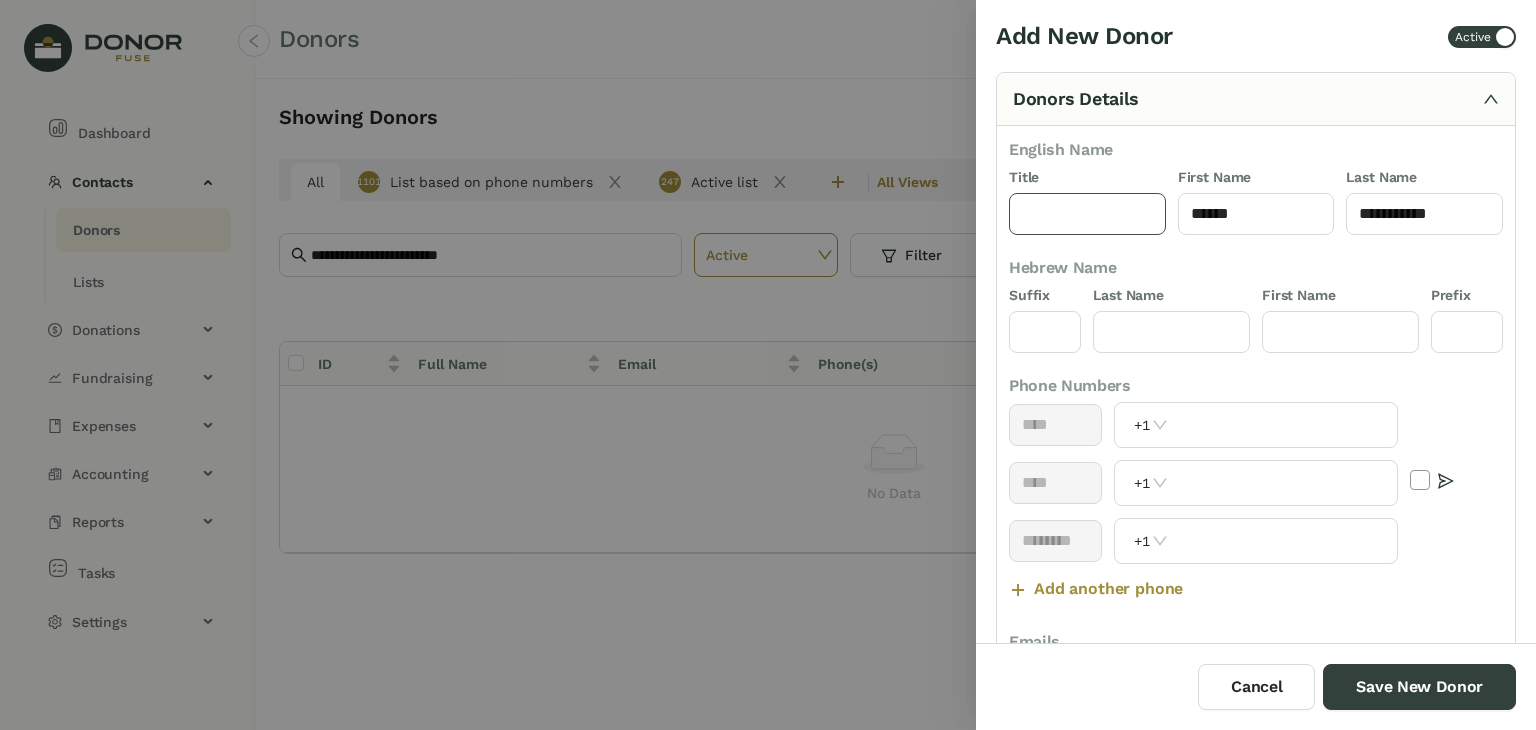 type on "***" 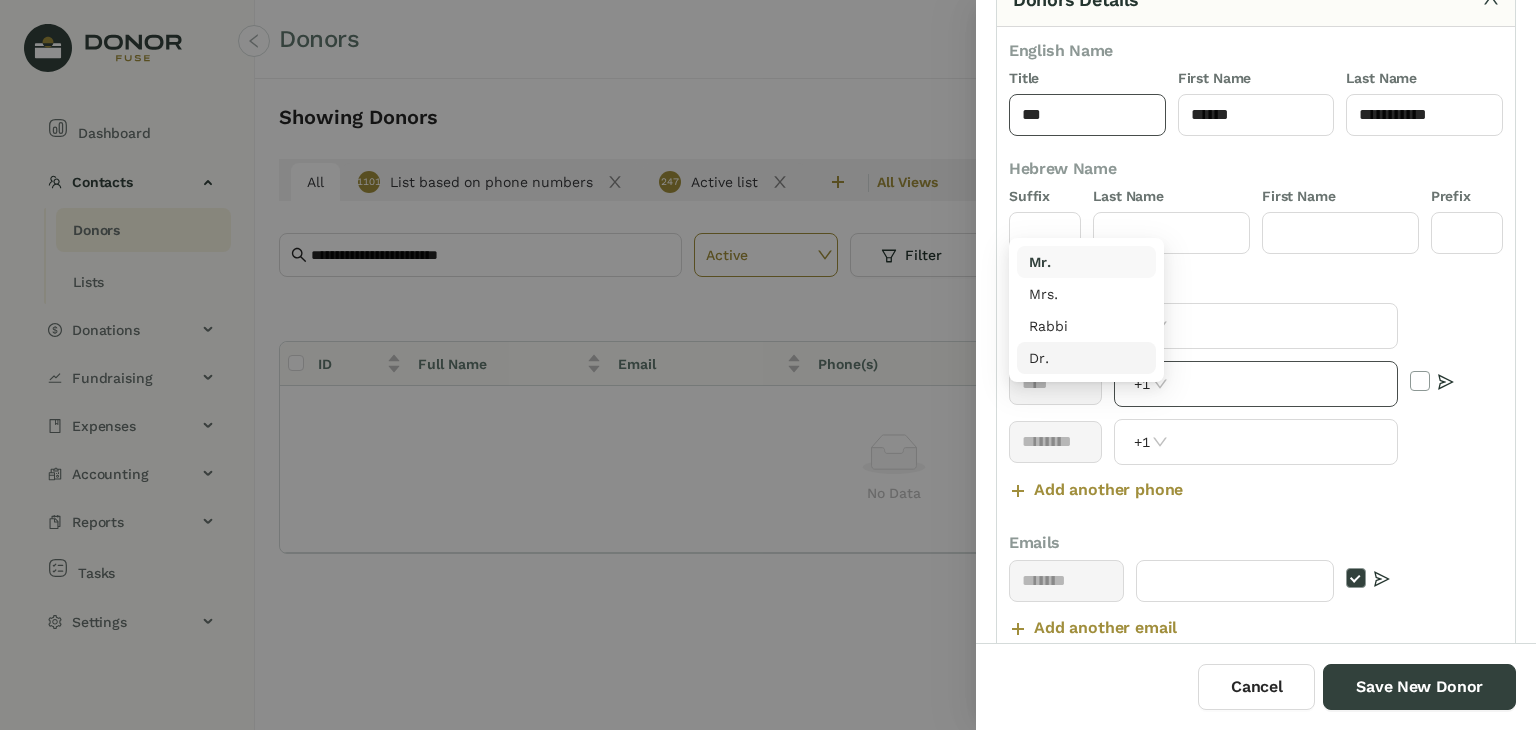 scroll, scrollTop: 137, scrollLeft: 0, axis: vertical 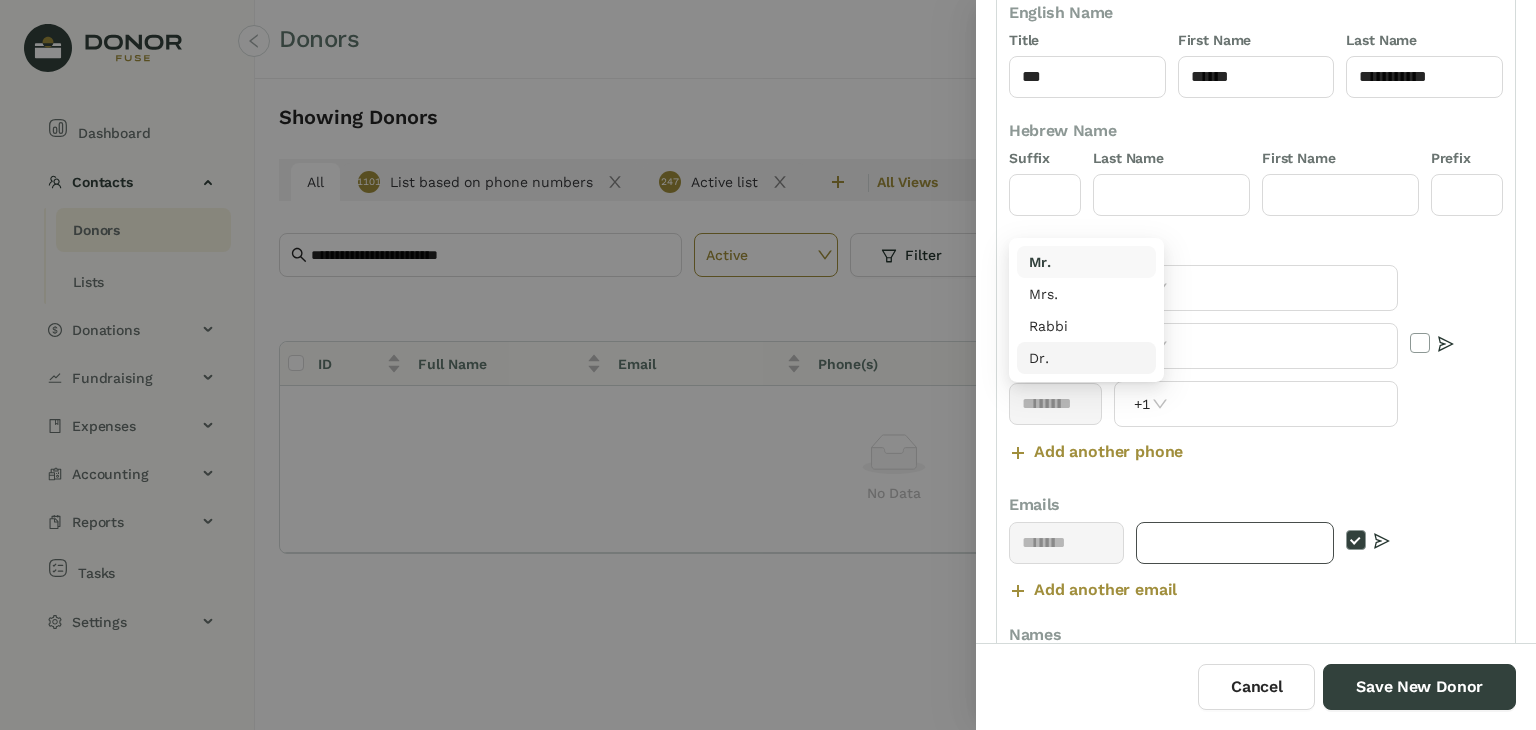 click at bounding box center [1235, 543] 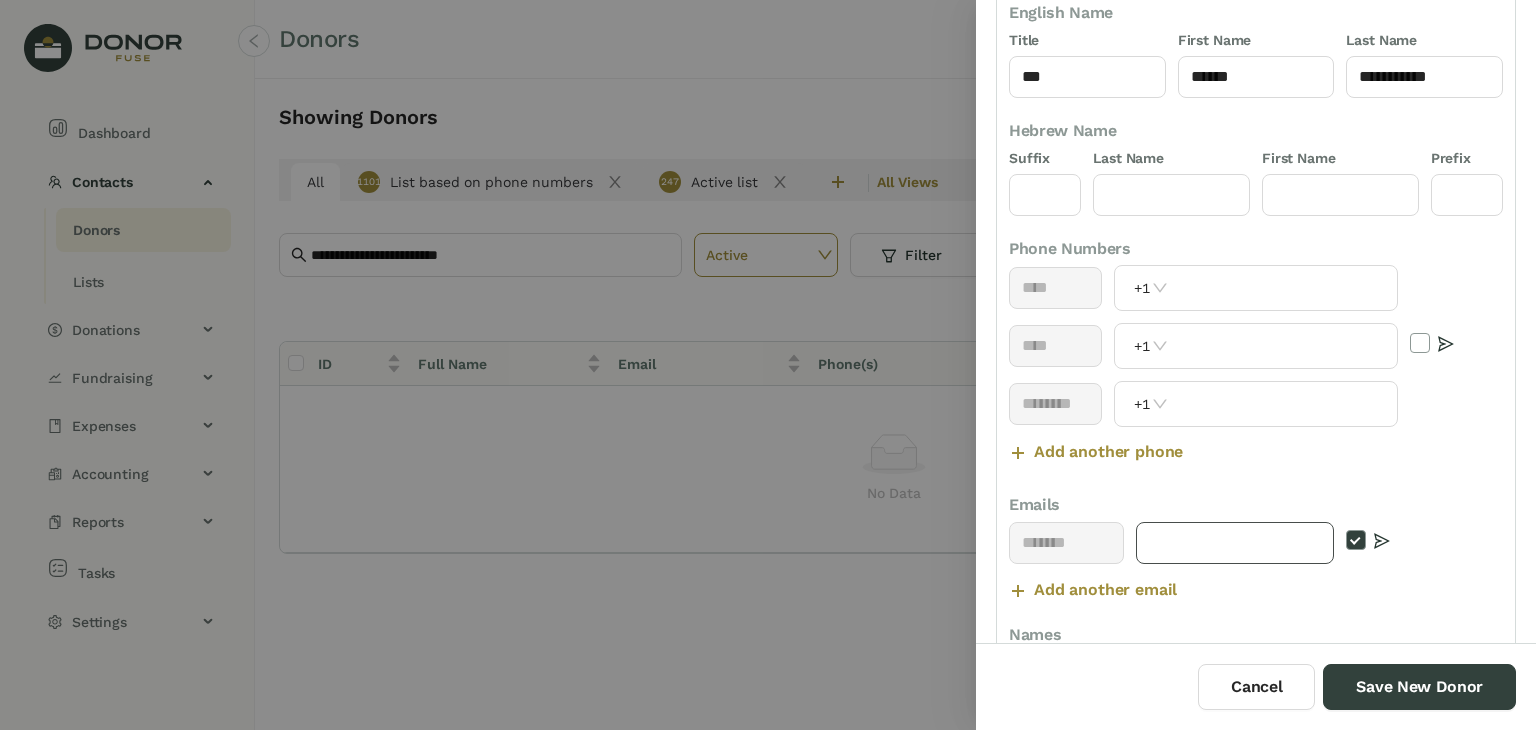 paste on "**********" 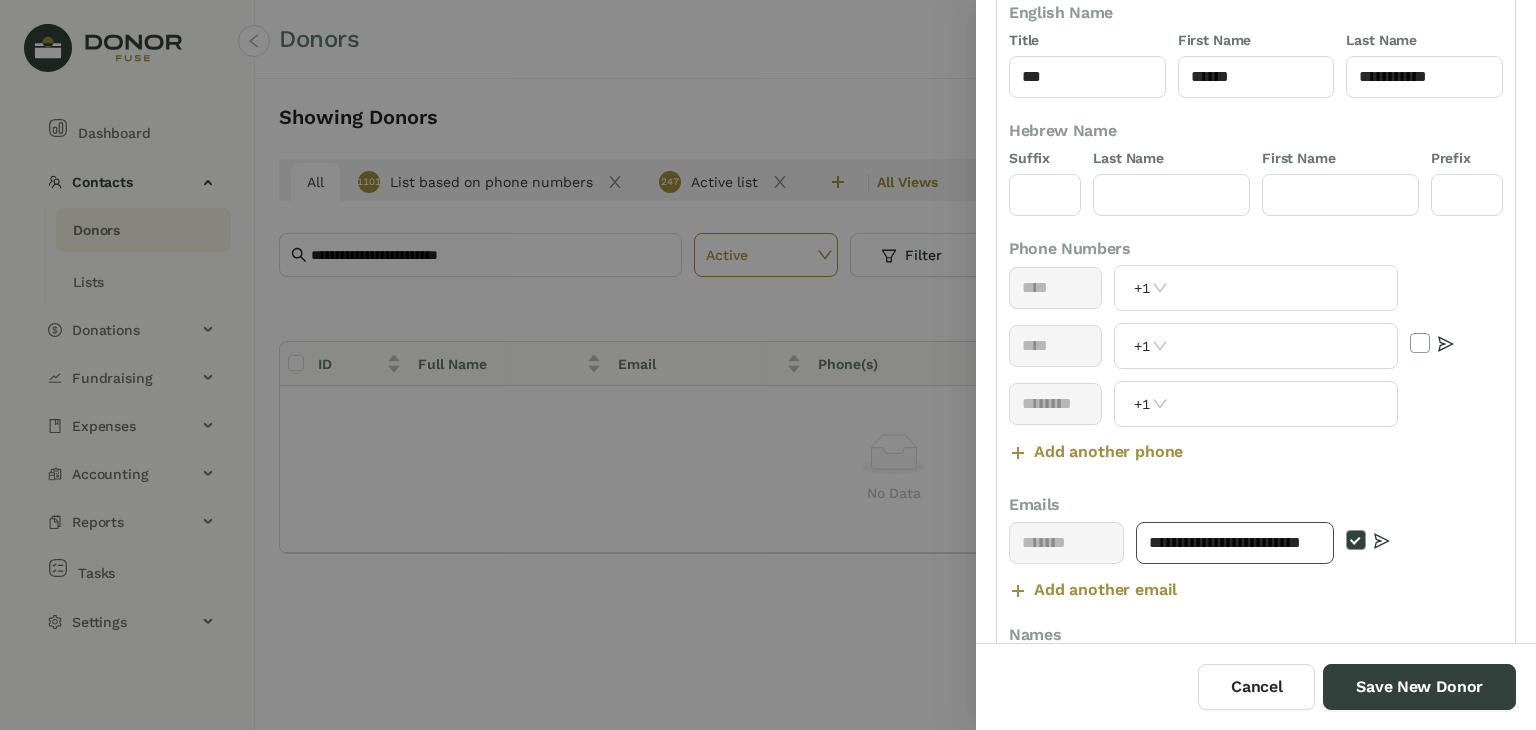 scroll, scrollTop: 0, scrollLeft: 59, axis: horizontal 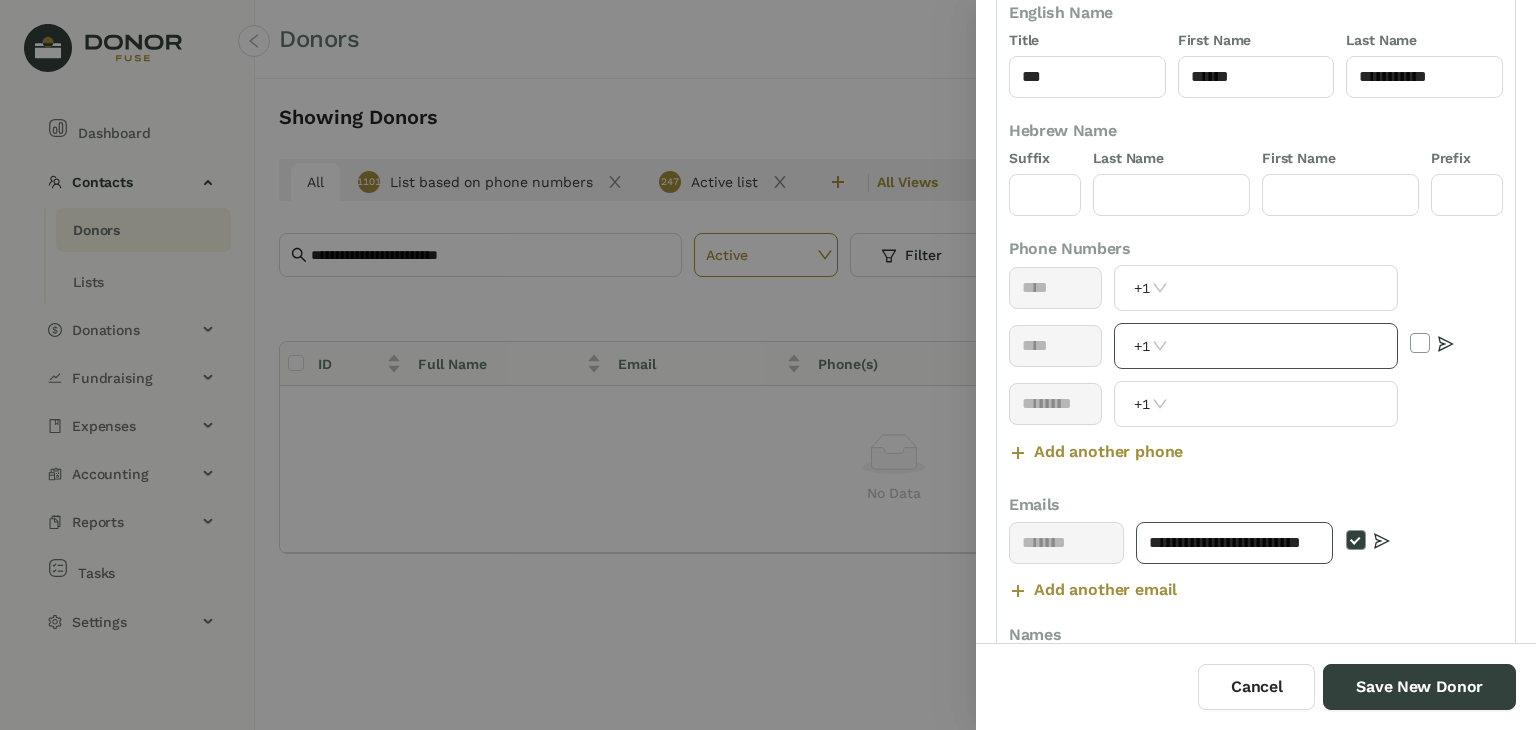 type on "**********" 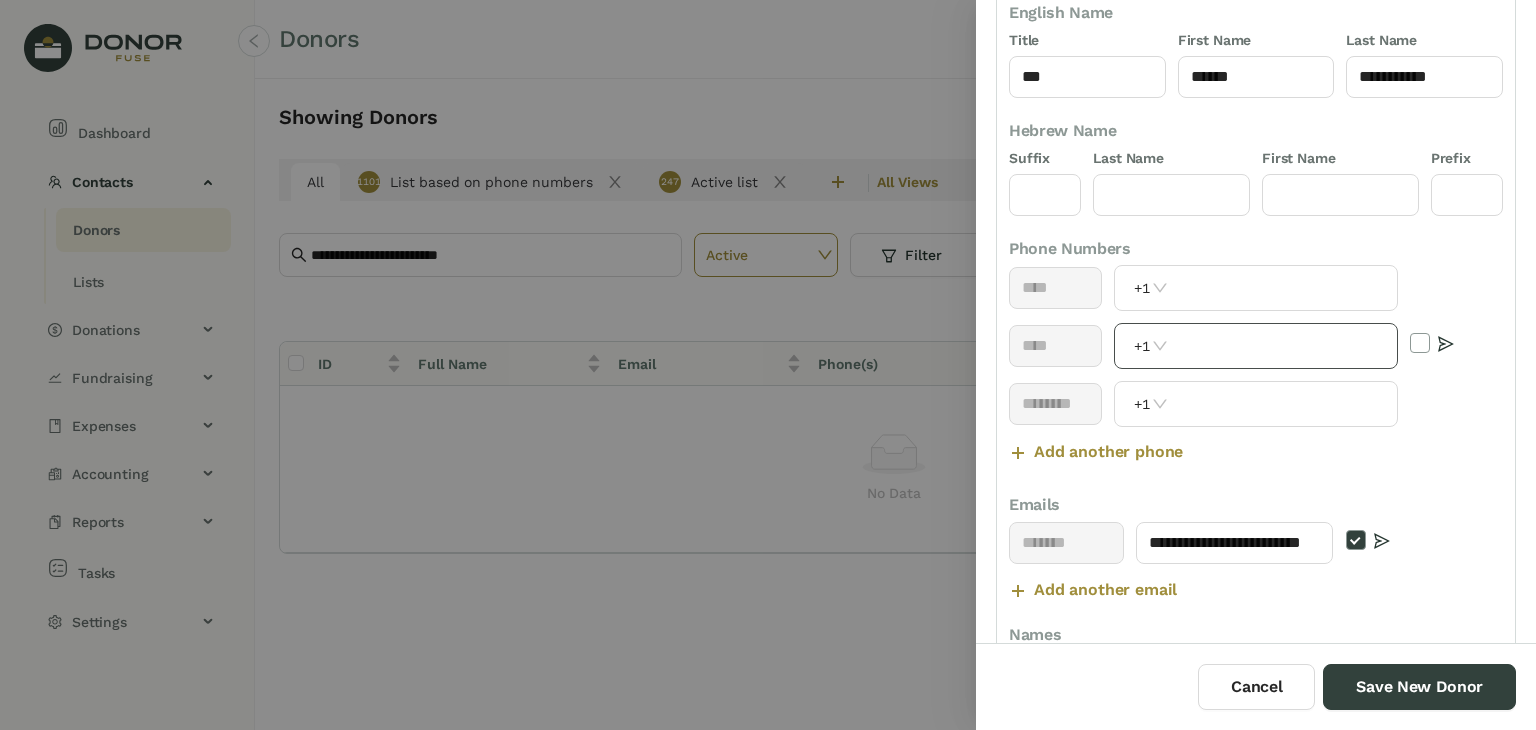 scroll, scrollTop: 0, scrollLeft: 0, axis: both 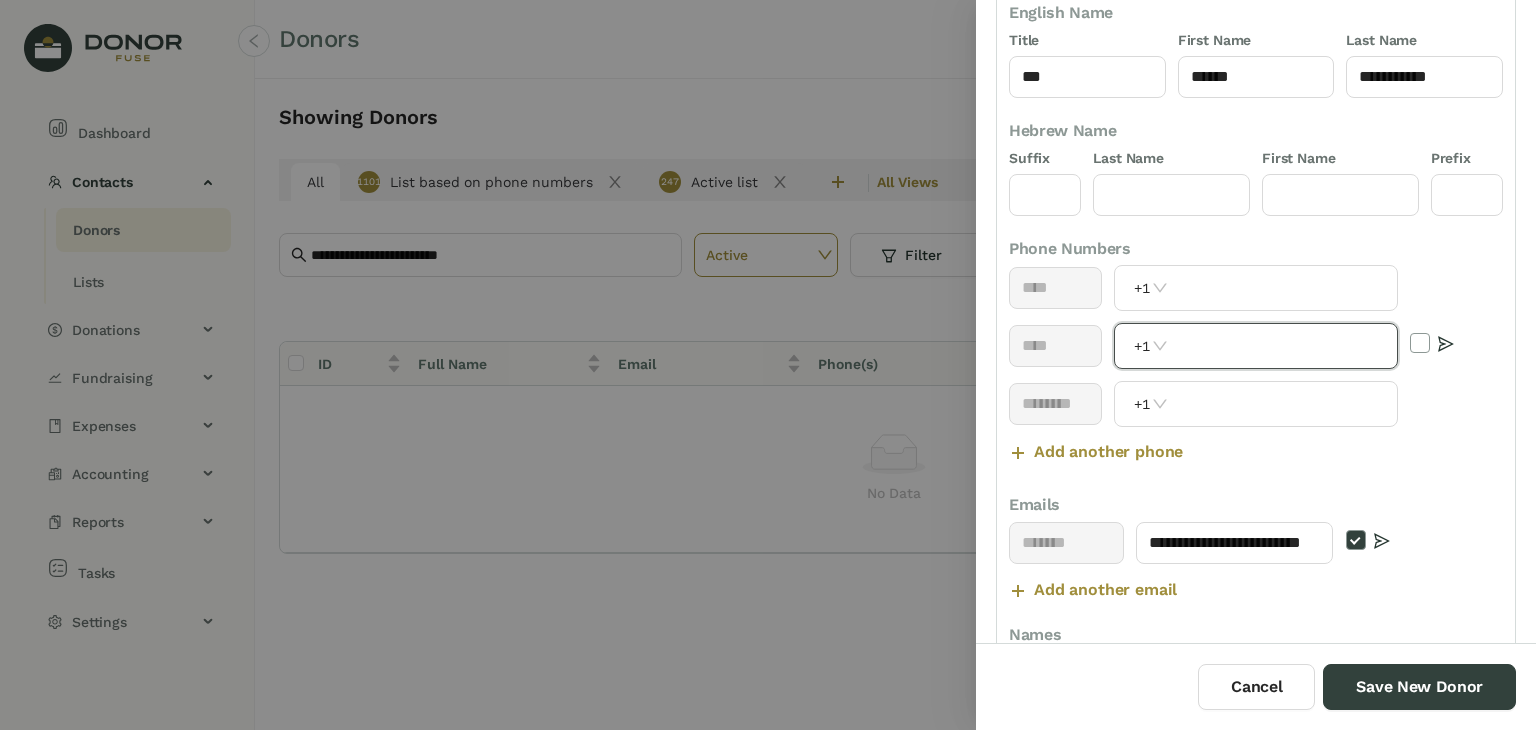 paste on "**********" 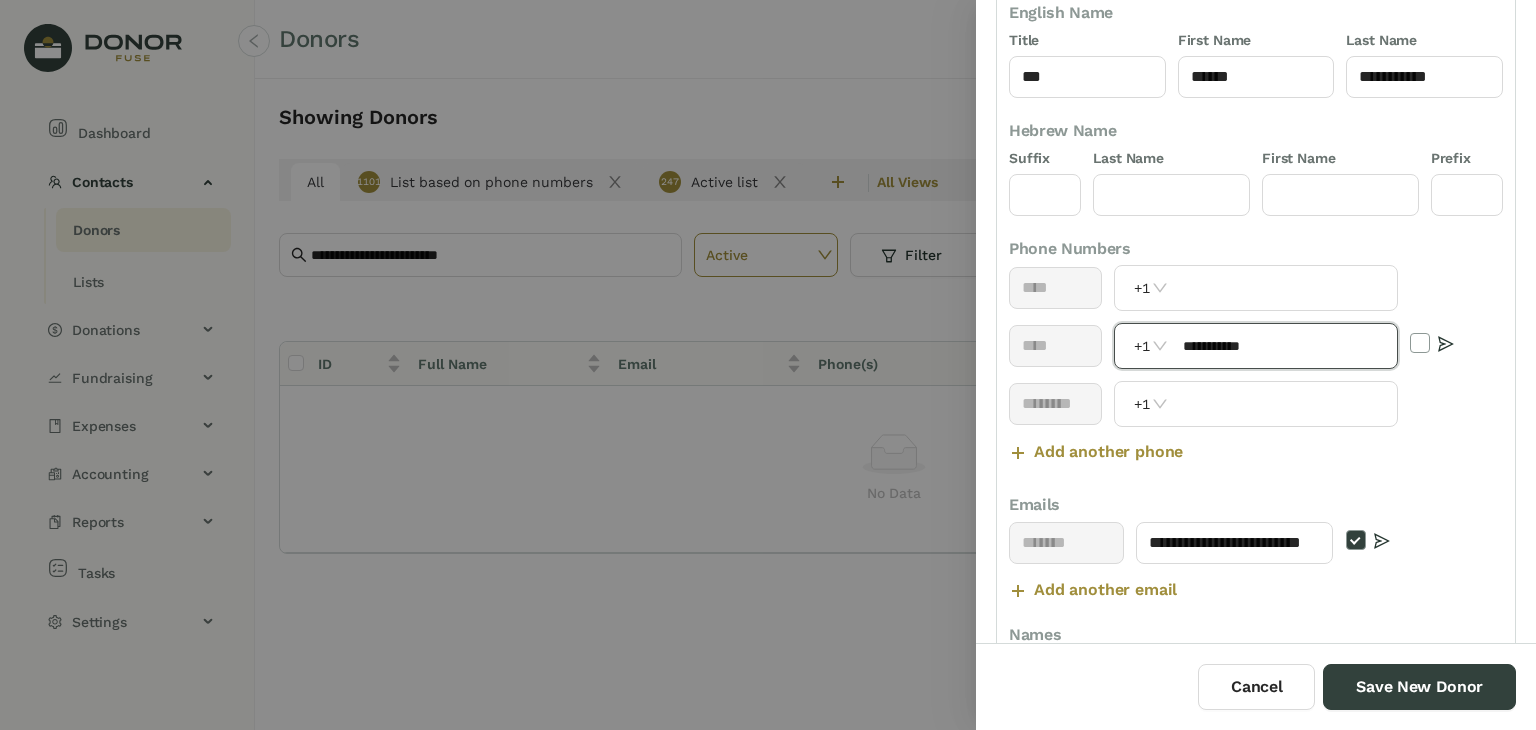 click on "**********" at bounding box center [1284, 346] 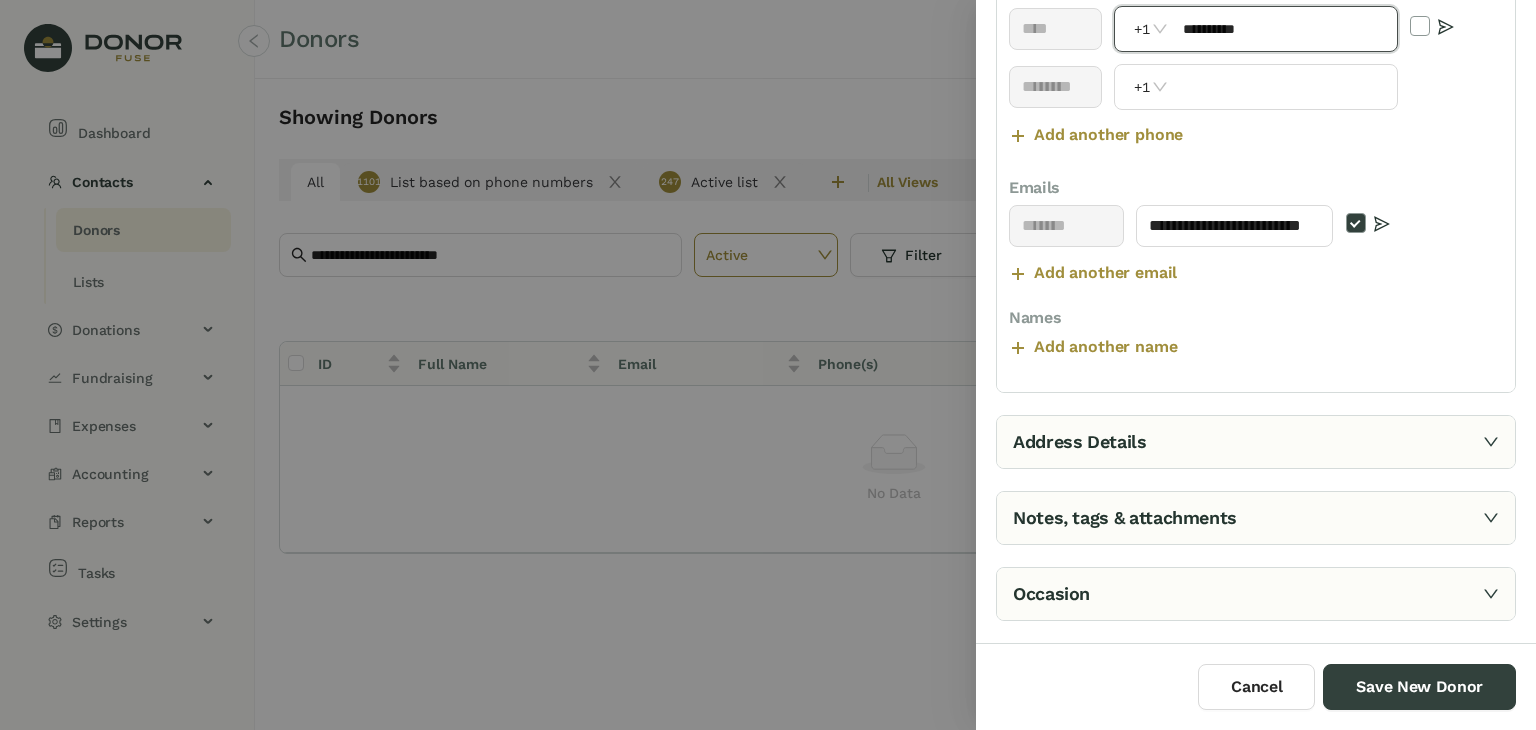 type on "**********" 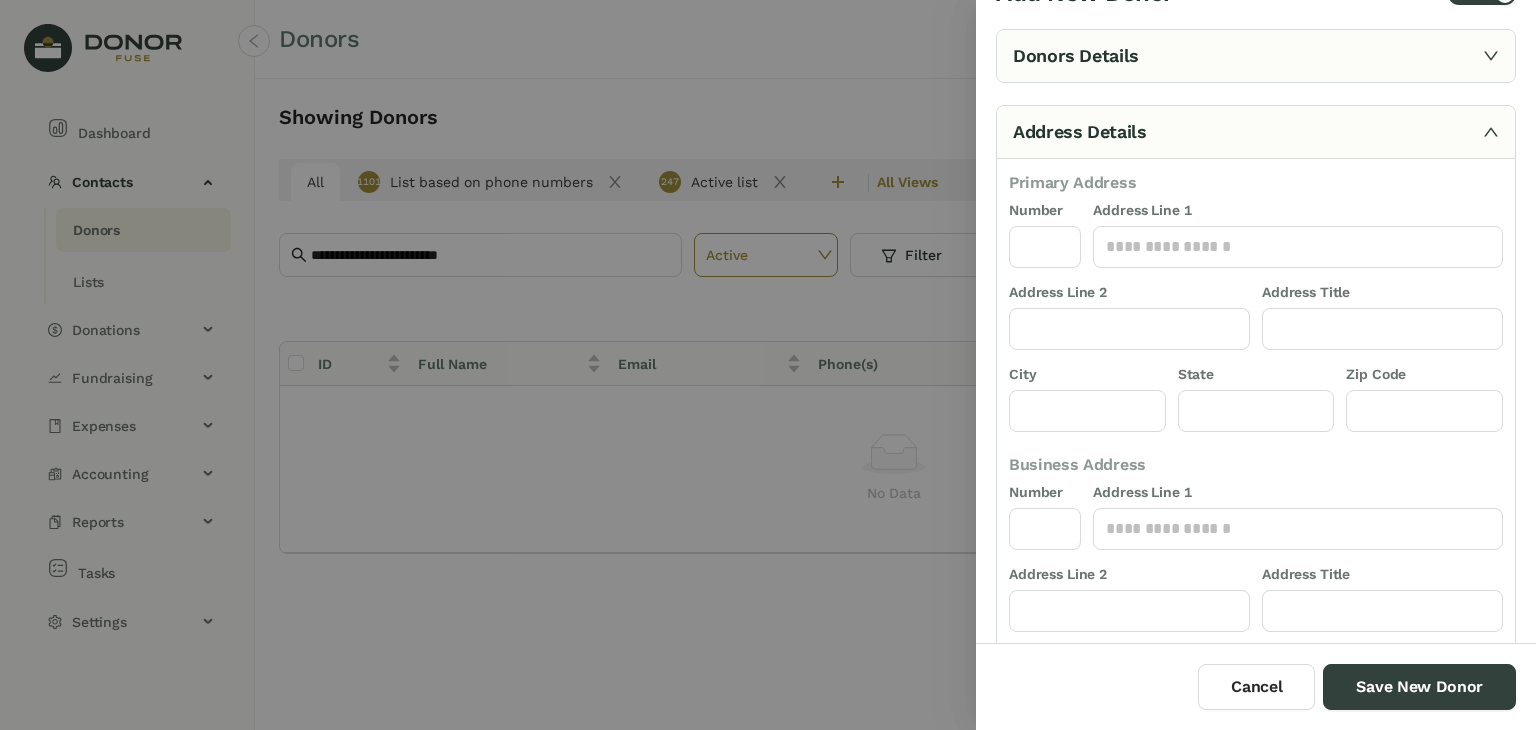 scroll, scrollTop: 0, scrollLeft: 0, axis: both 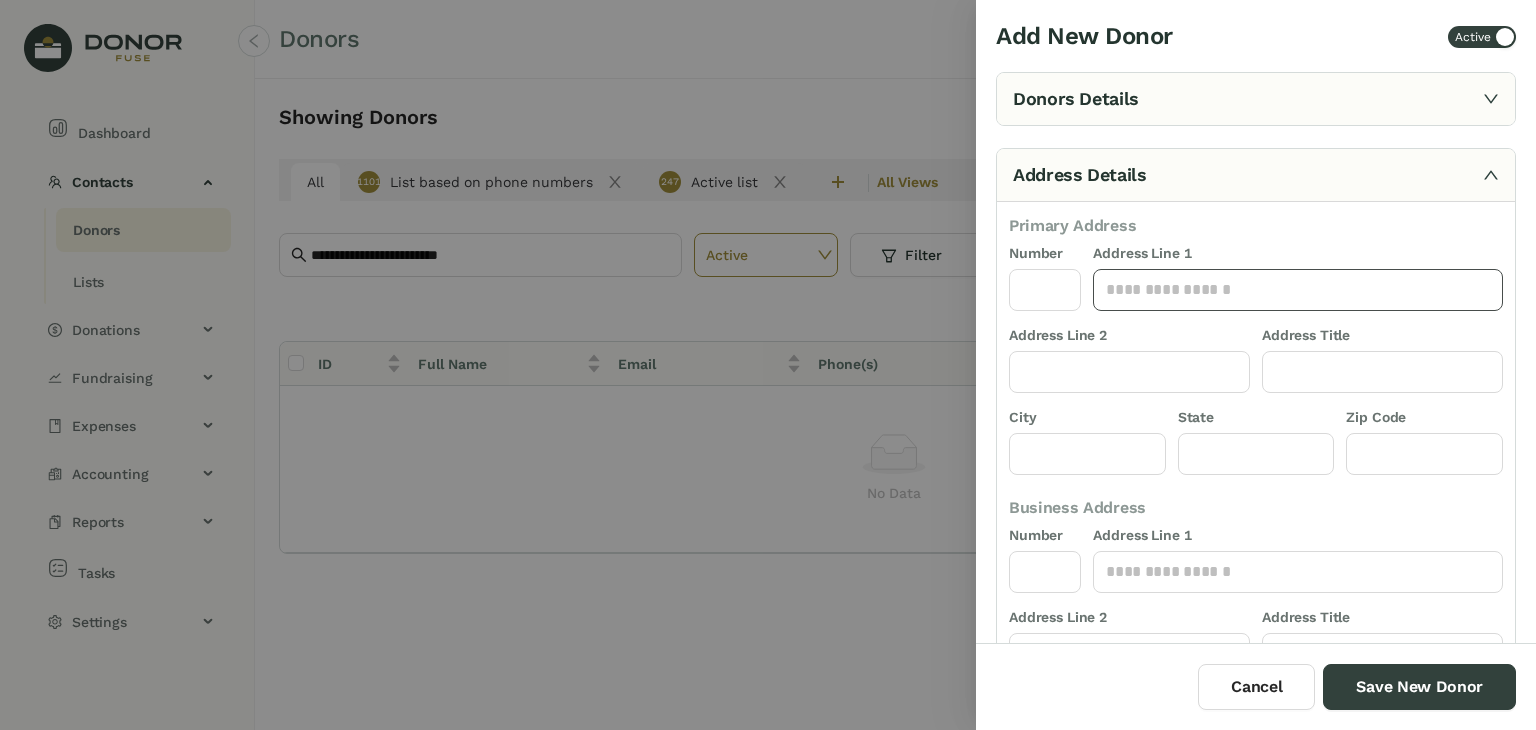 click 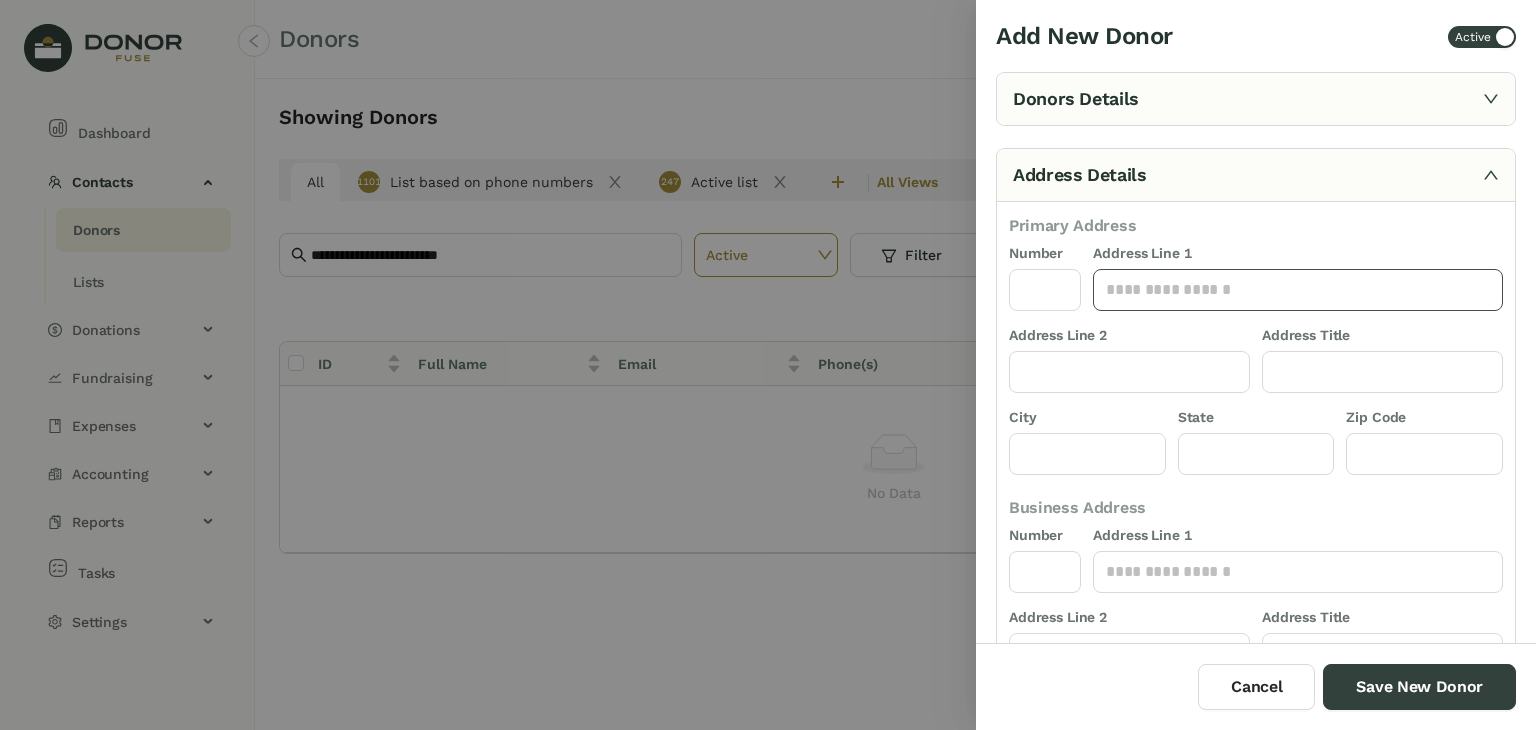 paste on "**********" 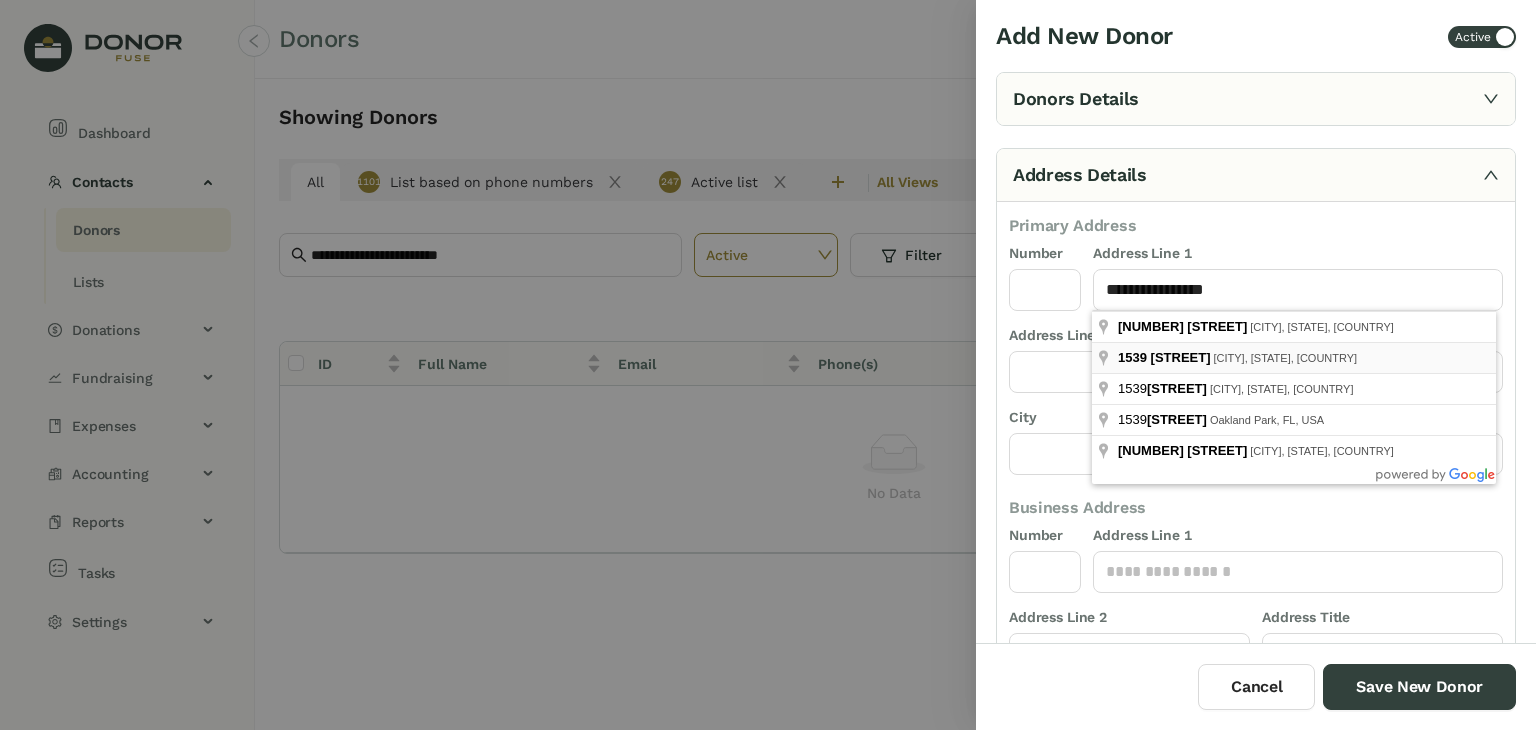 type on "**********" 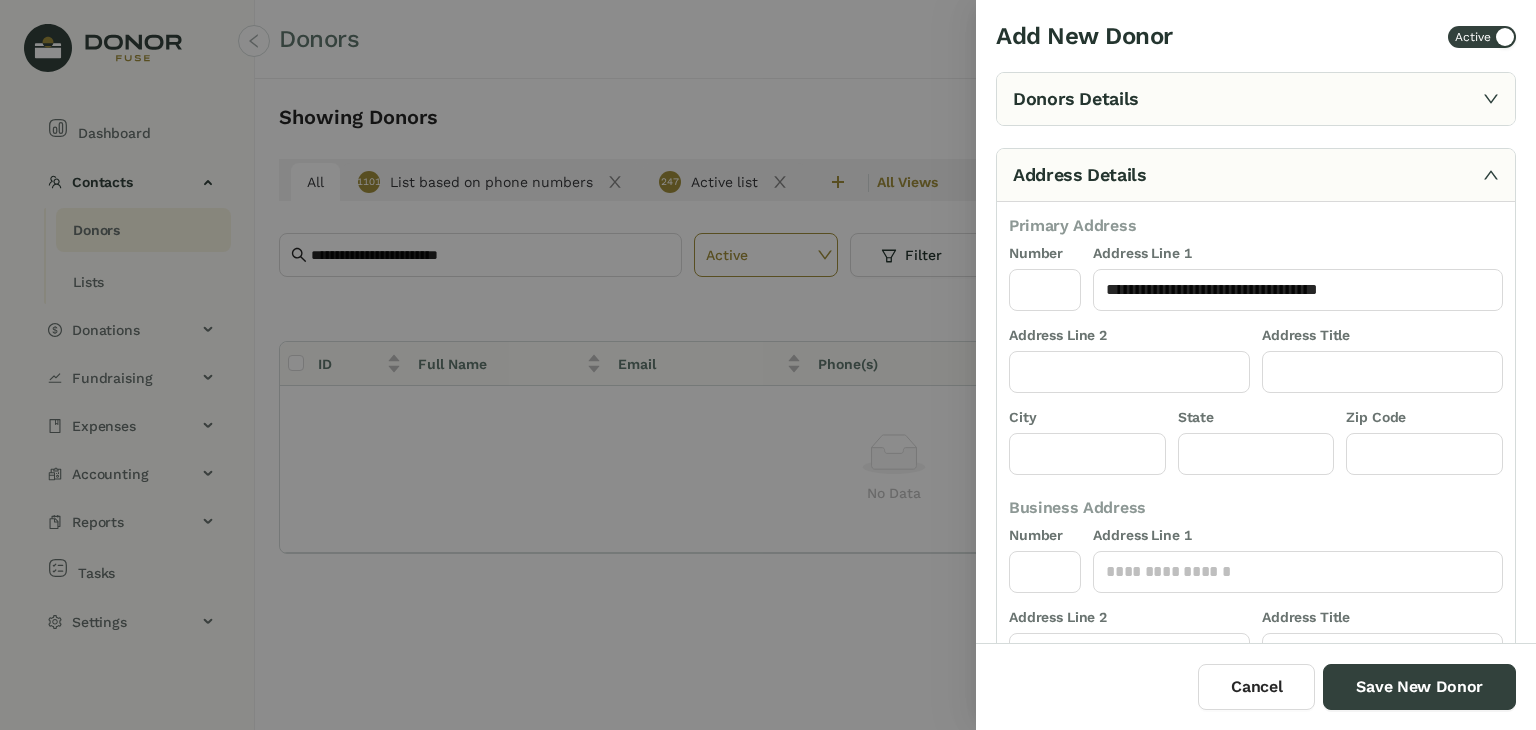 type on "****" 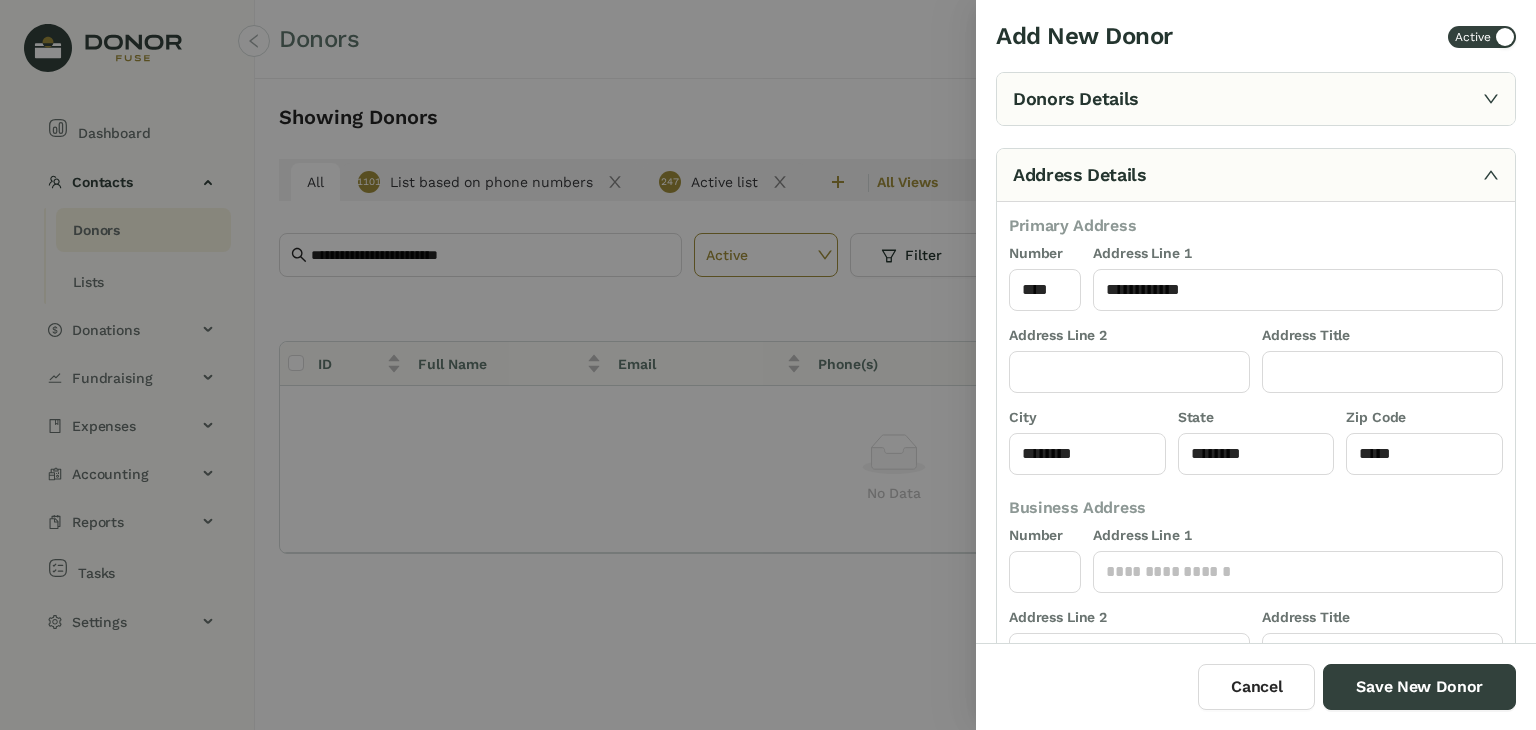 click at bounding box center (768, 365) 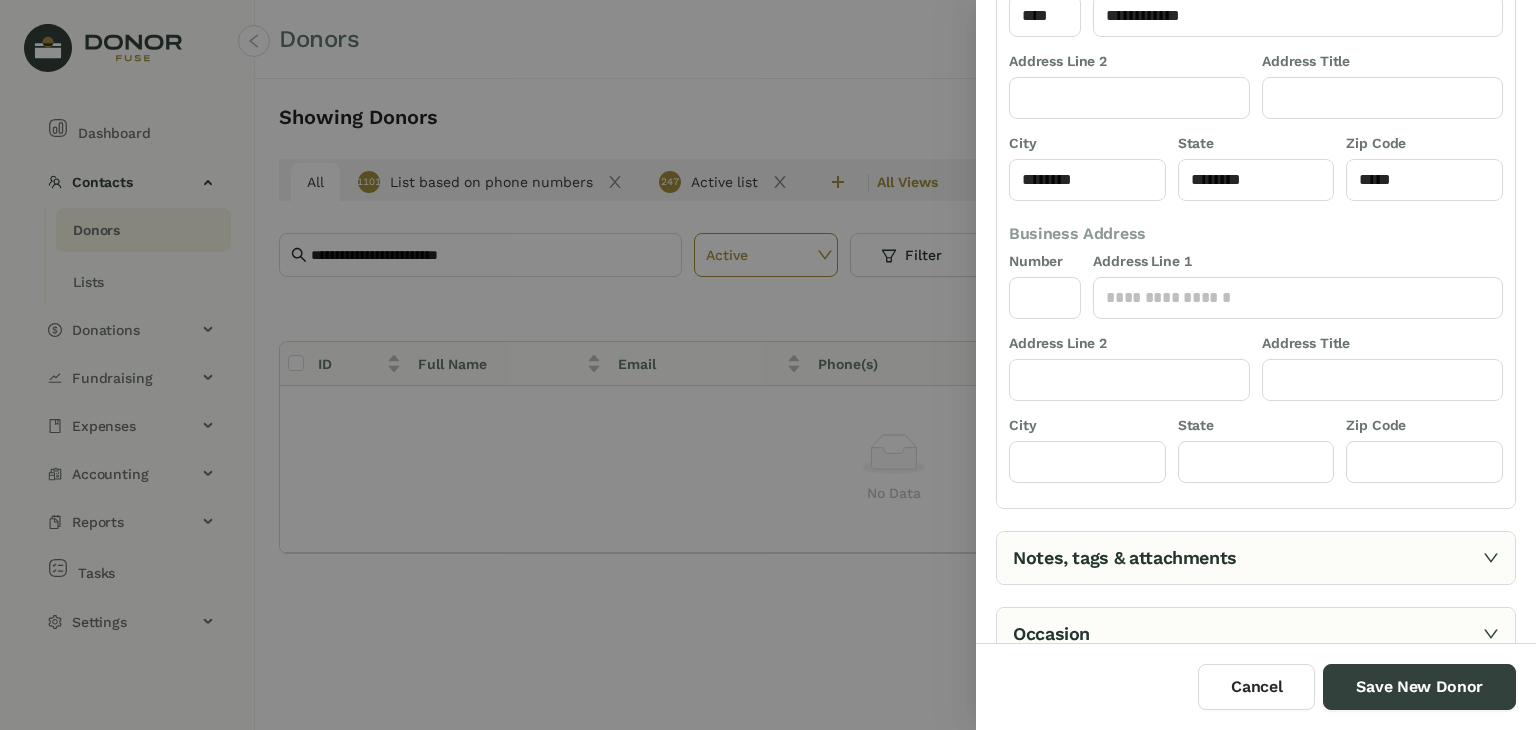 scroll, scrollTop: 287, scrollLeft: 0, axis: vertical 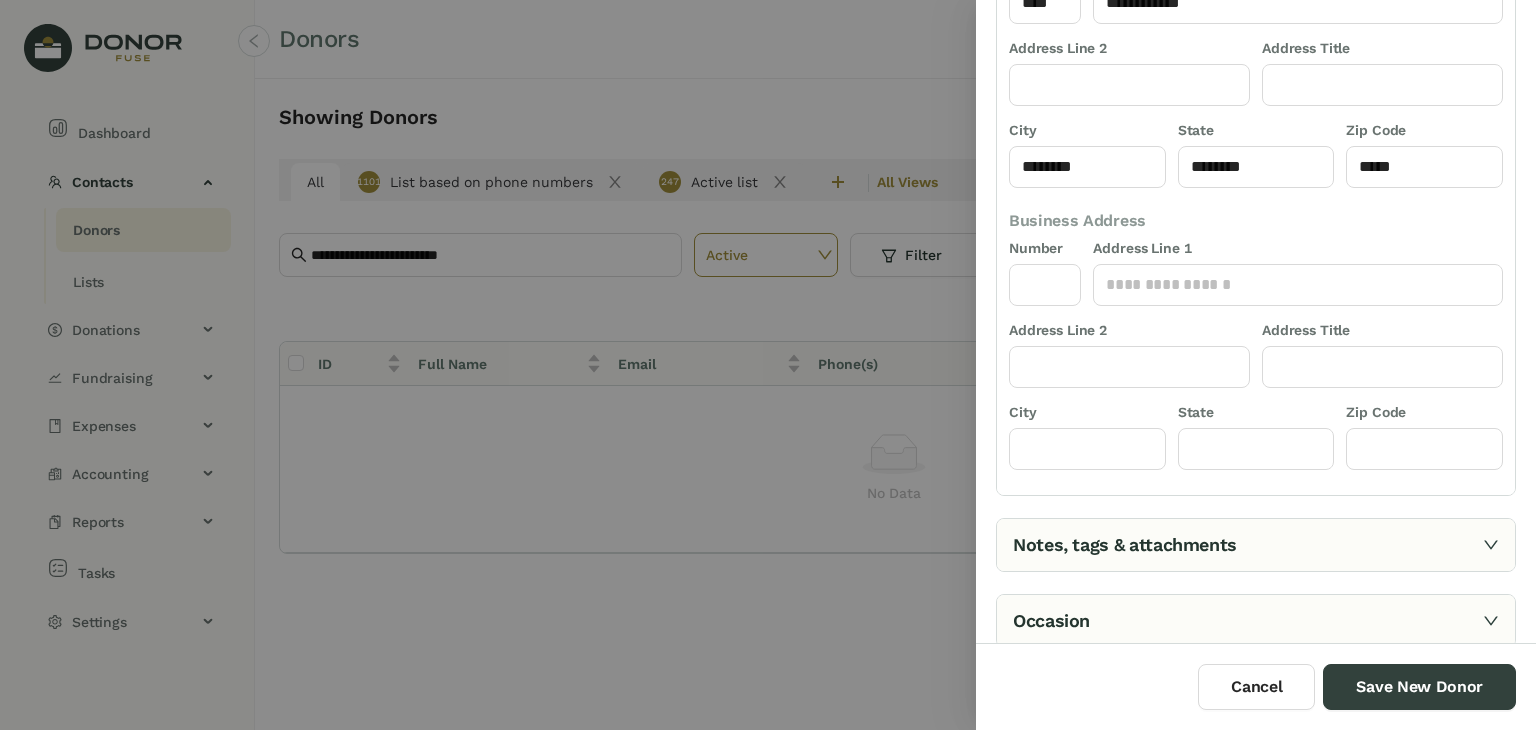 click on "Notes, tags & attachments" at bounding box center [1256, 545] 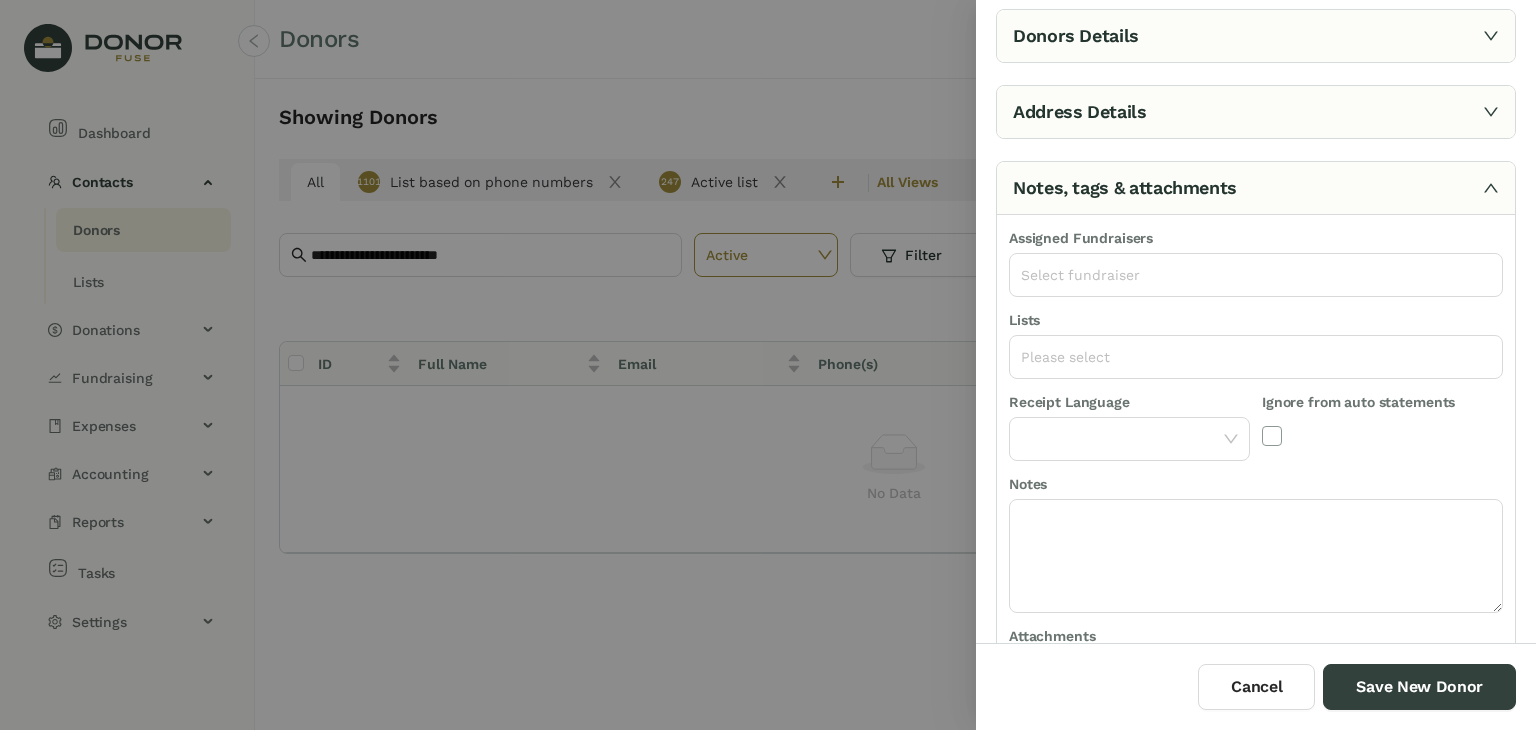 scroll, scrollTop: 62, scrollLeft: 0, axis: vertical 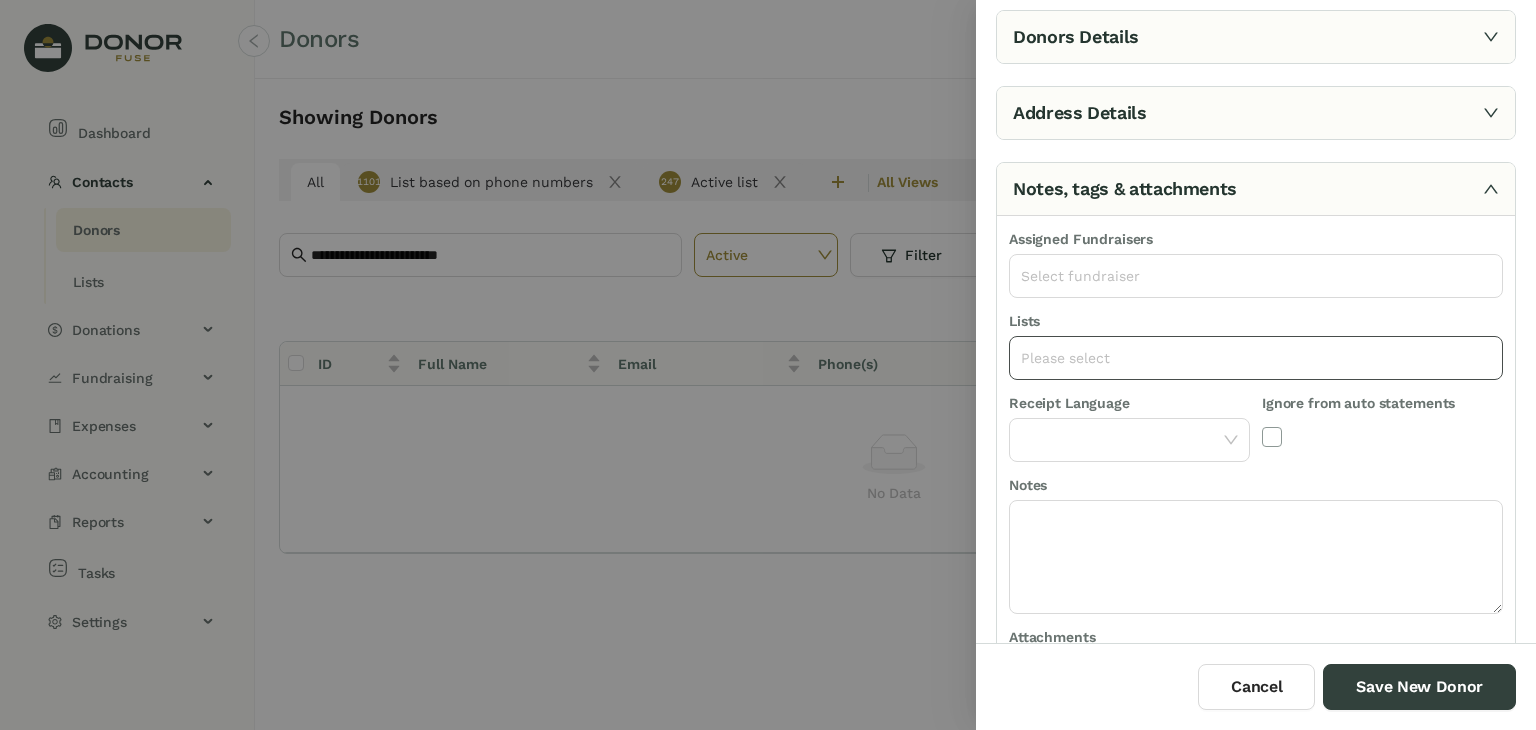 click on "Please select" 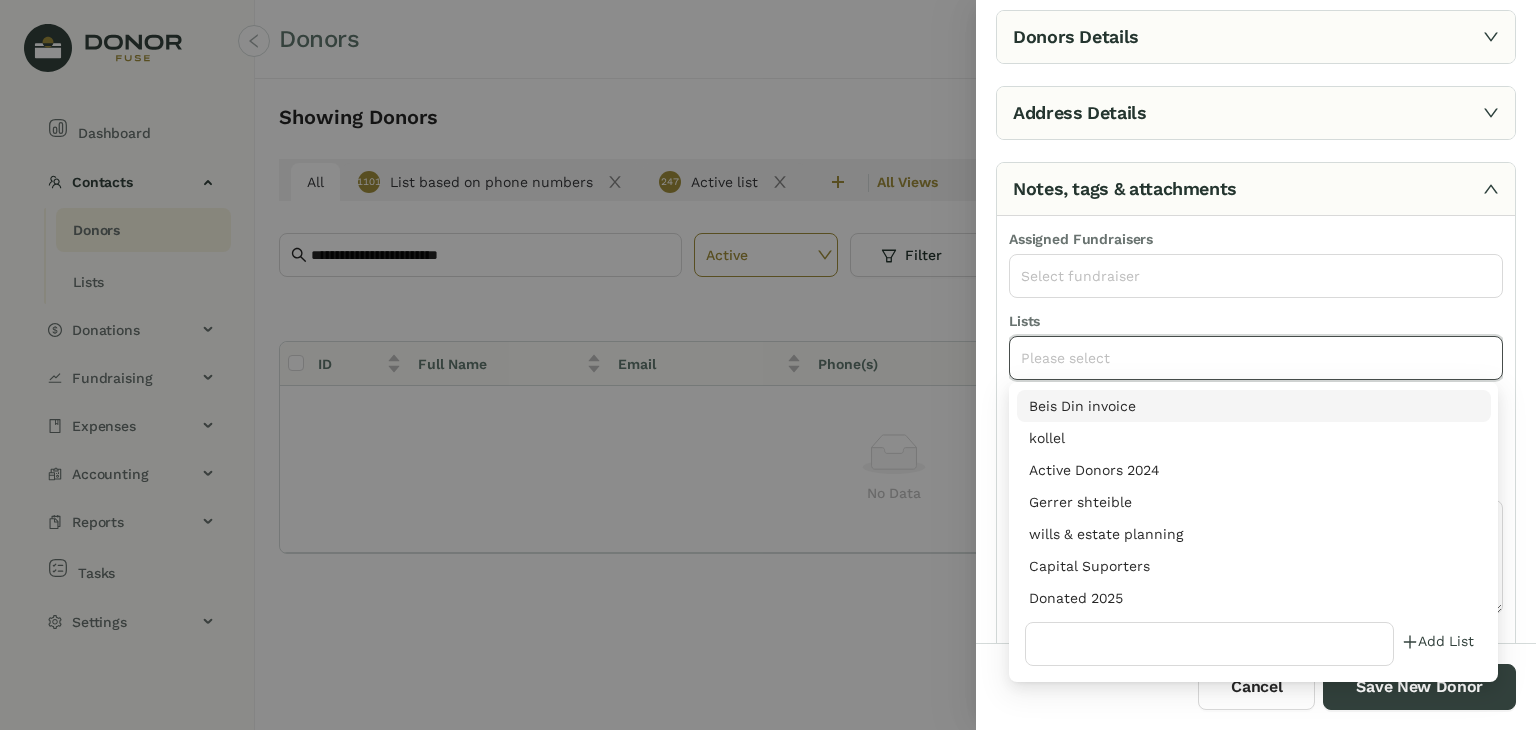 click on "Donated 2025" at bounding box center (1254, 598) 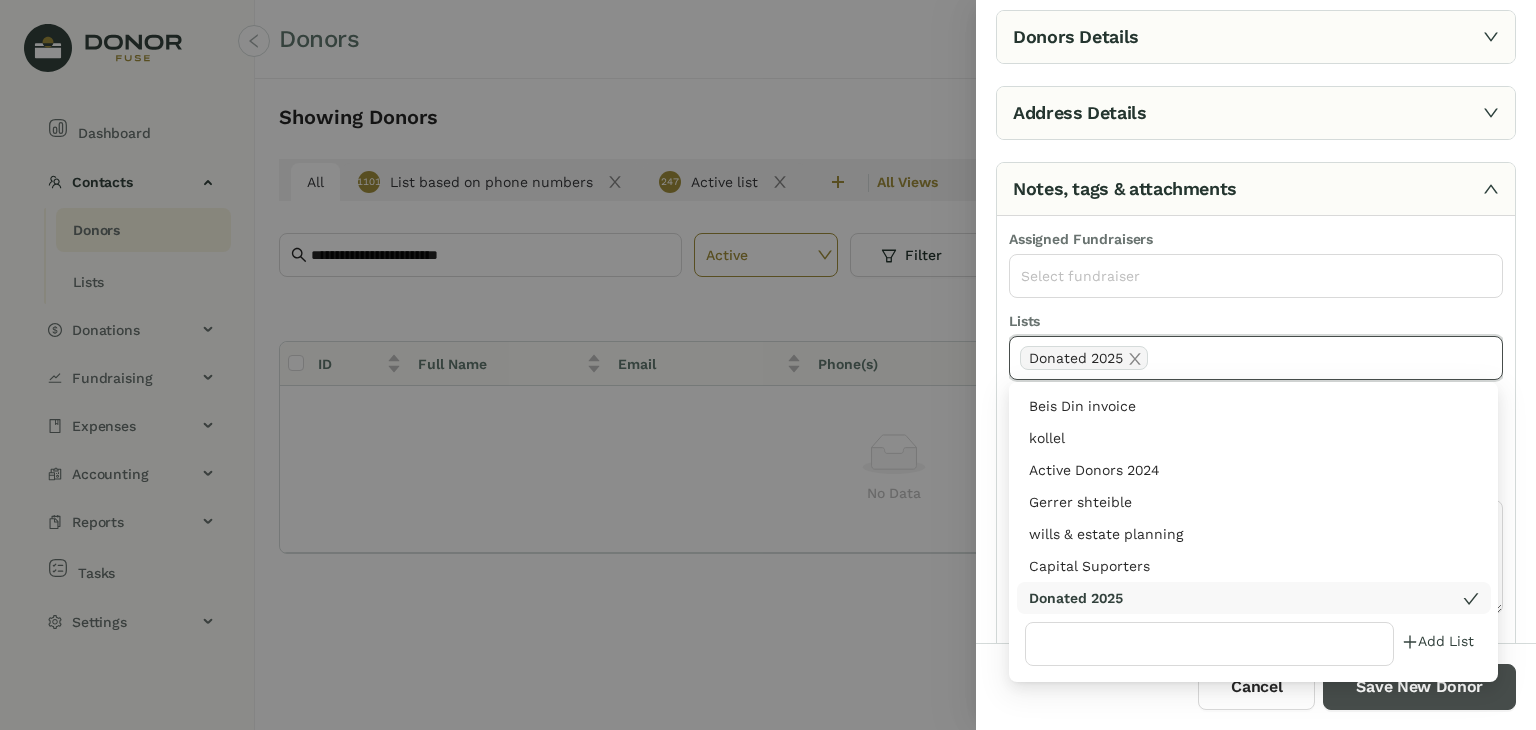 click on "Save New Donor" at bounding box center [1419, 687] 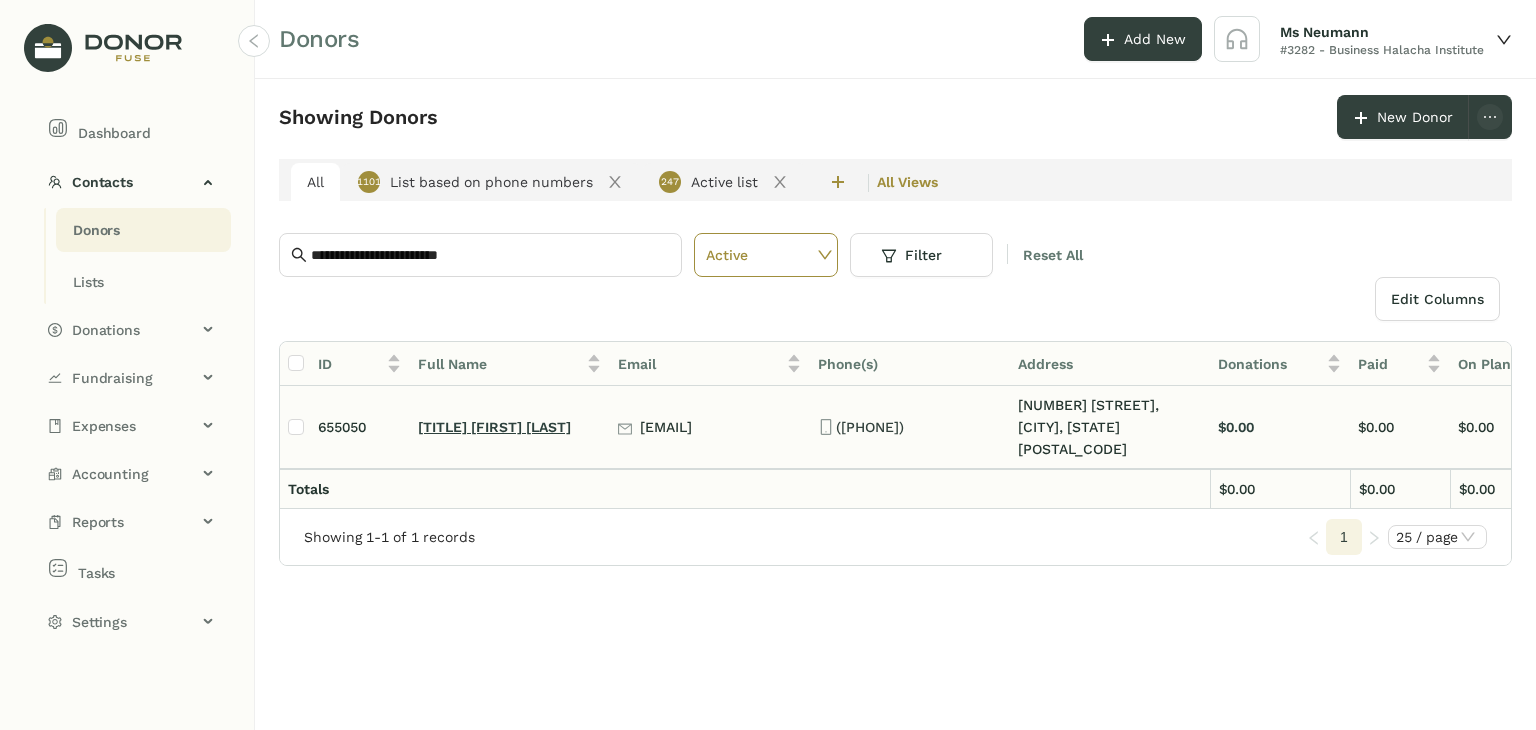 click on "Mr. Robert mermelstein" 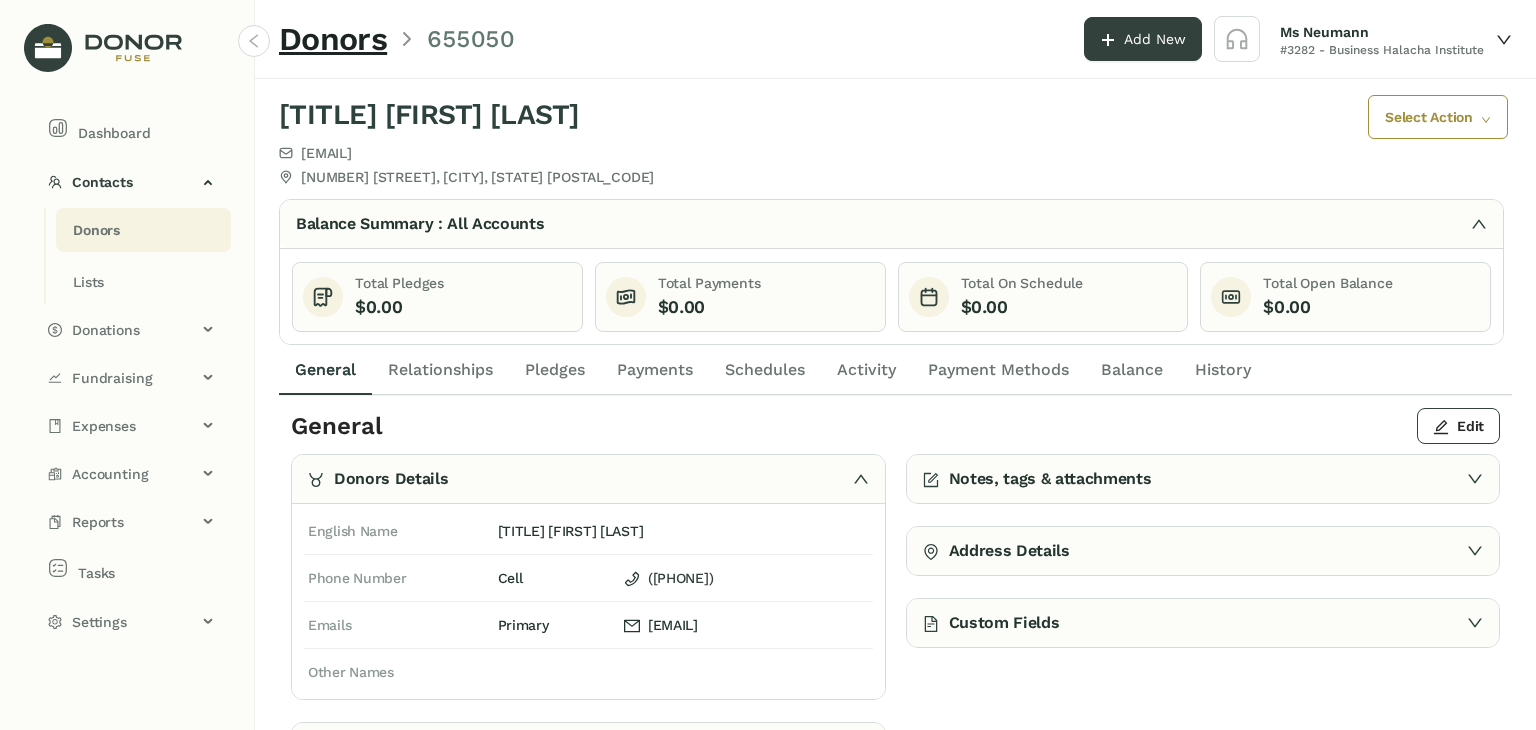 click on "Payments" 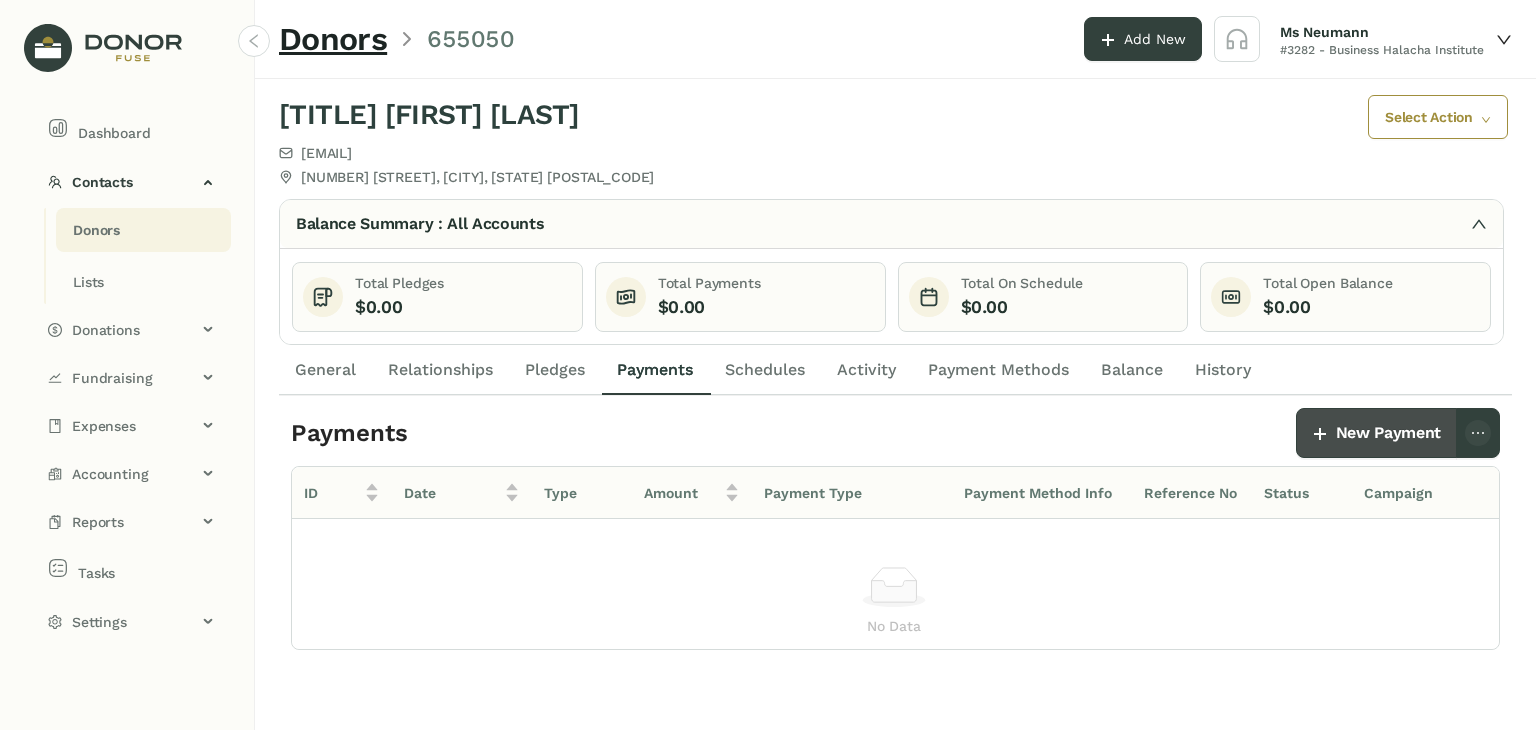 click on "New Payment" 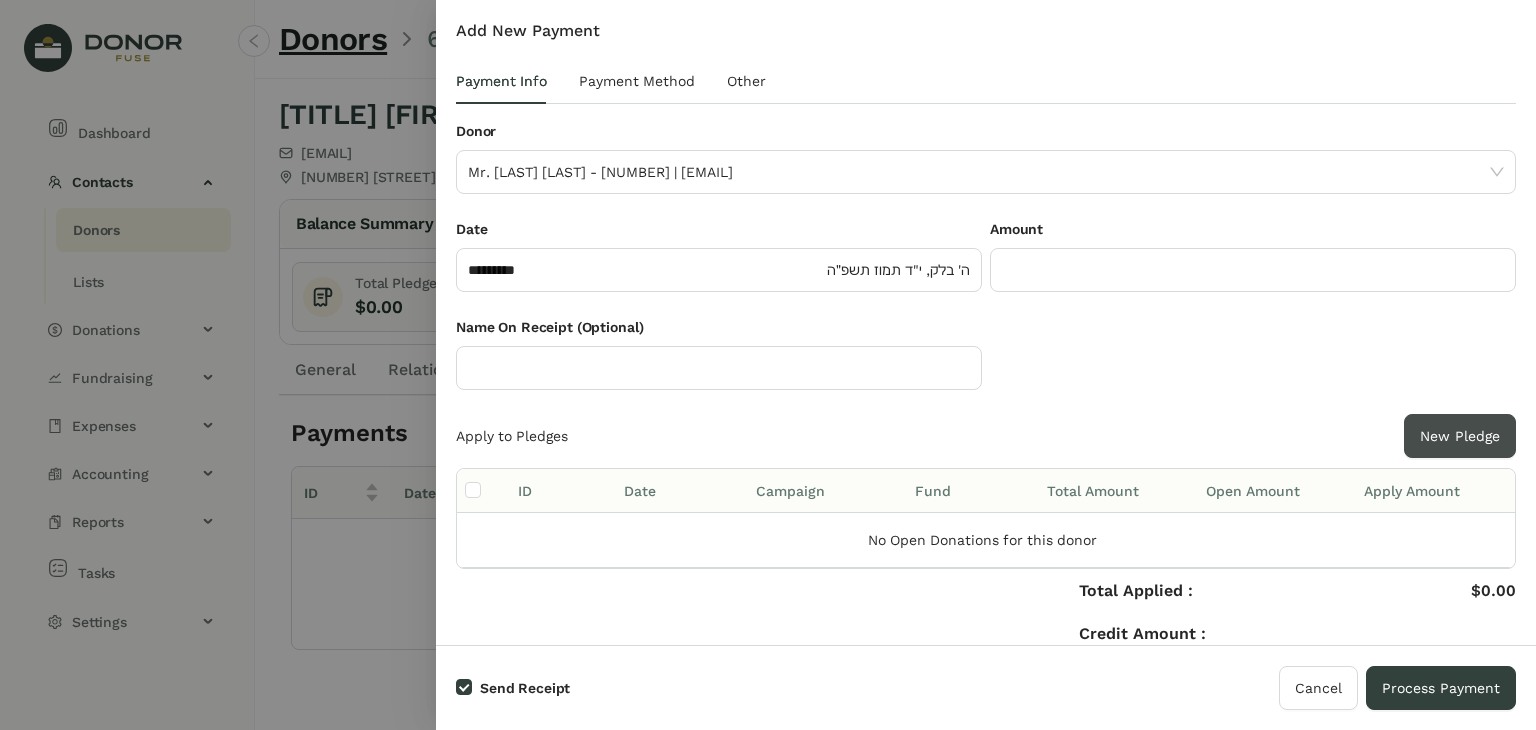 click on "New Pledge" at bounding box center (1460, 436) 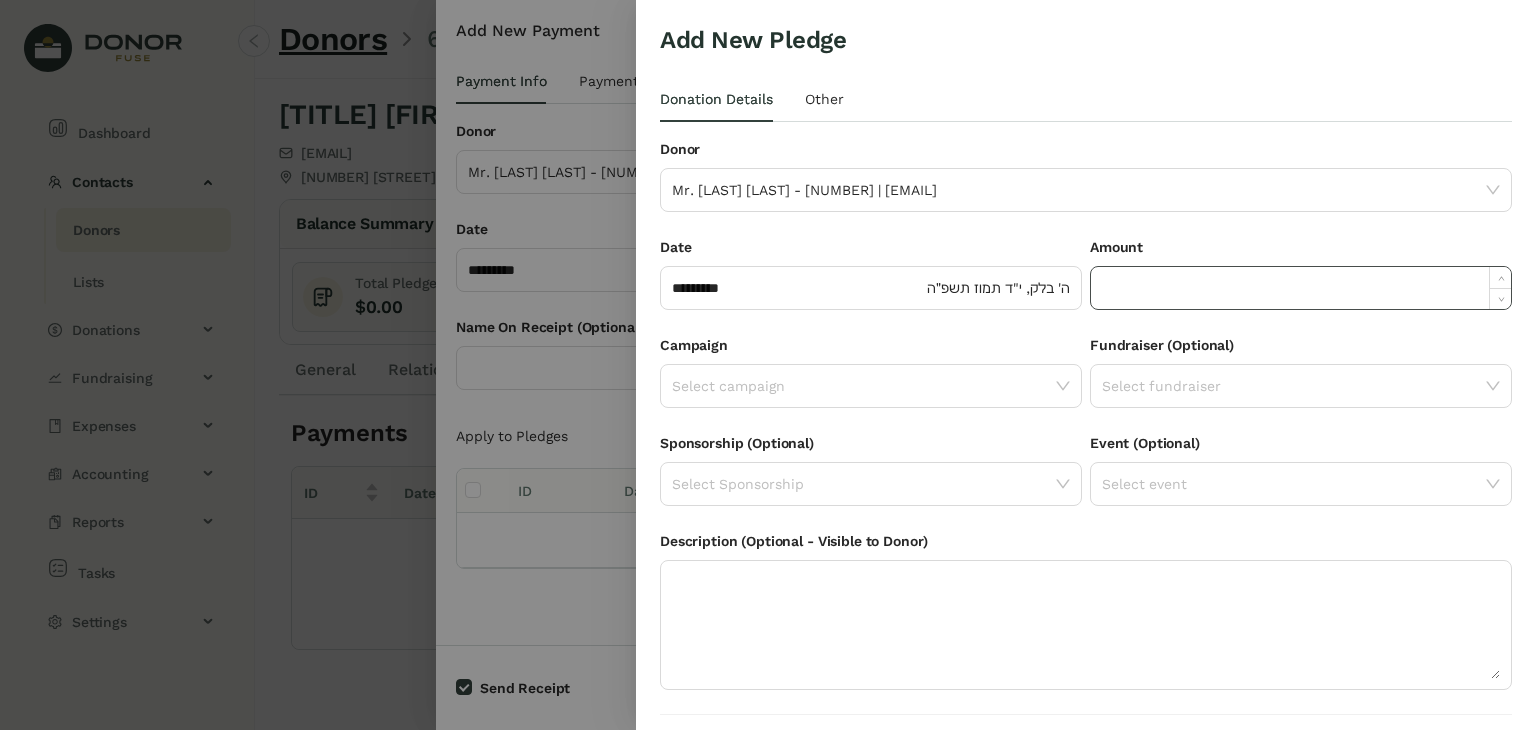 click 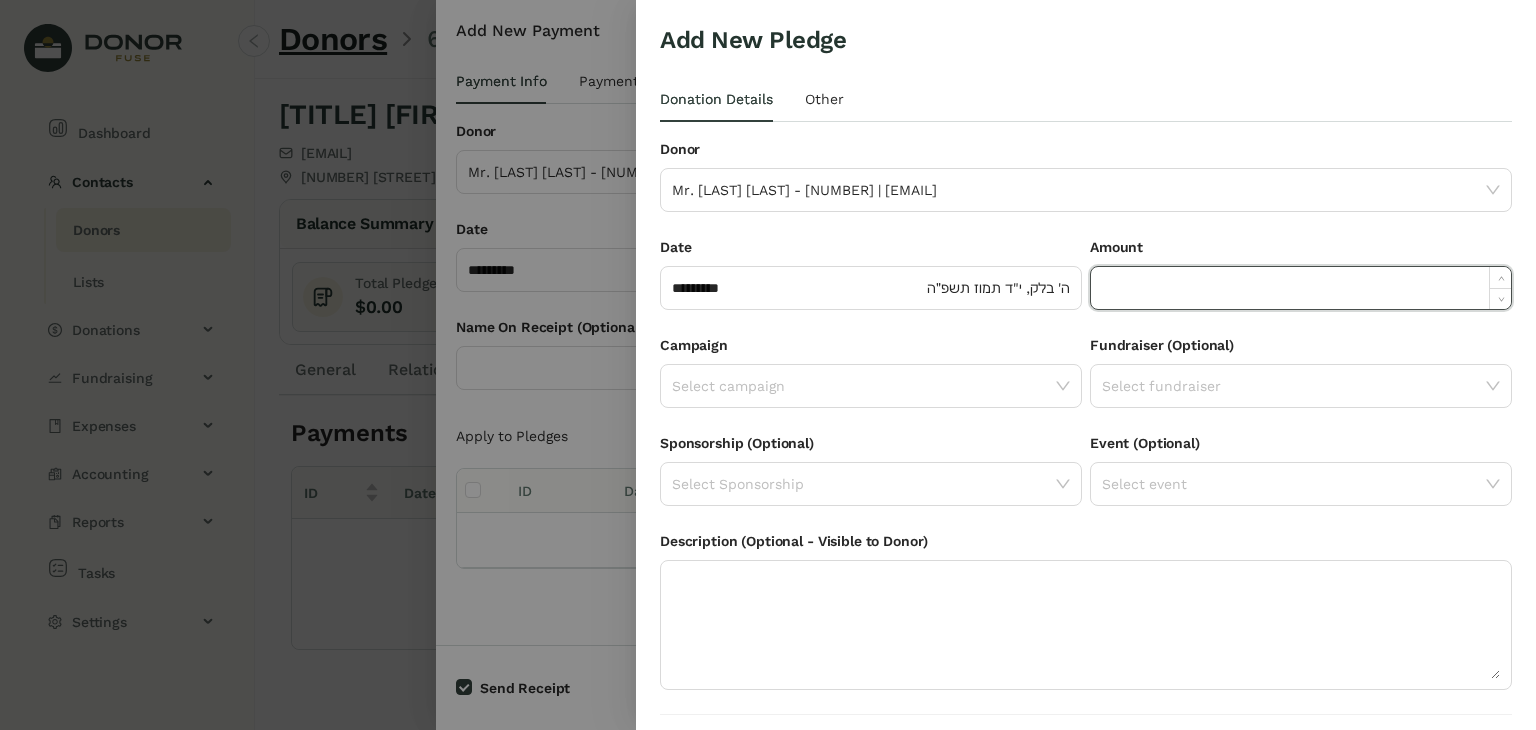 type on "*" 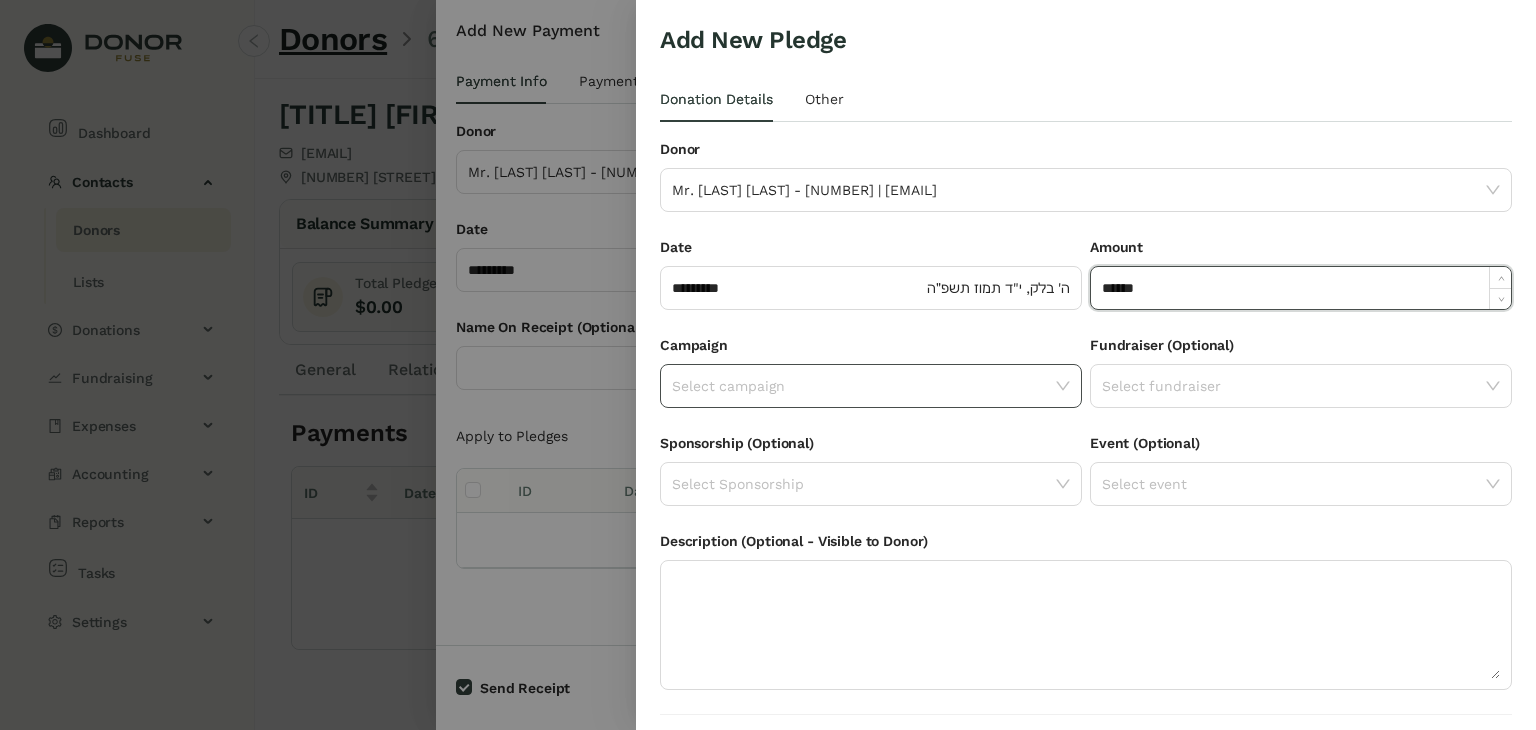 type on "*******" 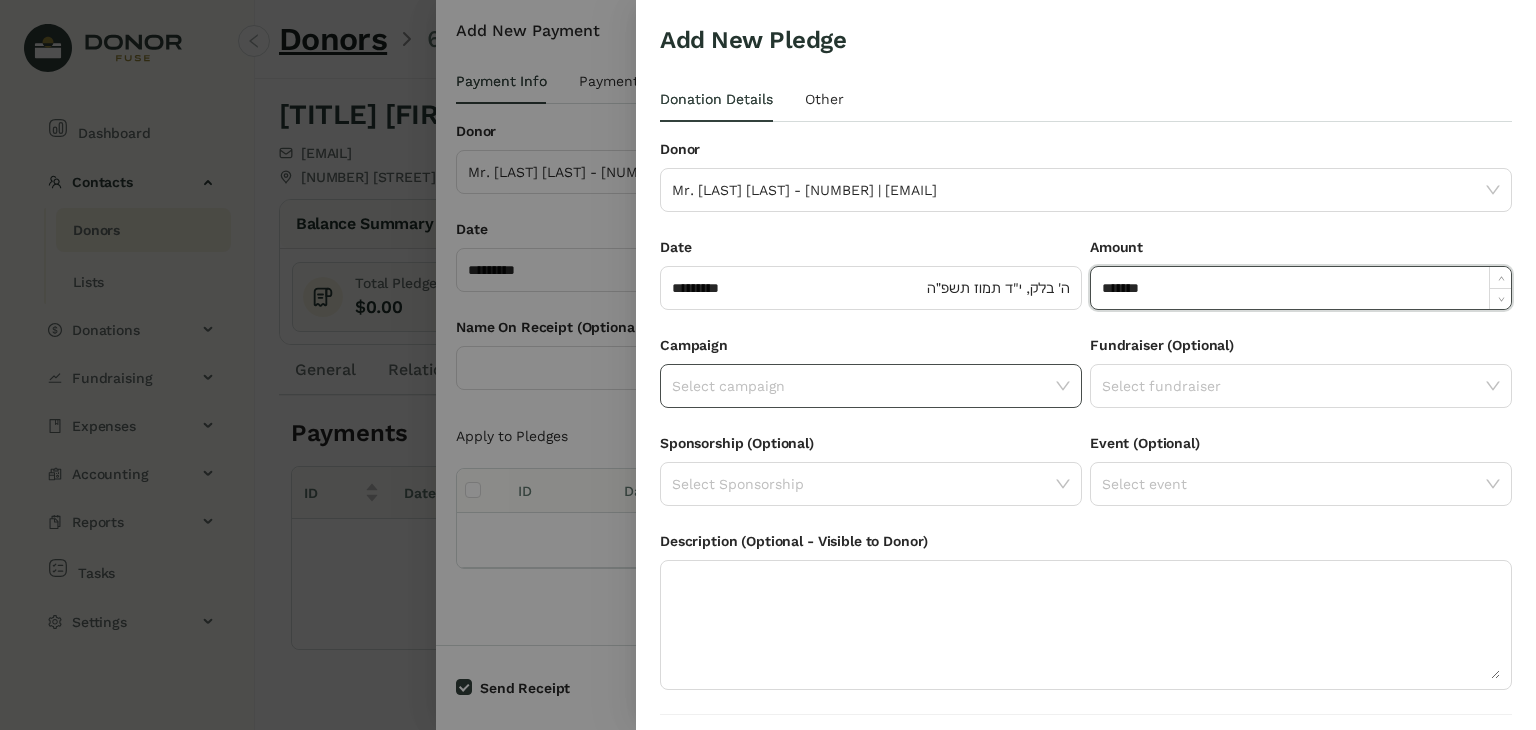 click 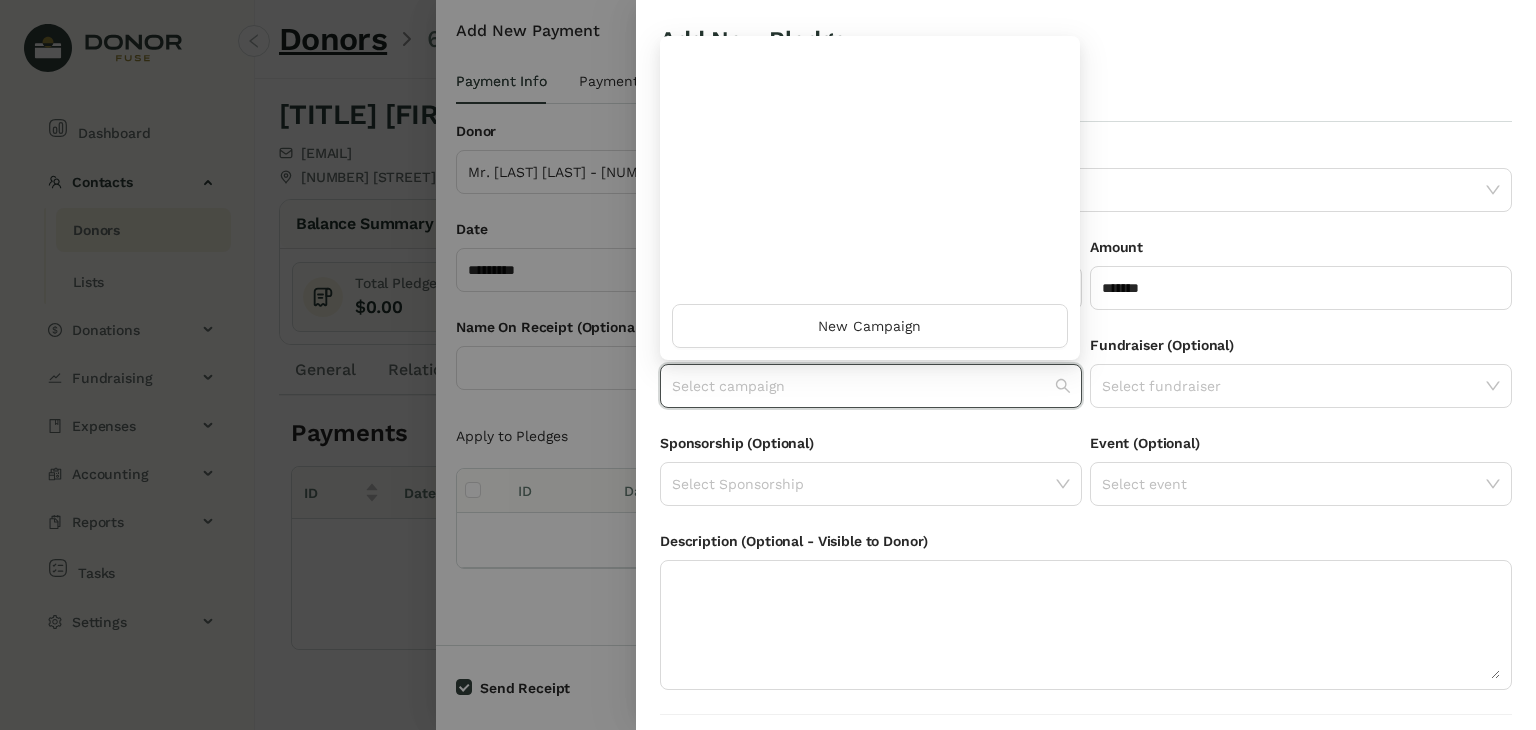 scroll, scrollTop: 960, scrollLeft: 0, axis: vertical 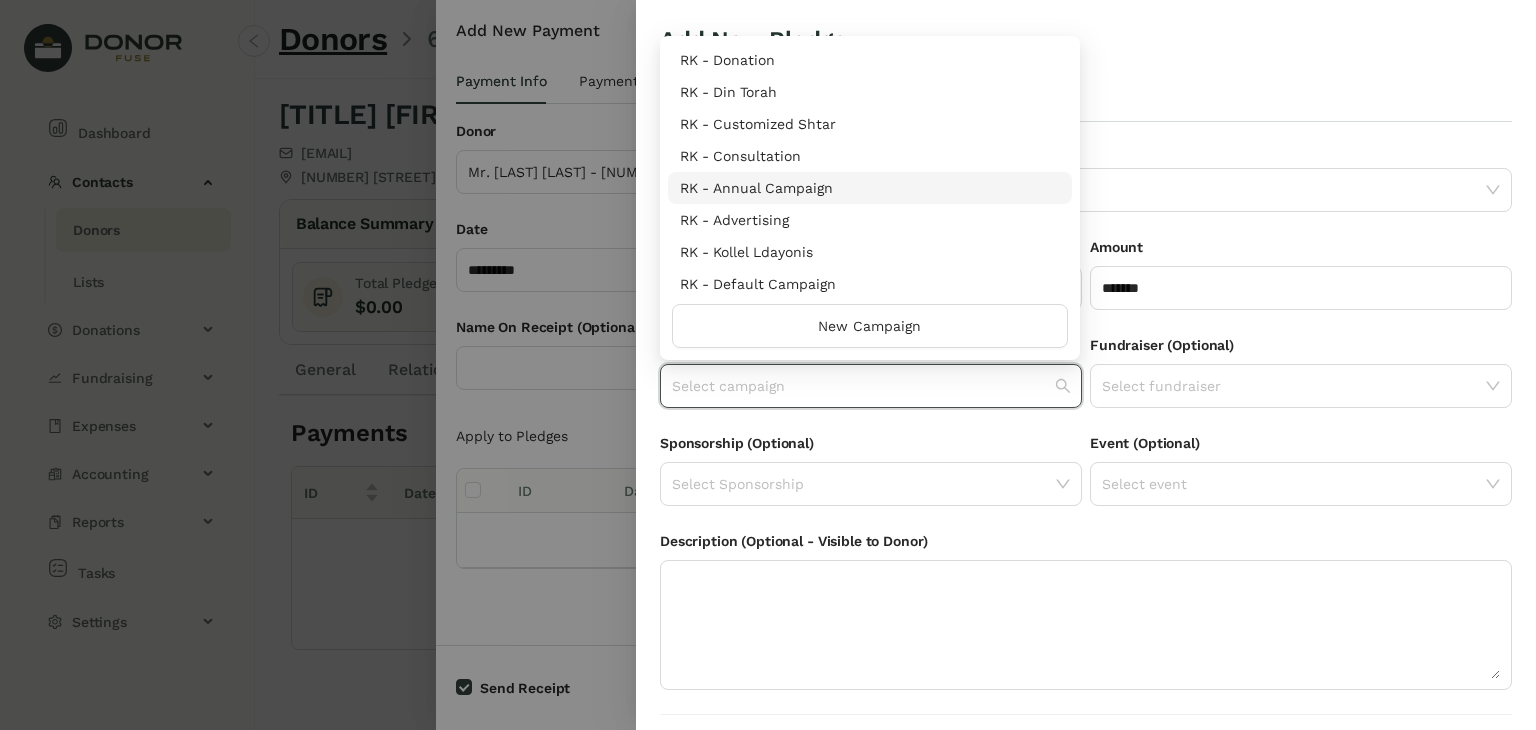 click on "RK - Annual Campaign" at bounding box center [870, 188] 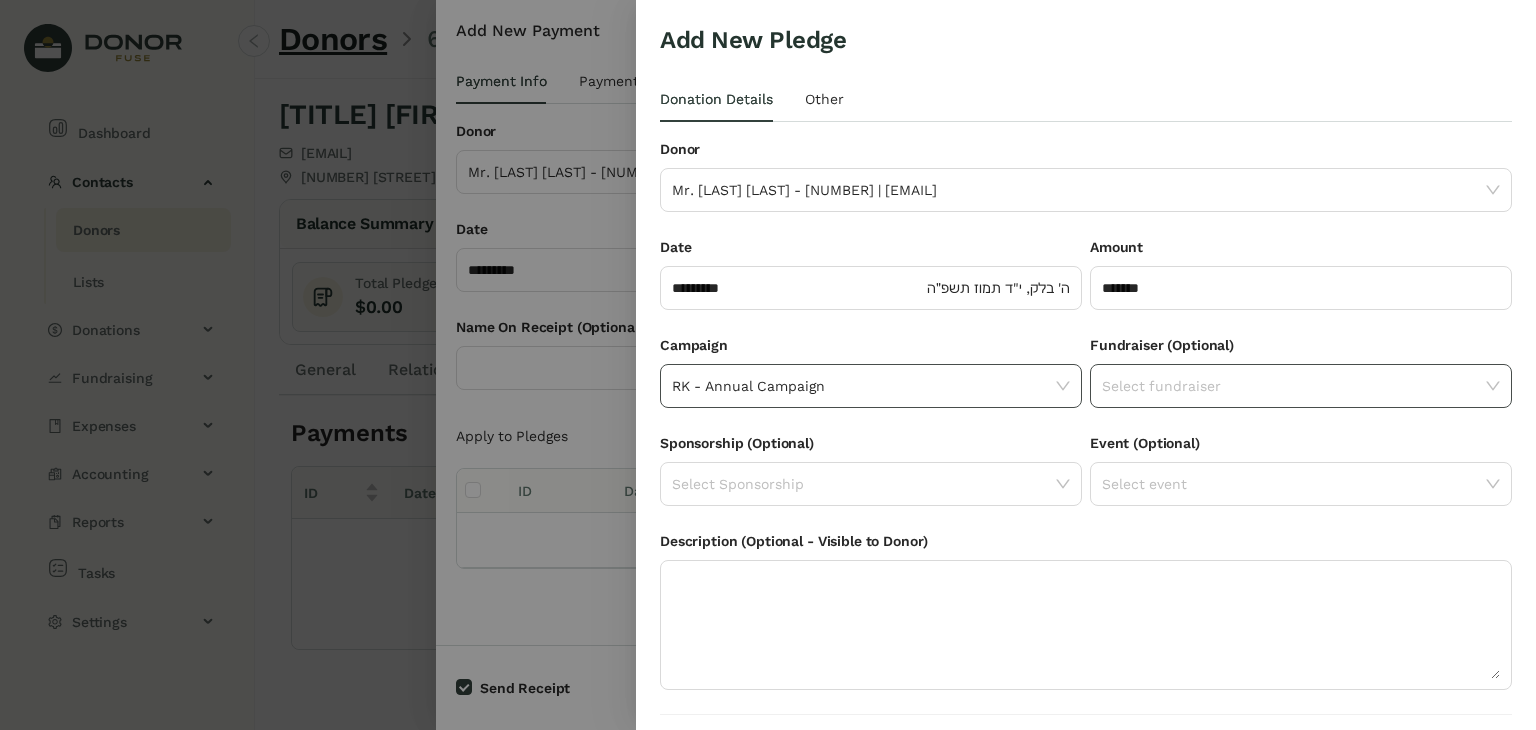 click 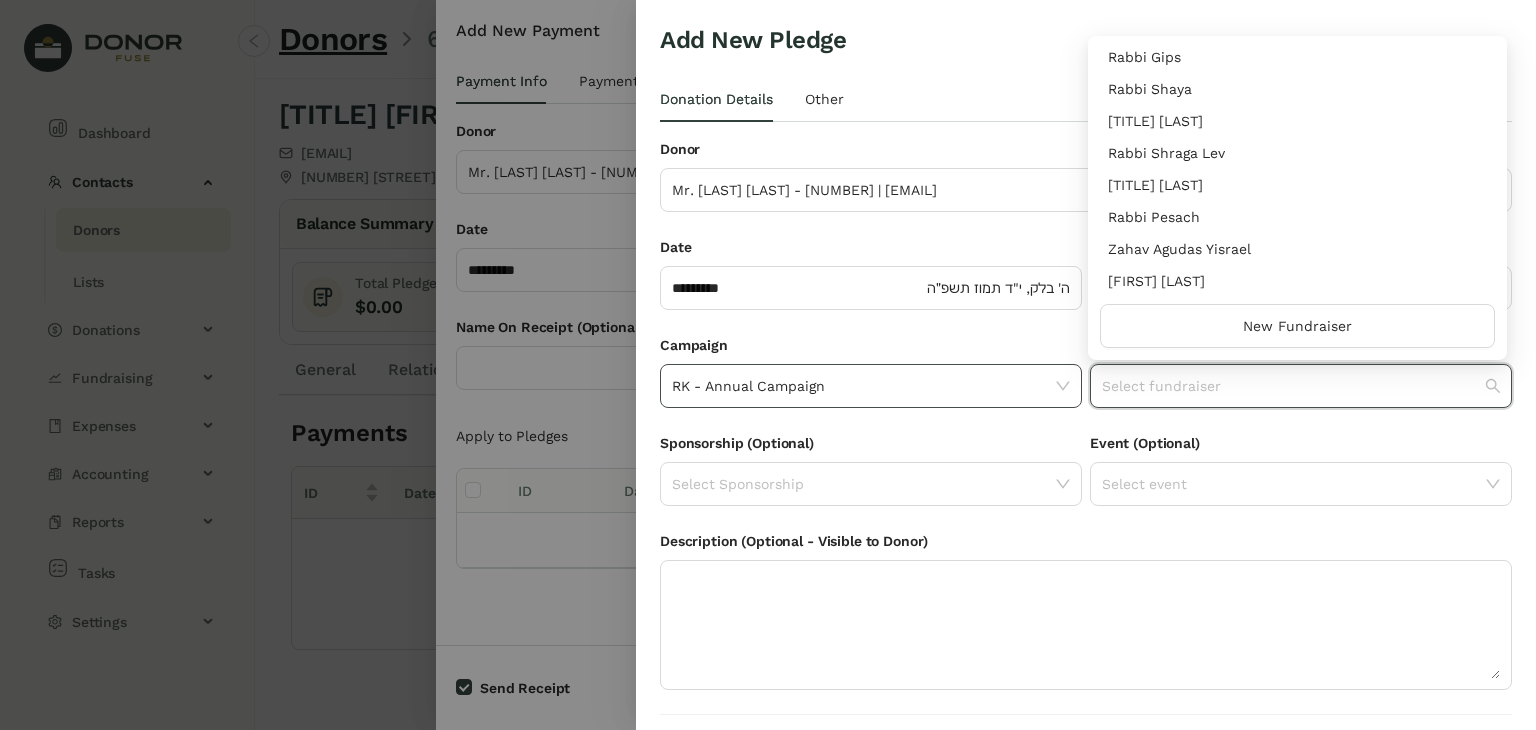 scroll, scrollTop: 256, scrollLeft: 0, axis: vertical 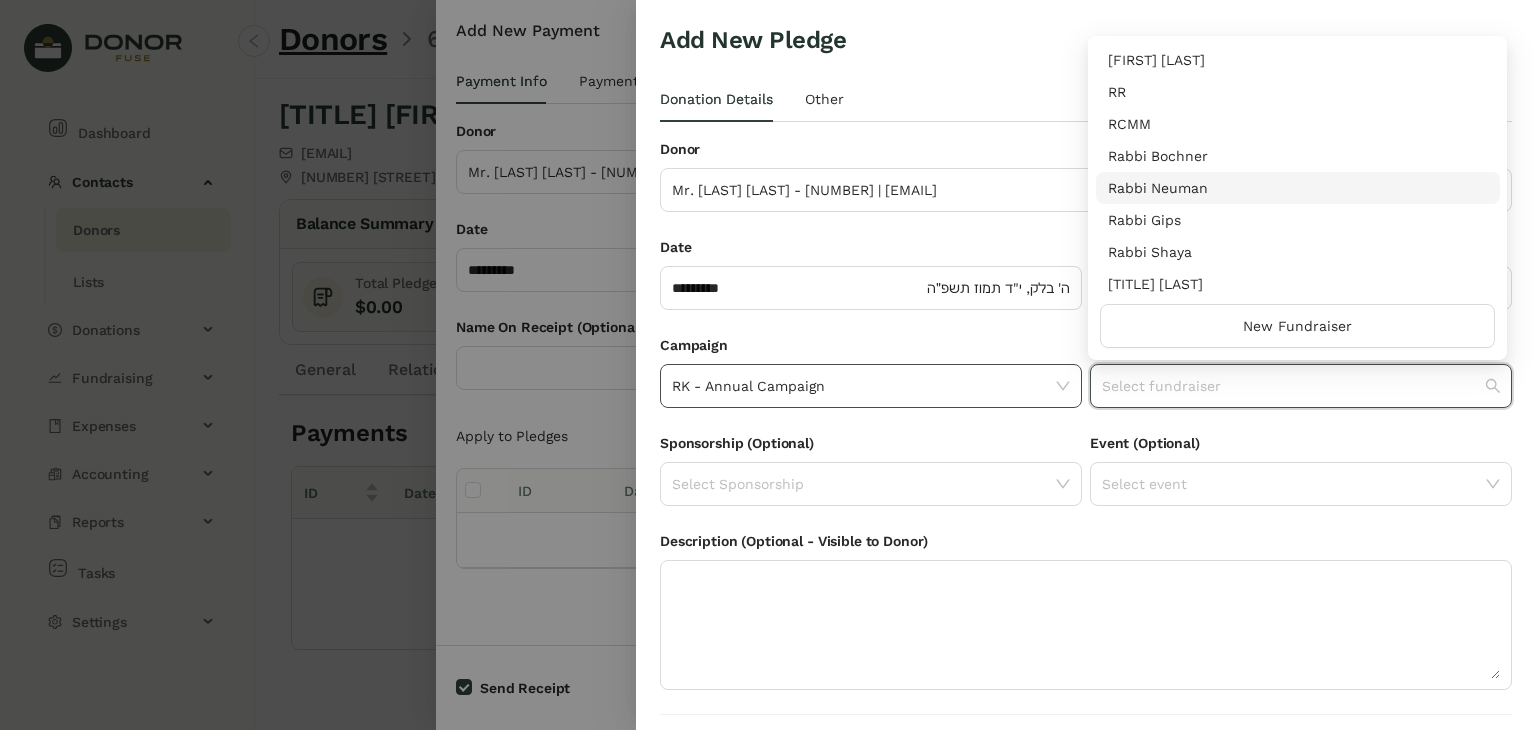 click on "Rabbi Neuman" at bounding box center (1298, 188) 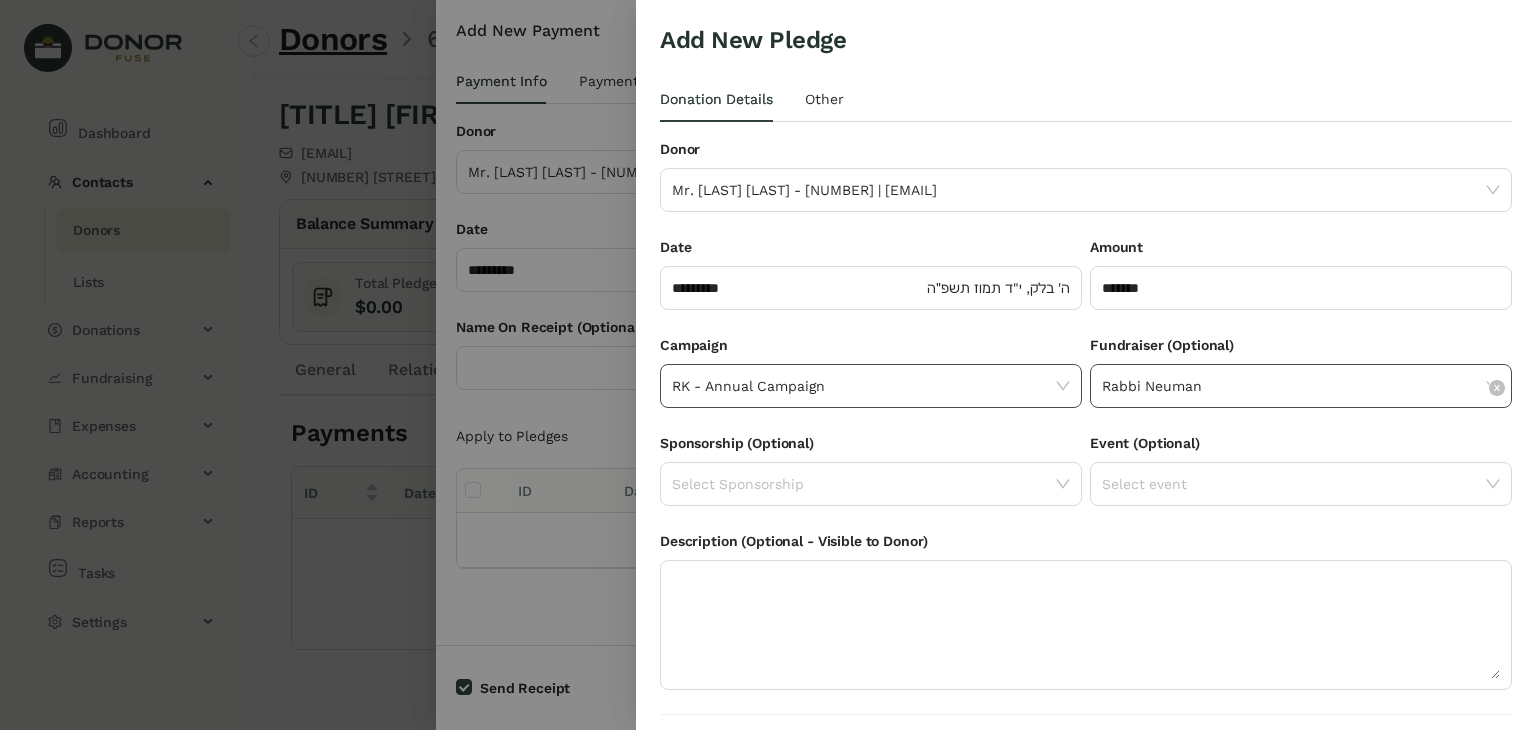 scroll, scrollTop: 54, scrollLeft: 0, axis: vertical 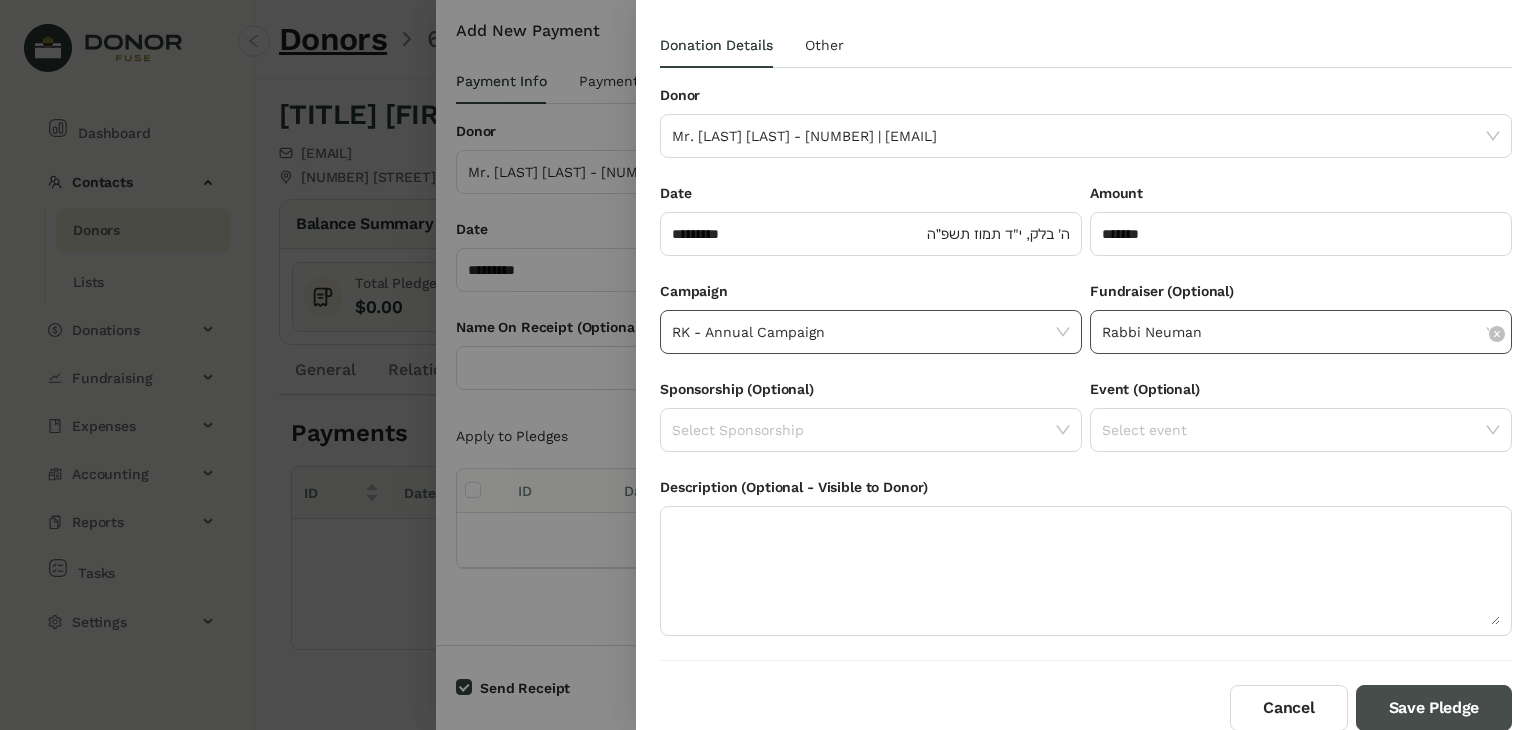 click on "Save Pledge" at bounding box center [1434, 708] 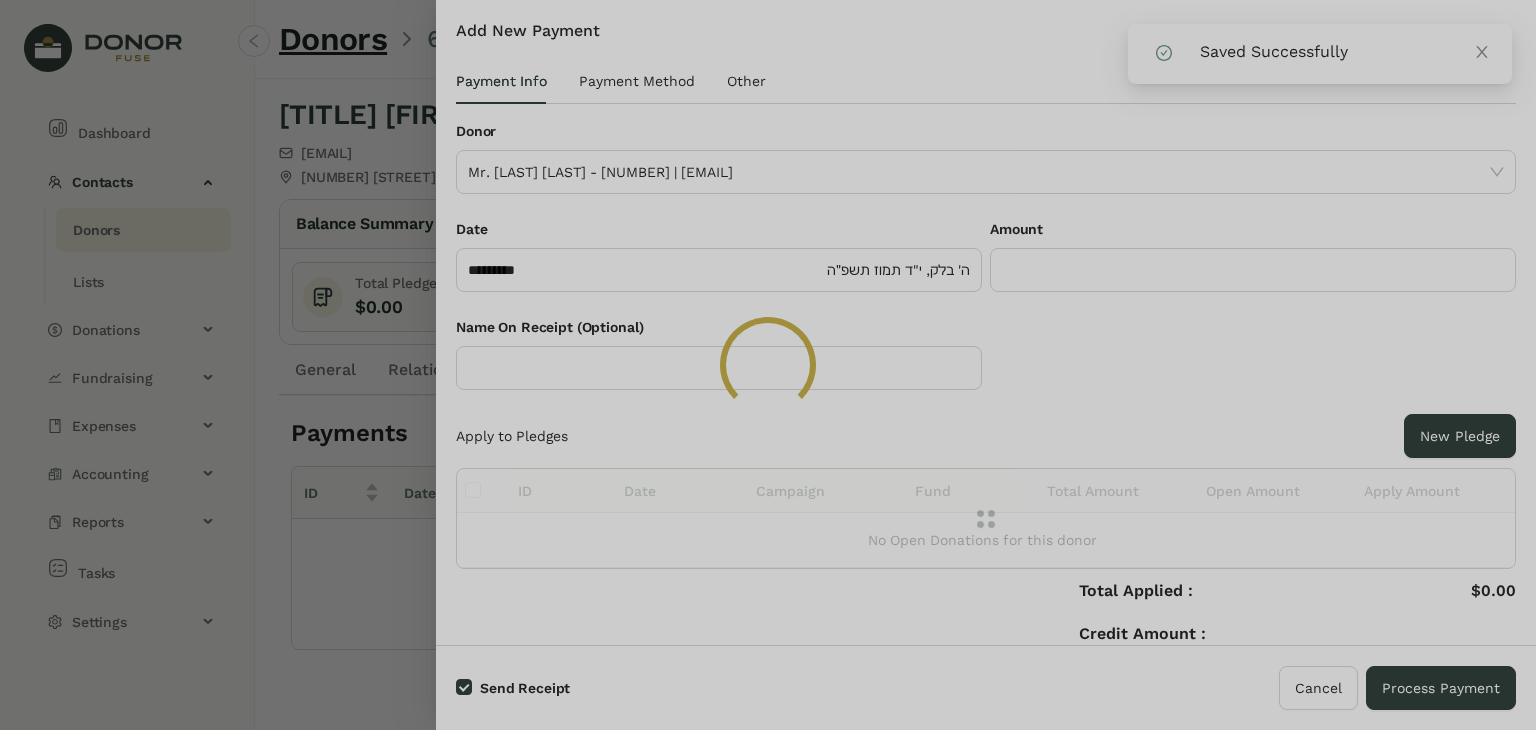 click 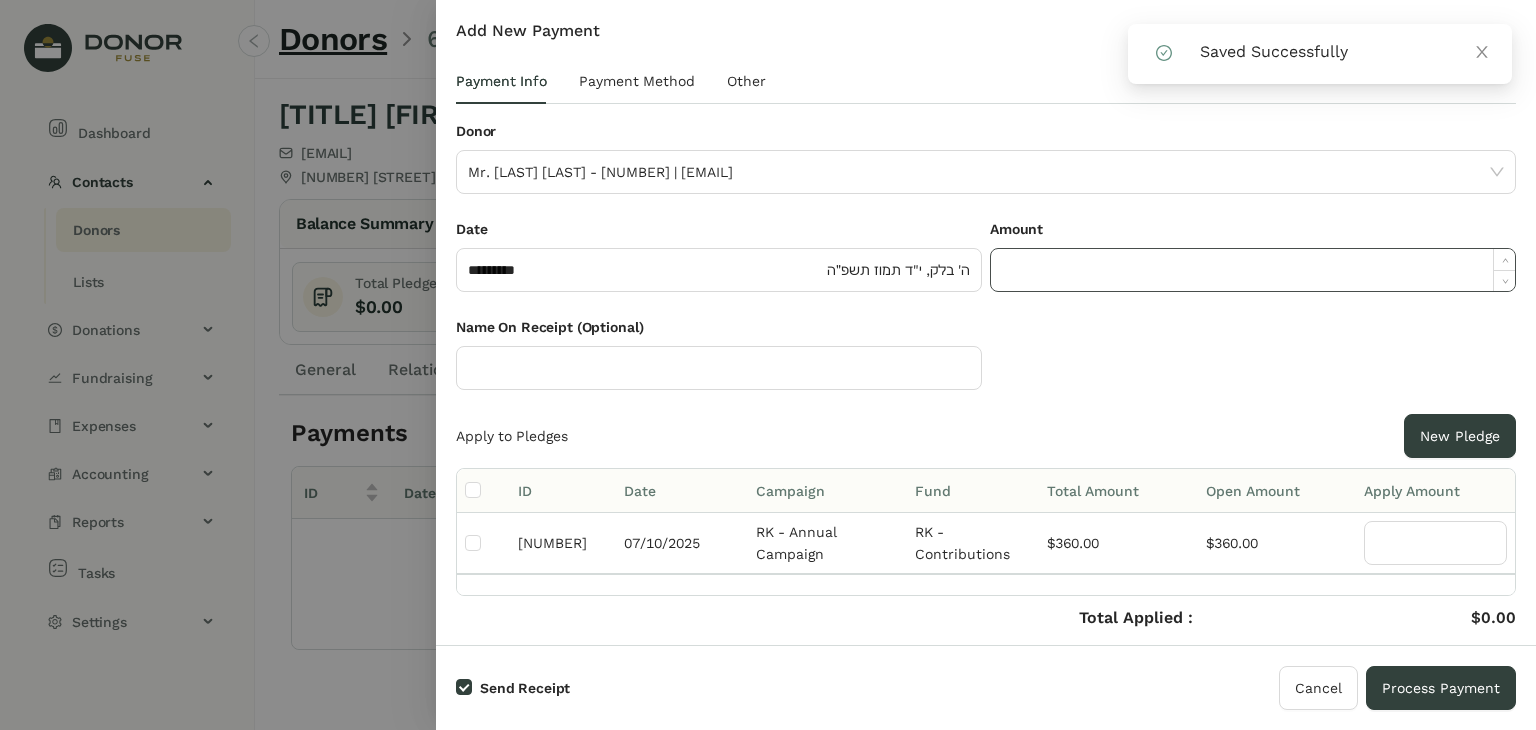 click 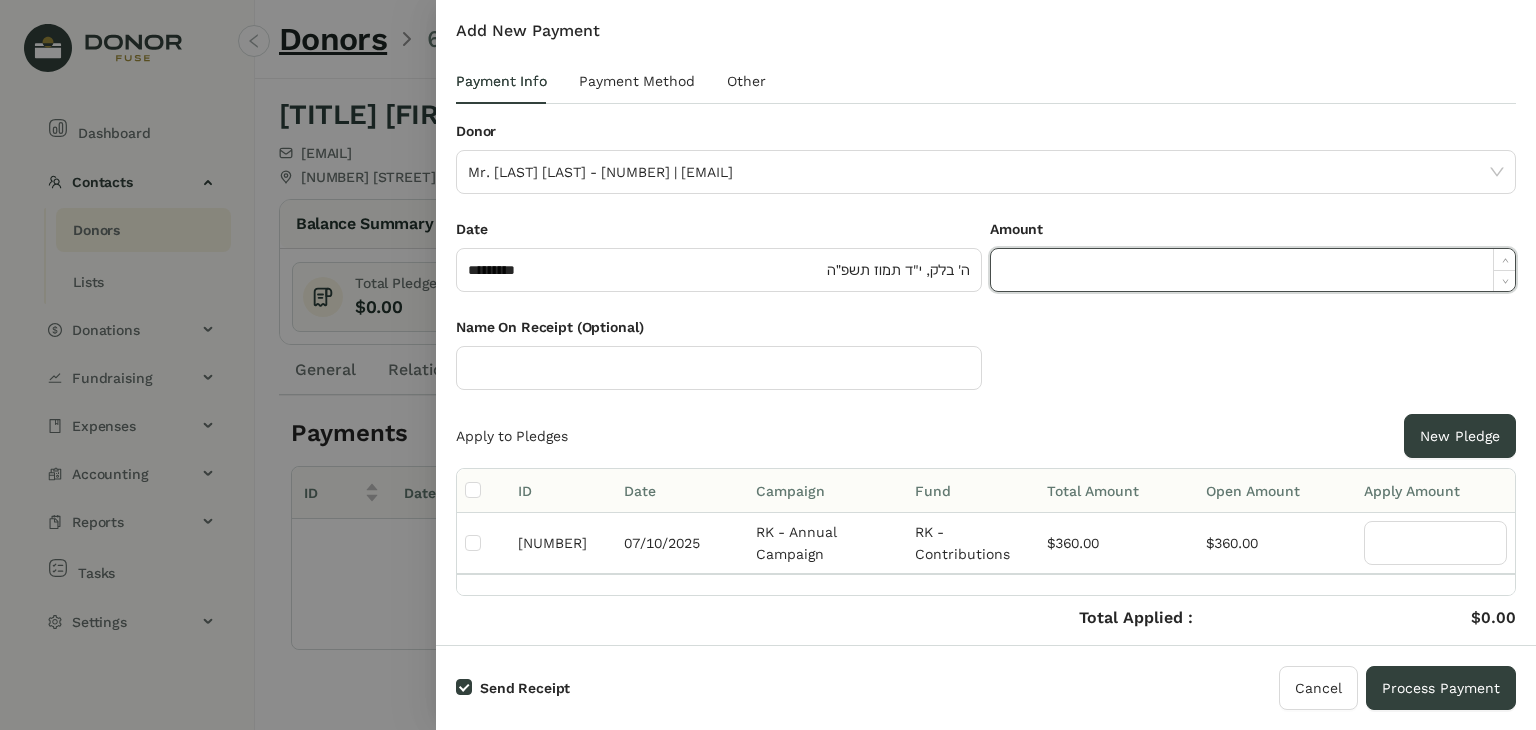 paste on "******" 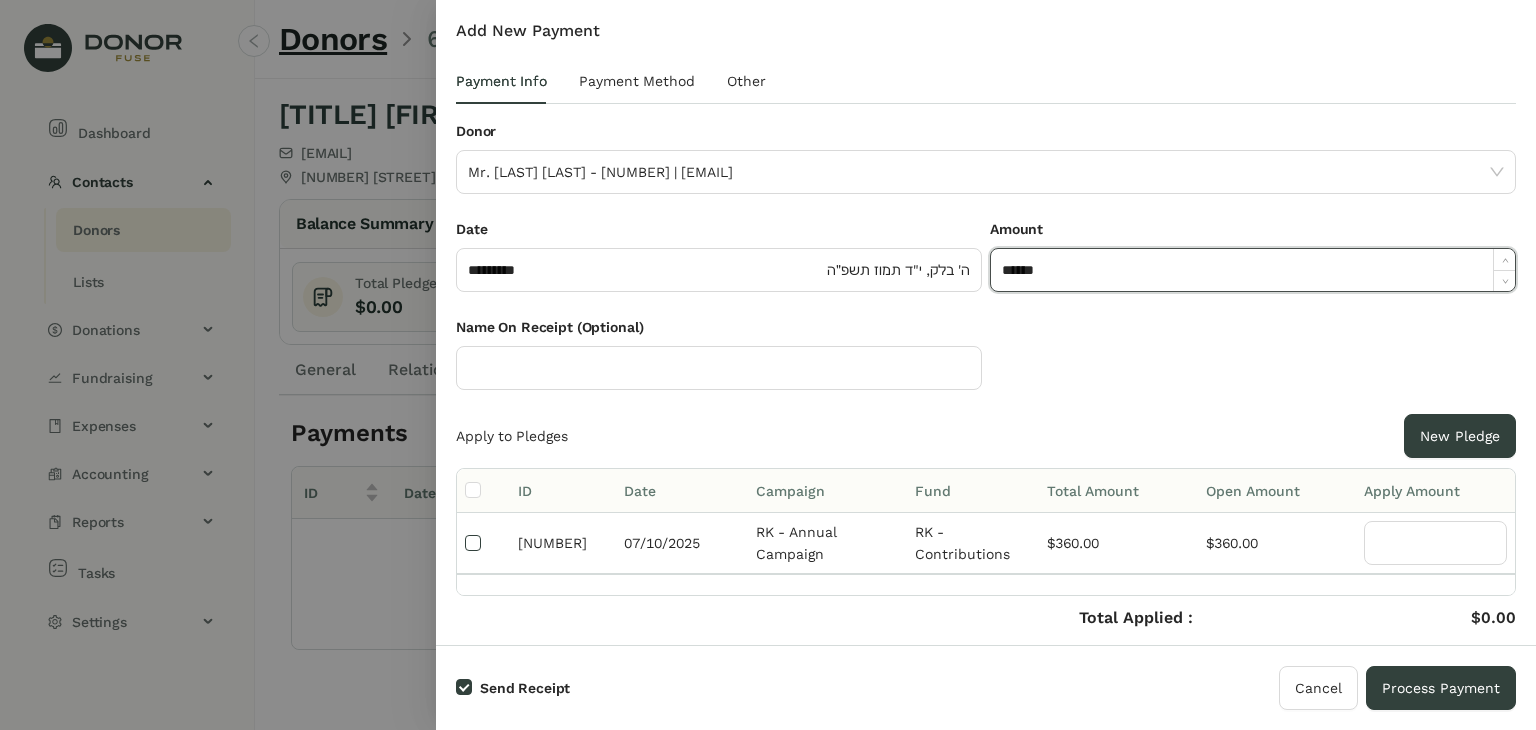 type on "*******" 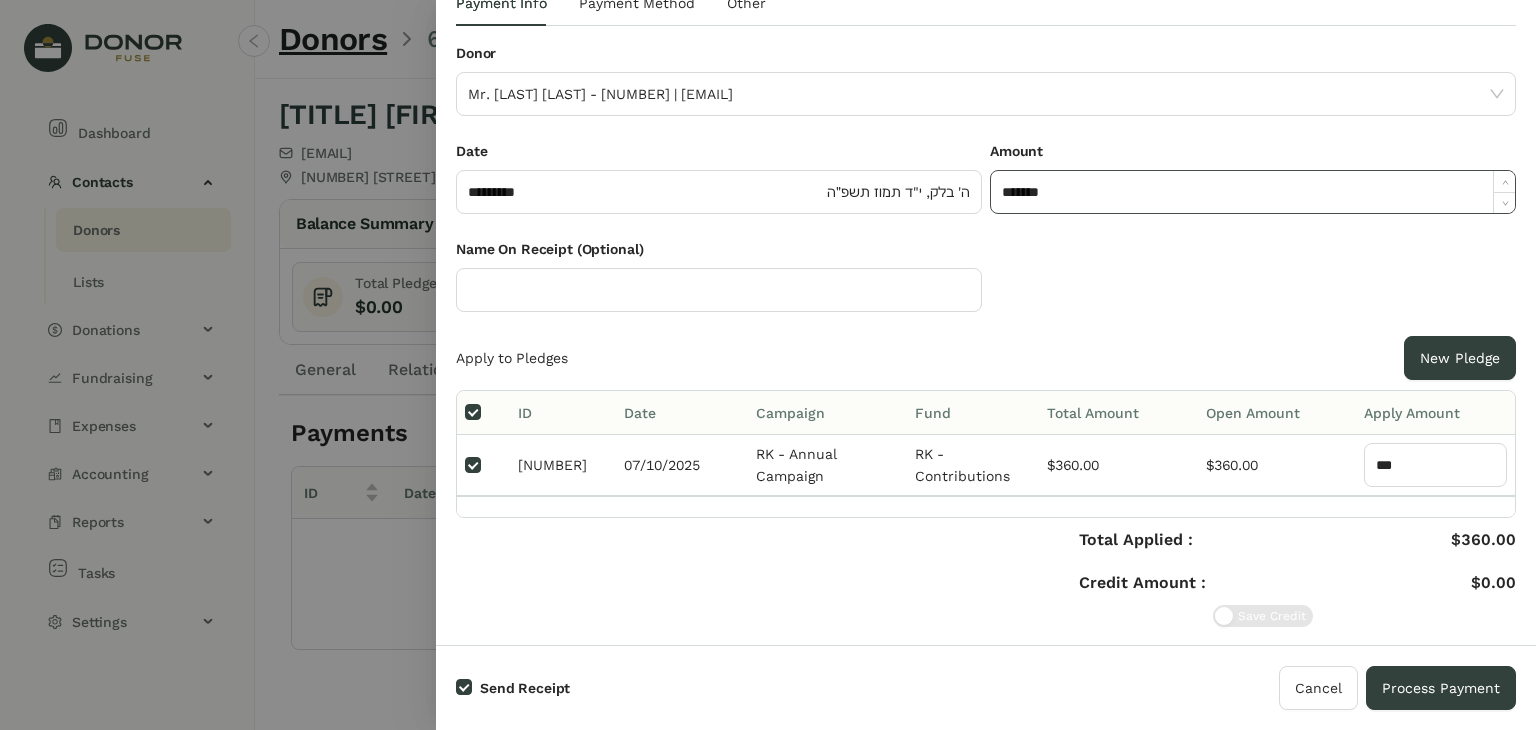 scroll, scrollTop: 0, scrollLeft: 0, axis: both 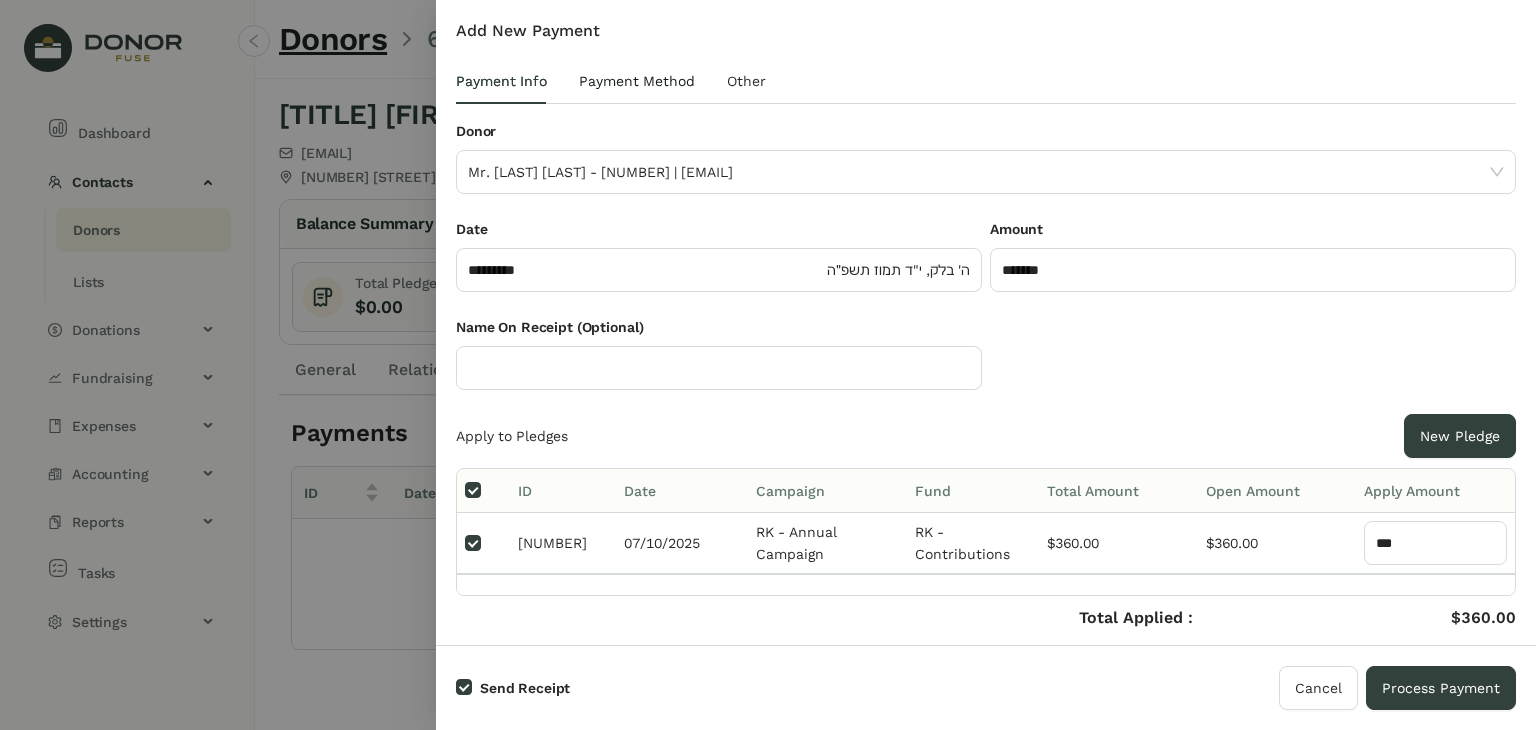 click on "Payment Method" at bounding box center (637, 81) 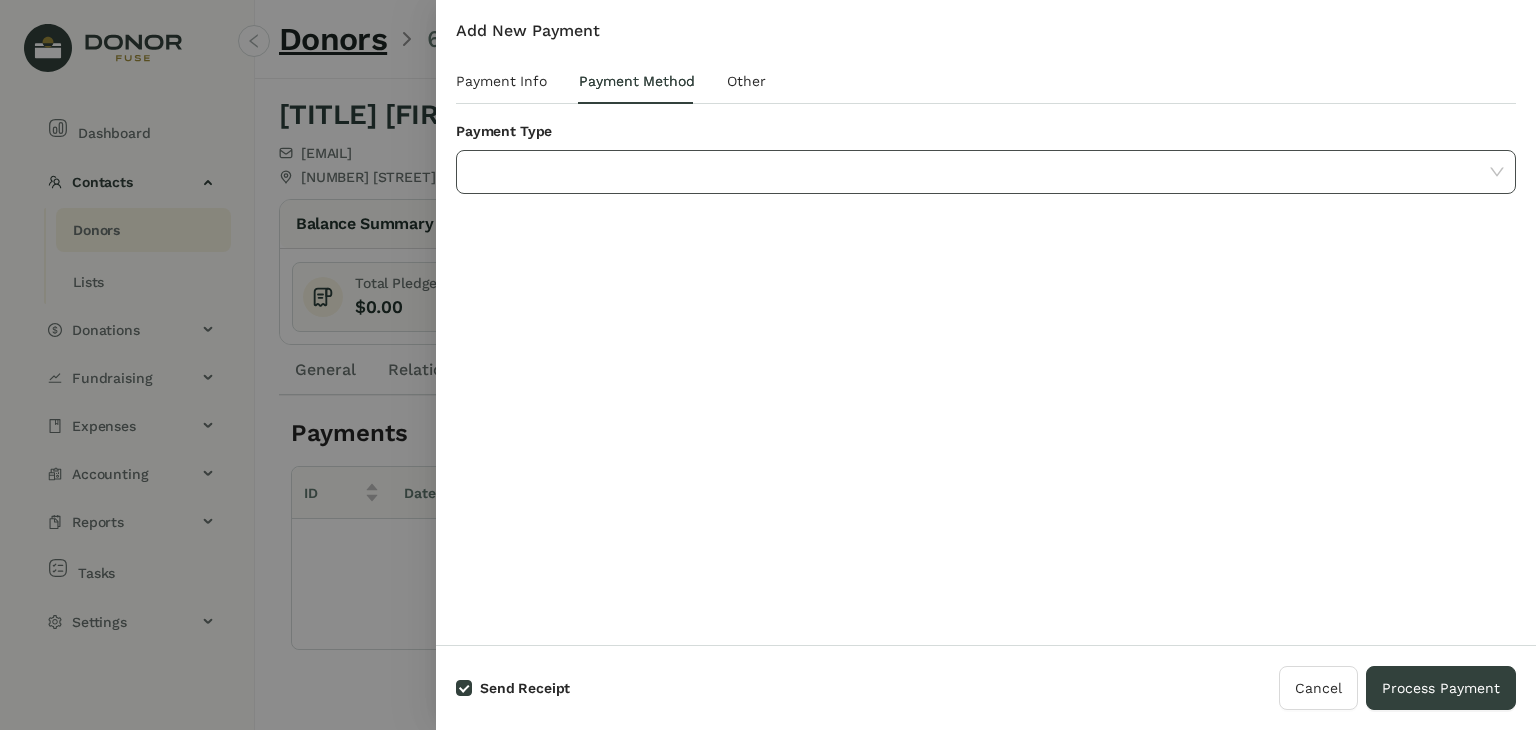 click 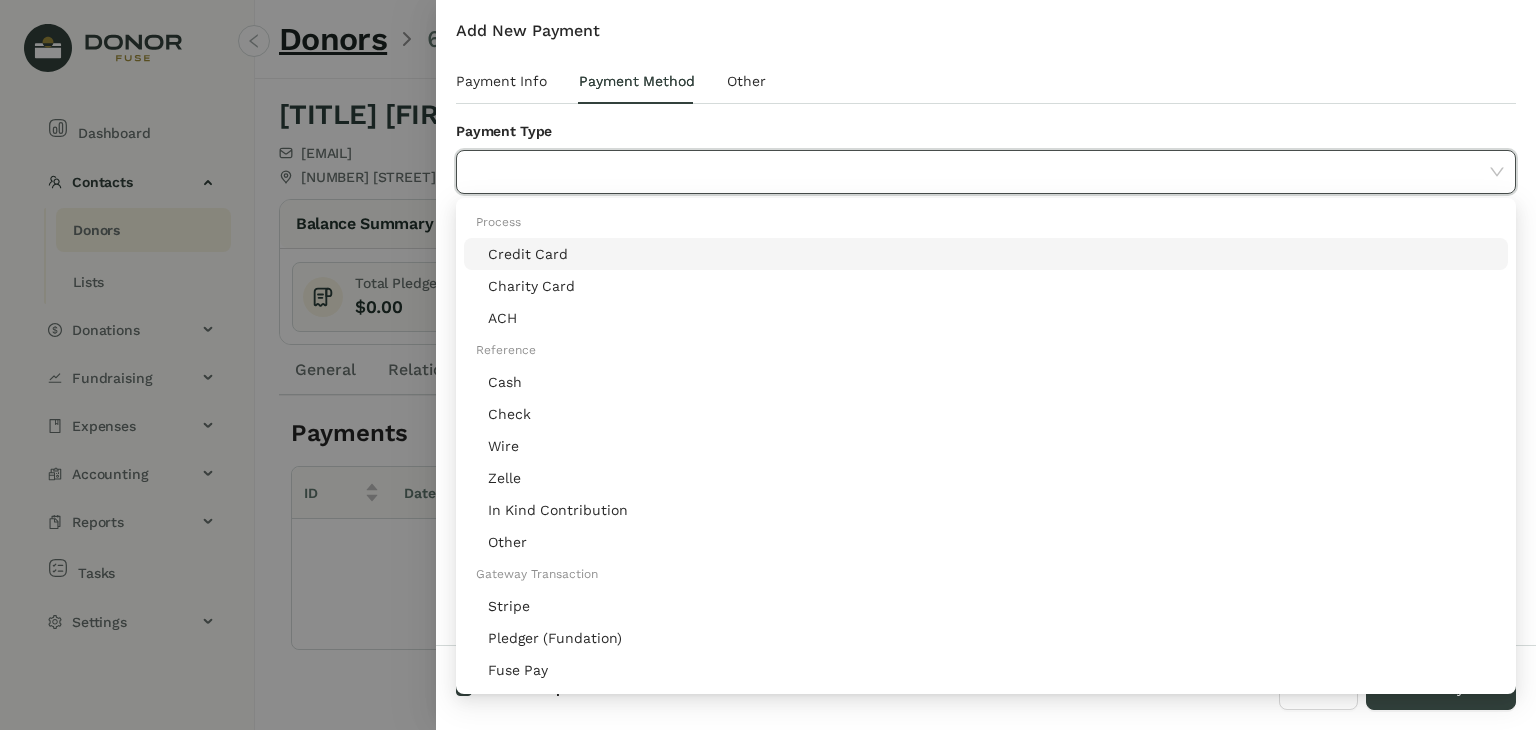 click on "Stripe" 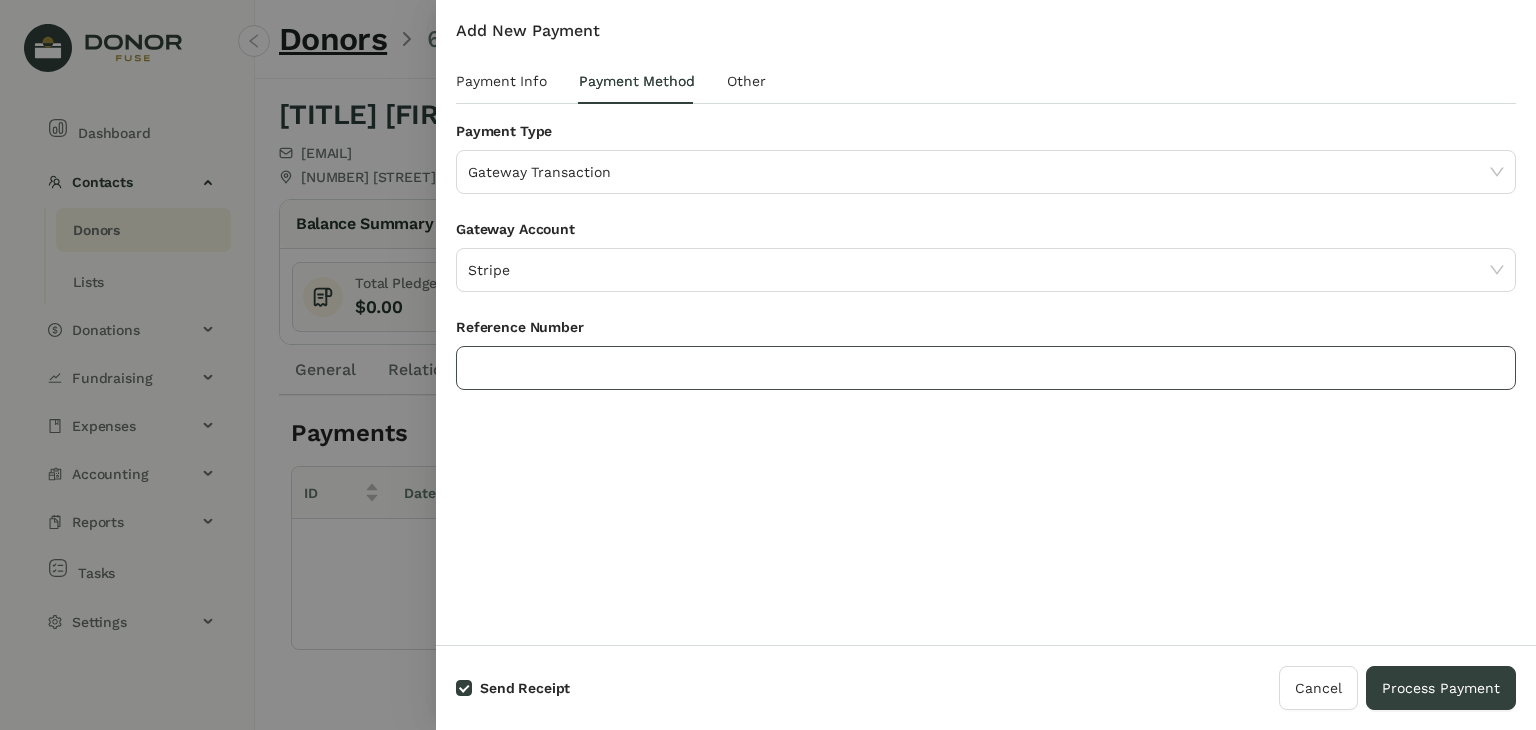 click 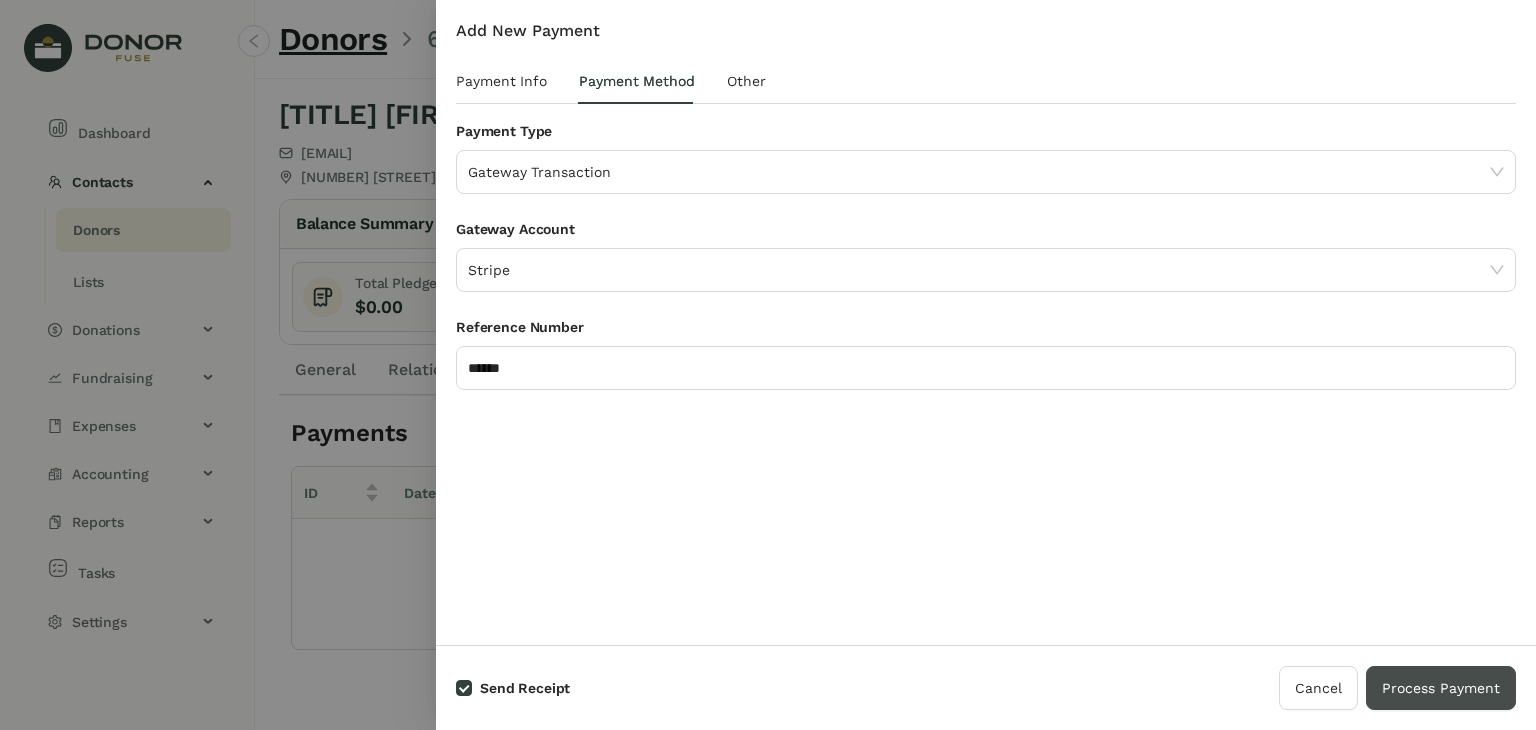 click on "Process Payment" at bounding box center [1441, 688] 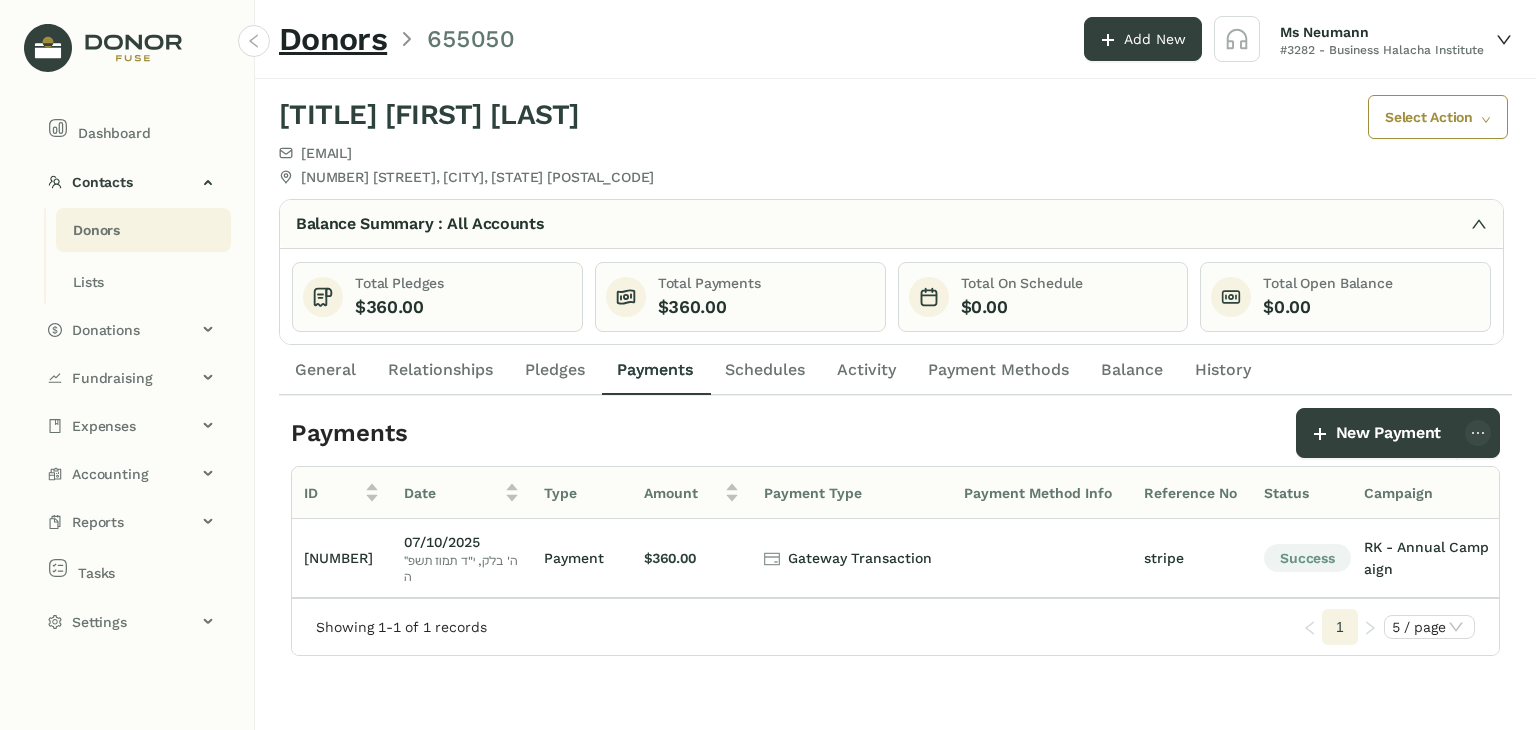 click on "Donors" 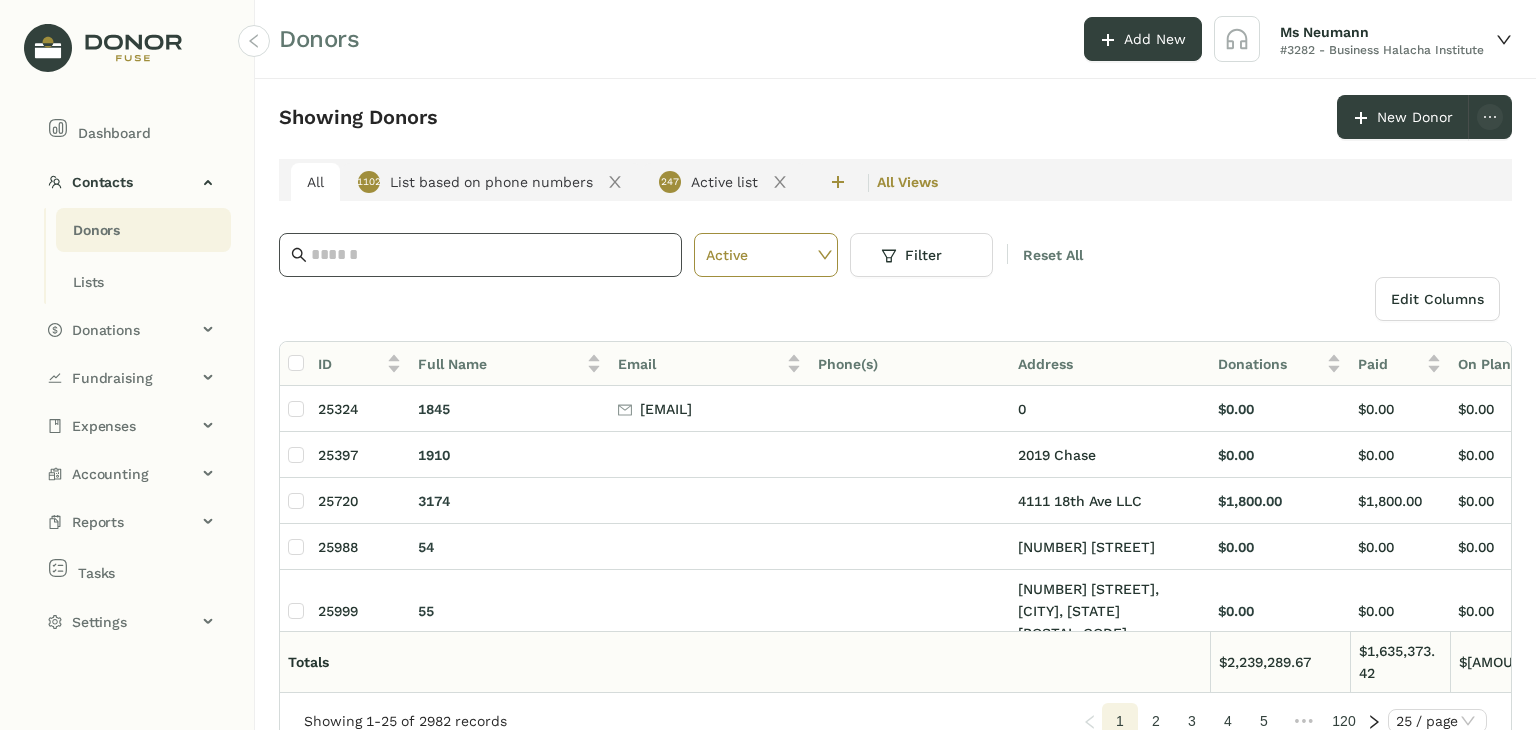 click 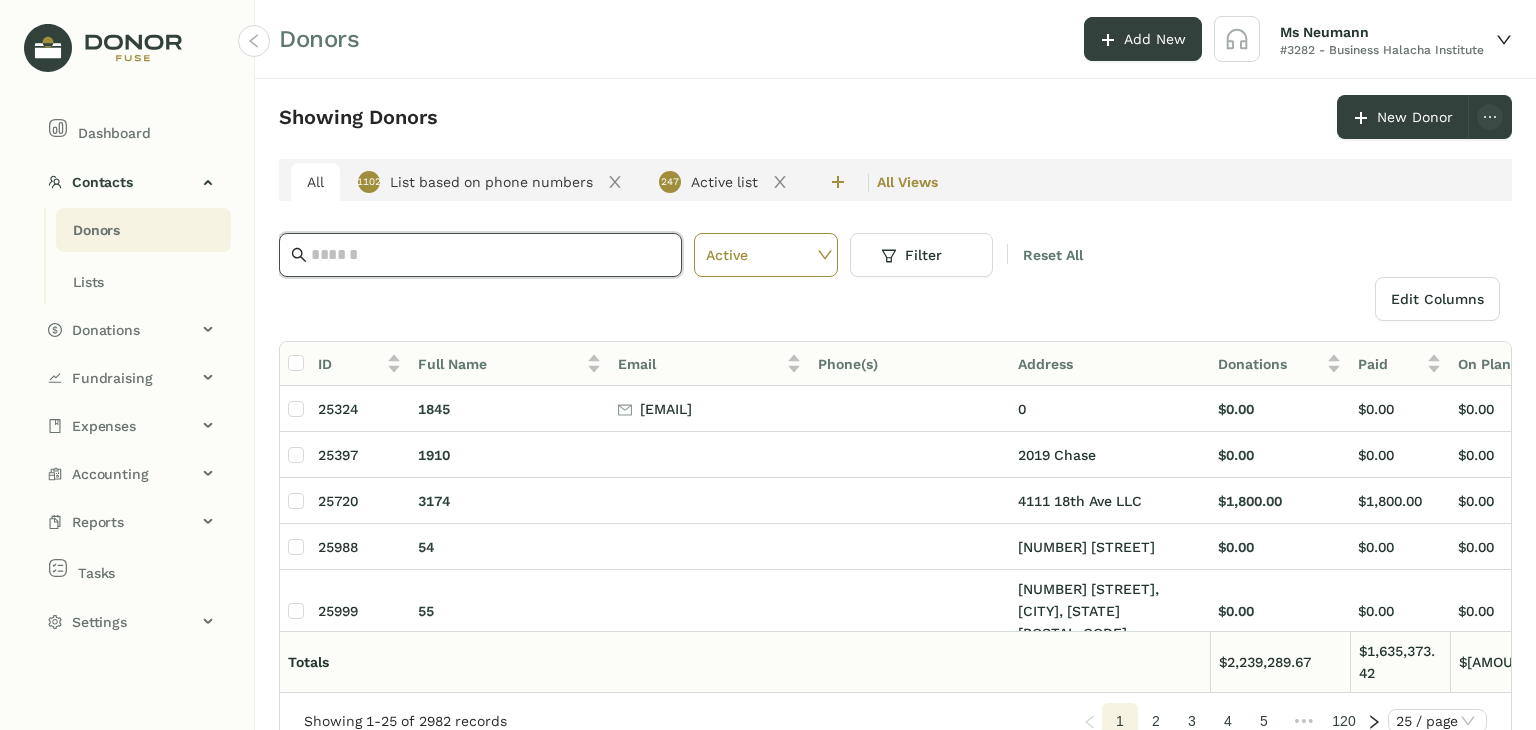 paste on "**********" 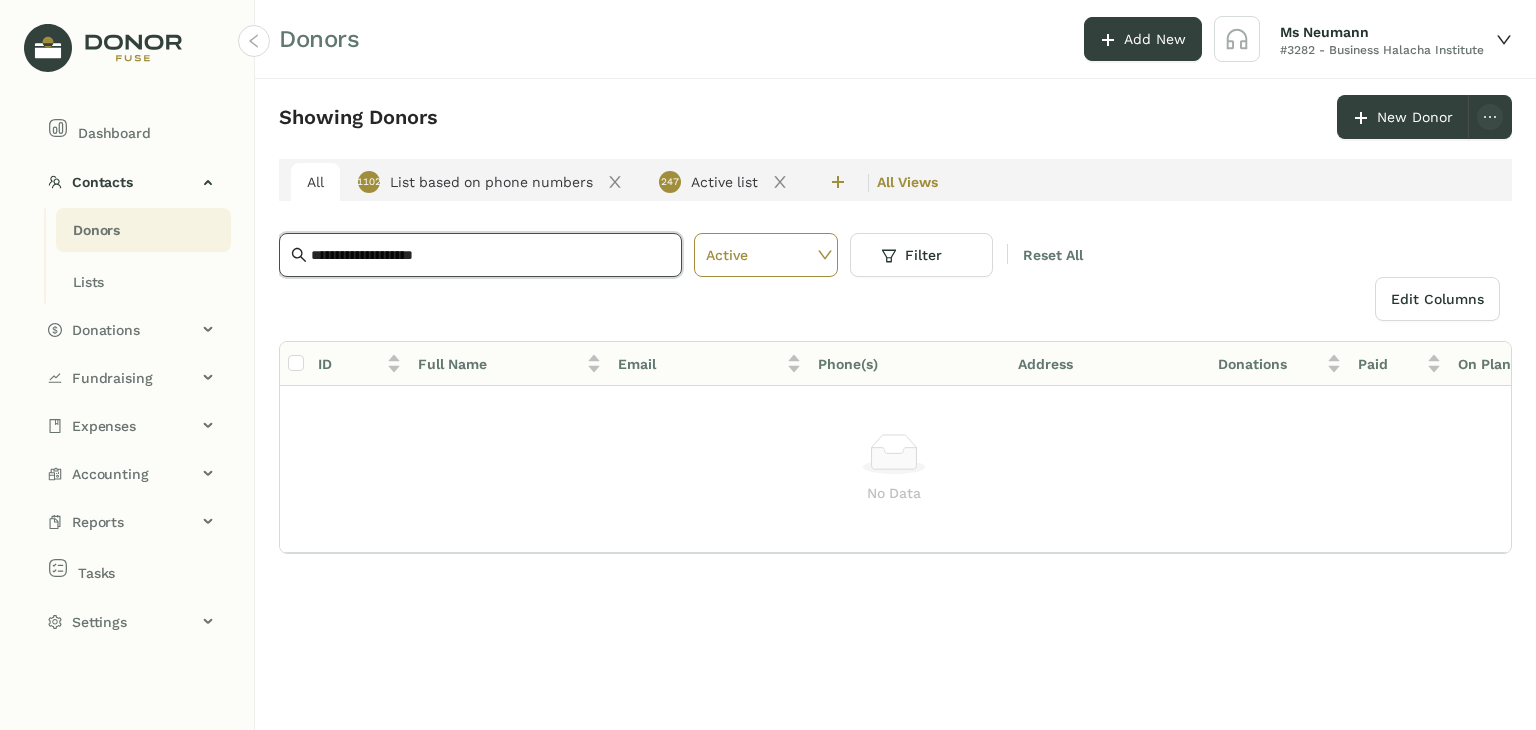 drag, startPoint x: 479, startPoint y: 249, endPoint x: 59, endPoint y: 228, distance: 420.52466 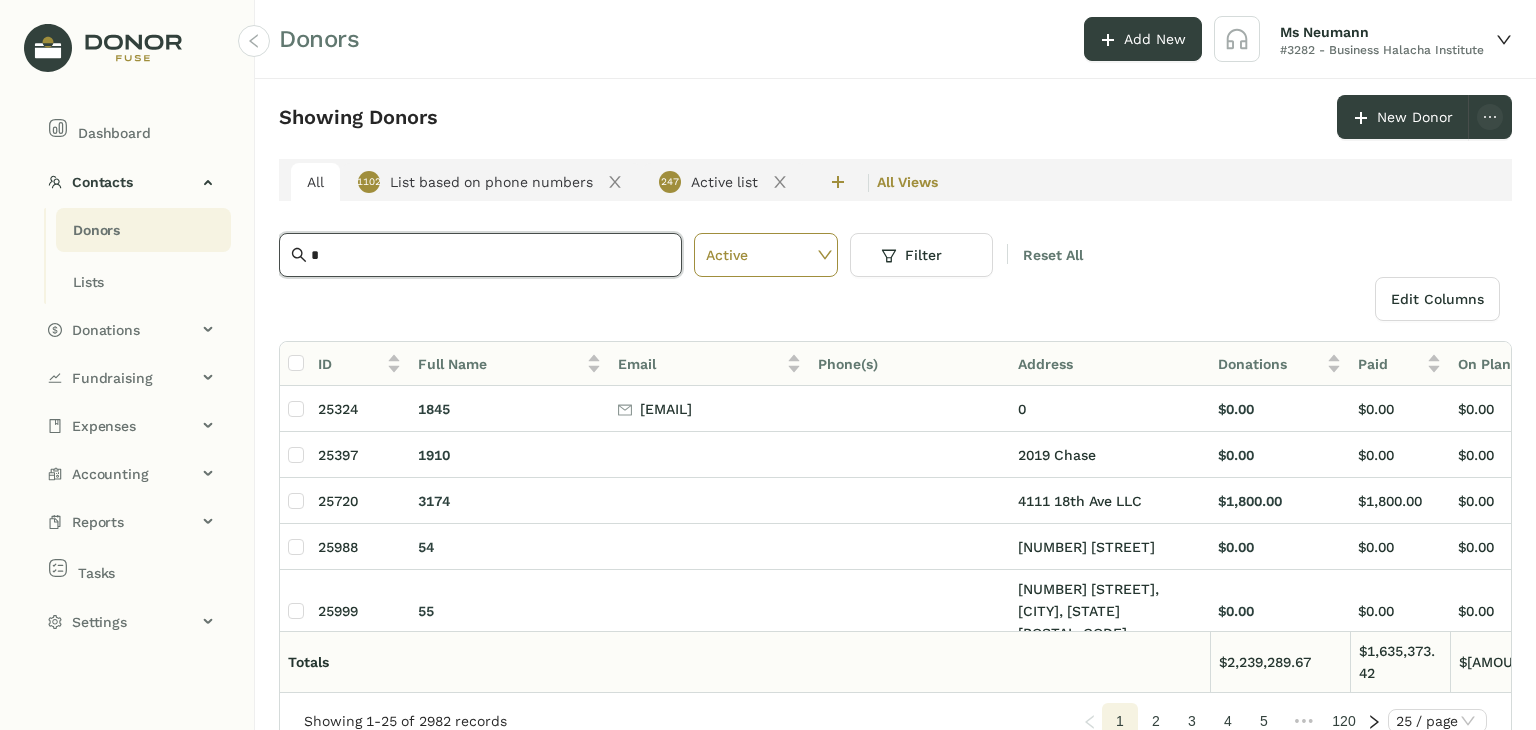 type on "*" 